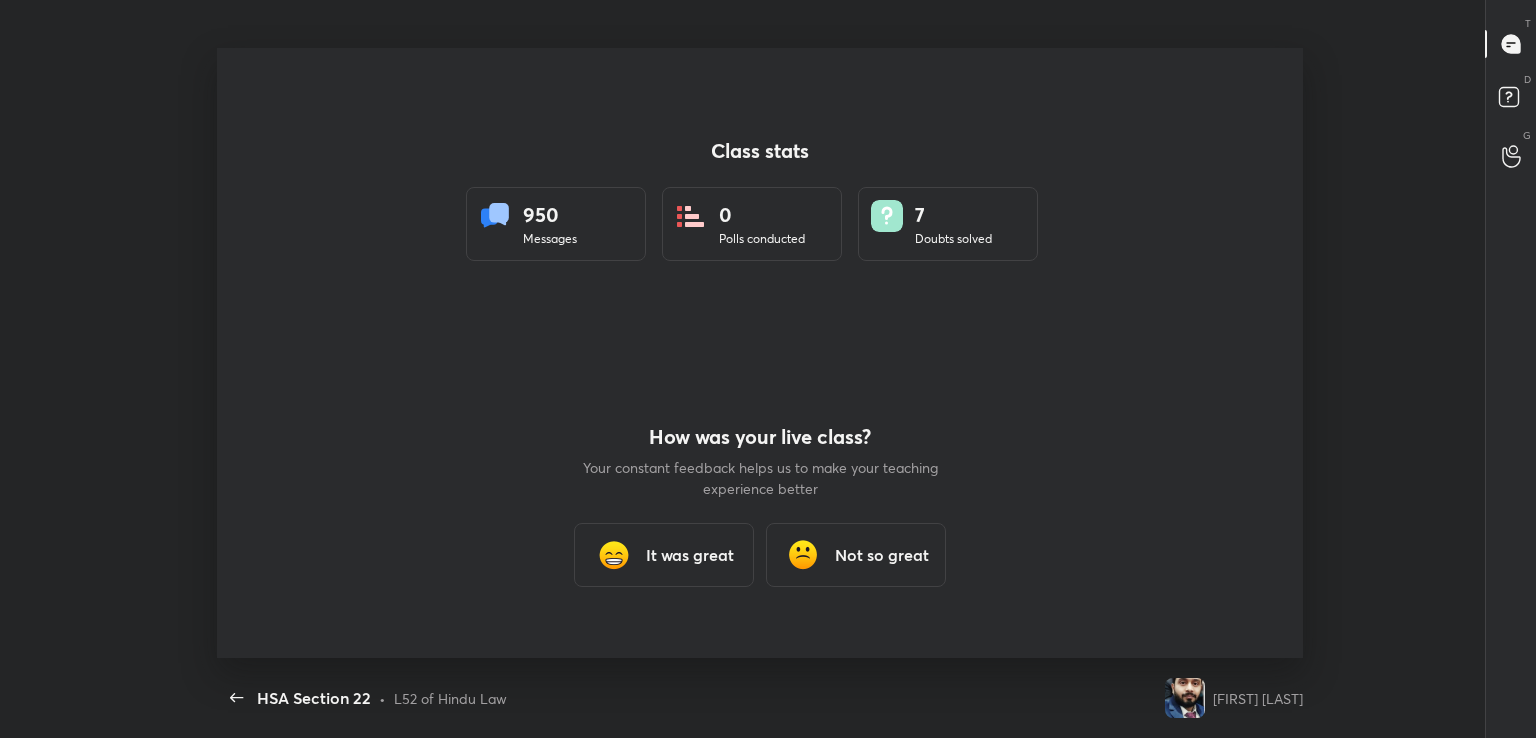 scroll, scrollTop: 0, scrollLeft: 0, axis: both 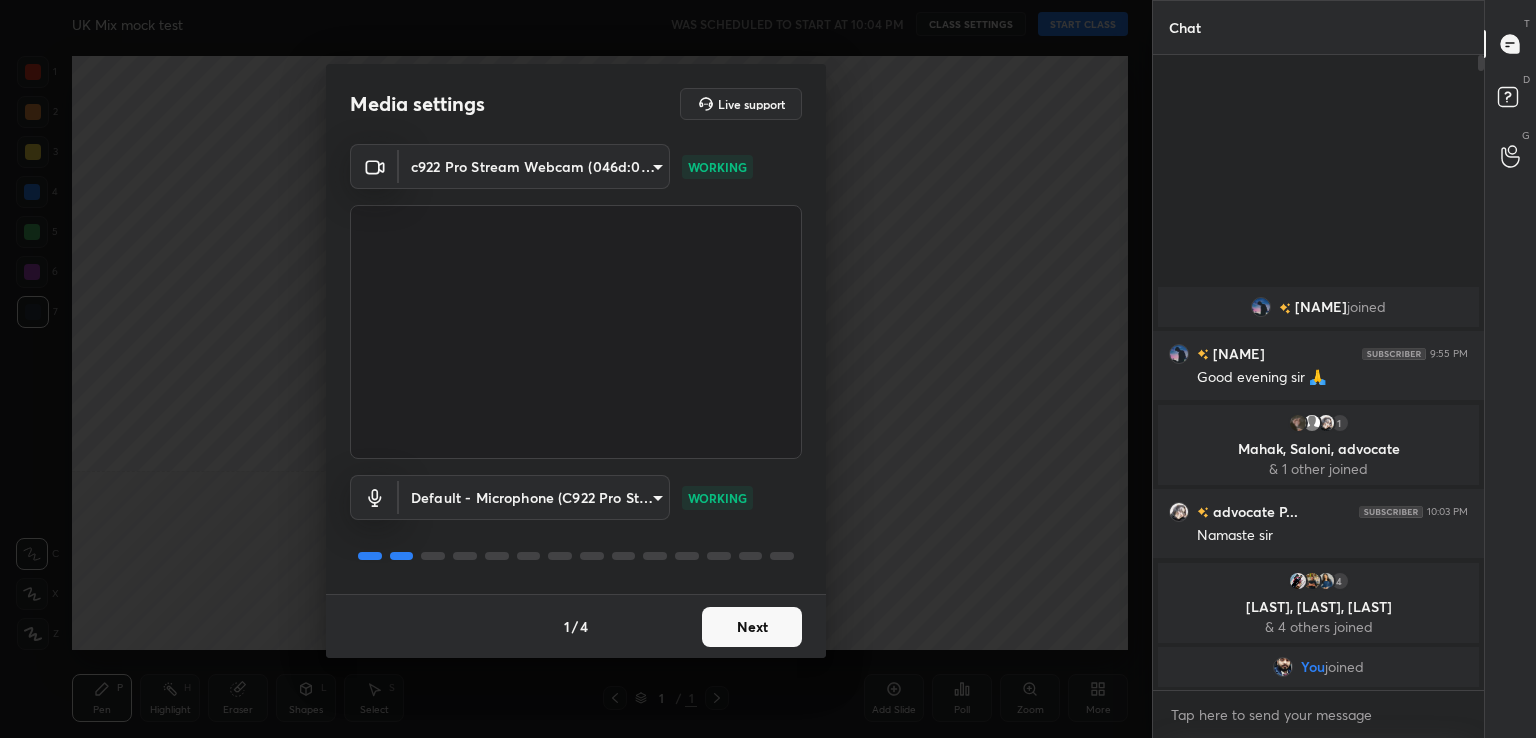 click on "Next" at bounding box center [752, 627] 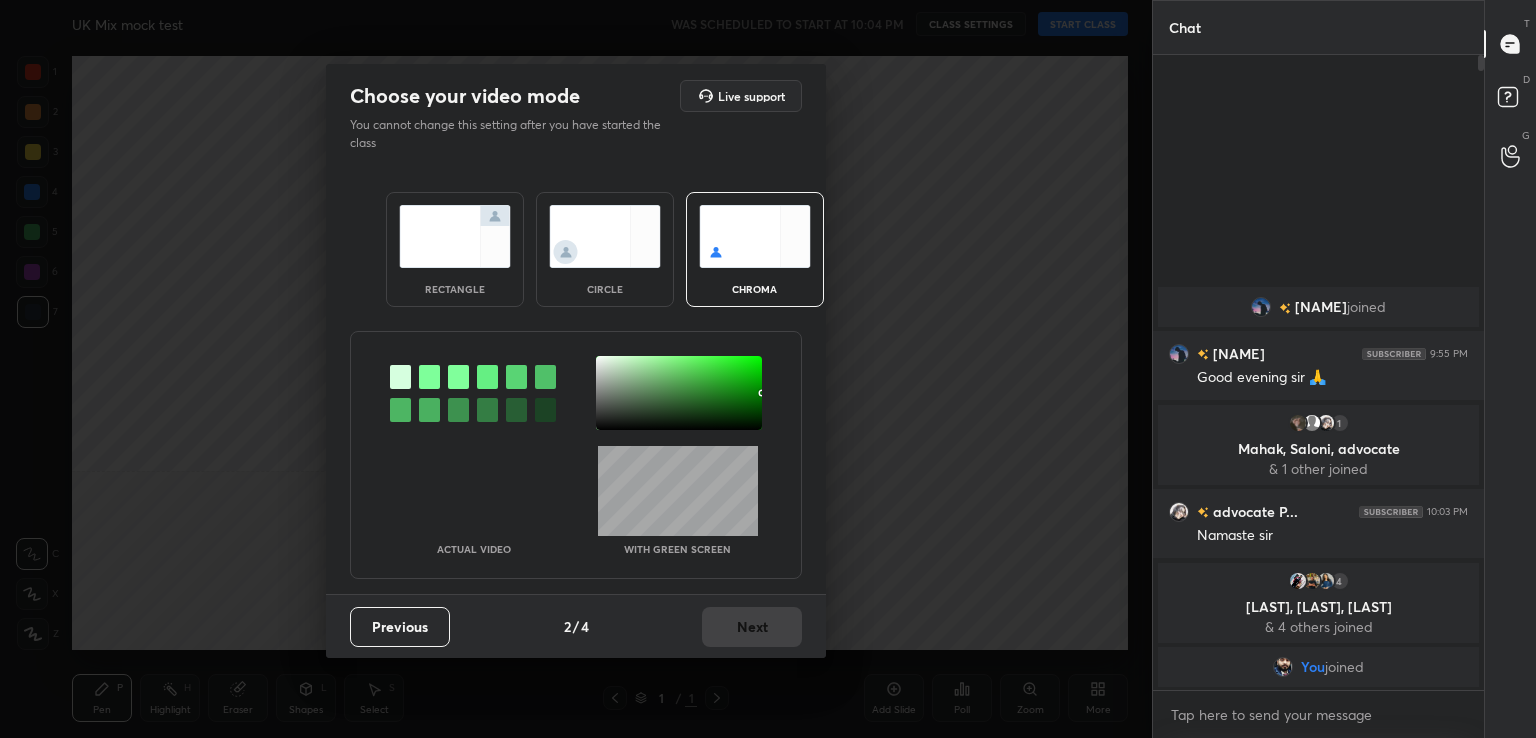 click at bounding box center [429, 377] 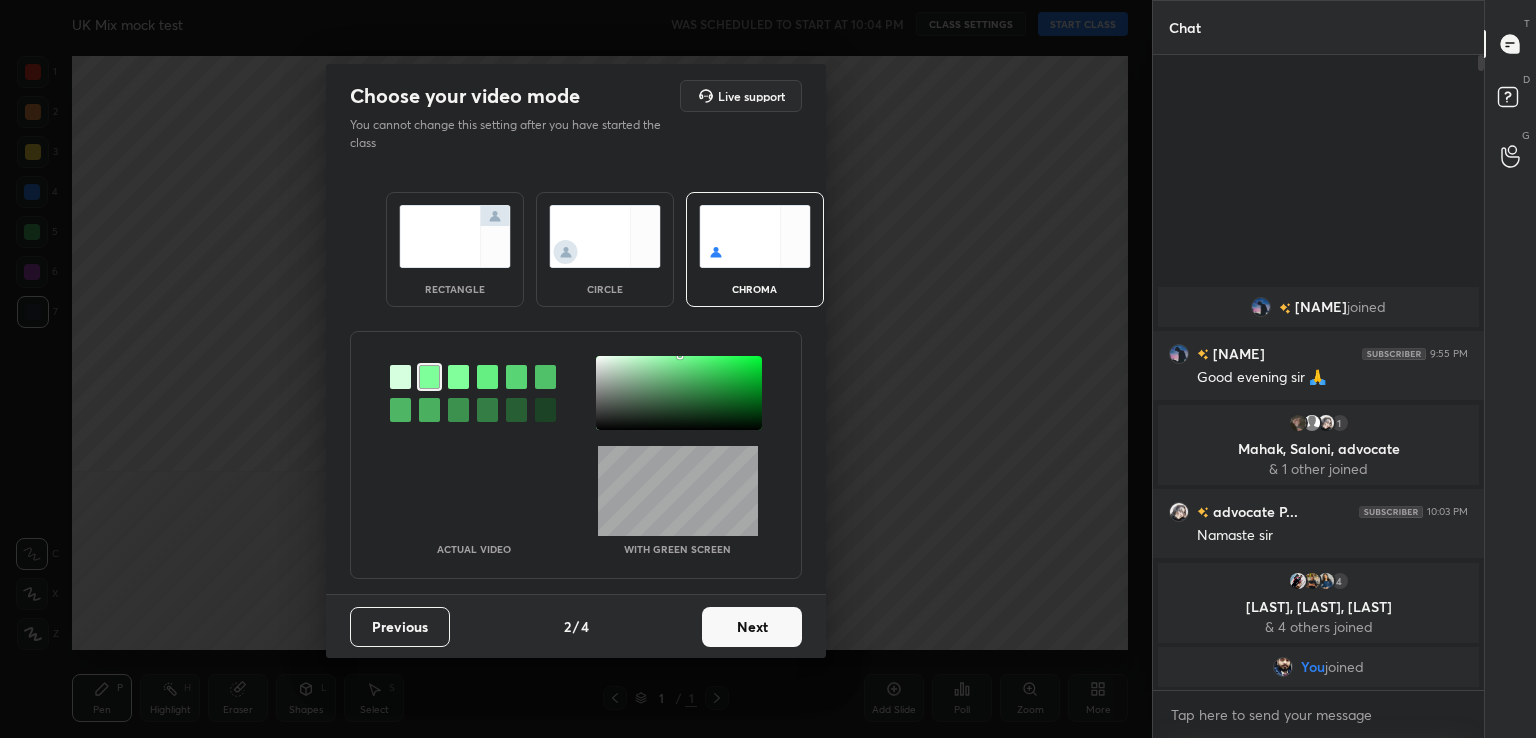 click at bounding box center (679, 393) 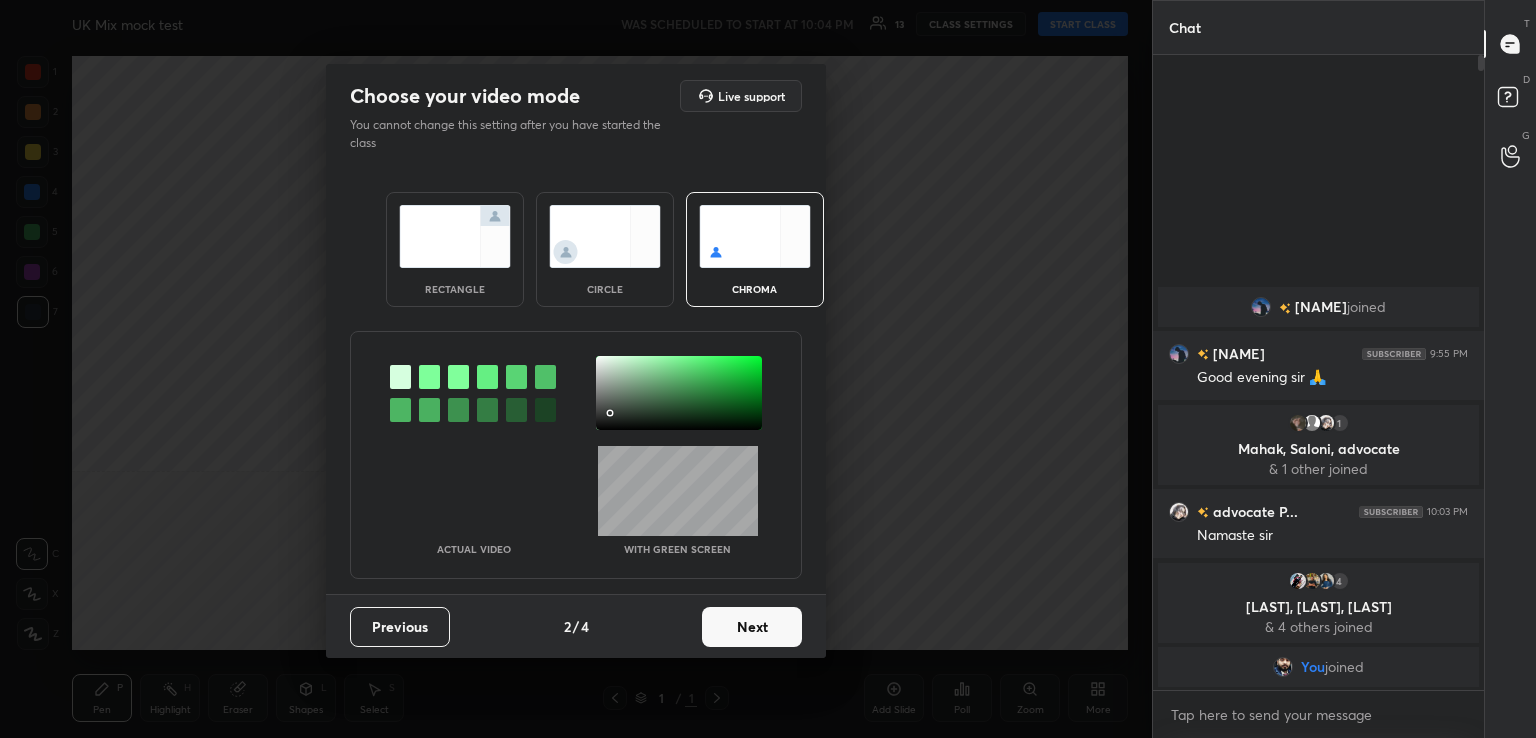 click on "Next" at bounding box center [752, 627] 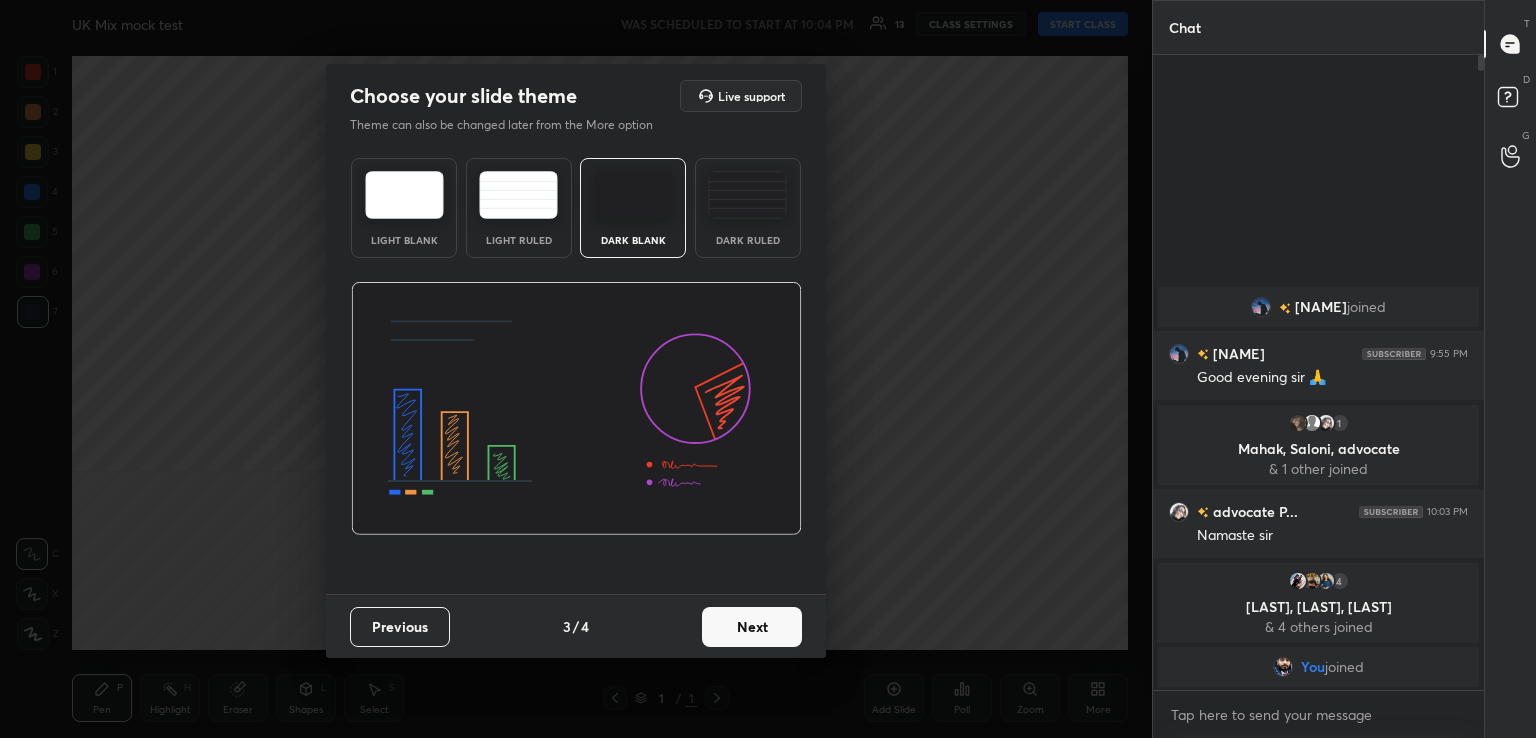click on "Next" at bounding box center (752, 627) 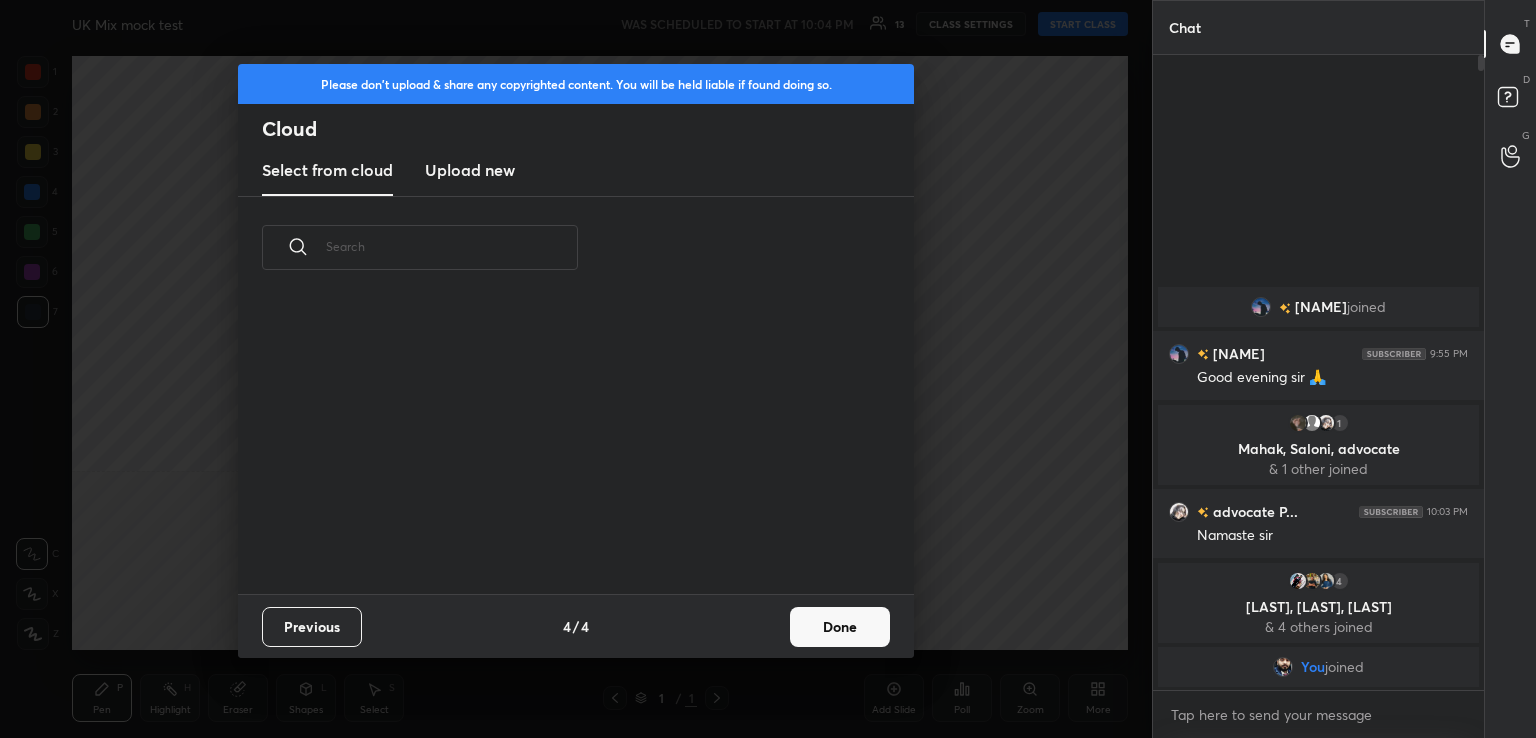click on "Previous 4 / 4 Done" at bounding box center (576, 626) 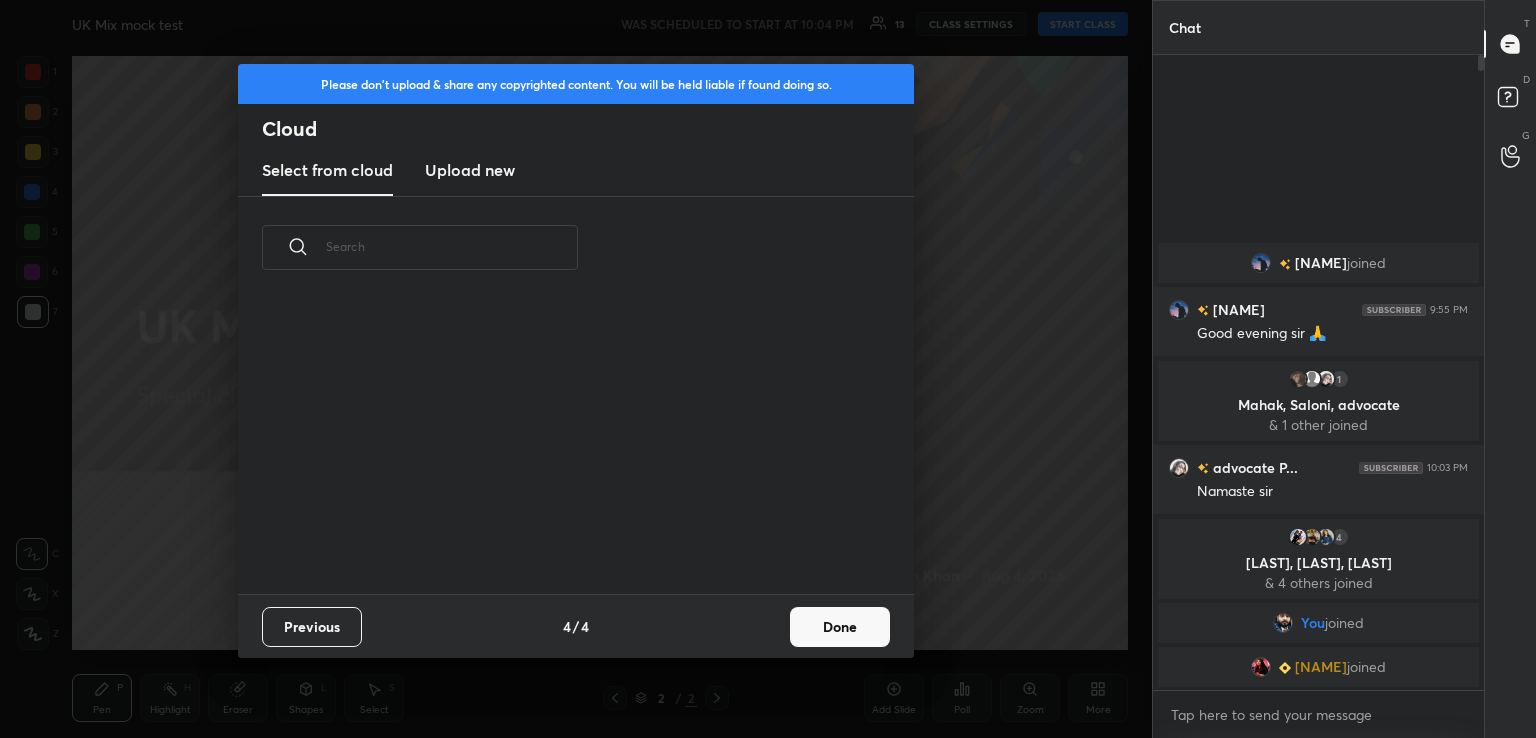 click on "Done" at bounding box center (840, 627) 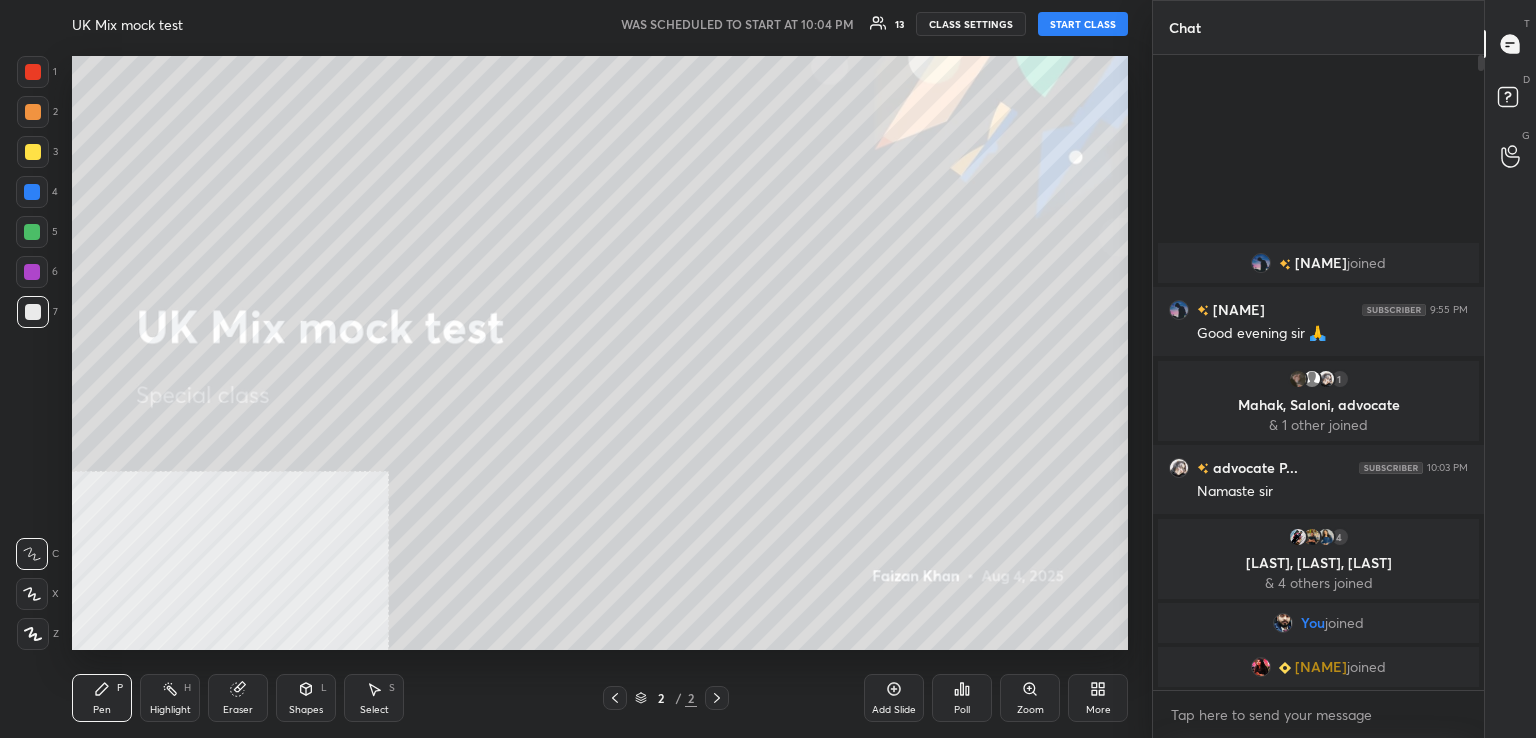click on "START CLASS" at bounding box center [1083, 24] 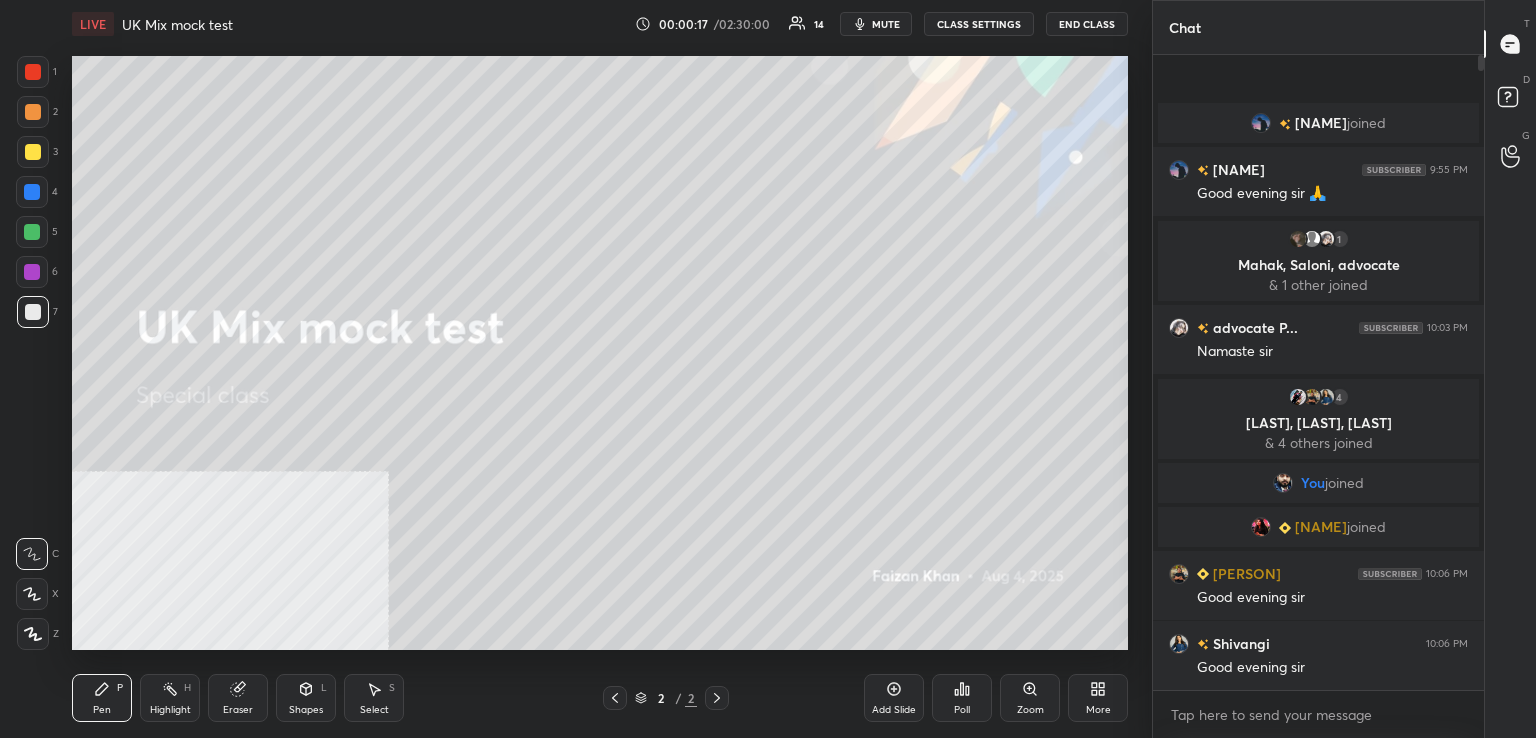 click on "mute" at bounding box center [886, 24] 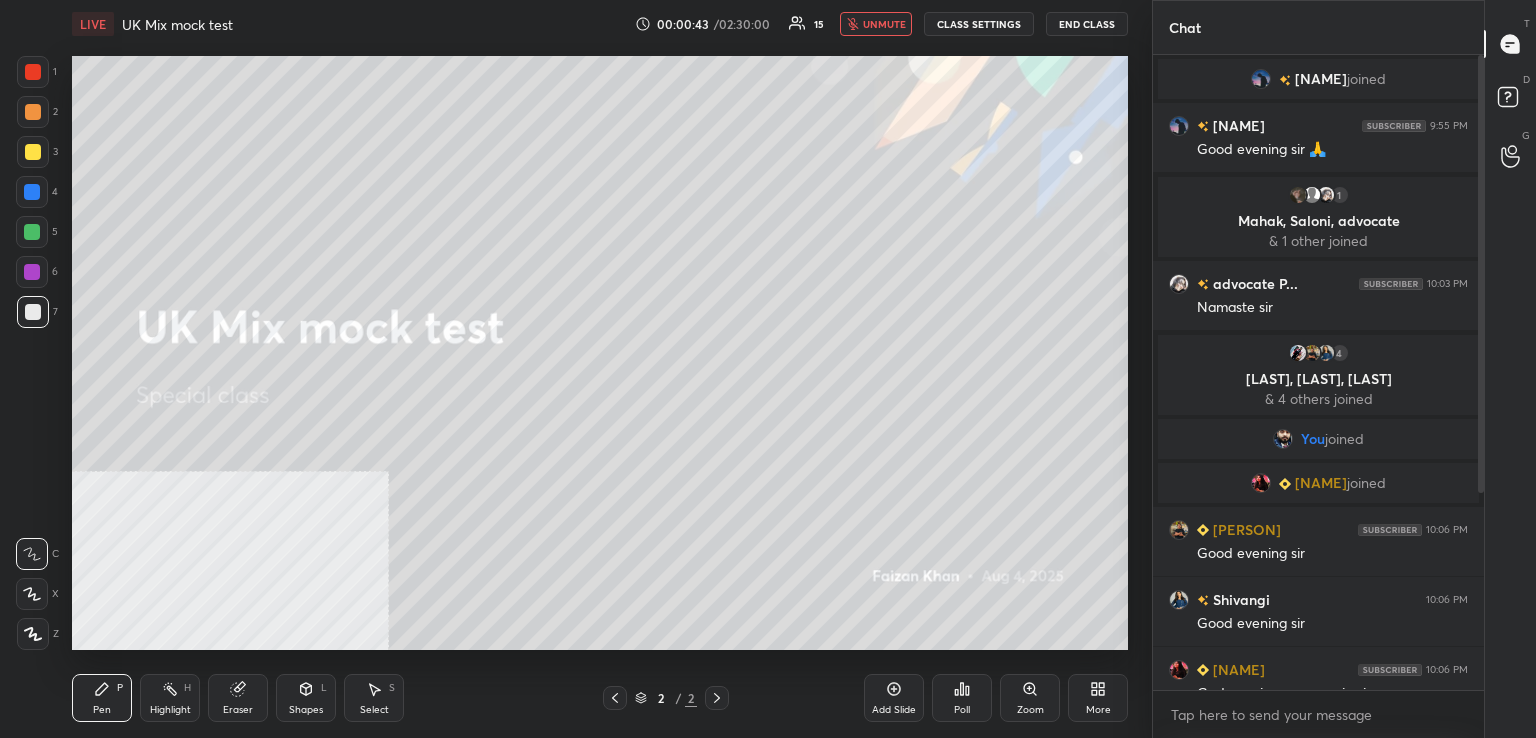 drag, startPoint x: 895, startPoint y: 26, endPoint x: 884, endPoint y: 37, distance: 15.556349 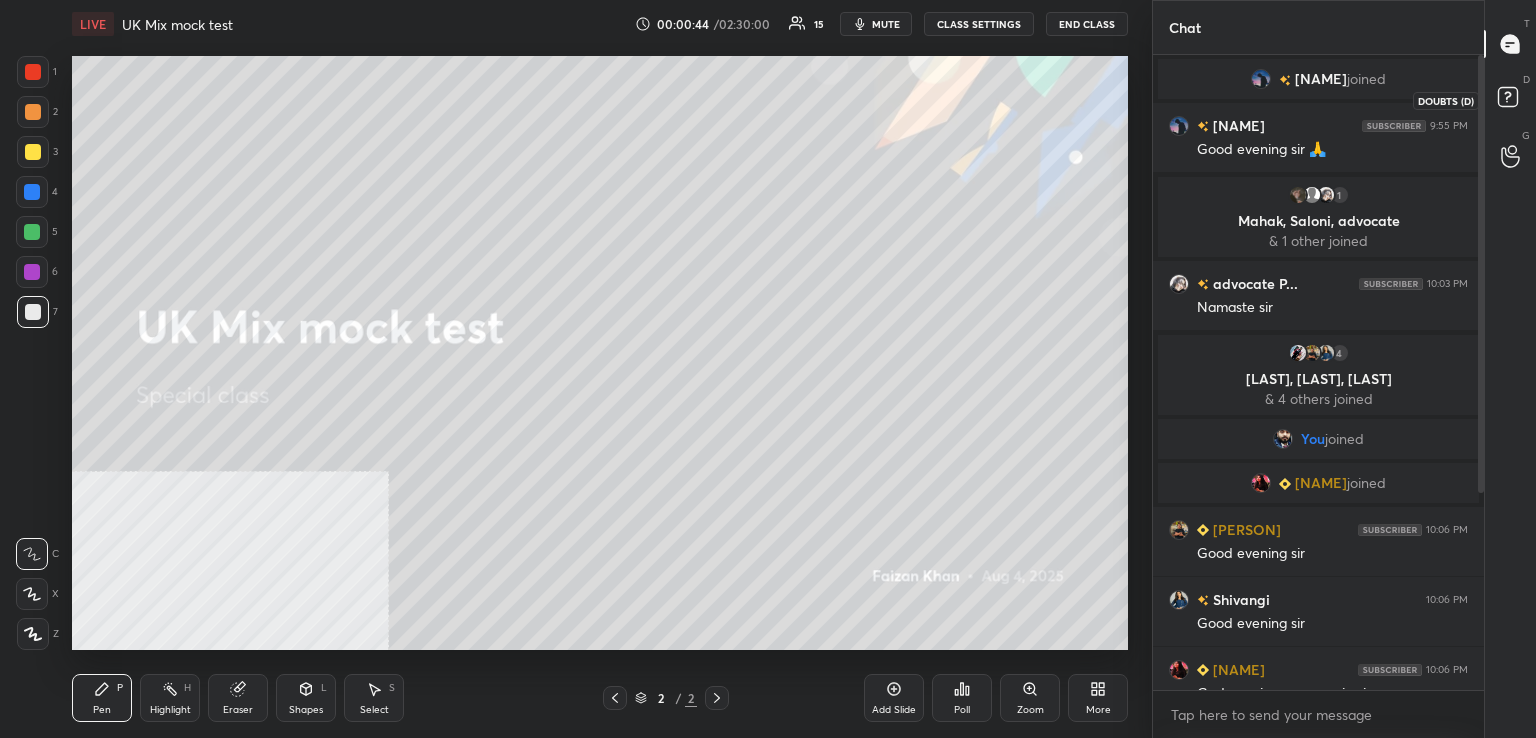 drag, startPoint x: 1501, startPoint y: 106, endPoint x: 1512, endPoint y: 87, distance: 21.954498 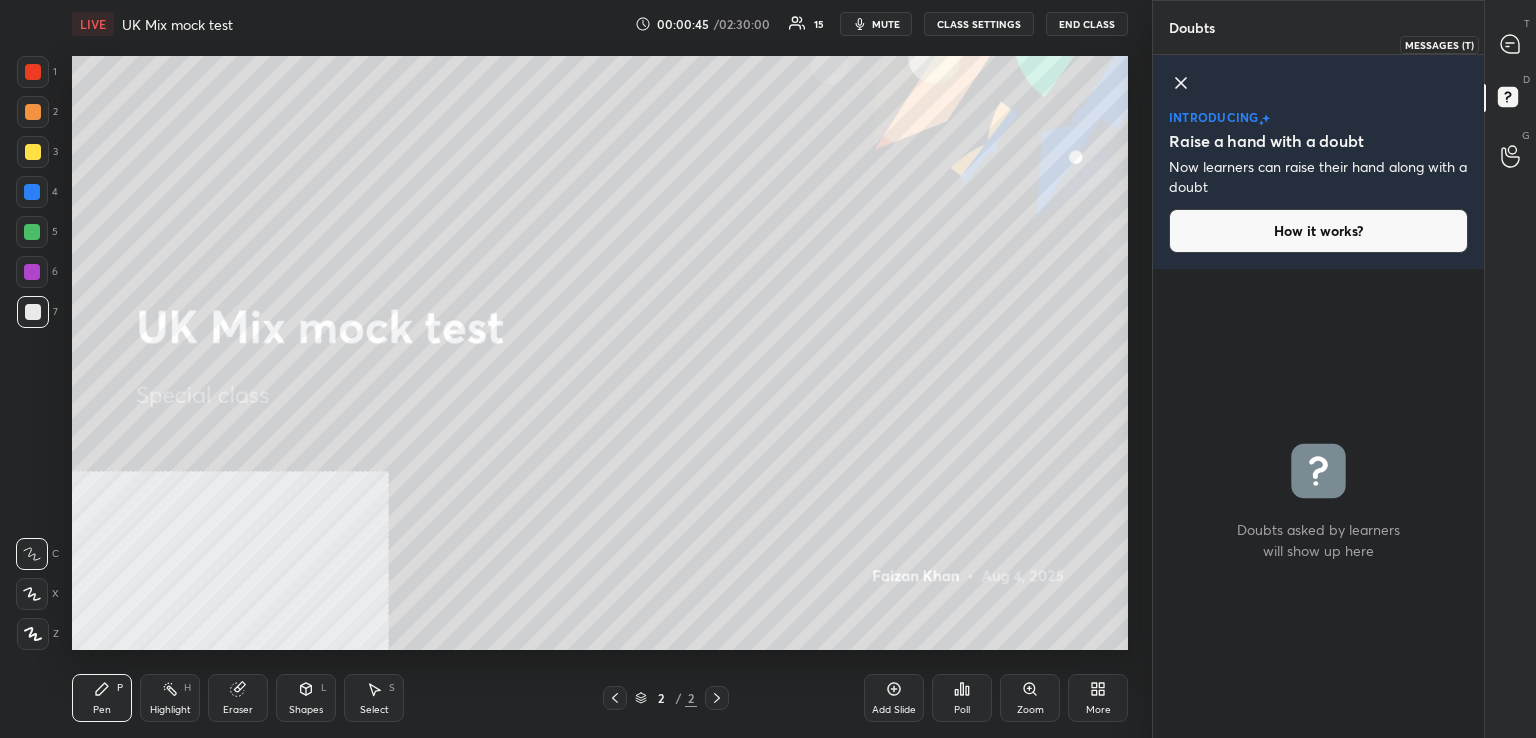 drag, startPoint x: 1520, startPoint y: 45, endPoint x: 1508, endPoint y: 54, distance: 15 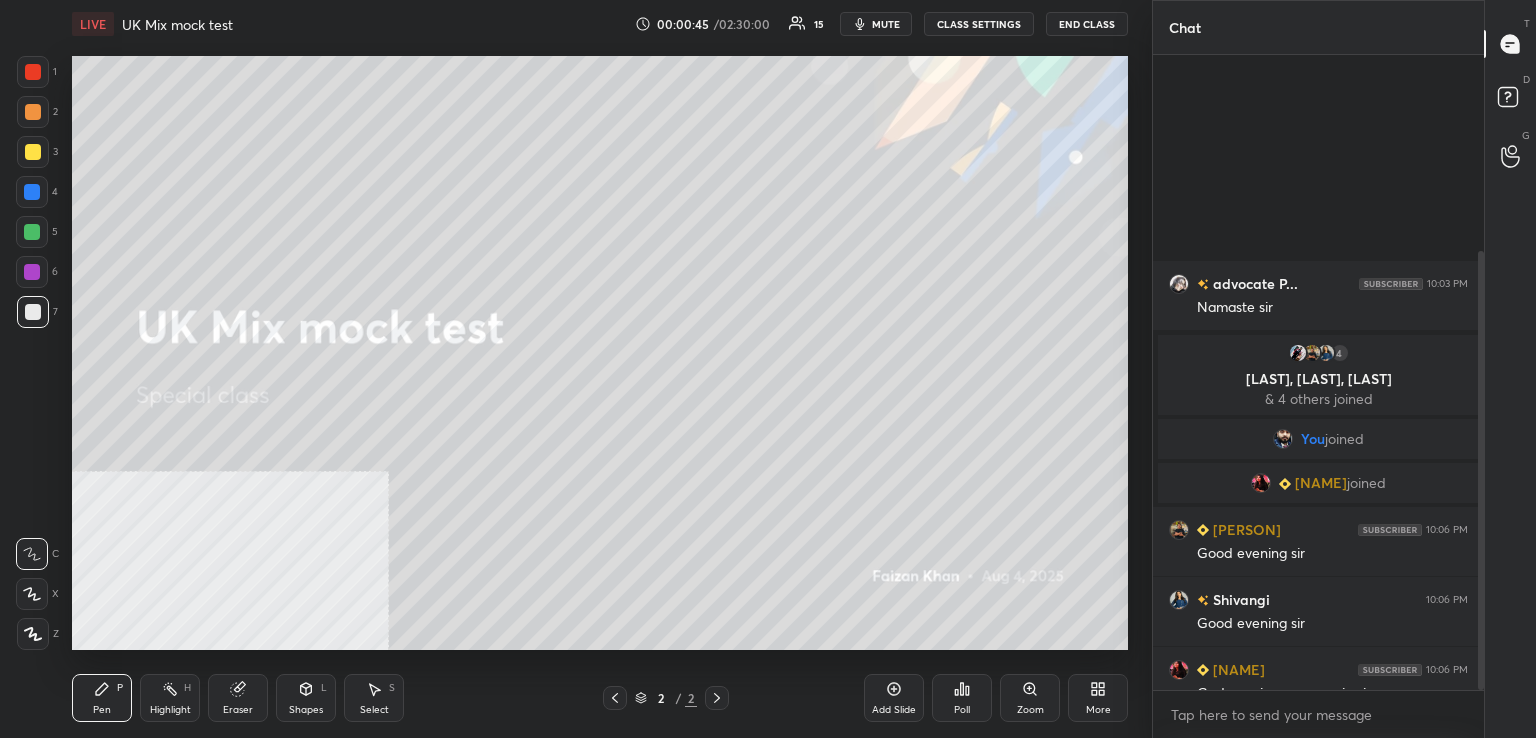 scroll, scrollTop: 284, scrollLeft: 0, axis: vertical 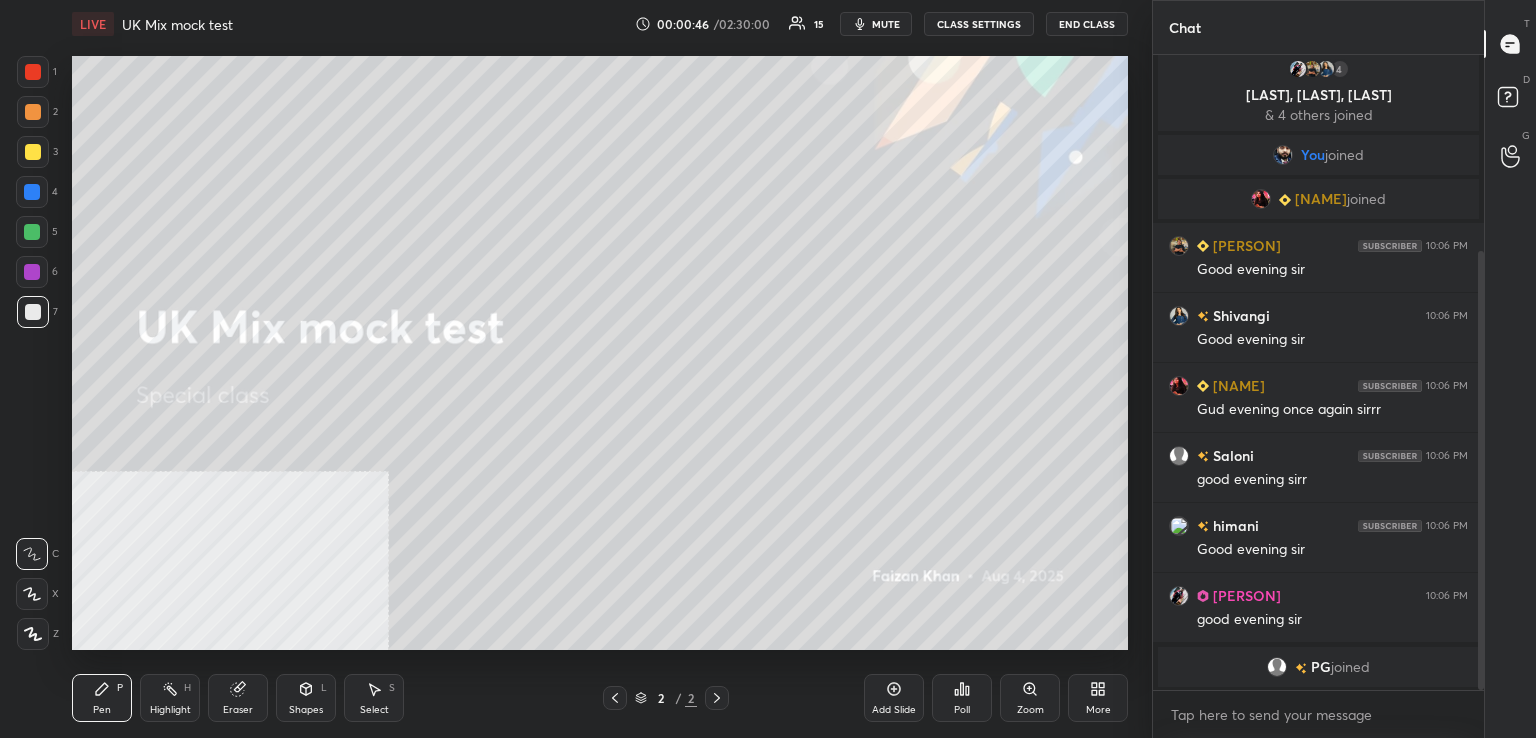 click on "Add Slide" at bounding box center [894, 698] 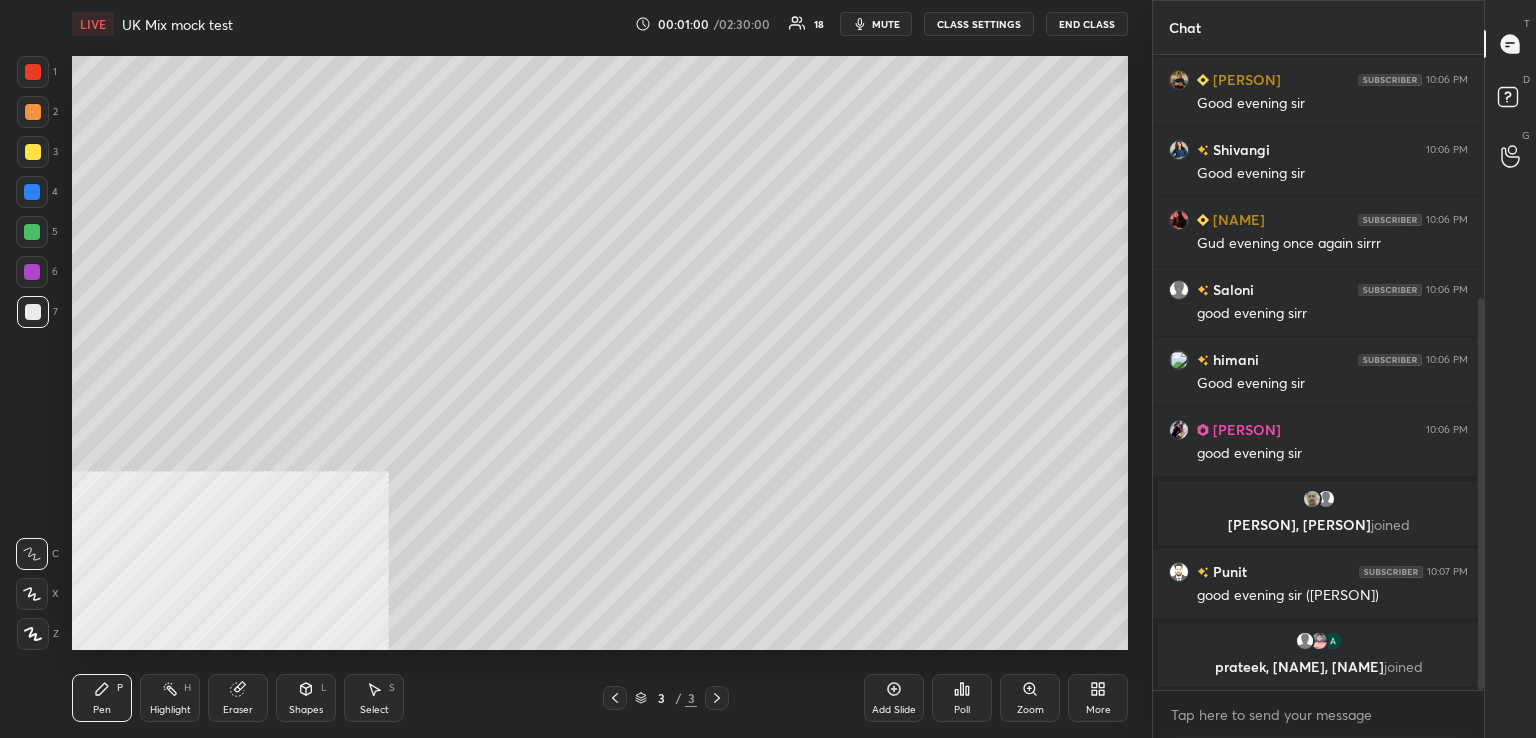 scroll, scrollTop: 520, scrollLeft: 0, axis: vertical 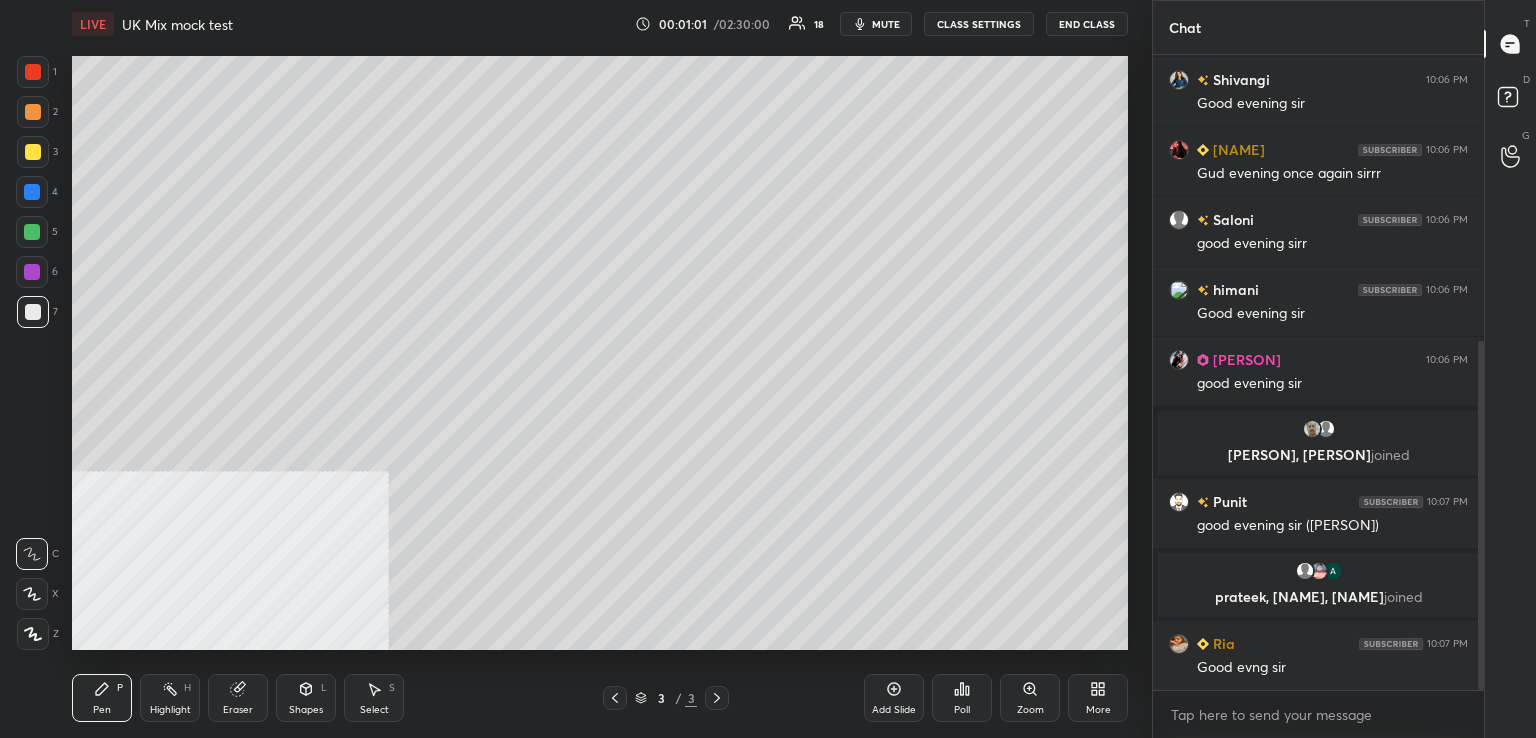 click on "More" at bounding box center (1098, 698) 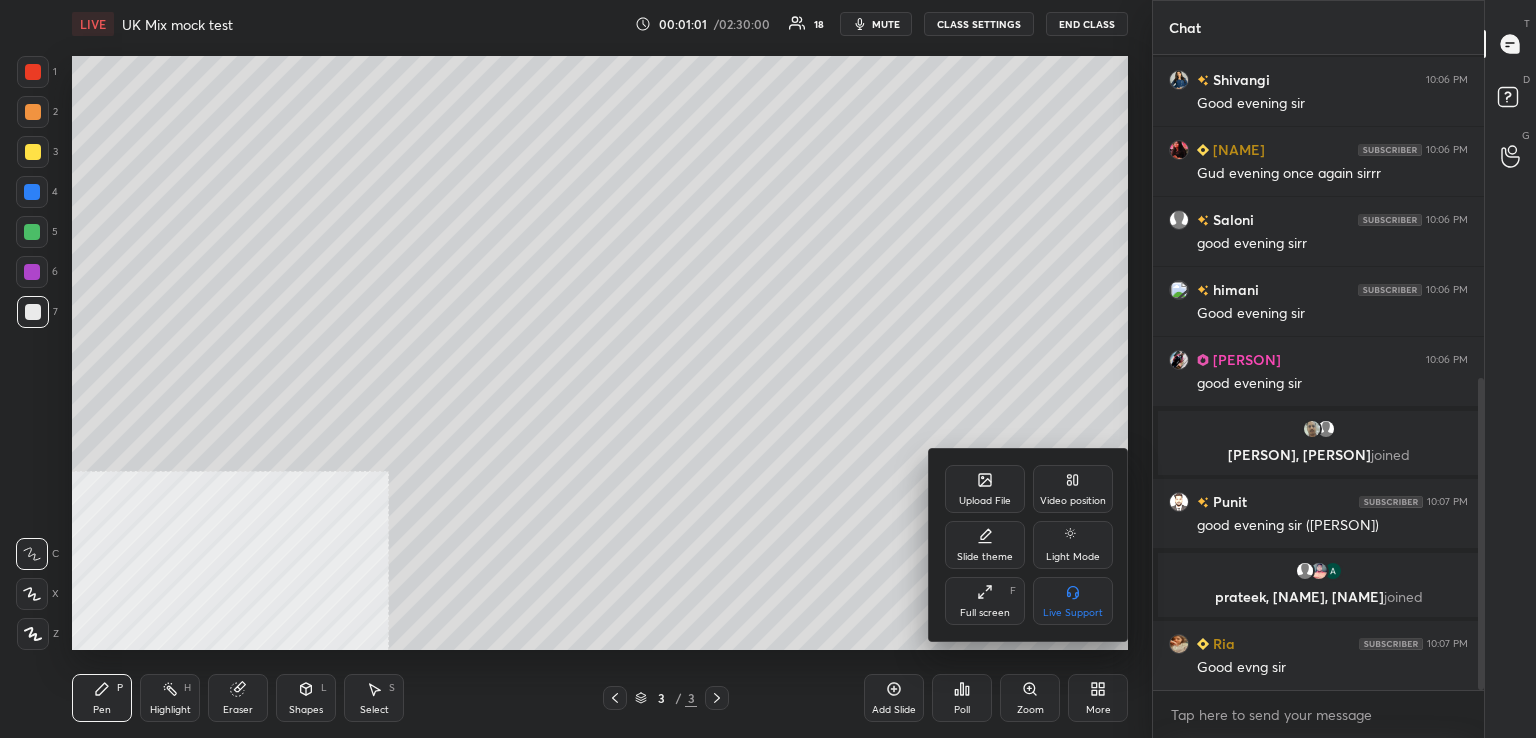 scroll, scrollTop: 660, scrollLeft: 0, axis: vertical 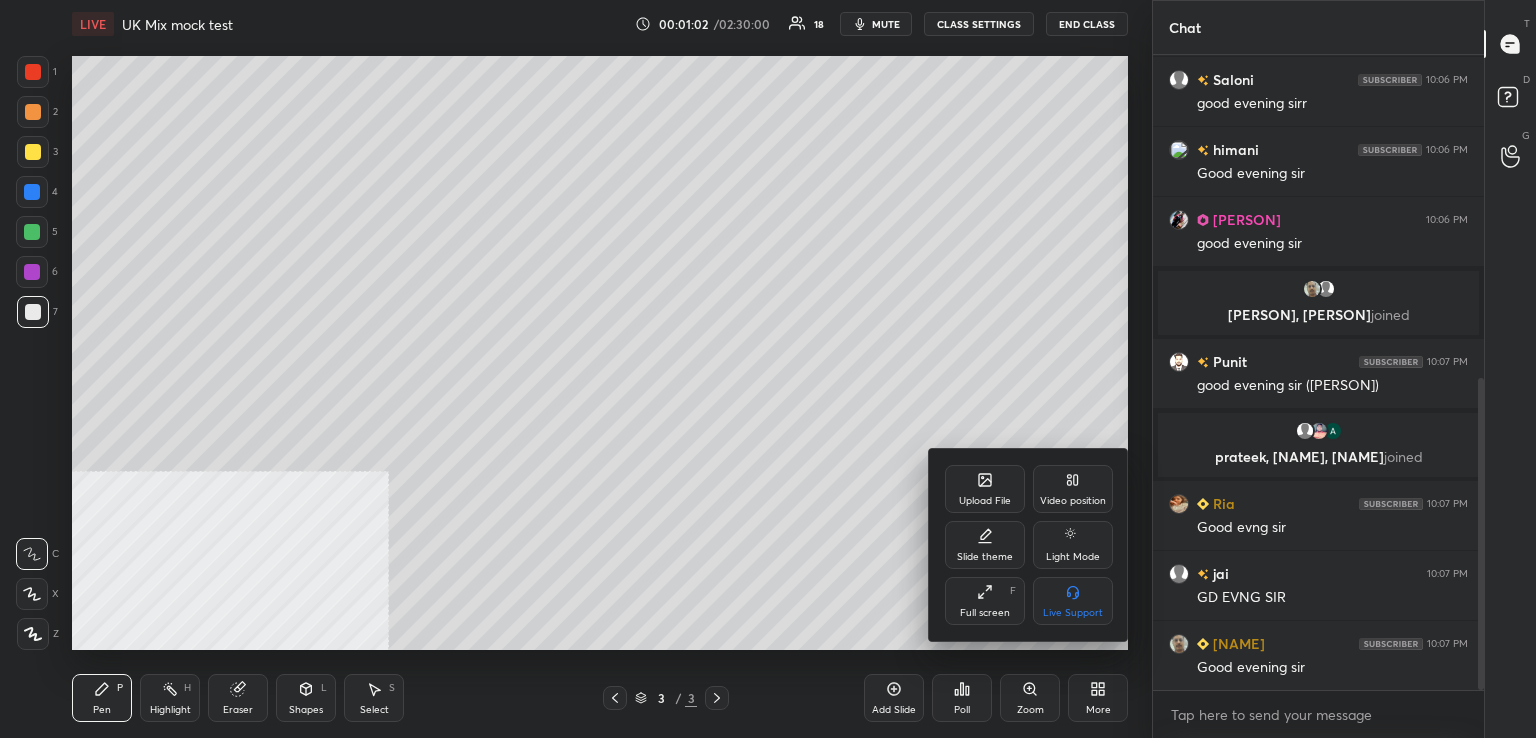 click on "Upload File" at bounding box center [985, 489] 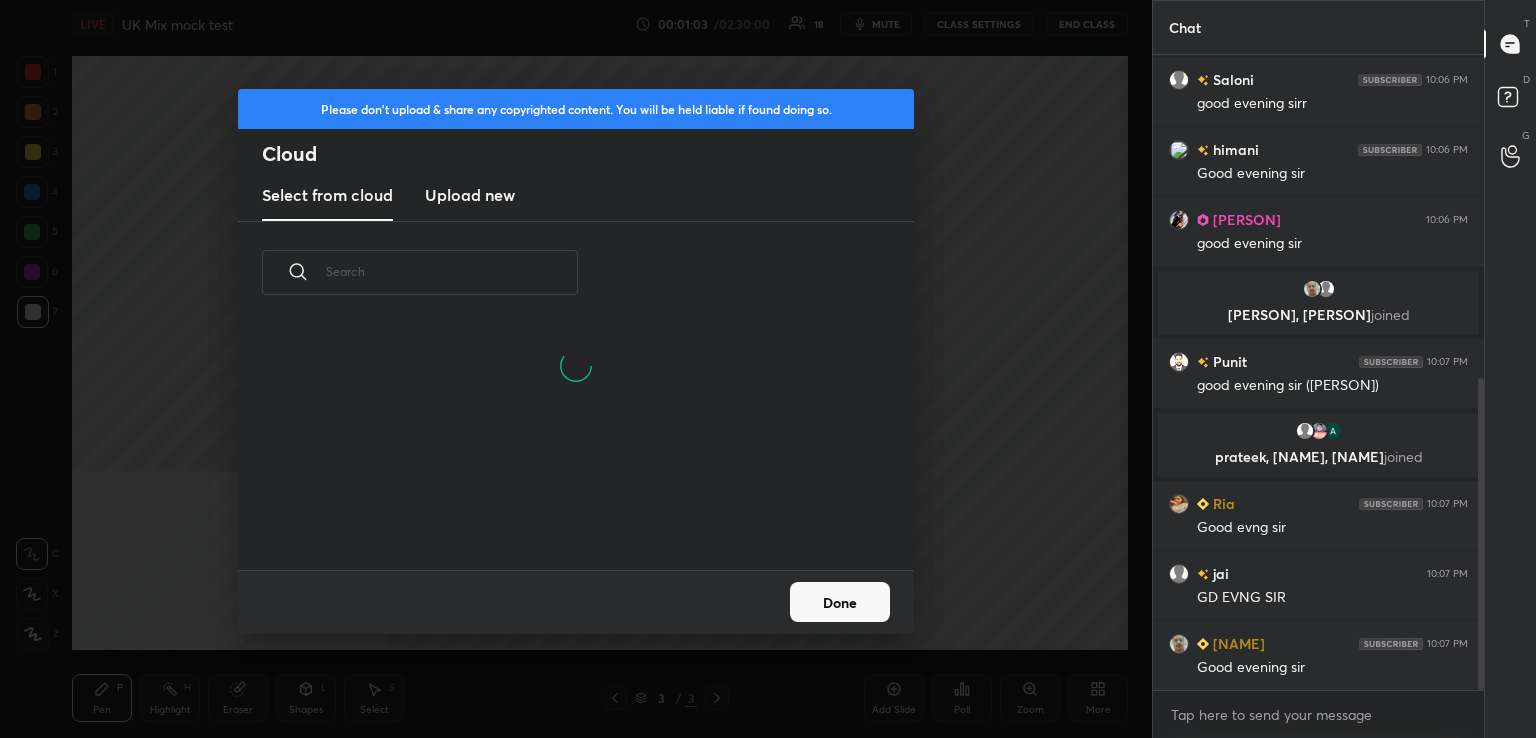 drag, startPoint x: 481, startPoint y: 193, endPoint x: 474, endPoint y: 210, distance: 18.384777 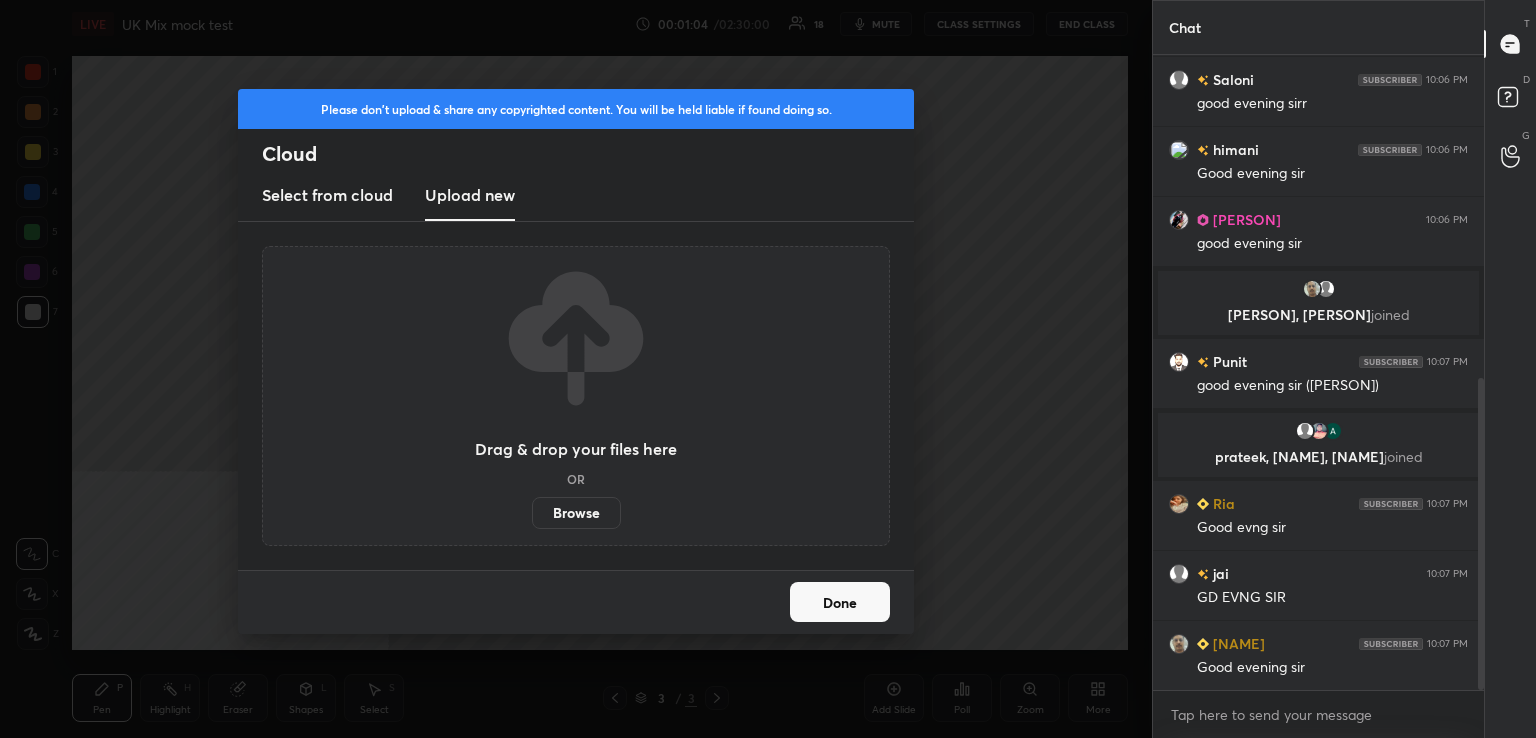 click on "Browse" at bounding box center (576, 513) 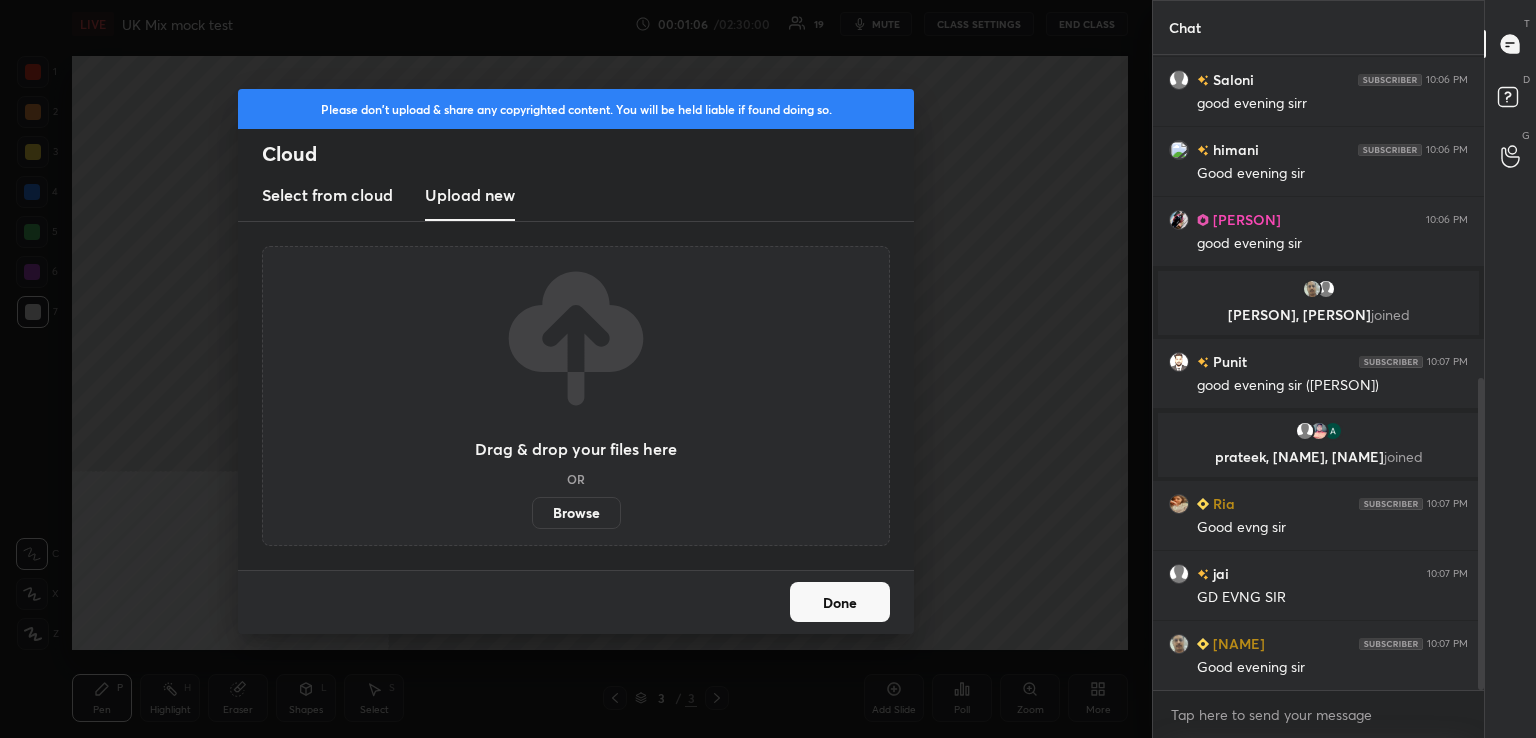 scroll, scrollTop: 730, scrollLeft: 0, axis: vertical 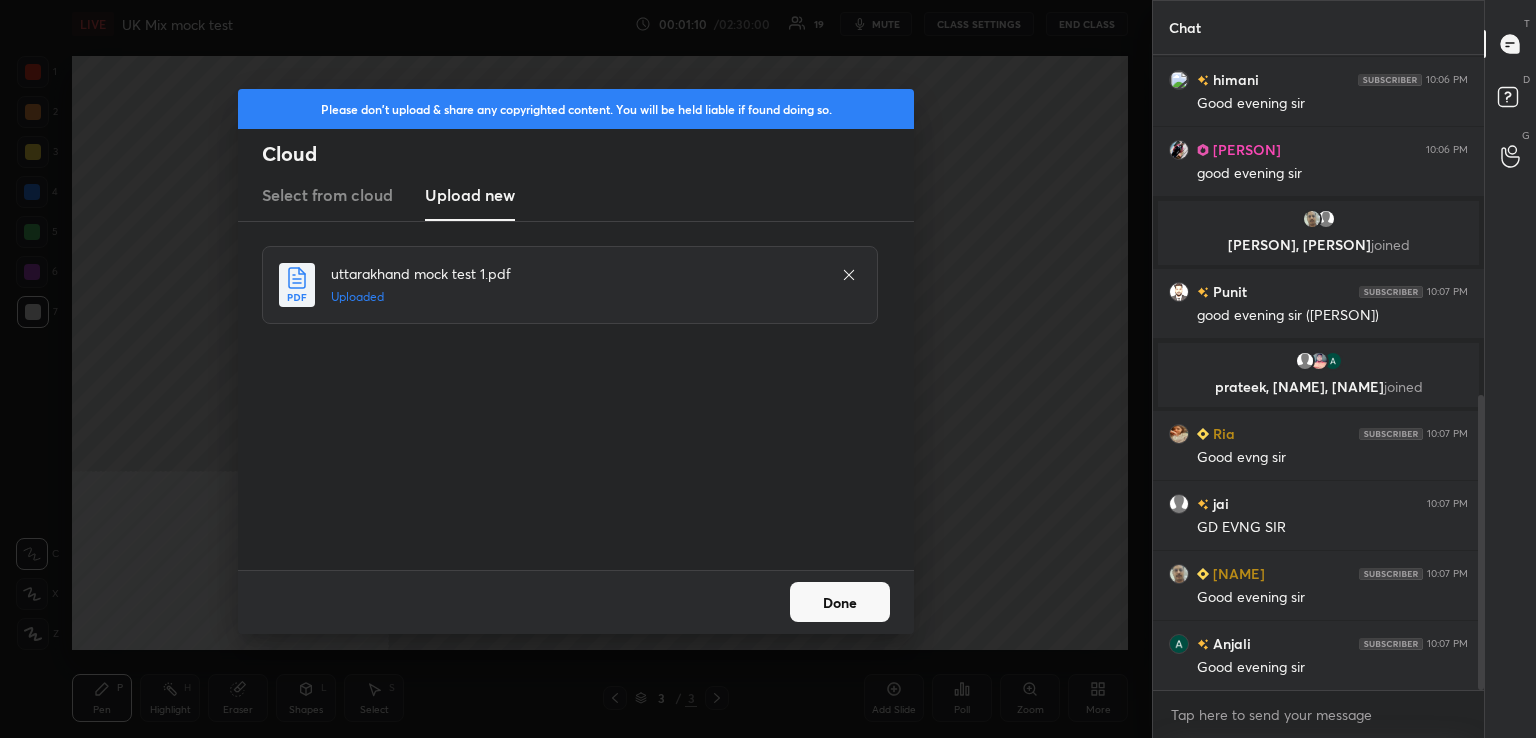 drag, startPoint x: 850, startPoint y: 608, endPoint x: 843, endPoint y: 599, distance: 11.401754 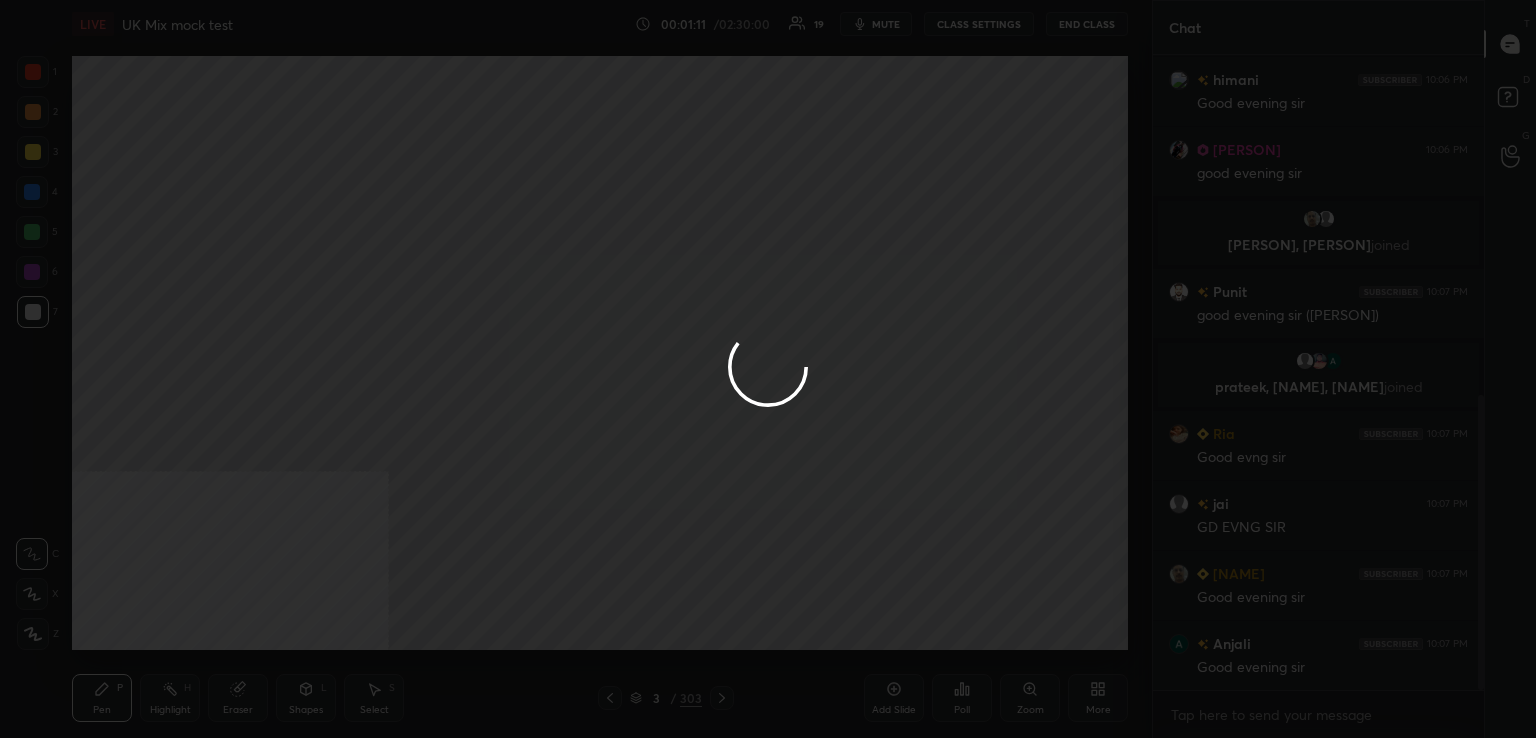 scroll, scrollTop: 800, scrollLeft: 0, axis: vertical 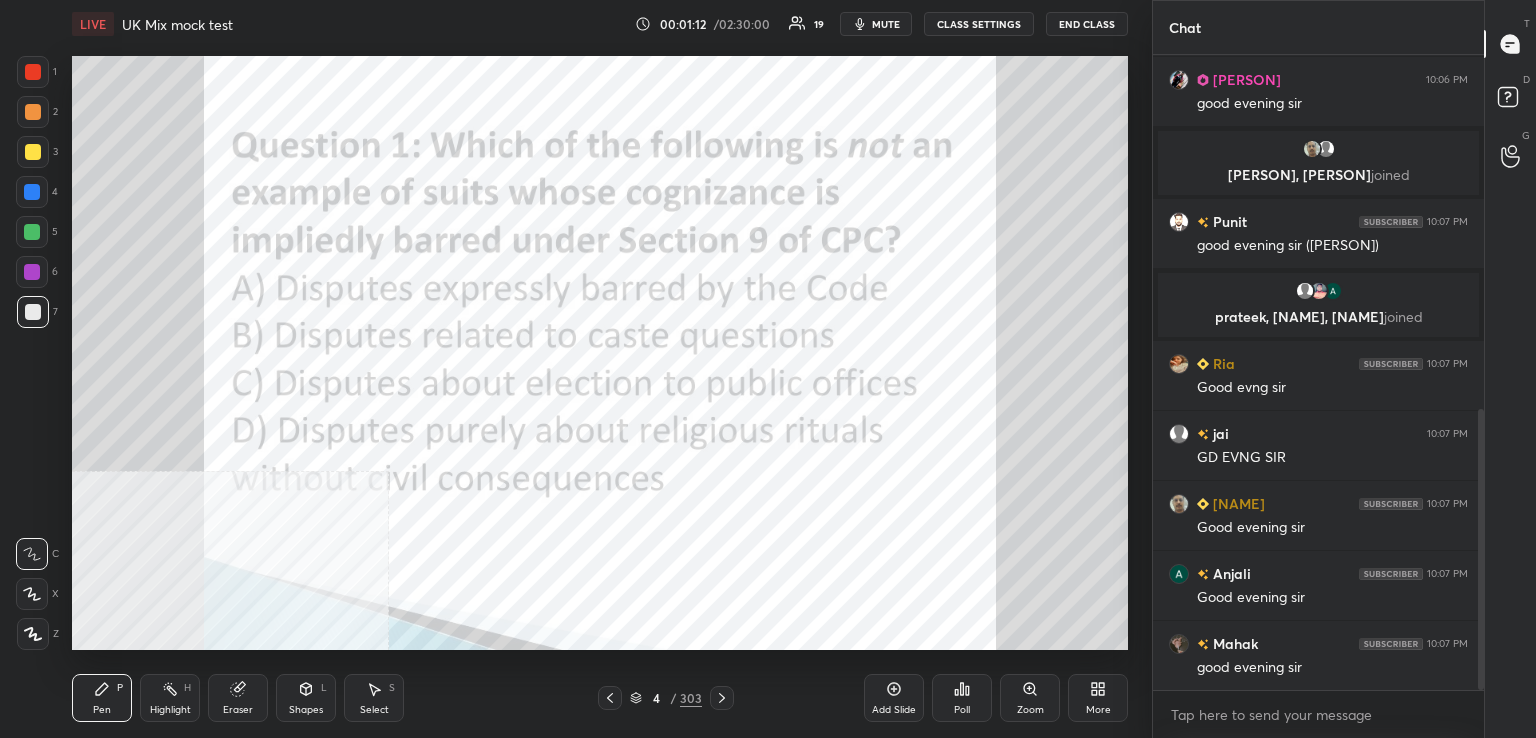 click on "mute" at bounding box center (886, 24) 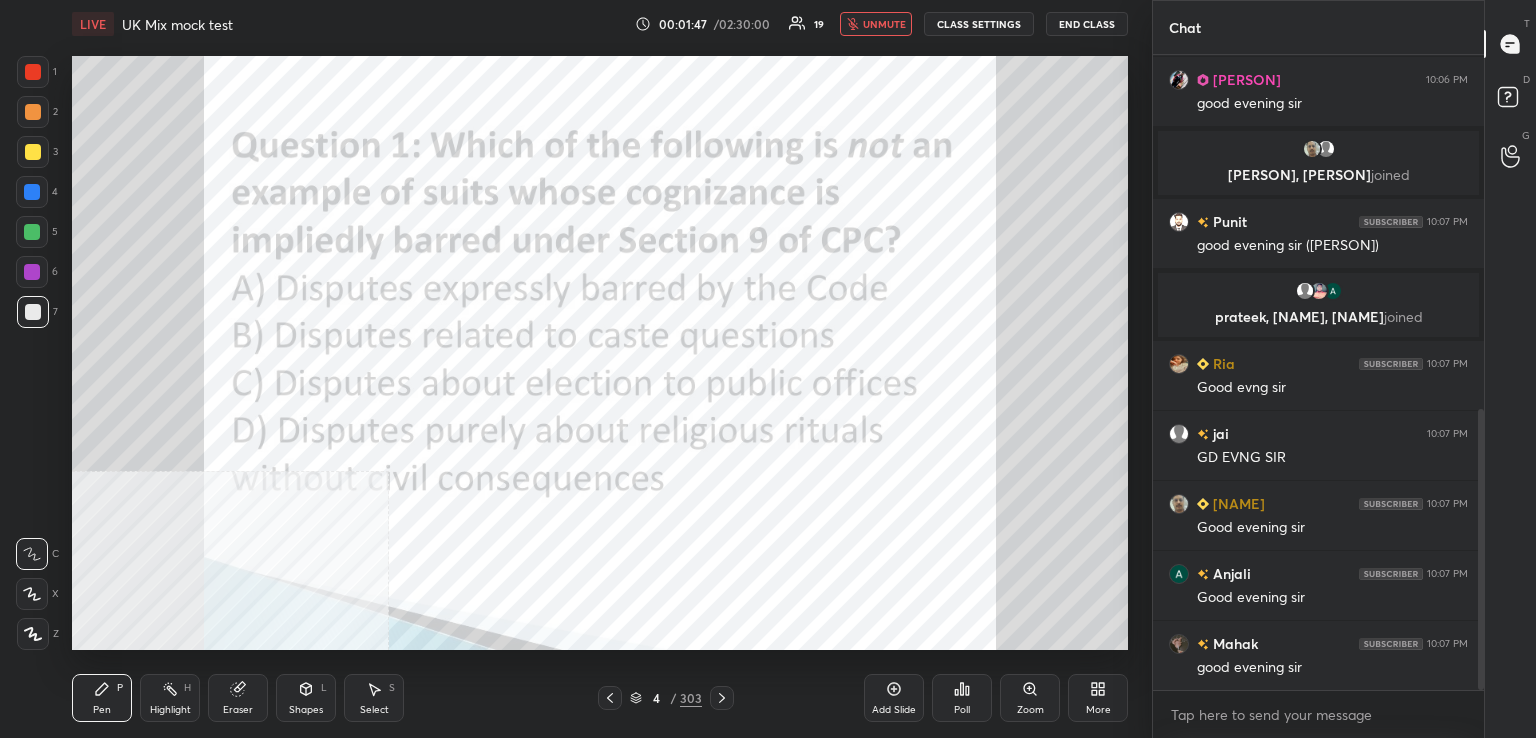 click on "unmute" at bounding box center [884, 24] 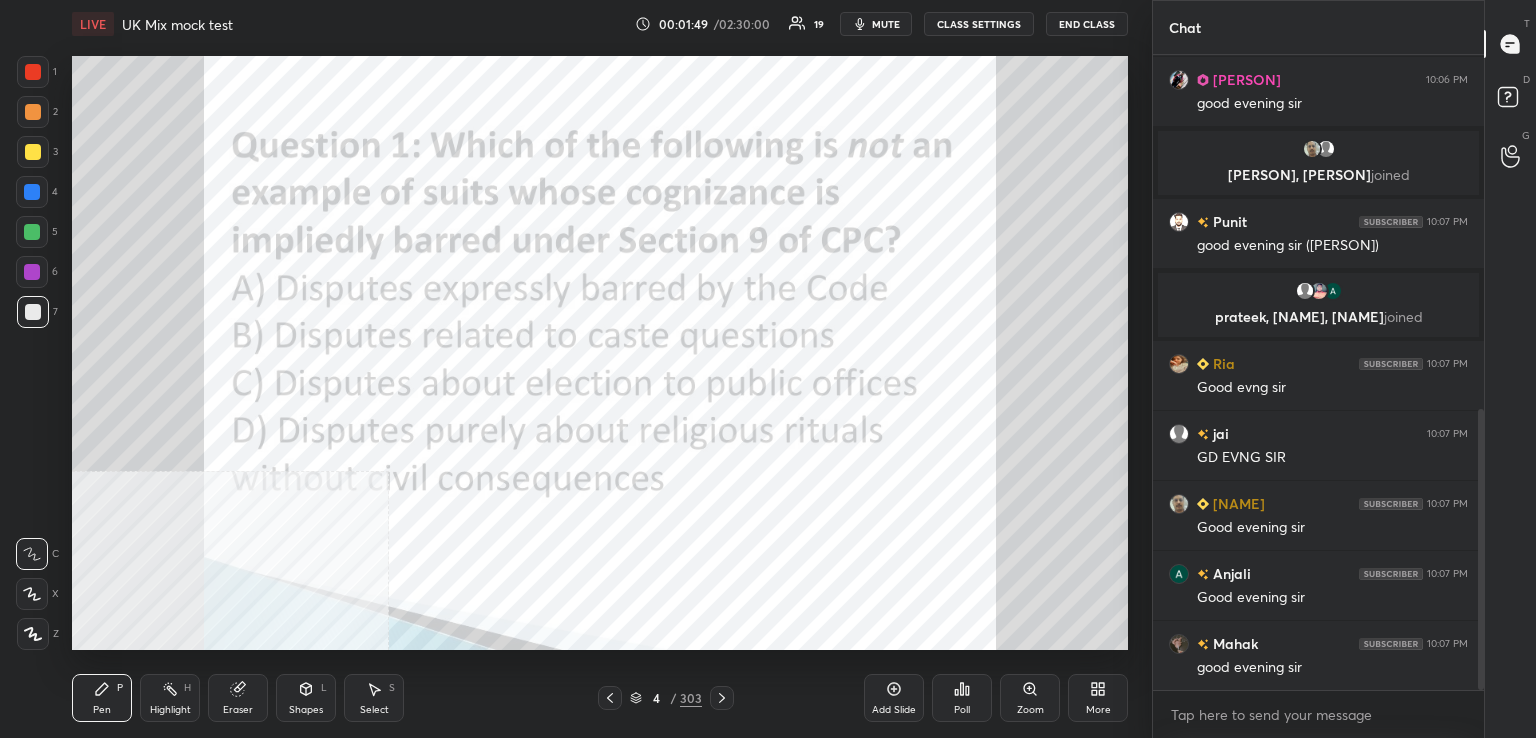 click 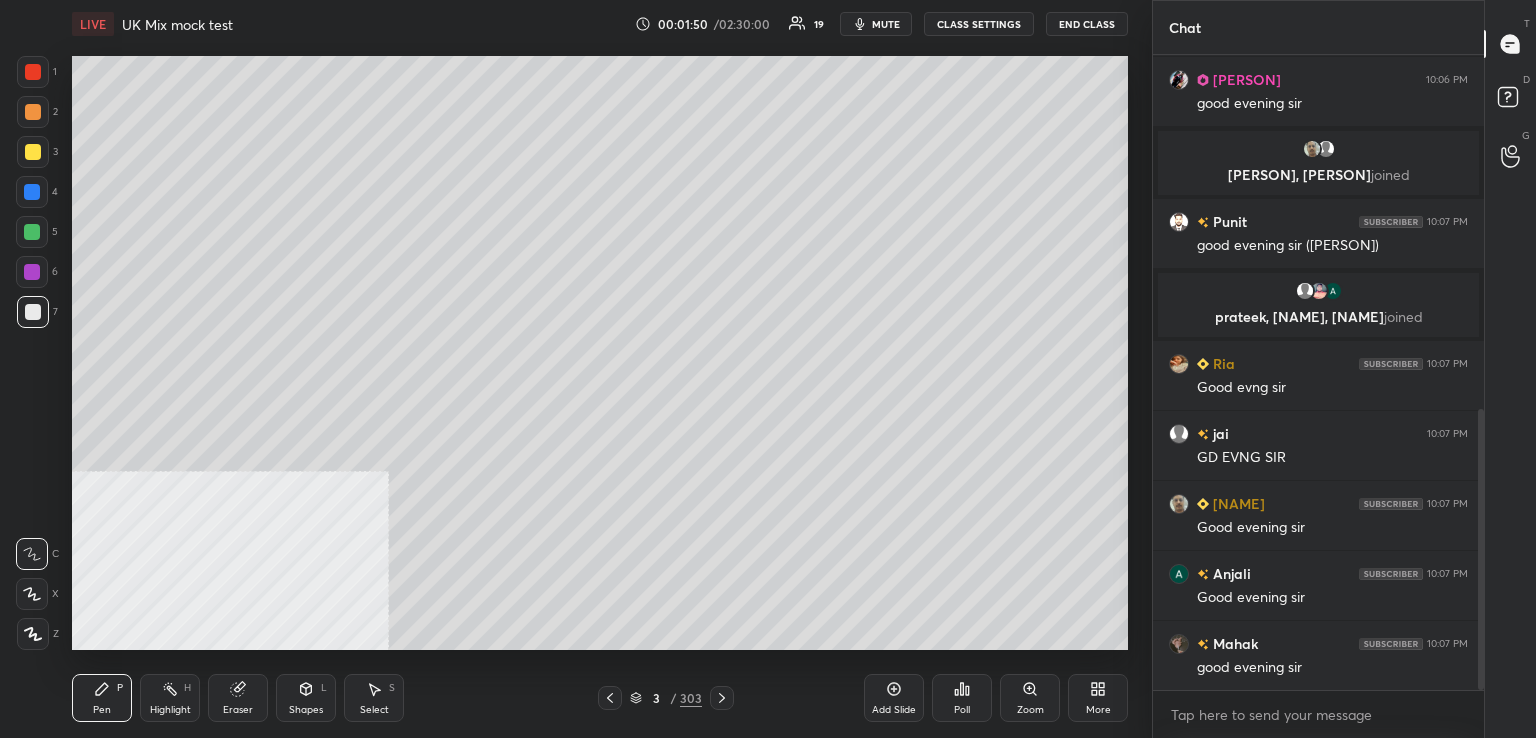 click 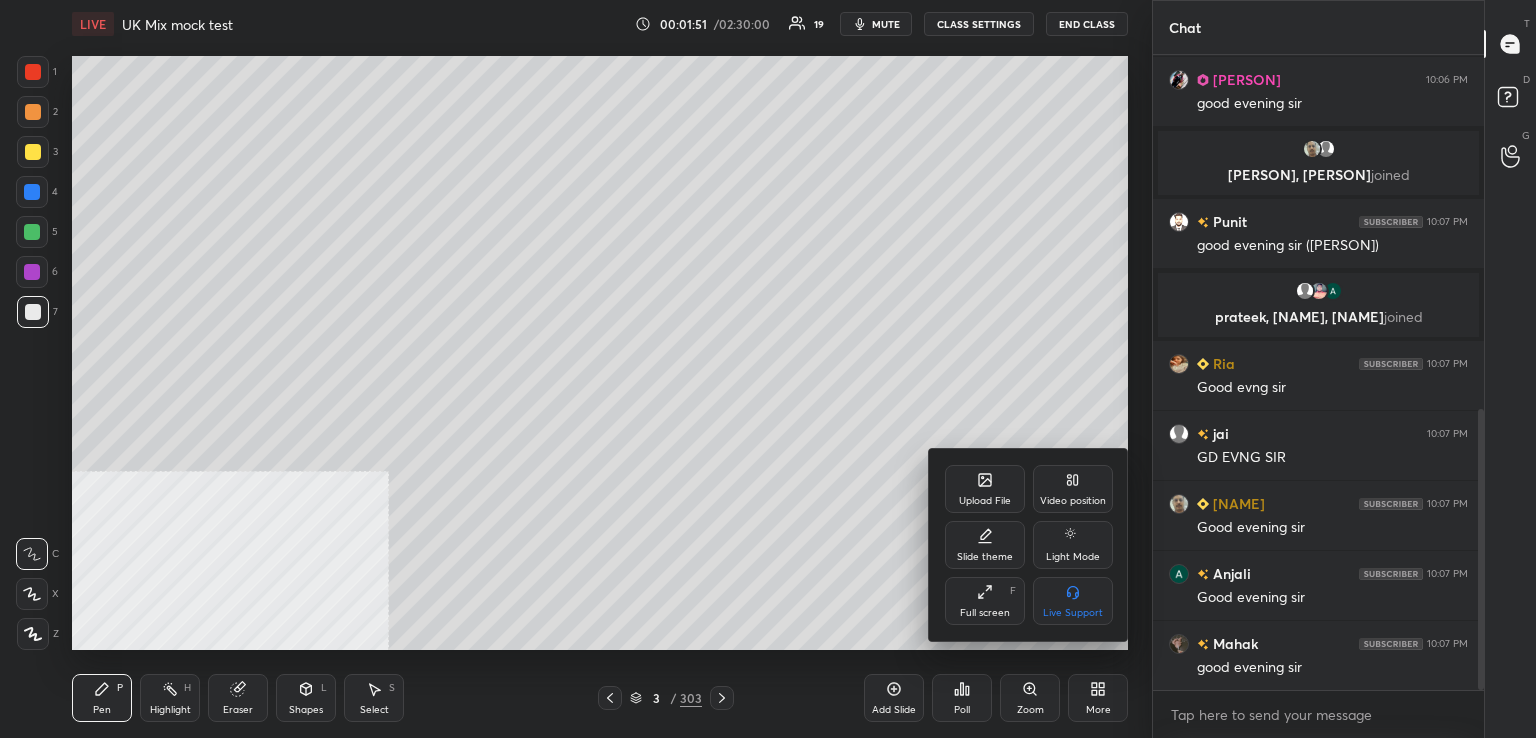 click on "Upload File" at bounding box center [985, 489] 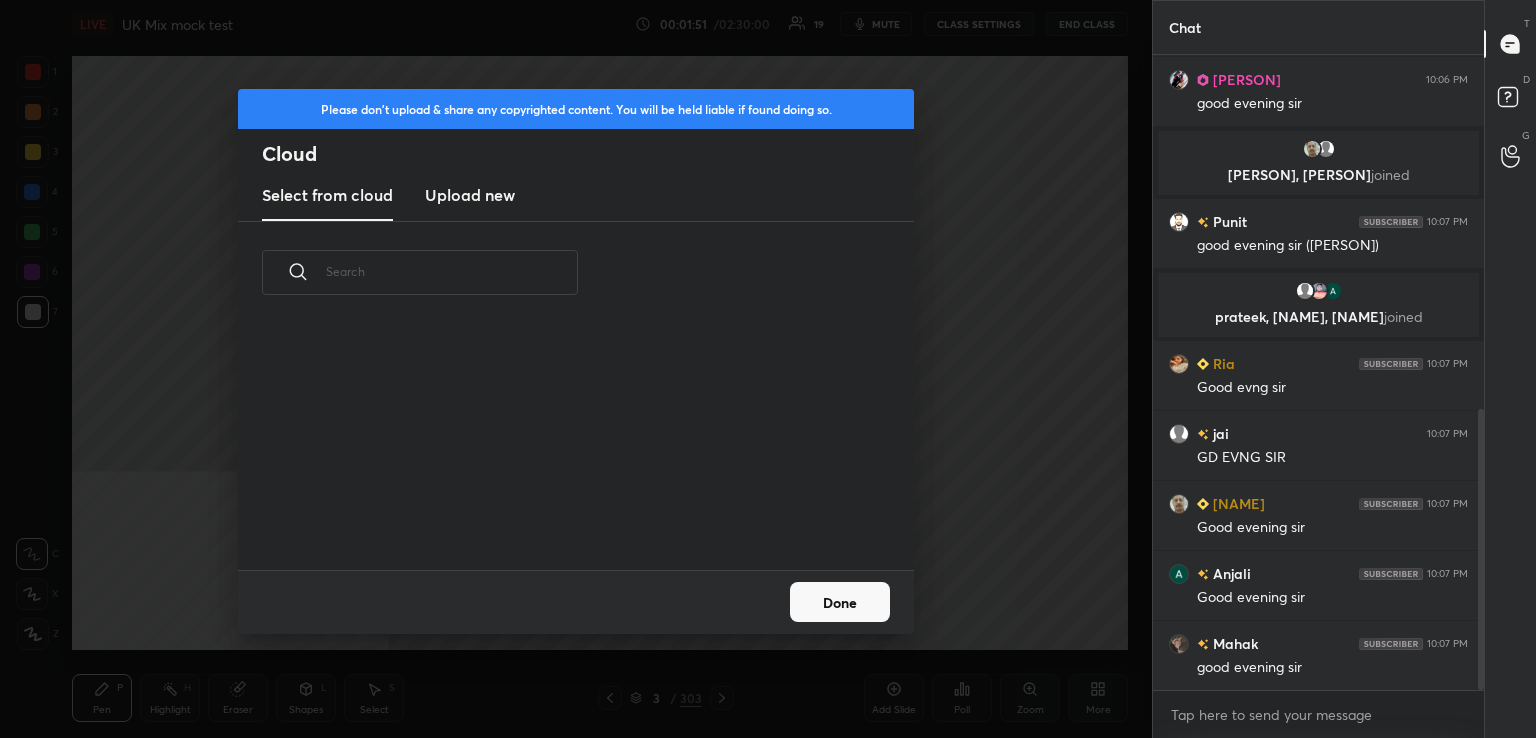 scroll, scrollTop: 5, scrollLeft: 10, axis: both 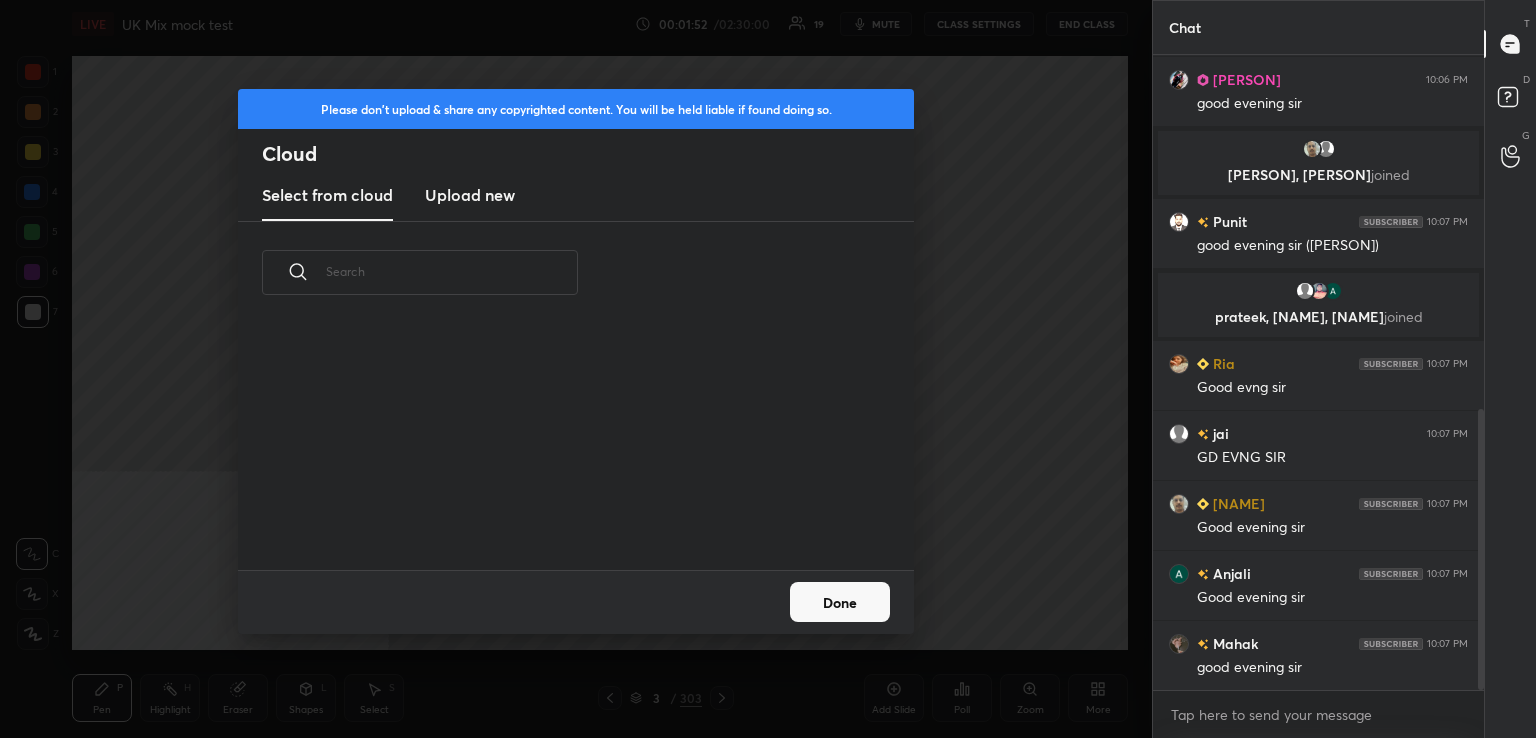 drag, startPoint x: 502, startPoint y: 186, endPoint x: 505, endPoint y: 220, distance: 34.132095 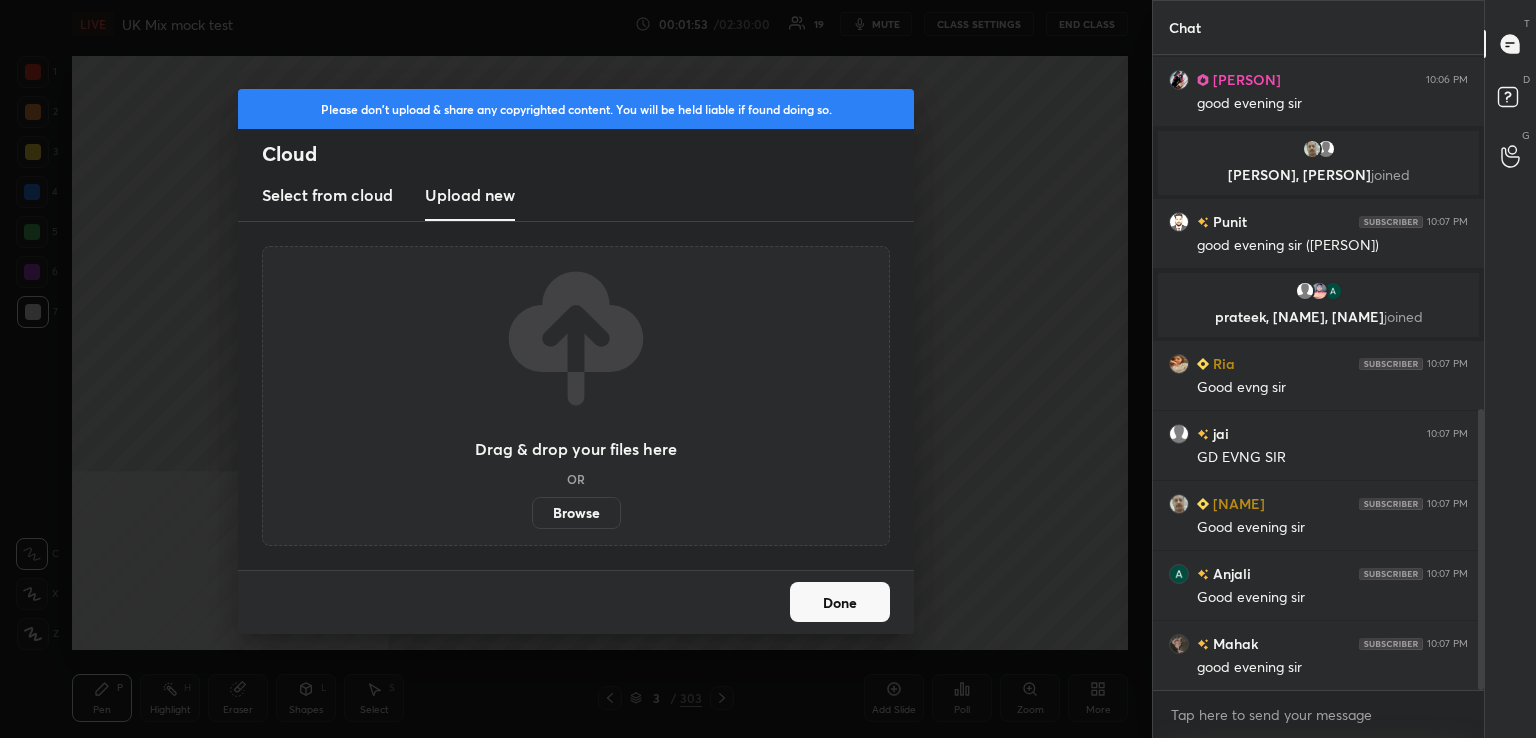 click on "Browse" at bounding box center (576, 513) 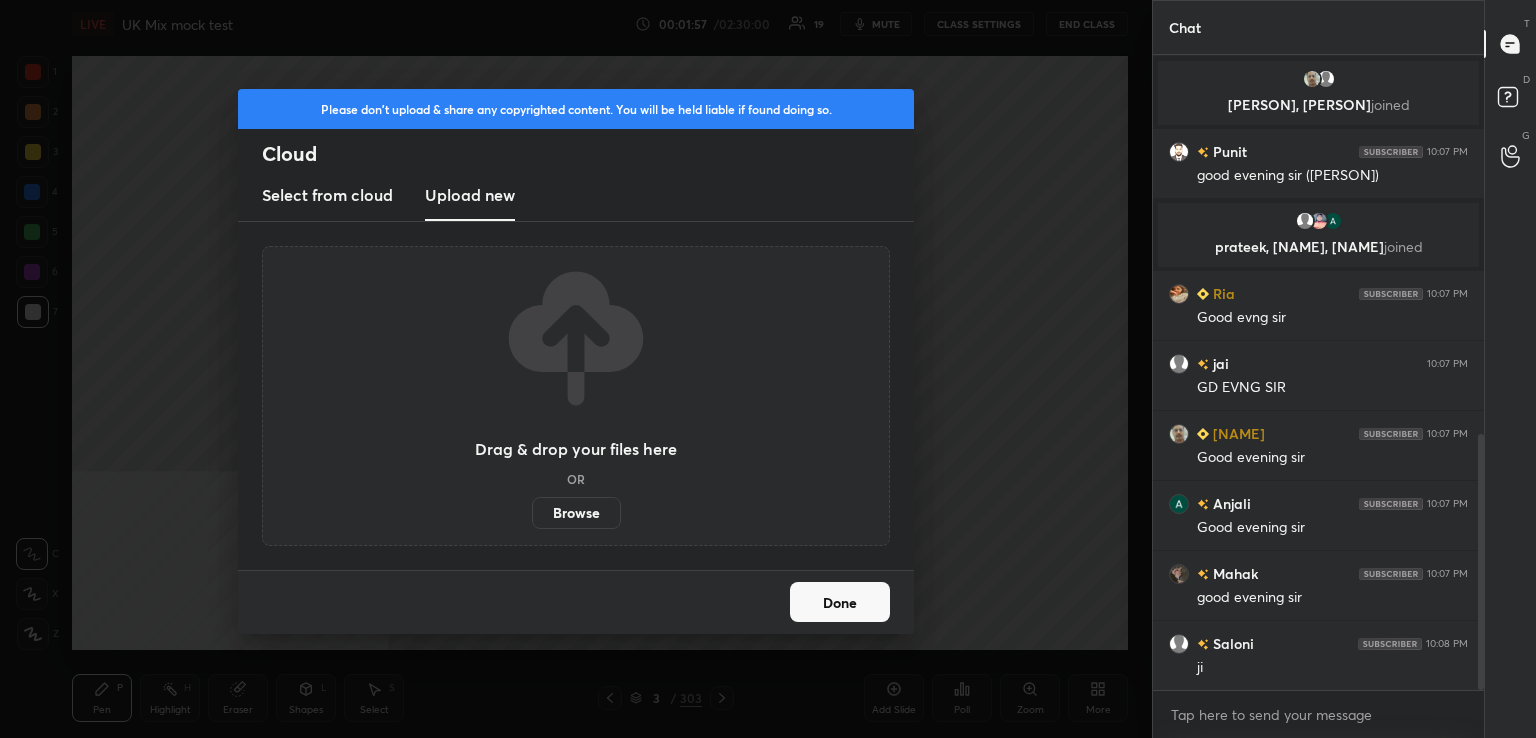 scroll, scrollTop: 940, scrollLeft: 0, axis: vertical 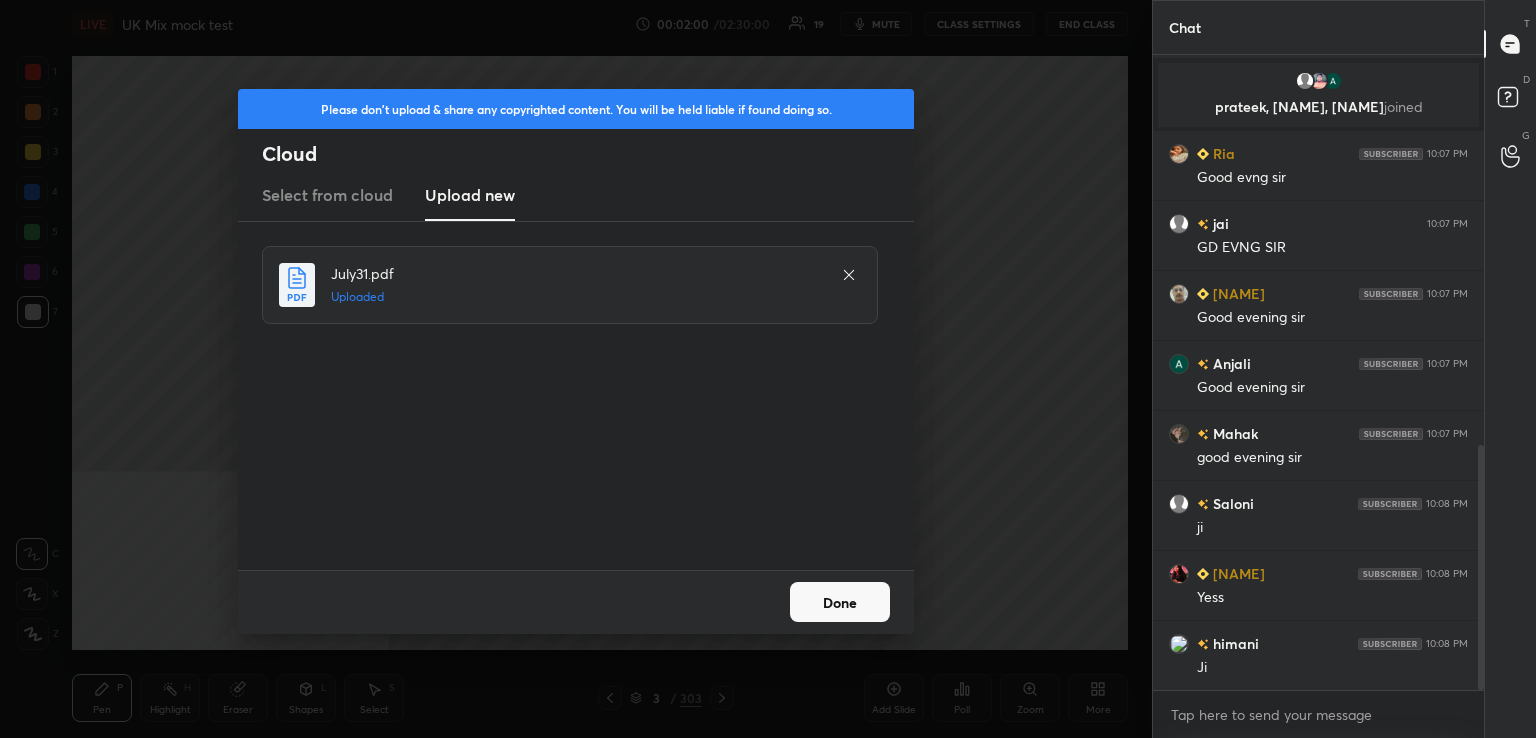 drag, startPoint x: 848, startPoint y: 600, endPoint x: 828, endPoint y: 606, distance: 20.880613 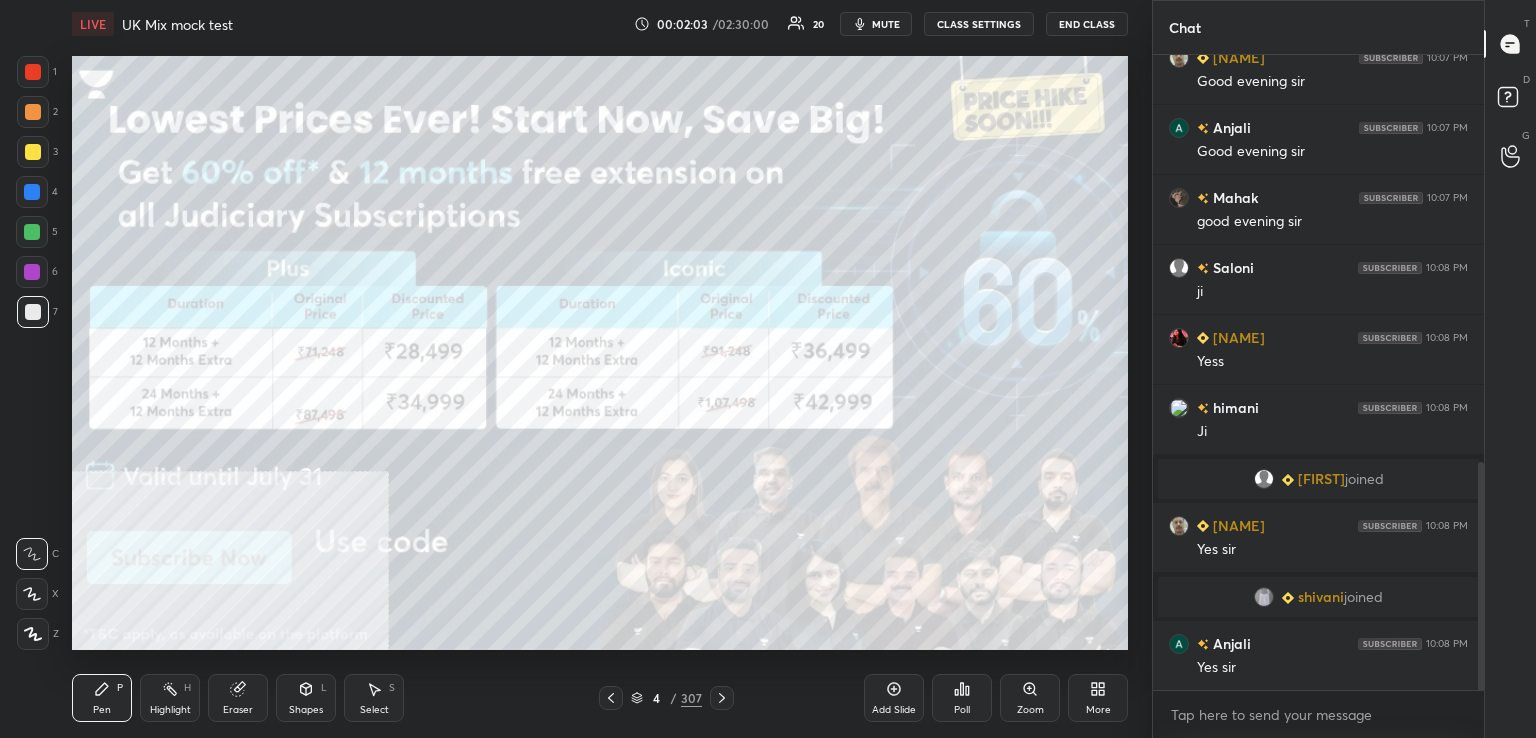 scroll, scrollTop: 1138, scrollLeft: 0, axis: vertical 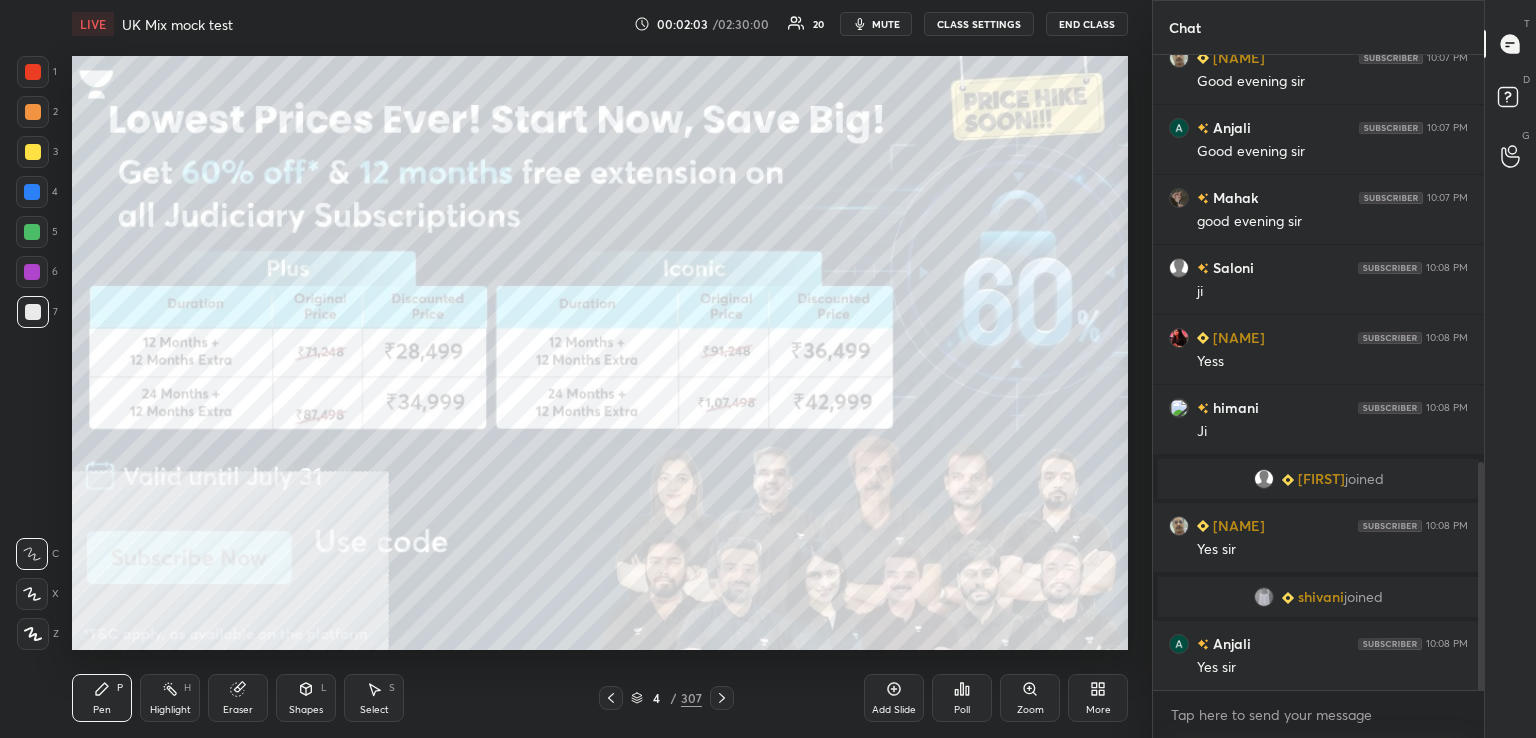 drag, startPoint x: 34, startPoint y: 72, endPoint x: 45, endPoint y: 94, distance: 24.596748 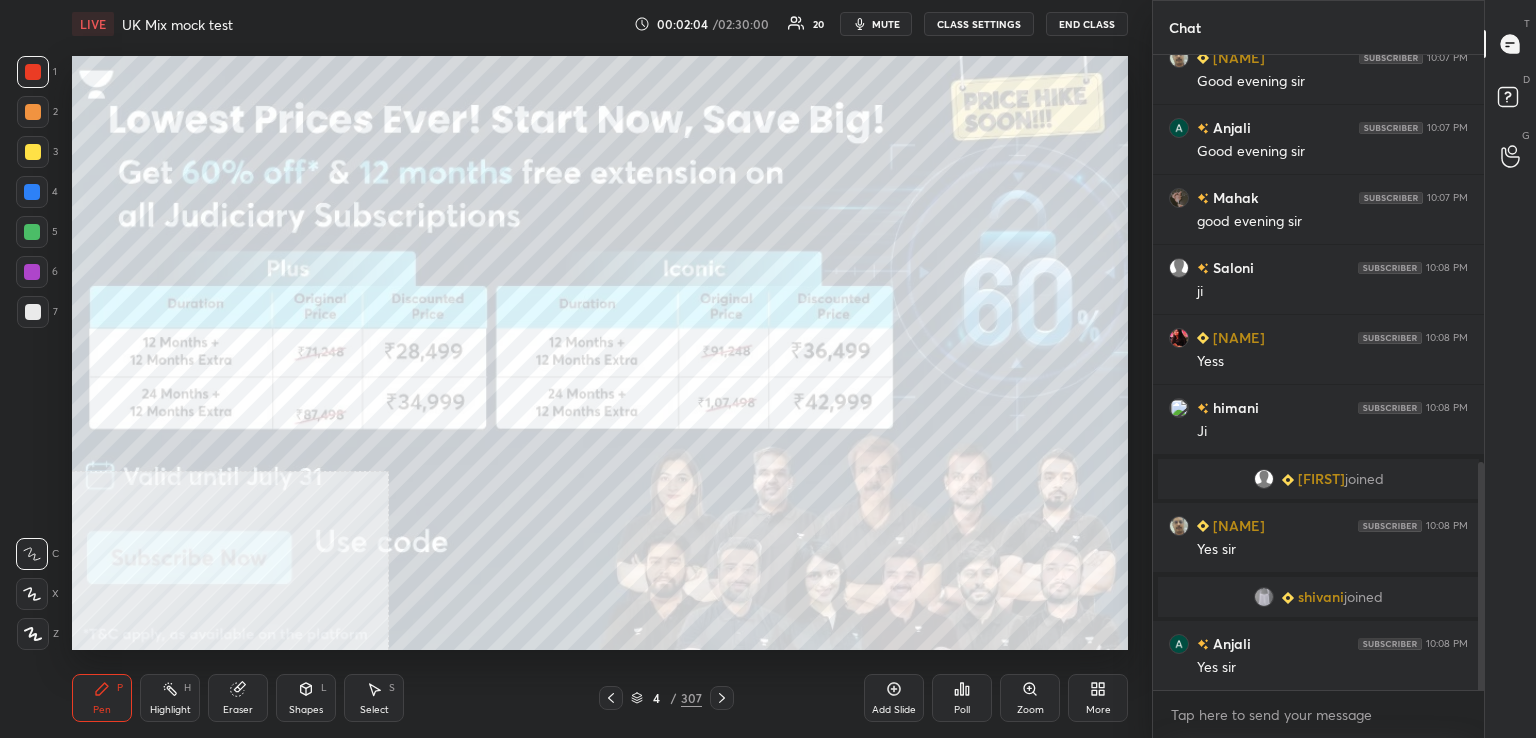 click on "Highlight" at bounding box center [170, 710] 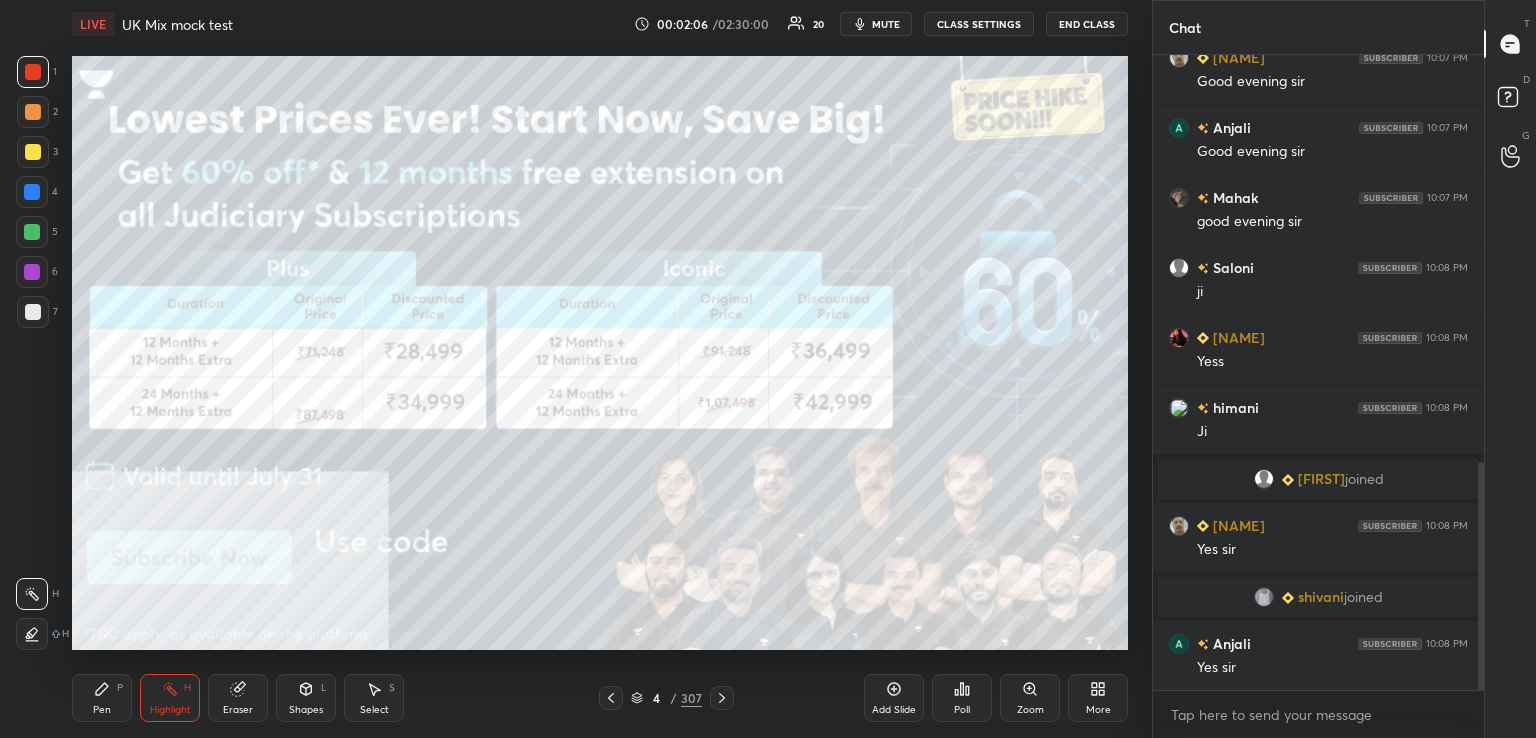 drag, startPoint x: 98, startPoint y: 695, endPoint x: 105, endPoint y: 671, distance: 25 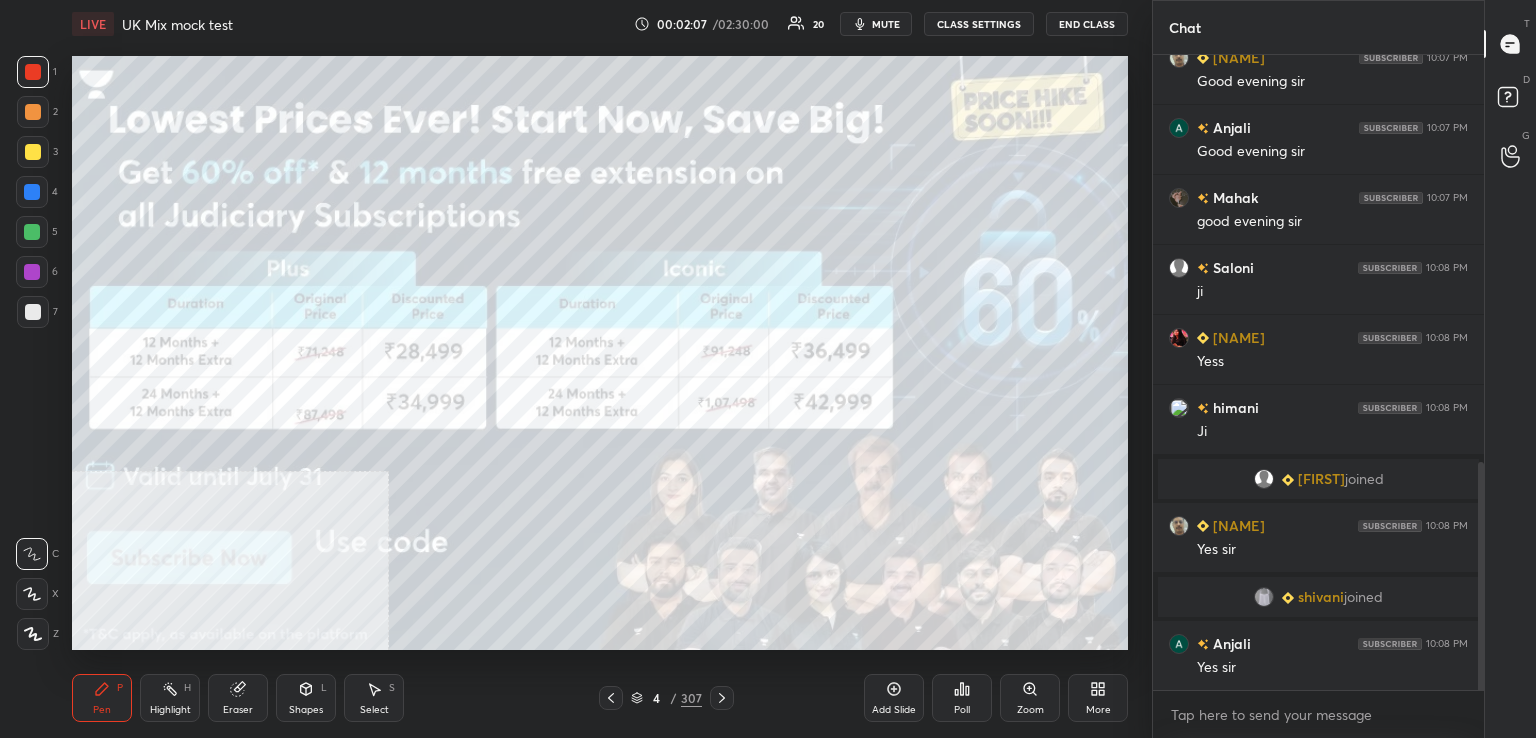 drag, startPoint x: 28, startPoint y: 633, endPoint x: 31, endPoint y: 597, distance: 36.124783 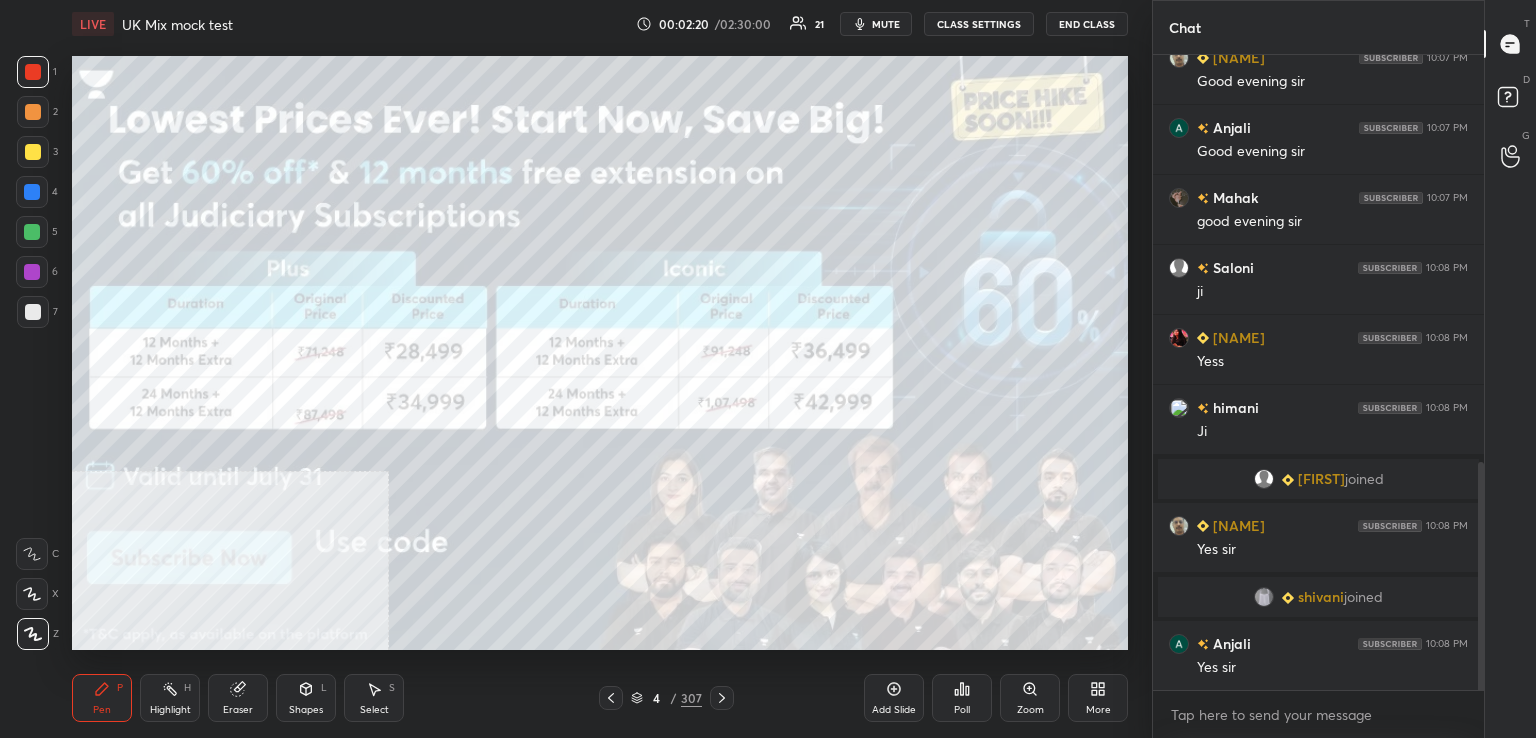 scroll, scrollTop: 1186, scrollLeft: 0, axis: vertical 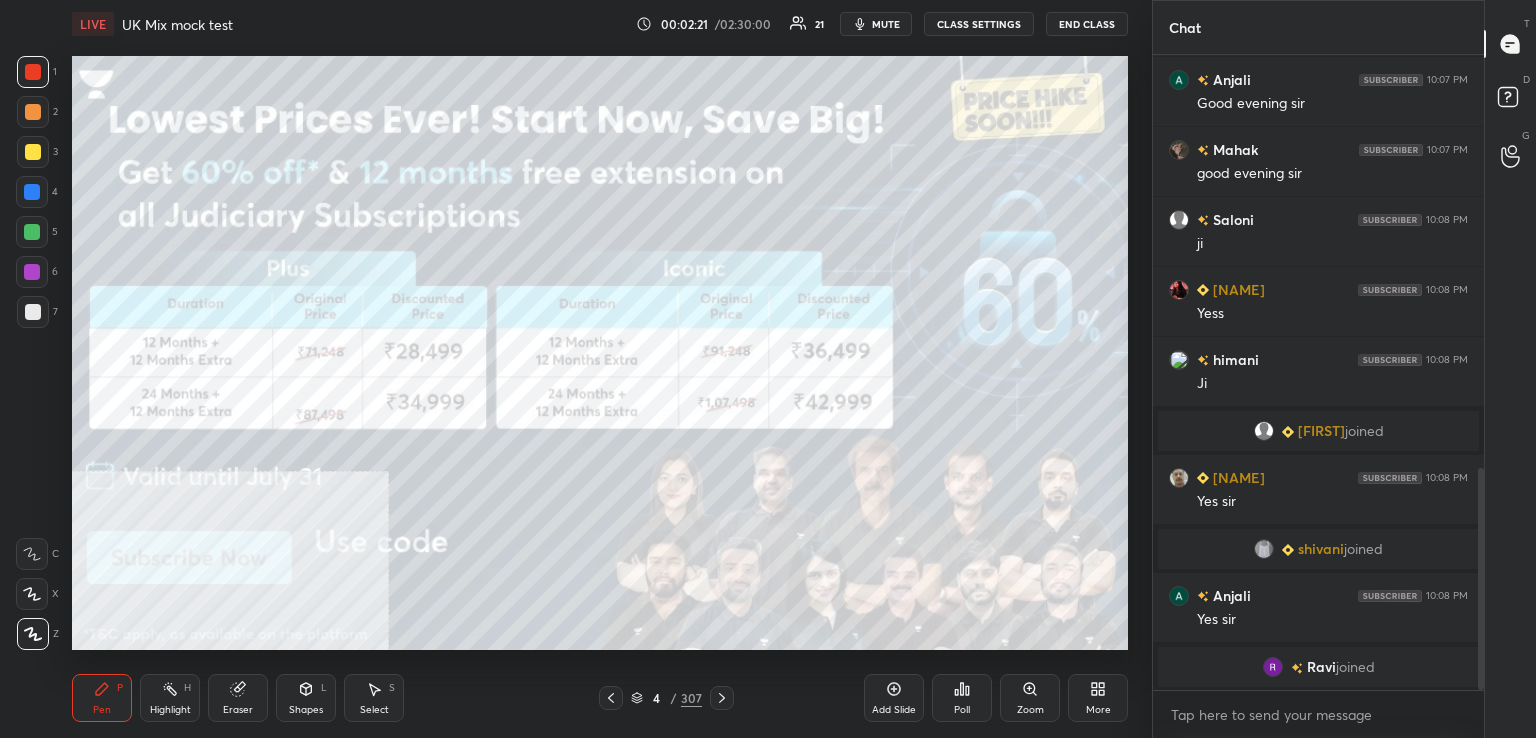 click 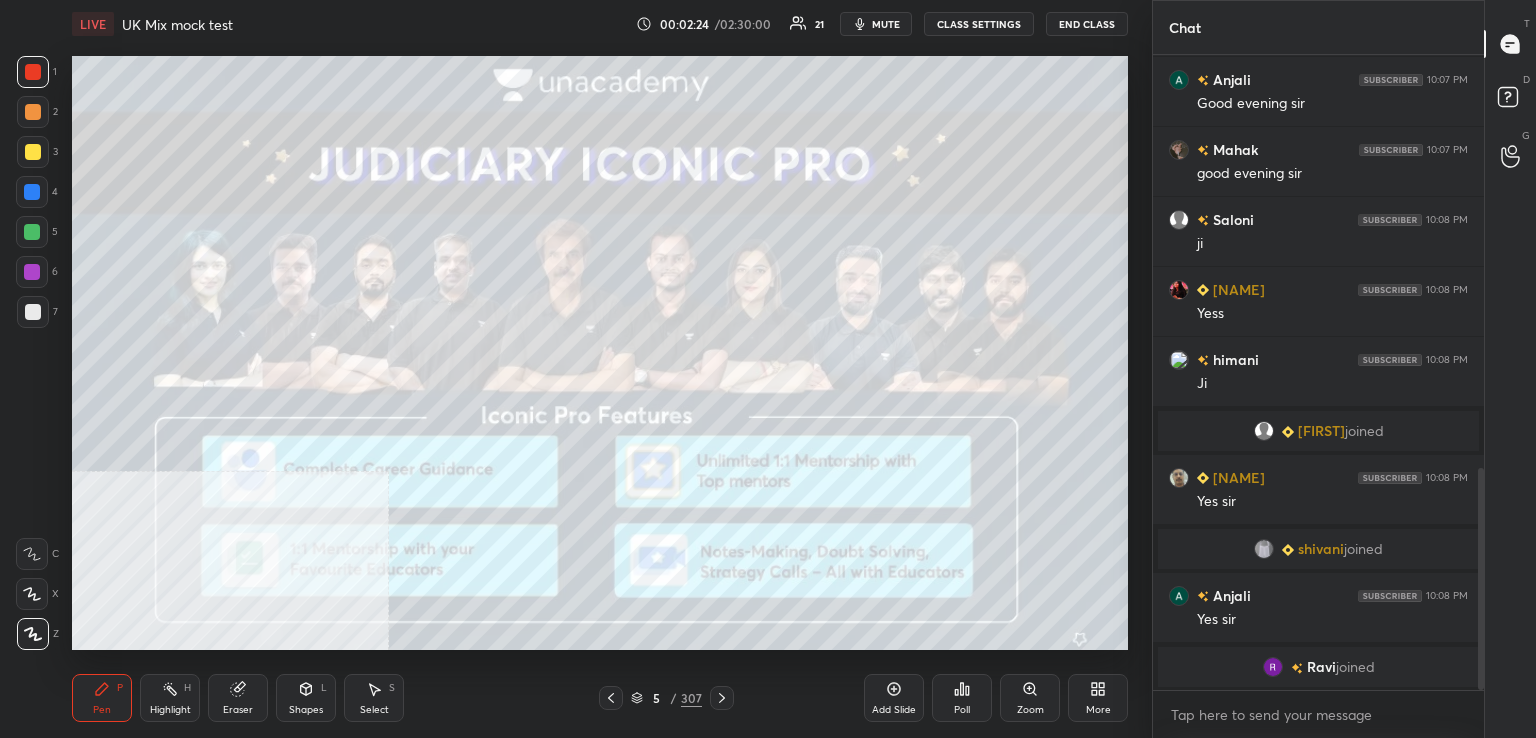 click 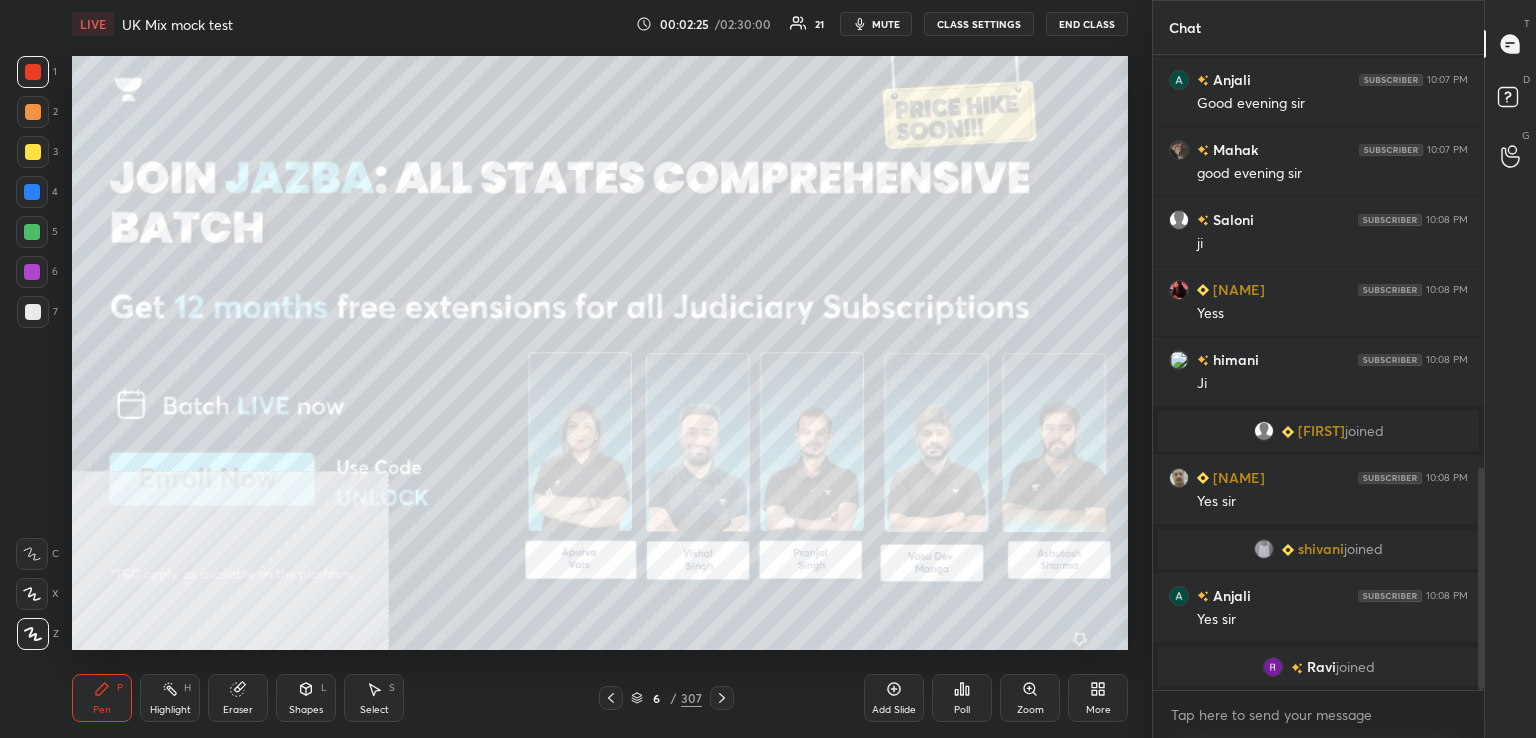 click 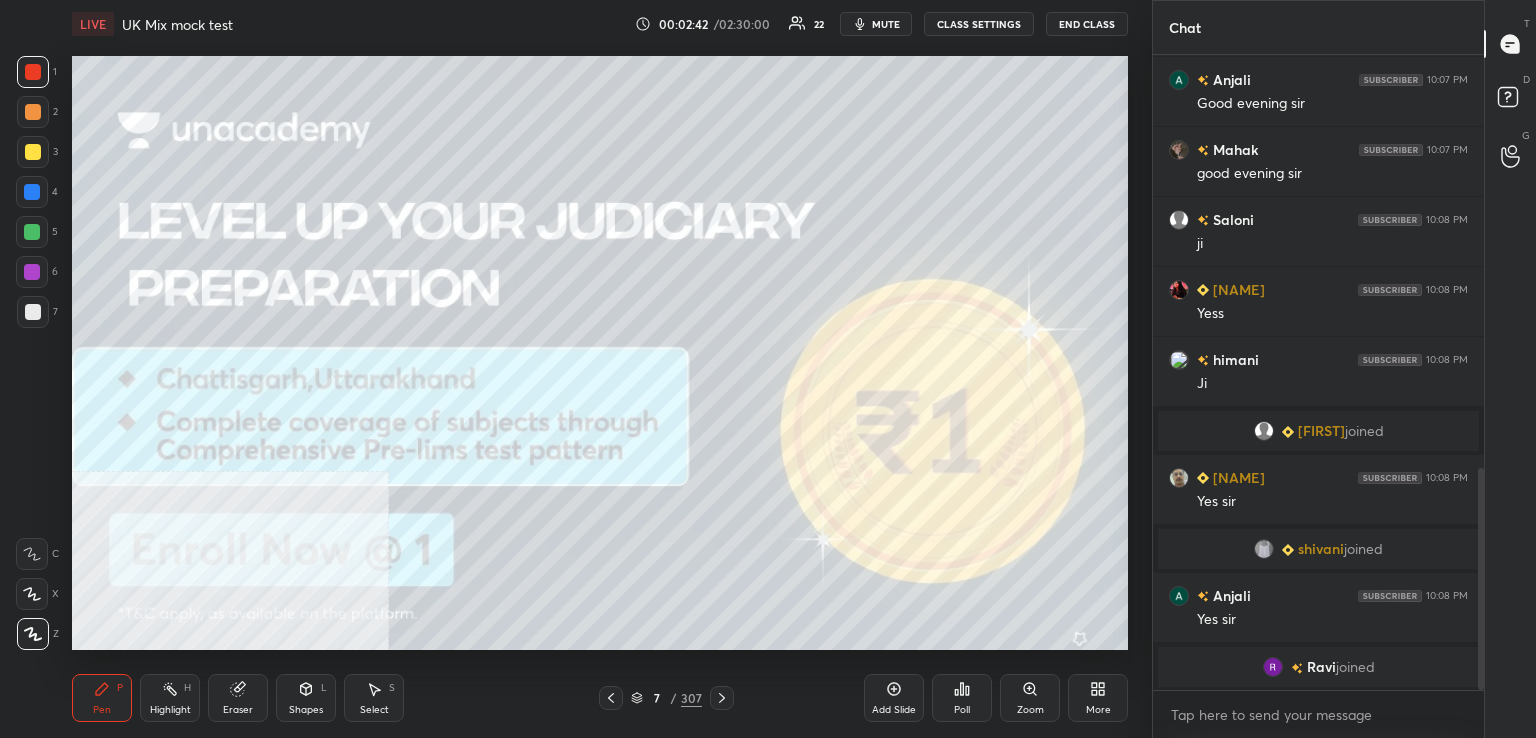 click 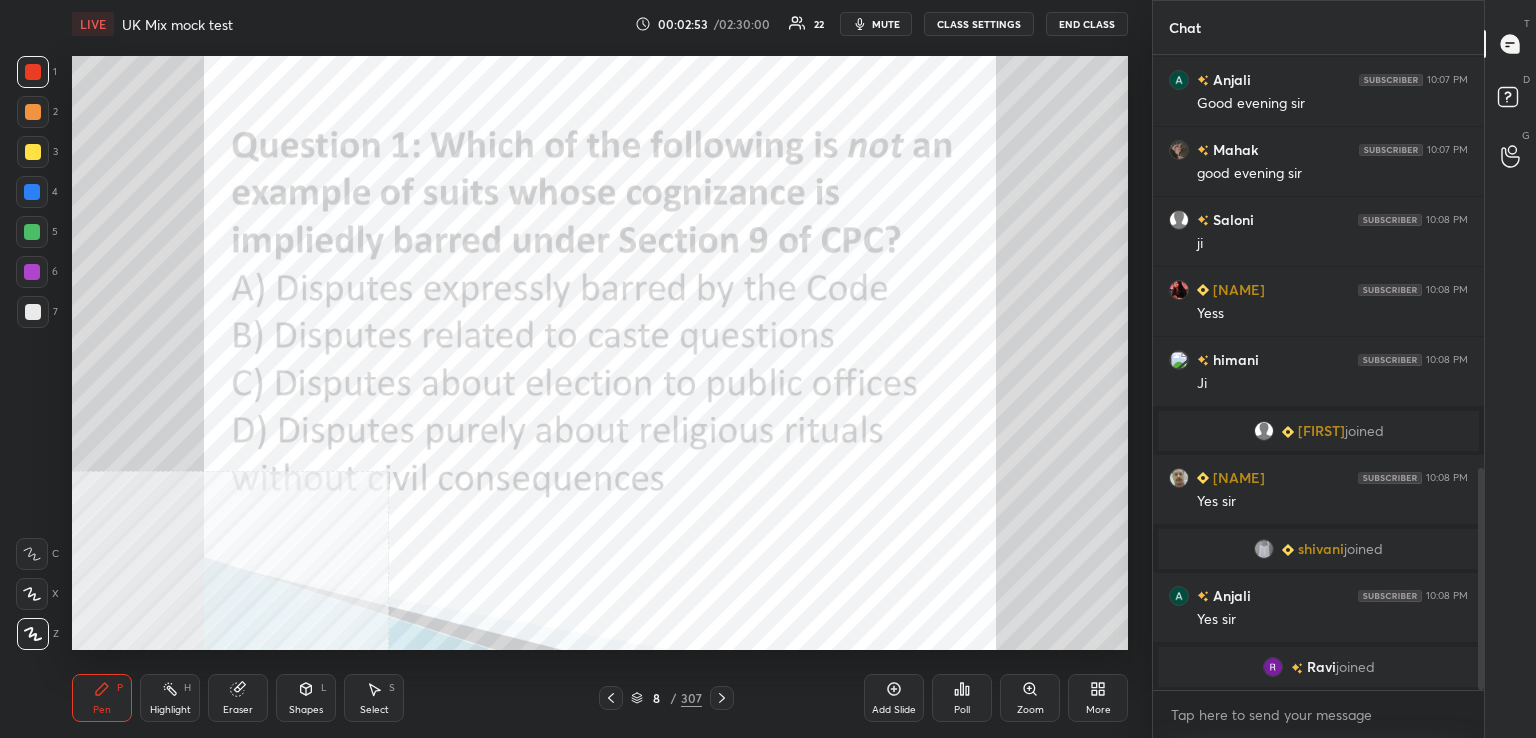 click at bounding box center (33, 72) 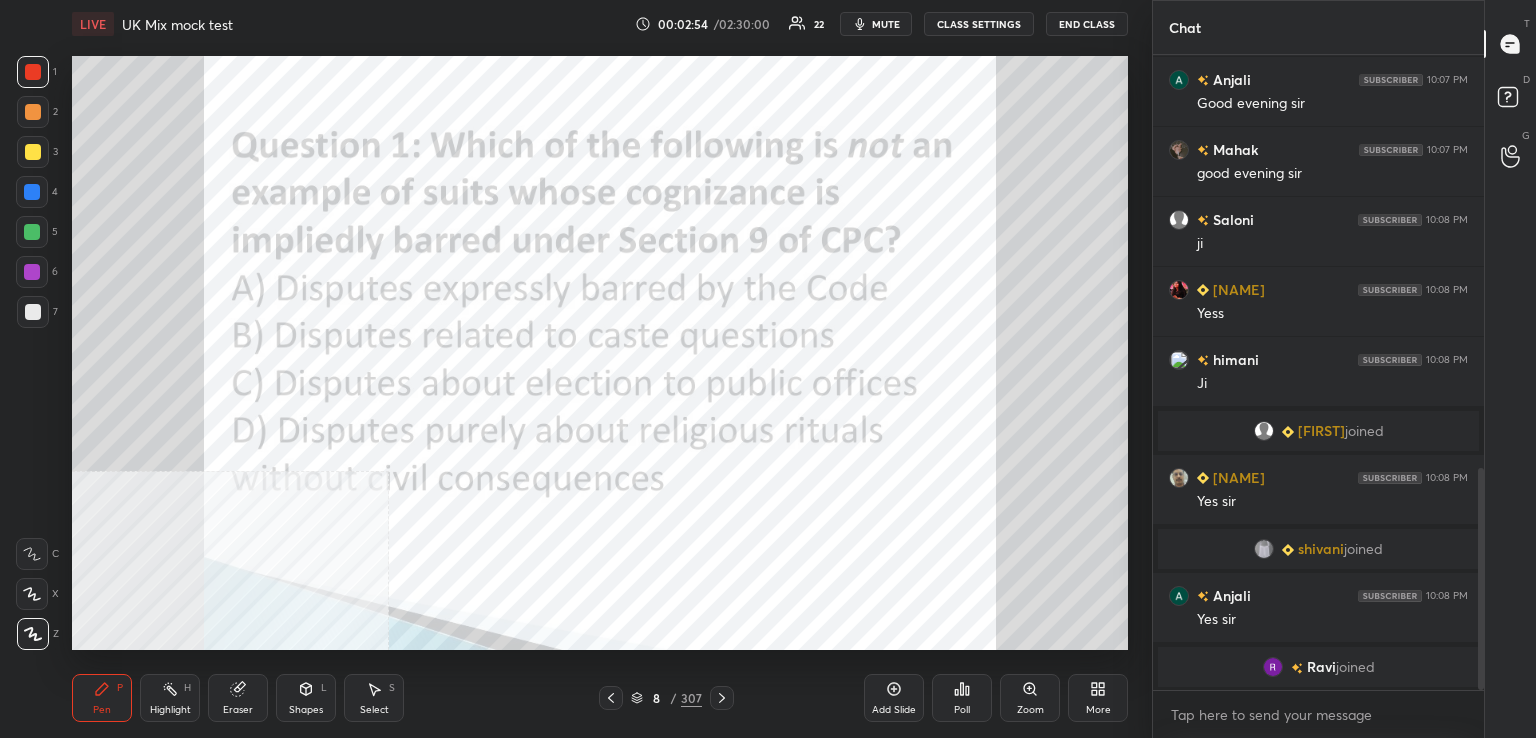 drag, startPoint x: 174, startPoint y: 694, endPoint x: 185, endPoint y: 654, distance: 41.484936 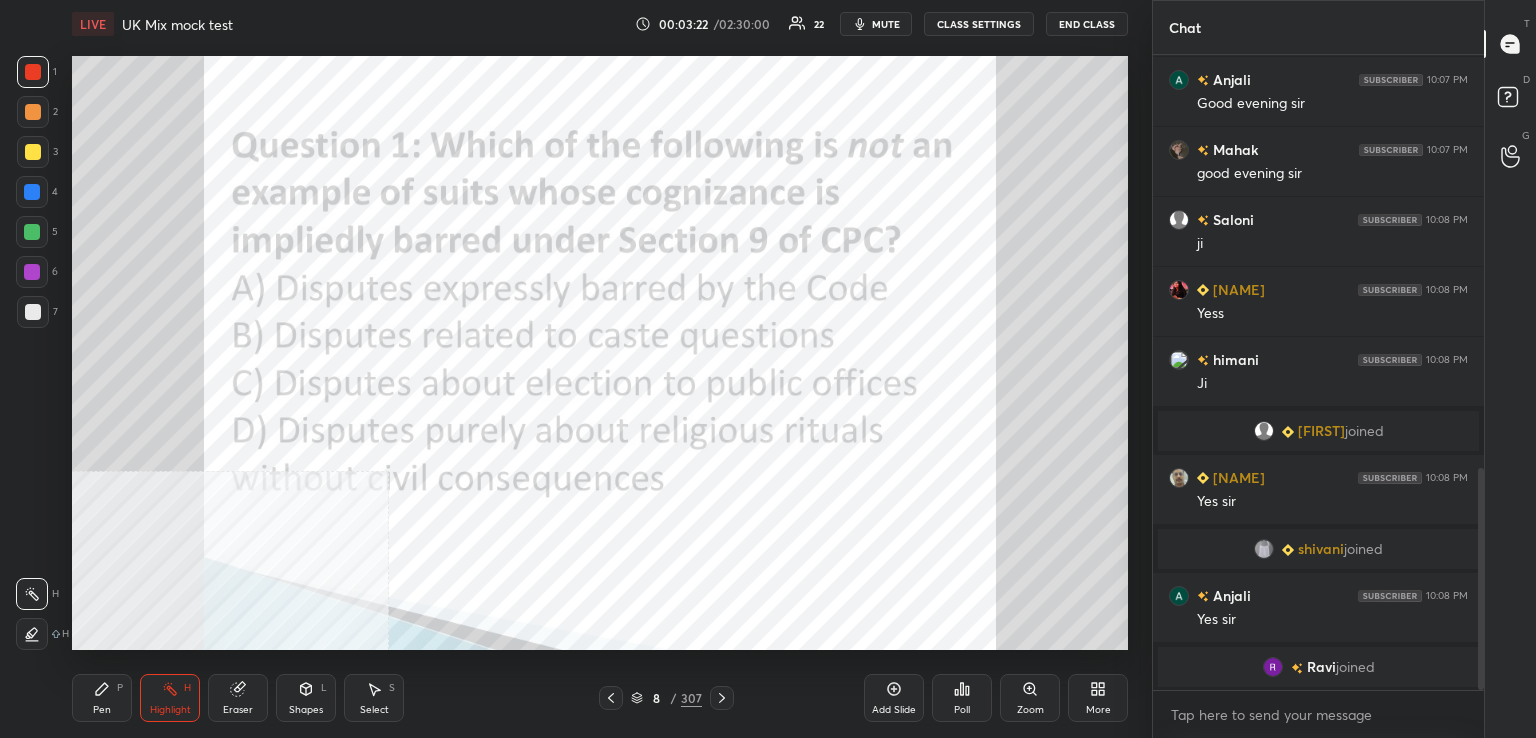 click on "Poll" at bounding box center [962, 698] 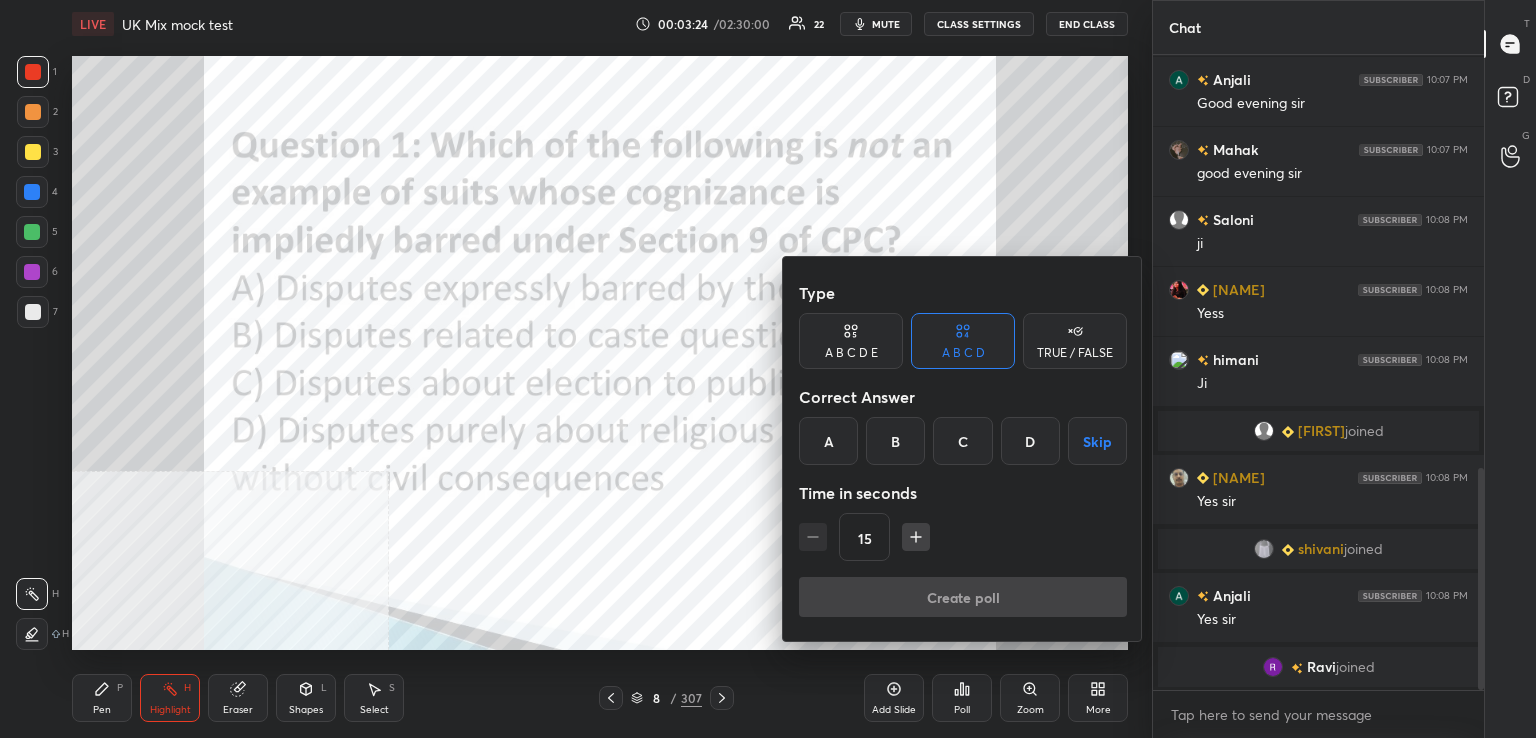 drag, startPoint x: 1036, startPoint y: 443, endPoint x: 1011, endPoint y: 461, distance: 30.805843 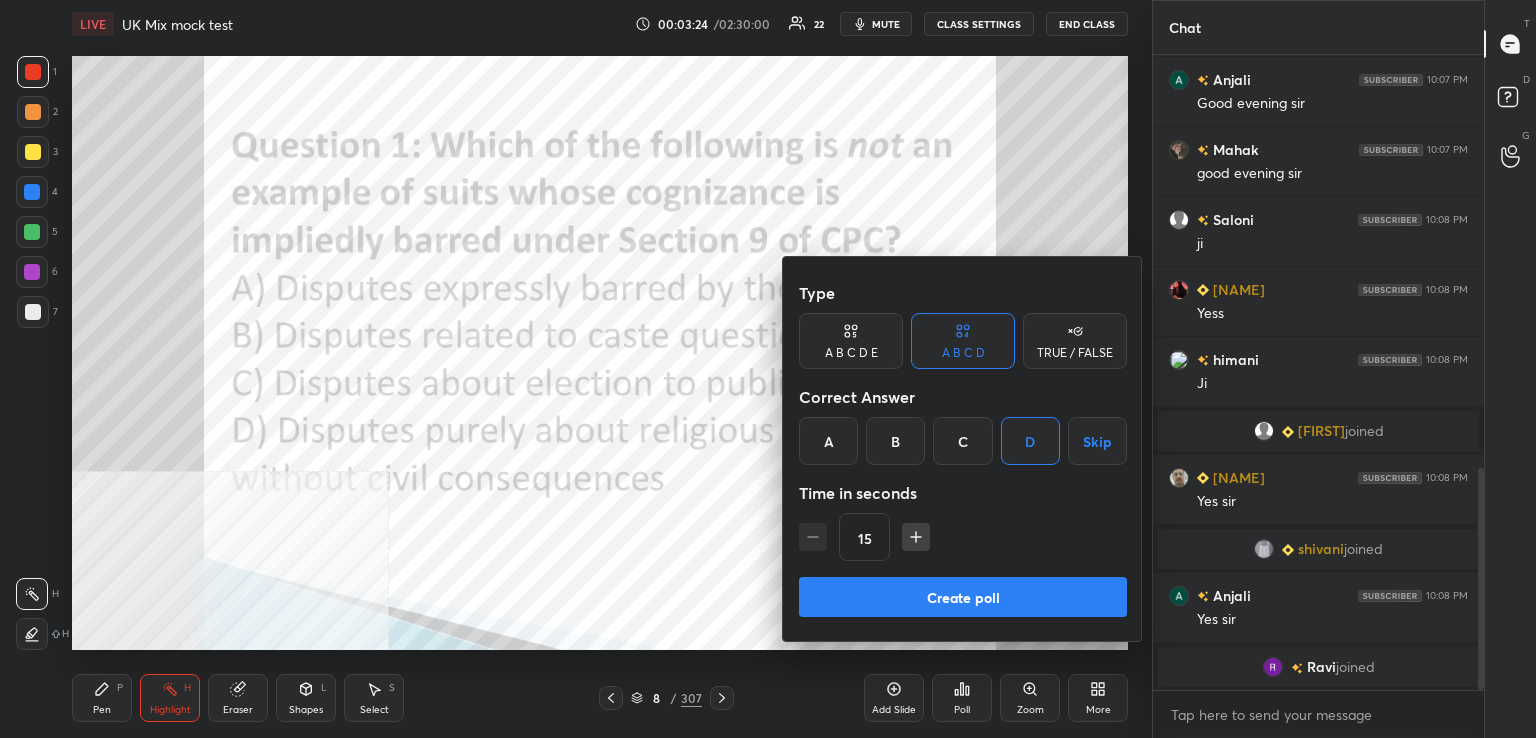 click on "Create poll" at bounding box center [963, 597] 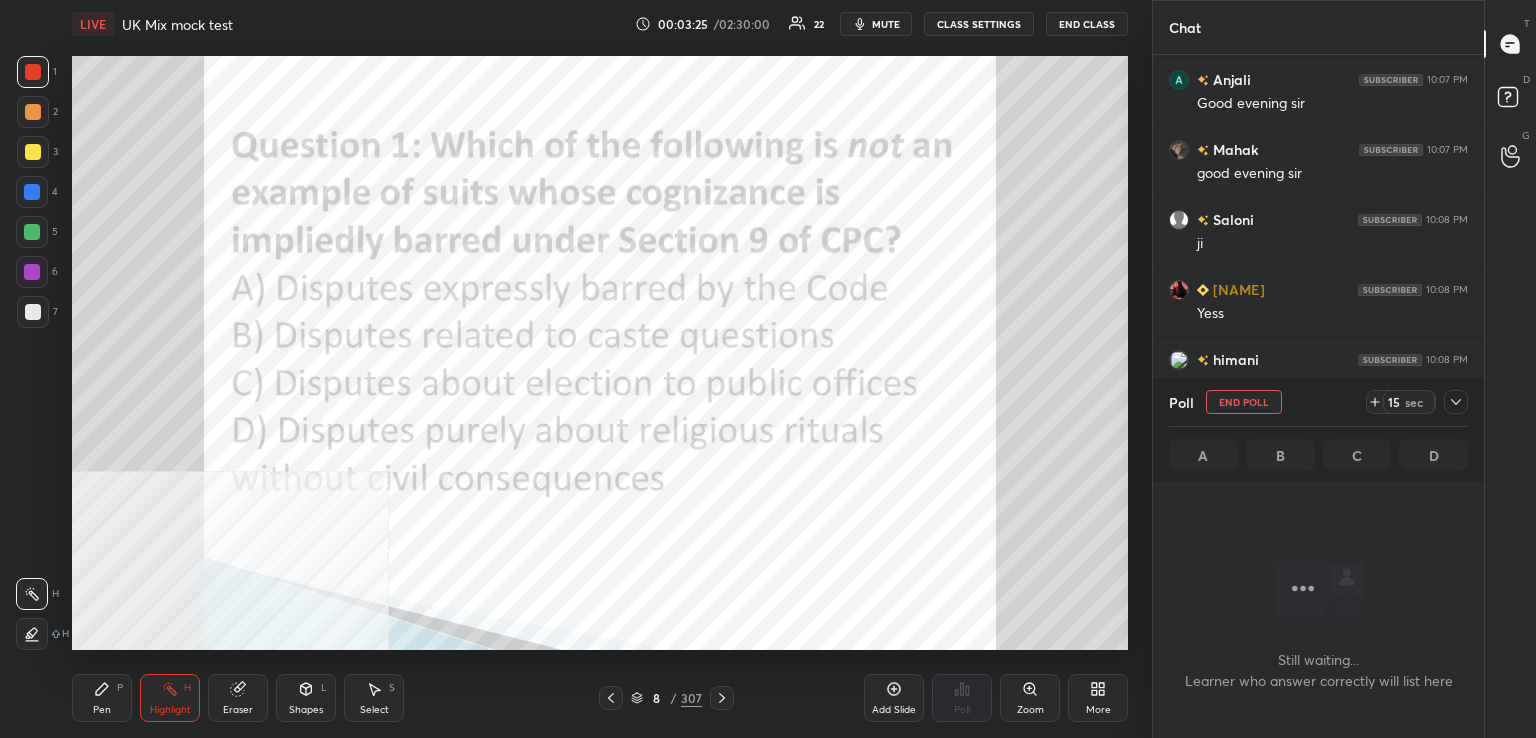 scroll, scrollTop: 588, scrollLeft: 325, axis: both 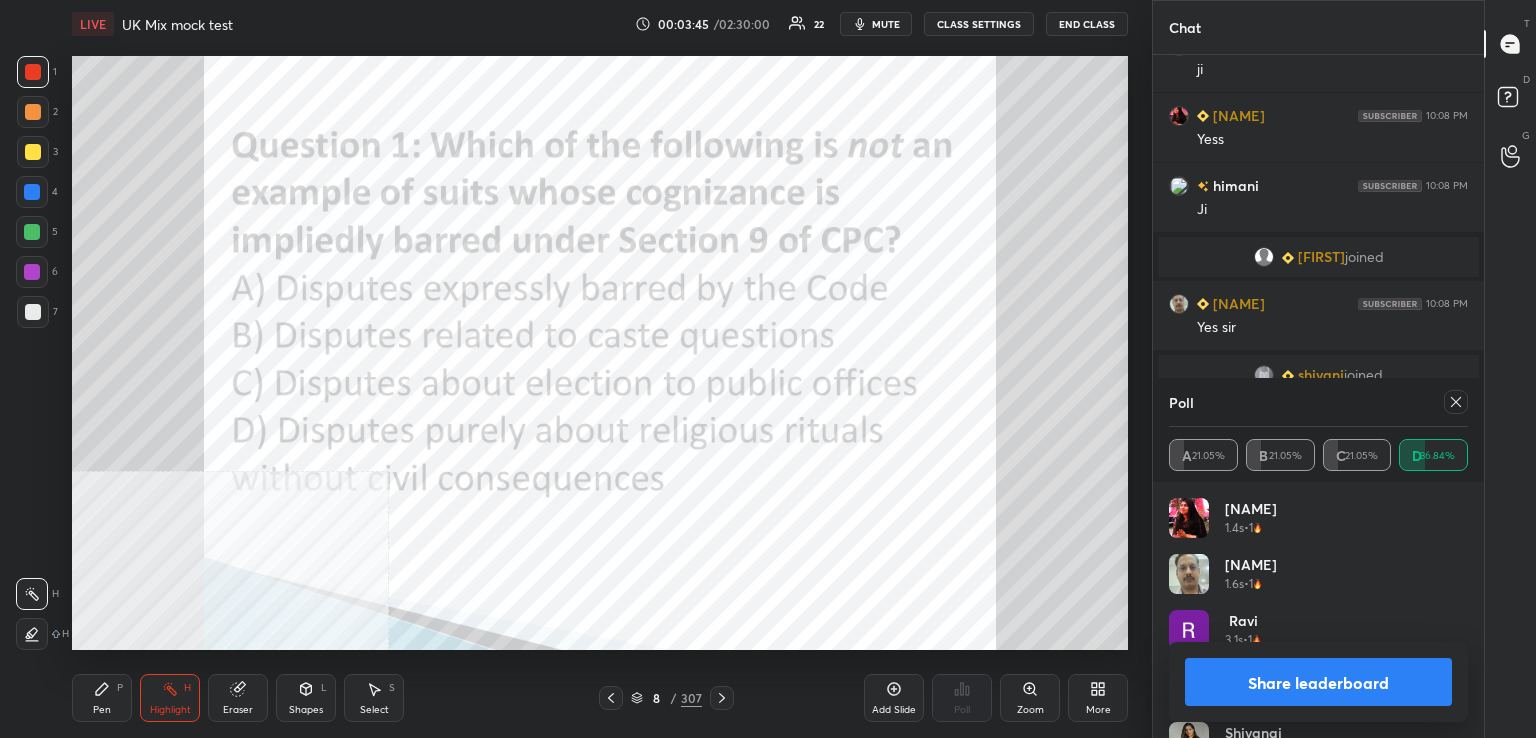 click 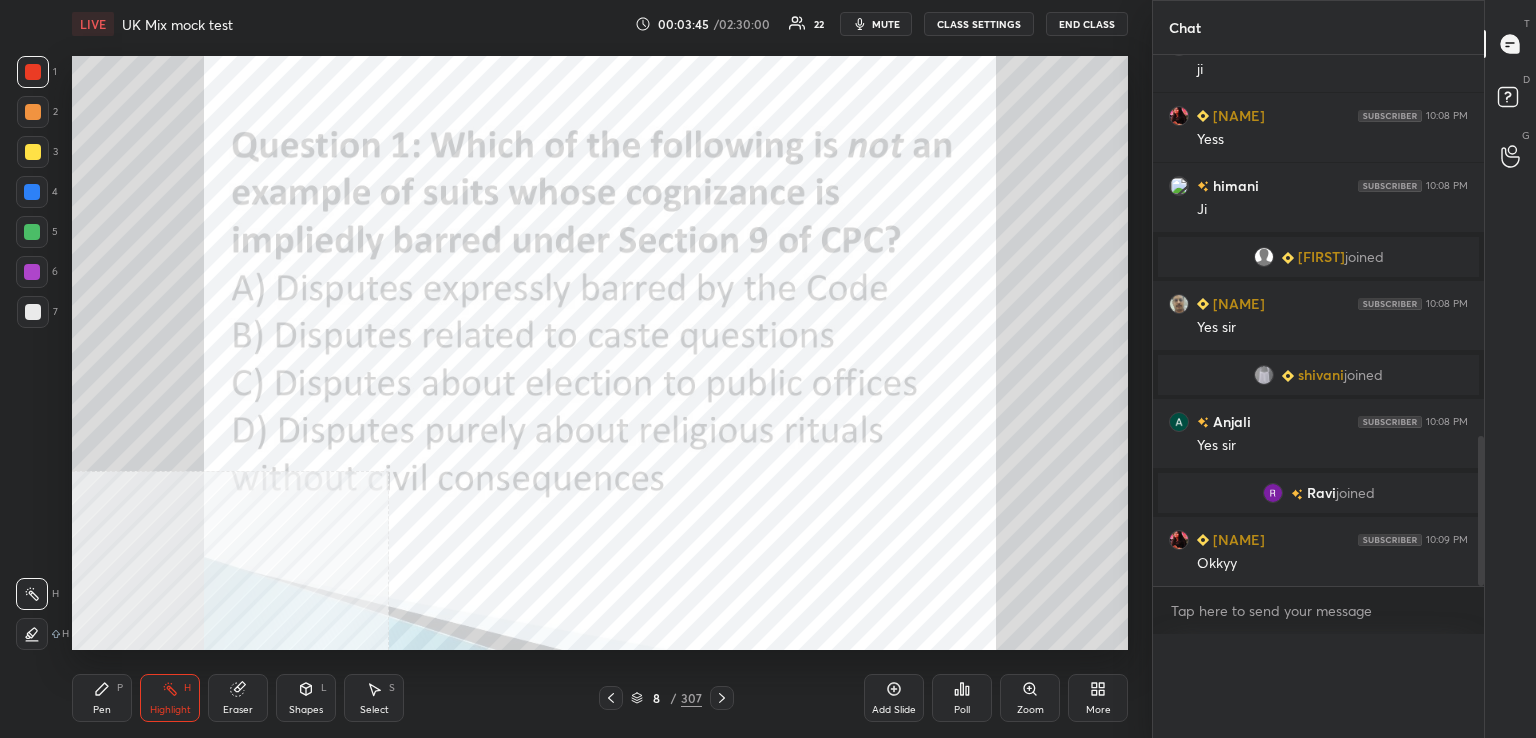 scroll, scrollTop: 88, scrollLeft: 293, axis: both 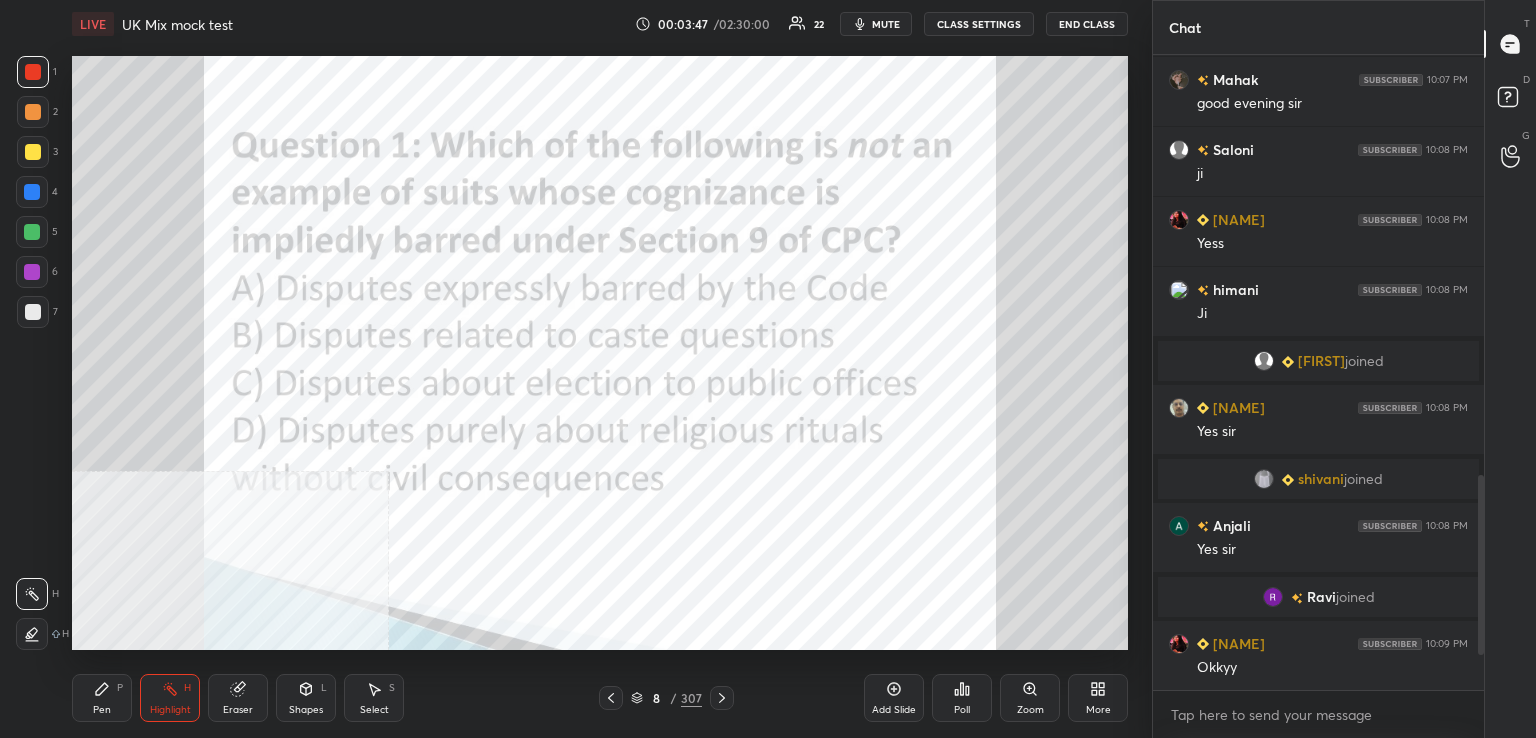 drag, startPoint x: 727, startPoint y: 702, endPoint x: 730, endPoint y: 692, distance: 10.440307 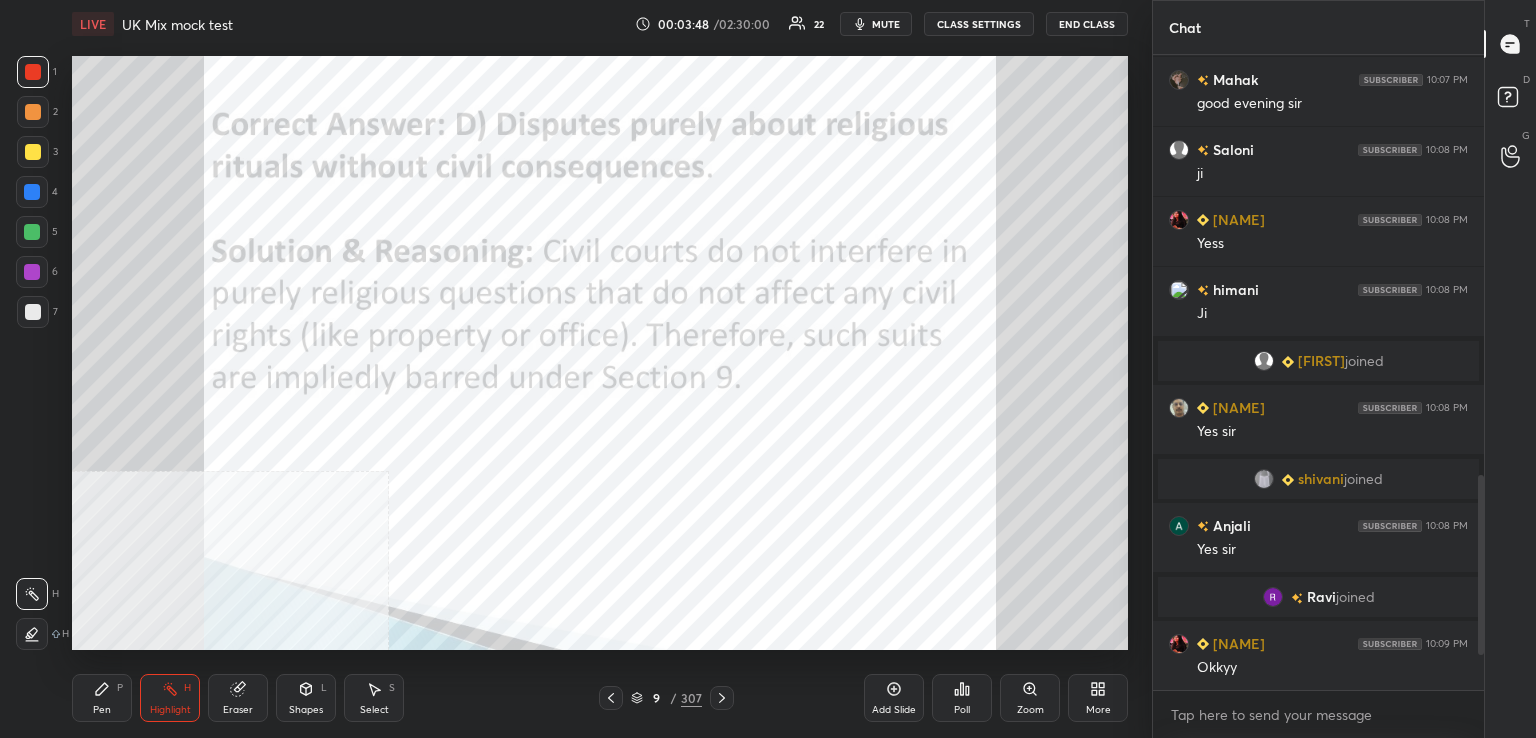 click on "Highlight" at bounding box center [170, 710] 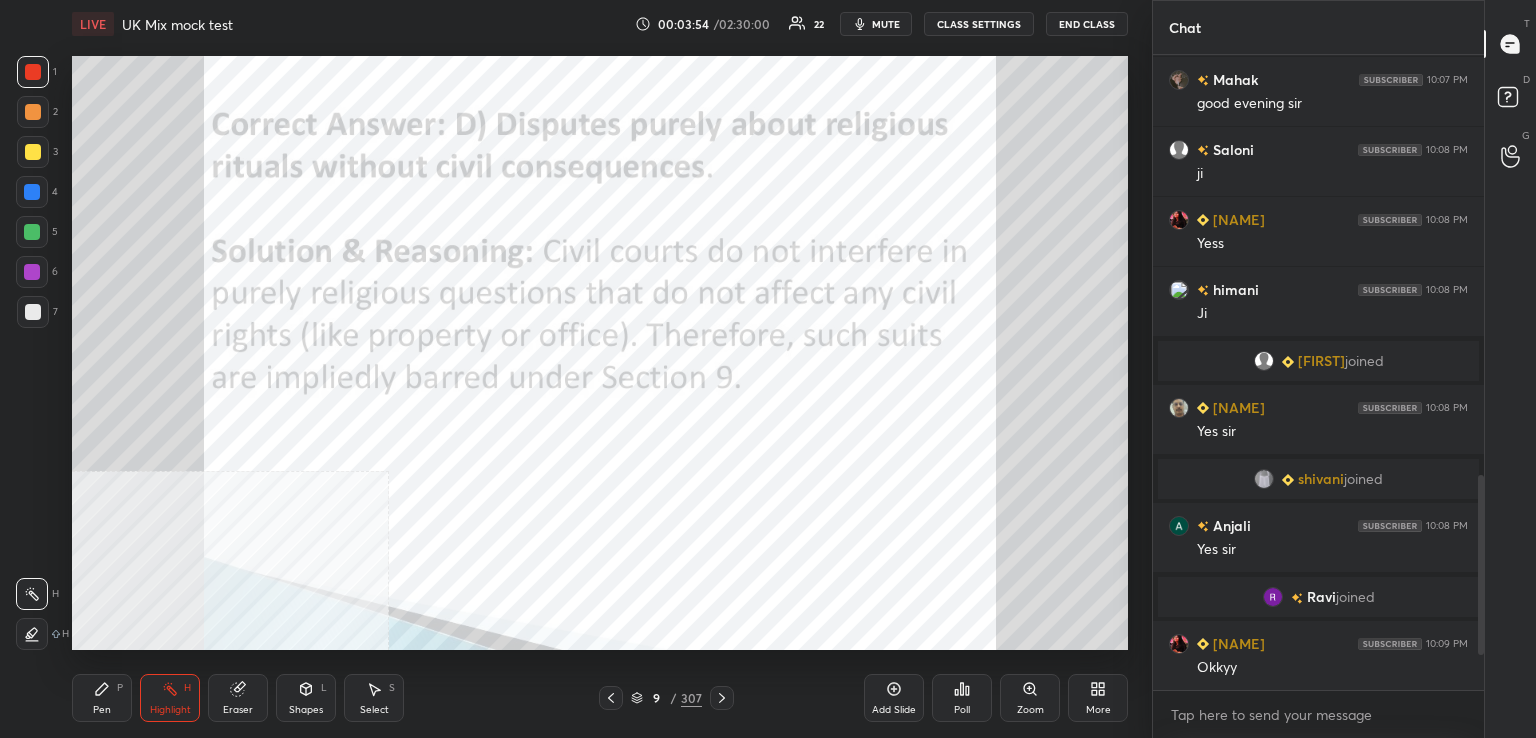 click 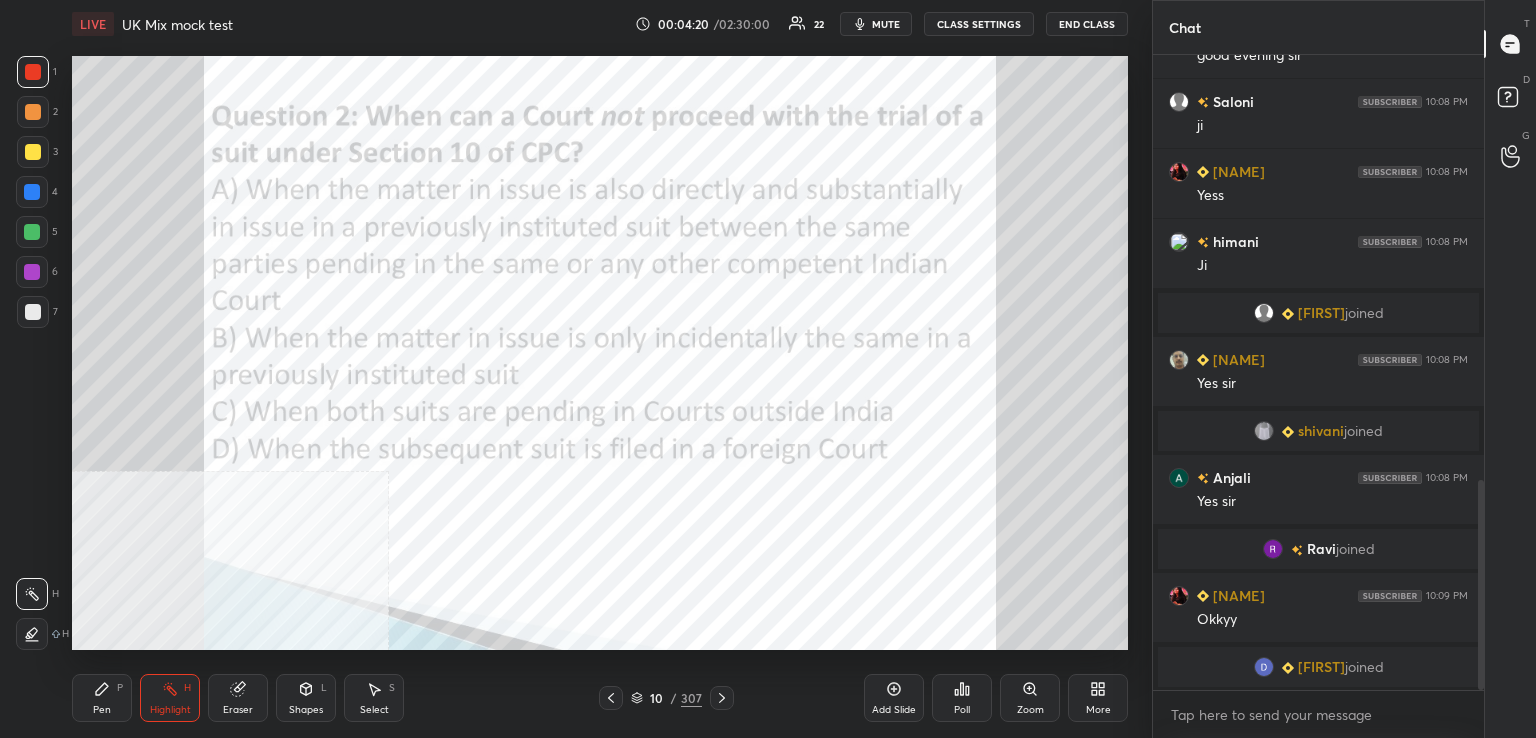 click on "Poll" at bounding box center (962, 698) 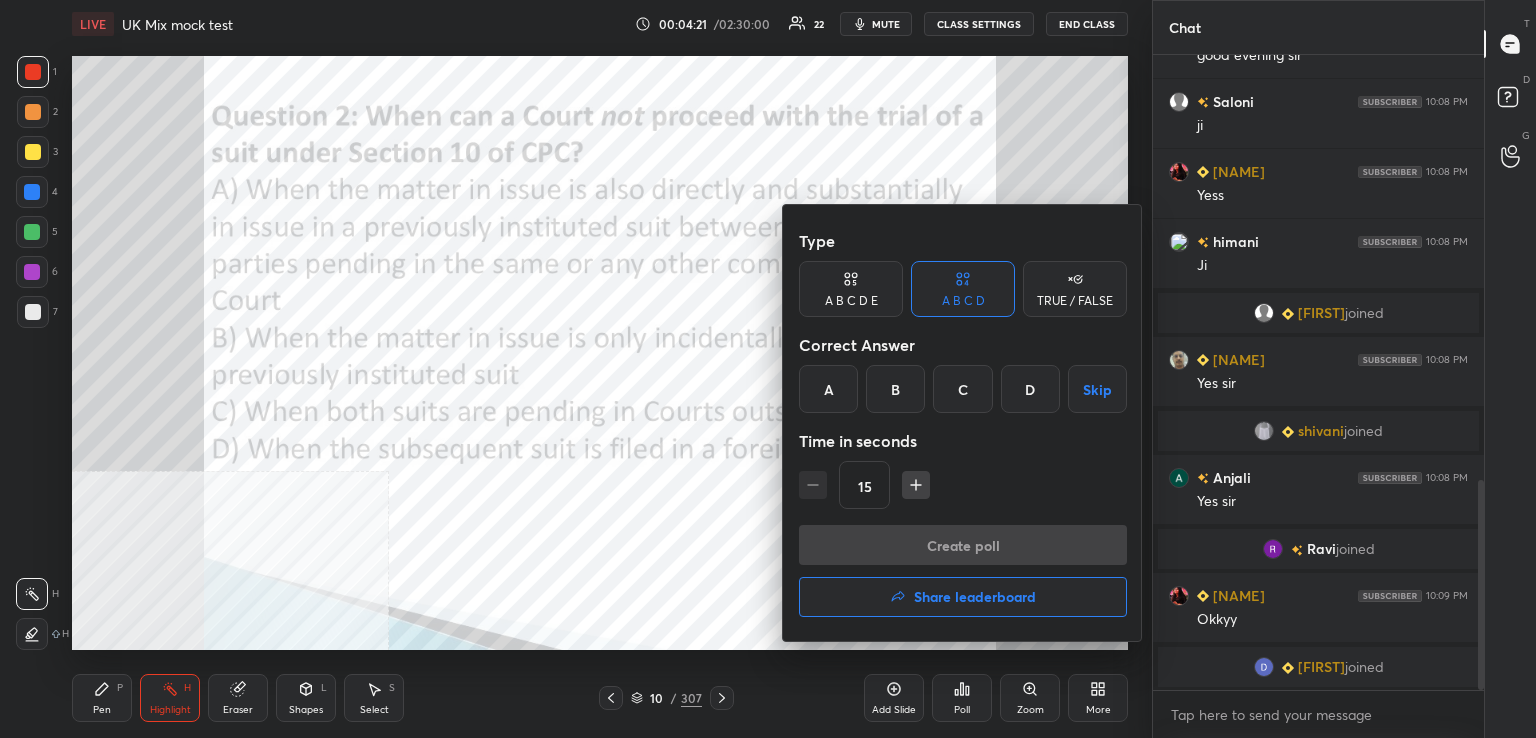 click on "A" at bounding box center (828, 389) 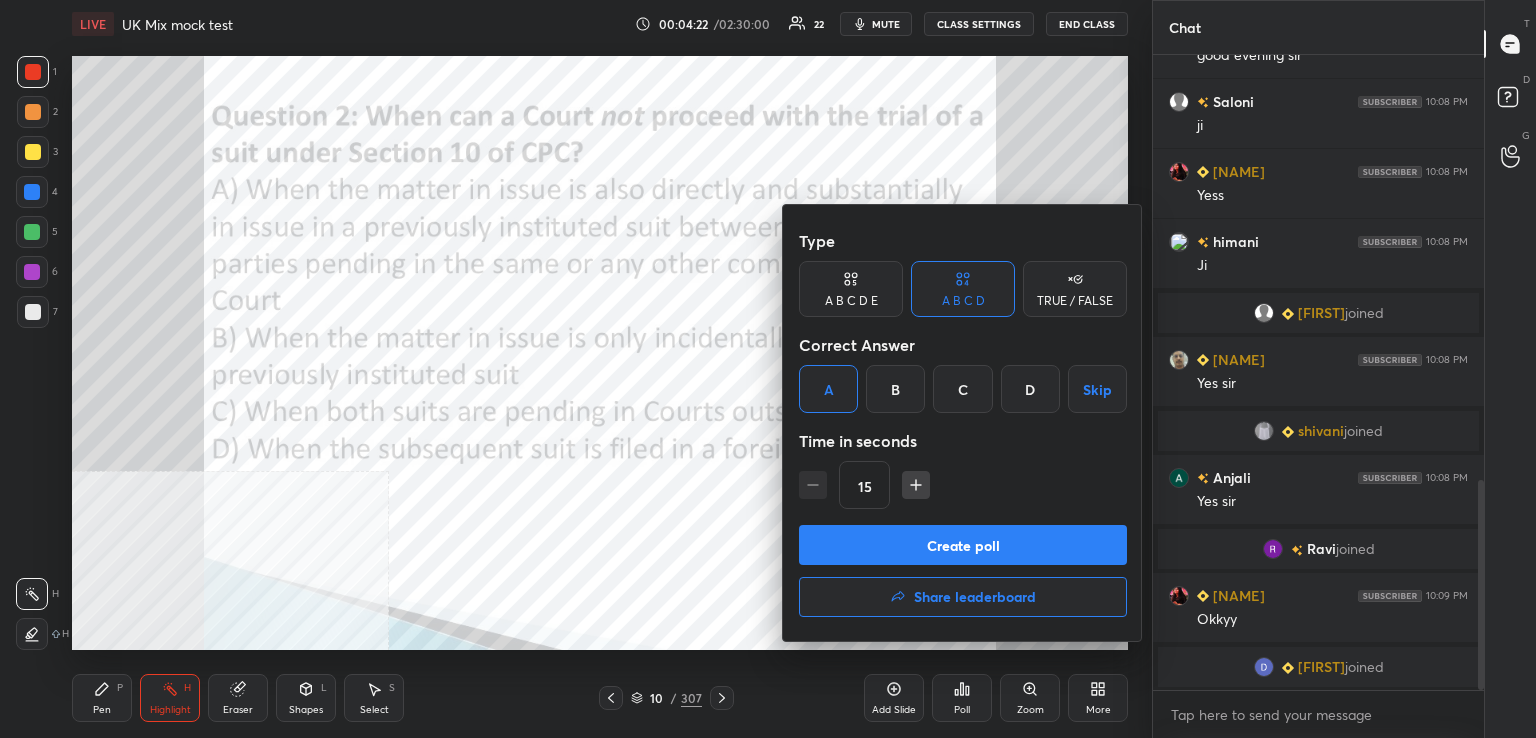 click 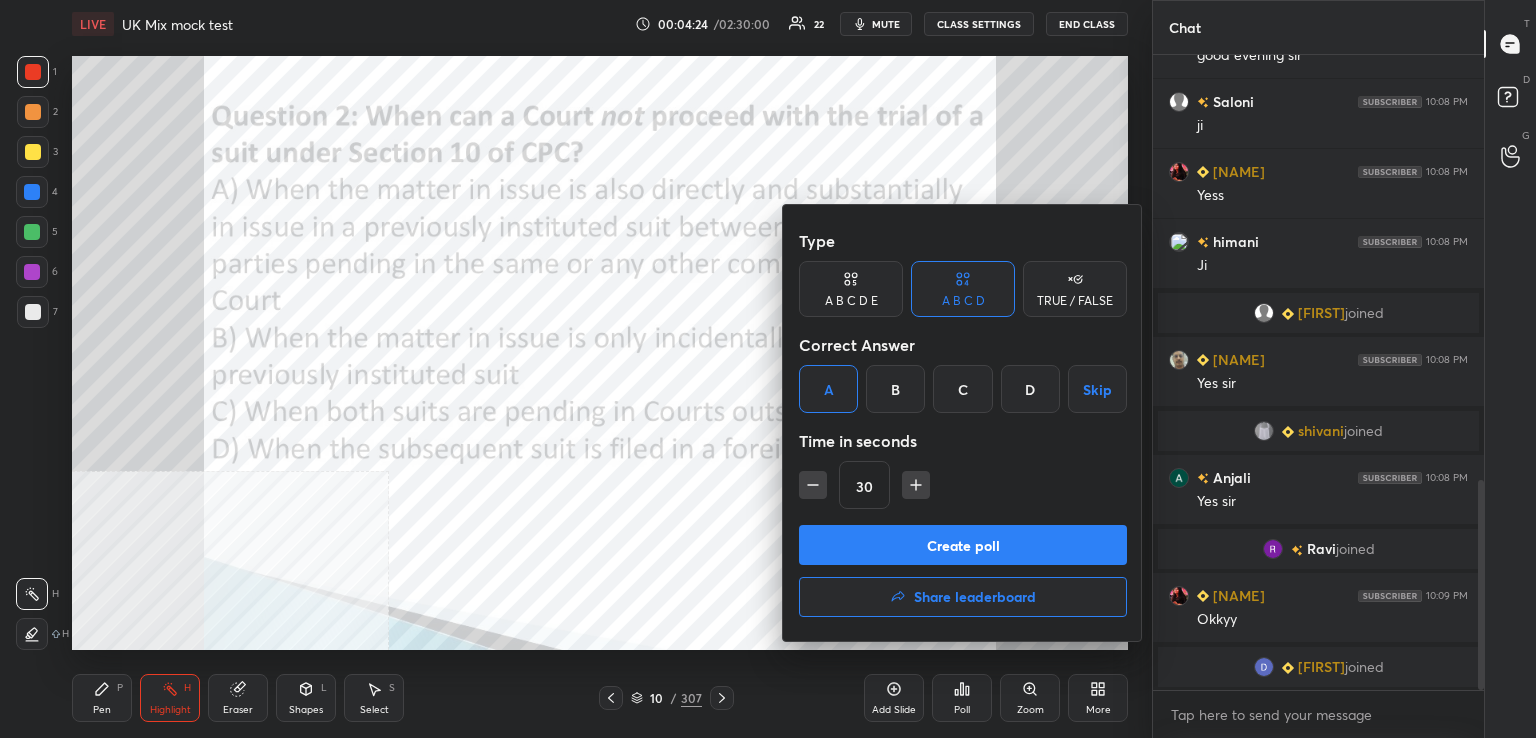 click on "Create poll" at bounding box center (963, 545) 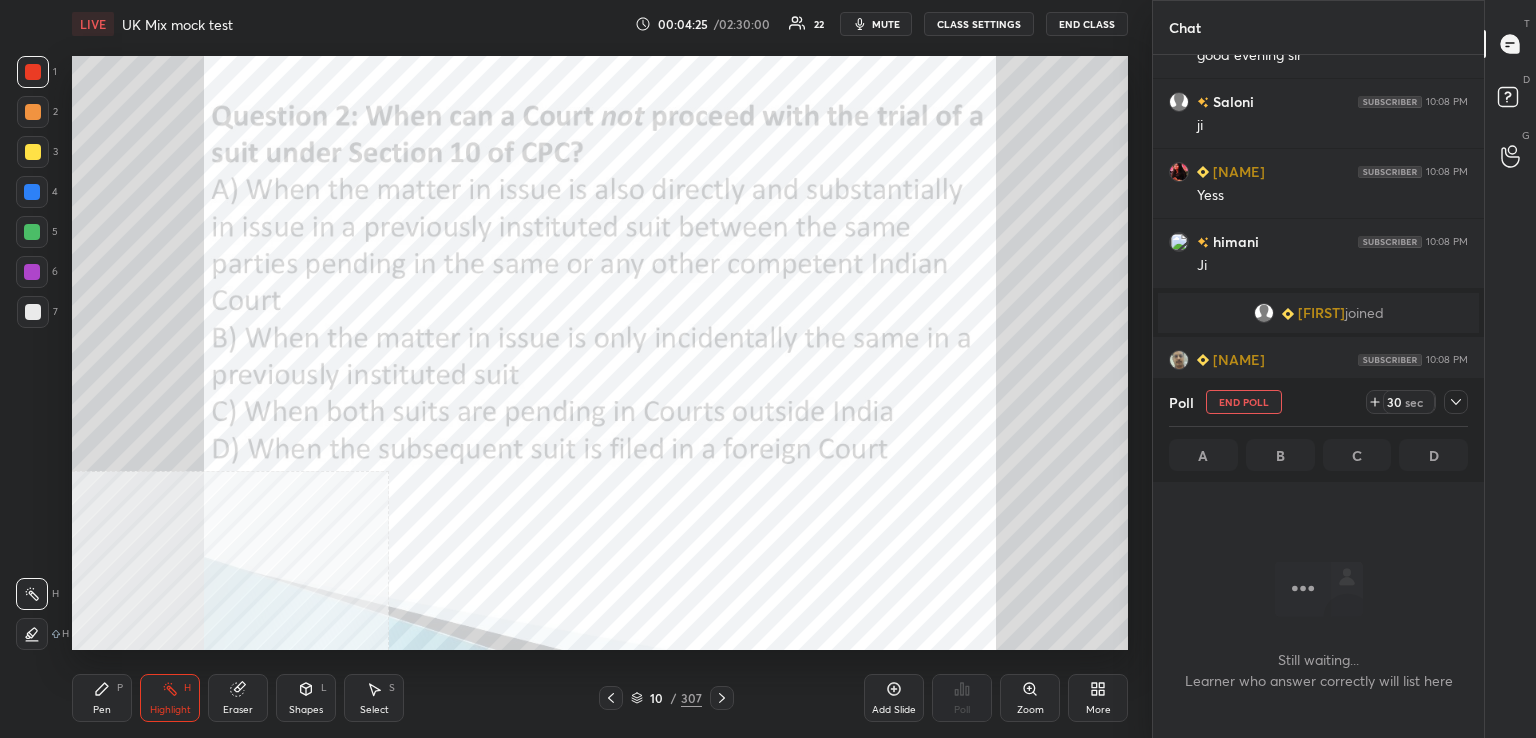 click on "mute" at bounding box center (886, 24) 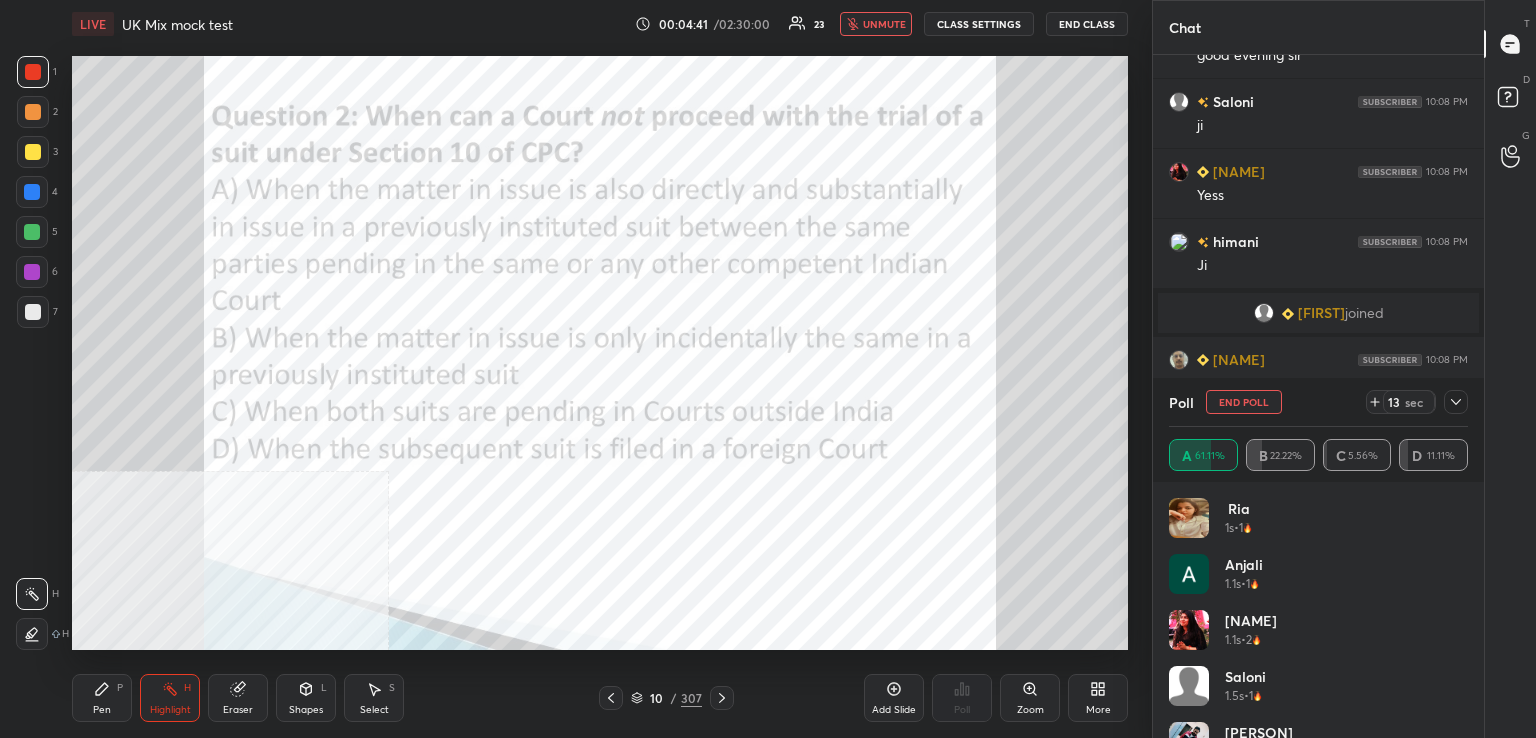 scroll, scrollTop: 234, scrollLeft: 293, axis: both 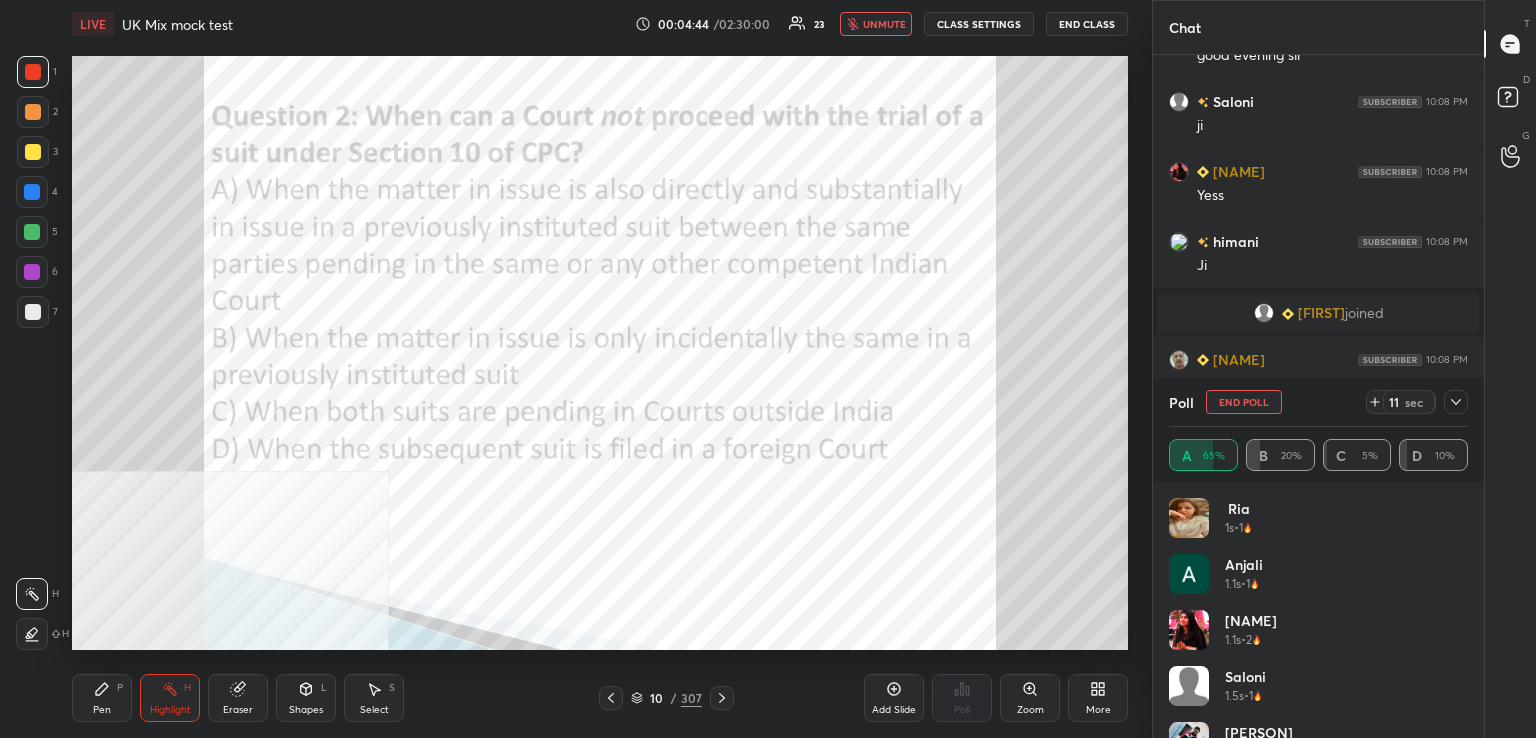 drag, startPoint x: 892, startPoint y: 23, endPoint x: 873, endPoint y: 40, distance: 25.495098 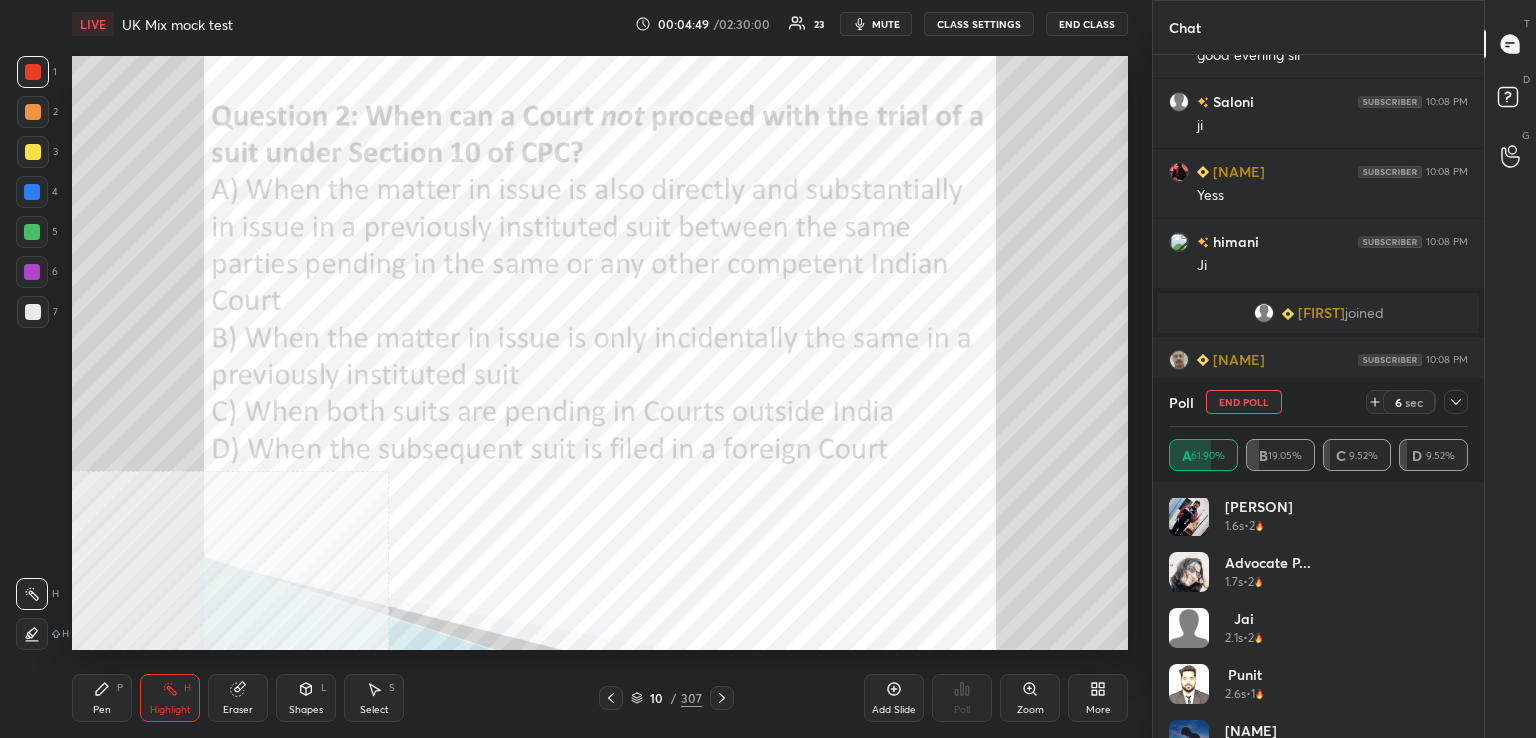scroll, scrollTop: 228, scrollLeft: 0, axis: vertical 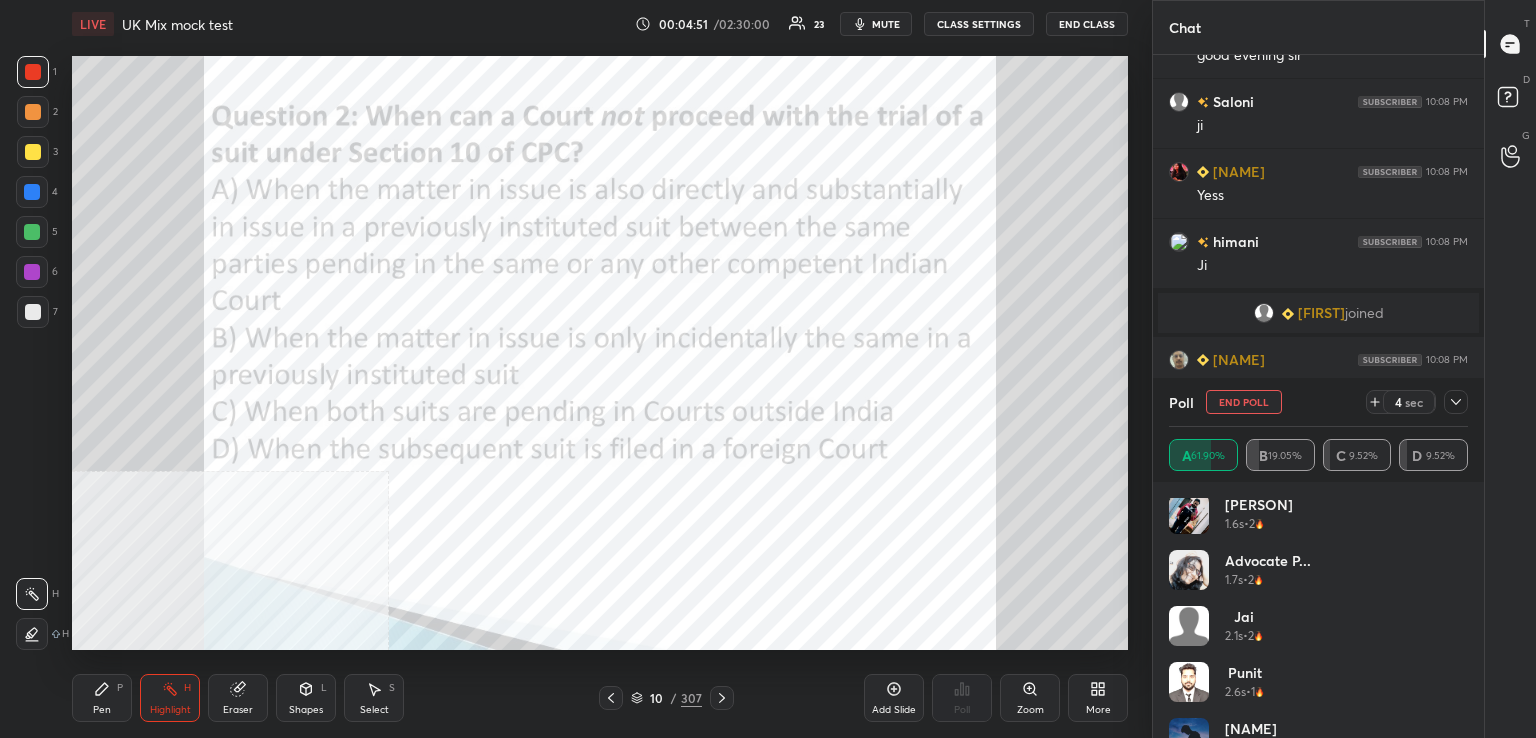 drag, startPoint x: 1267, startPoint y: 401, endPoint x: 1164, endPoint y: 429, distance: 106.738 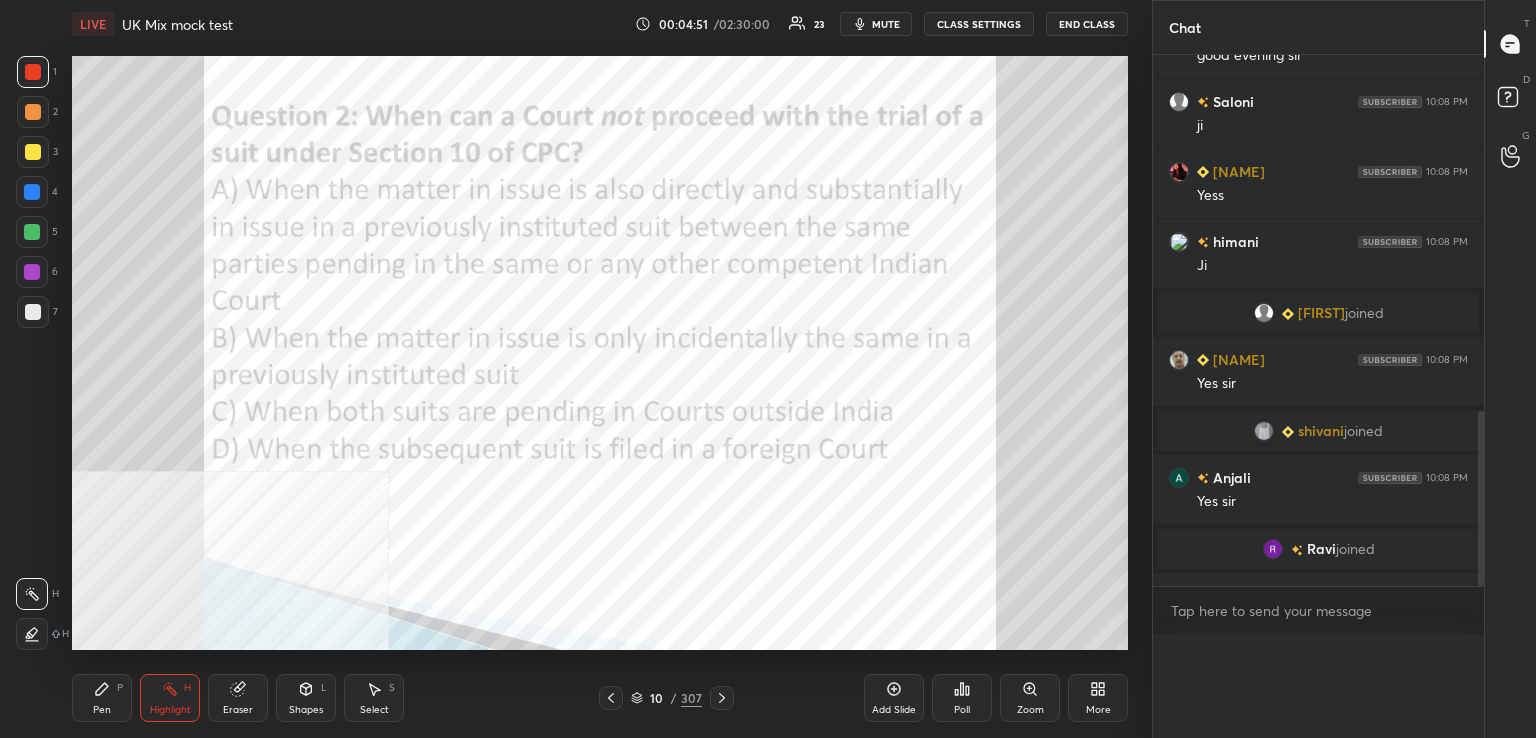 scroll, scrollTop: 0, scrollLeft: 0, axis: both 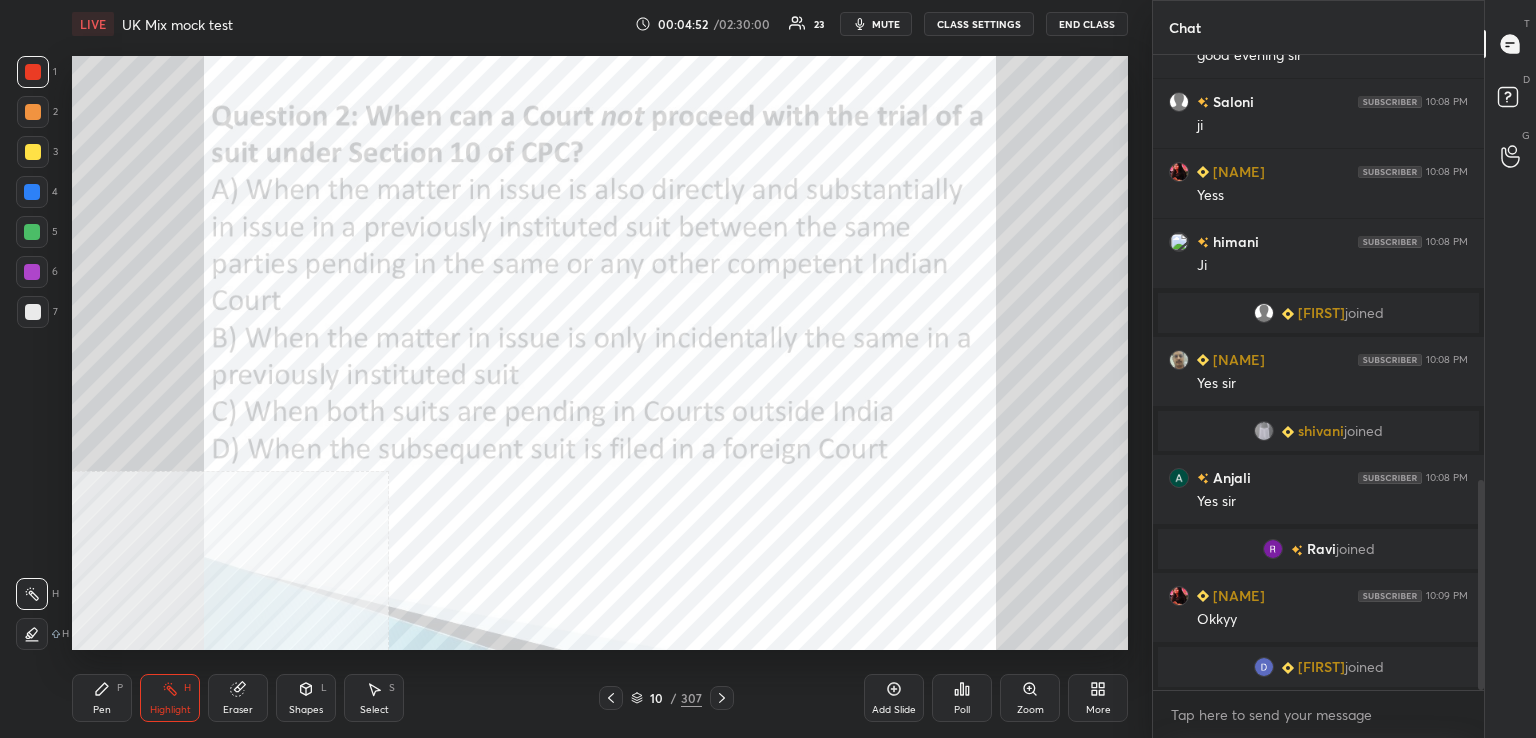 click 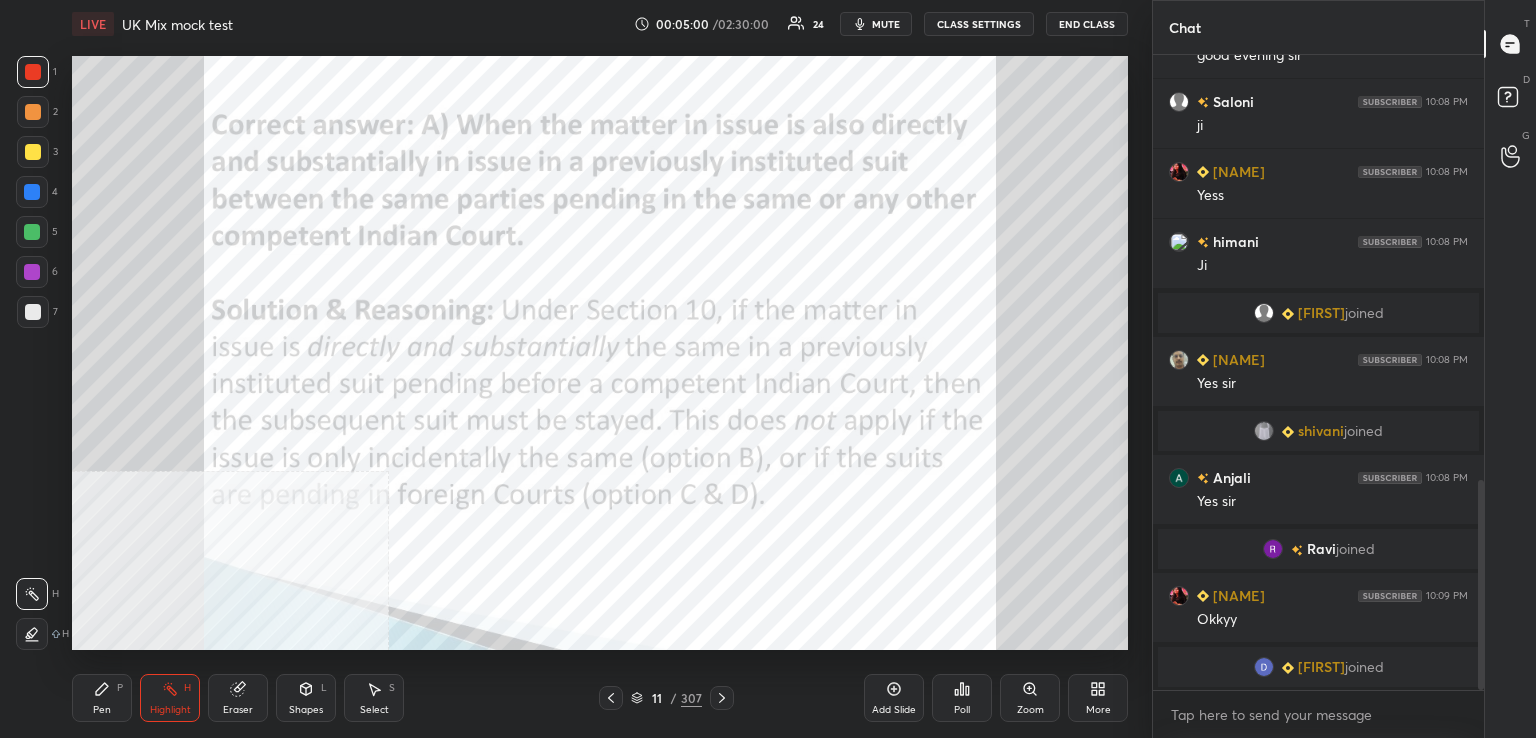 click 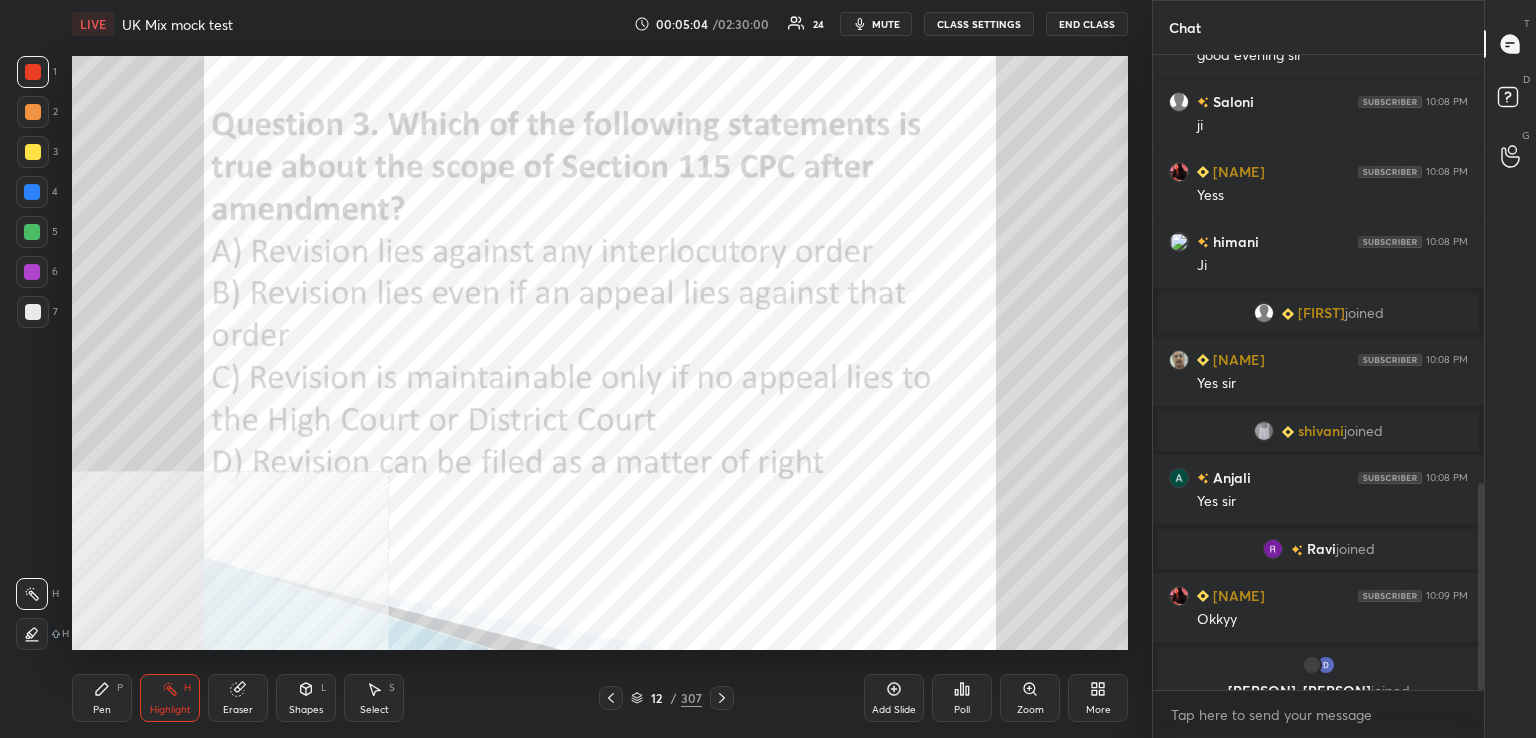 scroll, scrollTop: 1314, scrollLeft: 0, axis: vertical 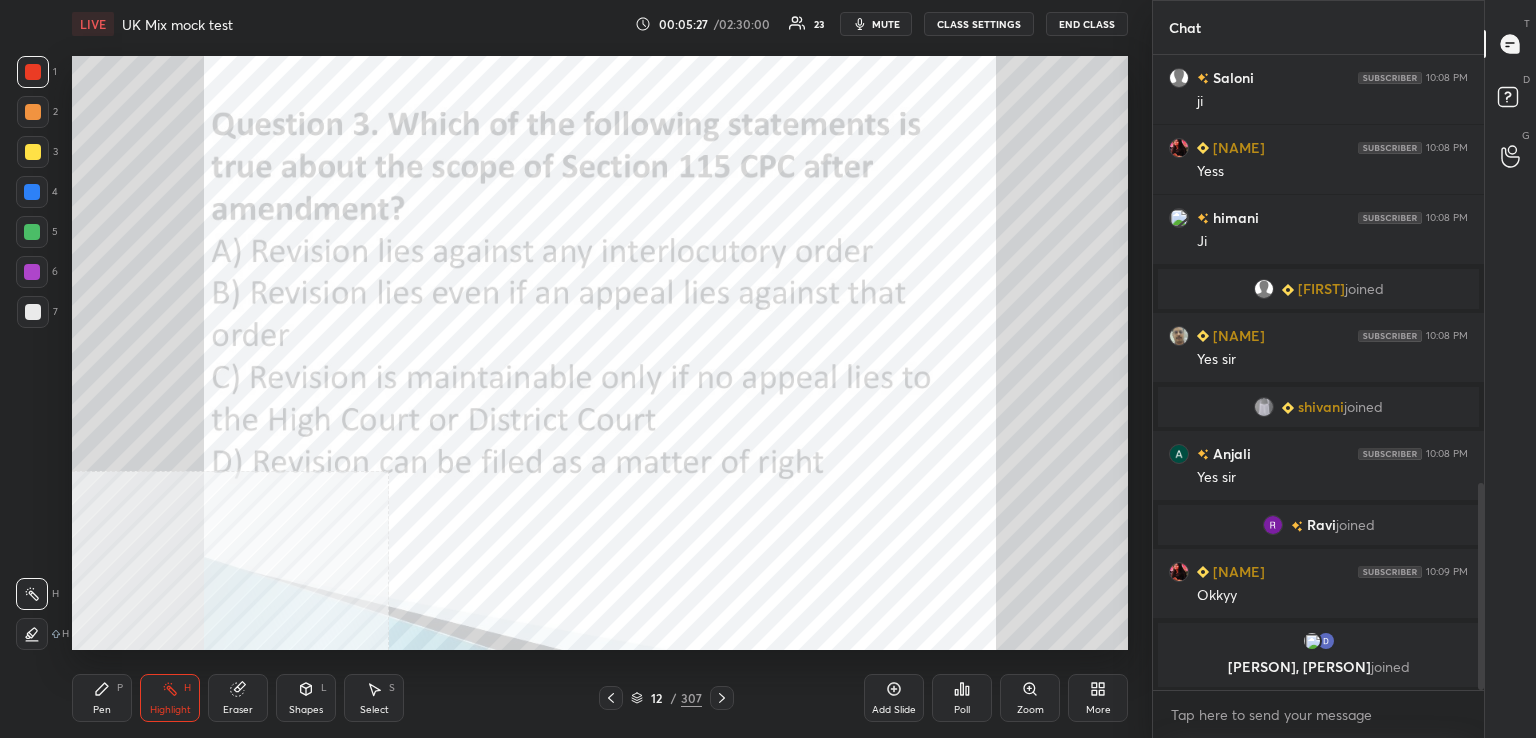 click 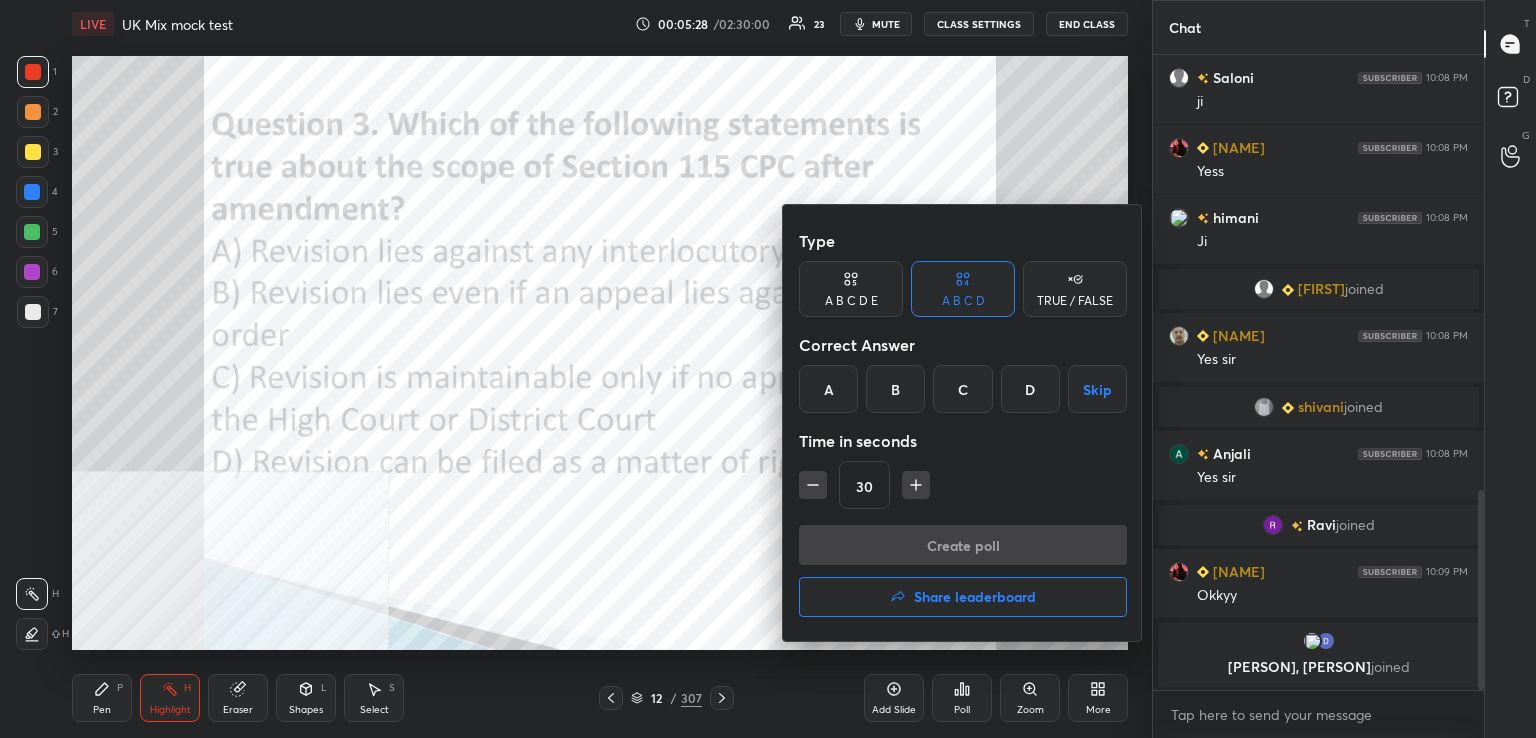 scroll, scrollTop: 1384, scrollLeft: 0, axis: vertical 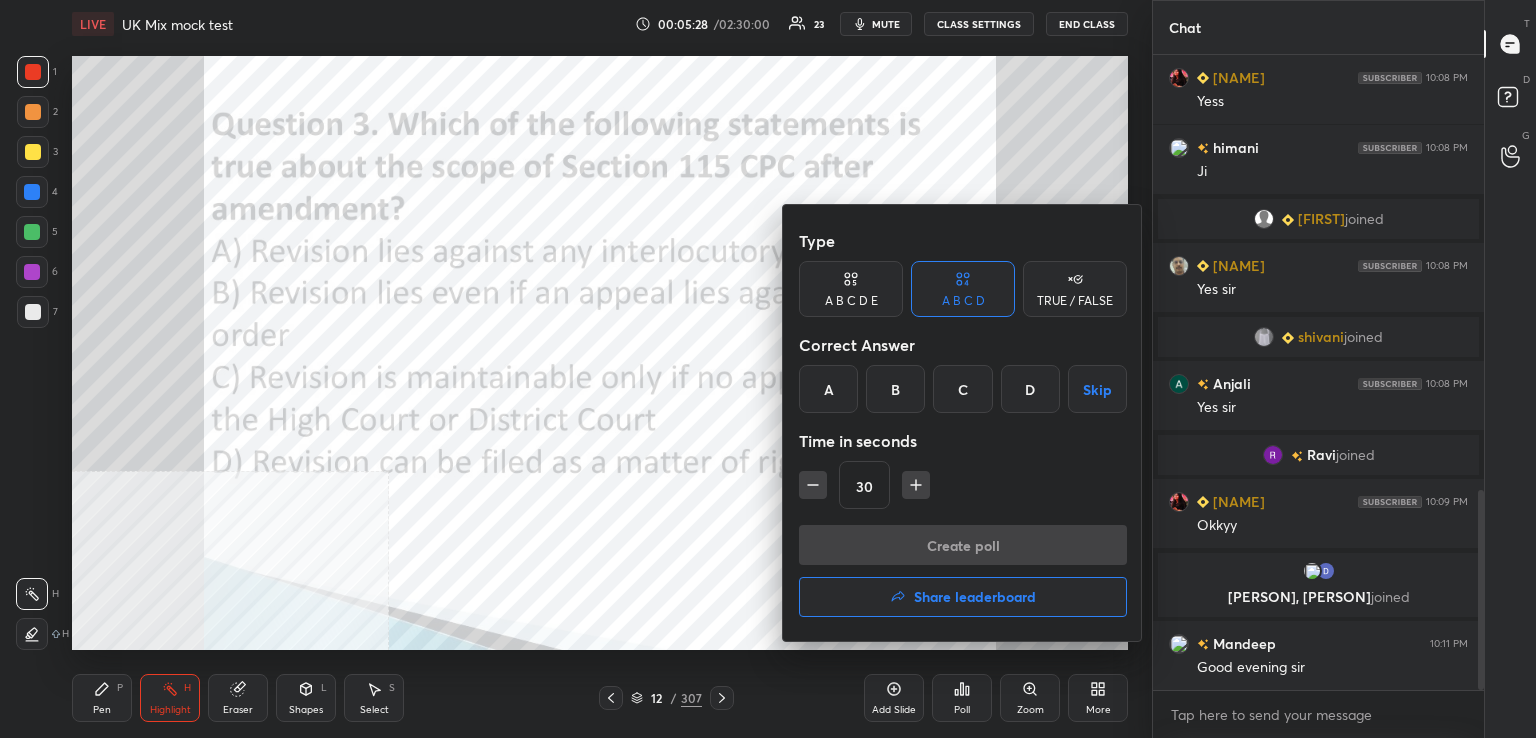 drag, startPoint x: 966, startPoint y: 392, endPoint x: 924, endPoint y: 434, distance: 59.39697 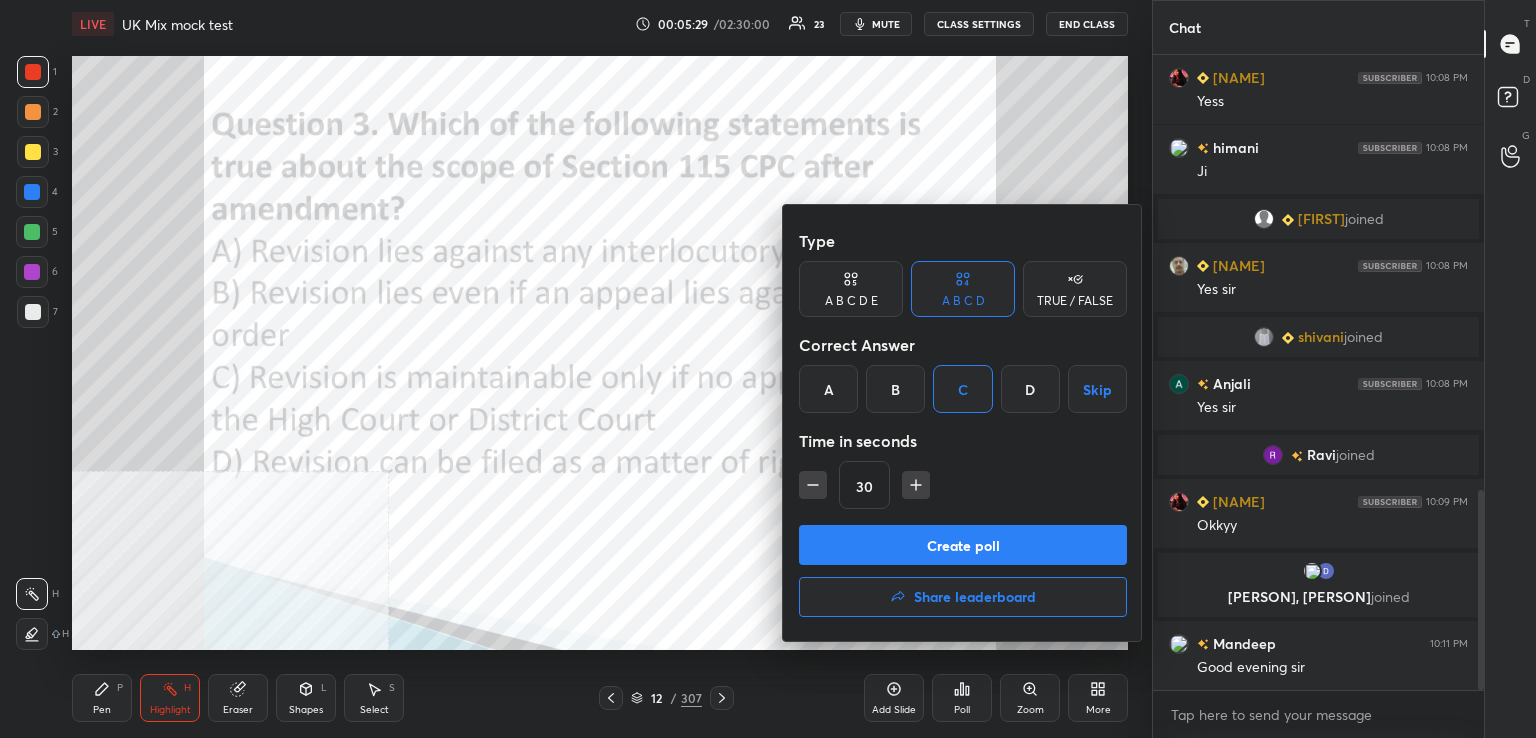 drag, startPoint x: 811, startPoint y: 483, endPoint x: 864, endPoint y: 514, distance: 61.400326 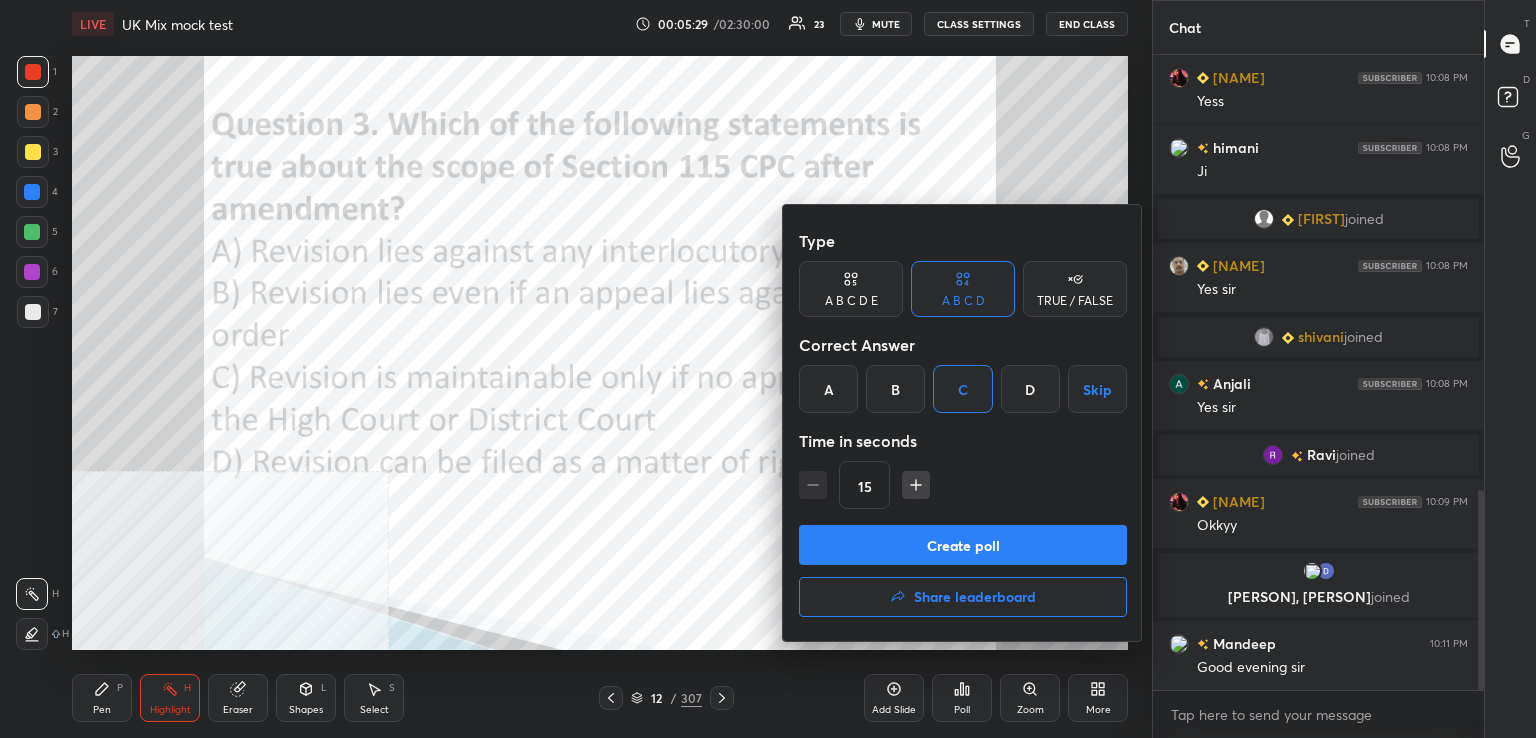 drag, startPoint x: 954, startPoint y: 546, endPoint x: 892, endPoint y: 549, distance: 62.072536 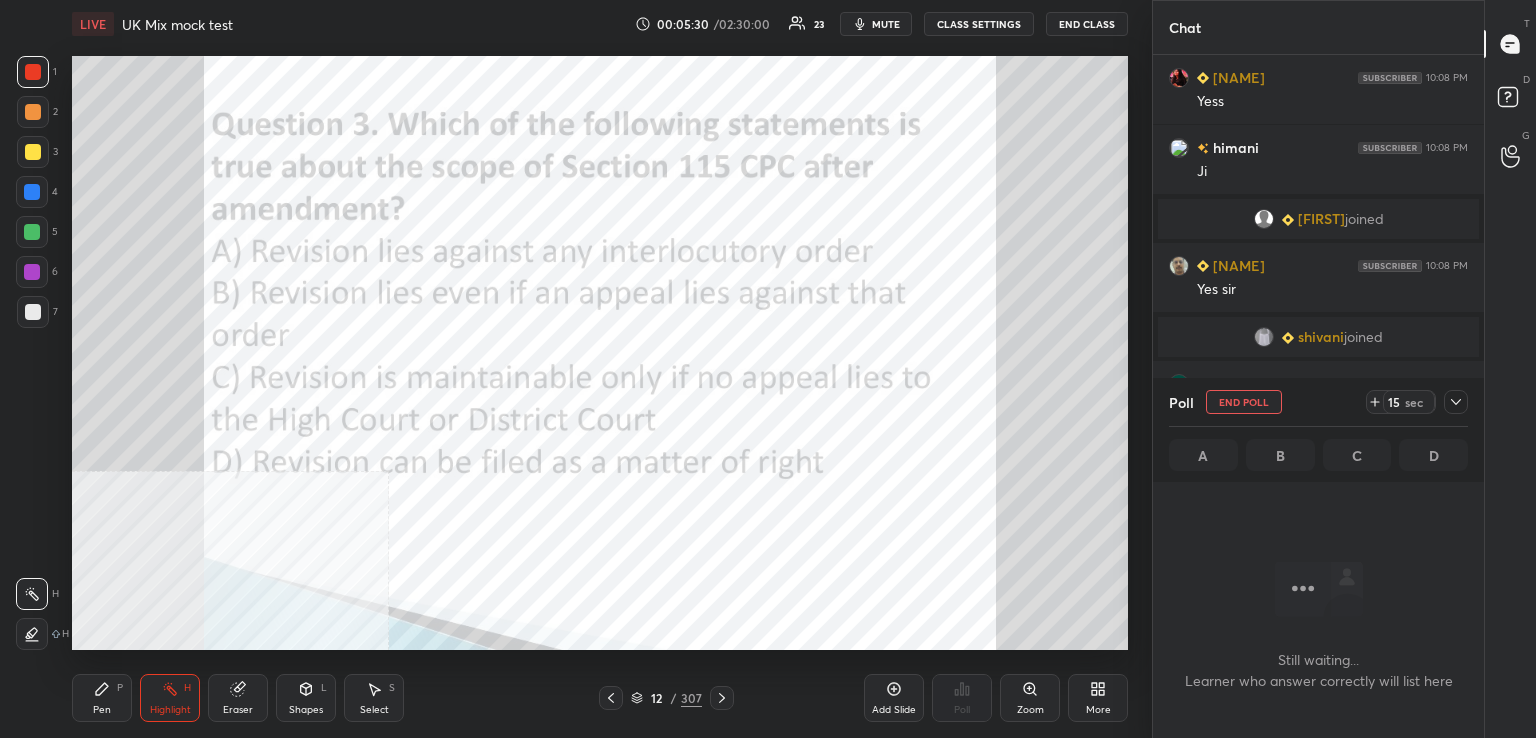 scroll, scrollTop: 578, scrollLeft: 325, axis: both 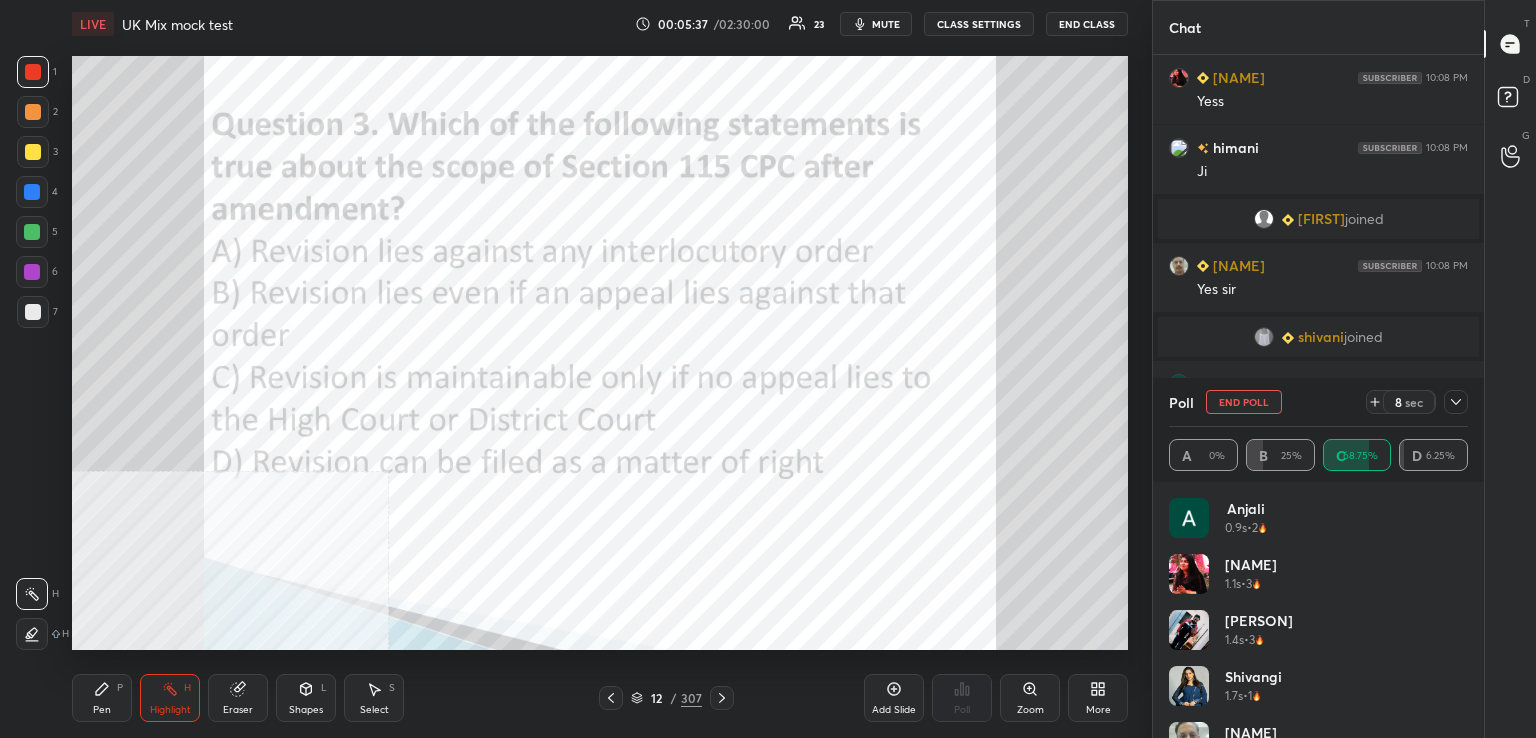 click on "mute" at bounding box center [886, 24] 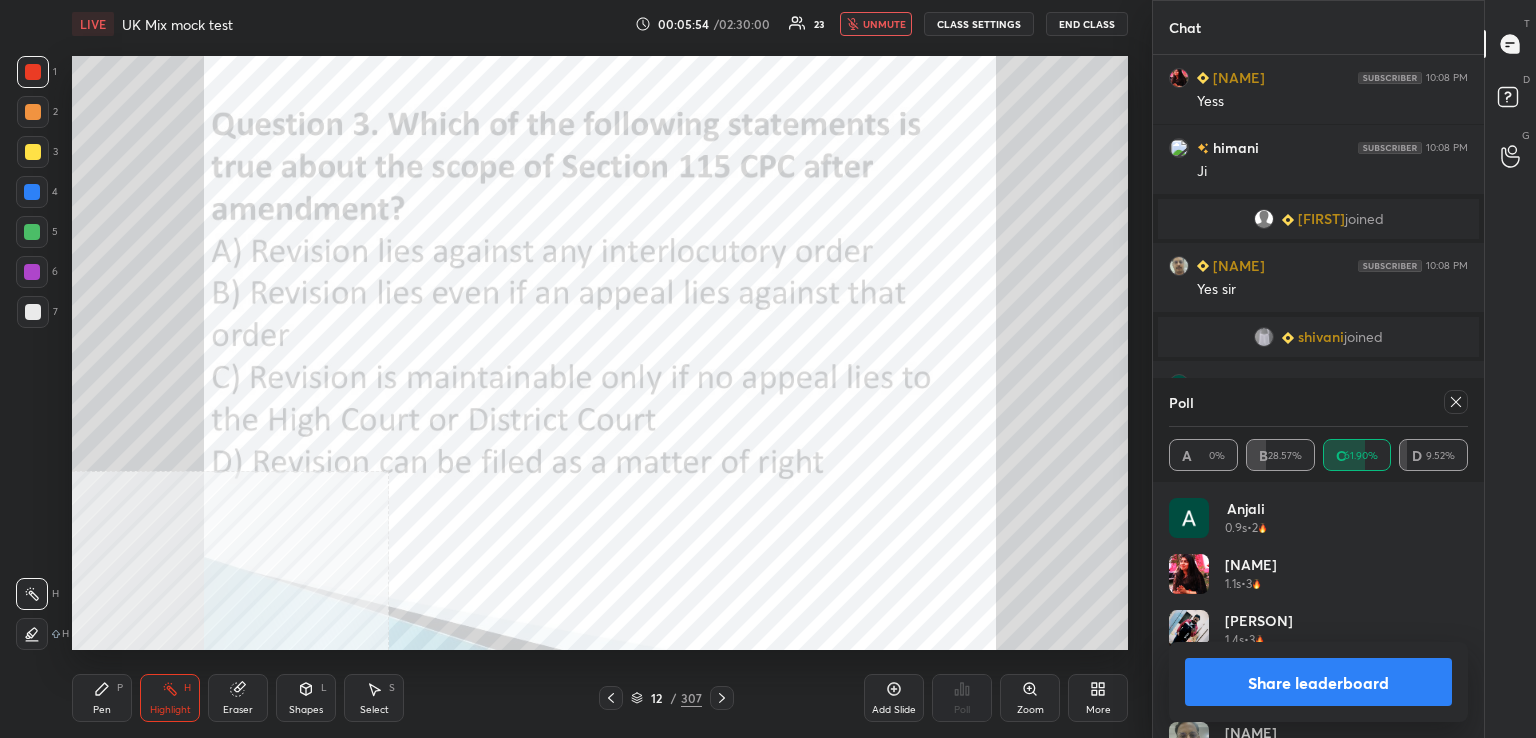 drag, startPoint x: 852, startPoint y: 22, endPoint x: 892, endPoint y: 44, distance: 45.65085 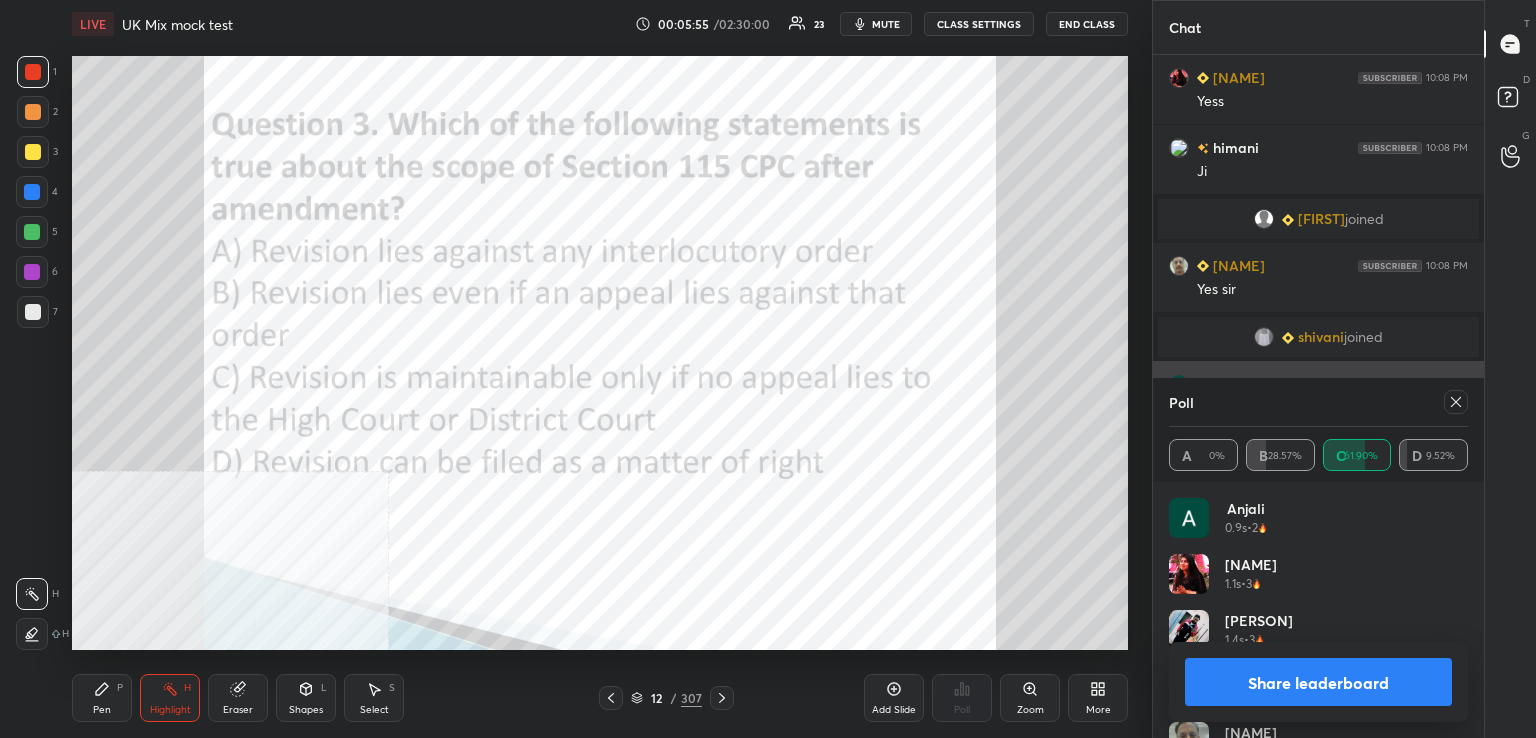 drag, startPoint x: 1453, startPoint y: 399, endPoint x: 1372, endPoint y: 407, distance: 81.394104 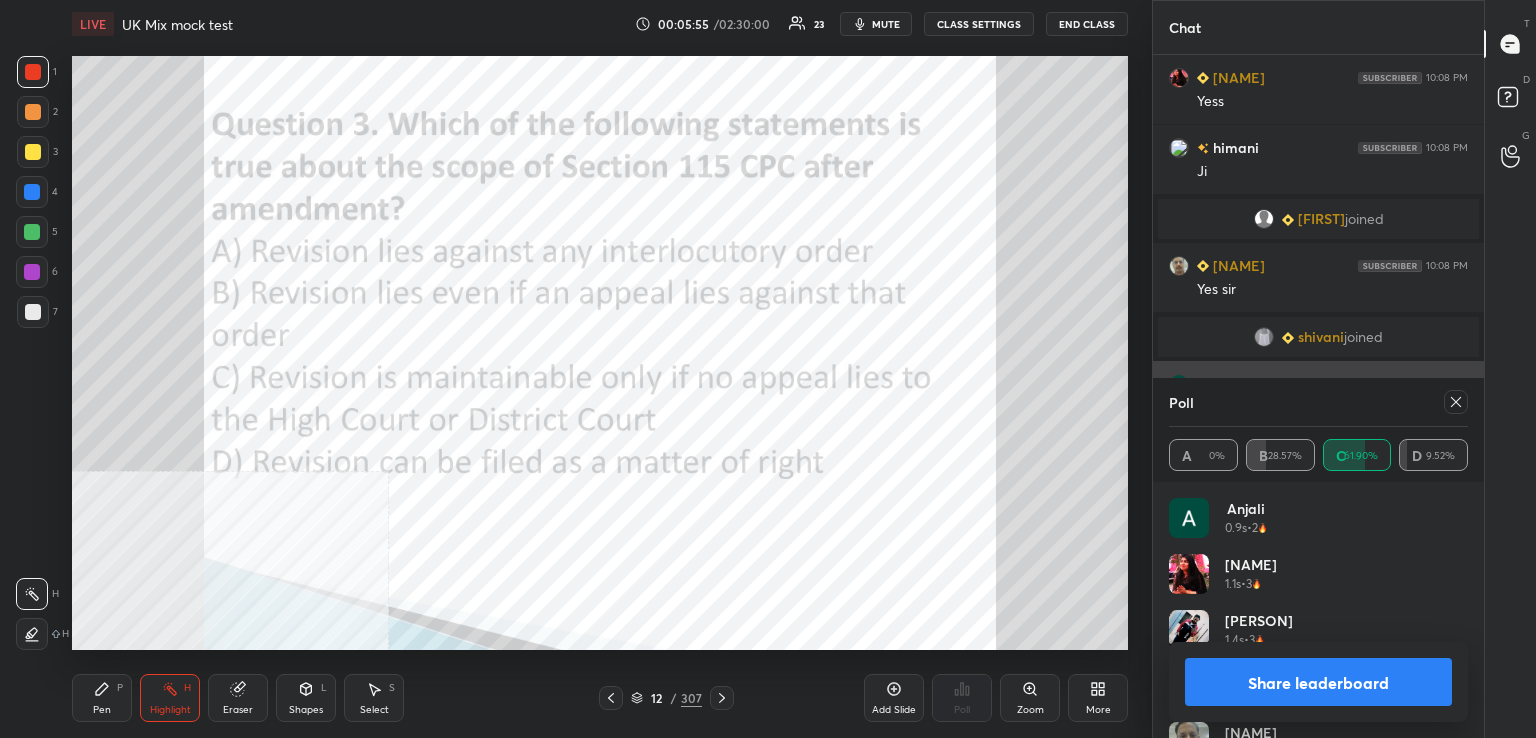 click 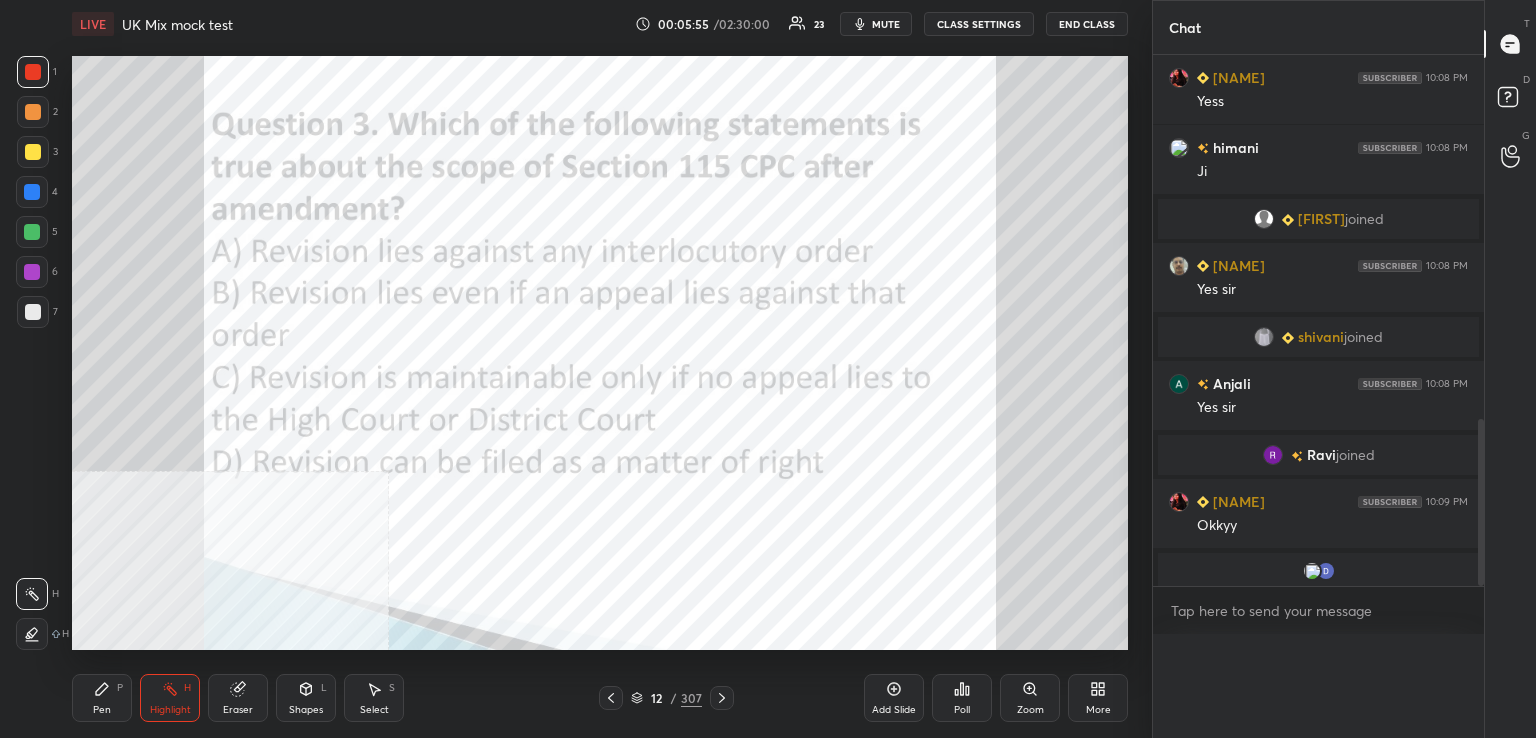 scroll, scrollTop: 0, scrollLeft: 0, axis: both 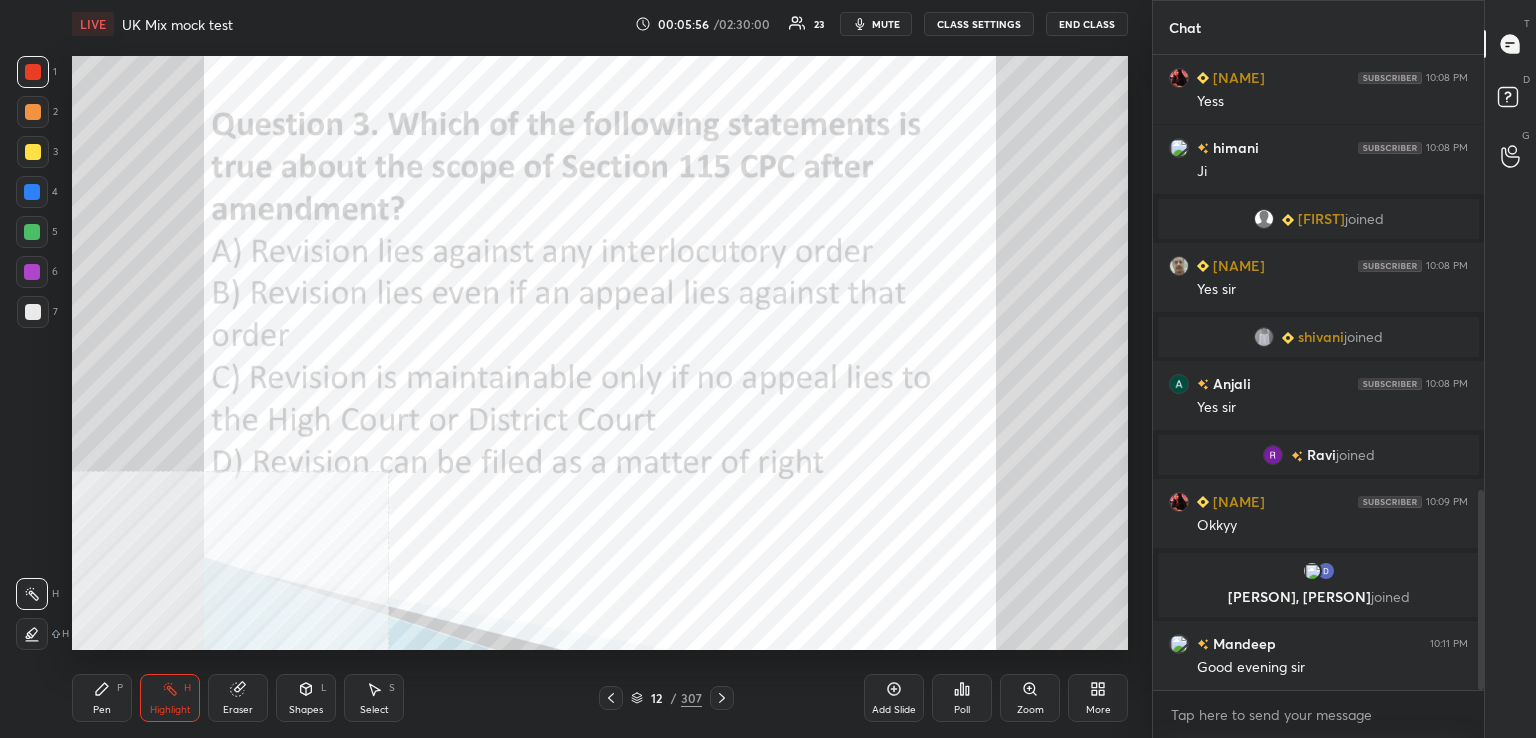 drag, startPoint x: 724, startPoint y: 697, endPoint x: 716, endPoint y: 653, distance: 44.72136 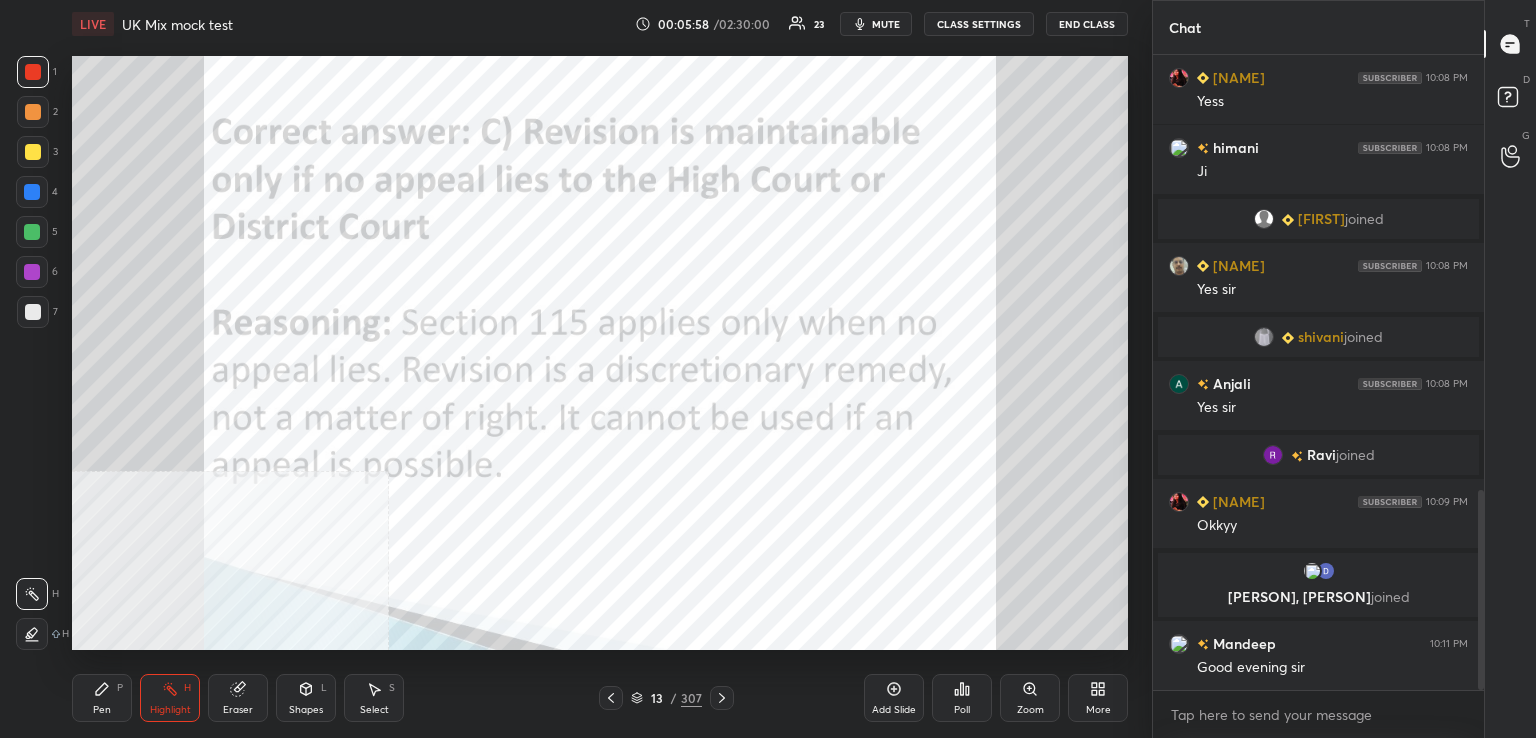 scroll, scrollTop: 1432, scrollLeft: 0, axis: vertical 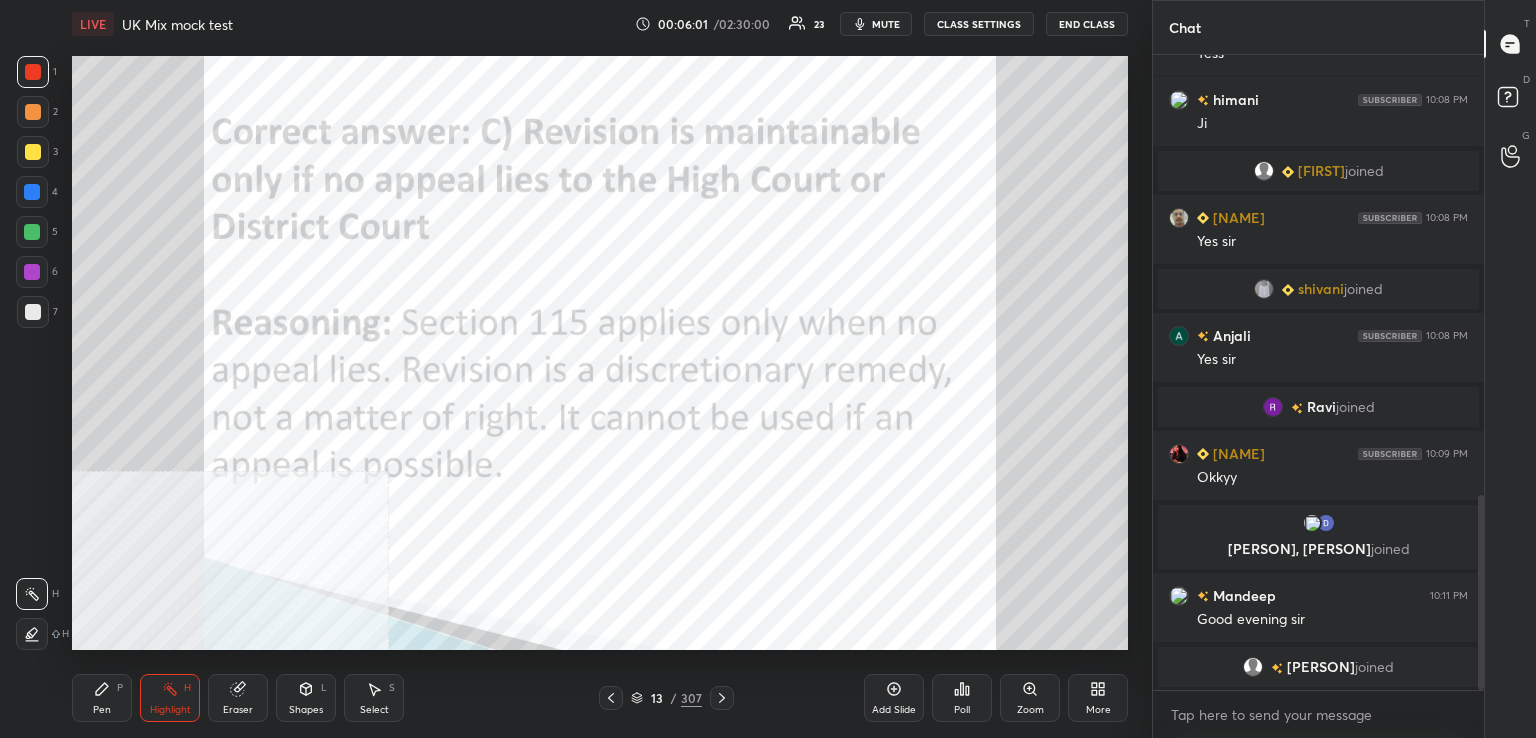 click 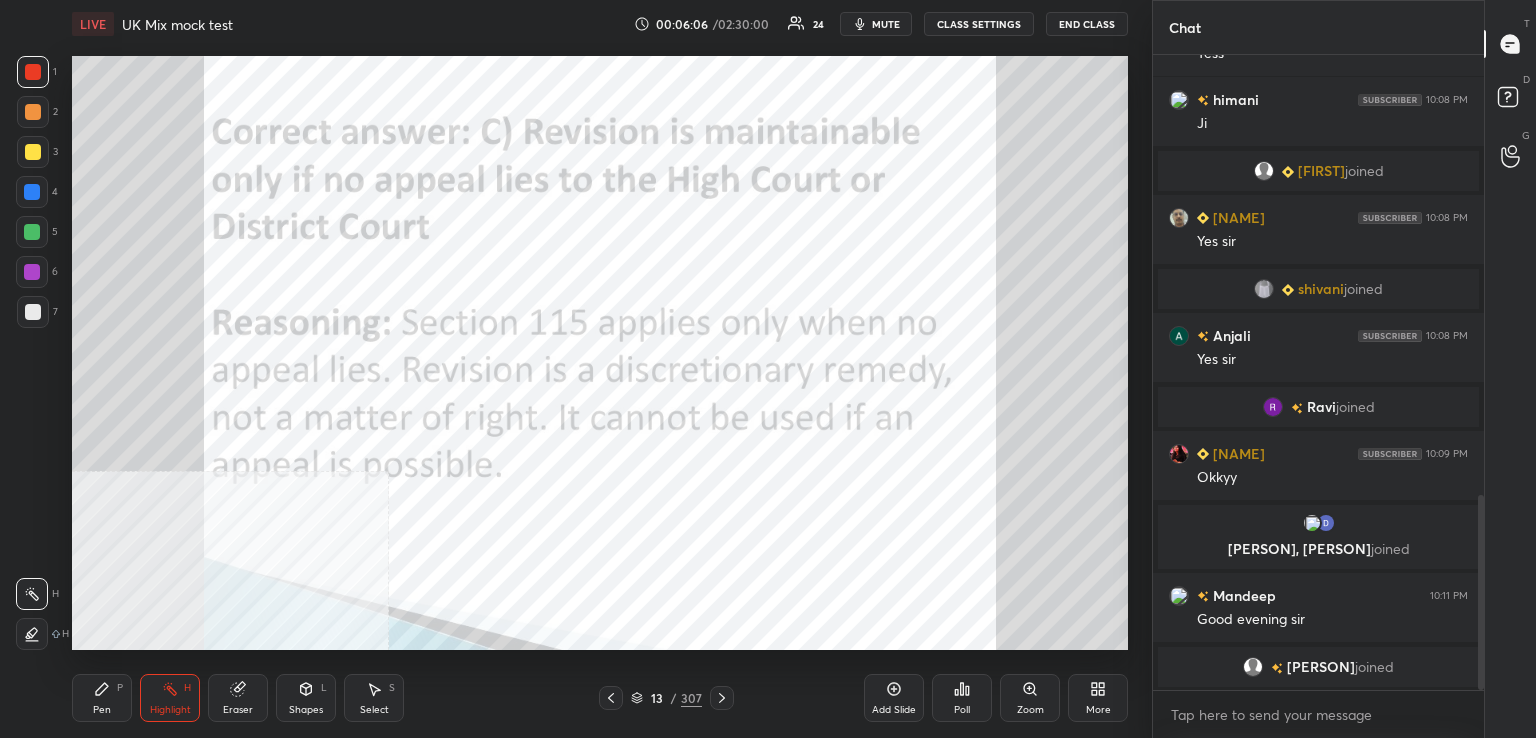 click 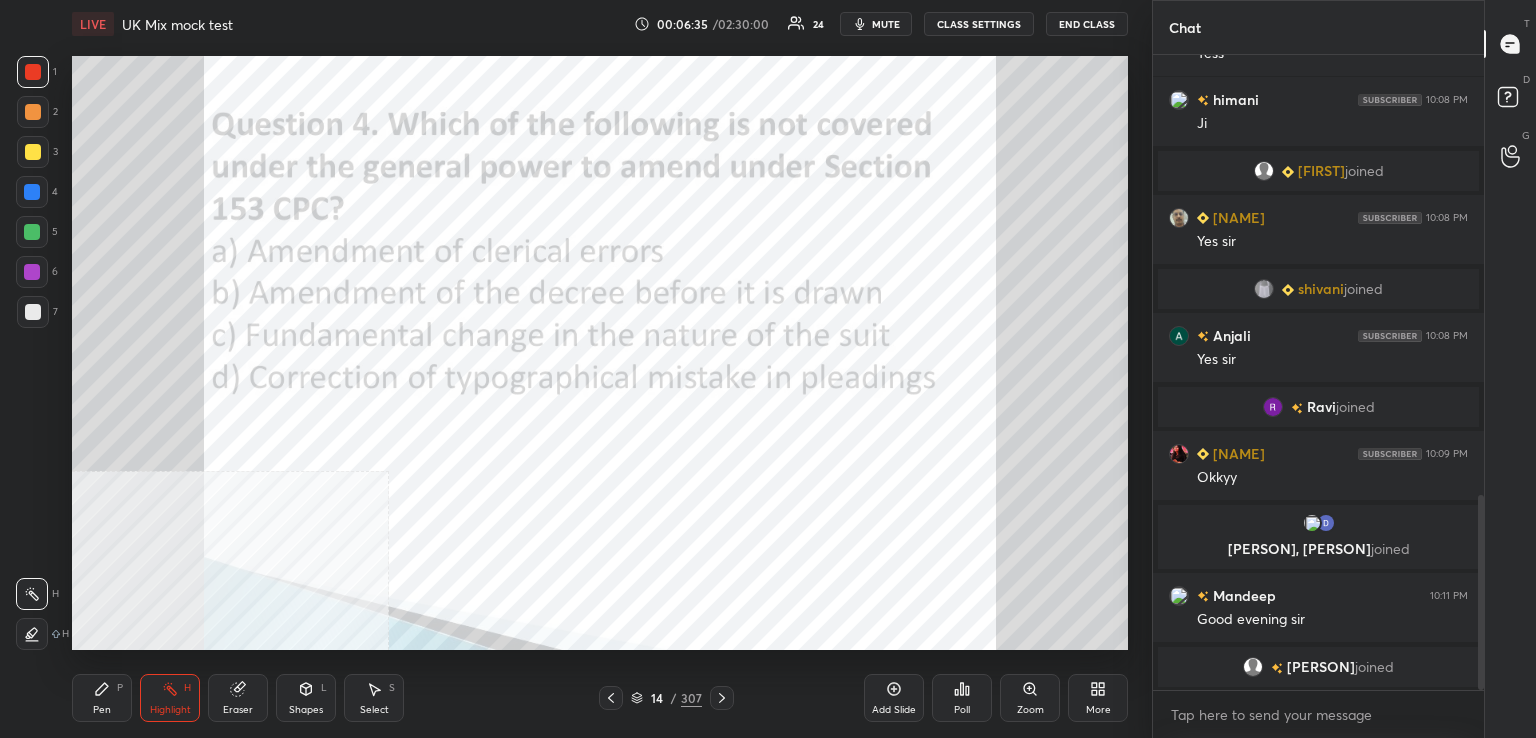click on "Poll" at bounding box center (962, 698) 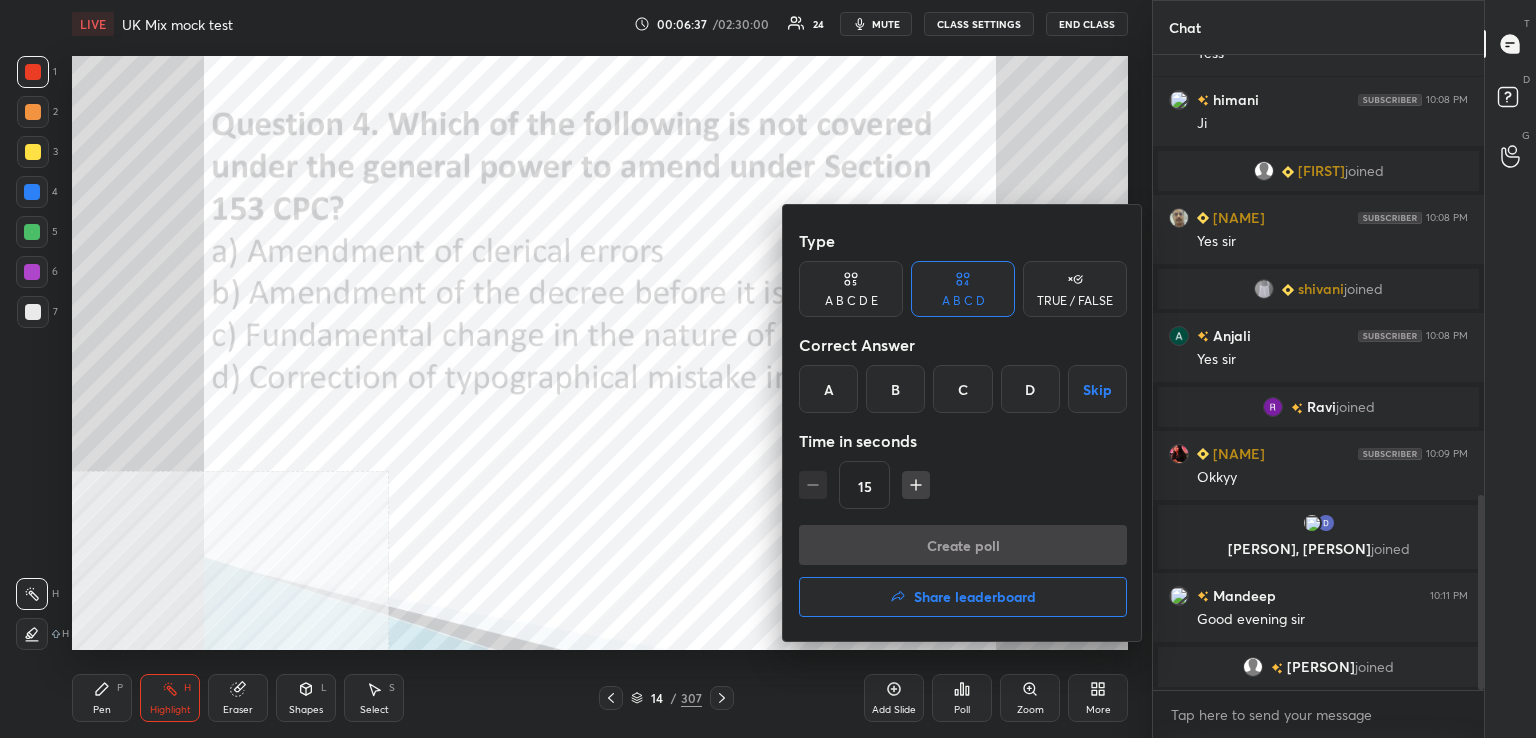 click on "C" at bounding box center [962, 389] 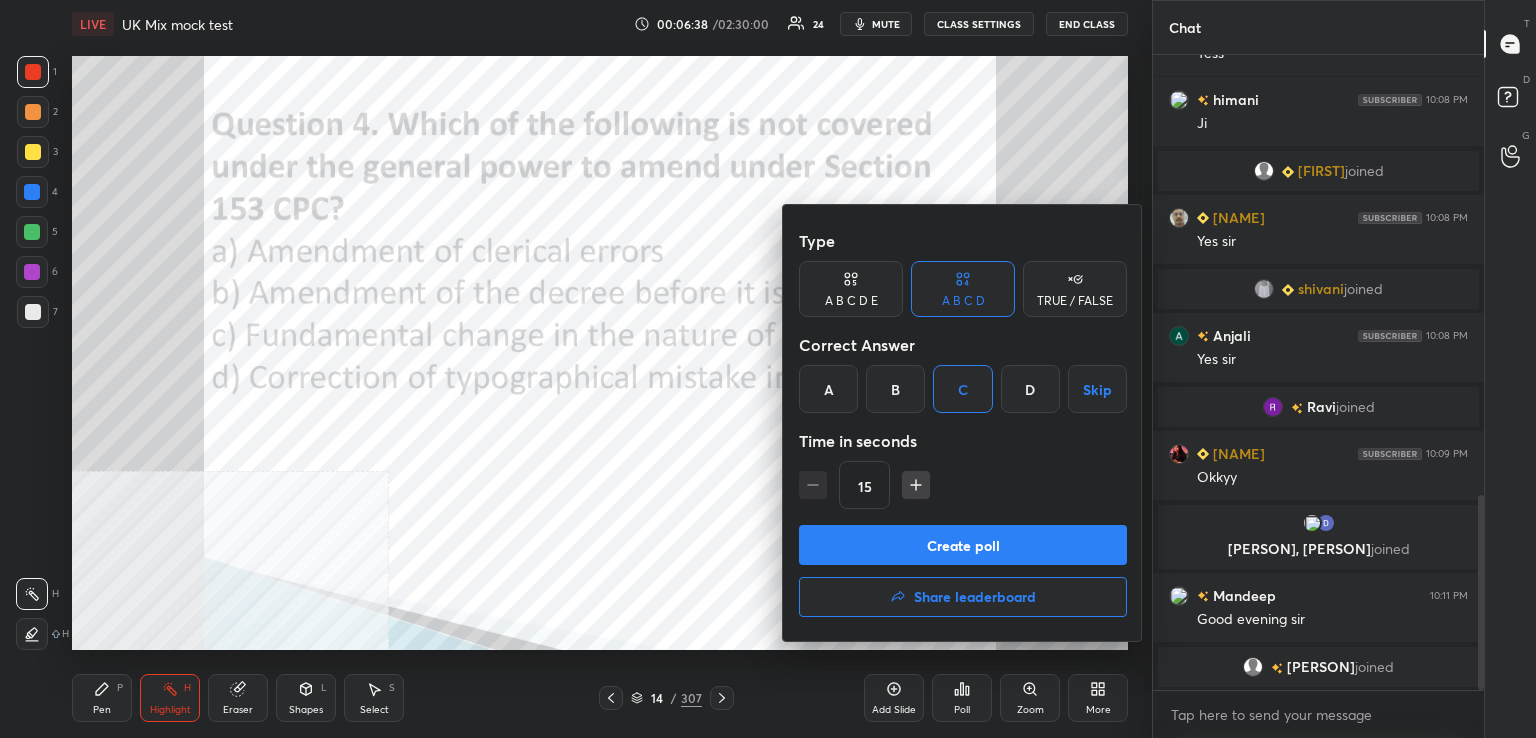 drag, startPoint x: 944, startPoint y: 550, endPoint x: 932, endPoint y: 548, distance: 12.165525 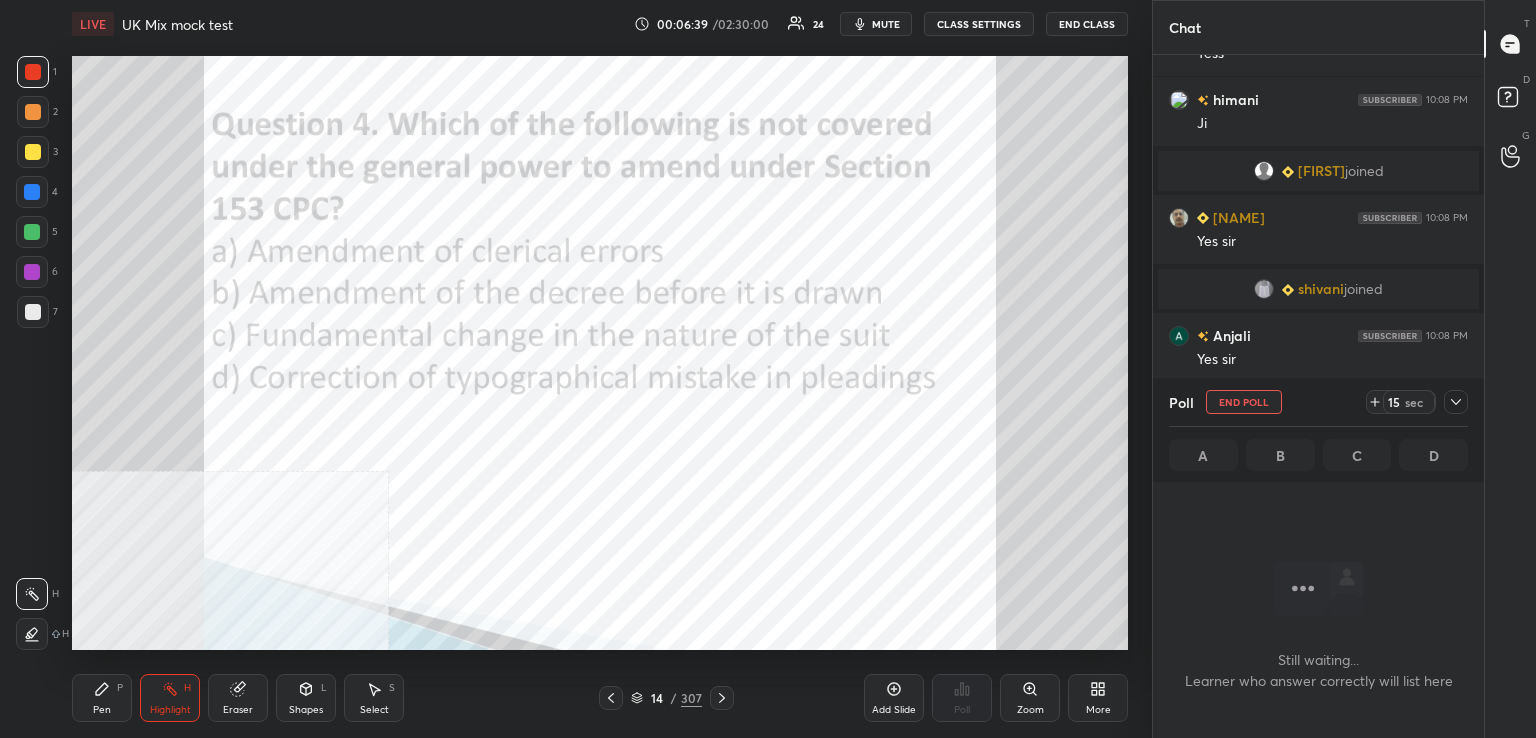 scroll, scrollTop: 588, scrollLeft: 325, axis: both 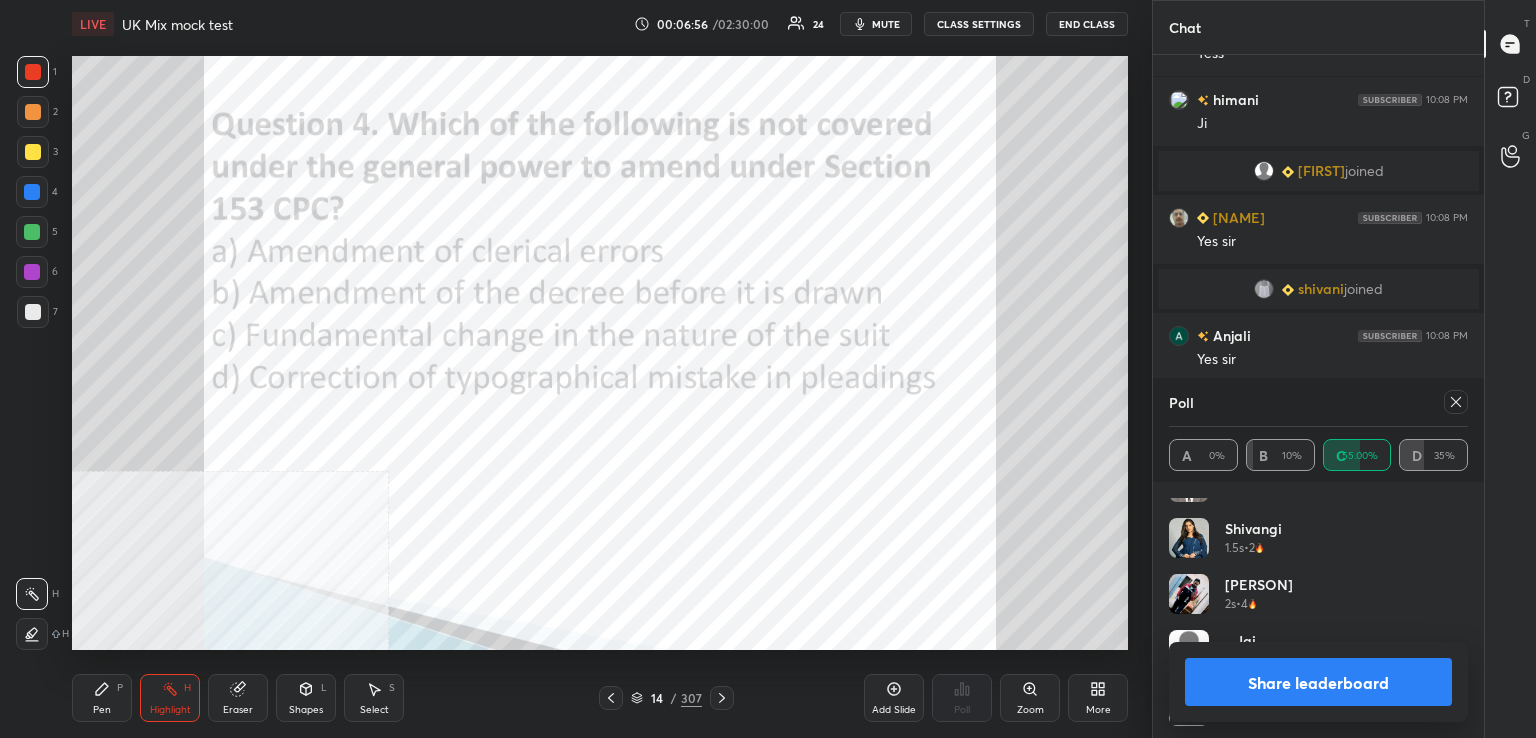 drag, startPoint x: 1456, startPoint y: 401, endPoint x: 1372, endPoint y: 401, distance: 84 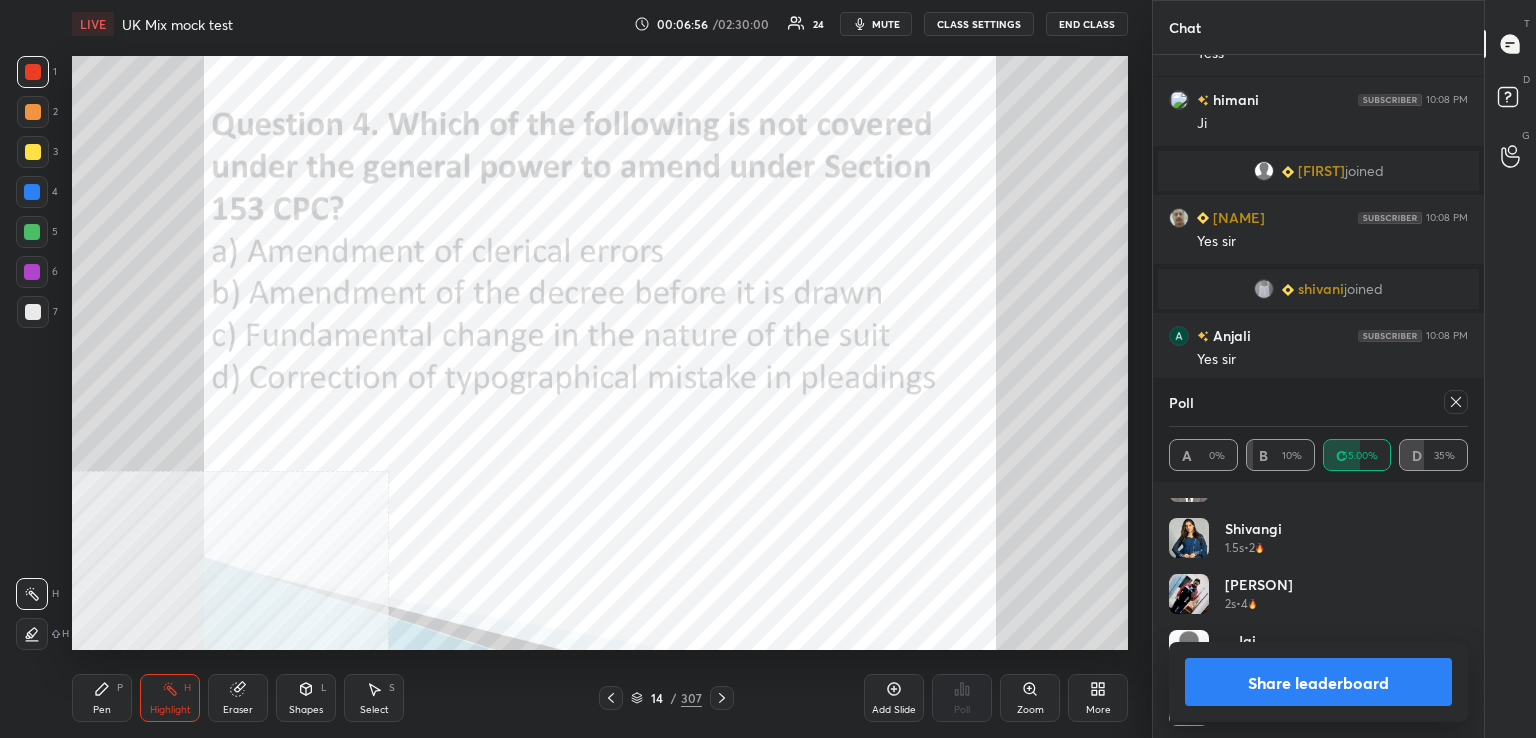 scroll, scrollTop: 88, scrollLeft: 293, axis: both 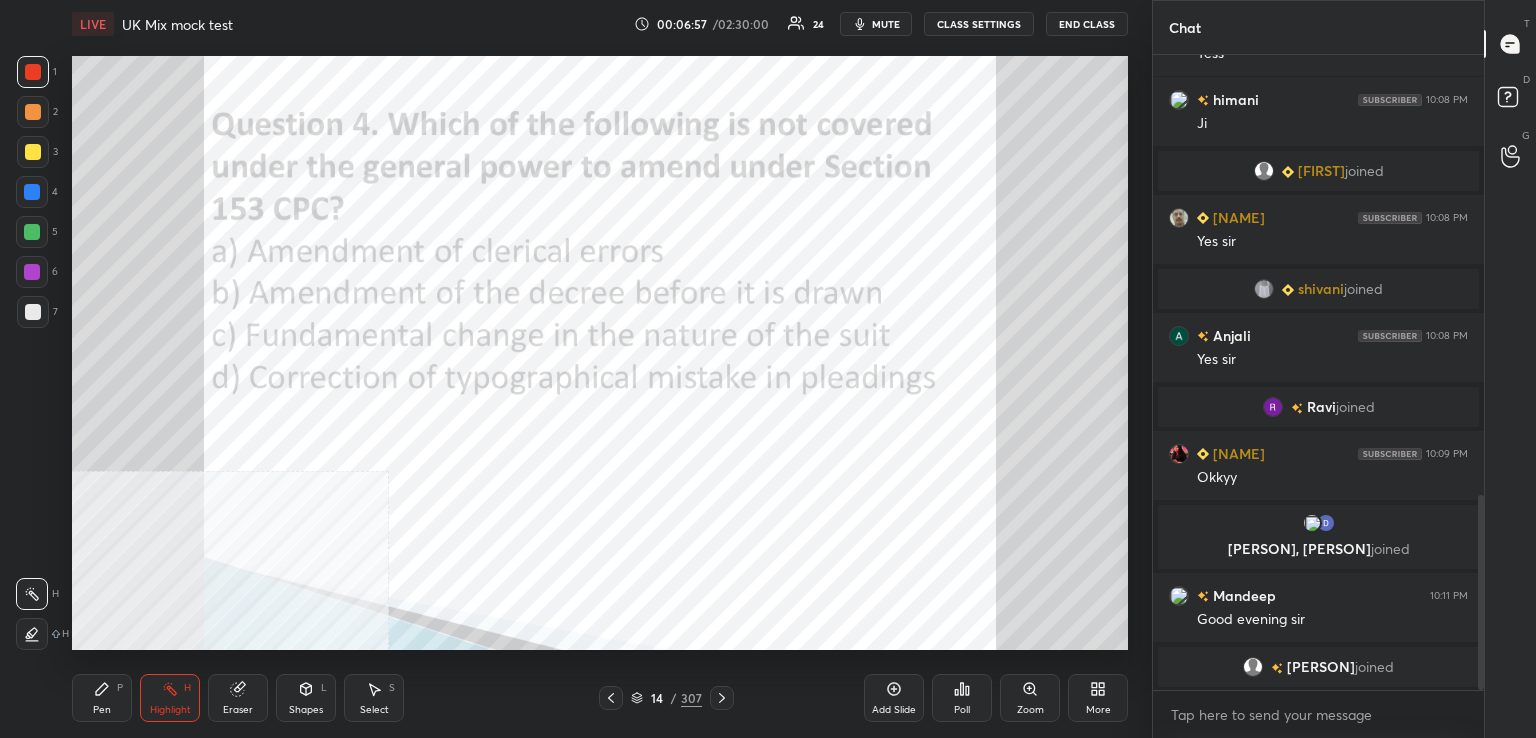 click 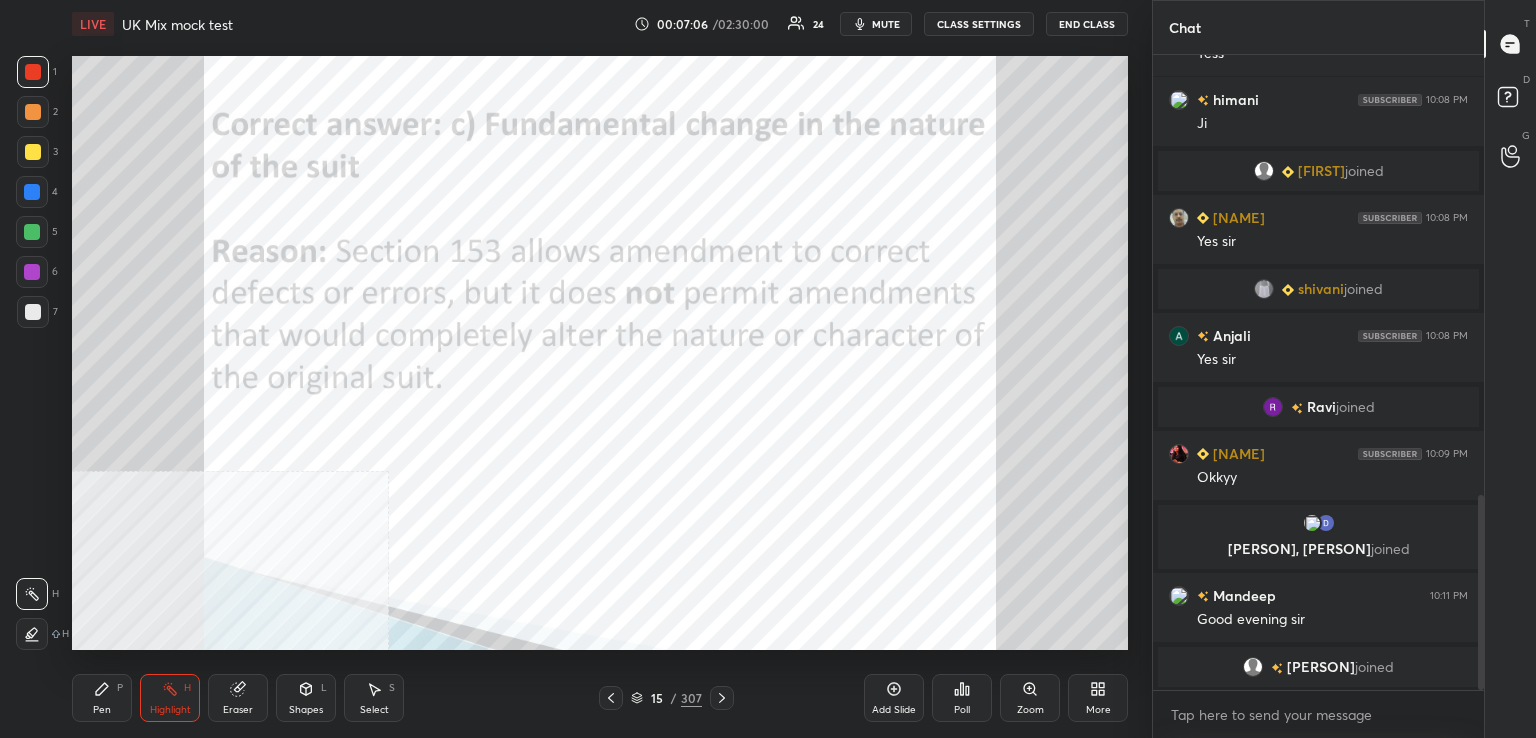 click 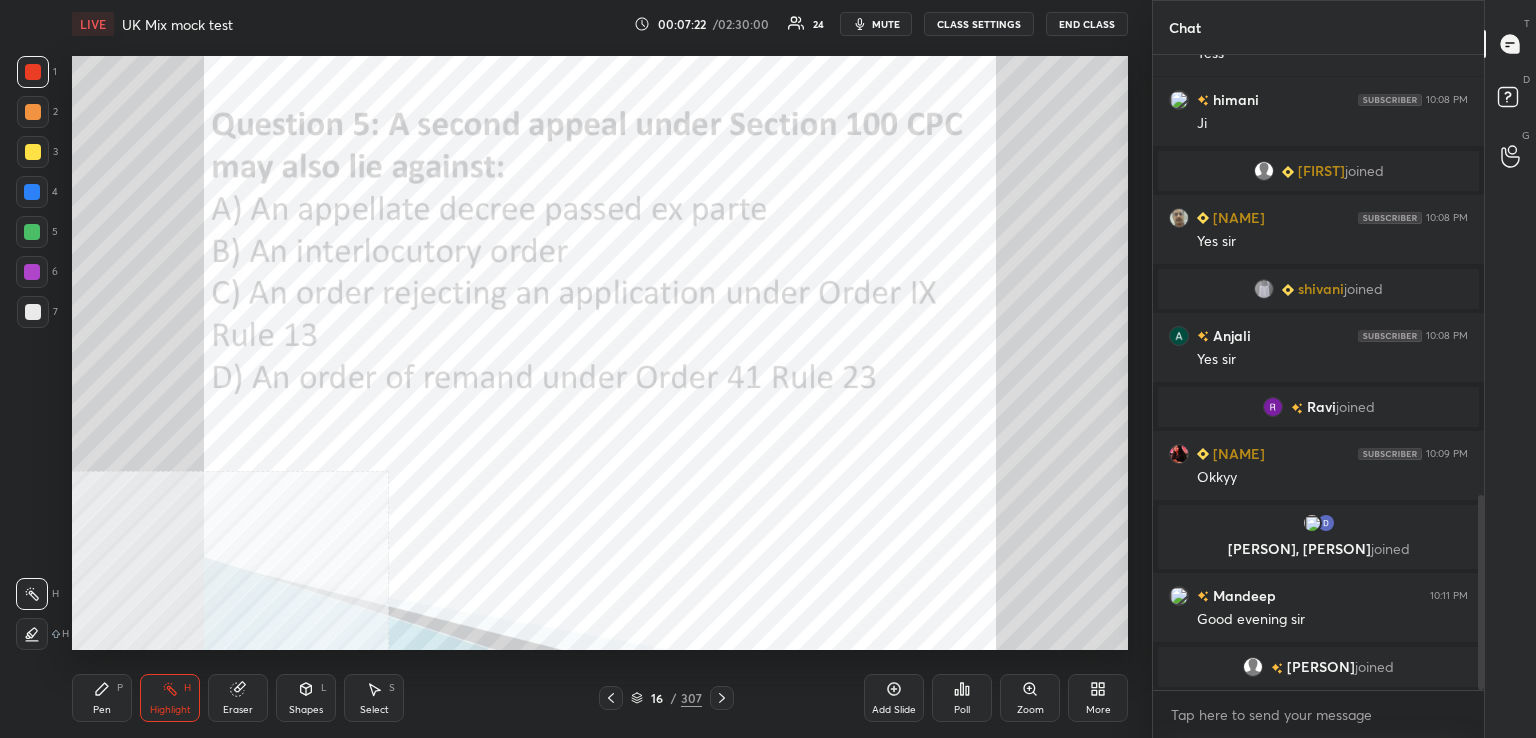 click 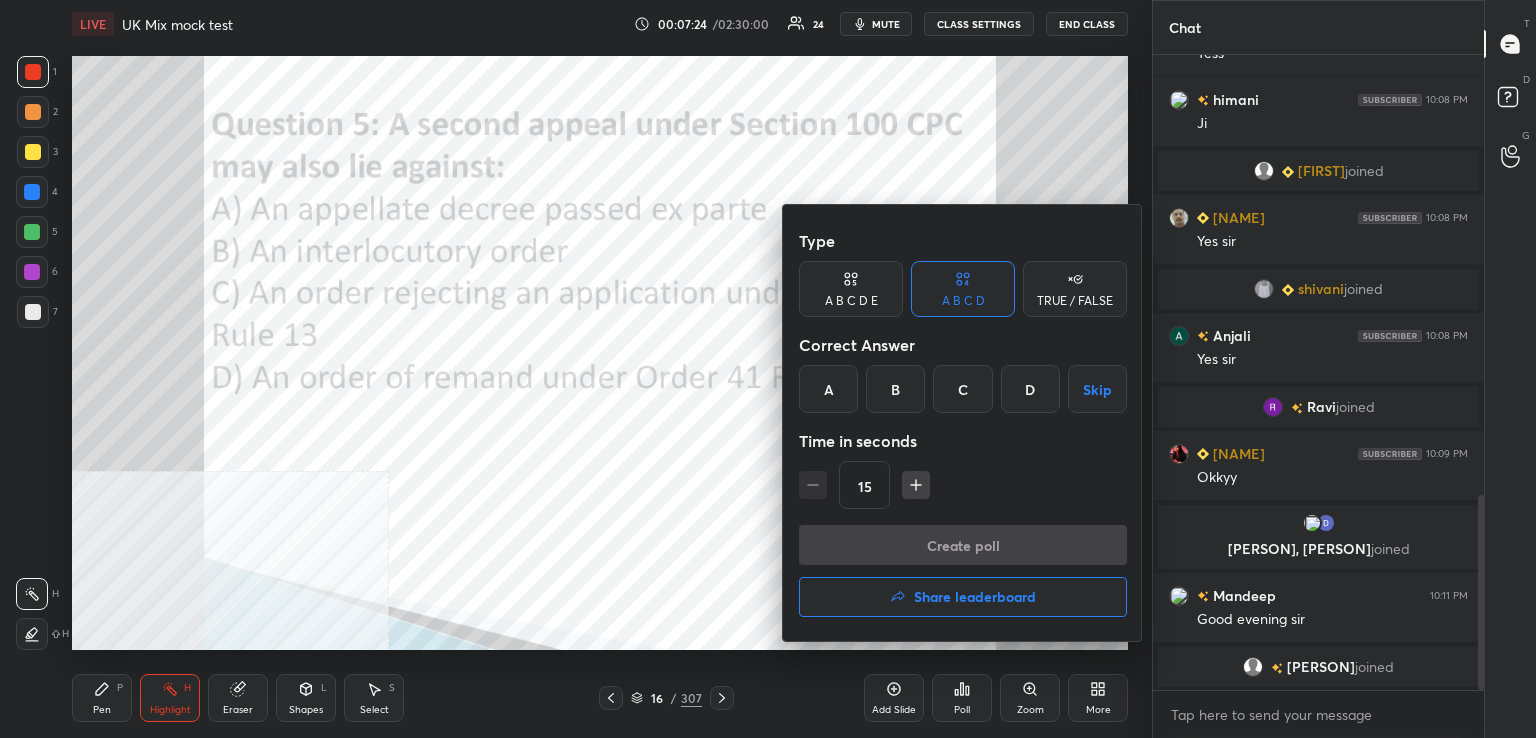 drag, startPoint x: 830, startPoint y: 399, endPoint x: 856, endPoint y: 425, distance: 36.769554 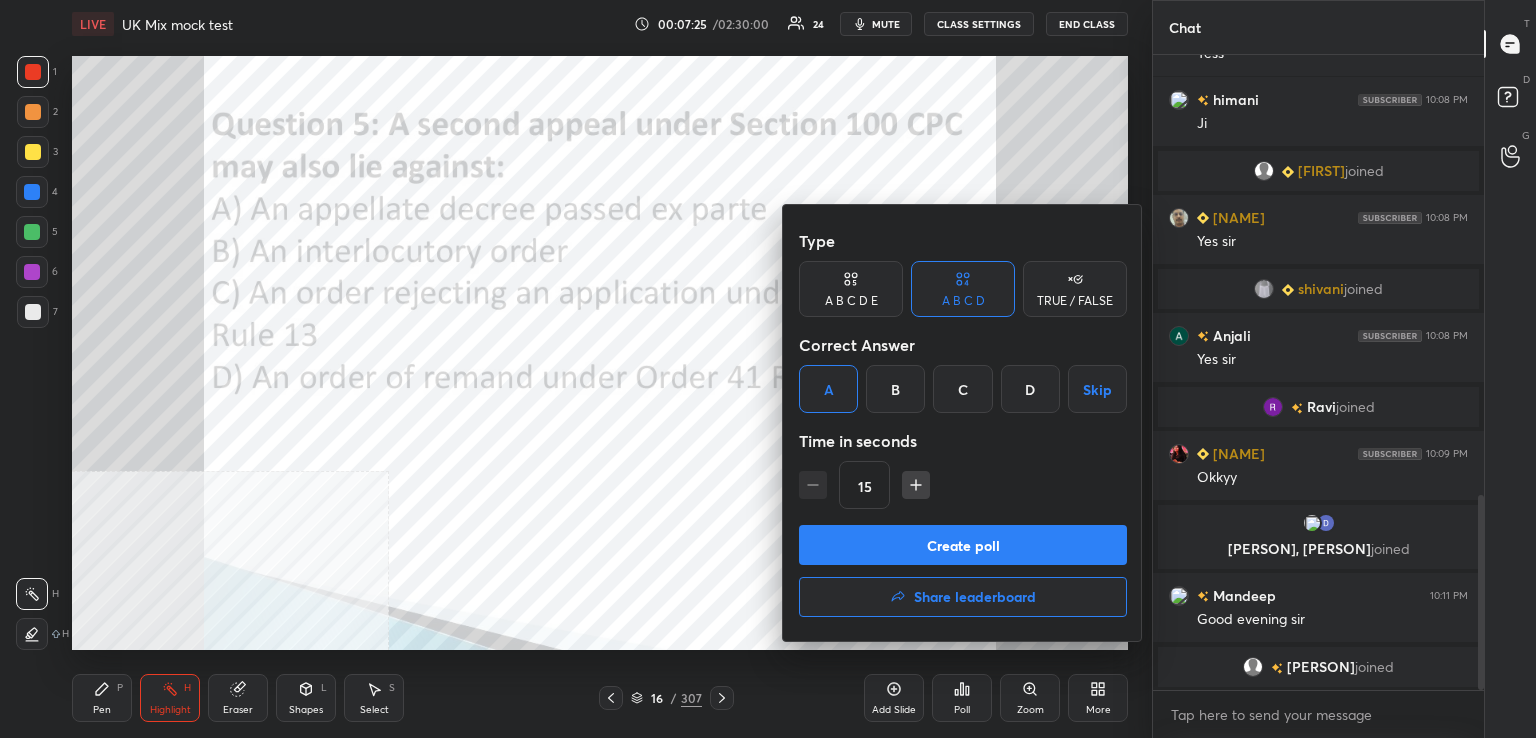 drag, startPoint x: 982, startPoint y: 534, endPoint x: 952, endPoint y: 526, distance: 31.04835 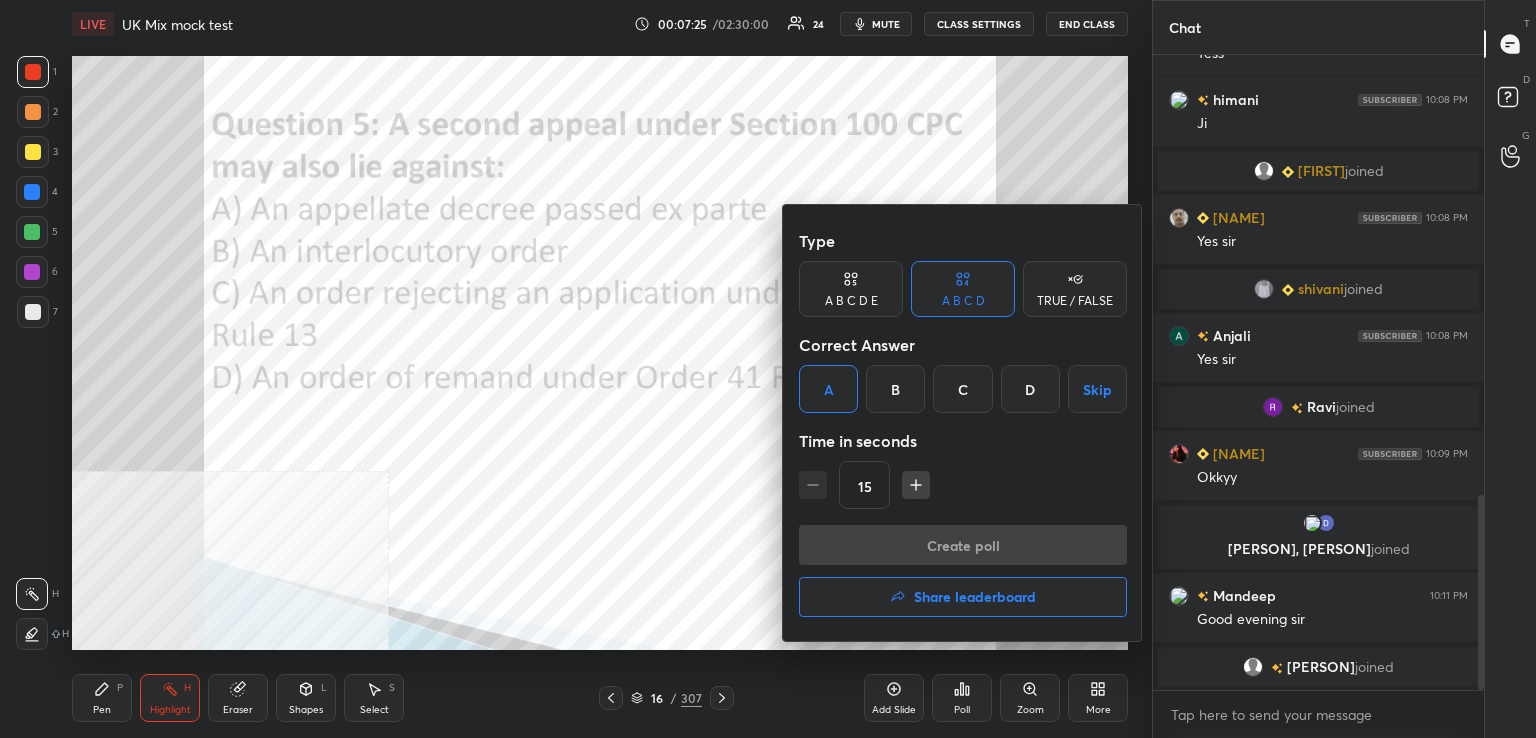 scroll, scrollTop: 588, scrollLeft: 325, axis: both 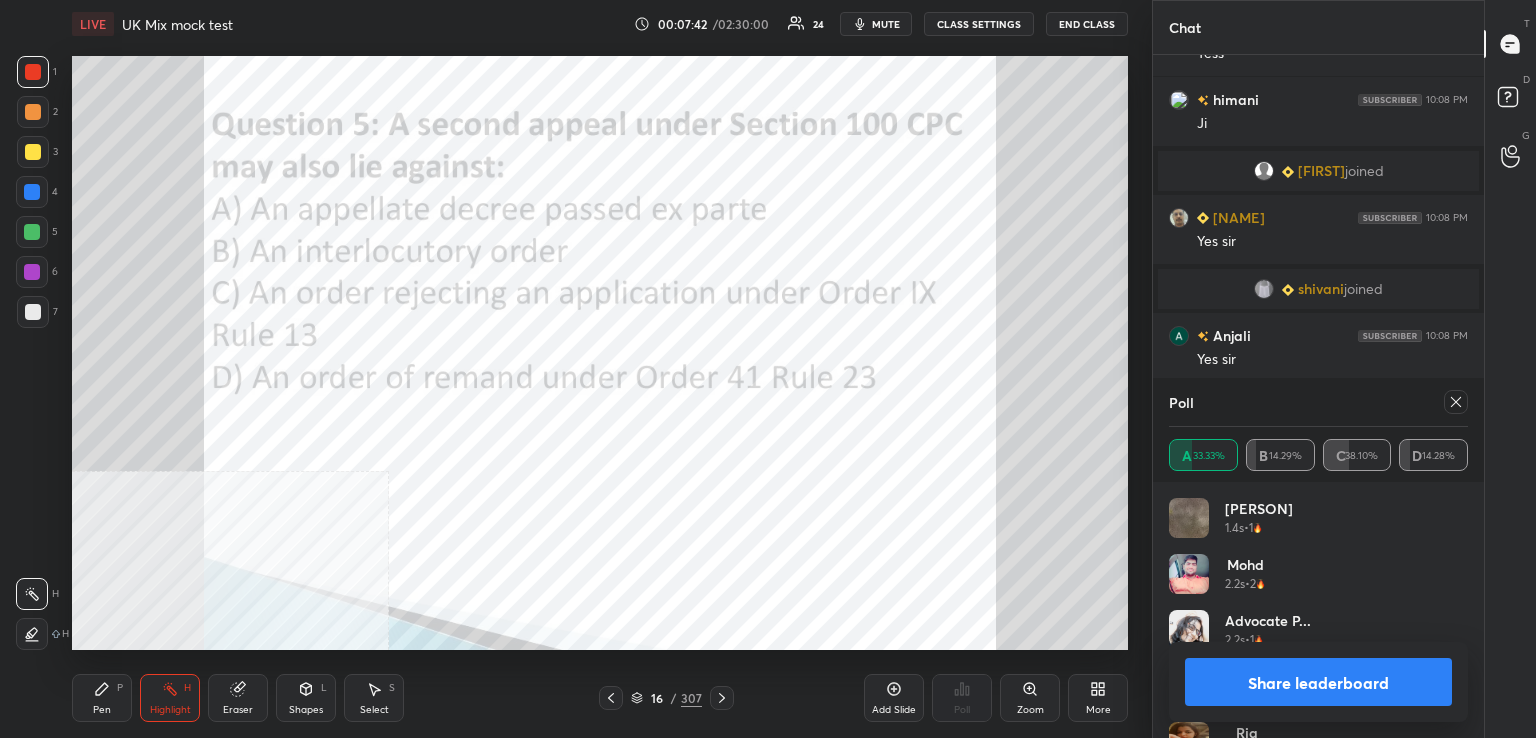 click 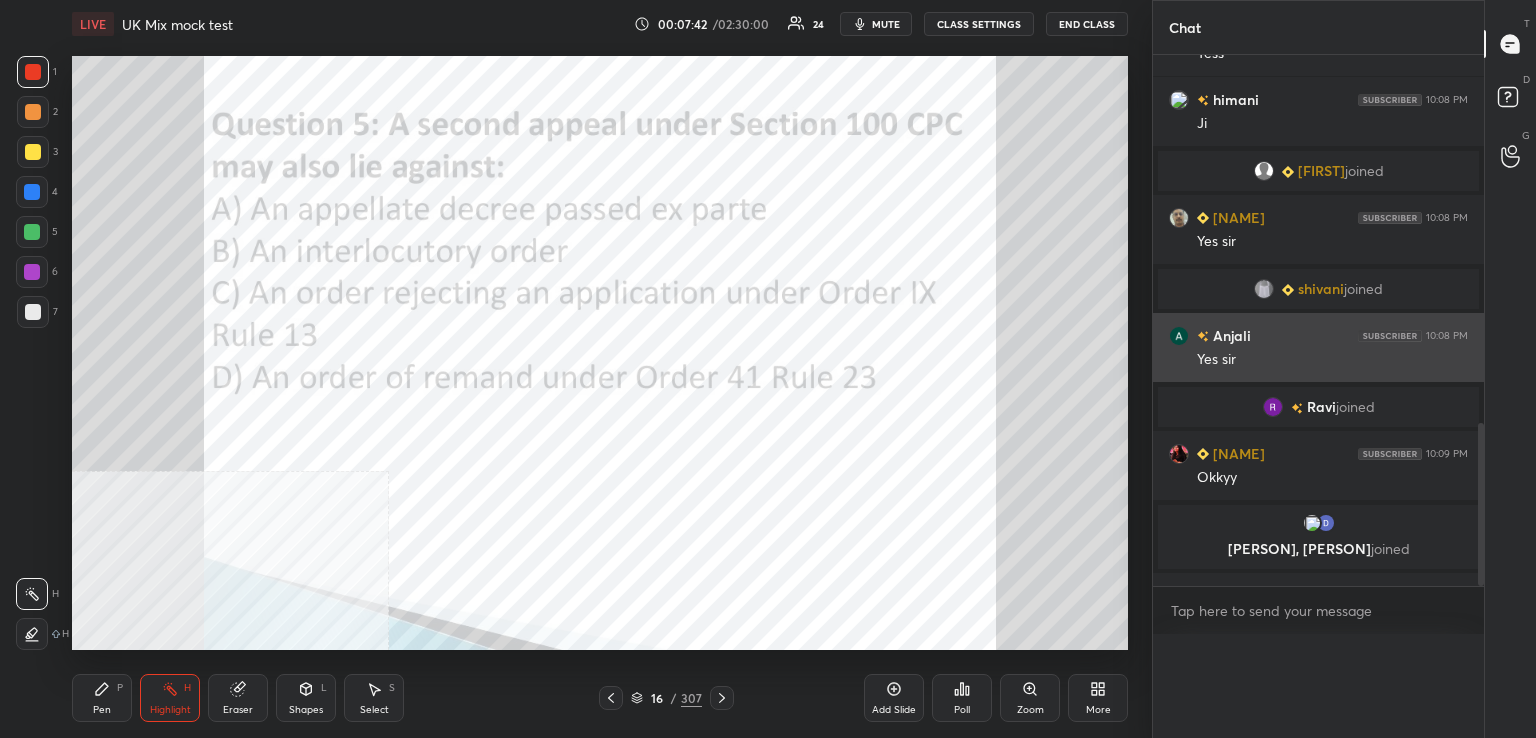 scroll, scrollTop: 88, scrollLeft: 293, axis: both 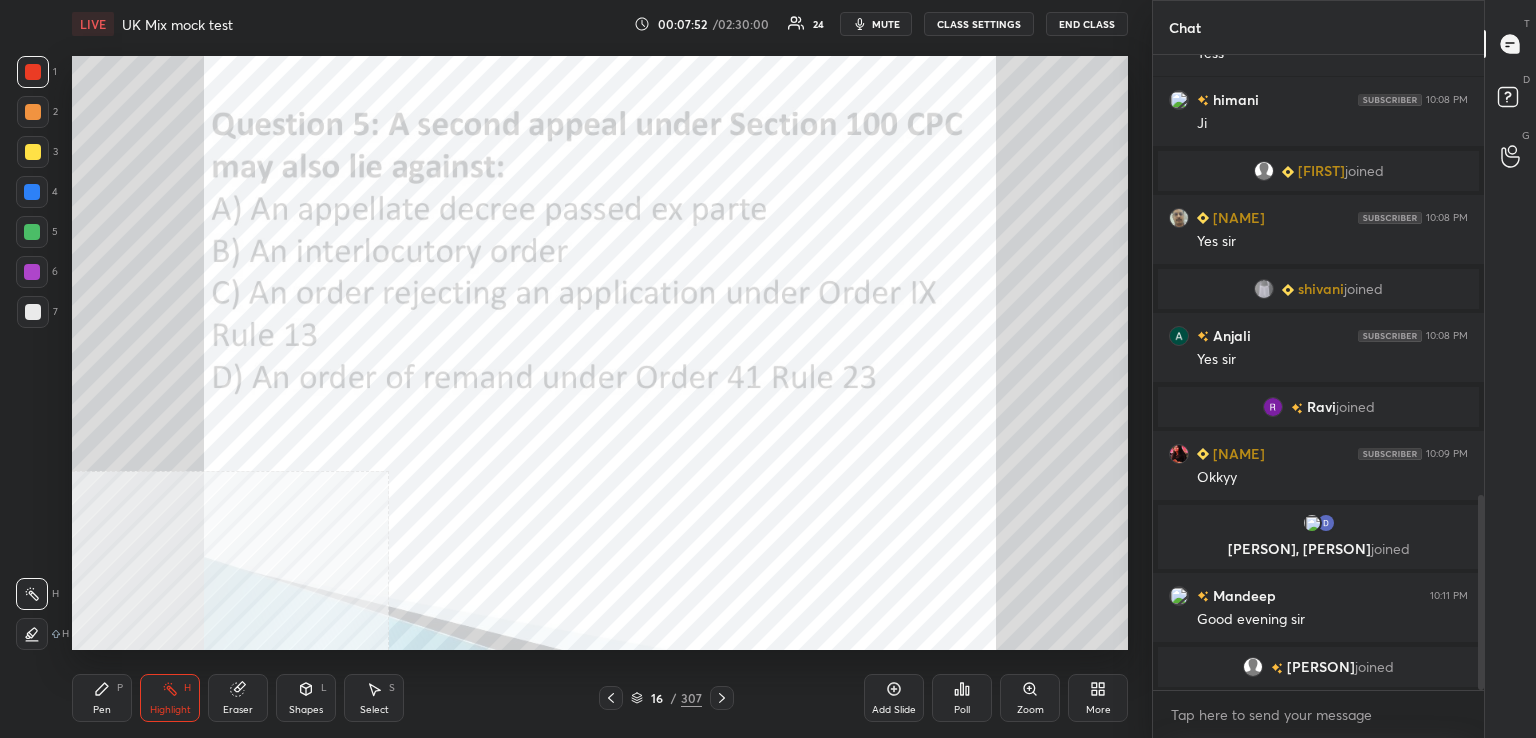 drag, startPoint x: 724, startPoint y: 692, endPoint x: 713, endPoint y: 685, distance: 13.038404 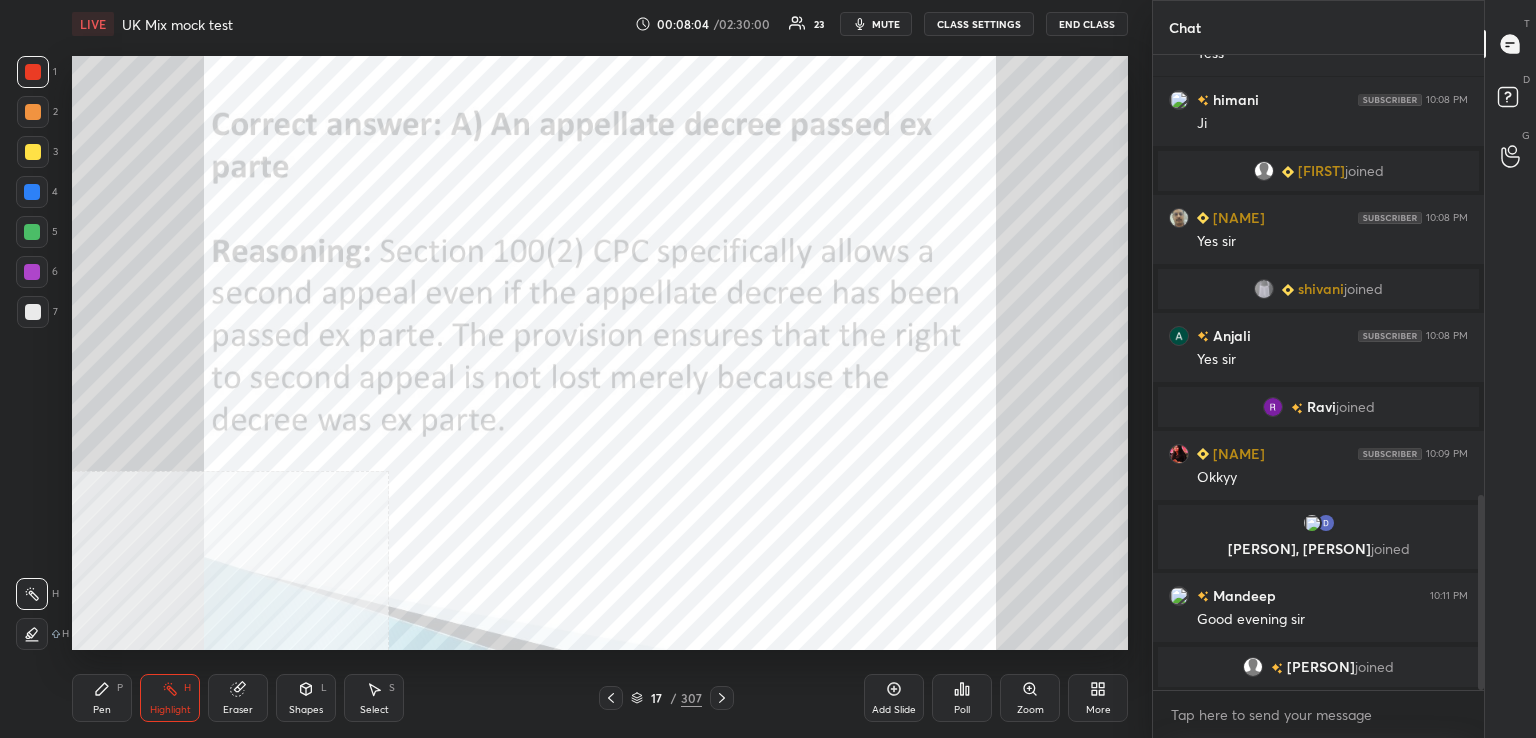 click 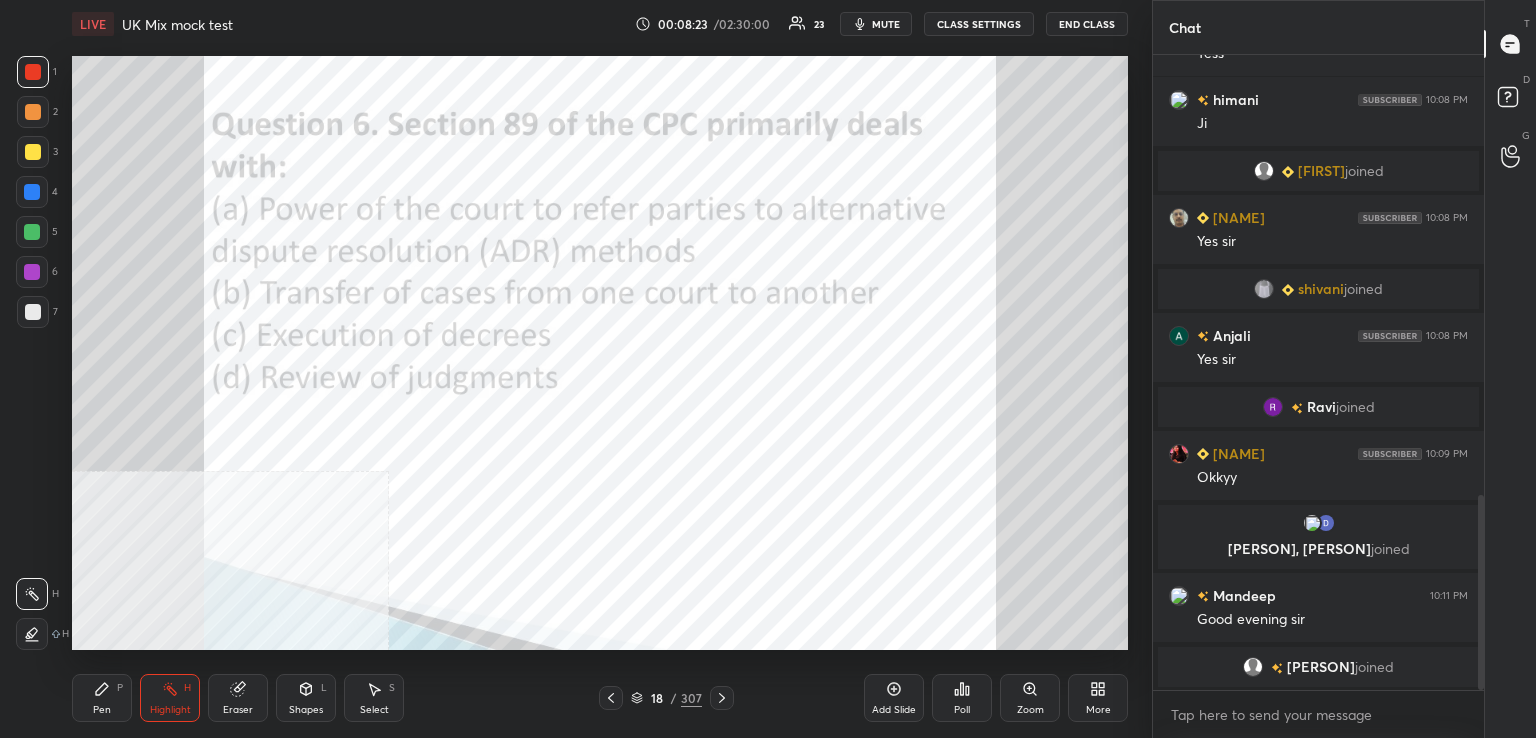 click on "Poll" at bounding box center (962, 698) 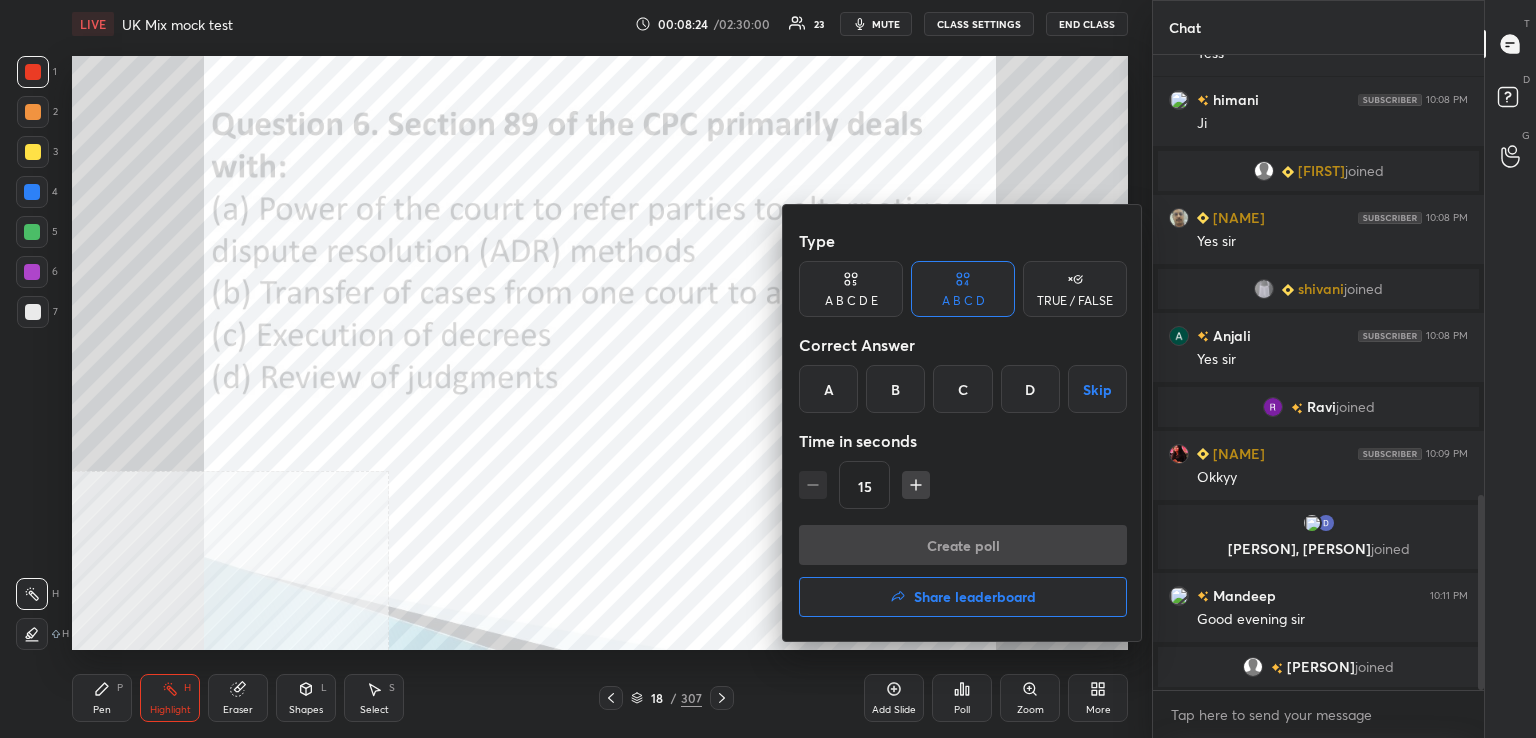 drag, startPoint x: 840, startPoint y: 378, endPoint x: 848, endPoint y: 385, distance: 10.630146 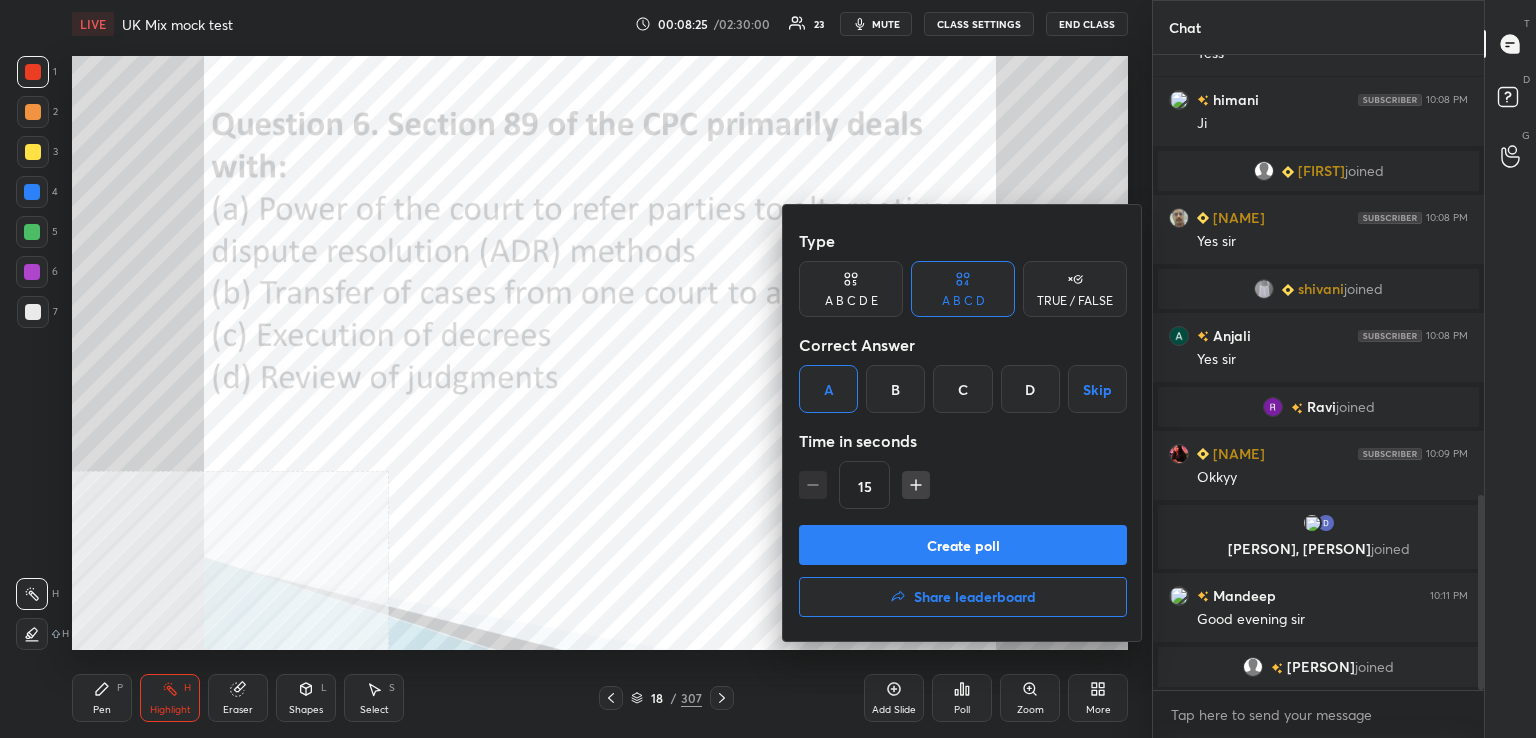 click on "Create poll" at bounding box center (963, 545) 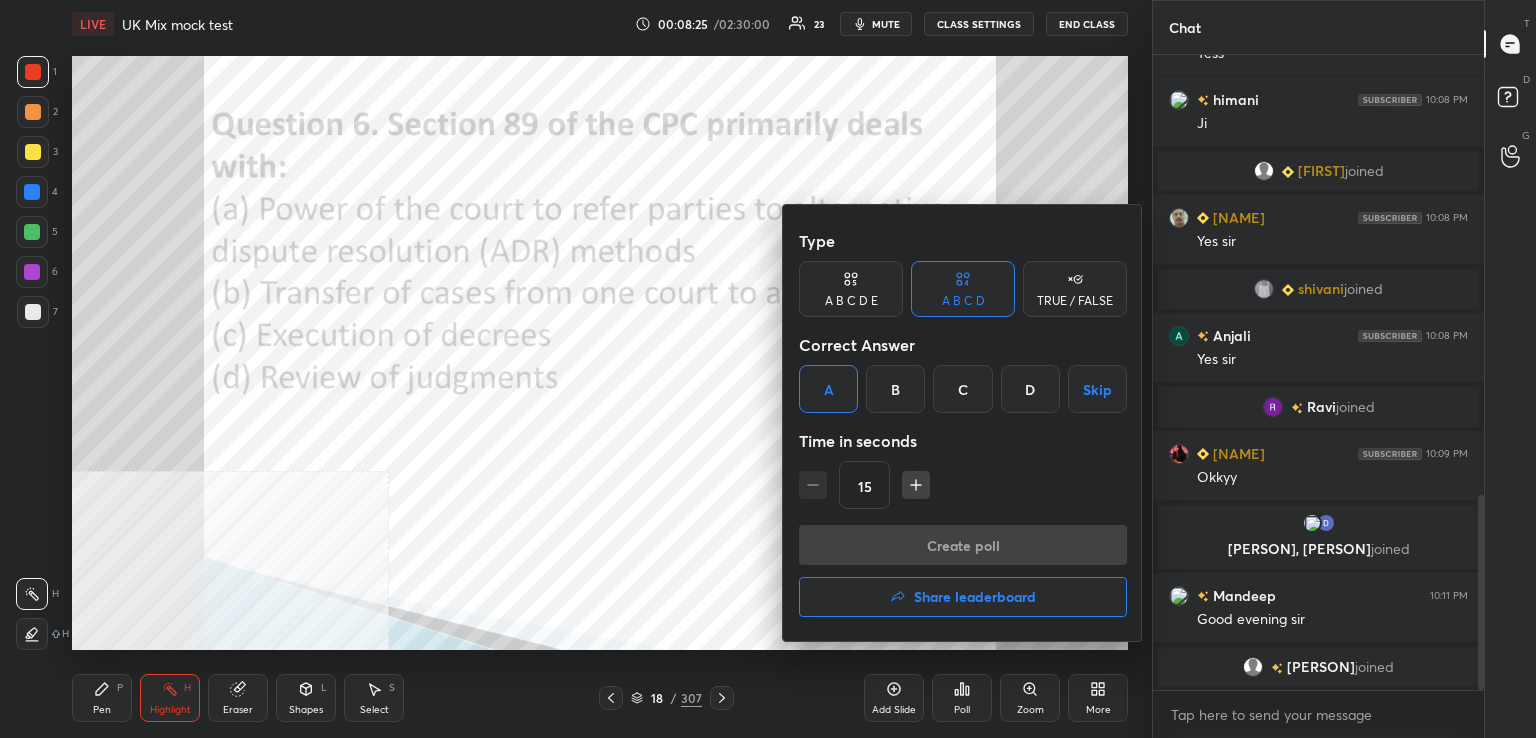 scroll, scrollTop: 588, scrollLeft: 325, axis: both 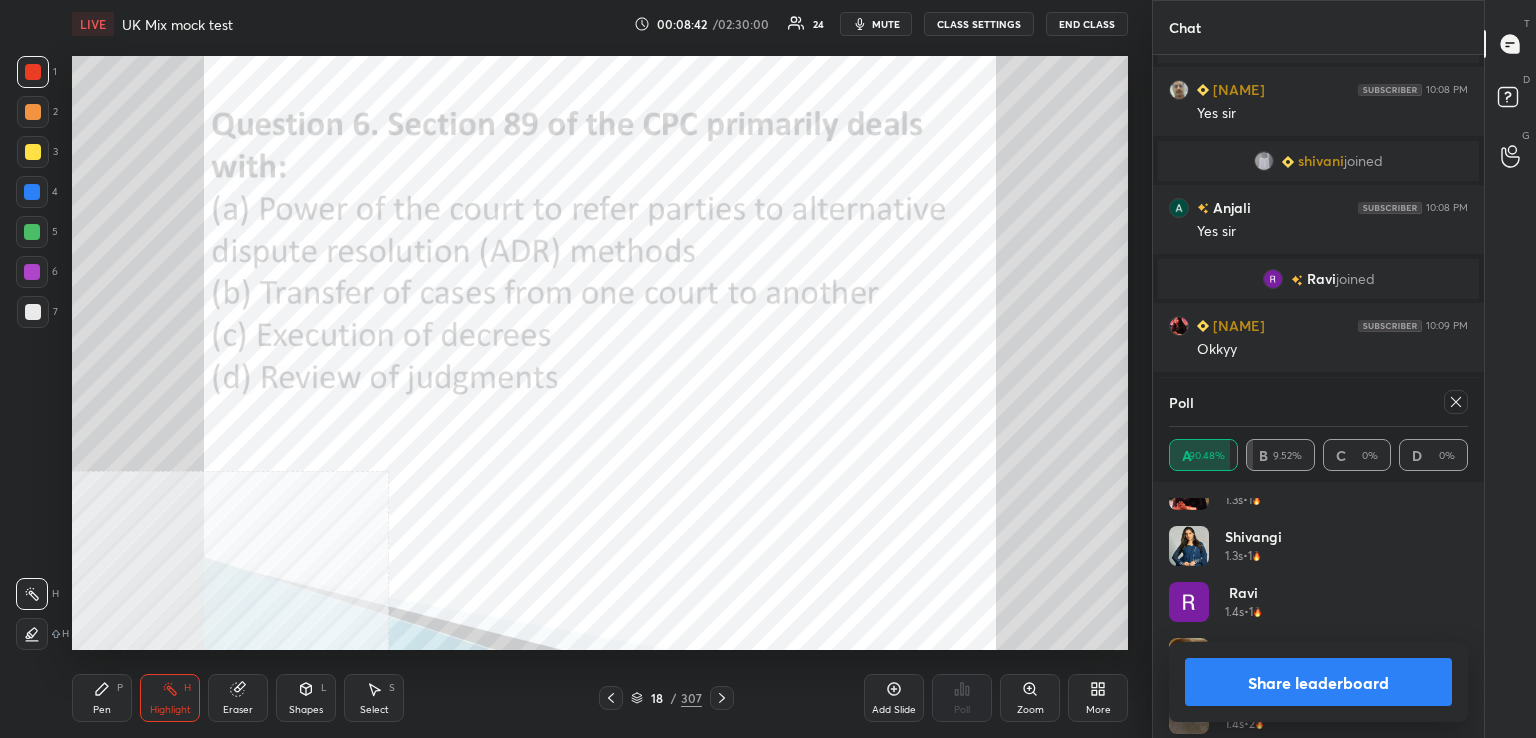 click at bounding box center [1456, 402] 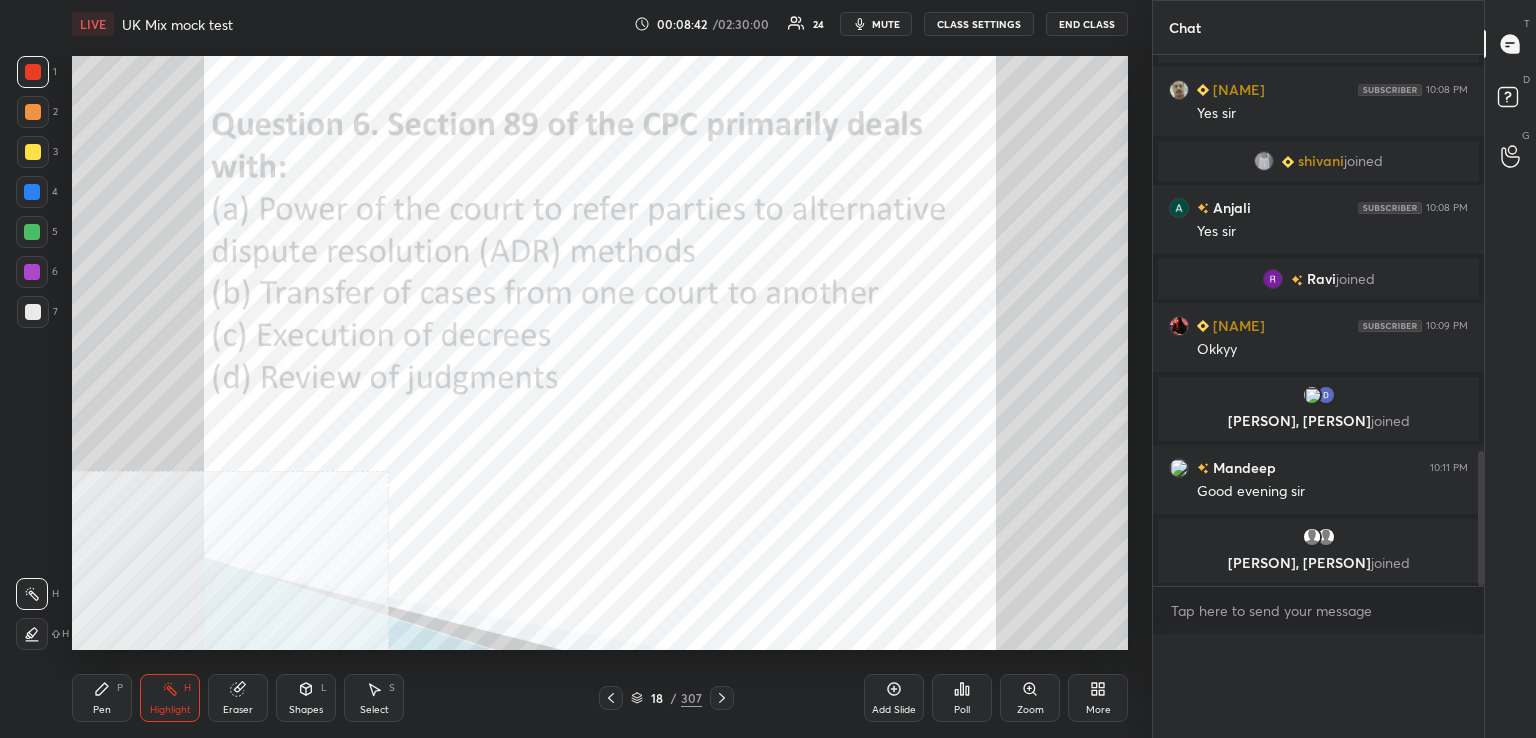 scroll, scrollTop: 0, scrollLeft: 6, axis: horizontal 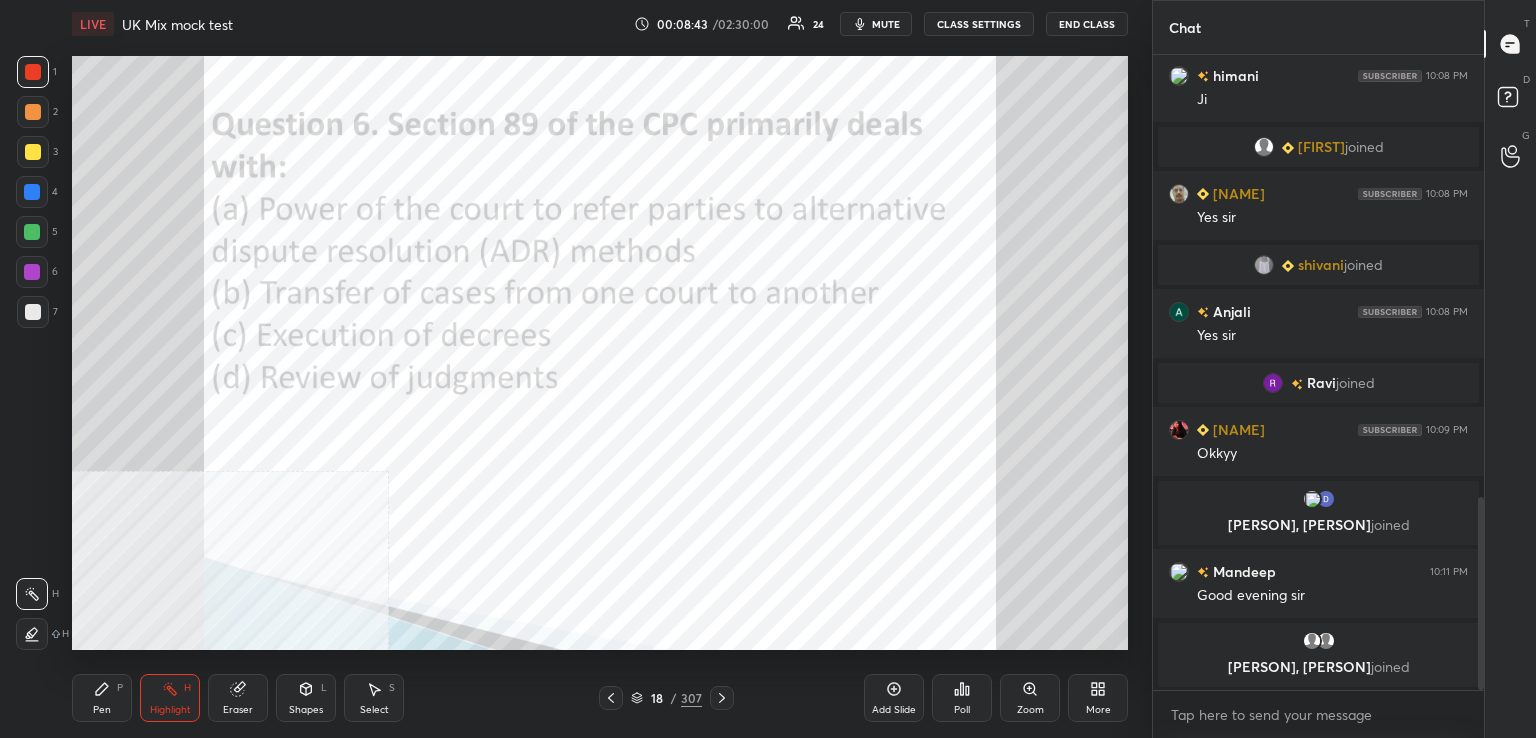 drag, startPoint x: 724, startPoint y: 697, endPoint x: 720, endPoint y: 685, distance: 12.649111 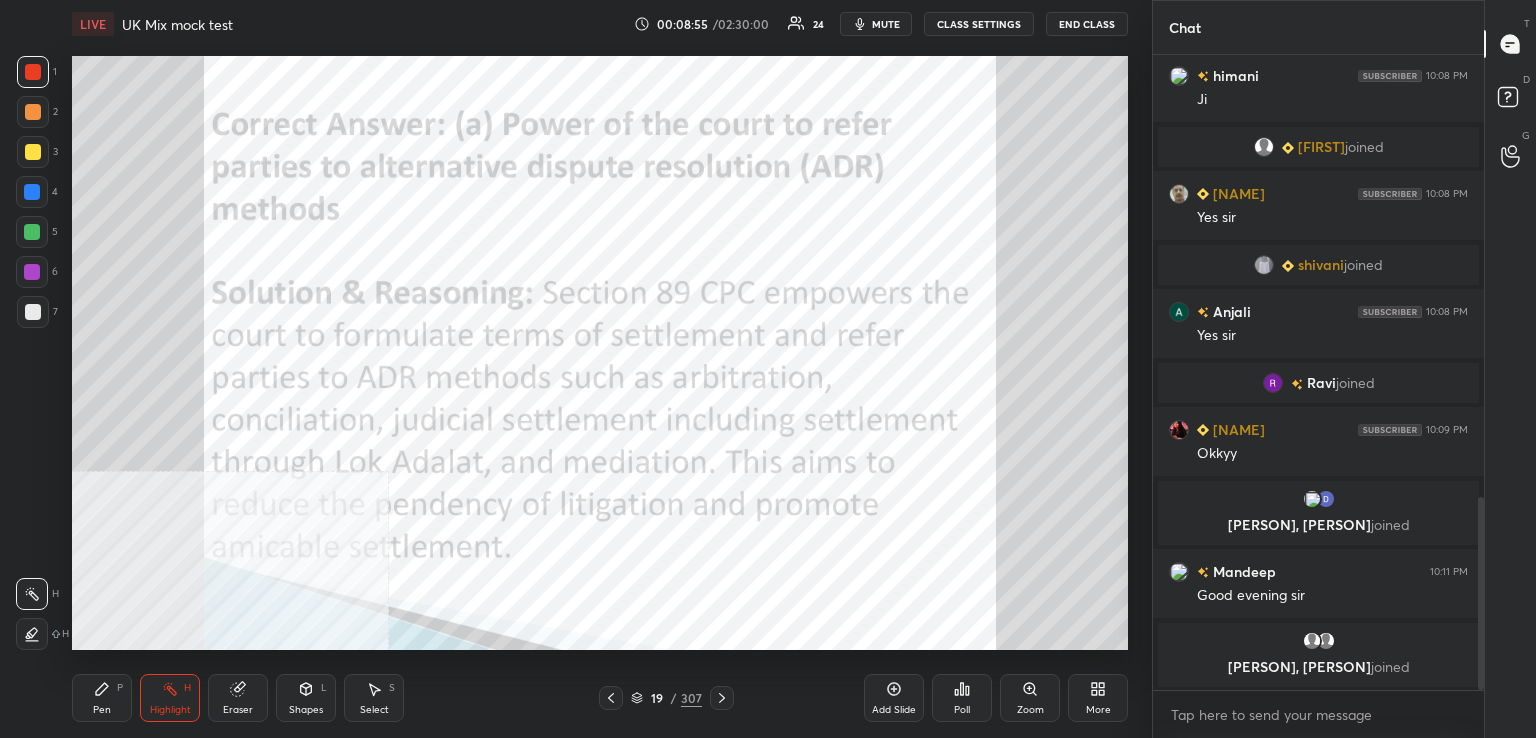 click 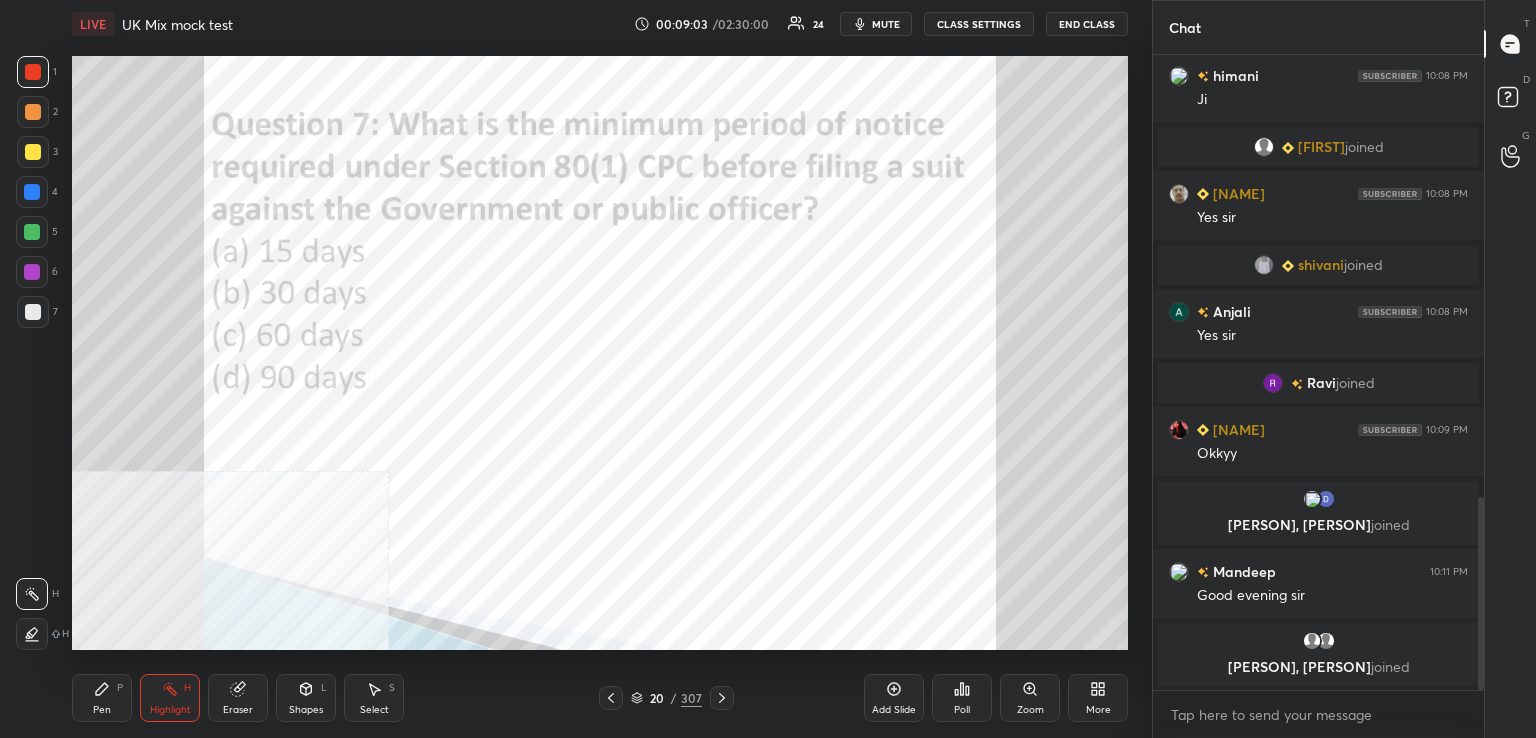 click on "Poll" at bounding box center (962, 698) 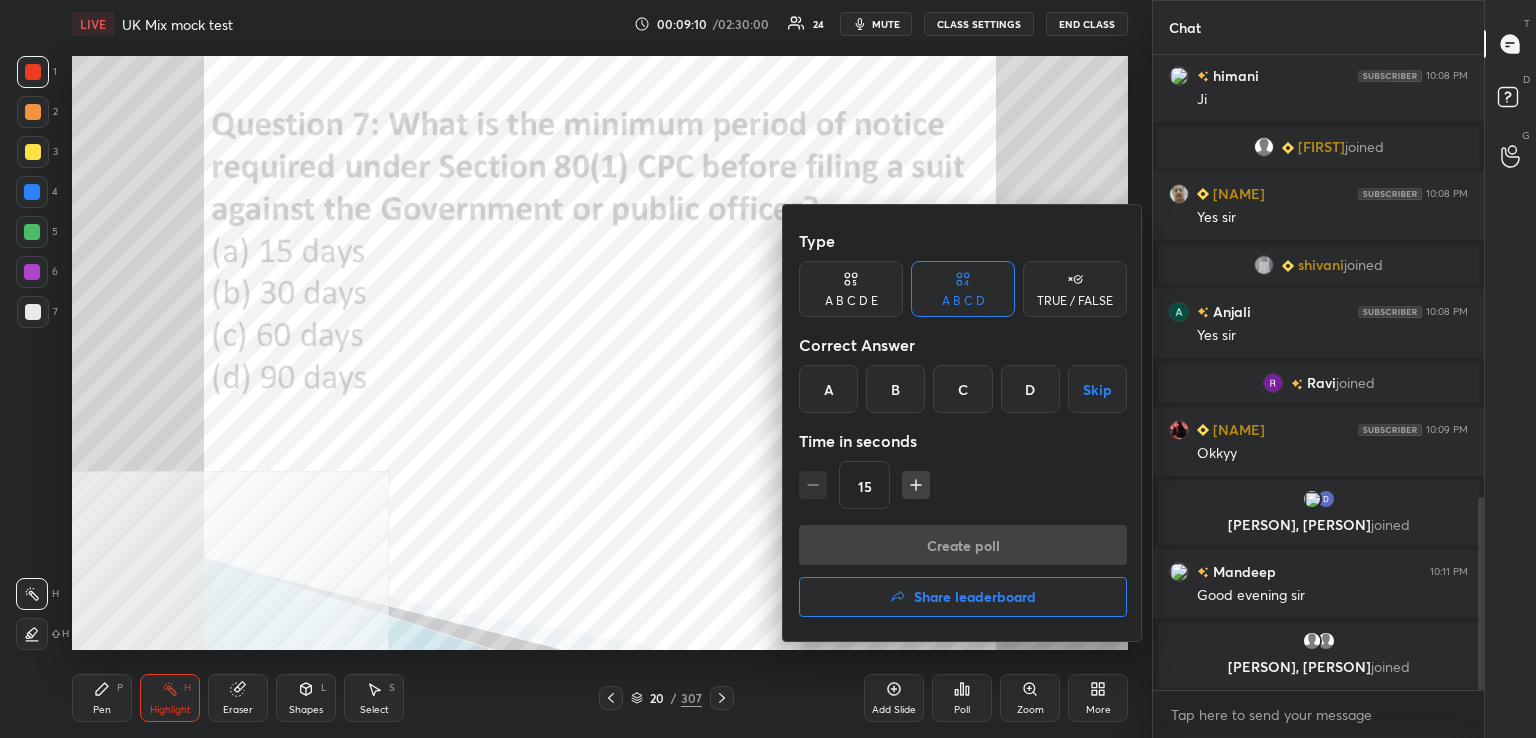 click on "B" at bounding box center [895, 389] 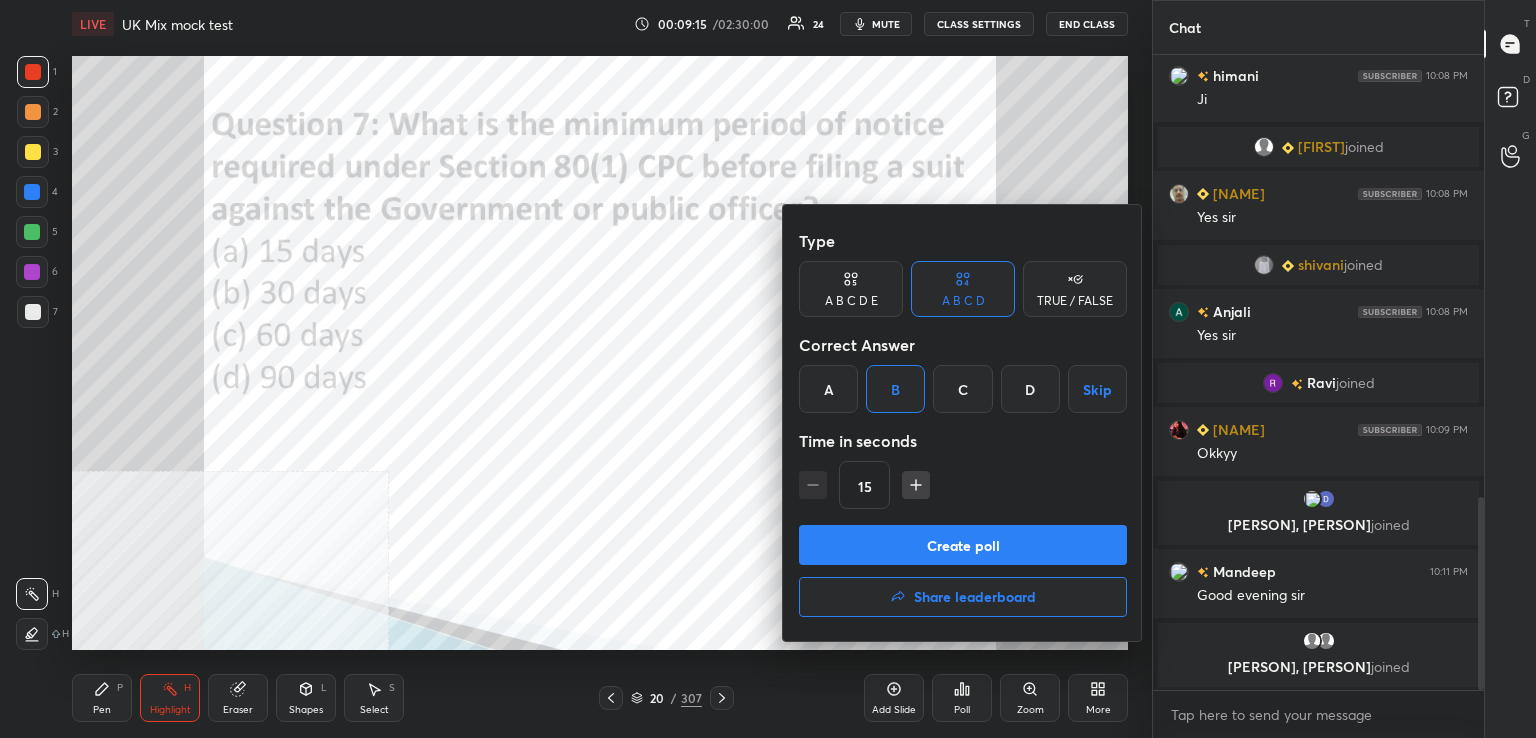 drag, startPoint x: 970, startPoint y: 554, endPoint x: 948, endPoint y: 556, distance: 22.090721 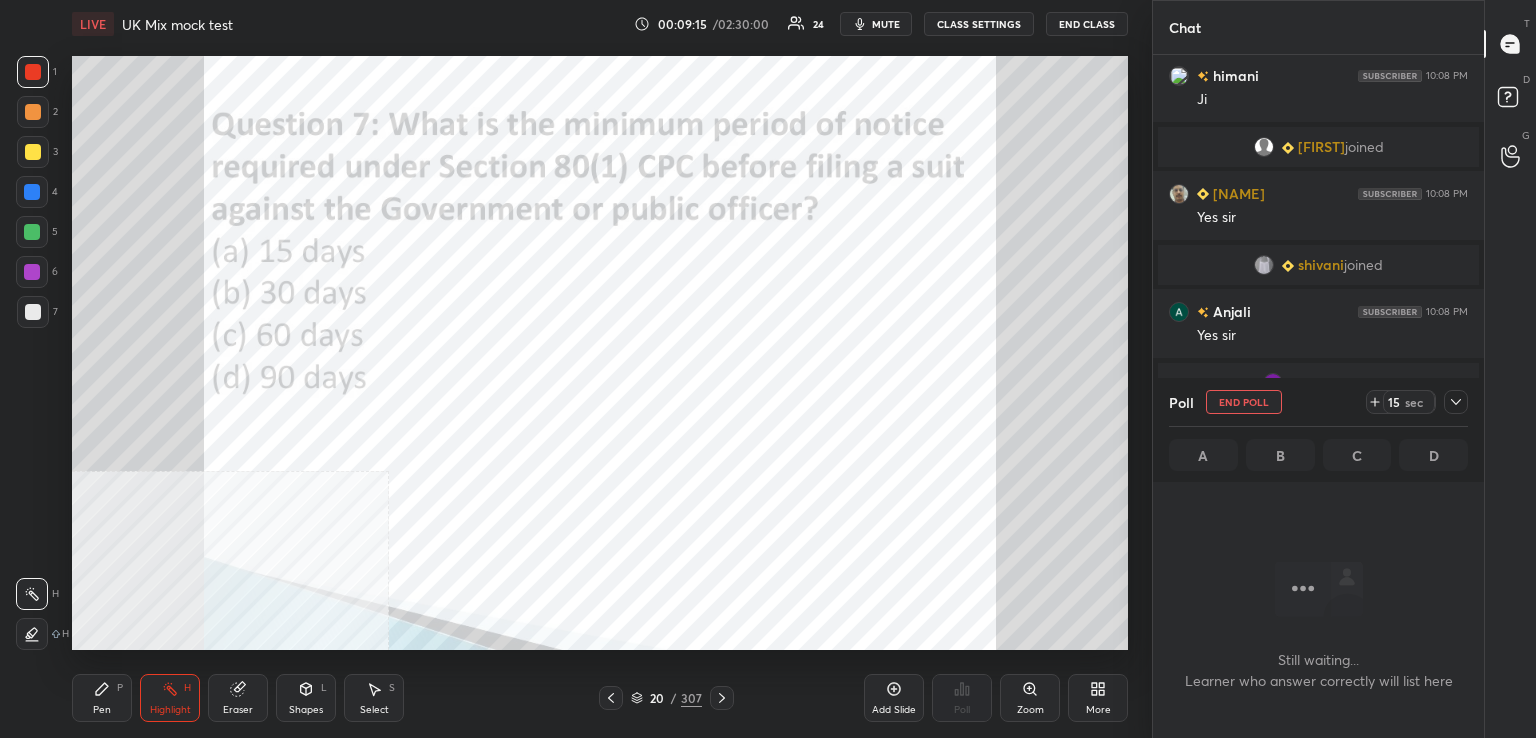 scroll, scrollTop: 588, scrollLeft: 325, axis: both 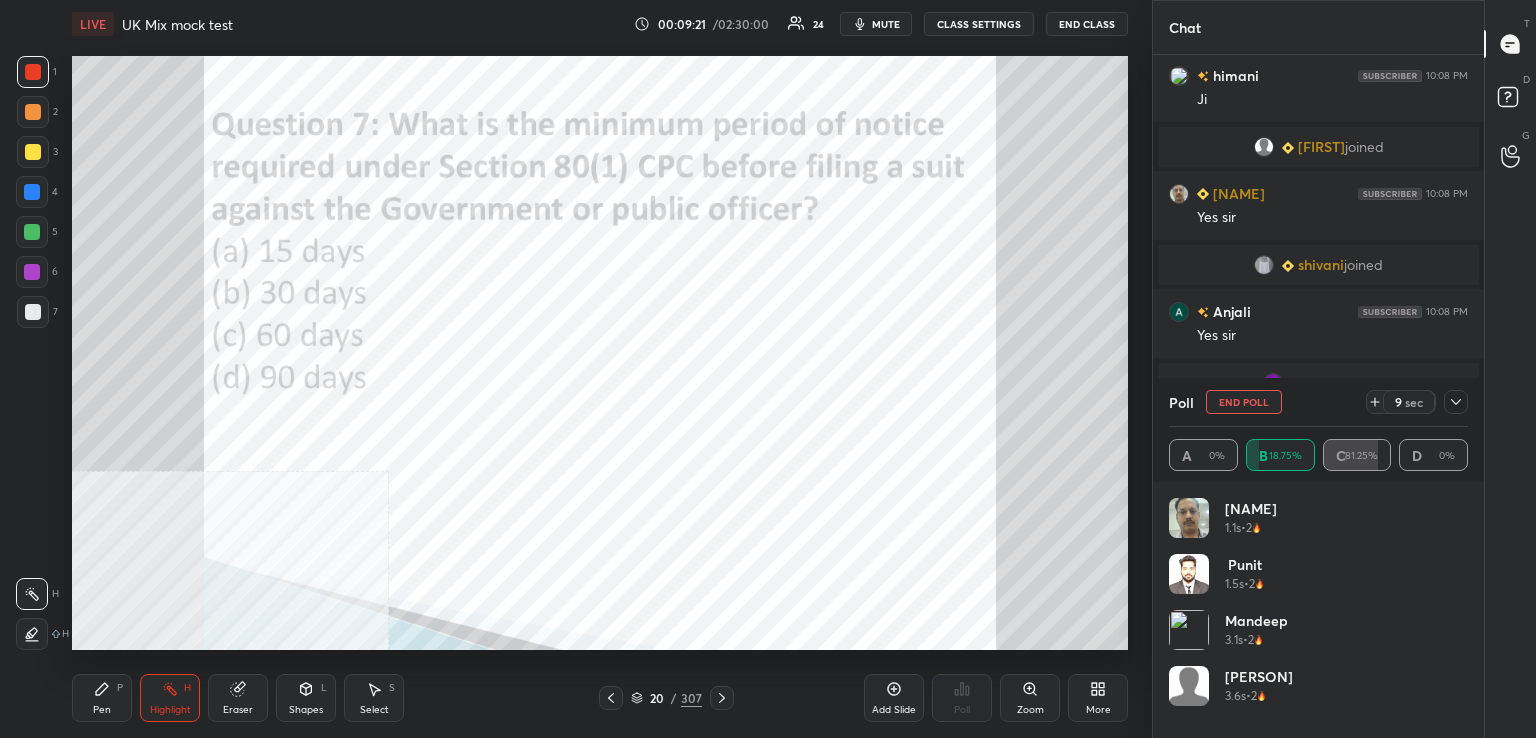 drag, startPoint x: 1224, startPoint y: 409, endPoint x: 1158, endPoint y: 448, distance: 76.66159 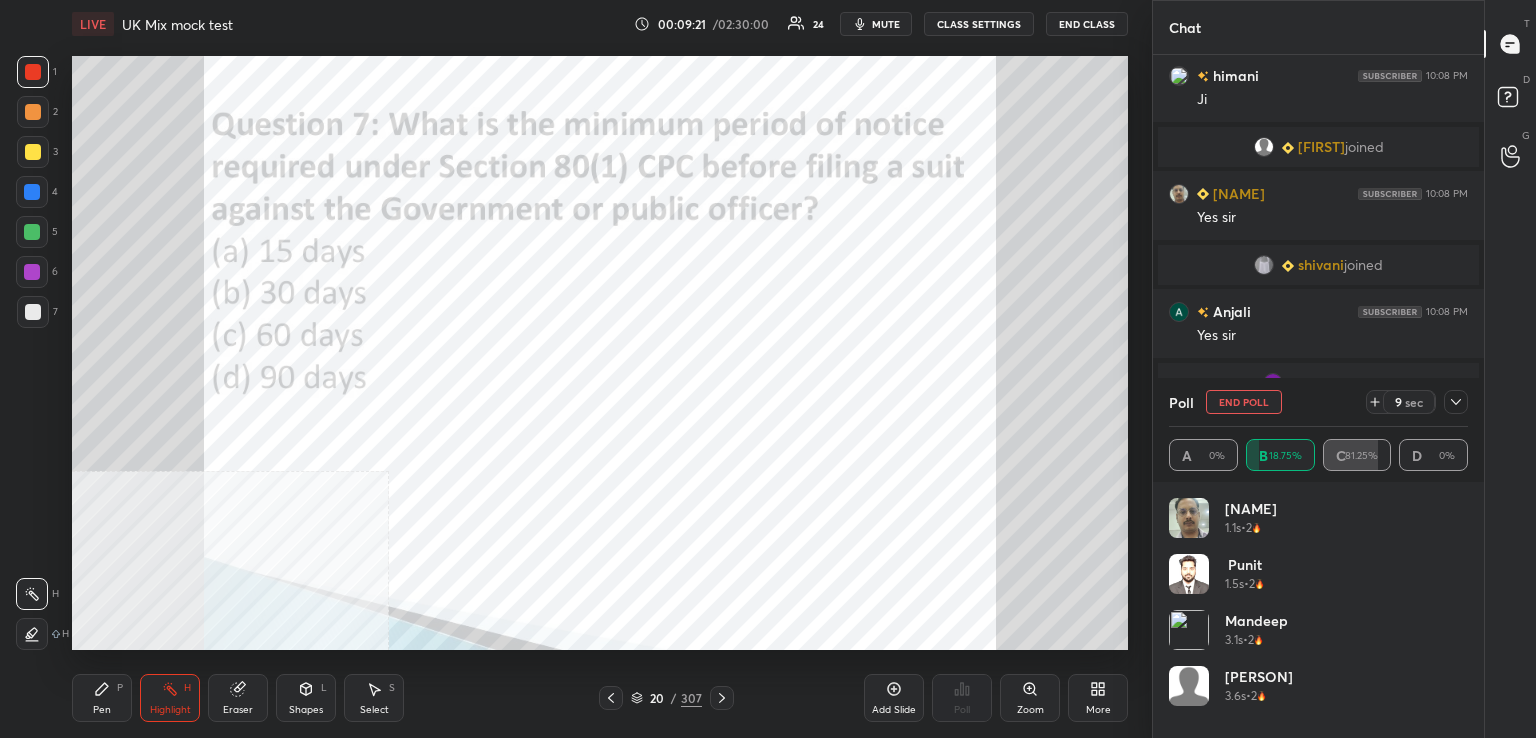 click on "End Poll" at bounding box center [1244, 402] 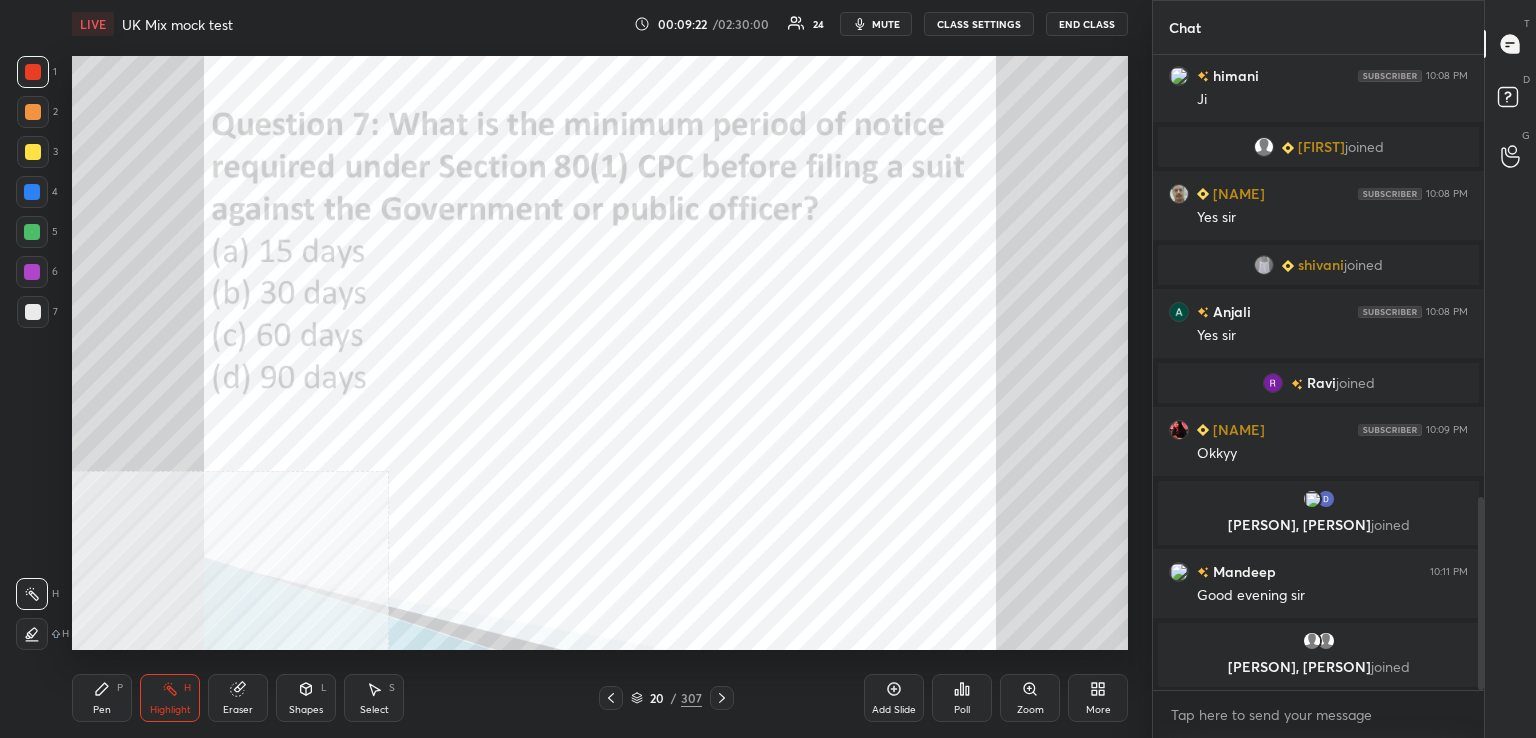 click 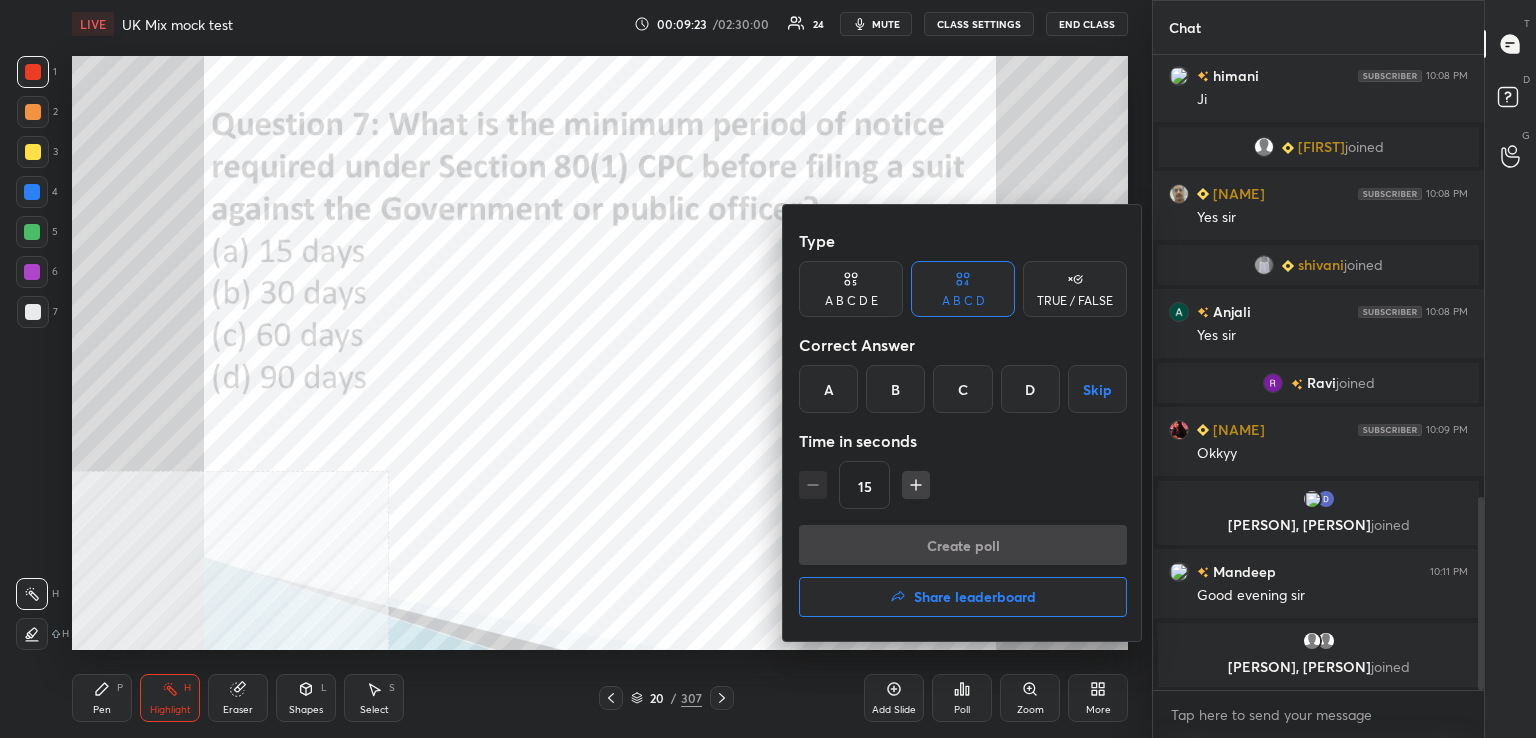 drag, startPoint x: 957, startPoint y: 390, endPoint x: 932, endPoint y: 523, distance: 135.32922 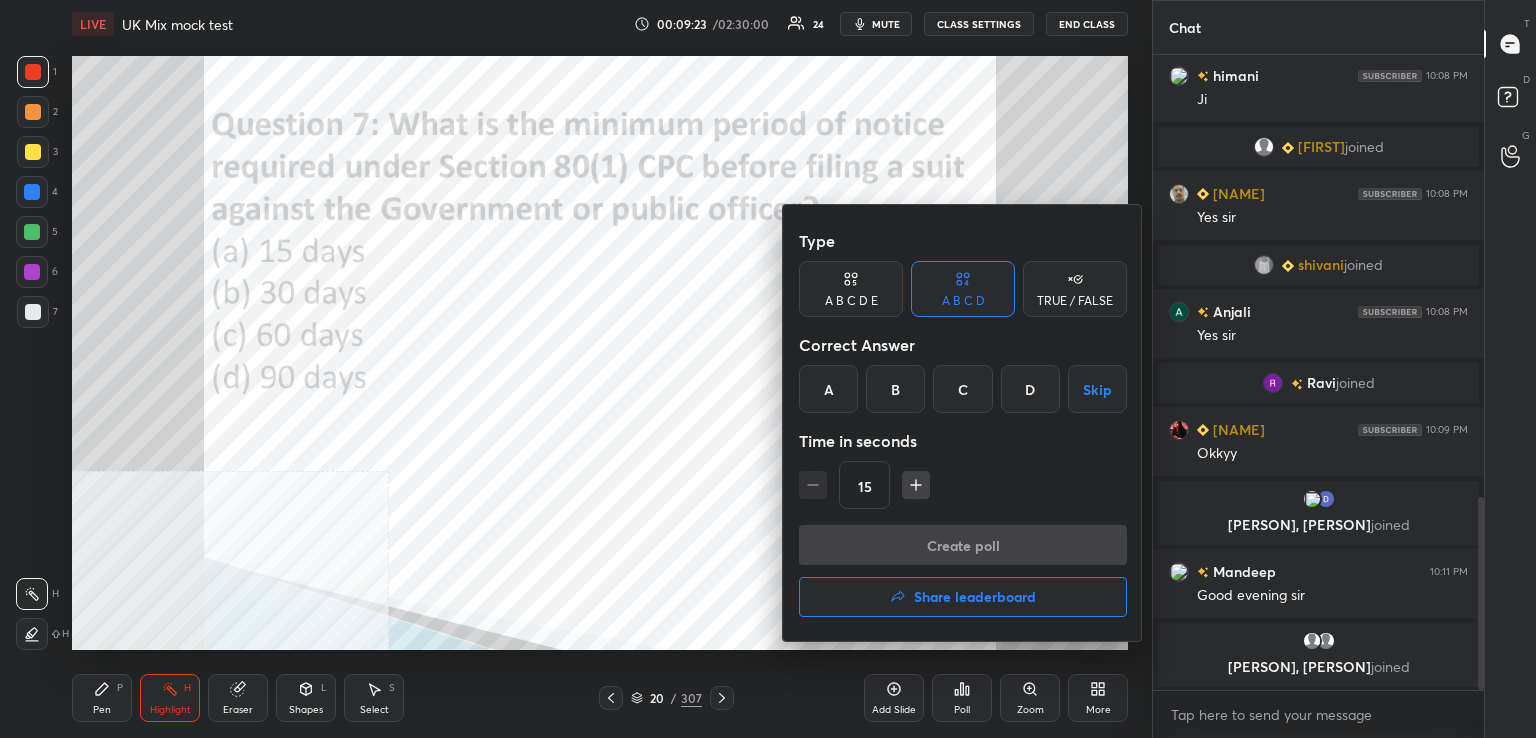 click on "C" at bounding box center (962, 389) 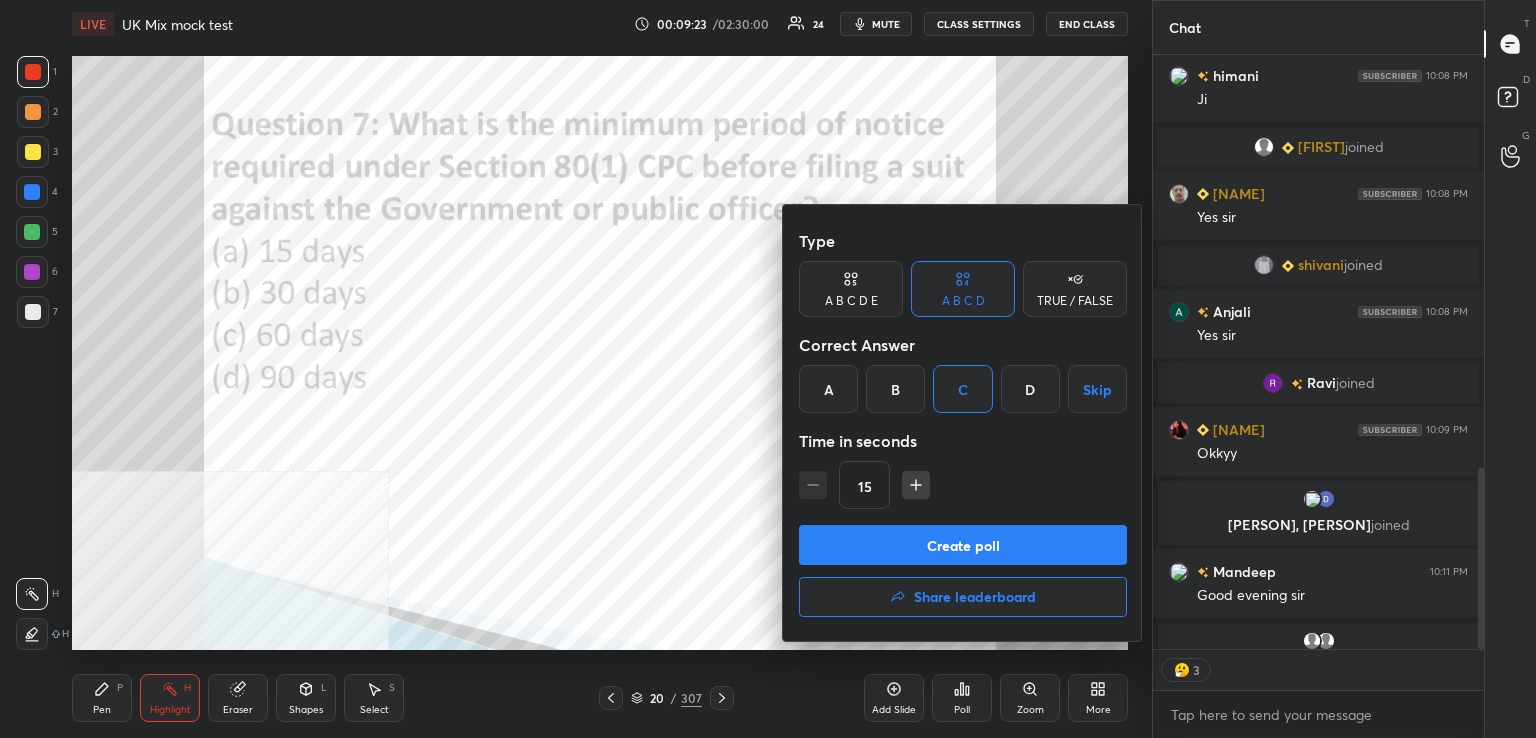 click on "Create poll" at bounding box center [963, 545] 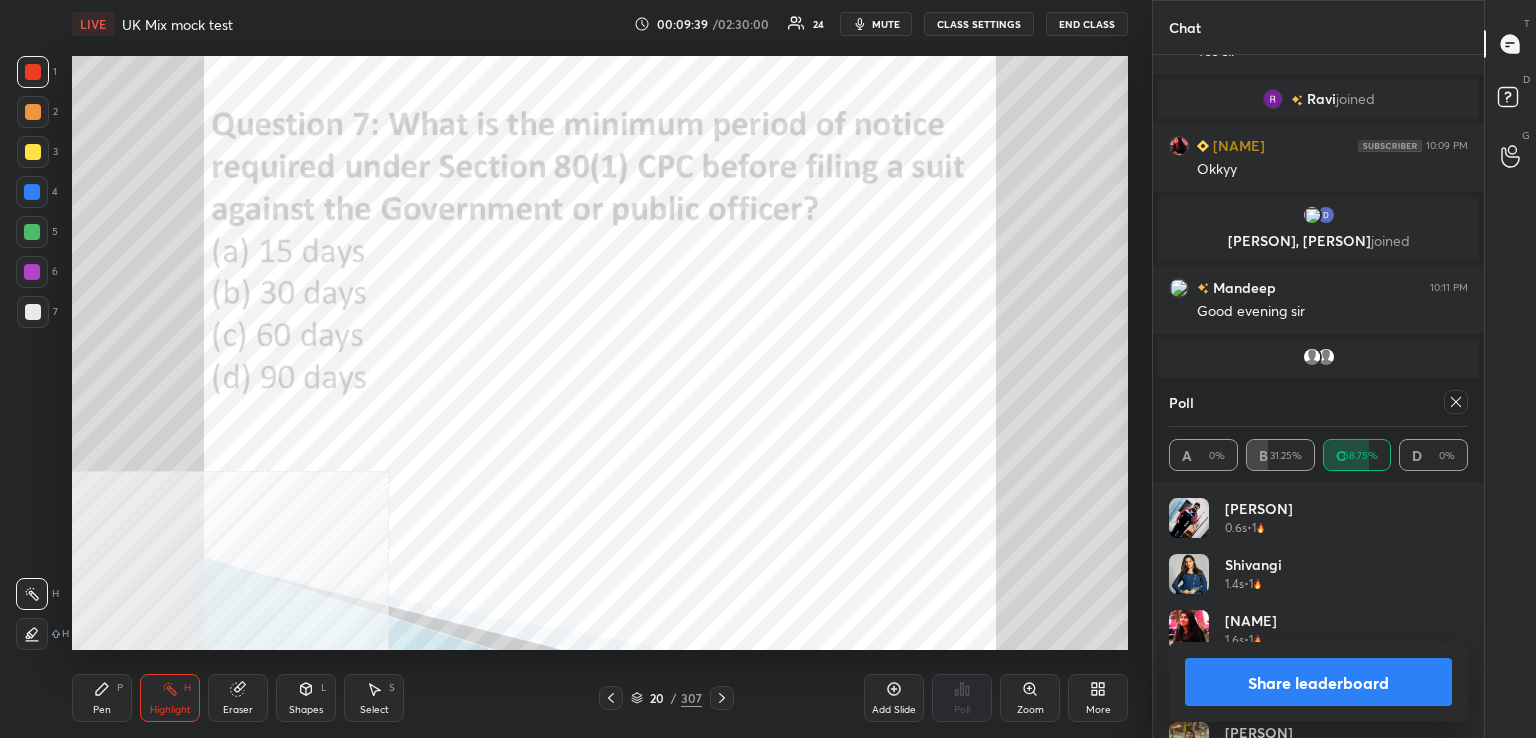 drag, startPoint x: 1457, startPoint y: 401, endPoint x: 1360, endPoint y: 425, distance: 99.92497 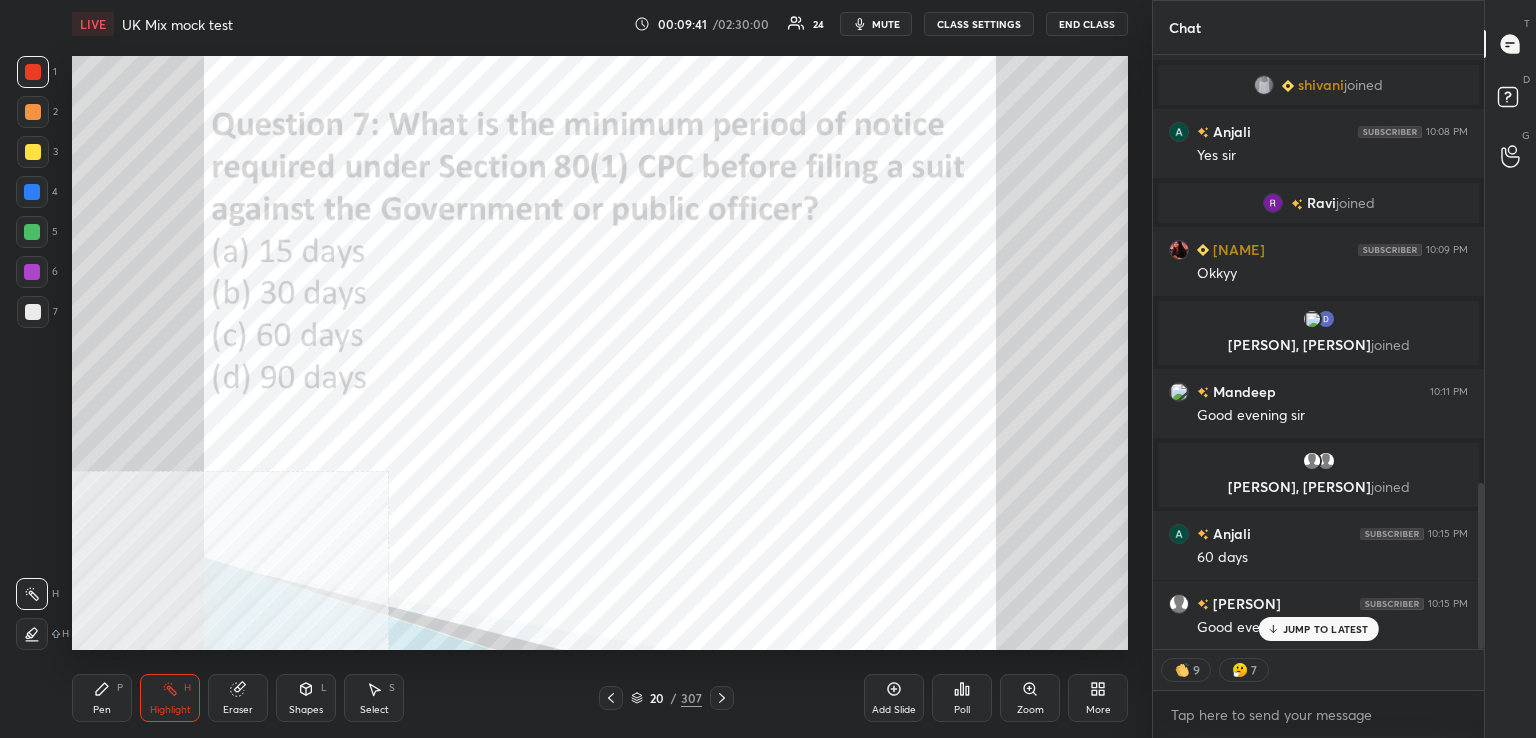 drag, startPoint x: 720, startPoint y: 697, endPoint x: 703, endPoint y: 681, distance: 23.345236 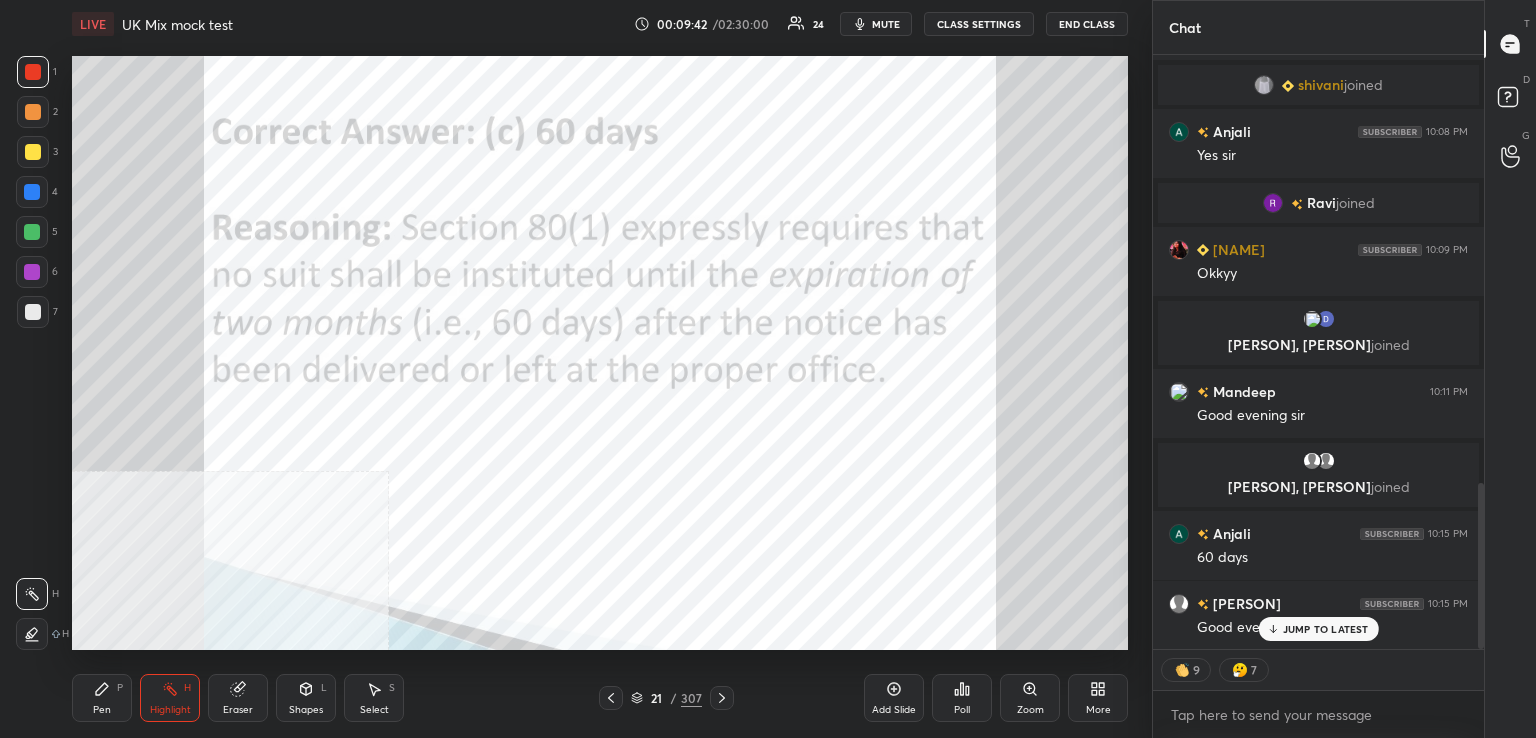 click on "prateek, Mohd, [FIRST]  joined [FIRST] 10:07 PM Good evng sir jai 10:07 PM GD EVNG SIR [FIRST] 10:07 PM Good evening sir [FIRST] 10:07 PM Good evening sir [FIRST] 10:07 PM good evening sir [FIRST] 10:08 PM ji [FIRST] 10:08 PM Yess [FIRST] 10:08 PM Ji [FIRST]  joined [FIRST] 10:08 PM Yes sir [FIRST]  joined [FIRST] 10:08 PM Yes sir [FIRST]  joined [FIRST] 10:09 PM Okkyy [FIRST], [FIRST]  joined [FIRST] 10:11 PM Good evening sir [FIRST], [FIRST]  joined [FIRST] 10:15 PM 60 days [FIRST] 10:15 PM Good evening sir" at bounding box center [1318, 352] 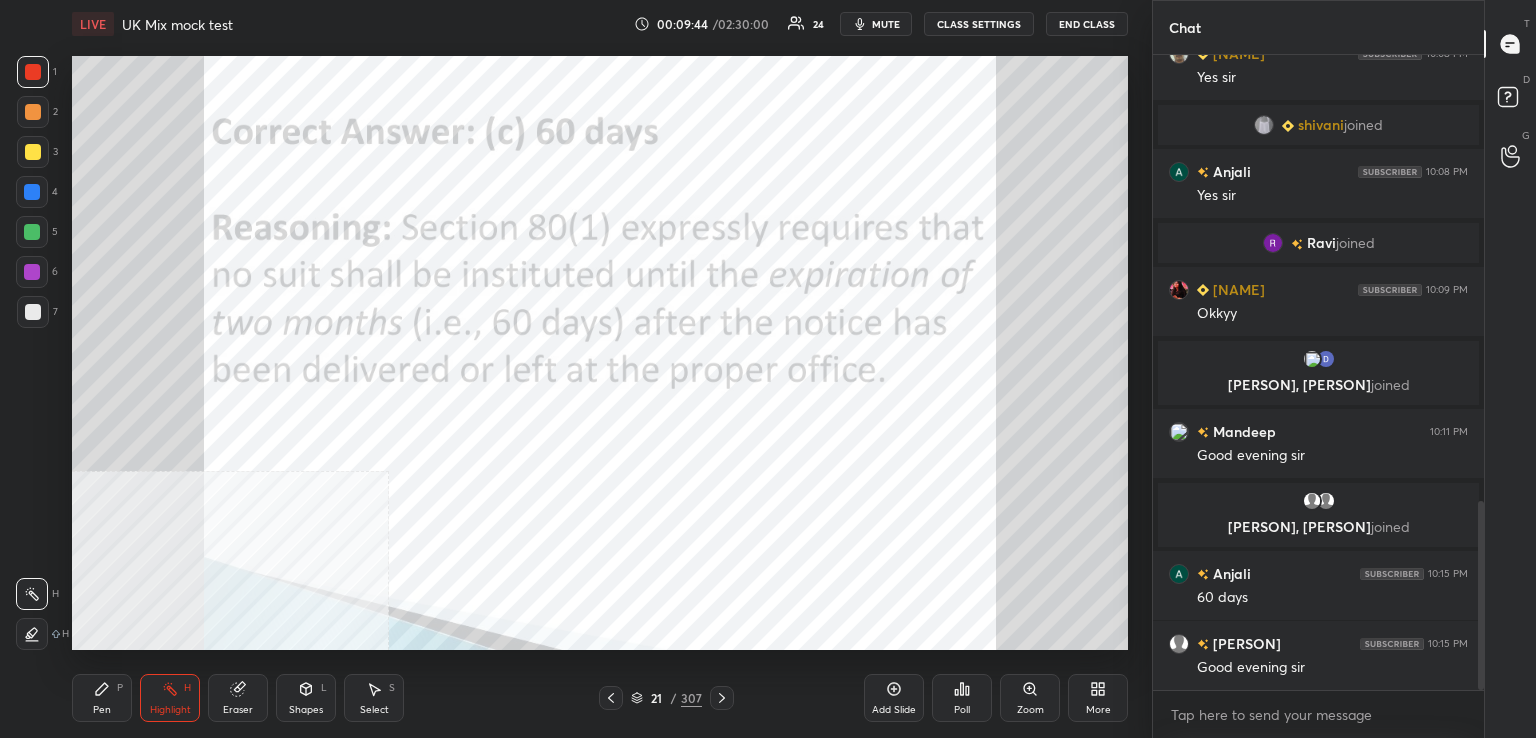 drag, startPoint x: 162, startPoint y: 711, endPoint x: 164, endPoint y: 689, distance: 22.090721 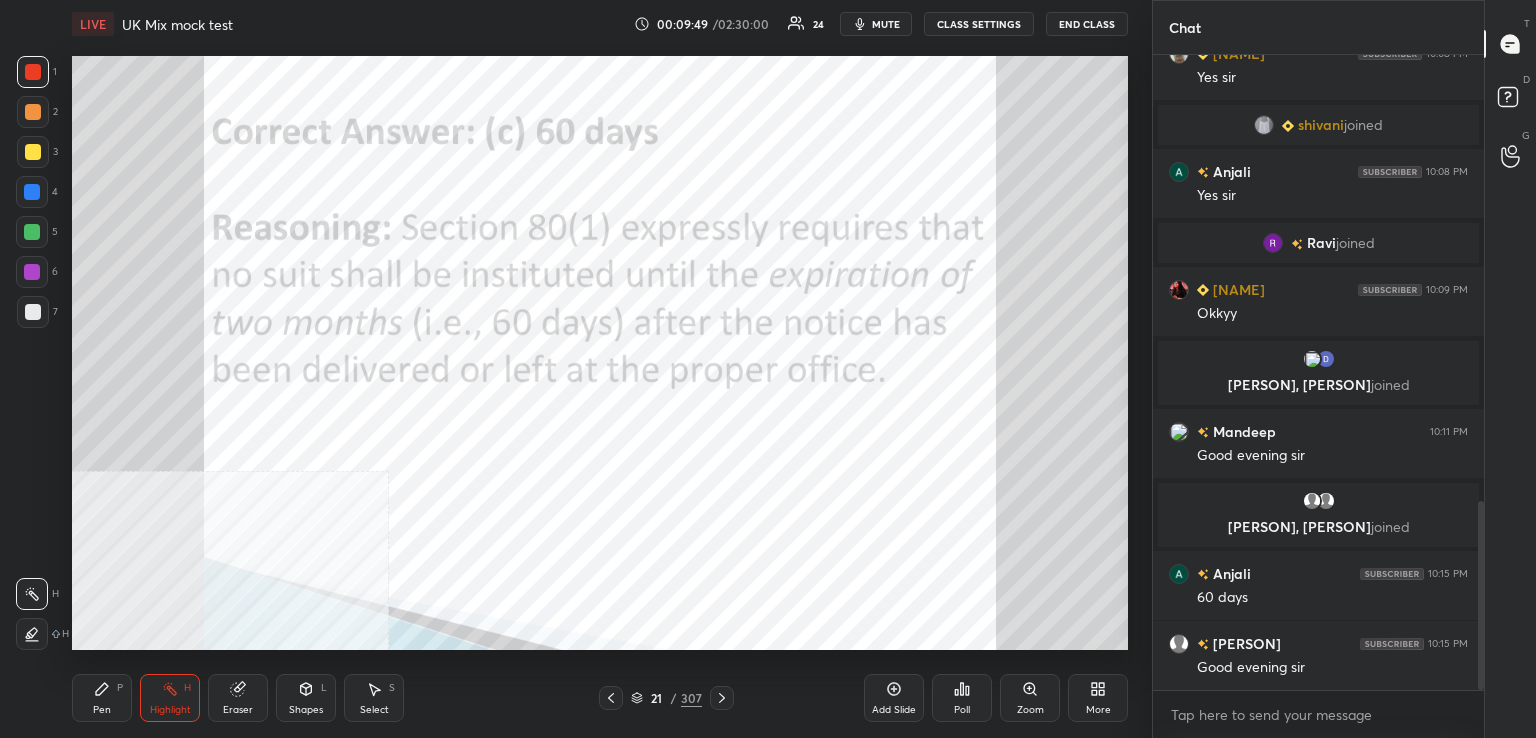 click at bounding box center (722, 698) 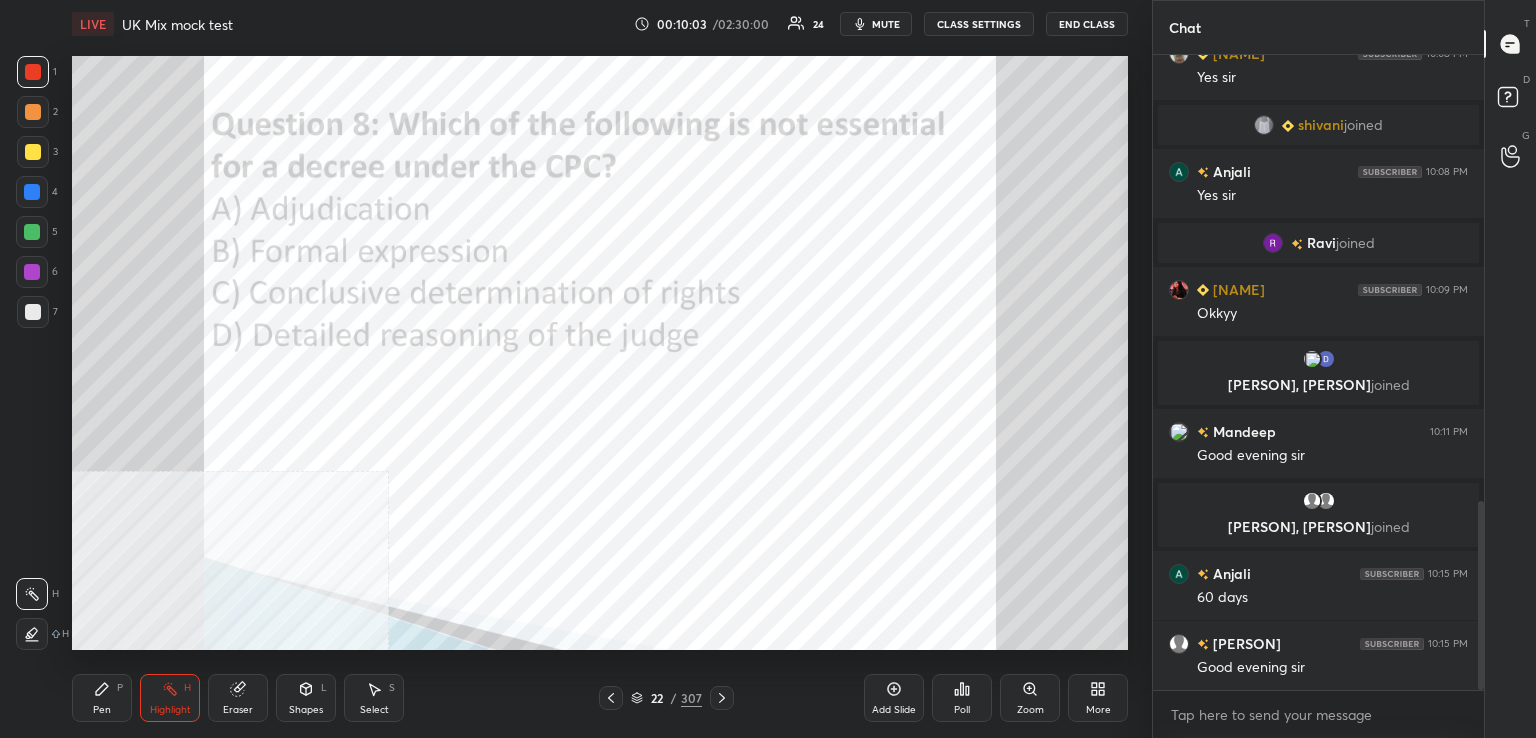 click 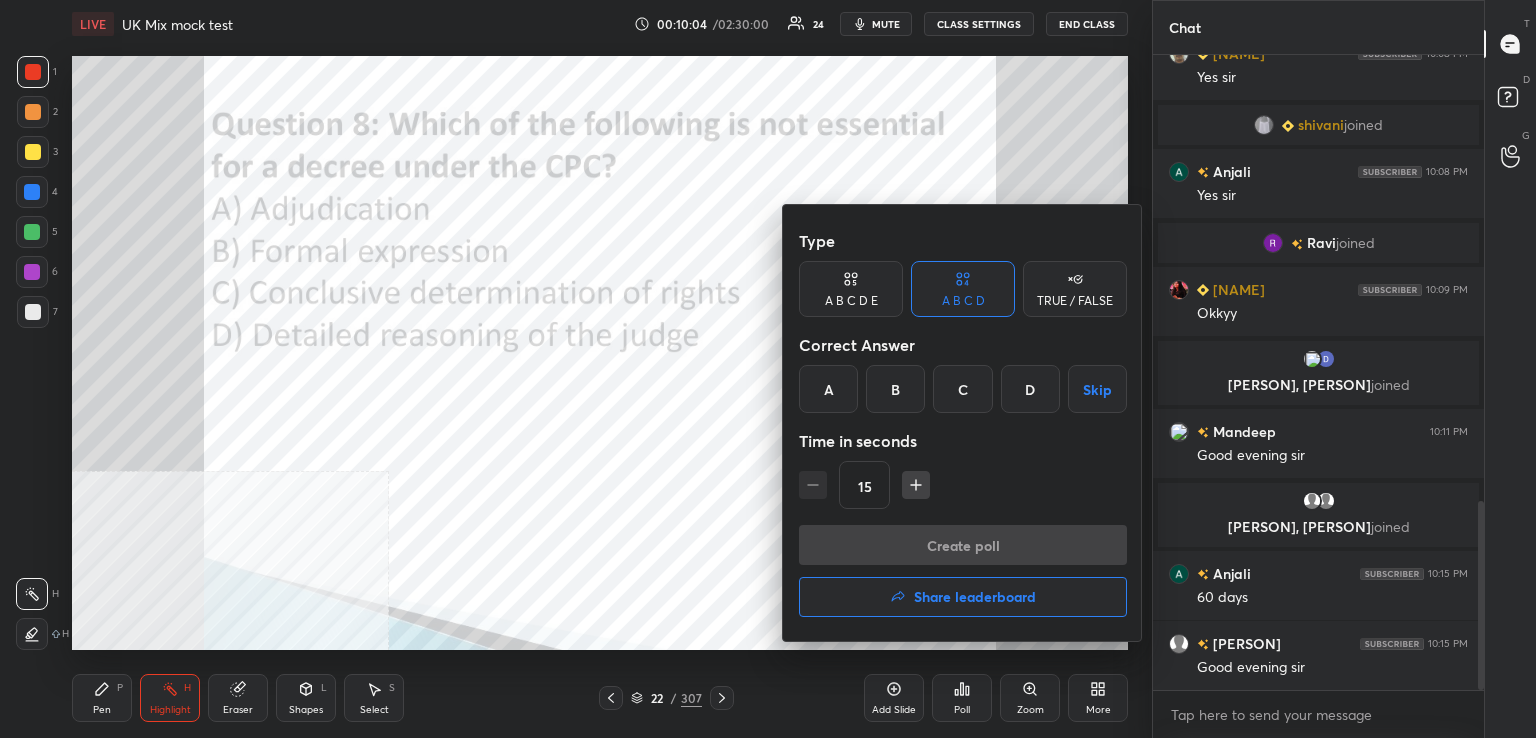 click on "D" at bounding box center (1030, 389) 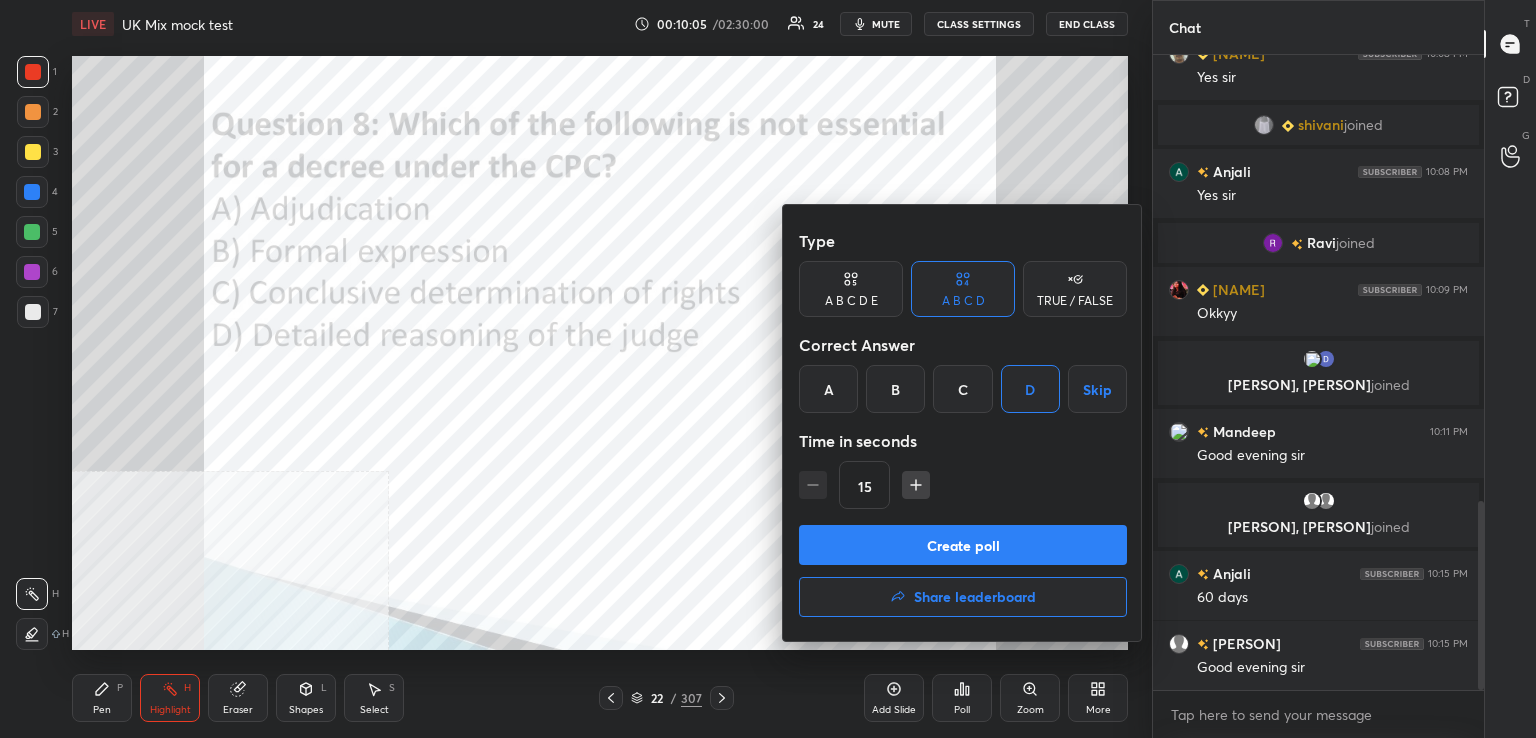 drag, startPoint x: 983, startPoint y: 545, endPoint x: 916, endPoint y: 527, distance: 69.375786 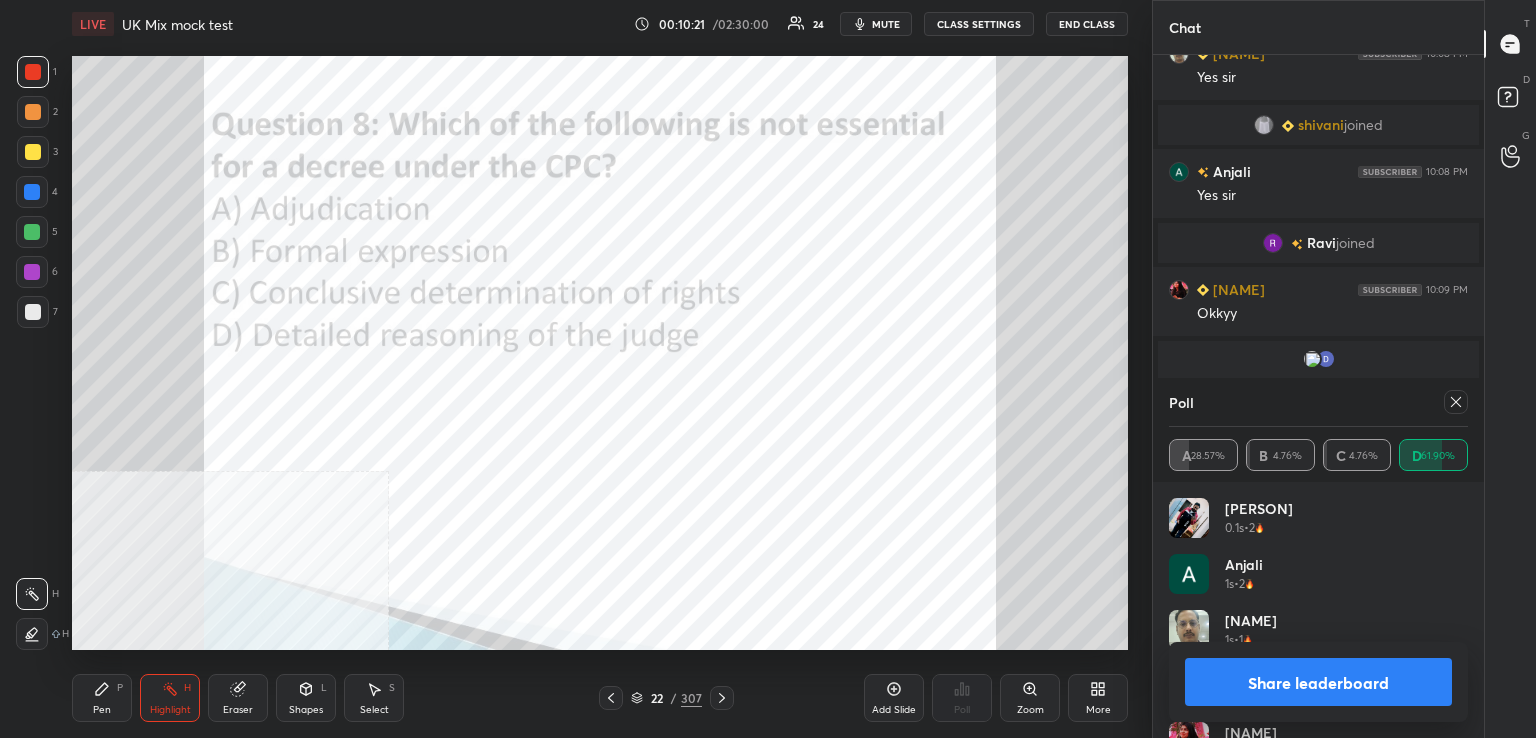 click 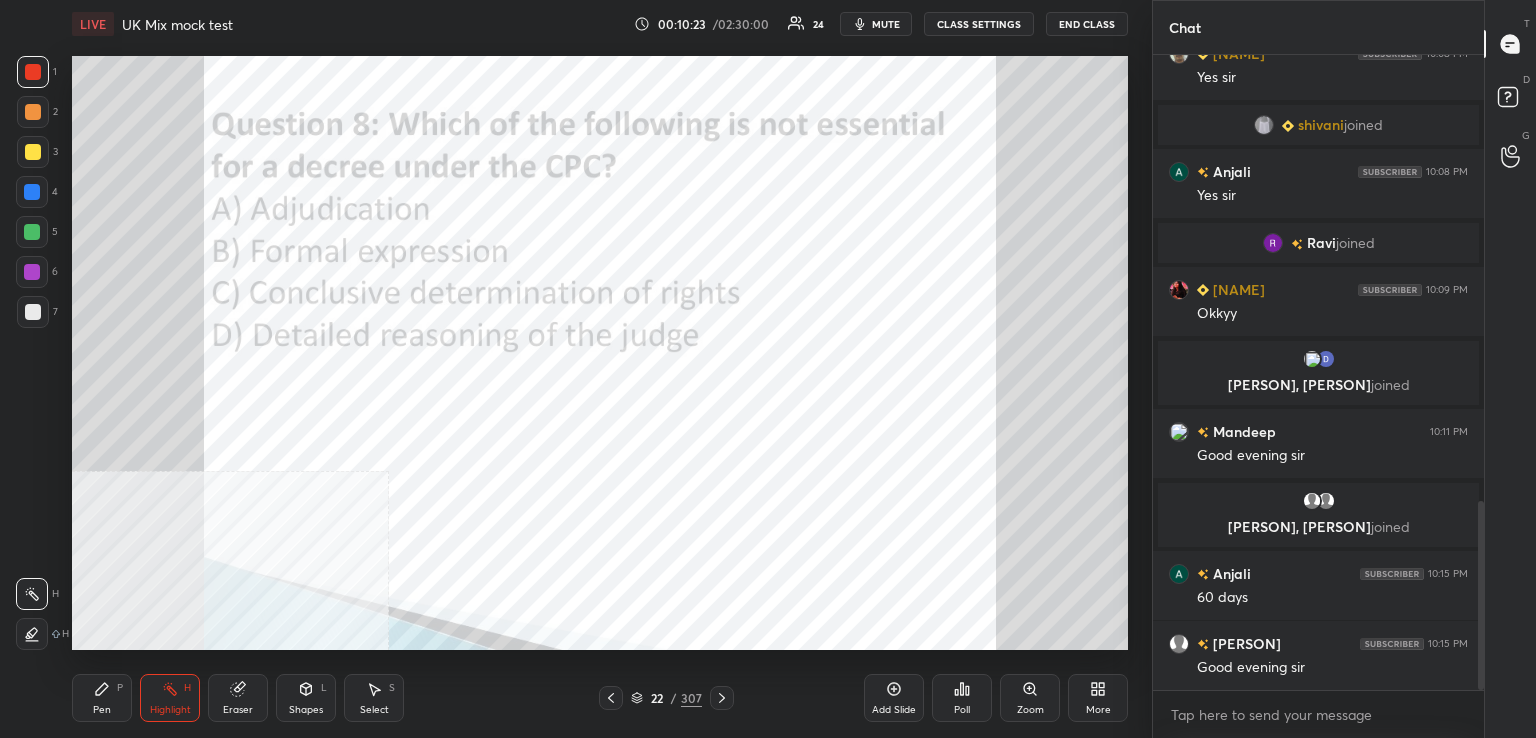 drag, startPoint x: 724, startPoint y: 701, endPoint x: 699, endPoint y: 653, distance: 54.120235 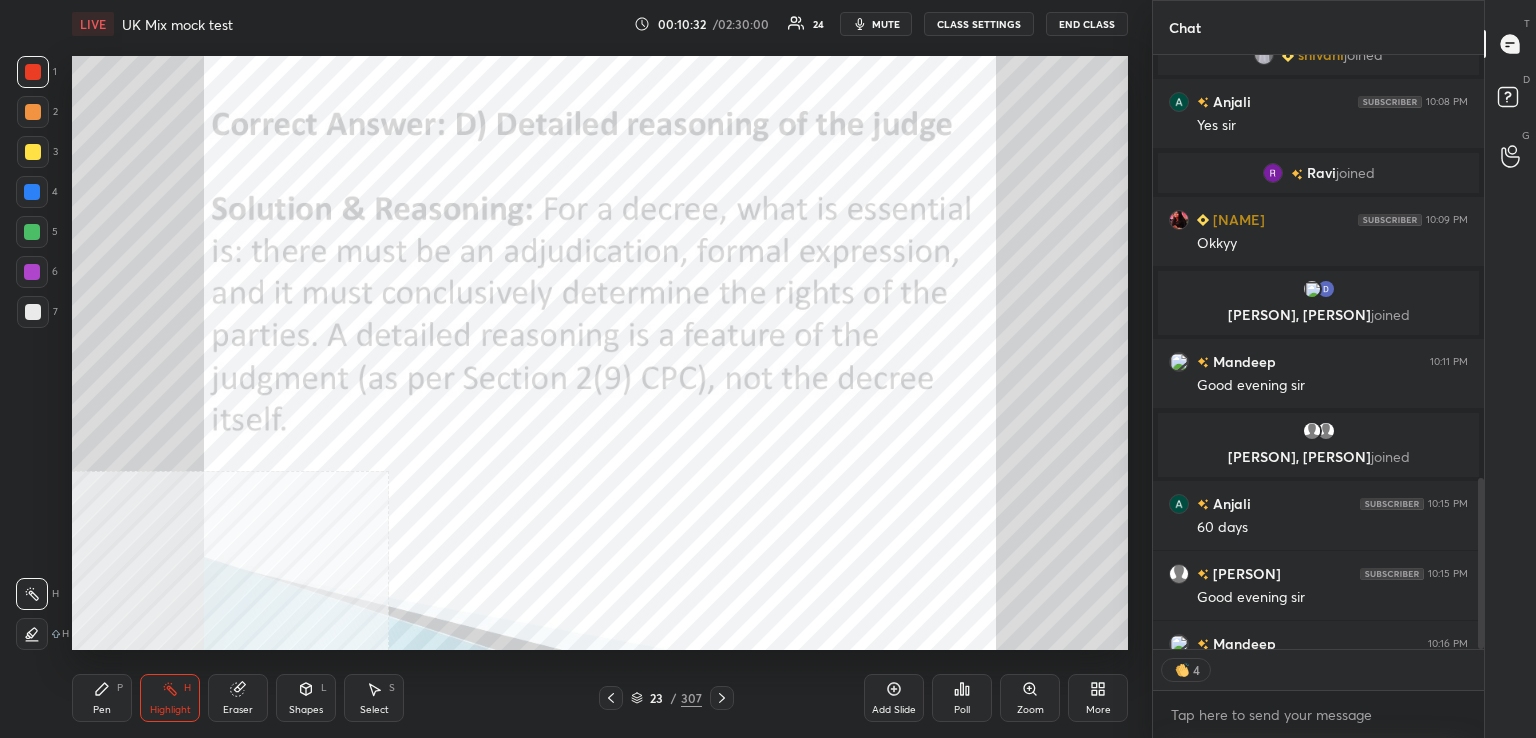 click 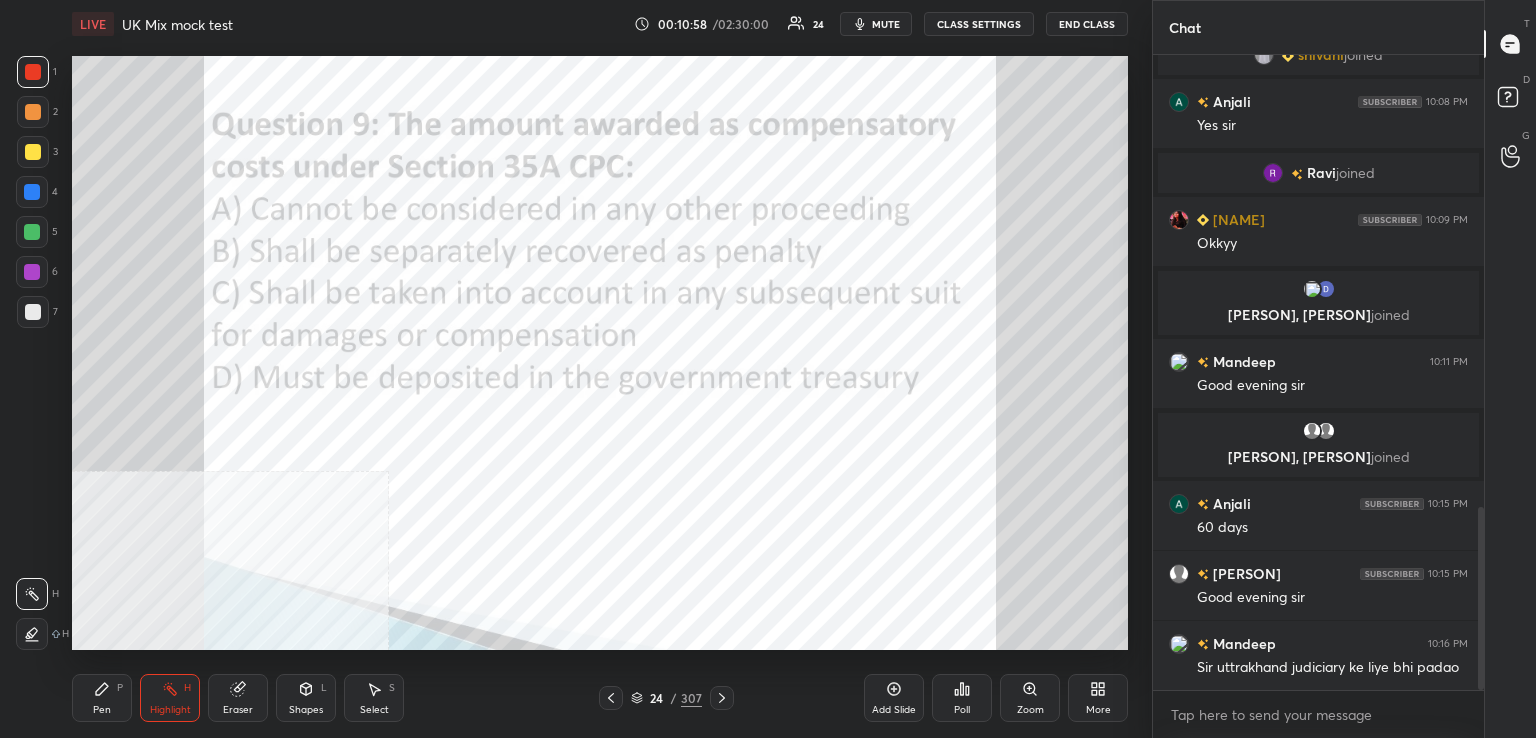 click on "Poll" at bounding box center (962, 698) 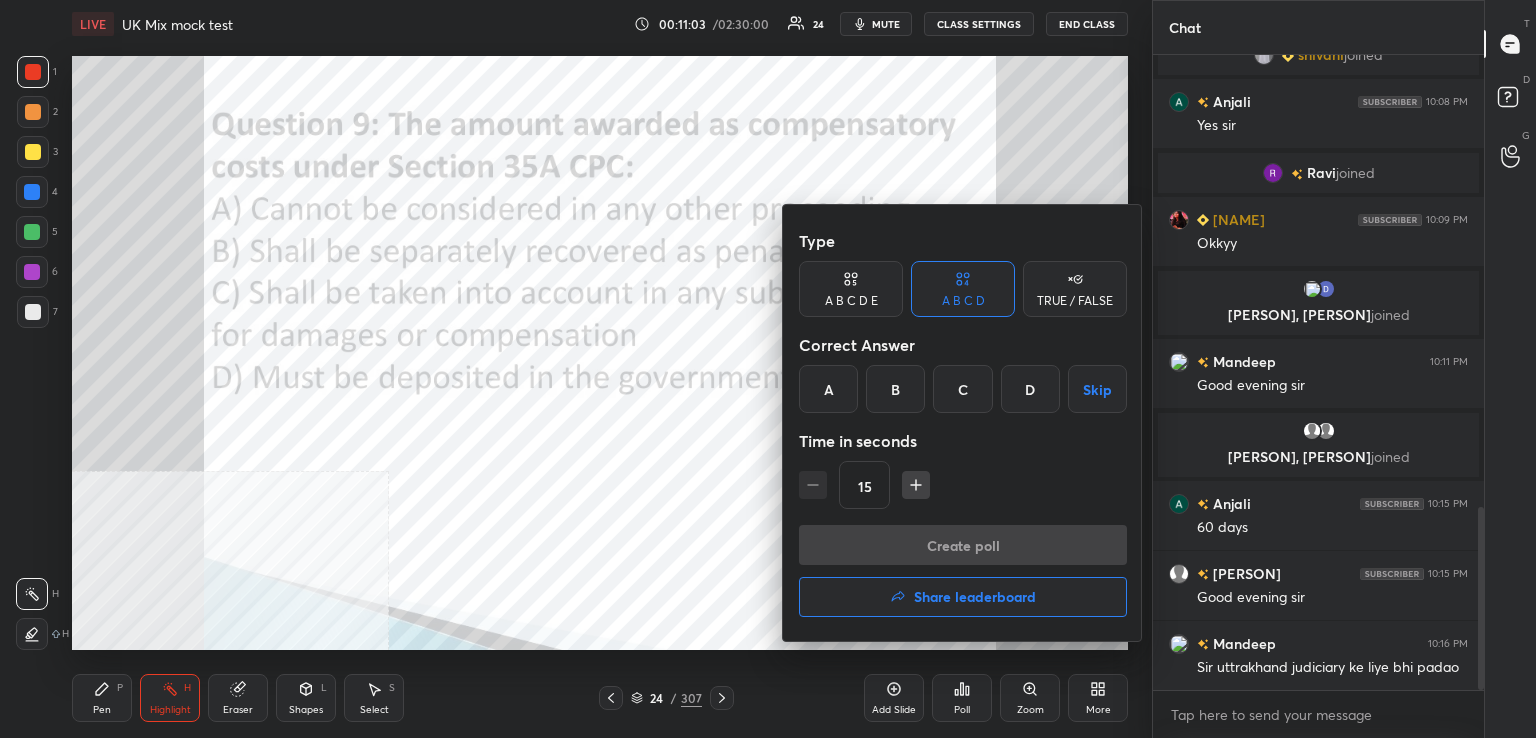 click on "C" at bounding box center (962, 389) 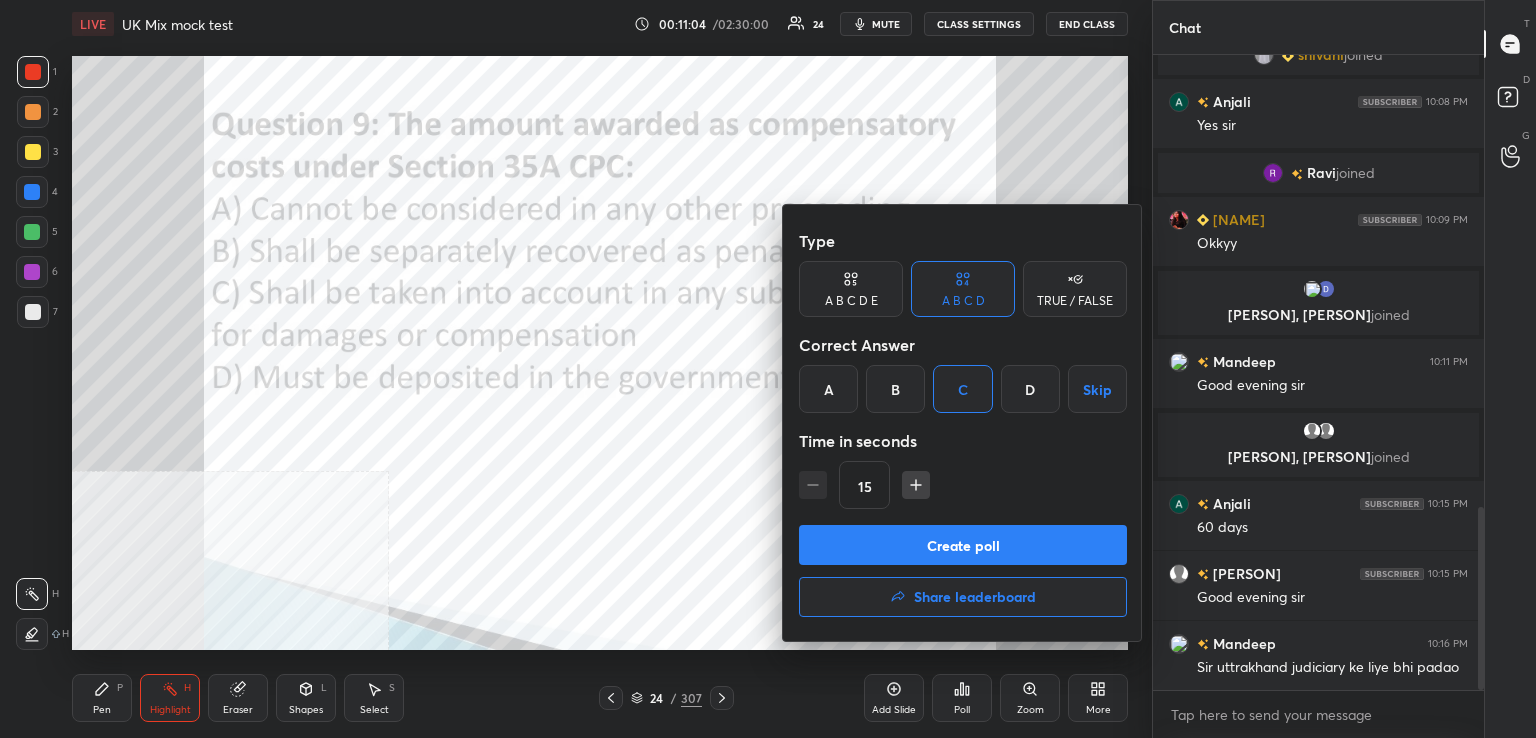 click on "Create poll" at bounding box center (963, 545) 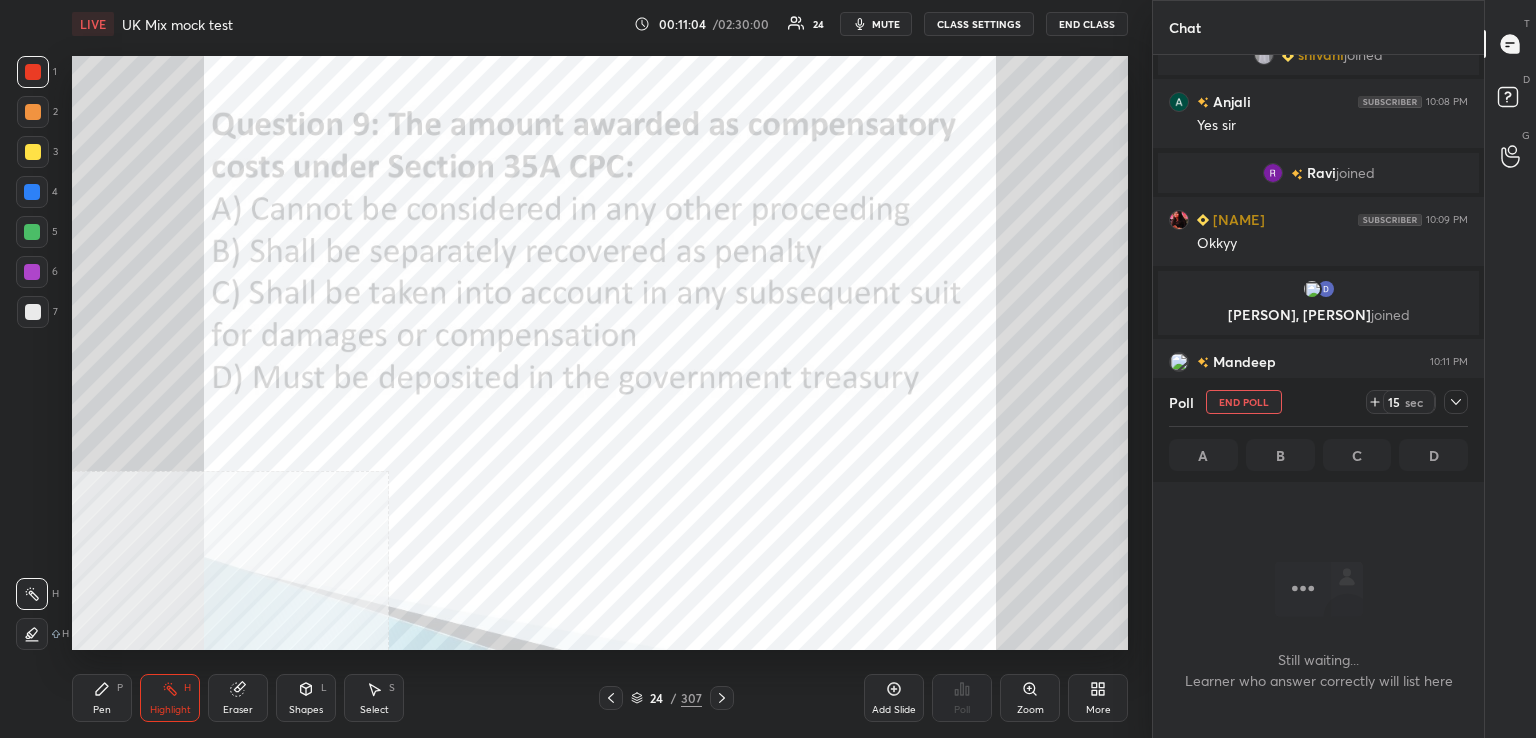 scroll, scrollTop: 536, scrollLeft: 325, axis: both 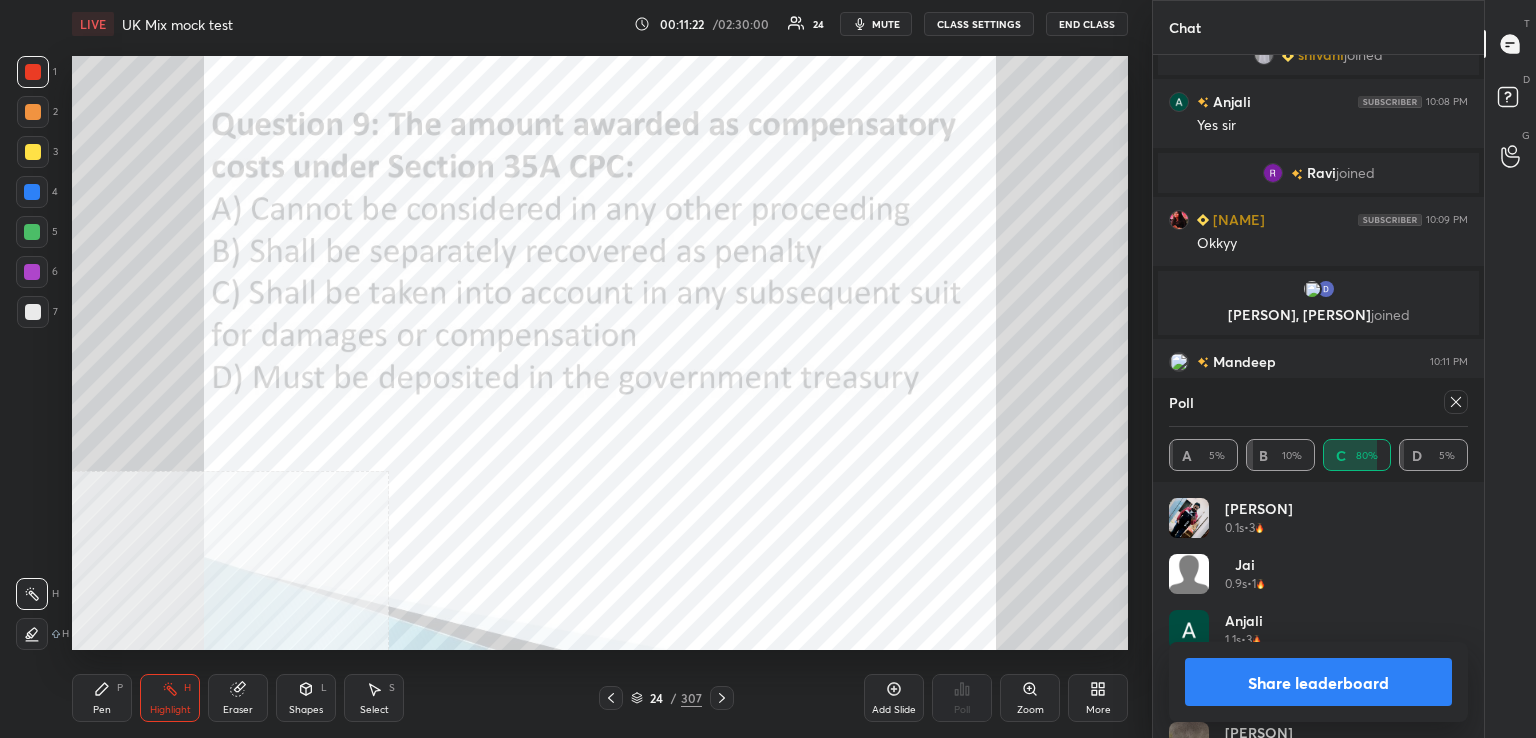 drag, startPoint x: 1455, startPoint y: 405, endPoint x: 1348, endPoint y: 412, distance: 107.22873 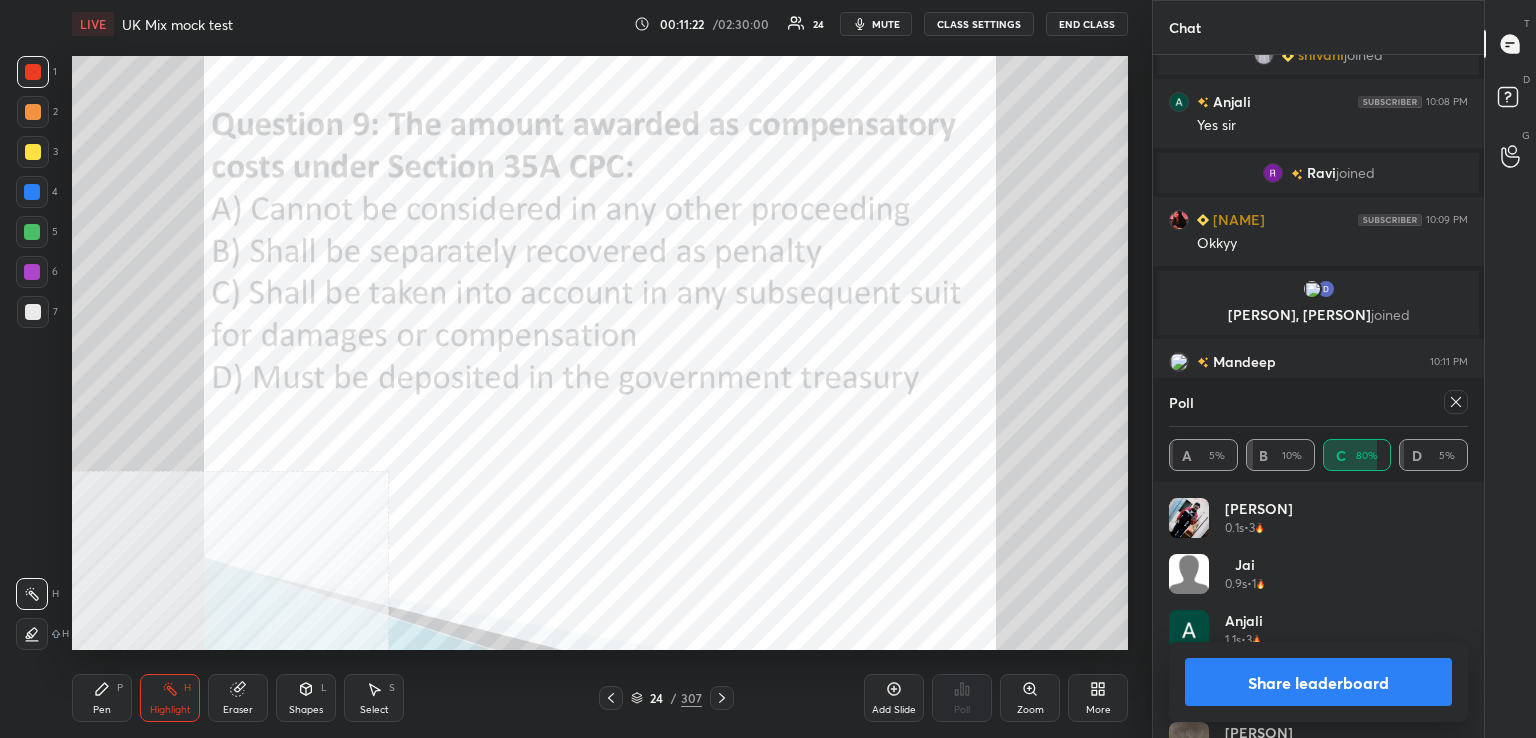 click 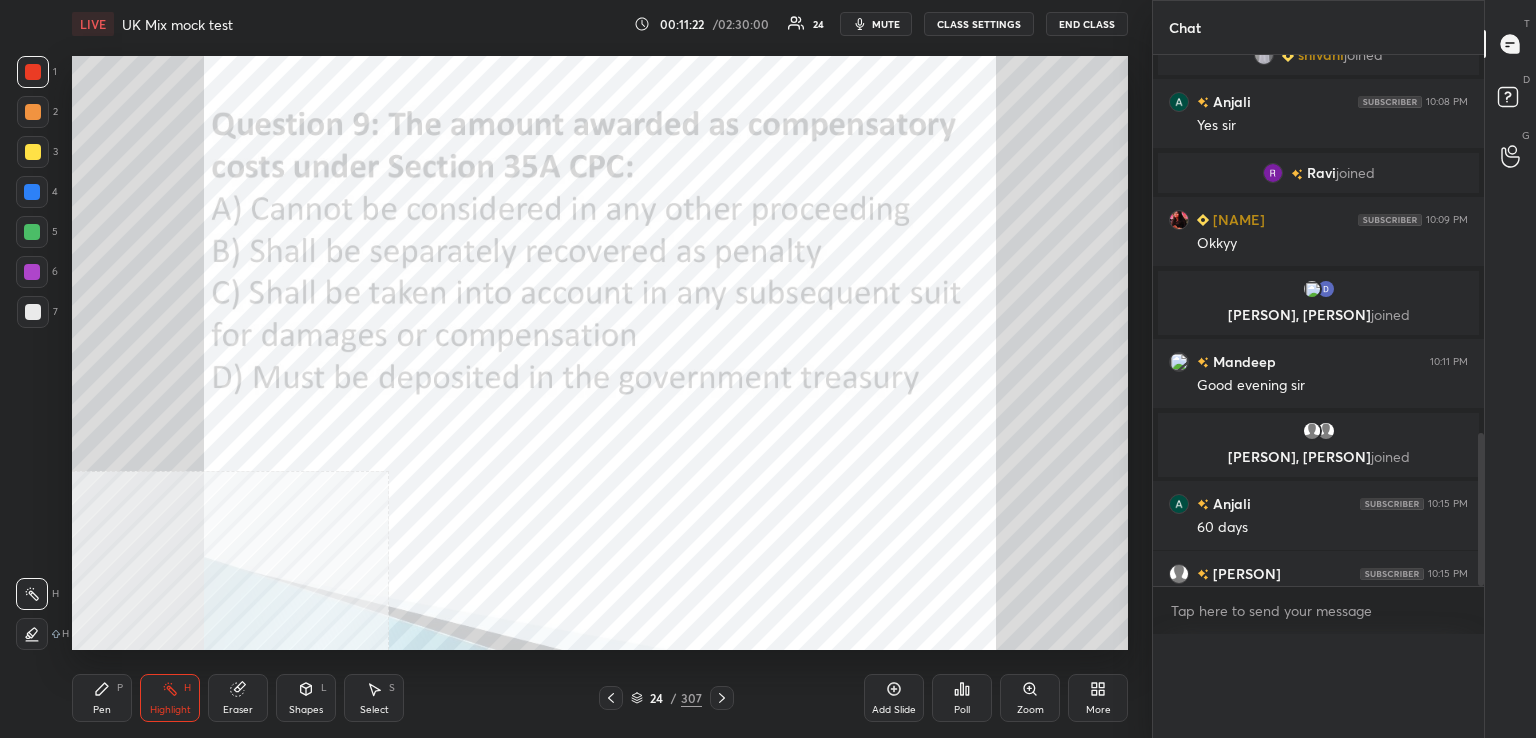 scroll, scrollTop: 0, scrollLeft: 0, axis: both 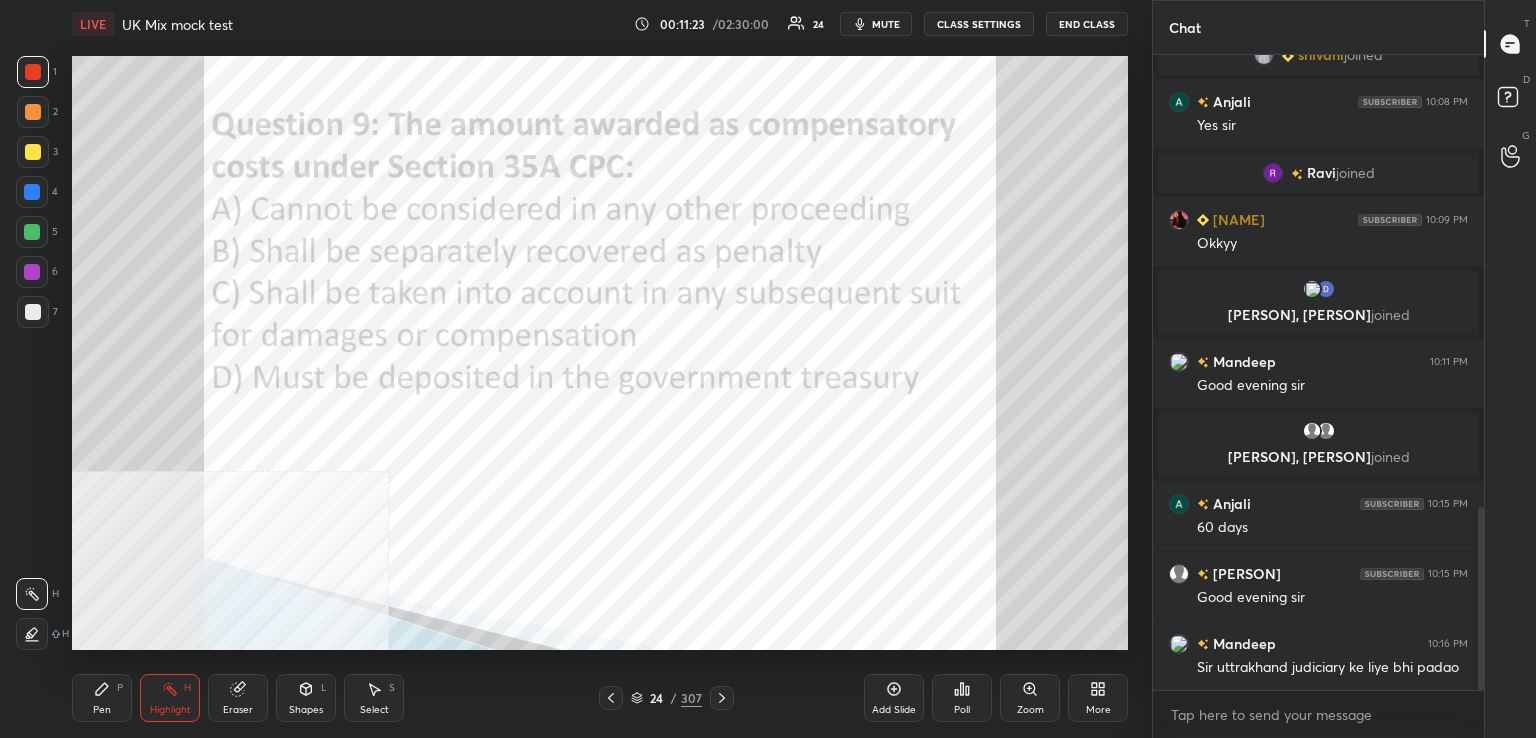 drag, startPoint x: 720, startPoint y: 704, endPoint x: 721, endPoint y: 673, distance: 31.016125 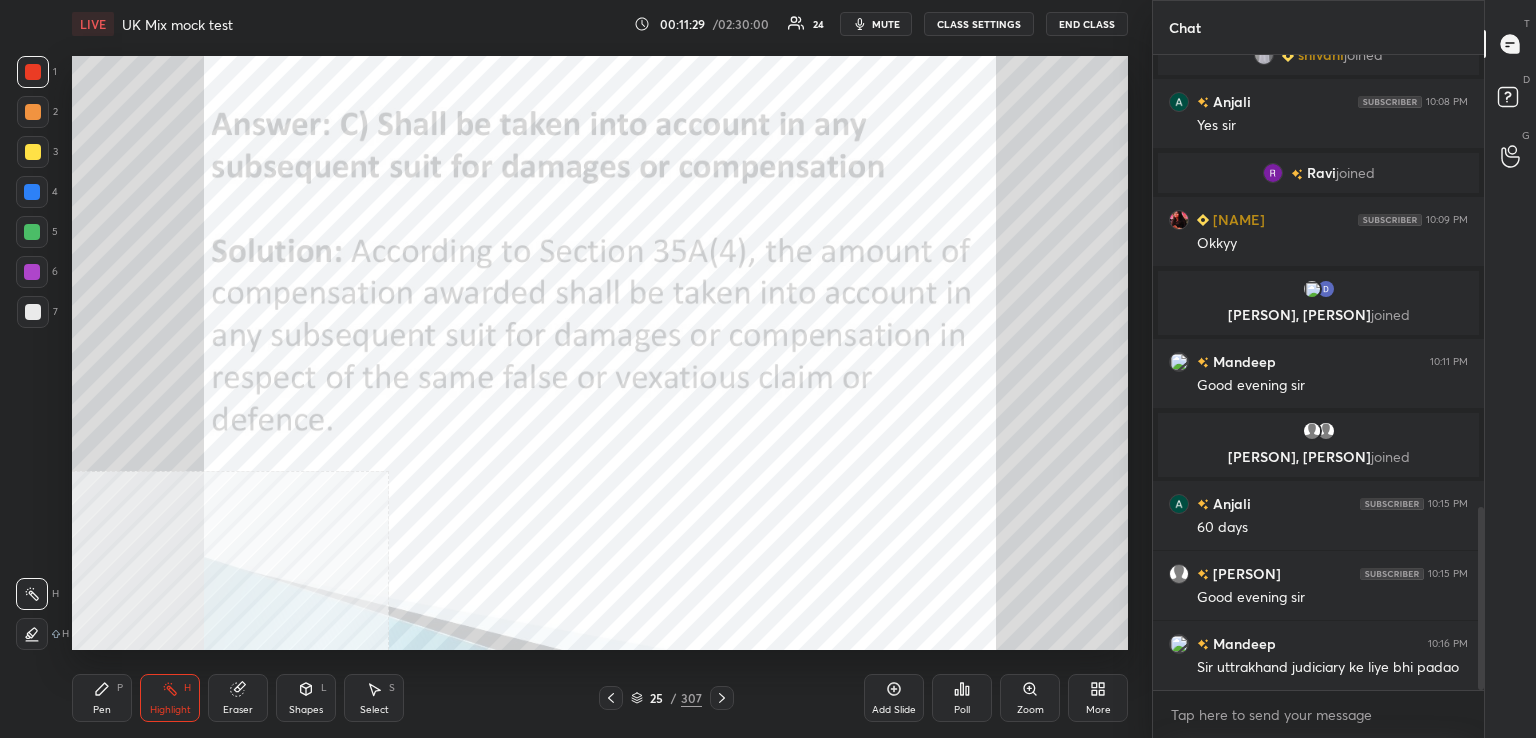 drag, startPoint x: 719, startPoint y: 698, endPoint x: 688, endPoint y: 669, distance: 42.44997 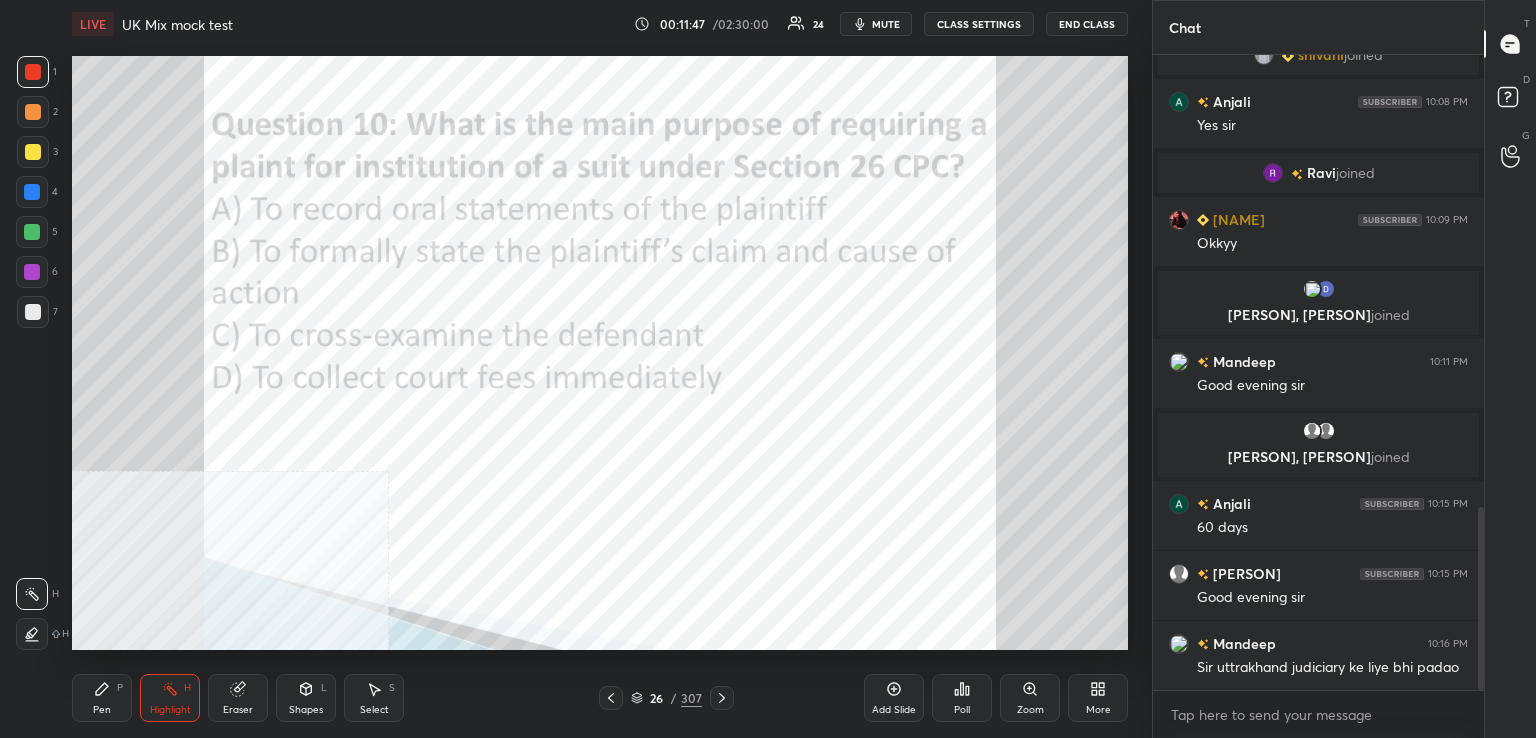 click 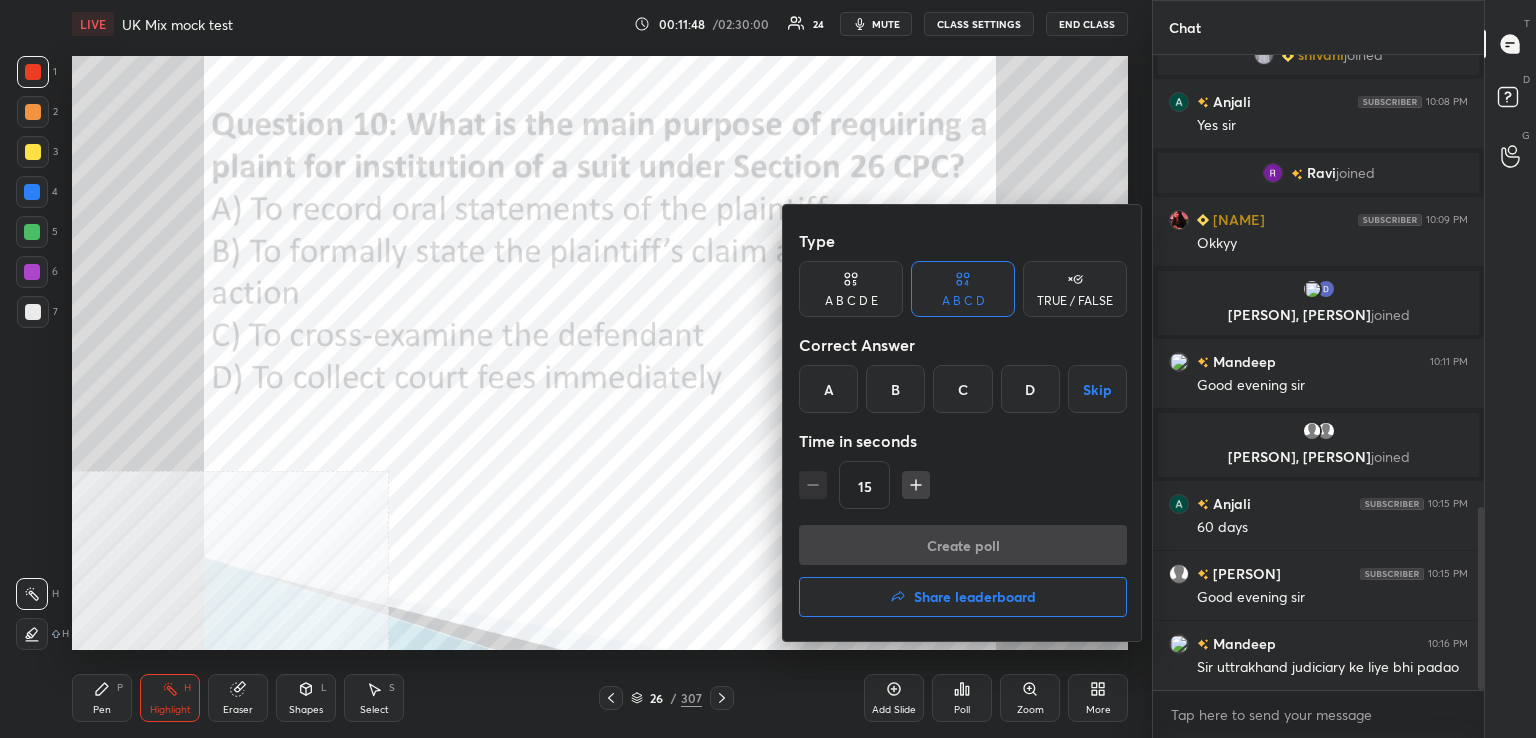 drag, startPoint x: 958, startPoint y: 385, endPoint x: 952, endPoint y: 437, distance: 52.34501 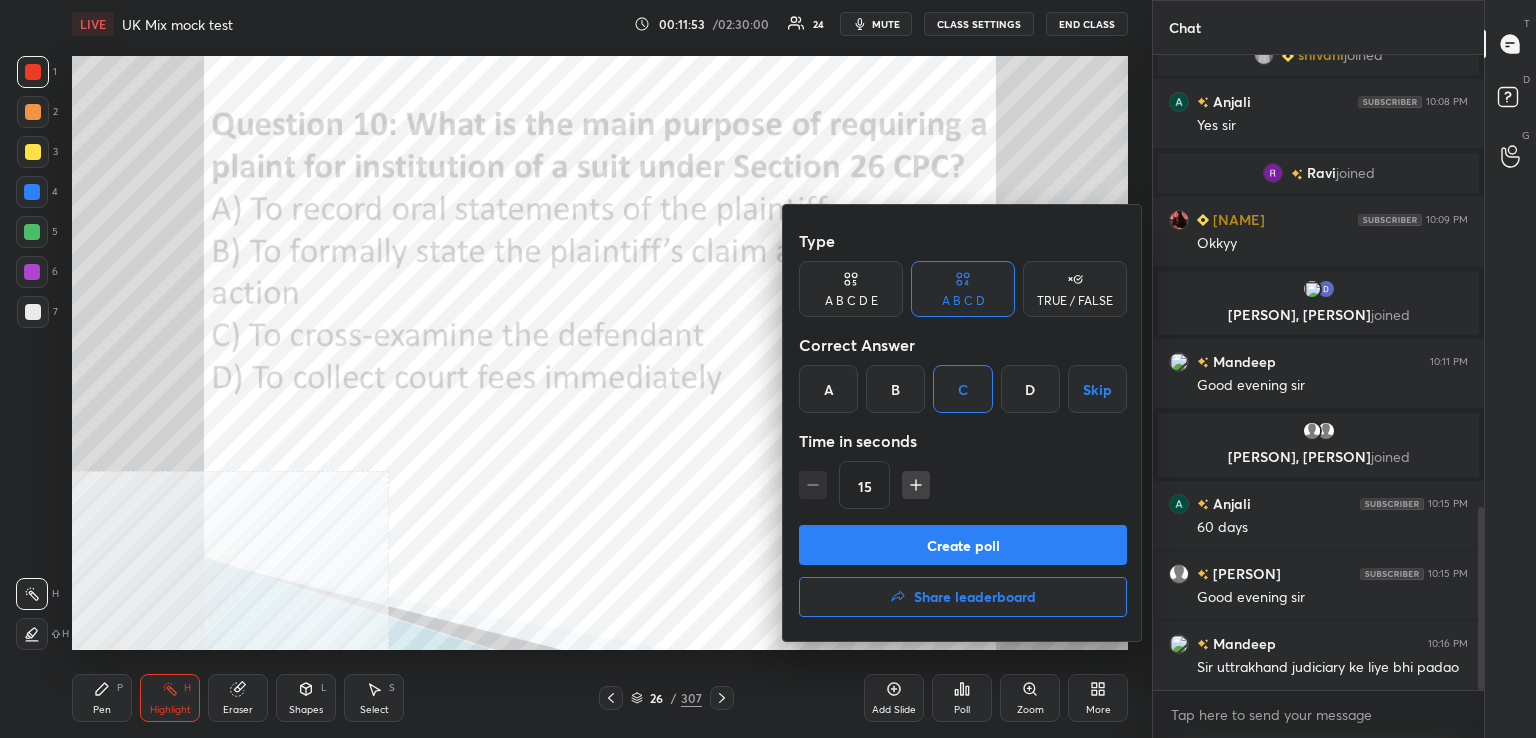 click on "B" at bounding box center (895, 389) 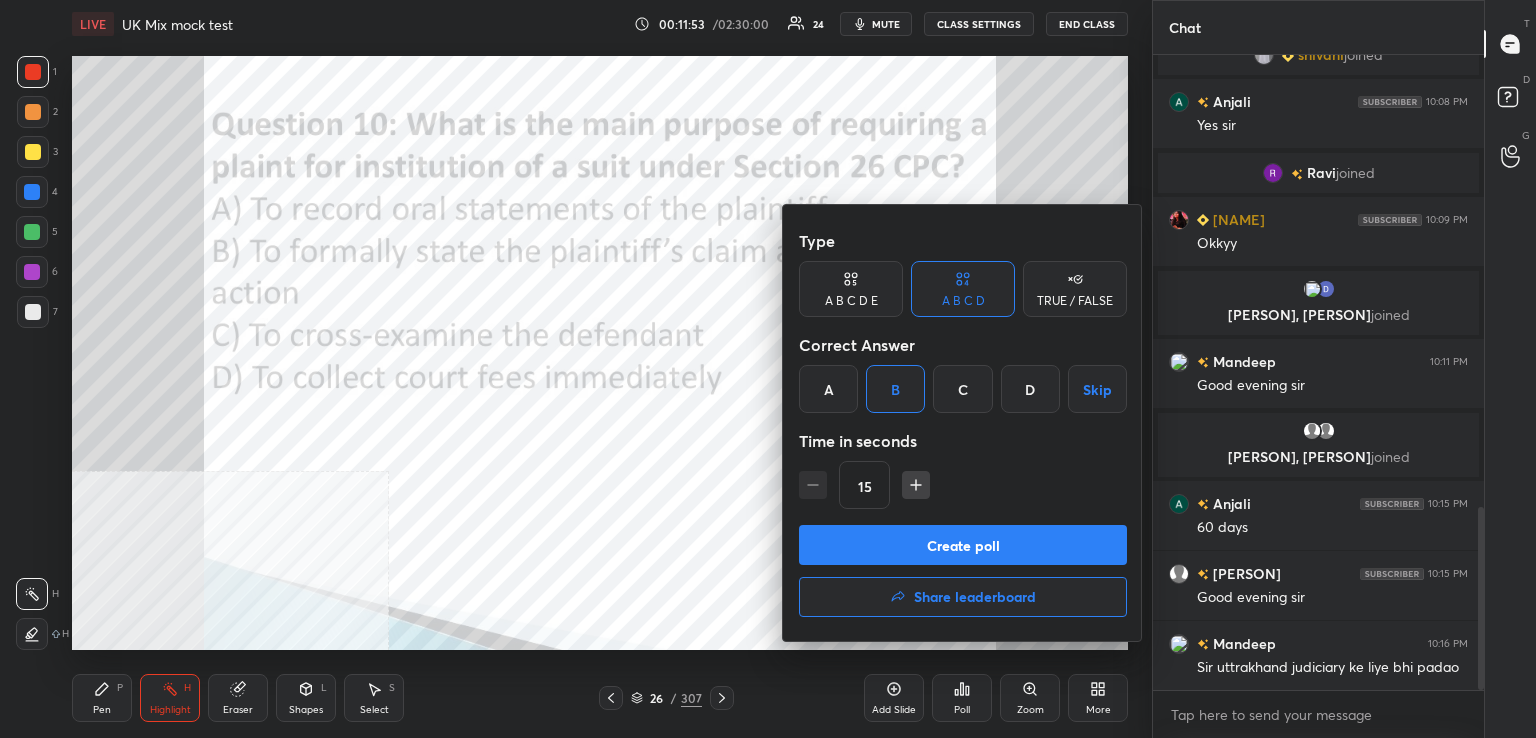 click on "Create poll" at bounding box center (963, 545) 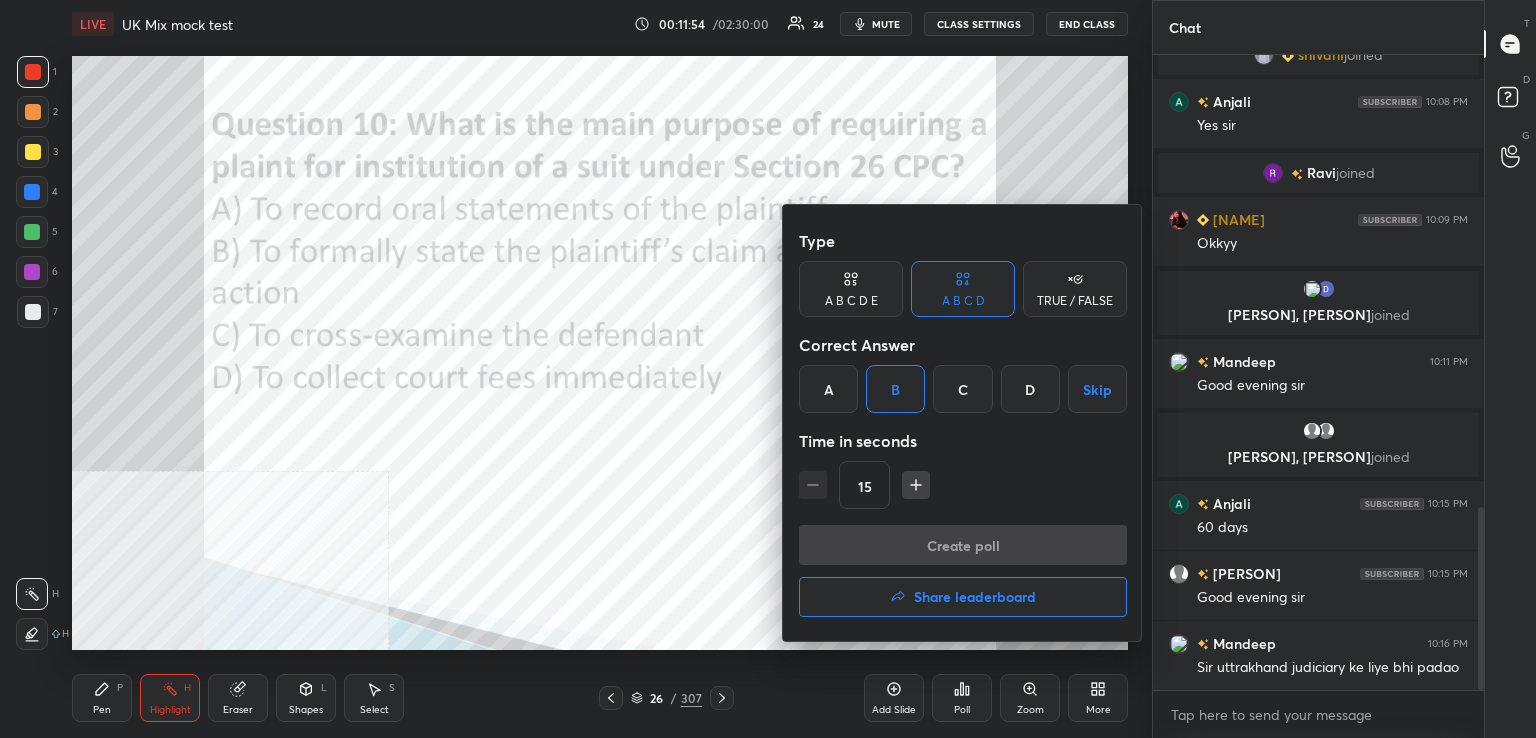 scroll, scrollTop: 587, scrollLeft: 325, axis: both 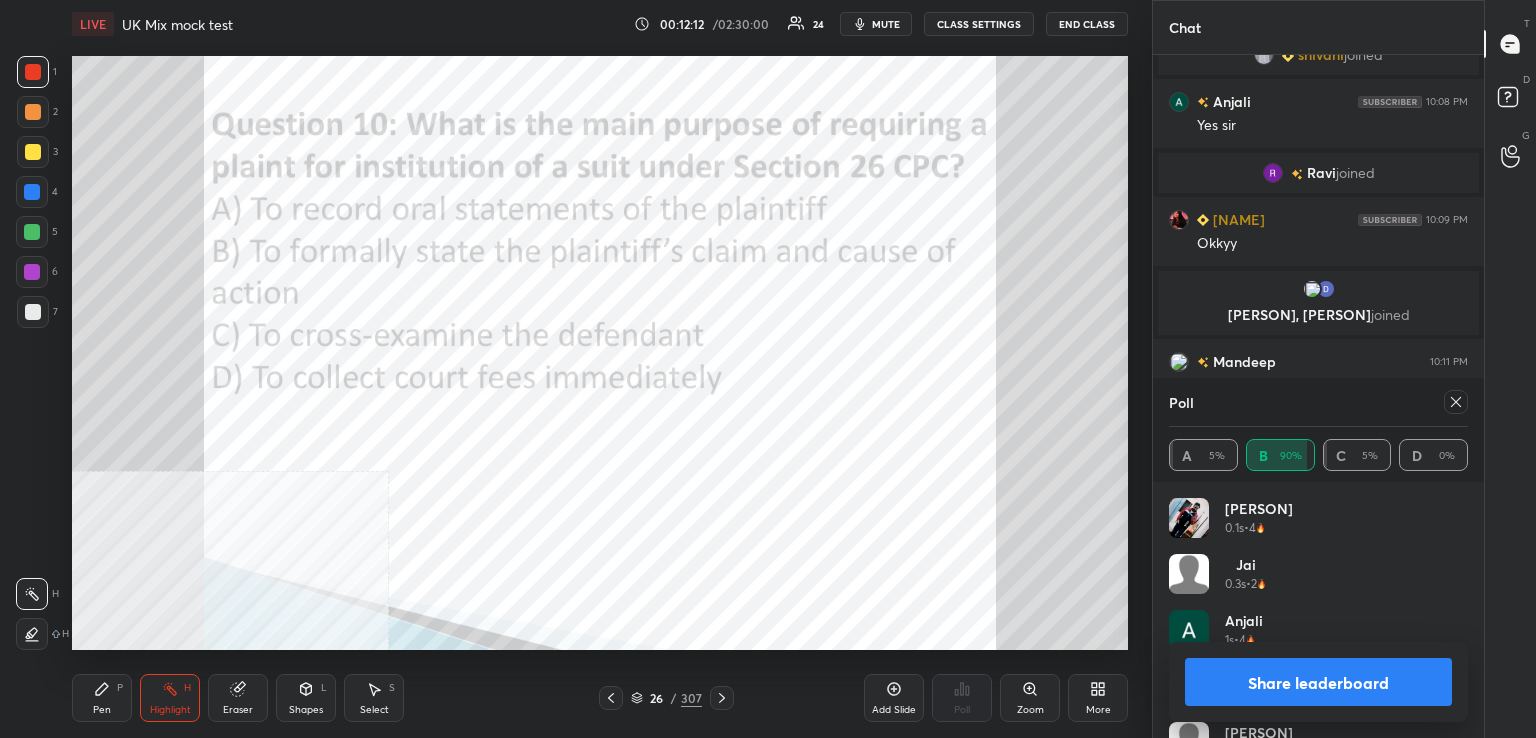 drag, startPoint x: 1452, startPoint y: 402, endPoint x: 1311, endPoint y: 441, distance: 146.29422 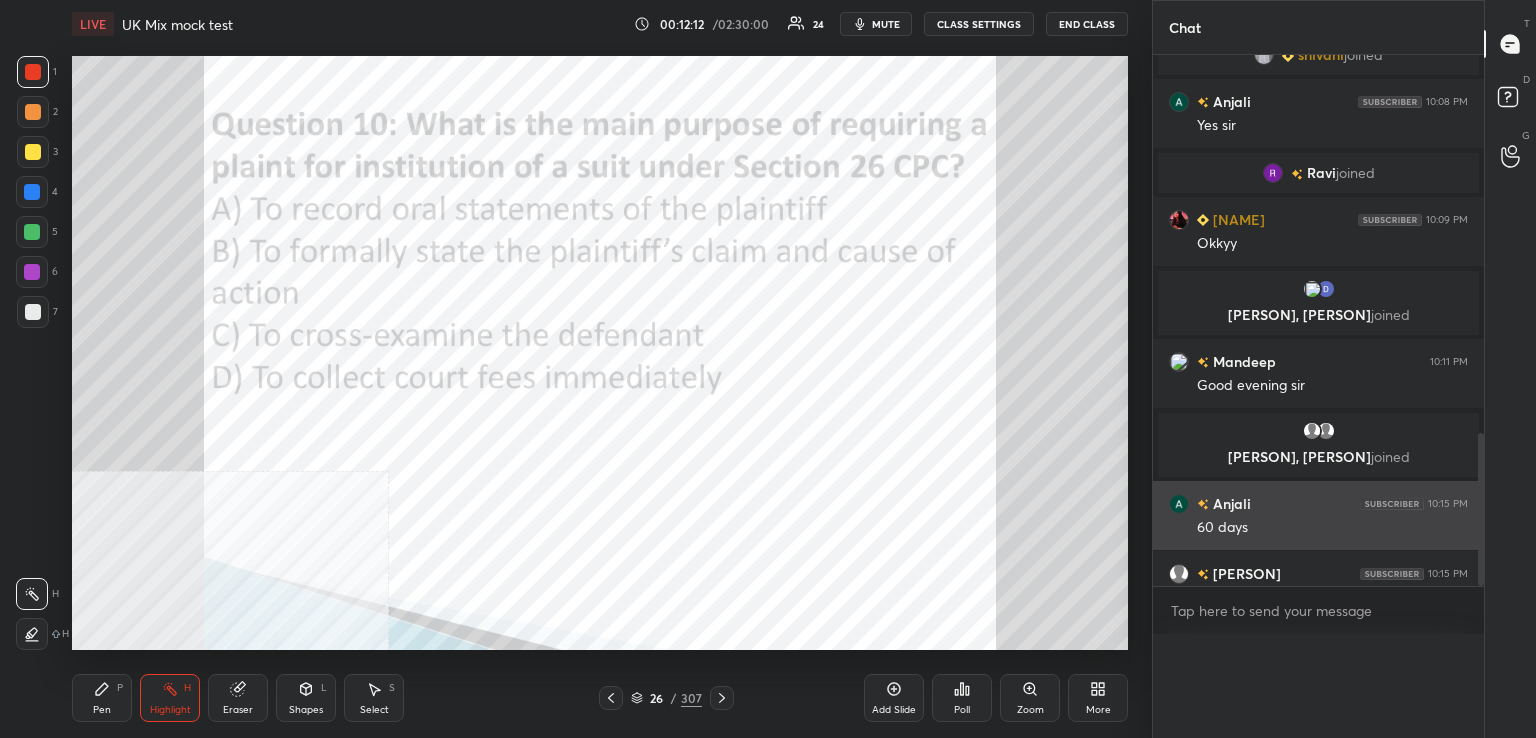 scroll, scrollTop: 0, scrollLeft: 0, axis: both 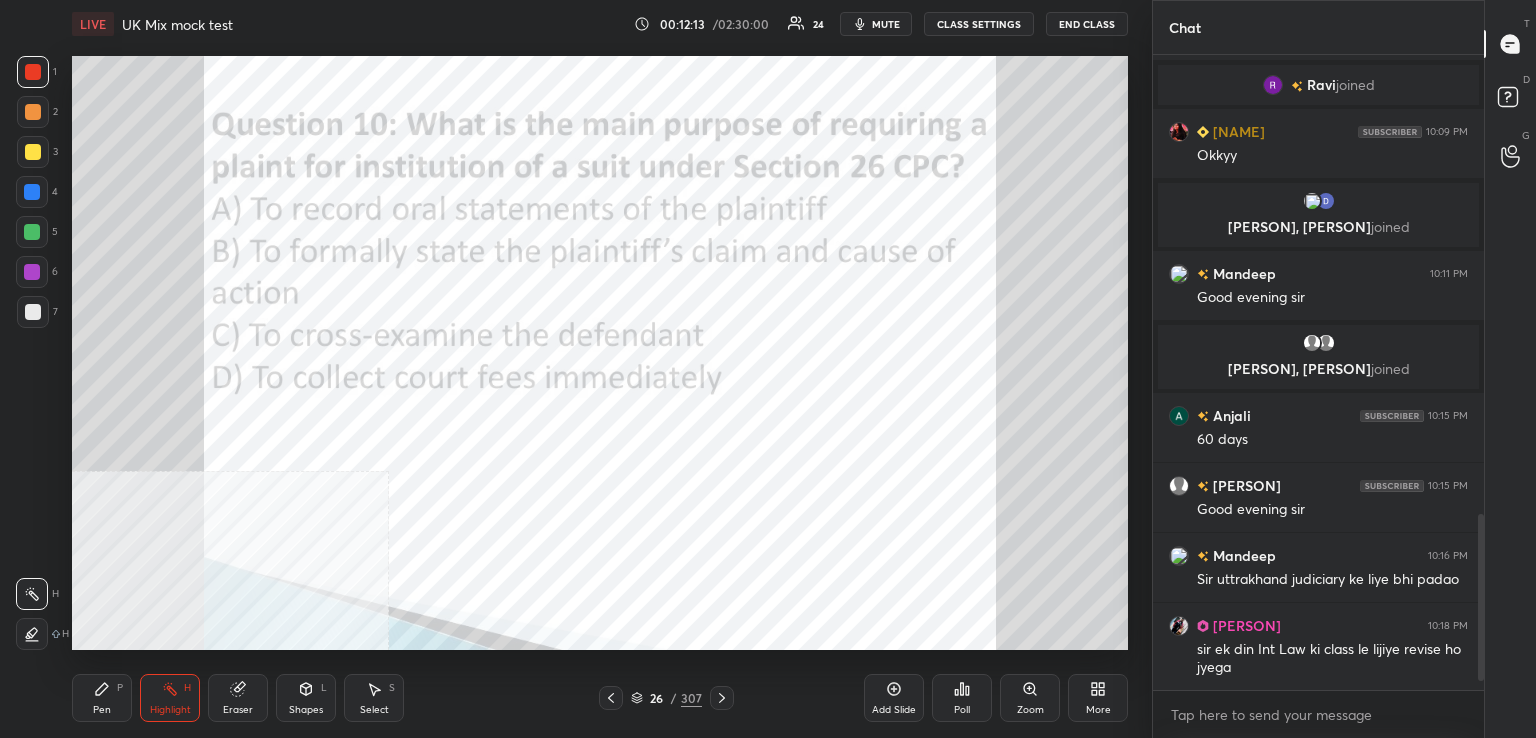 click 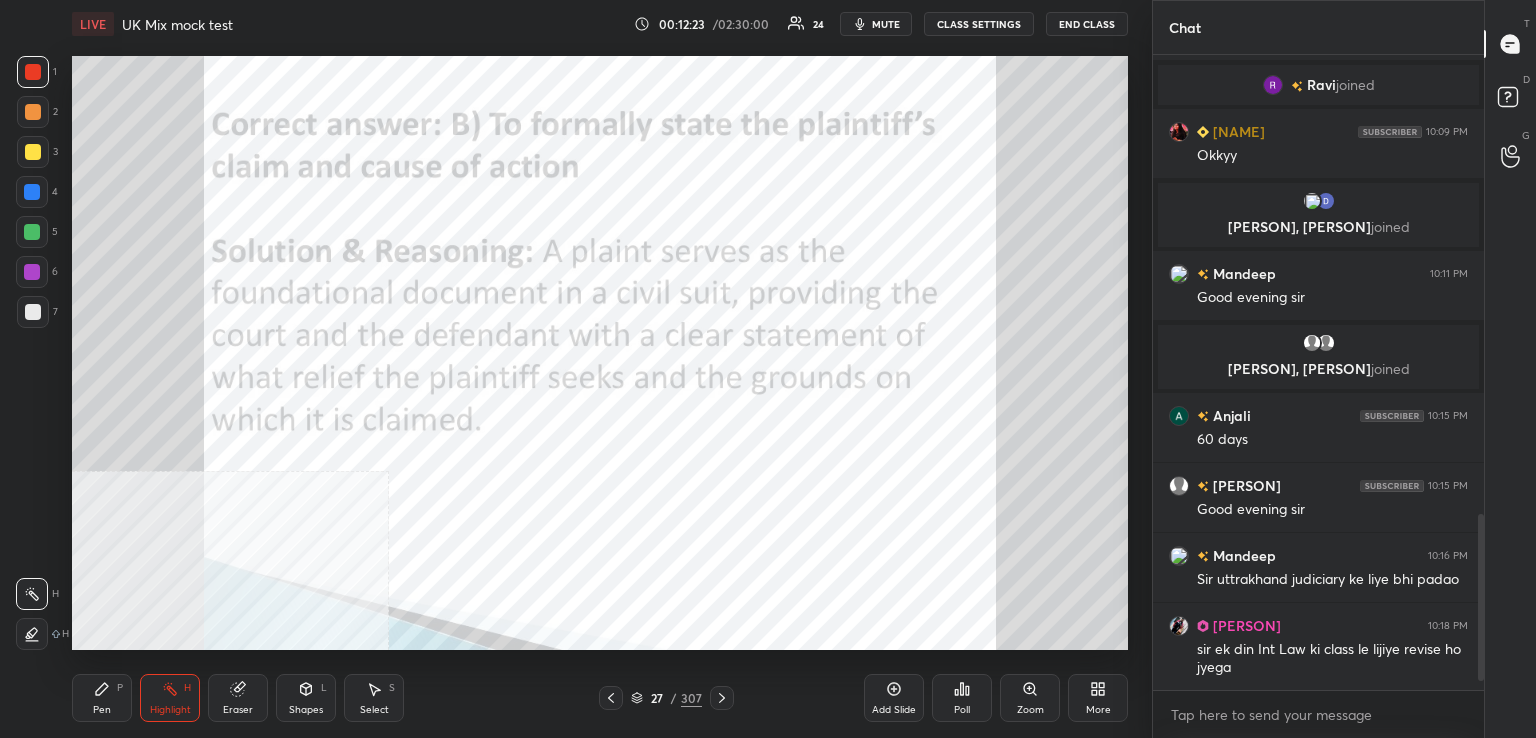 drag, startPoint x: 728, startPoint y: 693, endPoint x: 720, endPoint y: 685, distance: 11.313708 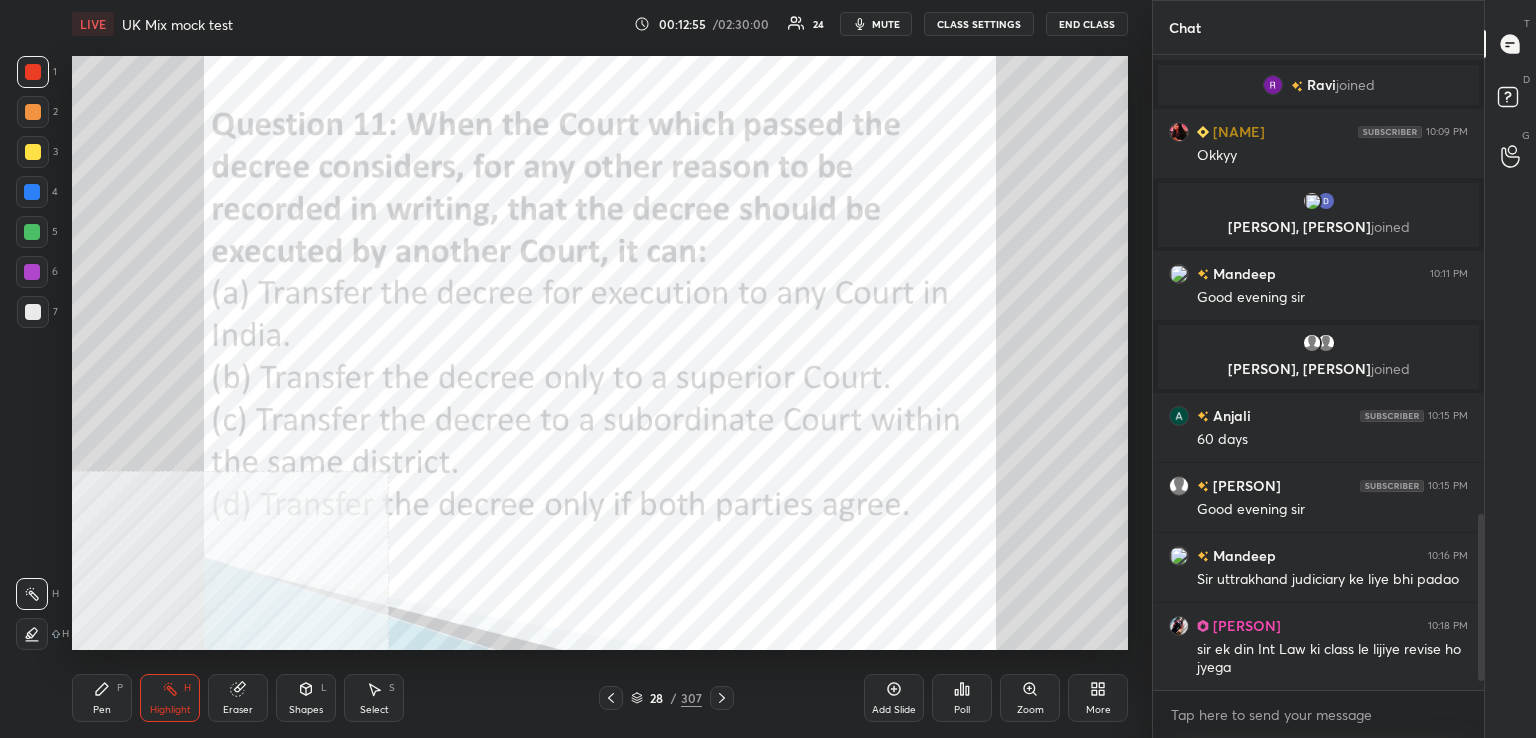 click on "Poll" at bounding box center (962, 698) 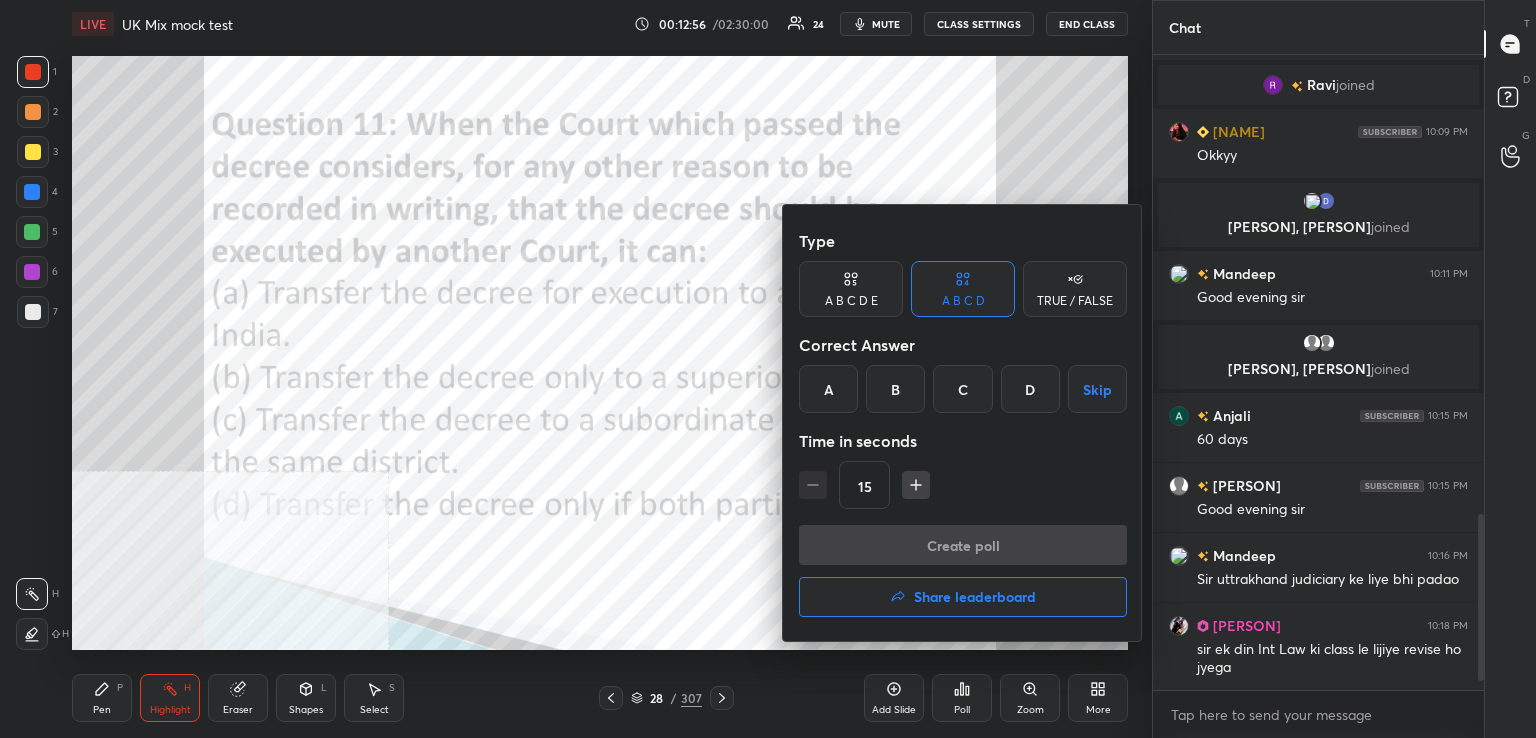 click on "A" at bounding box center [828, 389] 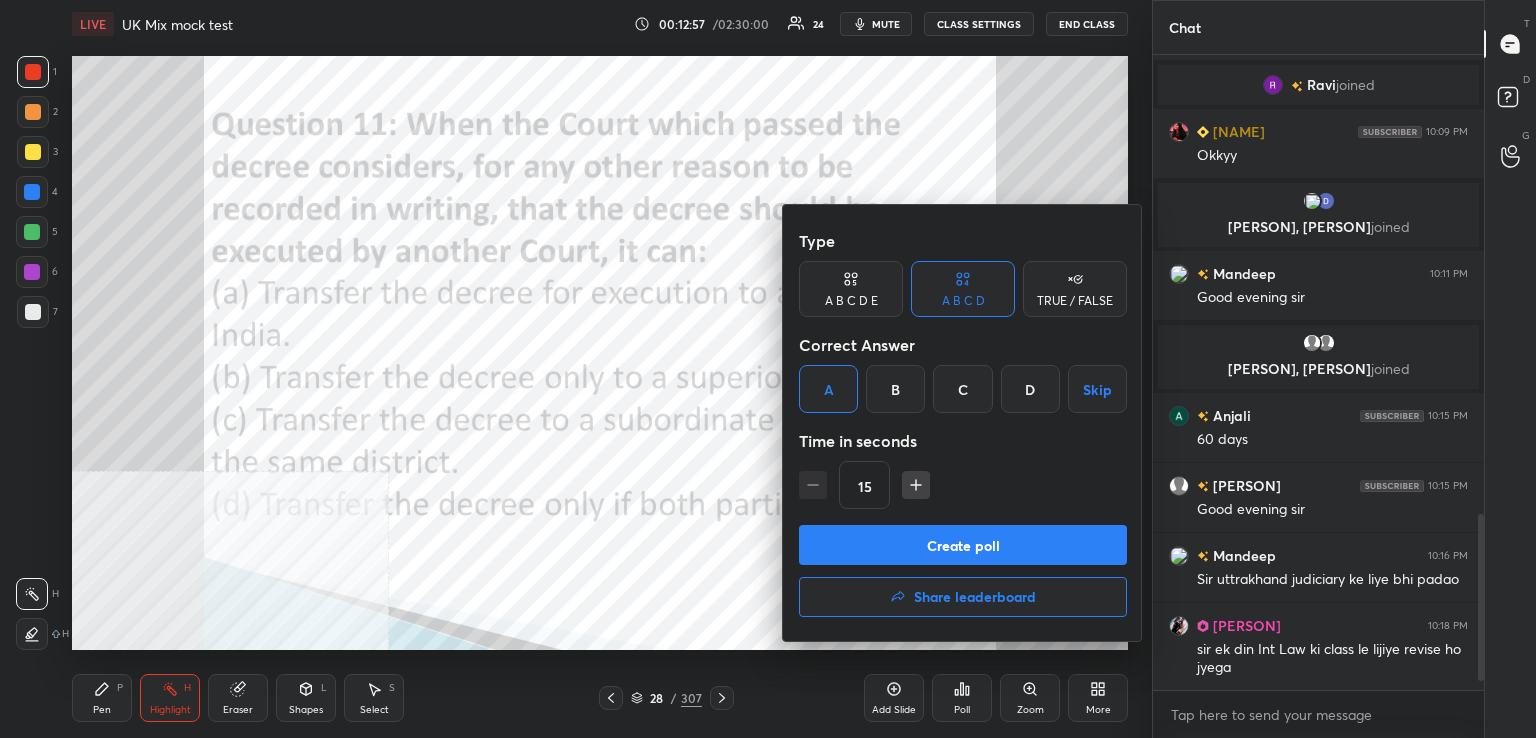 click on "Create poll" at bounding box center (963, 545) 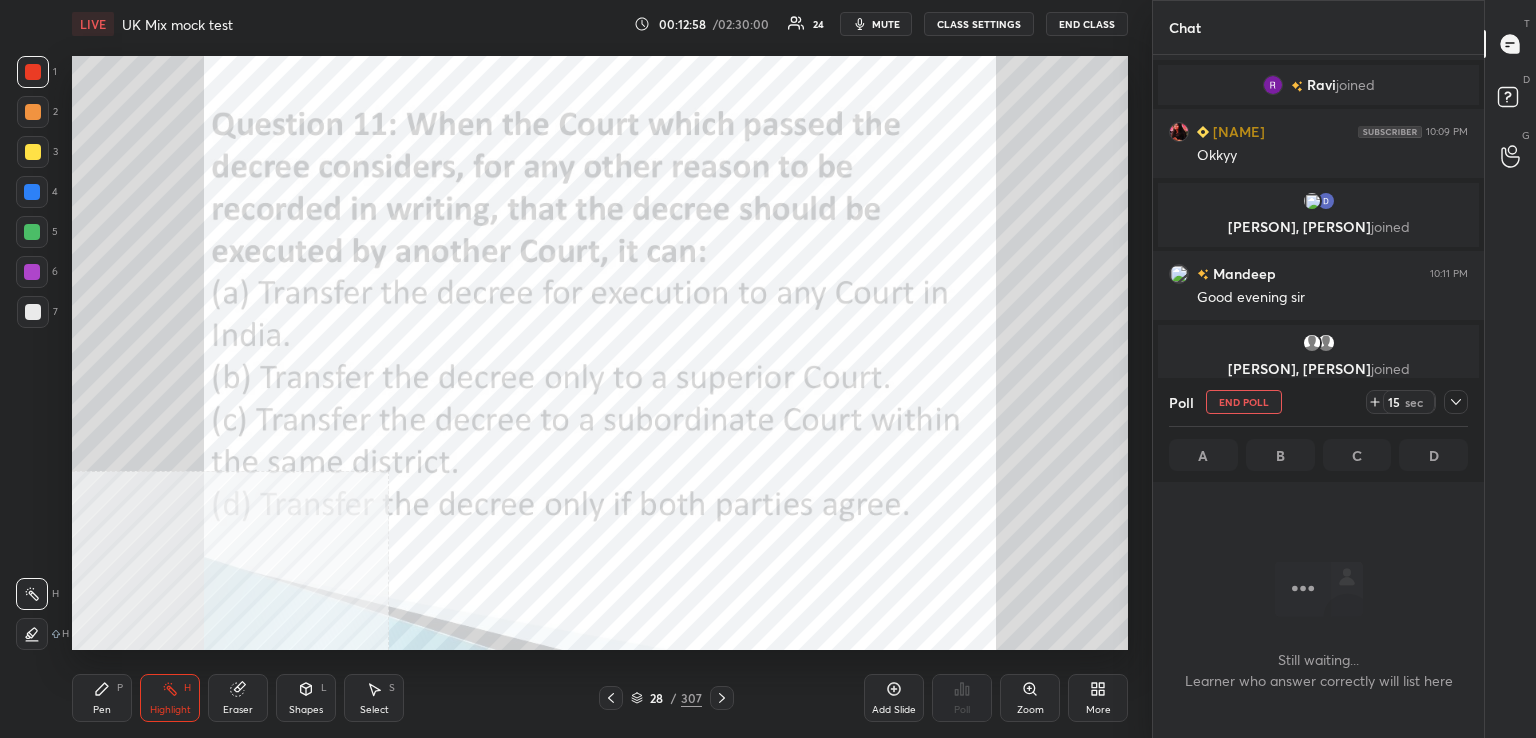 scroll, scrollTop: 532, scrollLeft: 325, axis: both 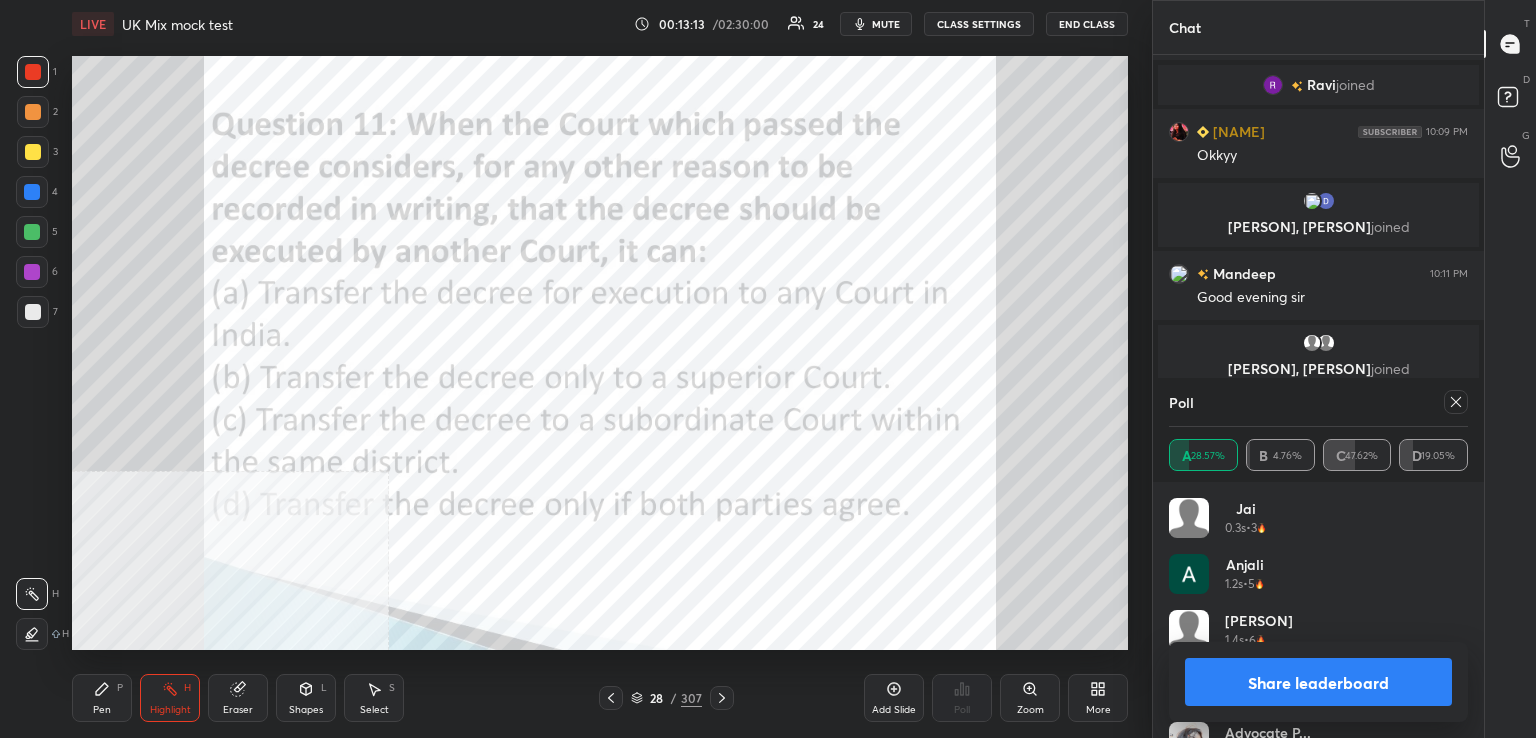 drag, startPoint x: 1456, startPoint y: 402, endPoint x: 1412, endPoint y: 410, distance: 44.72136 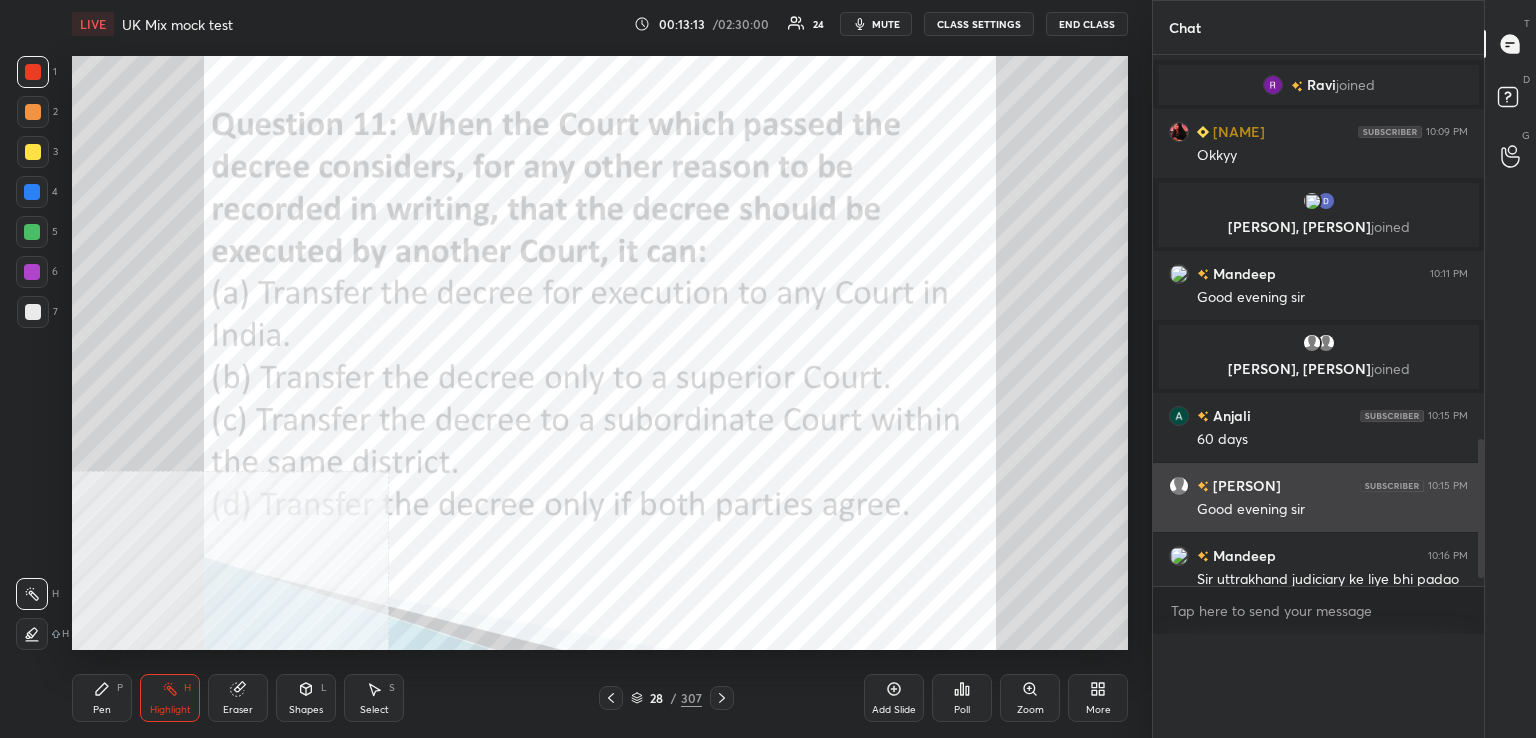 scroll, scrollTop: 88, scrollLeft: 293, axis: both 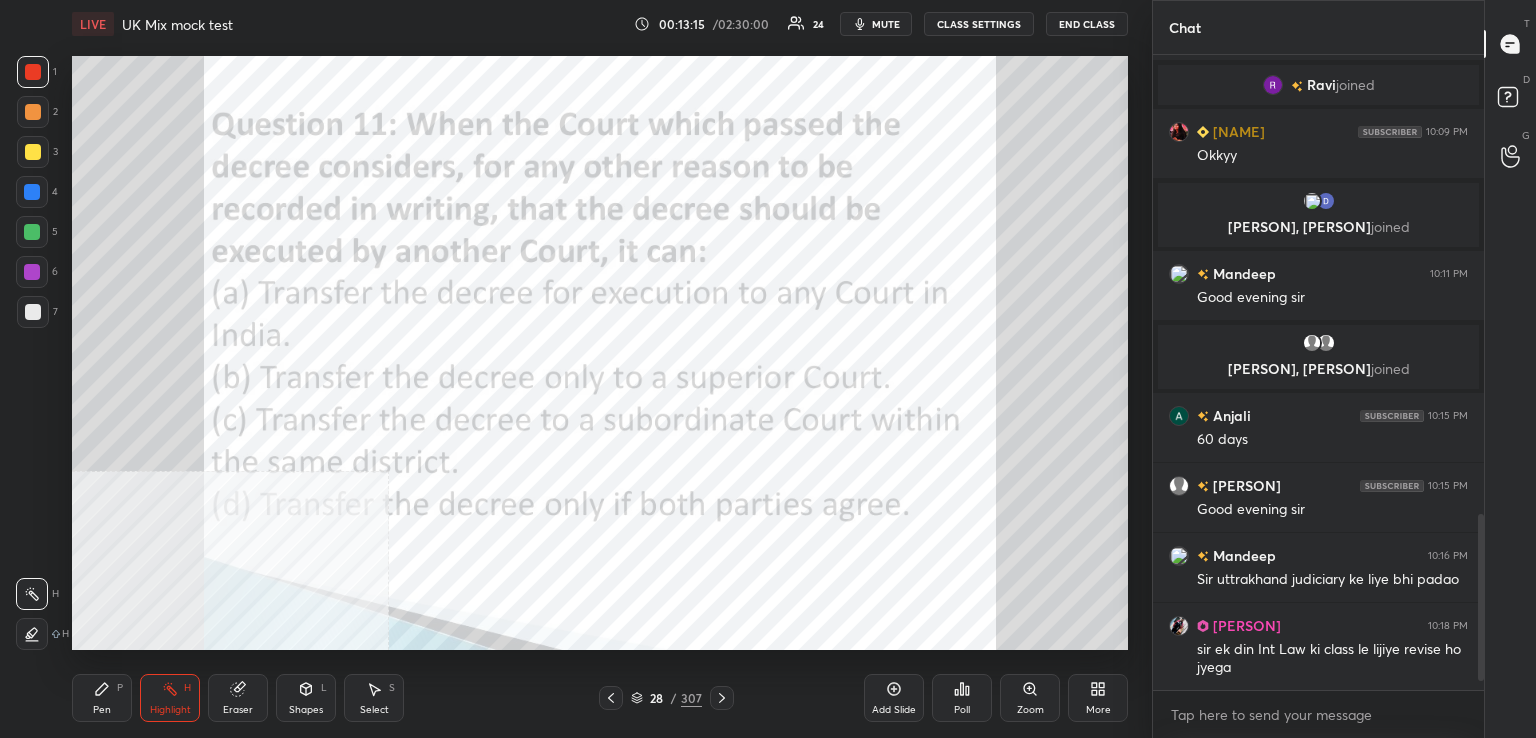 click 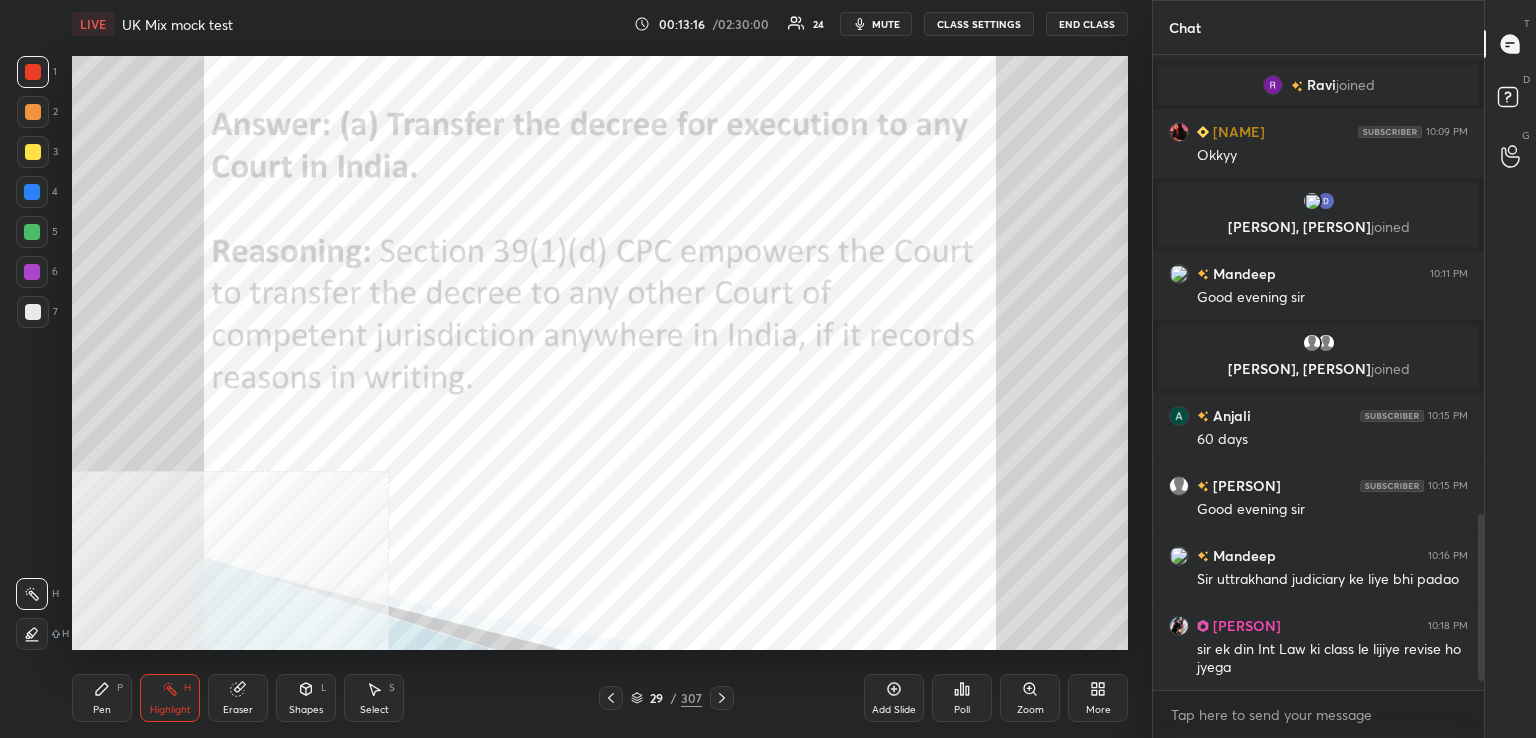 click on "Highlight H" at bounding box center (170, 698) 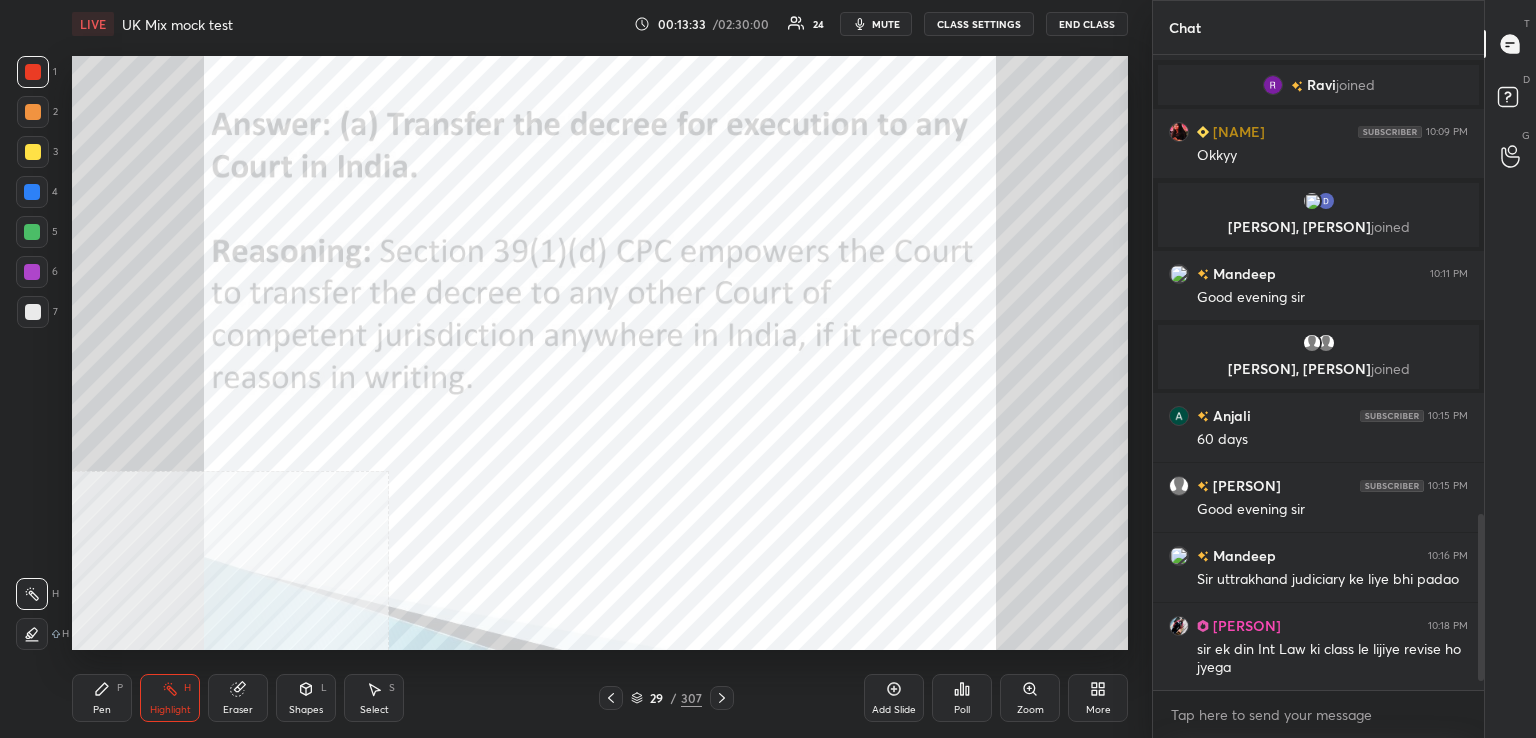 scroll, scrollTop: 1724, scrollLeft: 0, axis: vertical 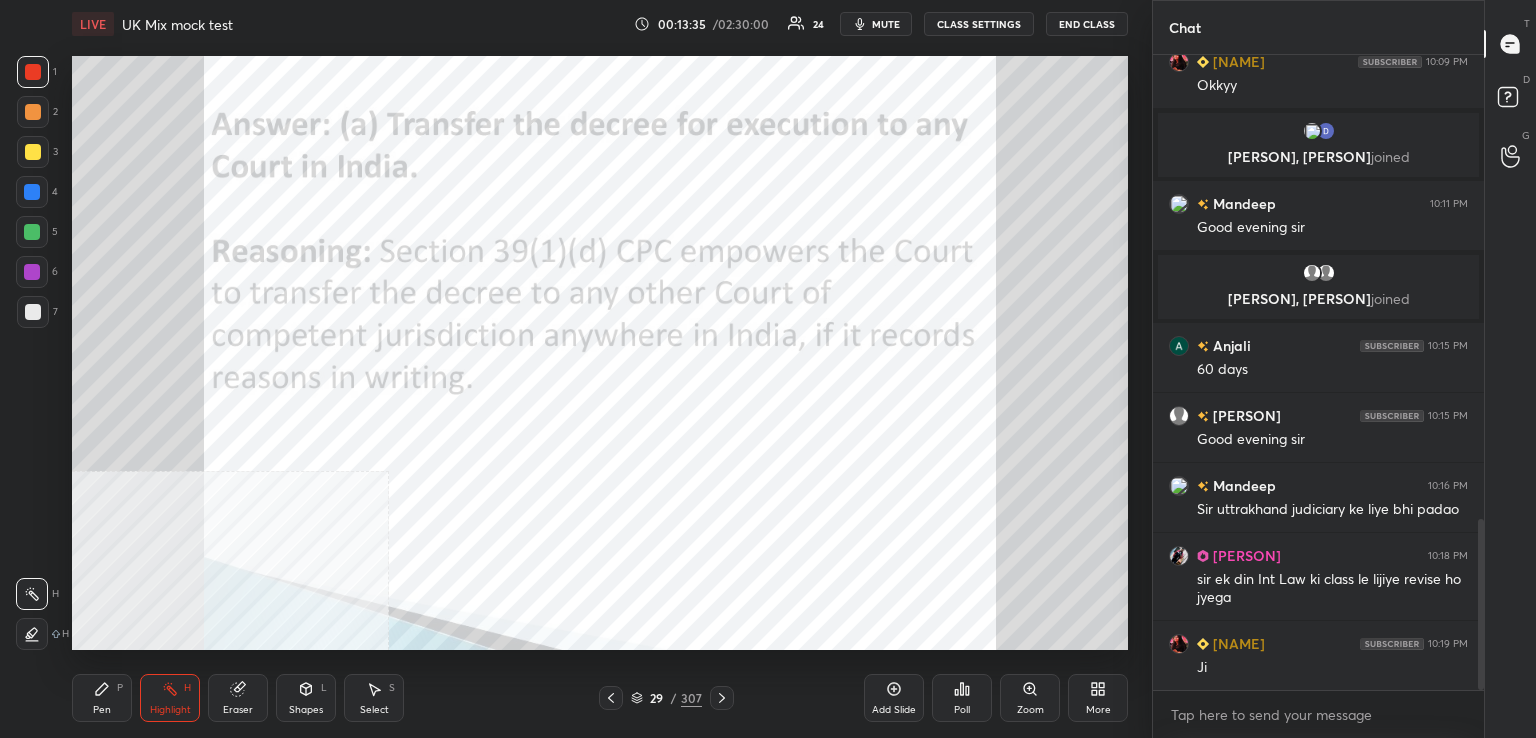 drag, startPoint x: 717, startPoint y: 704, endPoint x: 722, endPoint y: 685, distance: 19.646883 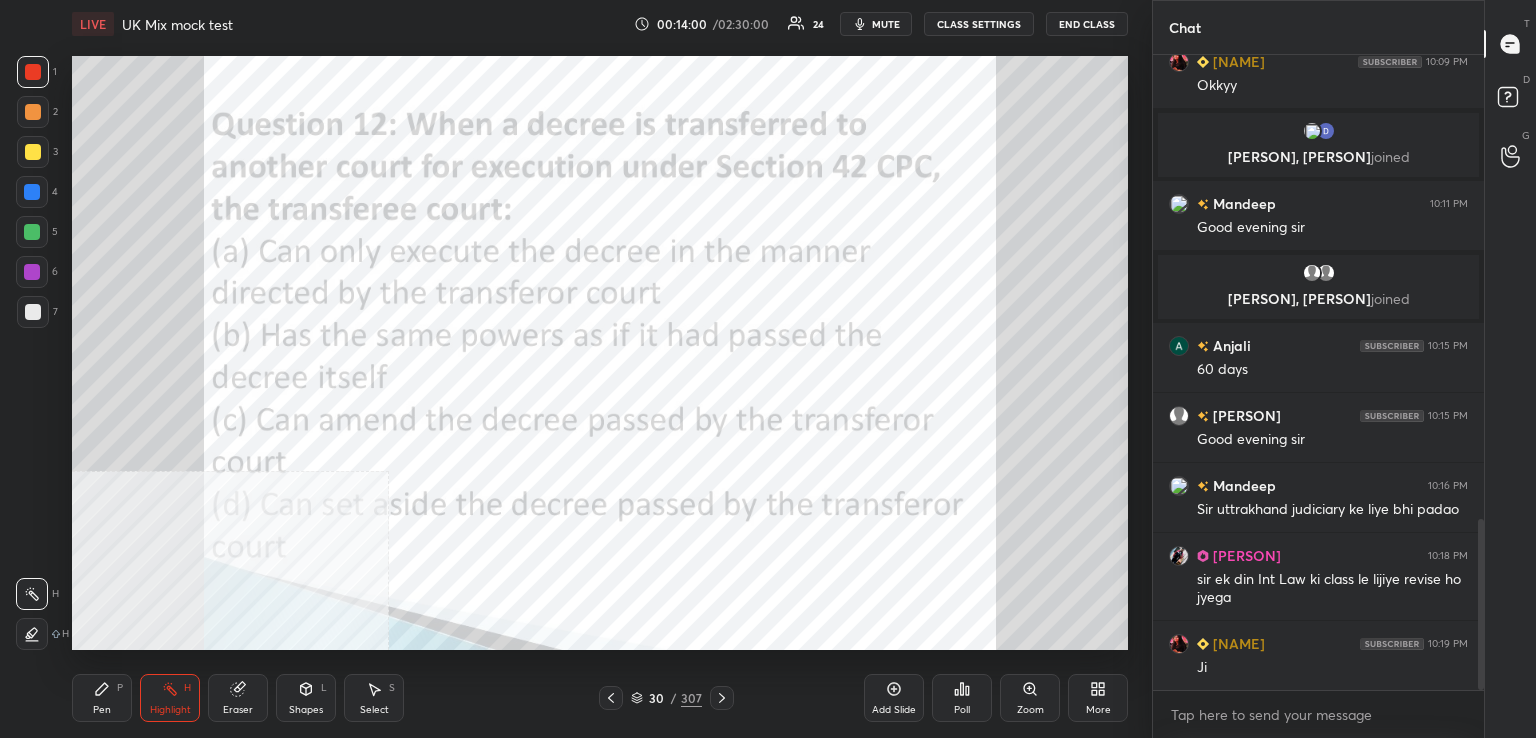 click on "Poll" at bounding box center (962, 698) 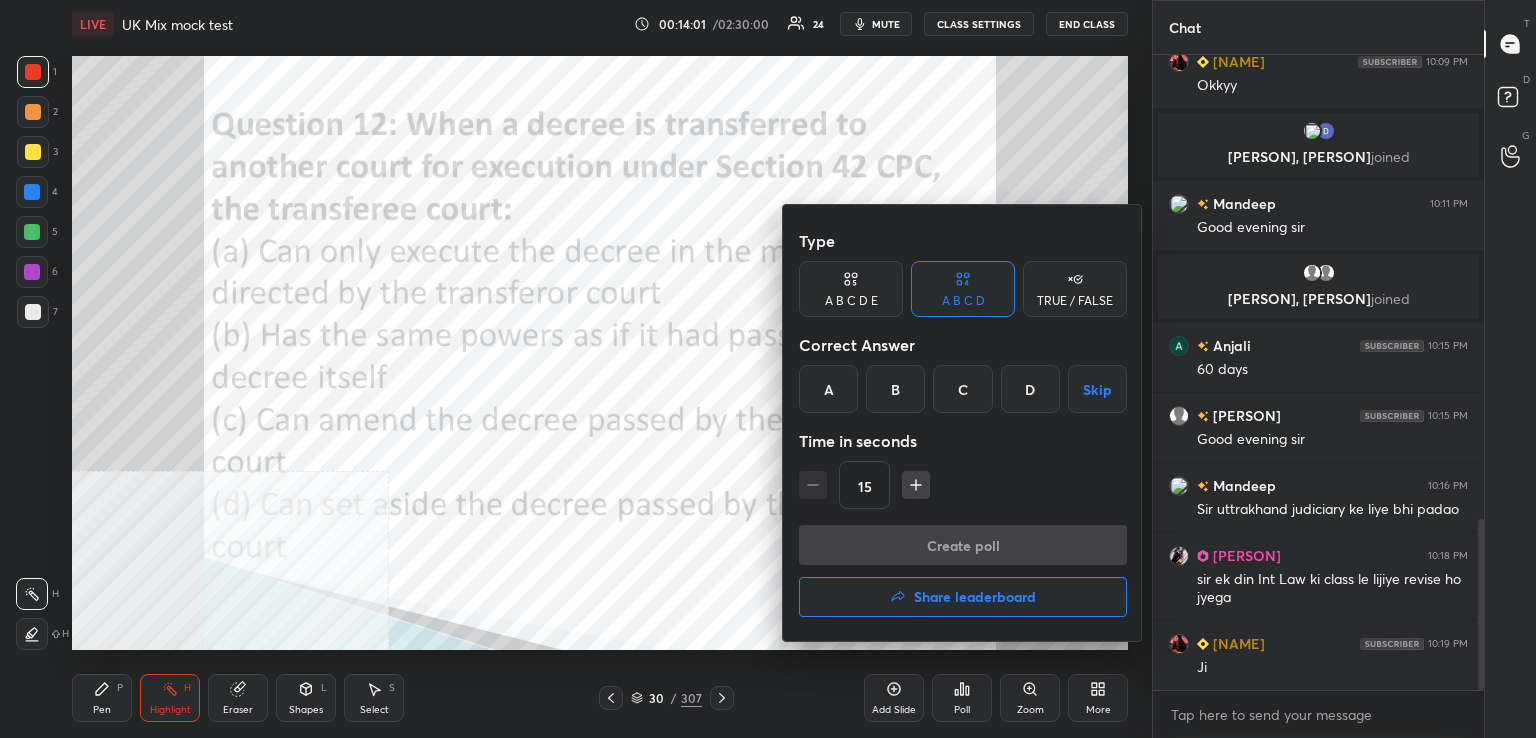 drag, startPoint x: 894, startPoint y: 389, endPoint x: 894, endPoint y: 409, distance: 20 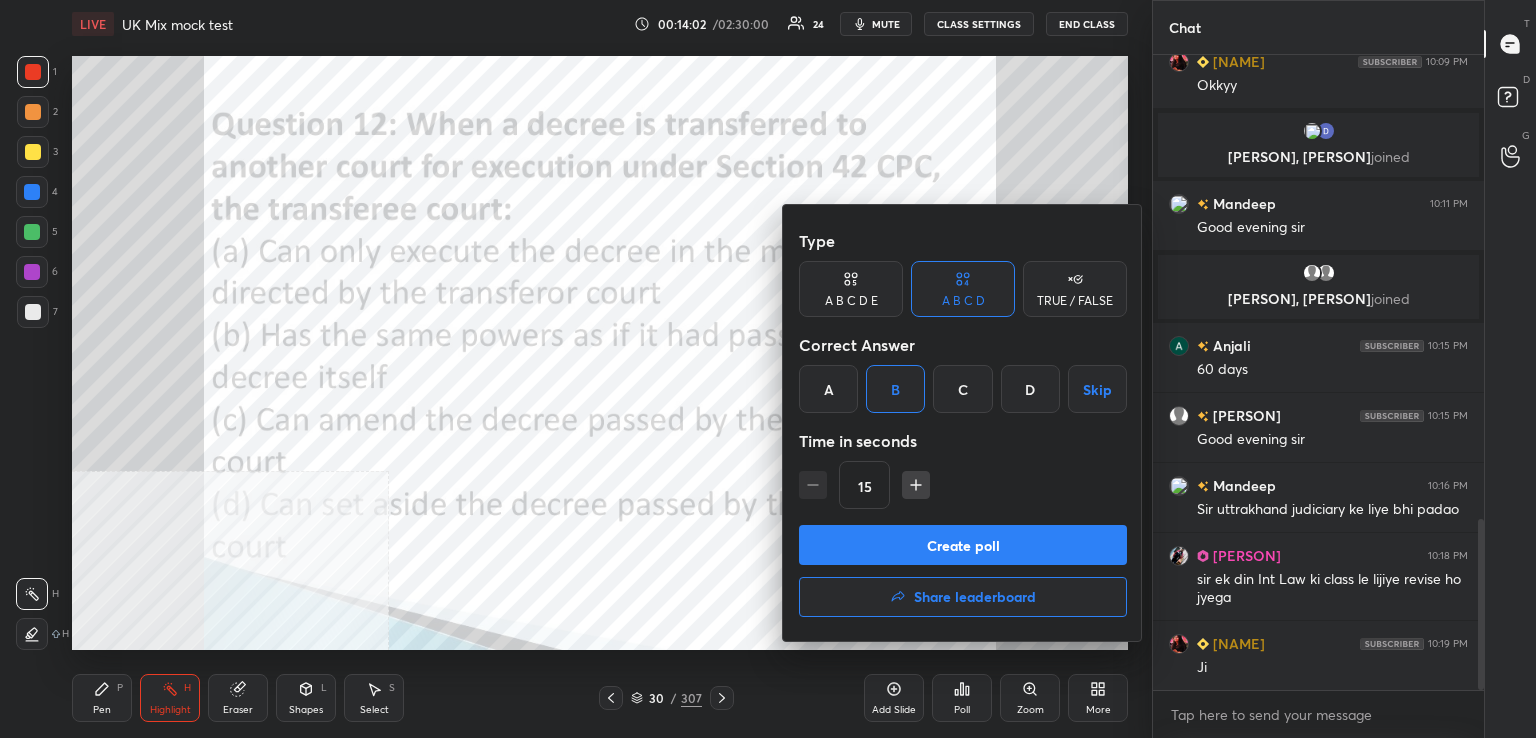 drag, startPoint x: 955, startPoint y: 542, endPoint x: 940, endPoint y: 494, distance: 50.289165 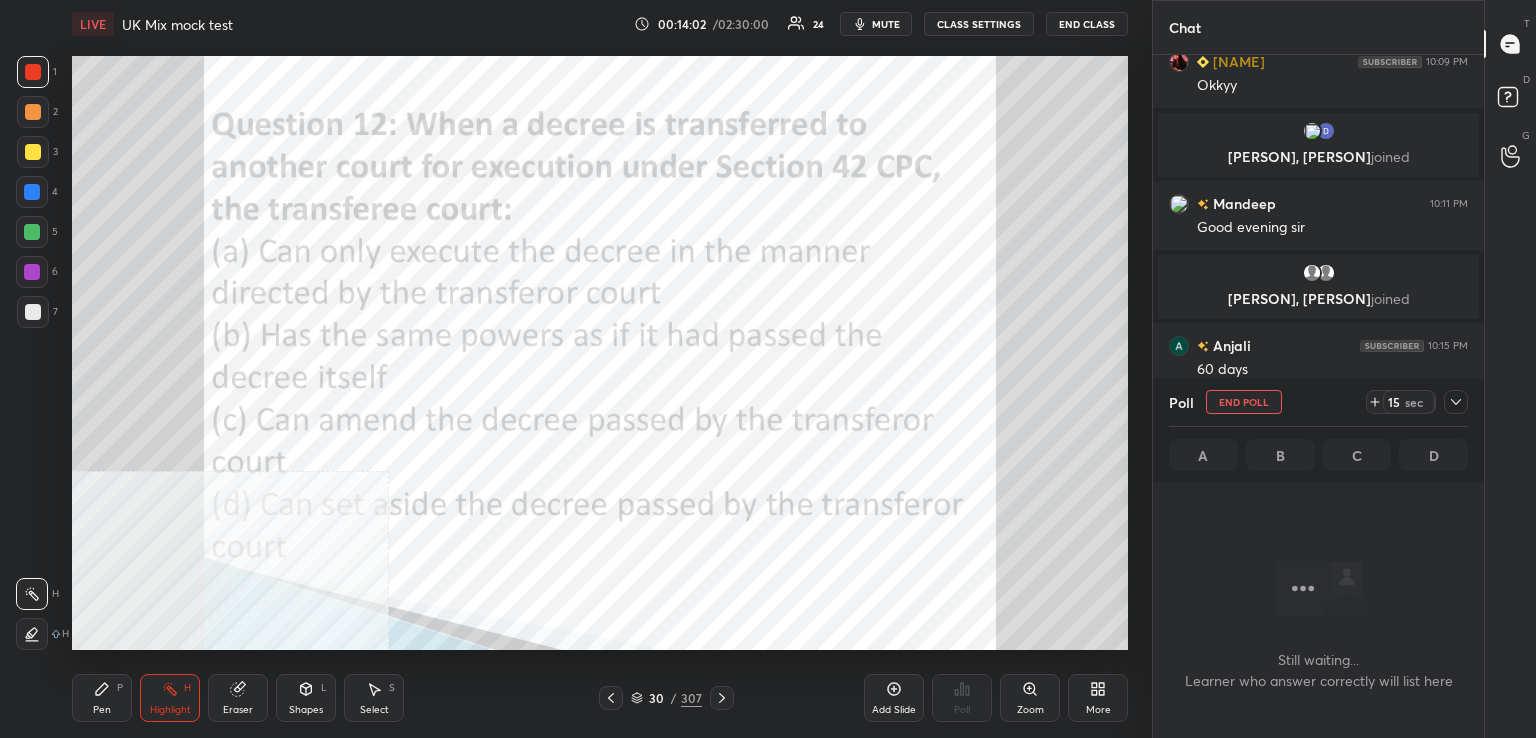 scroll, scrollTop: 531, scrollLeft: 325, axis: both 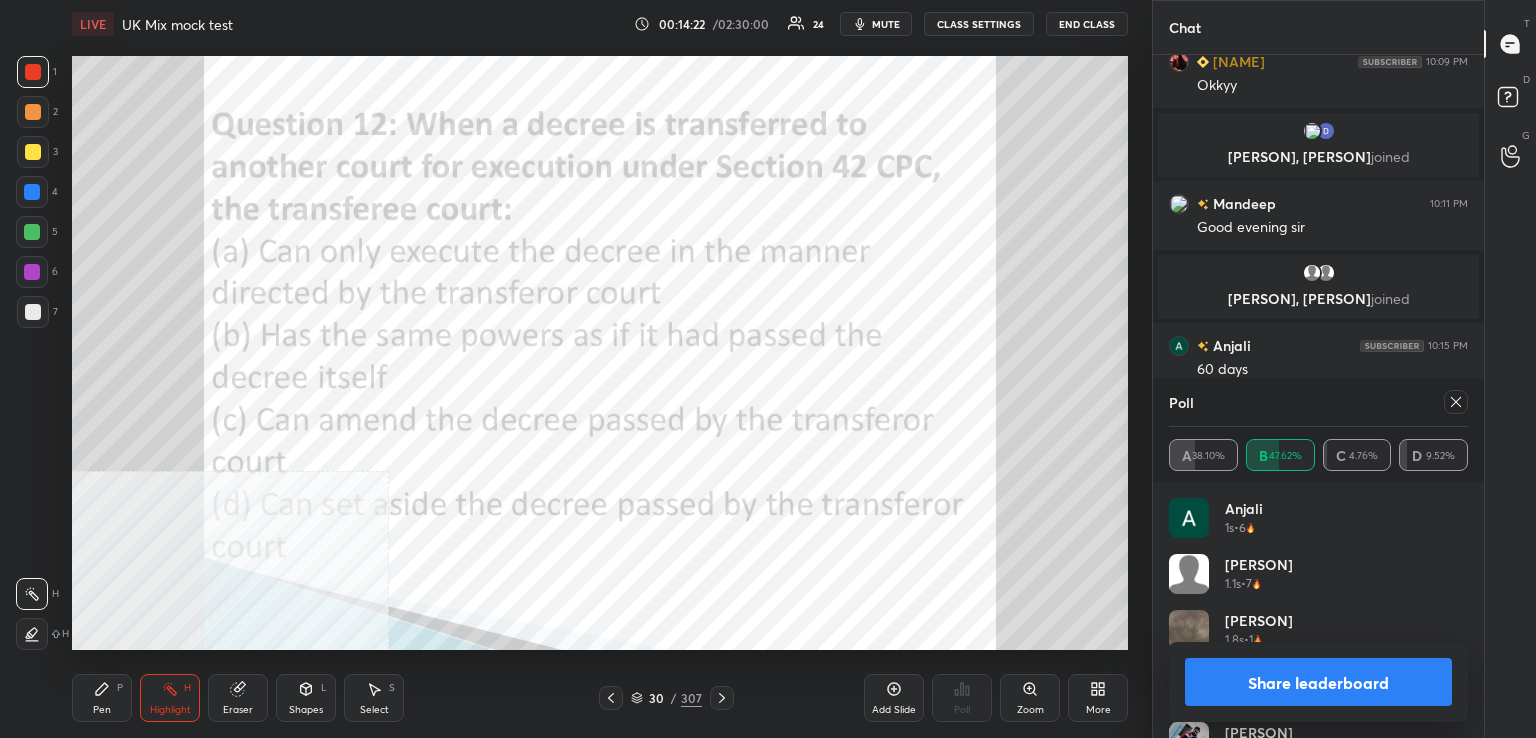 click 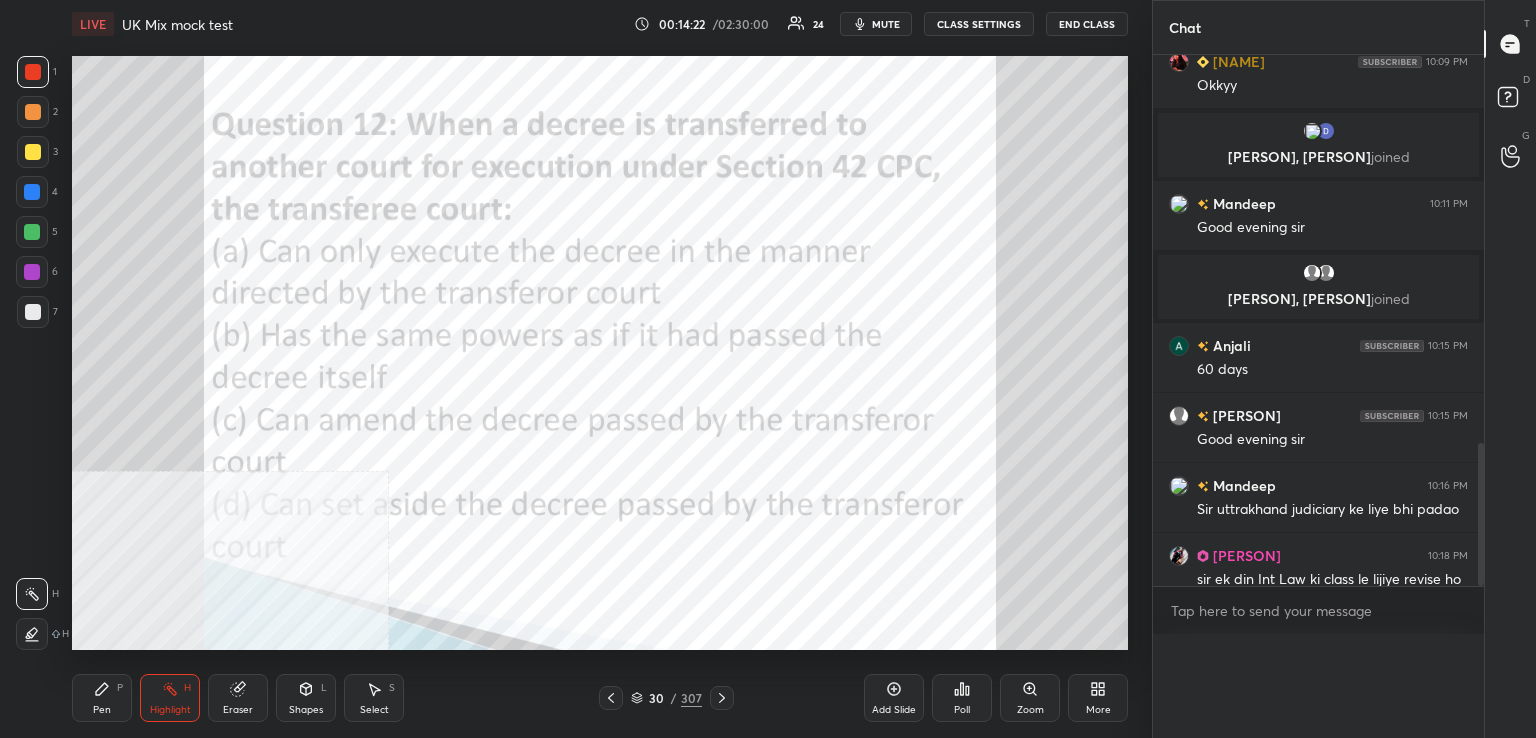 scroll, scrollTop: 0, scrollLeft: 0, axis: both 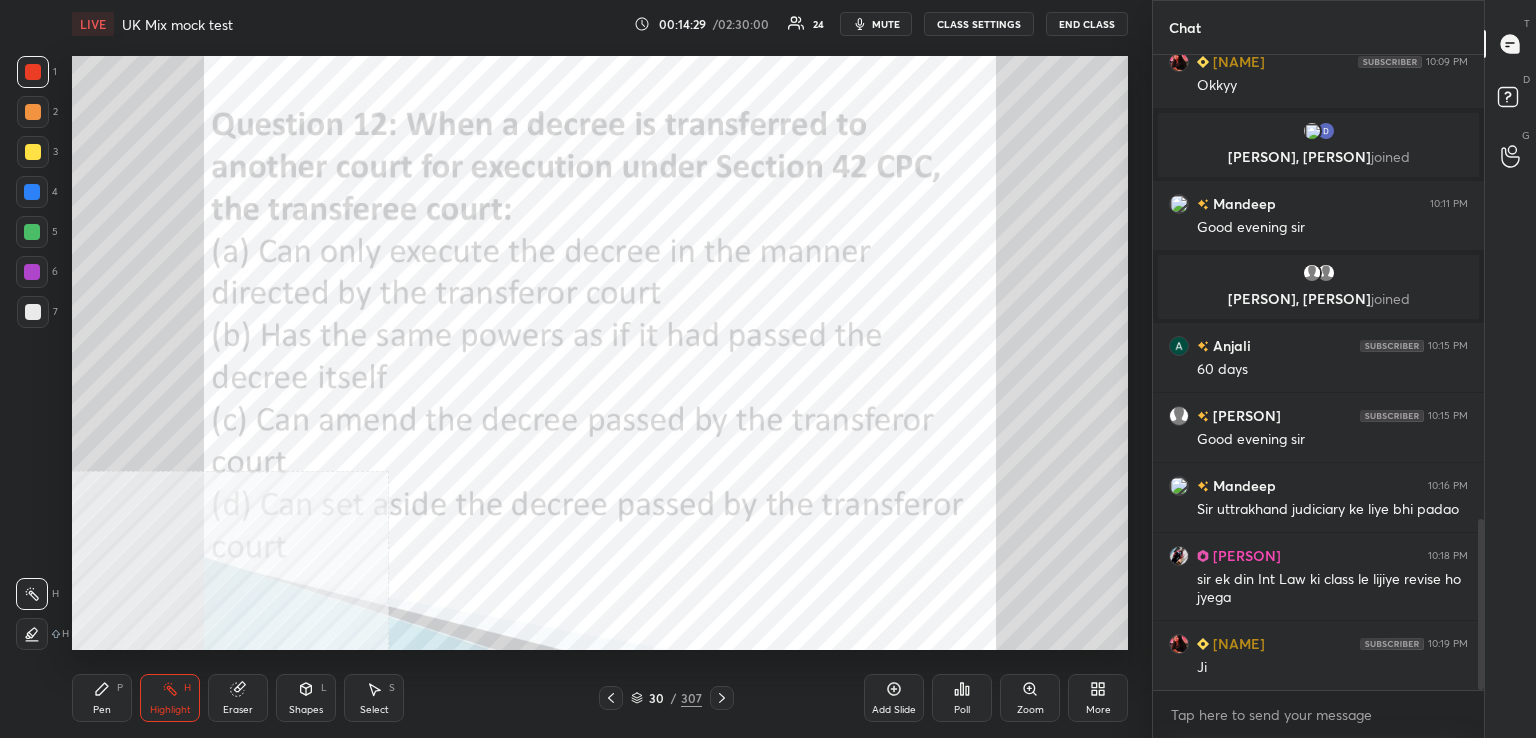 drag, startPoint x: 725, startPoint y: 698, endPoint x: 708, endPoint y: 692, distance: 18.027756 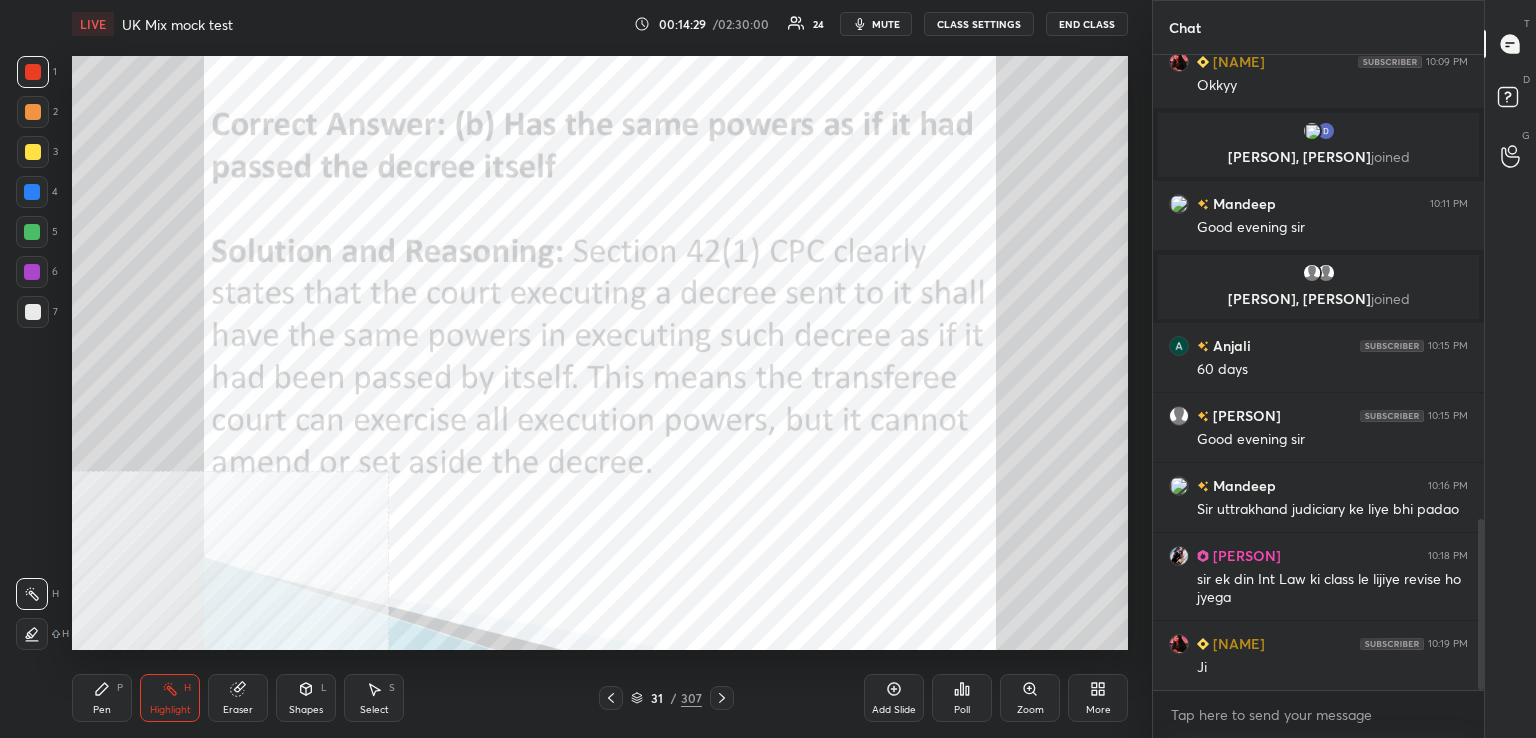 scroll, scrollTop: 1794, scrollLeft: 0, axis: vertical 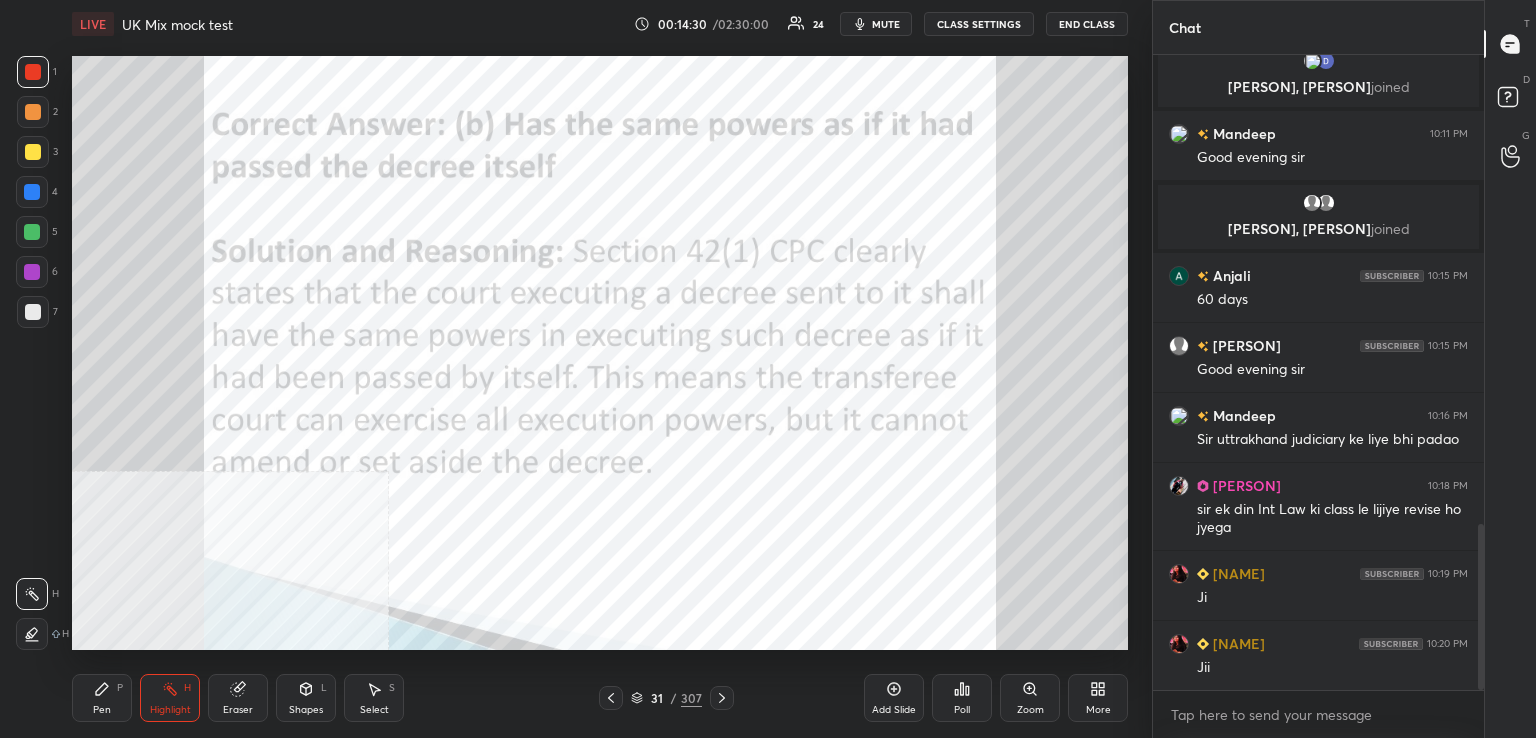 drag, startPoint x: 176, startPoint y: 692, endPoint x: 220, endPoint y: 656, distance: 56.85068 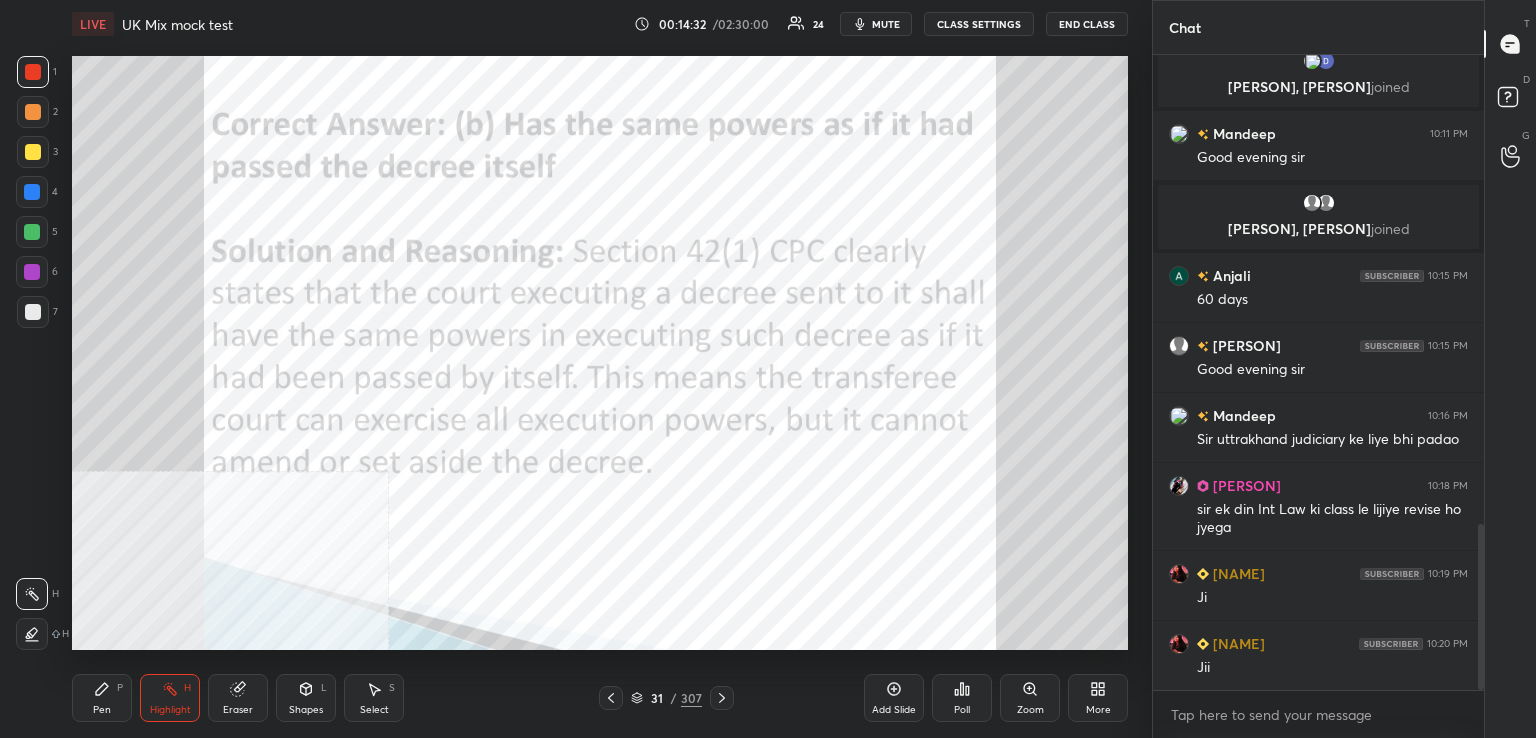 scroll, scrollTop: 589, scrollLeft: 325, axis: both 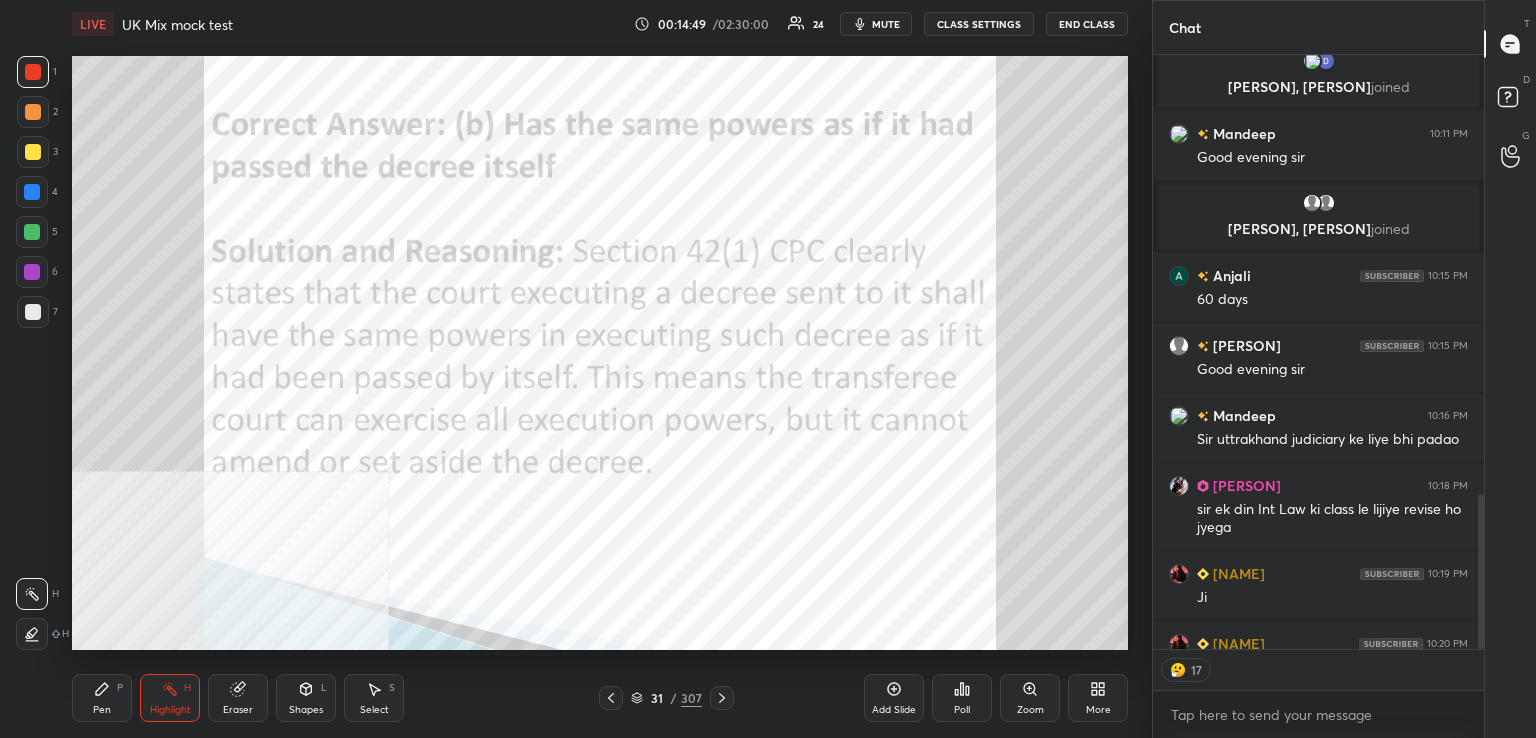 click 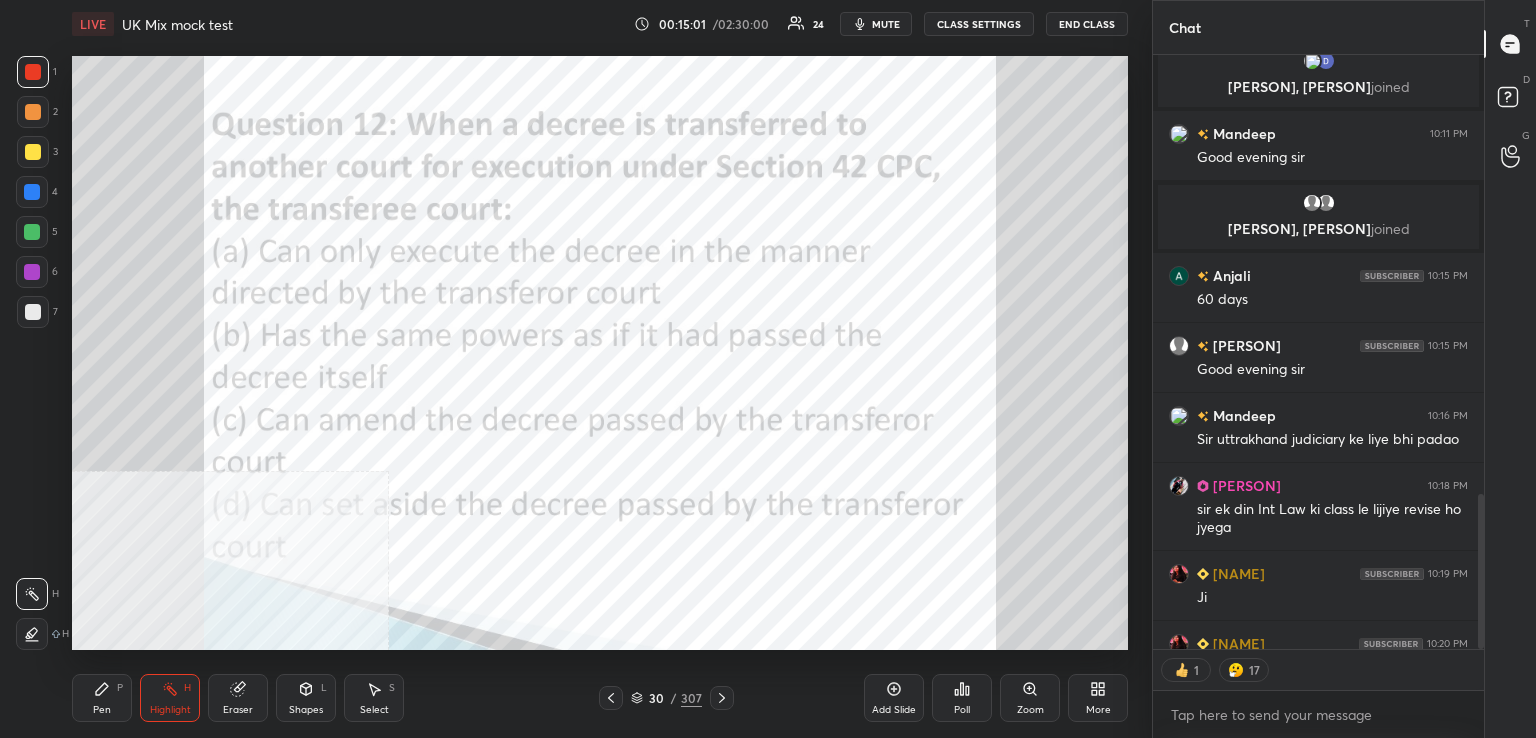 click 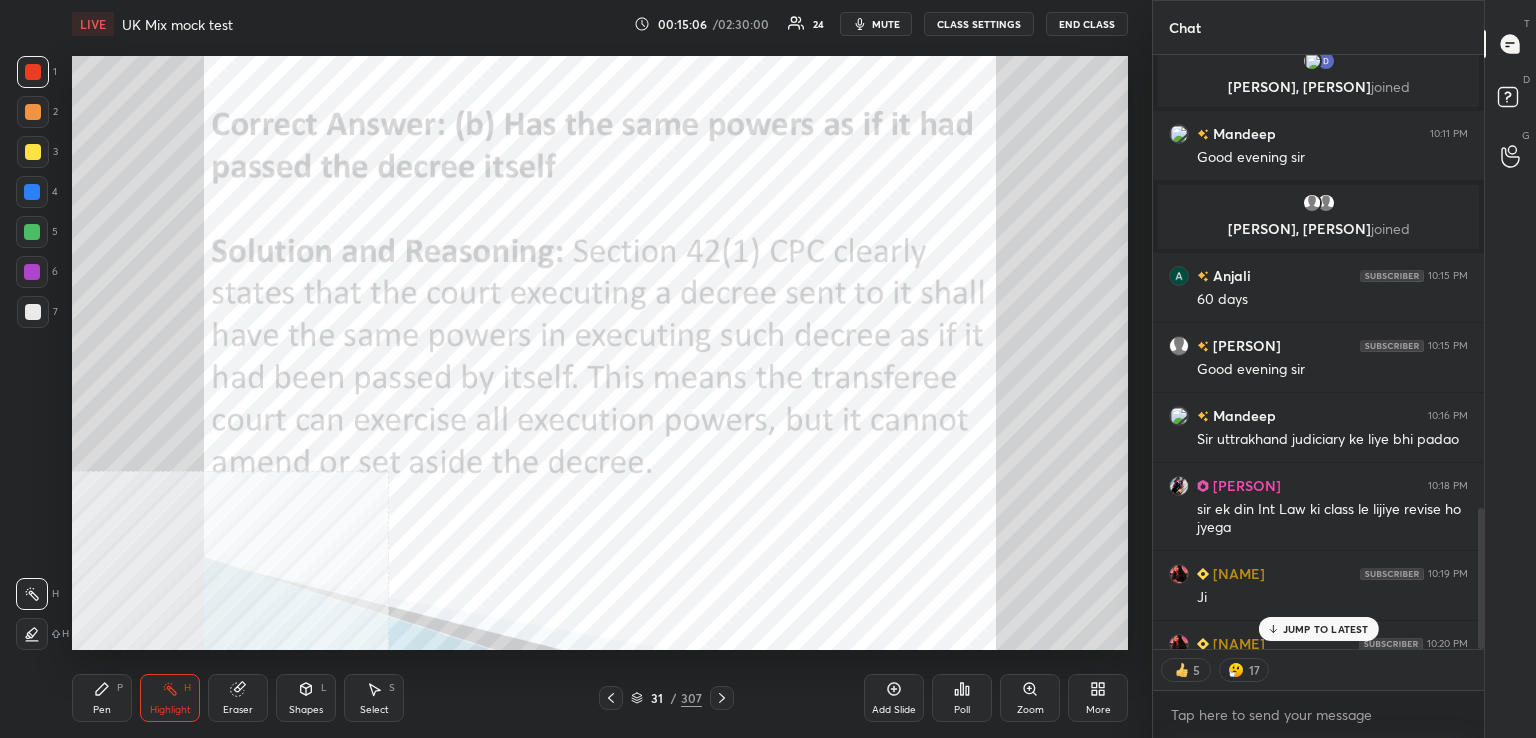 scroll, scrollTop: 1904, scrollLeft: 0, axis: vertical 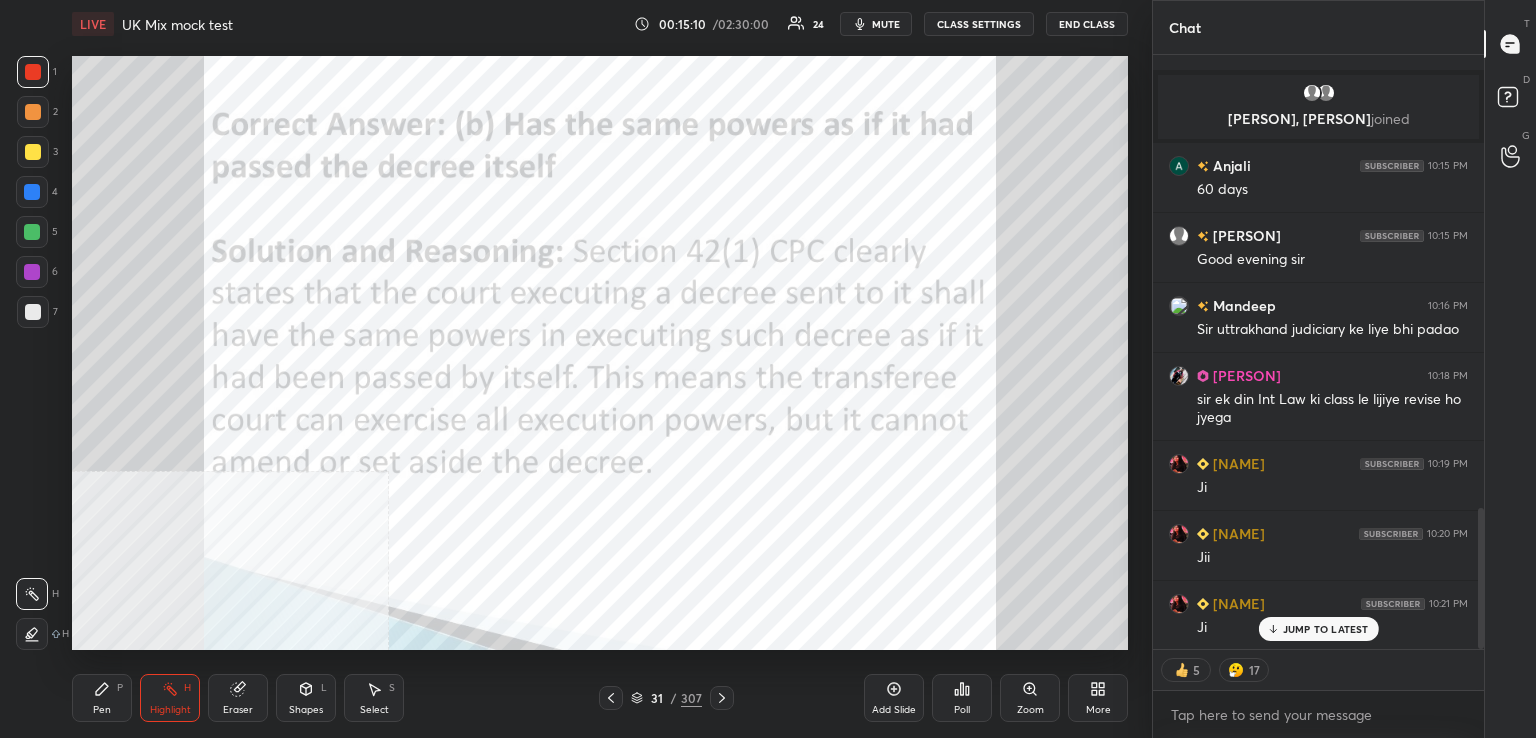 drag, startPoint x: 724, startPoint y: 700, endPoint x: 715, endPoint y: 677, distance: 24.698177 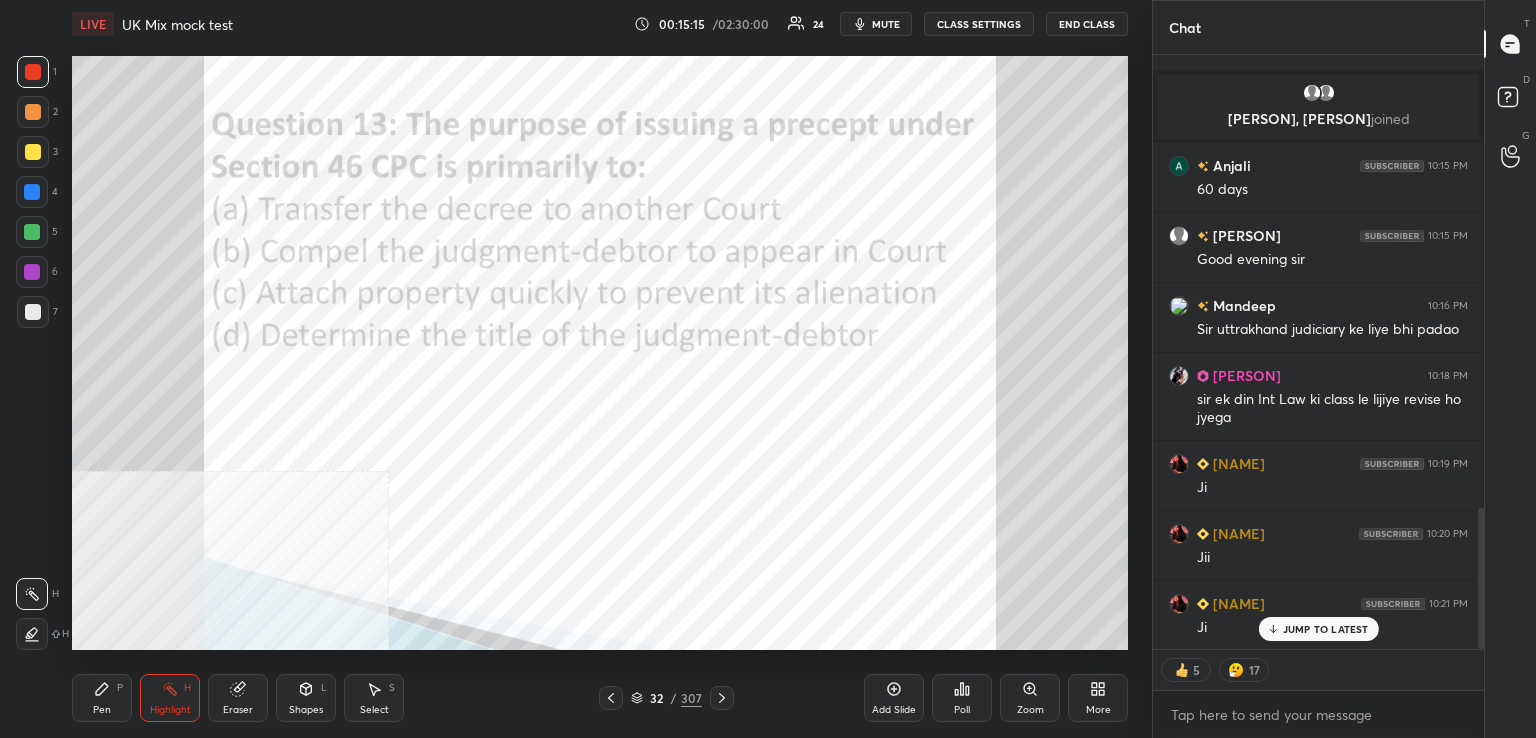 scroll, scrollTop: 6, scrollLeft: 6, axis: both 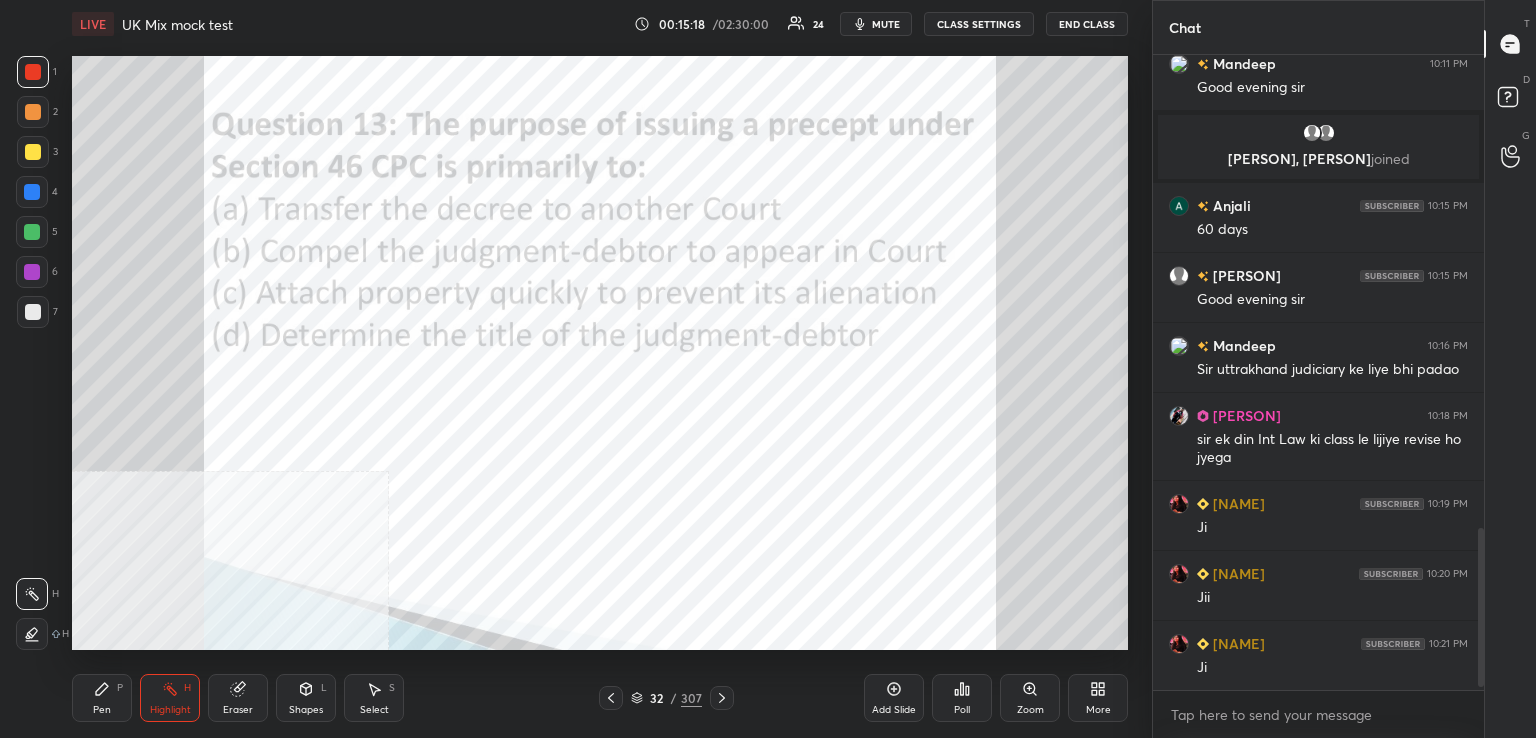 click 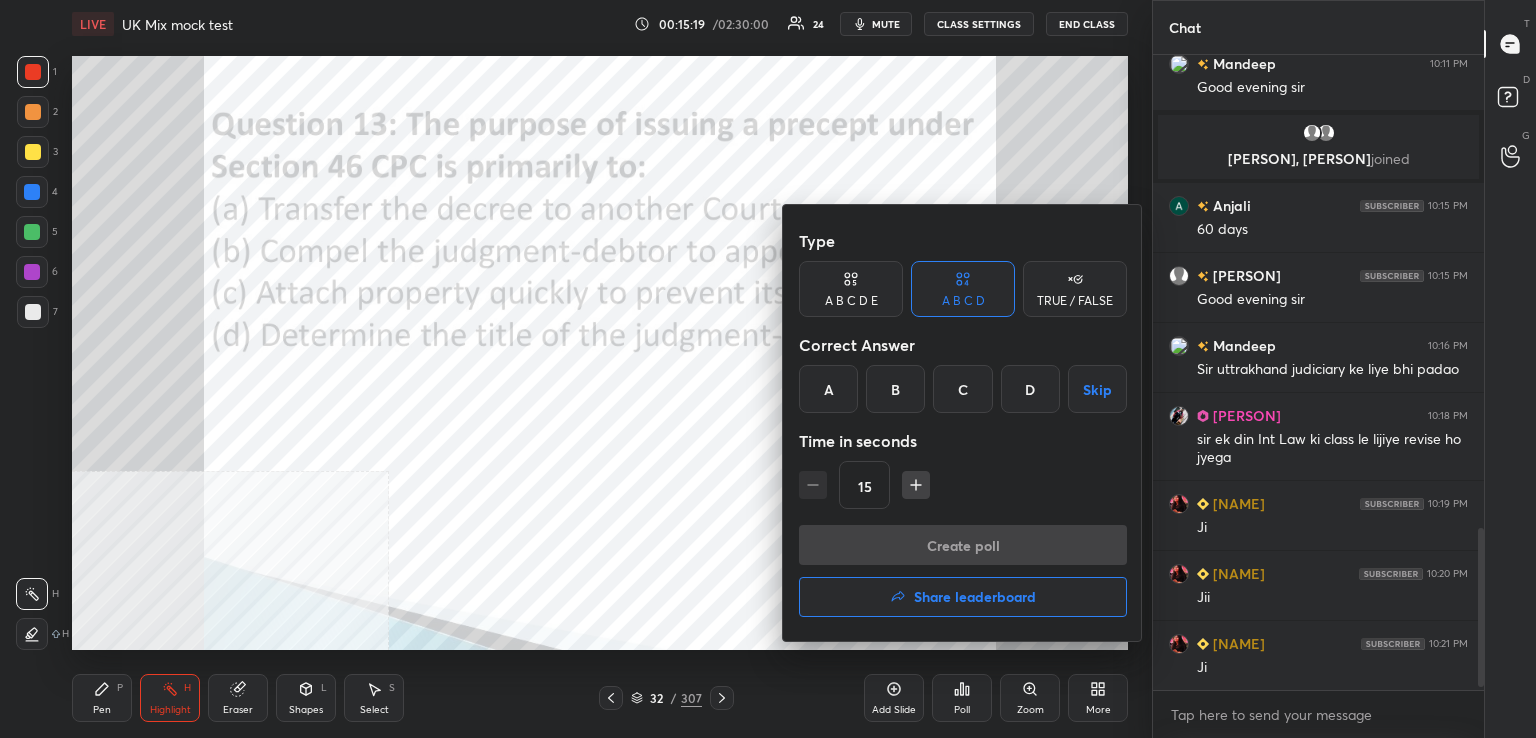 drag, startPoint x: 962, startPoint y: 386, endPoint x: 956, endPoint y: 401, distance: 16.155495 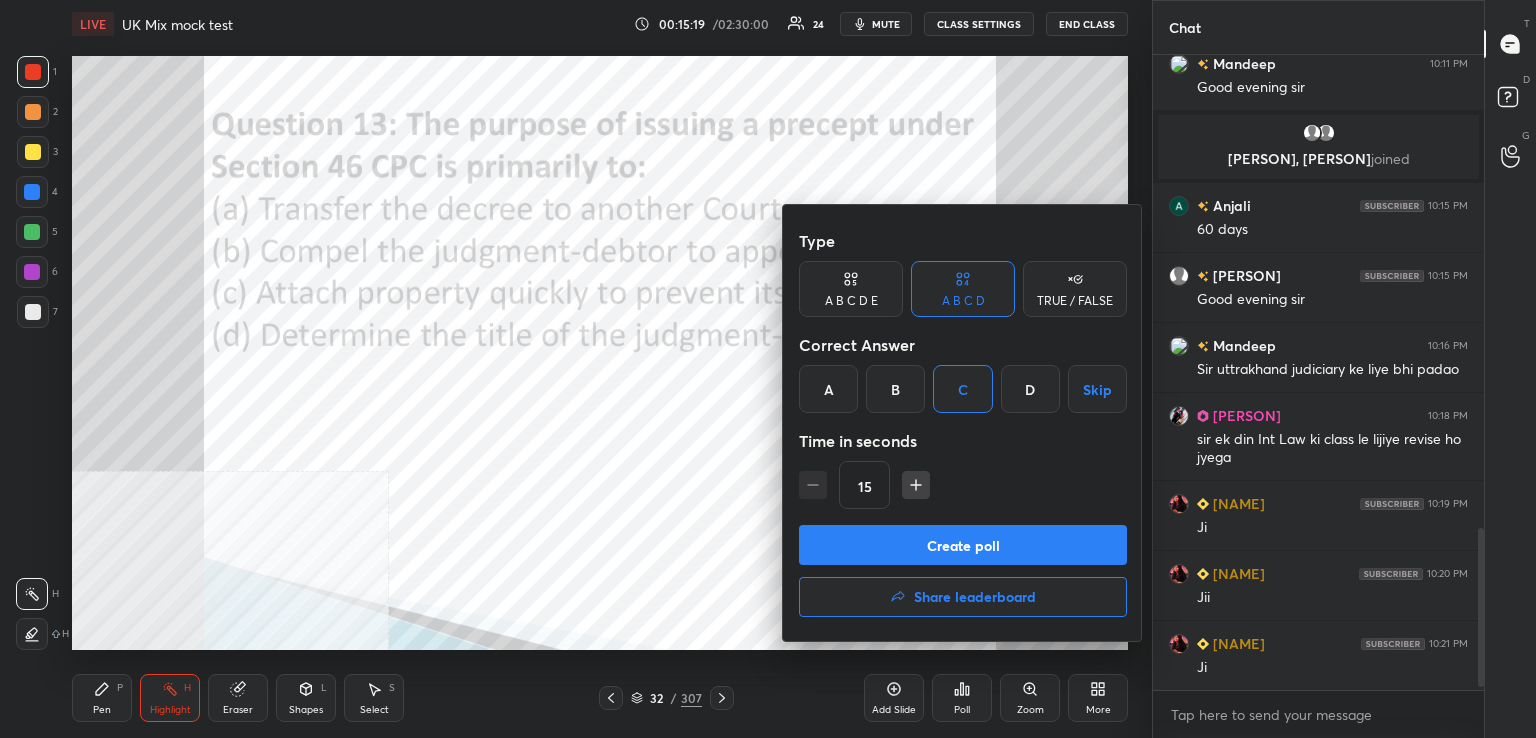 drag, startPoint x: 937, startPoint y: 545, endPoint x: 974, endPoint y: 476, distance: 78.29432 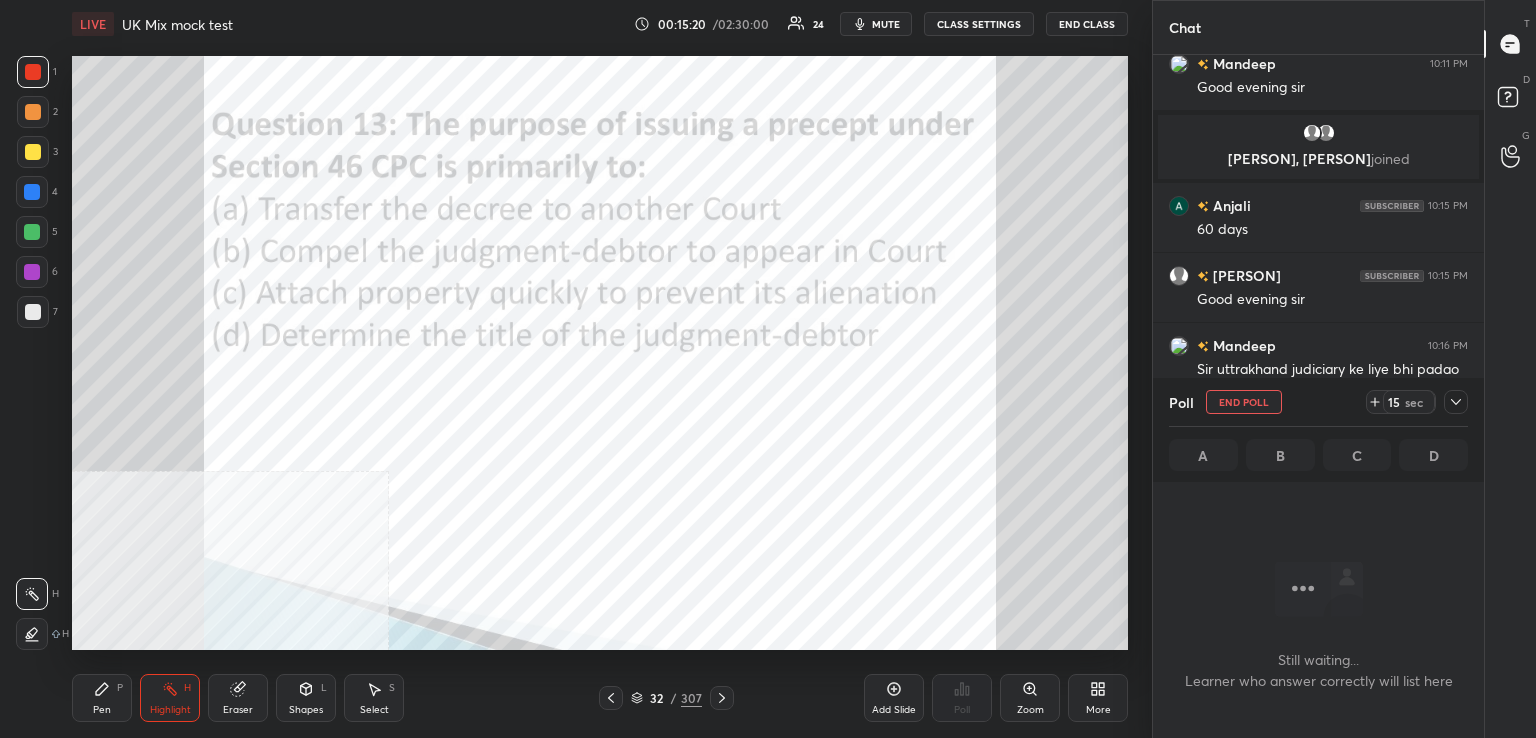 scroll, scrollTop: 532, scrollLeft: 325, axis: both 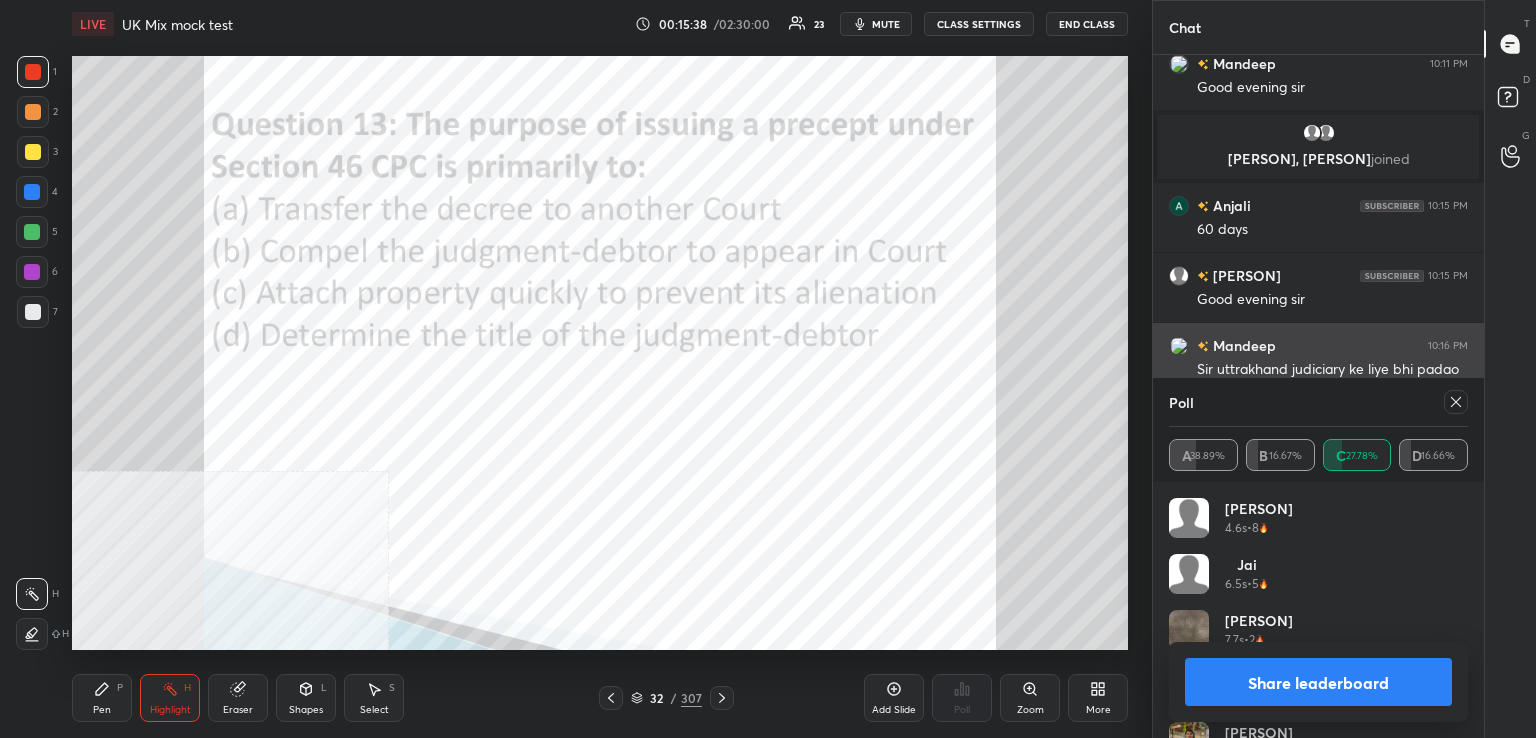 drag, startPoint x: 1454, startPoint y: 399, endPoint x: 1386, endPoint y: 383, distance: 69.856995 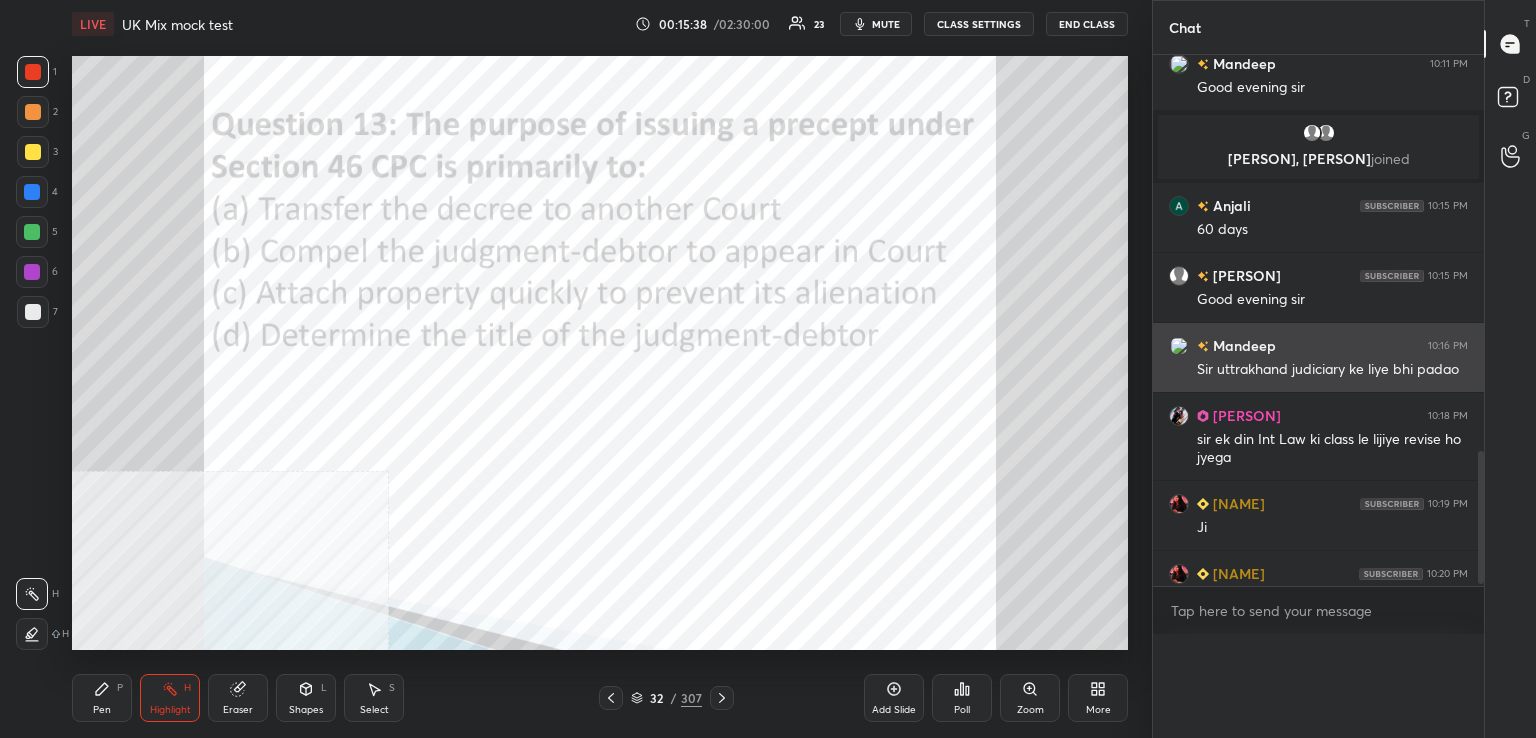 scroll, scrollTop: 0, scrollLeft: 6, axis: horizontal 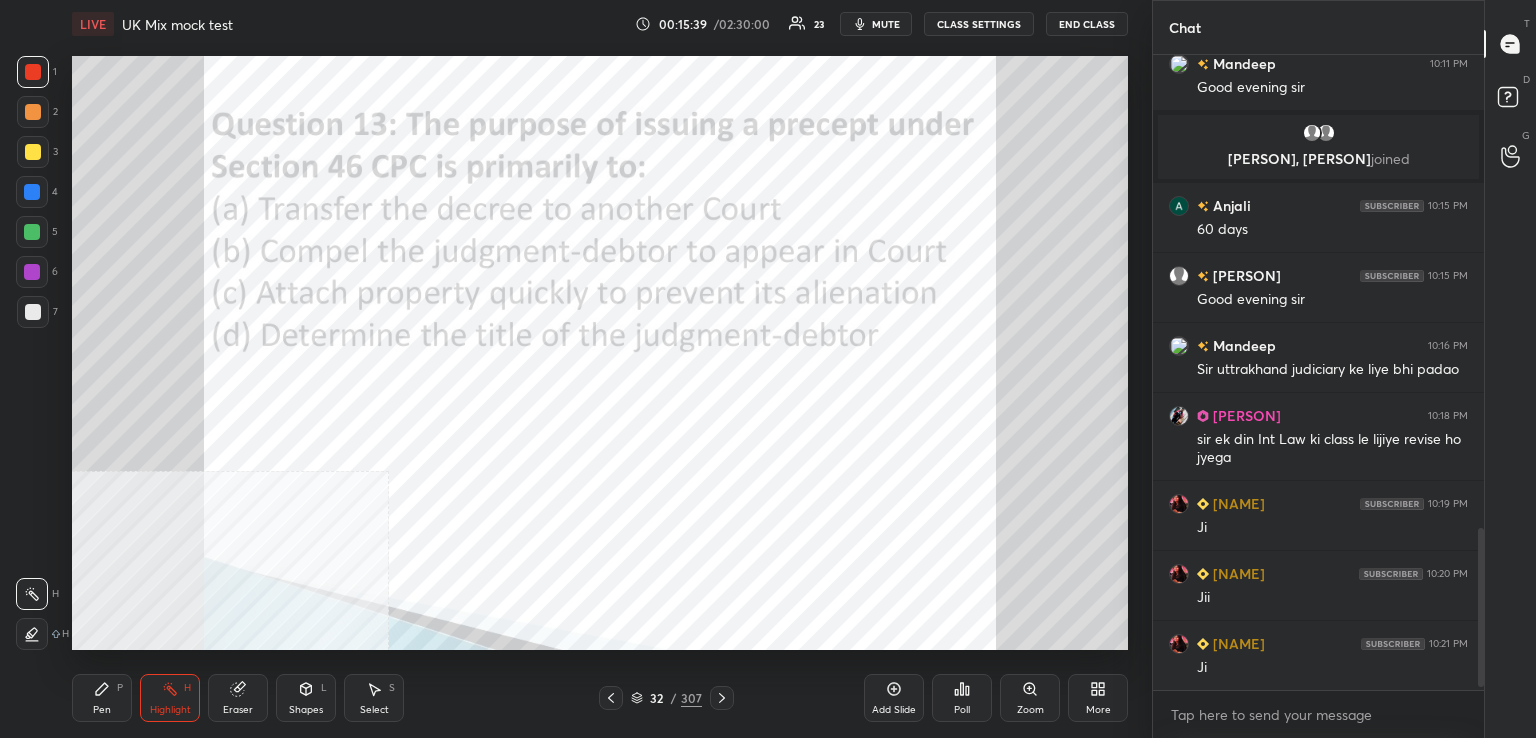 drag, startPoint x: 724, startPoint y: 703, endPoint x: 713, endPoint y: 694, distance: 14.21267 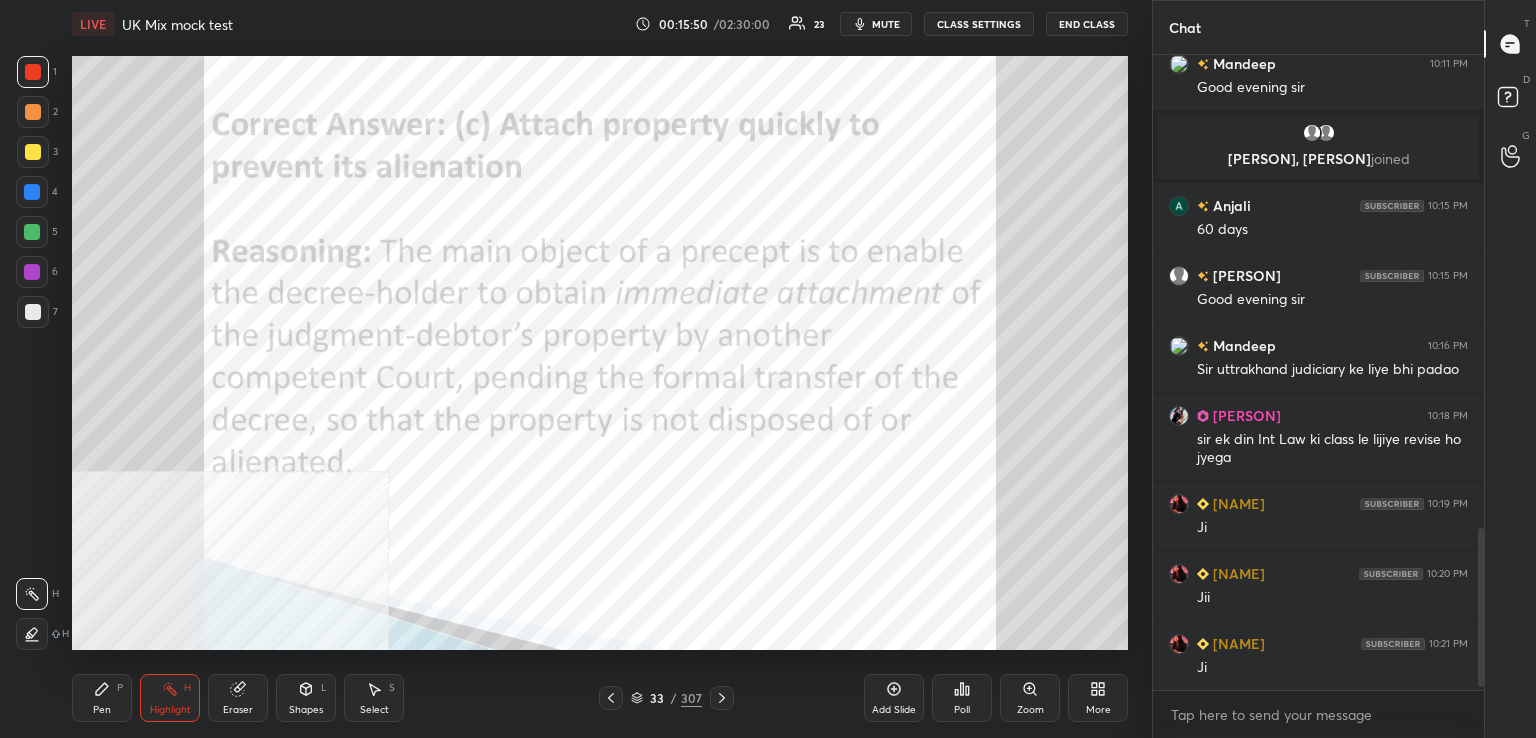 drag, startPoint x: 719, startPoint y: 694, endPoint x: 720, endPoint y: 684, distance: 10.049875 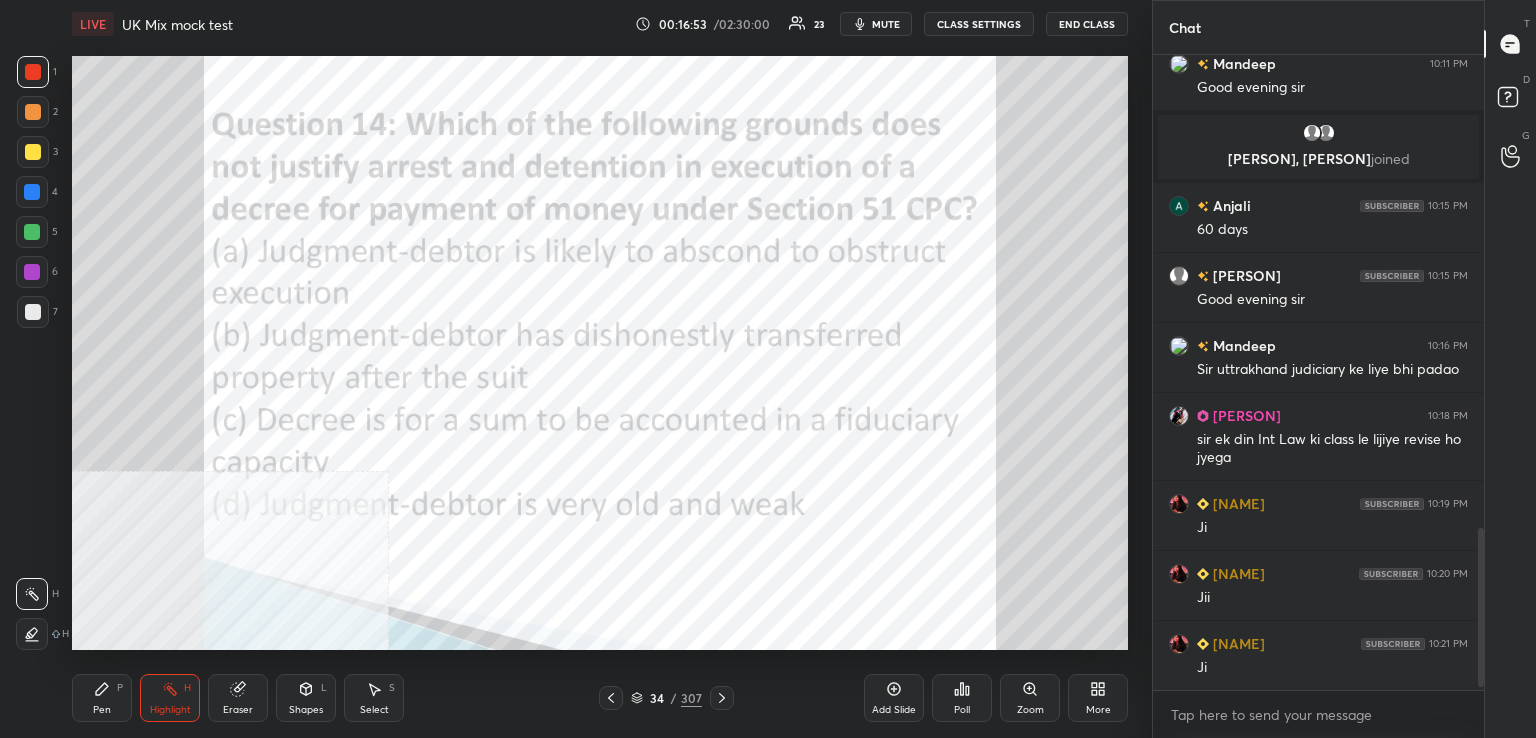 click on "Poll" at bounding box center (962, 698) 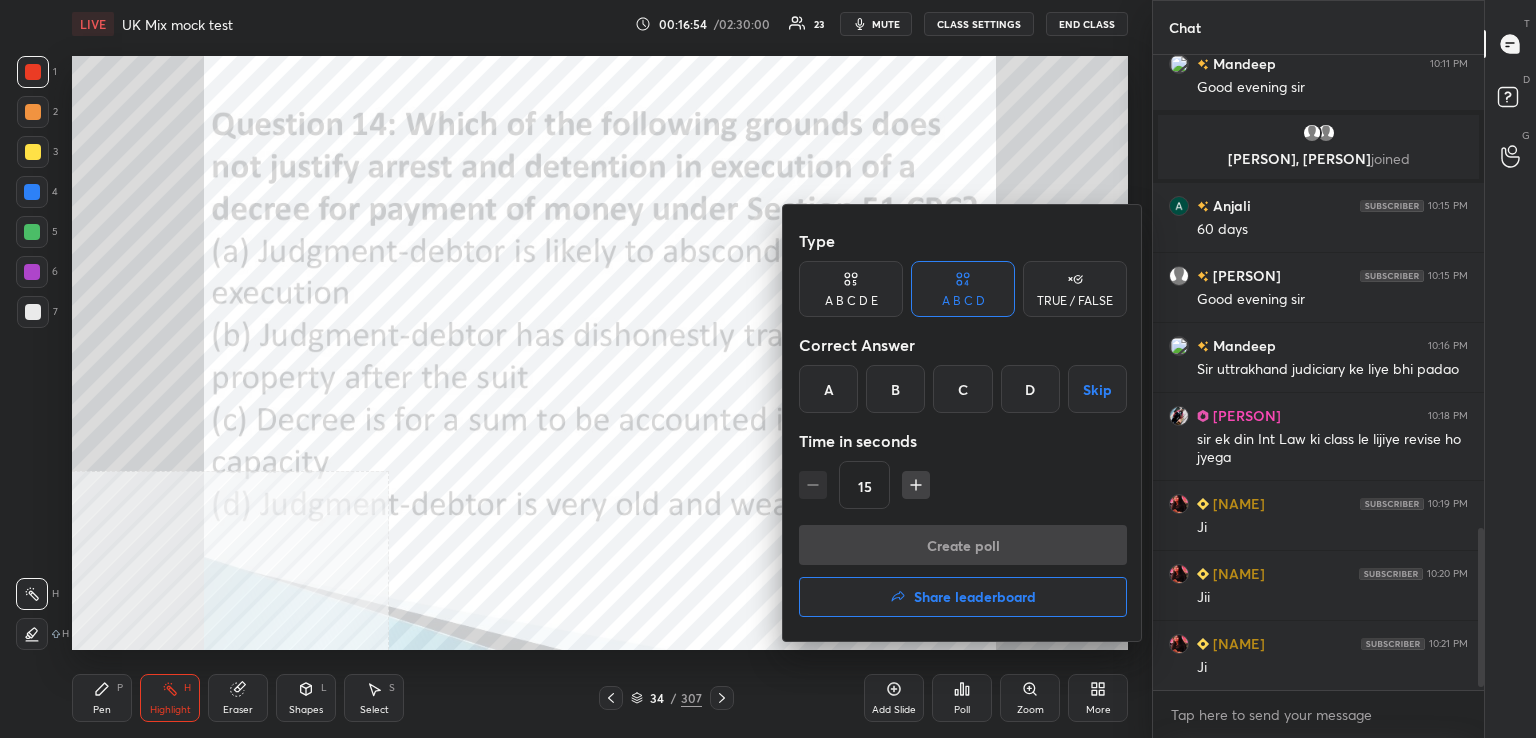 drag, startPoint x: 1035, startPoint y: 388, endPoint x: 954, endPoint y: 470, distance: 115.260574 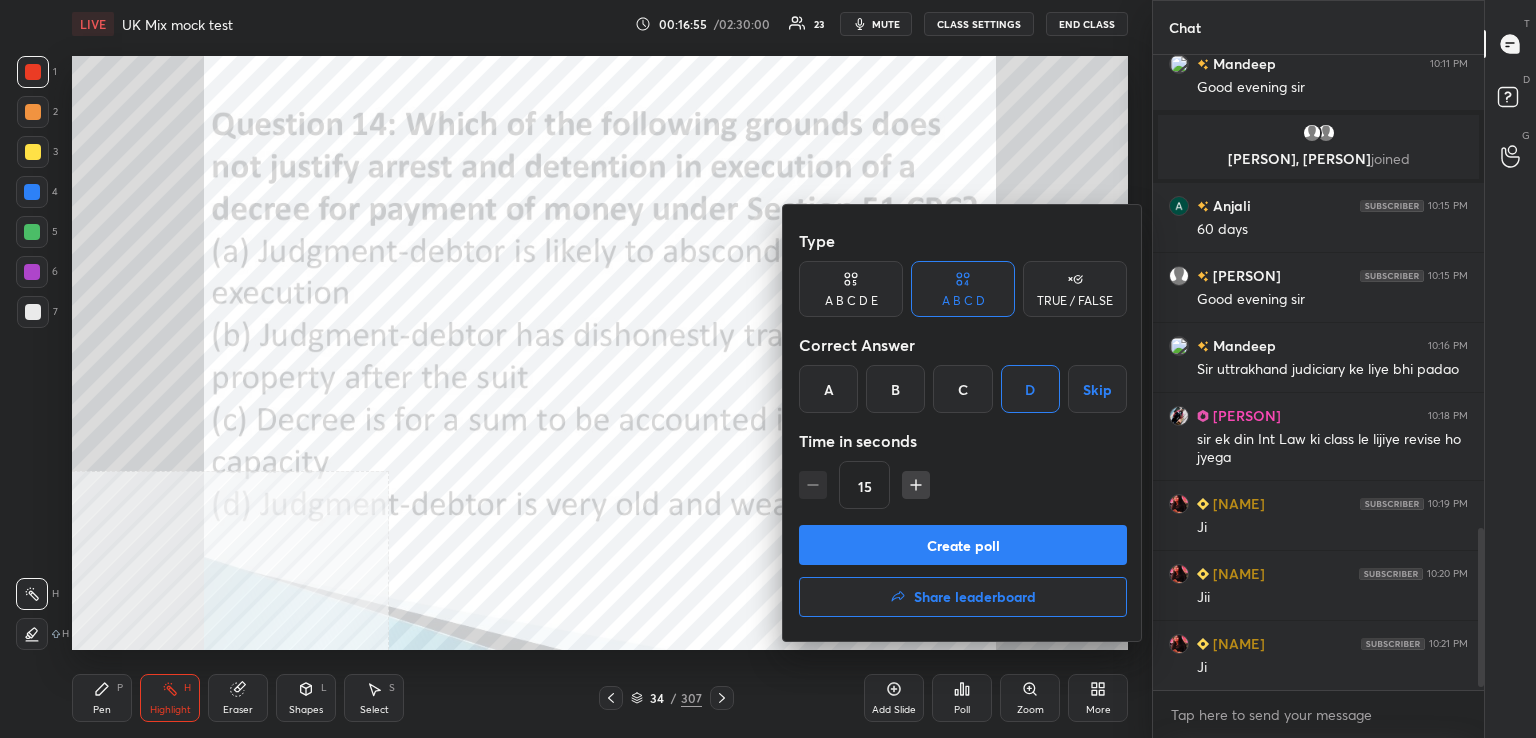 drag, startPoint x: 952, startPoint y: 545, endPoint x: 958, endPoint y: 533, distance: 13.416408 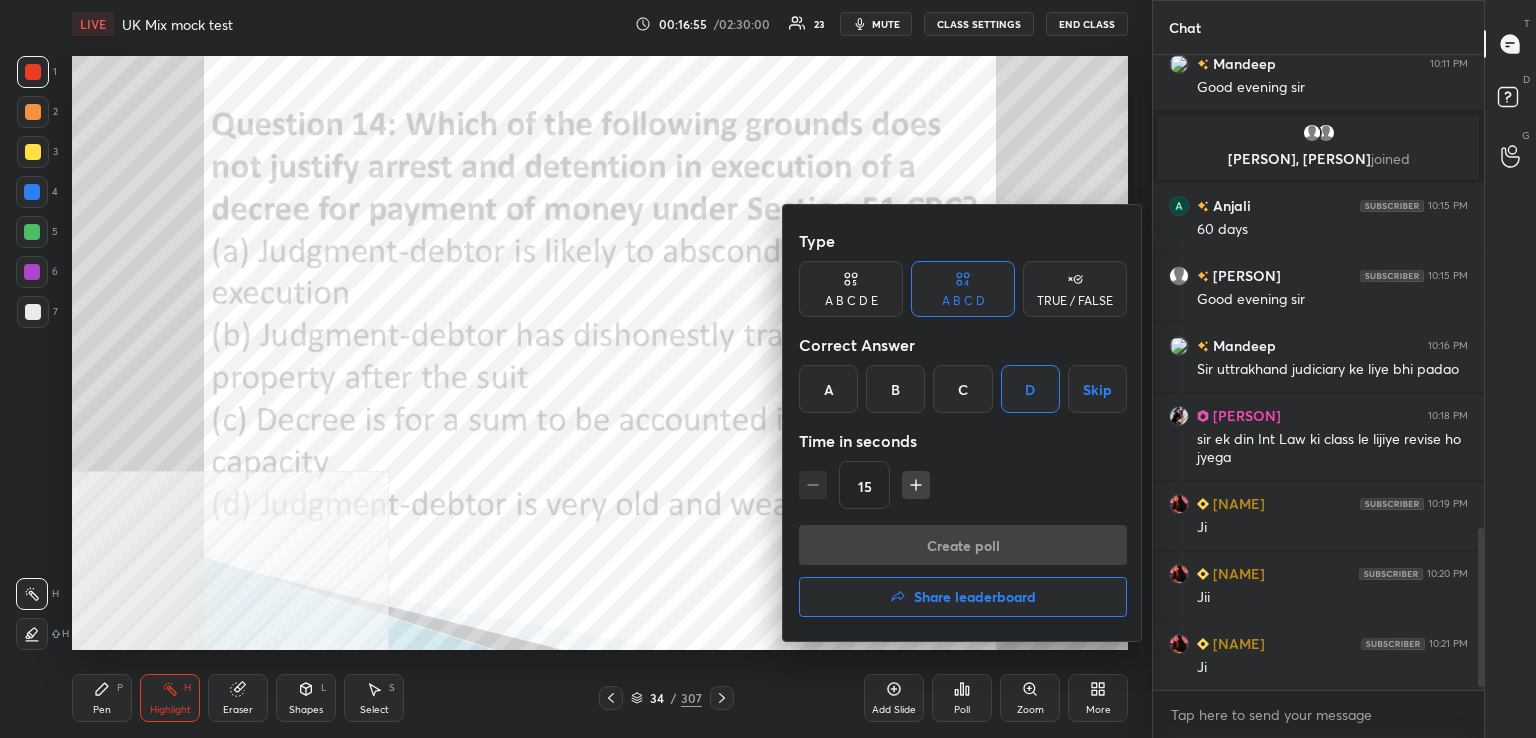 scroll, scrollTop: 588, scrollLeft: 325, axis: both 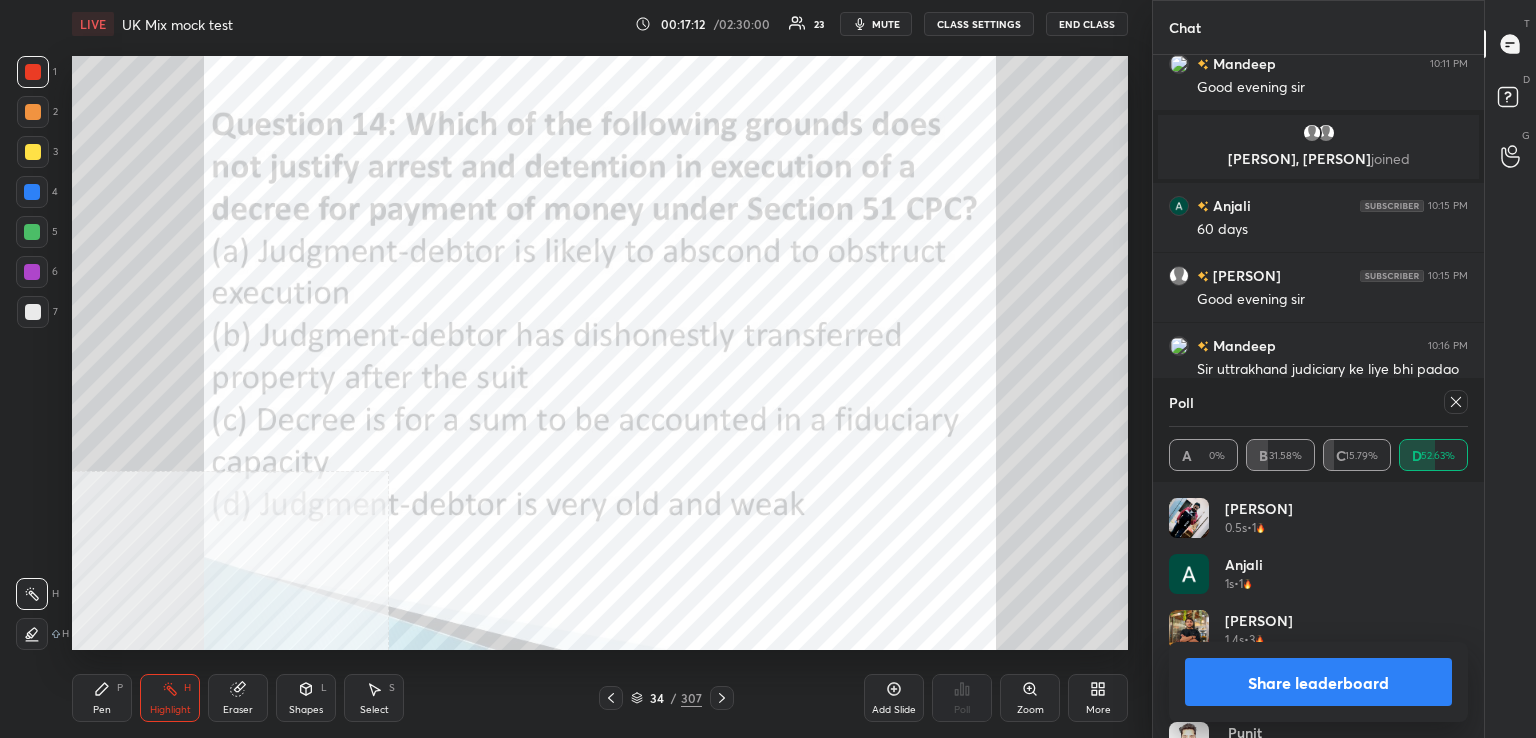 click 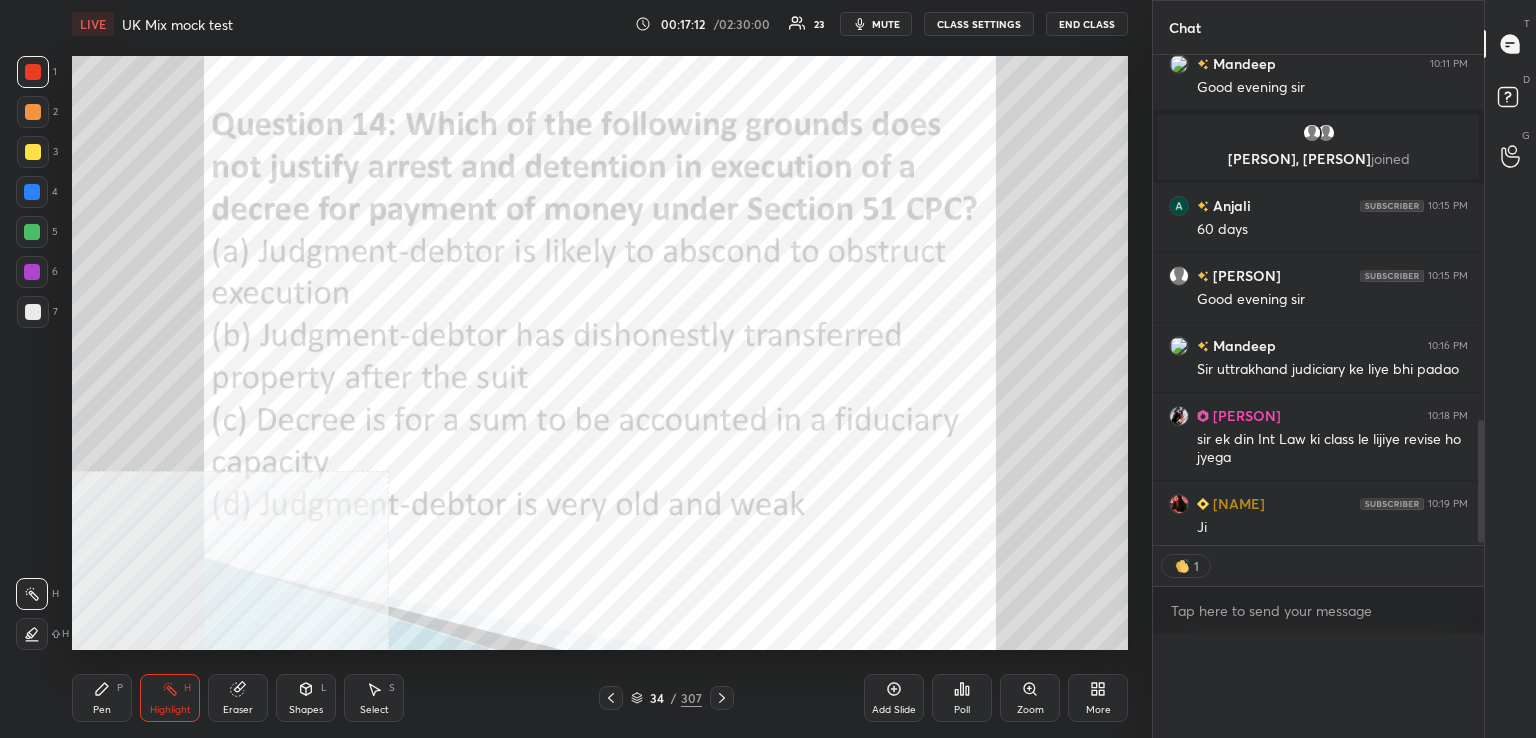 scroll, scrollTop: 0, scrollLeft: 0, axis: both 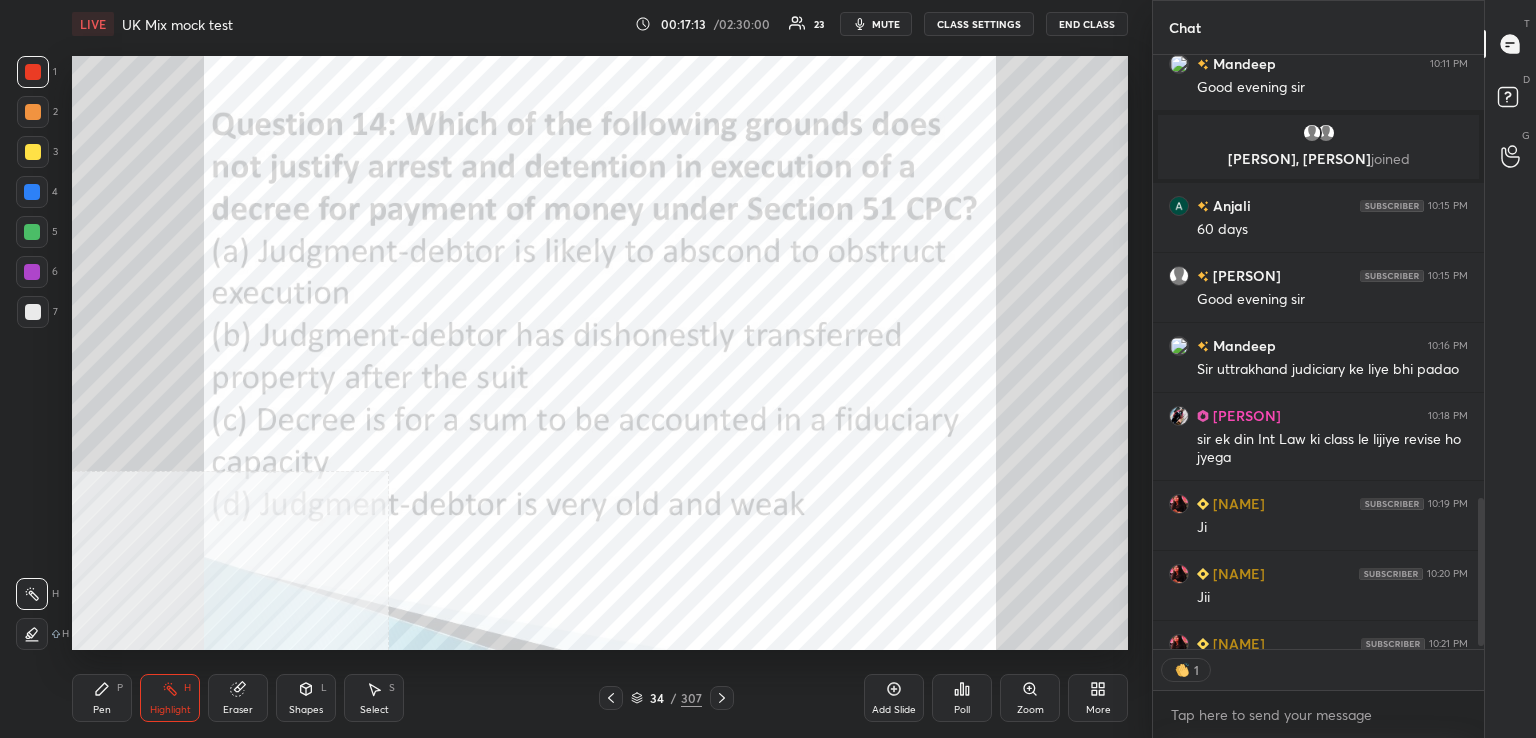 drag, startPoint x: 721, startPoint y: 703, endPoint x: 721, endPoint y: 688, distance: 15 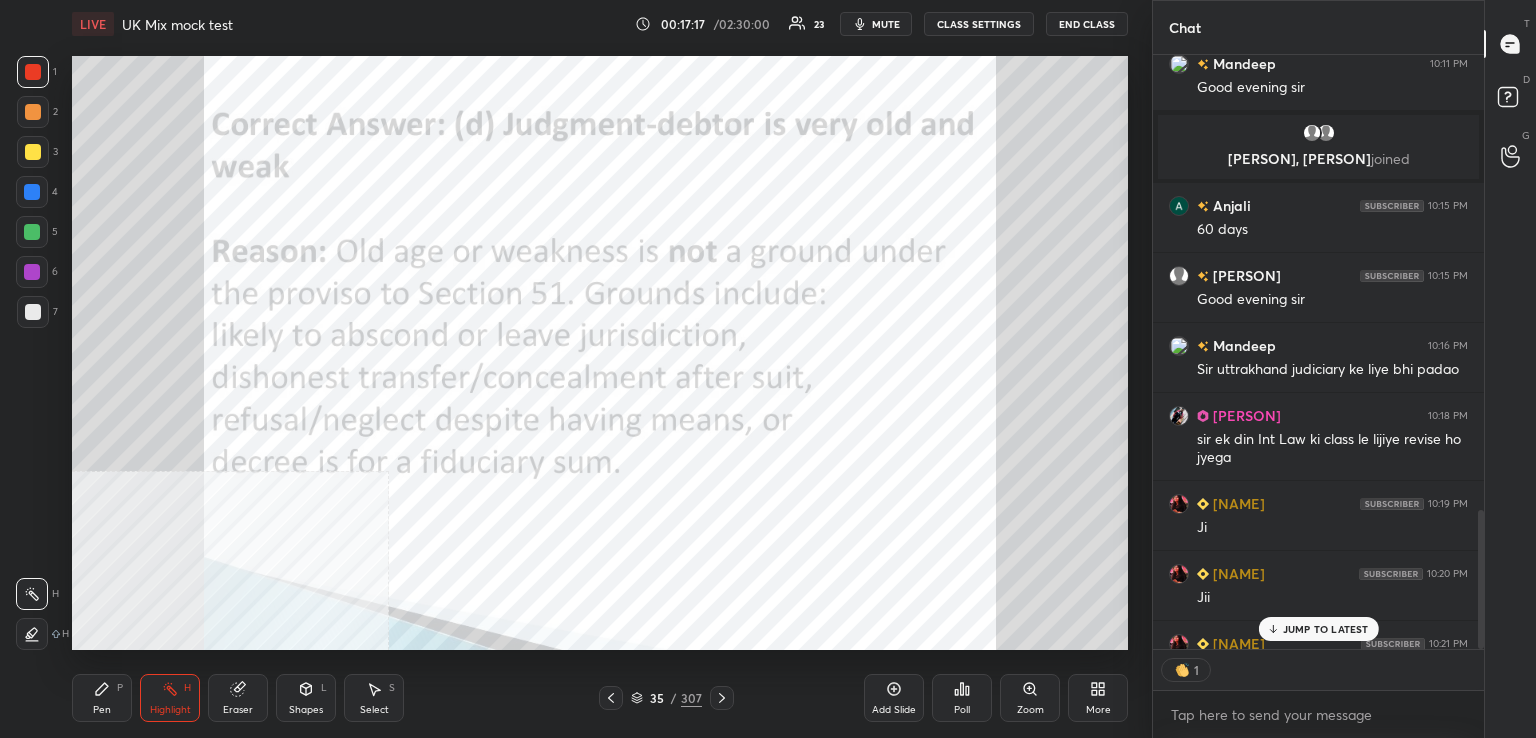scroll, scrollTop: 1952, scrollLeft: 0, axis: vertical 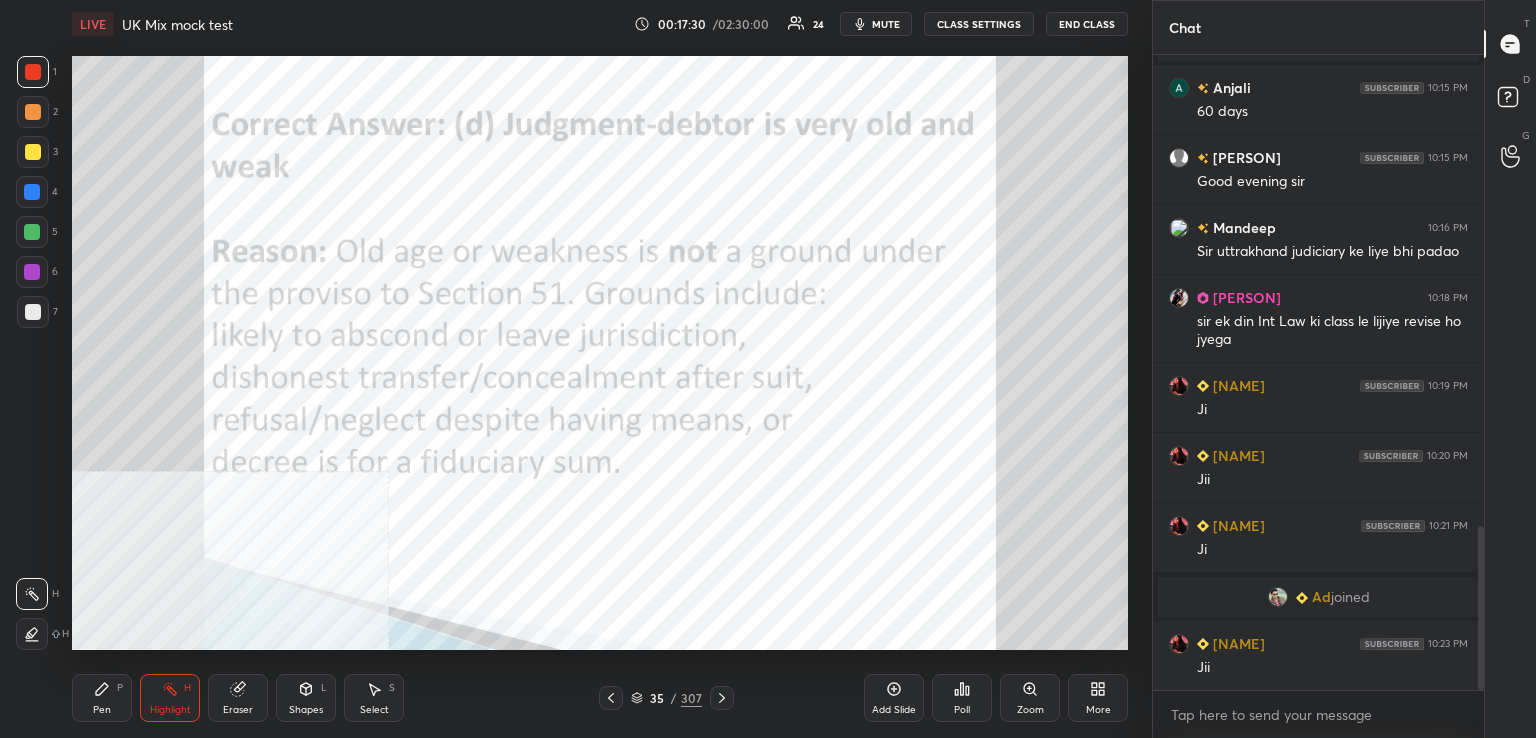 drag, startPoint x: 723, startPoint y: 702, endPoint x: 711, endPoint y: 695, distance: 13.892444 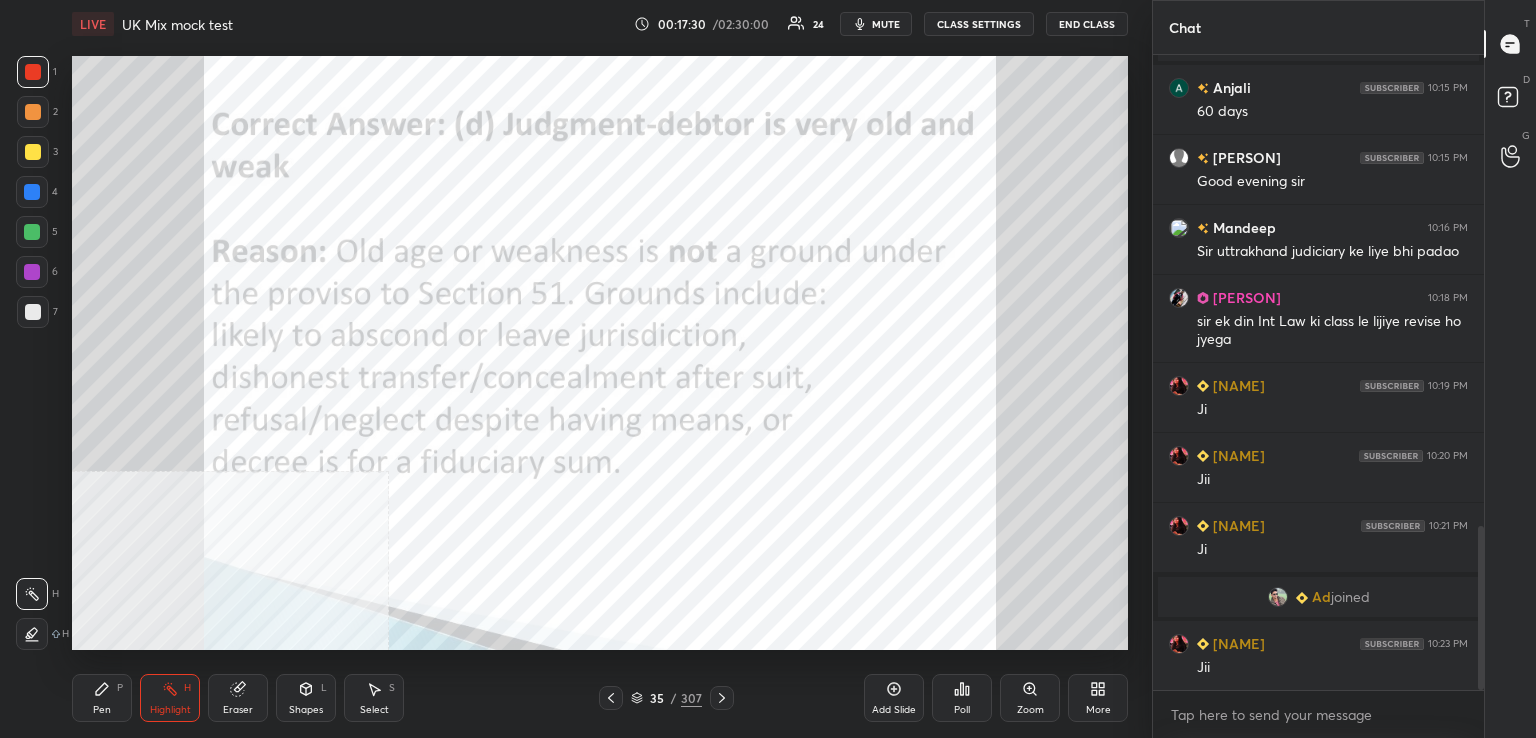 click 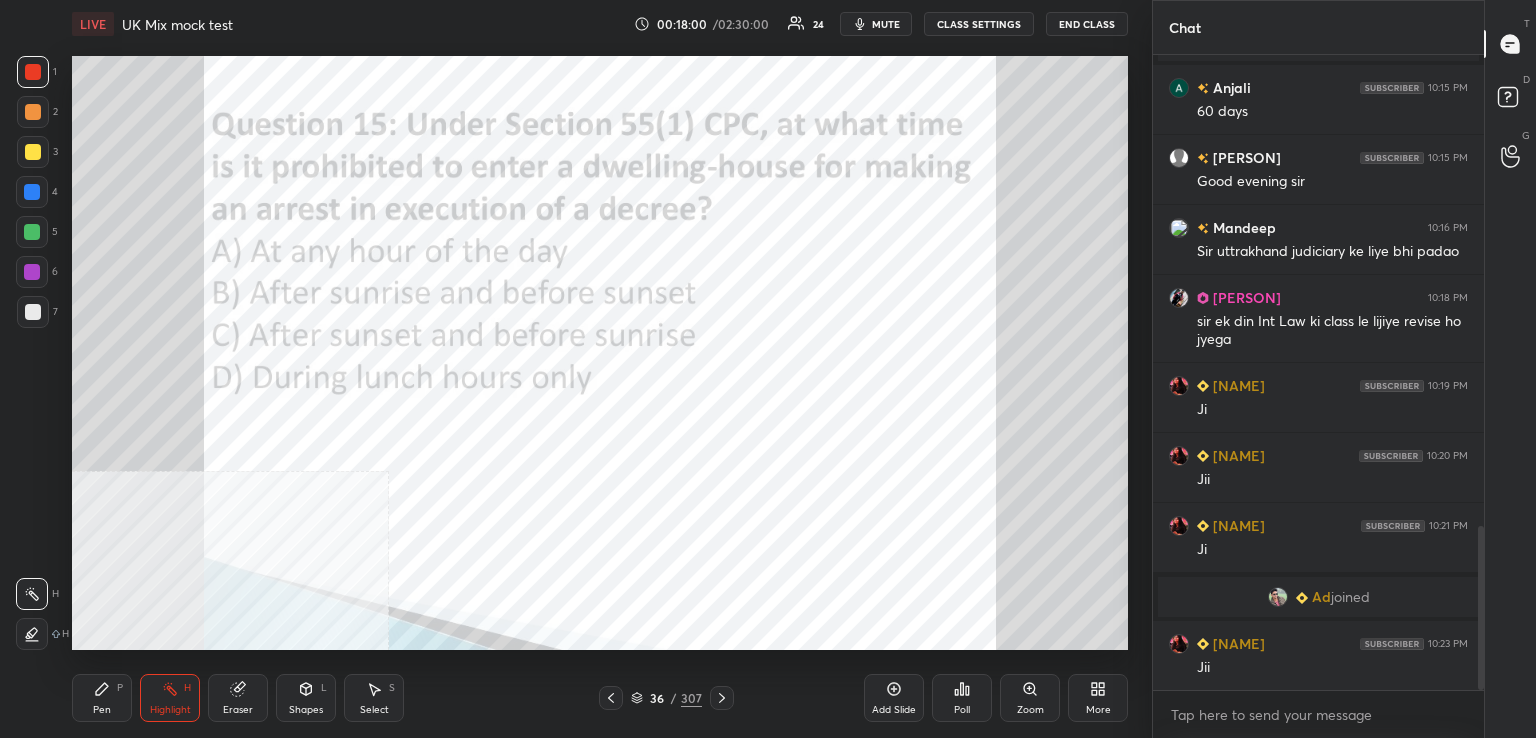 click 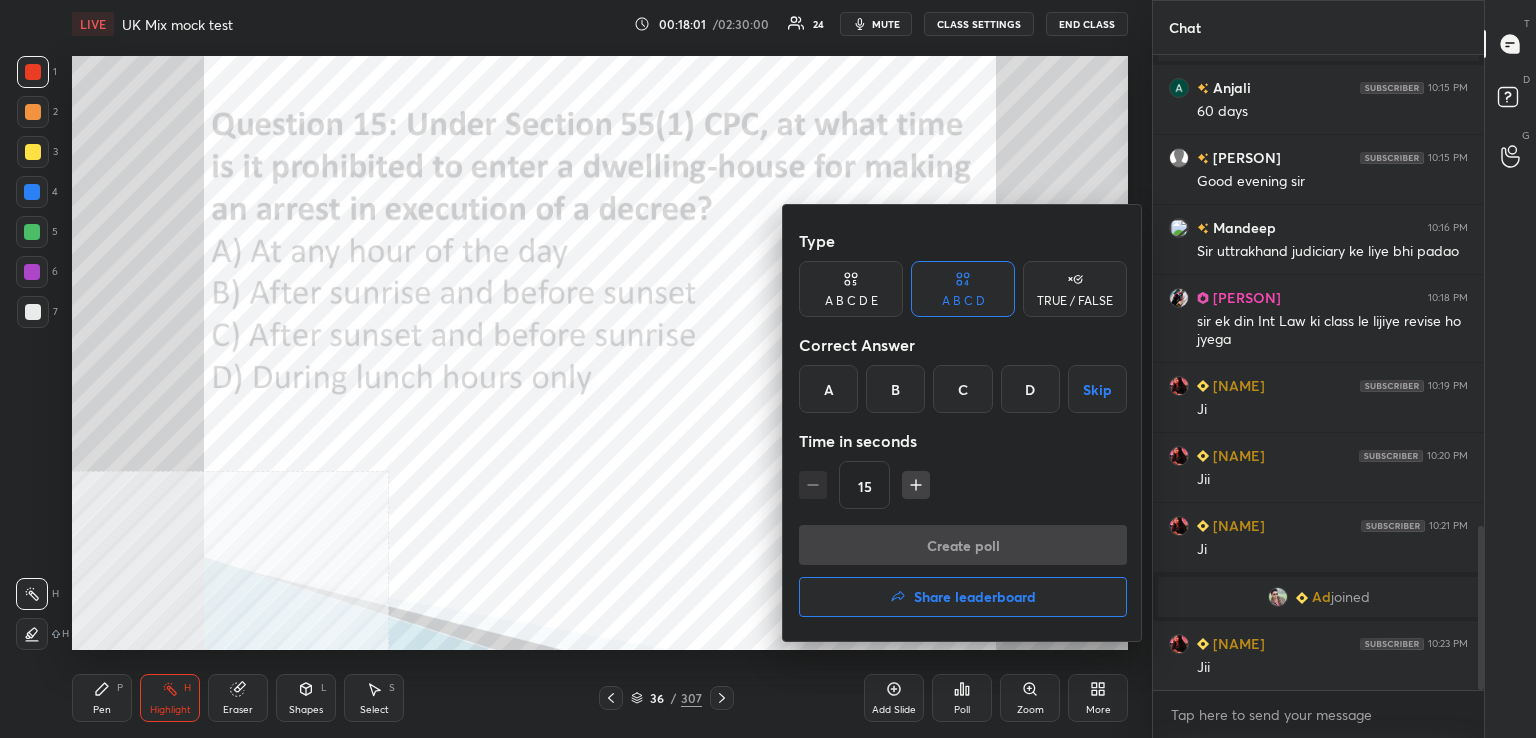 drag, startPoint x: 973, startPoint y: 394, endPoint x: 979, endPoint y: 425, distance: 31.575306 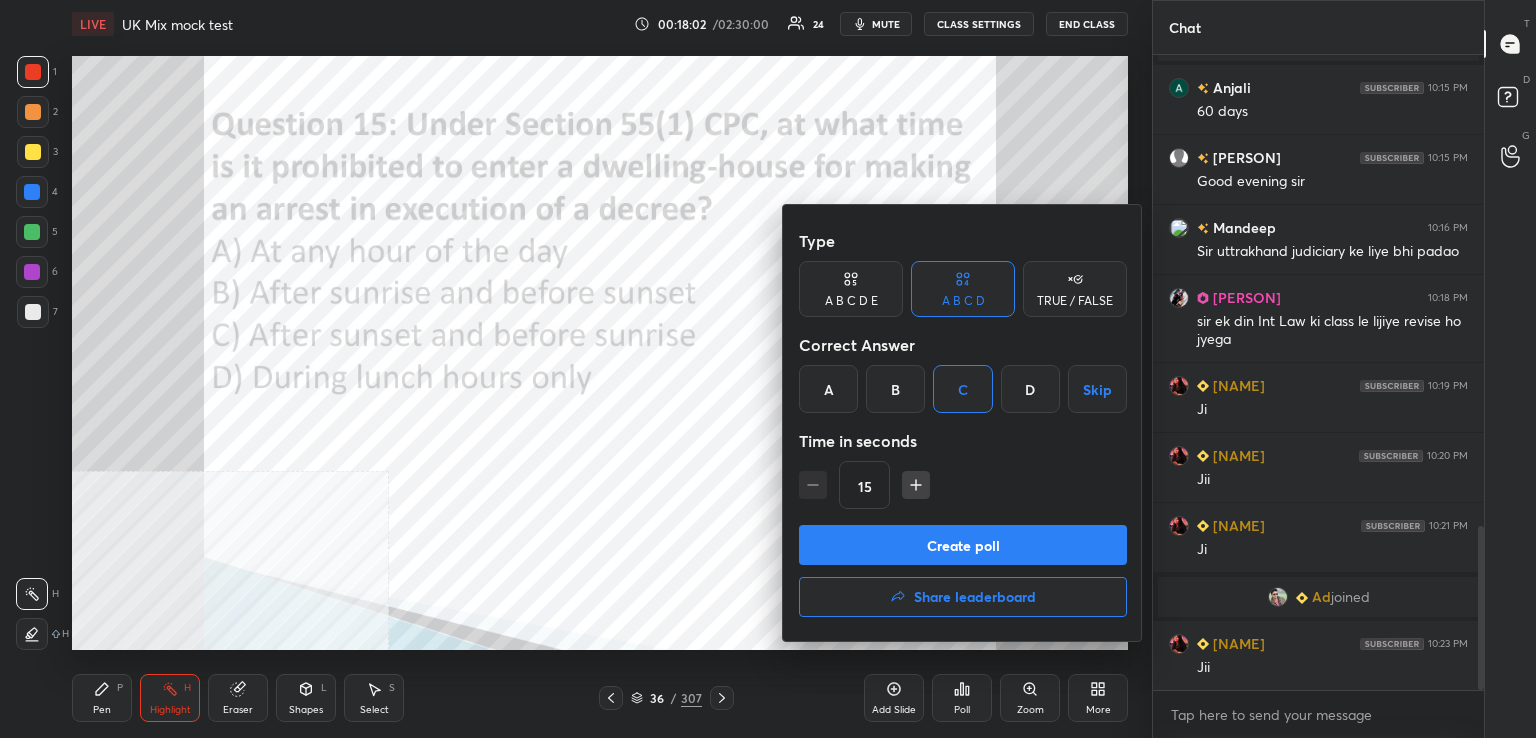 drag, startPoint x: 985, startPoint y: 548, endPoint x: 971, endPoint y: 548, distance: 14 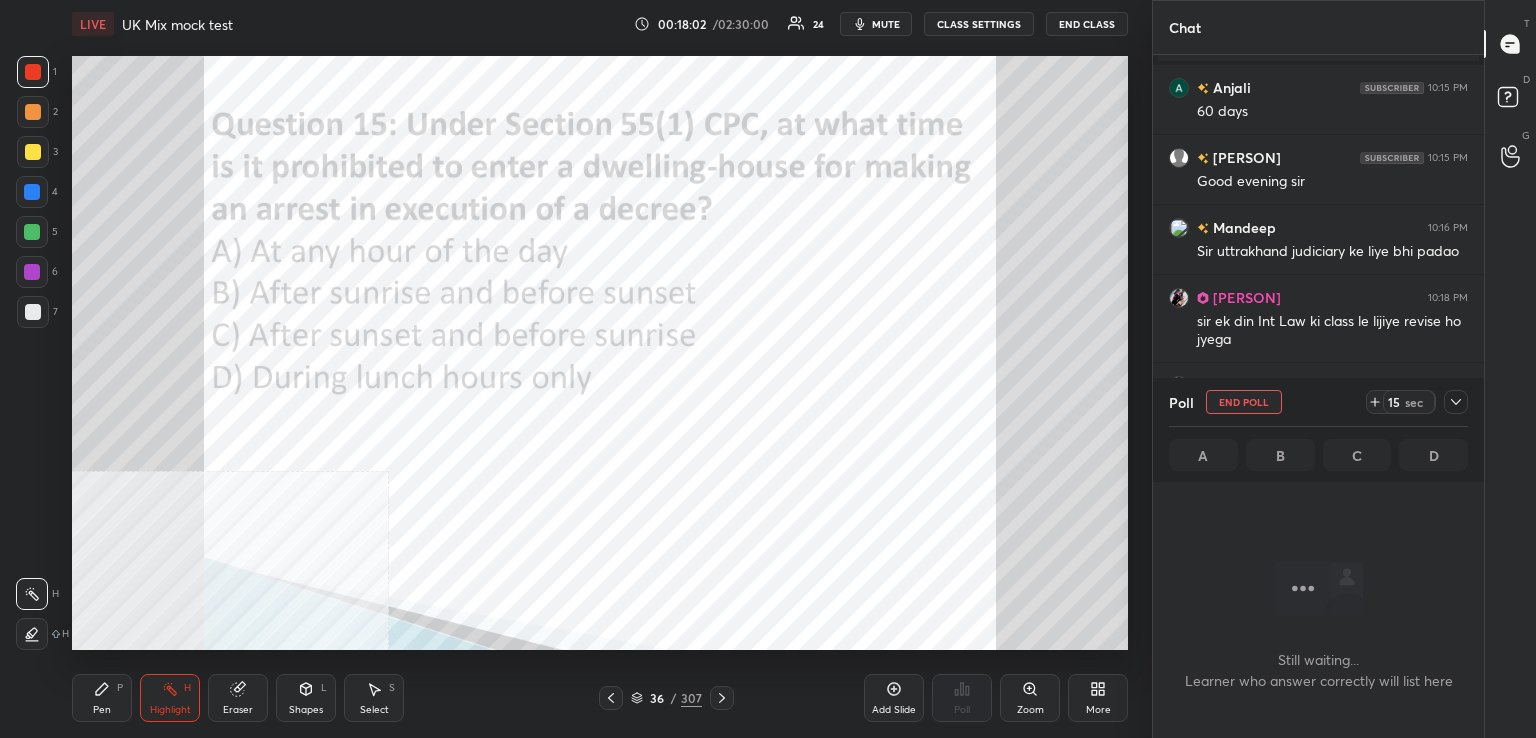 scroll, scrollTop: 543, scrollLeft: 325, axis: both 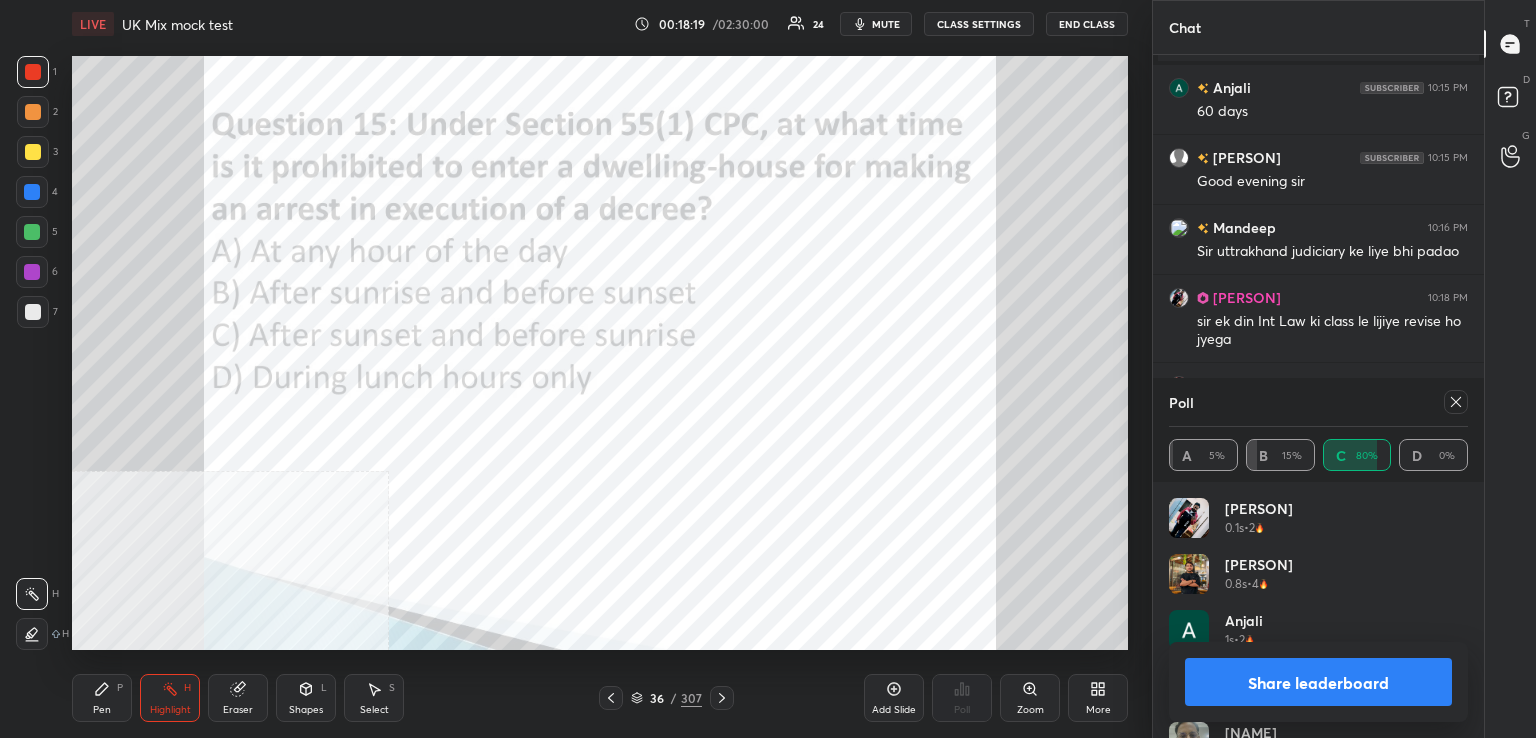 drag, startPoint x: 1460, startPoint y: 402, endPoint x: 1396, endPoint y: 406, distance: 64.12488 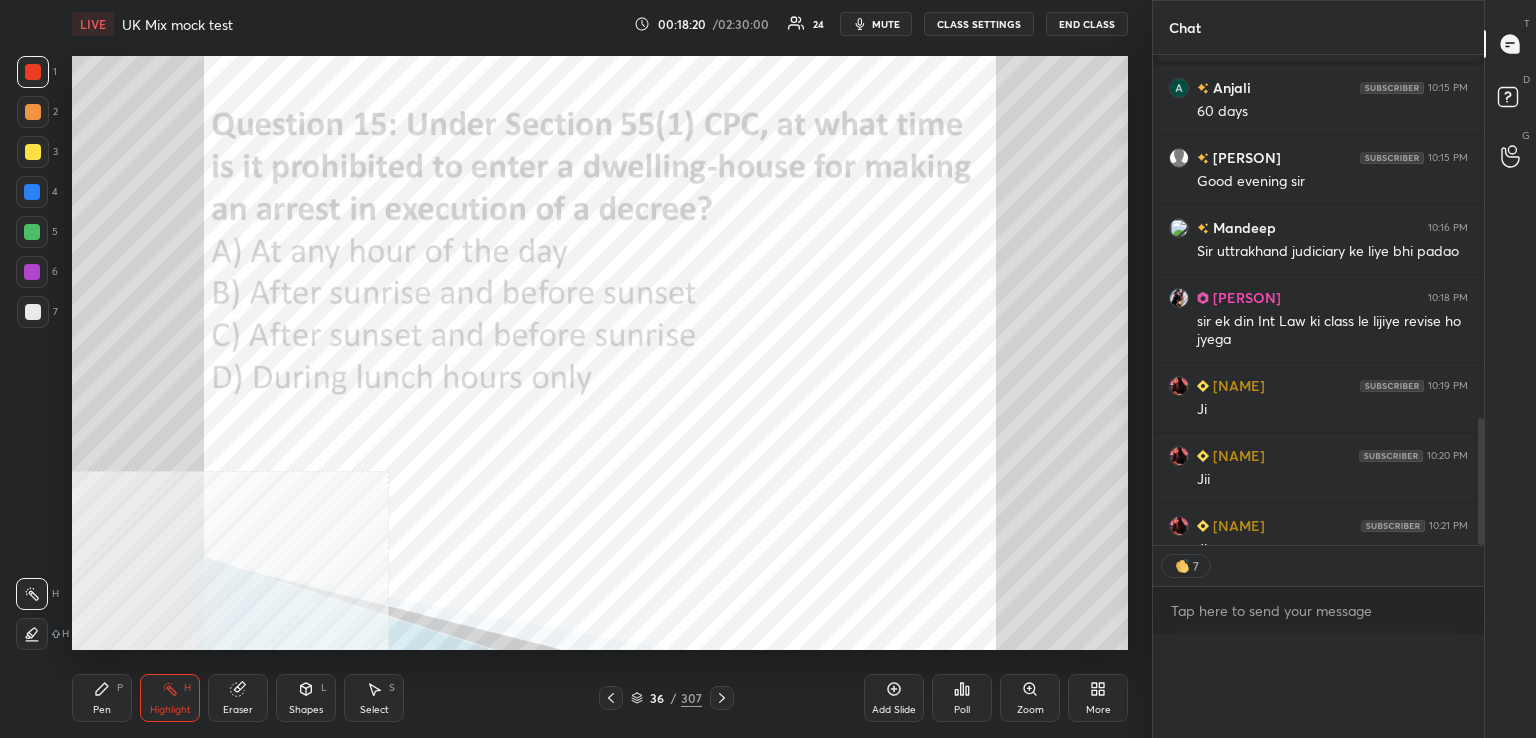 scroll, scrollTop: 0, scrollLeft: 0, axis: both 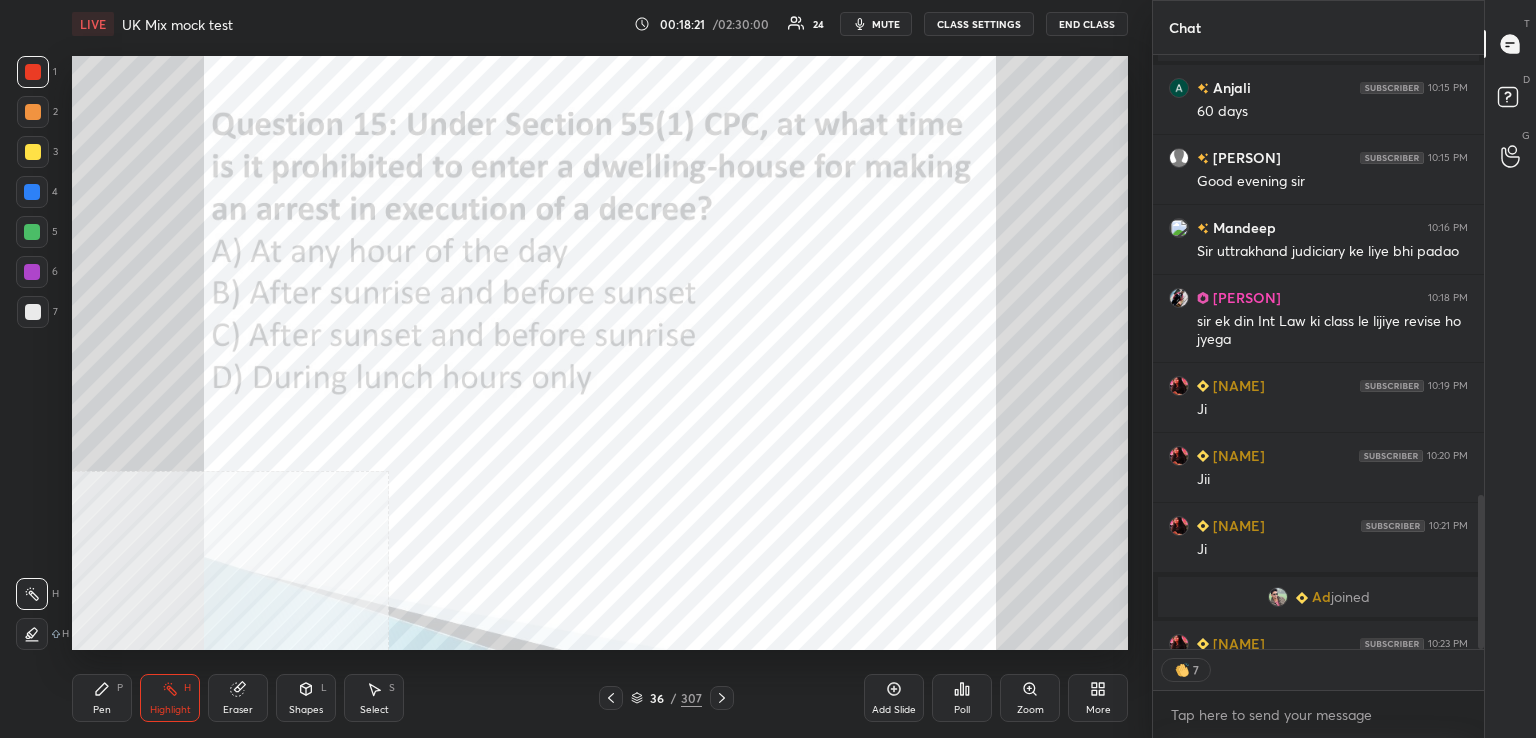 click 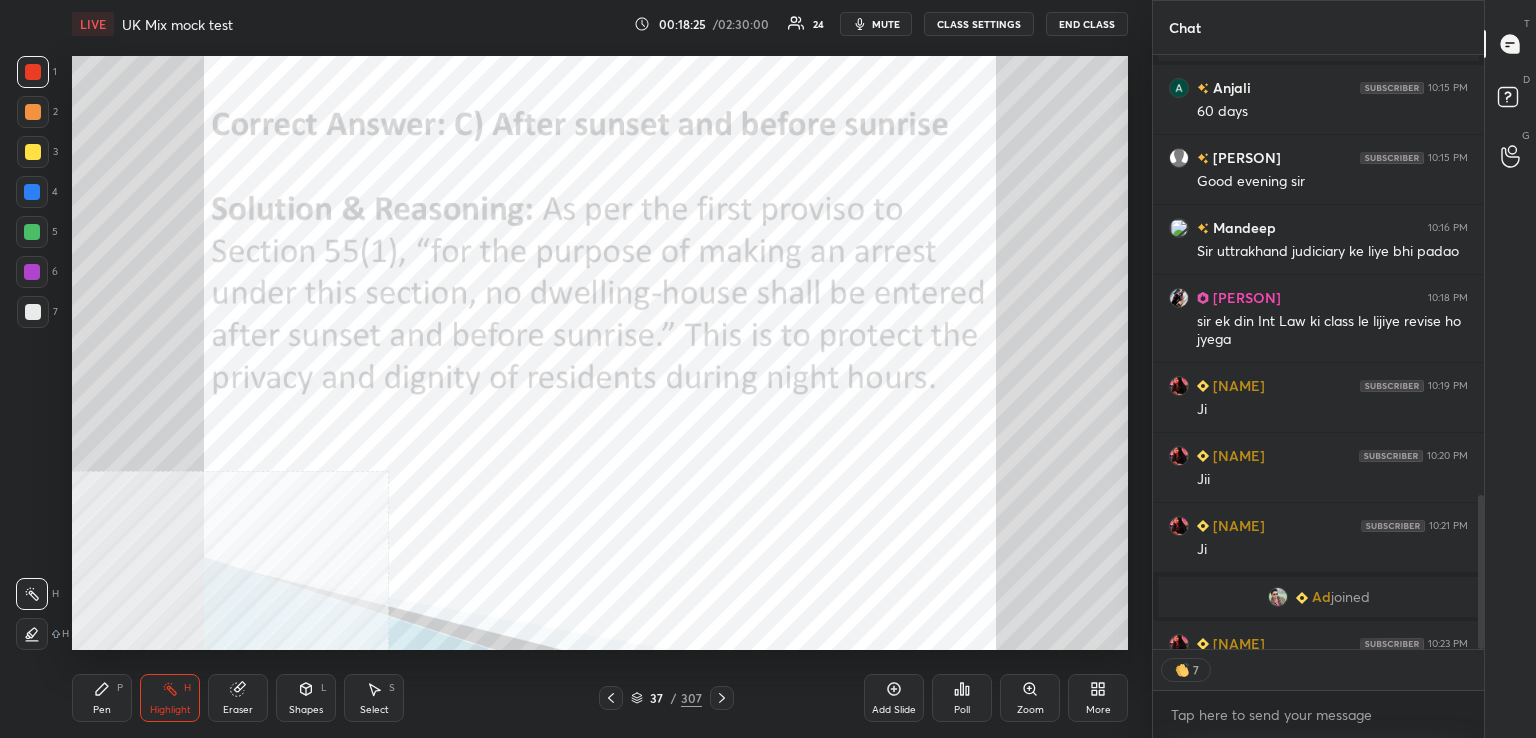 drag, startPoint x: 722, startPoint y: 697, endPoint x: 740, endPoint y: 665, distance: 36.71512 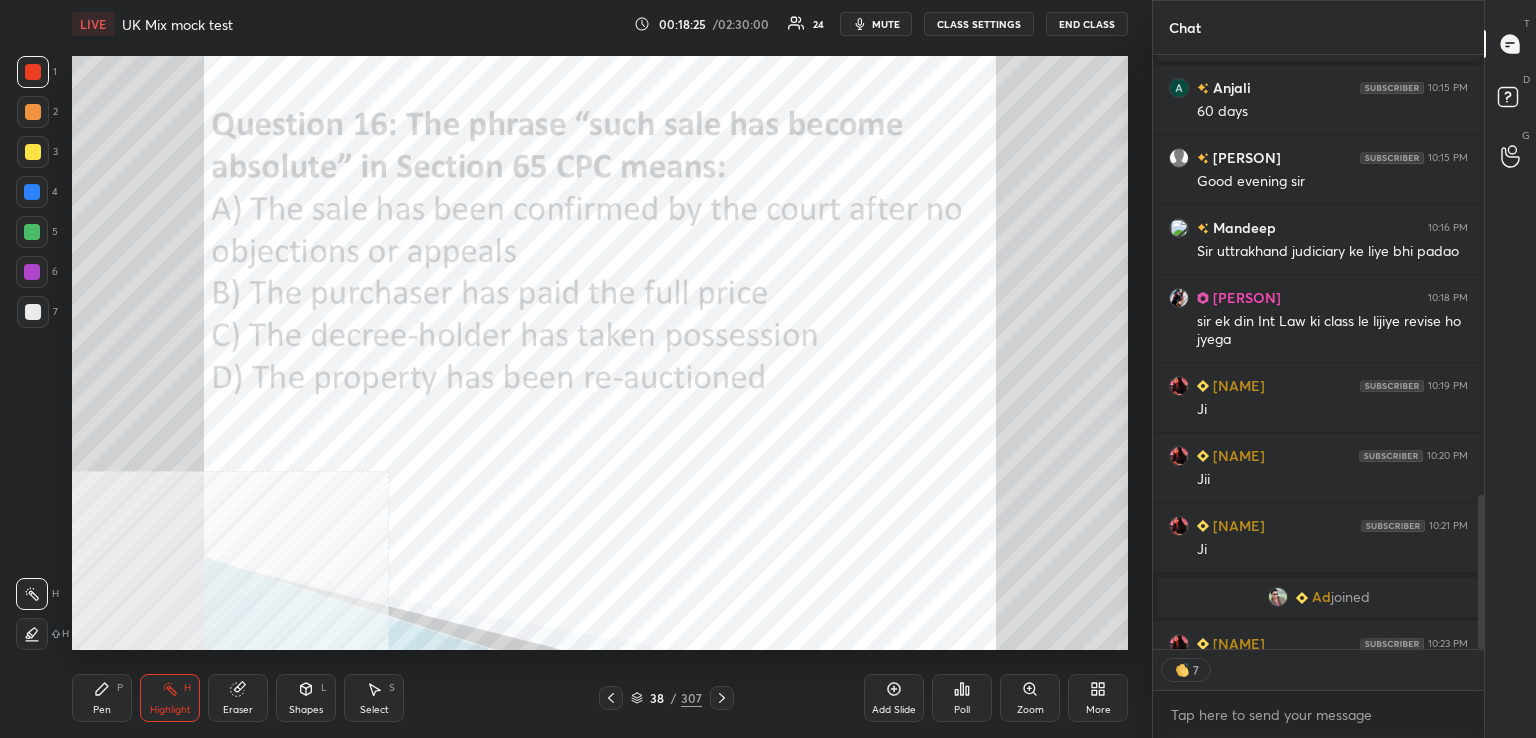type on "x" 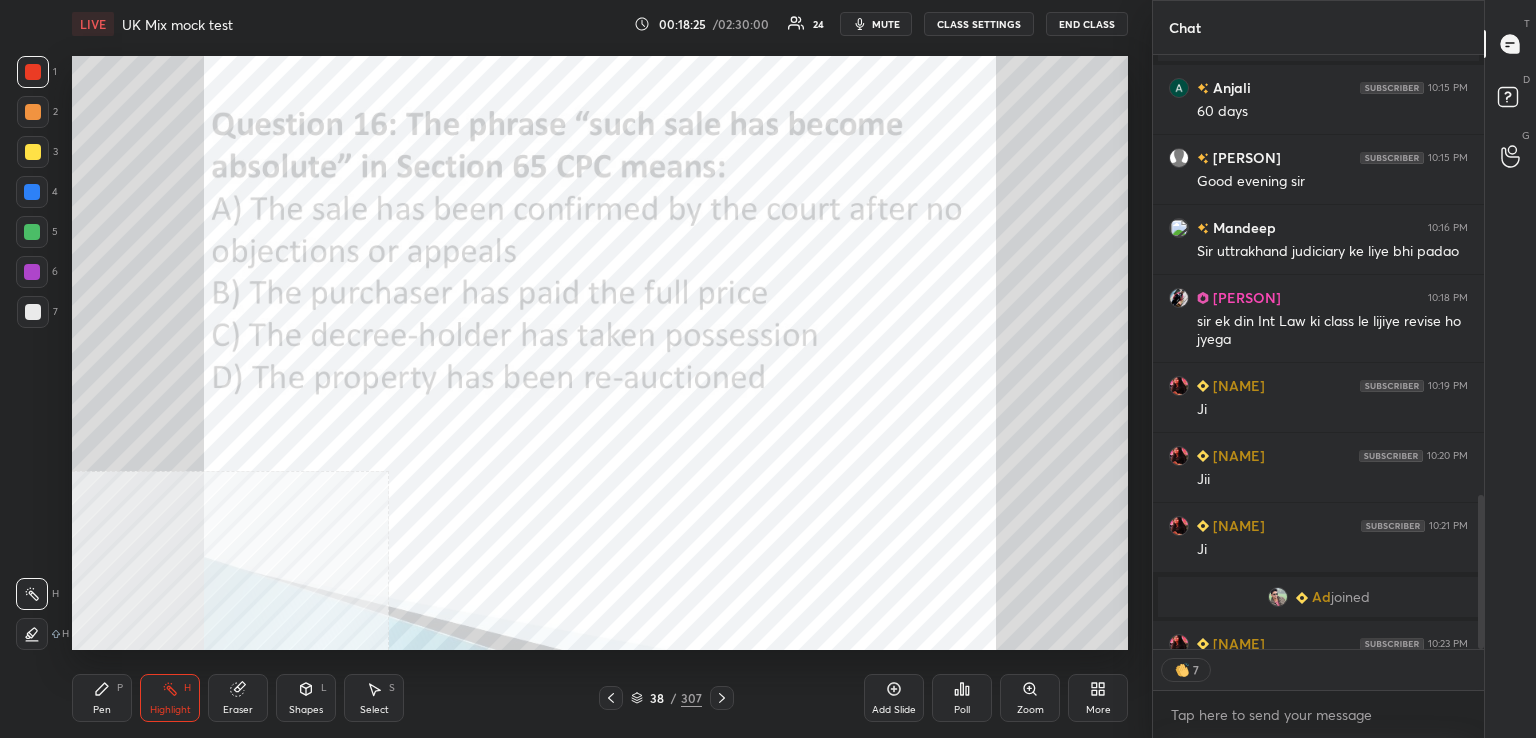 scroll, scrollTop: 6, scrollLeft: 6, axis: both 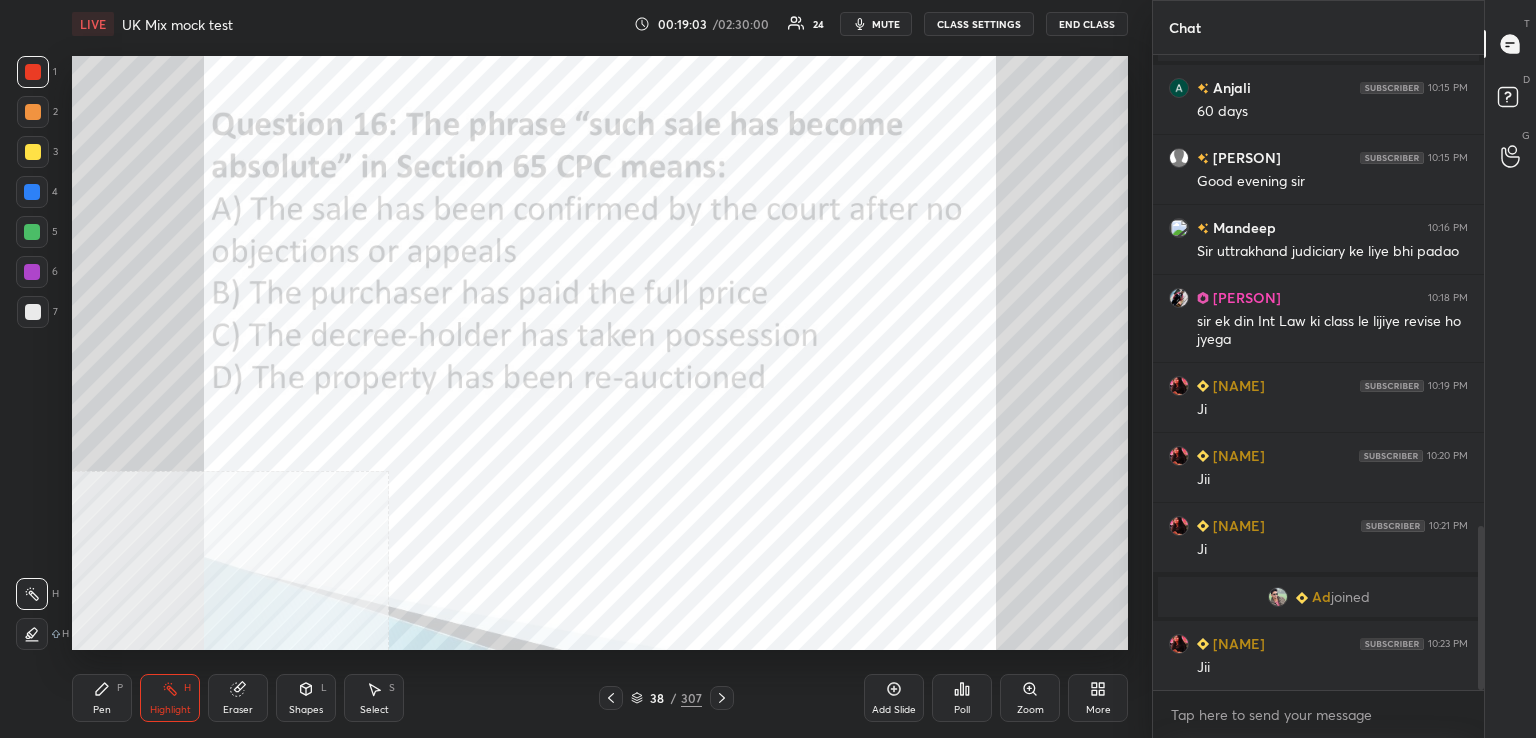 click on "Poll" at bounding box center [962, 698] 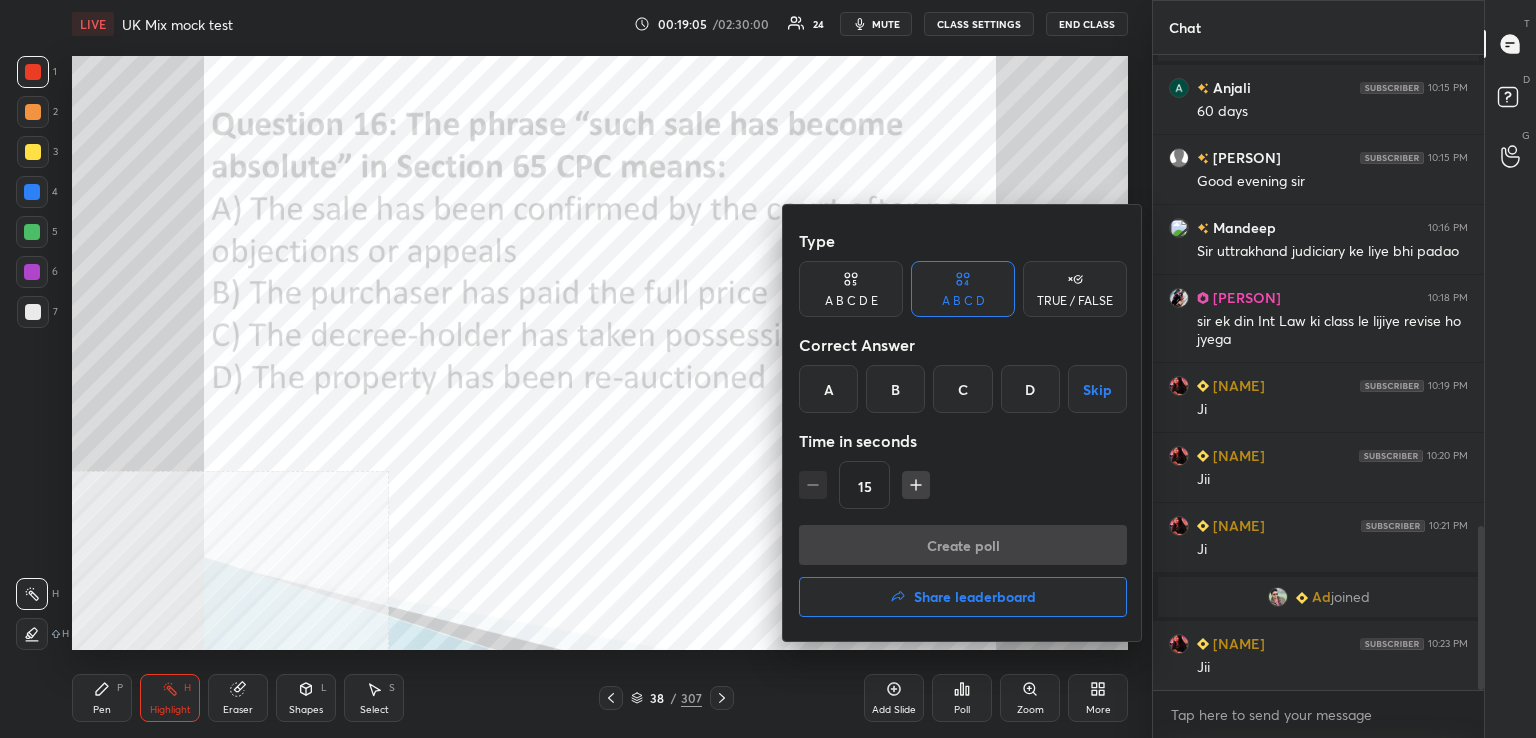click on "A" at bounding box center [828, 389] 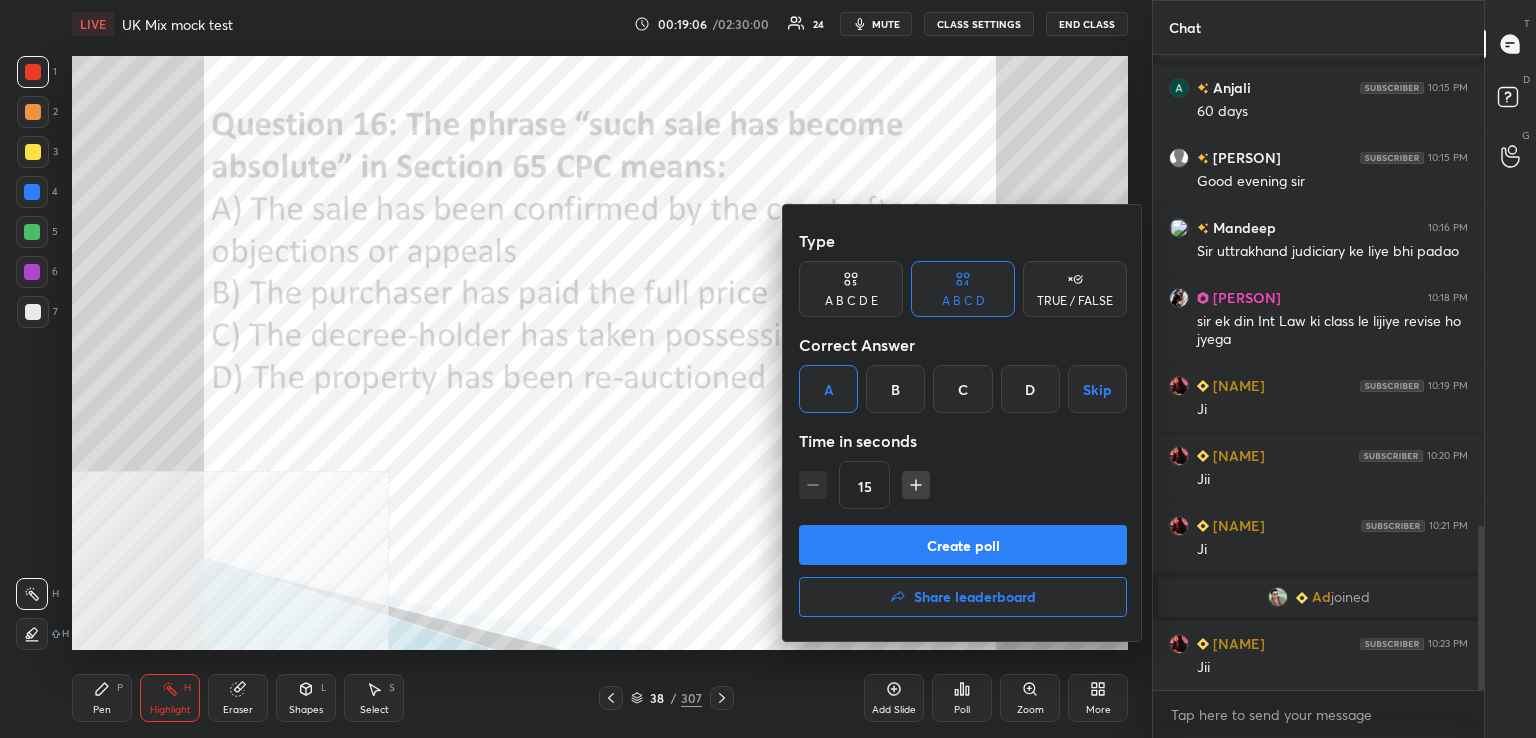 click 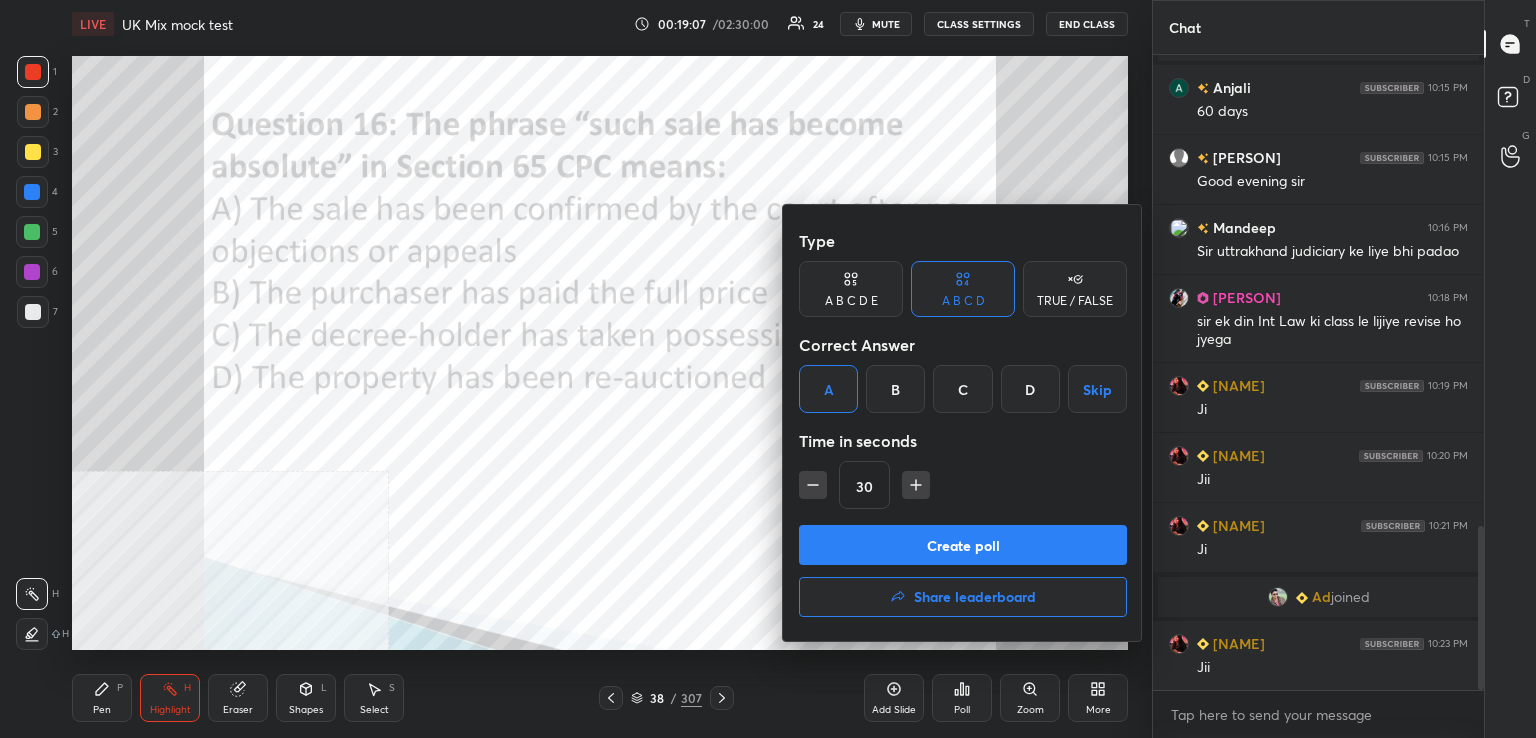 drag, startPoint x: 952, startPoint y: 545, endPoint x: 955, endPoint y: 526, distance: 19.235384 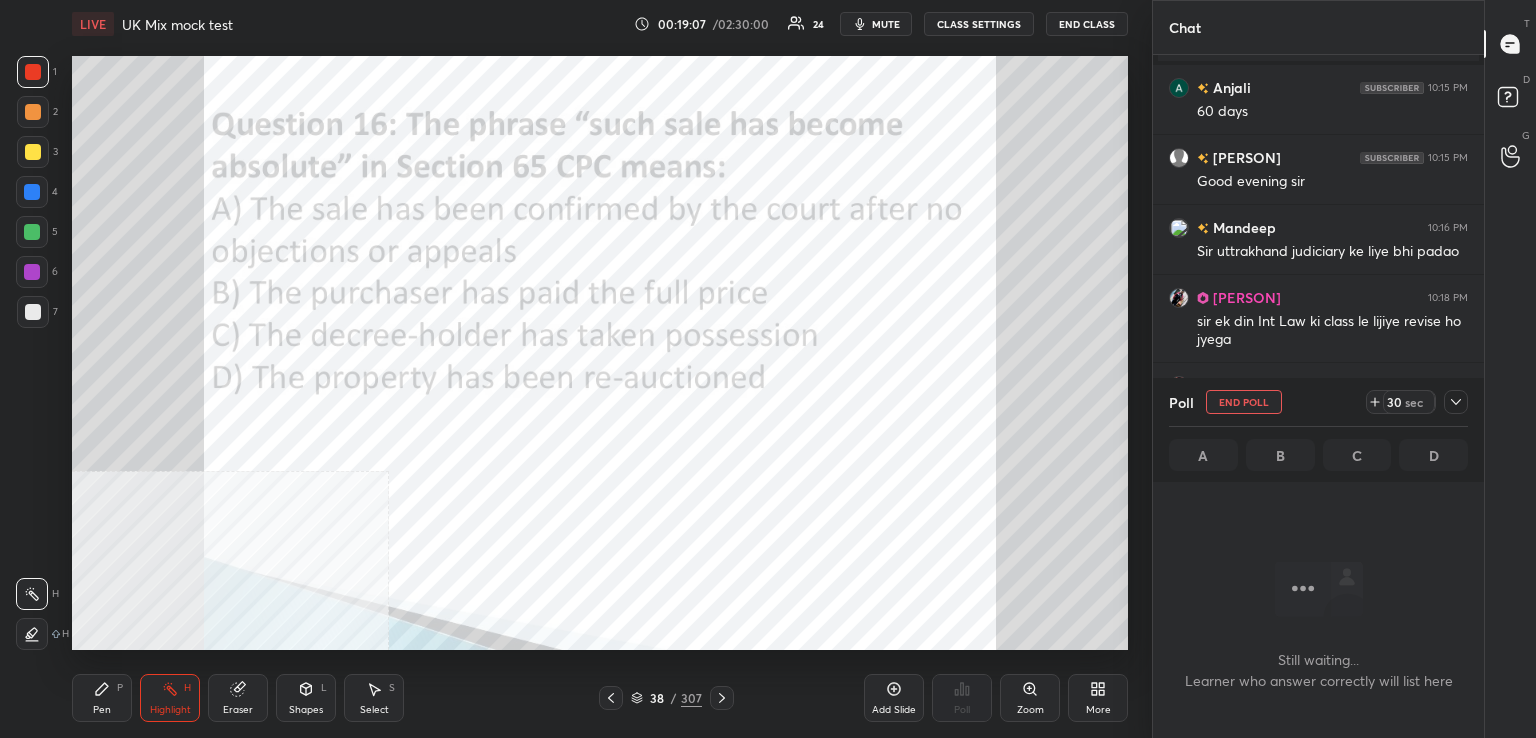 scroll, scrollTop: 588, scrollLeft: 325, axis: both 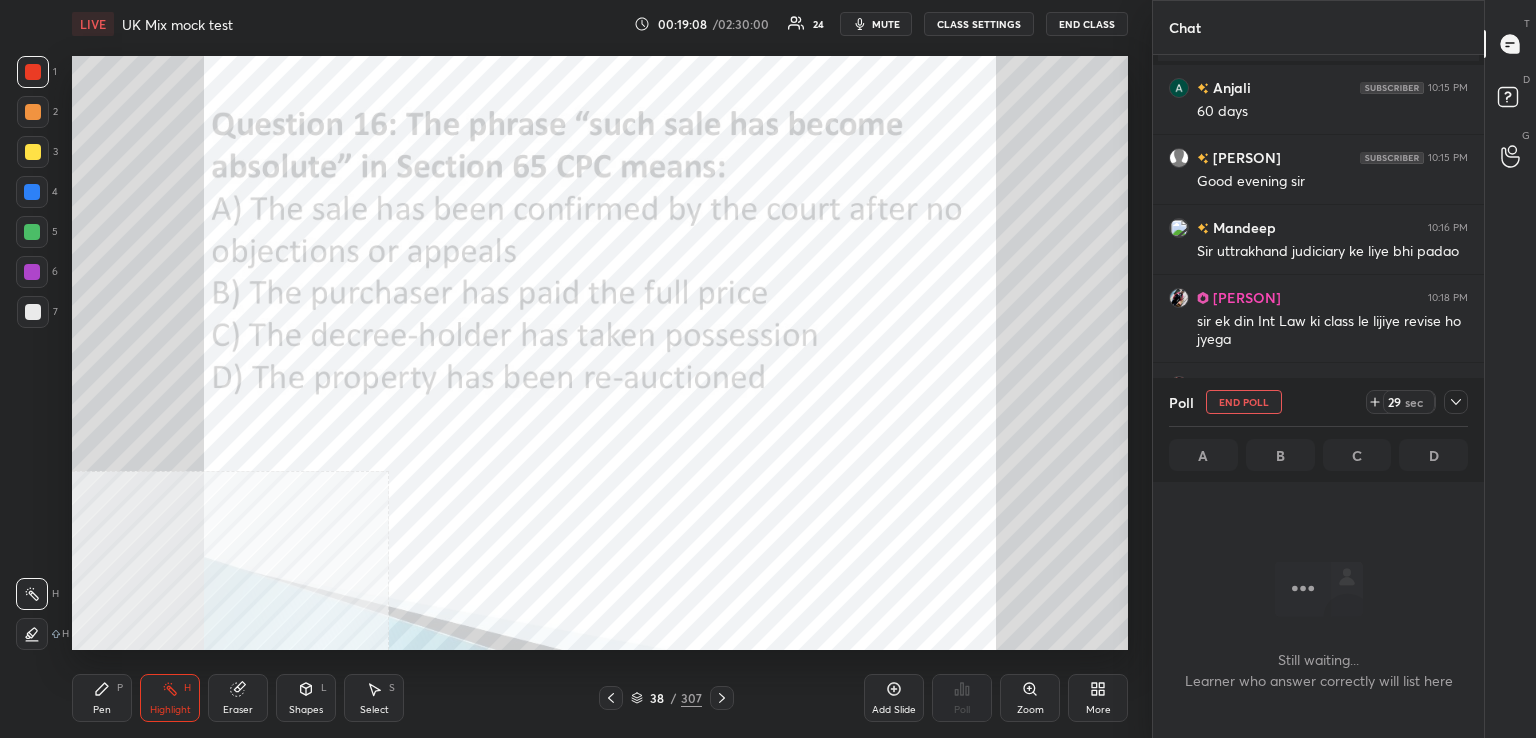 drag, startPoint x: 889, startPoint y: 20, endPoint x: 929, endPoint y: 5, distance: 42.72002 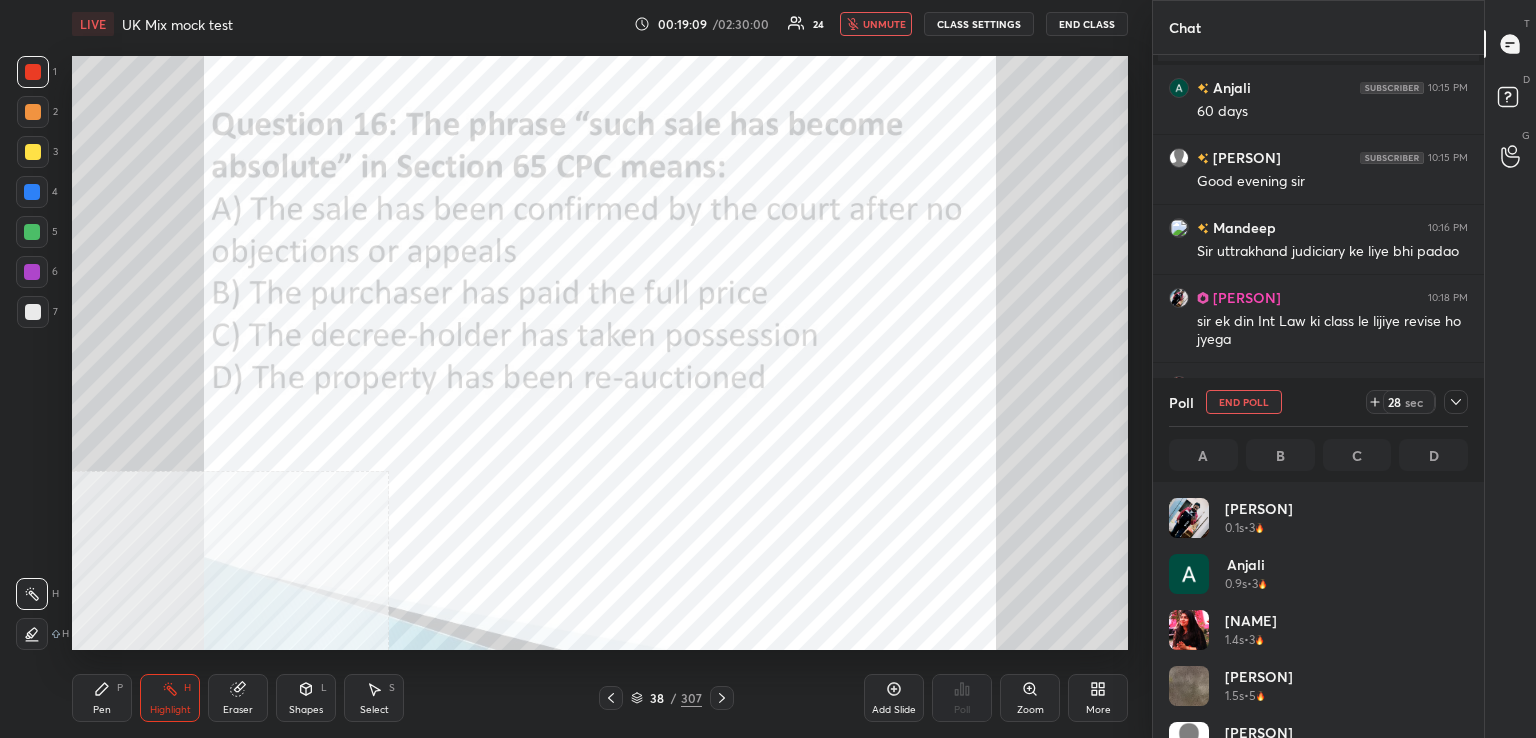scroll, scrollTop: 6, scrollLeft: 6, axis: both 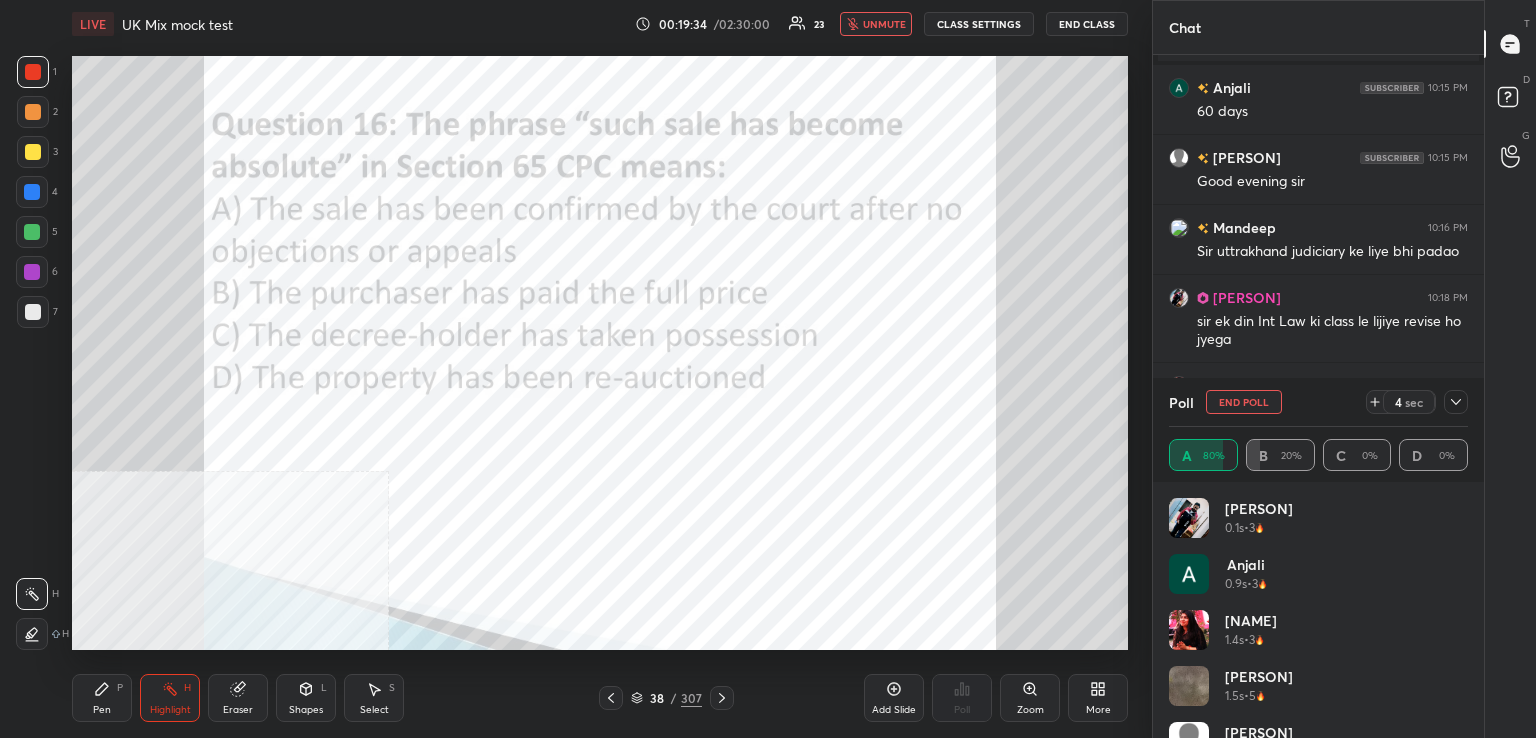 click on "unmute" at bounding box center (884, 24) 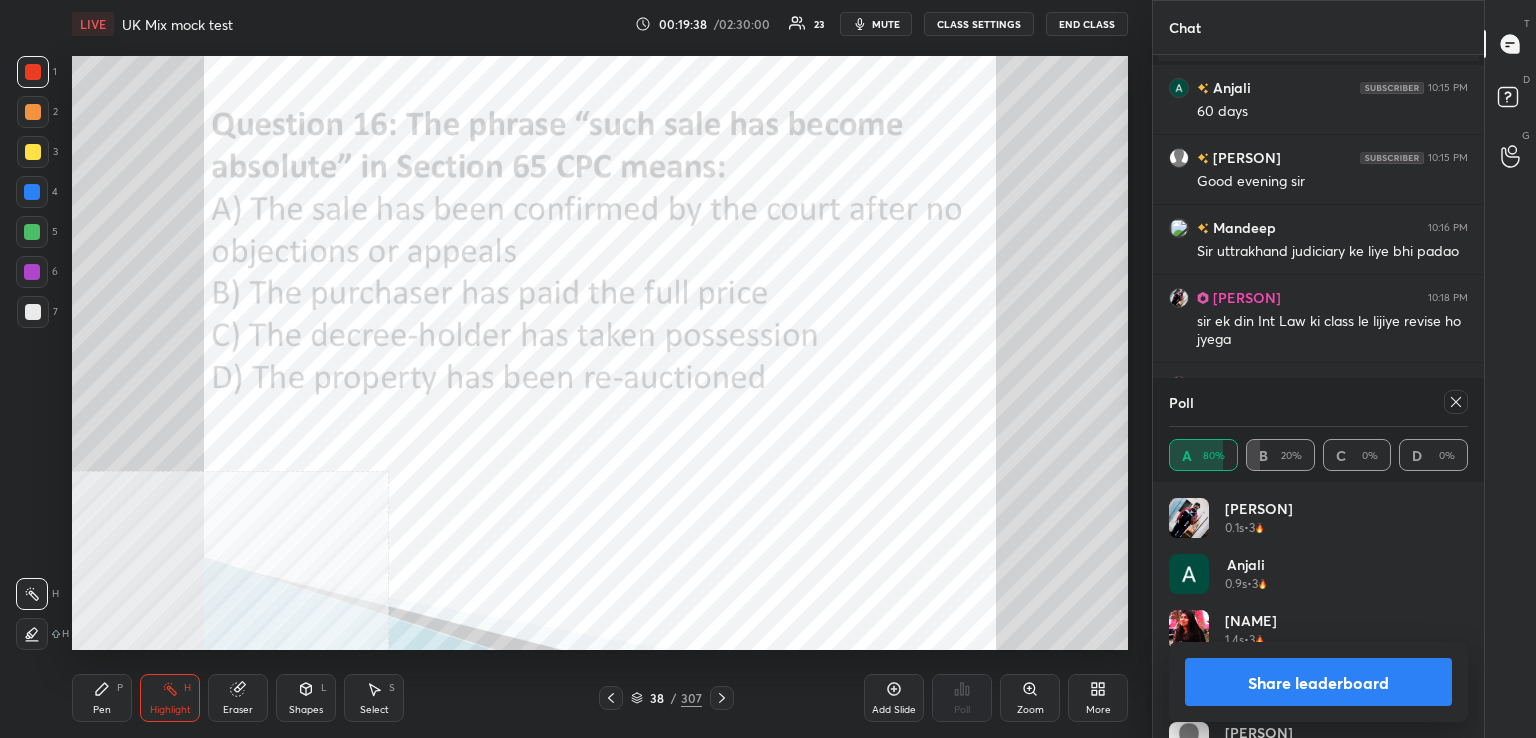 click 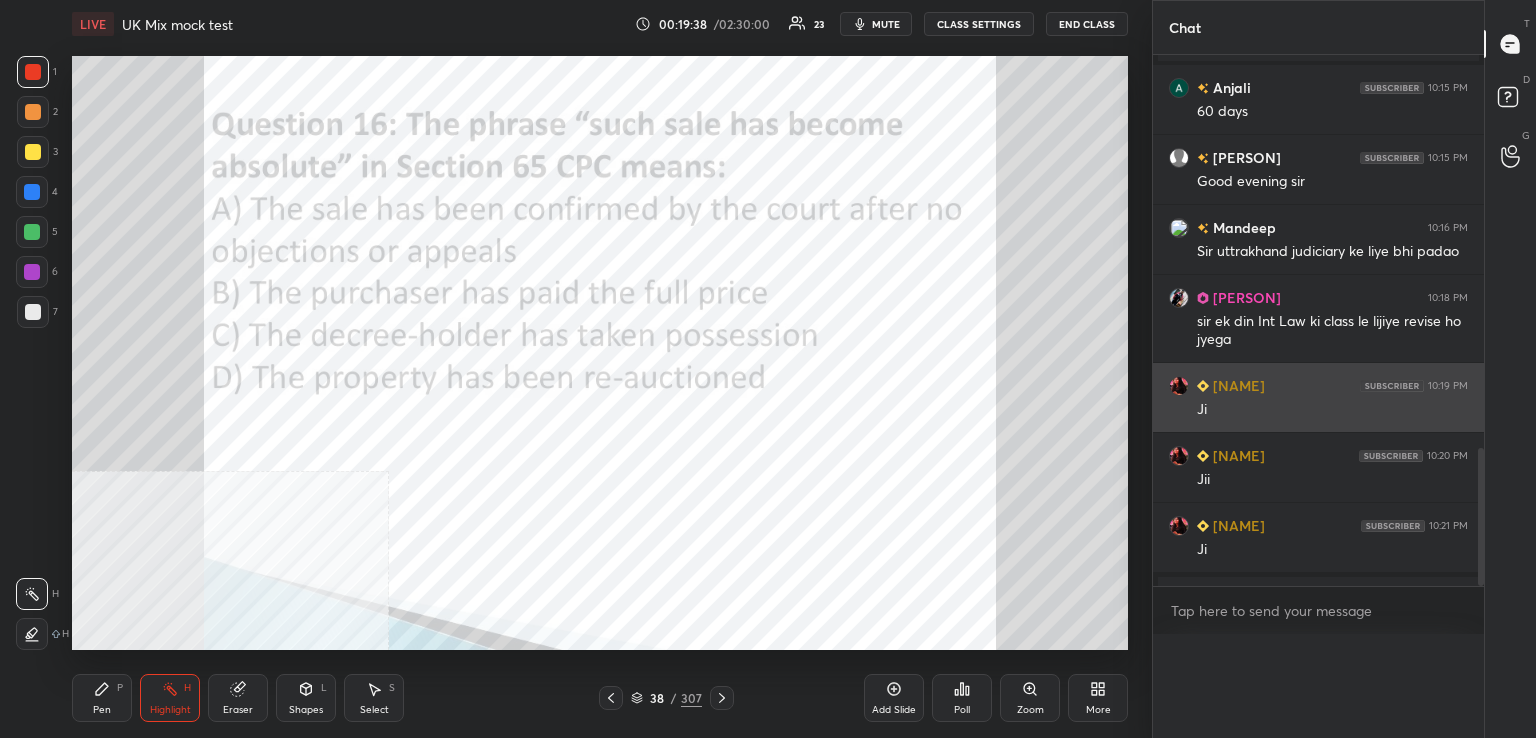 scroll, scrollTop: 88, scrollLeft: 293, axis: both 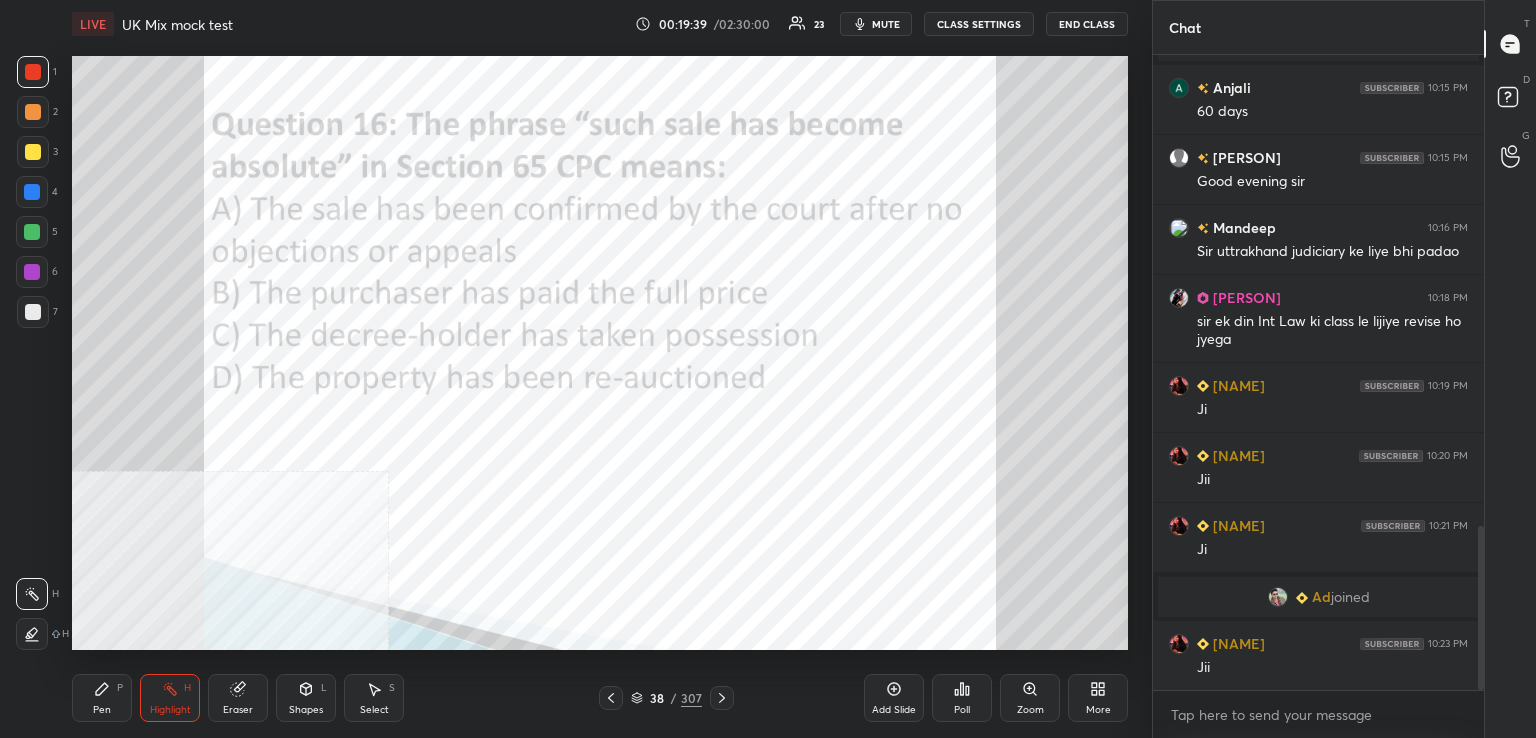 click 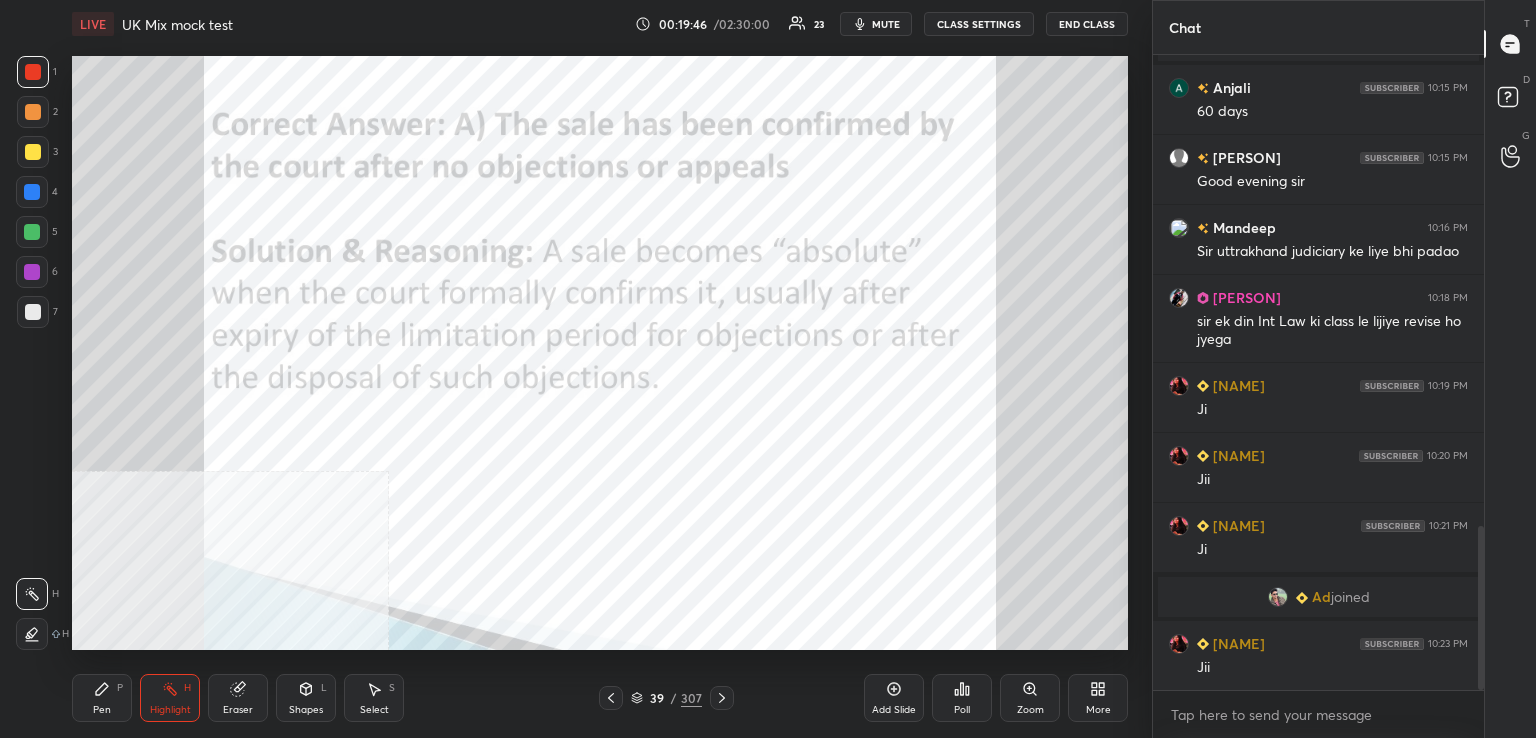 click 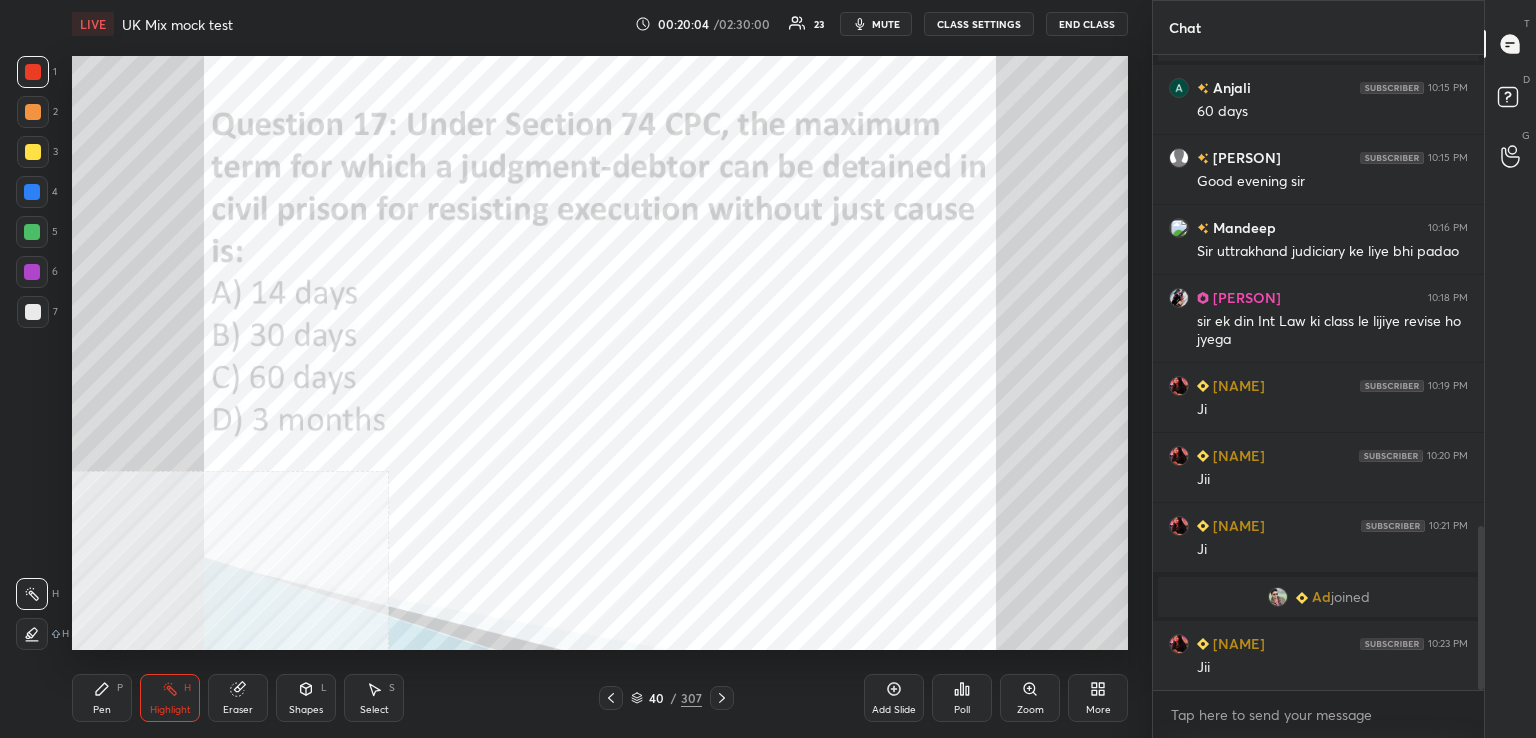 click on "Poll" at bounding box center [962, 710] 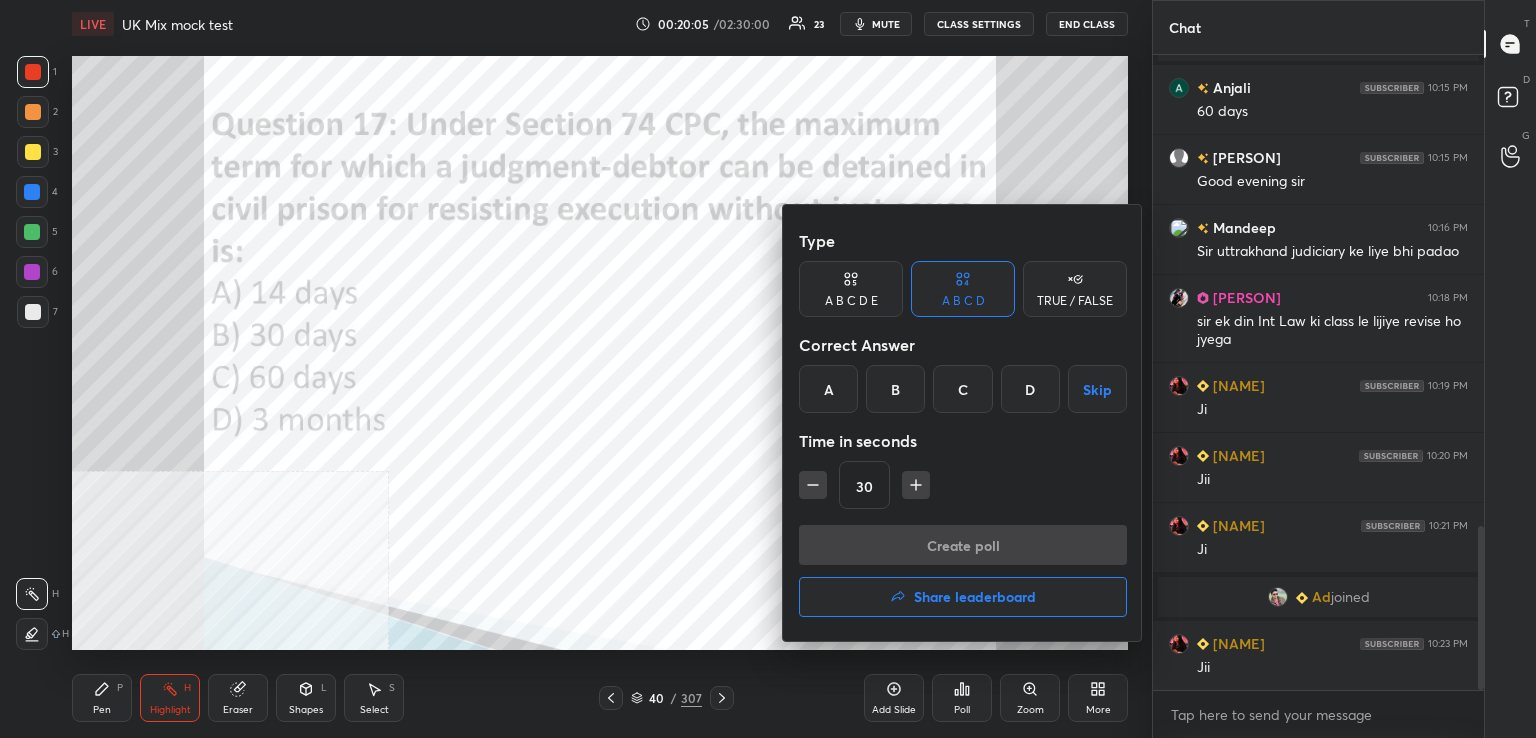 drag, startPoint x: 890, startPoint y: 393, endPoint x: 864, endPoint y: 444, distance: 57.245087 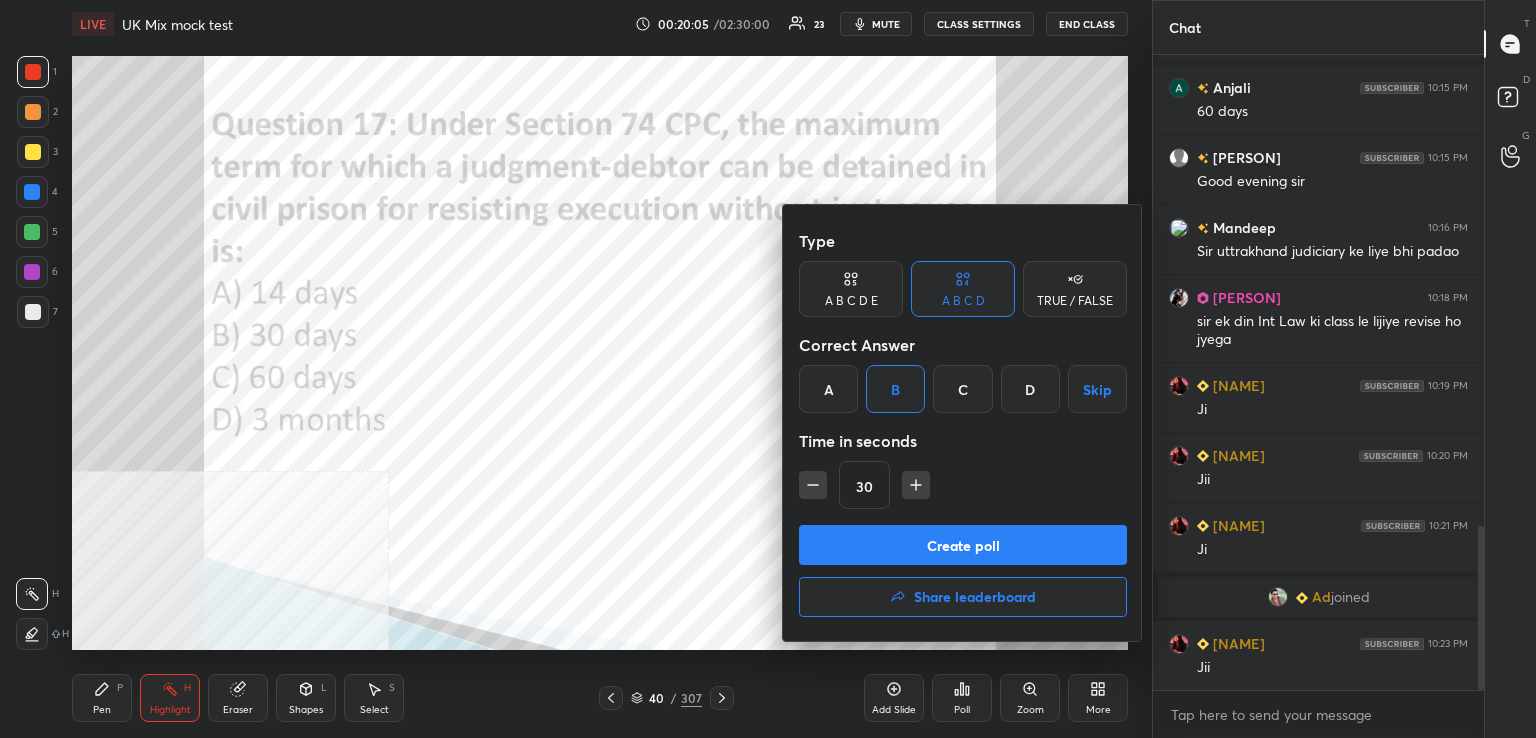 drag, startPoint x: 819, startPoint y: 485, endPoint x: 866, endPoint y: 514, distance: 55.226807 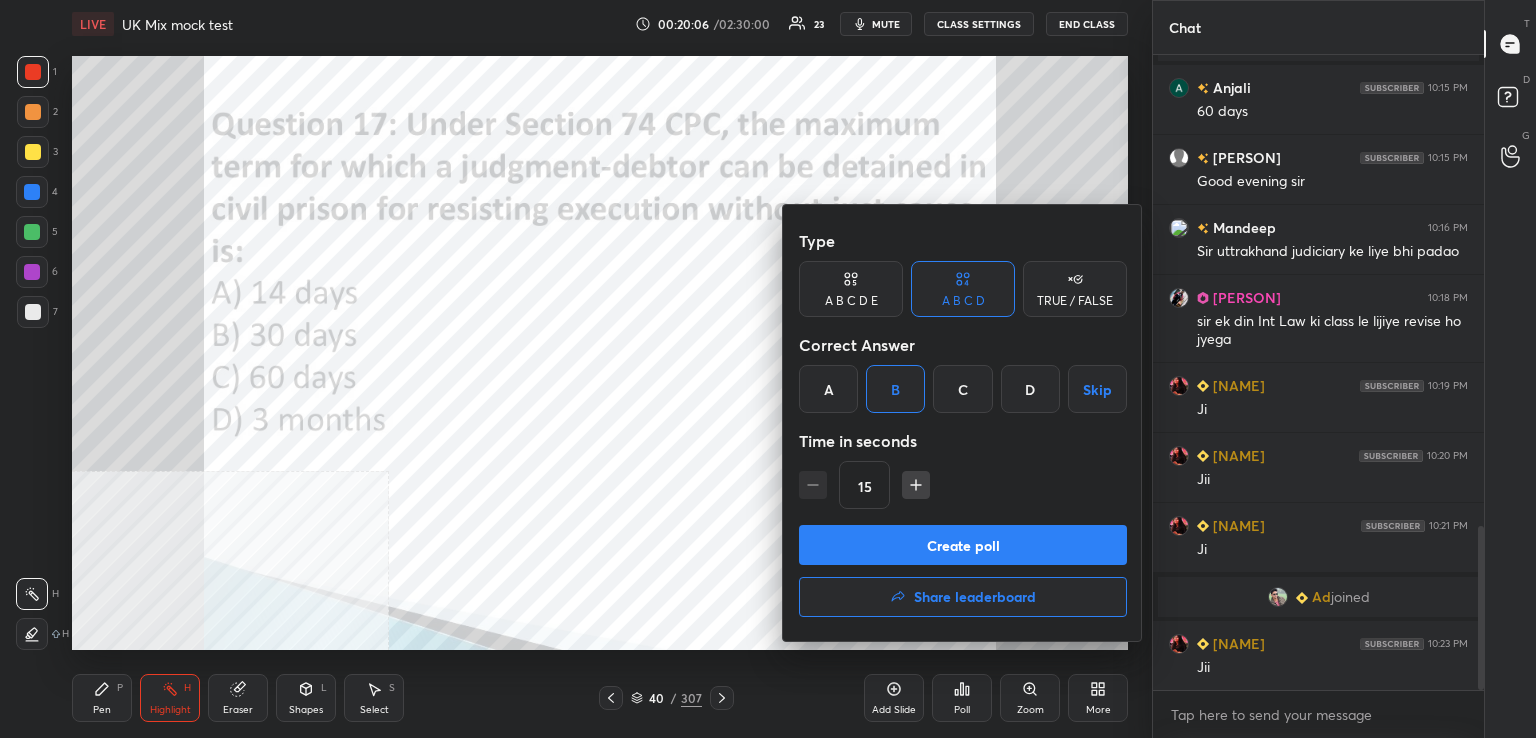 click on "Create poll" at bounding box center (963, 545) 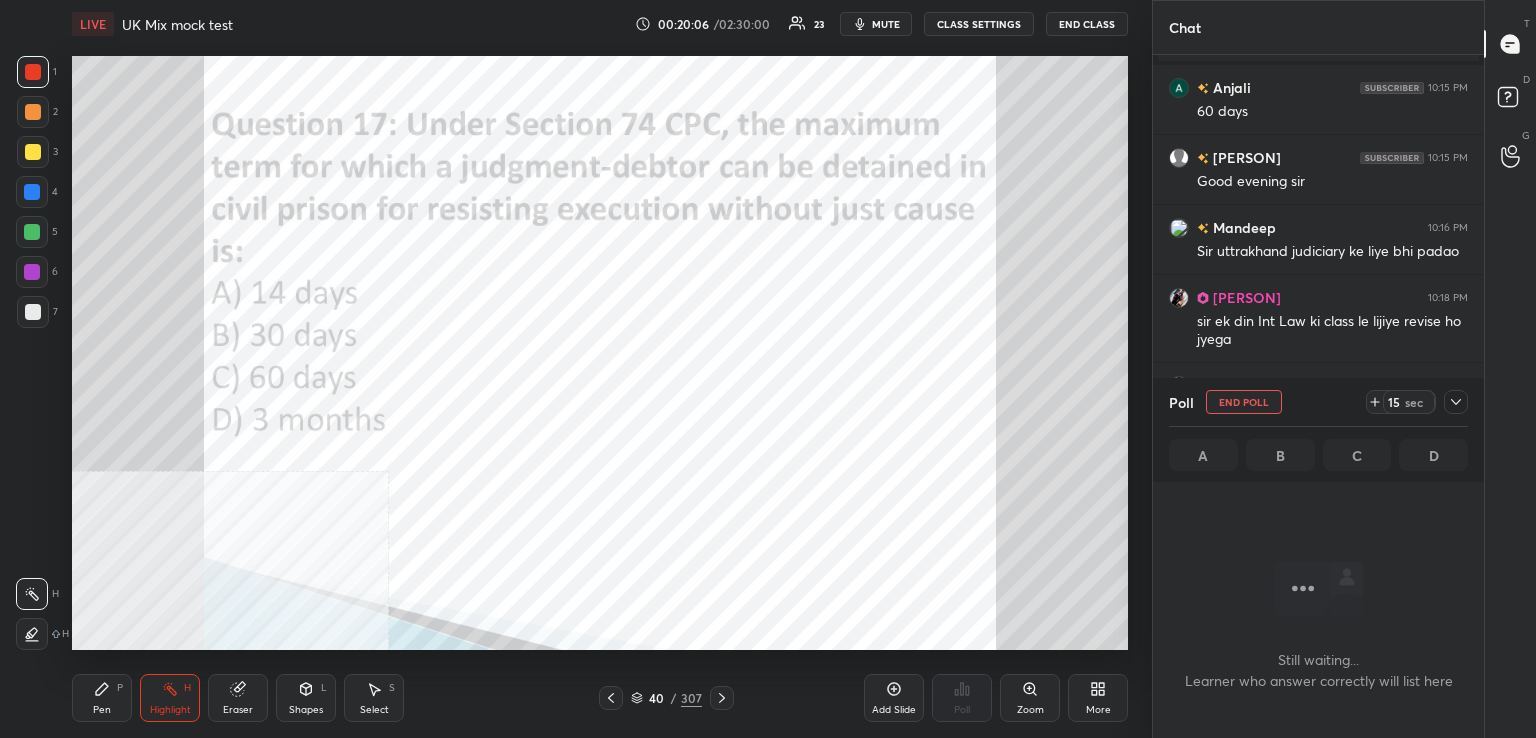 scroll, scrollTop: 532, scrollLeft: 325, axis: both 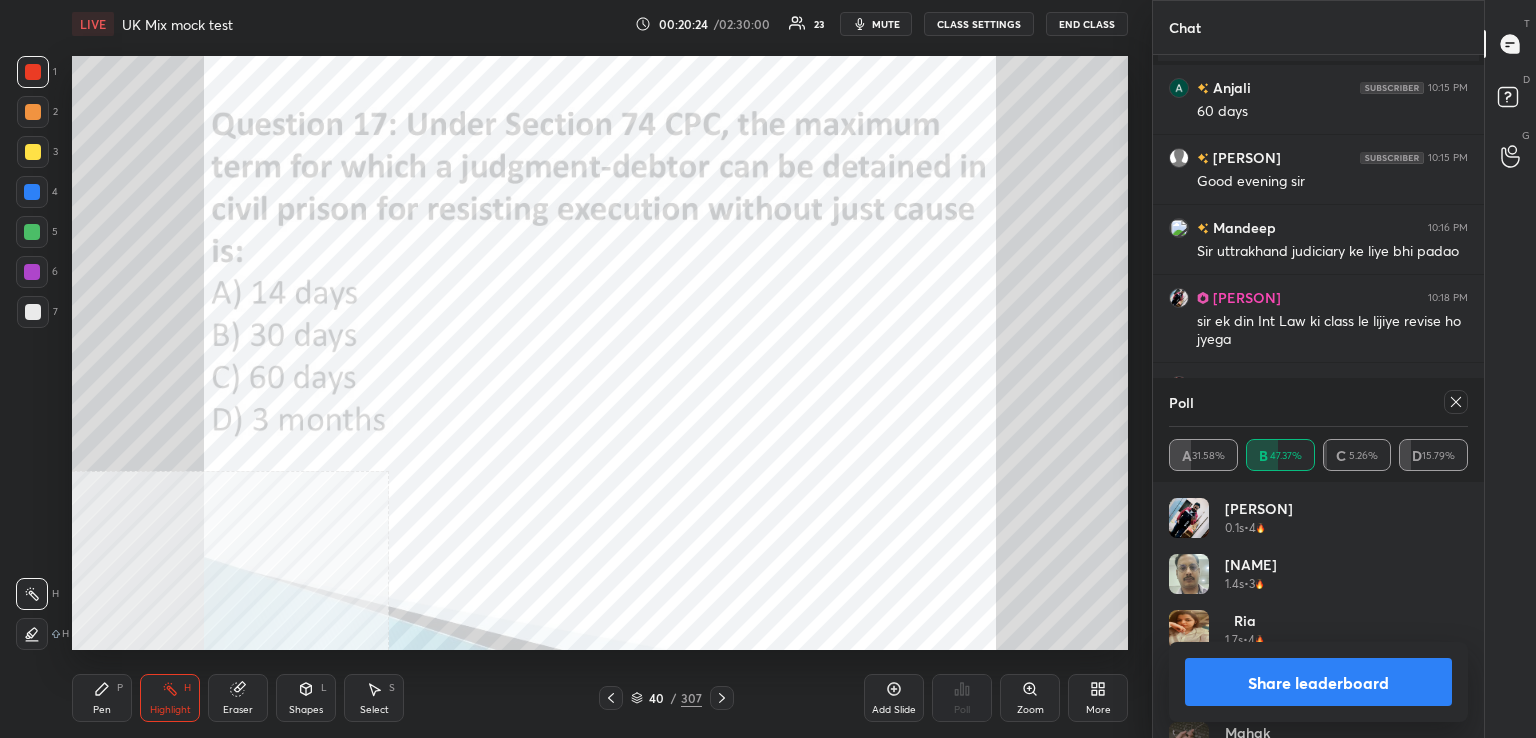 drag, startPoint x: 1459, startPoint y: 399, endPoint x: 1374, endPoint y: 442, distance: 95.257545 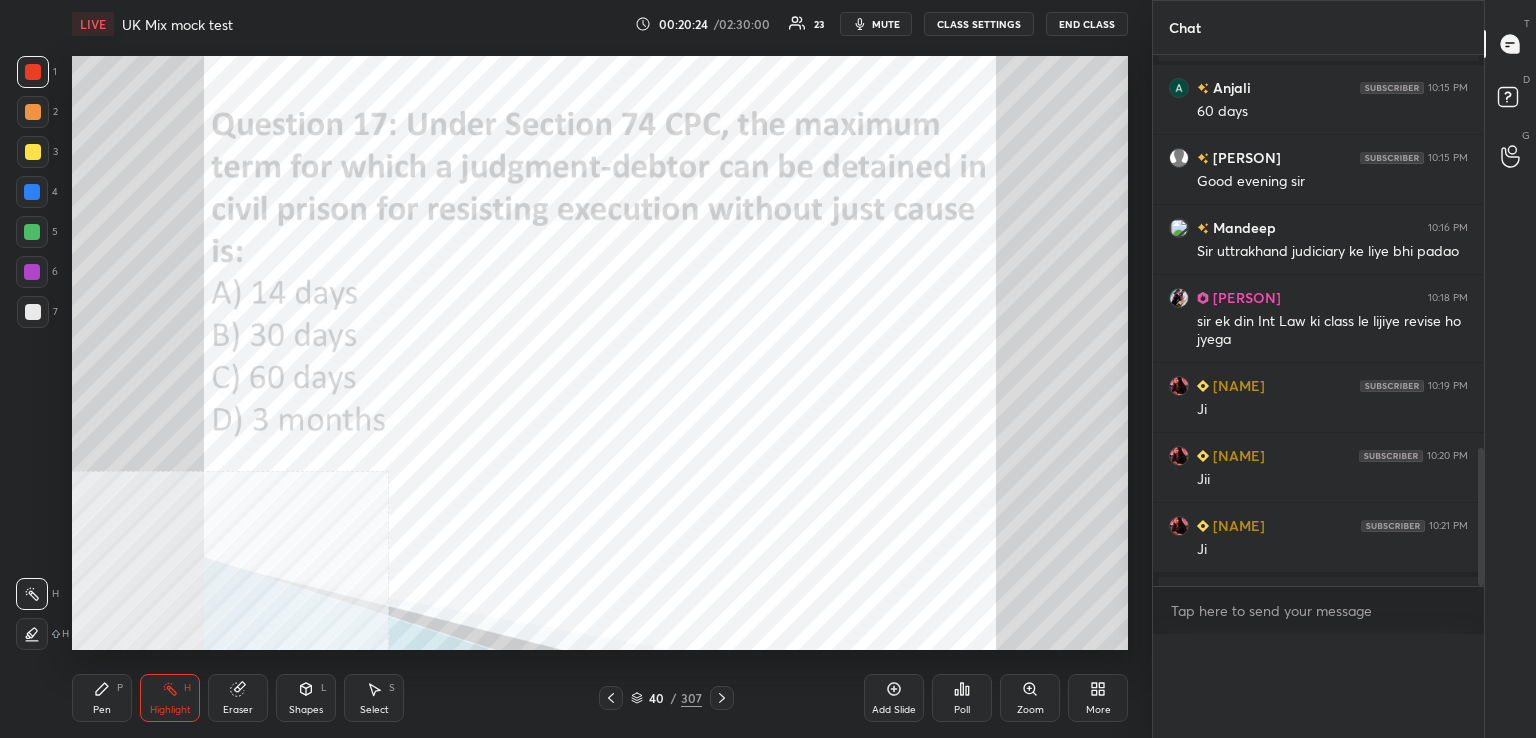scroll, scrollTop: 6, scrollLeft: 6, axis: both 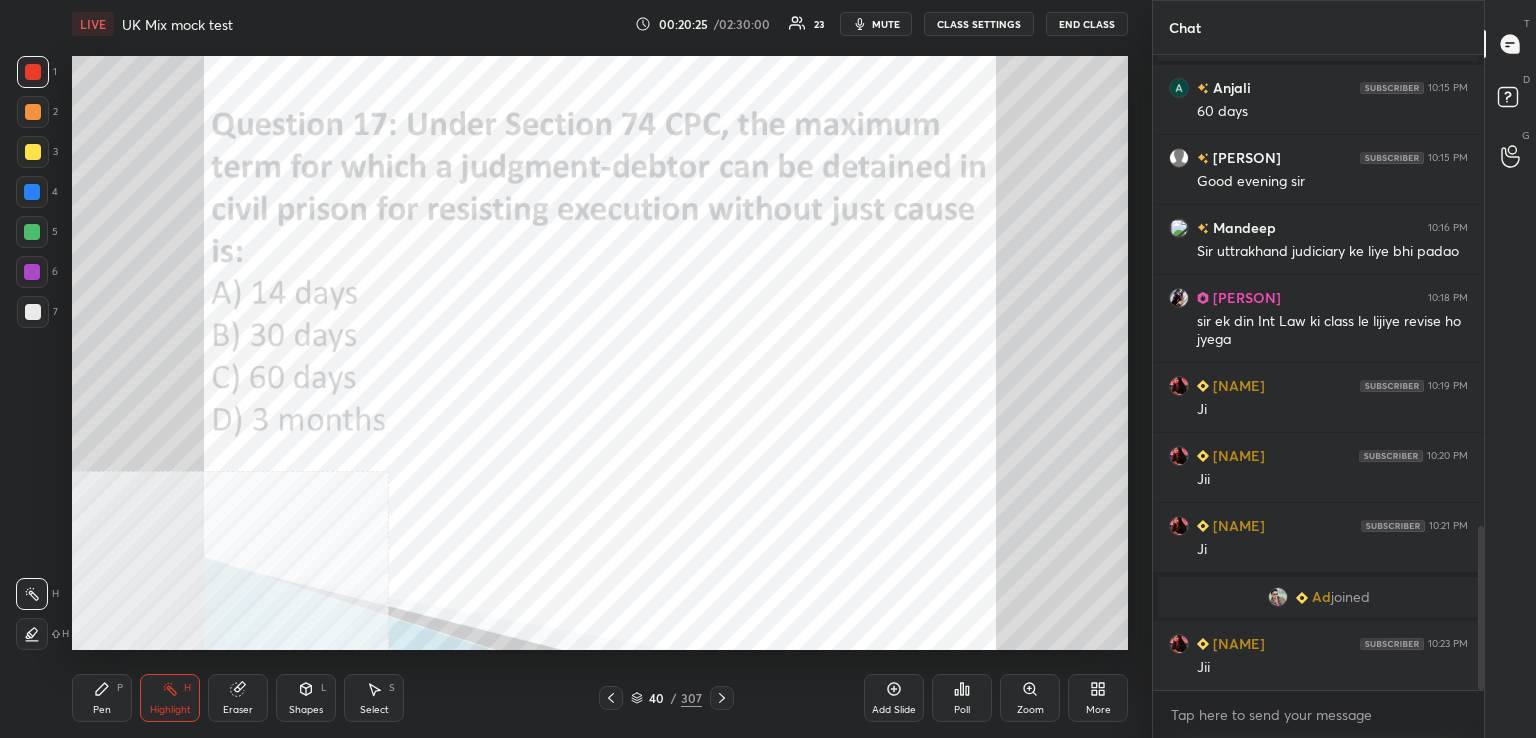 click 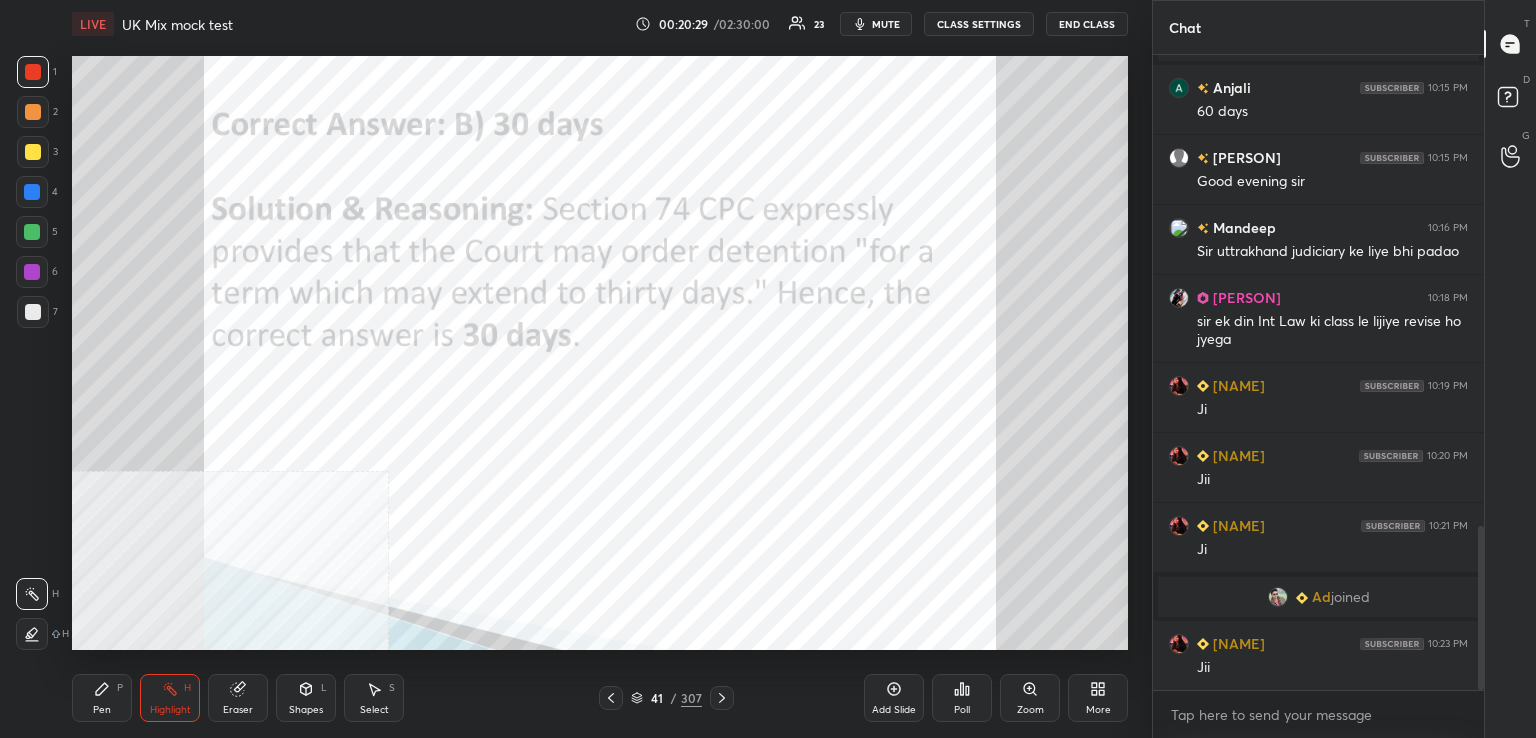 drag, startPoint x: 720, startPoint y: 701, endPoint x: 708, endPoint y: 673, distance: 30.463093 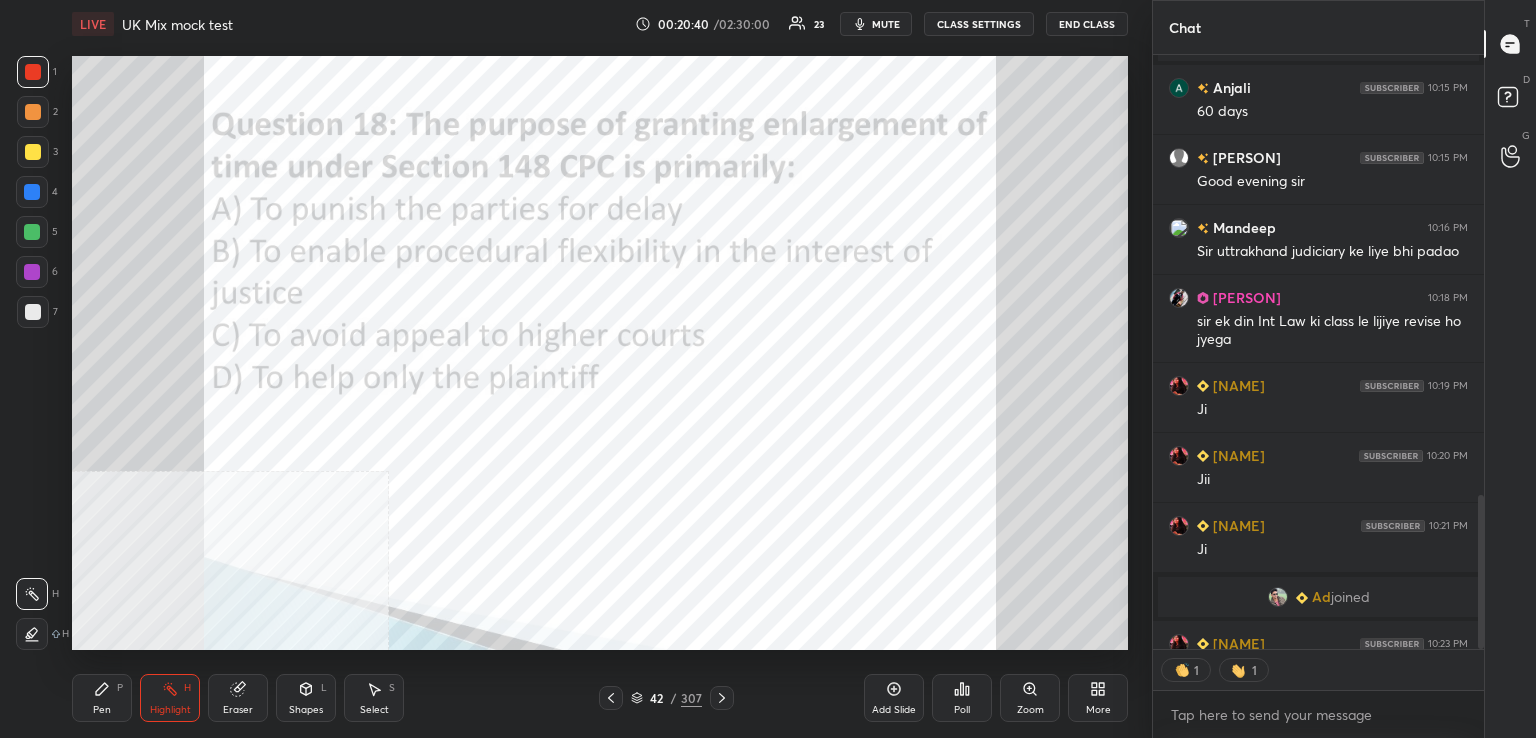 scroll, scrollTop: 6, scrollLeft: 6, axis: both 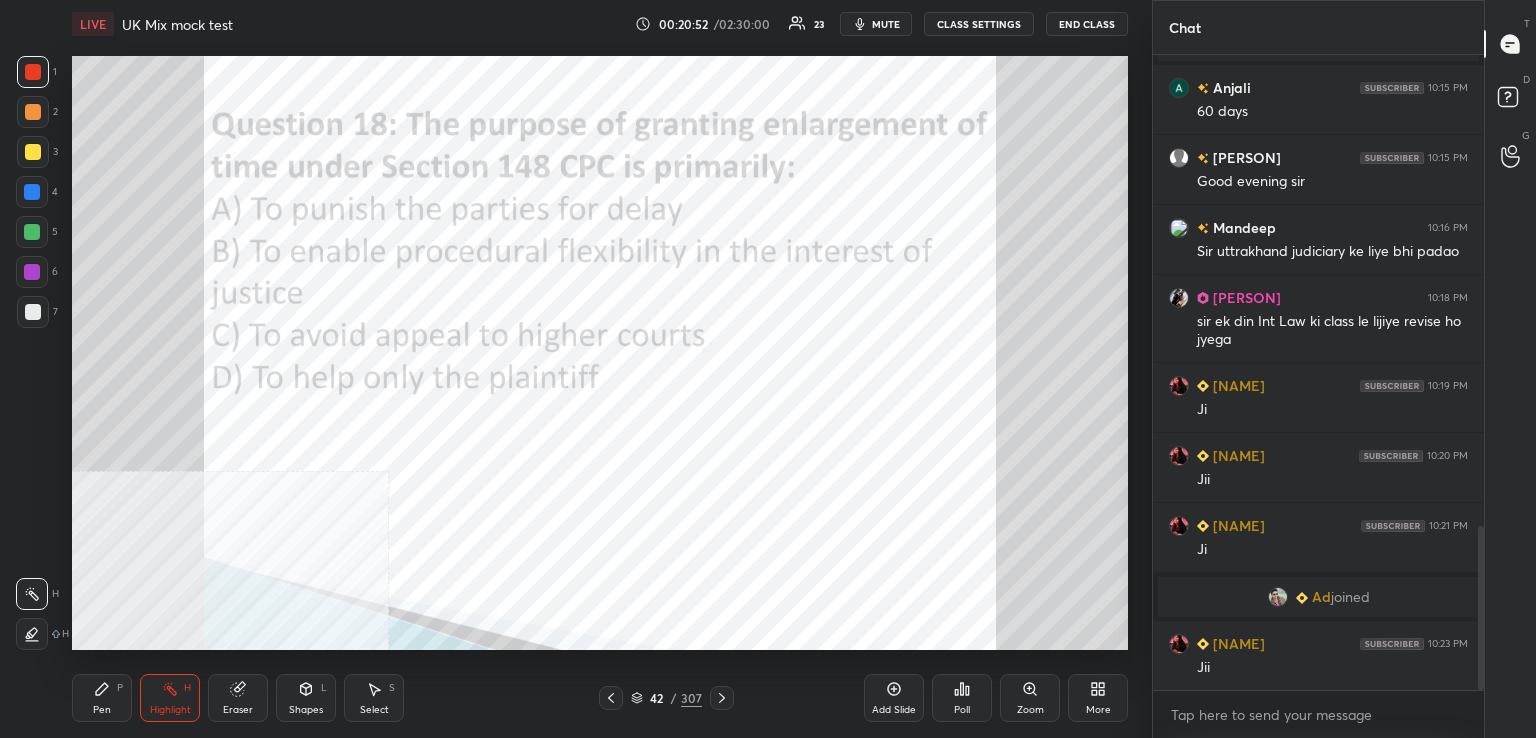 click on "Poll" at bounding box center [962, 710] 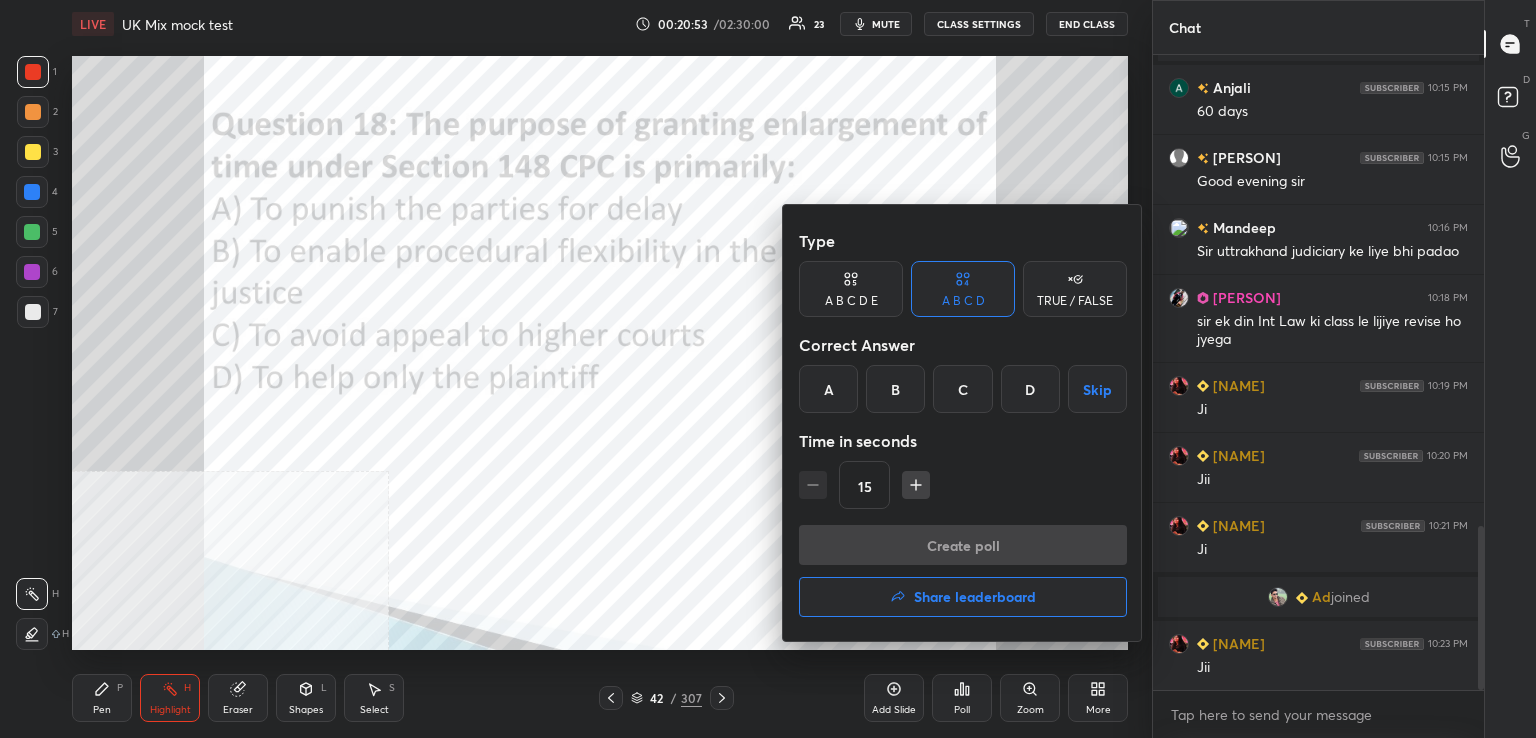 drag, startPoint x: 892, startPoint y: 395, endPoint x: 900, endPoint y: 480, distance: 85.37564 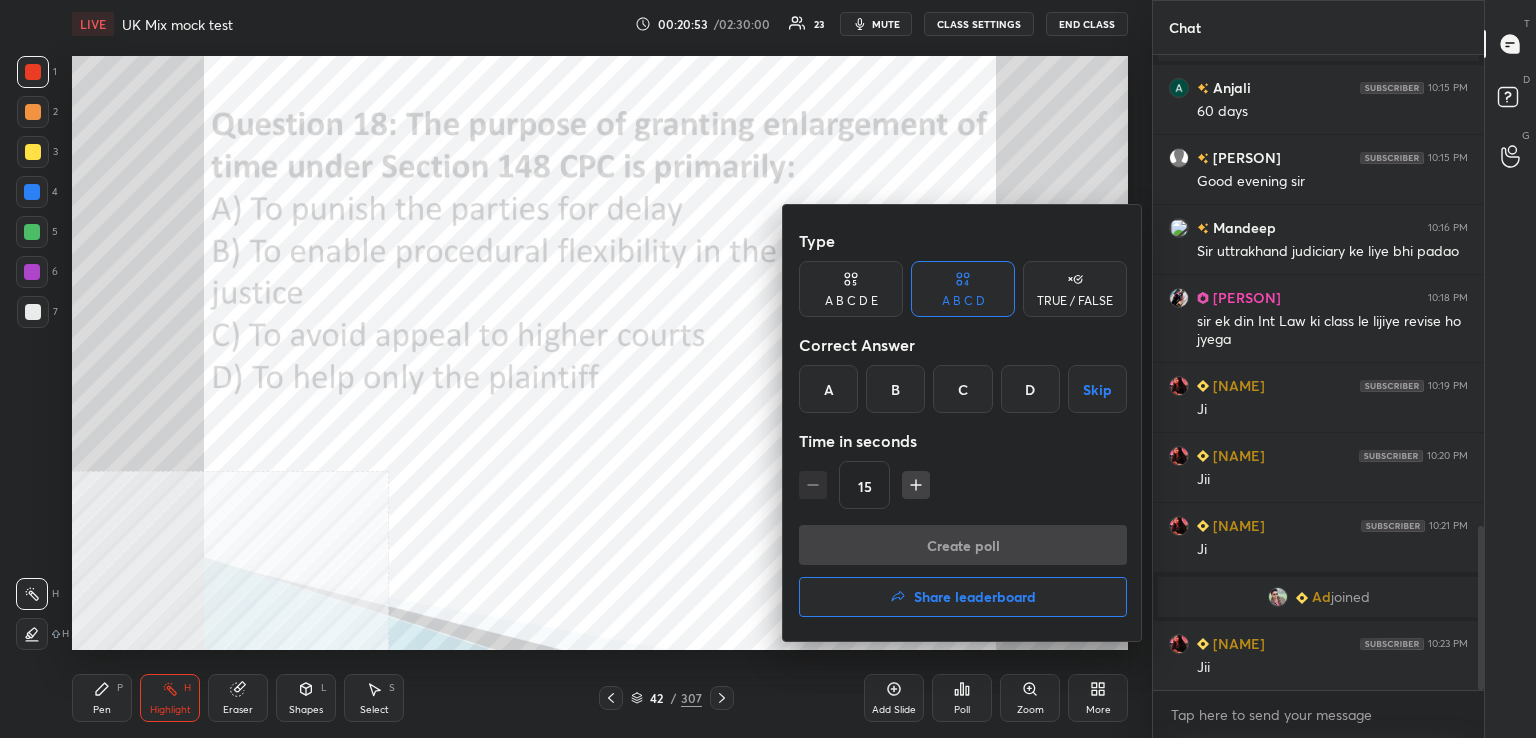click on "B" at bounding box center (895, 389) 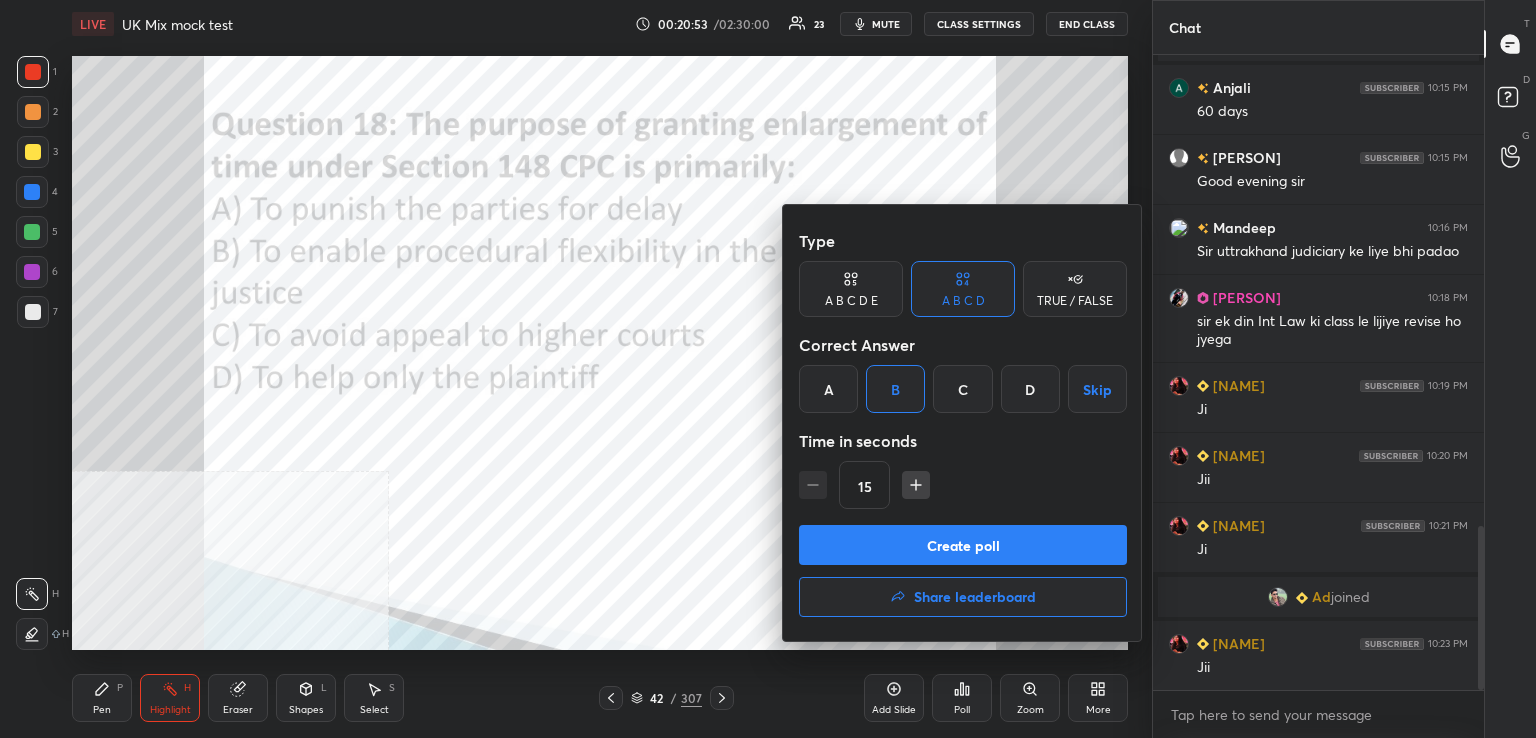 click on "Create poll" at bounding box center [963, 545] 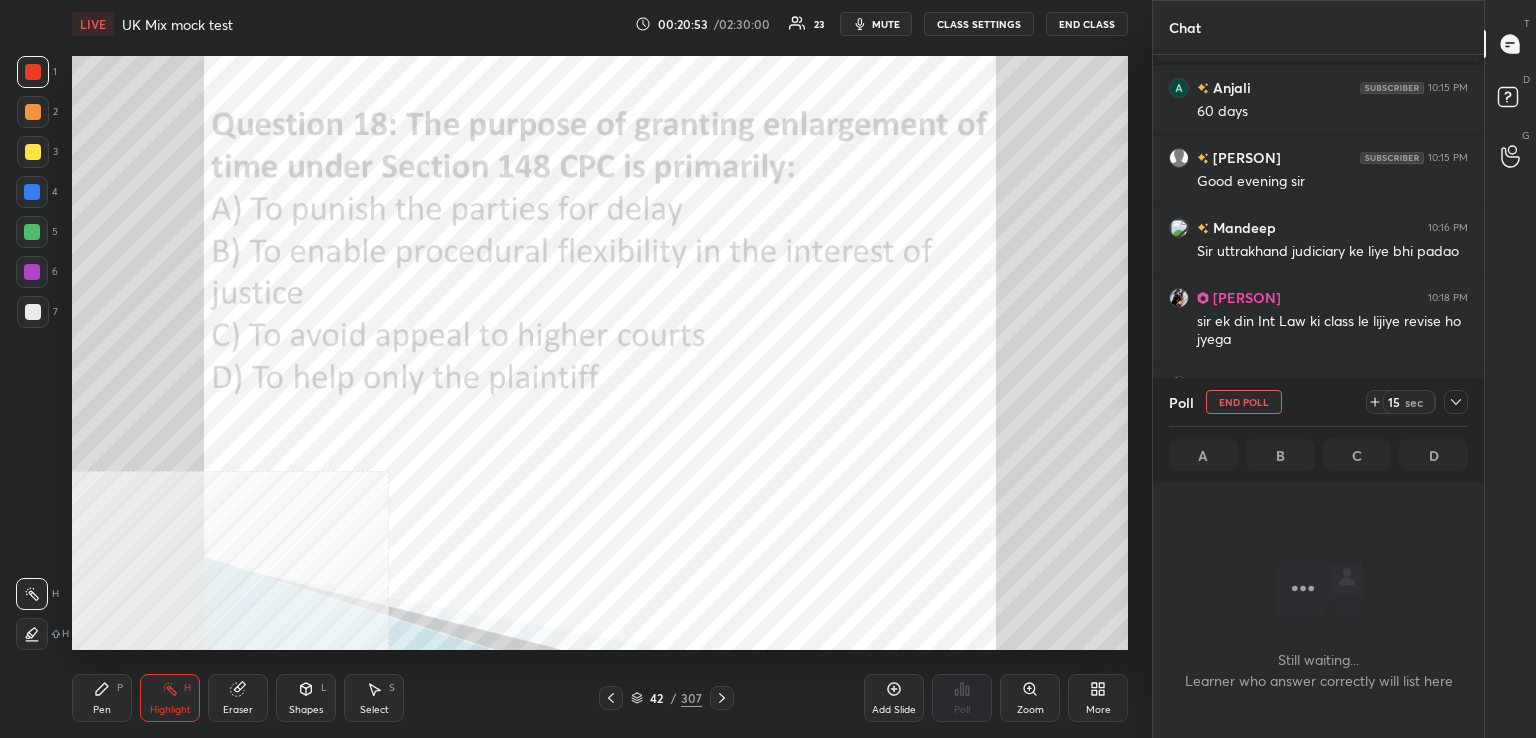 scroll, scrollTop: 588, scrollLeft: 325, axis: both 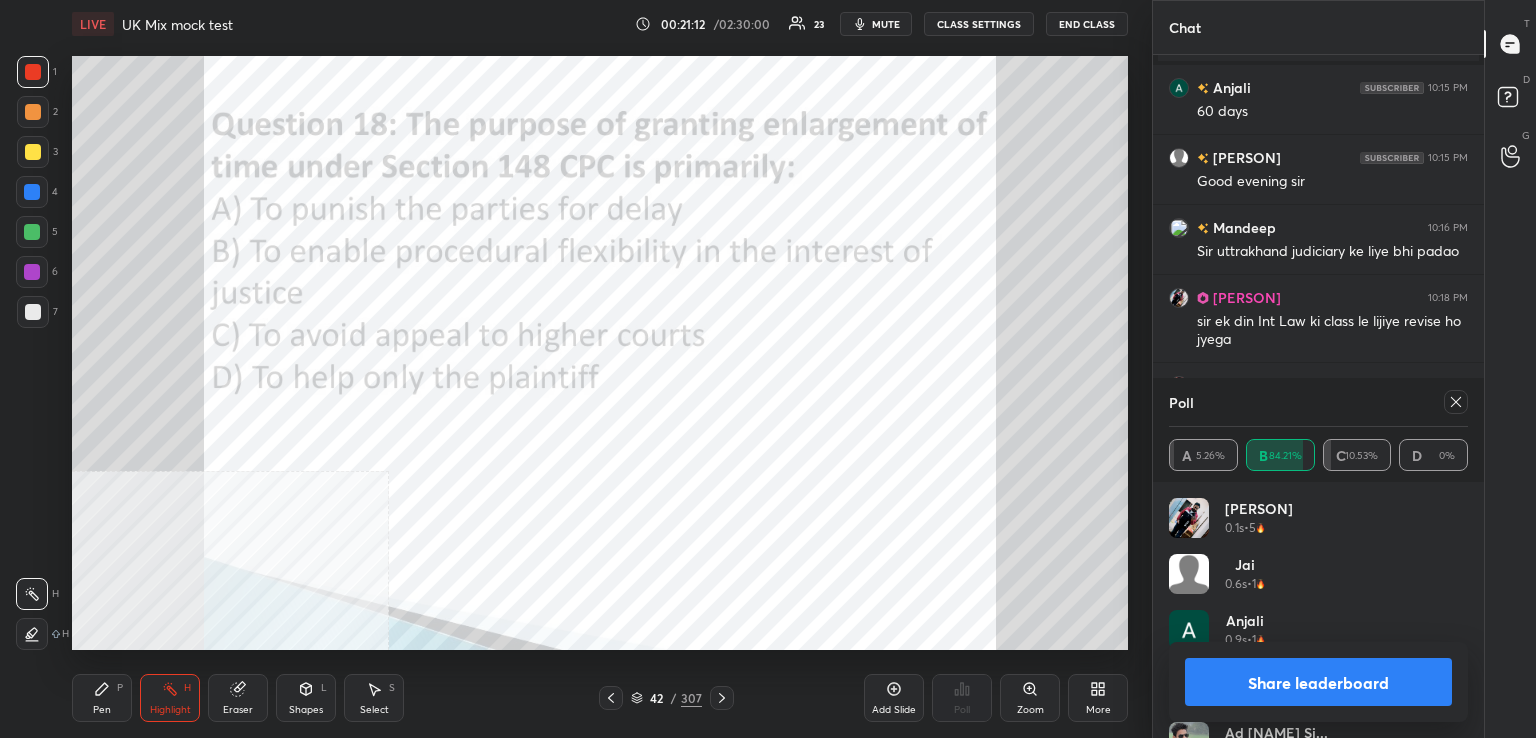 click on "Poll A 5.26% B 84.21% C 10.53% D 0%" at bounding box center [1318, 430] 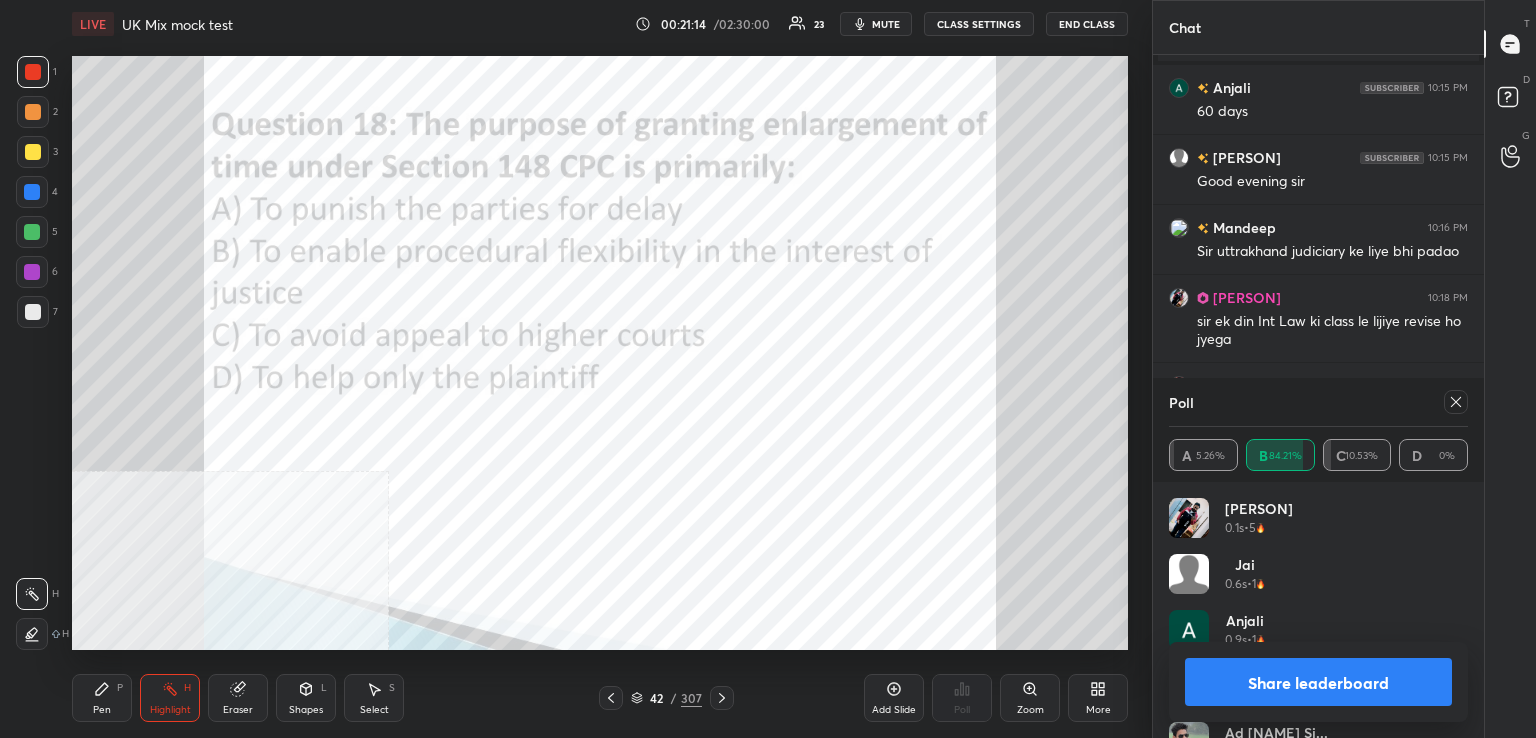 drag, startPoint x: 1452, startPoint y: 401, endPoint x: 1192, endPoint y: 459, distance: 266.3907 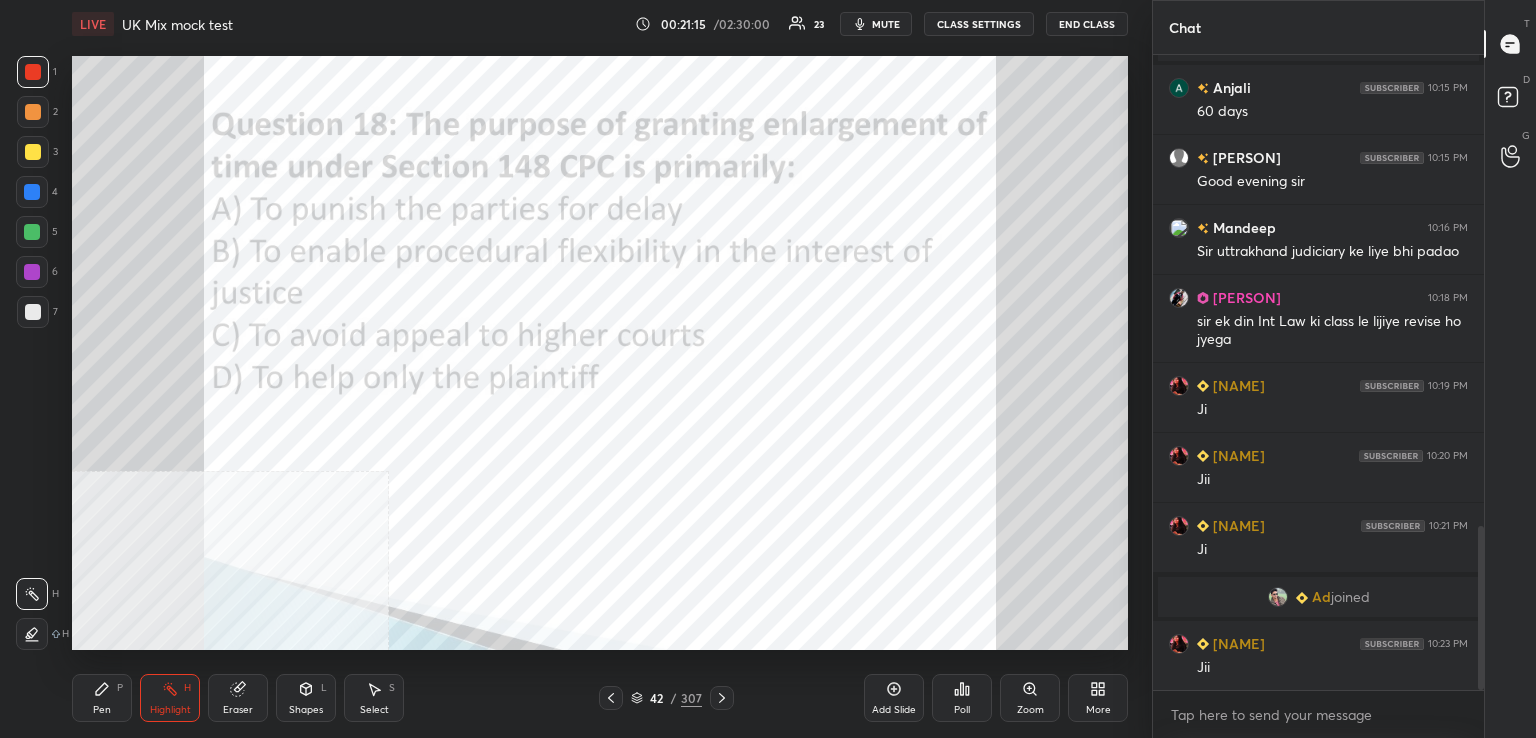 click at bounding box center (722, 698) 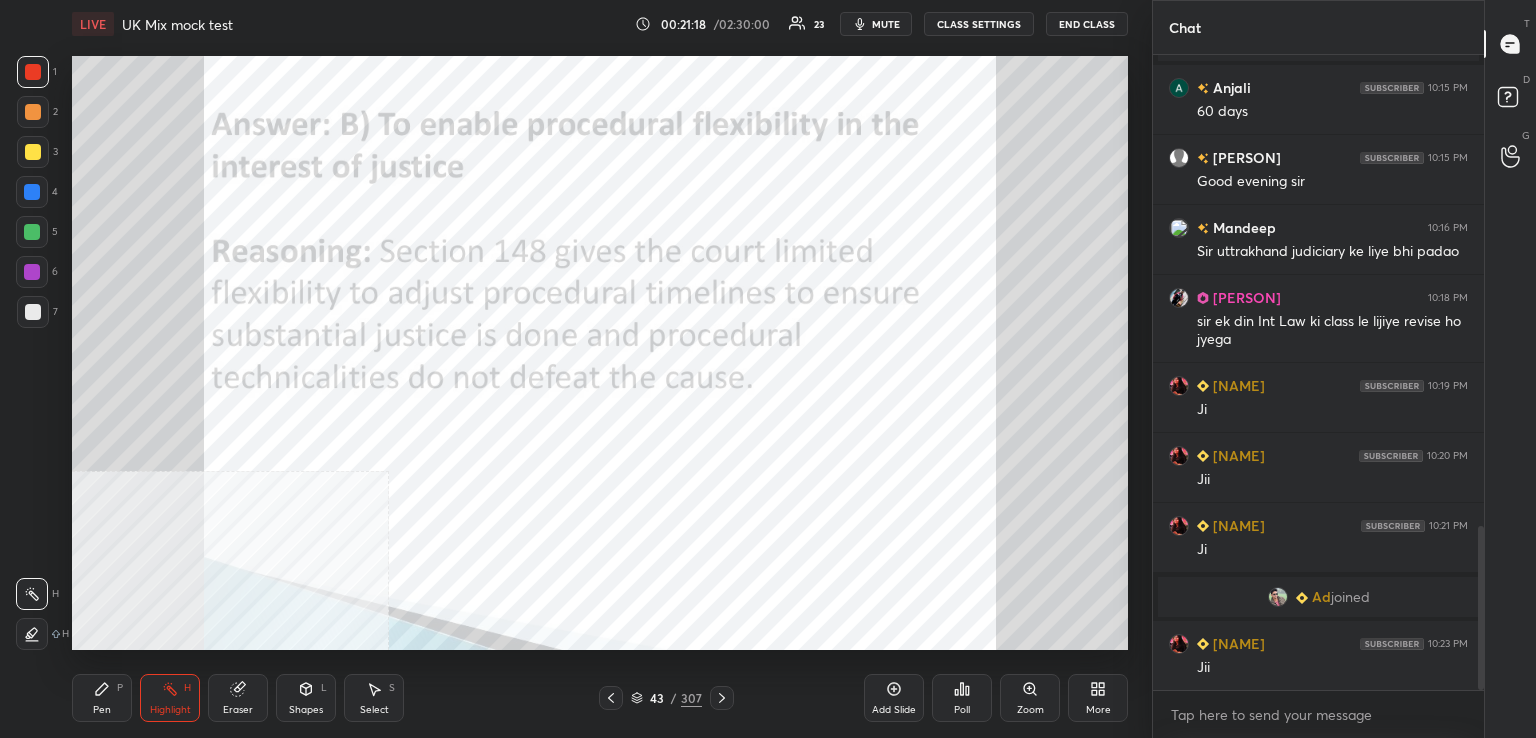 click 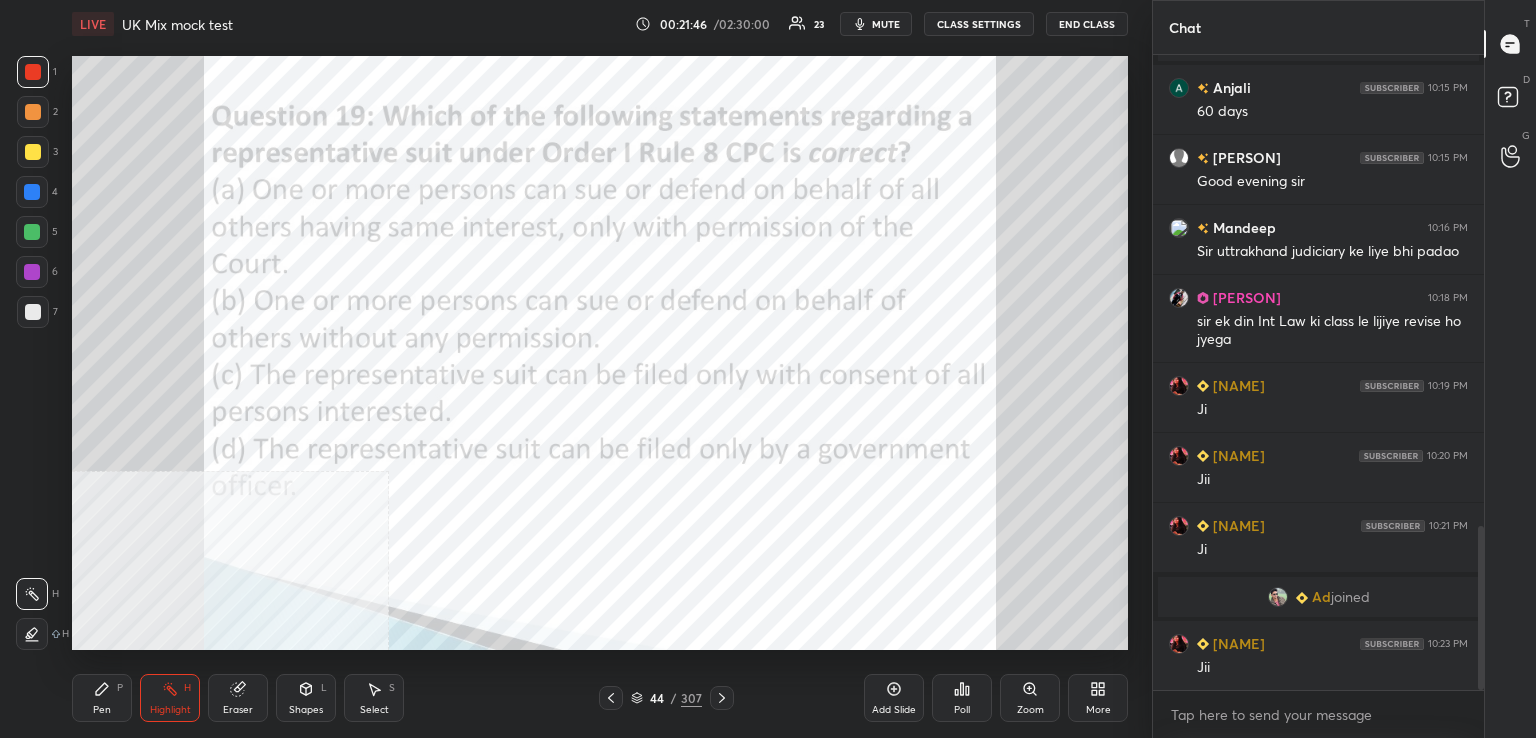 click on "Poll" at bounding box center [962, 698] 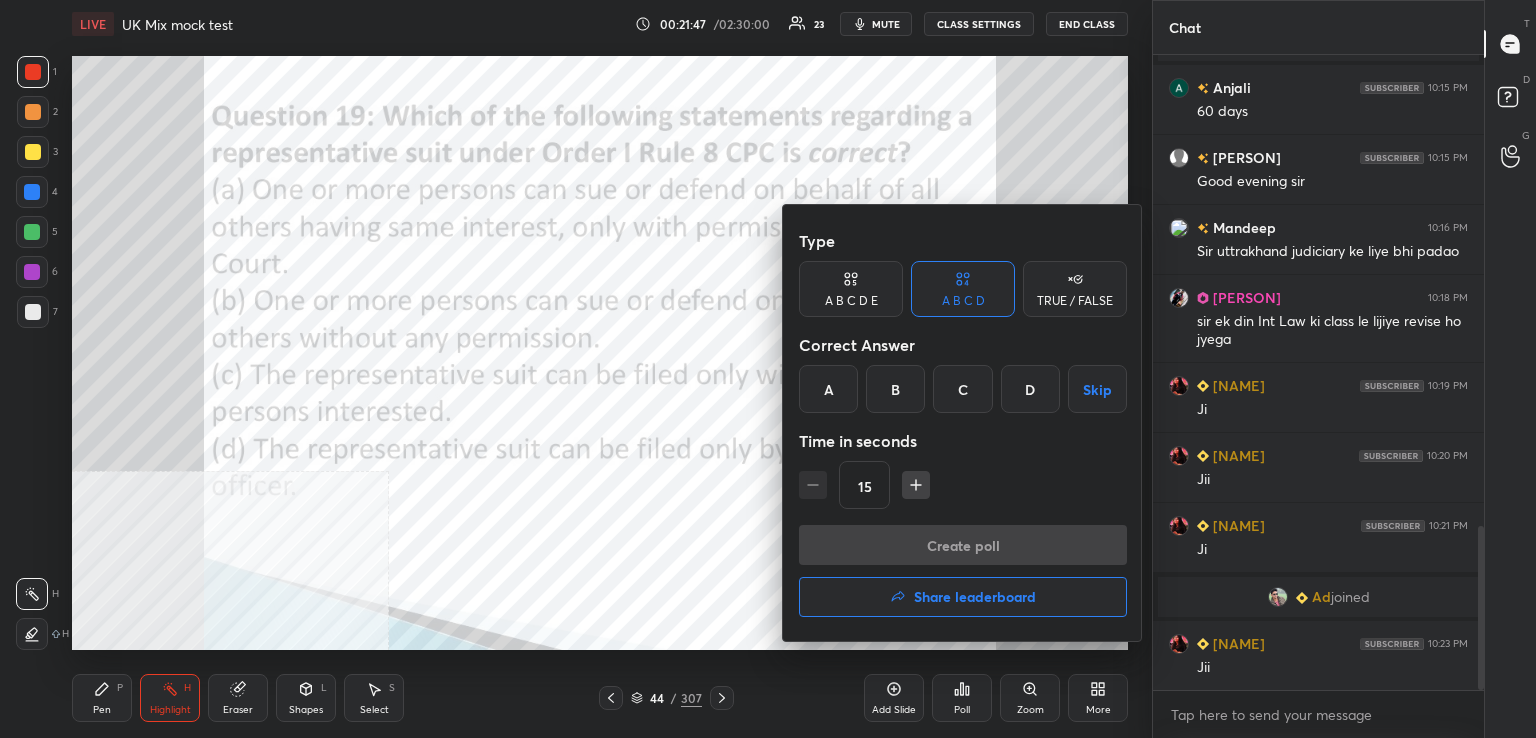 drag, startPoint x: 836, startPoint y: 388, endPoint x: 868, endPoint y: 455, distance: 74.24958 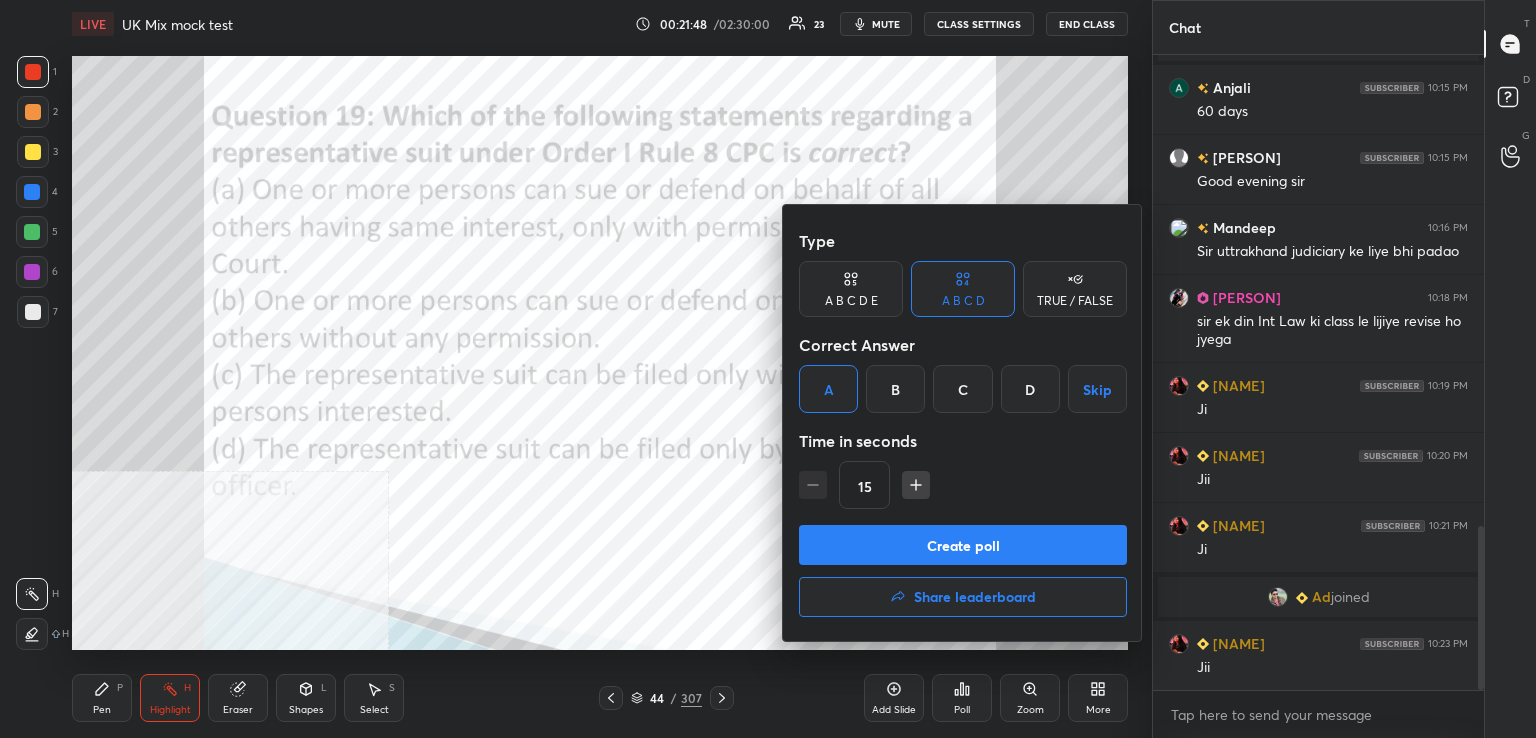 click on "Create poll" at bounding box center [963, 545] 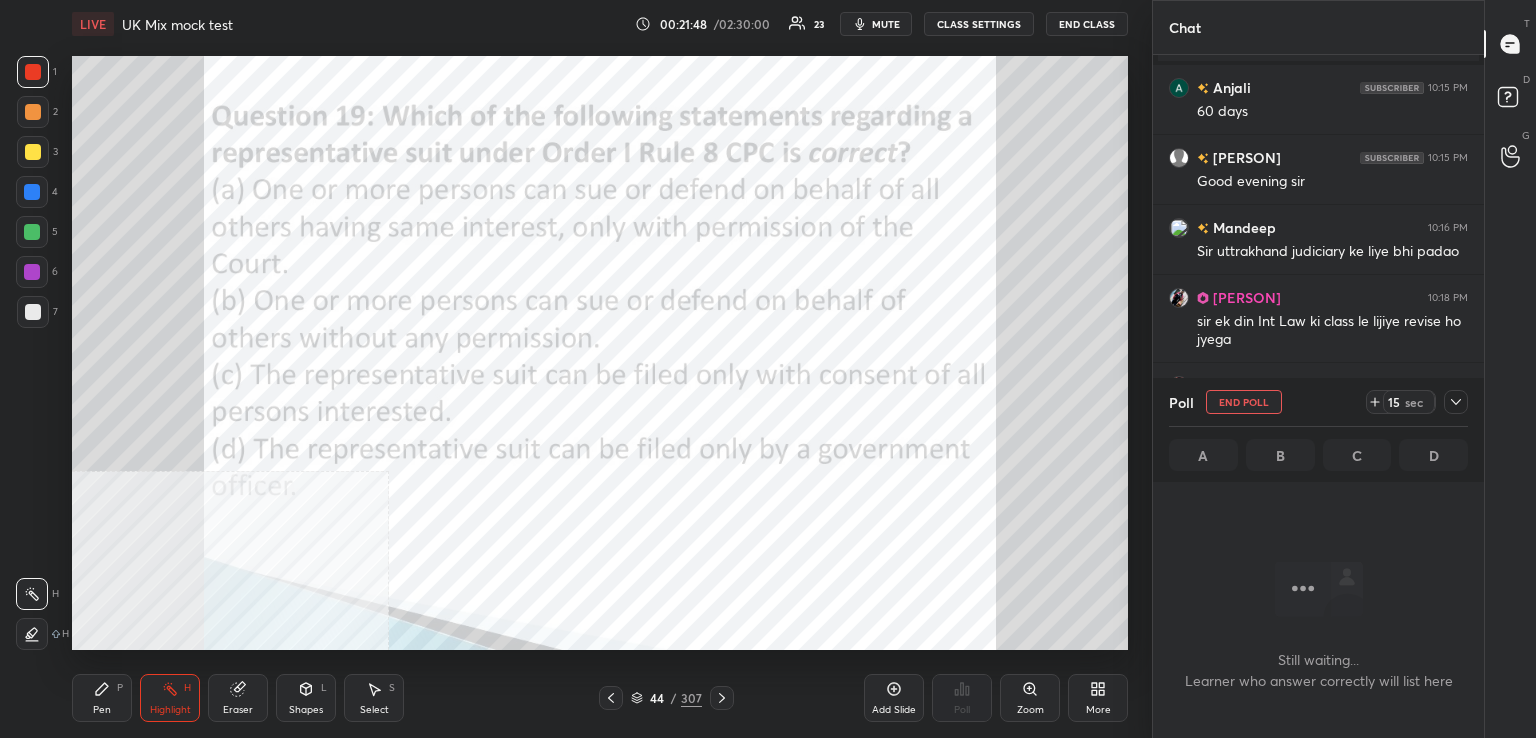 scroll, scrollTop: 532, scrollLeft: 325, axis: both 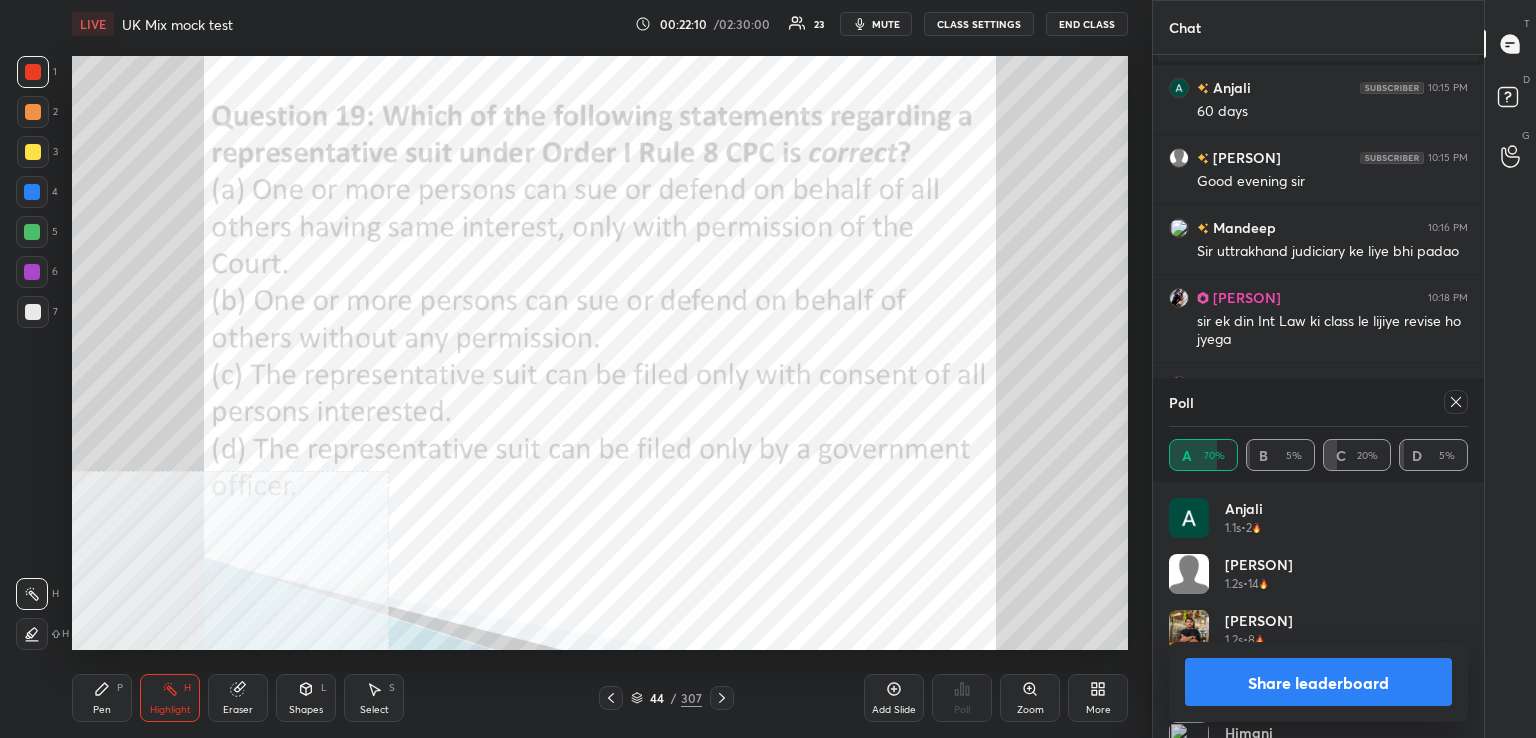 drag, startPoint x: 1453, startPoint y: 393, endPoint x: 1432, endPoint y: 401, distance: 22.472204 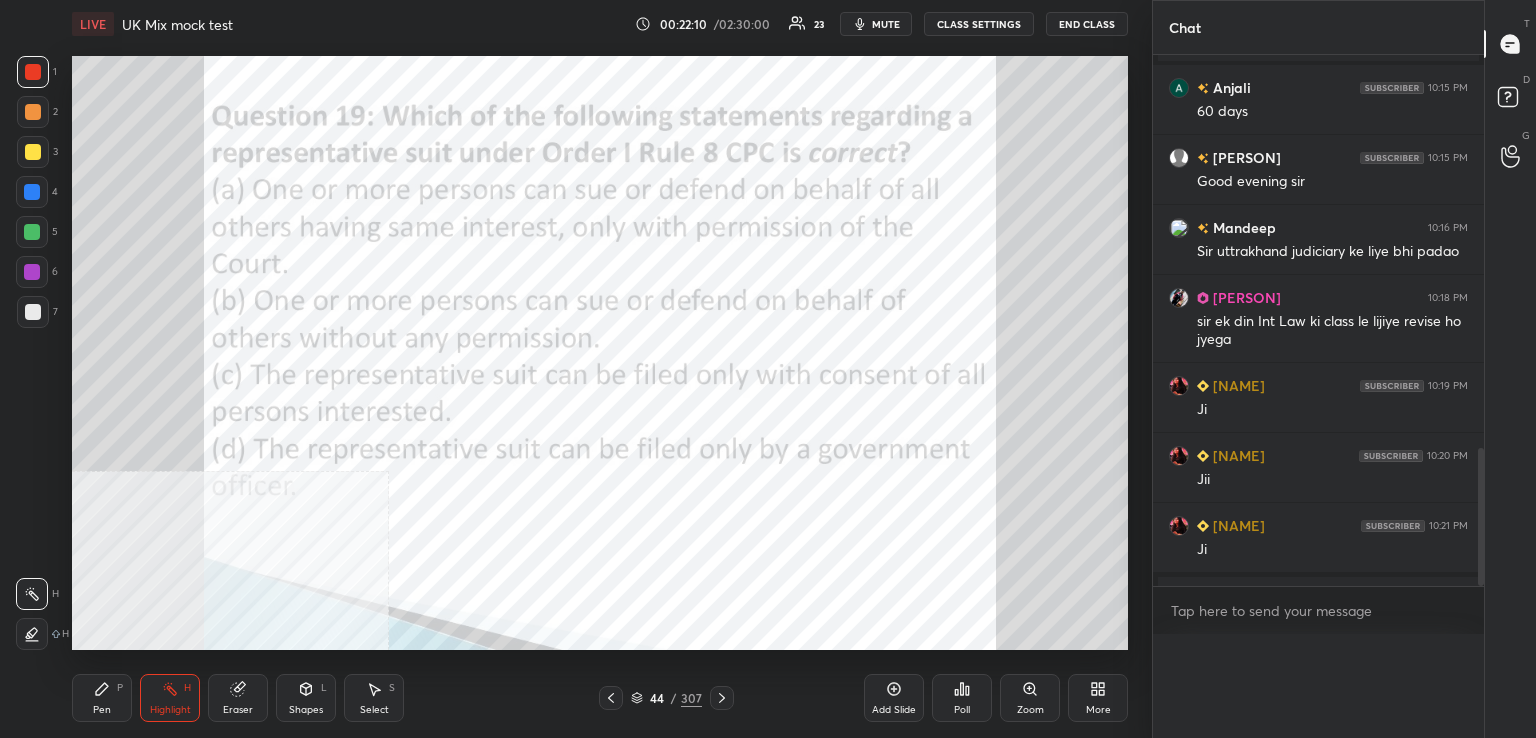 scroll, scrollTop: 0, scrollLeft: 0, axis: both 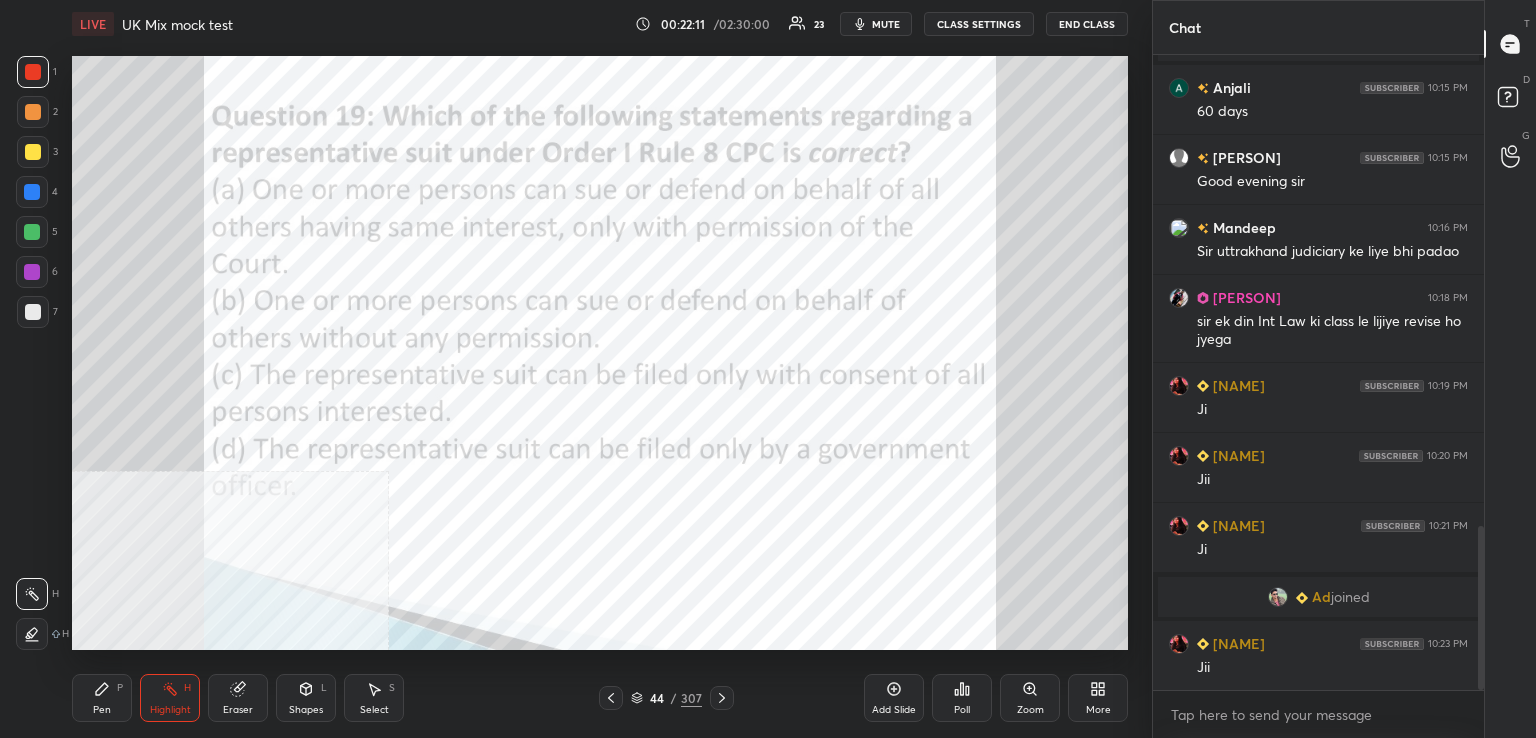 click 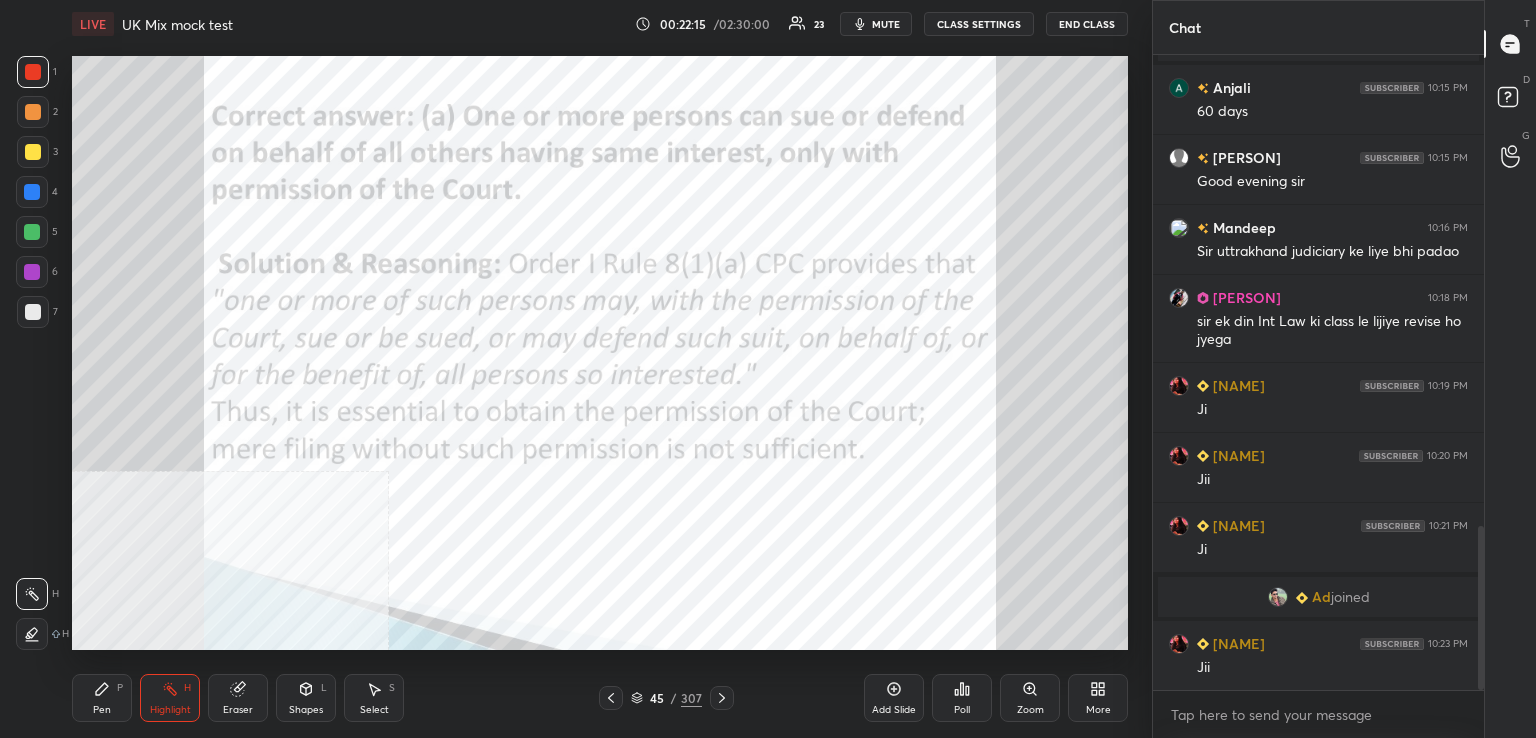 drag, startPoint x: 717, startPoint y: 698, endPoint x: 680, endPoint y: 670, distance: 46.400433 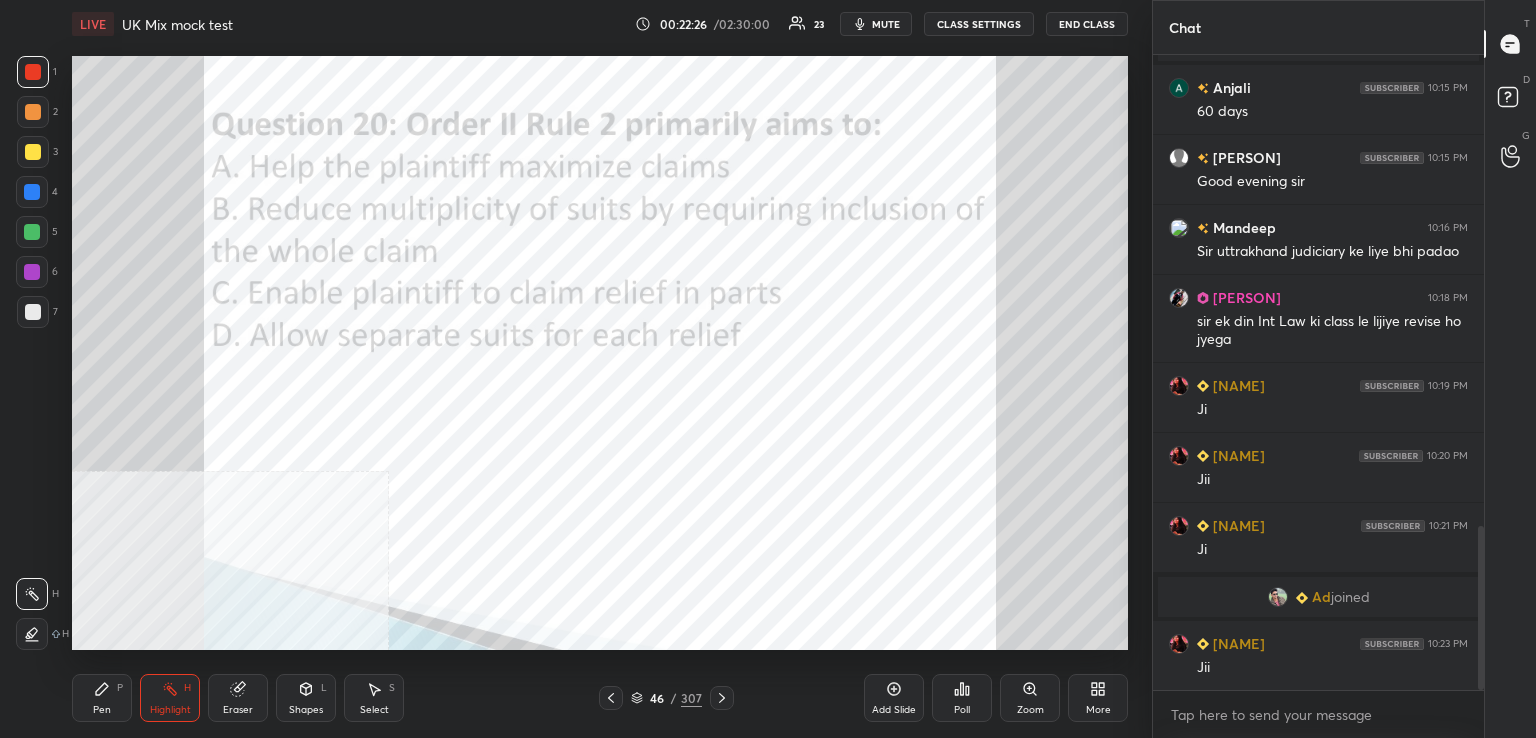 click on "Poll" at bounding box center (962, 698) 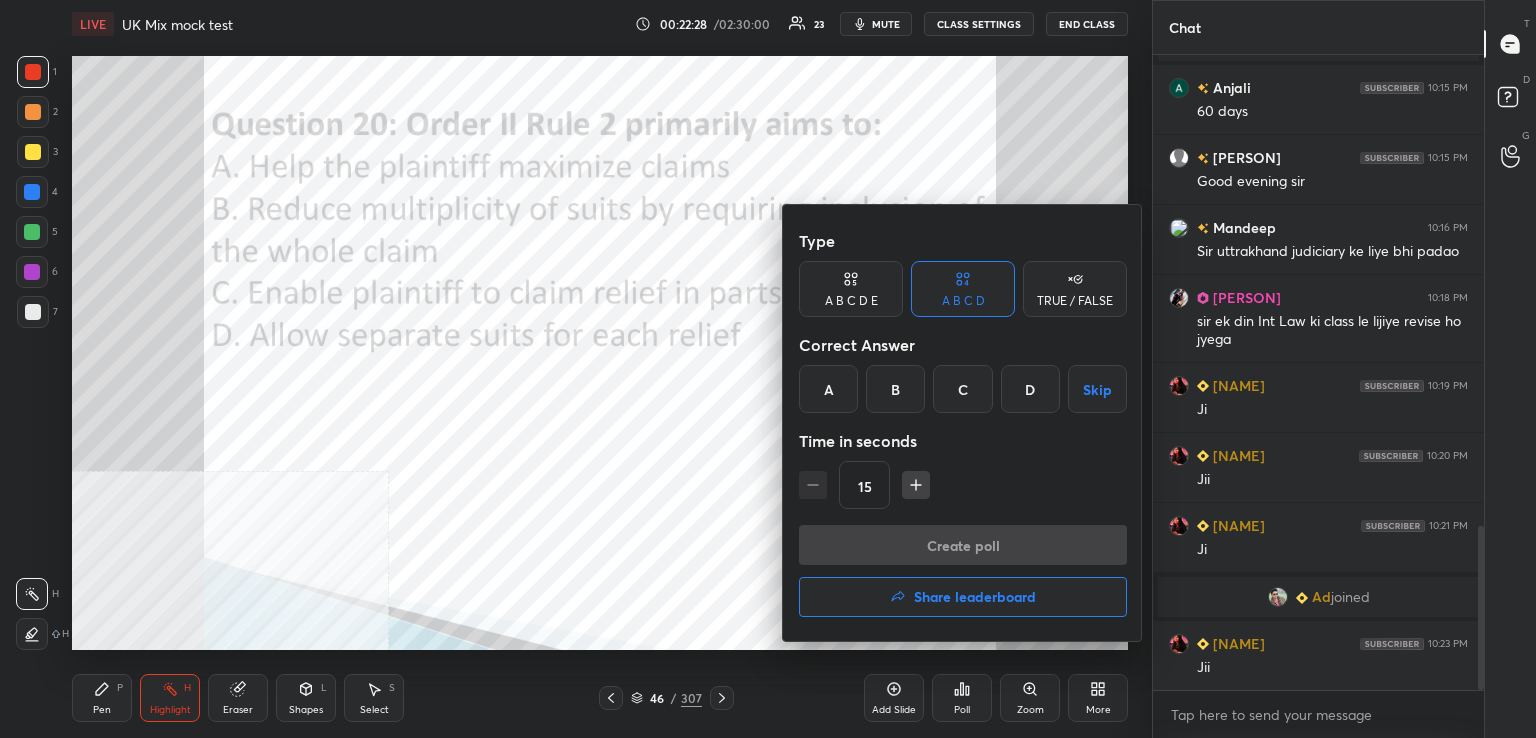 click on "B" at bounding box center (895, 389) 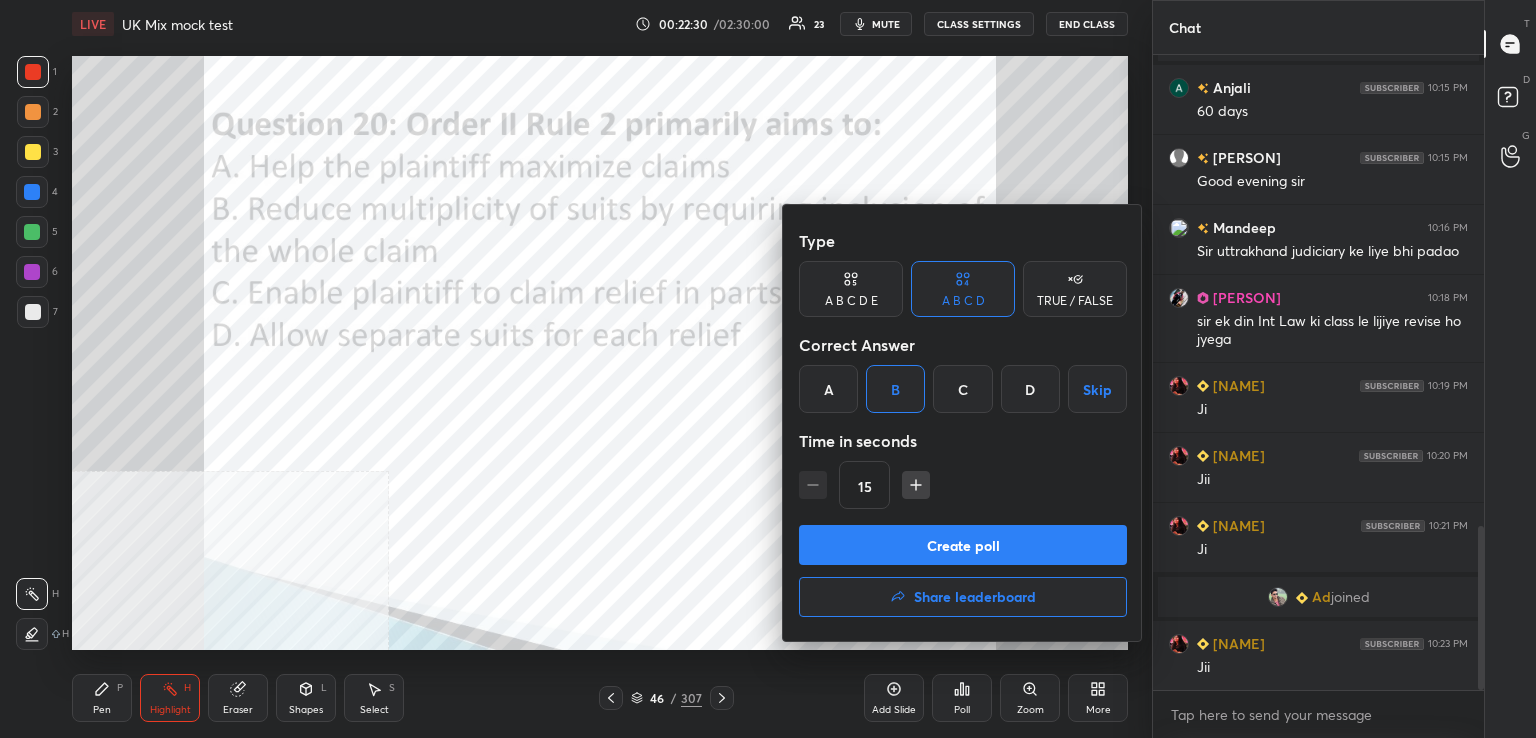 drag, startPoint x: 924, startPoint y: 538, endPoint x: 917, endPoint y: 524, distance: 15.652476 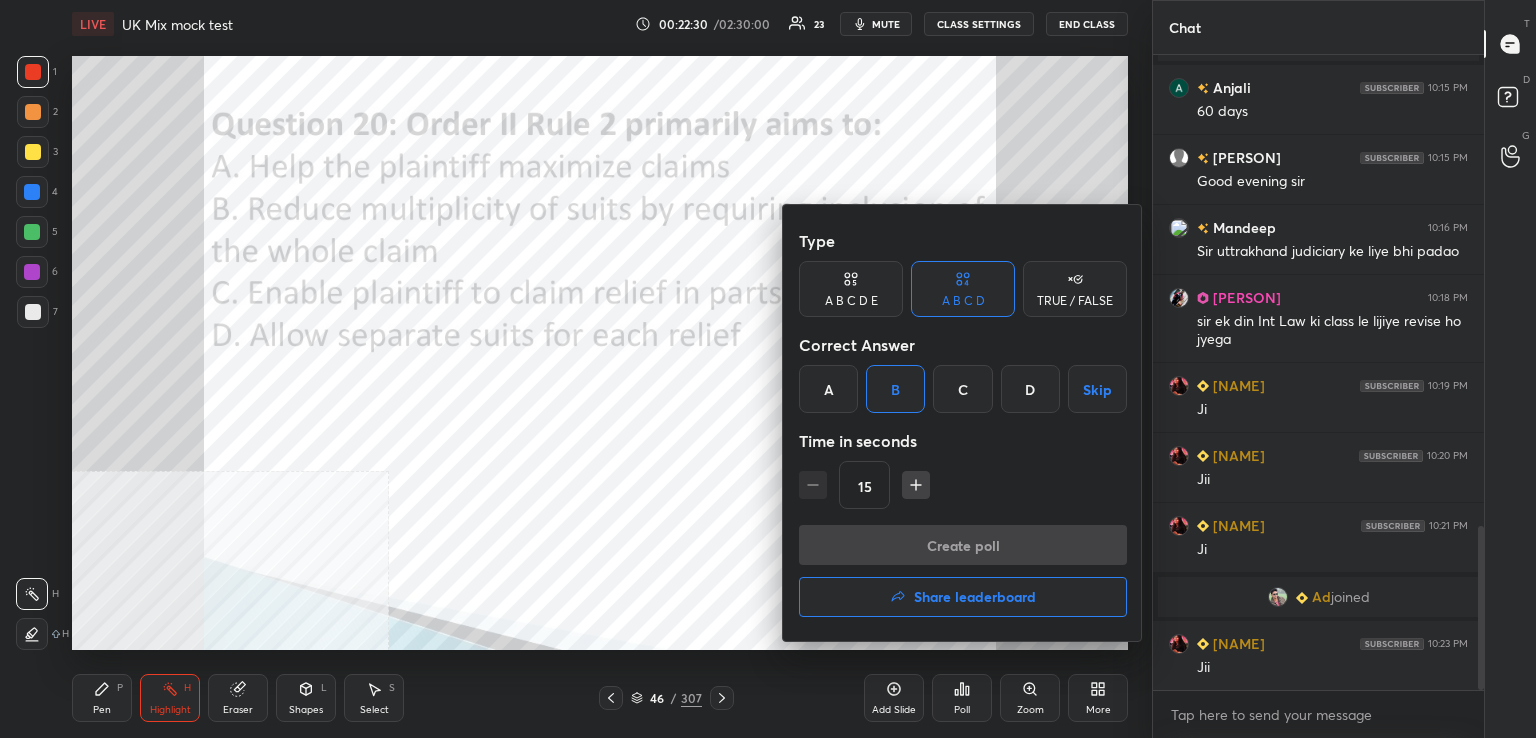 scroll, scrollTop: 587, scrollLeft: 325, axis: both 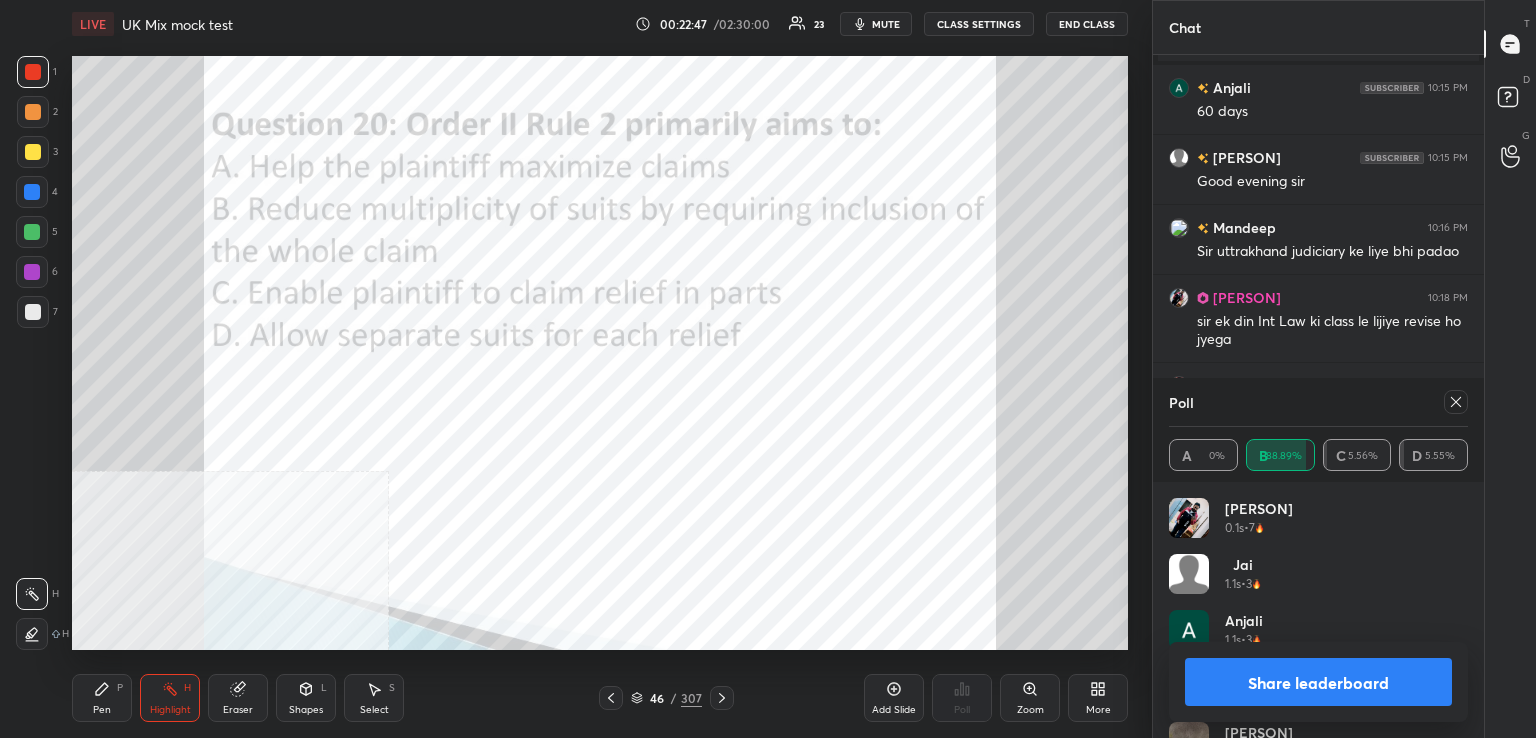 click 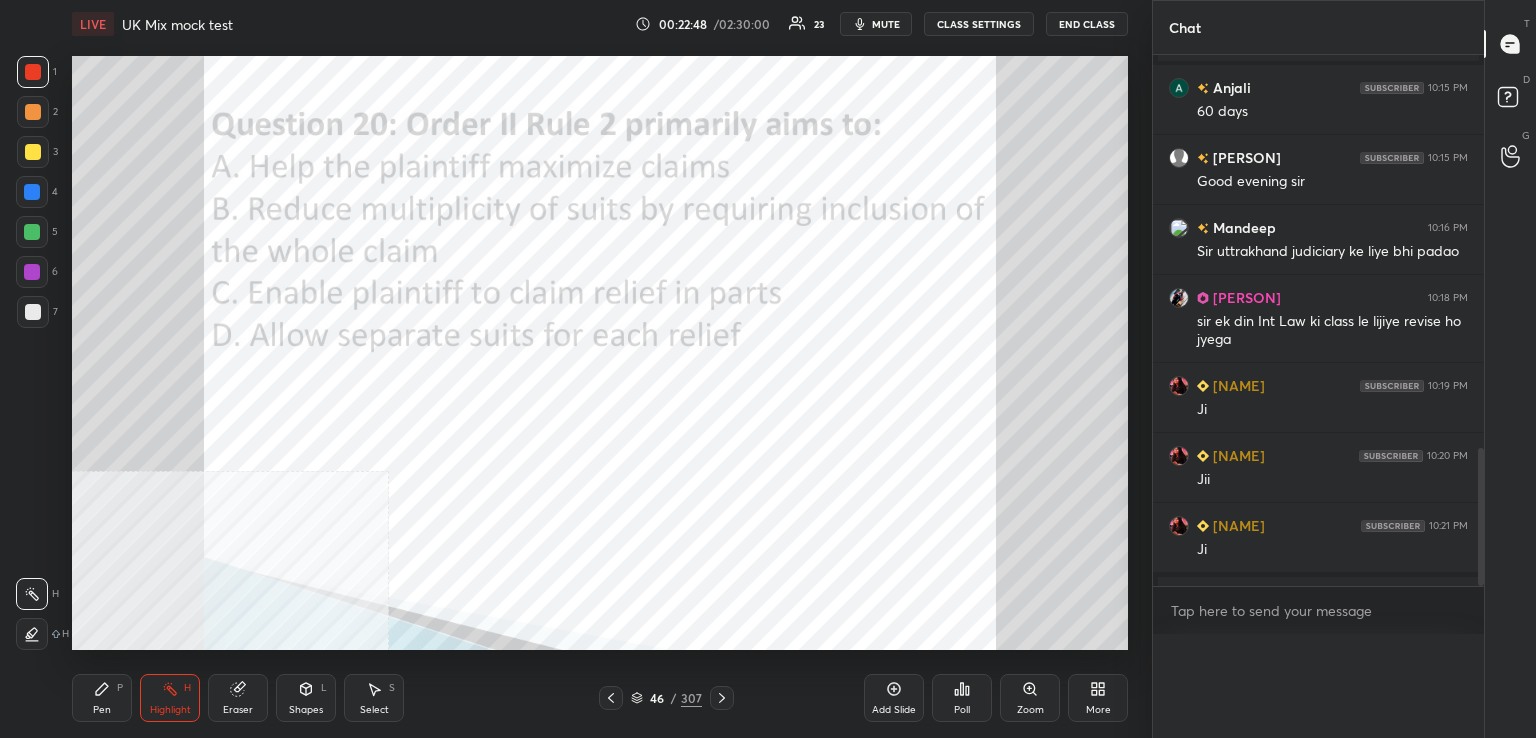 scroll, scrollTop: 151, scrollLeft: 293, axis: both 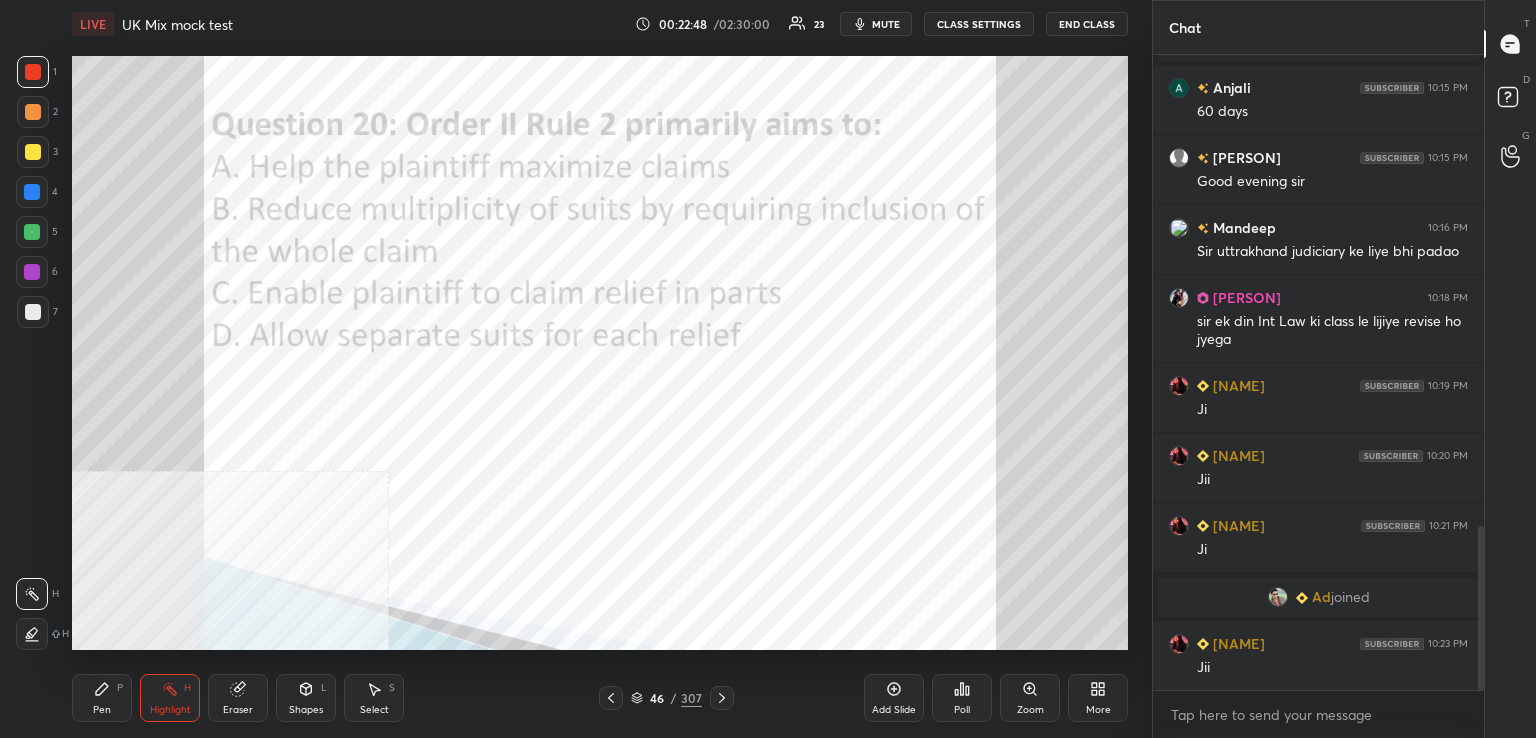 drag, startPoint x: 721, startPoint y: 705, endPoint x: 721, endPoint y: 656, distance: 49 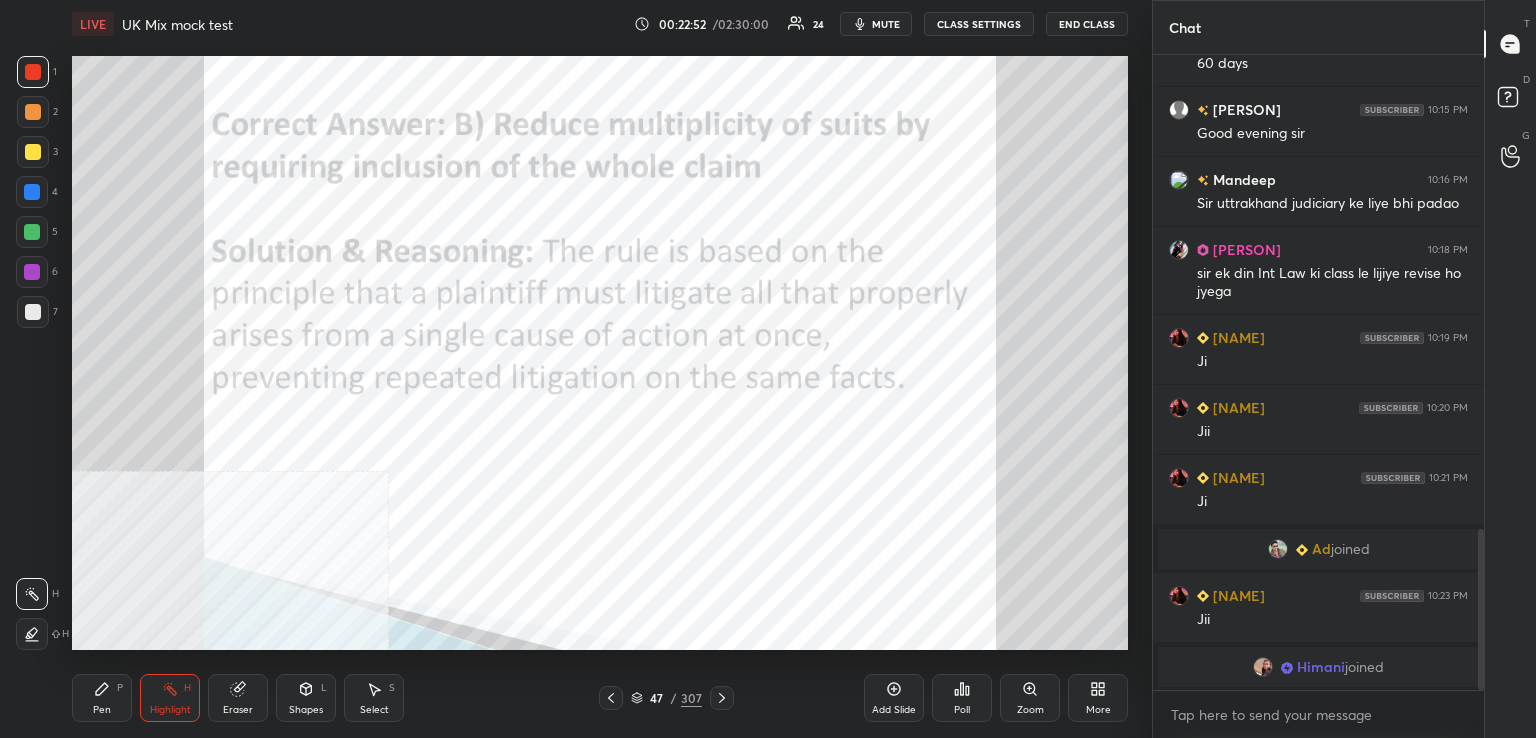 drag, startPoint x: 716, startPoint y: 709, endPoint x: 712, endPoint y: 697, distance: 12.649111 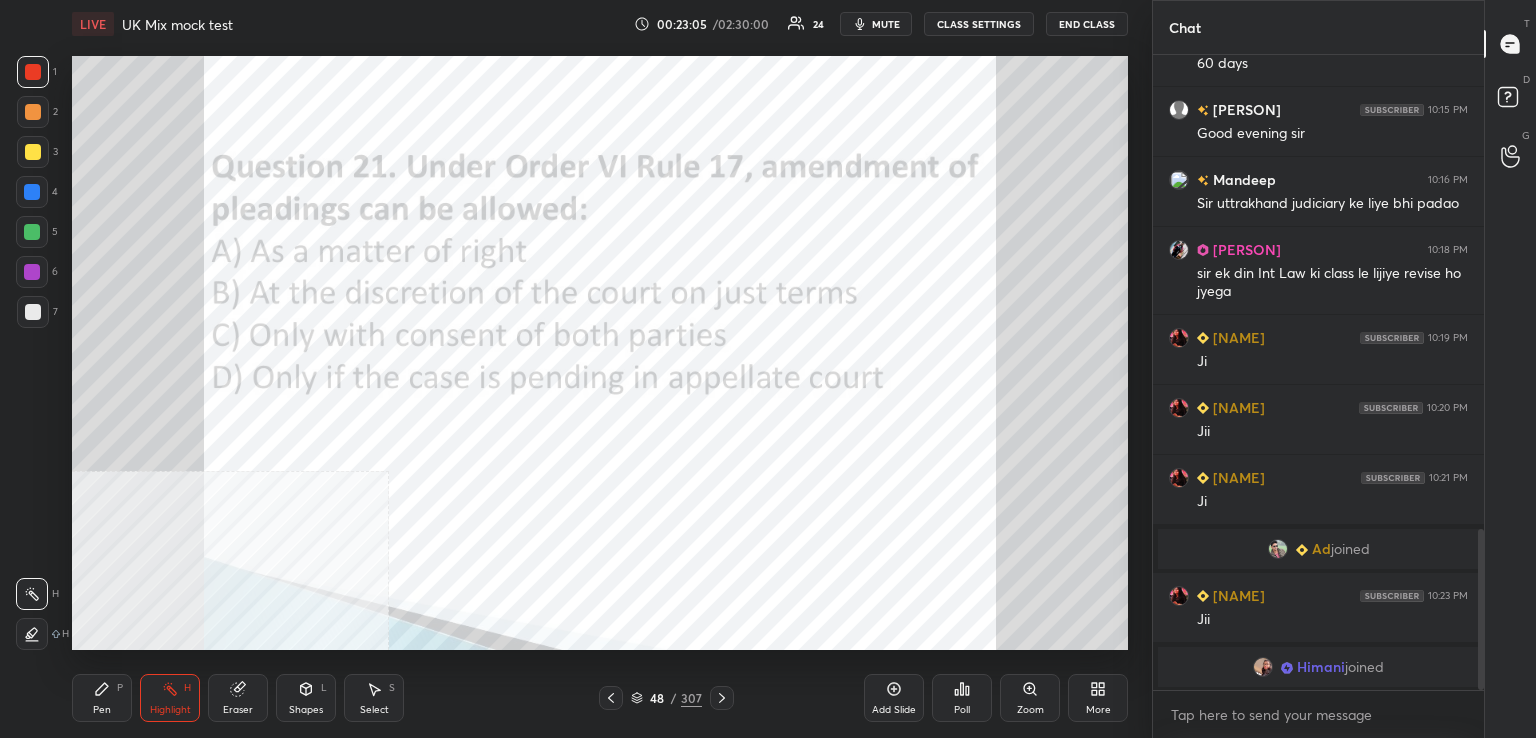 click 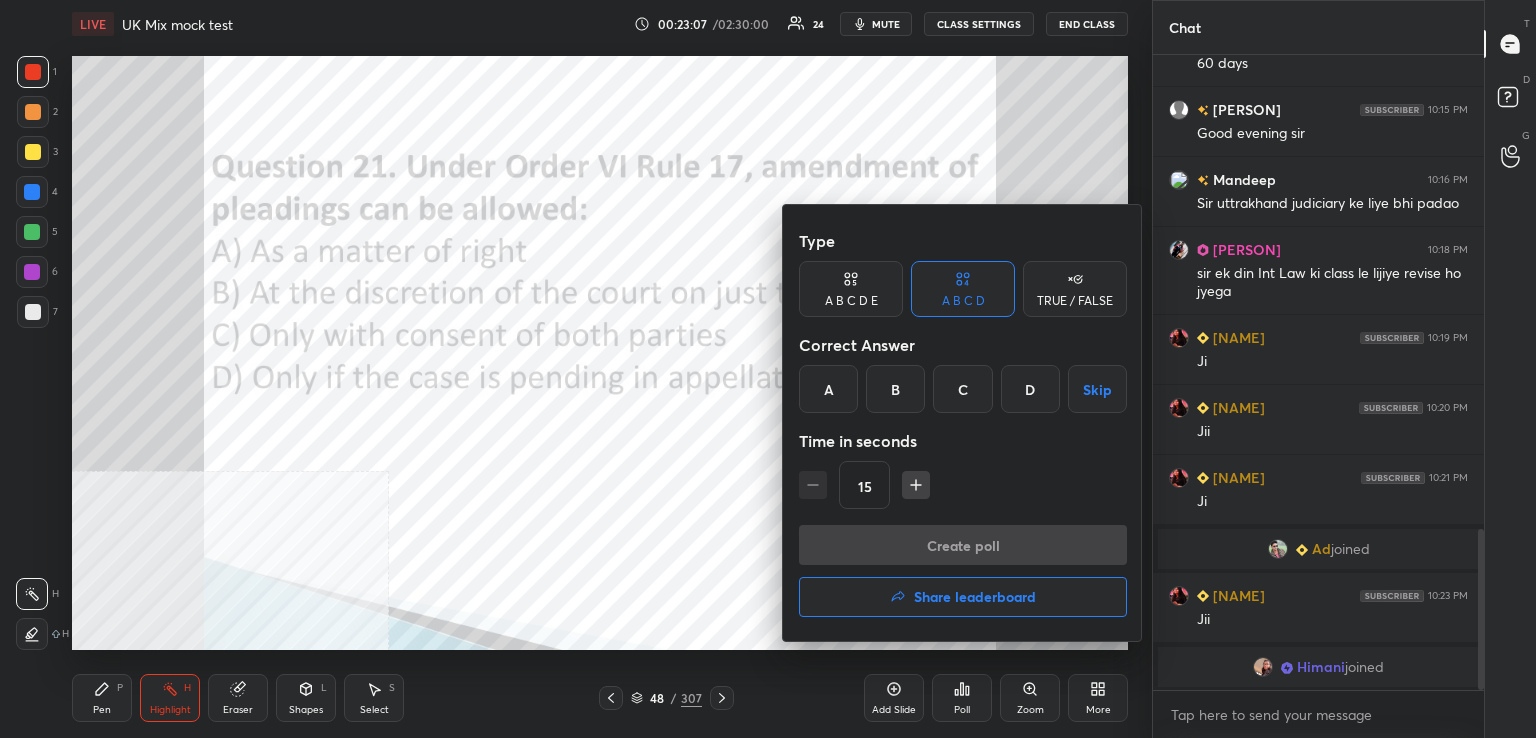 drag, startPoint x: 902, startPoint y: 381, endPoint x: 896, endPoint y: 406, distance: 25.70992 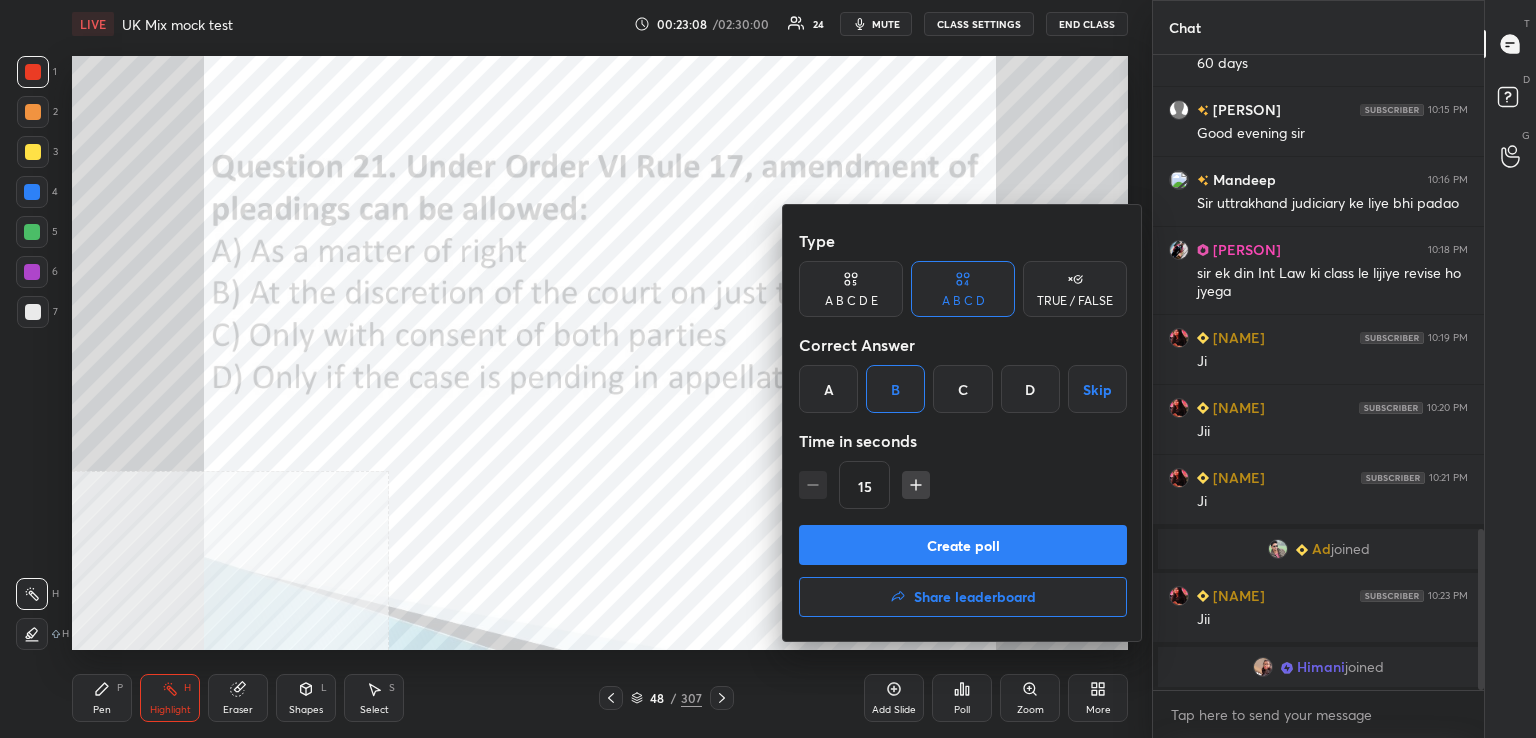 drag, startPoint x: 940, startPoint y: 550, endPoint x: 924, endPoint y: 534, distance: 22.627417 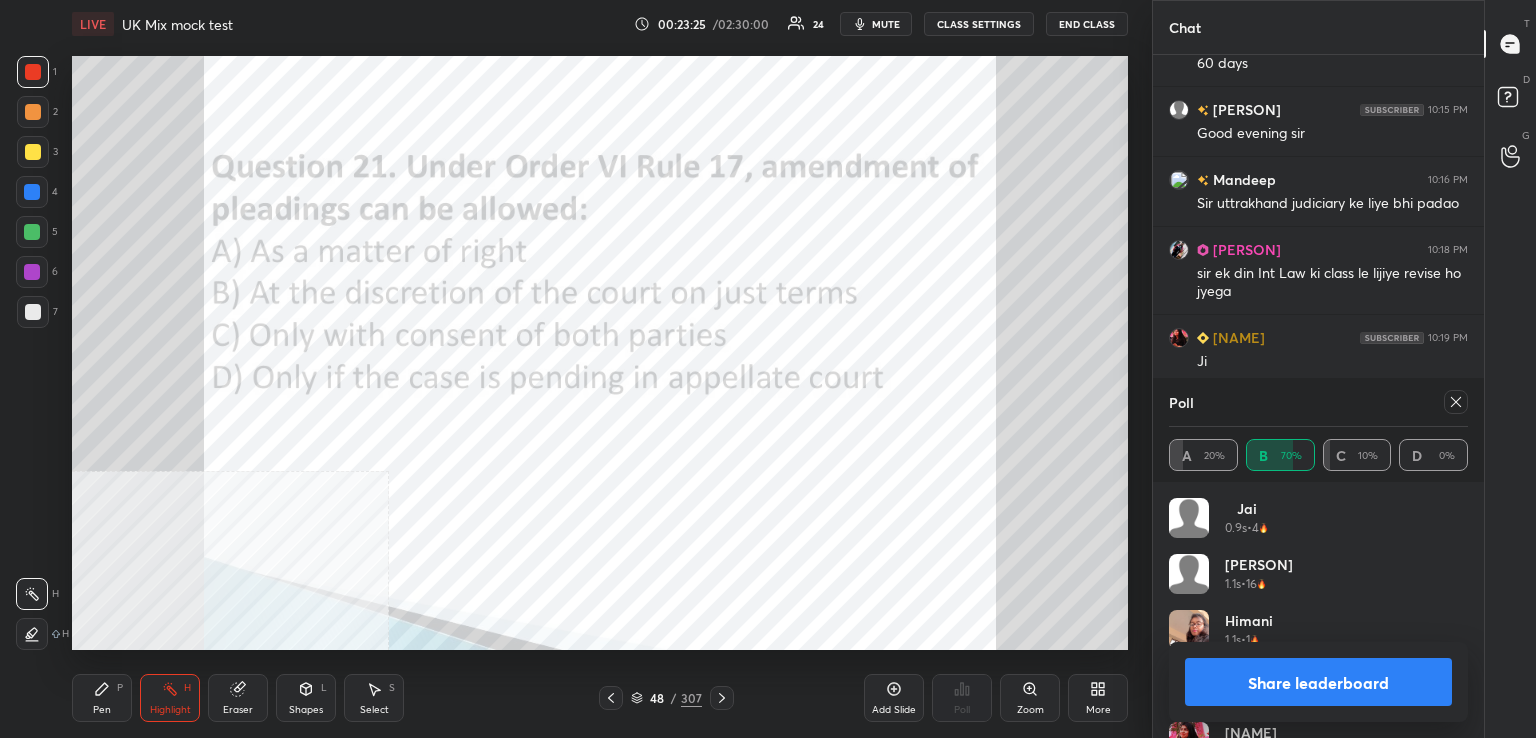 click 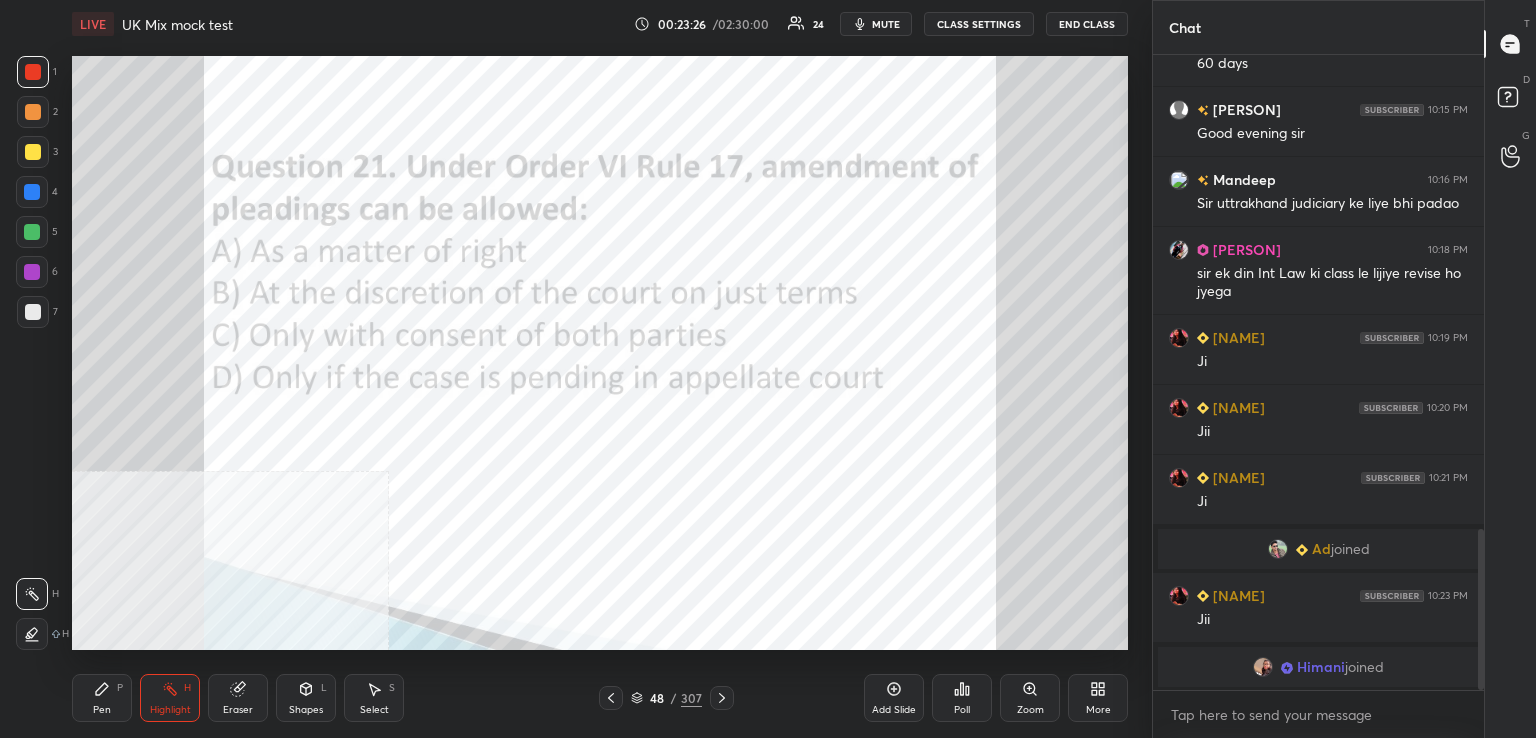 click 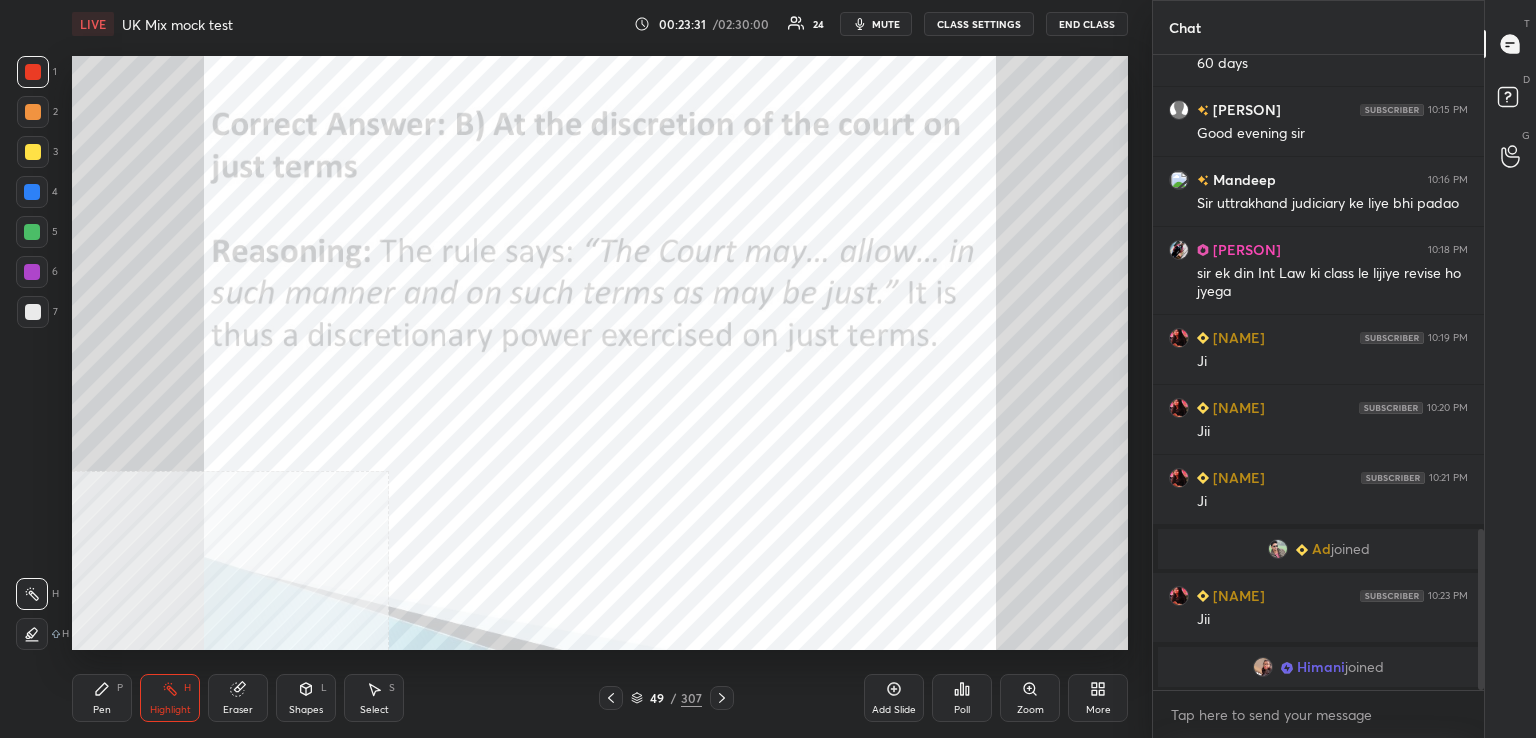 drag, startPoint x: 720, startPoint y: 694, endPoint x: 697, endPoint y: 689, distance: 23.537205 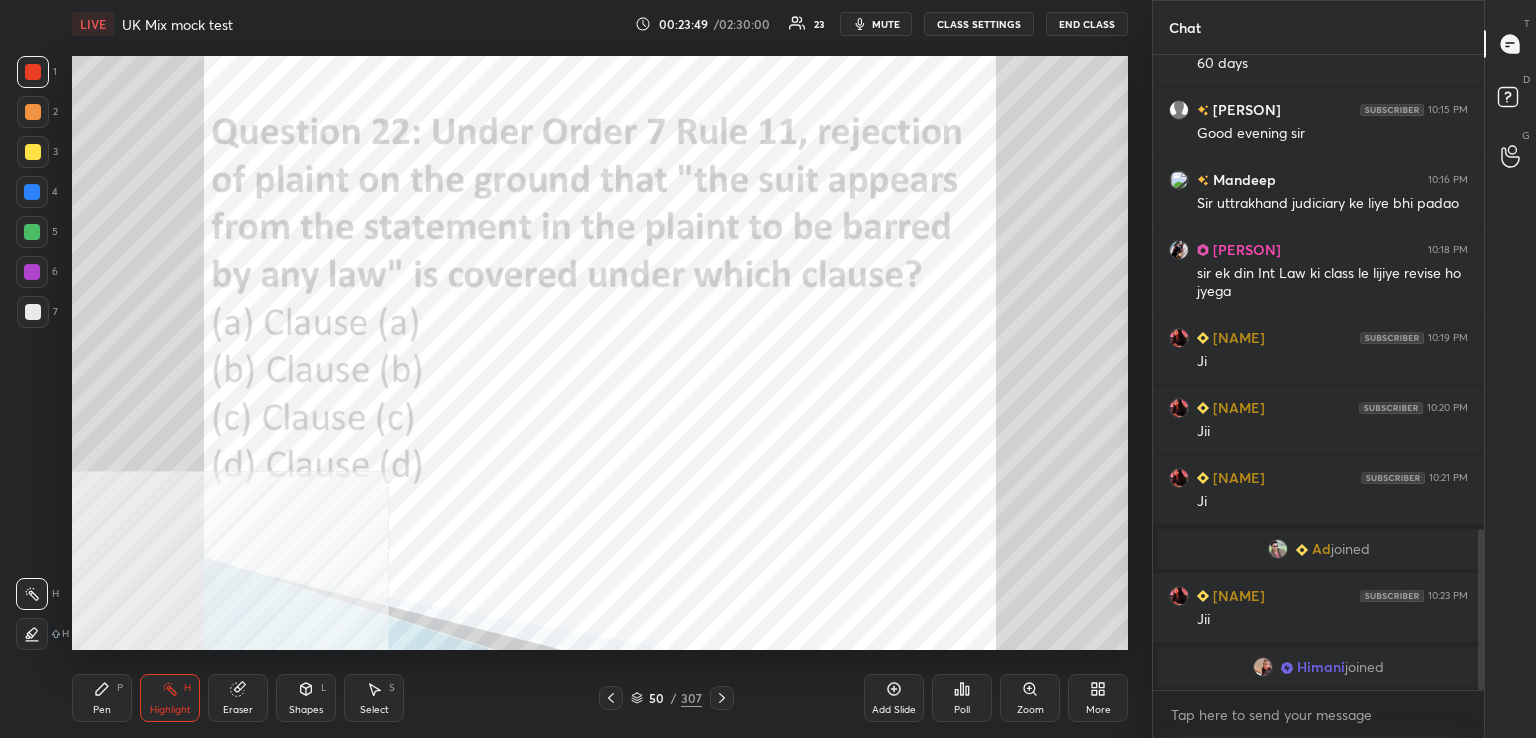 click on "Poll" at bounding box center (962, 710) 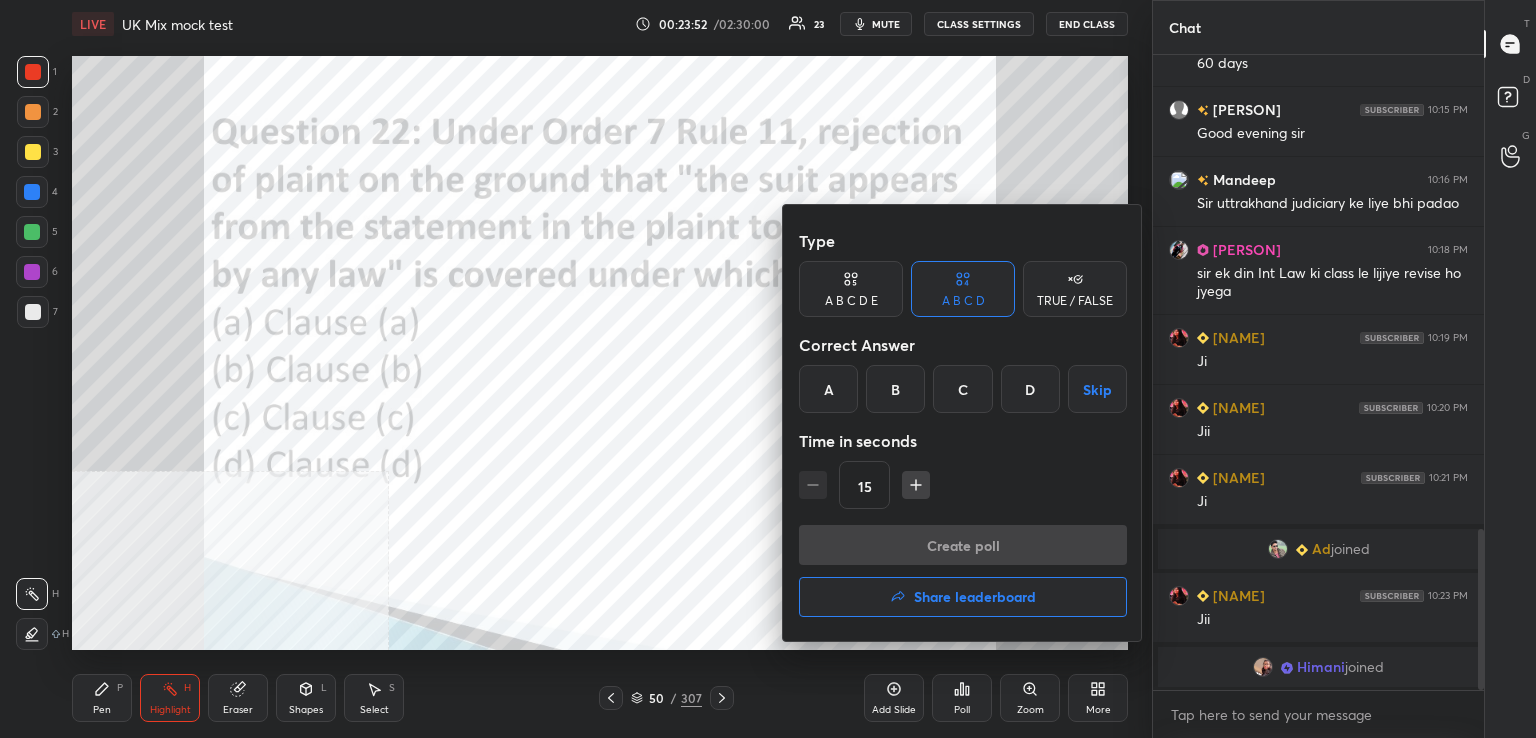 drag, startPoint x: 1029, startPoint y: 390, endPoint x: 984, endPoint y: 453, distance: 77.42093 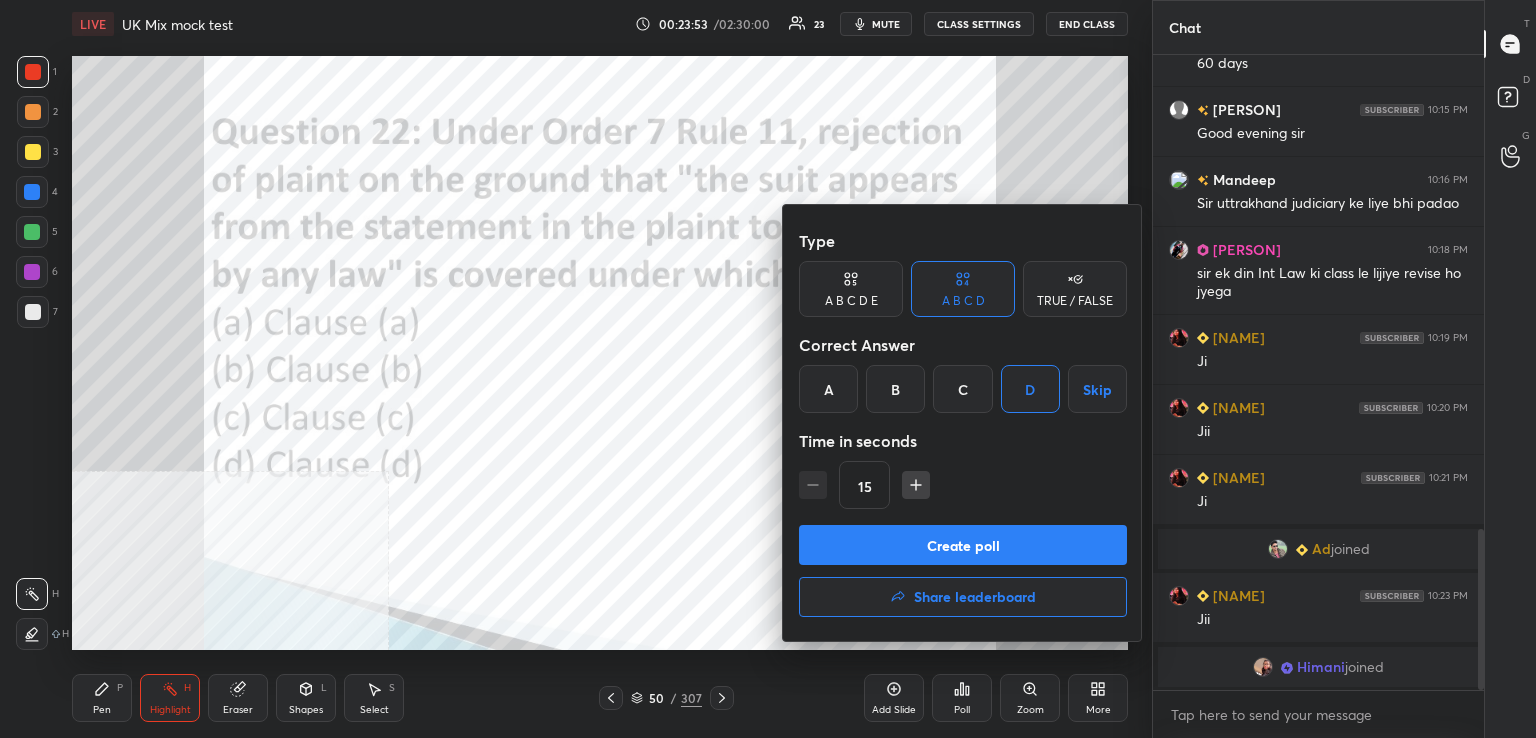 click on "Create poll" at bounding box center [963, 545] 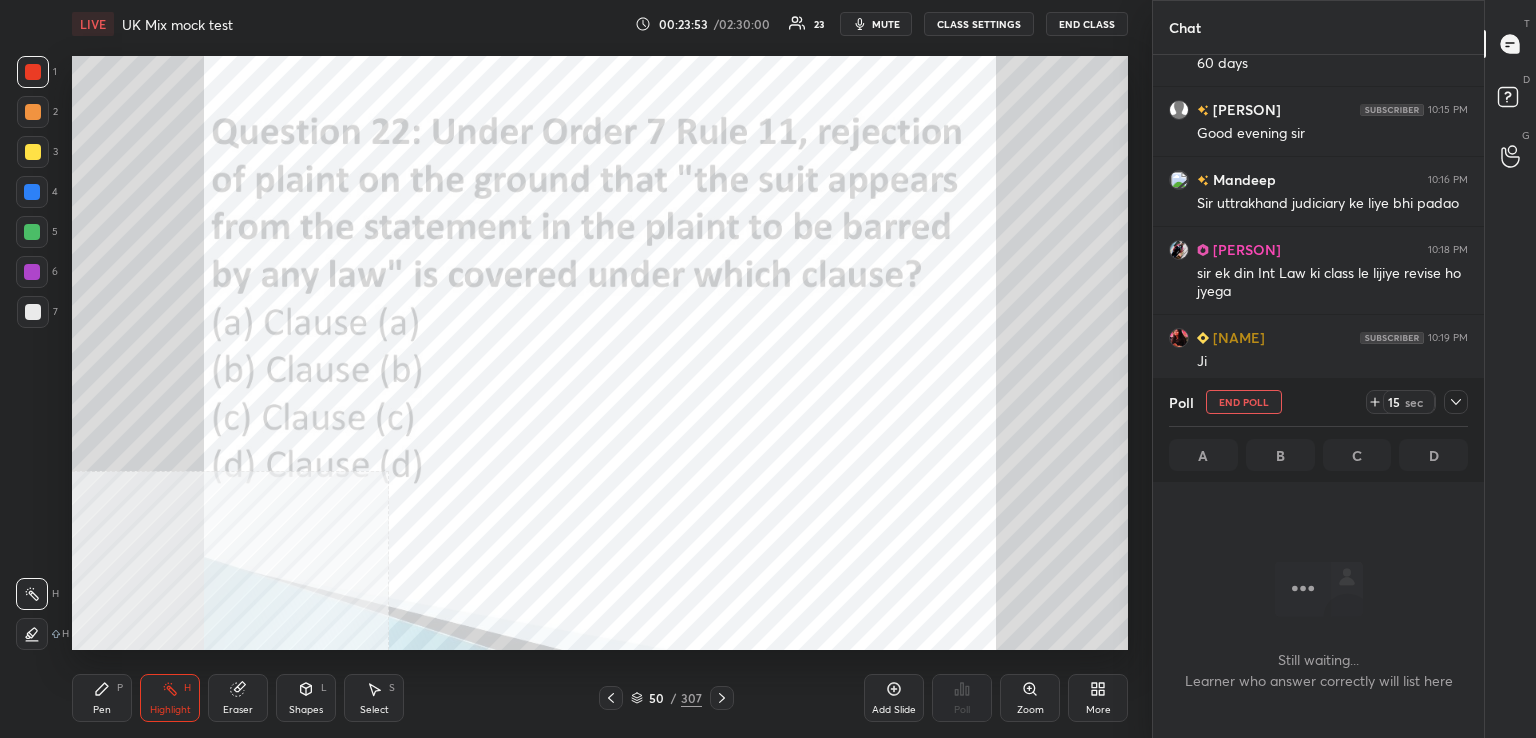 scroll, scrollTop: 376, scrollLeft: 325, axis: both 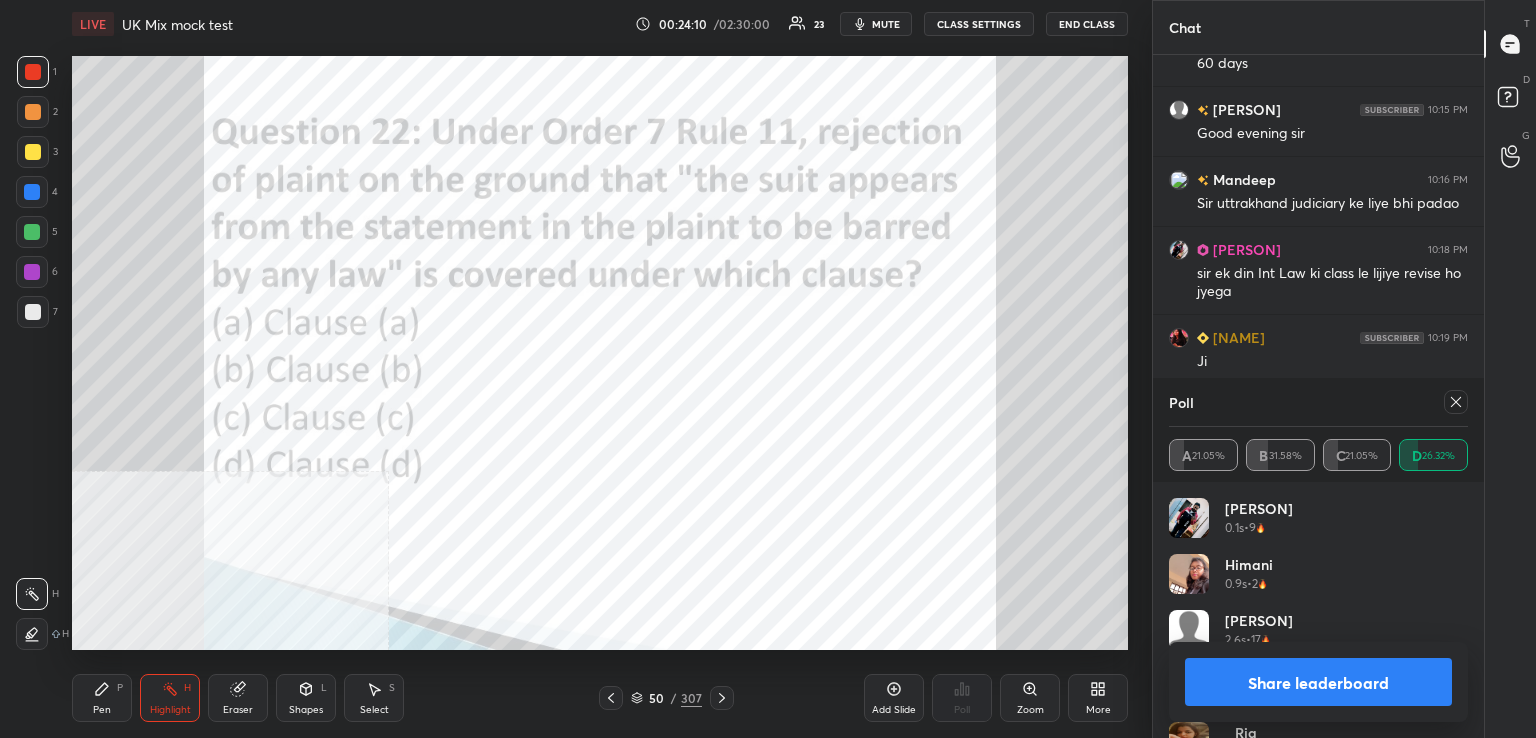 drag, startPoint x: 1454, startPoint y: 397, endPoint x: 1436, endPoint y: 407, distance: 20.59126 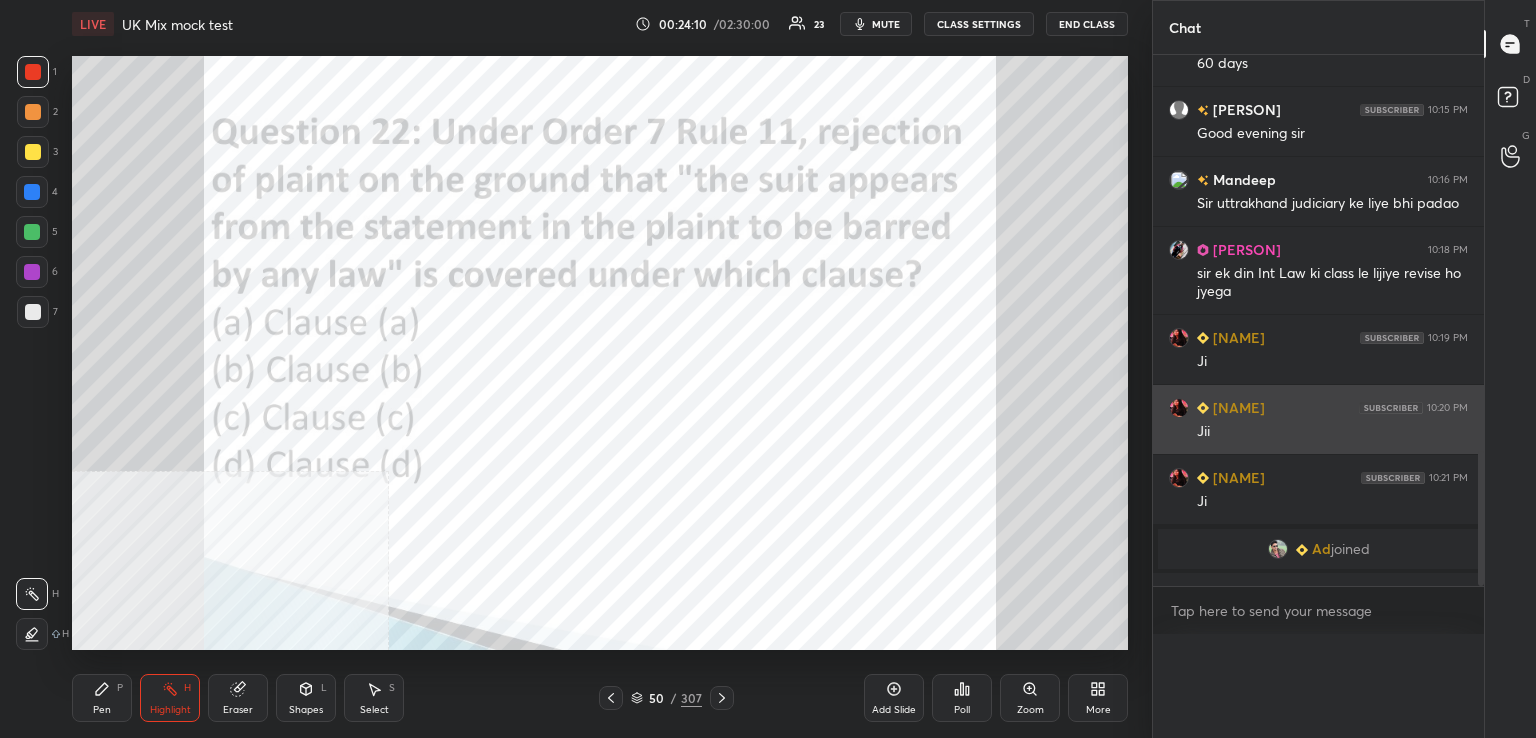 scroll, scrollTop: 151, scrollLeft: 293, axis: both 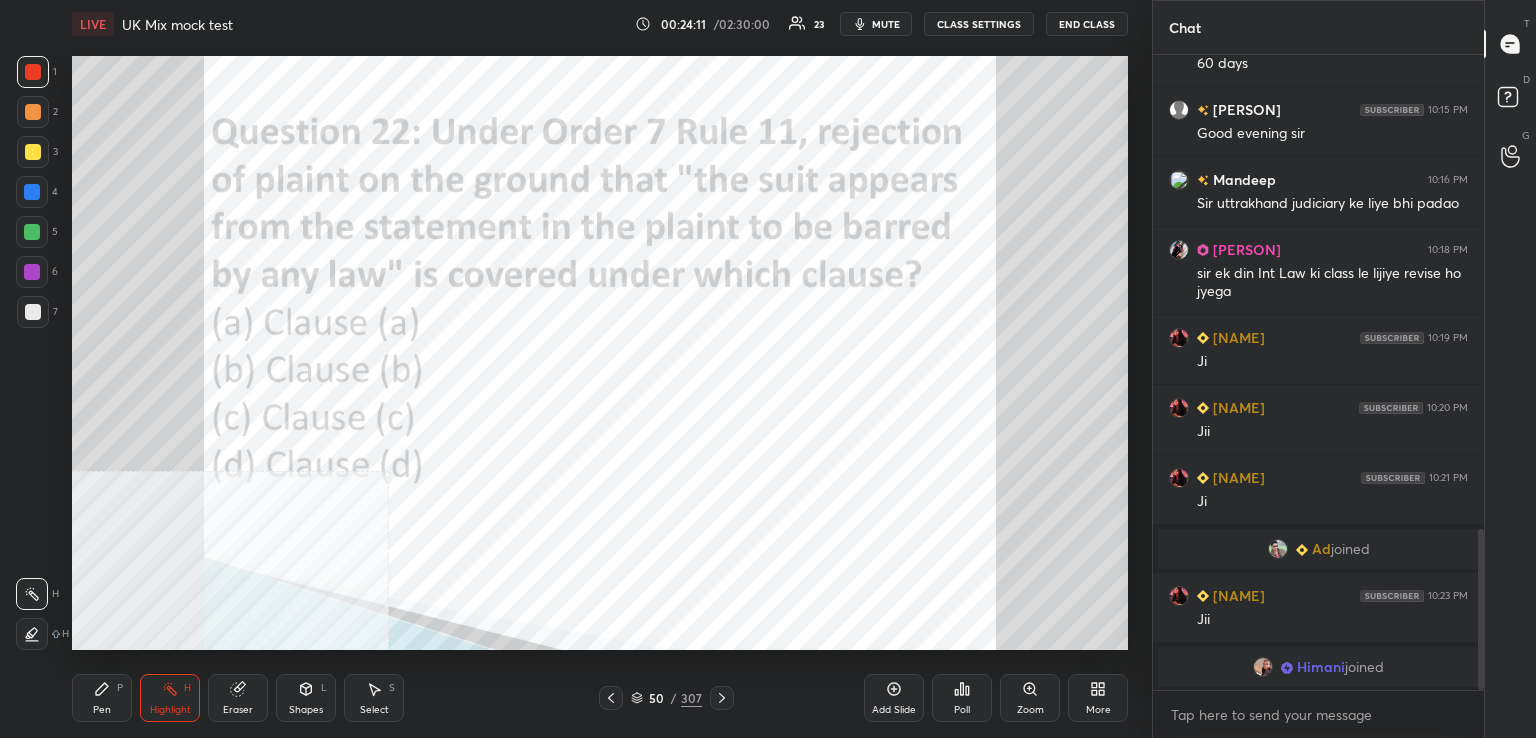 drag, startPoint x: 717, startPoint y: 695, endPoint x: 689, endPoint y: 661, distance: 44.04543 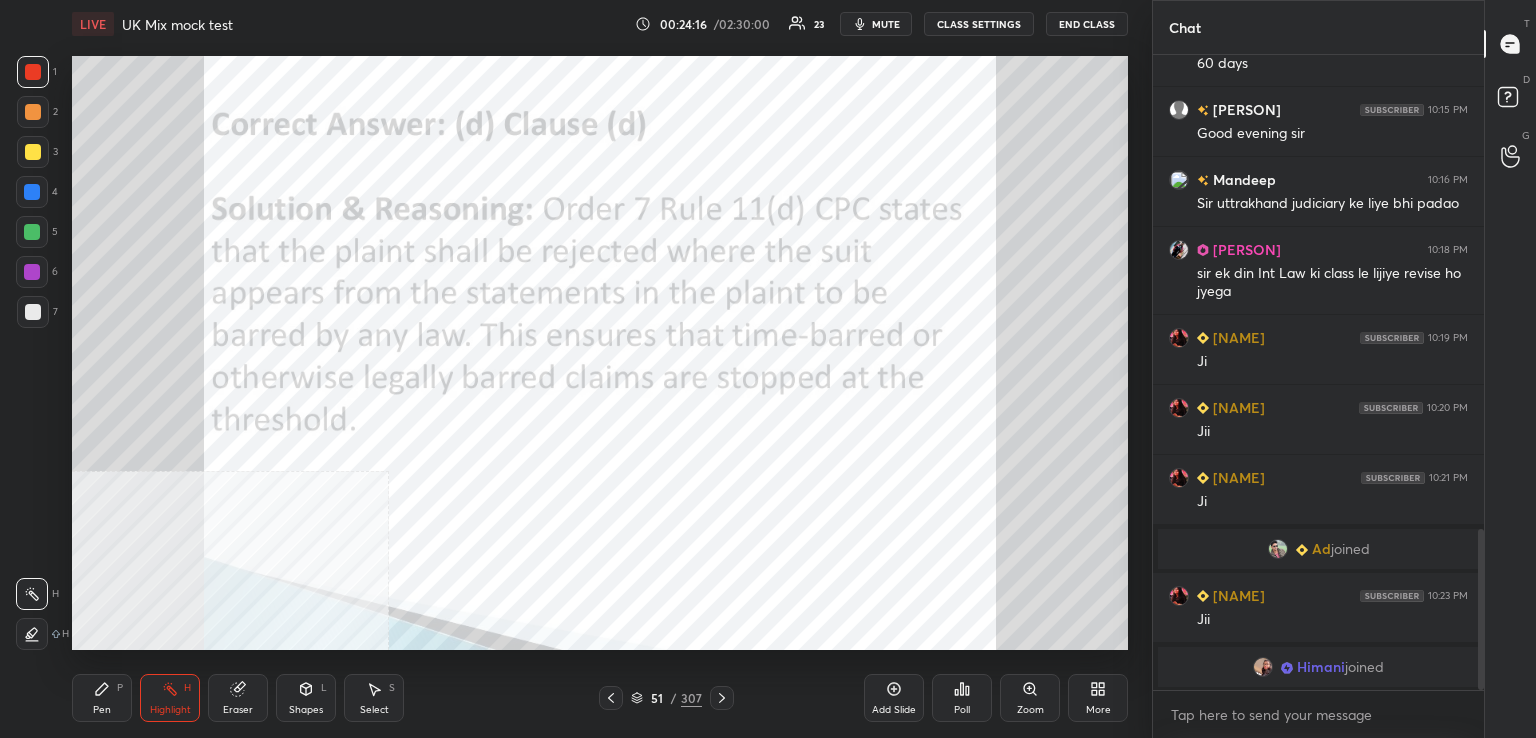drag, startPoint x: 714, startPoint y: 698, endPoint x: 713, endPoint y: 683, distance: 15.033297 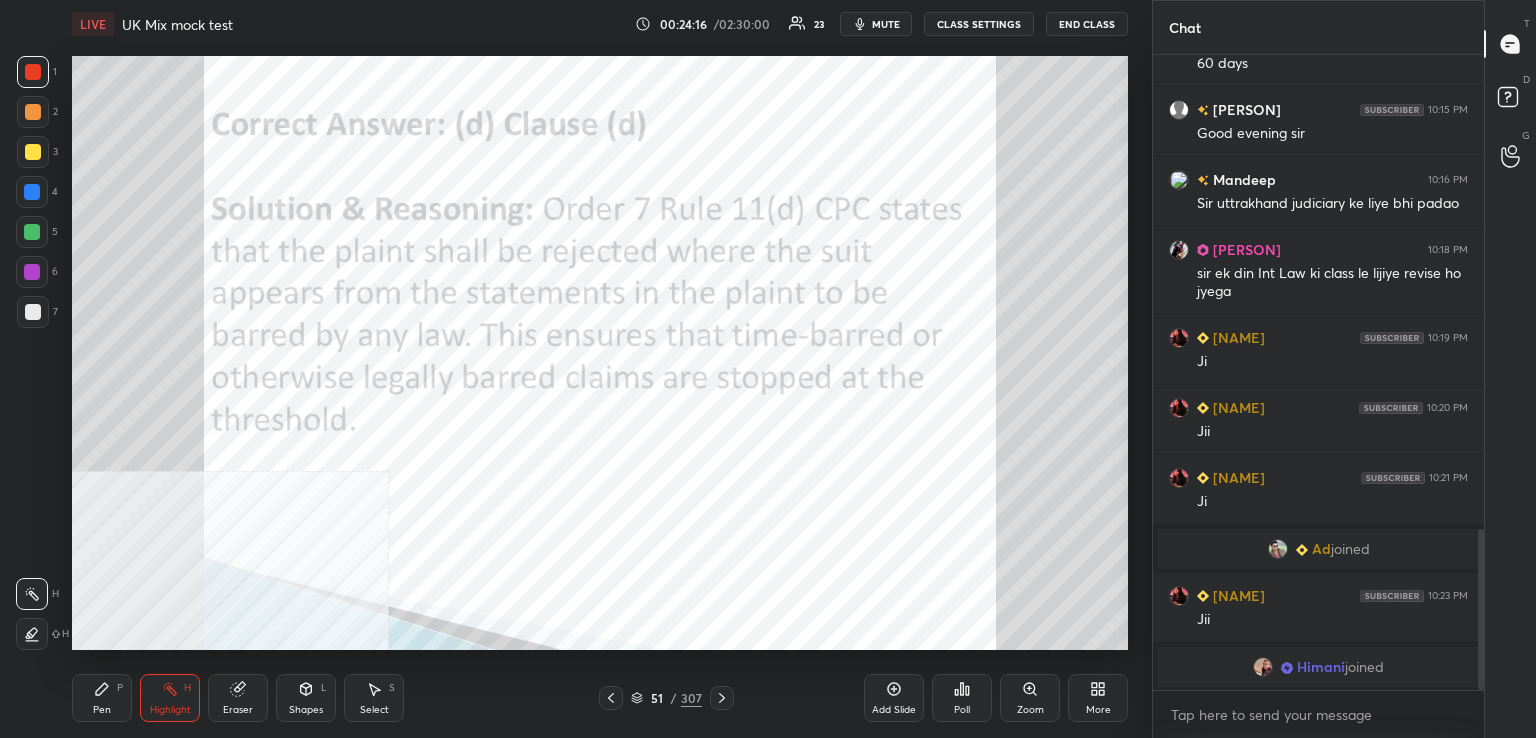 click 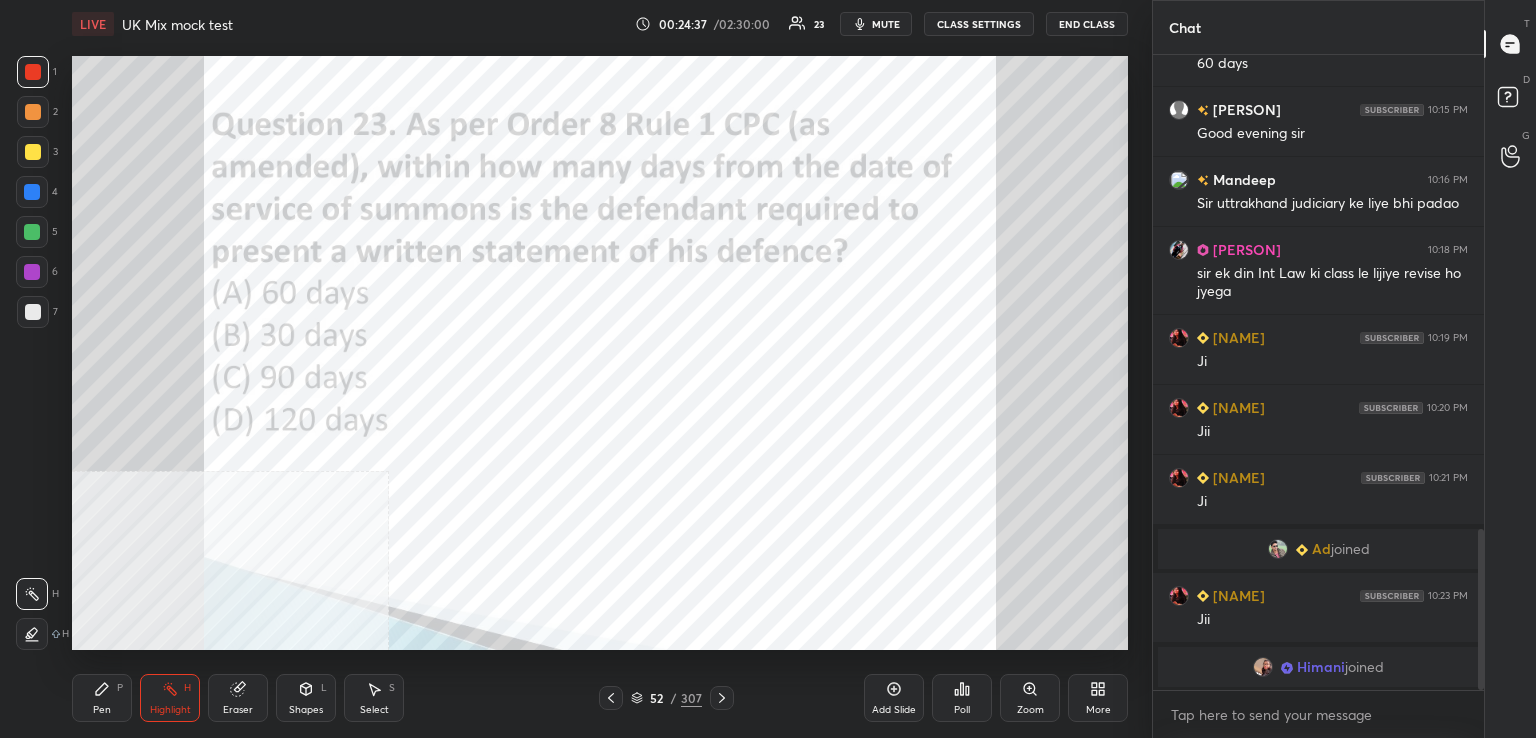click on "Poll" at bounding box center (962, 698) 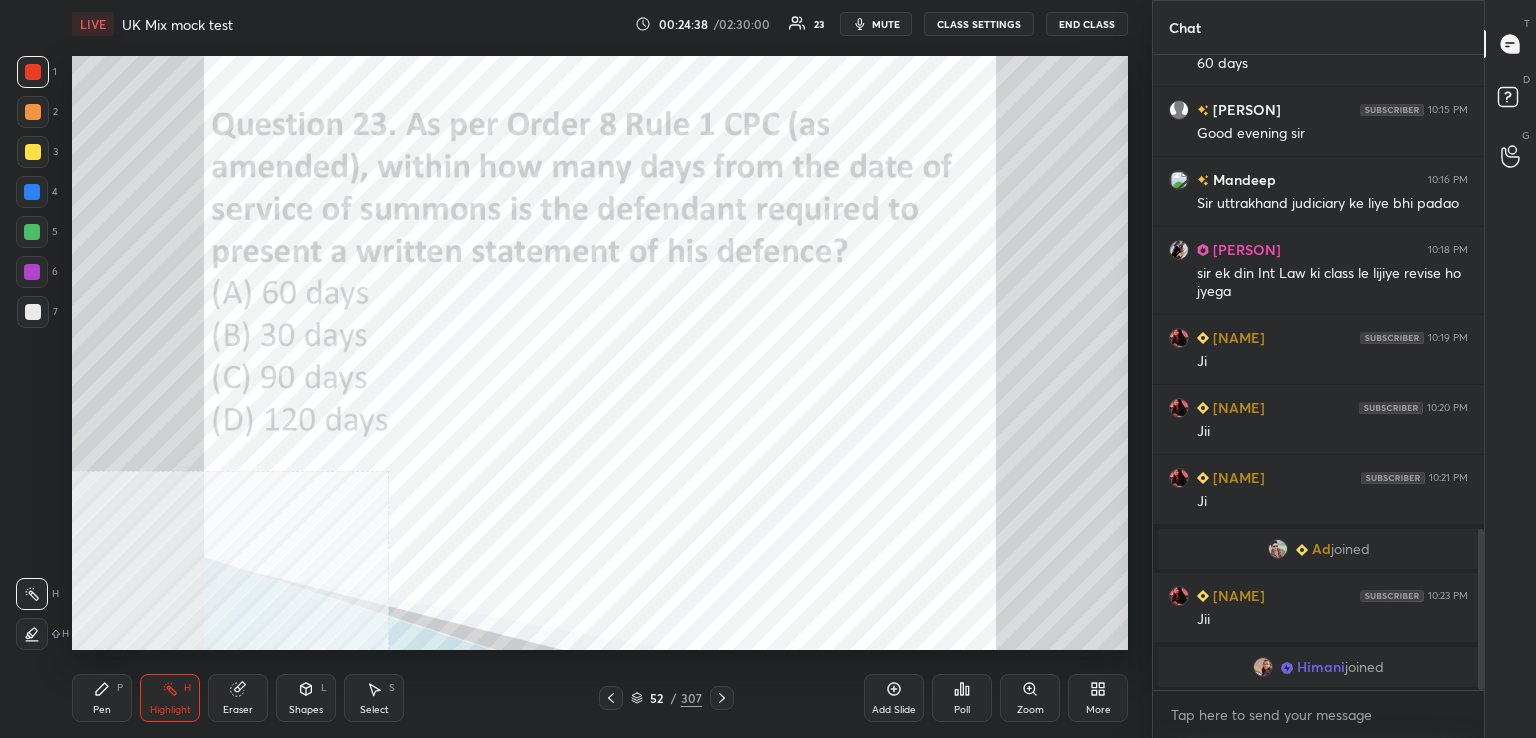 click on "Poll" at bounding box center [962, 698] 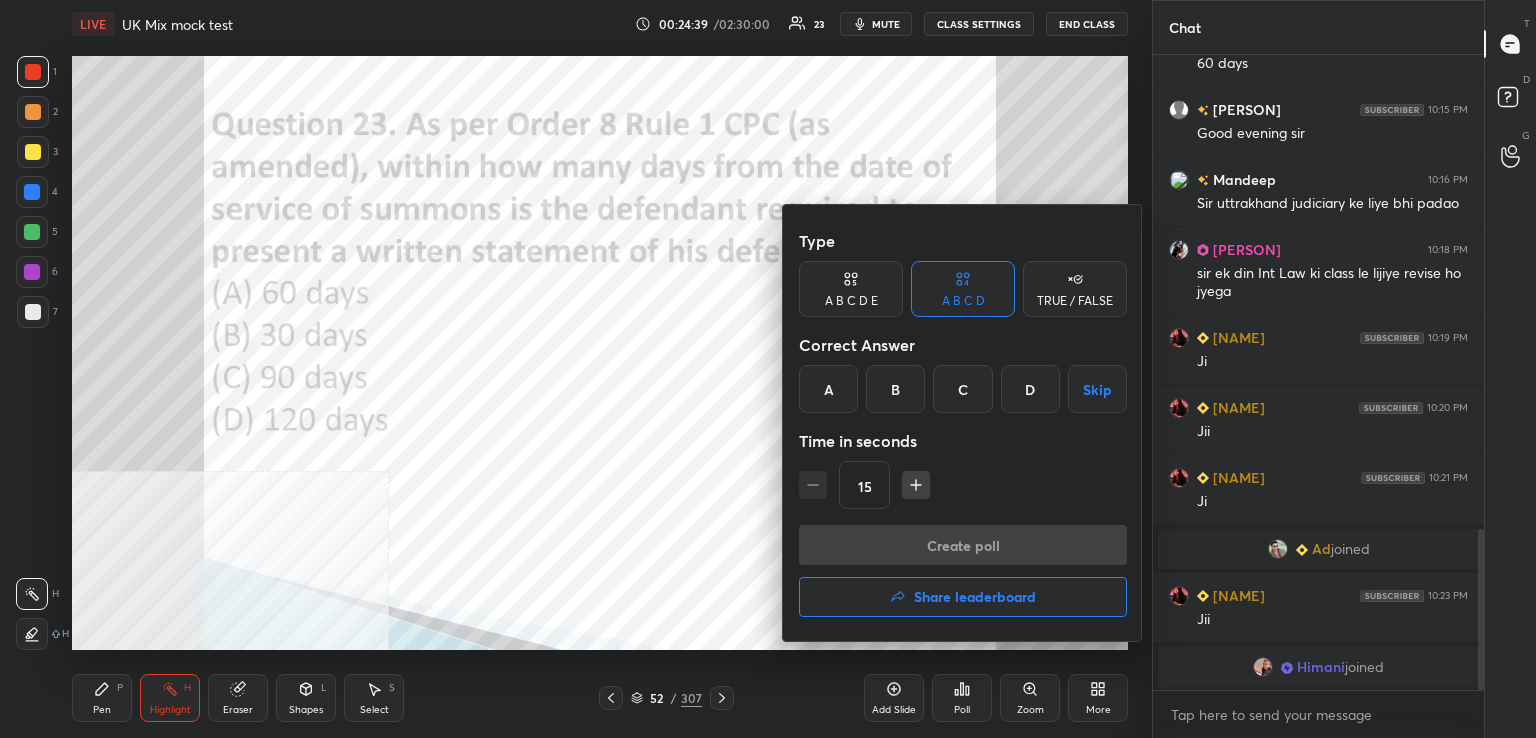drag, startPoint x: 908, startPoint y: 382, endPoint x: 908, endPoint y: 405, distance: 23 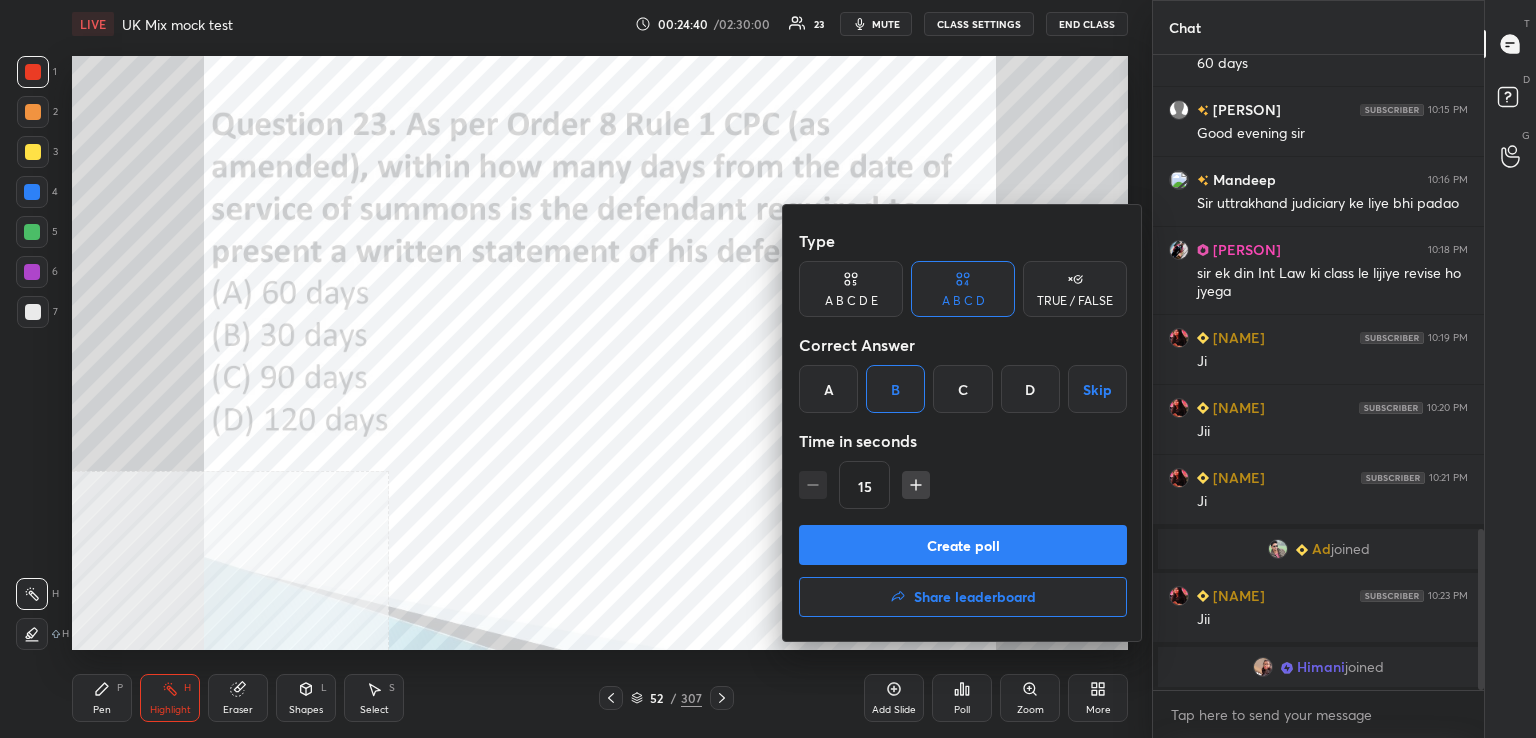 click on "Create poll" at bounding box center [963, 545] 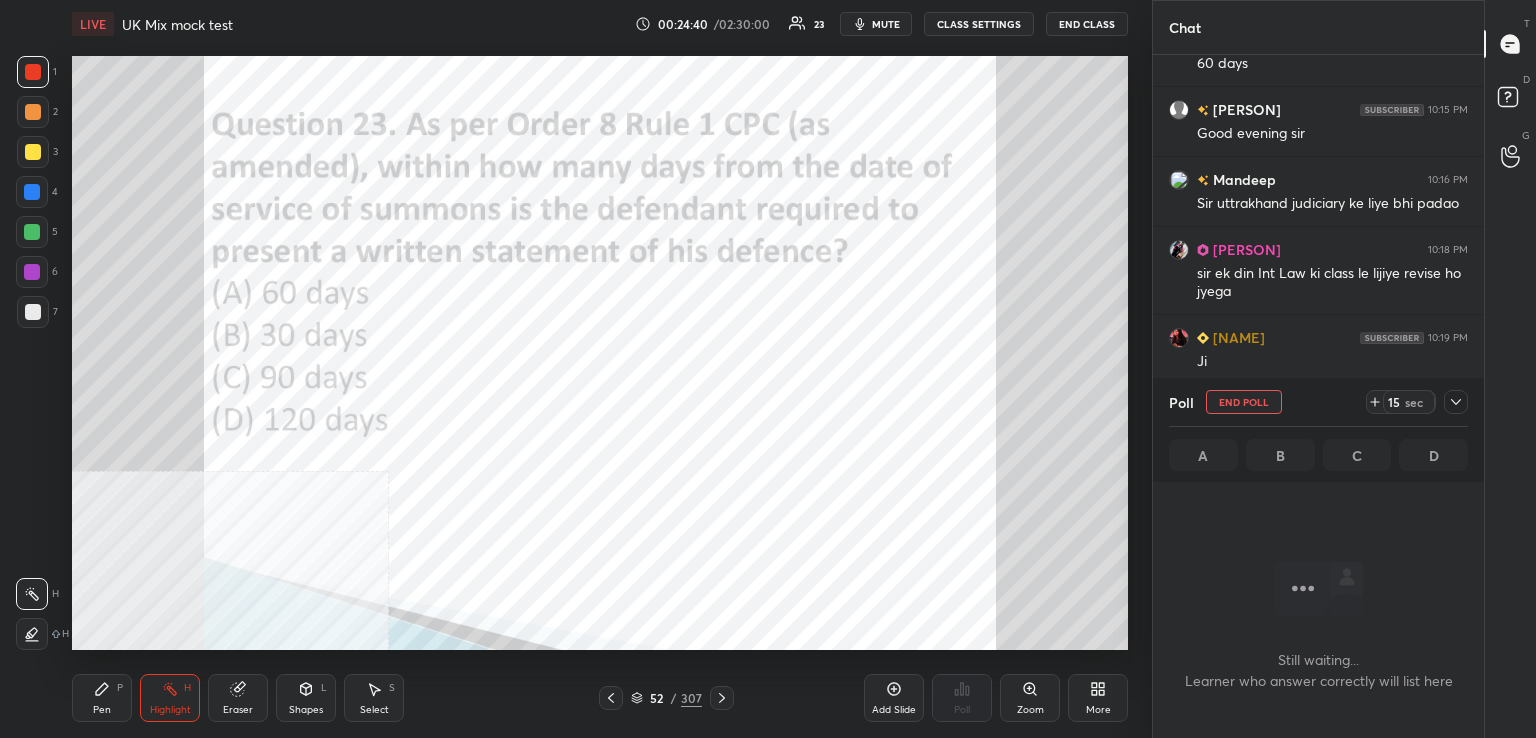 scroll, scrollTop: 588, scrollLeft: 325, axis: both 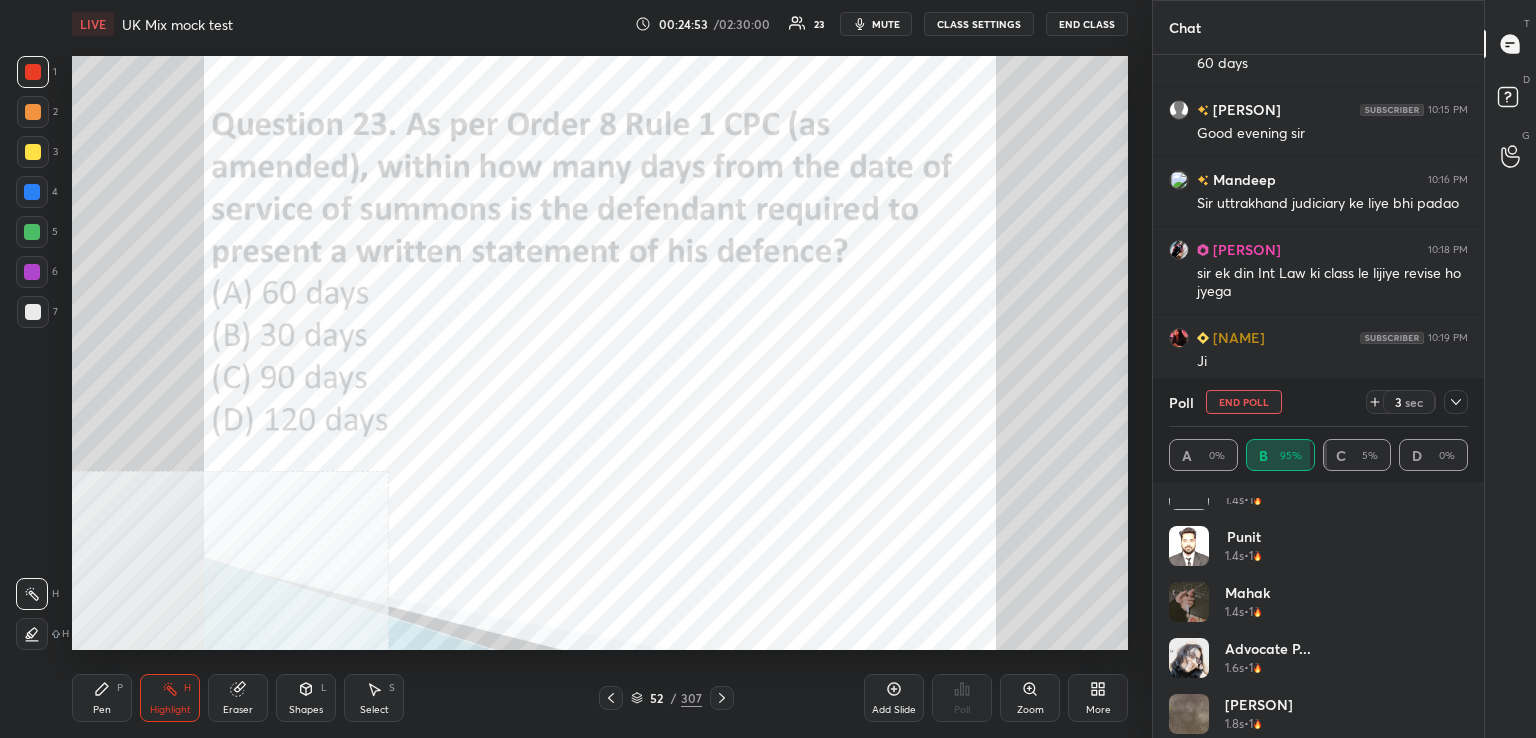 click at bounding box center [1189, 714] 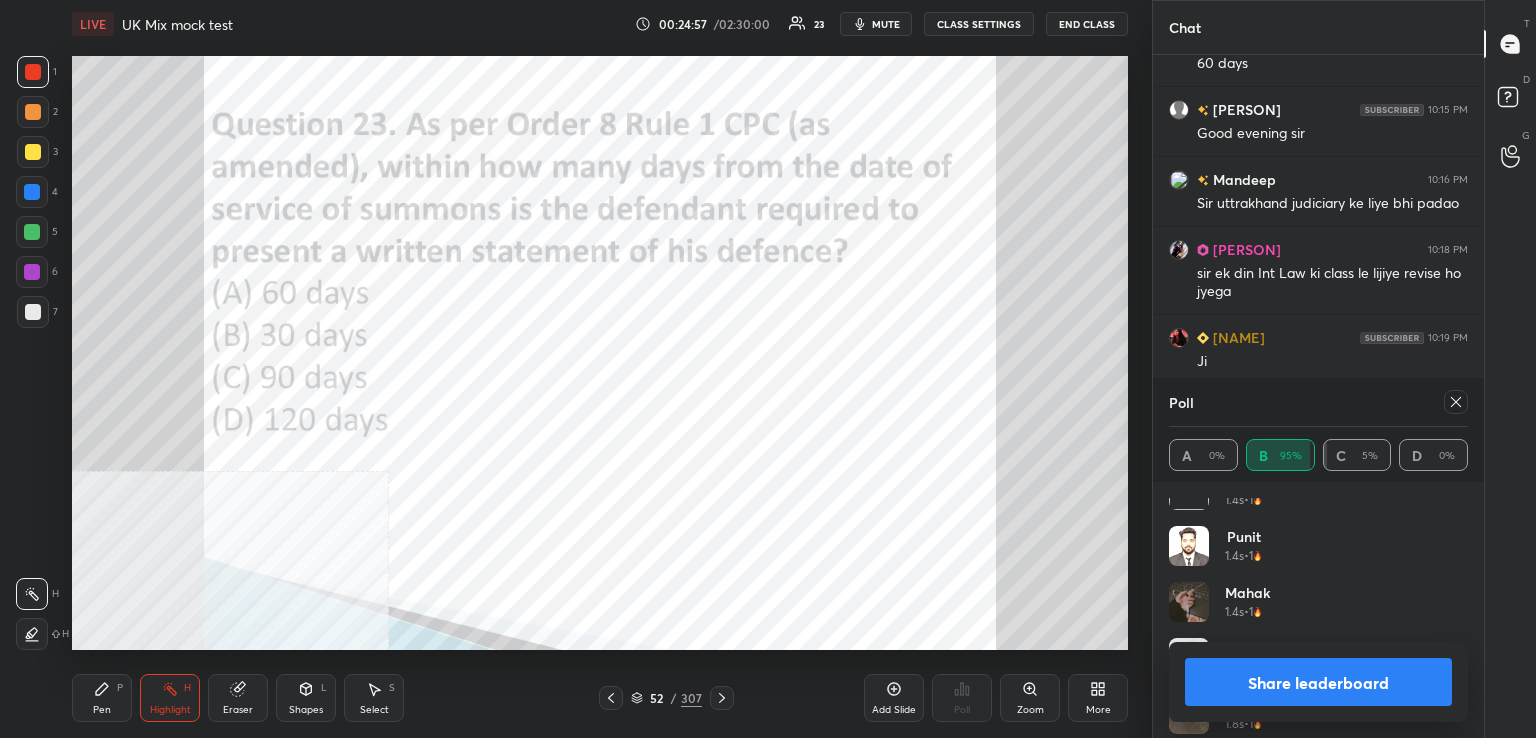 drag, startPoint x: 1453, startPoint y: 401, endPoint x: 1384, endPoint y: 429, distance: 74.46476 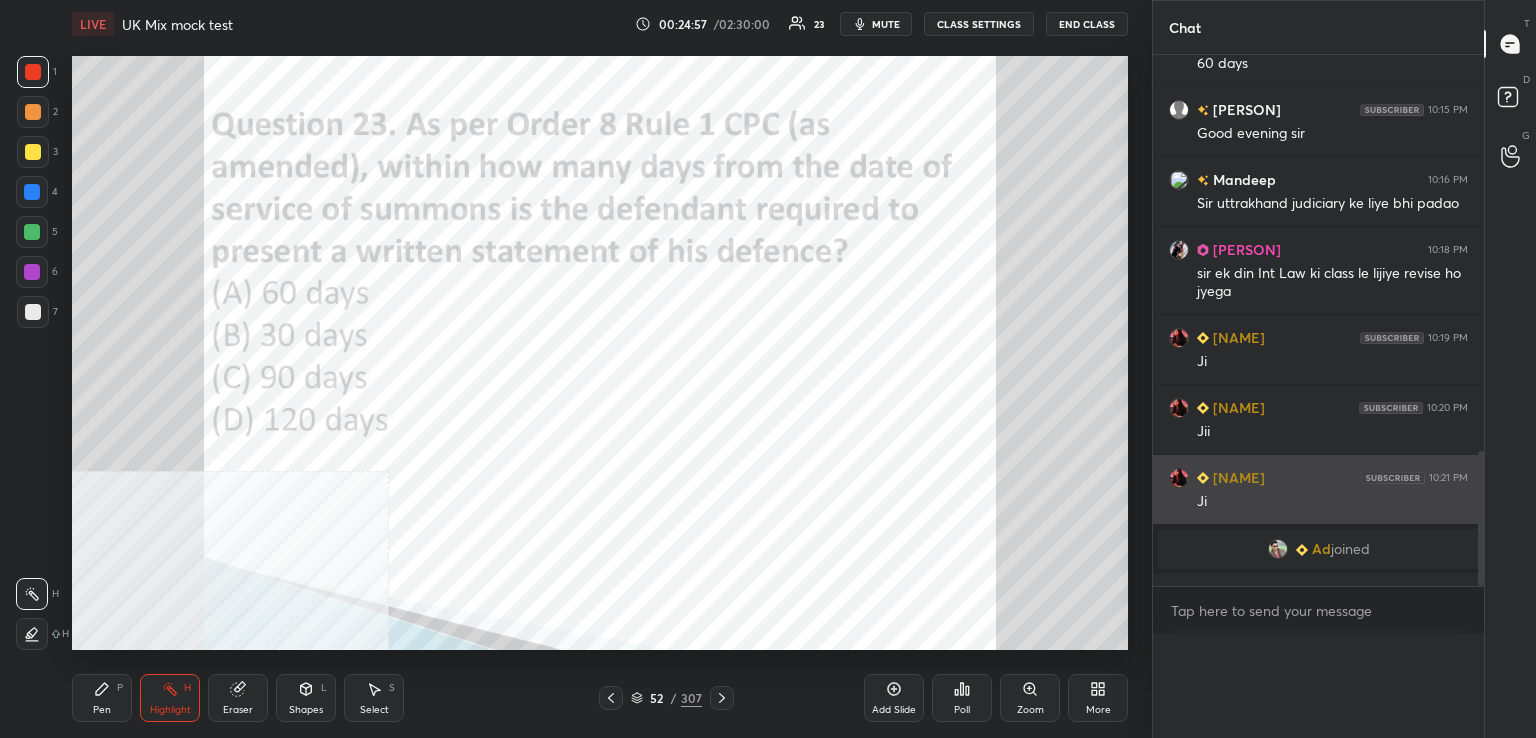 scroll, scrollTop: 88, scrollLeft: 293, axis: both 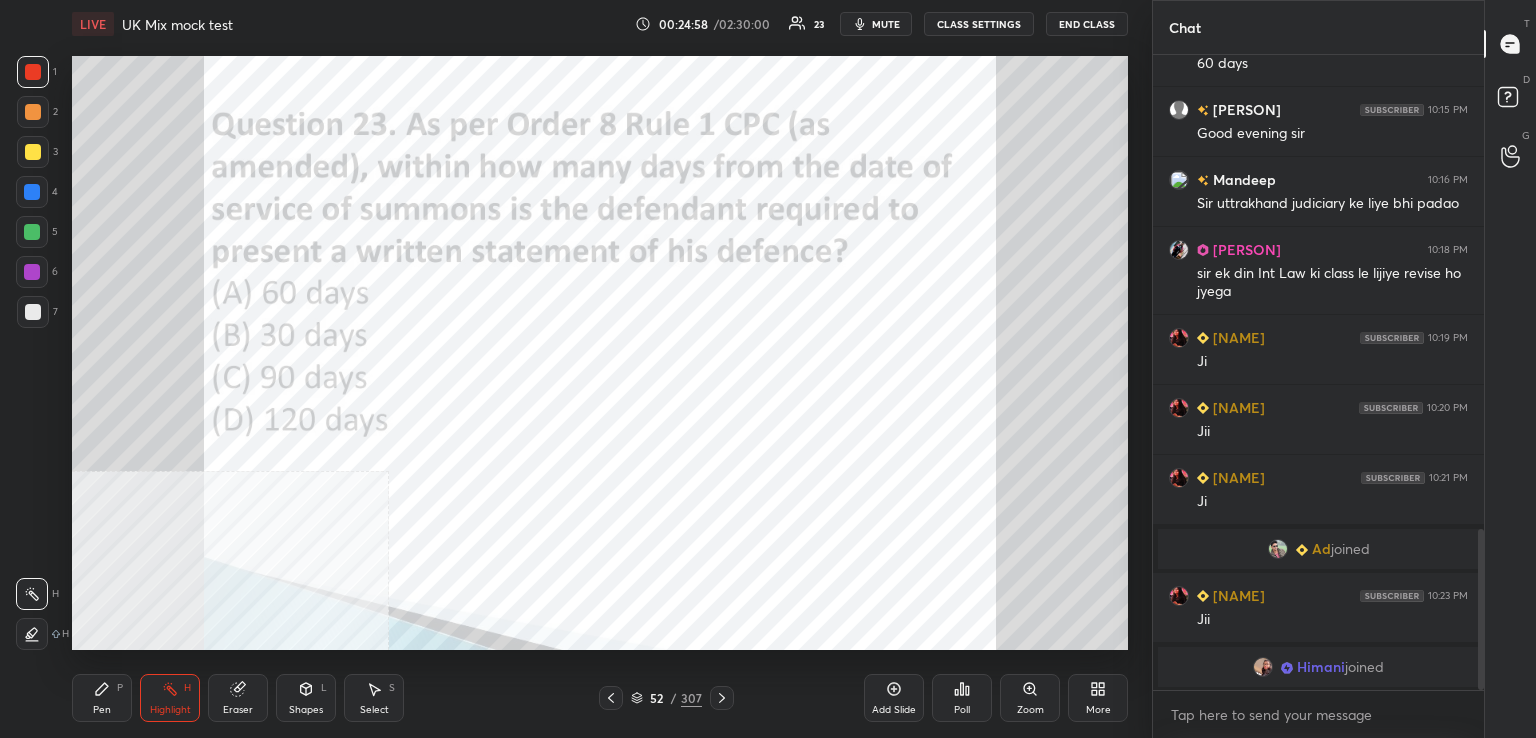 click 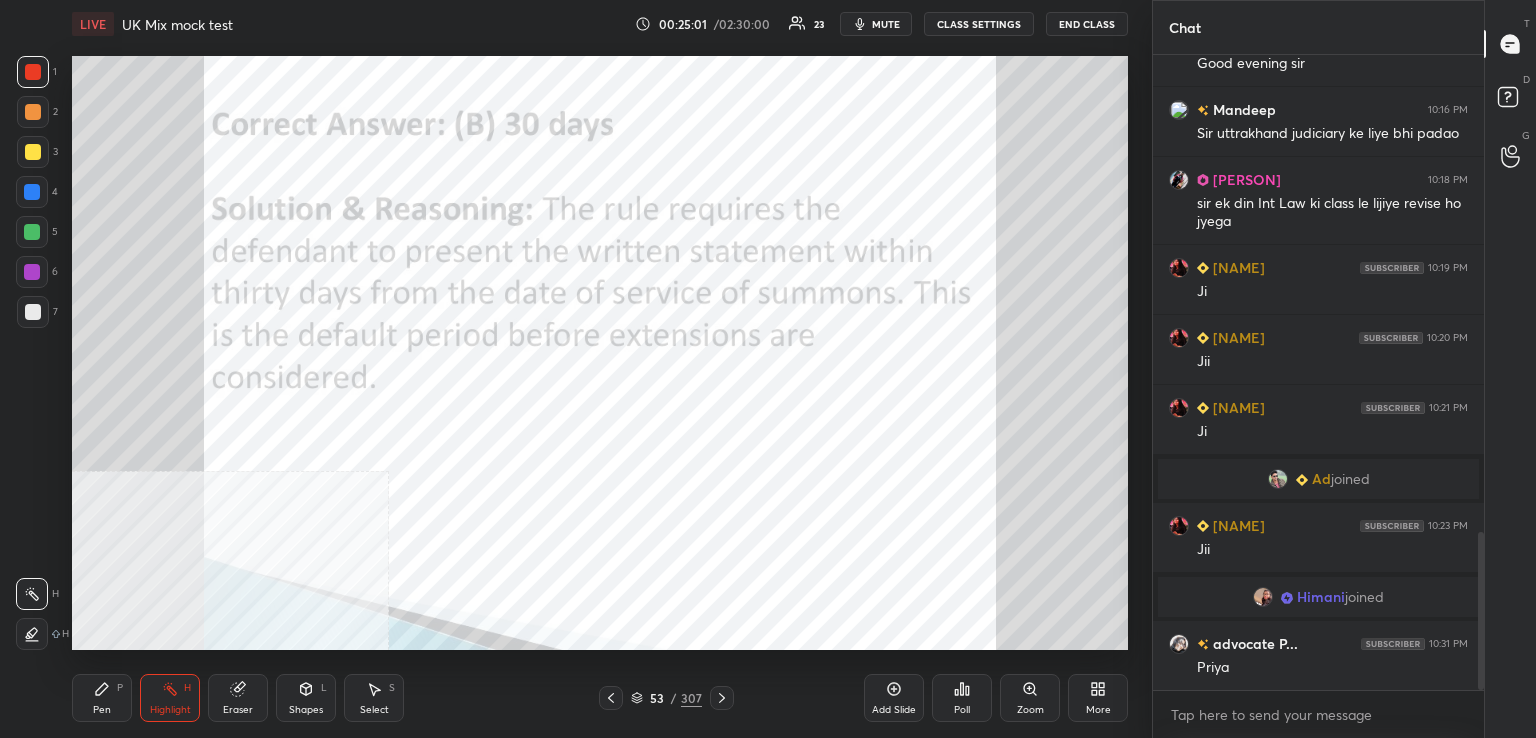 click 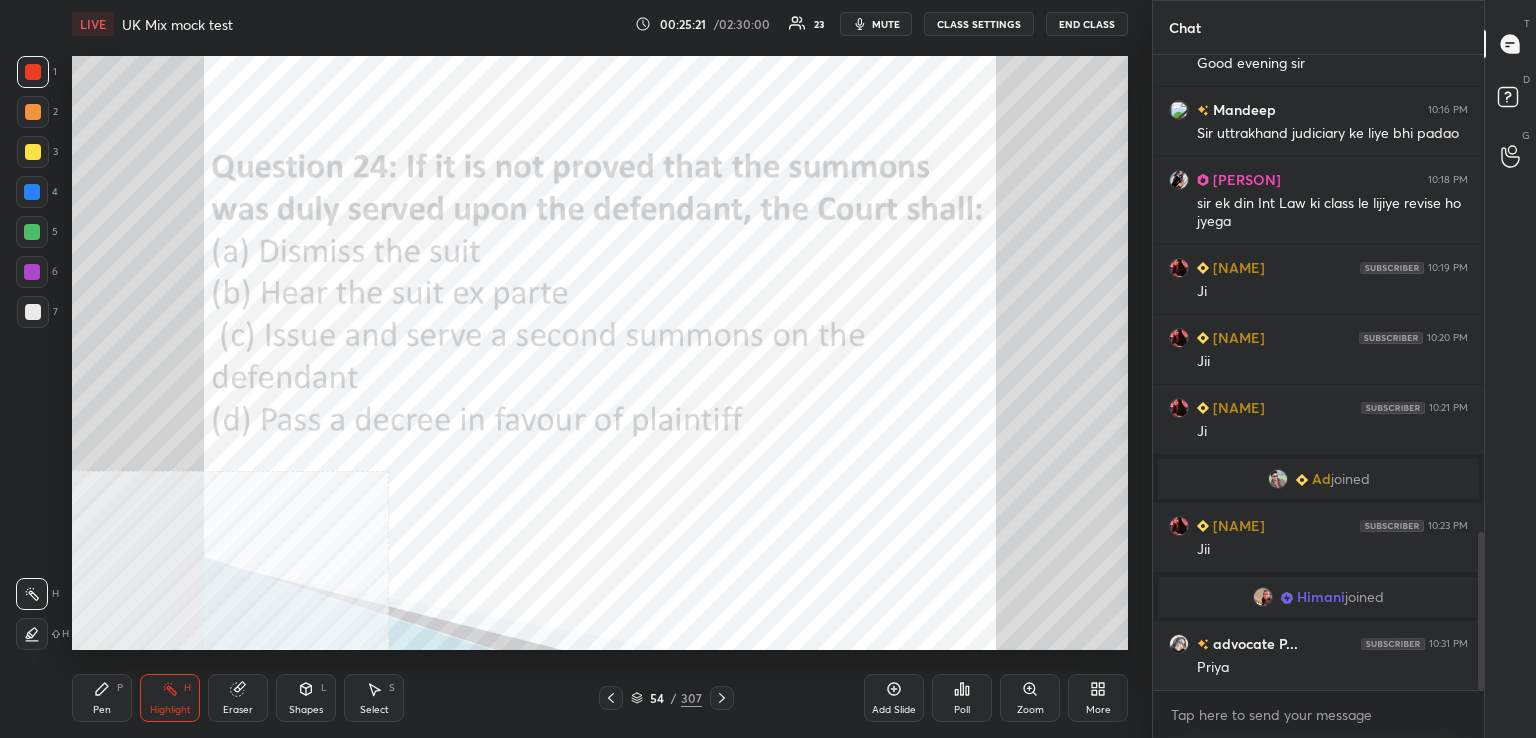 click on "Poll" at bounding box center (962, 698) 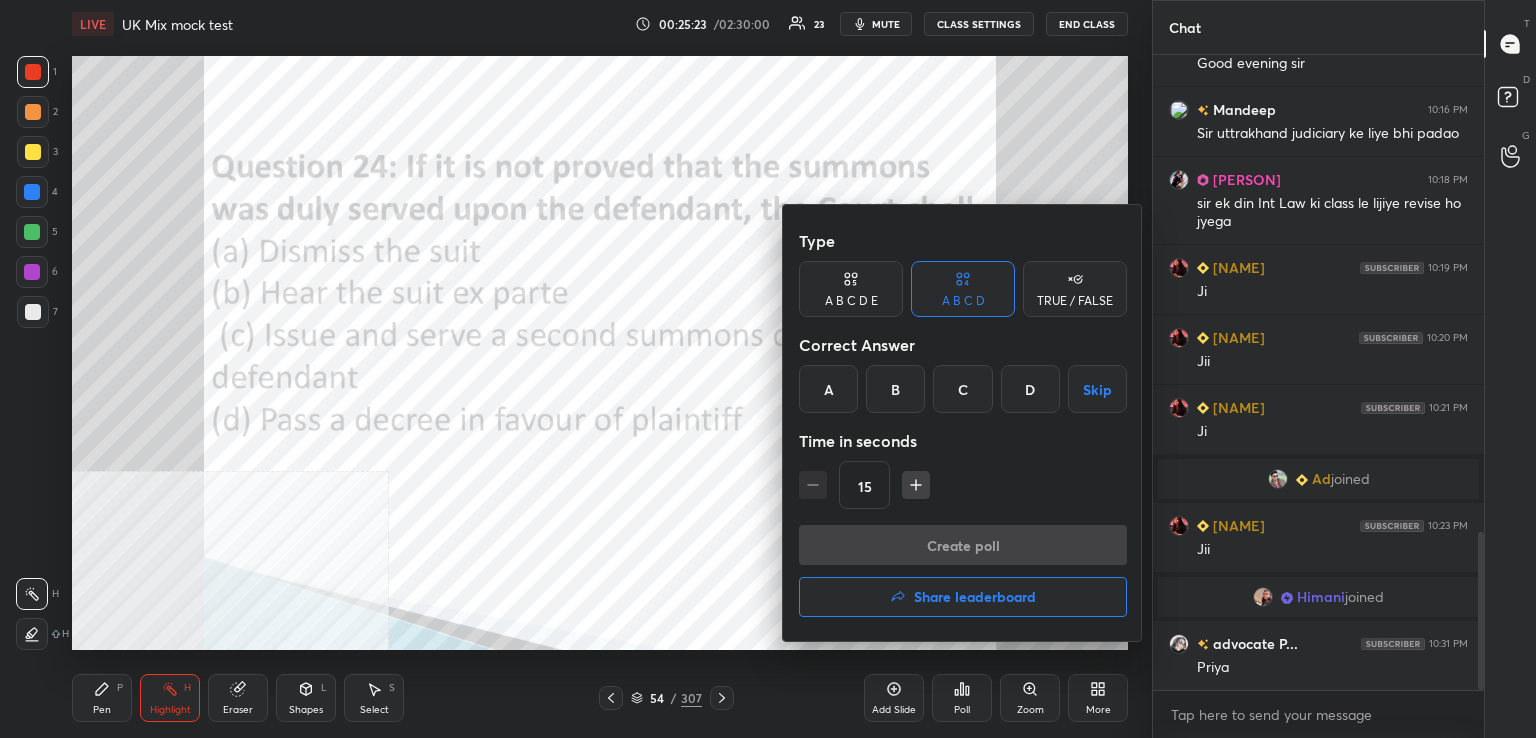 click on "C" at bounding box center [962, 389] 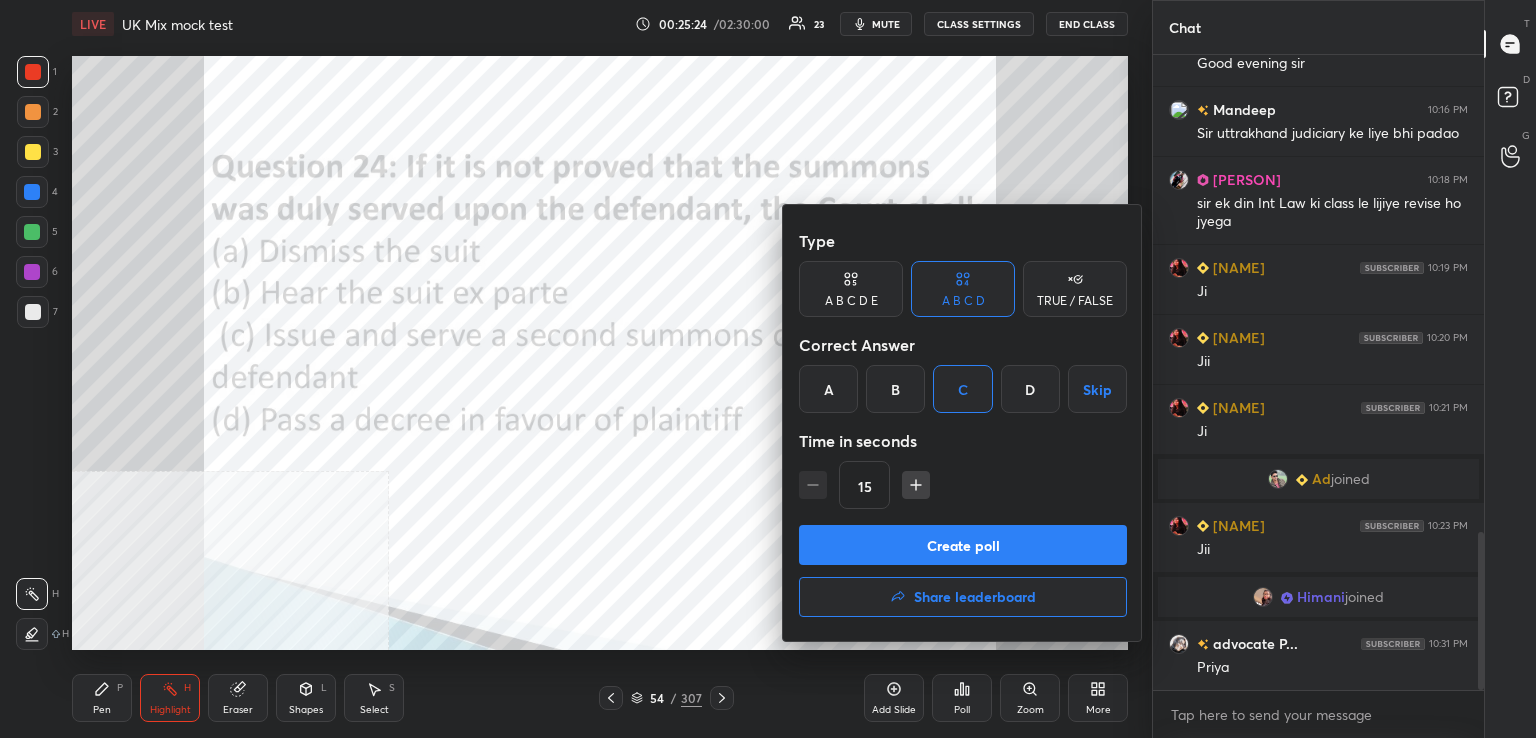 drag, startPoint x: 974, startPoint y: 540, endPoint x: 938, endPoint y: 533, distance: 36.67424 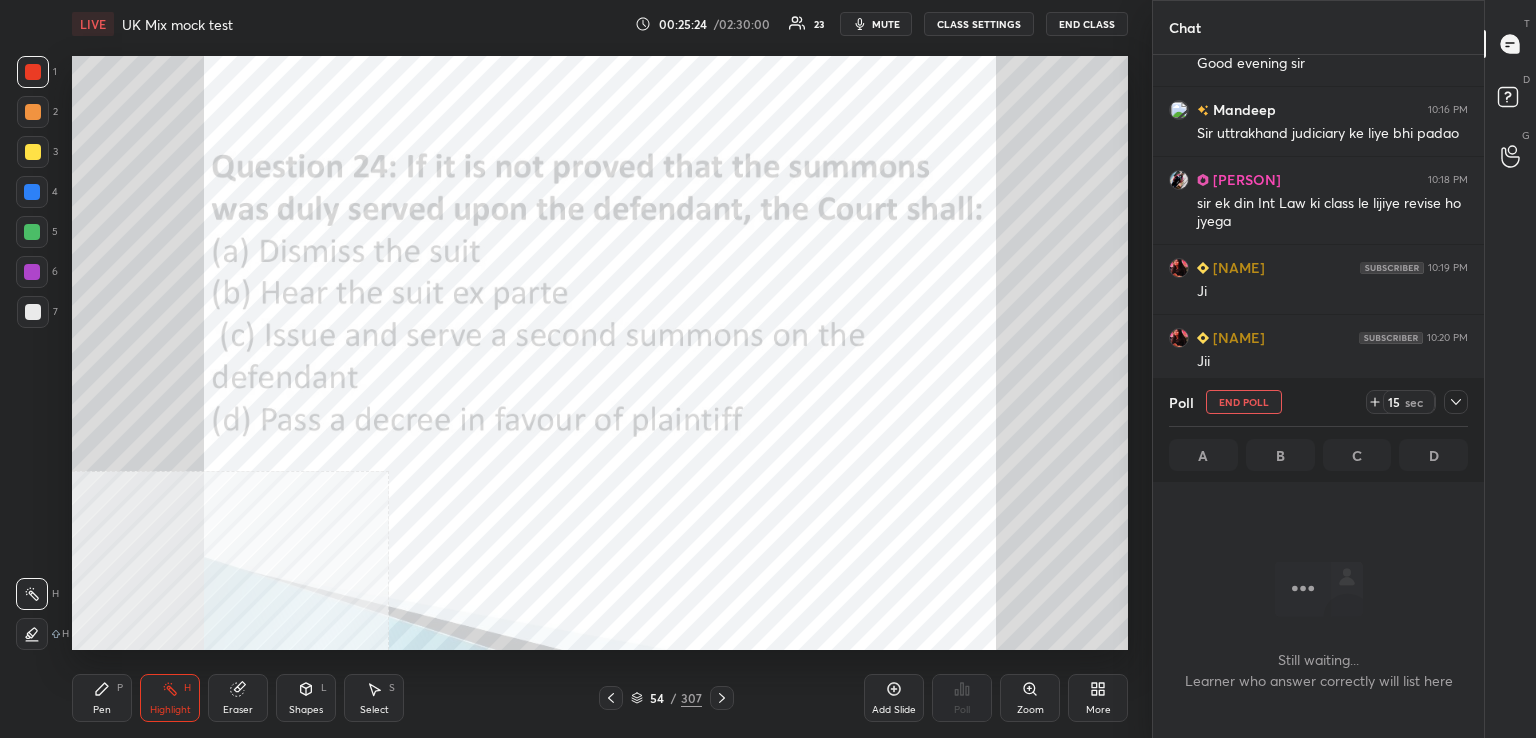 scroll, scrollTop: 588, scrollLeft: 325, axis: both 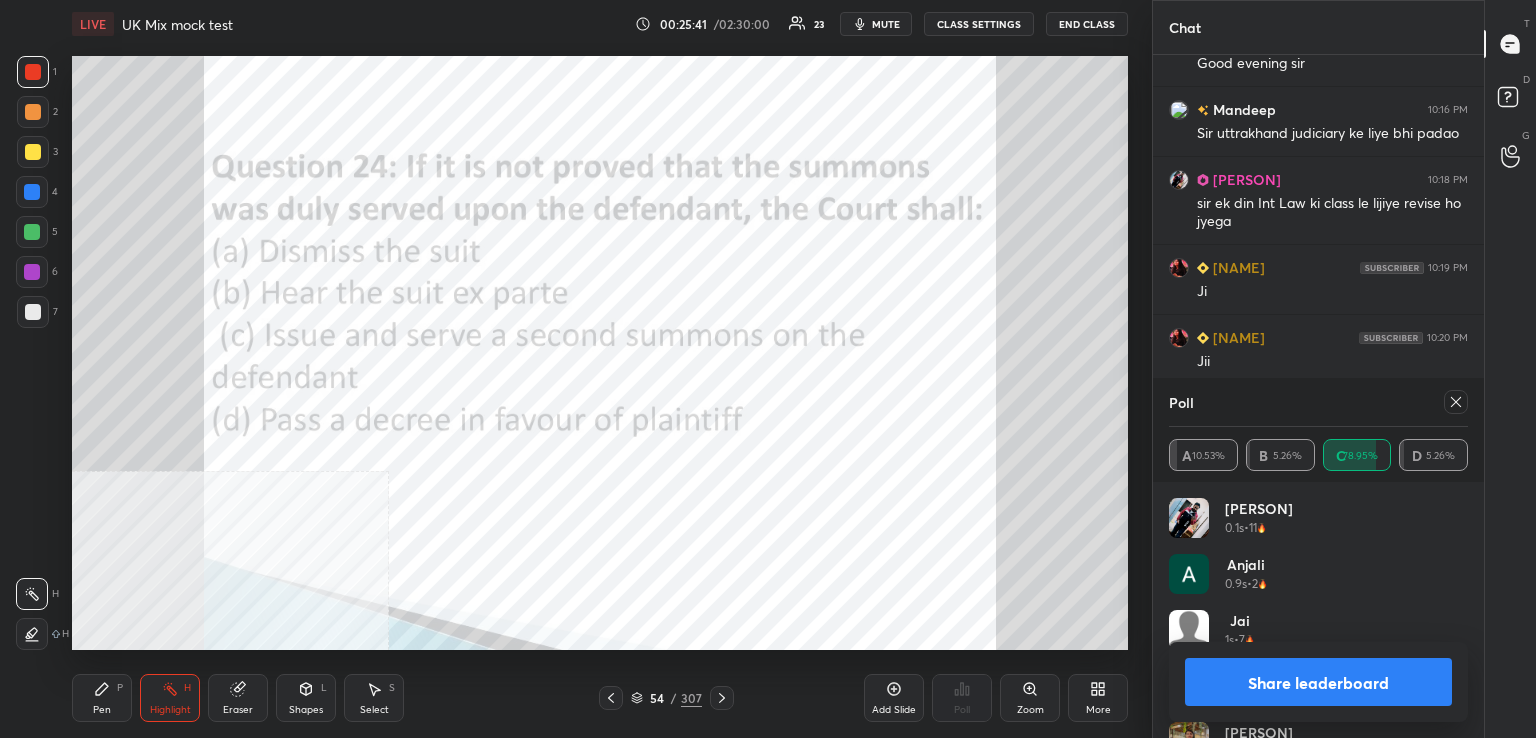 click on "Poll A 10.53% B 5.26% C 78.95% D 5.26%" at bounding box center [1318, 430] 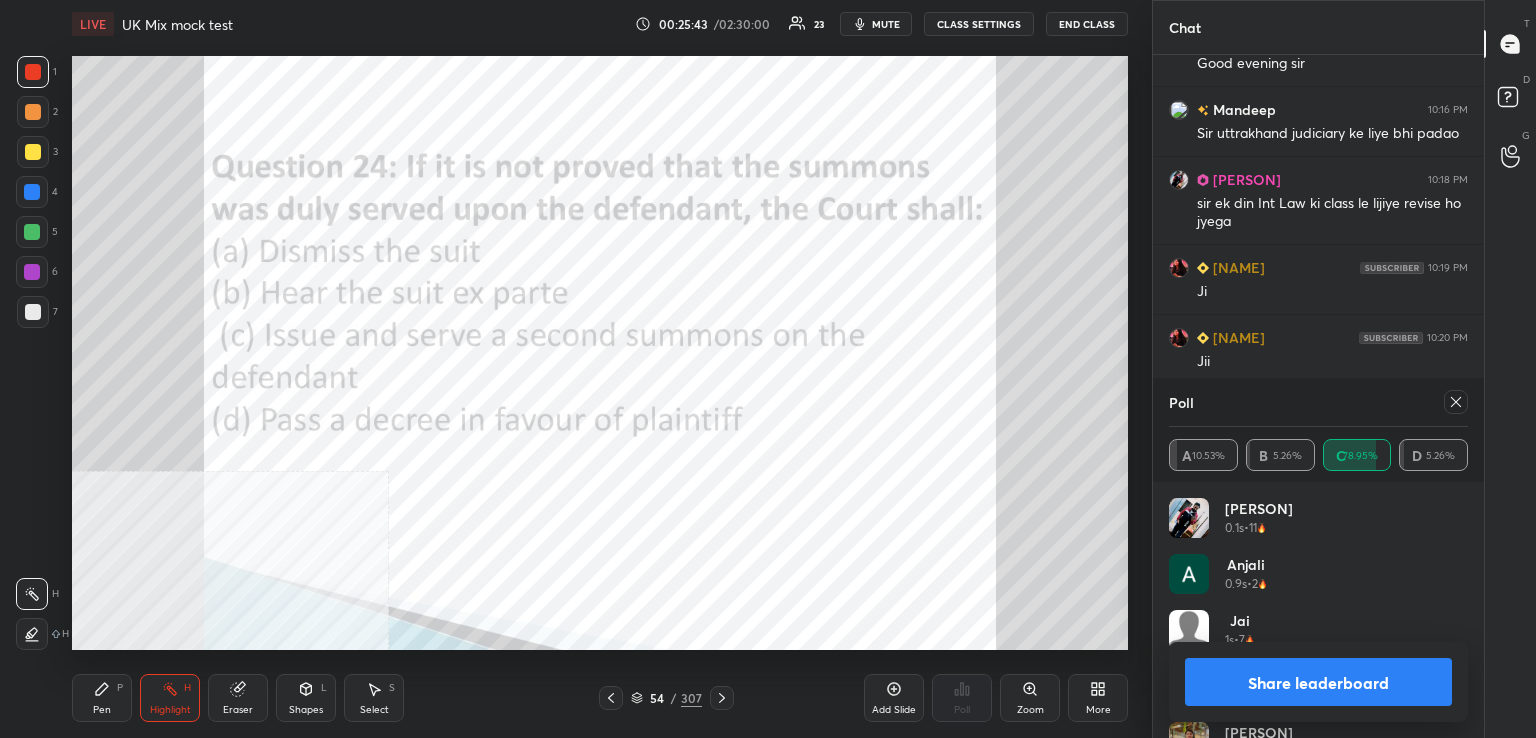 drag, startPoint x: 1453, startPoint y: 405, endPoint x: 1323, endPoint y: 405, distance: 130 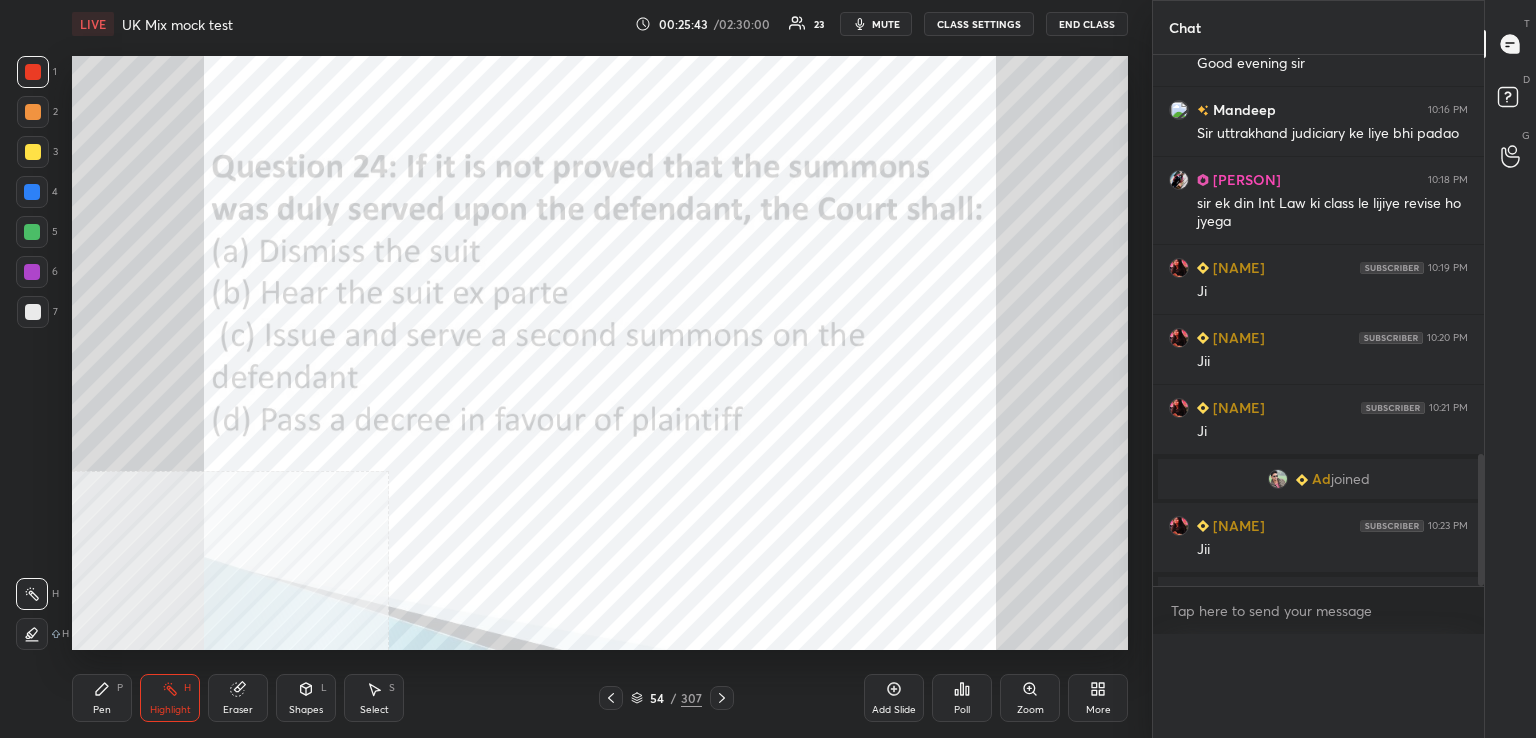 scroll, scrollTop: 0, scrollLeft: 0, axis: both 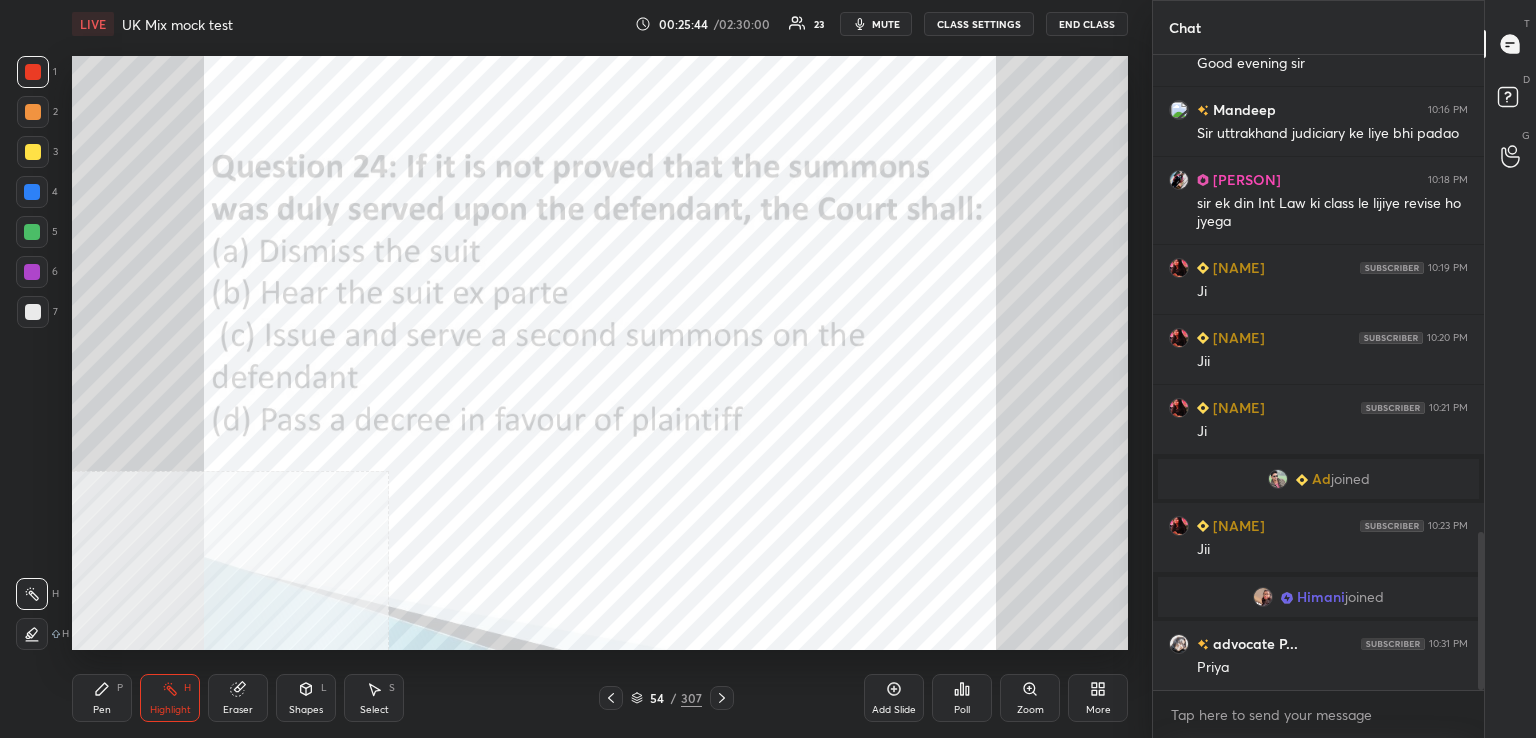 click 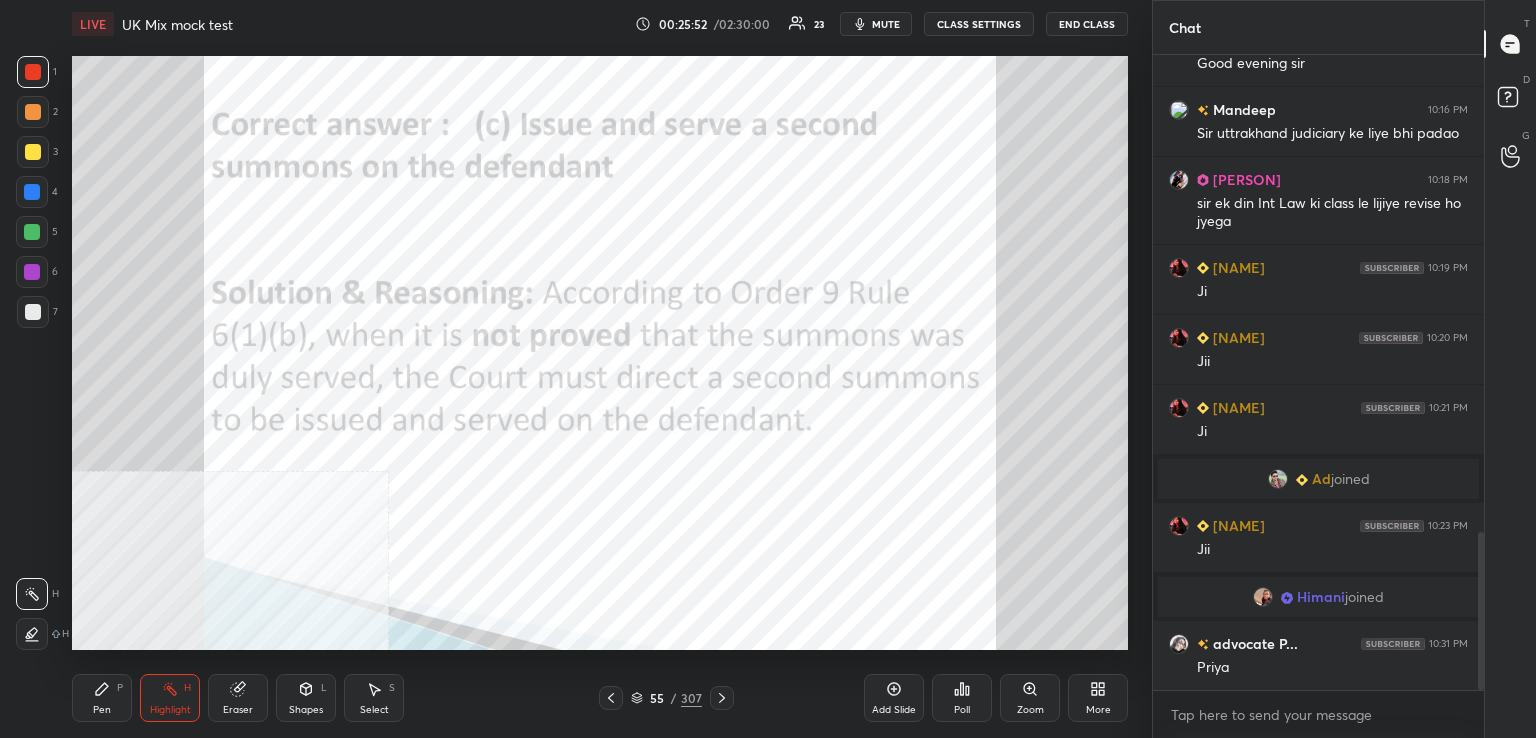 click 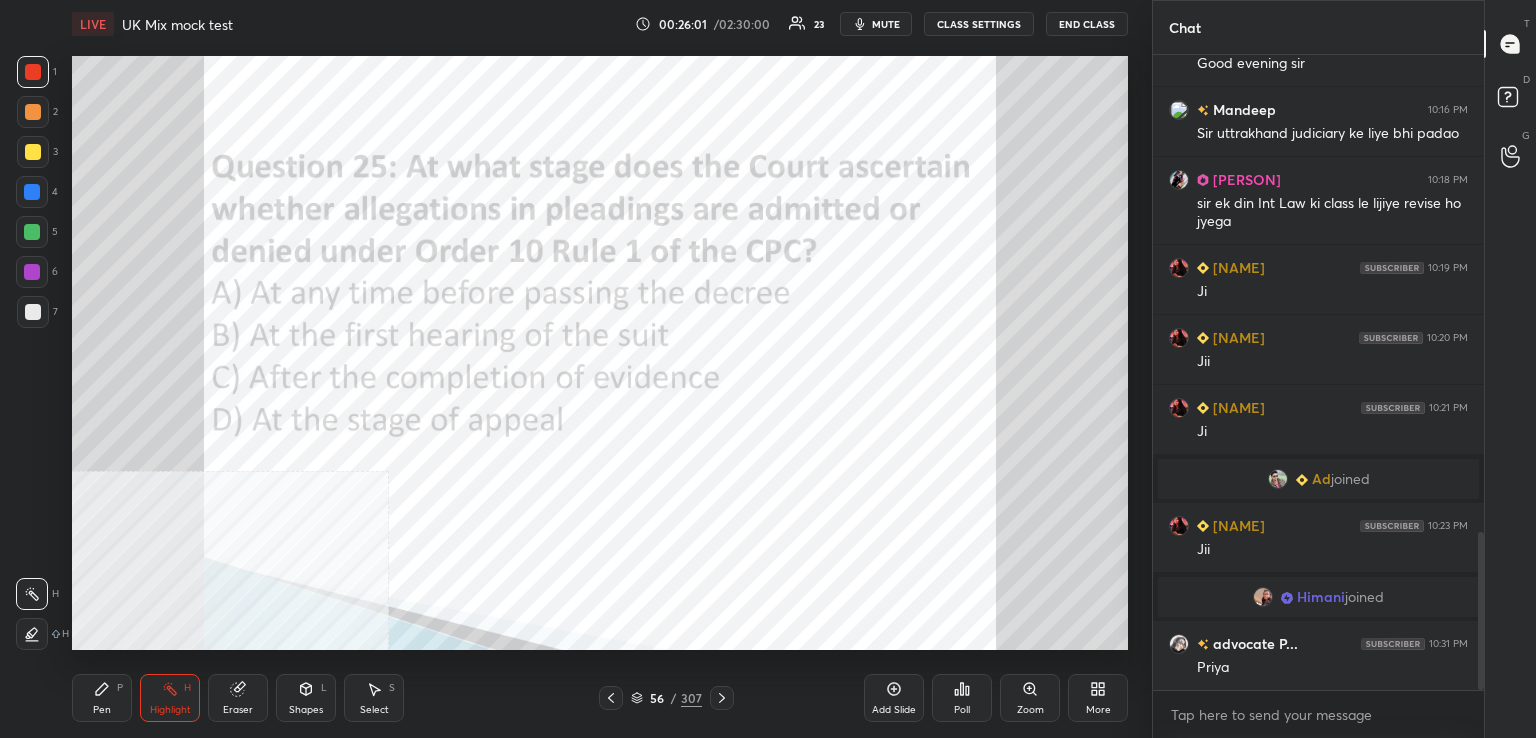click on "Poll" at bounding box center [962, 710] 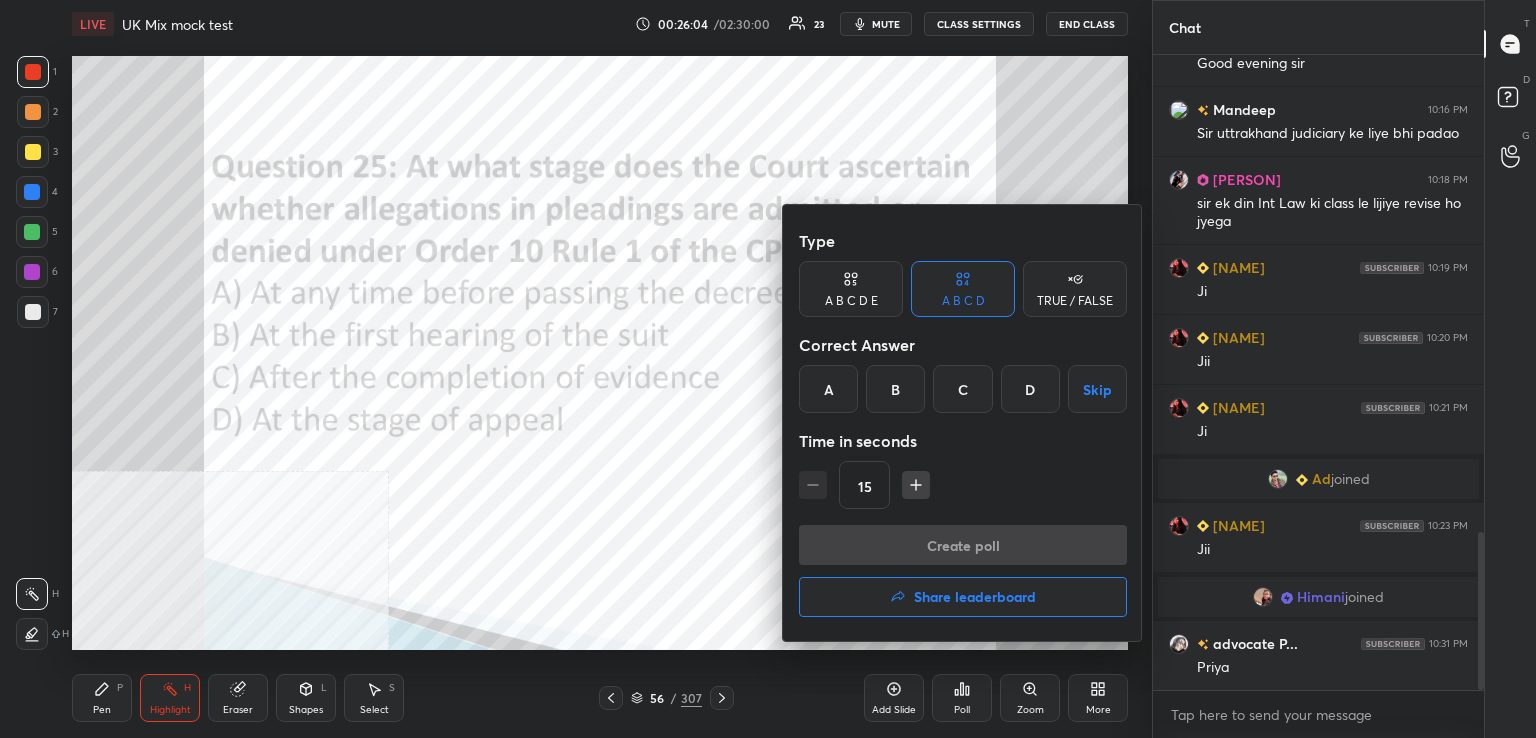 drag, startPoint x: 904, startPoint y: 393, endPoint x: 905, endPoint y: 417, distance: 24.020824 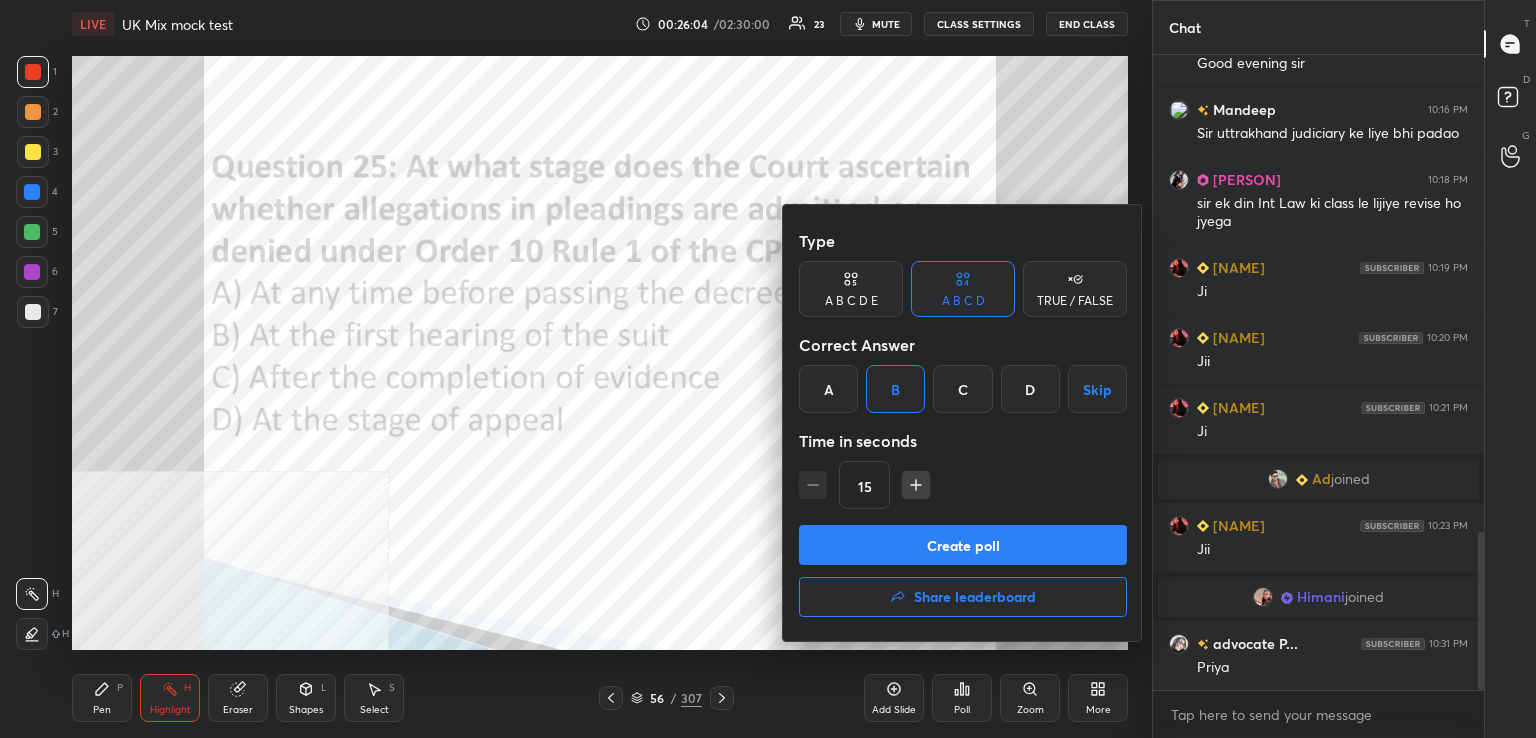 click on "Create poll" at bounding box center (963, 545) 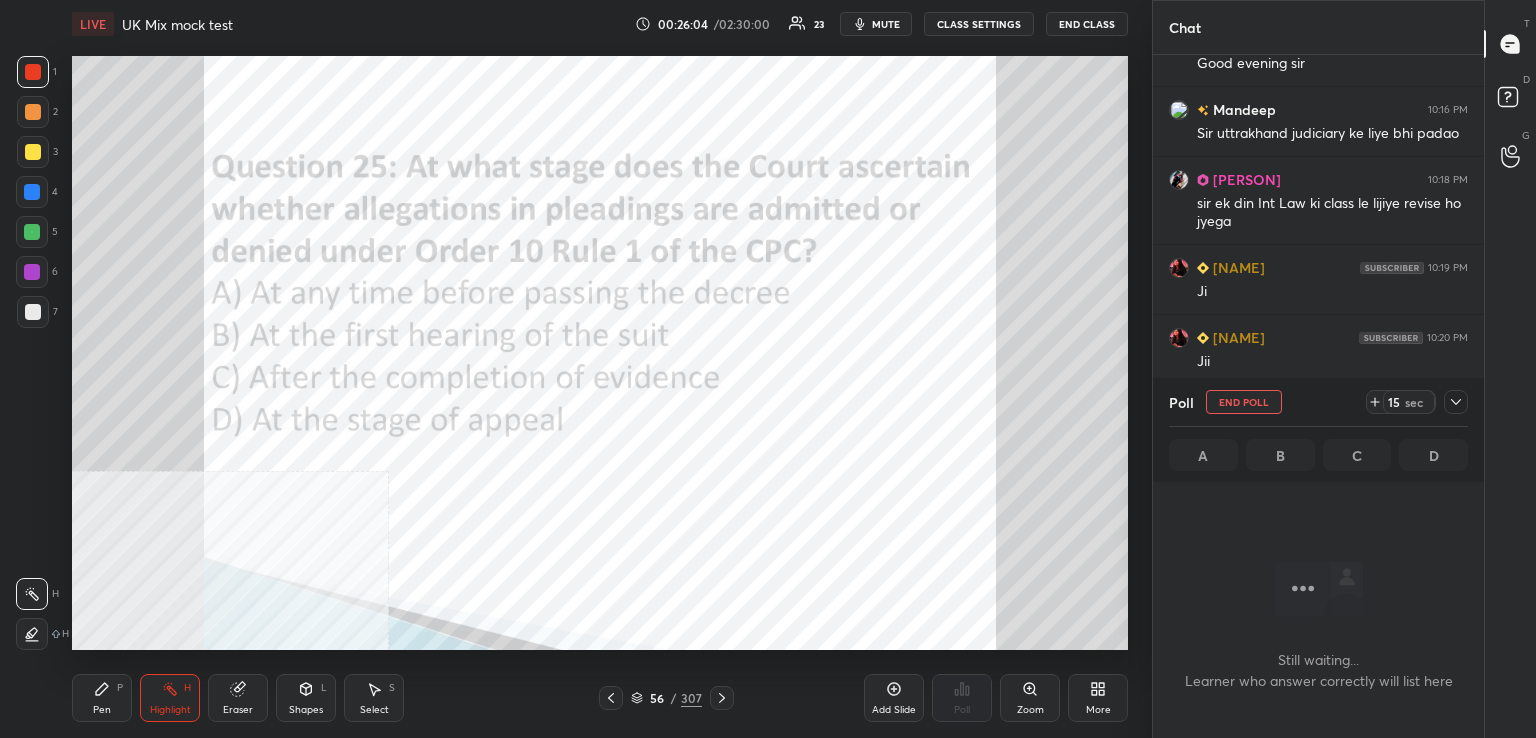scroll, scrollTop: 559, scrollLeft: 325, axis: both 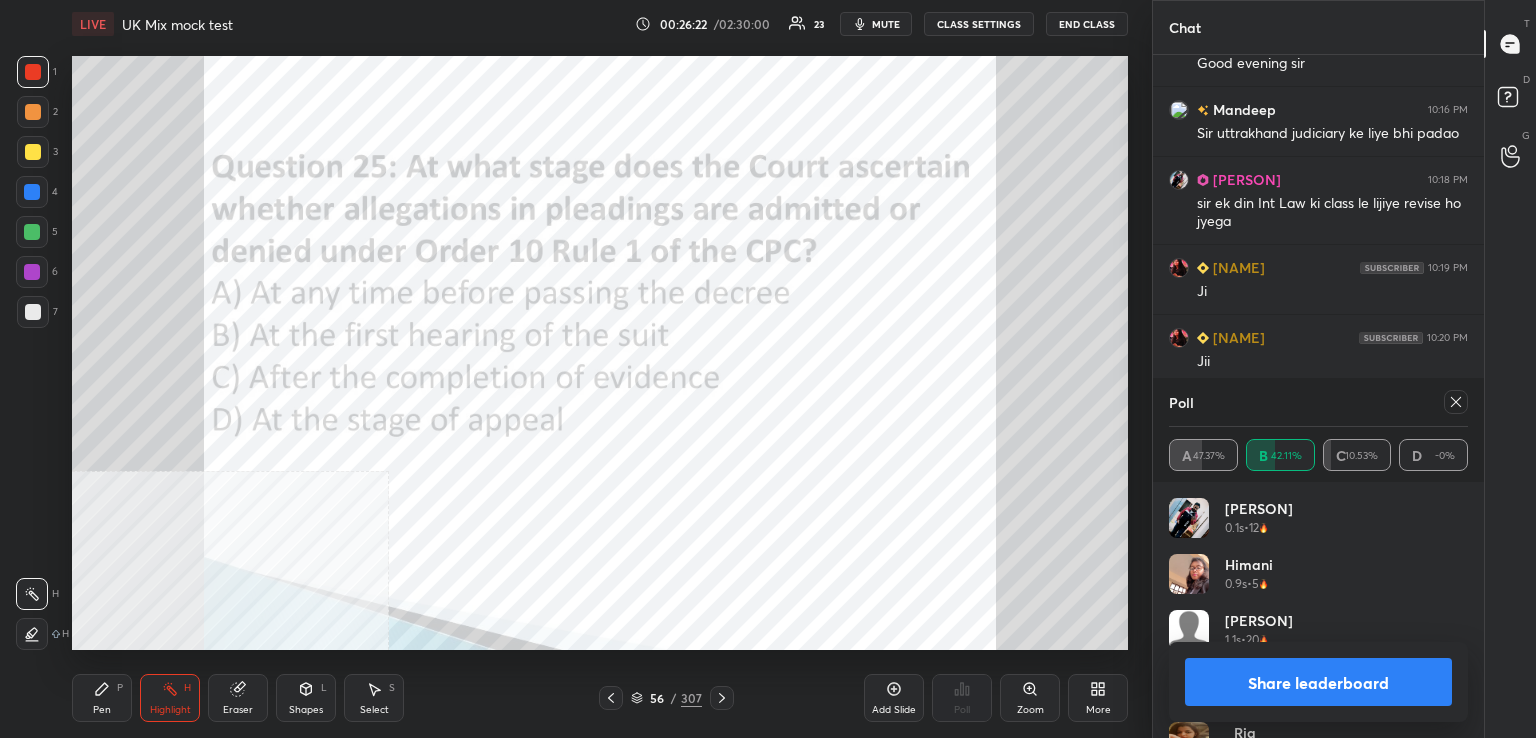 drag, startPoint x: 1452, startPoint y: 391, endPoint x: 1457, endPoint y: 404, distance: 13.928389 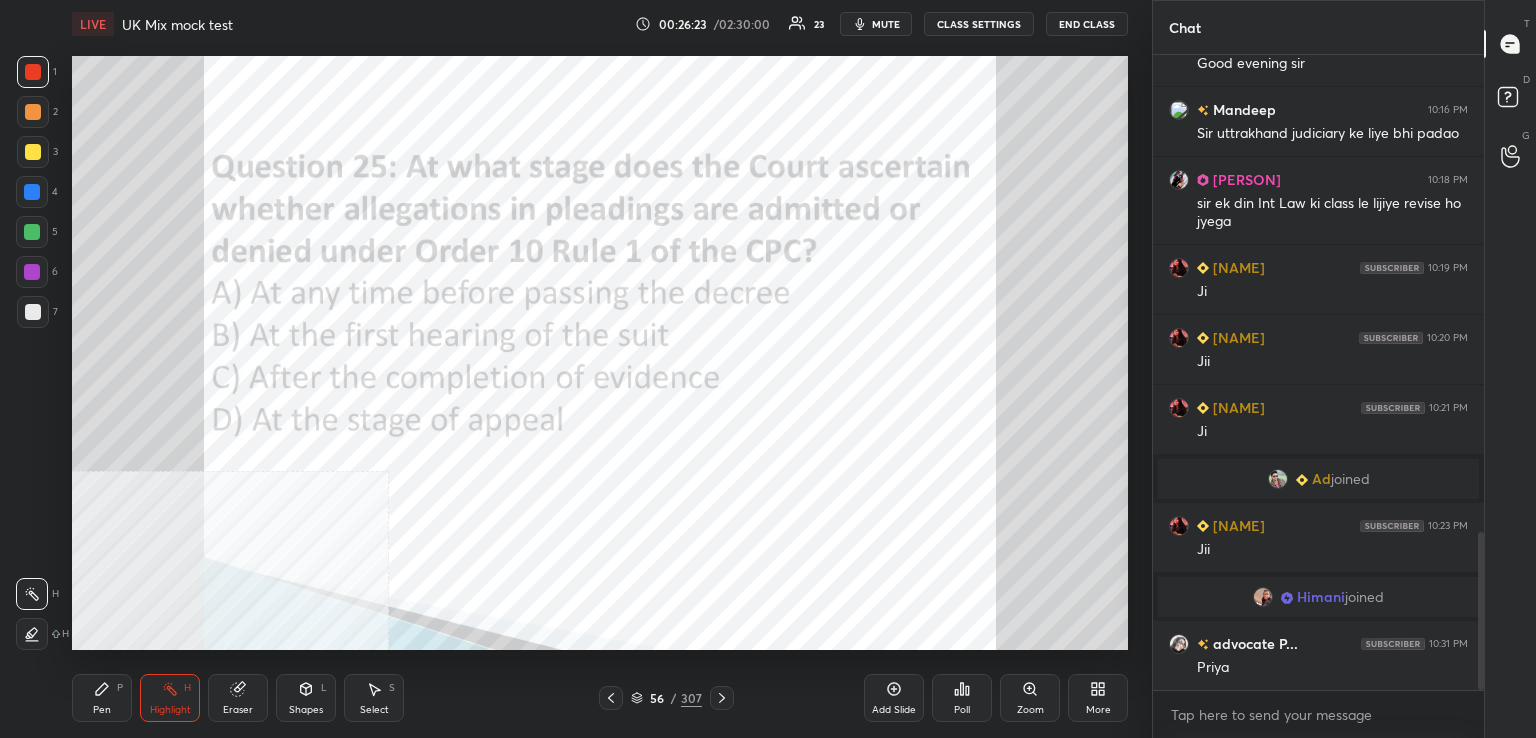 click at bounding box center (722, 698) 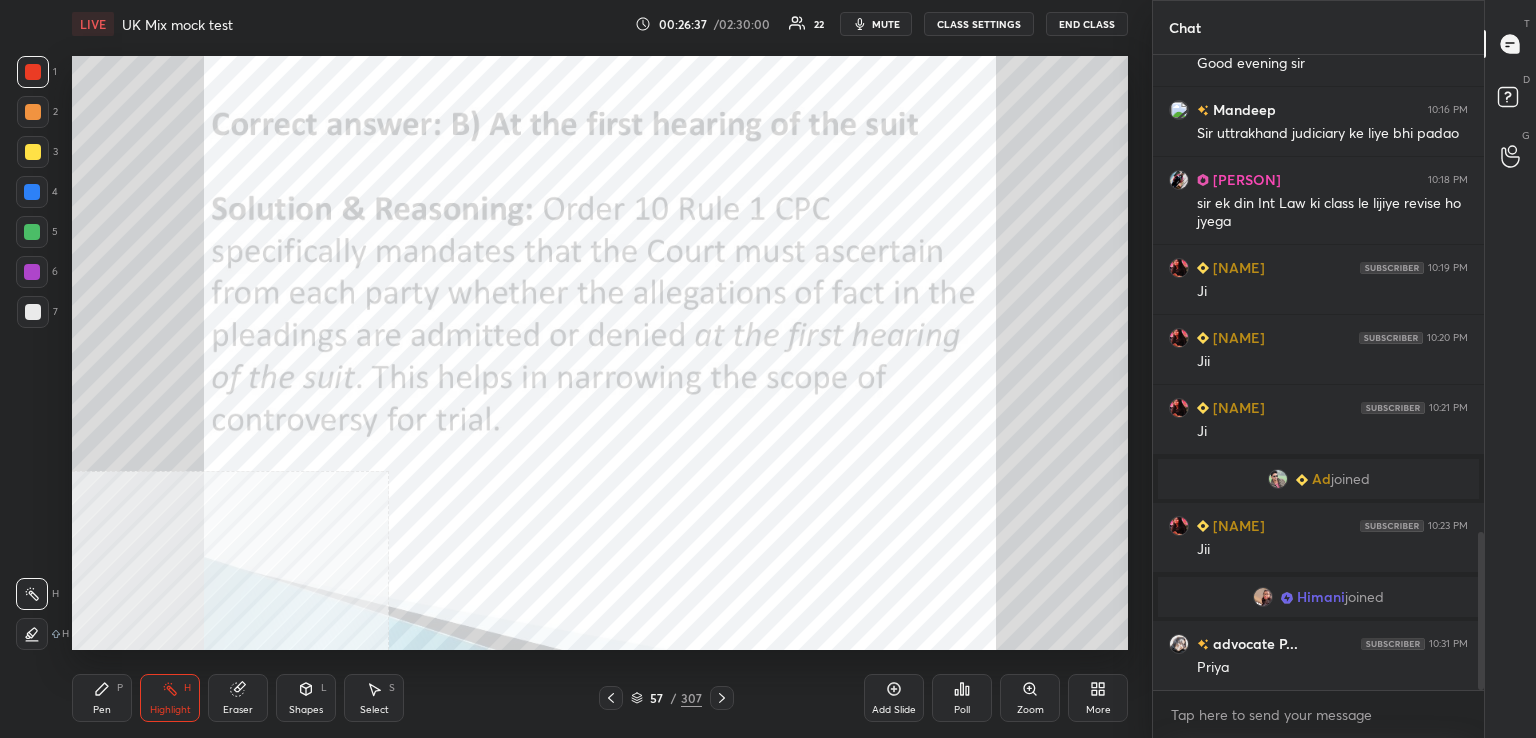 drag, startPoint x: 721, startPoint y: 701, endPoint x: 692, endPoint y: 657, distance: 52.69725 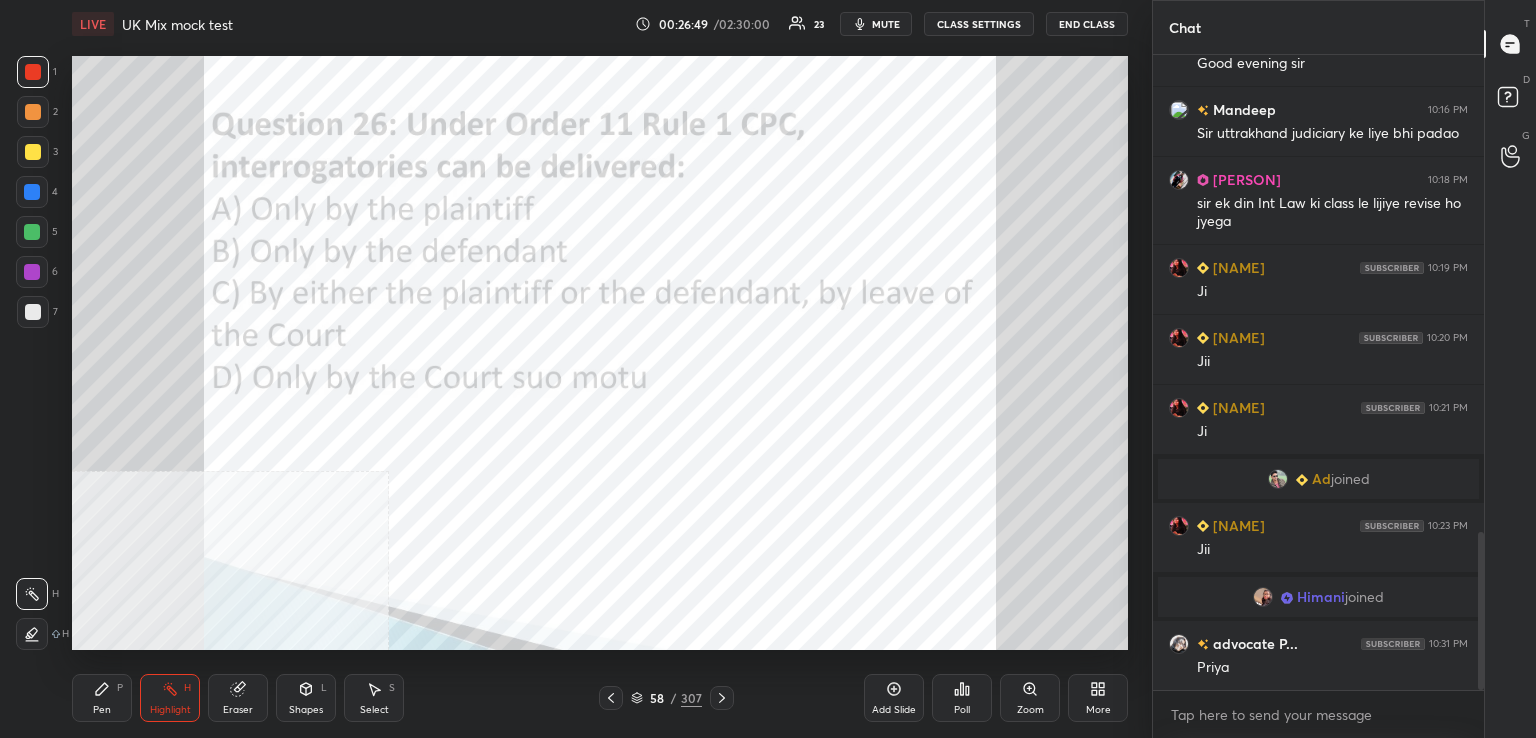 click on "Poll" at bounding box center (962, 698) 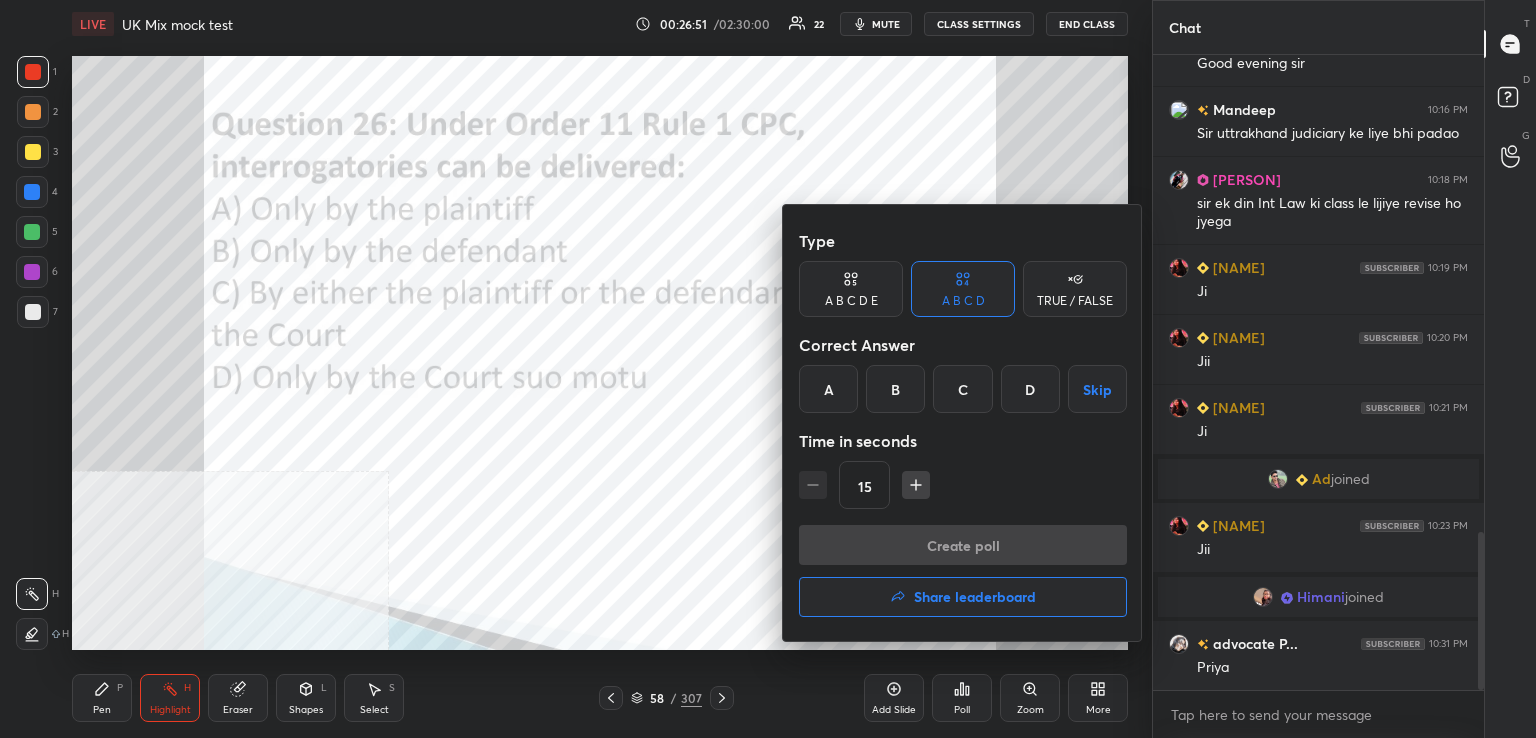 drag, startPoint x: 960, startPoint y: 385, endPoint x: 955, endPoint y: 395, distance: 11.18034 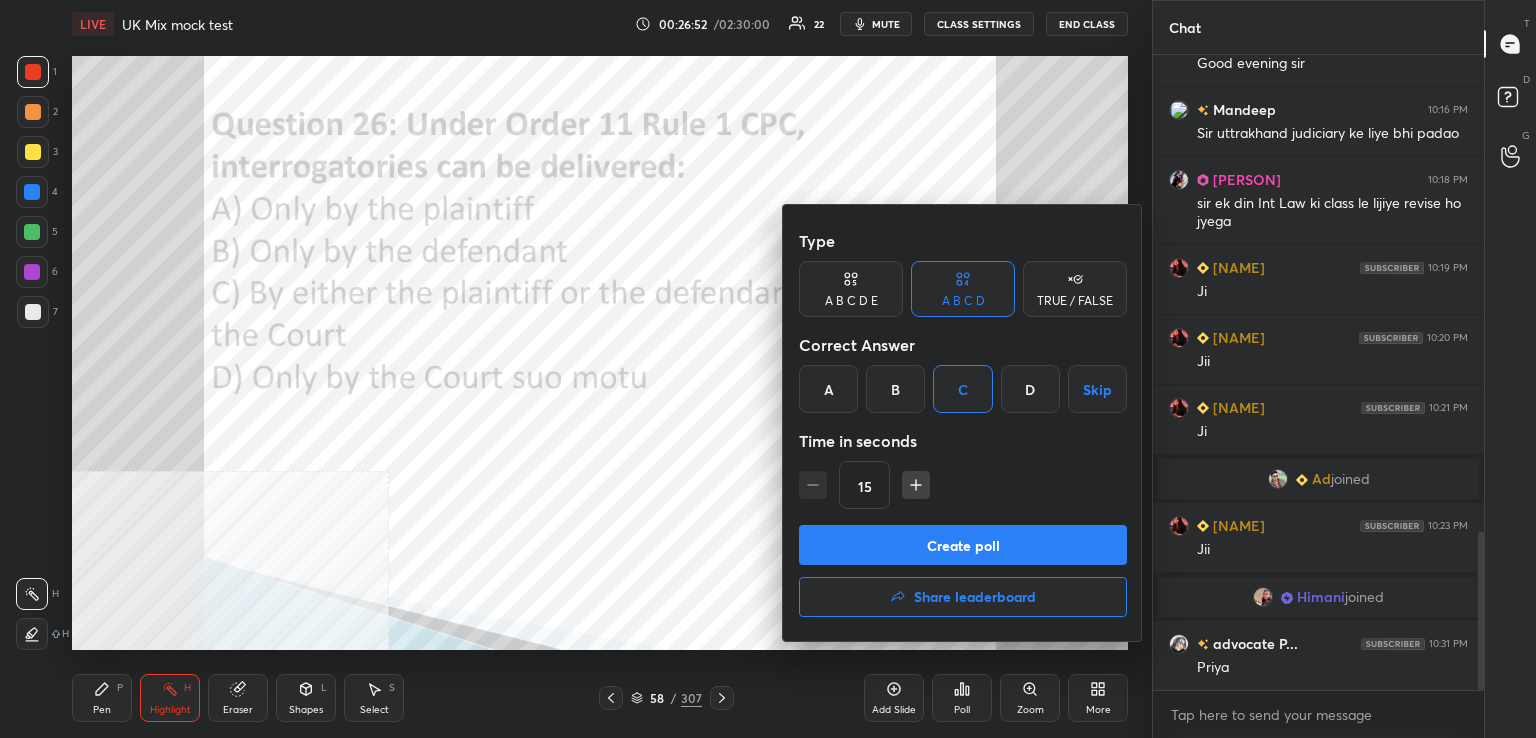 click on "Create poll" at bounding box center (963, 545) 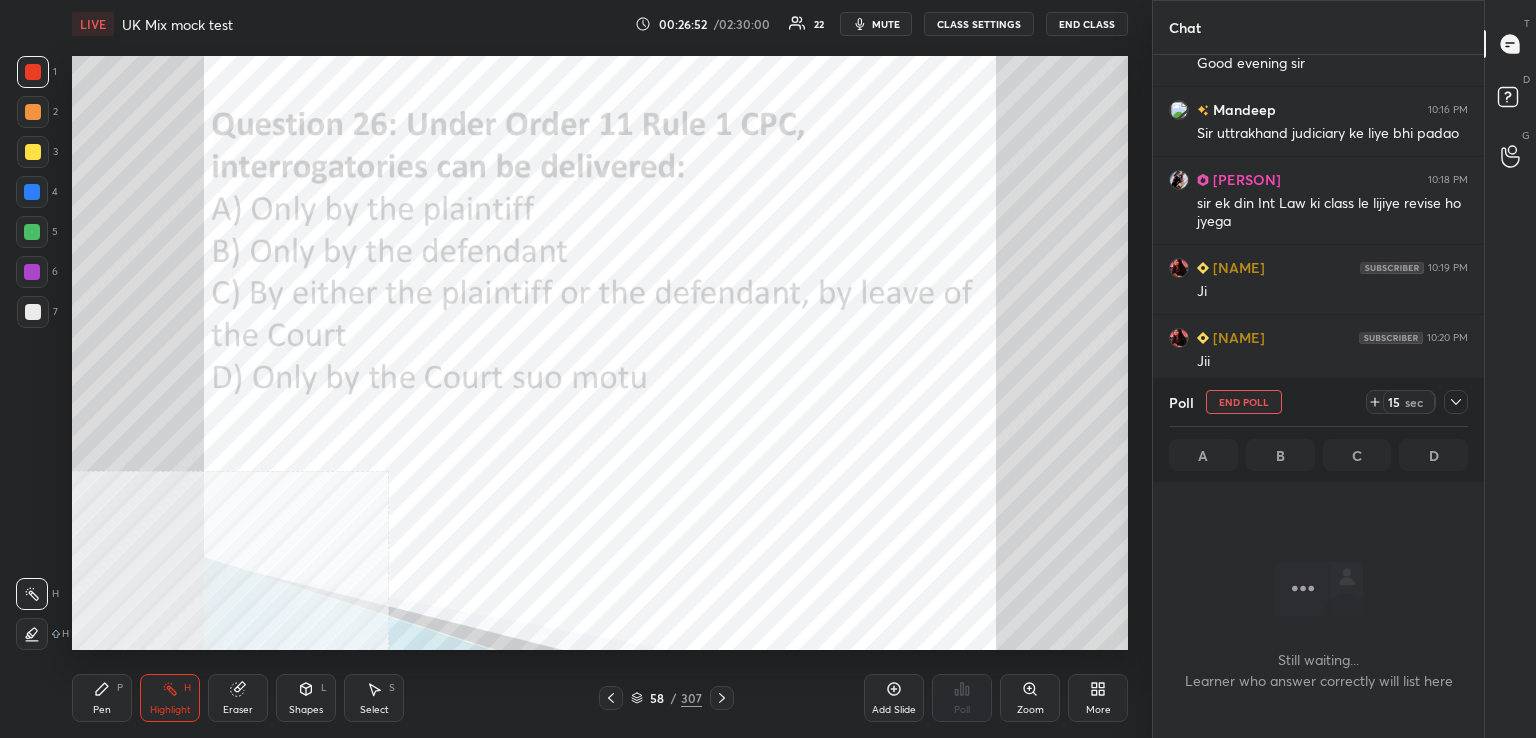 scroll, scrollTop: 588, scrollLeft: 325, axis: both 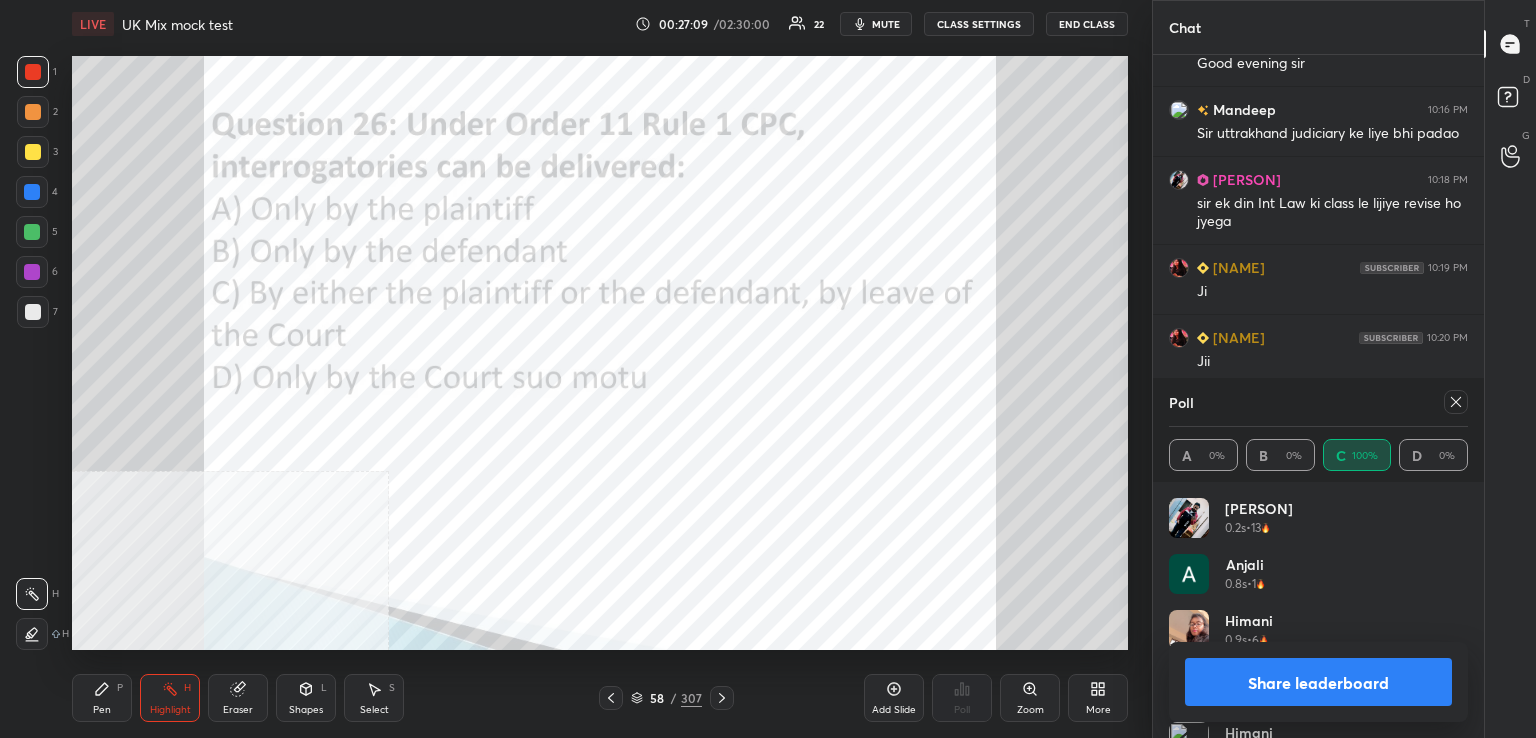 click on "Poll A 0% B 0% C 100% D 0%" at bounding box center [1318, 430] 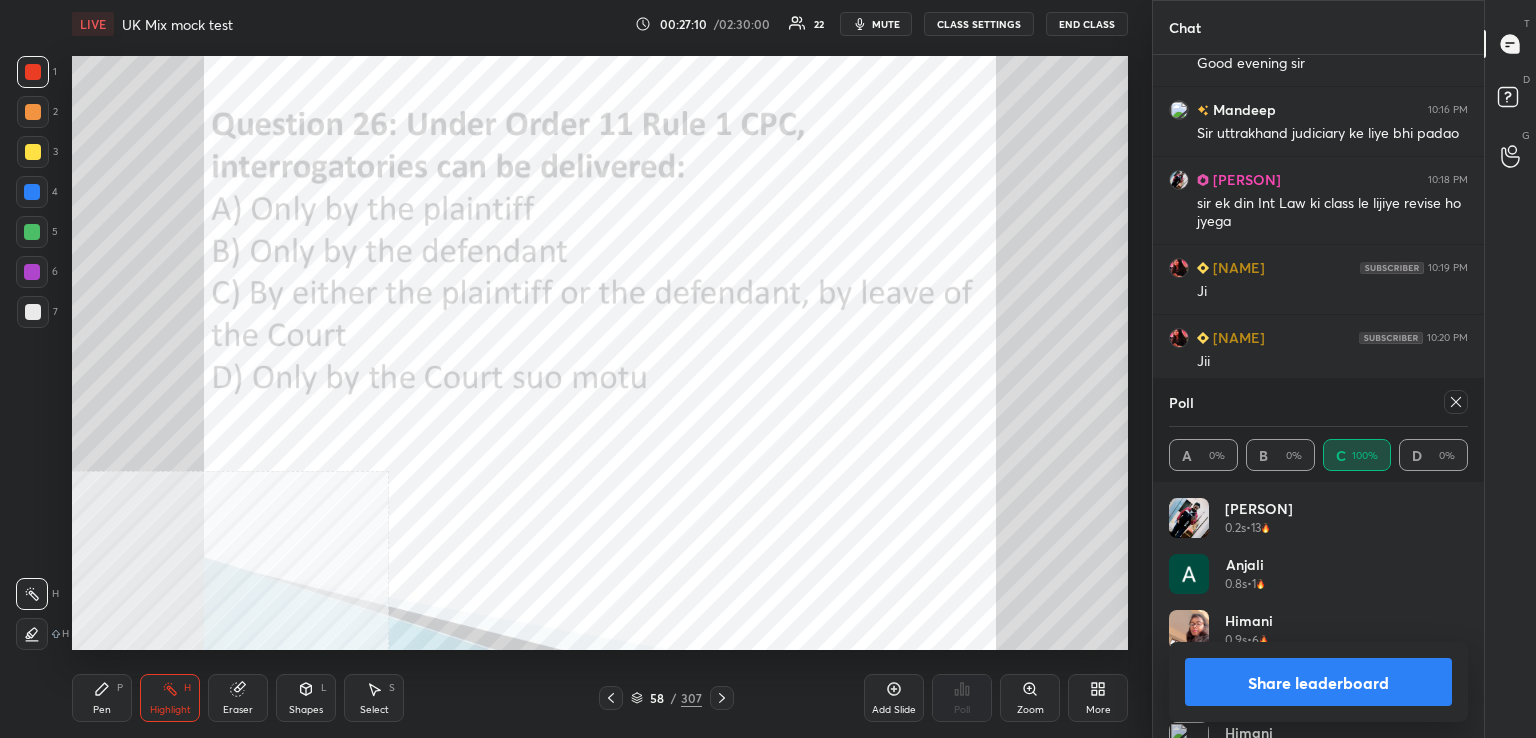 drag, startPoint x: 1454, startPoint y: 405, endPoint x: 1330, endPoint y: 439, distance: 128.57683 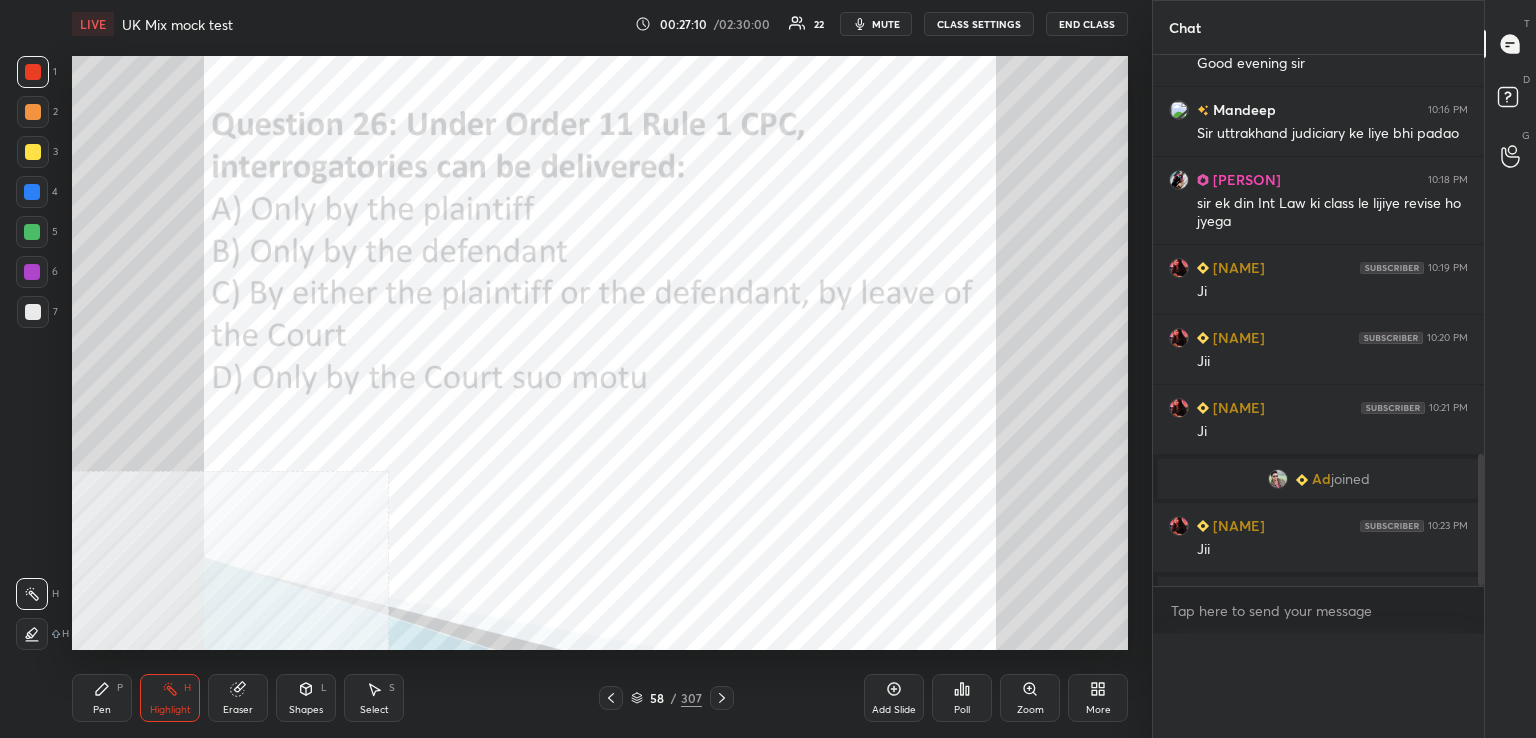 scroll, scrollTop: 0, scrollLeft: 0, axis: both 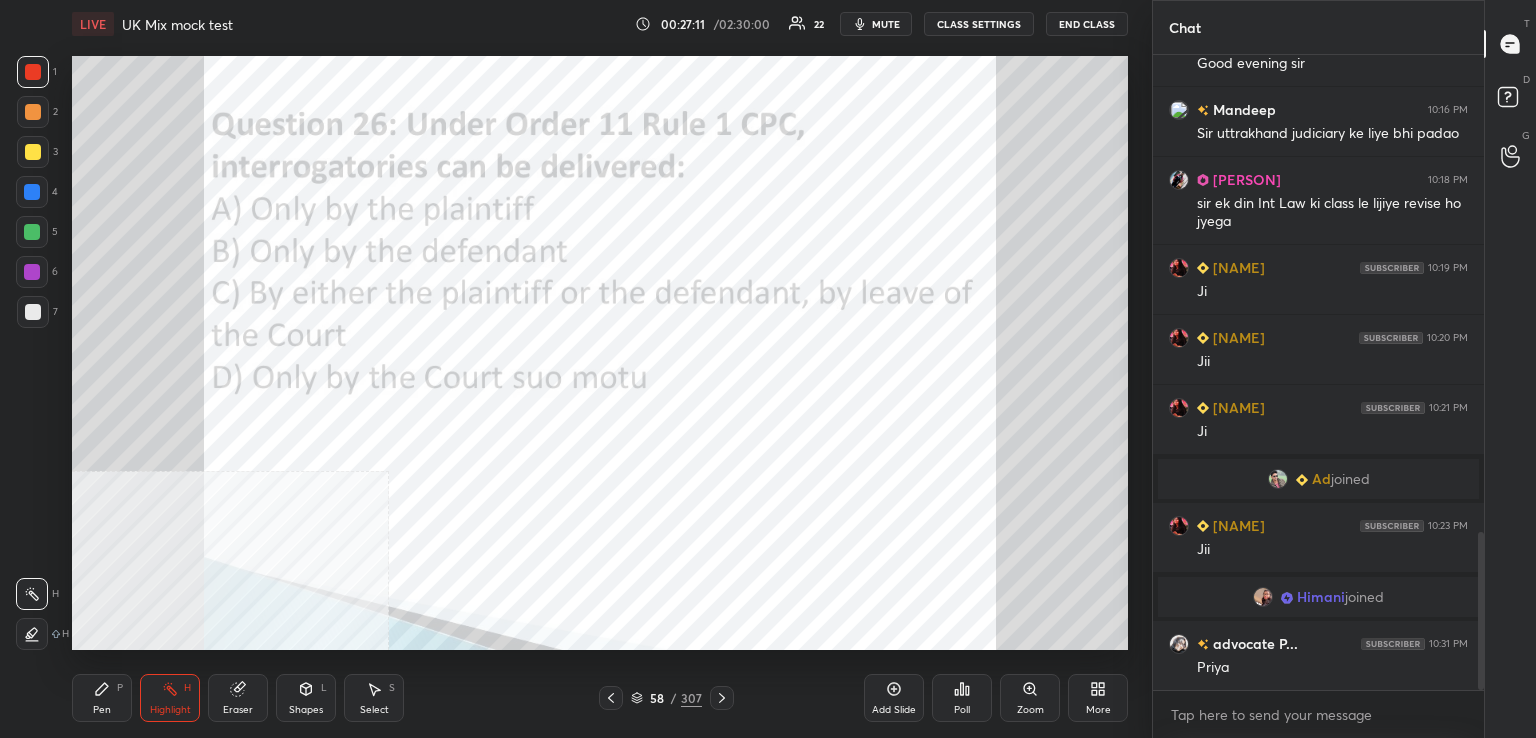 drag, startPoint x: 724, startPoint y: 699, endPoint x: 720, endPoint y: 664, distance: 35.22783 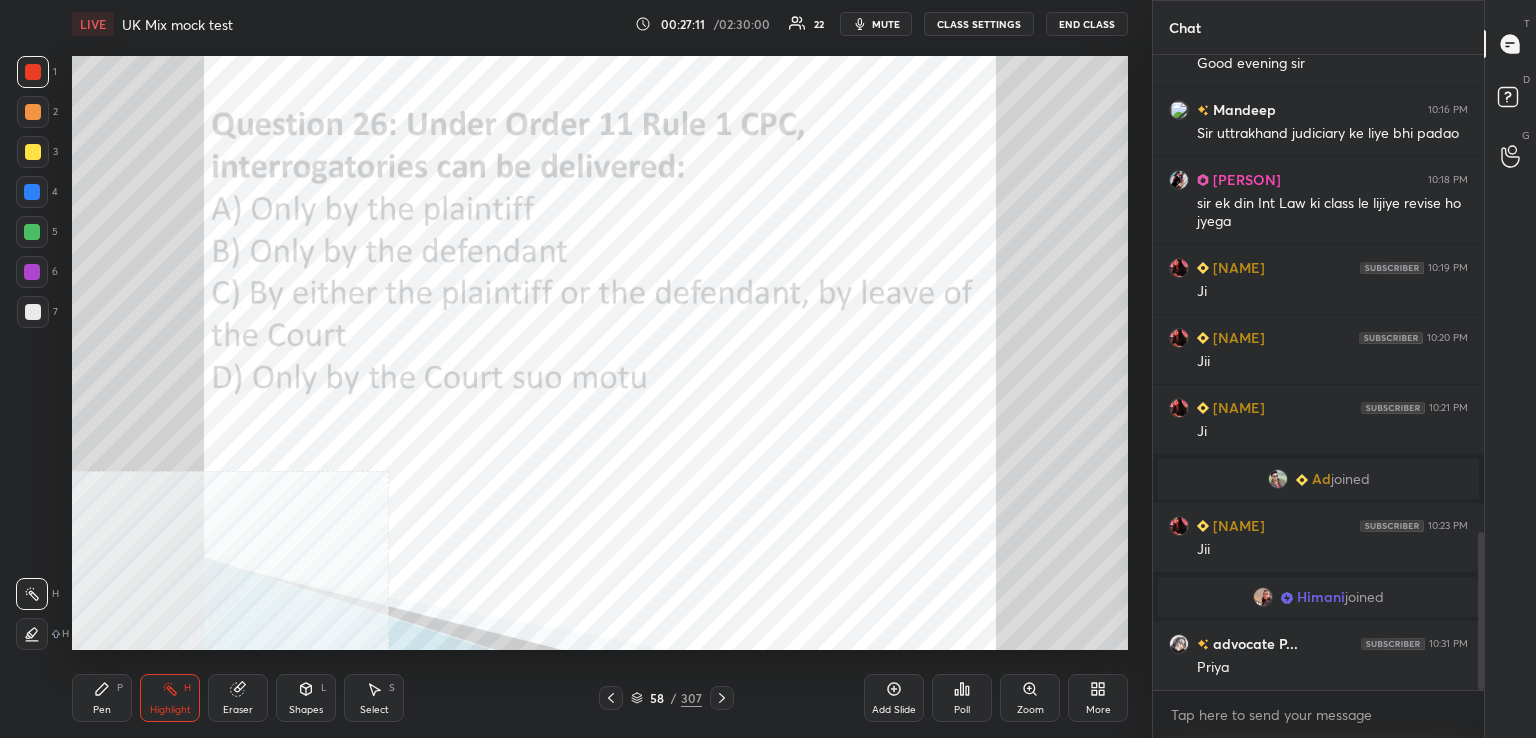 click 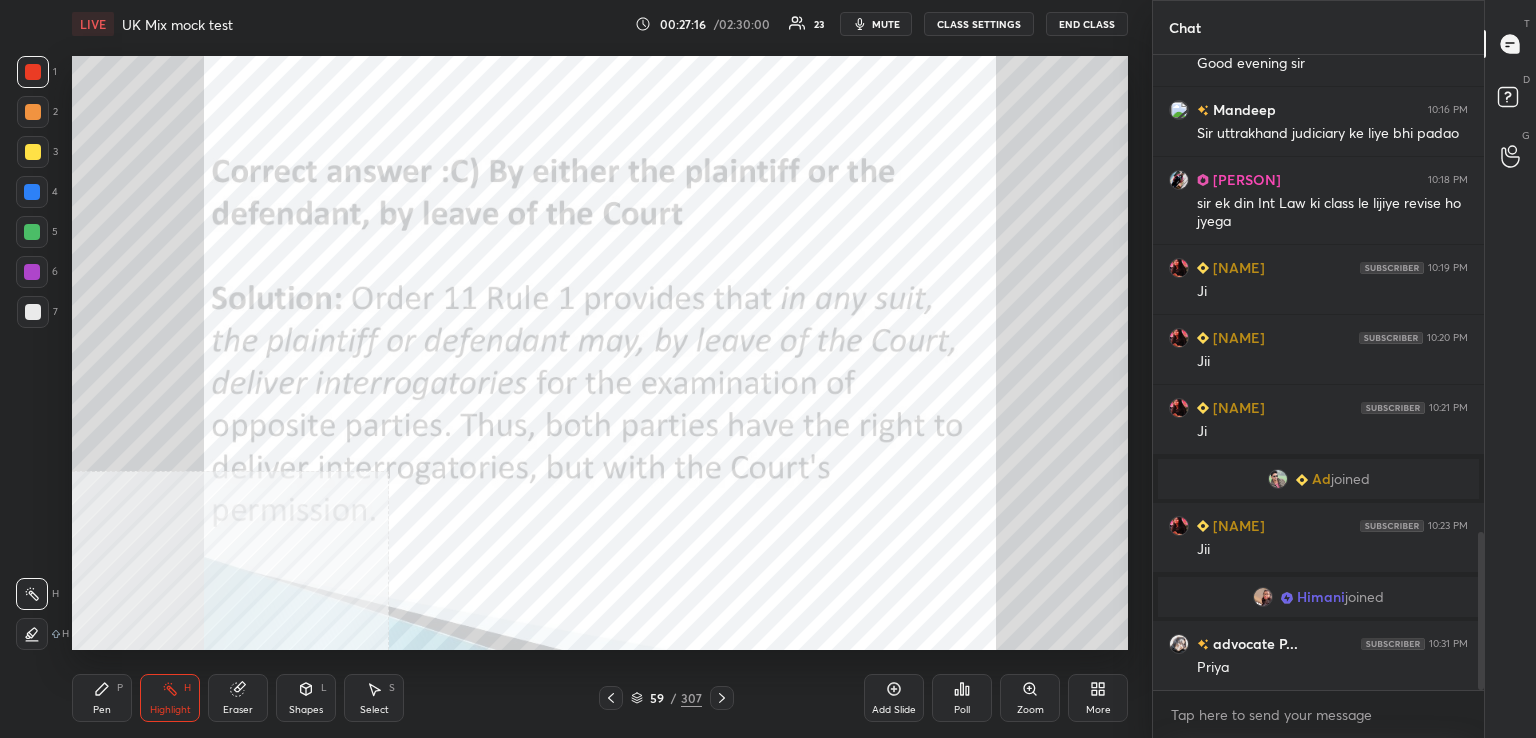 click on "Poll" at bounding box center [962, 698] 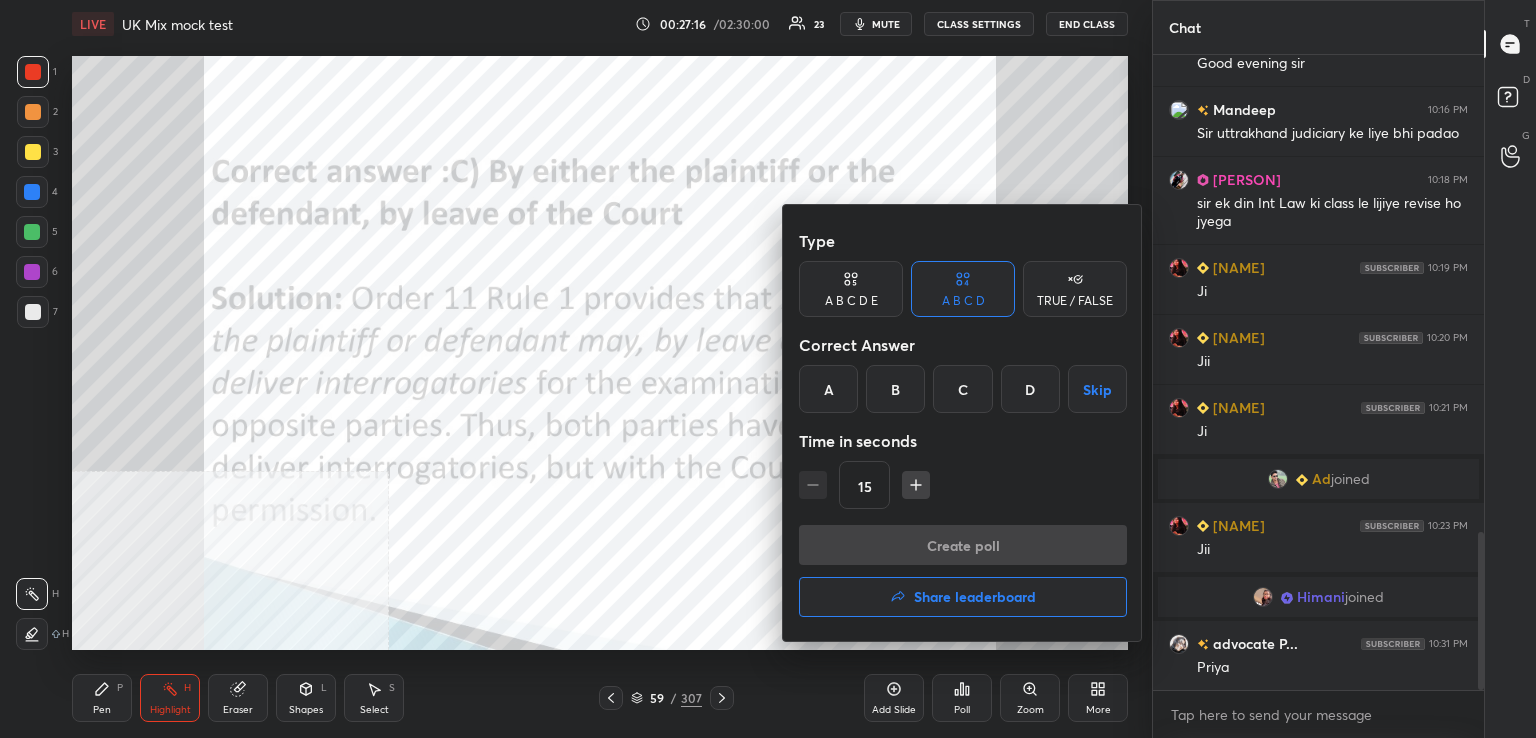 click on "Share leaderboard" at bounding box center (963, 597) 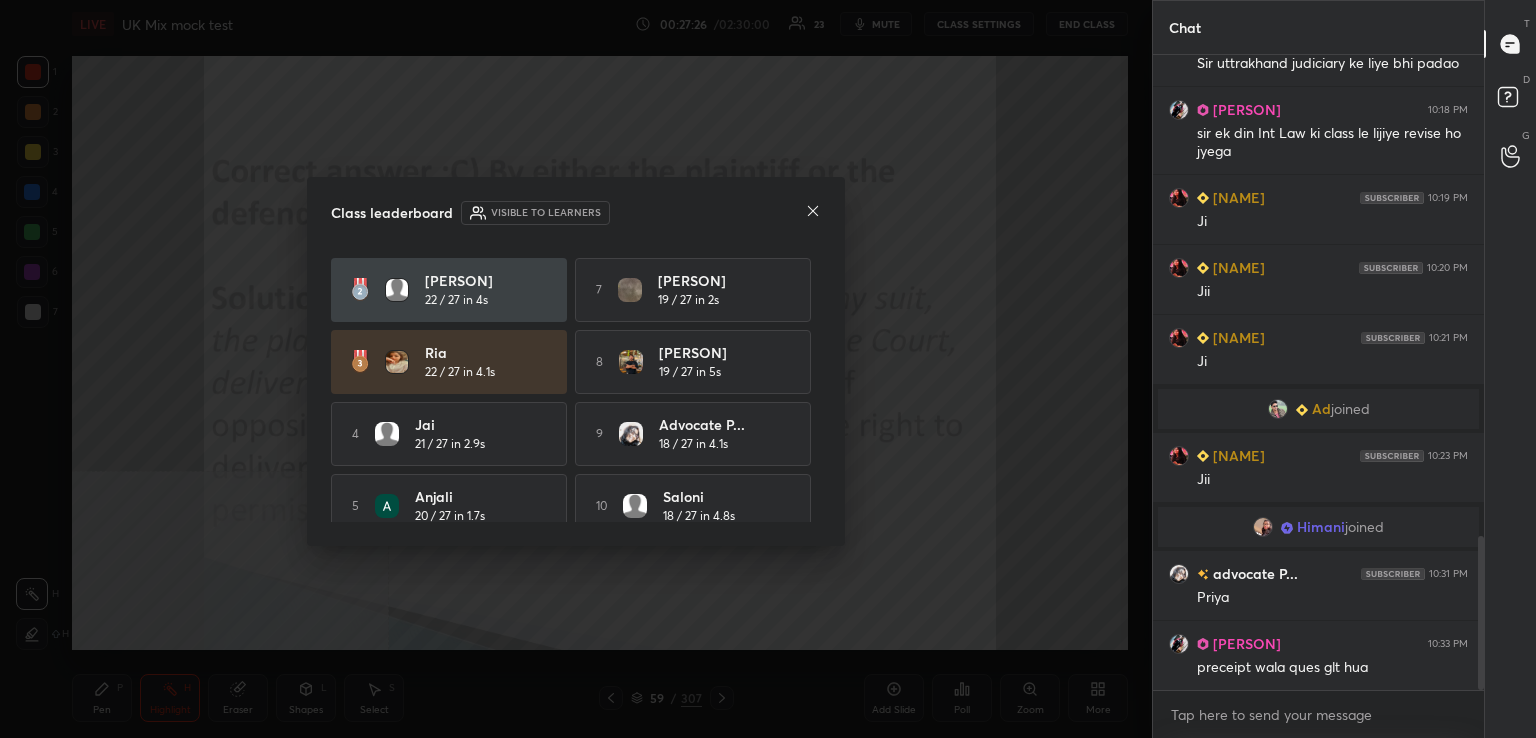 scroll, scrollTop: 88, scrollLeft: 0, axis: vertical 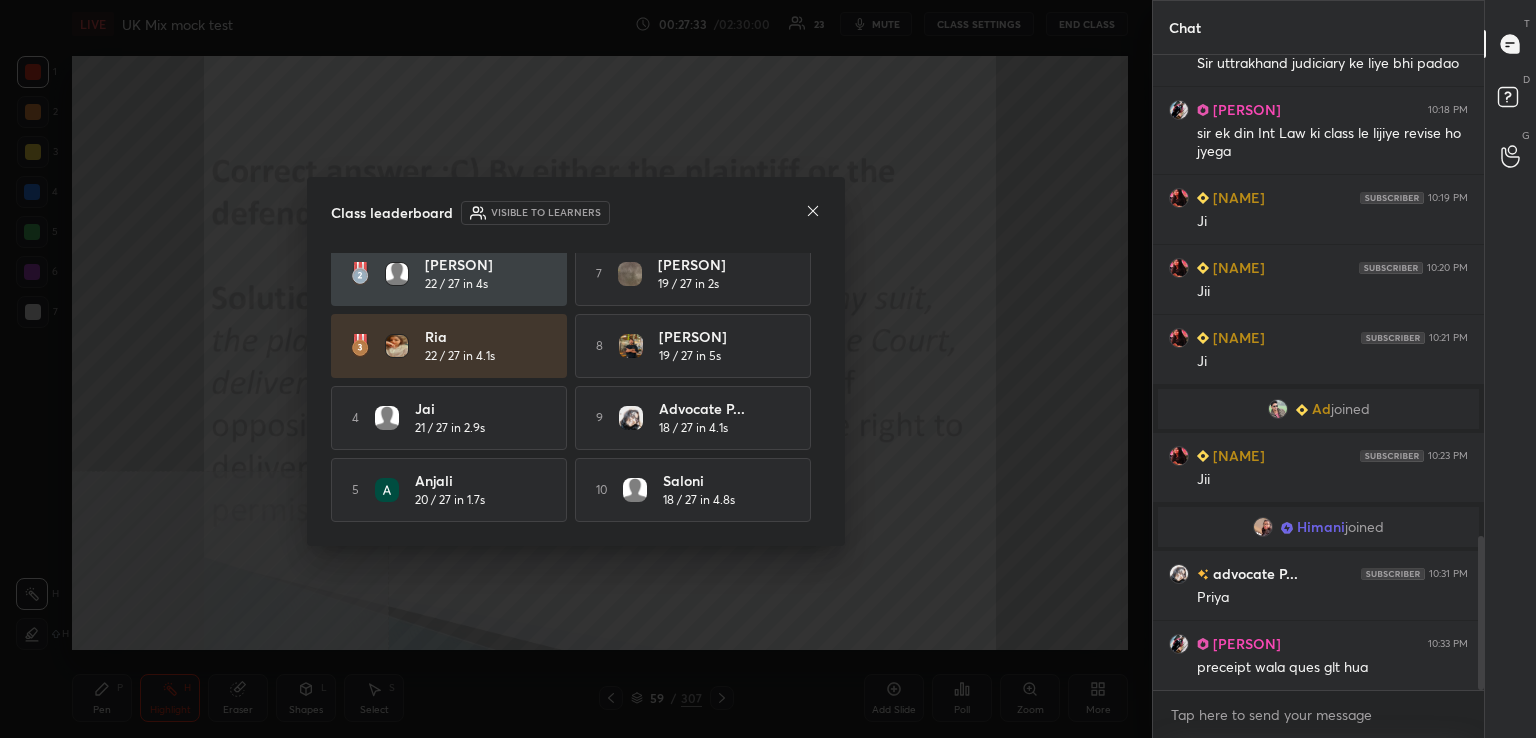 click 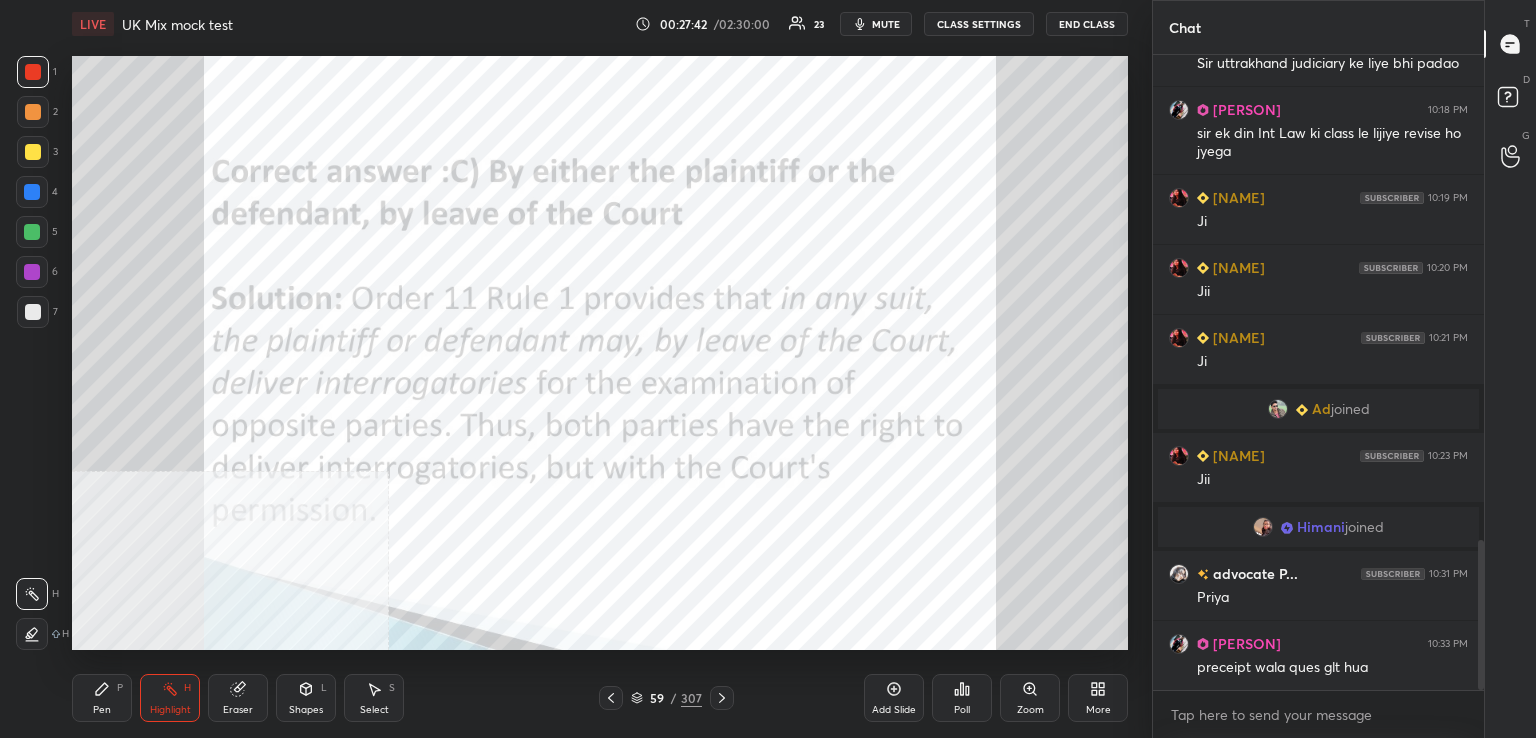 scroll, scrollTop: 2056, scrollLeft: 0, axis: vertical 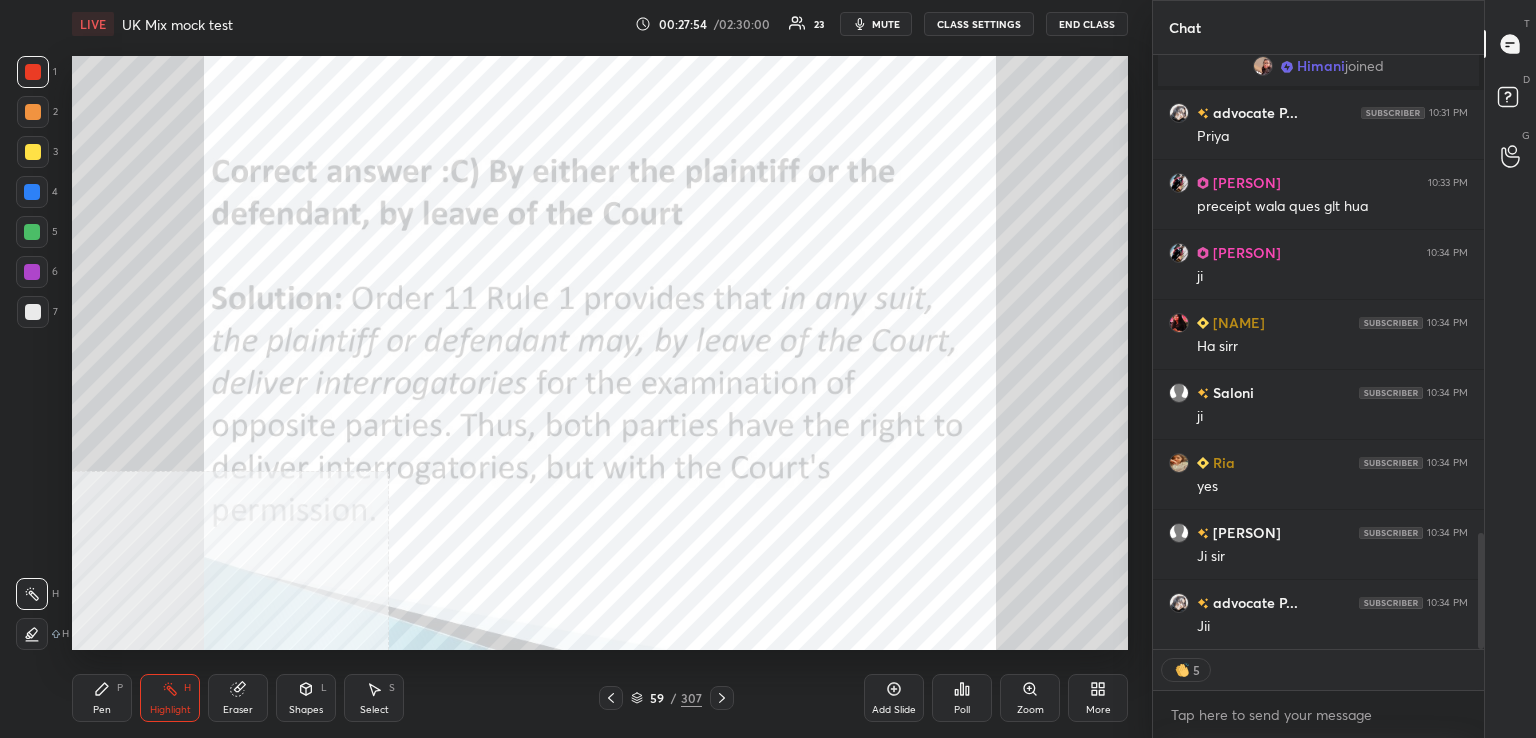 click 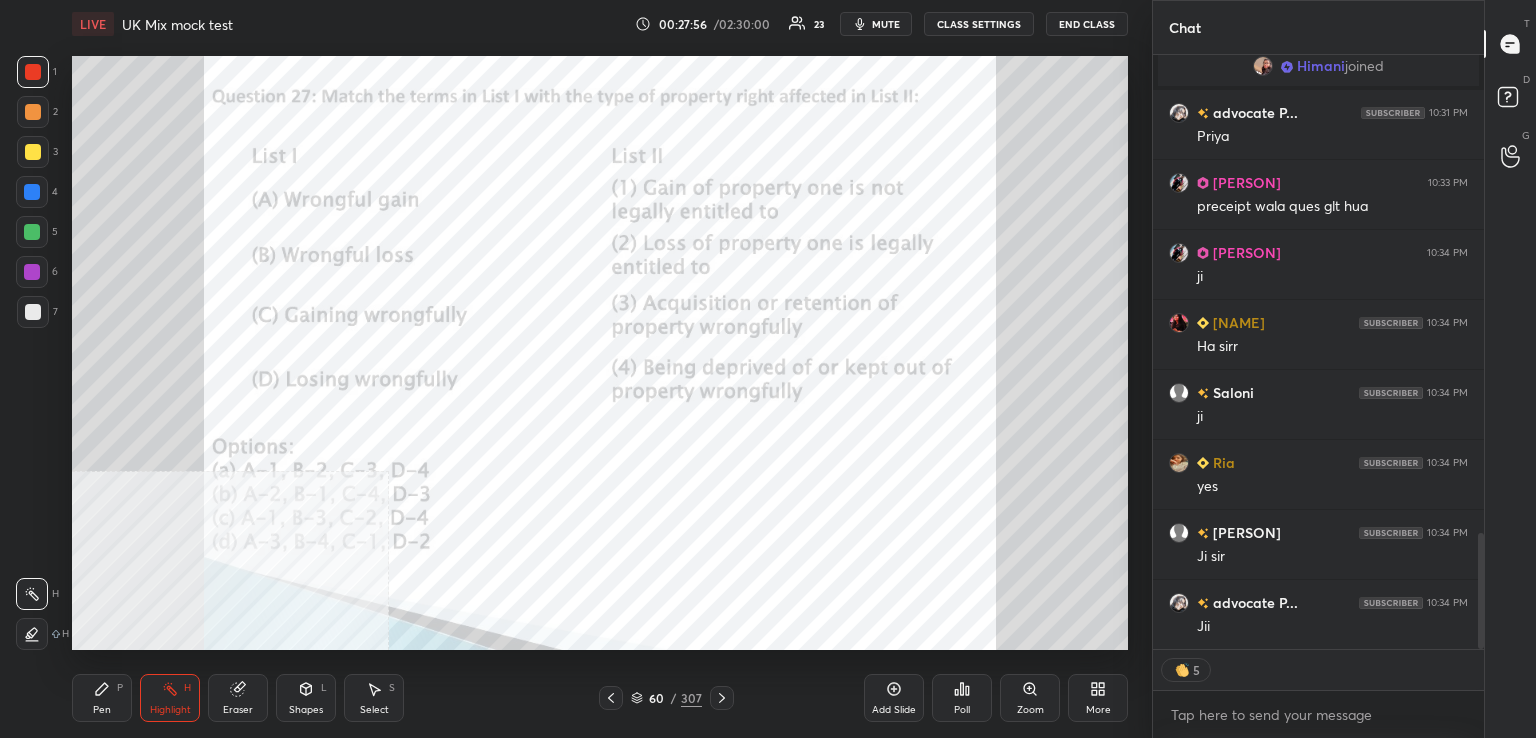click on "Highlight H" at bounding box center (170, 698) 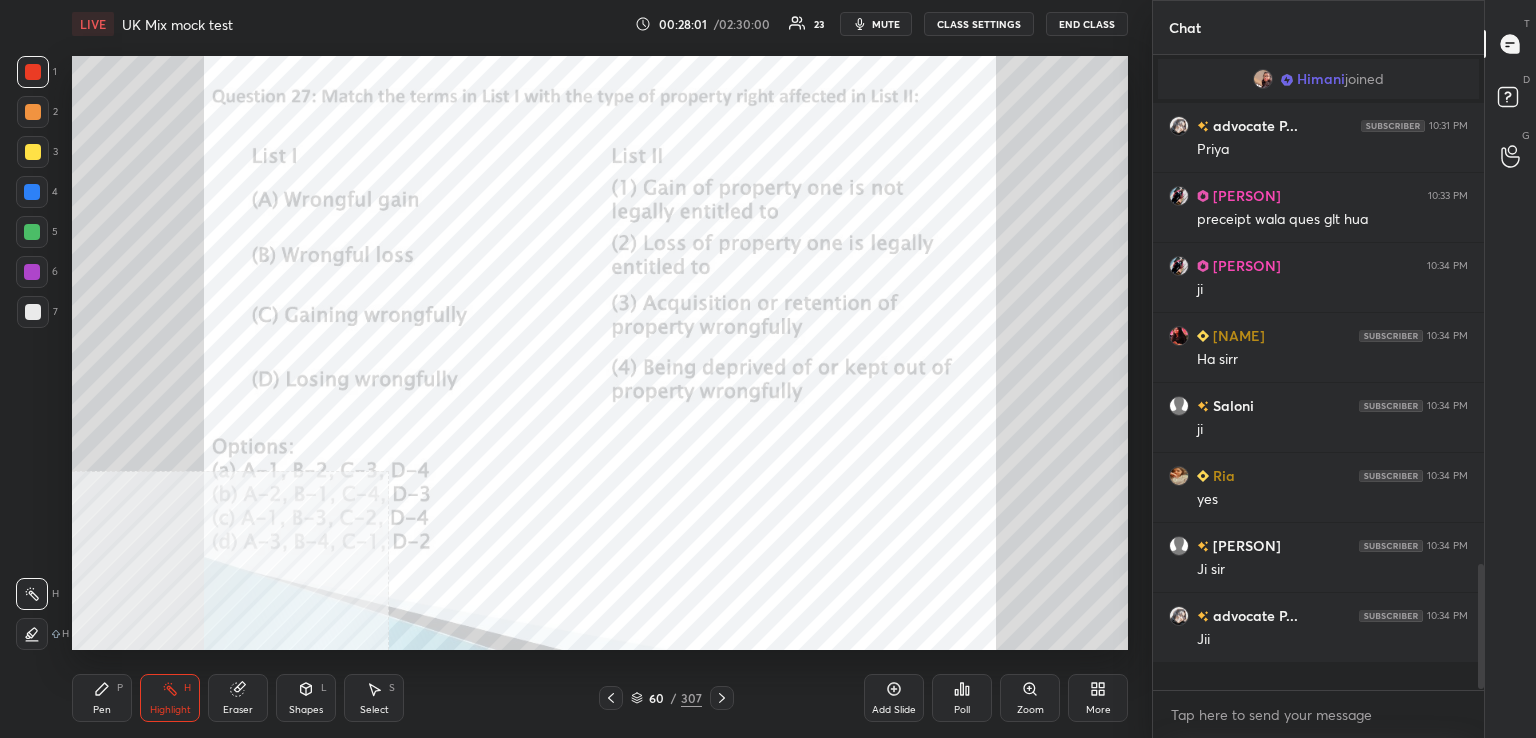 scroll, scrollTop: 6, scrollLeft: 6, axis: both 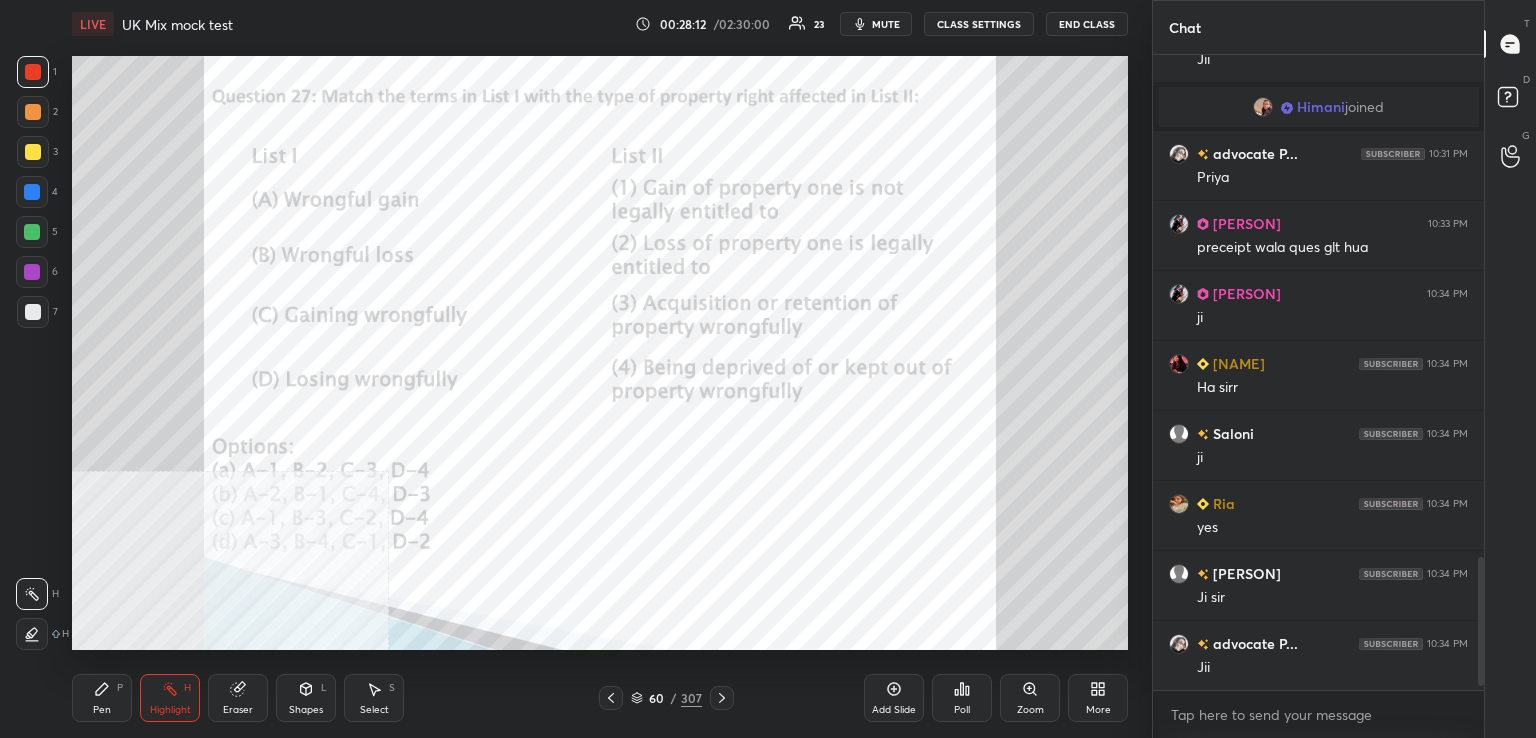 click on "Poll" at bounding box center (962, 698) 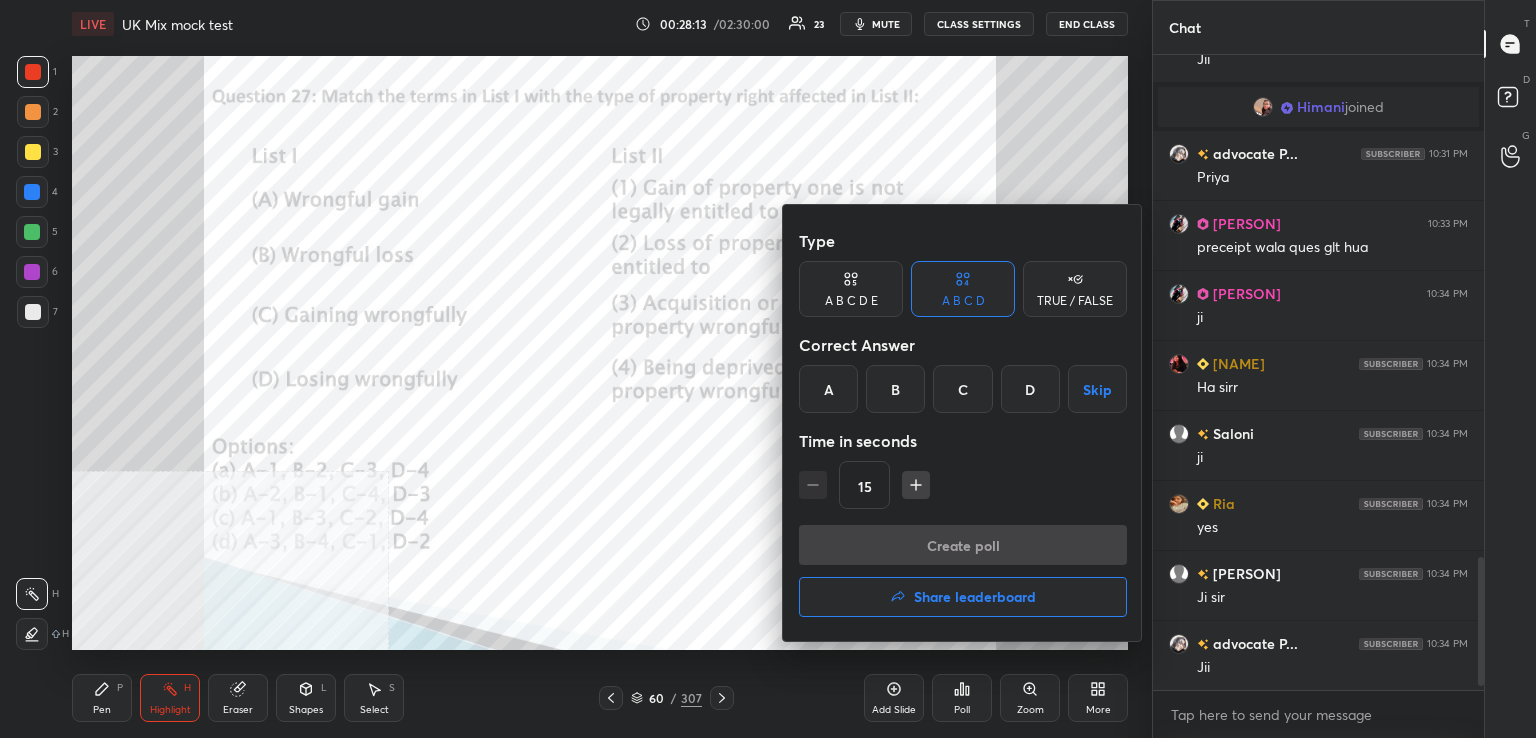 drag, startPoint x: 825, startPoint y: 399, endPoint x: 840, endPoint y: 401, distance: 15.132746 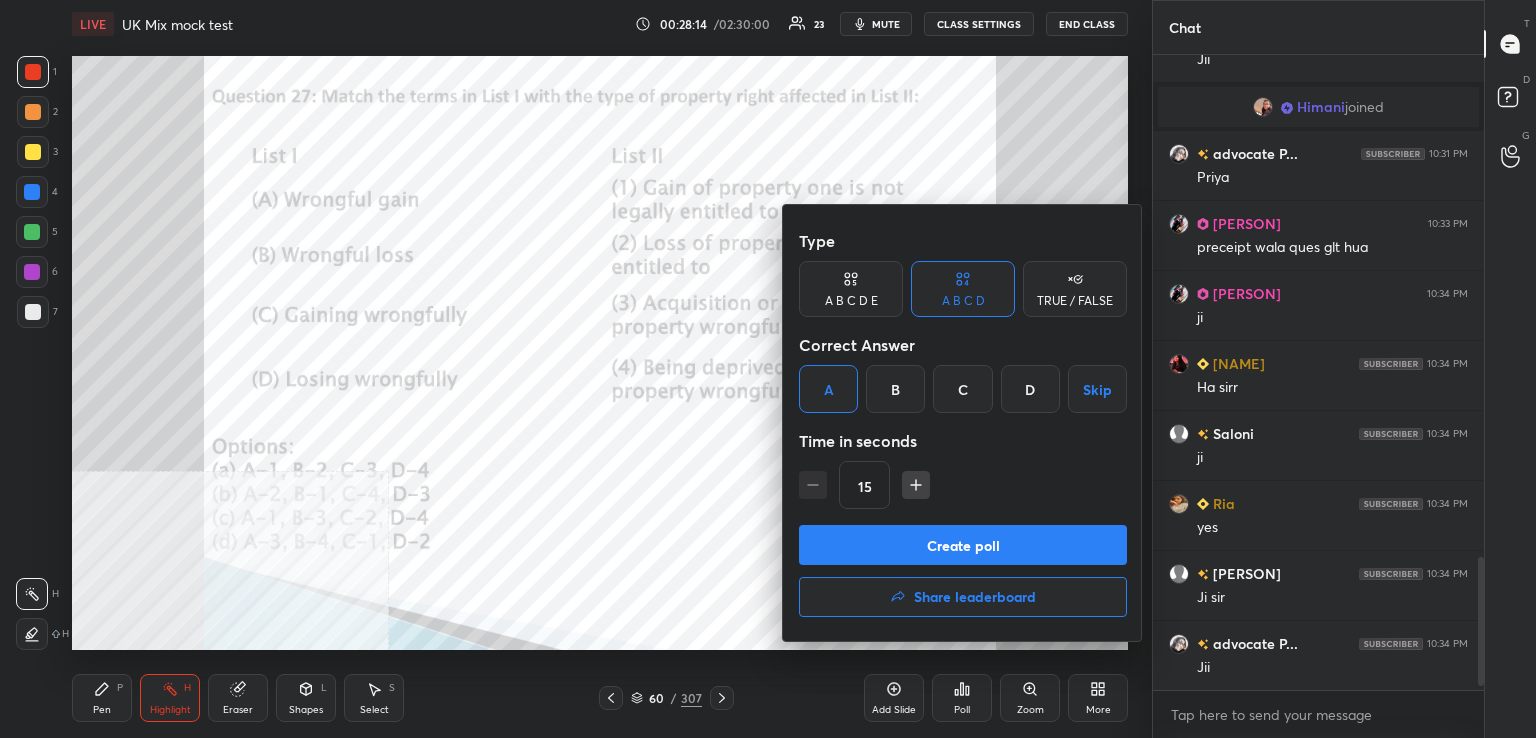 drag, startPoint x: 932, startPoint y: 528, endPoint x: 725, endPoint y: 545, distance: 207.6969 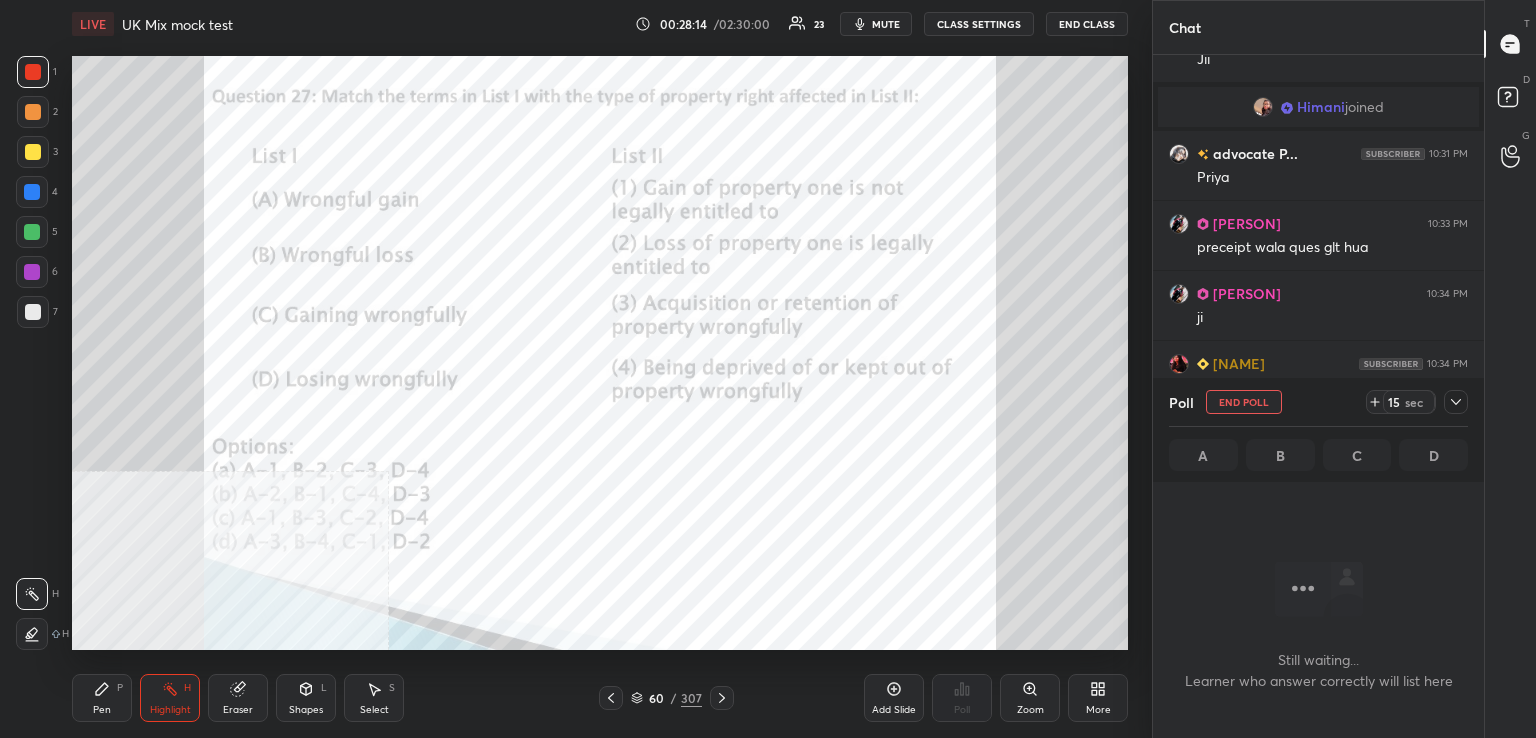 scroll, scrollTop: 587, scrollLeft: 325, axis: both 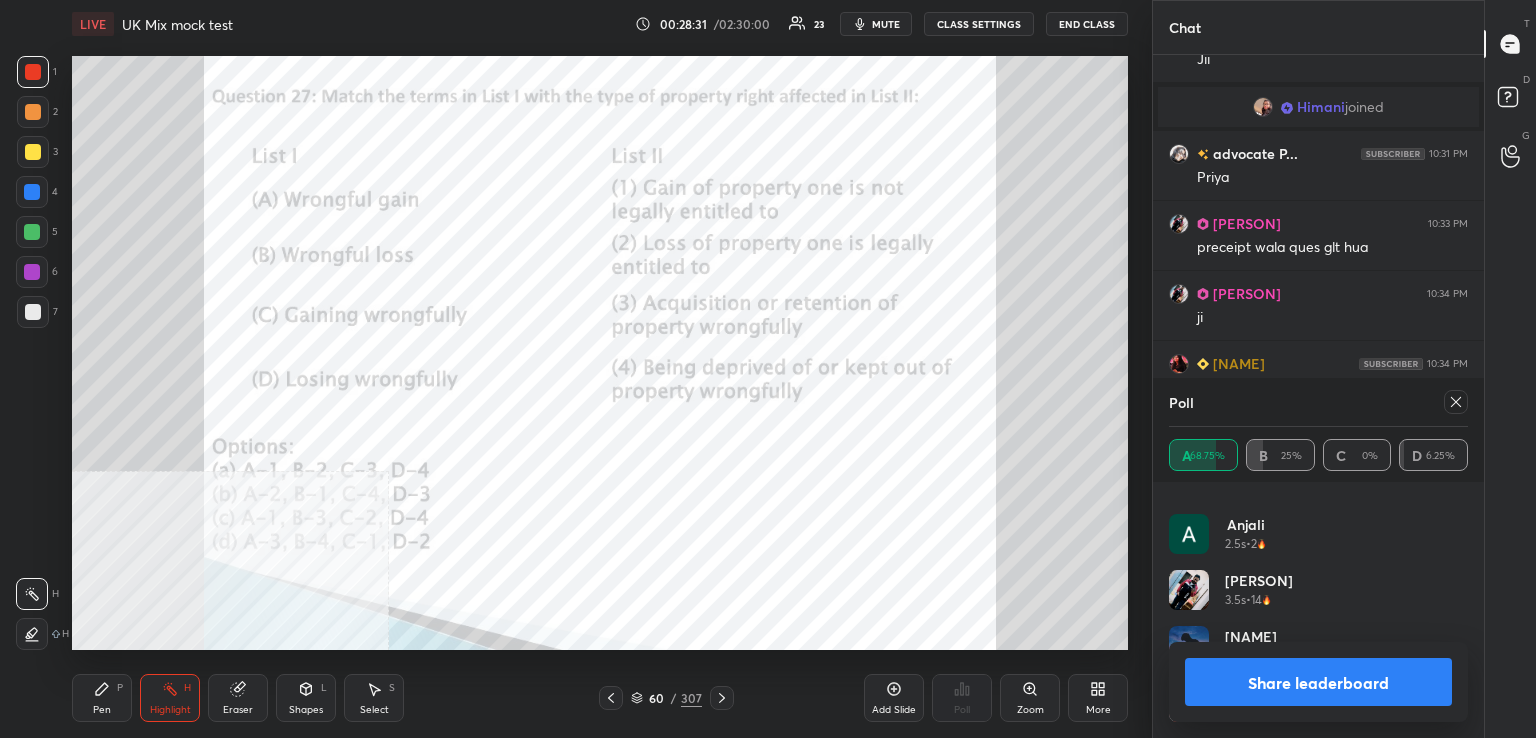 drag, startPoint x: 1457, startPoint y: 407, endPoint x: 1427, endPoint y: 419, distance: 32.31099 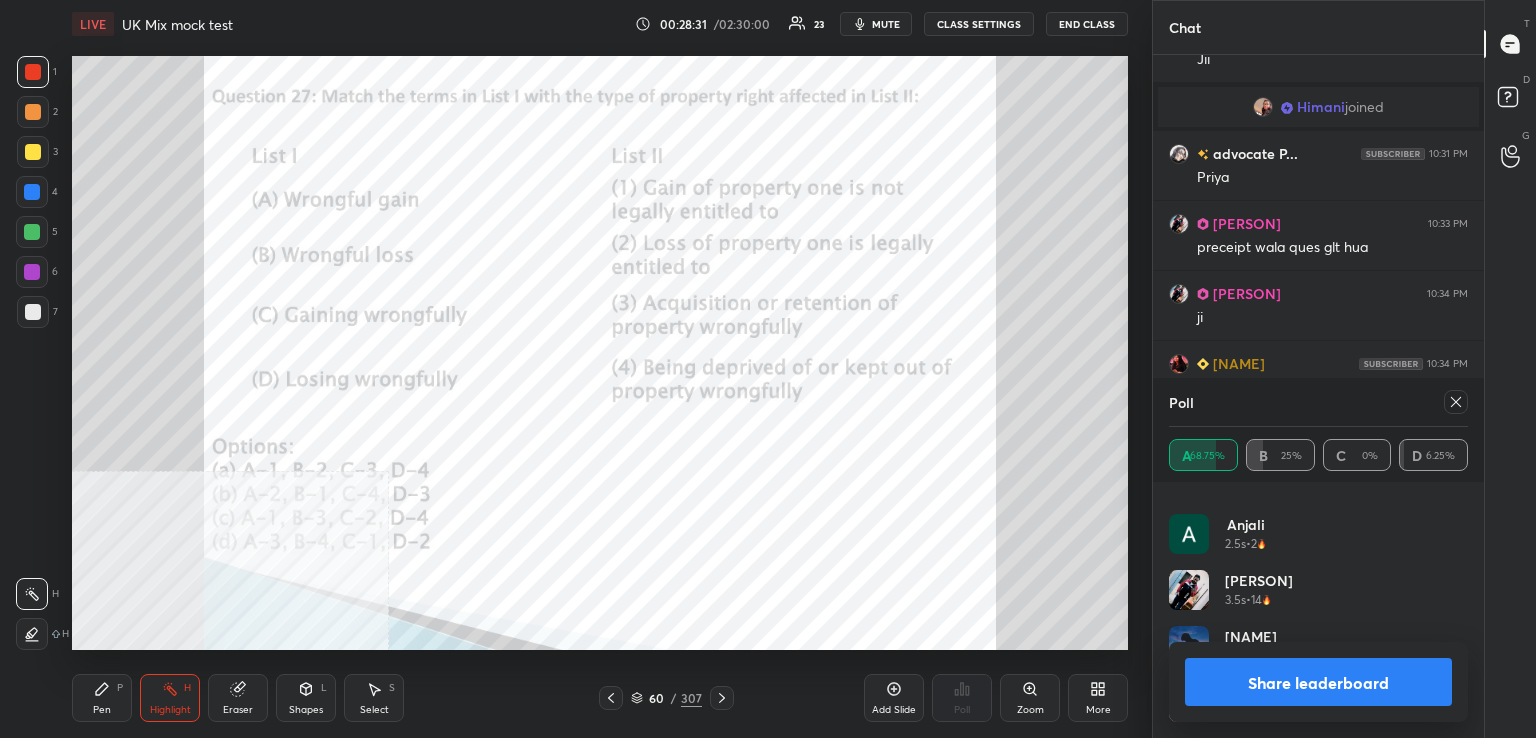 click 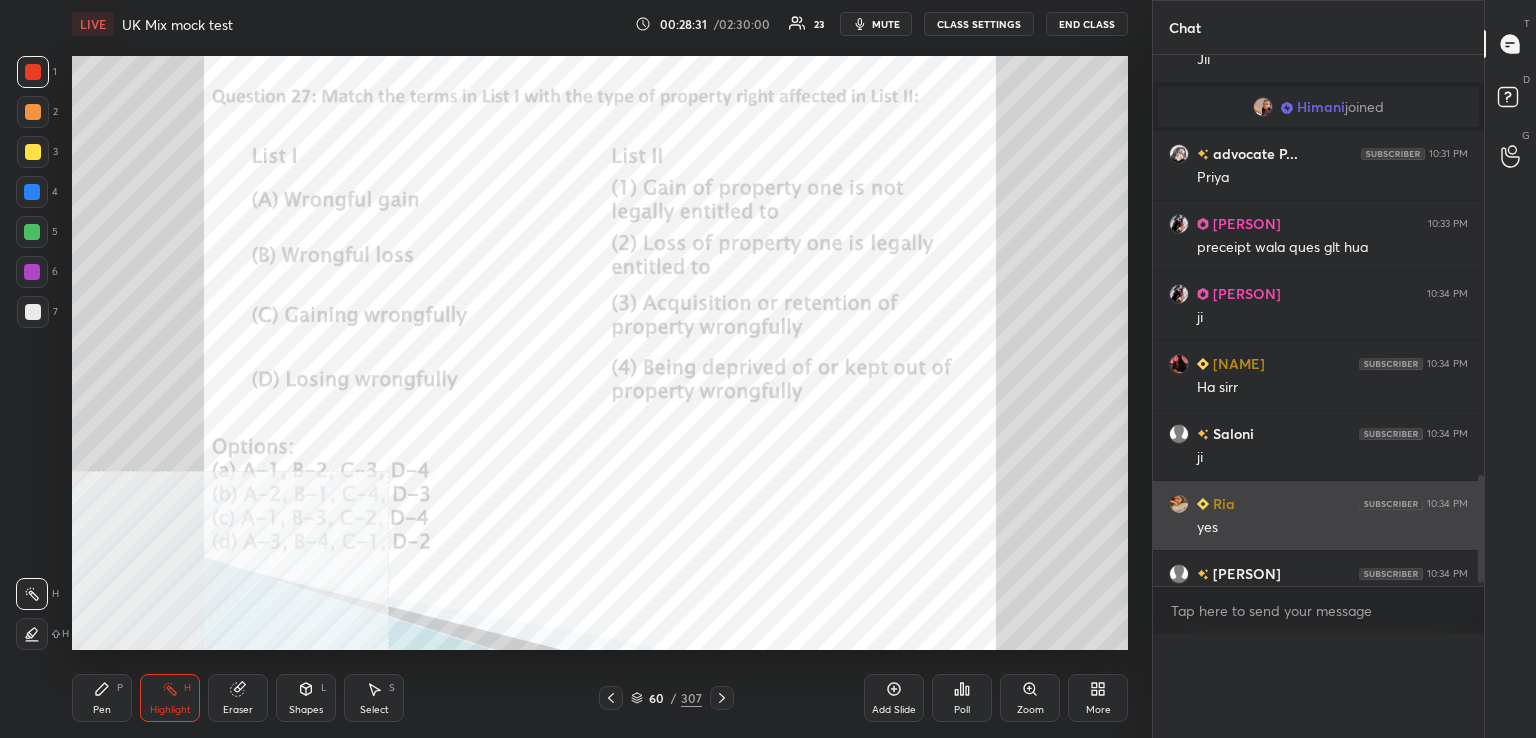 scroll, scrollTop: 0, scrollLeft: 0, axis: both 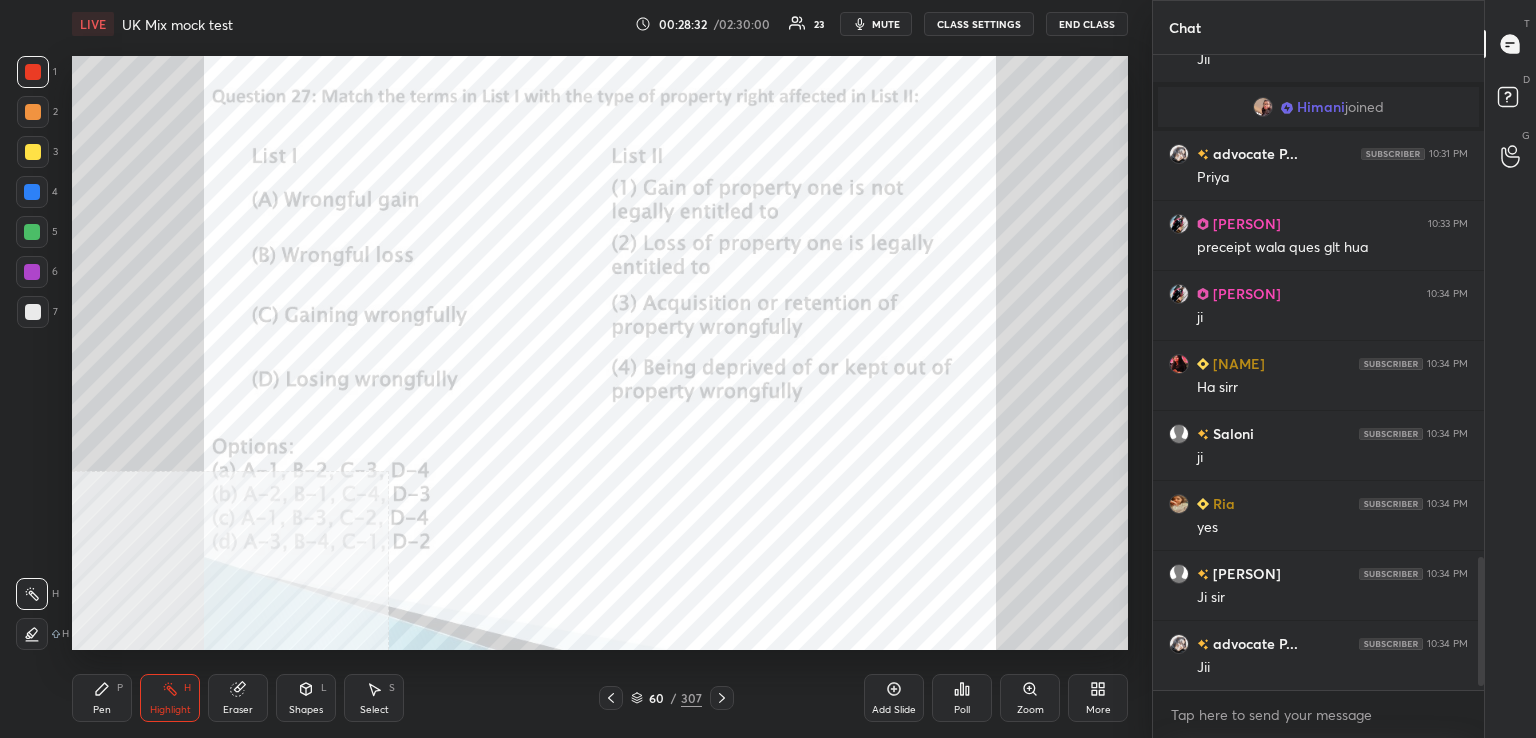 click 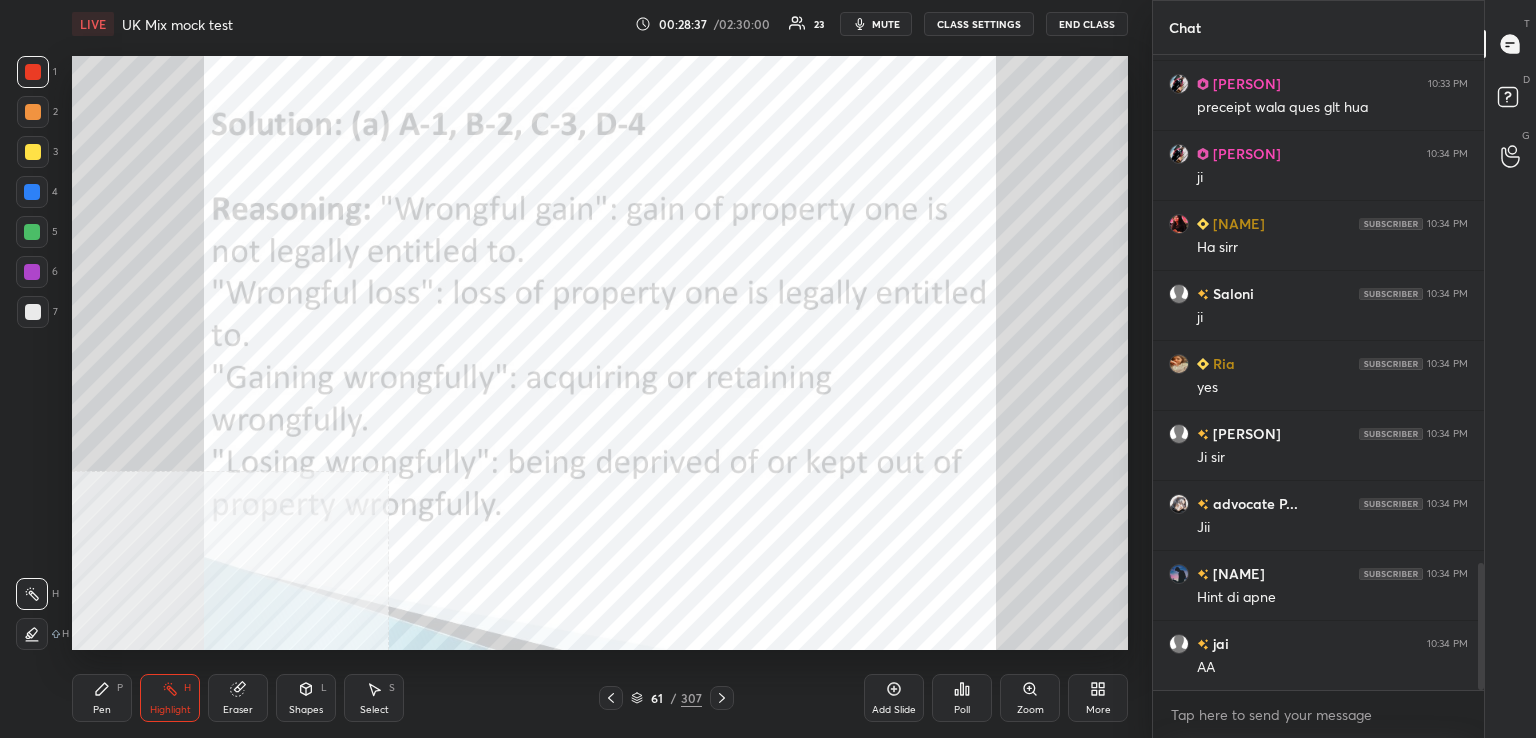 click 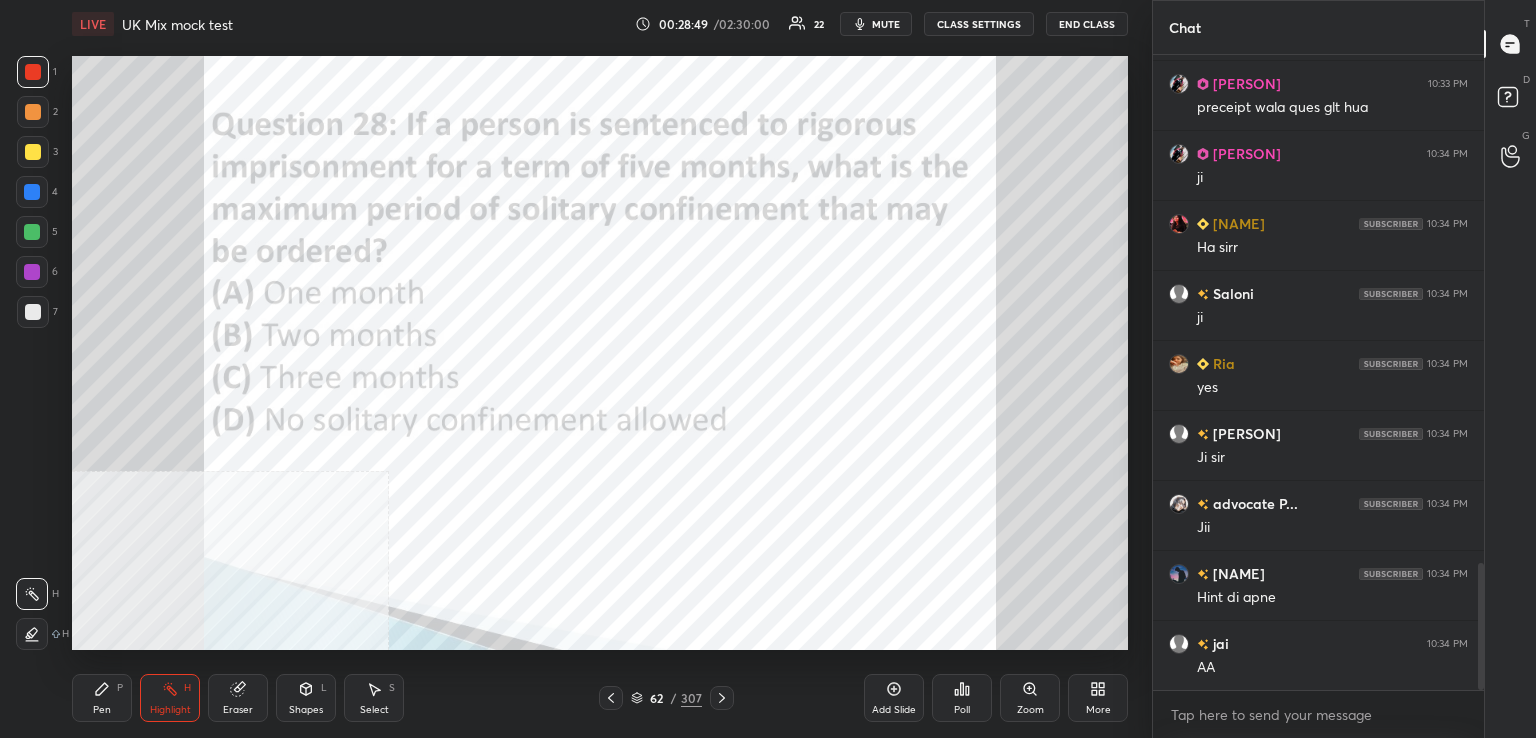 click on "Poll" at bounding box center [962, 698] 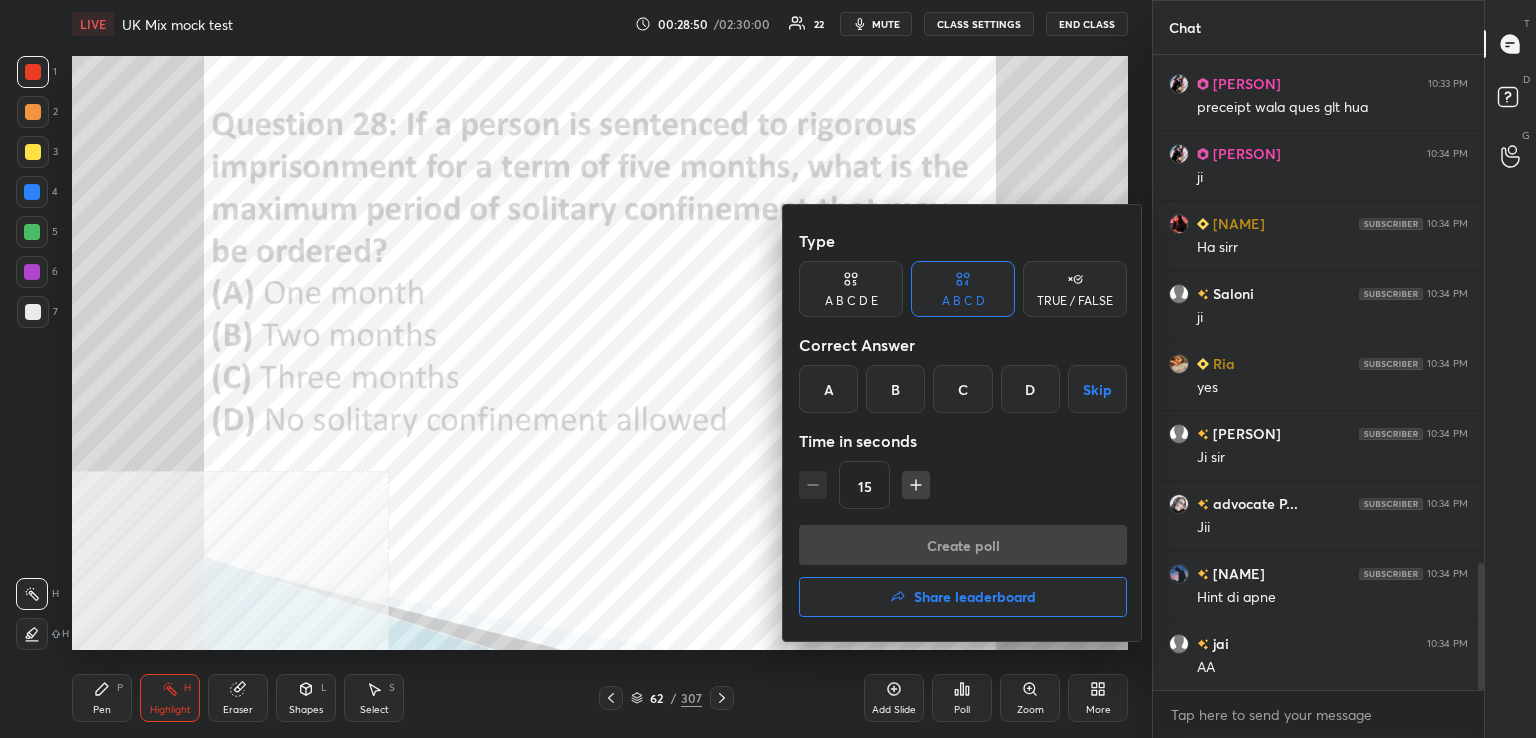 click on "A" at bounding box center [828, 389] 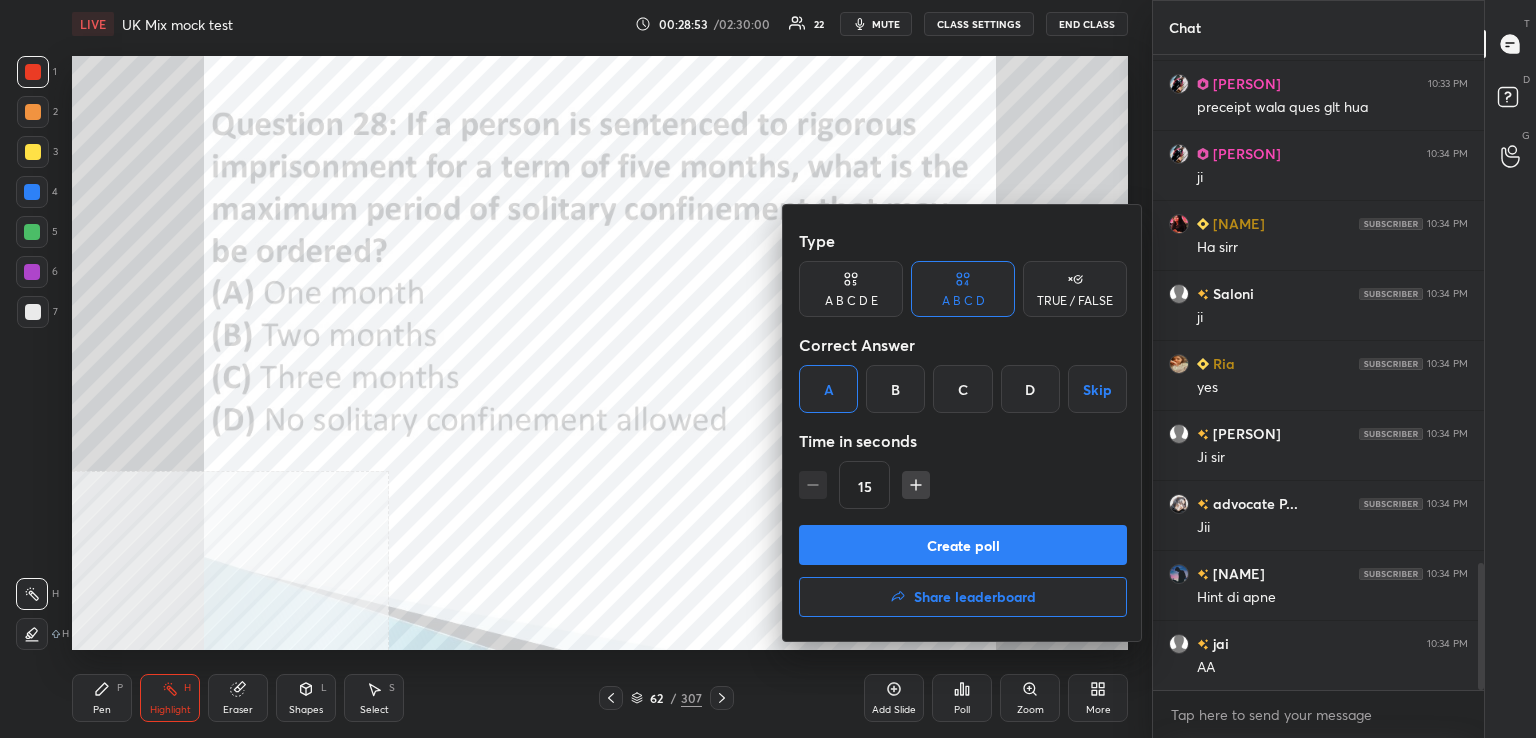 click on "Create poll" at bounding box center [963, 545] 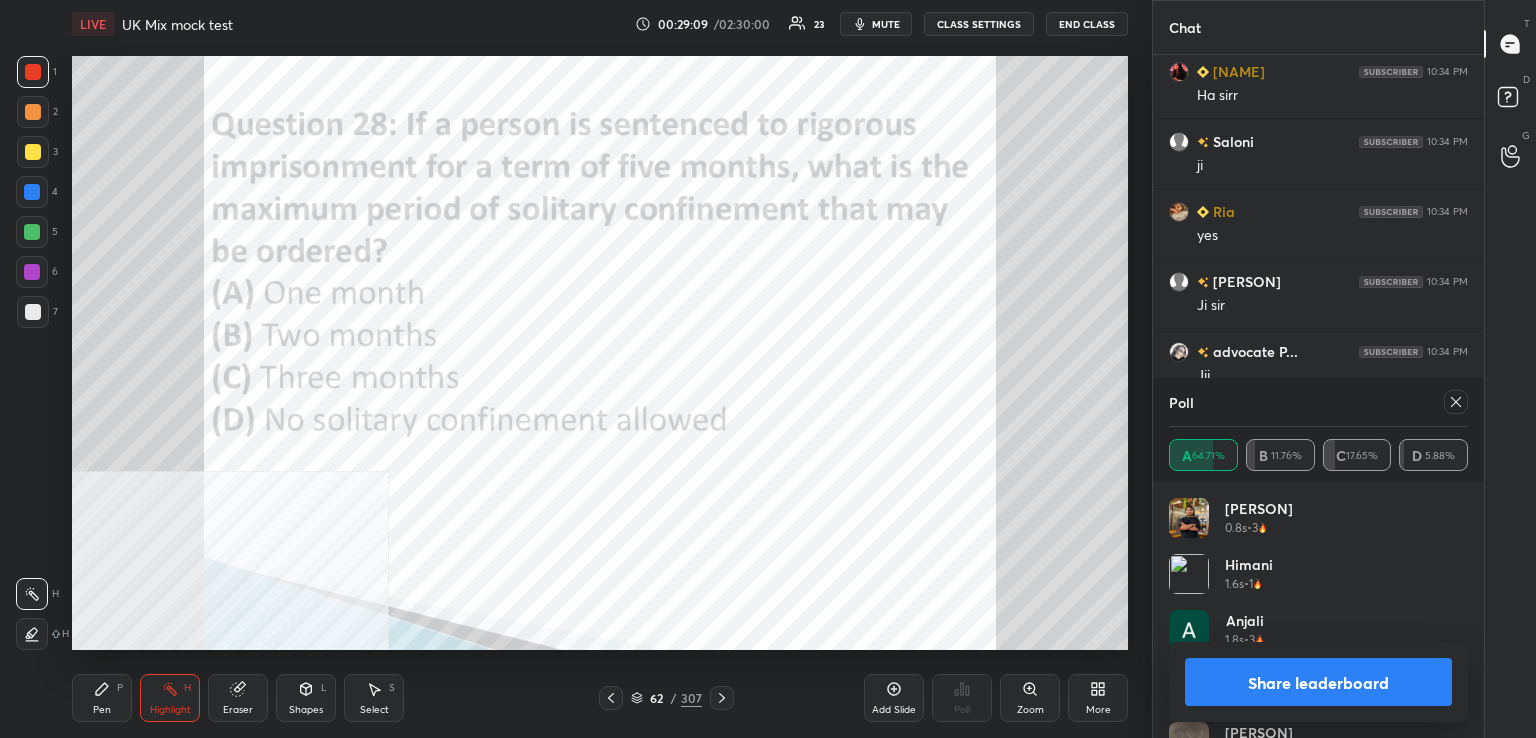 drag, startPoint x: 1460, startPoint y: 404, endPoint x: 1272, endPoint y: 437, distance: 190.8743 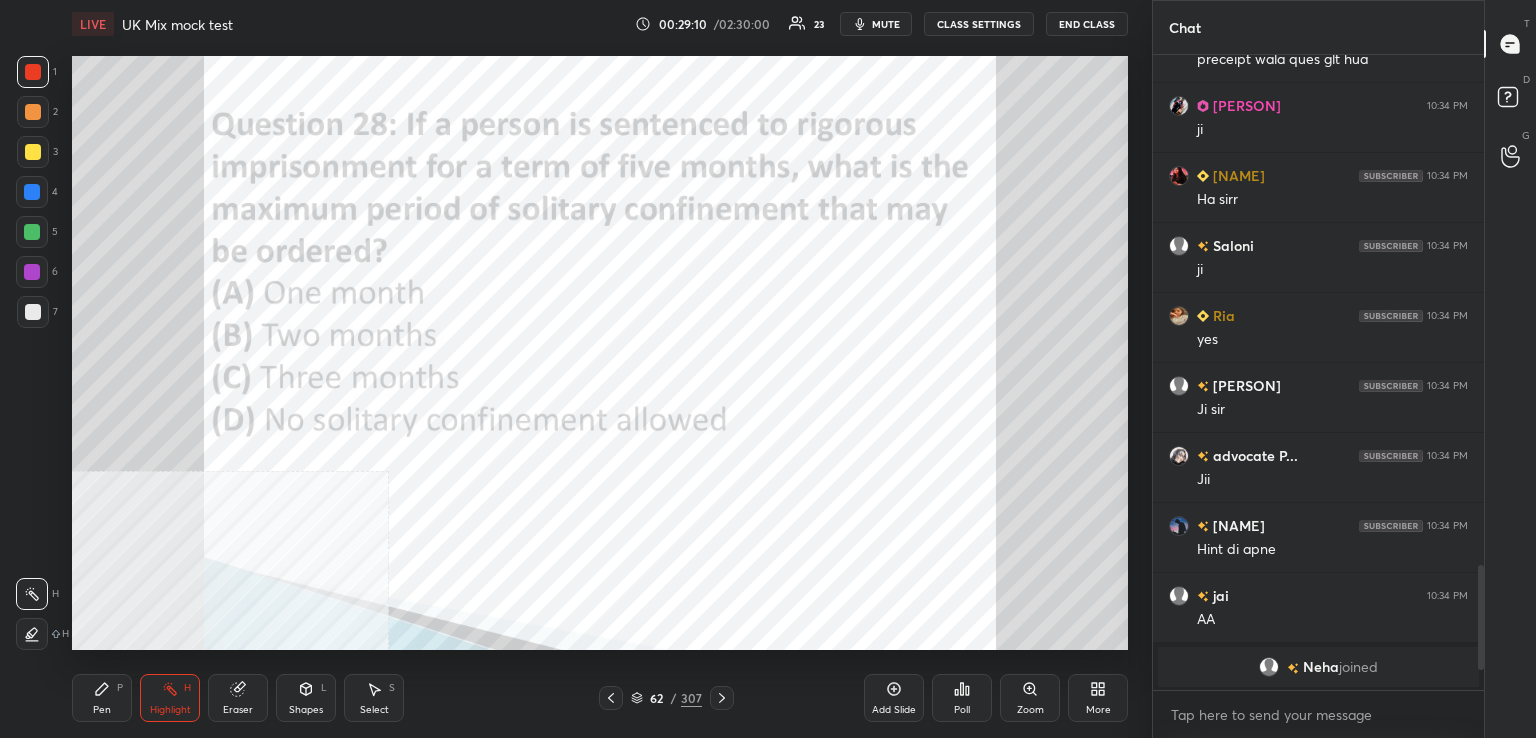 click 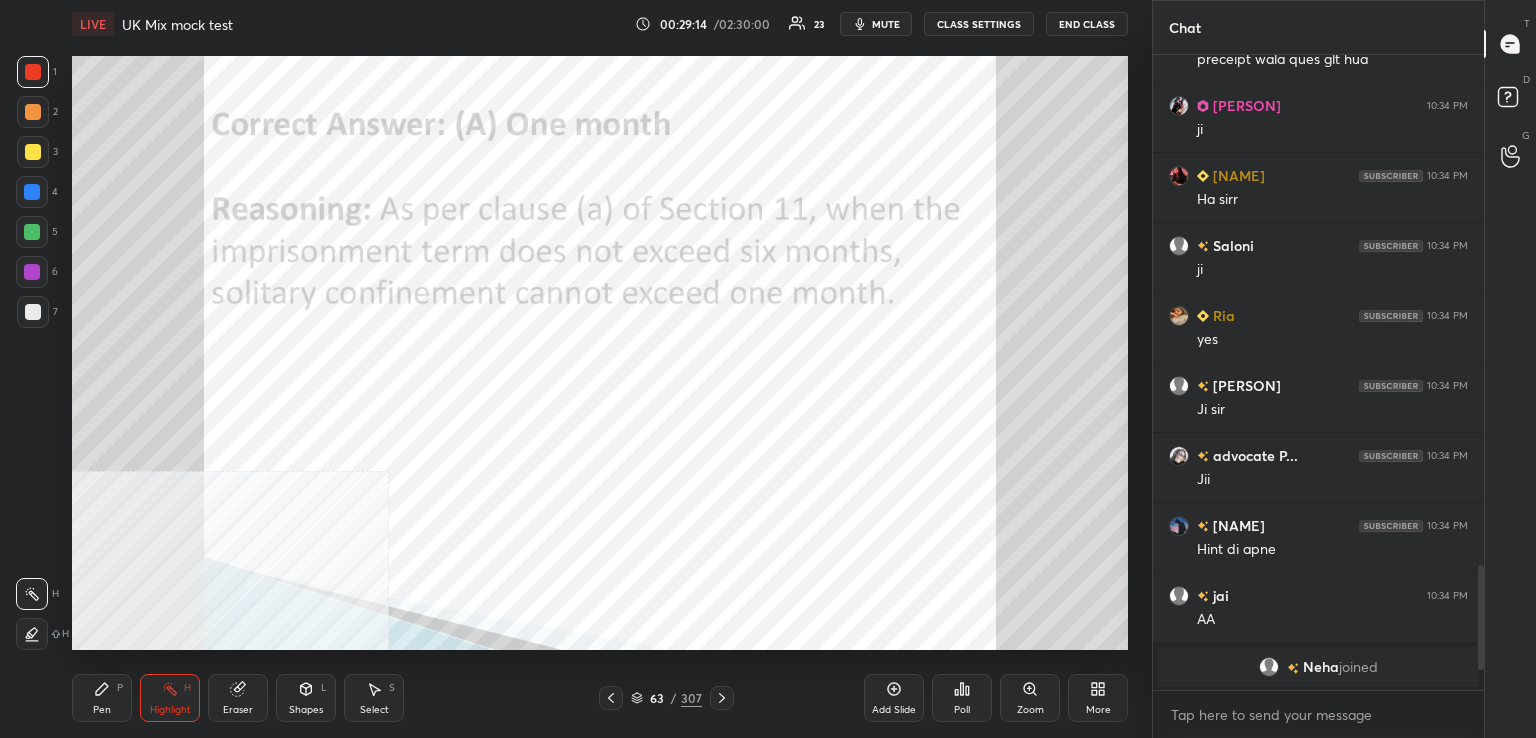 click 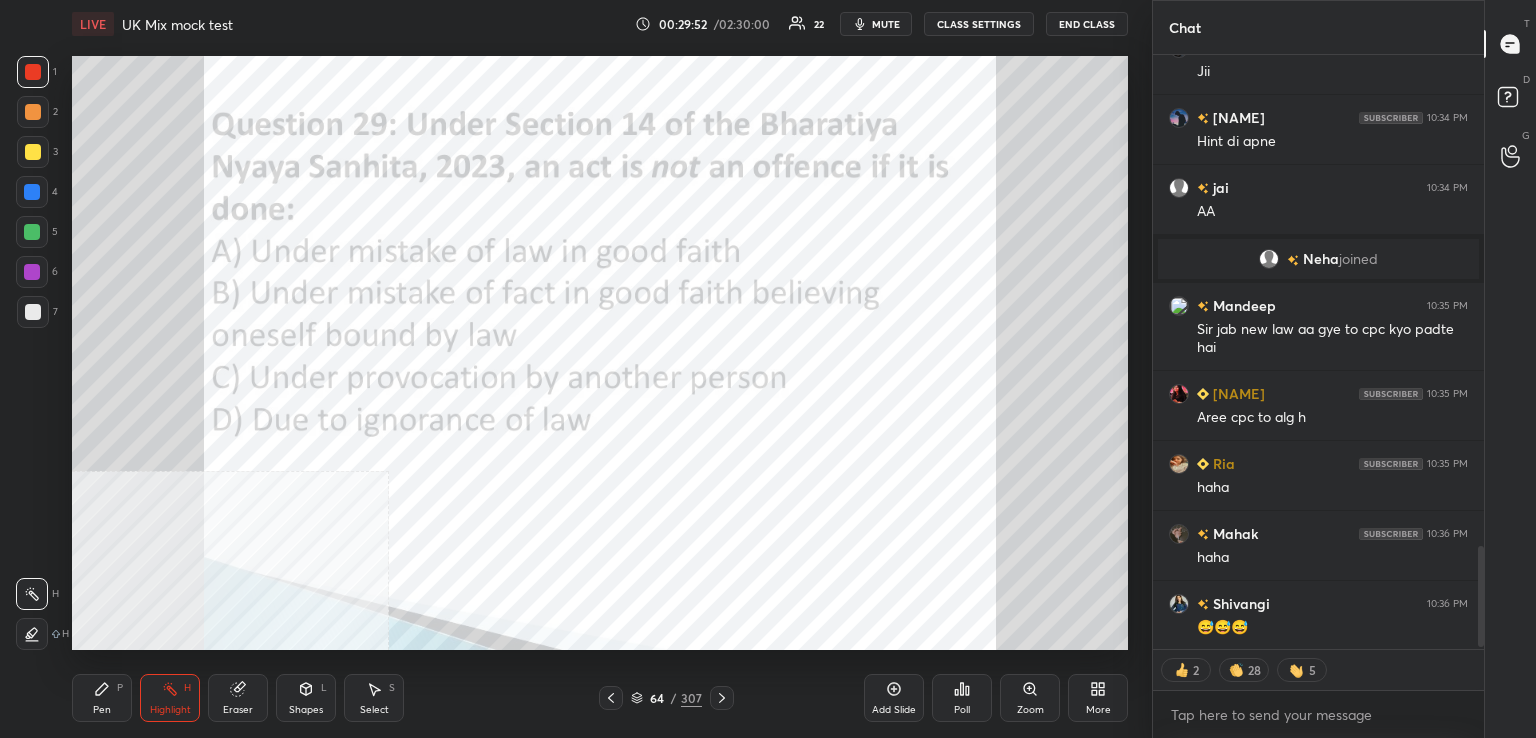 drag, startPoint x: 1308, startPoint y: 626, endPoint x: 1200, endPoint y: 625, distance: 108.00463 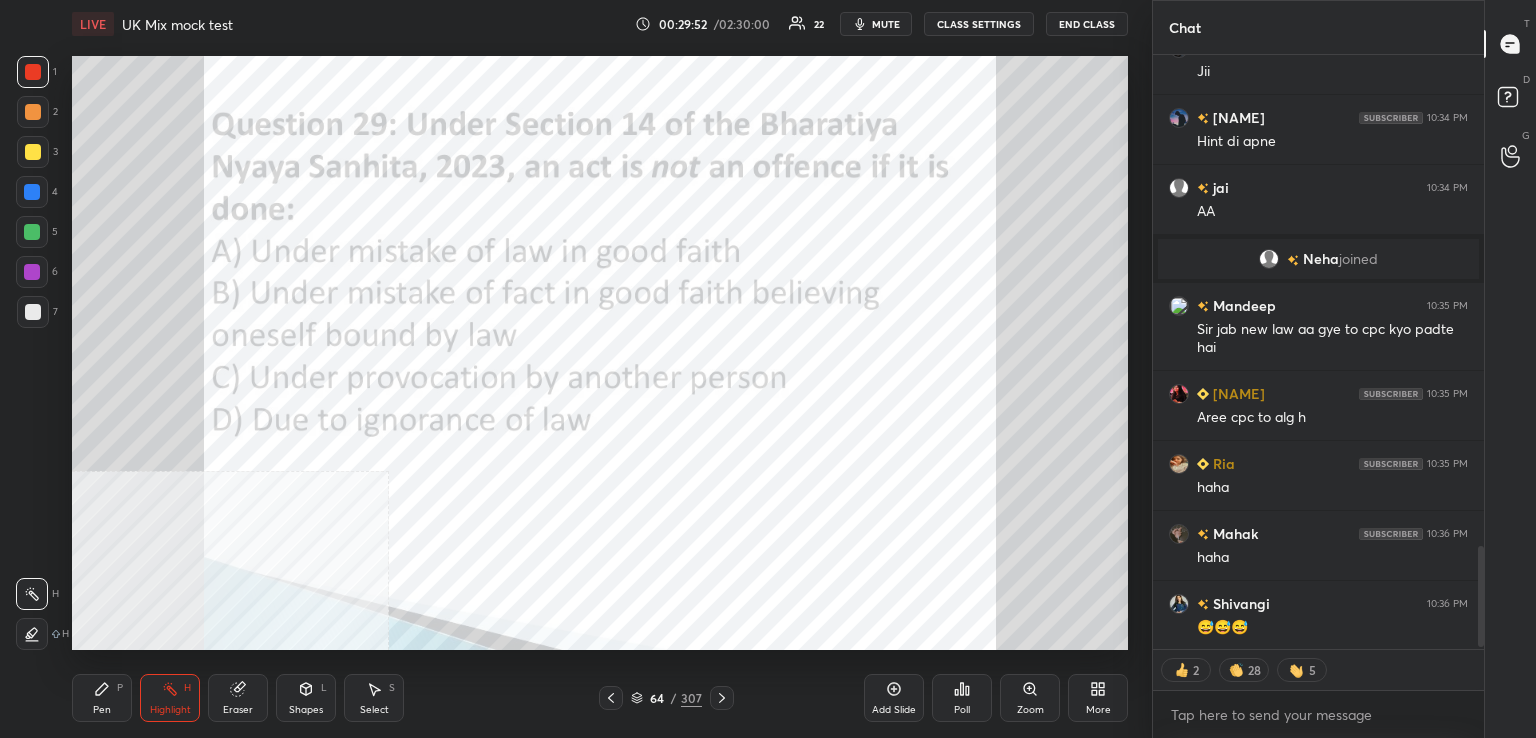 click on "advocate [PERSON] 10:34 PM Jii [PERSON] 10:34 PM Hint di apne jai 10:34 PM AA [PERSON]  joined [PERSON] 10:35 PM Sir jab new law aa gye to cpc kyo padte hai [PERSON] 10:35 PM Aree cpc to alg h [PERSON] 10:35 PM haha [PERSON] 10:36 PM haha [PERSON] 10:36 PM 😅😅😅 [PERSON] 10:36 PM cpc badlna asaan kaam v nh h sir JUMP TO LATEST" at bounding box center (1318, 352) 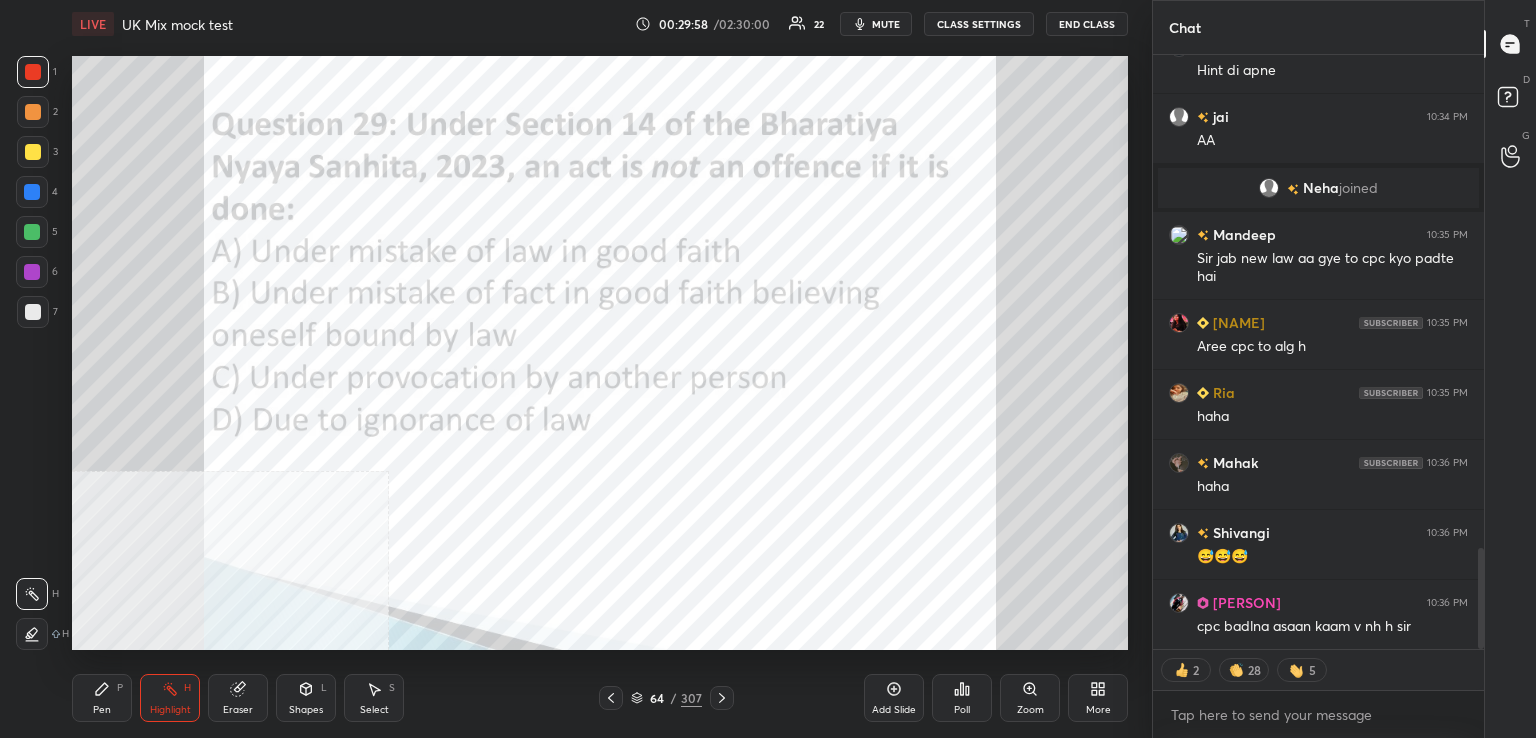 scroll, scrollTop: 7, scrollLeft: 6, axis: both 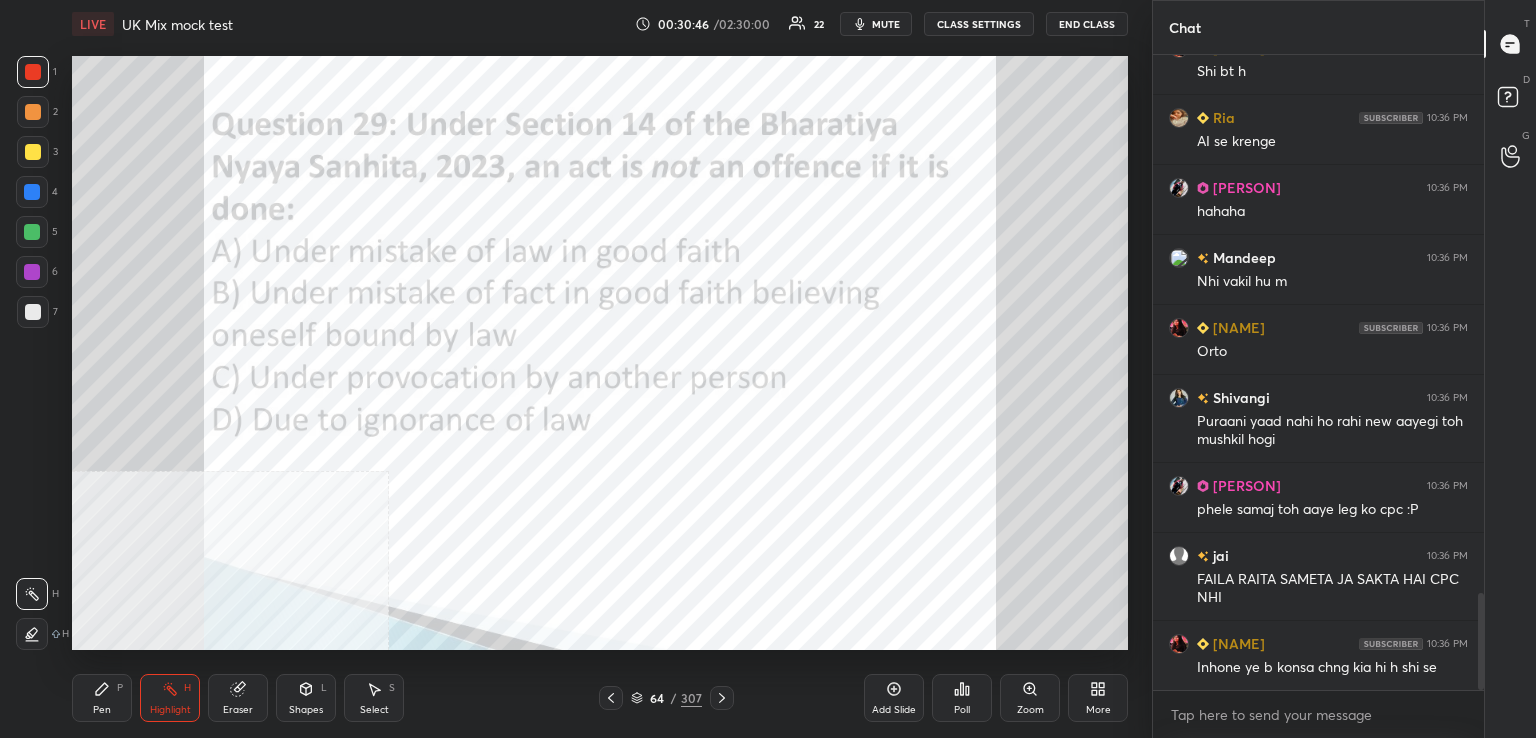 click 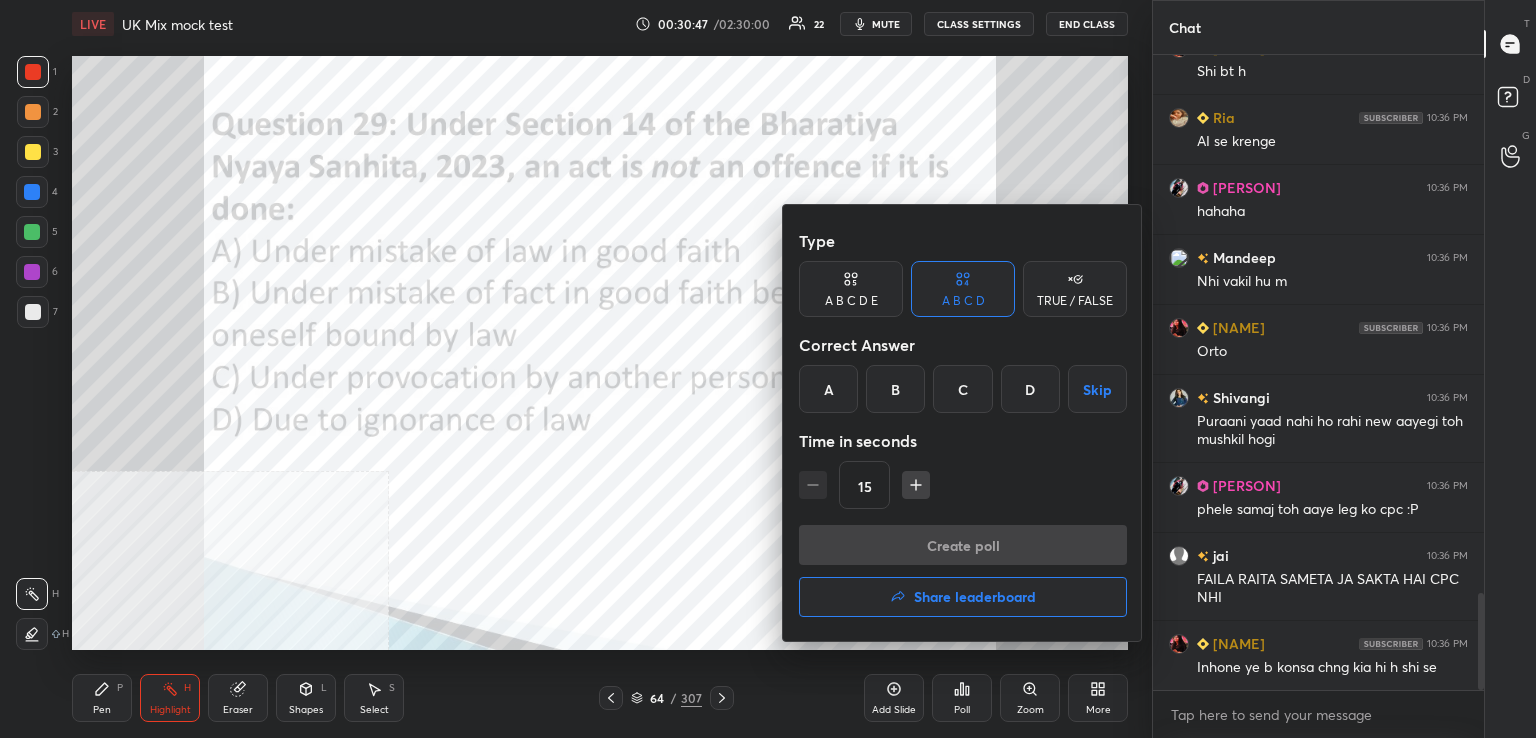 drag, startPoint x: 891, startPoint y: 397, endPoint x: 901, endPoint y: 413, distance: 18.867962 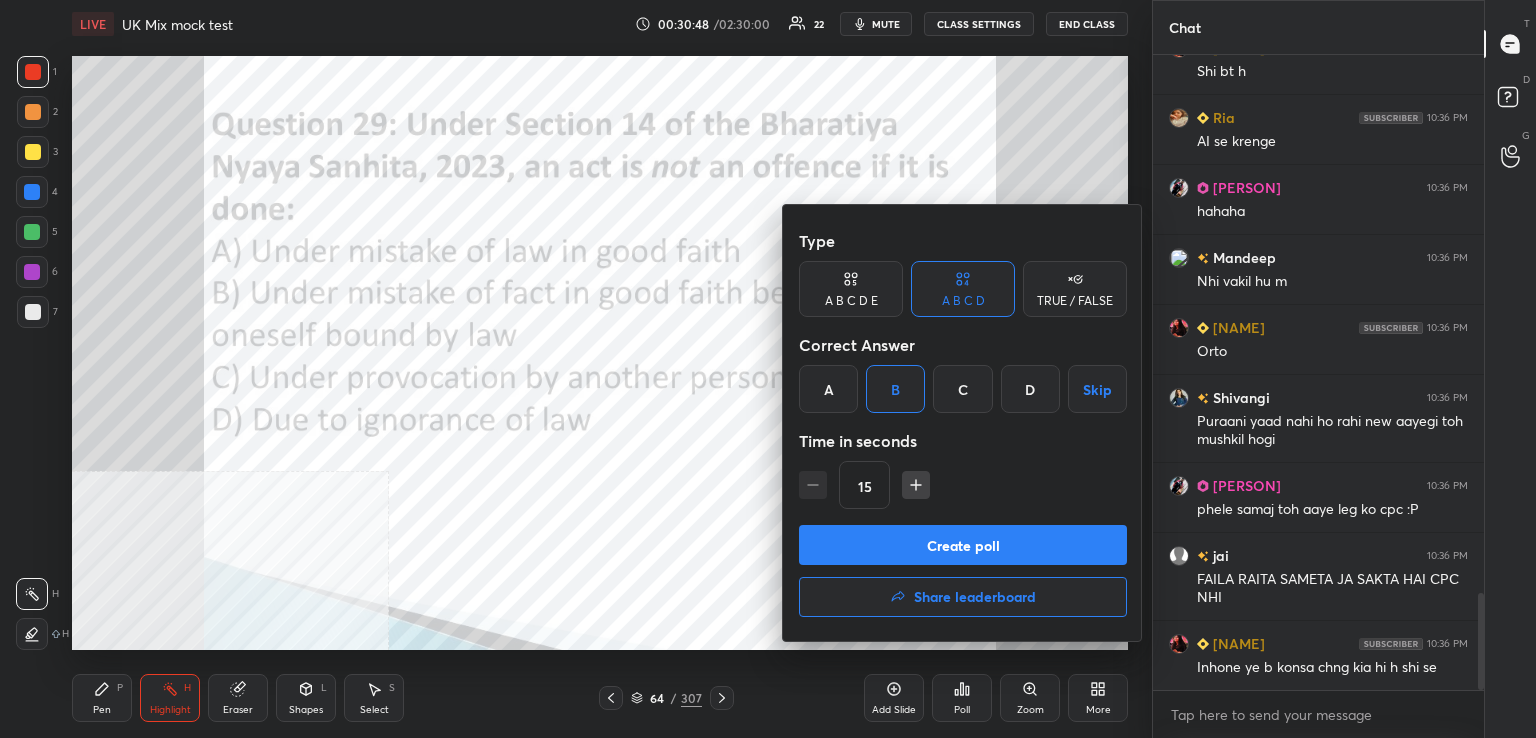 drag, startPoint x: 929, startPoint y: 540, endPoint x: 790, endPoint y: 559, distance: 140.29256 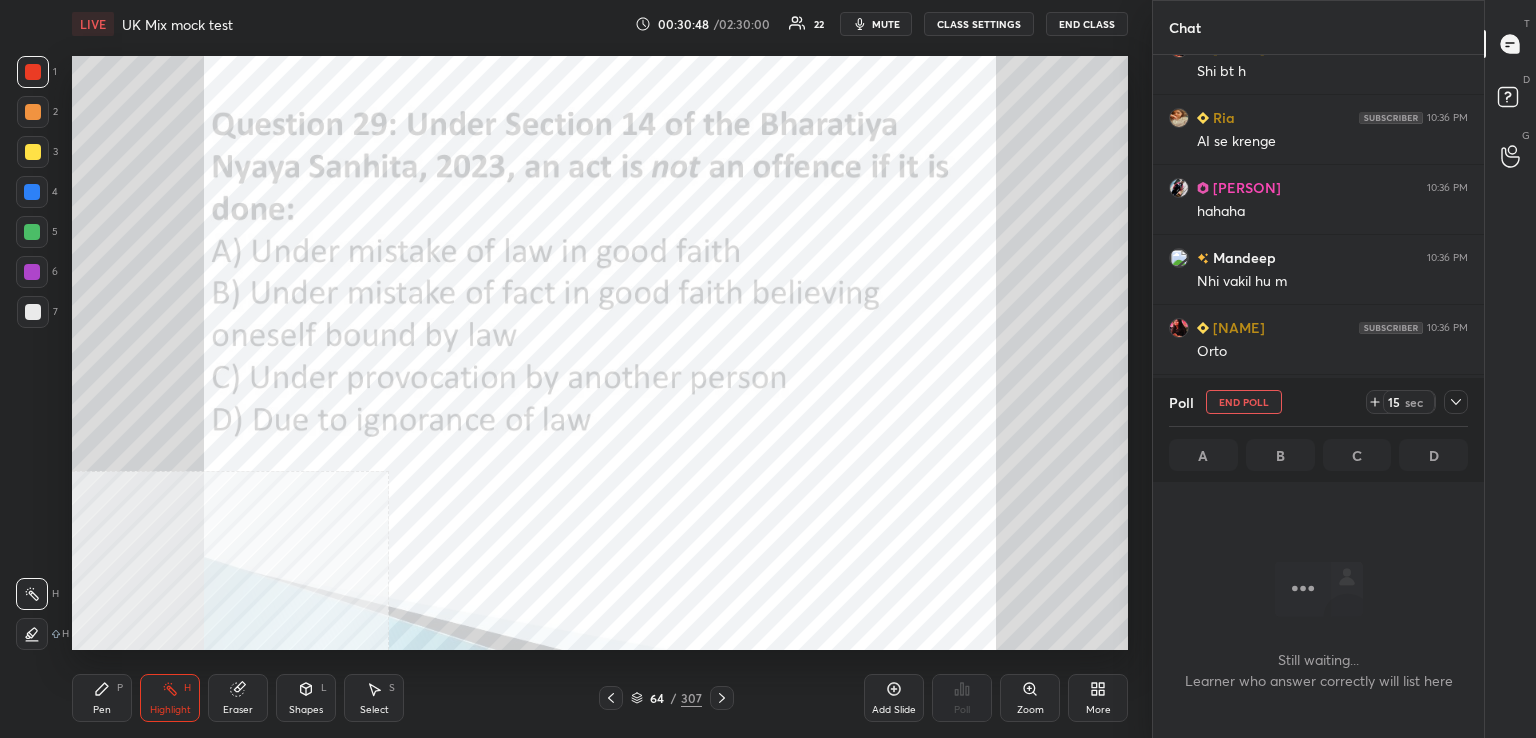 scroll, scrollTop: 420, scrollLeft: 325, axis: both 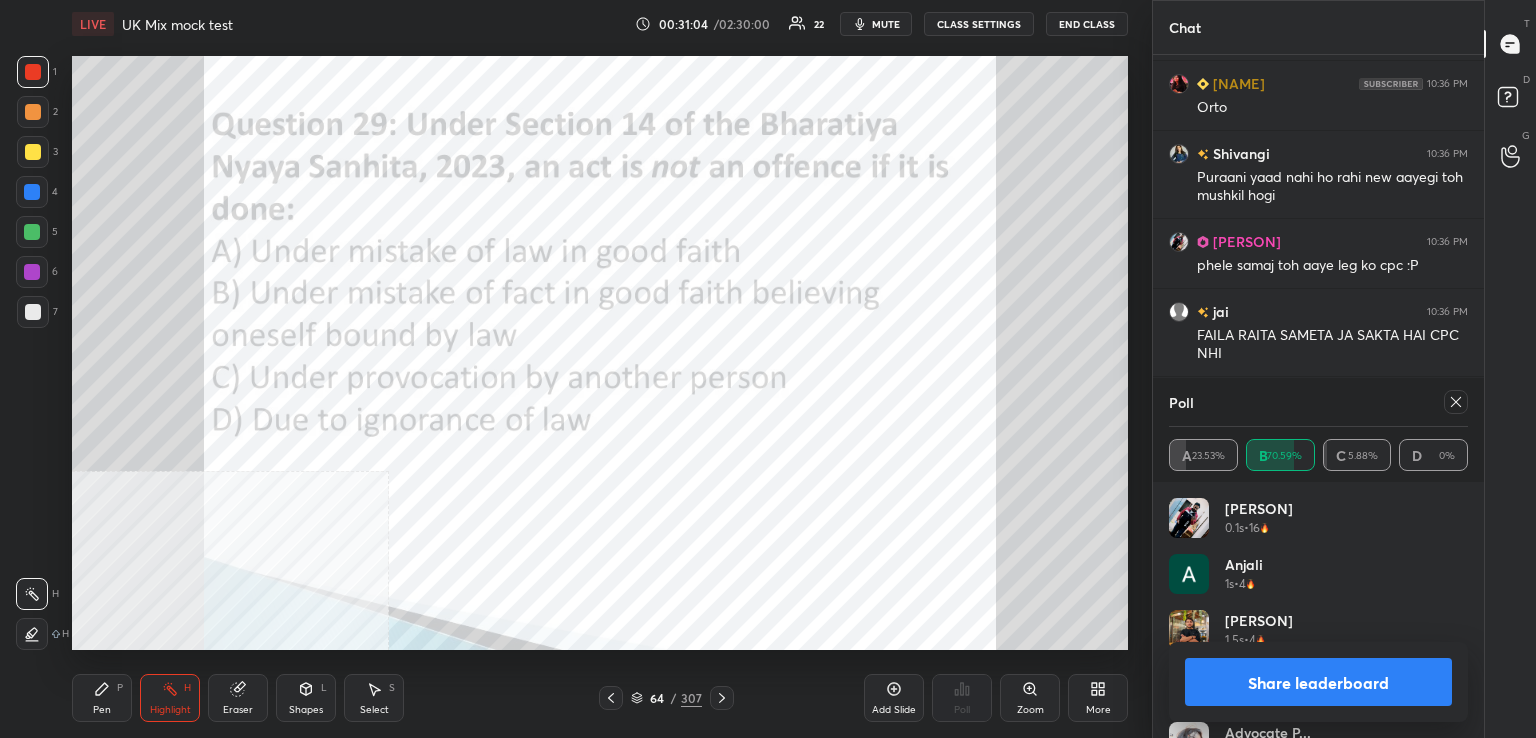 drag, startPoint x: 1457, startPoint y: 396, endPoint x: 1246, endPoint y: 439, distance: 215.33694 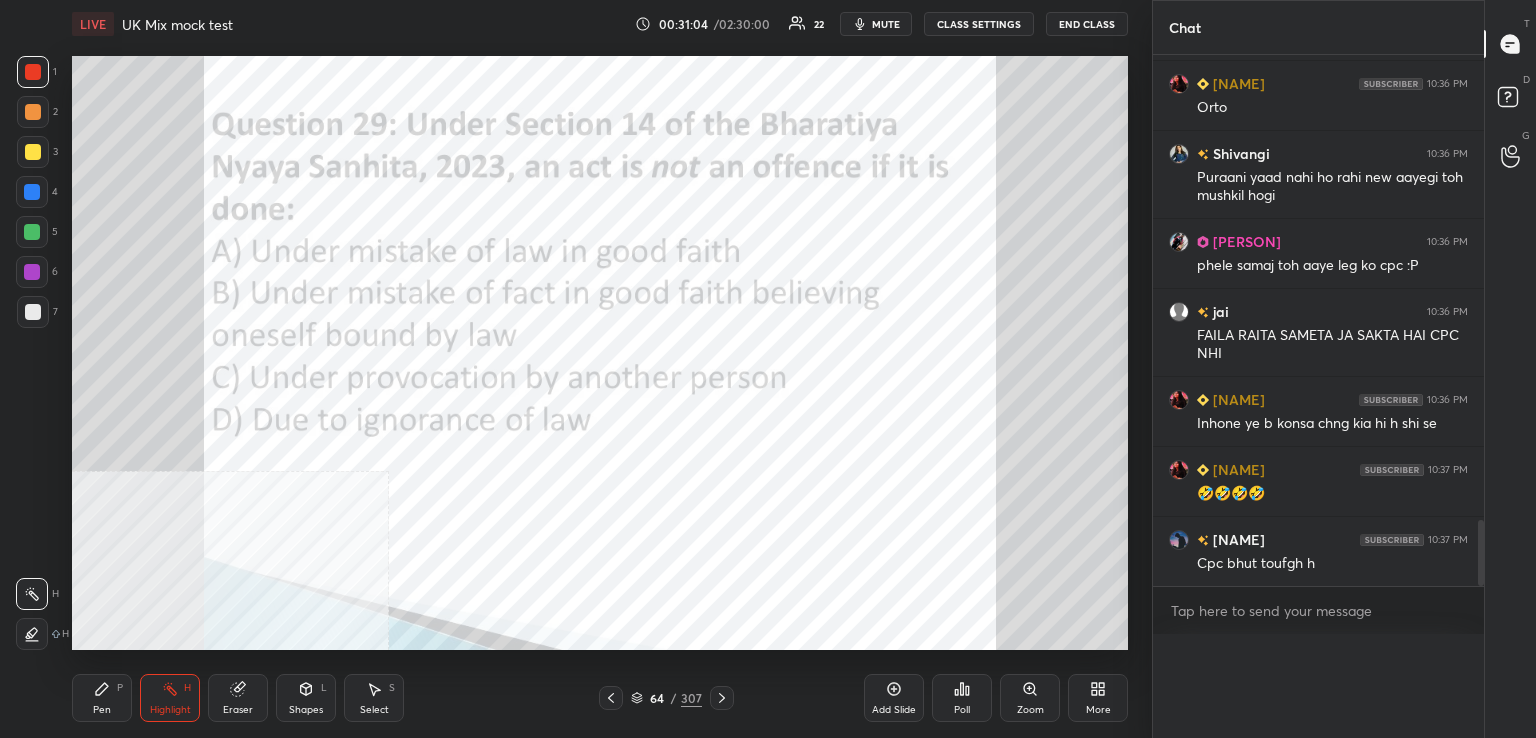 scroll, scrollTop: 0, scrollLeft: 0, axis: both 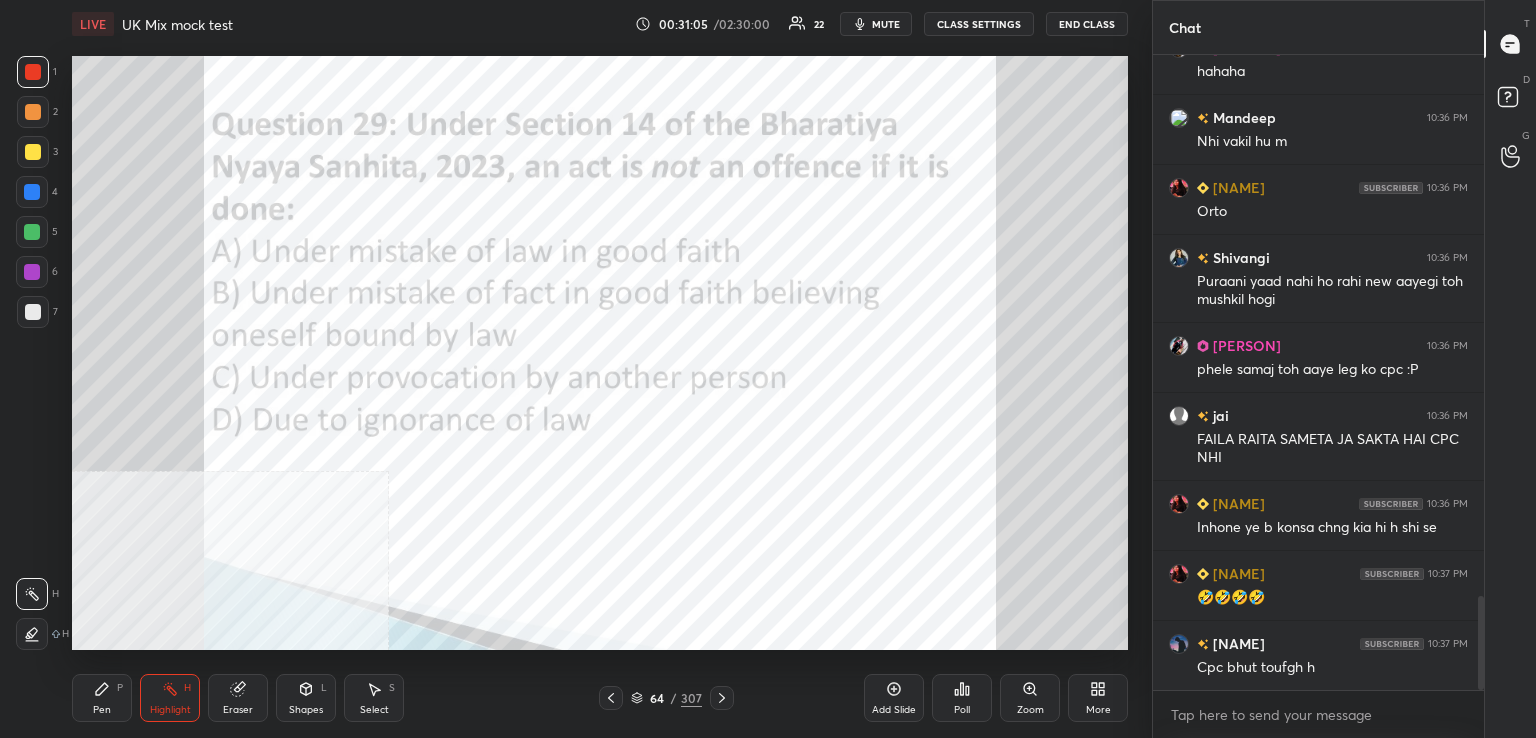click 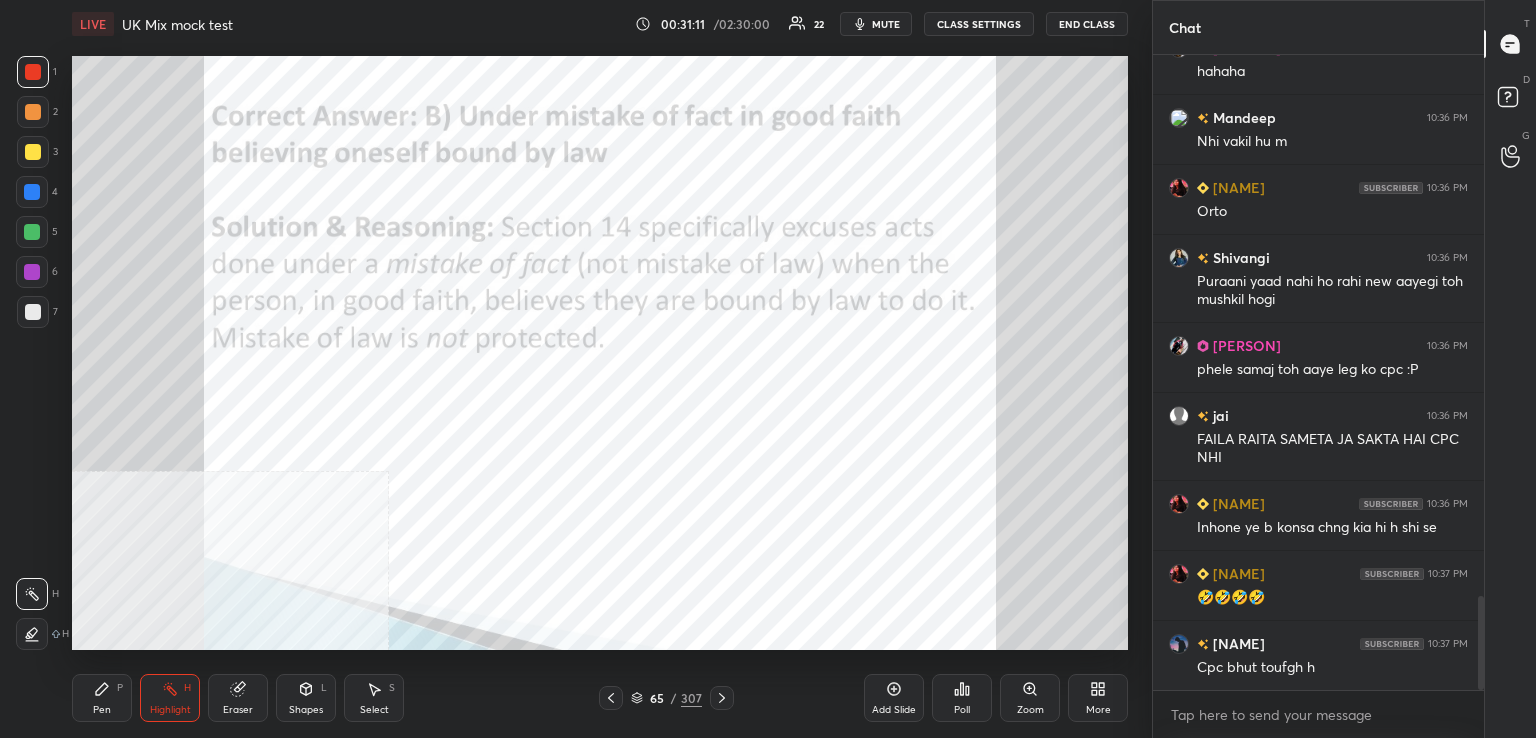 drag, startPoint x: 721, startPoint y: 698, endPoint x: 699, endPoint y: 676, distance: 31.112698 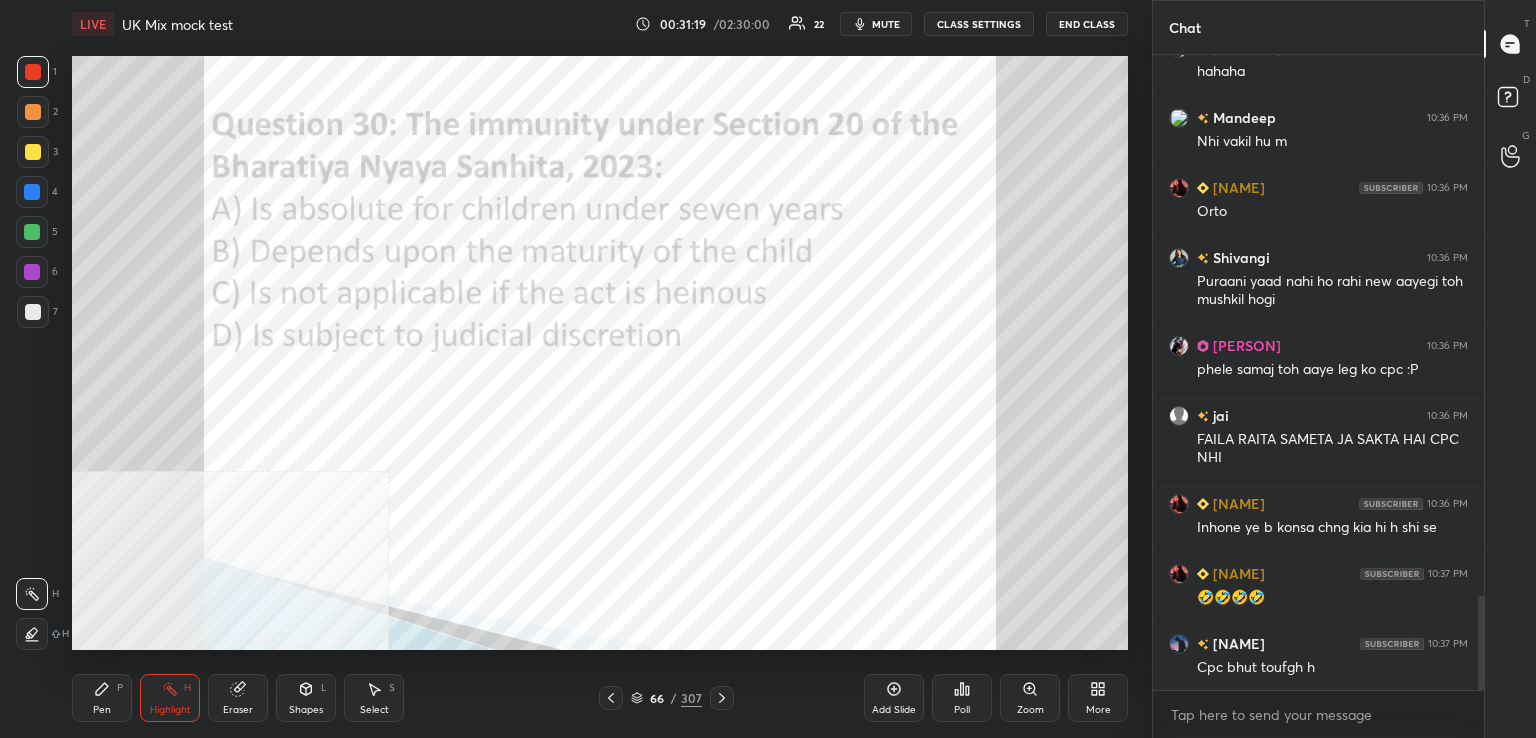 click on "Poll" at bounding box center [962, 698] 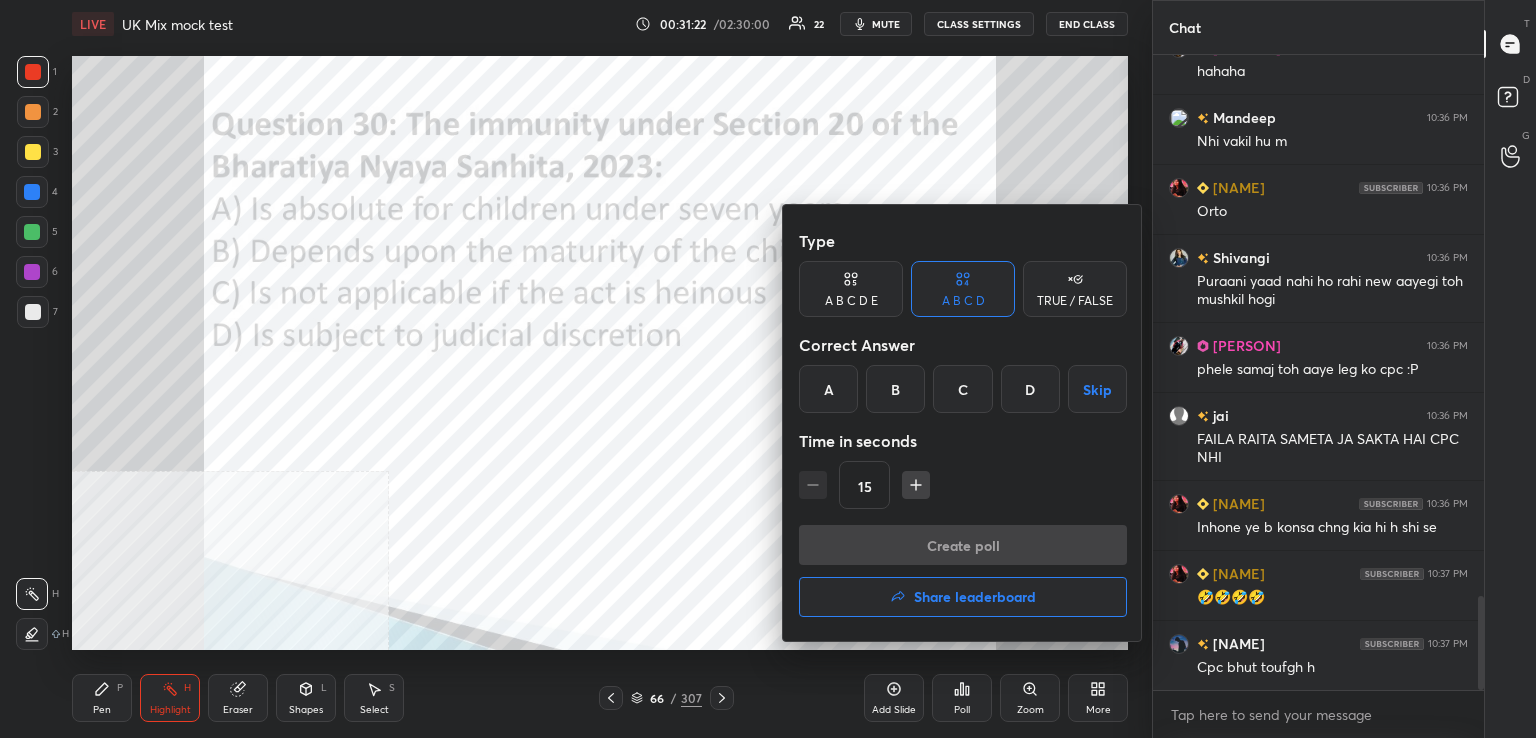 click on "A" at bounding box center (828, 389) 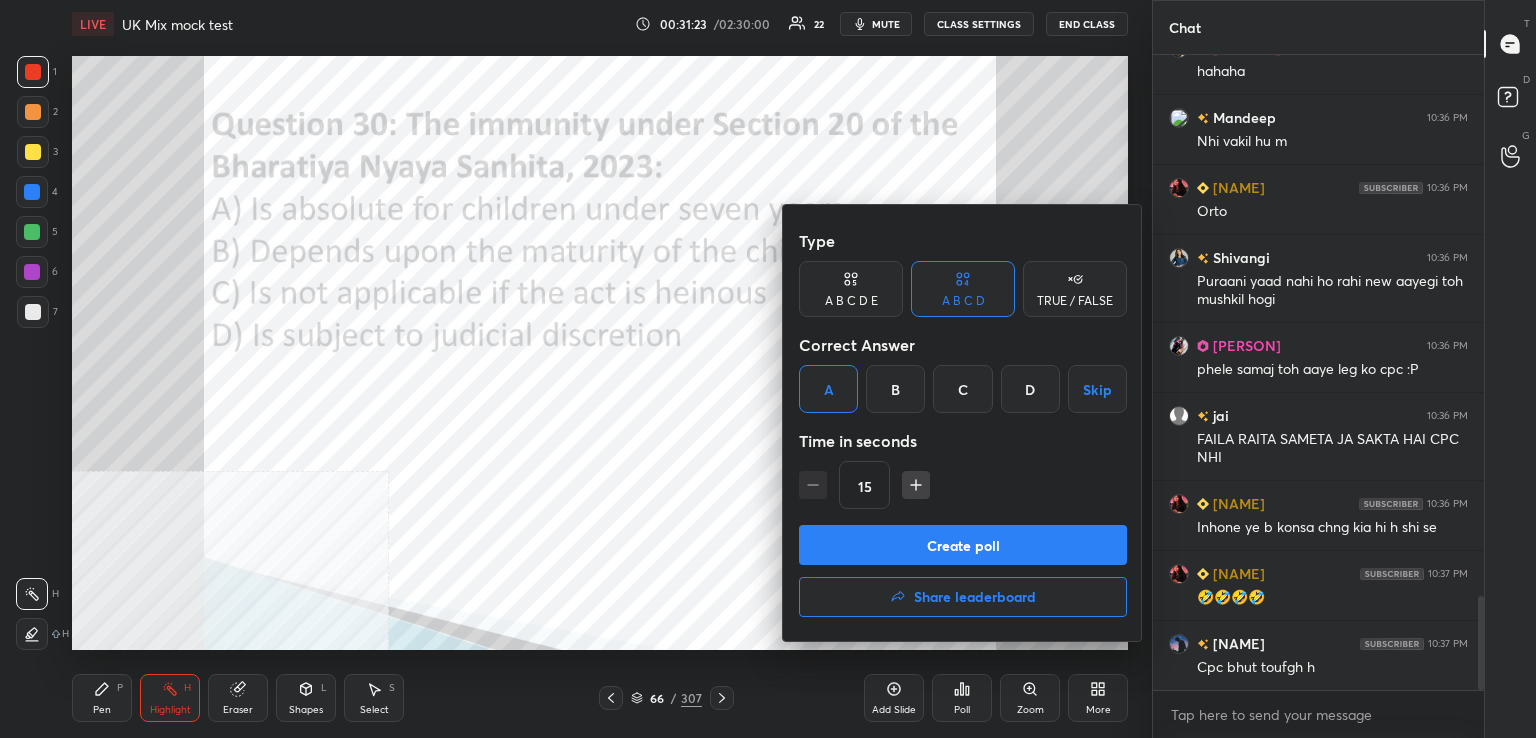drag, startPoint x: 940, startPoint y: 545, endPoint x: 895, endPoint y: 542, distance: 45.099888 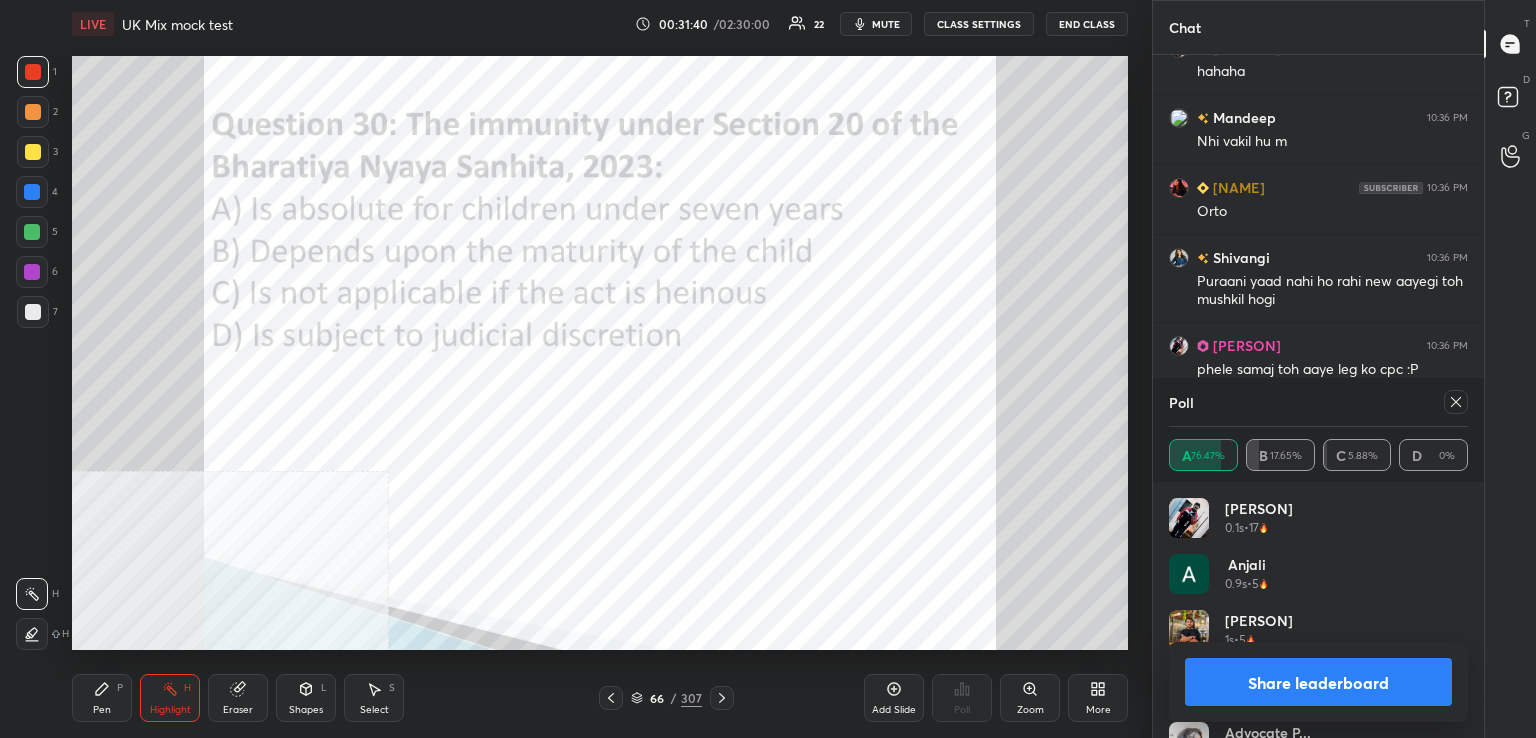 drag, startPoint x: 1456, startPoint y: 401, endPoint x: 1290, endPoint y: 427, distance: 168.0238 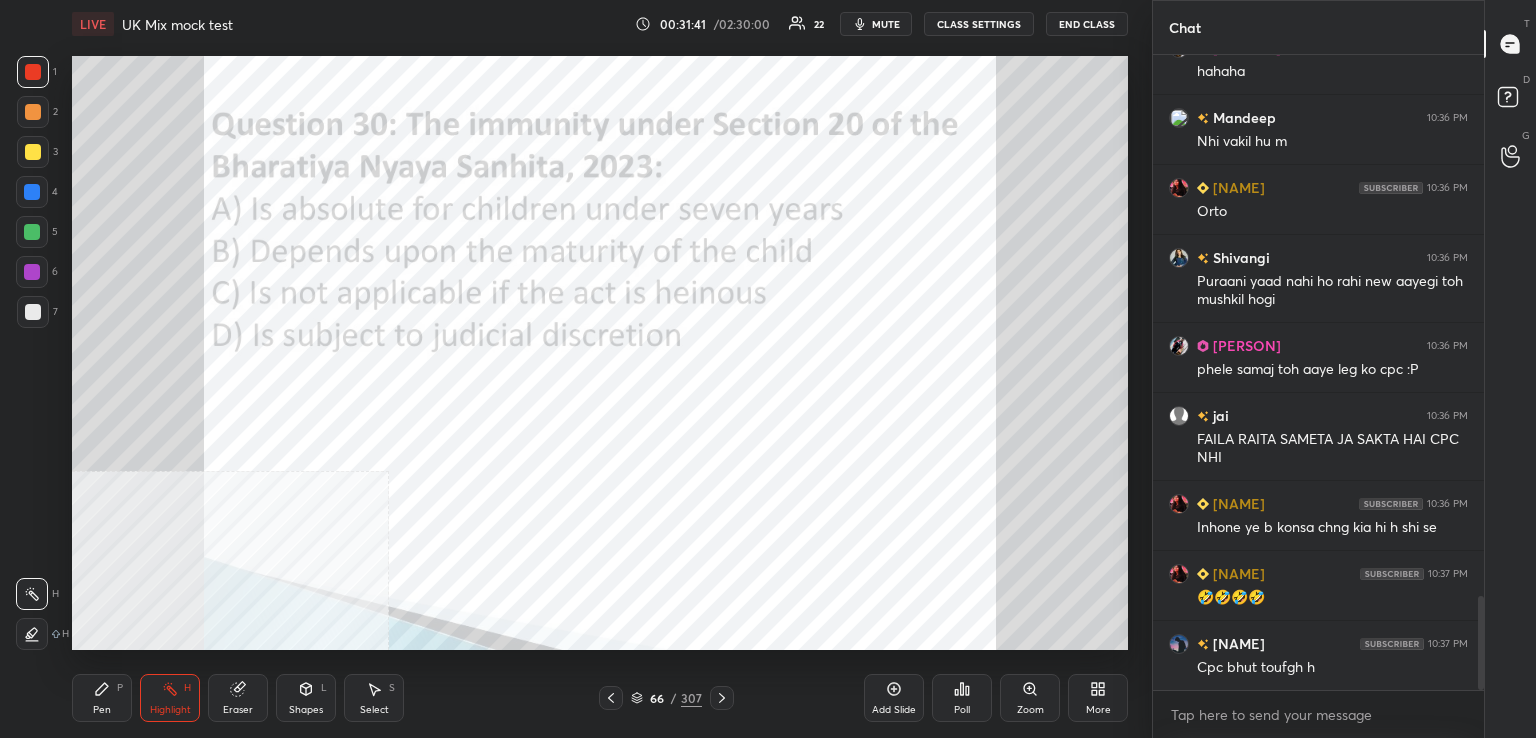 drag, startPoint x: 726, startPoint y: 700, endPoint x: 719, endPoint y: 662, distance: 38.63936 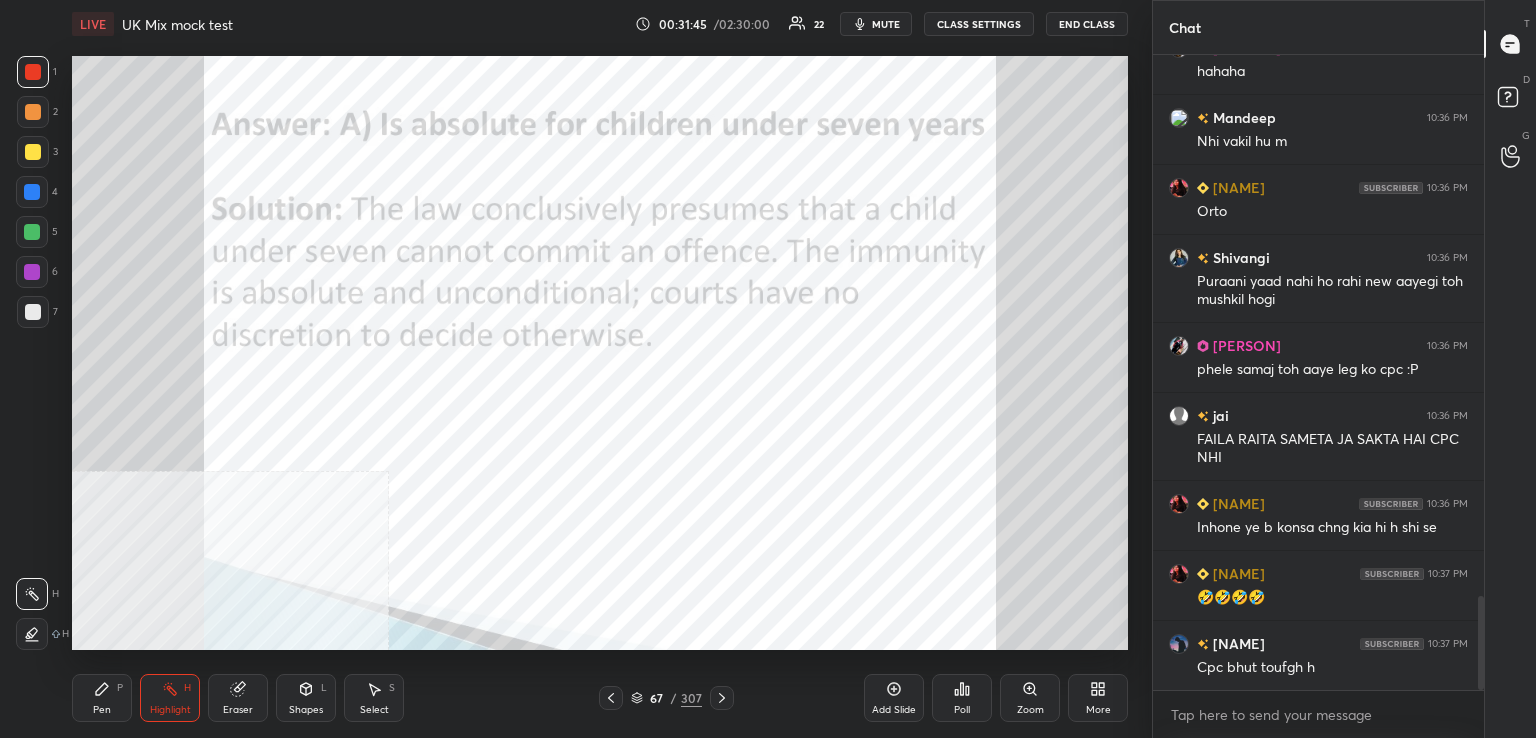 click 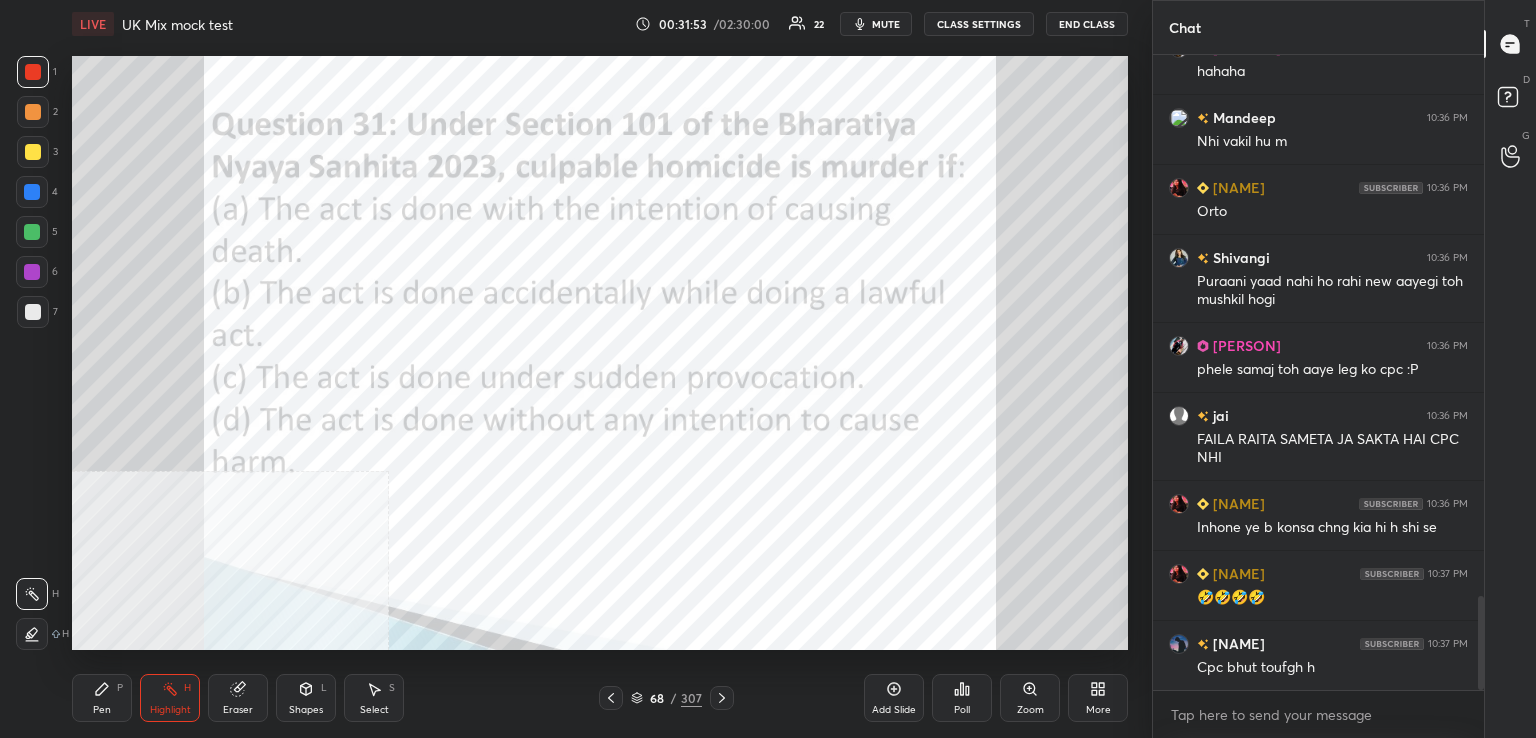 click on "Poll" at bounding box center (962, 698) 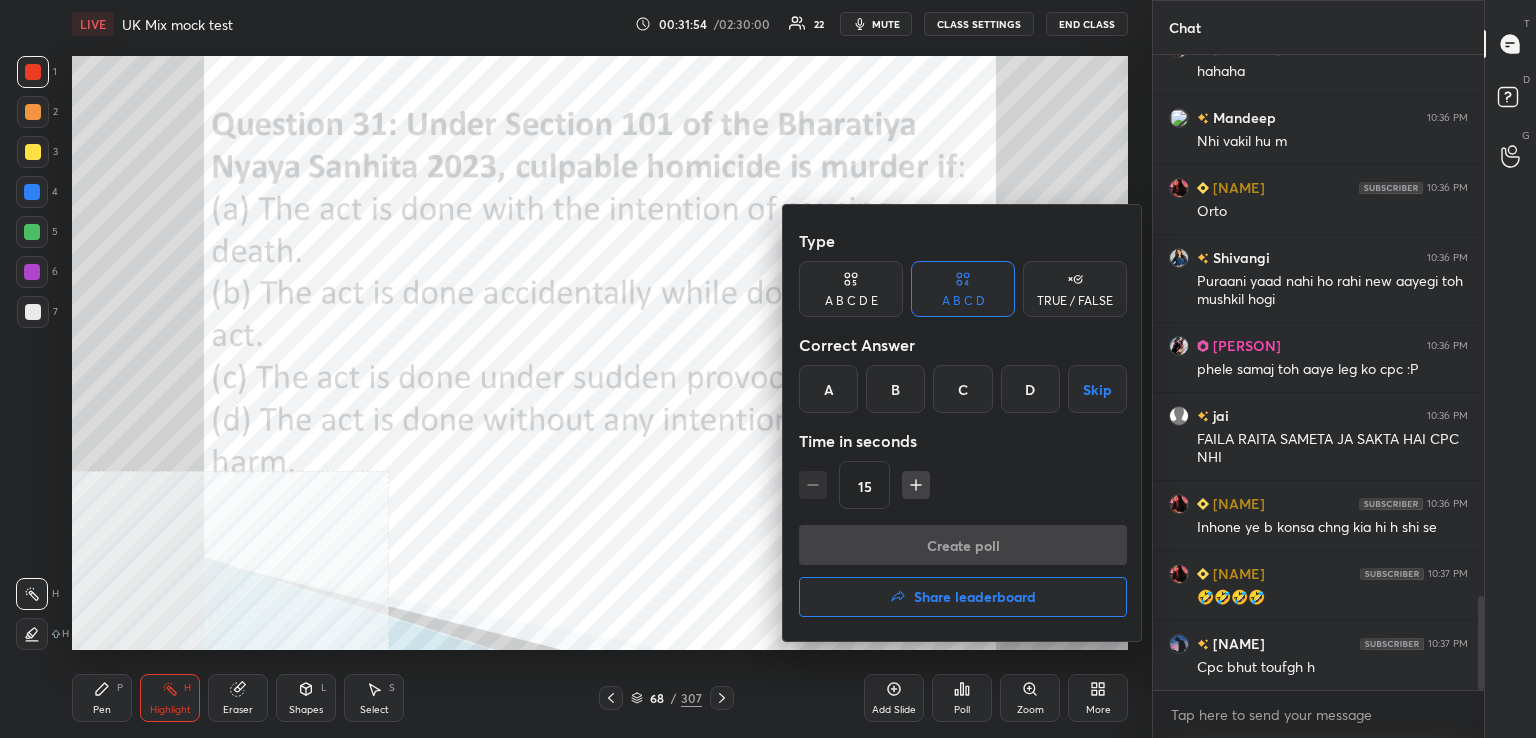 click on "A" at bounding box center (828, 389) 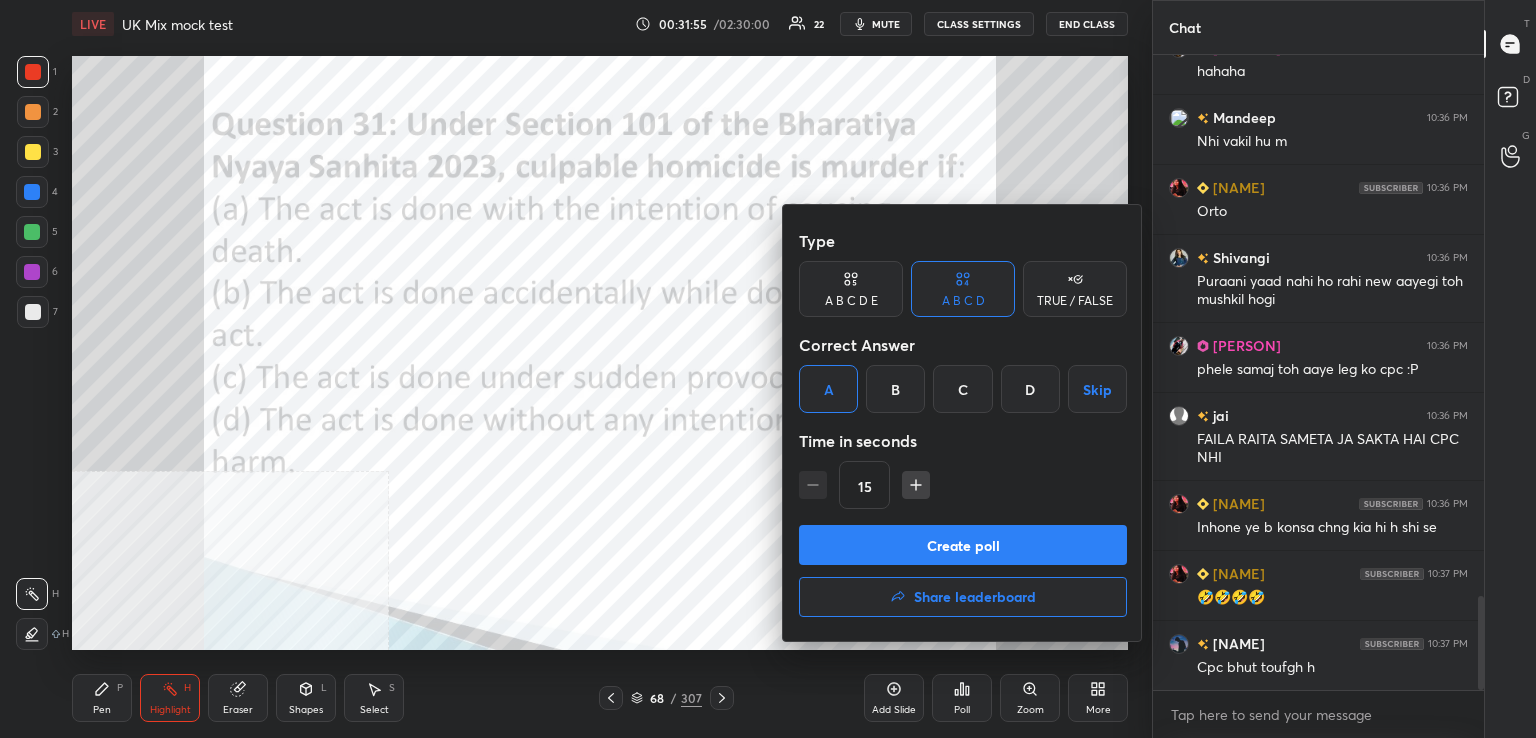 drag, startPoint x: 953, startPoint y: 536, endPoint x: 938, endPoint y: 538, distance: 15.132746 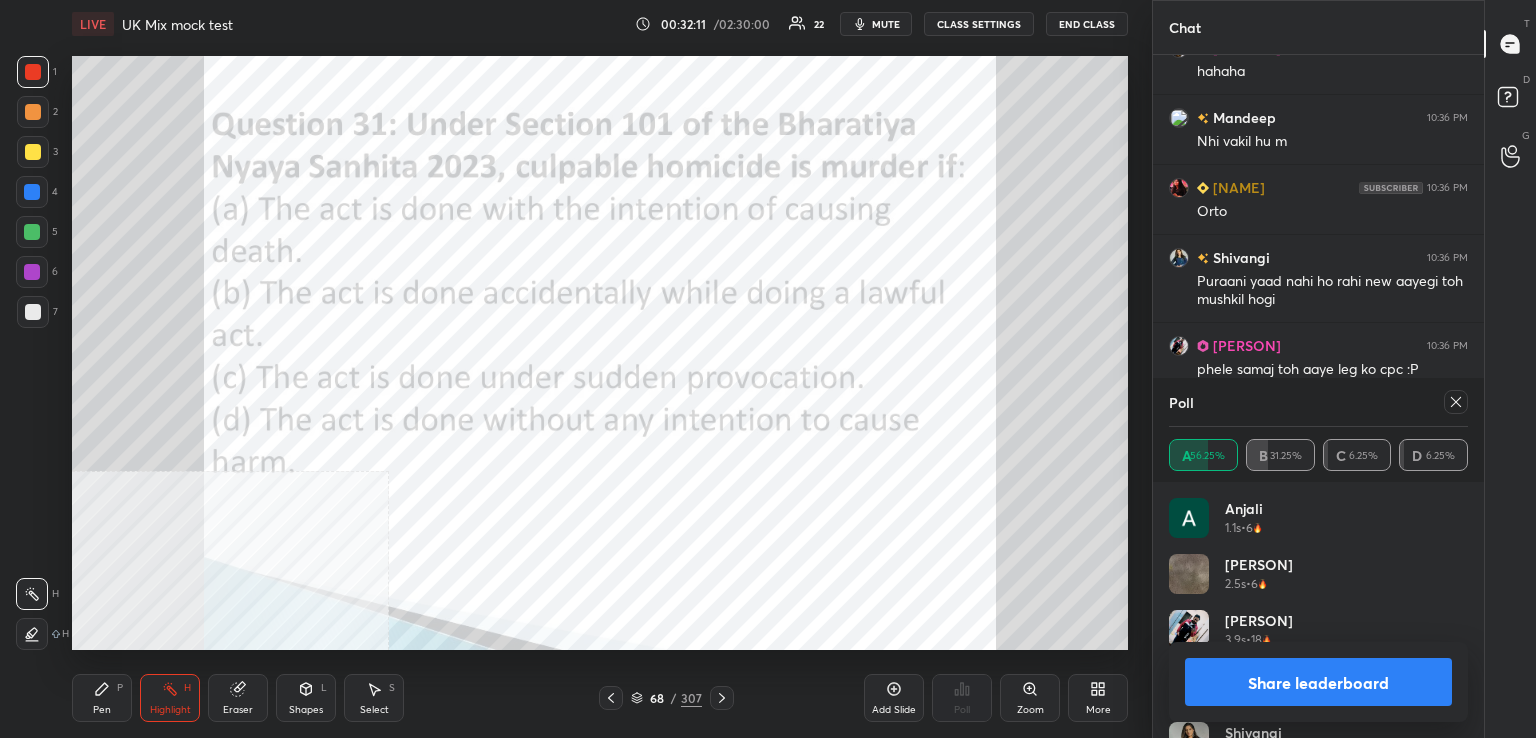 drag, startPoint x: 1451, startPoint y: 401, endPoint x: 1398, endPoint y: 415, distance: 54.81788 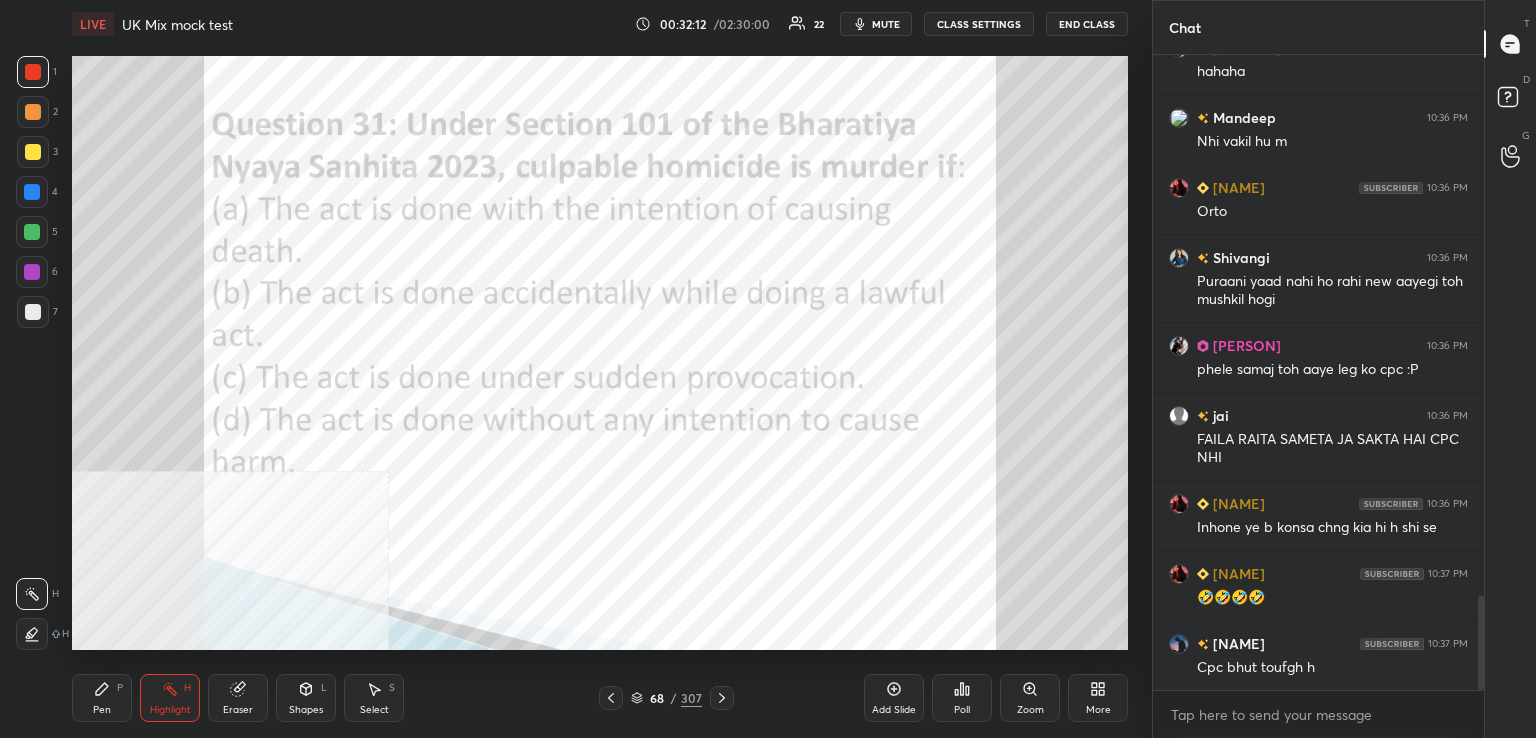 drag, startPoint x: 716, startPoint y: 703, endPoint x: 704, endPoint y: 658, distance: 46.572525 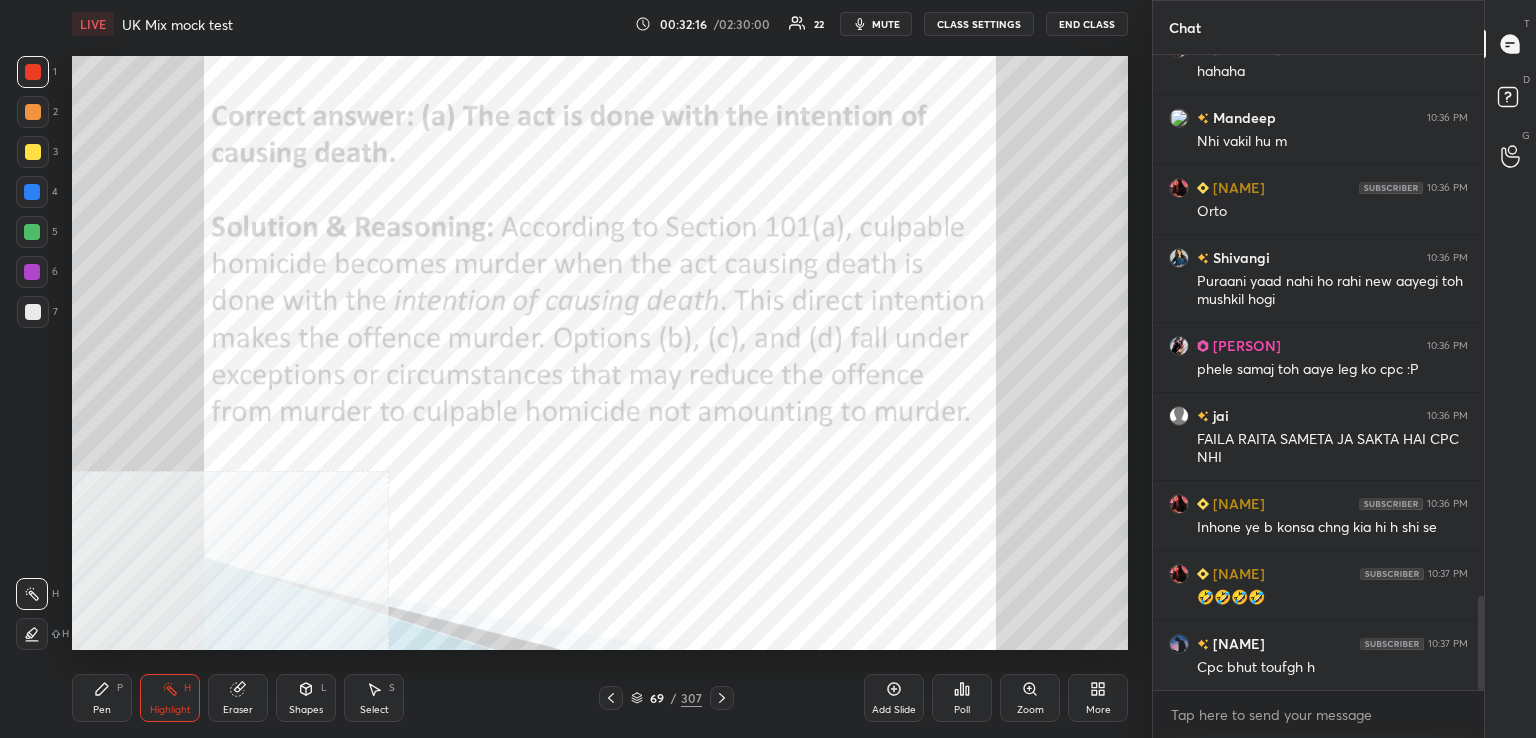 drag, startPoint x: 715, startPoint y: 698, endPoint x: 714, endPoint y: 688, distance: 10.049875 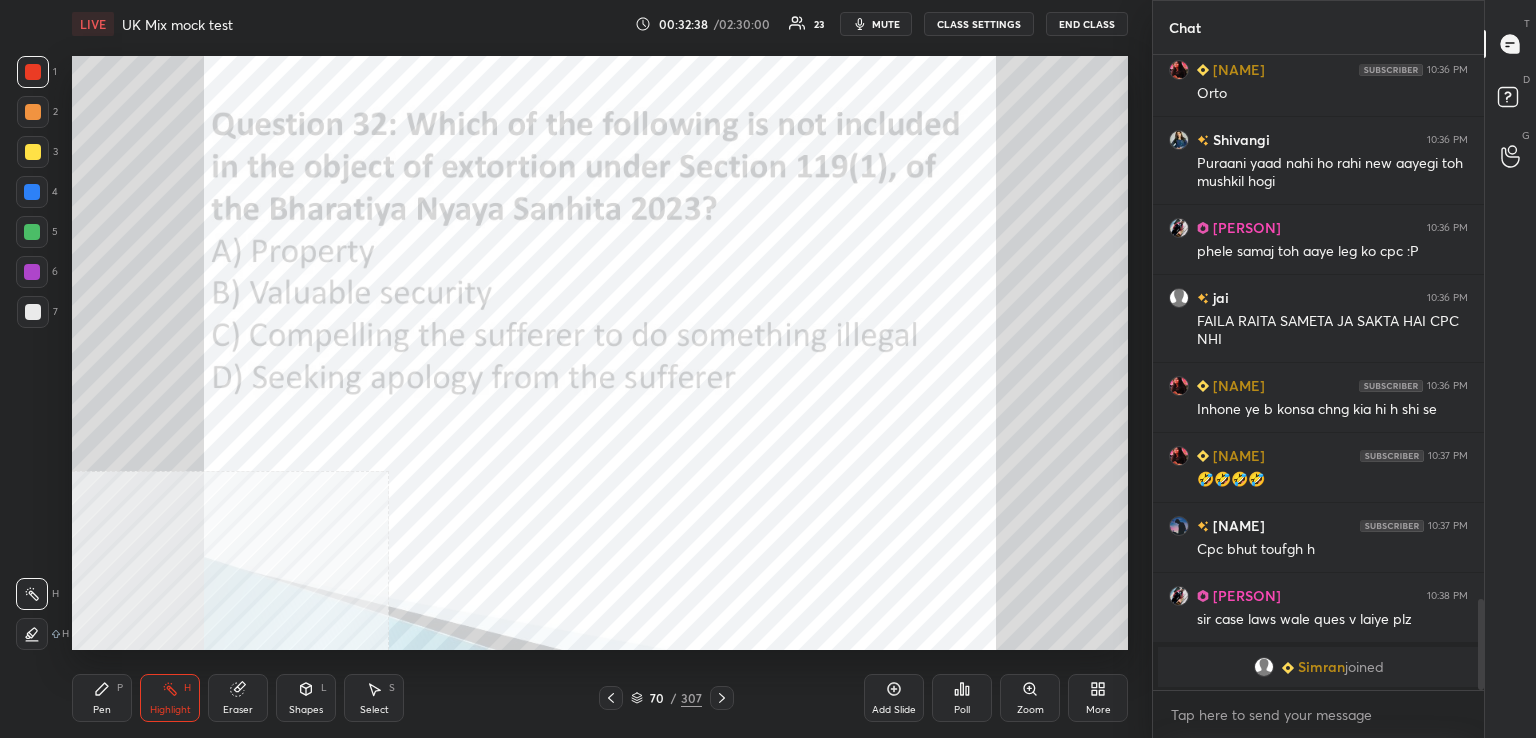 click 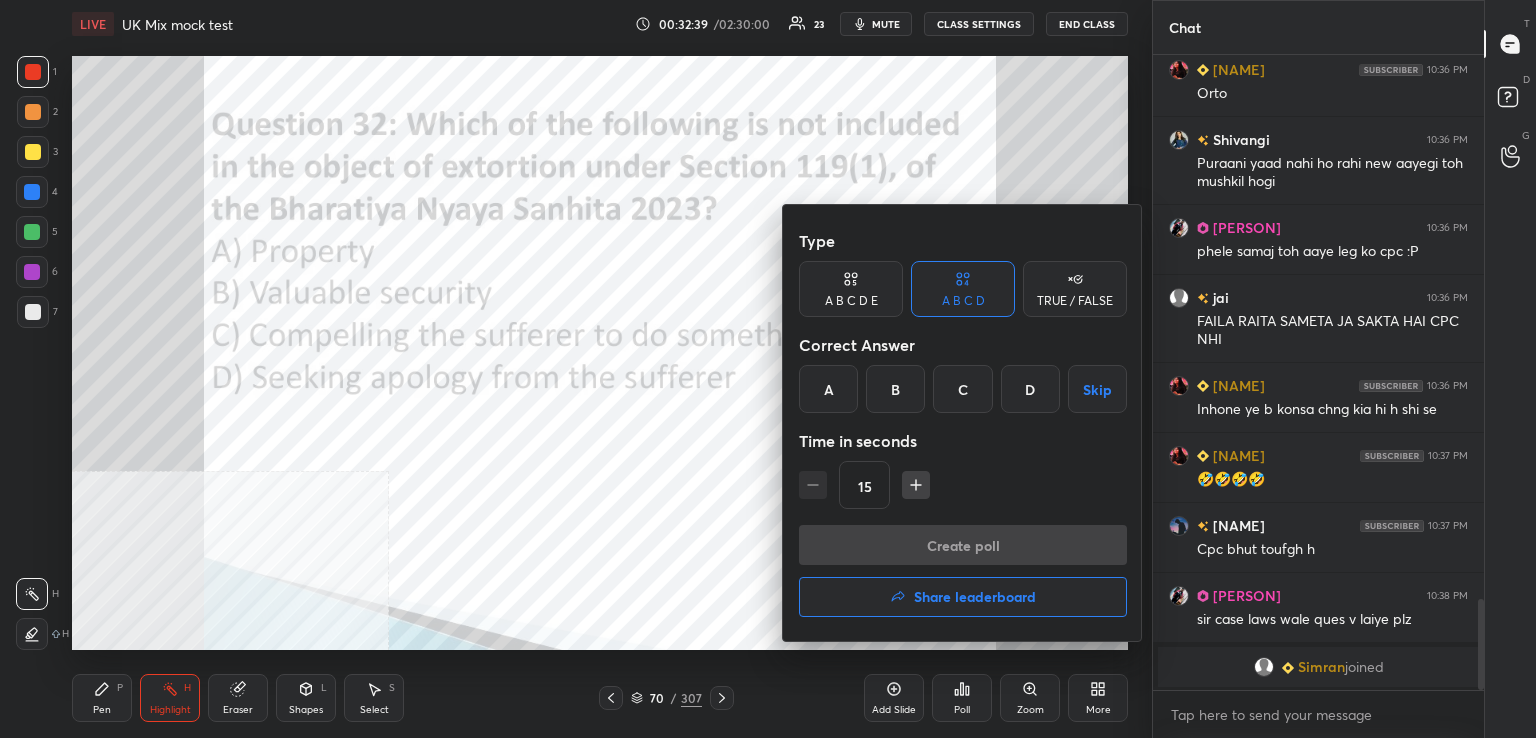 drag, startPoint x: 1034, startPoint y: 369, endPoint x: 1016, endPoint y: 387, distance: 25.455845 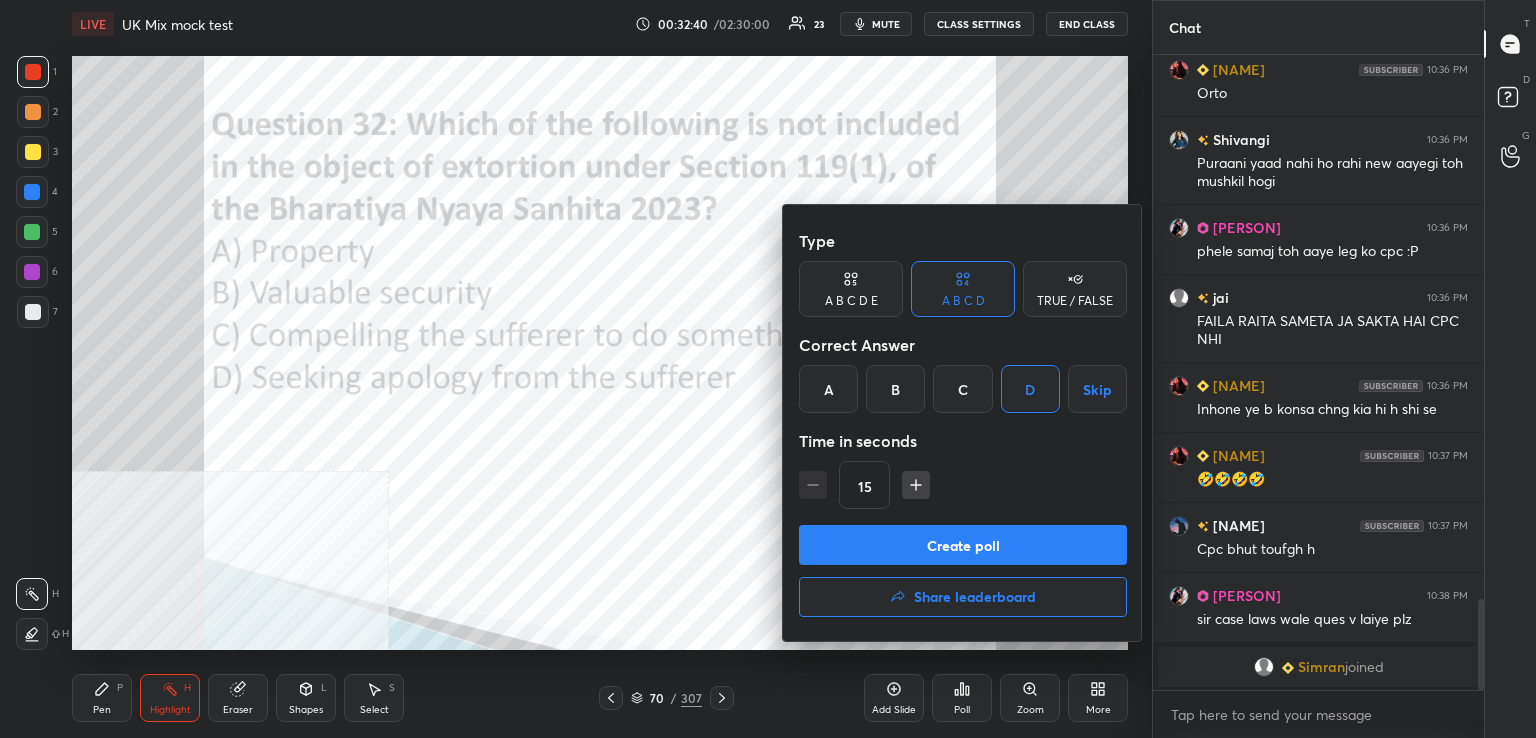 click on "Create poll" at bounding box center [963, 545] 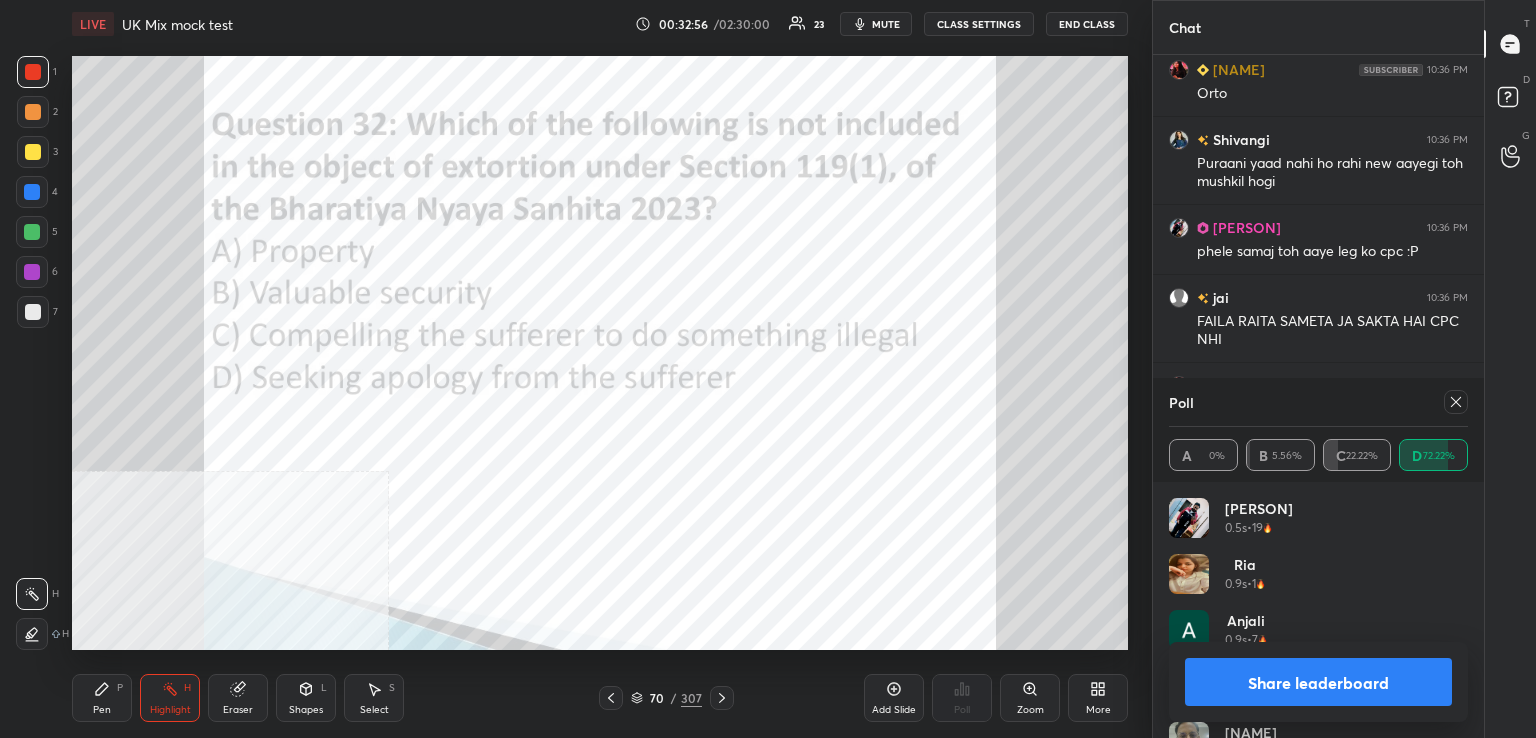 click at bounding box center (1456, 402) 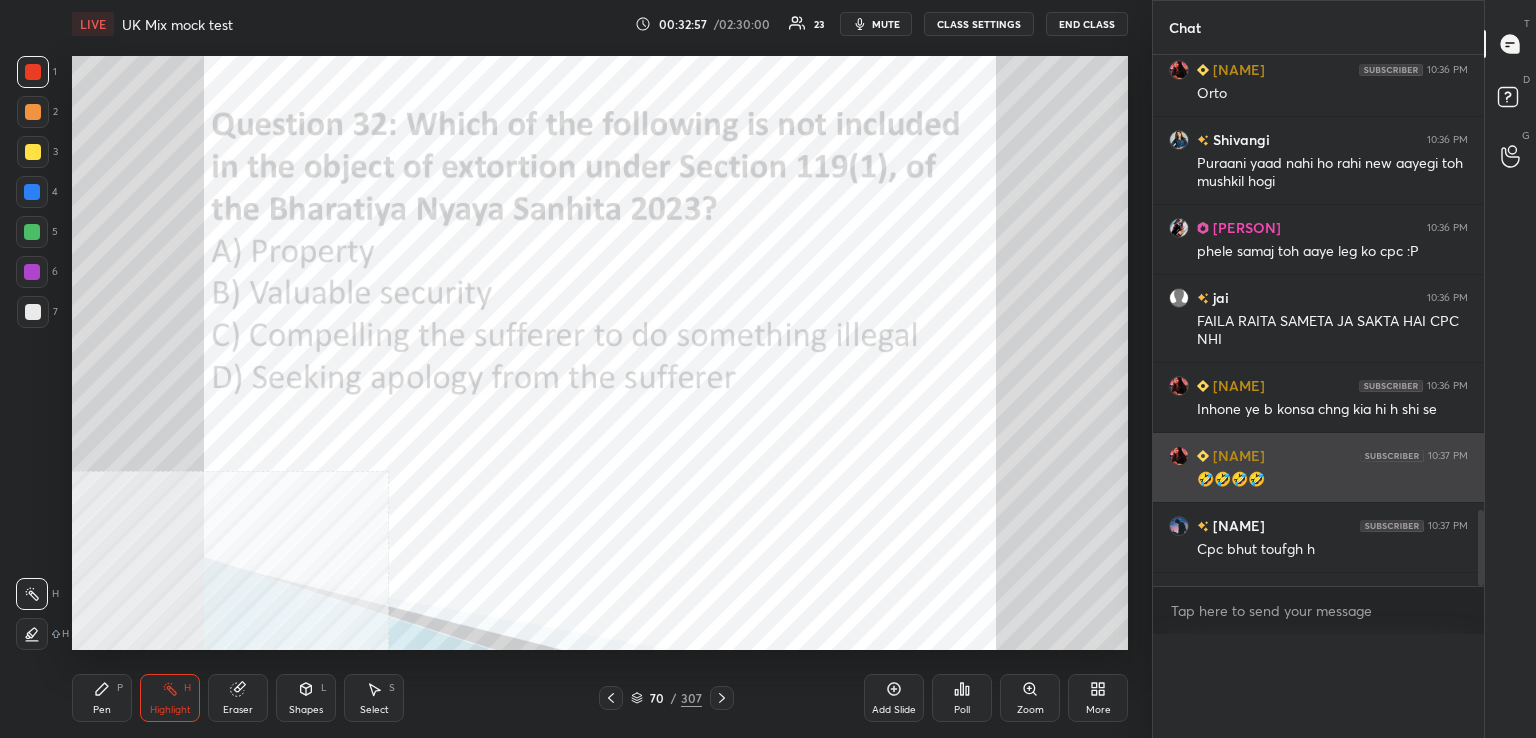 scroll, scrollTop: 89, scrollLeft: 293, axis: both 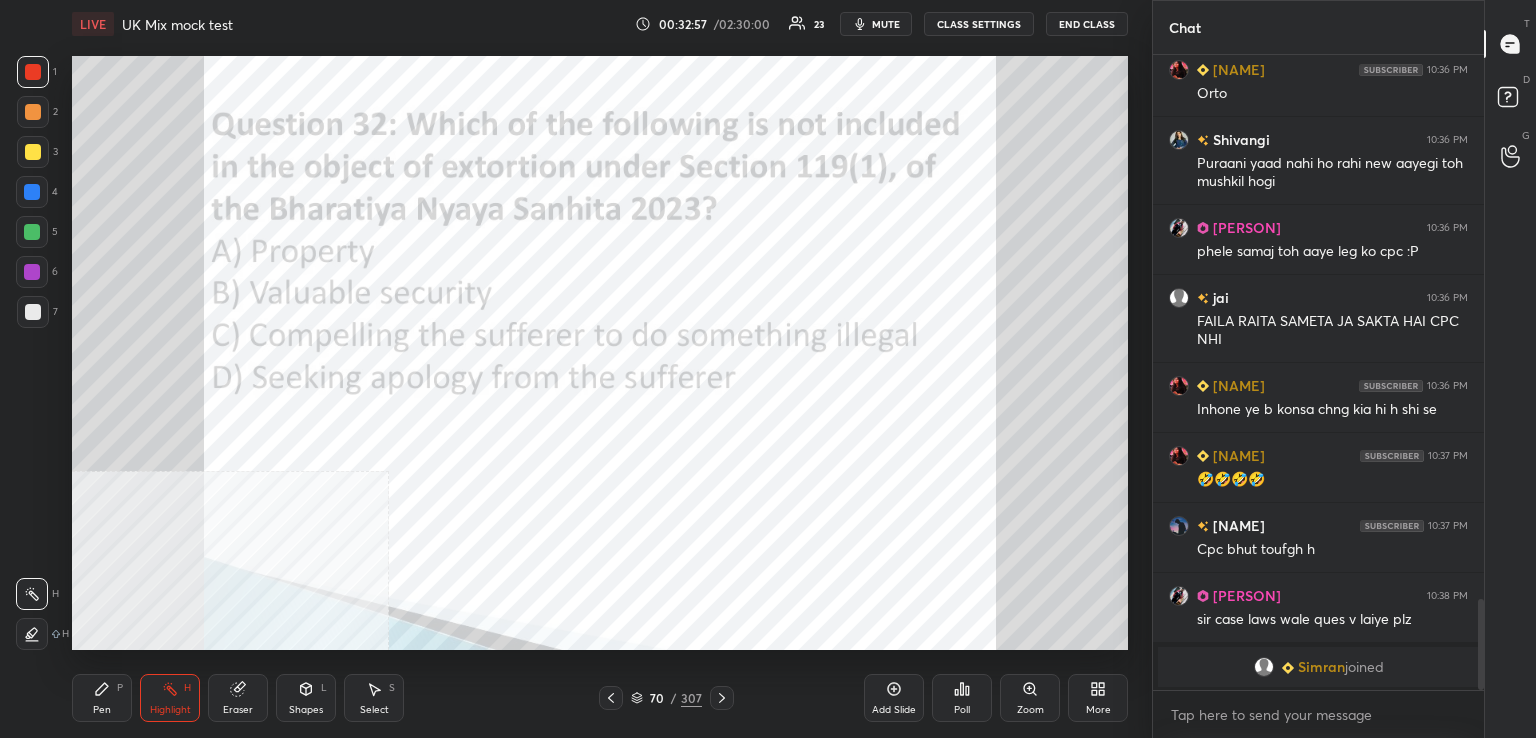 click 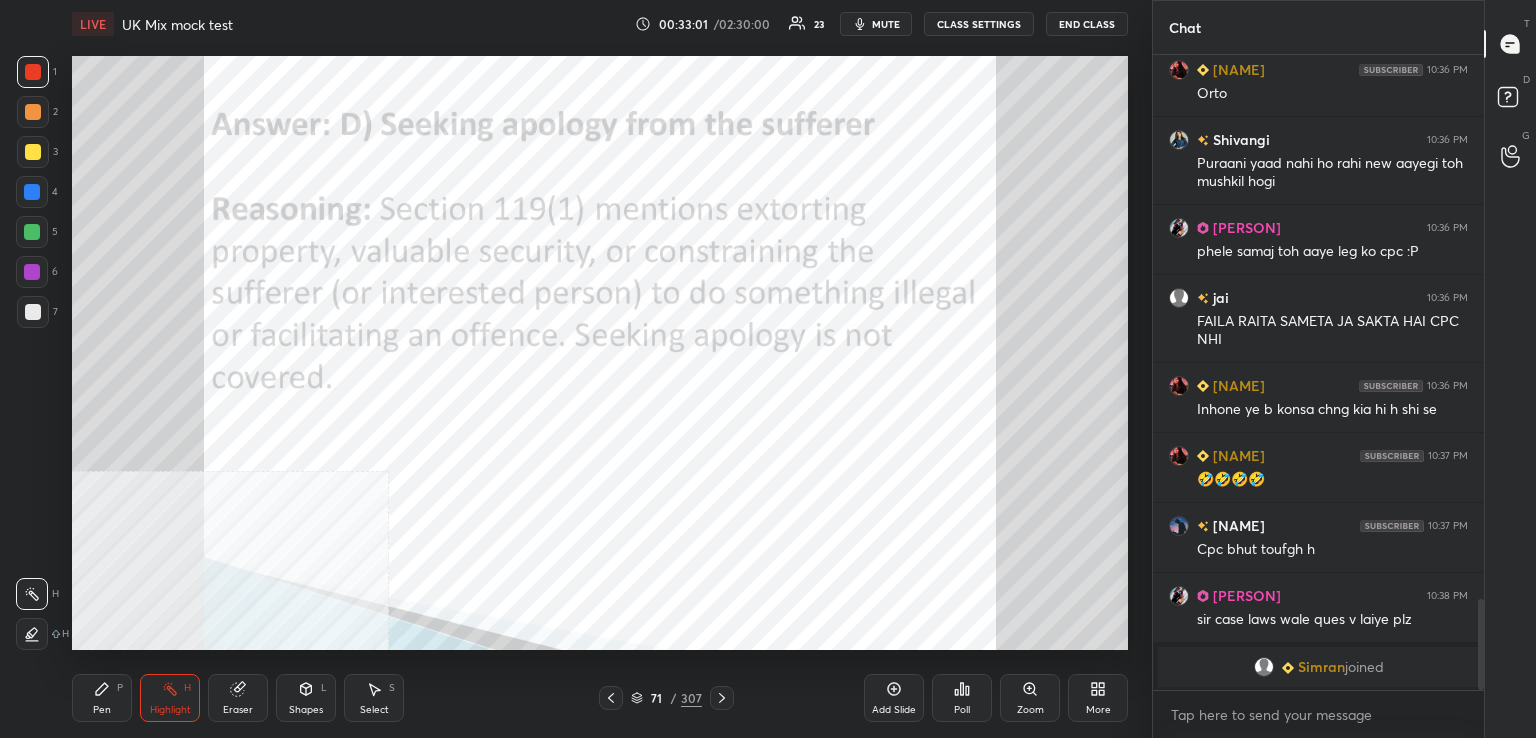 drag, startPoint x: 722, startPoint y: 700, endPoint x: 696, endPoint y: 686, distance: 29.529646 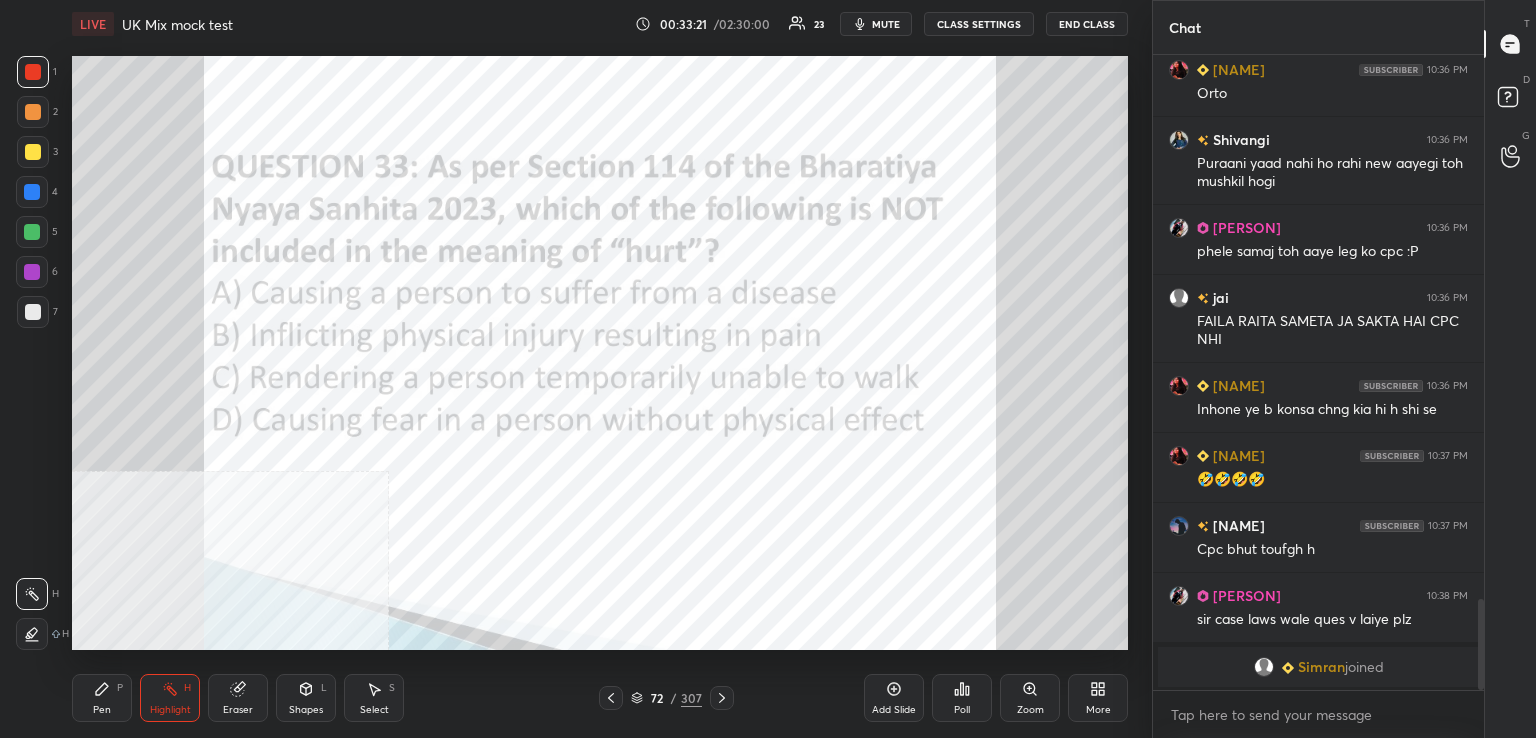 click 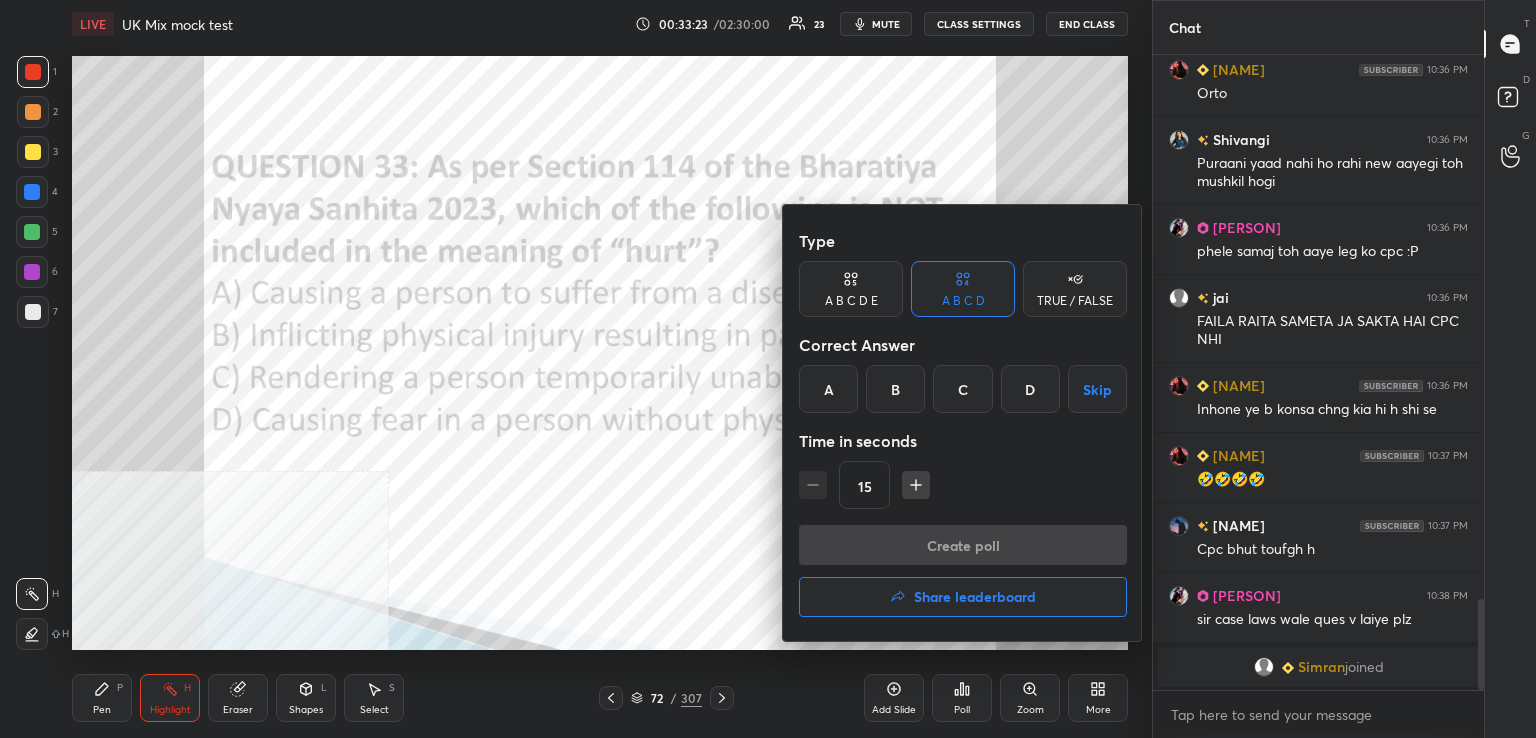 click on "D" at bounding box center [1030, 389] 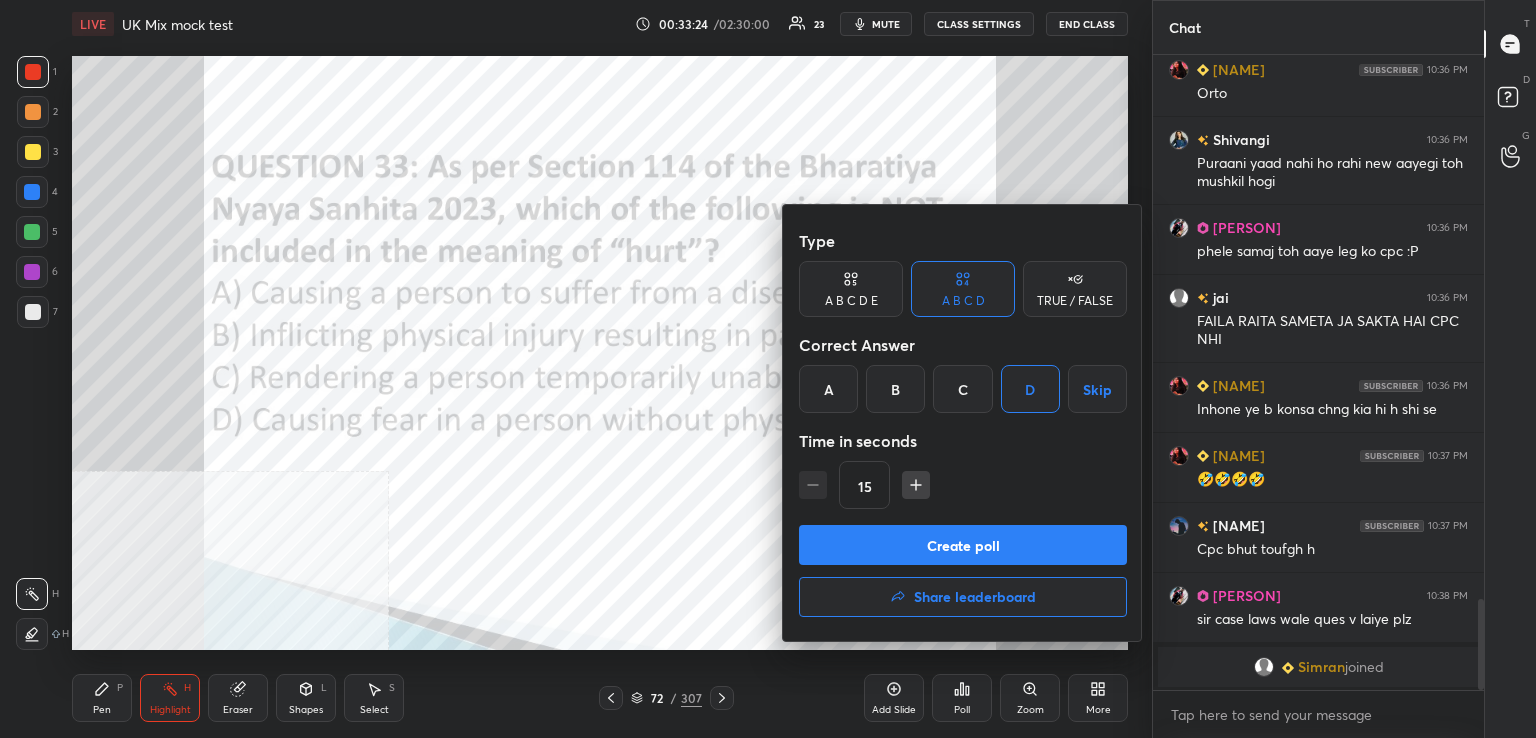 click on "Create poll" at bounding box center (963, 545) 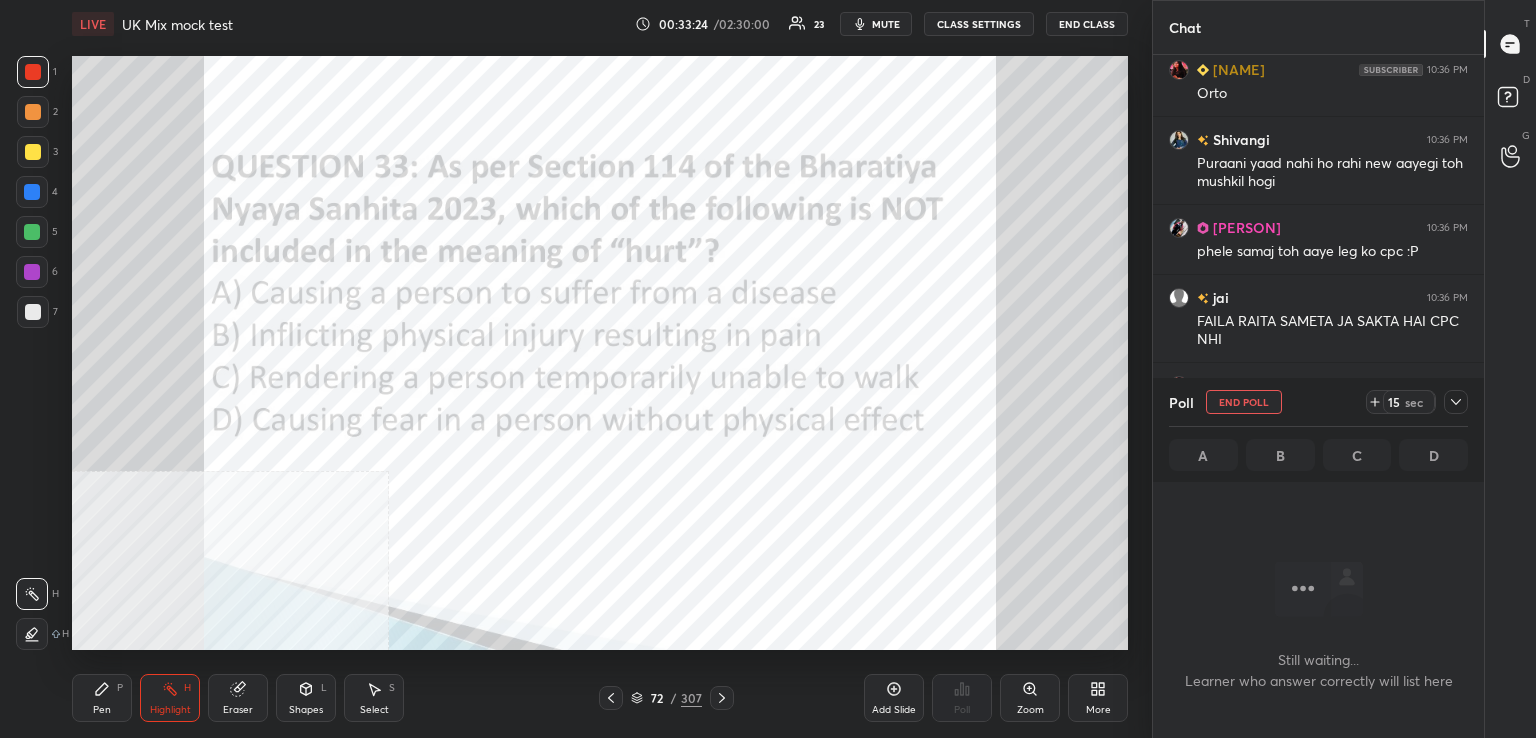 scroll, scrollTop: 532, scrollLeft: 325, axis: both 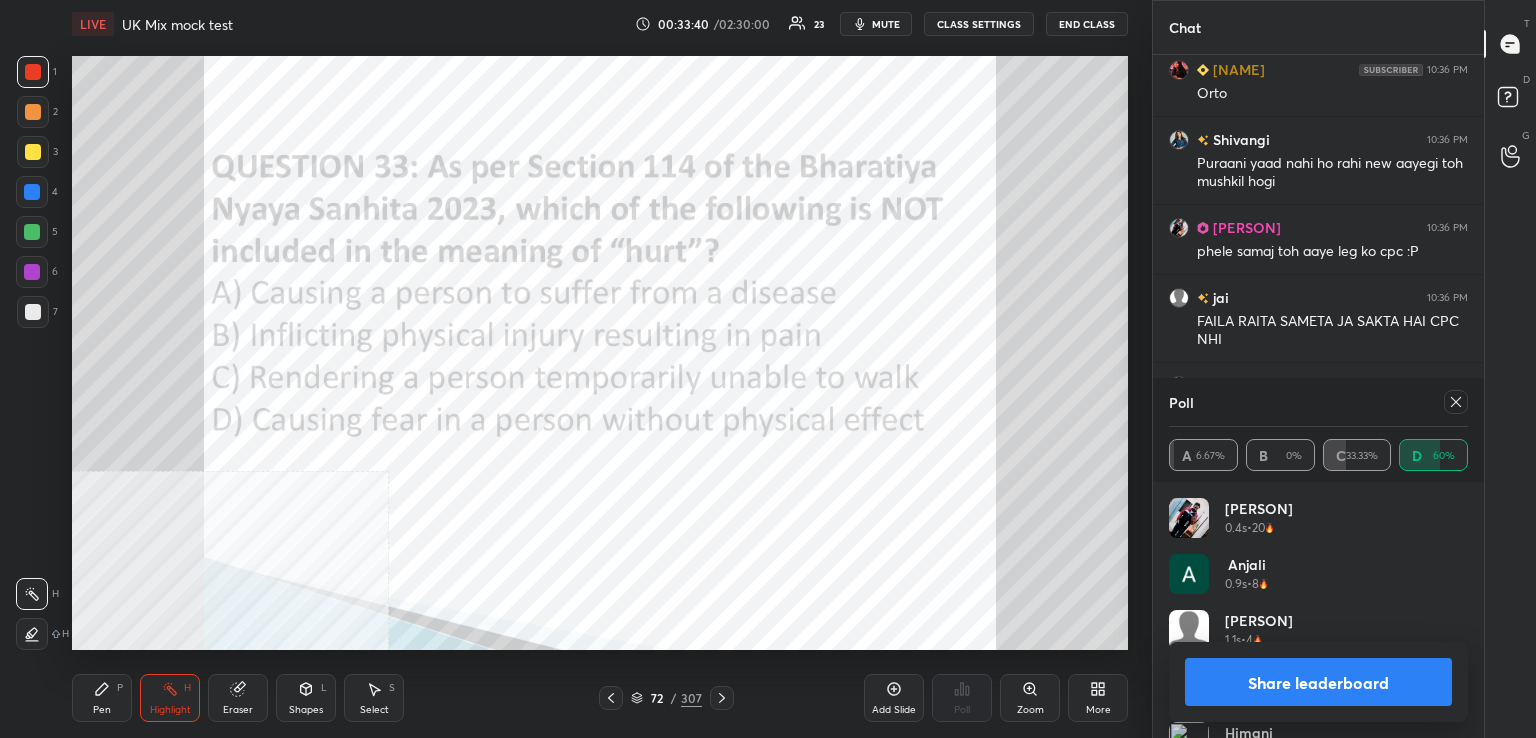 drag, startPoint x: 1459, startPoint y: 396, endPoint x: 1407, endPoint y: 409, distance: 53.600372 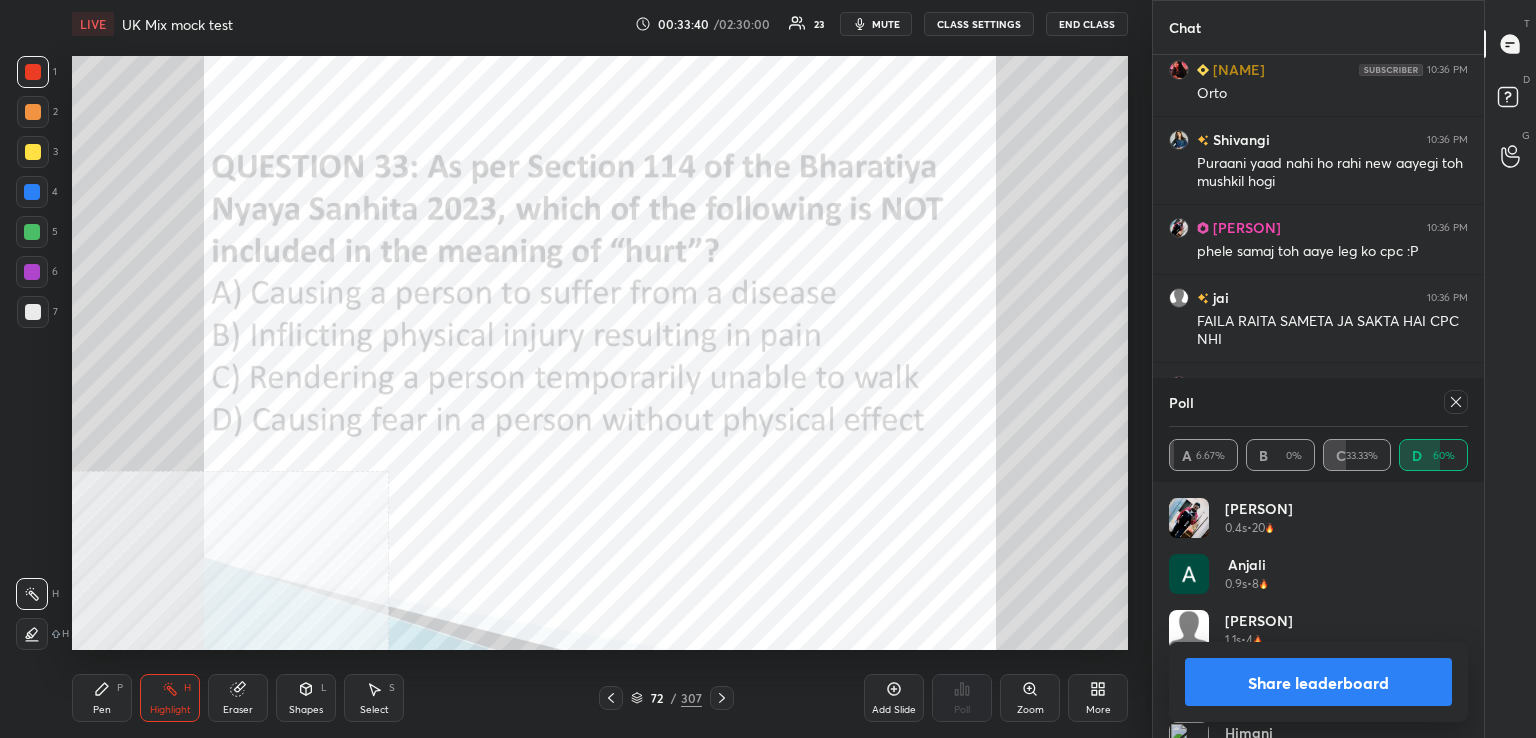 click 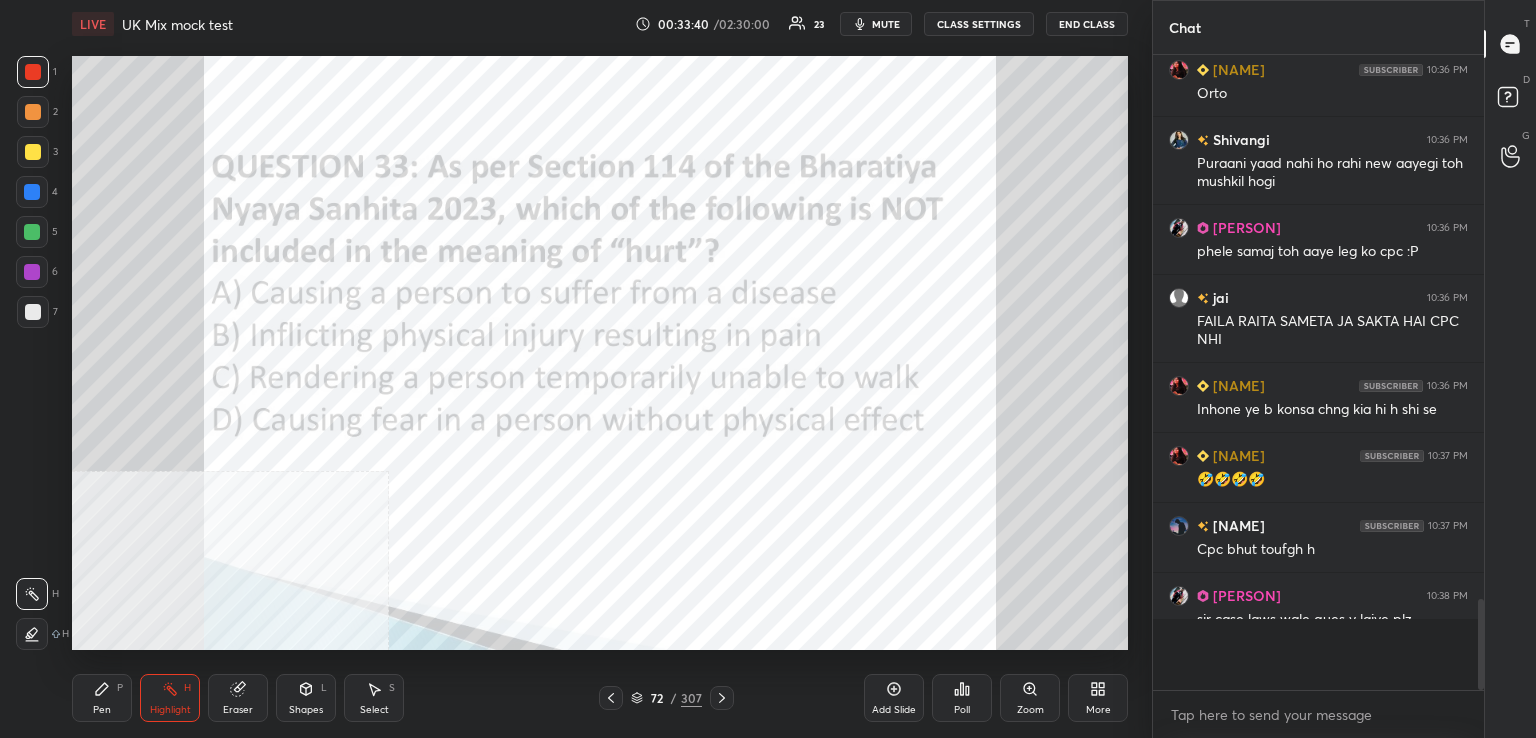 scroll, scrollTop: 6, scrollLeft: 6, axis: both 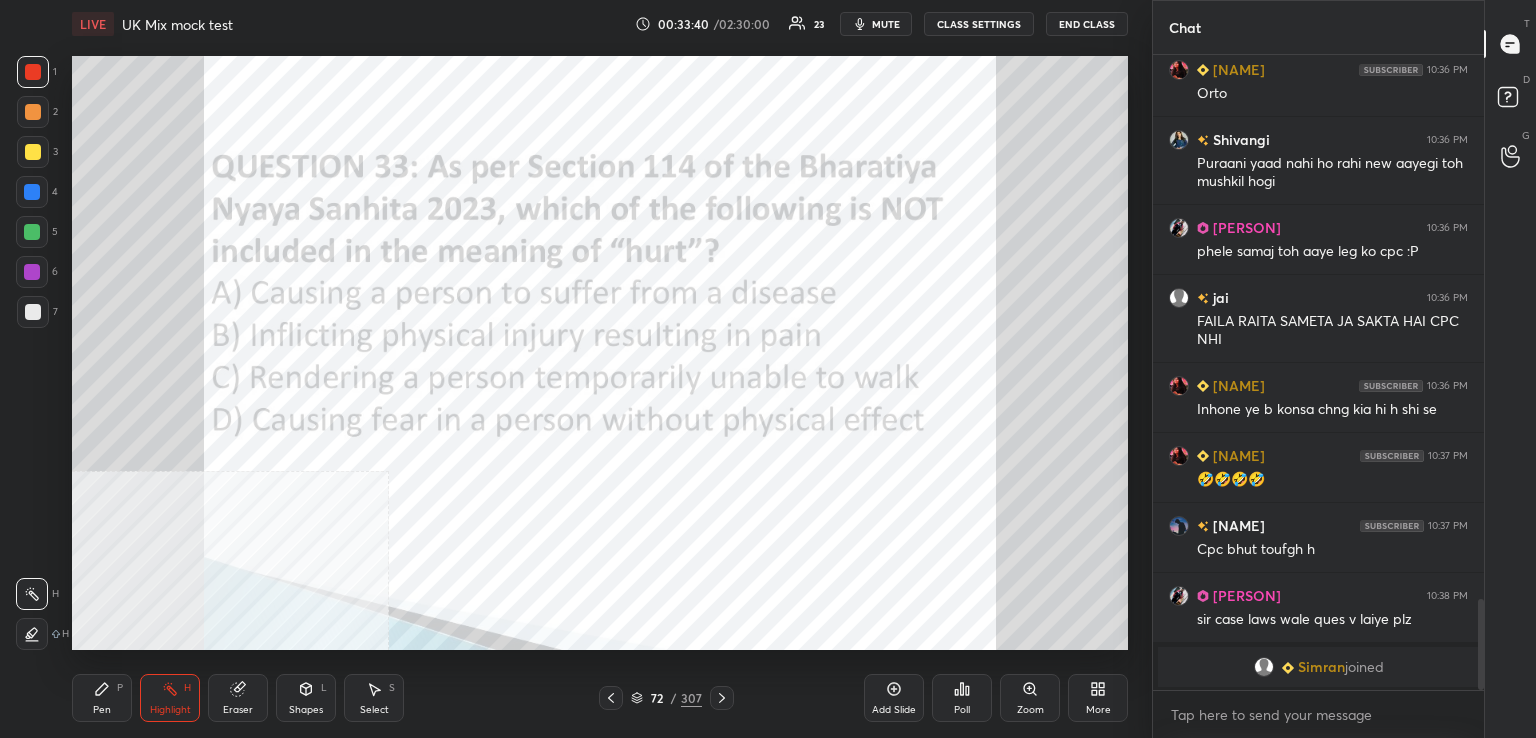 click 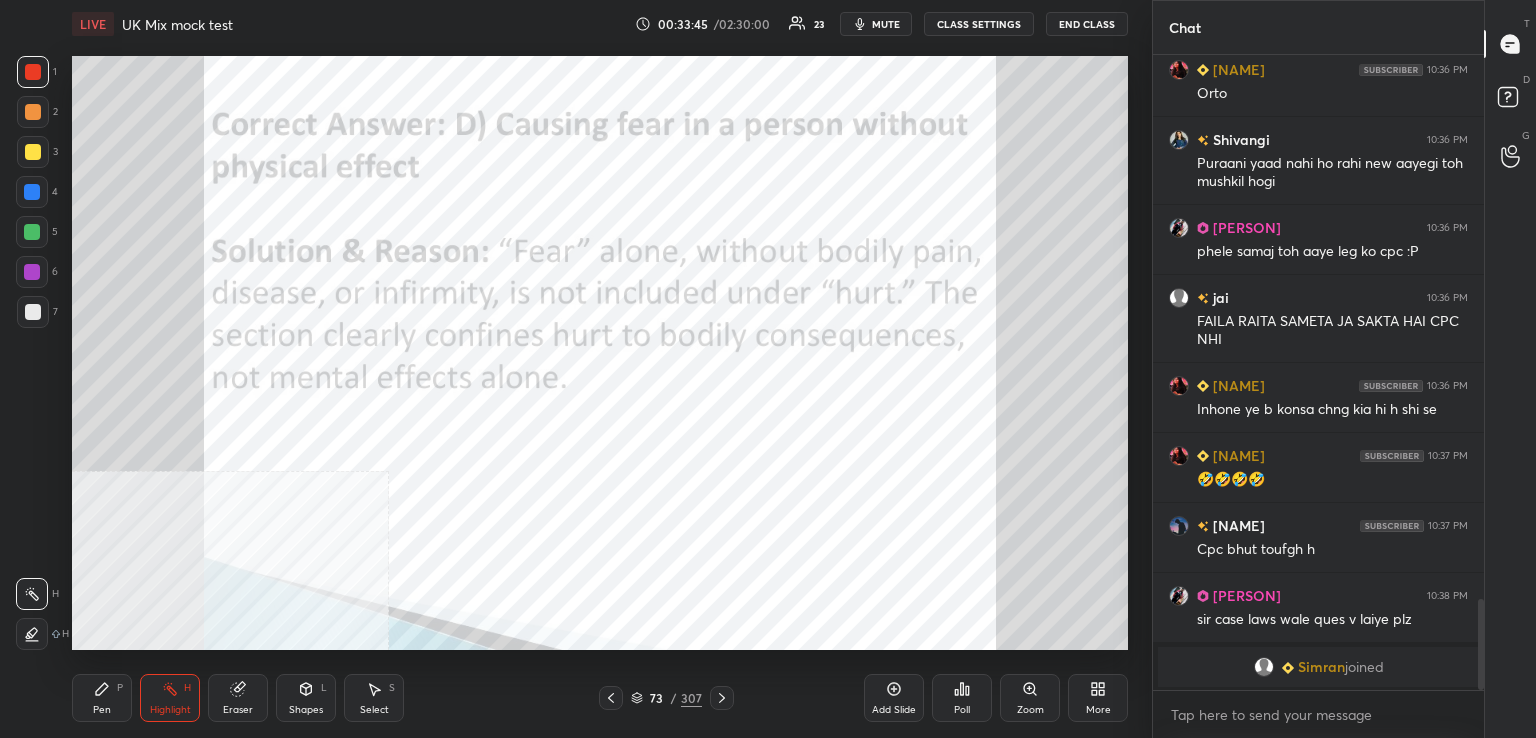 click at bounding box center (722, 698) 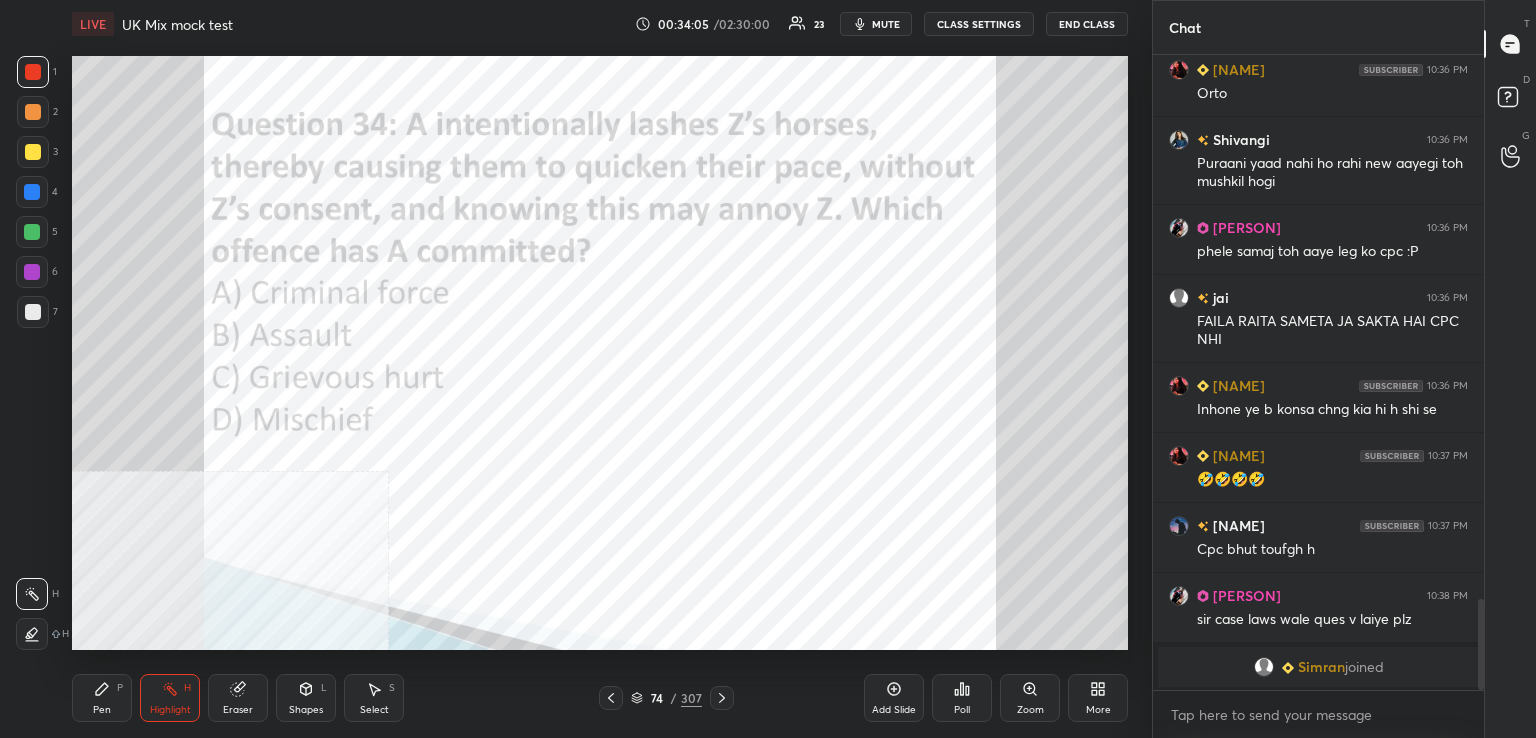 drag, startPoint x: 973, startPoint y: 693, endPoint x: 972, endPoint y: 681, distance: 12.0415945 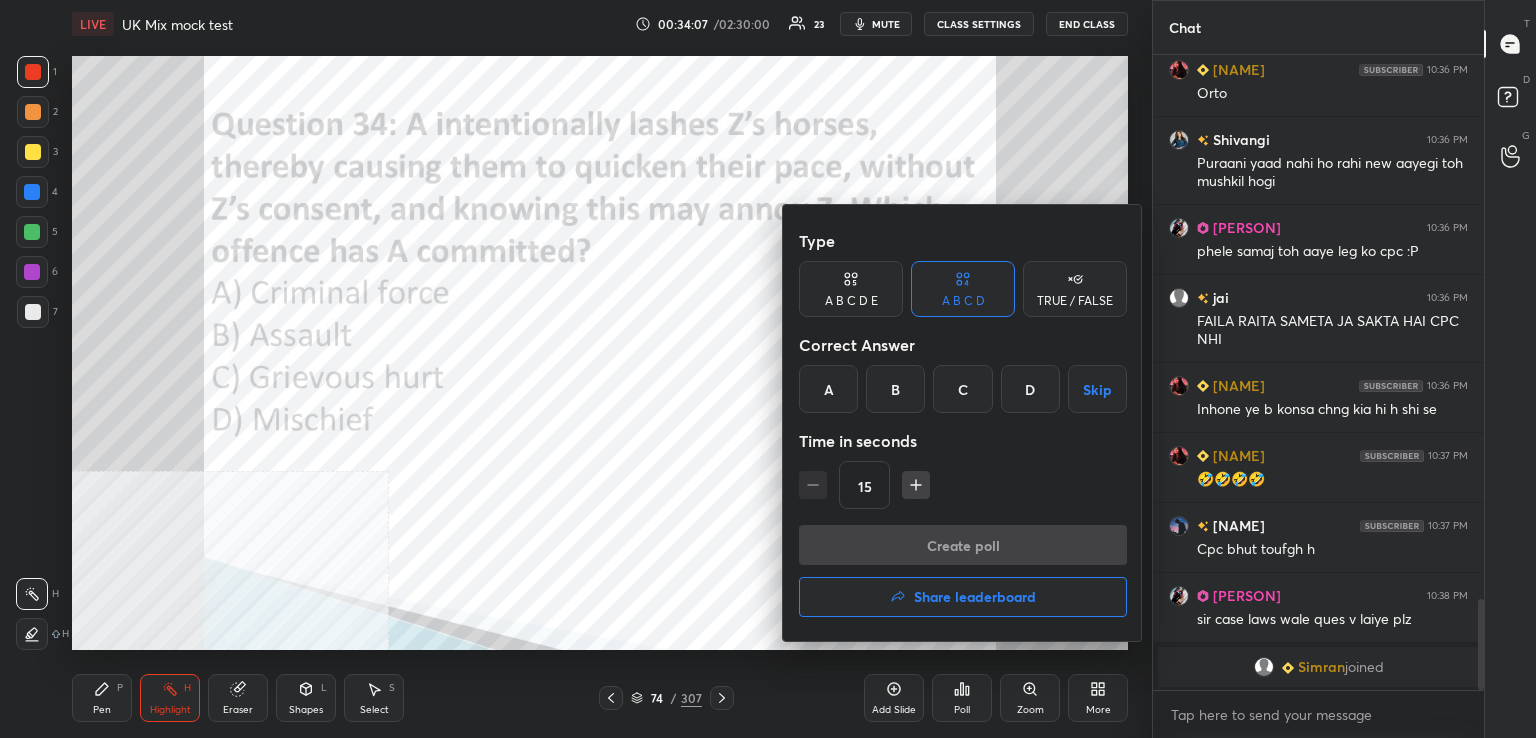 drag, startPoint x: 829, startPoint y: 401, endPoint x: 873, endPoint y: 457, distance: 71.21797 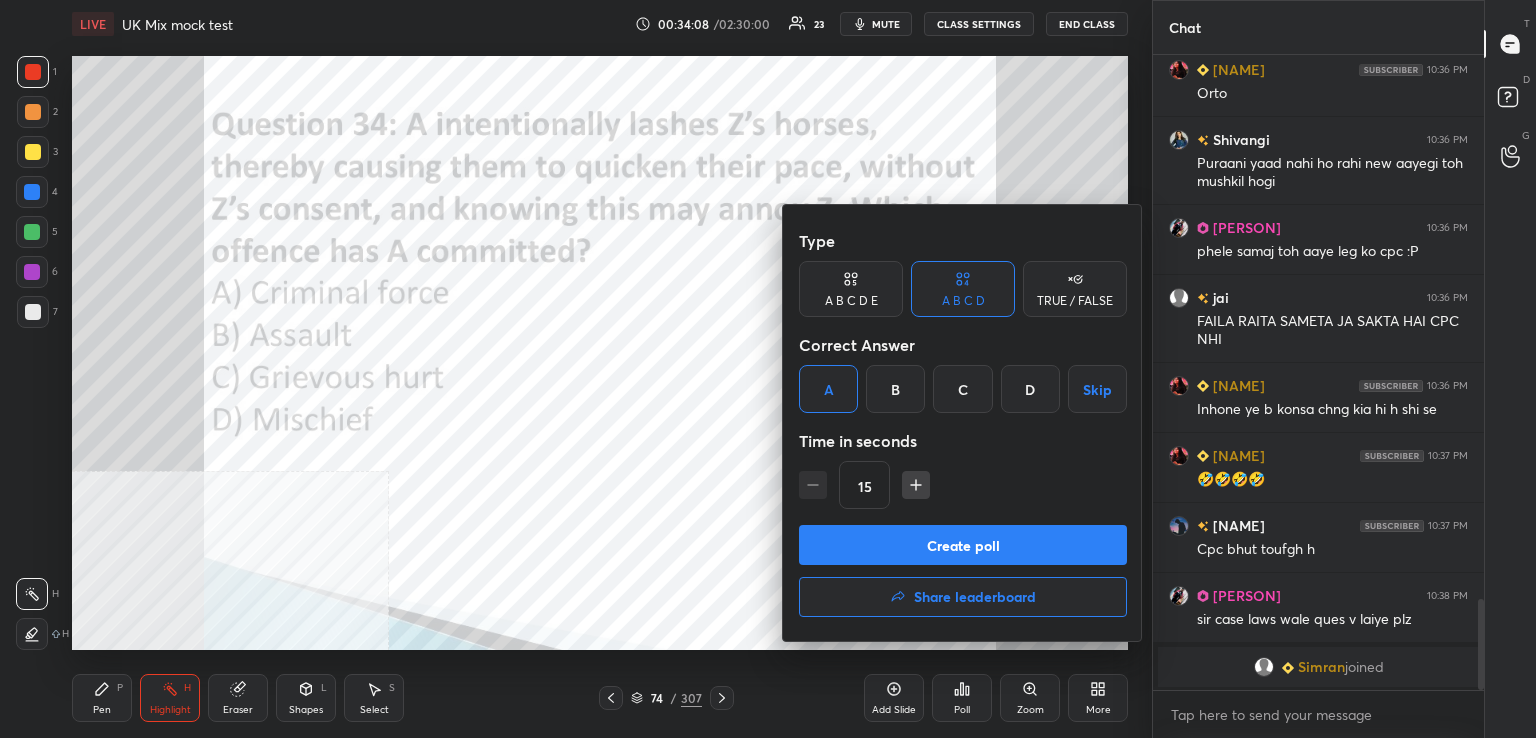 click on "Create poll" at bounding box center (963, 545) 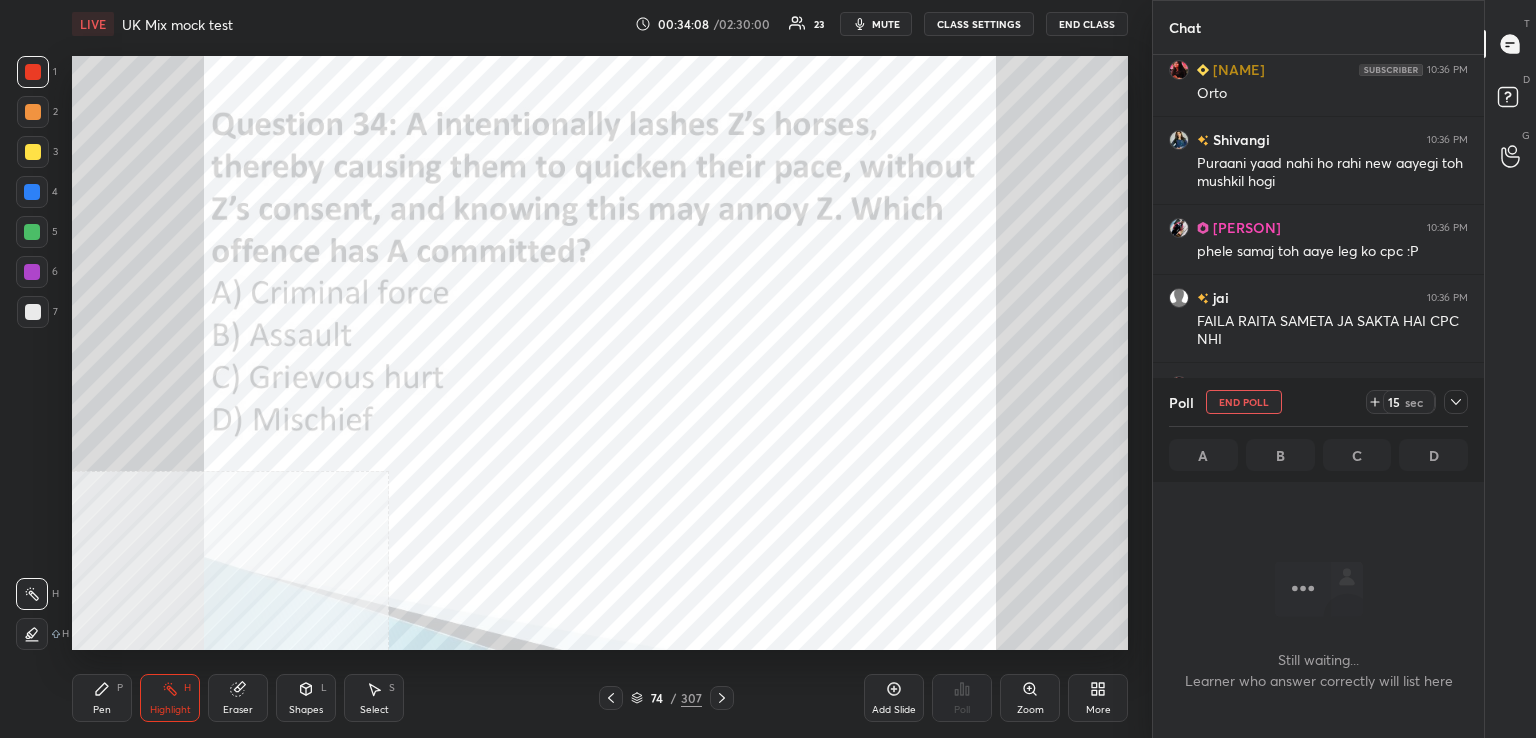 scroll, scrollTop: 588, scrollLeft: 325, axis: both 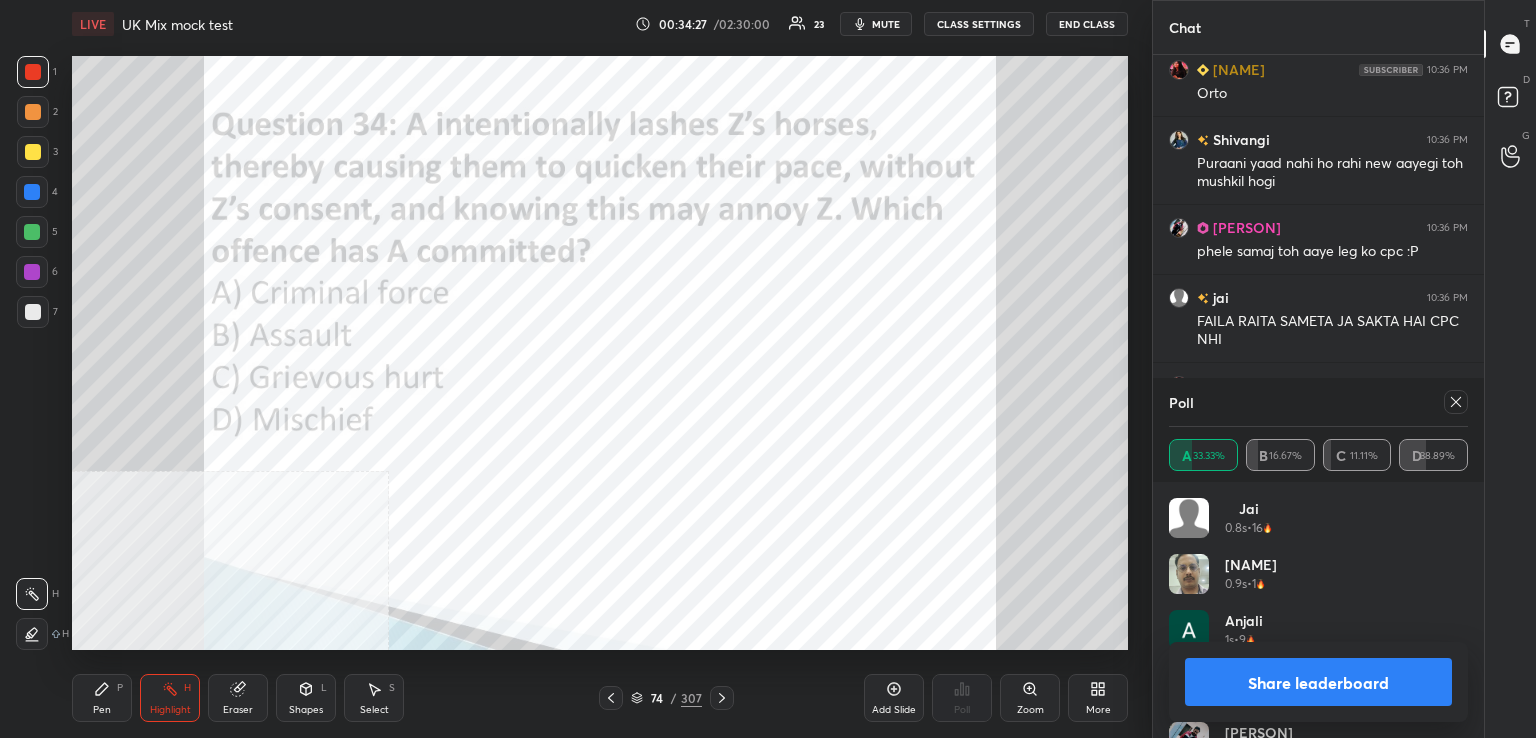 click 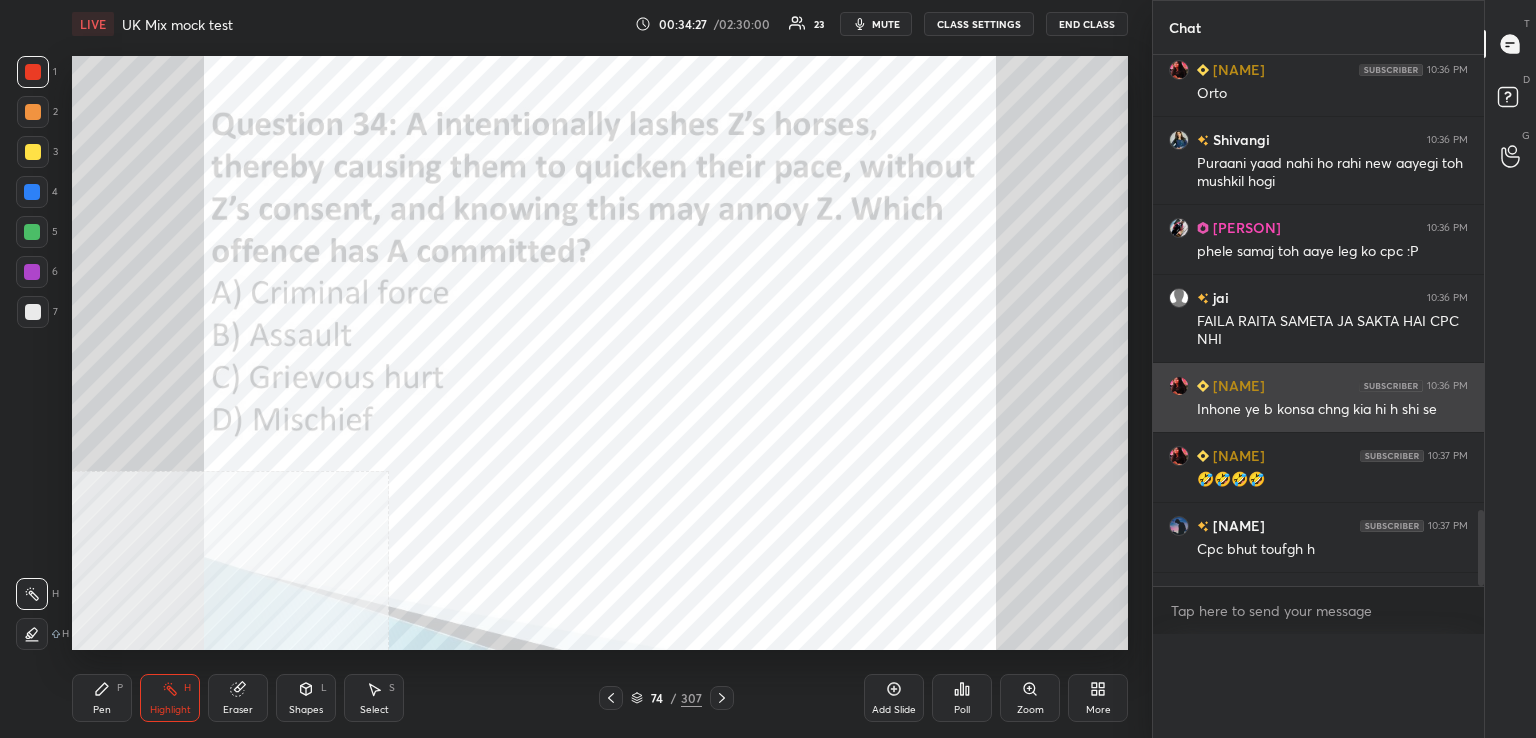scroll, scrollTop: 88, scrollLeft: 293, axis: both 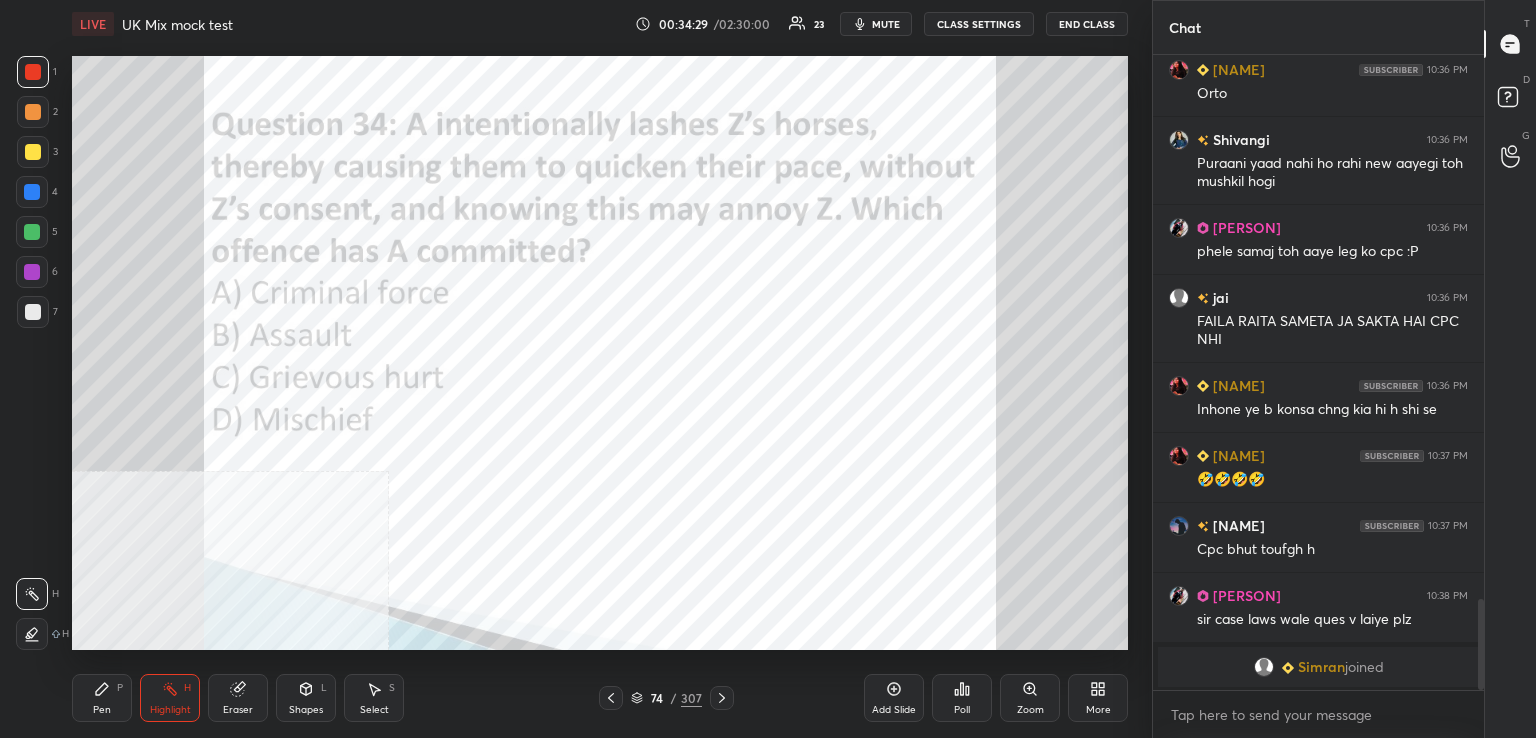 click on "Pen P Highlight H Eraser Shapes L Select S 74 / 307 Add Slide Poll Zoom More" at bounding box center (600, 698) 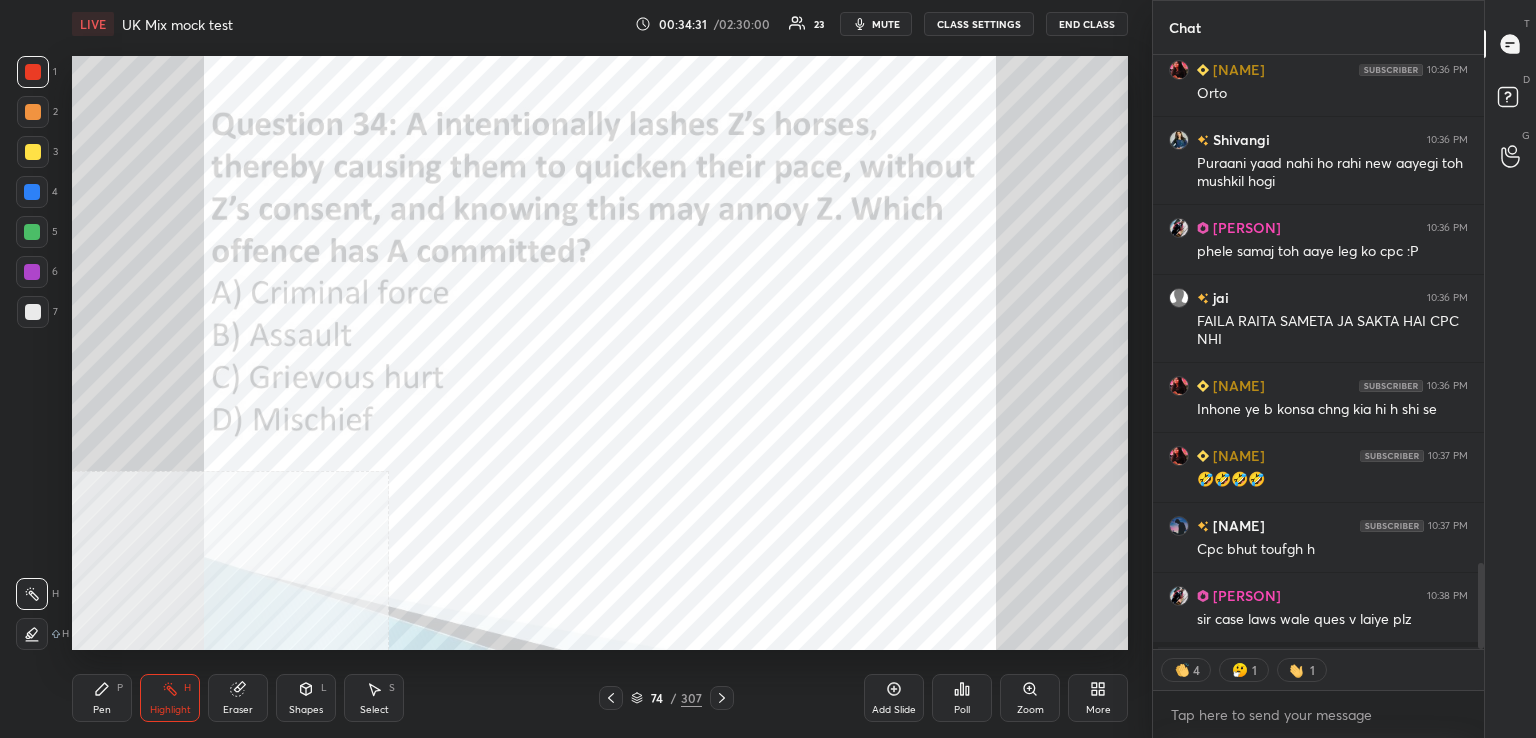 click 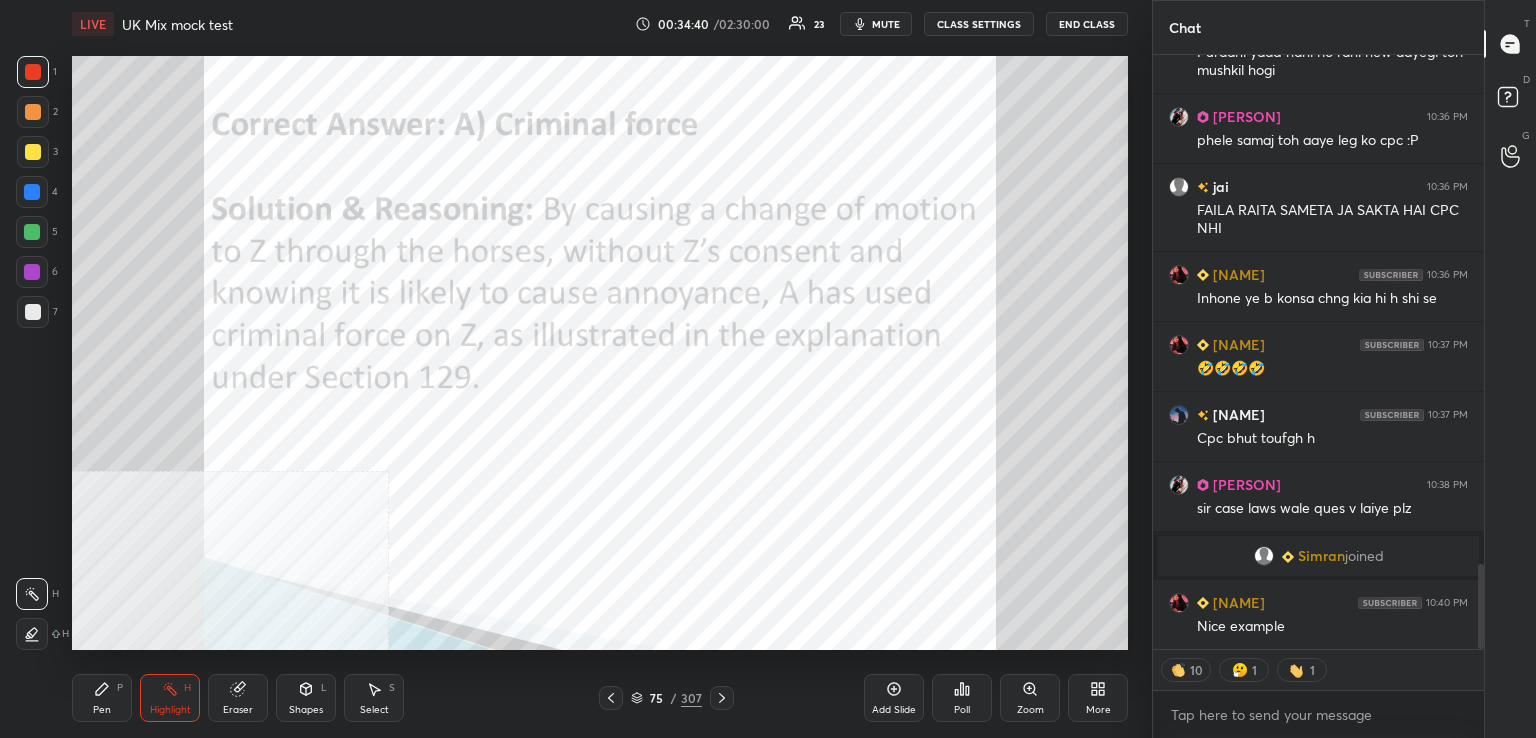 drag, startPoint x: 722, startPoint y: 701, endPoint x: 706, endPoint y: 686, distance: 21.931713 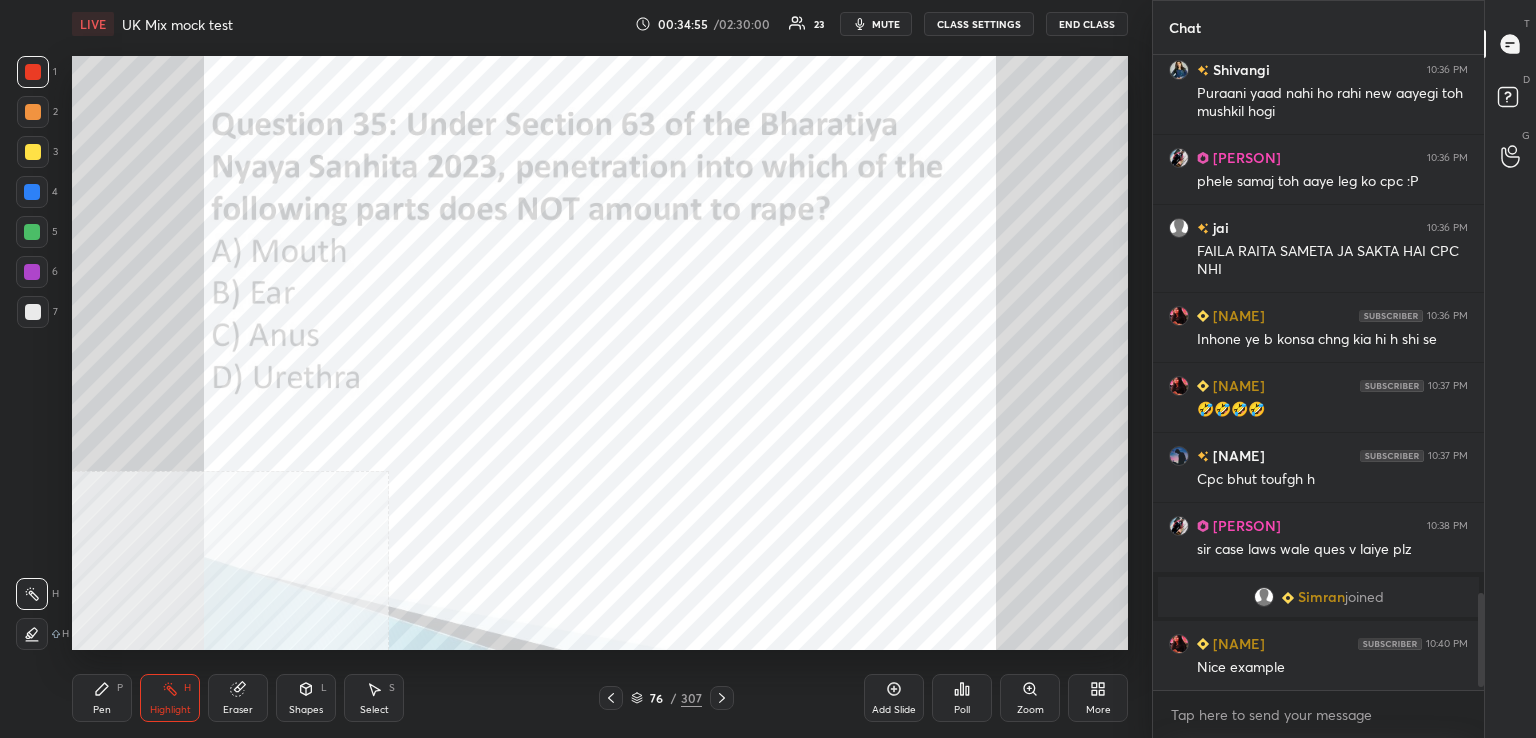 click on "Poll" at bounding box center [962, 698] 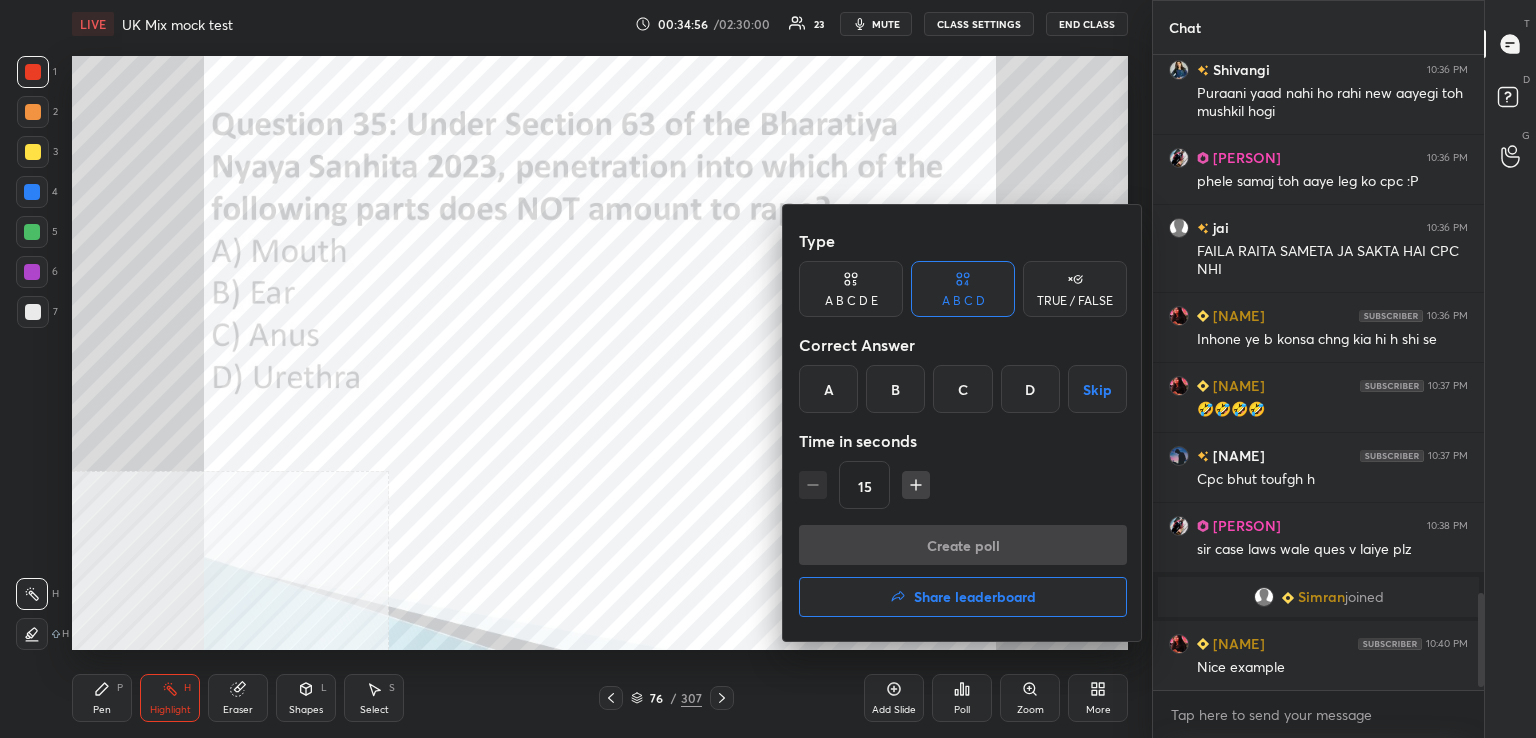 click on "B" at bounding box center [895, 389] 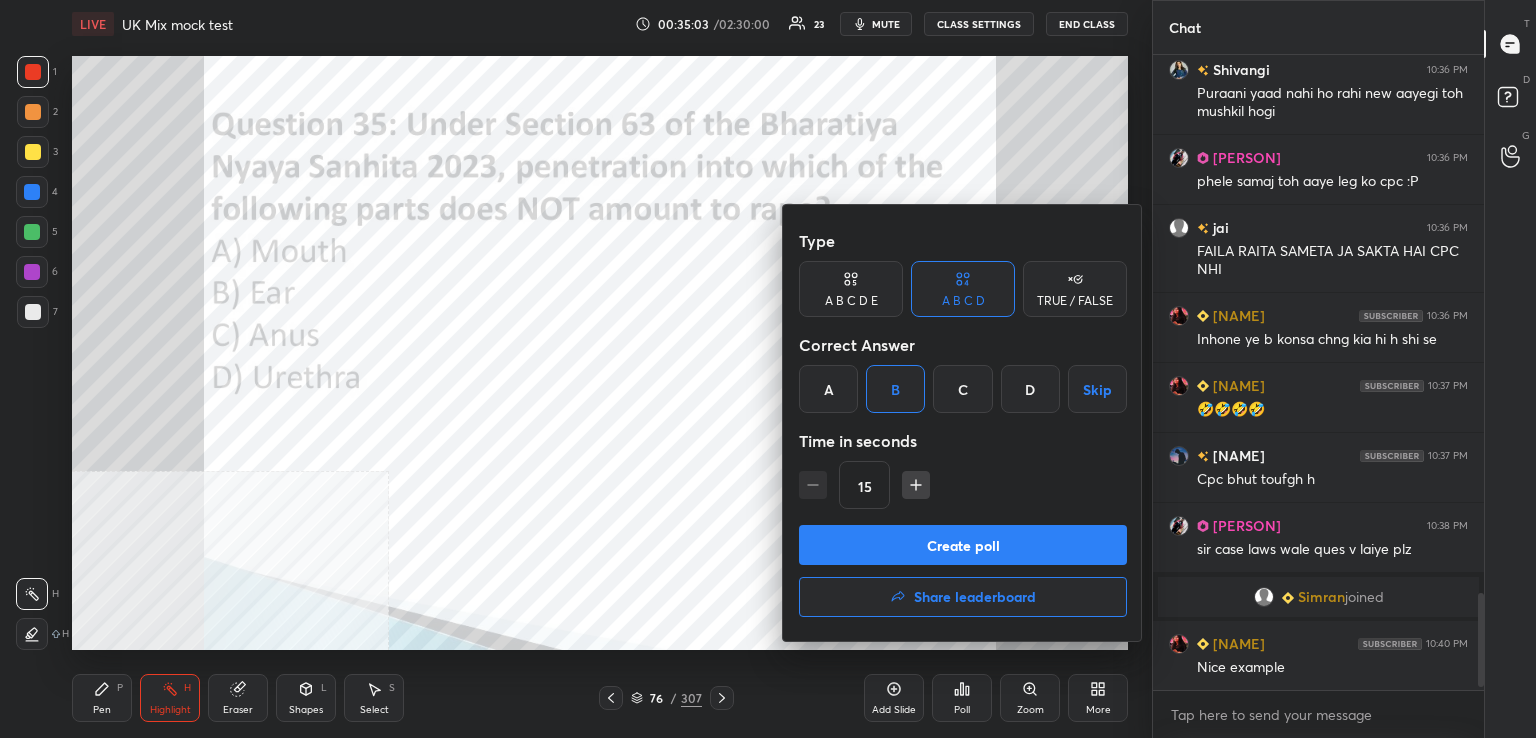 click at bounding box center [768, 369] 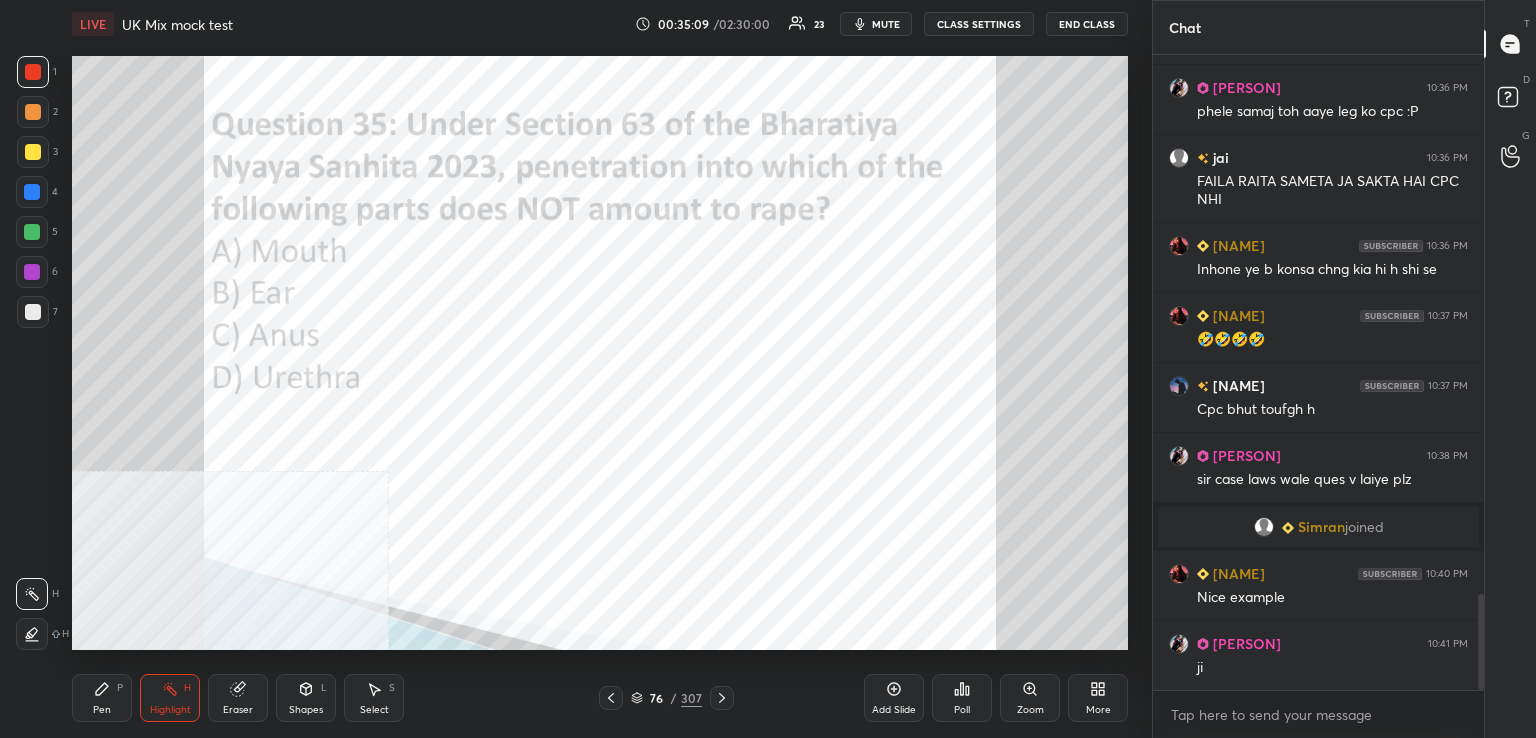 drag, startPoint x: 108, startPoint y: 728, endPoint x: 105, endPoint y: 712, distance: 16.27882 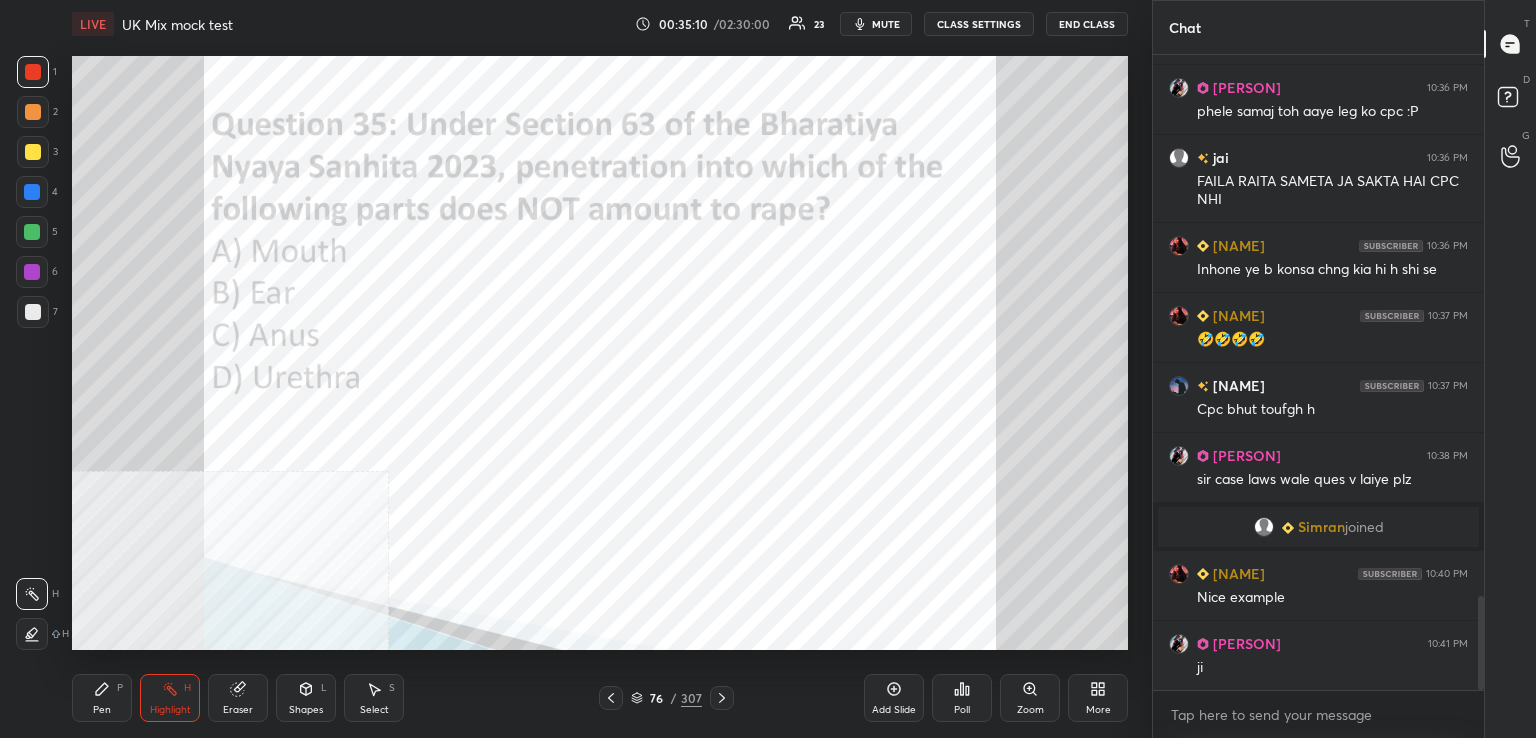 scroll, scrollTop: 3654, scrollLeft: 0, axis: vertical 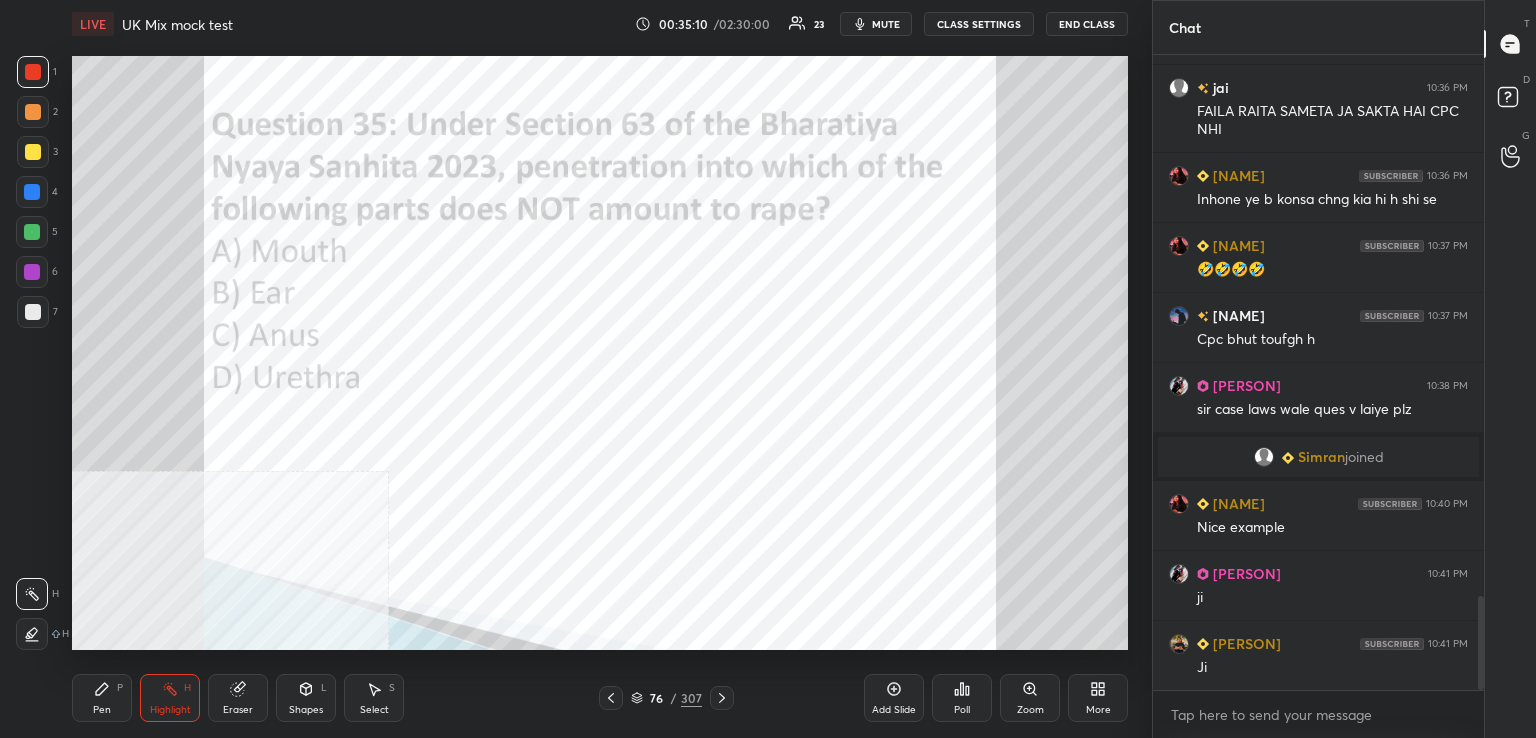 click on "Pen" at bounding box center (102, 710) 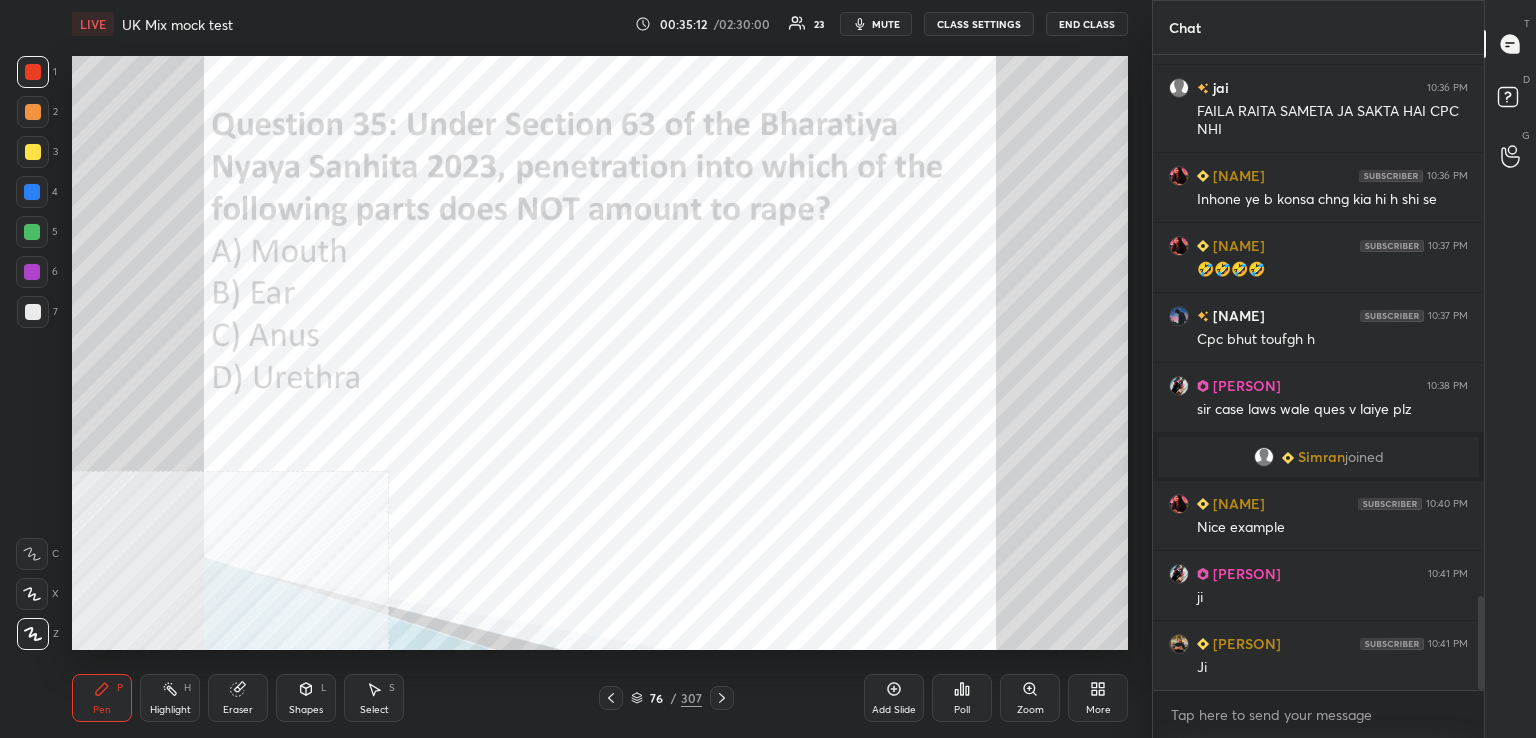 drag, startPoint x: 39, startPoint y: 48, endPoint x: 65, endPoint y: 77, distance: 38.948685 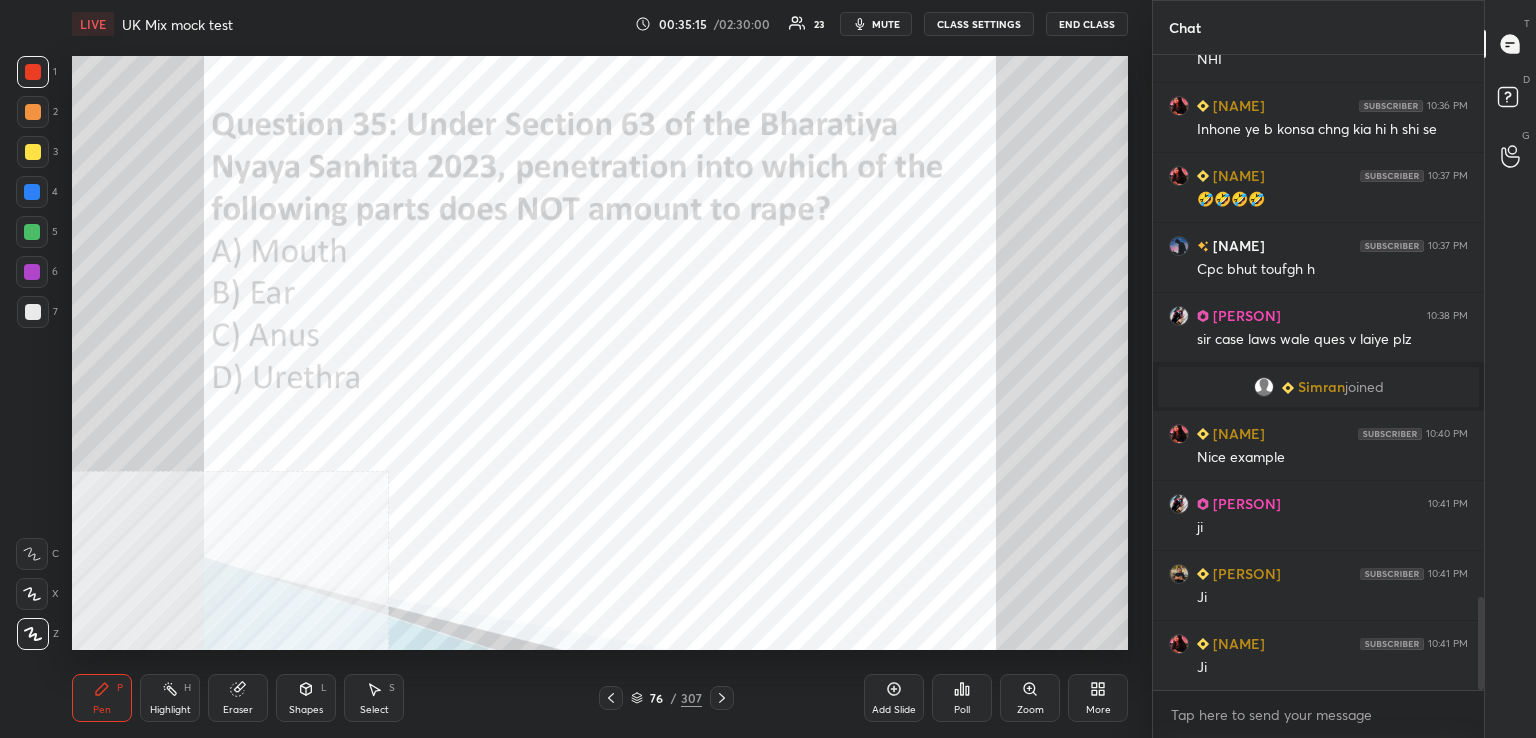 click 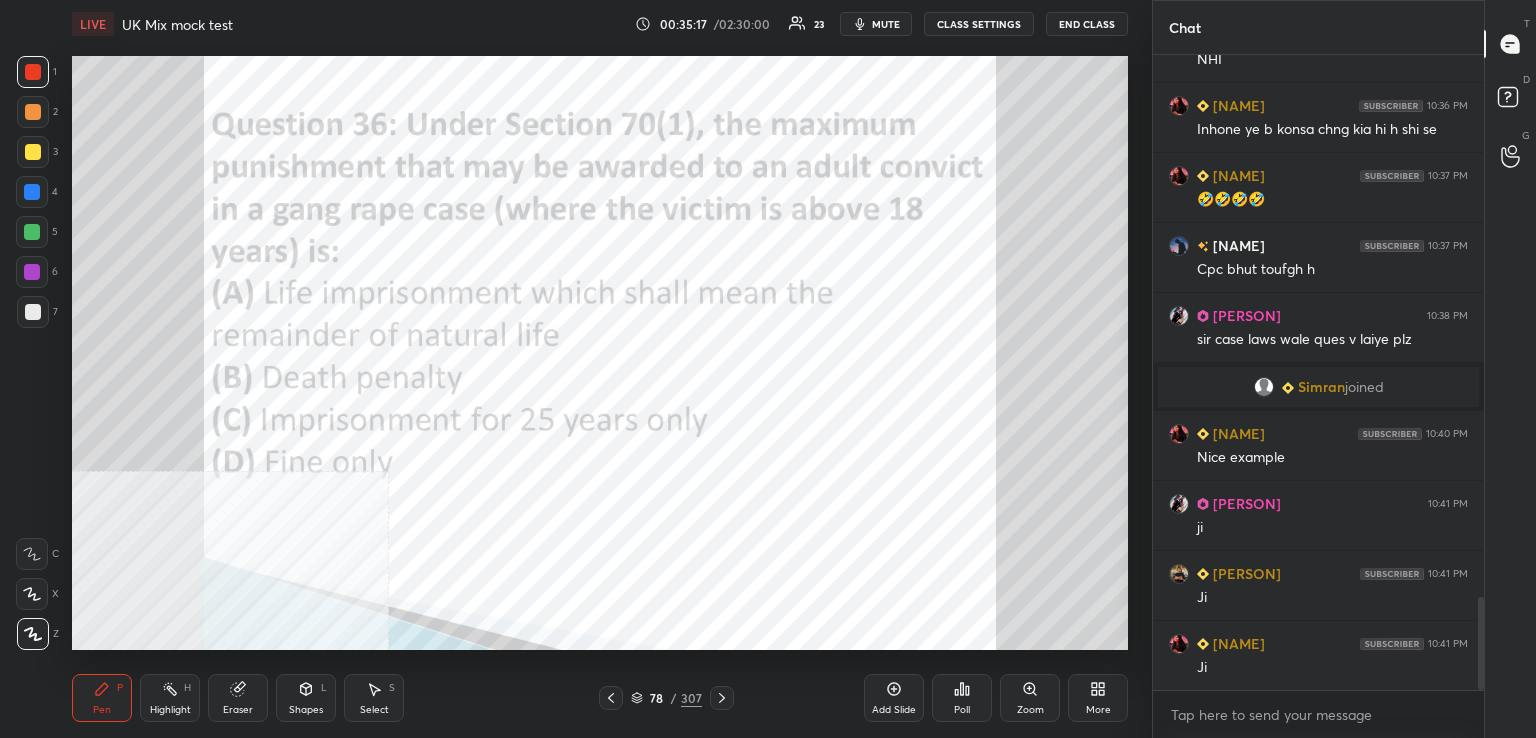 drag, startPoint x: 153, startPoint y: 697, endPoint x: 168, endPoint y: 666, distance: 34.43835 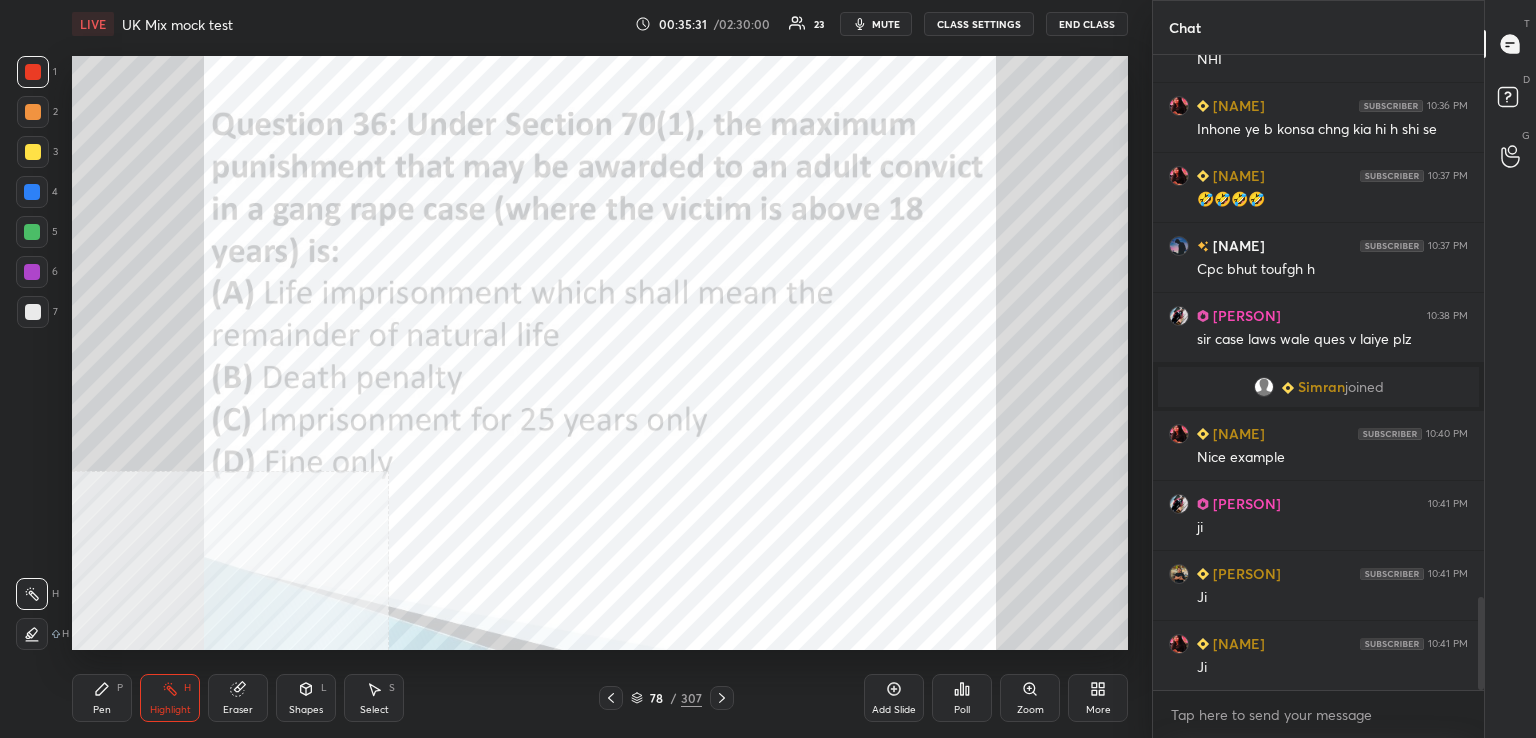 click 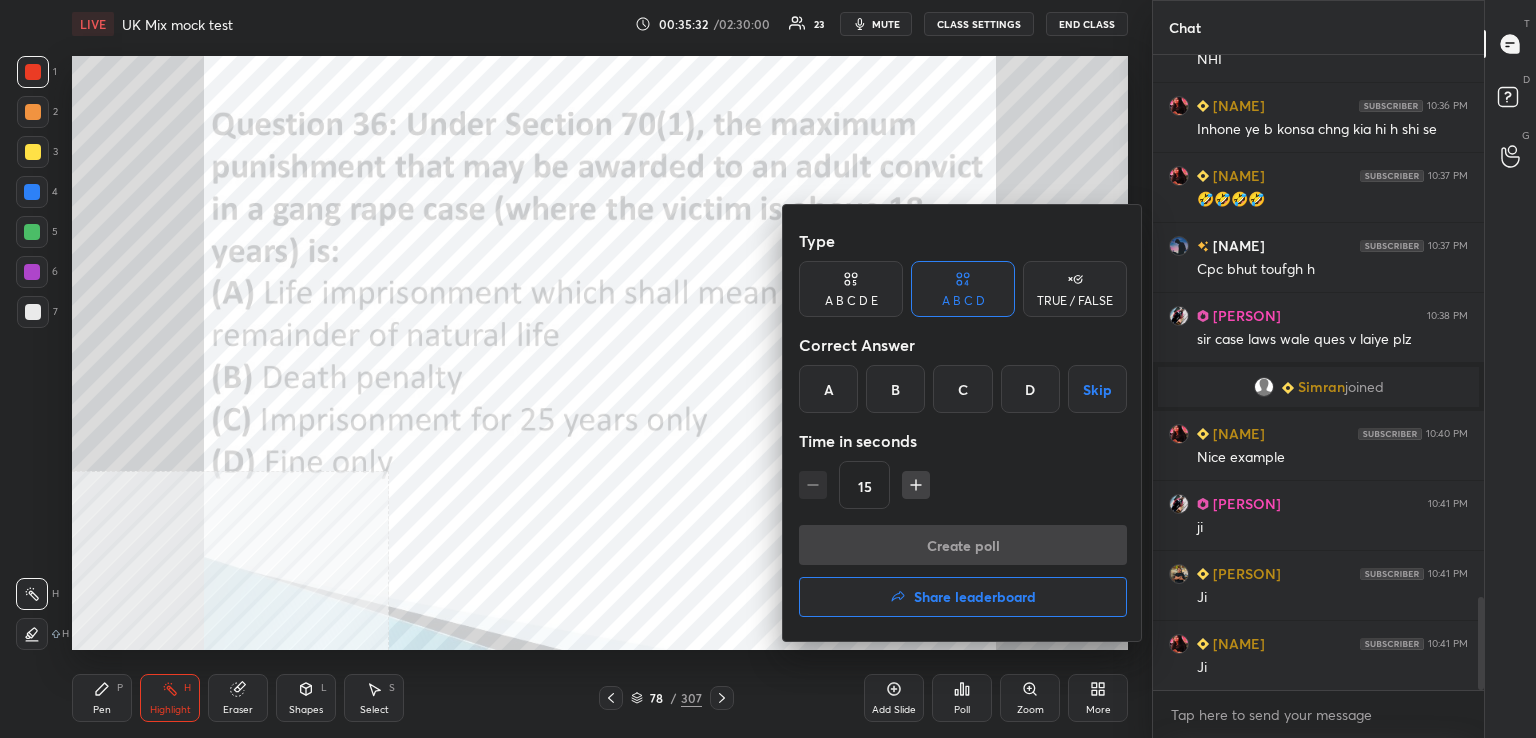 click on "A" at bounding box center [828, 389] 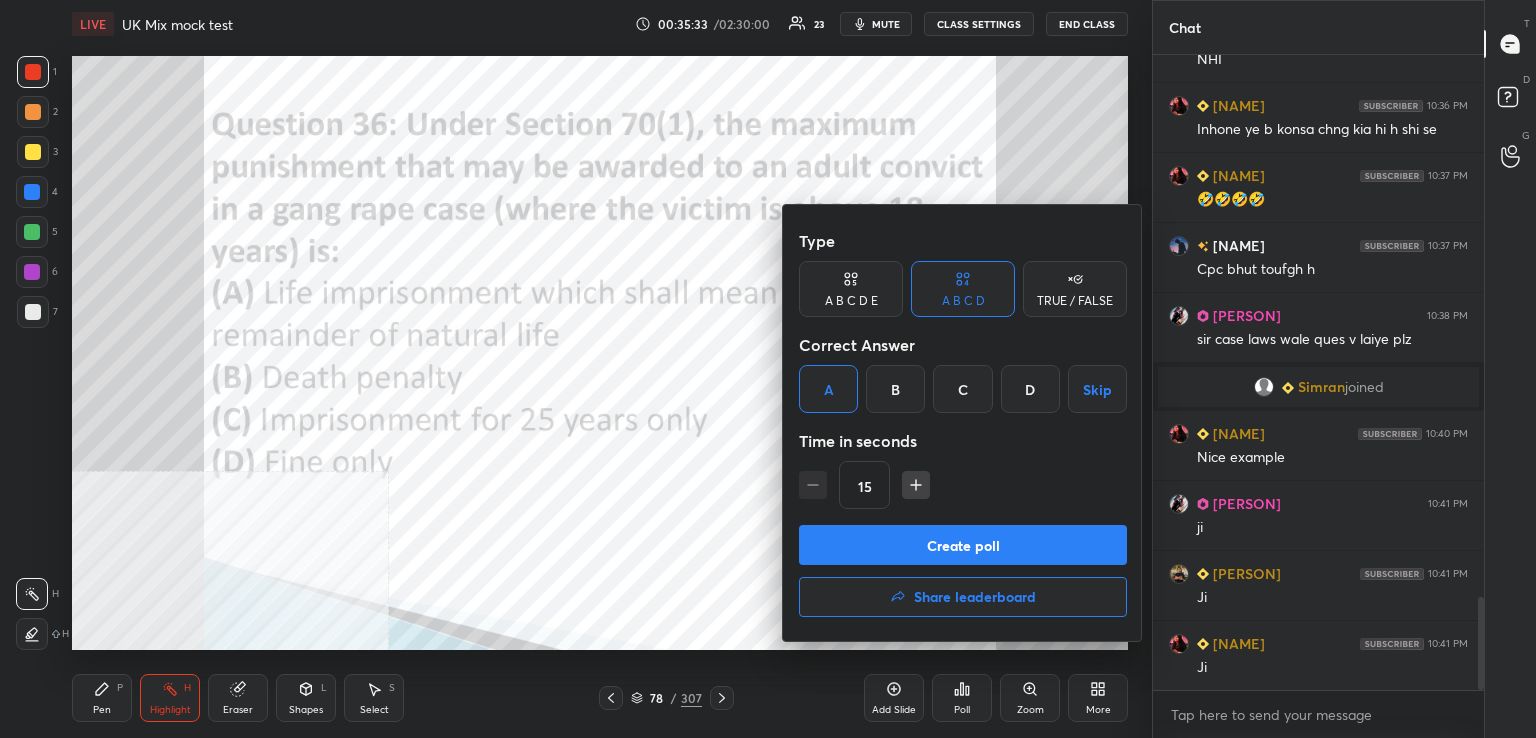 drag, startPoint x: 913, startPoint y: 550, endPoint x: 839, endPoint y: 553, distance: 74.06078 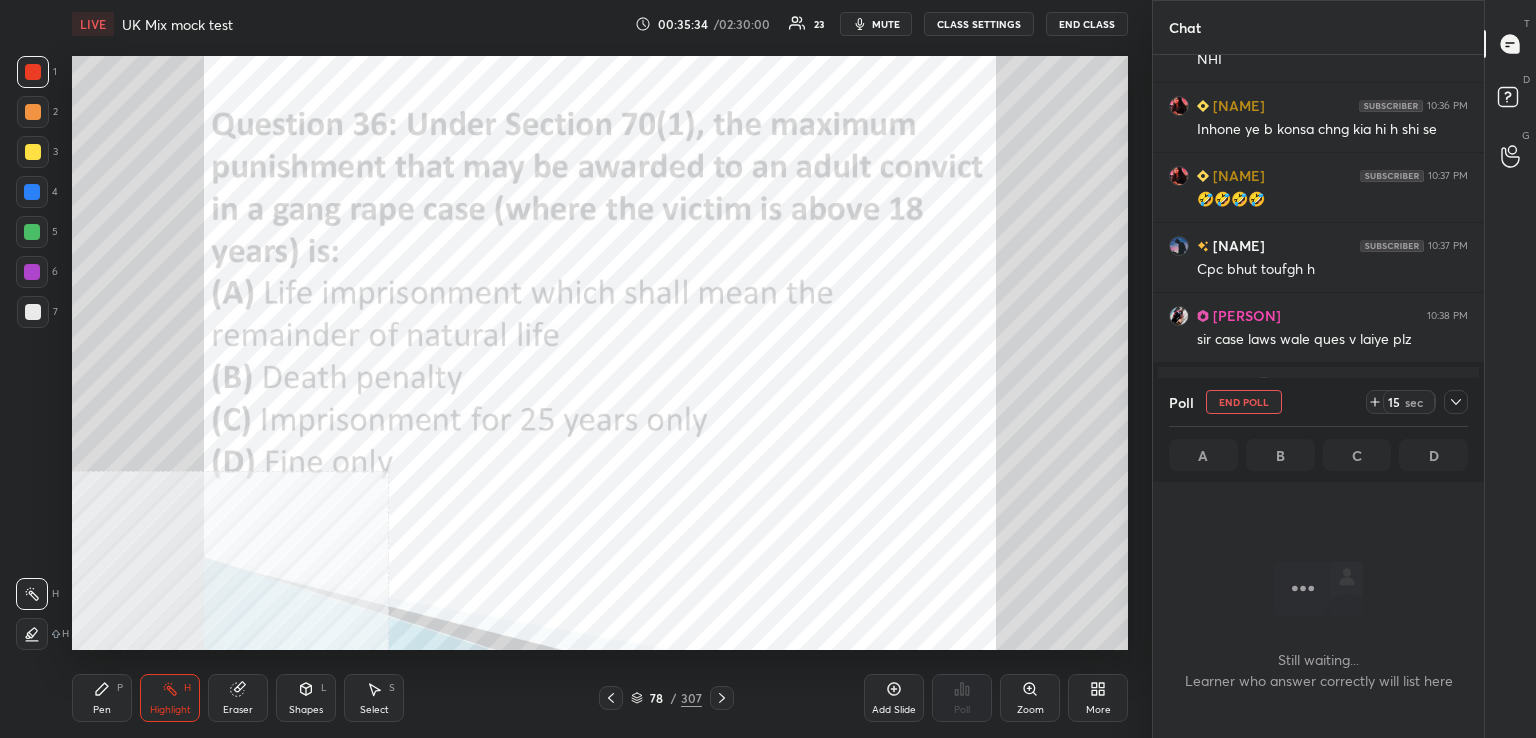 scroll, scrollTop: 588, scrollLeft: 325, axis: both 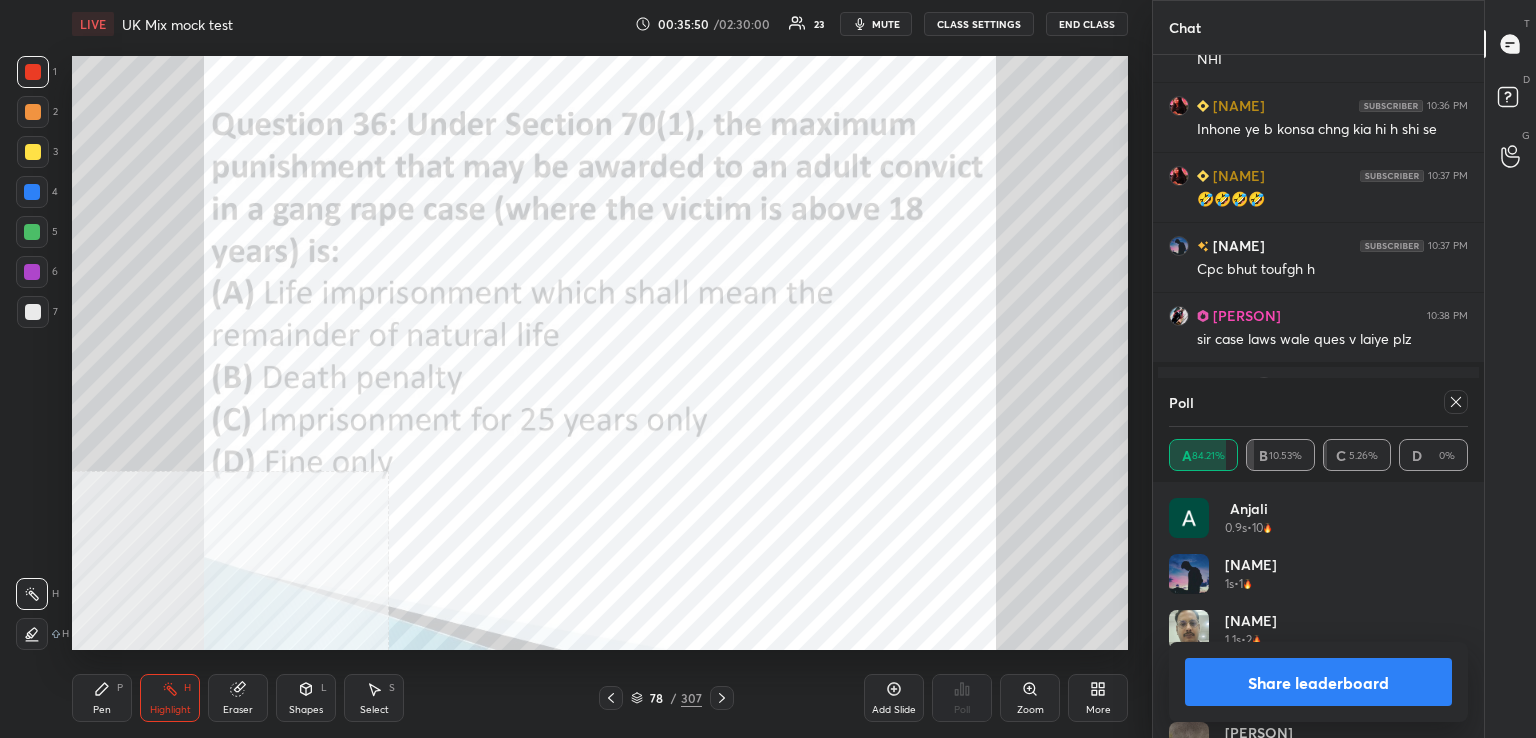drag, startPoint x: 1452, startPoint y: 405, endPoint x: 1436, endPoint y: 404, distance: 16.03122 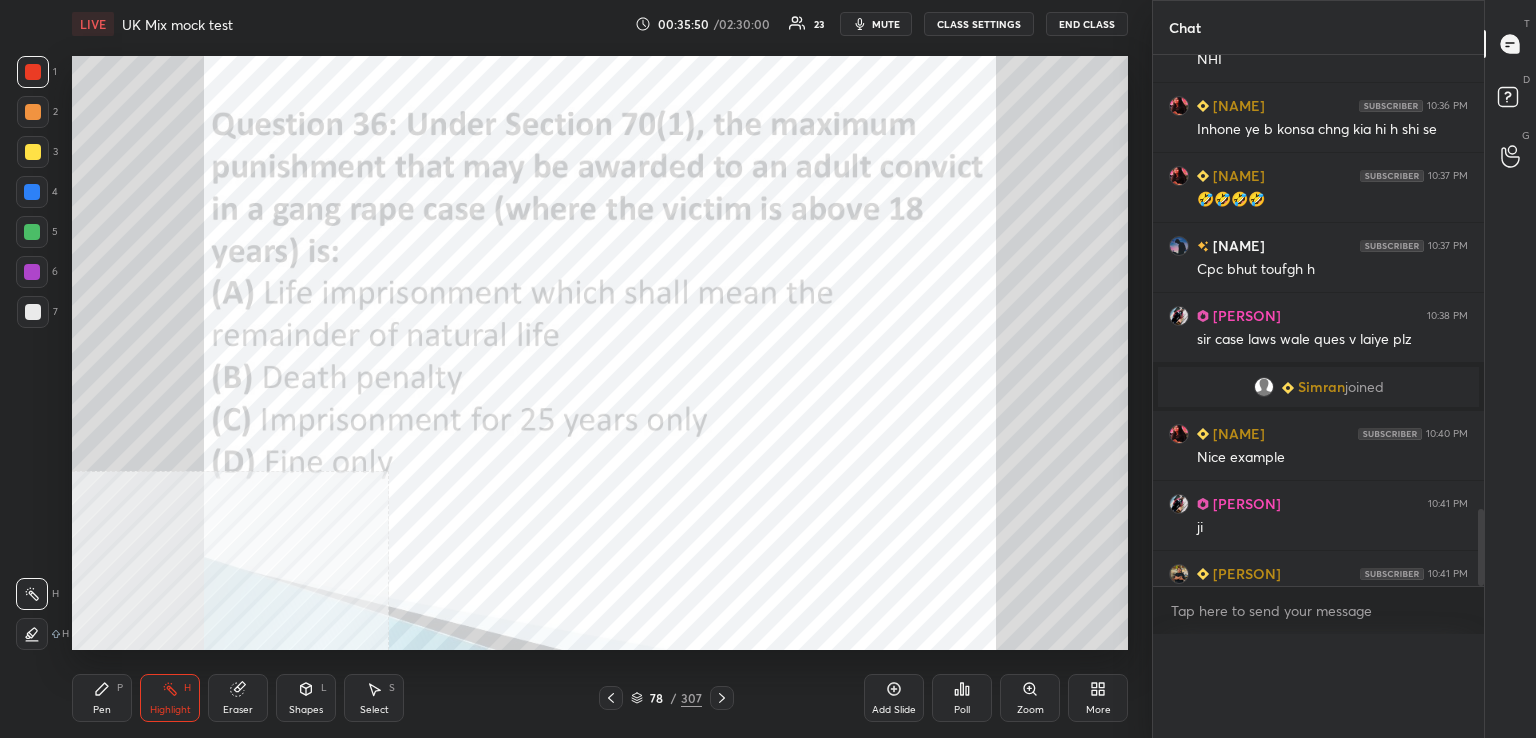 scroll, scrollTop: 0, scrollLeft: 0, axis: both 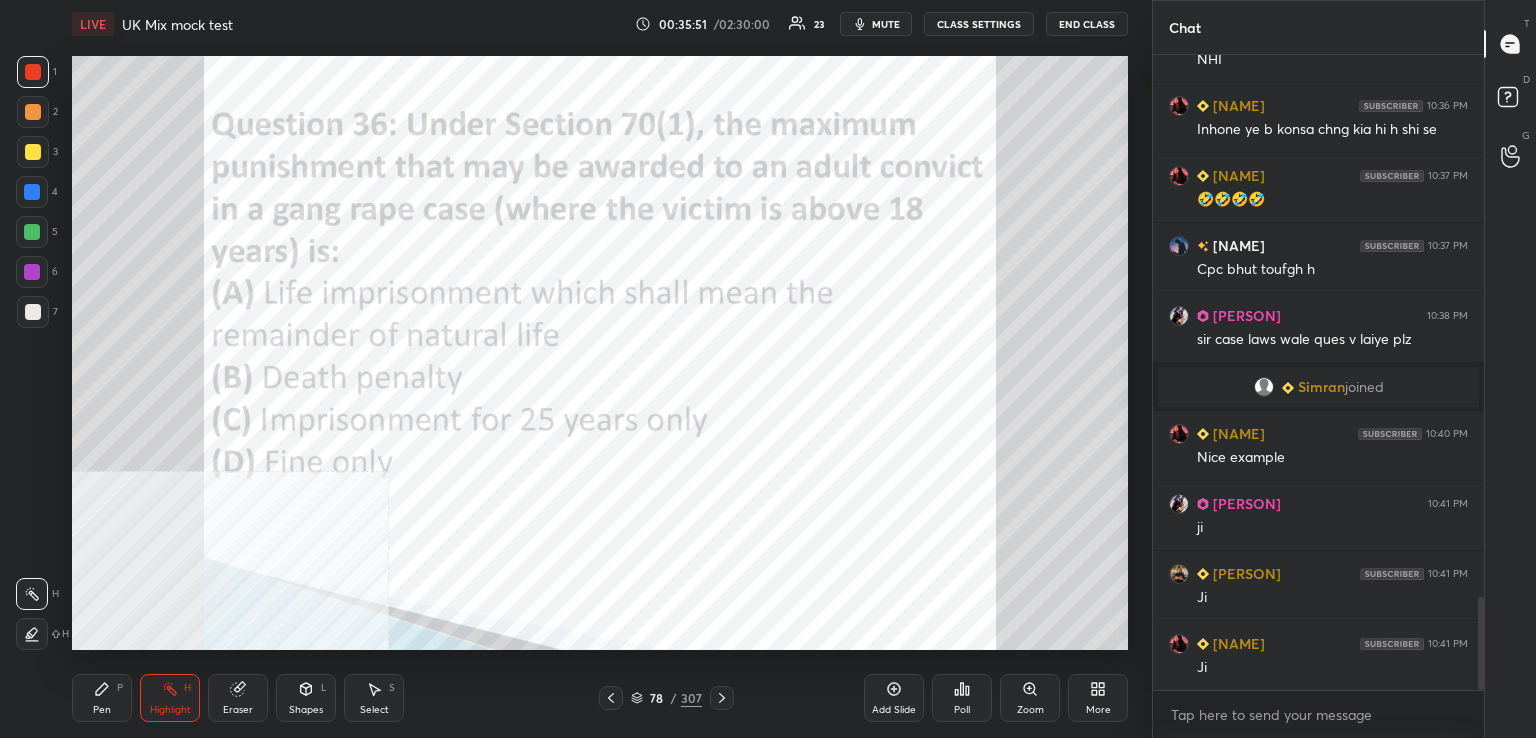 click at bounding box center [722, 698] 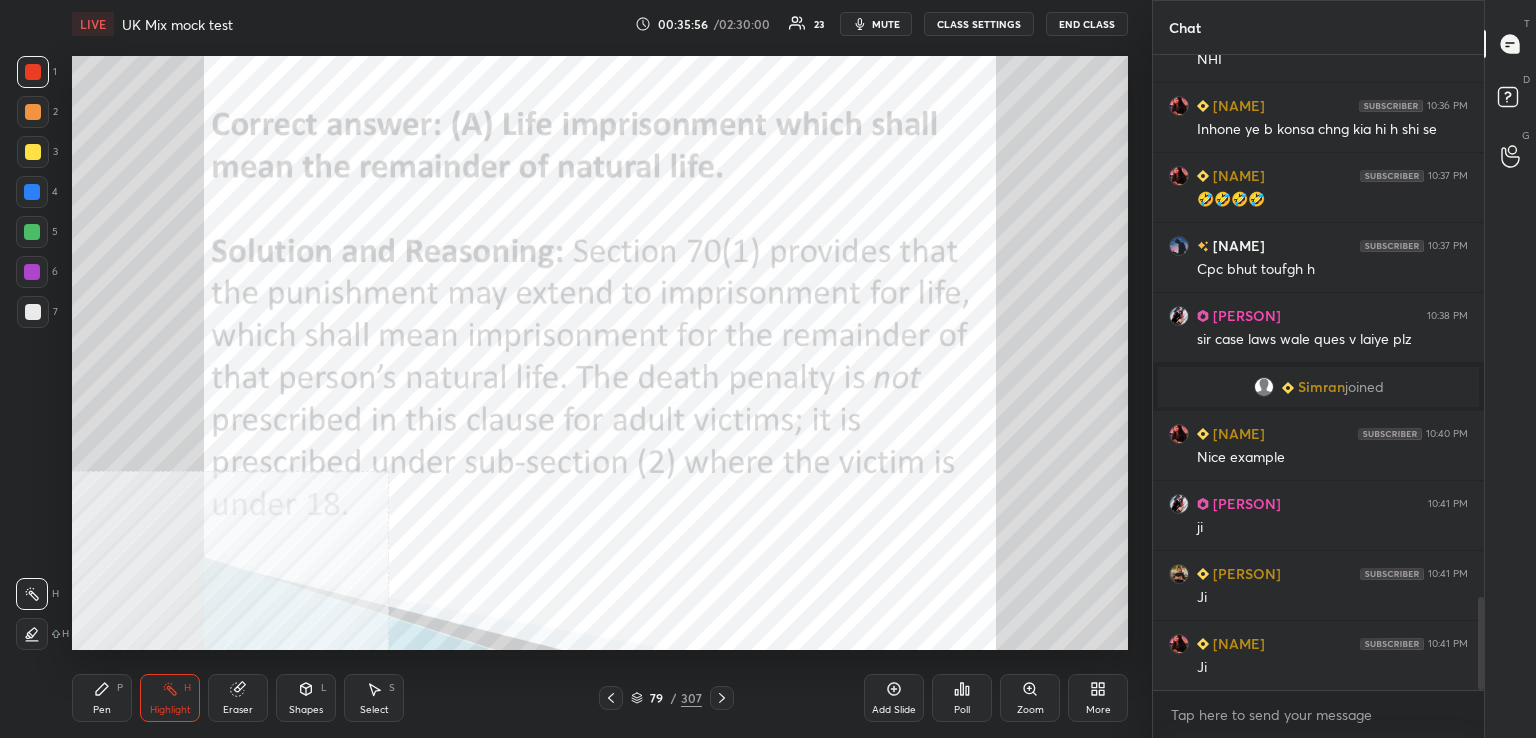 click 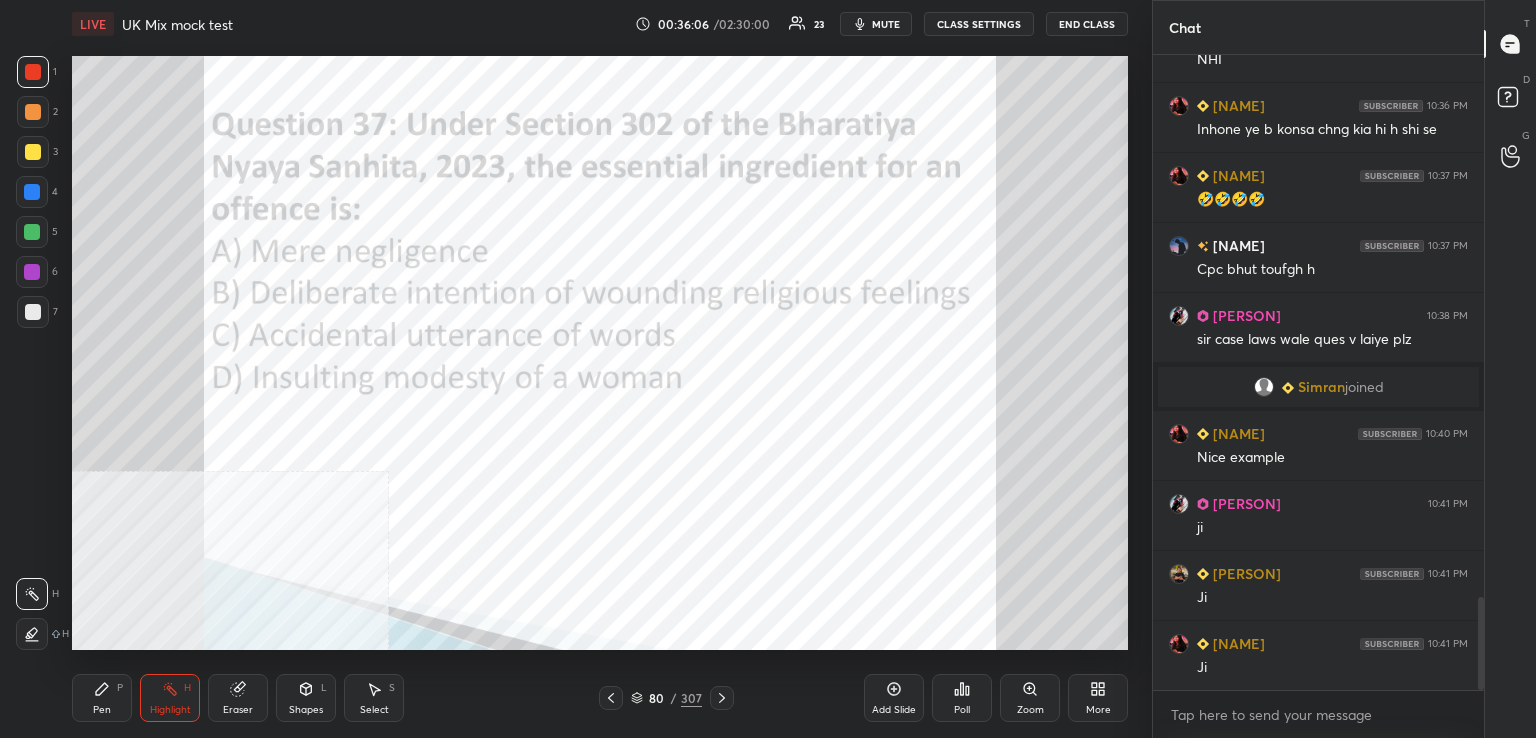 click on "Poll" at bounding box center [962, 698] 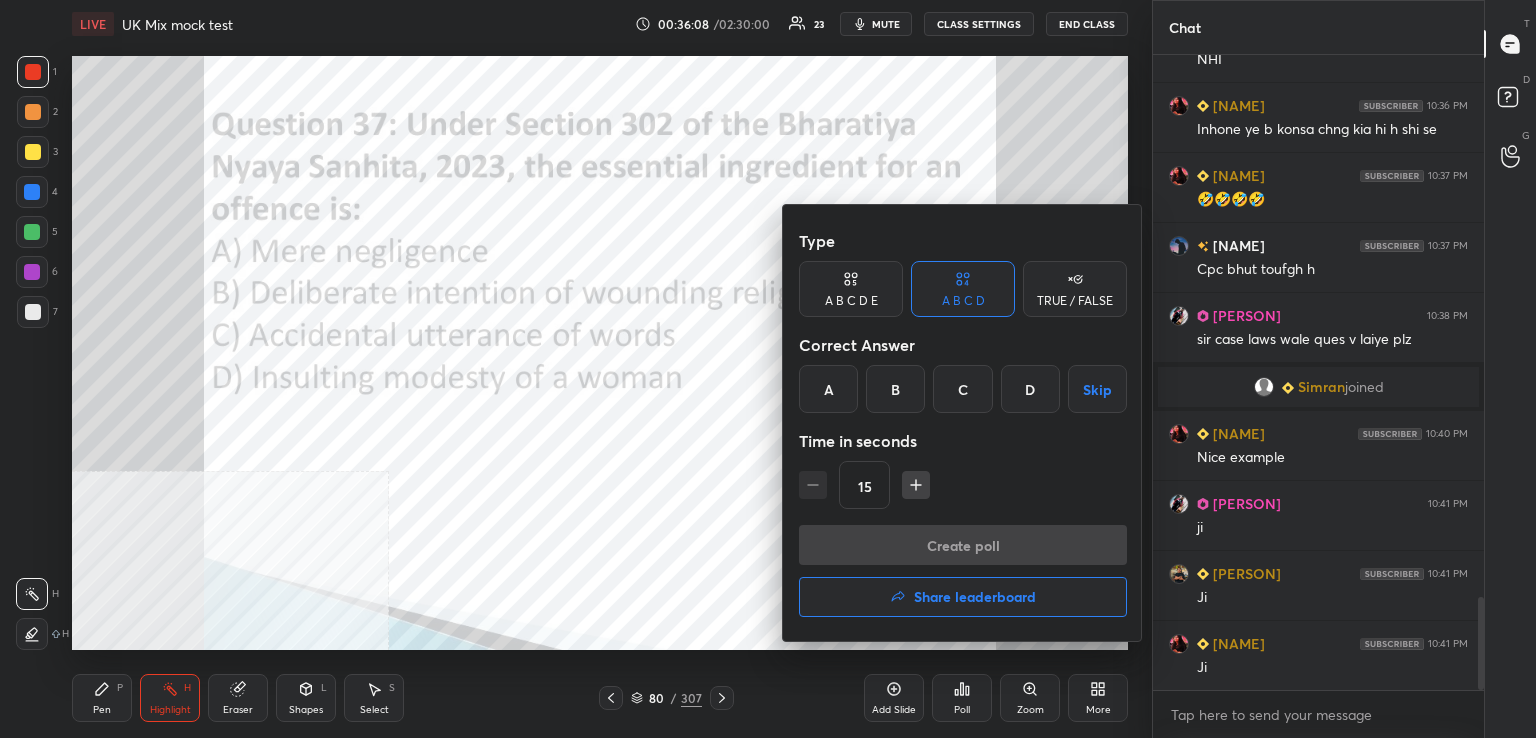click on "B" at bounding box center [895, 389] 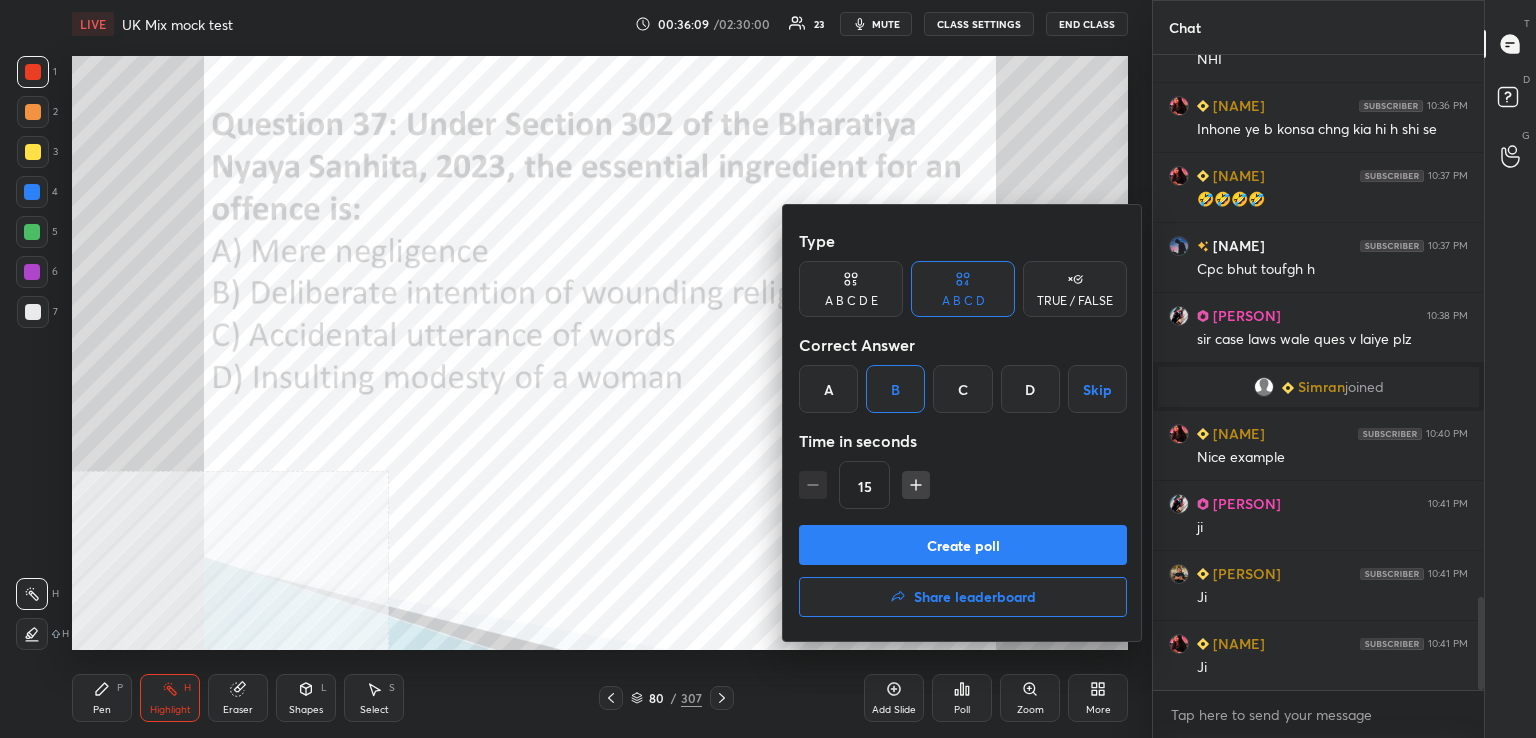 drag, startPoint x: 934, startPoint y: 541, endPoint x: 911, endPoint y: 541, distance: 23 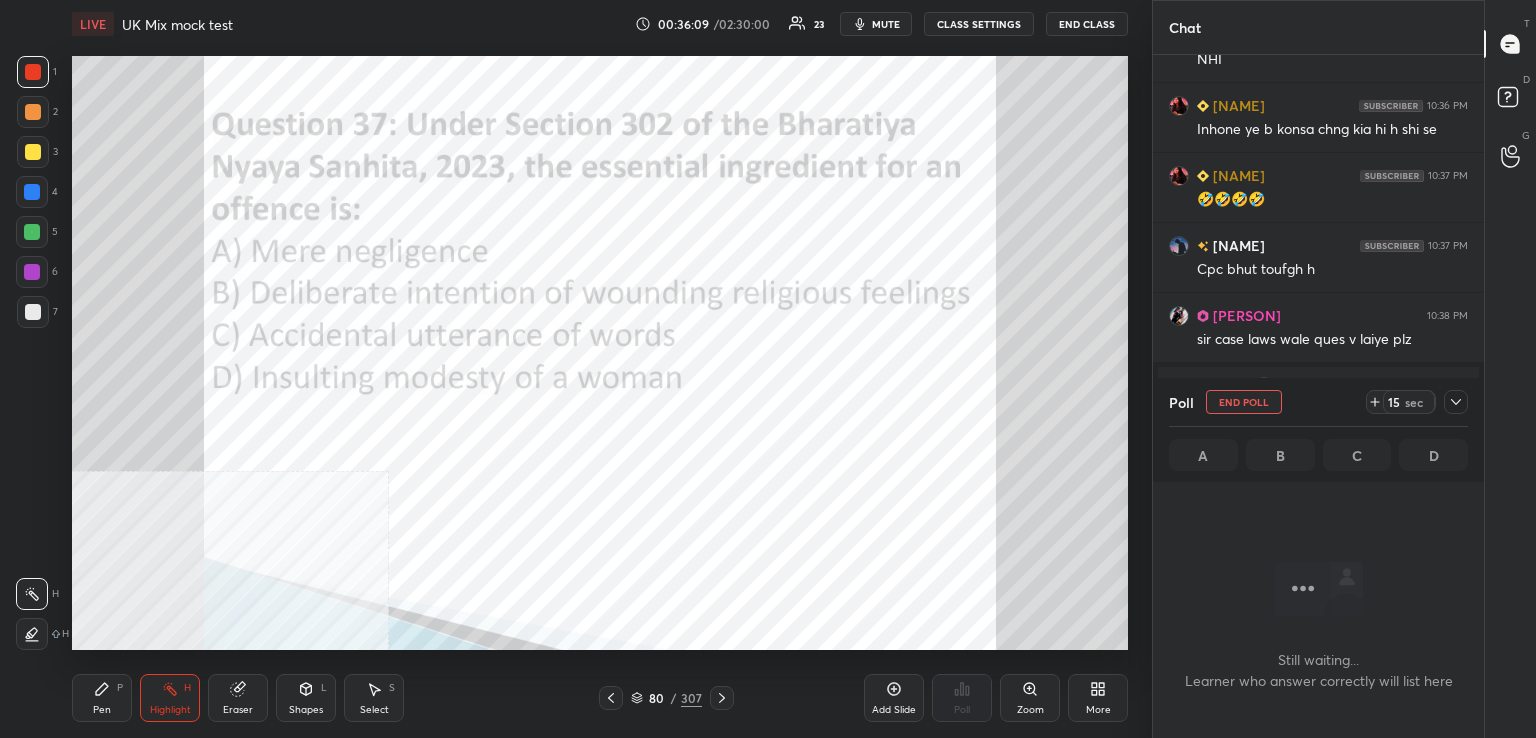scroll, scrollTop: 588, scrollLeft: 325, axis: both 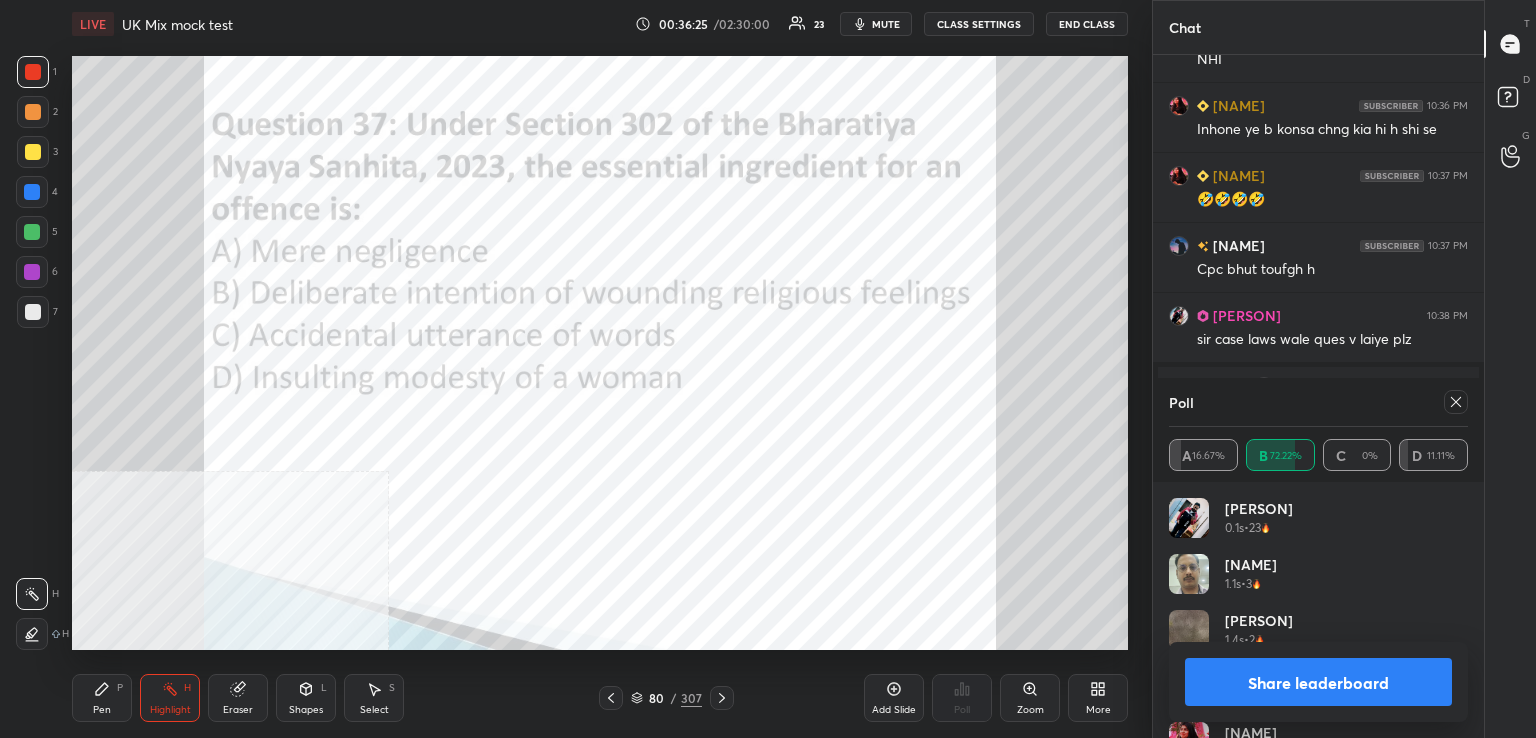 click 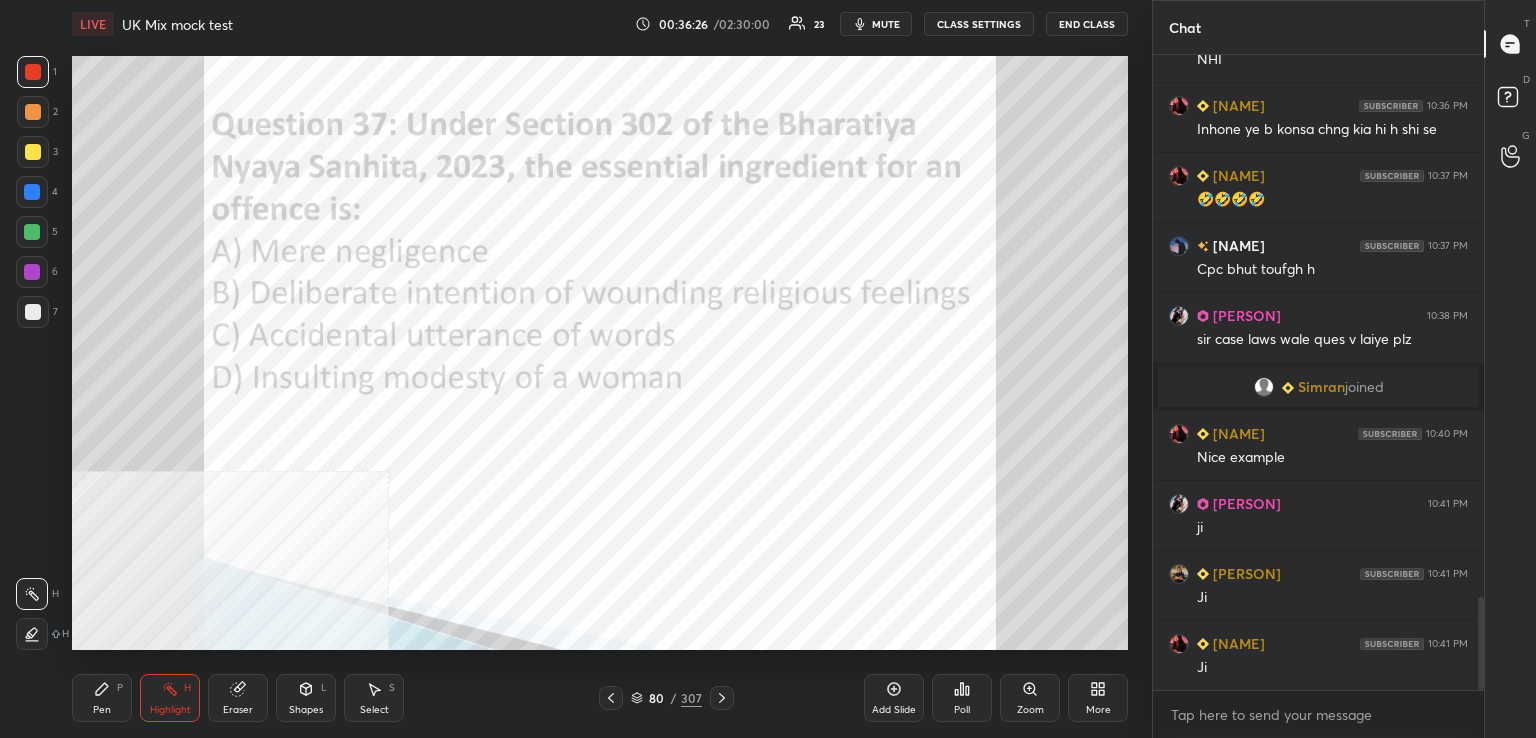 drag, startPoint x: 725, startPoint y: 699, endPoint x: 720, endPoint y: 685, distance: 14.866069 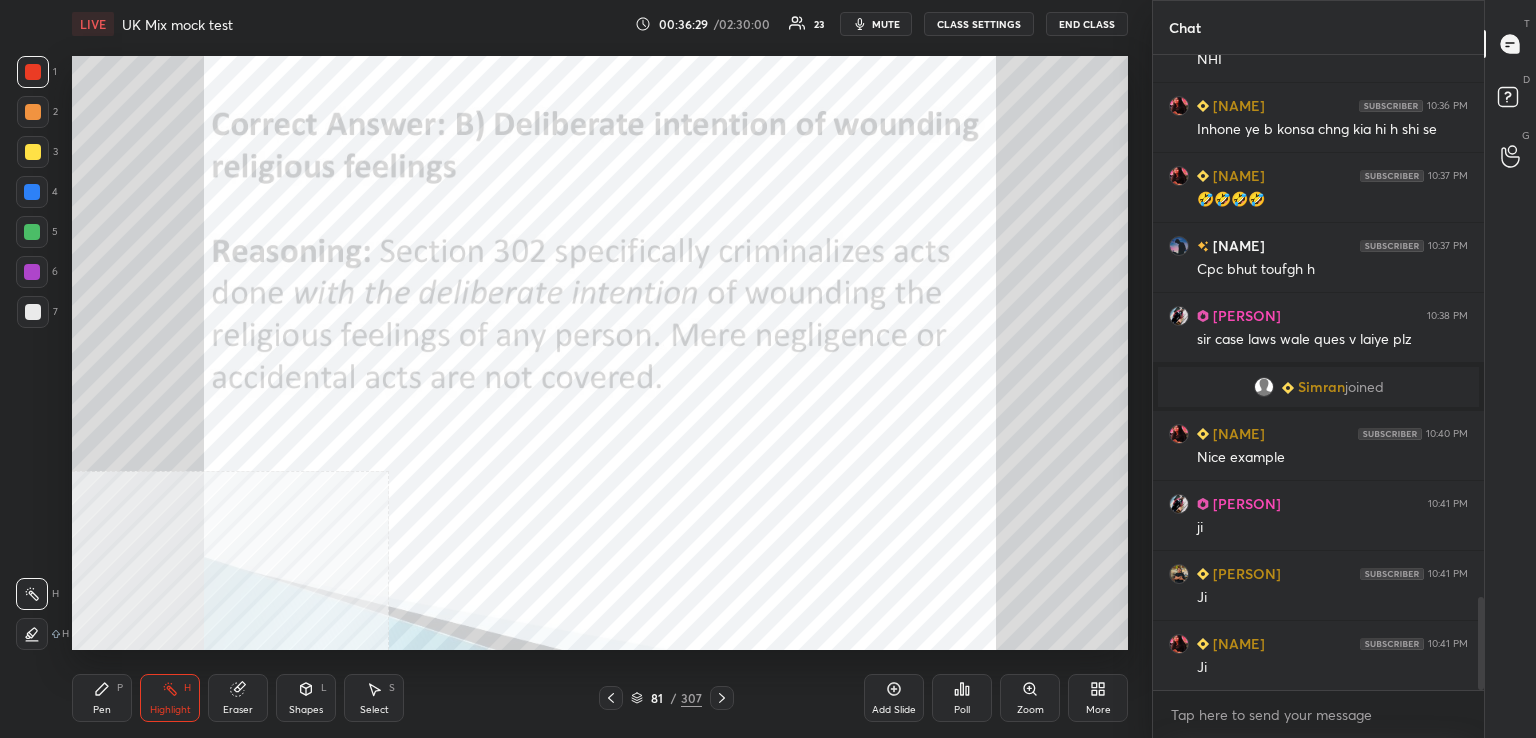 click at bounding box center (722, 698) 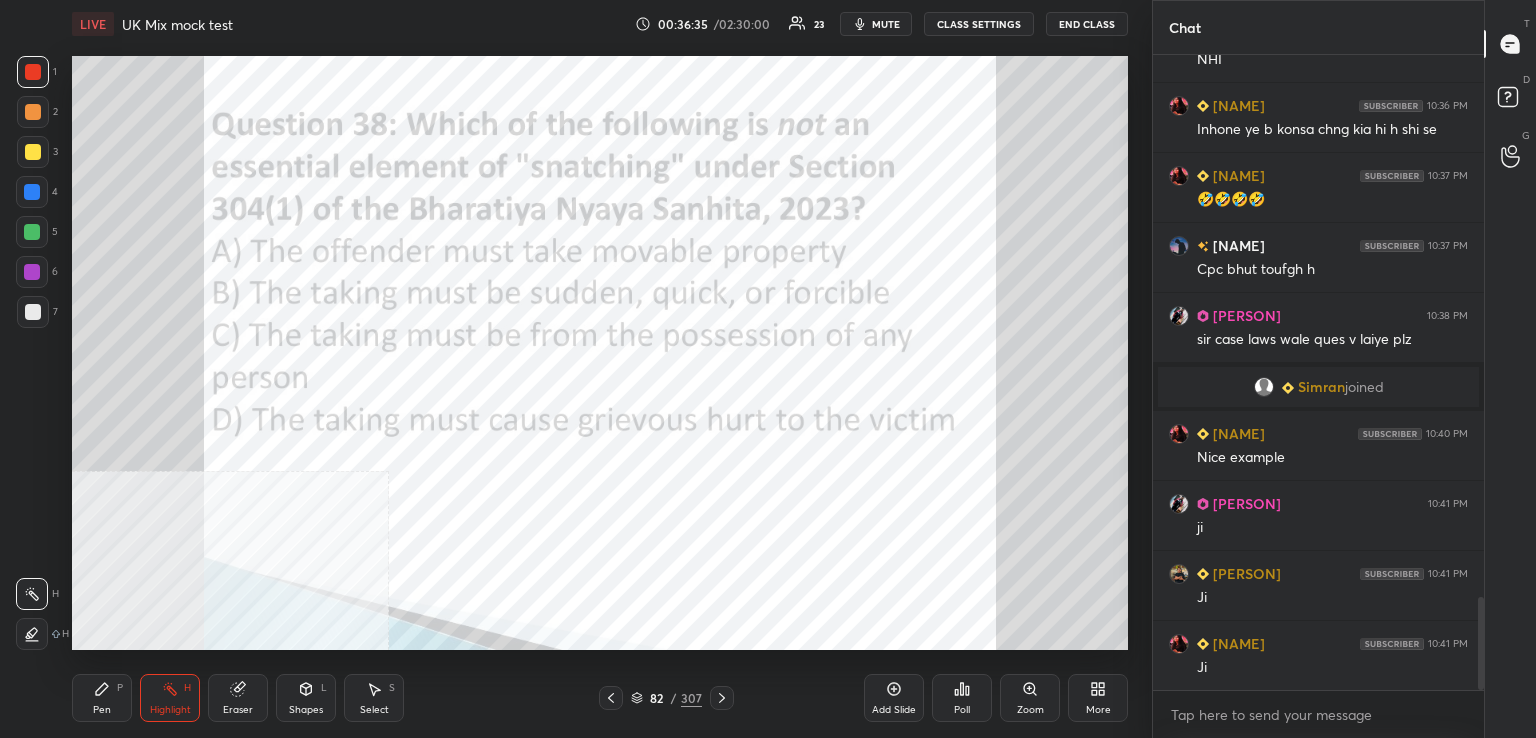 click 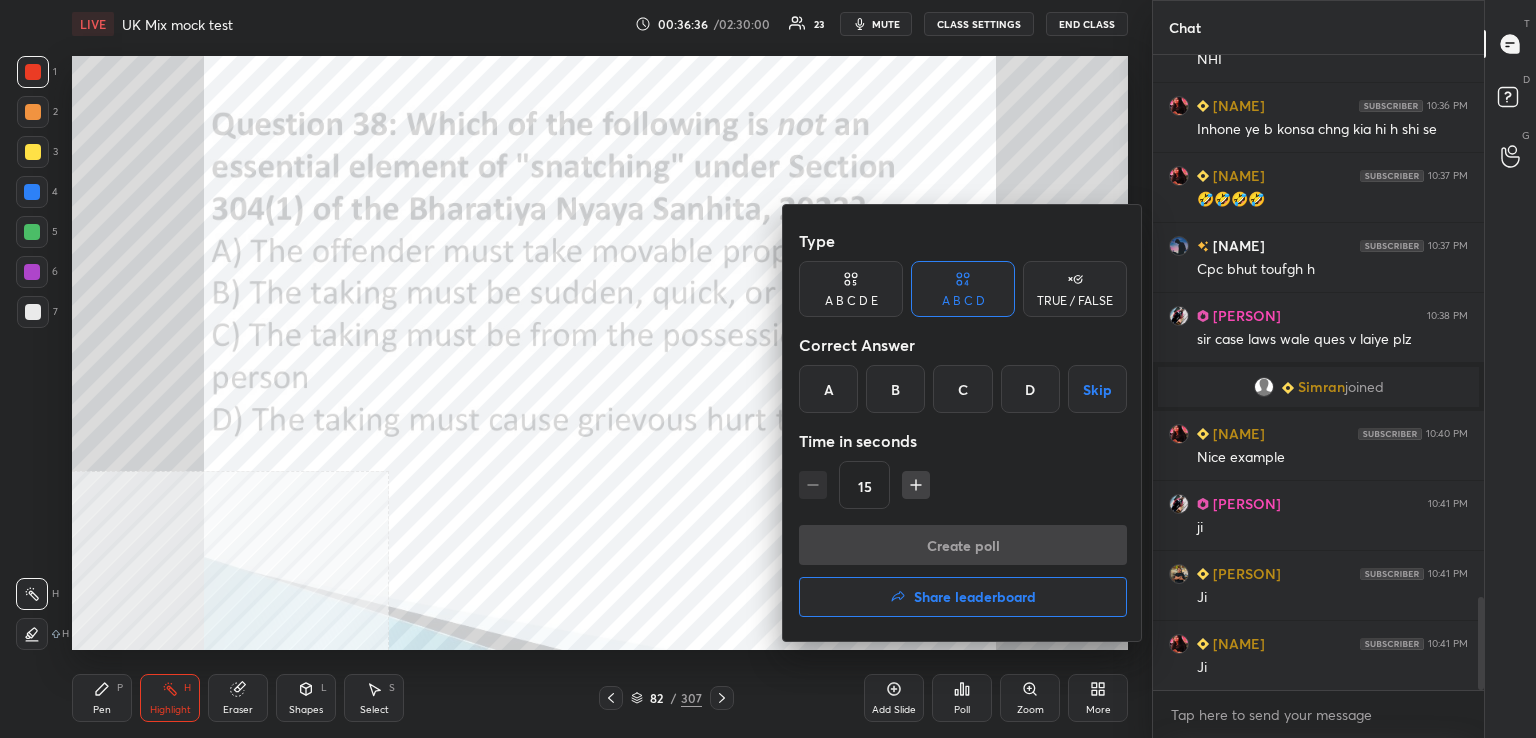 drag, startPoint x: 1018, startPoint y: 388, endPoint x: 1011, endPoint y: 397, distance: 11.401754 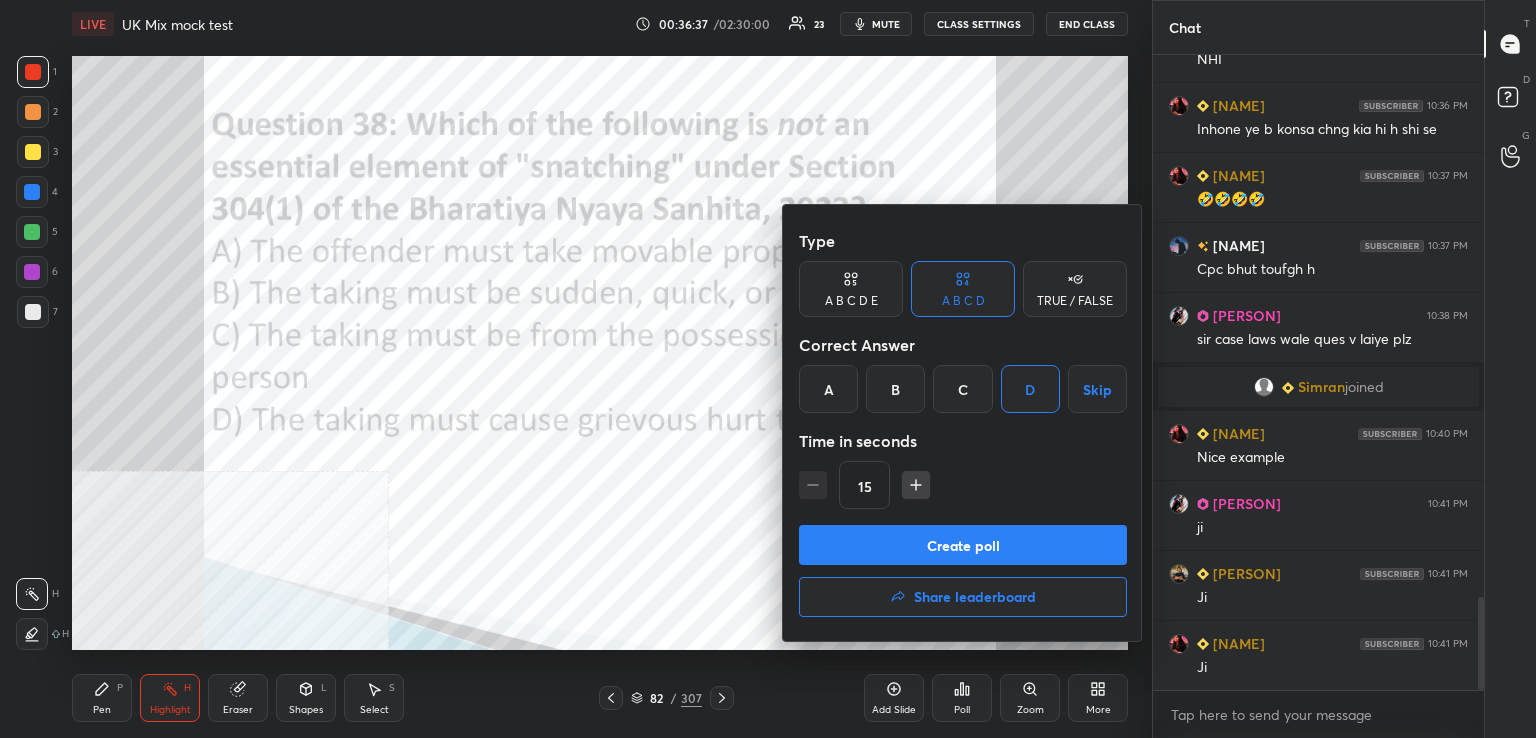 drag, startPoint x: 935, startPoint y: 553, endPoint x: 920, endPoint y: 556, distance: 15.297058 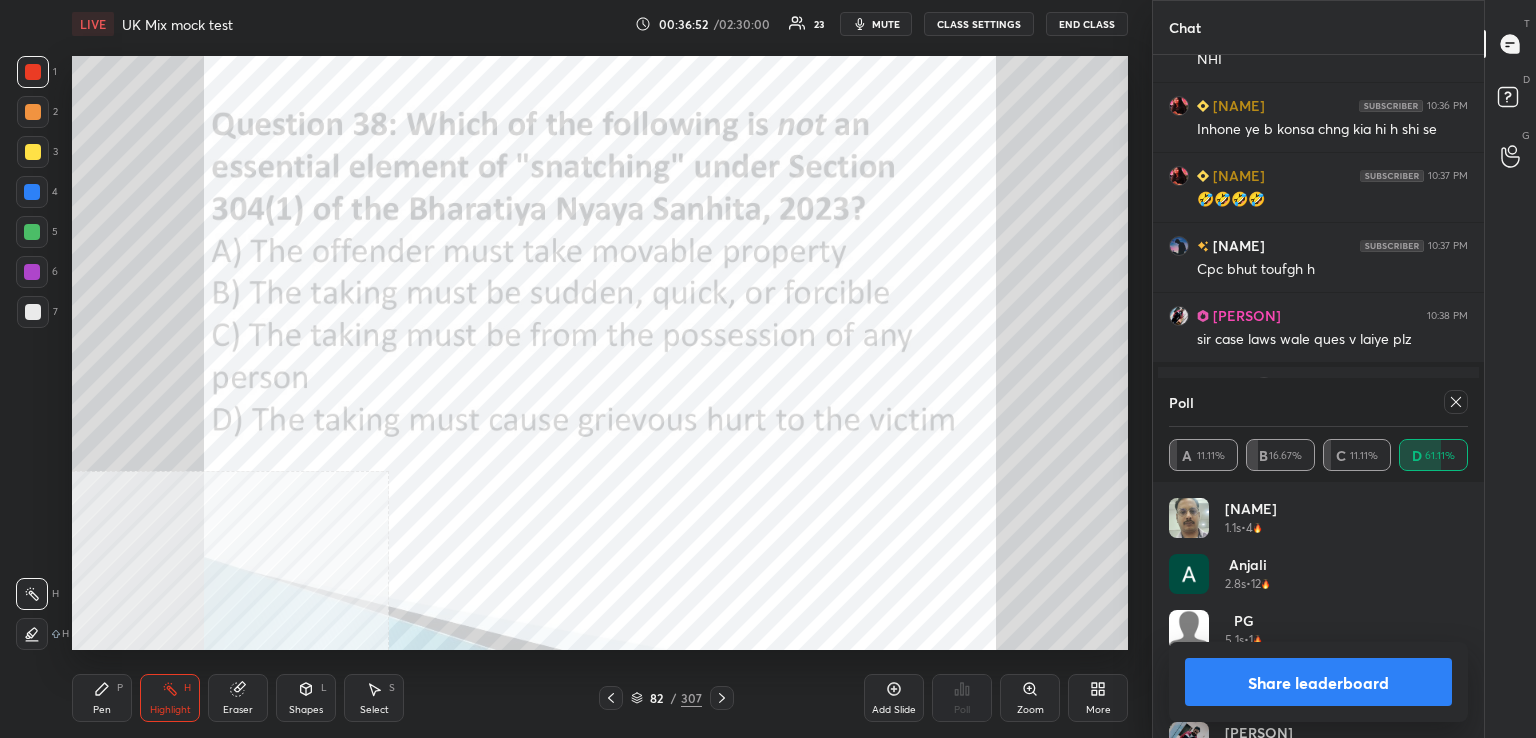 drag, startPoint x: 1456, startPoint y: 405, endPoint x: 1360, endPoint y: 428, distance: 98.71677 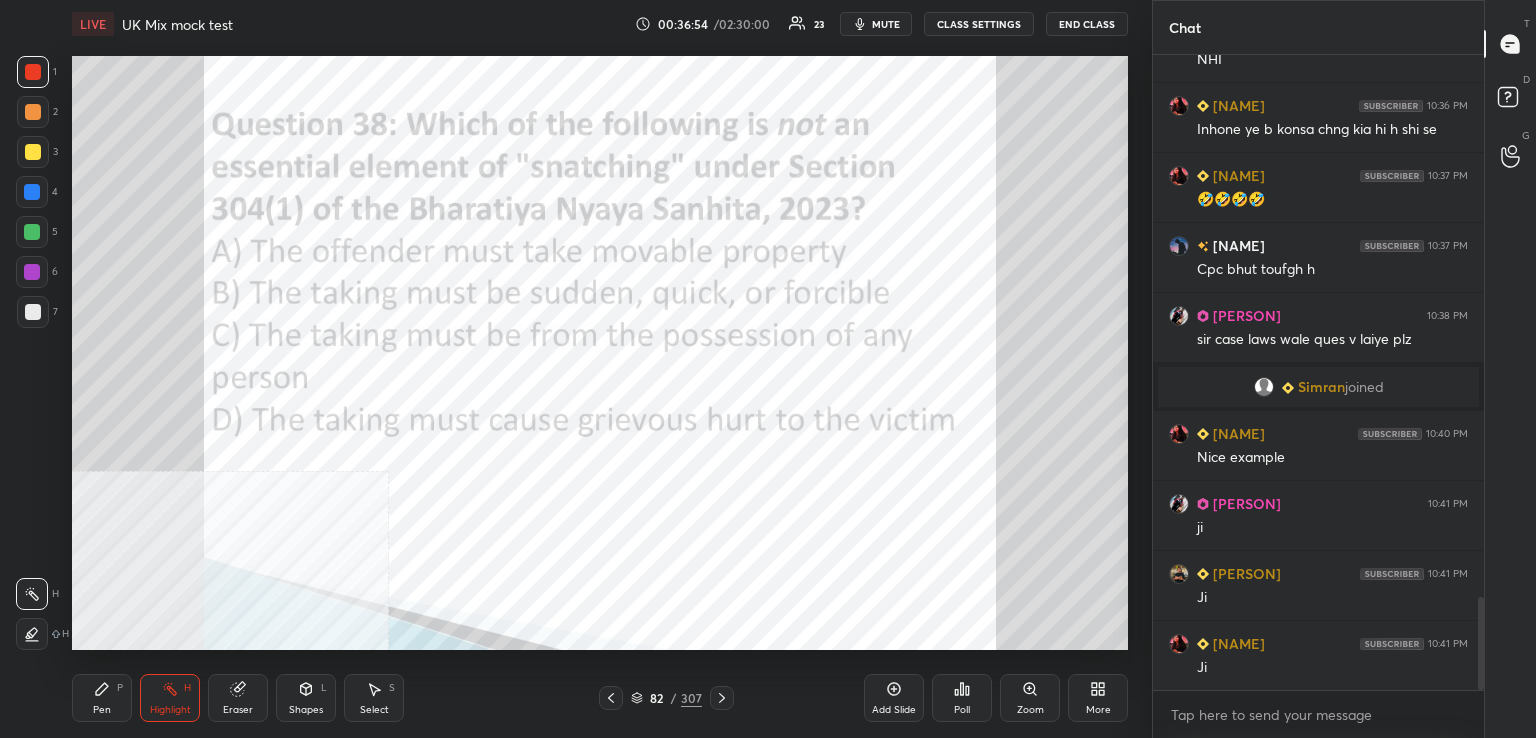 drag, startPoint x: 719, startPoint y: 702, endPoint x: 679, endPoint y: 663, distance: 55.86591 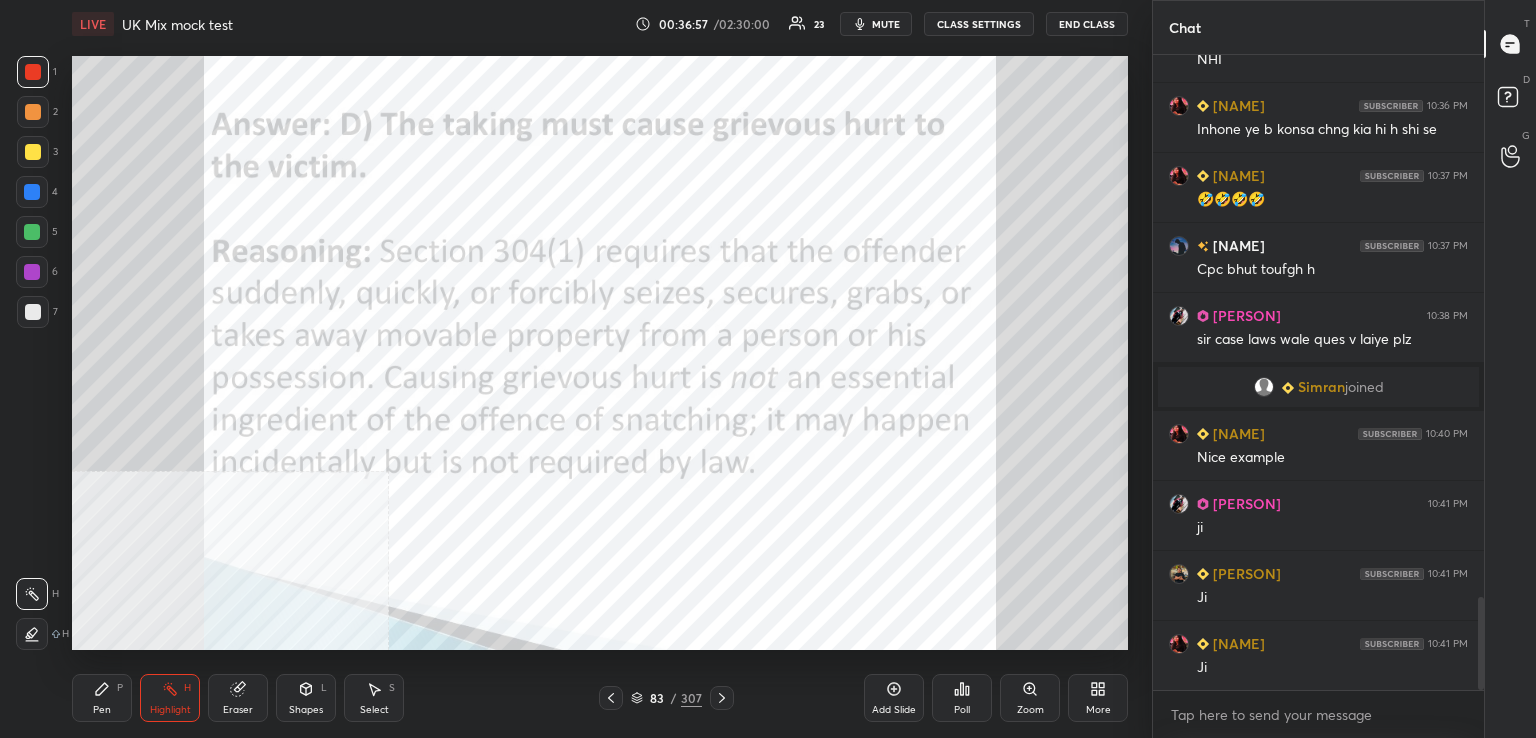 click 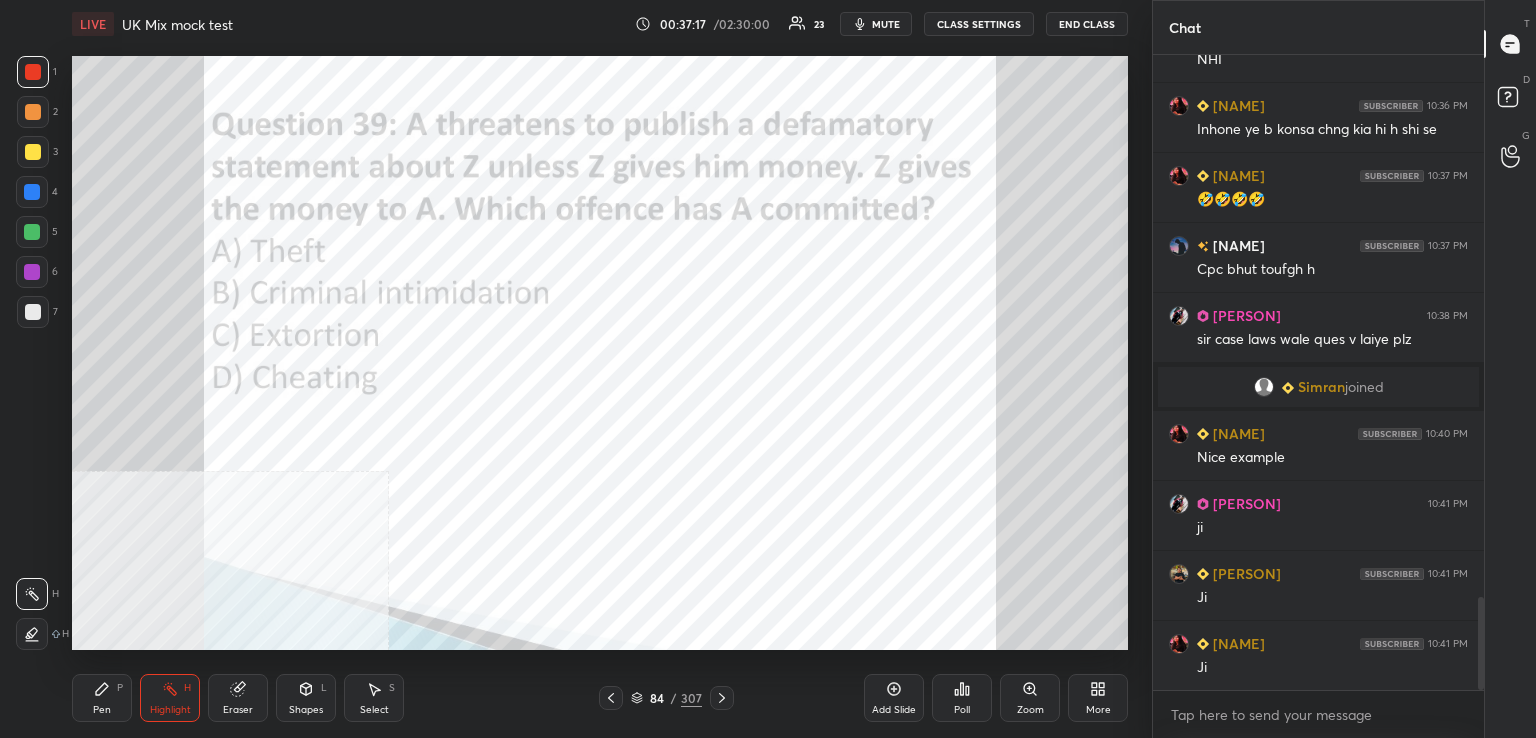click on "Poll" at bounding box center [962, 698] 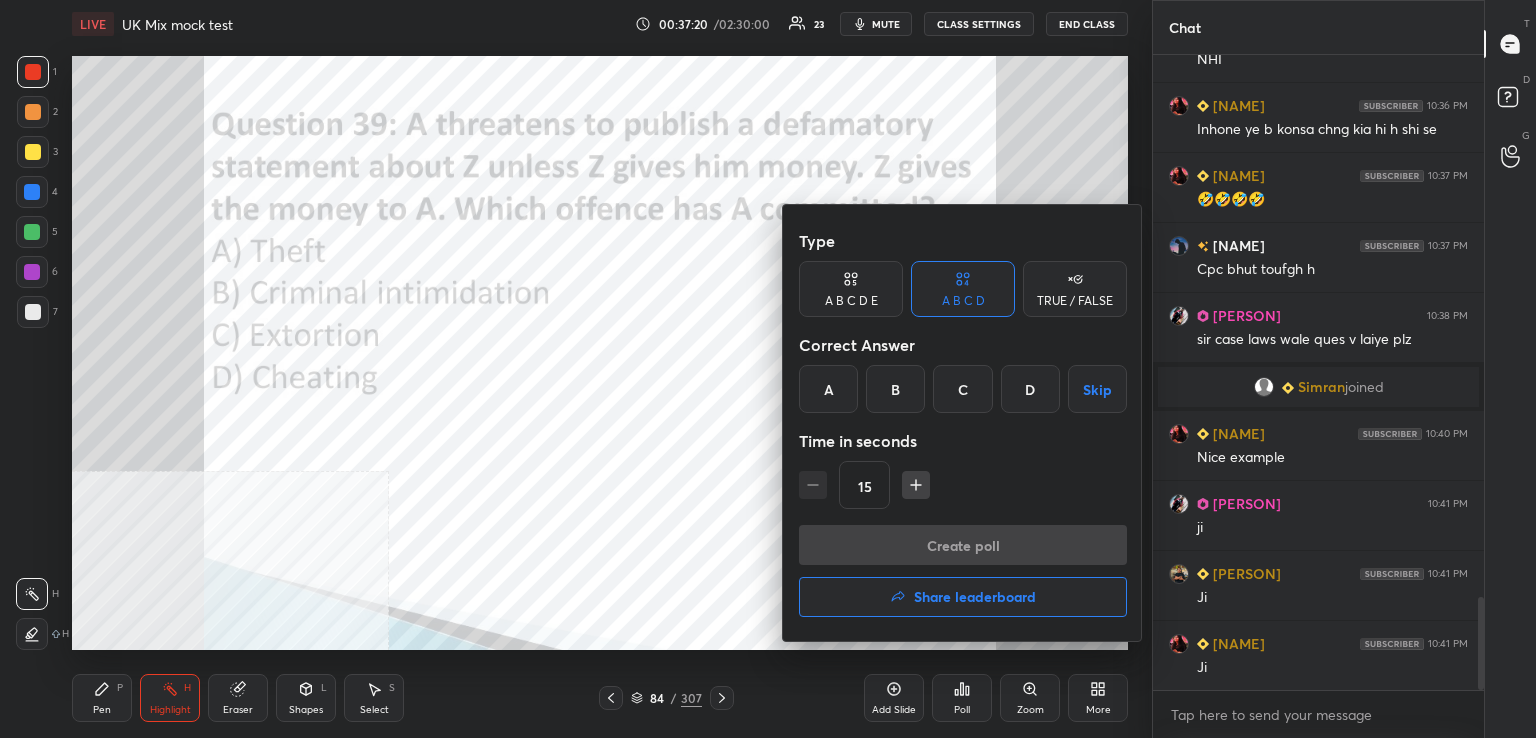 click on "C" at bounding box center [962, 389] 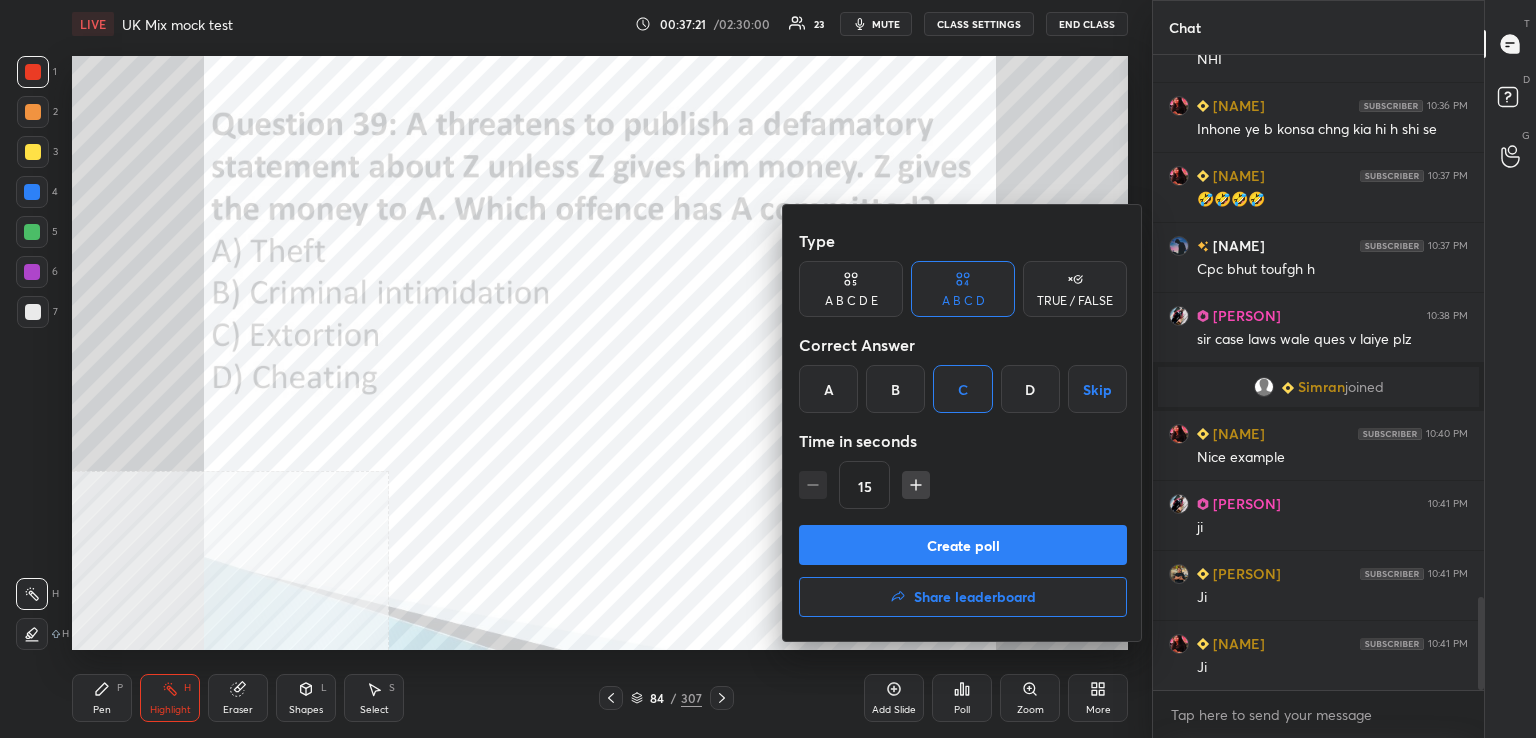 drag, startPoint x: 919, startPoint y: 493, endPoint x: 924, endPoint y: 503, distance: 11.18034 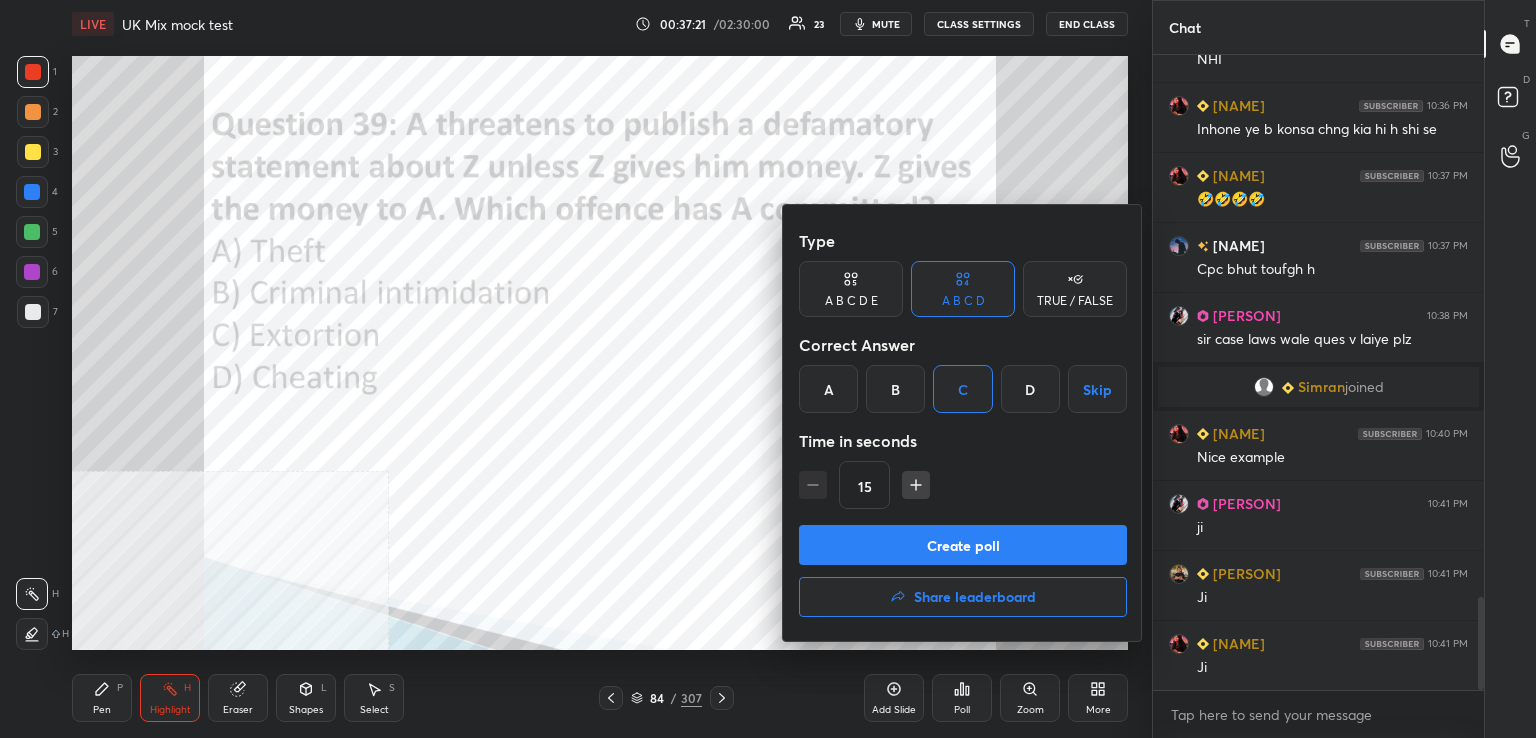click 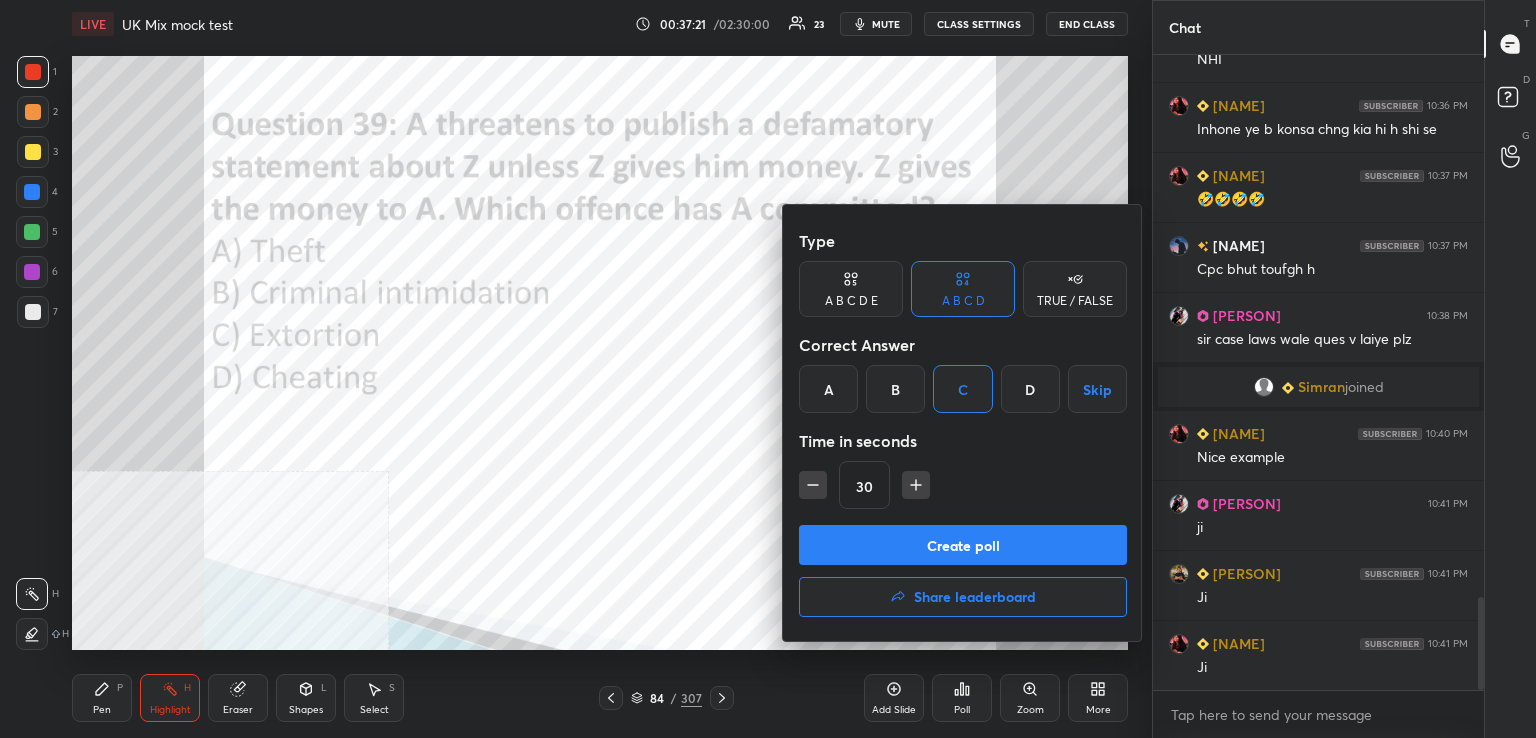 click on "Create poll" at bounding box center [963, 545] 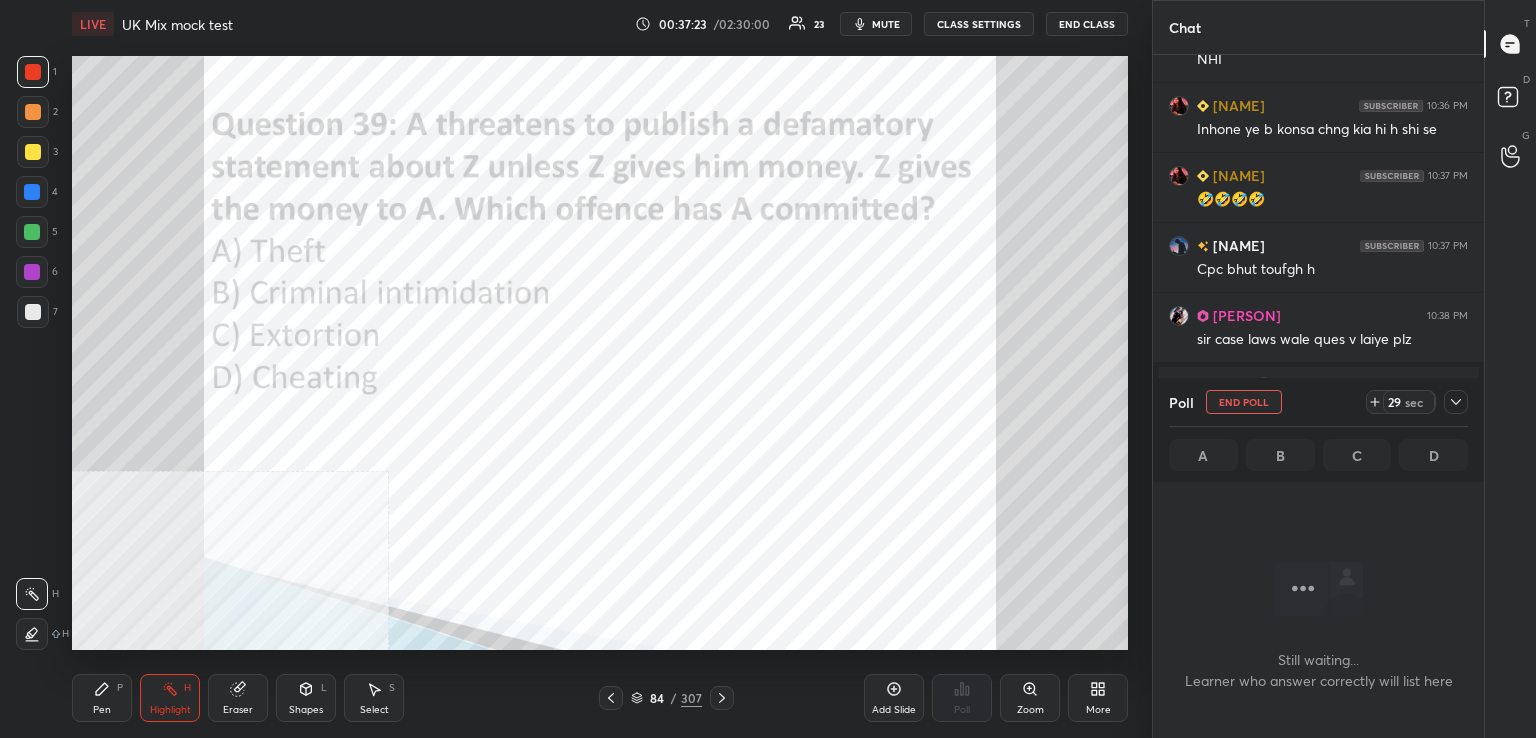 drag, startPoint x: 885, startPoint y: 33, endPoint x: 928, endPoint y: 13, distance: 47.423622 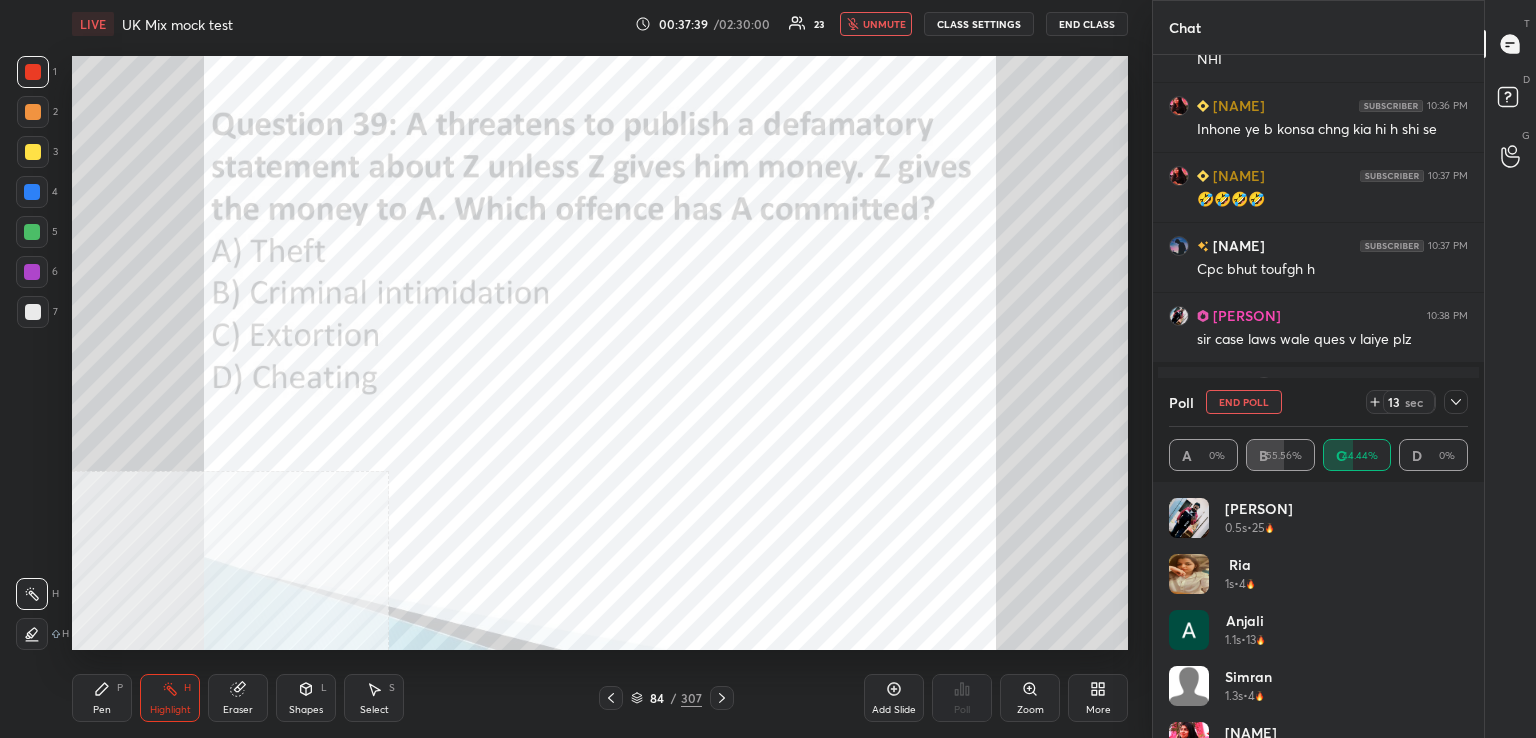 click on "unmute" at bounding box center [884, 24] 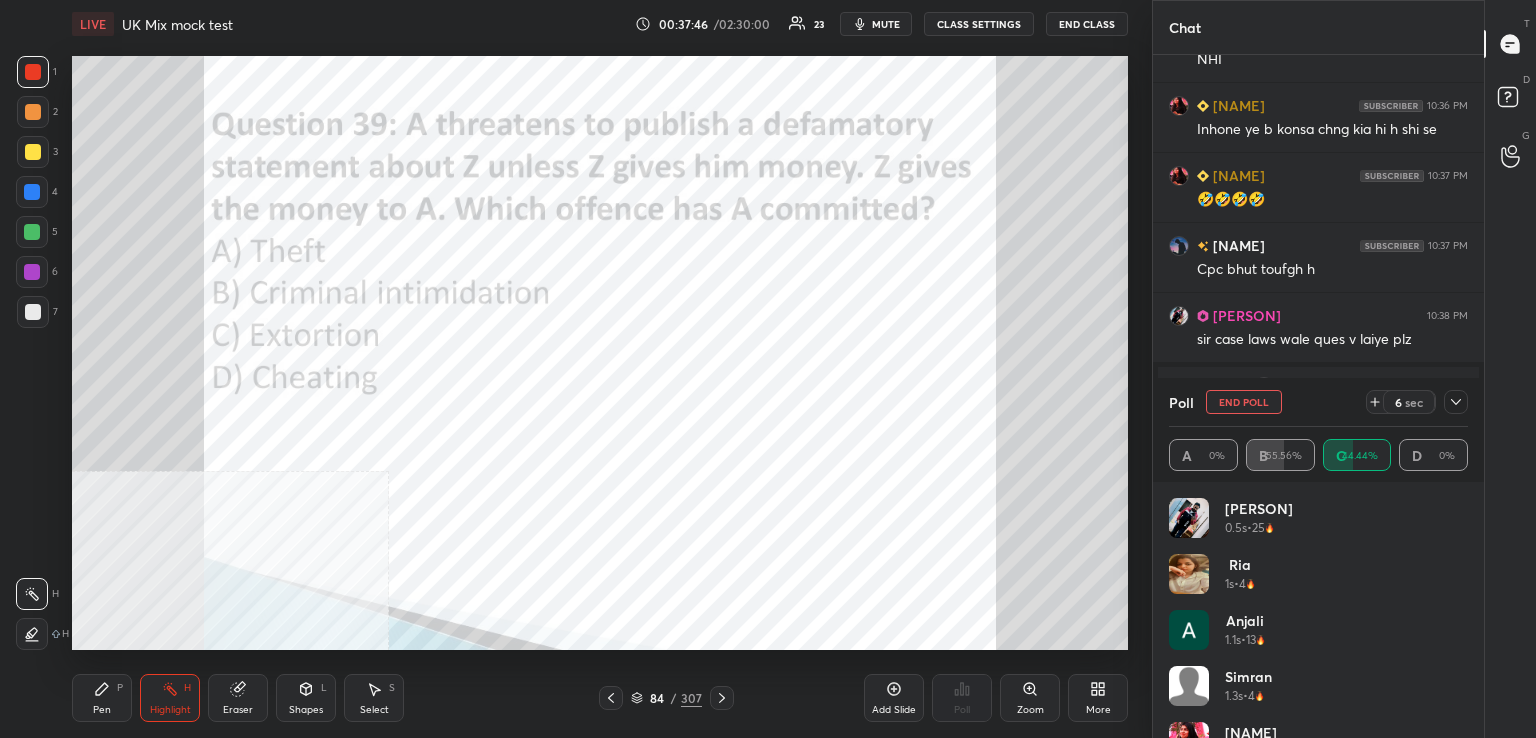 drag, startPoint x: 1249, startPoint y: 401, endPoint x: 1225, endPoint y: 405, distance: 24.33105 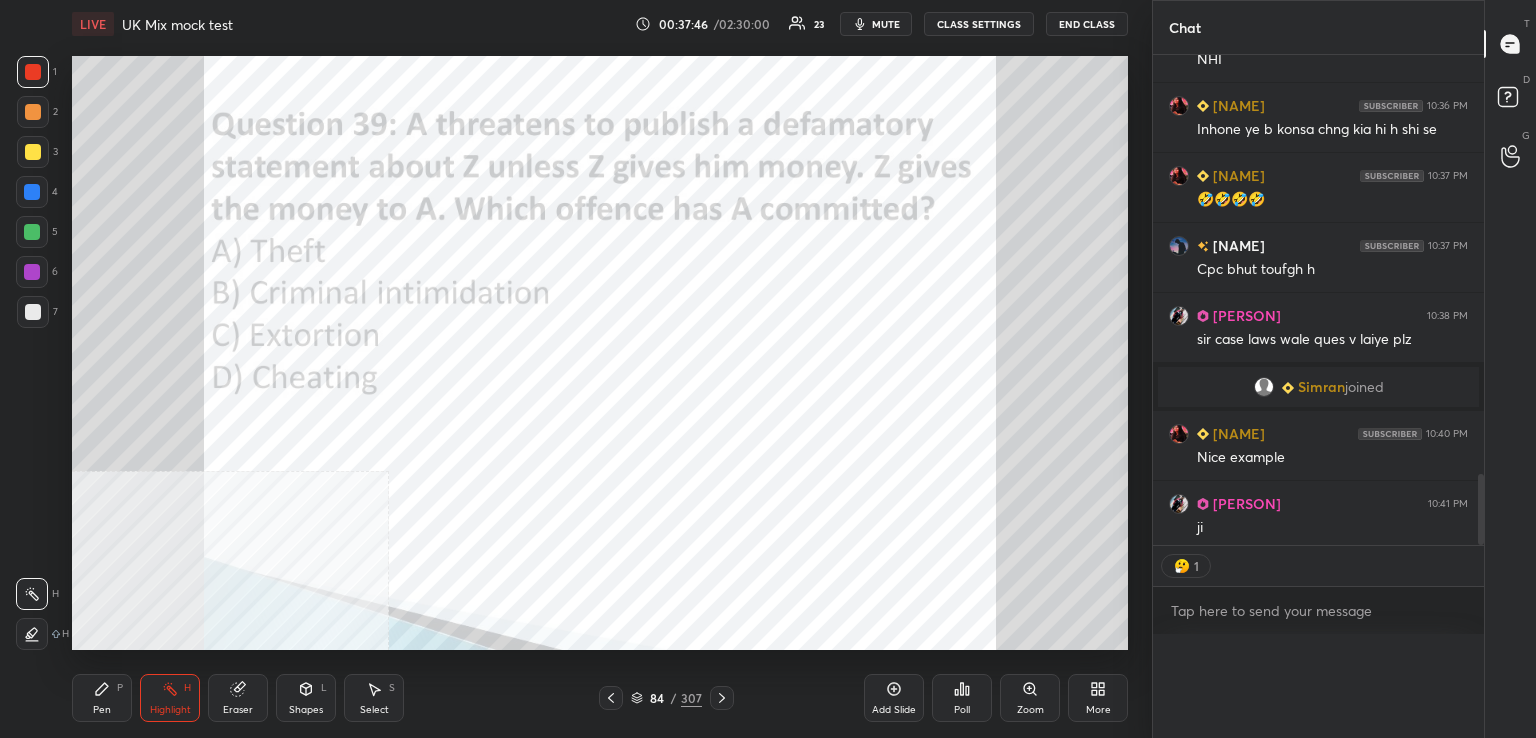 scroll, scrollTop: 485, scrollLeft: 325, axis: both 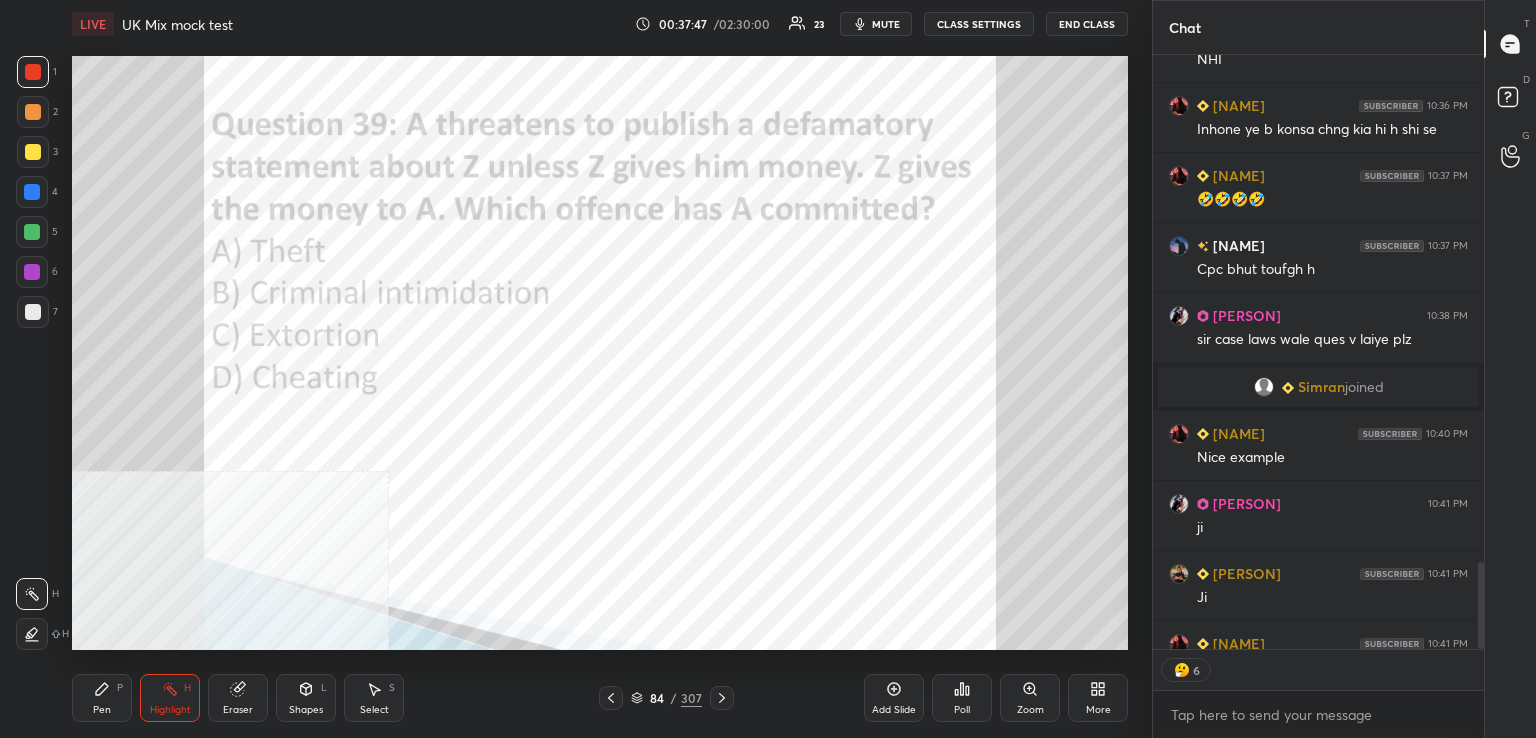 drag, startPoint x: 727, startPoint y: 692, endPoint x: 735, endPoint y: 655, distance: 37.85499 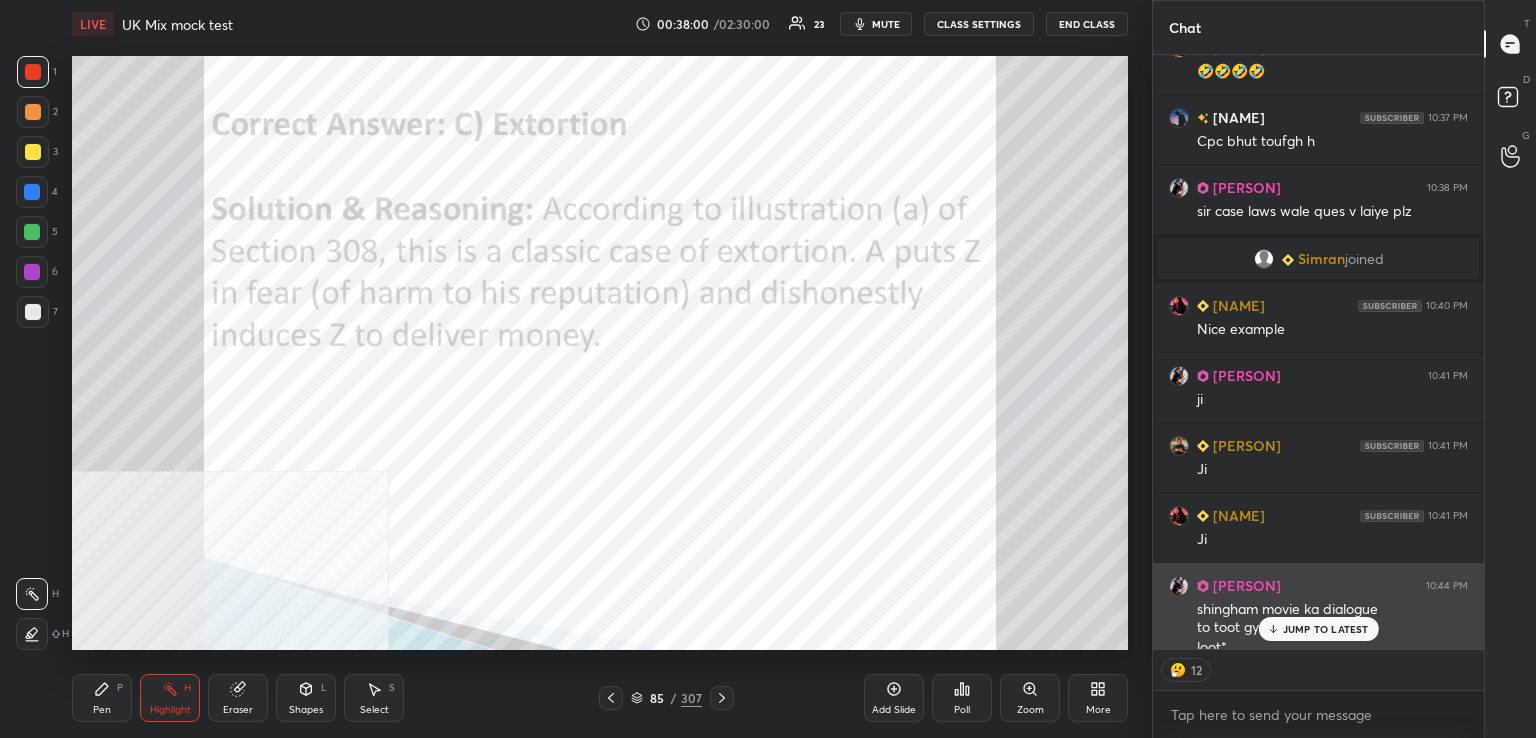 scroll, scrollTop: 3872, scrollLeft: 0, axis: vertical 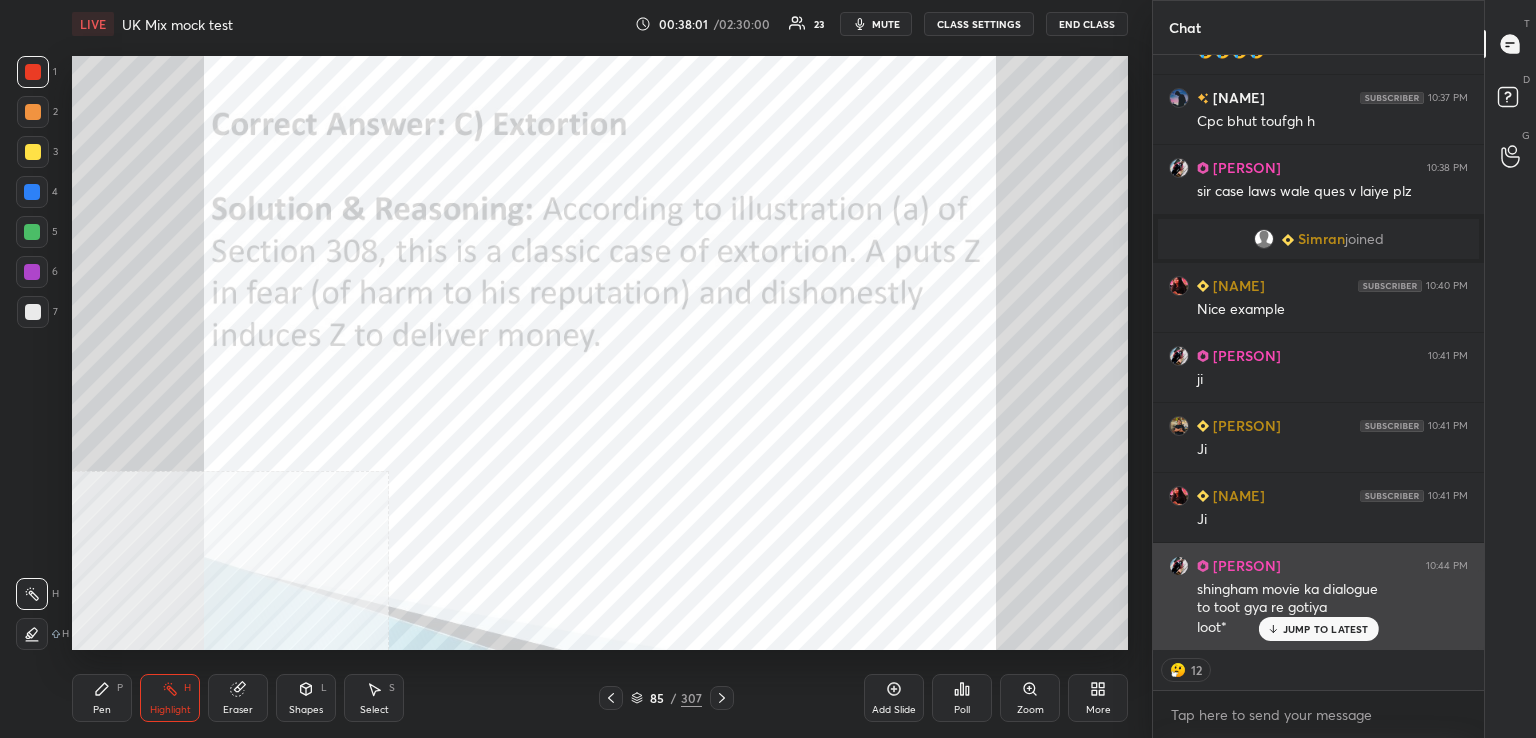 drag, startPoint x: 1285, startPoint y: 627, endPoint x: 1266, endPoint y: 623, distance: 19.416489 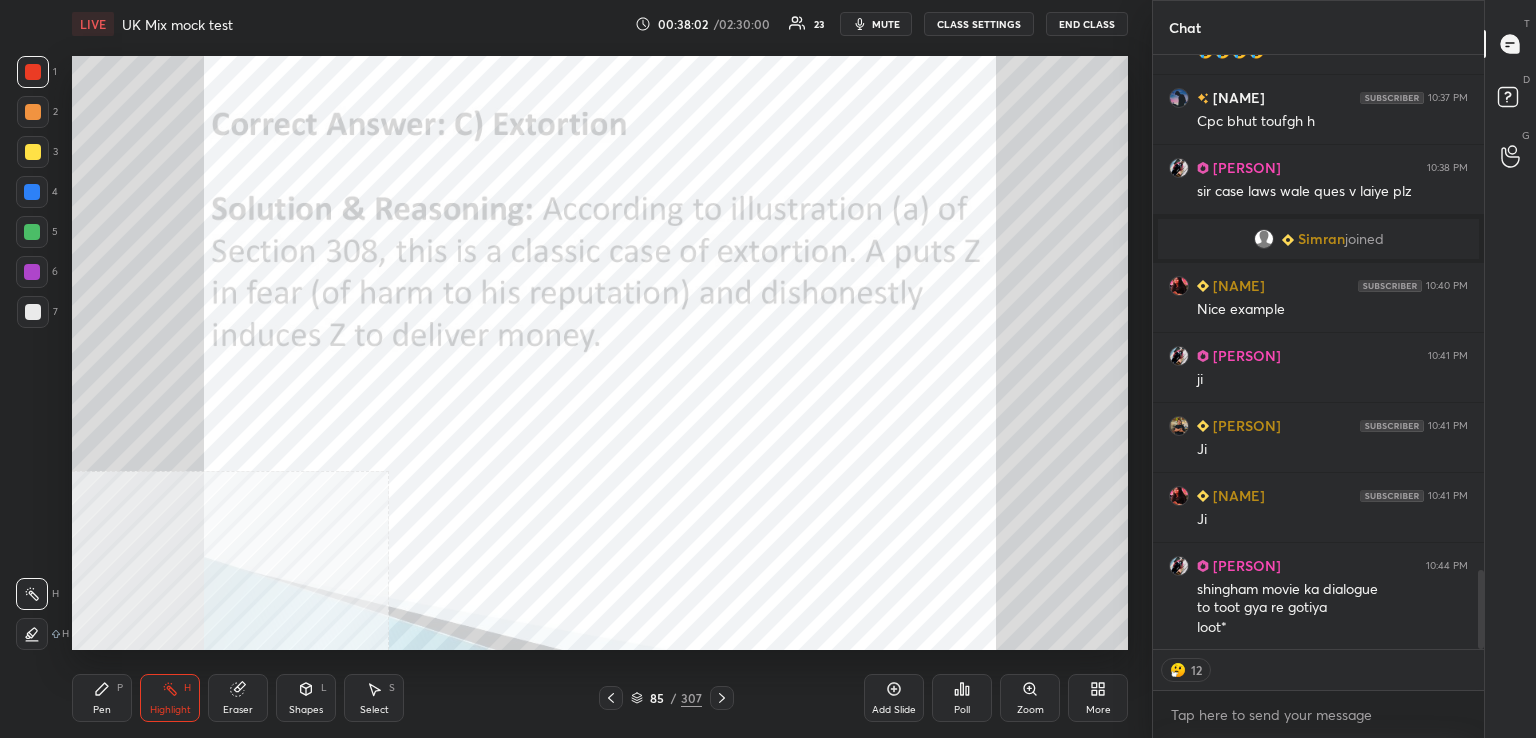 type on "x" 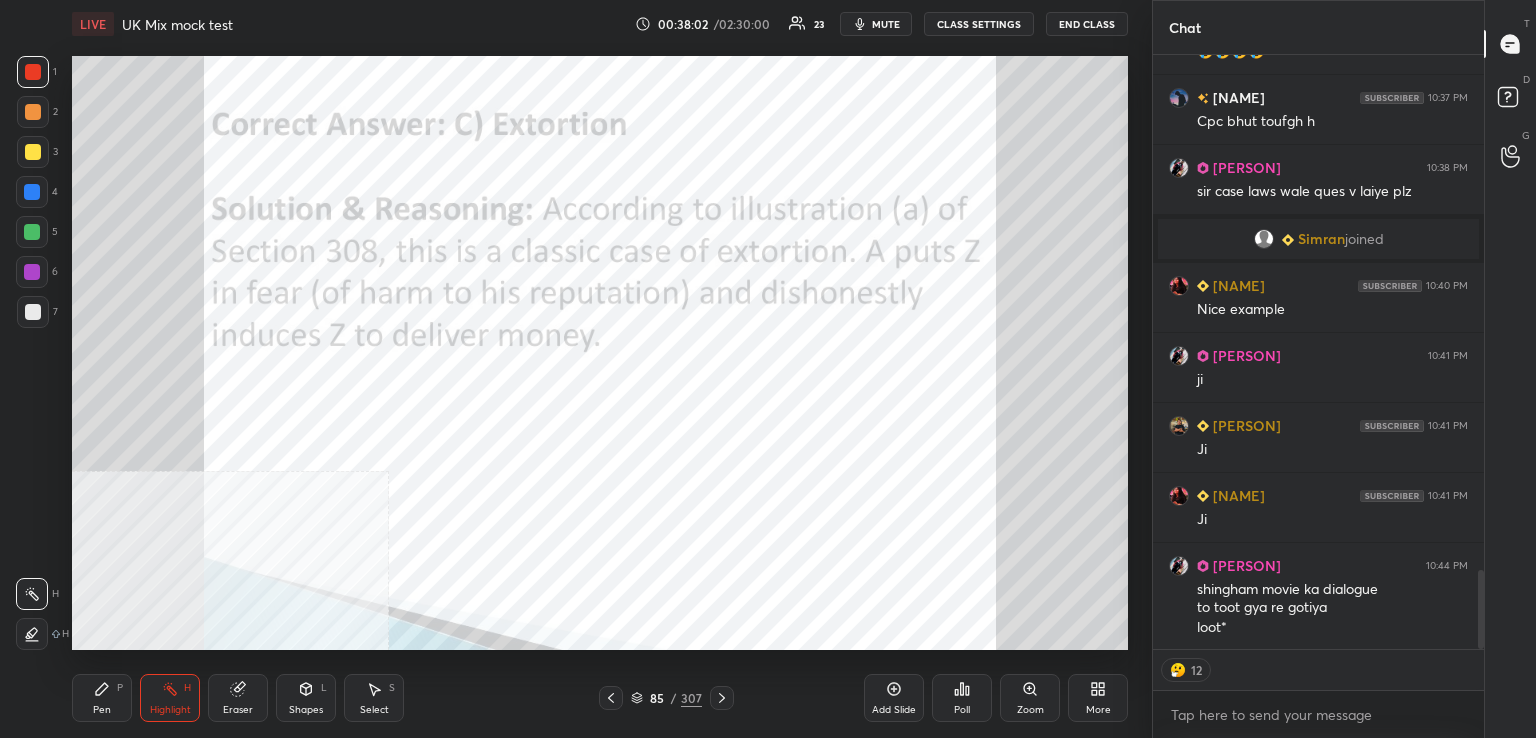 scroll, scrollTop: 6, scrollLeft: 6, axis: both 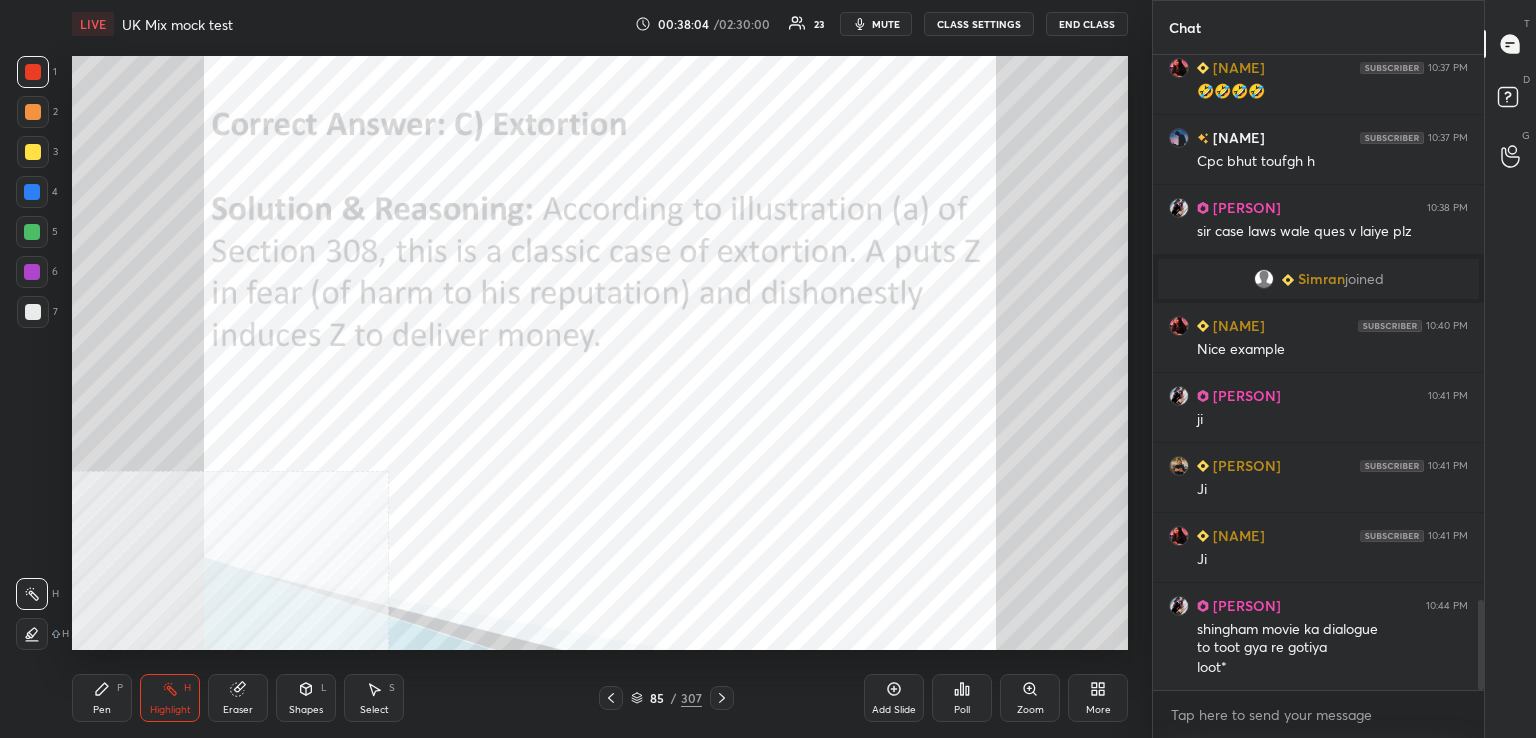 drag, startPoint x: 720, startPoint y: 701, endPoint x: 724, endPoint y: 688, distance: 13.601471 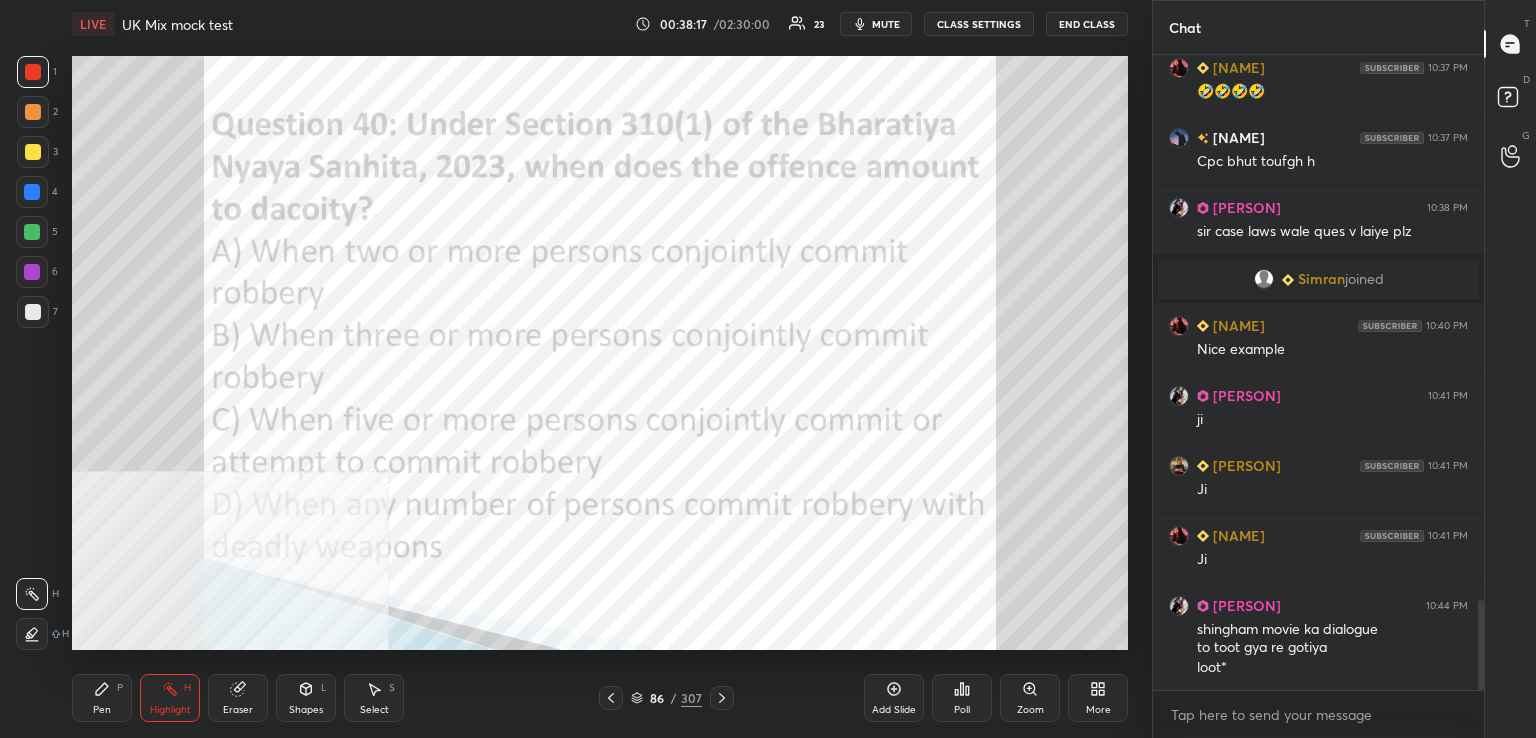 click on "Poll" at bounding box center [962, 698] 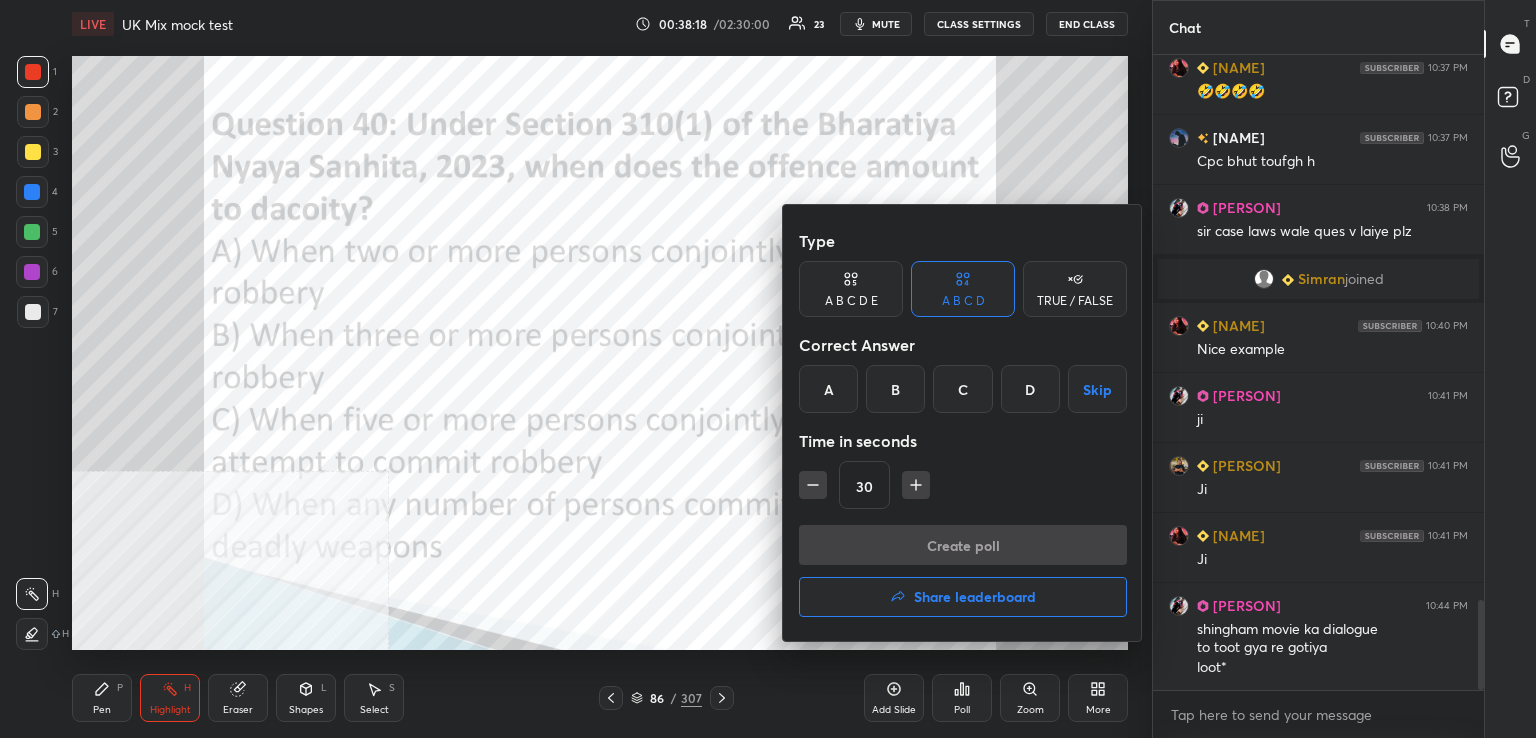 drag, startPoint x: 957, startPoint y: 374, endPoint x: 947, endPoint y: 384, distance: 14.142136 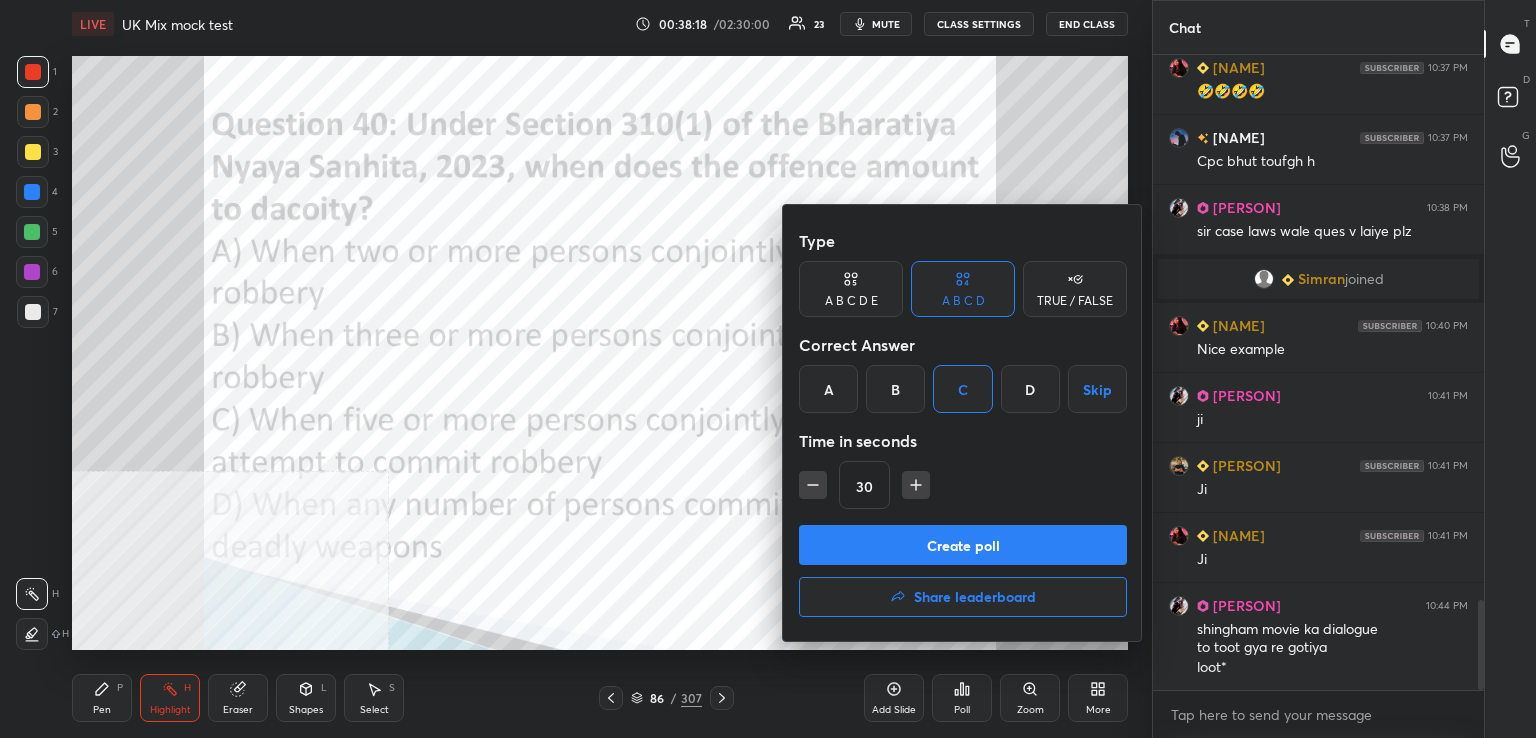 click at bounding box center [813, 485] 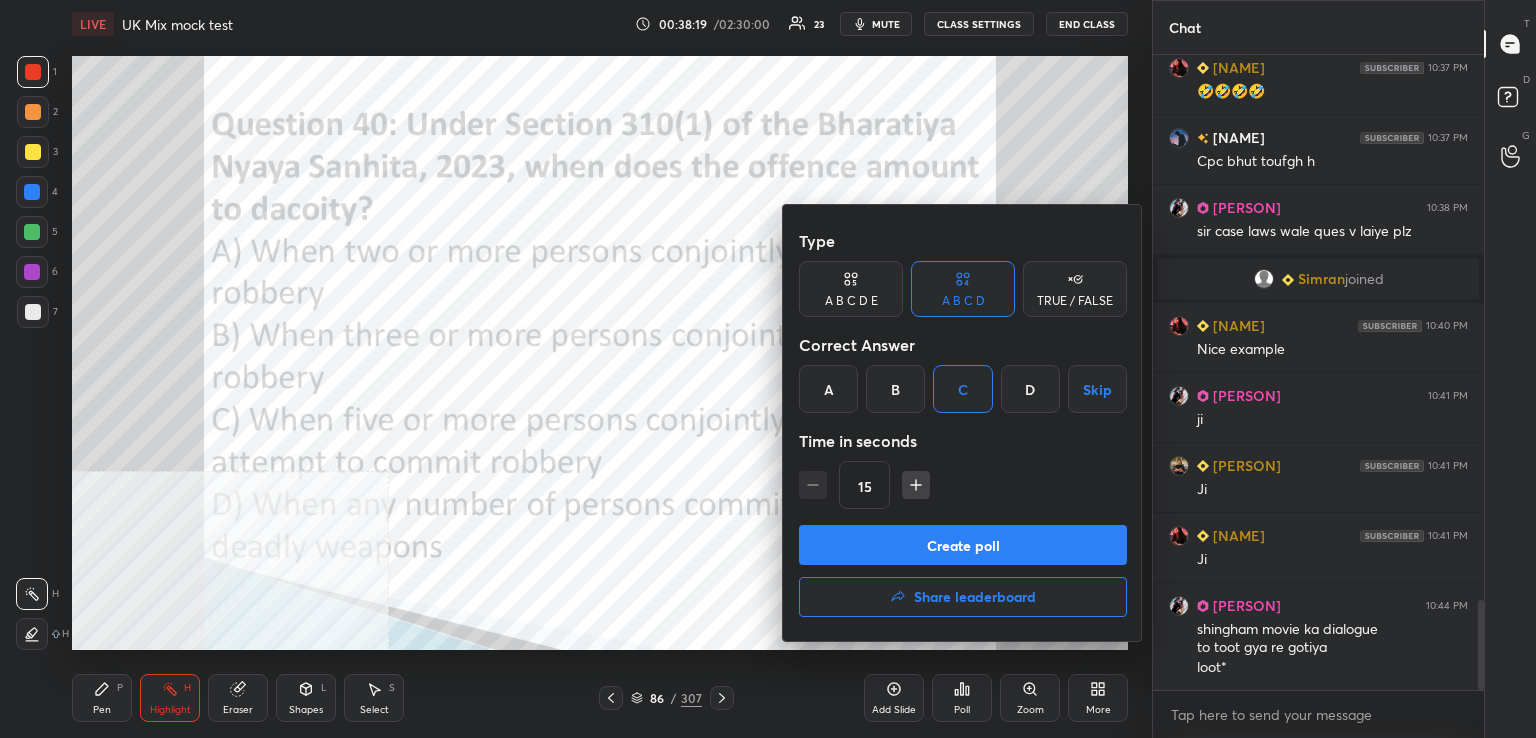 drag, startPoint x: 924, startPoint y: 537, endPoint x: 912, endPoint y: 538, distance: 12.0415945 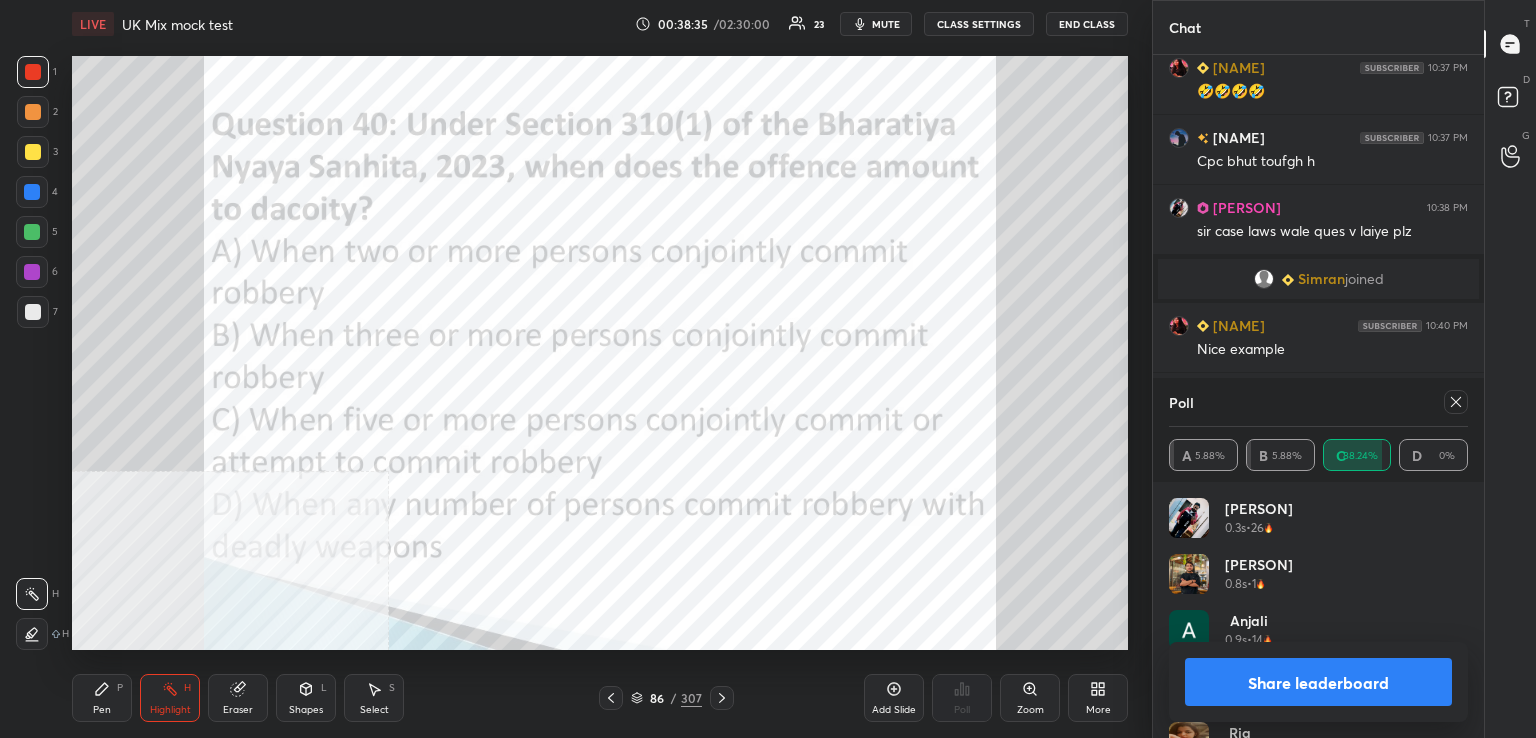 drag, startPoint x: 1452, startPoint y: 391, endPoint x: 1320, endPoint y: 418, distance: 134.73306 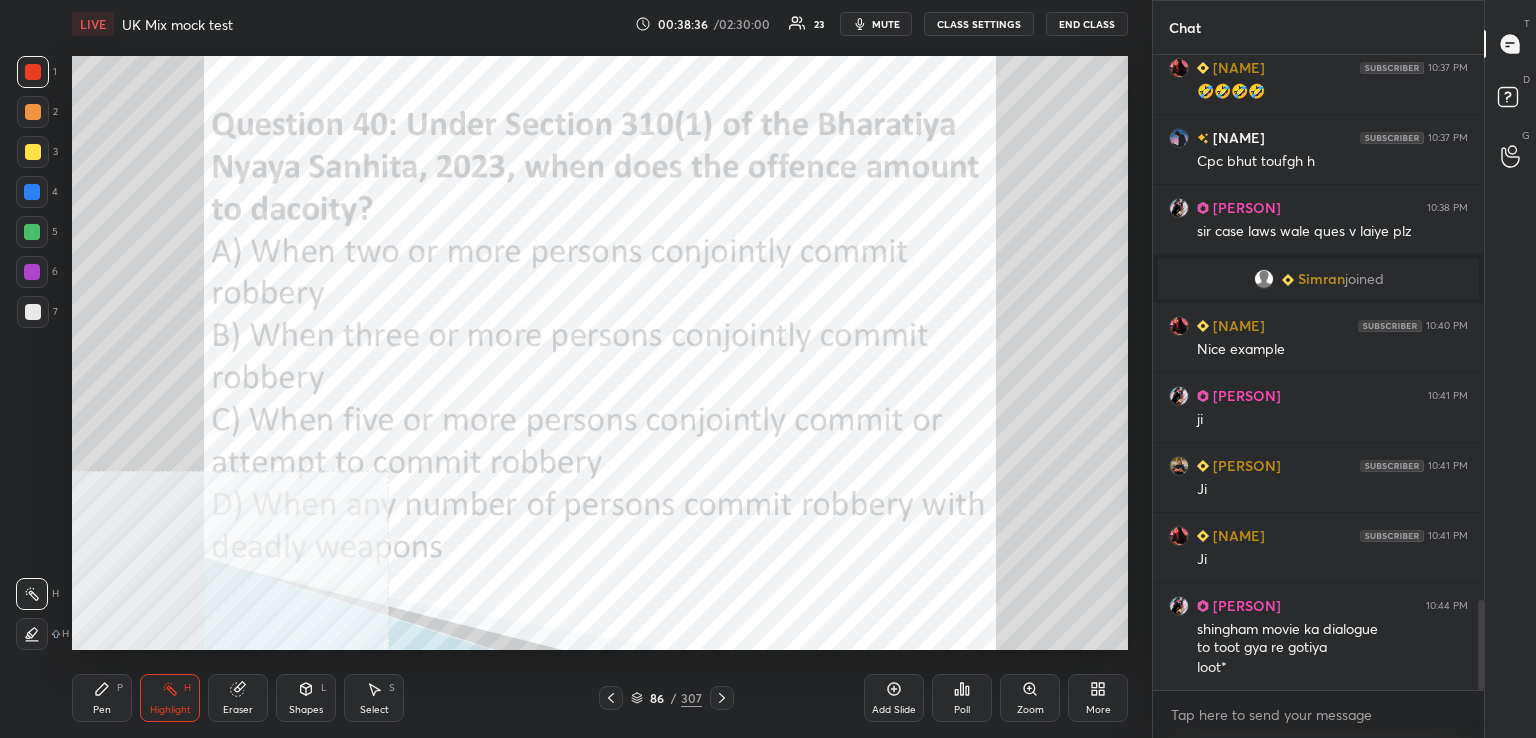 drag, startPoint x: 723, startPoint y: 700, endPoint x: 714, endPoint y: 655, distance: 45.891174 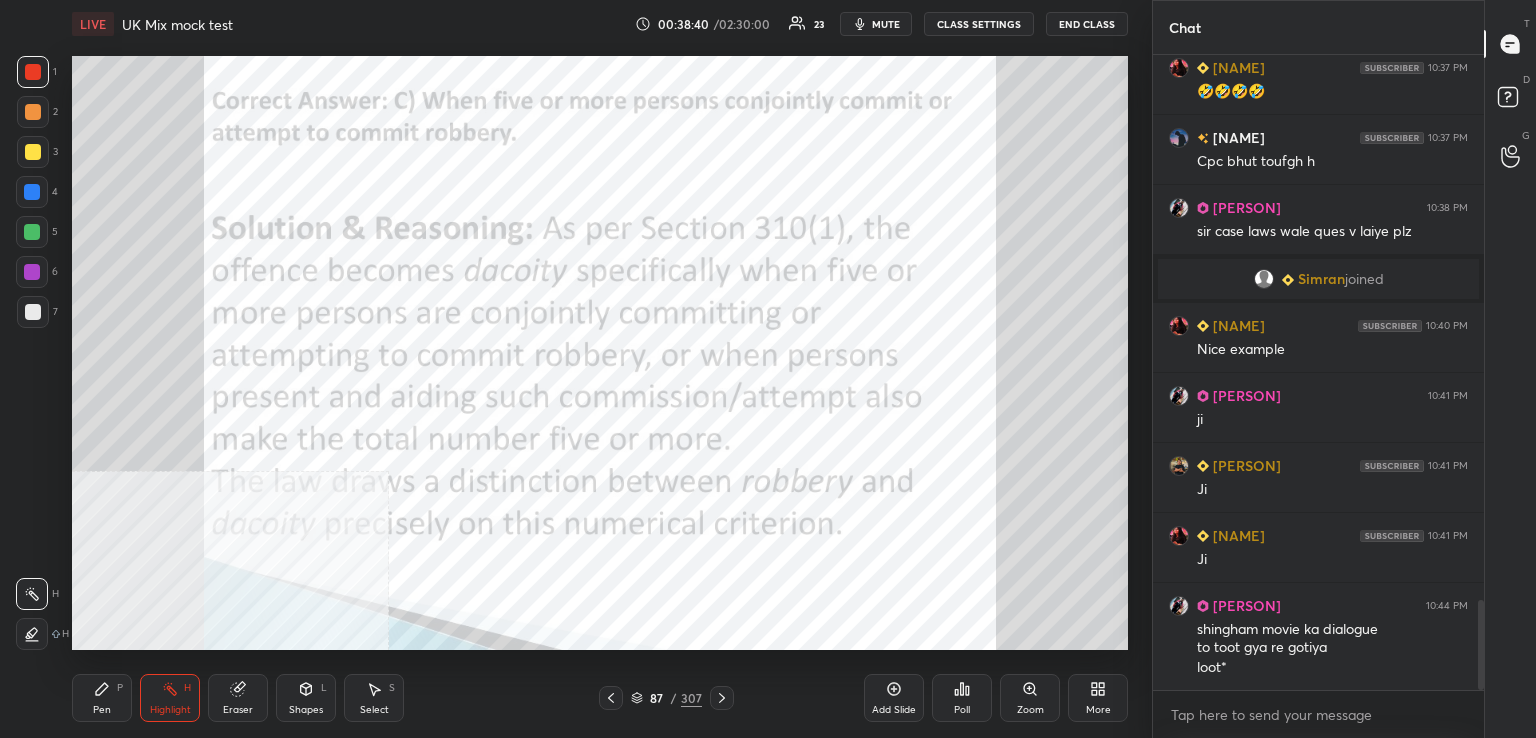 drag, startPoint x: 724, startPoint y: 697, endPoint x: 734, endPoint y: 675, distance: 24.166092 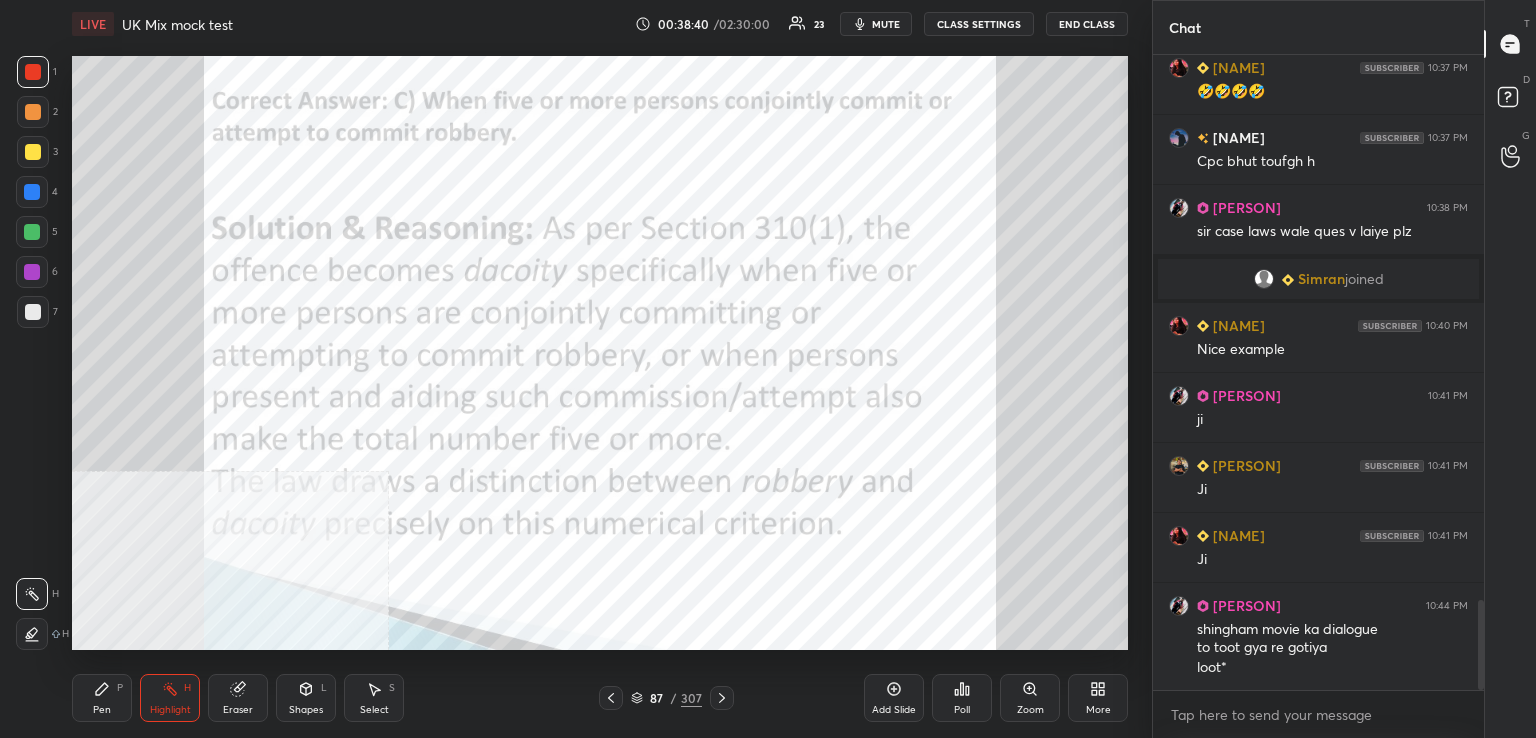 click 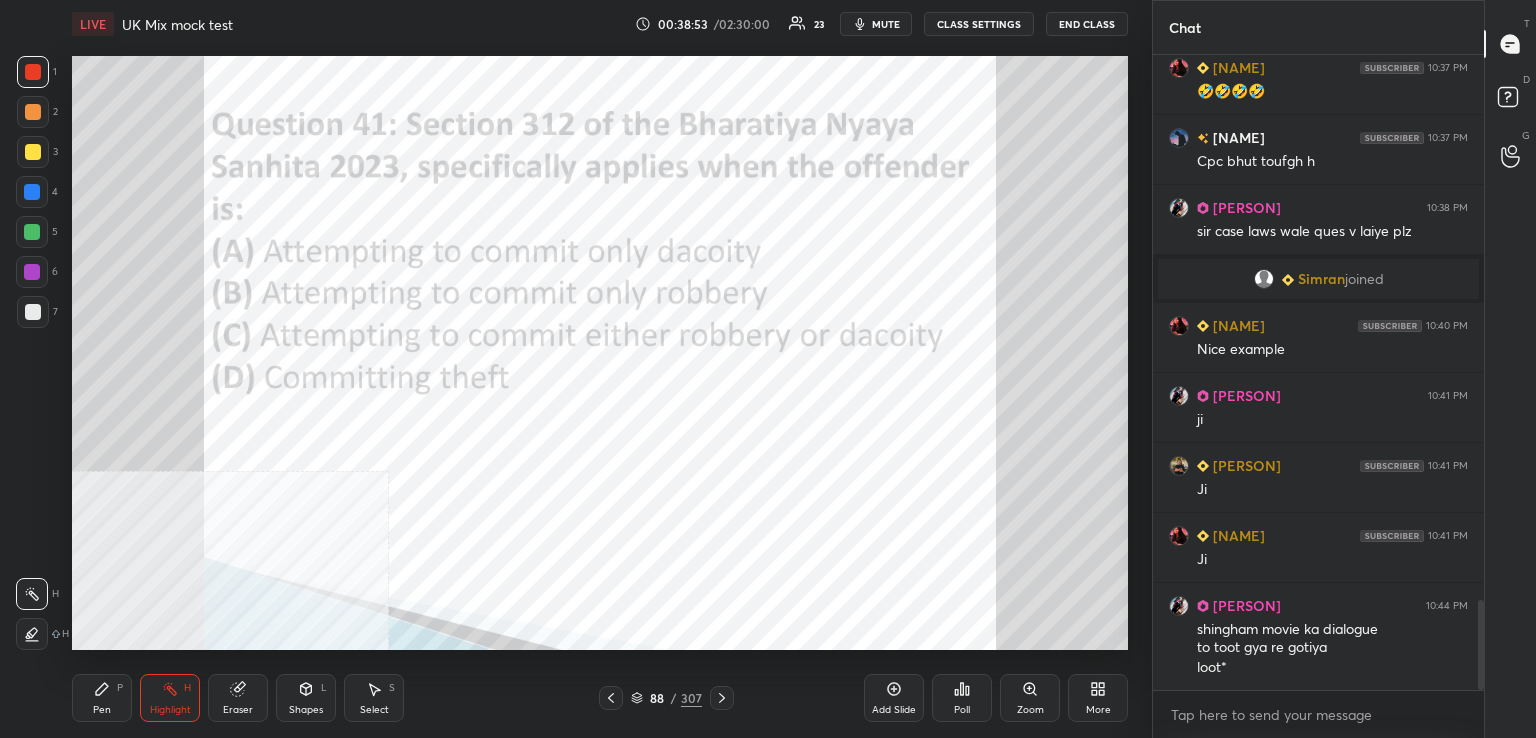 click on "Poll" at bounding box center (962, 698) 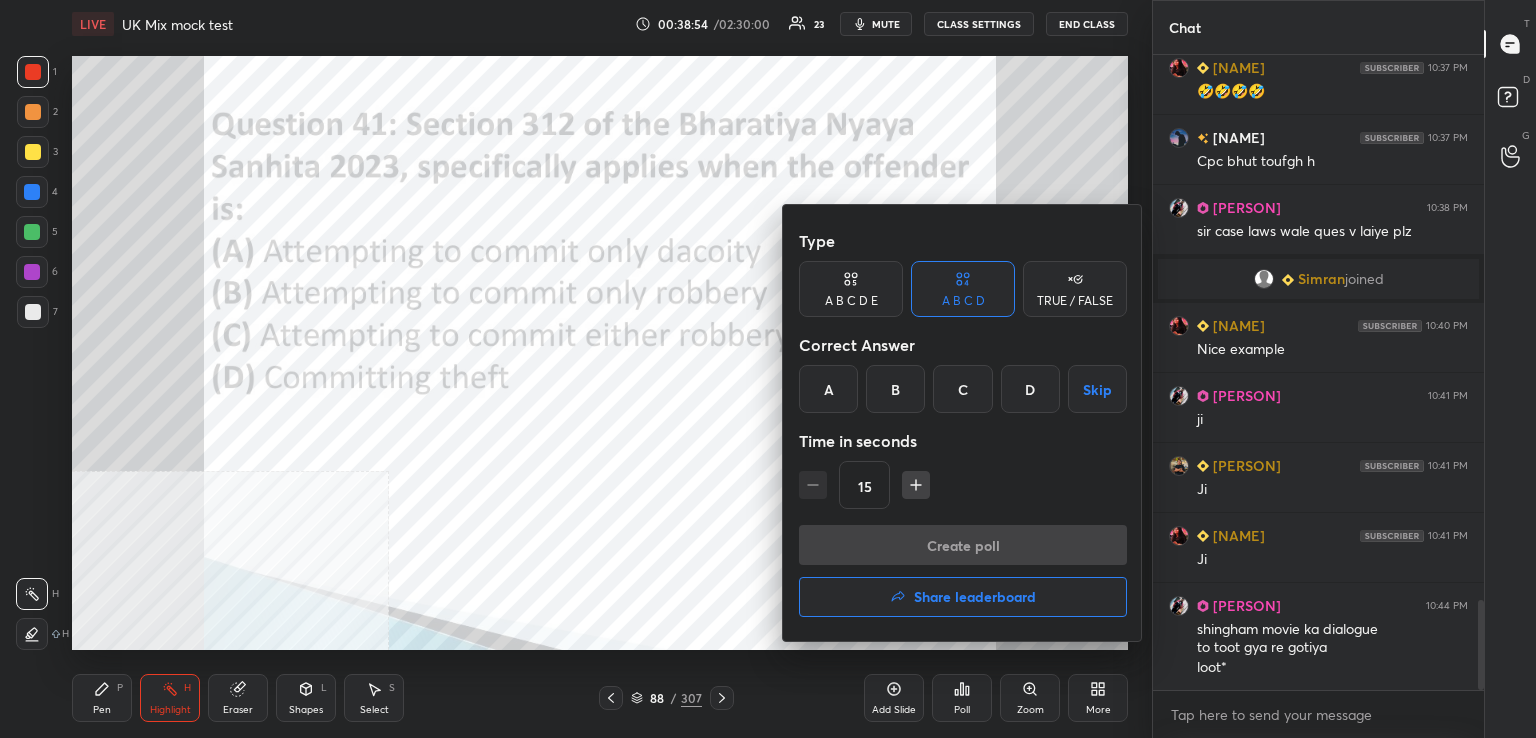 drag, startPoint x: 958, startPoint y: 384, endPoint x: 944, endPoint y: 403, distance: 23.600847 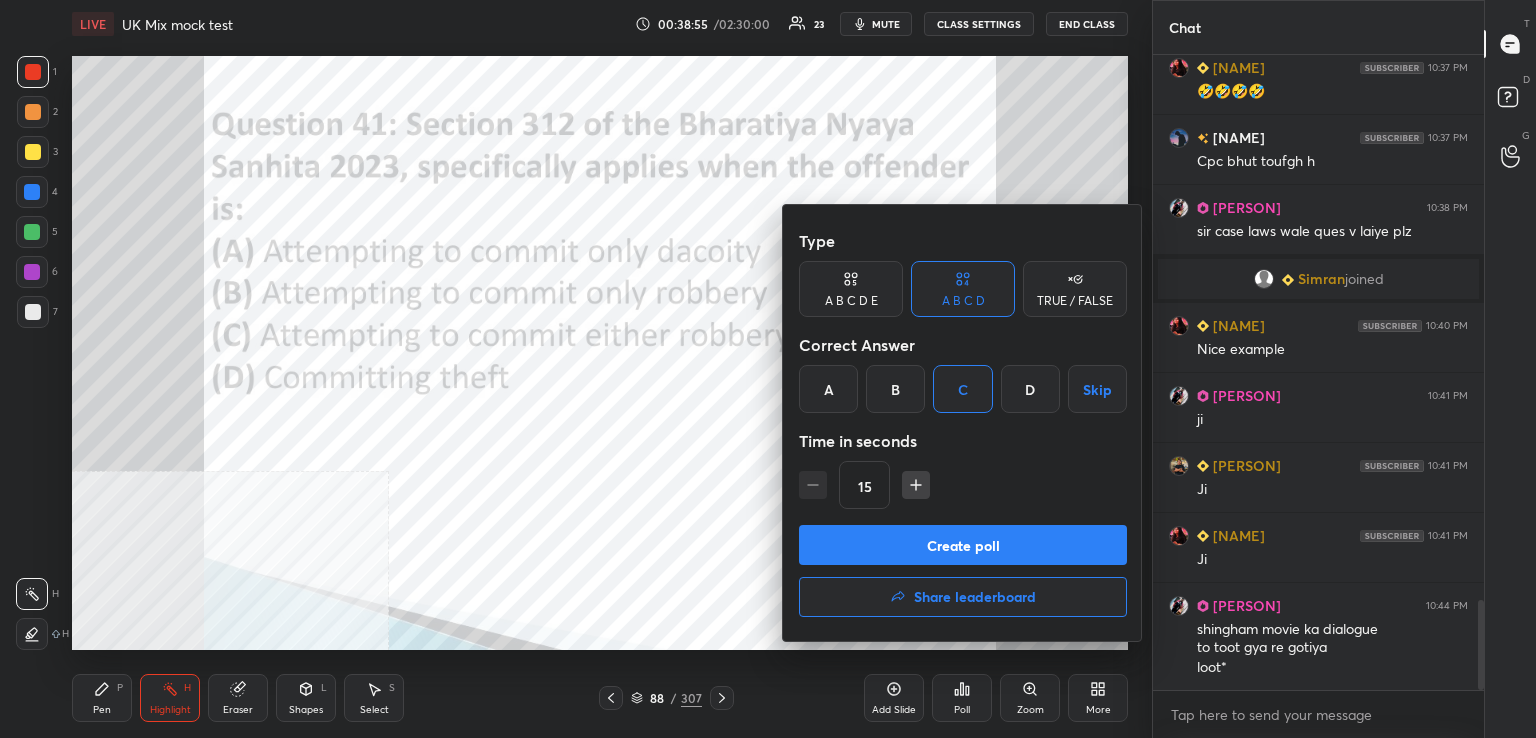 click on "Create poll" at bounding box center [963, 545] 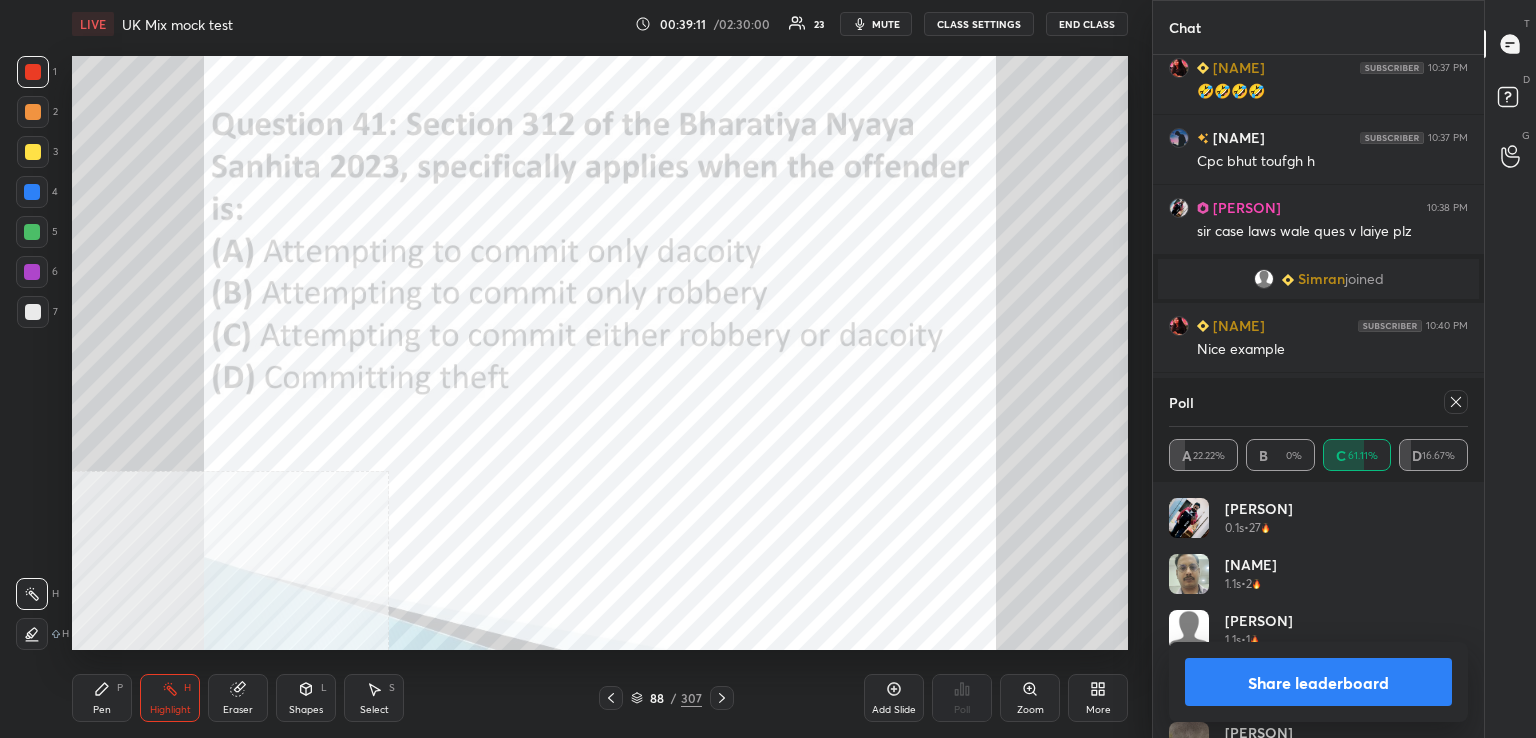drag, startPoint x: 1444, startPoint y: 396, endPoint x: 1469, endPoint y: 396, distance: 25 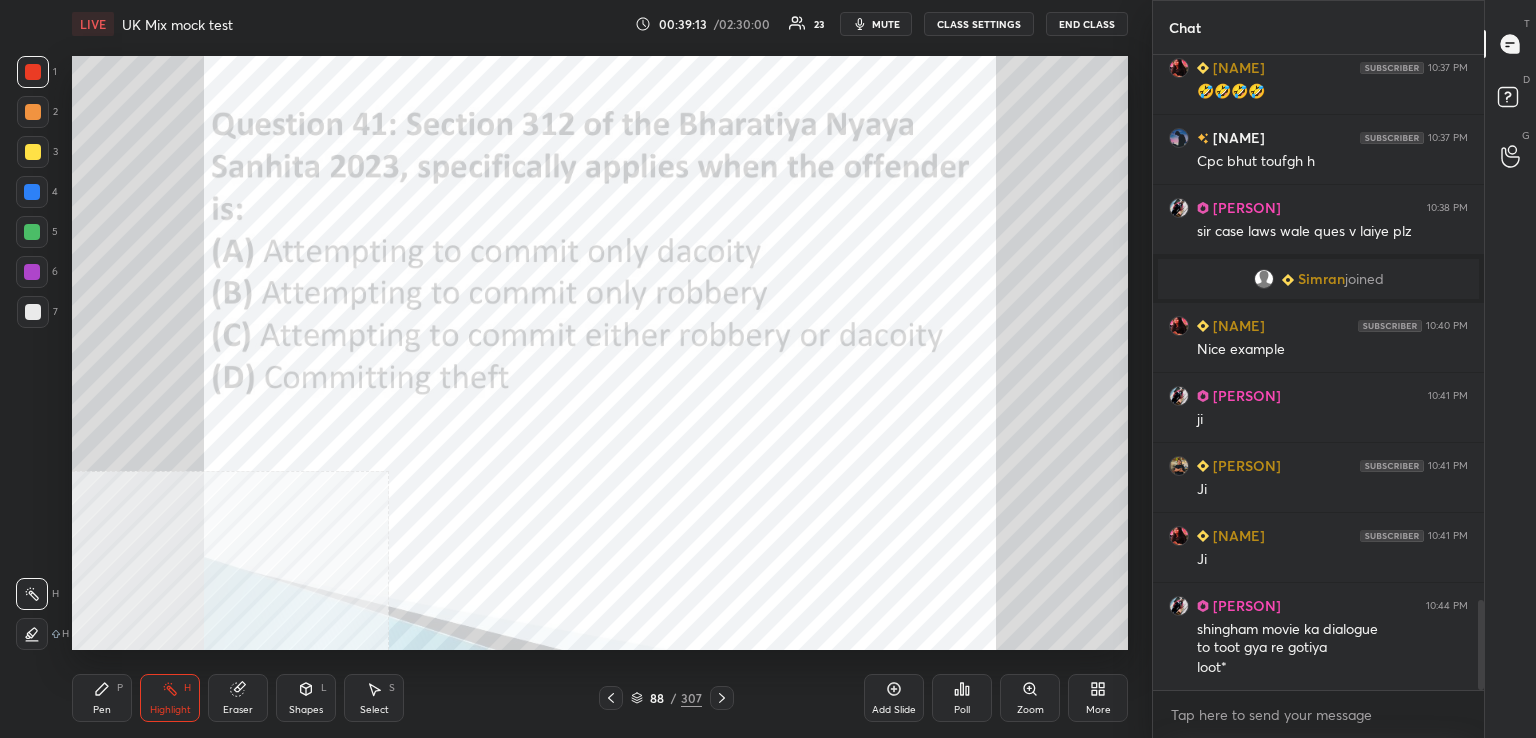 drag, startPoint x: 716, startPoint y: 703, endPoint x: 711, endPoint y: 661, distance: 42.296574 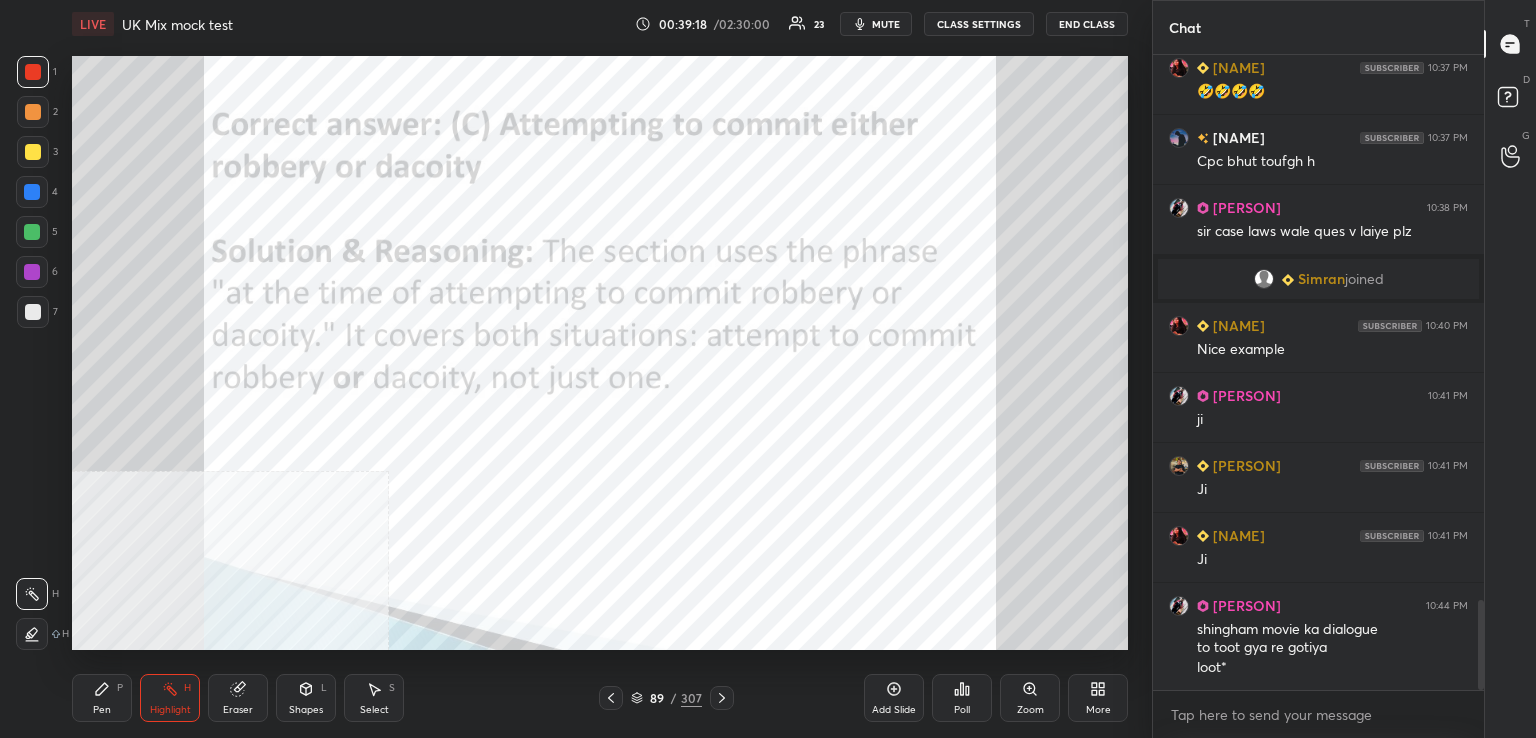 click 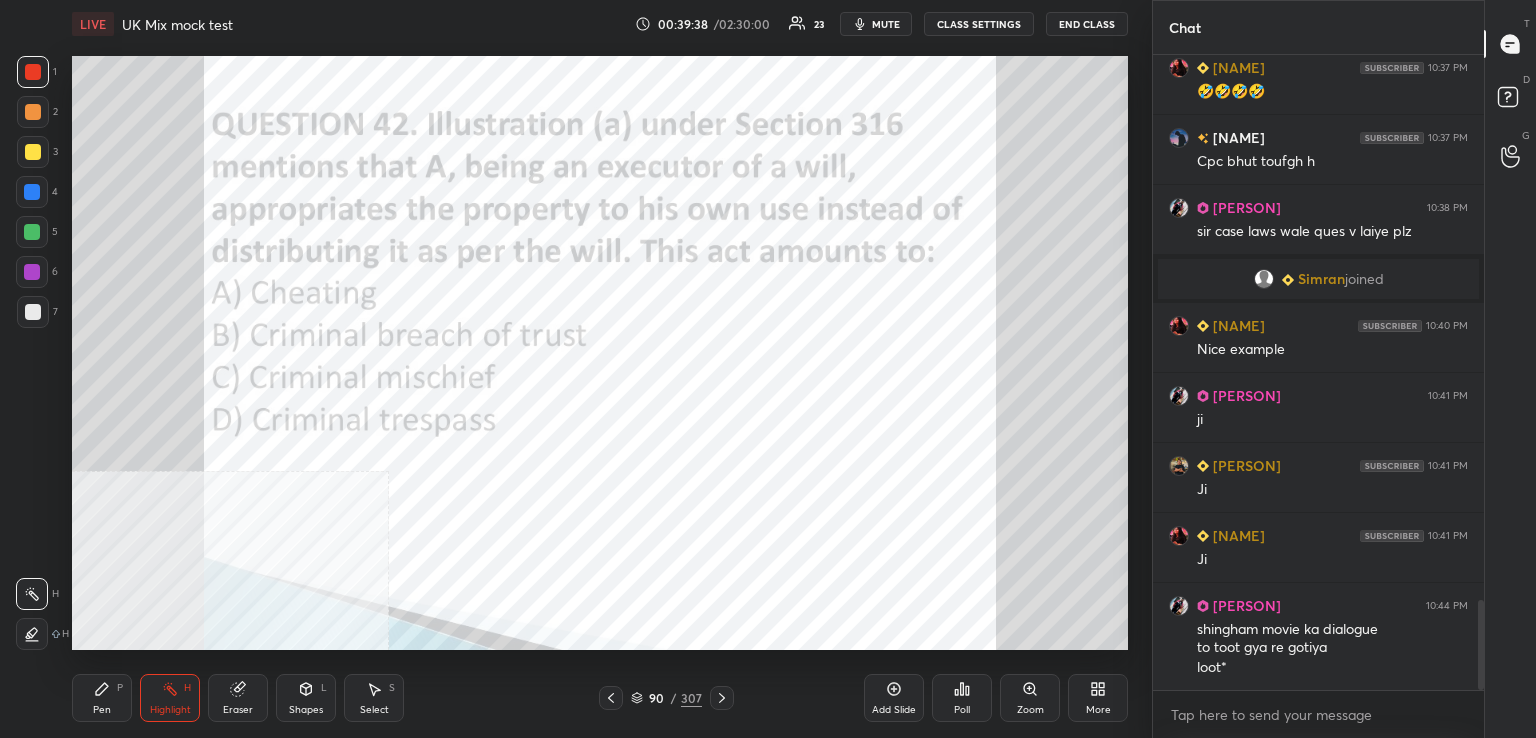 click on "Poll" at bounding box center (962, 710) 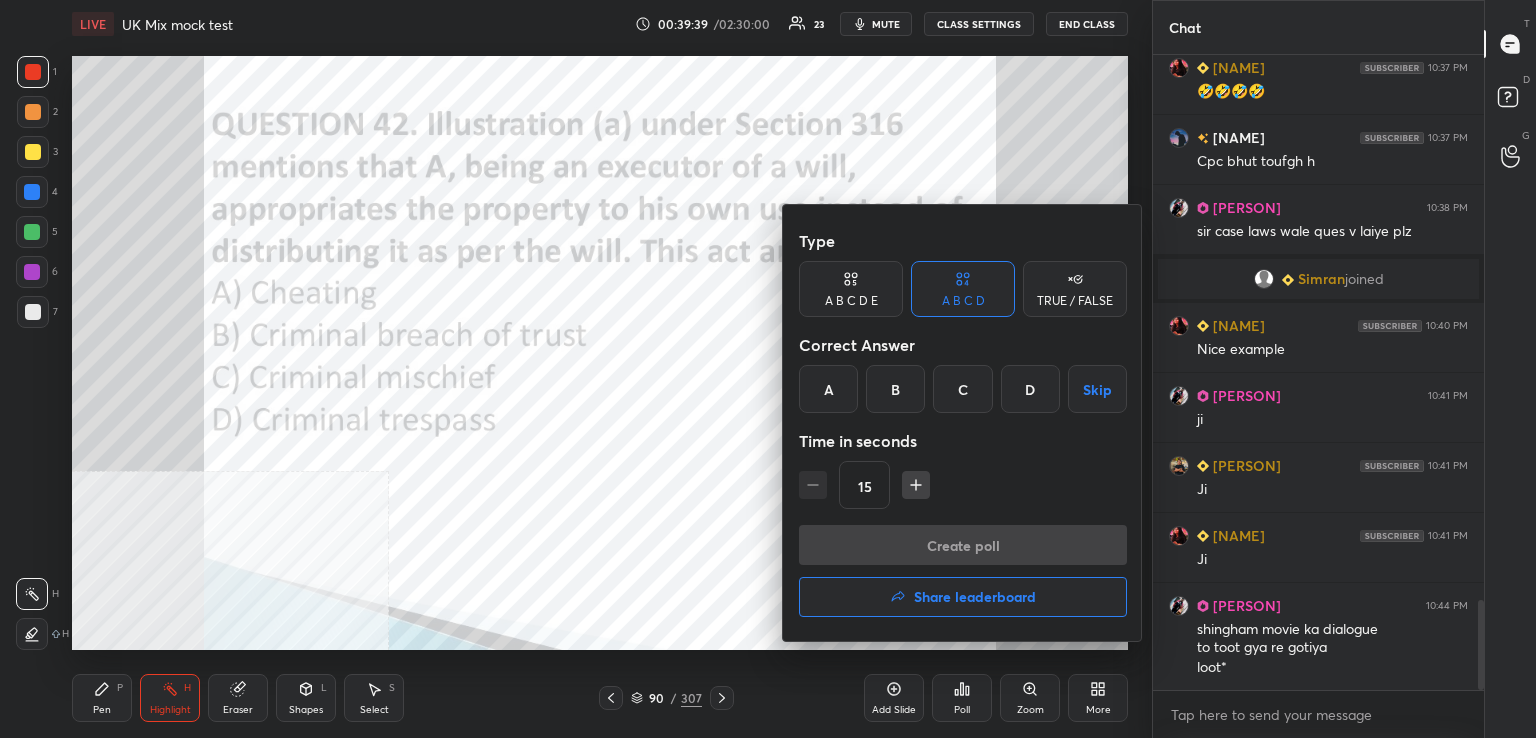 drag, startPoint x: 883, startPoint y: 389, endPoint x: 874, endPoint y: 441, distance: 52.773098 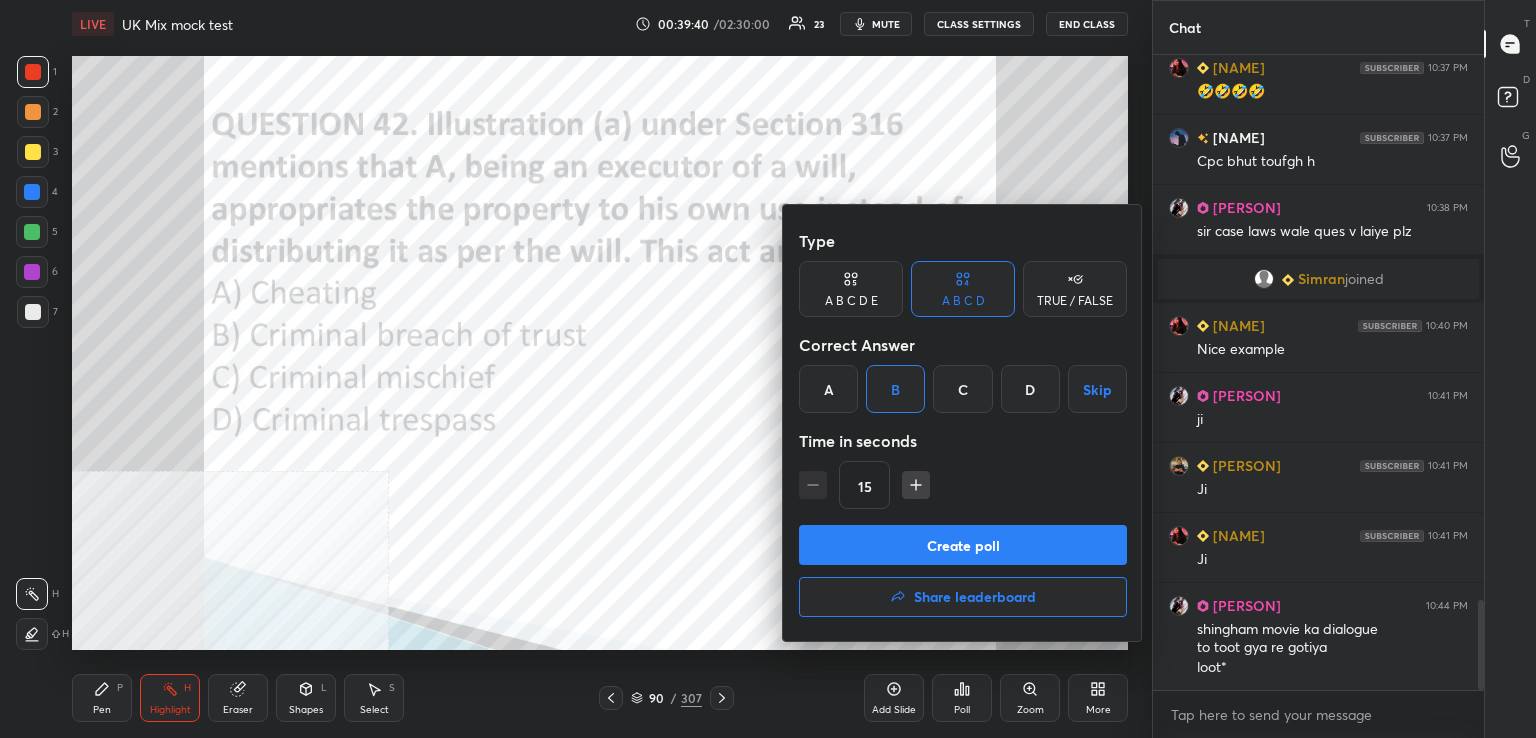 click on "Create poll" at bounding box center [963, 545] 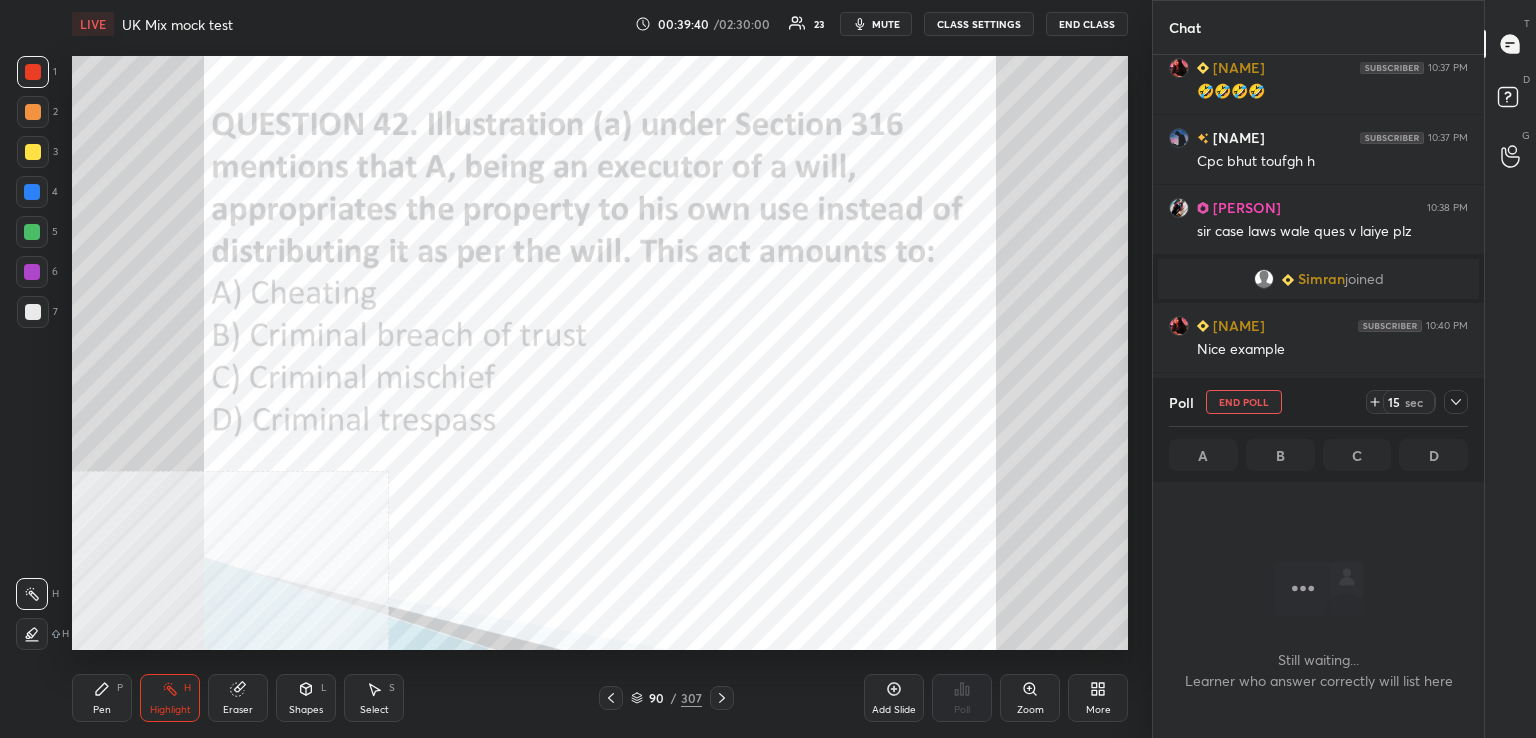 scroll, scrollTop: 596, scrollLeft: 325, axis: both 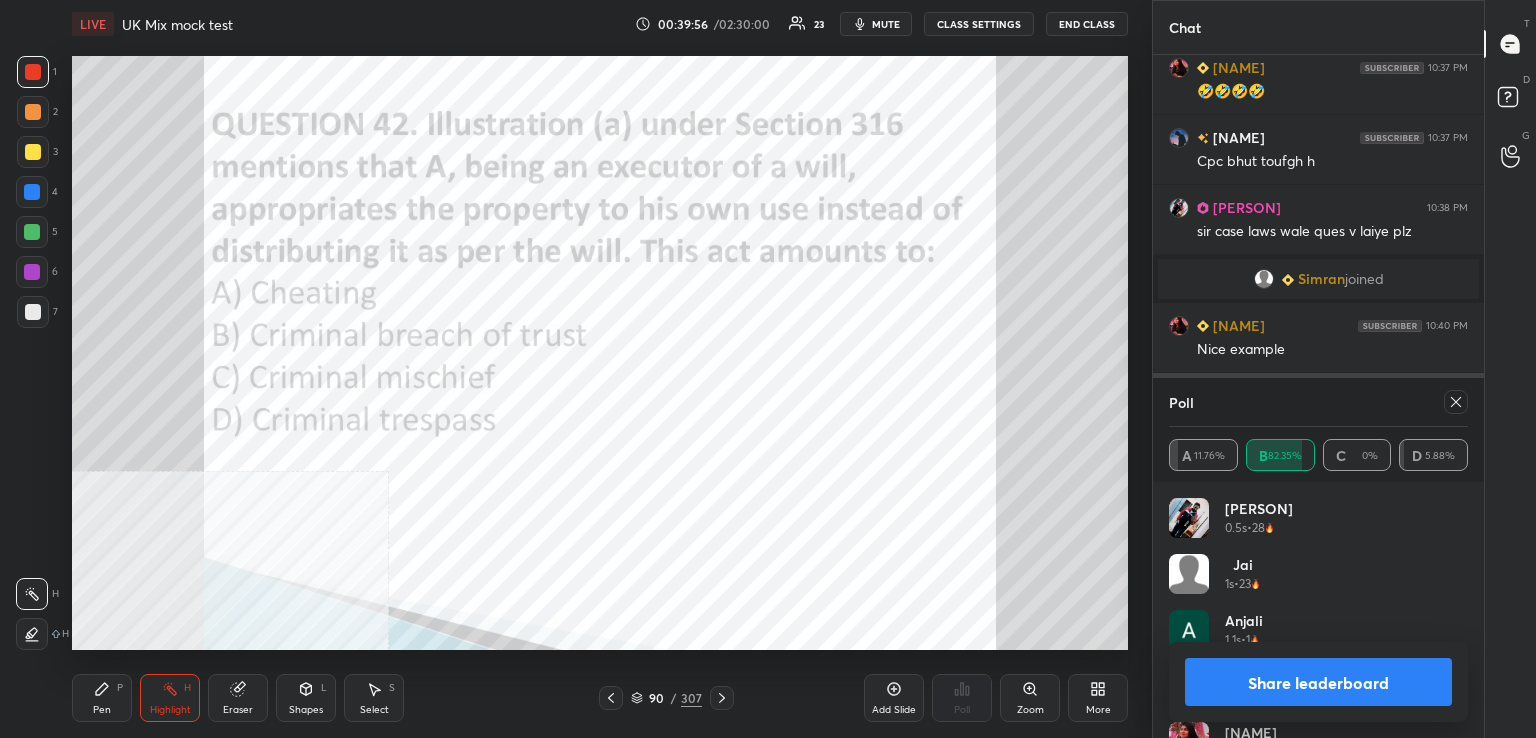 drag, startPoint x: 1456, startPoint y: 400, endPoint x: 1328, endPoint y: 409, distance: 128.31601 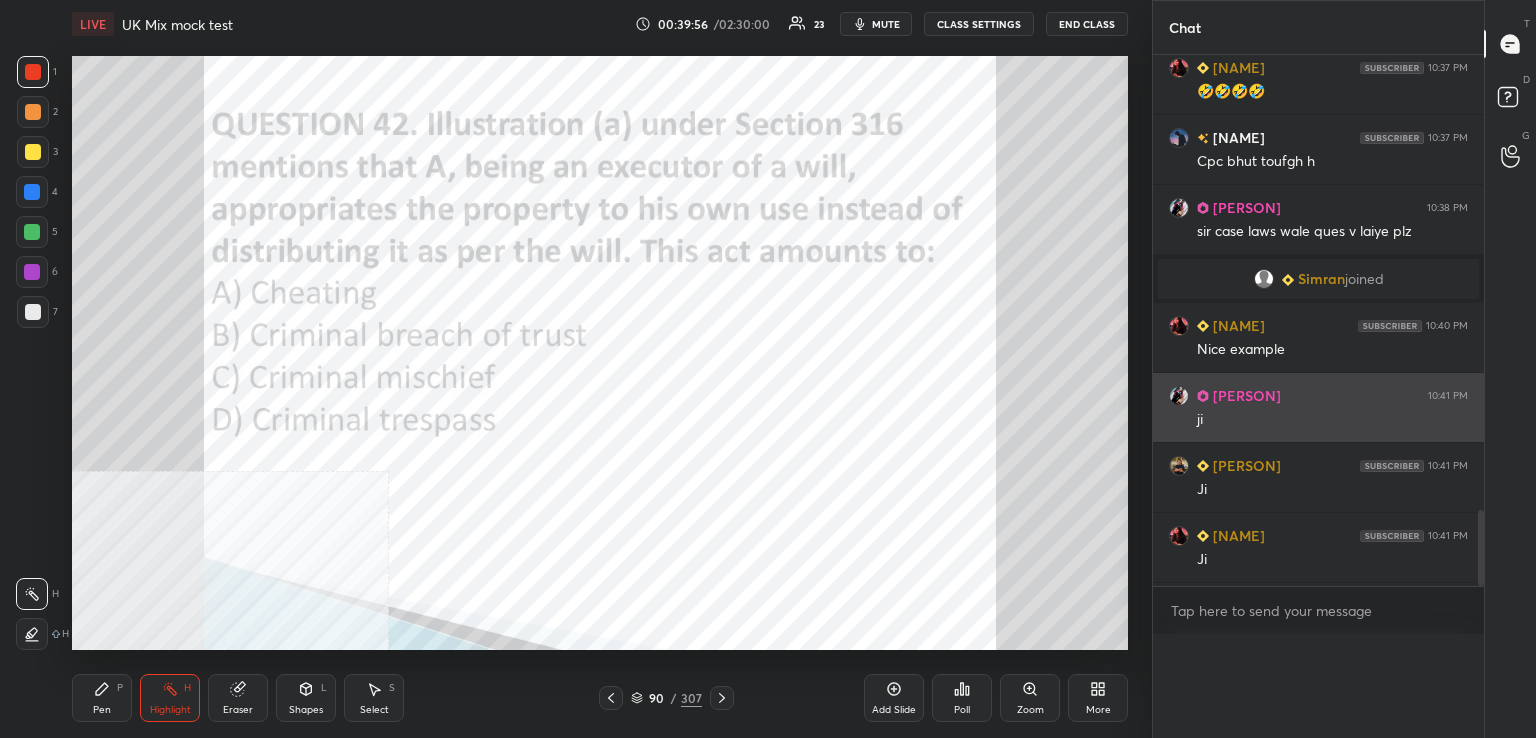 scroll, scrollTop: 88, scrollLeft: 293, axis: both 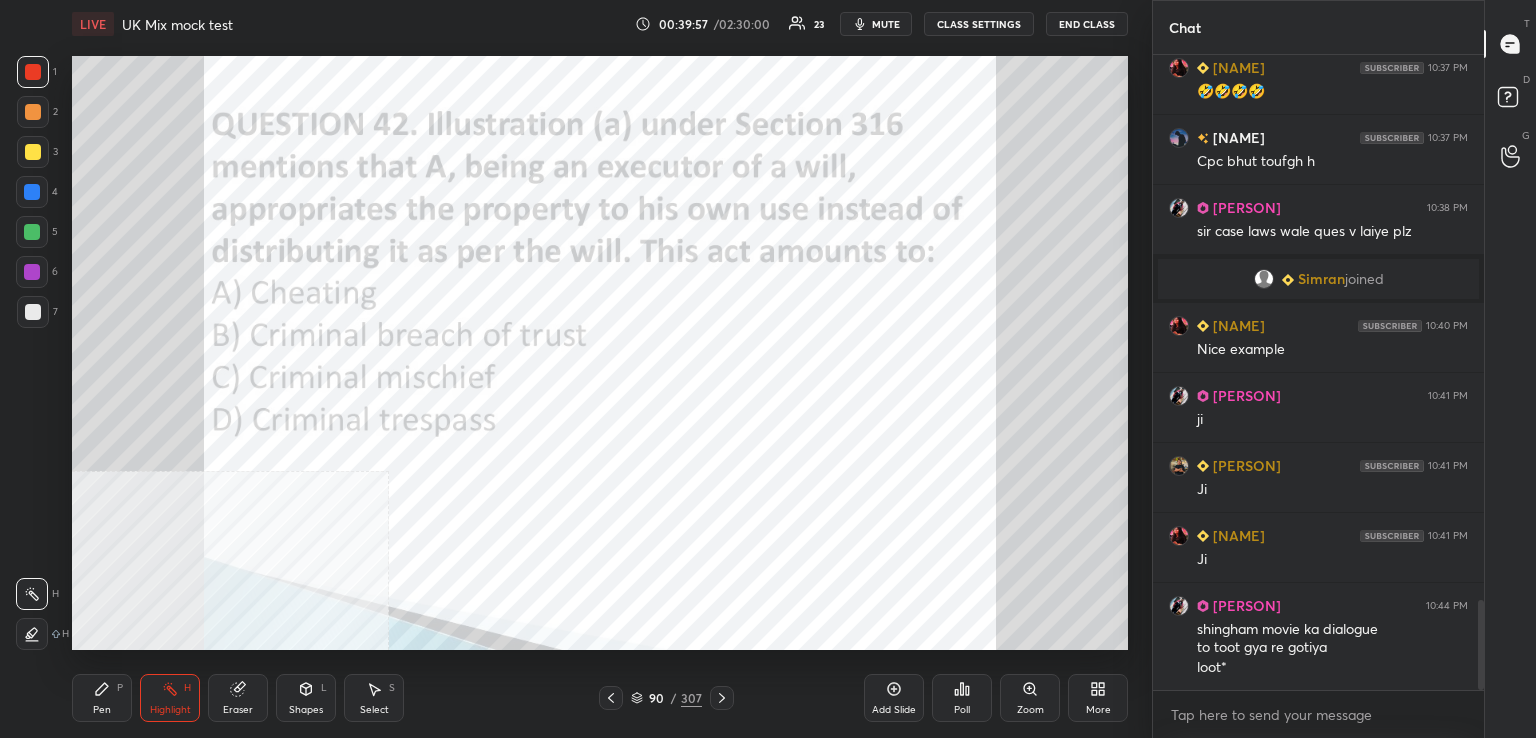 drag, startPoint x: 715, startPoint y: 694, endPoint x: 705, endPoint y: 674, distance: 22.36068 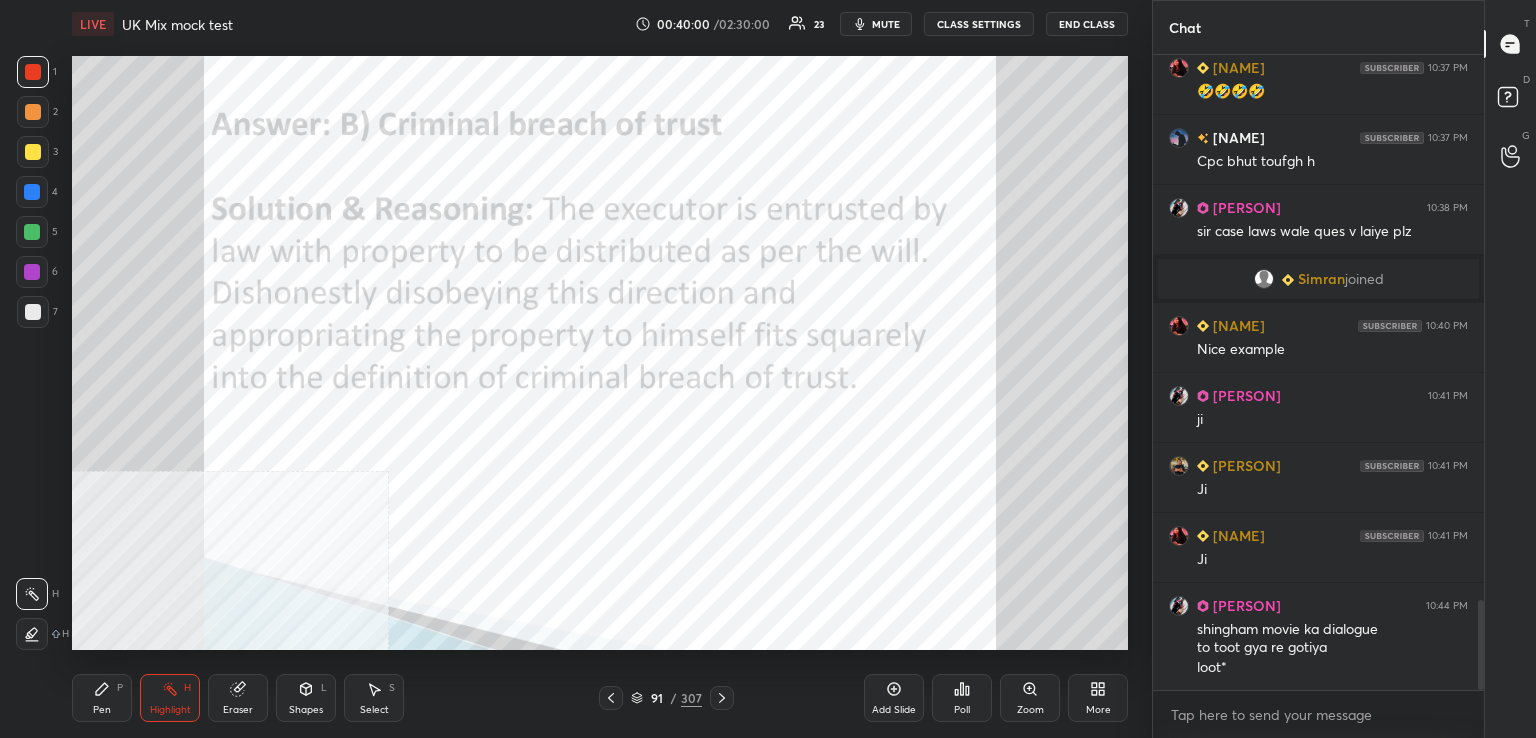 click 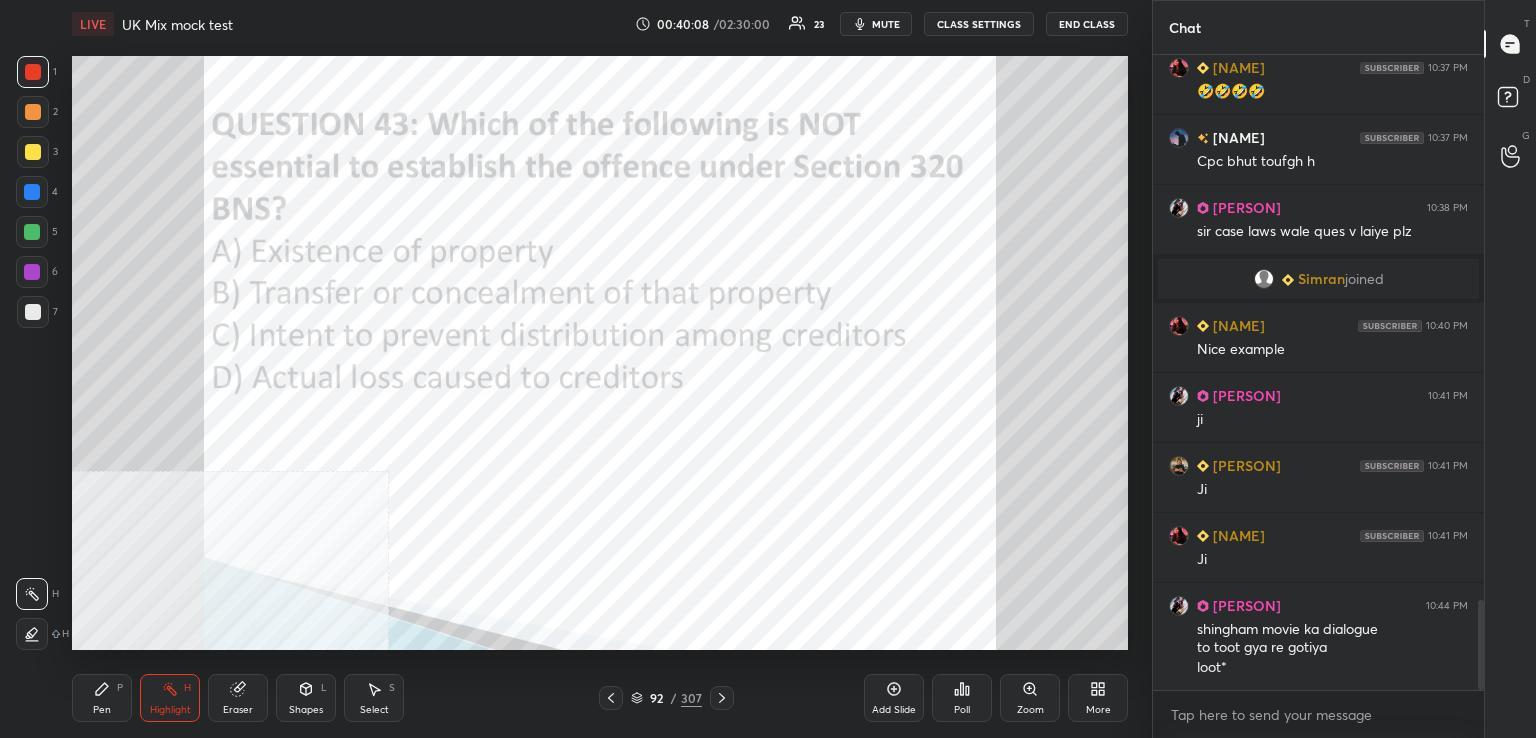 click on "Poll" at bounding box center [962, 698] 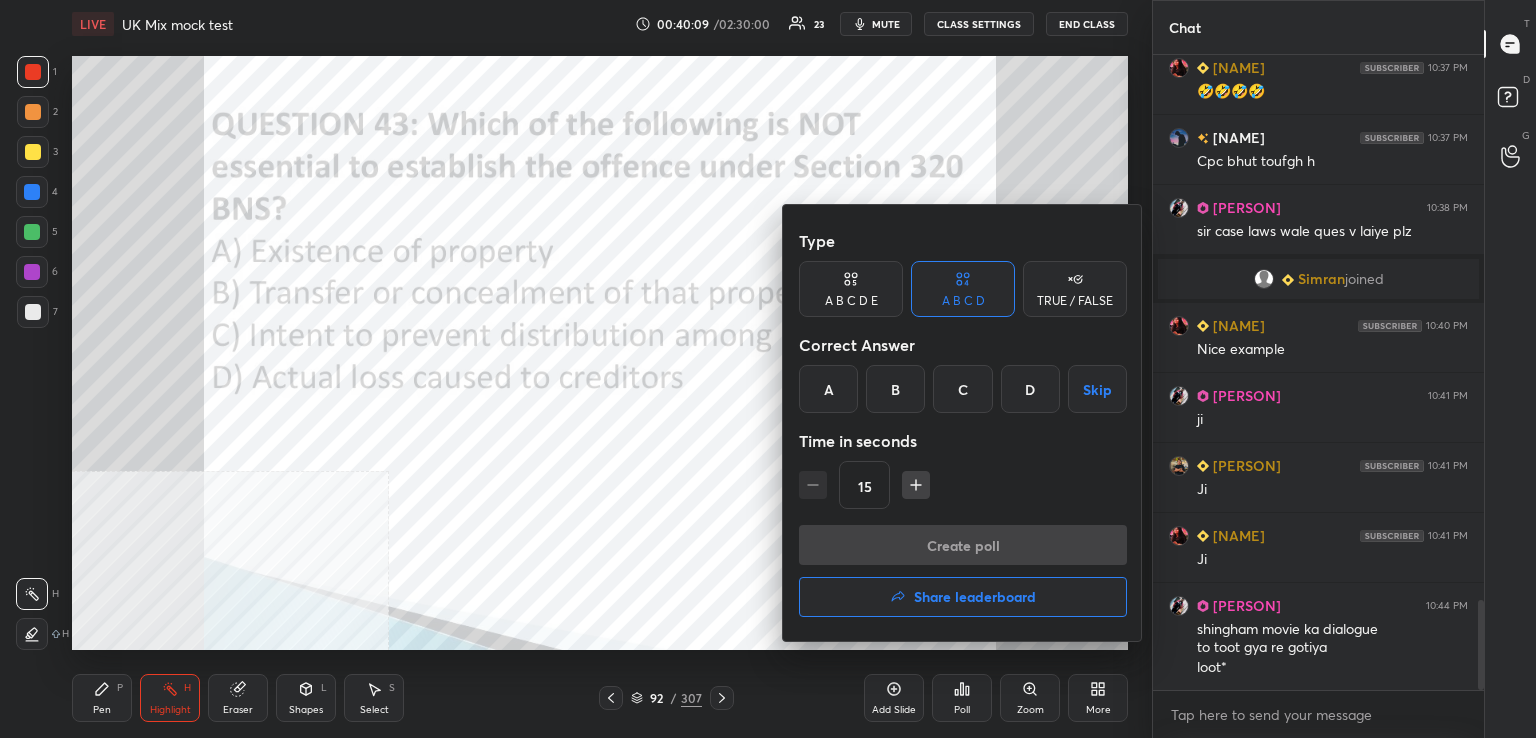 drag, startPoint x: 1036, startPoint y: 392, endPoint x: 970, endPoint y: 481, distance: 110.80163 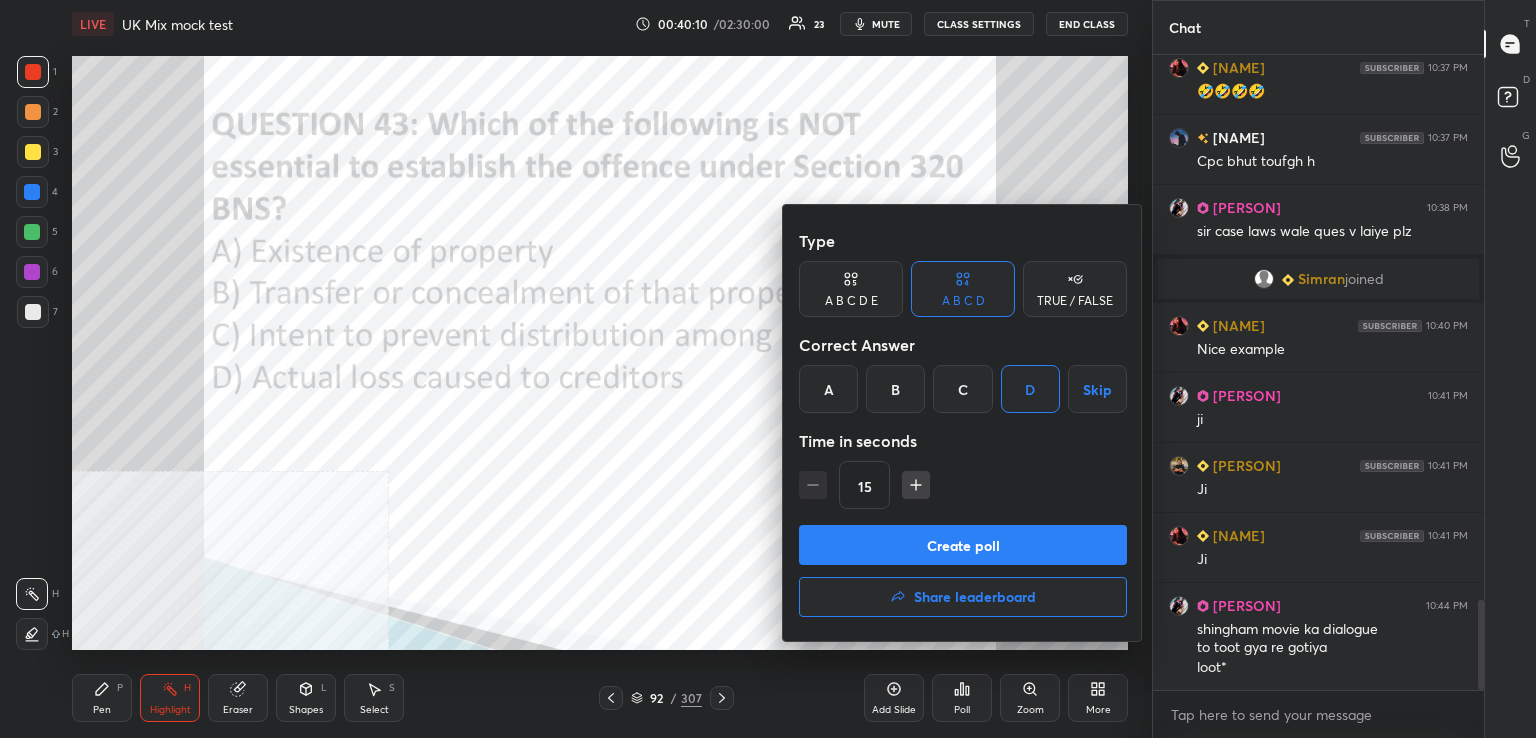 drag, startPoint x: 959, startPoint y: 547, endPoint x: 938, endPoint y: 547, distance: 21 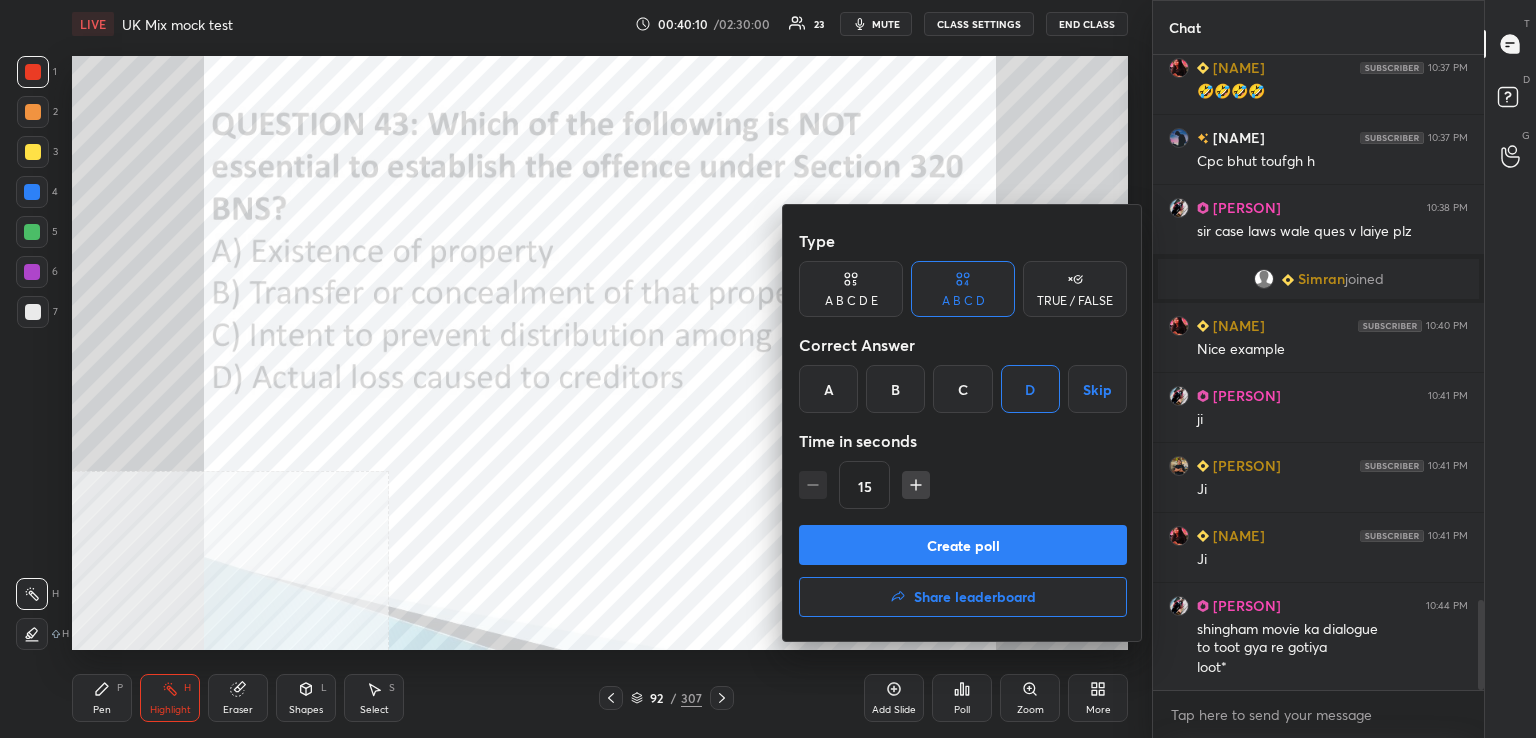 click on "Create poll" at bounding box center (963, 545) 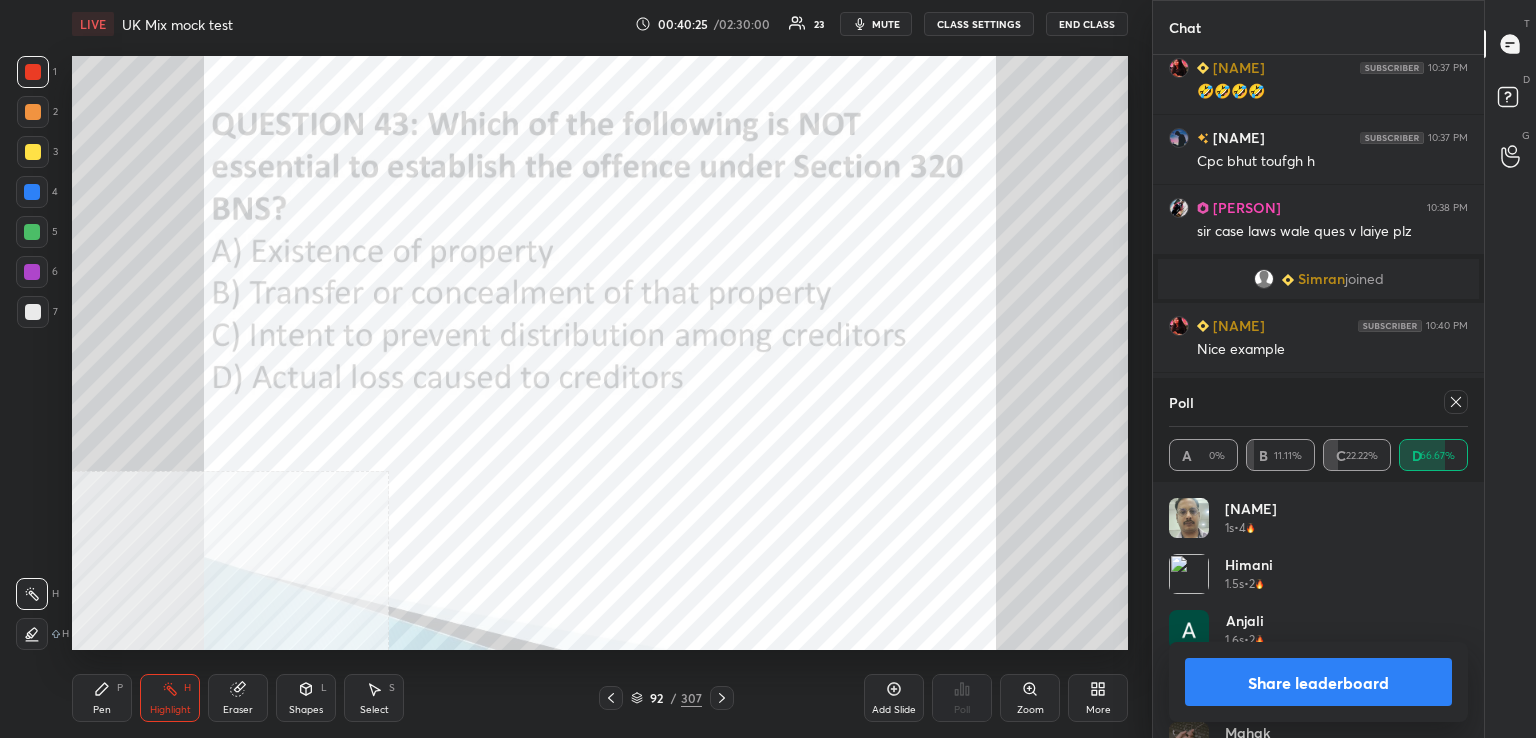 click 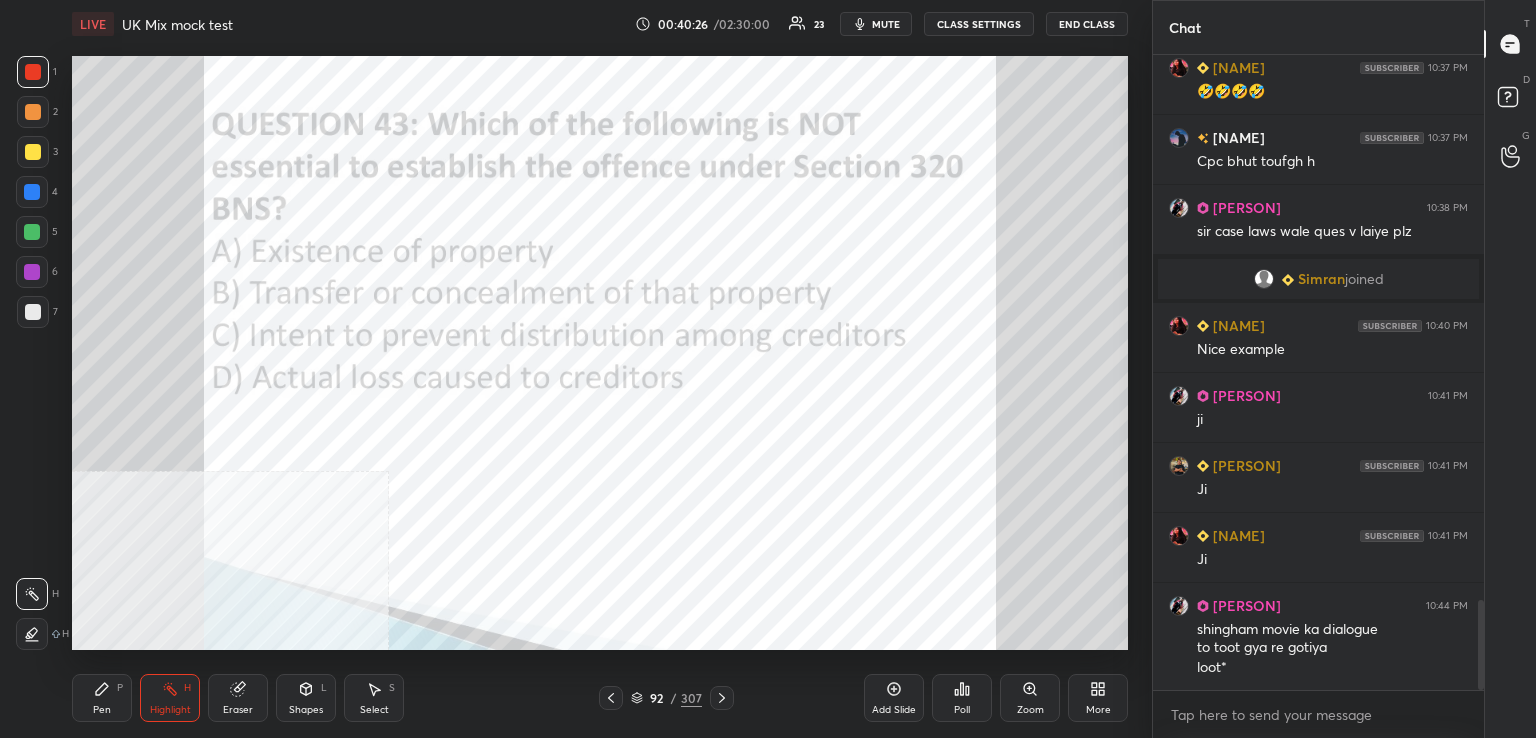 drag, startPoint x: 728, startPoint y: 697, endPoint x: 722, endPoint y: 657, distance: 40.4475 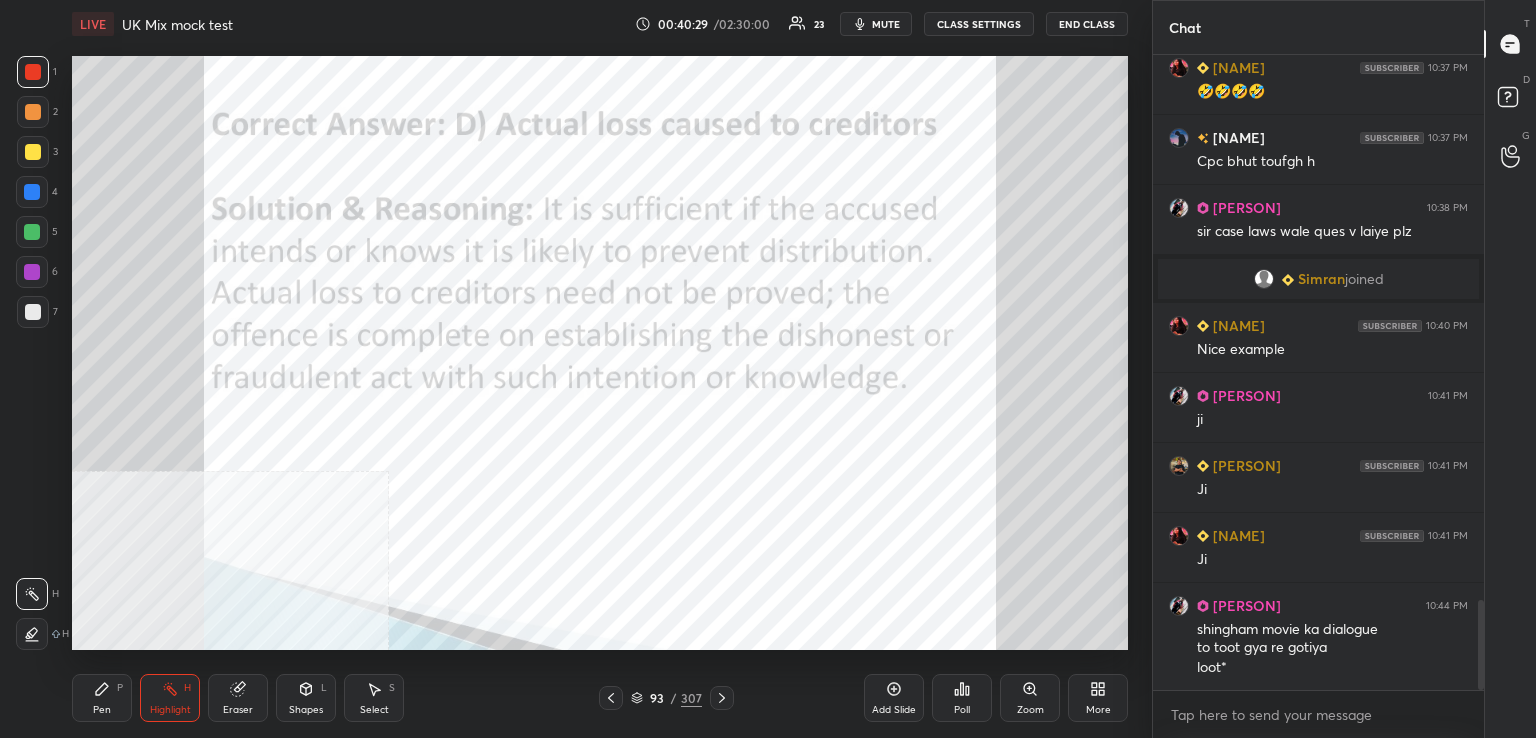 click 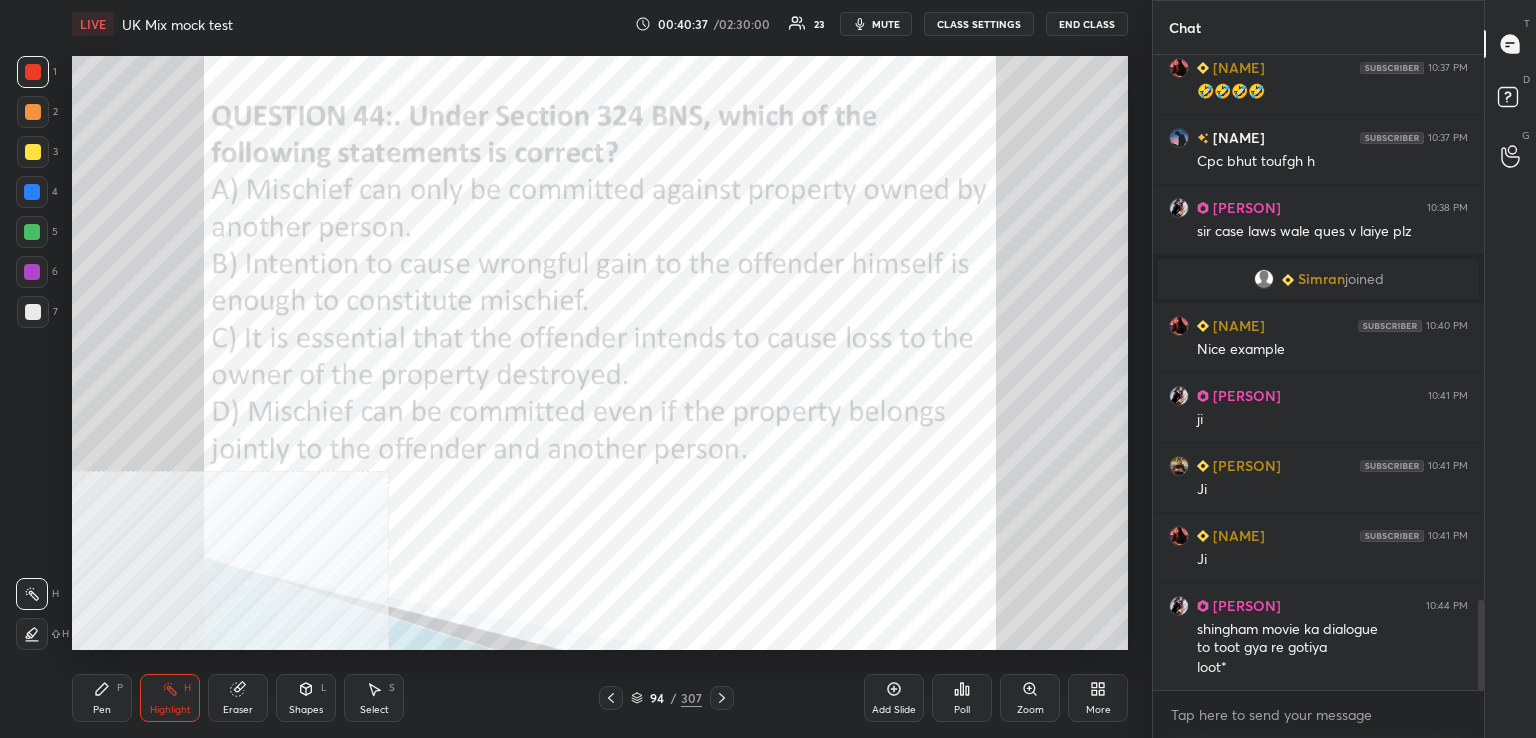click on "Poll" at bounding box center [962, 698] 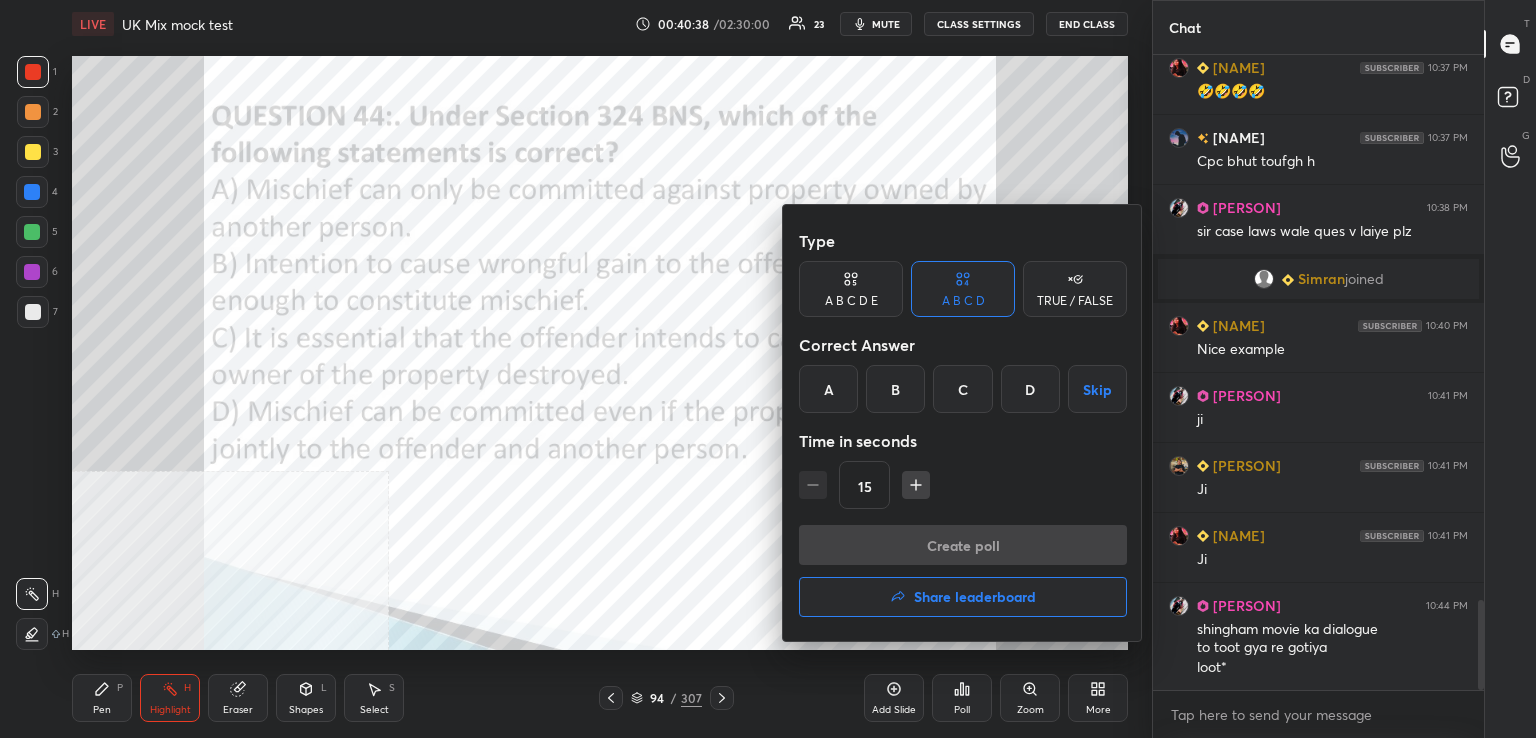 drag, startPoint x: 1024, startPoint y: 393, endPoint x: 1018, endPoint y: 405, distance: 13.416408 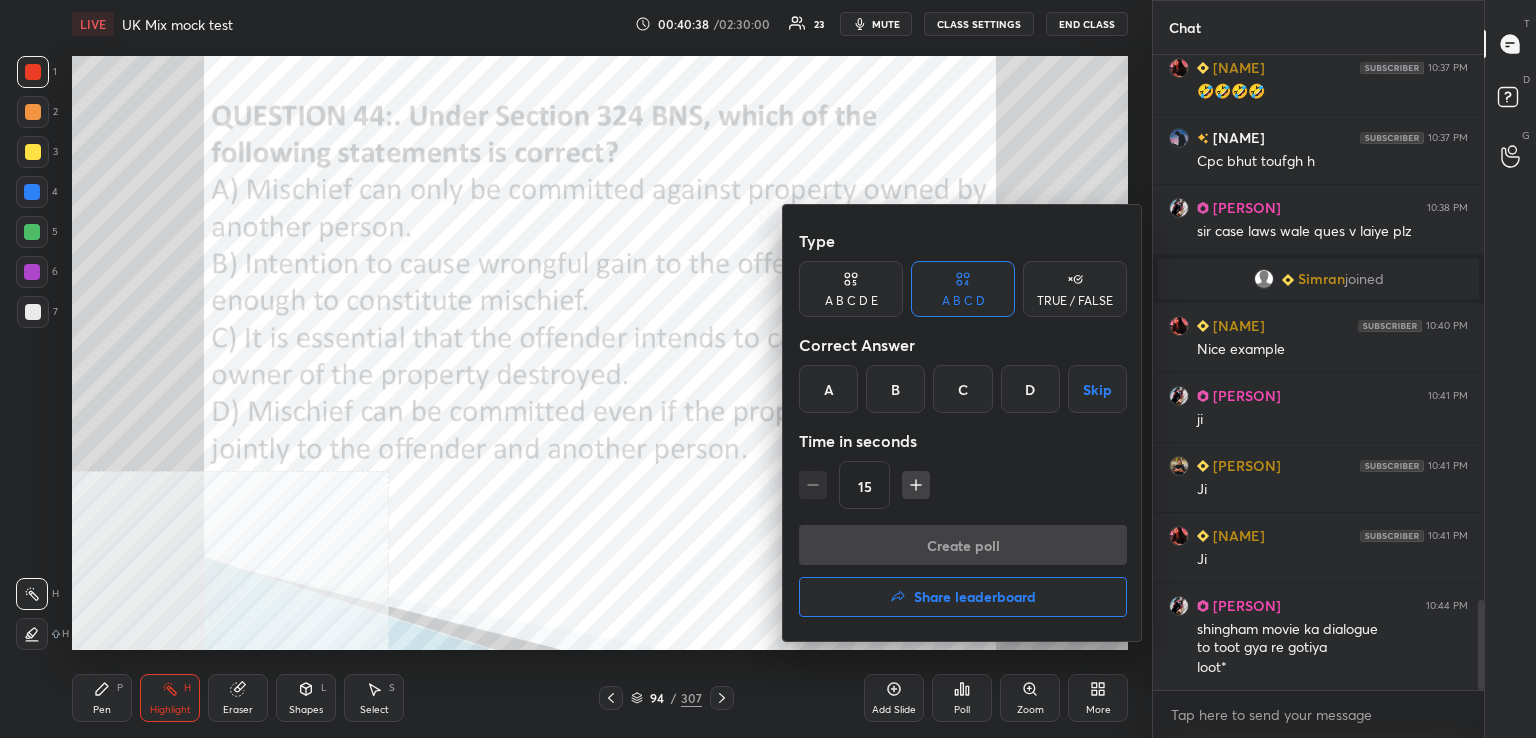click on "D" at bounding box center (1030, 389) 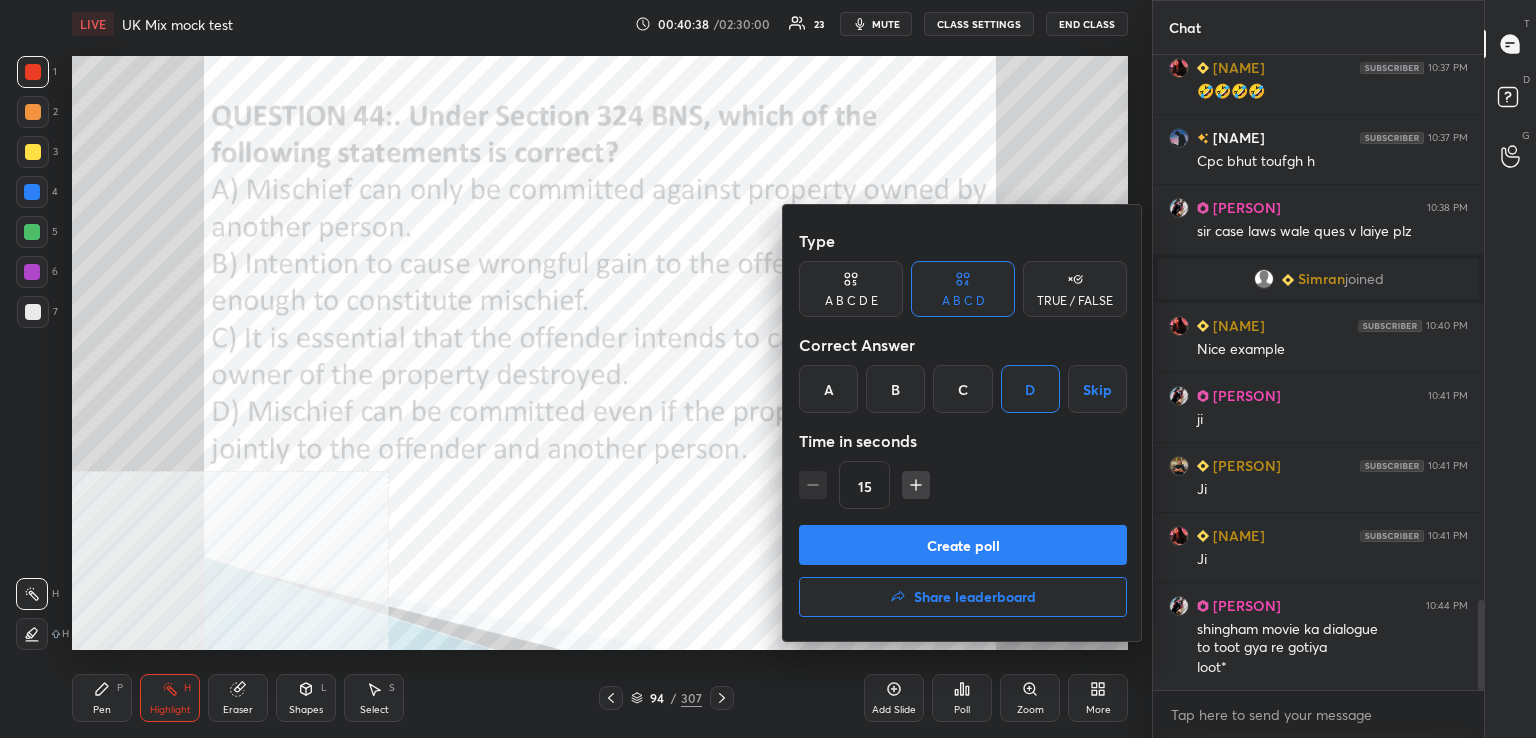 drag, startPoint x: 981, startPoint y: 543, endPoint x: 971, endPoint y: 545, distance: 10.198039 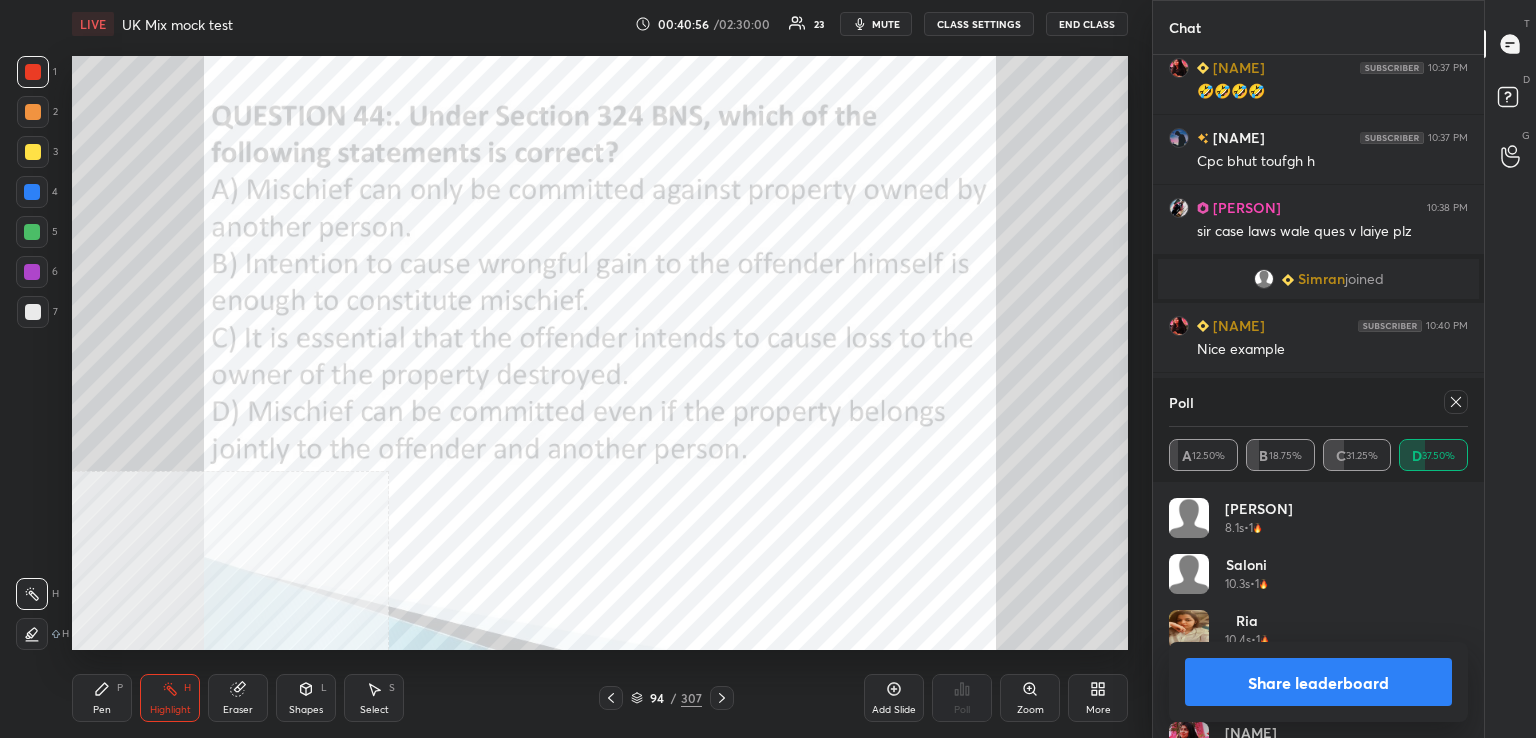 drag, startPoint x: 1455, startPoint y: 400, endPoint x: 1366, endPoint y: 409, distance: 89.453896 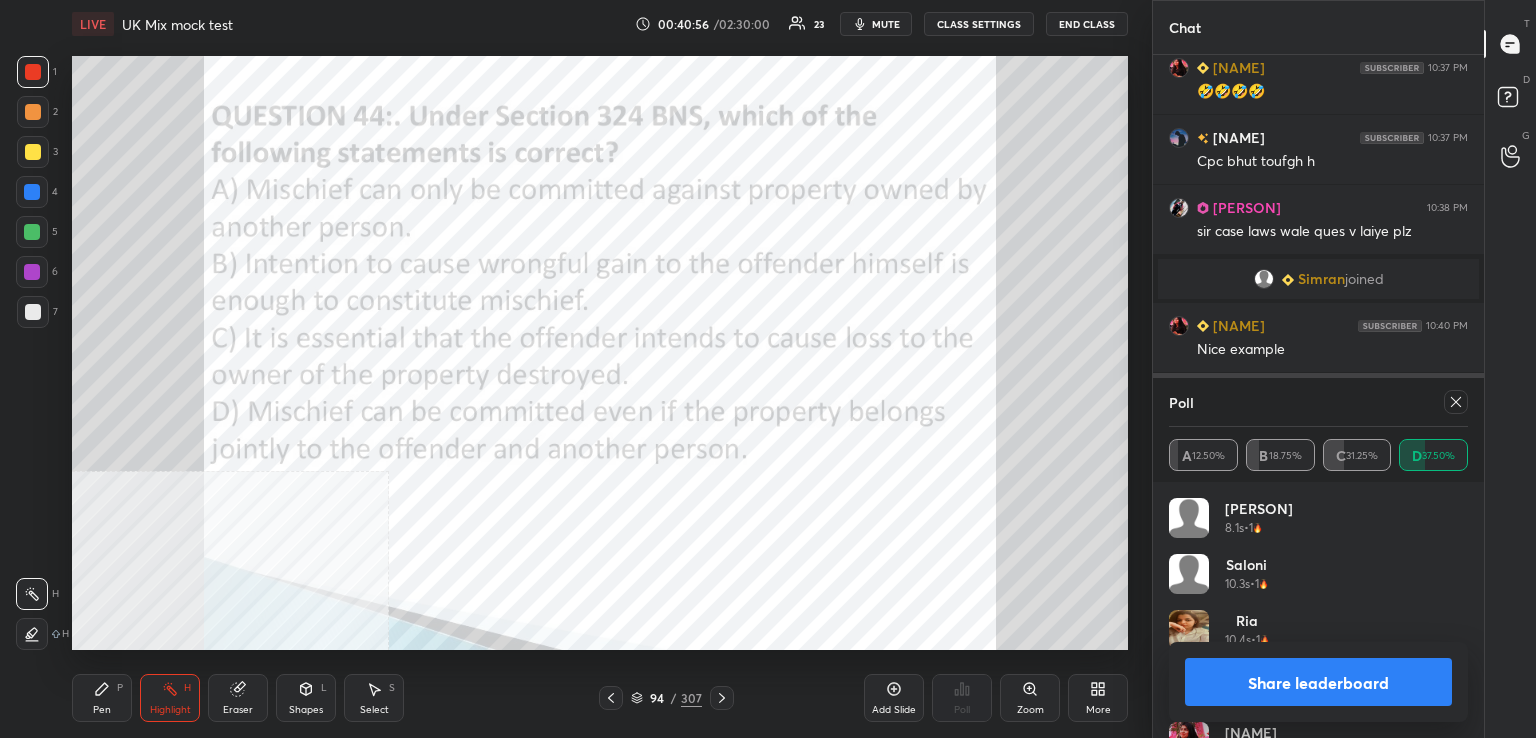 click 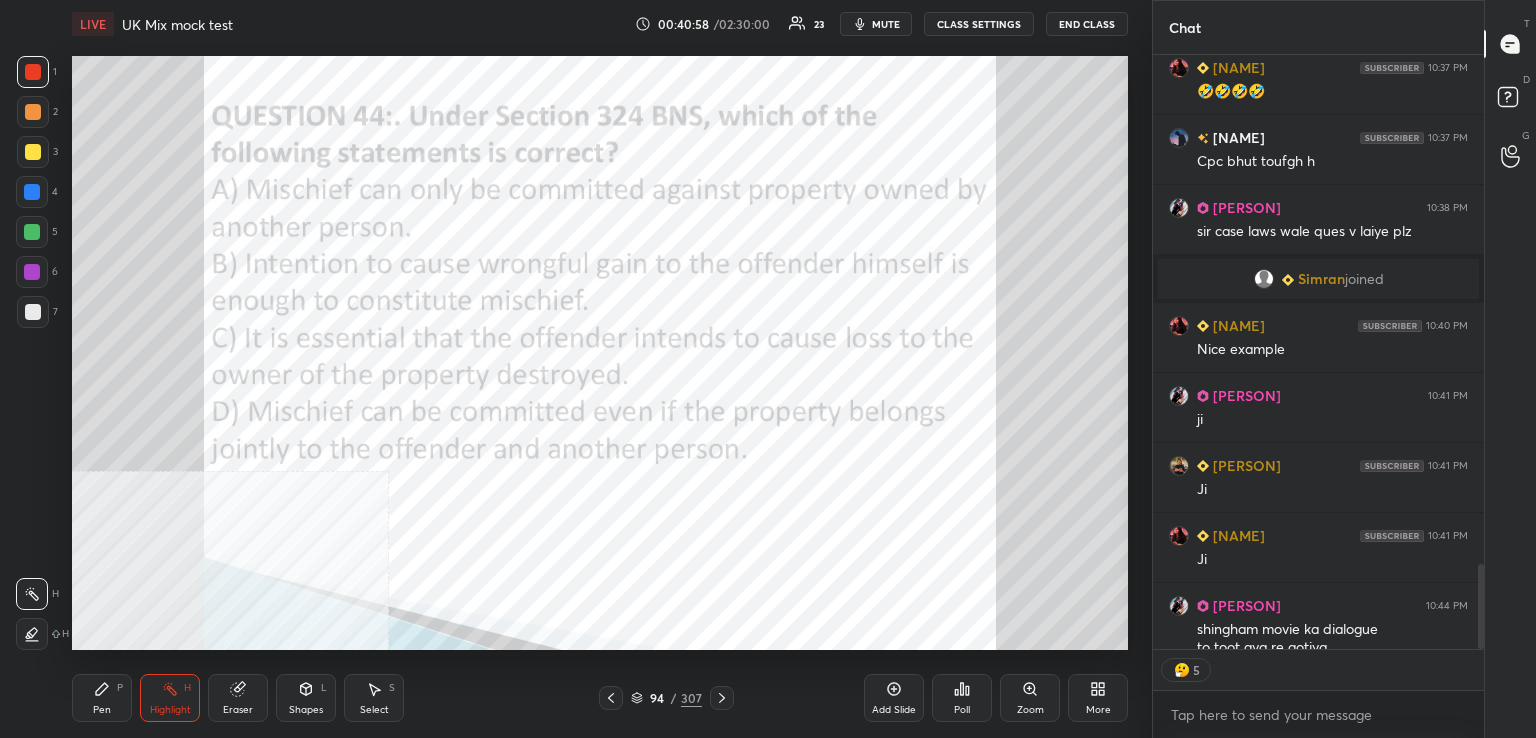 drag, startPoint x: 720, startPoint y: 701, endPoint x: 716, endPoint y: 691, distance: 10.770329 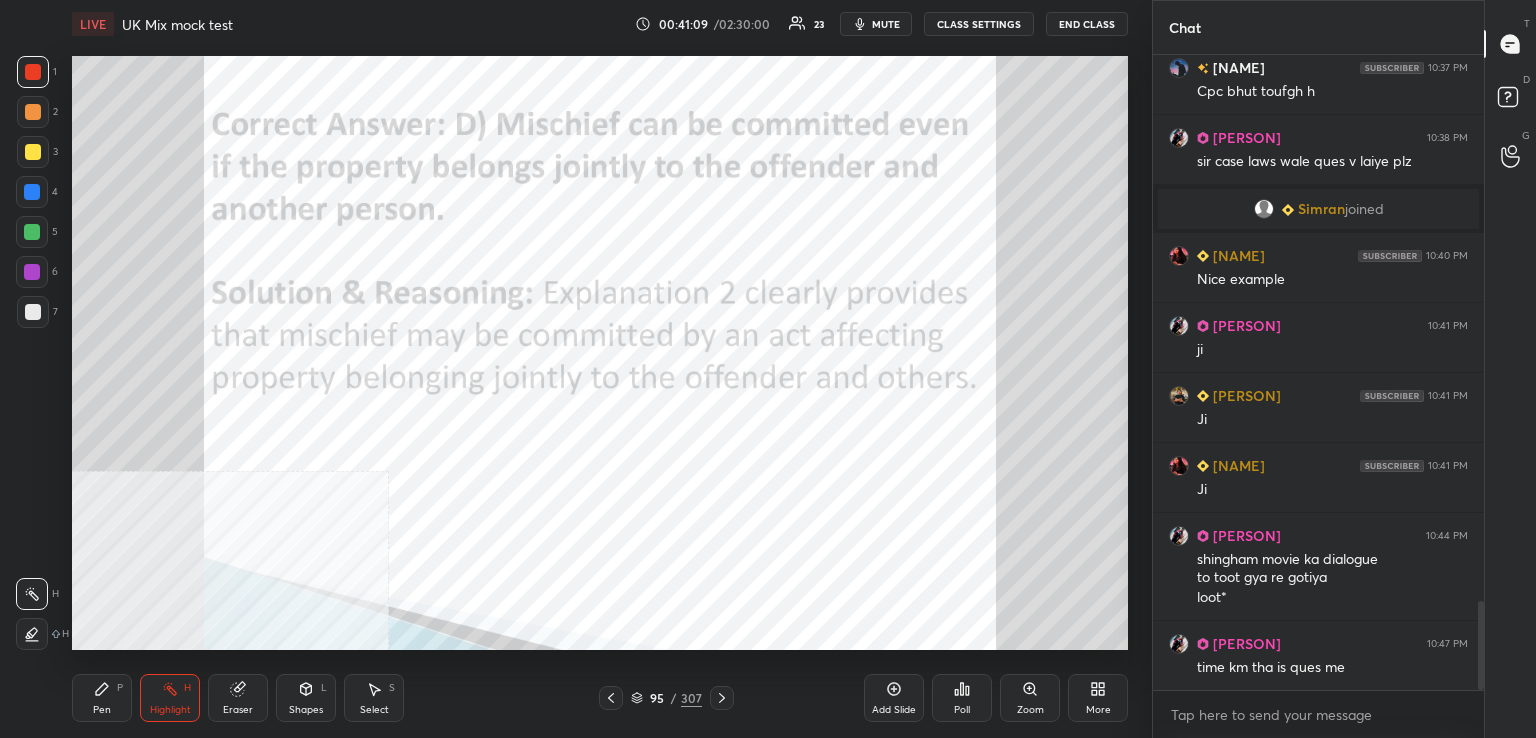 click on "Pen P Highlight H Eraser Shapes L Select S 95 / 307 Add Slide Poll Zoom More" at bounding box center (600, 698) 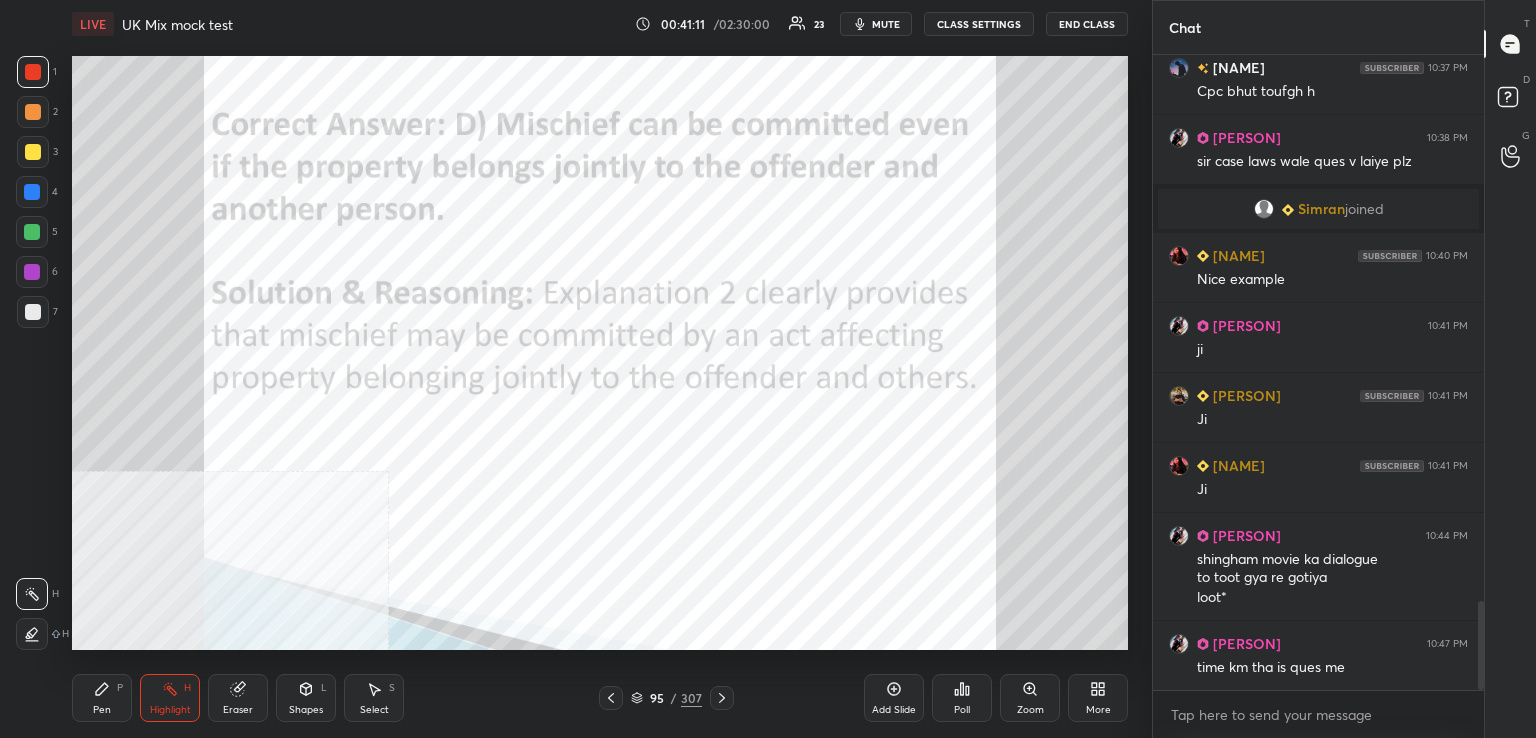 click 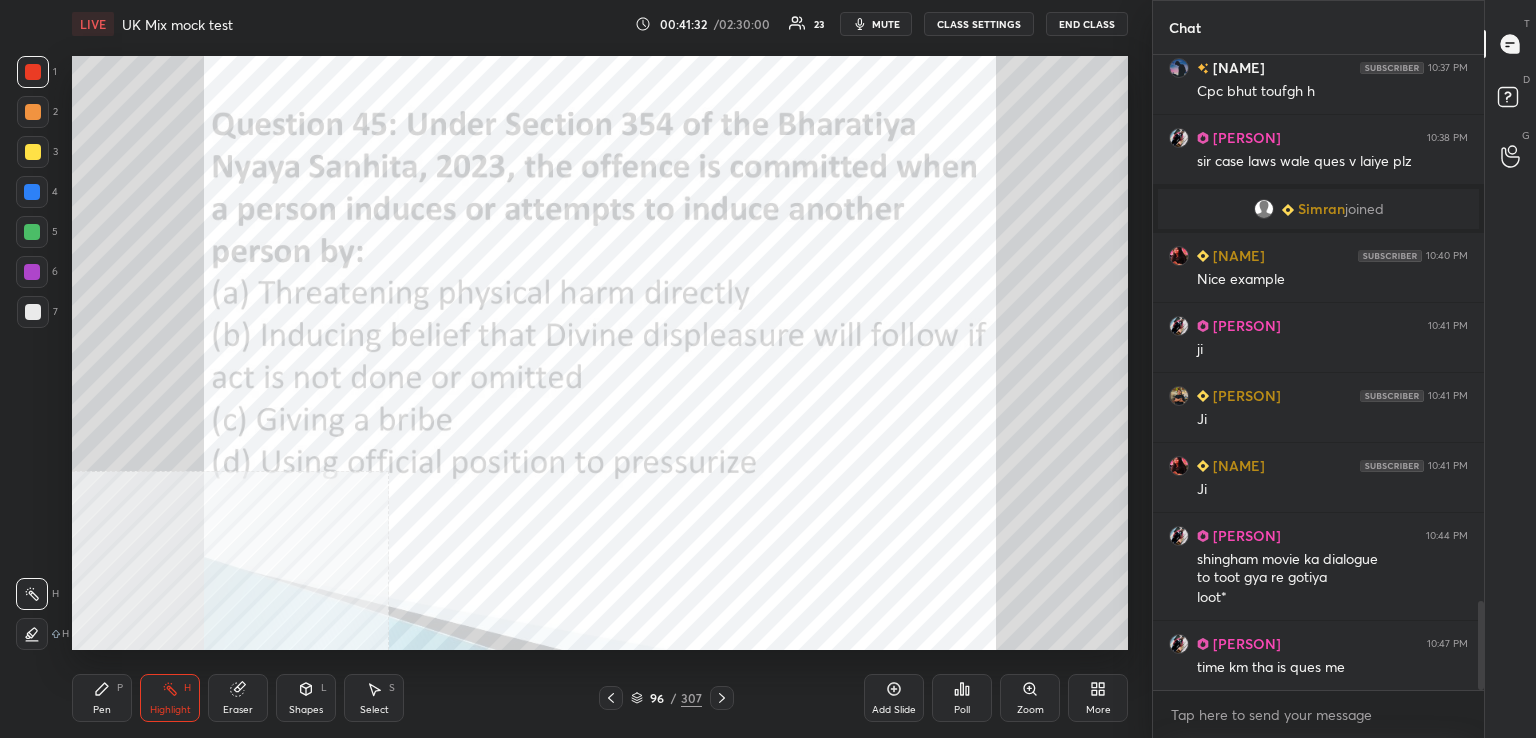 click on "Poll" at bounding box center (962, 698) 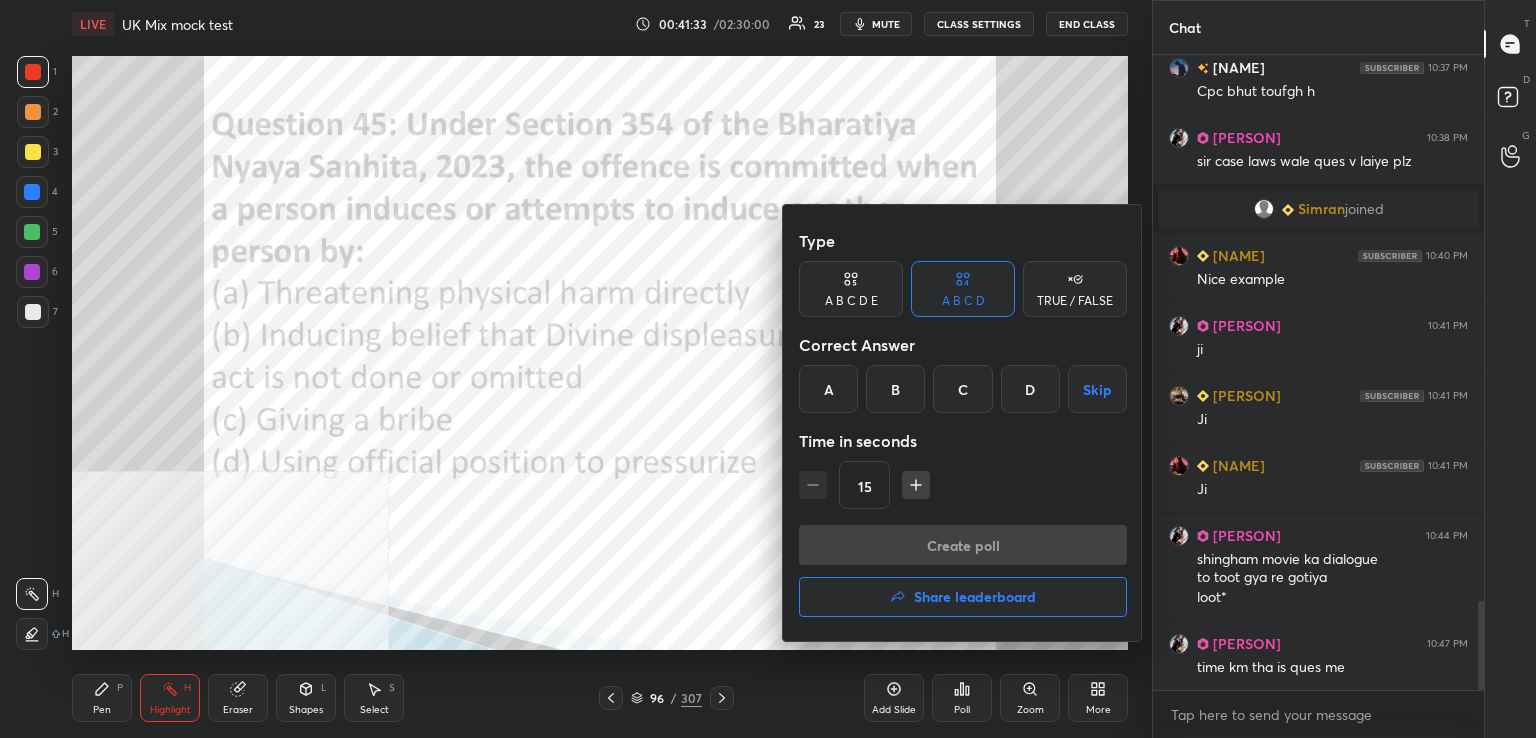 drag, startPoint x: 891, startPoint y: 385, endPoint x: 893, endPoint y: 434, distance: 49.0408 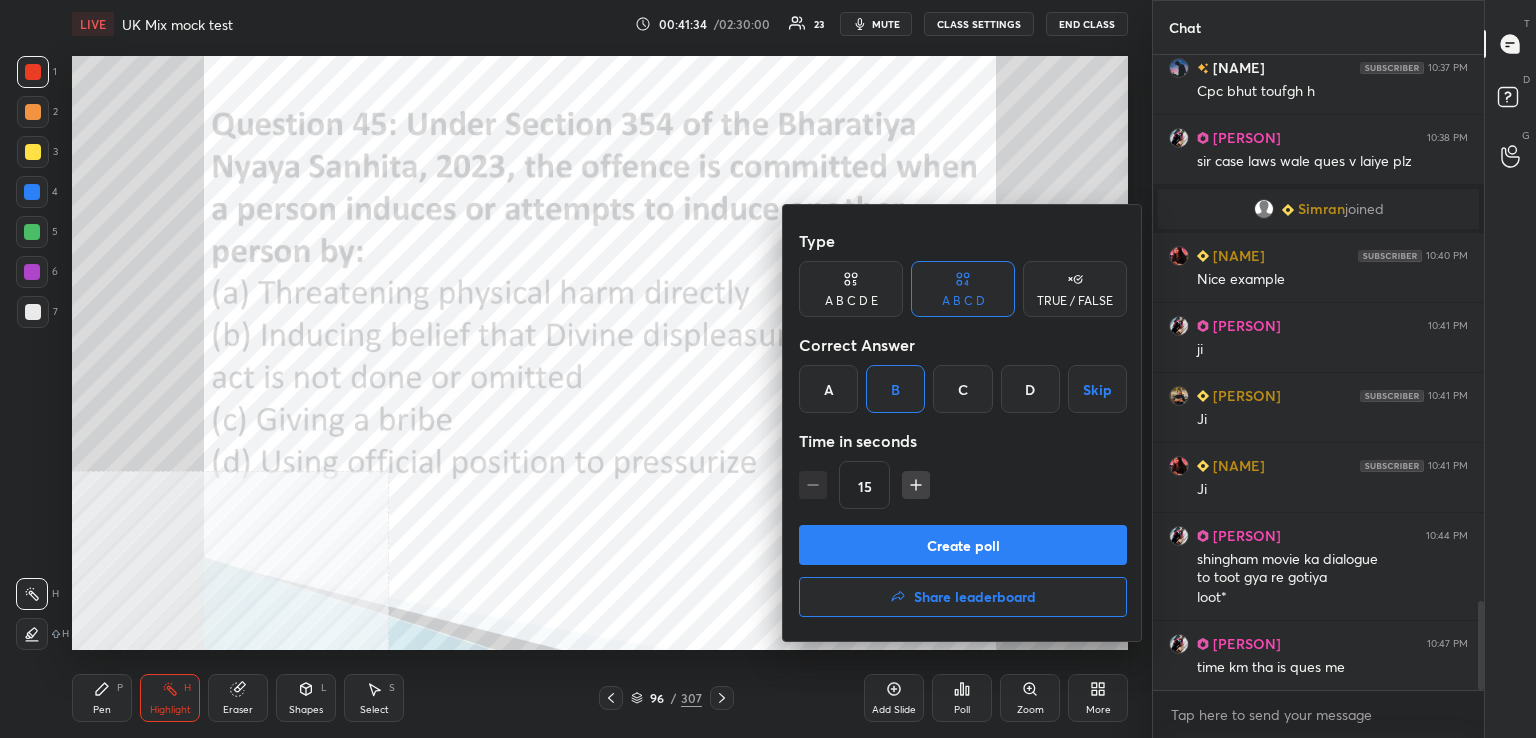drag, startPoint x: 909, startPoint y: 552, endPoint x: 899, endPoint y: 548, distance: 10.770329 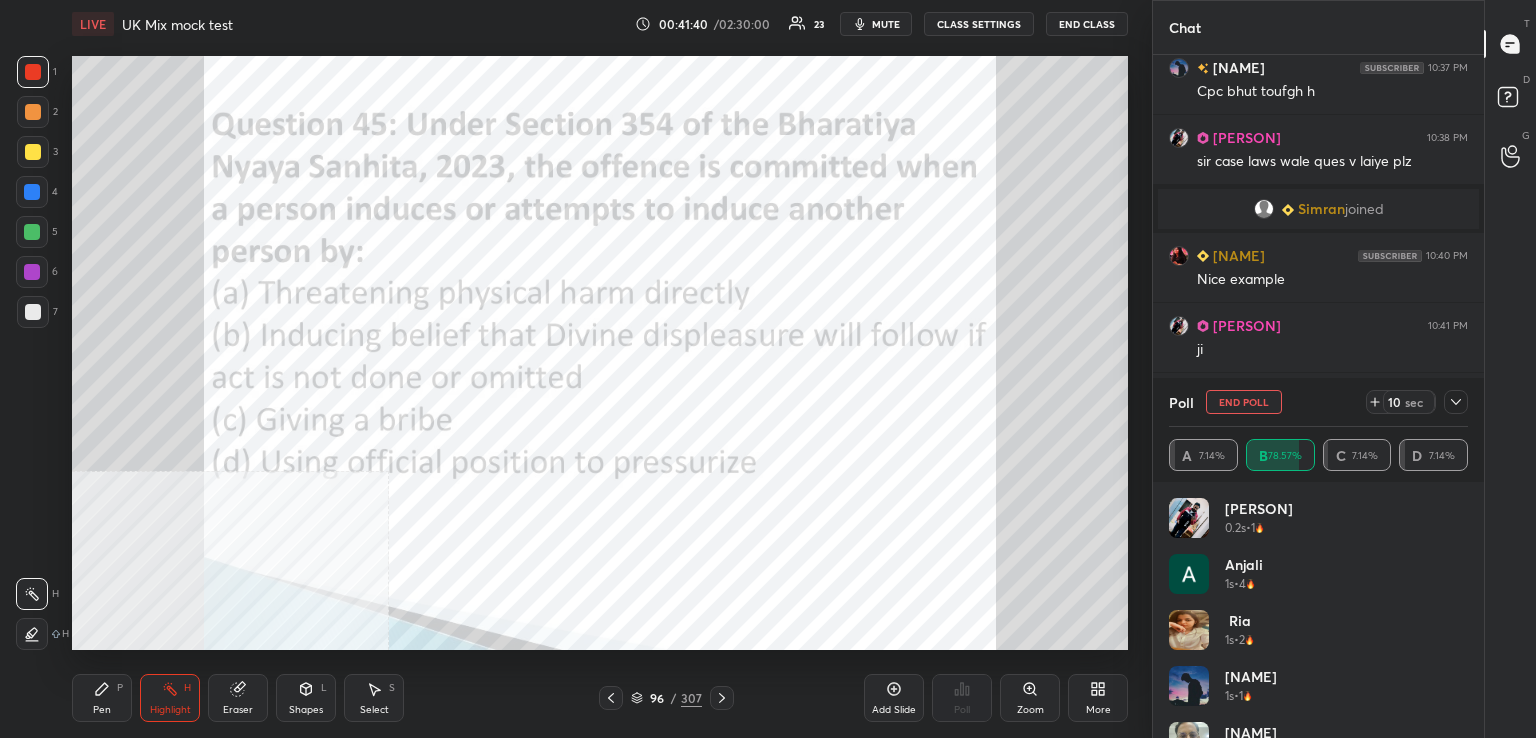 drag, startPoint x: 892, startPoint y: 28, endPoint x: 945, endPoint y: 3, distance: 58.60034 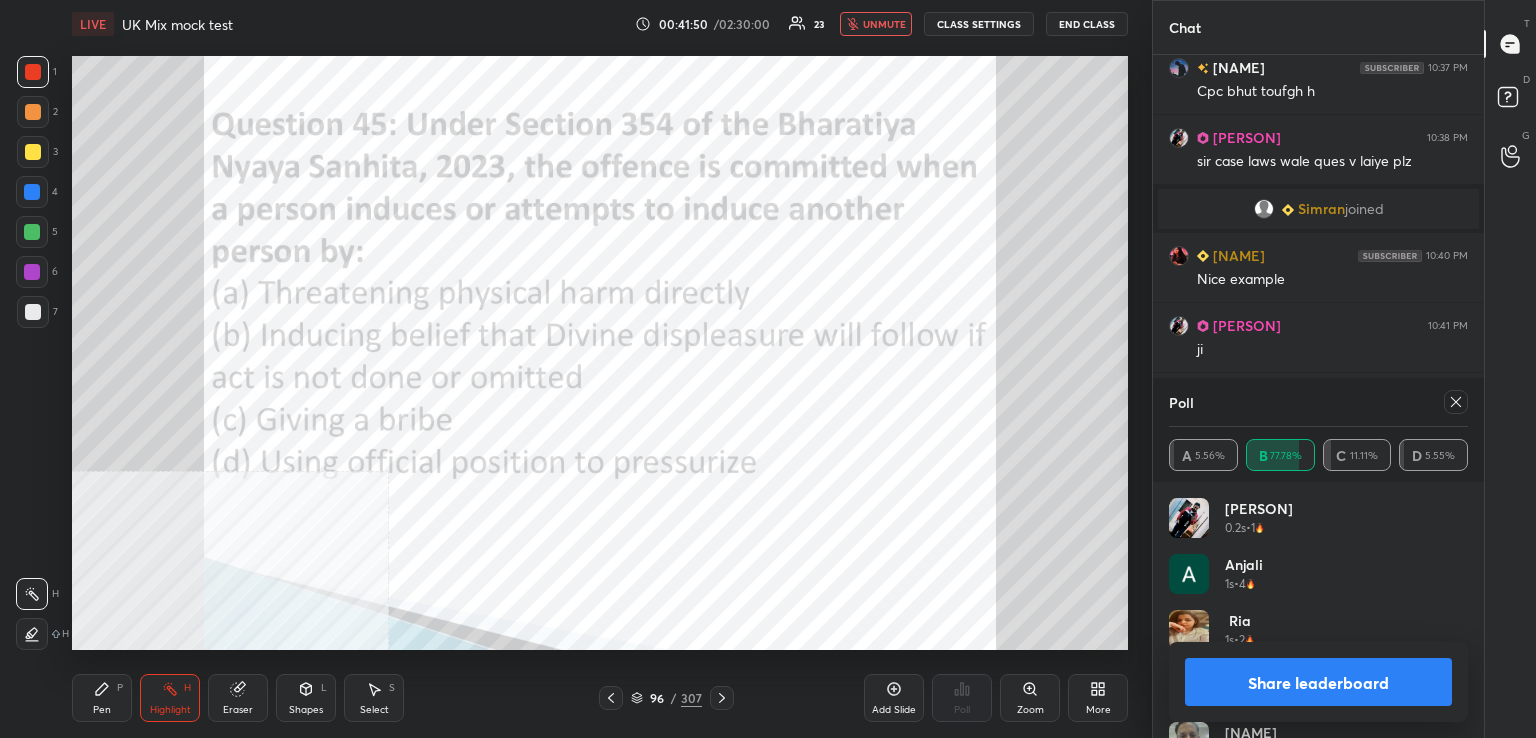 drag, startPoint x: 873, startPoint y: 20, endPoint x: 960, endPoint y: 48, distance: 91.394745 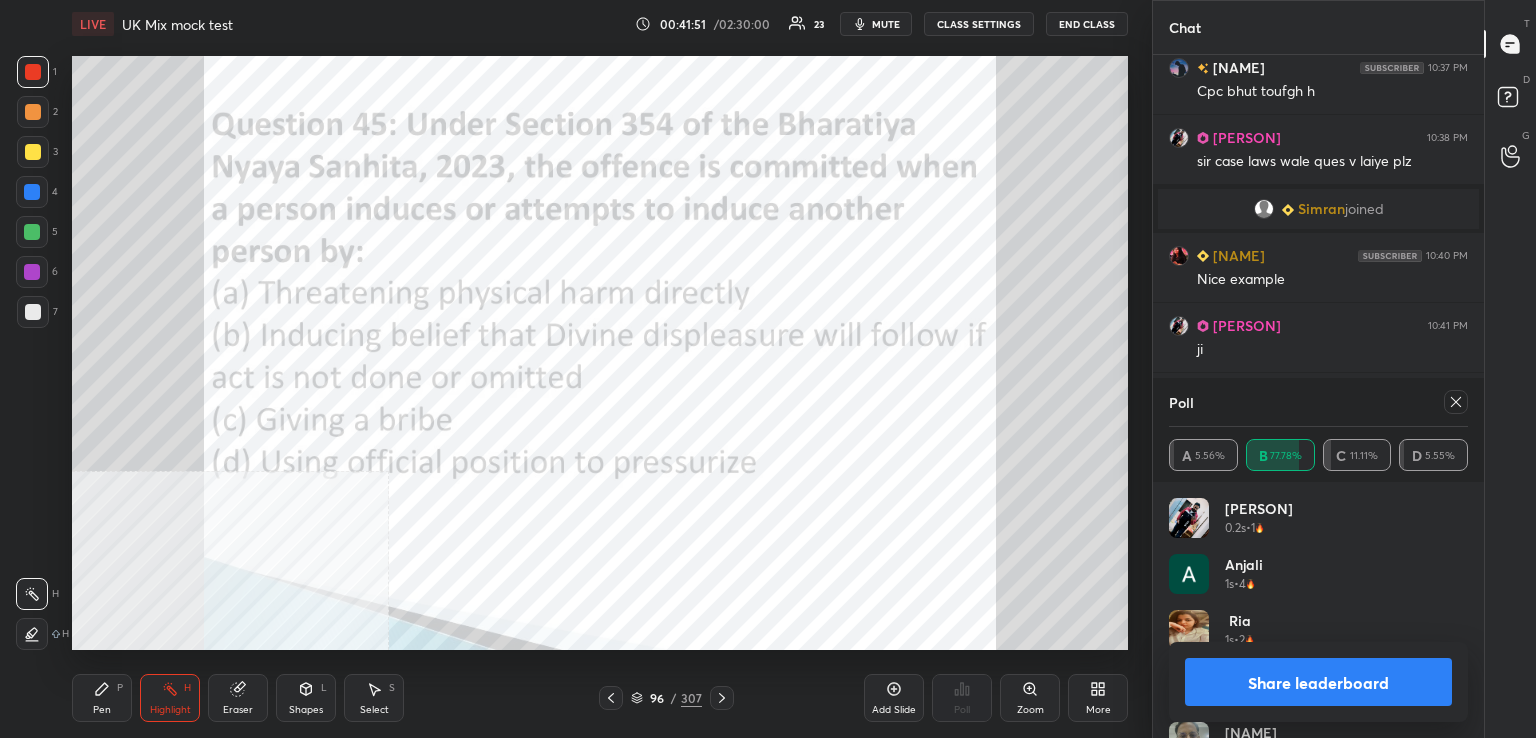 click 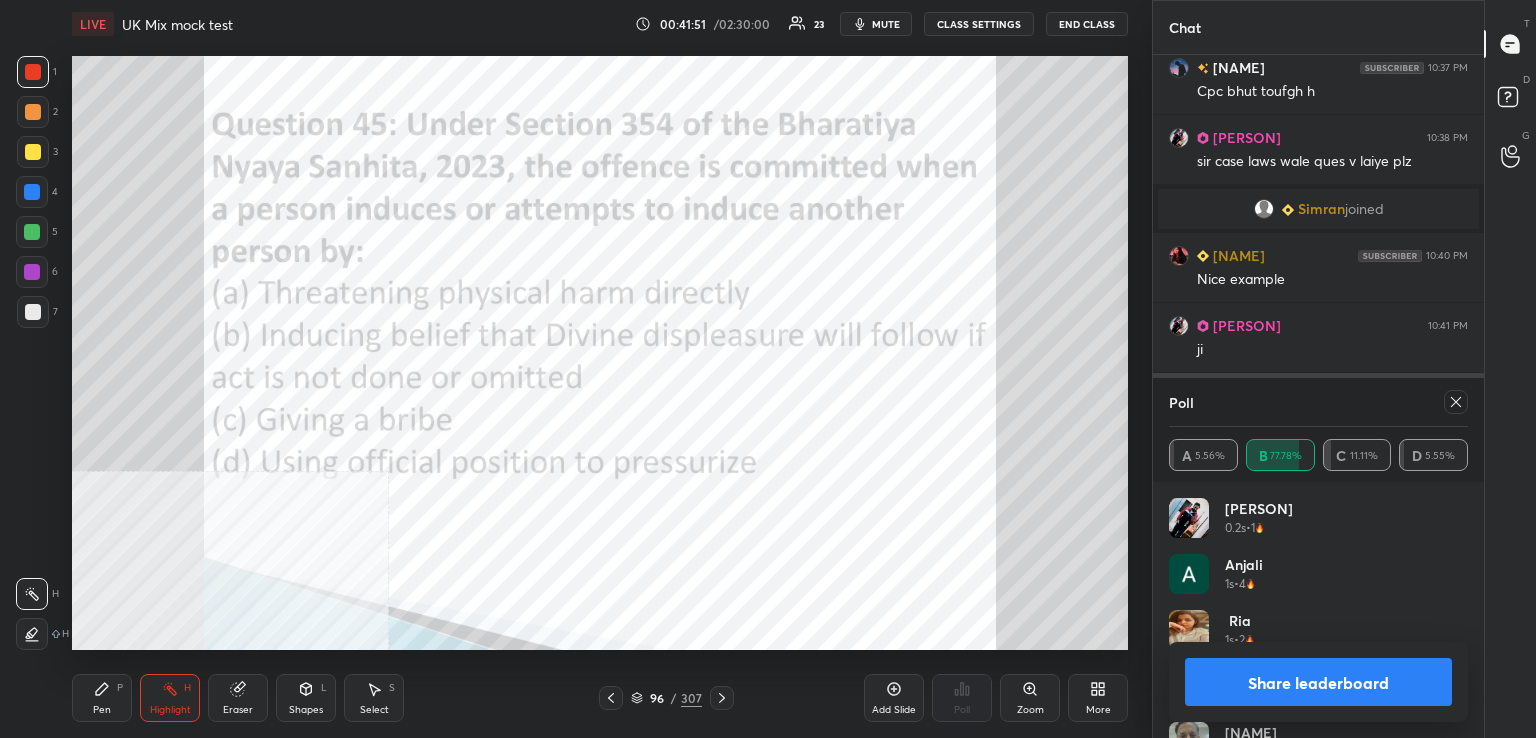 scroll, scrollTop: 88, scrollLeft: 293, axis: both 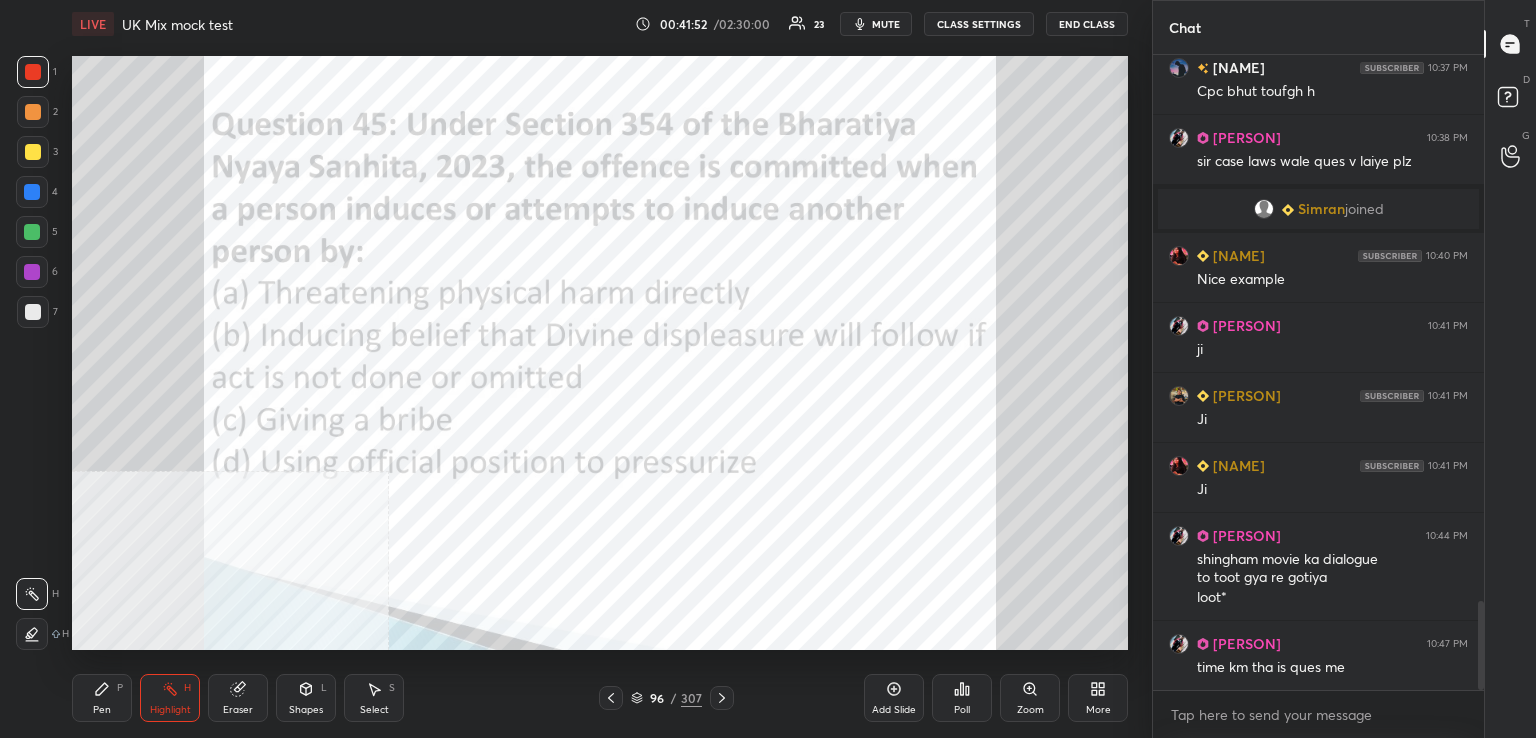 click at bounding box center (722, 698) 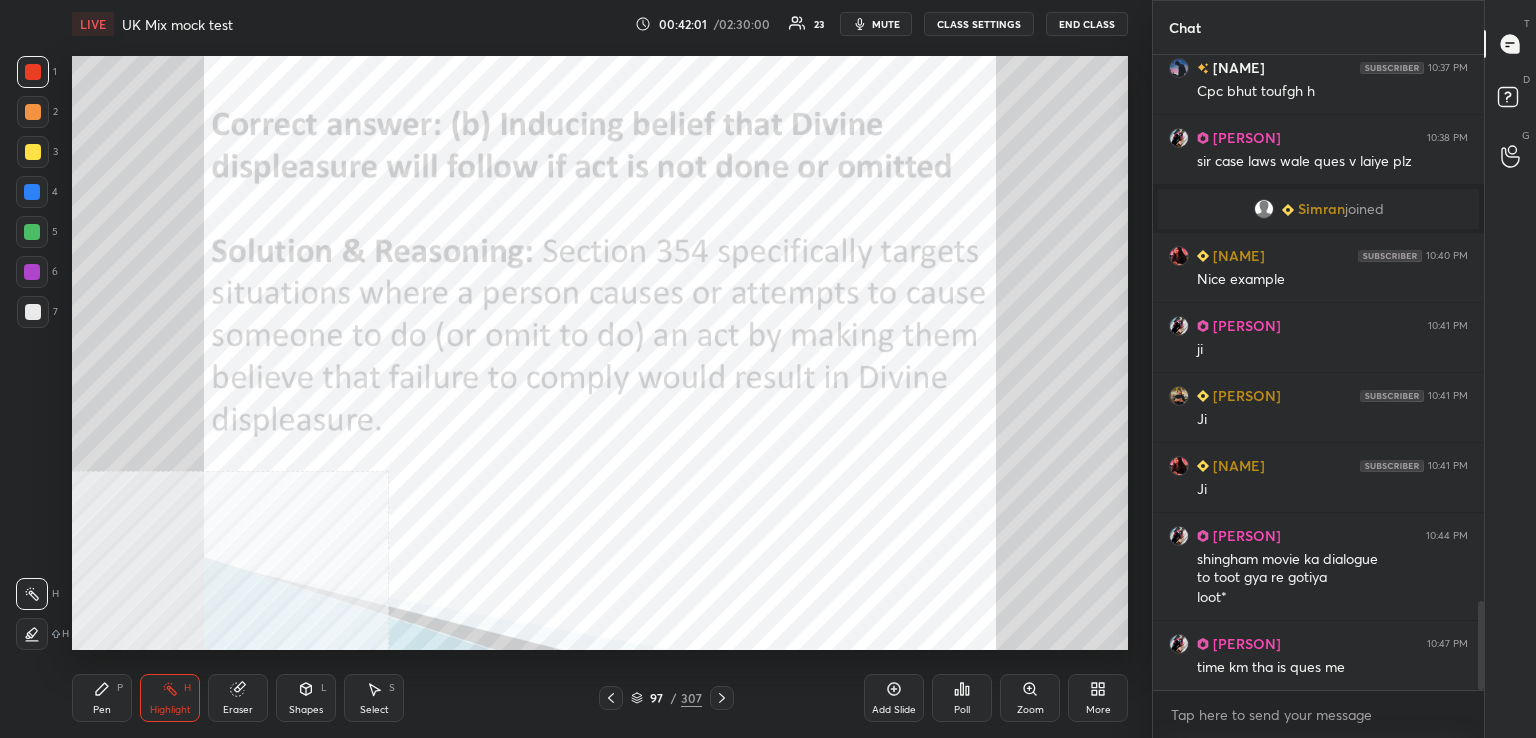 click at bounding box center (722, 698) 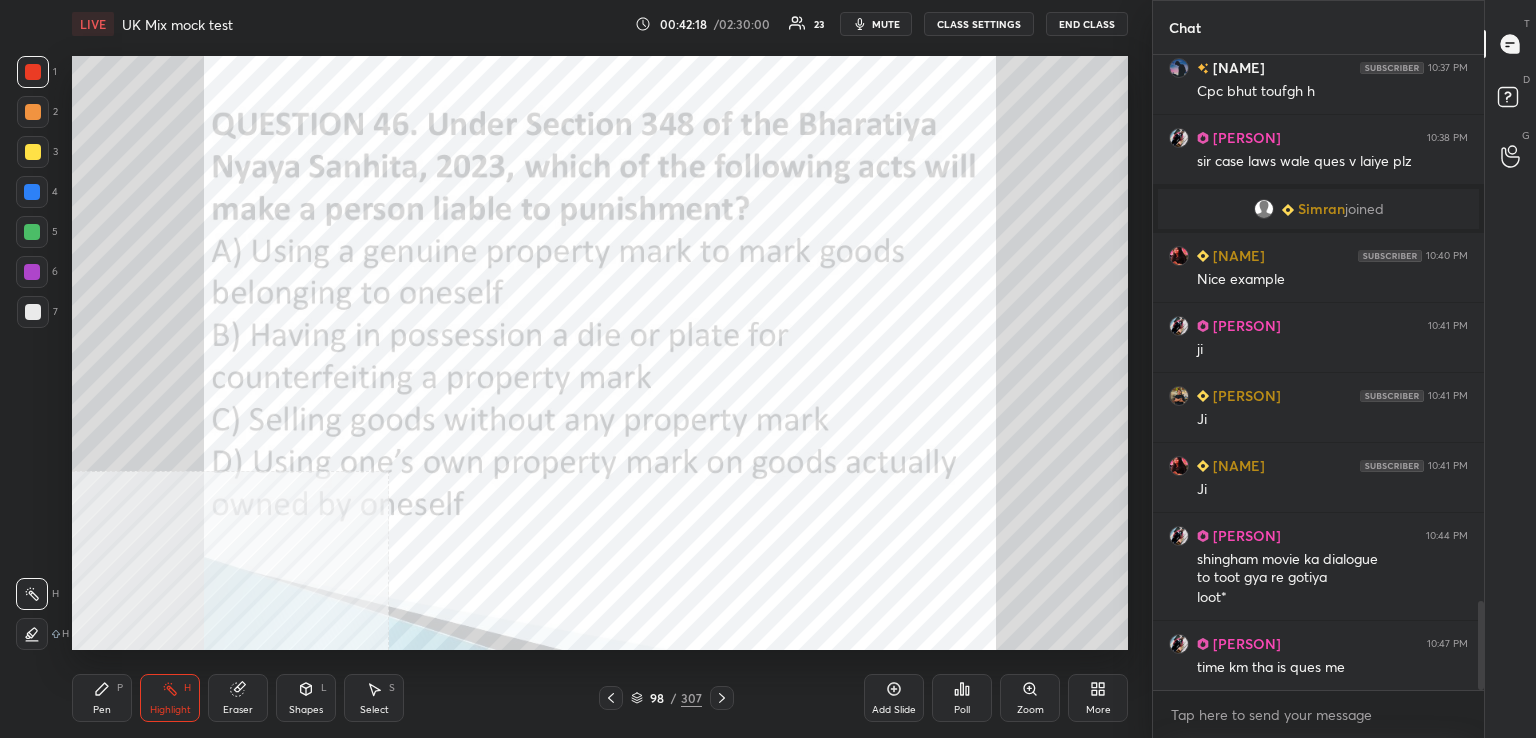 click on "Poll" at bounding box center [962, 698] 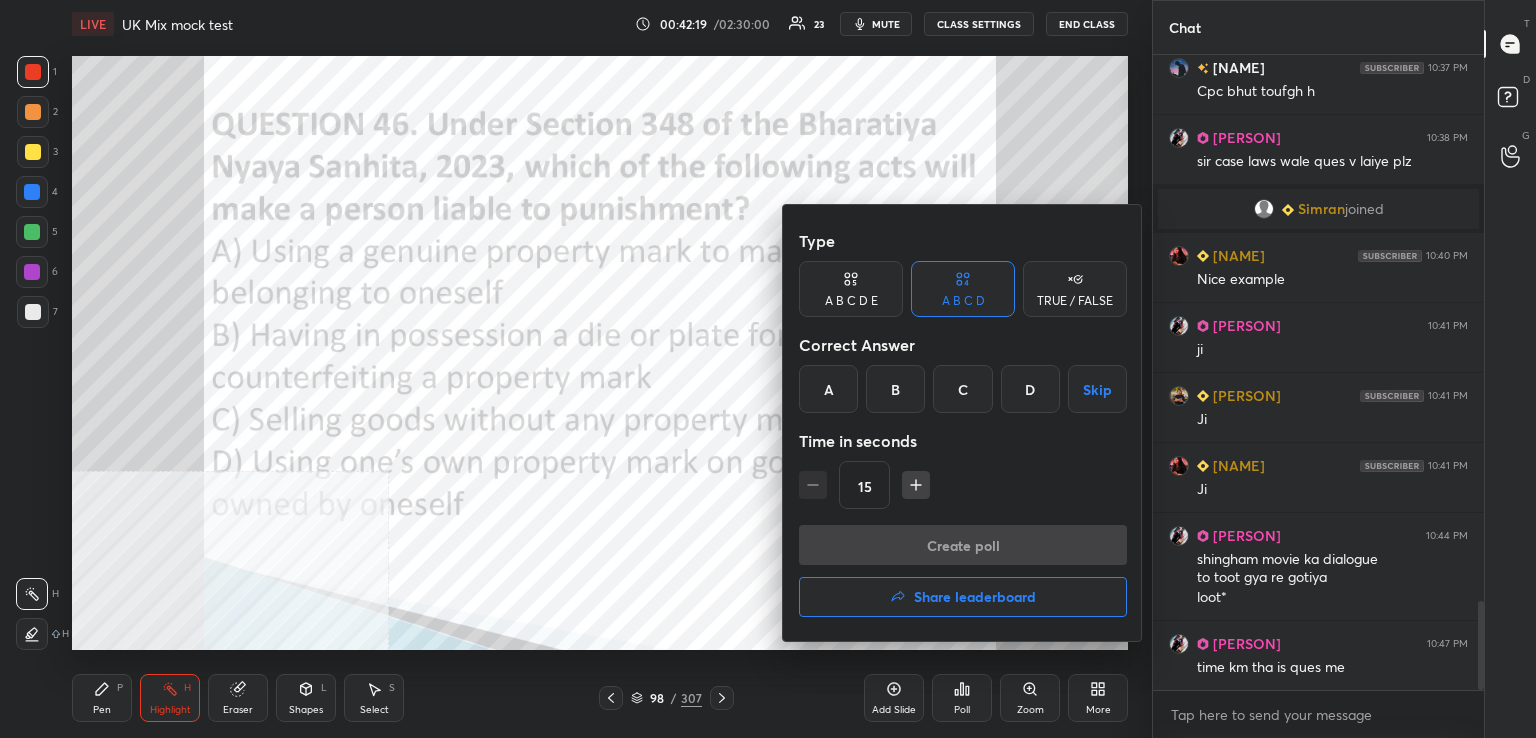 drag, startPoint x: 876, startPoint y: 384, endPoint x: 879, endPoint y: 394, distance: 10.440307 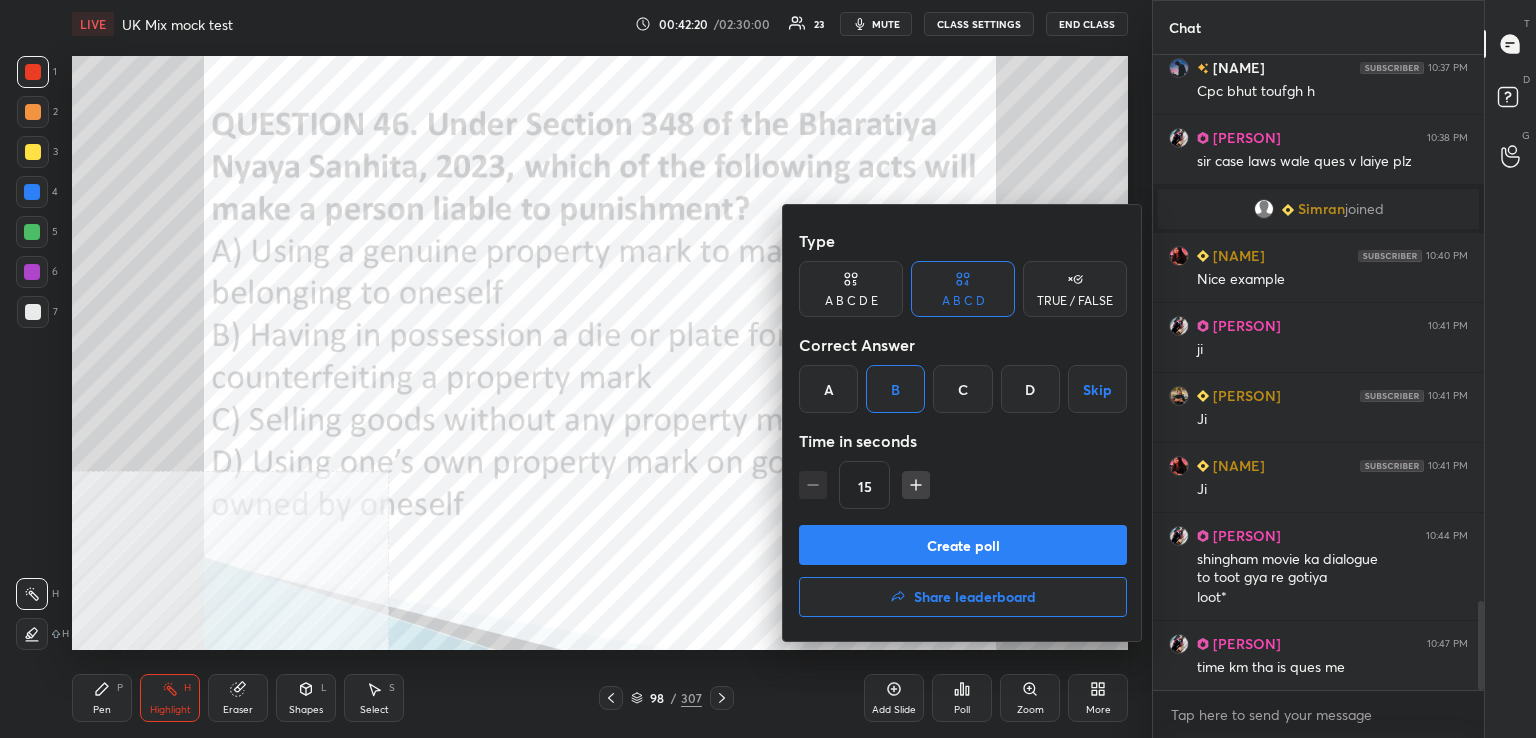 drag, startPoint x: 928, startPoint y: 552, endPoint x: 907, endPoint y: 549, distance: 21.213203 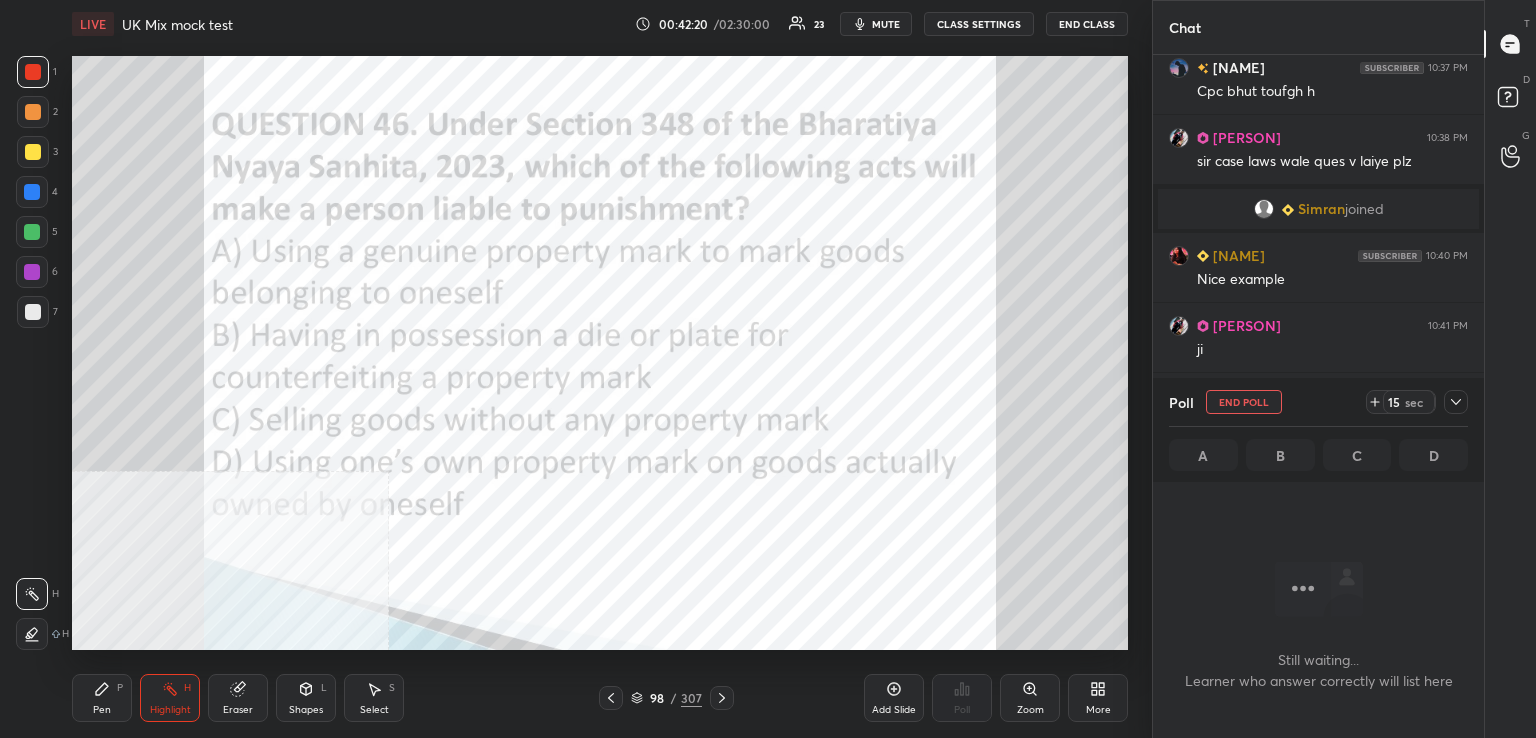 scroll, scrollTop: 588, scrollLeft: 325, axis: both 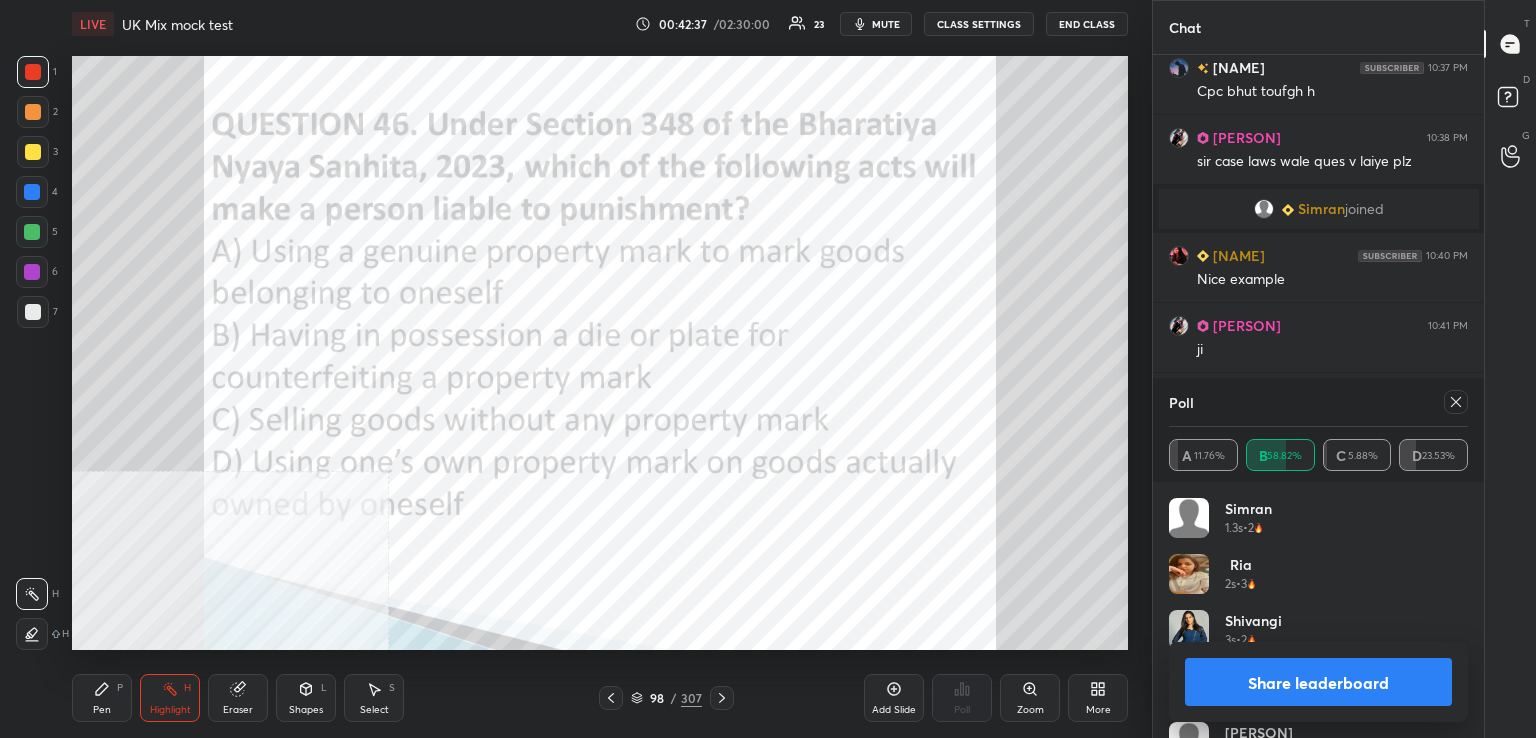 click at bounding box center (1456, 402) 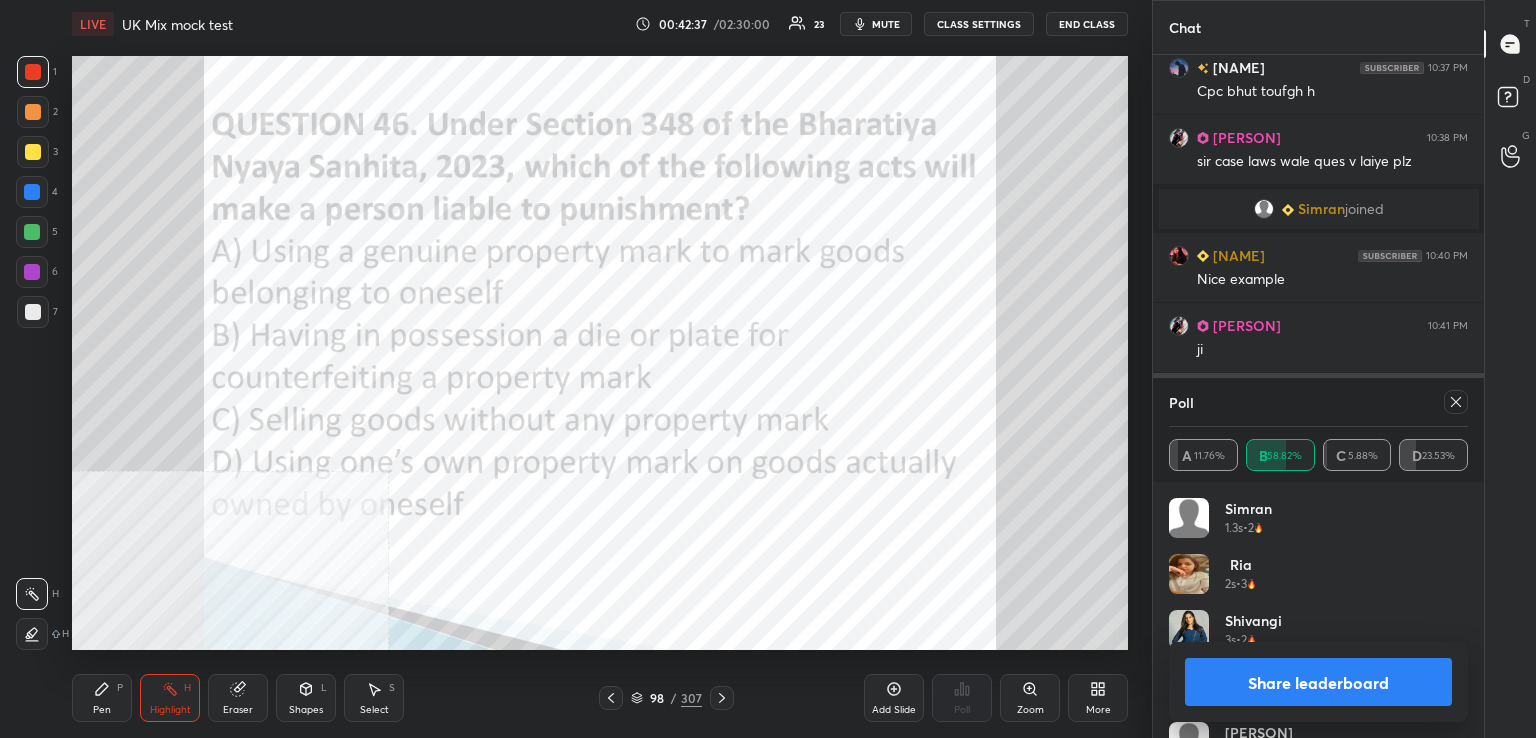 scroll, scrollTop: 88, scrollLeft: 293, axis: both 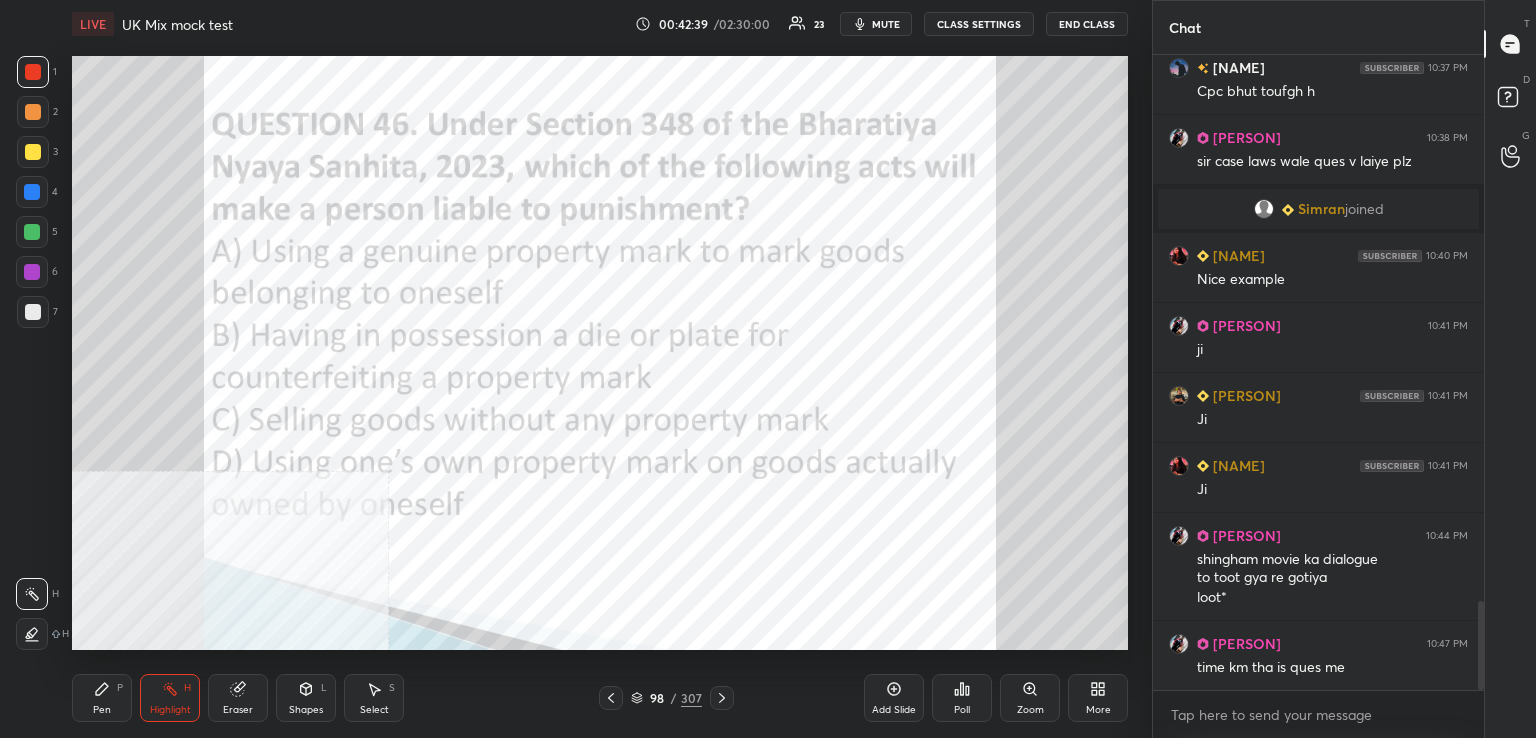 drag, startPoint x: 712, startPoint y: 707, endPoint x: 713, endPoint y: 682, distance: 25.019993 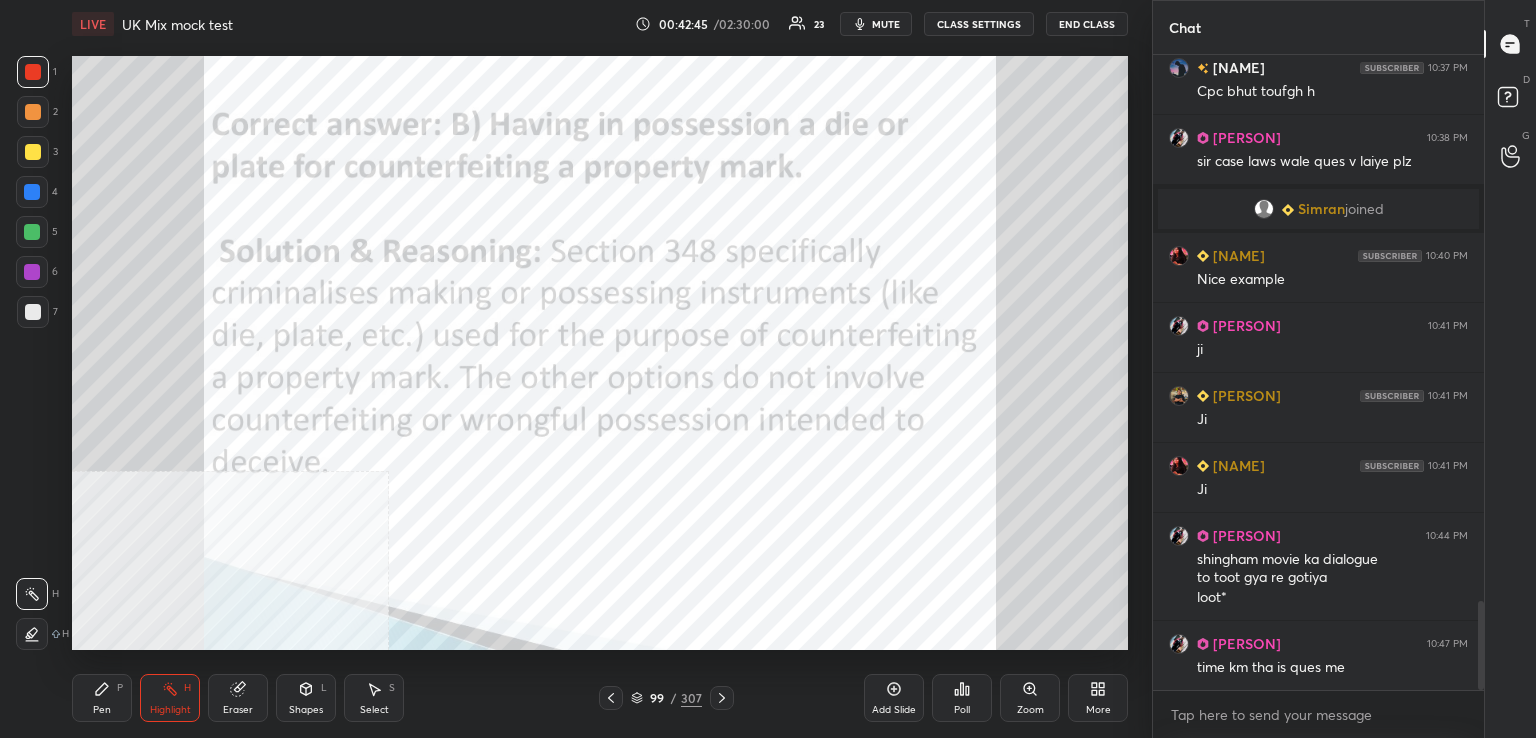 click 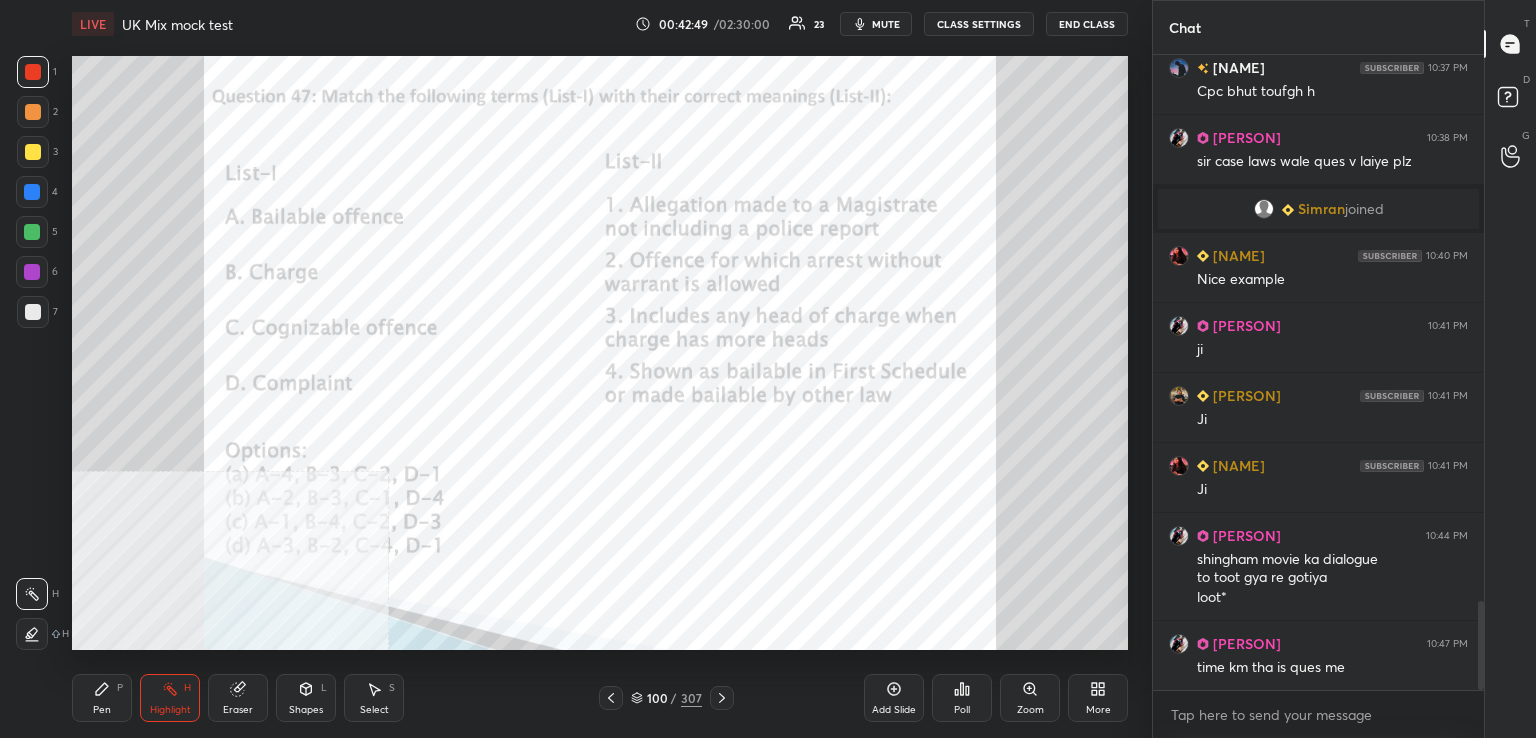 click 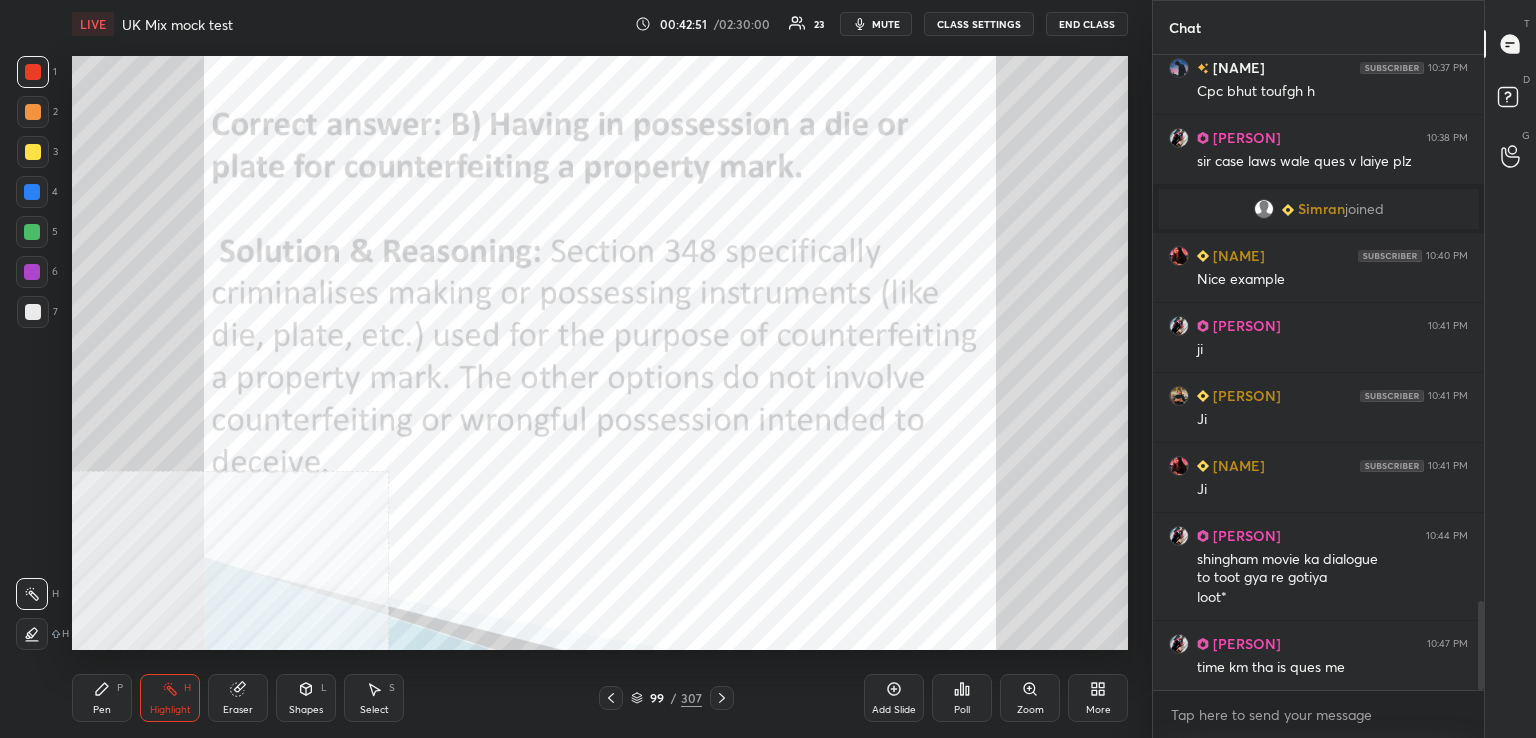click on "Poll" at bounding box center [962, 698] 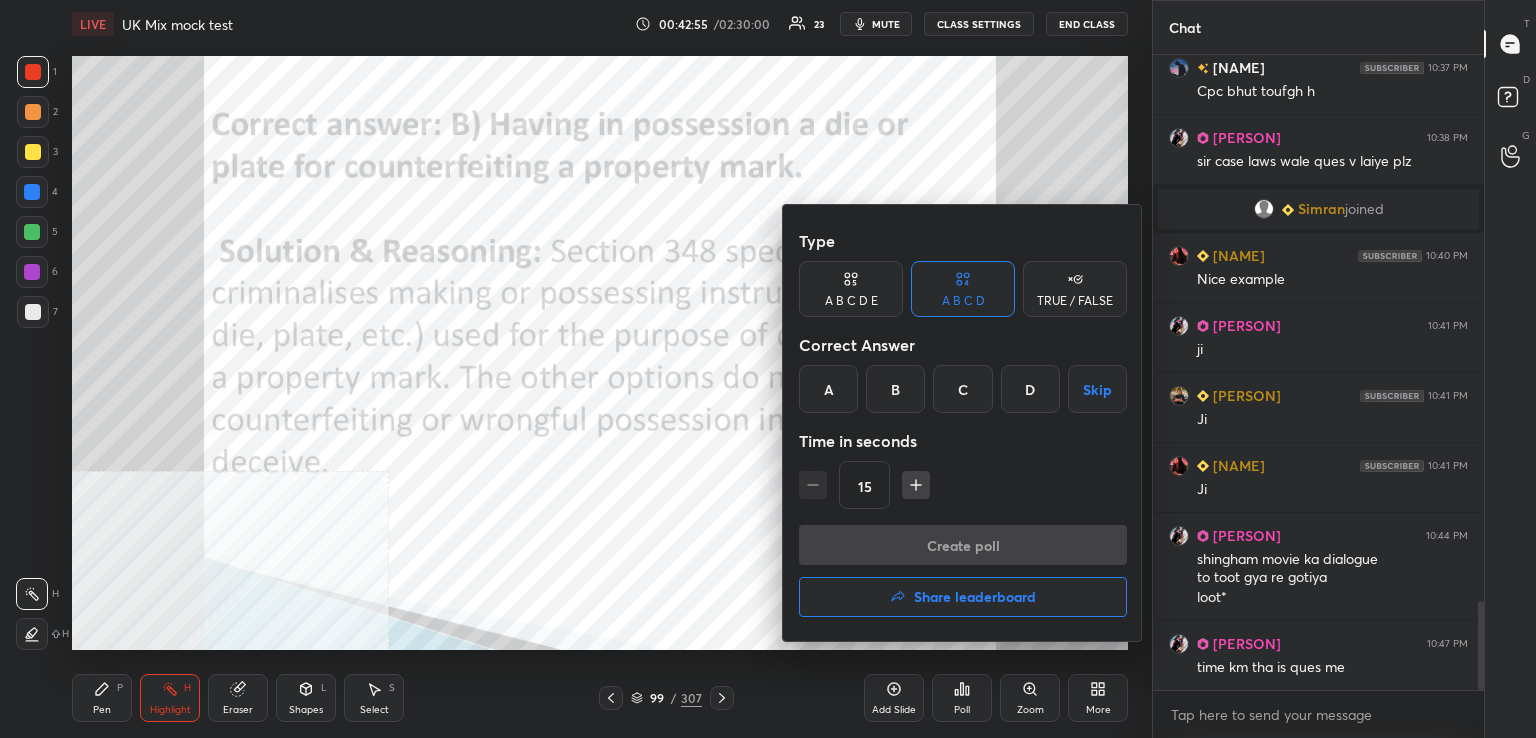 click on "Share leaderboard" at bounding box center (975, 597) 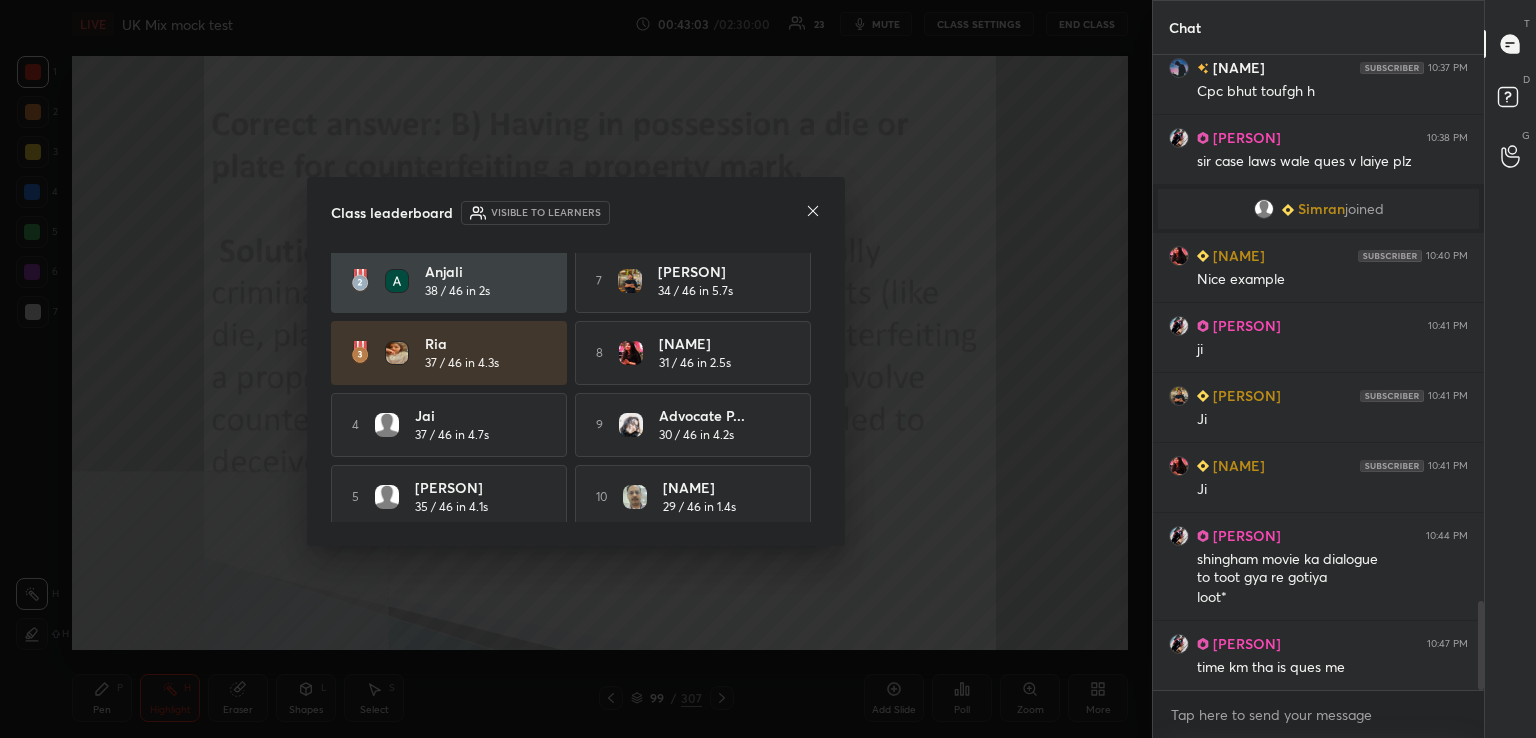 scroll, scrollTop: 88, scrollLeft: 0, axis: vertical 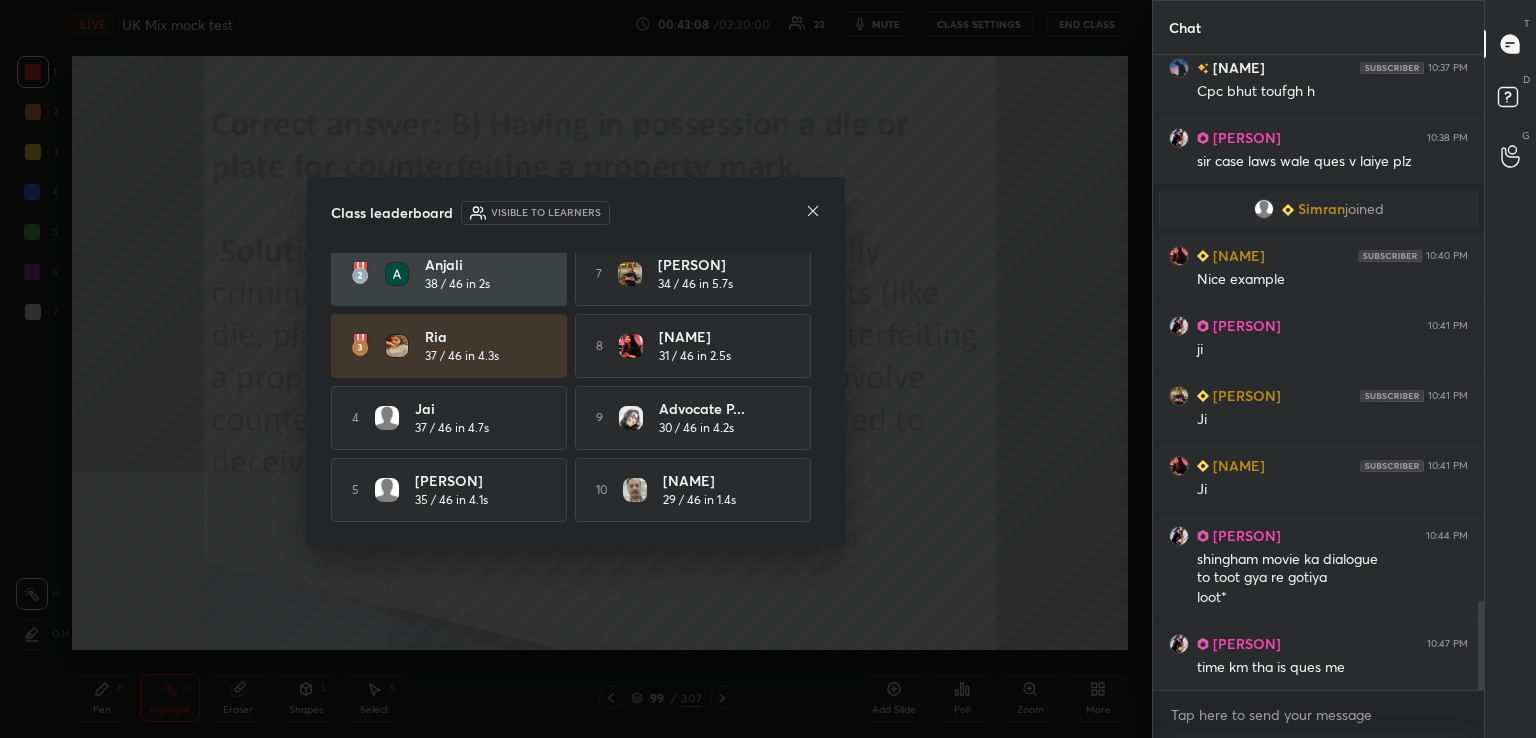 drag, startPoint x: 803, startPoint y: 209, endPoint x: 795, endPoint y: 230, distance: 22.472204 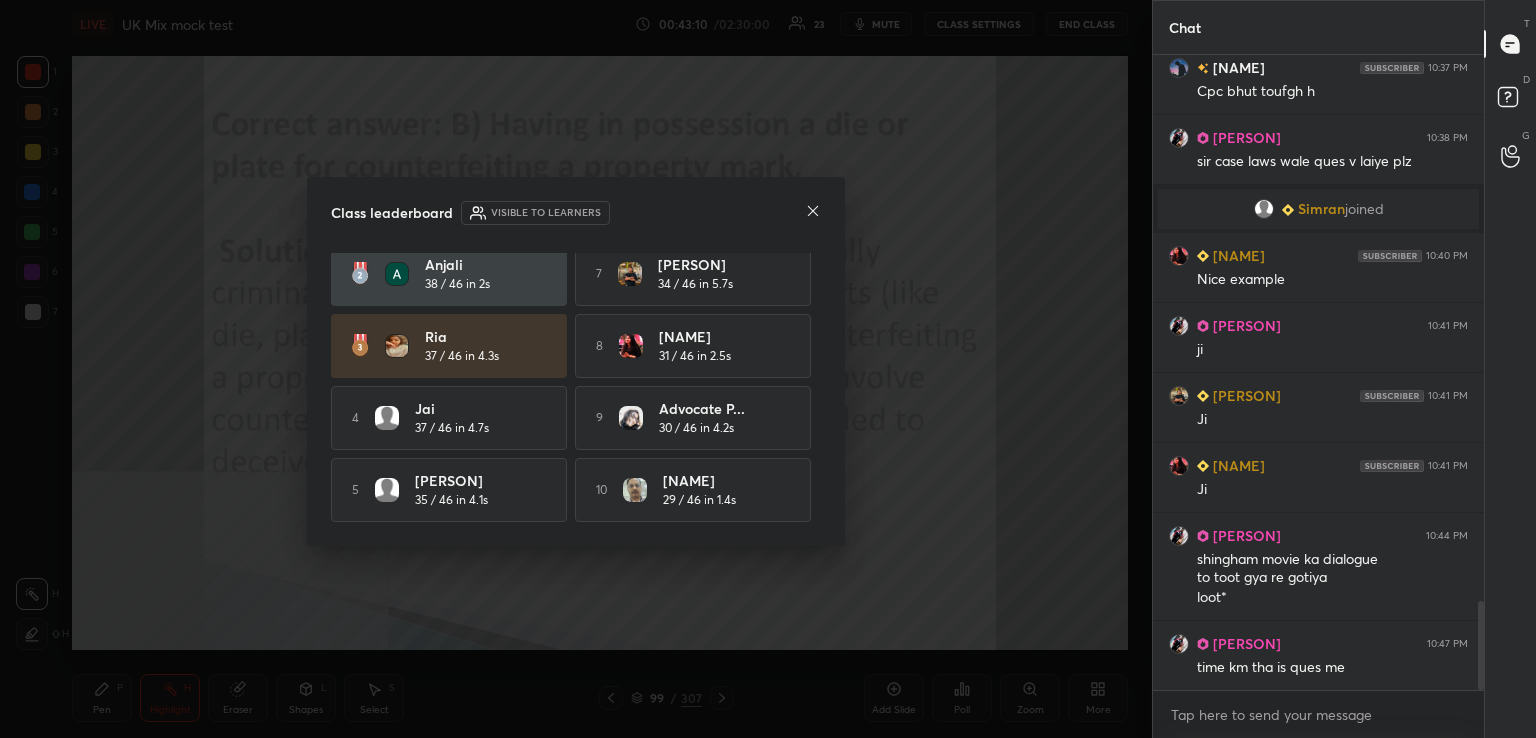 click 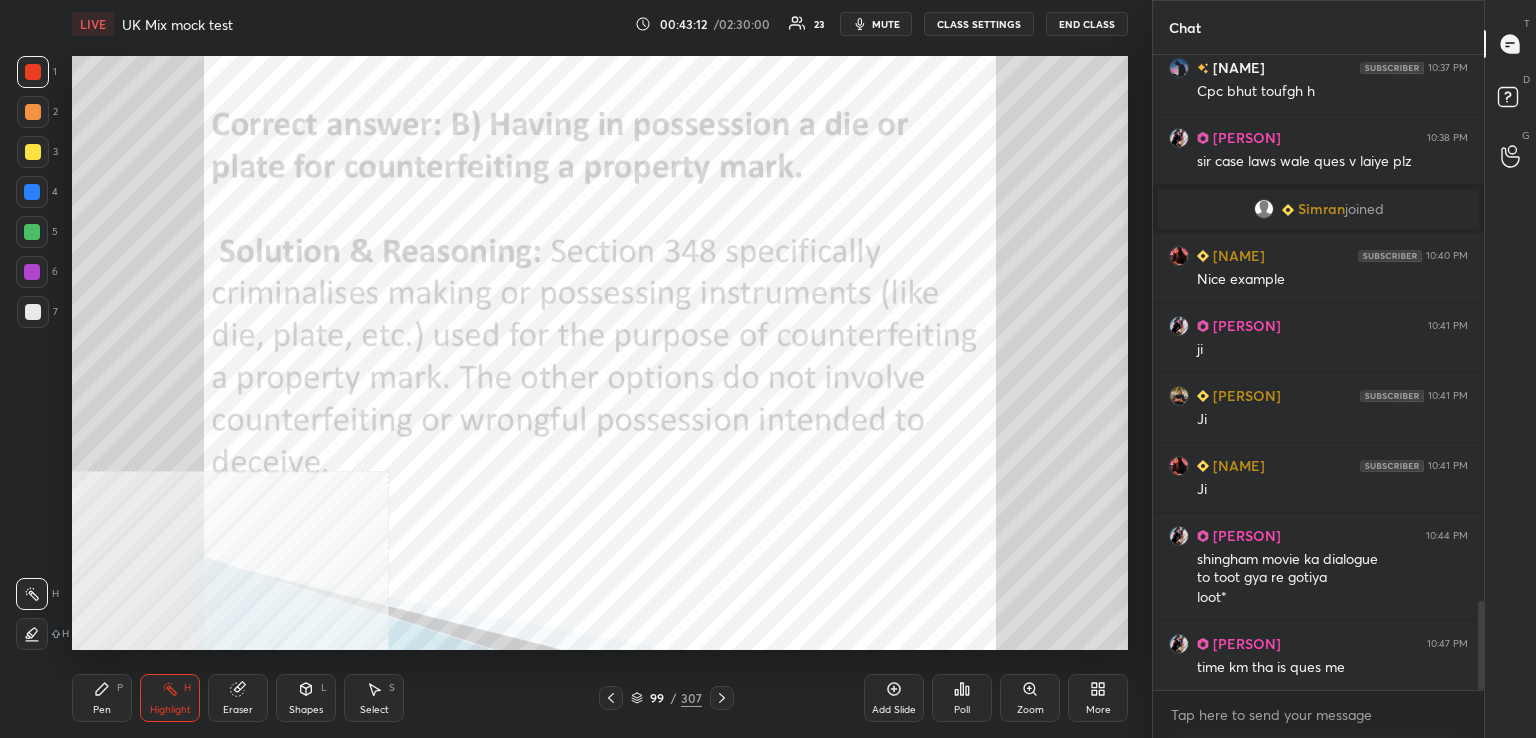 click 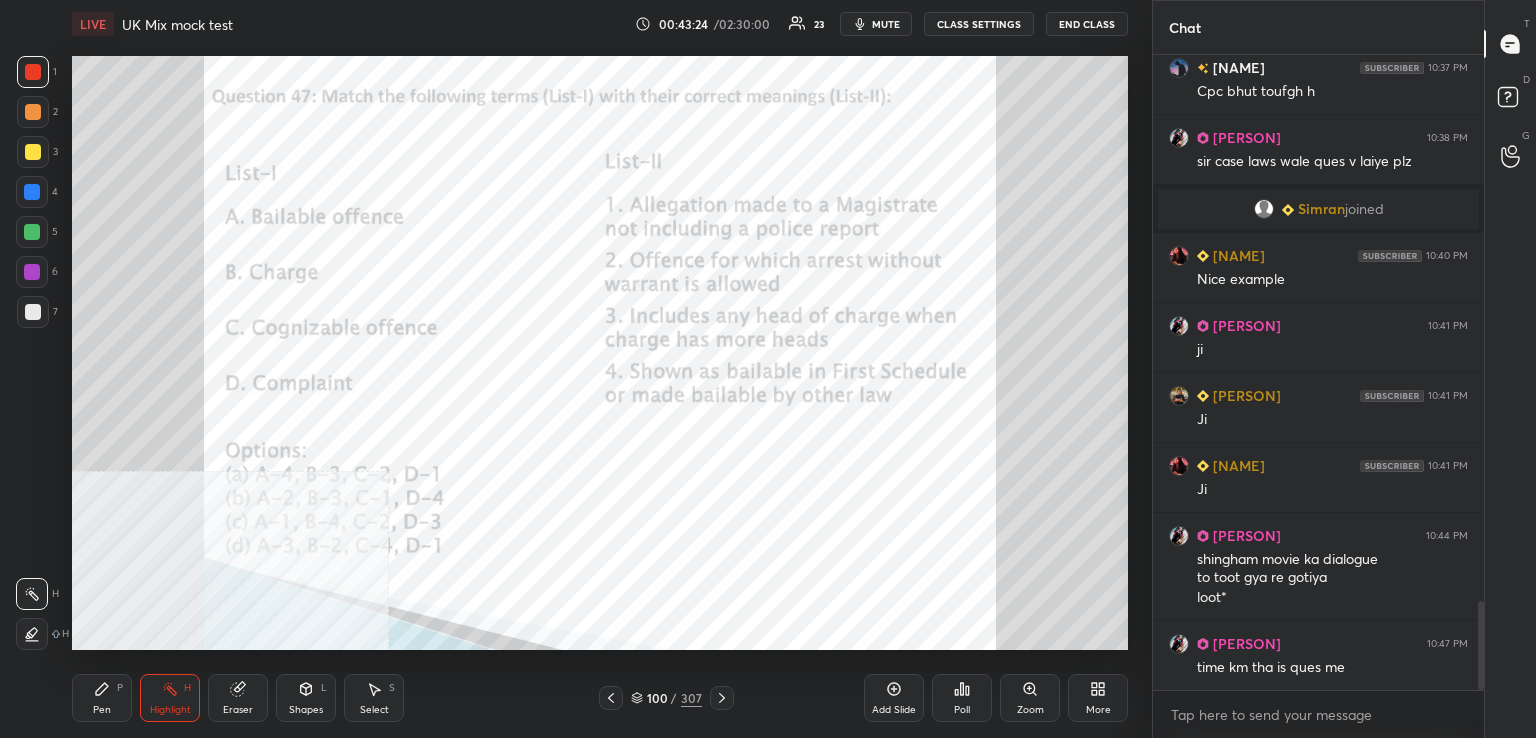 click on "Poll" at bounding box center [962, 698] 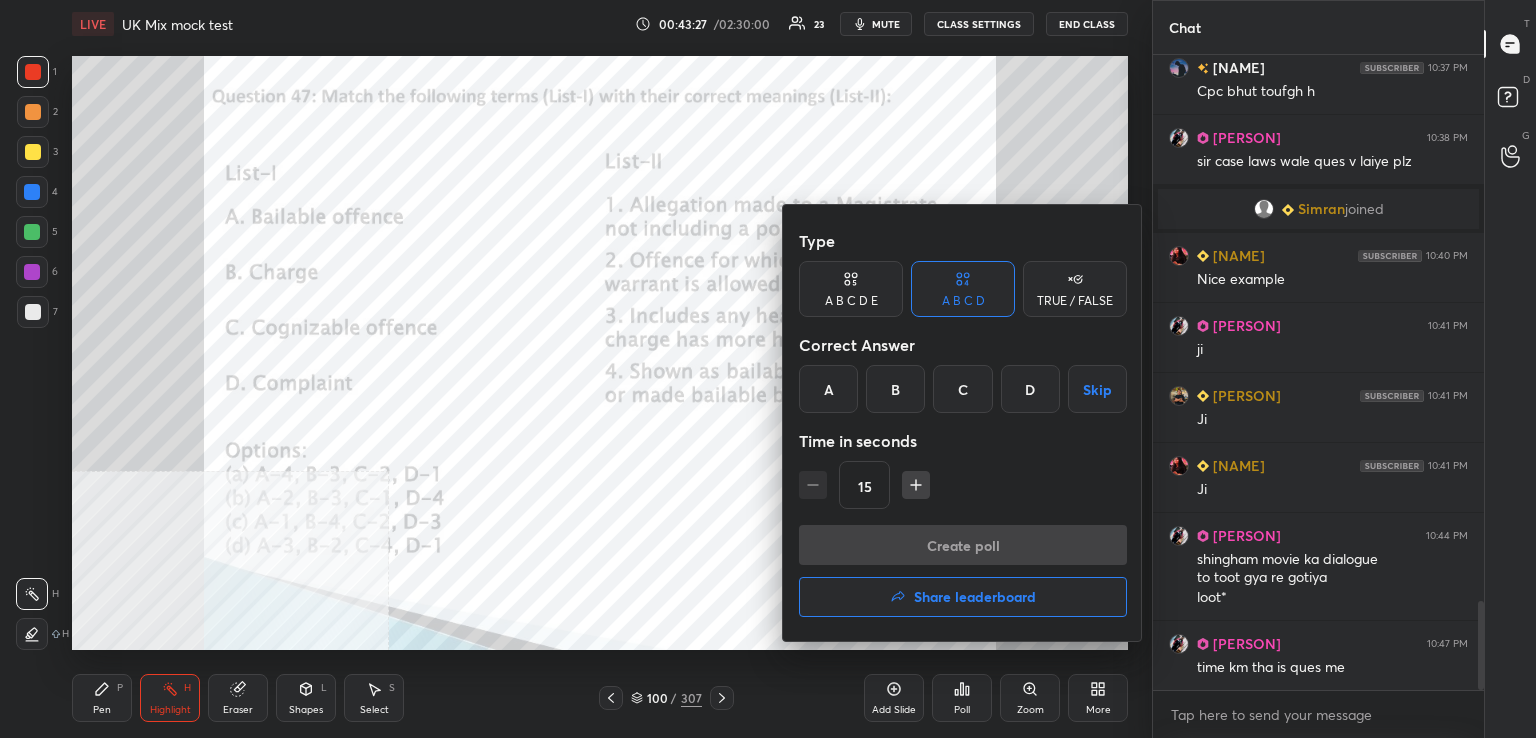 drag, startPoint x: 912, startPoint y: 487, endPoint x: 872, endPoint y: 457, distance: 50 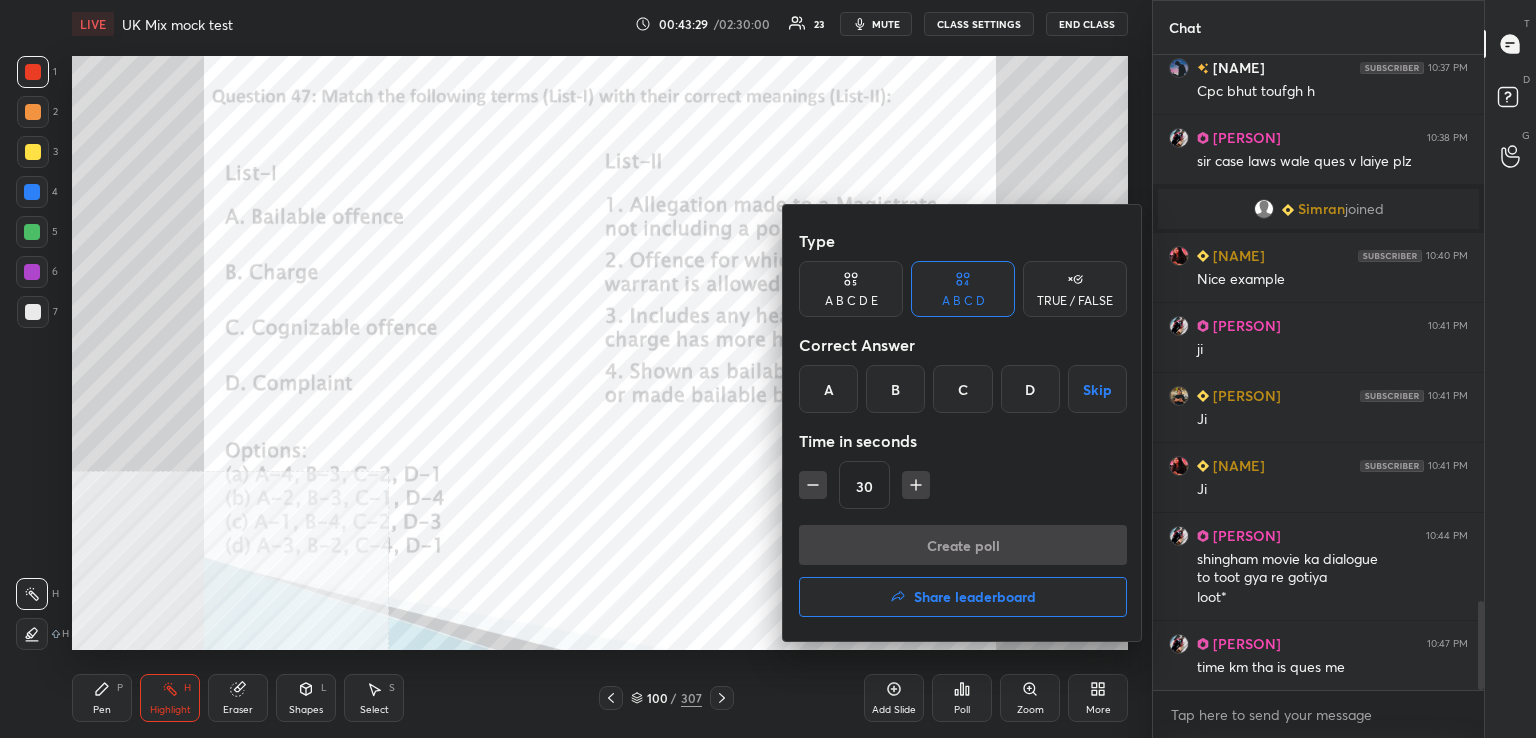 drag, startPoint x: 829, startPoint y: 381, endPoint x: 831, endPoint y: 407, distance: 26.076809 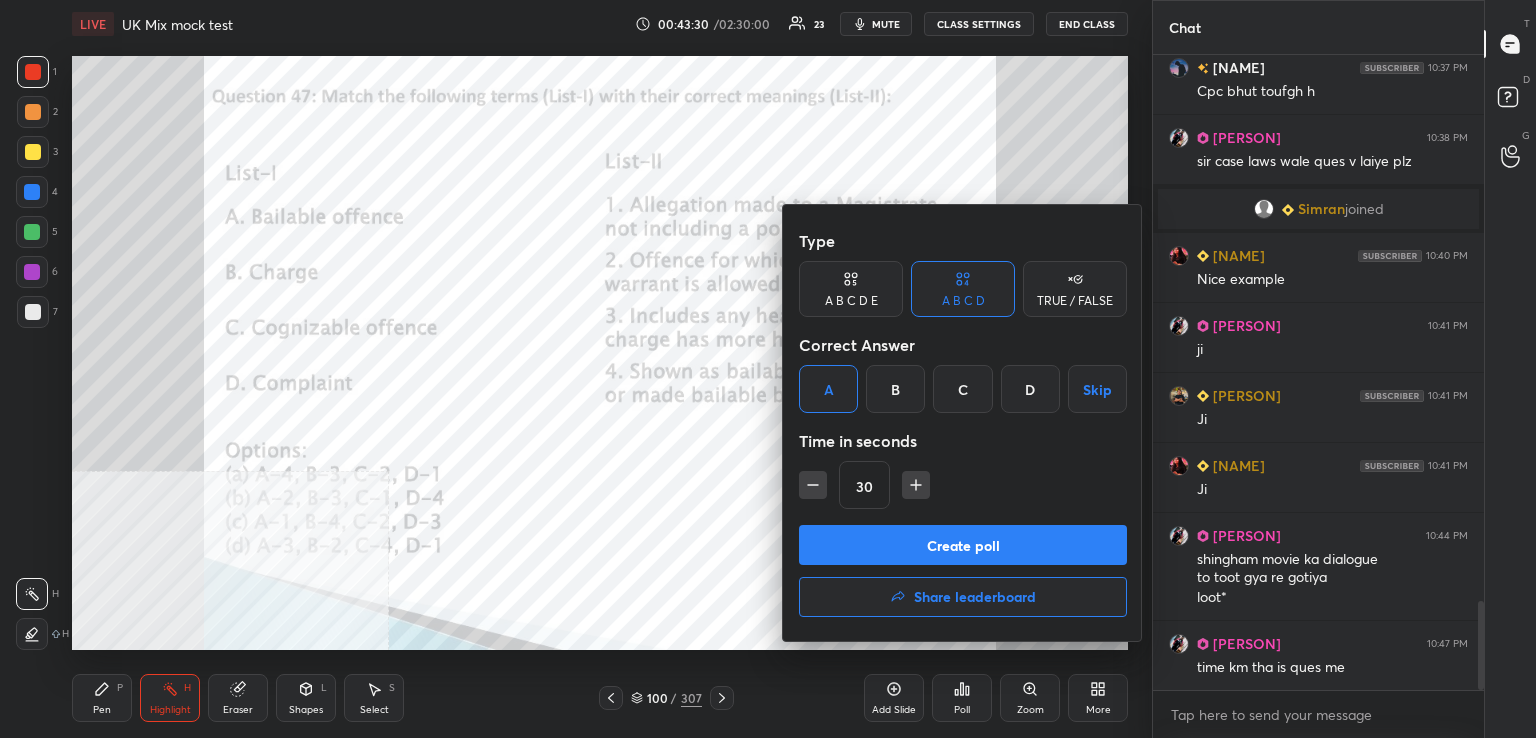 drag, startPoint x: 924, startPoint y: 545, endPoint x: 923, endPoint y: 472, distance: 73.00685 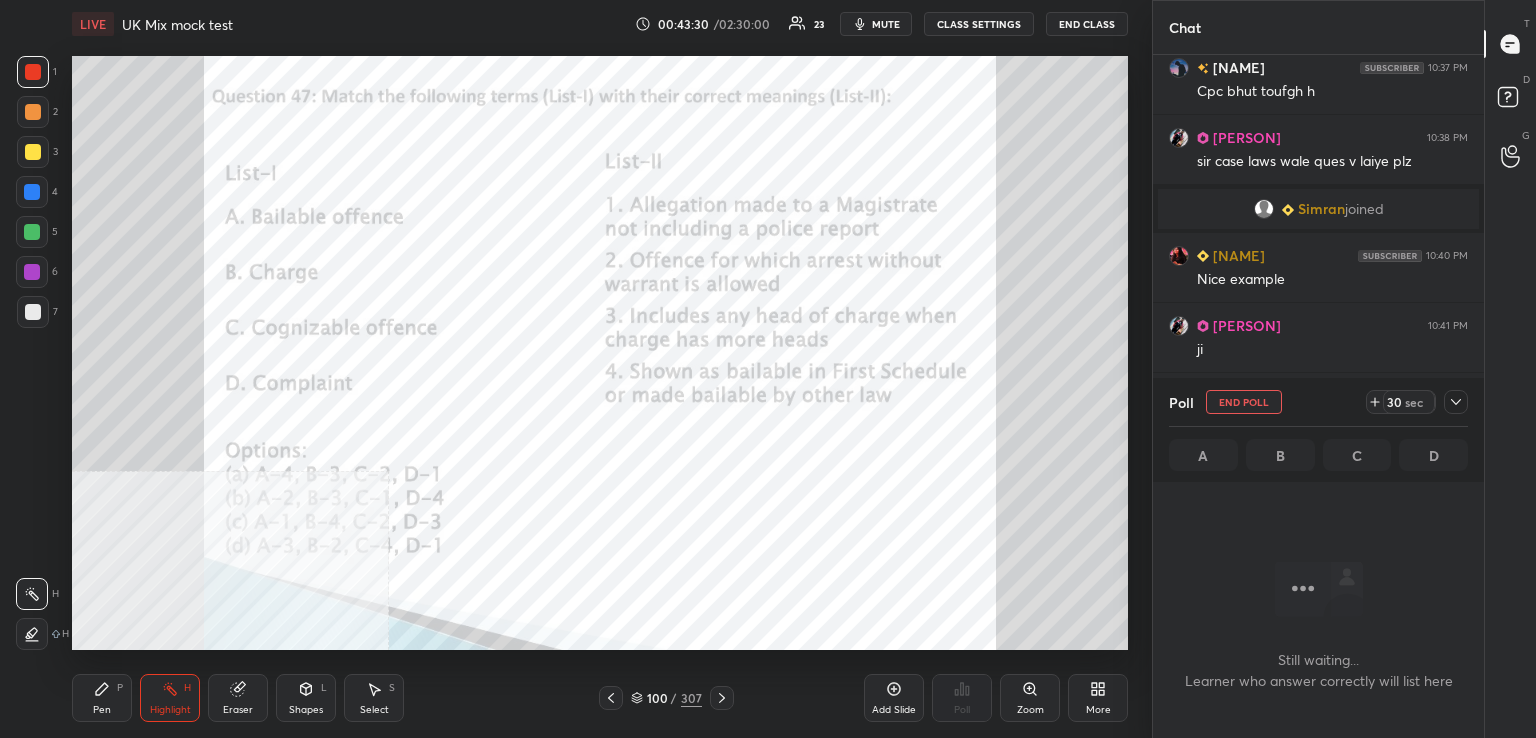 scroll, scrollTop: 588, scrollLeft: 325, axis: both 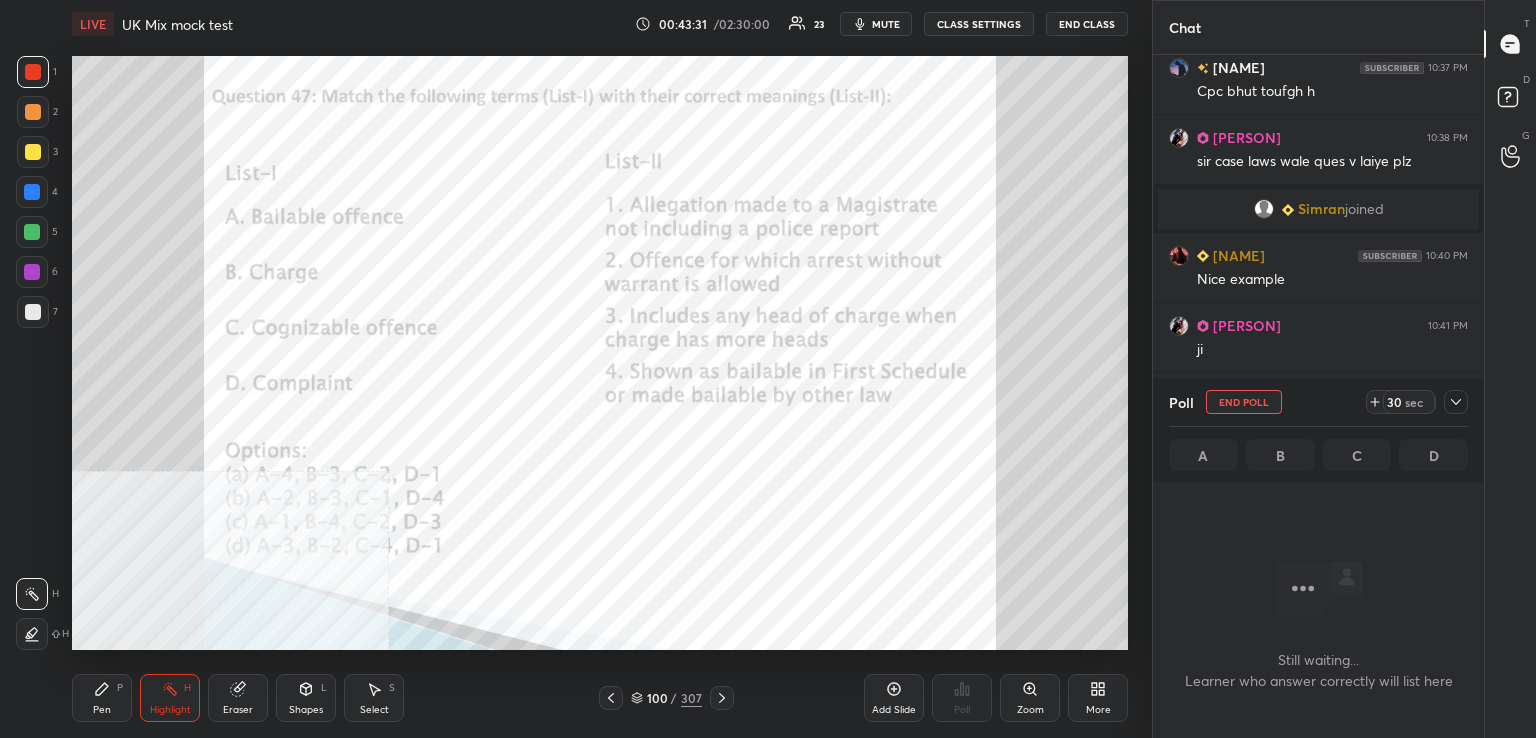 drag, startPoint x: 886, startPoint y: 25, endPoint x: 929, endPoint y: 7, distance: 46.615448 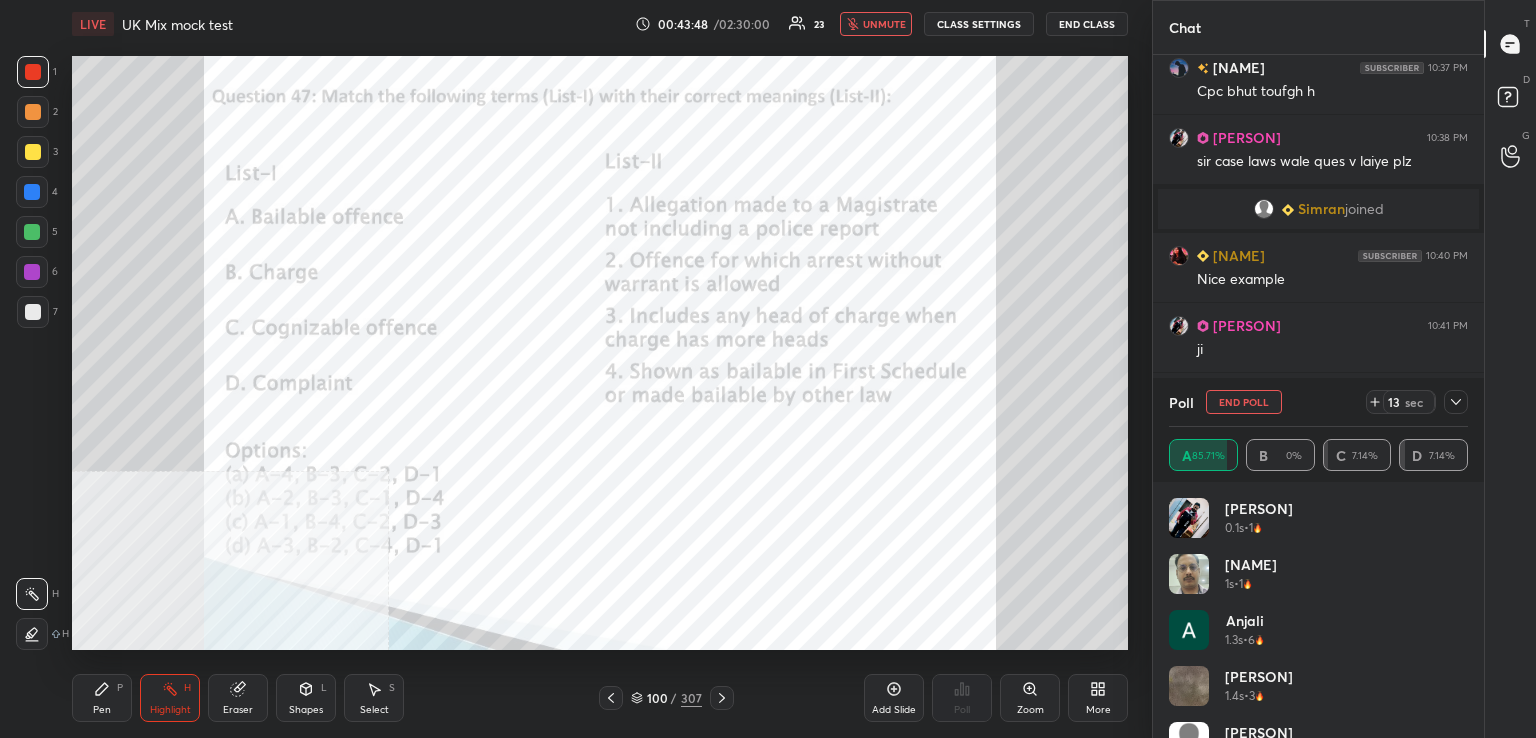 scroll, scrollTop: 234, scrollLeft: 293, axis: both 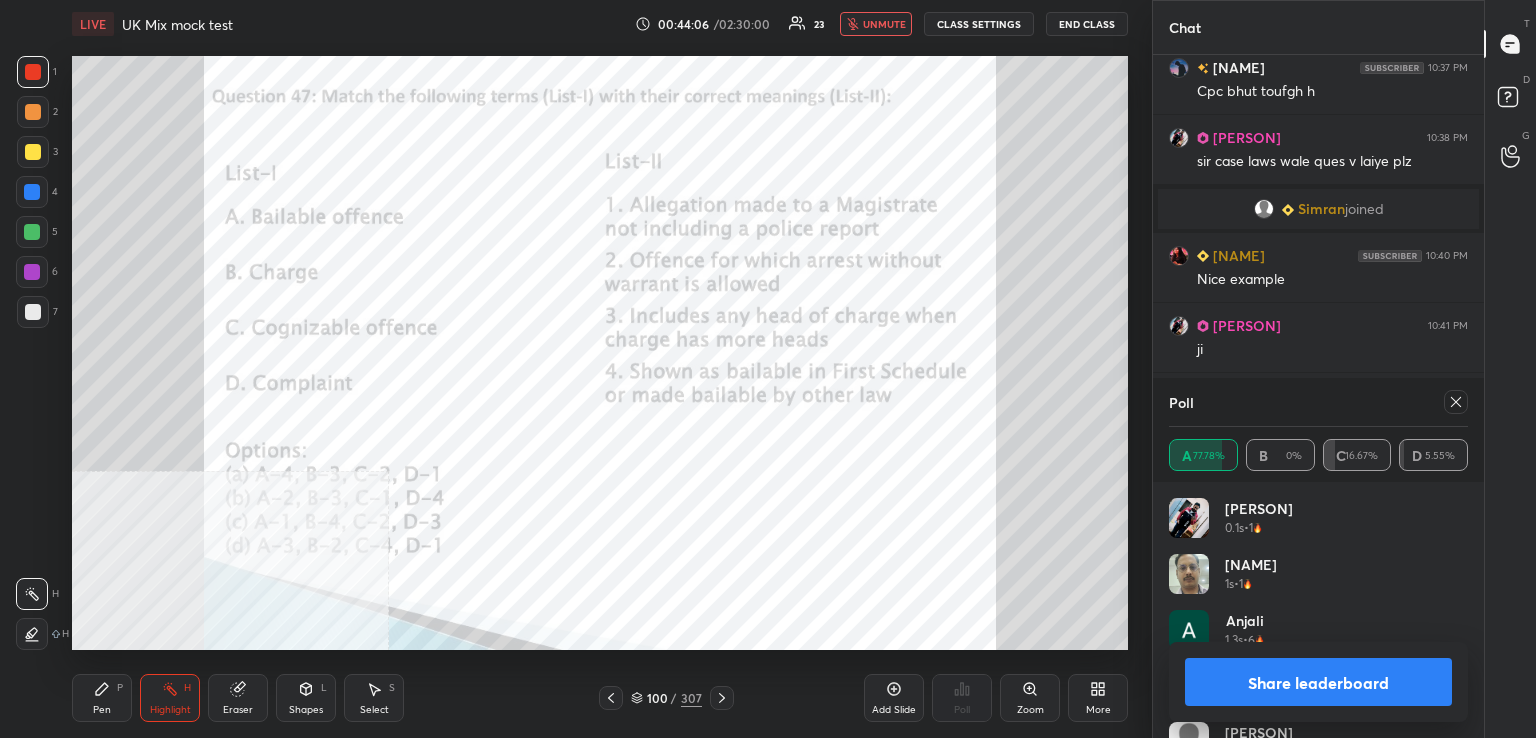 click at bounding box center (1456, 402) 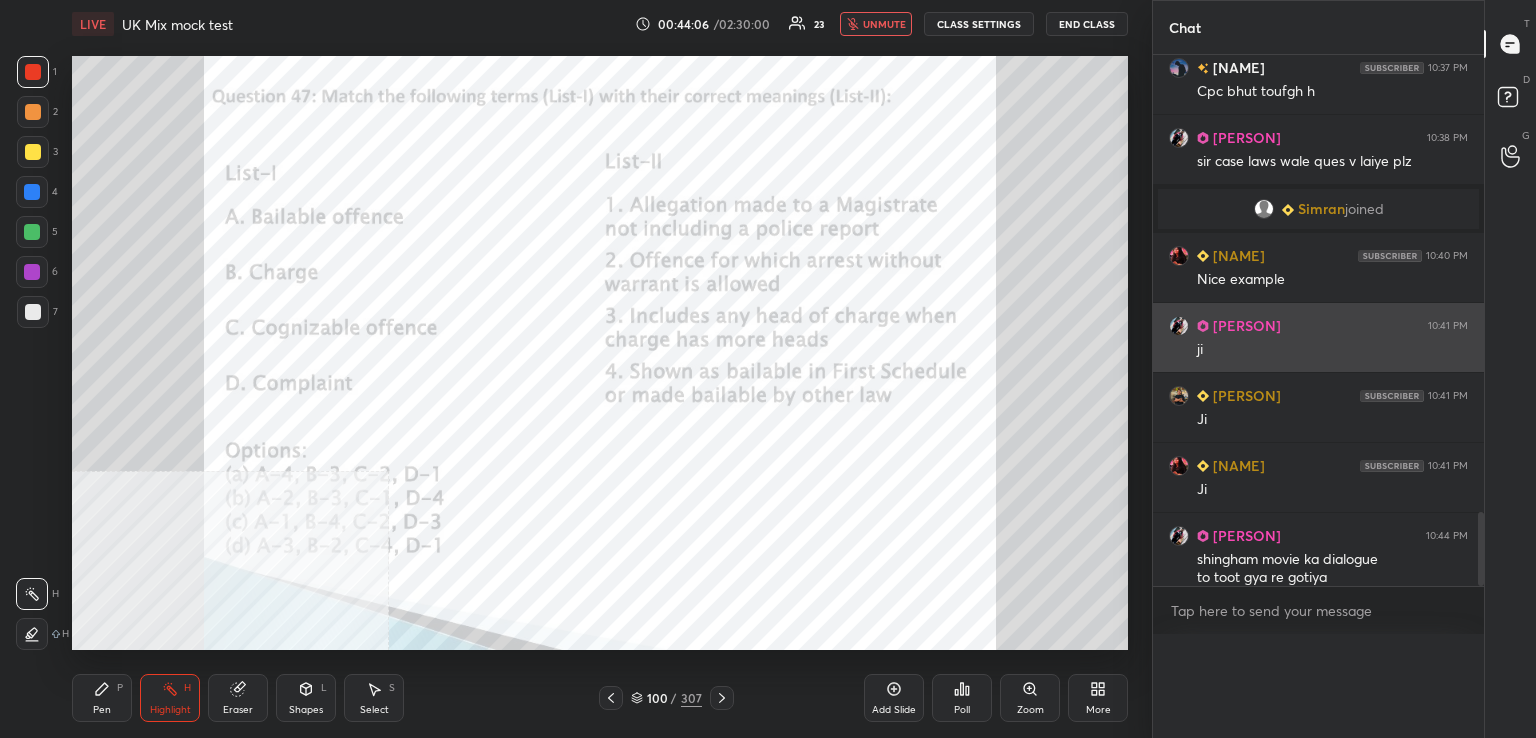 scroll, scrollTop: 0, scrollLeft: 0, axis: both 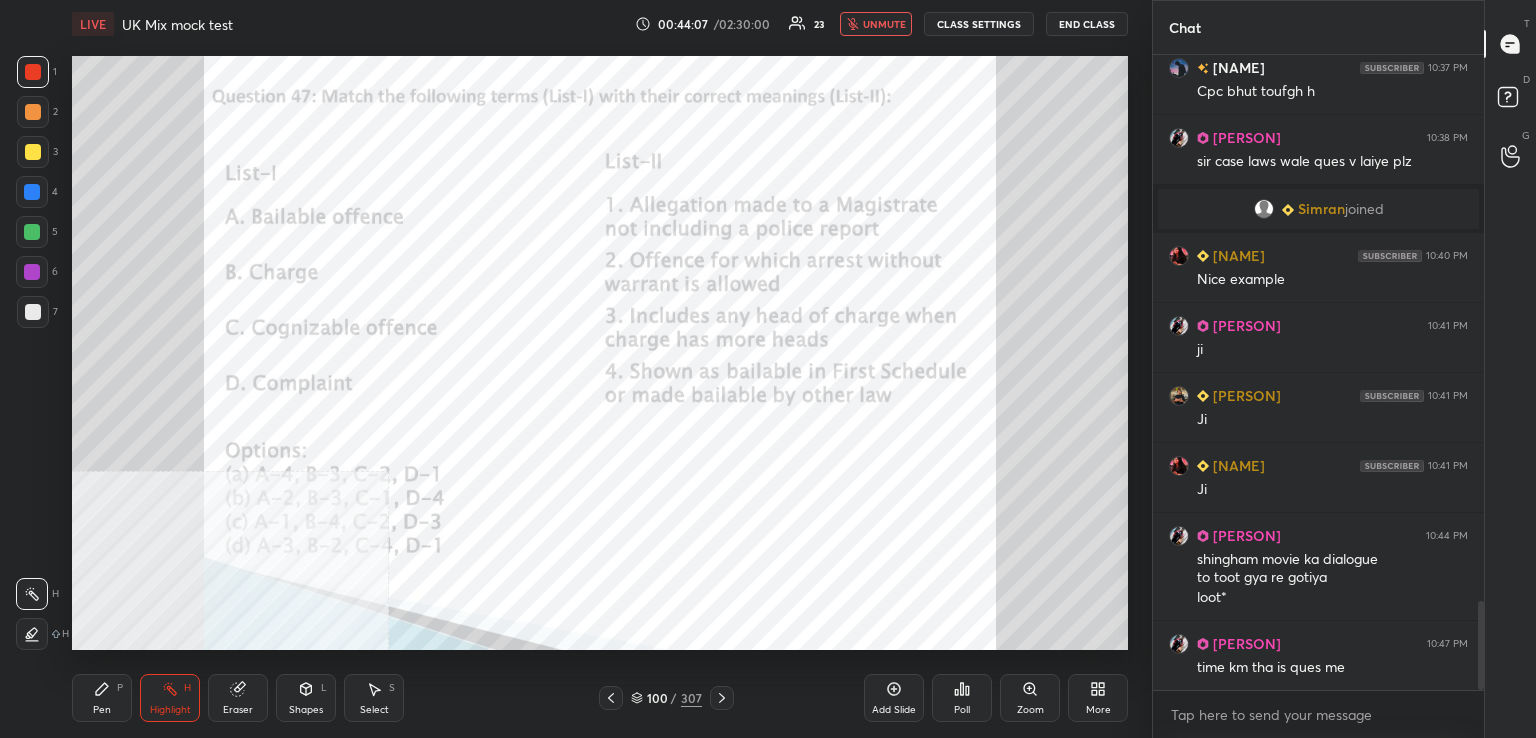 click on "unmute" at bounding box center (884, 24) 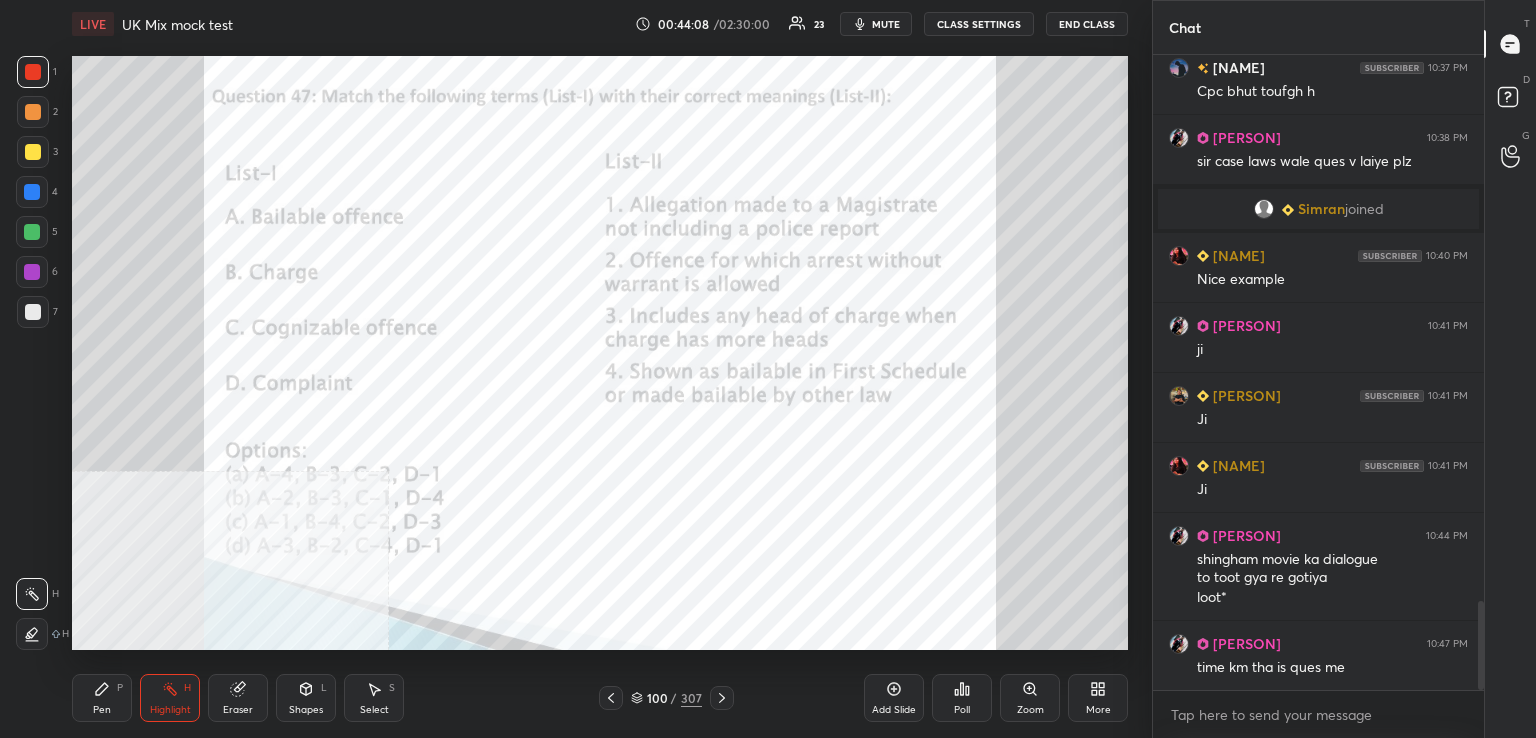 click 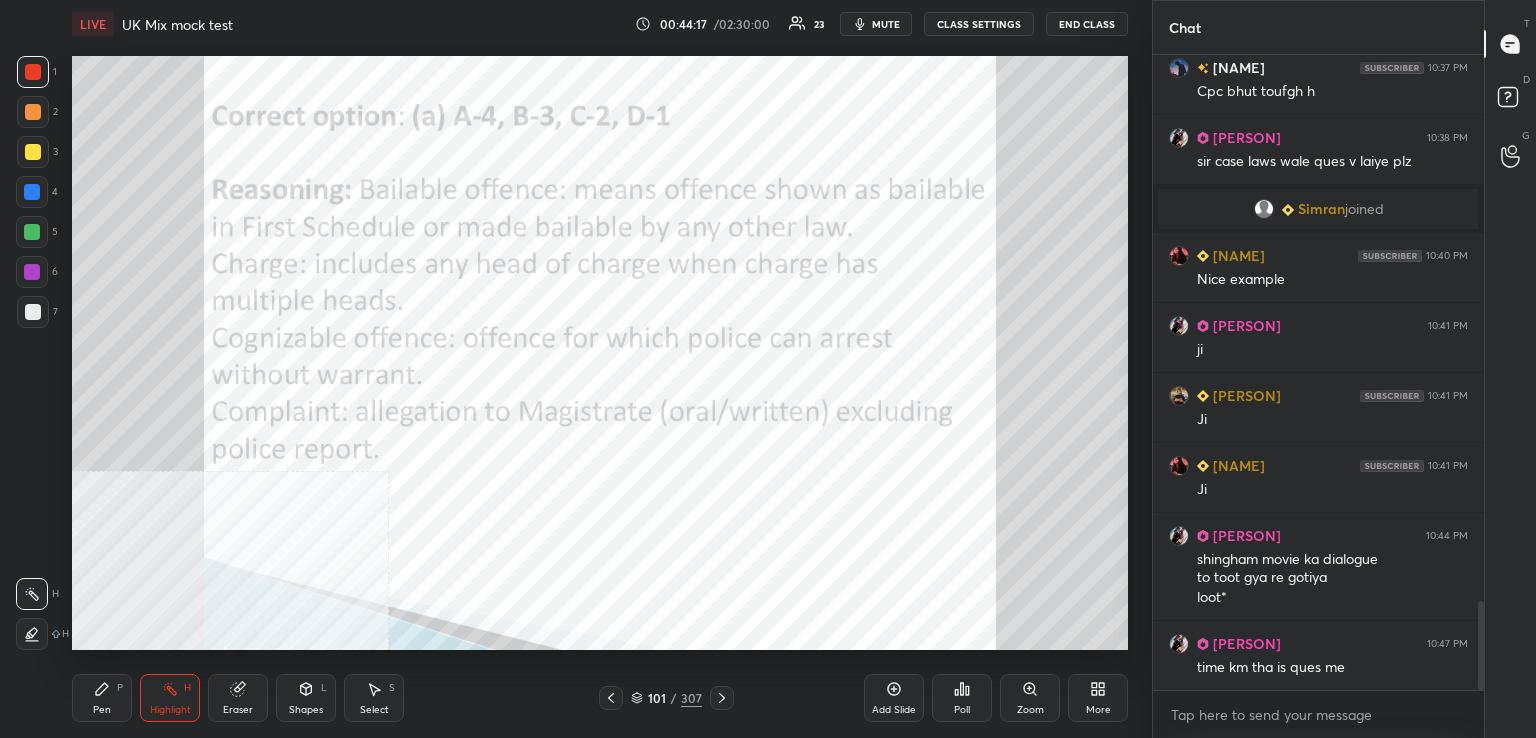 click 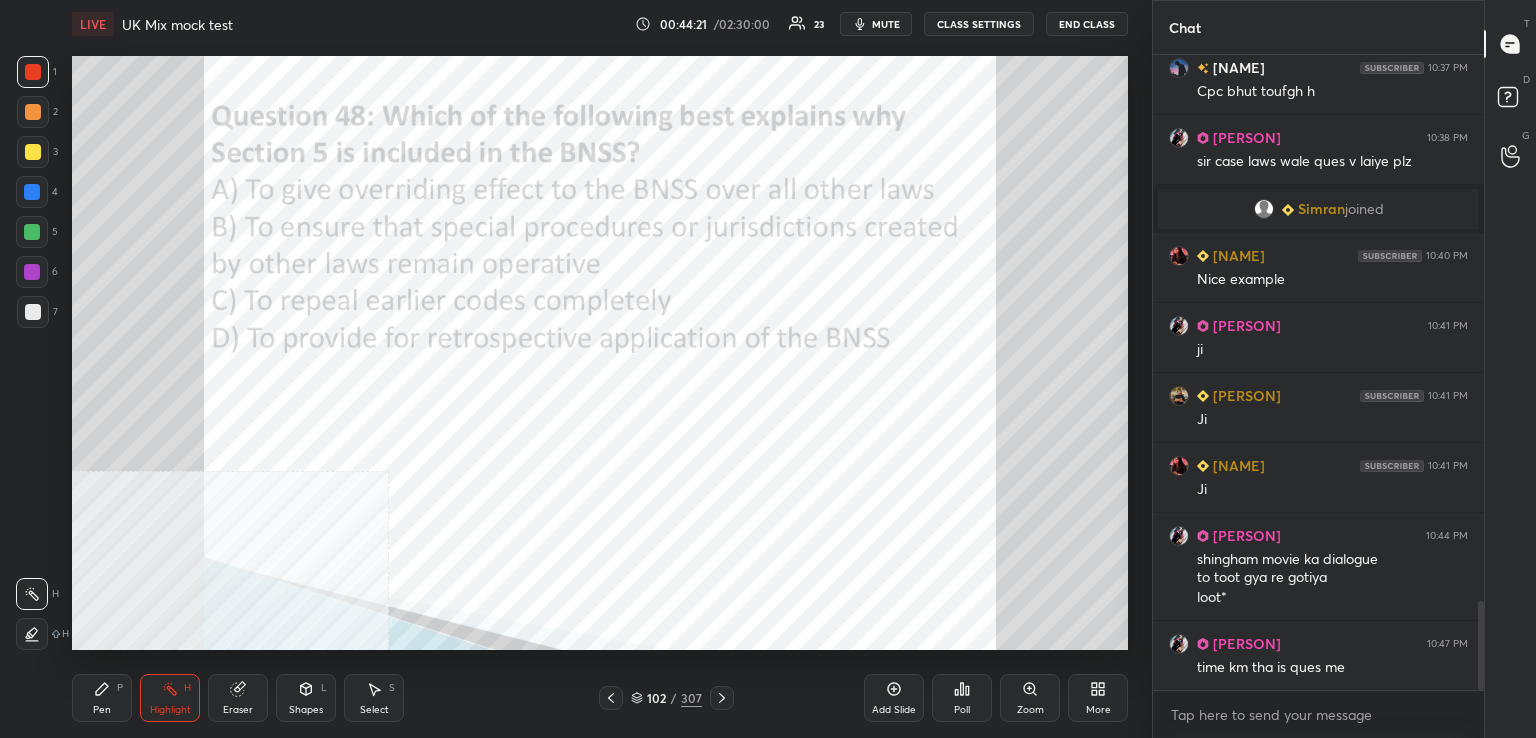 scroll, scrollTop: 3972, scrollLeft: 0, axis: vertical 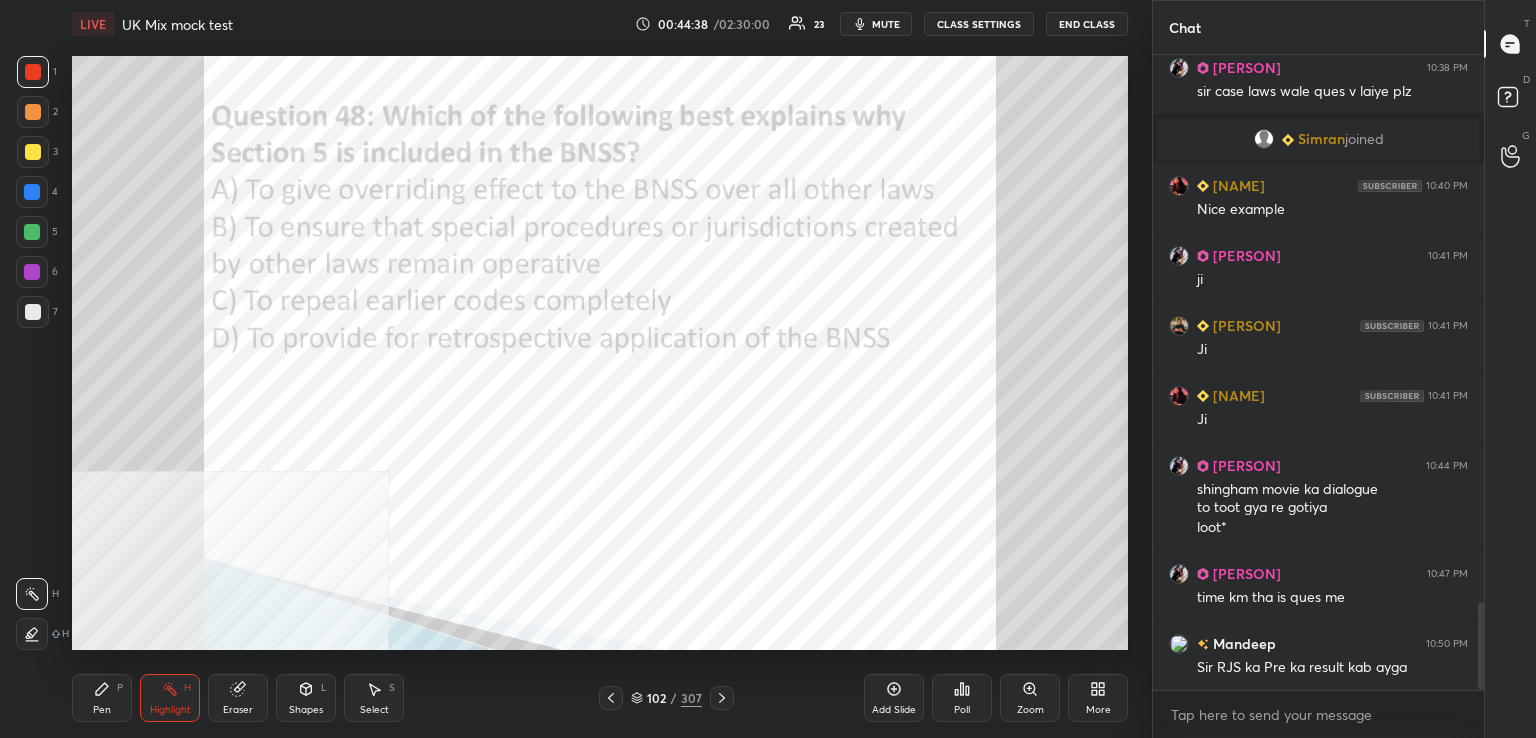 click on "Poll" at bounding box center (962, 698) 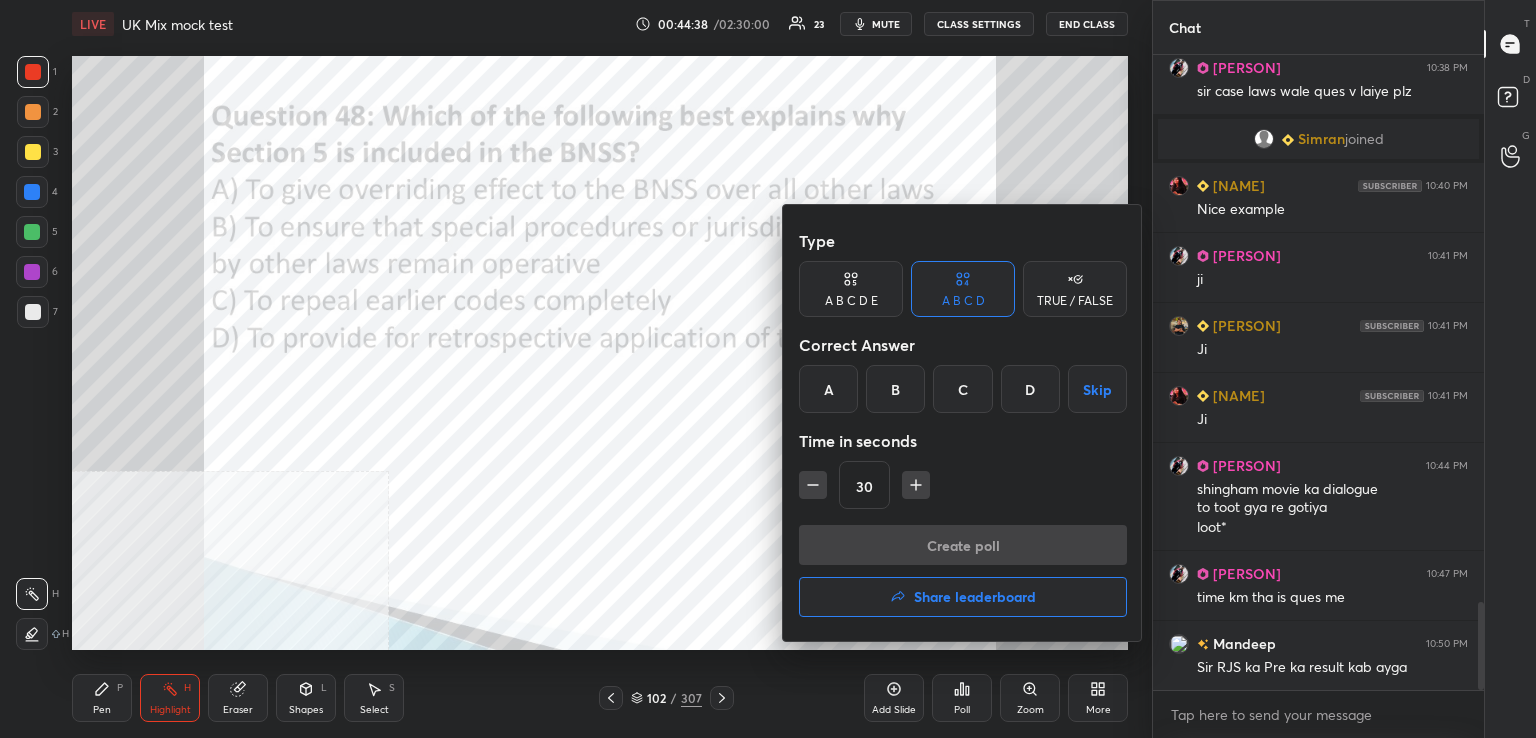 click on "Type A B C D E A B C D TRUE / FALSE Correct Answer A B C D Skip Time in seconds 30" at bounding box center (963, 373) 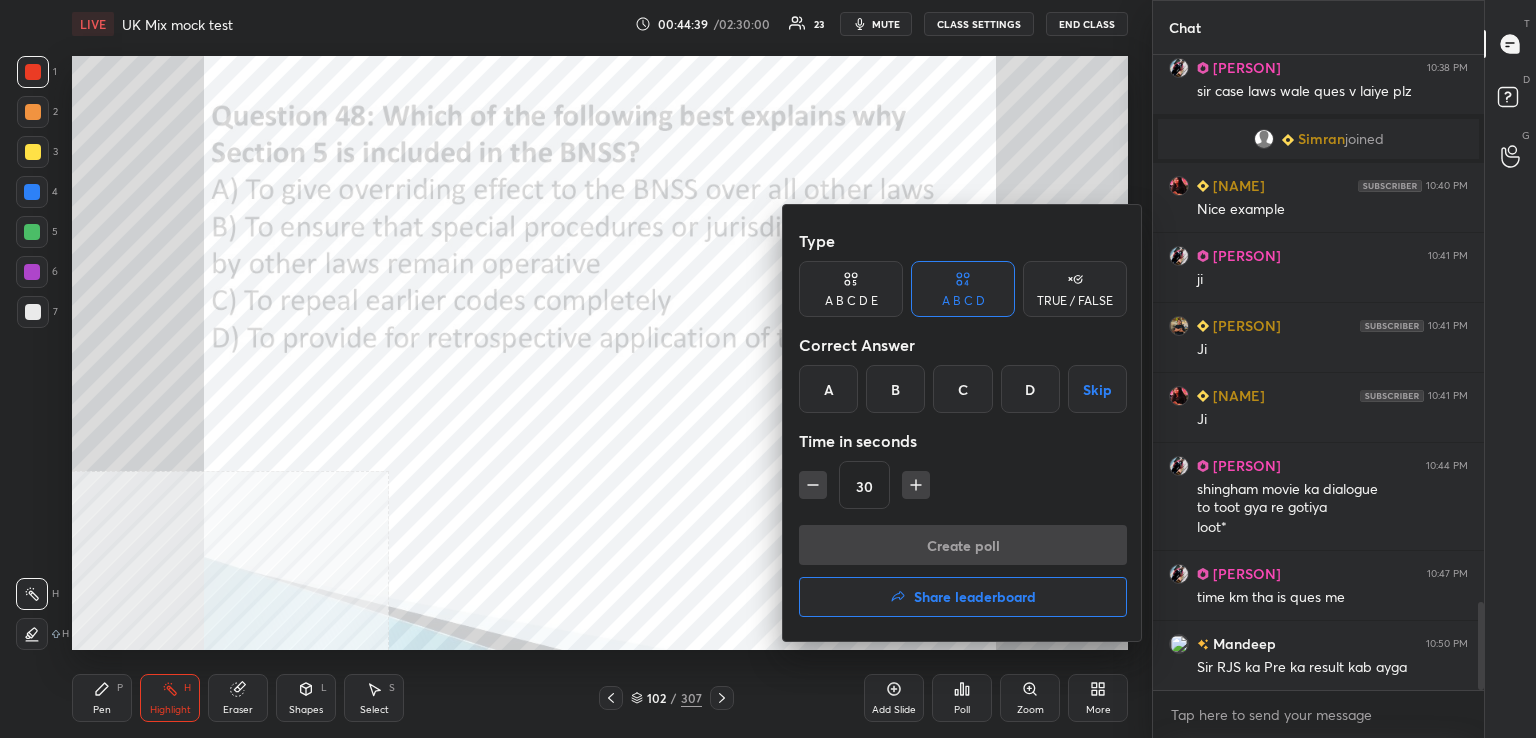 drag, startPoint x: 903, startPoint y: 397, endPoint x: 894, endPoint y: 404, distance: 11.401754 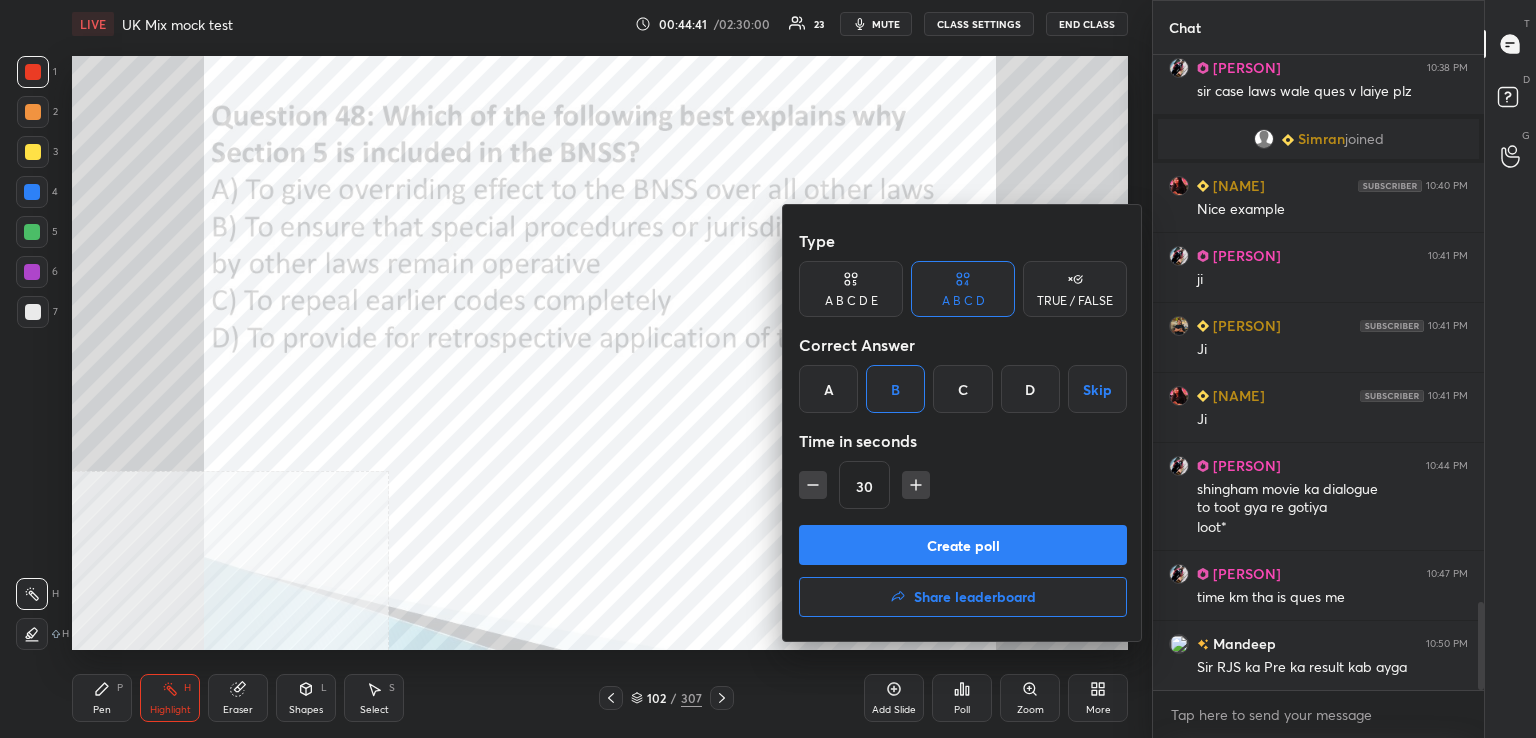 click 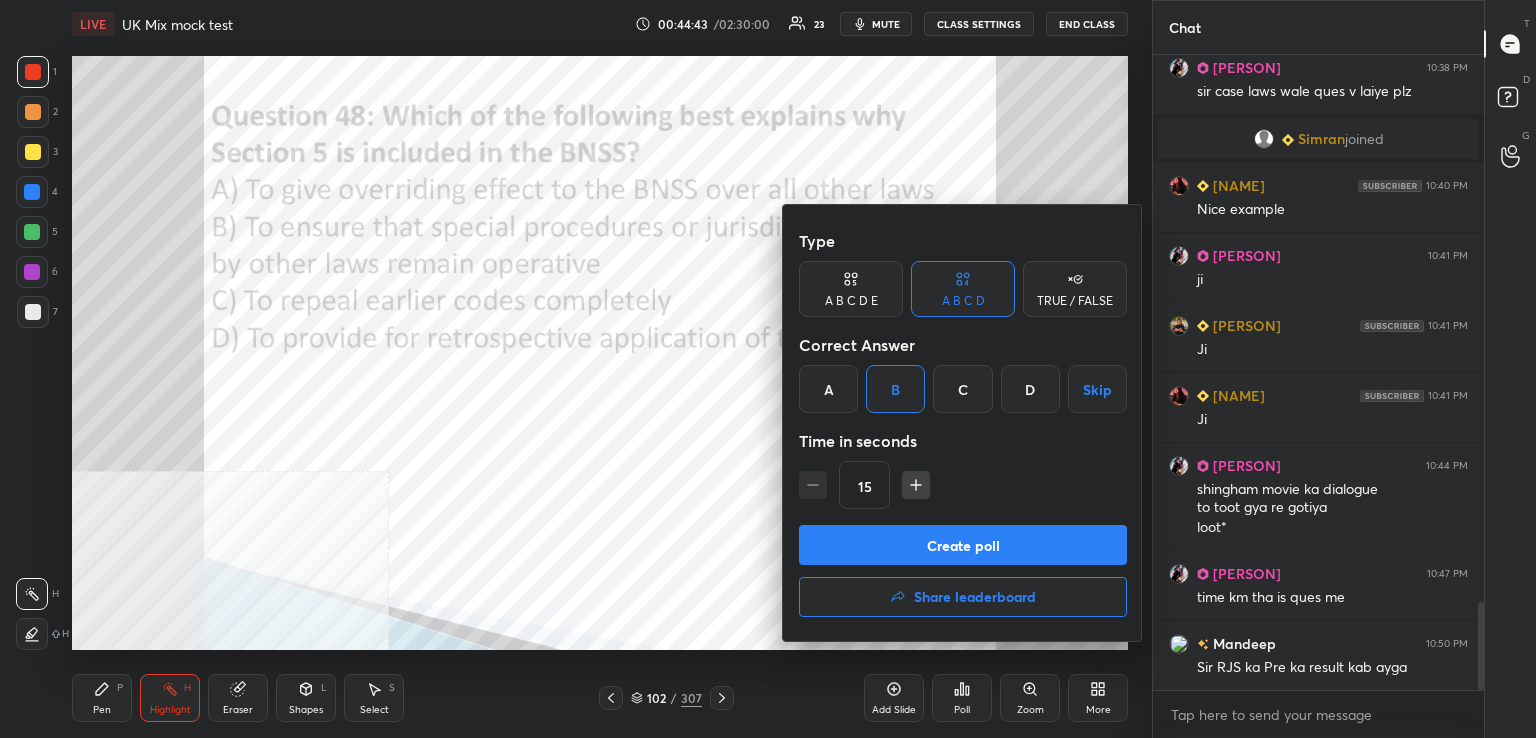 scroll, scrollTop: 4042, scrollLeft: 0, axis: vertical 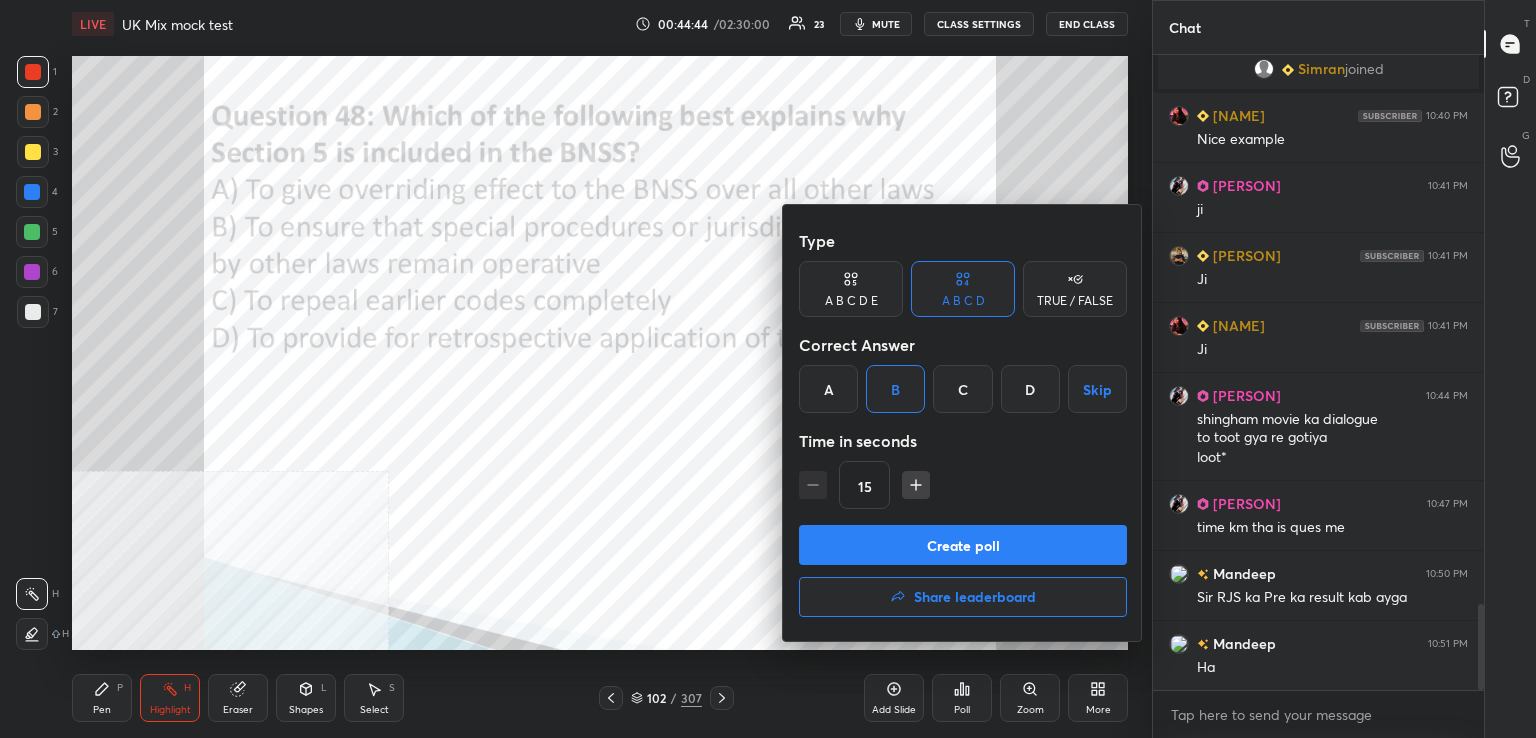 drag, startPoint x: 944, startPoint y: 541, endPoint x: 917, endPoint y: 535, distance: 27.658634 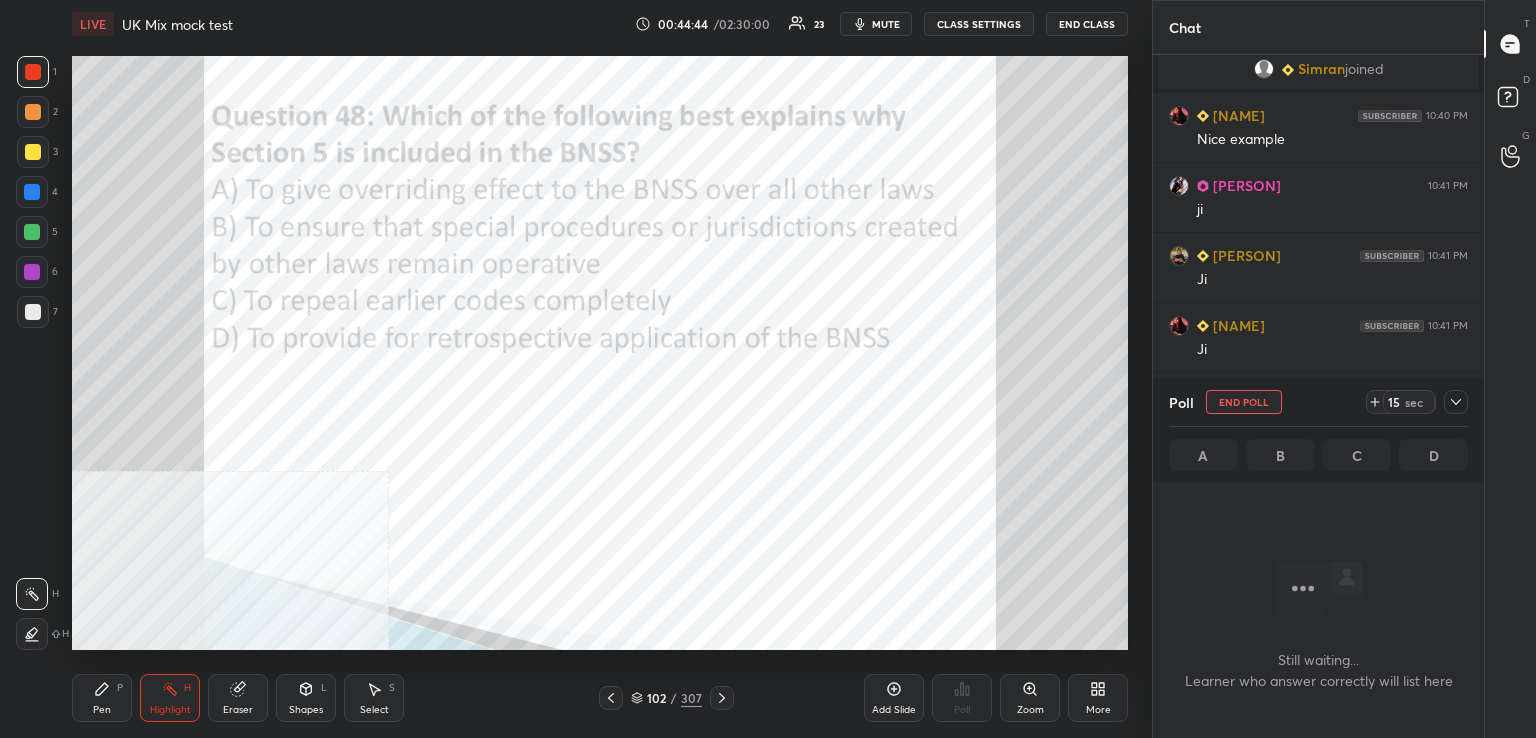 scroll, scrollTop: 588, scrollLeft: 325, axis: both 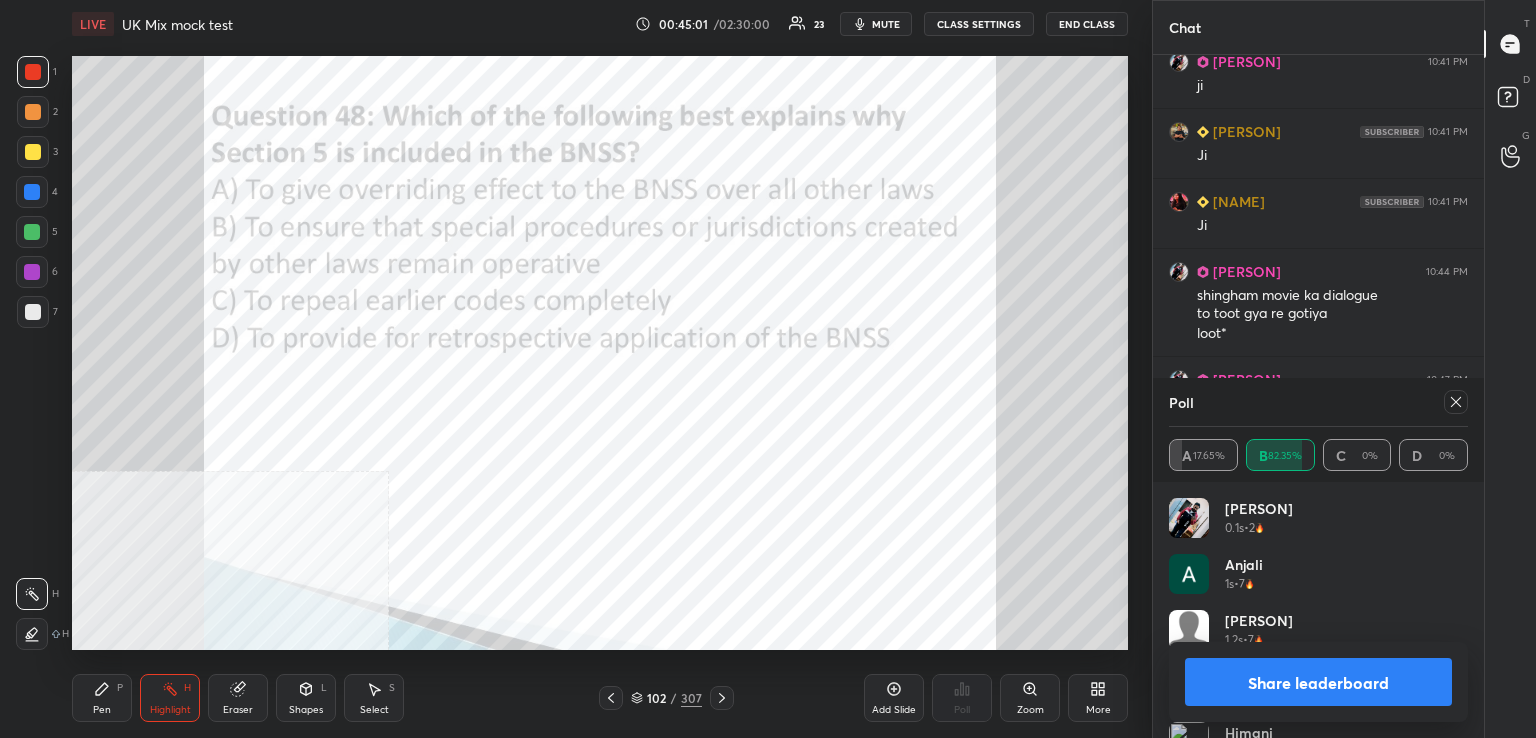 click 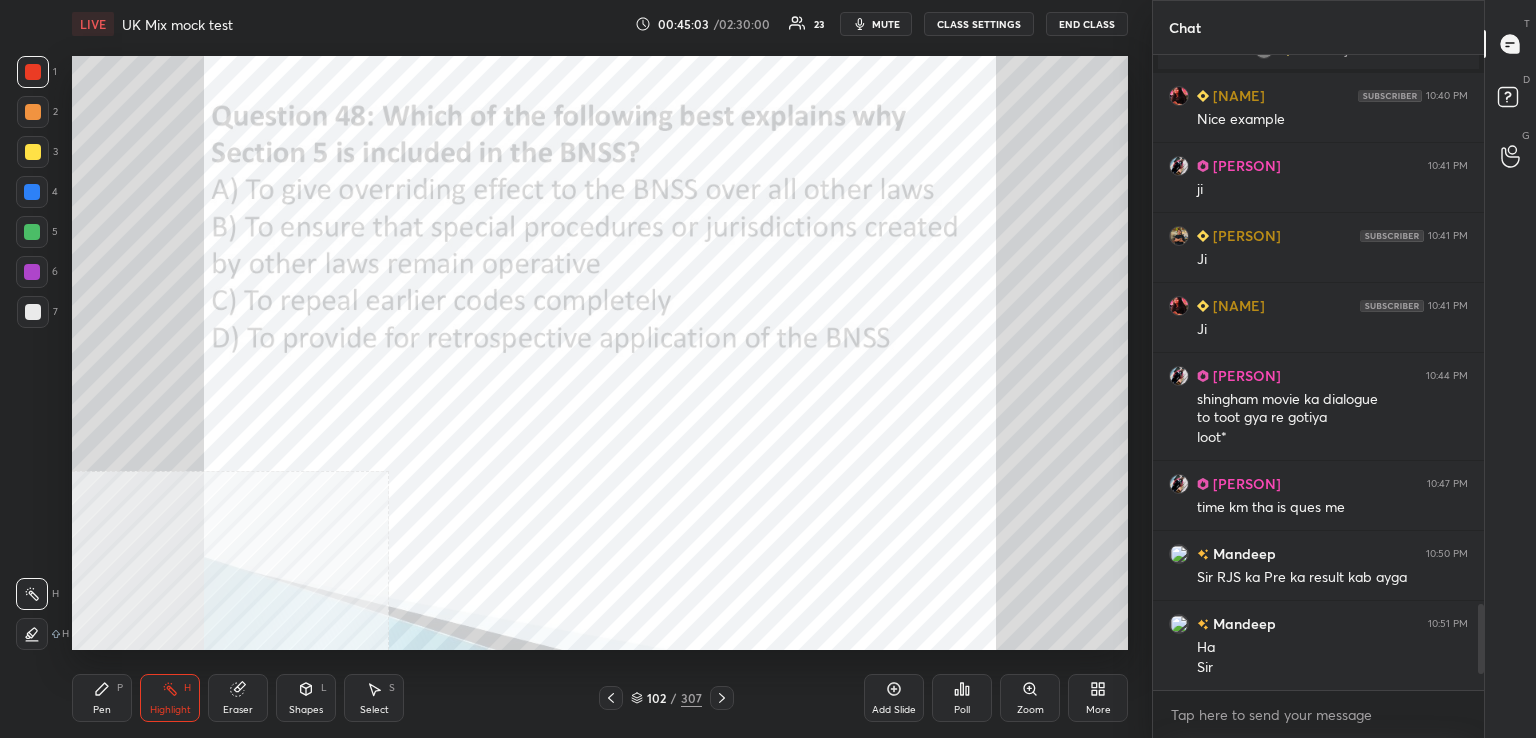 drag, startPoint x: 724, startPoint y: 698, endPoint x: 704, endPoint y: 668, distance: 36.05551 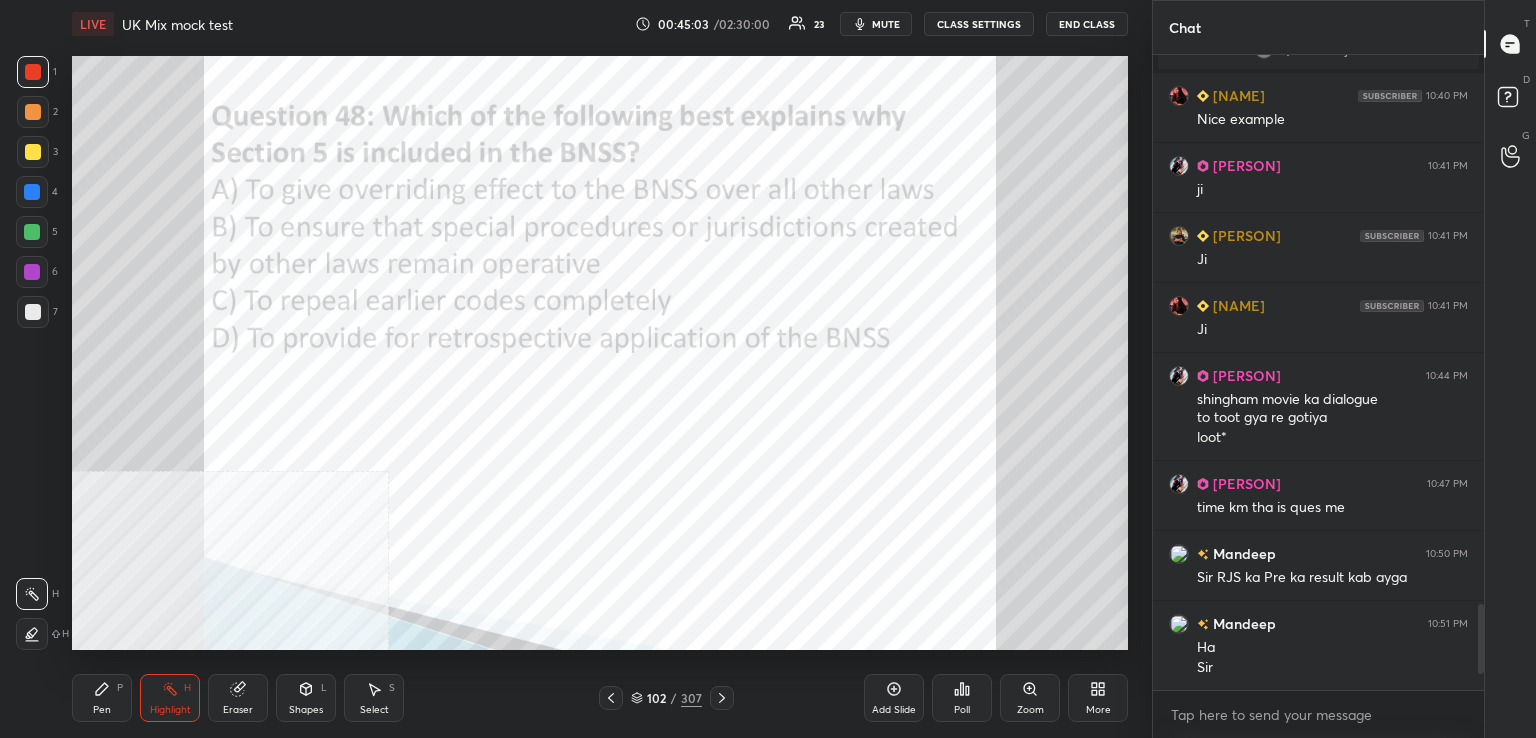 click 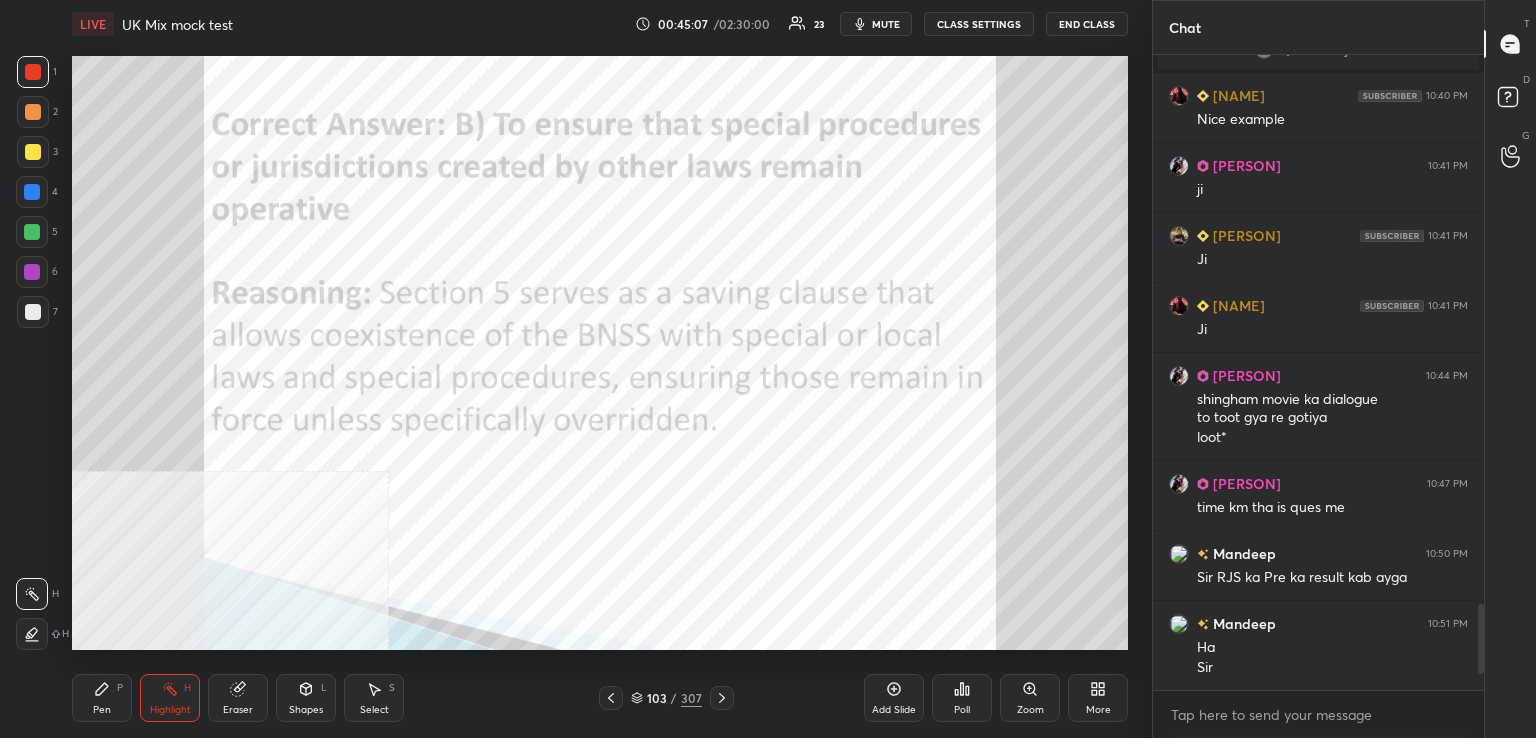click 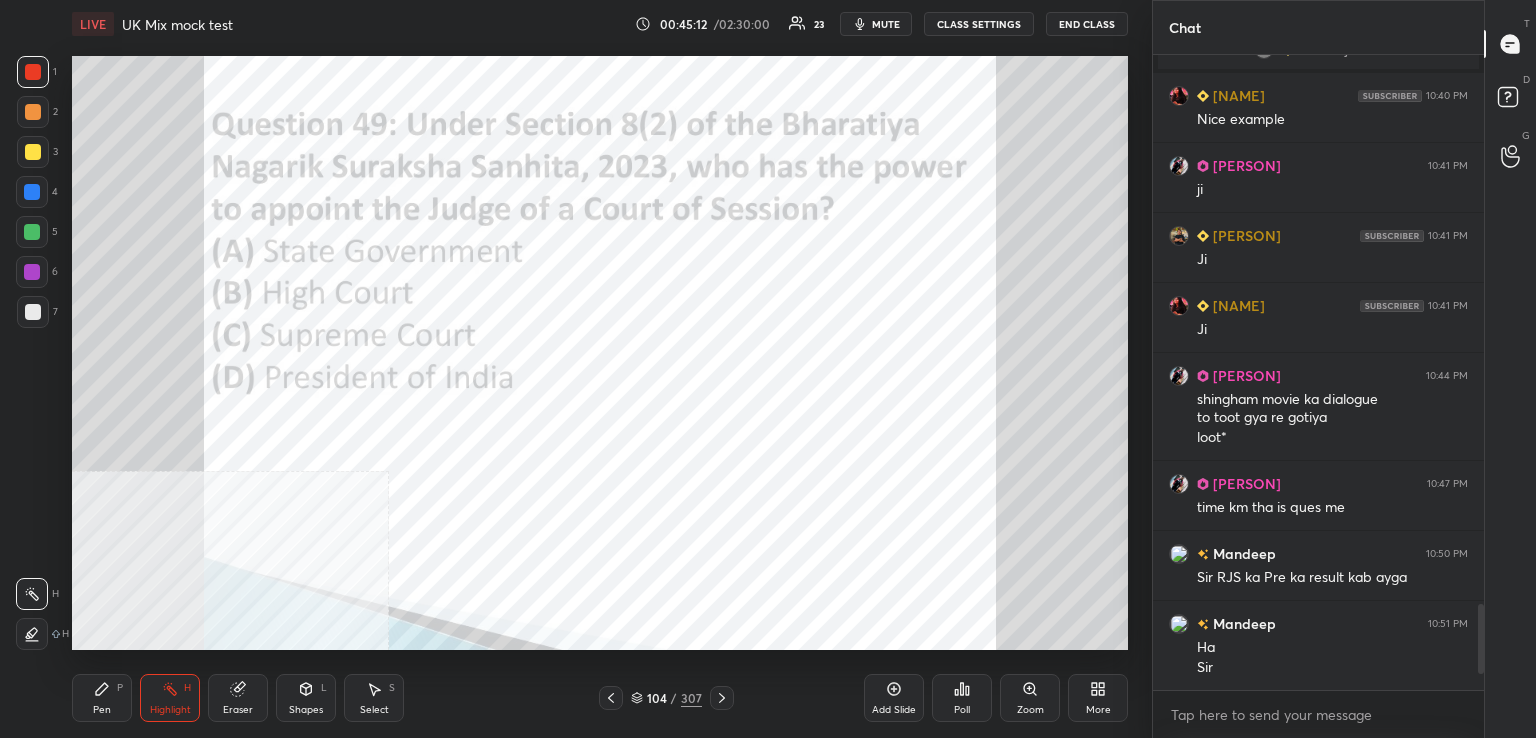 click on "Poll" at bounding box center [962, 698] 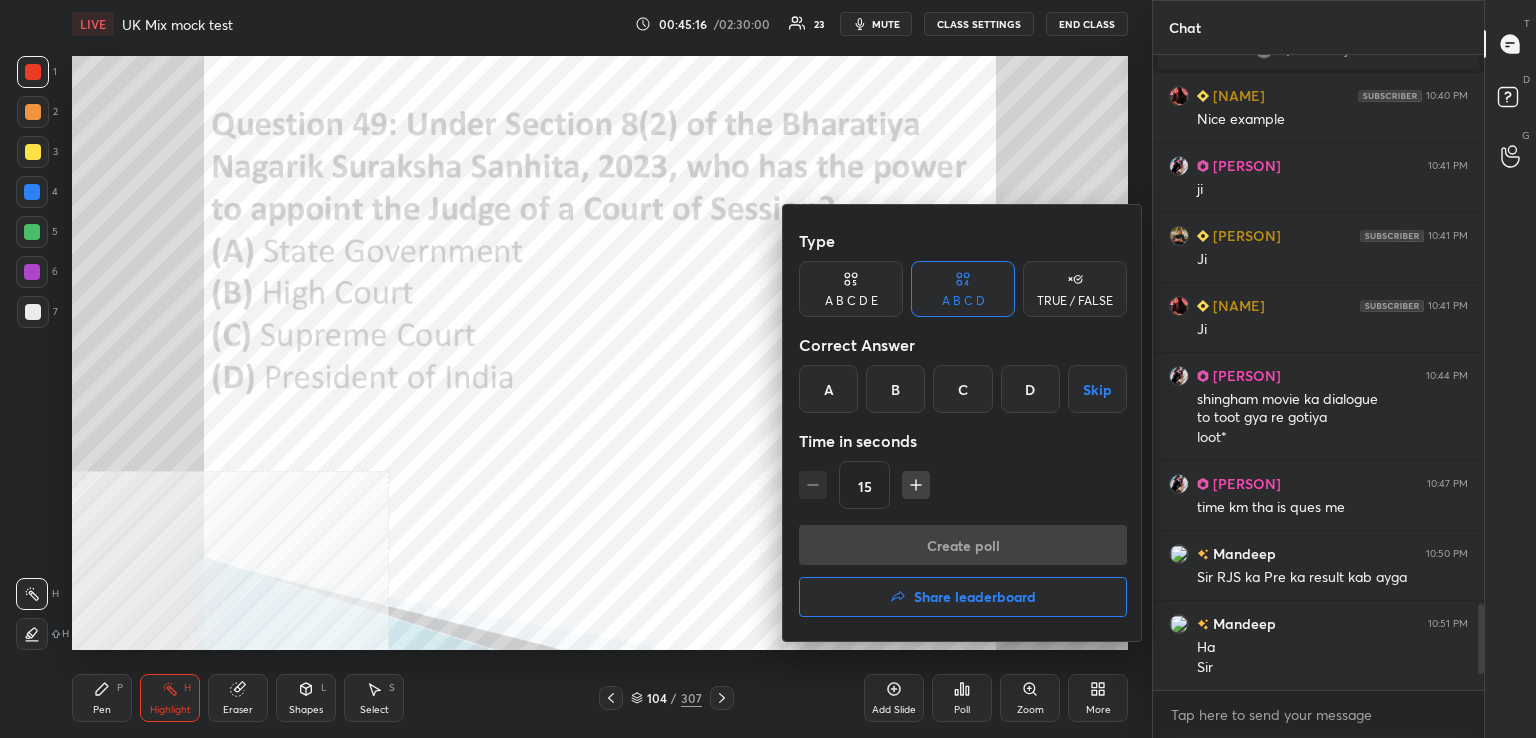 click on "B" at bounding box center [895, 389] 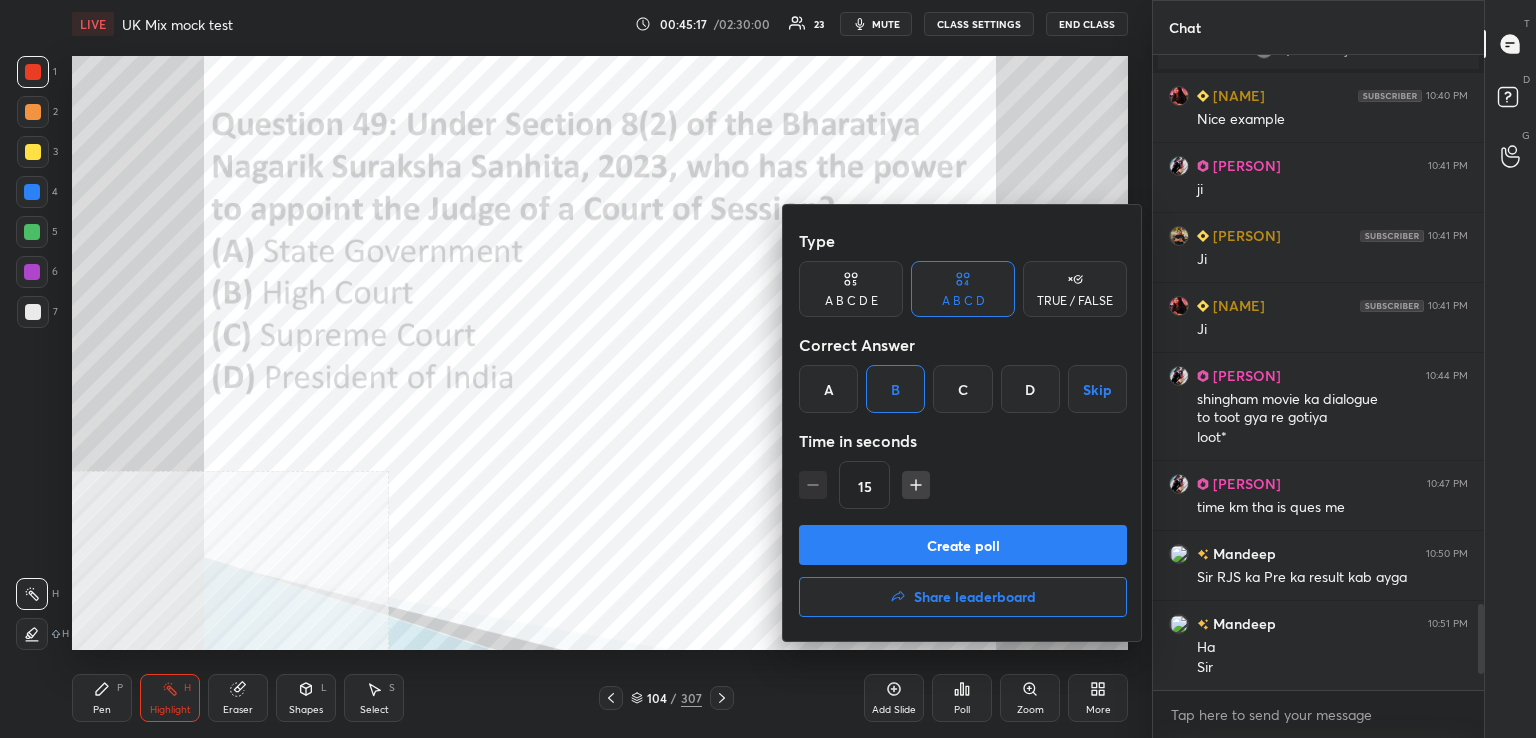 drag, startPoint x: 923, startPoint y: 542, endPoint x: 810, endPoint y: 629, distance: 142.61136 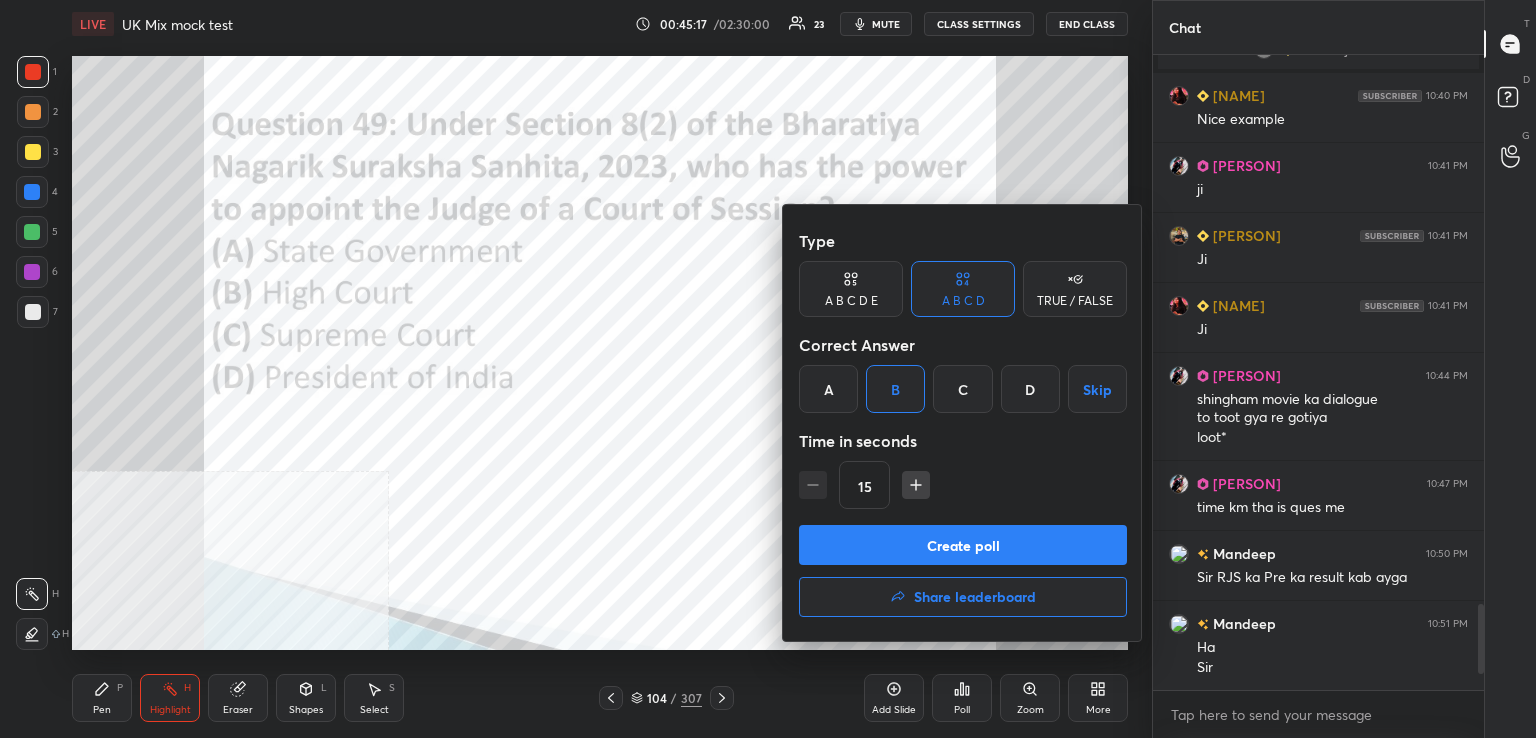 click on "Create poll" at bounding box center [963, 545] 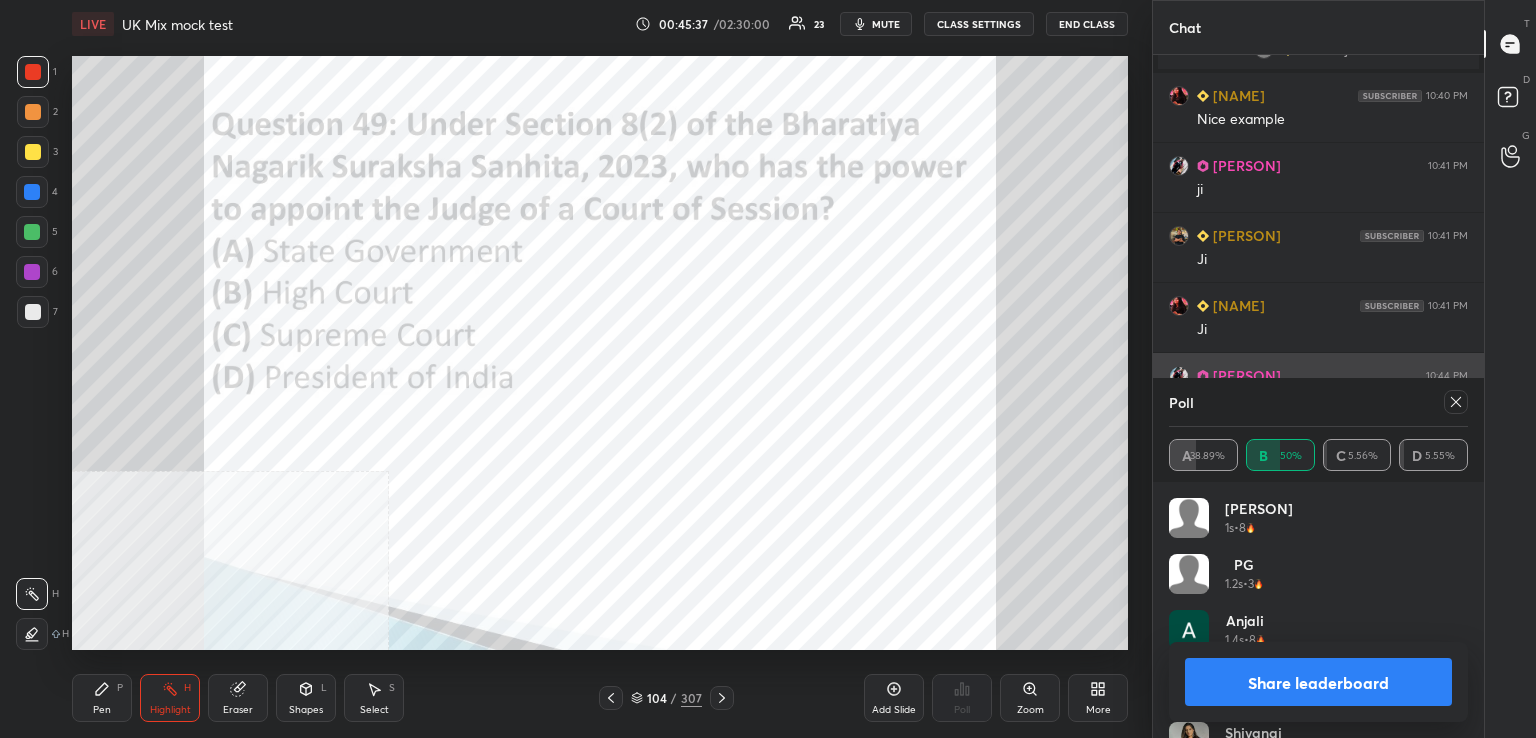 drag, startPoint x: 1460, startPoint y: 405, endPoint x: 1352, endPoint y: 413, distance: 108.29589 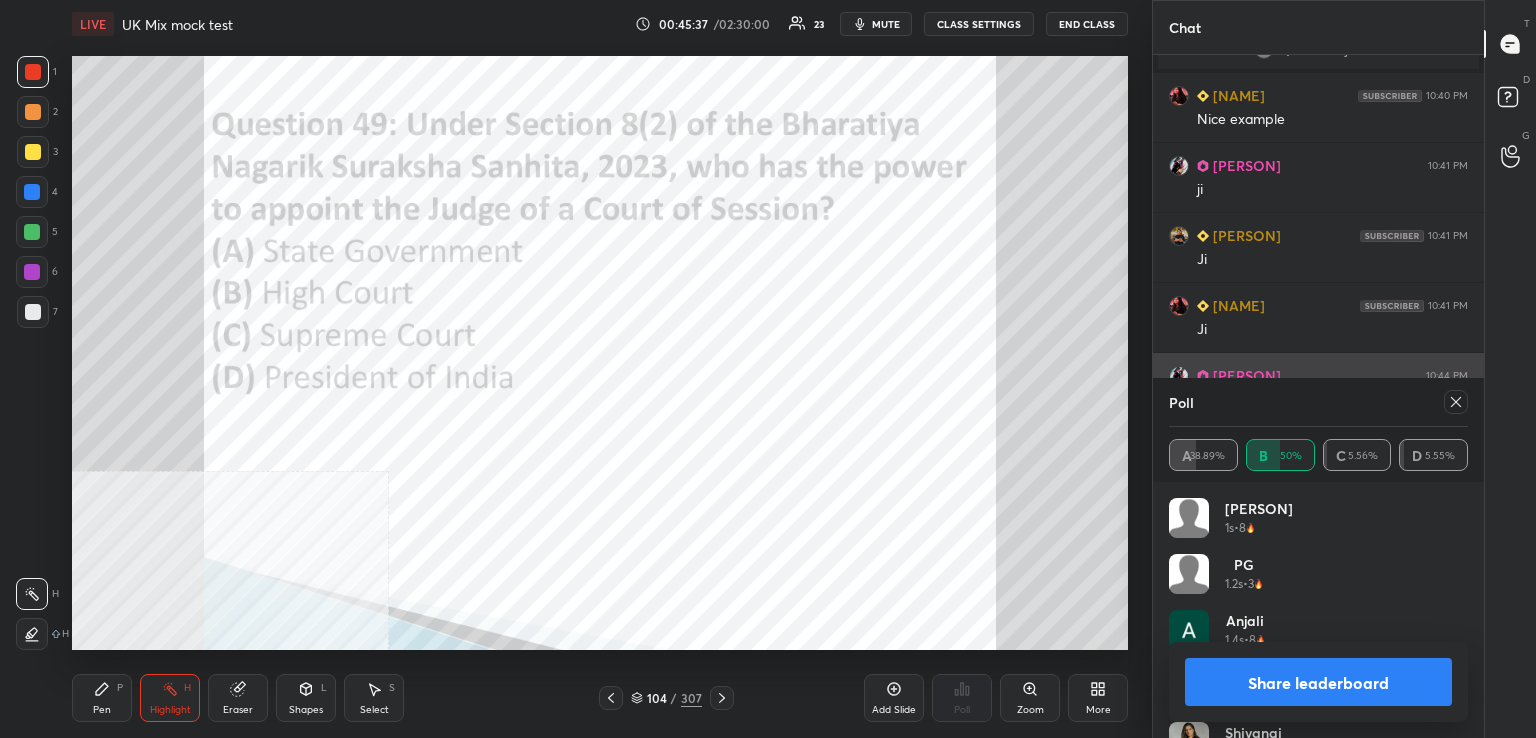 click 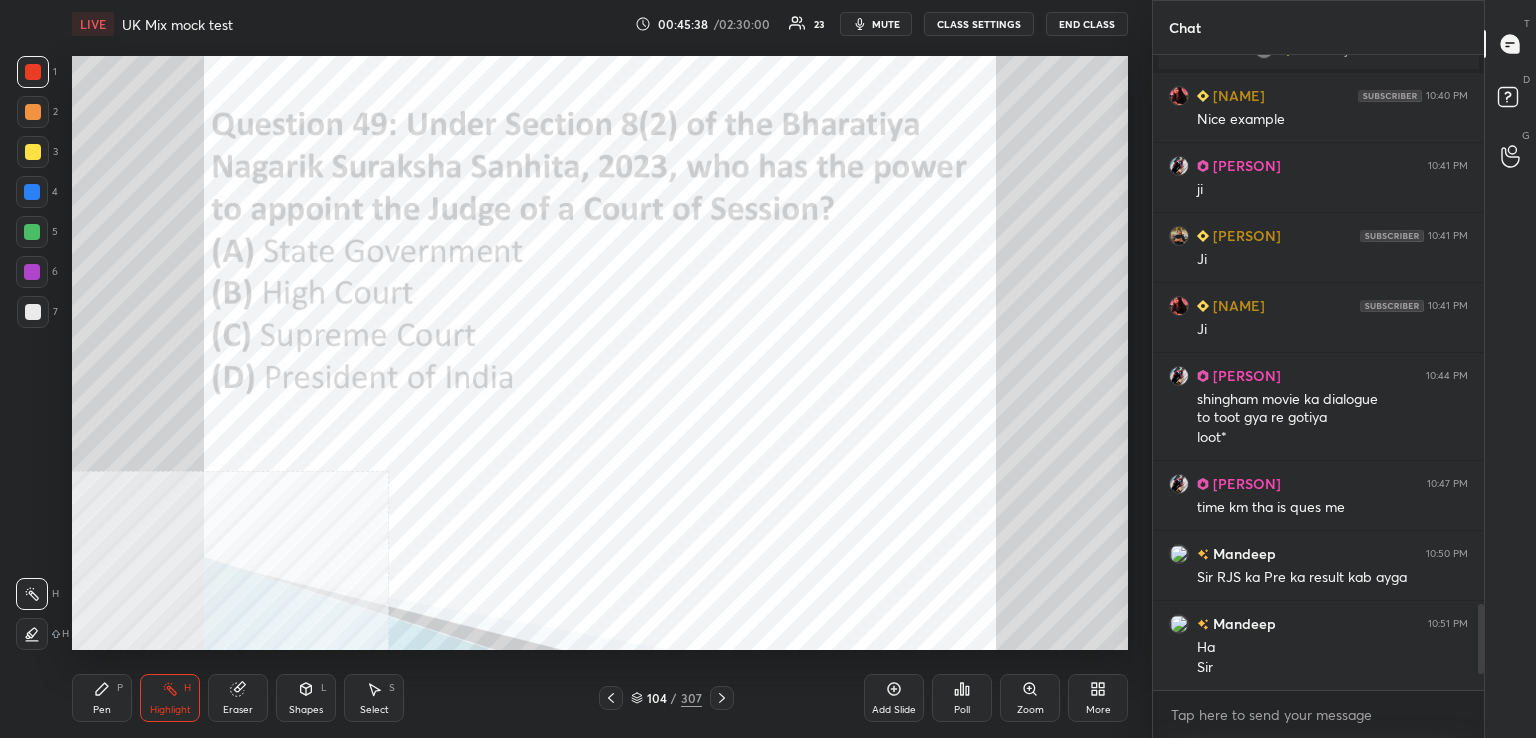 click 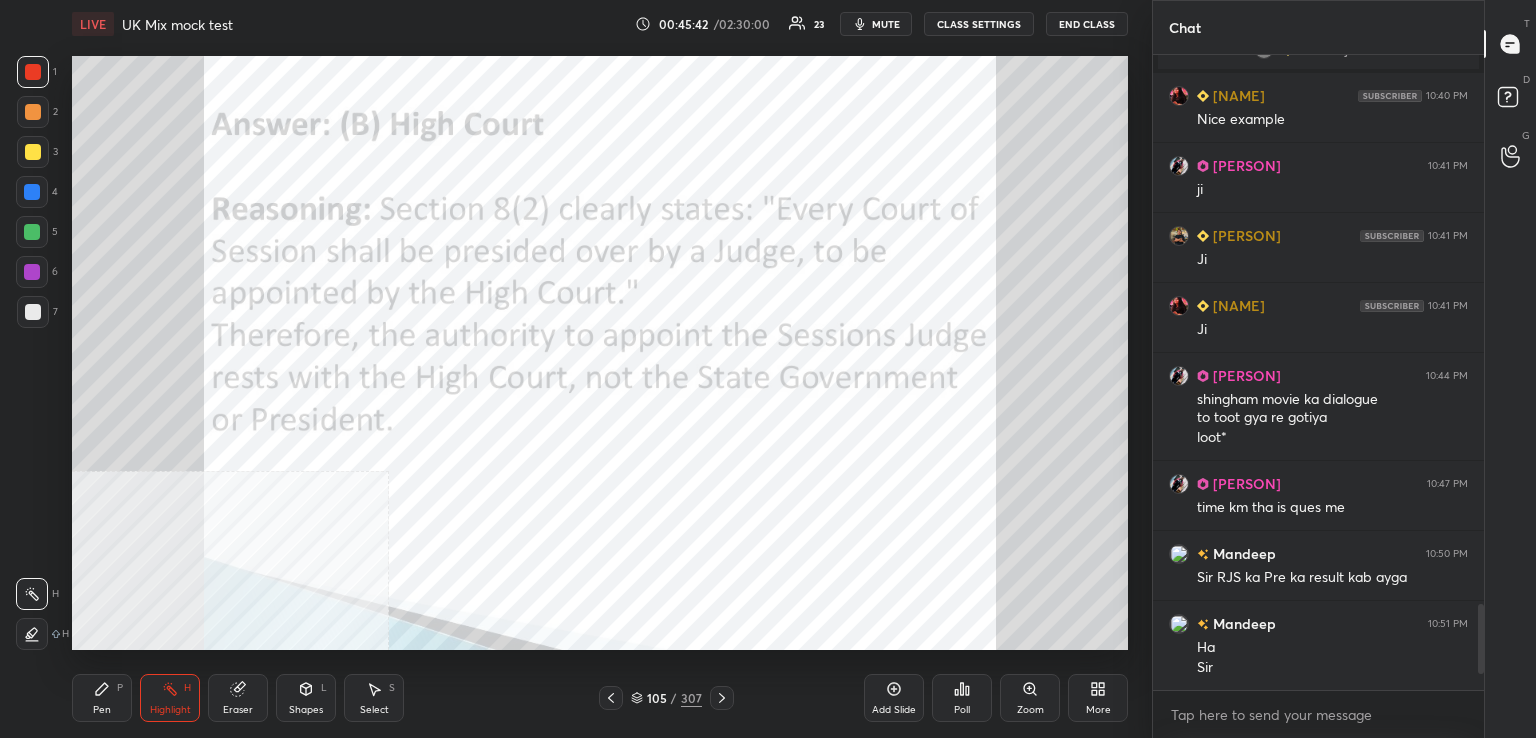 click 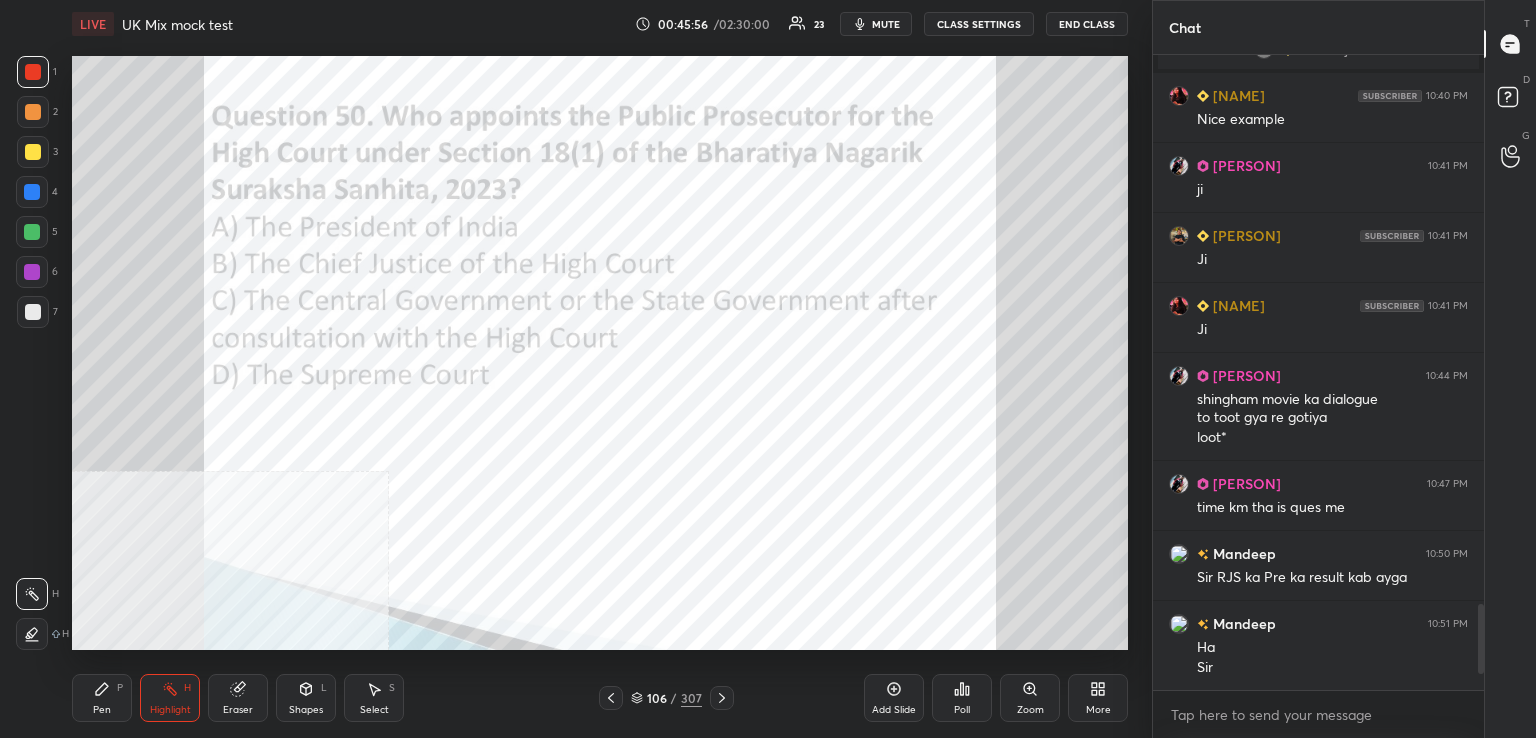 click on "Poll" at bounding box center [962, 710] 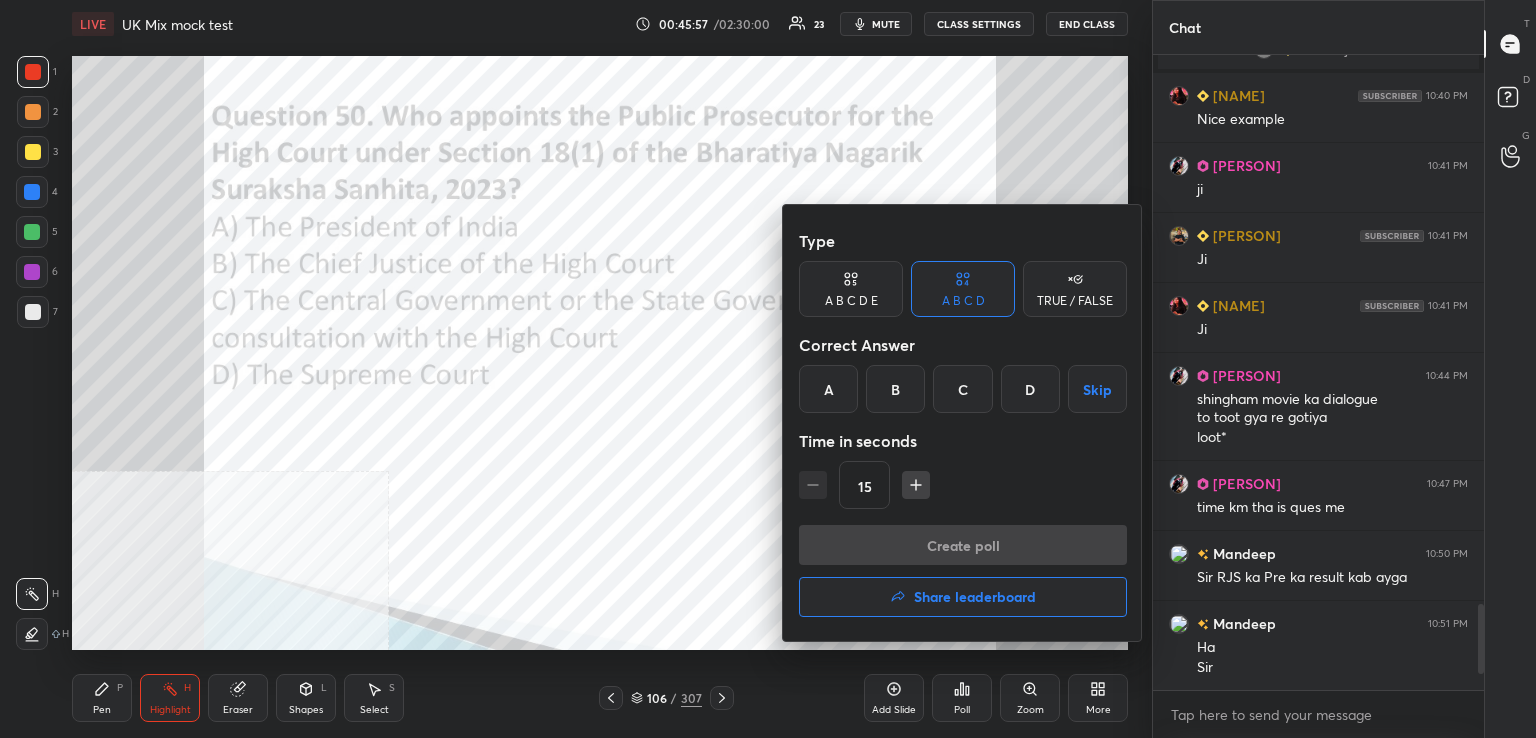 click on "C" at bounding box center [962, 389] 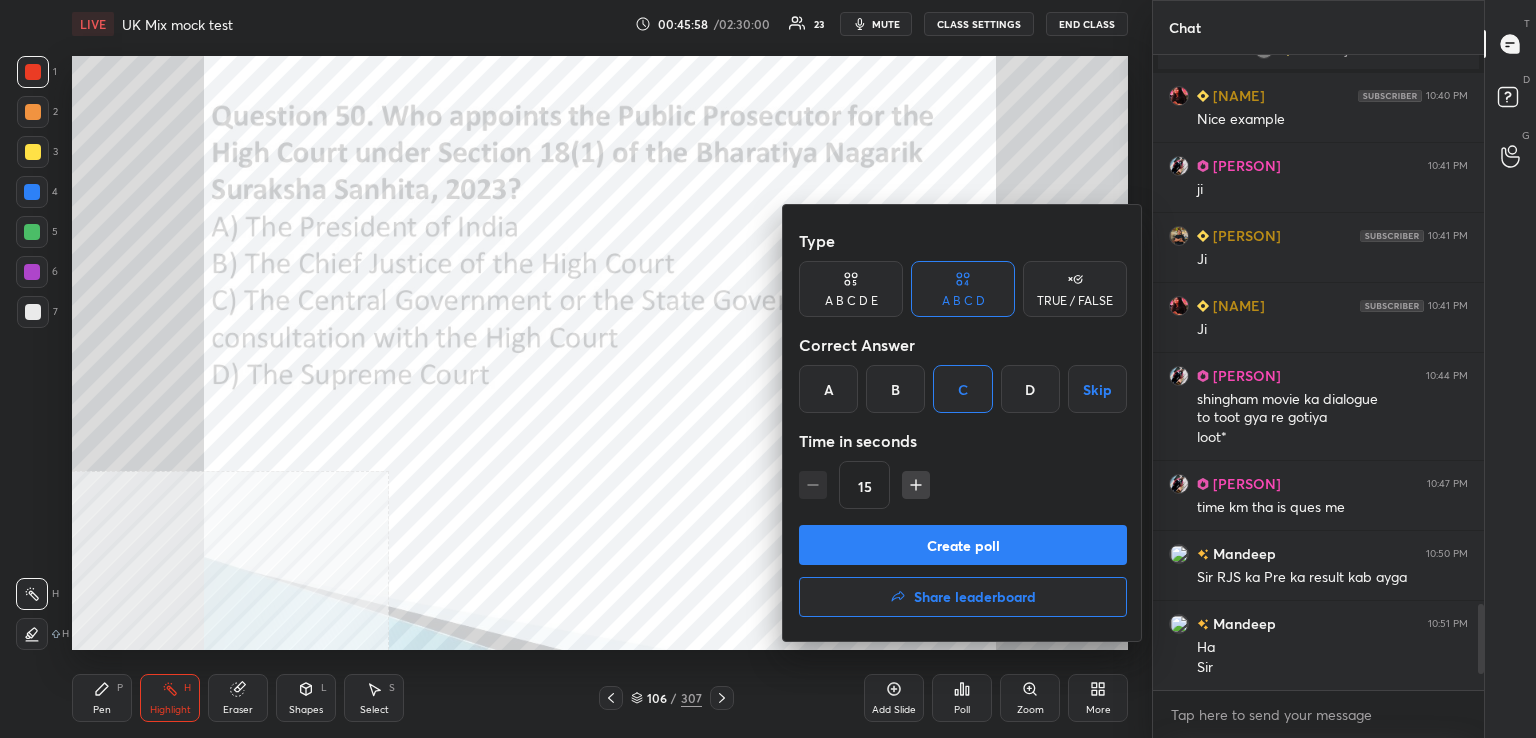 drag, startPoint x: 908, startPoint y: 531, endPoint x: 881, endPoint y: 544, distance: 29.966648 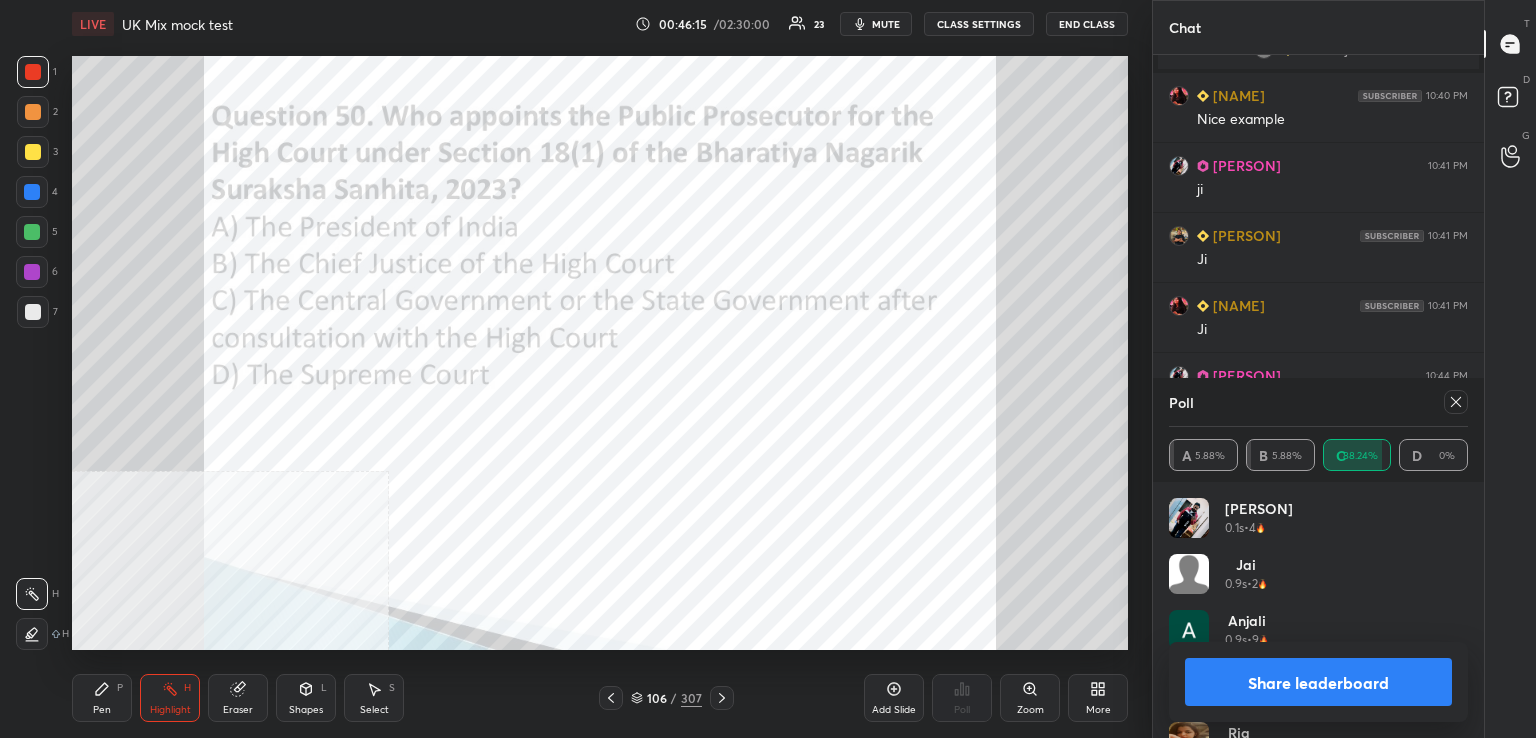 drag, startPoint x: 1462, startPoint y: 405, endPoint x: 1379, endPoint y: 414, distance: 83.48653 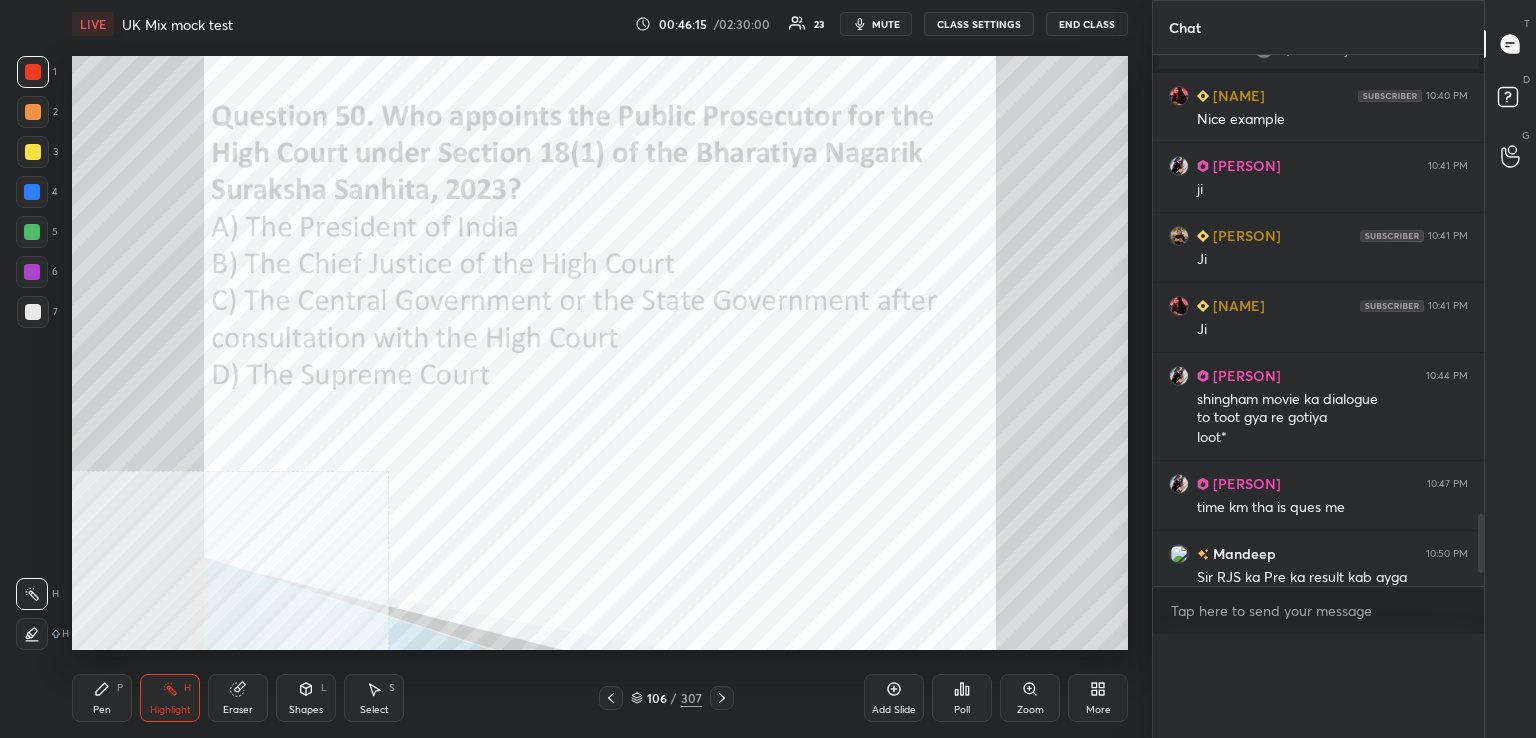 scroll, scrollTop: 88, scrollLeft: 293, axis: both 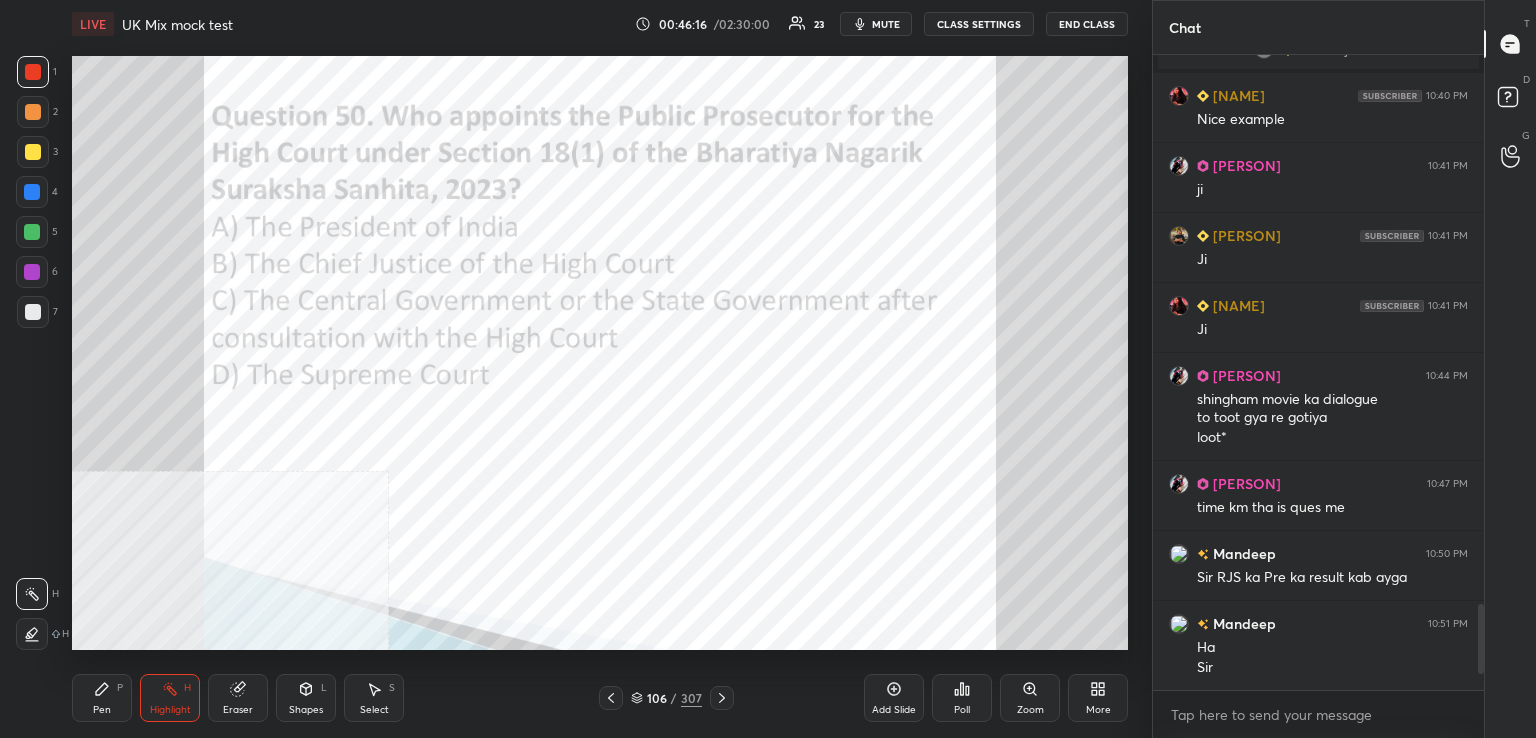 click 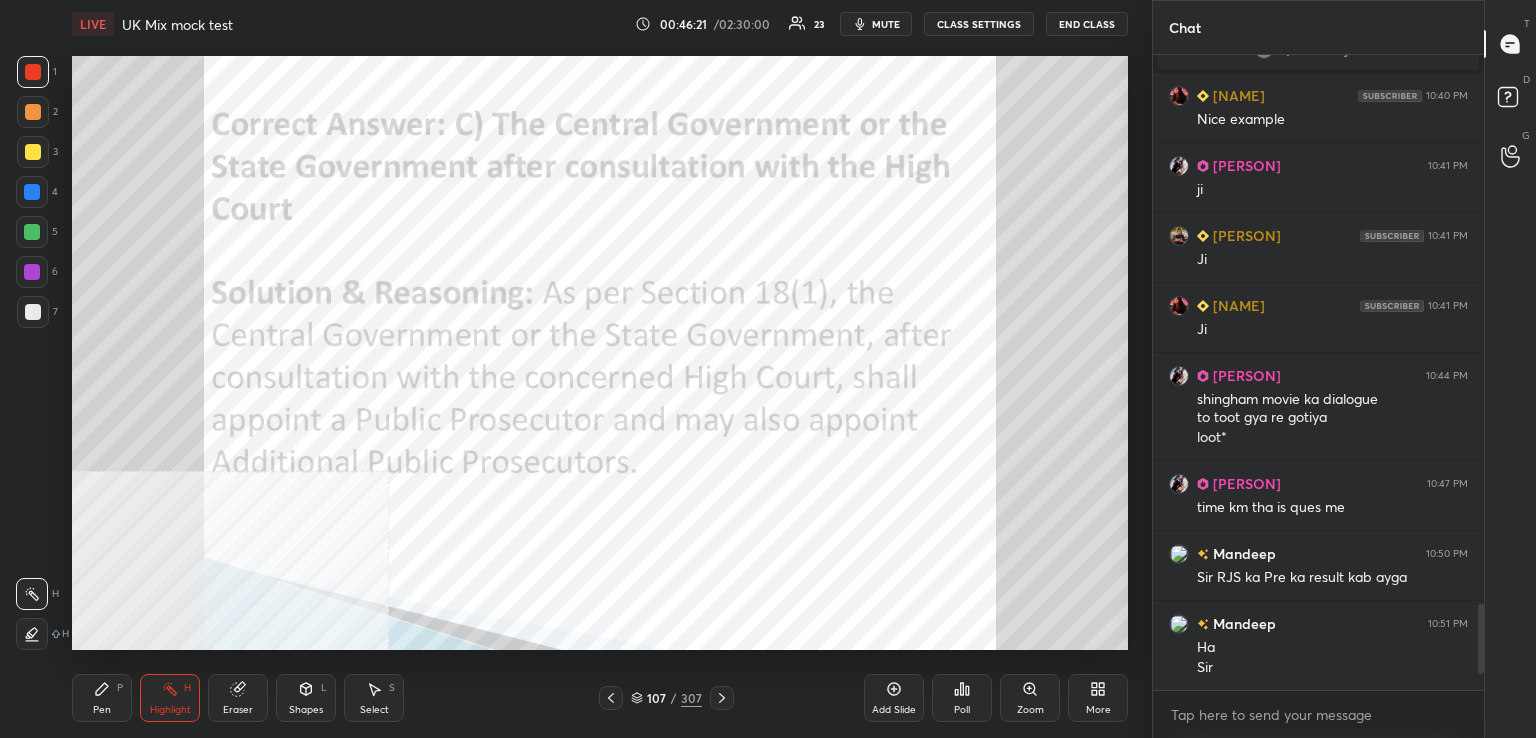 drag, startPoint x: 722, startPoint y: 698, endPoint x: 726, endPoint y: 671, distance: 27.294687 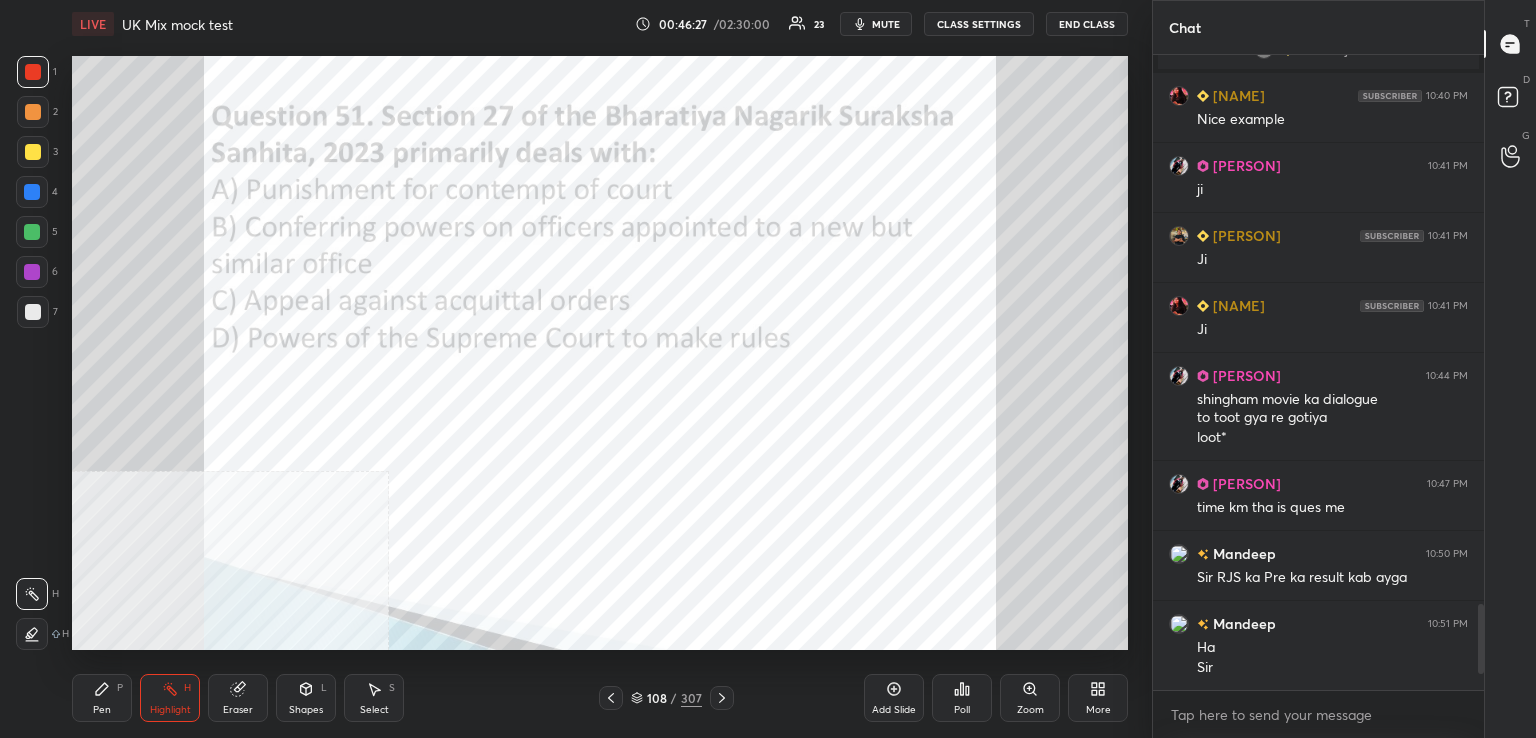 click on "Poll" at bounding box center (962, 710) 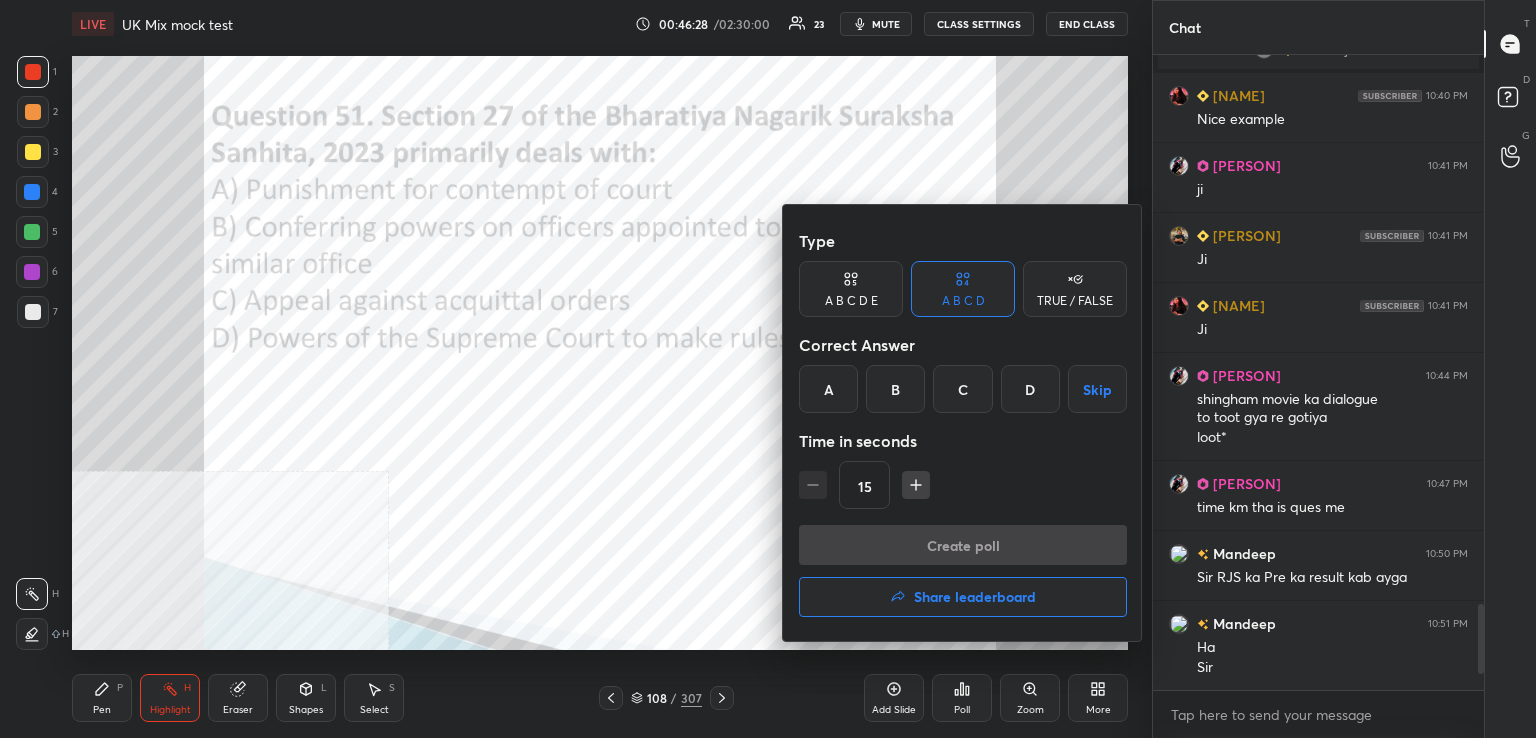 drag, startPoint x: 889, startPoint y: 385, endPoint x: 886, endPoint y: 396, distance: 11.401754 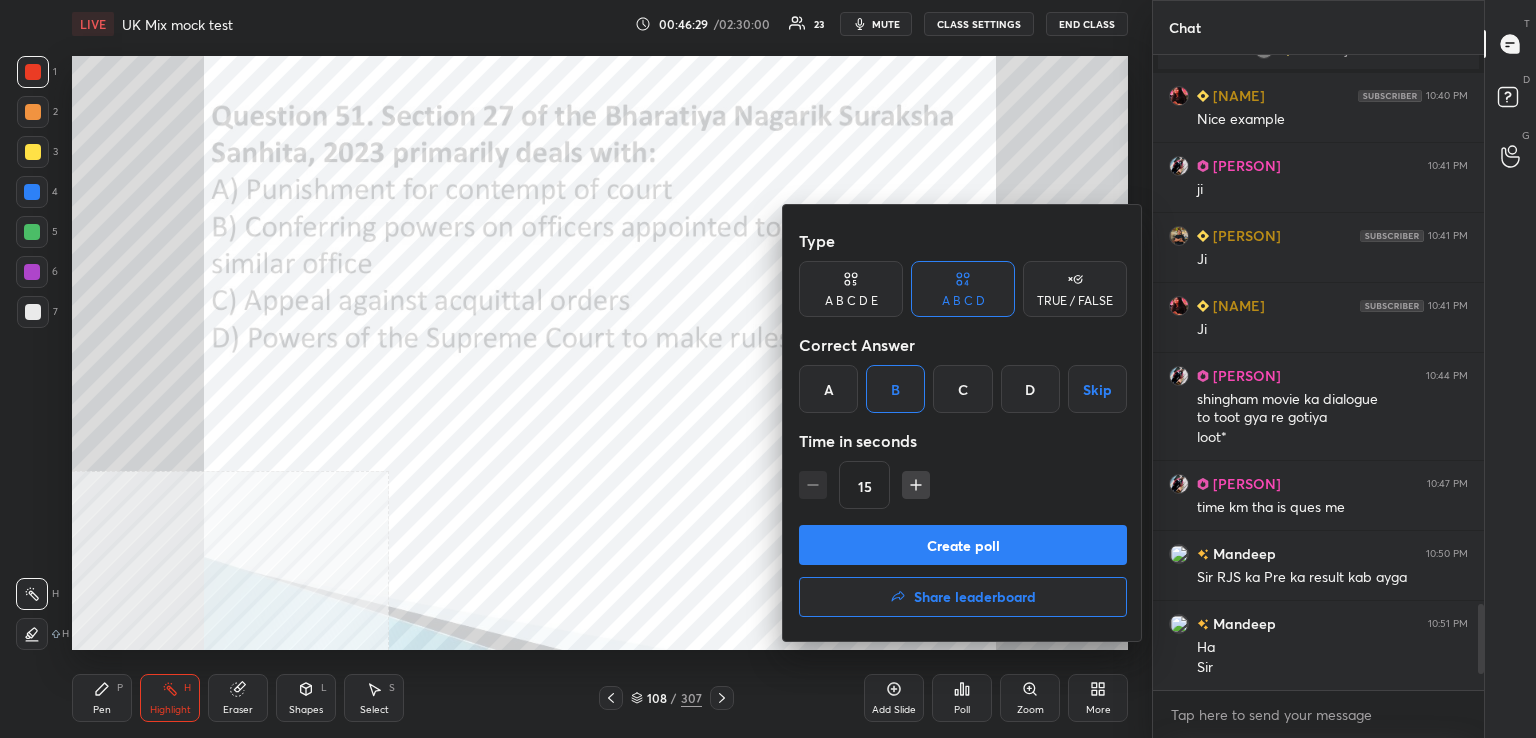 drag, startPoint x: 920, startPoint y: 537, endPoint x: 891, endPoint y: 541, distance: 29.274563 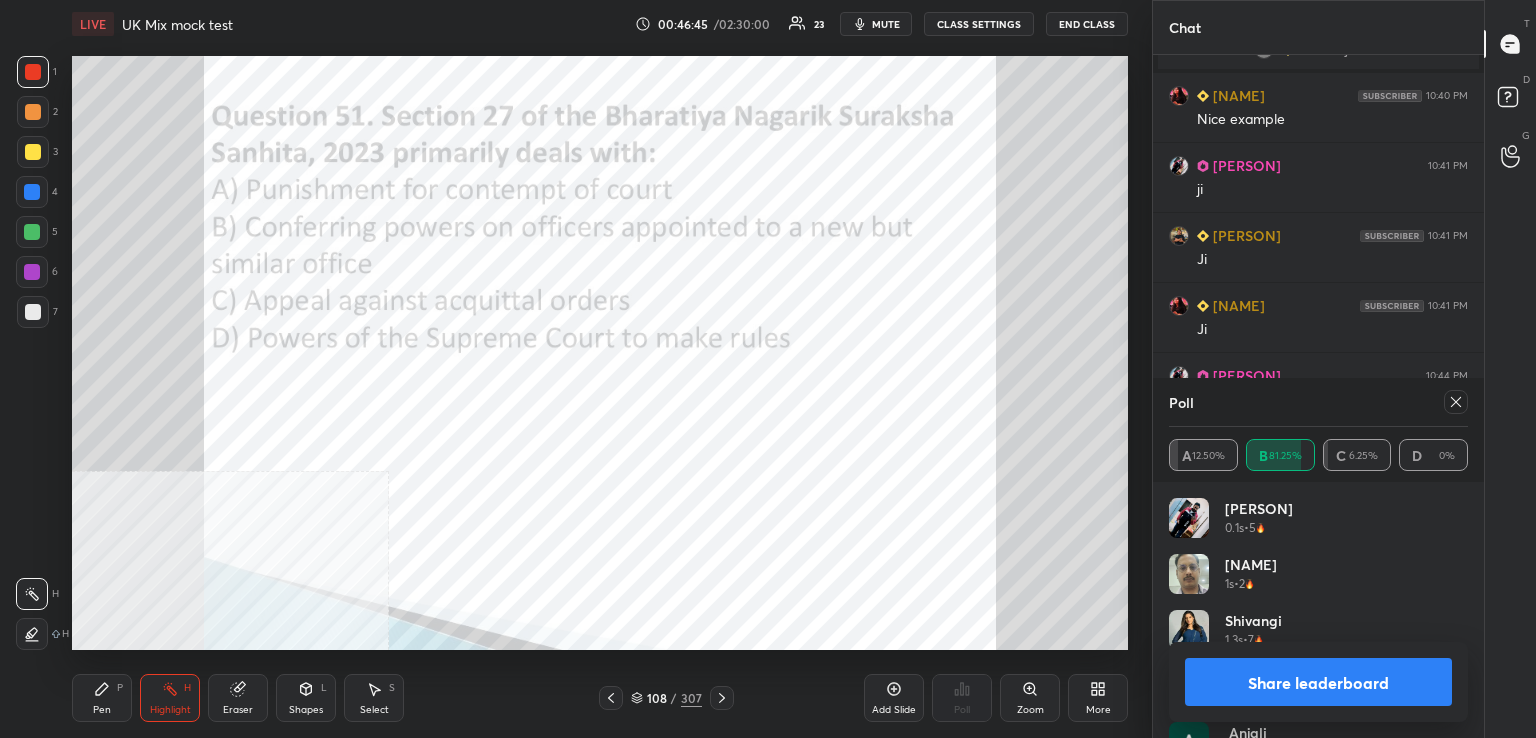drag, startPoint x: 1466, startPoint y: 409, endPoint x: 1458, endPoint y: 402, distance: 10.630146 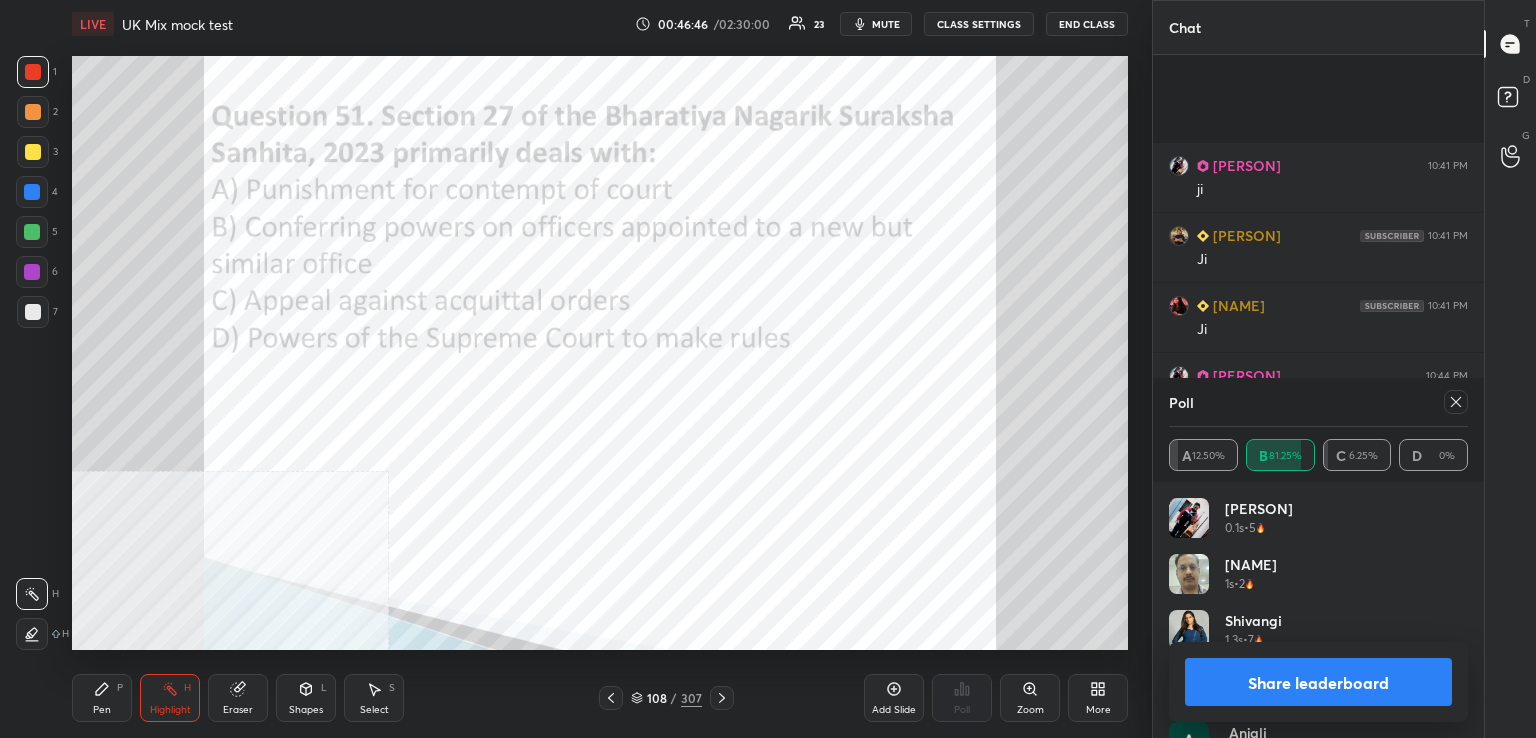 scroll, scrollTop: 4254, scrollLeft: 0, axis: vertical 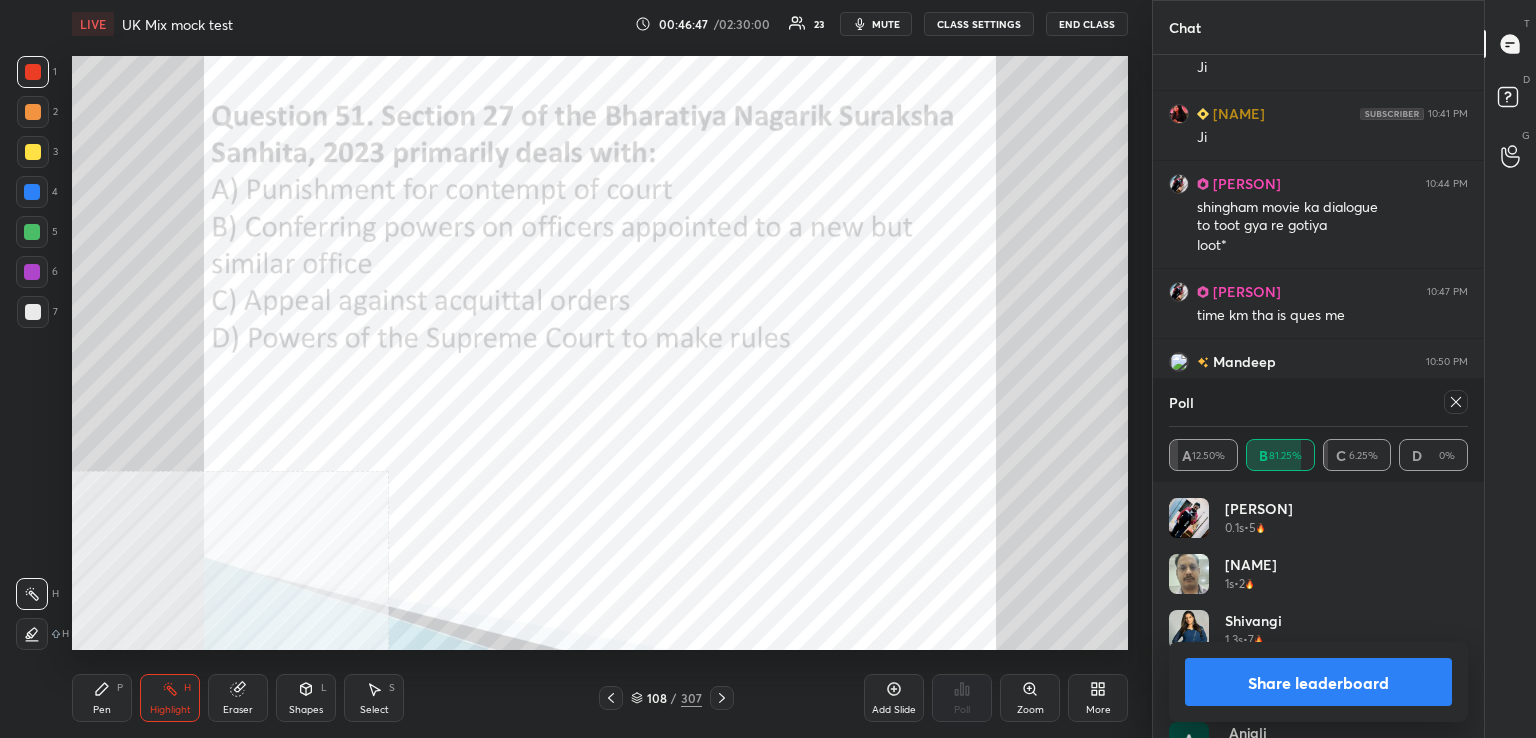 drag, startPoint x: 1453, startPoint y: 402, endPoint x: 1170, endPoint y: 477, distance: 292.76953 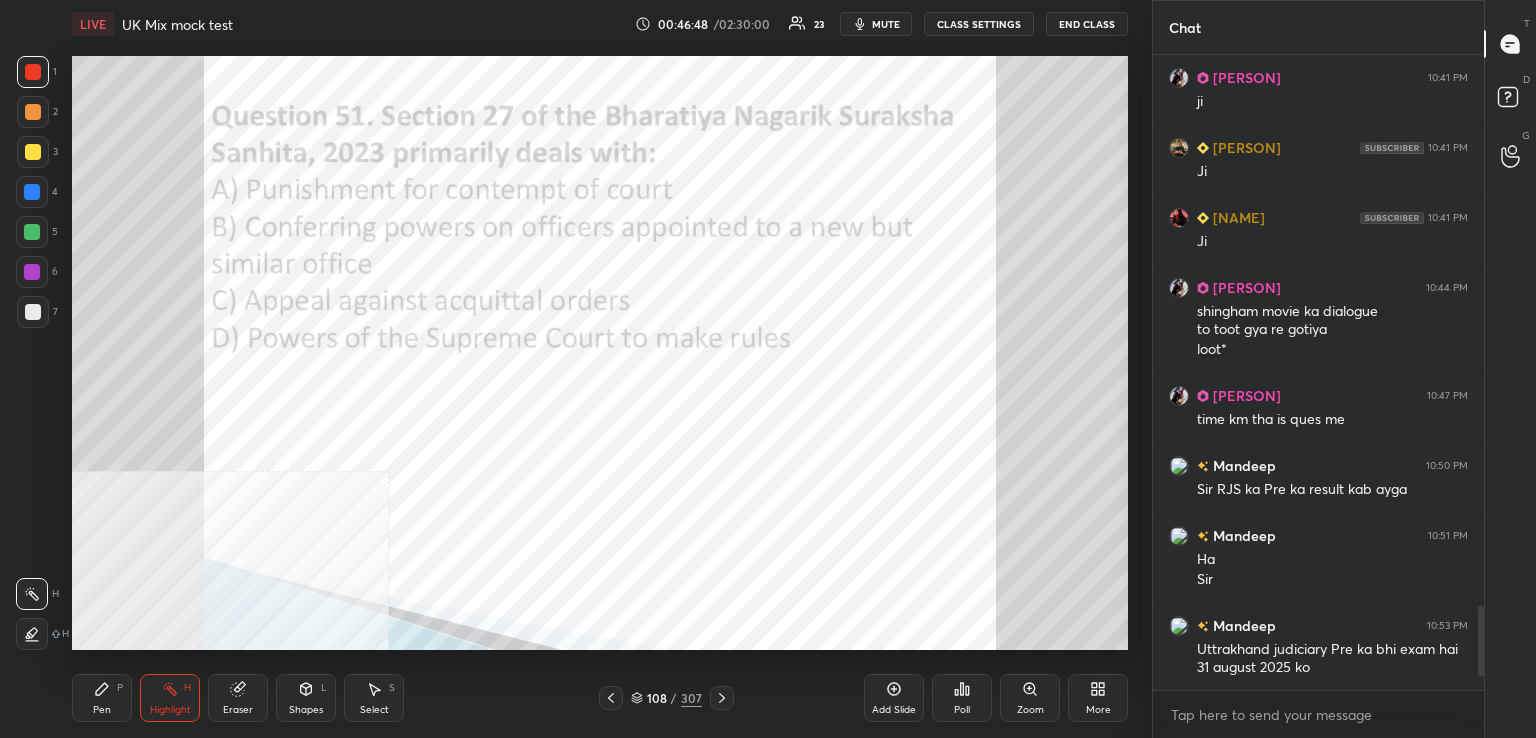 drag, startPoint x: 714, startPoint y: 700, endPoint x: 715, endPoint y: 657, distance: 43.011627 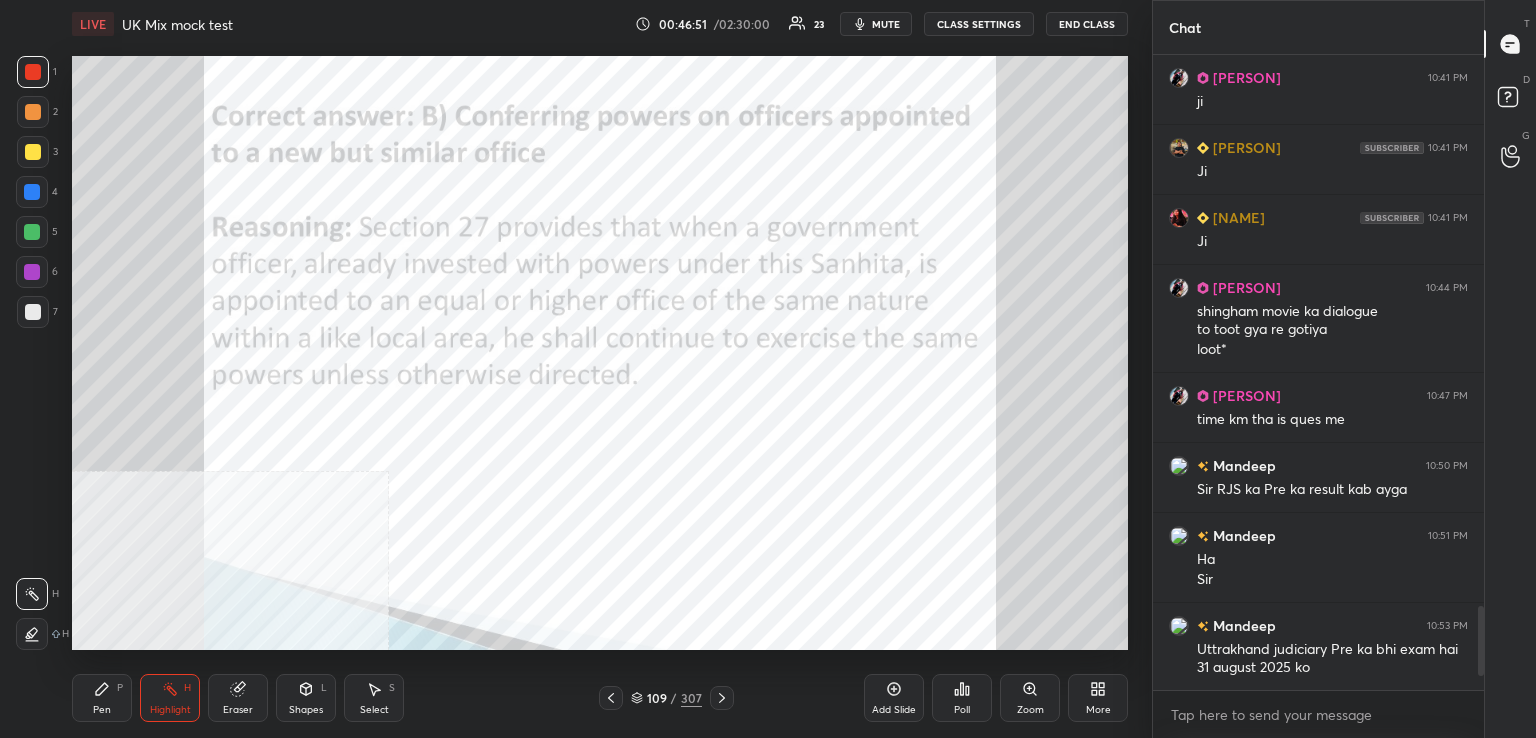 click 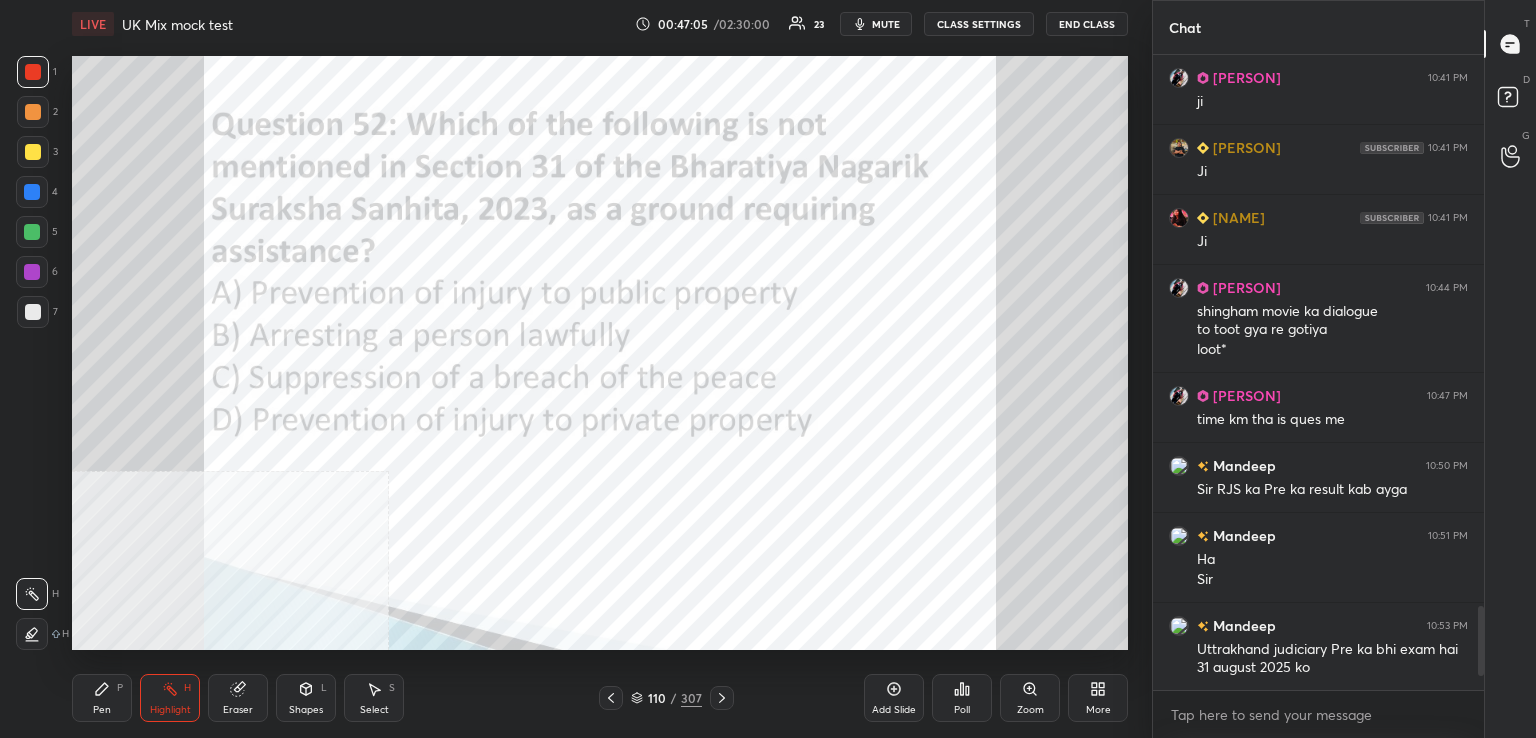 click on "Poll" at bounding box center [962, 698] 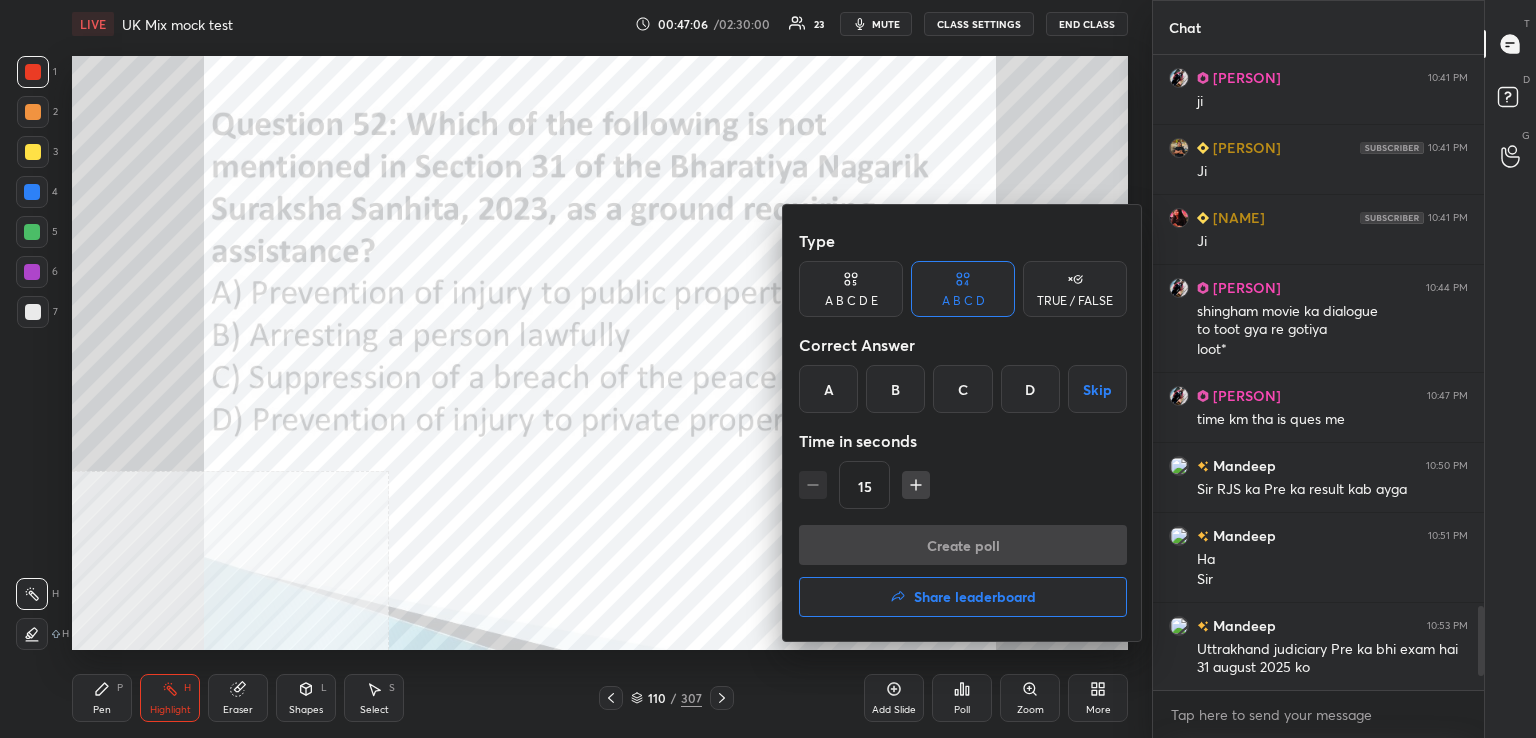 drag, startPoint x: 1041, startPoint y: 365, endPoint x: 1004, endPoint y: 409, distance: 57.48913 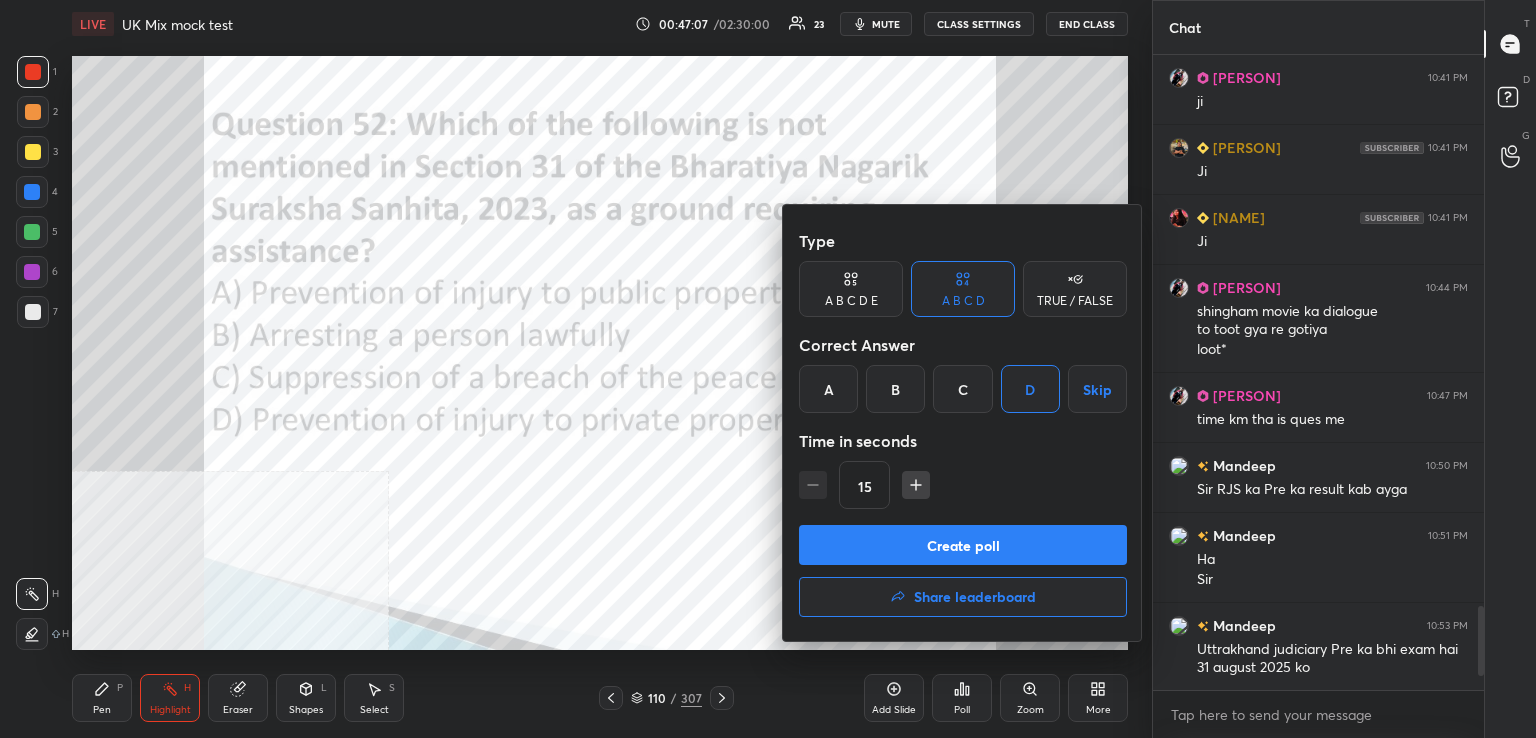 drag, startPoint x: 960, startPoint y: 537, endPoint x: 928, endPoint y: 537, distance: 32 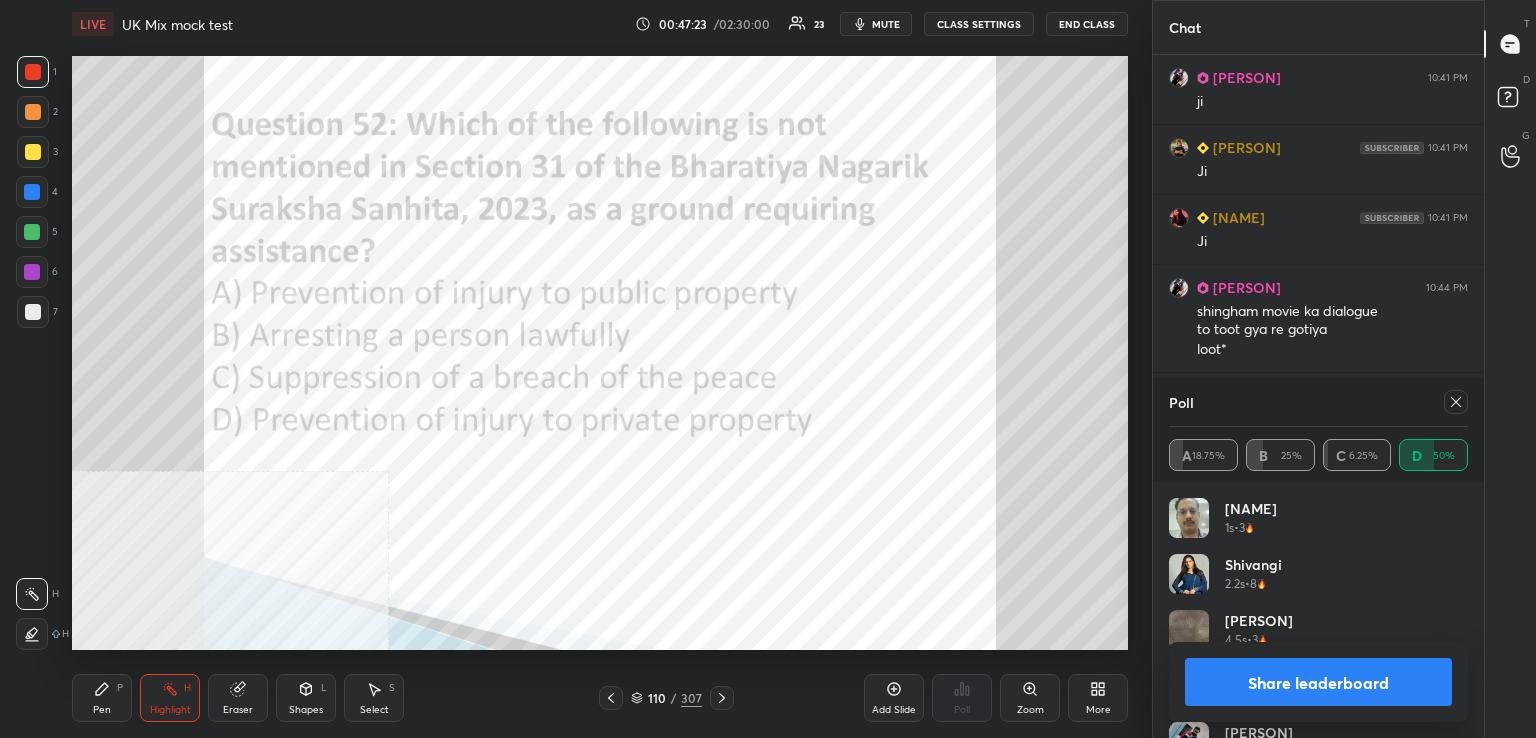 drag, startPoint x: 1370, startPoint y: 409, endPoint x: 1414, endPoint y: 409, distance: 44 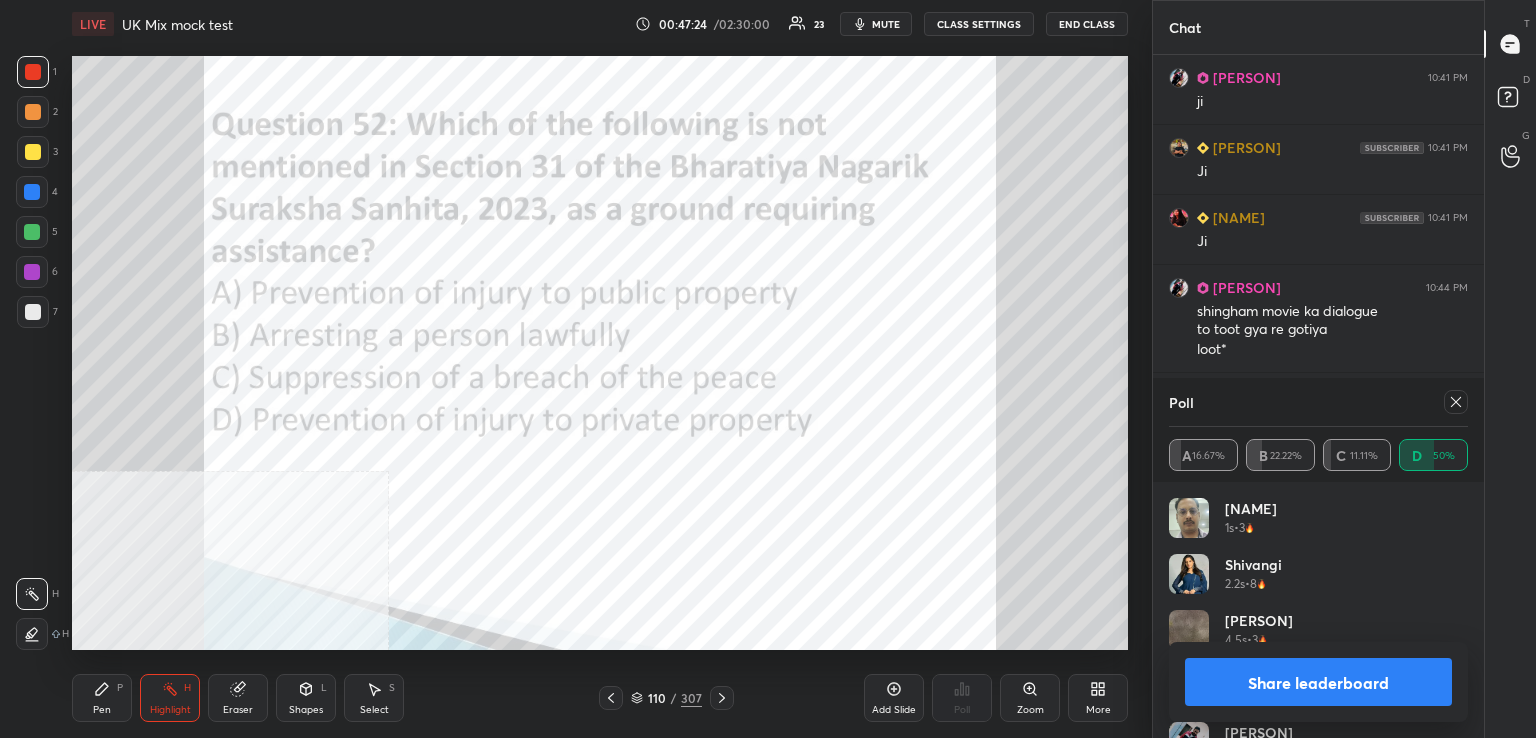 drag, startPoint x: 1456, startPoint y: 393, endPoint x: 1422, endPoint y: 394, distance: 34.0147 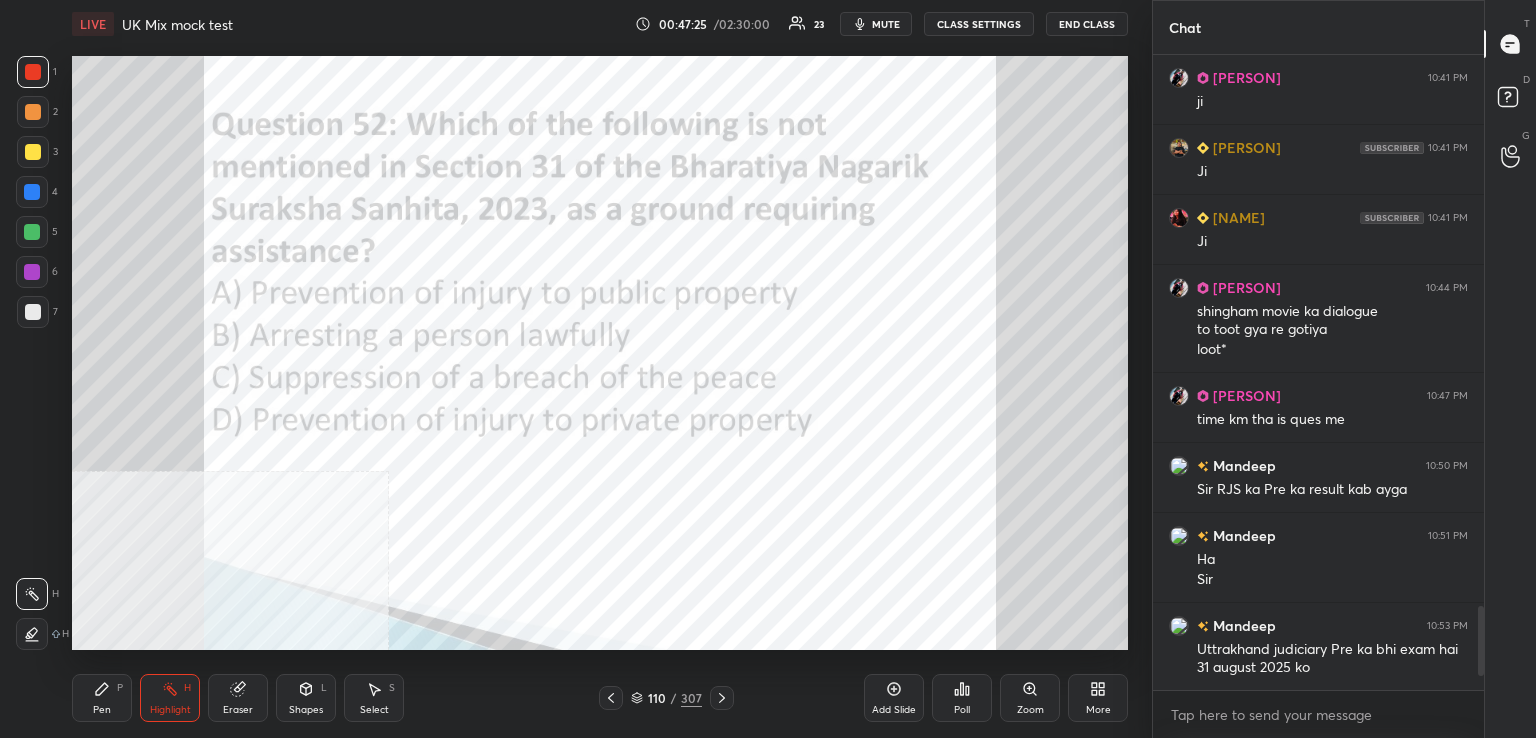 click 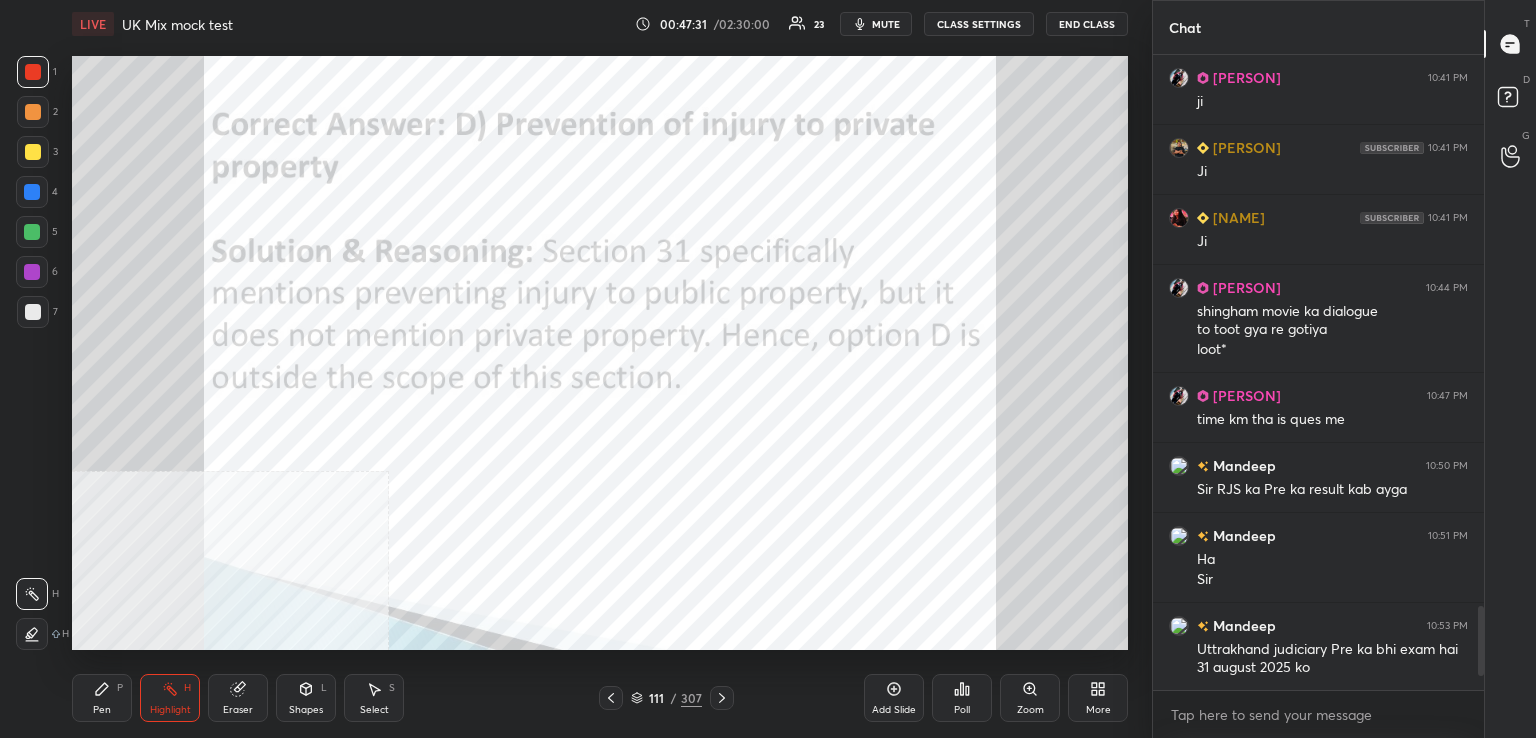 drag, startPoint x: 718, startPoint y: 700, endPoint x: 724, endPoint y: 691, distance: 10.816654 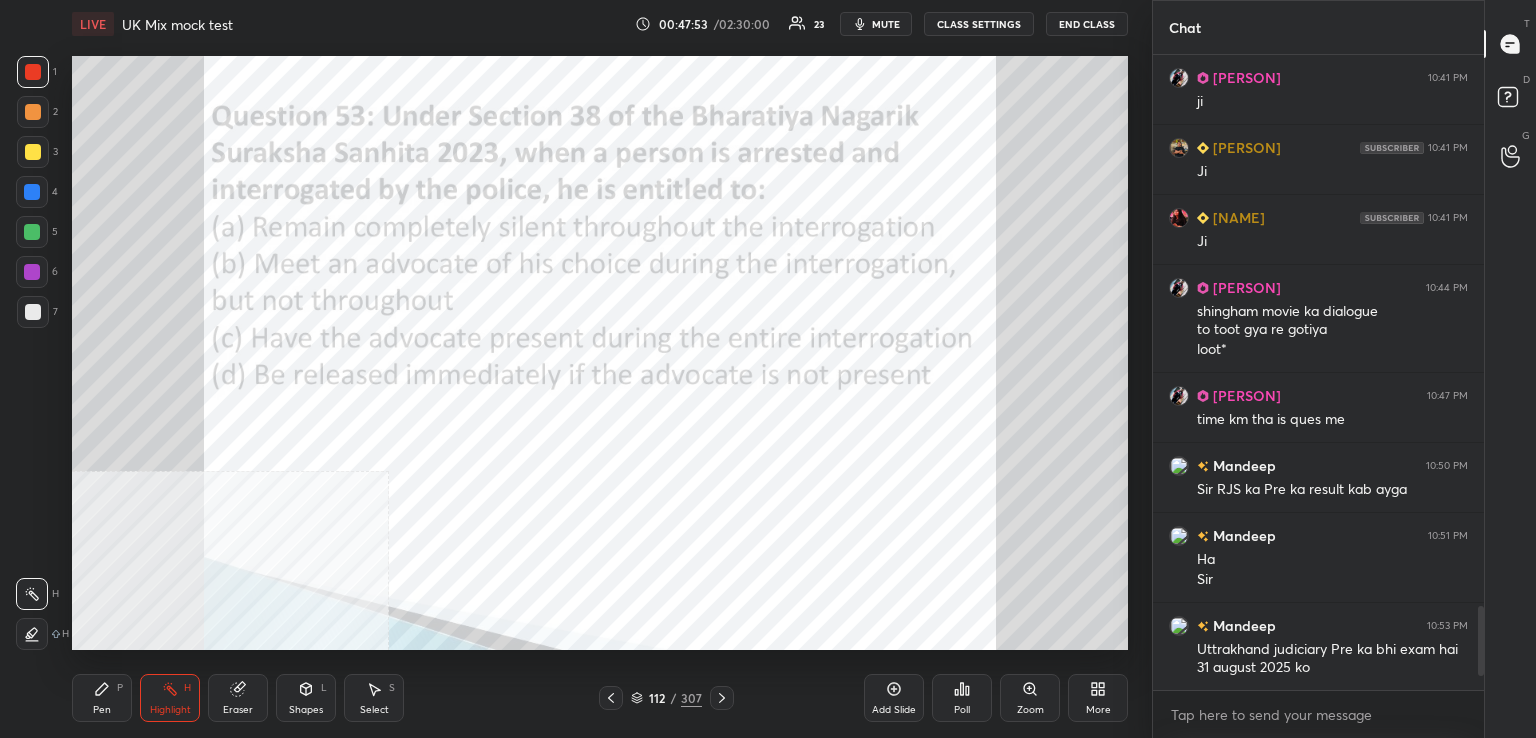 click 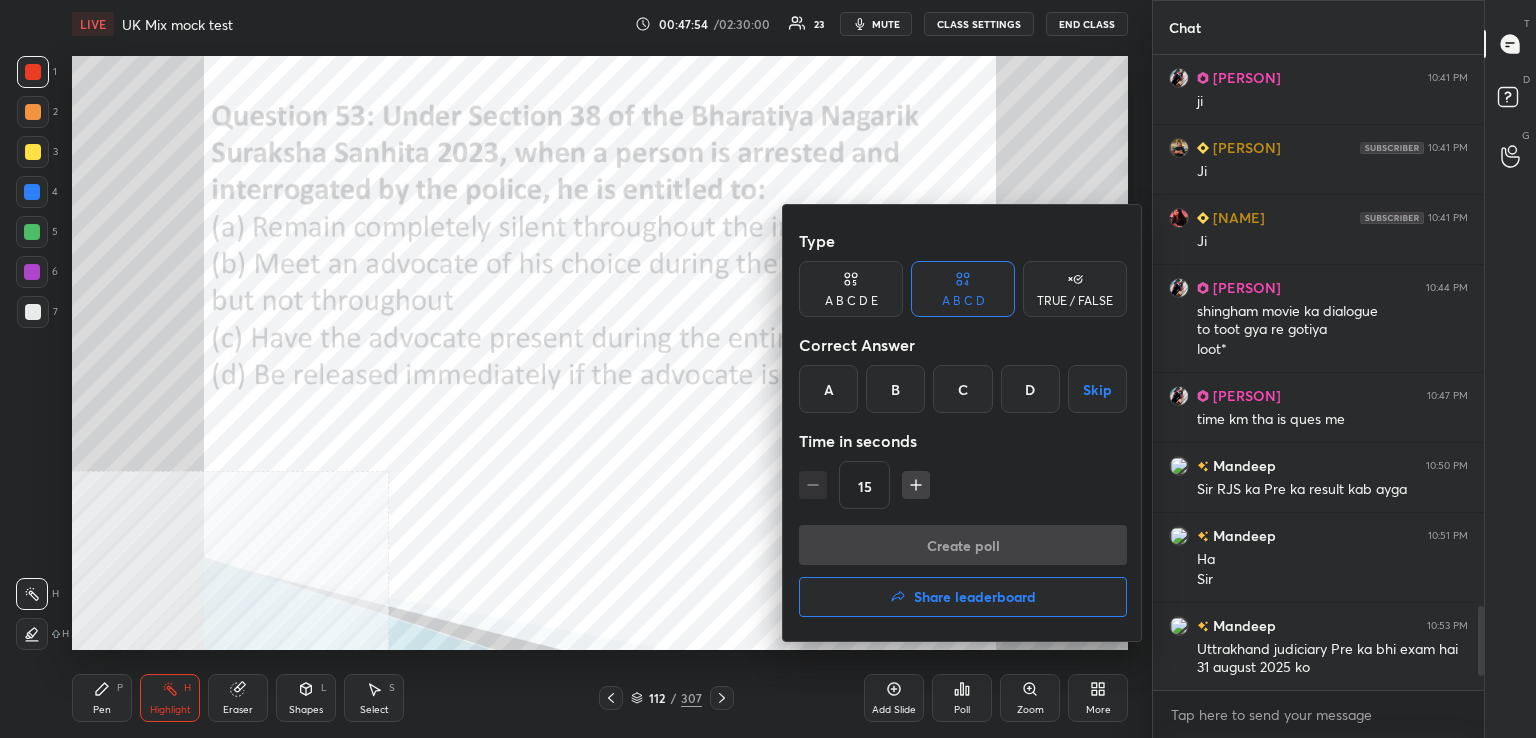 drag, startPoint x: 895, startPoint y: 393, endPoint x: 901, endPoint y: 413, distance: 20.880613 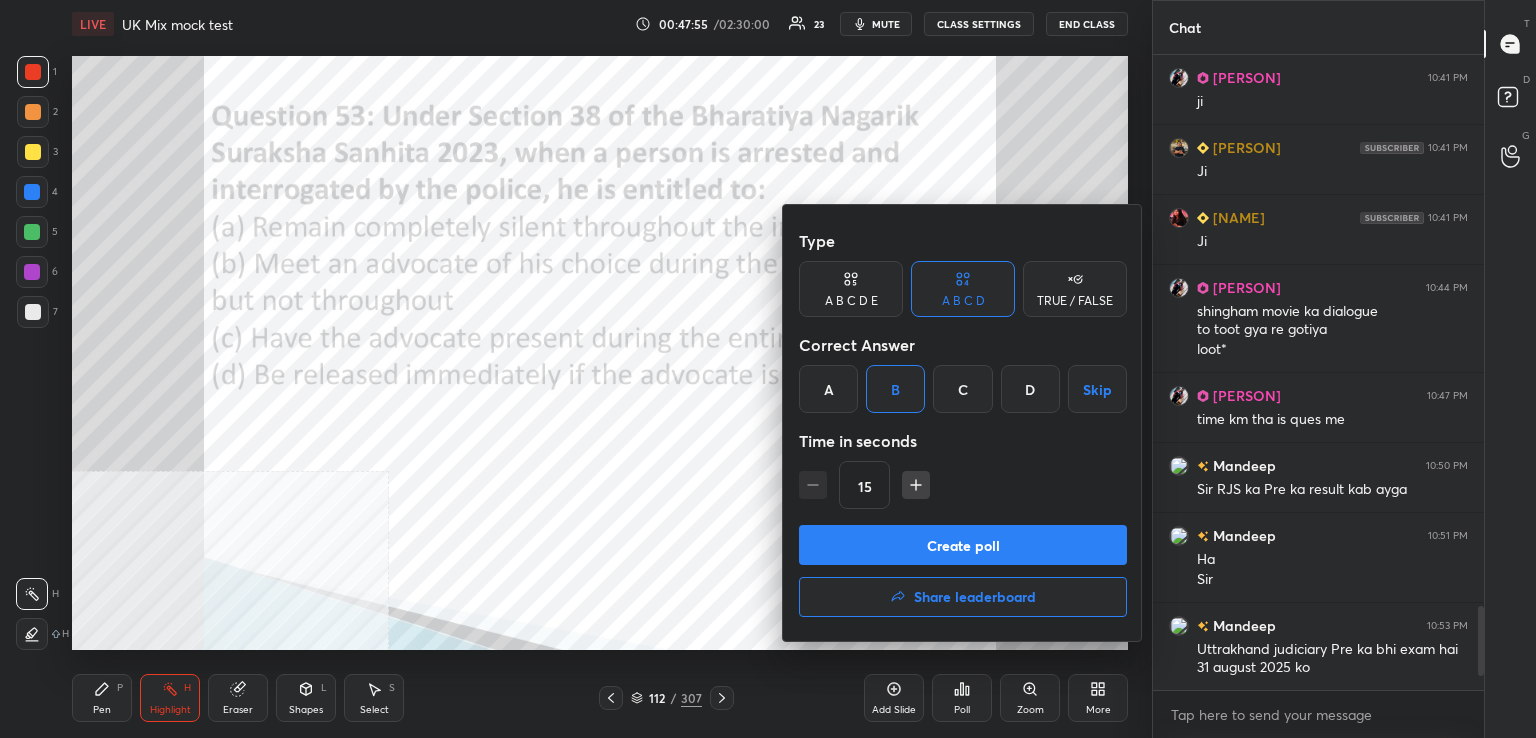 click on "Create poll" at bounding box center [963, 545] 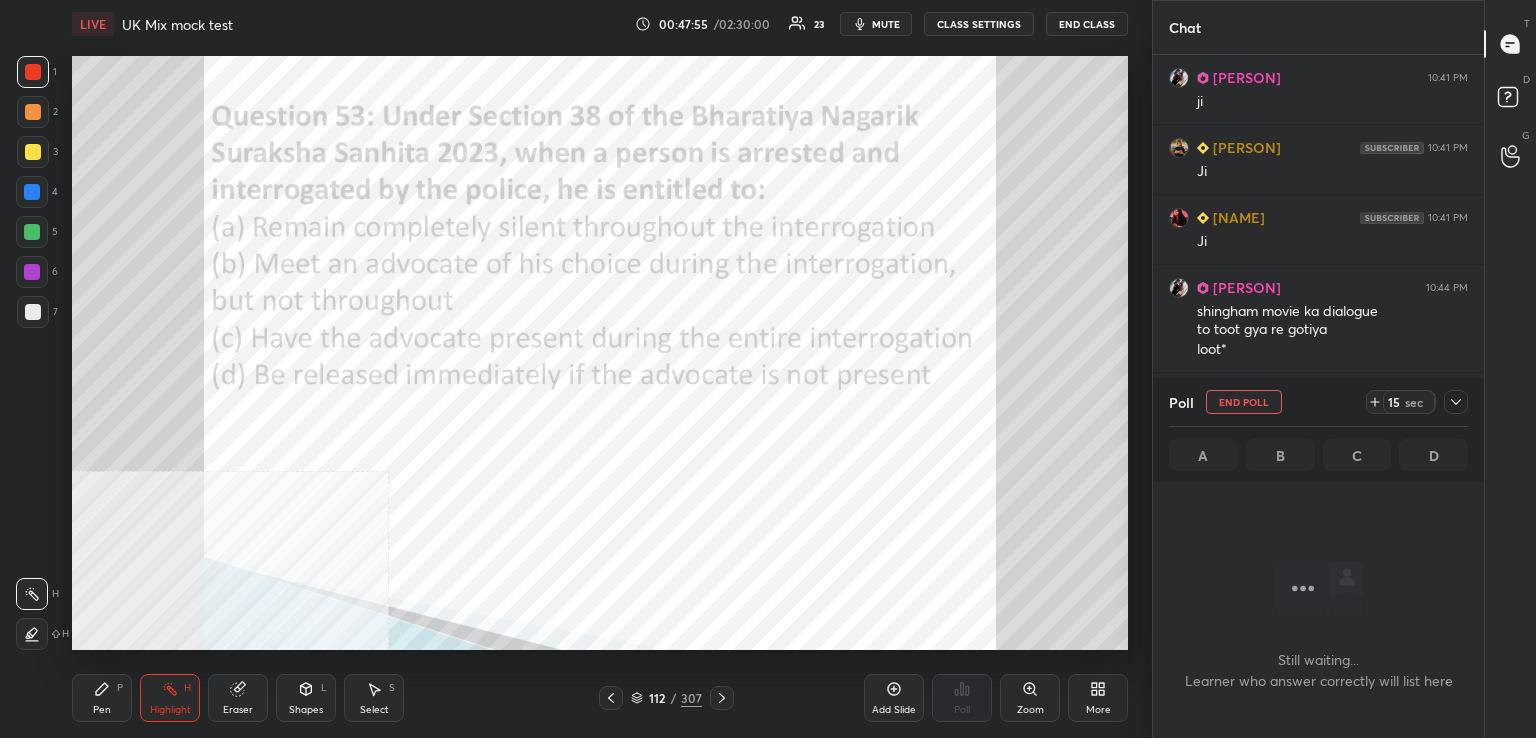 scroll, scrollTop: 588, scrollLeft: 325, axis: both 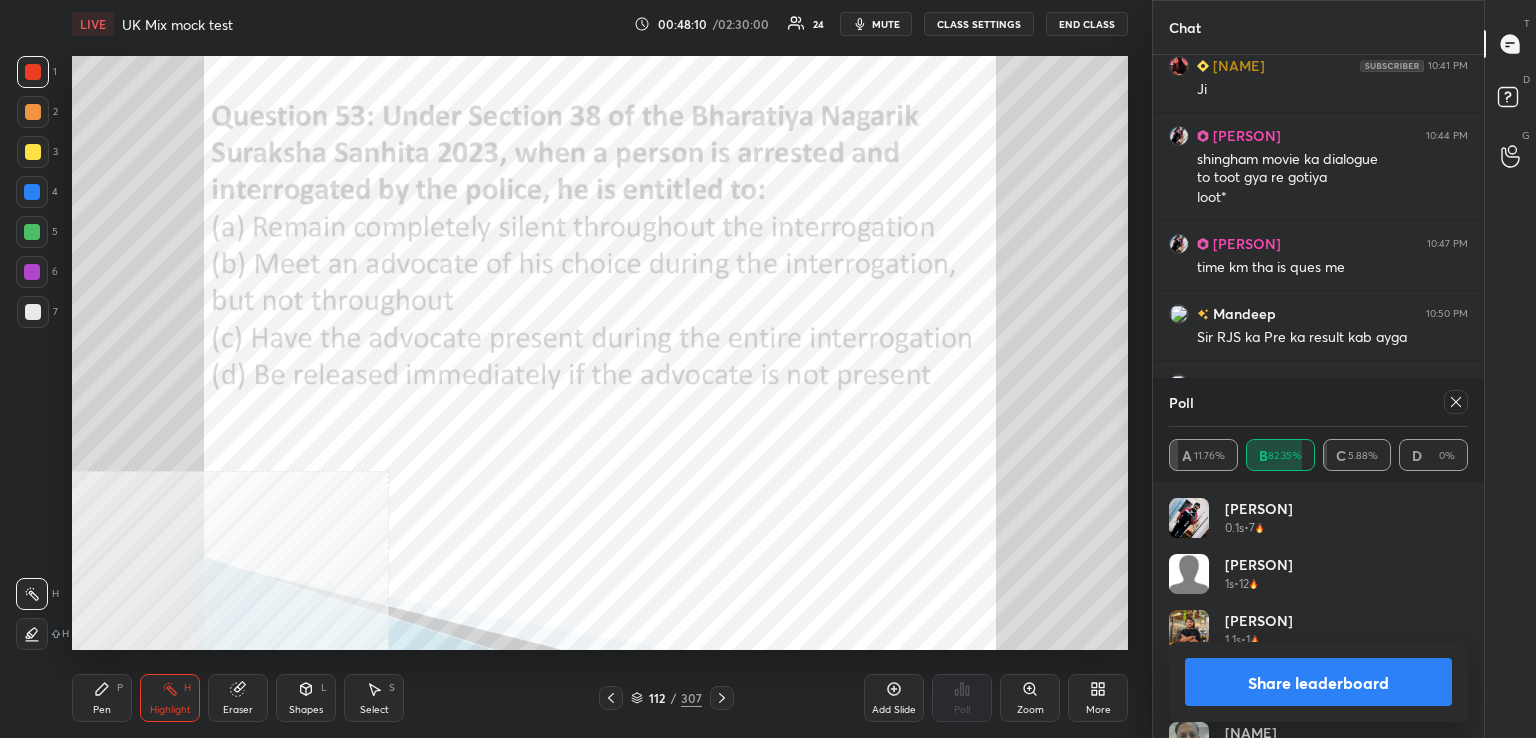 drag, startPoint x: 1457, startPoint y: 405, endPoint x: 1376, endPoint y: 421, distance: 82.565125 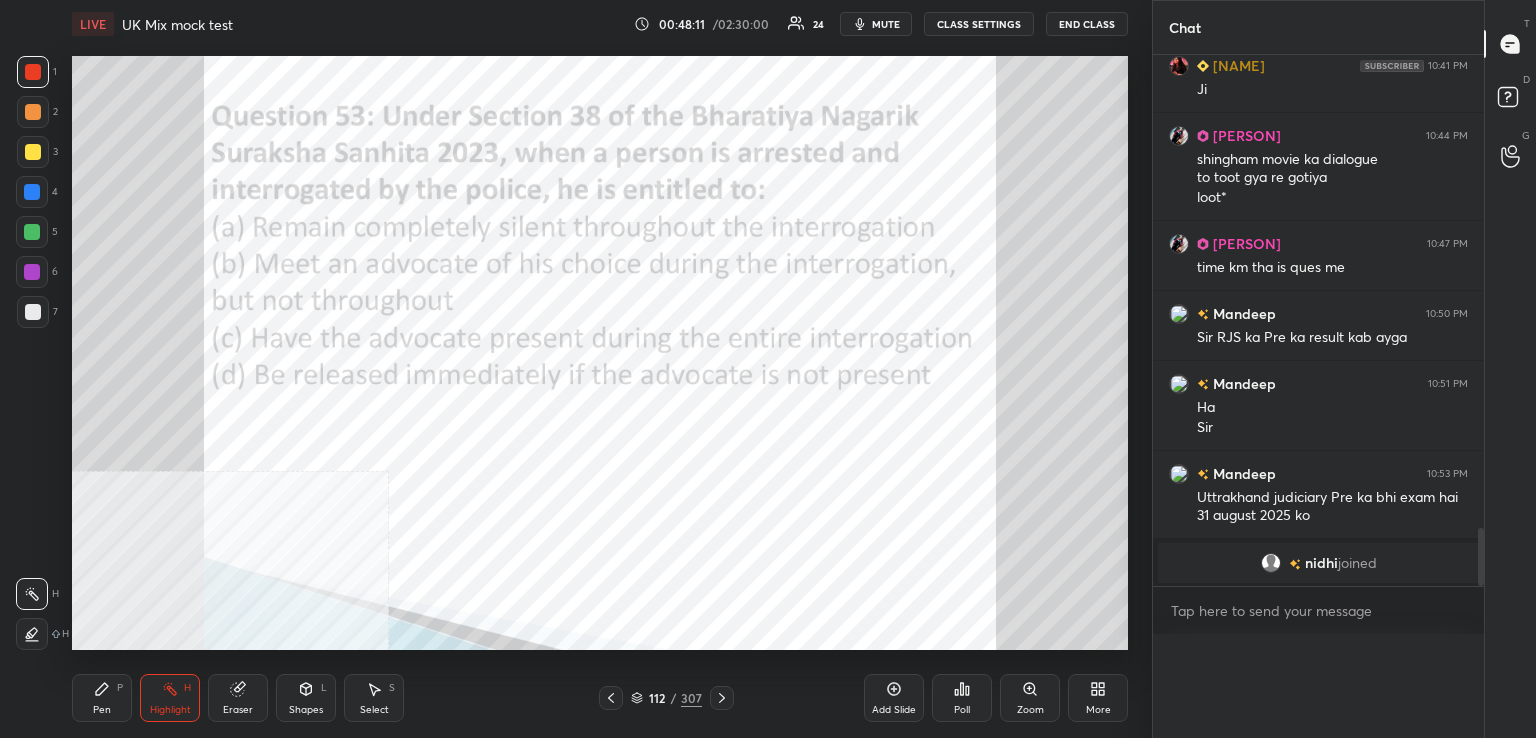 scroll, scrollTop: 121, scrollLeft: 293, axis: both 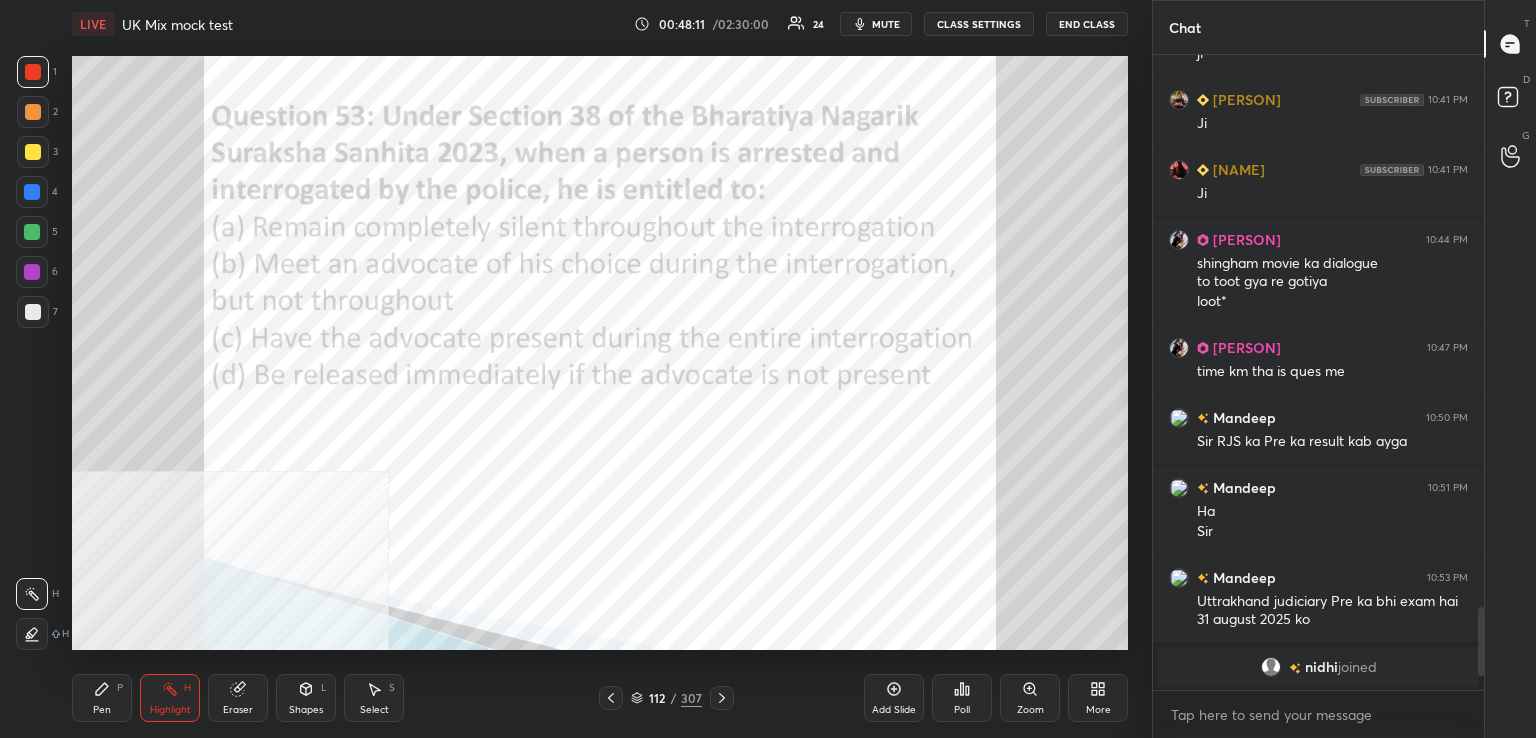 drag, startPoint x: 725, startPoint y: 704, endPoint x: 710, endPoint y: 658, distance: 48.38388 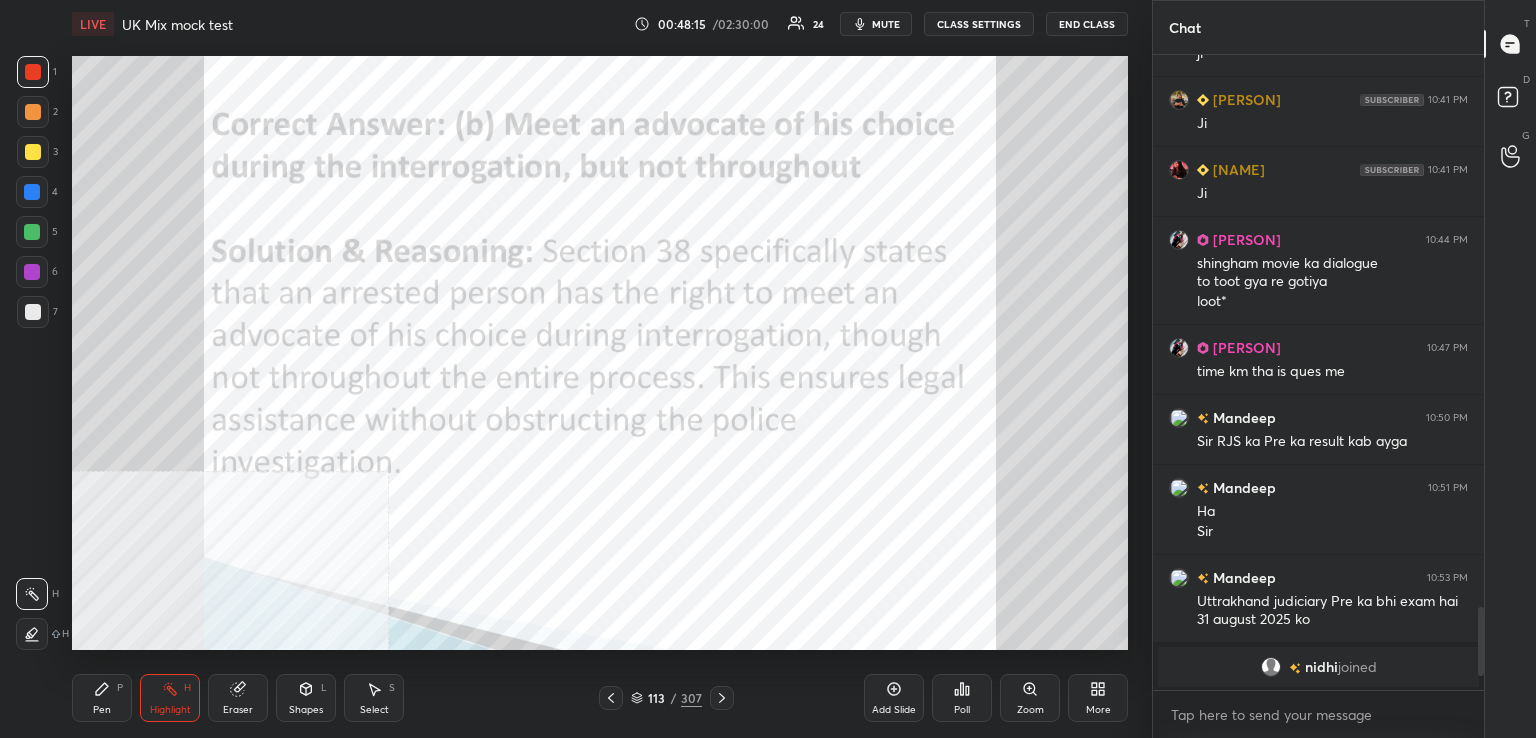 drag, startPoint x: 728, startPoint y: 699, endPoint x: 725, endPoint y: 682, distance: 17.262676 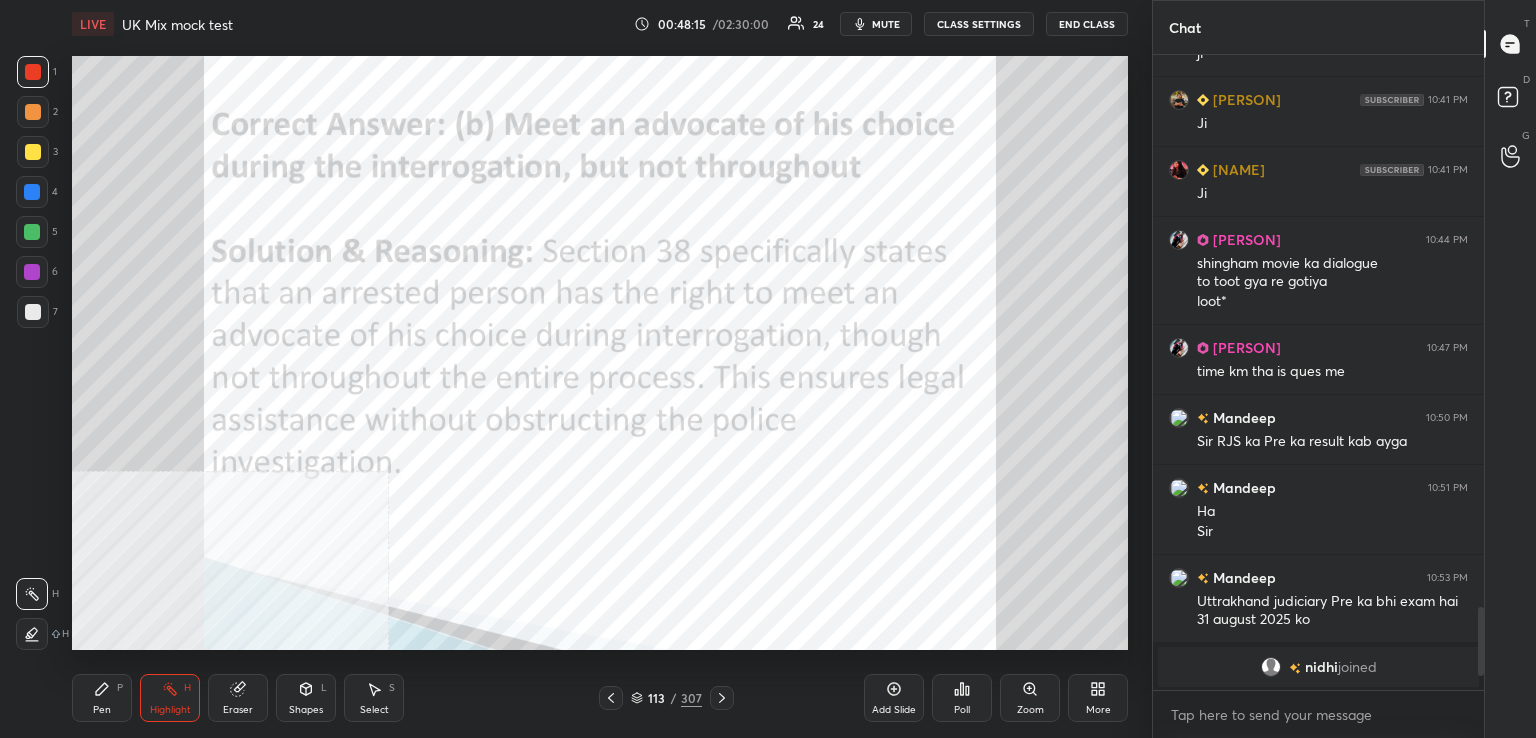 click 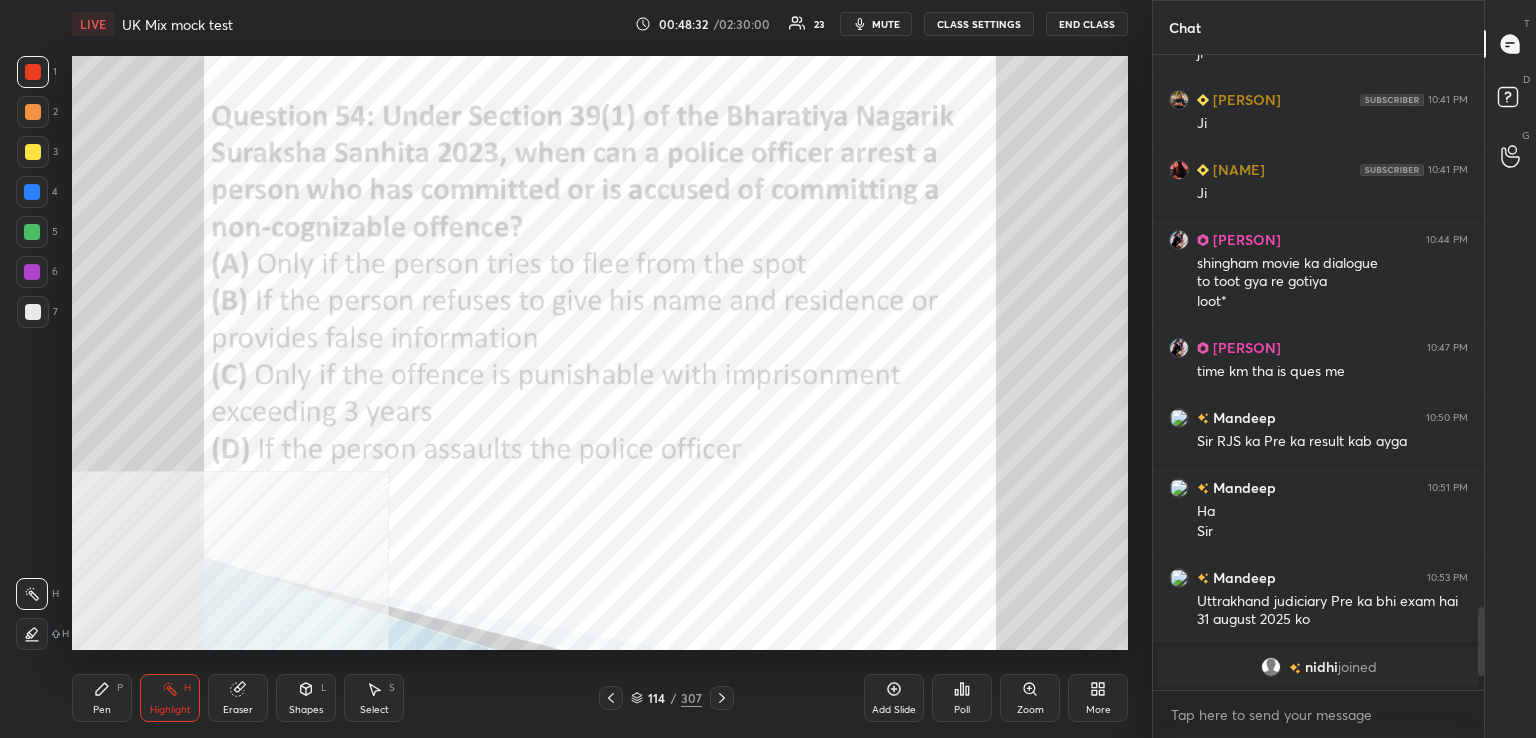 click on "Poll" at bounding box center (962, 710) 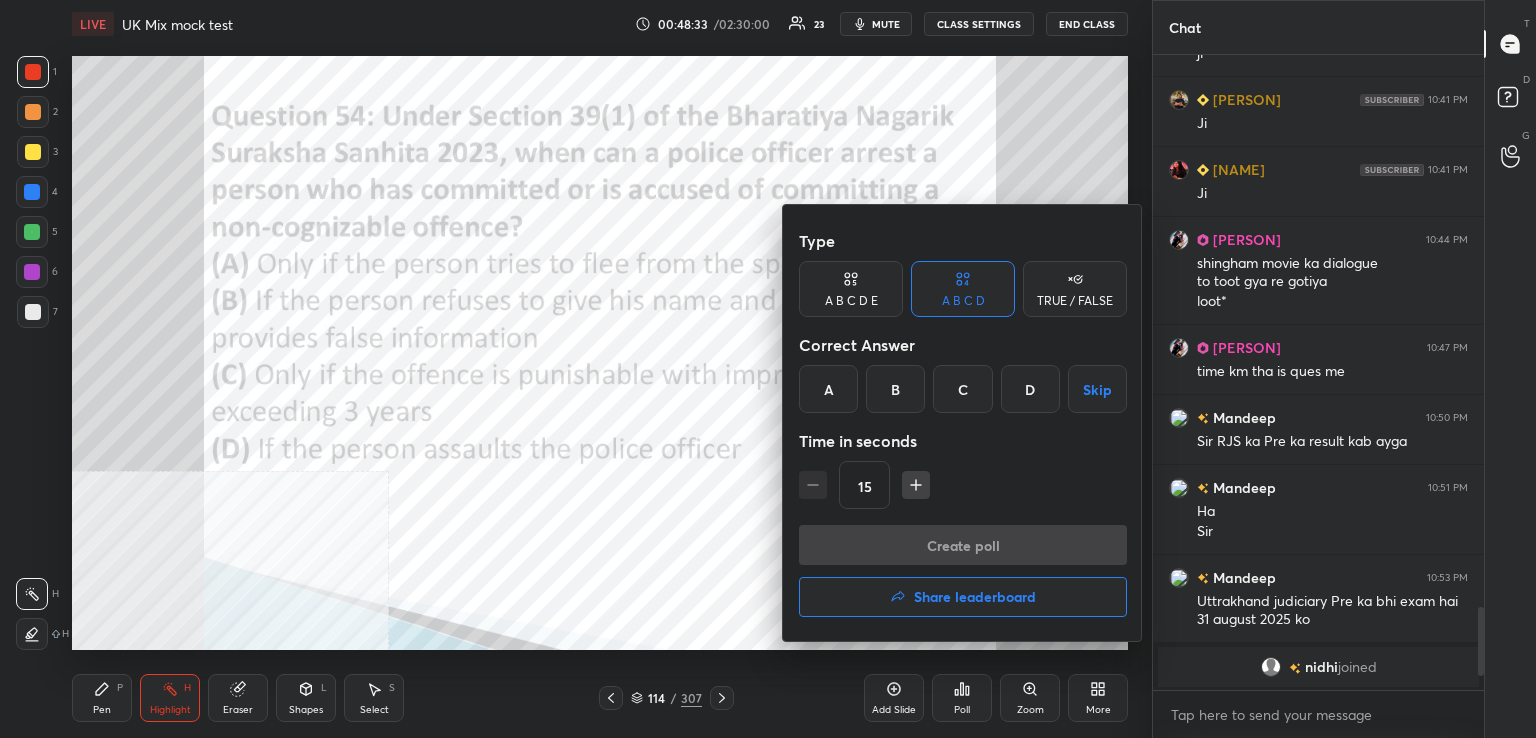 drag, startPoint x: 891, startPoint y: 401, endPoint x: 896, endPoint y: 450, distance: 49.25444 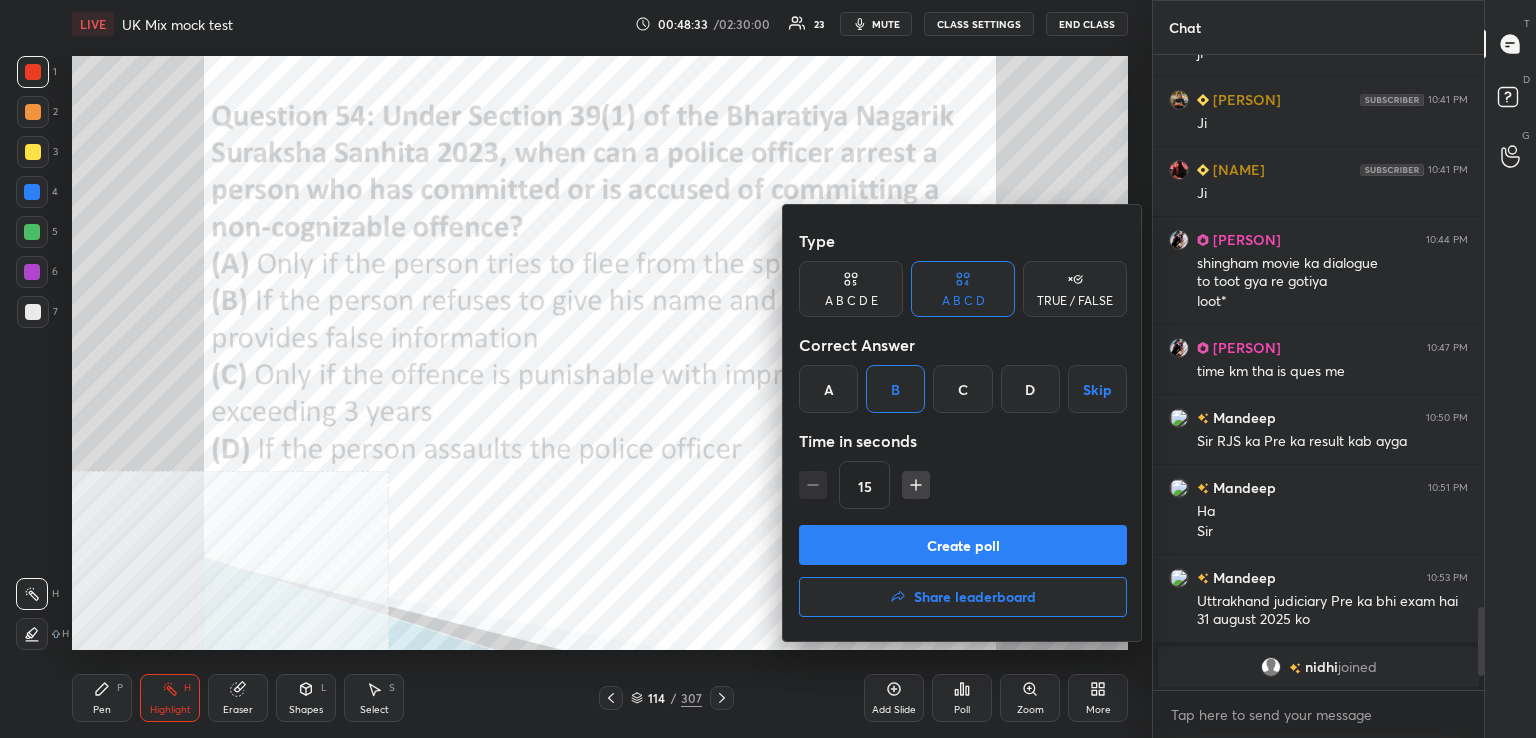 click on "Create poll" at bounding box center [963, 545] 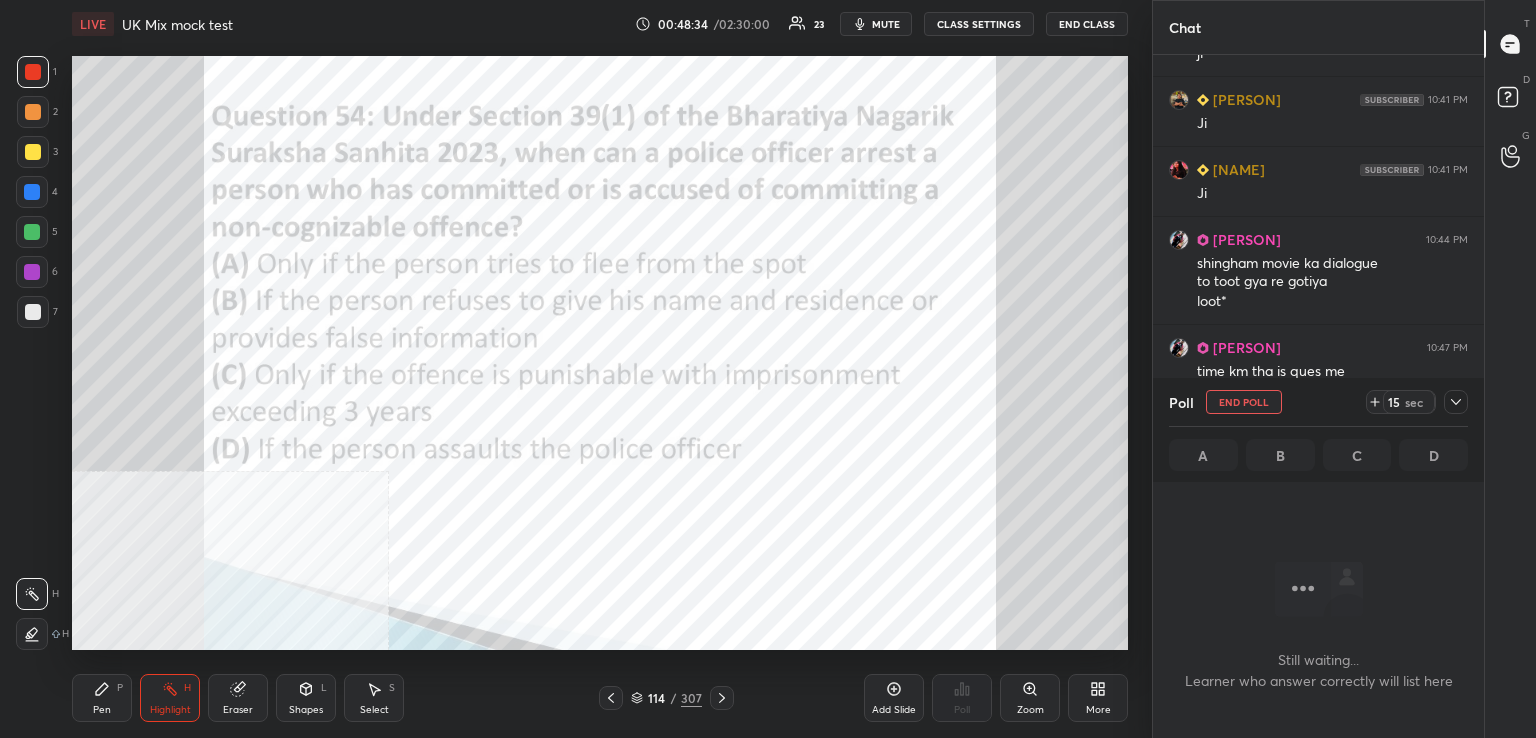 scroll, scrollTop: 568, scrollLeft: 325, axis: both 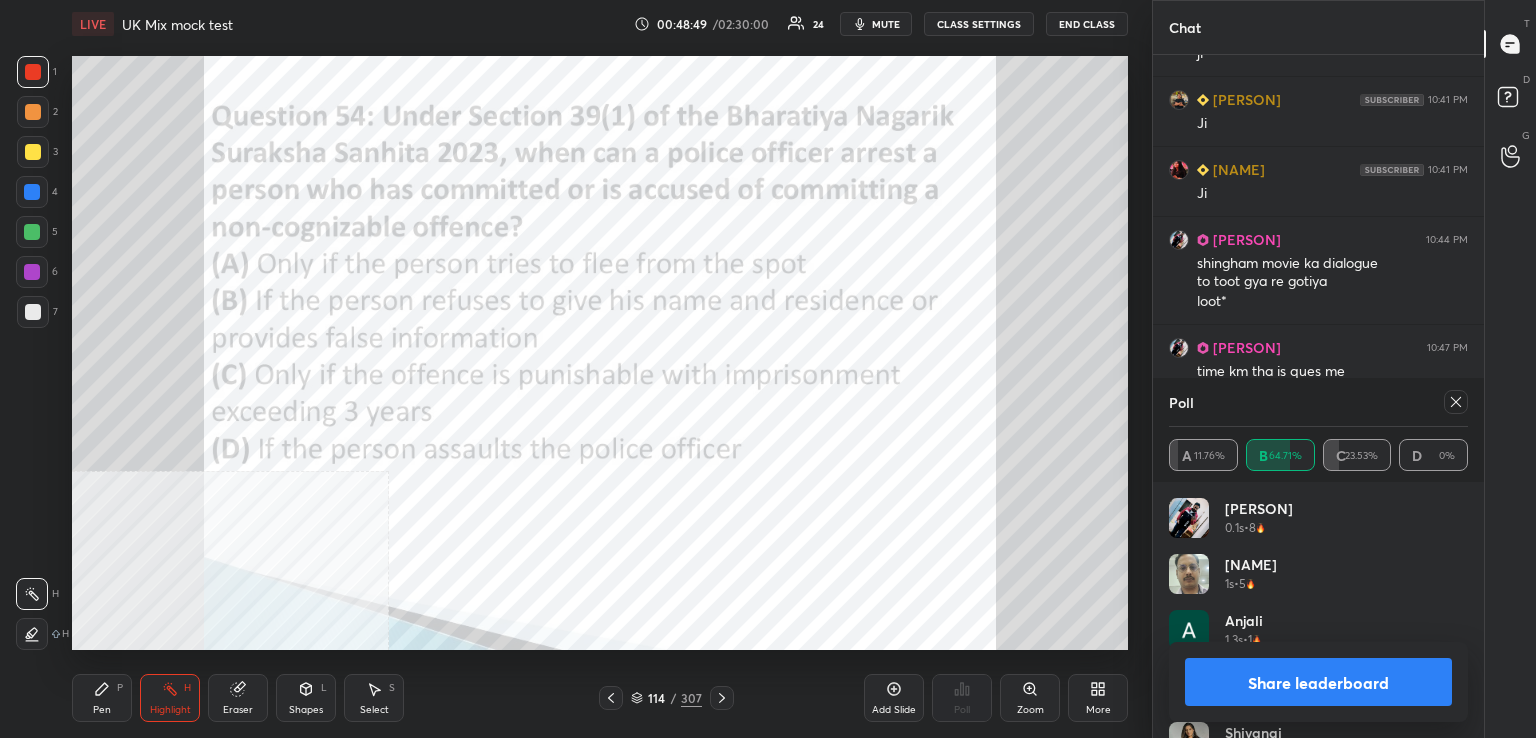 drag, startPoint x: 1459, startPoint y: 400, endPoint x: 1422, endPoint y: 408, distance: 37.85499 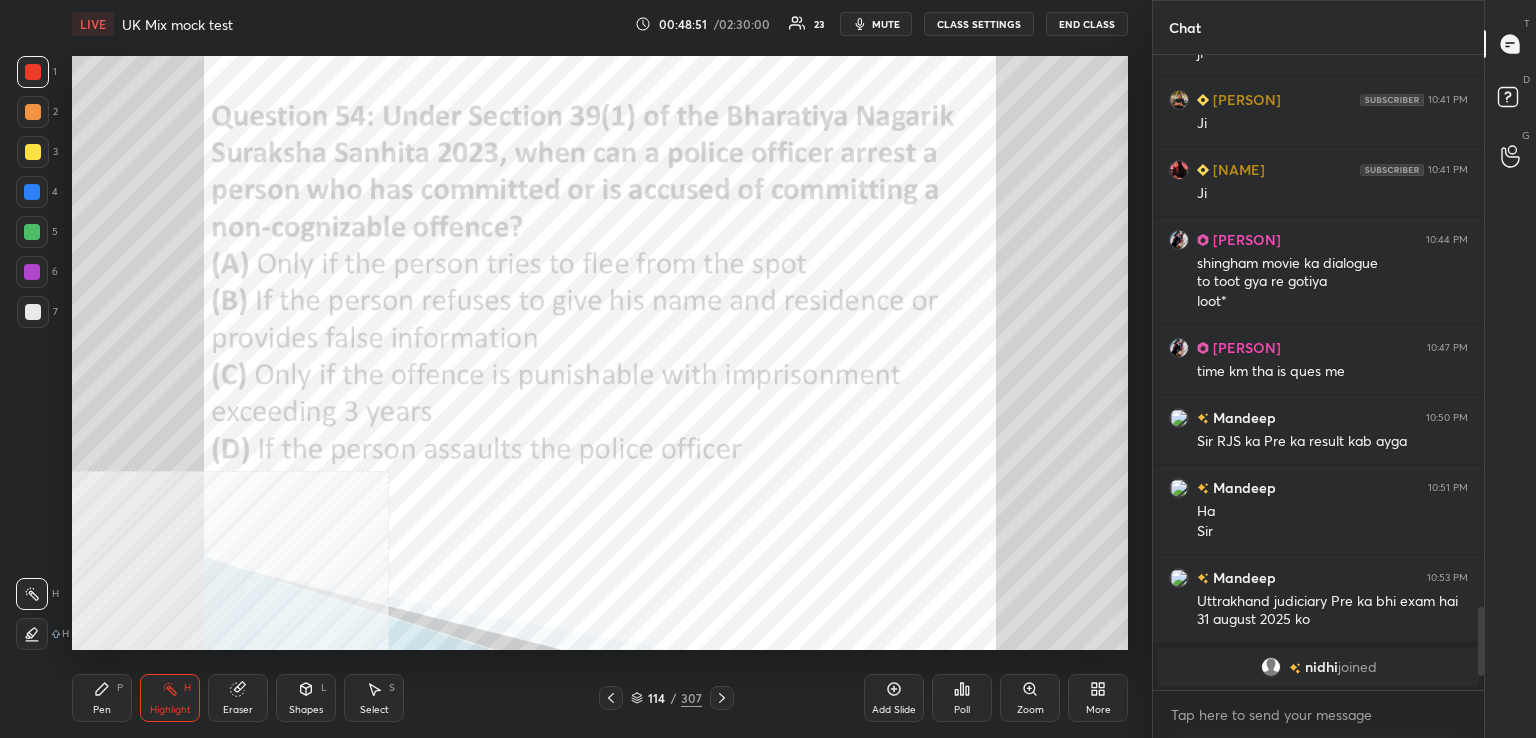 drag, startPoint x: 722, startPoint y: 695, endPoint x: 720, endPoint y: 677, distance: 18.110771 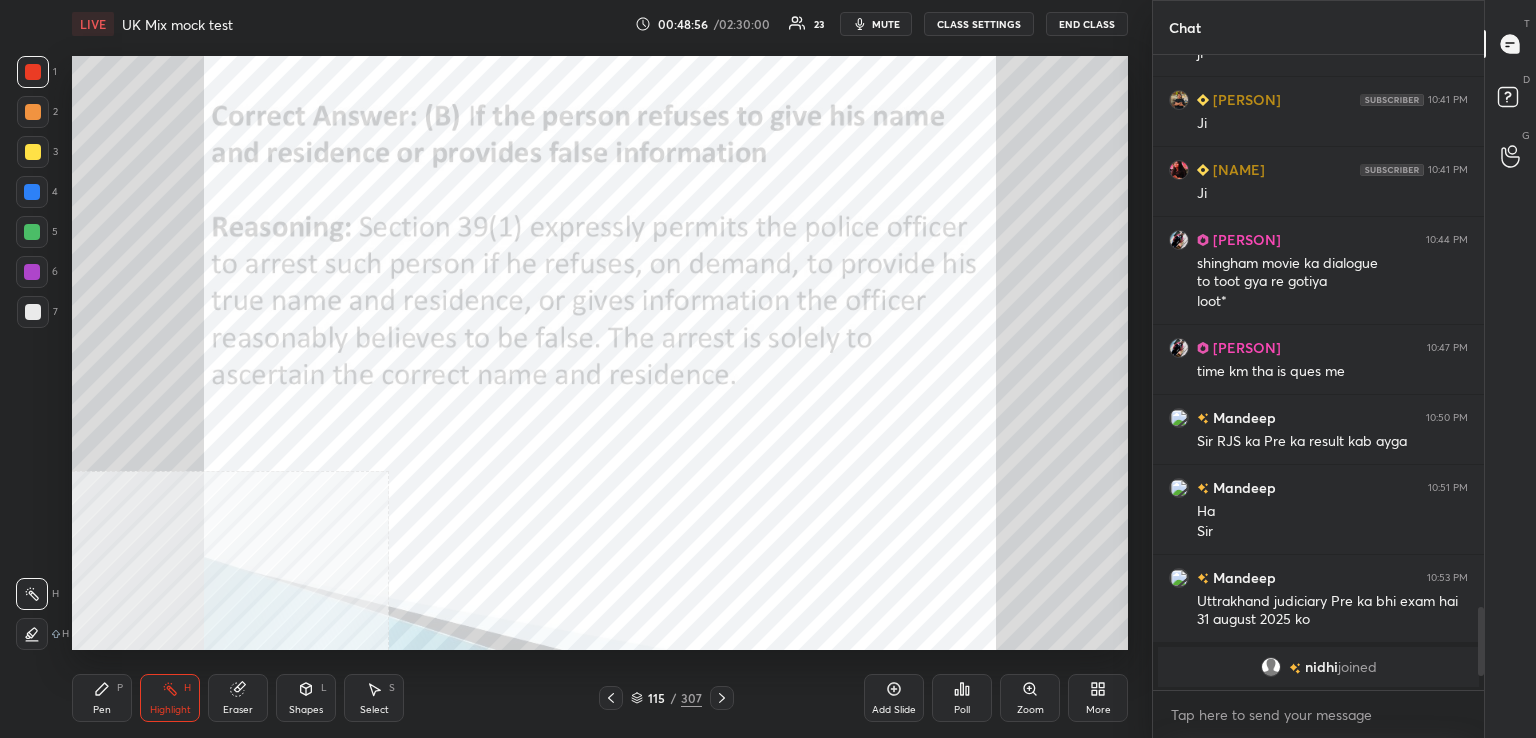 click at bounding box center [722, 698] 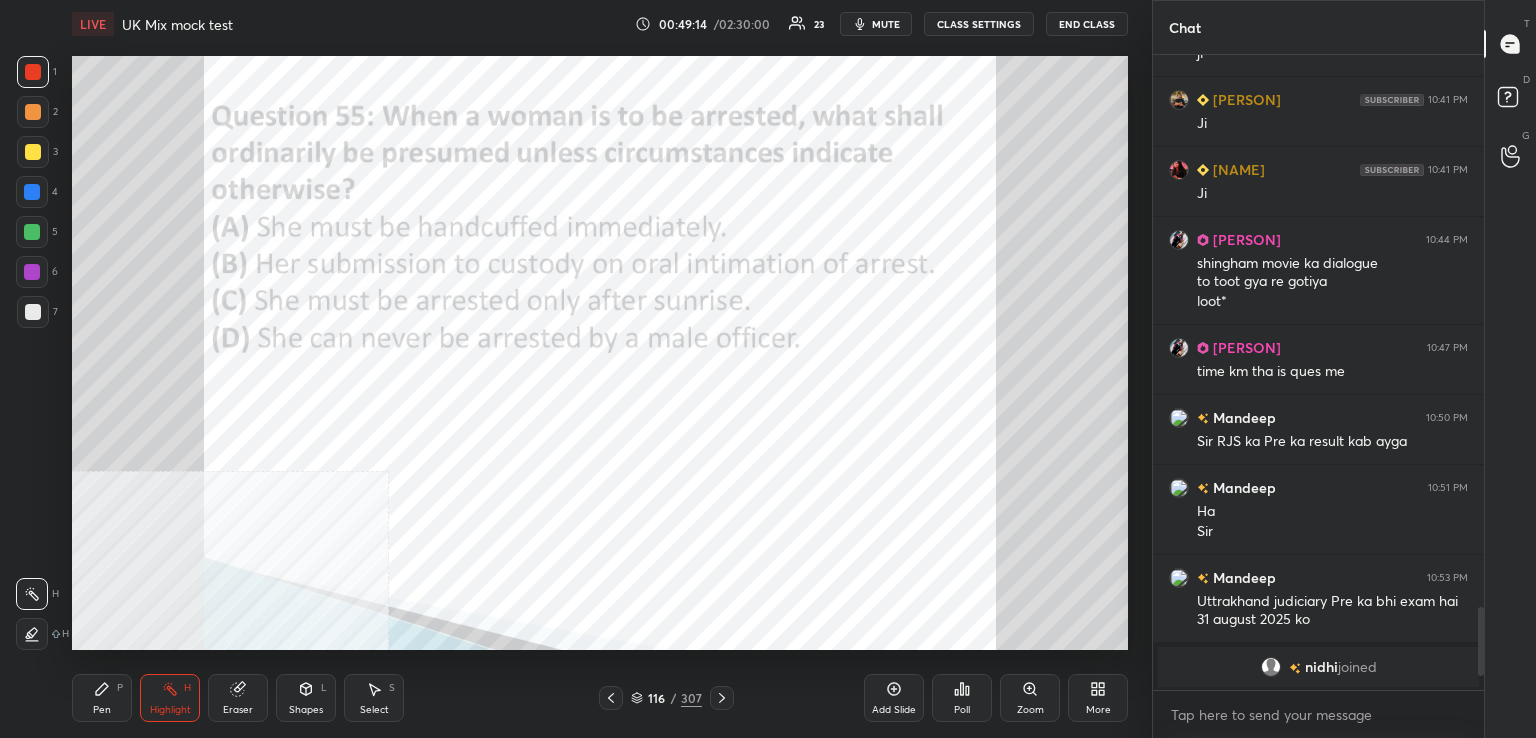 click on "Poll" at bounding box center (962, 710) 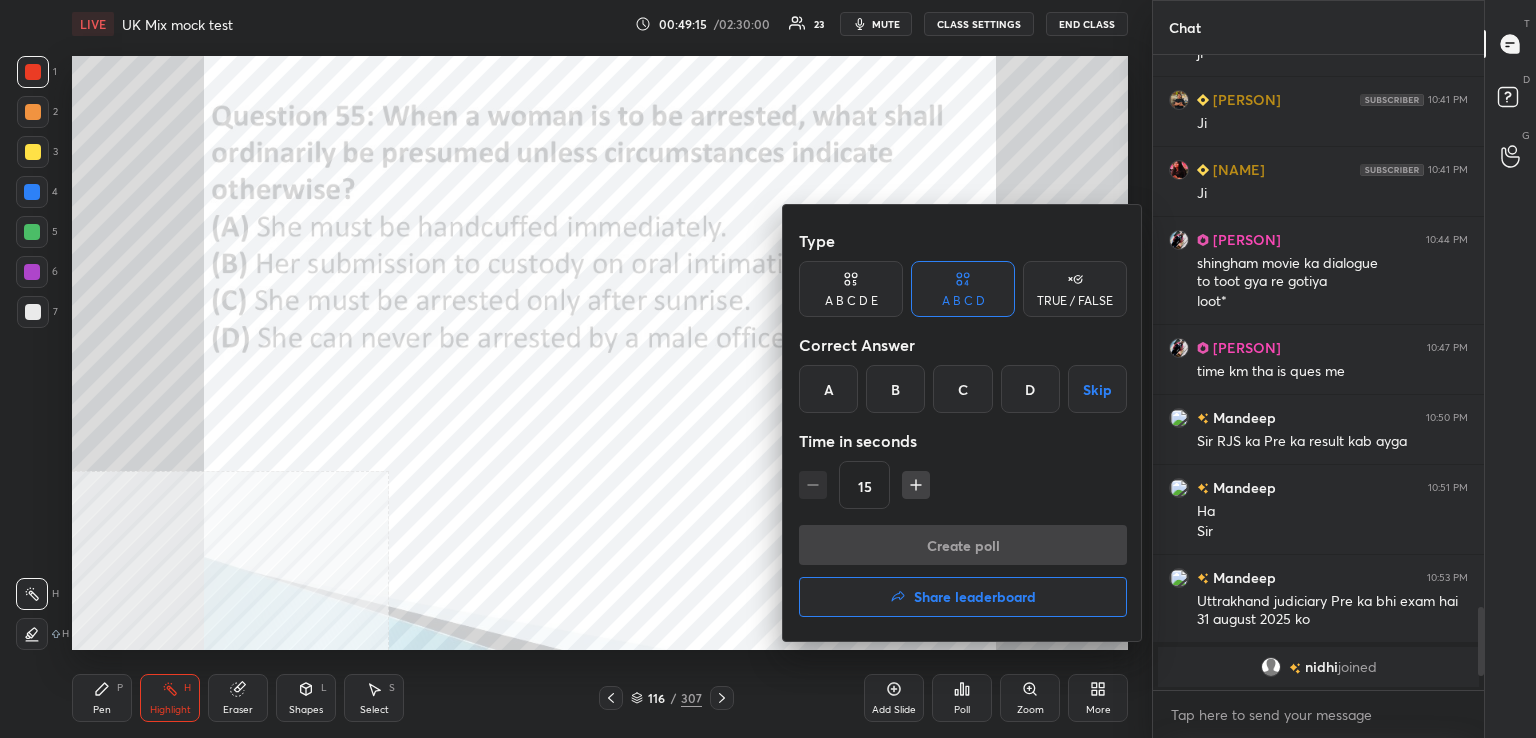 click on "B" at bounding box center [895, 389] 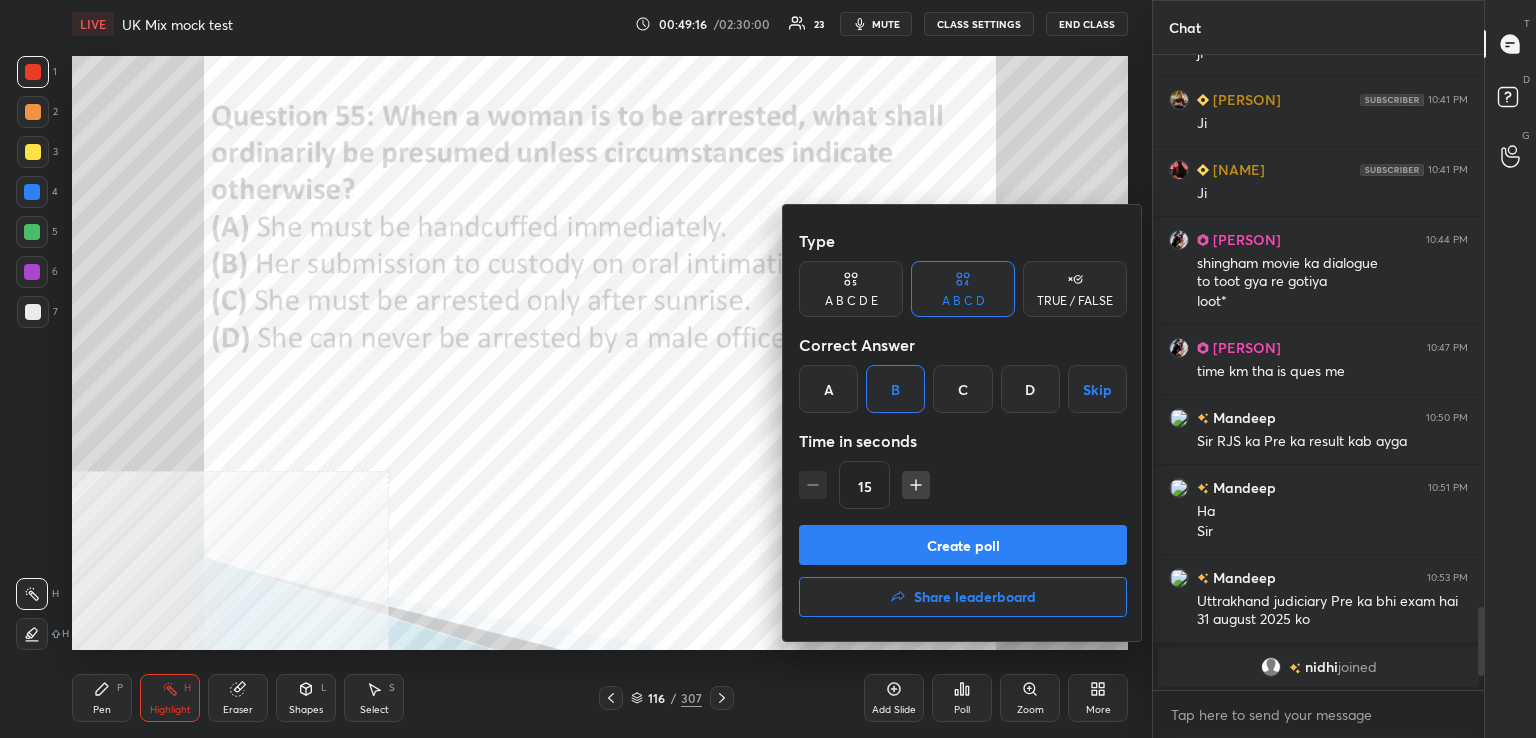 drag, startPoint x: 914, startPoint y: 544, endPoint x: 900, endPoint y: 543, distance: 14.035668 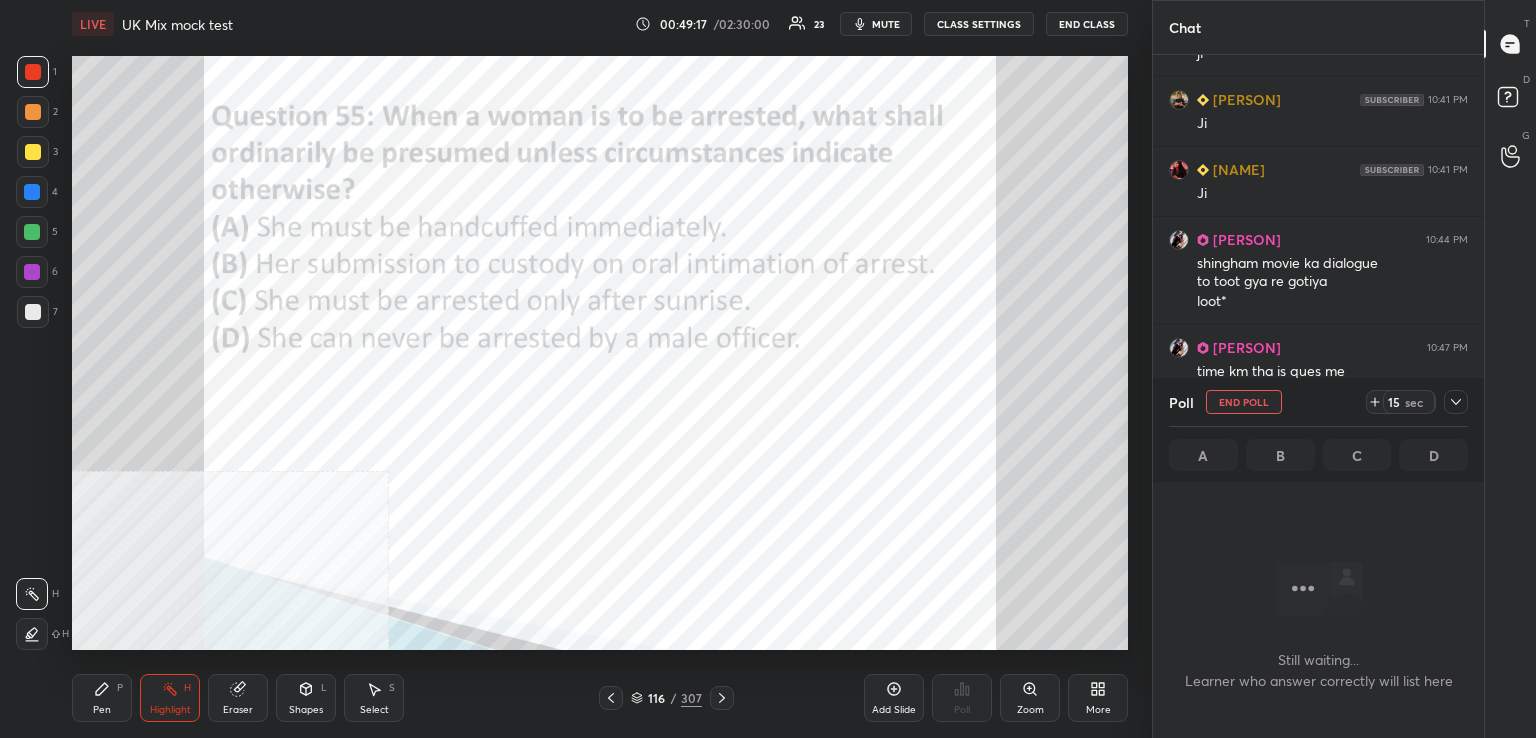 scroll, scrollTop: 532, scrollLeft: 325, axis: both 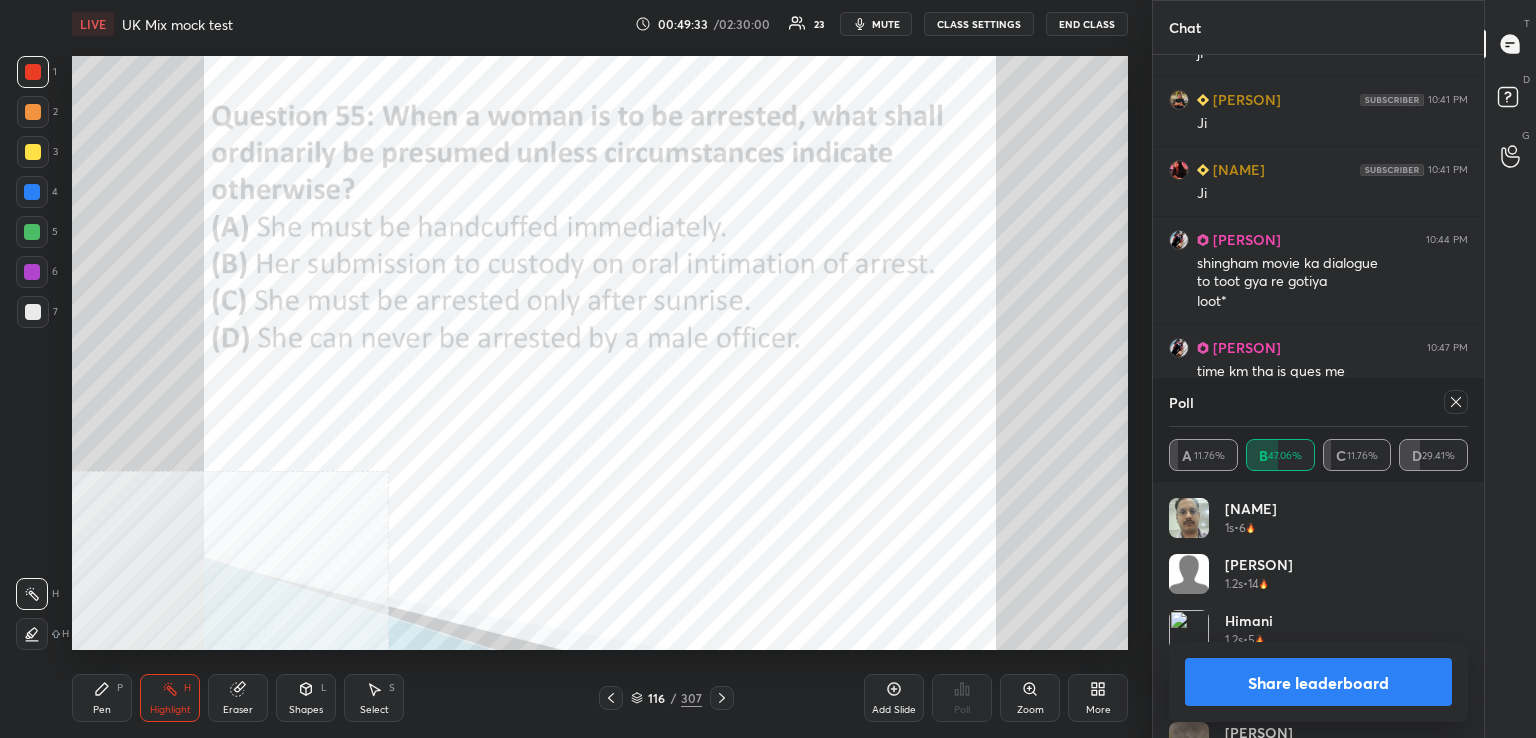 drag, startPoint x: 1456, startPoint y: 407, endPoint x: 1400, endPoint y: 403, distance: 56.142673 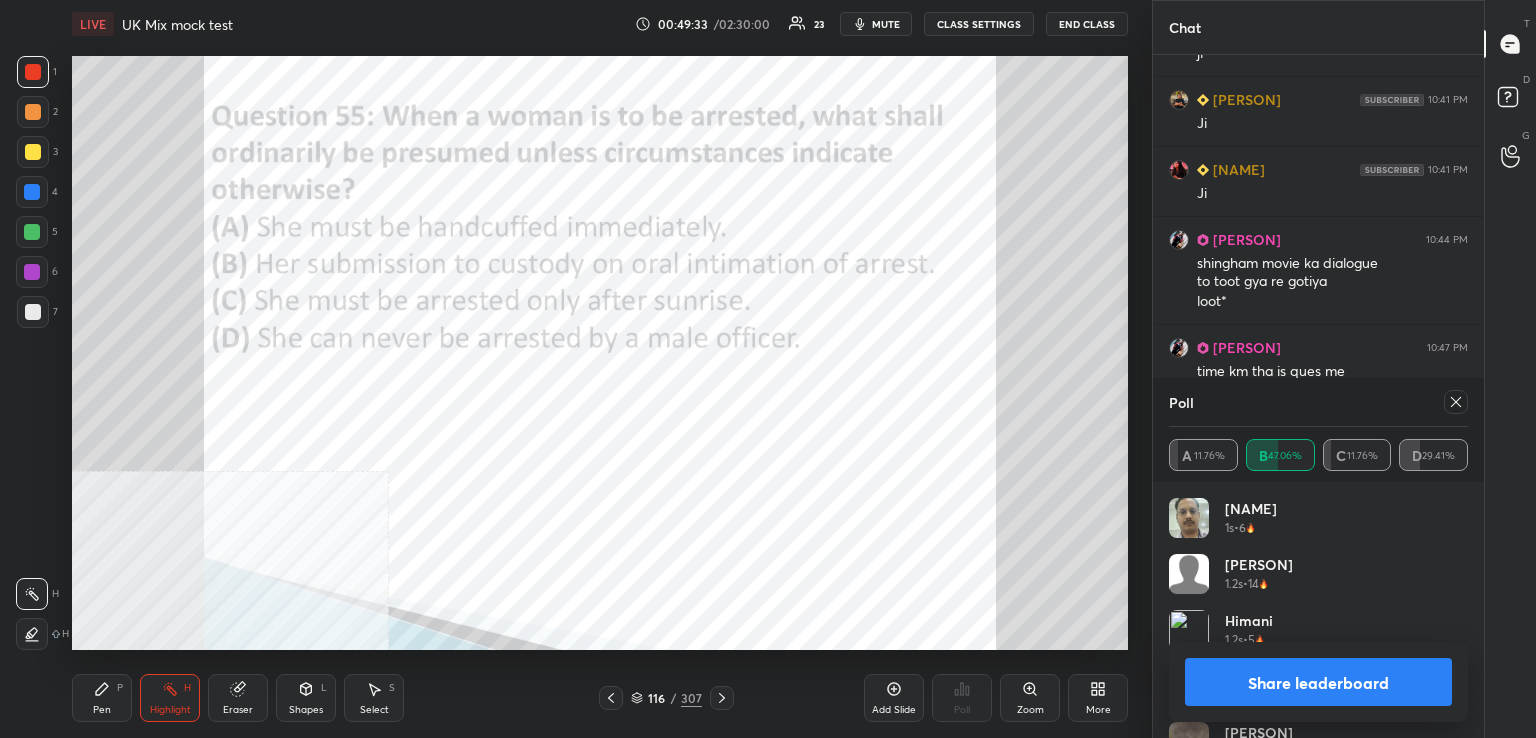 click 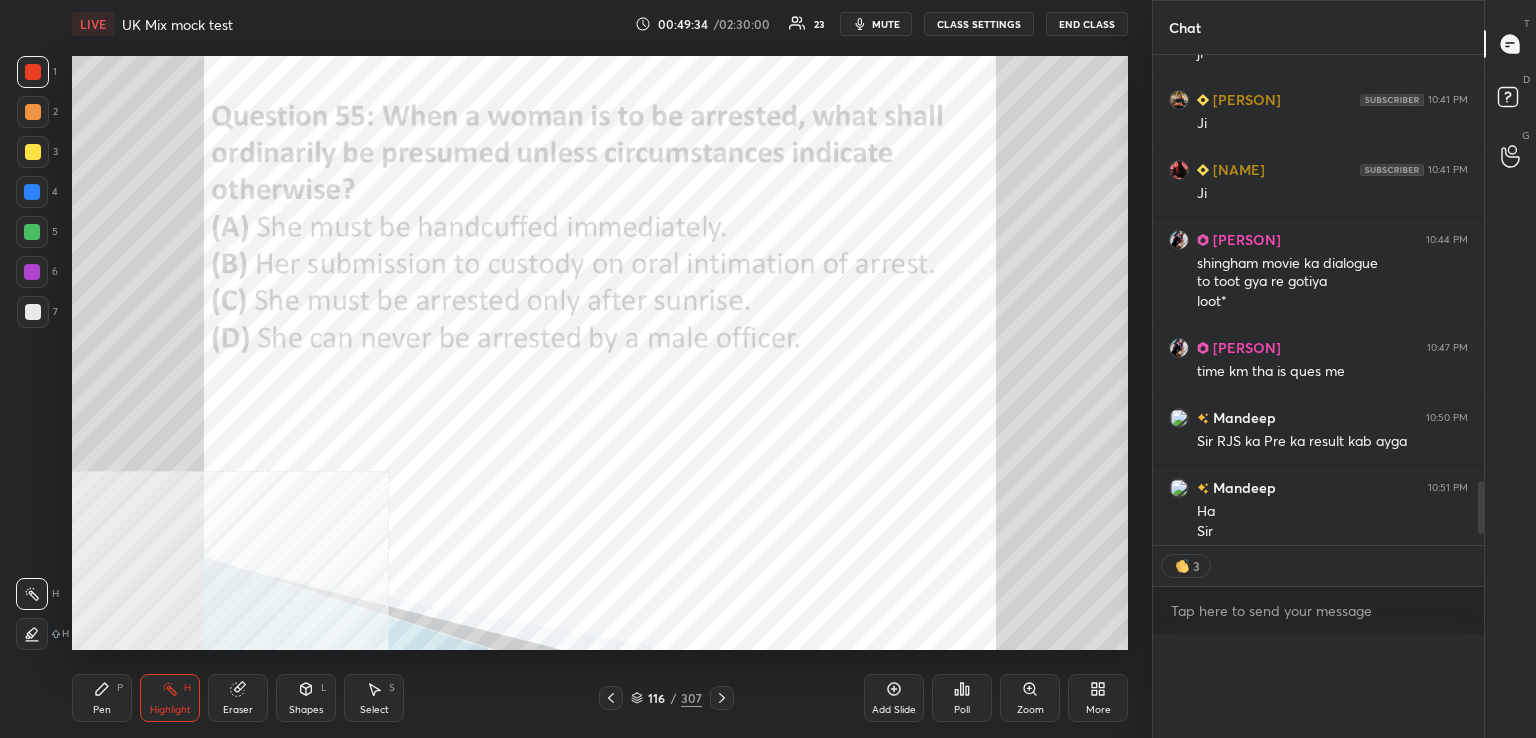 scroll, scrollTop: 0, scrollLeft: 0, axis: both 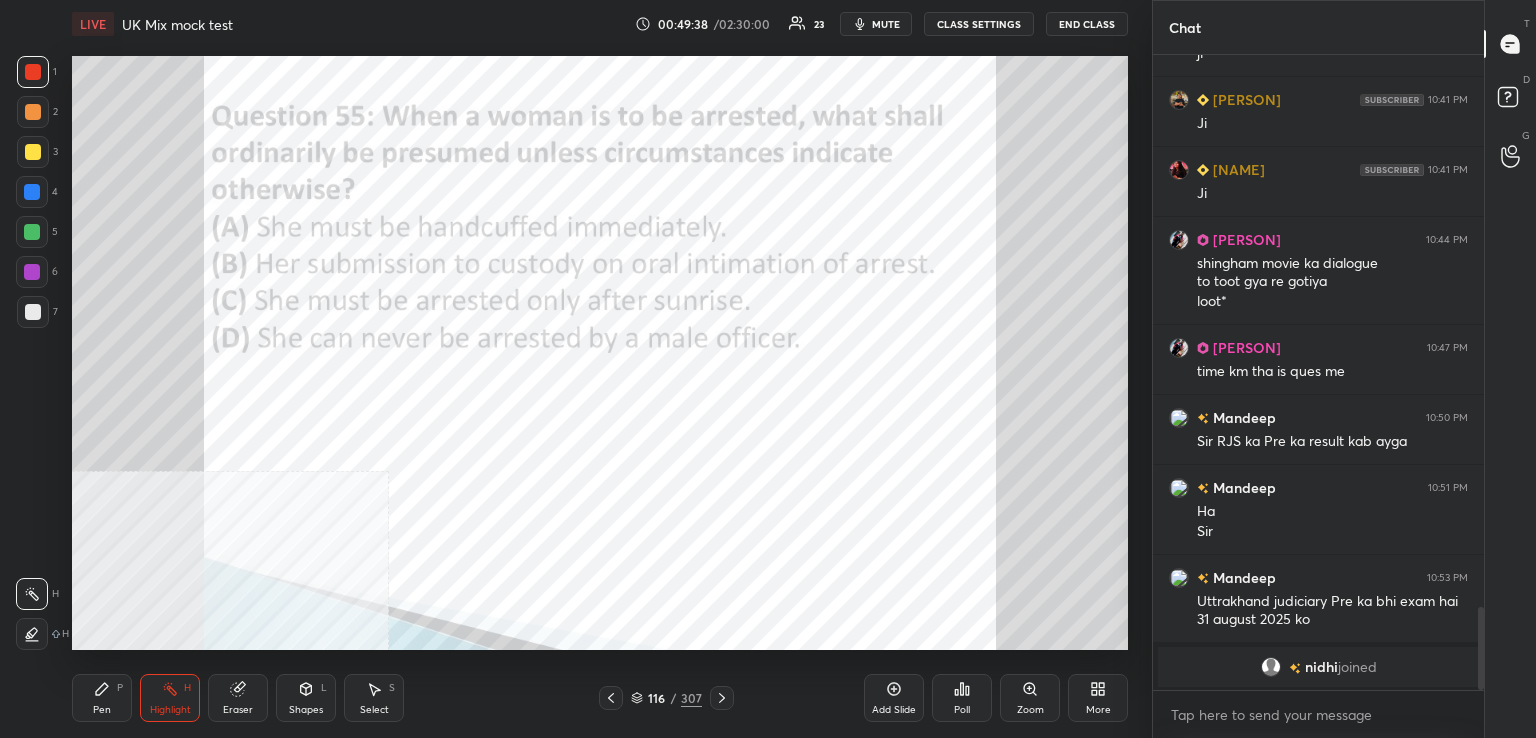 click 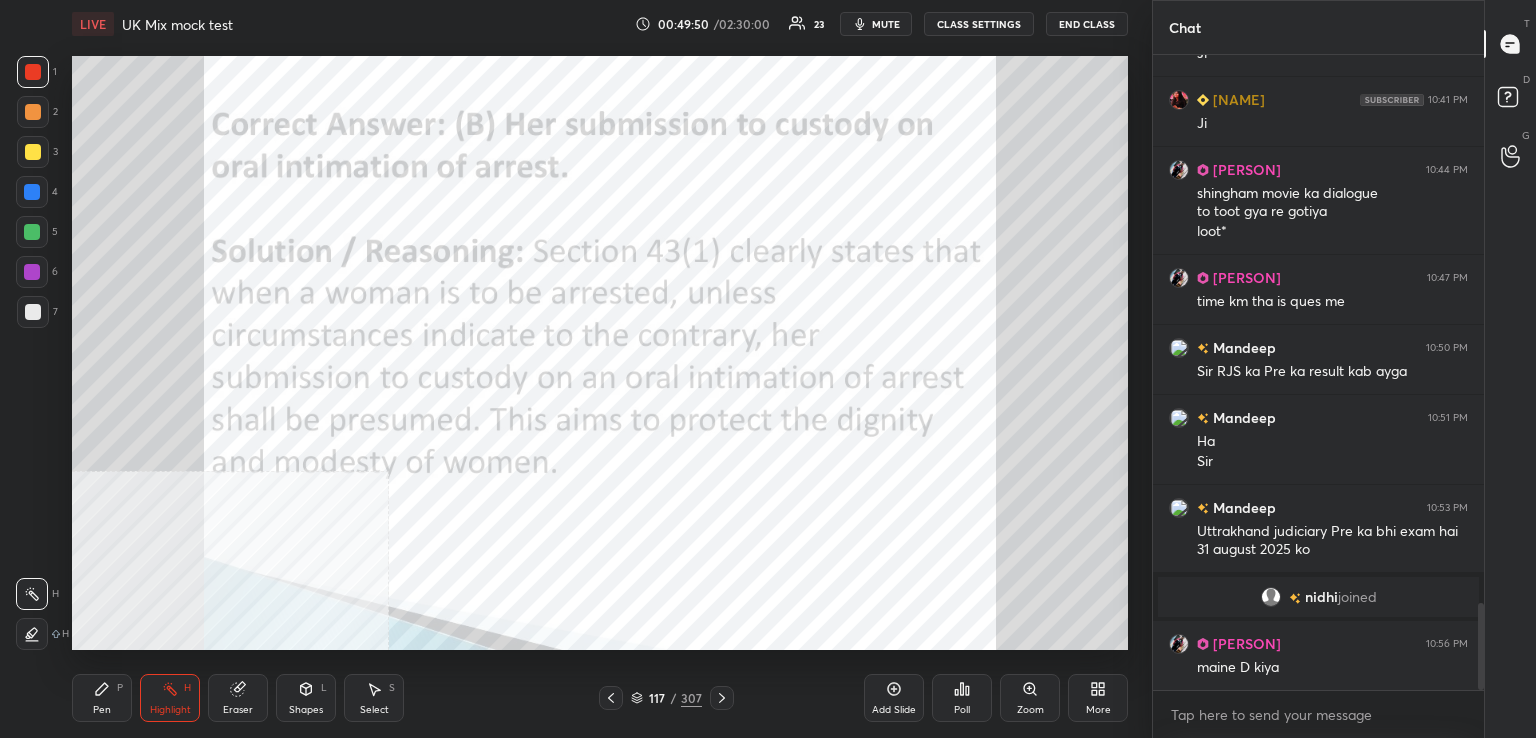 scroll, scrollTop: 4032, scrollLeft: 0, axis: vertical 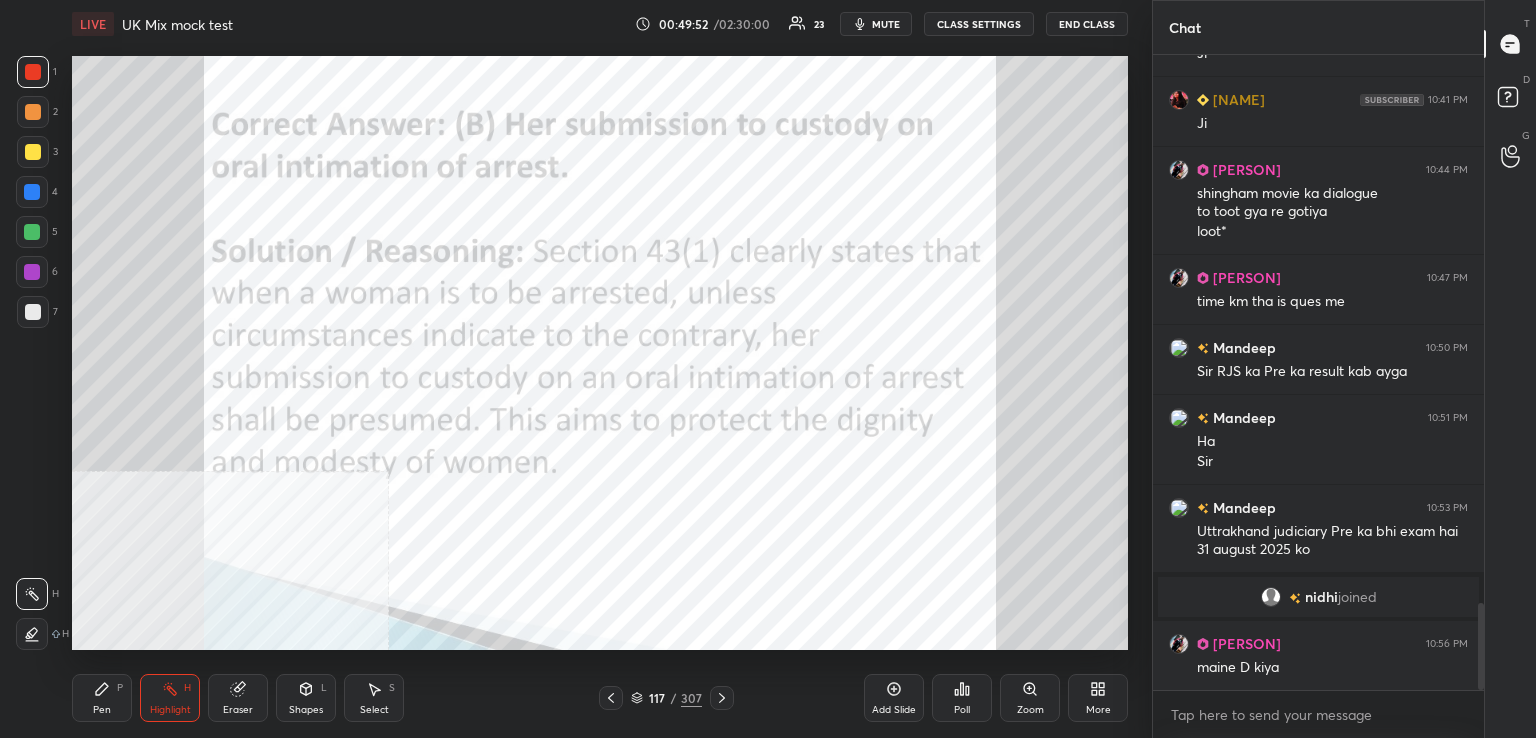 click 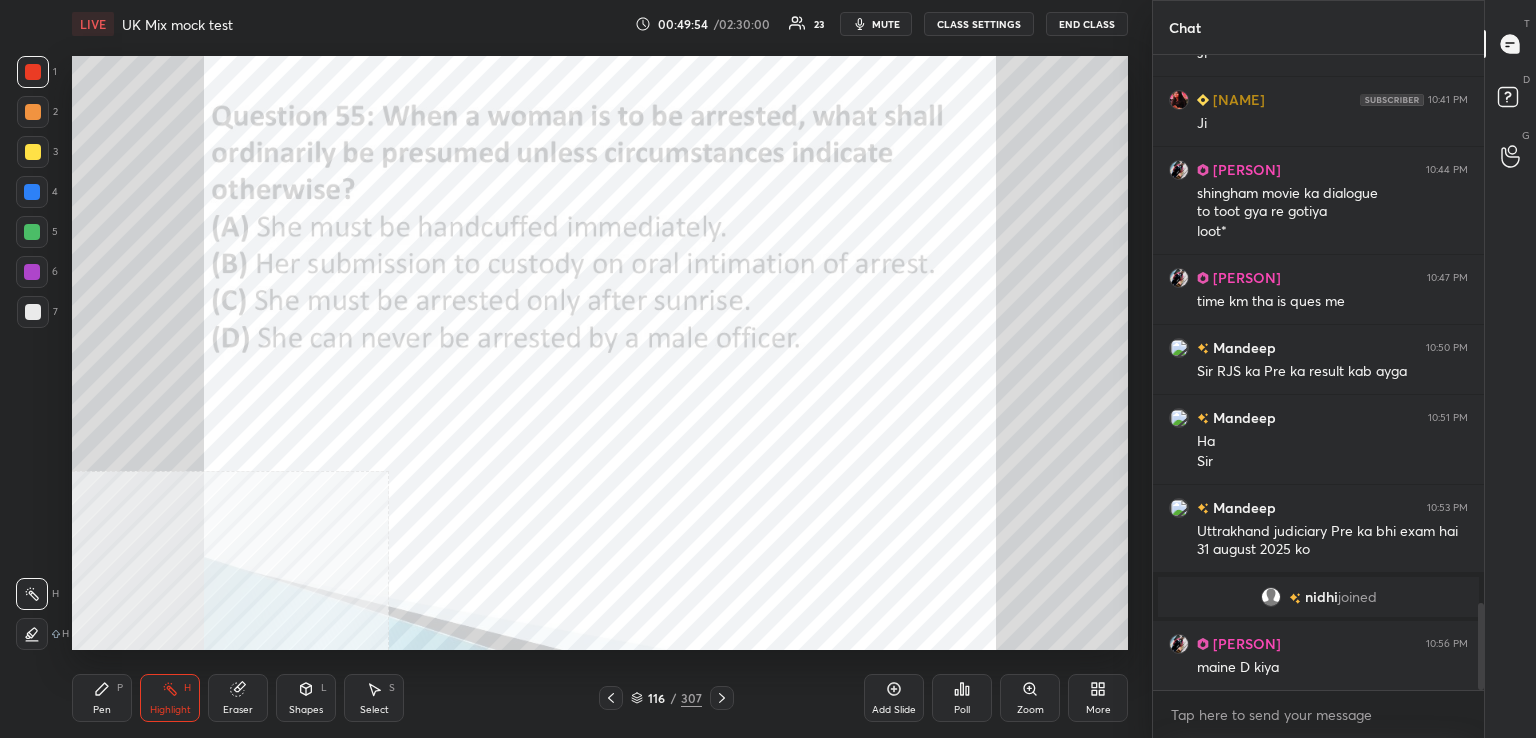 drag, startPoint x: 102, startPoint y: 701, endPoint x: 120, endPoint y: 653, distance: 51.264023 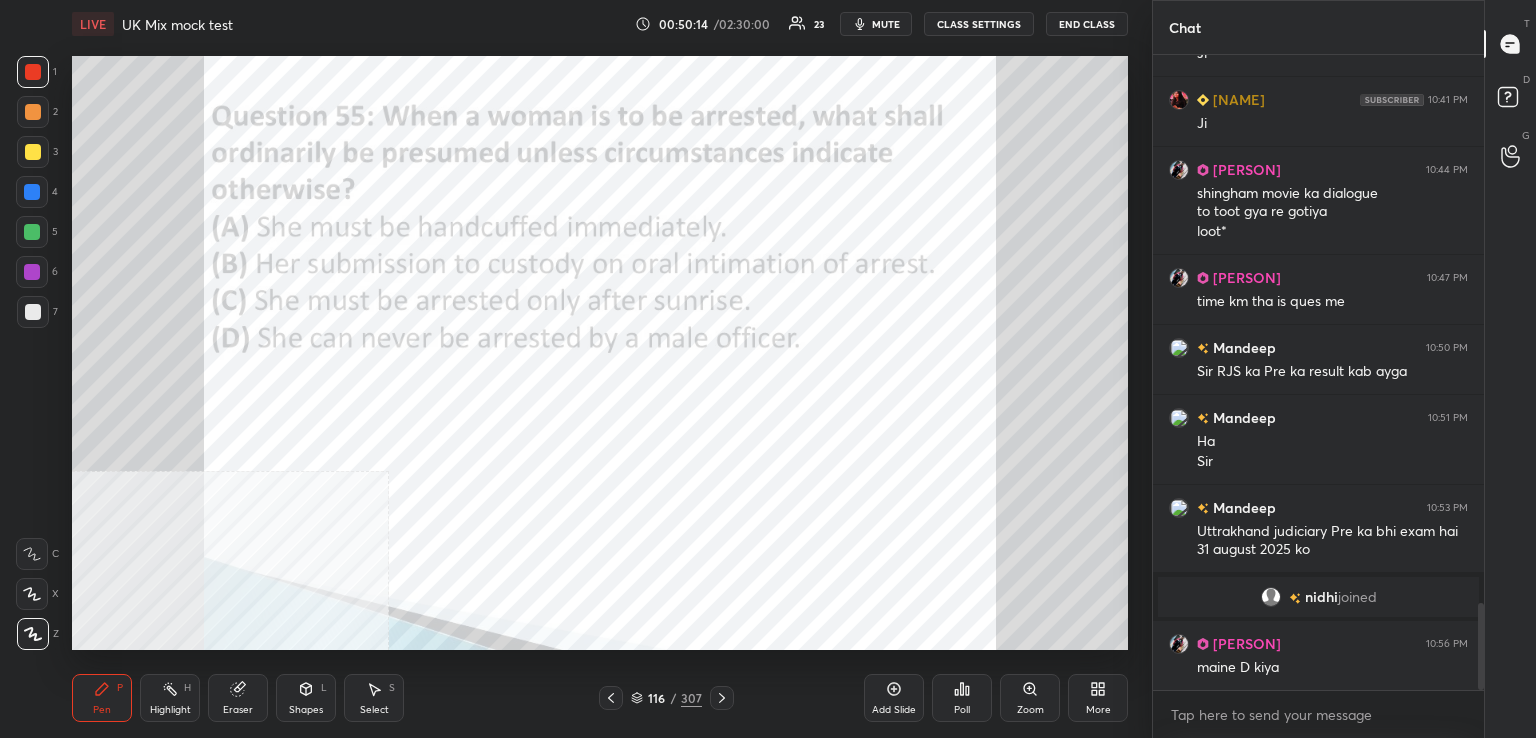 click 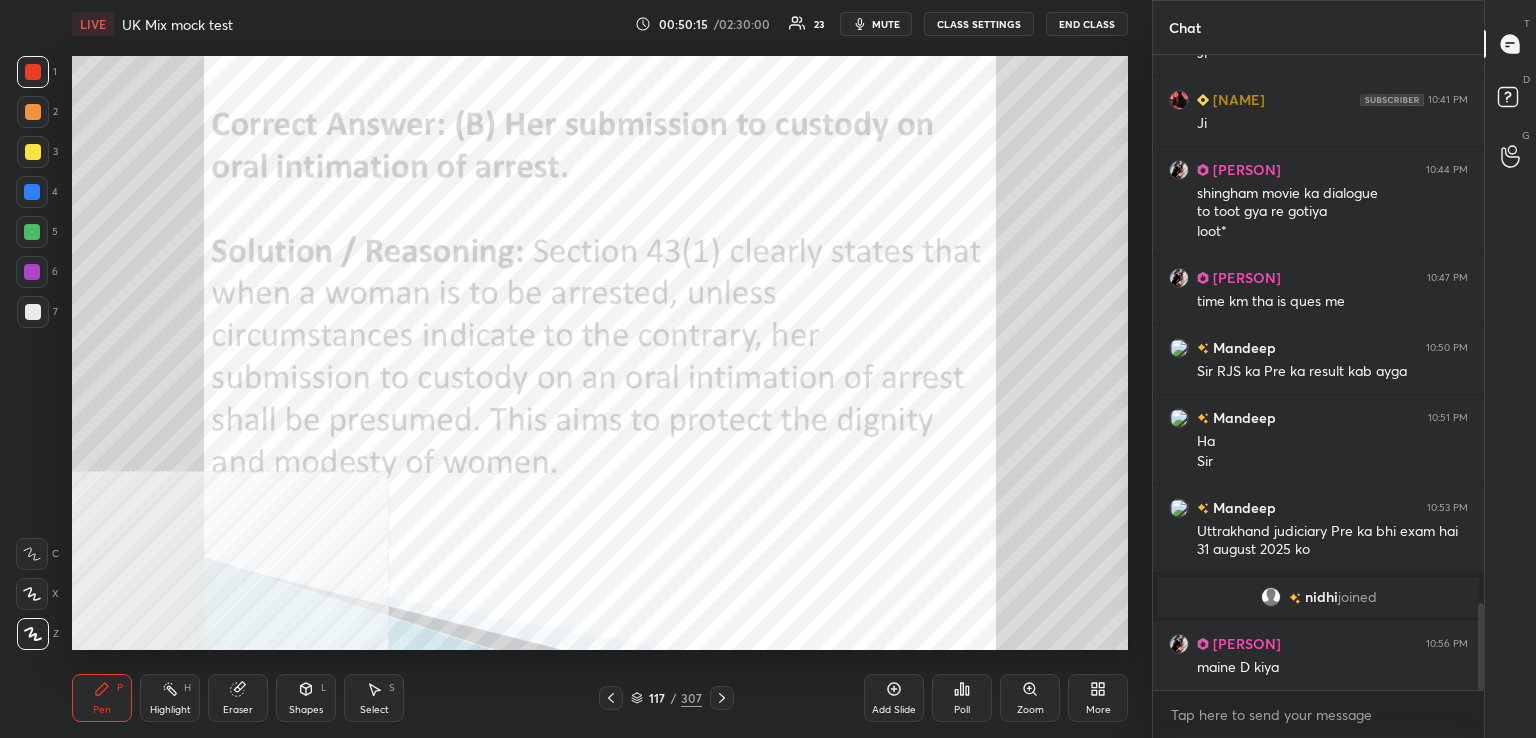 click 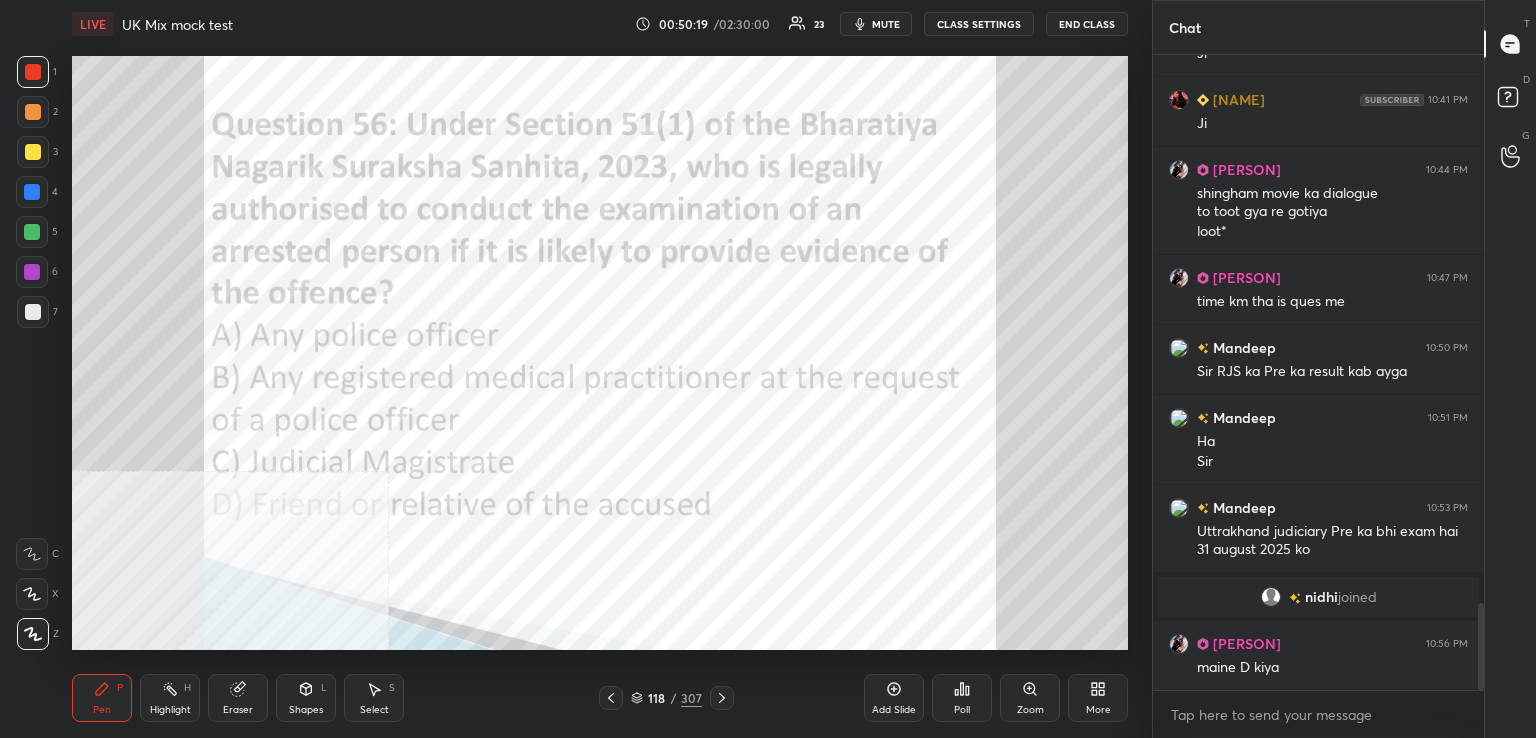 drag, startPoint x: 168, startPoint y: 712, endPoint x: 176, endPoint y: 705, distance: 10.630146 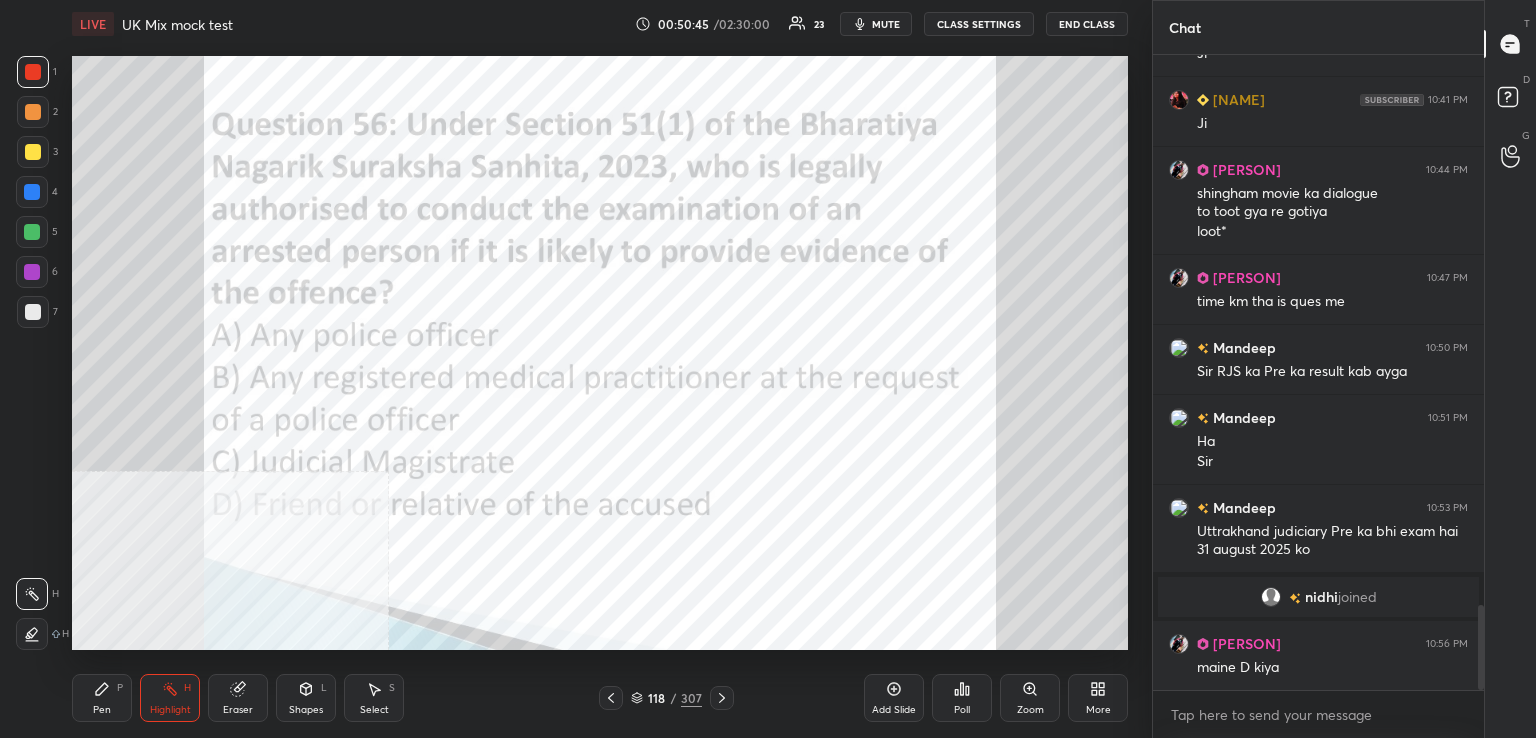 scroll, scrollTop: 4102, scrollLeft: 0, axis: vertical 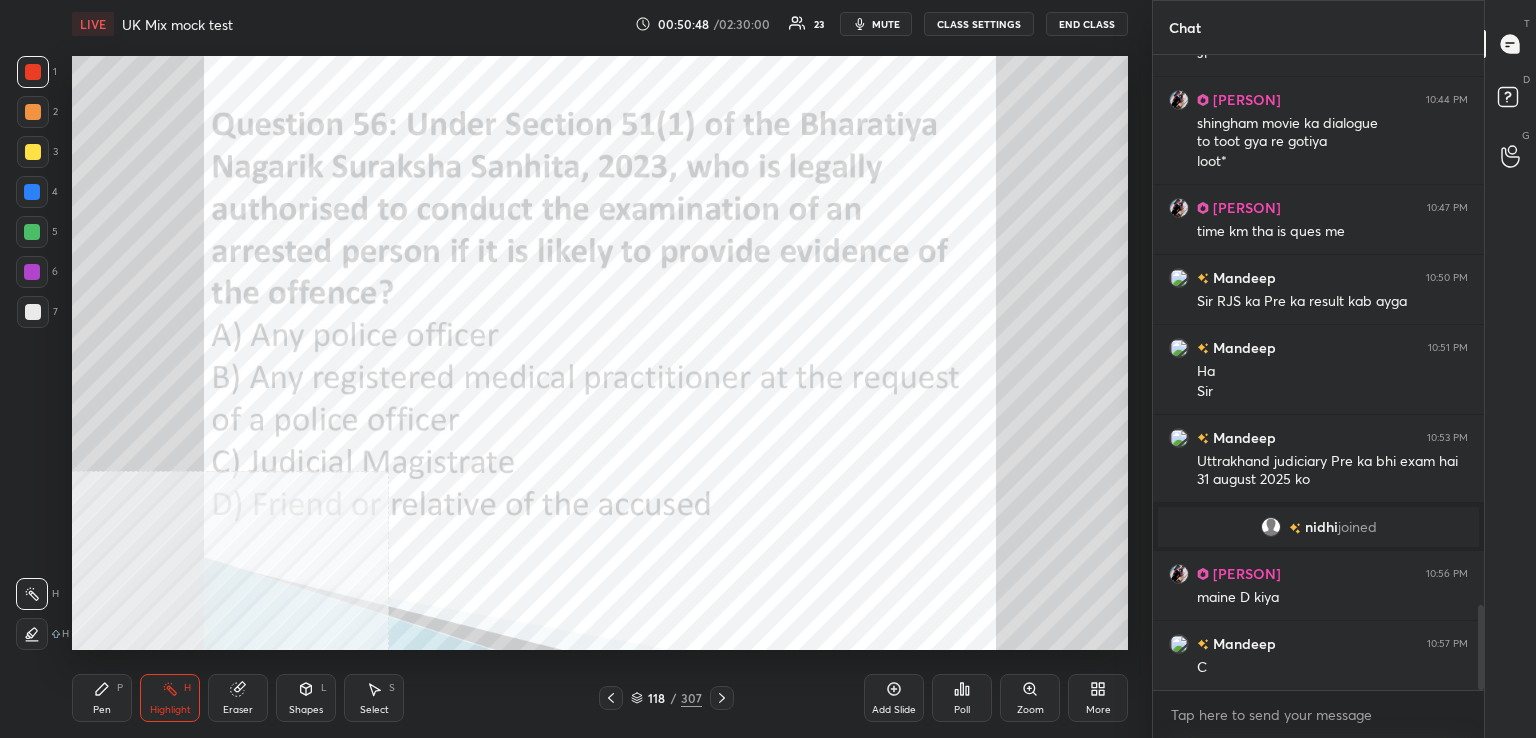 click on "Poll" at bounding box center [962, 698] 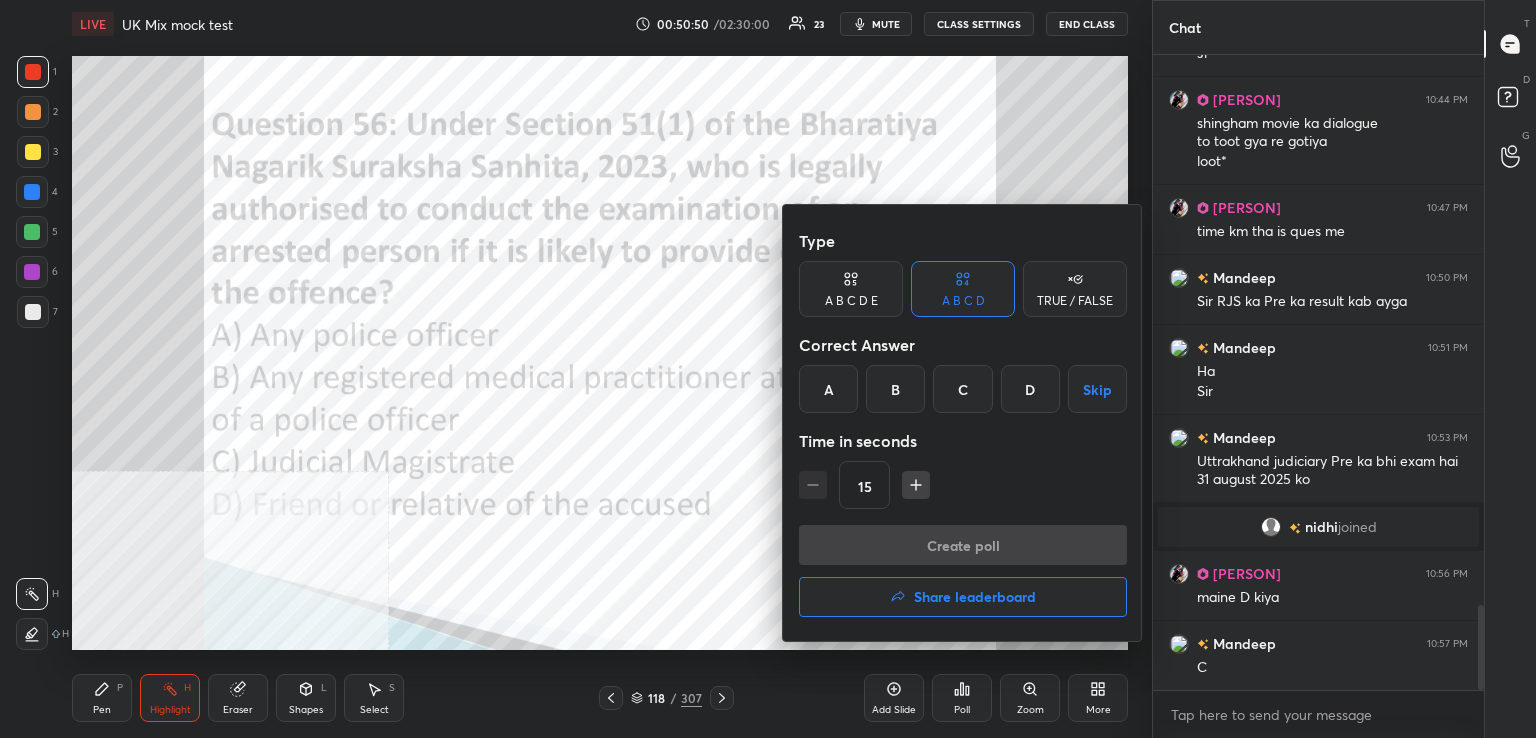 drag, startPoint x: 900, startPoint y: 389, endPoint x: 884, endPoint y: 403, distance: 21.260292 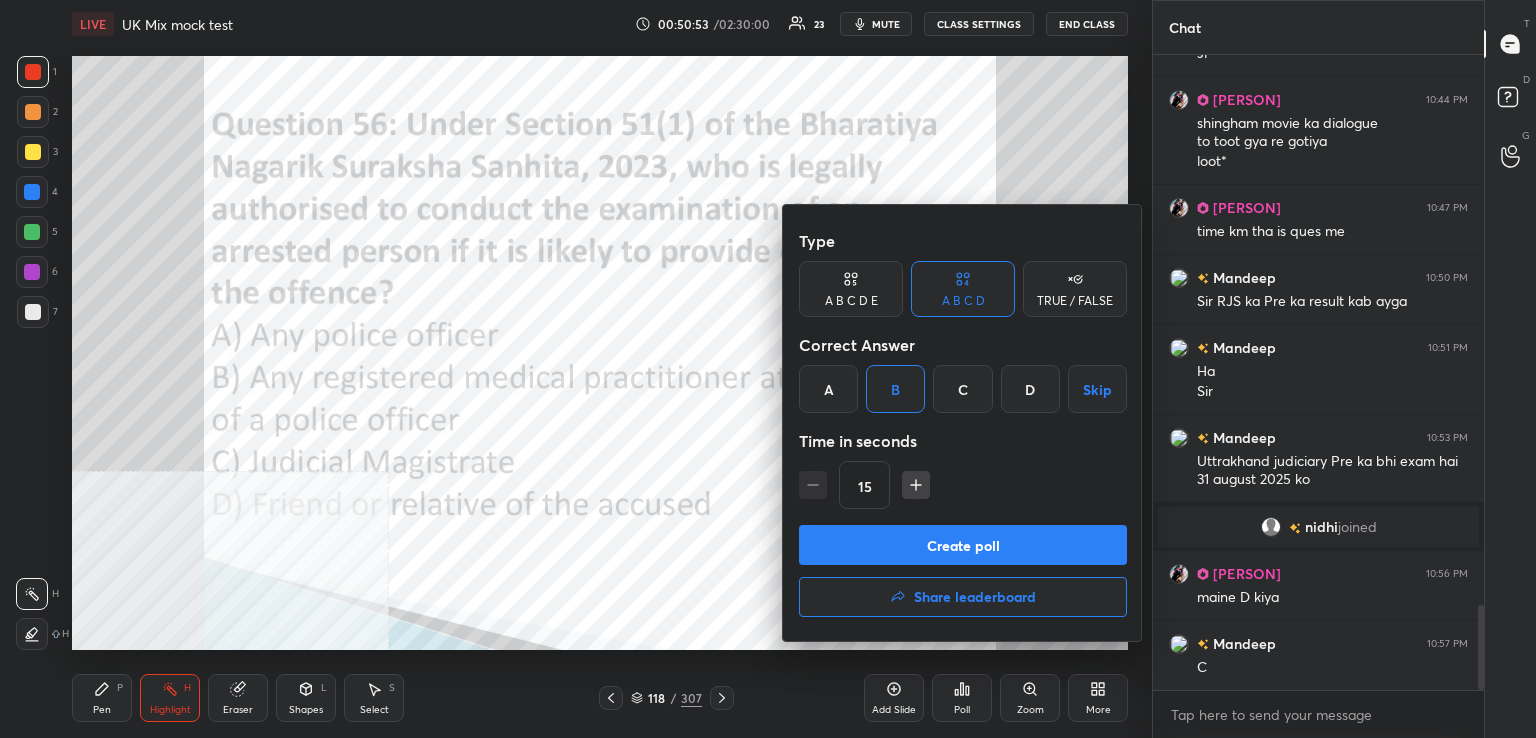 drag, startPoint x: 899, startPoint y: 543, endPoint x: 873, endPoint y: 553, distance: 27.856777 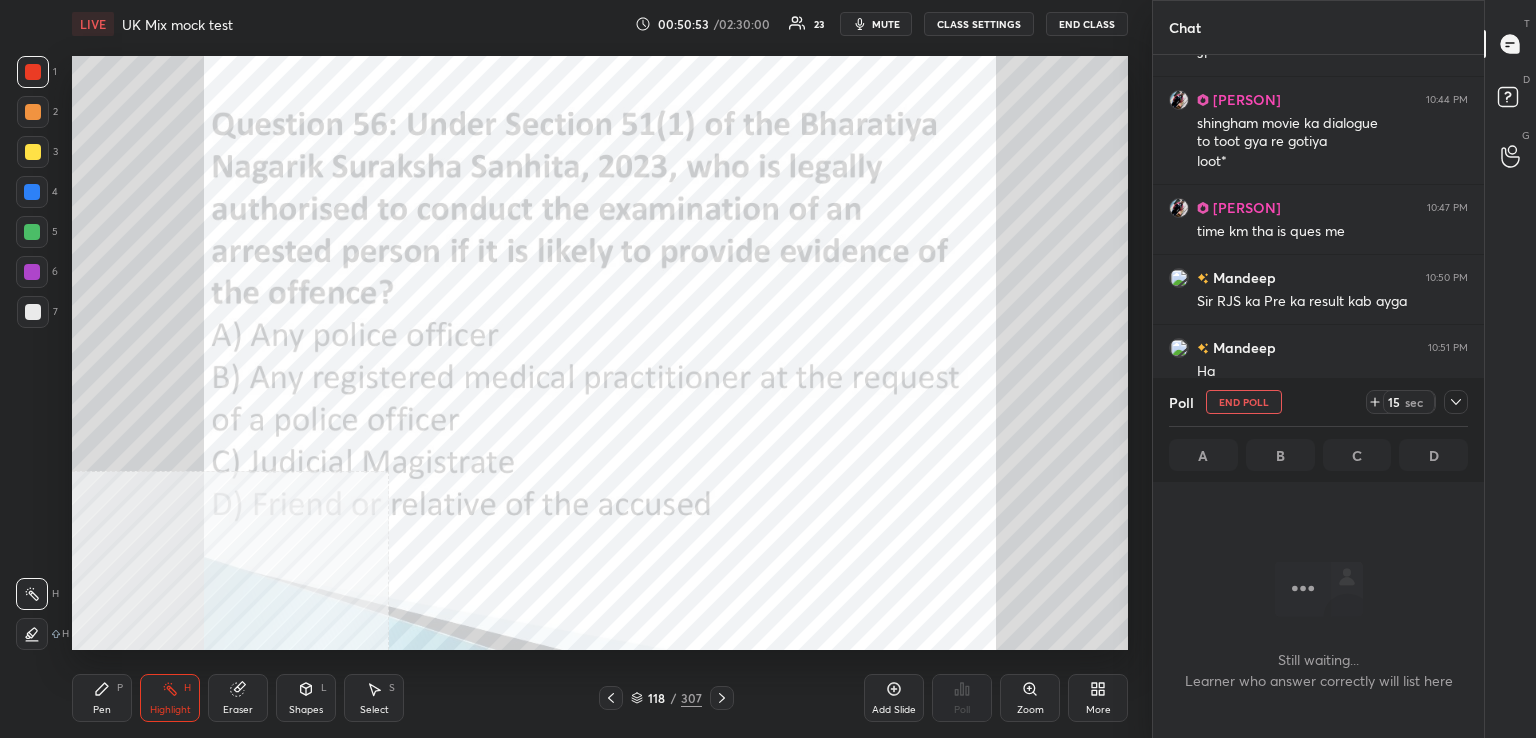 scroll, scrollTop: 606, scrollLeft: 325, axis: both 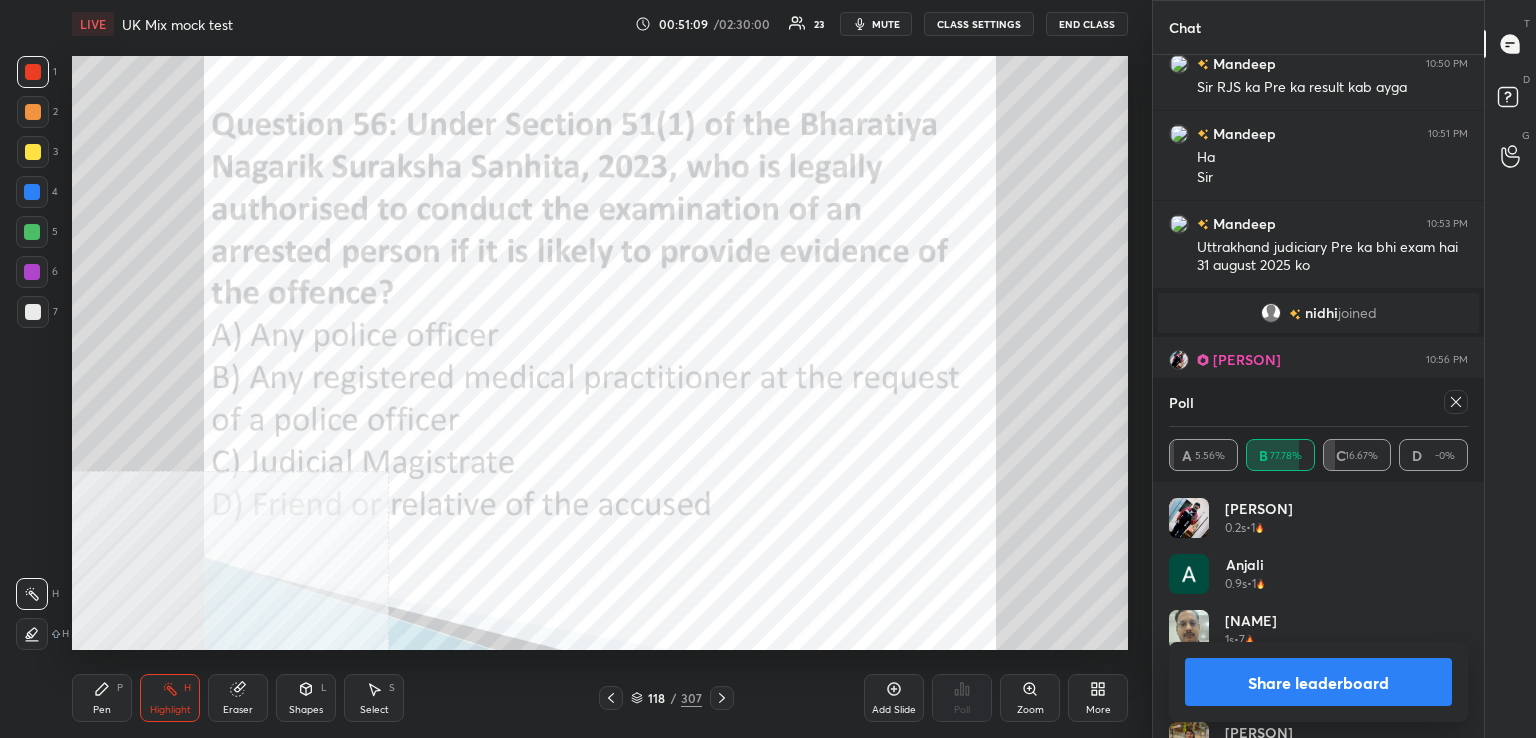 click 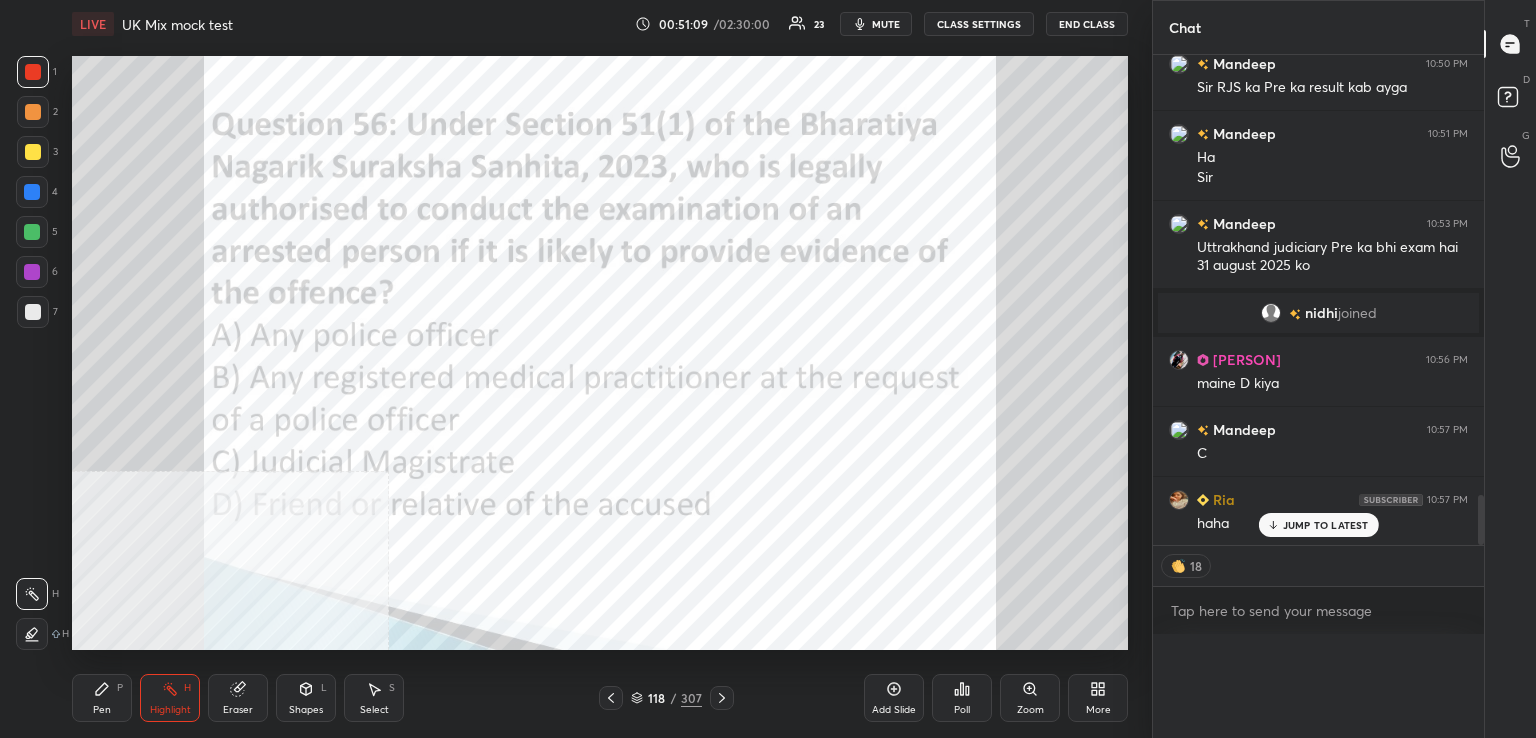 scroll, scrollTop: 88, scrollLeft: 293, axis: both 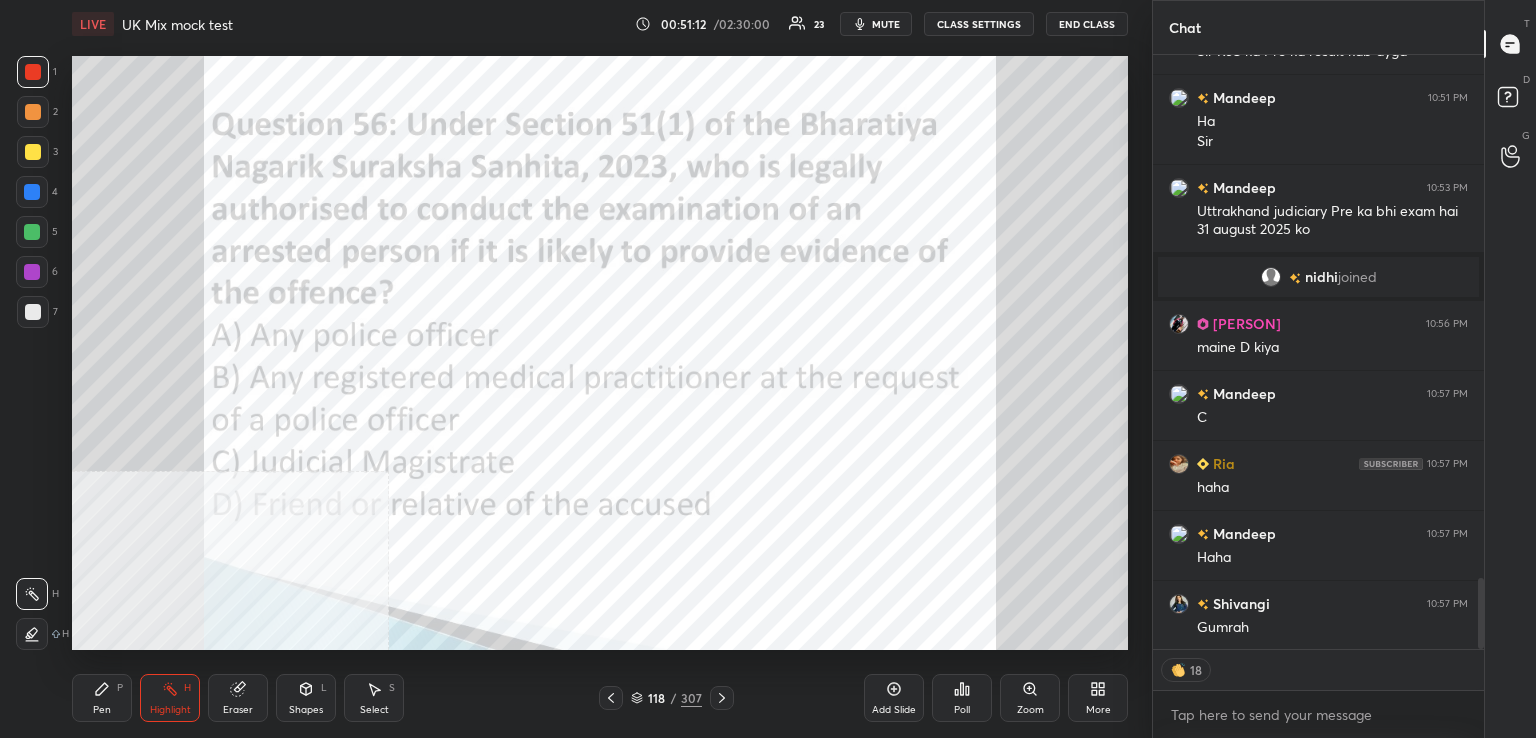 click 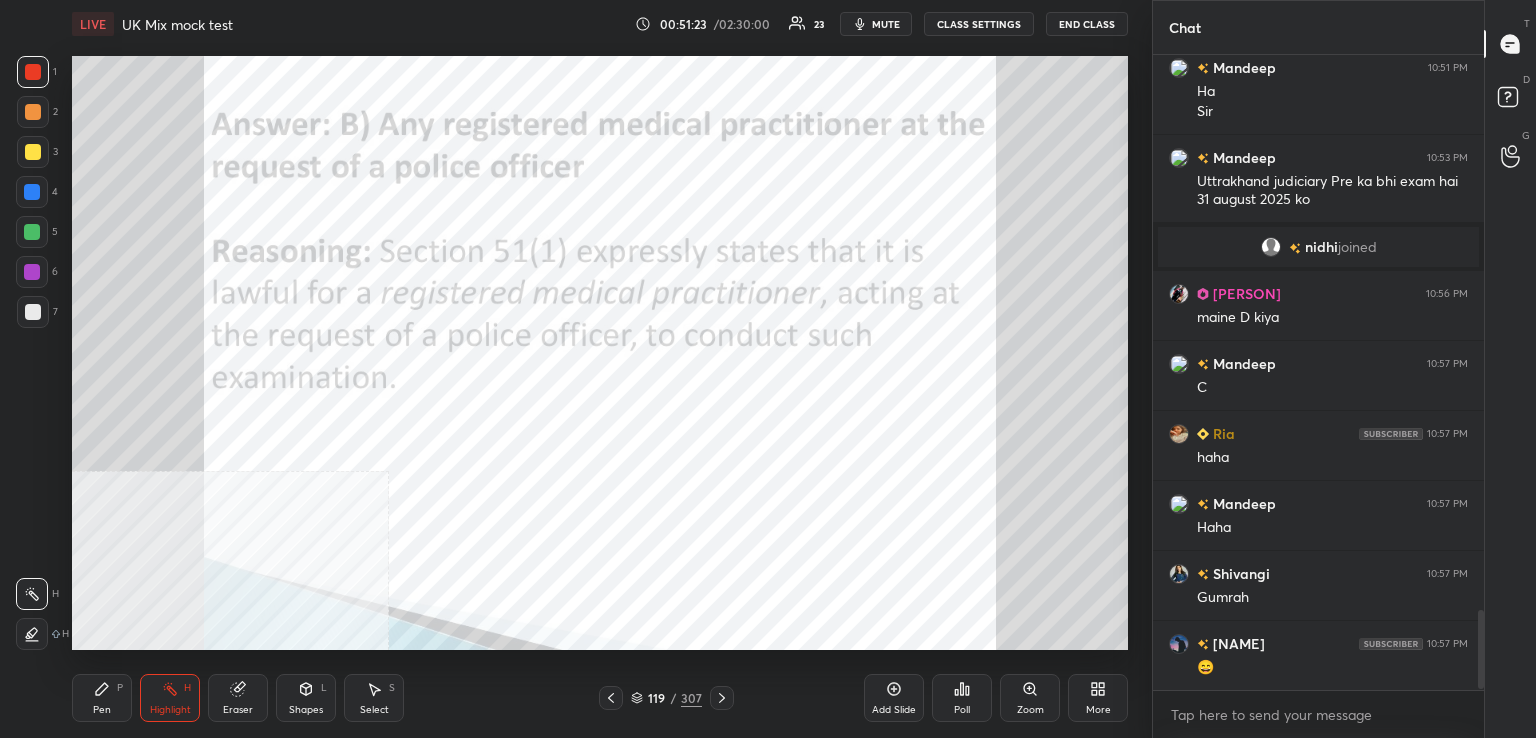 click at bounding box center [722, 698] 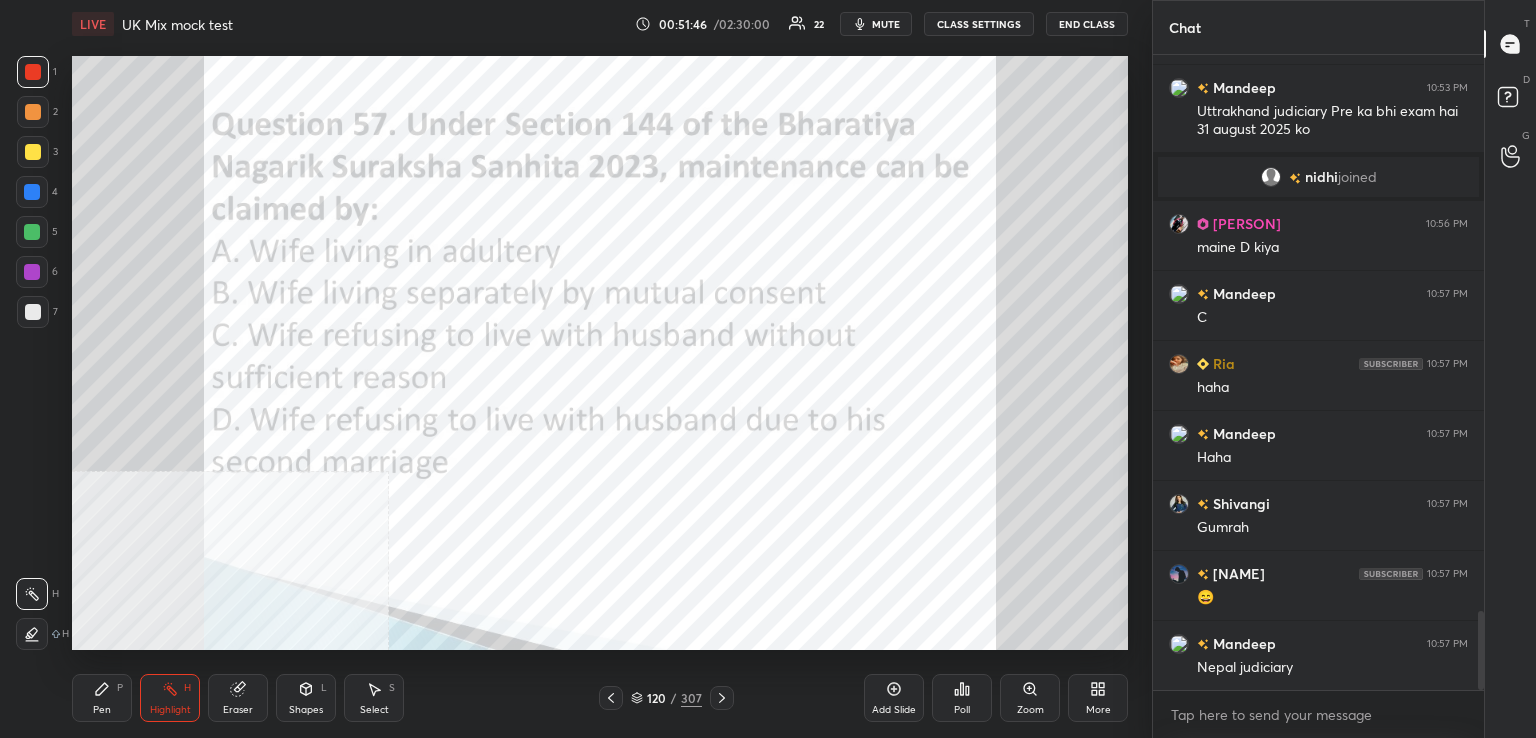 click on "Poll" at bounding box center (962, 698) 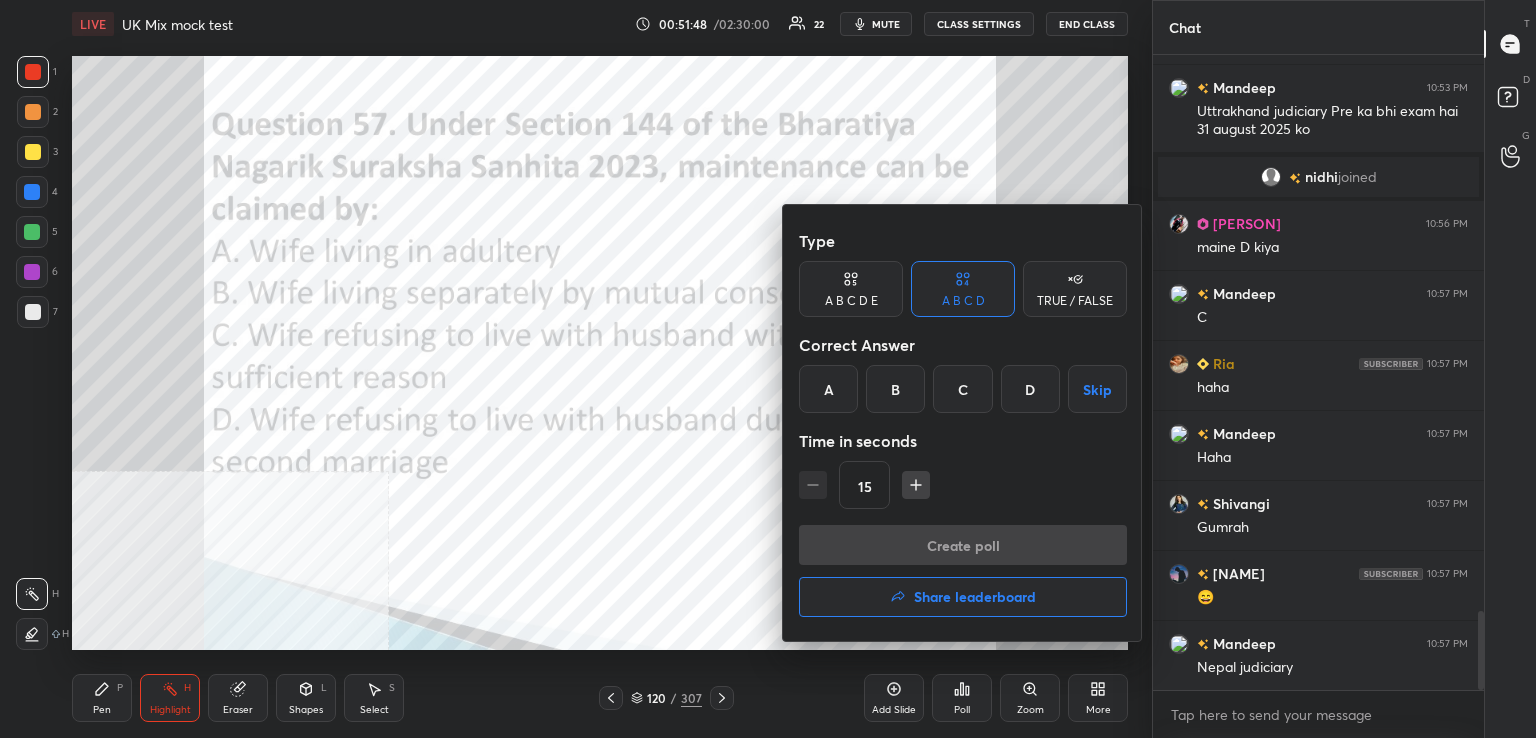 drag, startPoint x: 632, startPoint y: 472, endPoint x: 645, endPoint y: 472, distance: 13 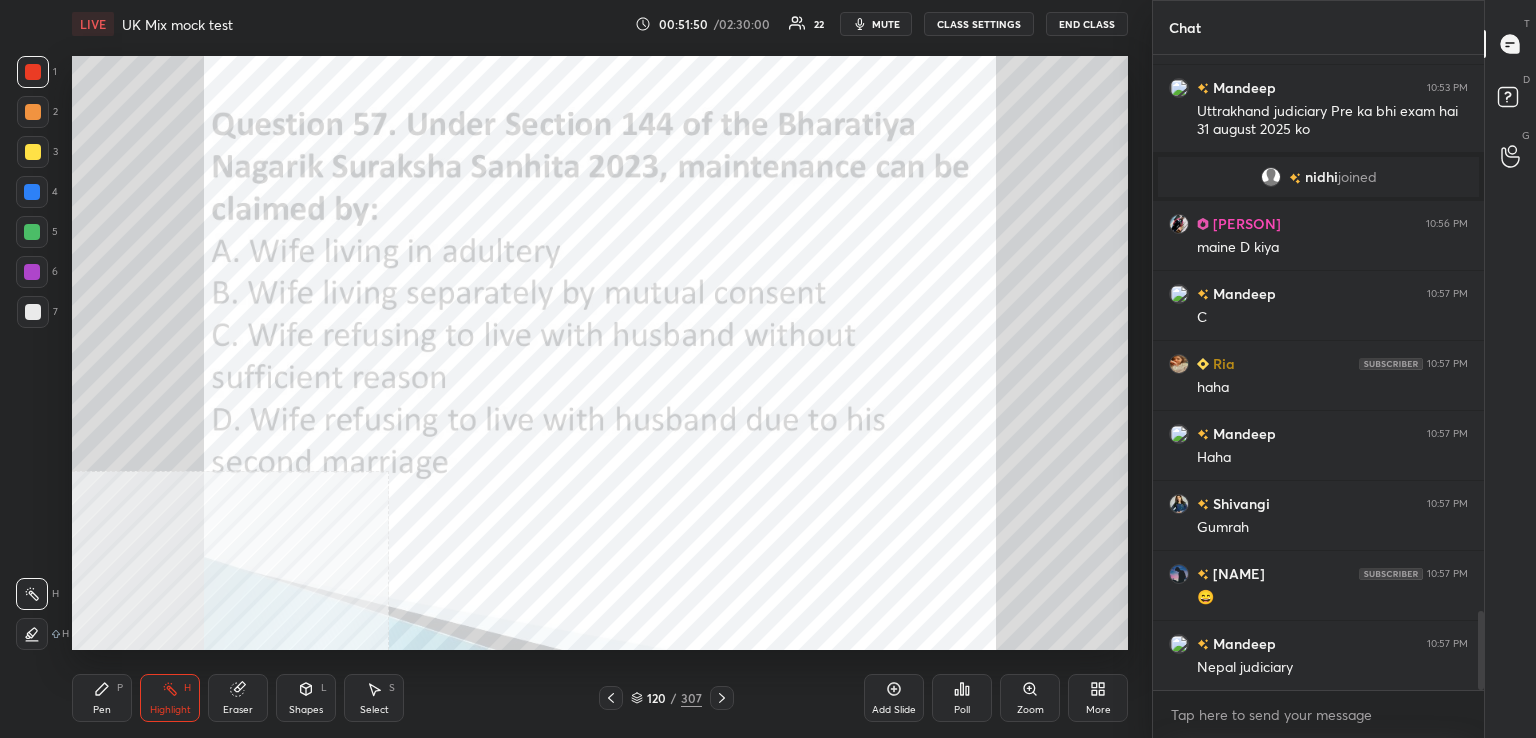 click on "Poll" at bounding box center [962, 710] 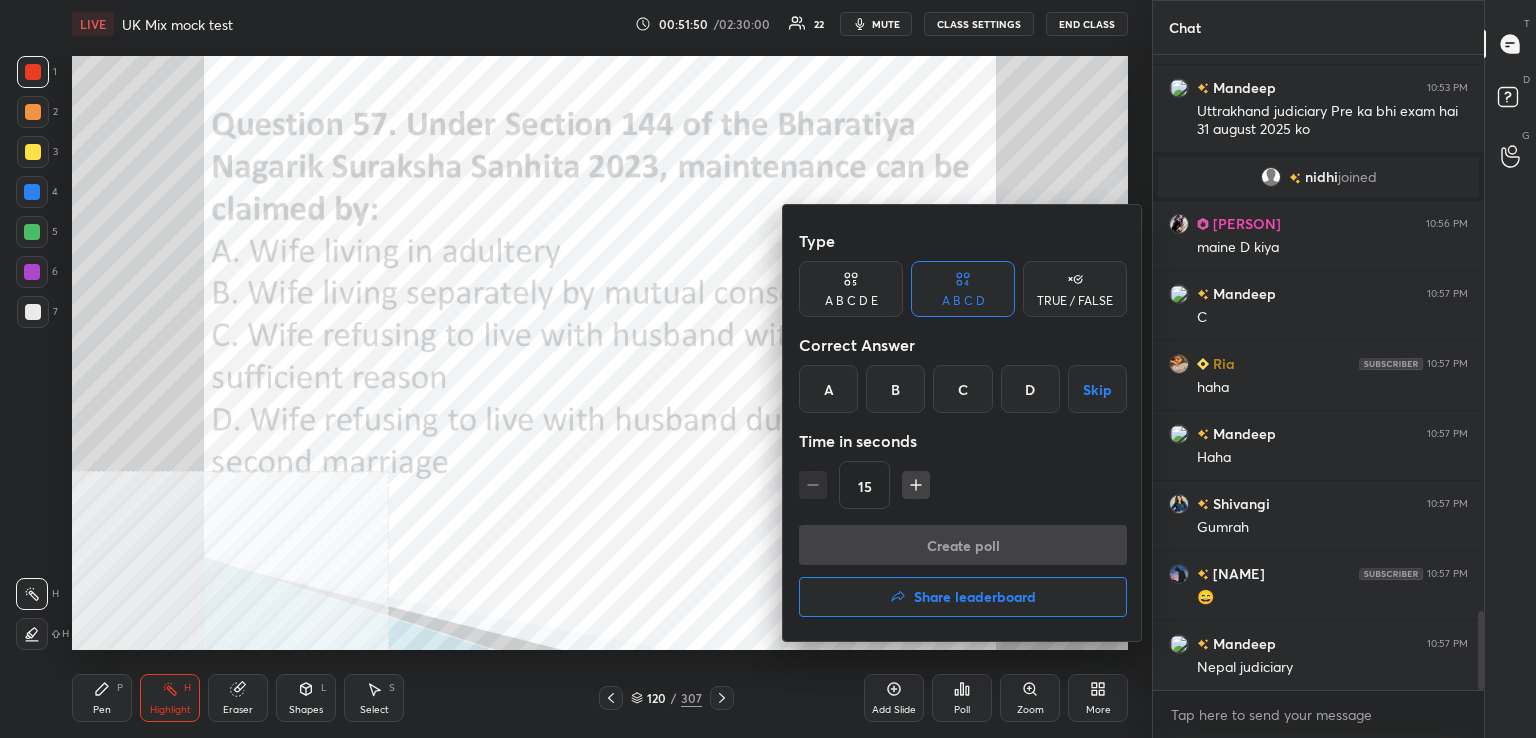 drag, startPoint x: 1026, startPoint y: 382, endPoint x: 1008, endPoint y: 413, distance: 35.846897 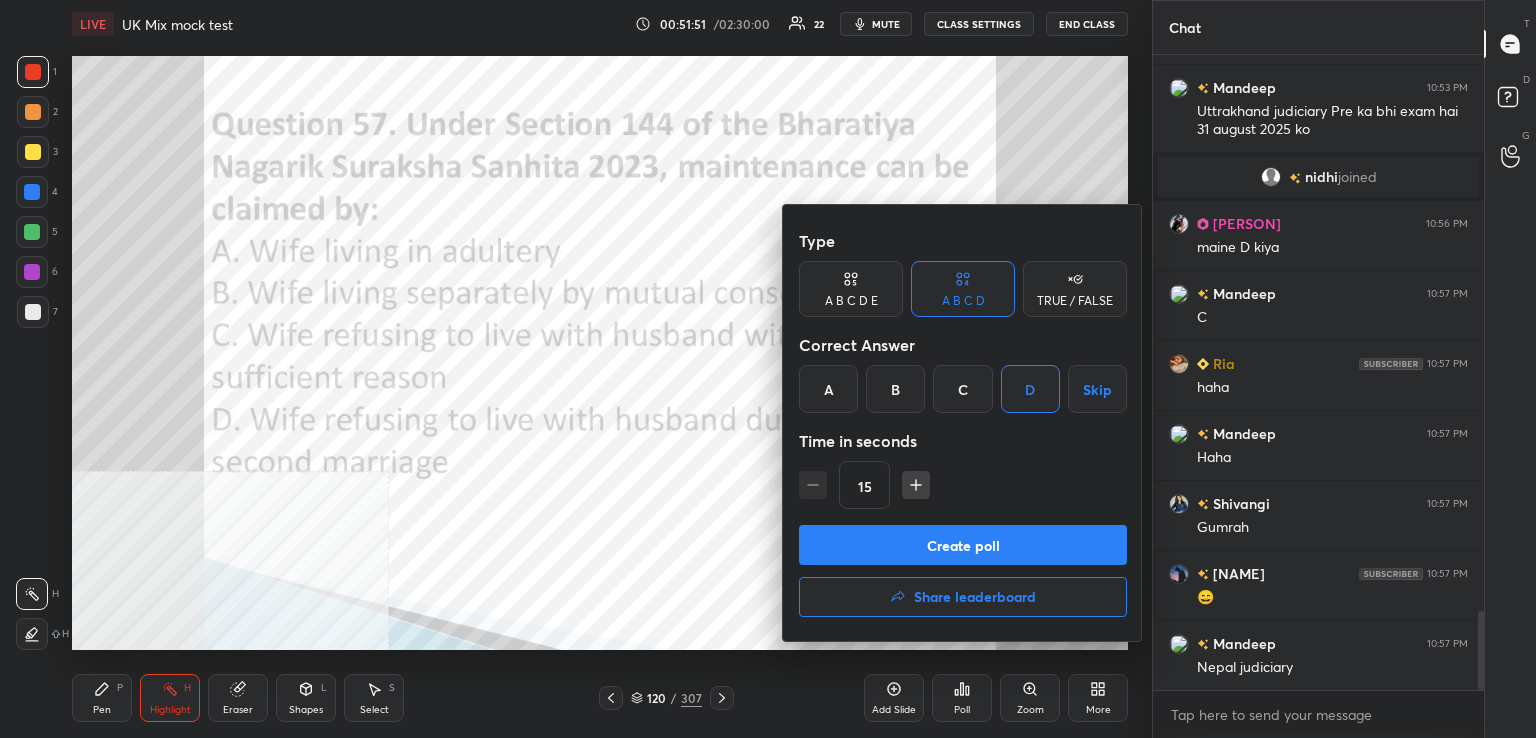 drag, startPoint x: 984, startPoint y: 557, endPoint x: 964, endPoint y: 532, distance: 32.01562 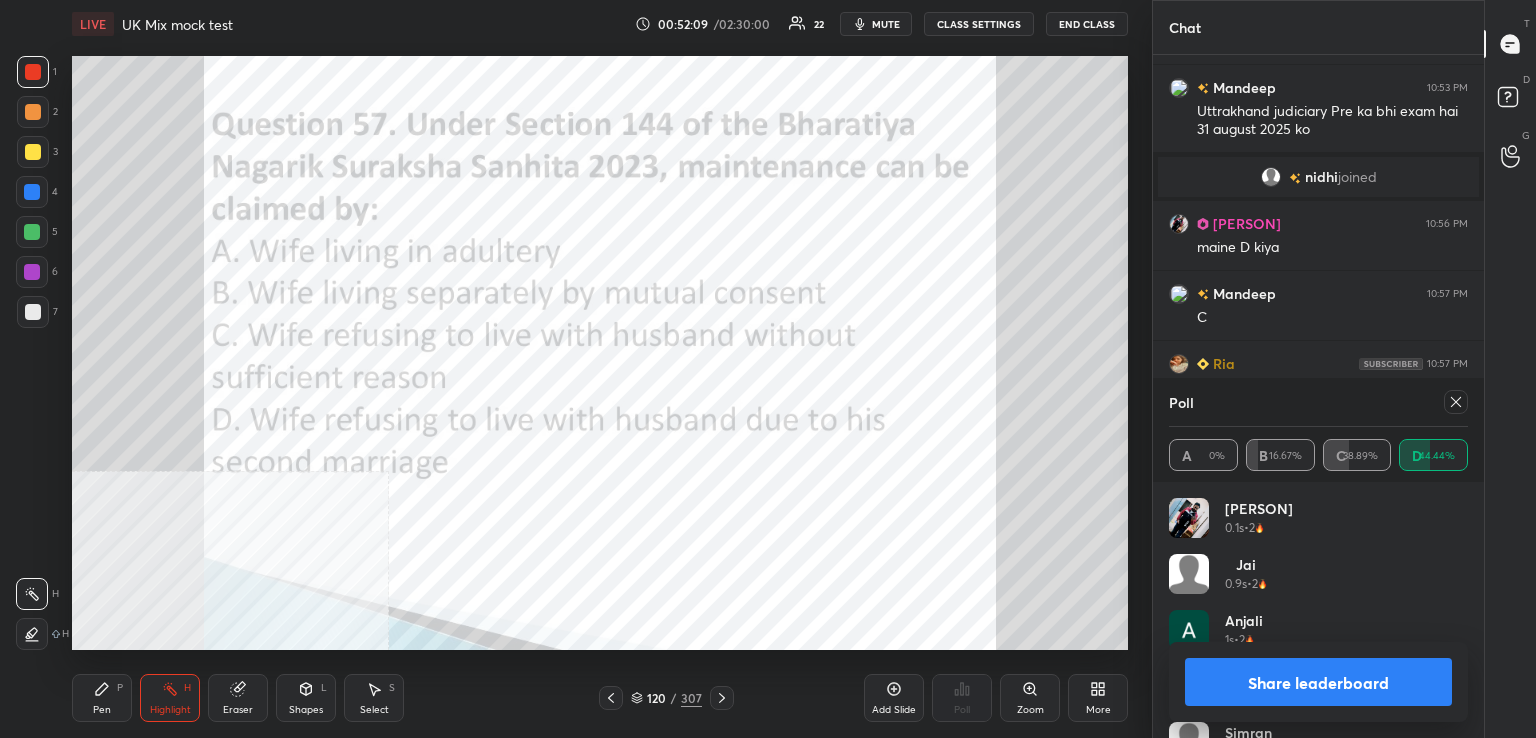 drag, startPoint x: 1460, startPoint y: 404, endPoint x: 1449, endPoint y: 408, distance: 11.7046995 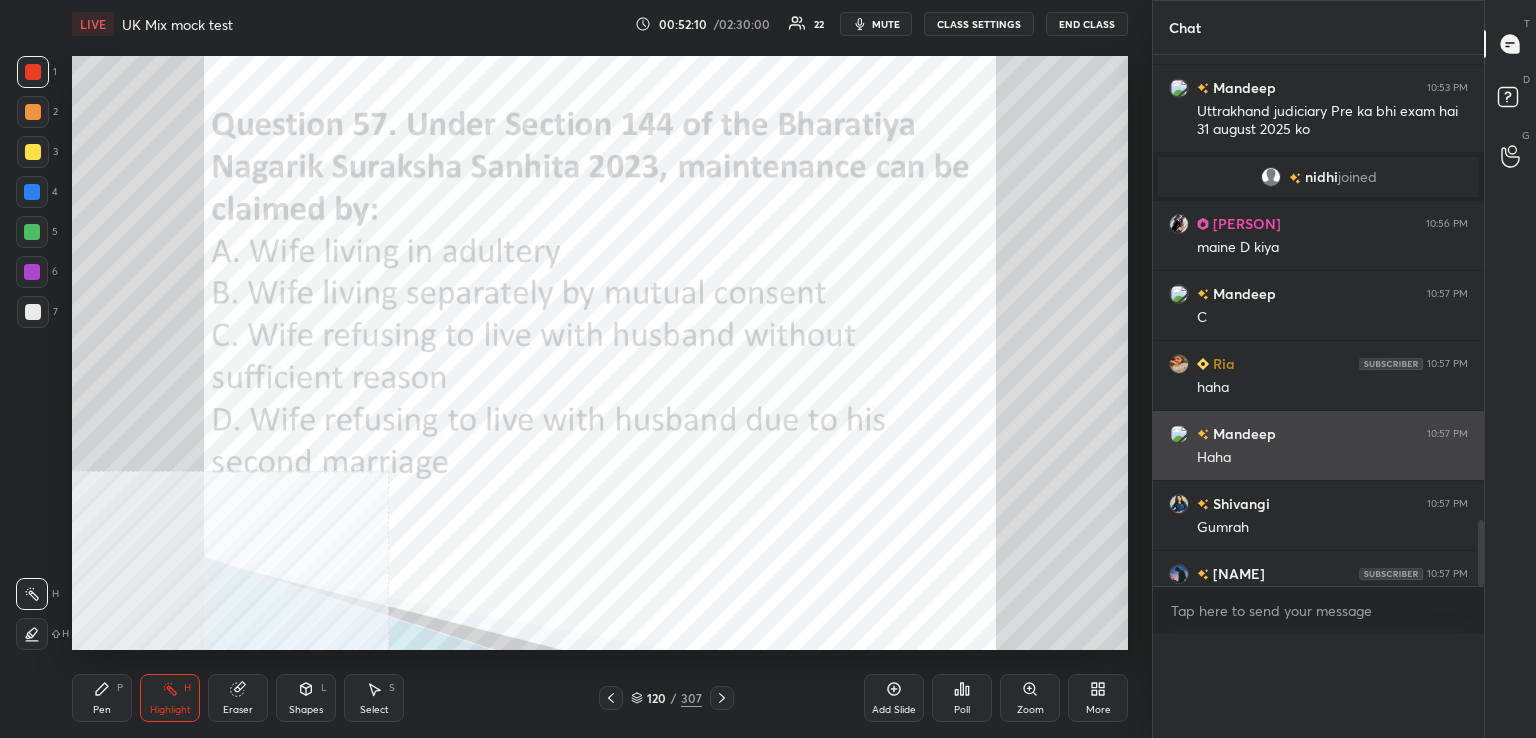 scroll, scrollTop: 88, scrollLeft: 293, axis: both 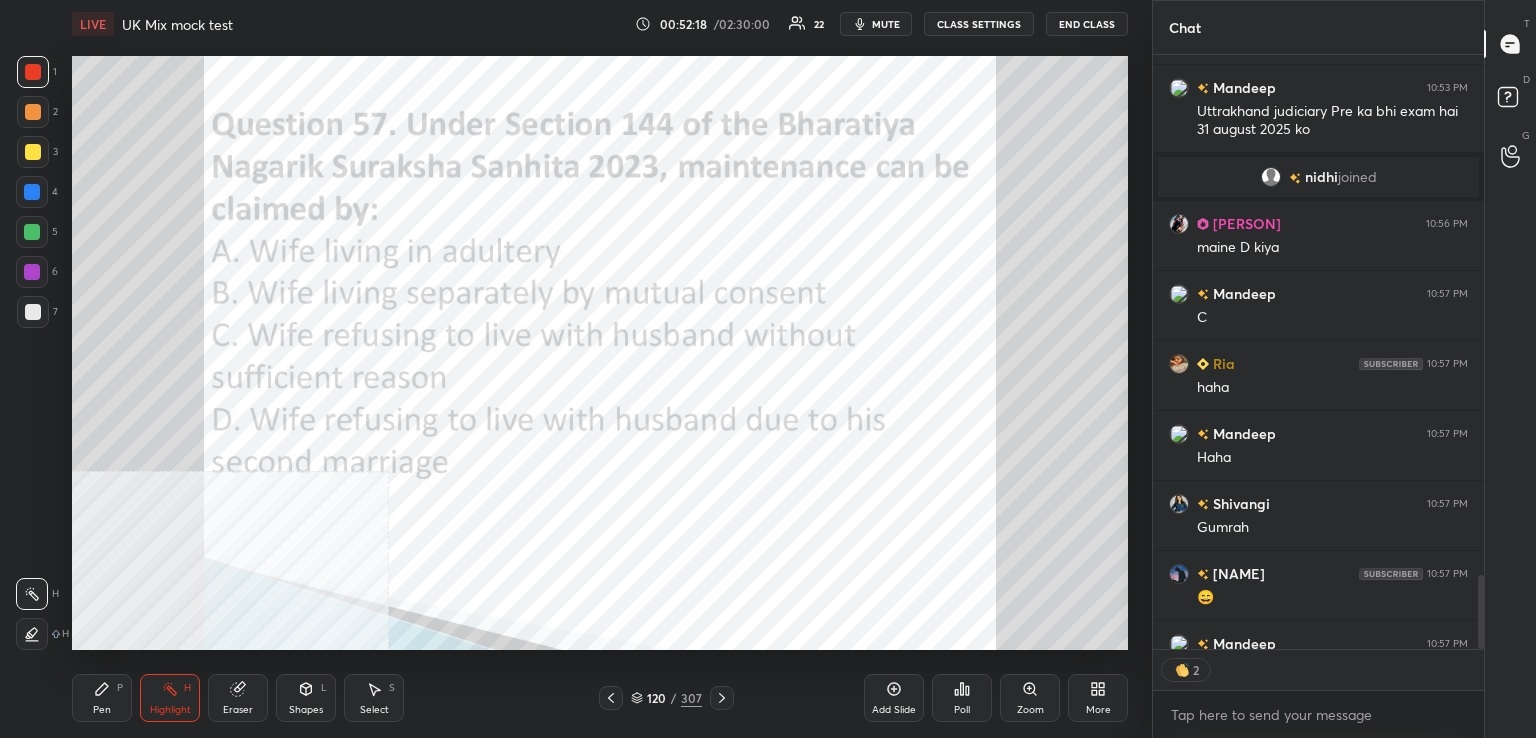 drag, startPoint x: 715, startPoint y: 696, endPoint x: 700, endPoint y: 659, distance: 39.92493 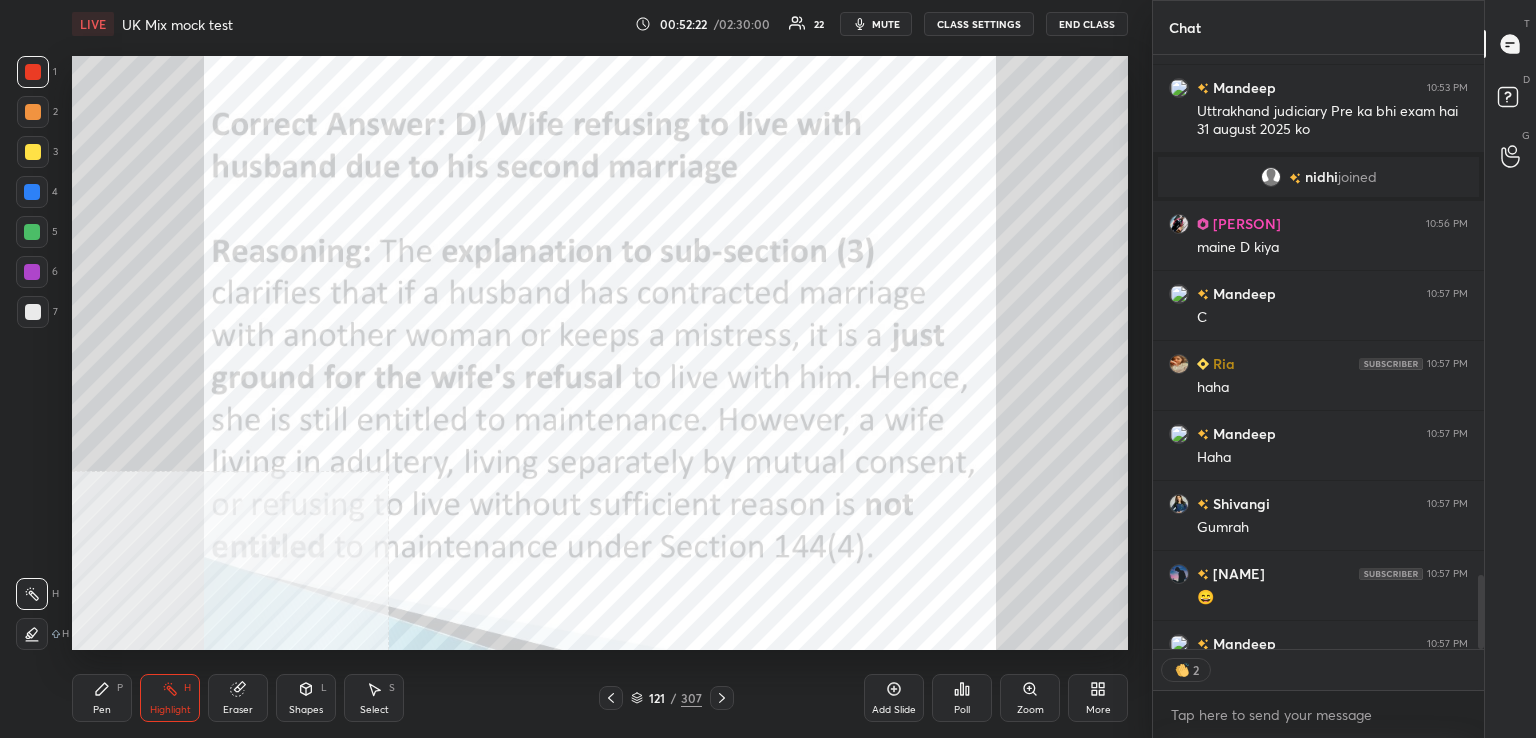 click 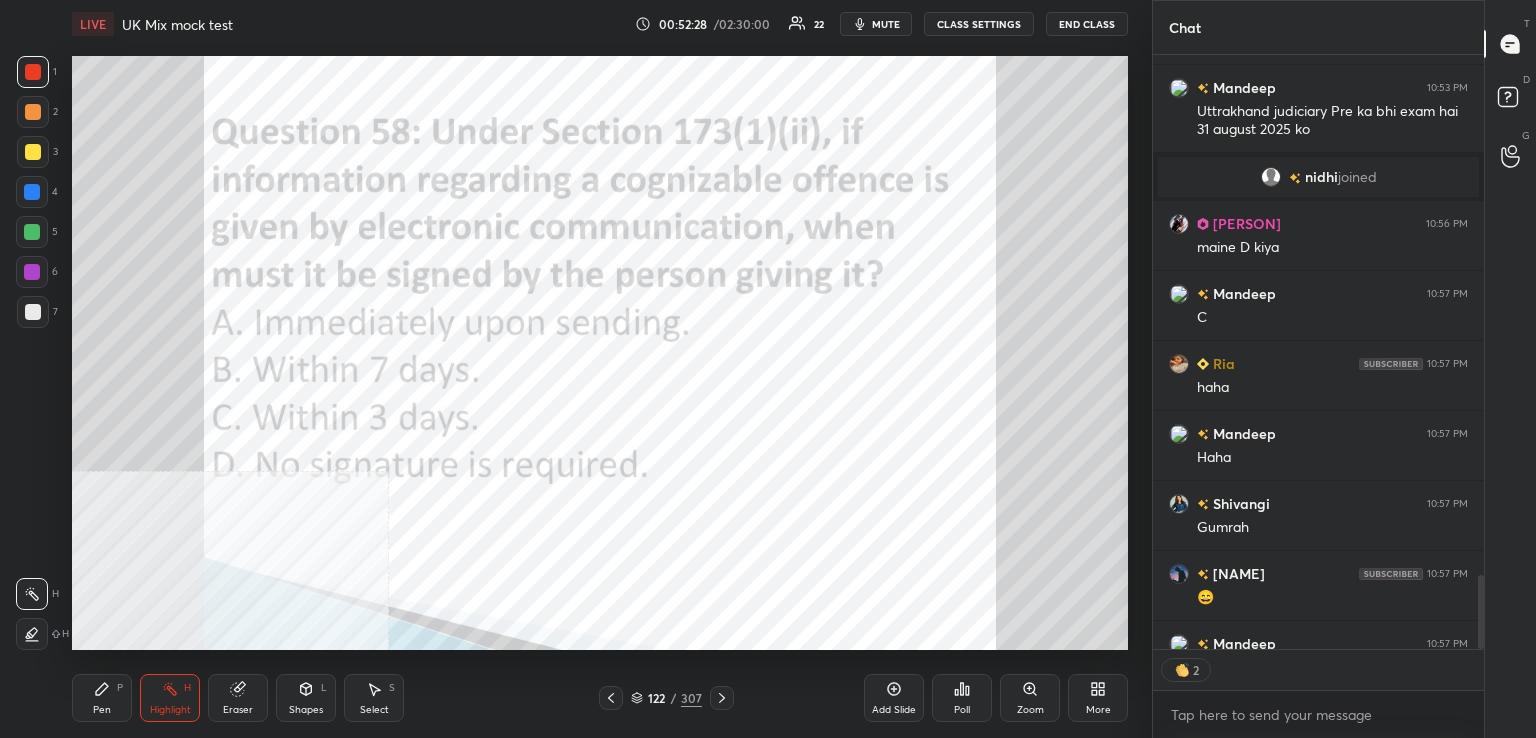 scroll, scrollTop: 6, scrollLeft: 6, axis: both 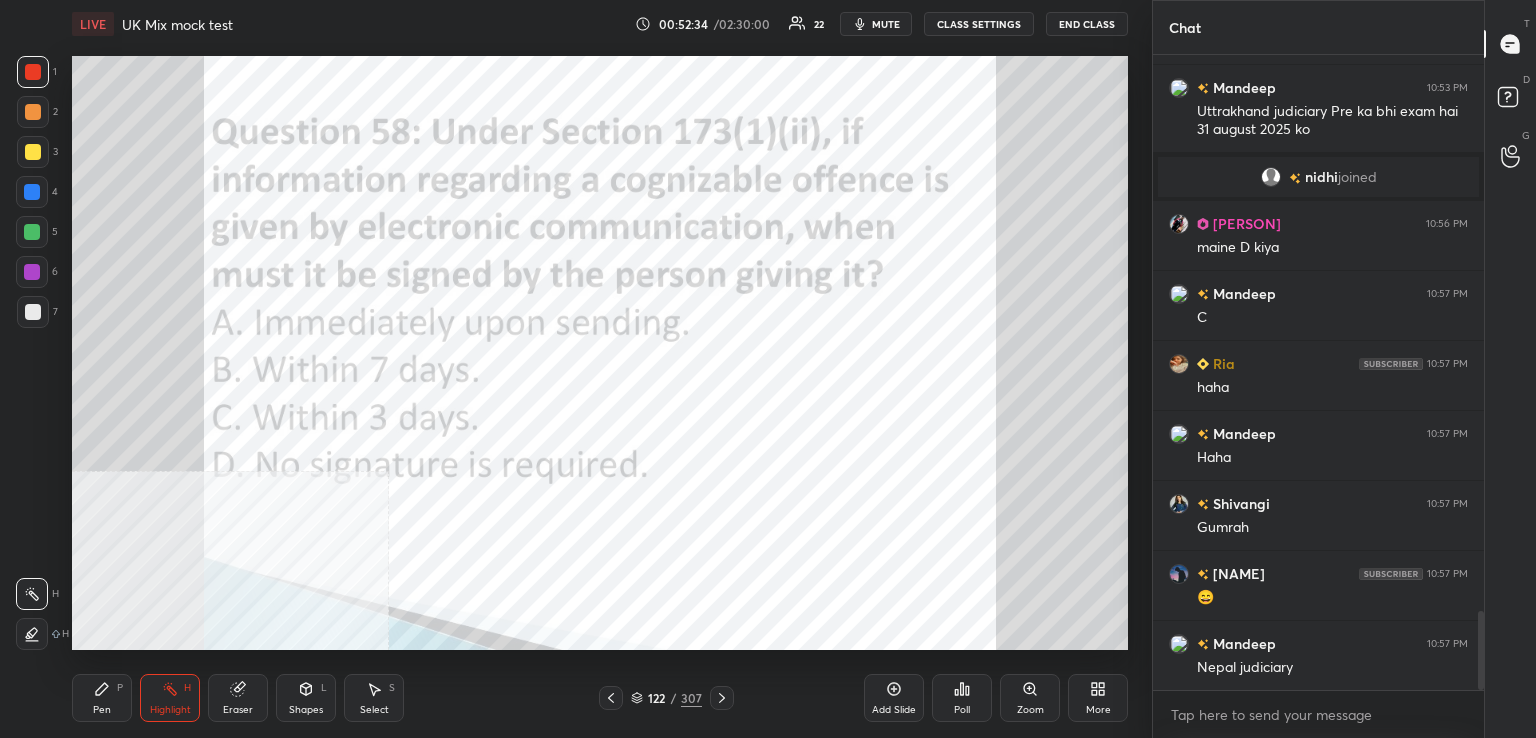click on "Poll" at bounding box center [962, 698] 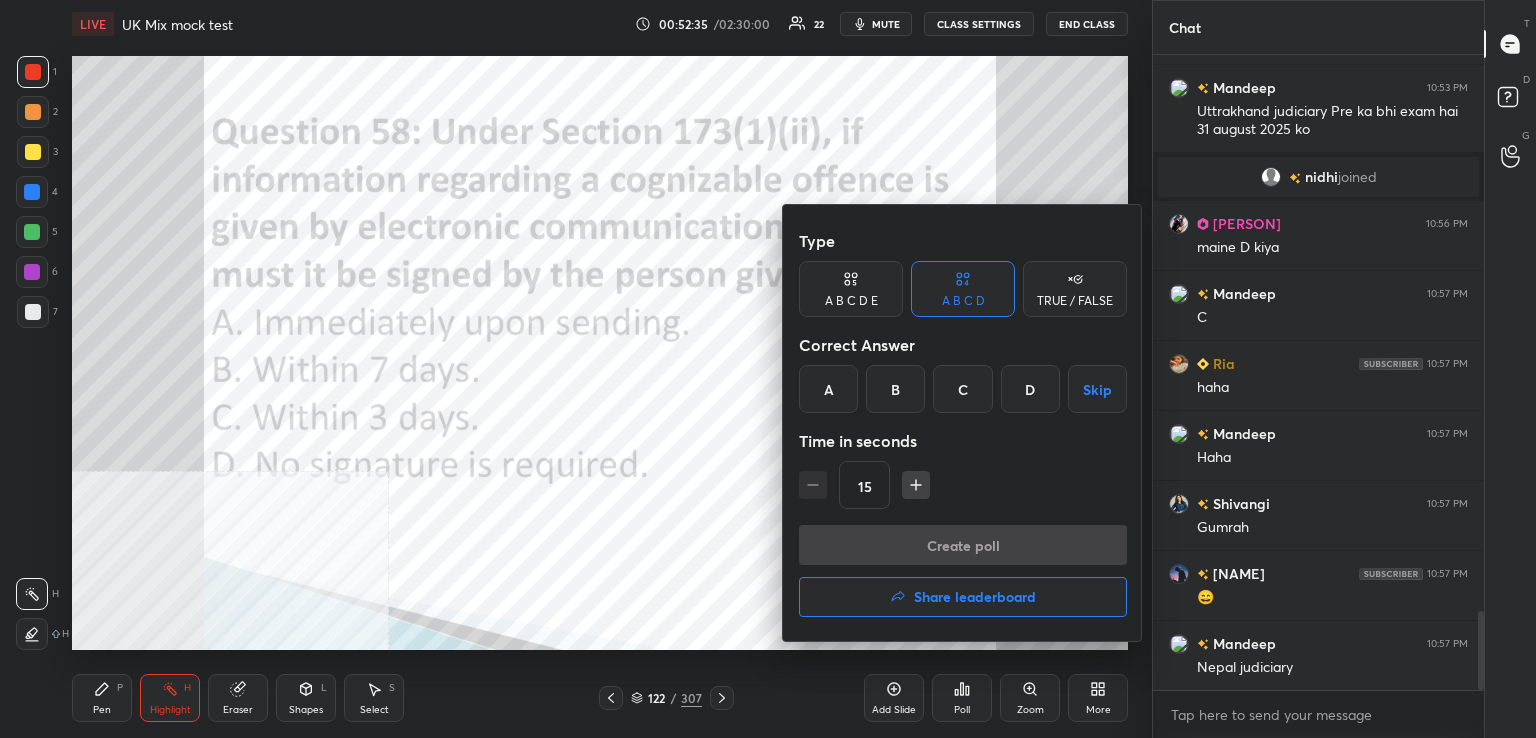 drag, startPoint x: 958, startPoint y: 385, endPoint x: 937, endPoint y: 449, distance: 67.357254 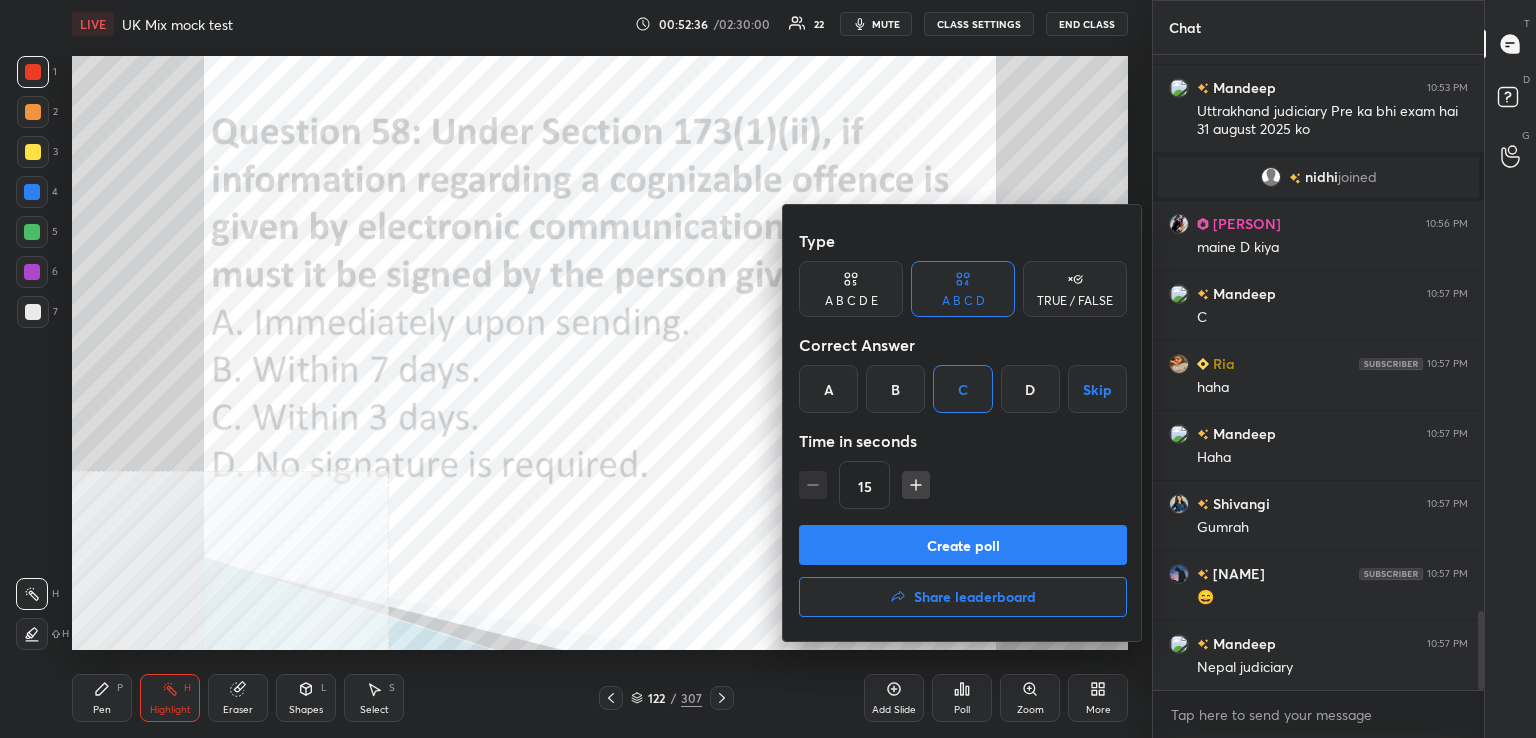 click on "Create poll" at bounding box center (963, 545) 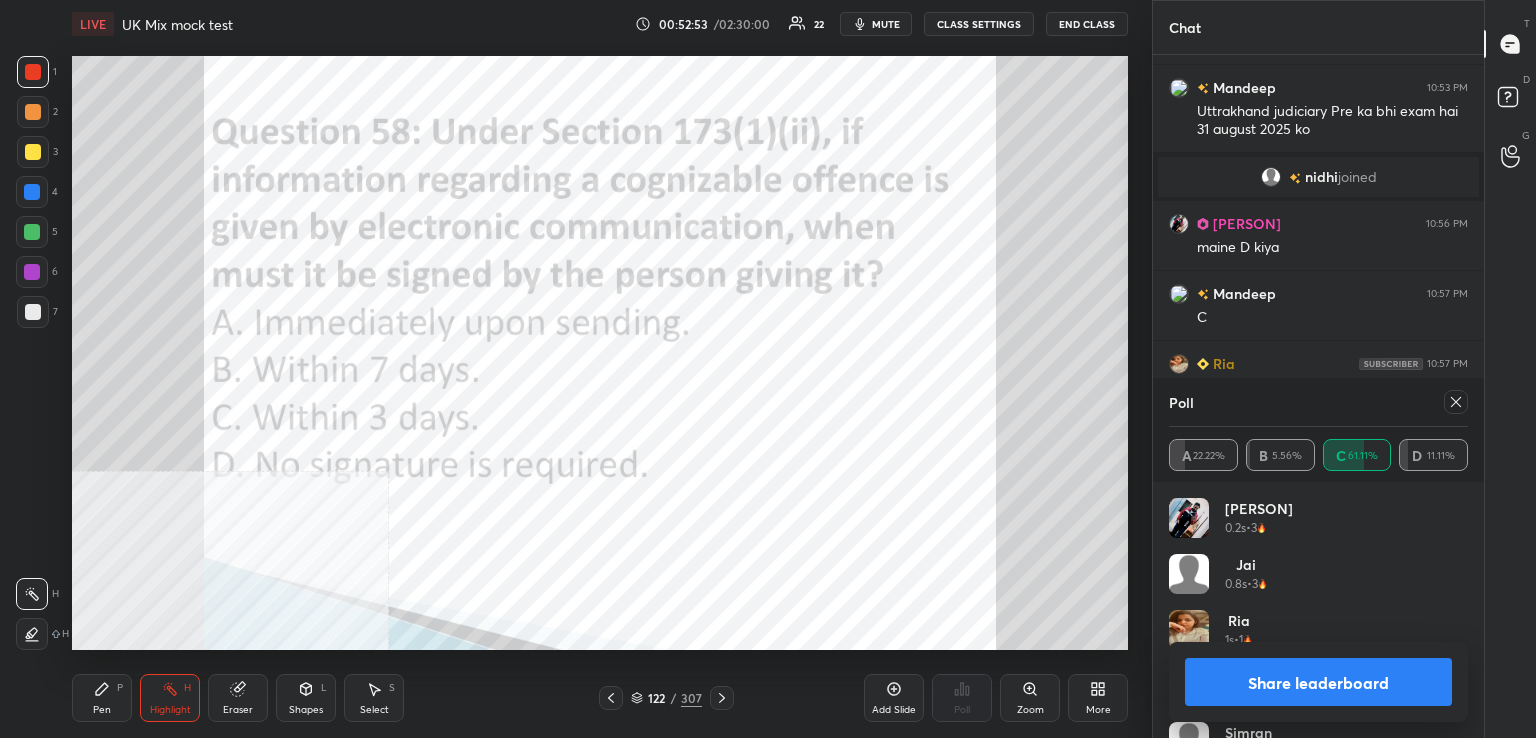 drag, startPoint x: 1452, startPoint y: 400, endPoint x: 1221, endPoint y: 459, distance: 238.4156 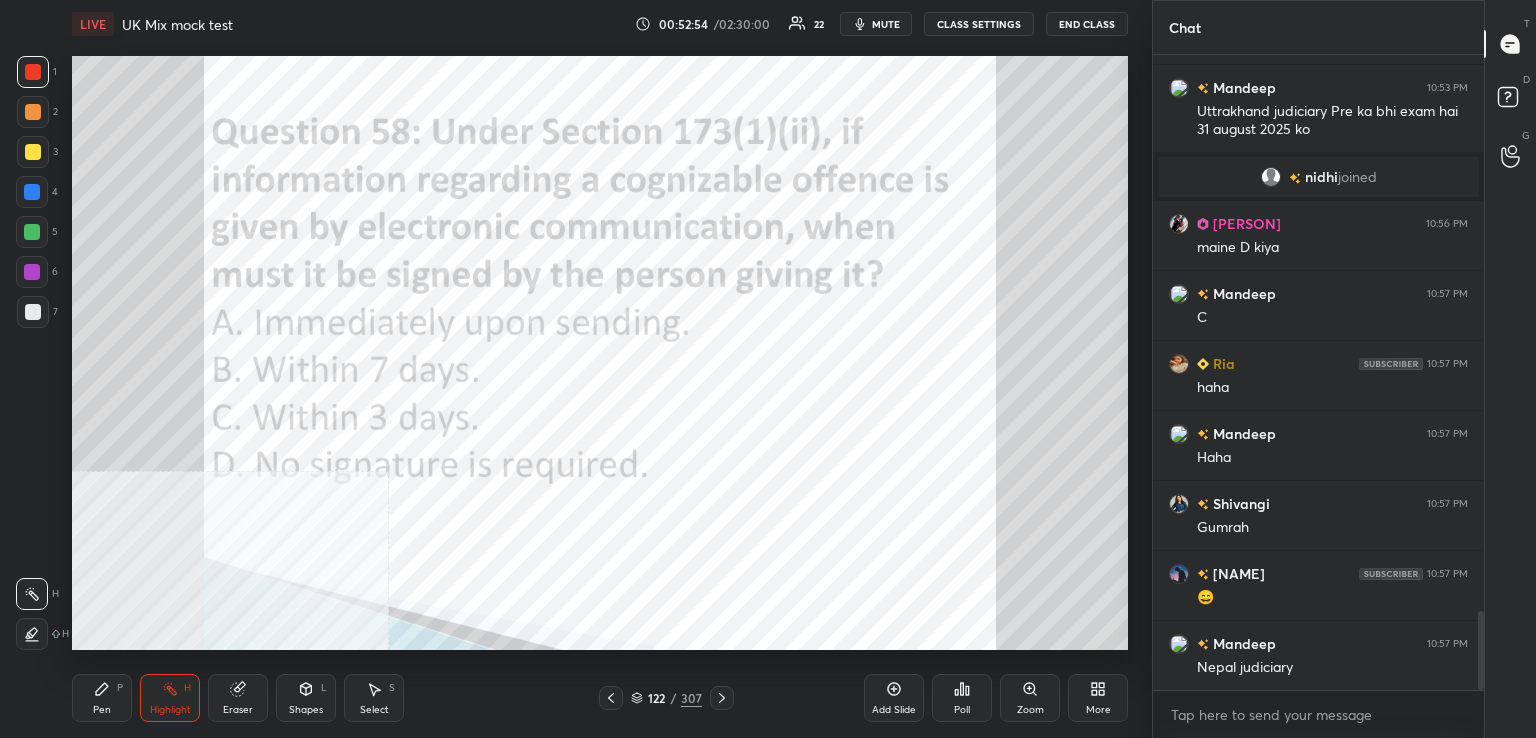 click 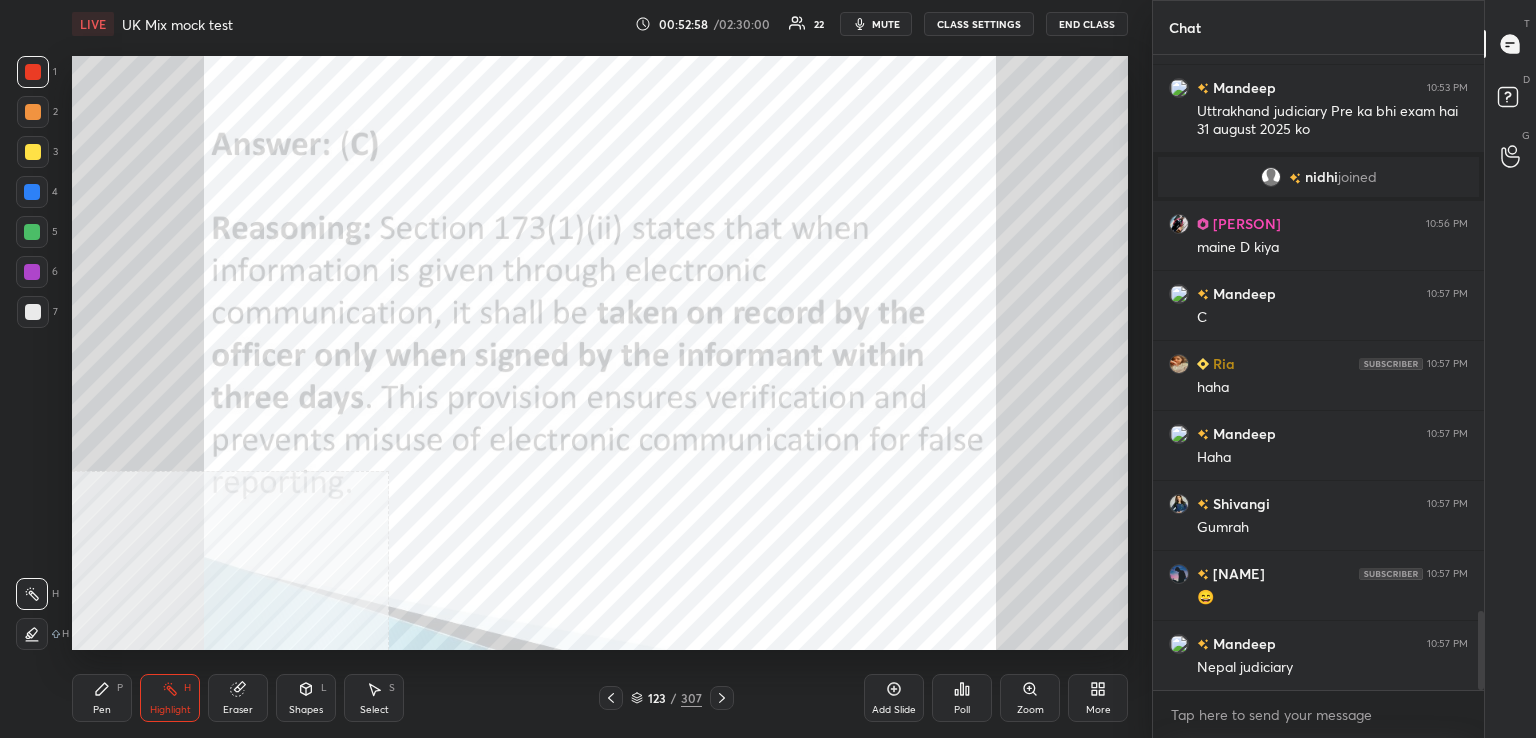 drag, startPoint x: 721, startPoint y: 707, endPoint x: 713, endPoint y: 691, distance: 17.888544 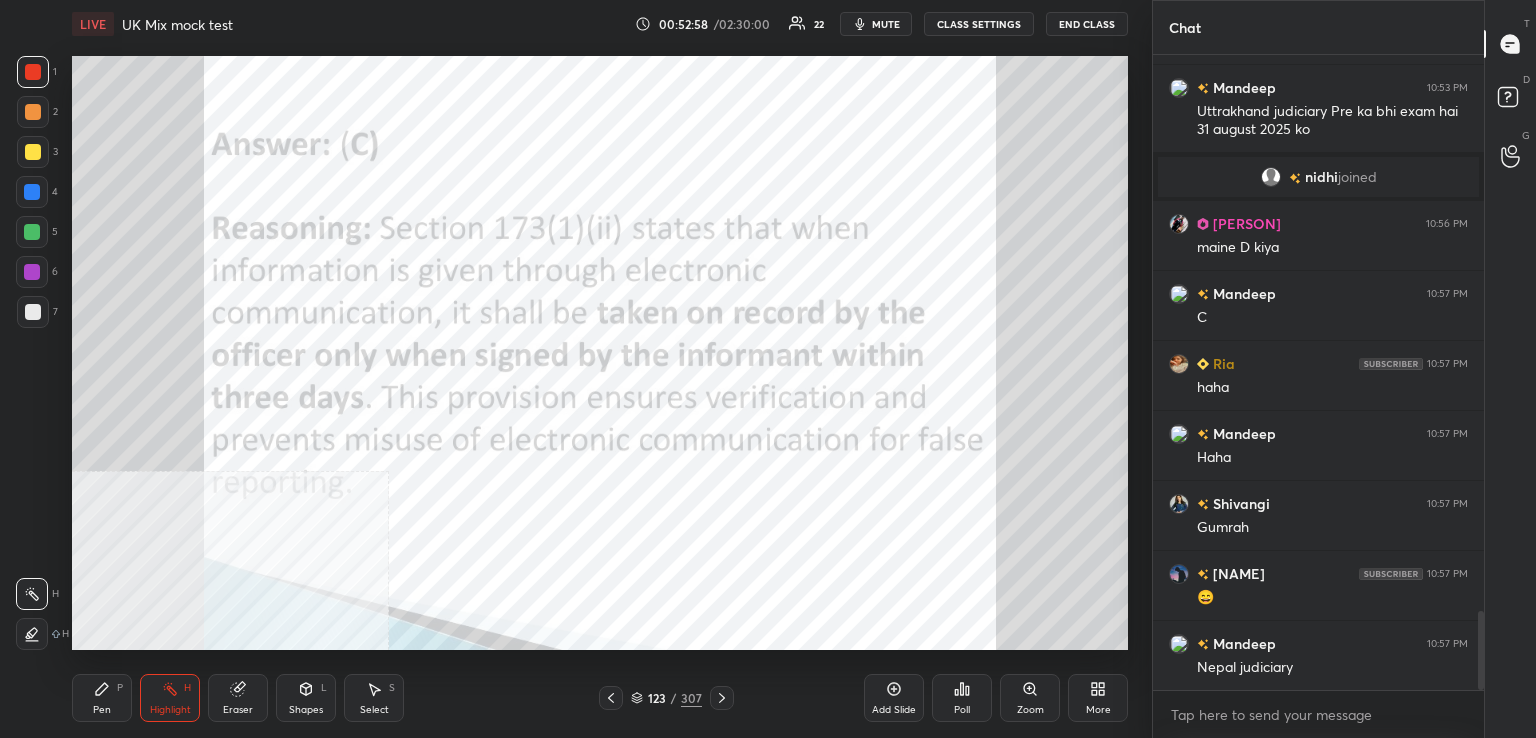 click at bounding box center (722, 698) 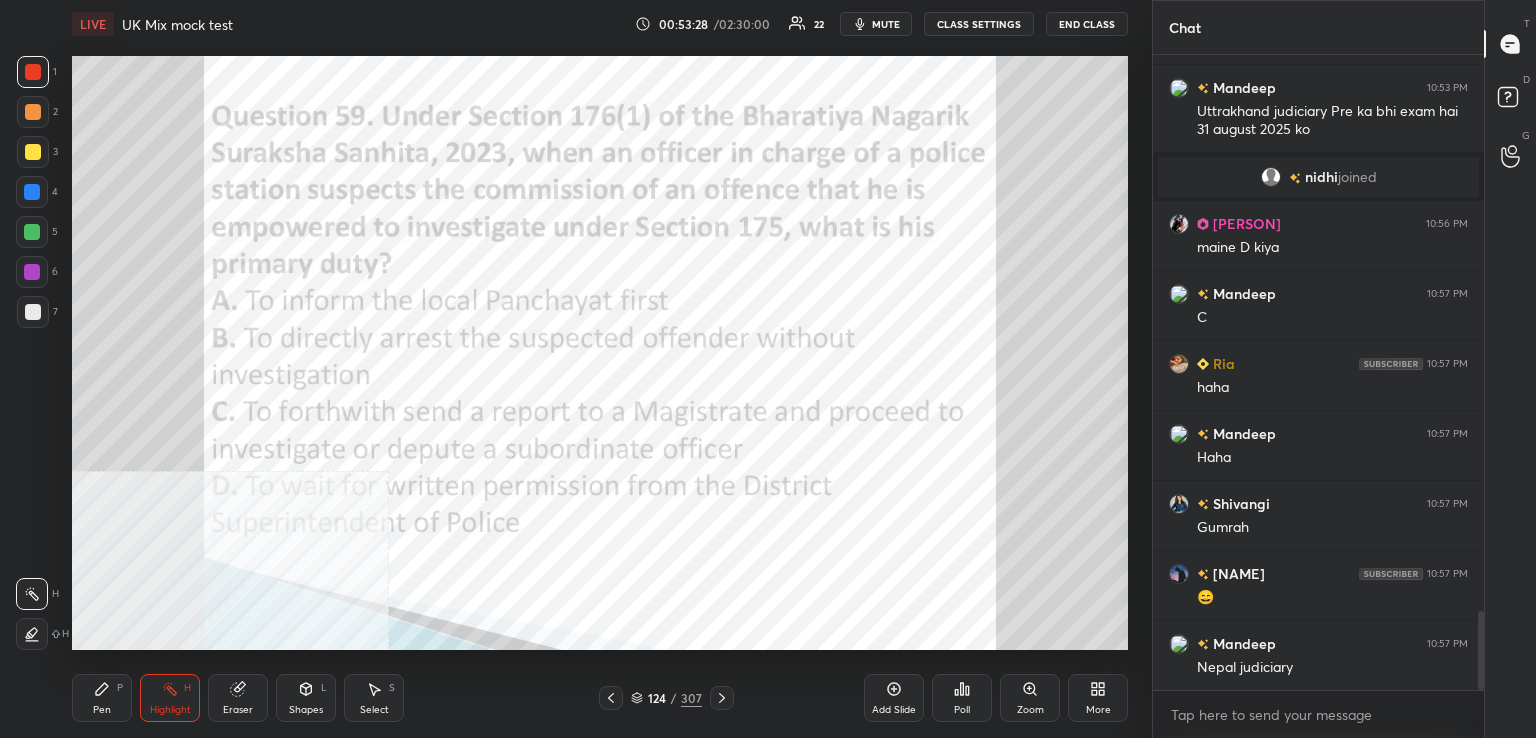 click on "Poll" at bounding box center (962, 698) 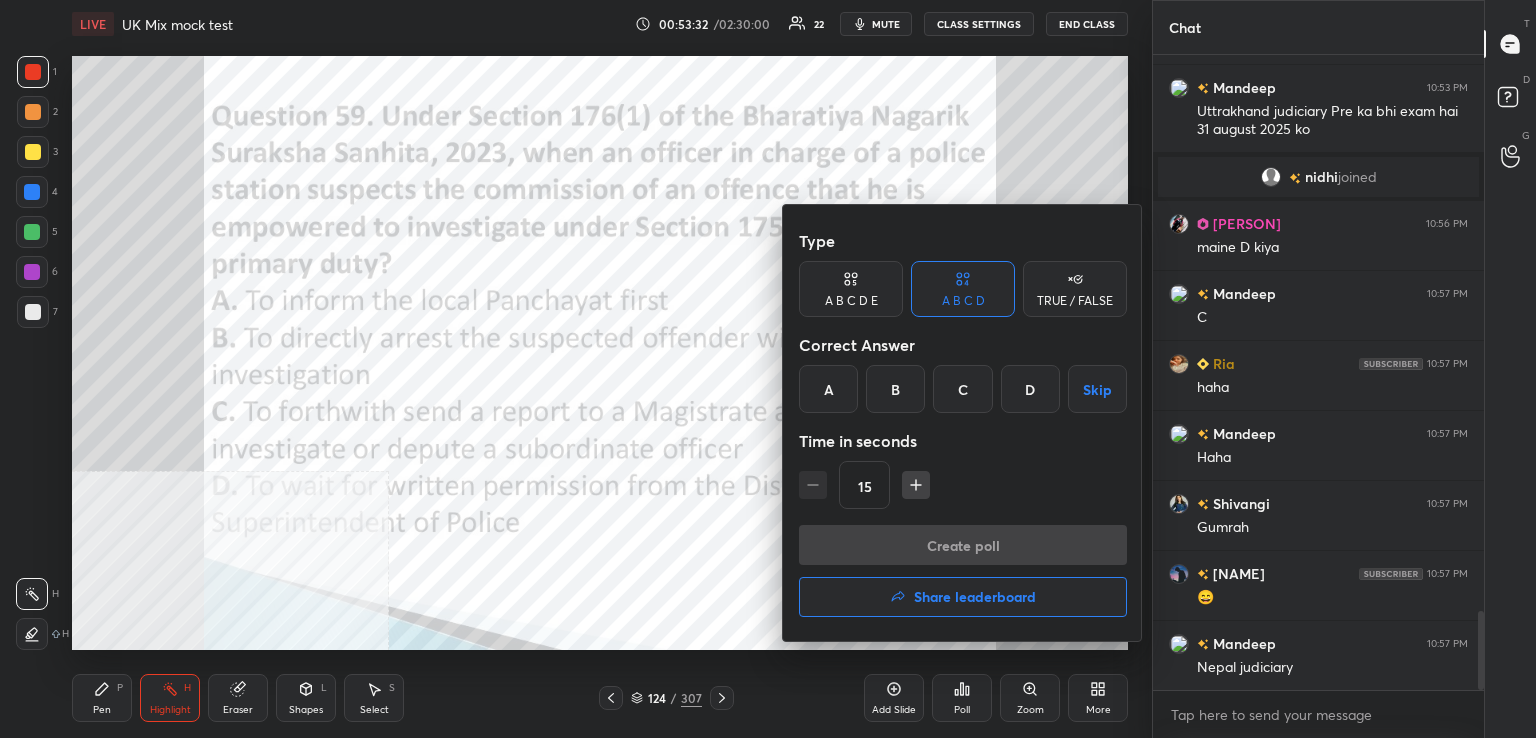 drag, startPoint x: 895, startPoint y: 388, endPoint x: 891, endPoint y: 398, distance: 10.770329 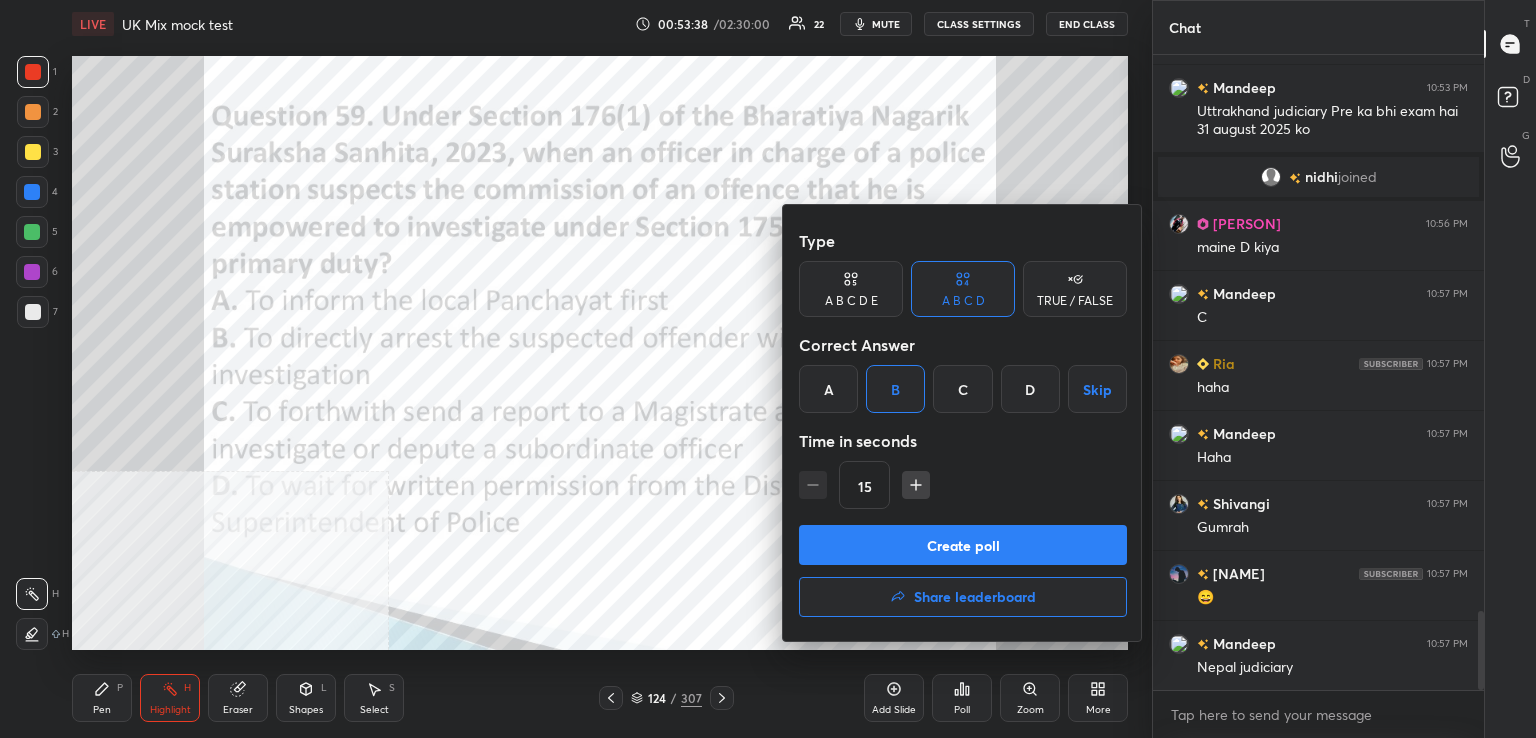 drag, startPoint x: 957, startPoint y: 389, endPoint x: 945, endPoint y: 400, distance: 16.27882 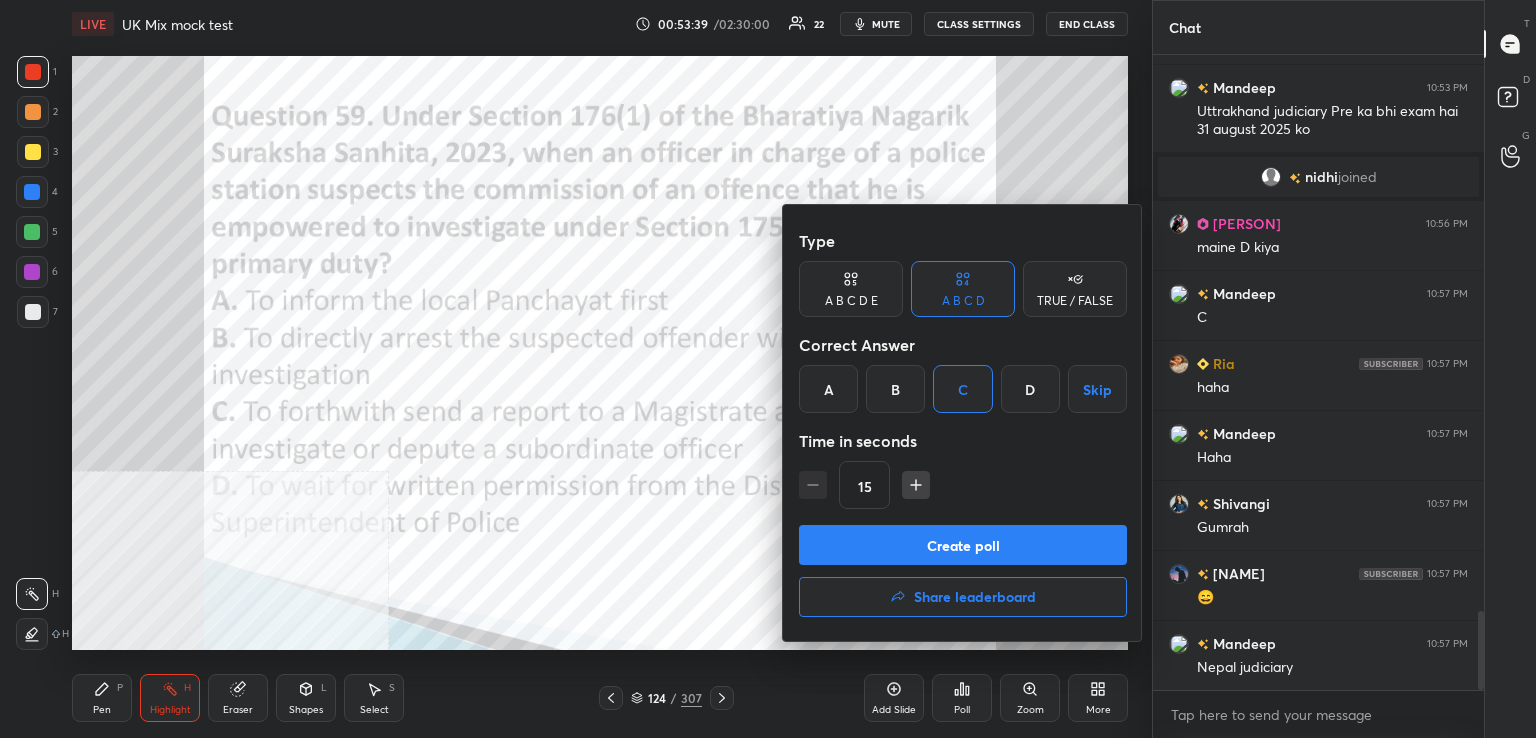 drag, startPoint x: 939, startPoint y: 530, endPoint x: 867, endPoint y: 503, distance: 76.896034 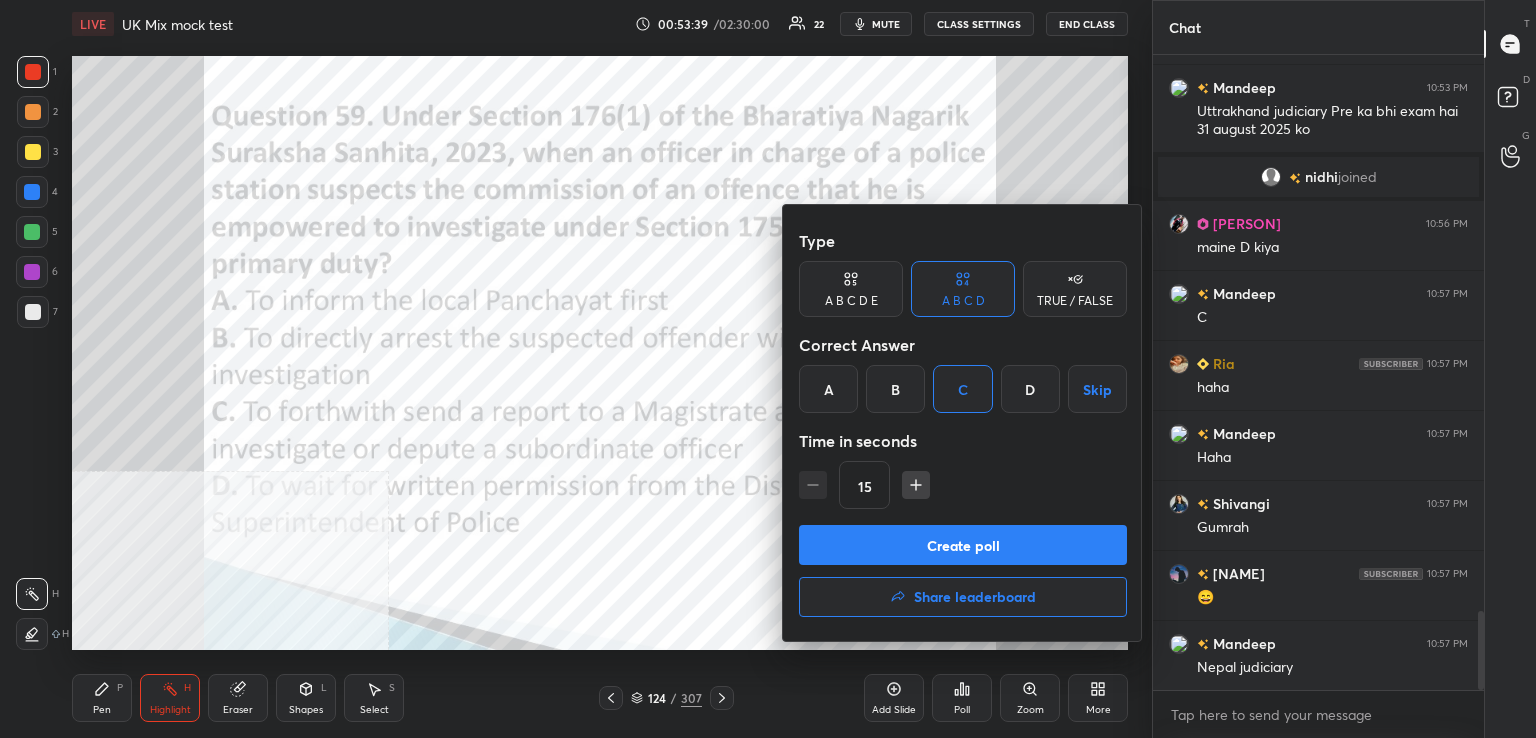click on "Create poll" at bounding box center (963, 545) 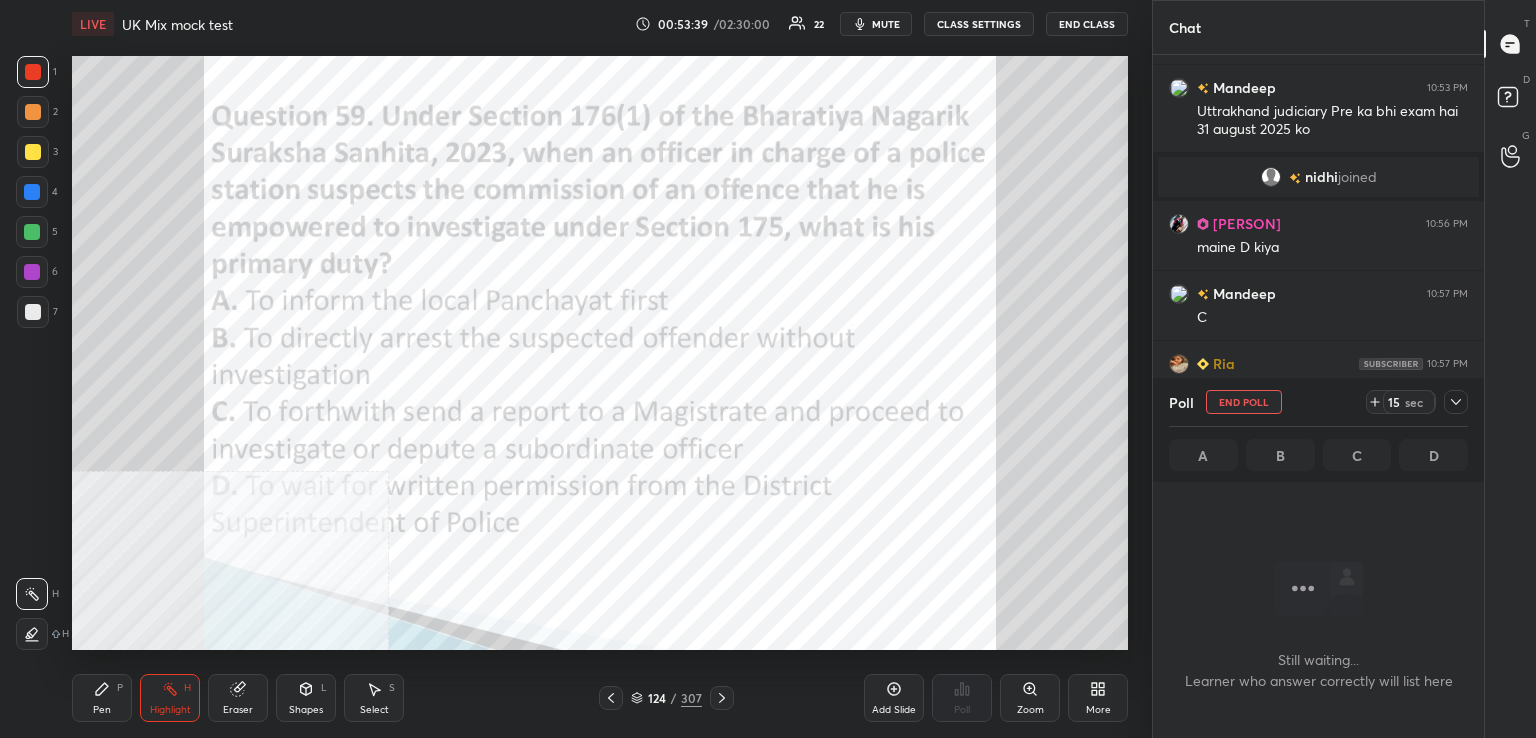scroll, scrollTop: 588, scrollLeft: 325, axis: both 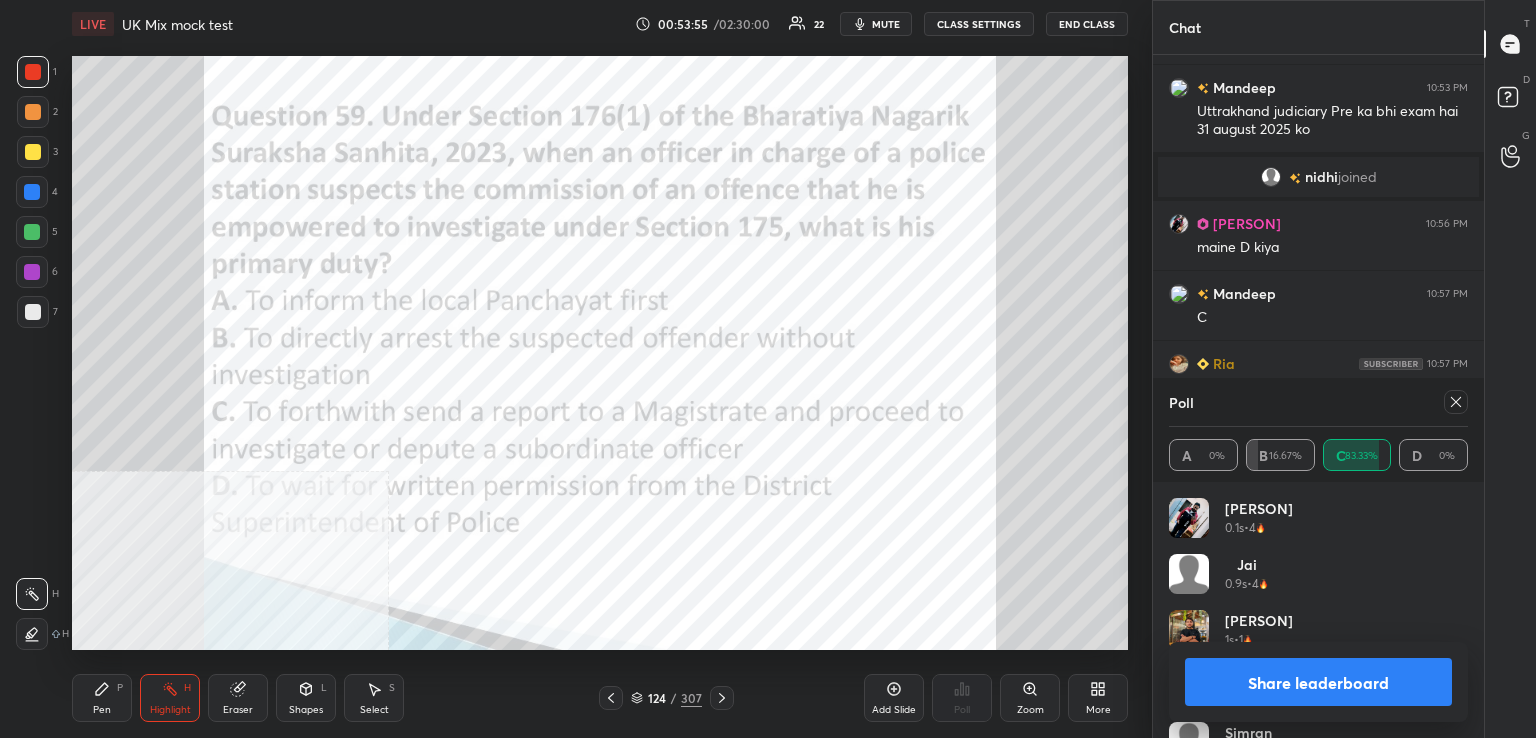 drag, startPoint x: 1460, startPoint y: 404, endPoint x: 1389, endPoint y: 414, distance: 71.70077 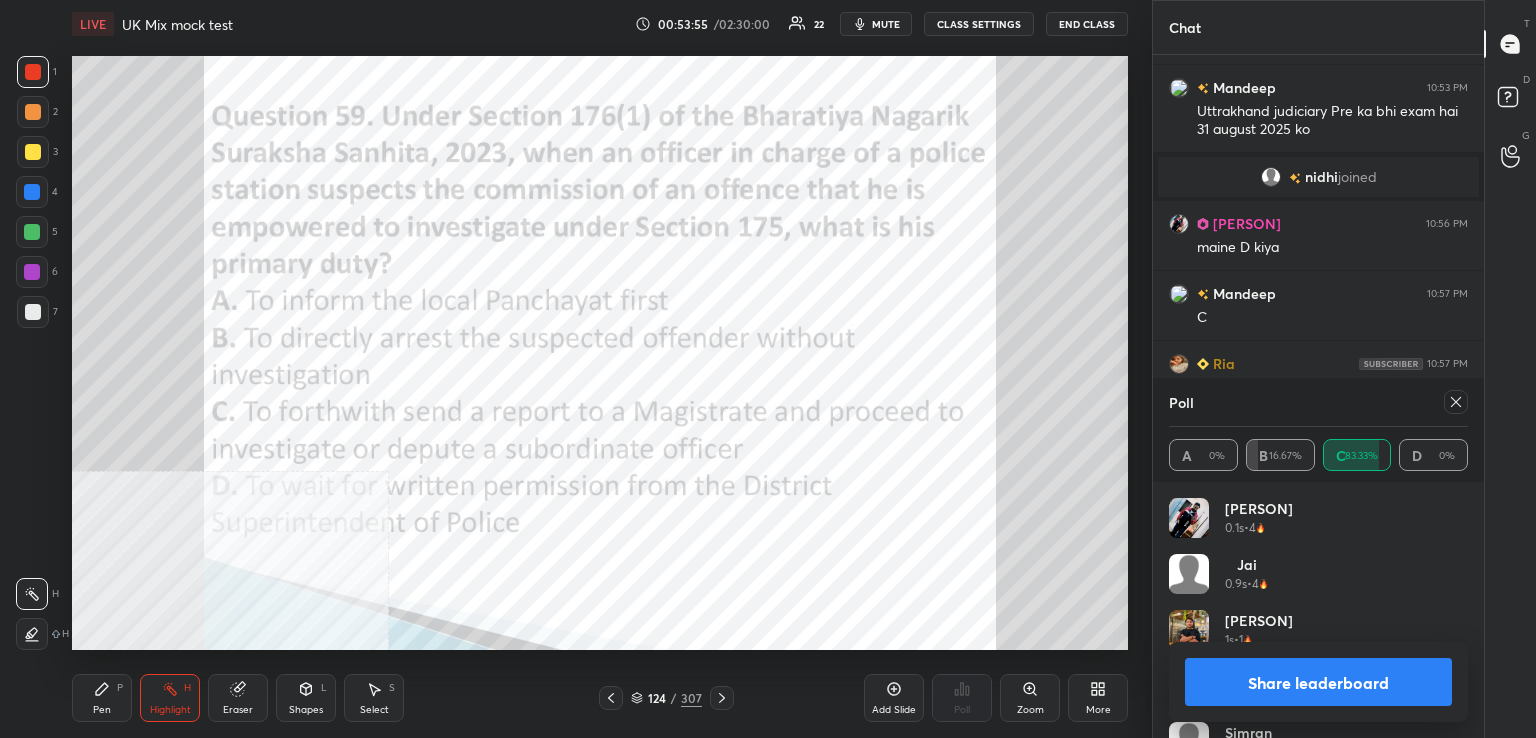 click 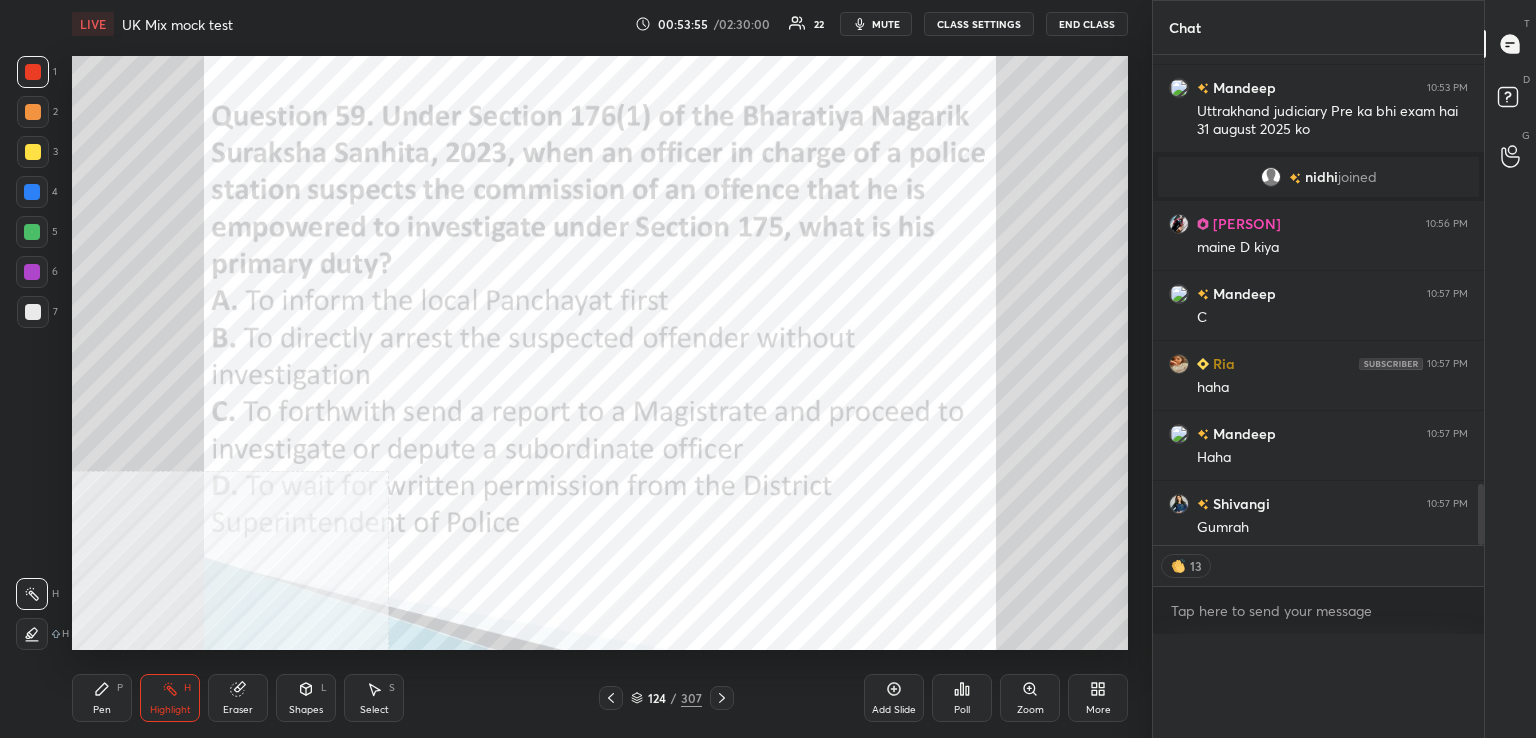scroll, scrollTop: 0, scrollLeft: 6, axis: horizontal 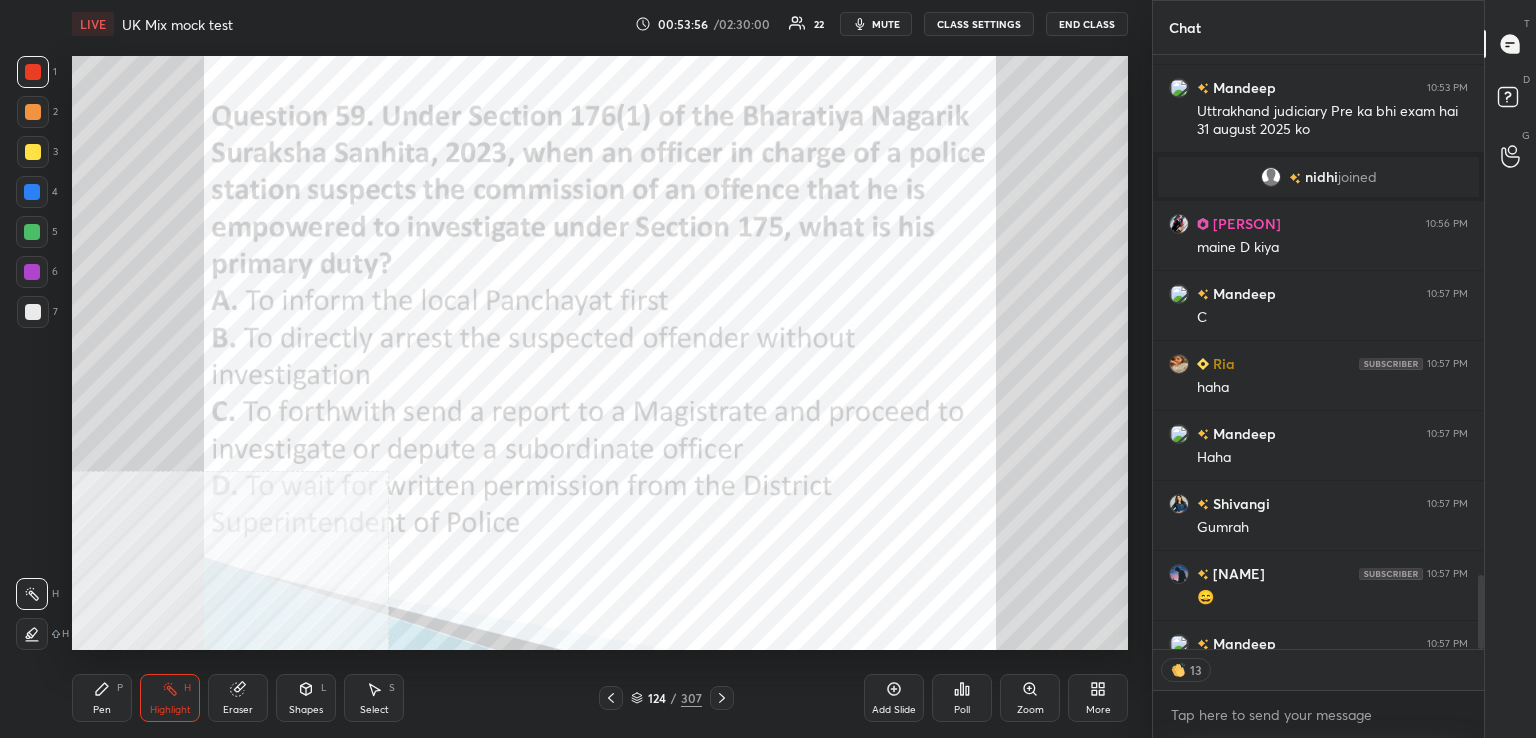 drag, startPoint x: 724, startPoint y: 698, endPoint x: 710, endPoint y: 675, distance: 26.925823 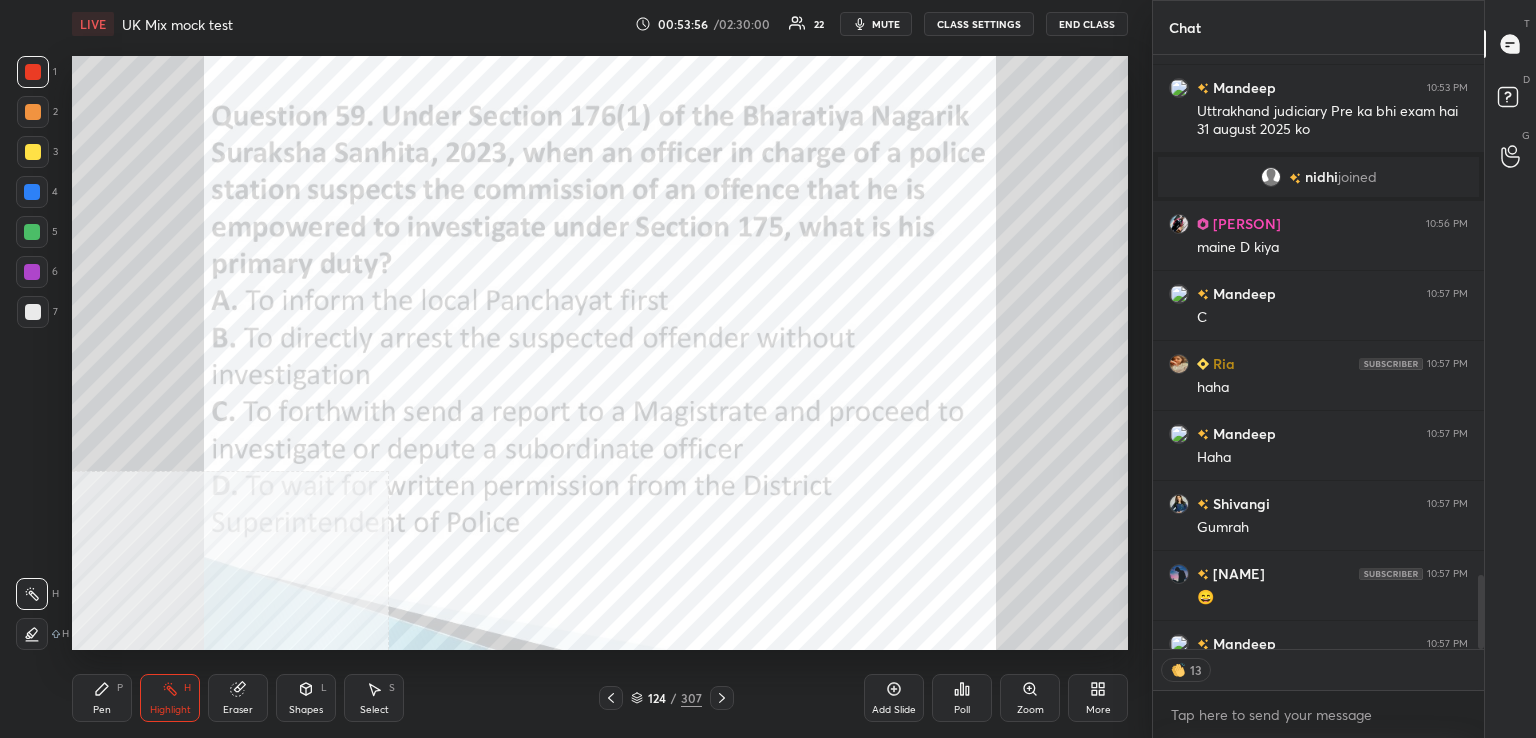 click 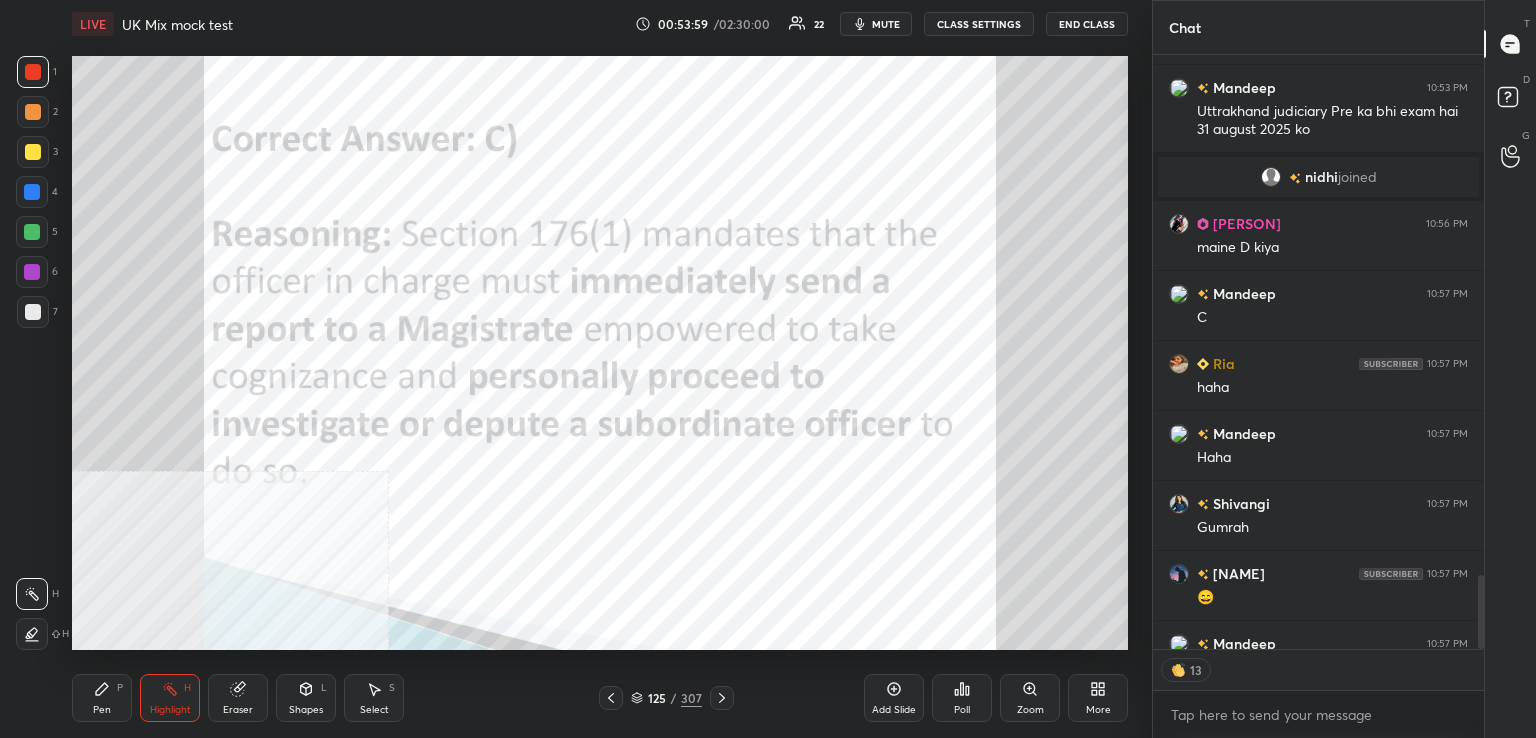 click 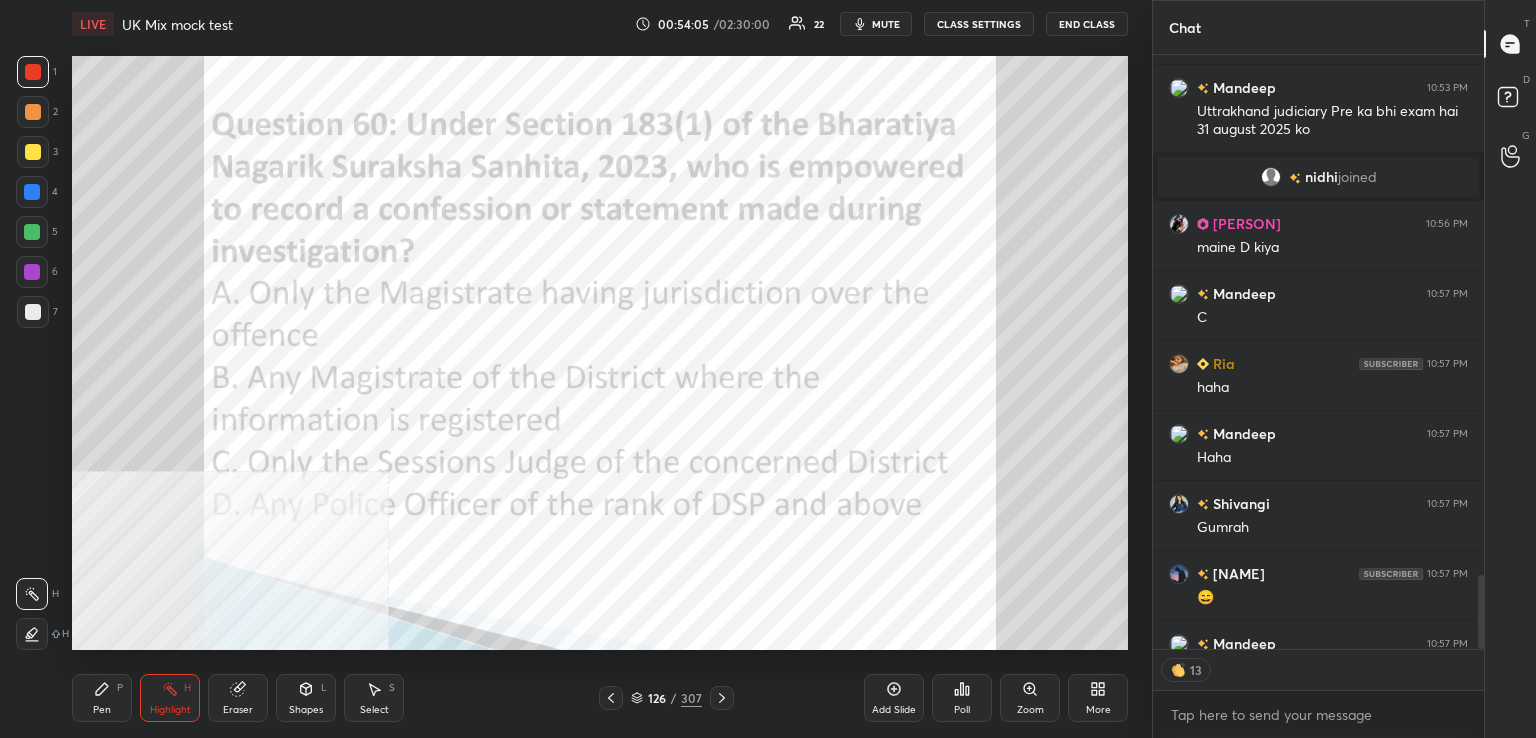 scroll, scrollTop: 7, scrollLeft: 6, axis: both 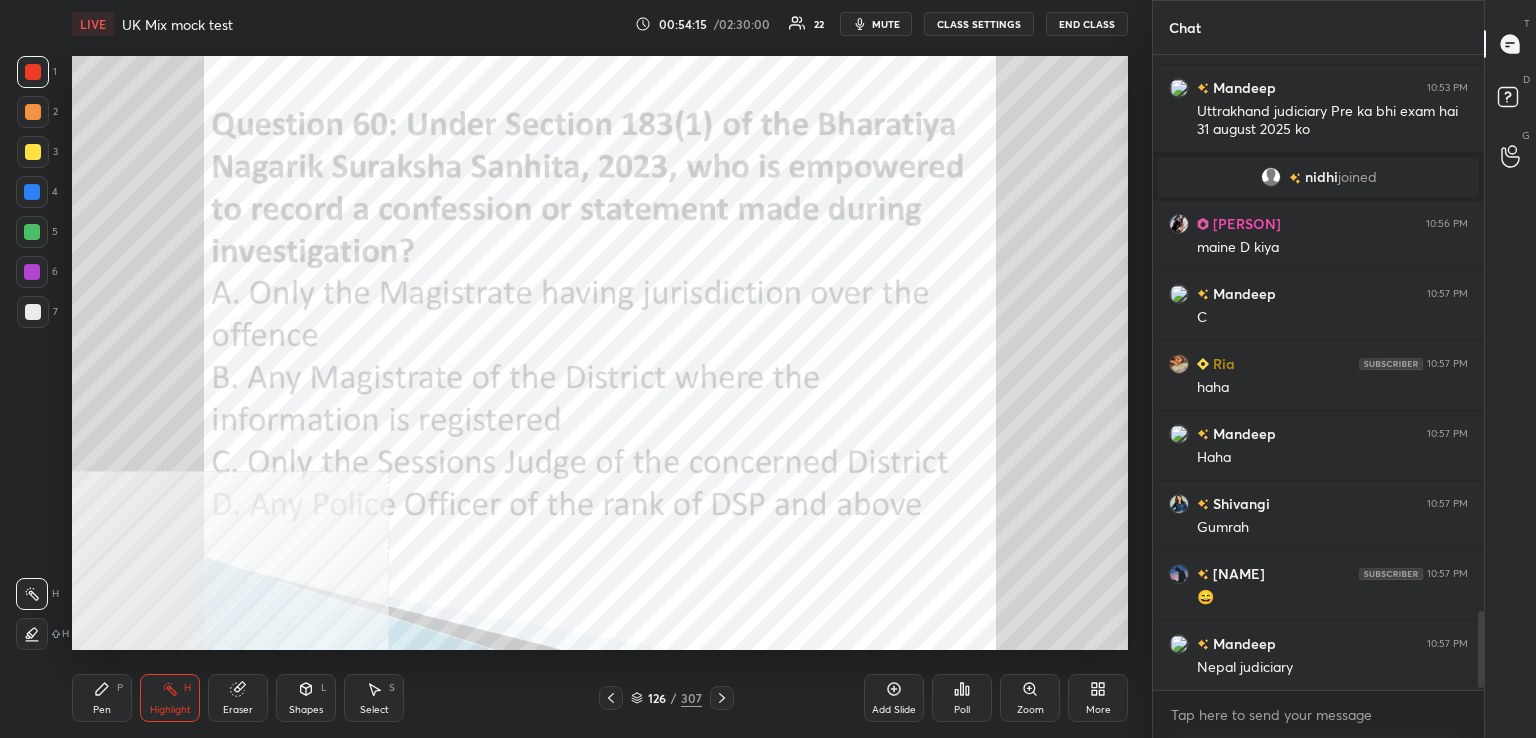 click 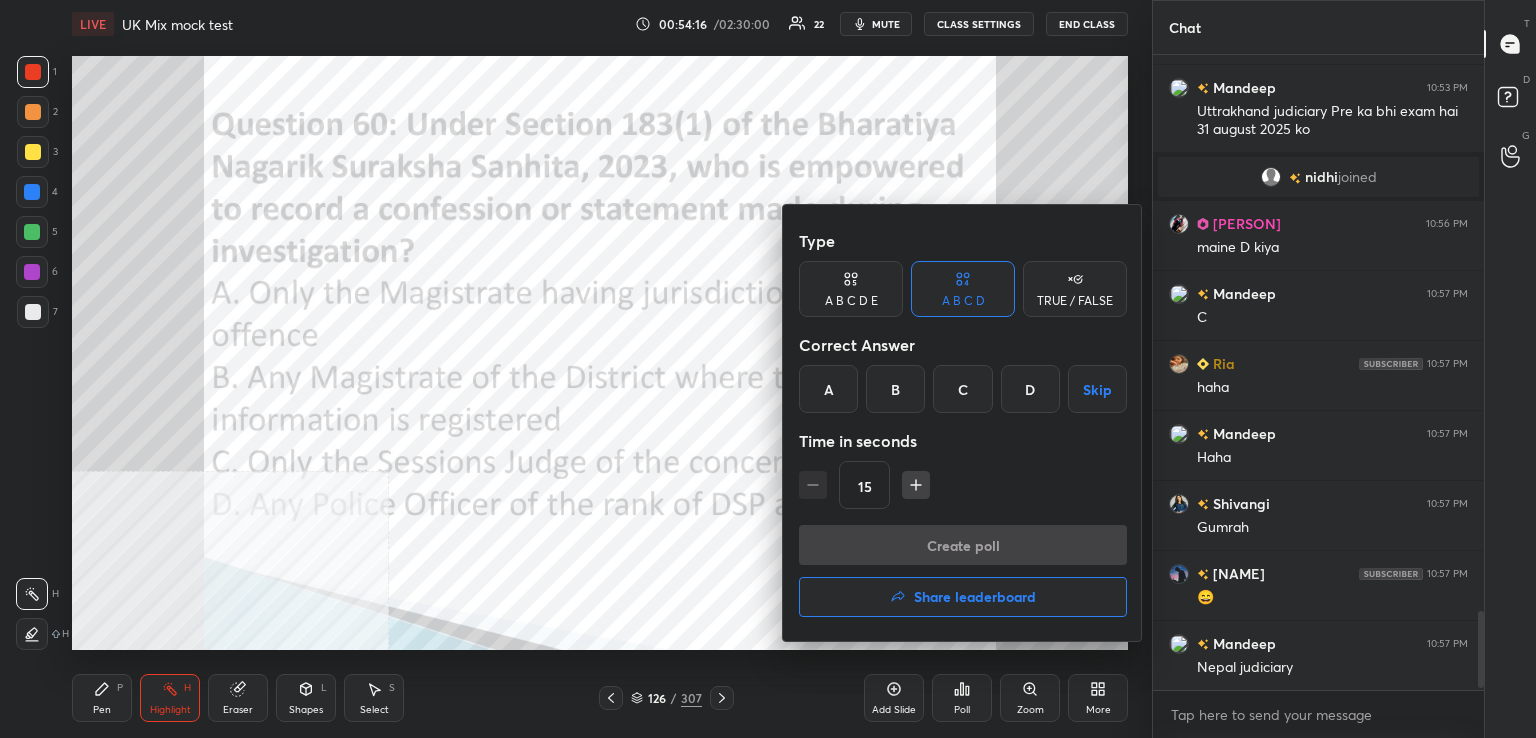 click on "B" at bounding box center [895, 389] 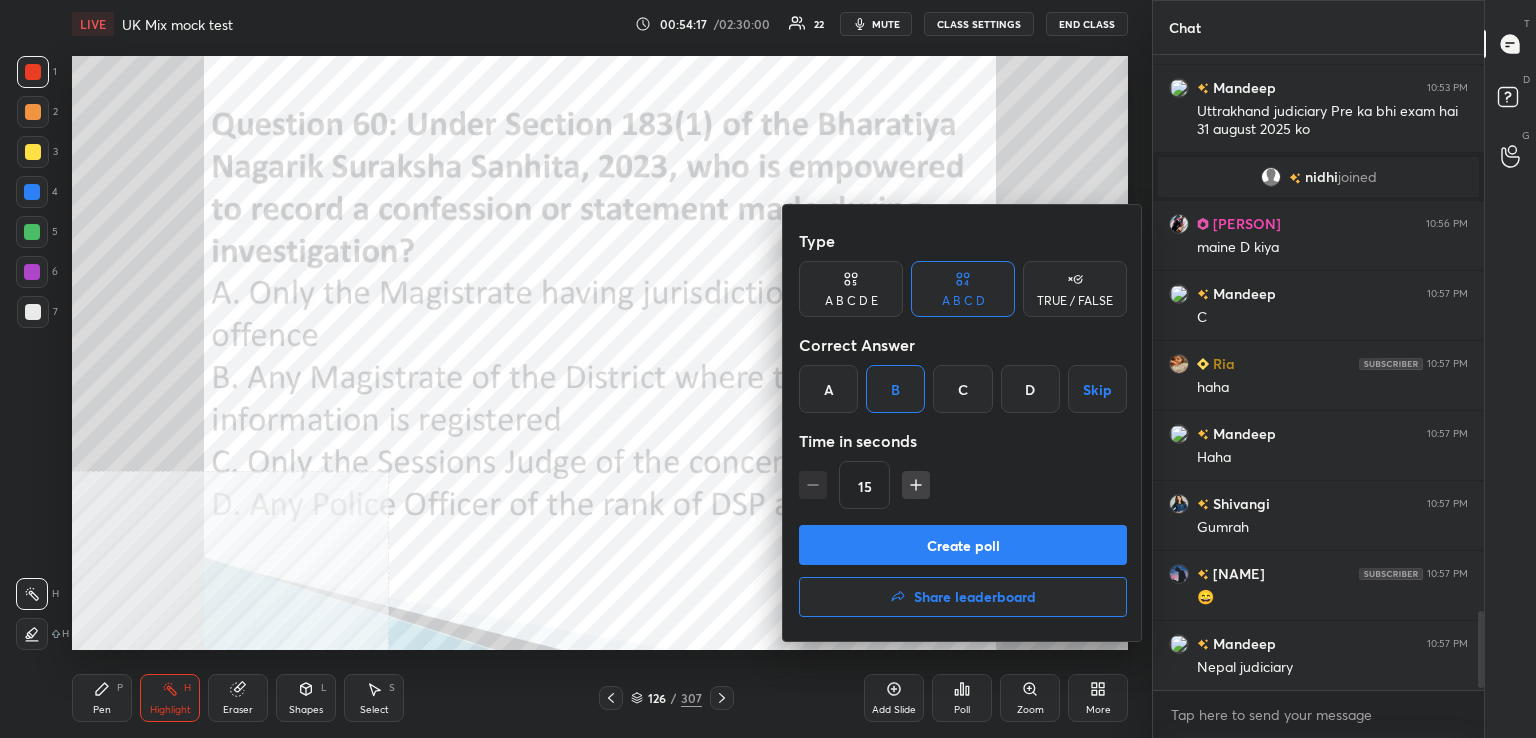 drag, startPoint x: 946, startPoint y: 536, endPoint x: 919, endPoint y: 521, distance: 30.88689 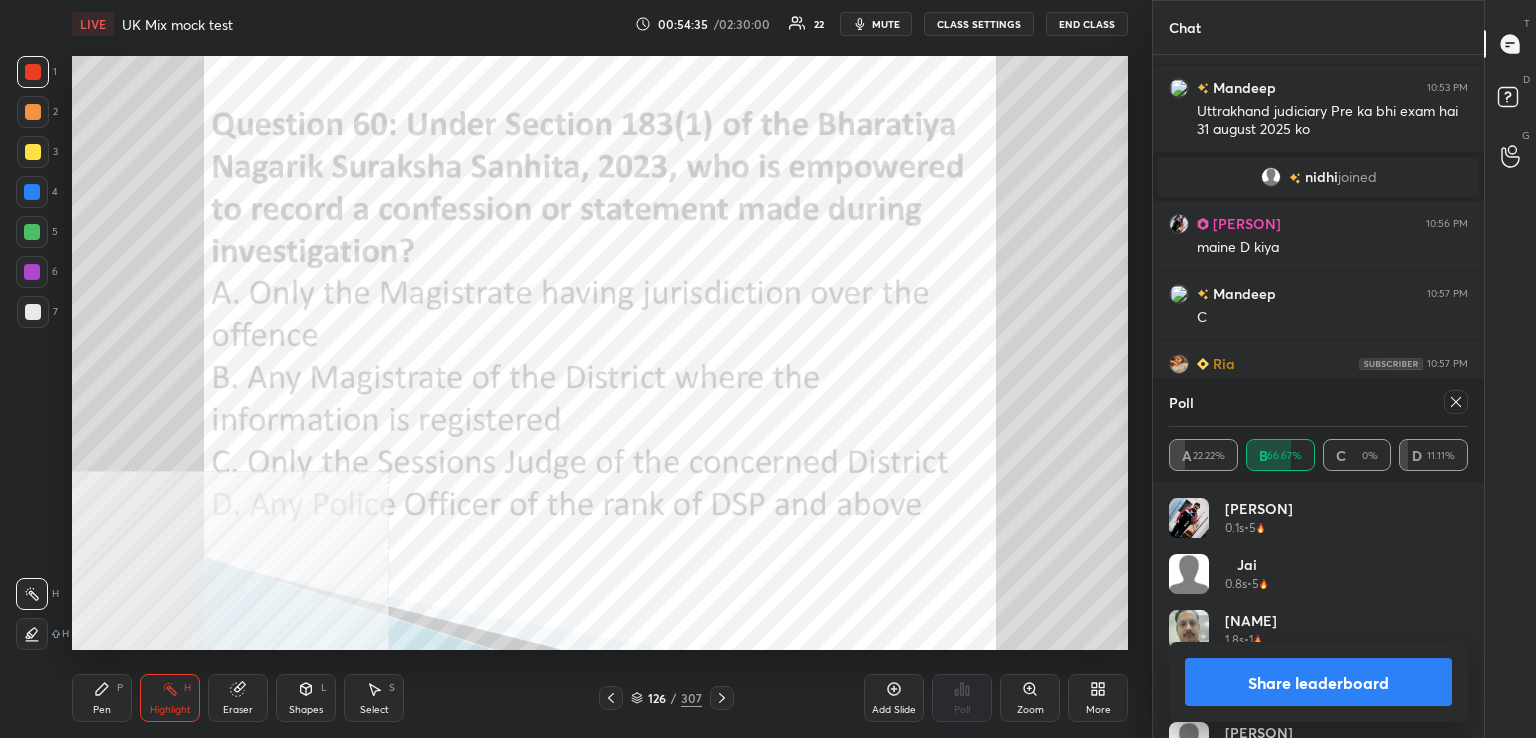 drag, startPoint x: 1457, startPoint y: 398, endPoint x: 1251, endPoint y: 456, distance: 214.00934 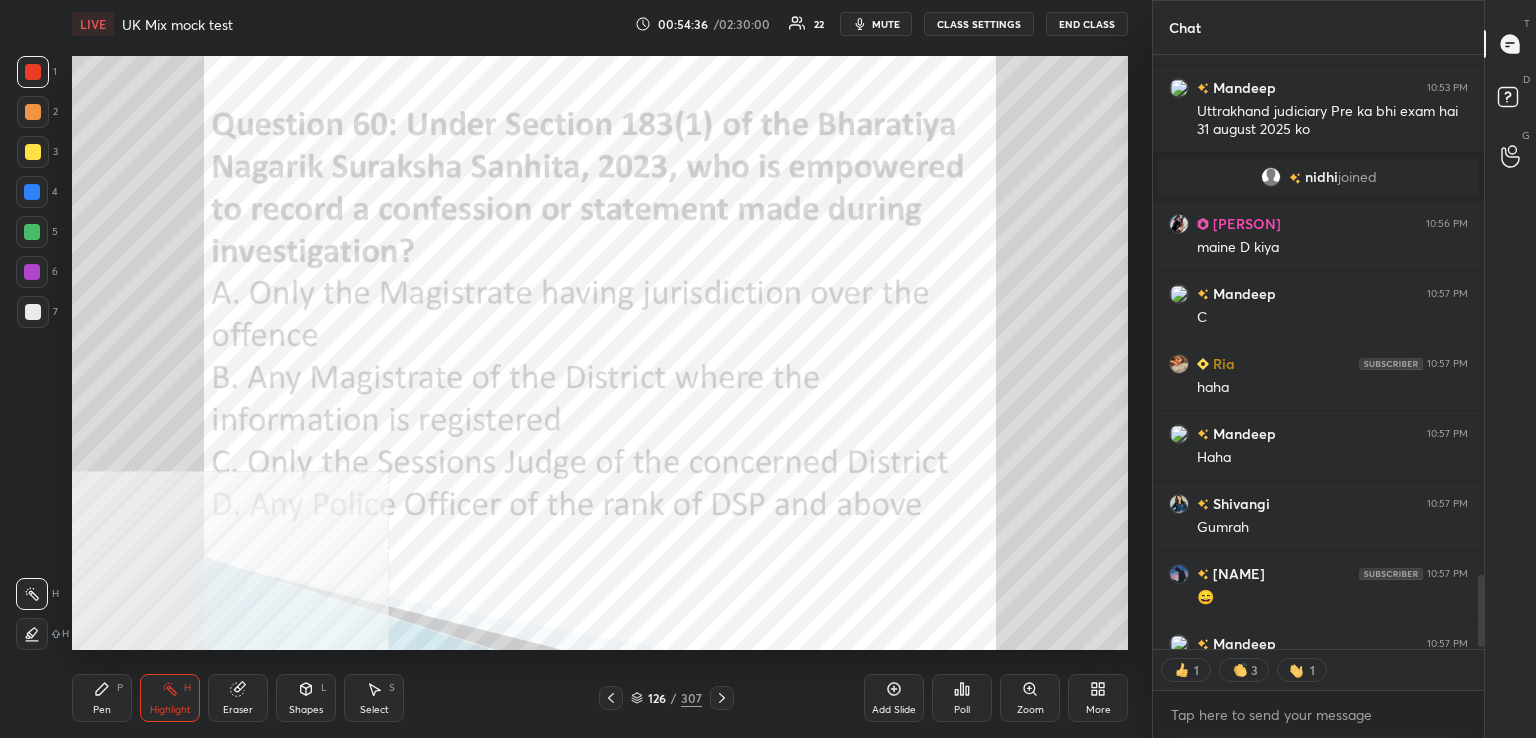 click 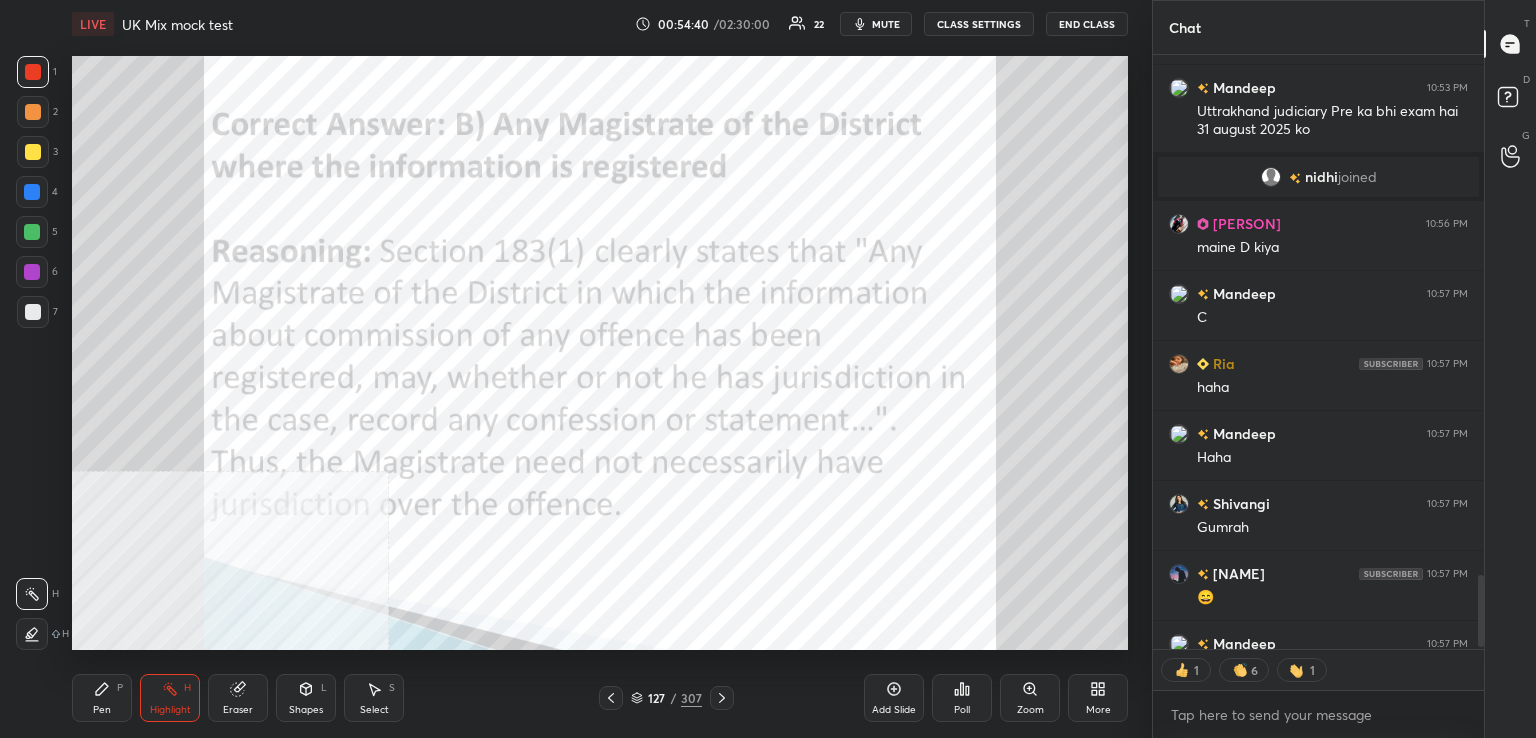 drag, startPoint x: 714, startPoint y: 703, endPoint x: 703, endPoint y: 681, distance: 24.596748 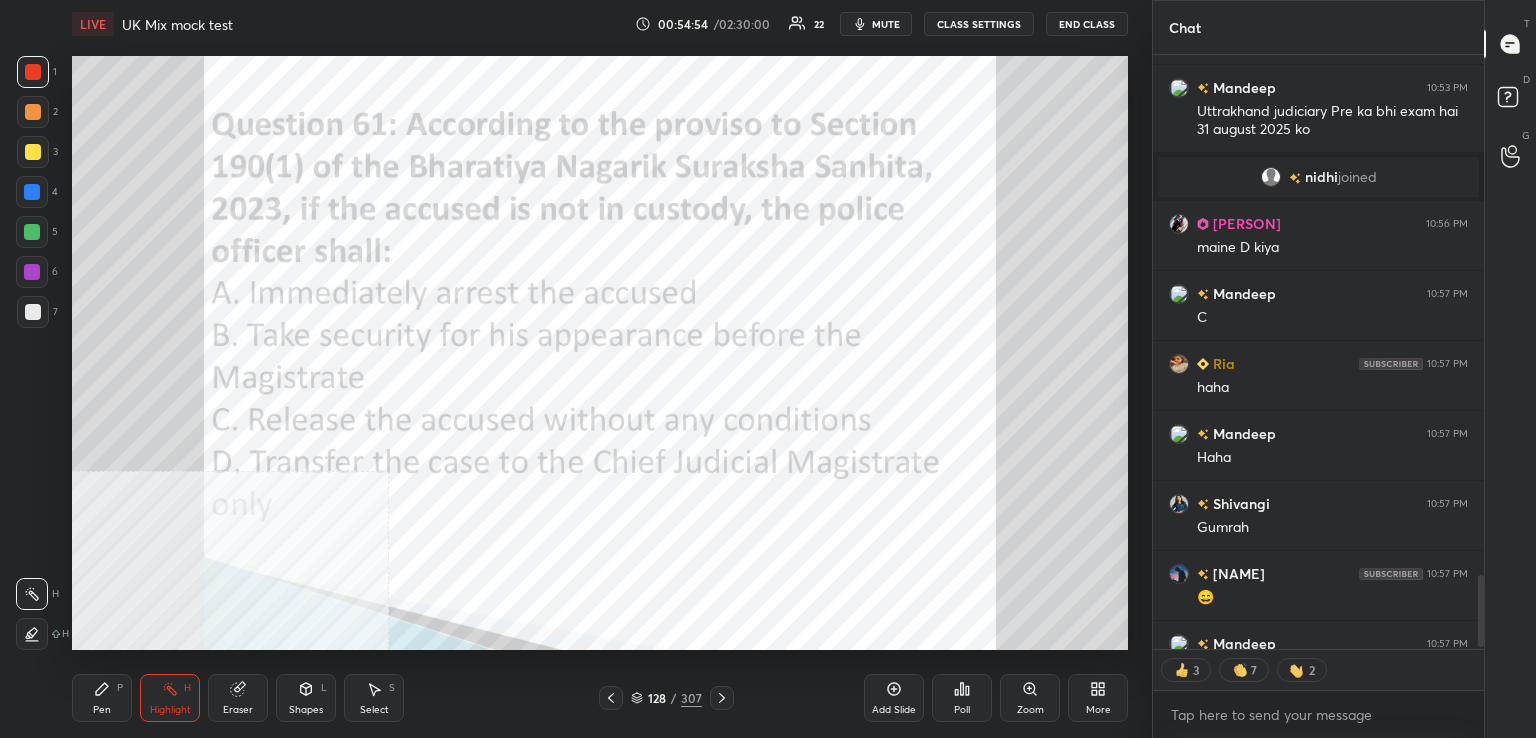 click on "Poll" at bounding box center [962, 698] 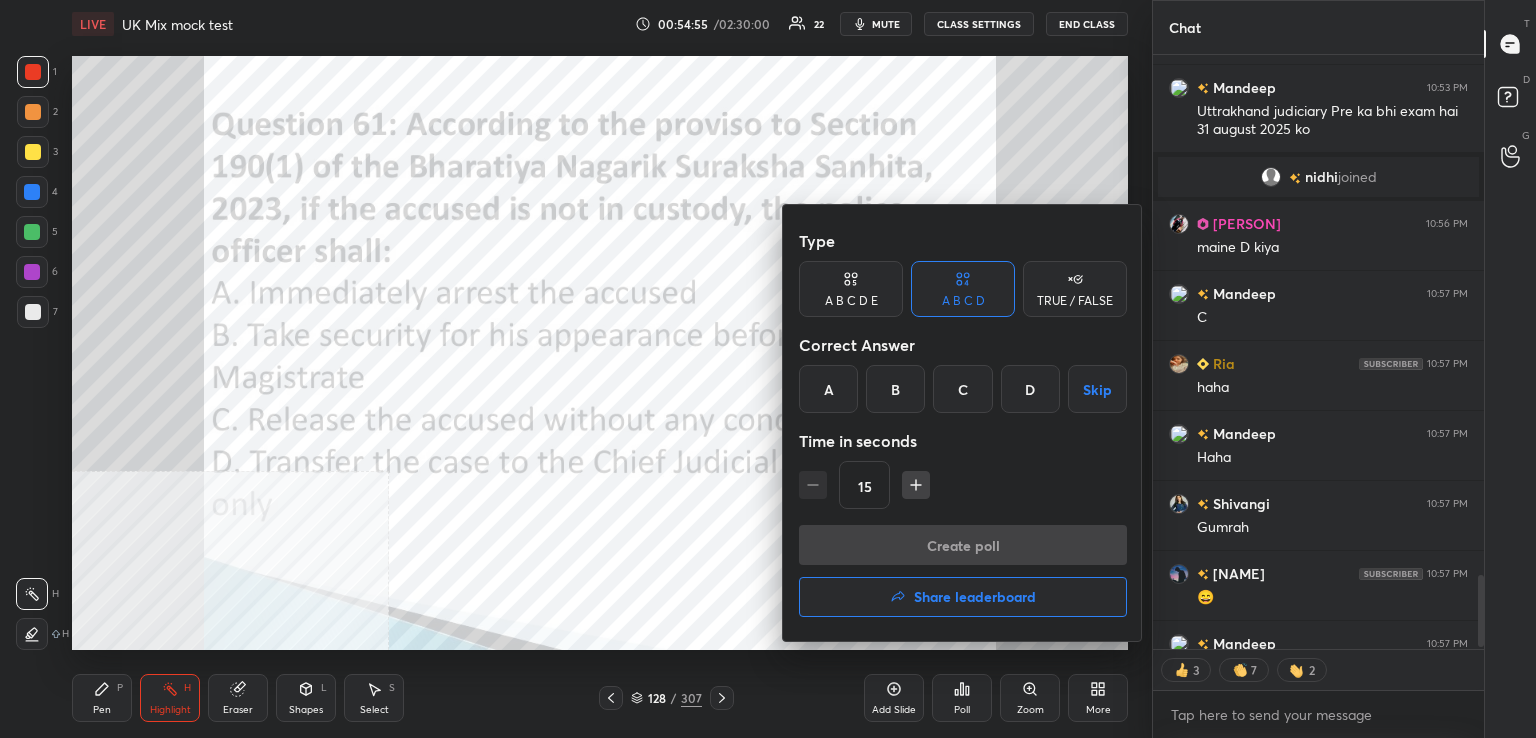 click on "B" at bounding box center [895, 389] 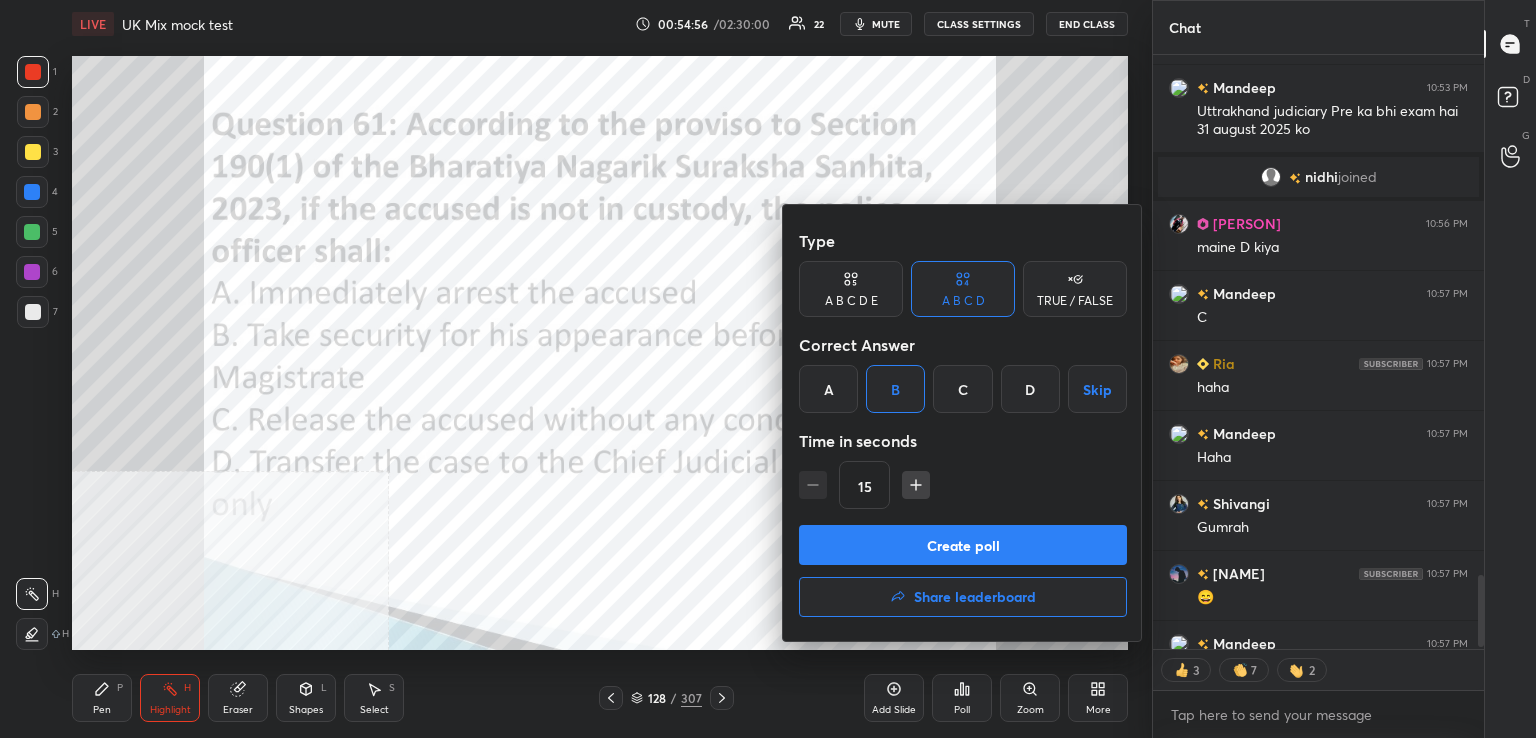 click on "Create poll" at bounding box center [963, 545] 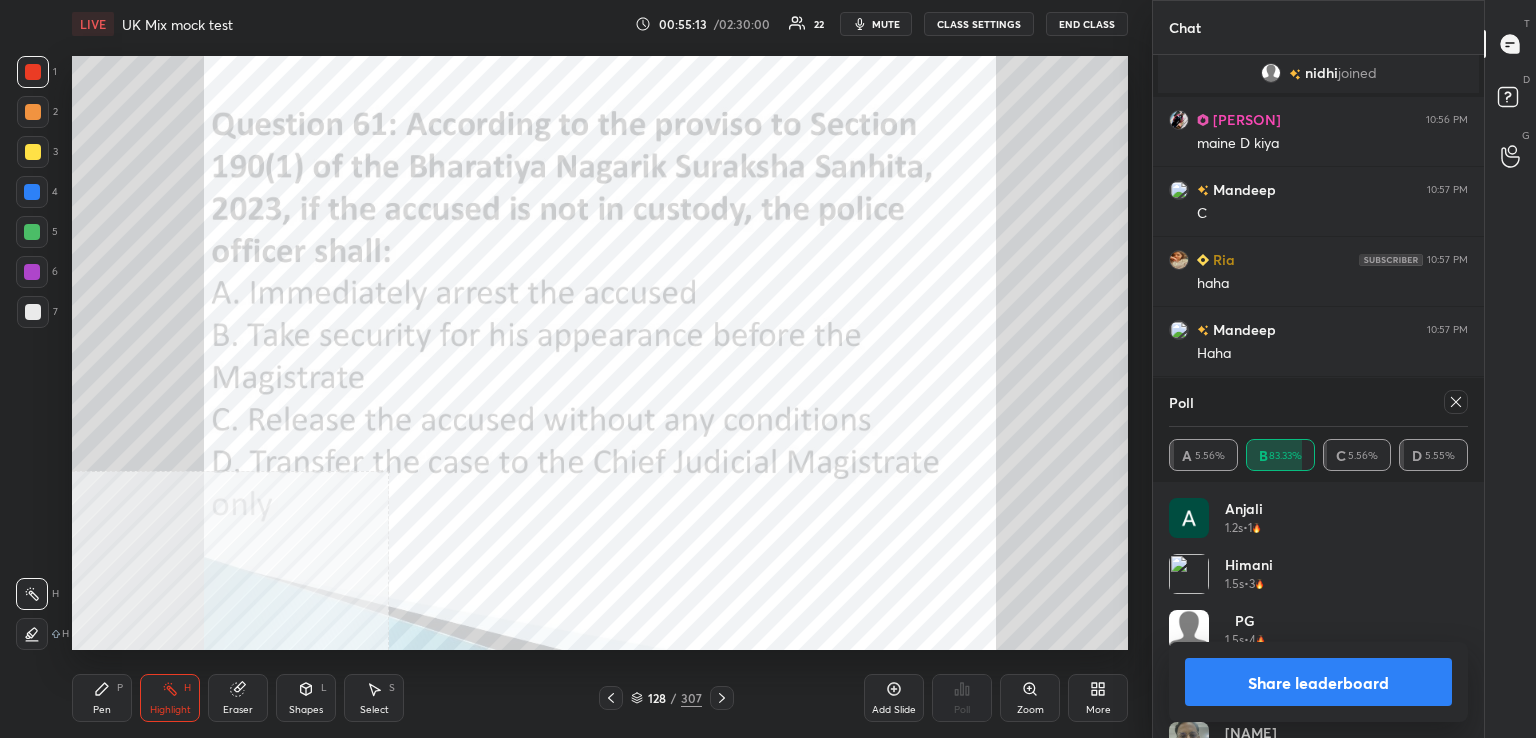 drag, startPoint x: 1448, startPoint y: 407, endPoint x: 1242, endPoint y: 467, distance: 214.56001 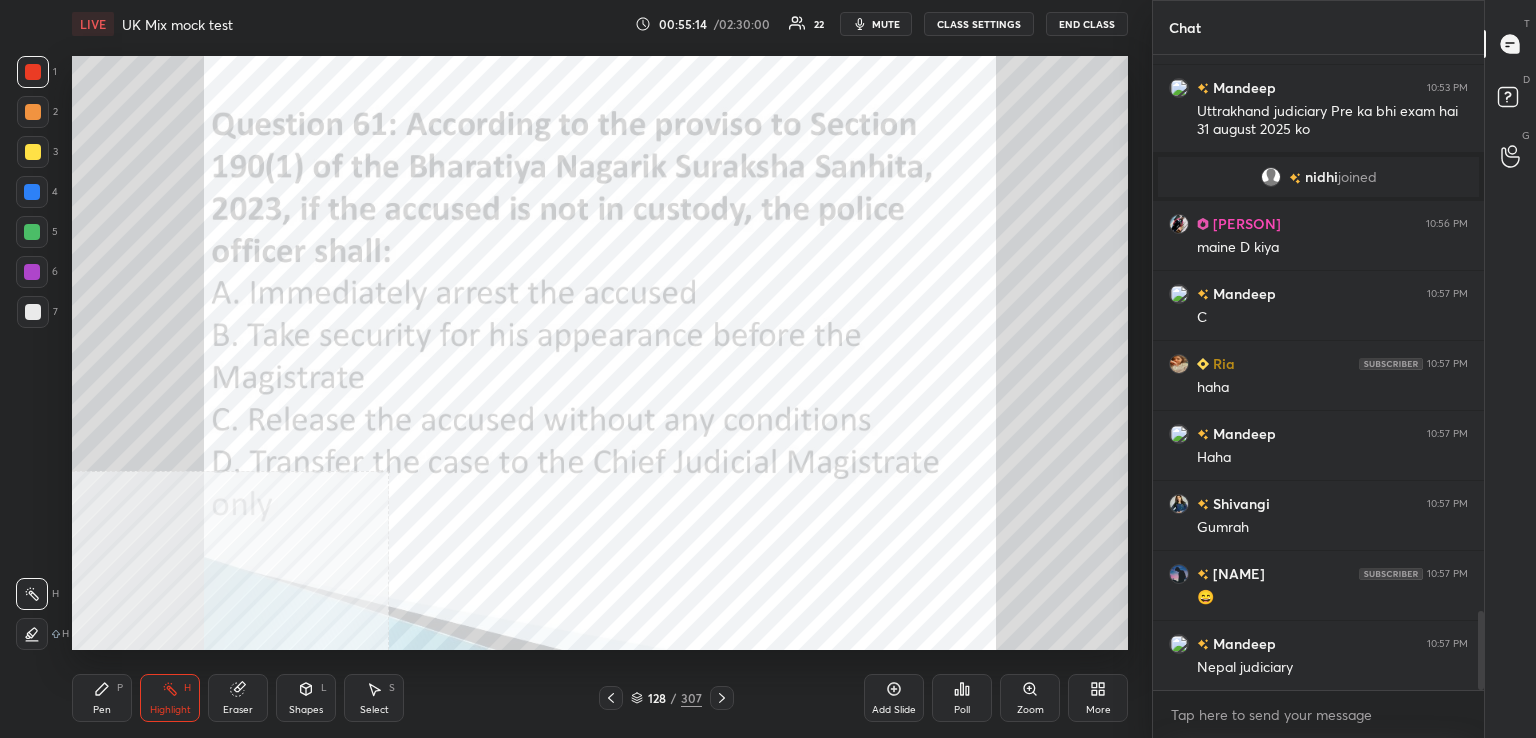 click 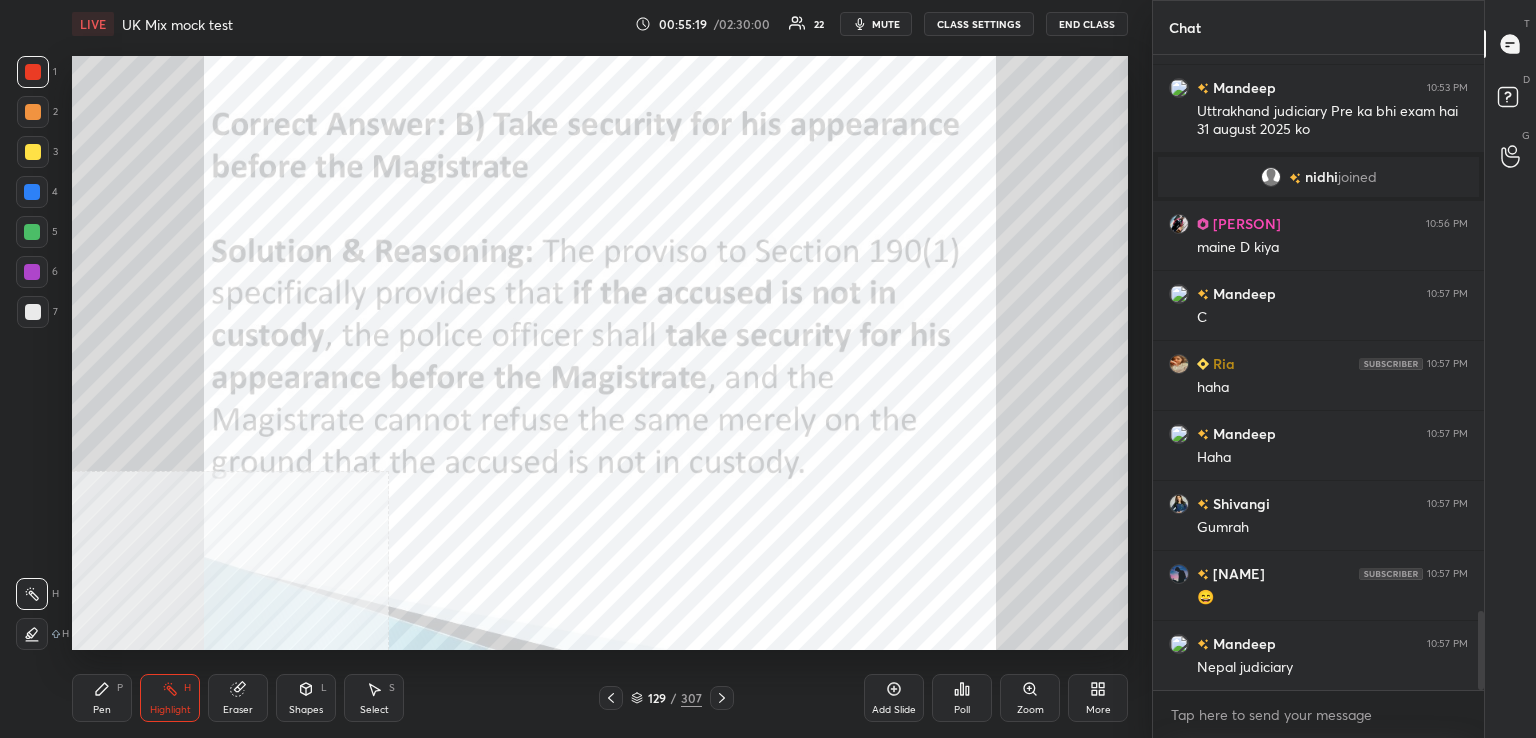click 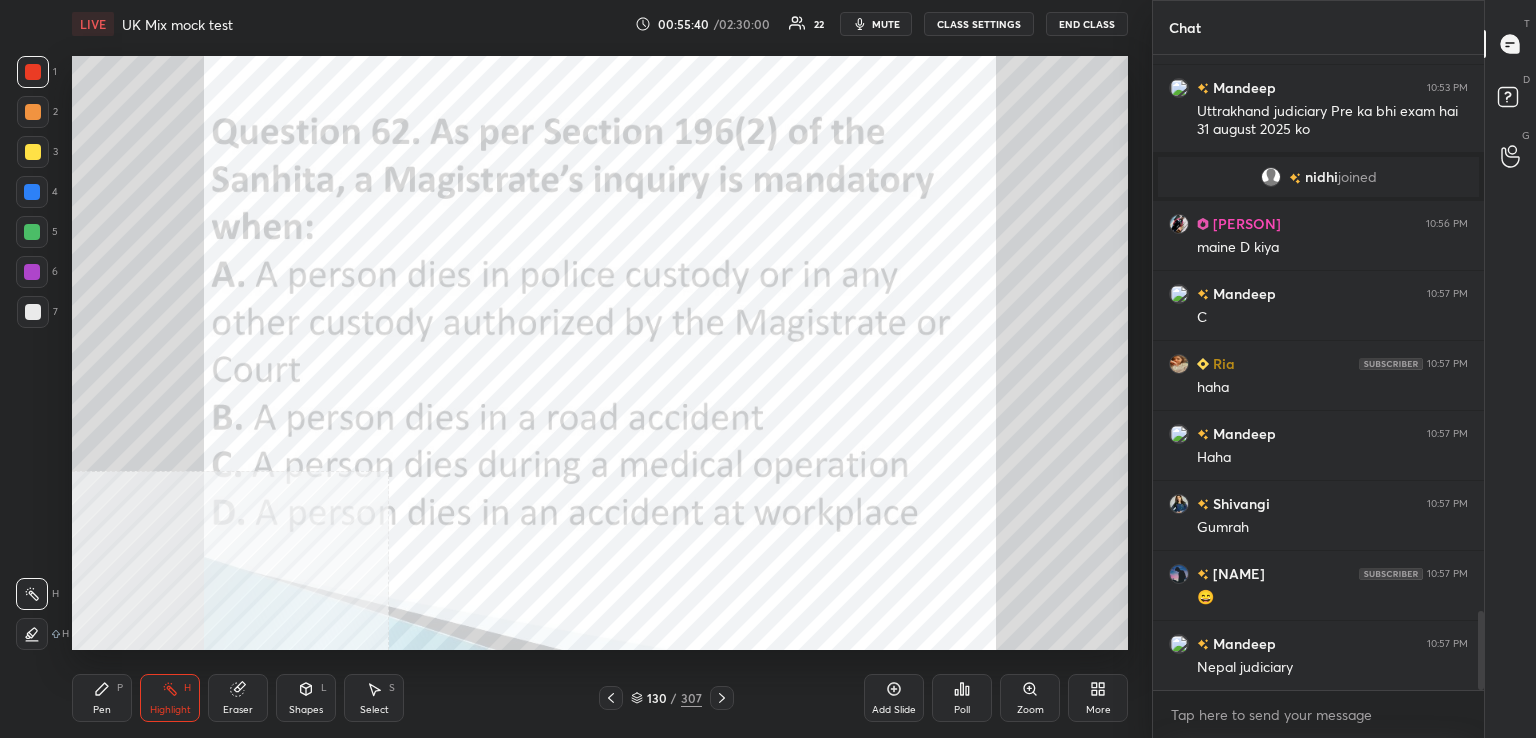 click on "Poll" at bounding box center (962, 698) 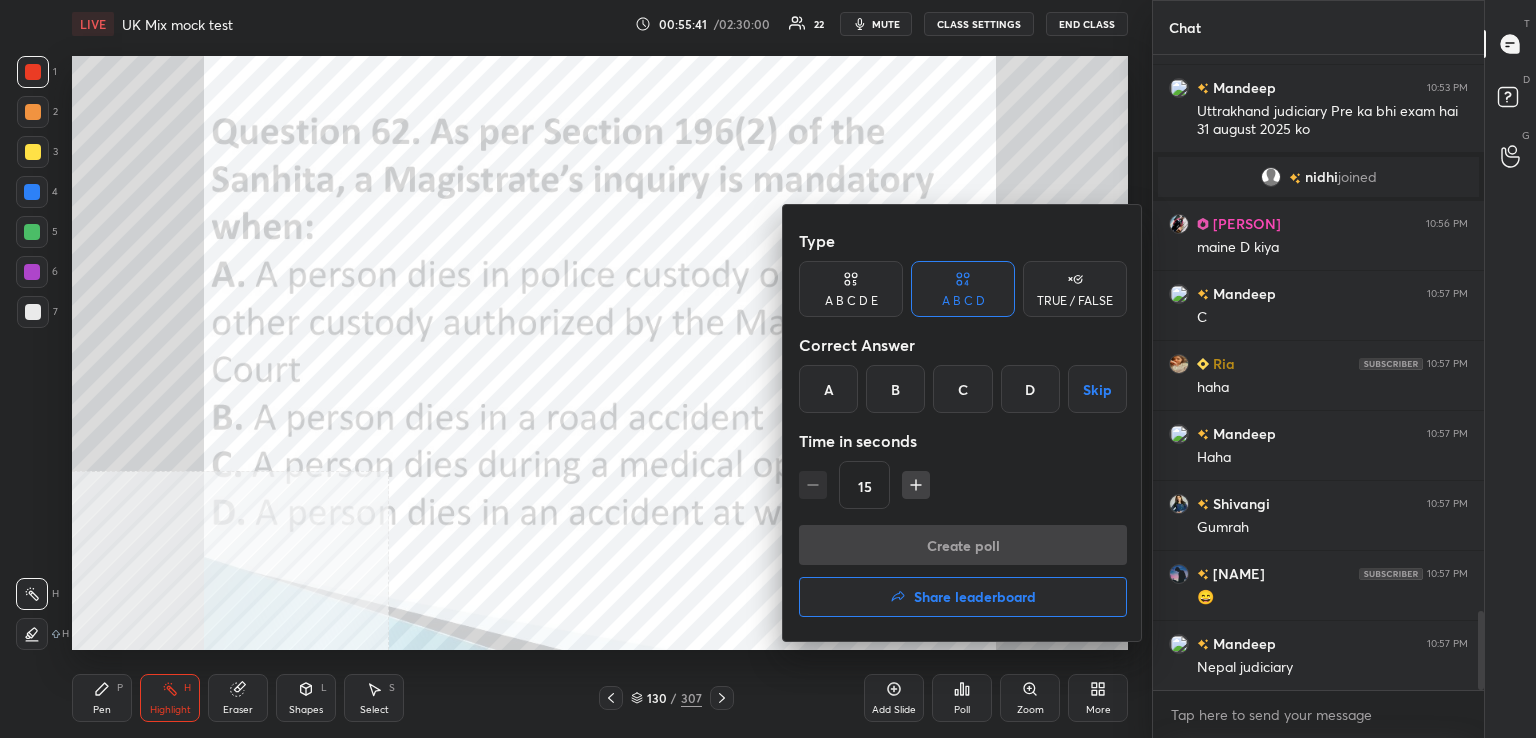 click on "A" at bounding box center [828, 389] 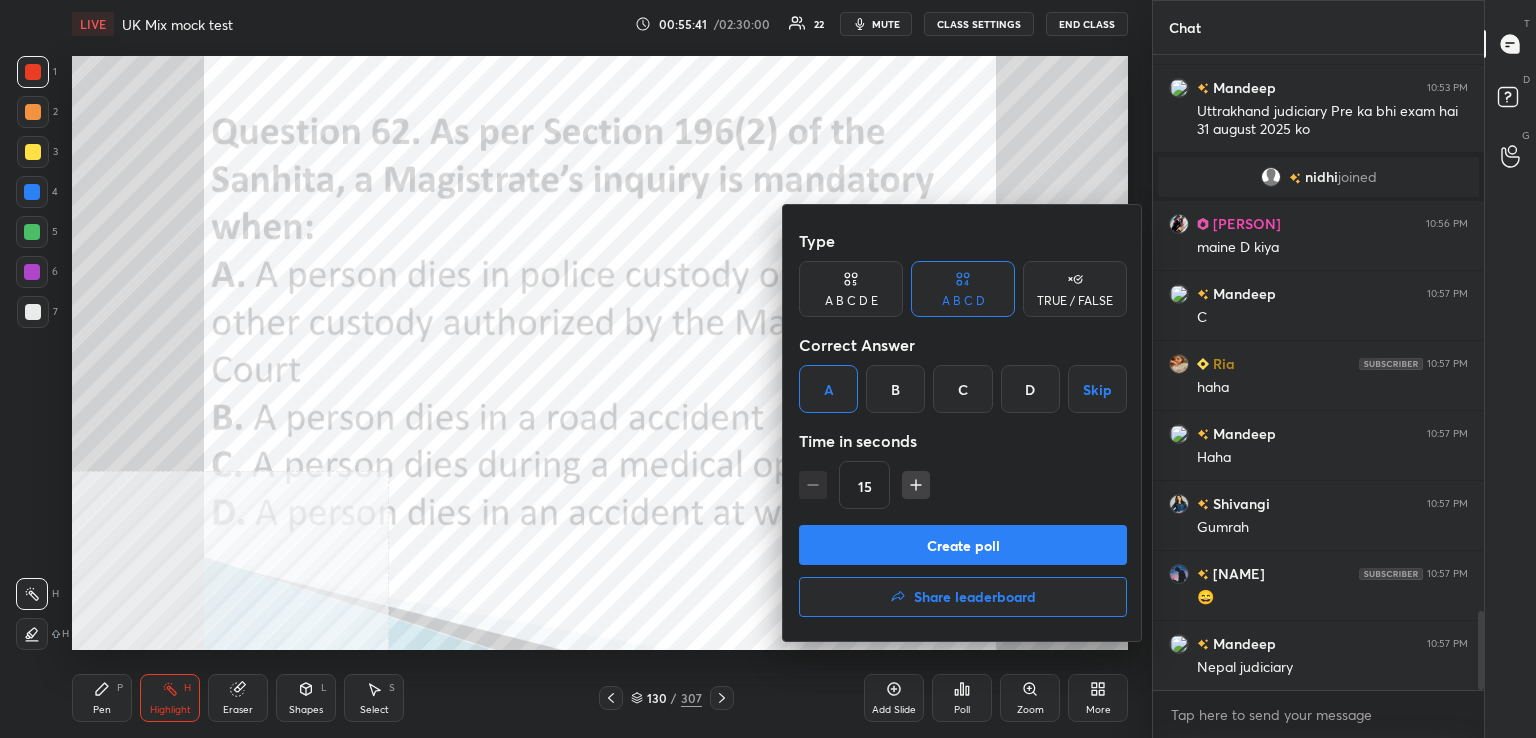 drag, startPoint x: 934, startPoint y: 533, endPoint x: 882, endPoint y: 500, distance: 61.587337 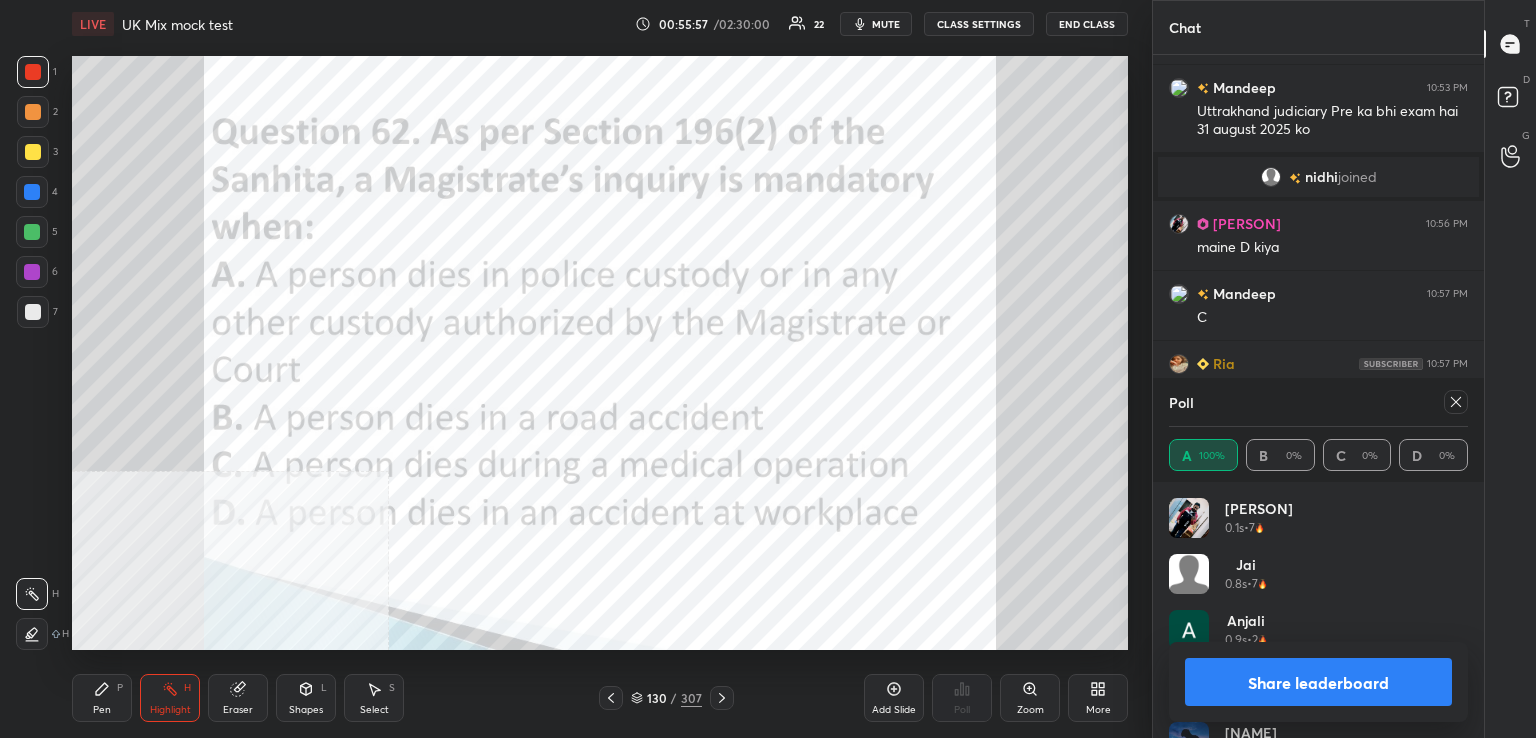 click 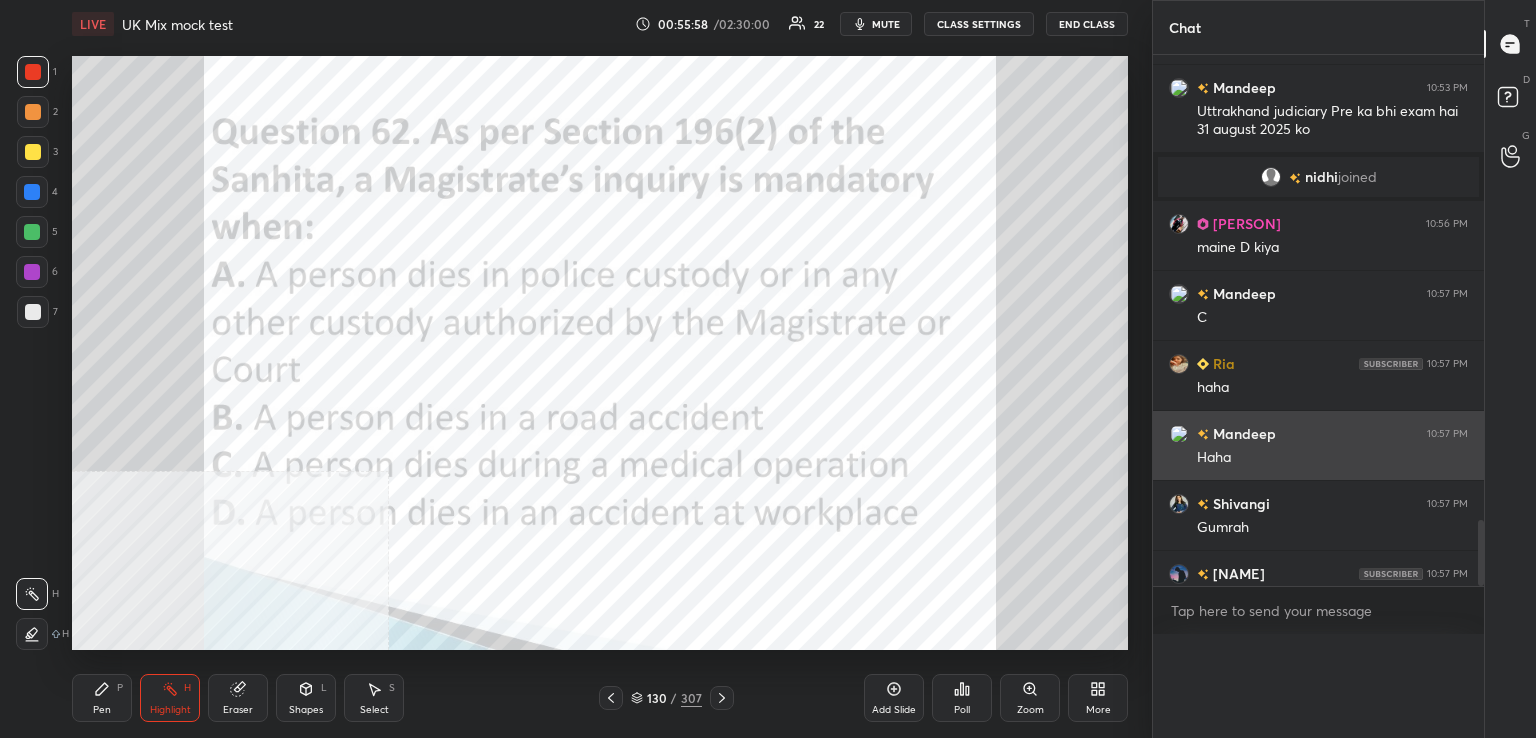 scroll, scrollTop: 88, scrollLeft: 293, axis: both 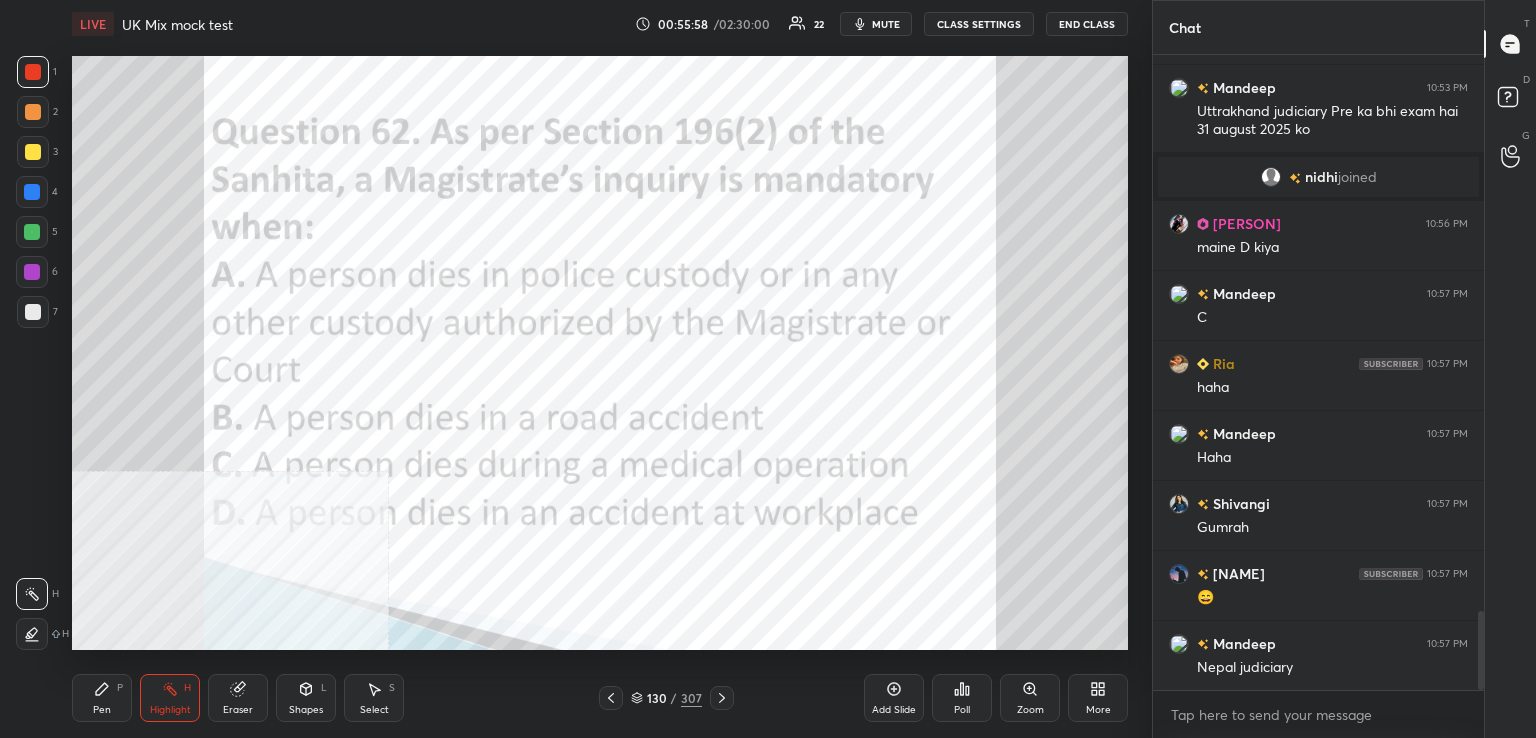 click 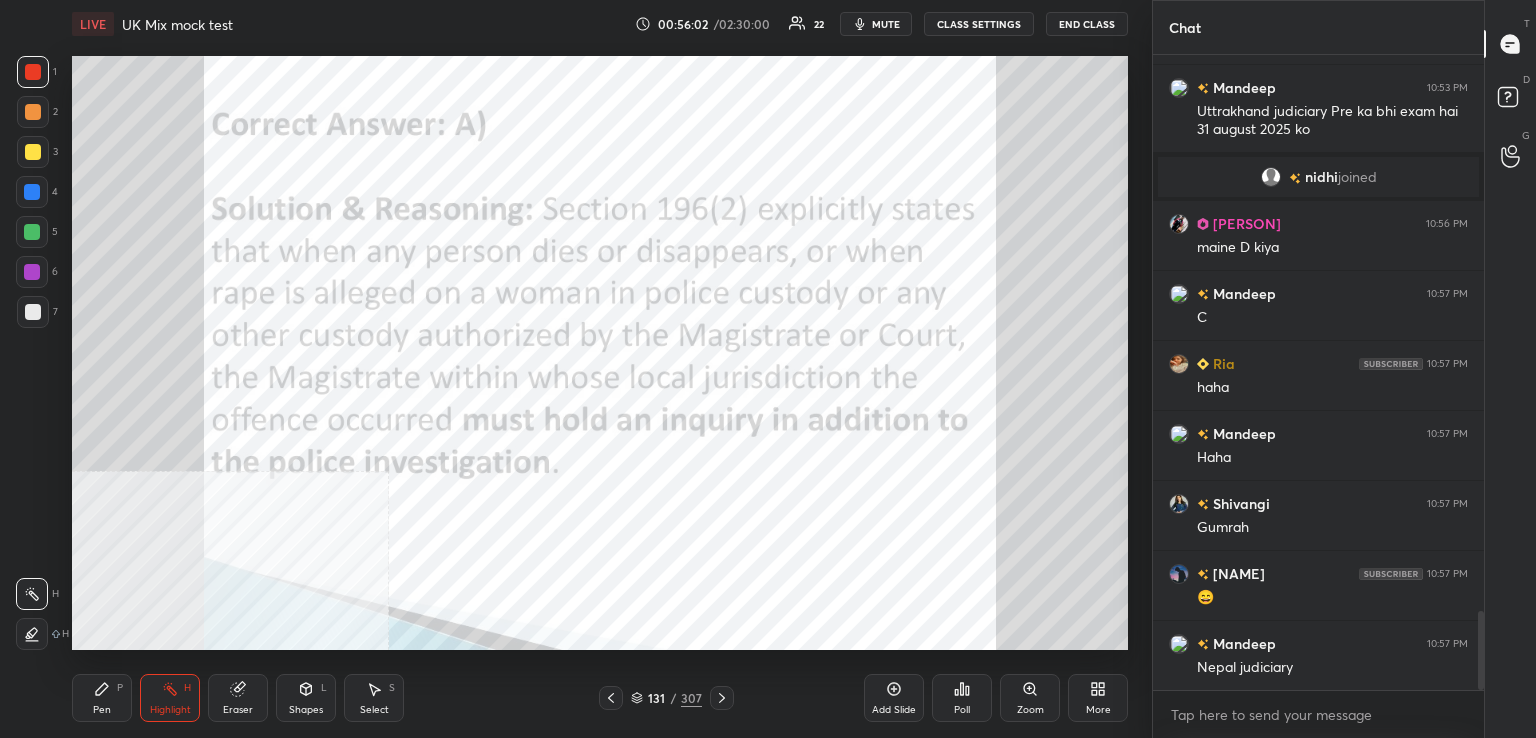 click 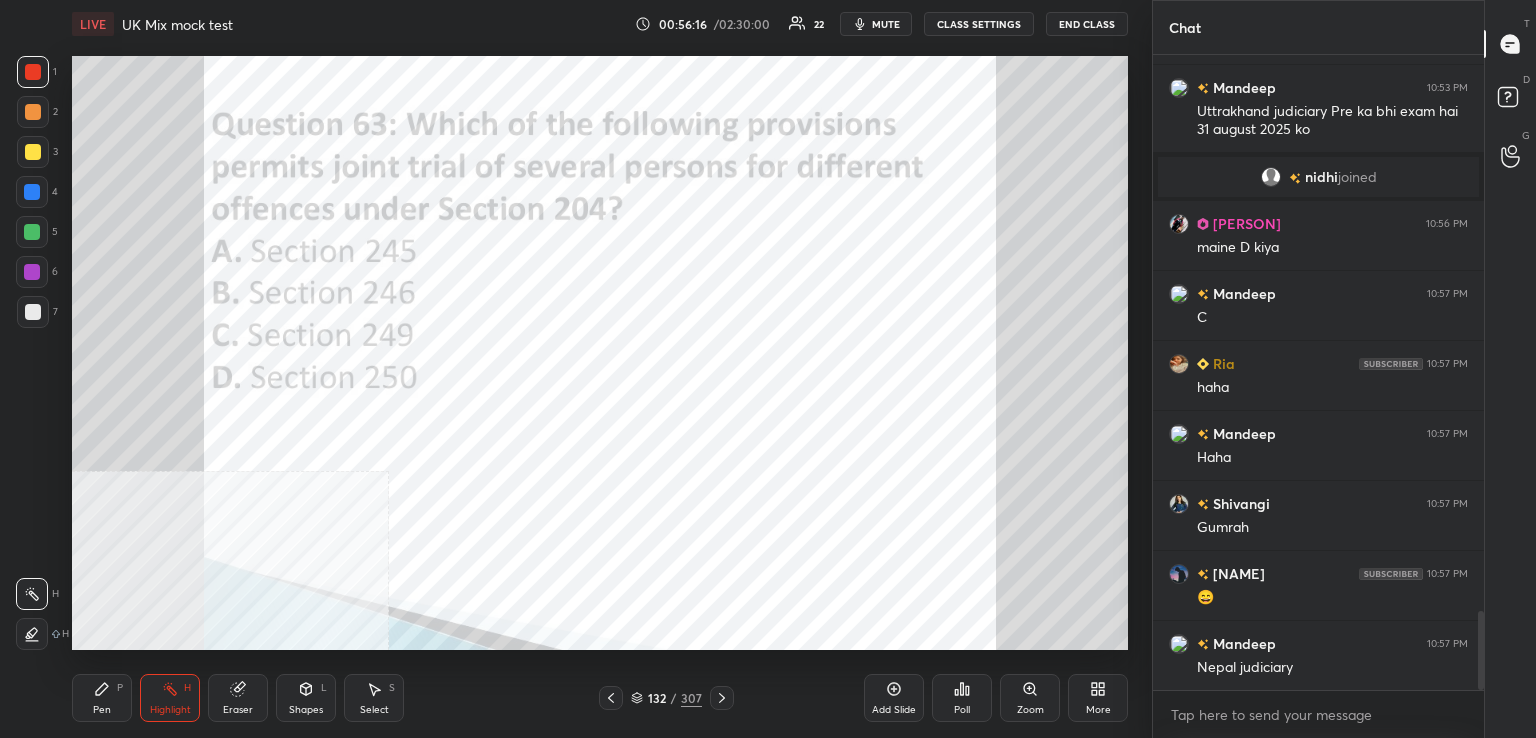 click 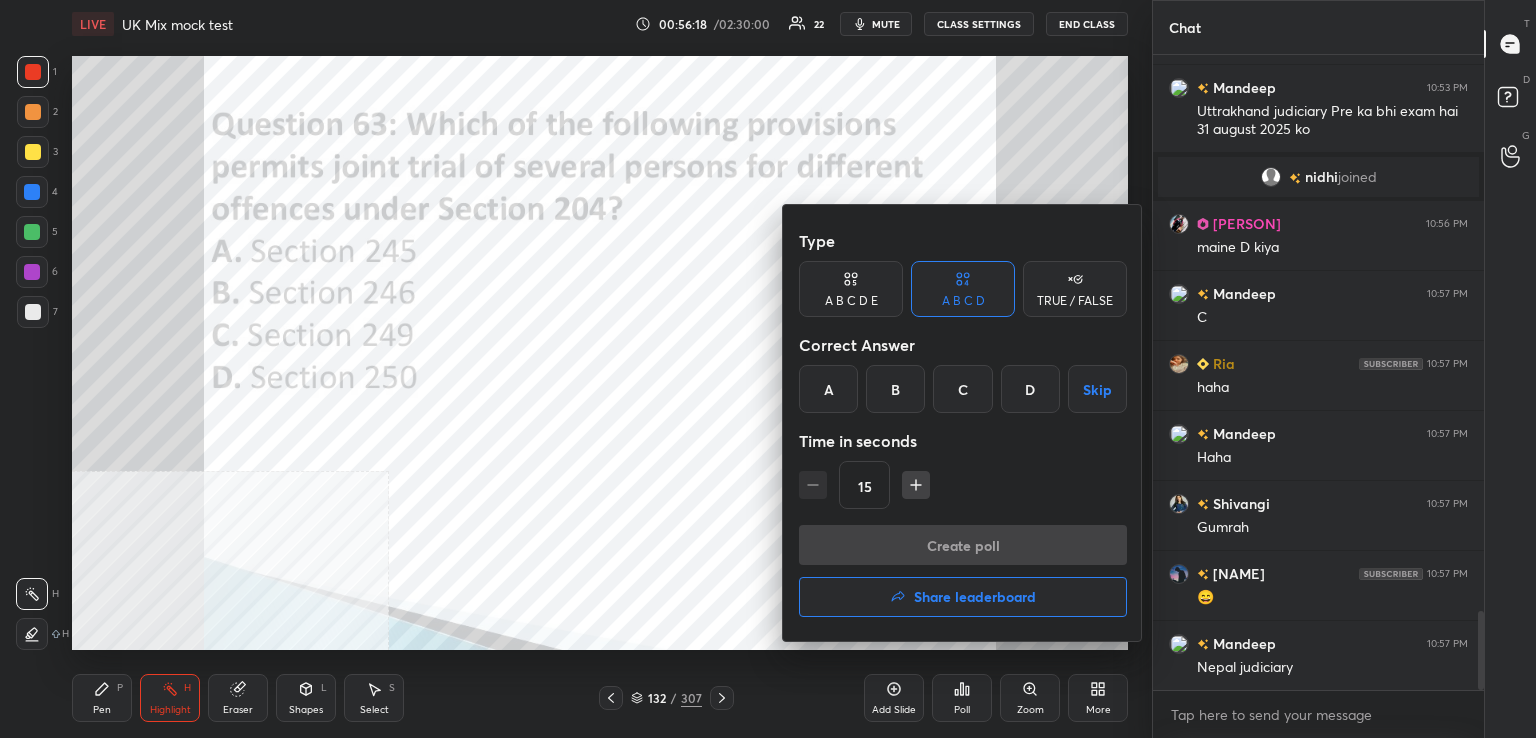 click on "B" at bounding box center [895, 389] 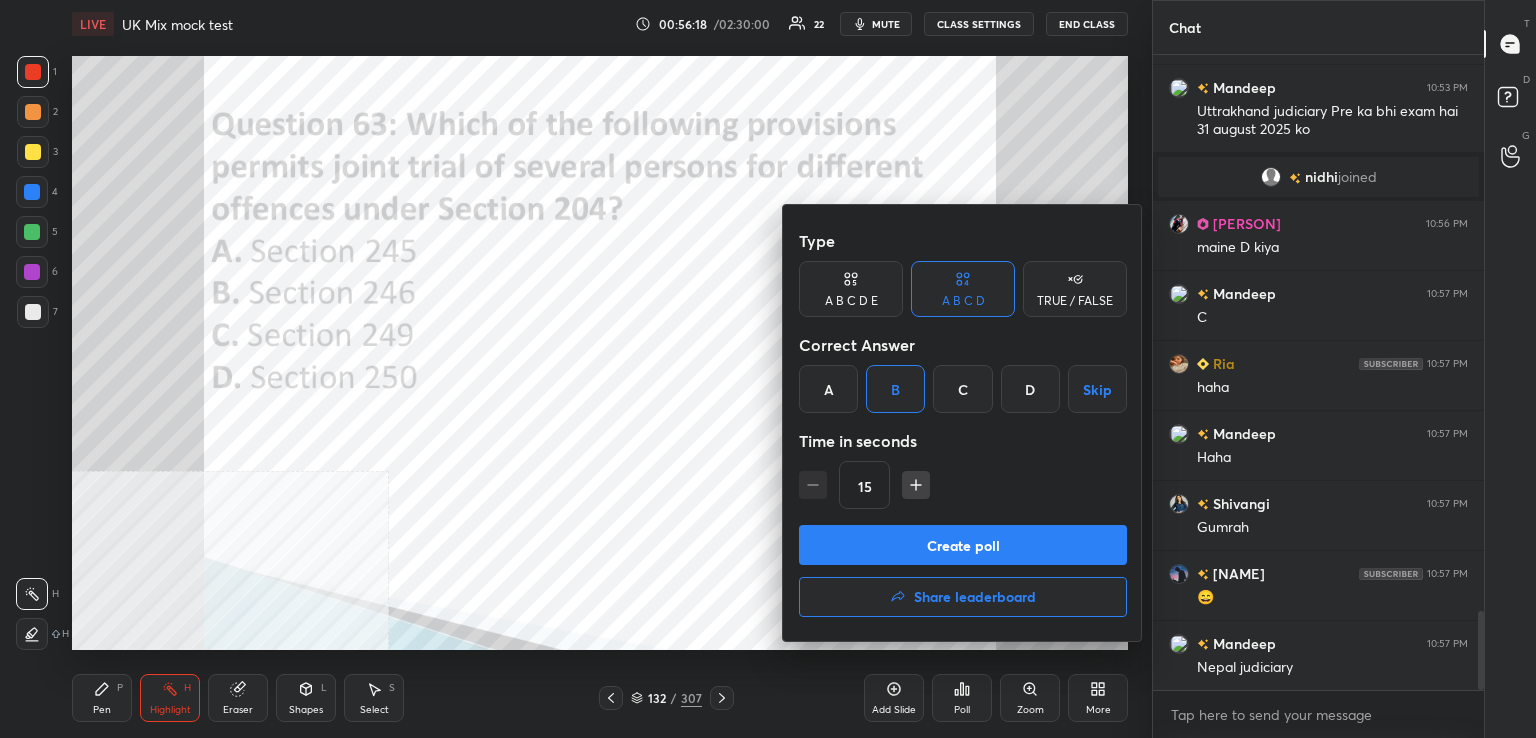 click on "Create poll" at bounding box center (963, 545) 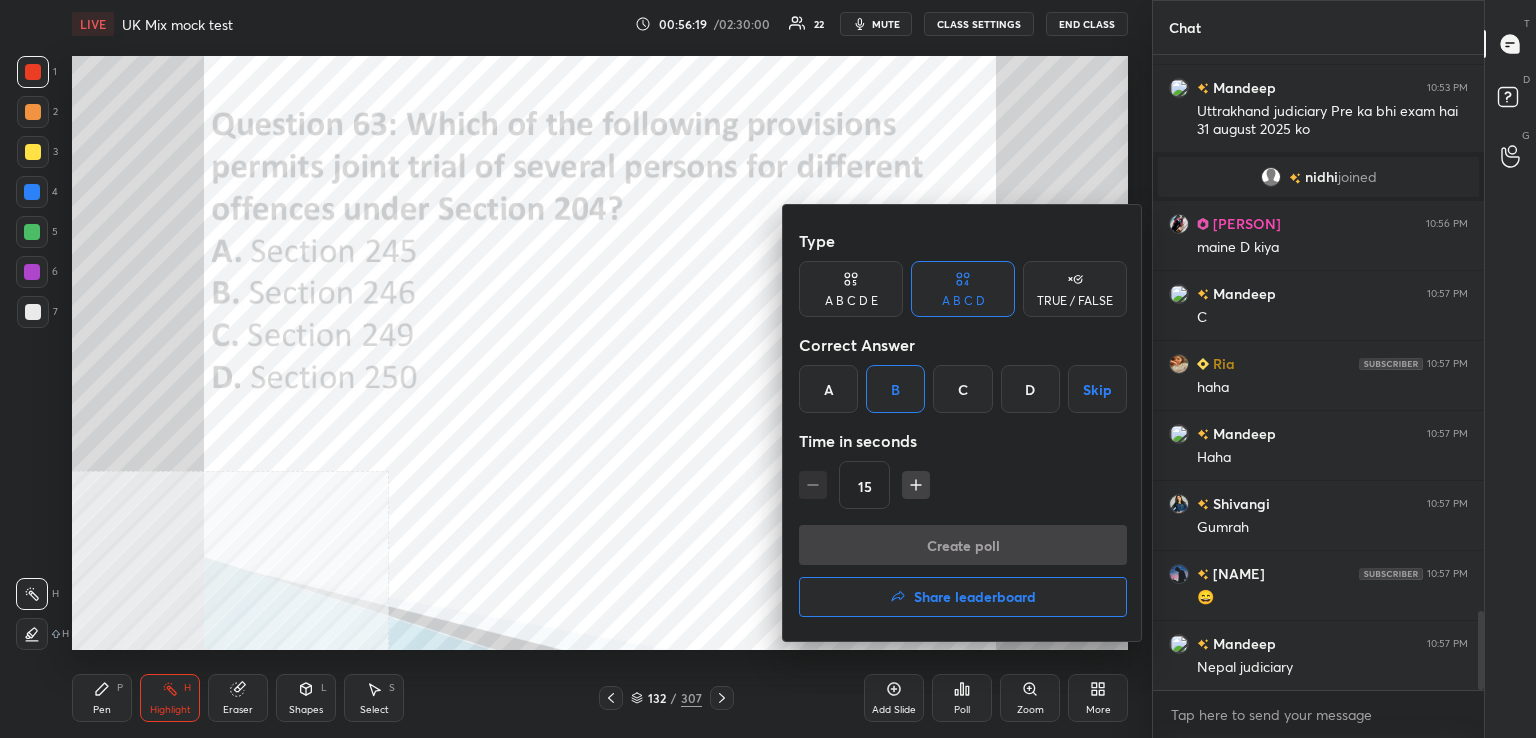 scroll, scrollTop: 588, scrollLeft: 325, axis: both 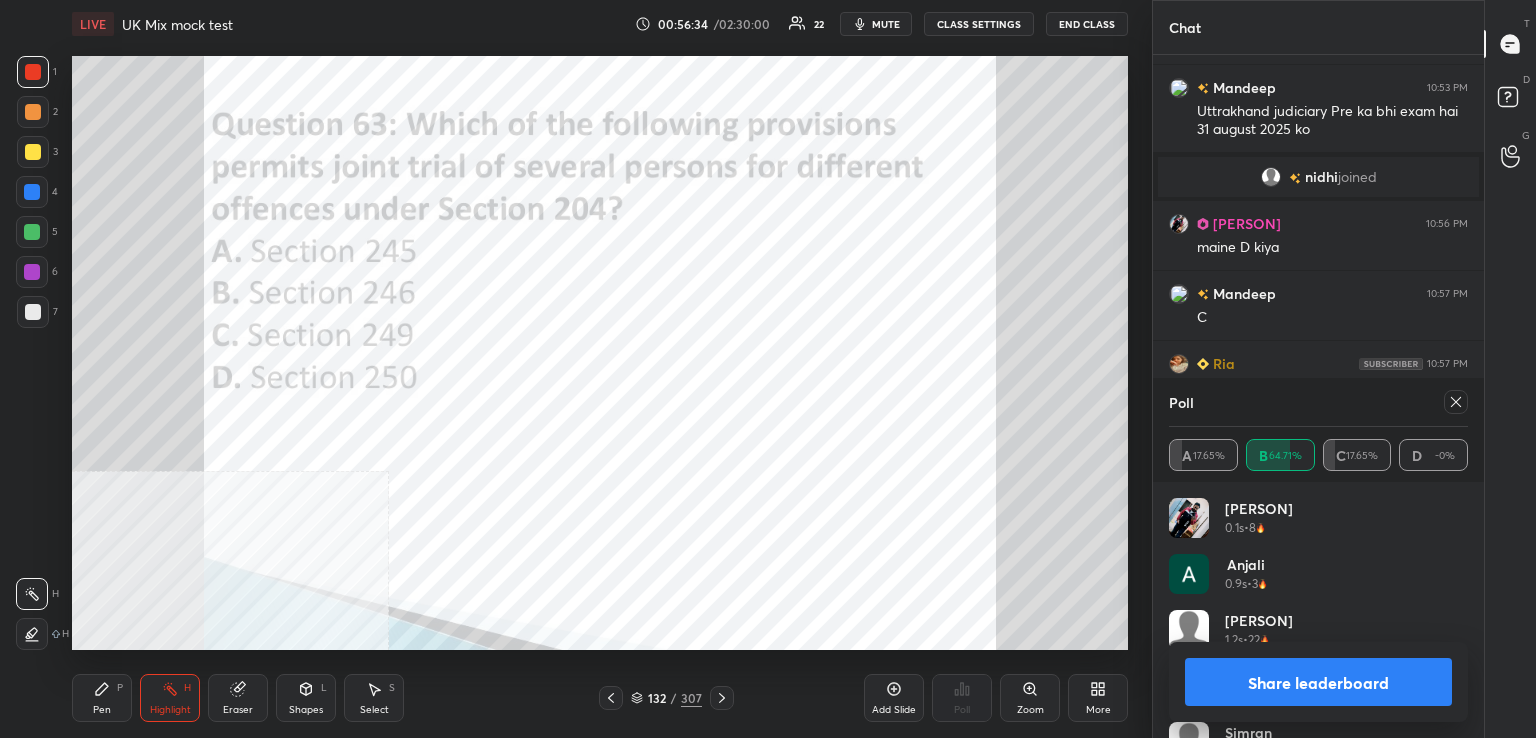 drag, startPoint x: 1457, startPoint y: 404, endPoint x: 1384, endPoint y: 422, distance: 75.18643 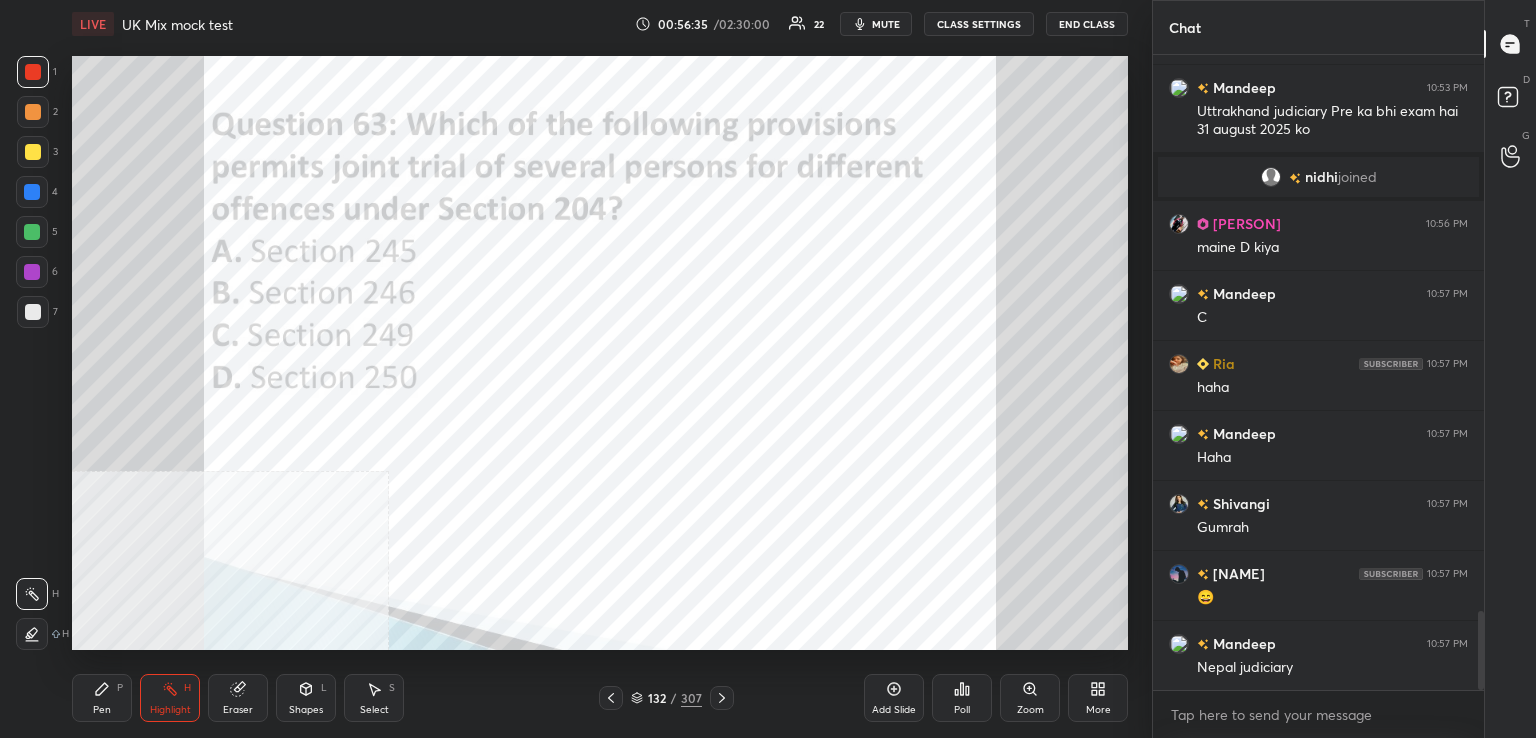 drag, startPoint x: 724, startPoint y: 700, endPoint x: 719, endPoint y: 669, distance: 31.400637 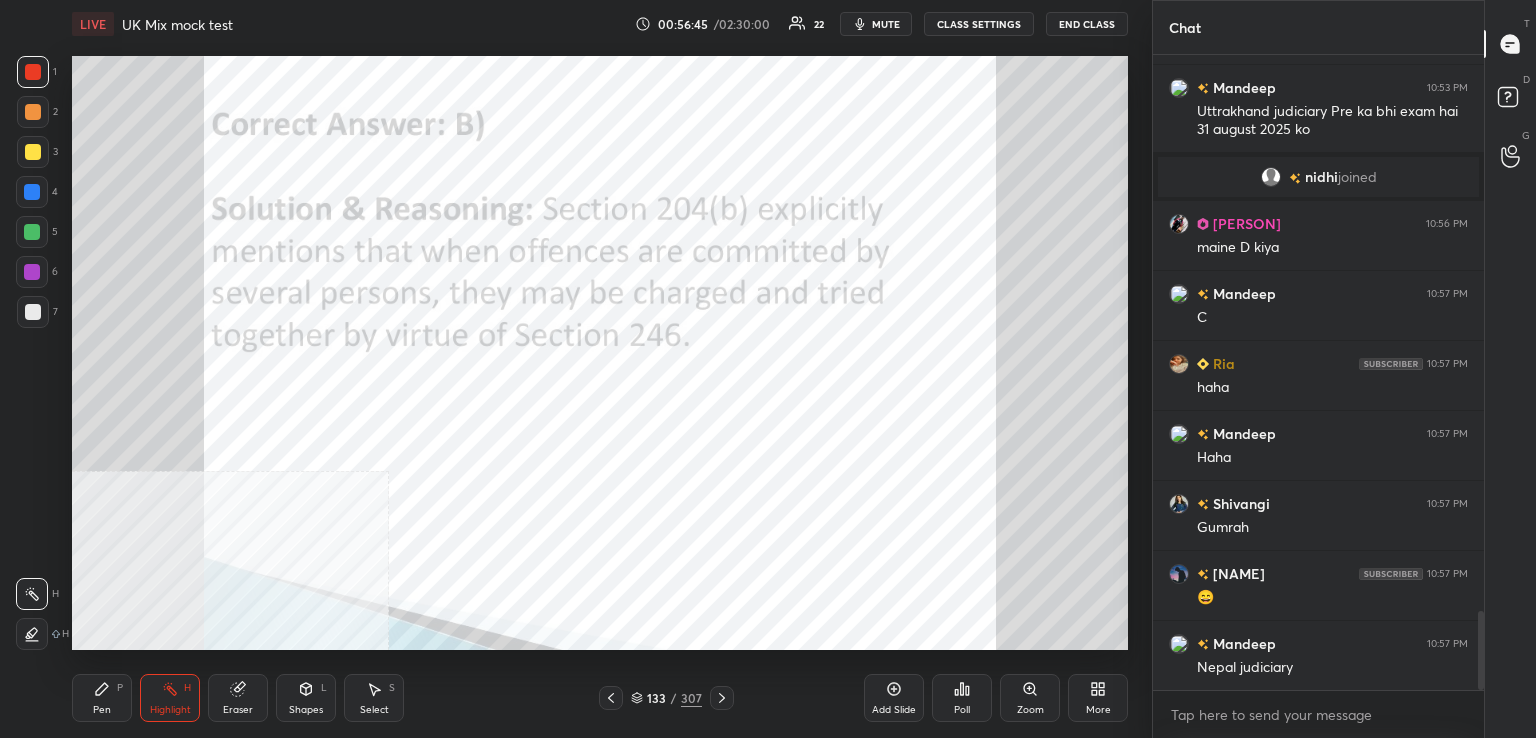 drag, startPoint x: 722, startPoint y: 693, endPoint x: 716, endPoint y: 668, distance: 25.70992 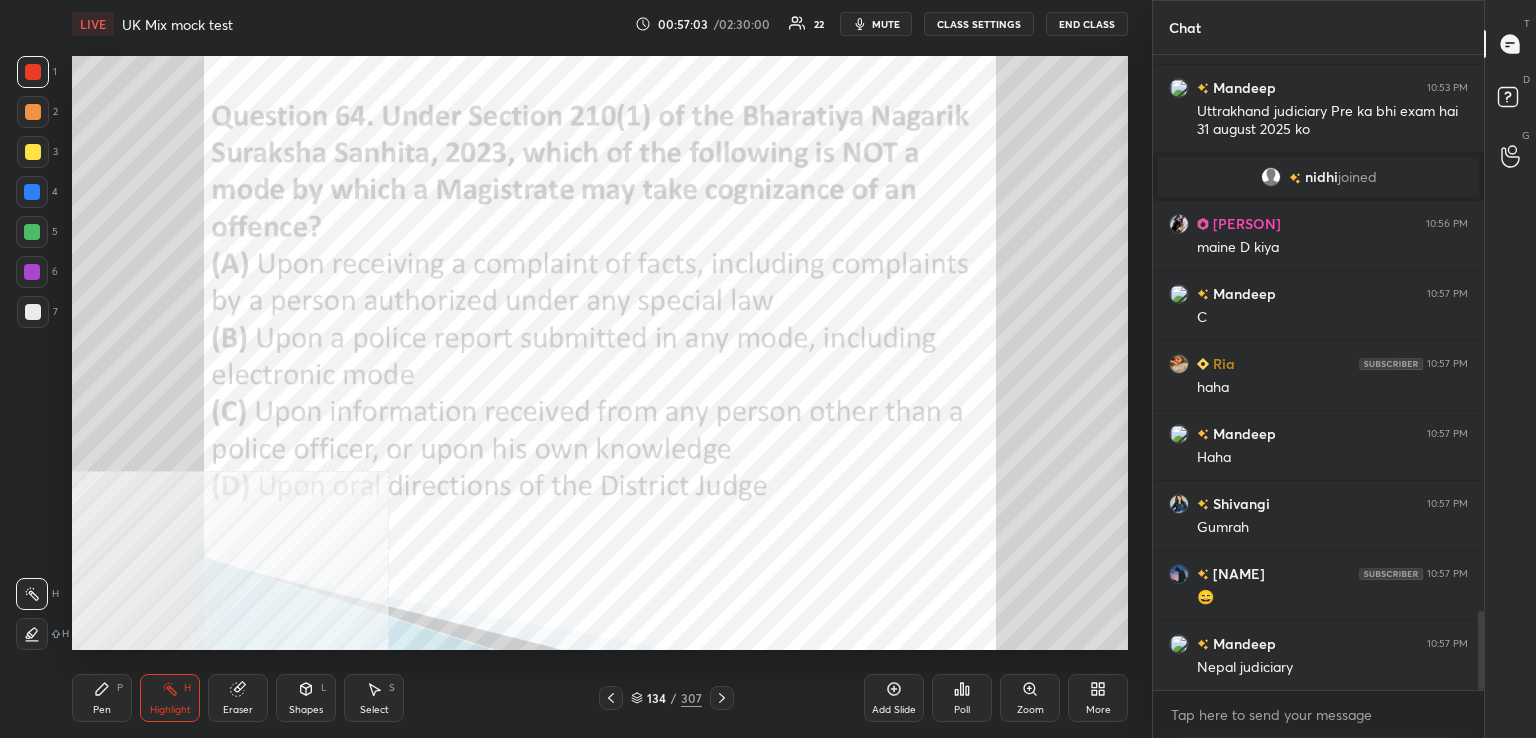 click on "Poll" at bounding box center [962, 698] 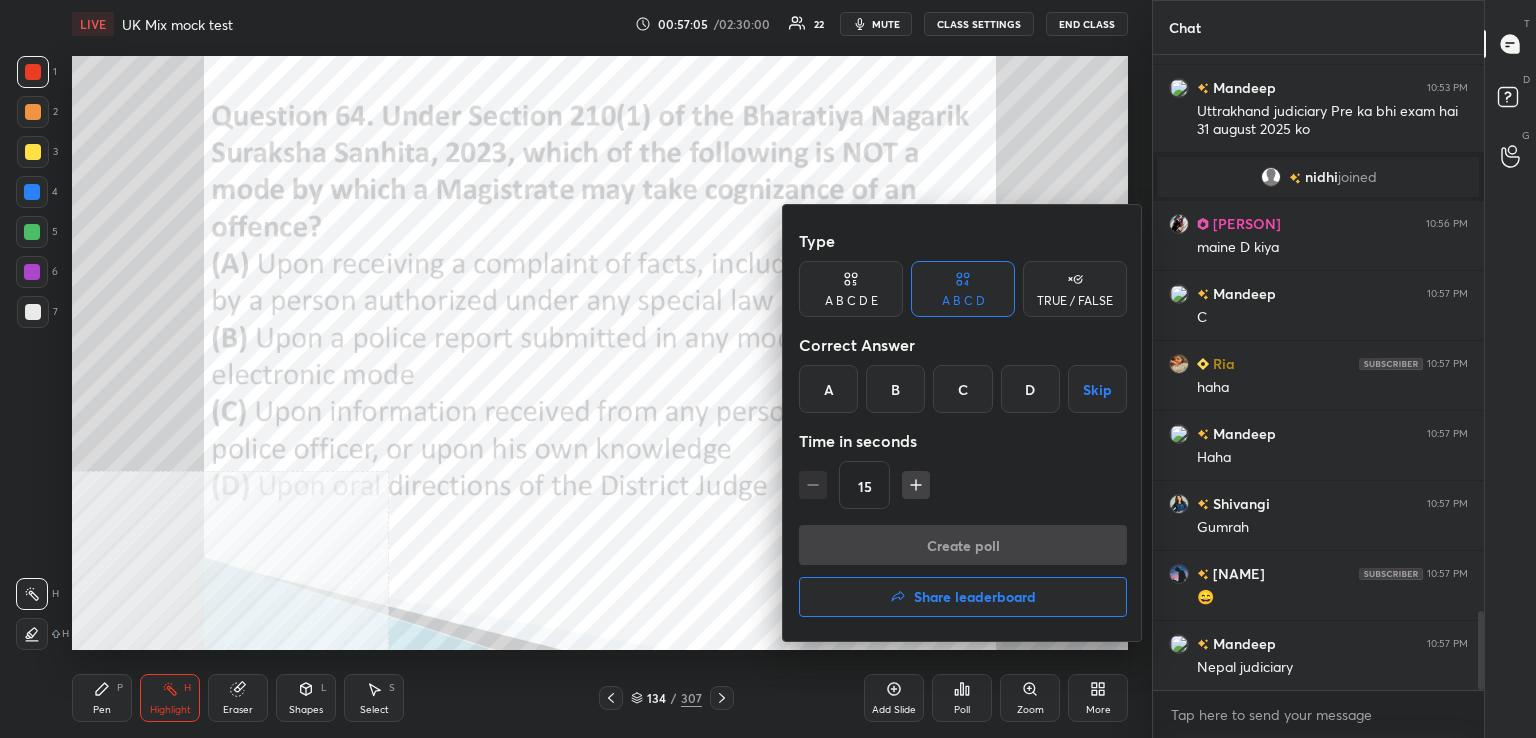 drag, startPoint x: 1011, startPoint y: 391, endPoint x: 960, endPoint y: 467, distance: 91.525955 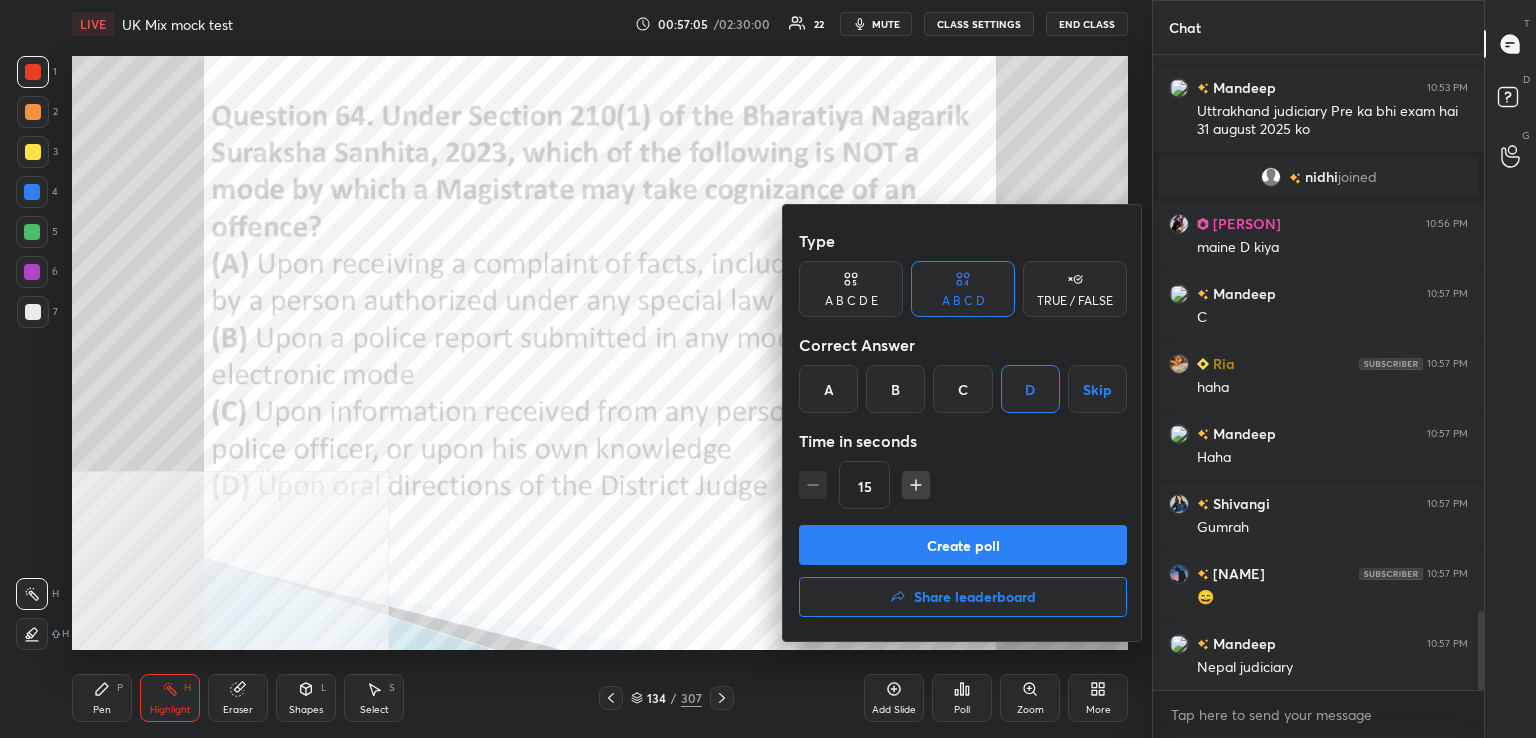 drag, startPoint x: 960, startPoint y: 541, endPoint x: 916, endPoint y: 513, distance: 52.153618 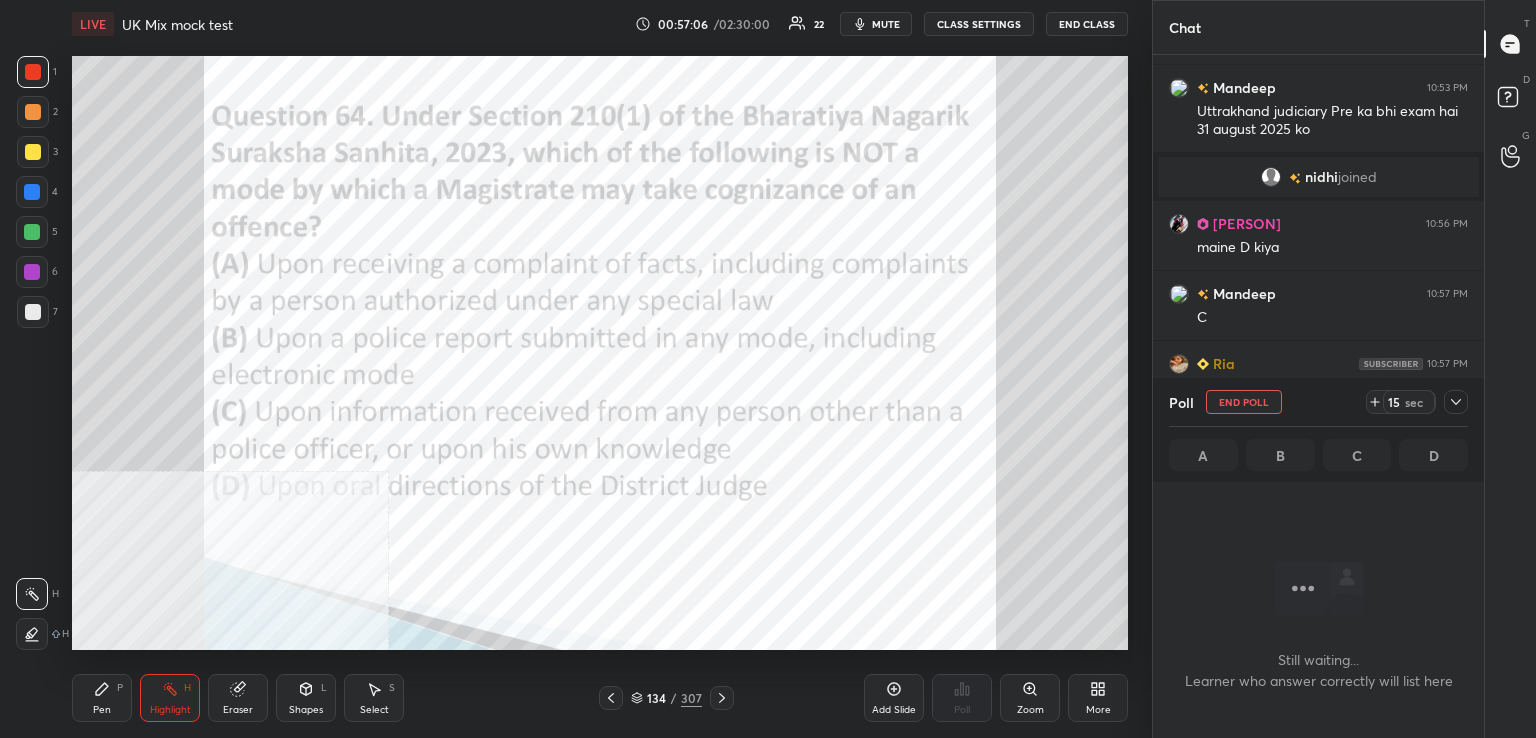 scroll, scrollTop: 543, scrollLeft: 325, axis: both 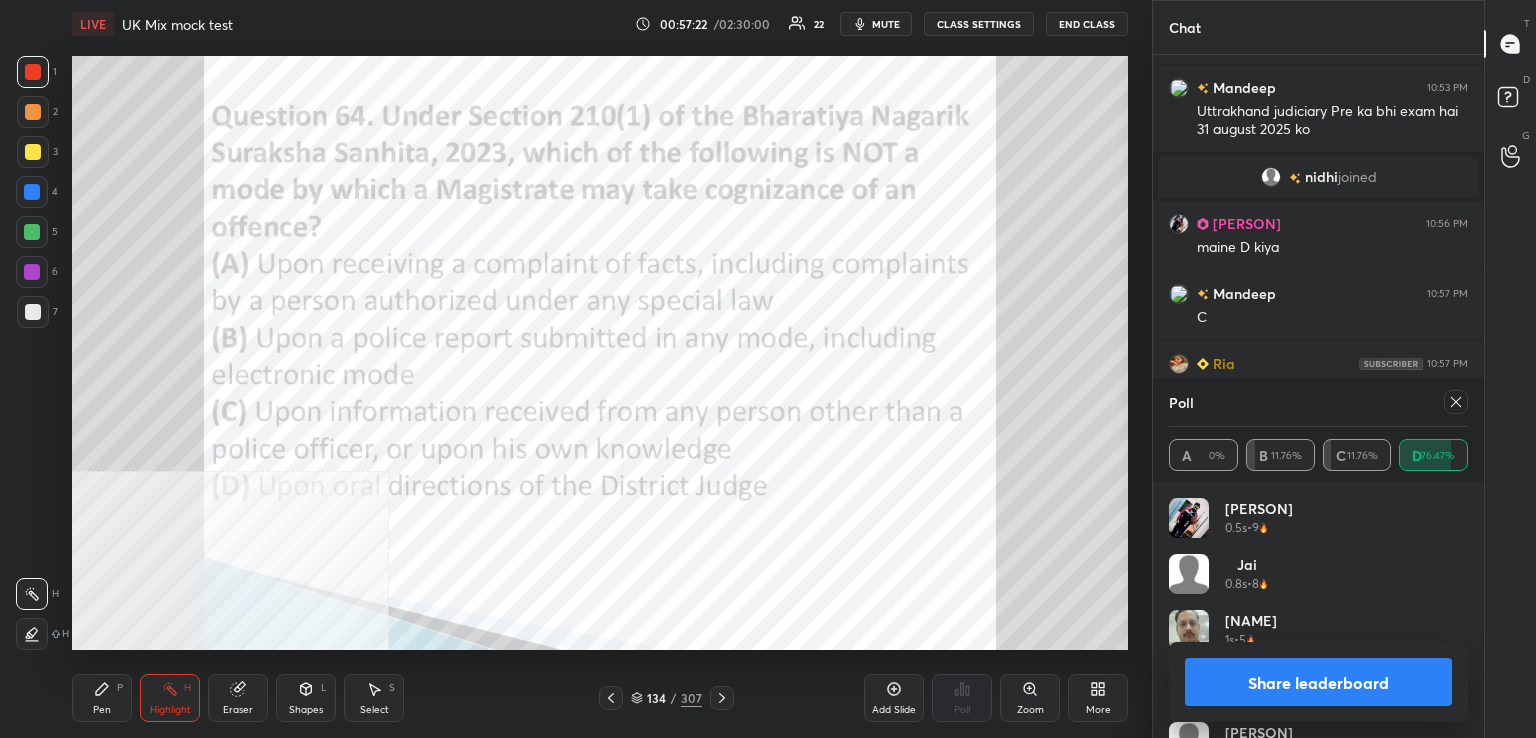 click on "Poll A 0% B 11.76% C 11.76% D 76.47%" at bounding box center [1318, 430] 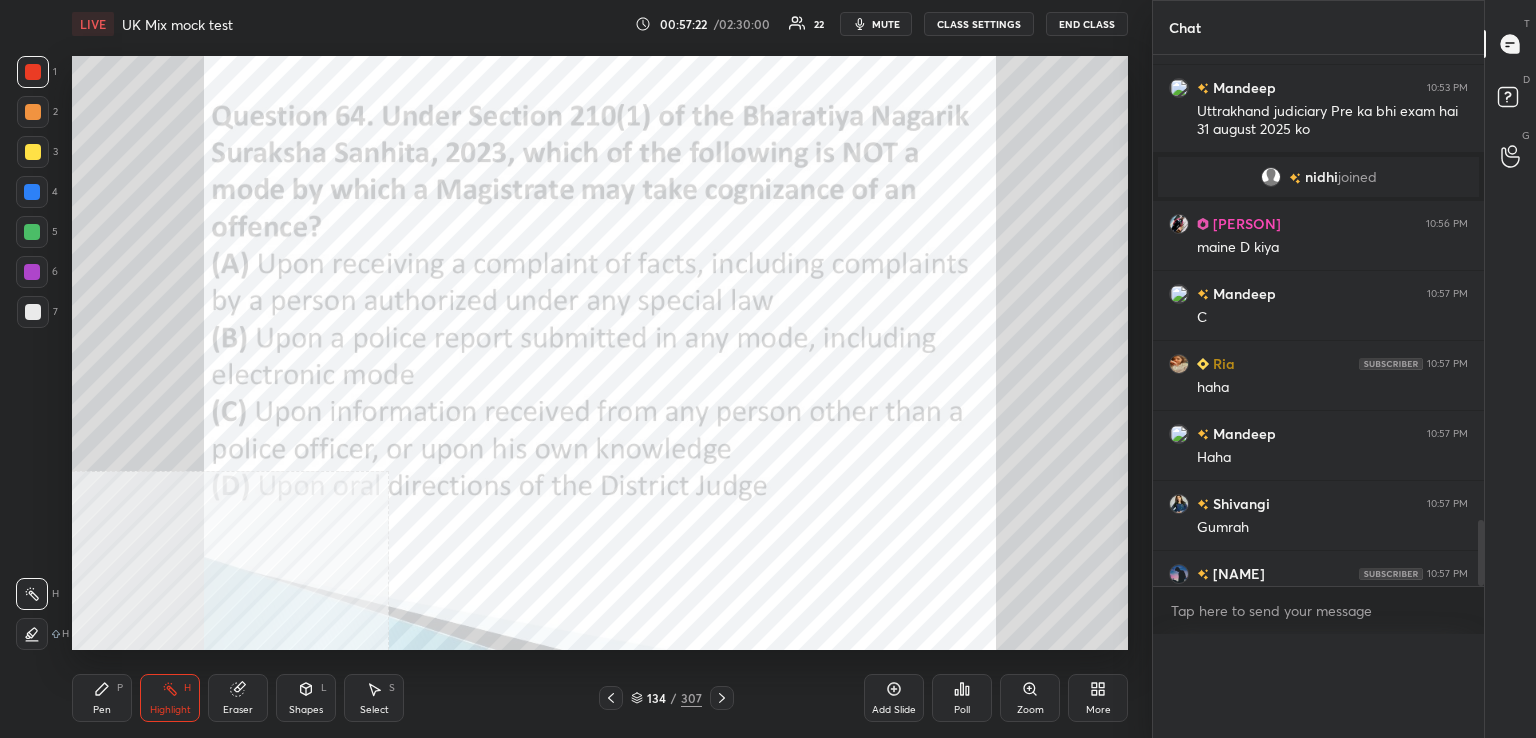 scroll, scrollTop: 0, scrollLeft: 0, axis: both 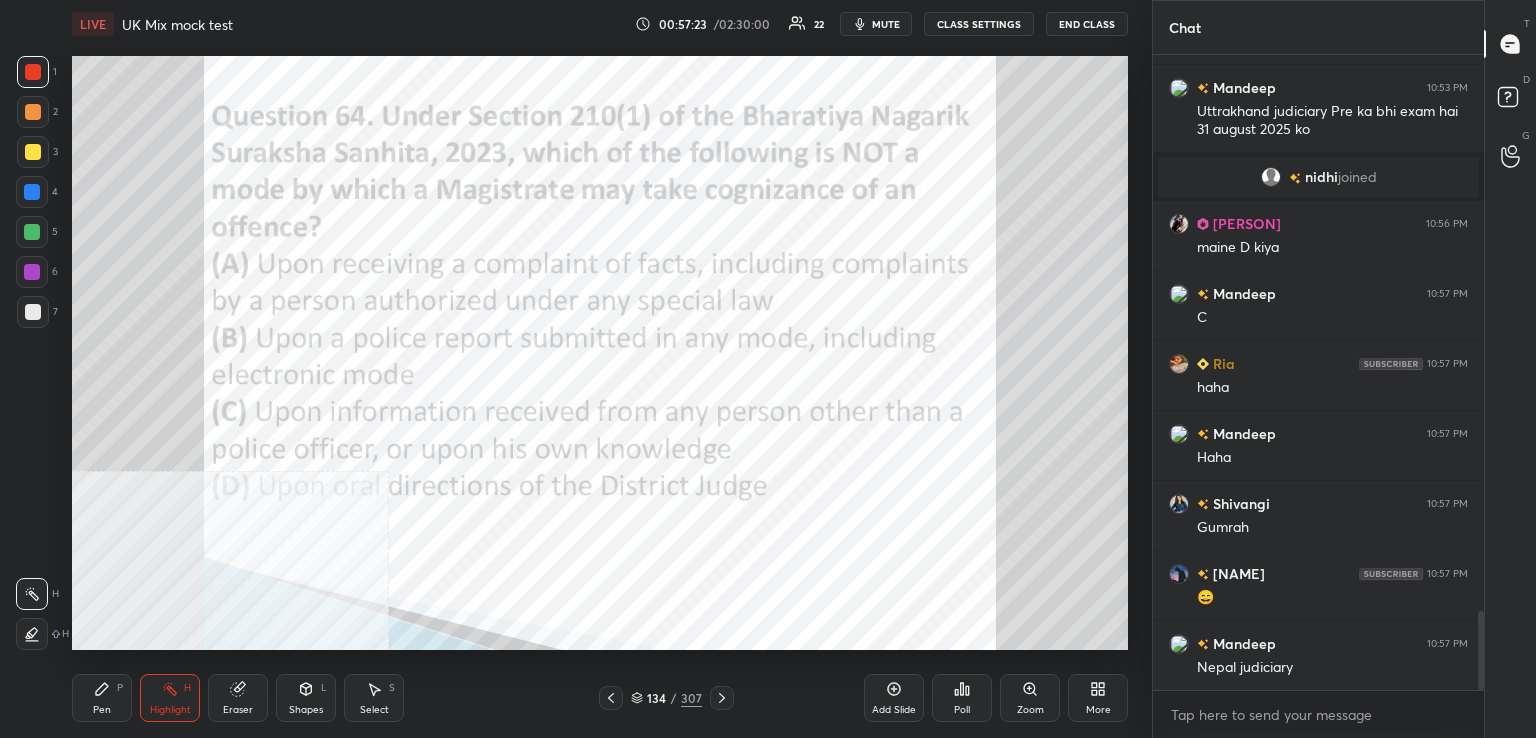 drag, startPoint x: 722, startPoint y: 697, endPoint x: 720, endPoint y: 660, distance: 37.054016 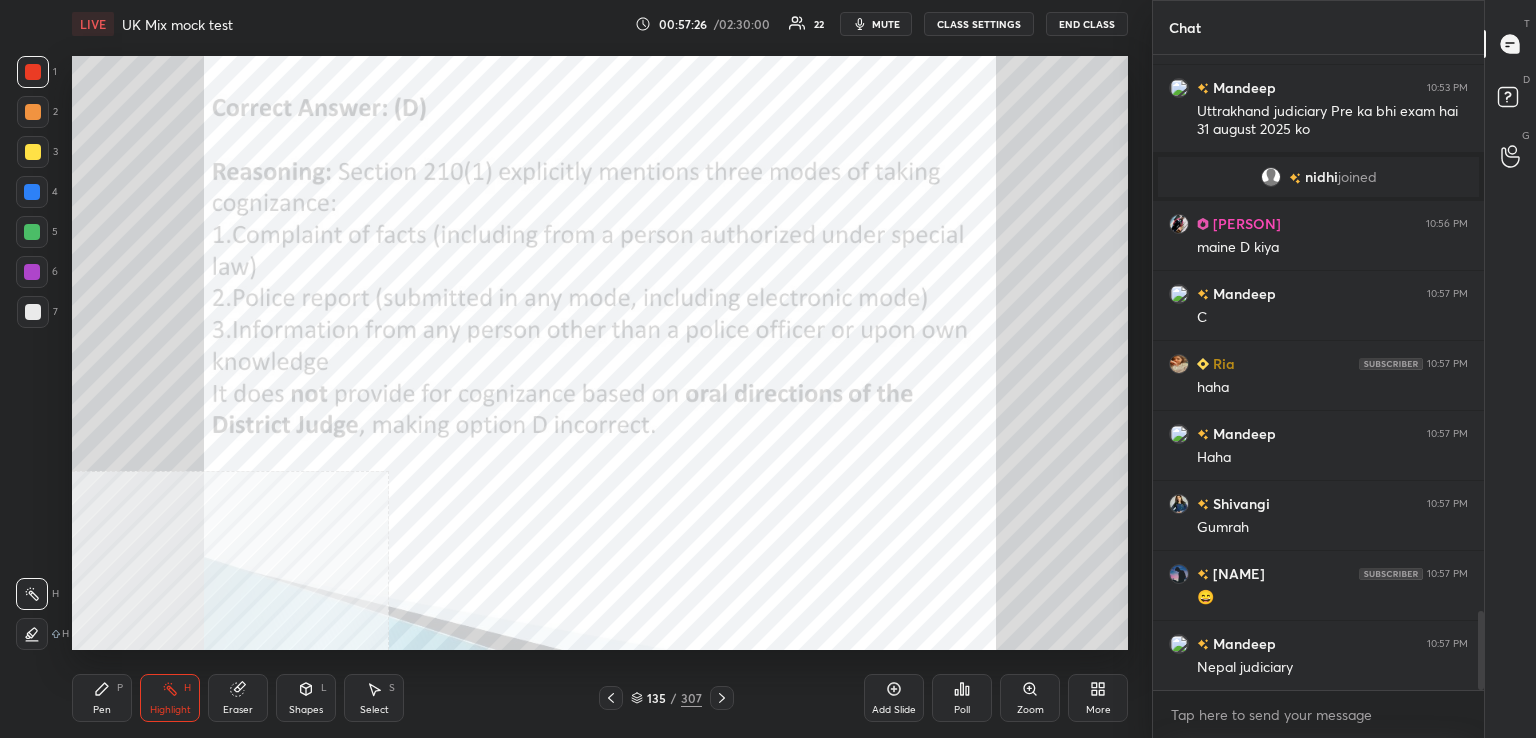 drag, startPoint x: 712, startPoint y: 700, endPoint x: 693, endPoint y: 685, distance: 24.207438 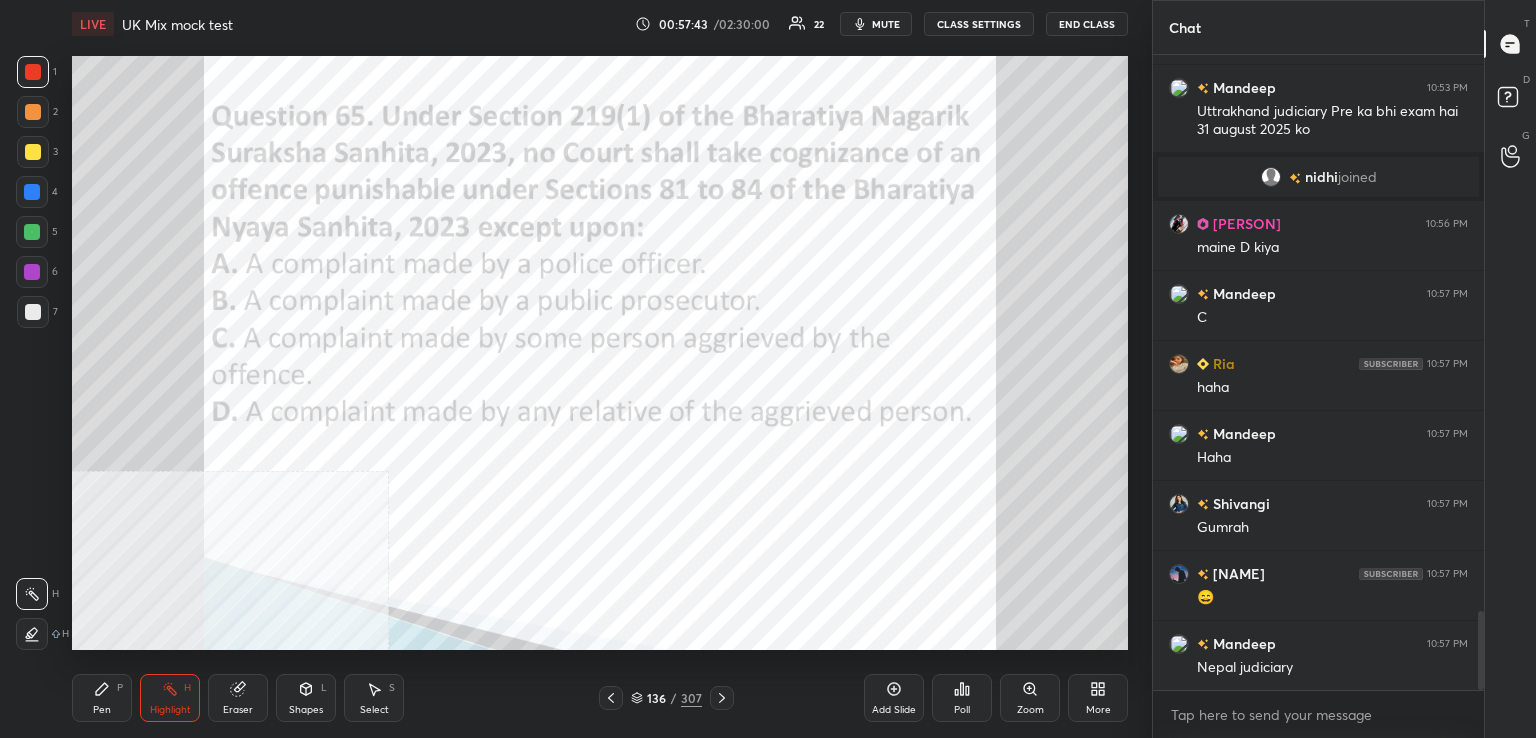 click on "Poll" at bounding box center (962, 698) 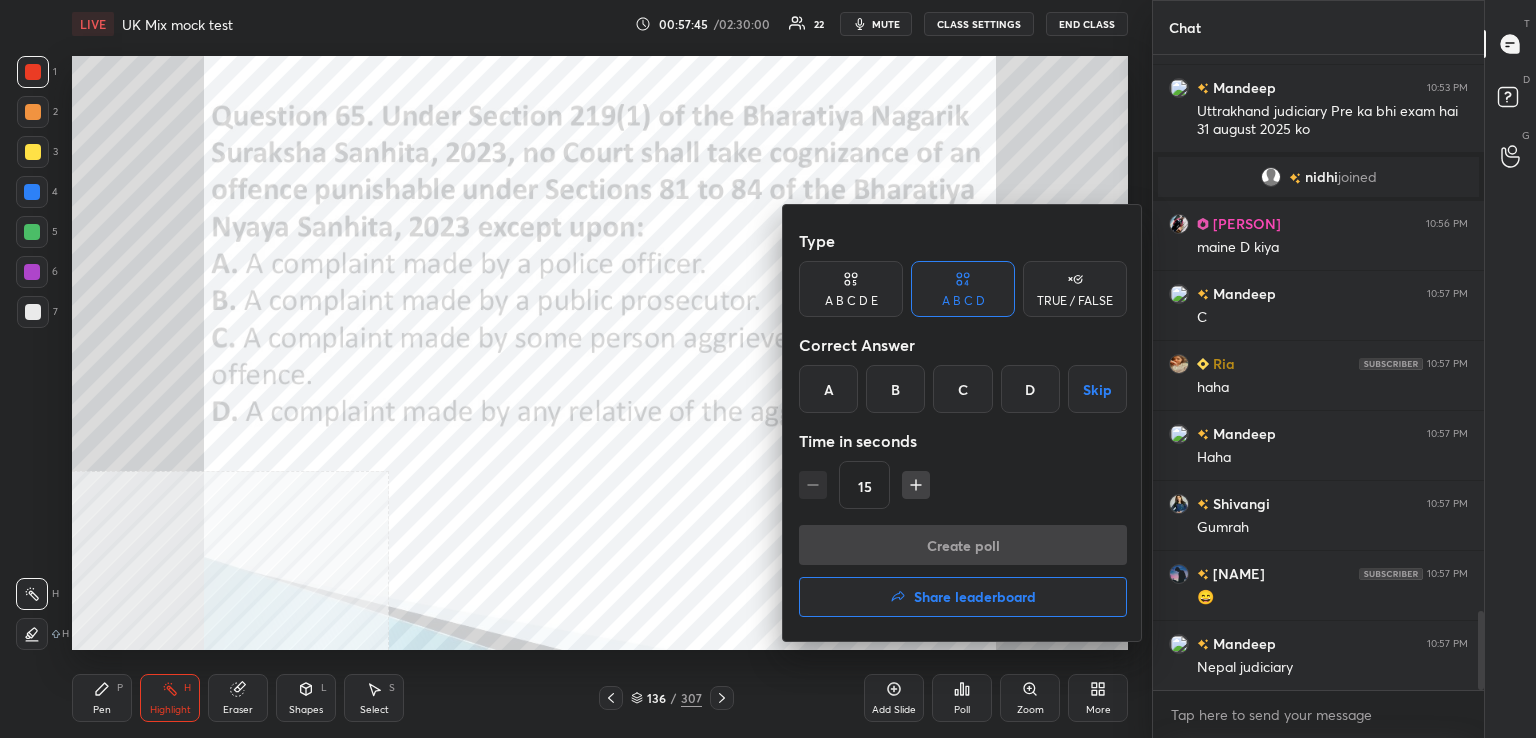 drag, startPoint x: 961, startPoint y: 382, endPoint x: 944, endPoint y: 467, distance: 86.683334 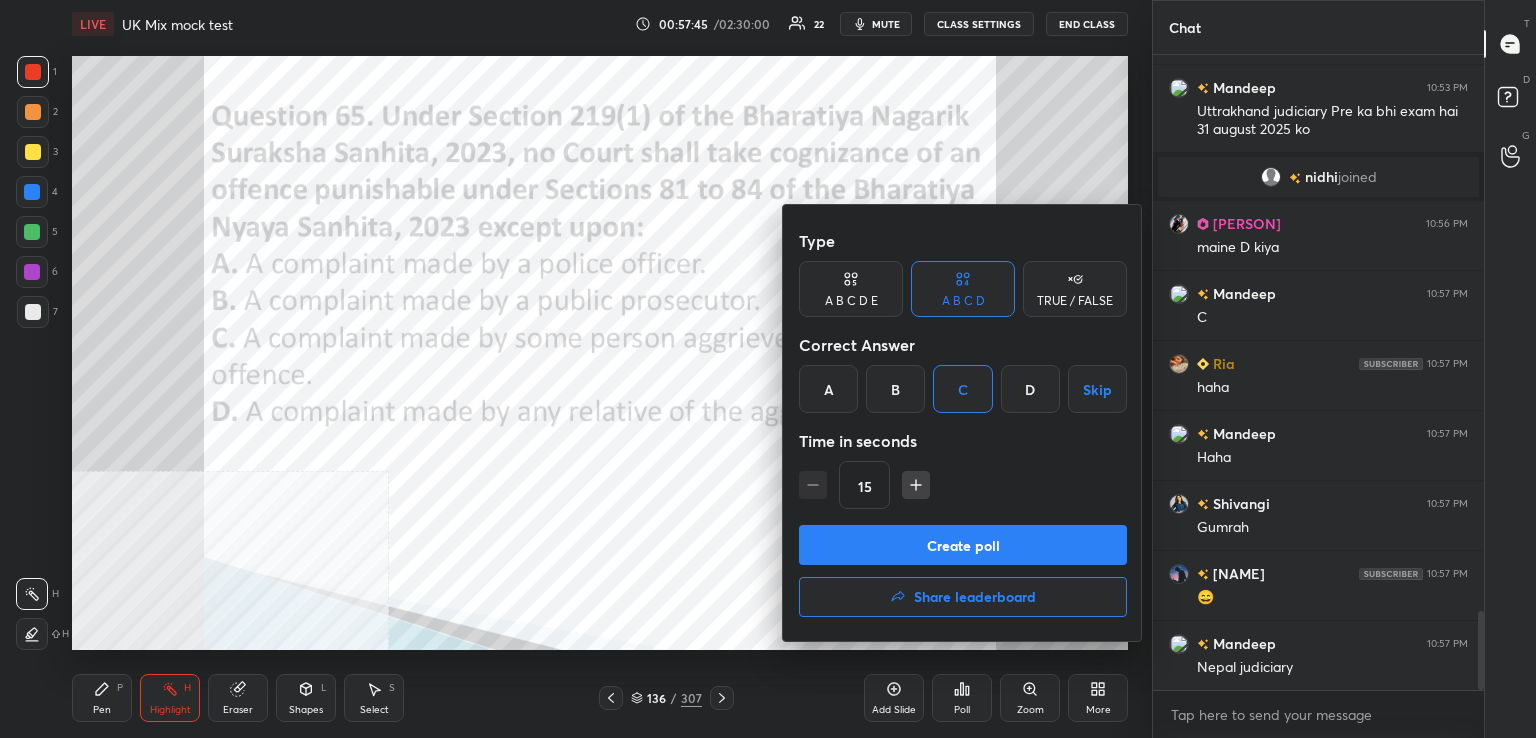click on "Create poll" at bounding box center [963, 545] 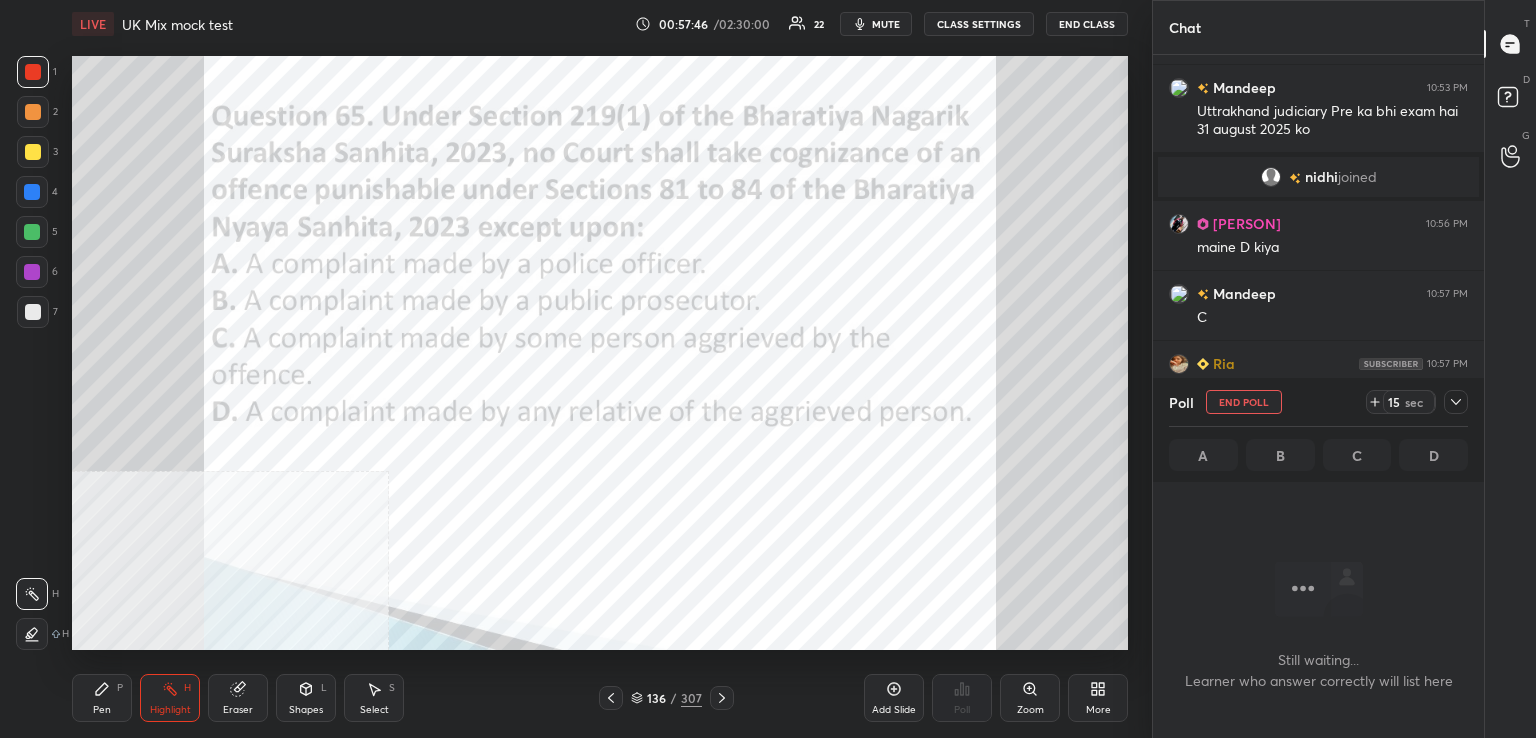 scroll, scrollTop: 536, scrollLeft: 325, axis: both 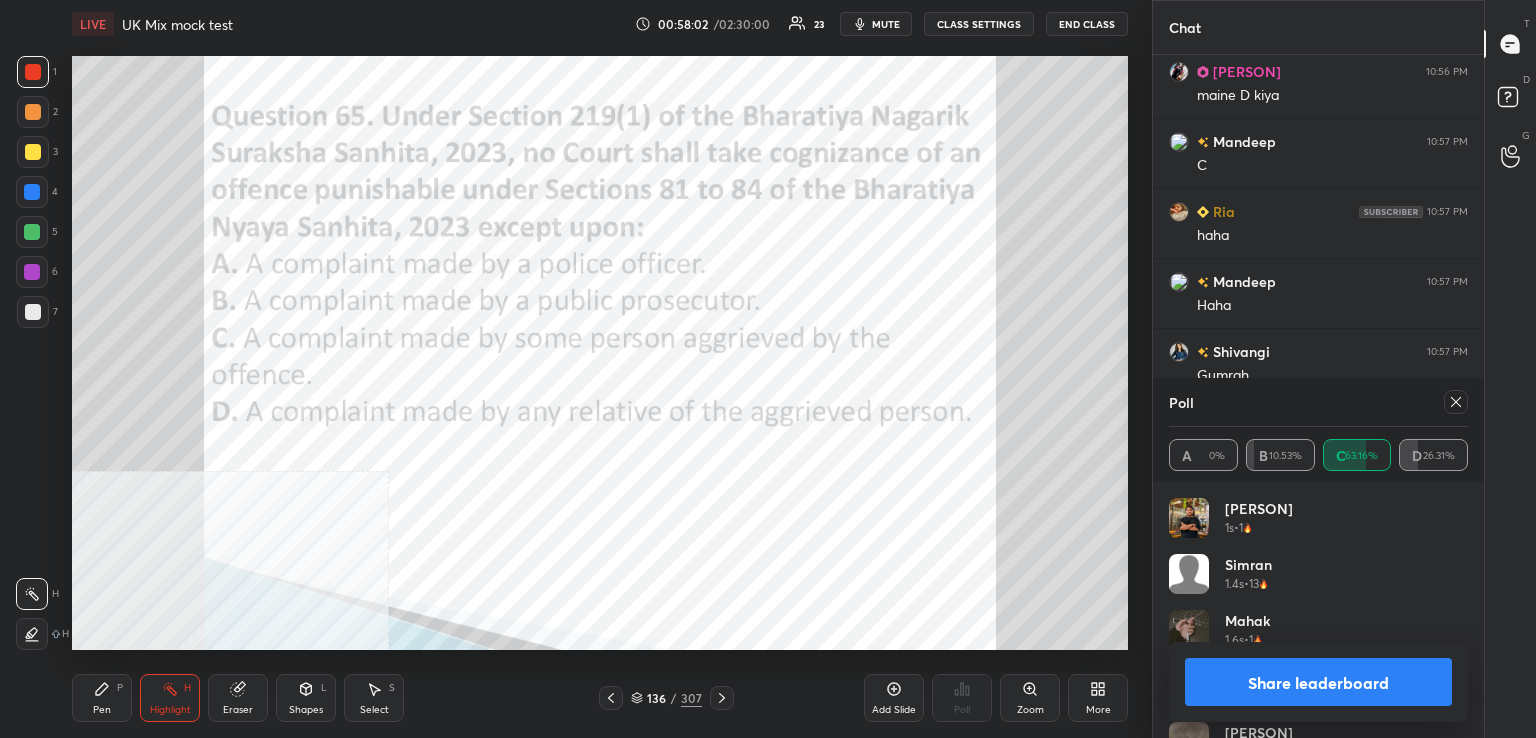 drag, startPoint x: 1460, startPoint y: 395, endPoint x: 1304, endPoint y: 457, distance: 167.869 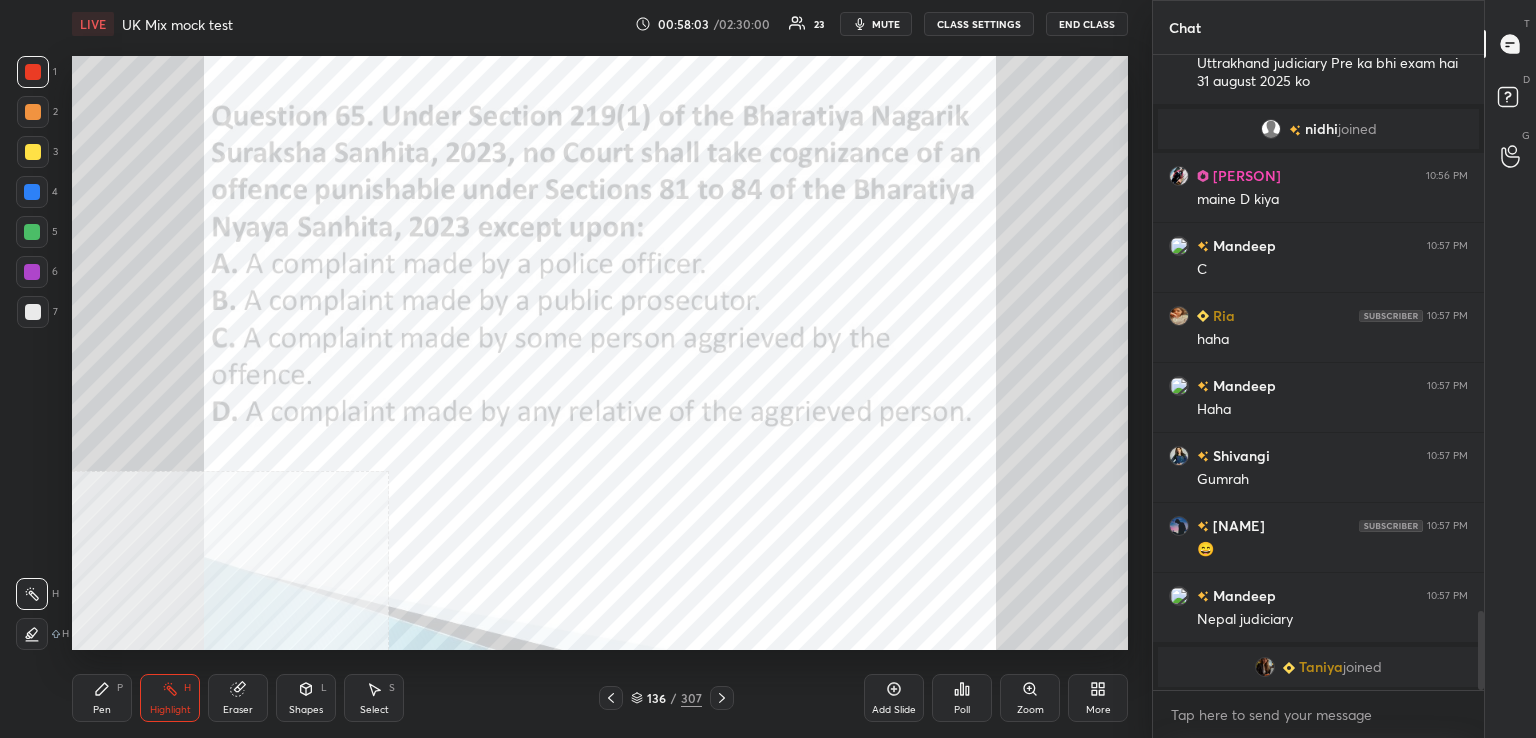click 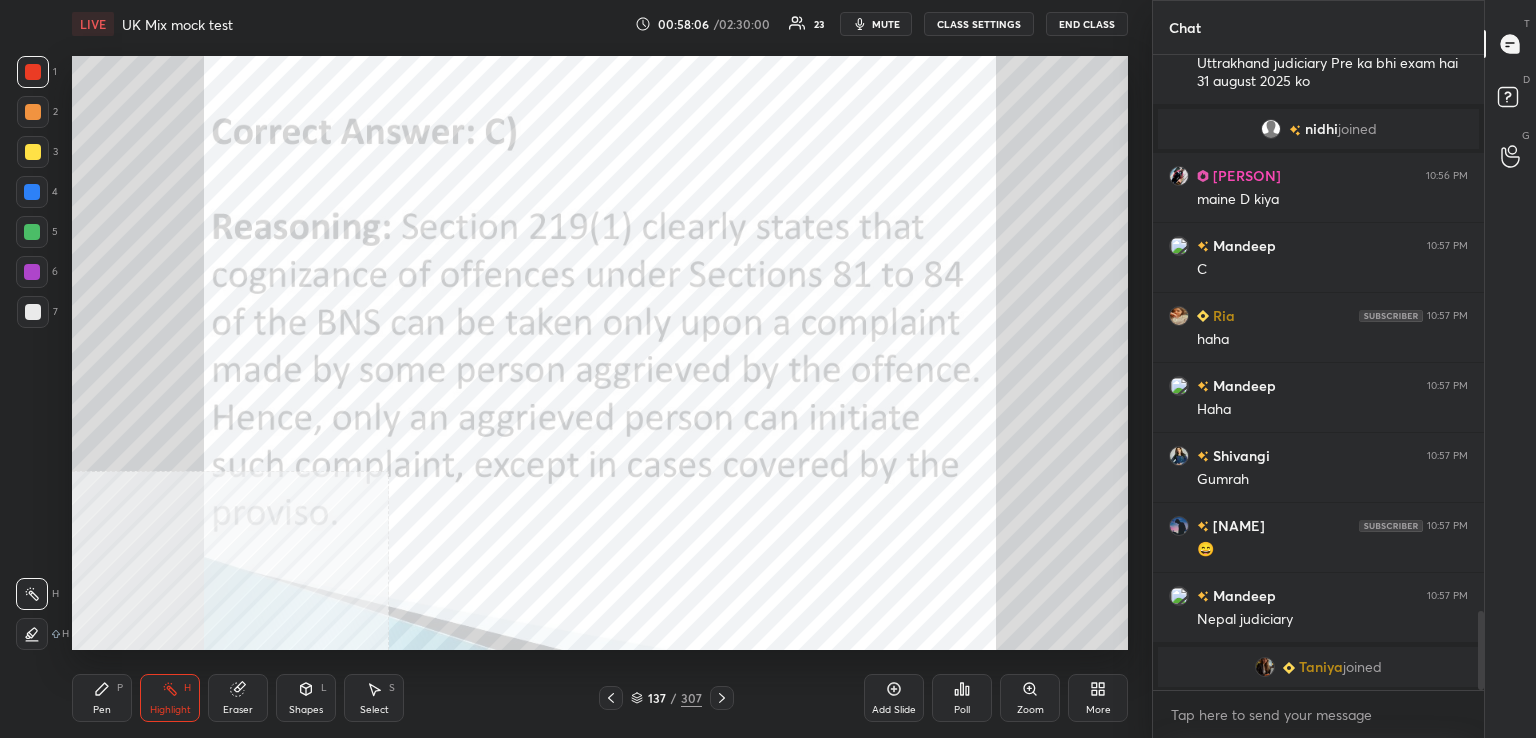click 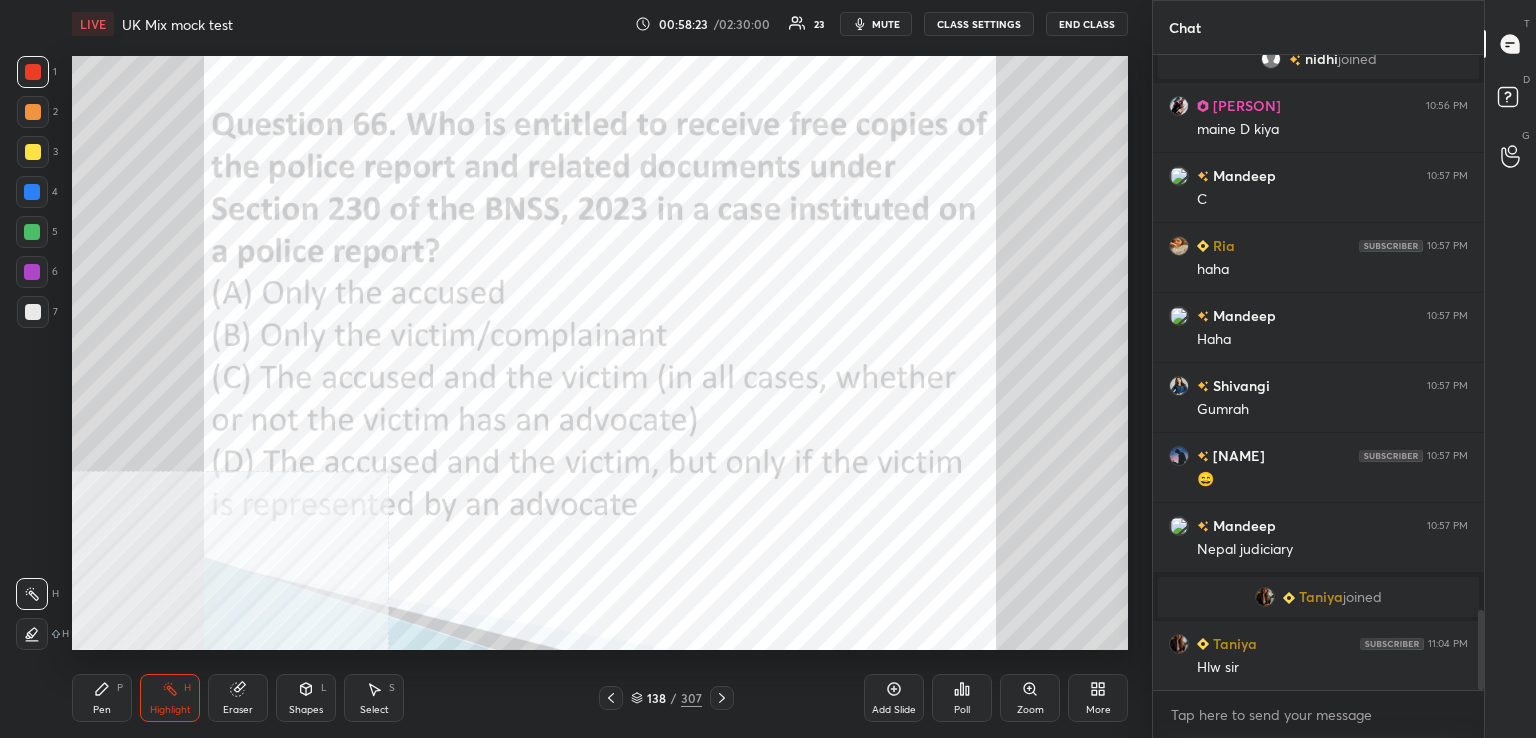 click on "Poll" at bounding box center (962, 698) 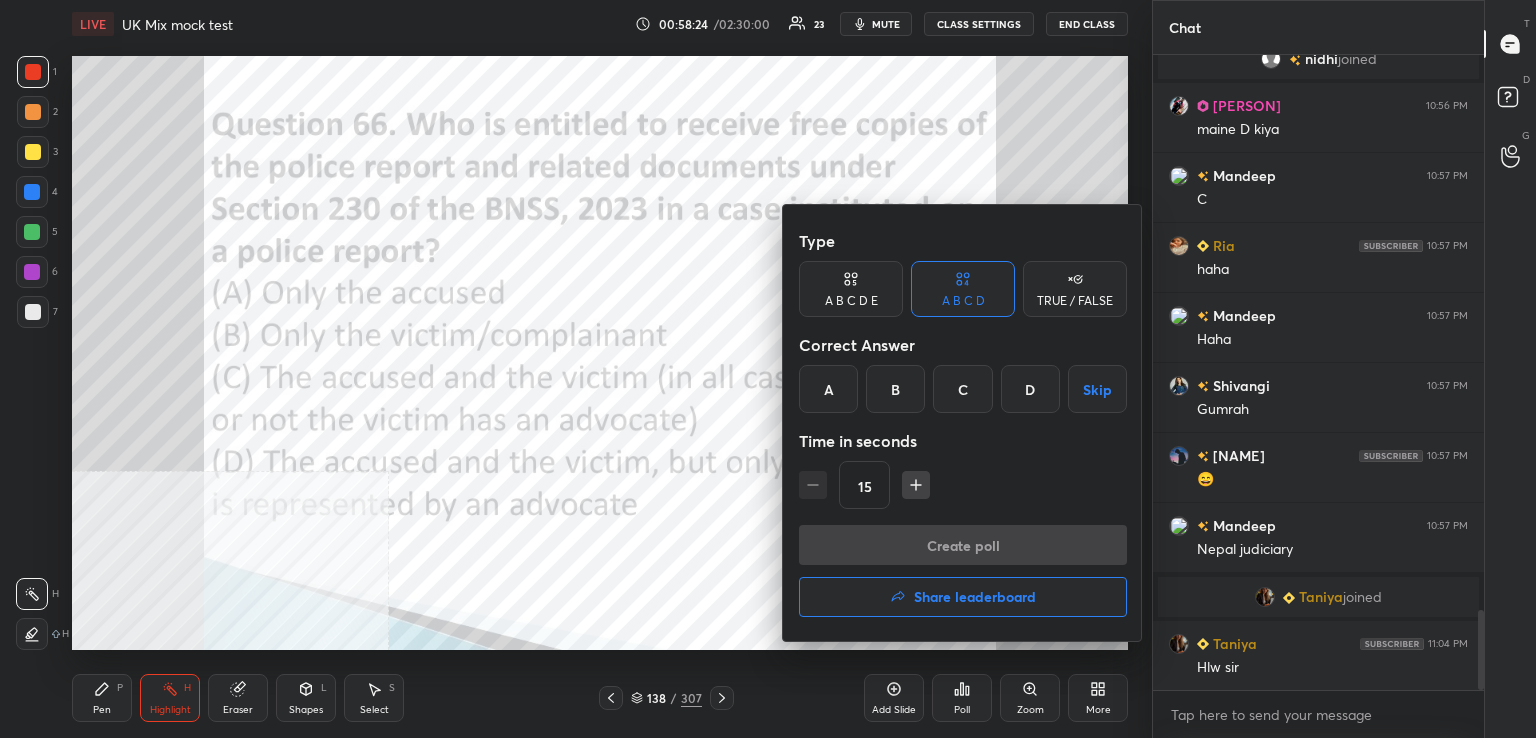 click on "D" at bounding box center (1030, 389) 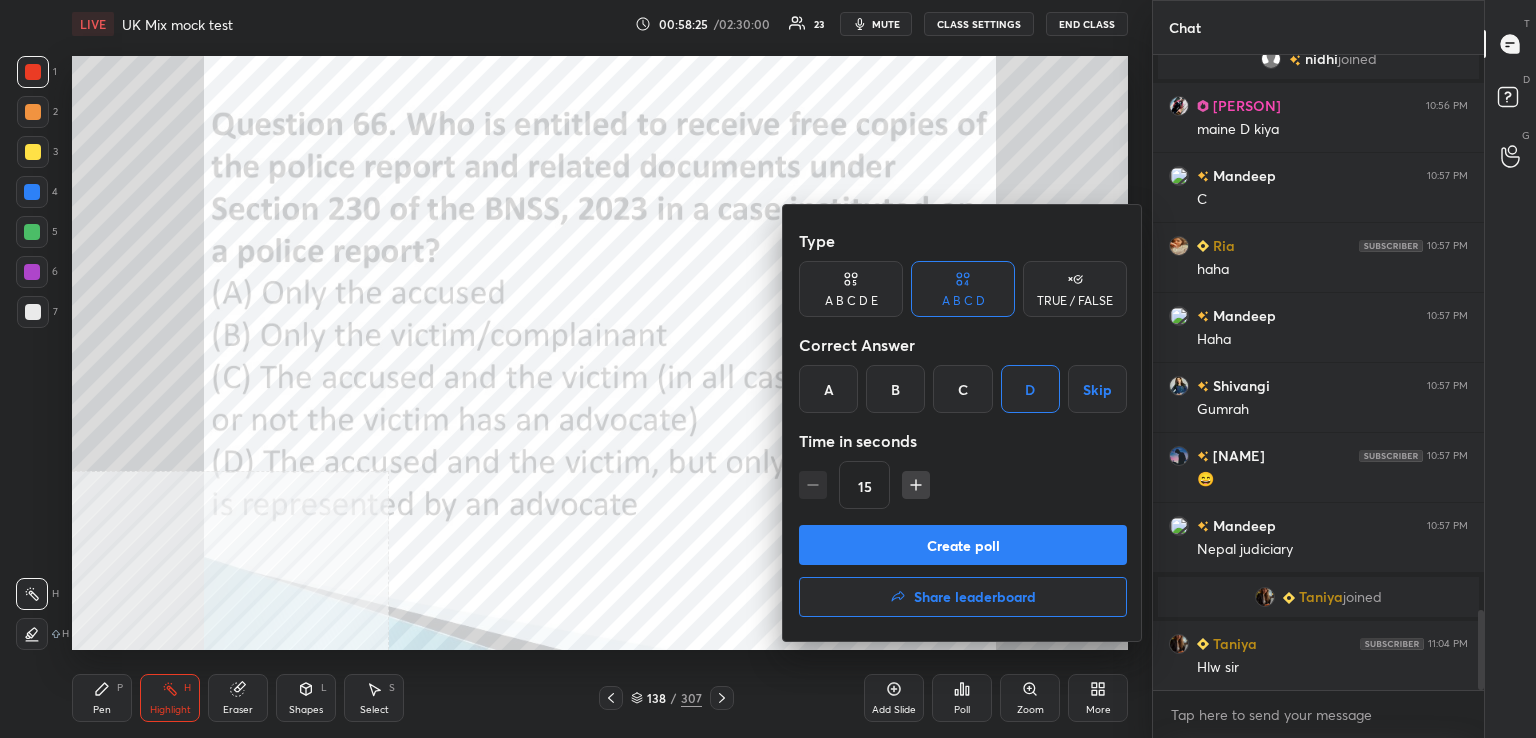 drag, startPoint x: 989, startPoint y: 537, endPoint x: 978, endPoint y: 501, distance: 37.64306 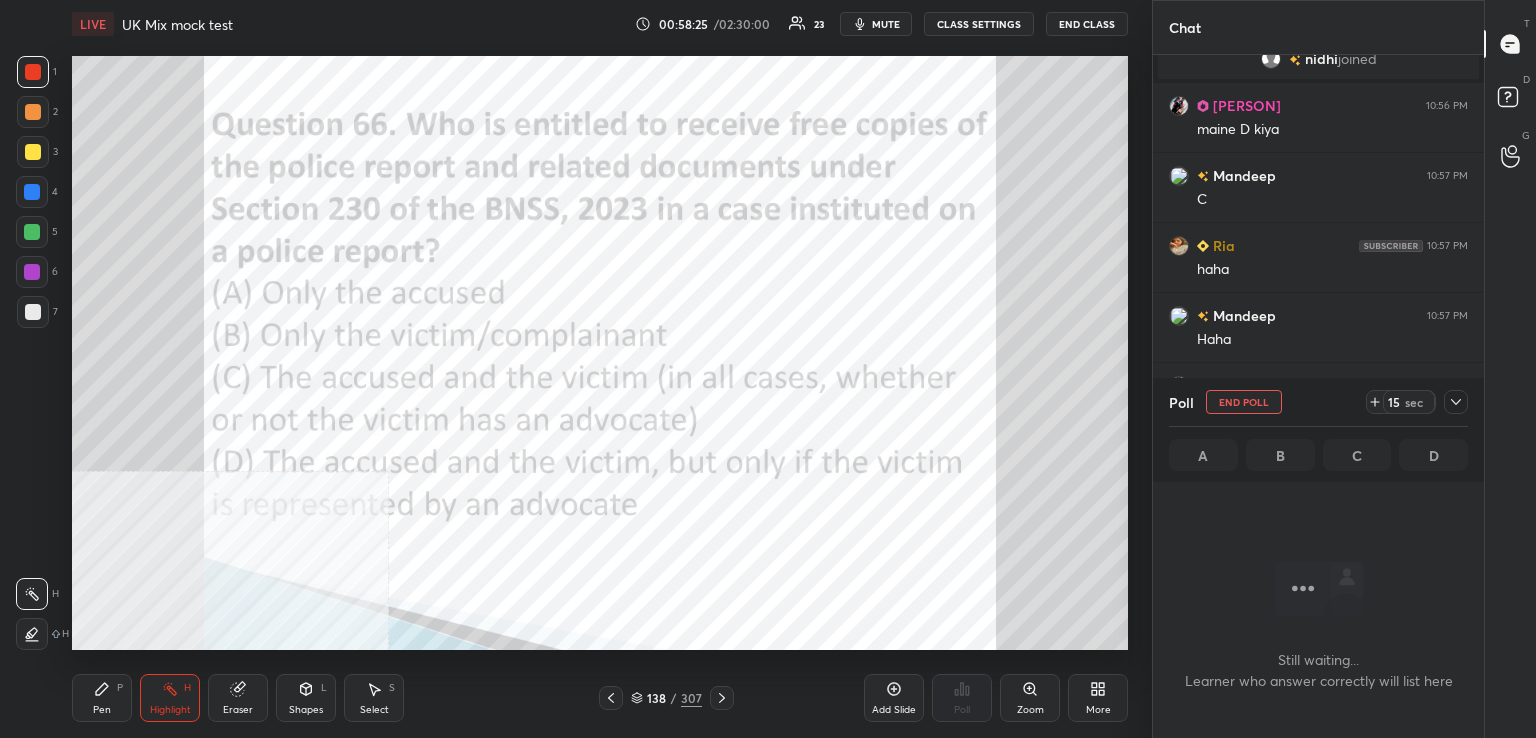 scroll, scrollTop: 532, scrollLeft: 325, axis: both 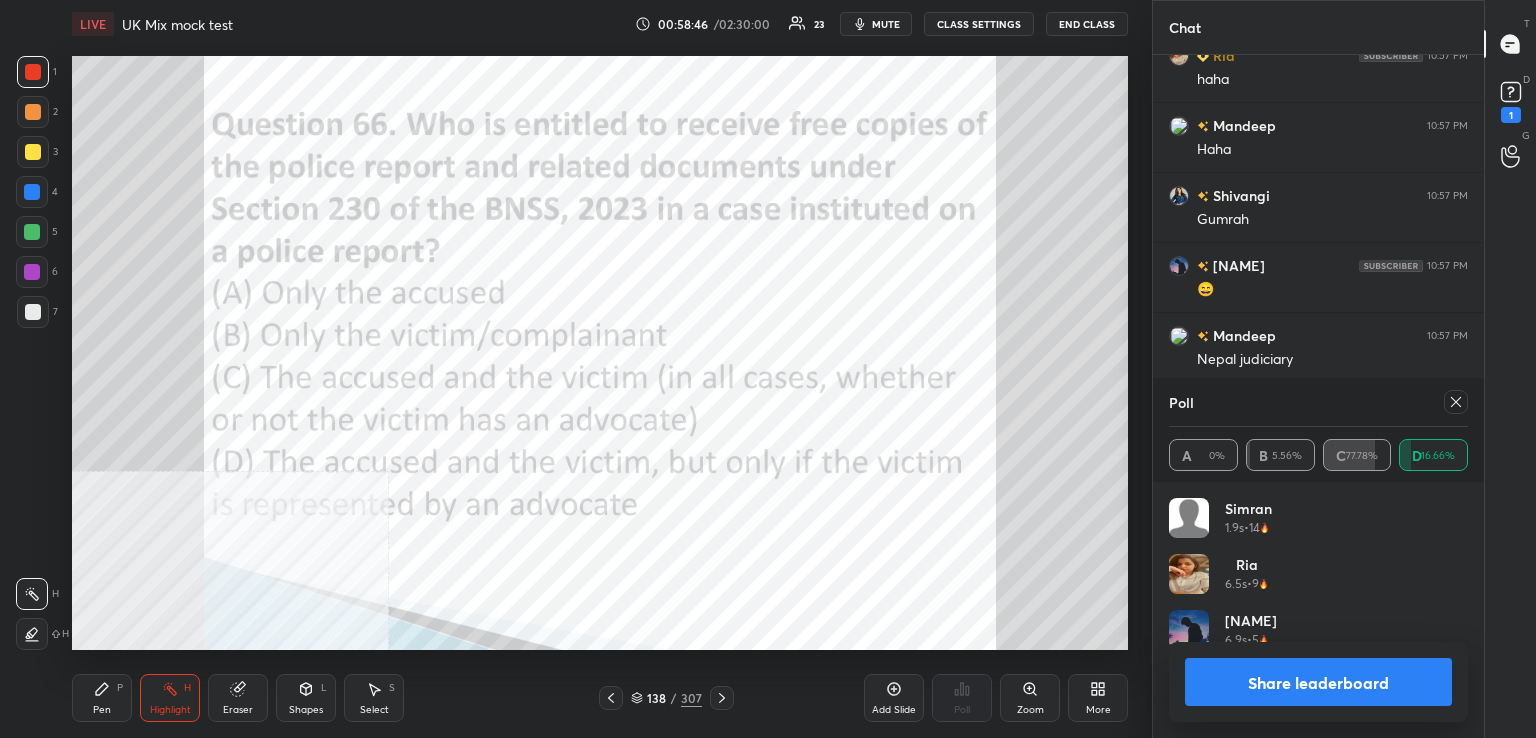 drag, startPoint x: 1456, startPoint y: 403, endPoint x: 1340, endPoint y: 449, distance: 124.78782 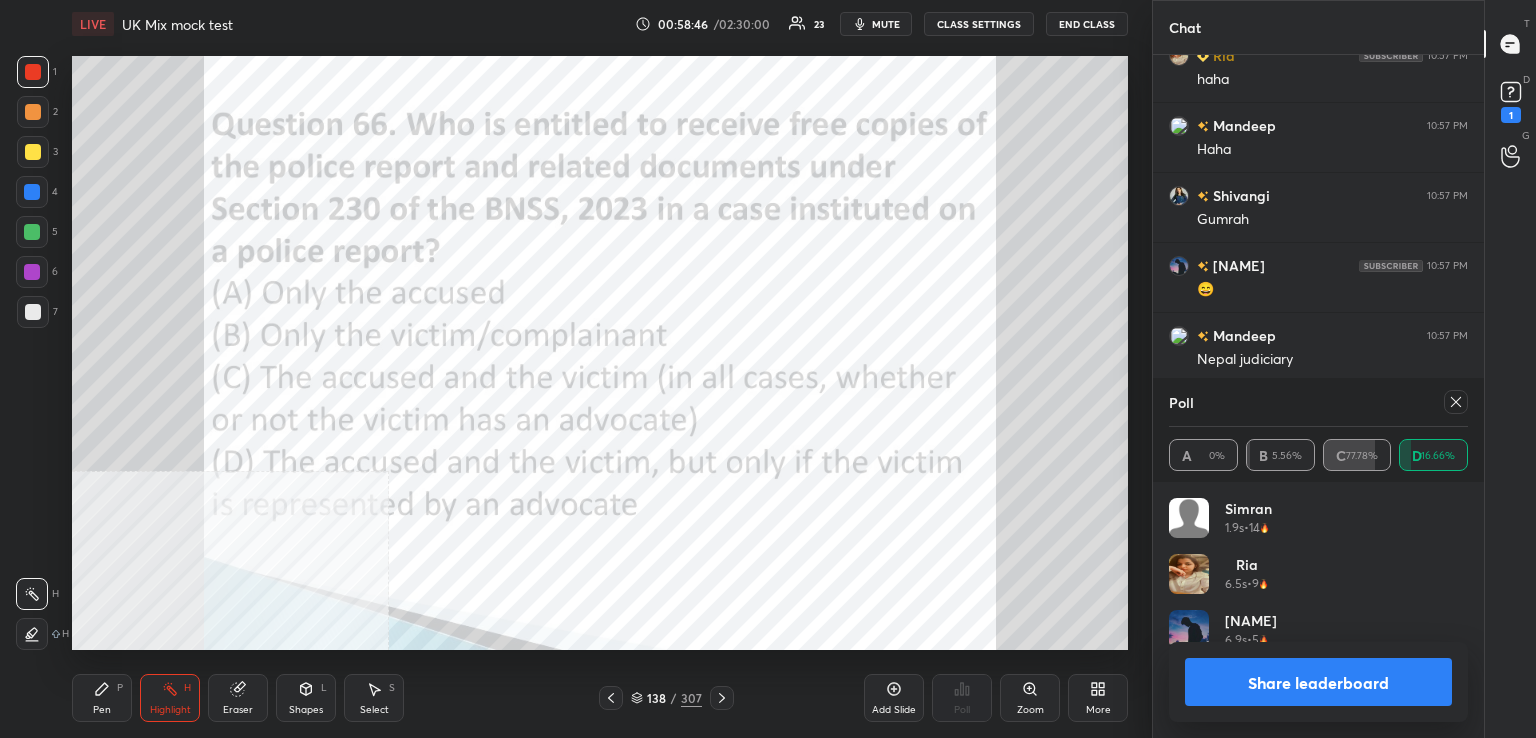 click 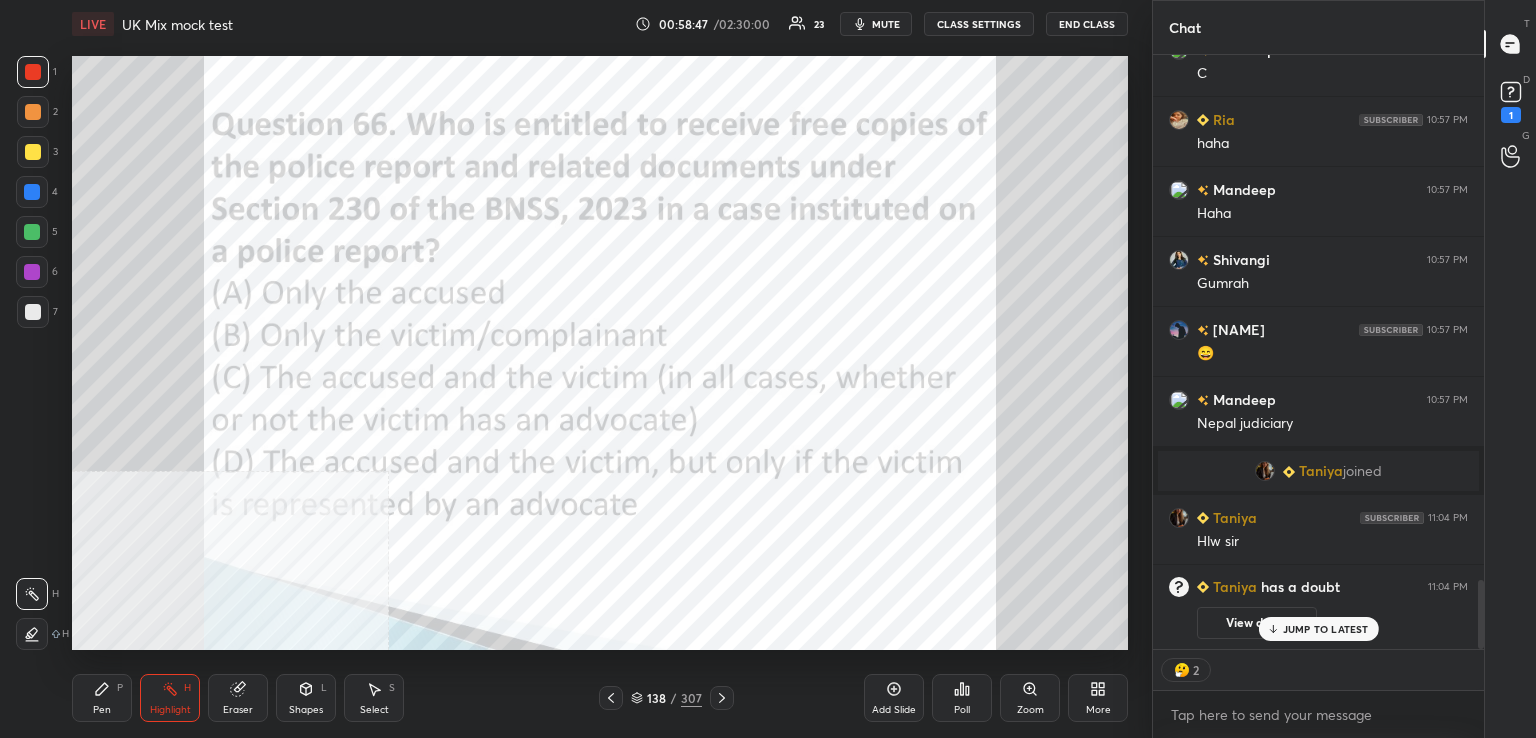 drag, startPoint x: 722, startPoint y: 701, endPoint x: 728, endPoint y: 691, distance: 11.661903 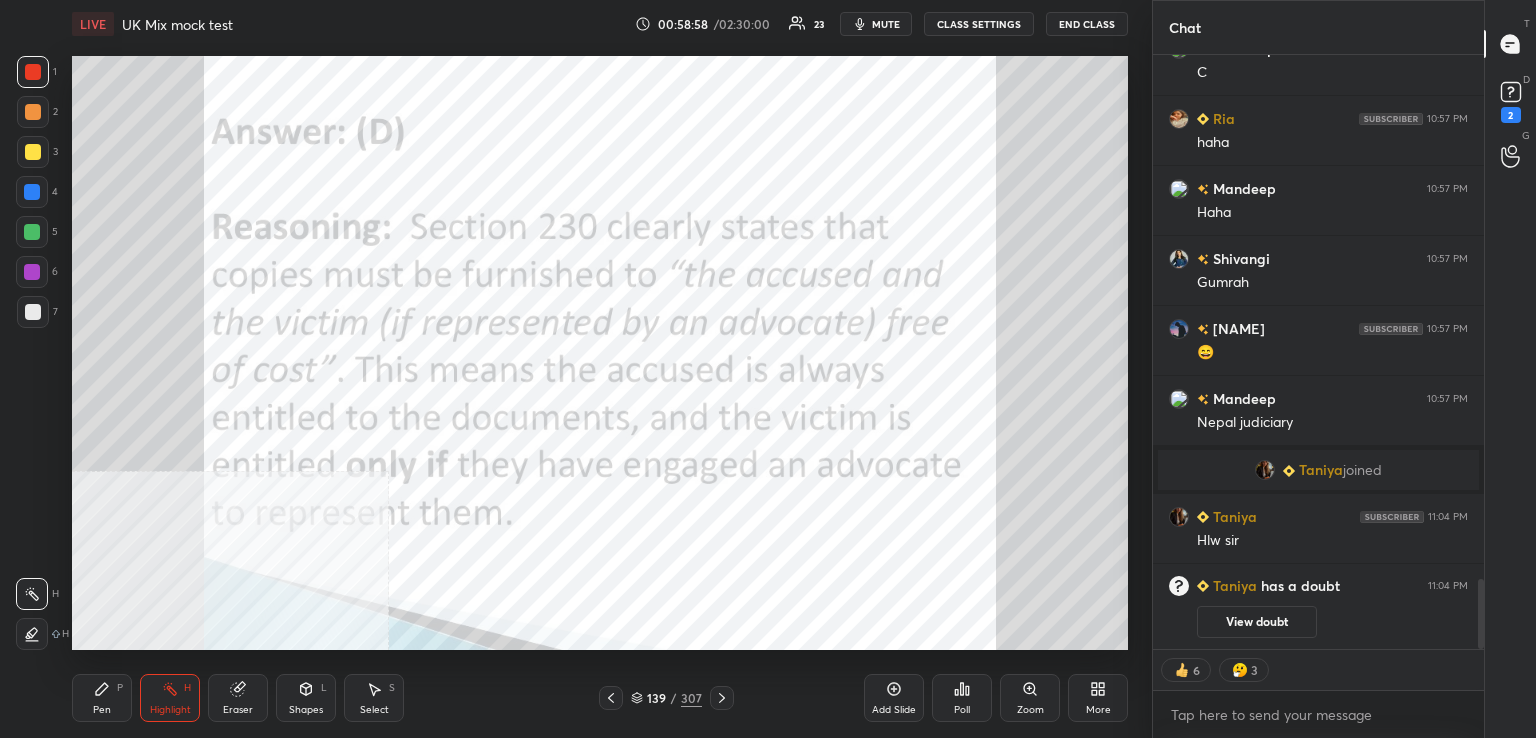 drag, startPoint x: 724, startPoint y: 701, endPoint x: 716, endPoint y: 694, distance: 10.630146 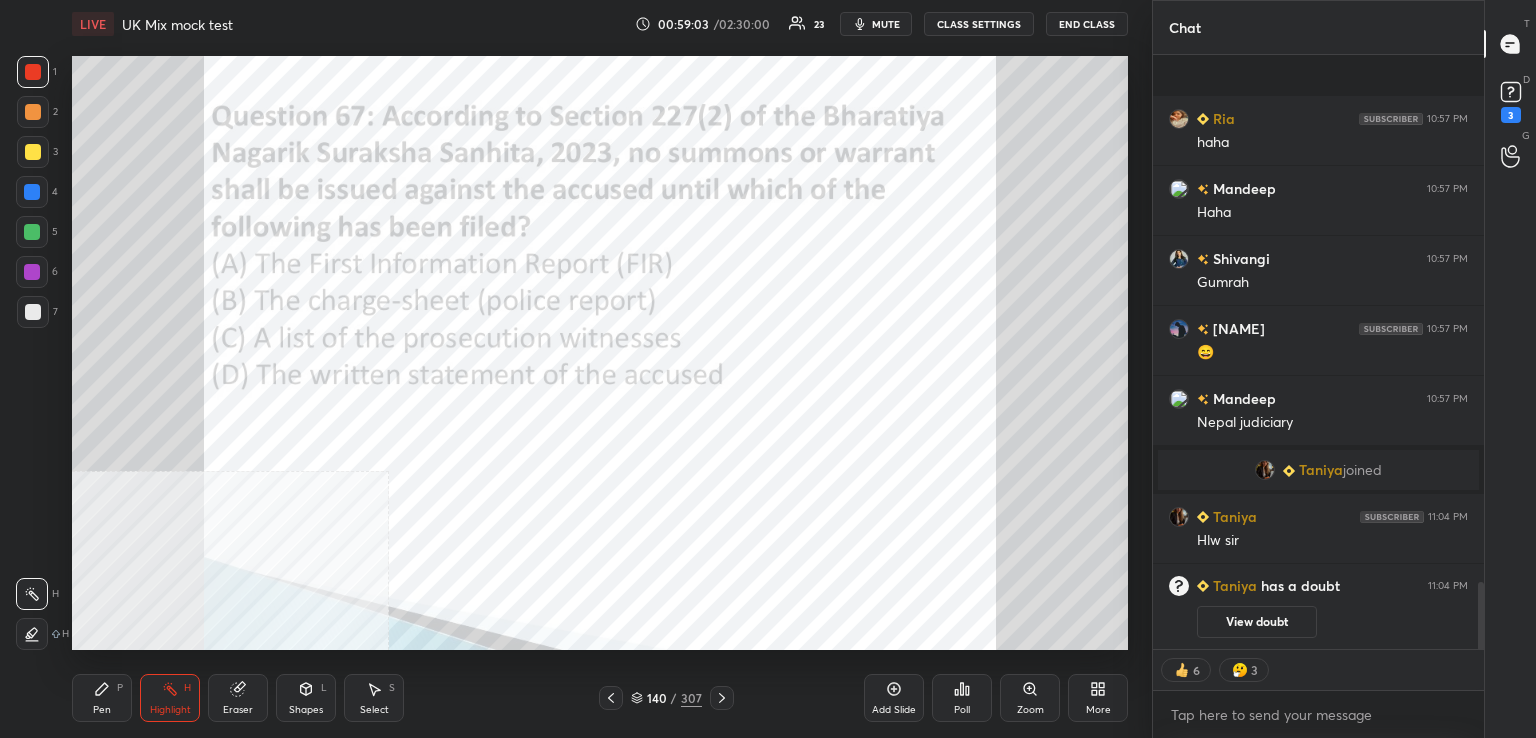 scroll, scrollTop: 4655, scrollLeft: 0, axis: vertical 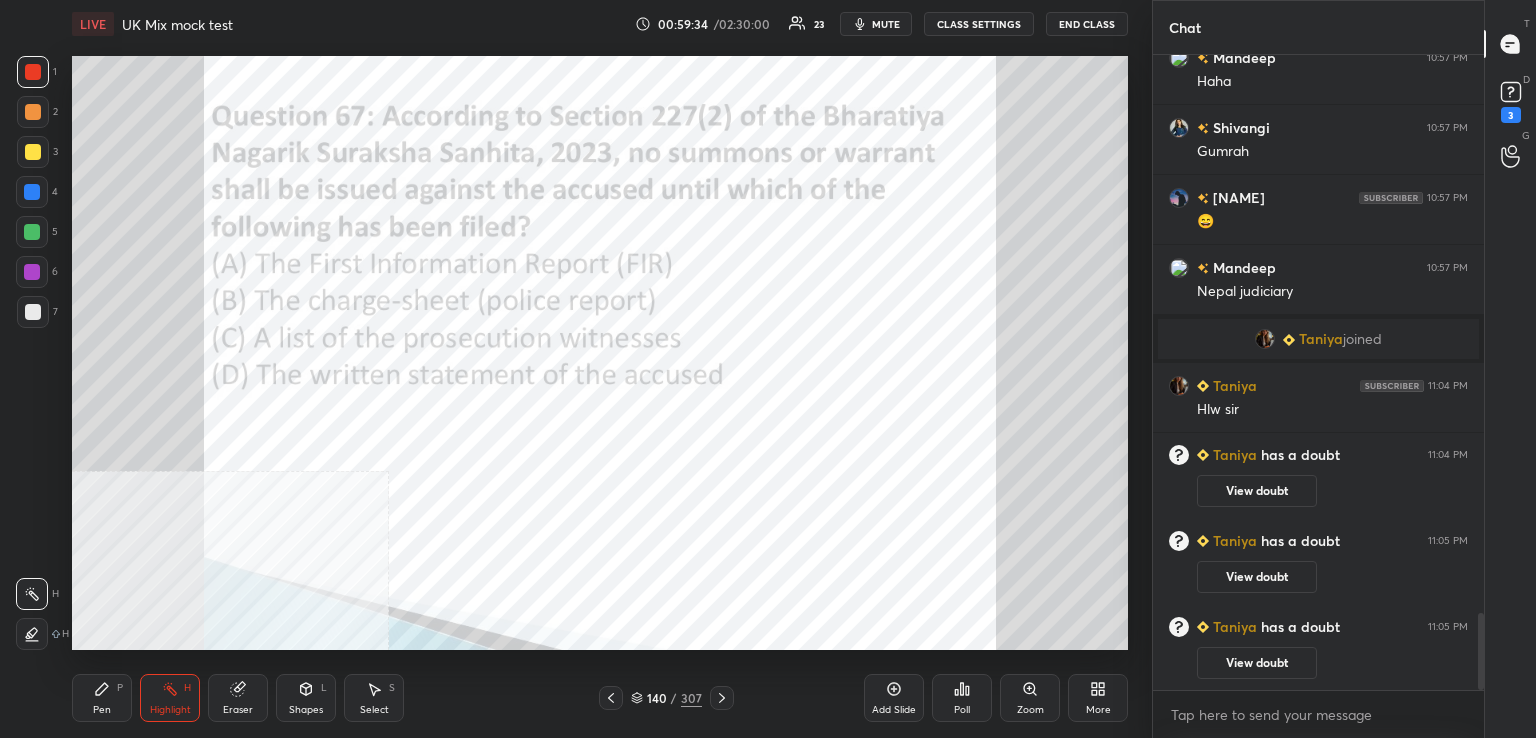 click on "Poll" at bounding box center (962, 698) 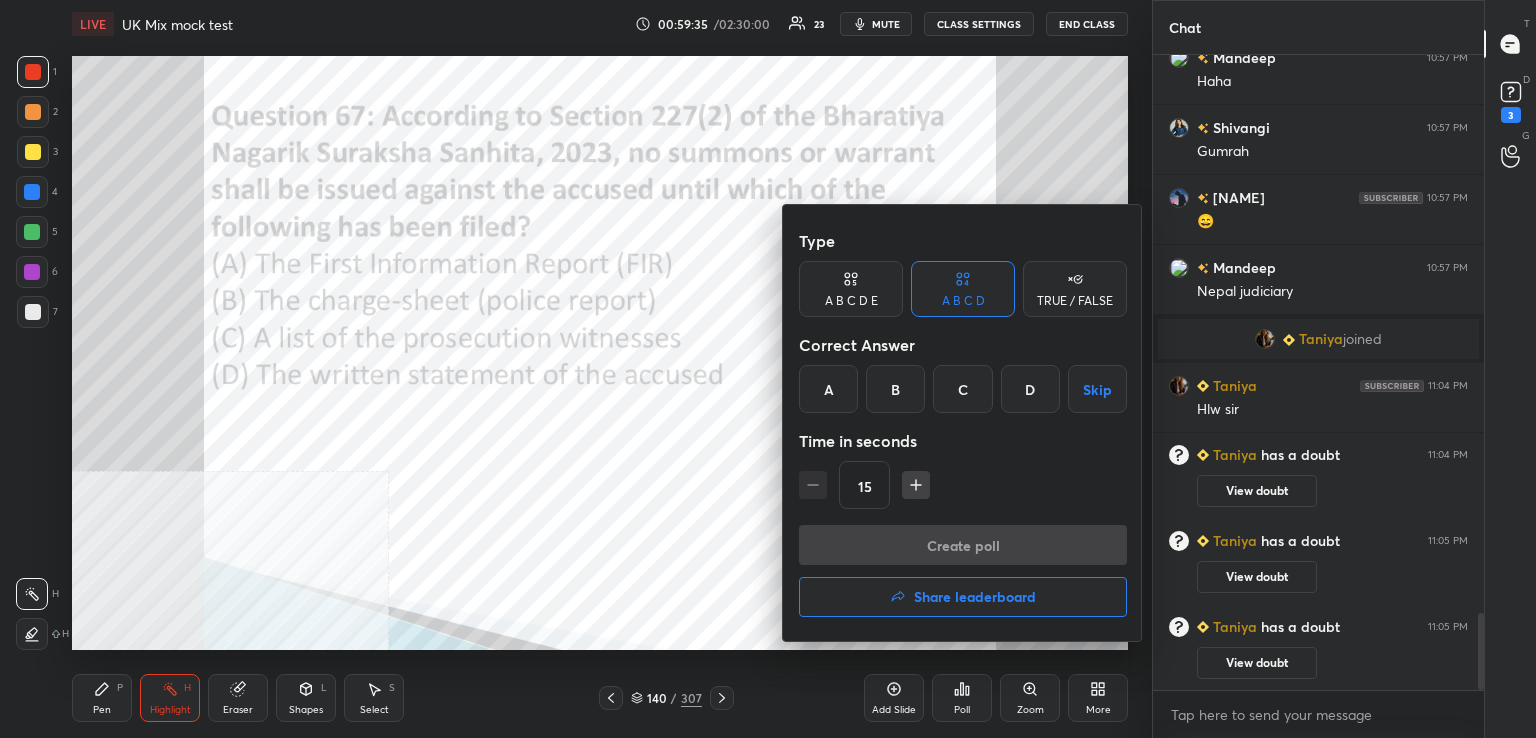 drag, startPoint x: 964, startPoint y: 390, endPoint x: 937, endPoint y: 429, distance: 47.434166 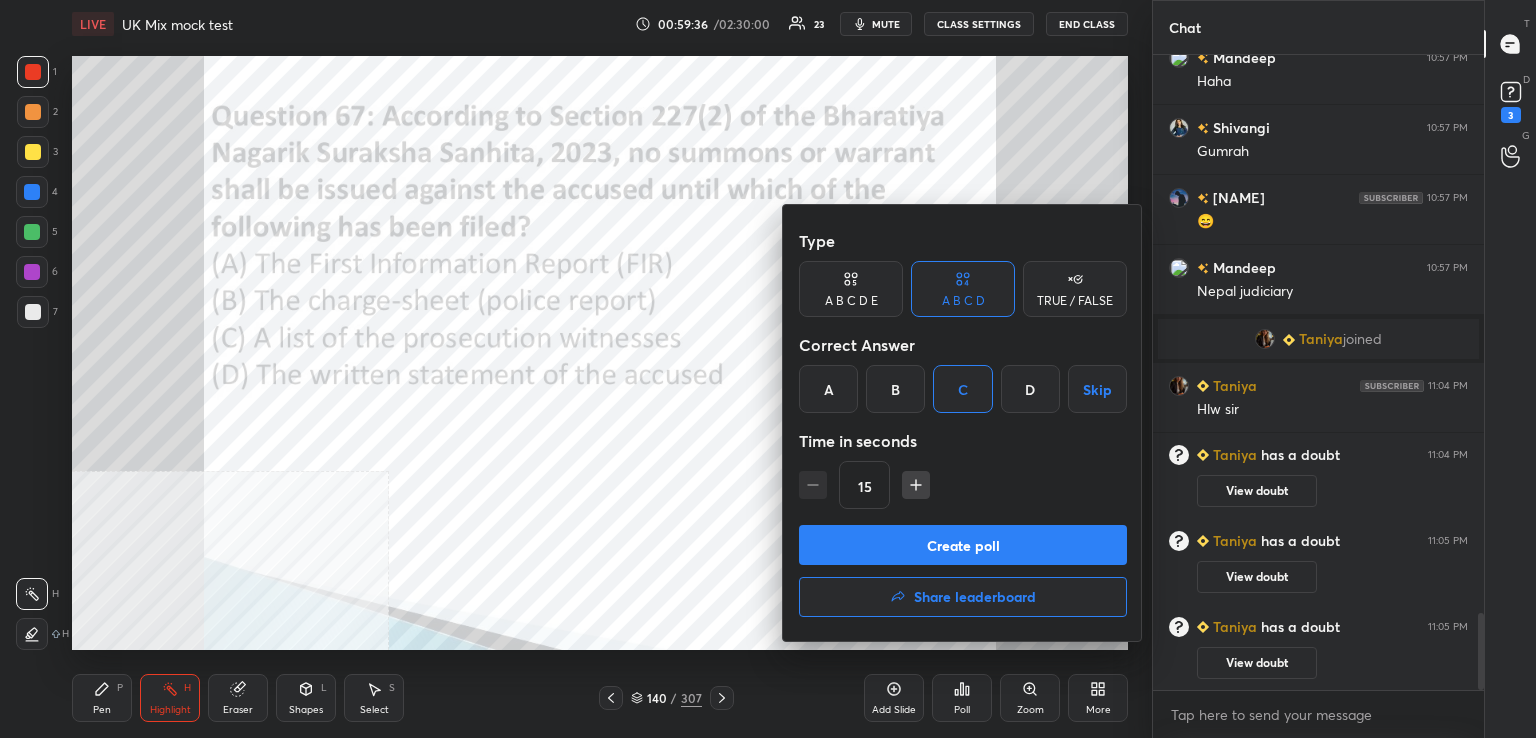 drag, startPoint x: 926, startPoint y: 547, endPoint x: 880, endPoint y: 514, distance: 56.61272 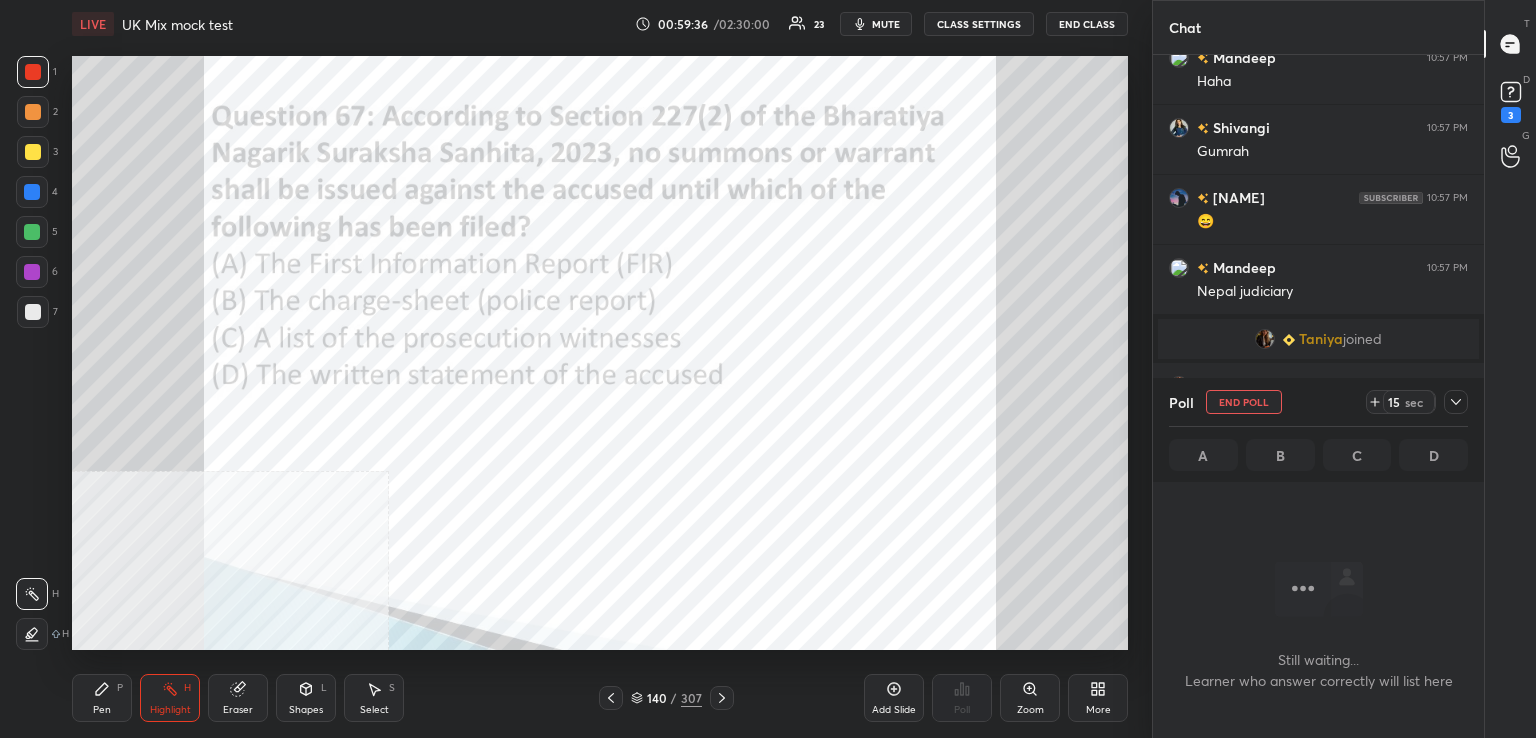 scroll, scrollTop: 532, scrollLeft: 325, axis: both 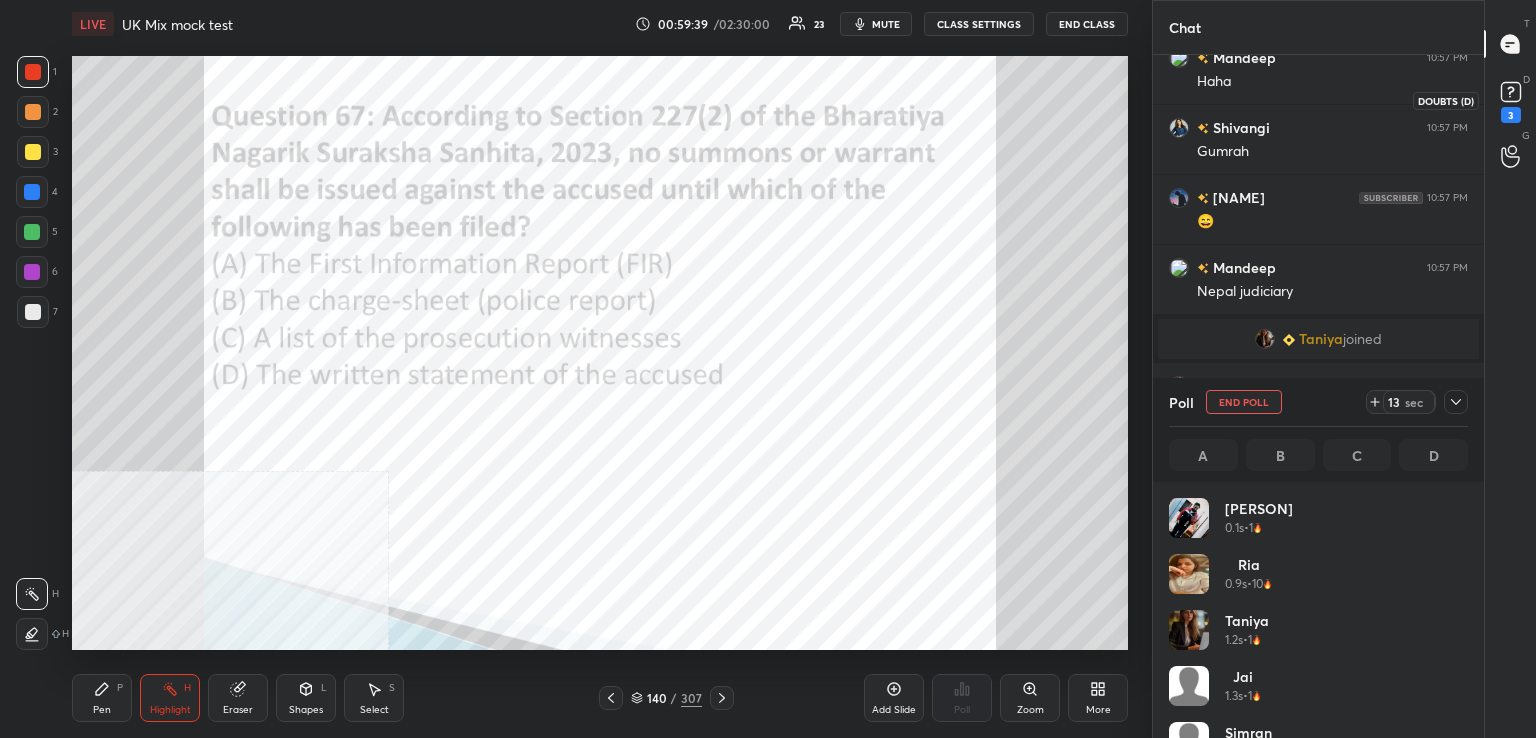 click on "3" at bounding box center [1511, 100] 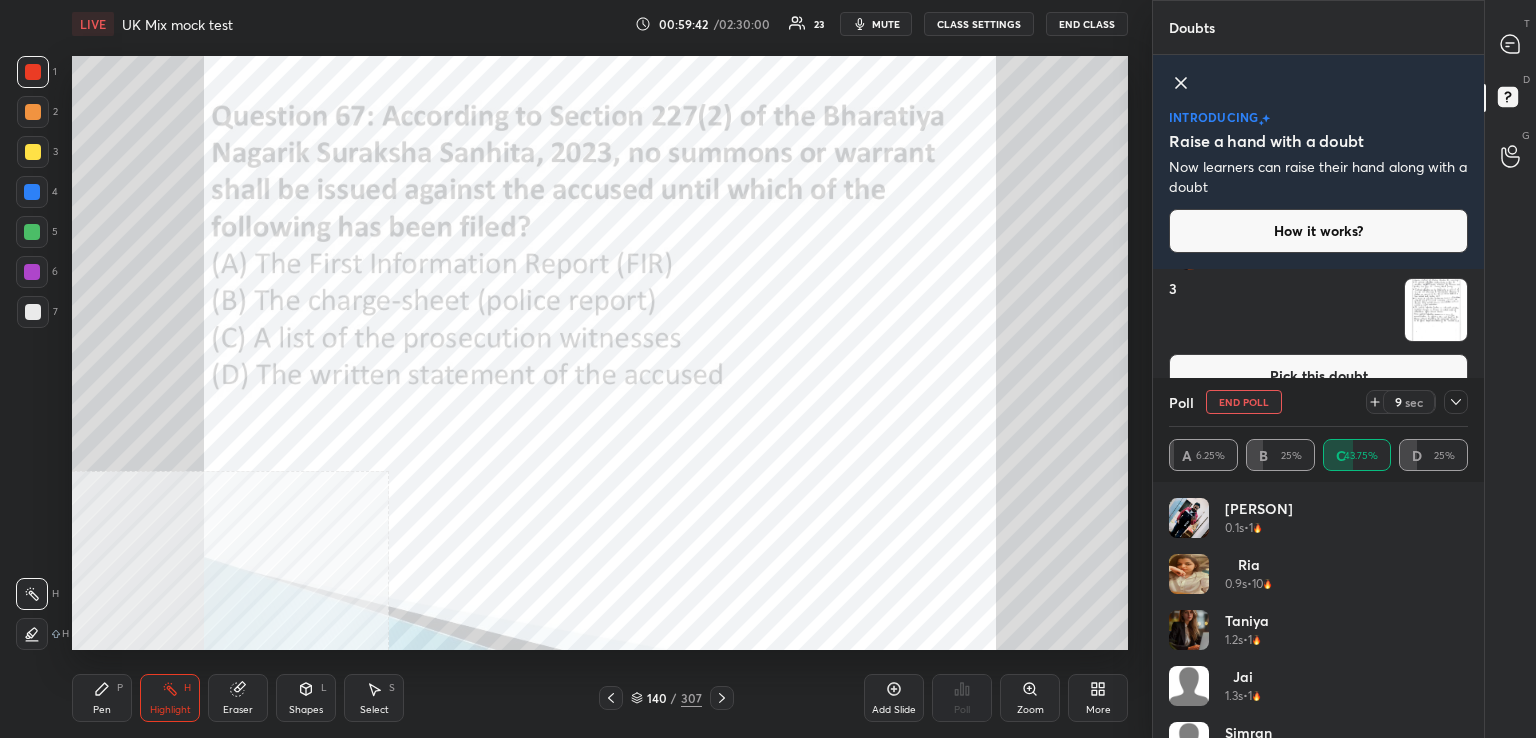 scroll, scrollTop: 0, scrollLeft: 0, axis: both 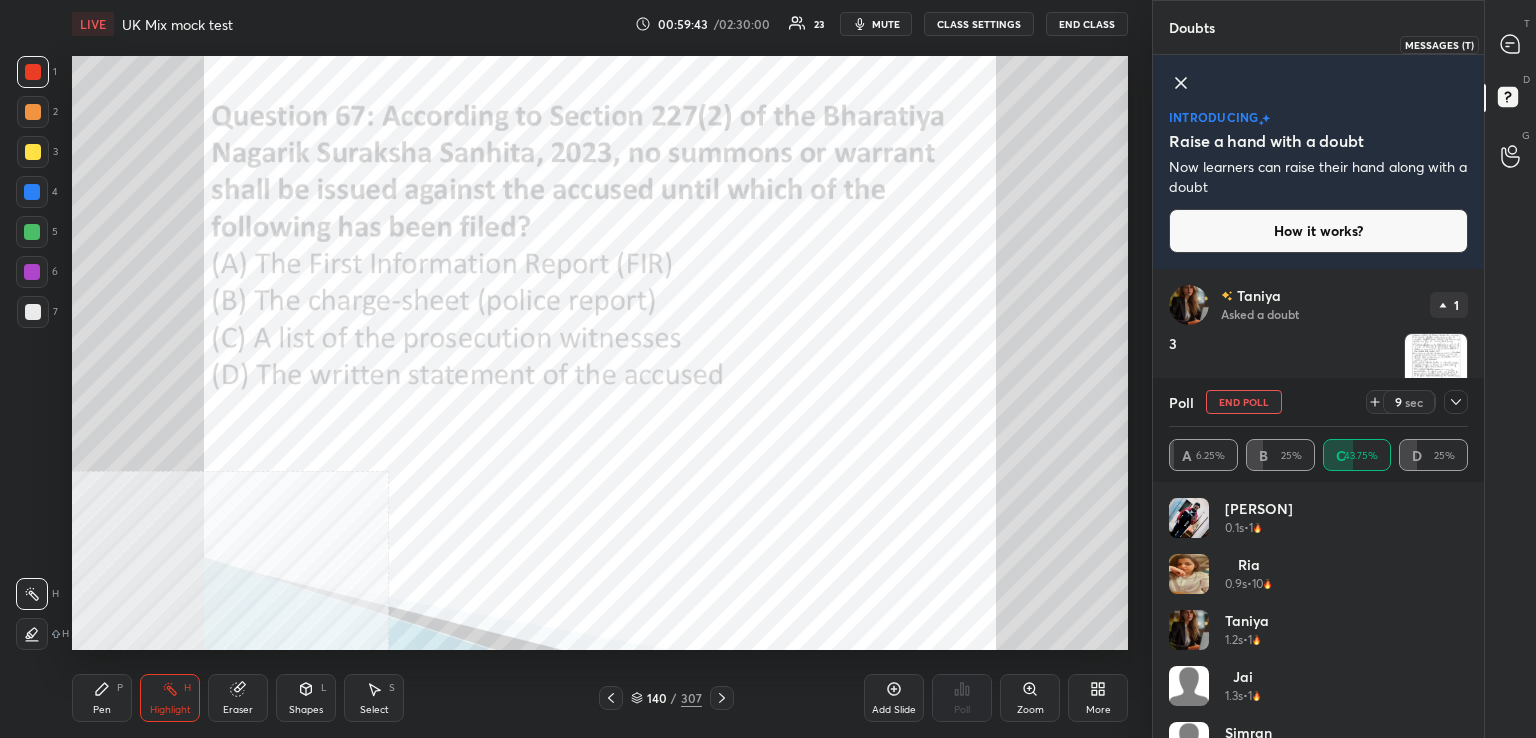 drag, startPoint x: 1516, startPoint y: 32, endPoint x: 1500, endPoint y: 45, distance: 20.615528 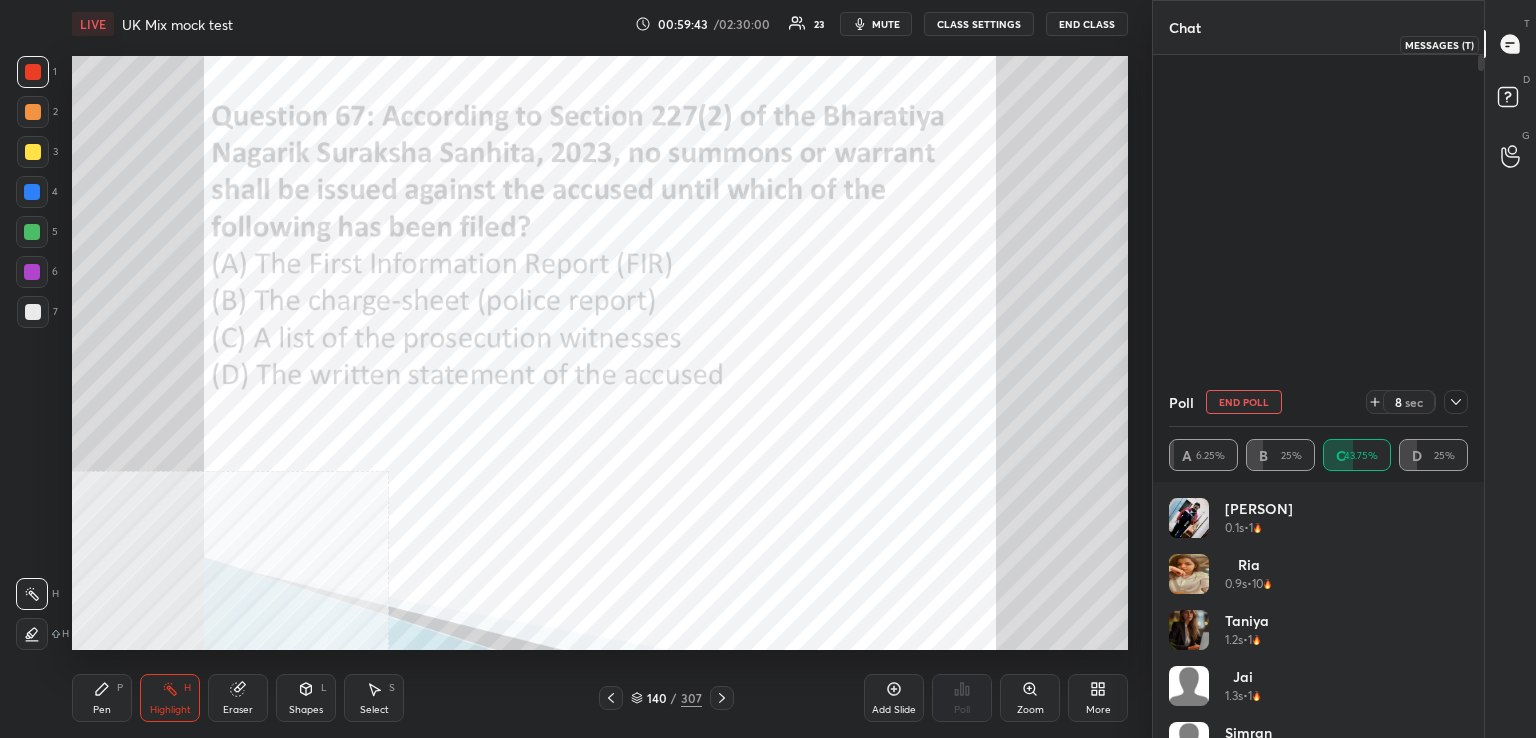 scroll, scrollTop: 5104, scrollLeft: 0, axis: vertical 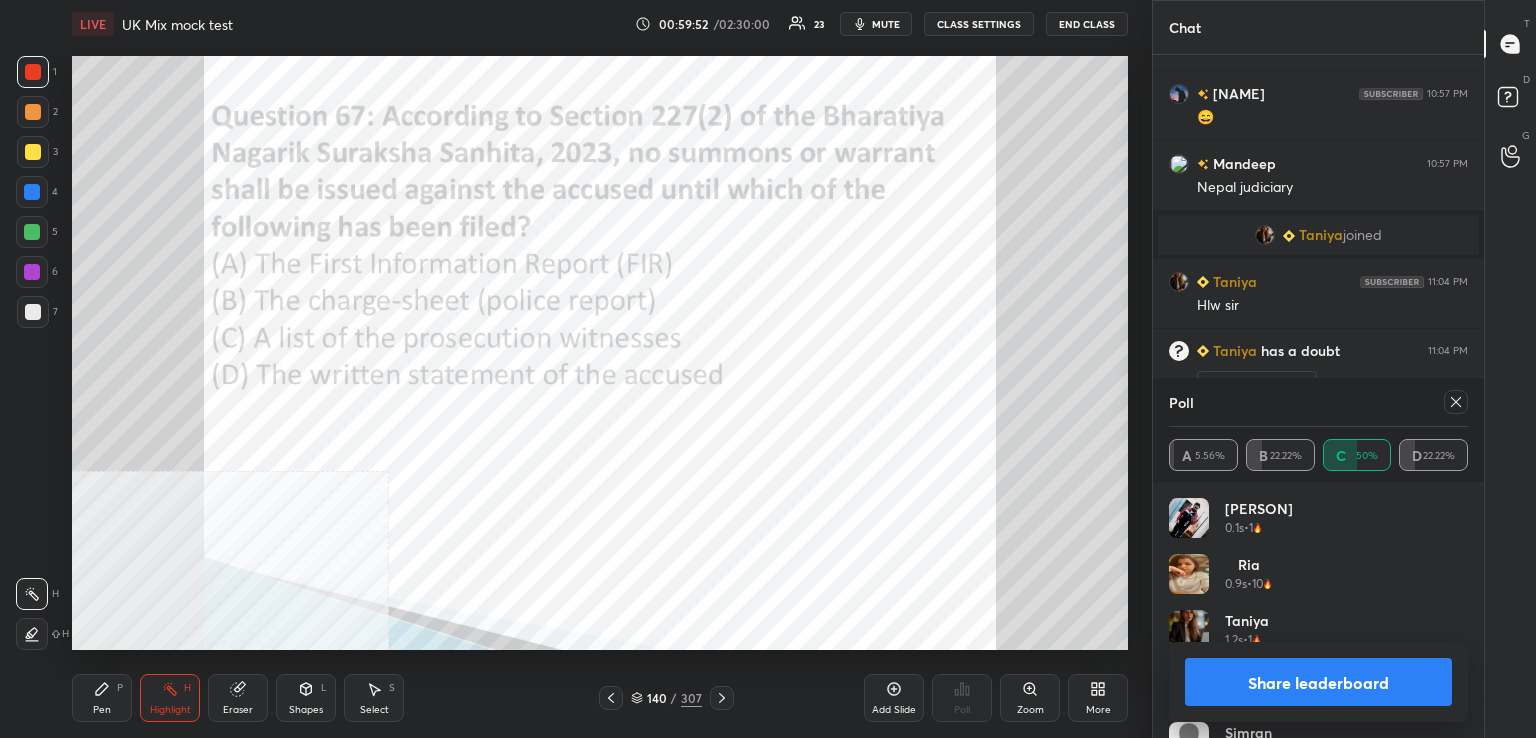 drag, startPoint x: 1457, startPoint y: 397, endPoint x: 1389, endPoint y: 398, distance: 68.007355 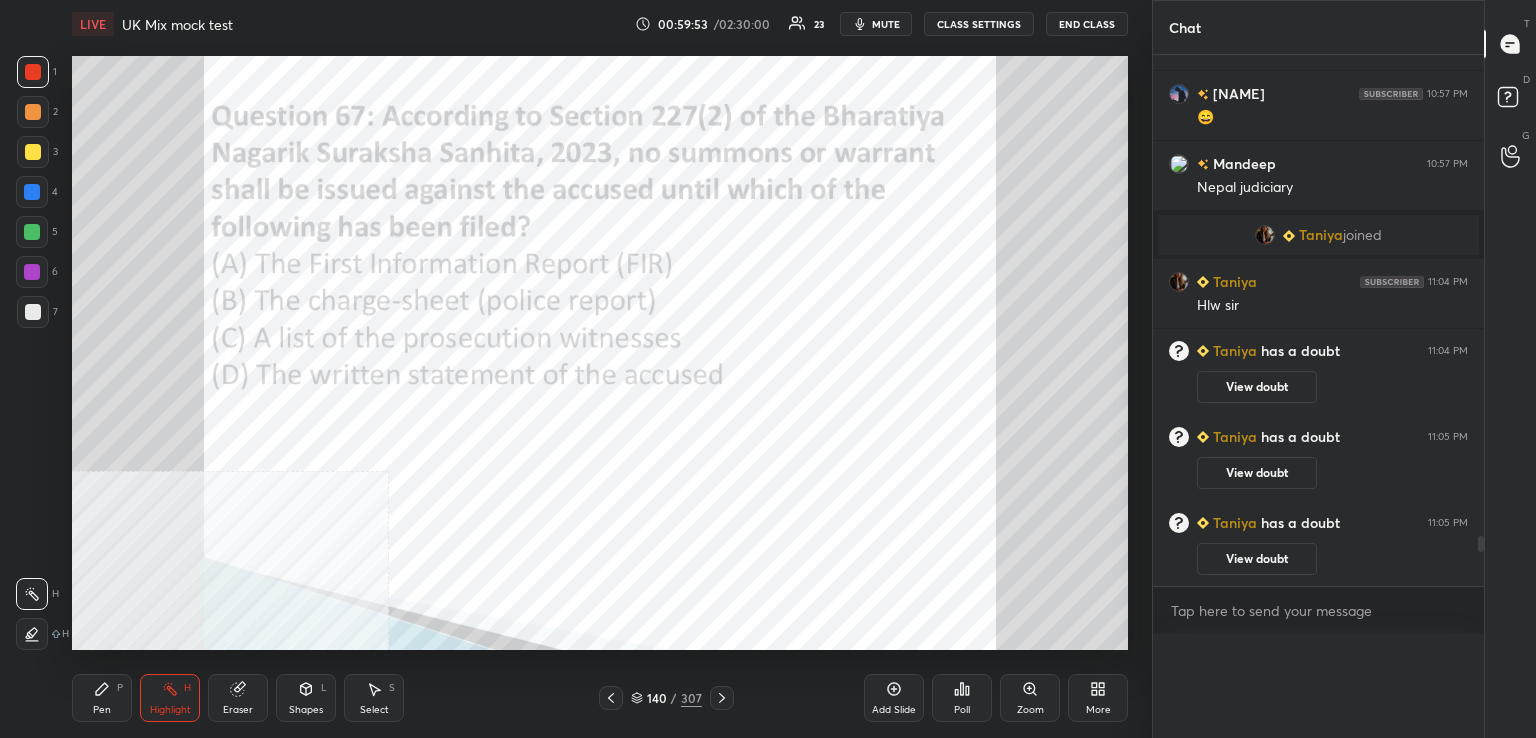 scroll, scrollTop: 120, scrollLeft: 293, axis: both 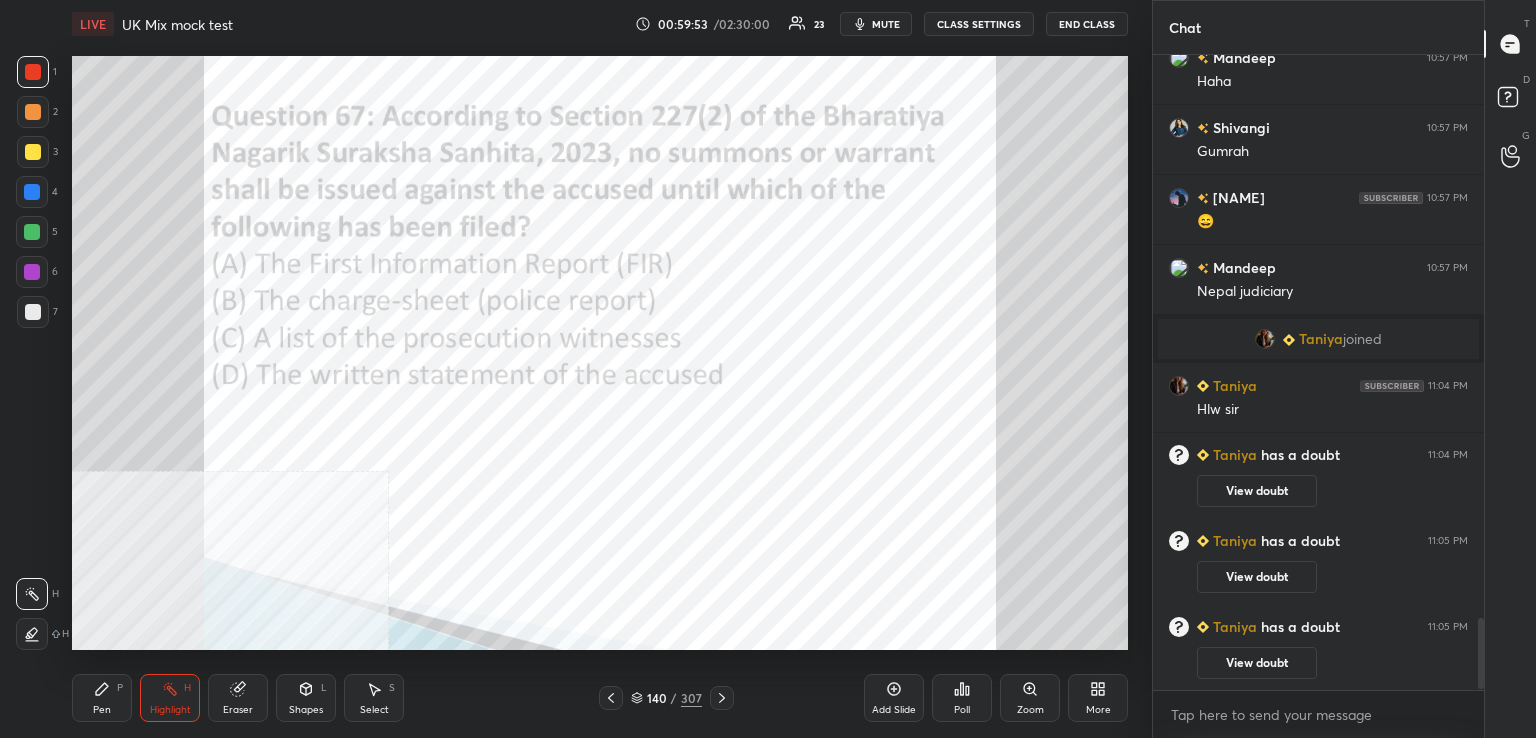click 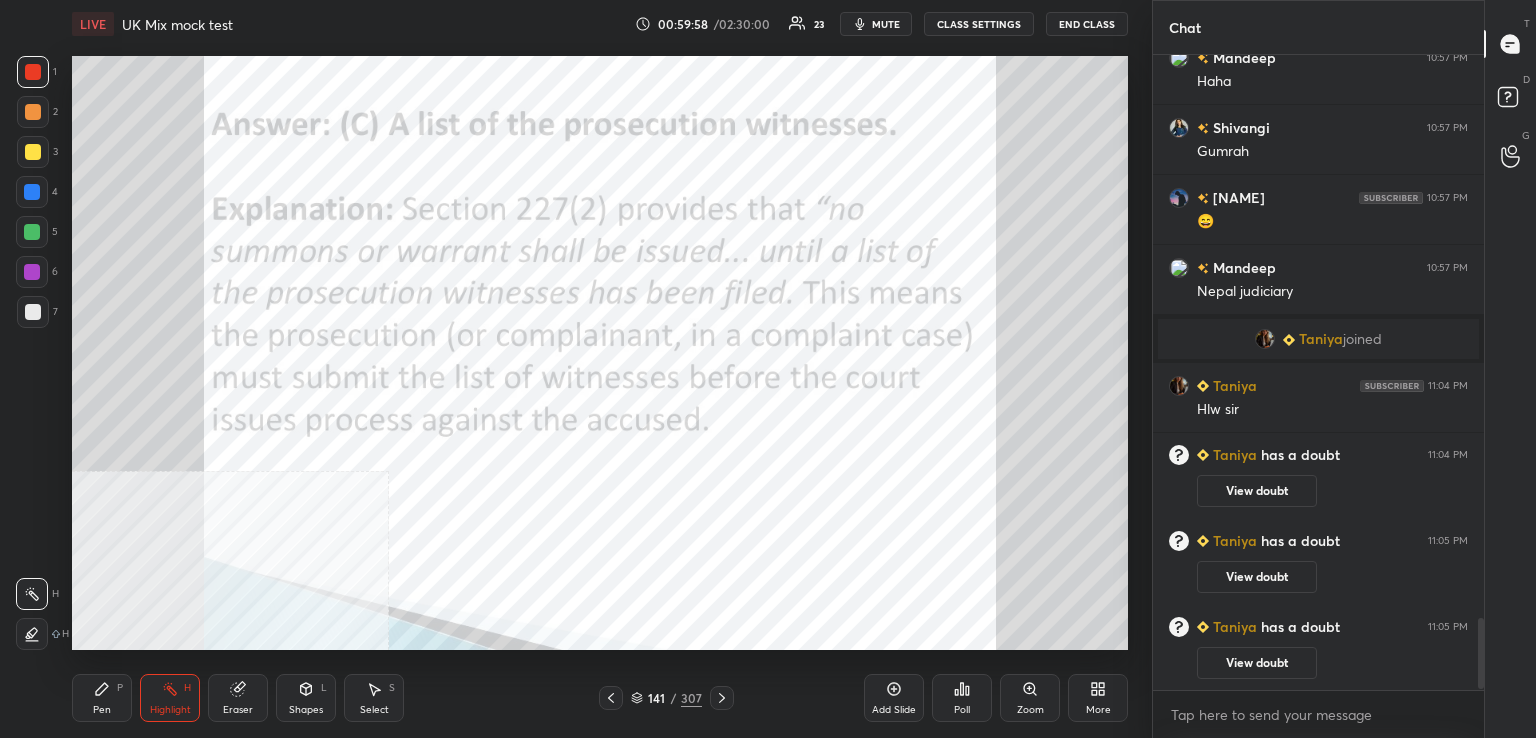 click 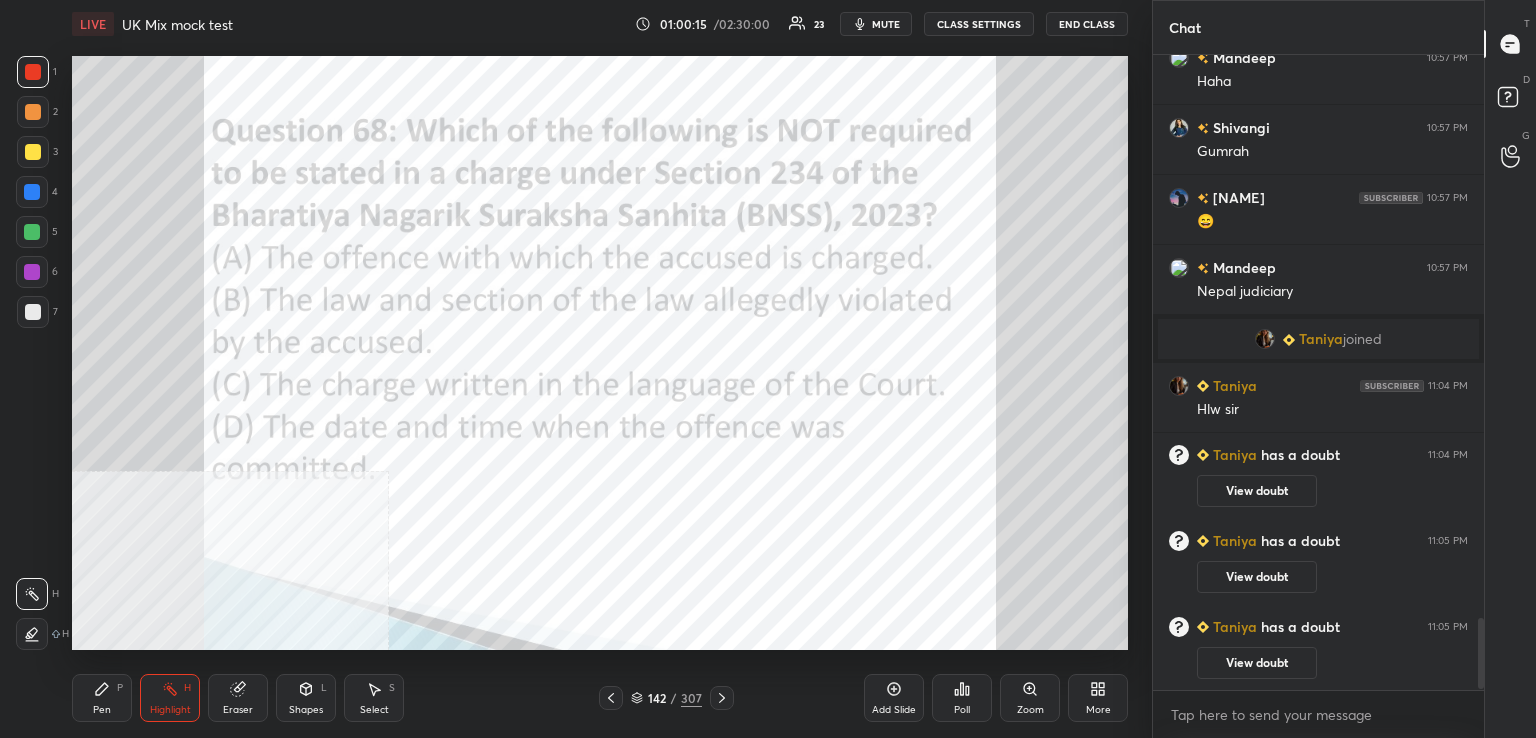click on "Poll" at bounding box center [962, 698] 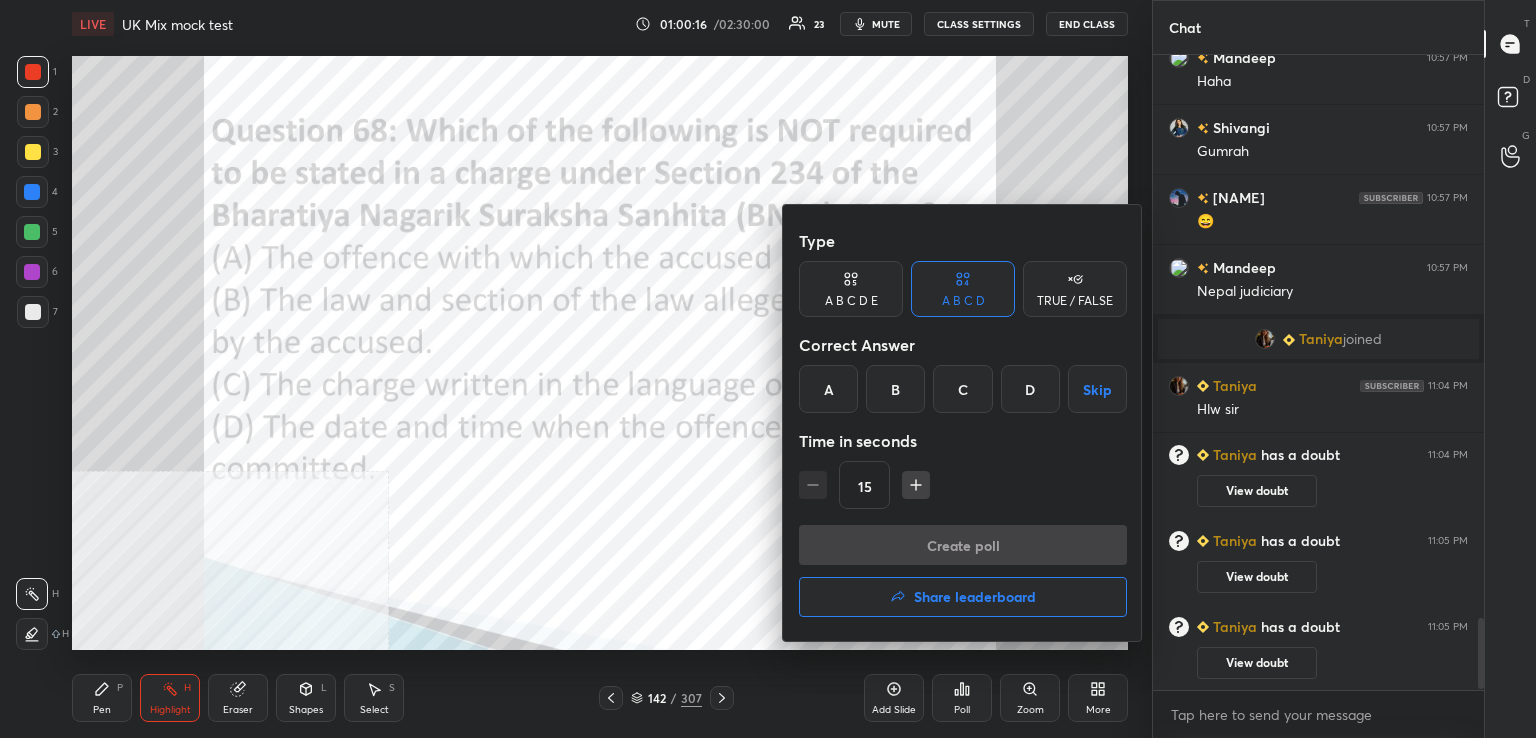 drag, startPoint x: 1022, startPoint y: 394, endPoint x: 976, endPoint y: 459, distance: 79.630394 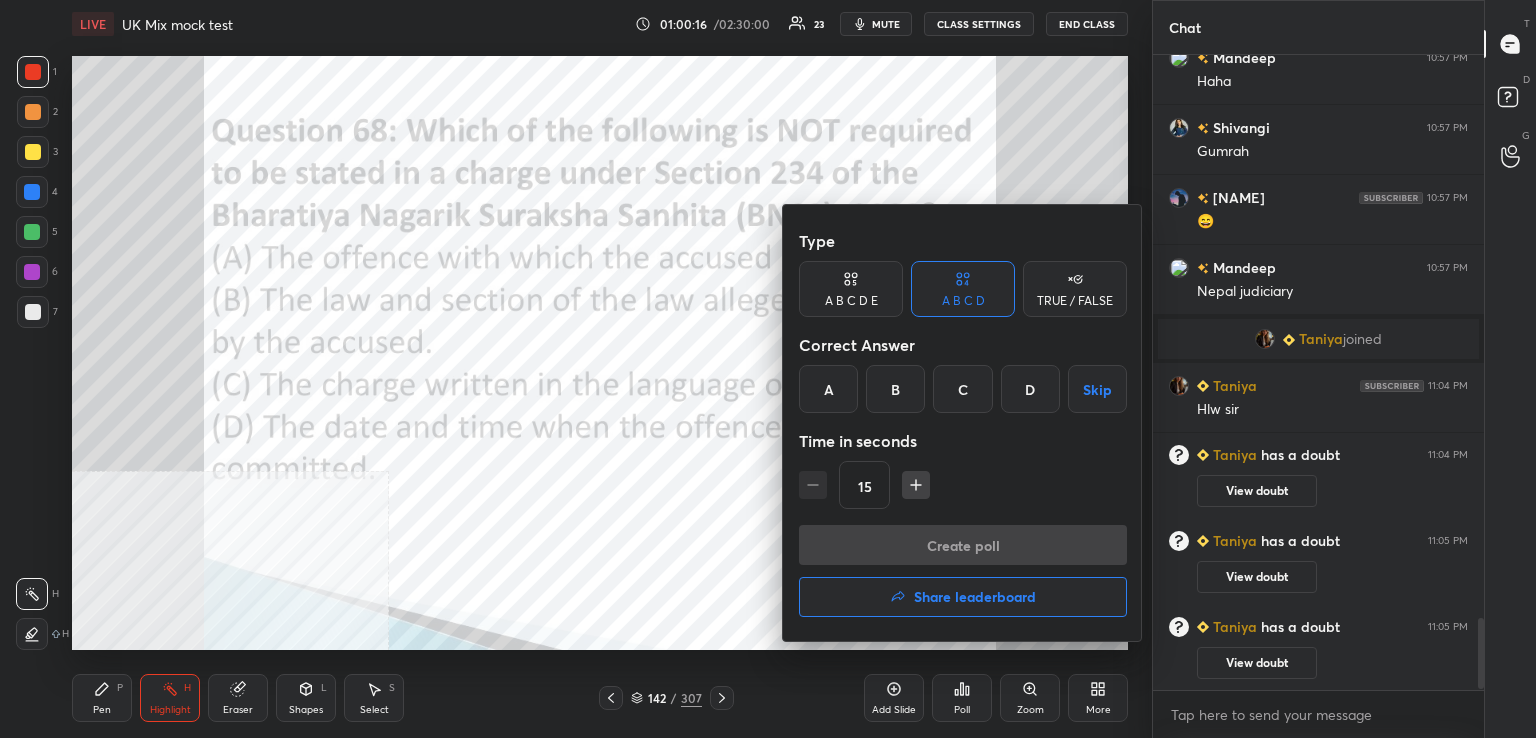 click on "D" at bounding box center (1030, 389) 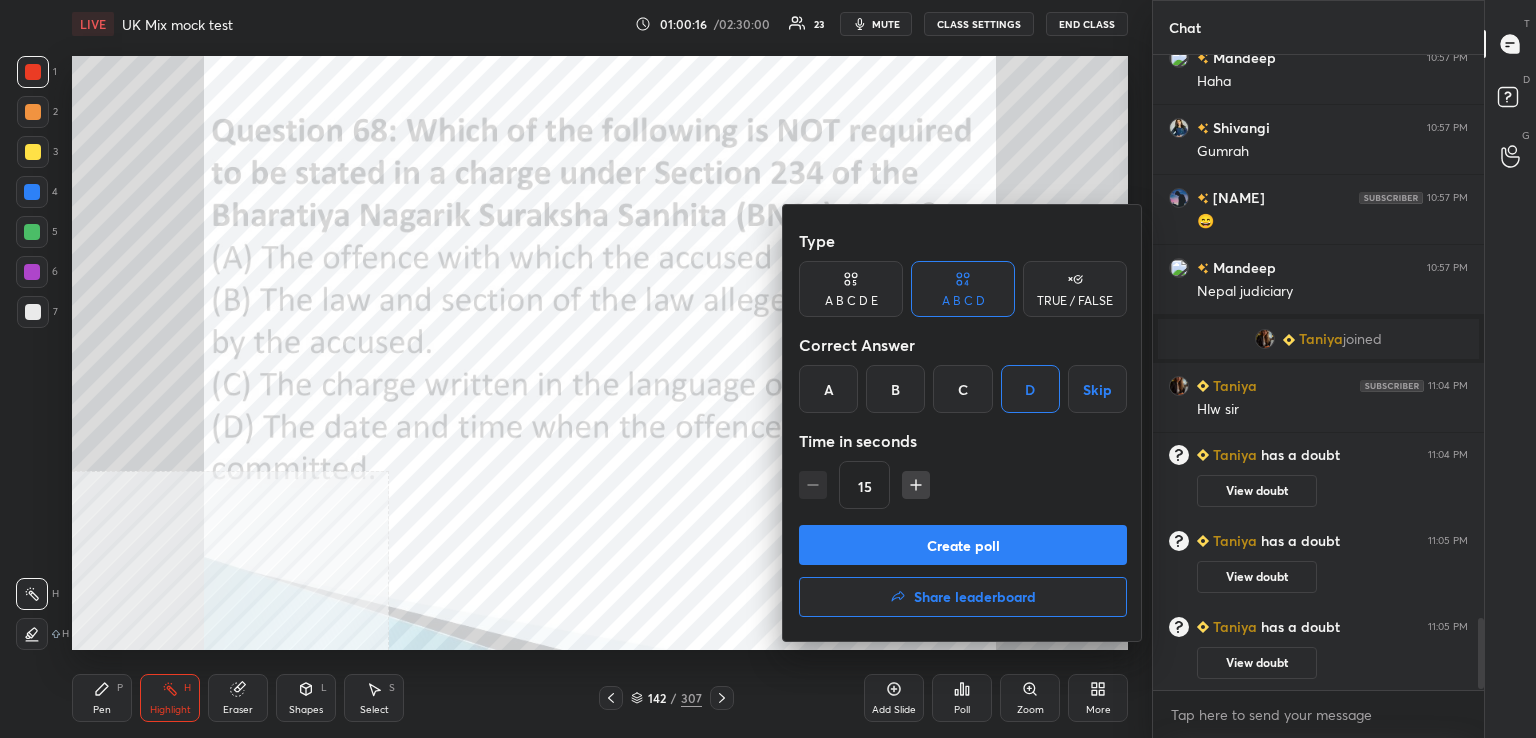 click on "Create poll" at bounding box center (963, 545) 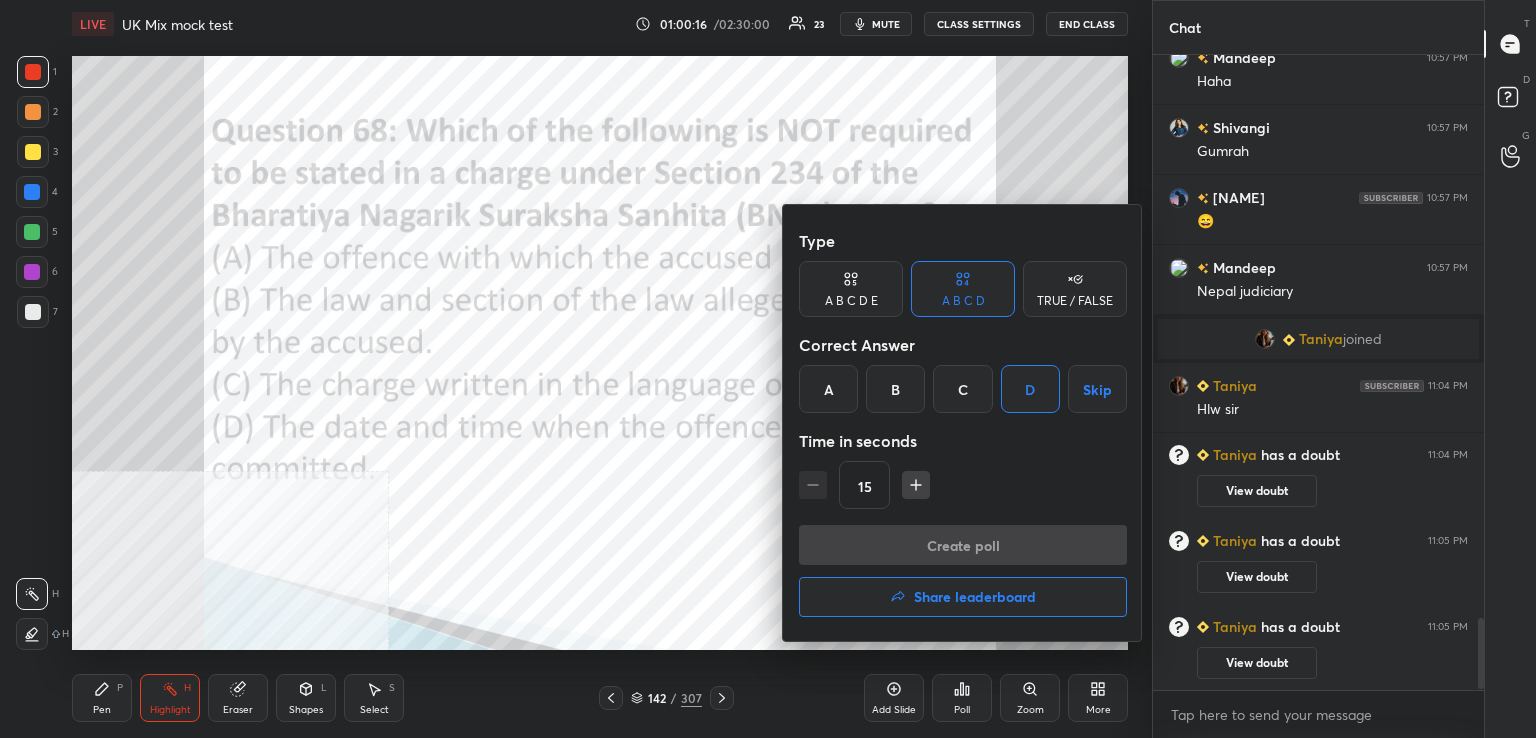 scroll, scrollTop: 588, scrollLeft: 325, axis: both 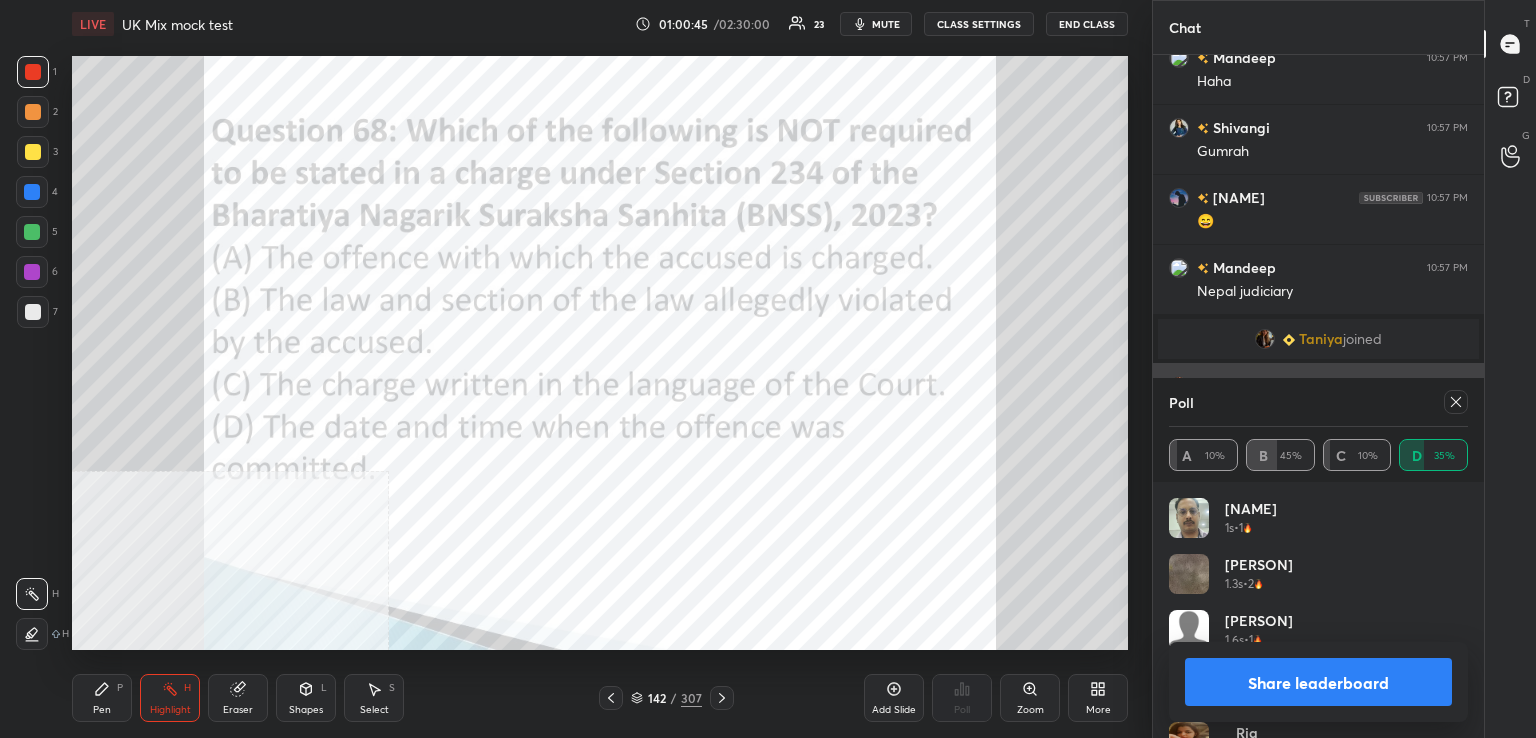 drag, startPoint x: 1462, startPoint y: 396, endPoint x: 1355, endPoint y: 422, distance: 110.11358 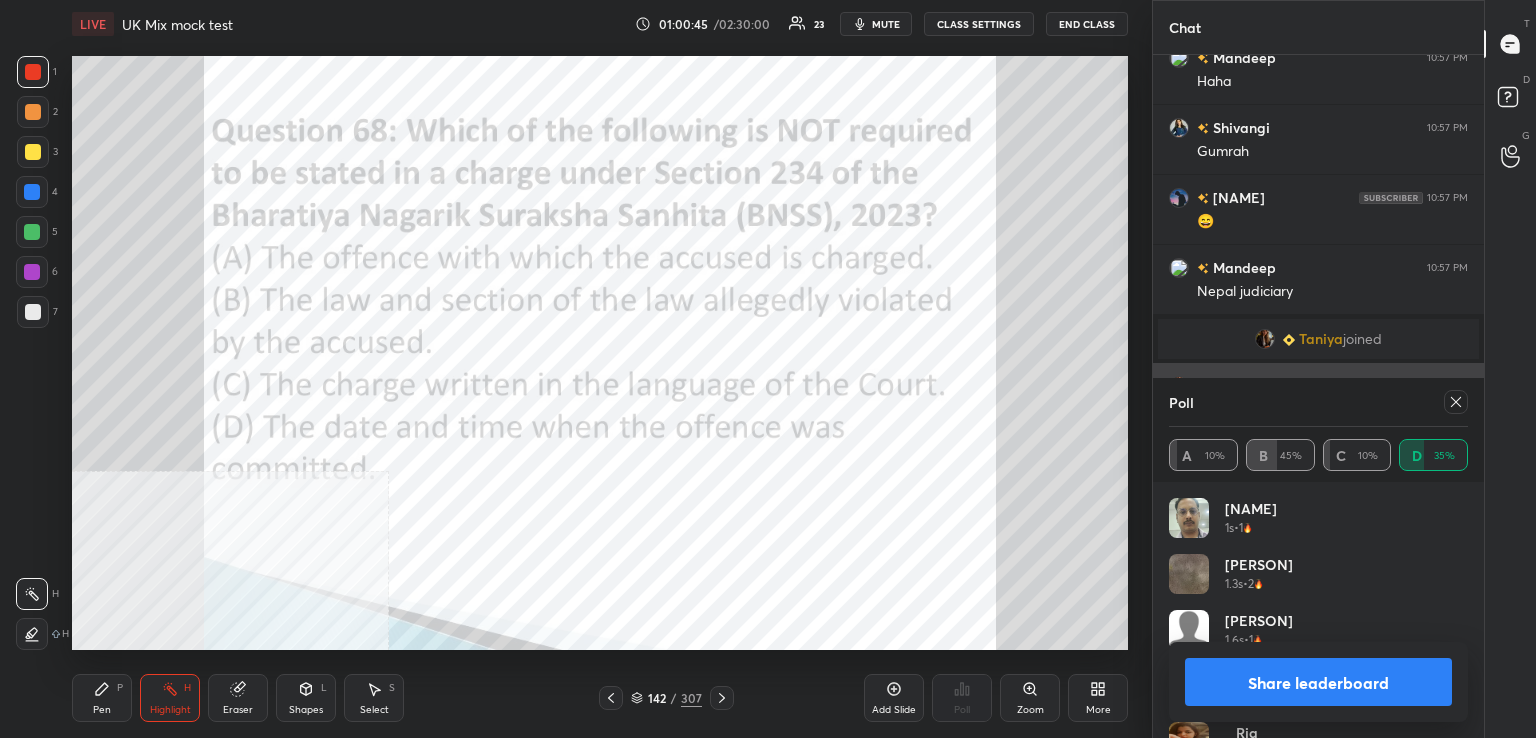 click 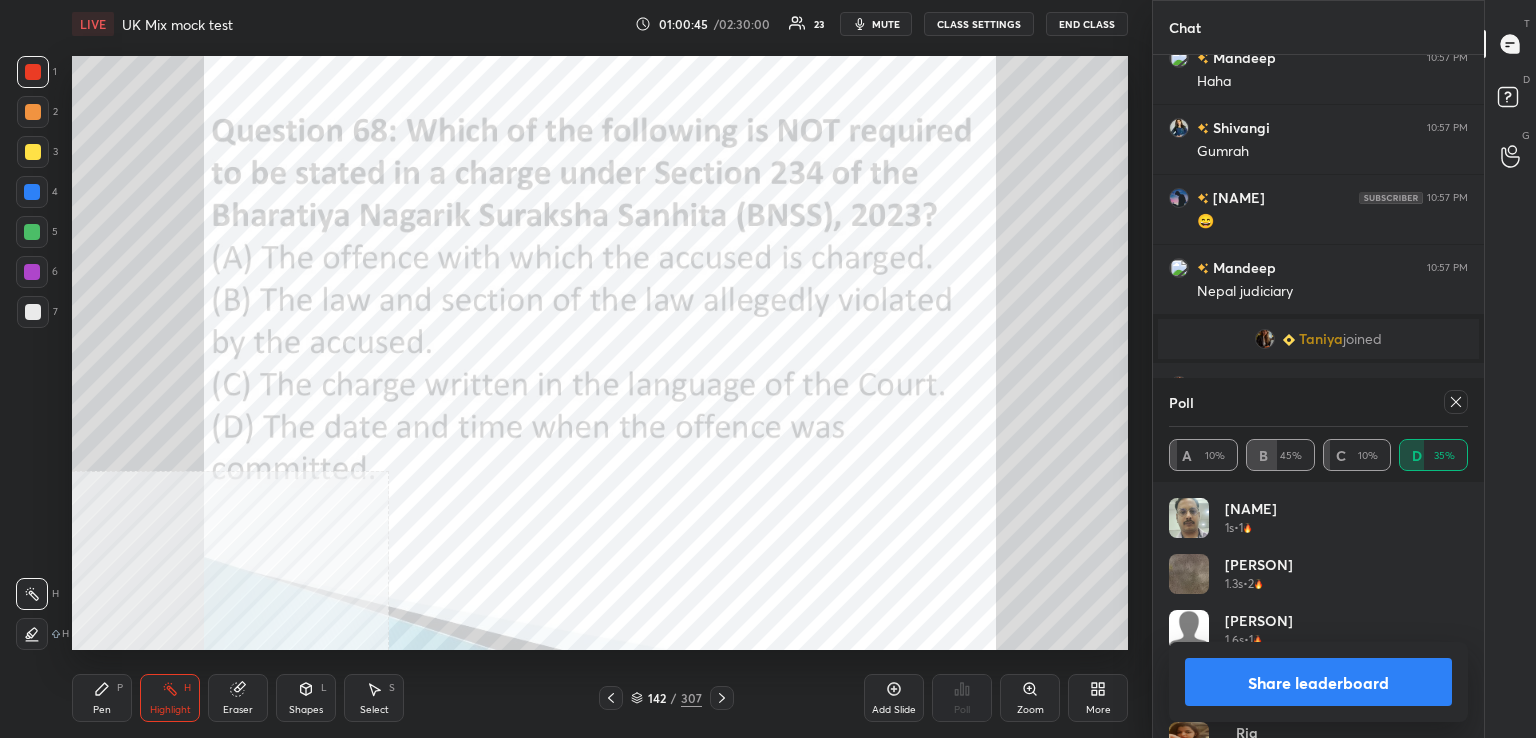 scroll, scrollTop: 88, scrollLeft: 293, axis: both 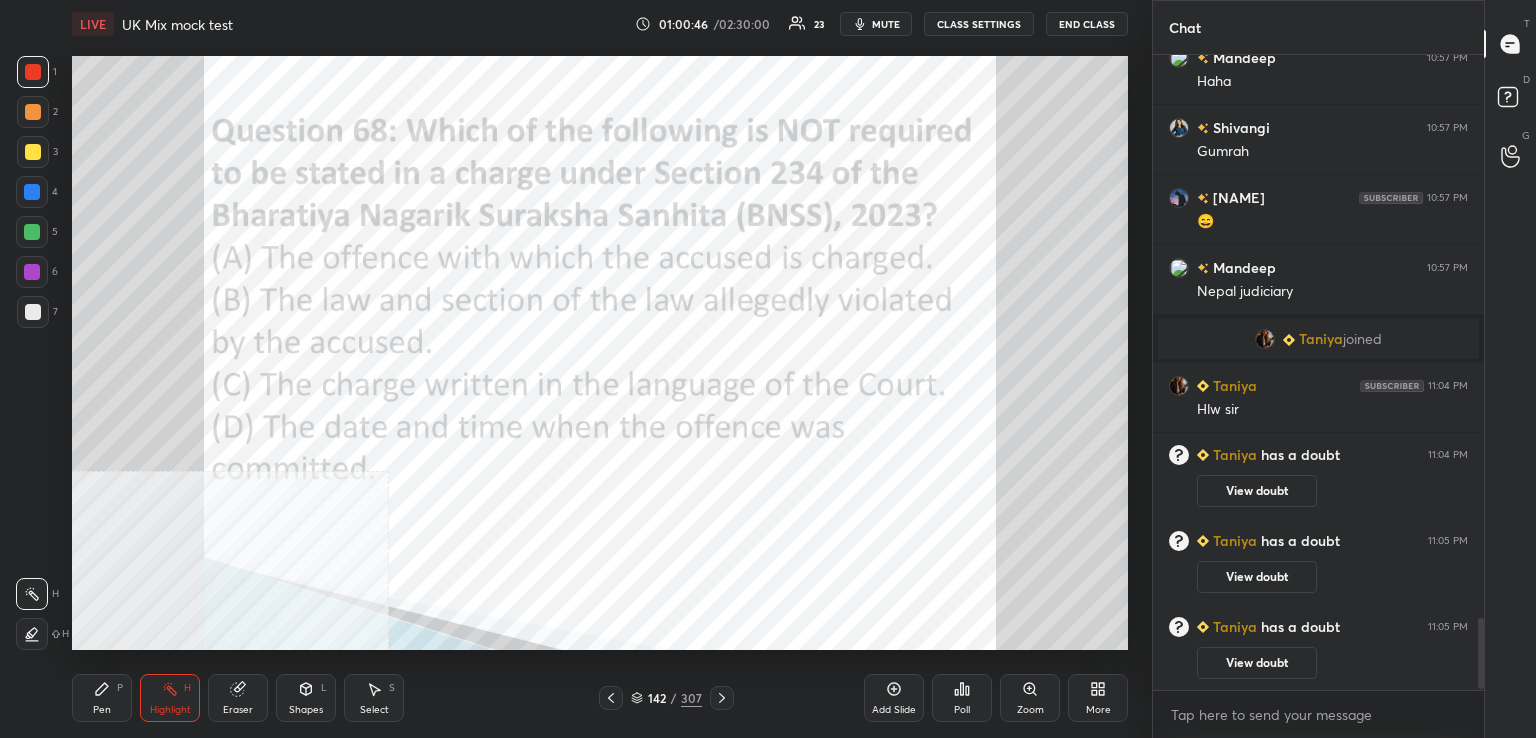 click 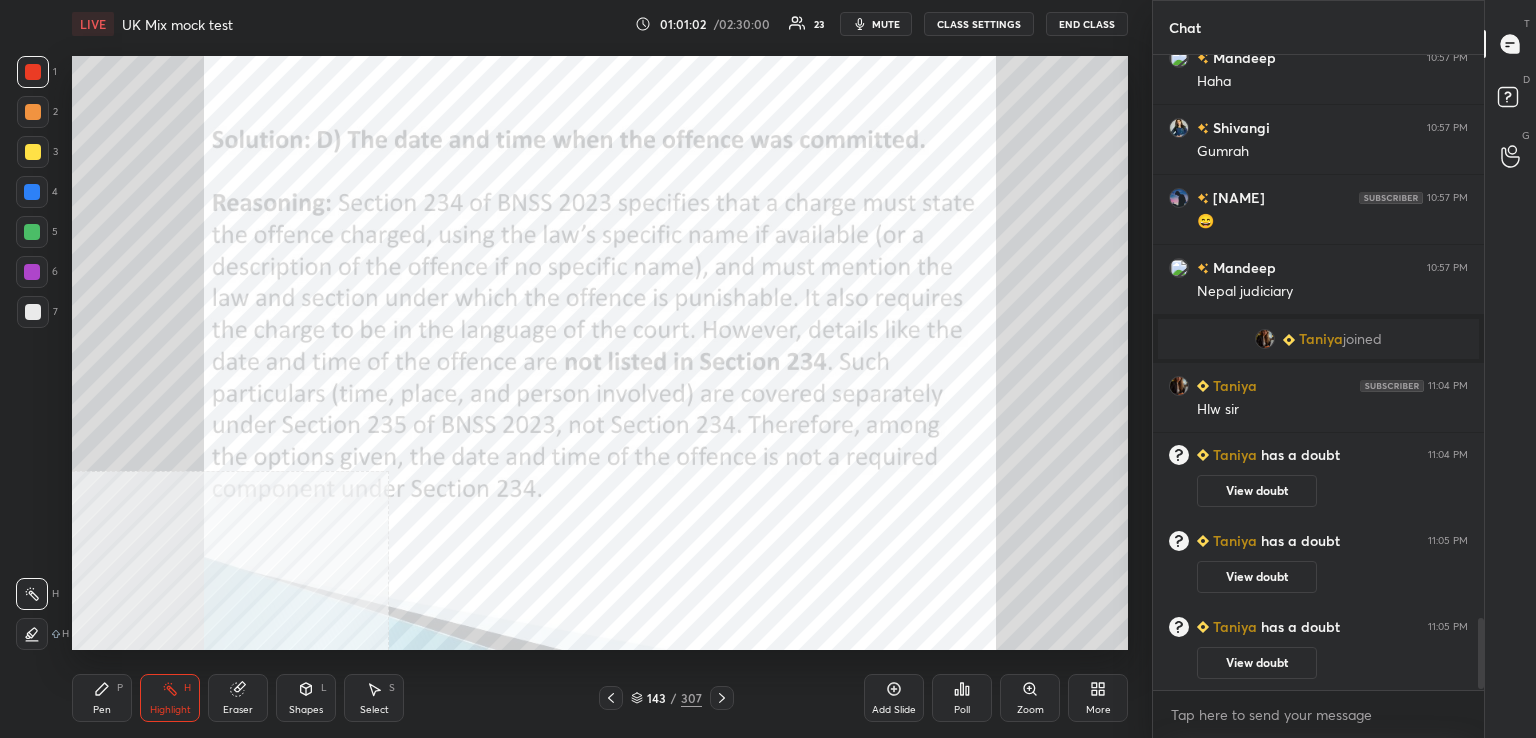 click 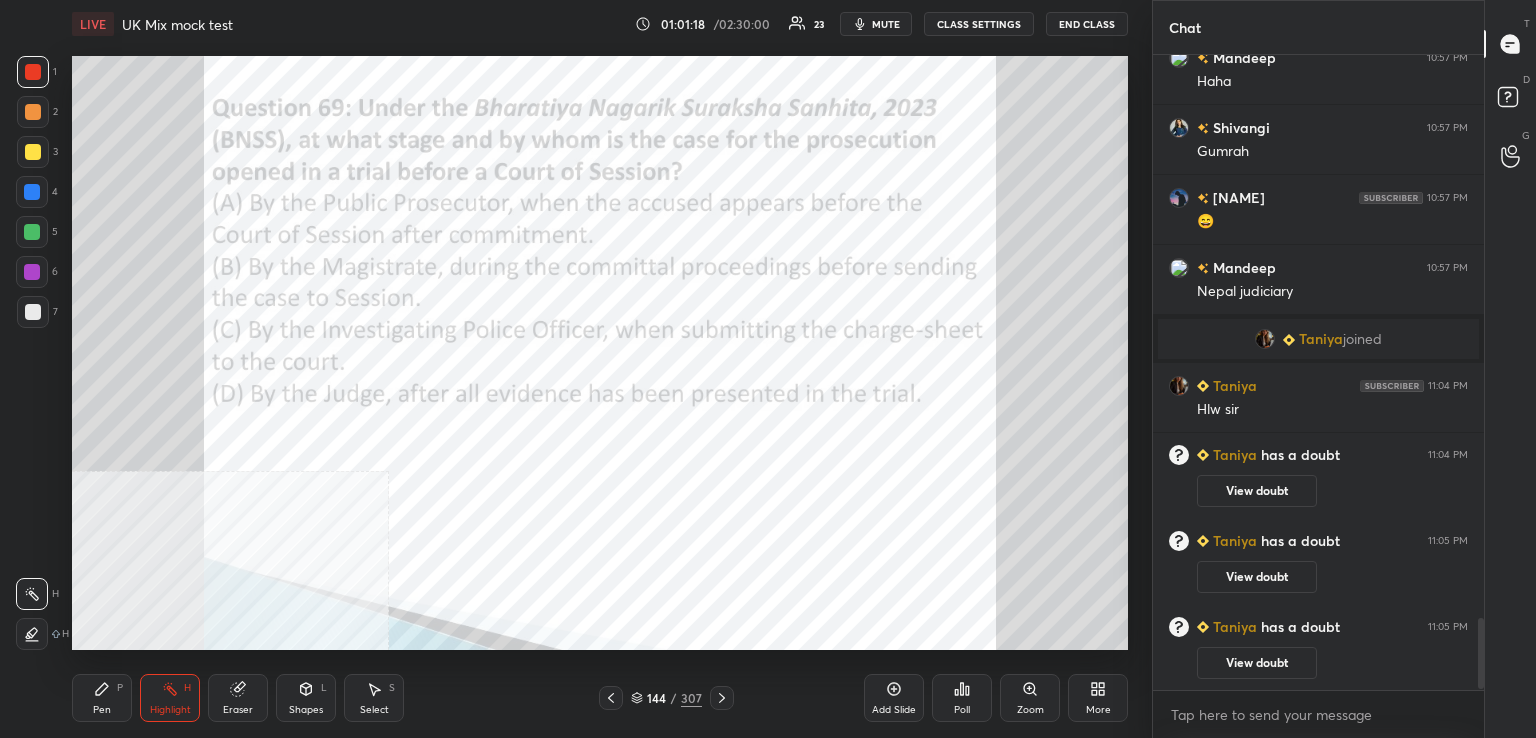 click on "Poll" at bounding box center (962, 698) 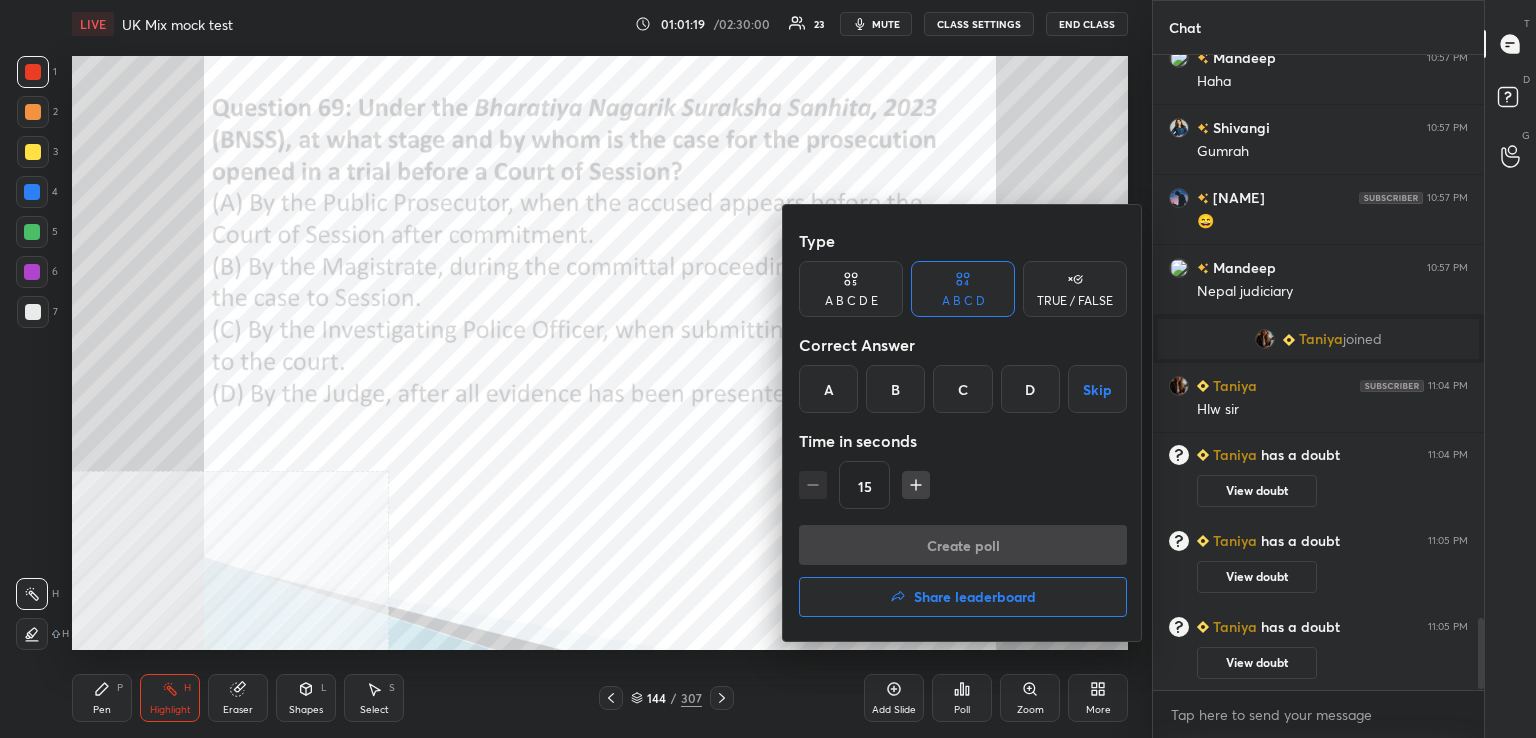 click on "A" at bounding box center [828, 389] 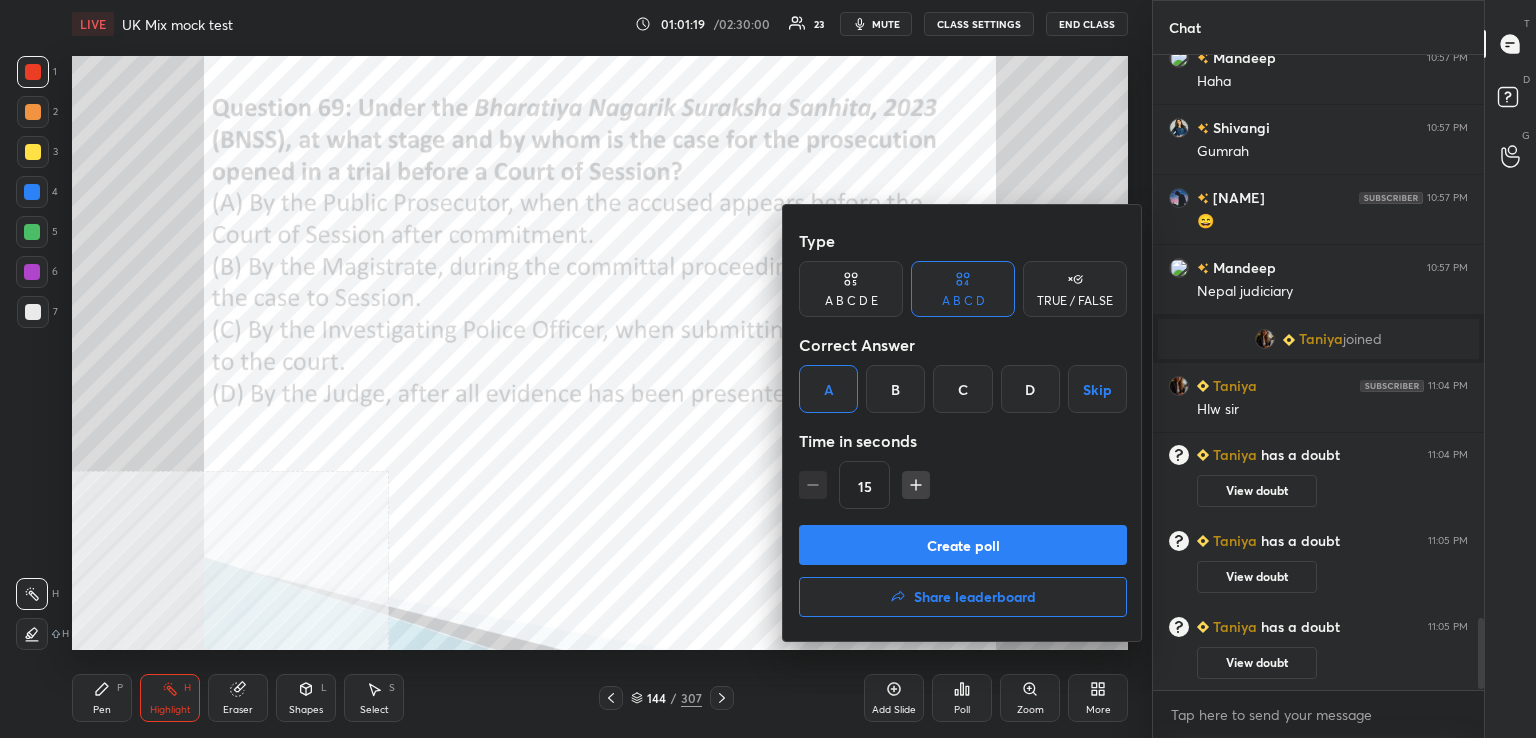 click on "Create poll" at bounding box center (963, 545) 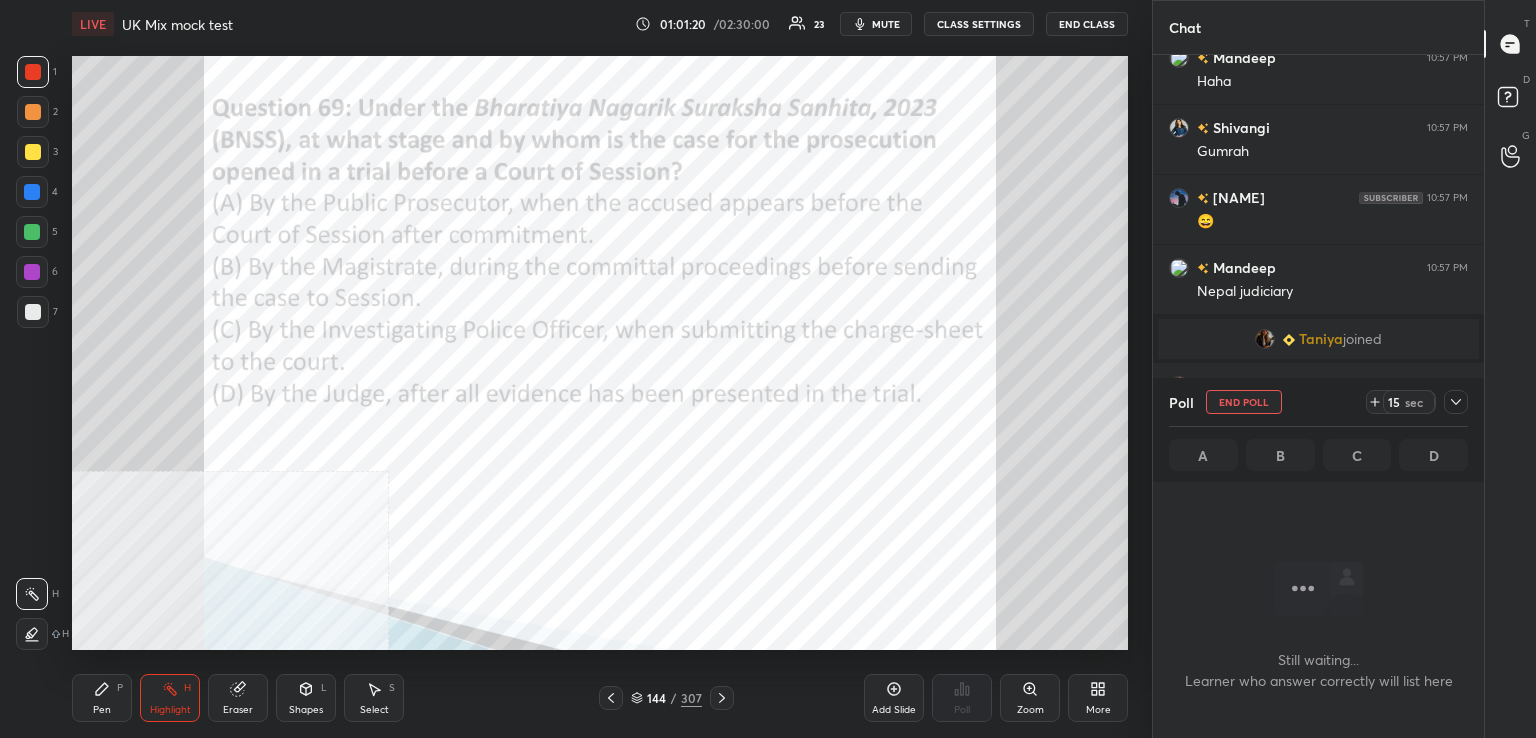 scroll, scrollTop: 588, scrollLeft: 325, axis: both 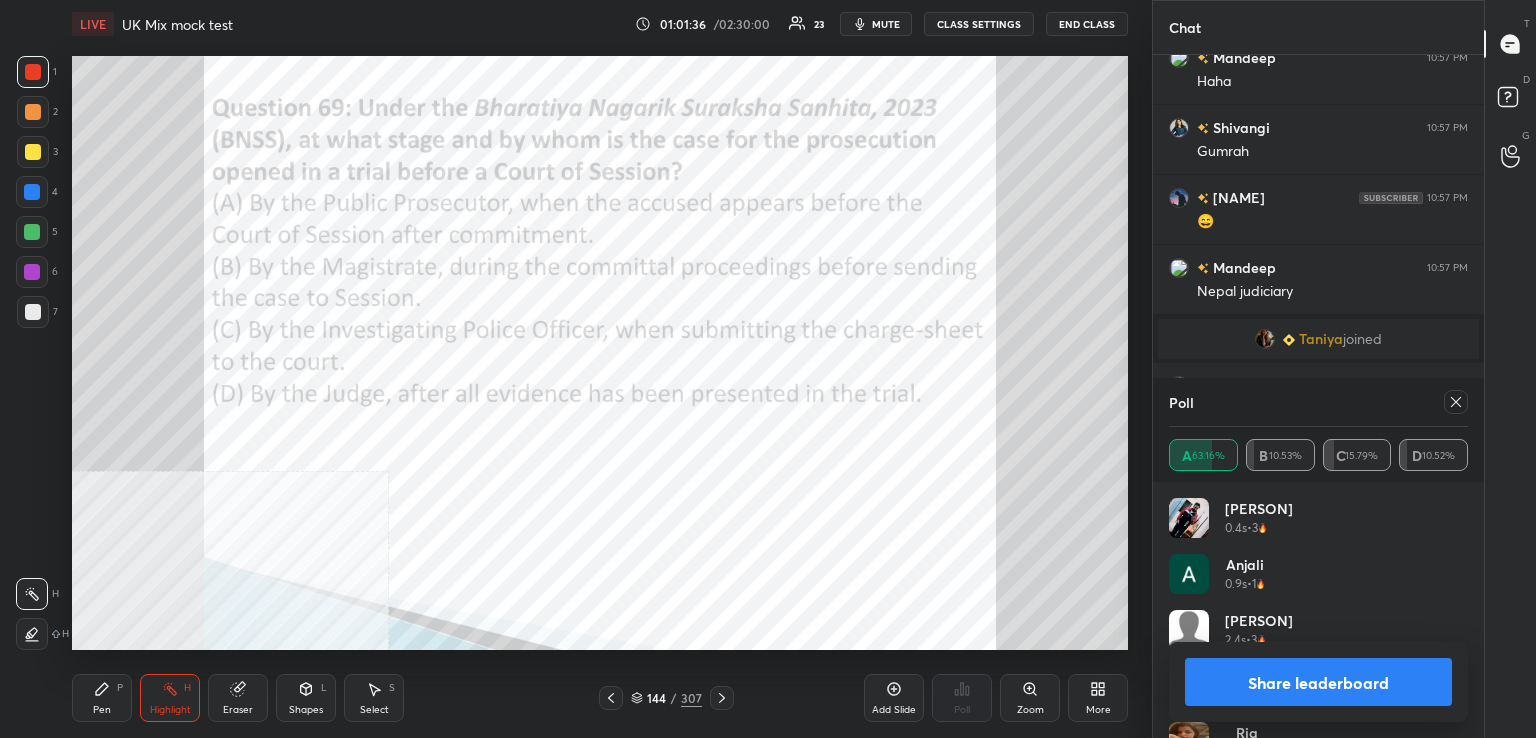 click on "Poll" at bounding box center (1318, 402) 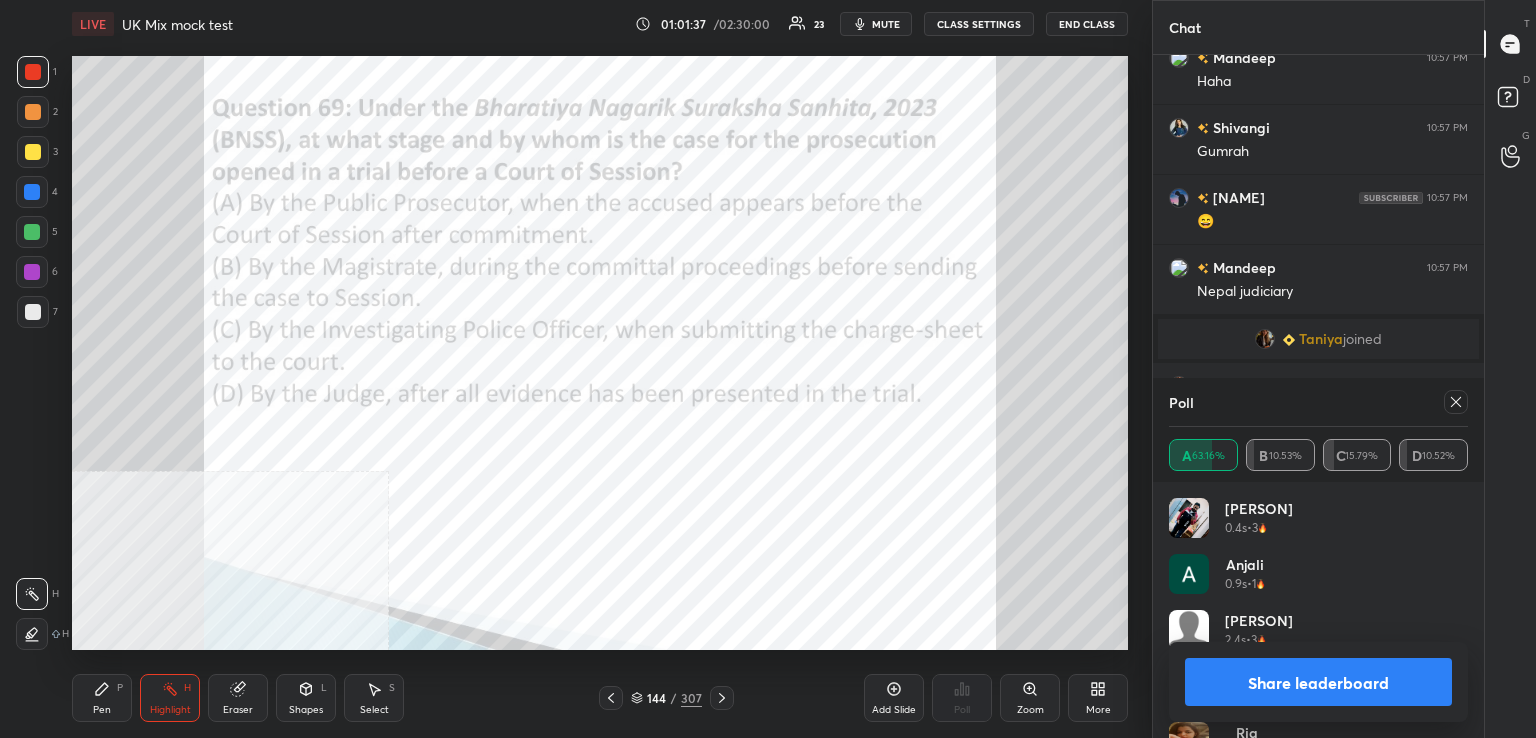click 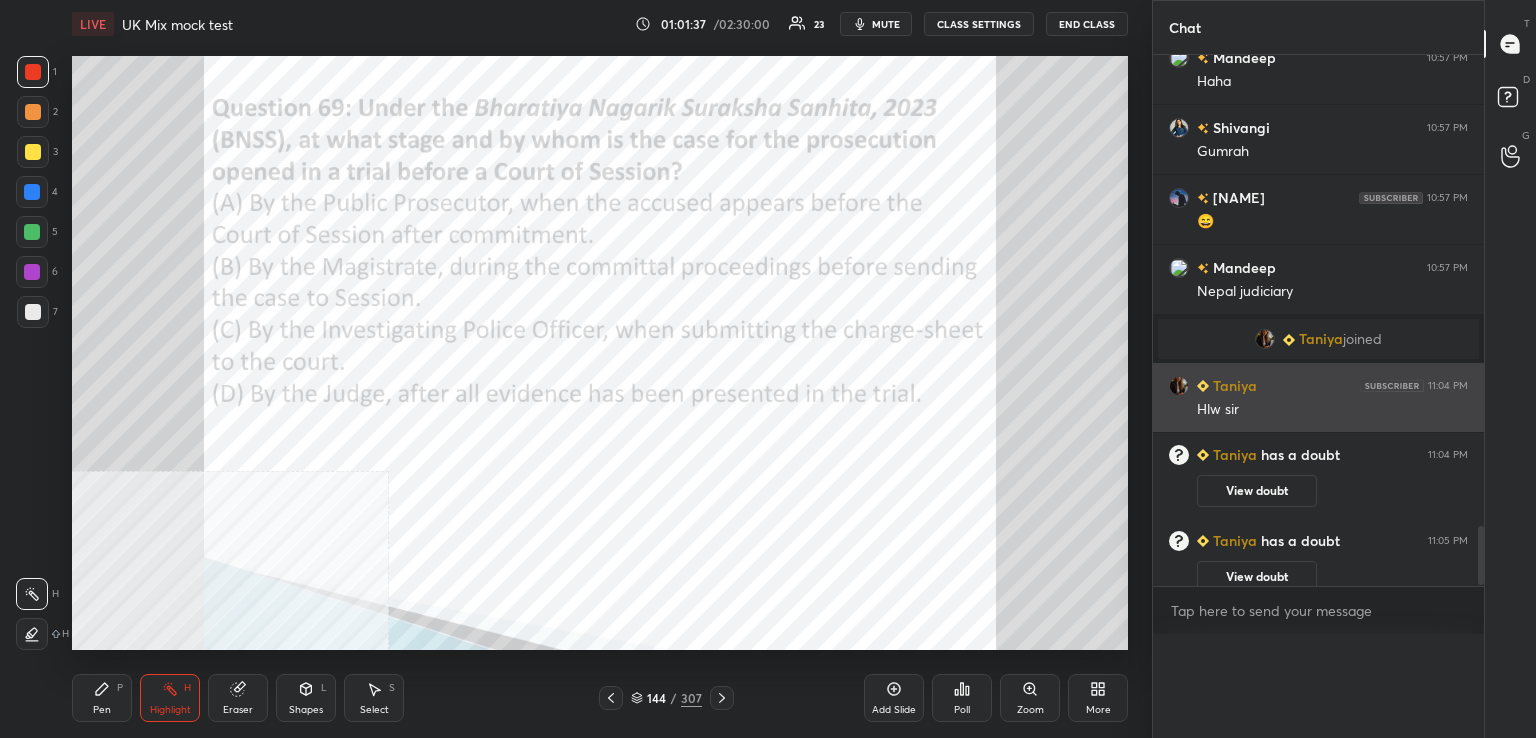 scroll, scrollTop: 0, scrollLeft: 0, axis: both 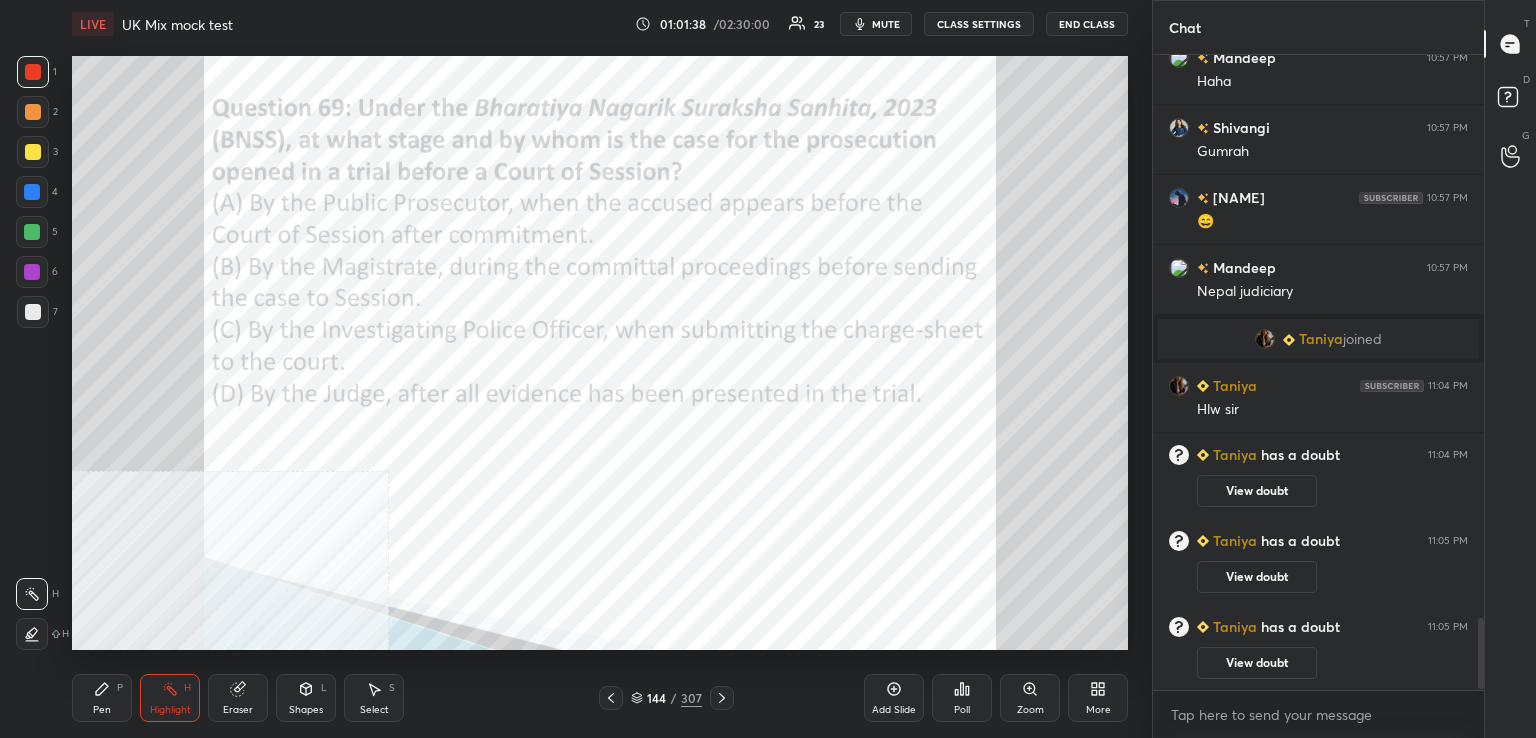 drag, startPoint x: 723, startPoint y: 703, endPoint x: 692, endPoint y: 672, distance: 43.840622 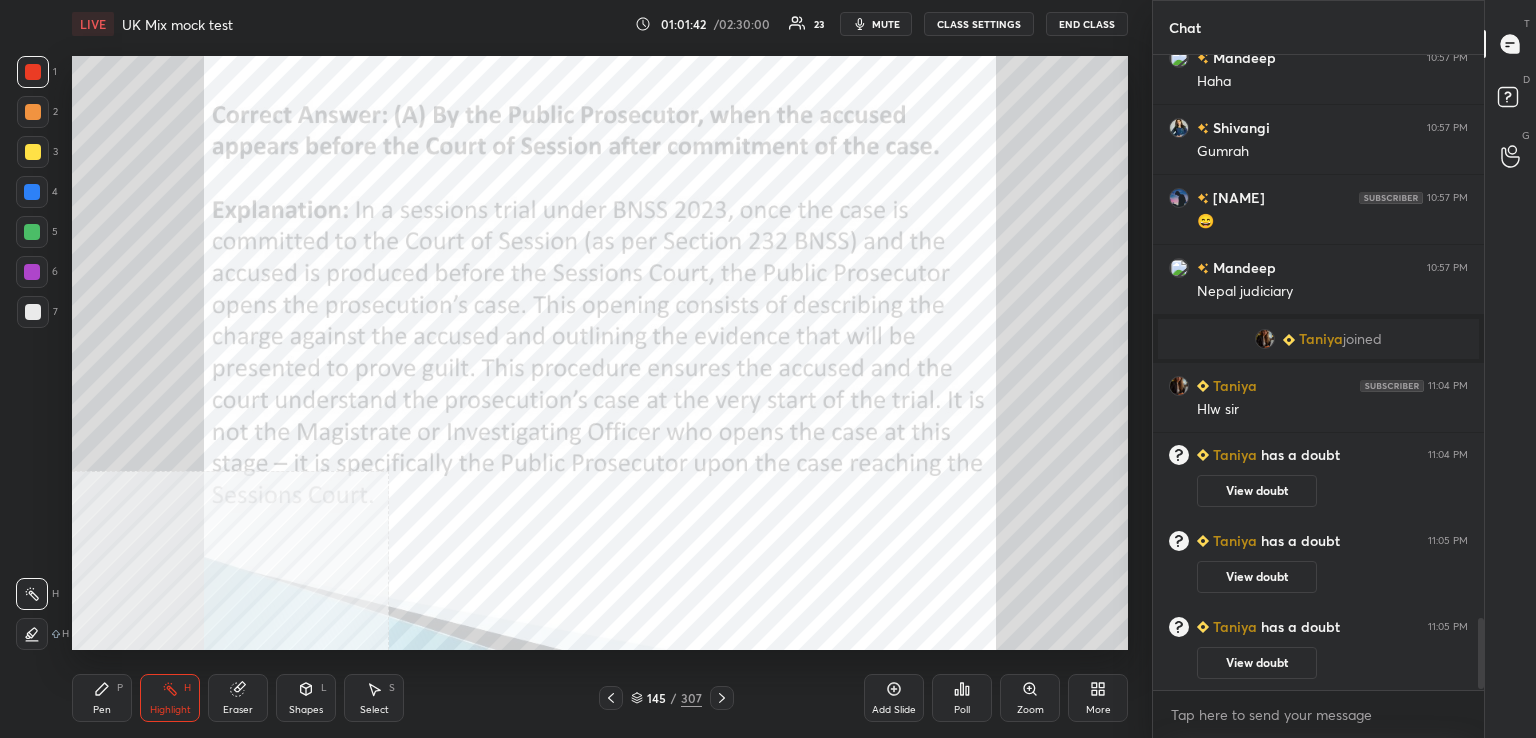 click 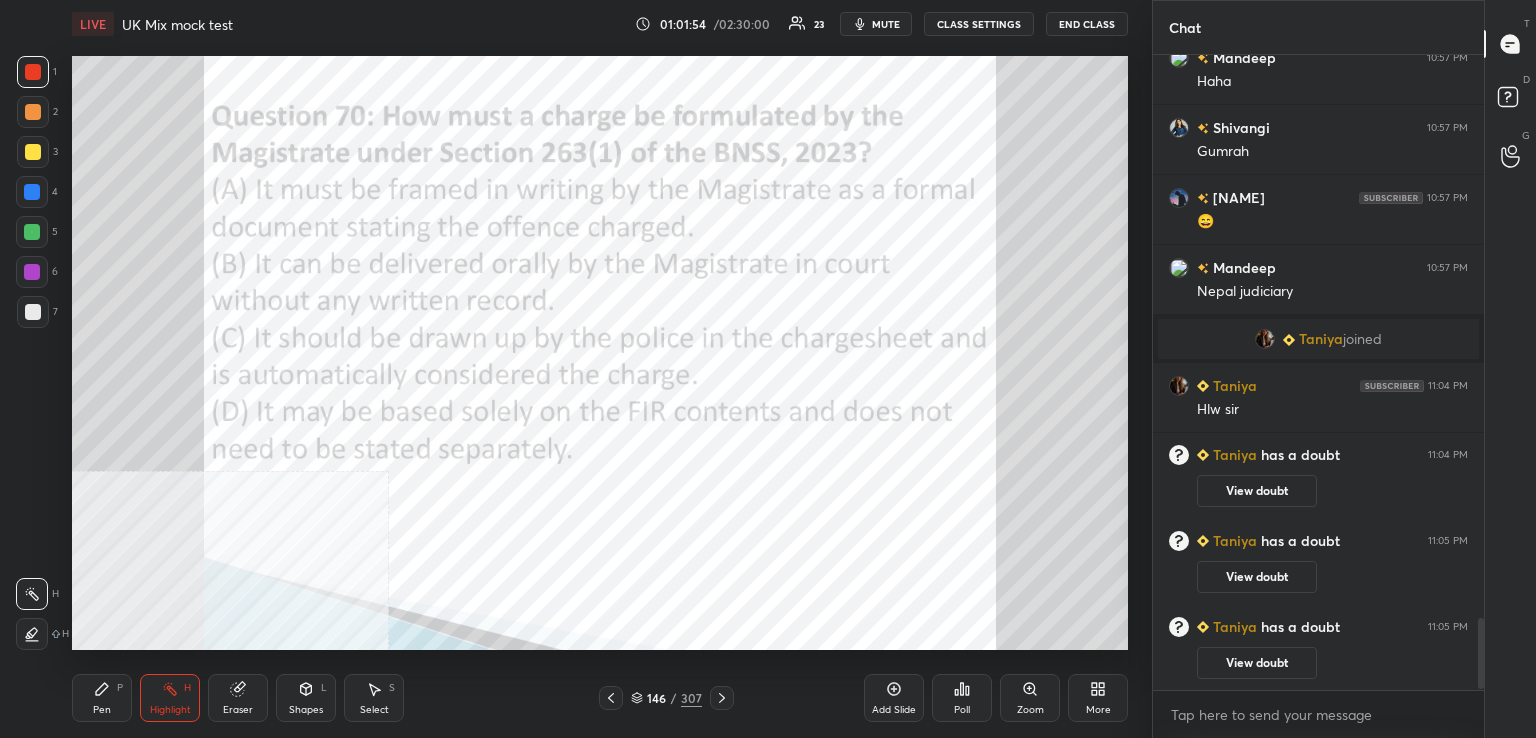 click 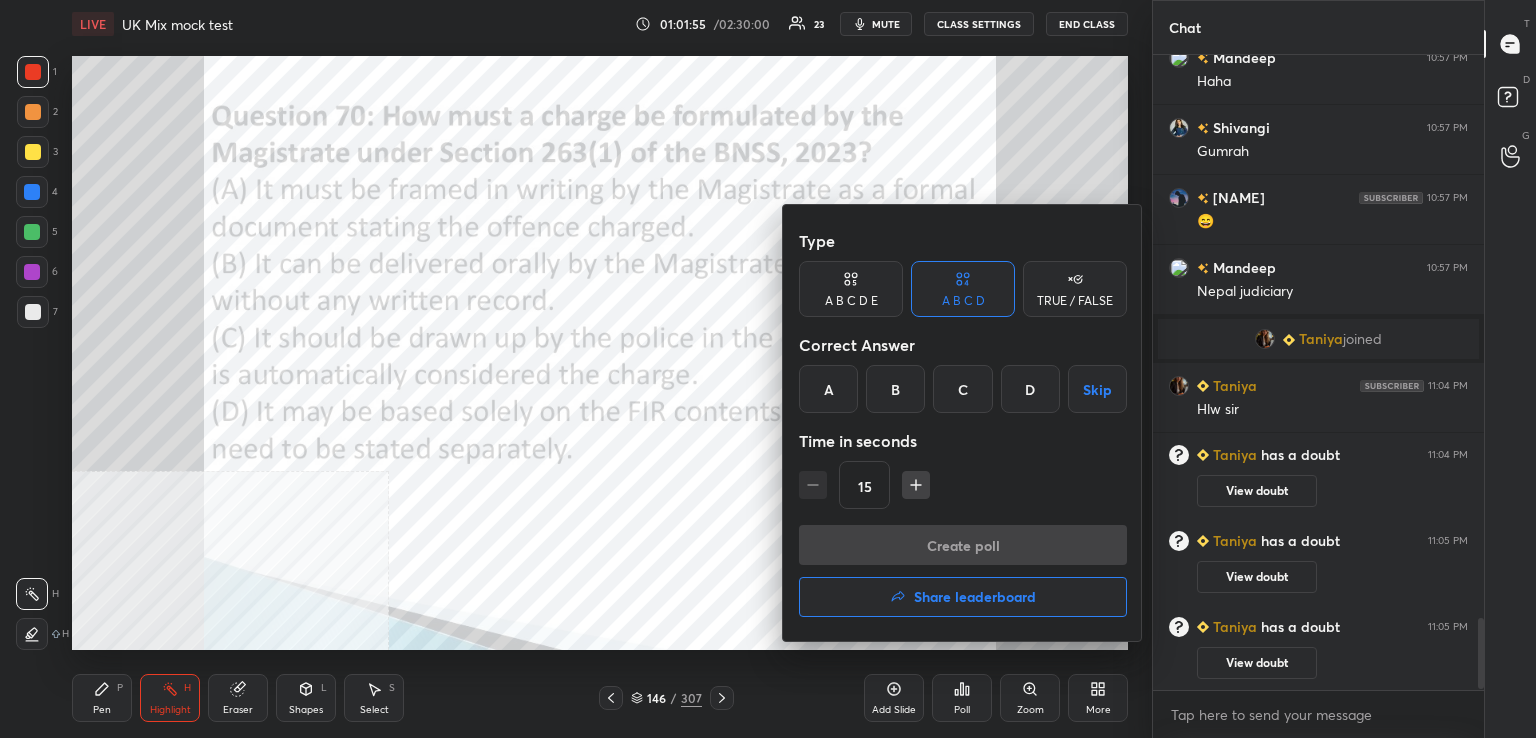 click on "A" at bounding box center [828, 389] 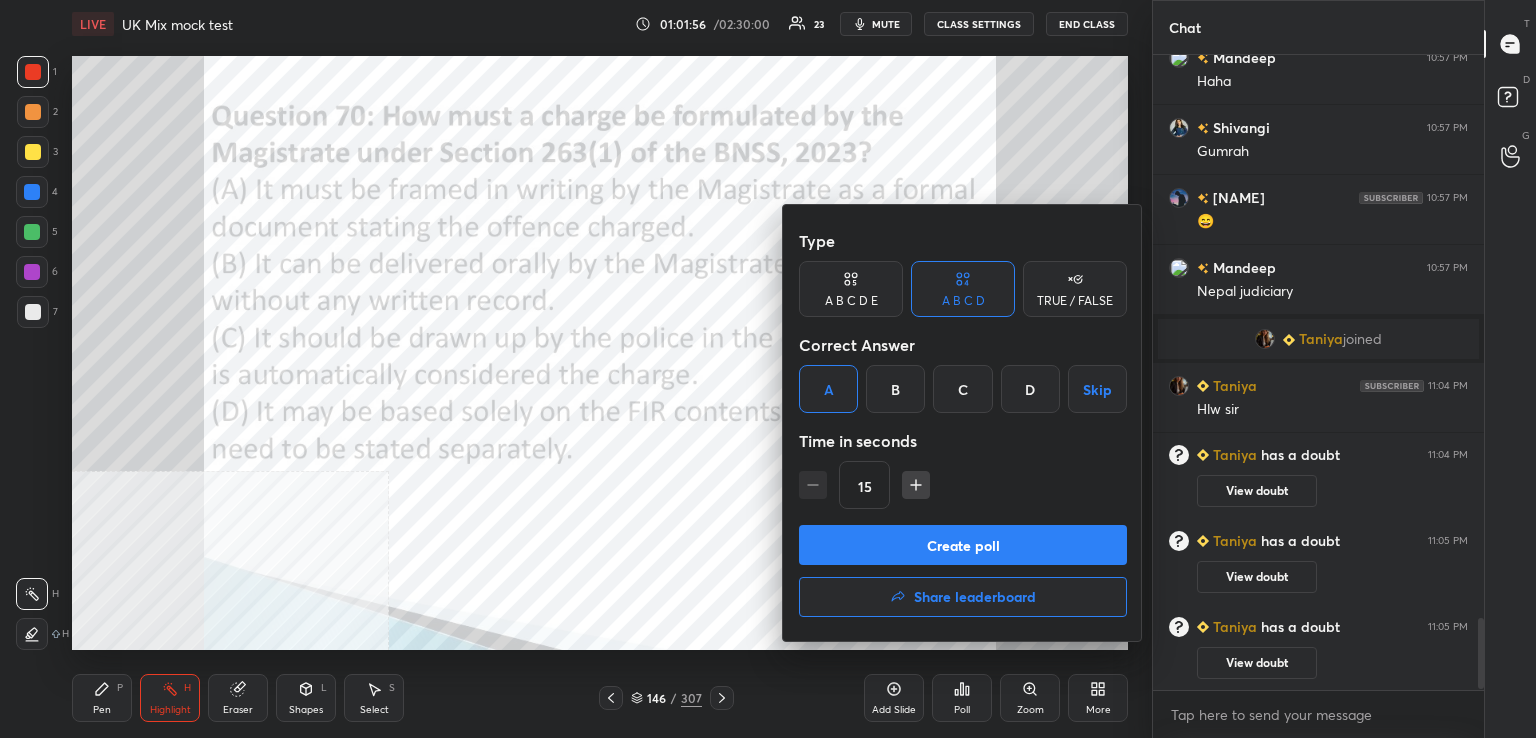 drag, startPoint x: 904, startPoint y: 547, endPoint x: 799, endPoint y: 543, distance: 105.076164 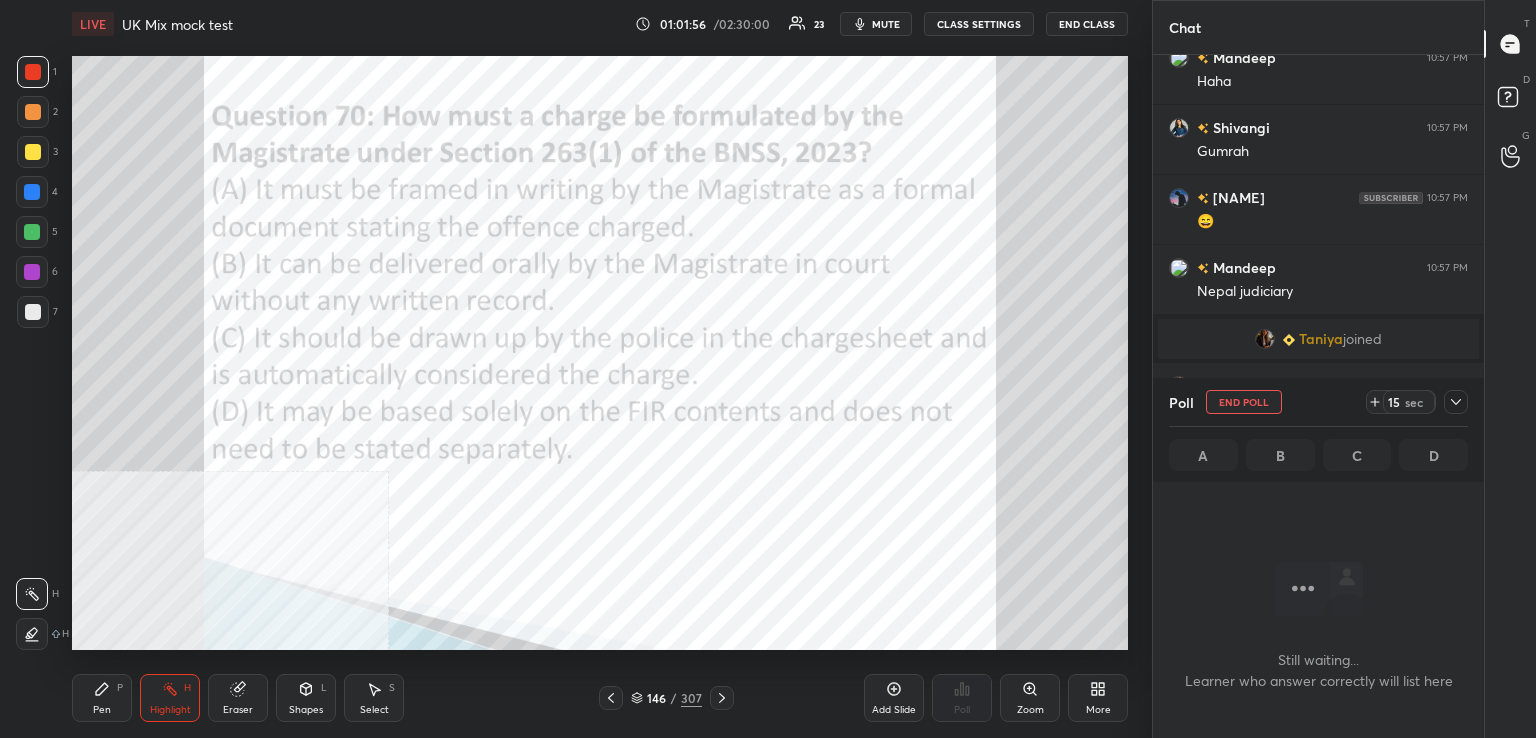 scroll, scrollTop: 606, scrollLeft: 325, axis: both 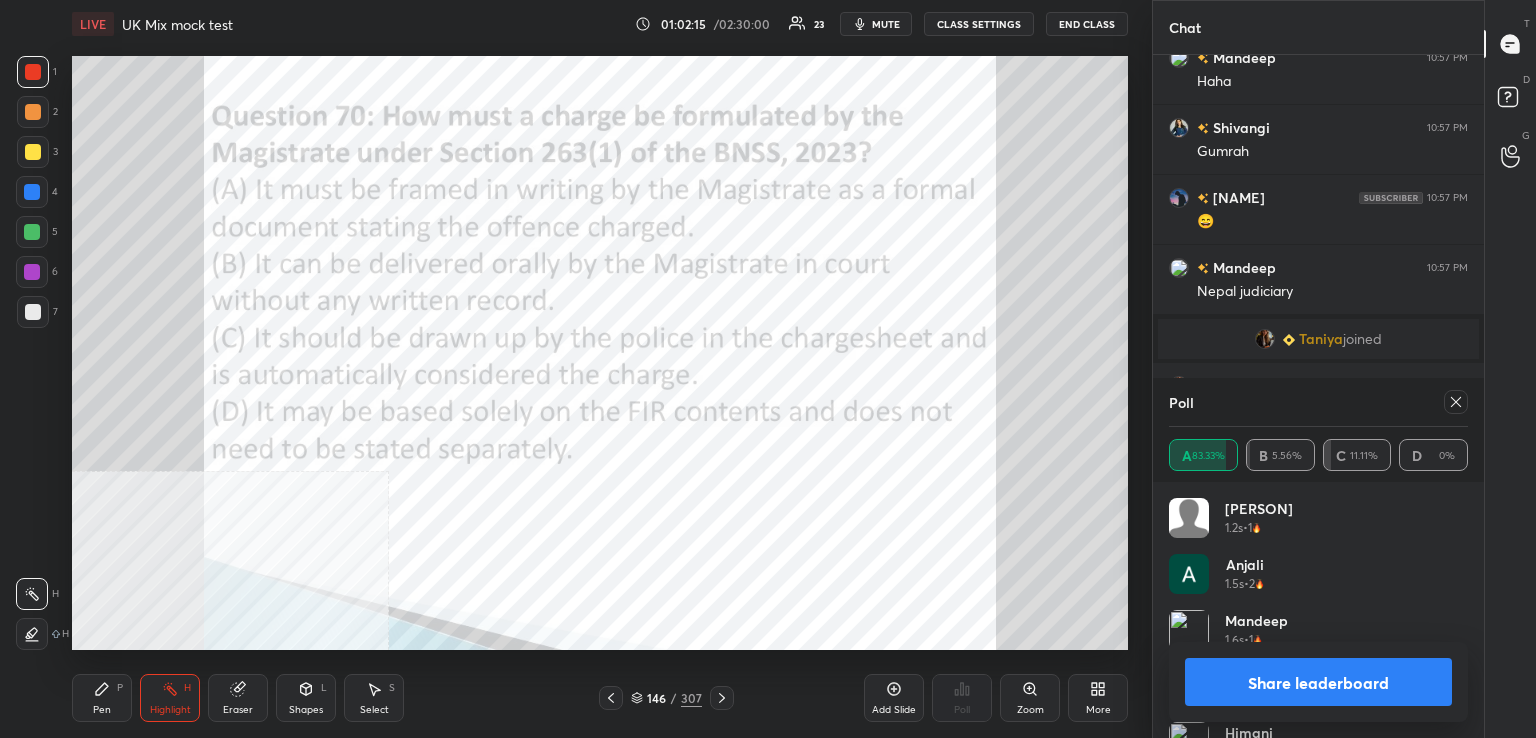 drag, startPoint x: 1464, startPoint y: 393, endPoint x: 1324, endPoint y: 451, distance: 151.53877 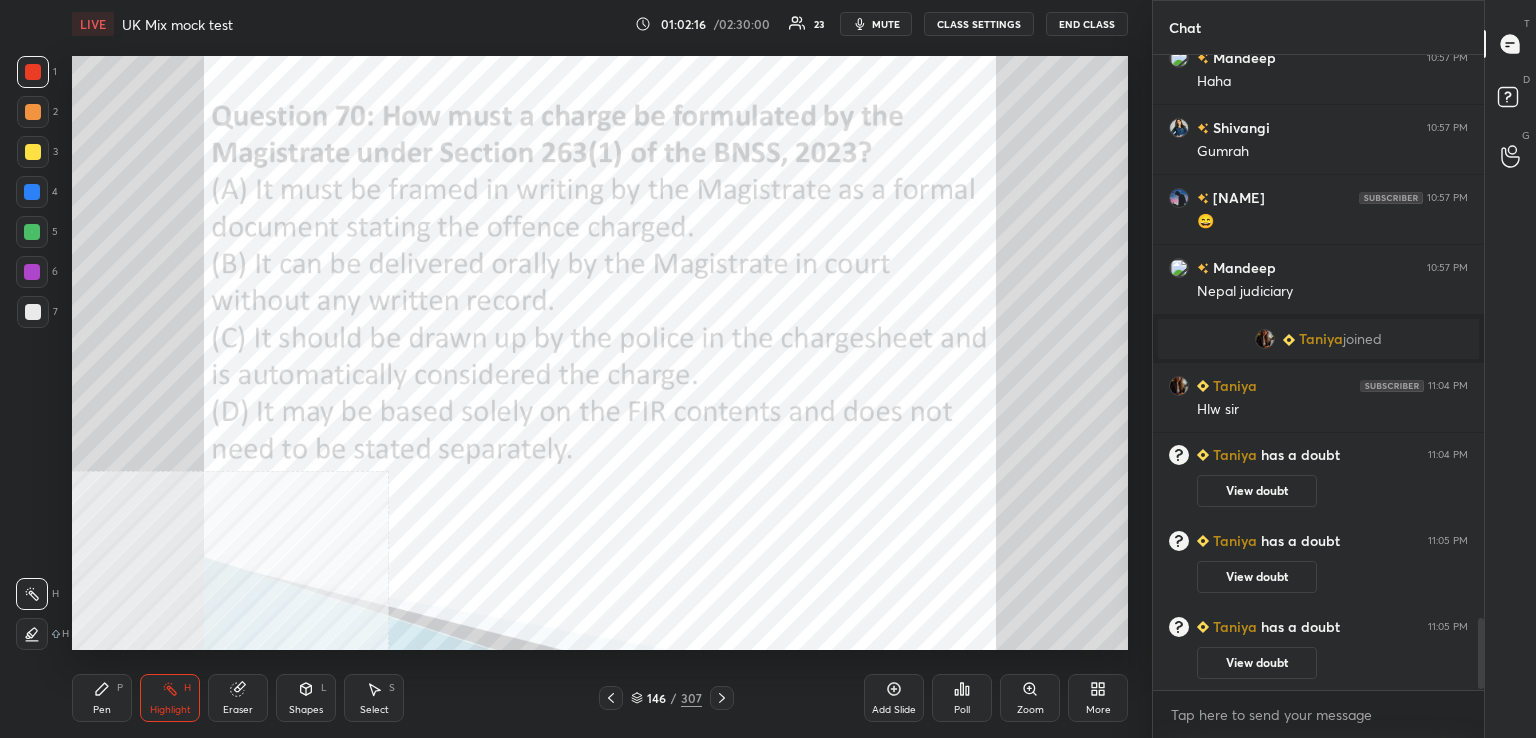 click 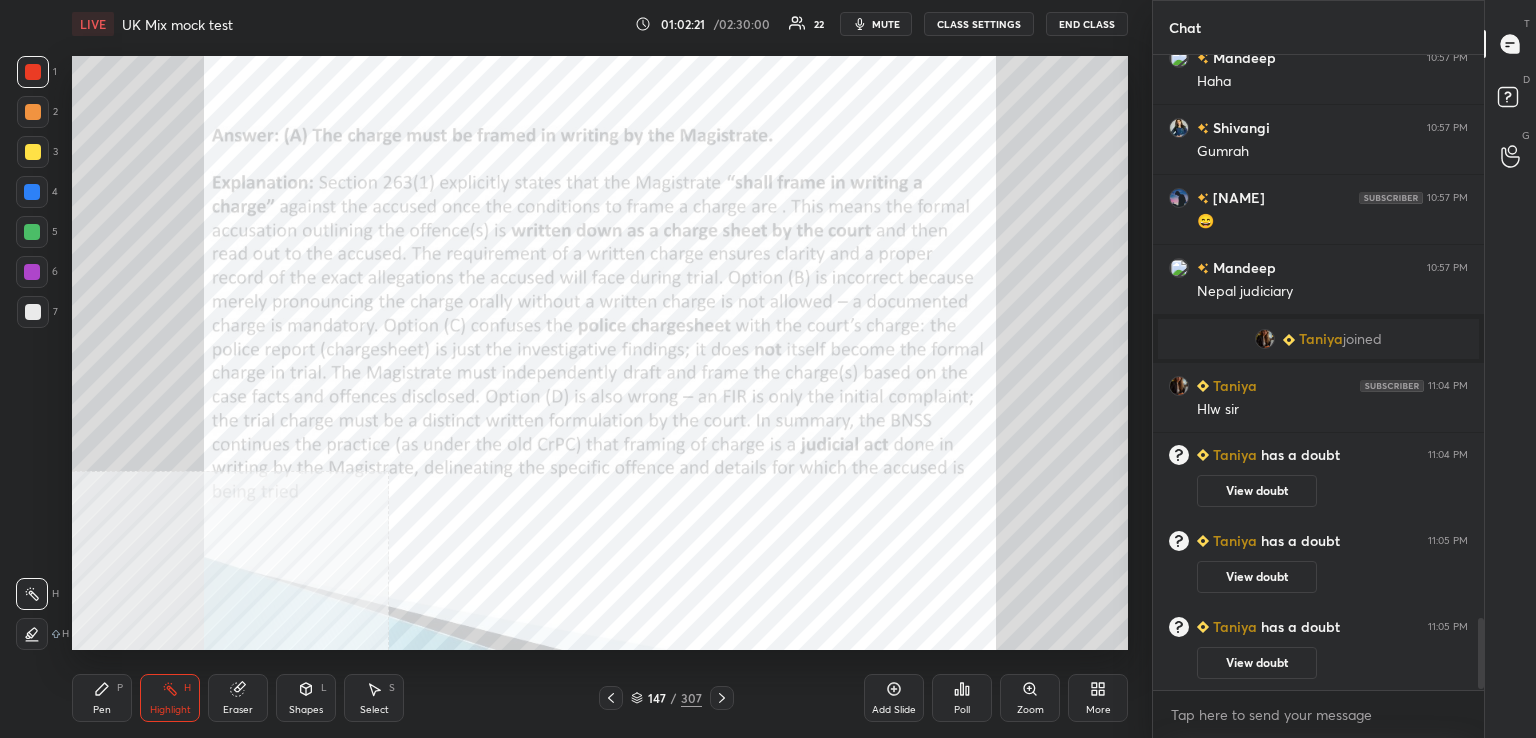 click 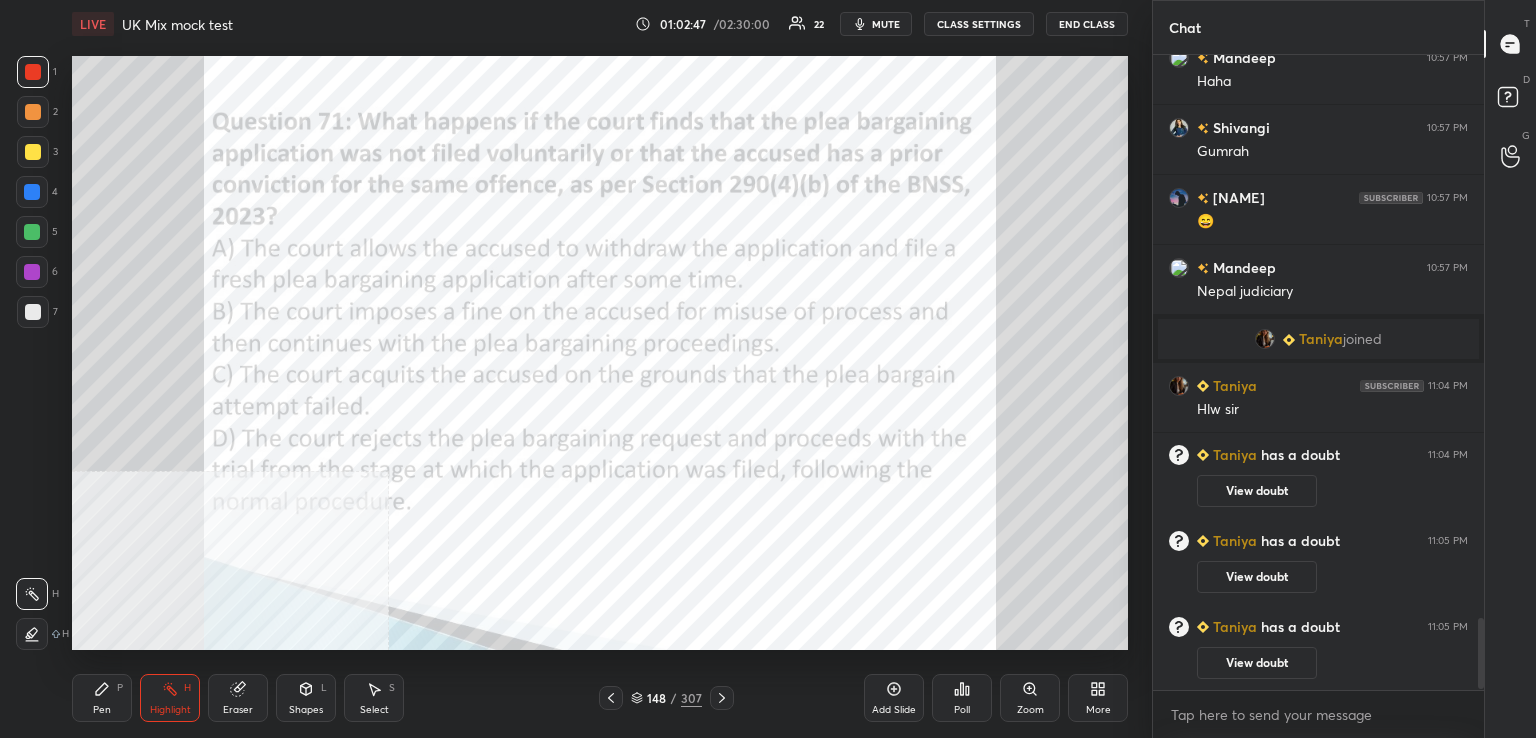 click 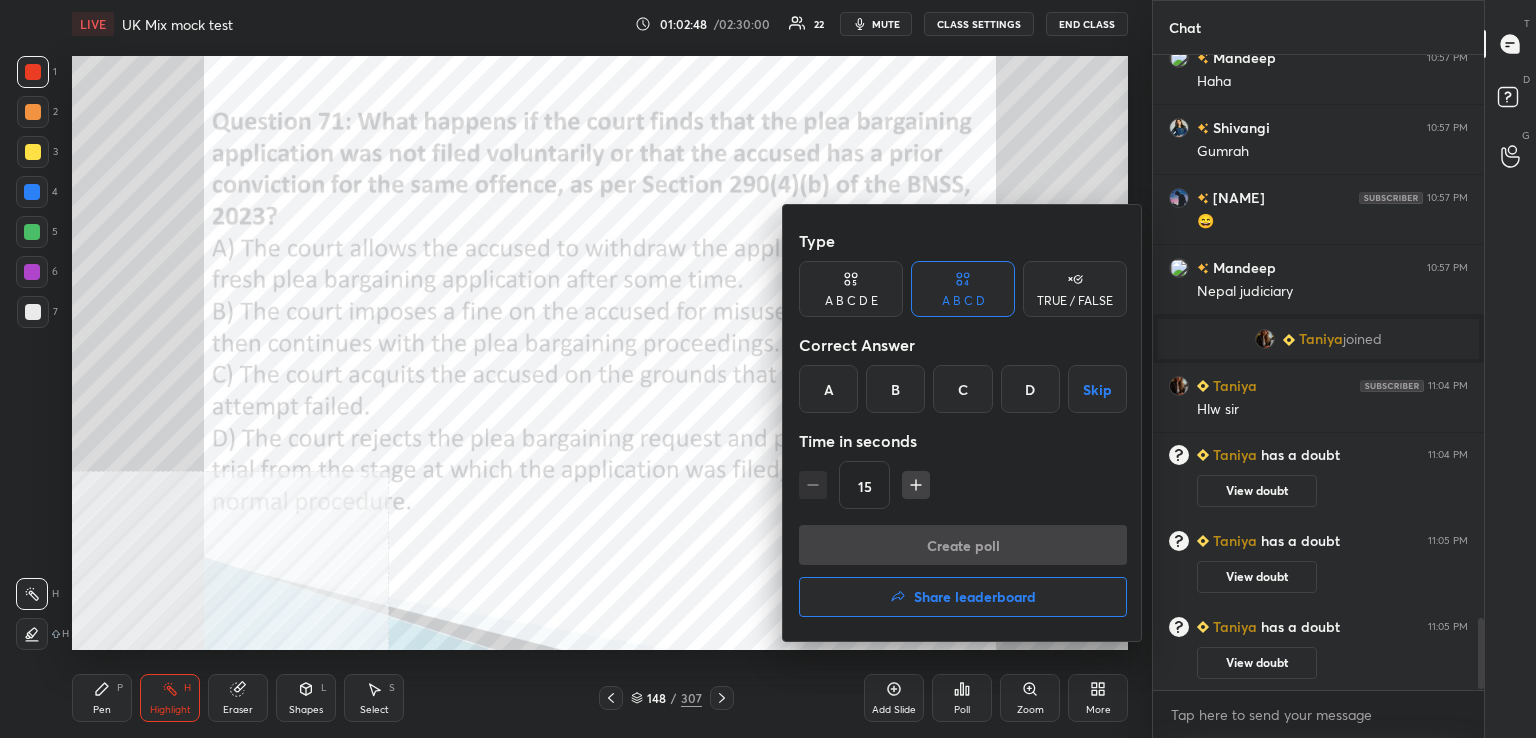 click on "D" at bounding box center [1030, 389] 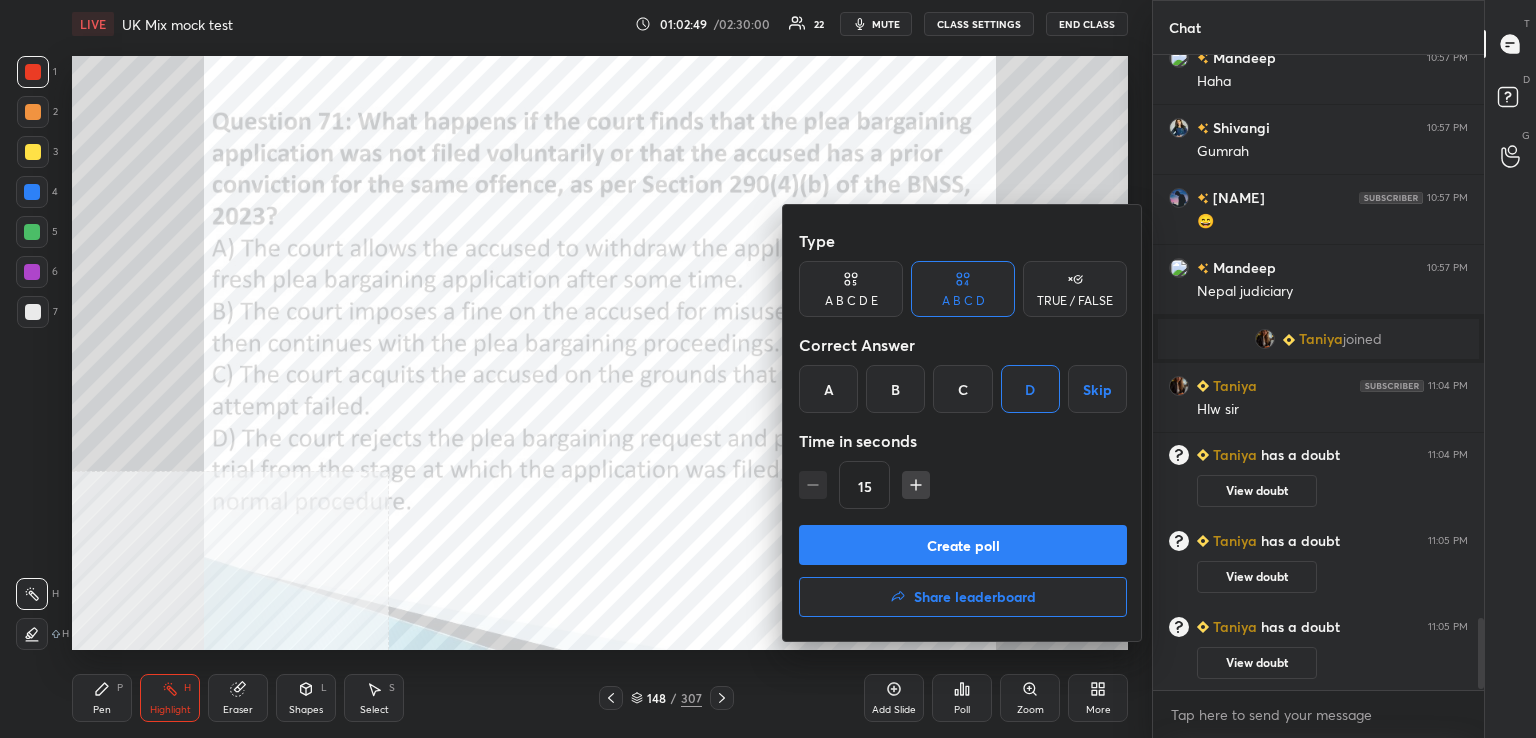drag, startPoint x: 940, startPoint y: 537, endPoint x: 919, endPoint y: 501, distance: 41.677334 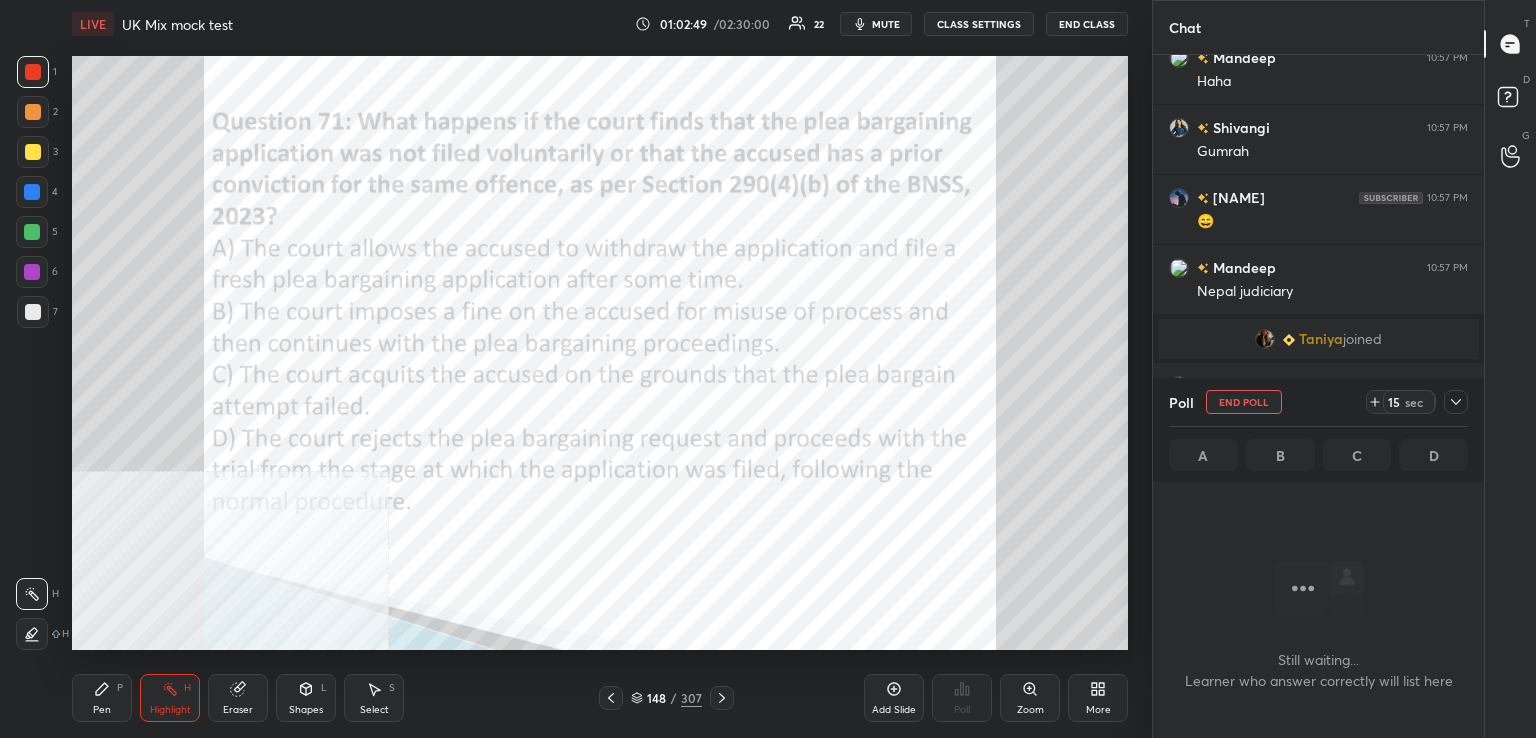 scroll, scrollTop: 587, scrollLeft: 325, axis: both 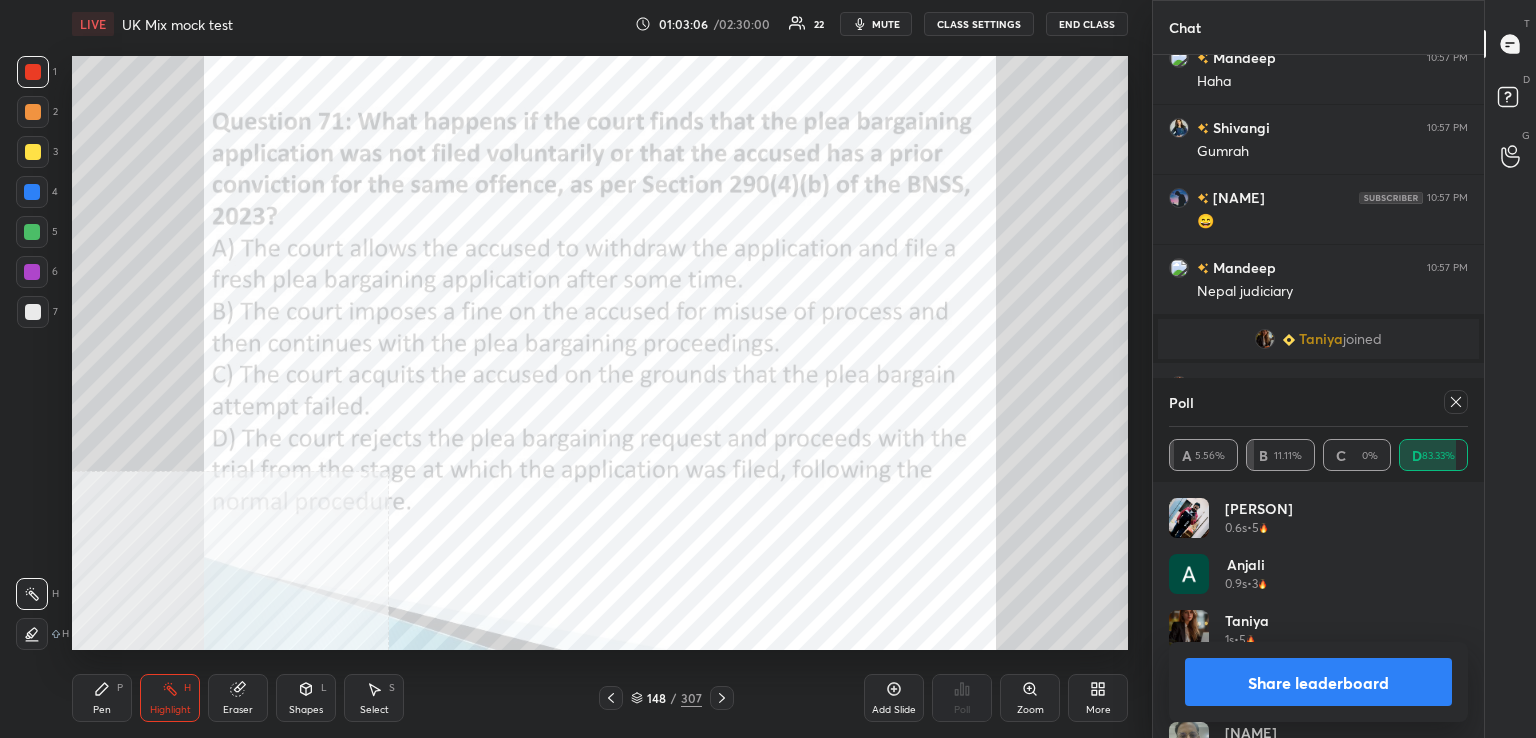 click 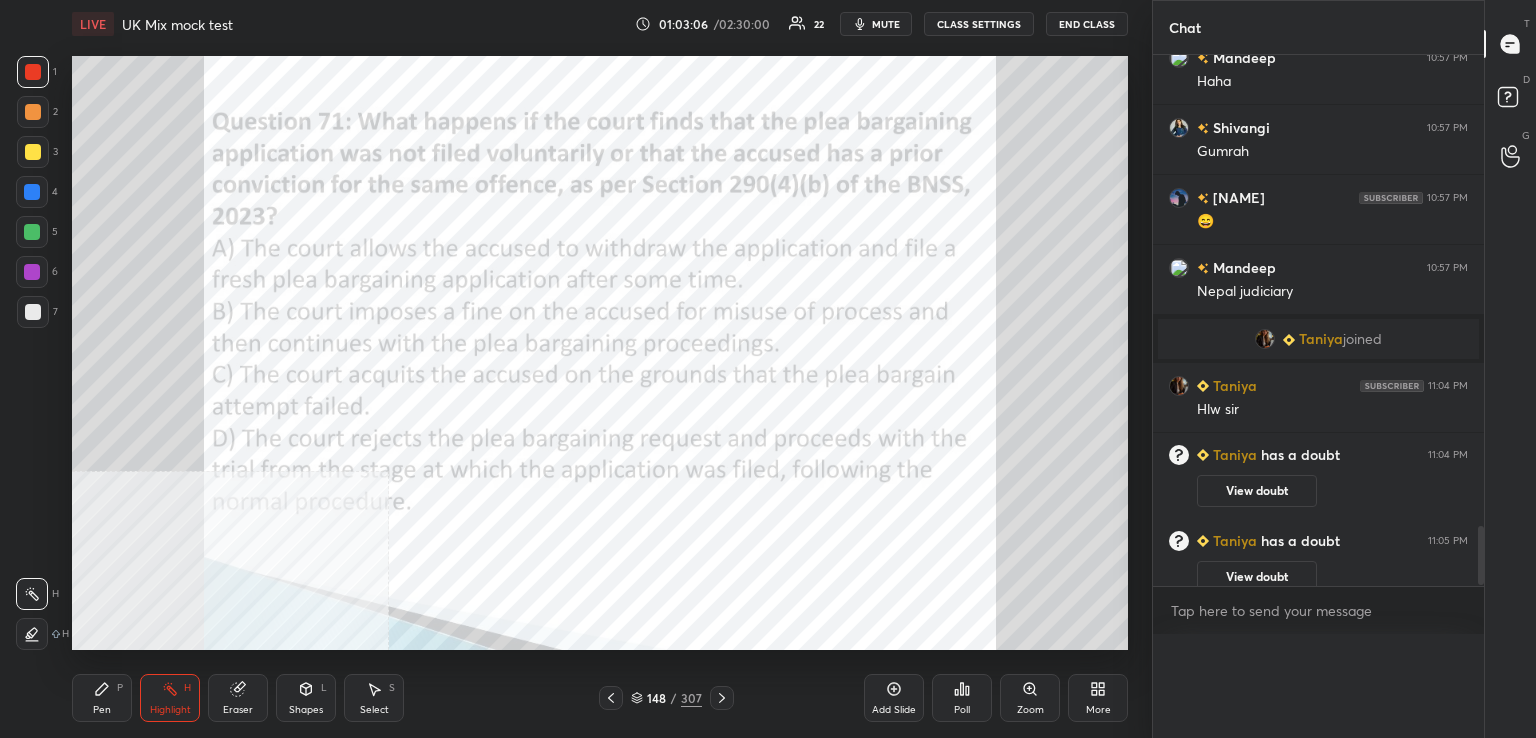 scroll, scrollTop: 0, scrollLeft: 0, axis: both 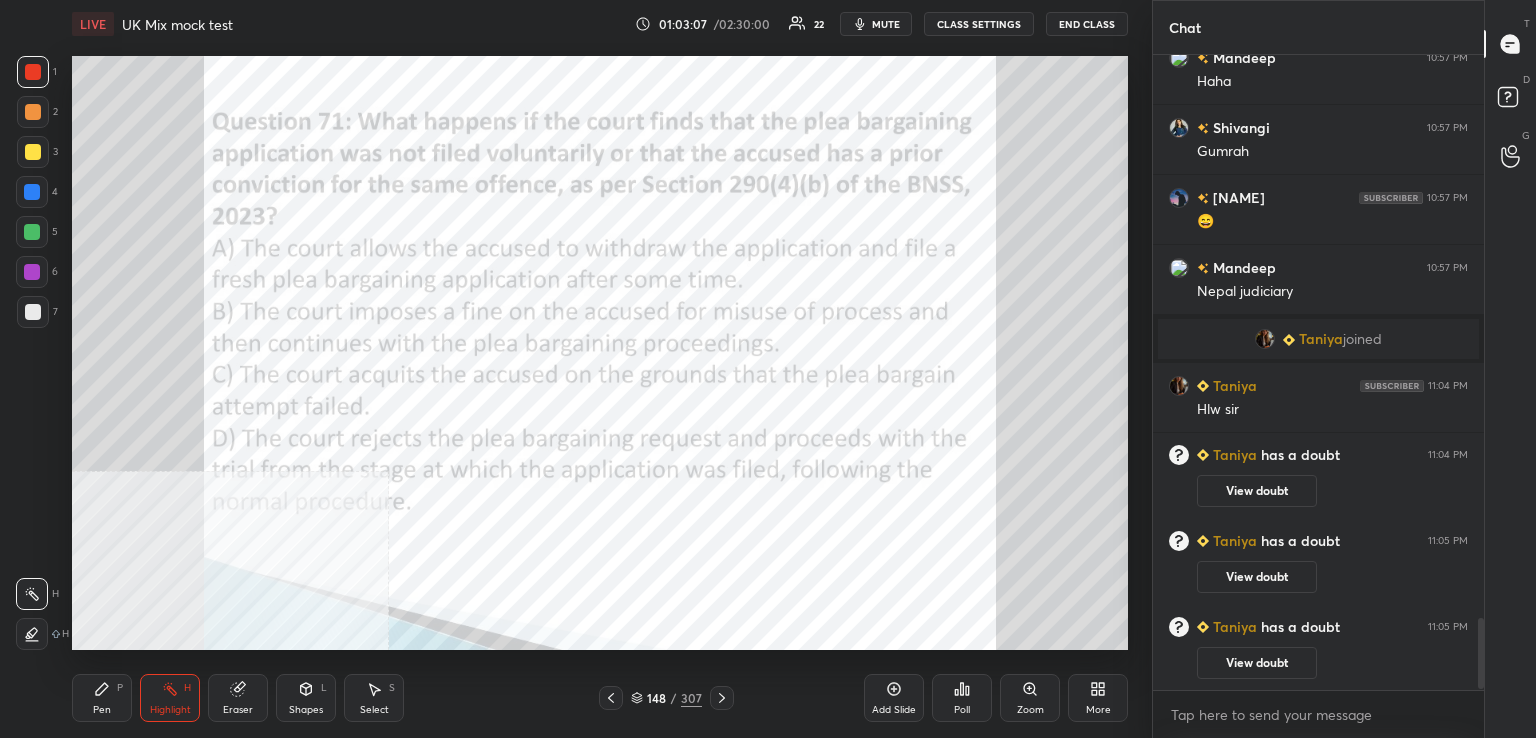 click on "148 / 307" at bounding box center (666, 698) 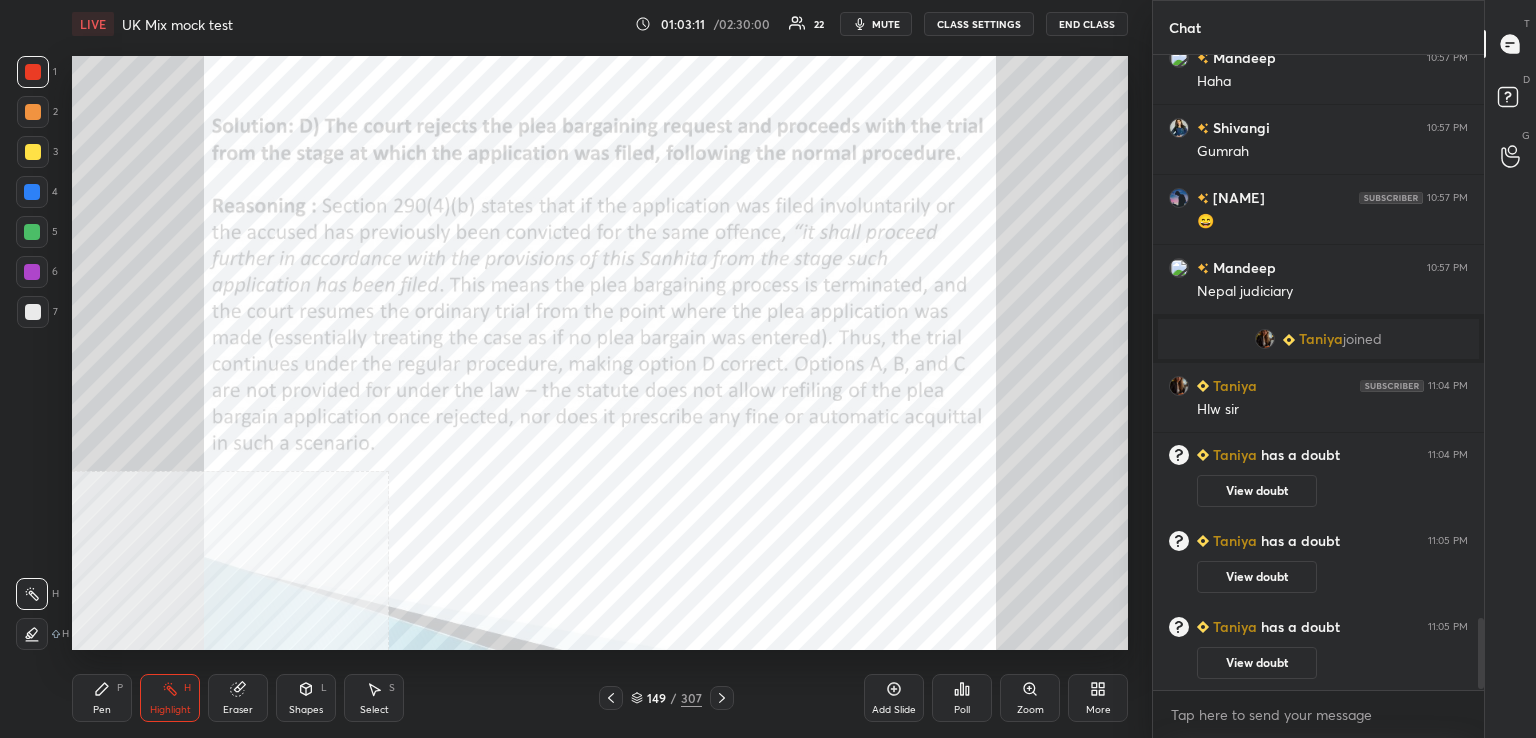 click 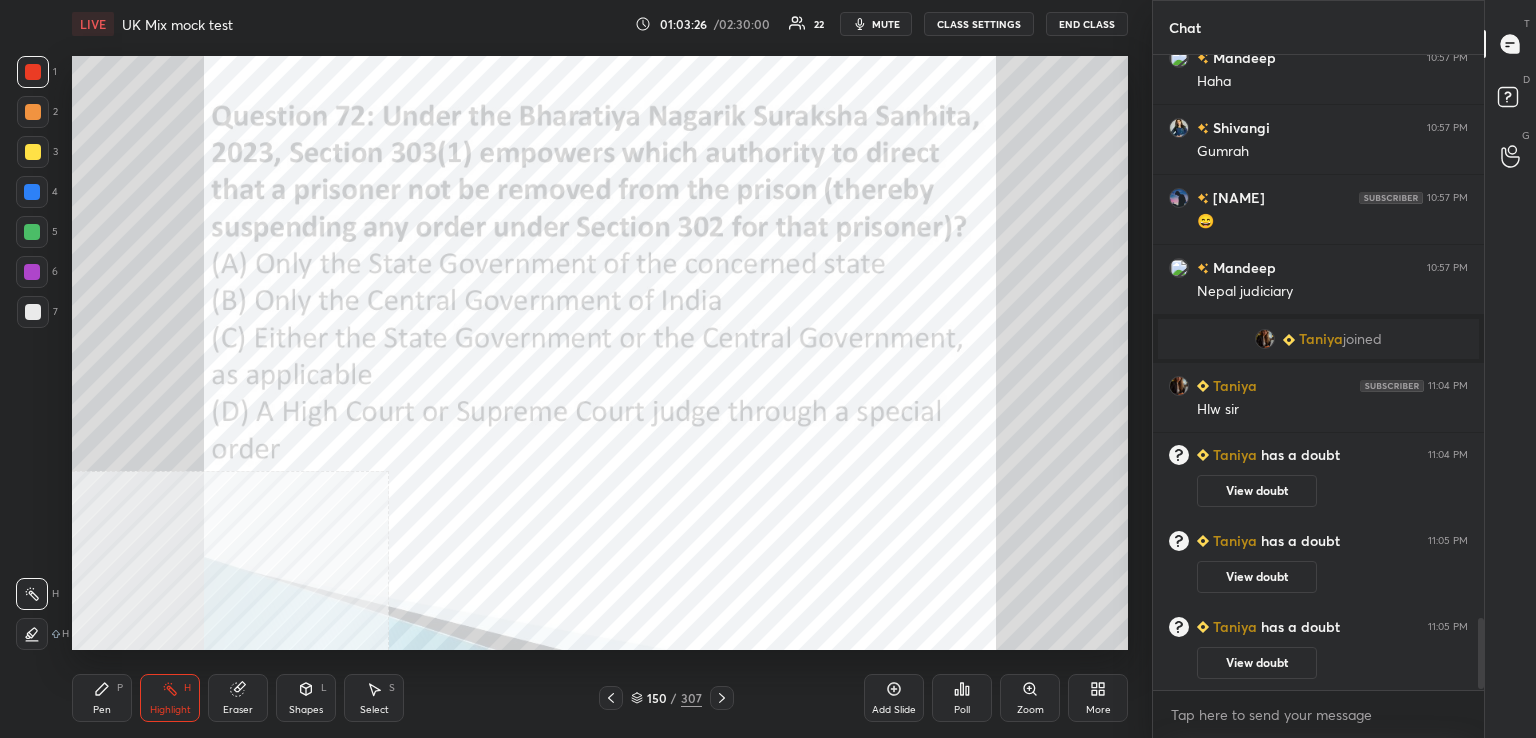 click 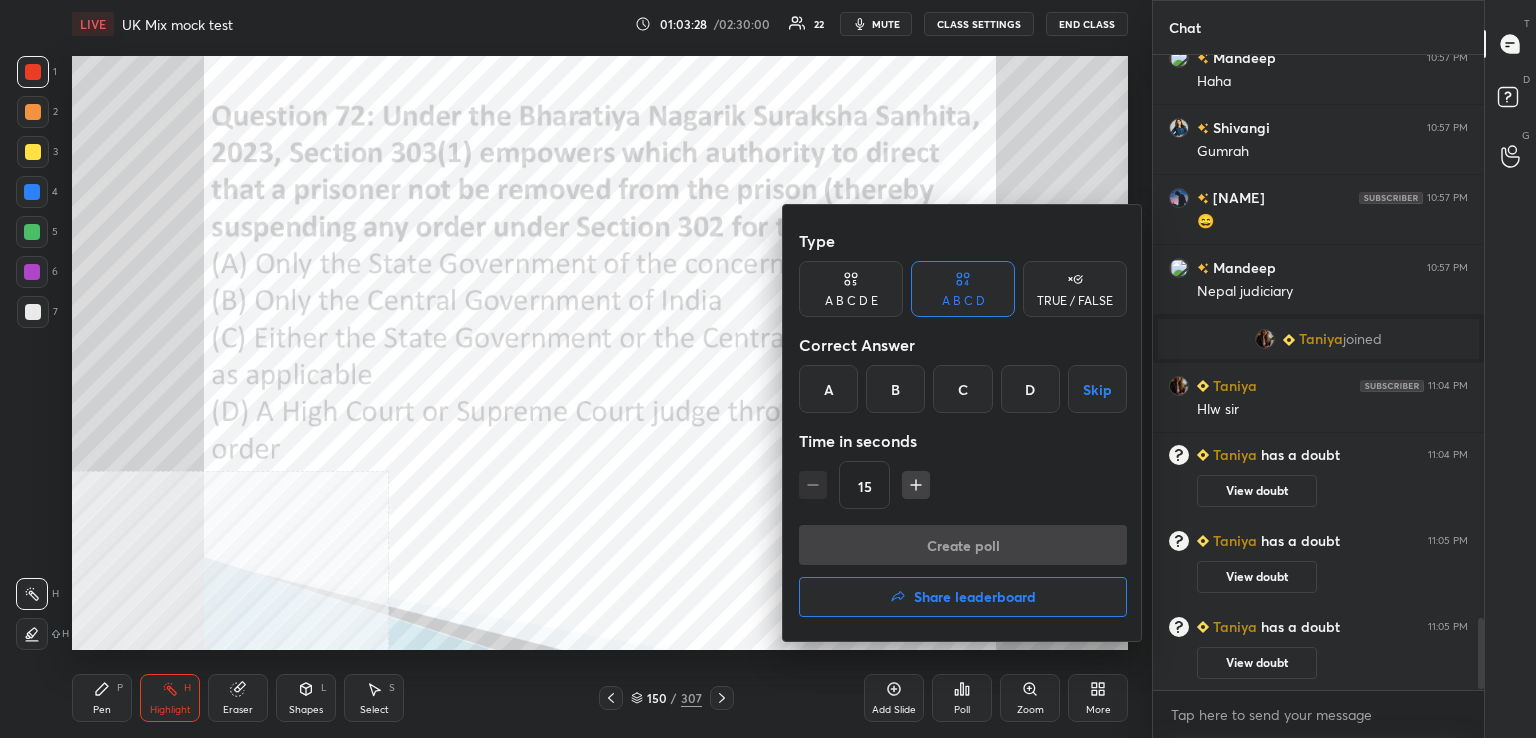 drag, startPoint x: 960, startPoint y: 384, endPoint x: 951, endPoint y: 444, distance: 60.671246 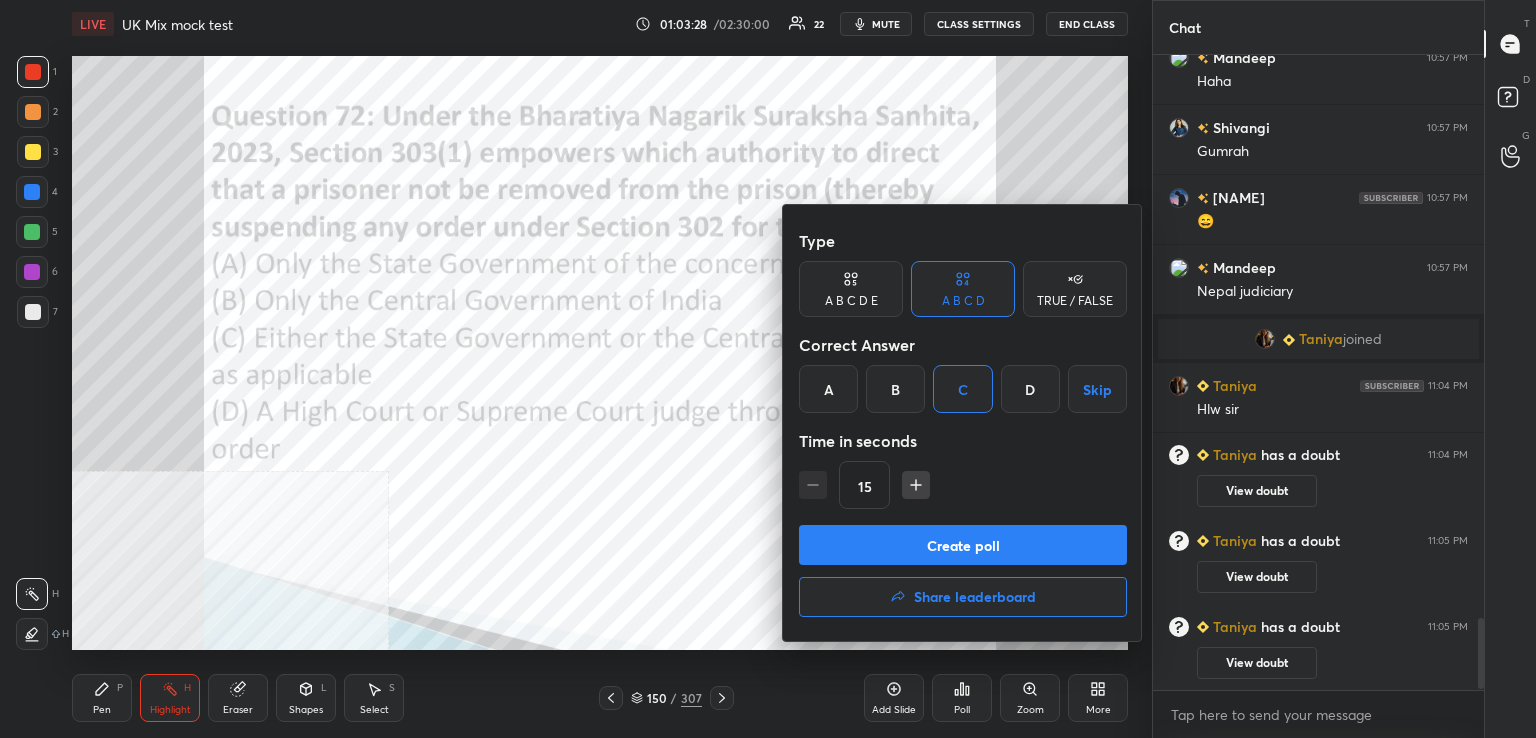 click on "Create poll" at bounding box center [963, 545] 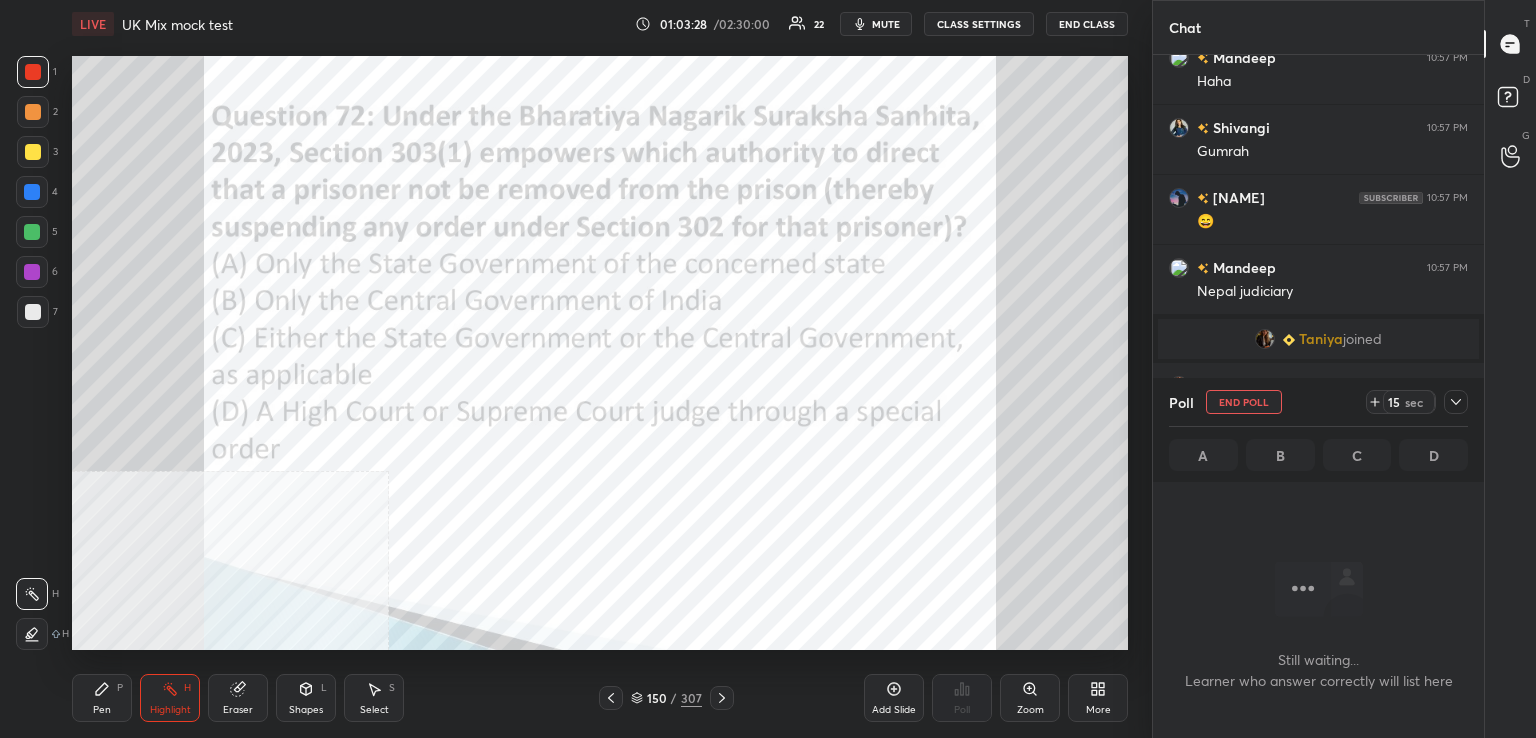 scroll, scrollTop: 559, scrollLeft: 325, axis: both 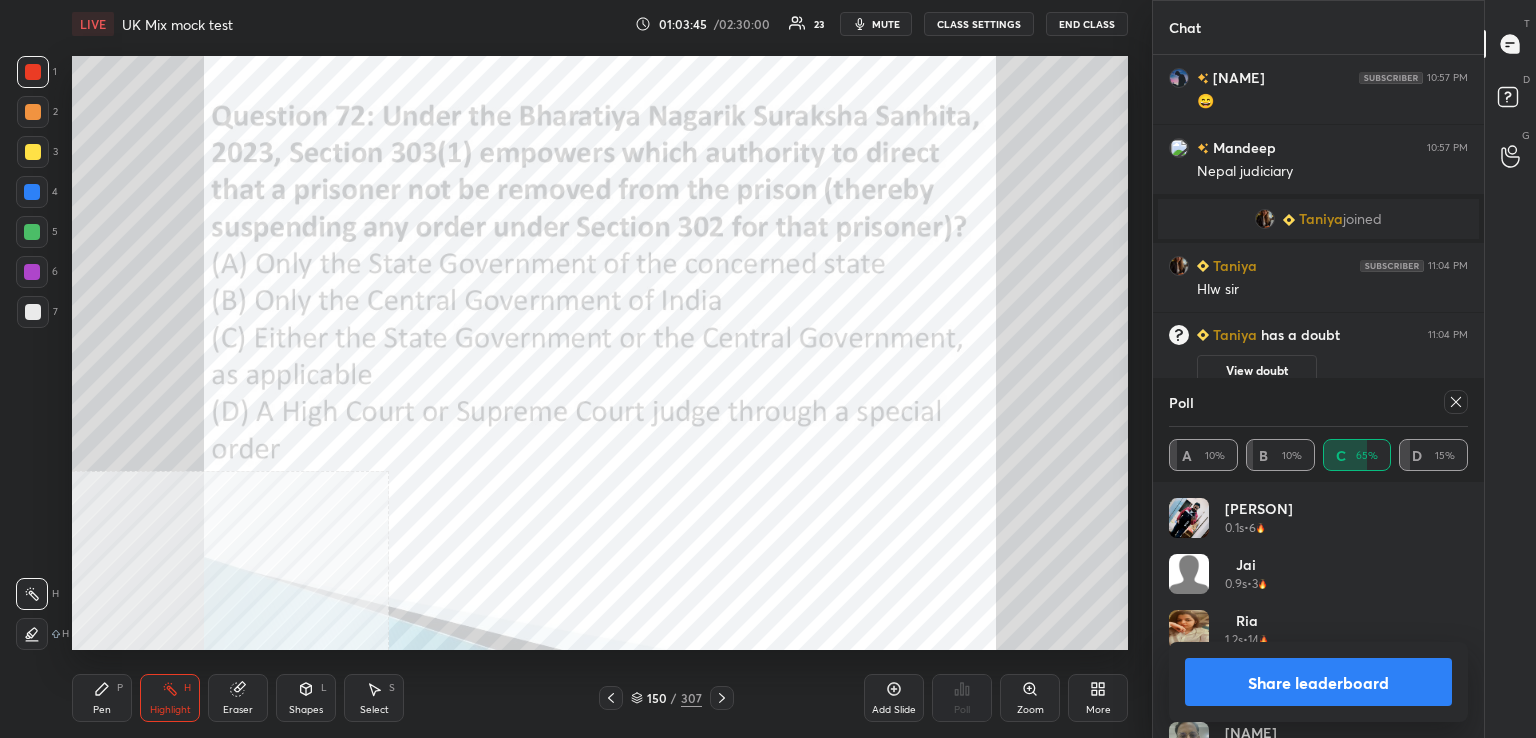click at bounding box center [1456, 402] 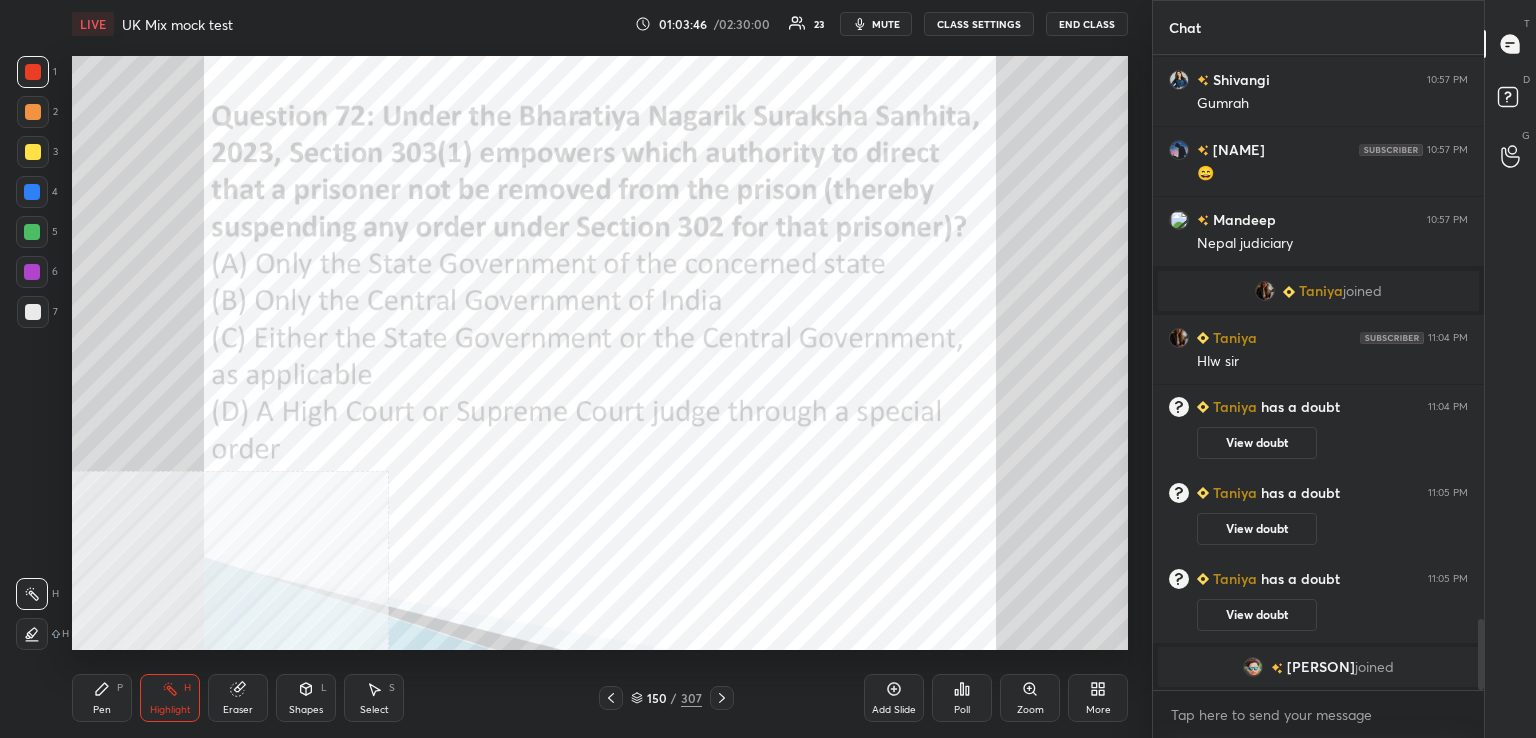 drag, startPoint x: 720, startPoint y: 700, endPoint x: 730, endPoint y: 660, distance: 41.231056 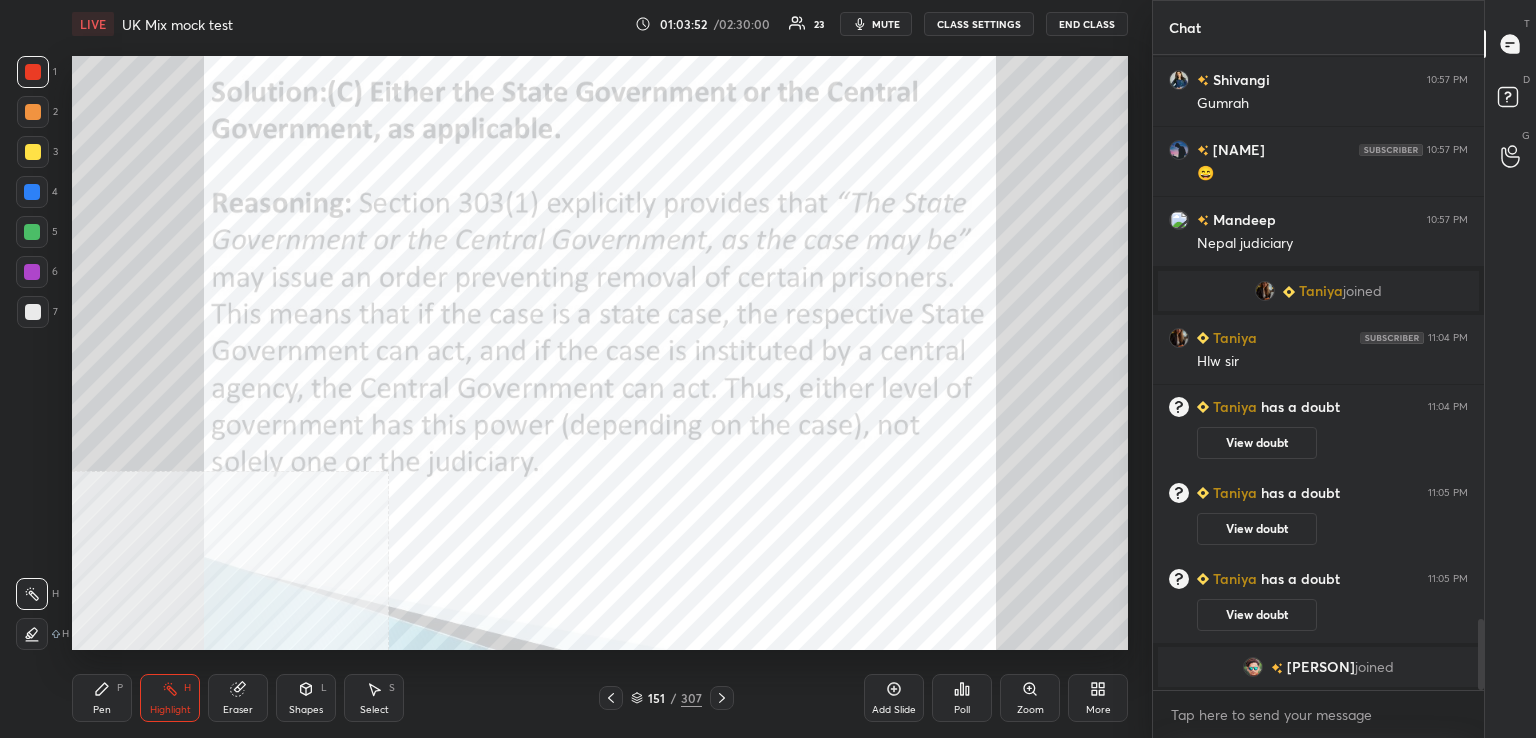 click 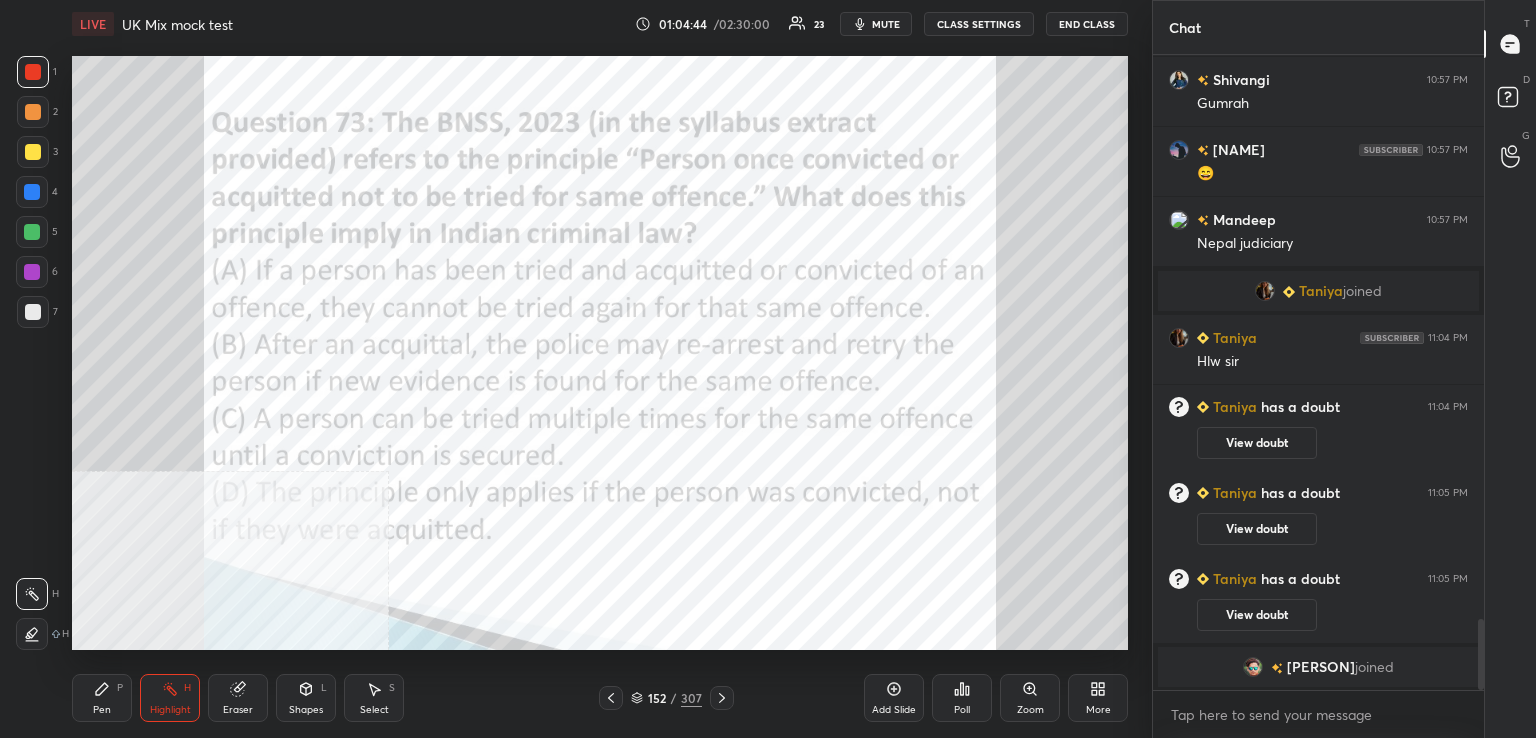click on "Poll" at bounding box center (962, 698) 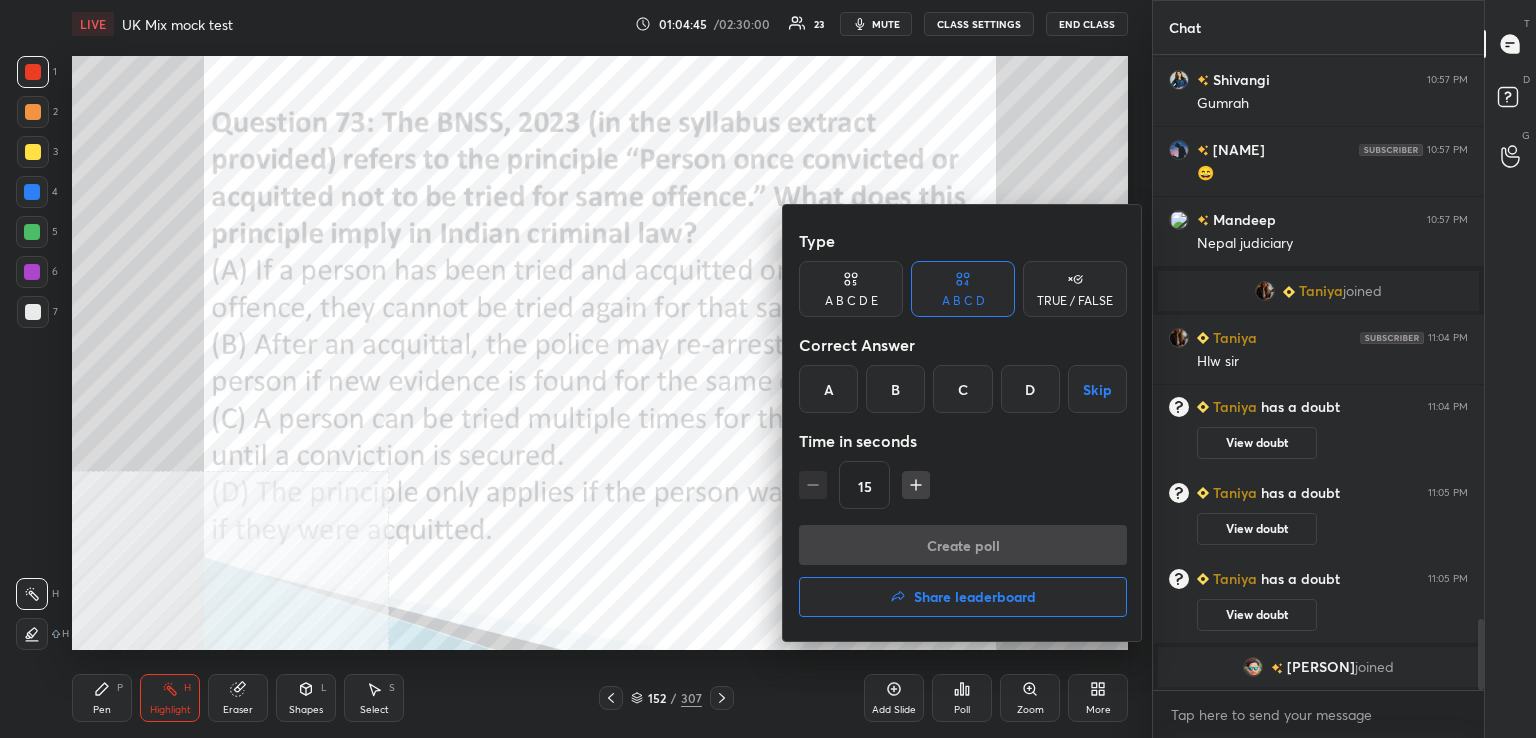 click on "A" at bounding box center [828, 389] 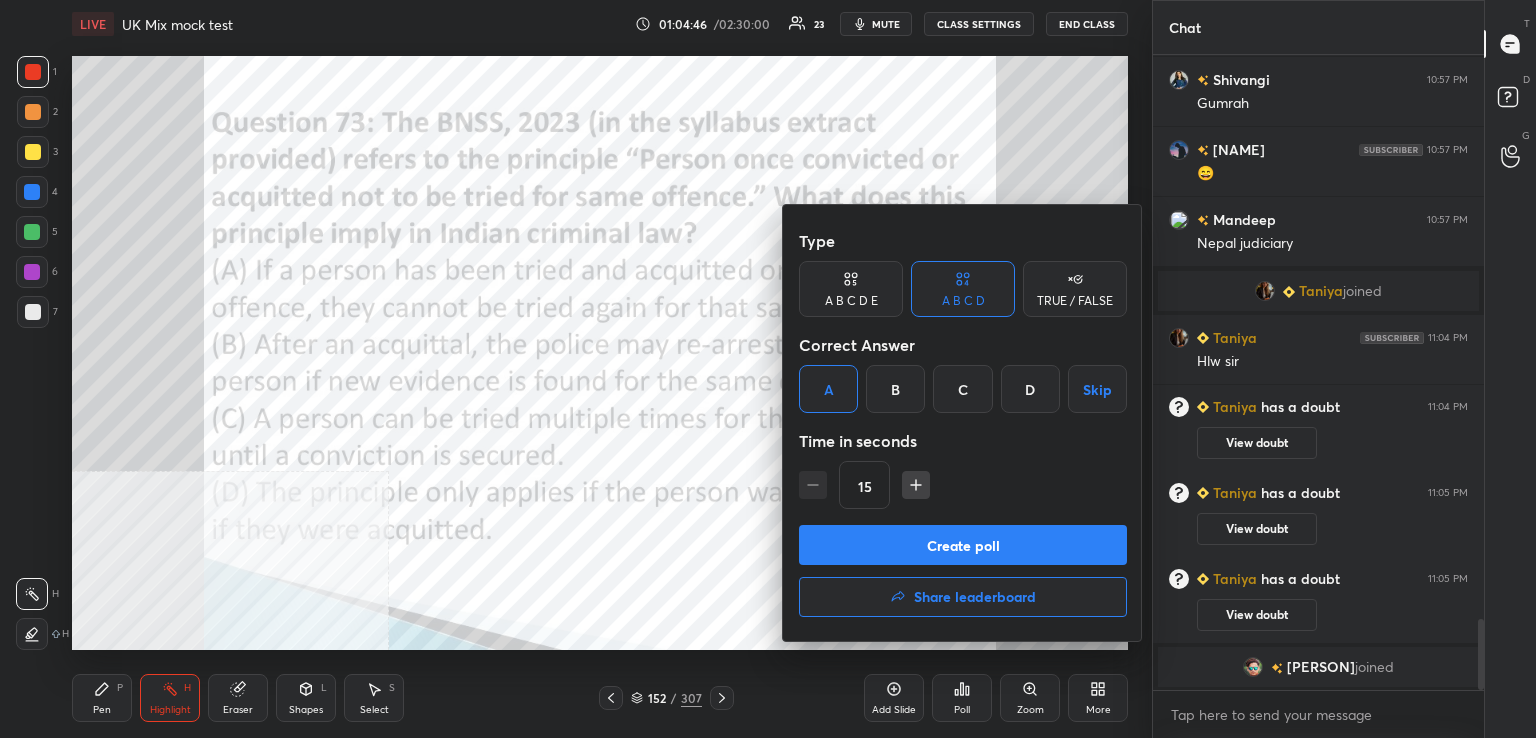 drag, startPoint x: 910, startPoint y: 537, endPoint x: 818, endPoint y: 528, distance: 92.43917 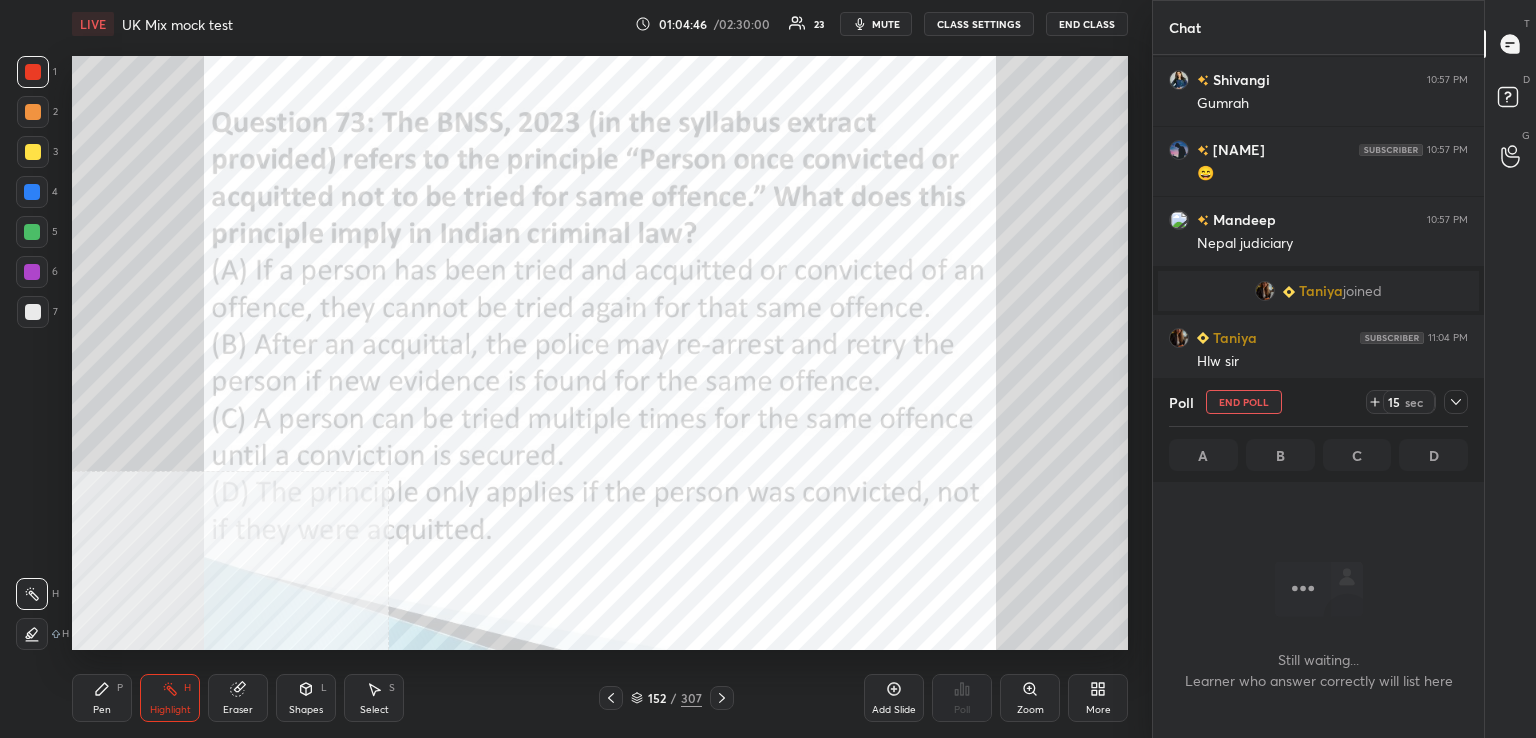scroll, scrollTop: 605, scrollLeft: 325, axis: both 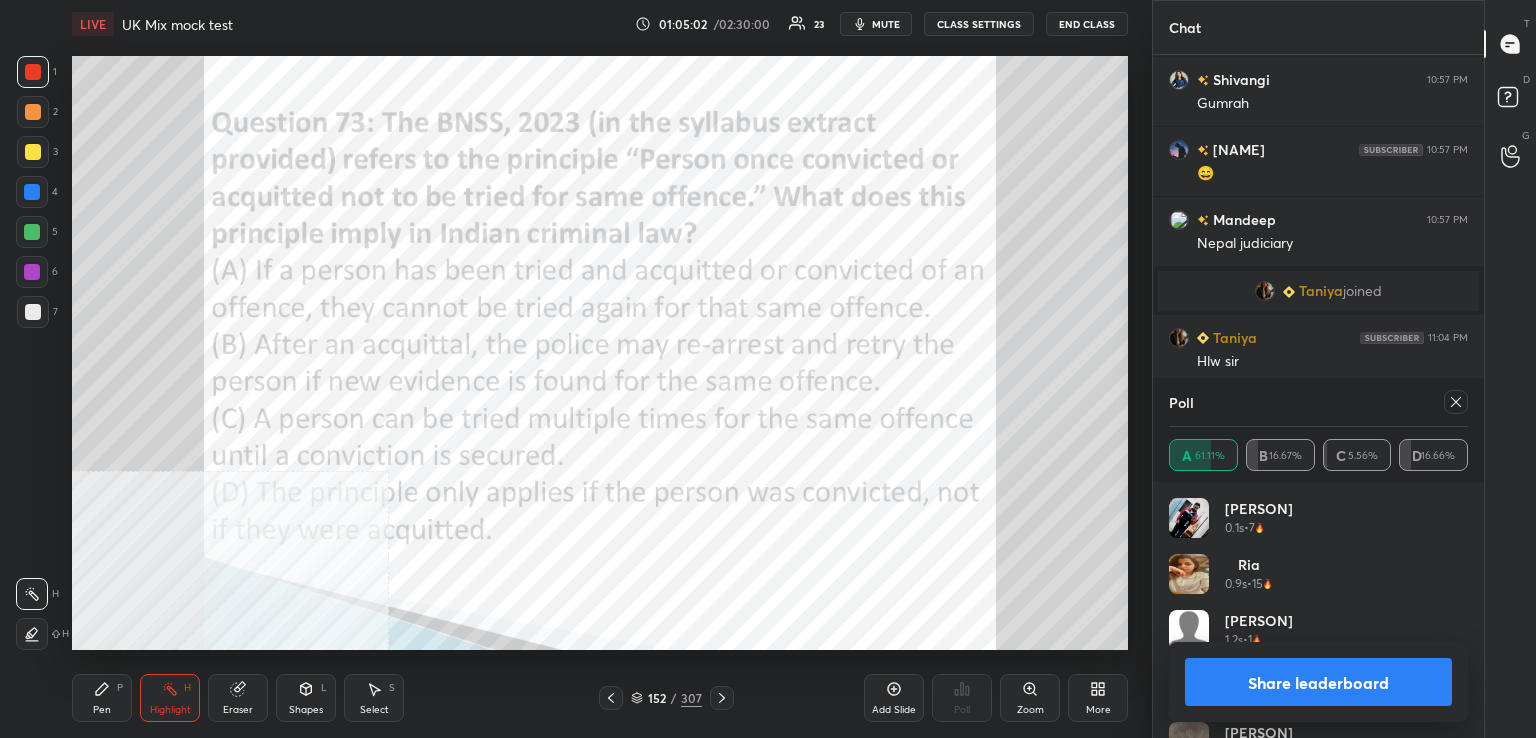drag, startPoint x: 1459, startPoint y: 409, endPoint x: 1373, endPoint y: 414, distance: 86.145226 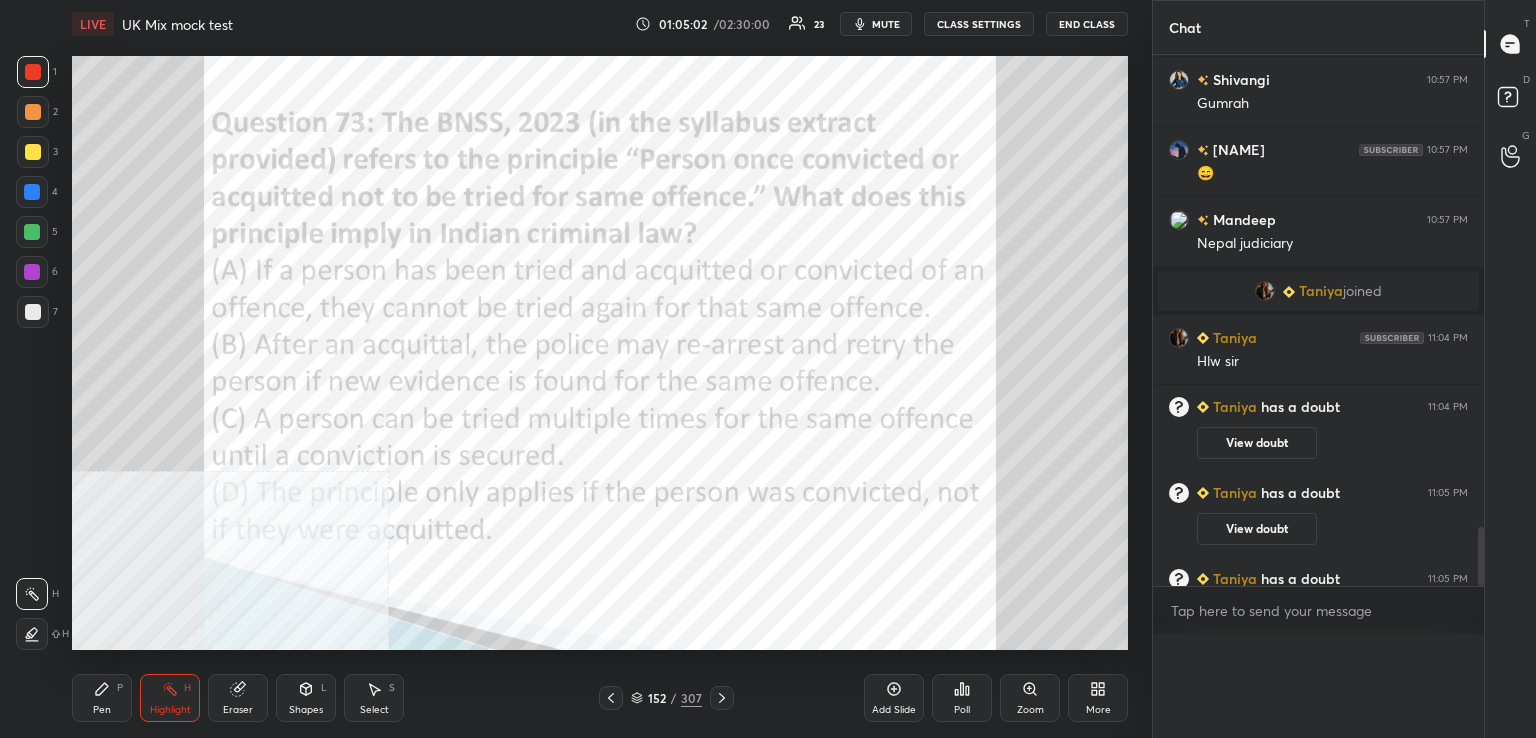 scroll, scrollTop: 88, scrollLeft: 293, axis: both 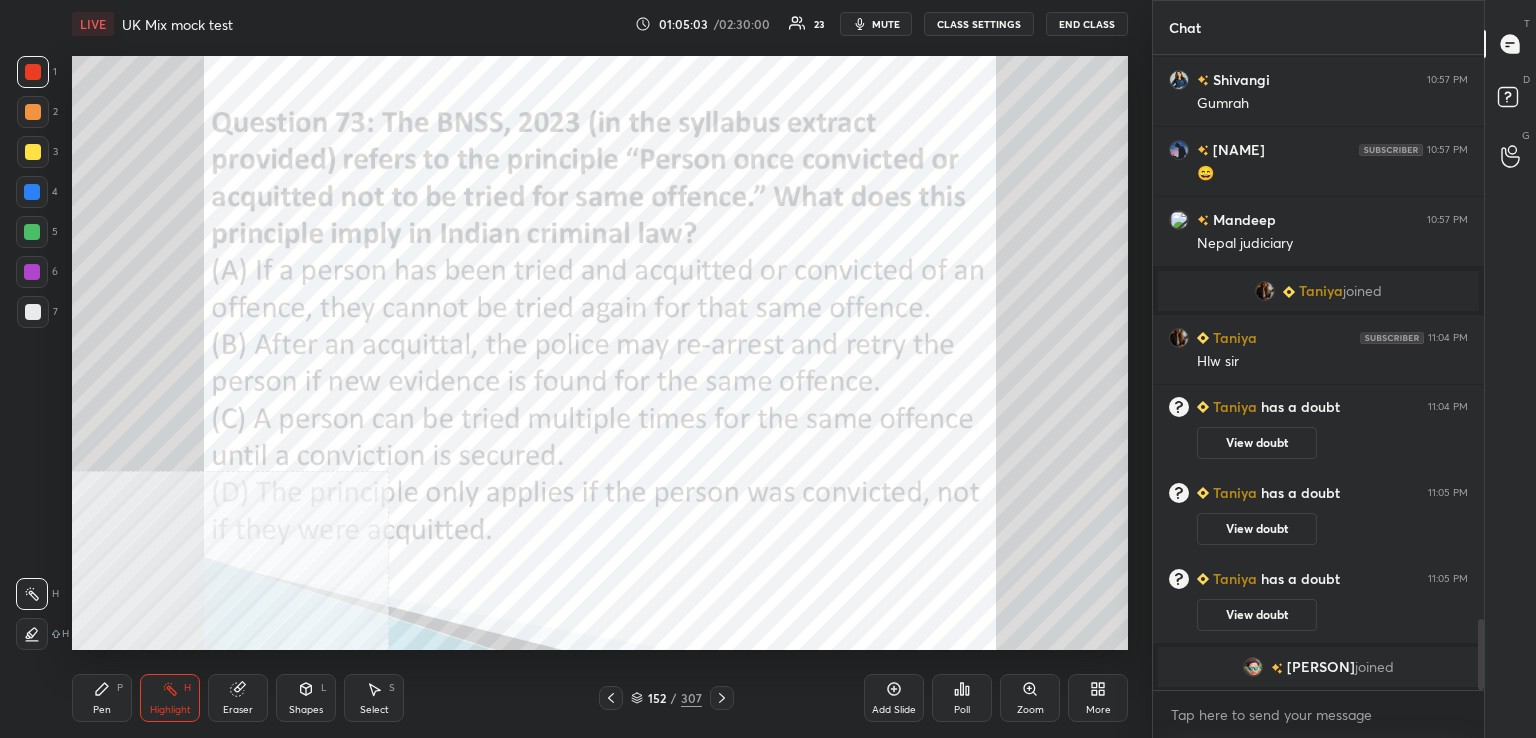 drag, startPoint x: 722, startPoint y: 699, endPoint x: 719, endPoint y: 687, distance: 12.369317 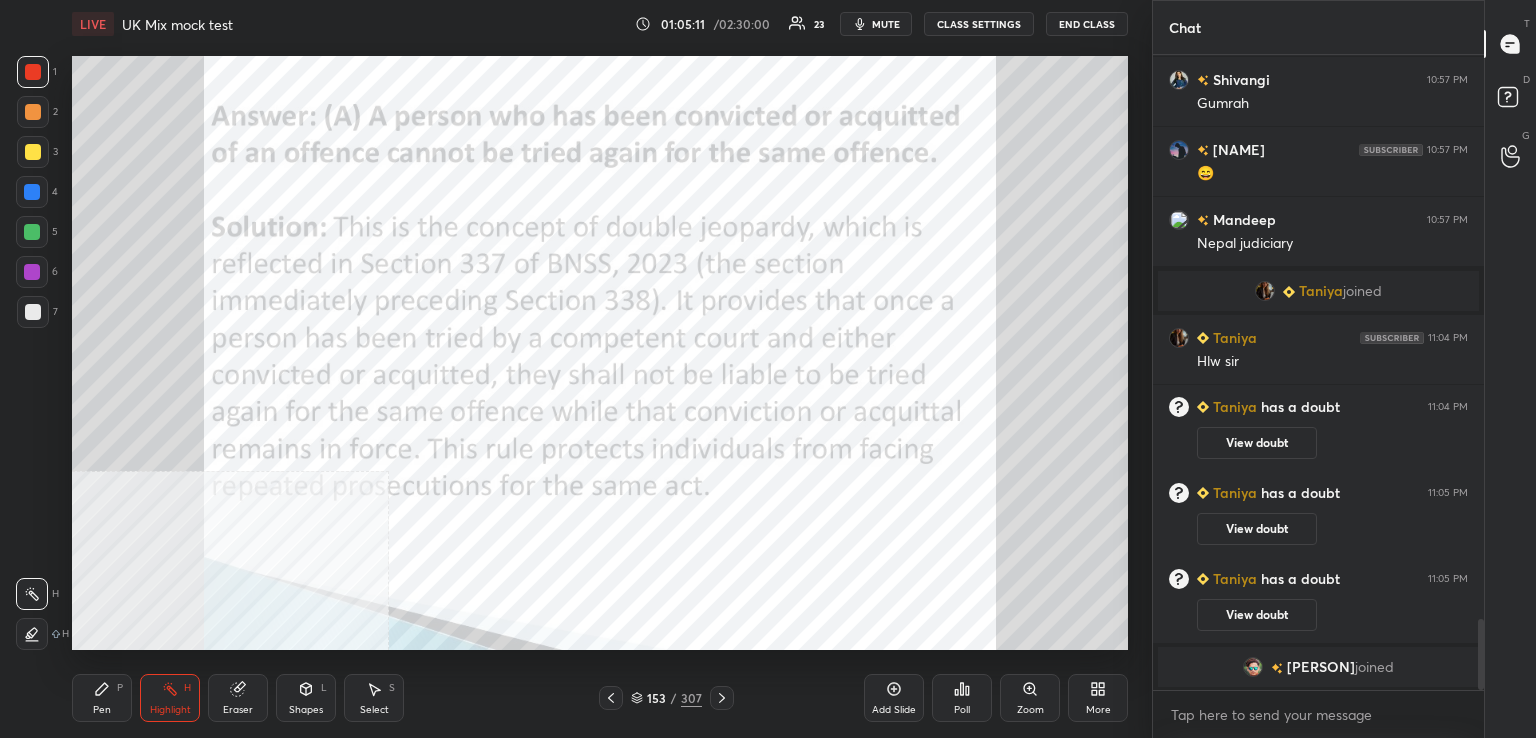 click 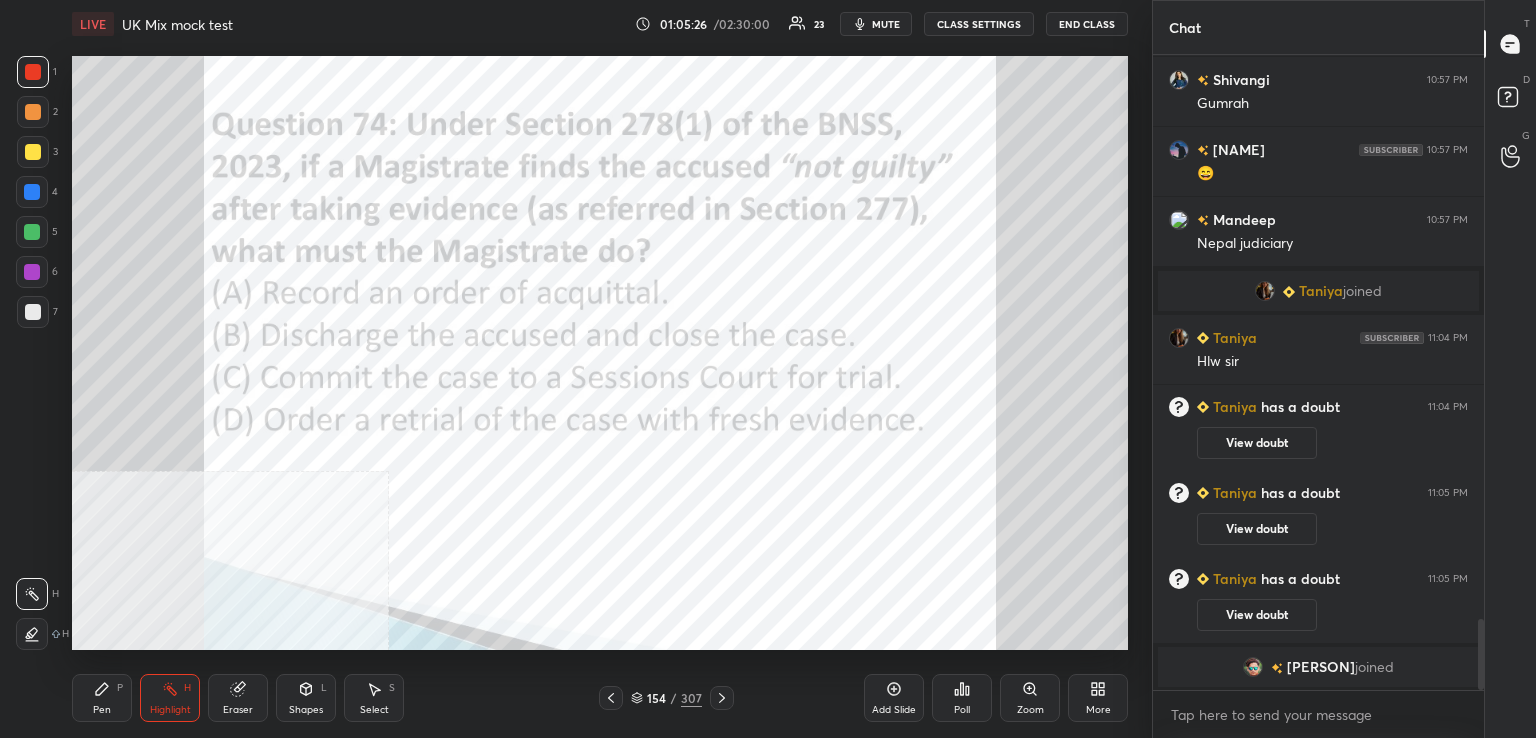 click on "Poll" at bounding box center [962, 698] 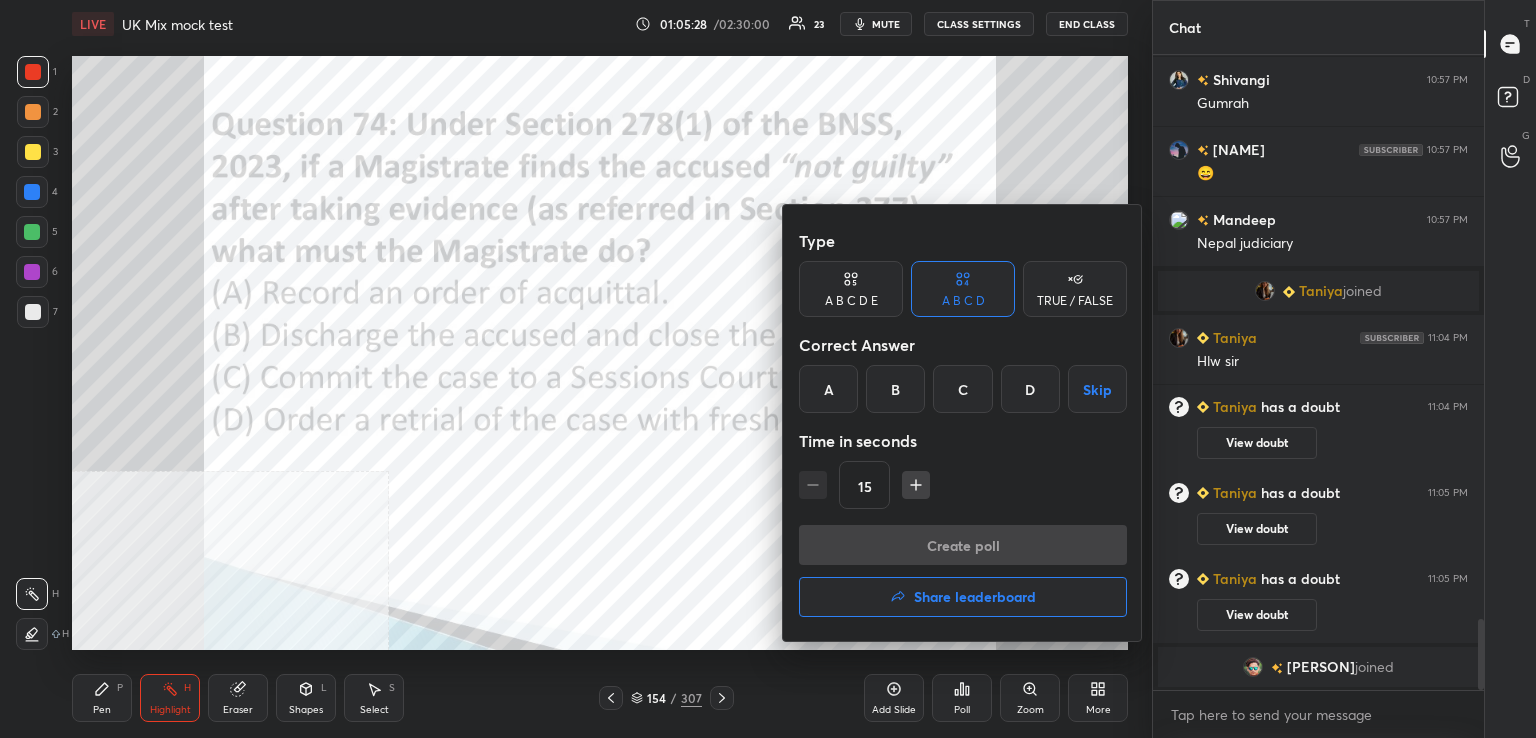 drag, startPoint x: 841, startPoint y: 389, endPoint x: 848, endPoint y: 397, distance: 10.630146 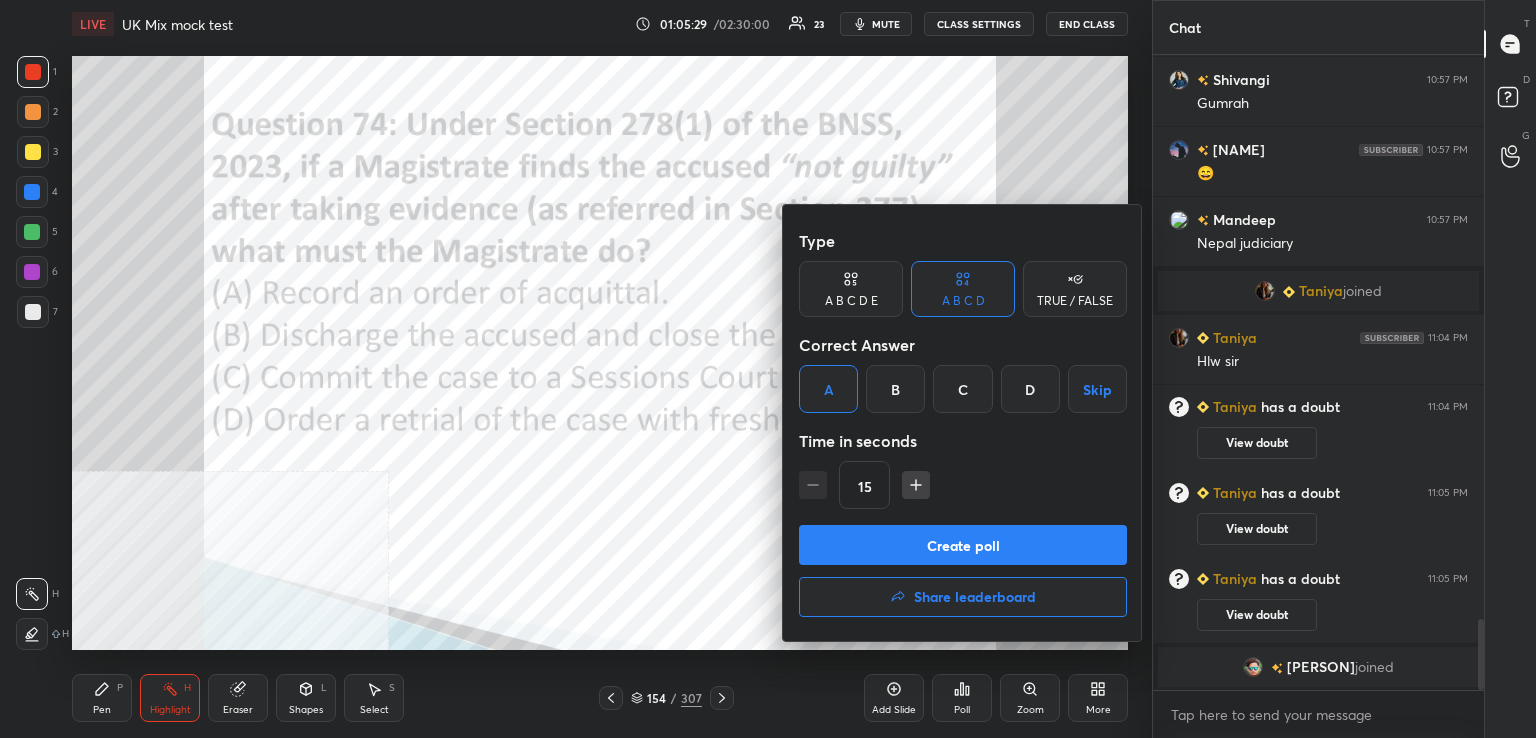 drag, startPoint x: 924, startPoint y: 538, endPoint x: 876, endPoint y: 535, distance: 48.09366 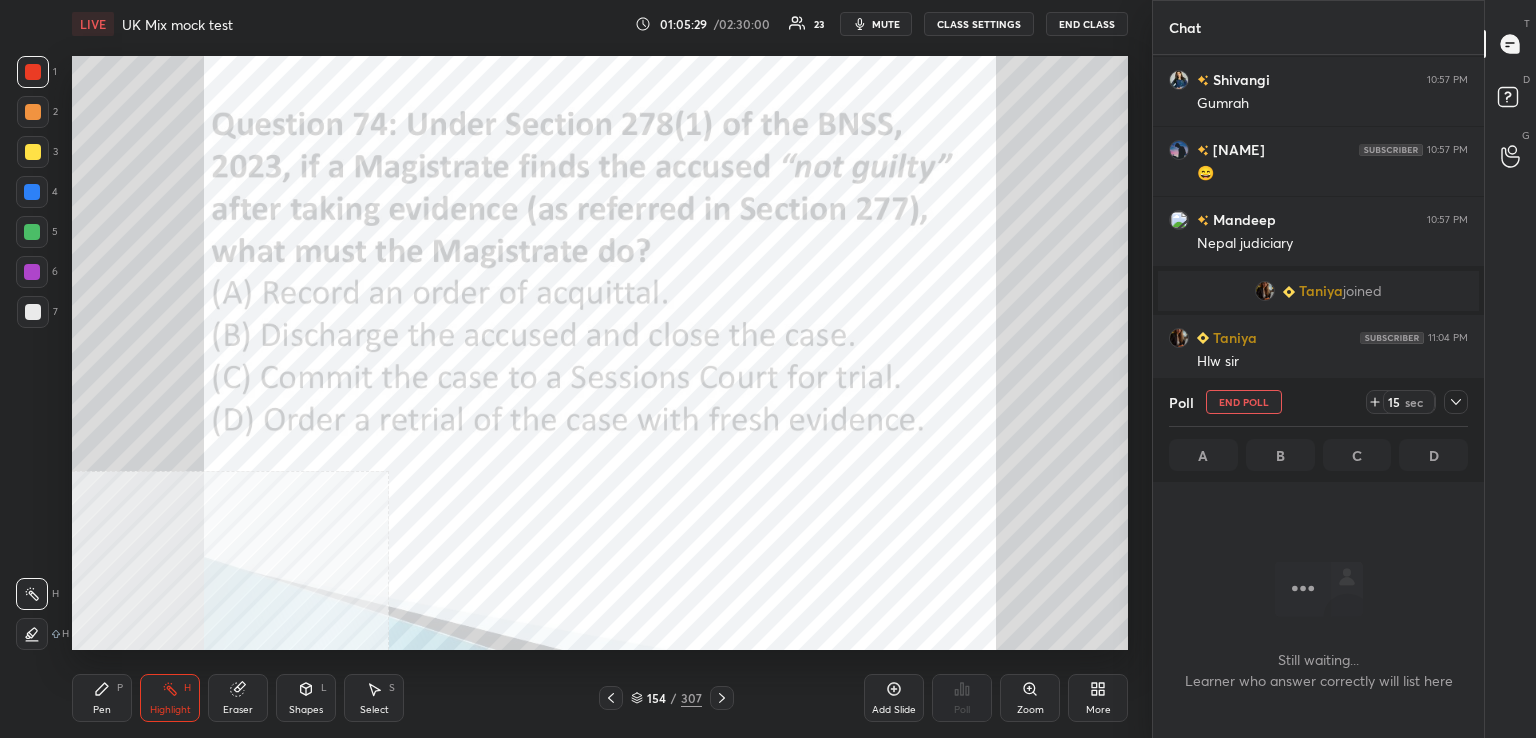 scroll, scrollTop: 597, scrollLeft: 325, axis: both 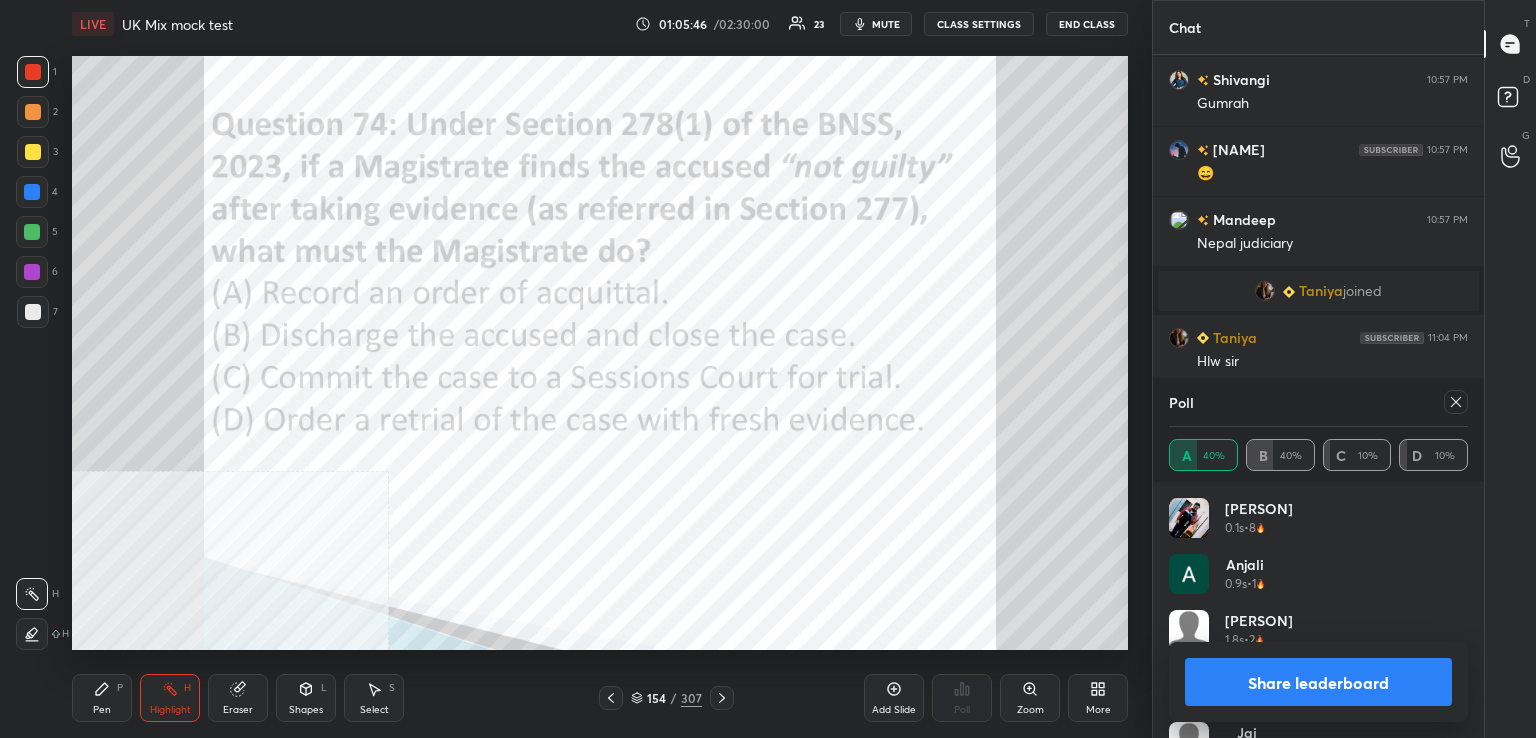 click at bounding box center [1456, 402] 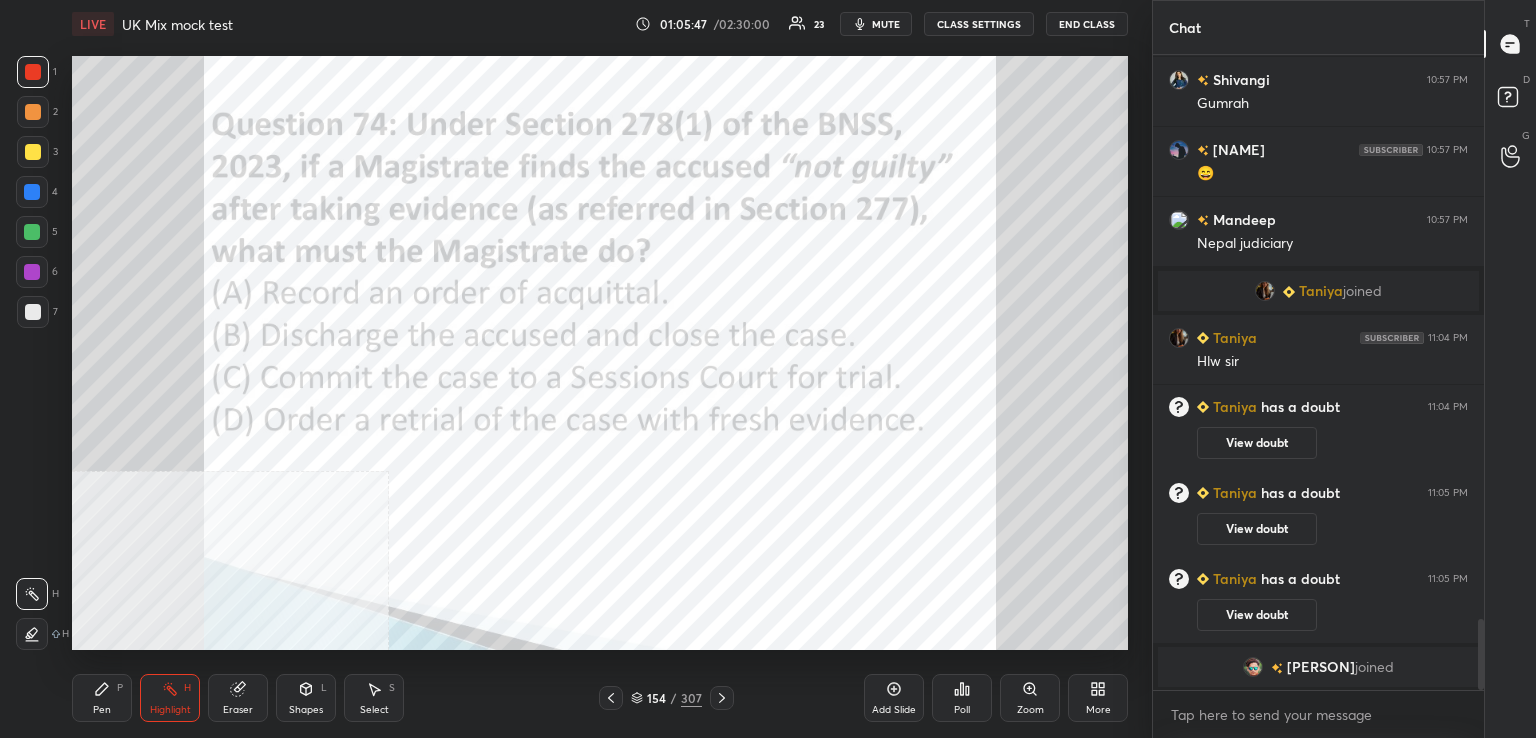 click at bounding box center [722, 698] 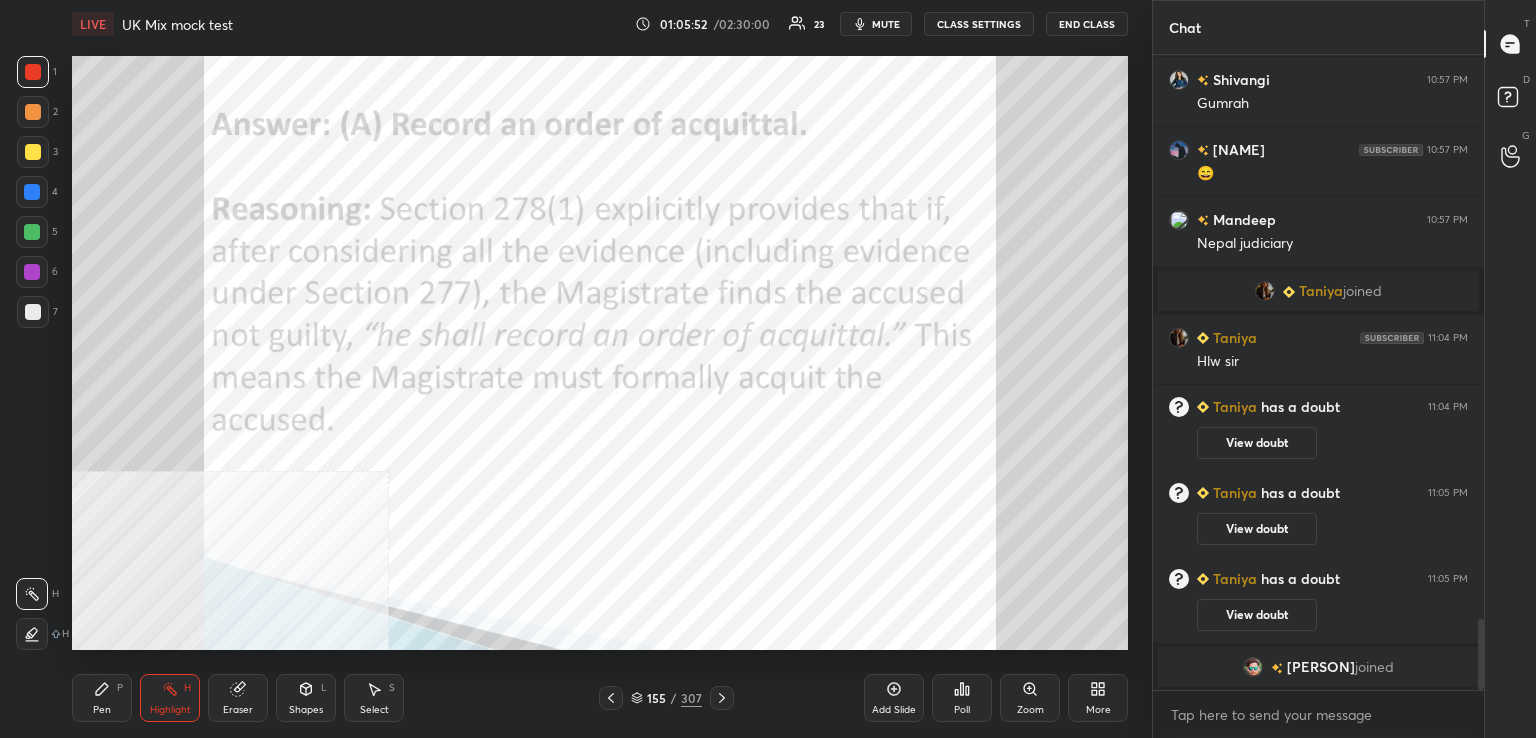 click 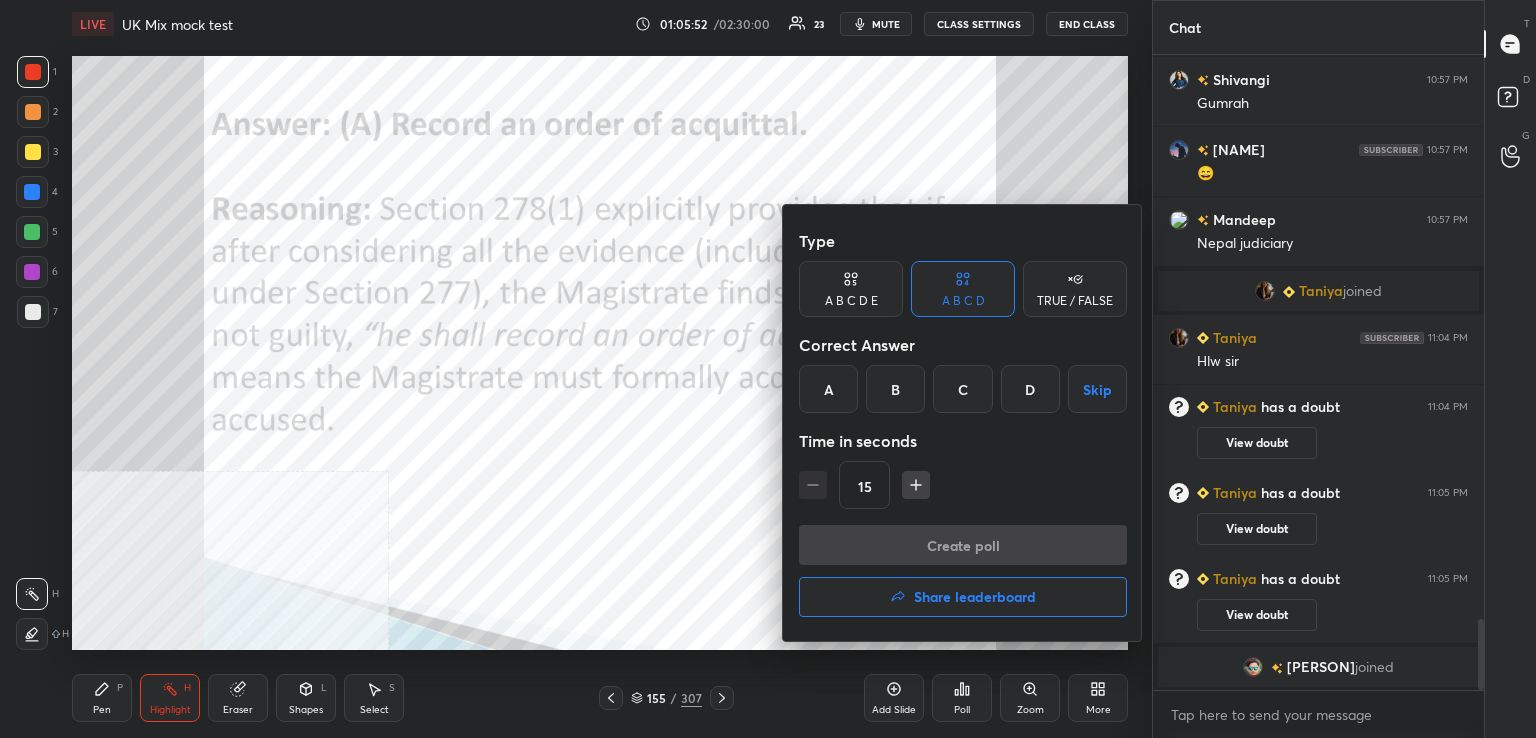 click on "Share leaderboard" at bounding box center [975, 597] 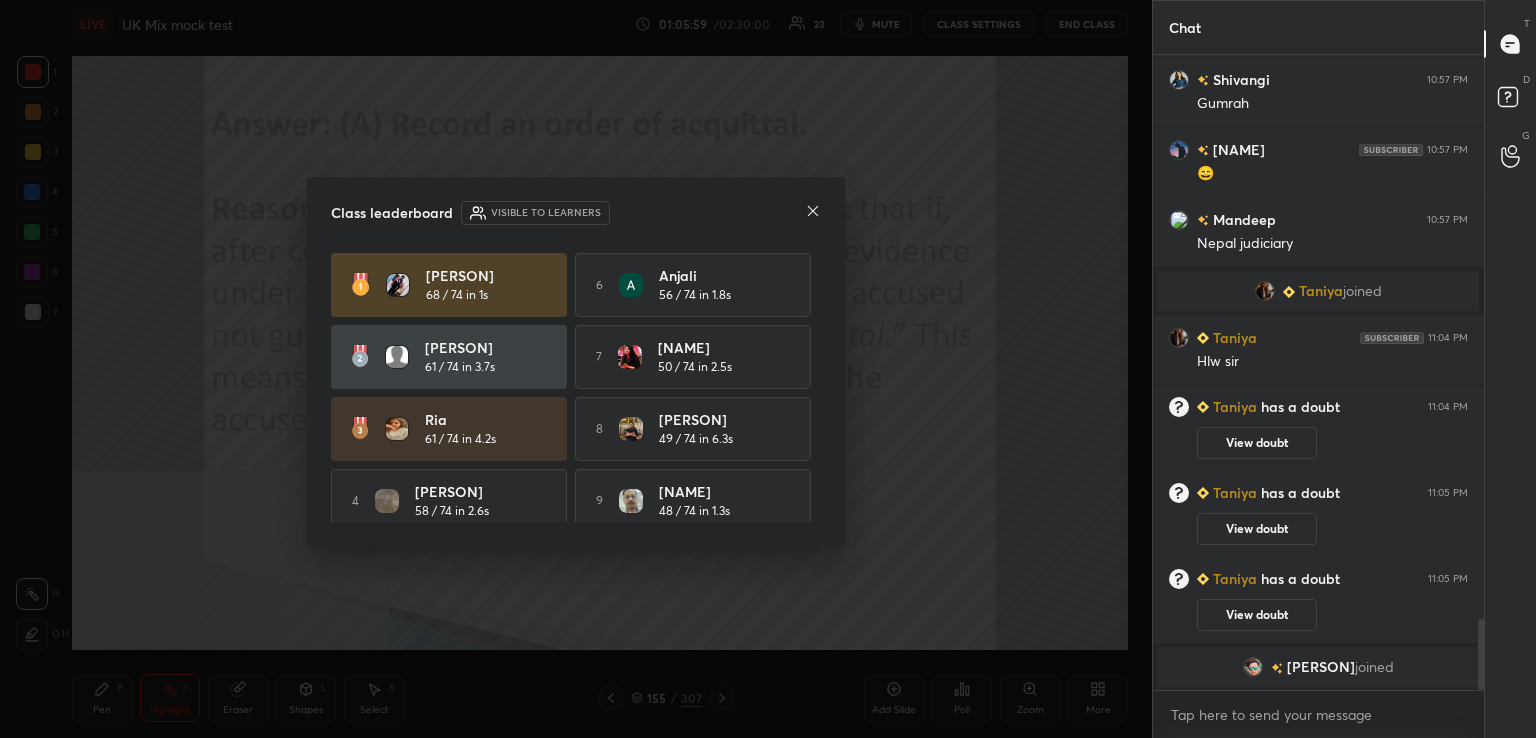 drag, startPoint x: 814, startPoint y: 401, endPoint x: 815, endPoint y: 450, distance: 49.010204 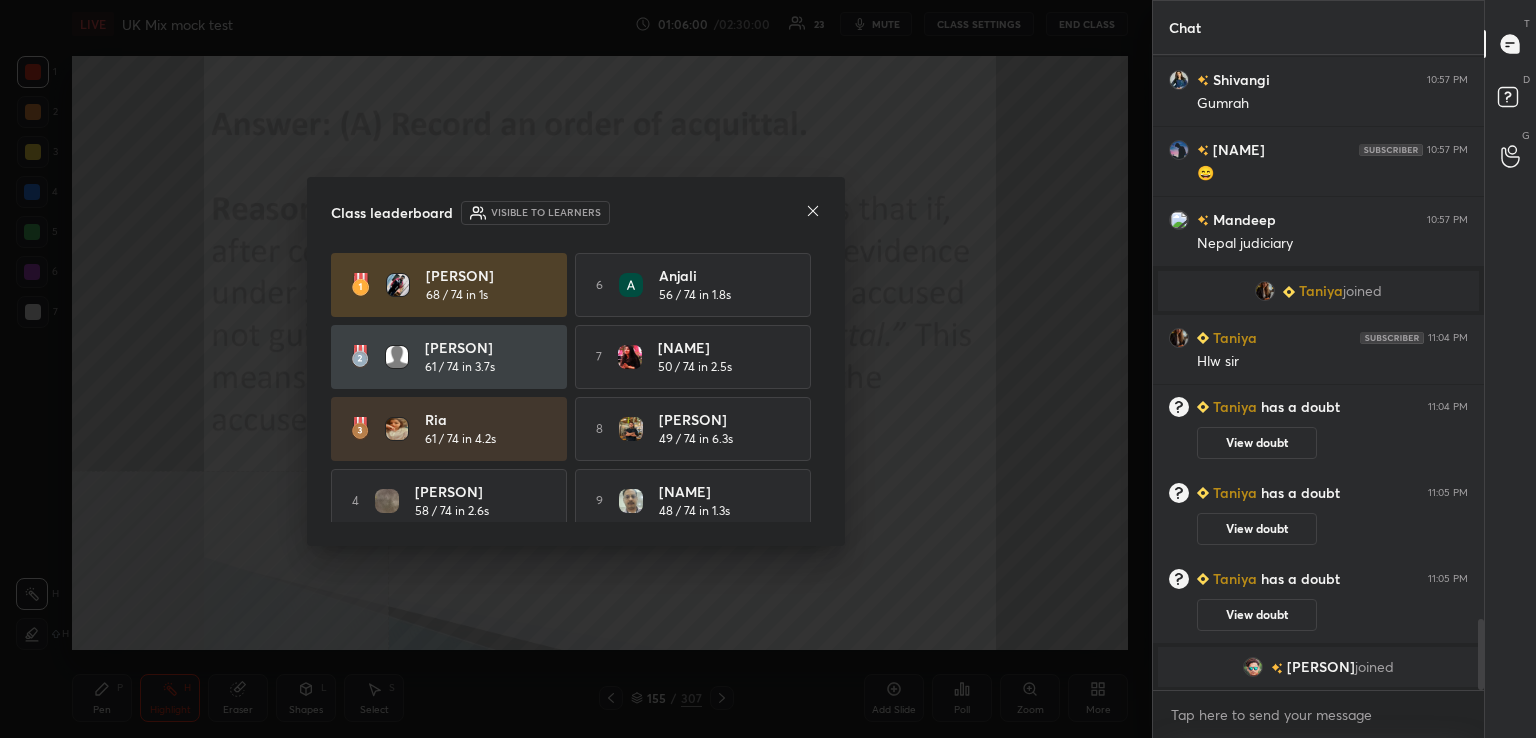 drag, startPoint x: 812, startPoint y: 437, endPoint x: 814, endPoint y: 448, distance: 11.18034 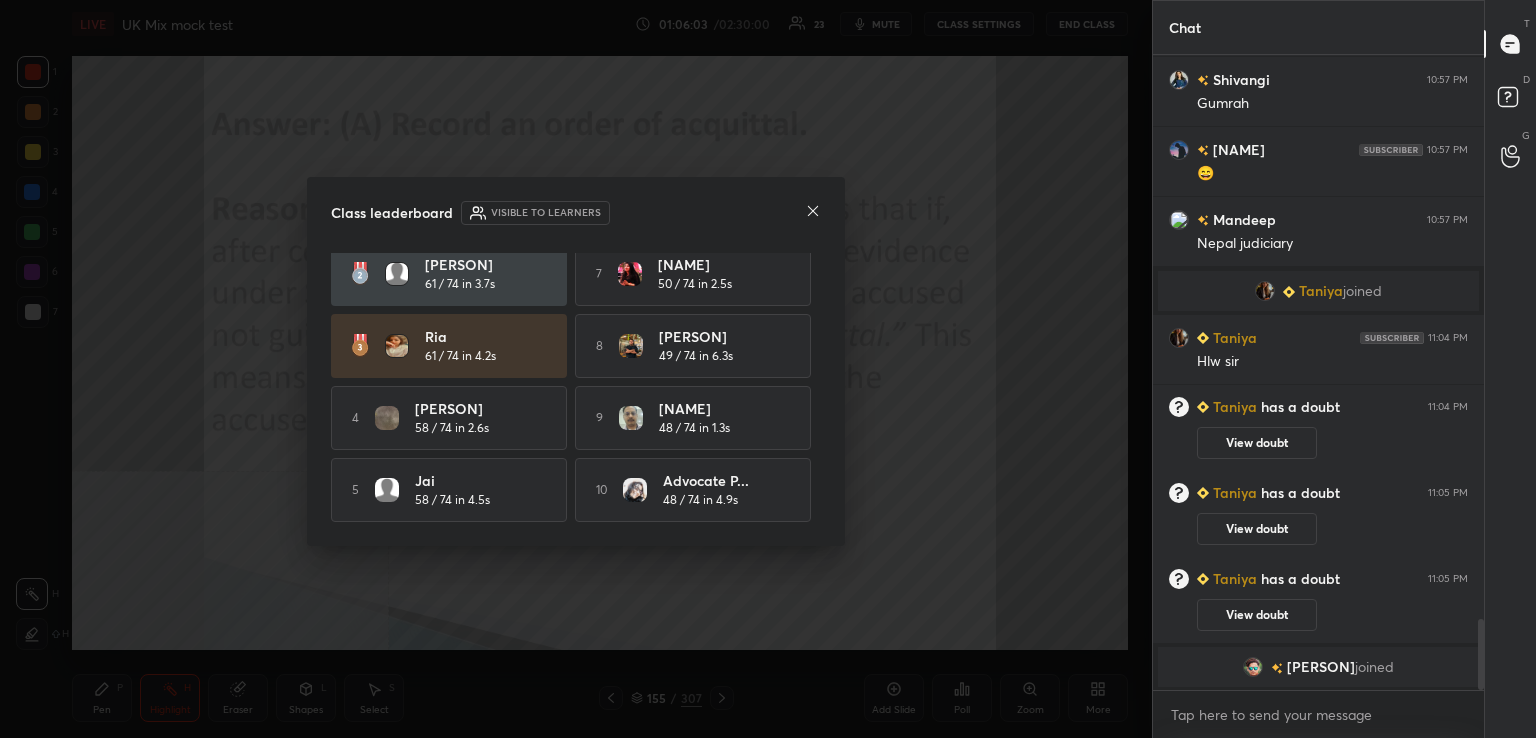 click 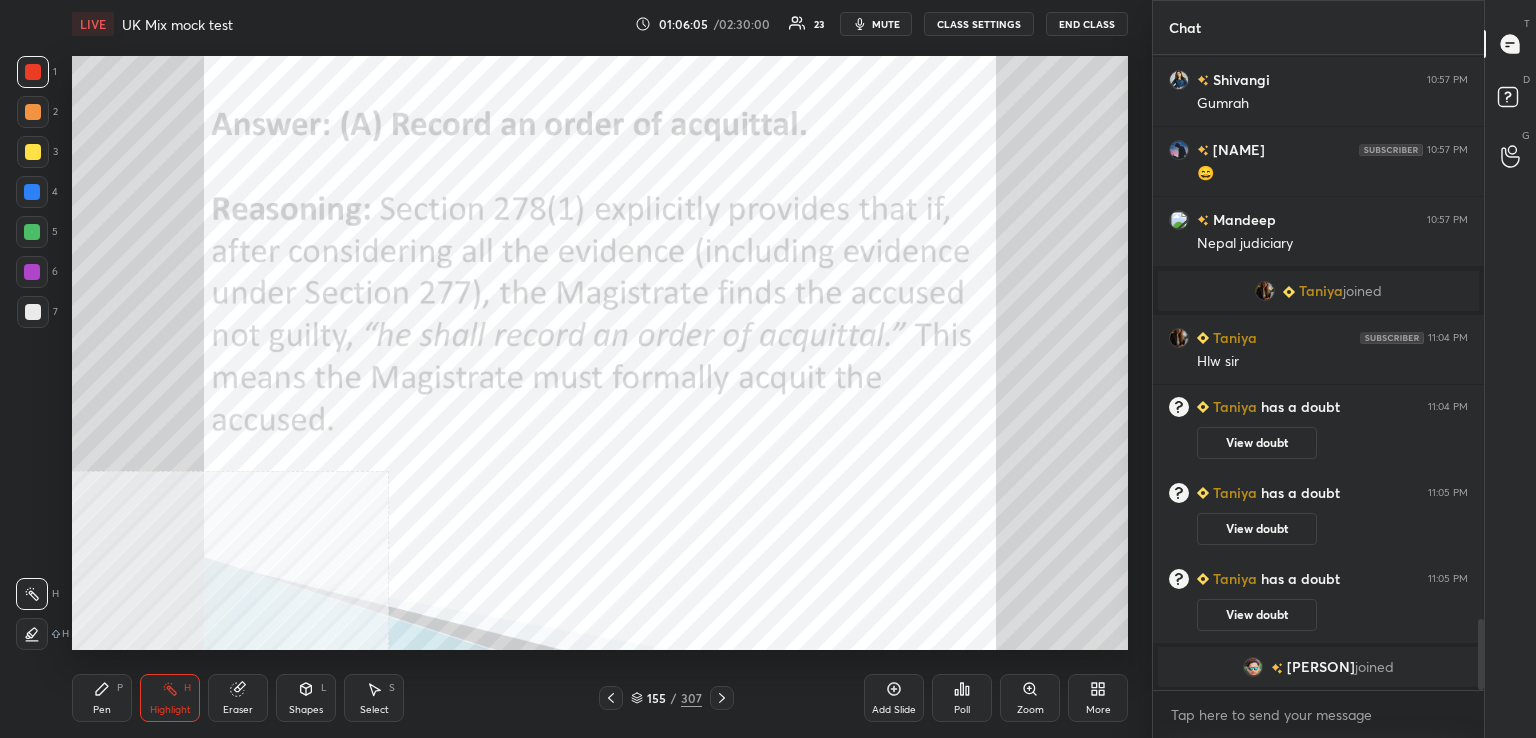 drag, startPoint x: 721, startPoint y: 705, endPoint x: 711, endPoint y: 702, distance: 10.440307 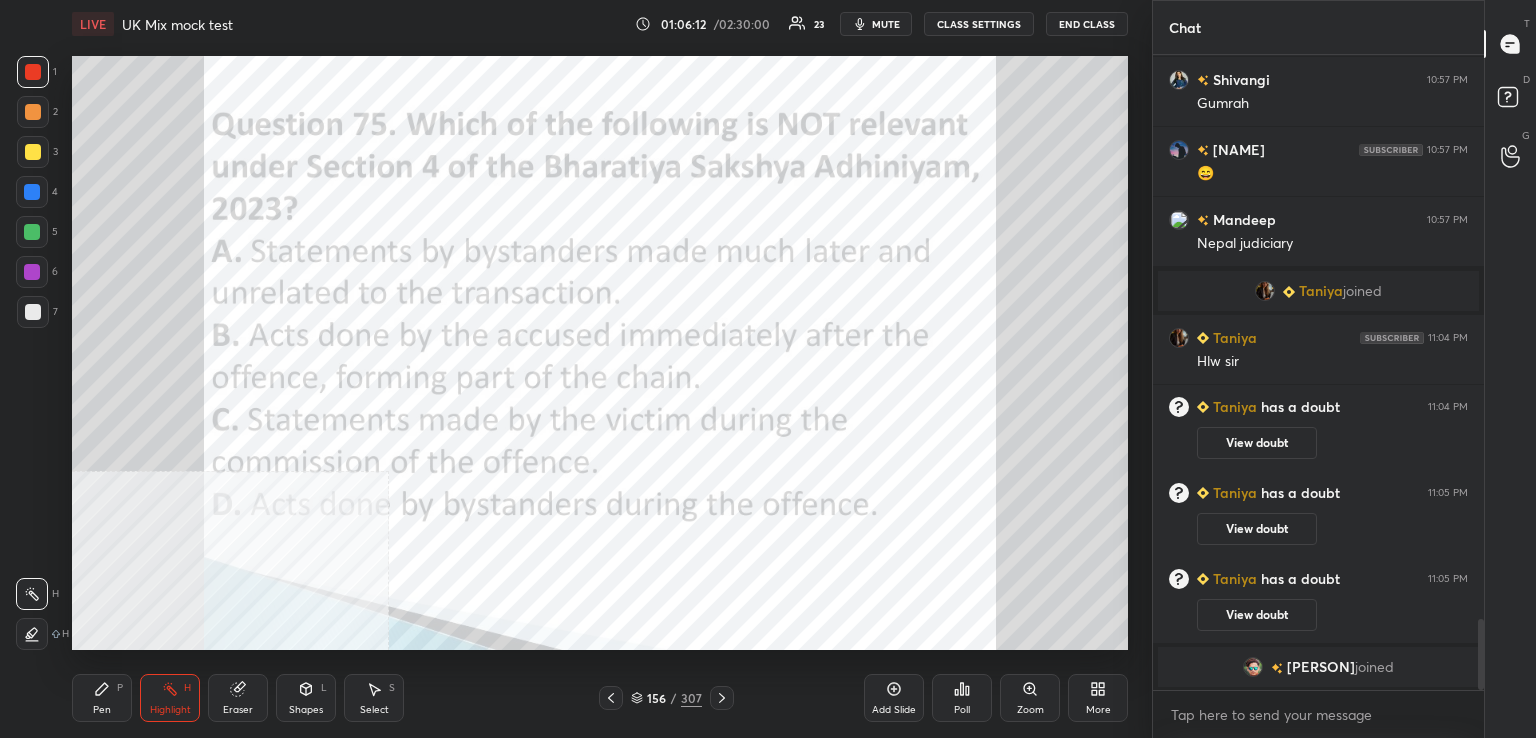 click on "Poll" at bounding box center (962, 710) 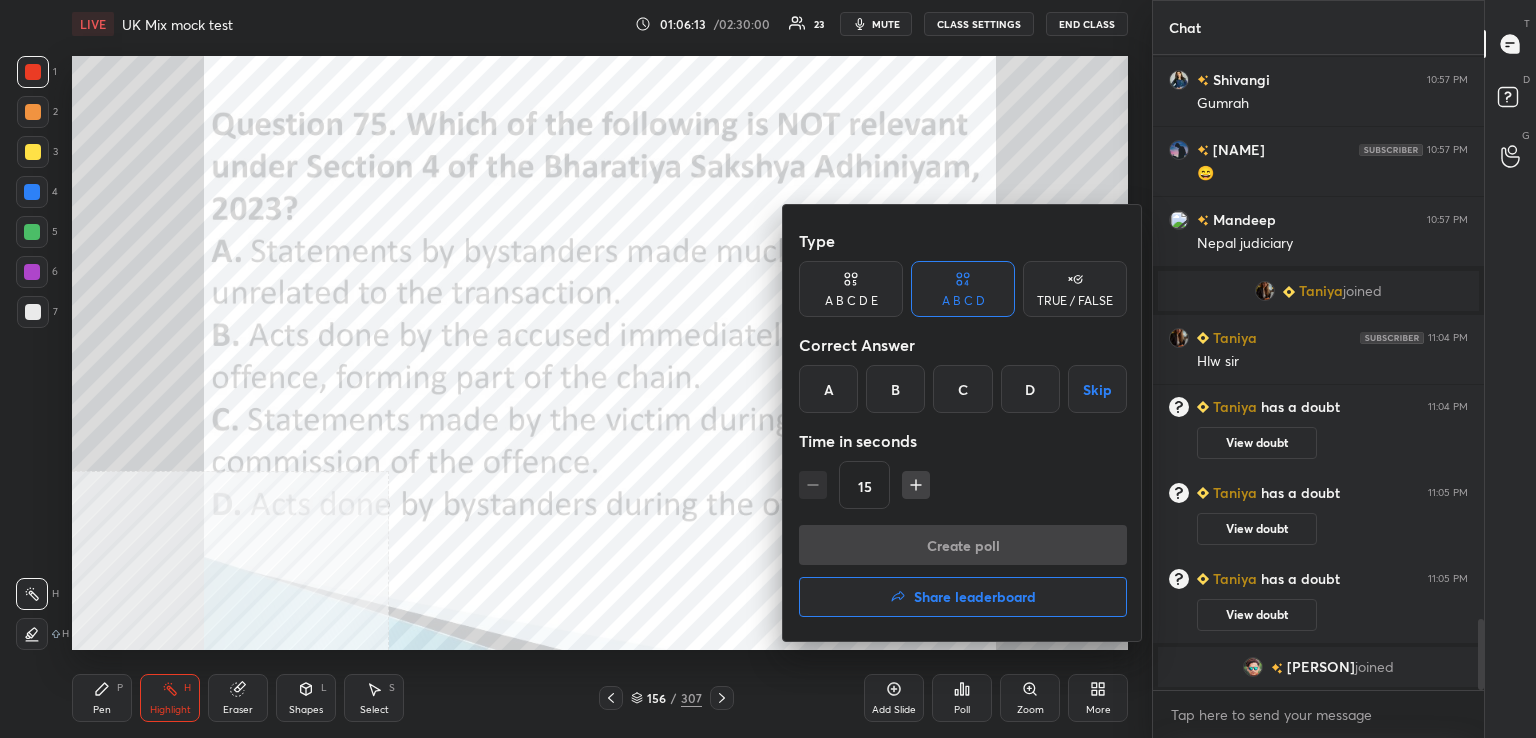 click on "A" at bounding box center [828, 389] 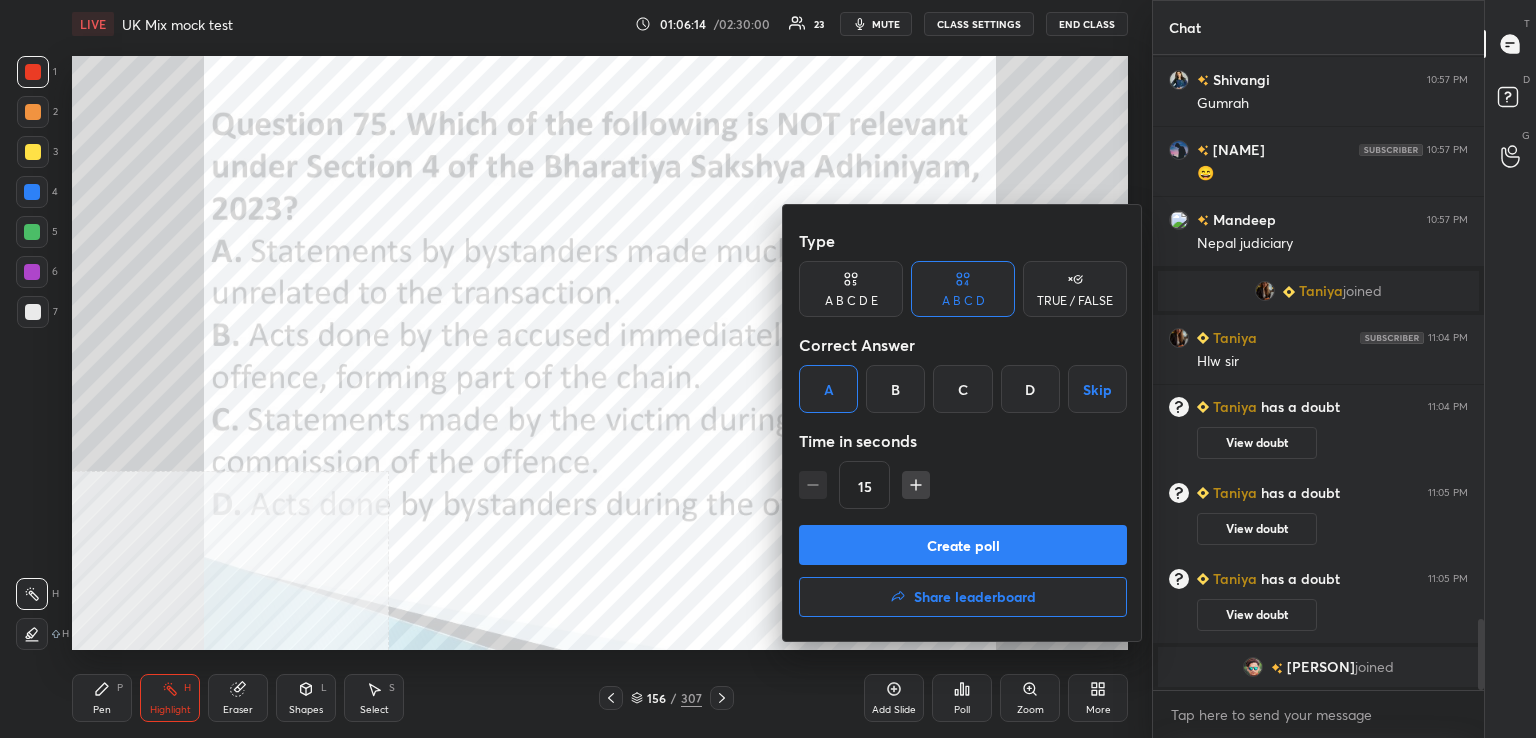 drag, startPoint x: 949, startPoint y: 534, endPoint x: 911, endPoint y: 537, distance: 38.118237 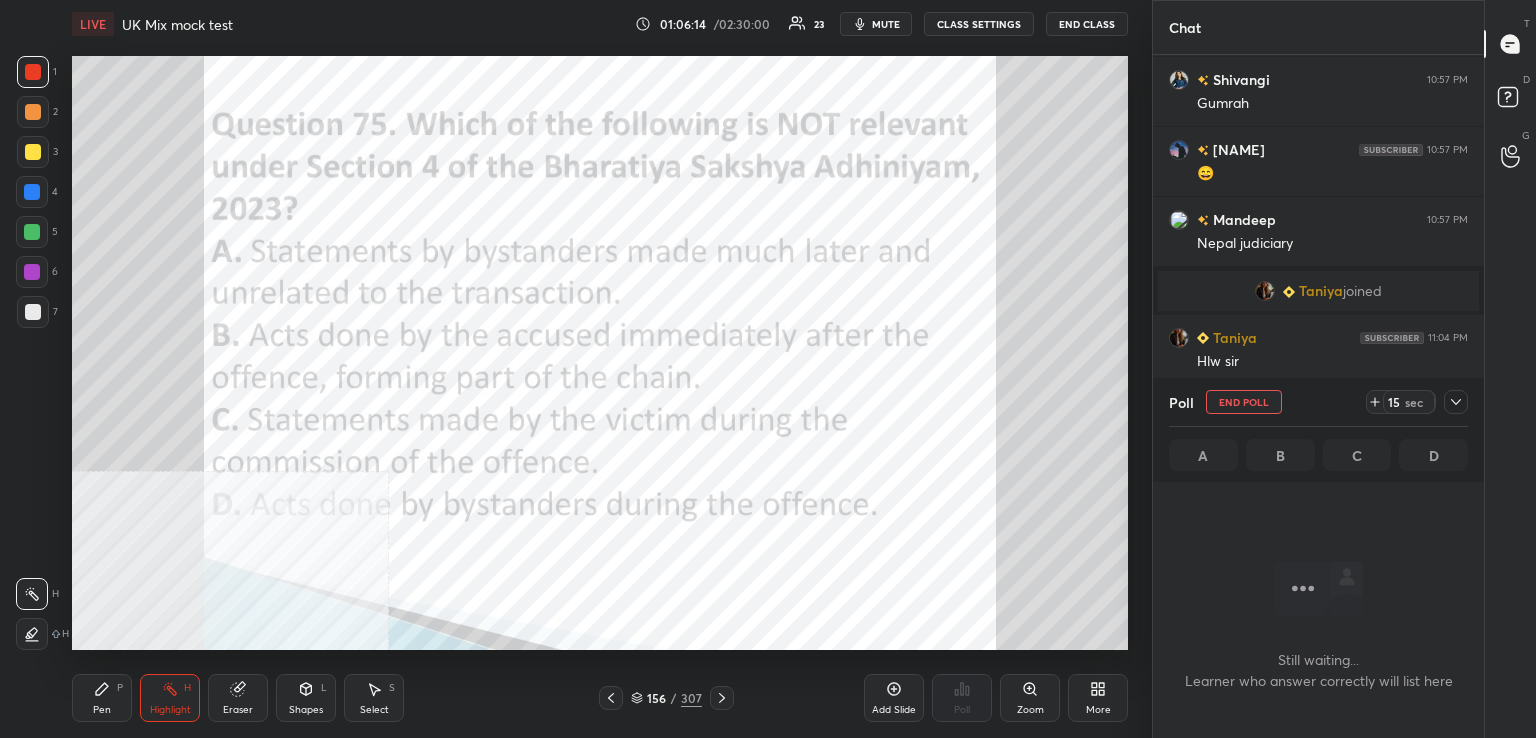 scroll, scrollTop: 588, scrollLeft: 325, axis: both 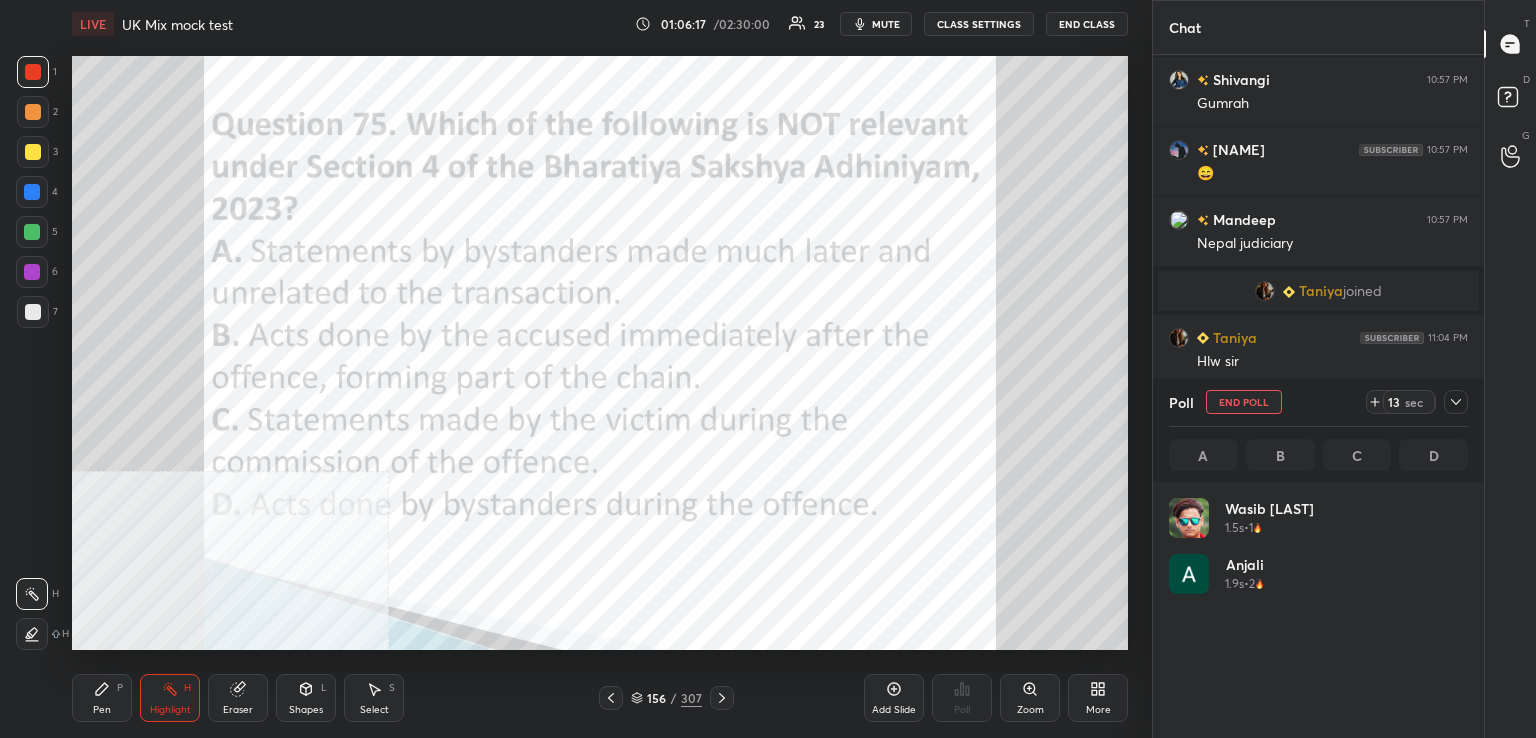 click on "mute" at bounding box center [886, 24] 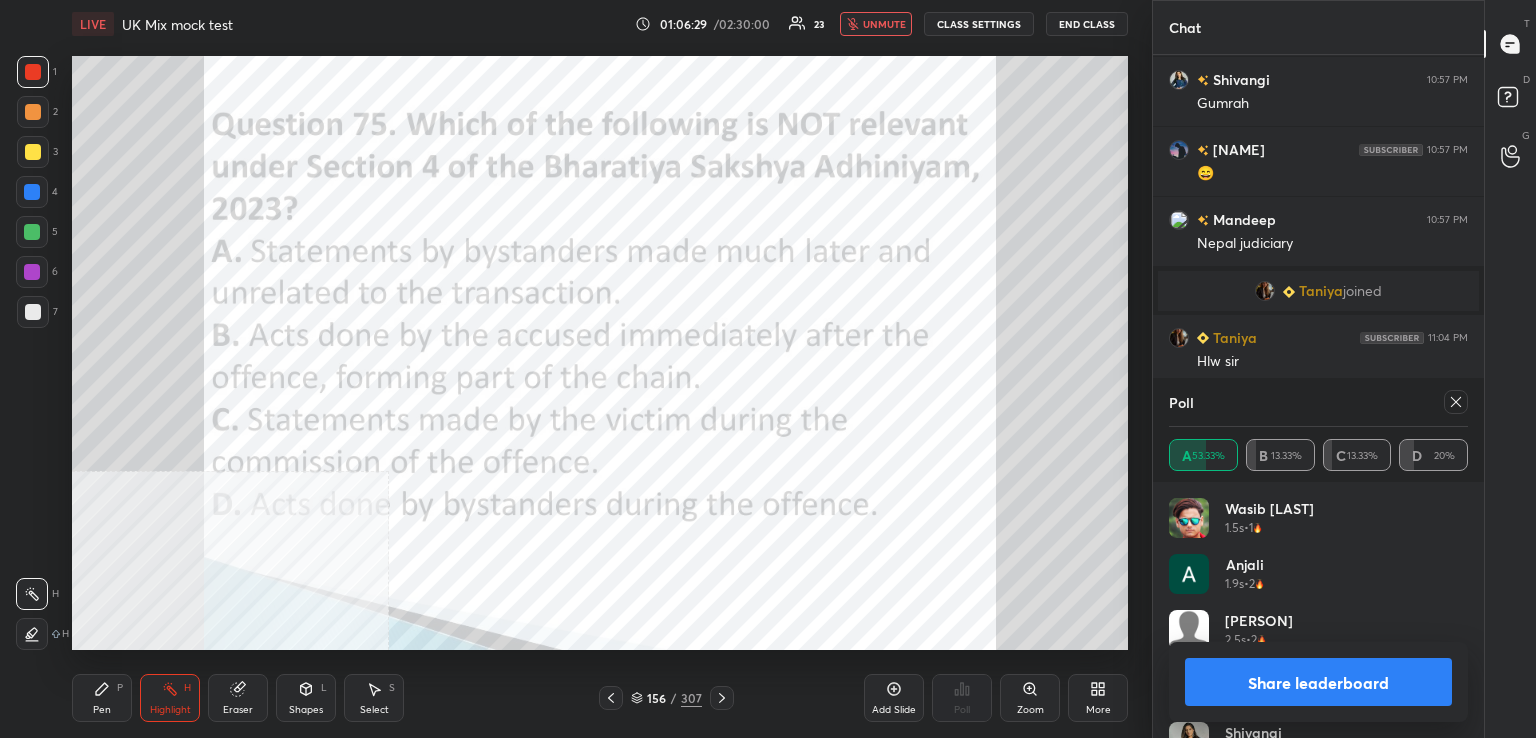 click on "unmute" at bounding box center (884, 24) 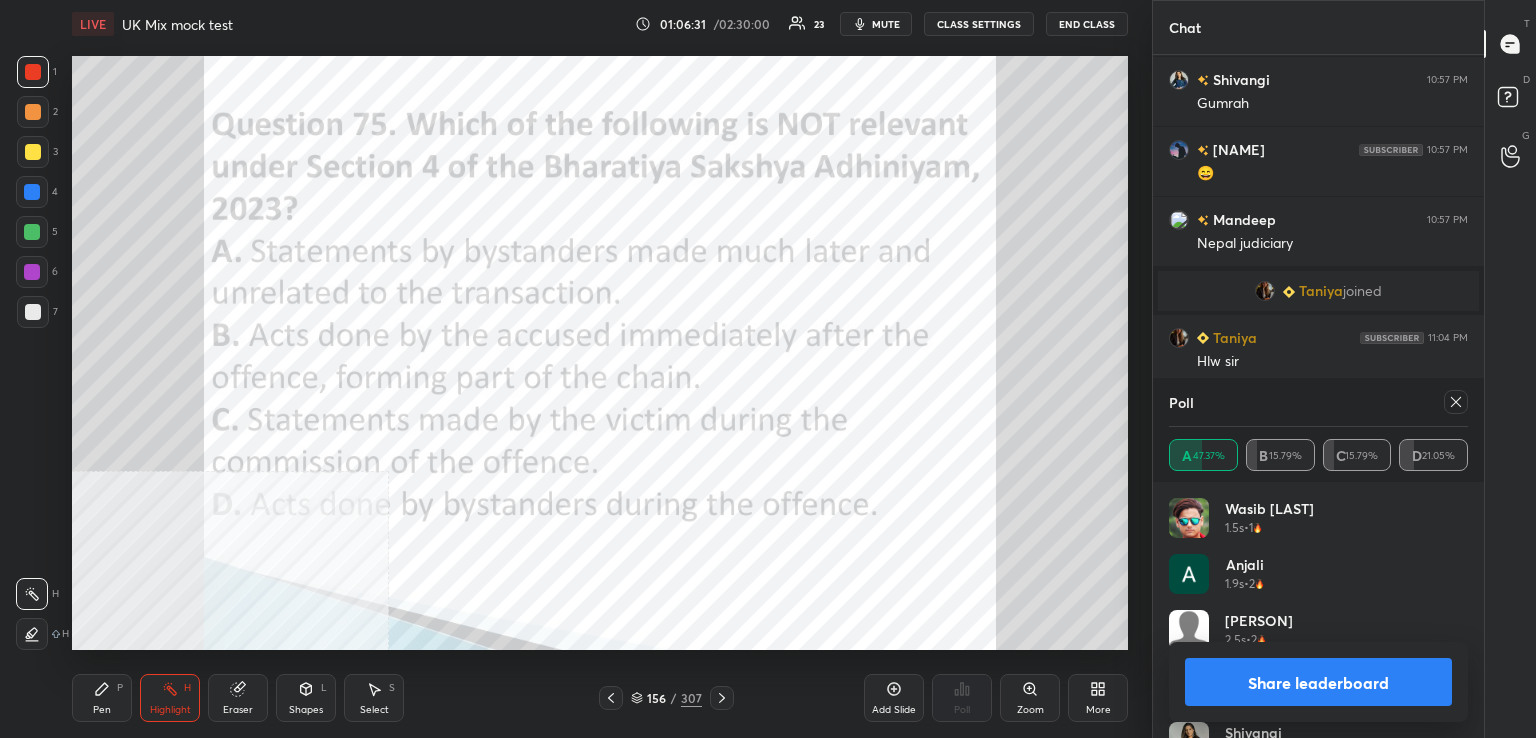 drag, startPoint x: 1458, startPoint y: 401, endPoint x: 1282, endPoint y: 436, distance: 179.44637 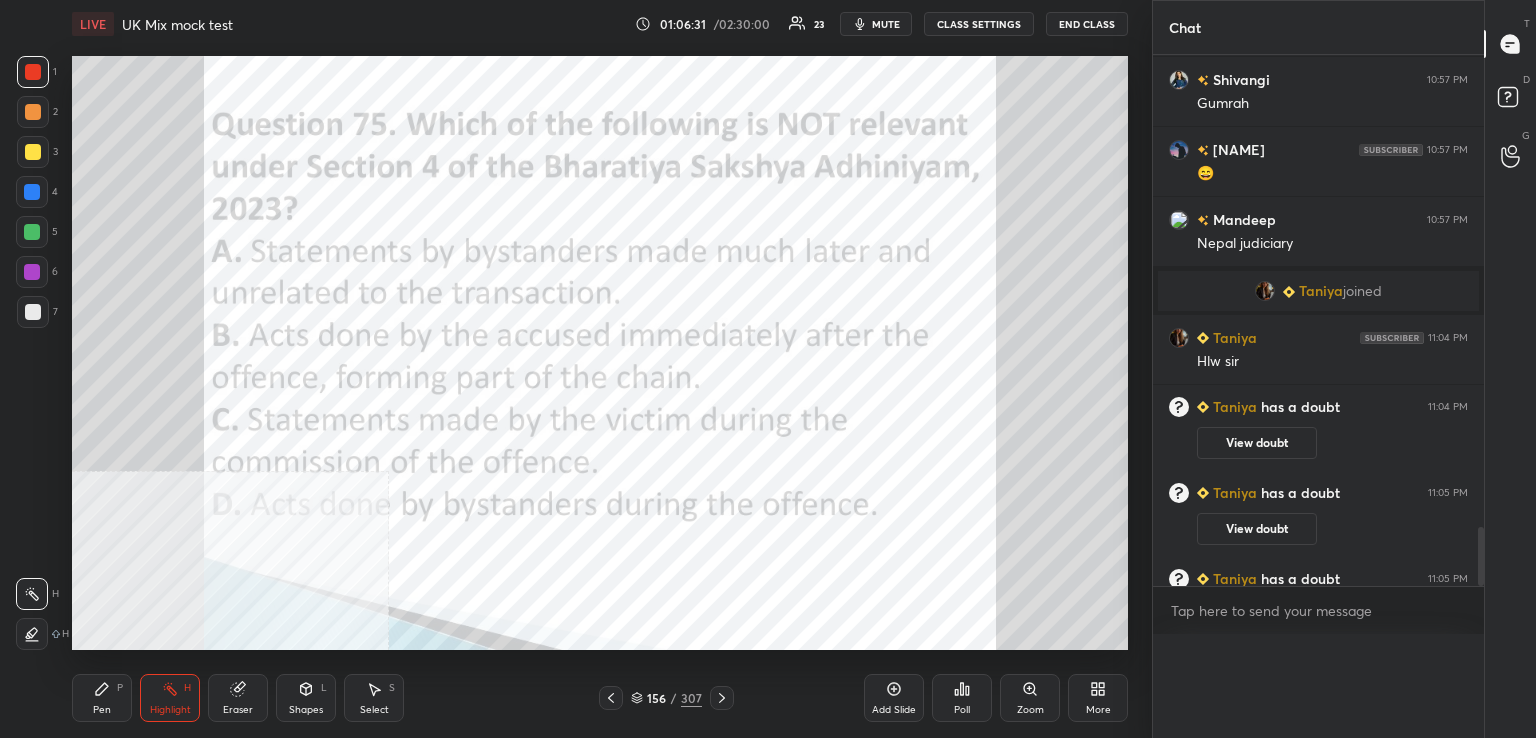 scroll, scrollTop: 0, scrollLeft: 0, axis: both 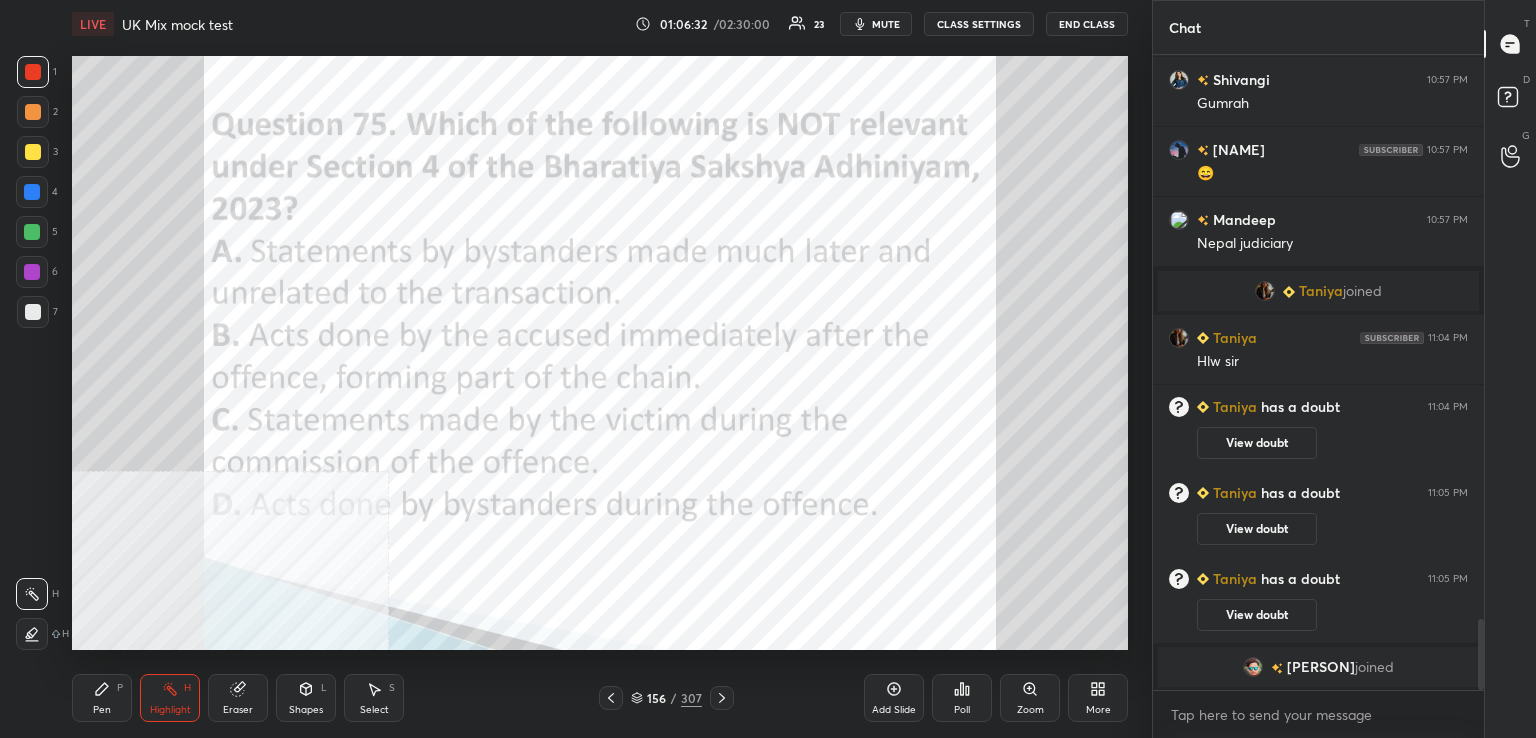 drag, startPoint x: 718, startPoint y: 699, endPoint x: 717, endPoint y: 655, distance: 44.011364 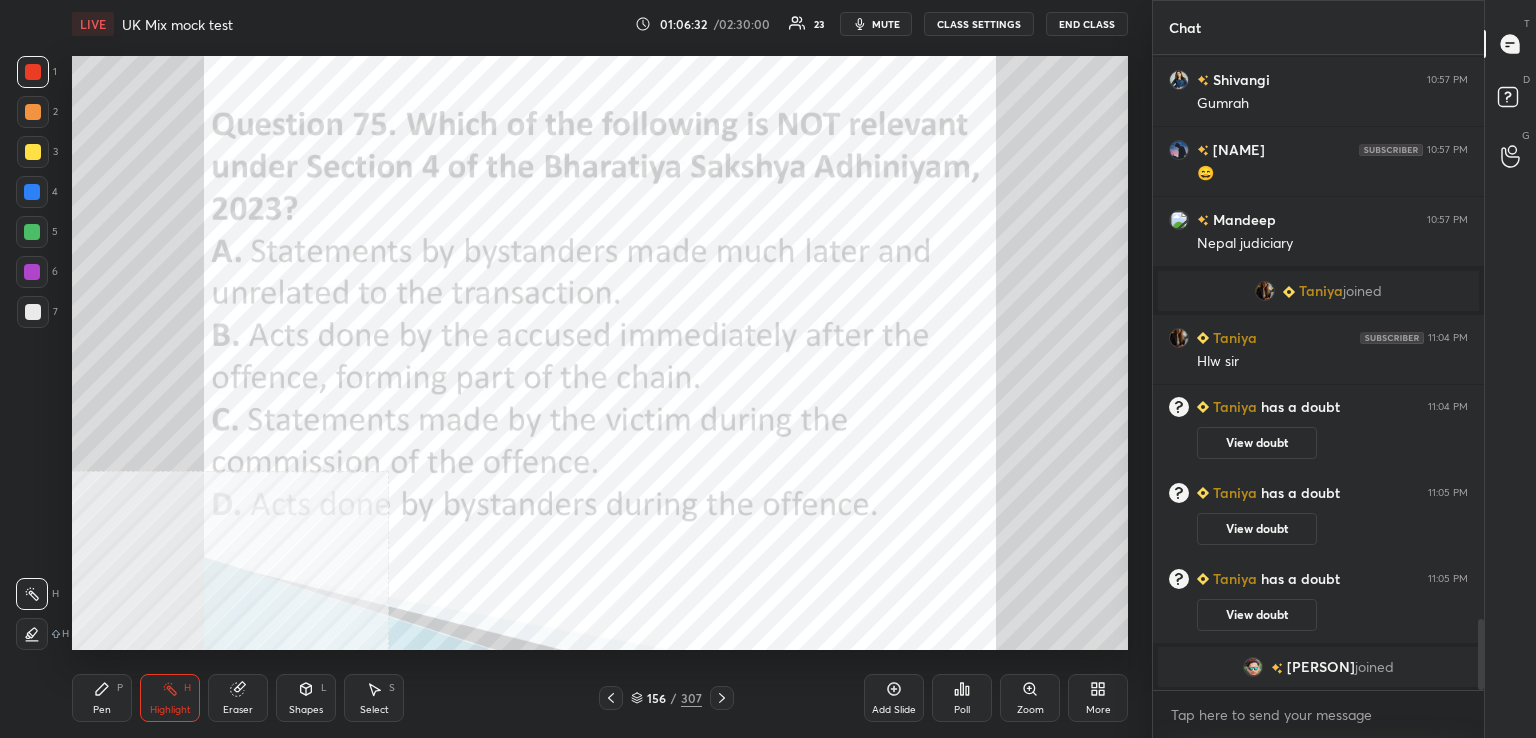 click 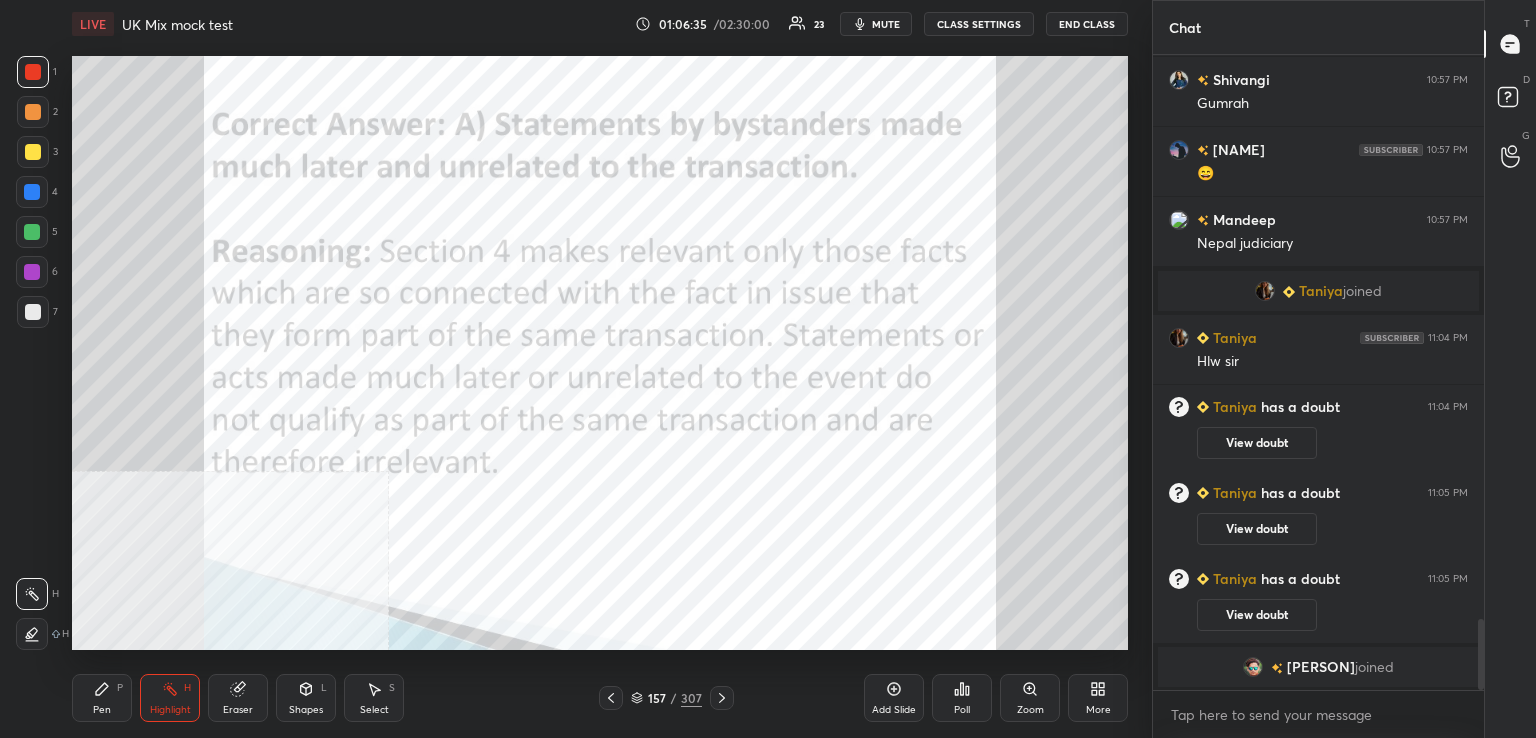 drag, startPoint x: 713, startPoint y: 699, endPoint x: 716, endPoint y: 688, distance: 11.401754 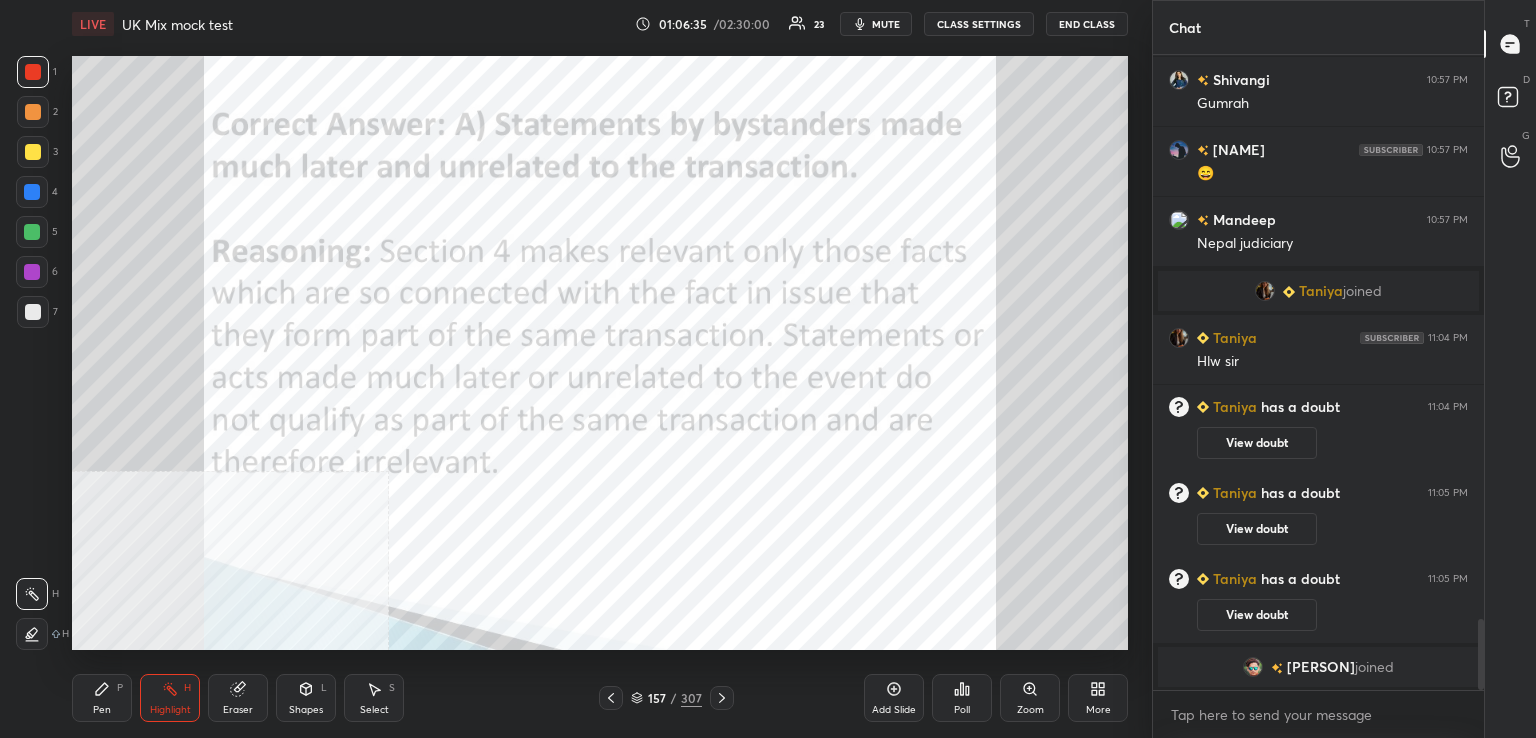 click 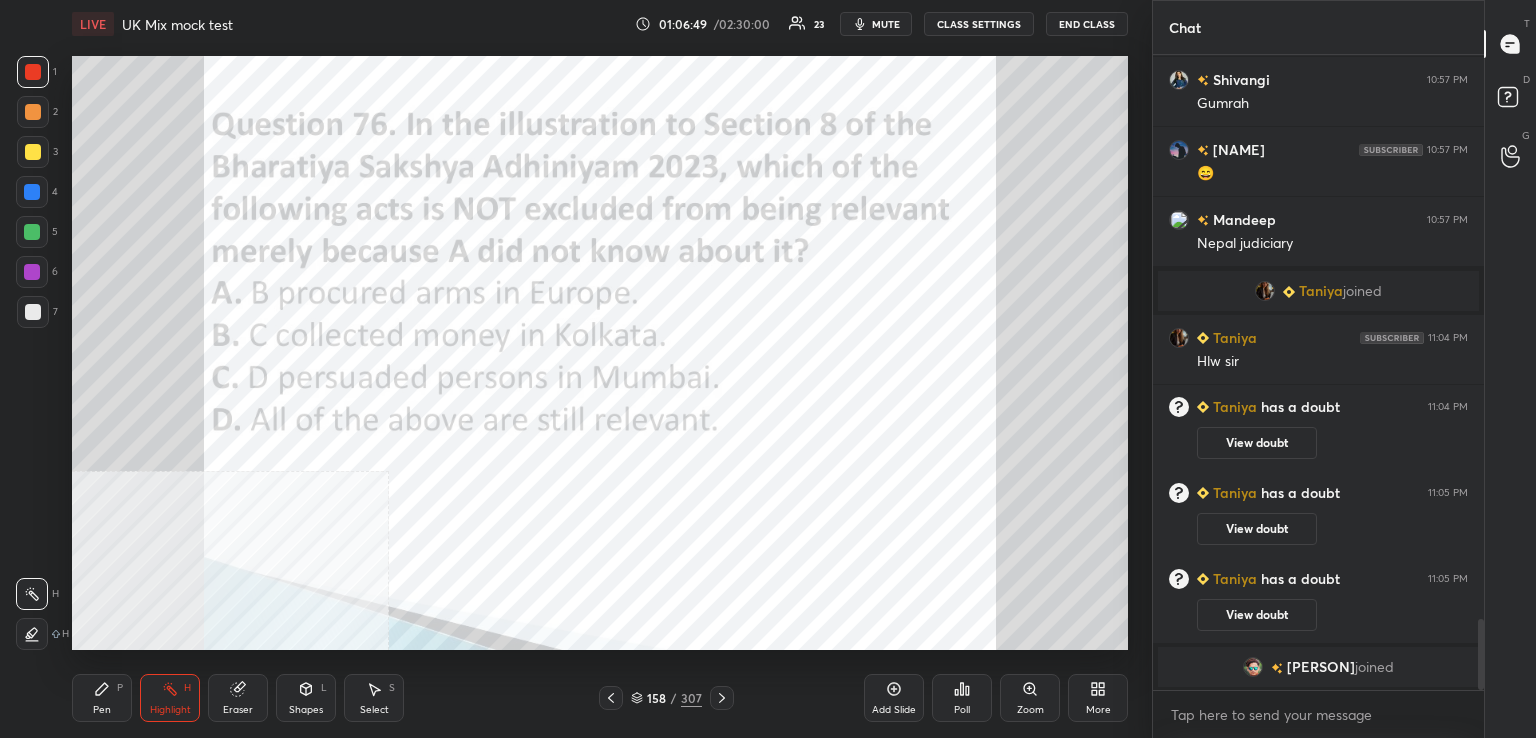 click on "Poll" at bounding box center (962, 698) 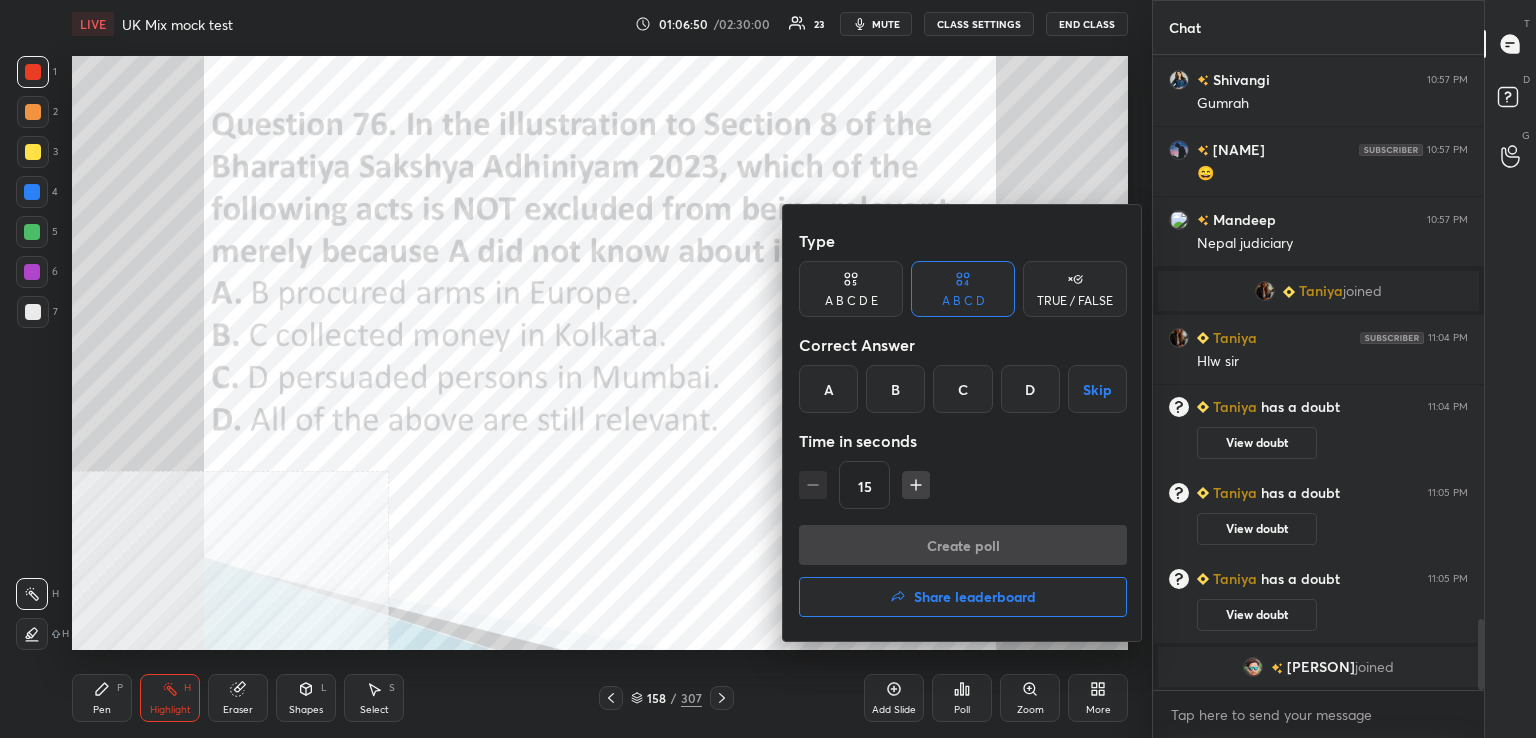 drag, startPoint x: 1029, startPoint y: 390, endPoint x: 988, endPoint y: 445, distance: 68.60029 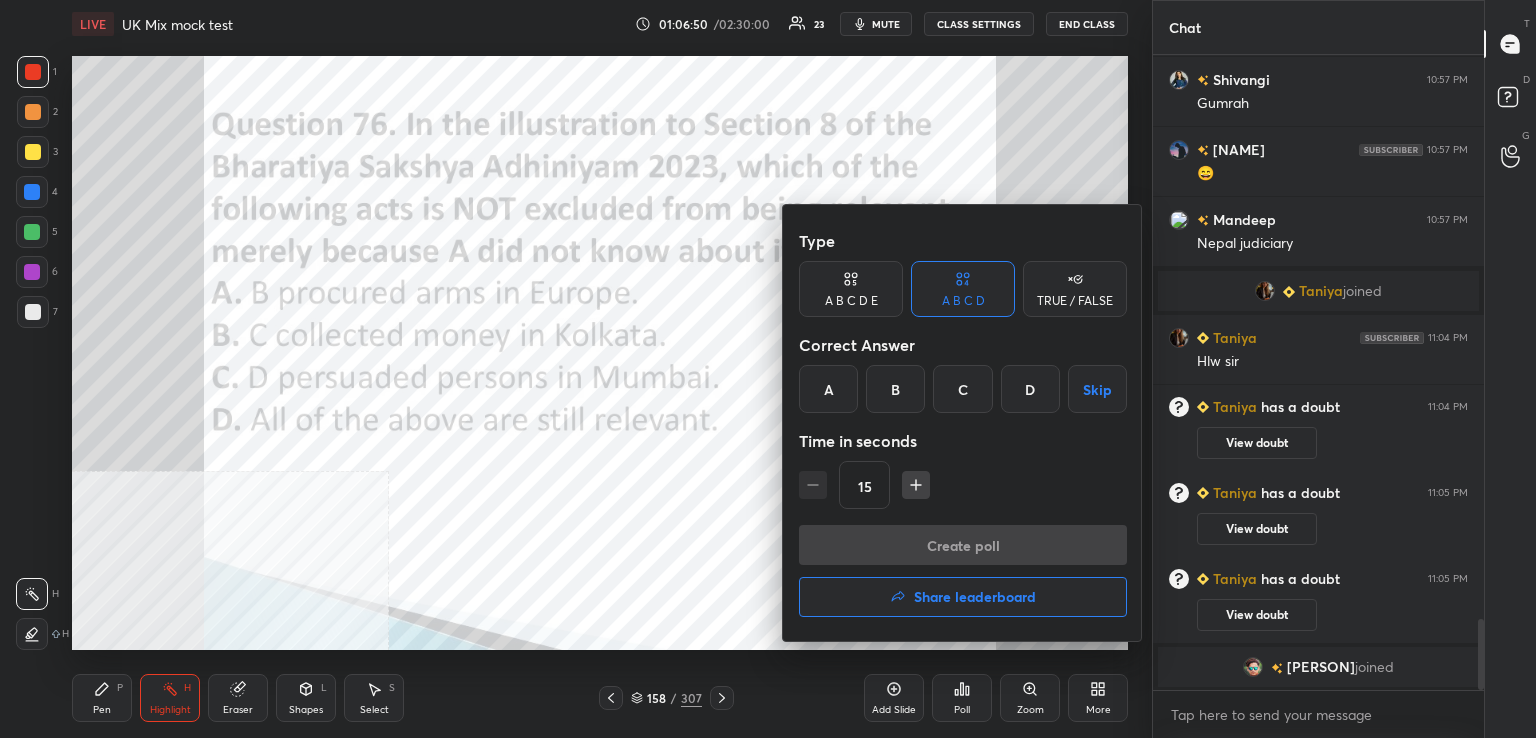 click on "D" at bounding box center (1030, 389) 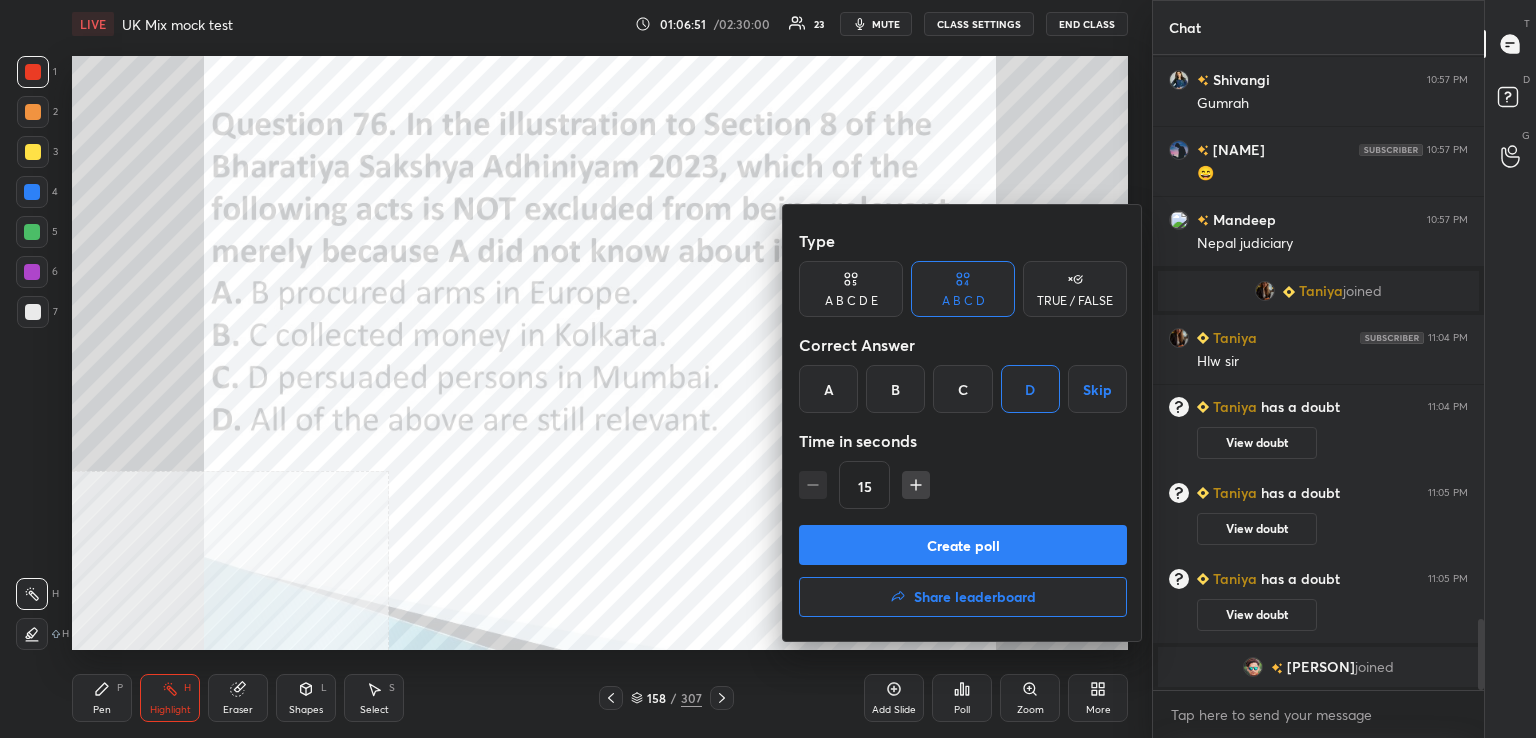 drag, startPoint x: 944, startPoint y: 551, endPoint x: 922, endPoint y: 549, distance: 22.090721 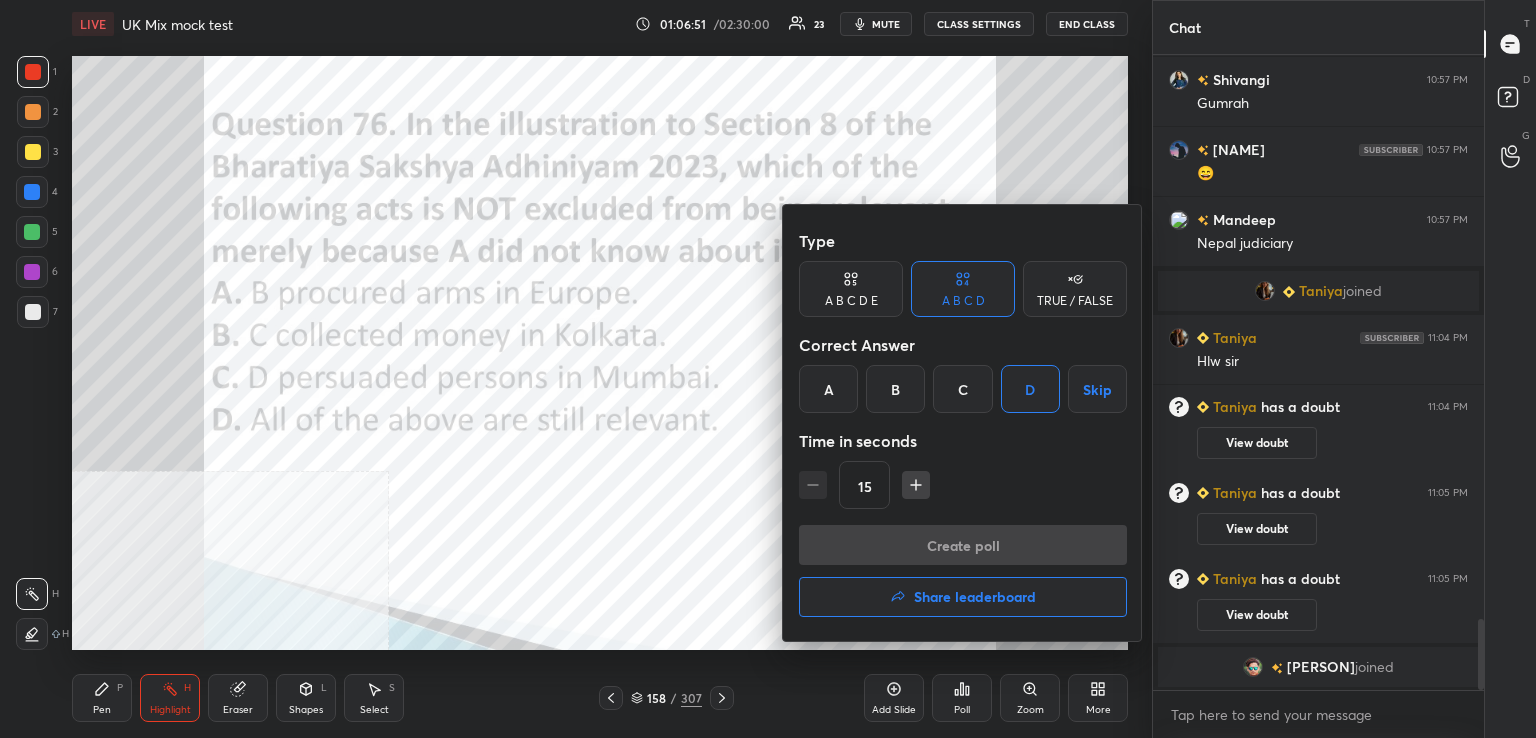 scroll, scrollTop: 568, scrollLeft: 325, axis: both 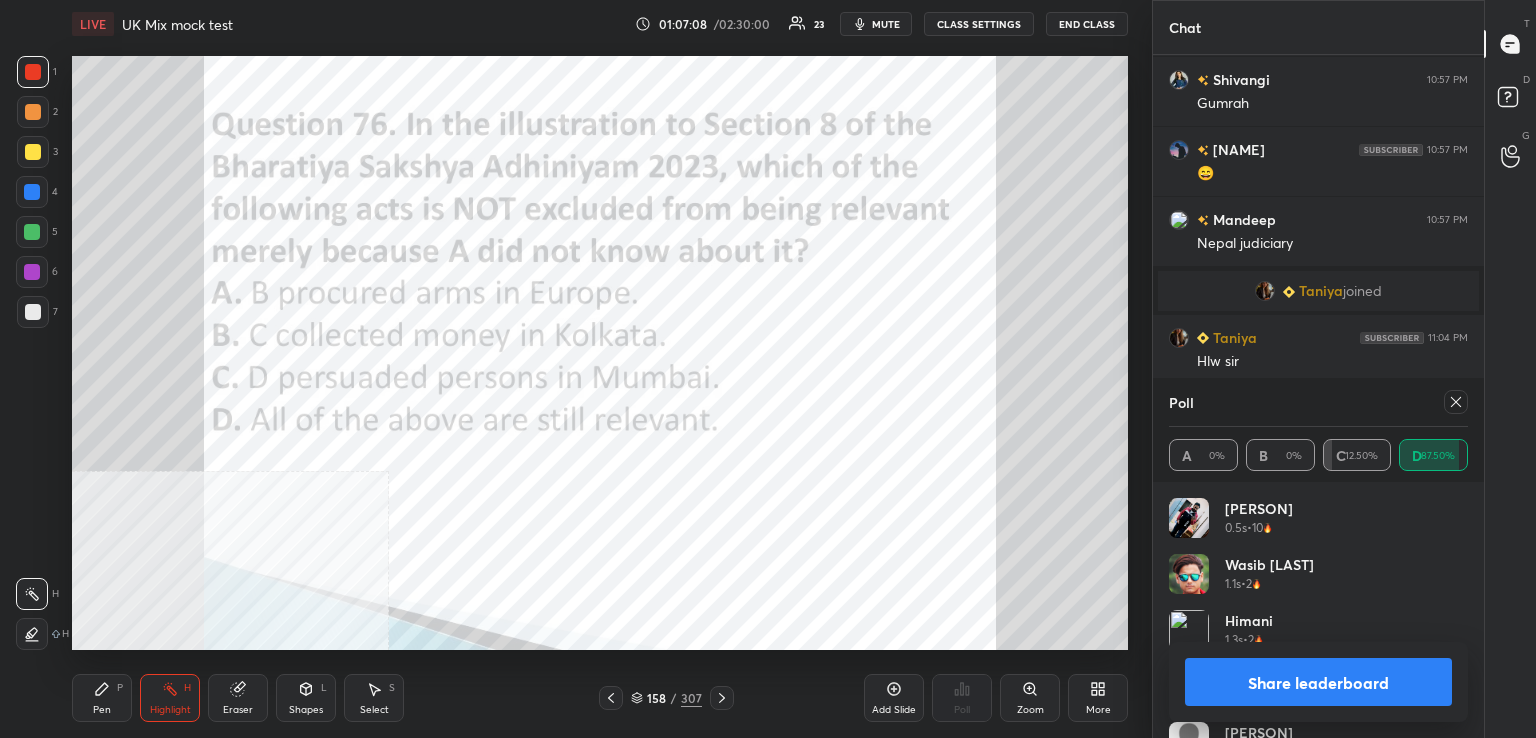 click at bounding box center [1456, 402] 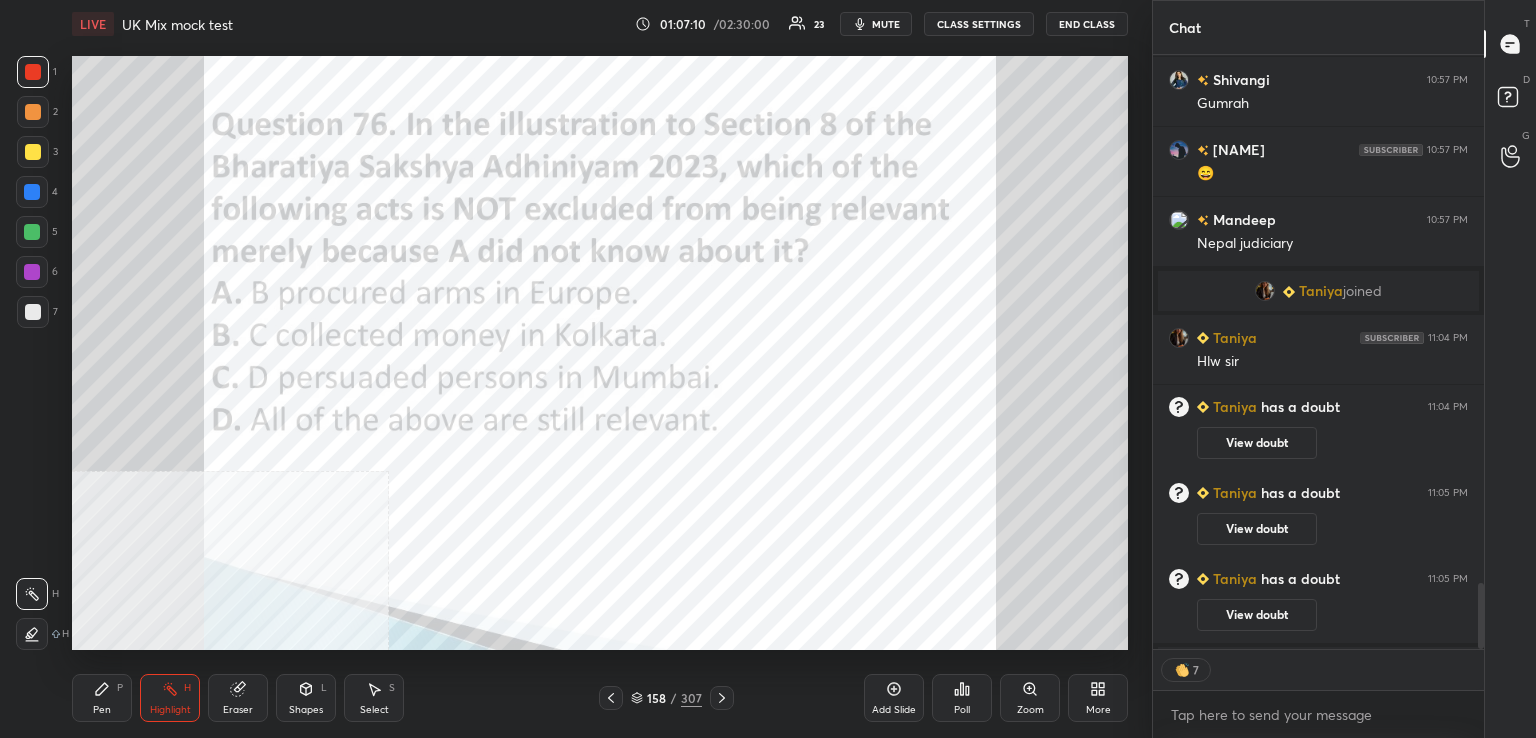 drag, startPoint x: 727, startPoint y: 701, endPoint x: 720, endPoint y: 651, distance: 50.48762 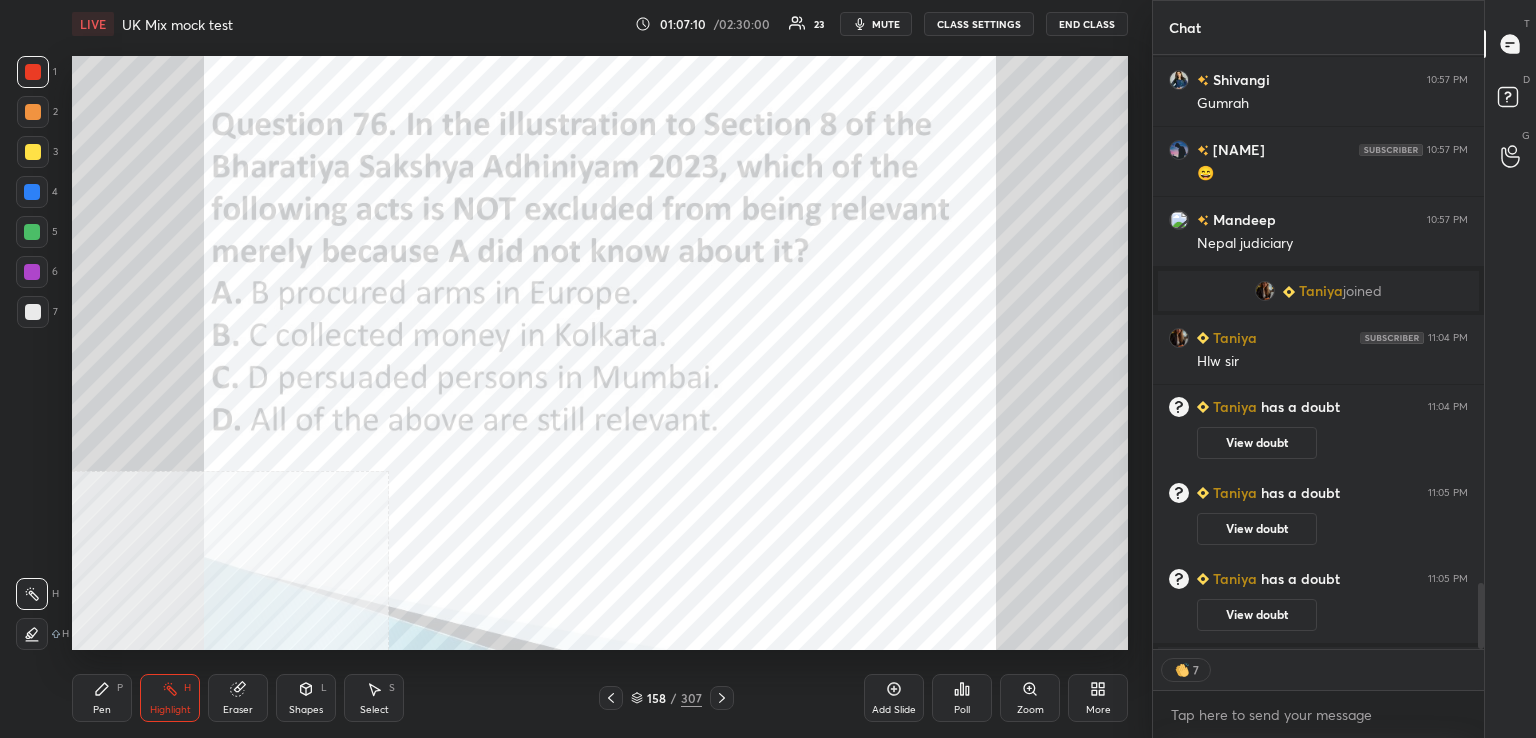 click at bounding box center (722, 698) 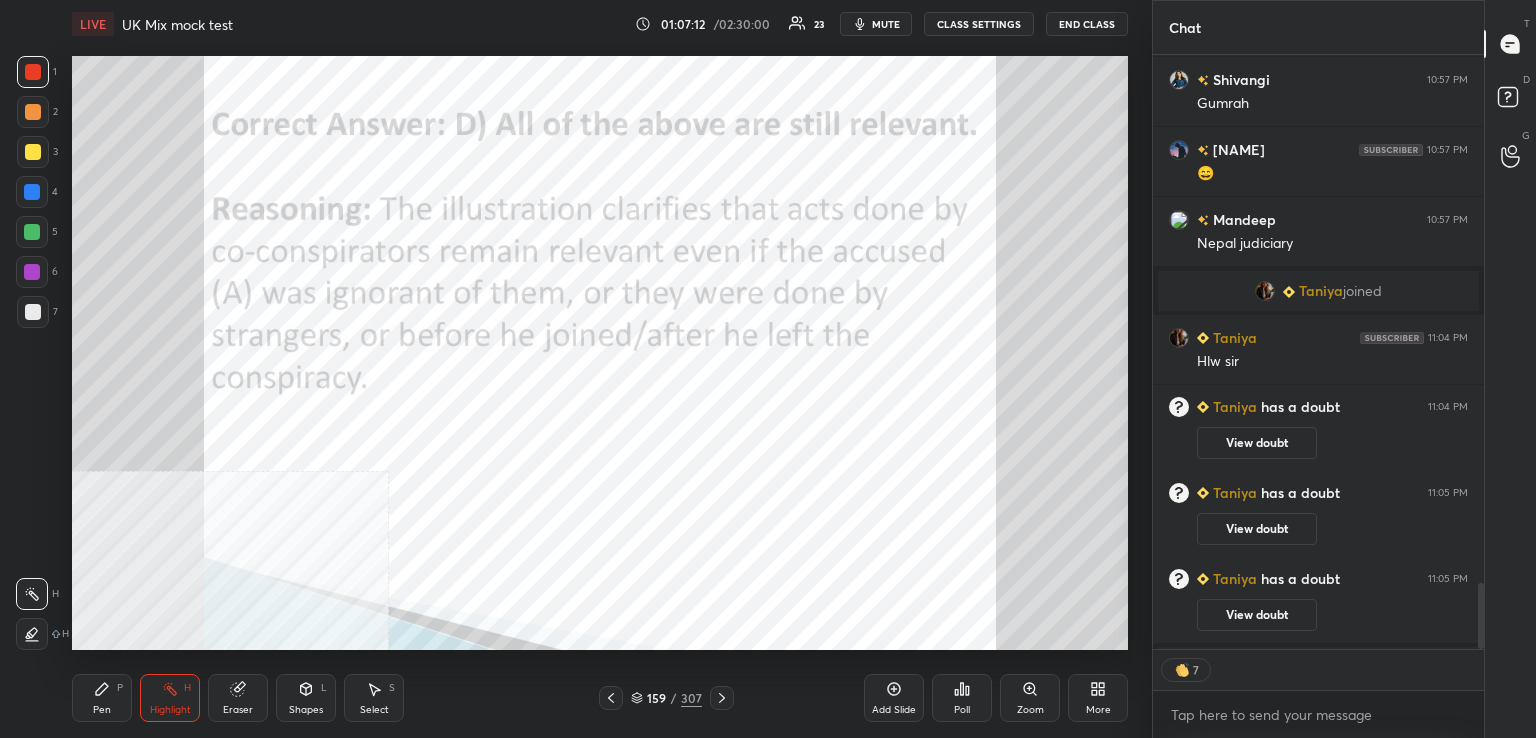 click 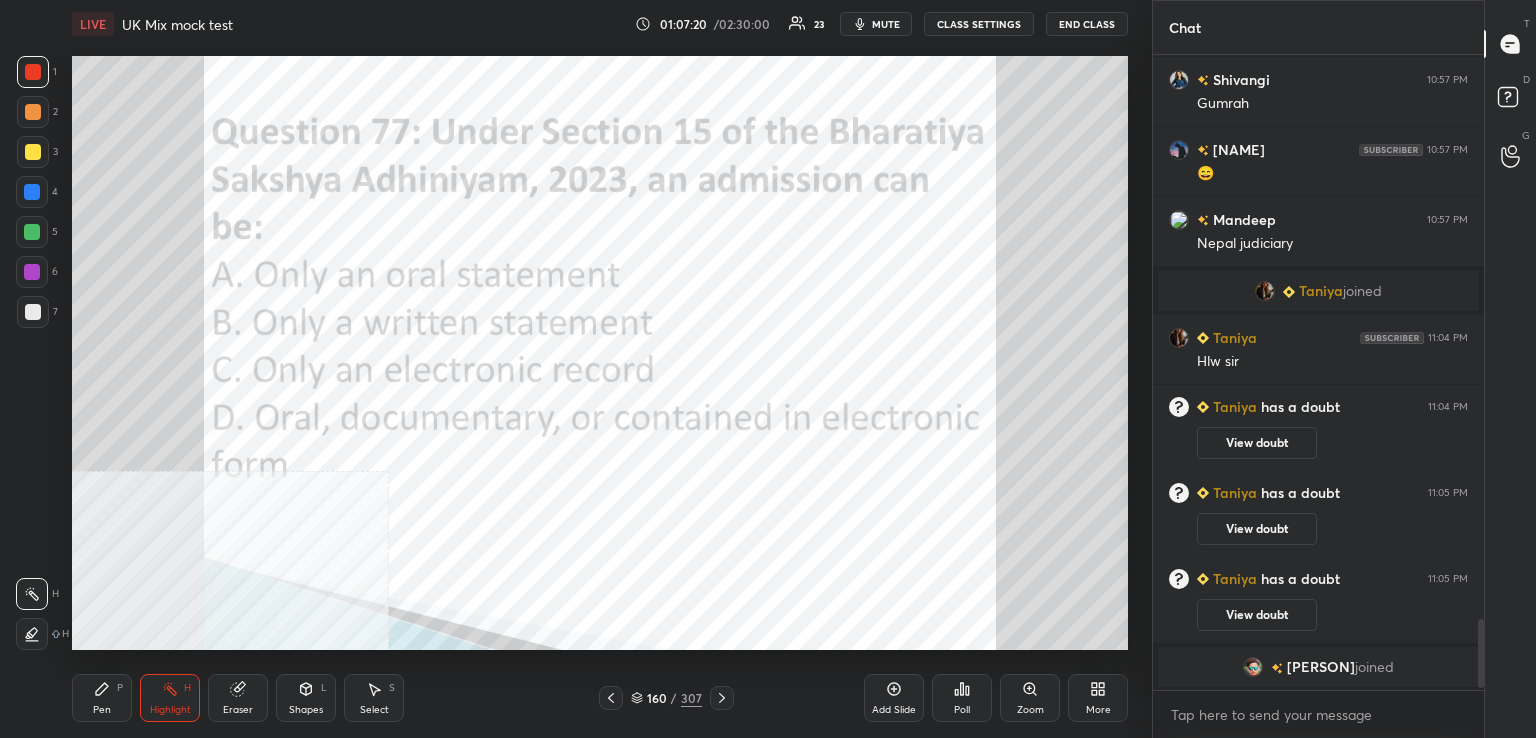 click on "Poll" at bounding box center (962, 698) 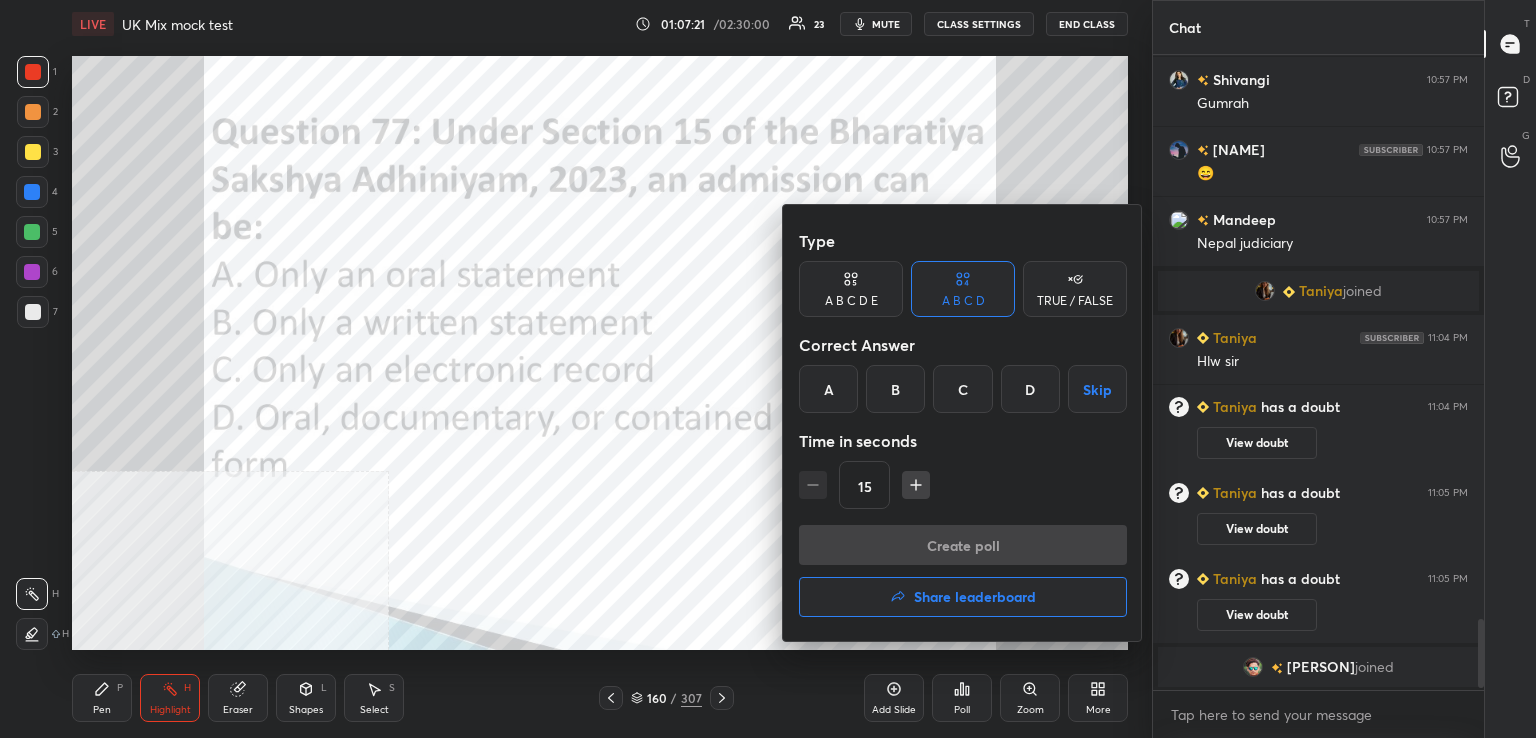 click on "D" at bounding box center (1030, 389) 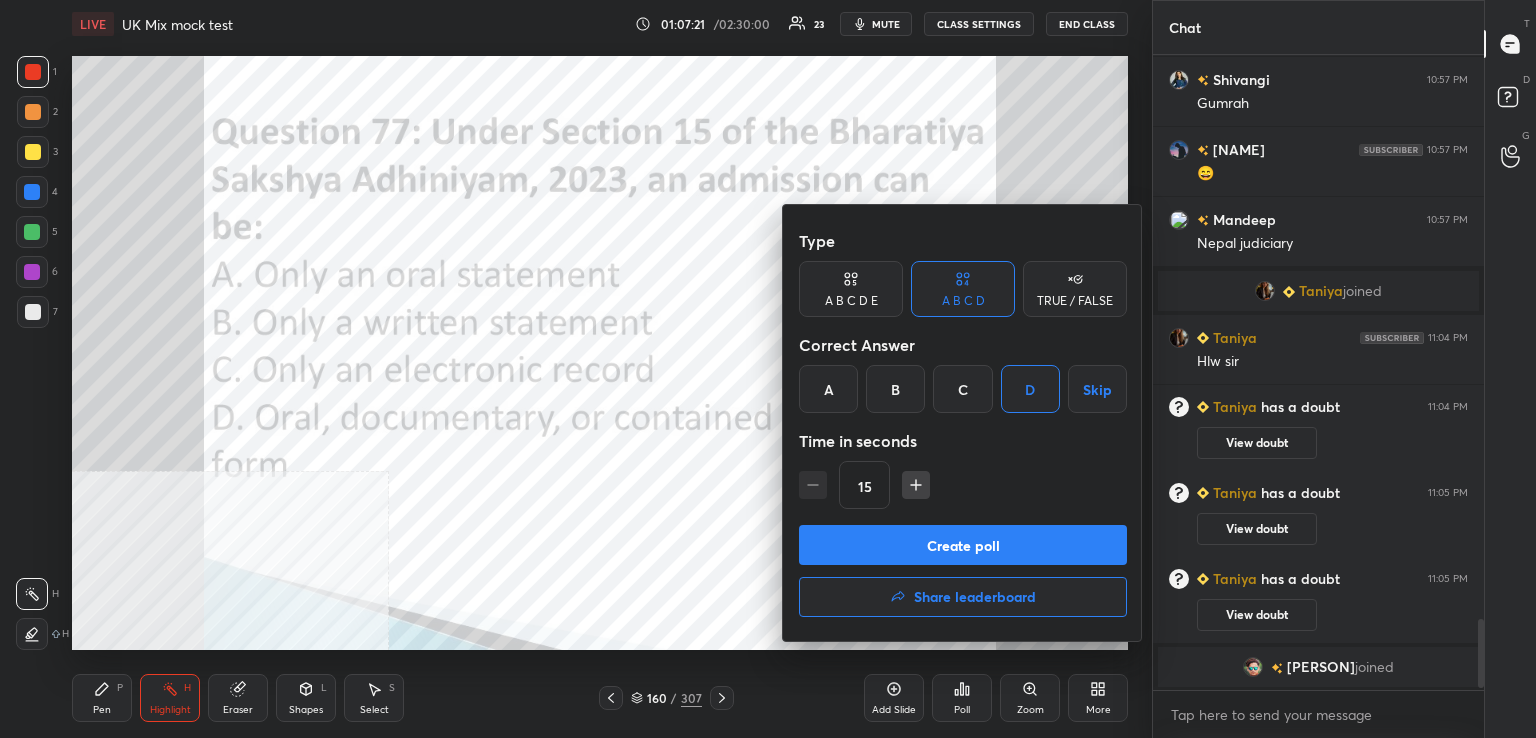 drag, startPoint x: 972, startPoint y: 546, endPoint x: 924, endPoint y: 558, distance: 49.47727 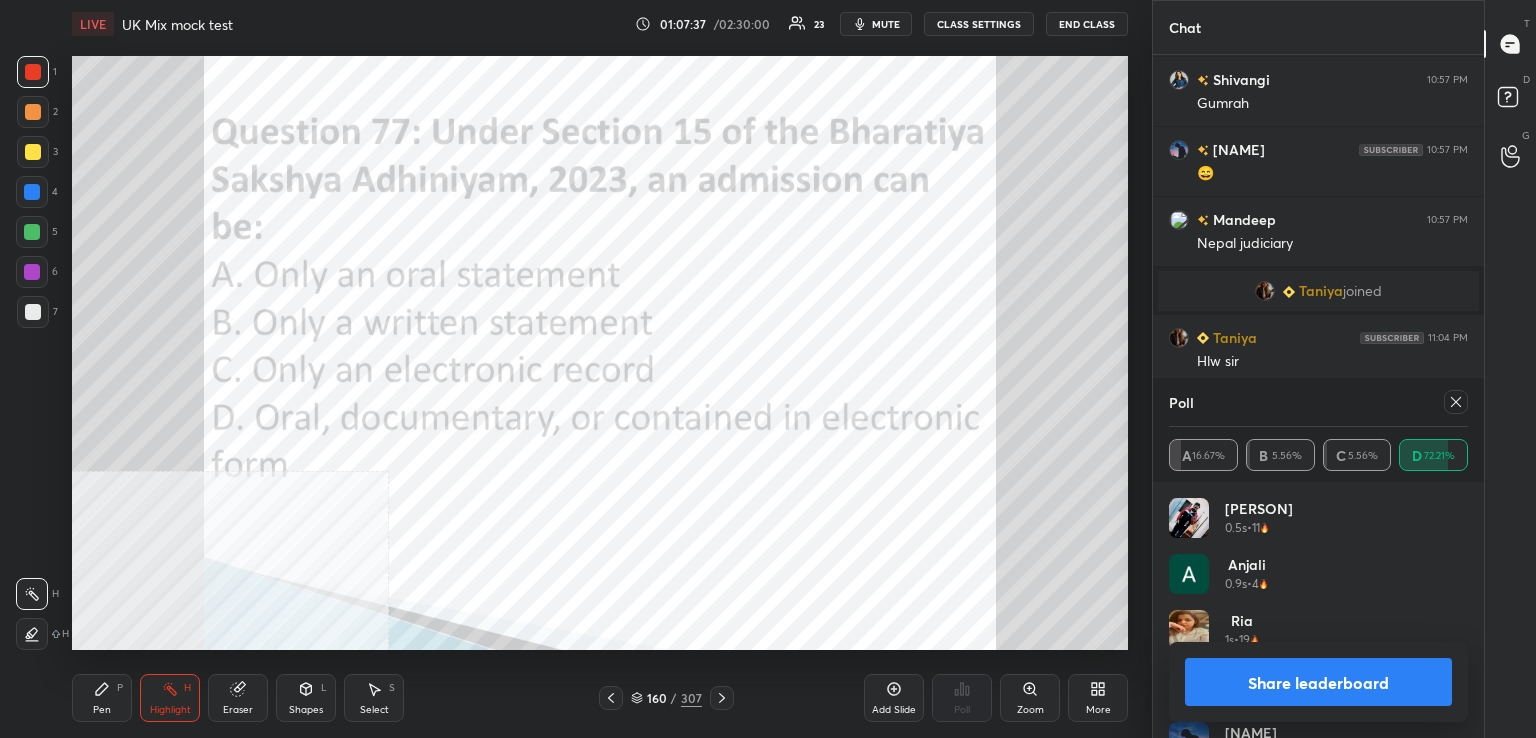 drag, startPoint x: 1443, startPoint y: 406, endPoint x: 1319, endPoint y: 425, distance: 125.4472 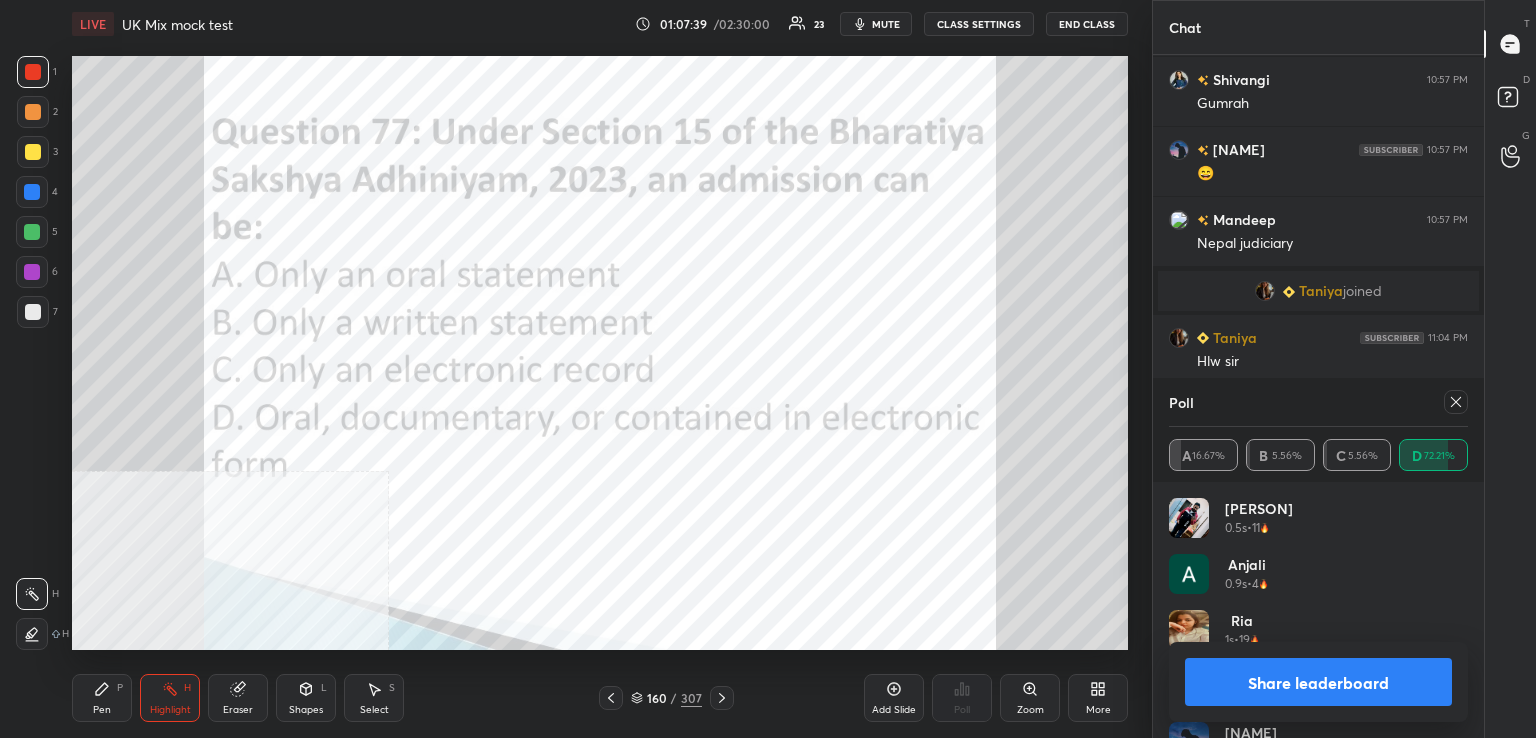 drag, startPoint x: 1457, startPoint y: 406, endPoint x: 1435, endPoint y: 407, distance: 22.022715 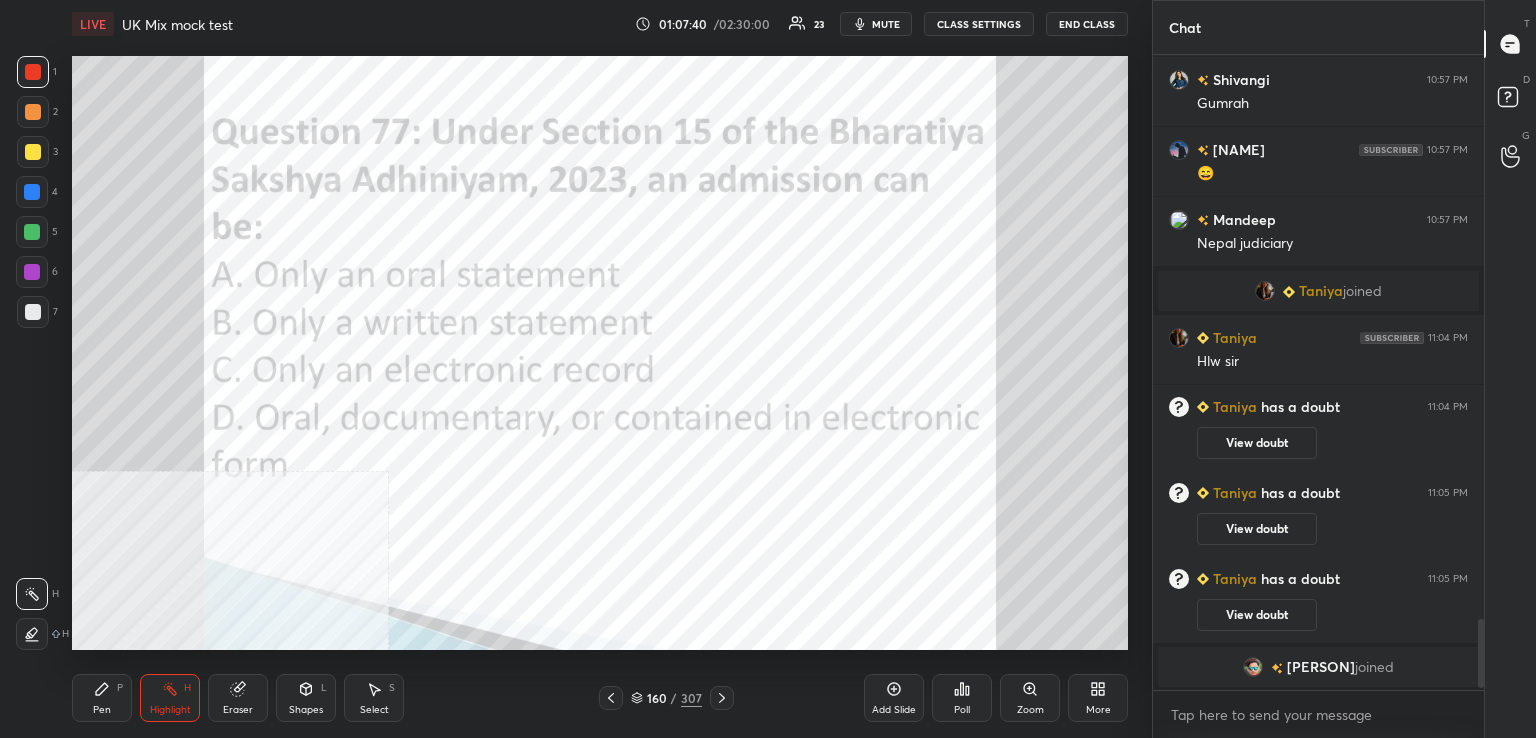 drag, startPoint x: 721, startPoint y: 695, endPoint x: 730, endPoint y: 661, distance: 35.17101 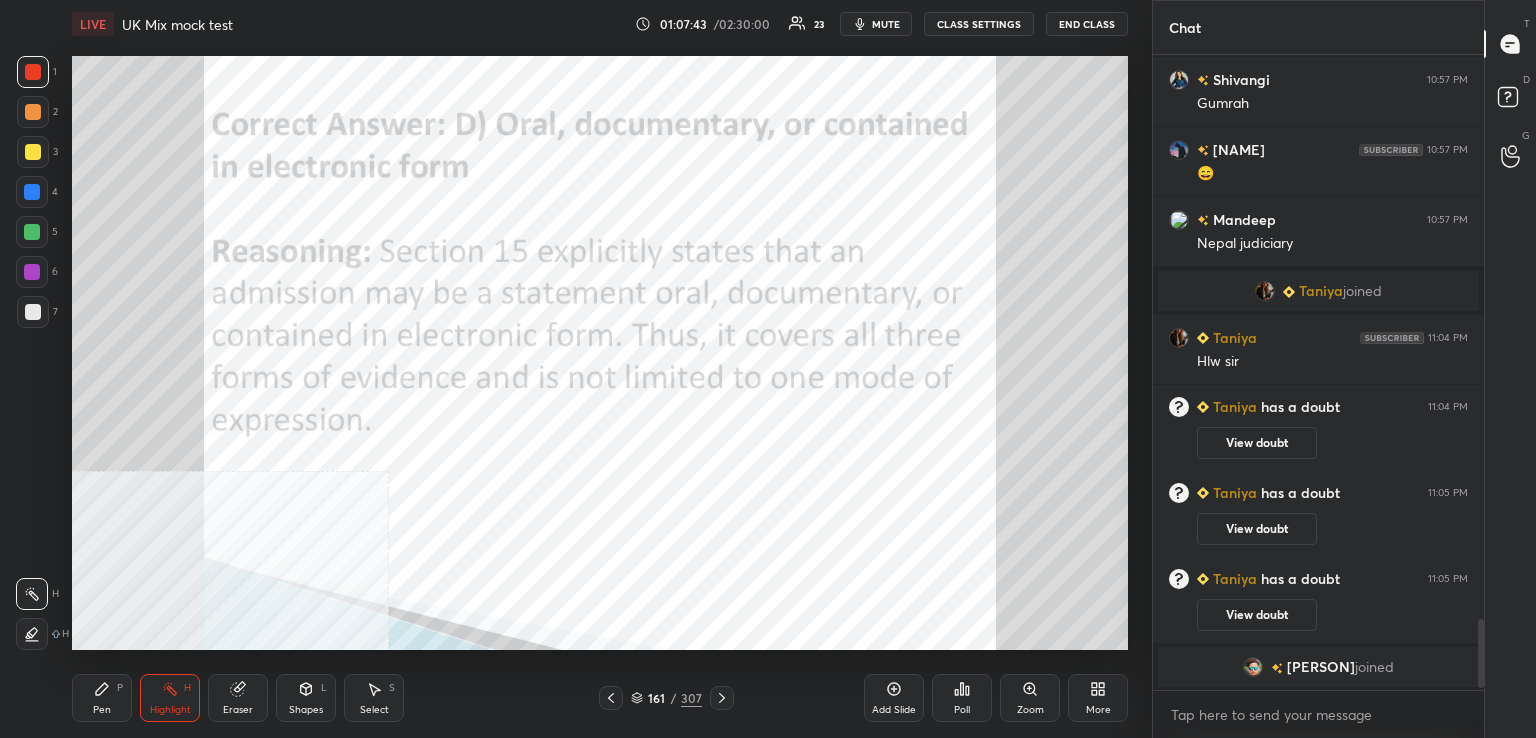 drag, startPoint x: 721, startPoint y: 702, endPoint x: 713, endPoint y: 652, distance: 50.635956 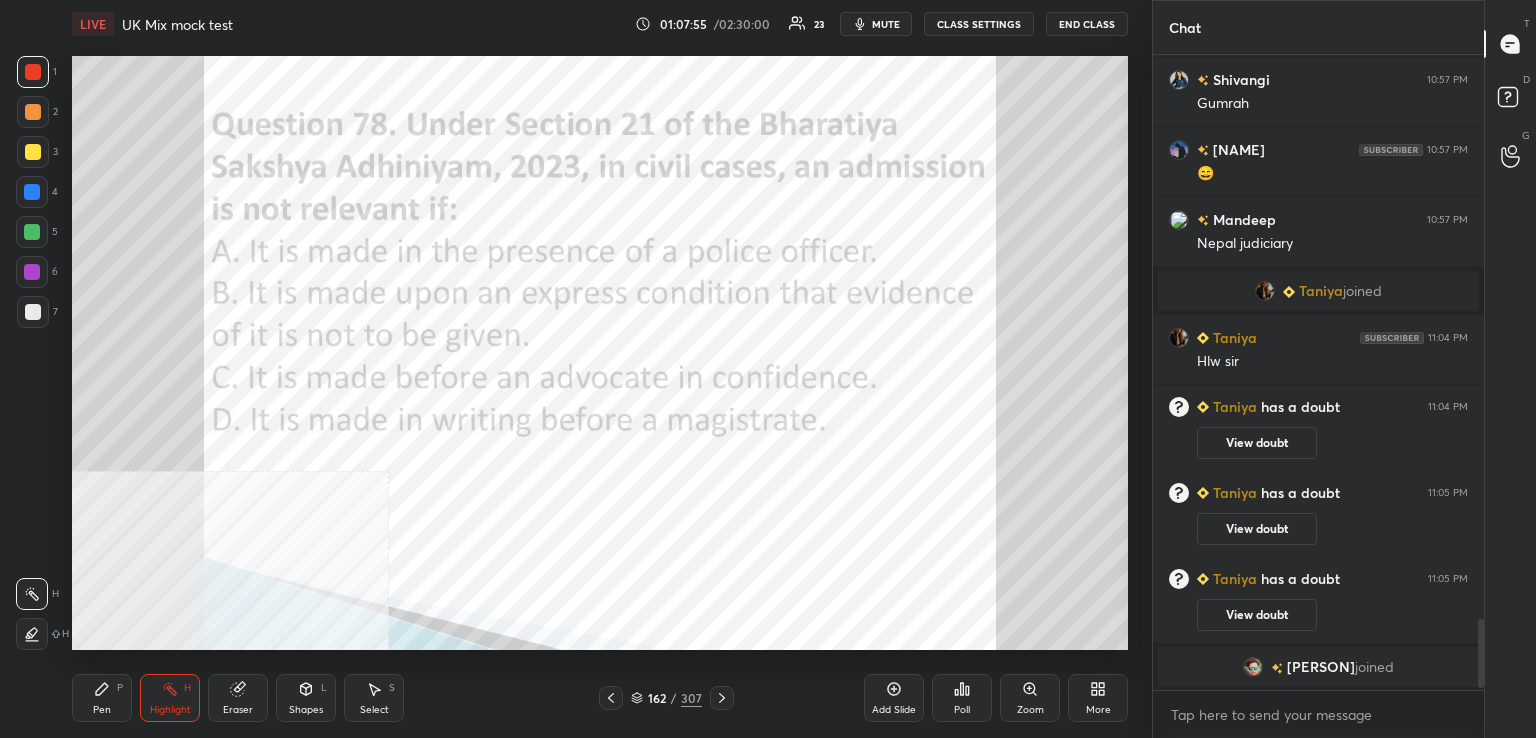 click on "Poll" at bounding box center (962, 698) 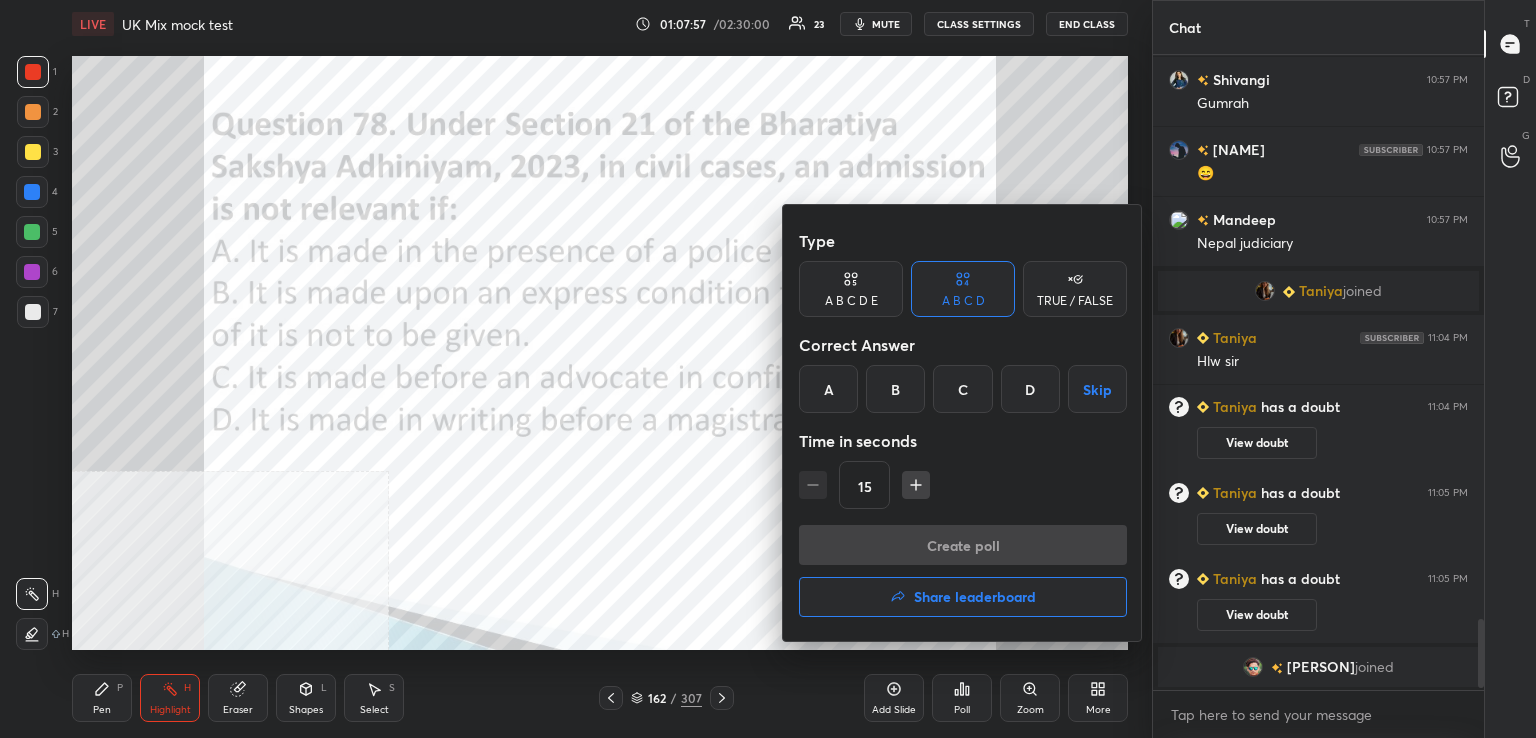drag, startPoint x: 902, startPoint y: 394, endPoint x: 897, endPoint y: 422, distance: 28.442924 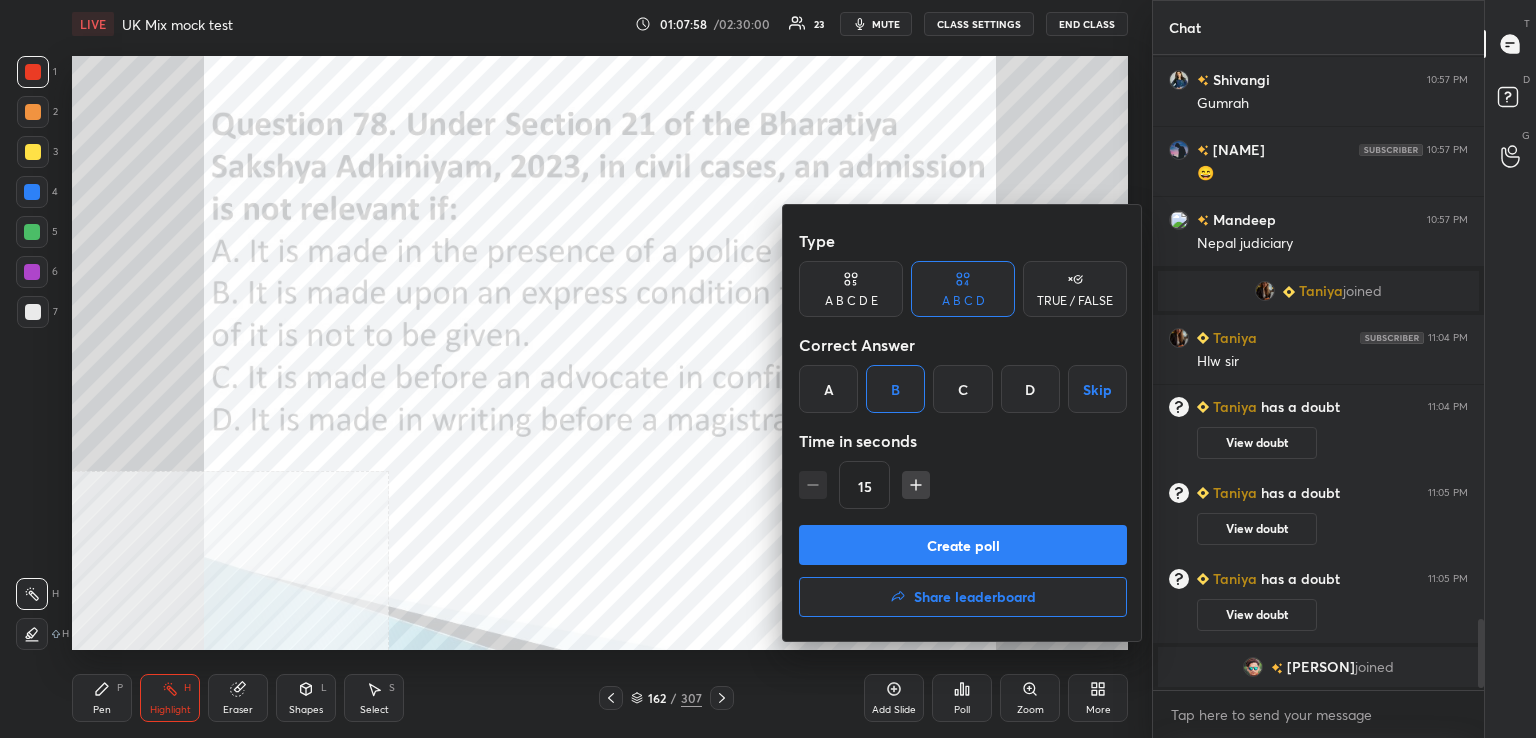 drag, startPoint x: 901, startPoint y: 538, endPoint x: 863, endPoint y: 534, distance: 38.209946 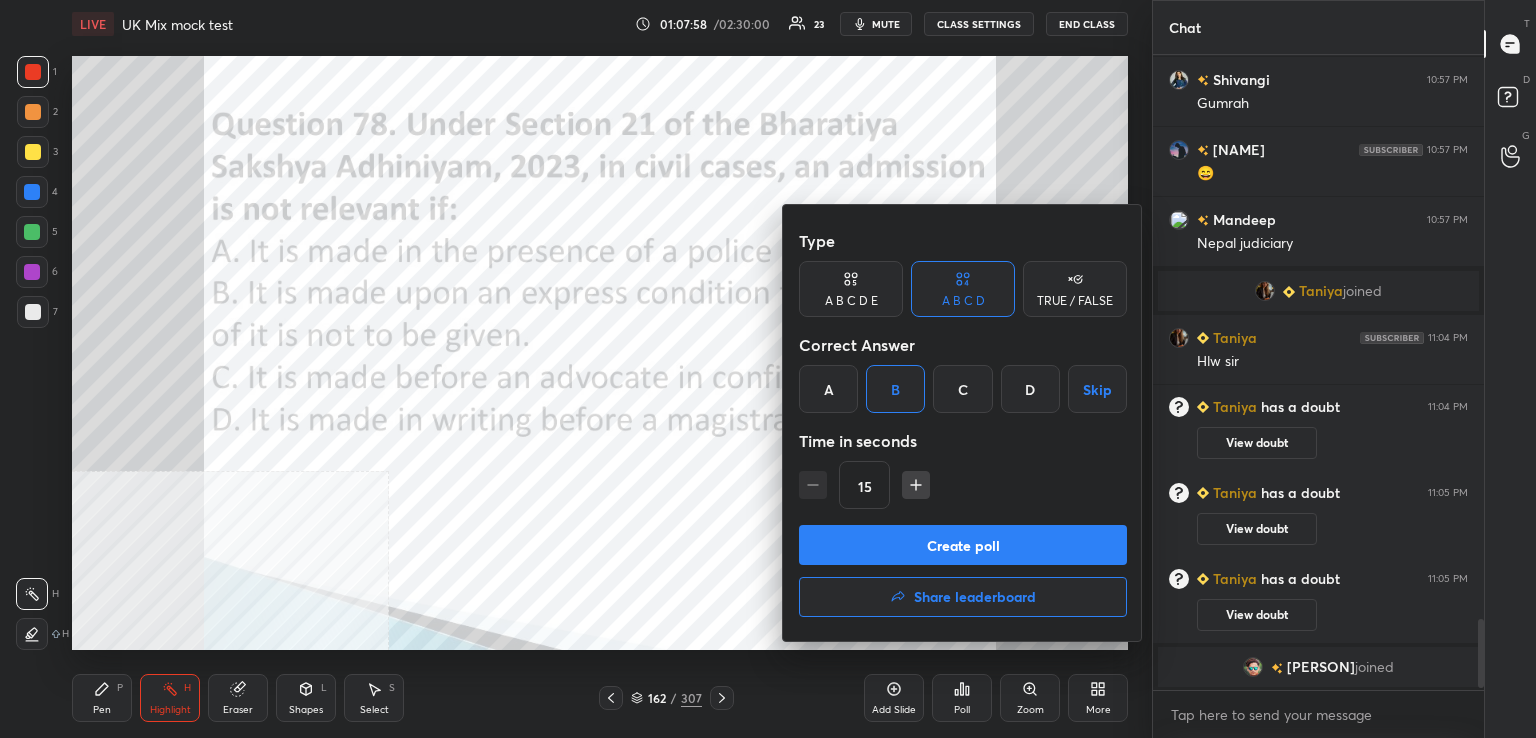 click on "Create poll" at bounding box center [963, 545] 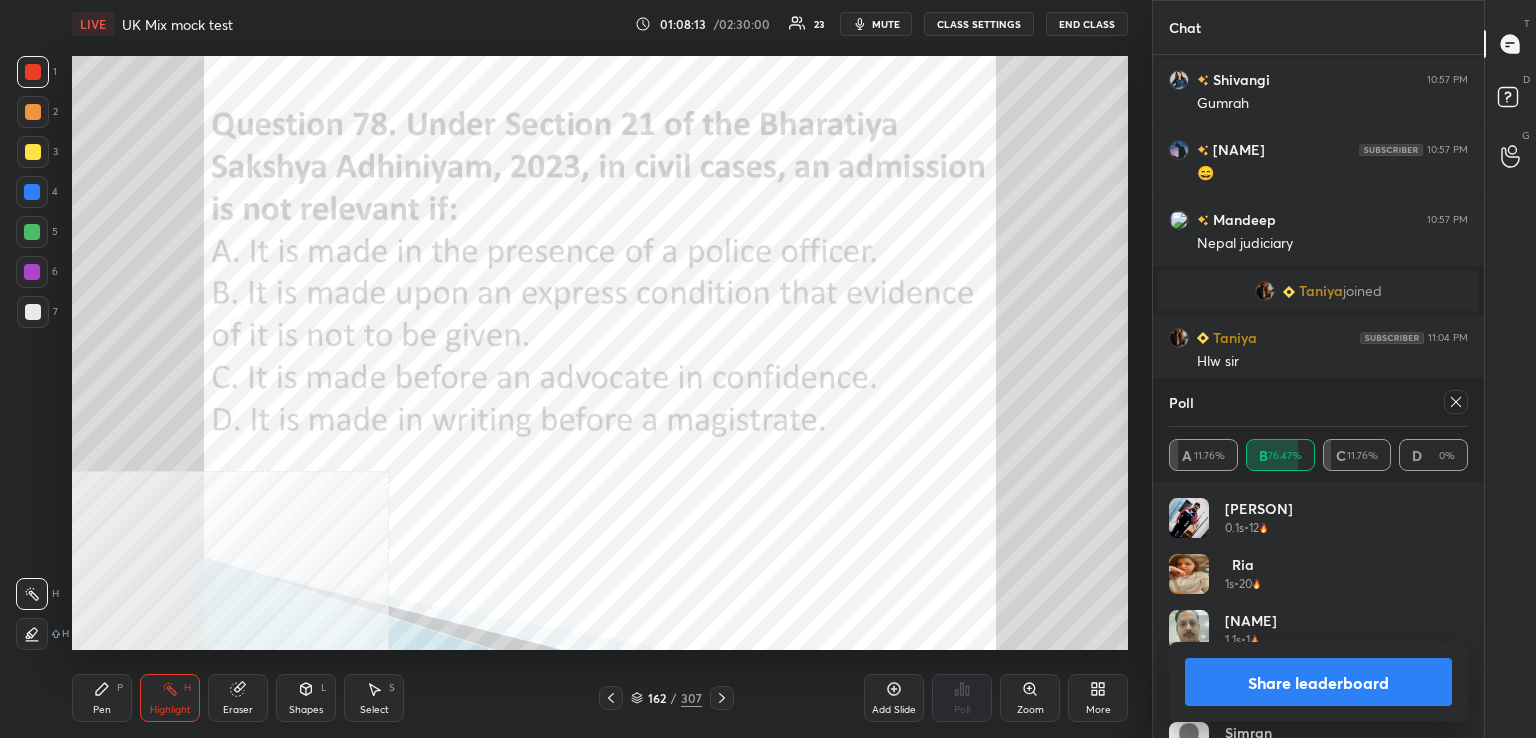 click at bounding box center [1456, 402] 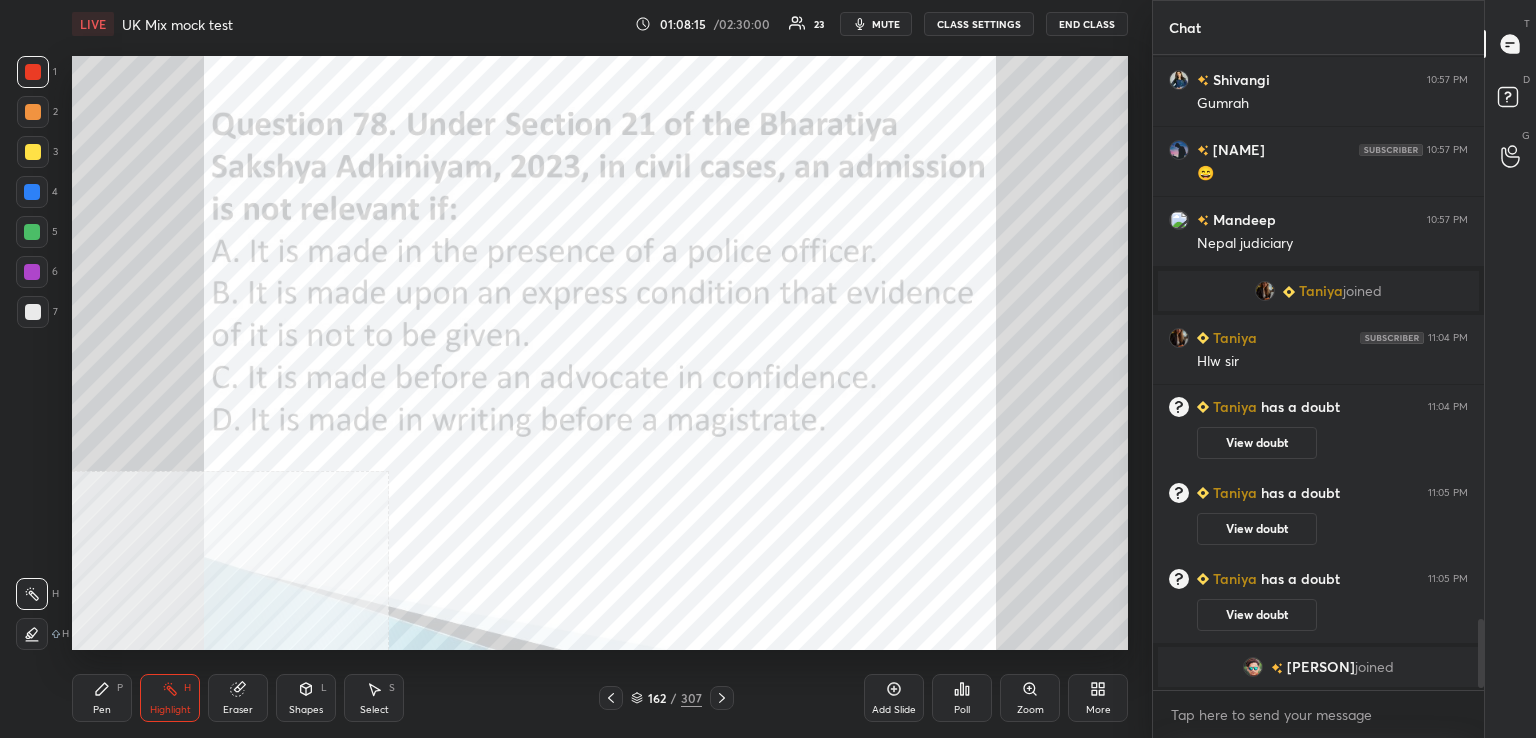 drag, startPoint x: 718, startPoint y: 703, endPoint x: 717, endPoint y: 690, distance: 13.038404 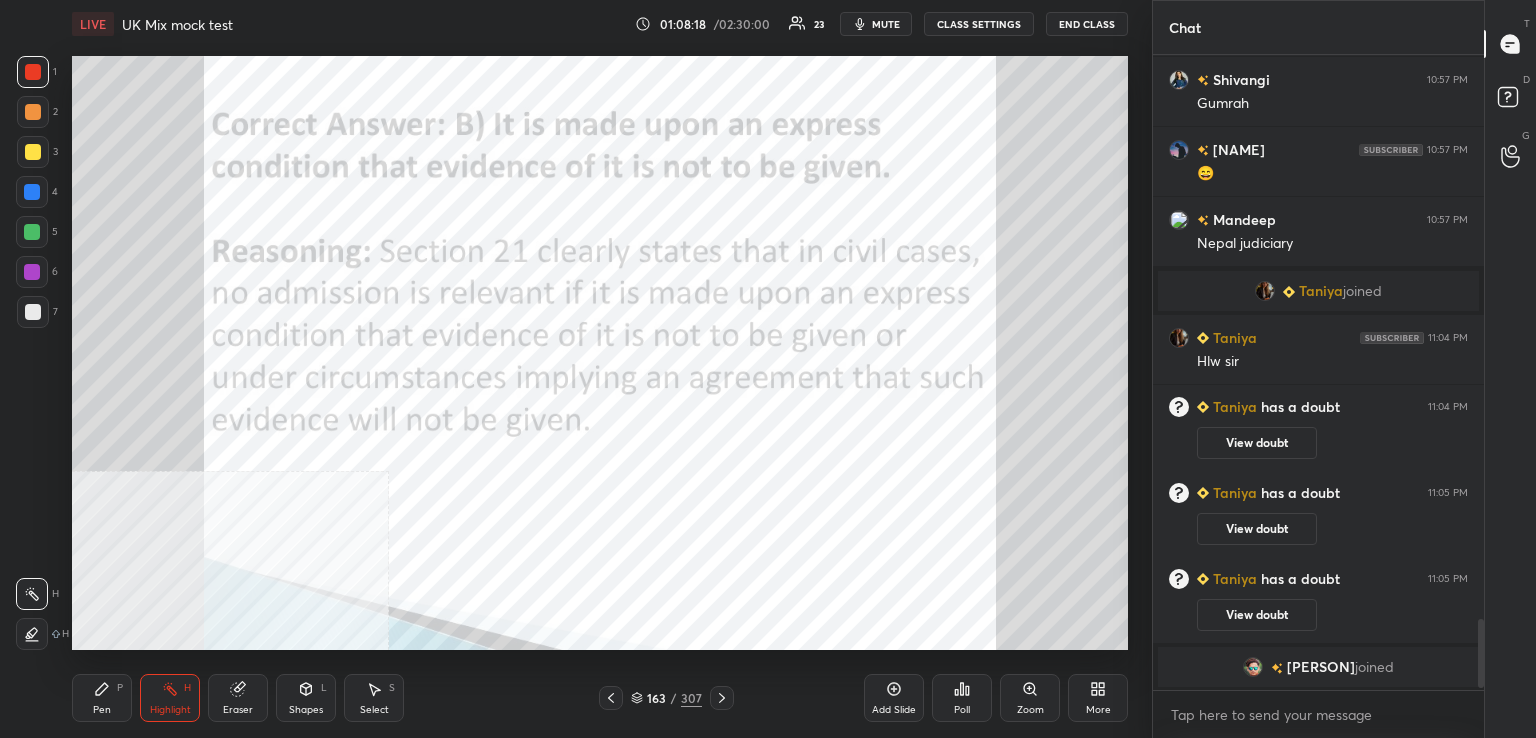 drag, startPoint x: 716, startPoint y: 699, endPoint x: 696, endPoint y: 687, distance: 23.323807 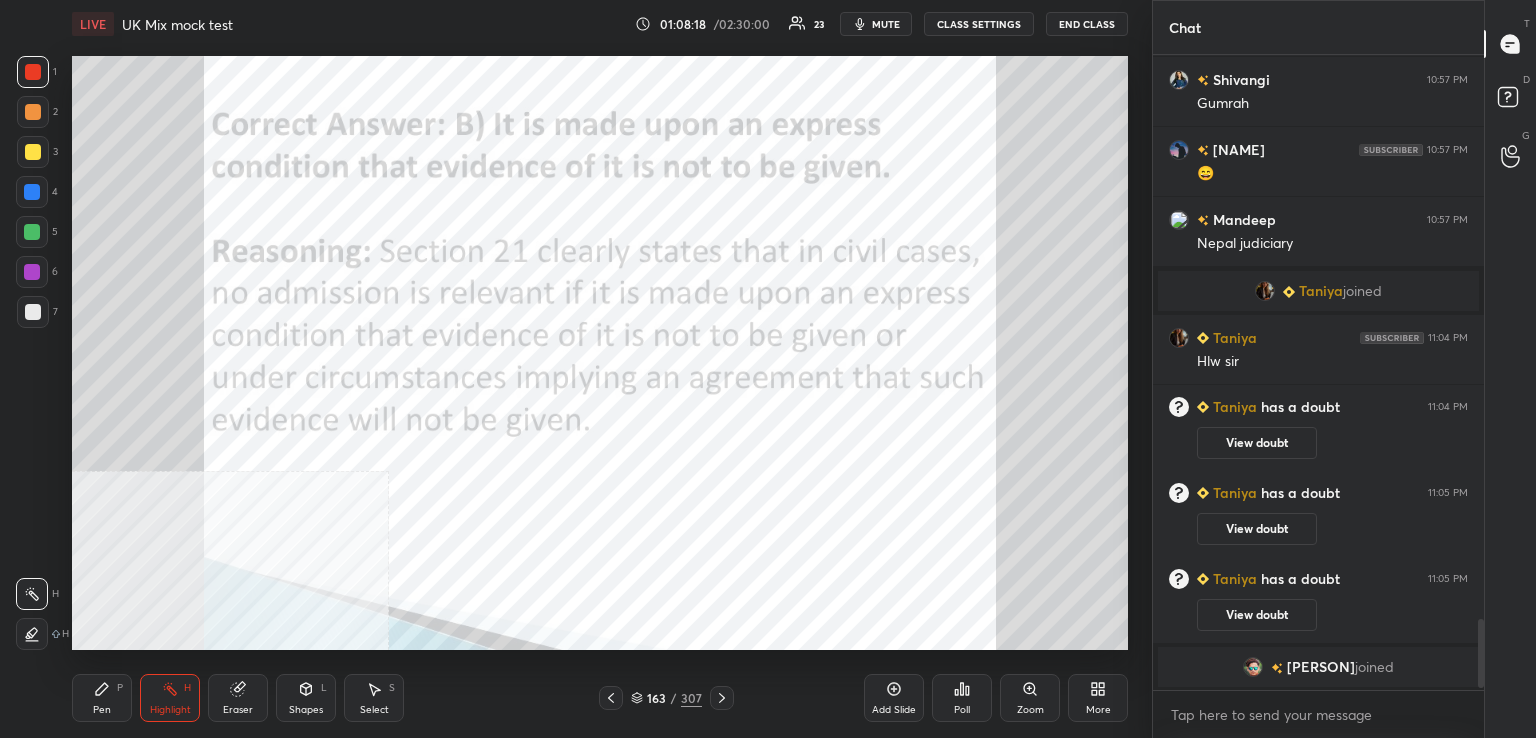 click 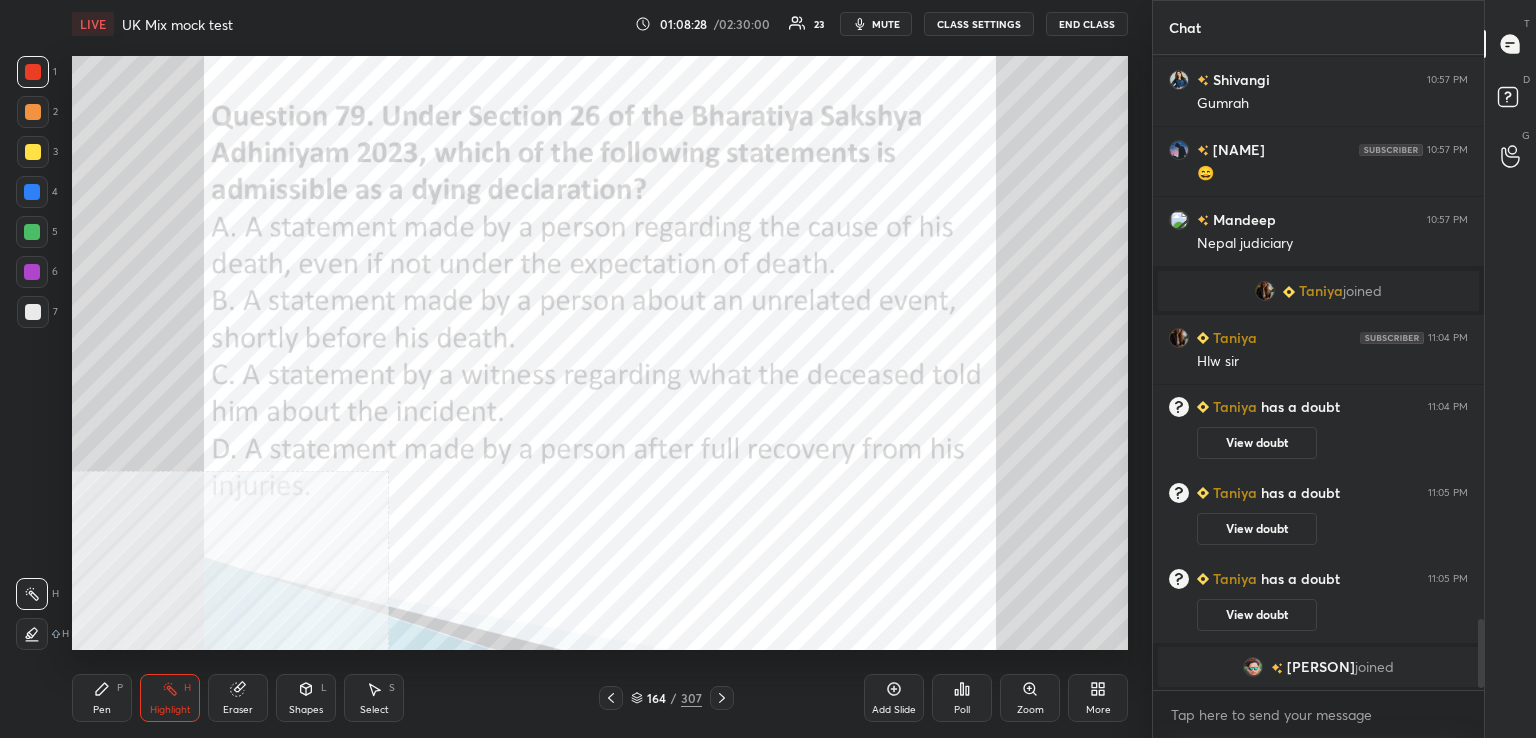 click on "Poll" at bounding box center [962, 710] 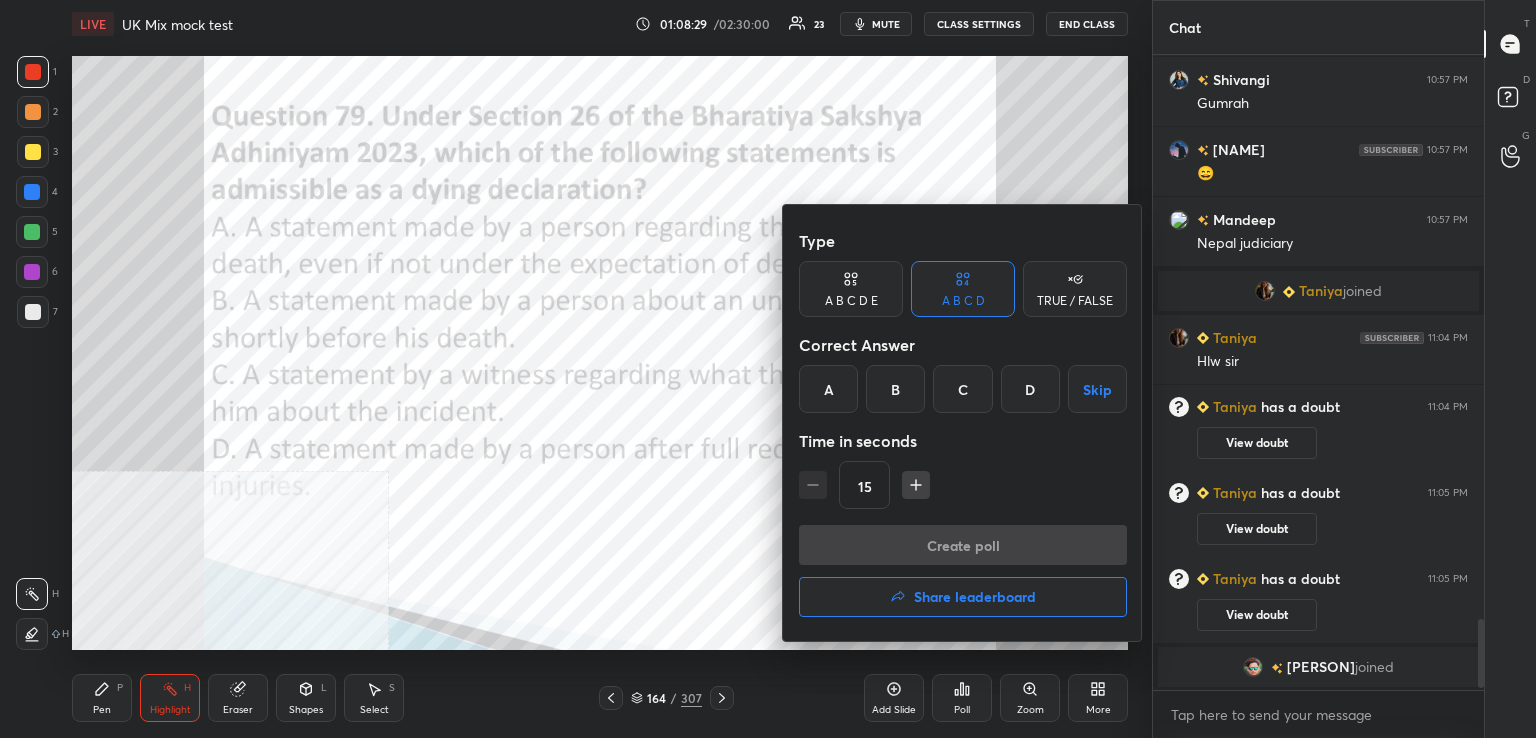 click 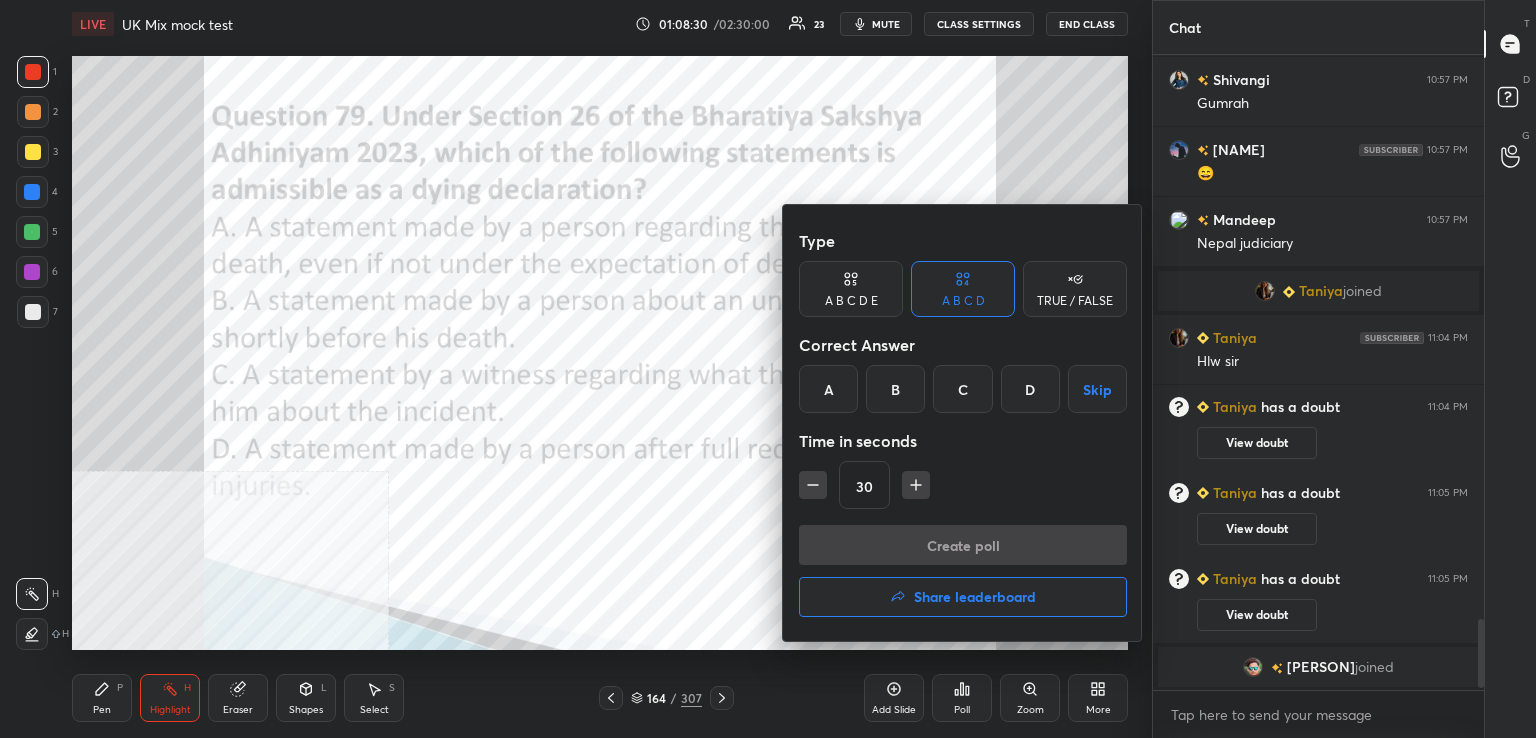 drag, startPoint x: 818, startPoint y: 380, endPoint x: 851, endPoint y: 427, distance: 57.428215 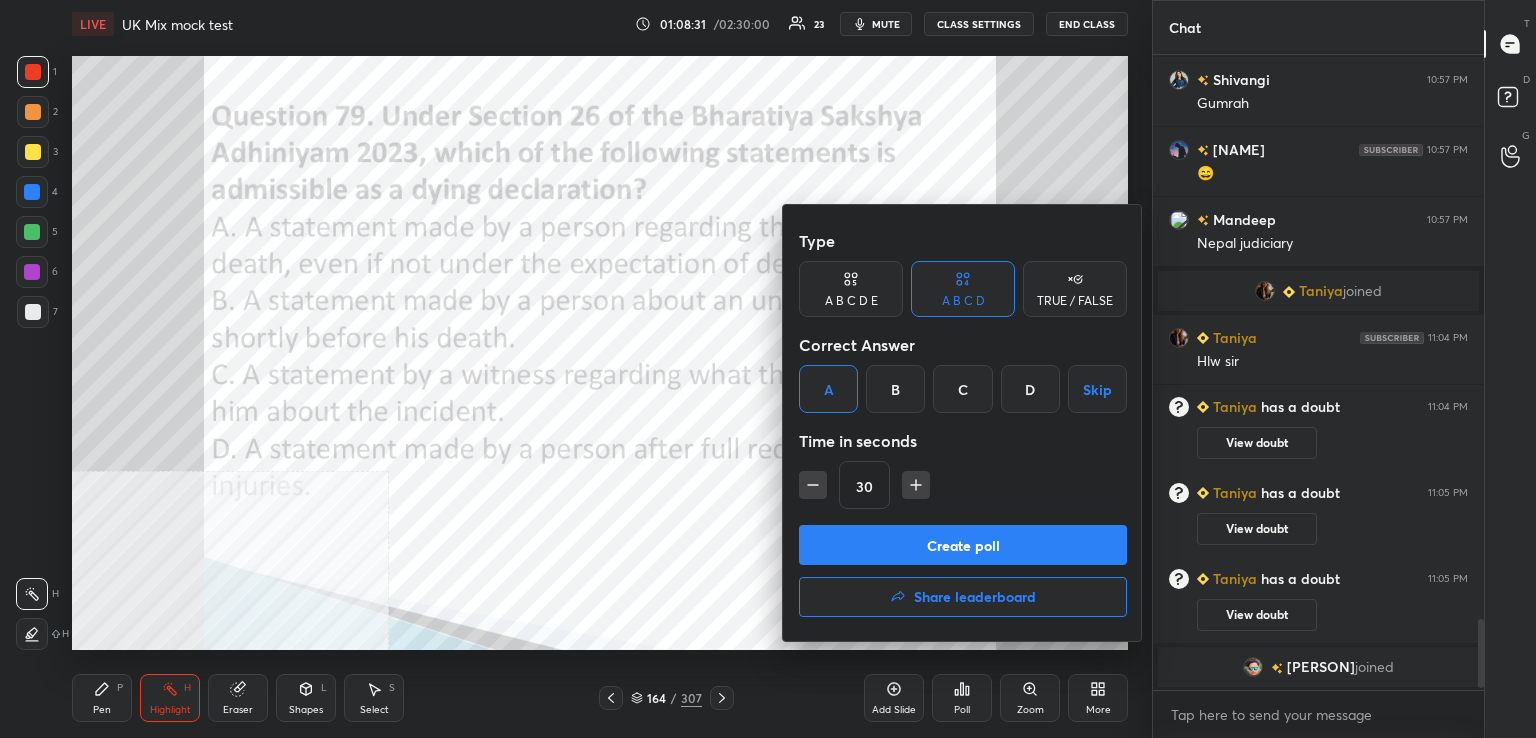 drag, startPoint x: 942, startPoint y: 549, endPoint x: 930, endPoint y: 553, distance: 12.649111 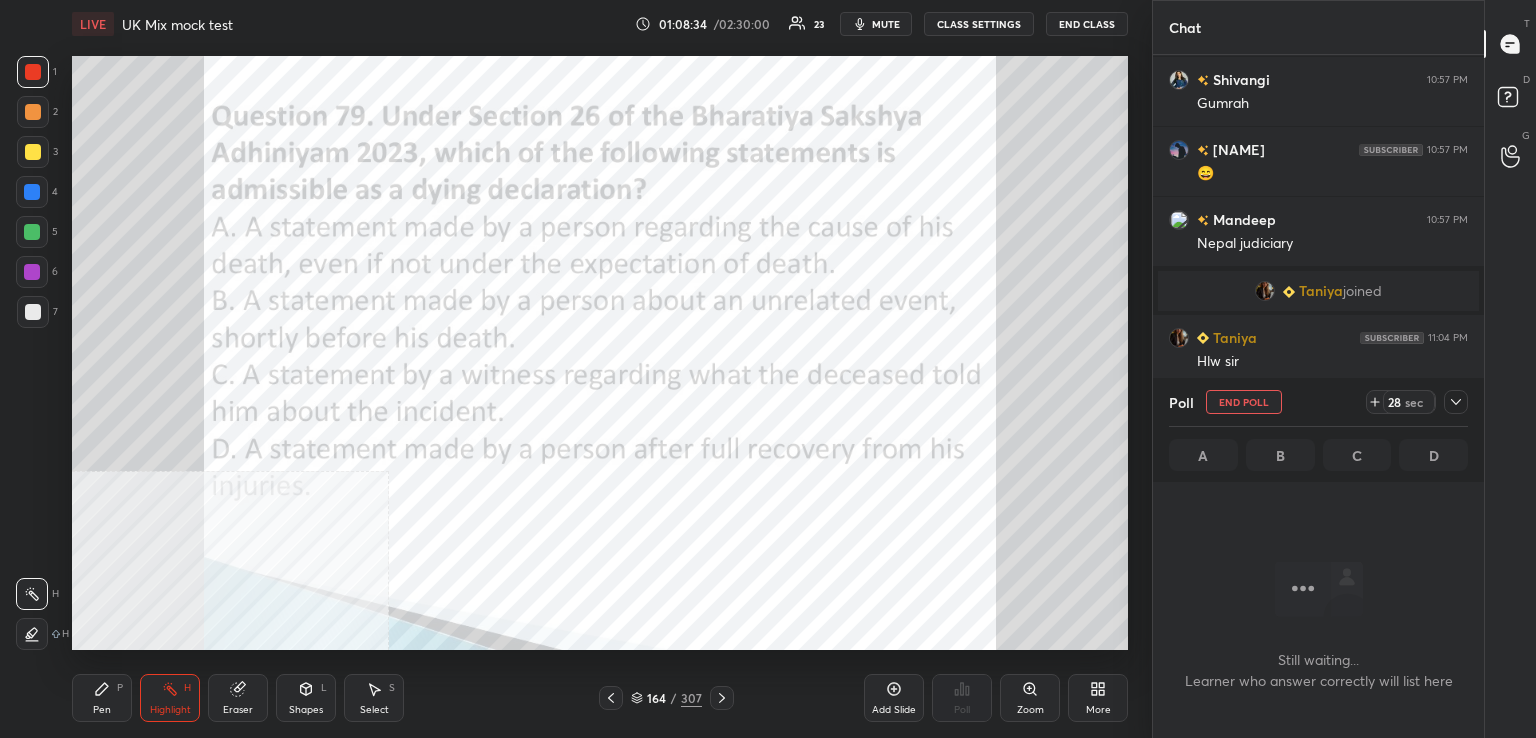click on "mute" at bounding box center (886, 24) 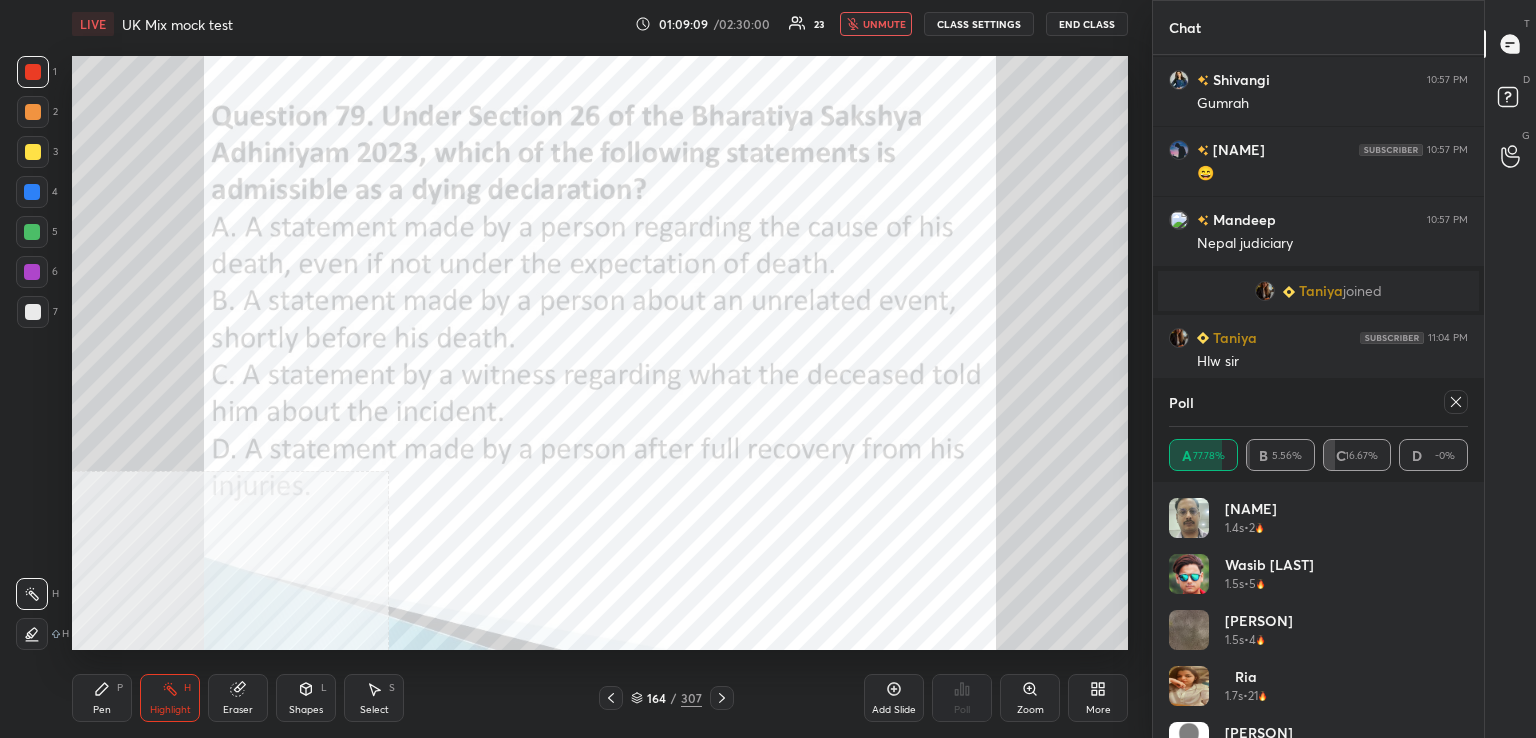 click on "unmute" at bounding box center (884, 24) 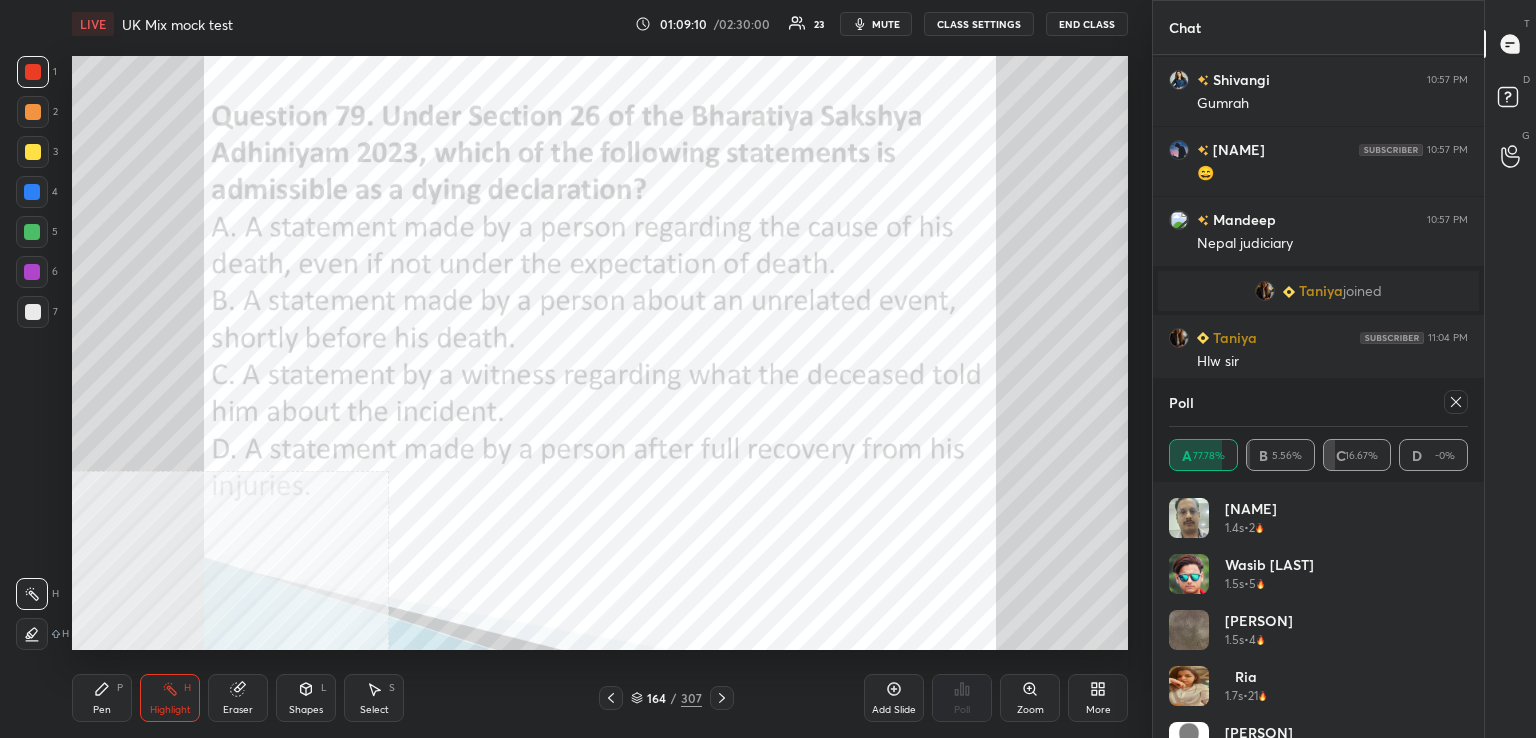drag, startPoint x: 1459, startPoint y: 398, endPoint x: 1421, endPoint y: 401, distance: 38.118237 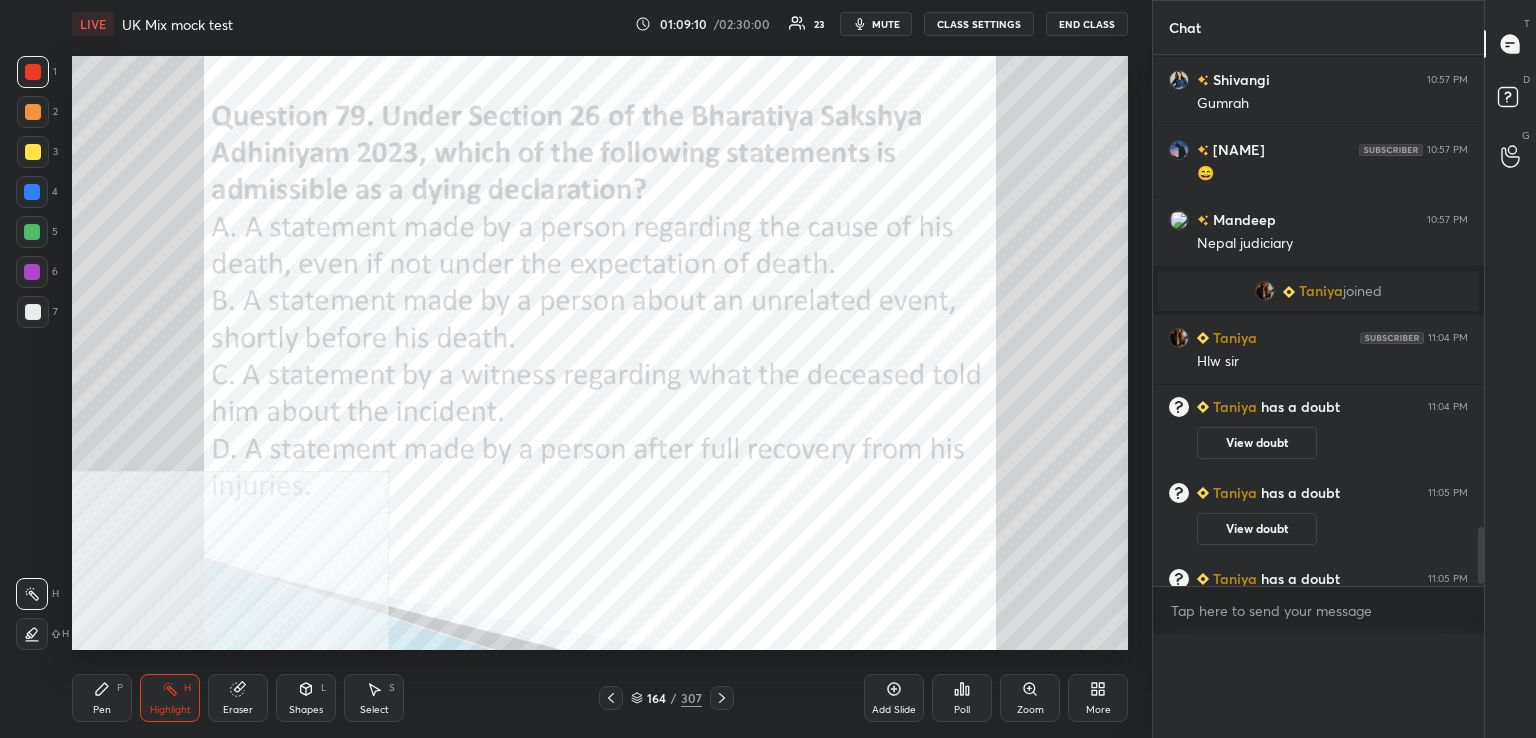 scroll, scrollTop: 88, scrollLeft: 293, axis: both 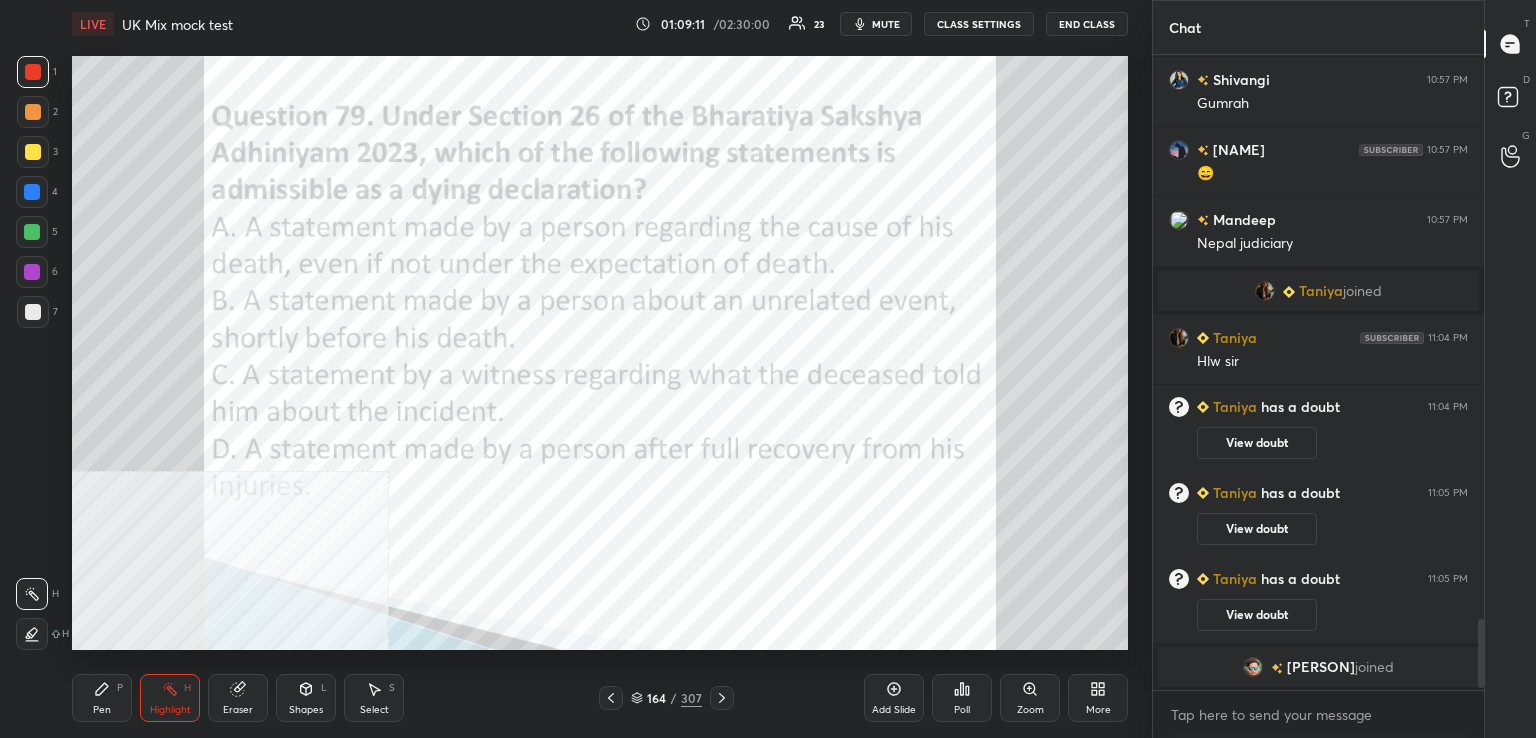 drag, startPoint x: 726, startPoint y: 705, endPoint x: 711, endPoint y: 659, distance: 48.38388 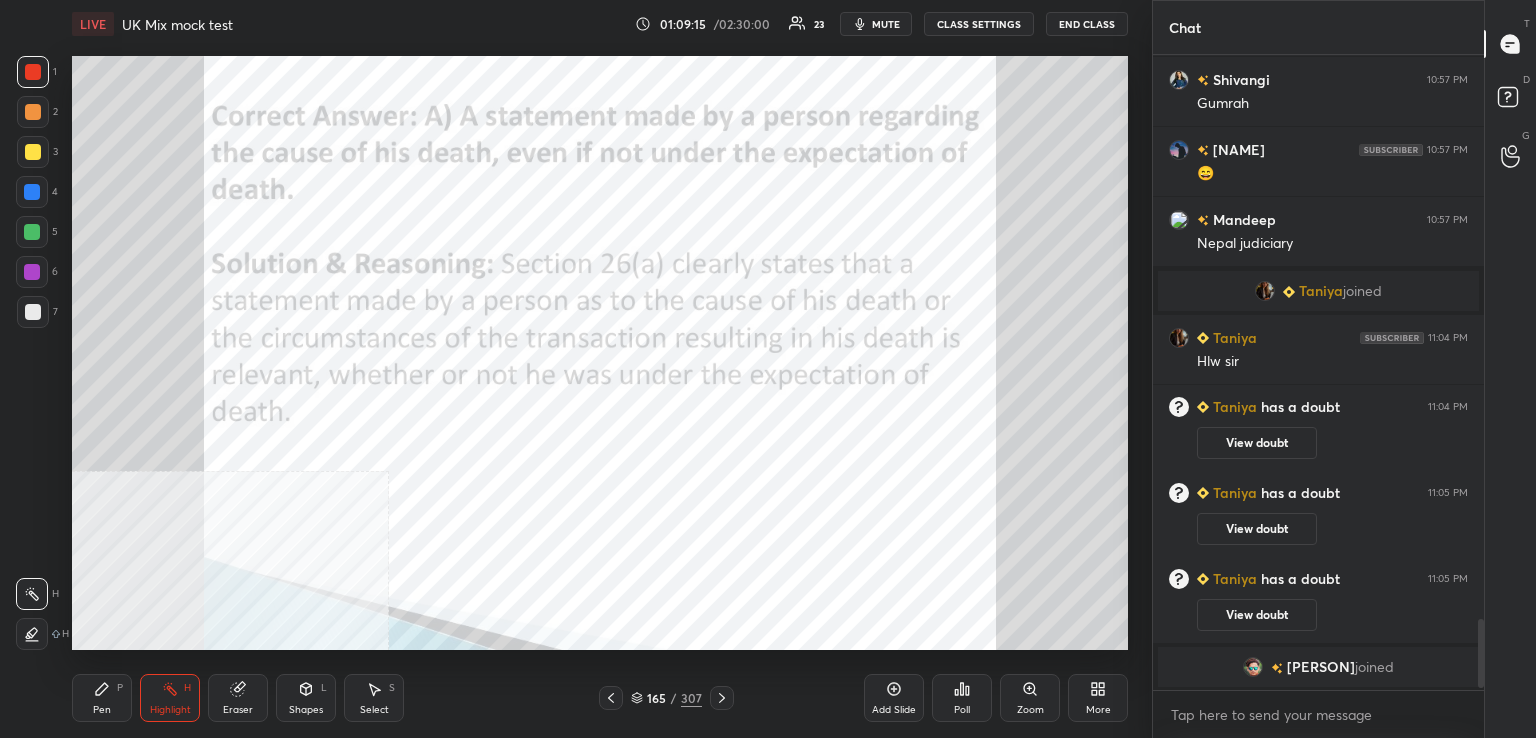 click 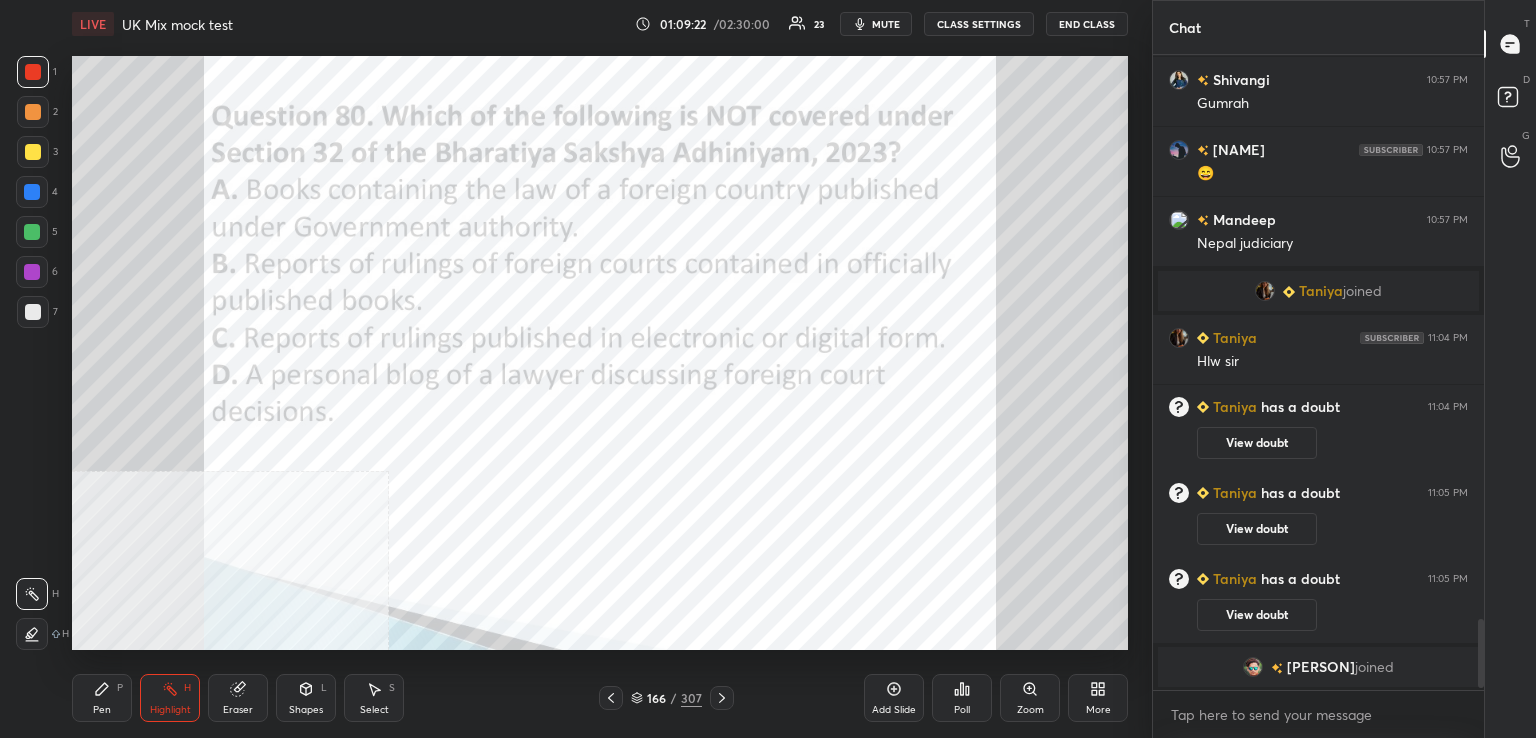 click on "Poll" at bounding box center (962, 698) 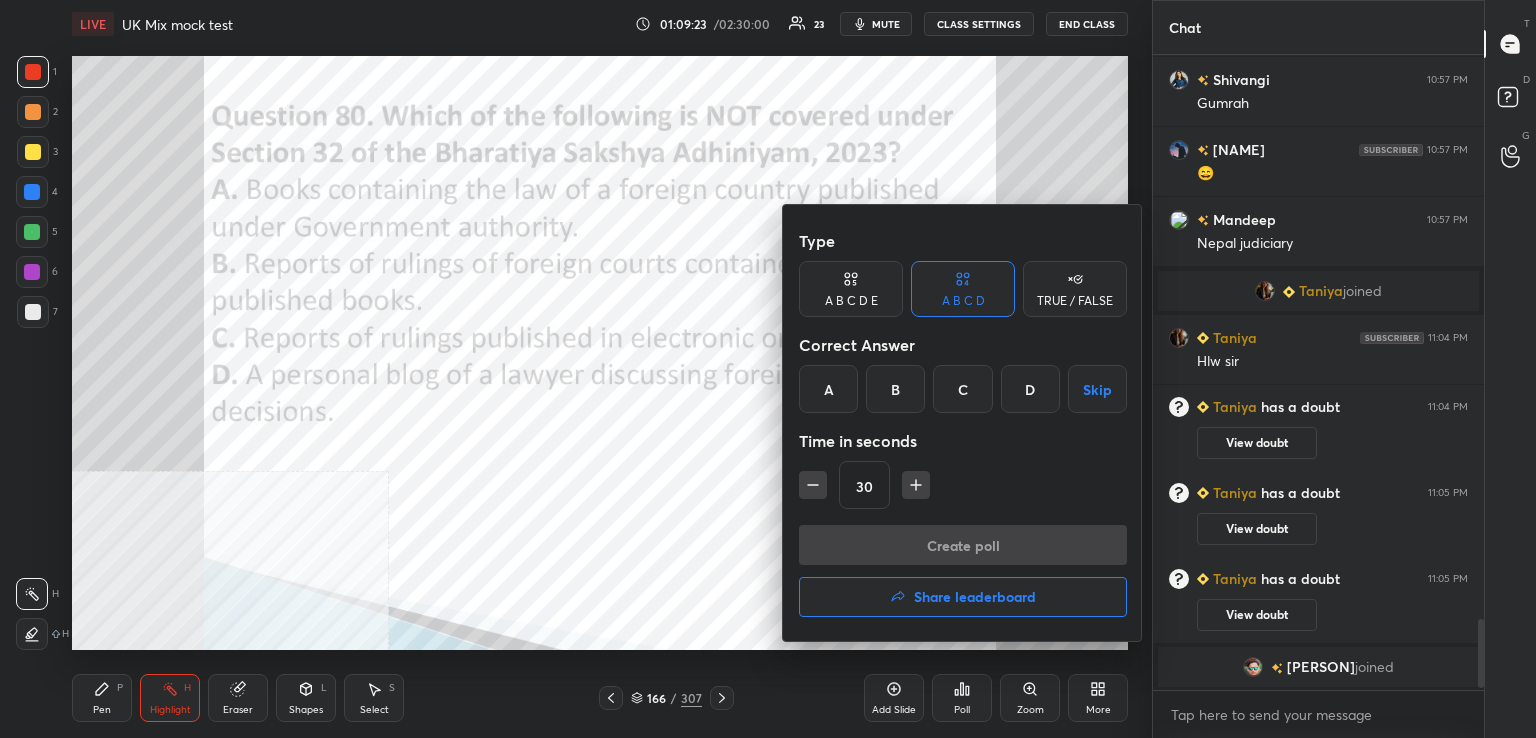 click on "D" at bounding box center (1030, 389) 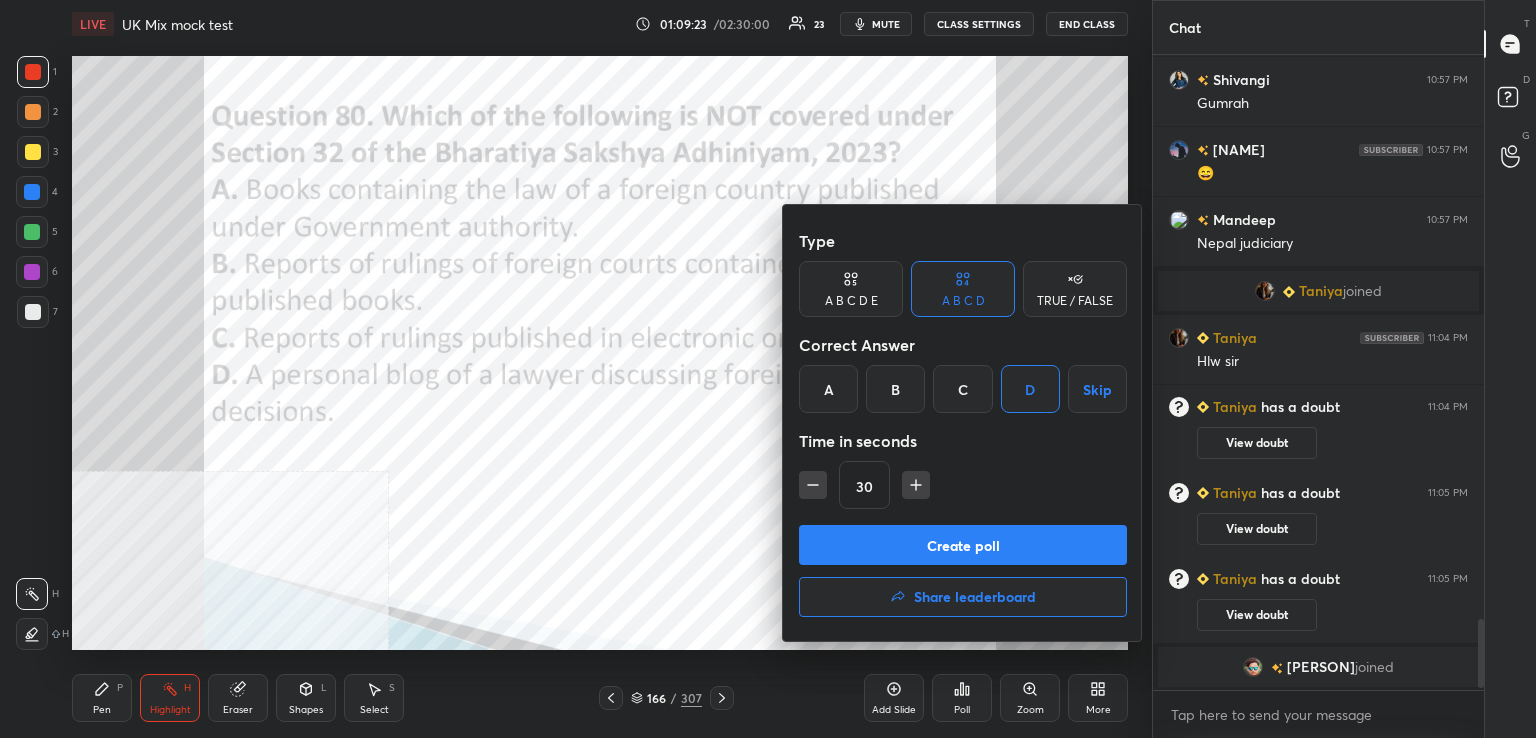 drag, startPoint x: 969, startPoint y: 552, endPoint x: 916, endPoint y: 555, distance: 53.08484 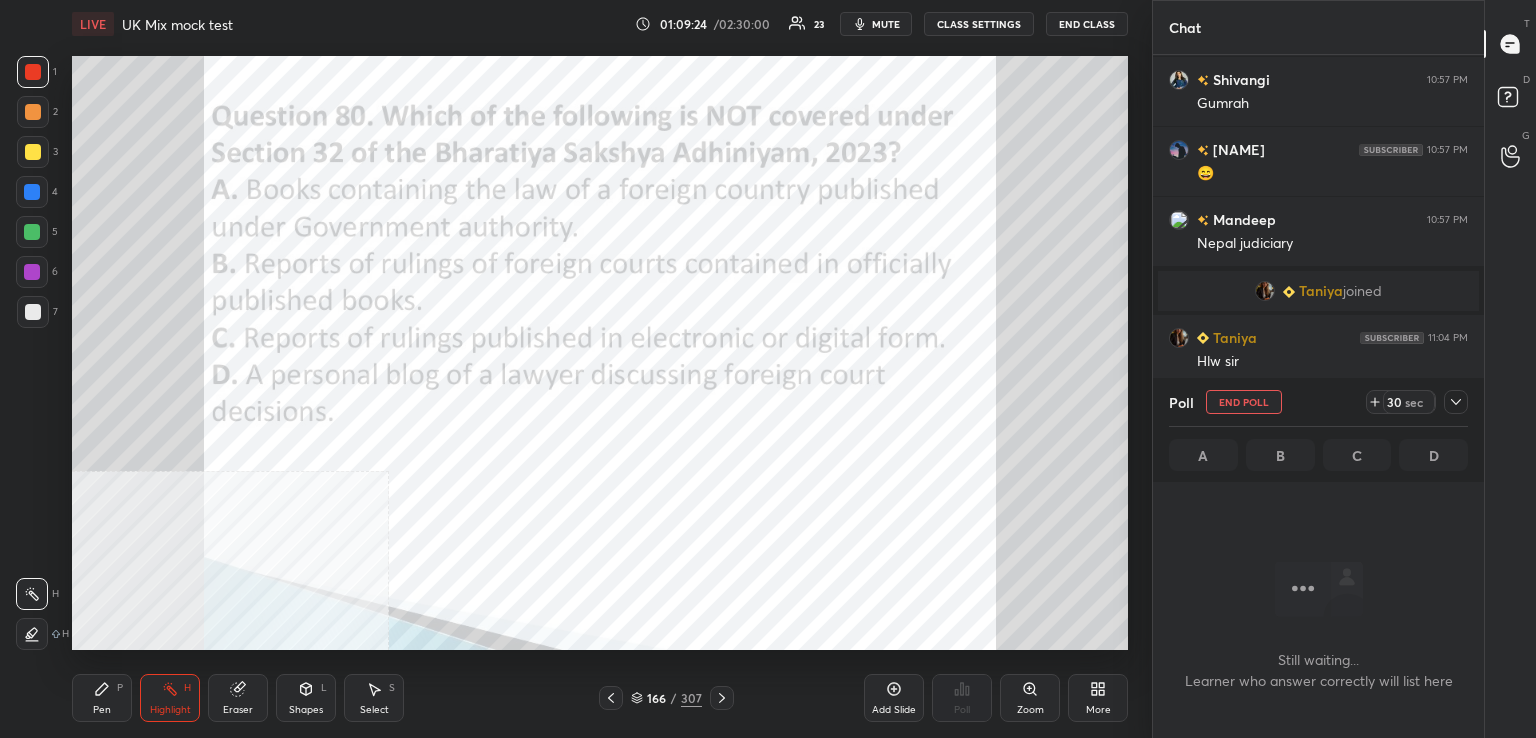 scroll, scrollTop: 596, scrollLeft: 325, axis: both 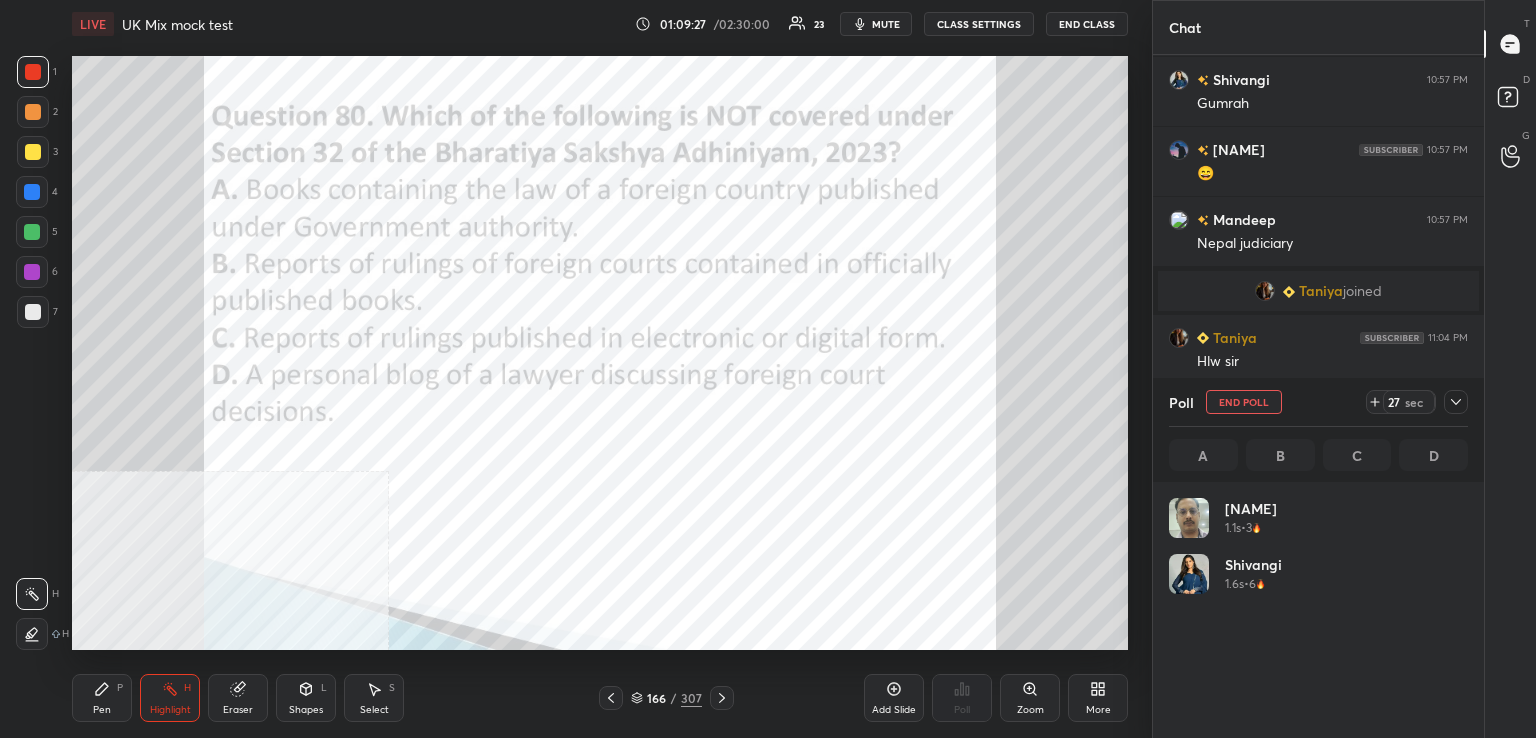 drag, startPoint x: 886, startPoint y: 17, endPoint x: 932, endPoint y: 2, distance: 48.38388 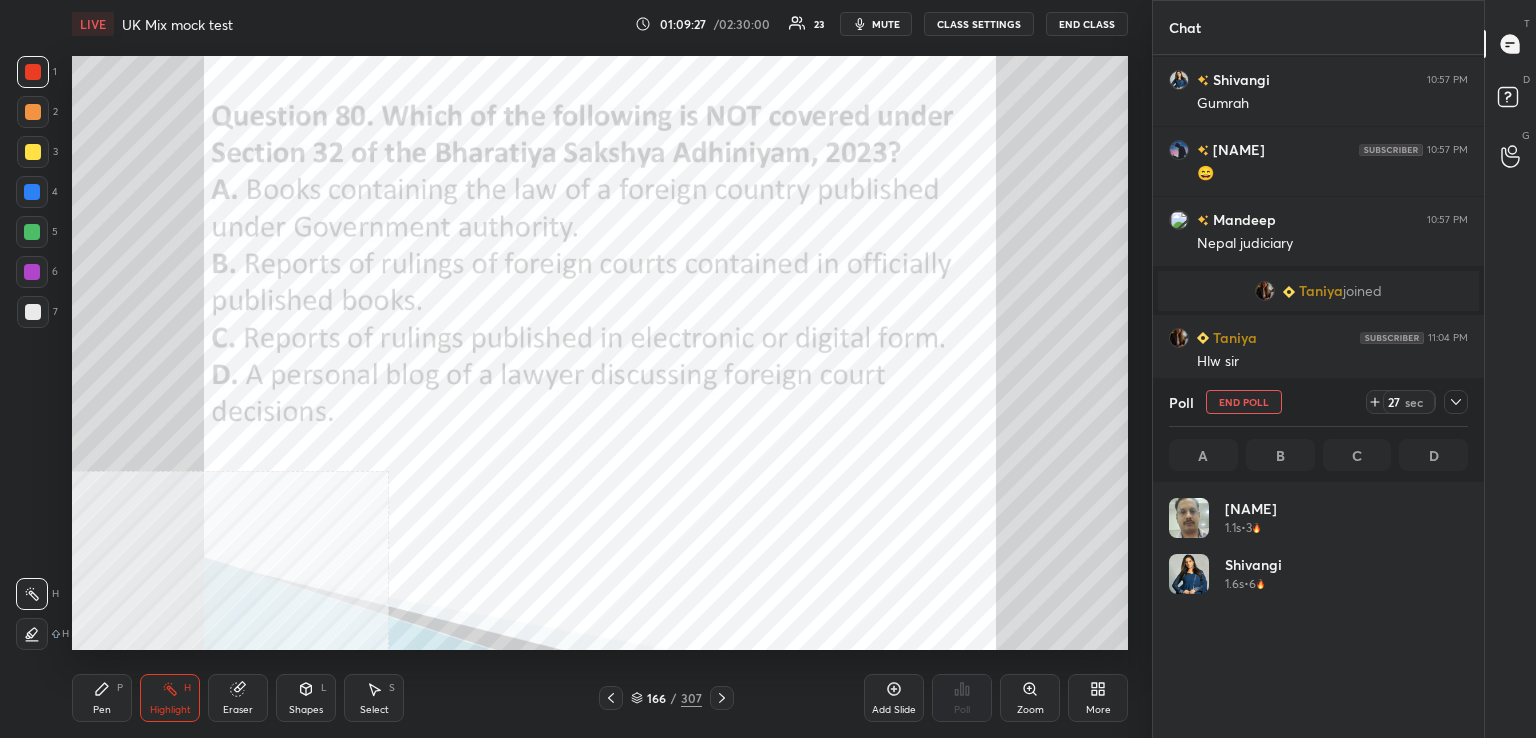 click on "mute" at bounding box center [886, 24] 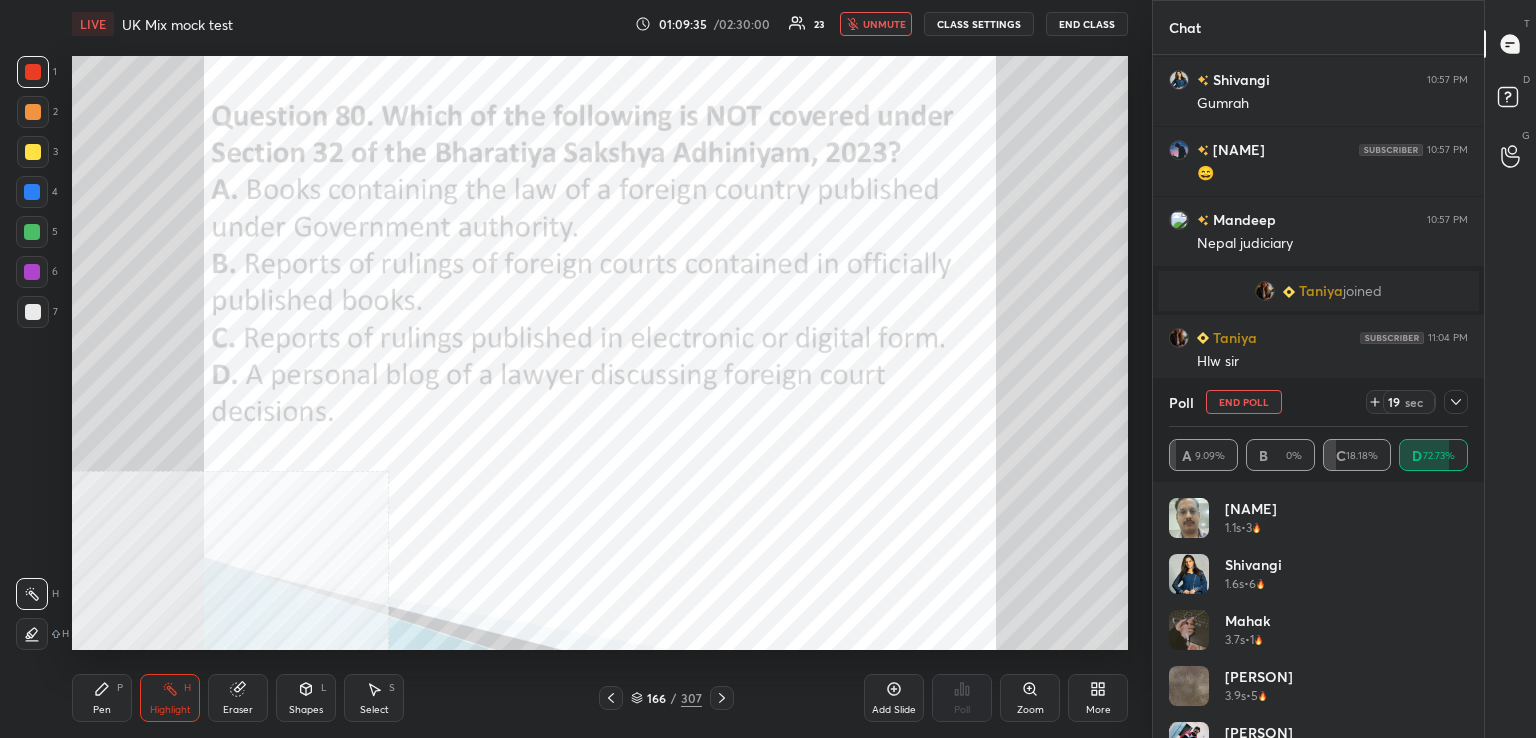 drag, startPoint x: 887, startPoint y: 9, endPoint x: 882, endPoint y: 23, distance: 14.866069 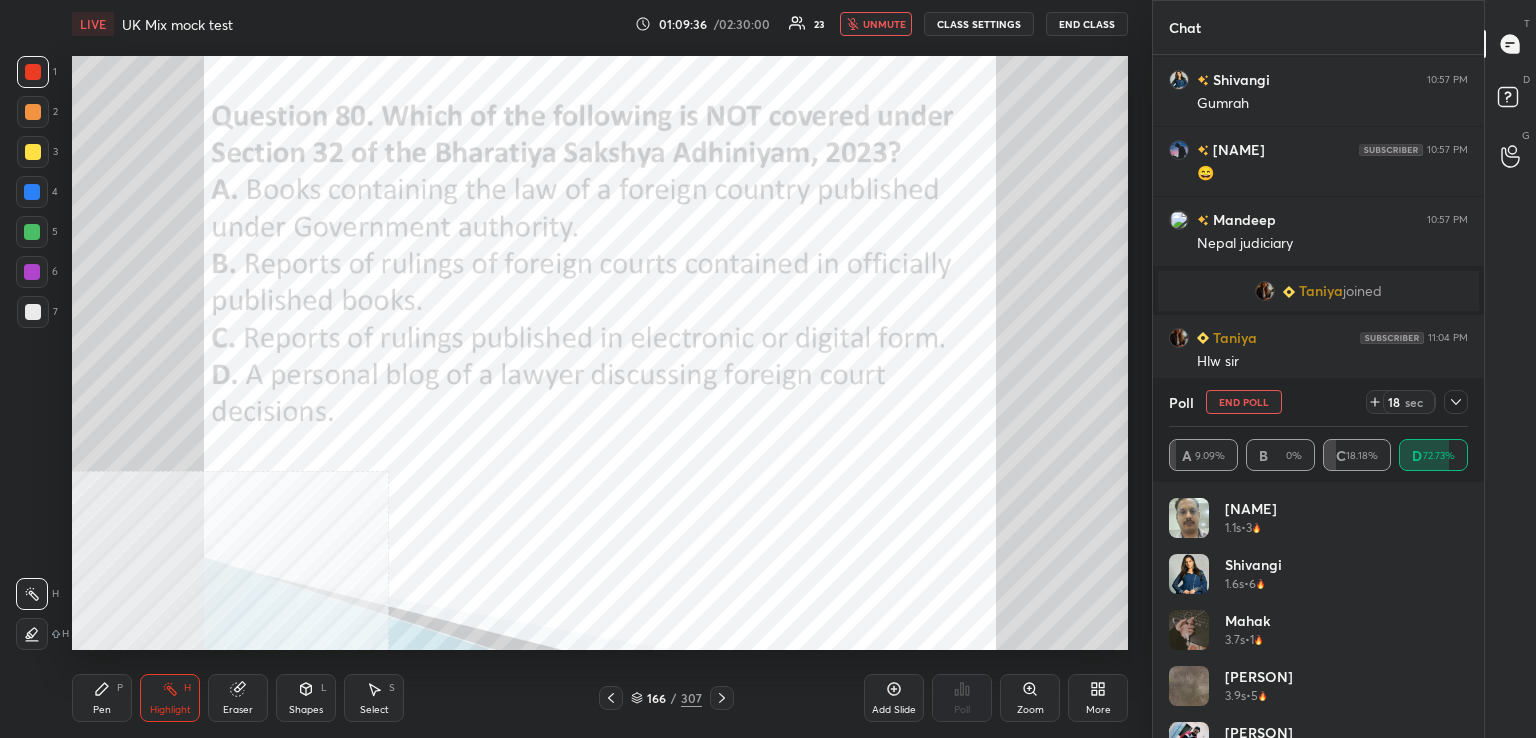 click on "unmute" at bounding box center [876, 24] 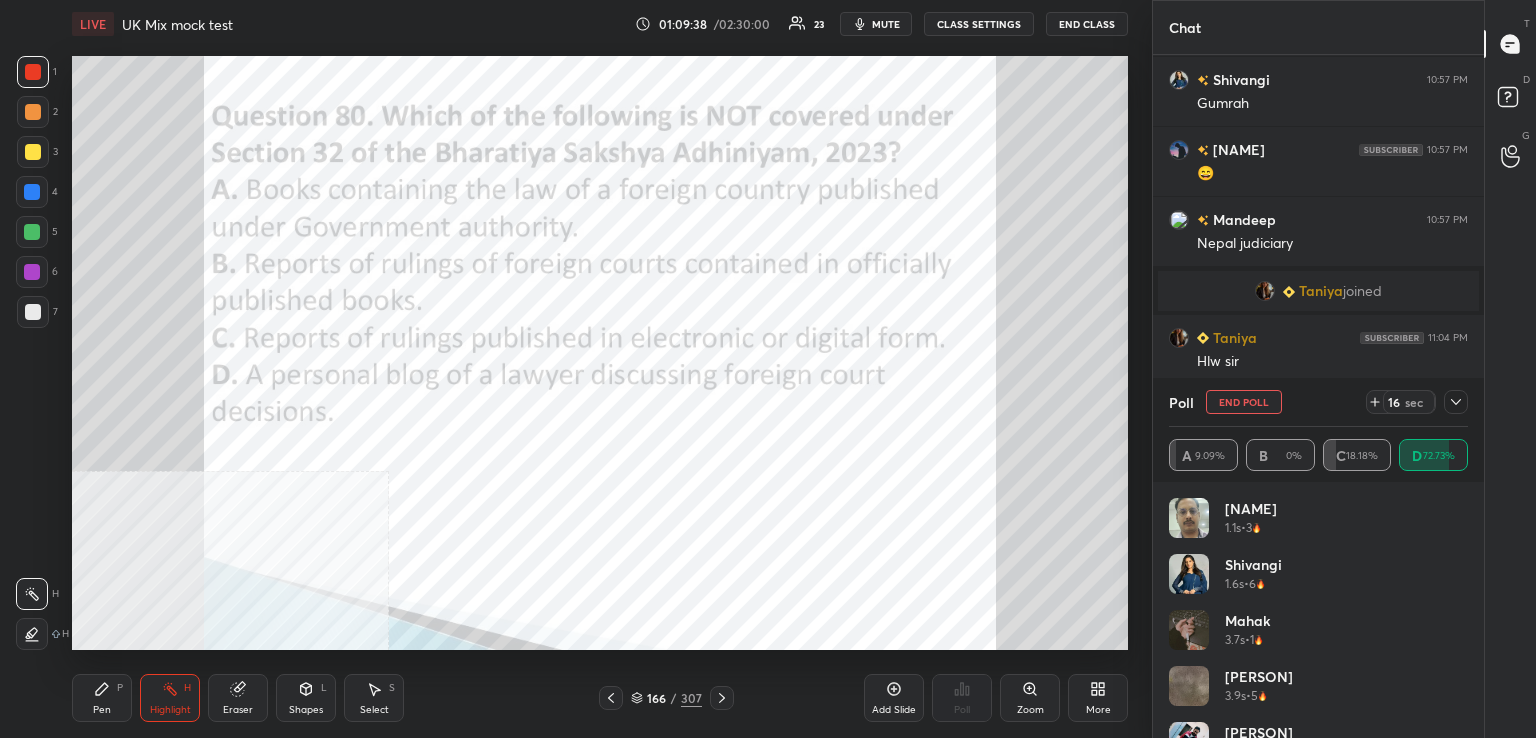 scroll, scrollTop: 485, scrollLeft: 325, axis: both 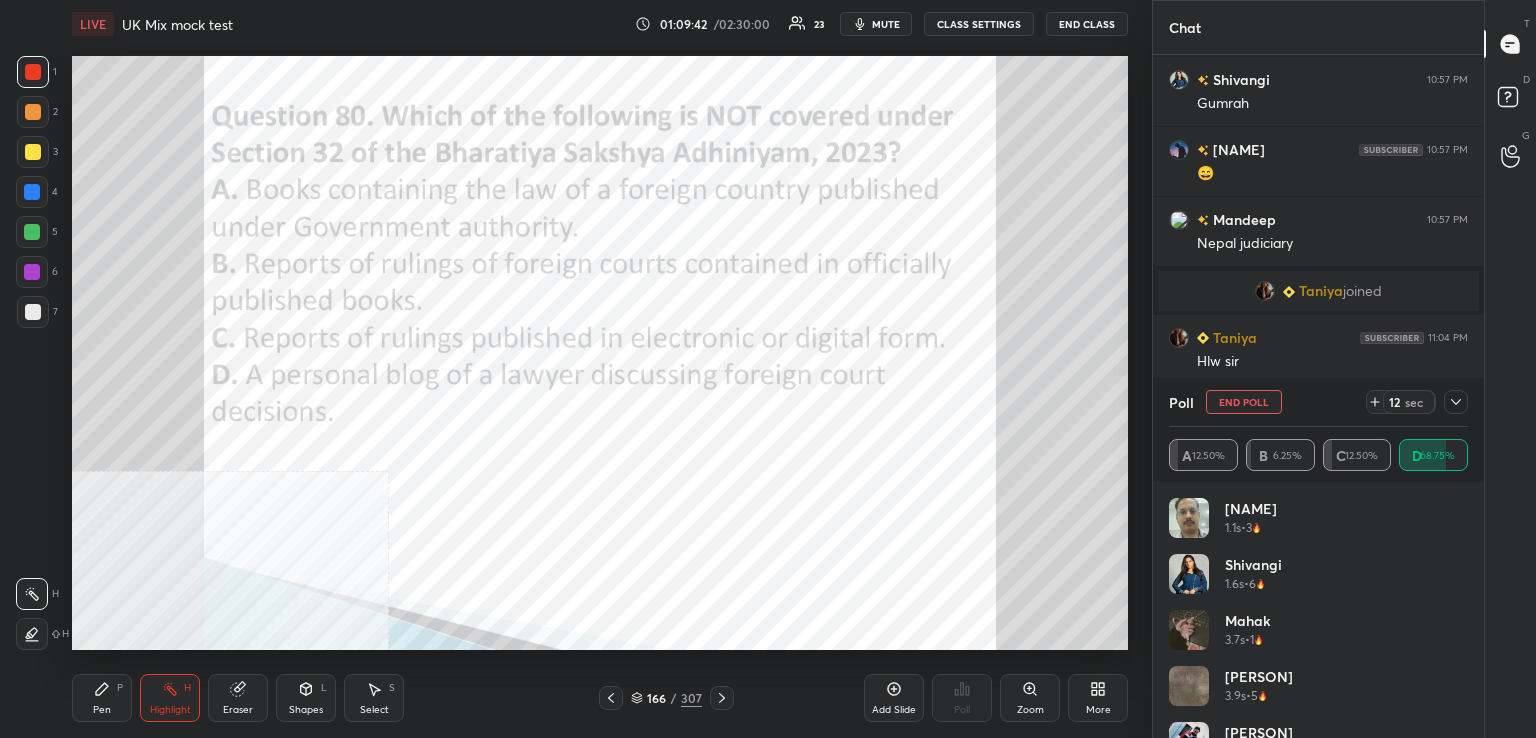 click on "End Poll" at bounding box center (1244, 402) 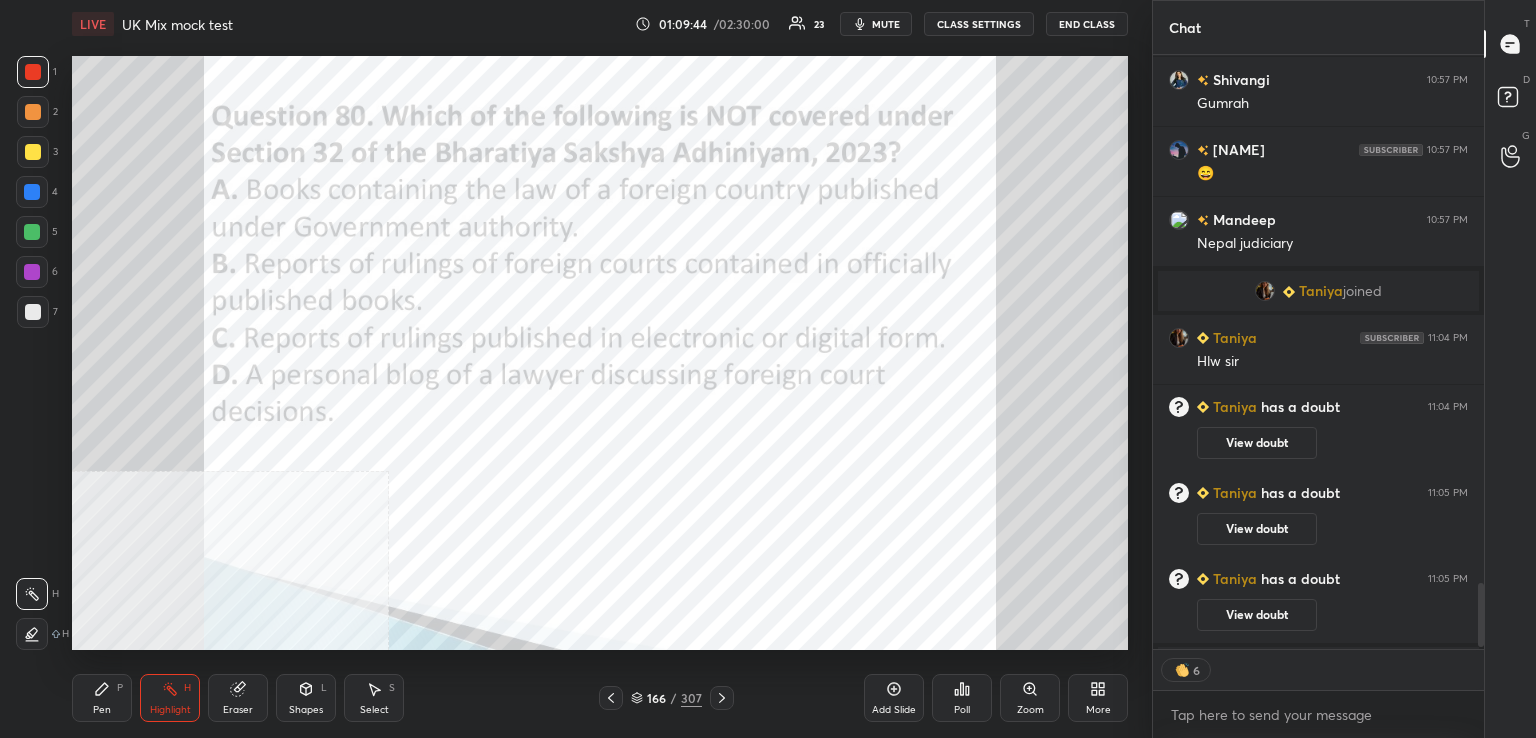 click 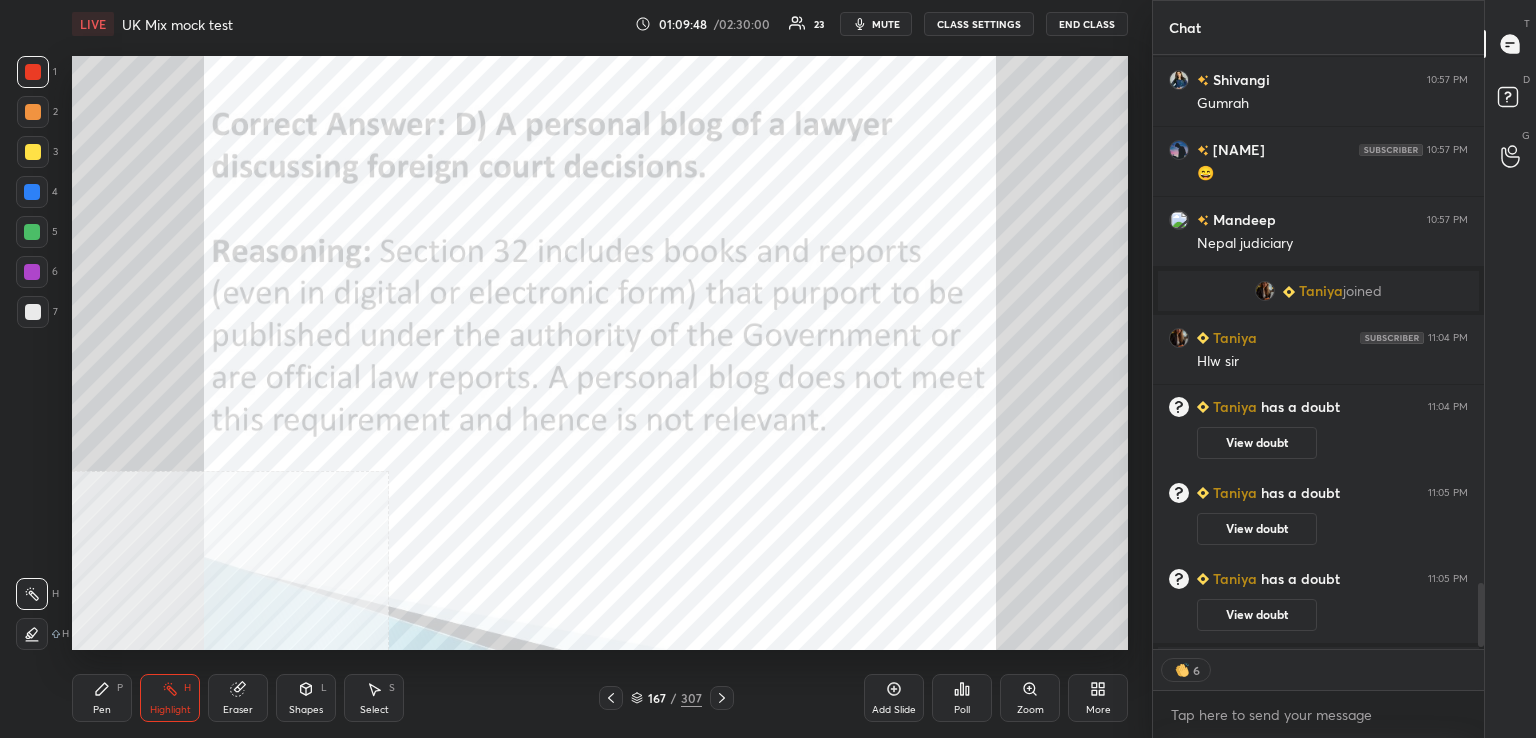 drag, startPoint x: 722, startPoint y: 705, endPoint x: 712, endPoint y: 691, distance: 17.20465 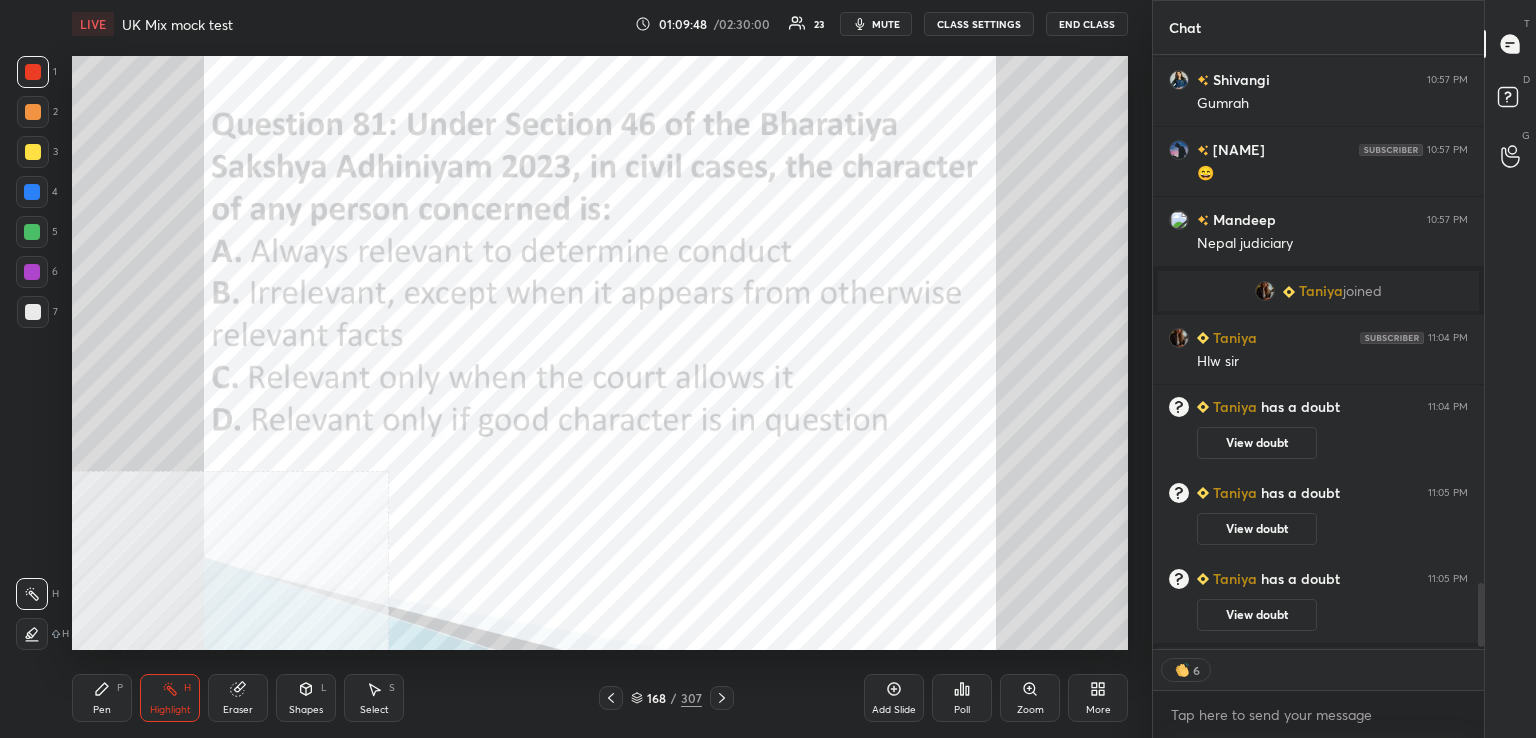 type on "x" 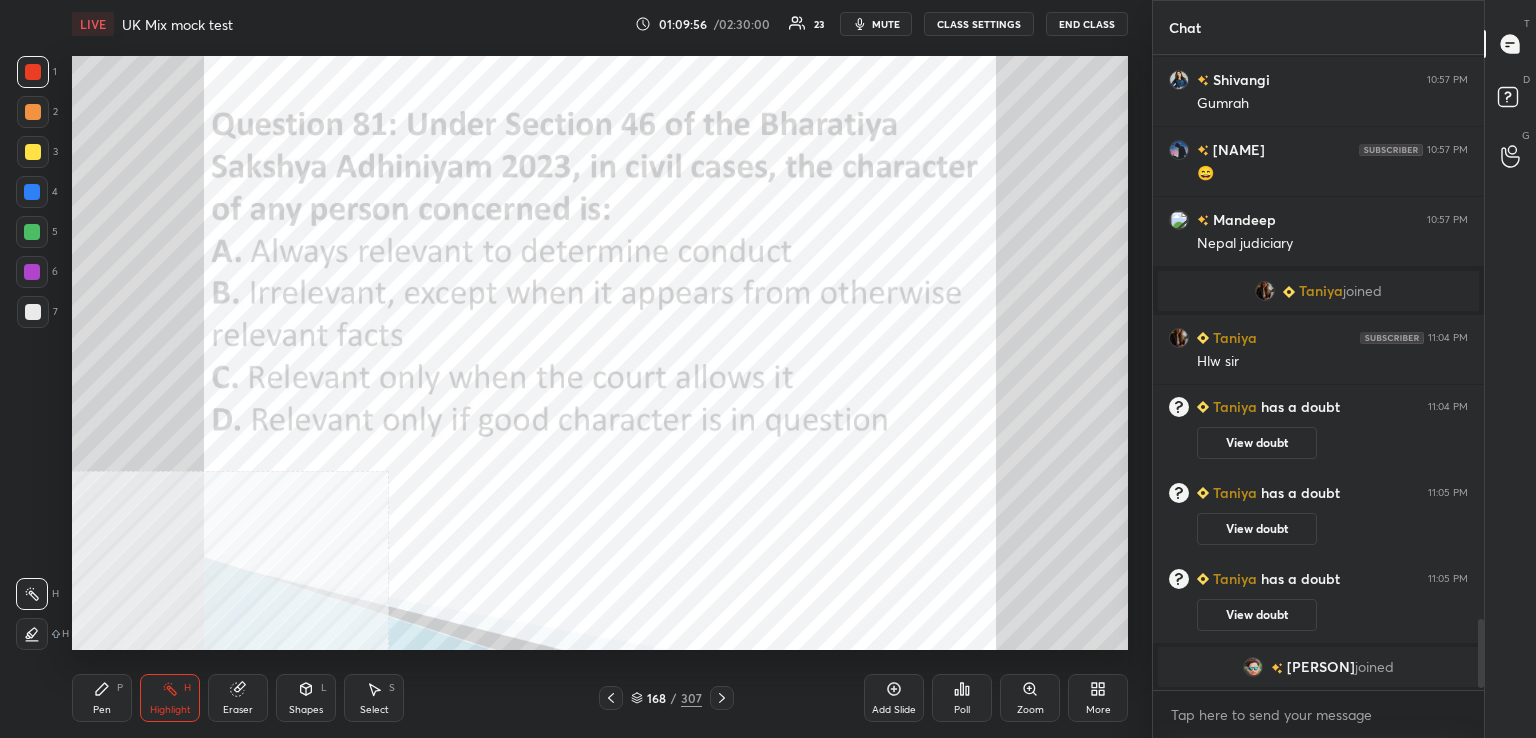 click on "Poll" at bounding box center (962, 698) 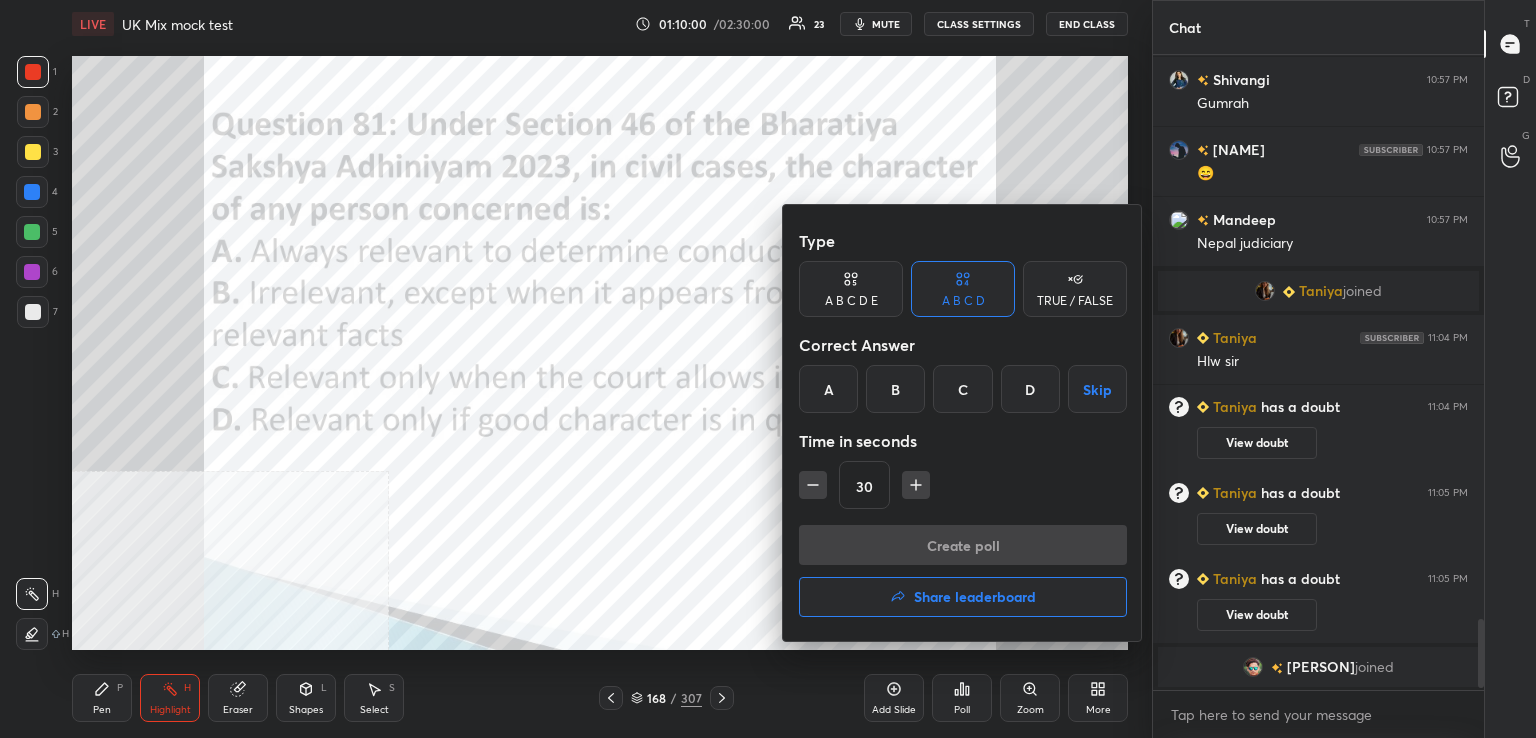 drag, startPoint x: 812, startPoint y: 489, endPoint x: 828, endPoint y: 473, distance: 22.627417 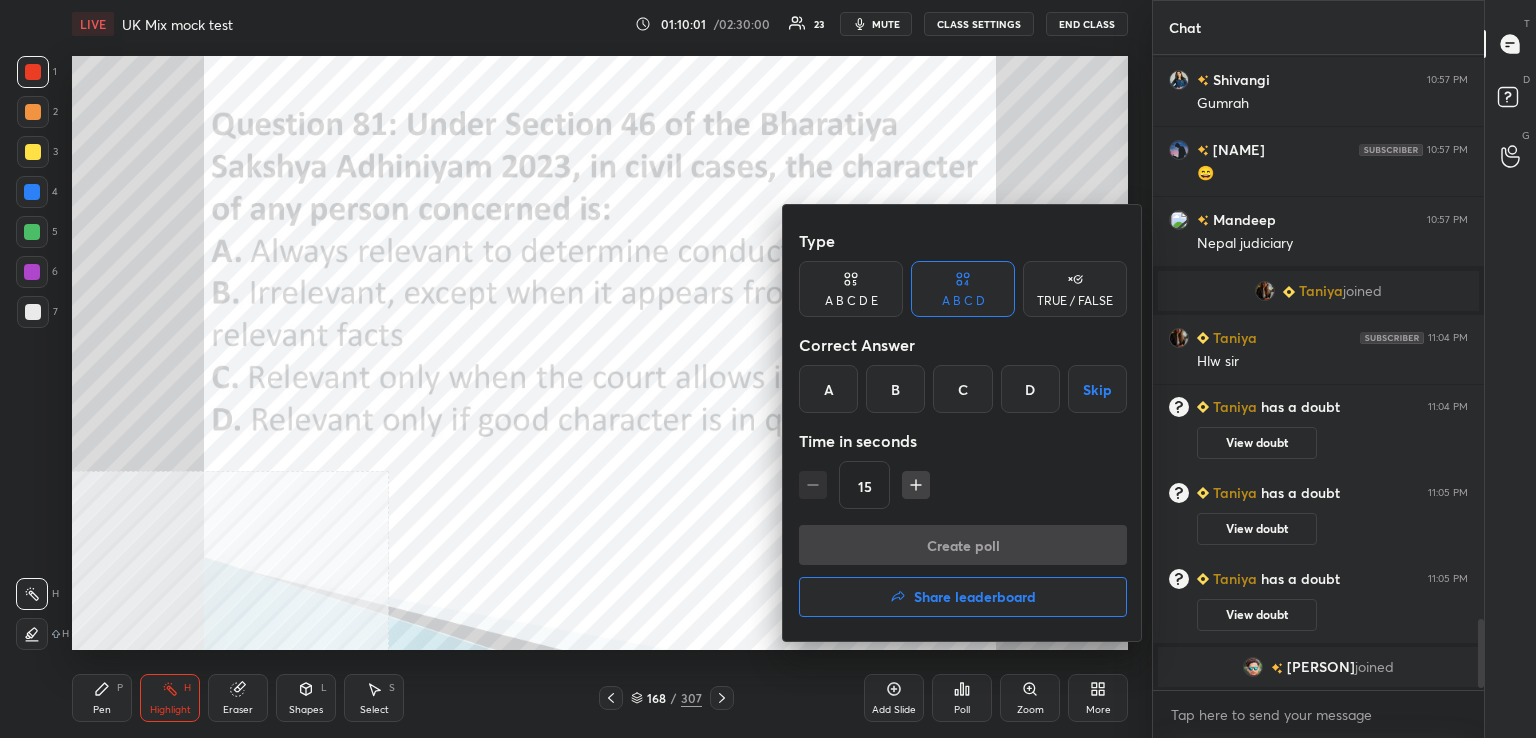 drag, startPoint x: 902, startPoint y: 391, endPoint x: 902, endPoint y: 420, distance: 29 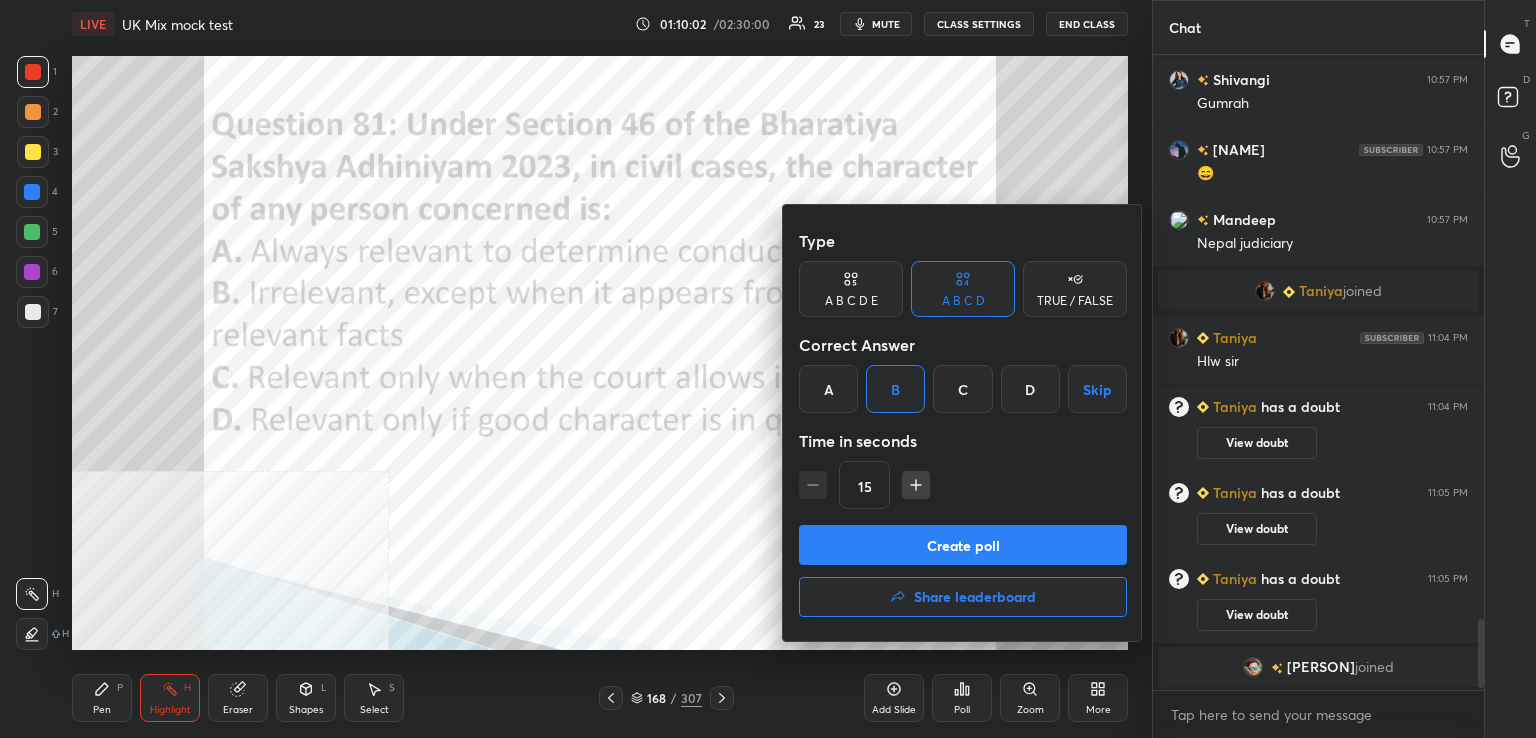click on "Create poll" at bounding box center (963, 545) 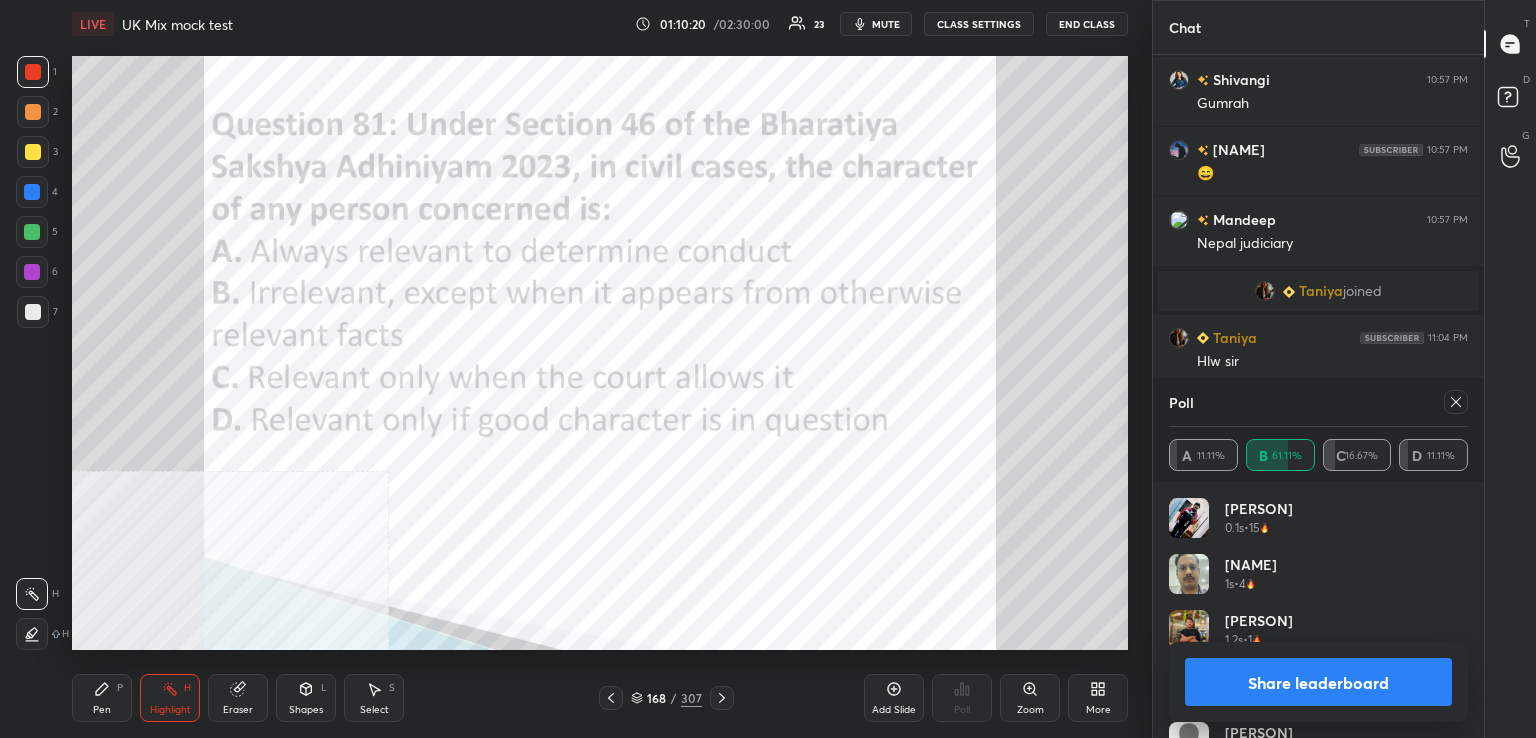 drag, startPoint x: 1462, startPoint y: 396, endPoint x: 1323, endPoint y: 422, distance: 141.41075 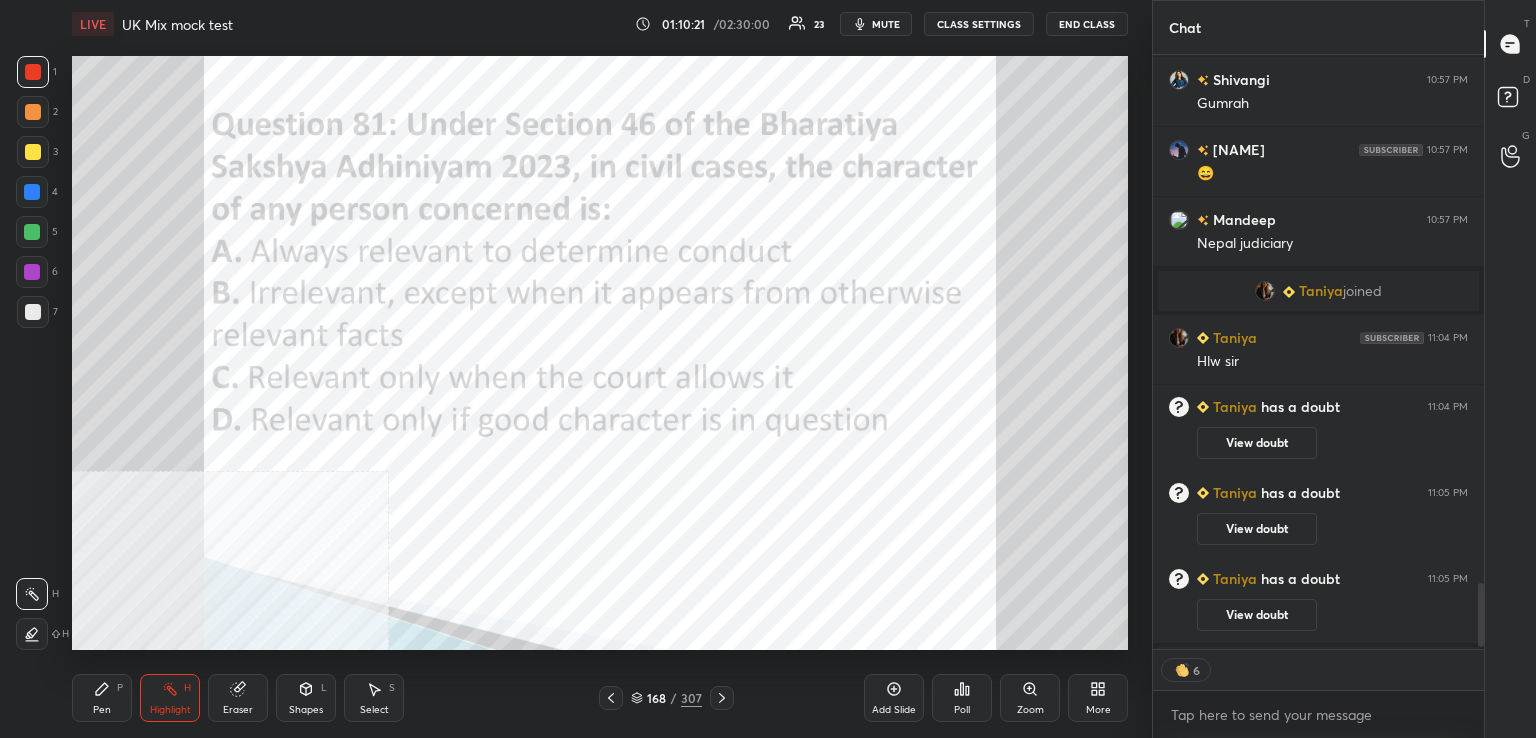 drag, startPoint x: 722, startPoint y: 701, endPoint x: 731, endPoint y: 658, distance: 43.931767 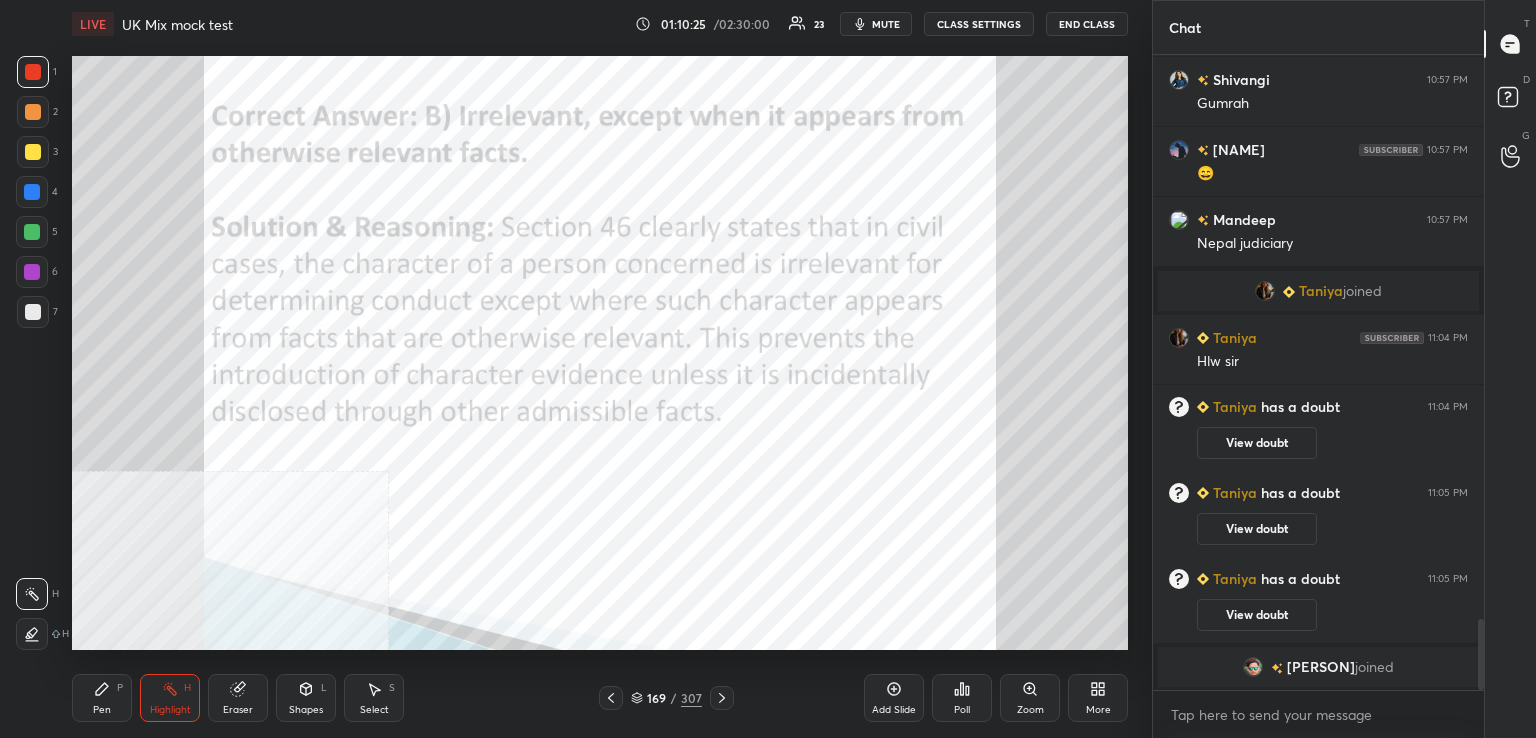 drag, startPoint x: 731, startPoint y: 693, endPoint x: 718, endPoint y: 685, distance: 15.264338 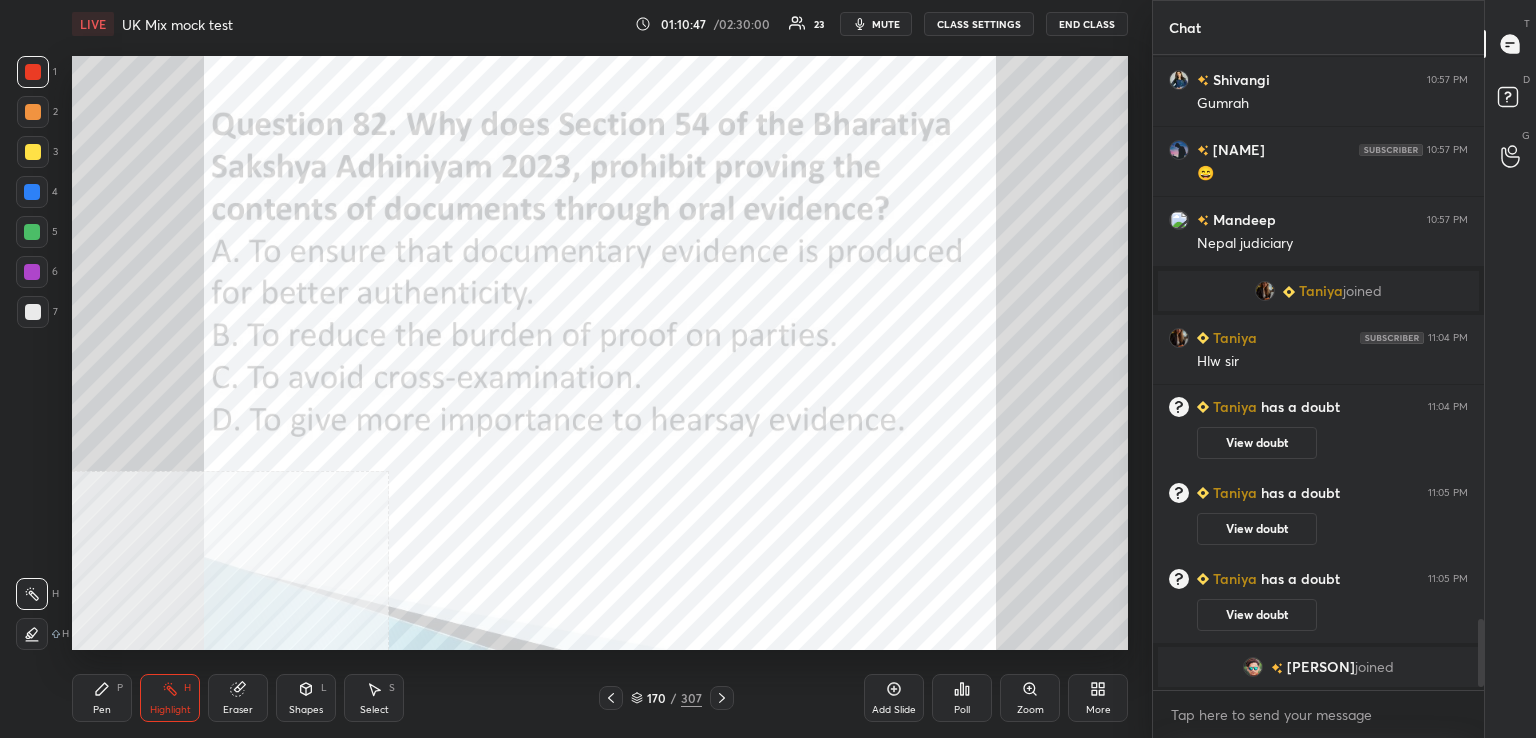 click on "Poll" at bounding box center (962, 698) 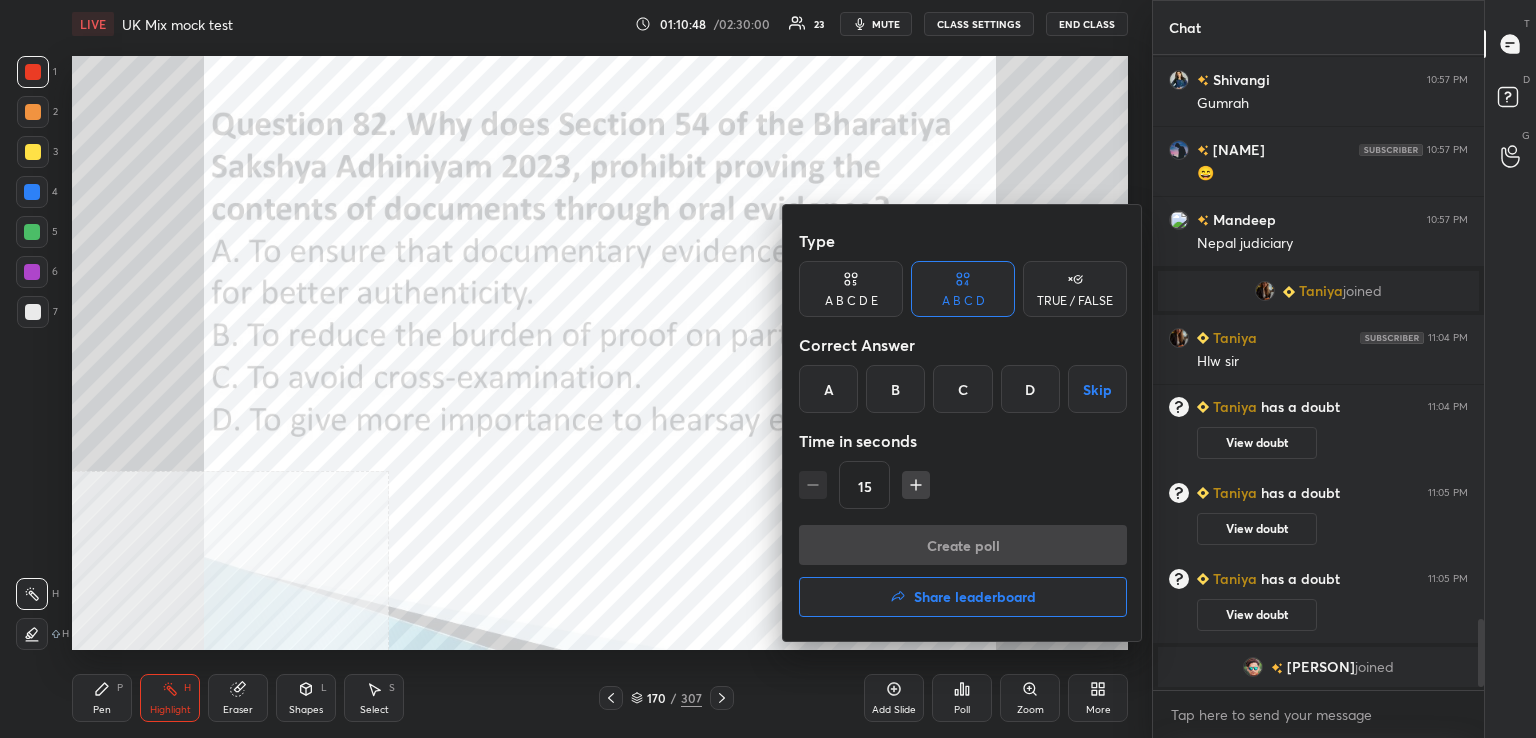 drag, startPoint x: 827, startPoint y: 373, endPoint x: 850, endPoint y: 420, distance: 52.3259 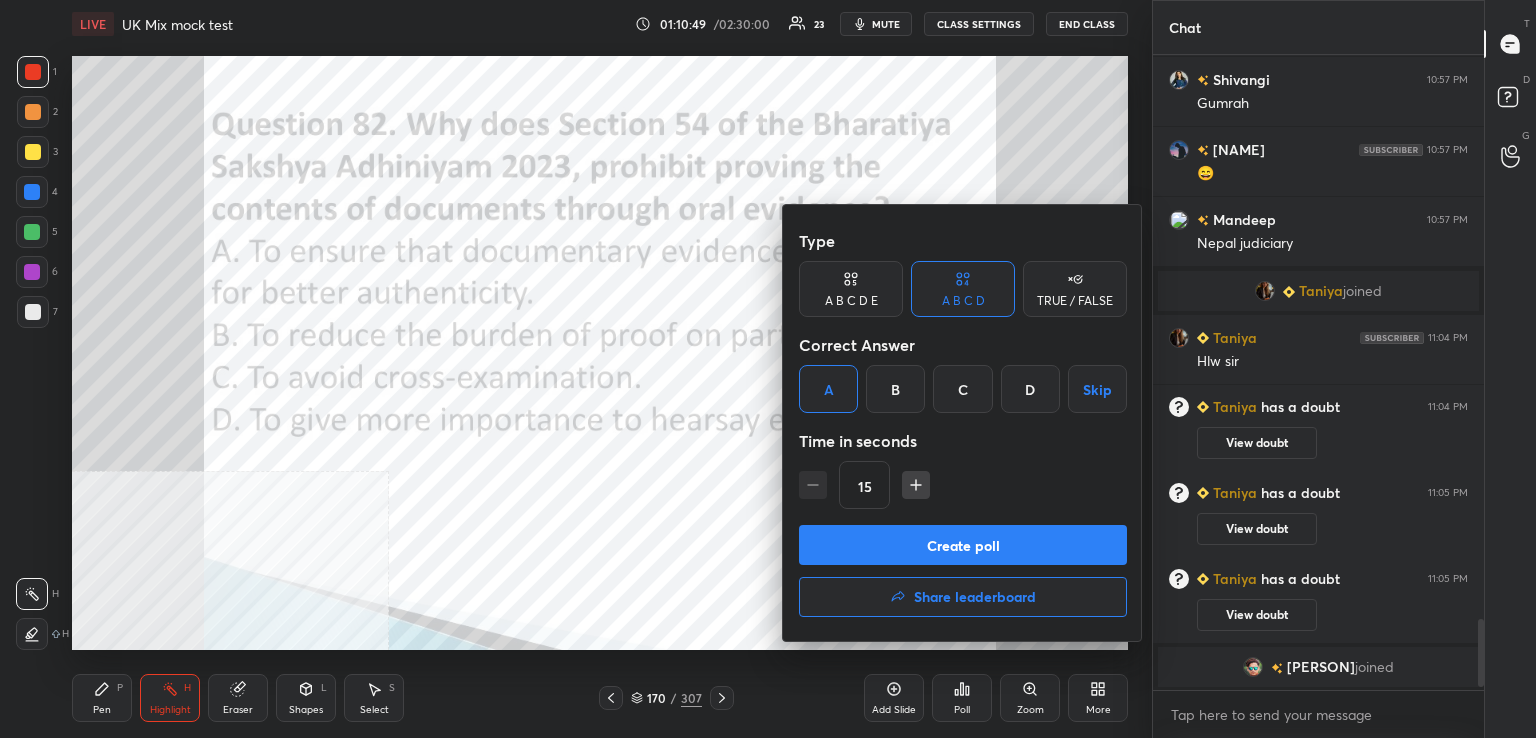 drag, startPoint x: 937, startPoint y: 549, endPoint x: 902, endPoint y: 547, distance: 35.057095 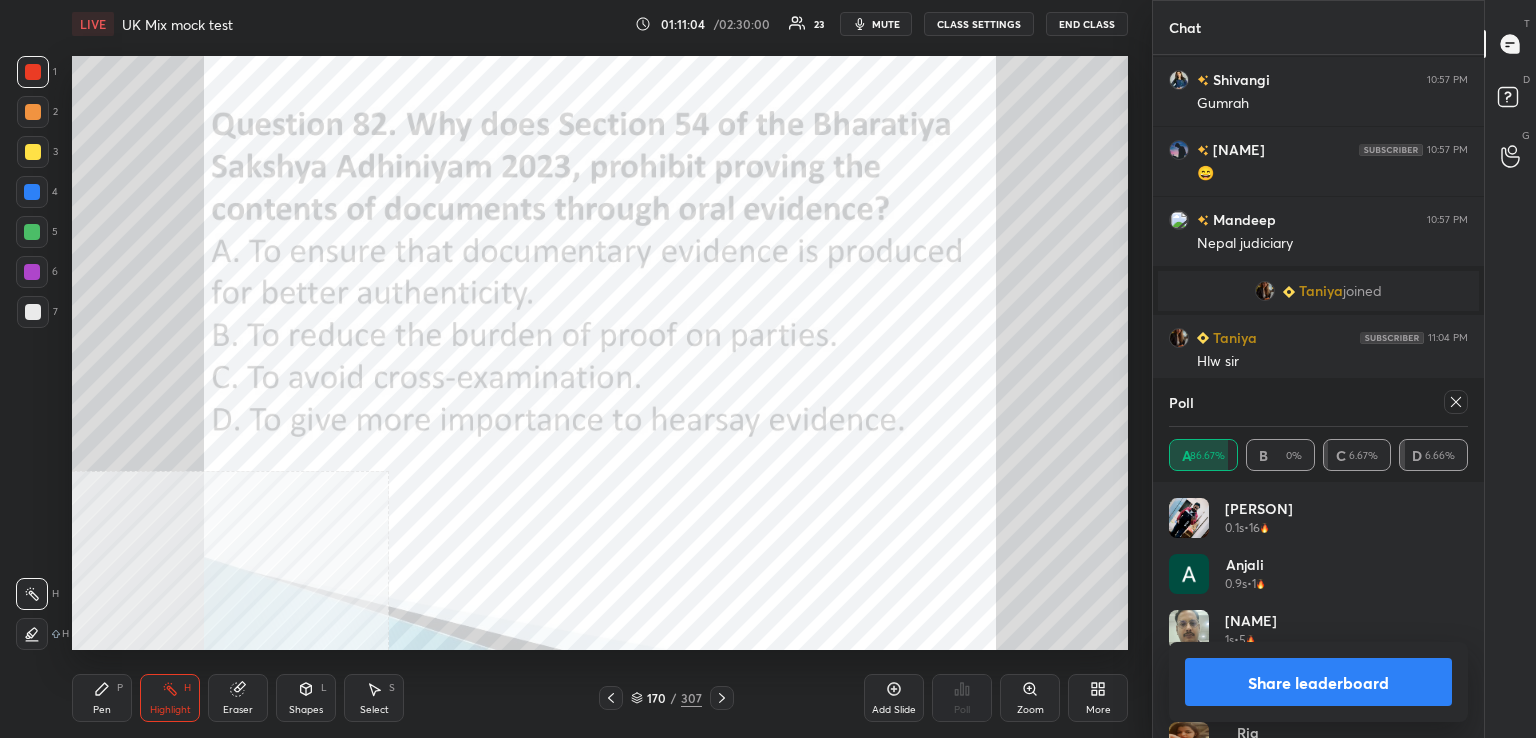 click 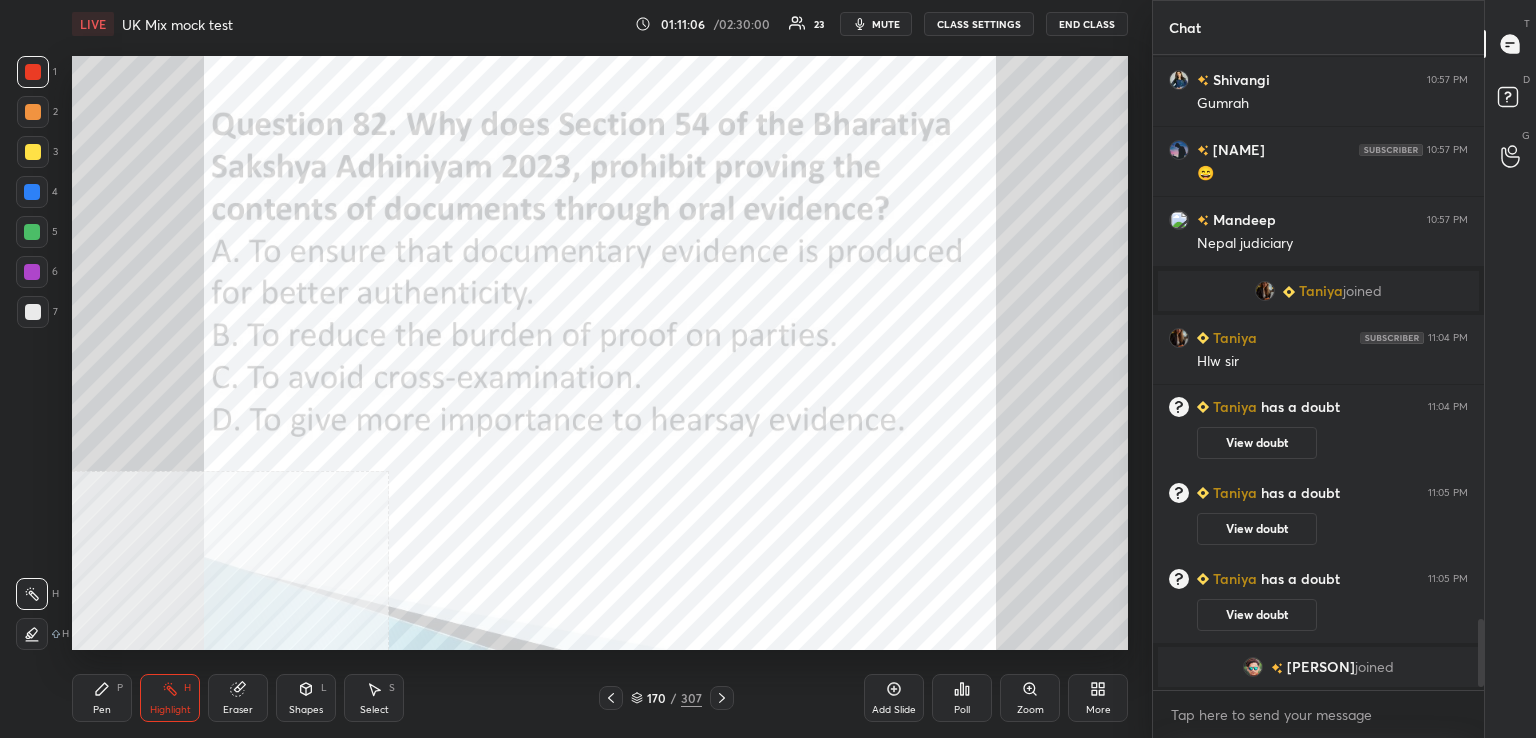 drag, startPoint x: 719, startPoint y: 704, endPoint x: 705, endPoint y: 664, distance: 42.379242 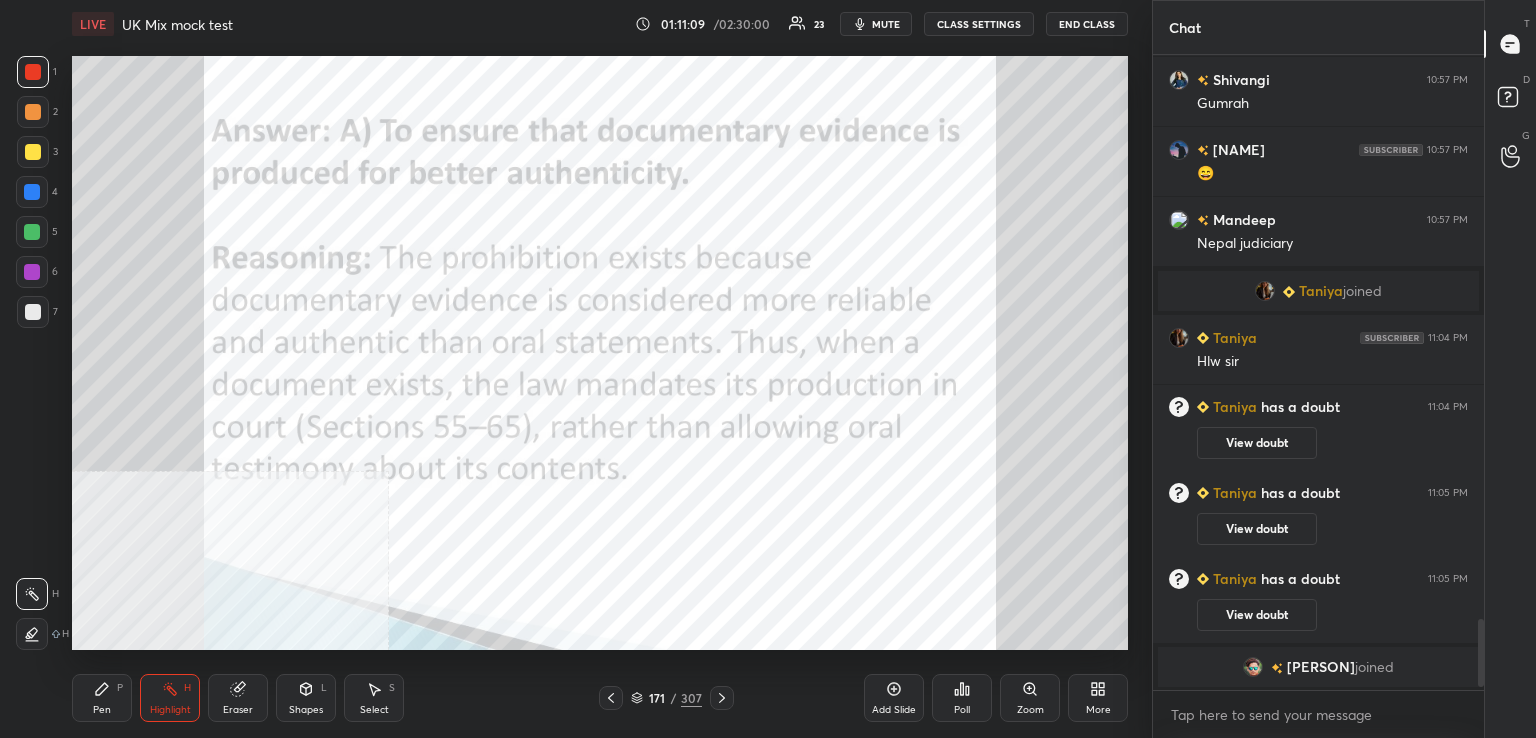 click 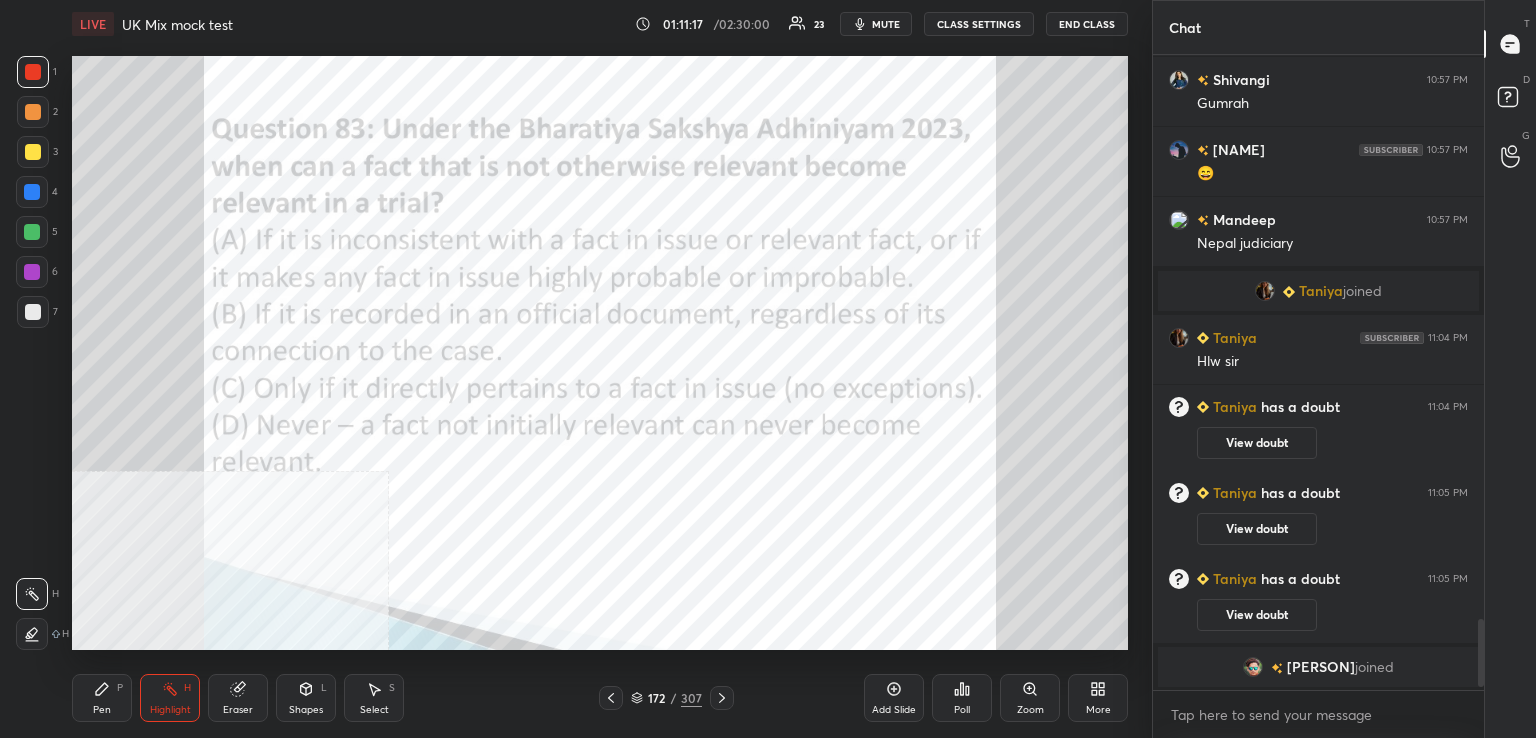 click on "Poll" at bounding box center [962, 698] 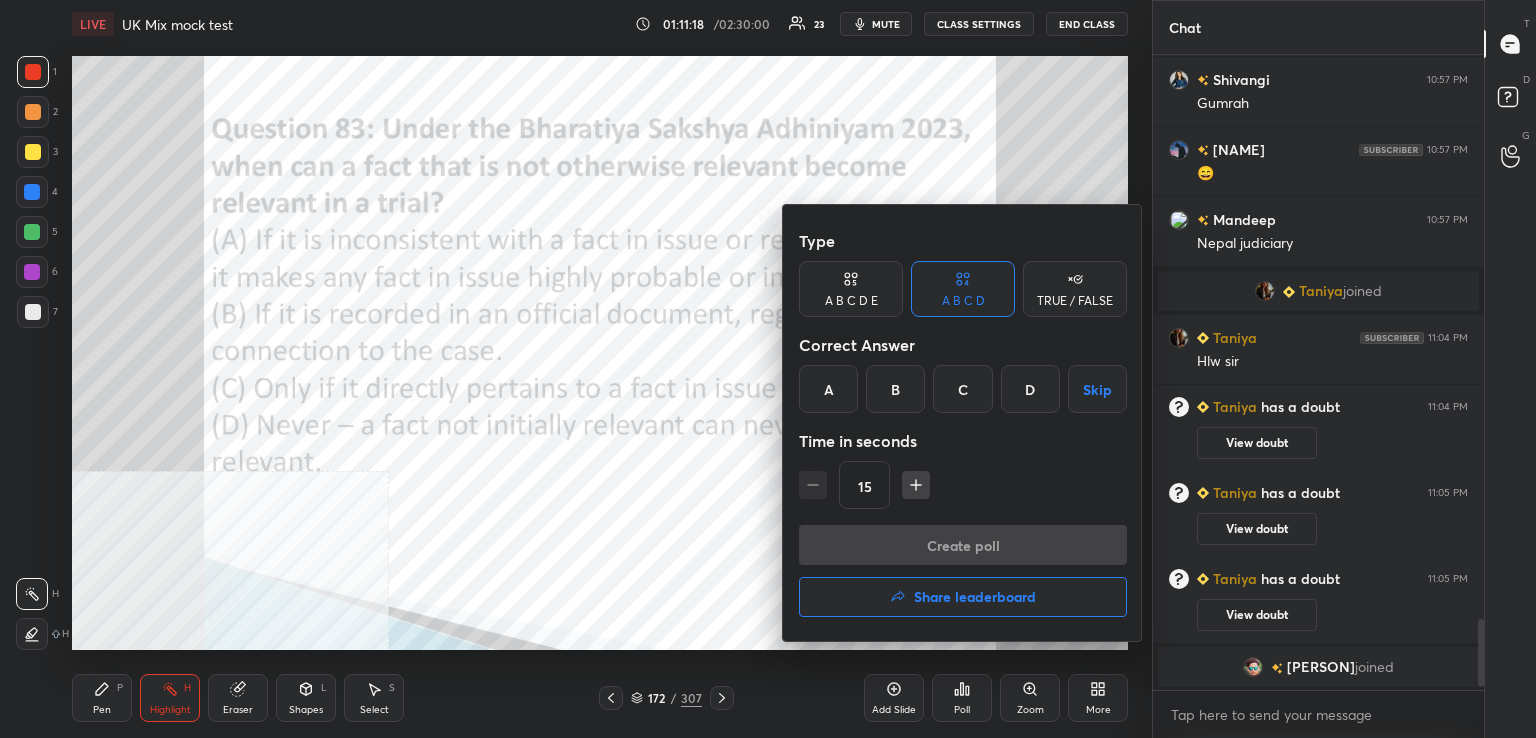 click on "A" at bounding box center (828, 389) 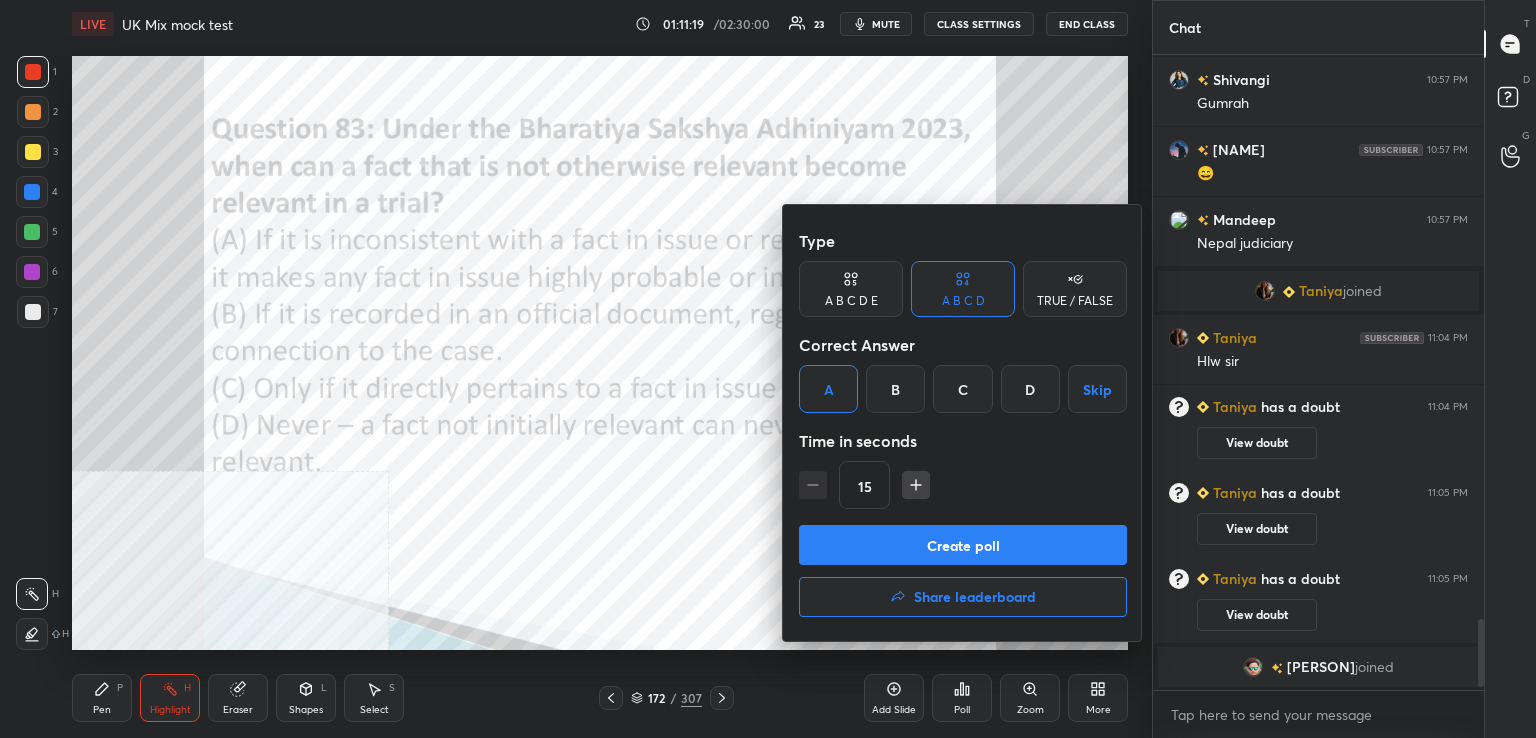 drag, startPoint x: 982, startPoint y: 541, endPoint x: 908, endPoint y: 539, distance: 74.02702 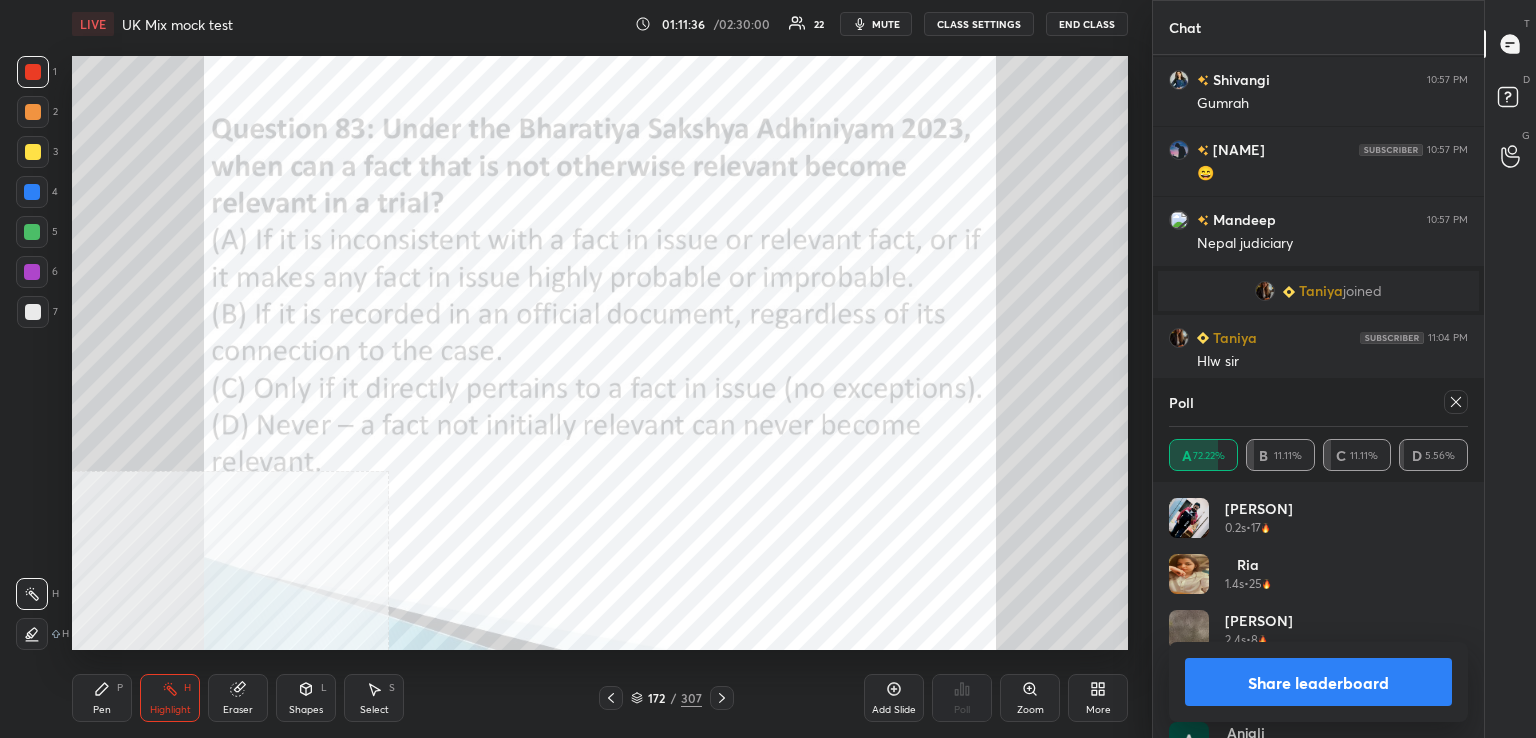 drag, startPoint x: 1458, startPoint y: 397, endPoint x: 1251, endPoint y: 441, distance: 211.62466 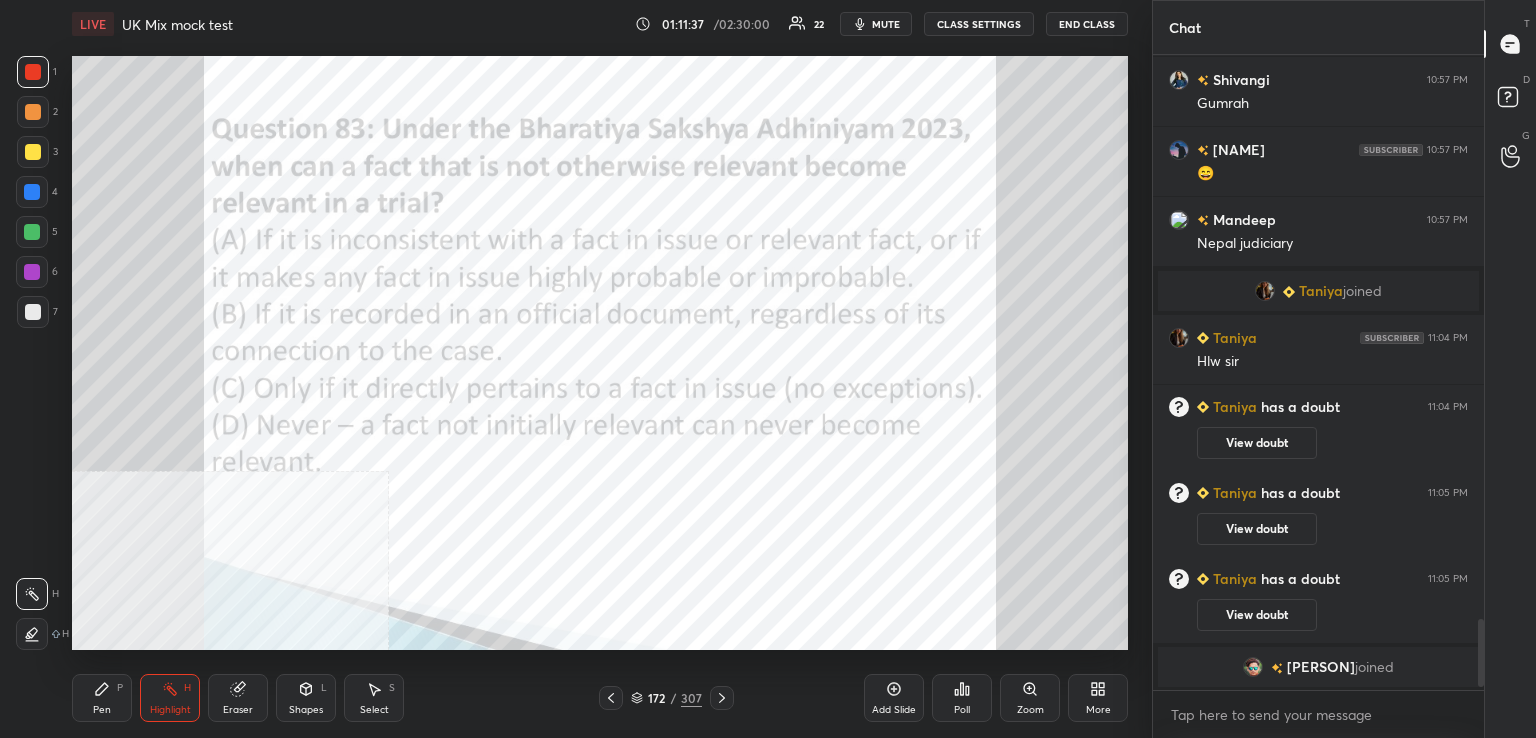 drag, startPoint x: 719, startPoint y: 702, endPoint x: 712, endPoint y: 658, distance: 44.553337 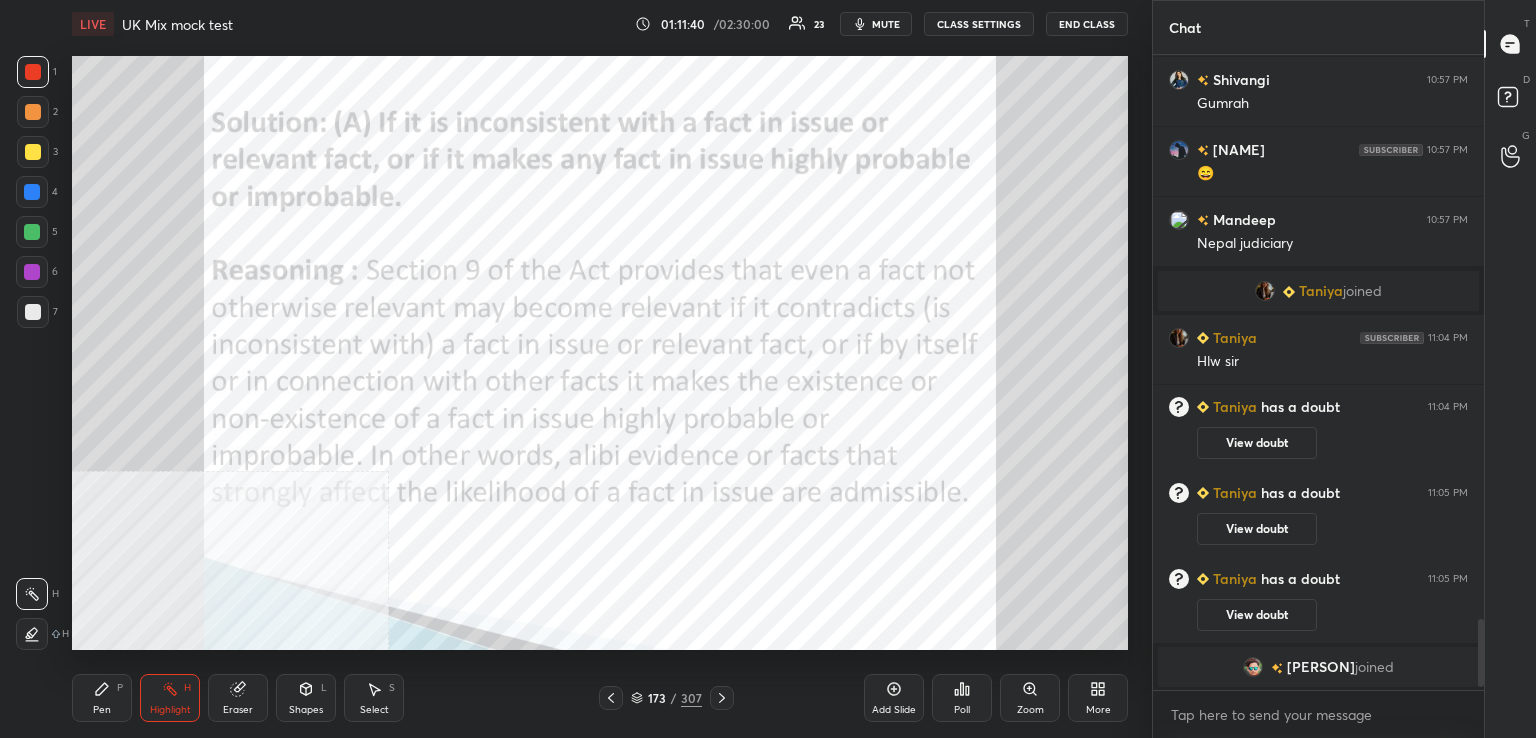drag, startPoint x: 721, startPoint y: 707, endPoint x: 719, endPoint y: 659, distance: 48.04165 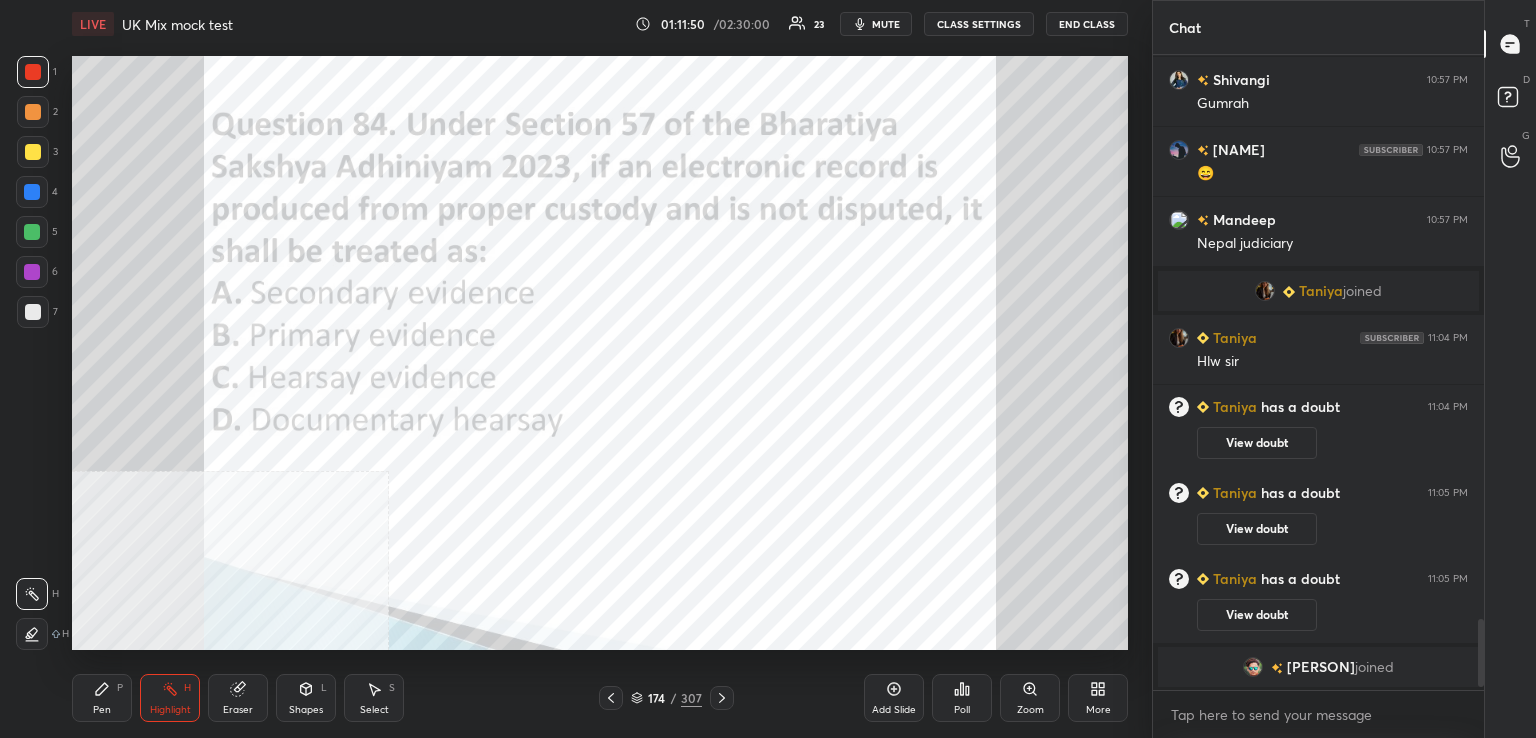 click on "Poll" at bounding box center (962, 698) 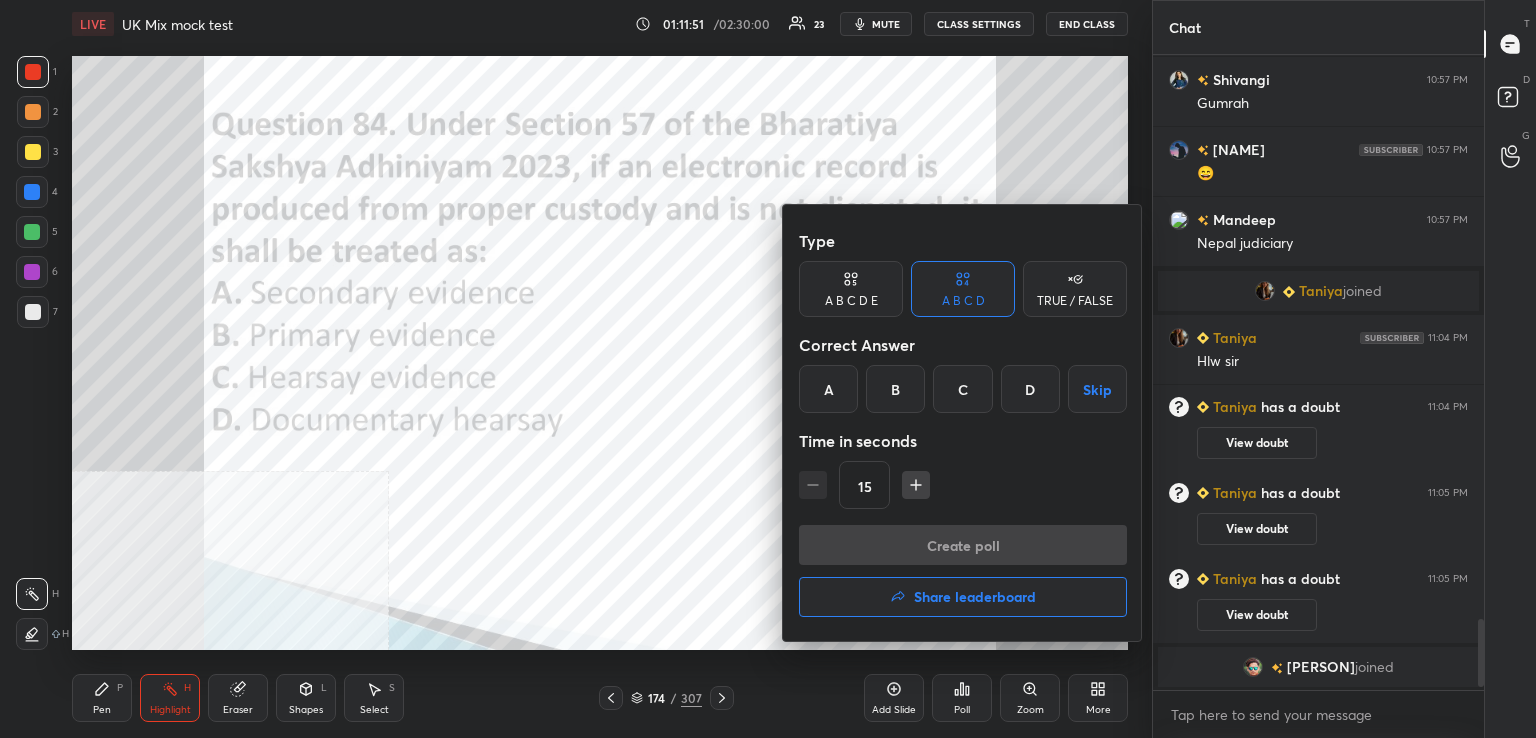 click on "A" at bounding box center [828, 389] 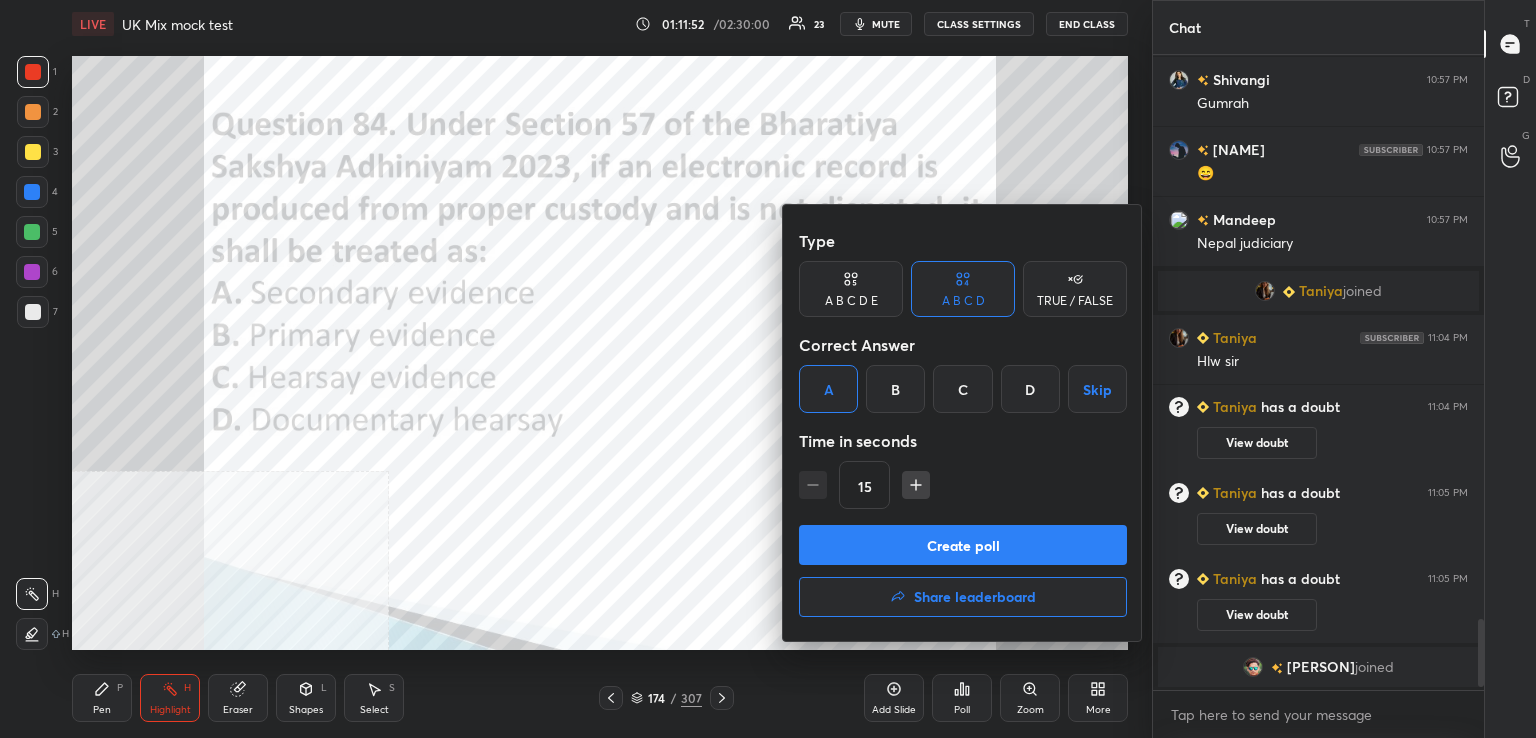 drag, startPoint x: 941, startPoint y: 549, endPoint x: 887, endPoint y: 517, distance: 62.76942 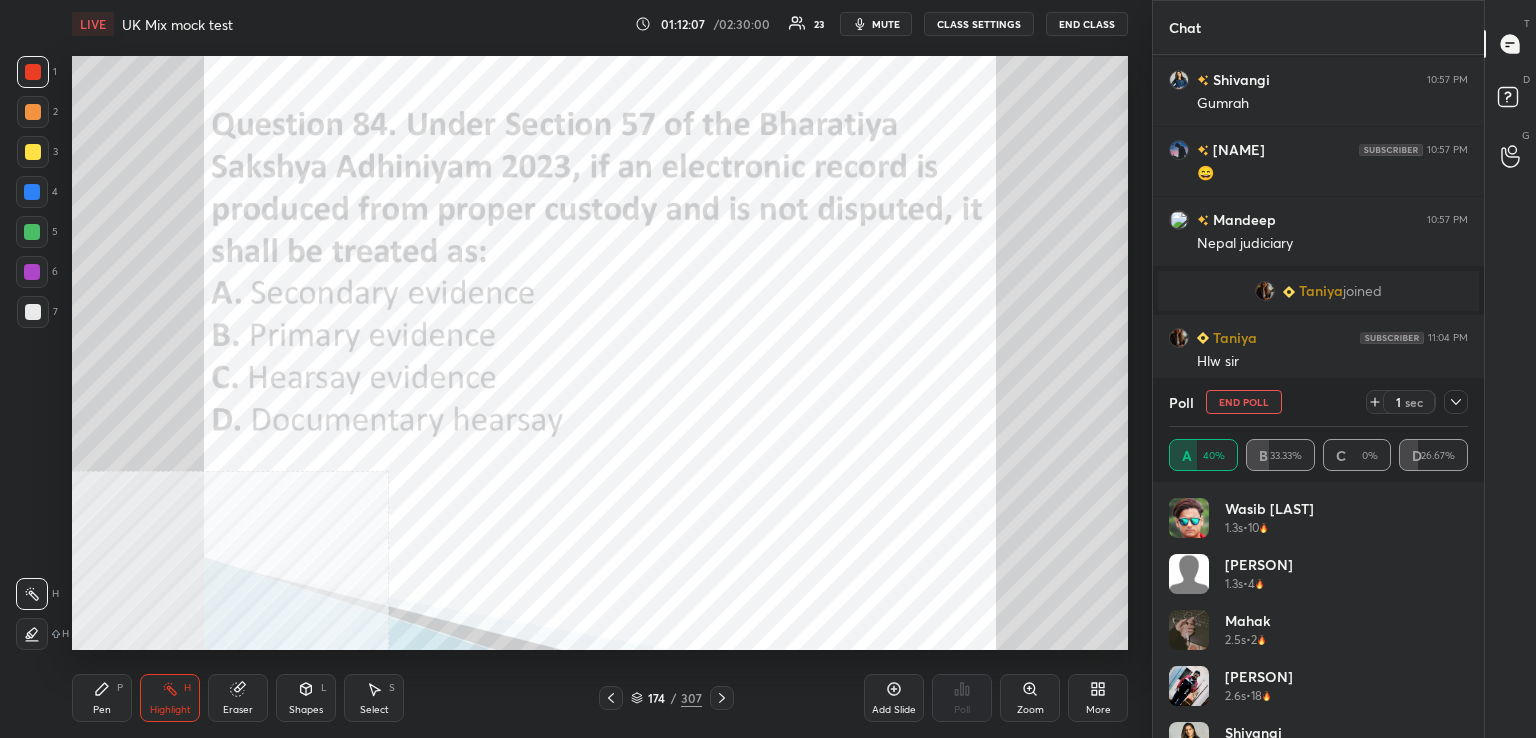 drag, startPoint x: 1264, startPoint y: 404, endPoint x: 1252, endPoint y: 405, distance: 12.0415945 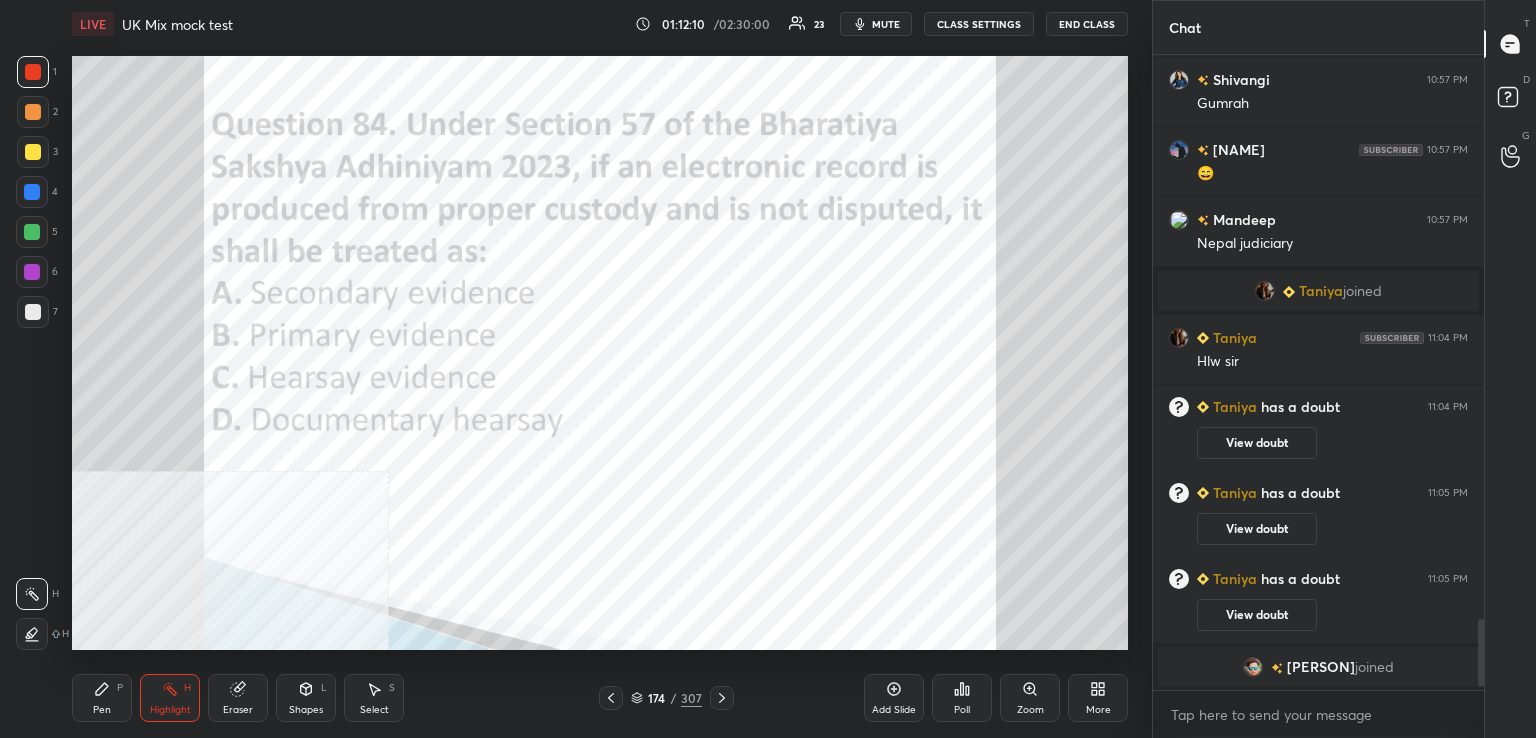 click 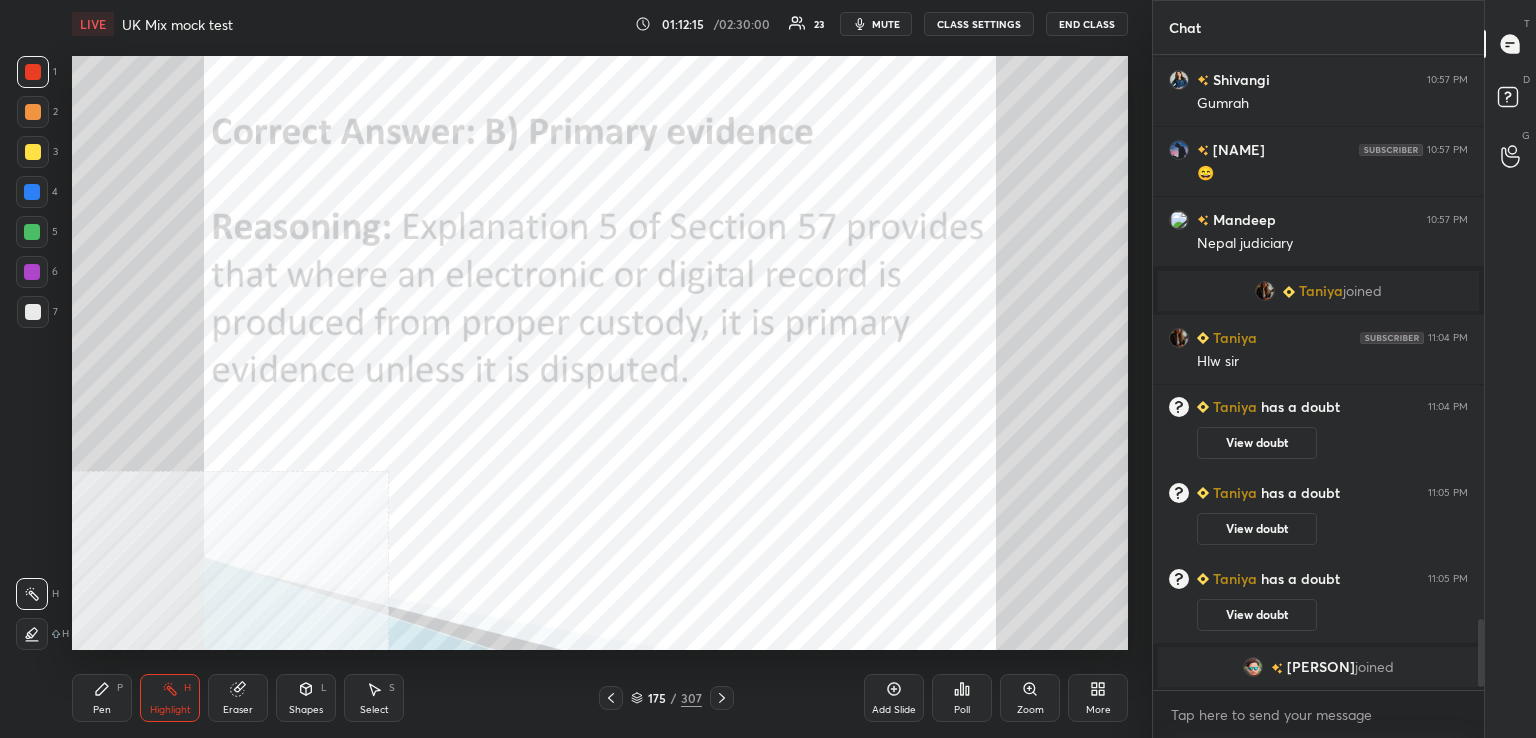 drag, startPoint x: 717, startPoint y: 702, endPoint x: 710, endPoint y: 689, distance: 14.764823 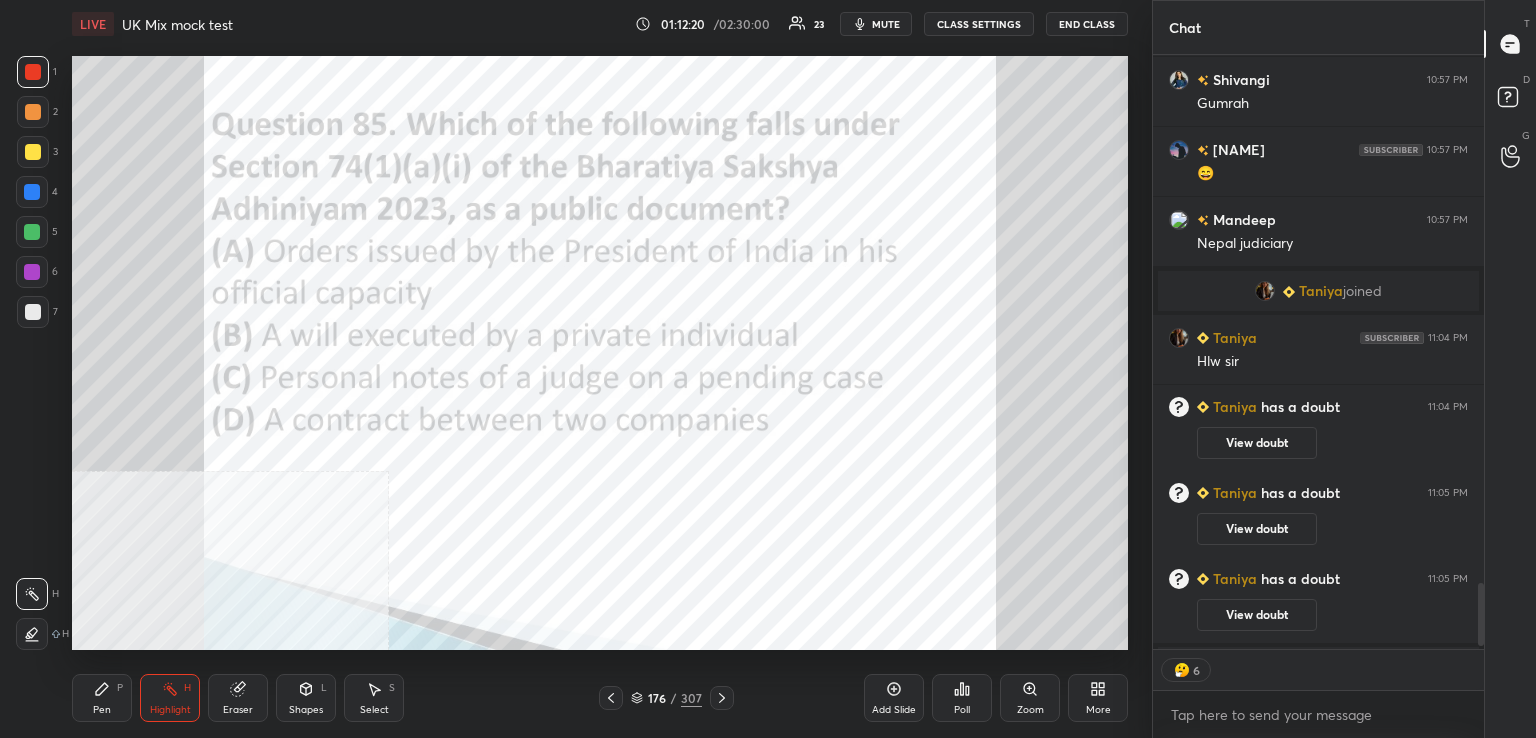 click 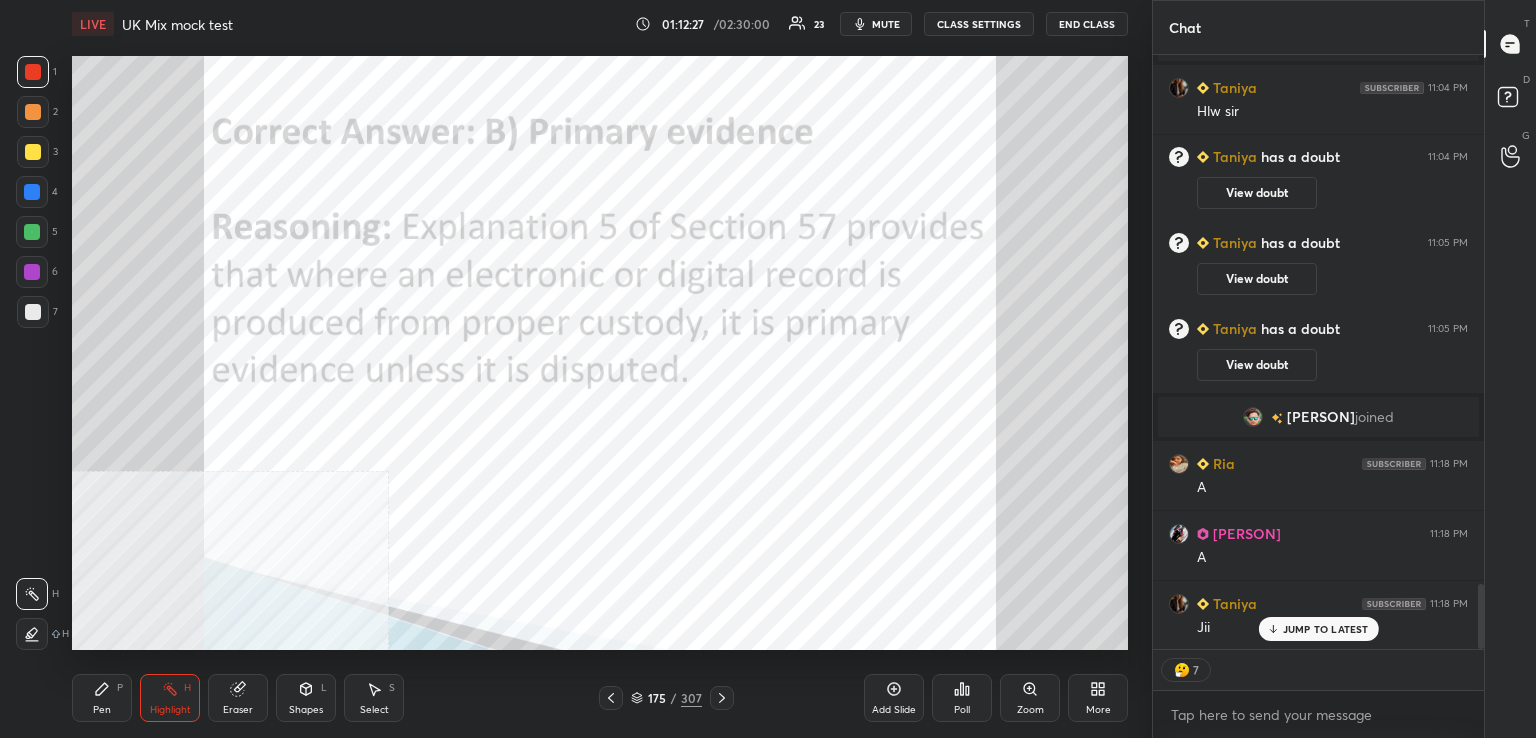 click 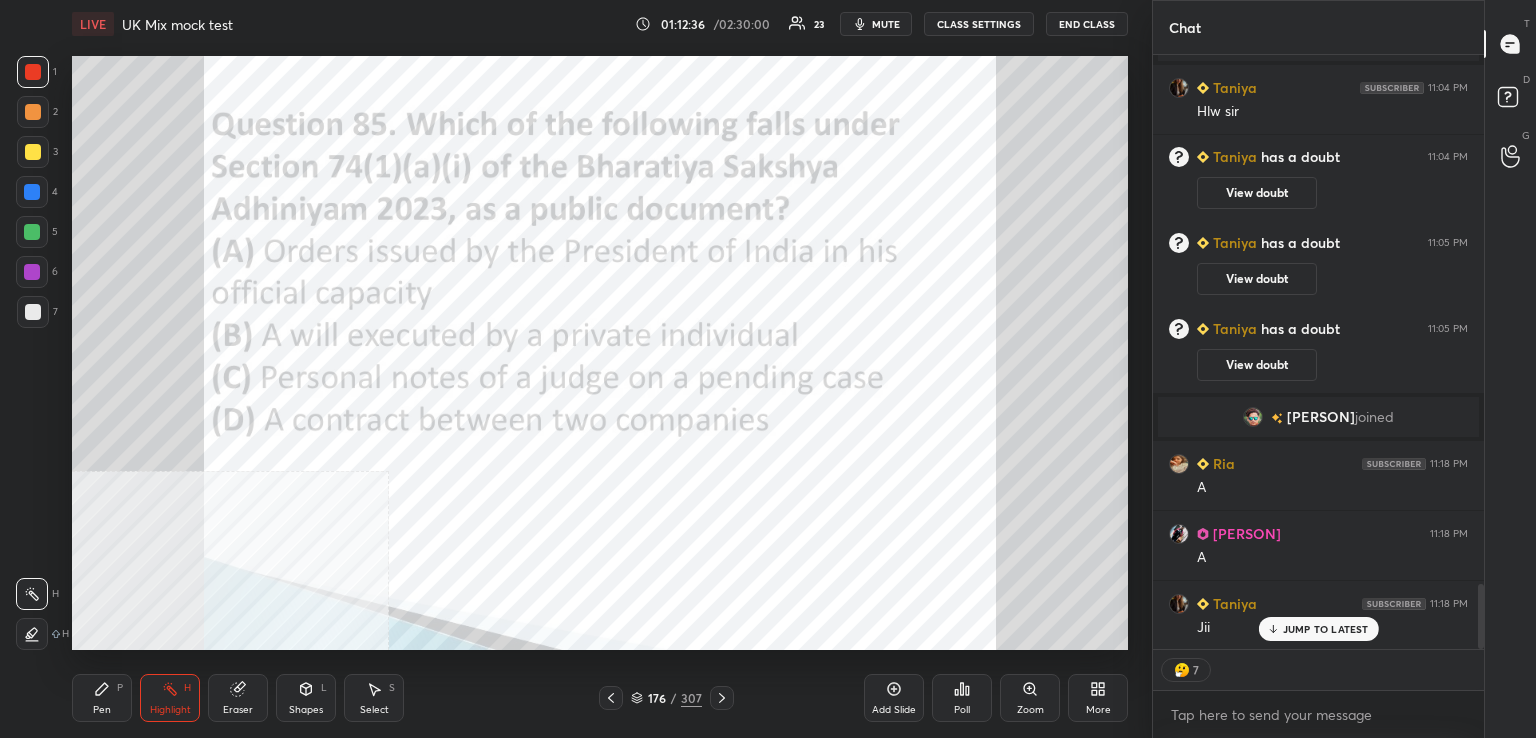 click on "Poll" at bounding box center [962, 698] 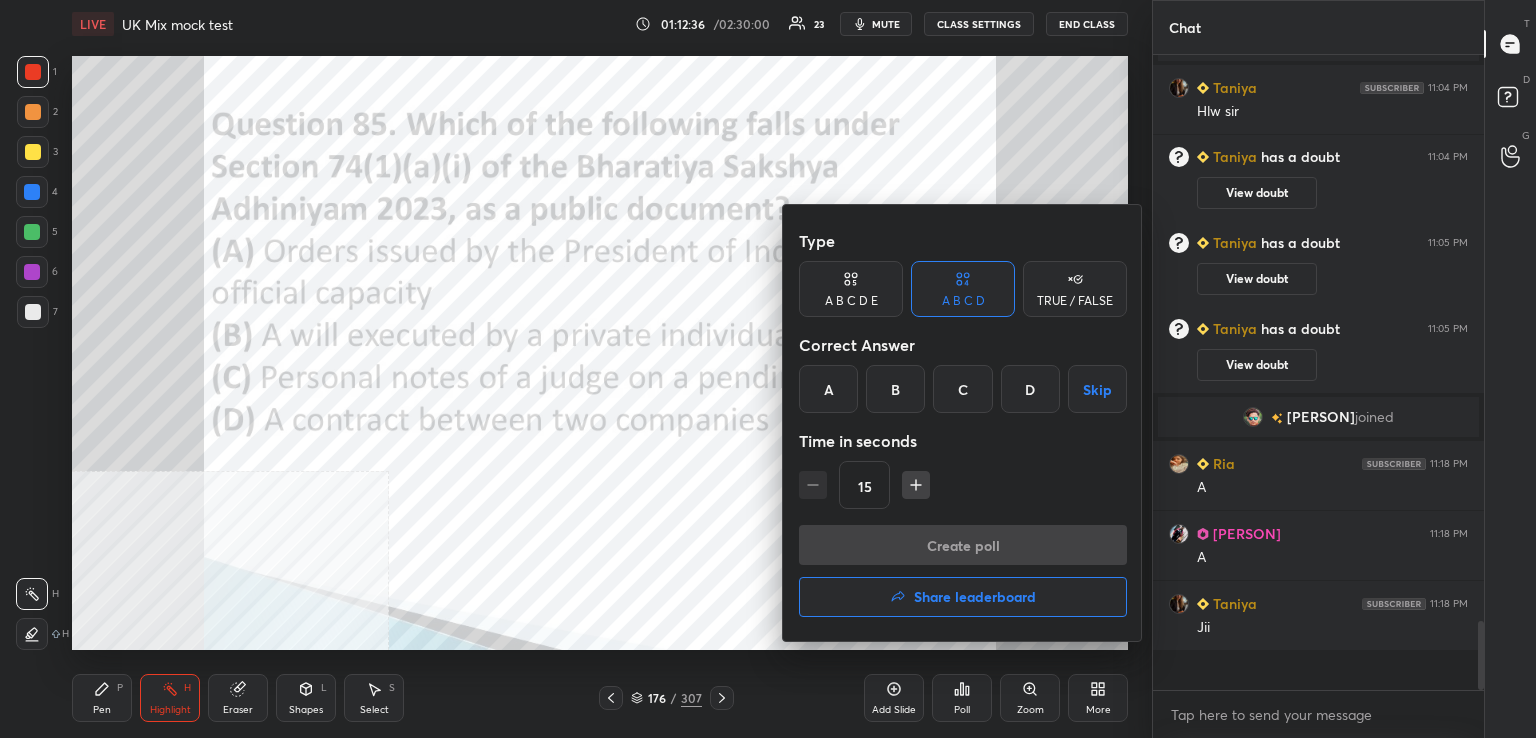 scroll, scrollTop: 6, scrollLeft: 6, axis: both 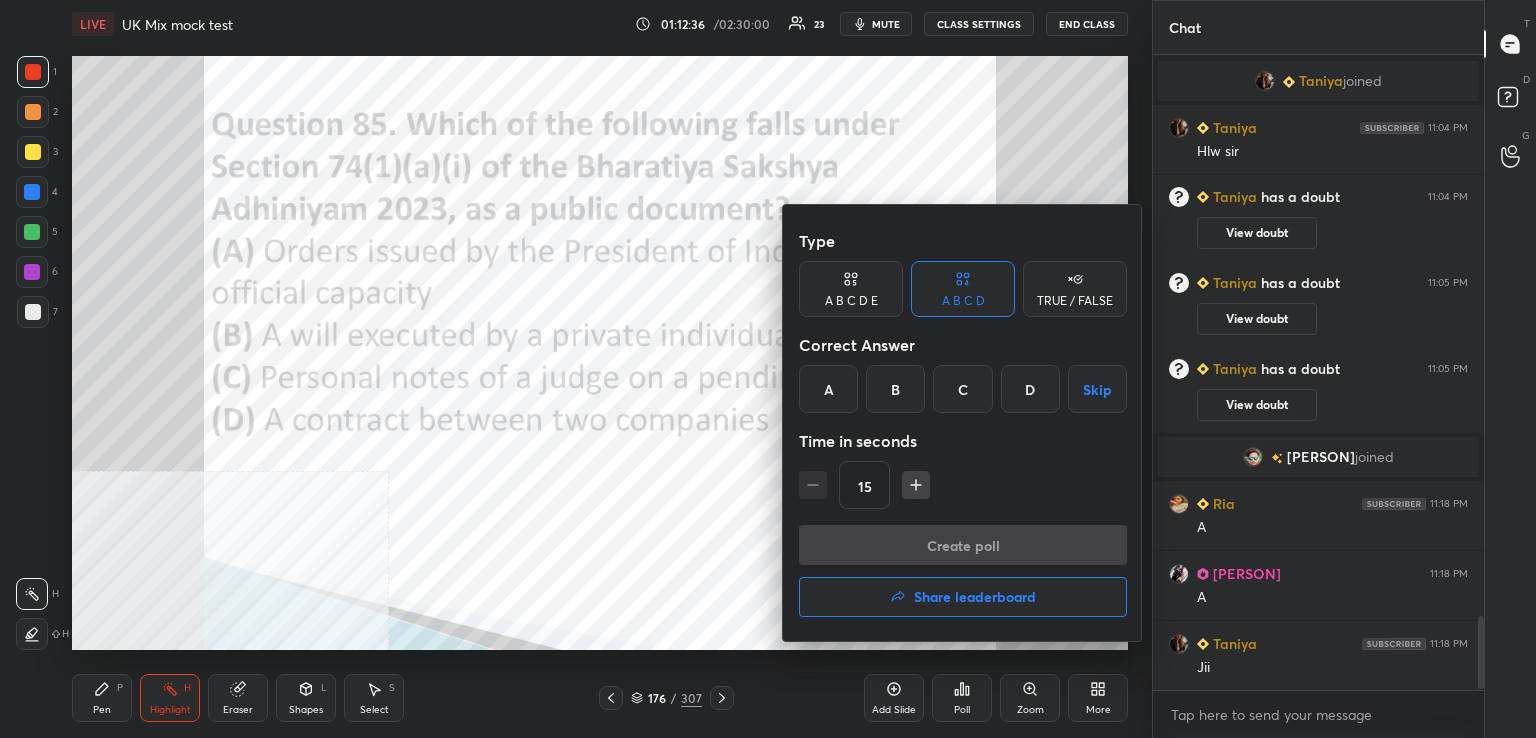 drag, startPoint x: 837, startPoint y: 389, endPoint x: 864, endPoint y: 435, distance: 53.338543 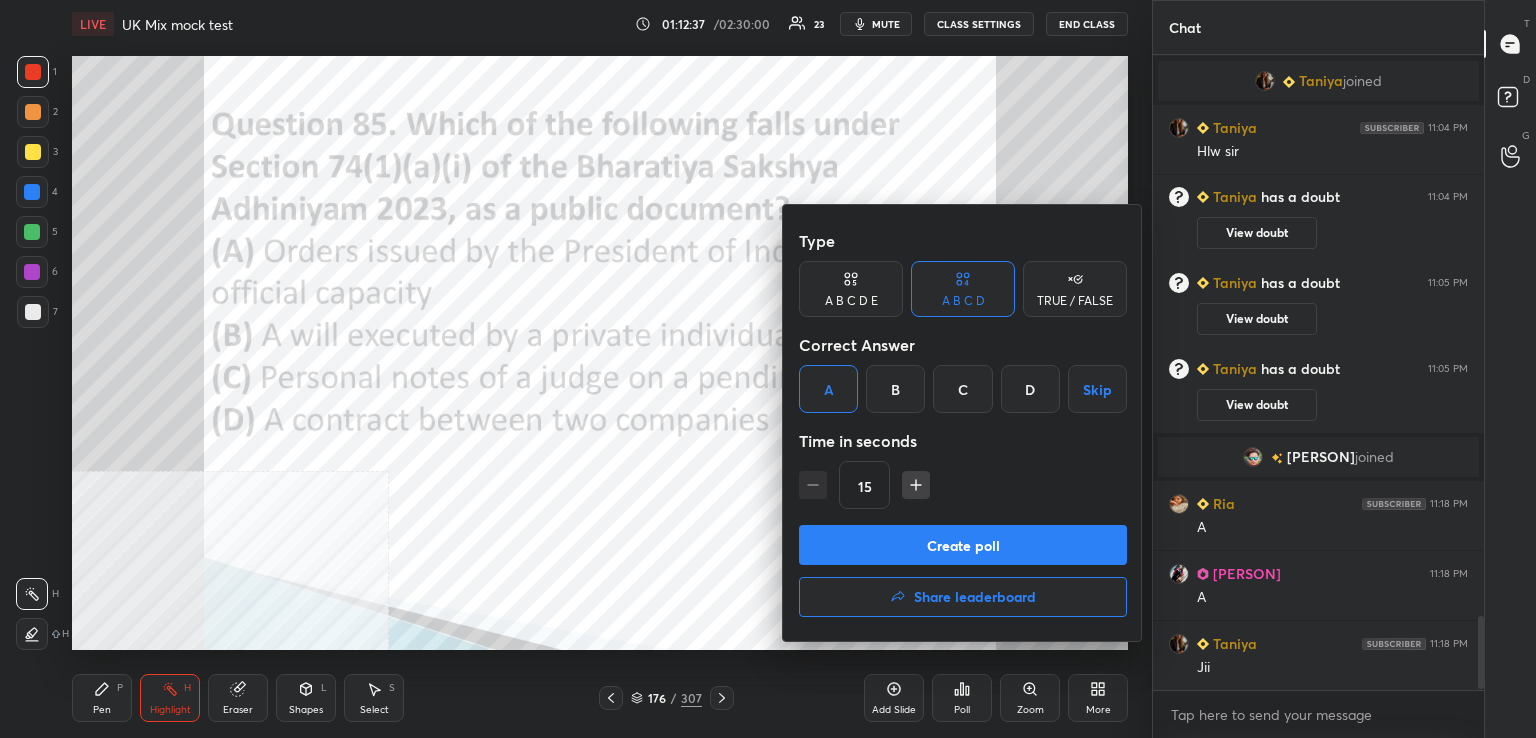 drag, startPoint x: 938, startPoint y: 553, endPoint x: 918, endPoint y: 557, distance: 20.396078 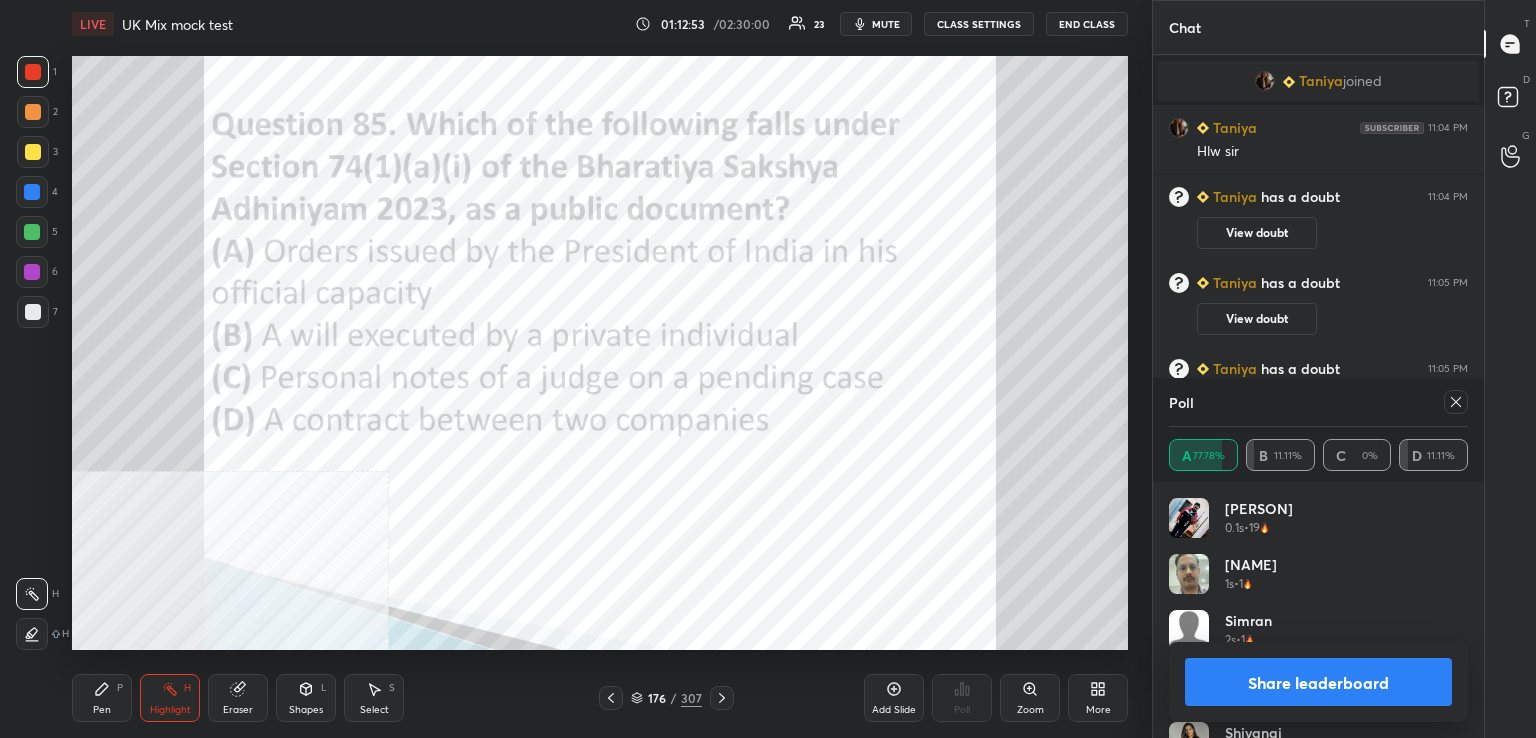 drag, startPoint x: 1455, startPoint y: 401, endPoint x: 1440, endPoint y: 405, distance: 15.524175 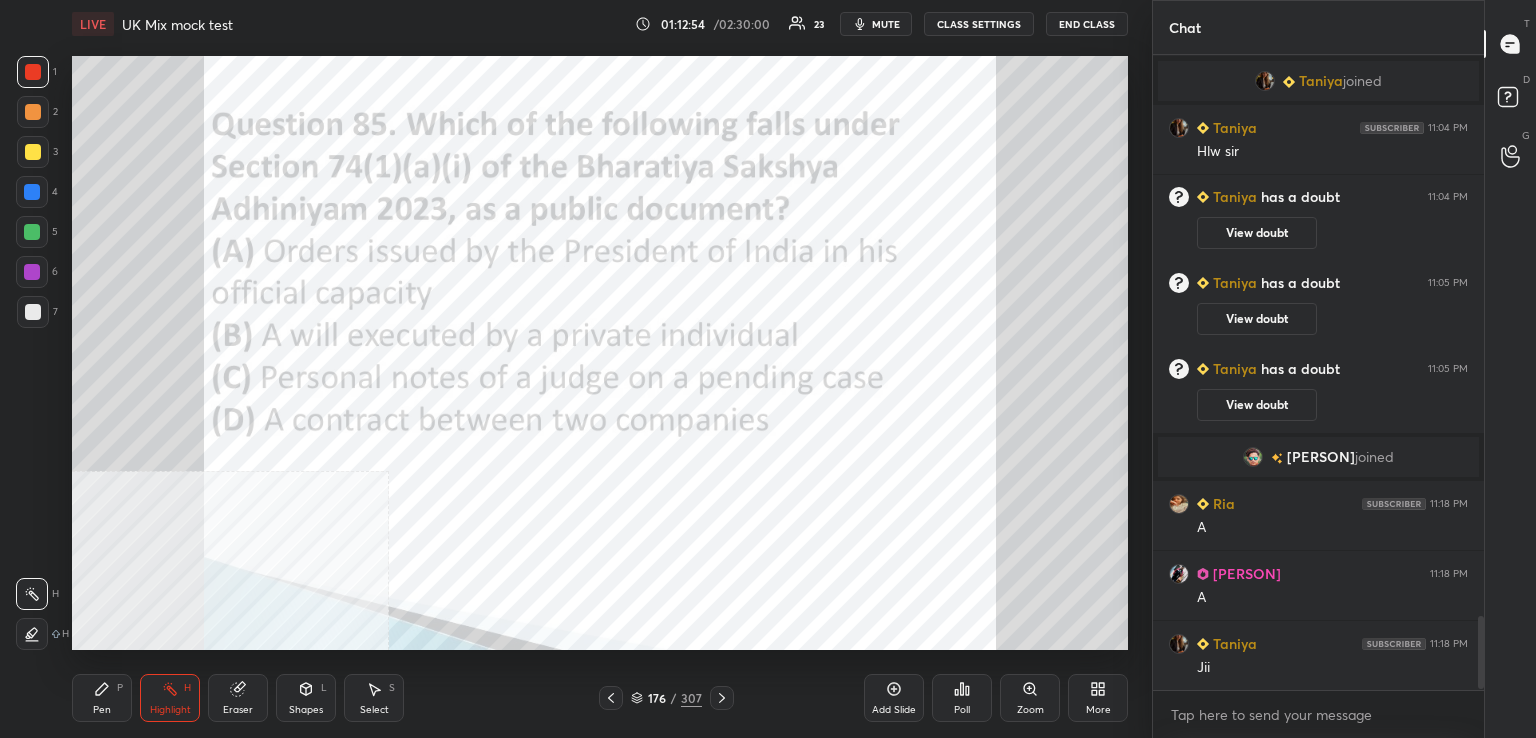 drag, startPoint x: 719, startPoint y: 697, endPoint x: 709, endPoint y: 653, distance: 45.122055 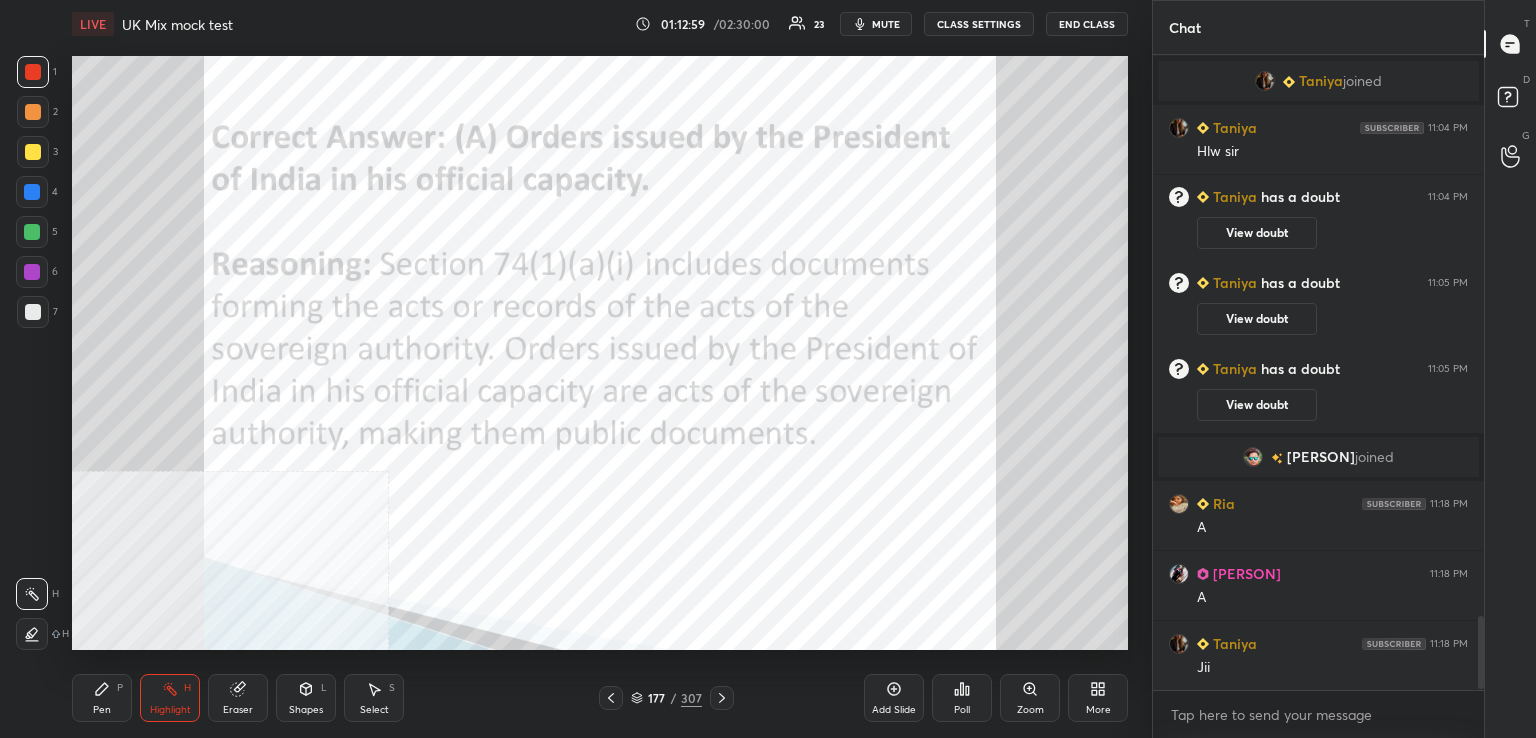 click 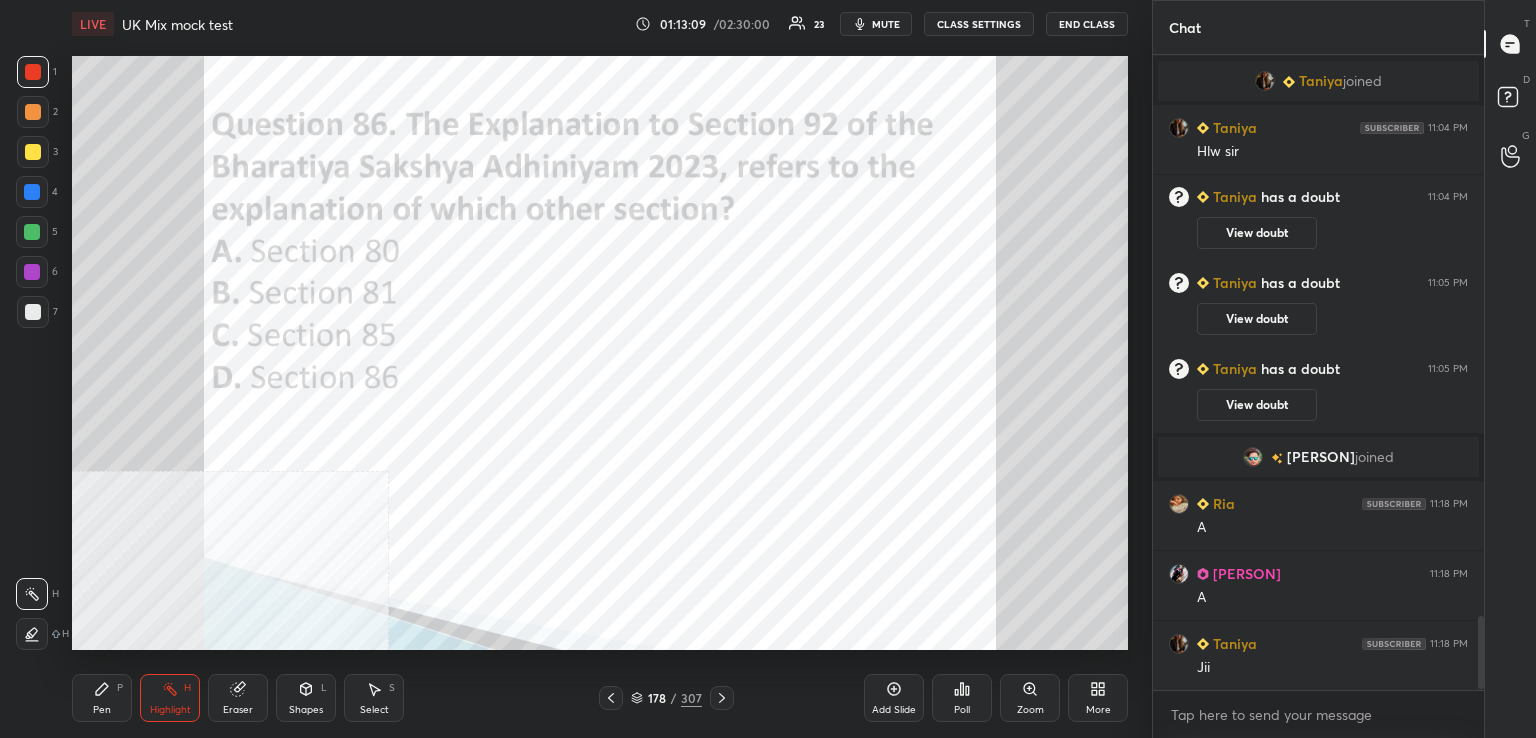 click on "Poll" at bounding box center (962, 698) 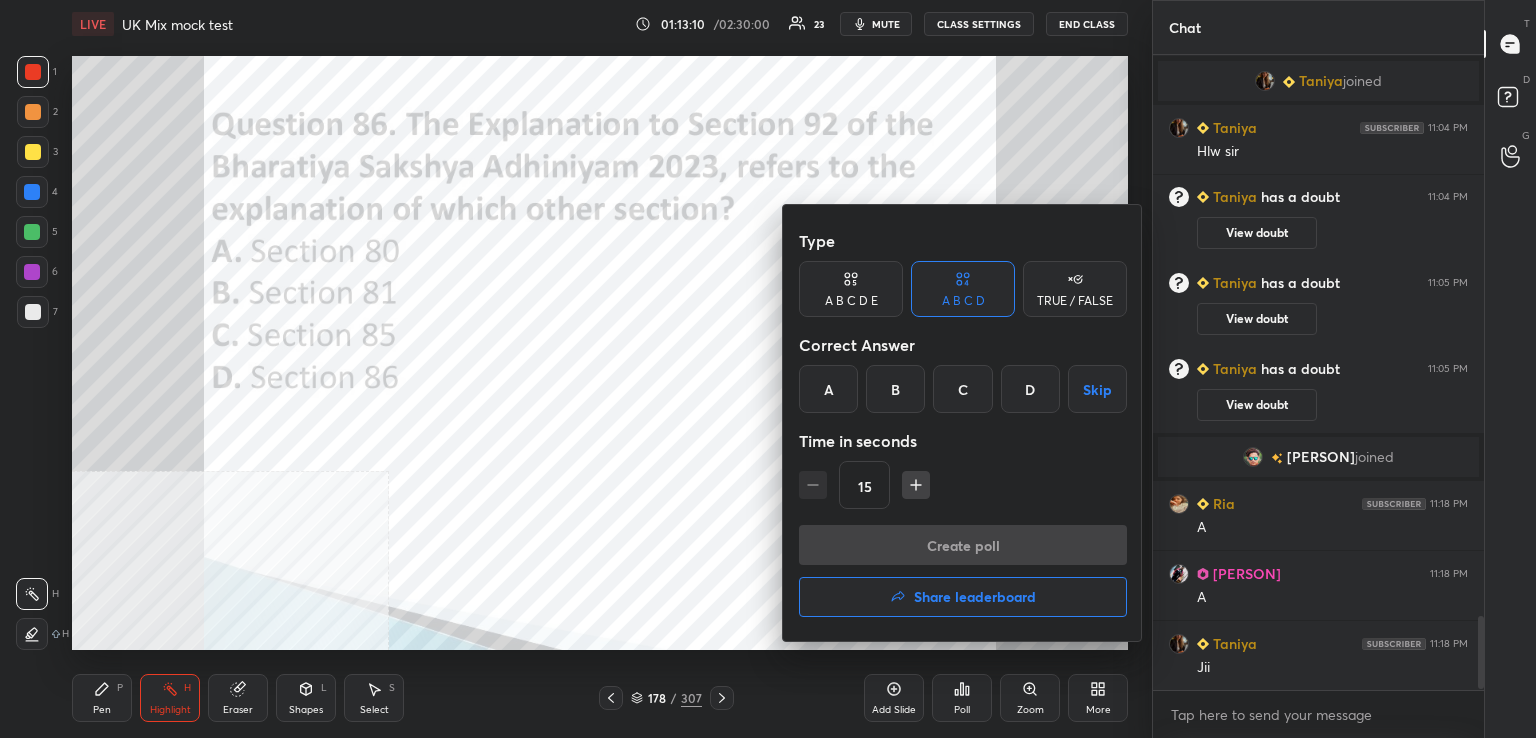 drag, startPoint x: 828, startPoint y: 389, endPoint x: 837, endPoint y: 412, distance: 24.698177 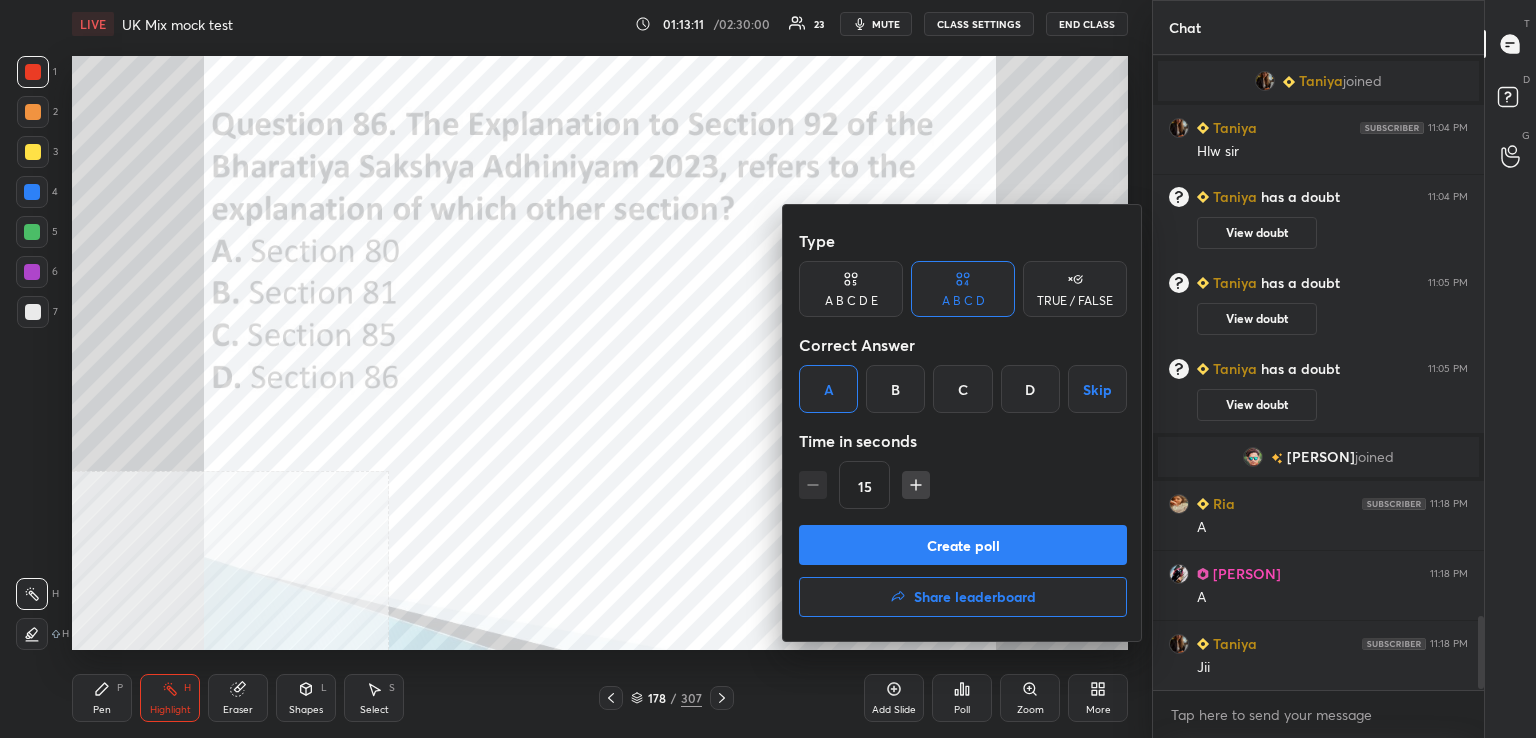 drag, startPoint x: 911, startPoint y: 549, endPoint x: 887, endPoint y: 500, distance: 54.56189 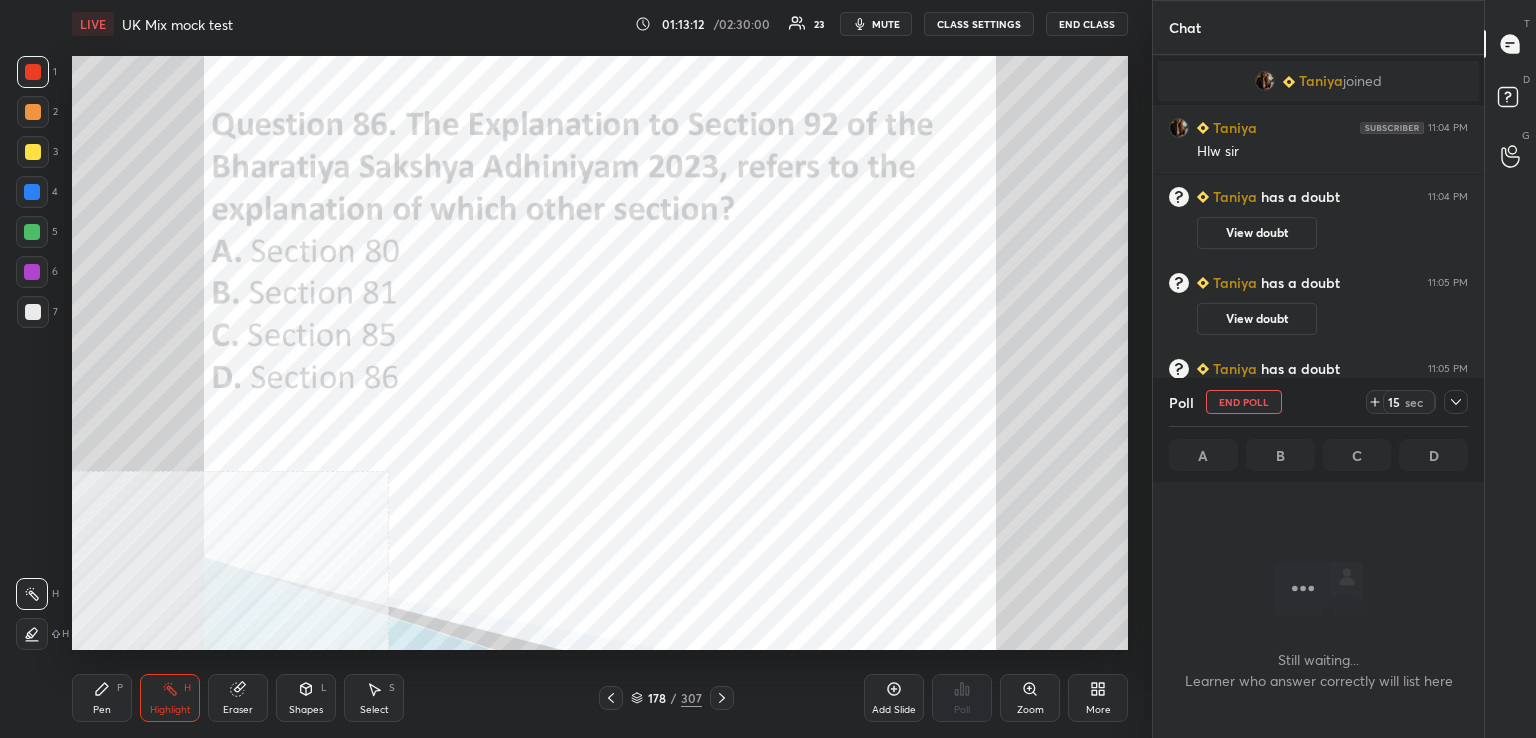 click on "mute" at bounding box center (876, 24) 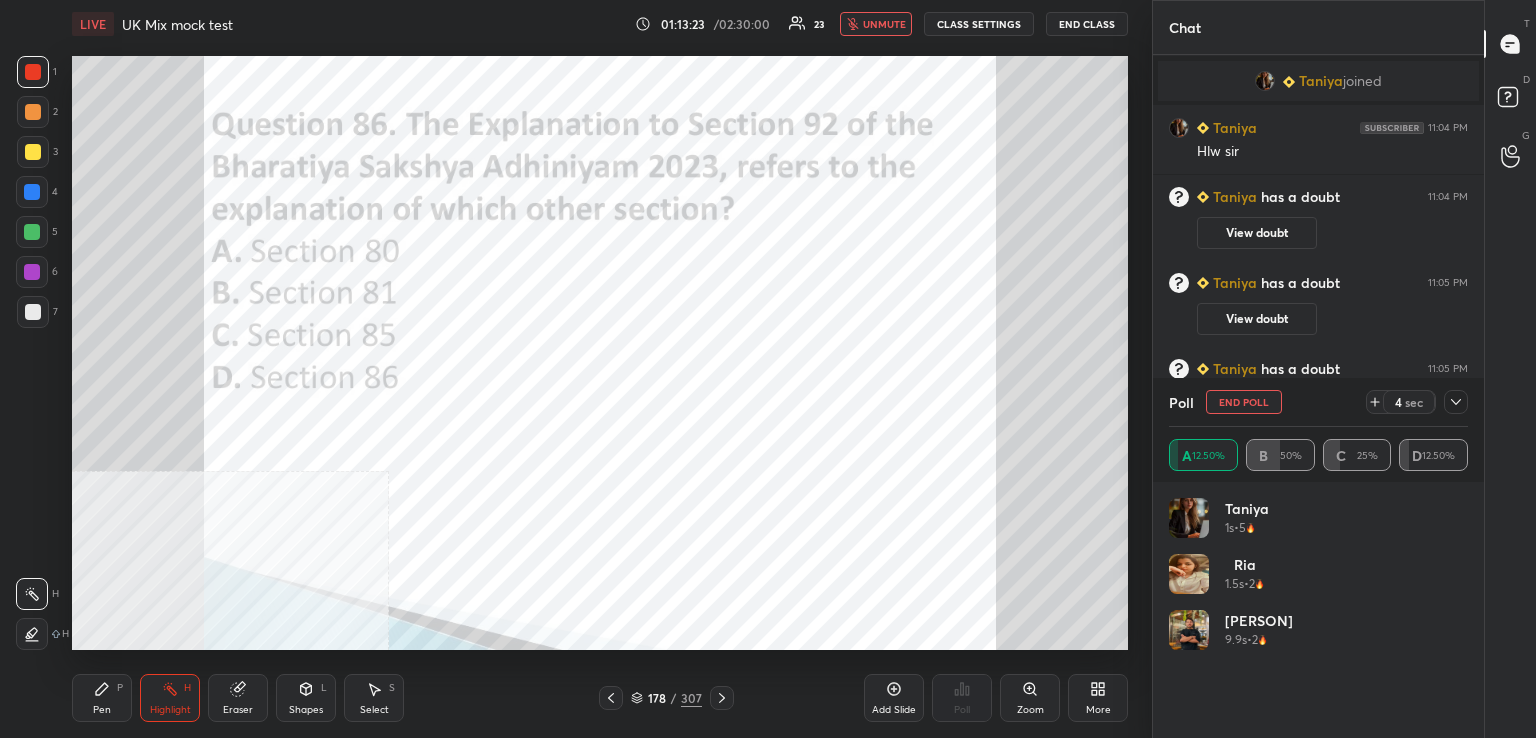 click on "LIVE UK Mix mock test 01:13:23 /  02:30:00 23 unmute CLASS SETTINGS End Class" at bounding box center [600, 24] 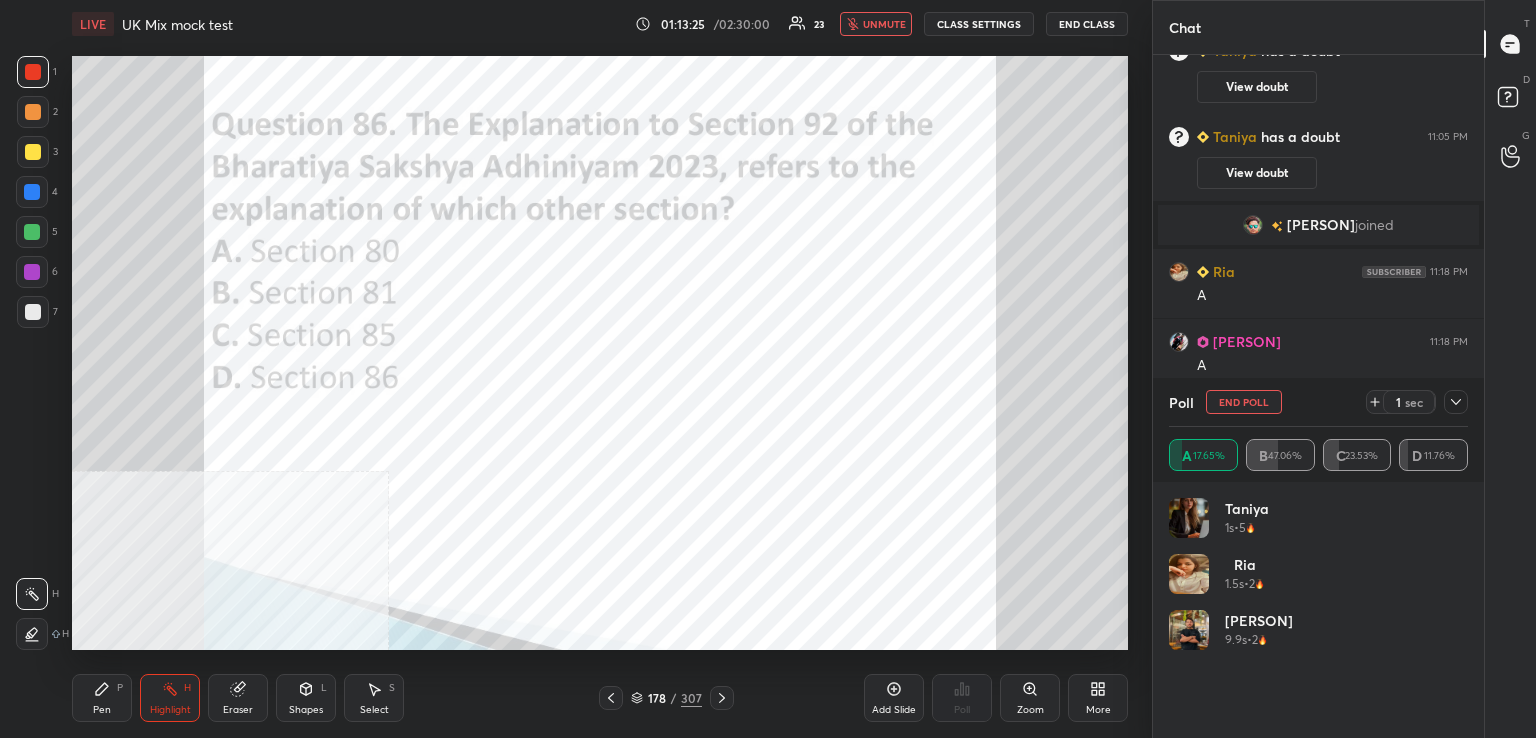 click on "unmute" at bounding box center [876, 24] 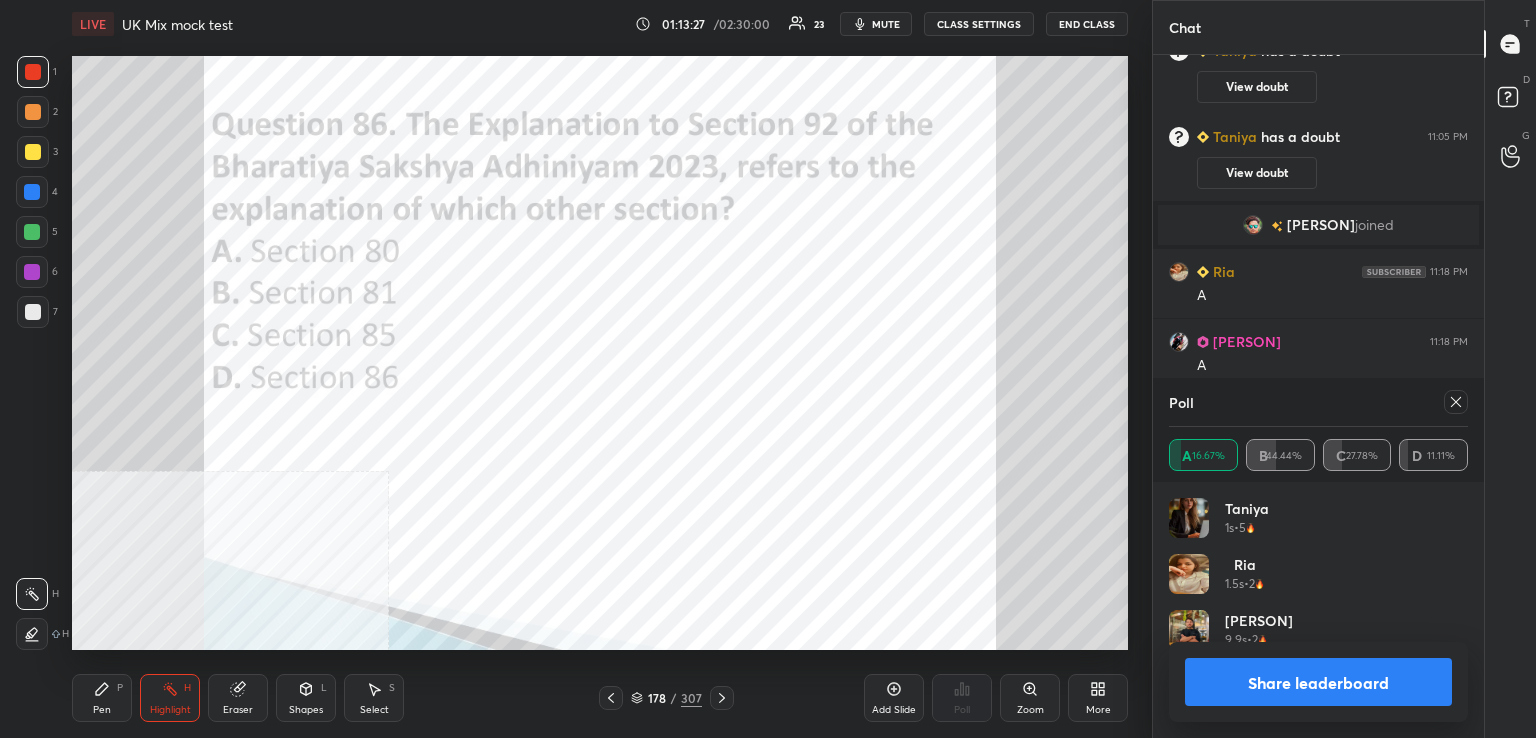 click 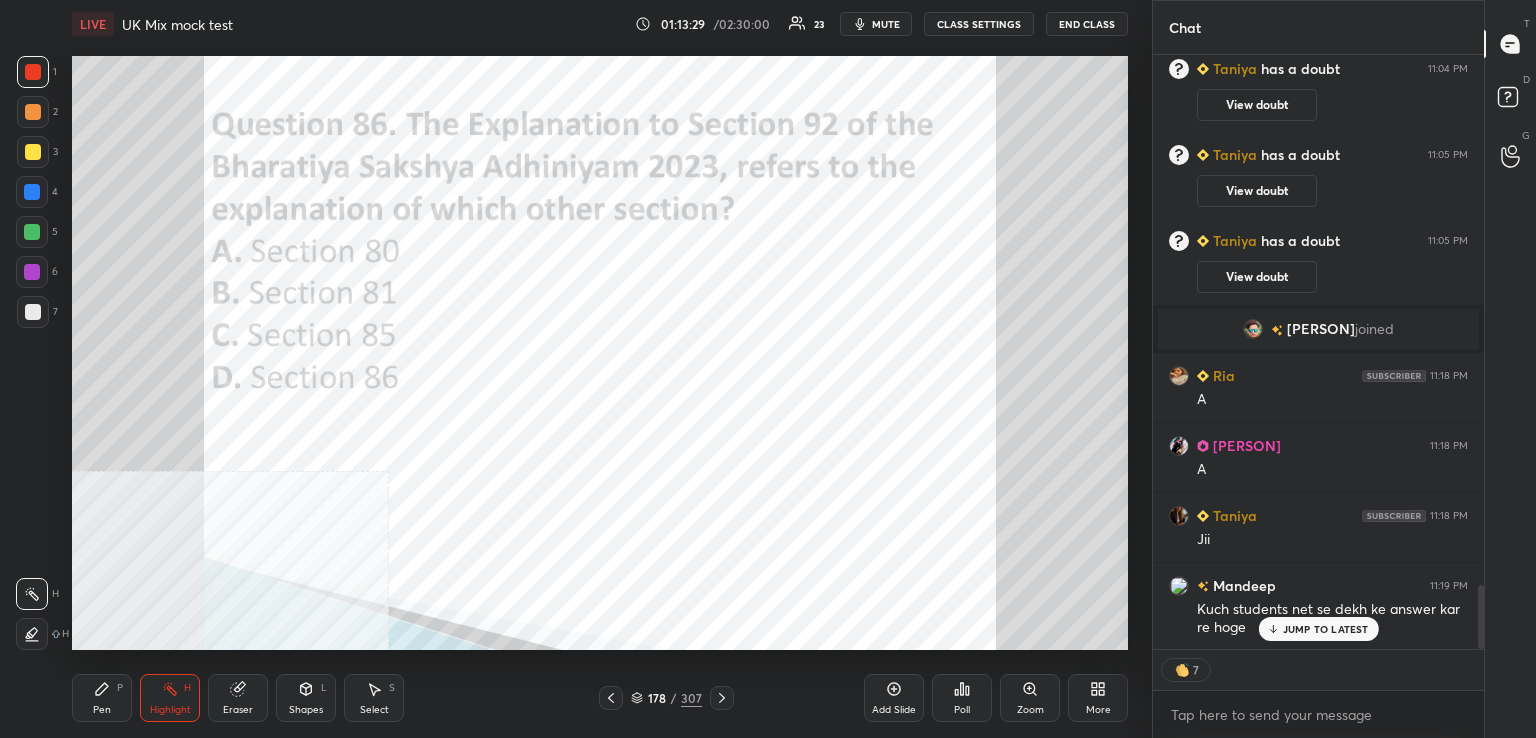 drag, startPoint x: 743, startPoint y: 700, endPoint x: 729, endPoint y: 679, distance: 25.23886 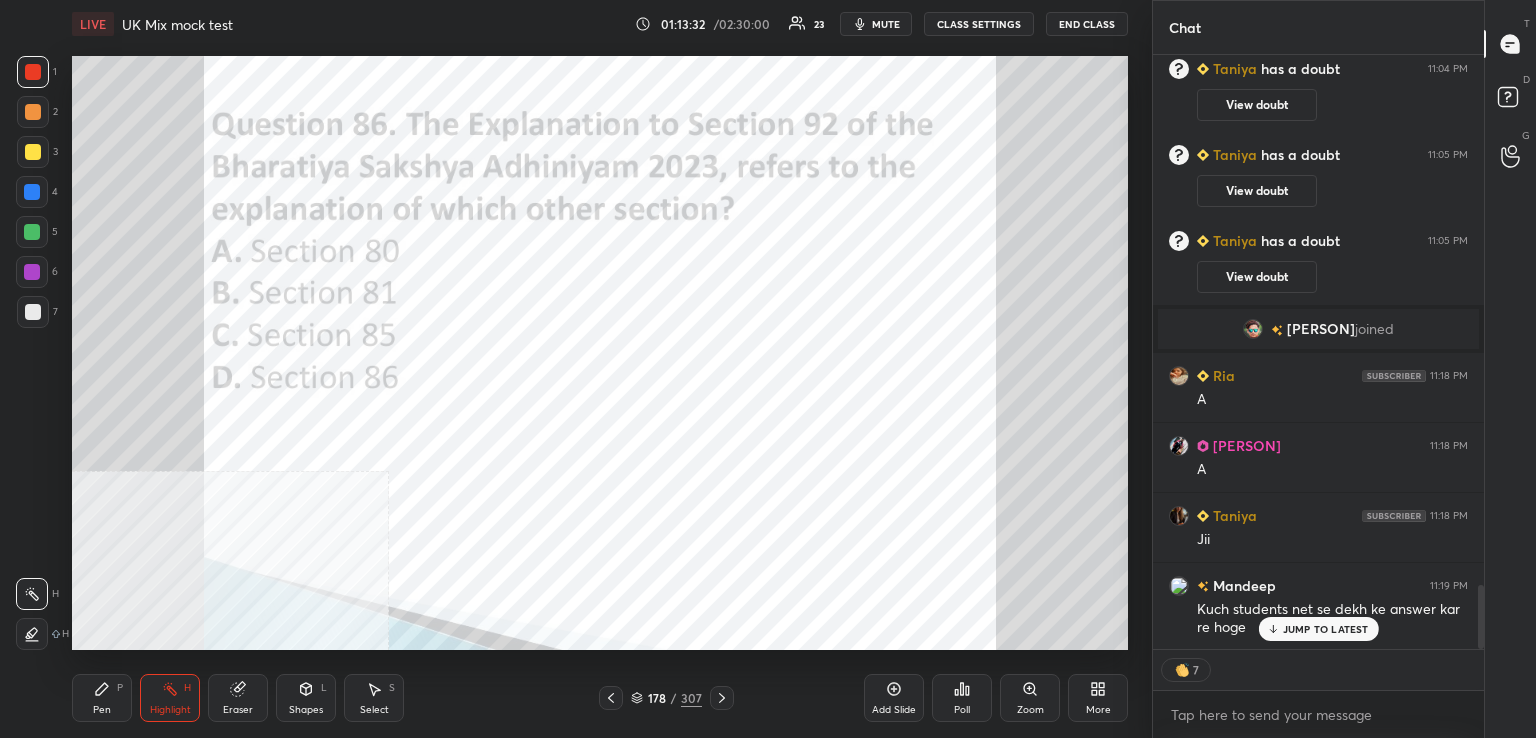 click 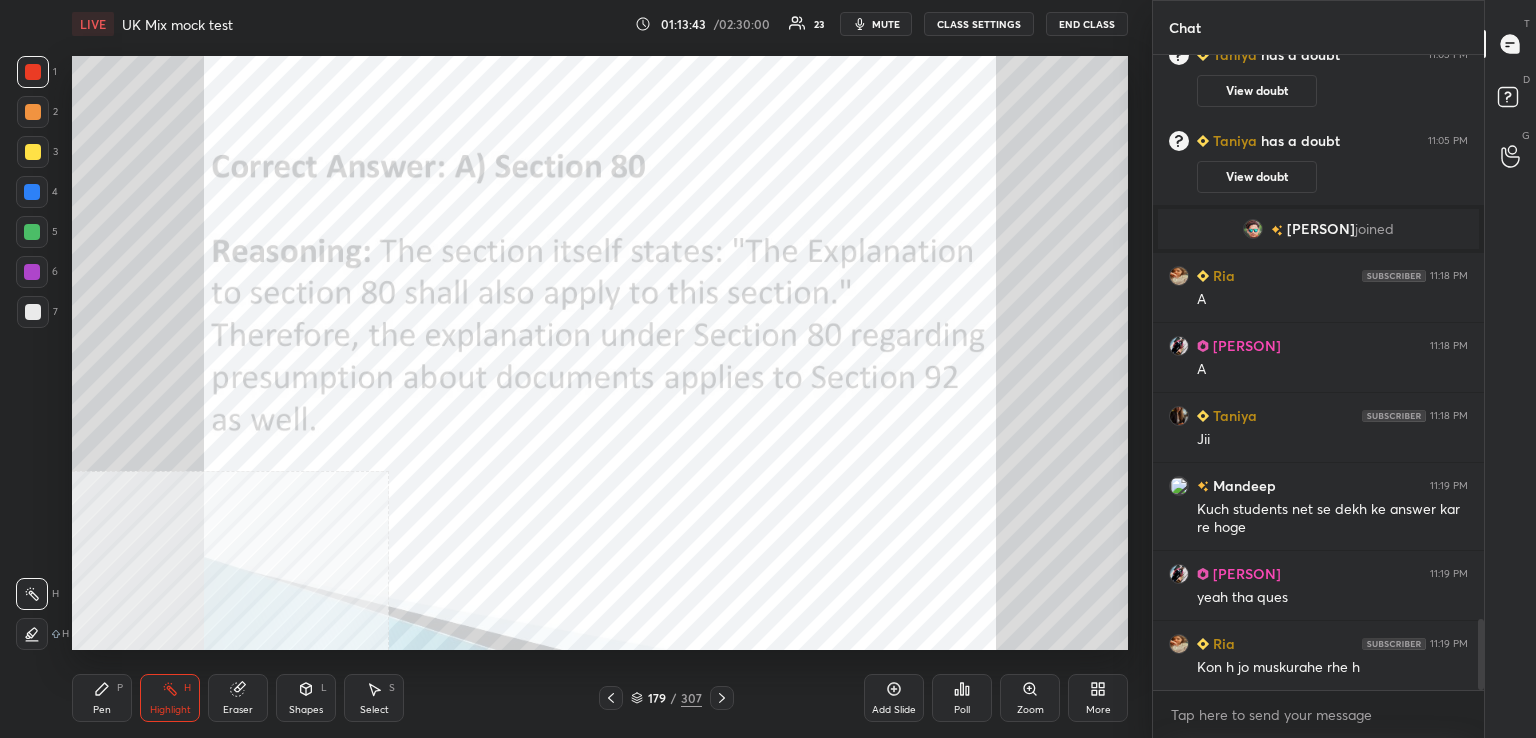 click on "Pen P Highlight H Eraser Shapes L Select S 179 / 307 Add Slide Poll Zoom More" at bounding box center (600, 698) 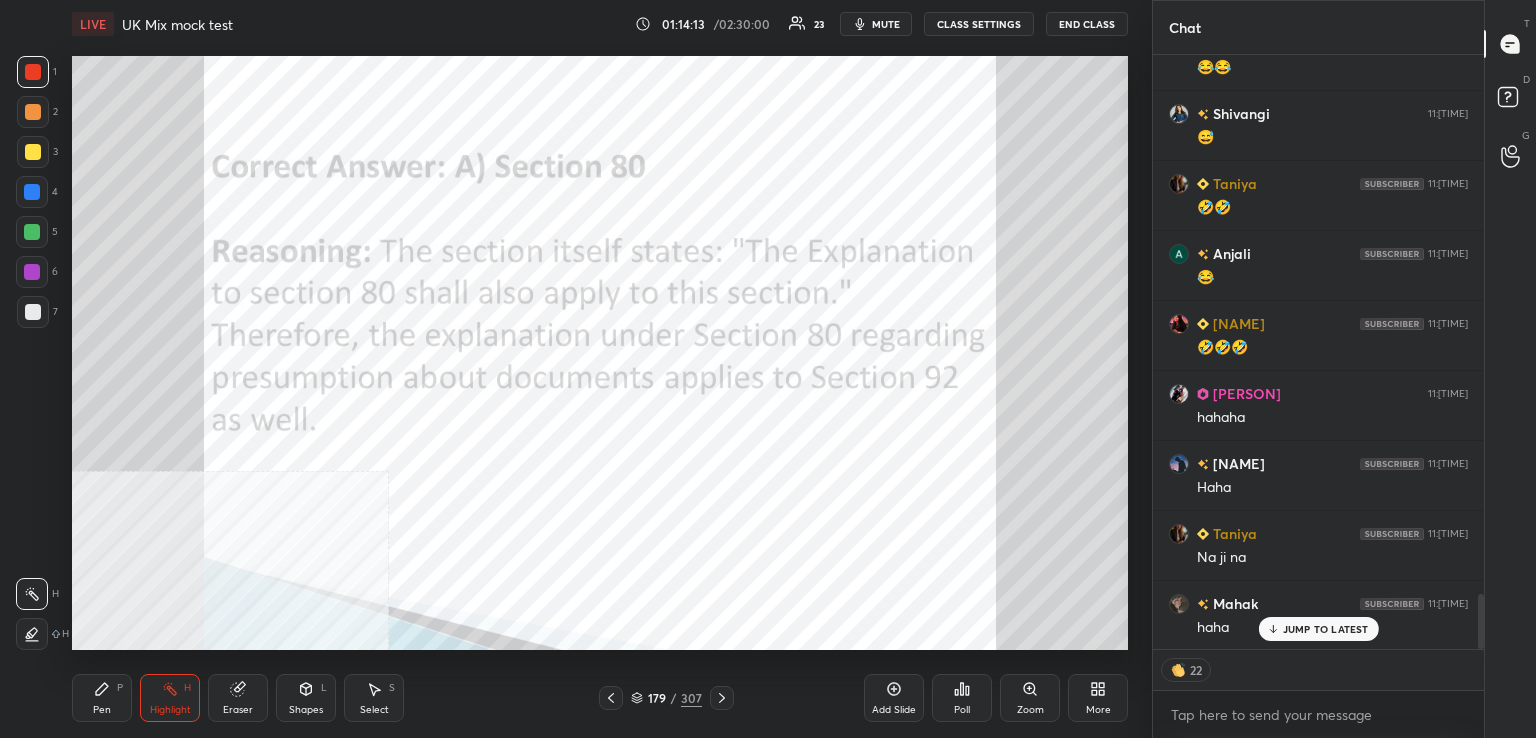 click 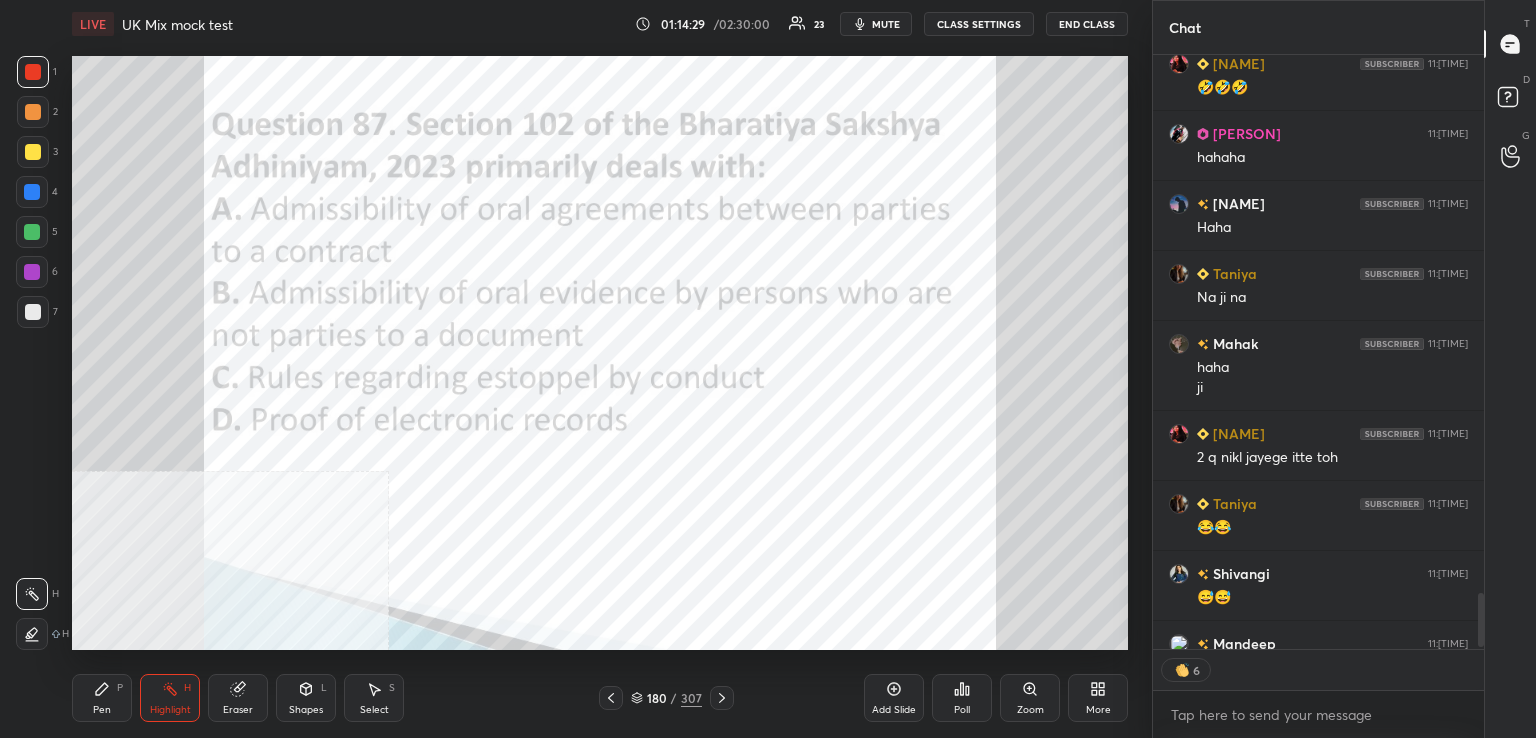 scroll, scrollTop: 6171, scrollLeft: 0, axis: vertical 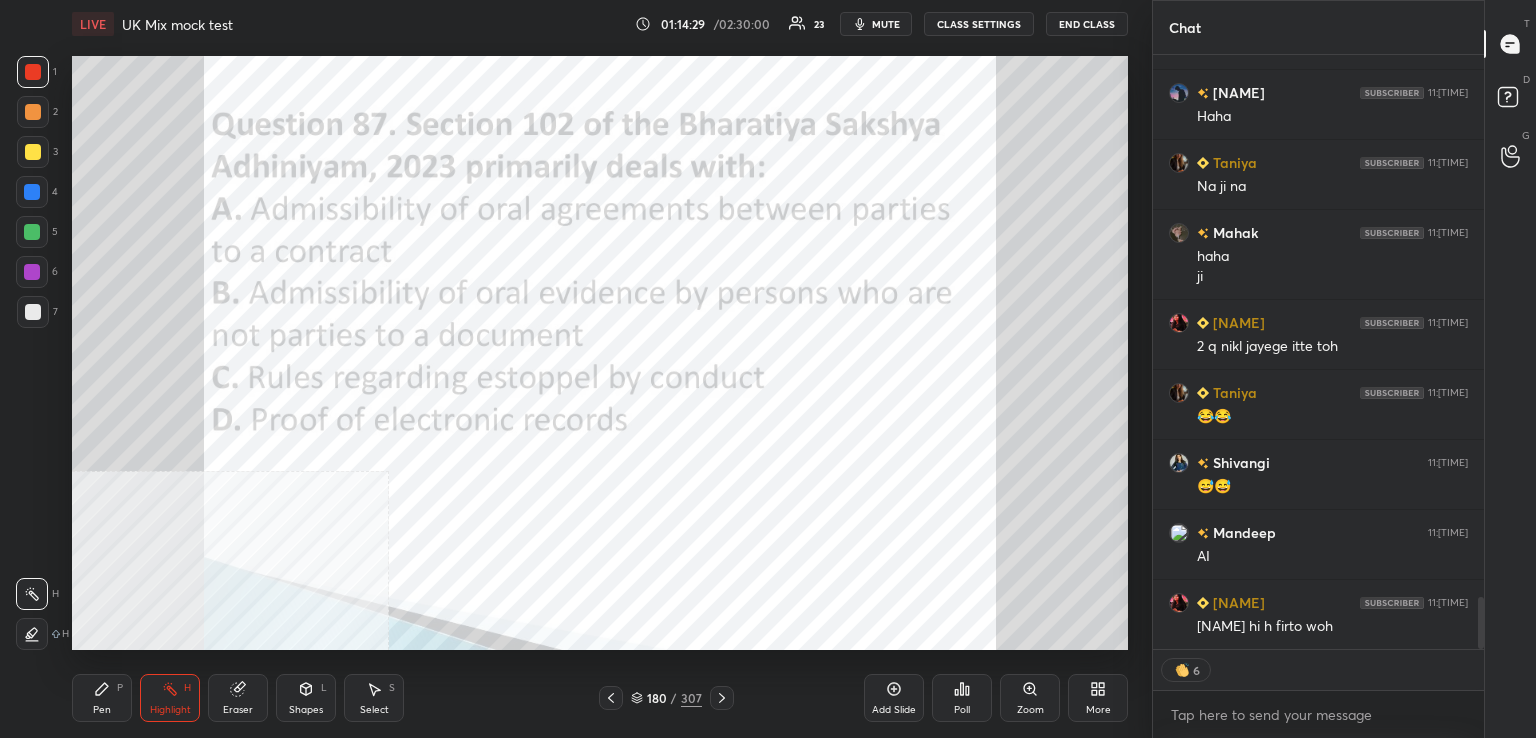 click on "Poll" at bounding box center (962, 710) 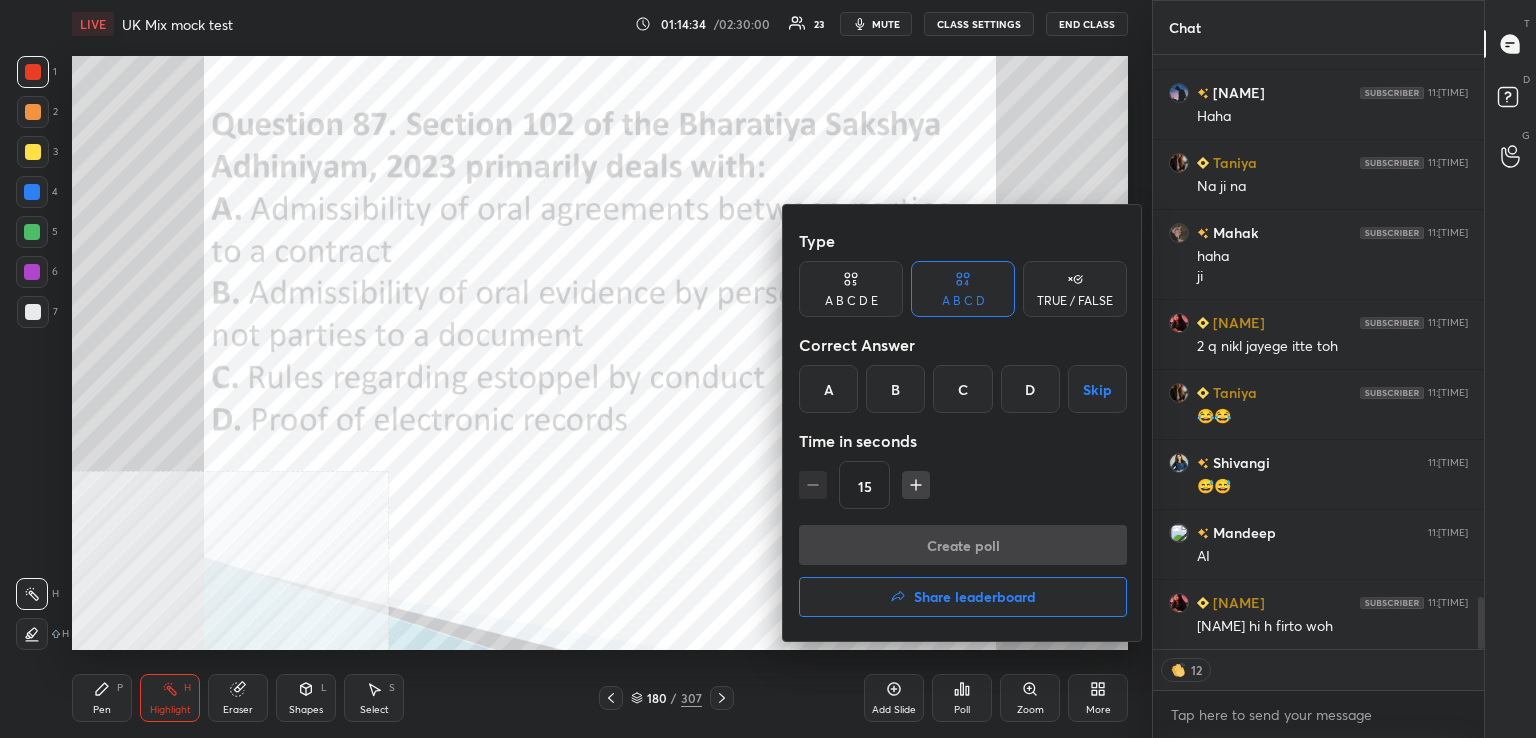 click on "B" at bounding box center (895, 389) 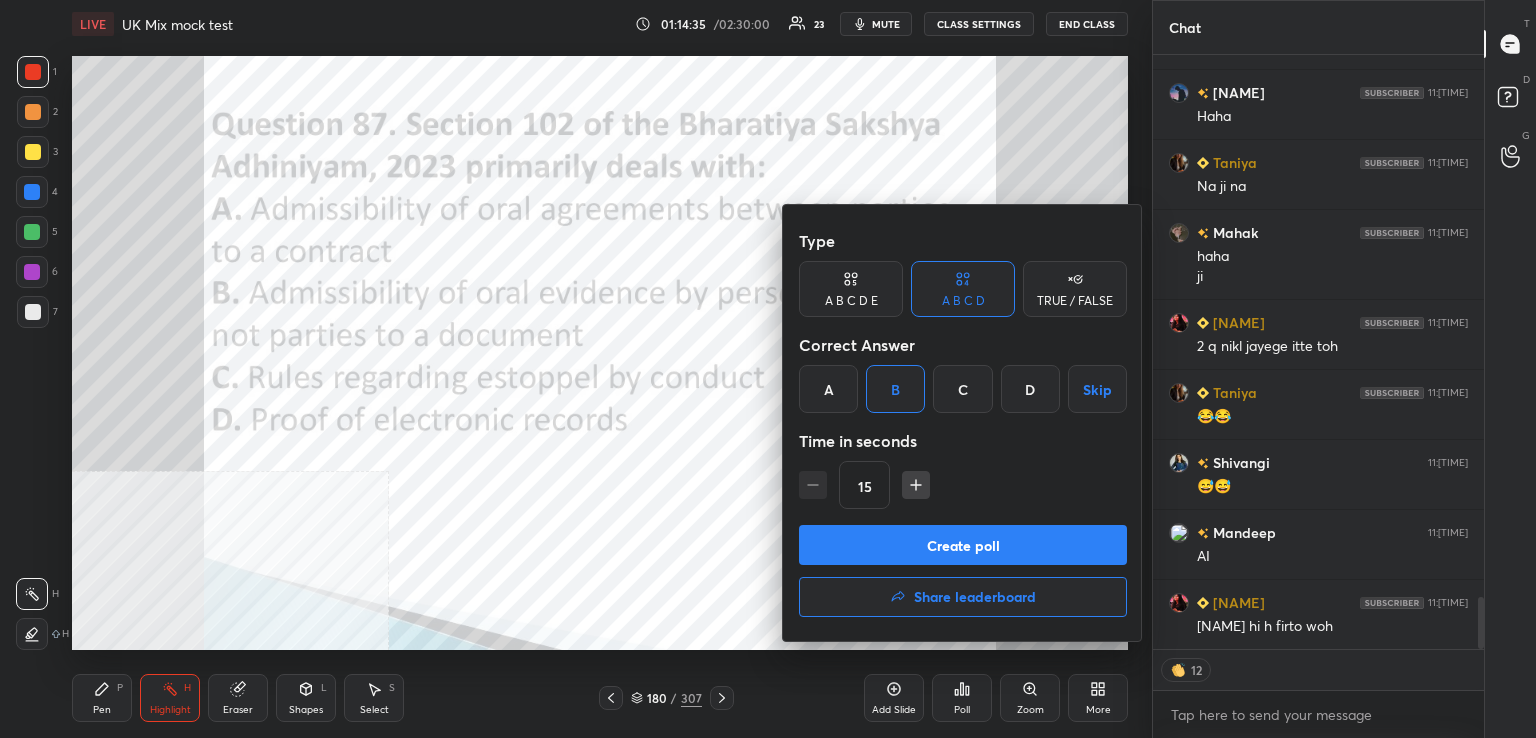 click on "Create poll" at bounding box center (963, 545) 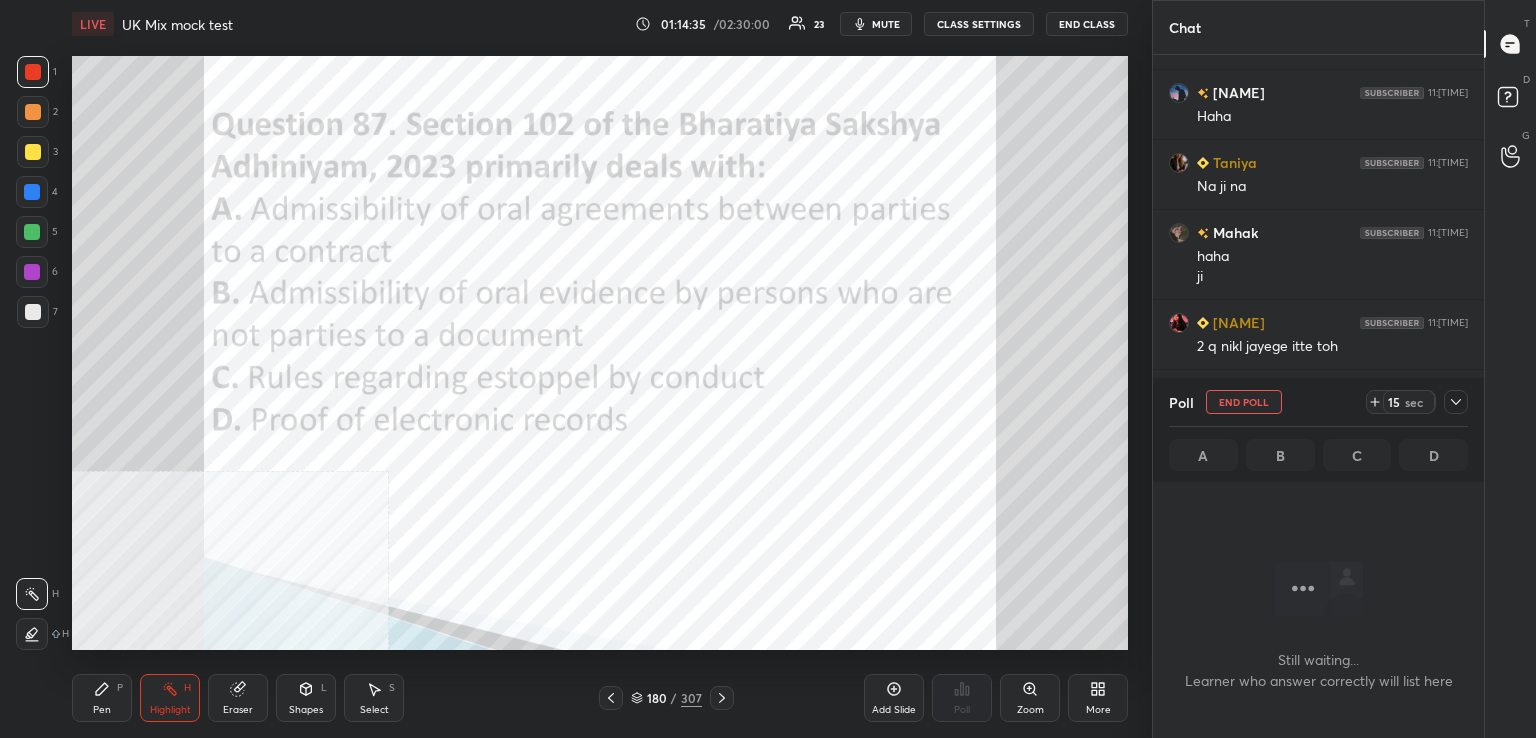 scroll, scrollTop: 546, scrollLeft: 325, axis: both 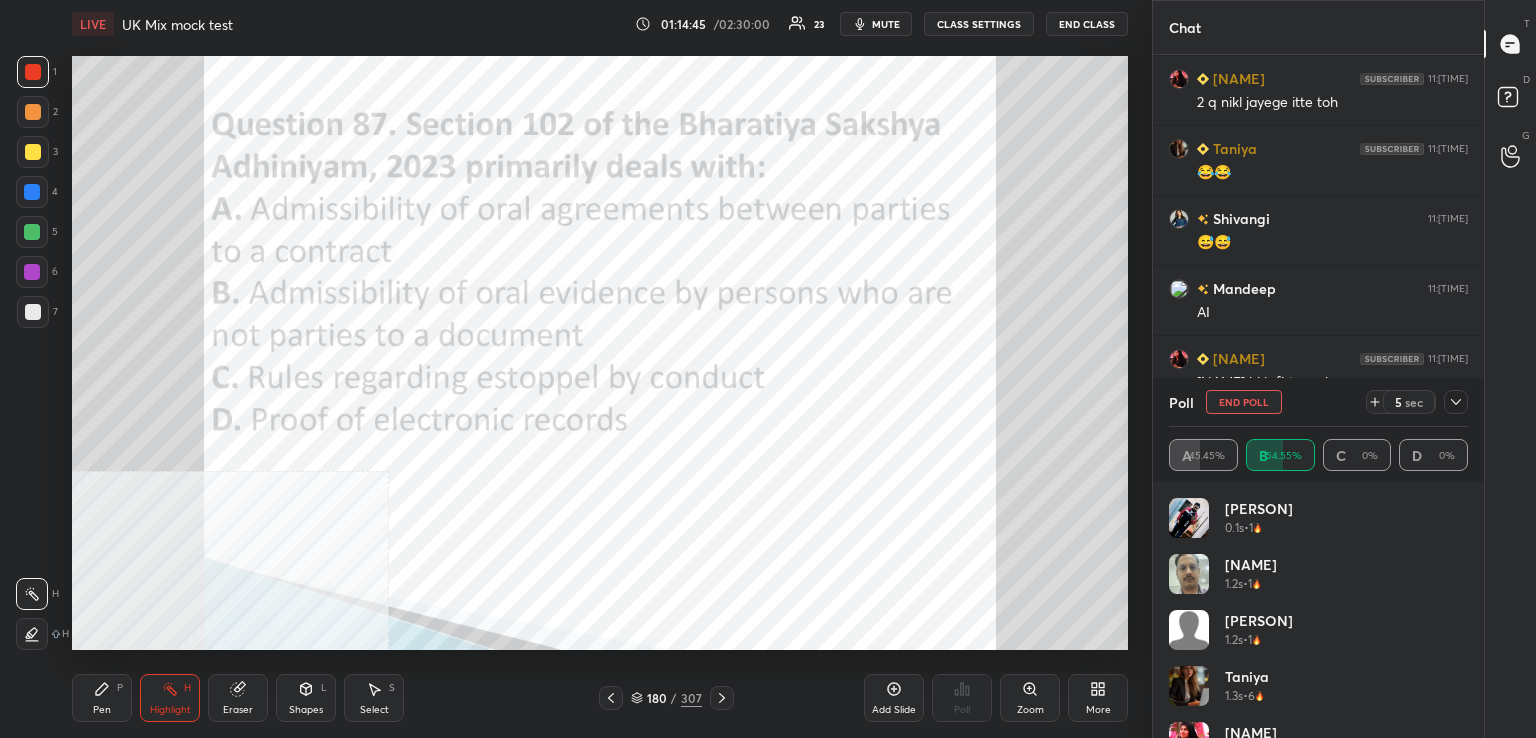 click on "mute" at bounding box center [886, 24] 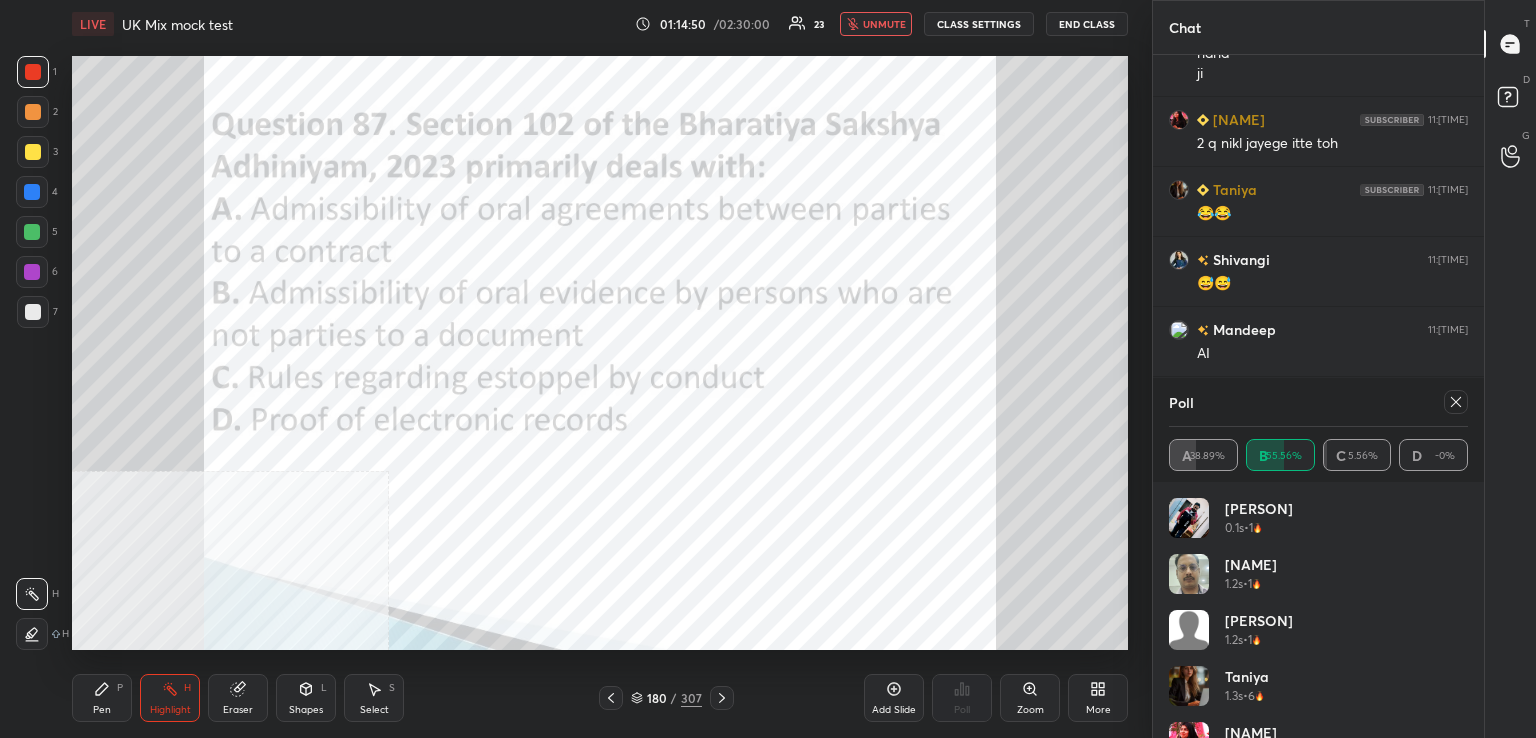 click on "unmute" at bounding box center (884, 24) 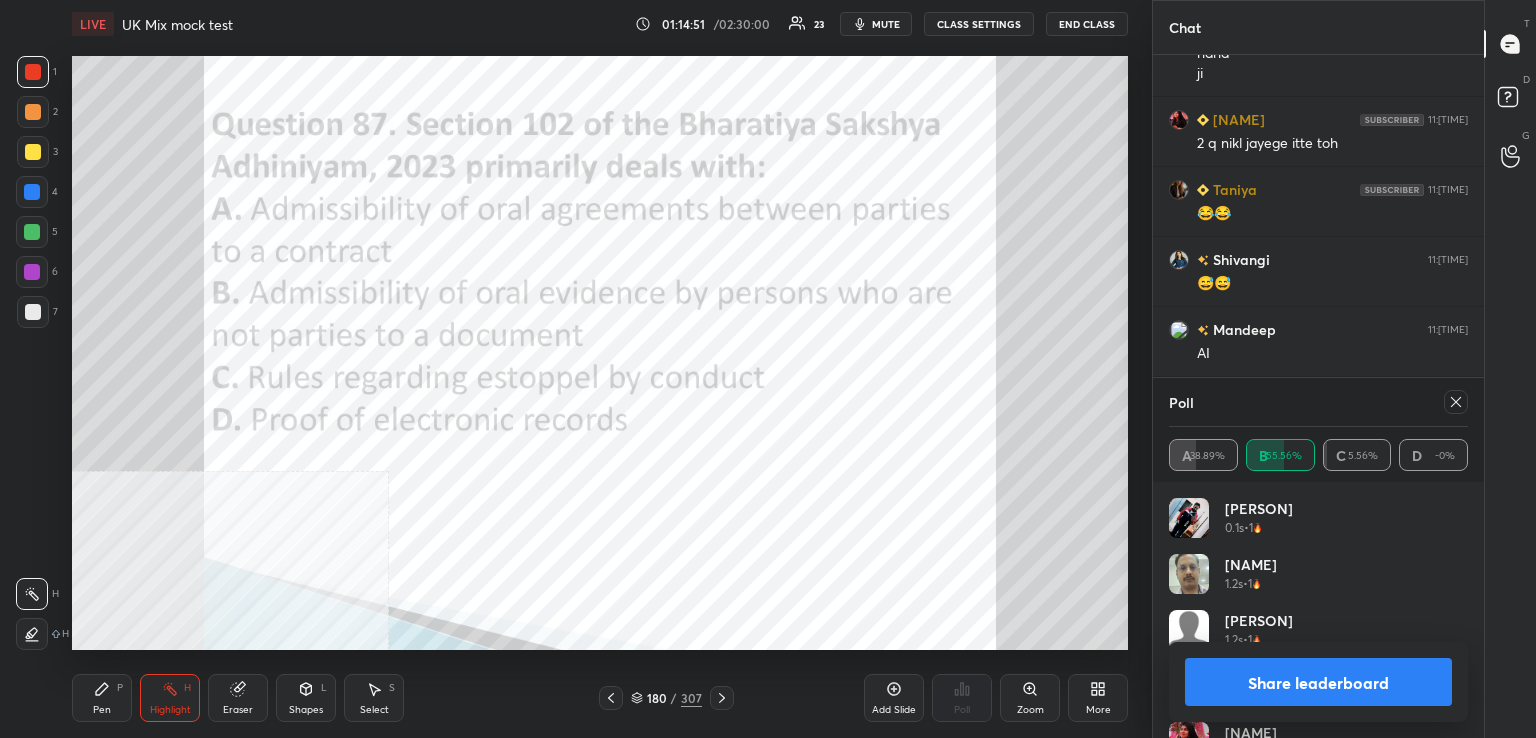 drag, startPoint x: 1465, startPoint y: 401, endPoint x: 1344, endPoint y: 420, distance: 122.48265 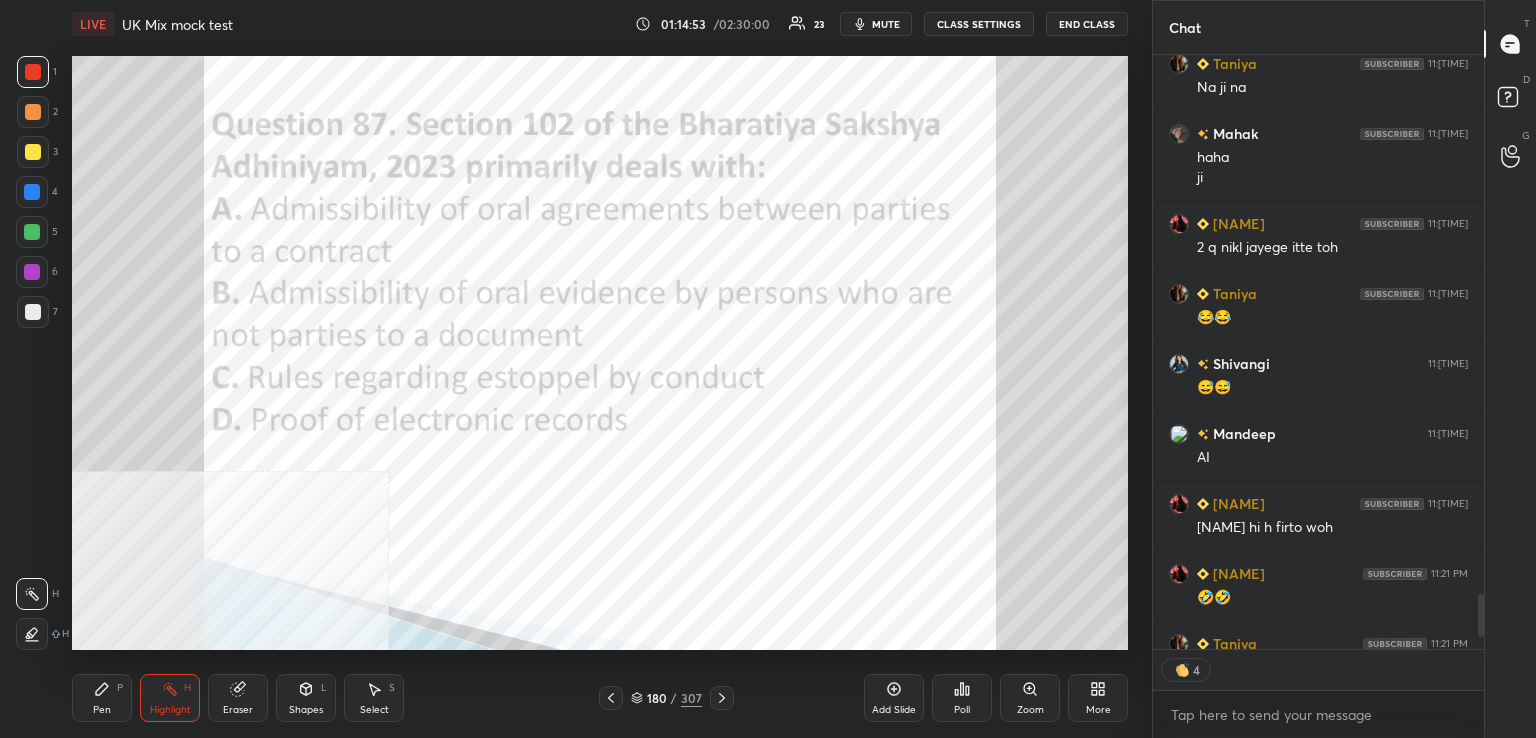 click 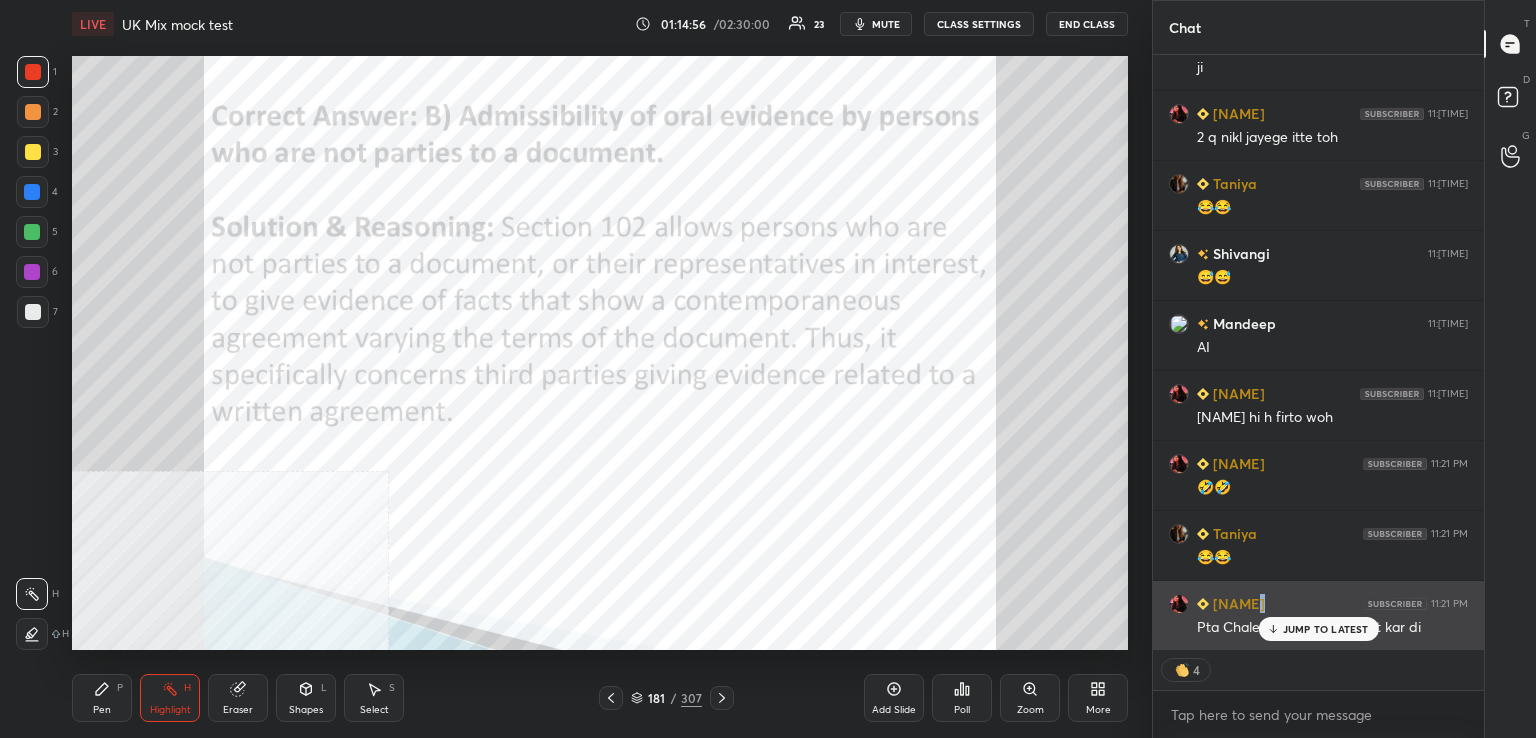 drag, startPoint x: 1264, startPoint y: 599, endPoint x: 1280, endPoint y: 604, distance: 16.763054 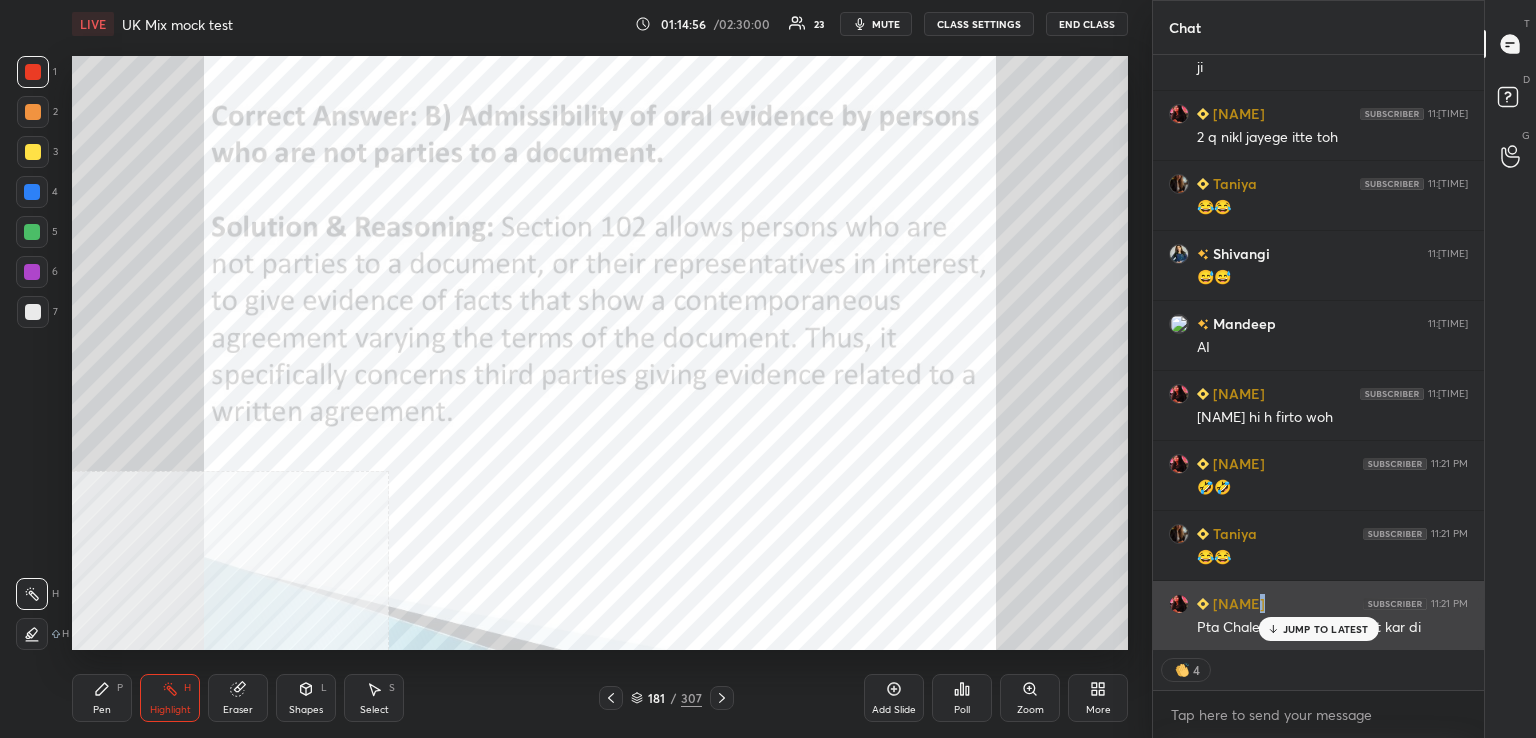 click on "[PERSON] 11:21 PM" at bounding box center [1318, 603] 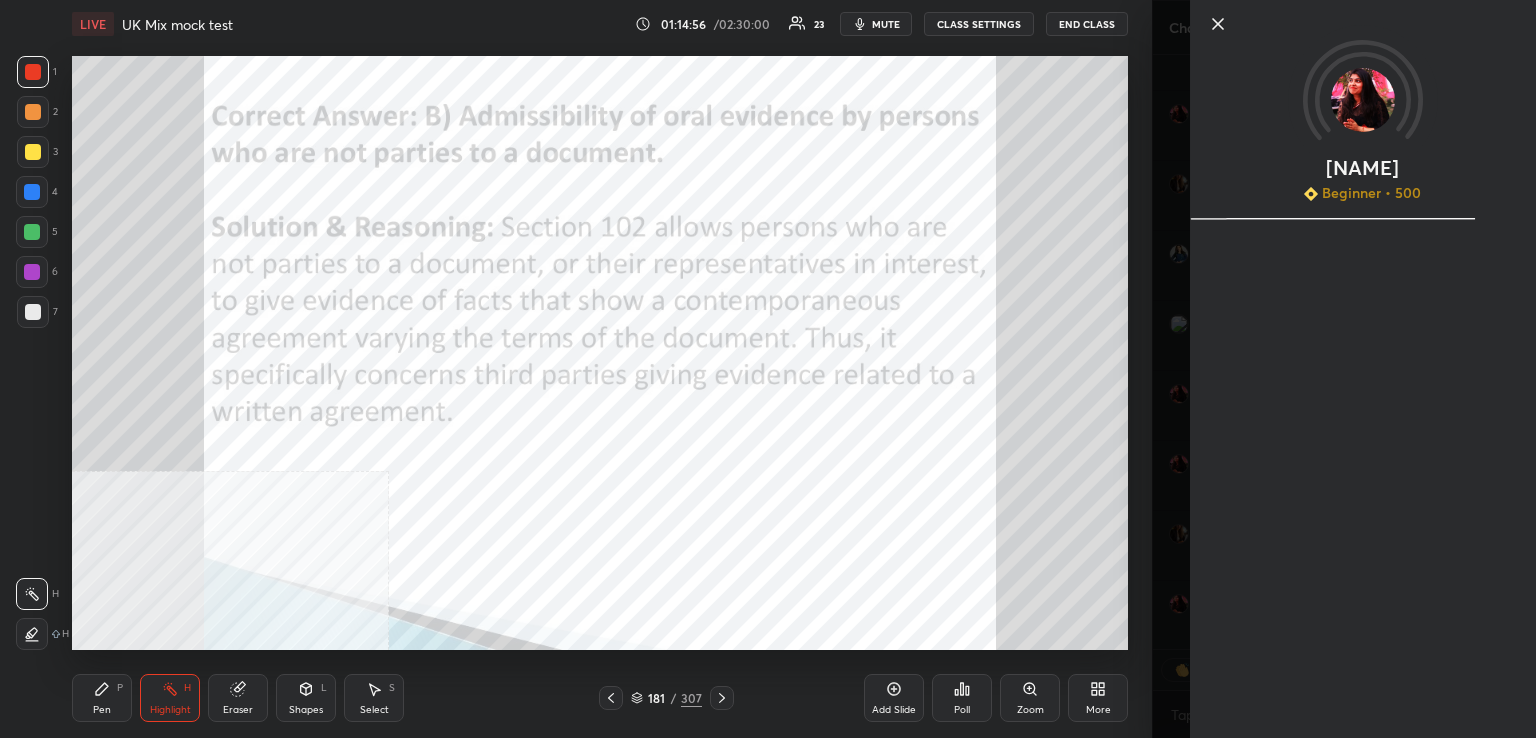 drag, startPoint x: 1287, startPoint y: 625, endPoint x: 1223, endPoint y: 634, distance: 64.629715 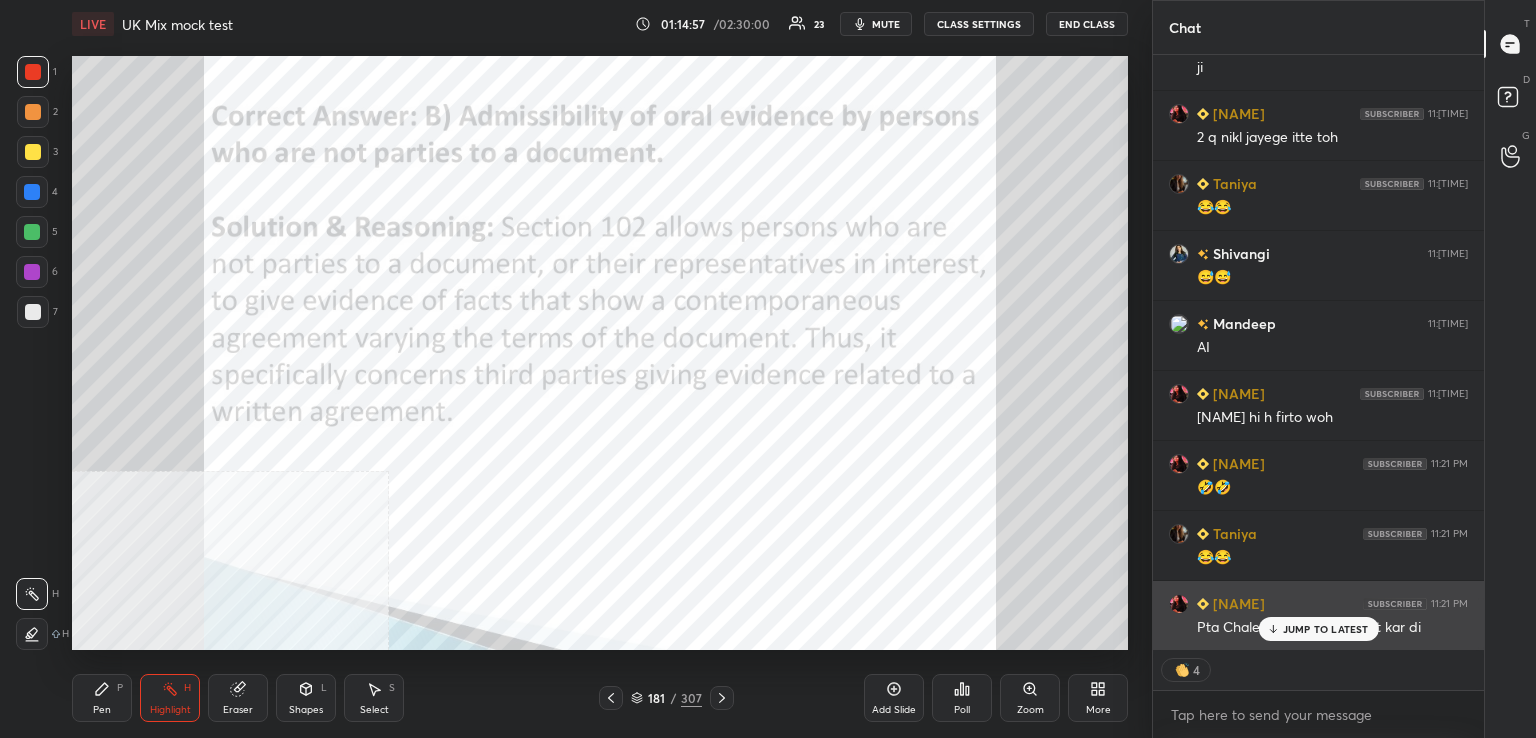 drag, startPoint x: 1304, startPoint y: 627, endPoint x: 1295, endPoint y: 621, distance: 10.816654 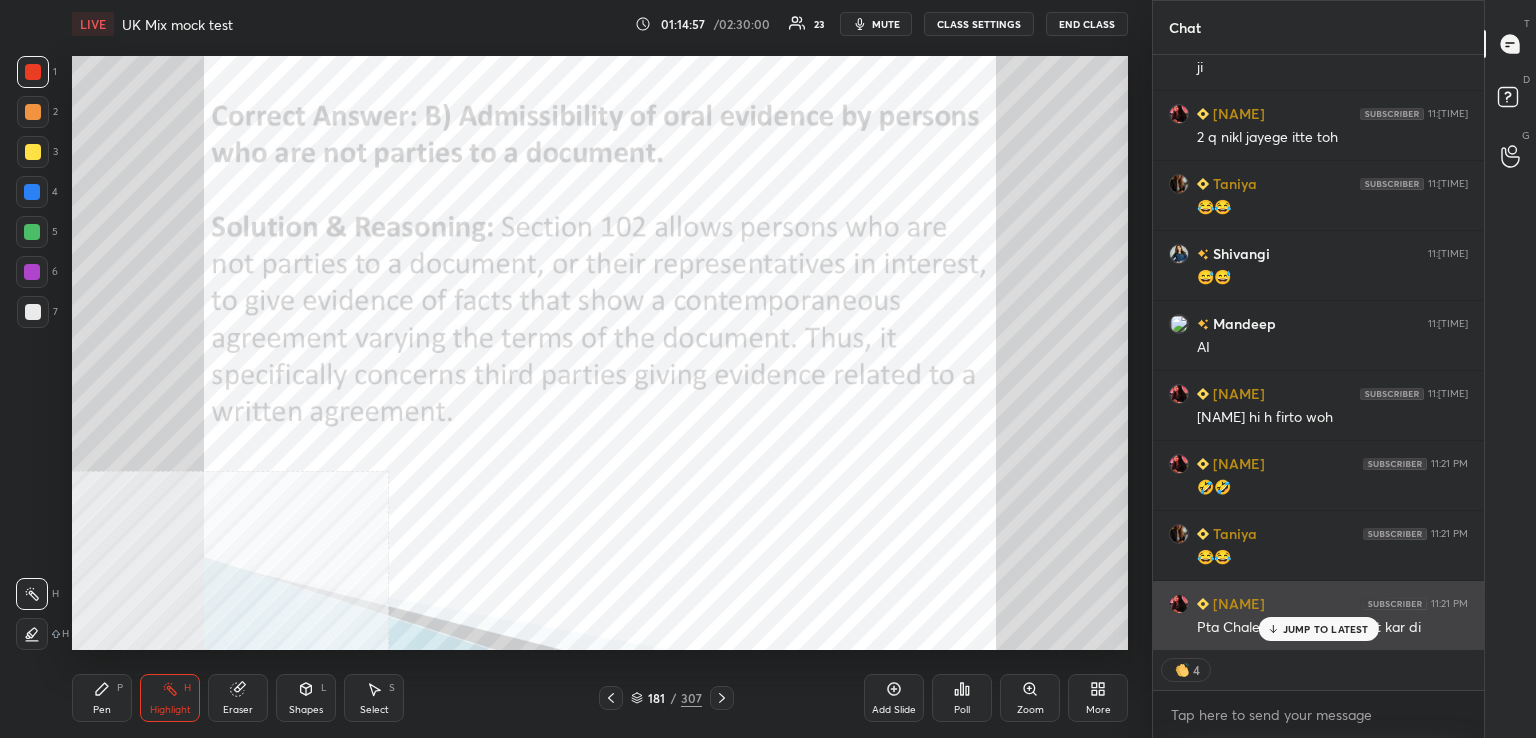 click on "JUMP TO LATEST" at bounding box center (1318, 629) 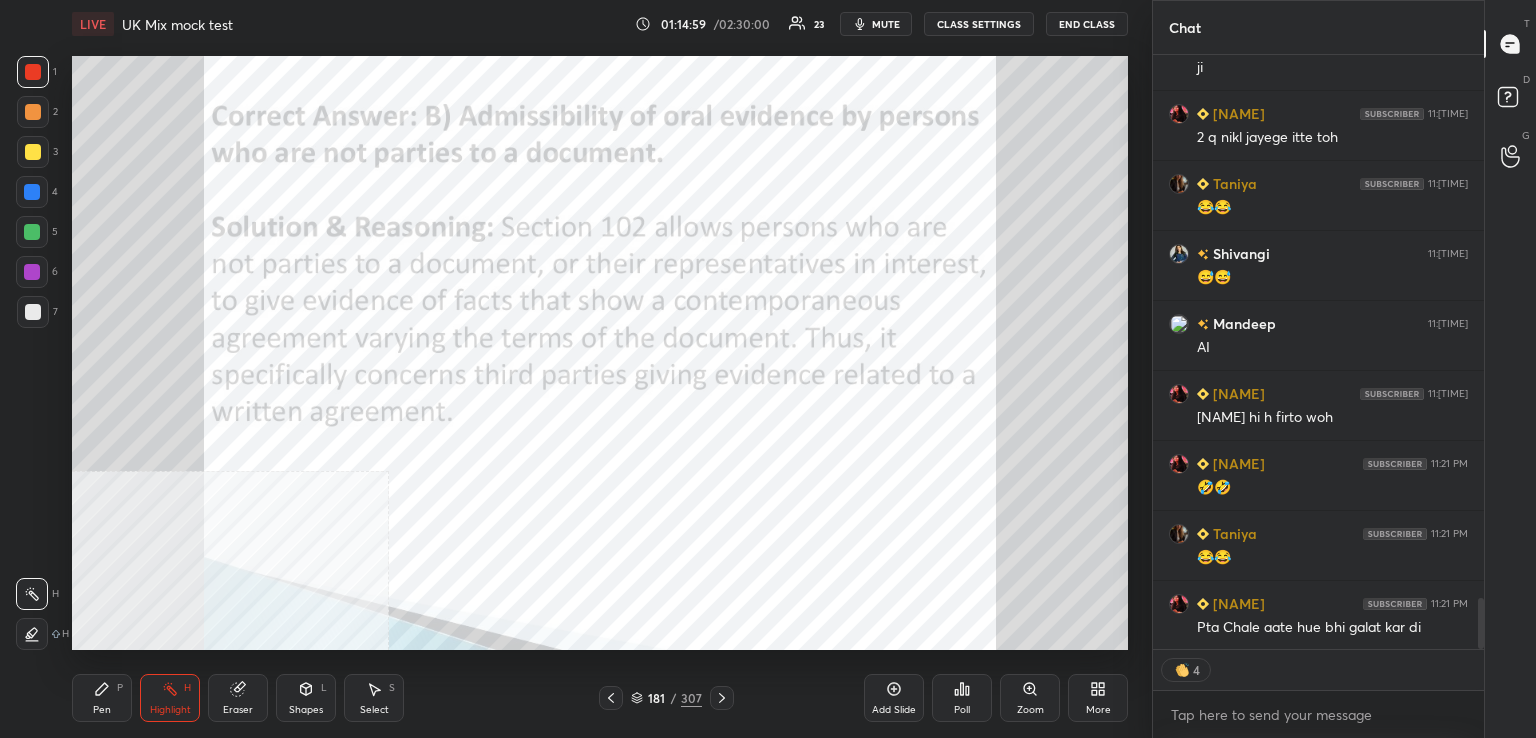 click 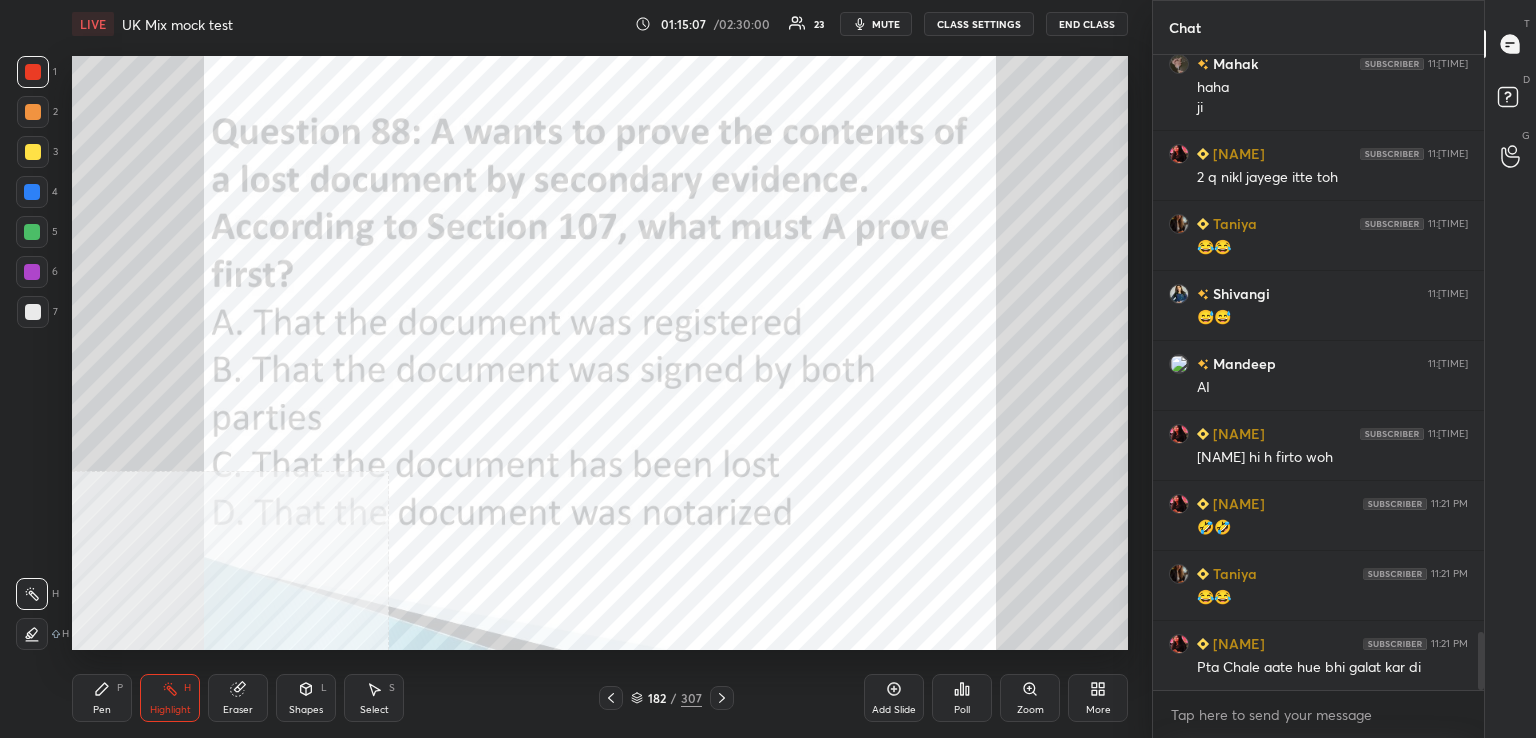 click on "Poll" at bounding box center (962, 698) 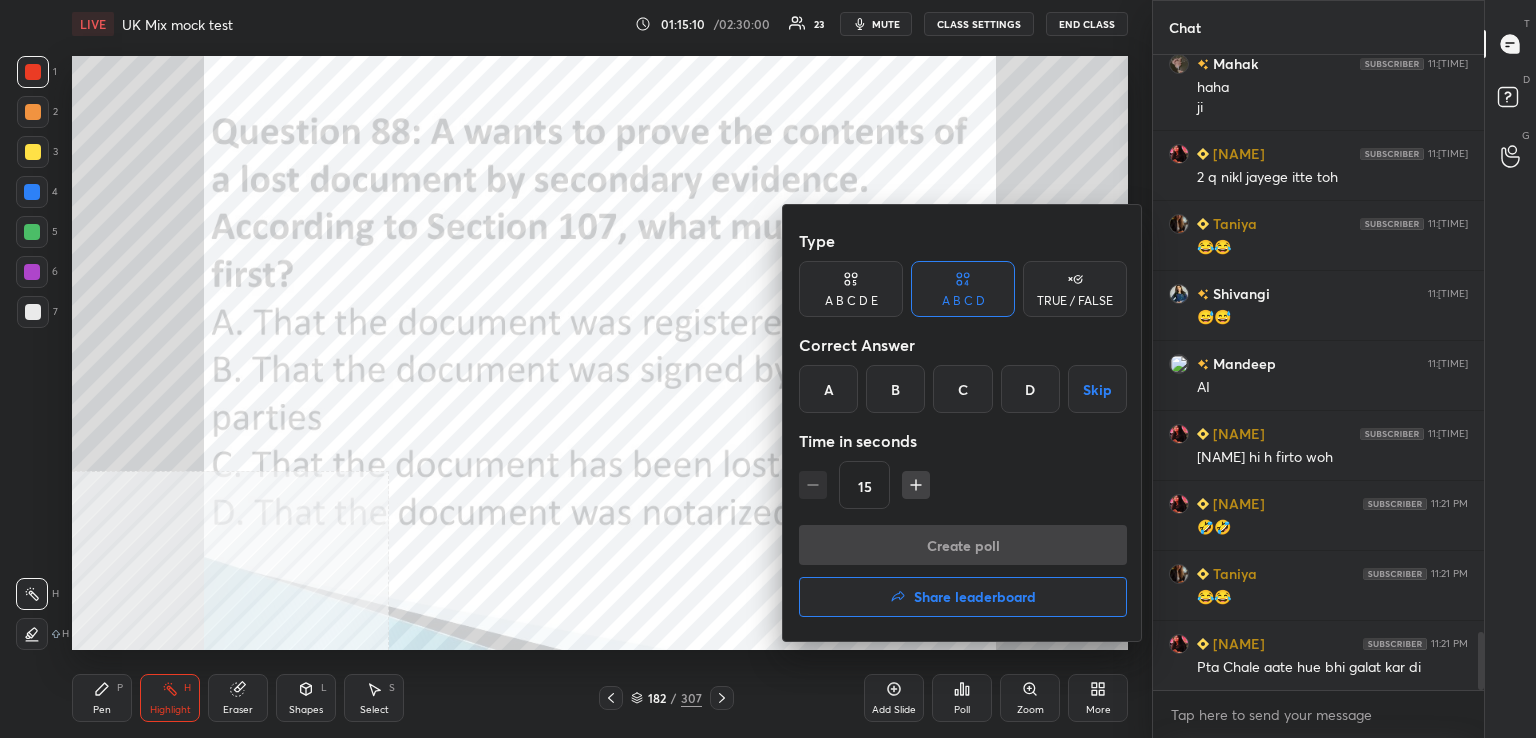 drag, startPoint x: 978, startPoint y: 380, endPoint x: 953, endPoint y: 411, distance: 39.824615 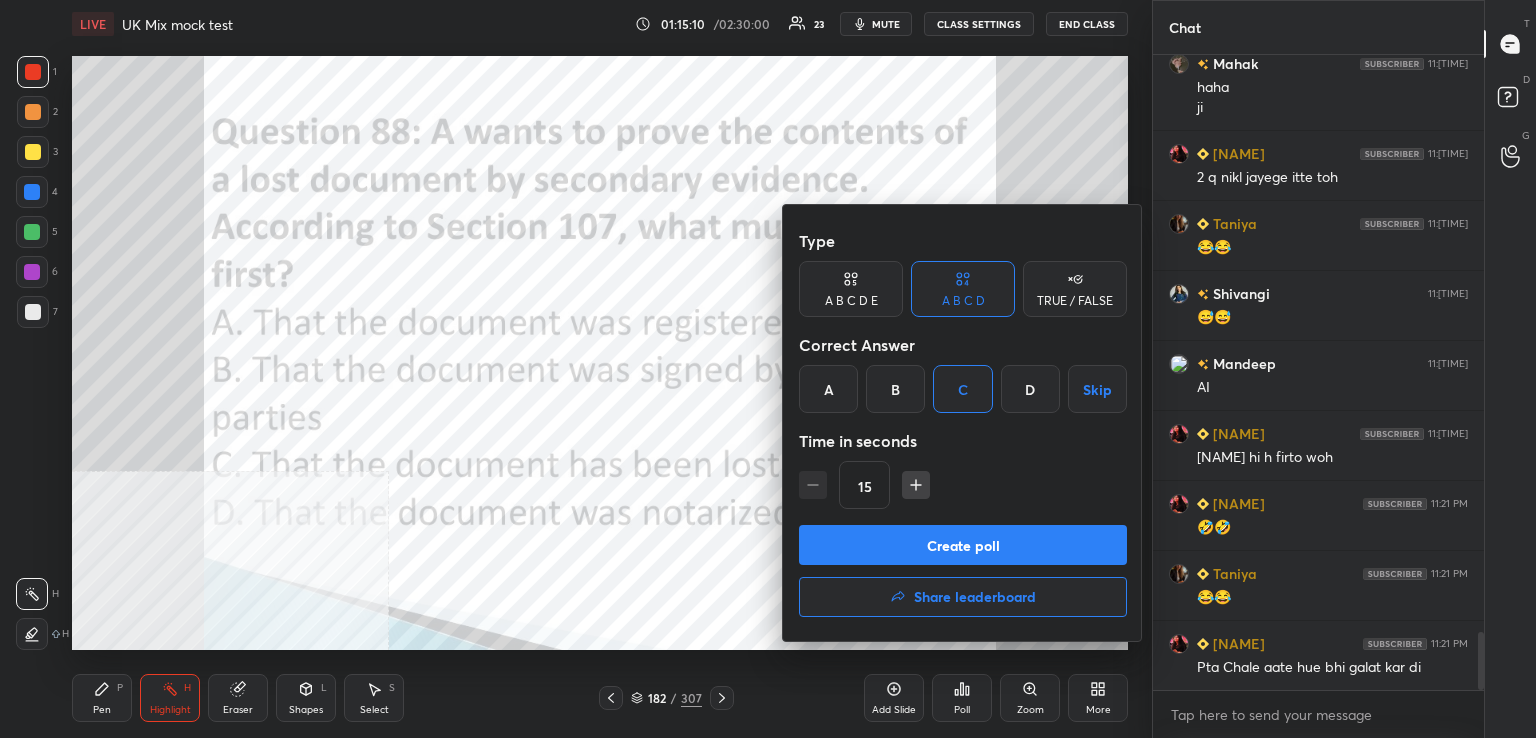 drag, startPoint x: 931, startPoint y: 555, endPoint x: 901, endPoint y: 541, distance: 33.105892 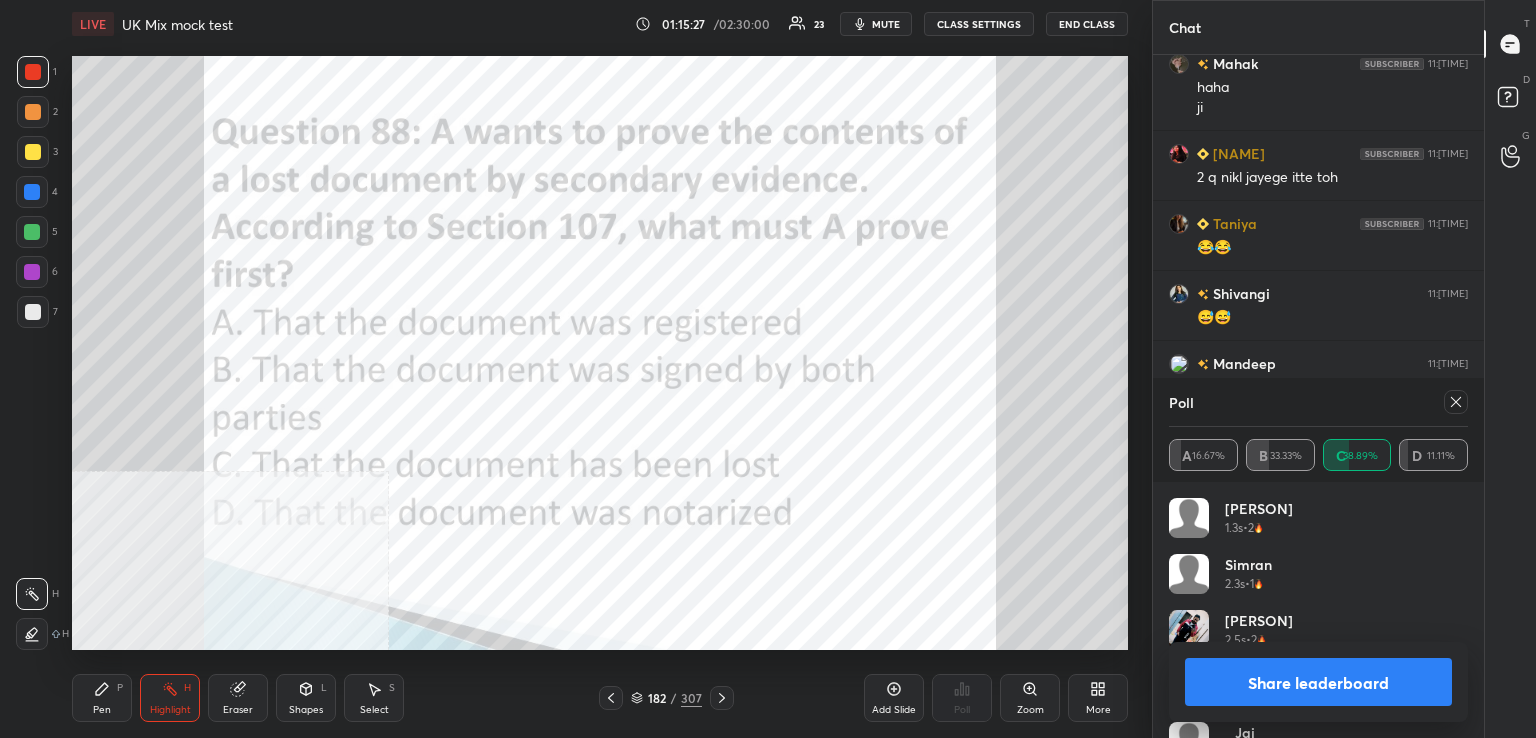 drag, startPoint x: 1442, startPoint y: 398, endPoint x: 1431, endPoint y: 402, distance: 11.7046995 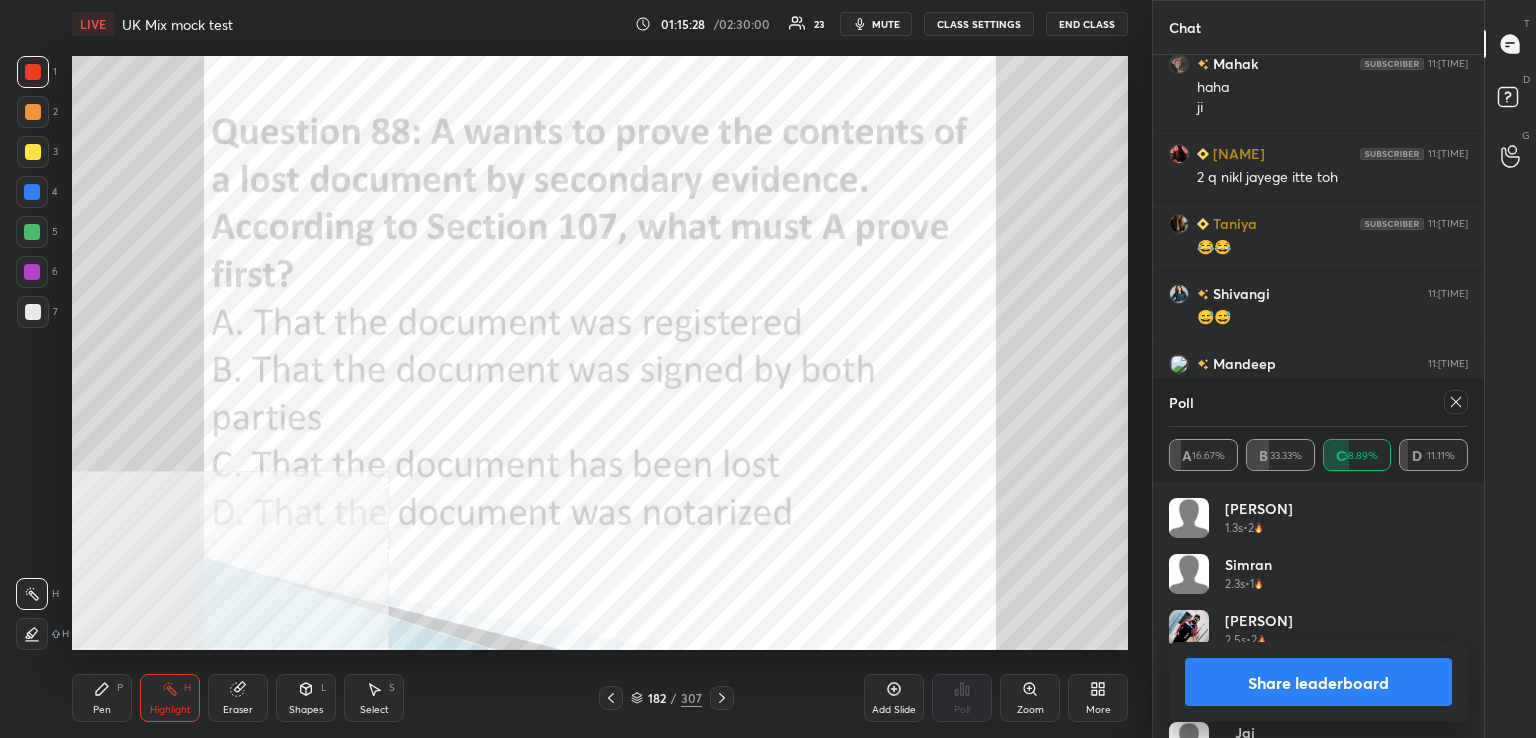 drag, startPoint x: 1452, startPoint y: 408, endPoint x: 1432, endPoint y: 412, distance: 20.396078 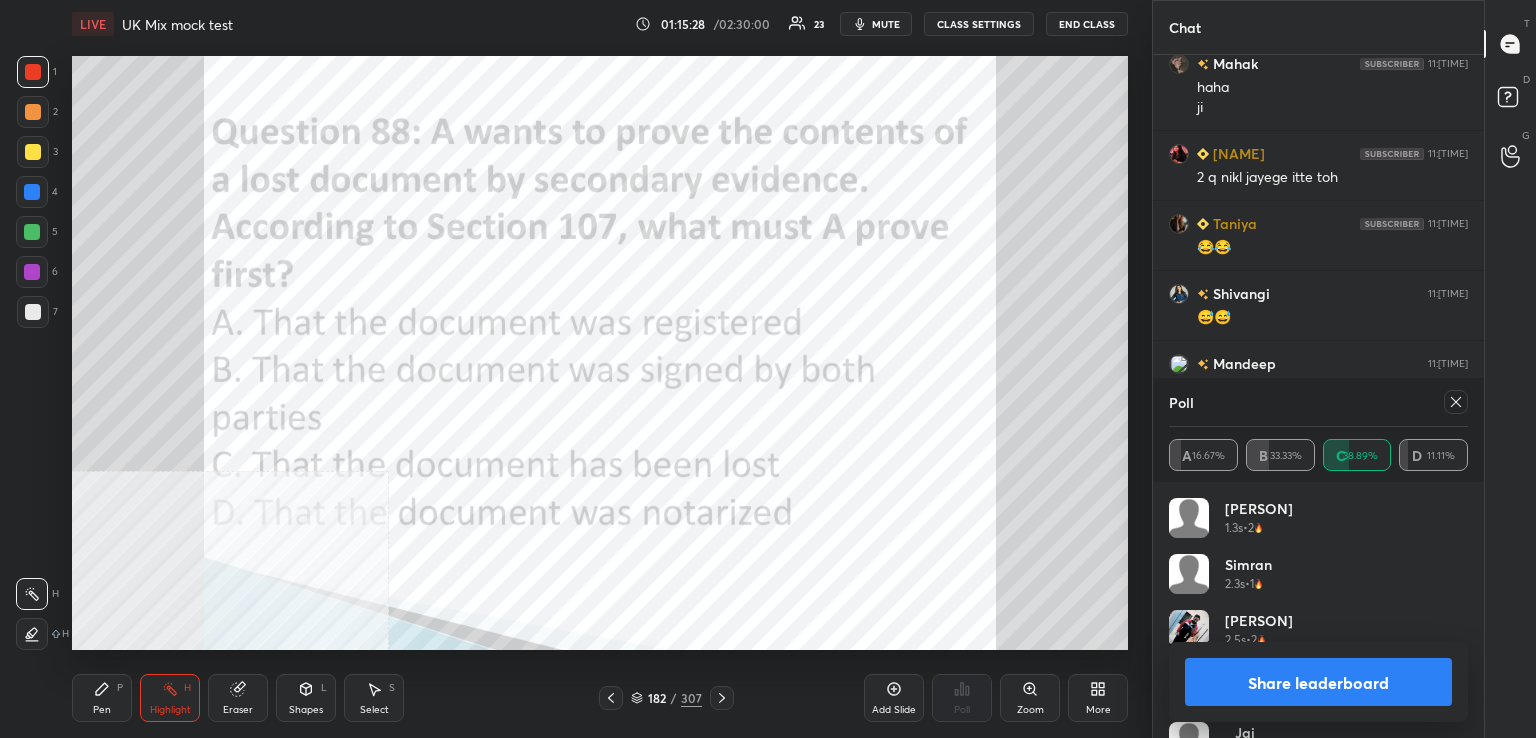 click 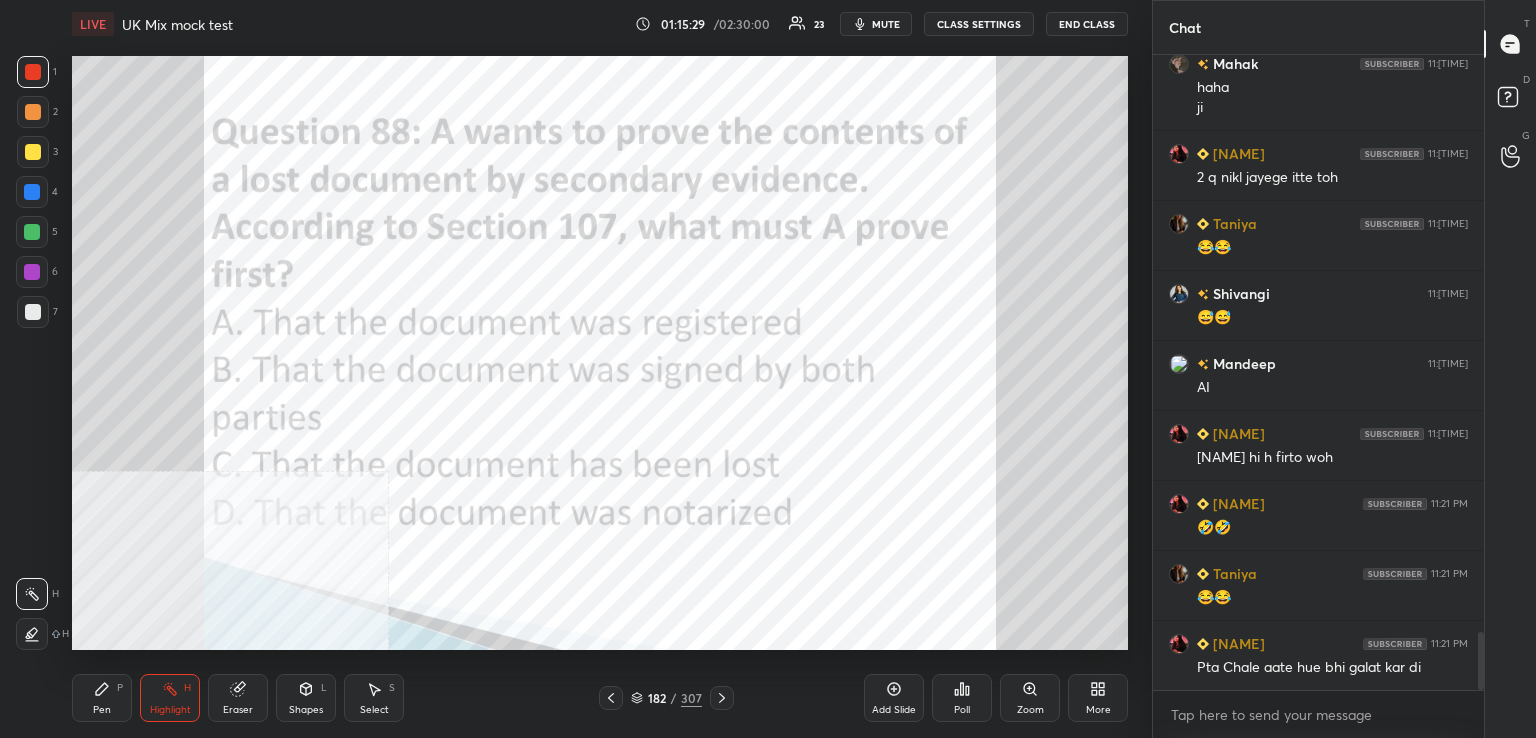 drag, startPoint x: 728, startPoint y: 701, endPoint x: 711, endPoint y: 699, distance: 17.117243 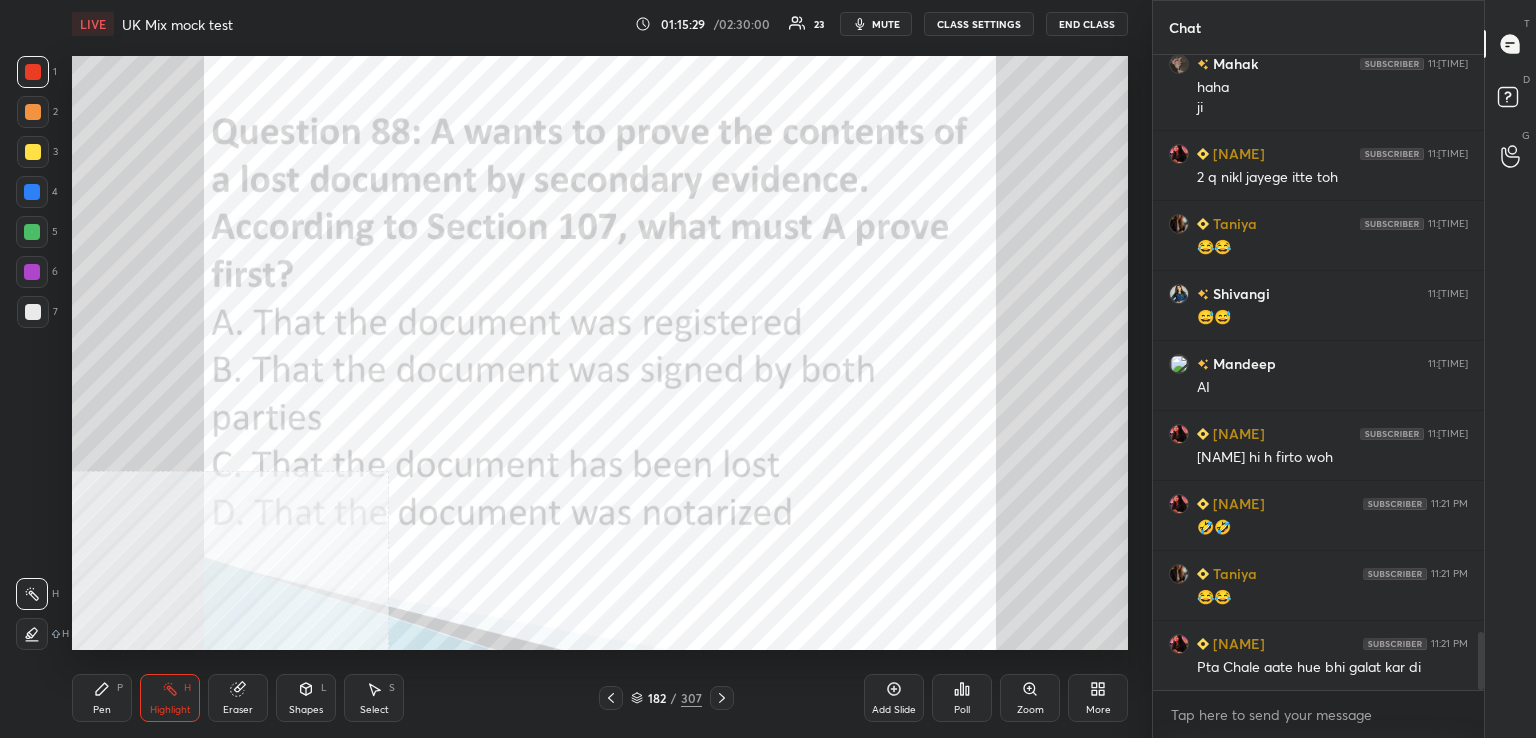 click 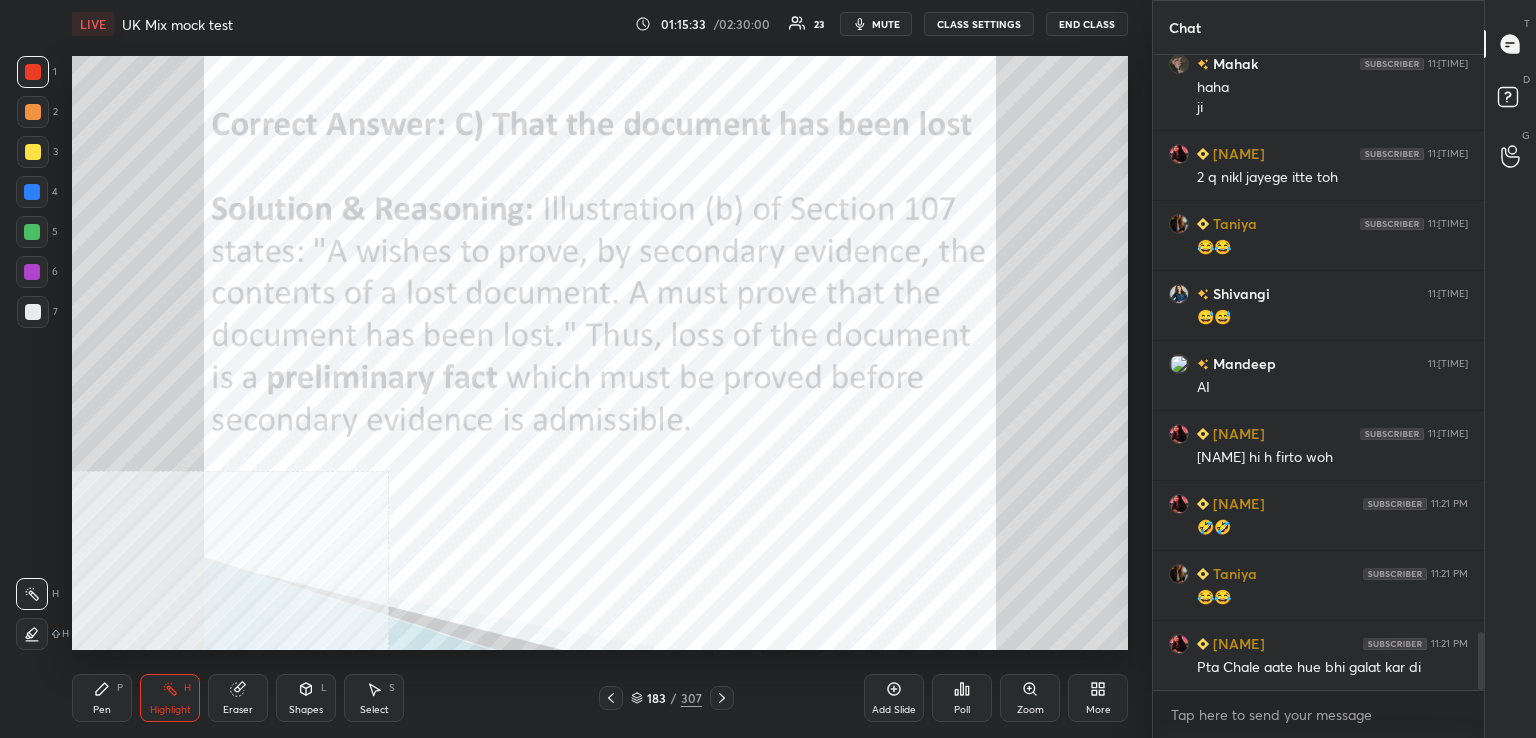 click on "183 / 307" at bounding box center [666, 698] 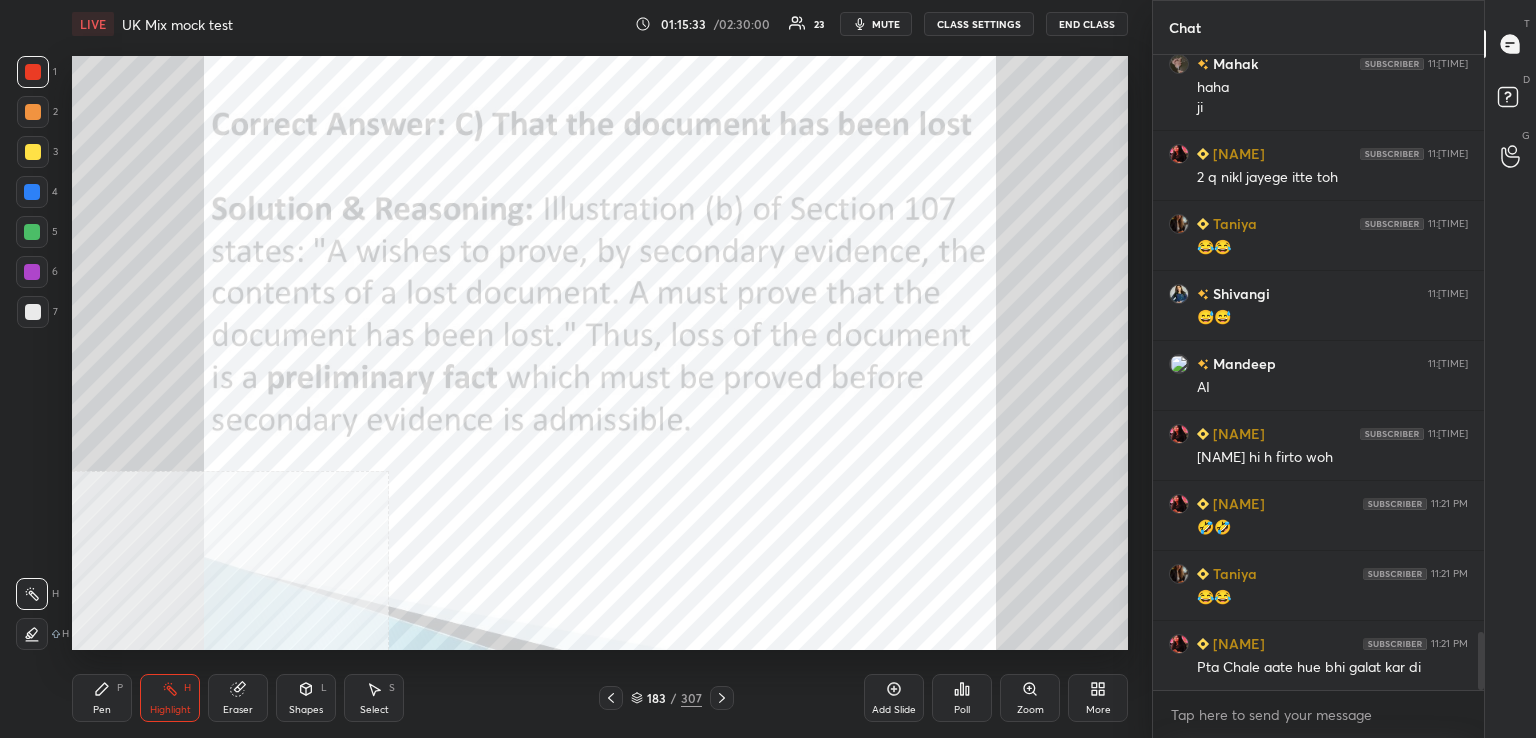 click 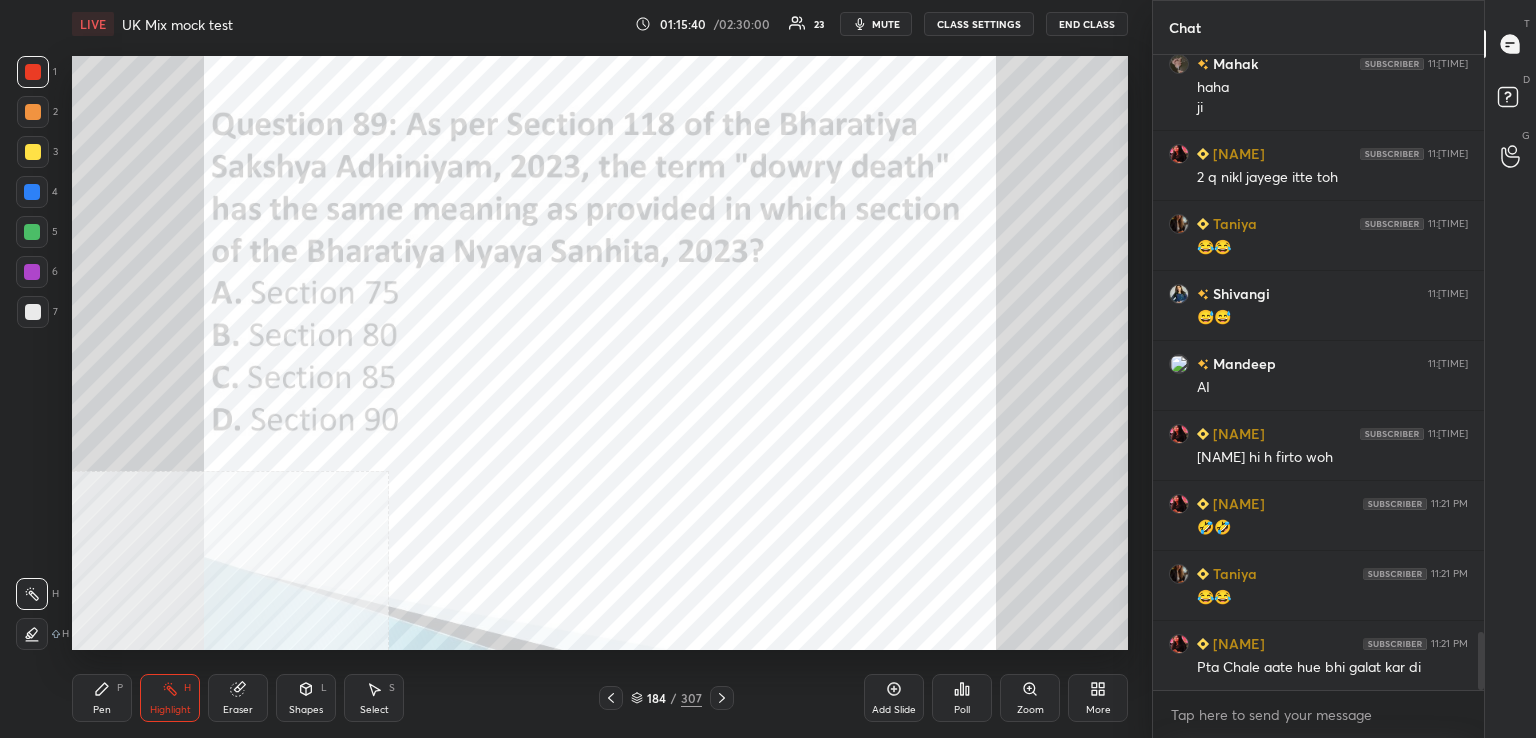 click on "Poll" at bounding box center [962, 698] 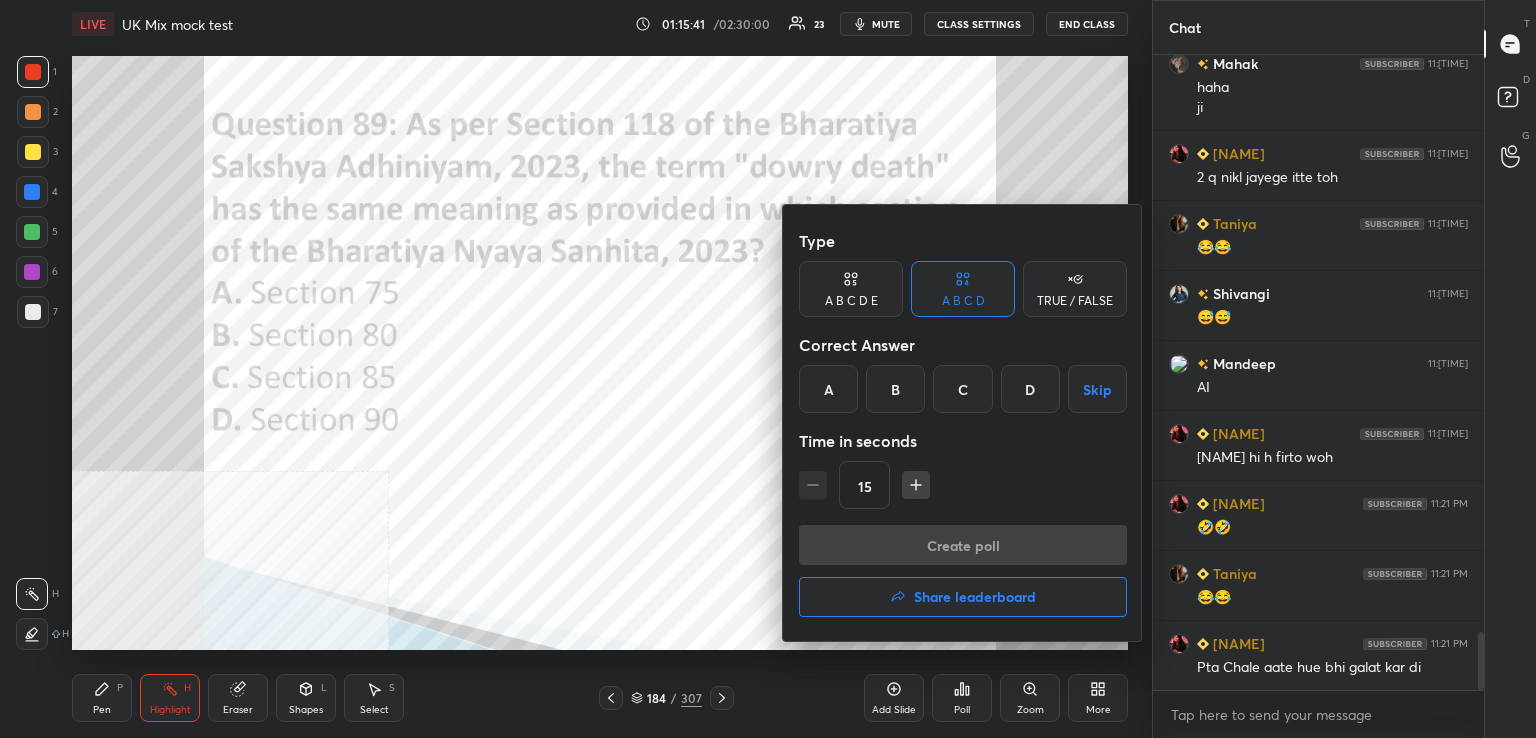 drag, startPoint x: 895, startPoint y: 396, endPoint x: 898, endPoint y: 411, distance: 15.297058 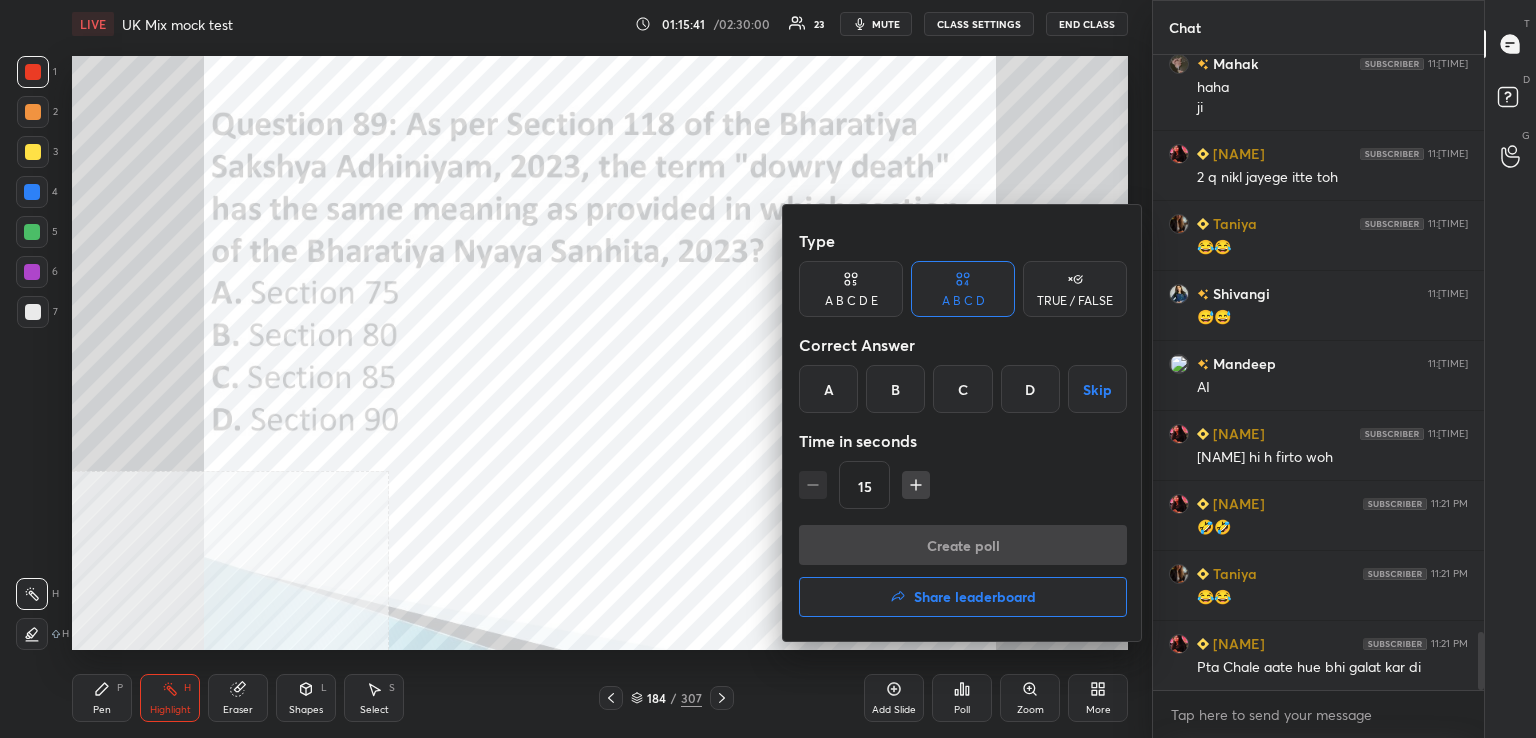 click on "B" at bounding box center [895, 389] 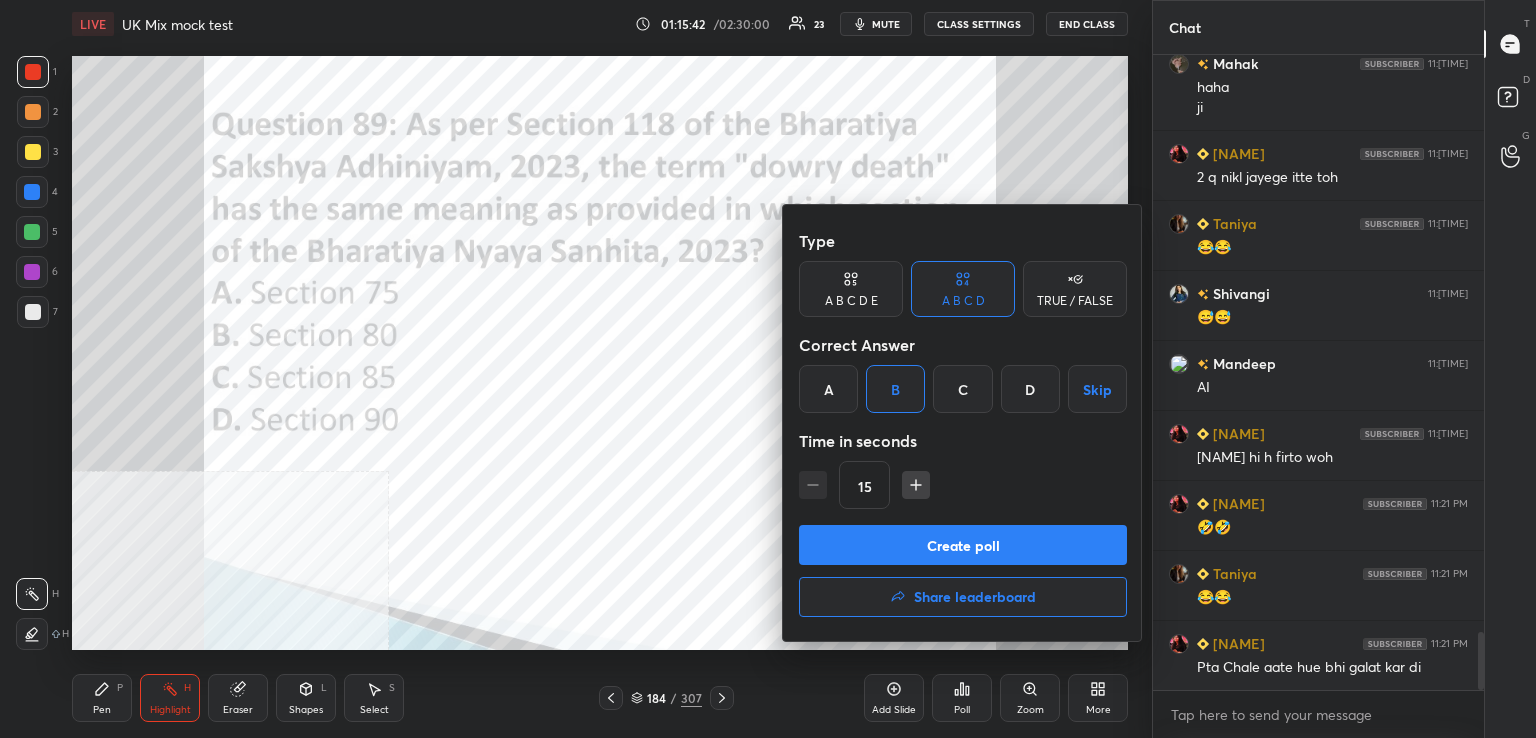 click on "Create poll" at bounding box center [963, 545] 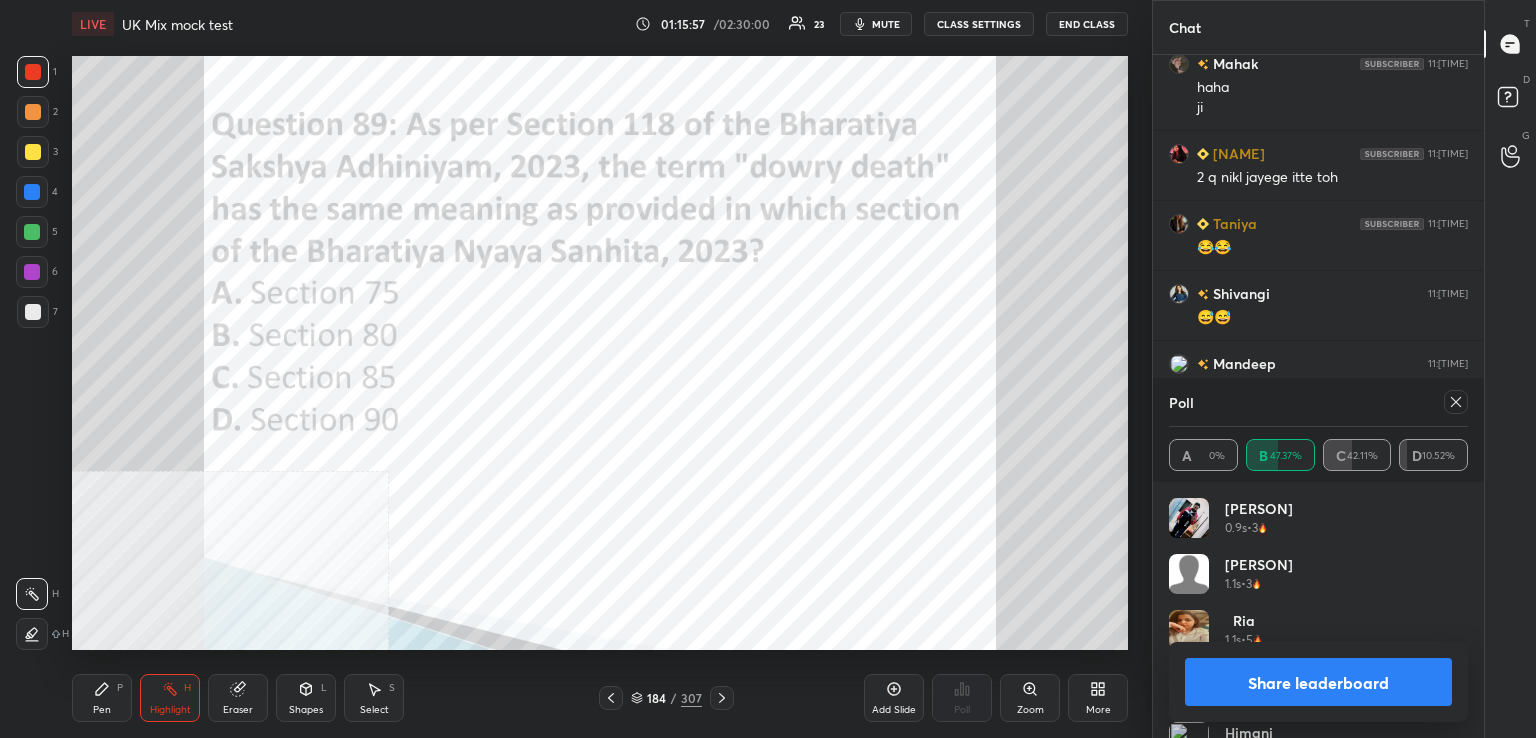 drag, startPoint x: 1456, startPoint y: 405, endPoint x: 1389, endPoint y: 417, distance: 68.06615 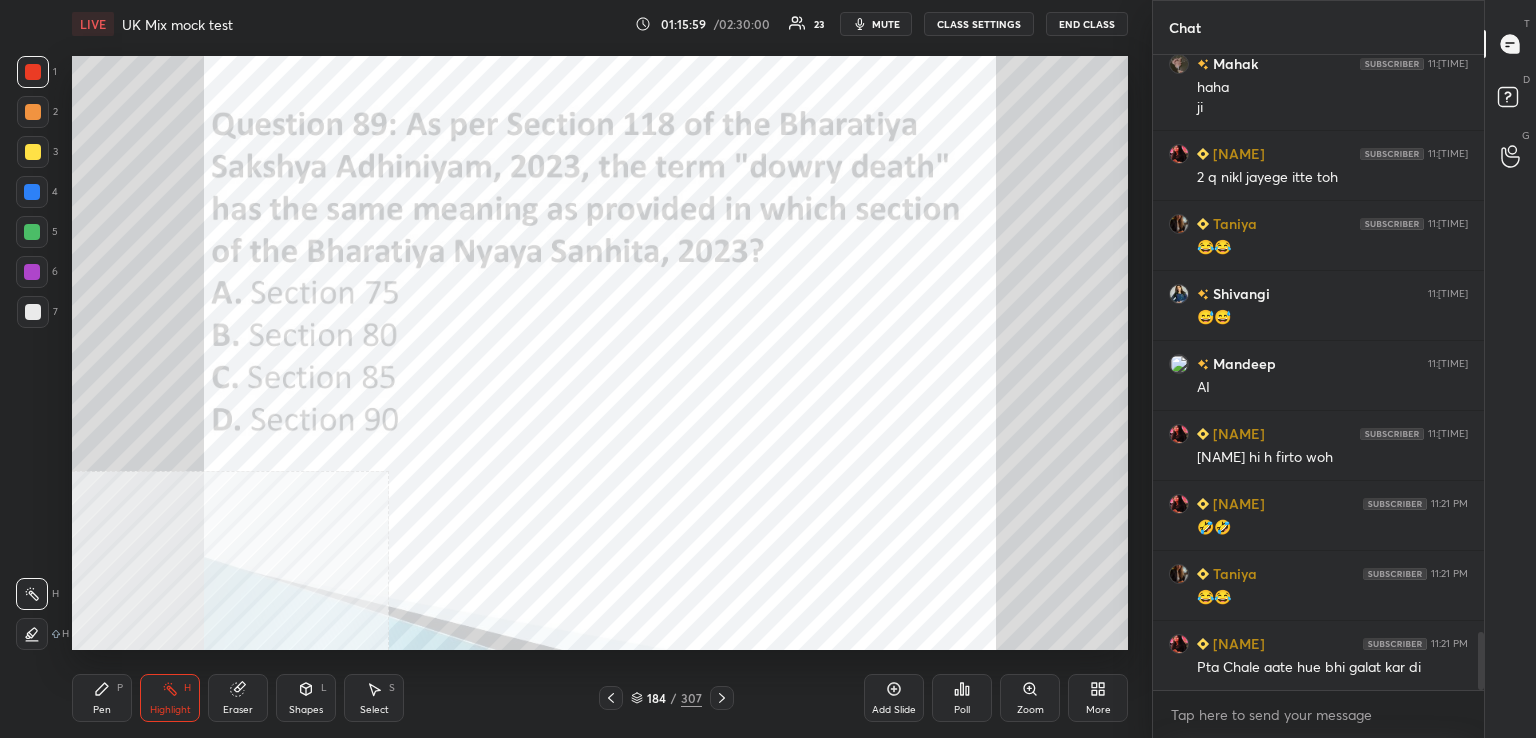 drag, startPoint x: 719, startPoint y: 700, endPoint x: 704, endPoint y: 656, distance: 46.486557 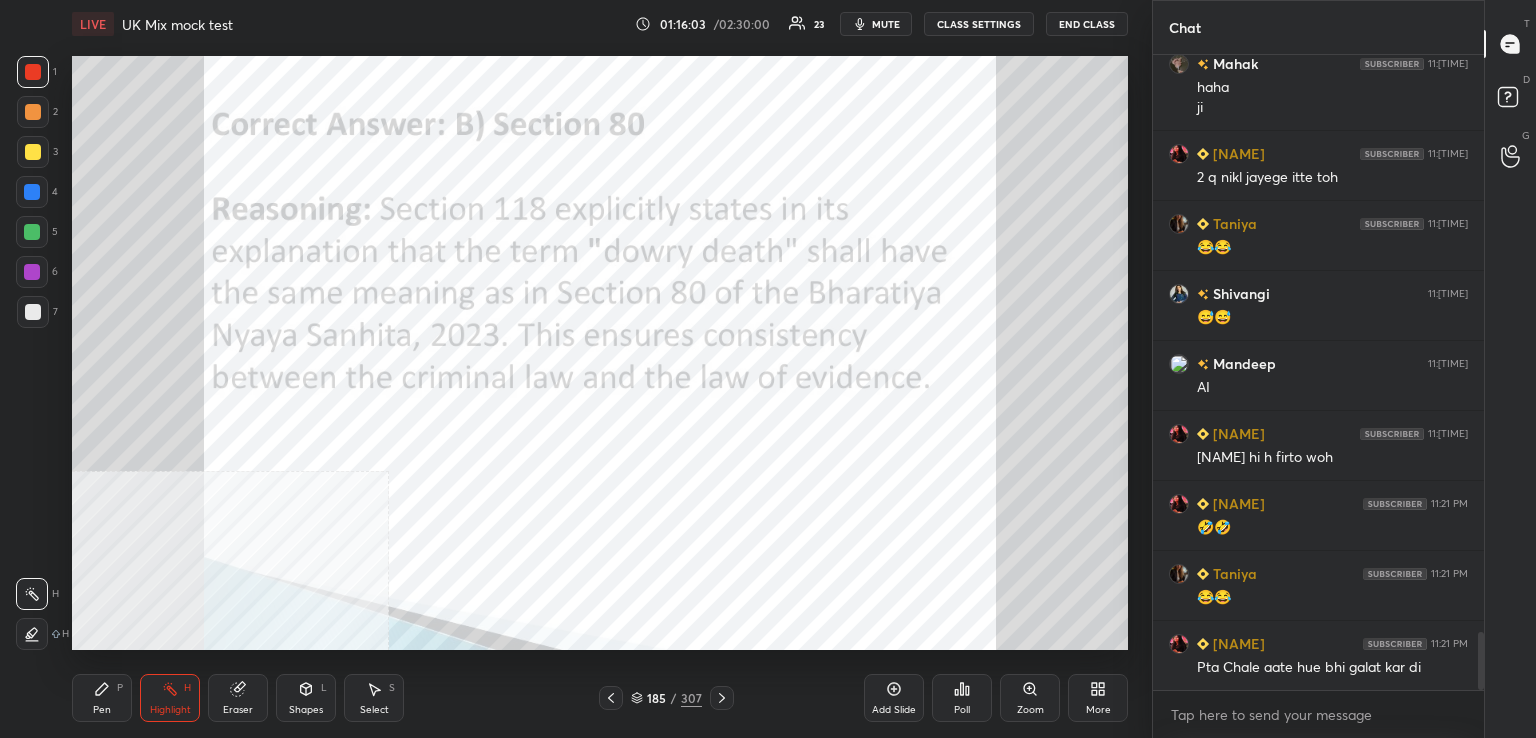 drag, startPoint x: 724, startPoint y: 693, endPoint x: 711, endPoint y: 674, distance: 23.021729 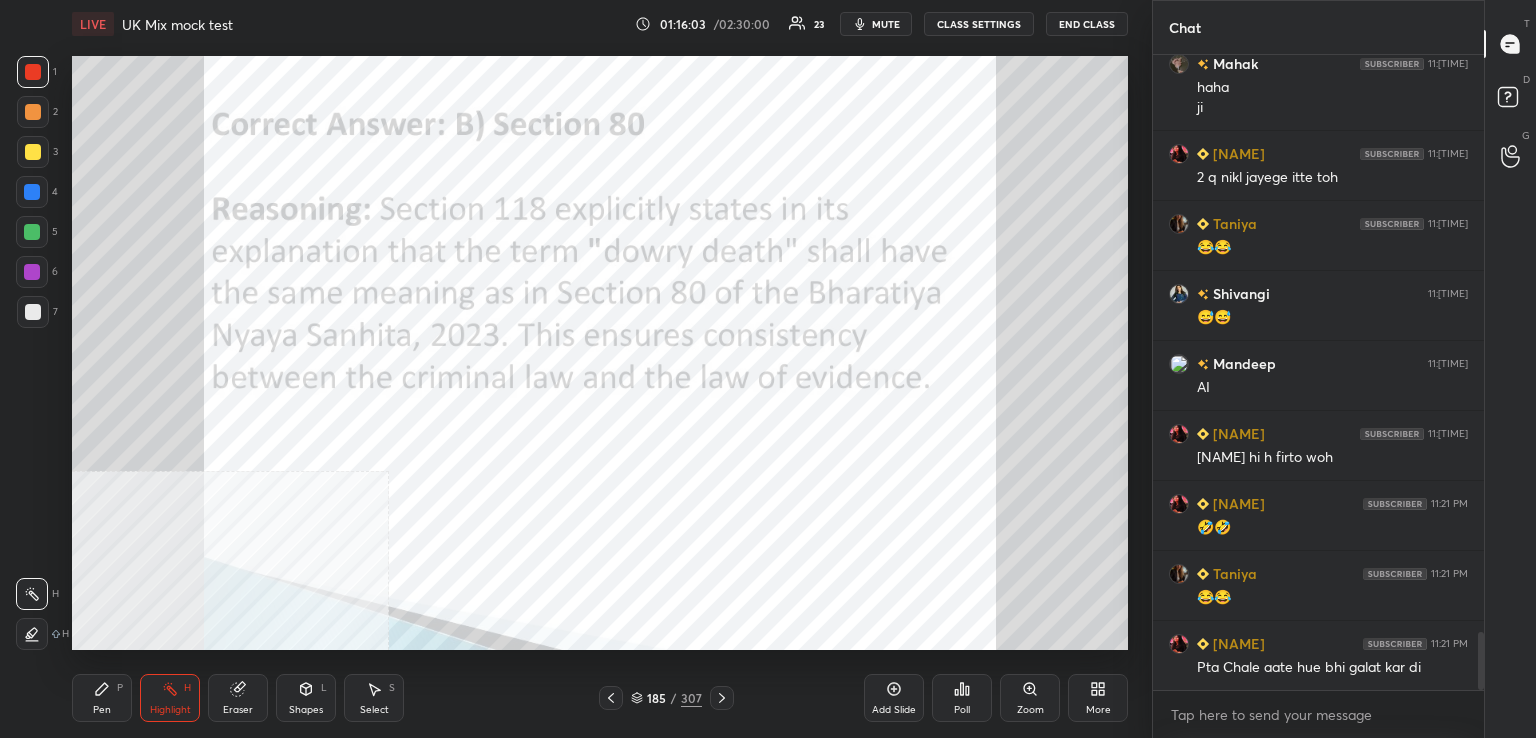 click 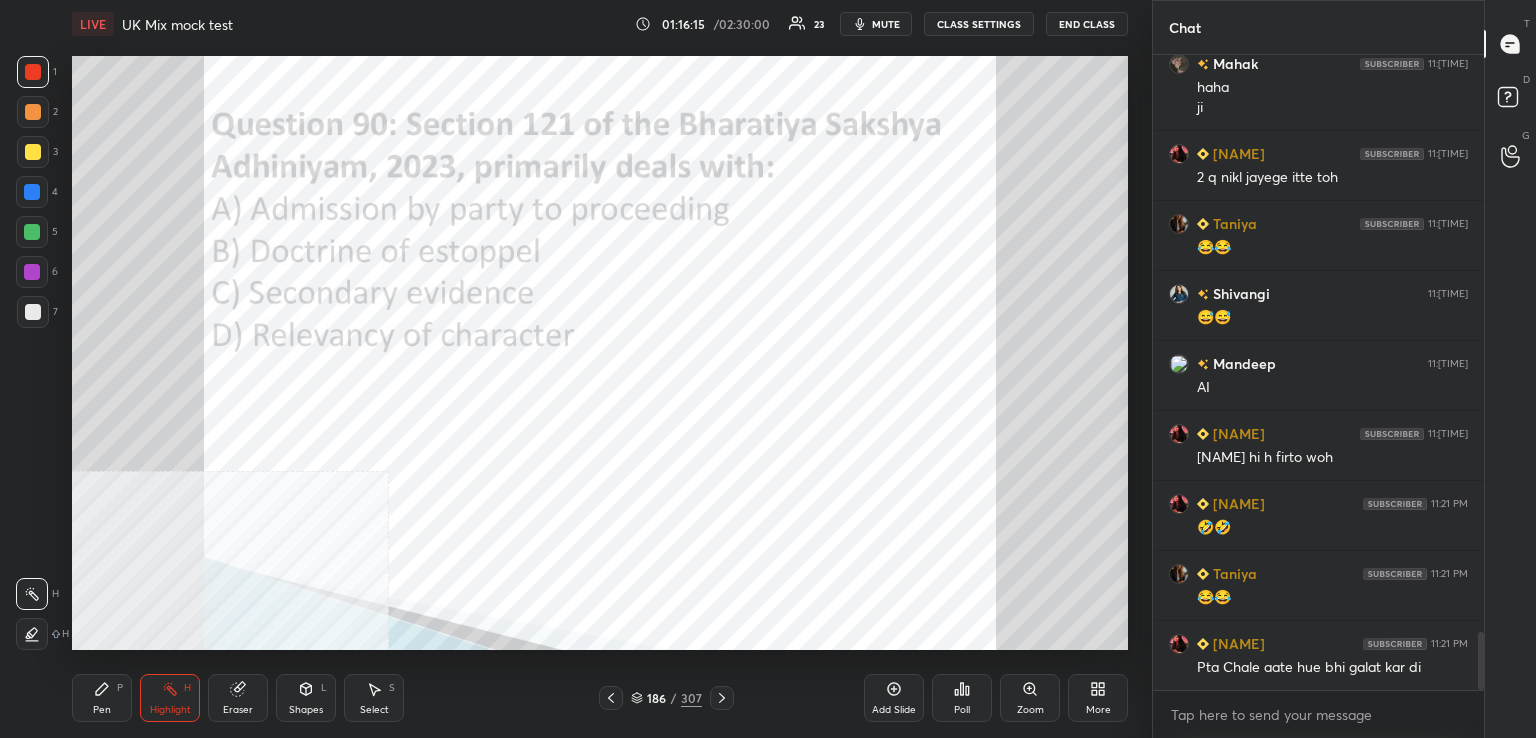 click on "Poll" at bounding box center [962, 710] 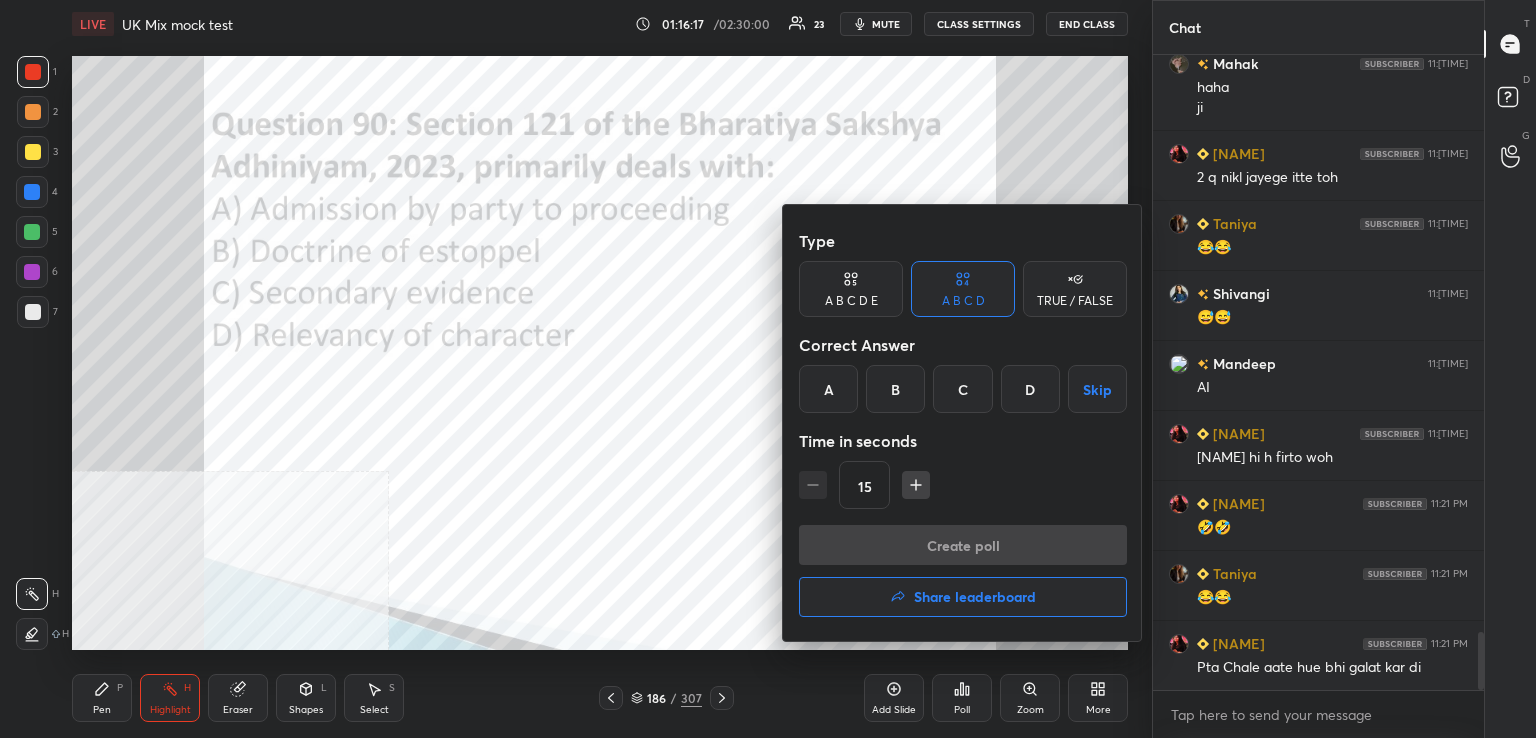 click on "B" at bounding box center (895, 389) 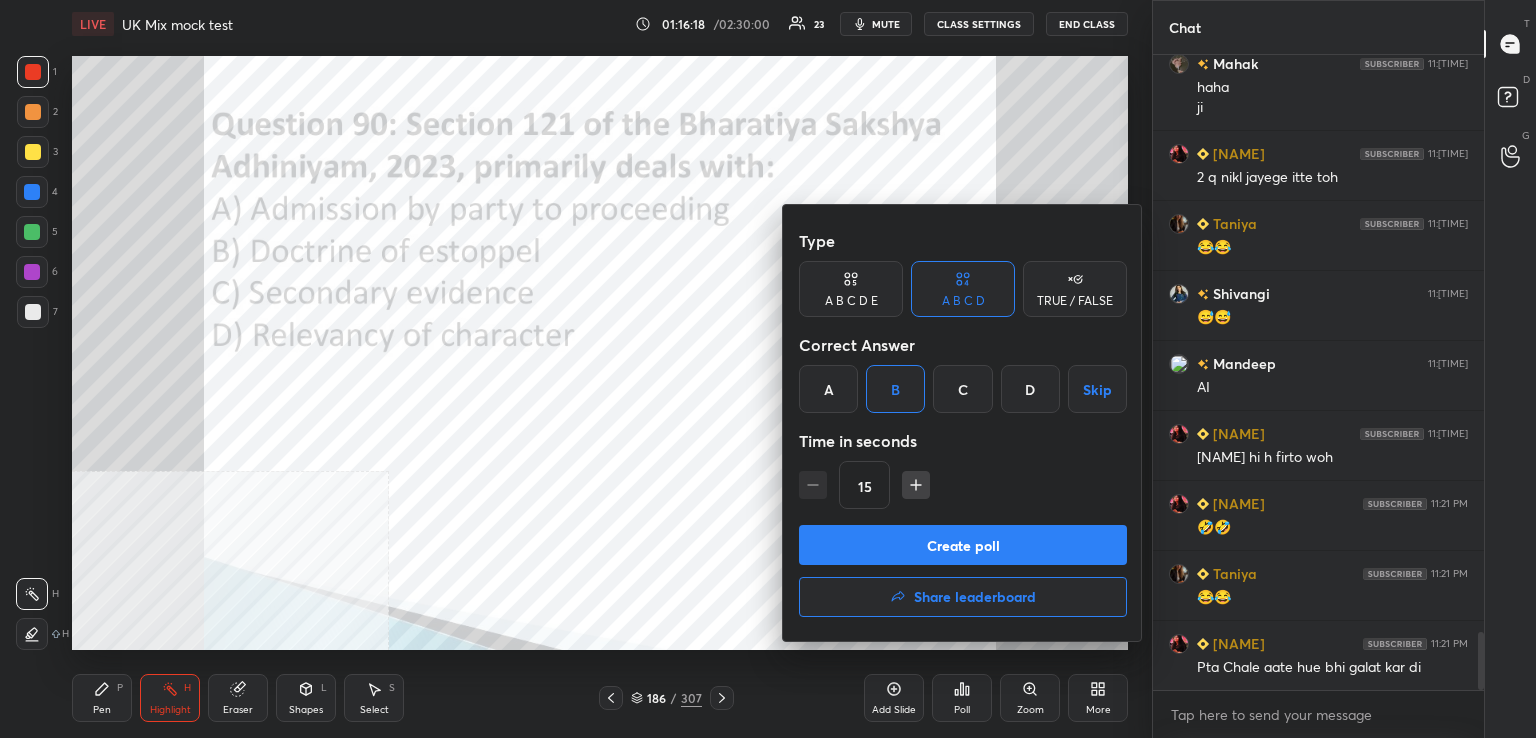 drag, startPoint x: 902, startPoint y: 546, endPoint x: 882, endPoint y: 545, distance: 20.024984 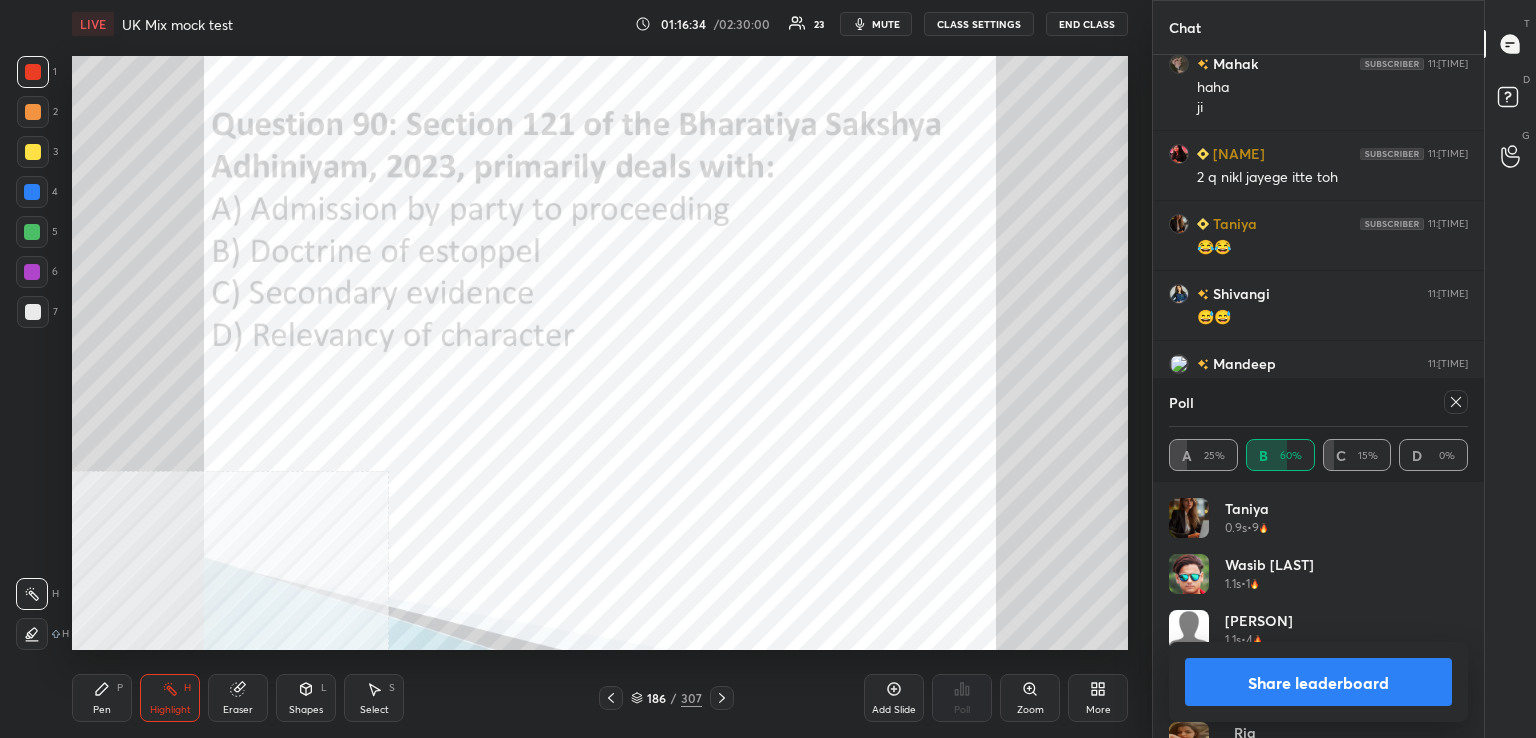 click 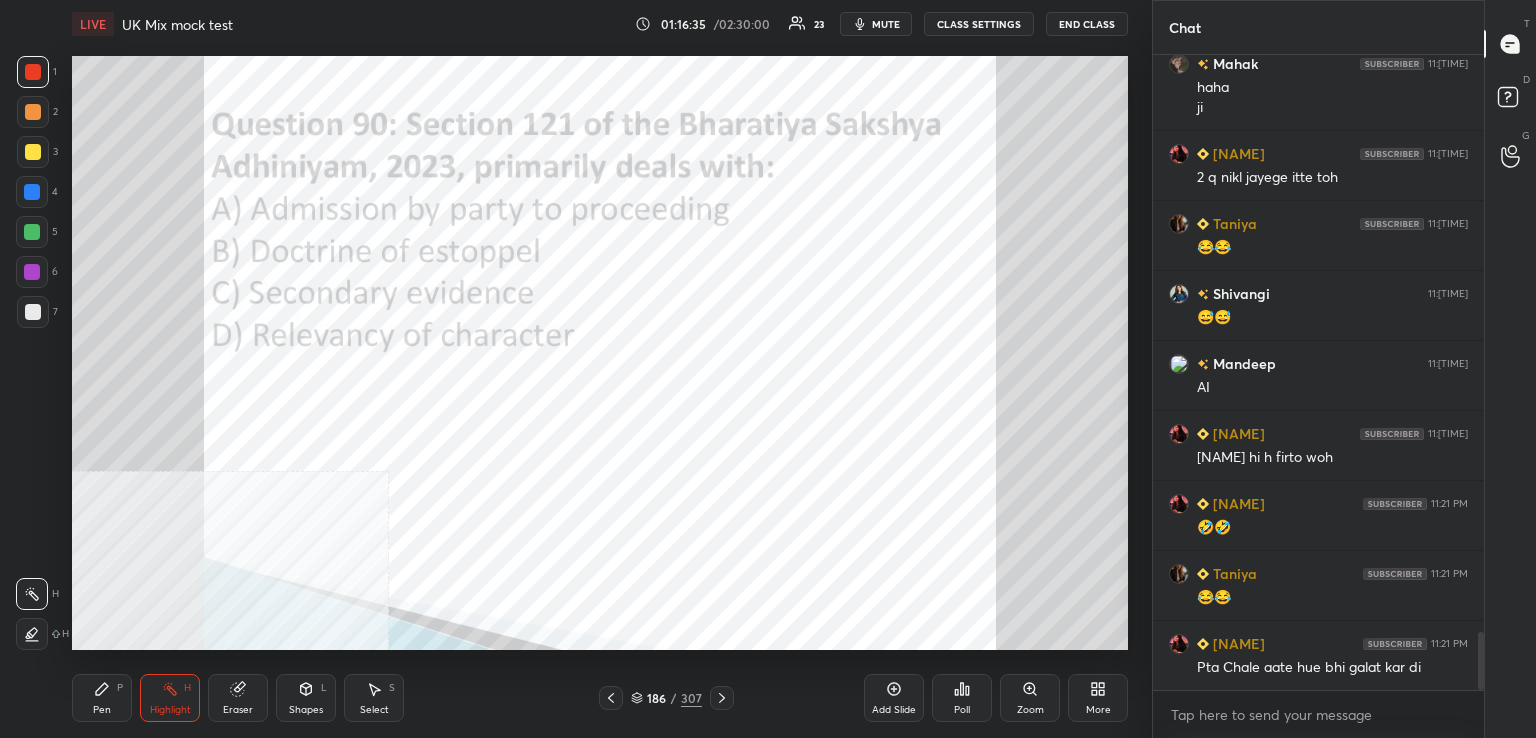 click on "186 / 307" at bounding box center [666, 698] 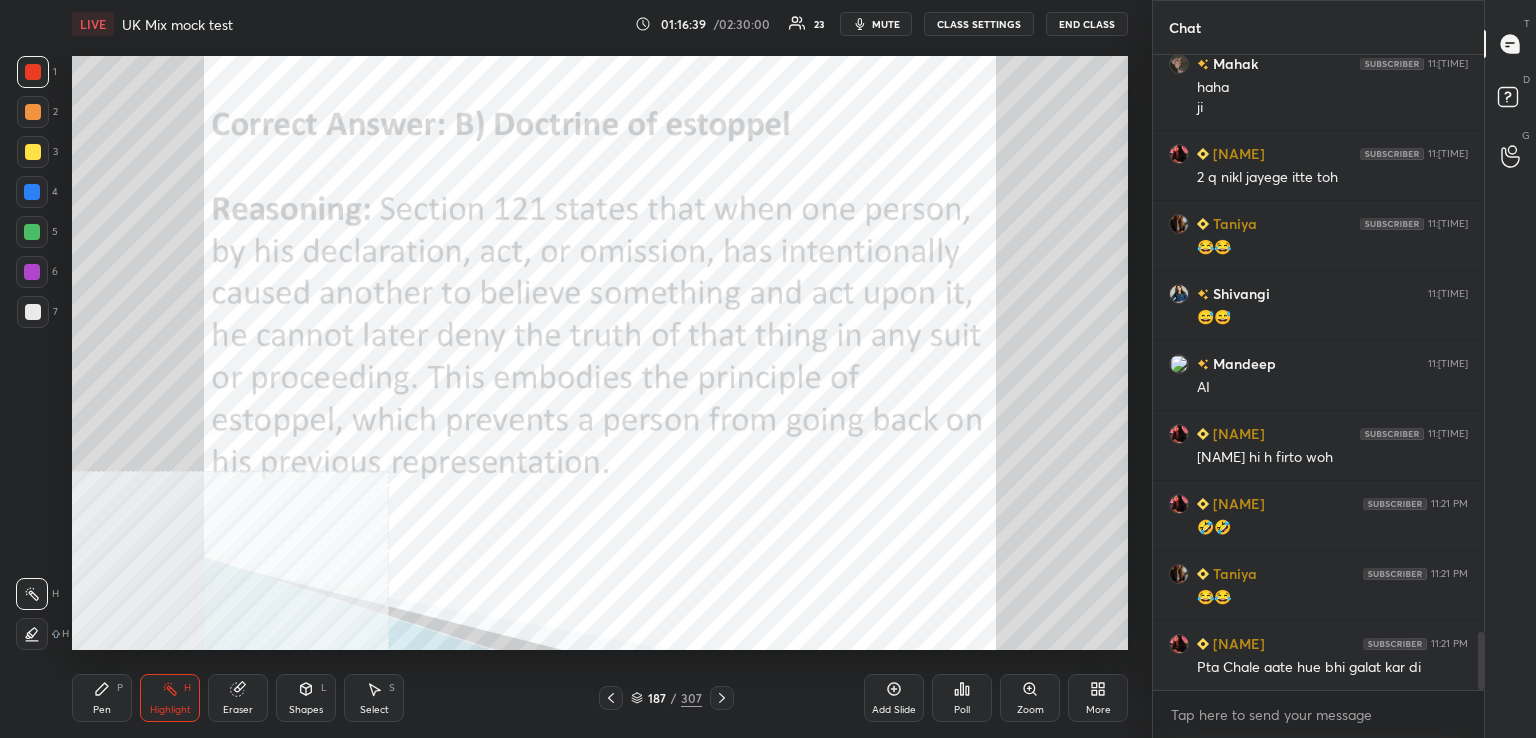 click 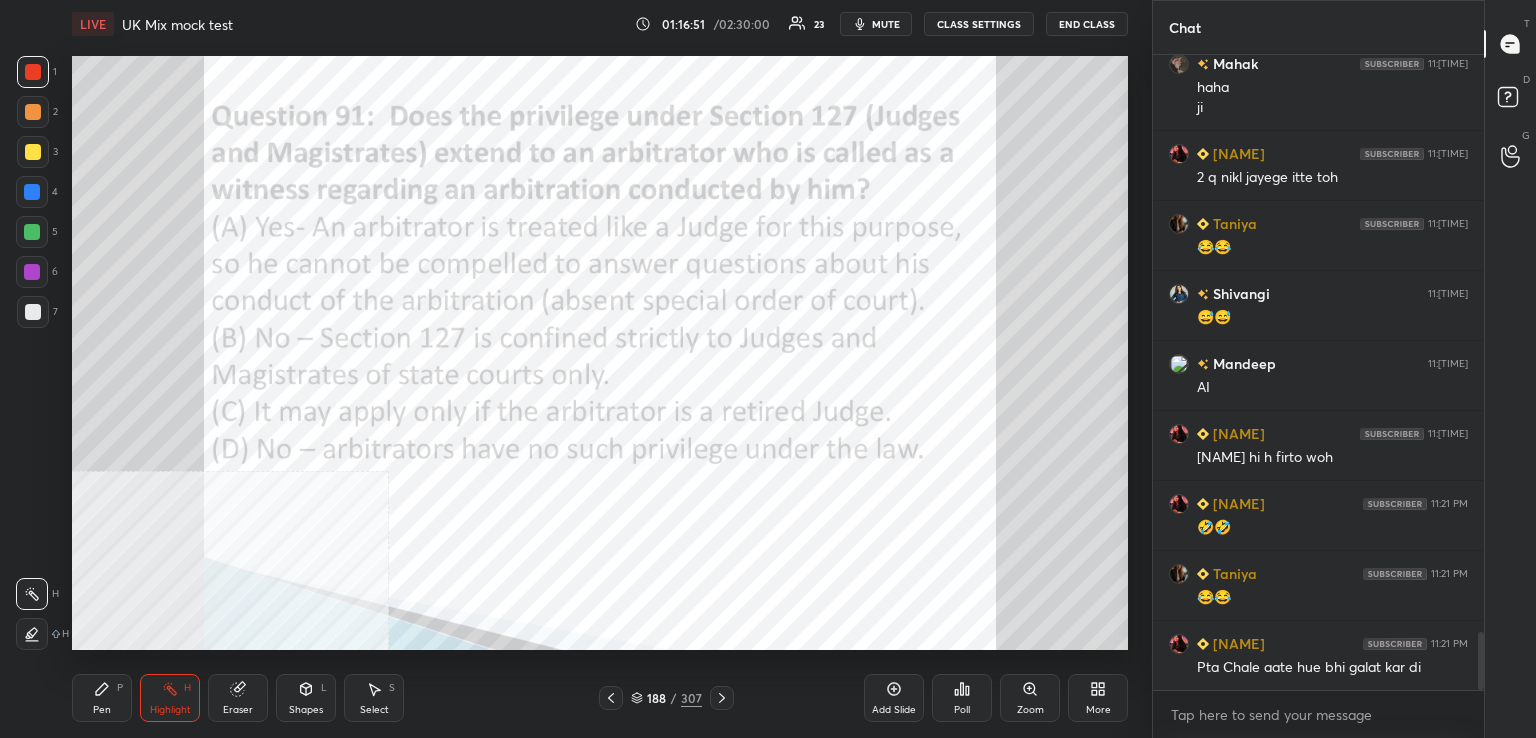 click 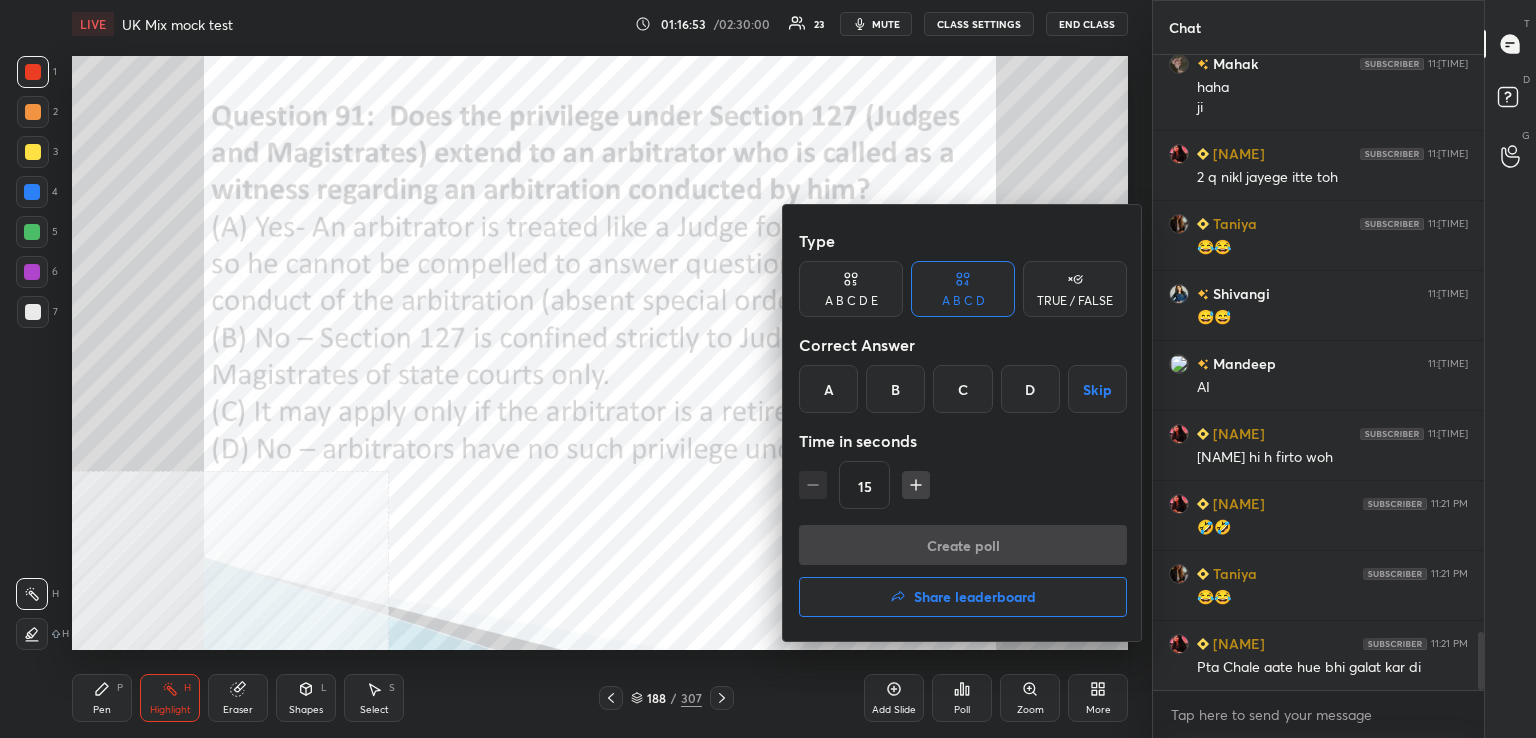 drag, startPoint x: 822, startPoint y: 385, endPoint x: 830, endPoint y: 404, distance: 20.615528 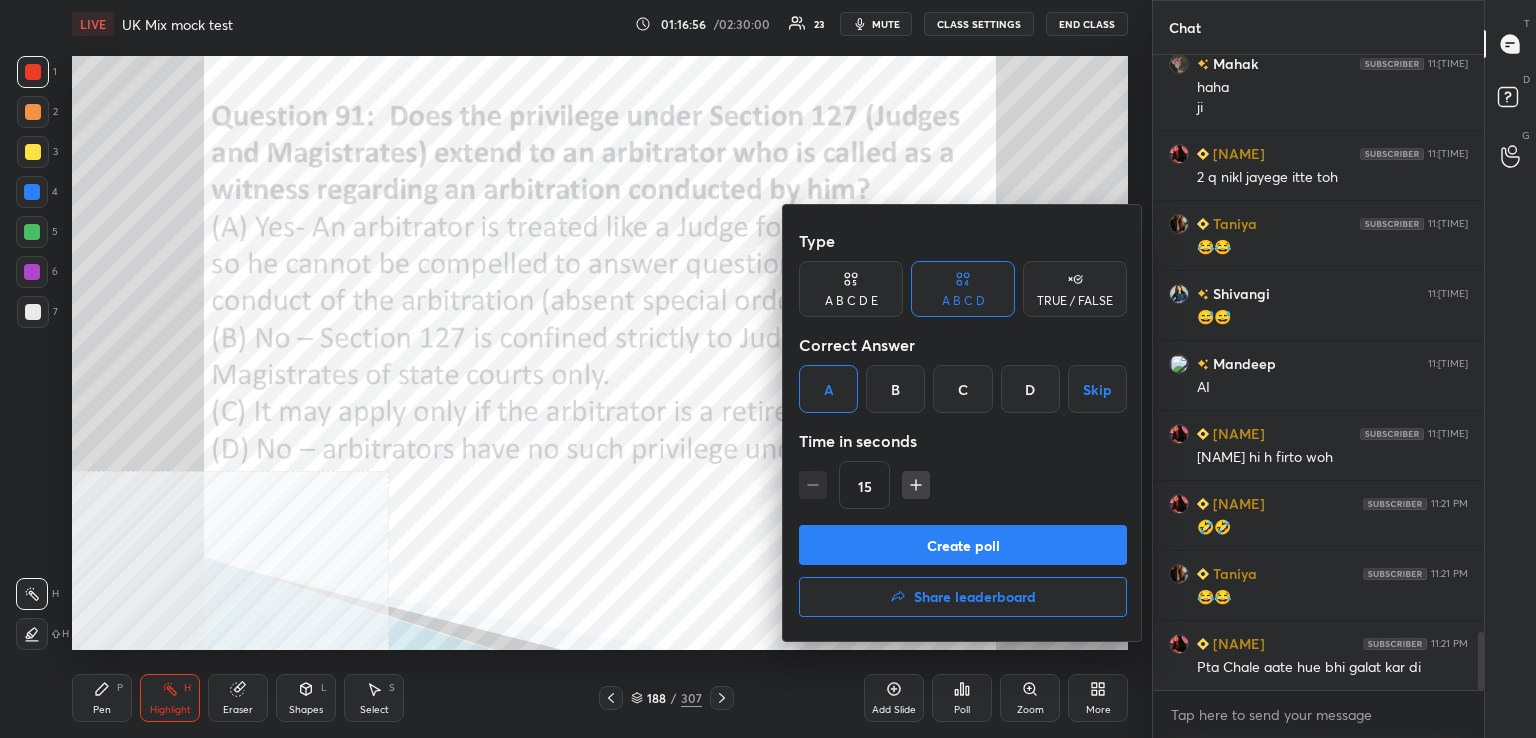 click on "Create poll Share leaderboard" at bounding box center (963, 575) 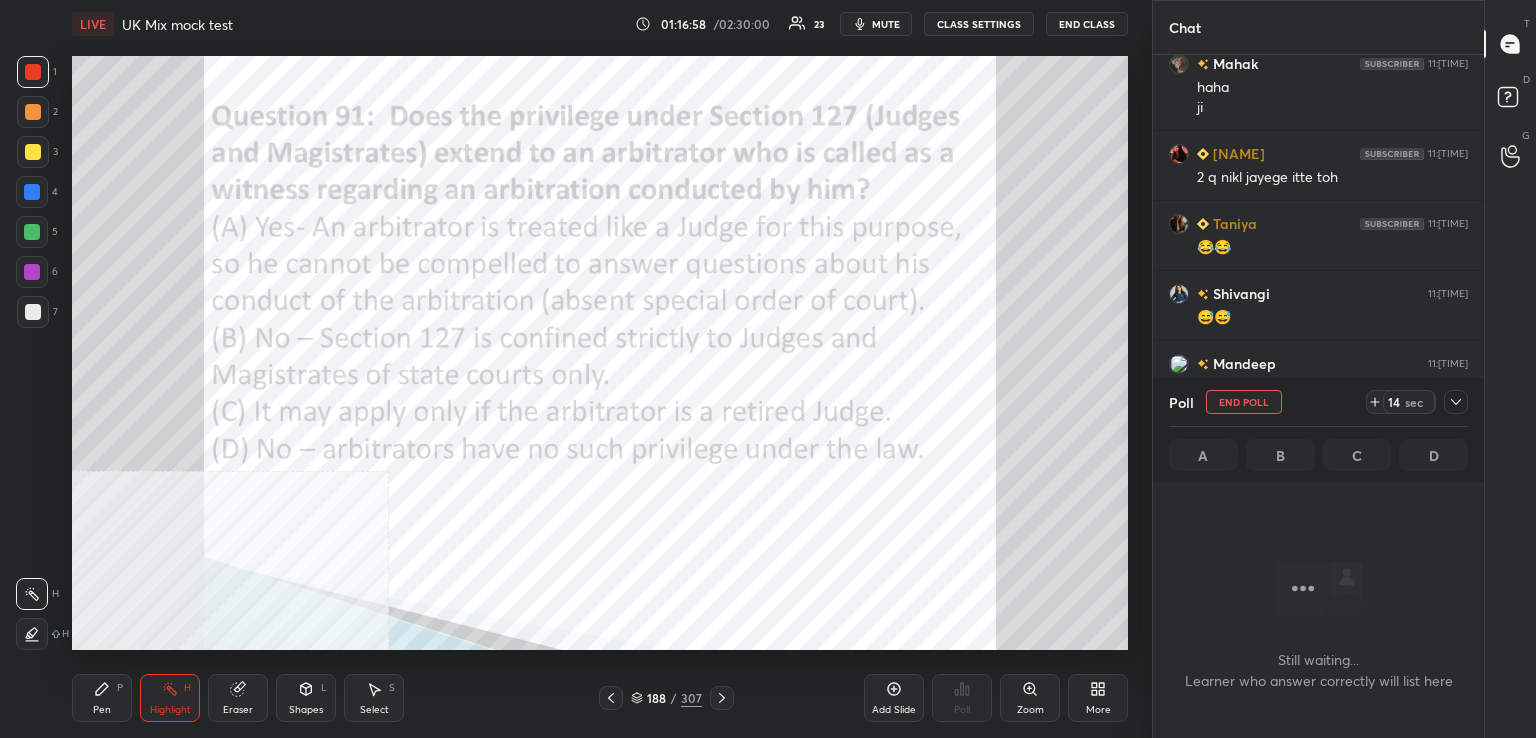 drag, startPoint x: 891, startPoint y: 32, endPoint x: 892, endPoint y: 15, distance: 17.029387 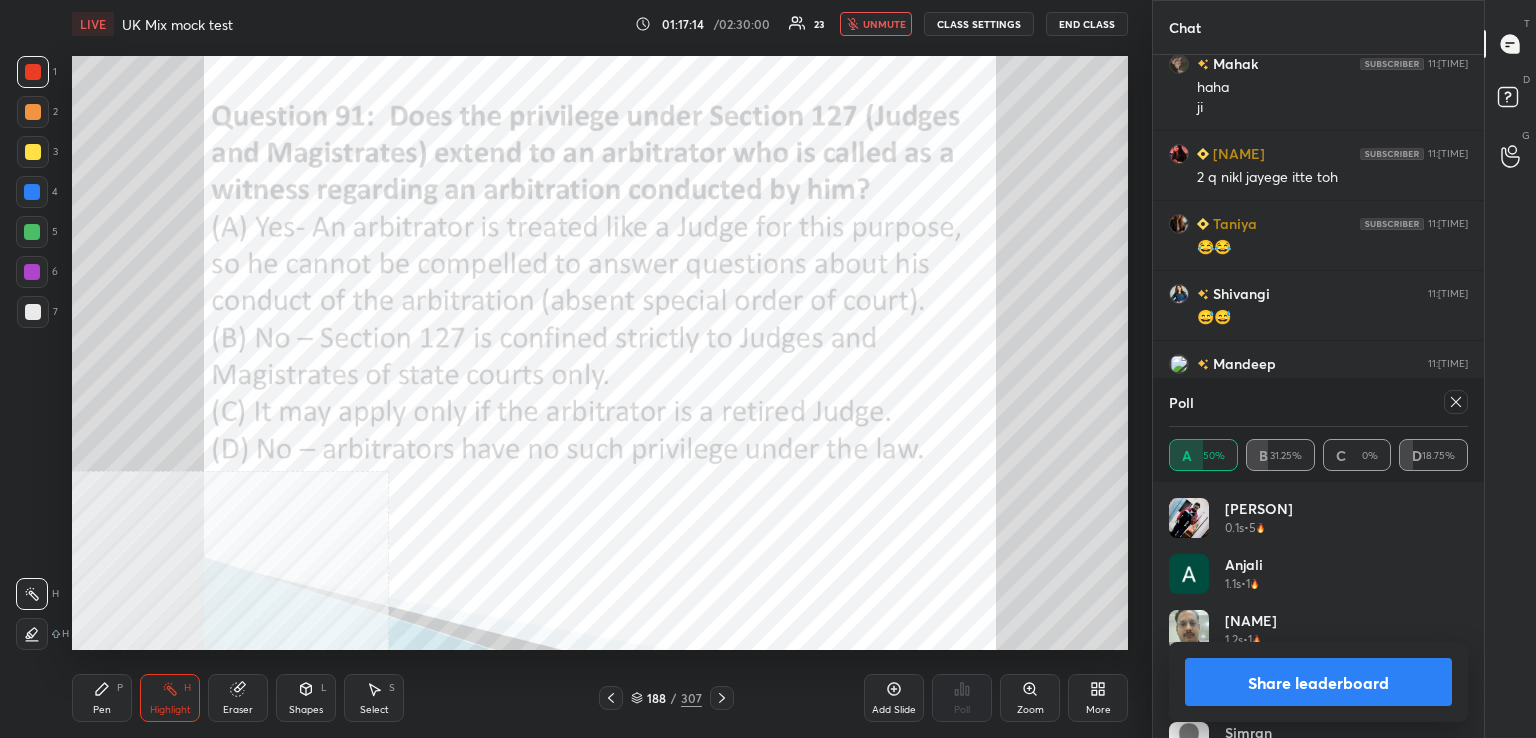 click on "unmute" at bounding box center [876, 24] 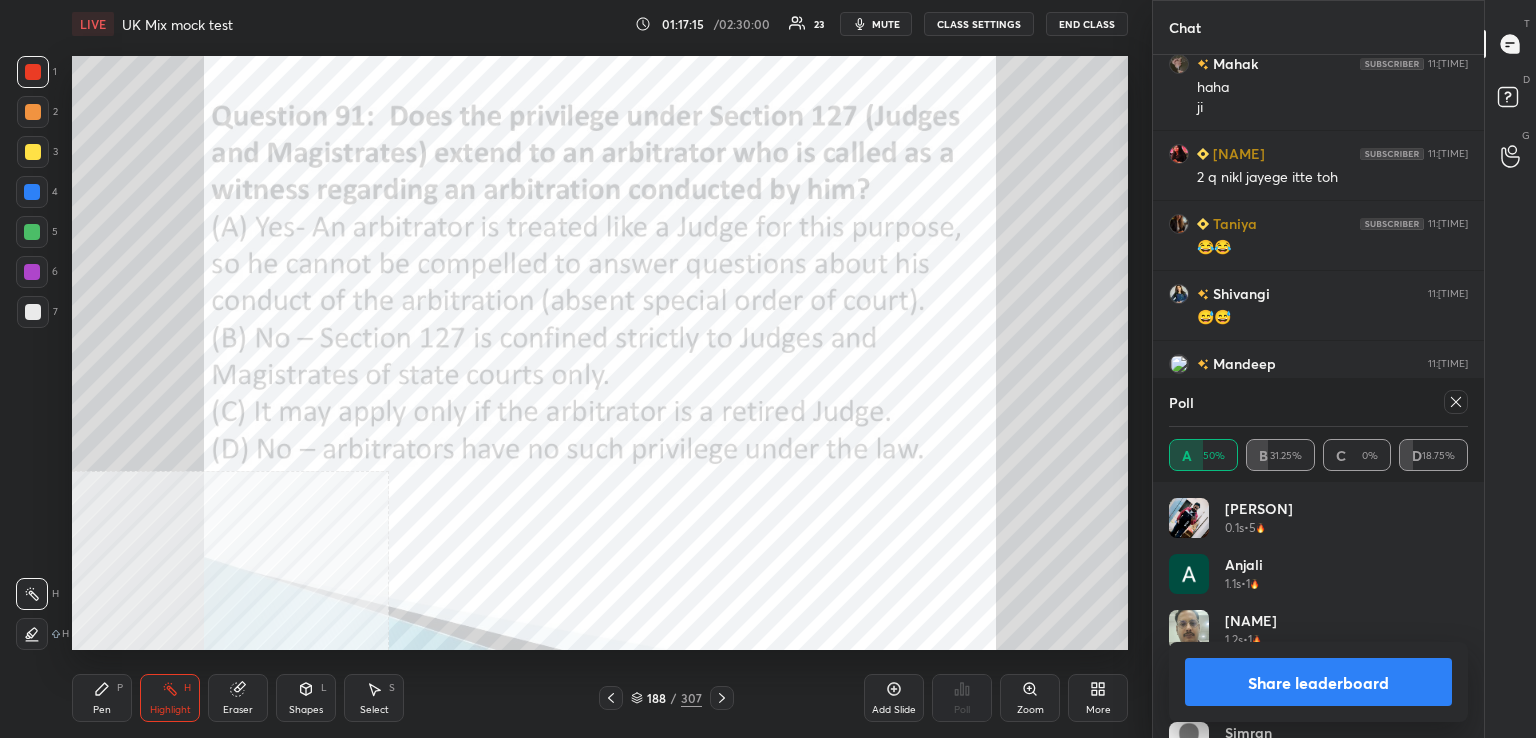 drag, startPoint x: 1464, startPoint y: 401, endPoint x: 1399, endPoint y: 398, distance: 65.06919 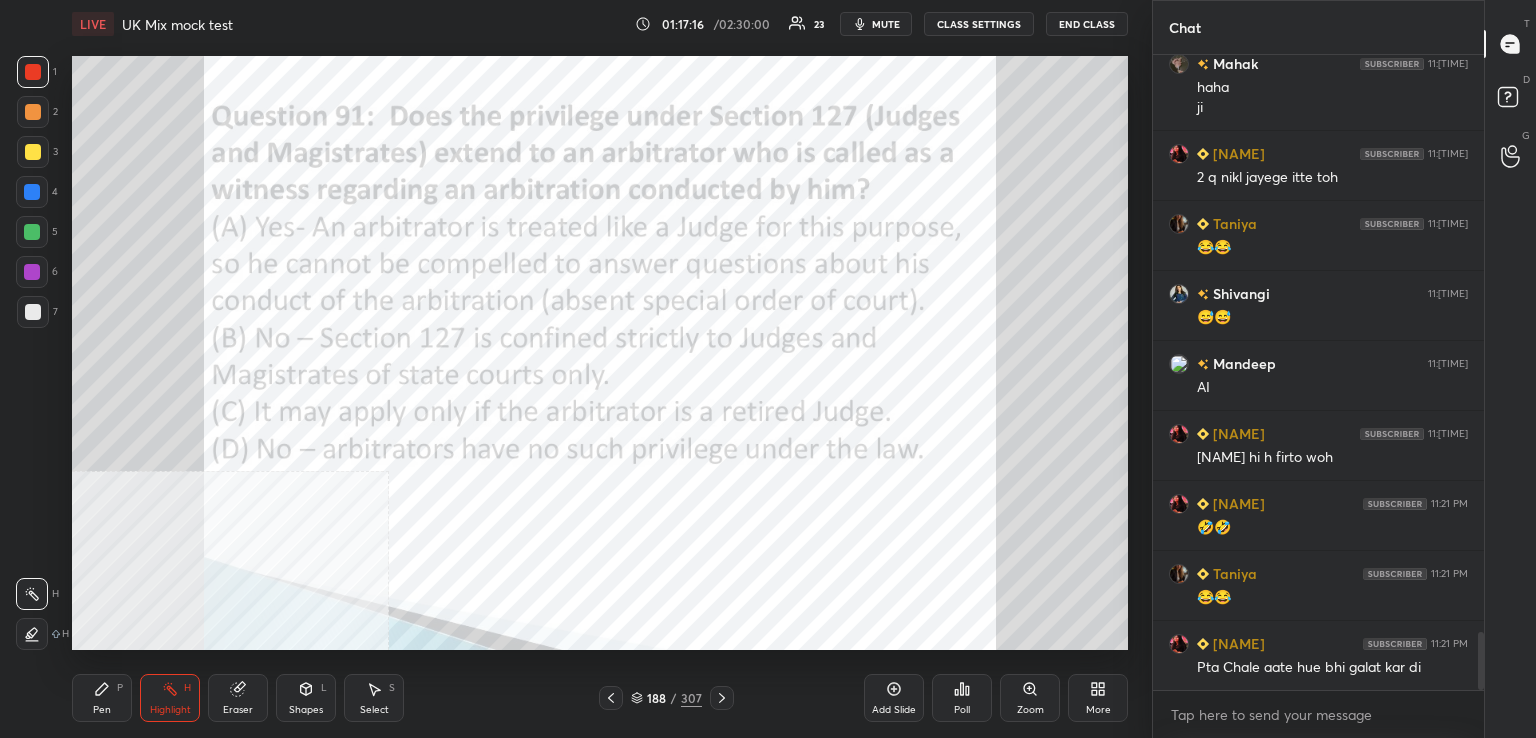 drag, startPoint x: 727, startPoint y: 701, endPoint x: 717, endPoint y: 664, distance: 38.327538 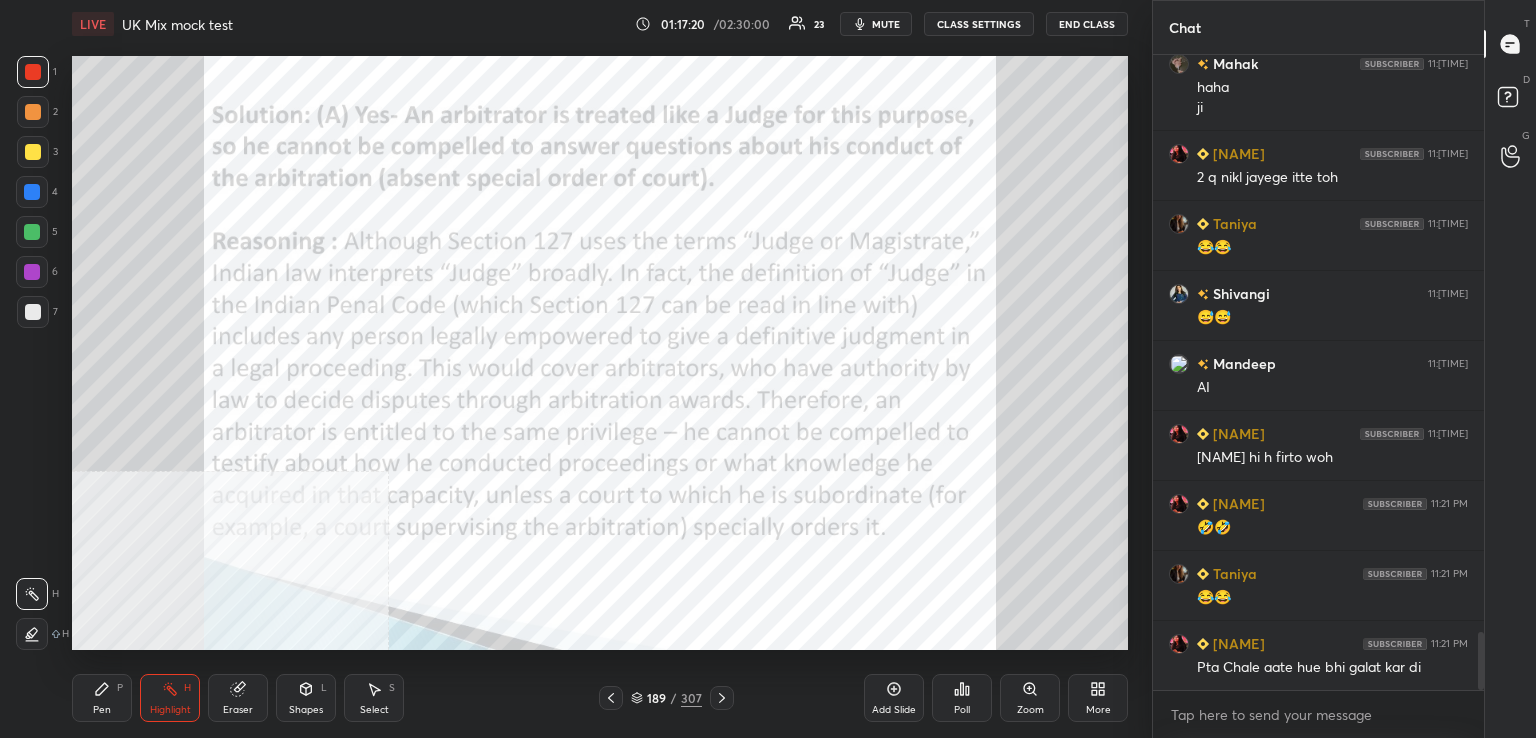 click 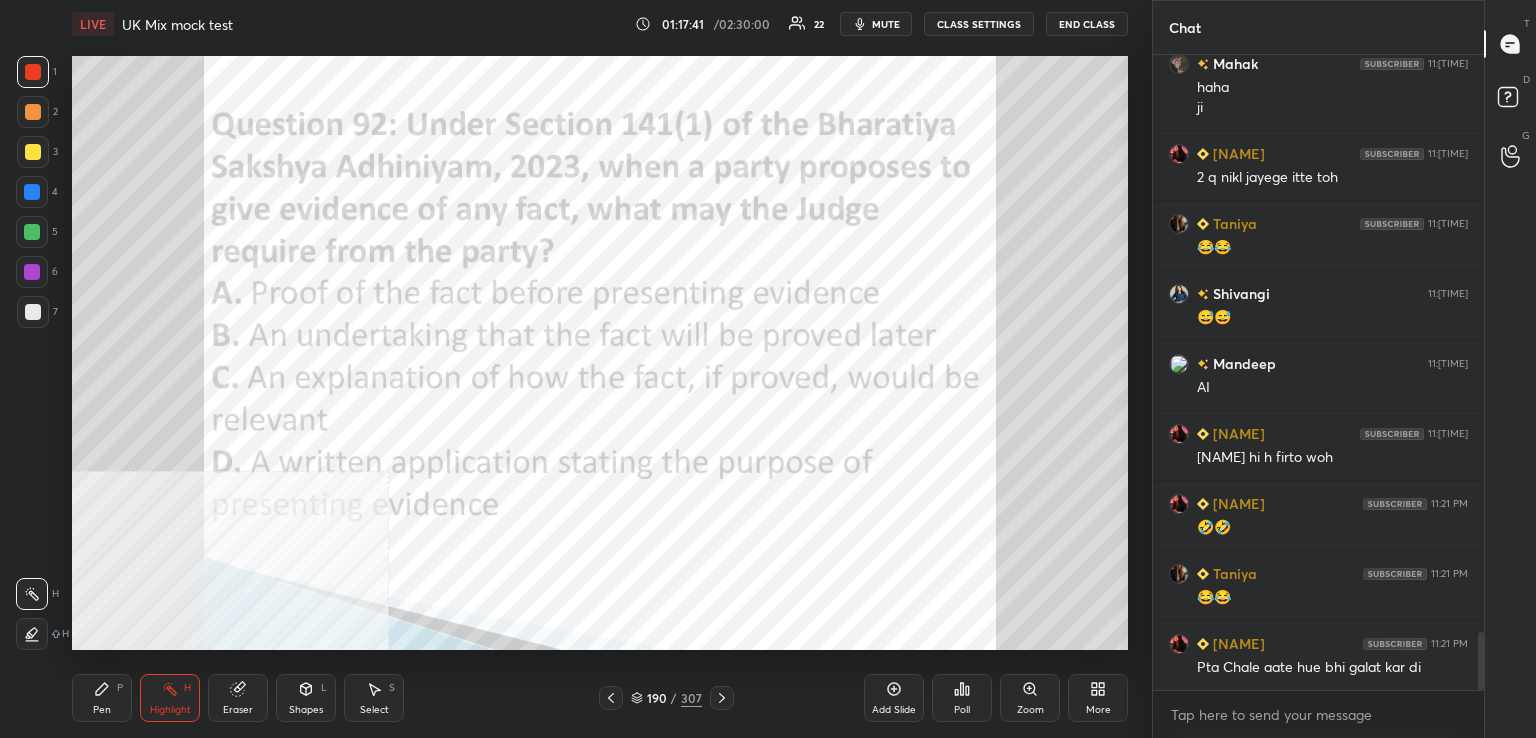 click on "Poll" at bounding box center [962, 698] 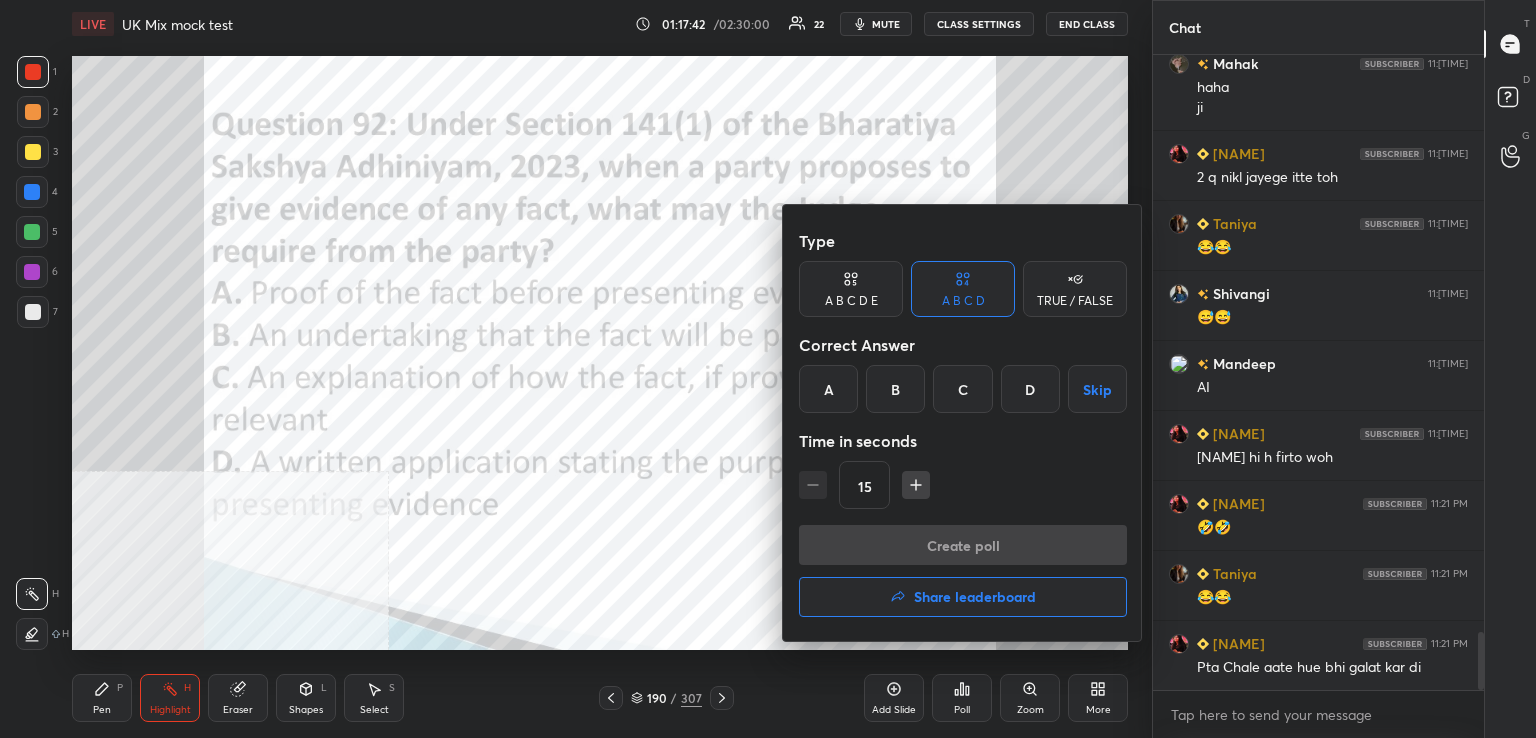 drag, startPoint x: 963, startPoint y: 377, endPoint x: 968, endPoint y: 388, distance: 12.083046 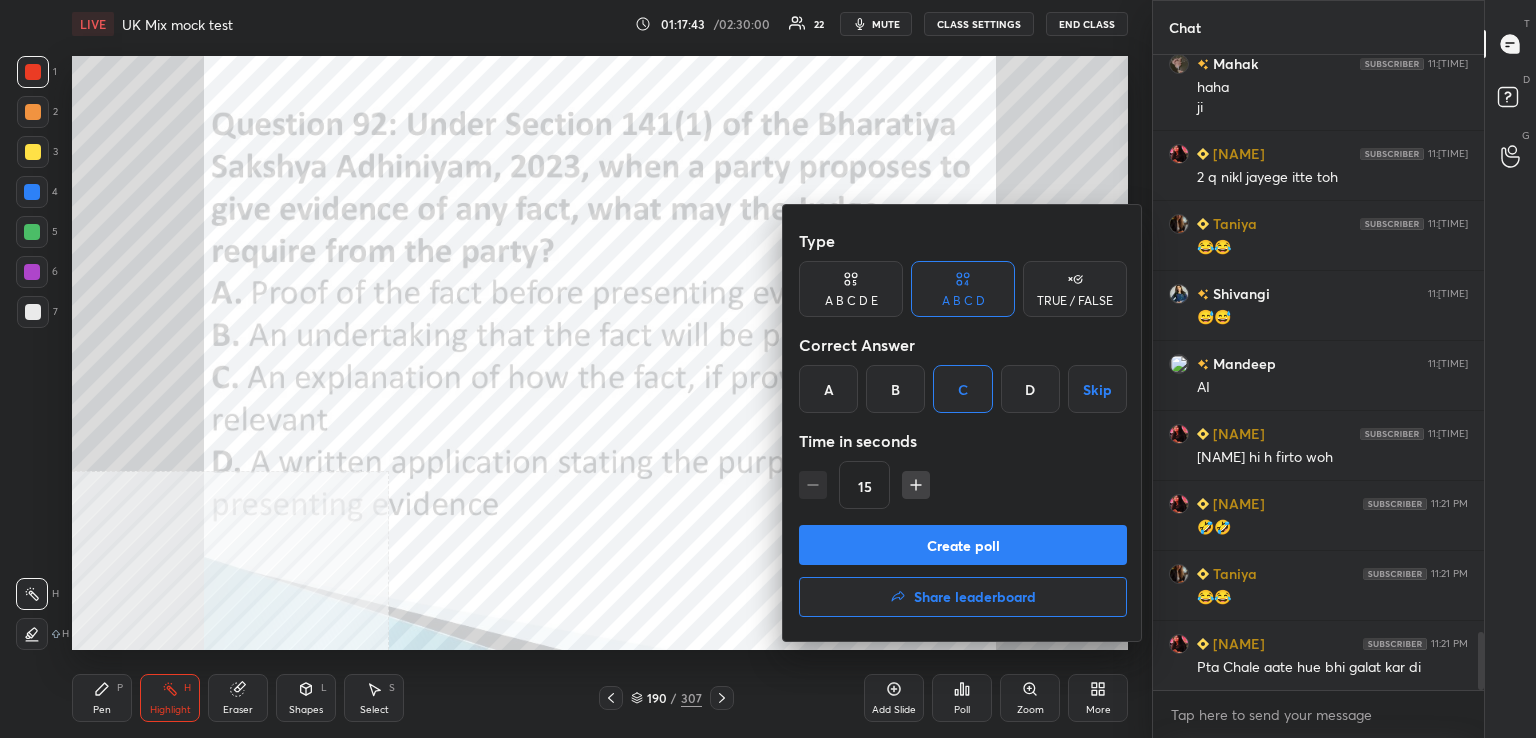 scroll, scrollTop: 6410, scrollLeft: 0, axis: vertical 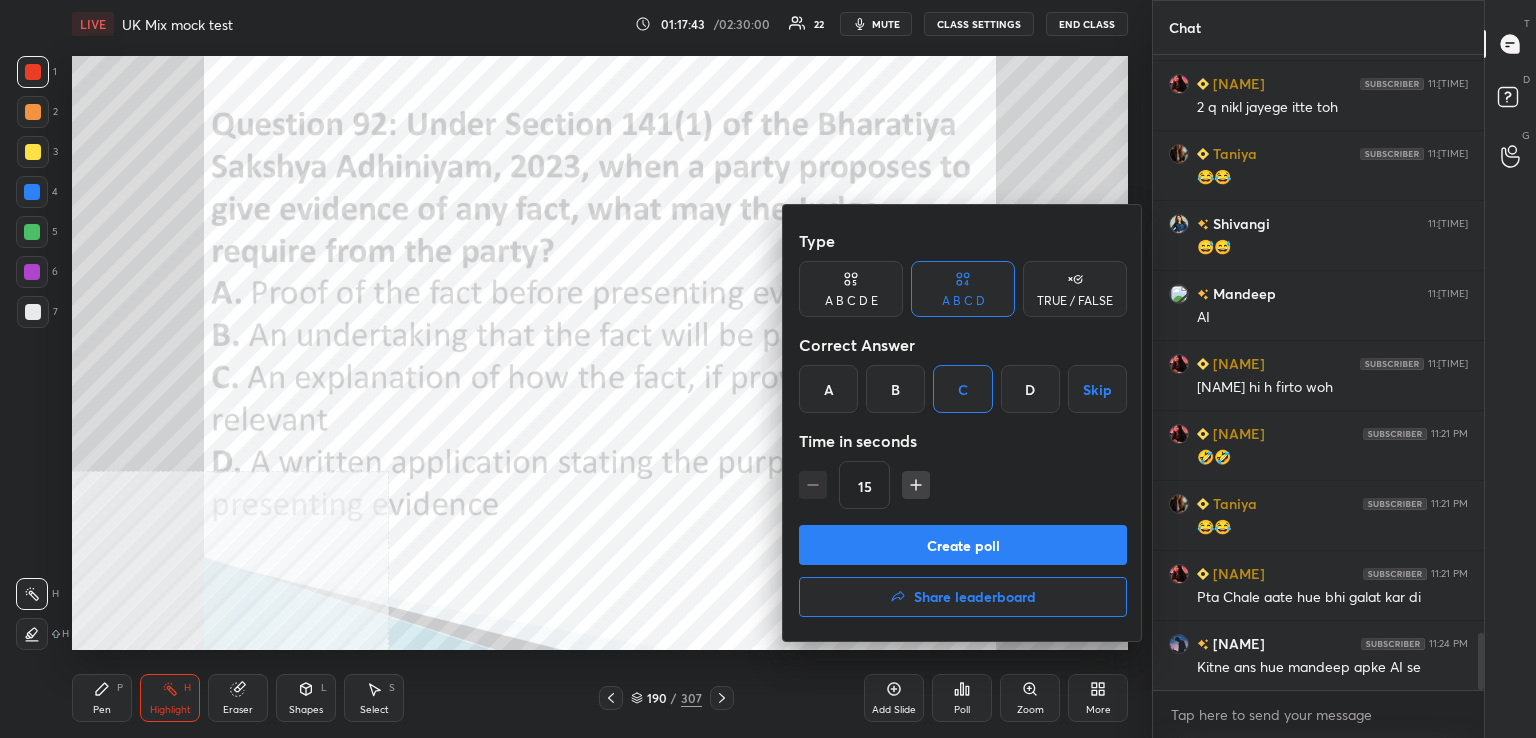 drag, startPoint x: 965, startPoint y: 540, endPoint x: 933, endPoint y: 544, distance: 32.24903 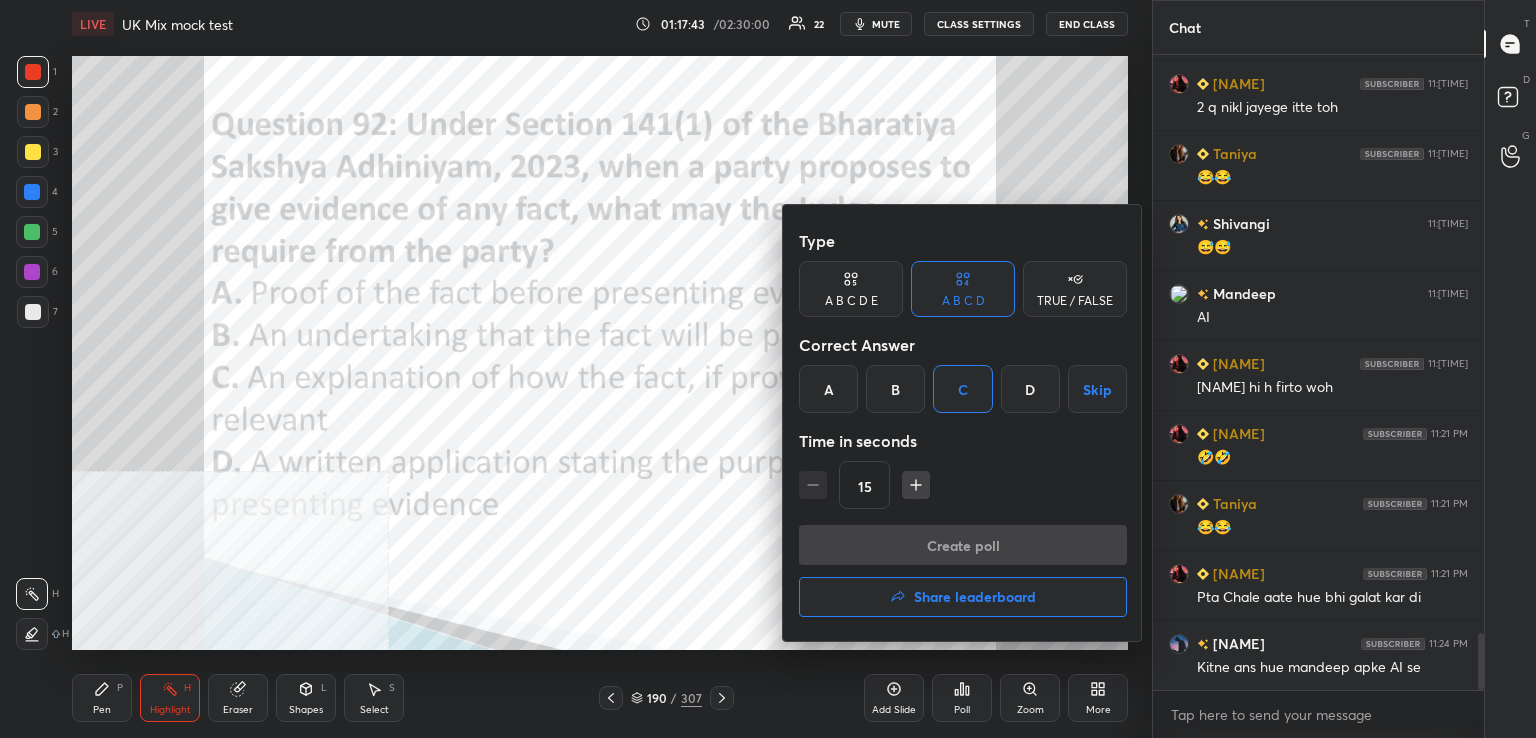 scroll, scrollTop: 588, scrollLeft: 325, axis: both 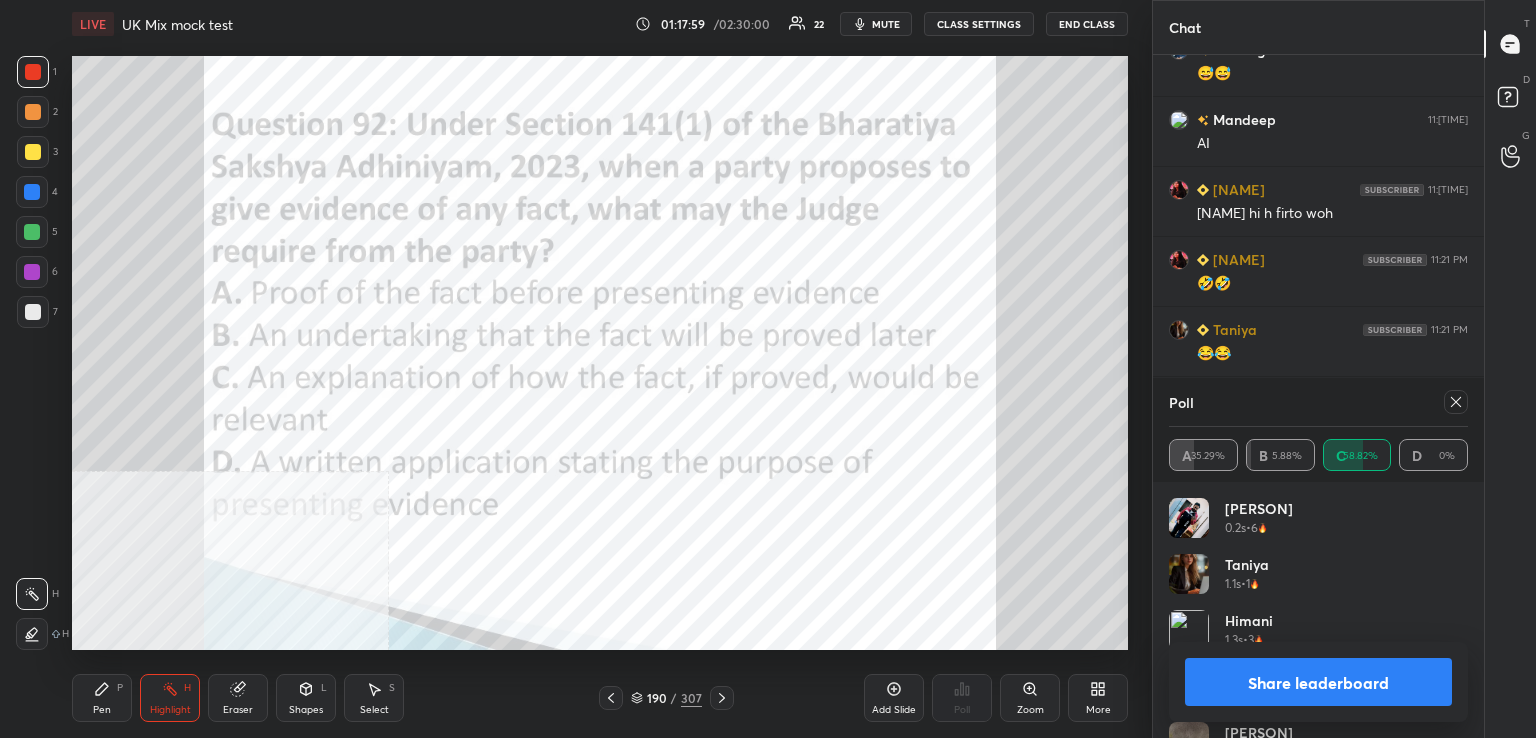 click at bounding box center [1456, 402] 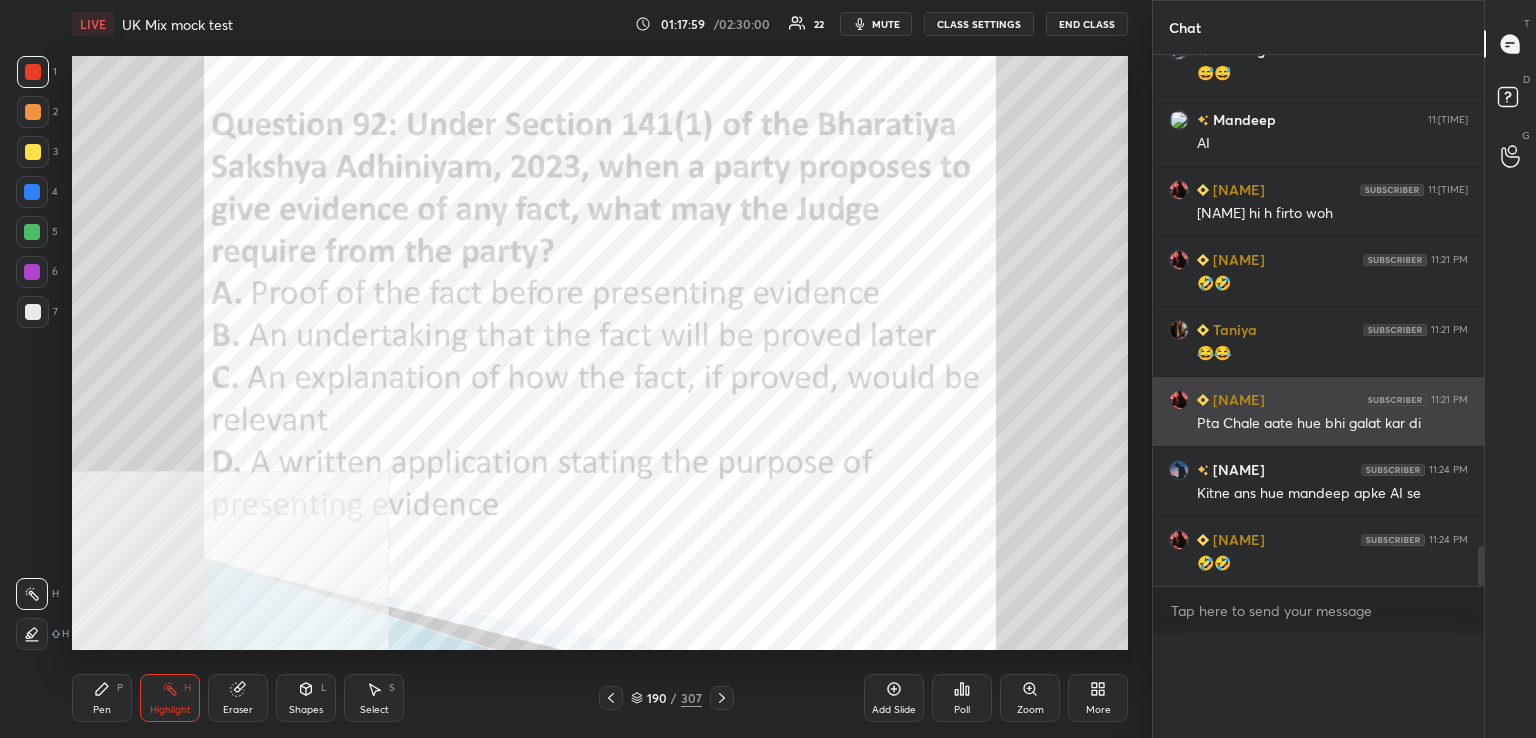 scroll, scrollTop: 88, scrollLeft: 293, axis: both 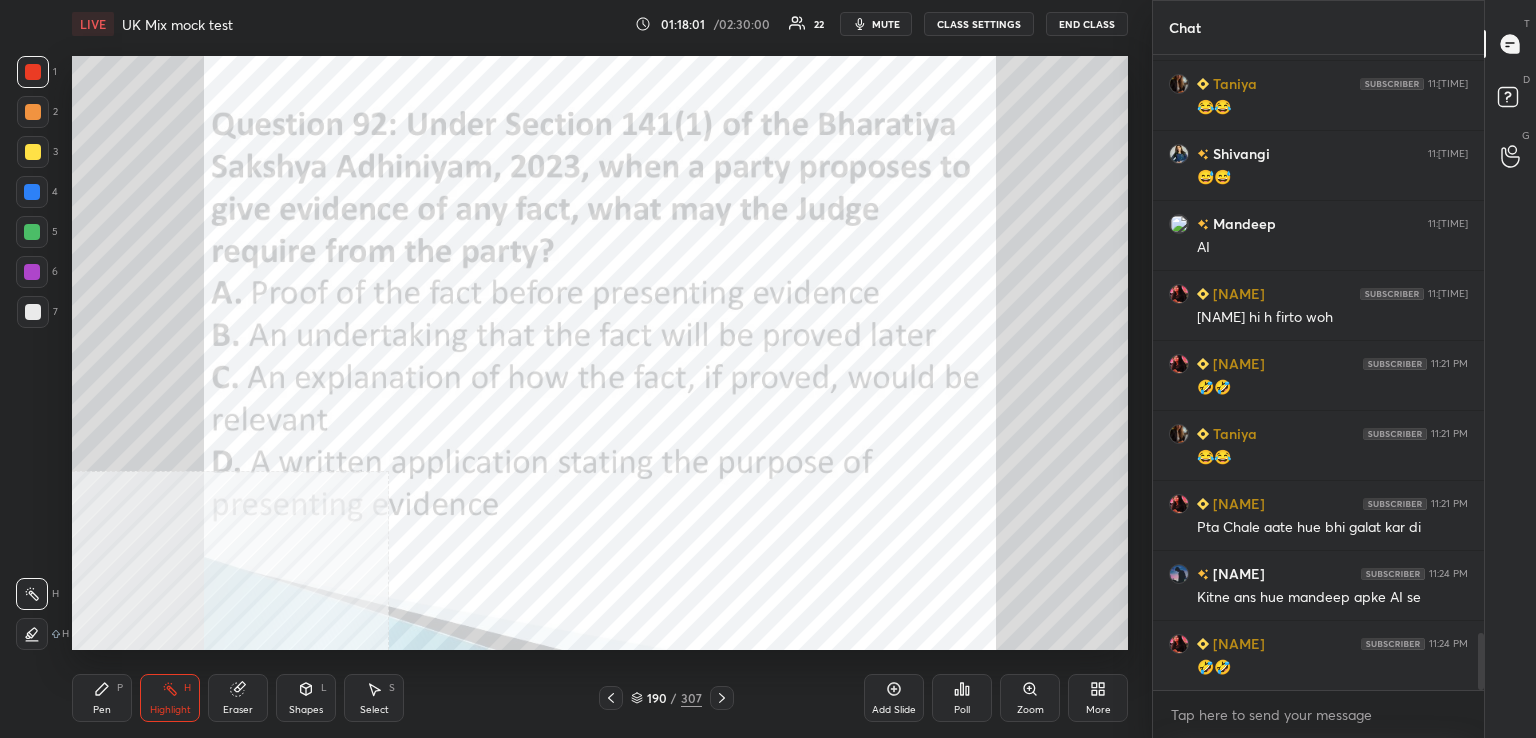 click 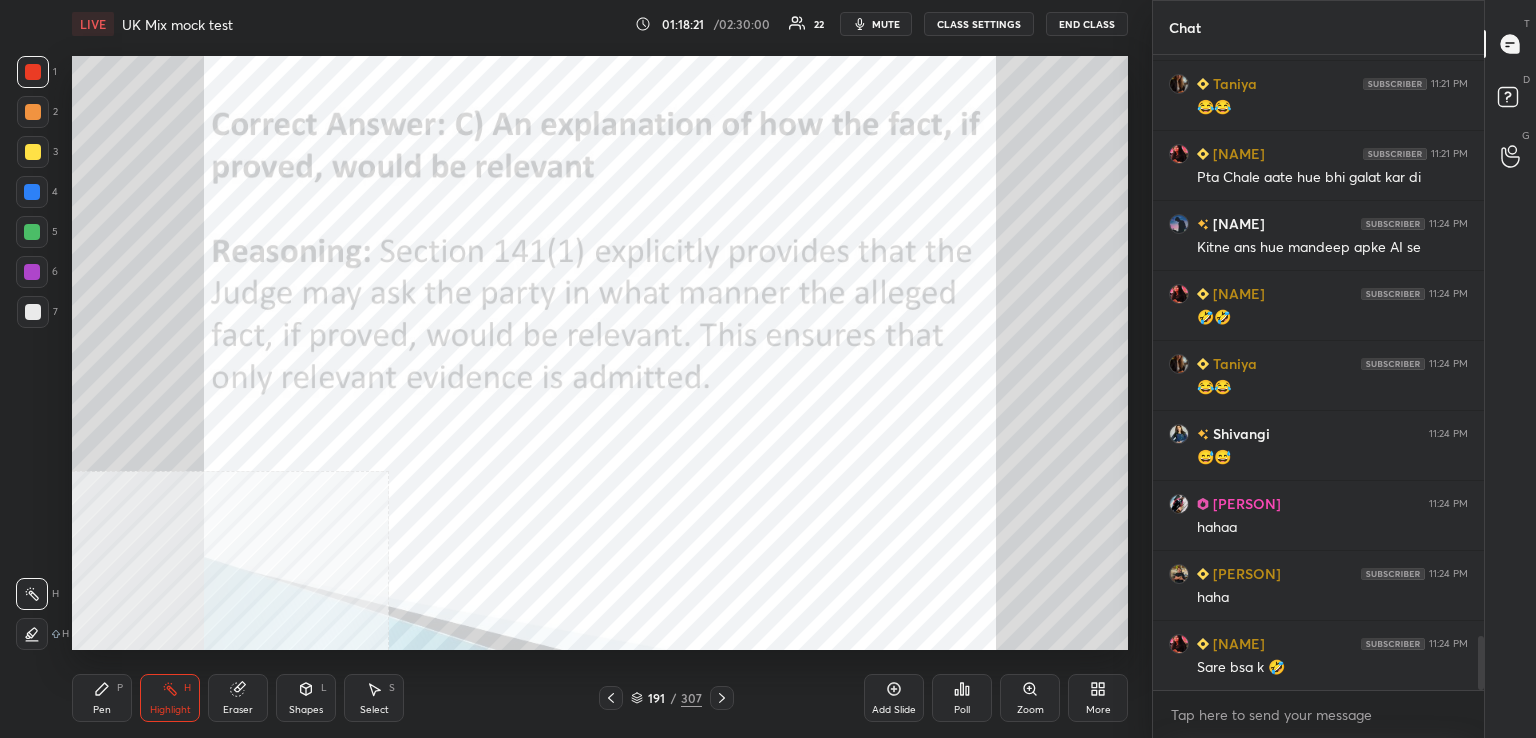 click 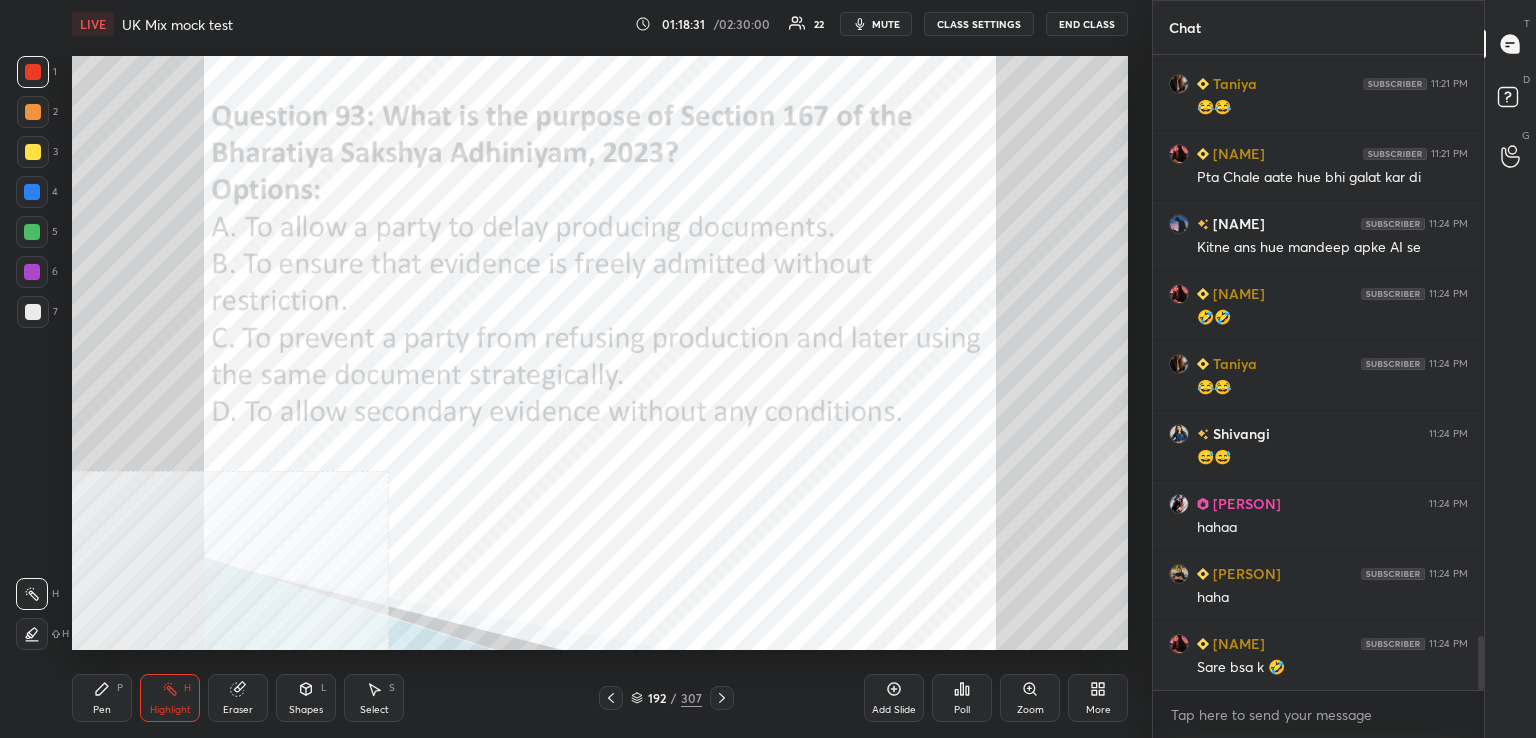 click on "Poll" at bounding box center [962, 698] 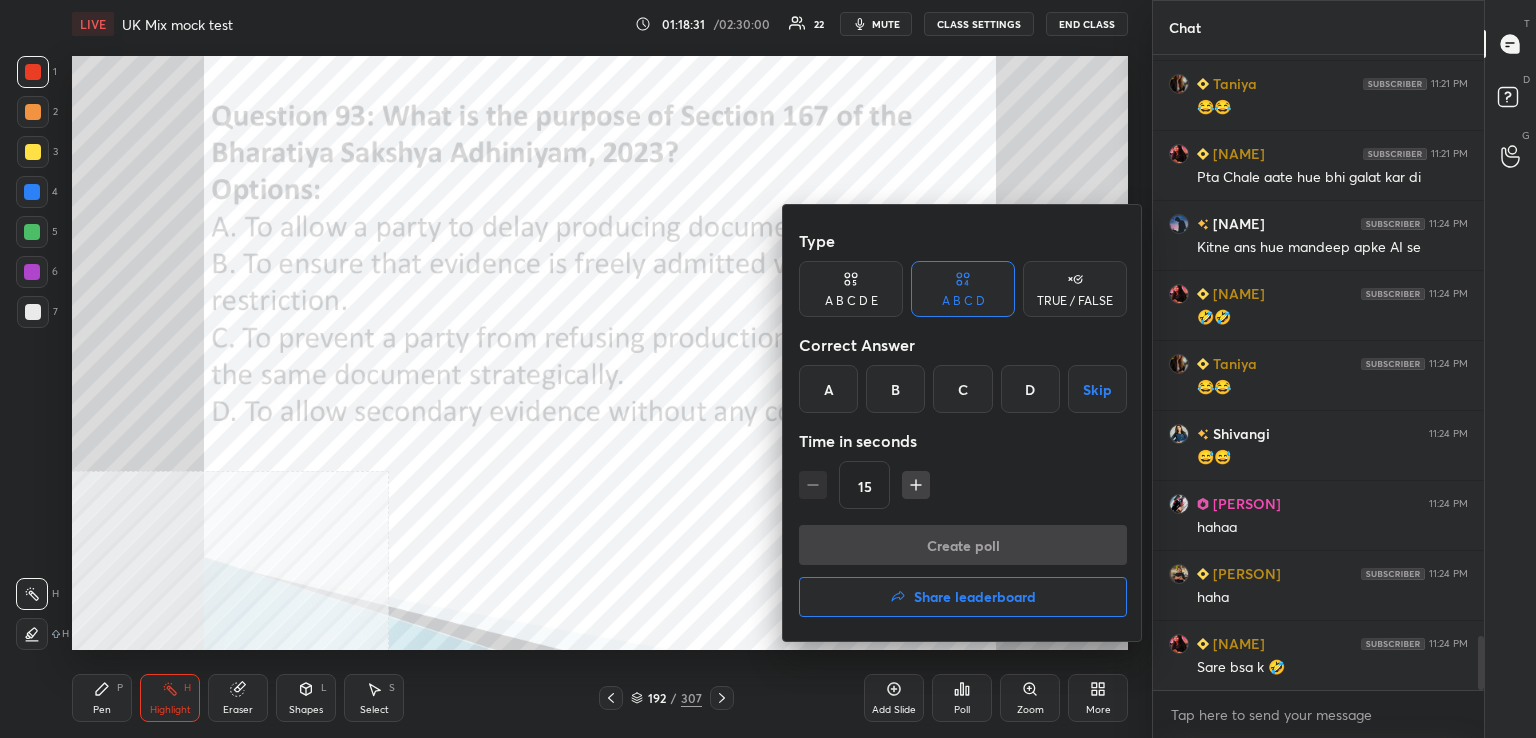 drag, startPoint x: 964, startPoint y: 385, endPoint x: 959, endPoint y: 400, distance: 15.811388 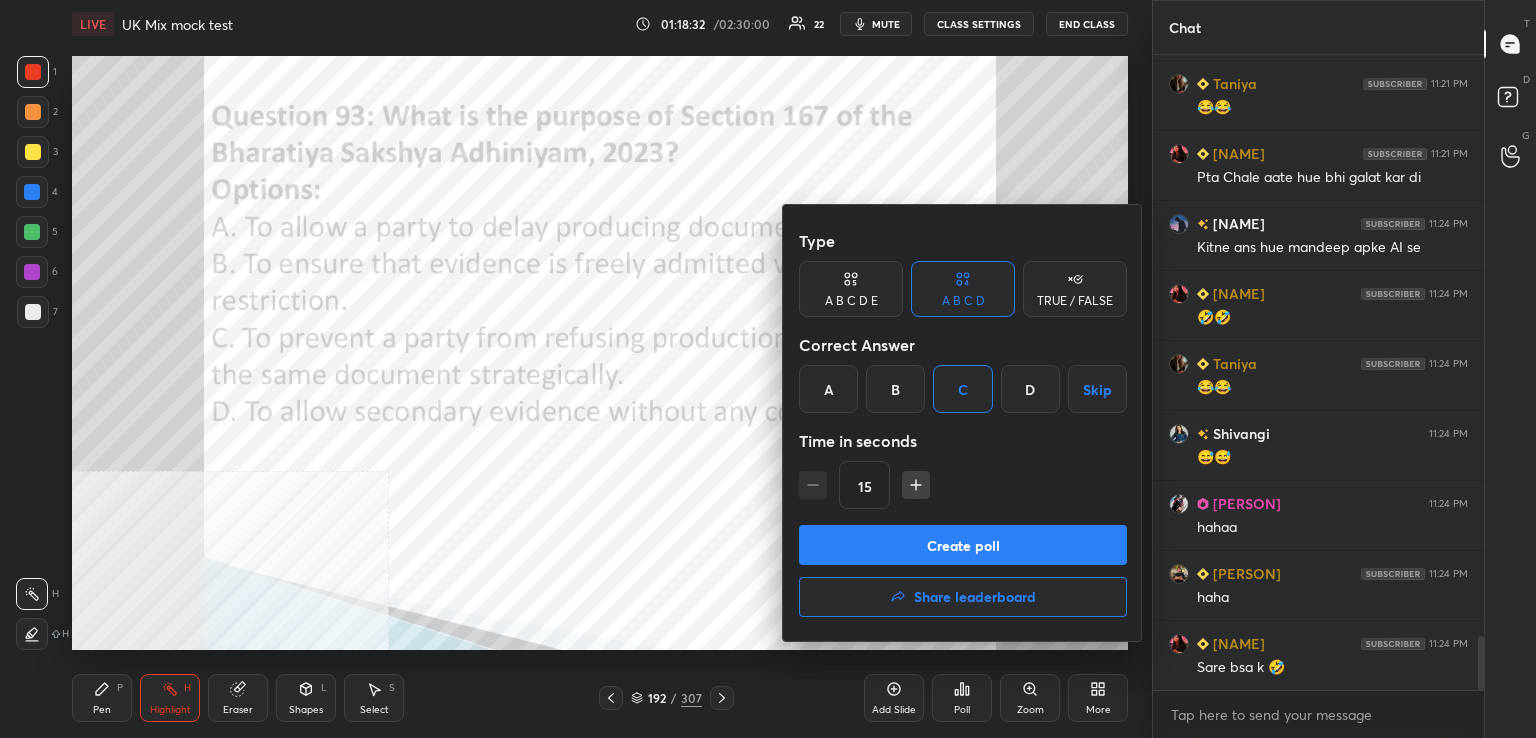 drag, startPoint x: 938, startPoint y: 550, endPoint x: 931, endPoint y: 541, distance: 11.401754 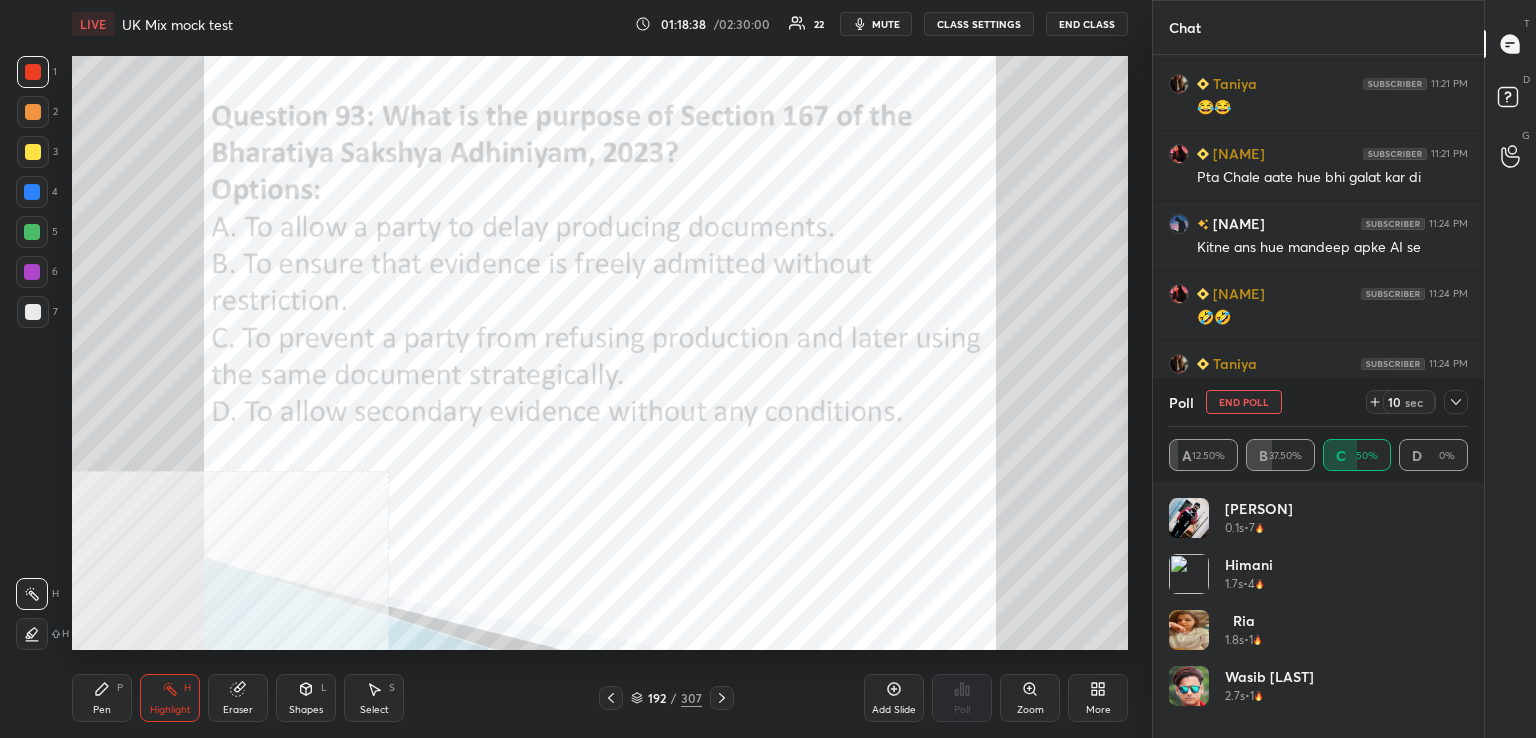 click on "mute" at bounding box center (886, 24) 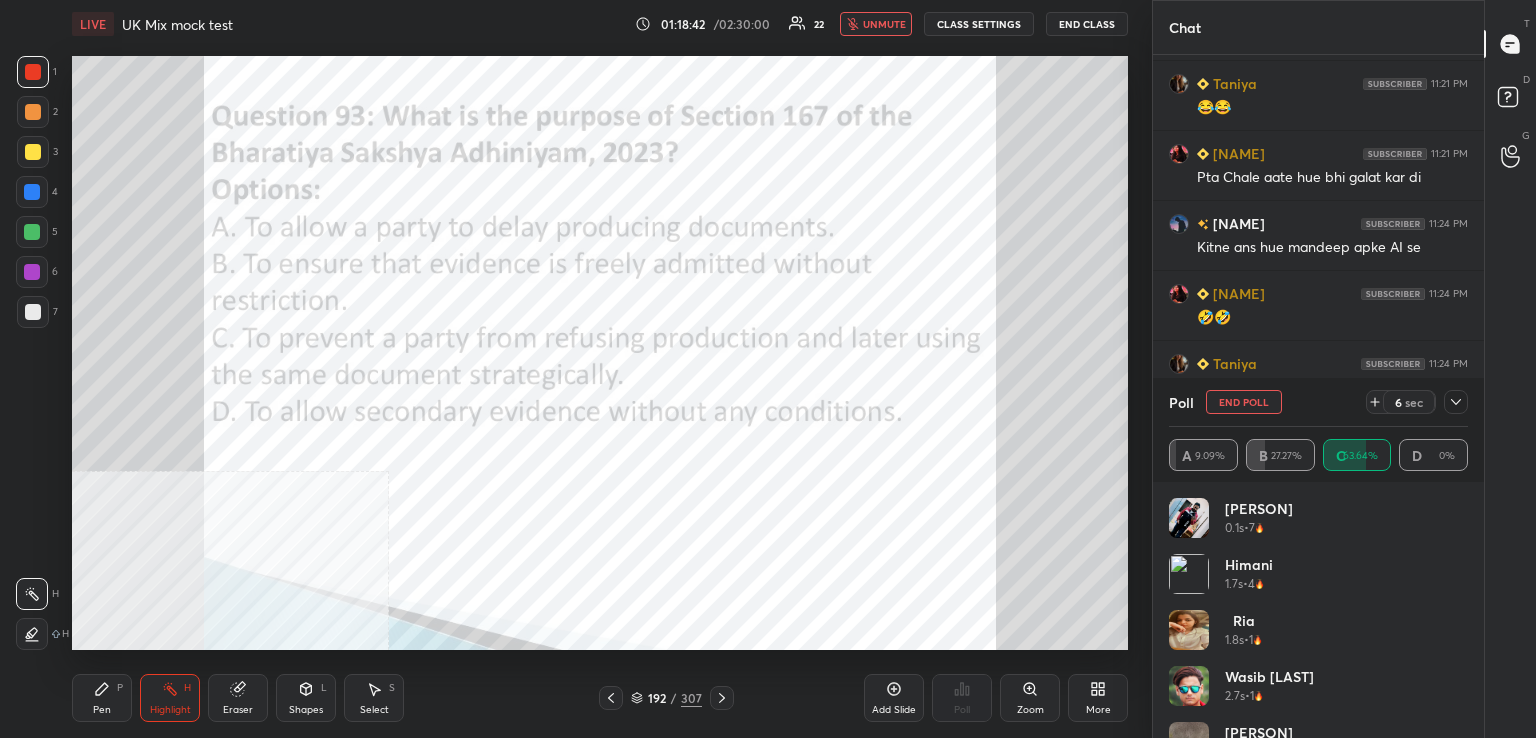 drag, startPoint x: 883, startPoint y: 19, endPoint x: 883, endPoint y: 36, distance: 17 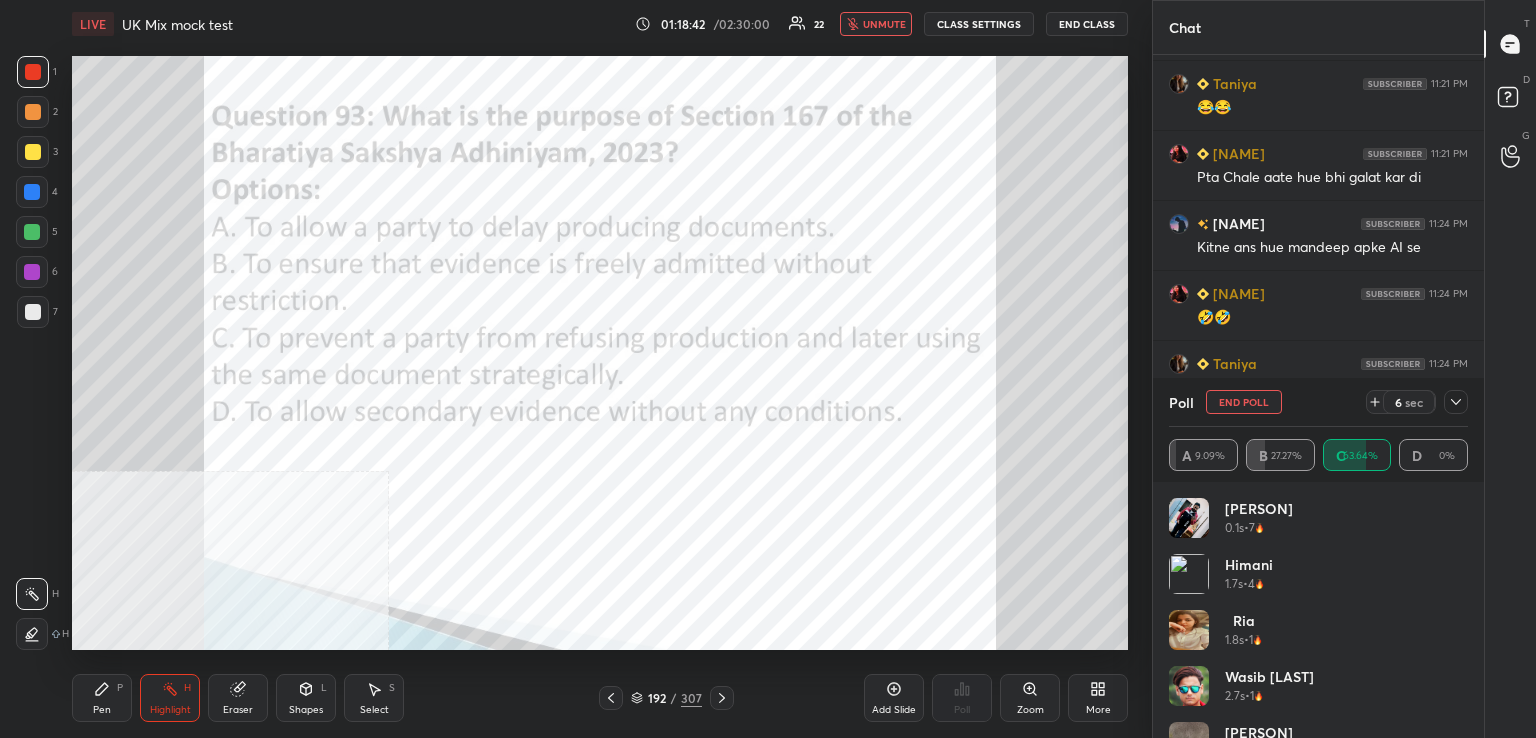 click on "unmute" at bounding box center (884, 24) 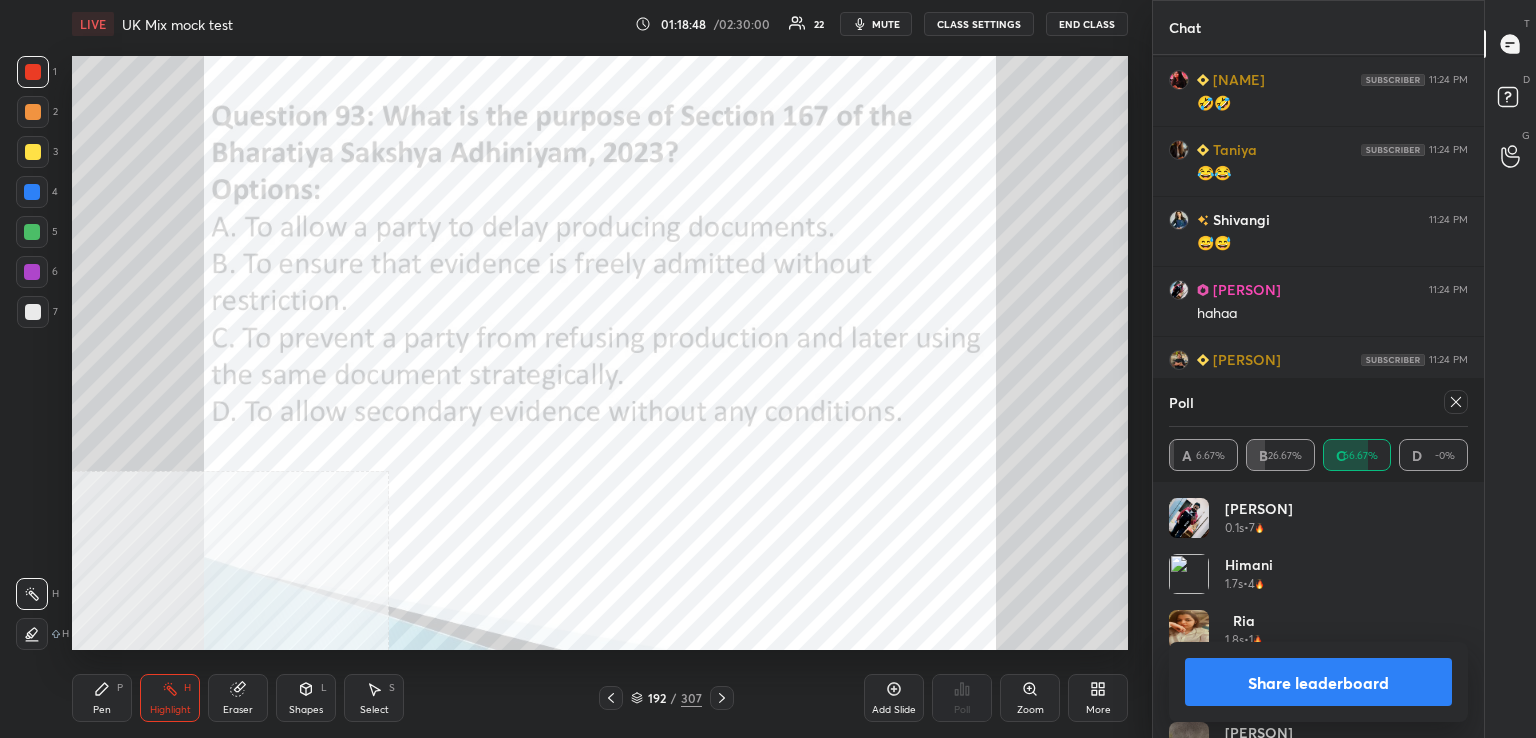drag, startPoint x: 1460, startPoint y: 405, endPoint x: 1436, endPoint y: 409, distance: 24.33105 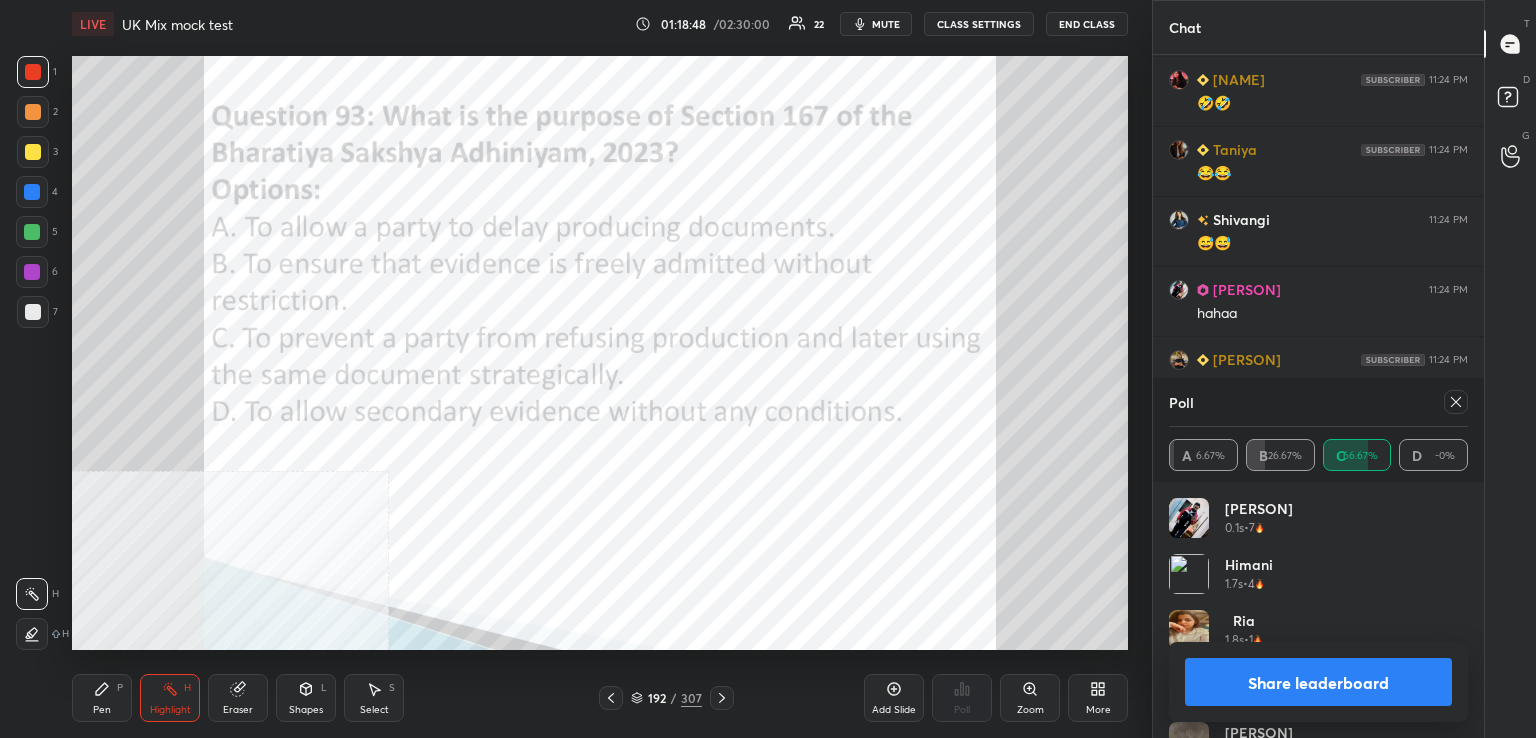 click 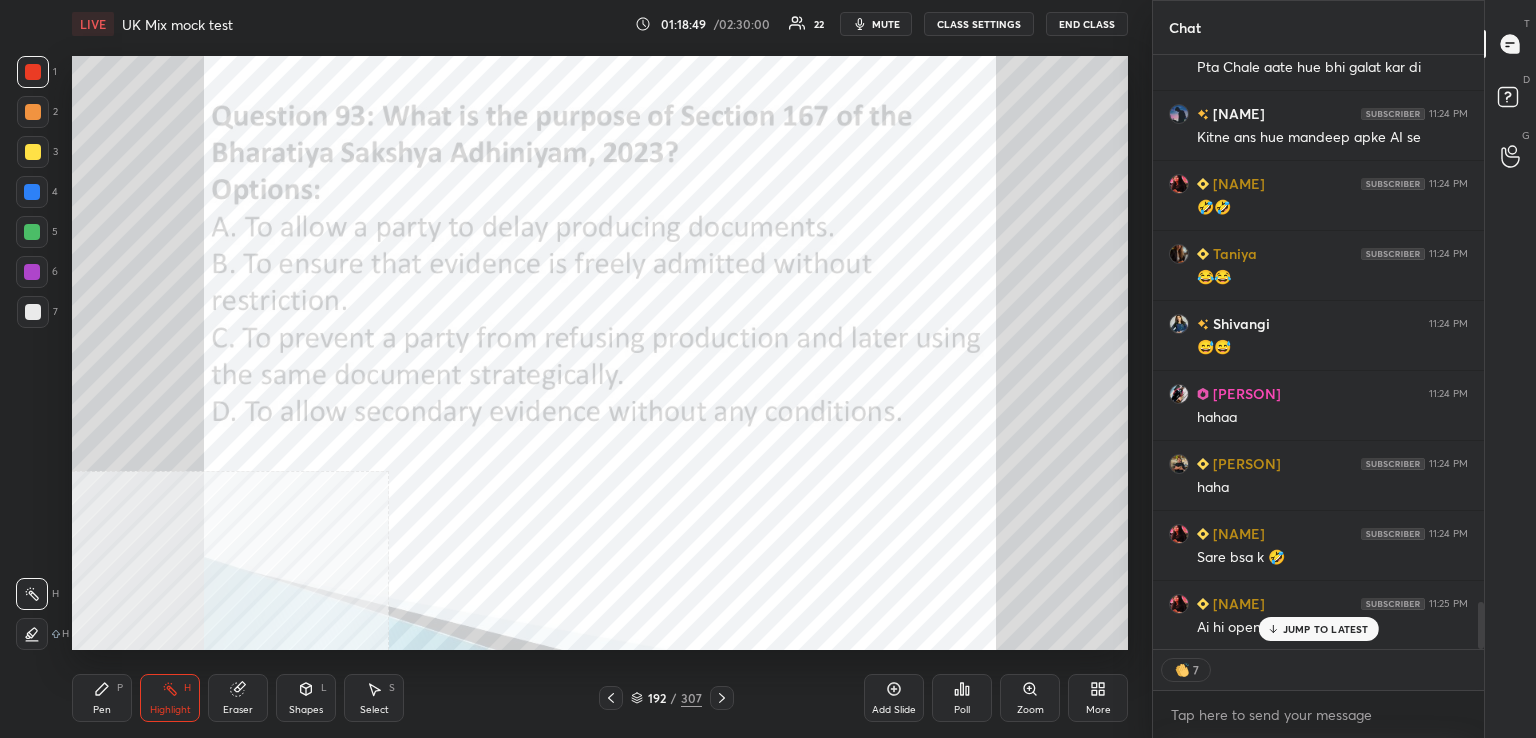 click 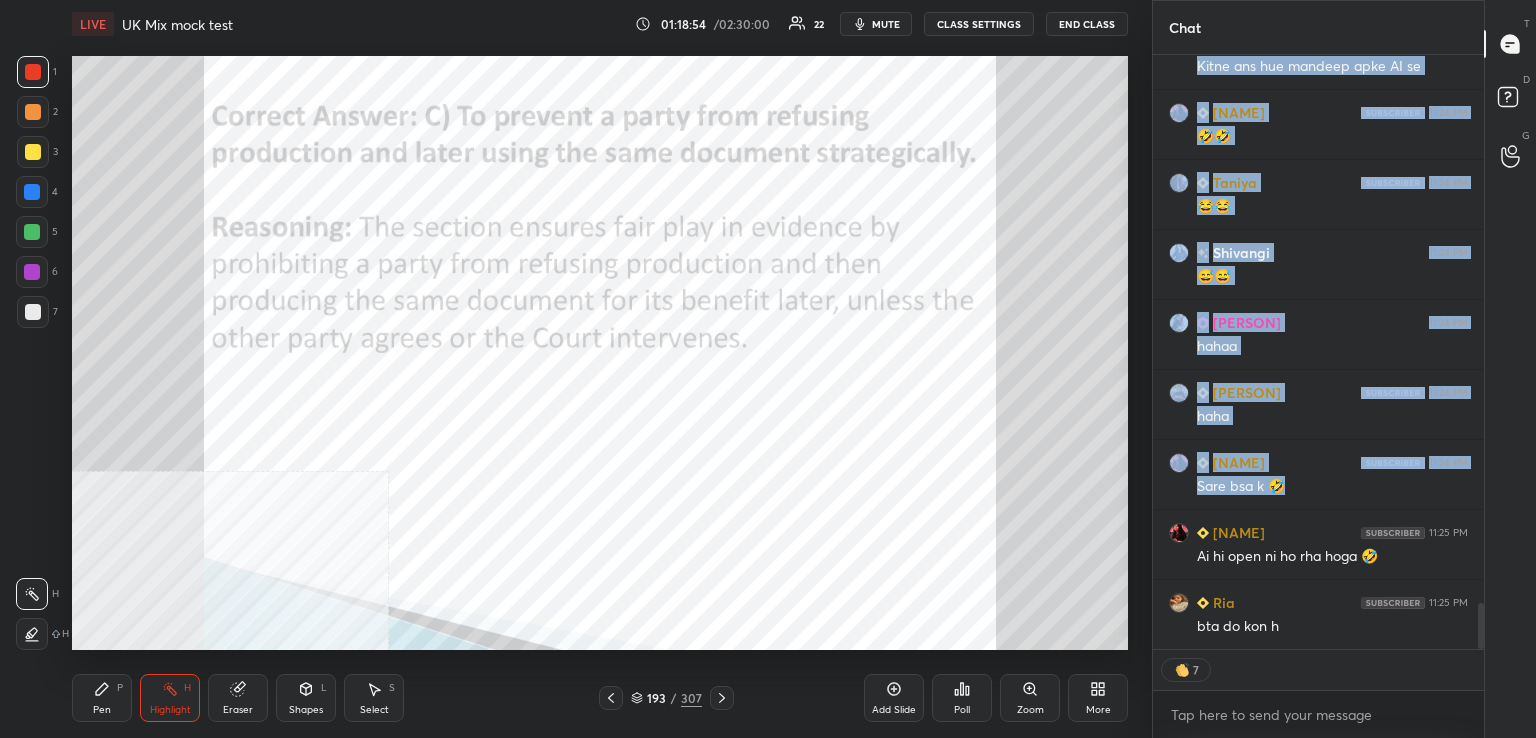 click on "bta do kon h" at bounding box center [1332, 627] 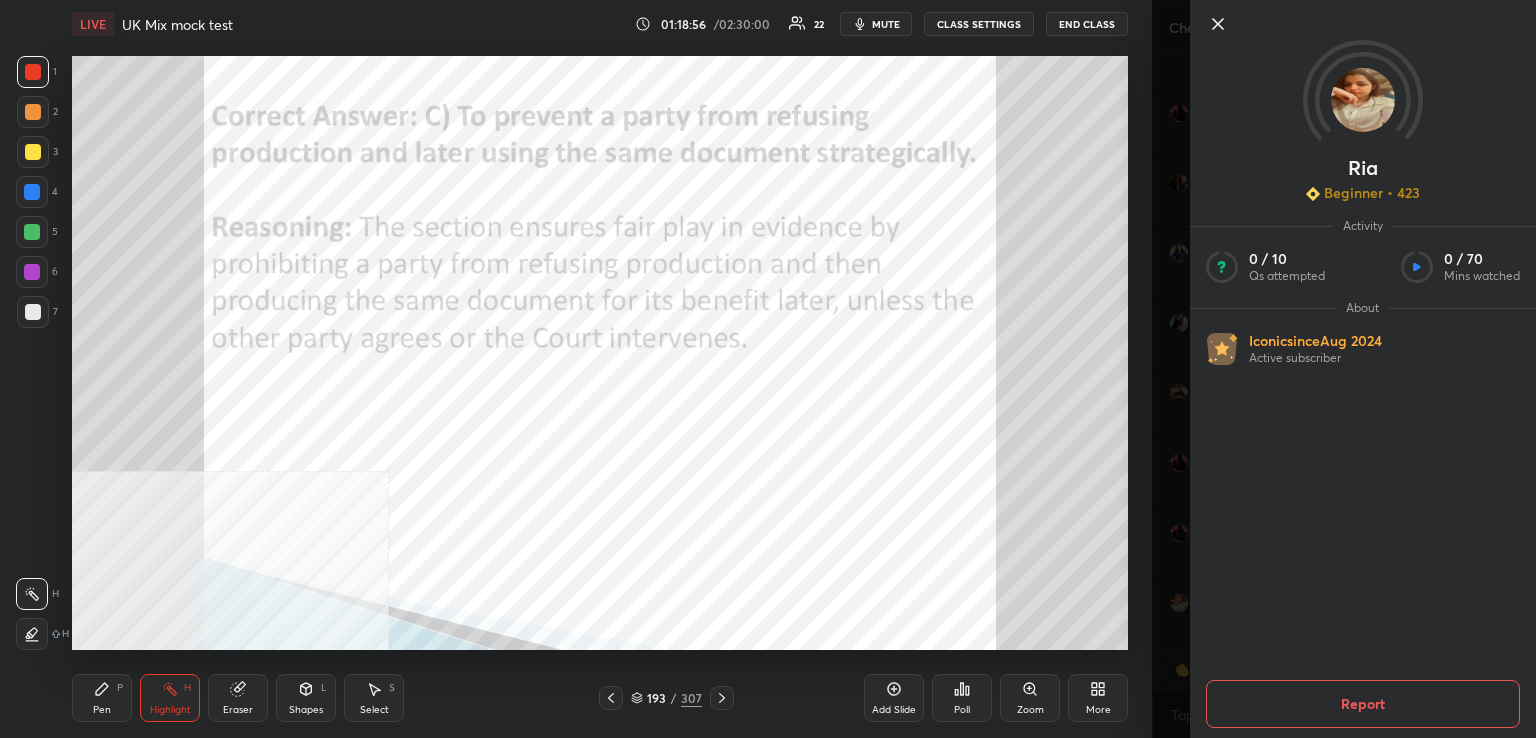 click at bounding box center (1363, 57) 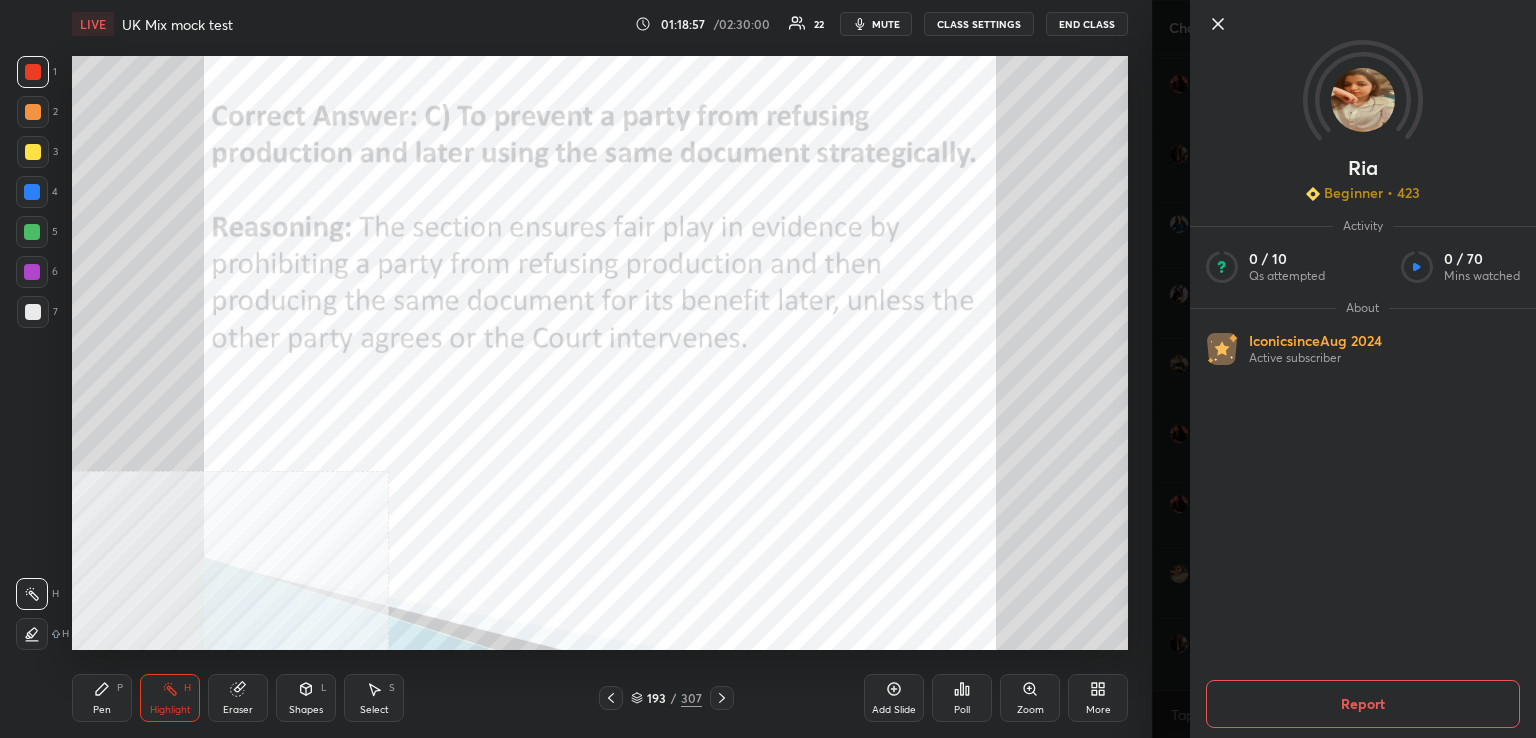 drag, startPoint x: 1217, startPoint y: 28, endPoint x: 1171, endPoint y: 75, distance: 65.76473 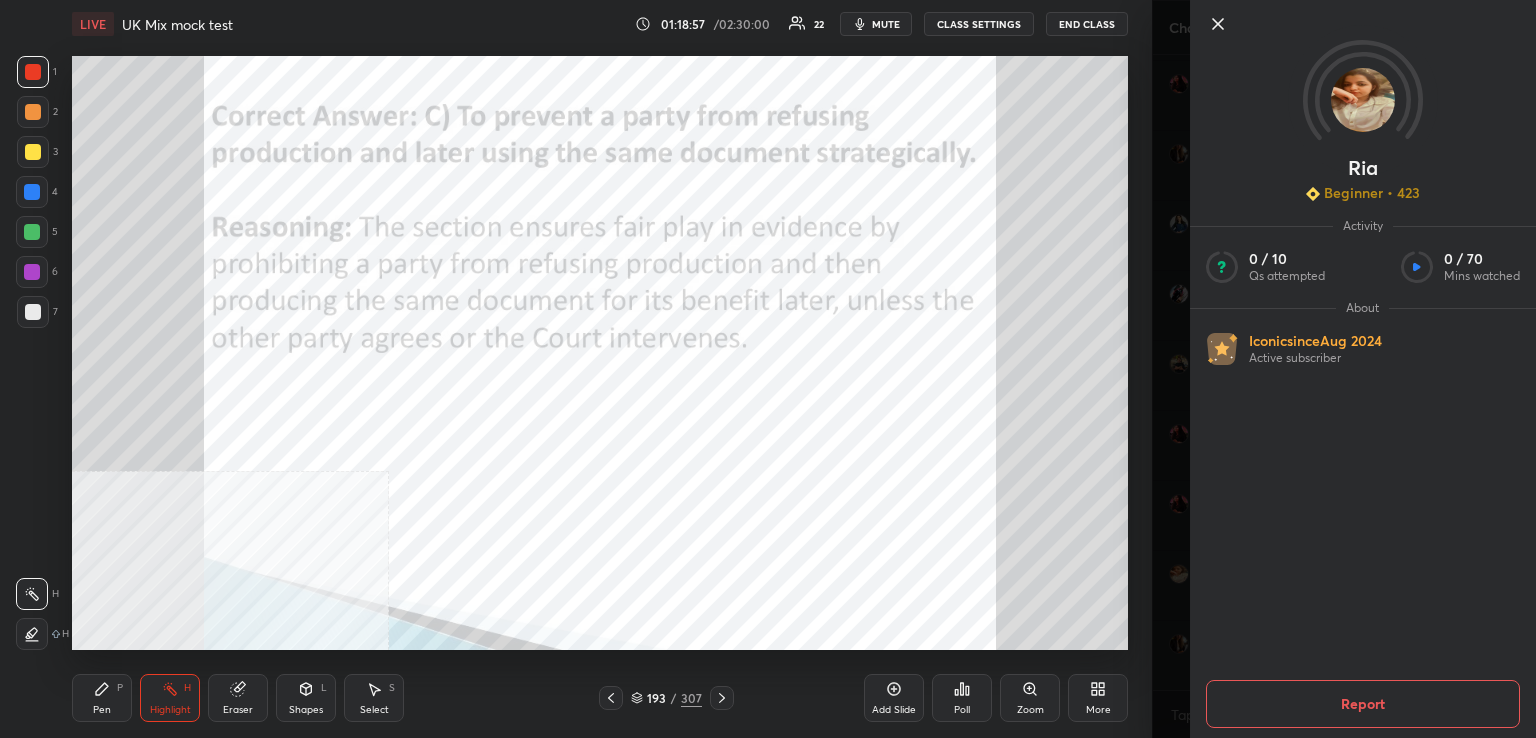 click 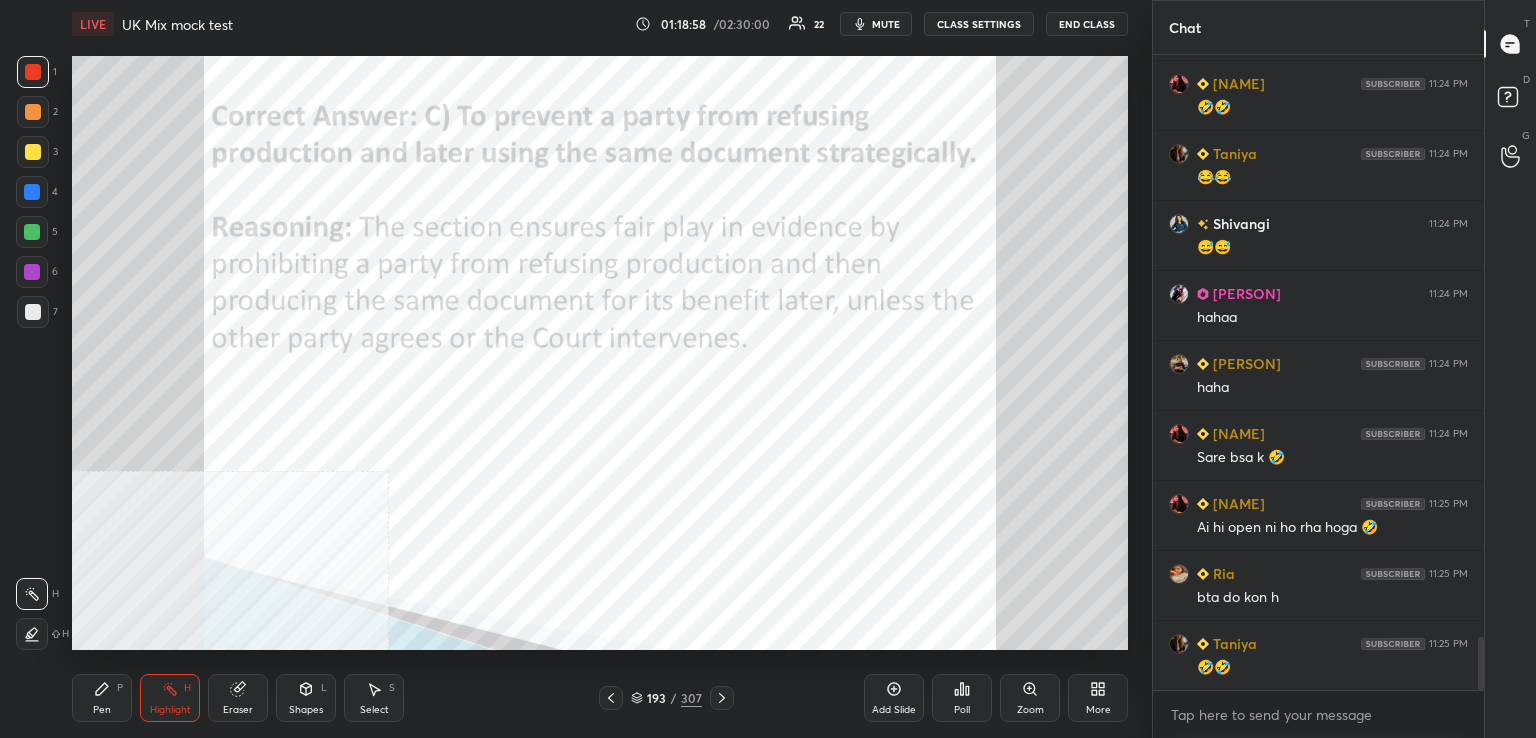 click 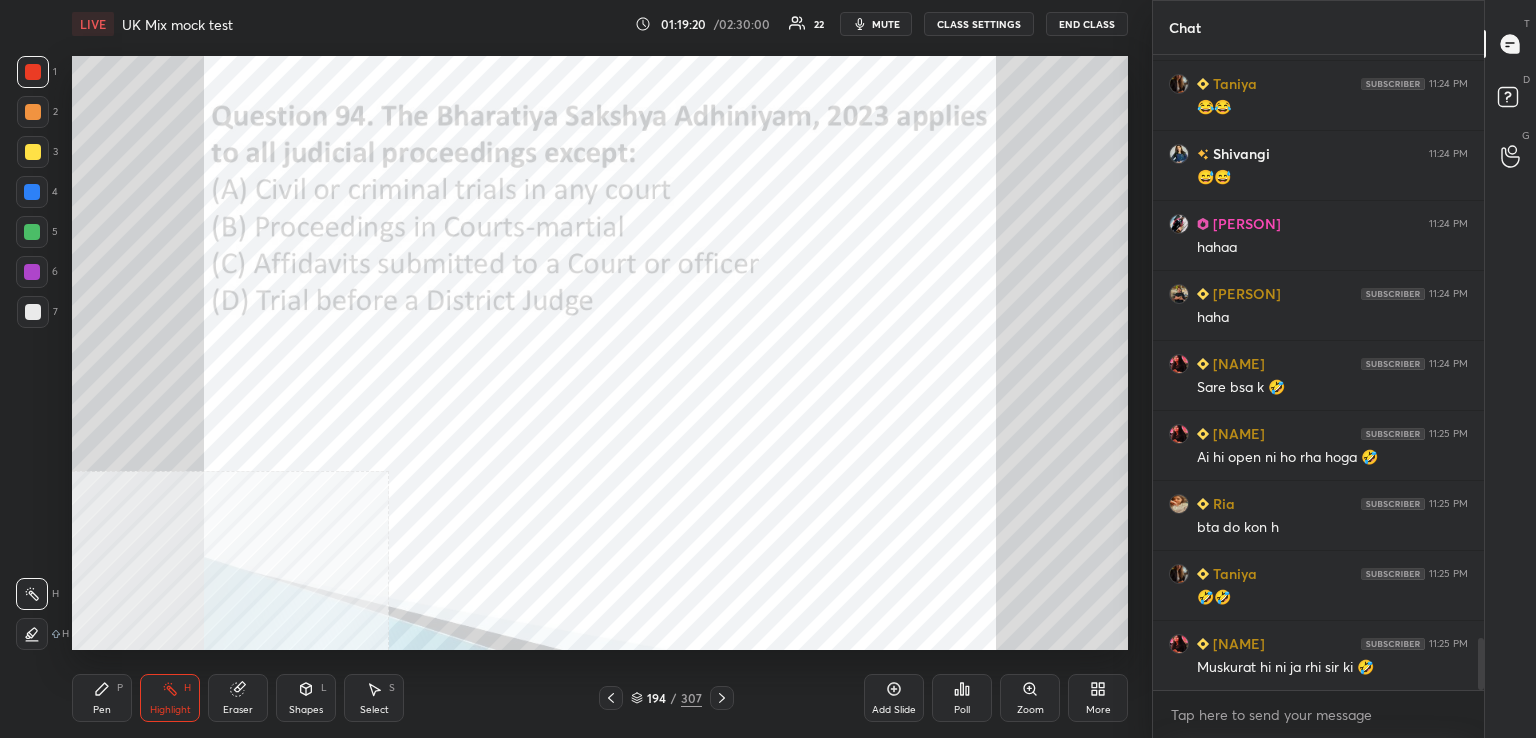 click 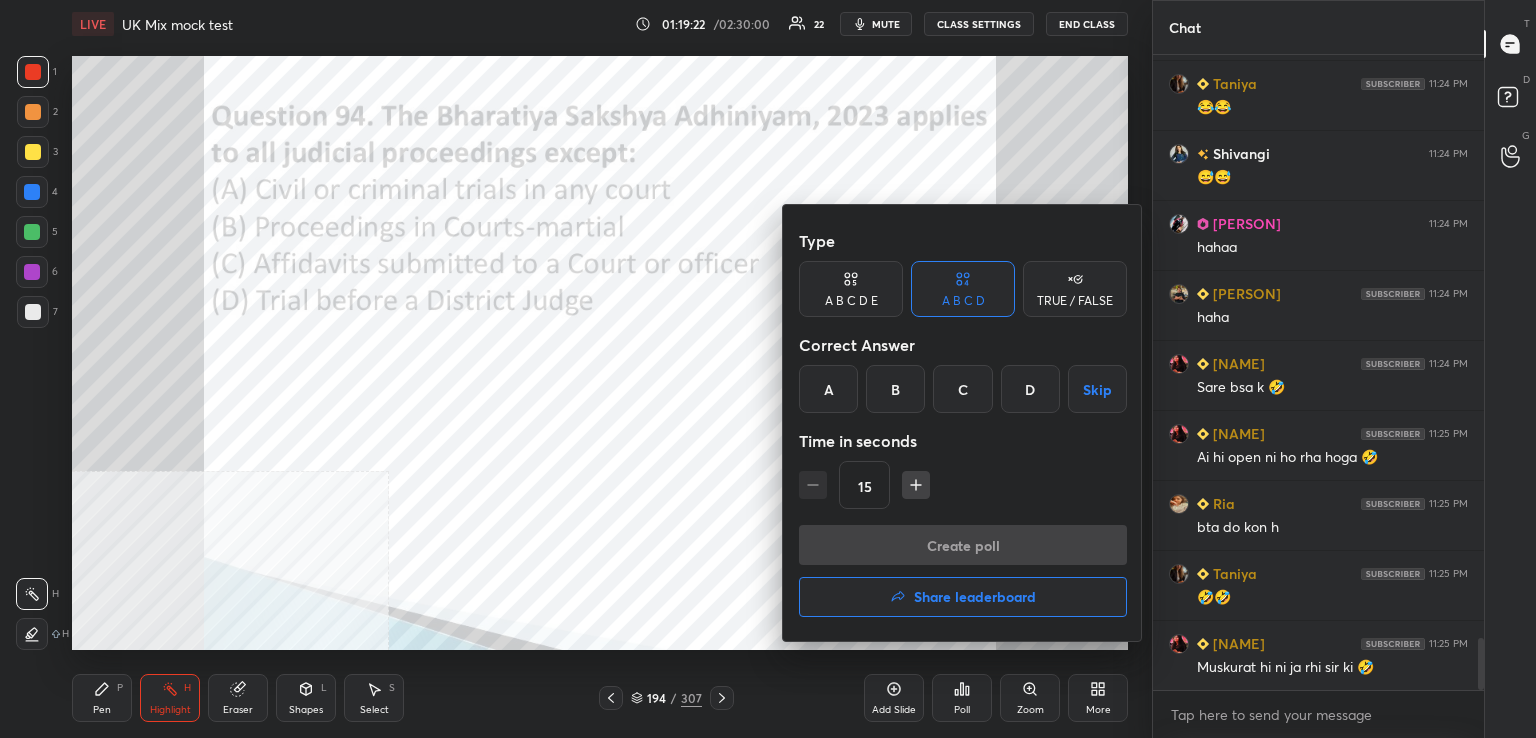 drag, startPoint x: 971, startPoint y: 383, endPoint x: 944, endPoint y: 439, distance: 62.169125 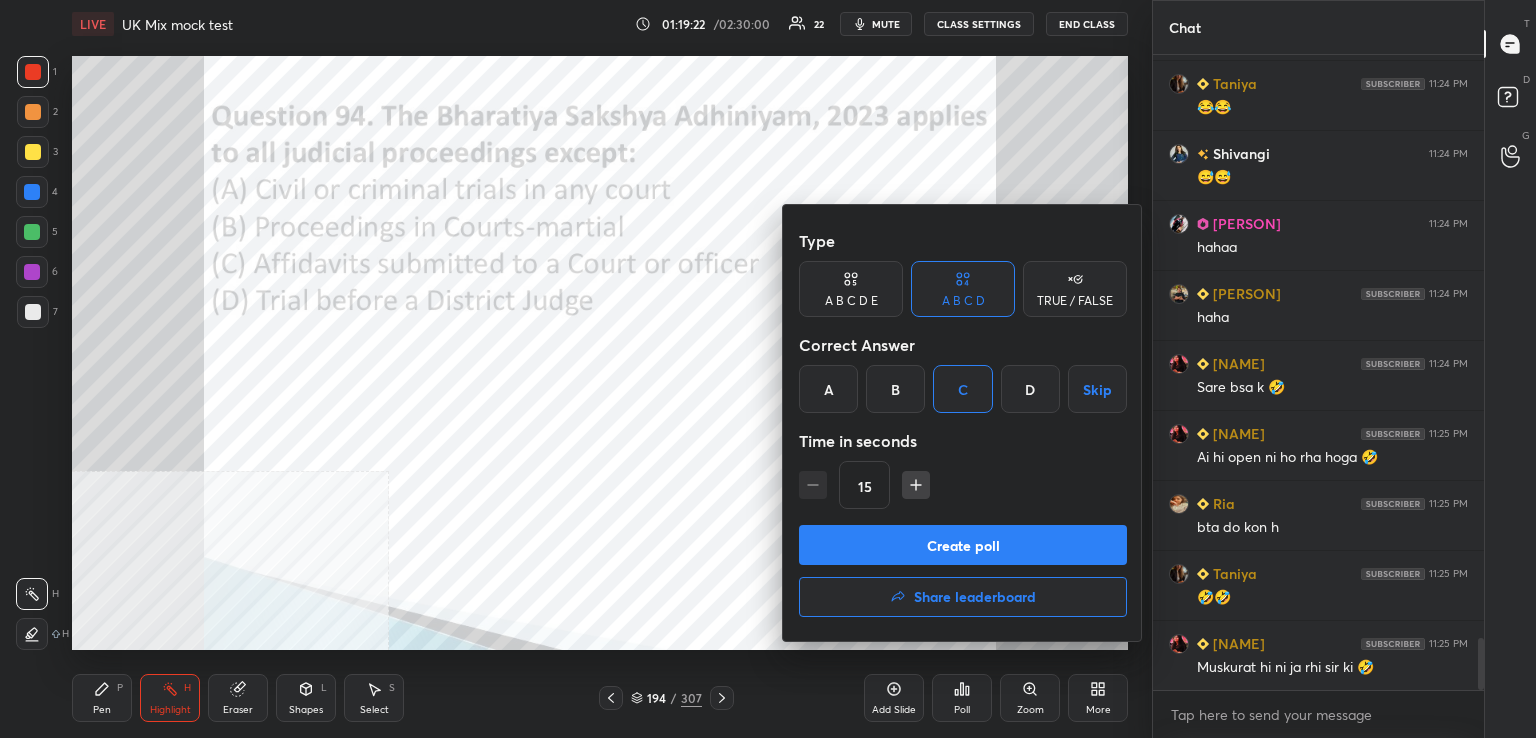 click on "Create poll" at bounding box center [963, 545] 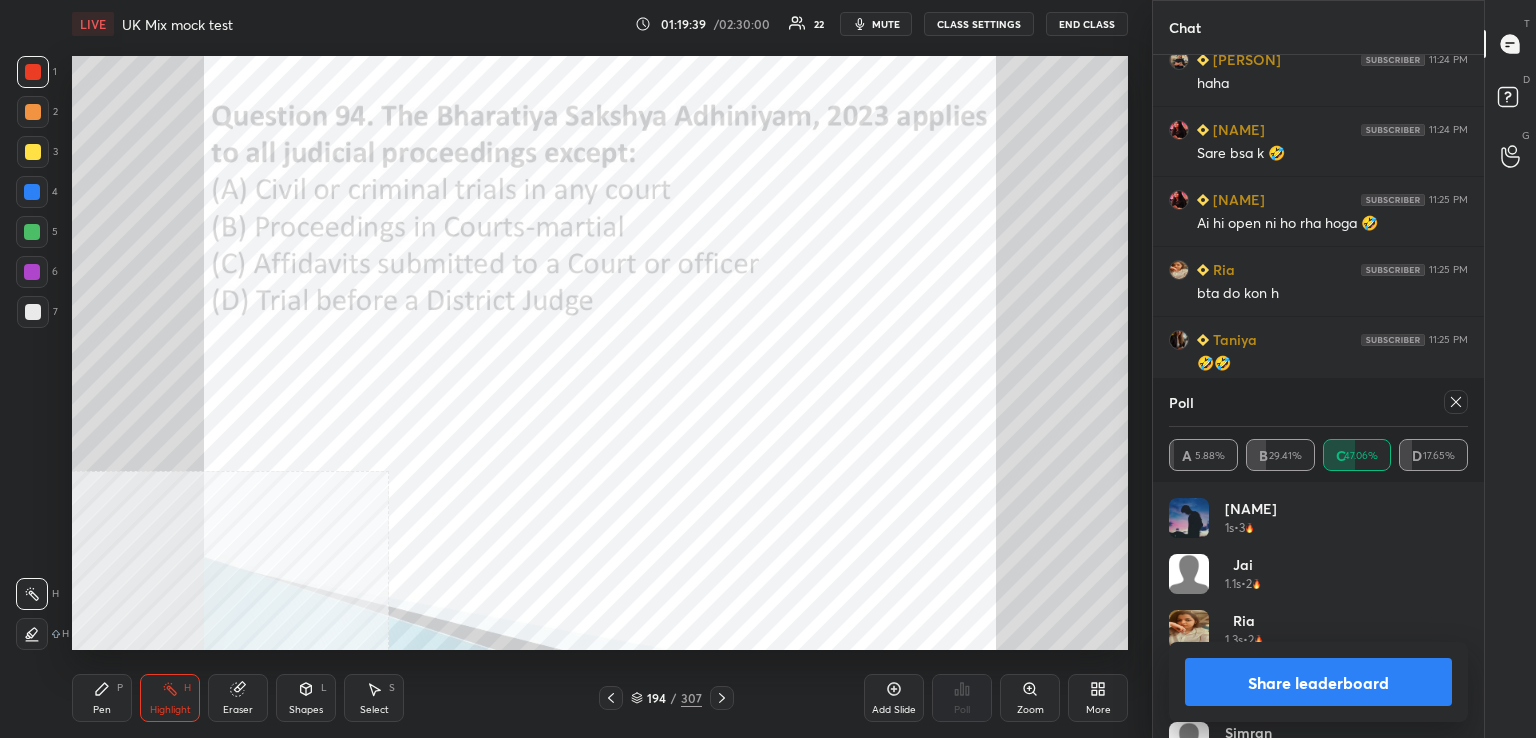 drag, startPoint x: 1458, startPoint y: 406, endPoint x: 1346, endPoint y: 409, distance: 112.04017 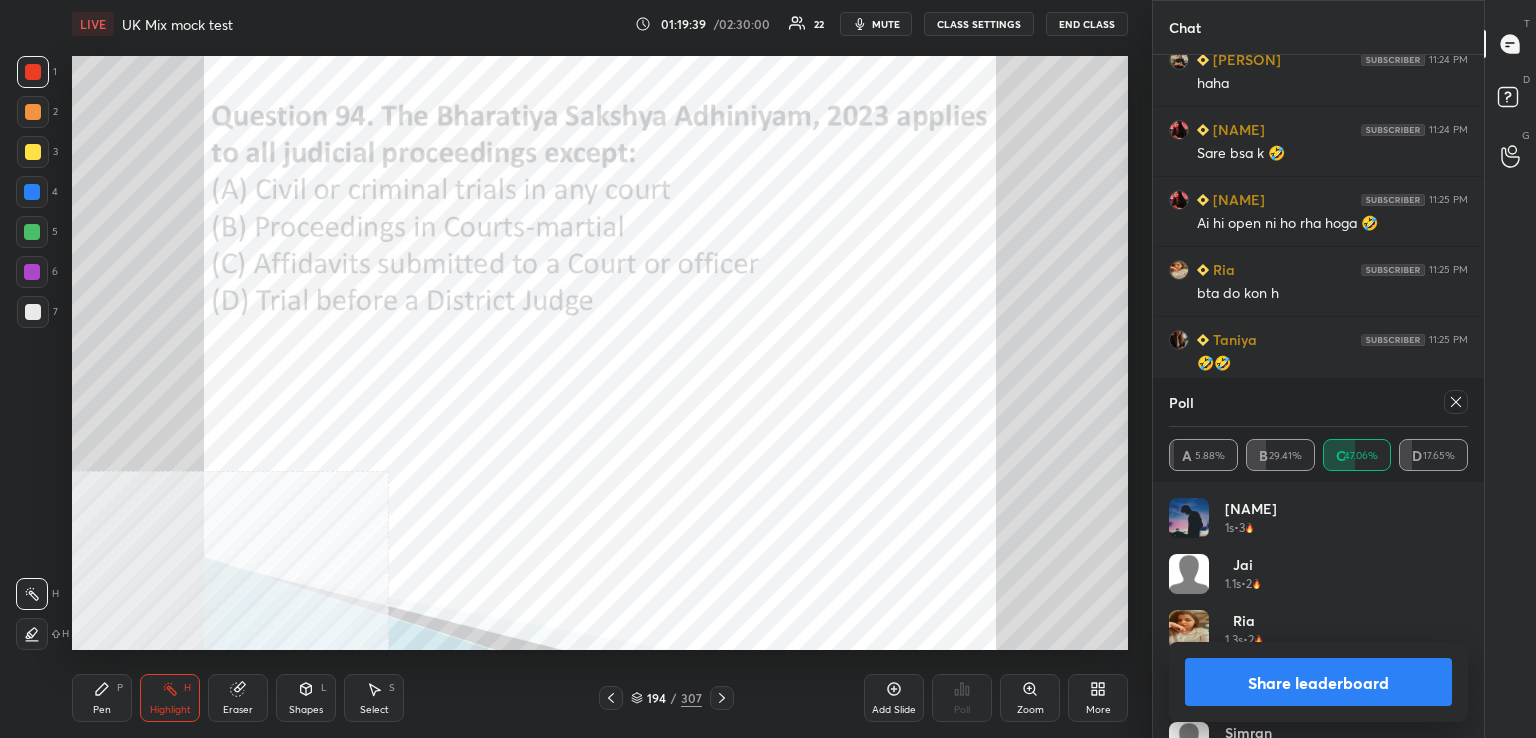 click 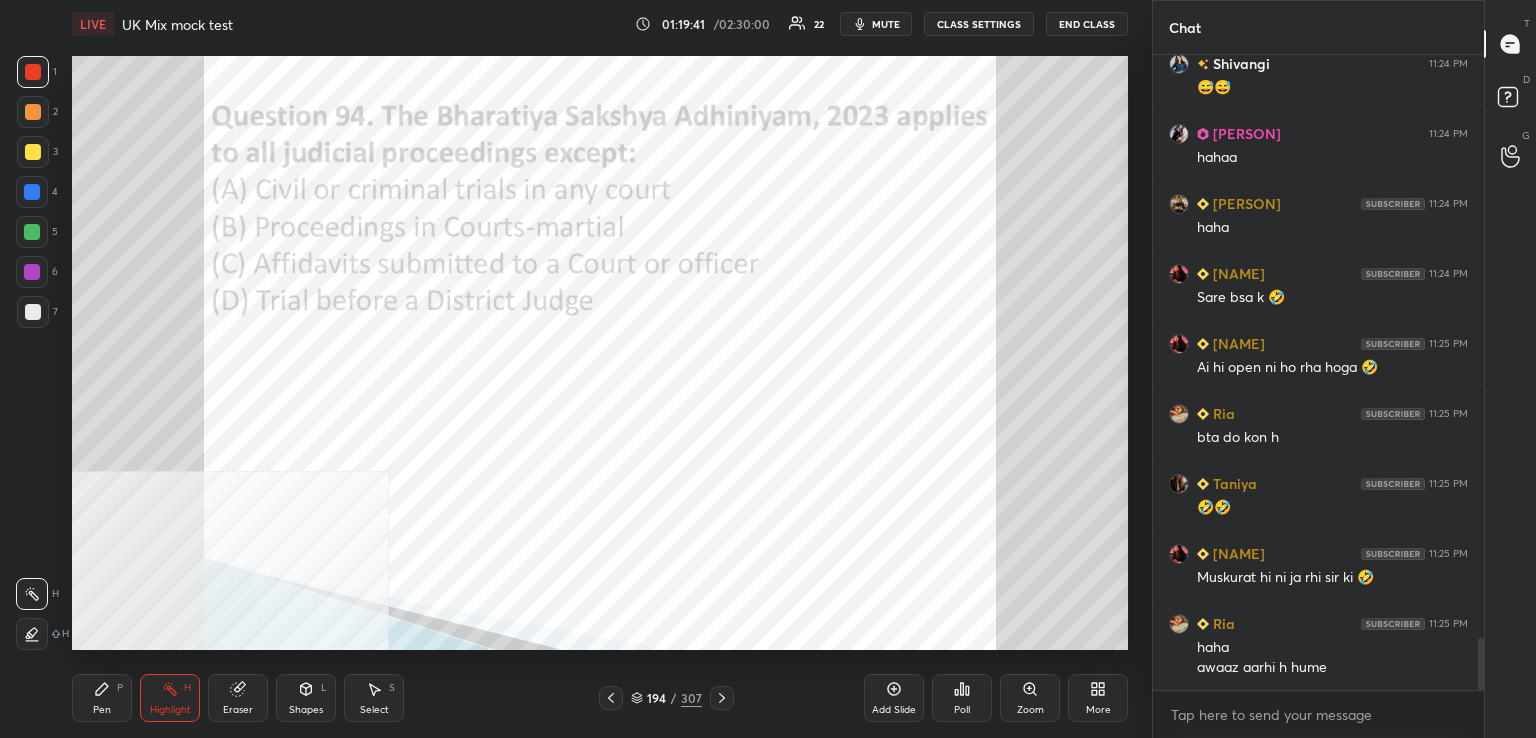 drag, startPoint x: 710, startPoint y: 700, endPoint x: 696, endPoint y: 696, distance: 14.56022 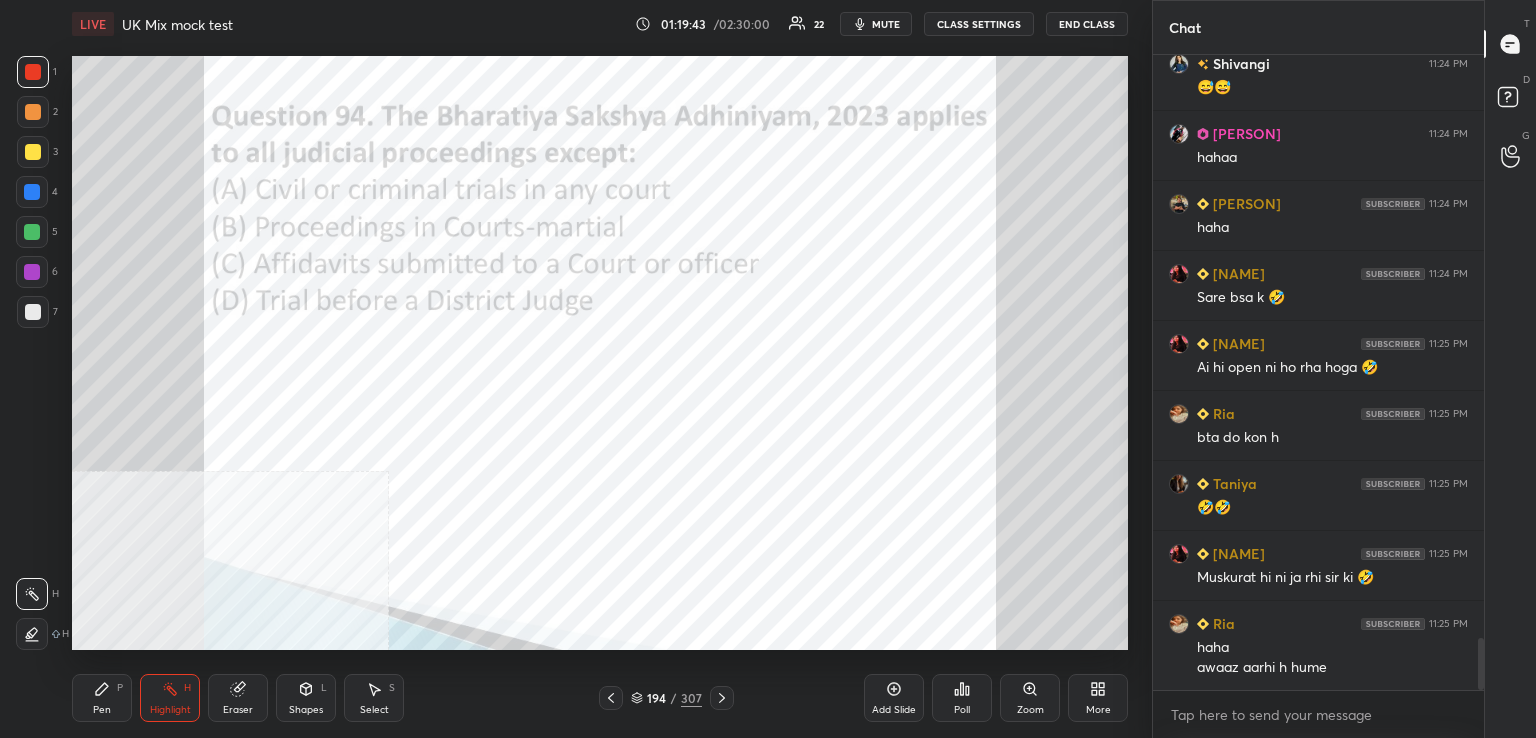 click on "Pen P Highlight H Eraser Shapes L Select S 194 / 307 Add Slide Poll Zoom More" at bounding box center (600, 698) 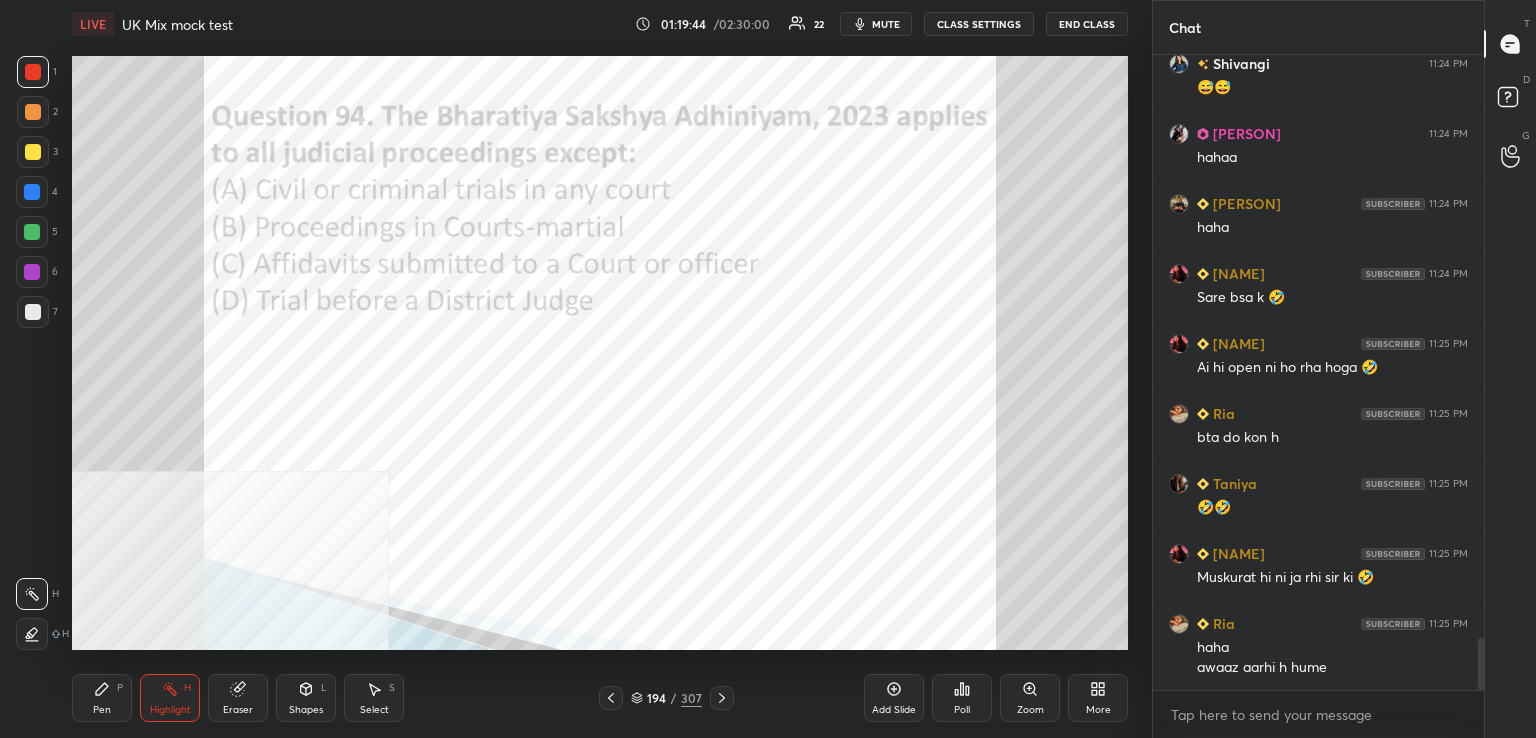 click 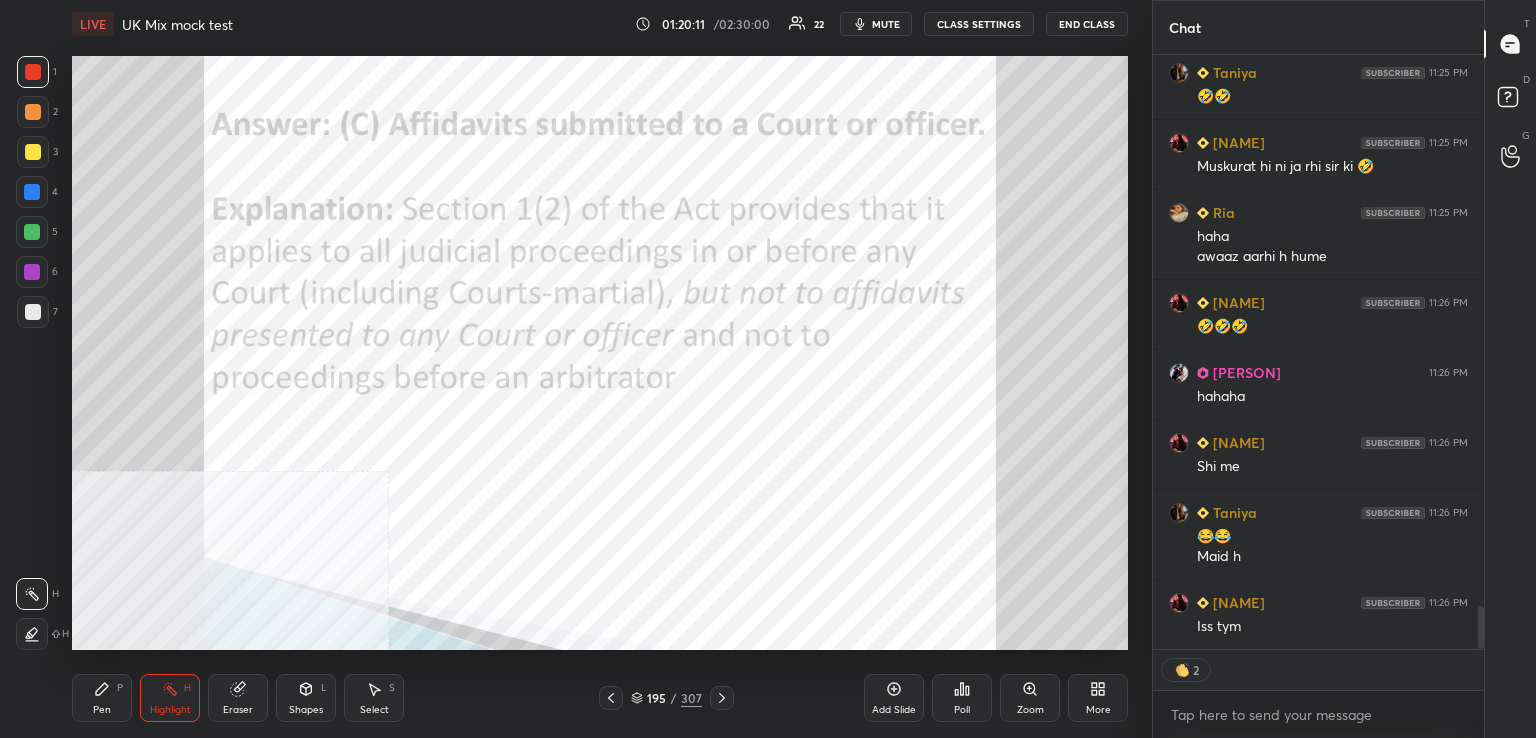 drag, startPoint x: 1482, startPoint y: 619, endPoint x: 1430, endPoint y: 650, distance: 60.53924 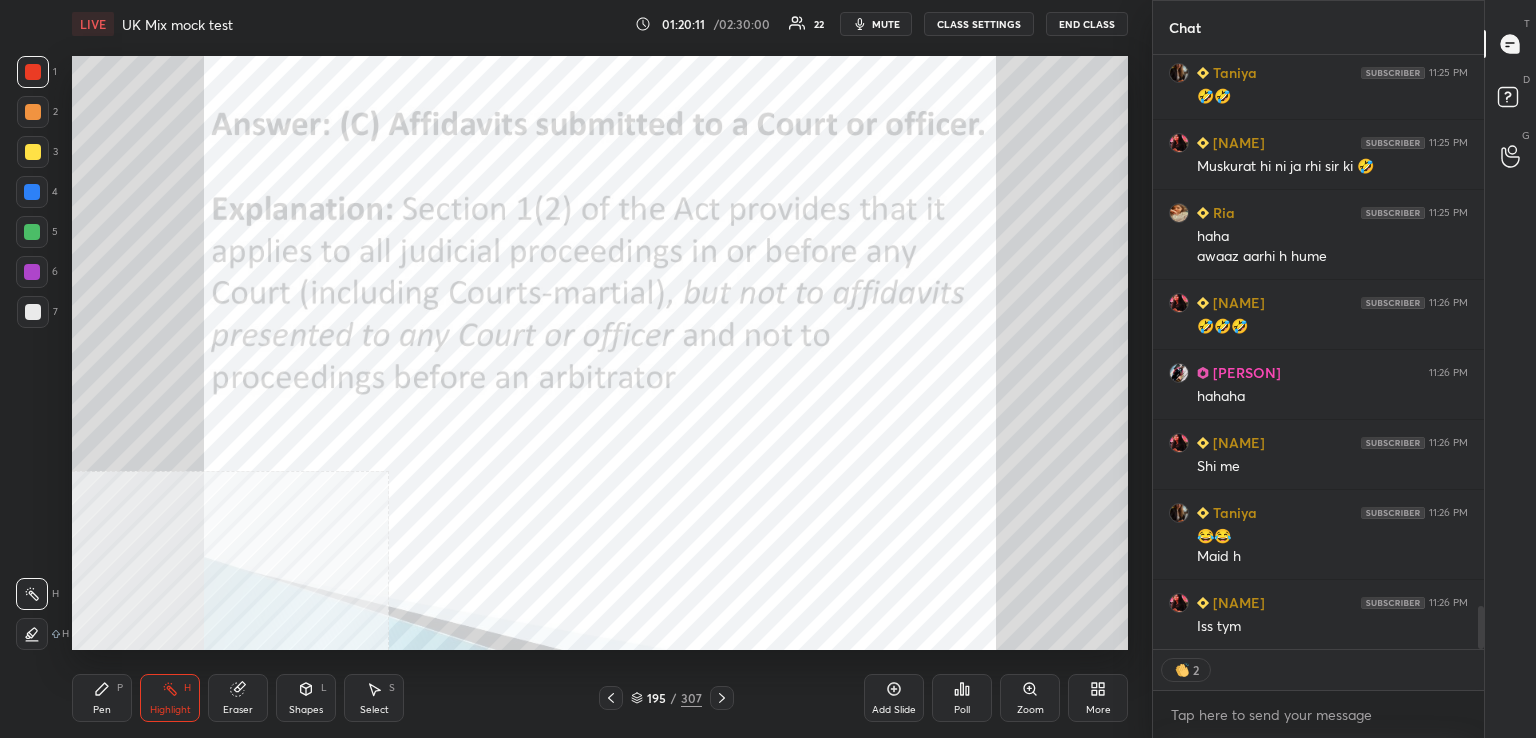 click at bounding box center [1481, 627] 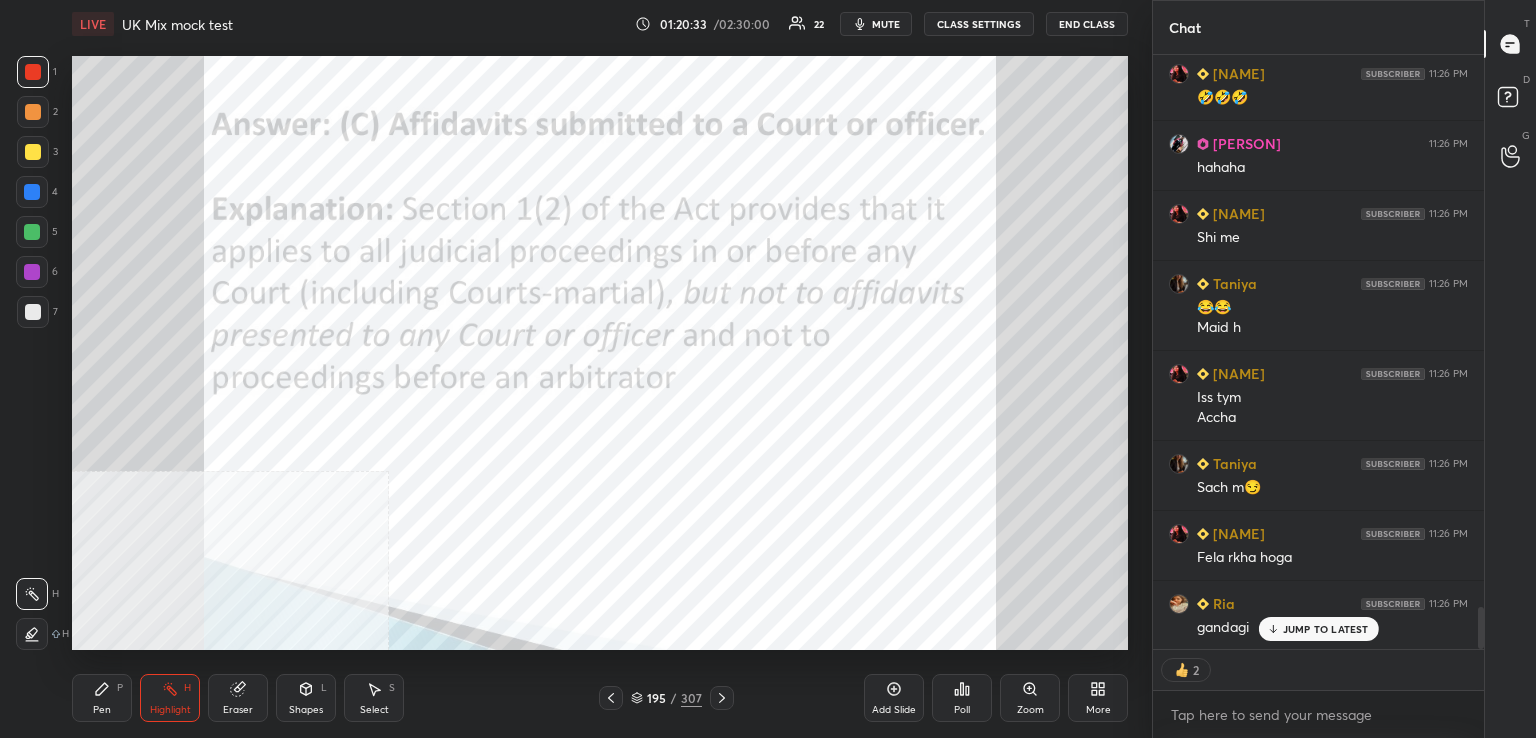 click 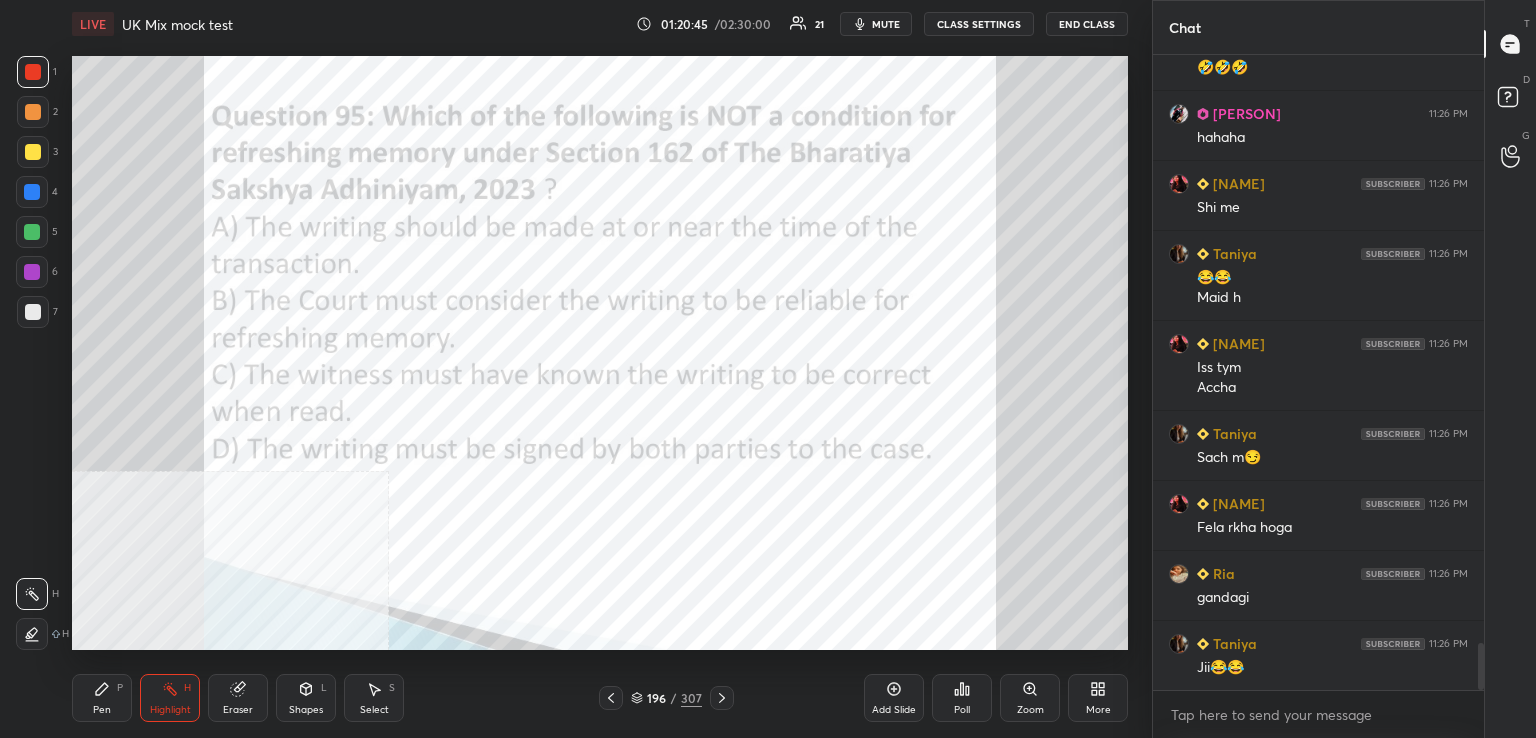 scroll, scrollTop: 7940, scrollLeft: 0, axis: vertical 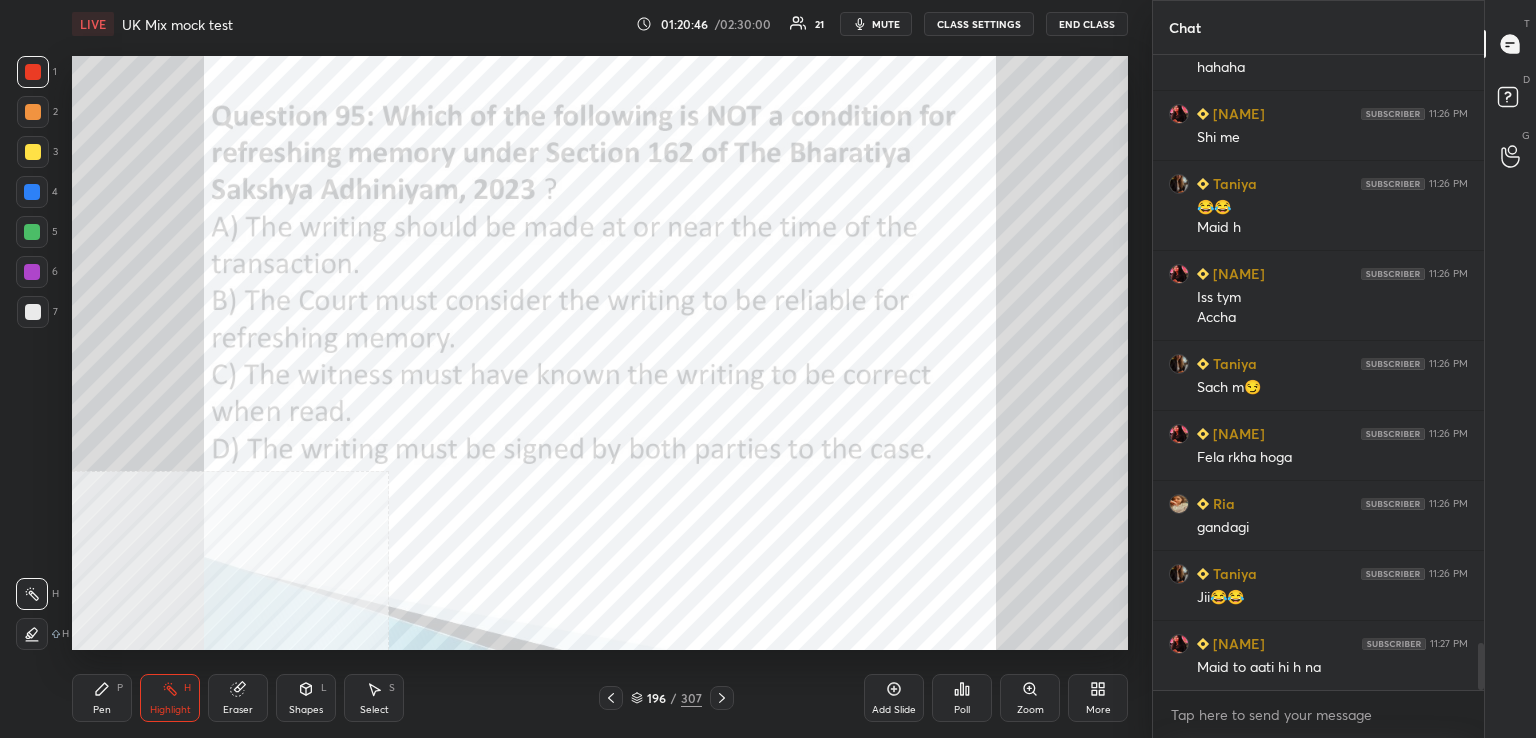 click on "Poll" at bounding box center [962, 698] 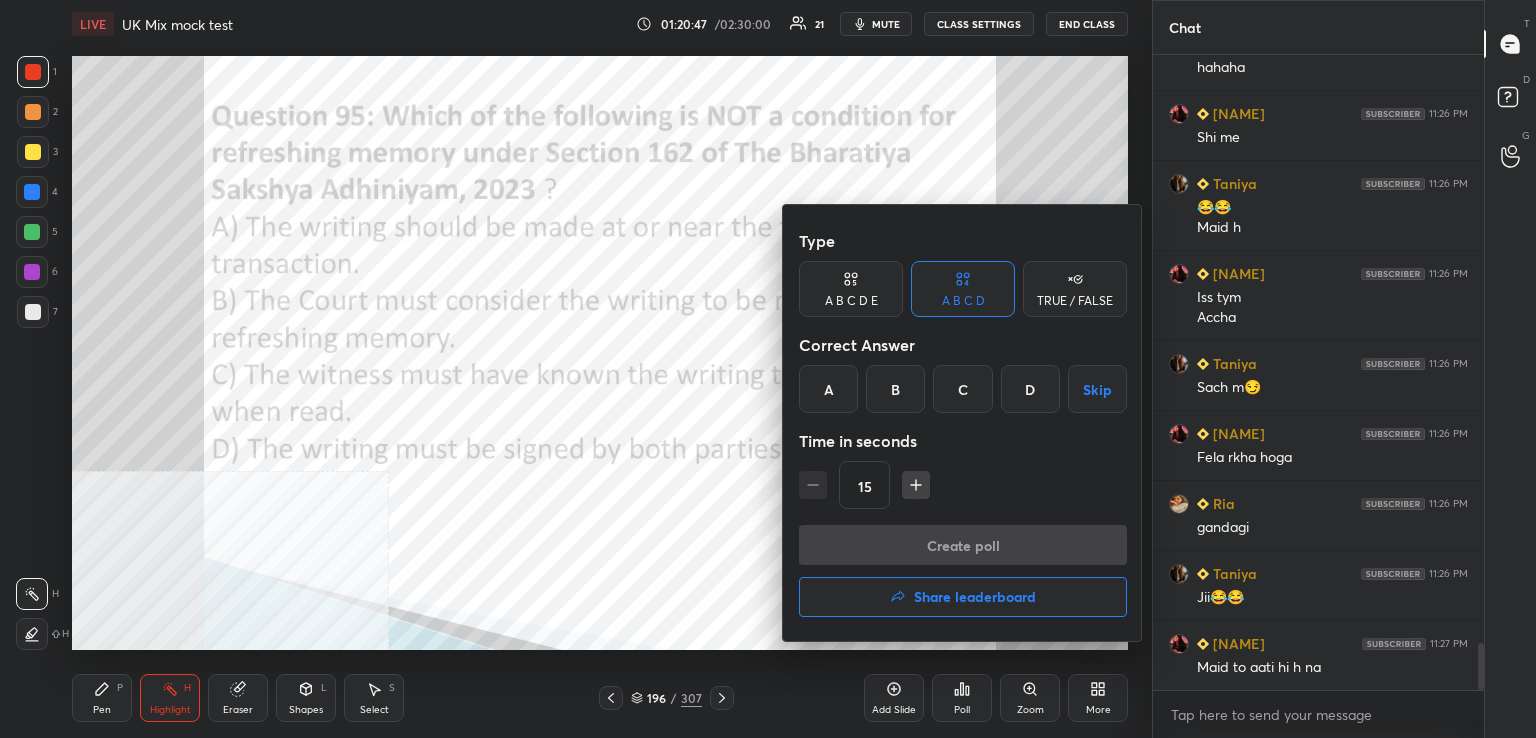 drag, startPoint x: 1036, startPoint y: 373, endPoint x: 1011, endPoint y: 403, distance: 39.051247 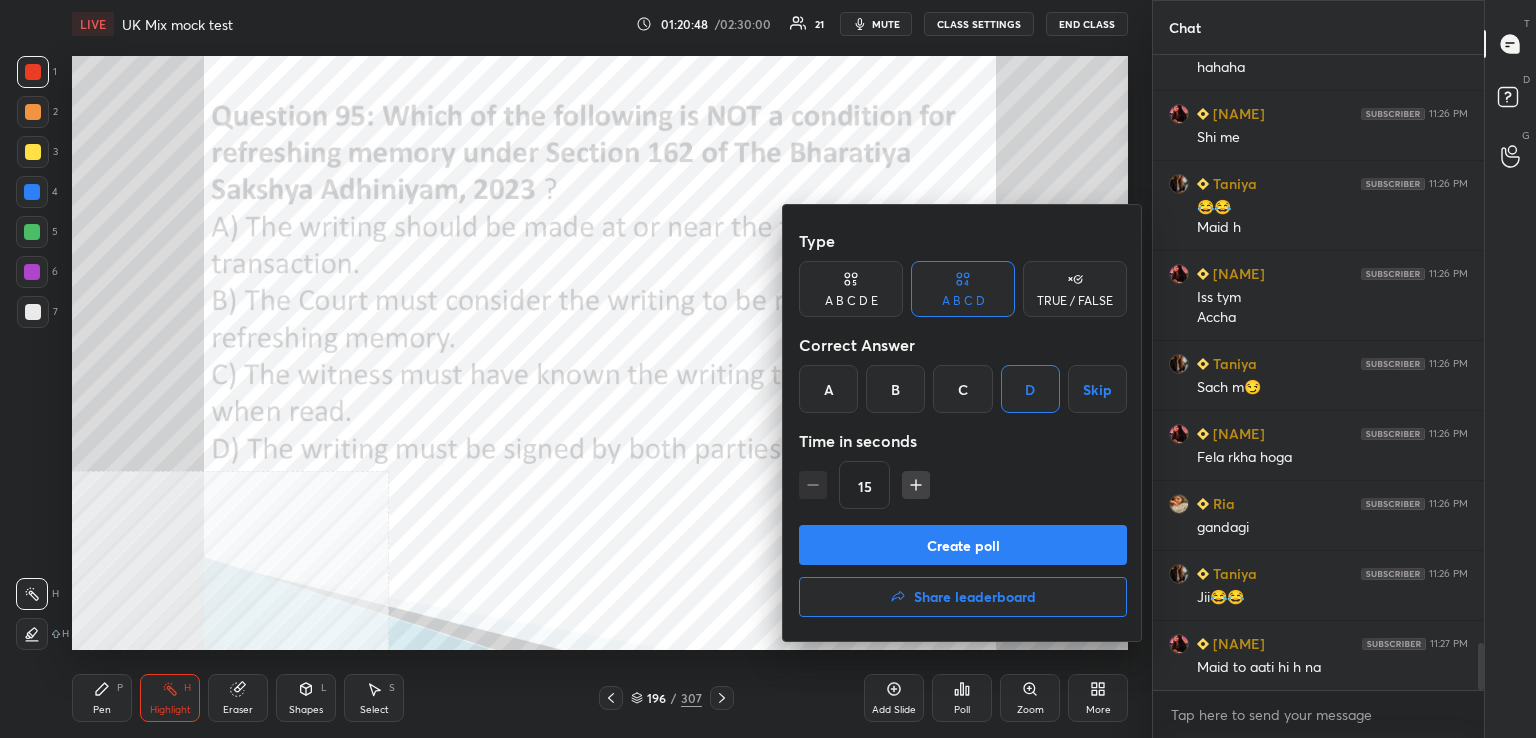 drag, startPoint x: 968, startPoint y: 550, endPoint x: 962, endPoint y: 536, distance: 15.231546 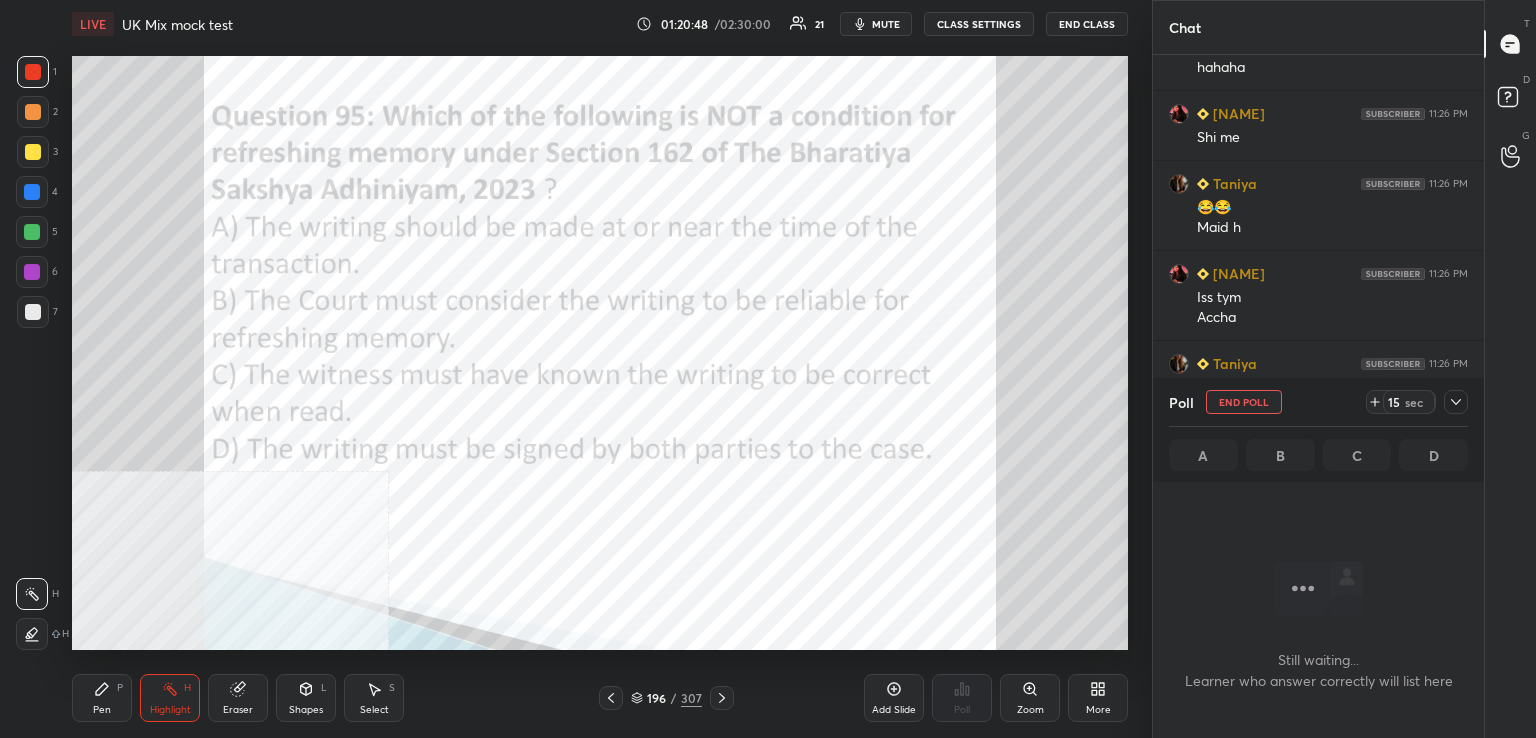 scroll, scrollTop: 527, scrollLeft: 325, axis: both 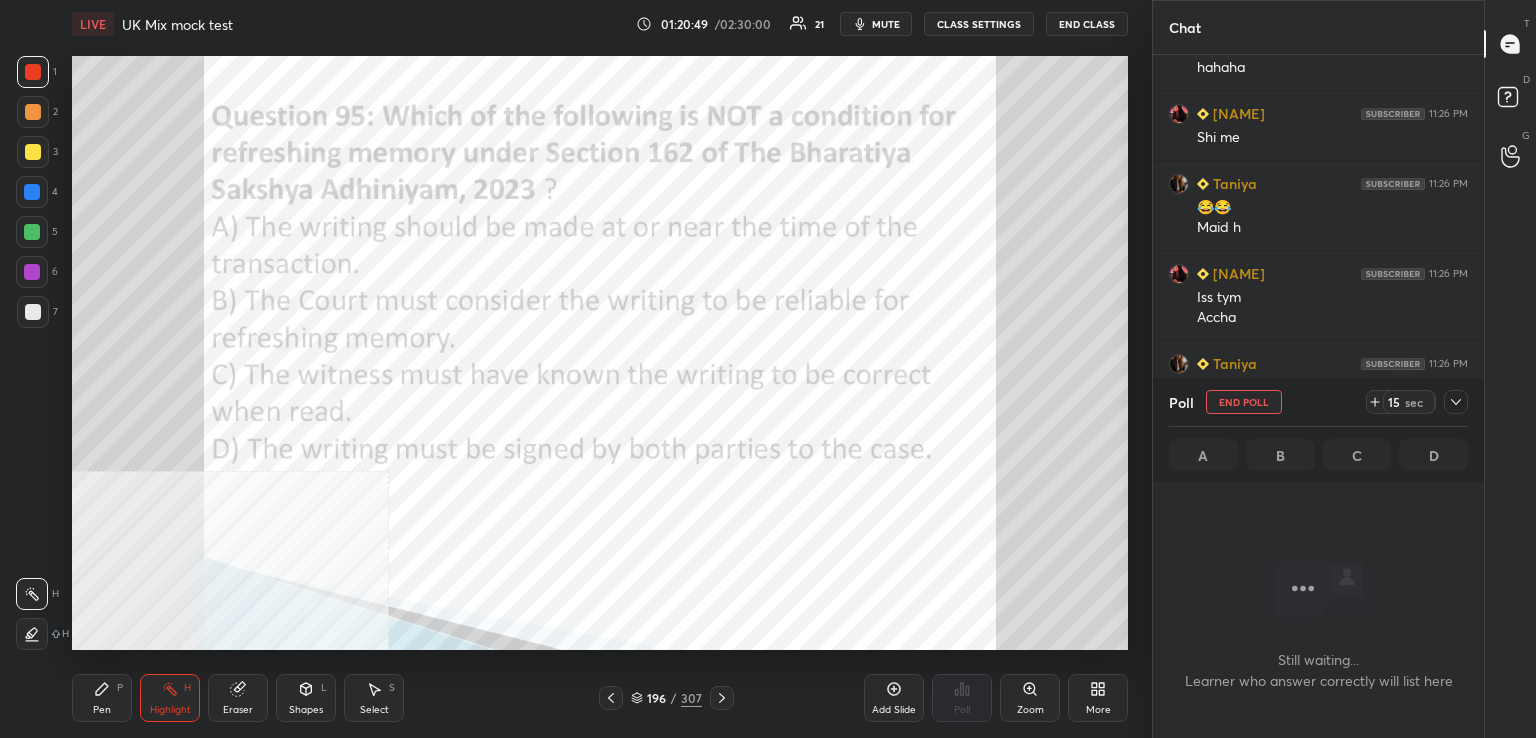 drag, startPoint x: 882, startPoint y: 16, endPoint x: 895, endPoint y: 17, distance: 13.038404 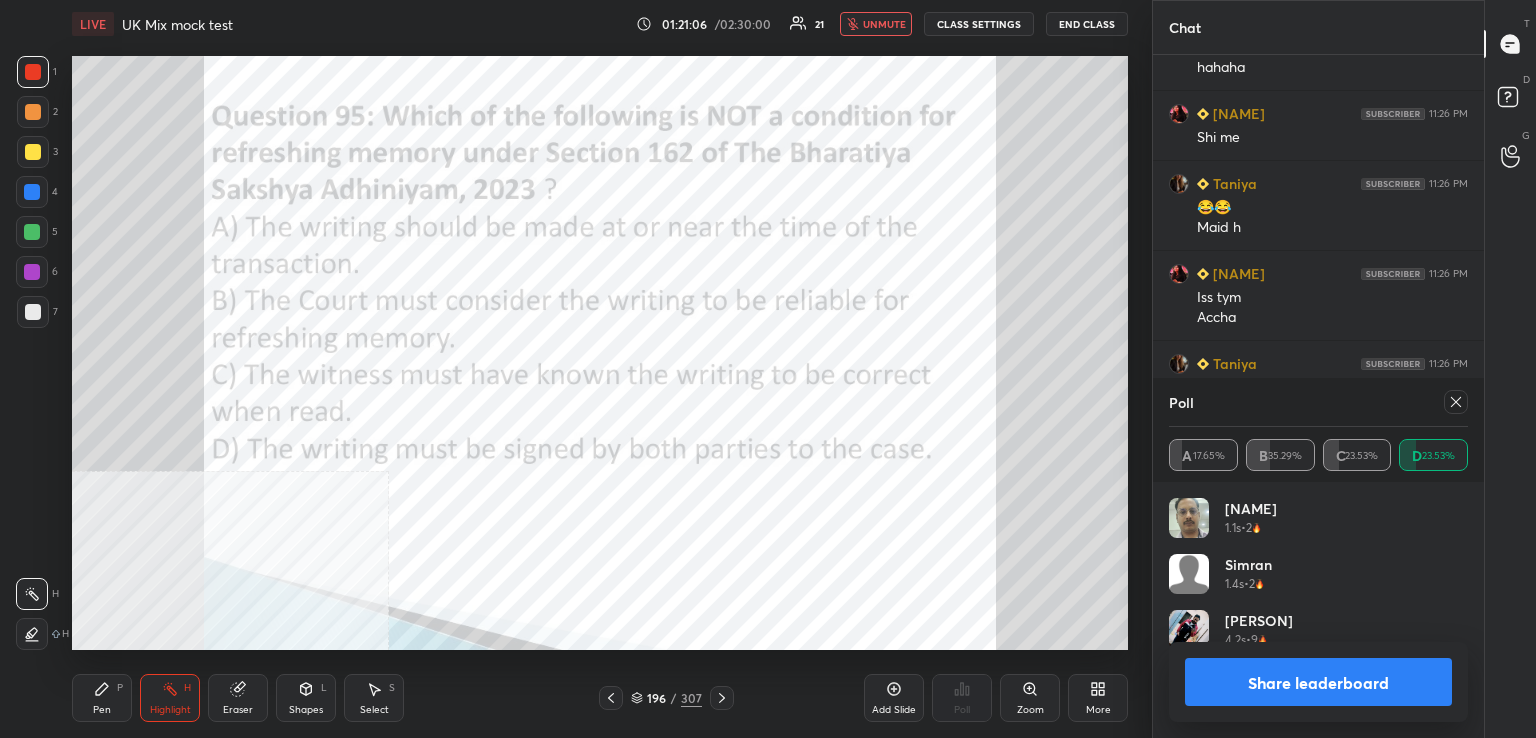 scroll, scrollTop: 485, scrollLeft: 325, axis: both 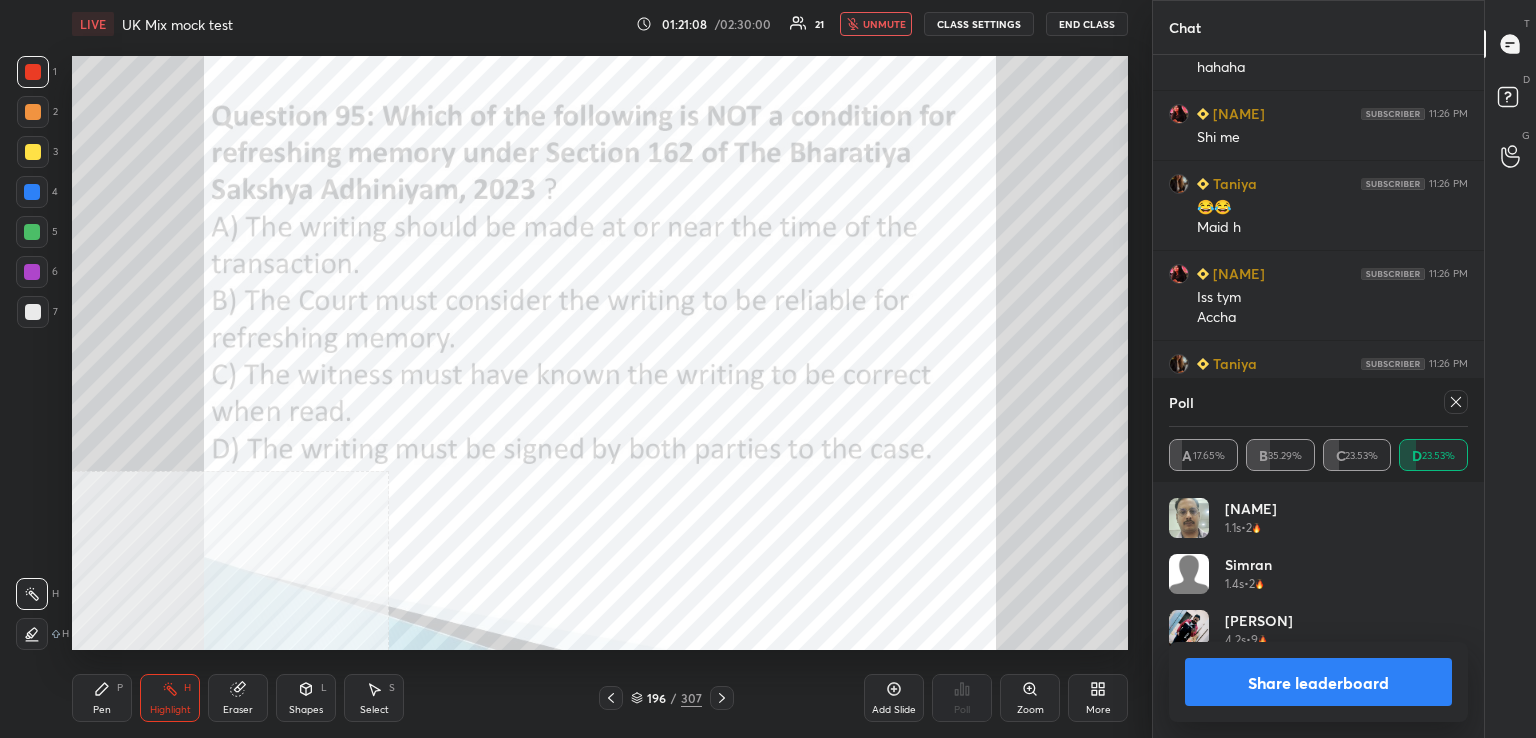 click on "unmute" at bounding box center [884, 24] 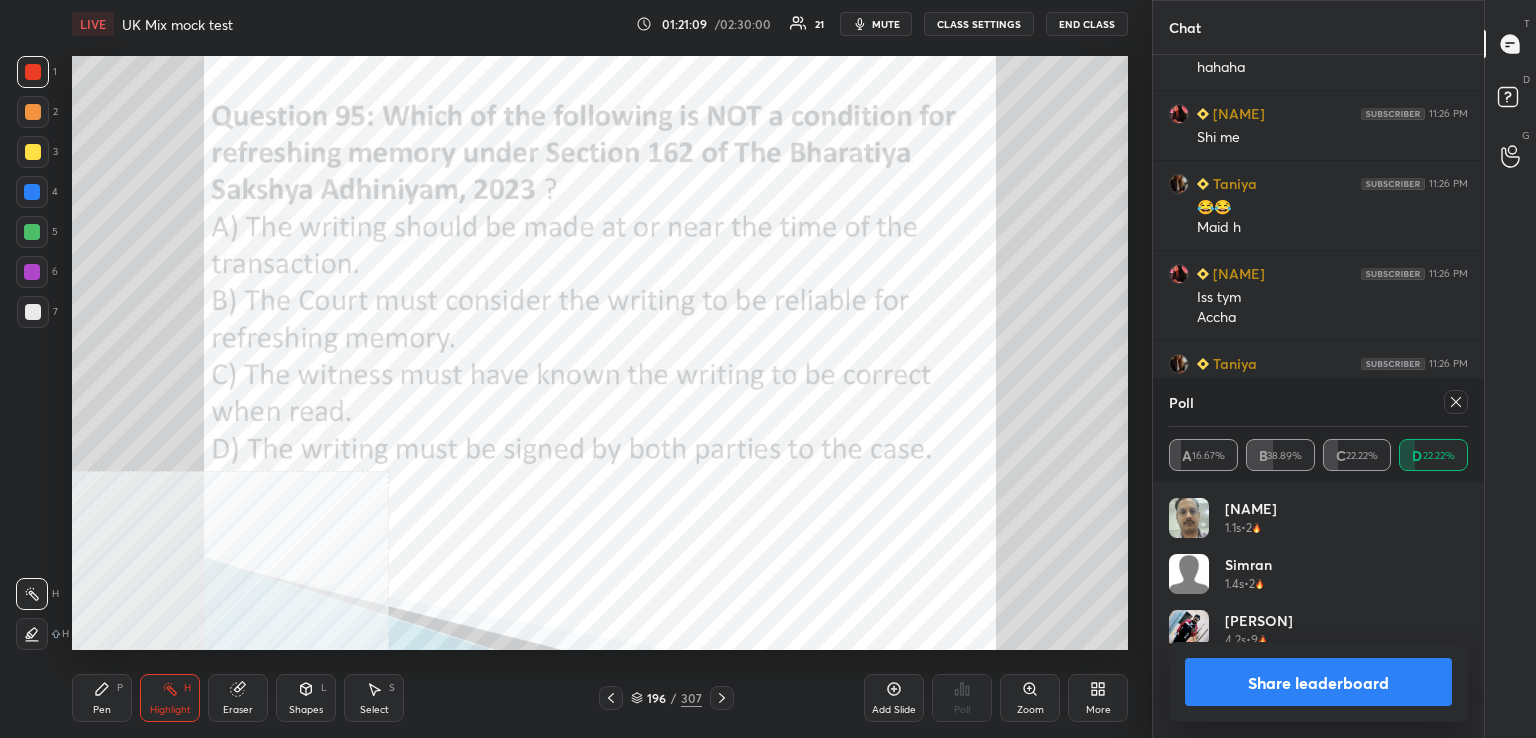 click 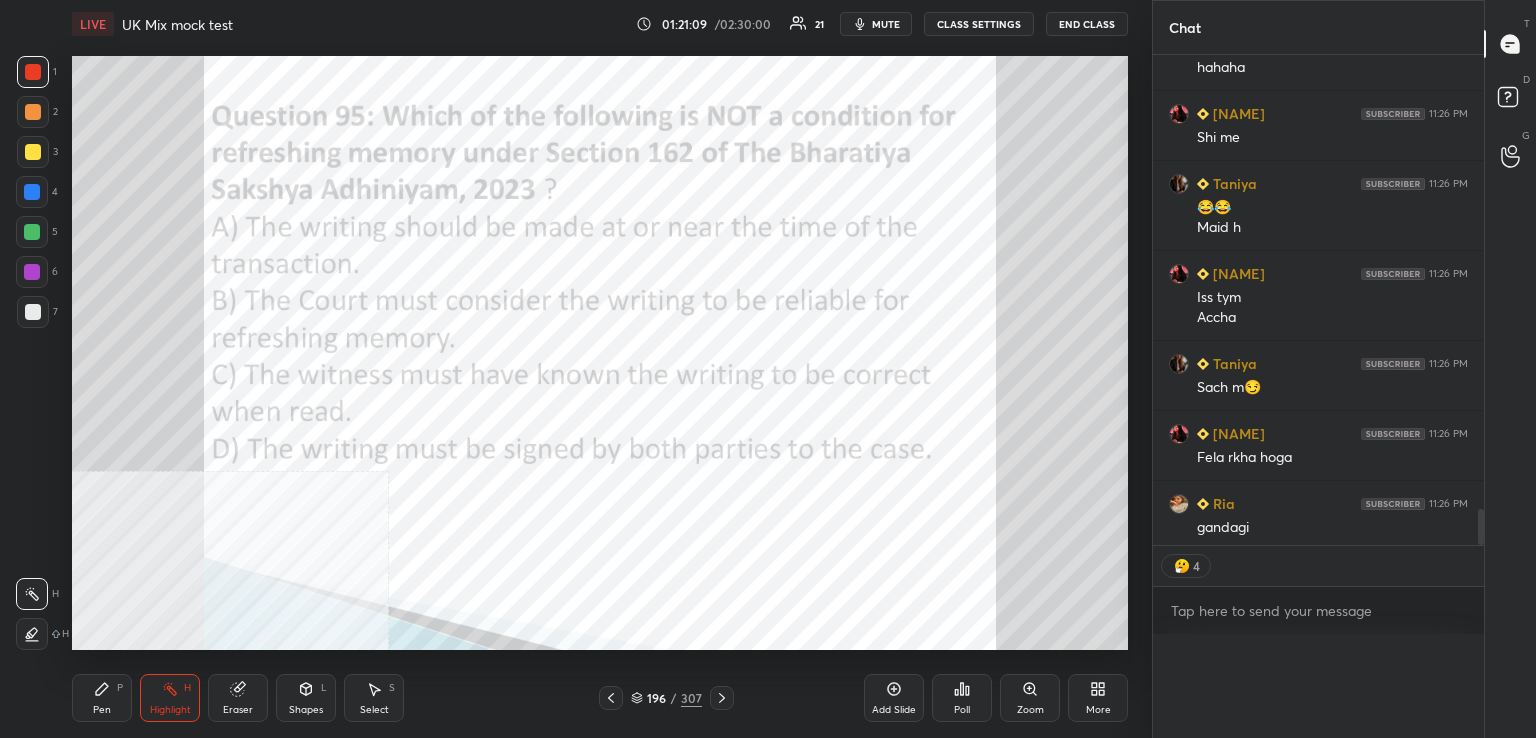 scroll, scrollTop: 0, scrollLeft: 0, axis: both 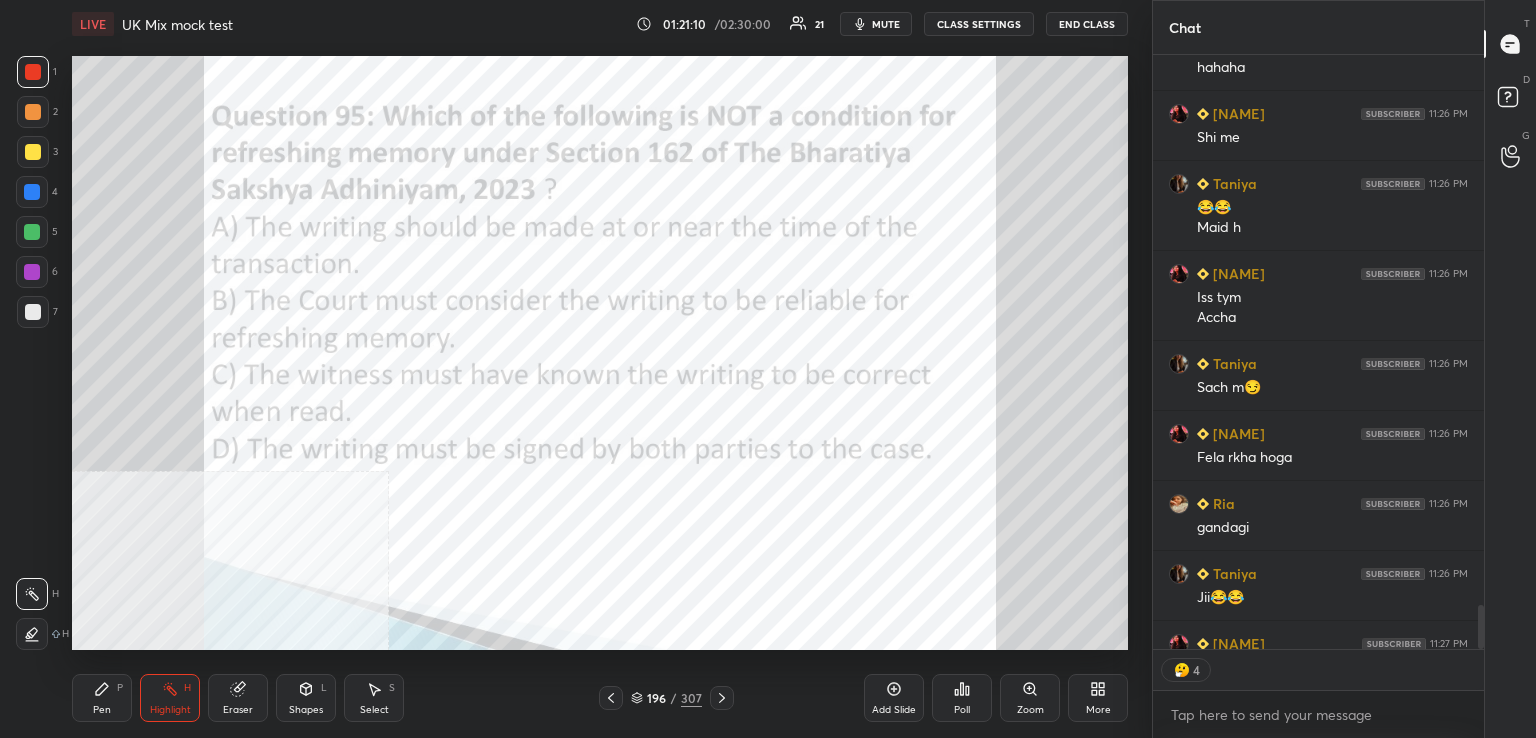 click 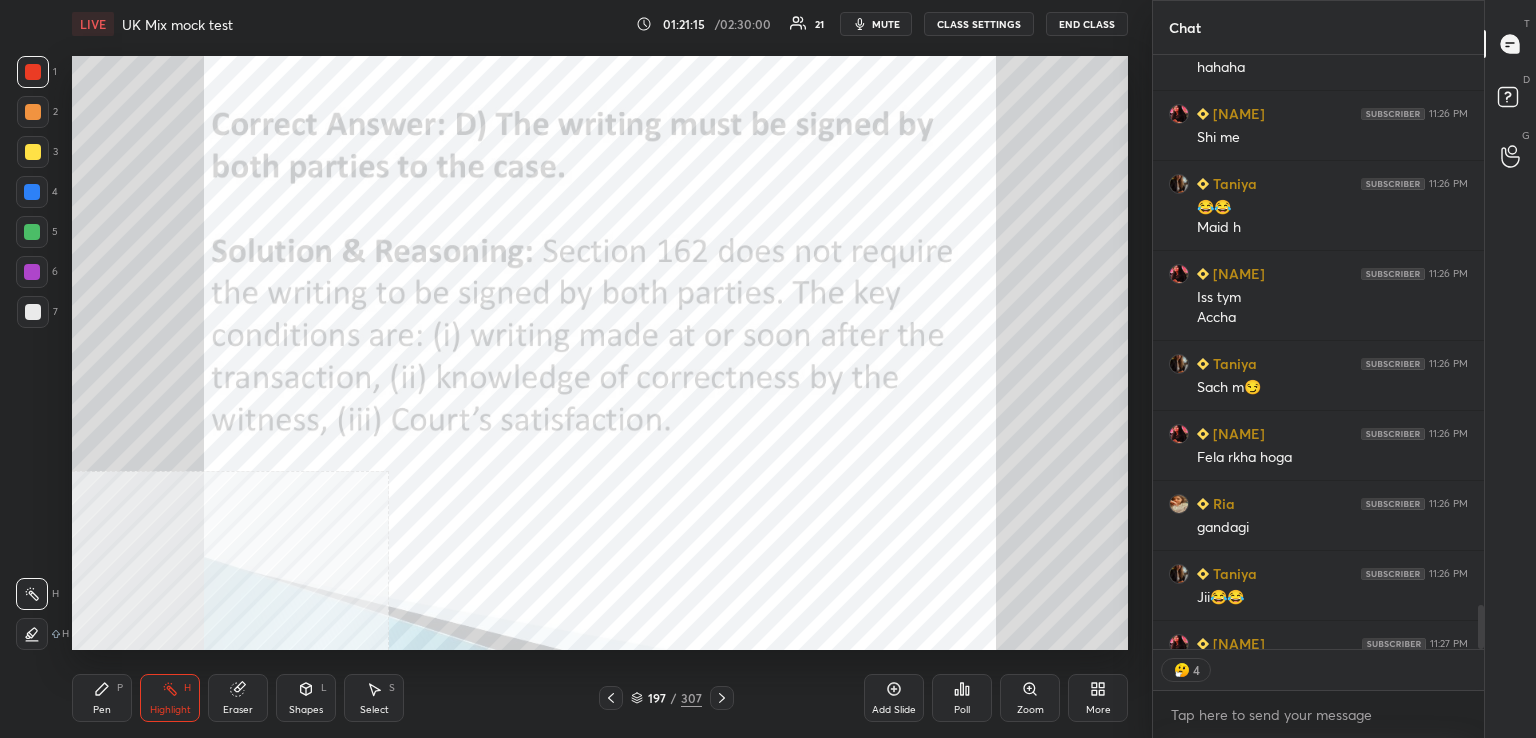 click 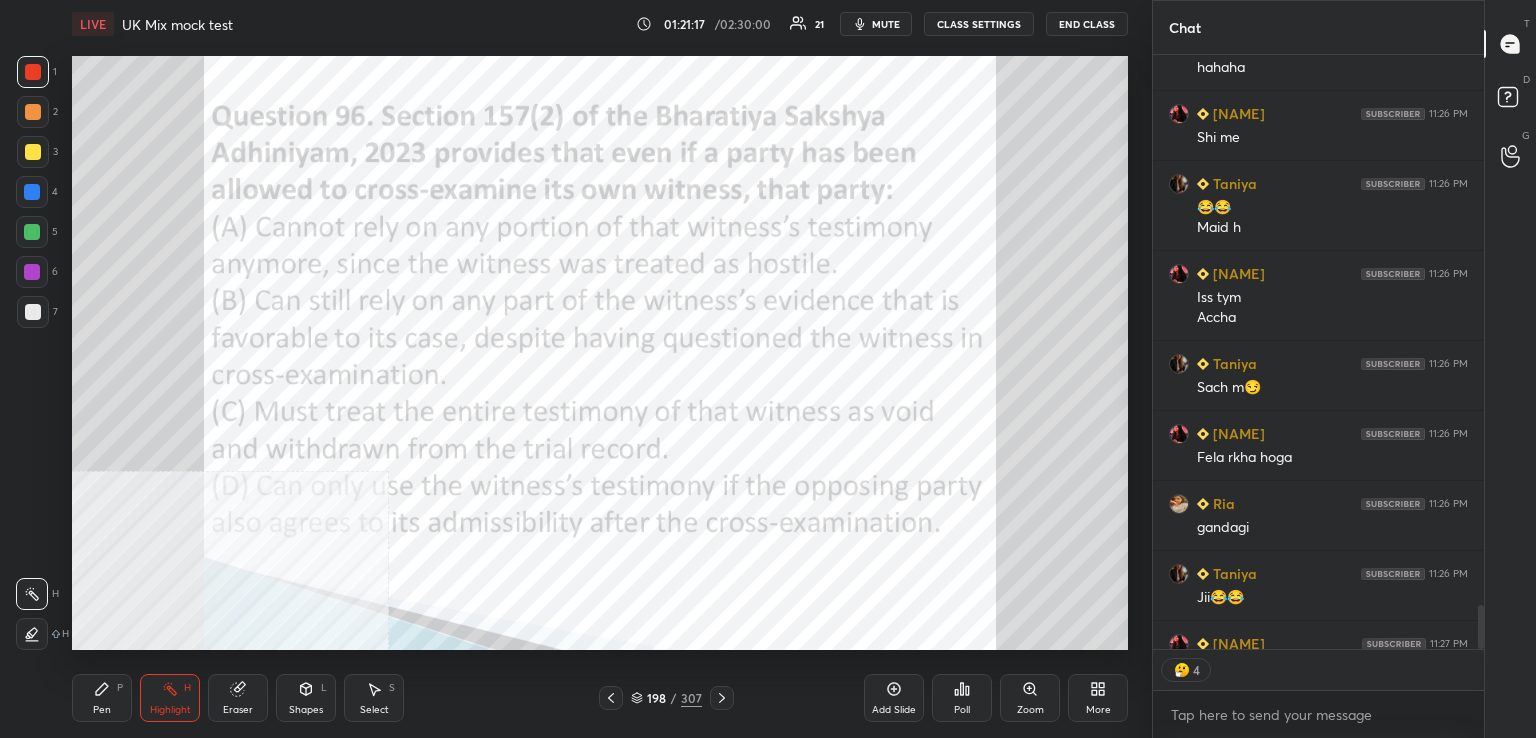 type on "x" 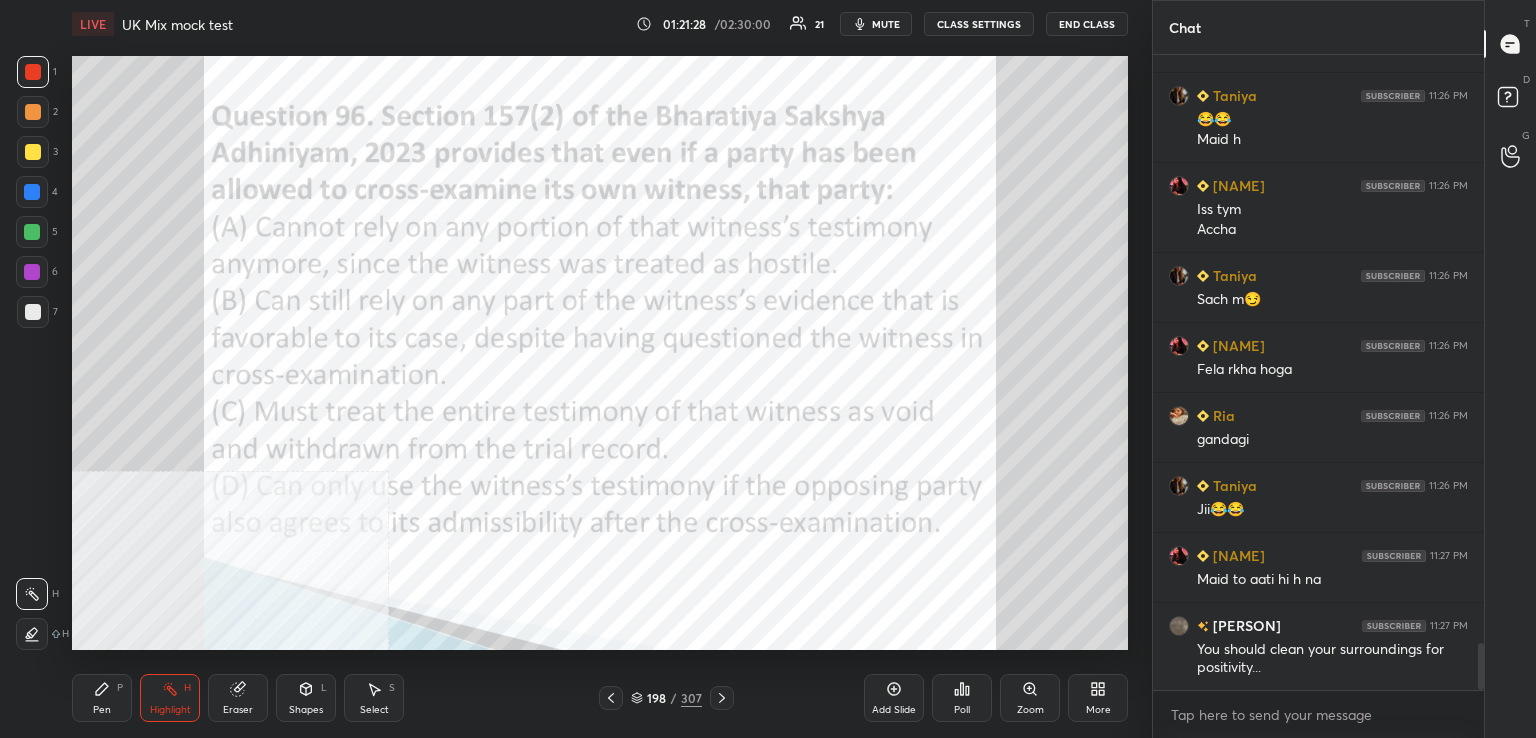 click on "Poll" at bounding box center (962, 698) 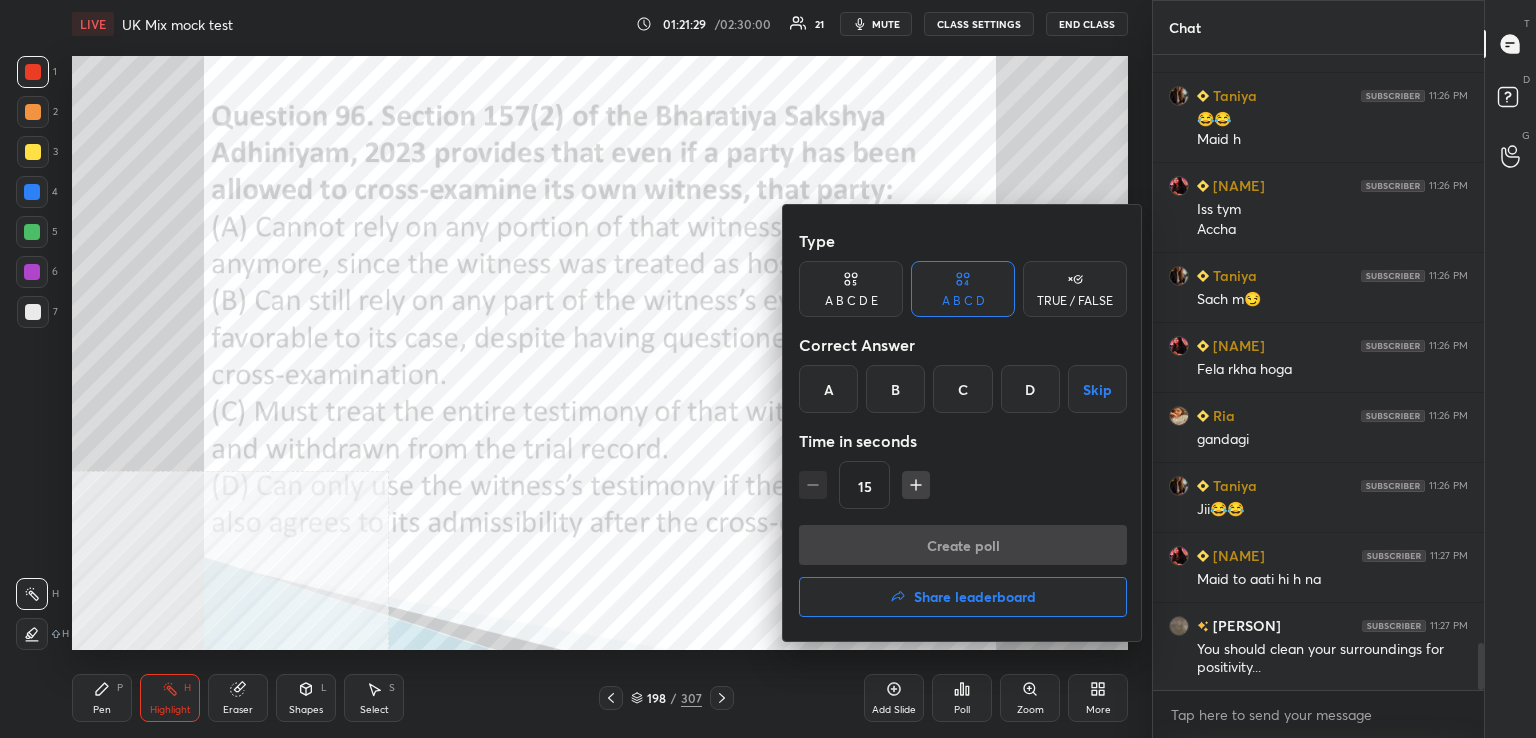 drag, startPoint x: 900, startPoint y: 401, endPoint x: 912, endPoint y: 422, distance: 24.186773 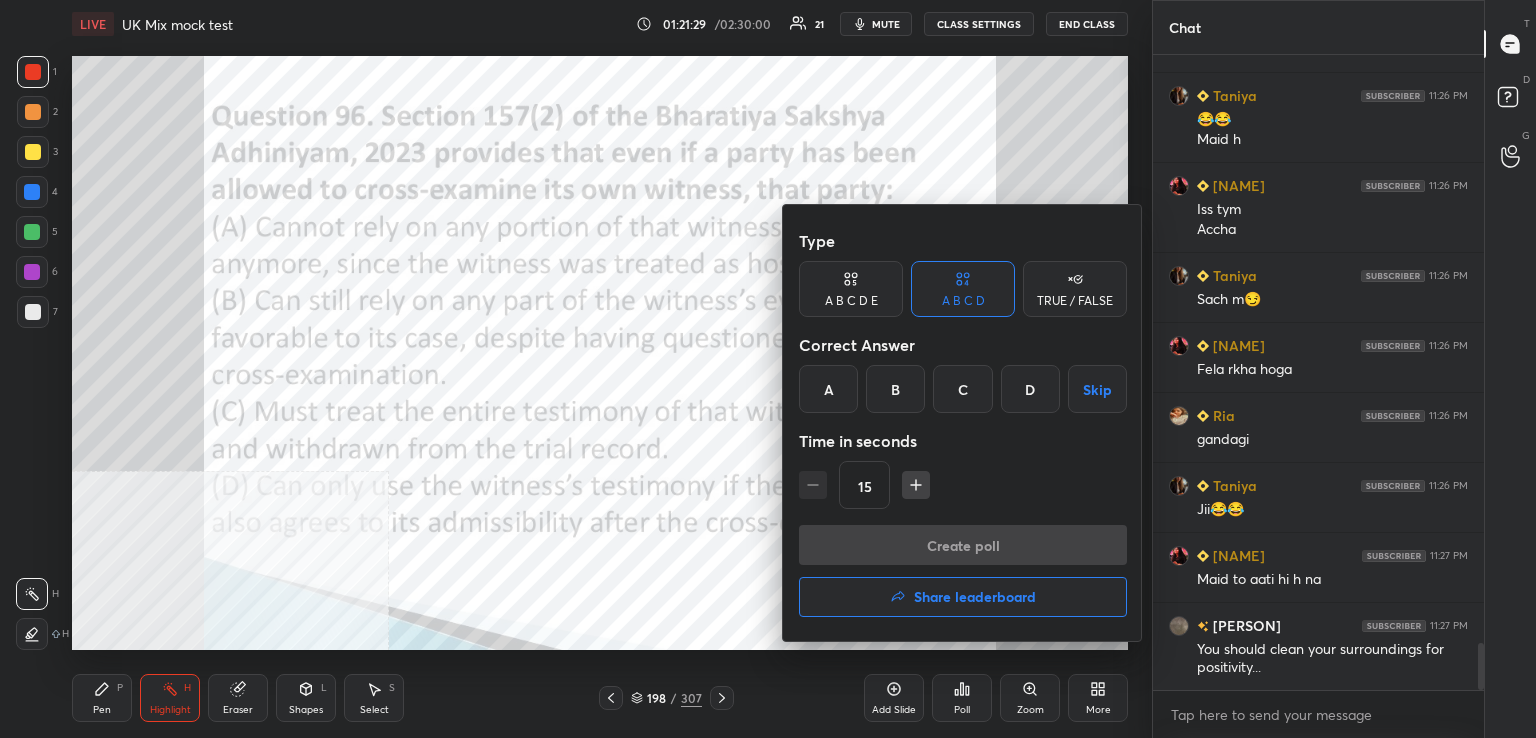 click on "B" at bounding box center [895, 389] 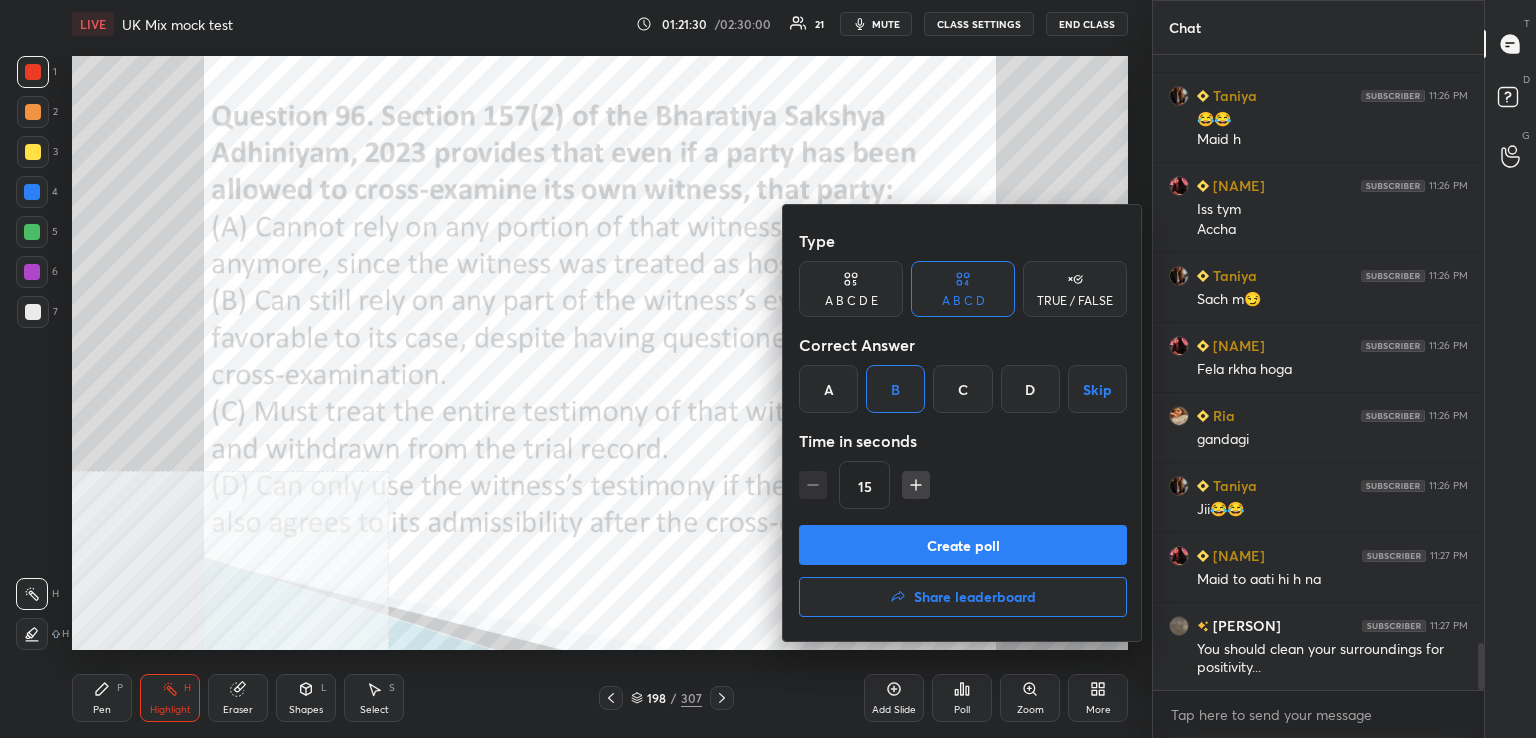 drag, startPoint x: 912, startPoint y: 489, endPoint x: 919, endPoint y: 519, distance: 30.805843 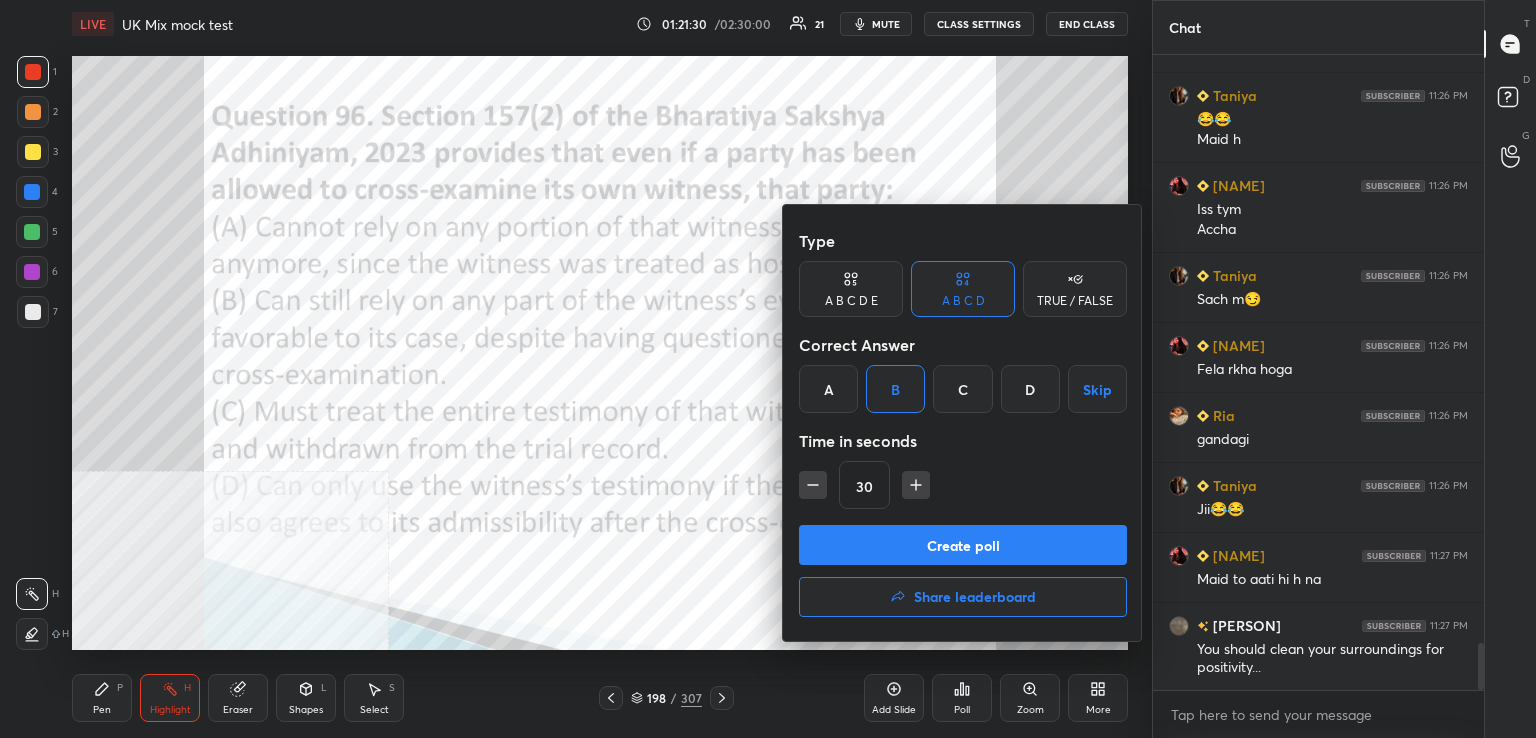 click on "Create poll" at bounding box center [963, 545] 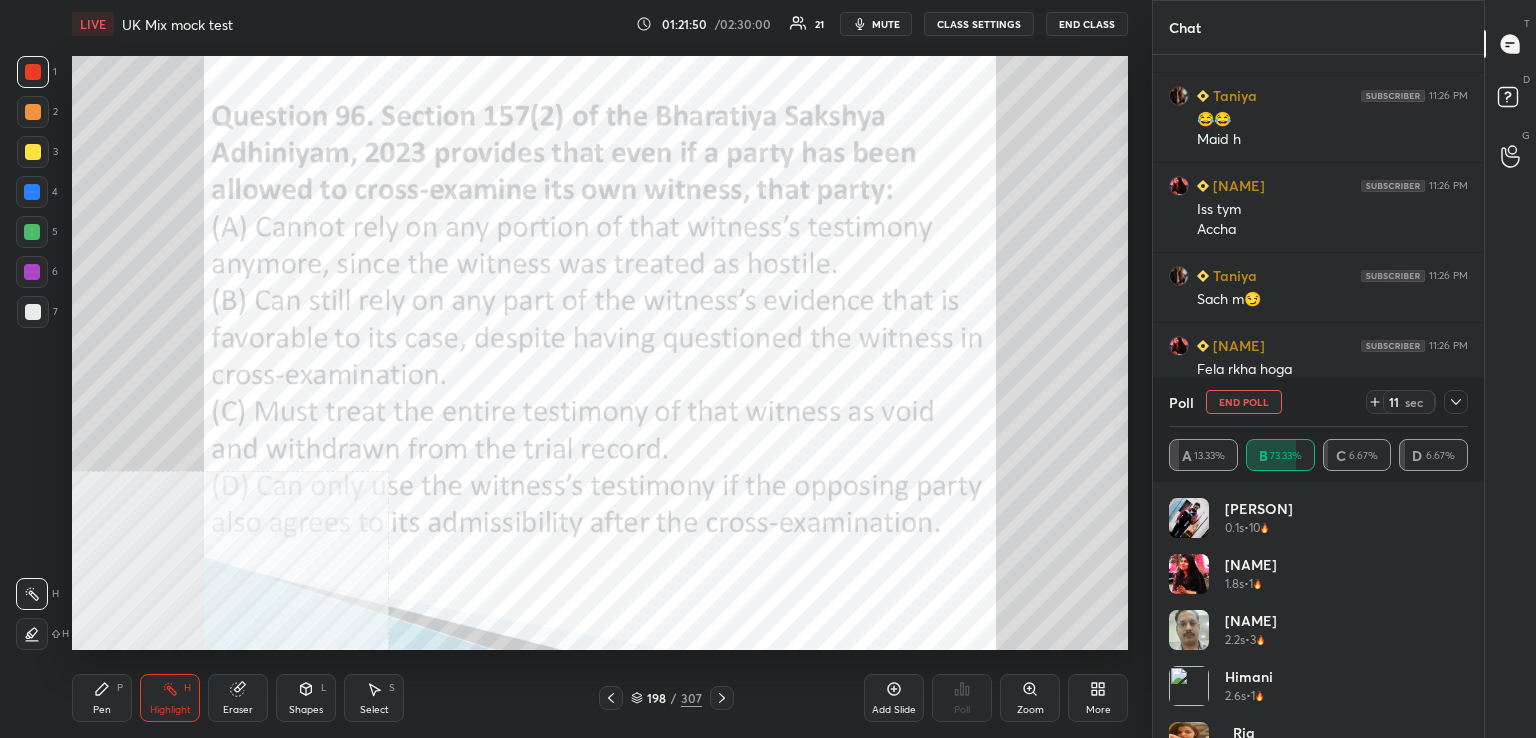 drag, startPoint x: 1250, startPoint y: 398, endPoint x: 1211, endPoint y: 404, distance: 39.45884 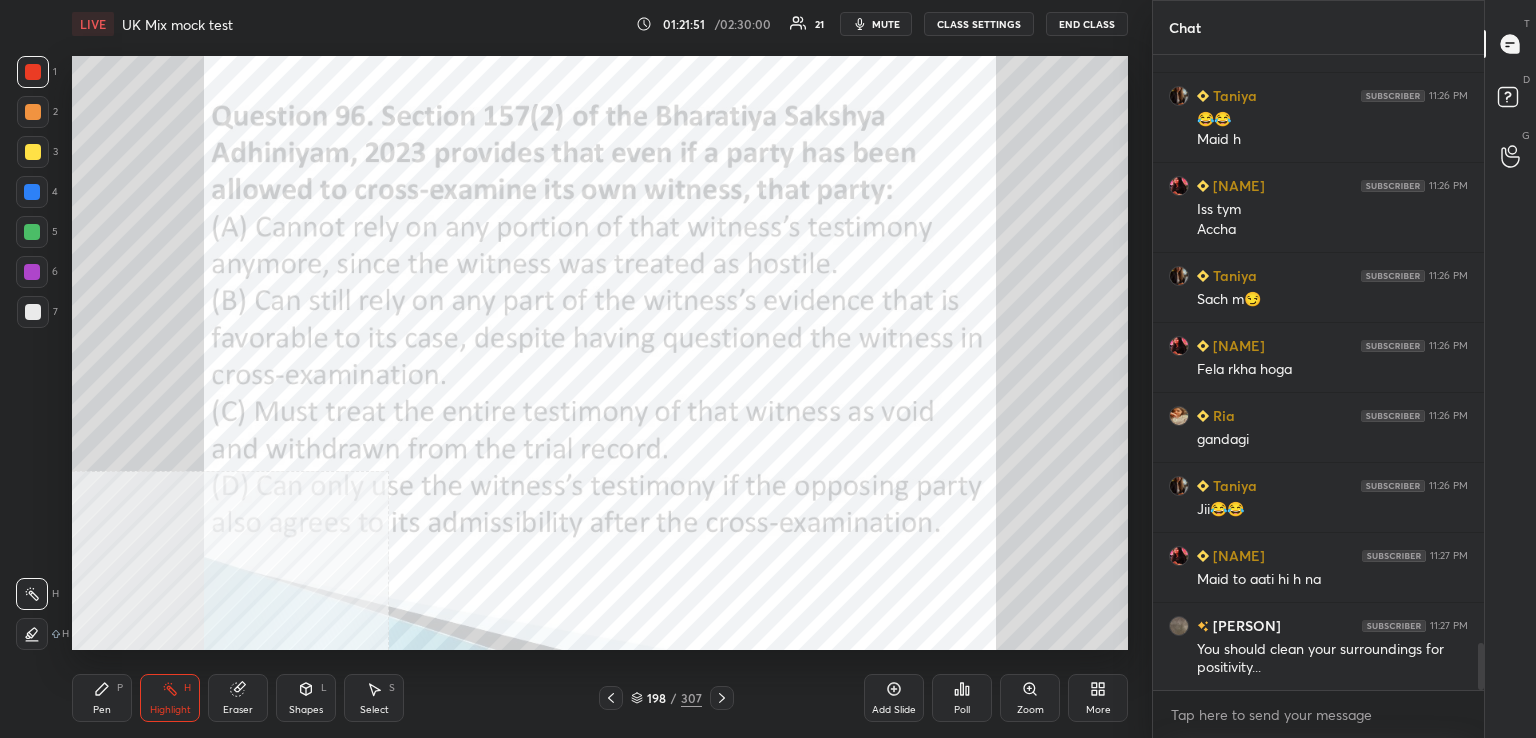 click 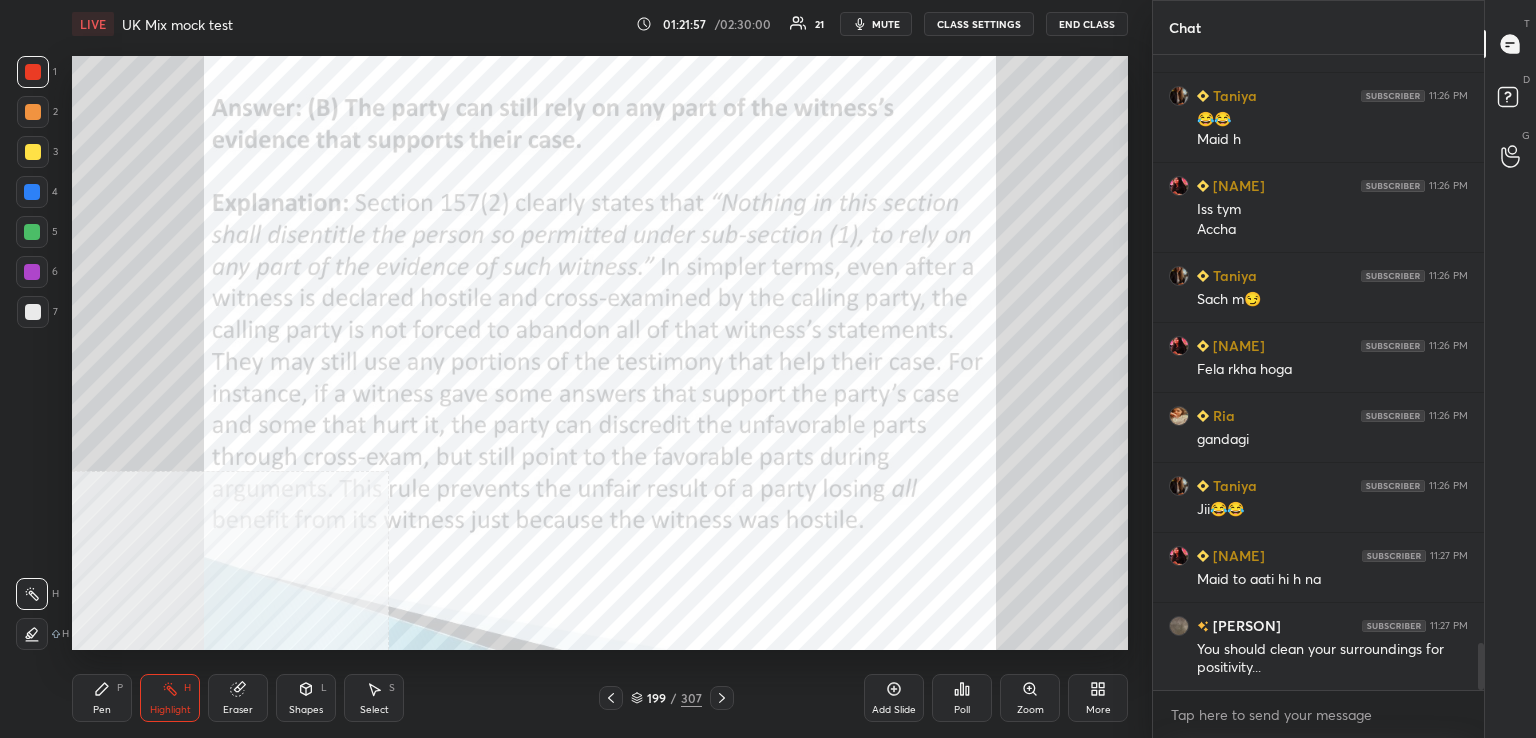 click 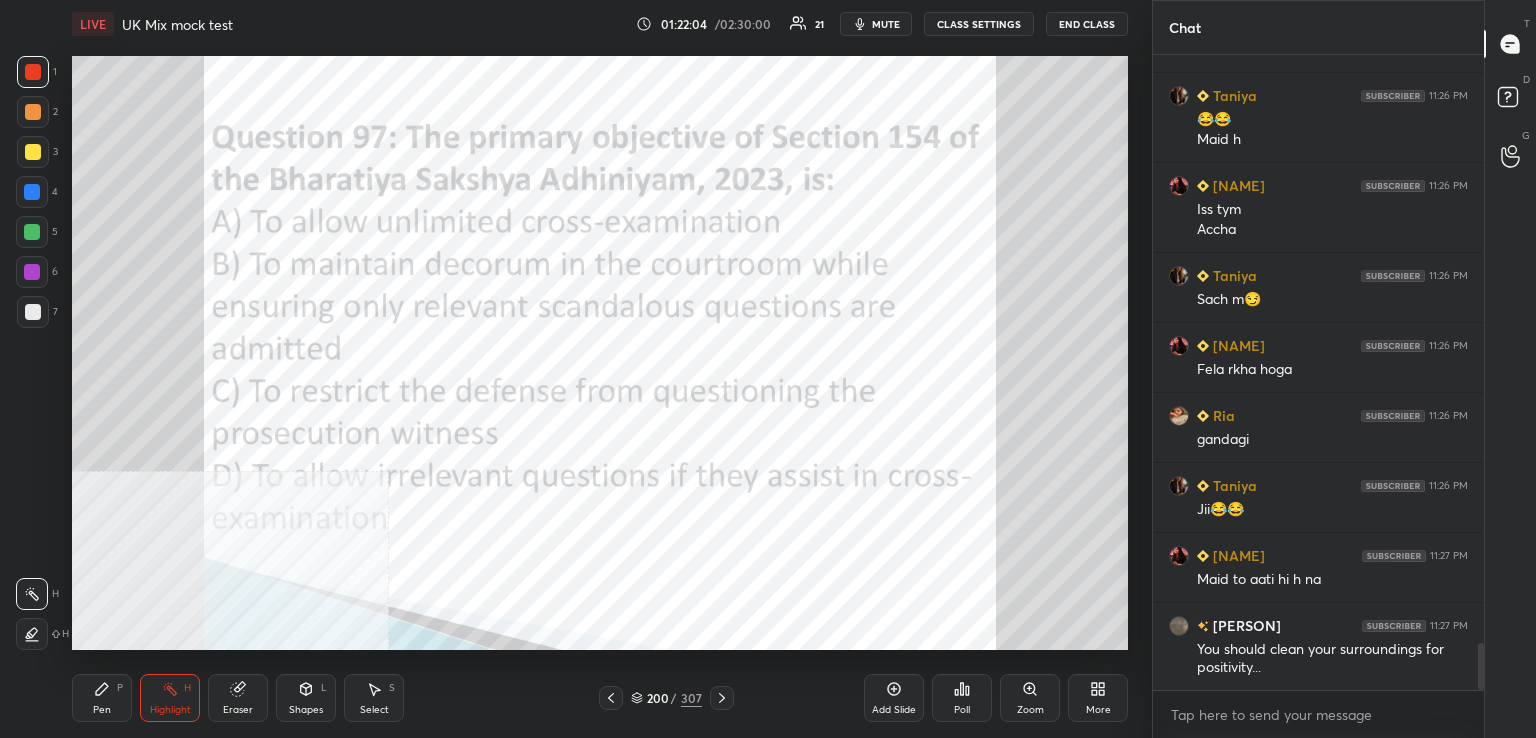 click on "Poll" at bounding box center [962, 710] 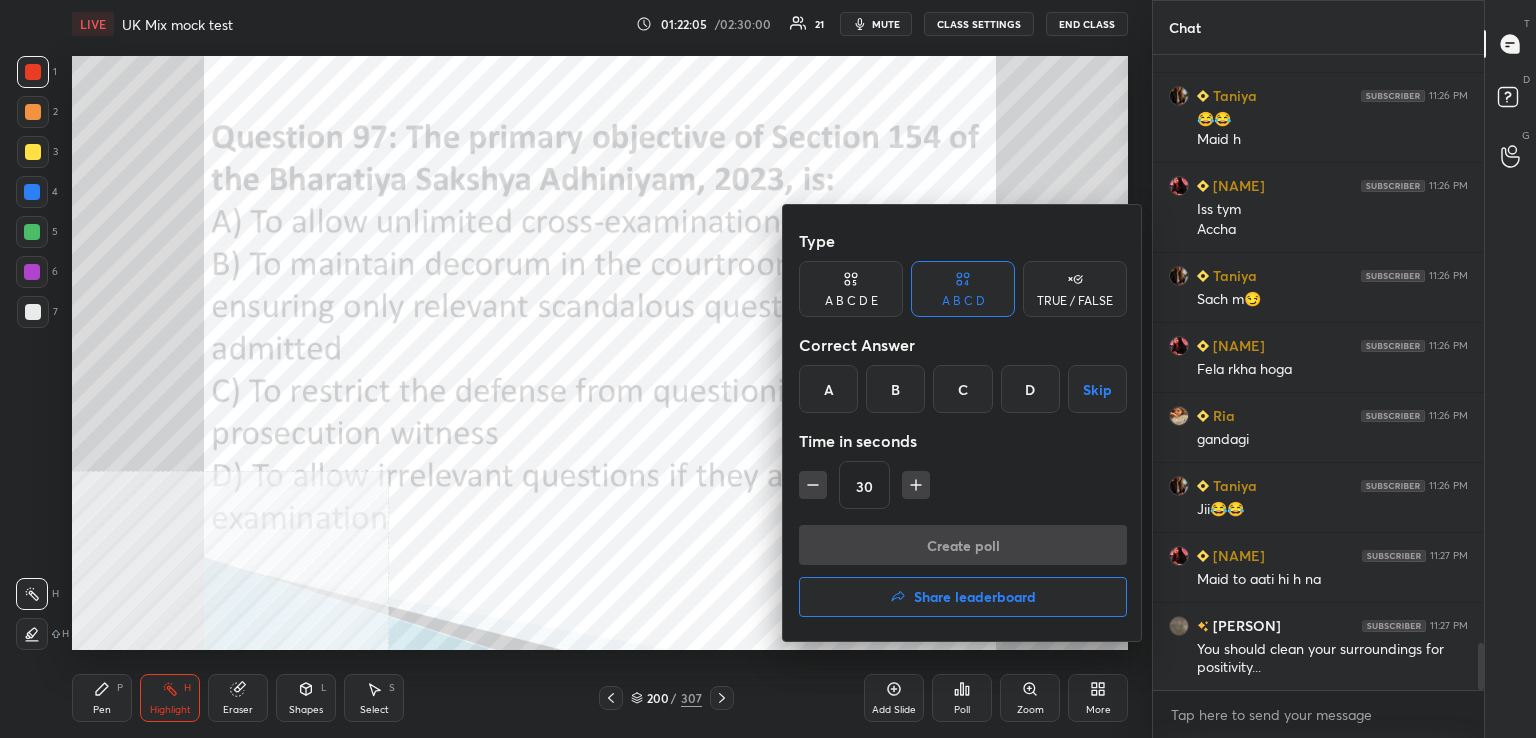 click on "B" at bounding box center (895, 389) 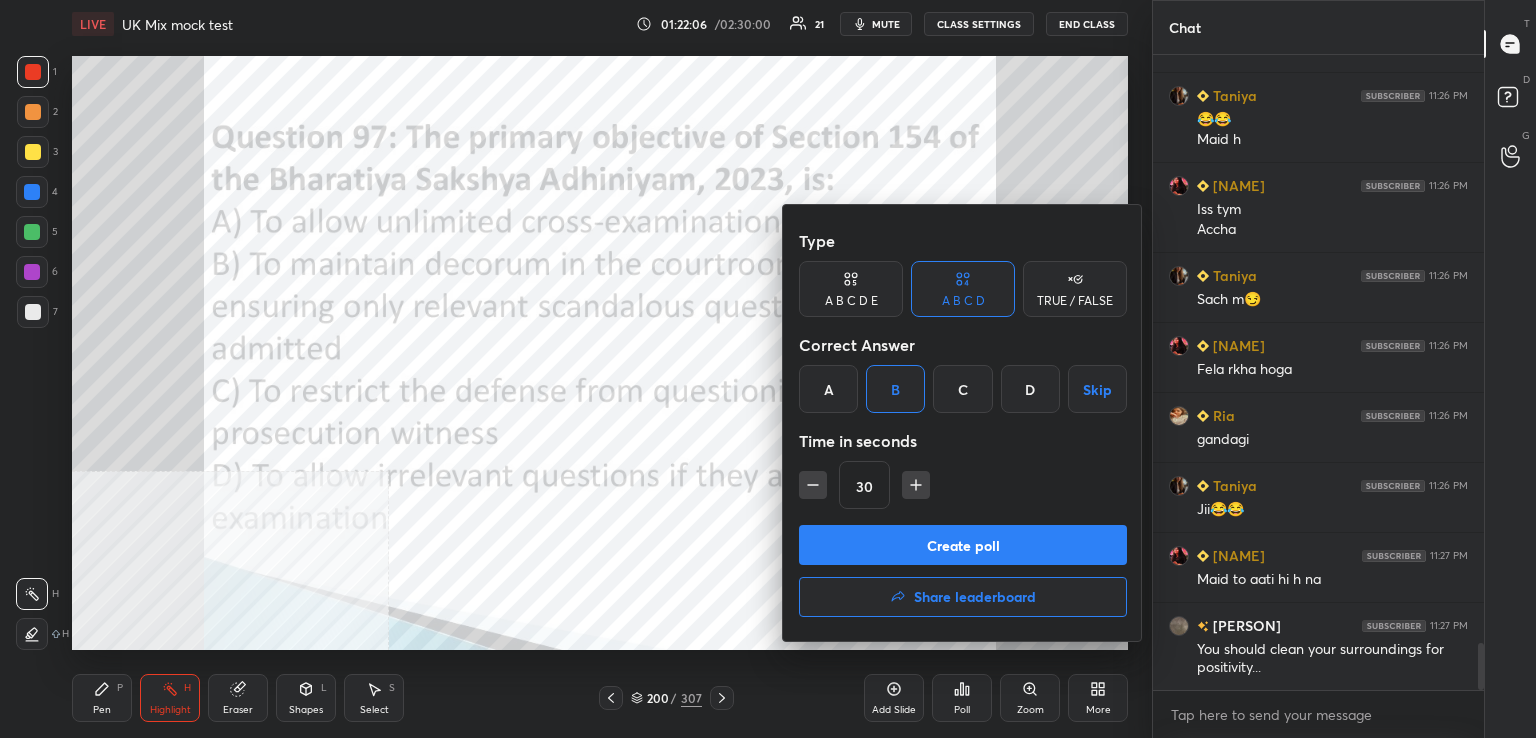 drag, startPoint x: 810, startPoint y: 491, endPoint x: 838, endPoint y: 499, distance: 29.12044 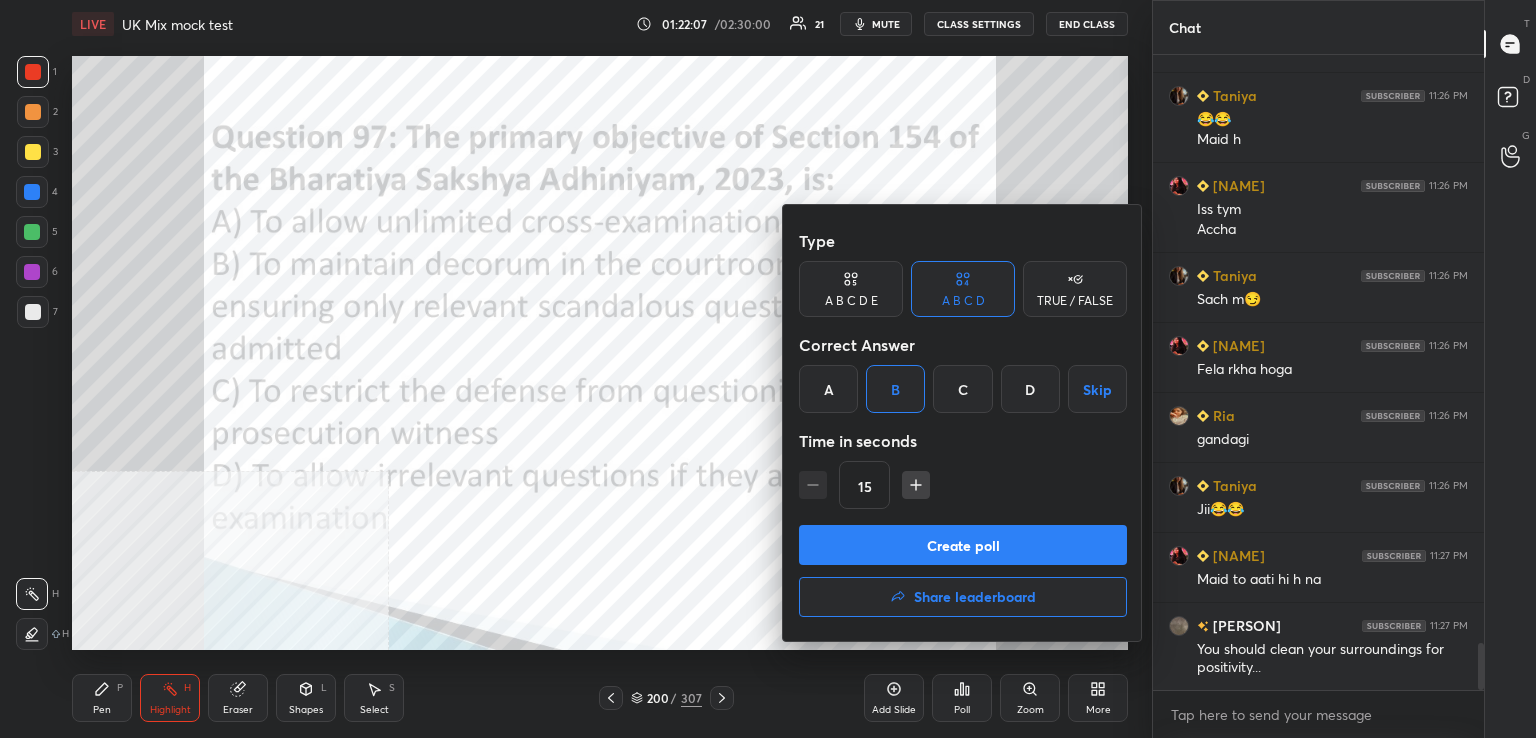 drag, startPoint x: 986, startPoint y: 545, endPoint x: 884, endPoint y: 544, distance: 102.0049 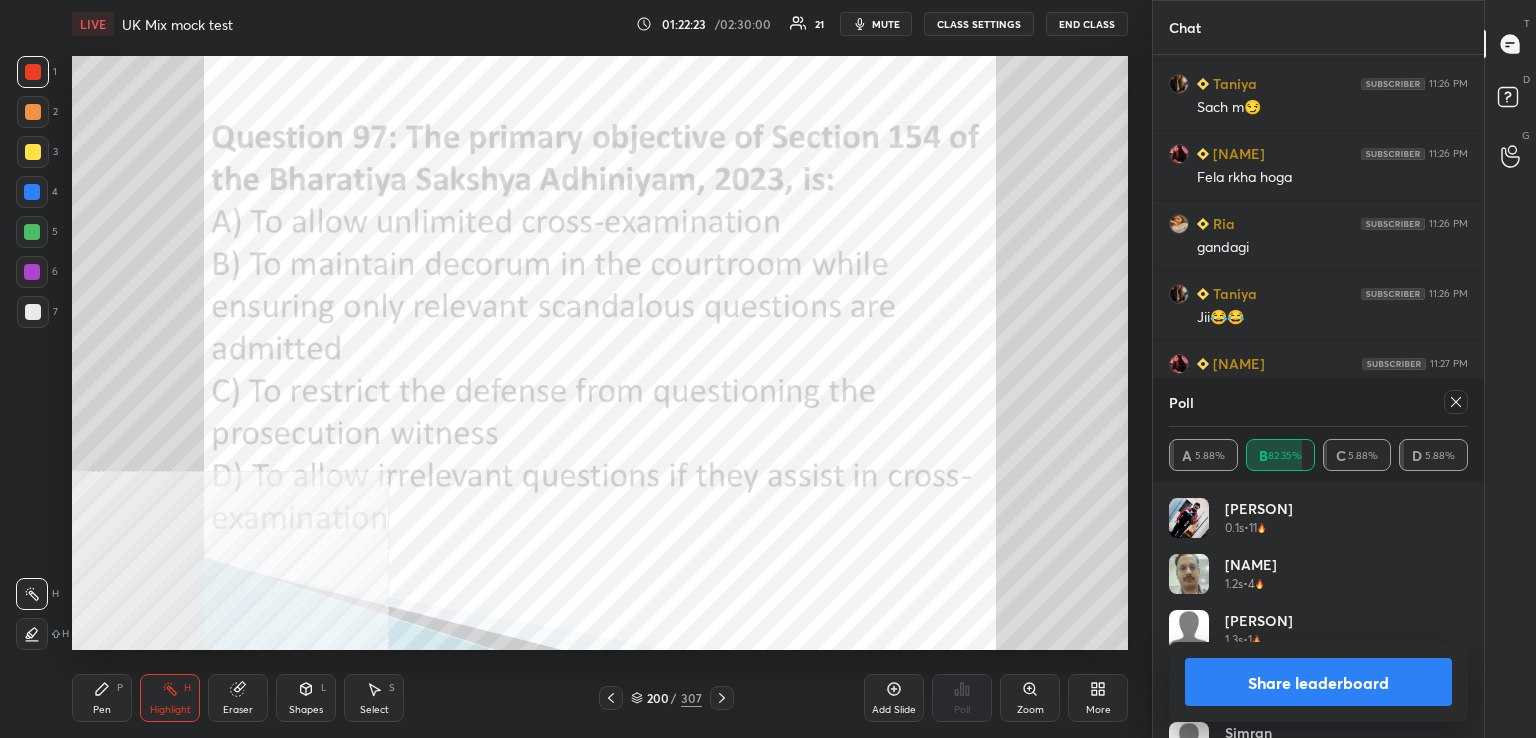 click 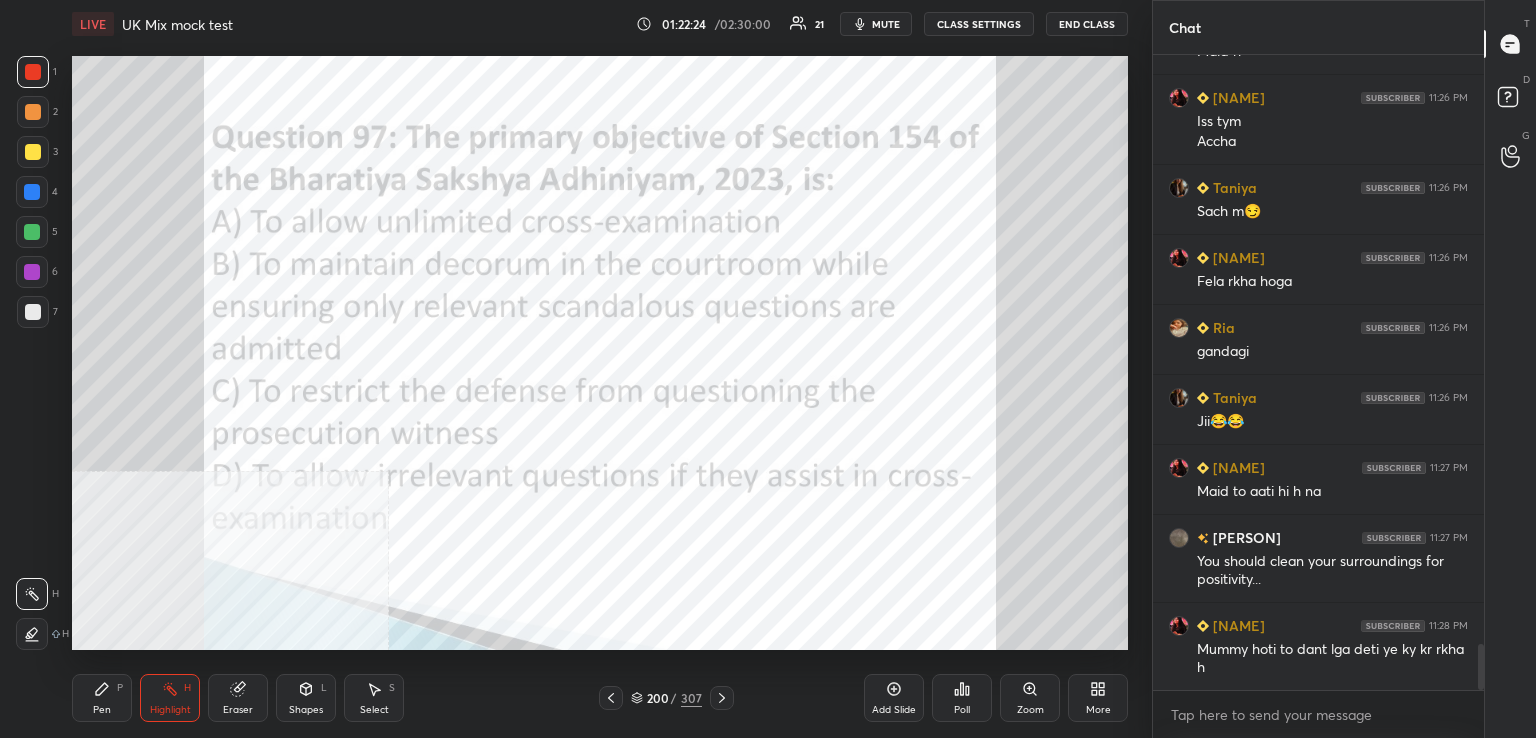 drag, startPoint x: 717, startPoint y: 701, endPoint x: 722, endPoint y: 678, distance: 23.537205 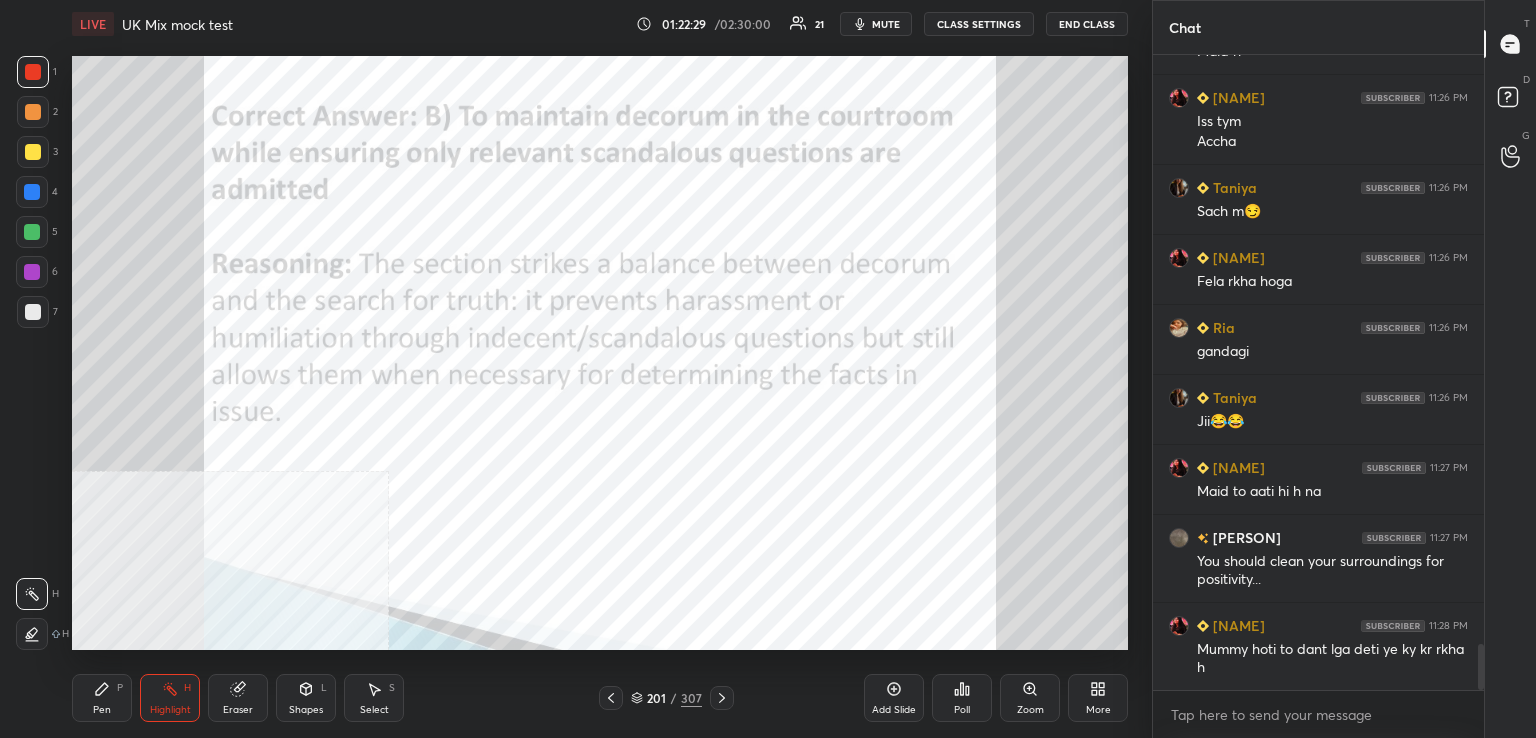 click 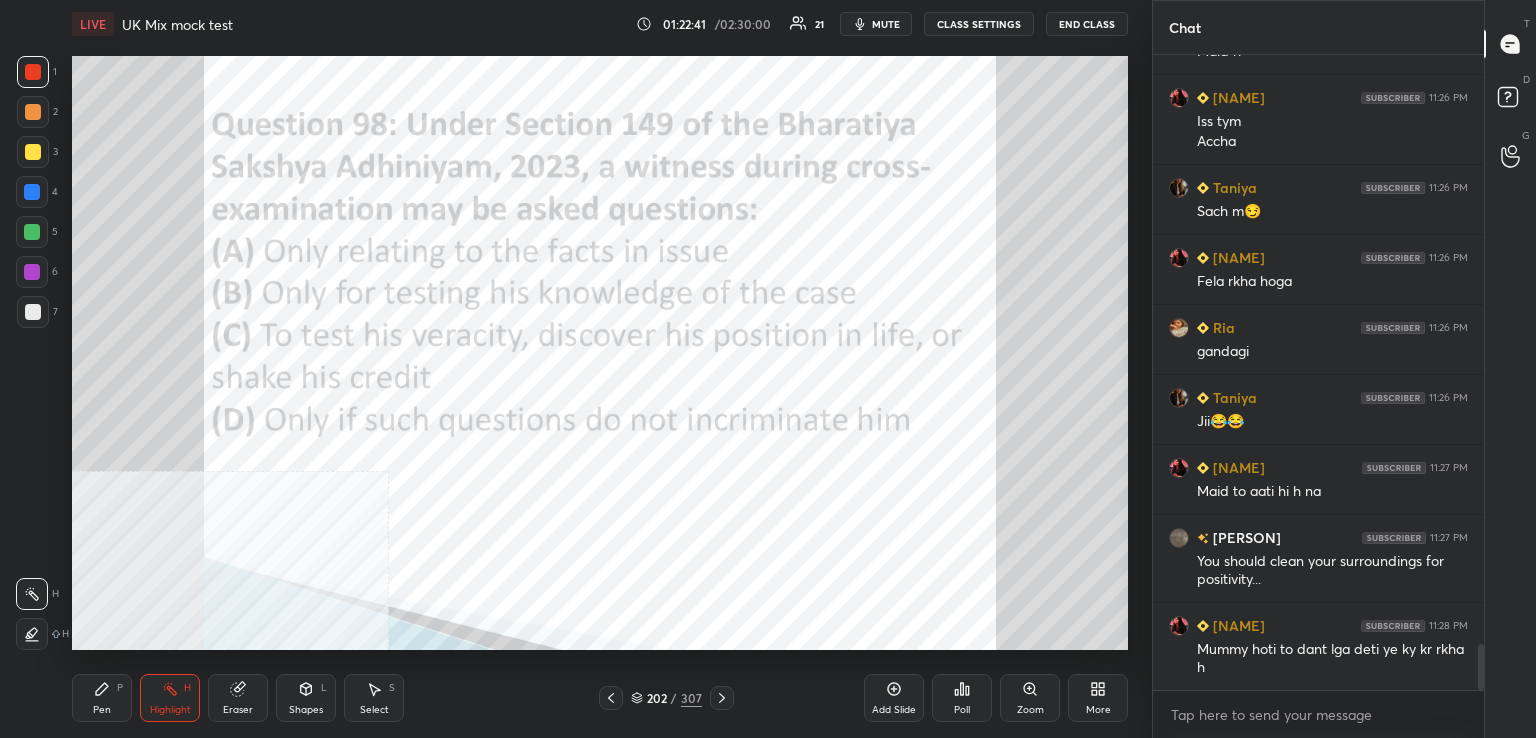 click 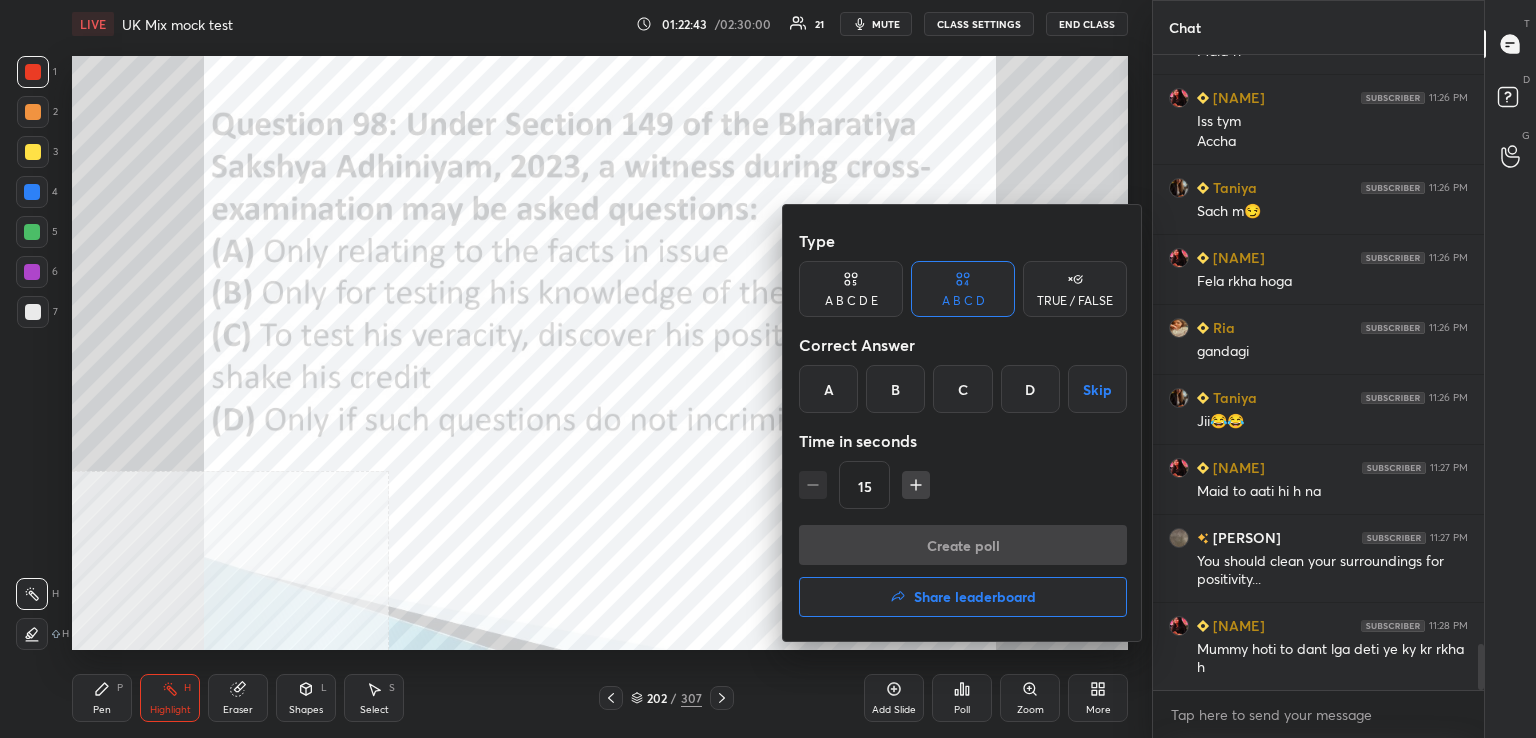 drag, startPoint x: 964, startPoint y: 382, endPoint x: 955, endPoint y: 413, distance: 32.280025 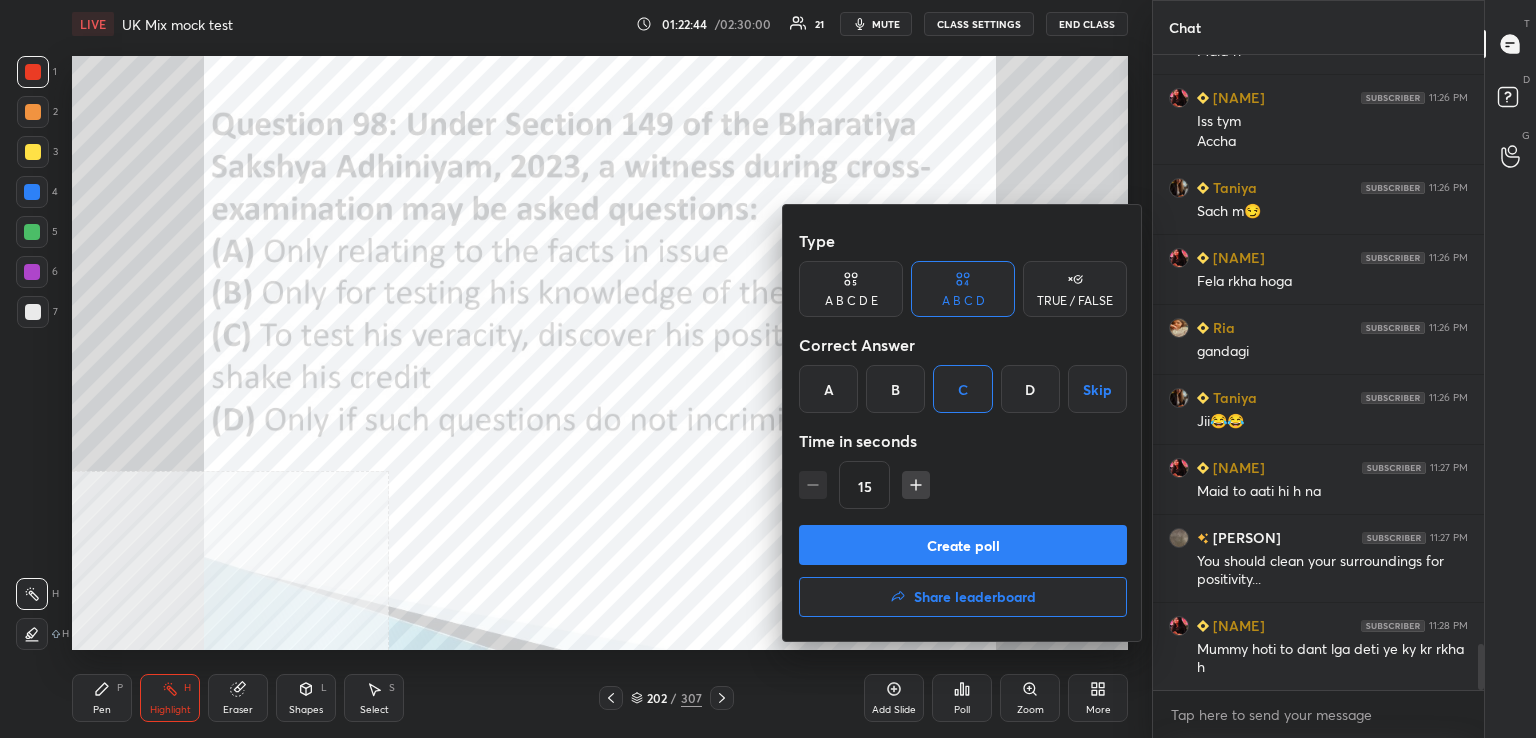drag, startPoint x: 957, startPoint y: 545, endPoint x: 813, endPoint y: 558, distance: 144.58562 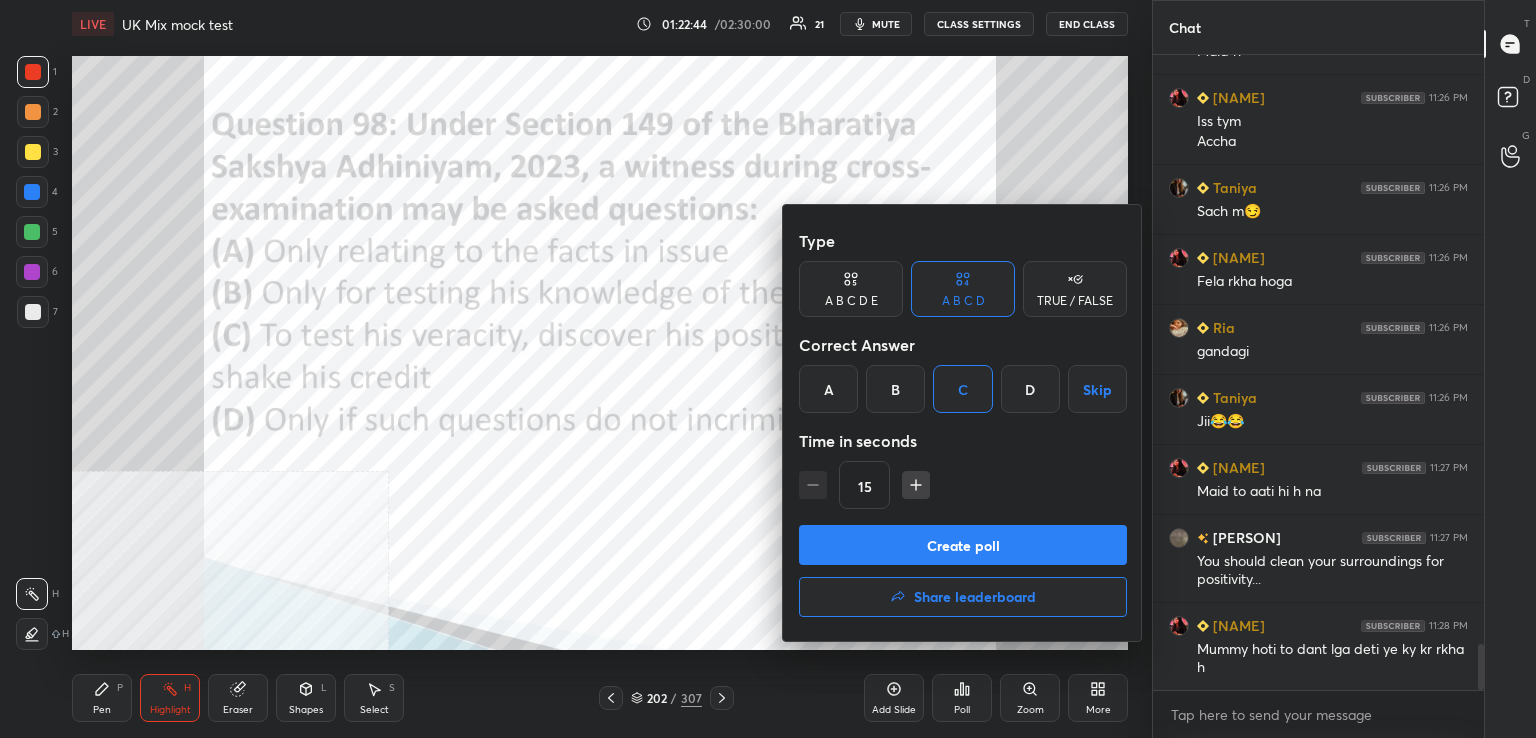 click on "Create poll" at bounding box center (963, 545) 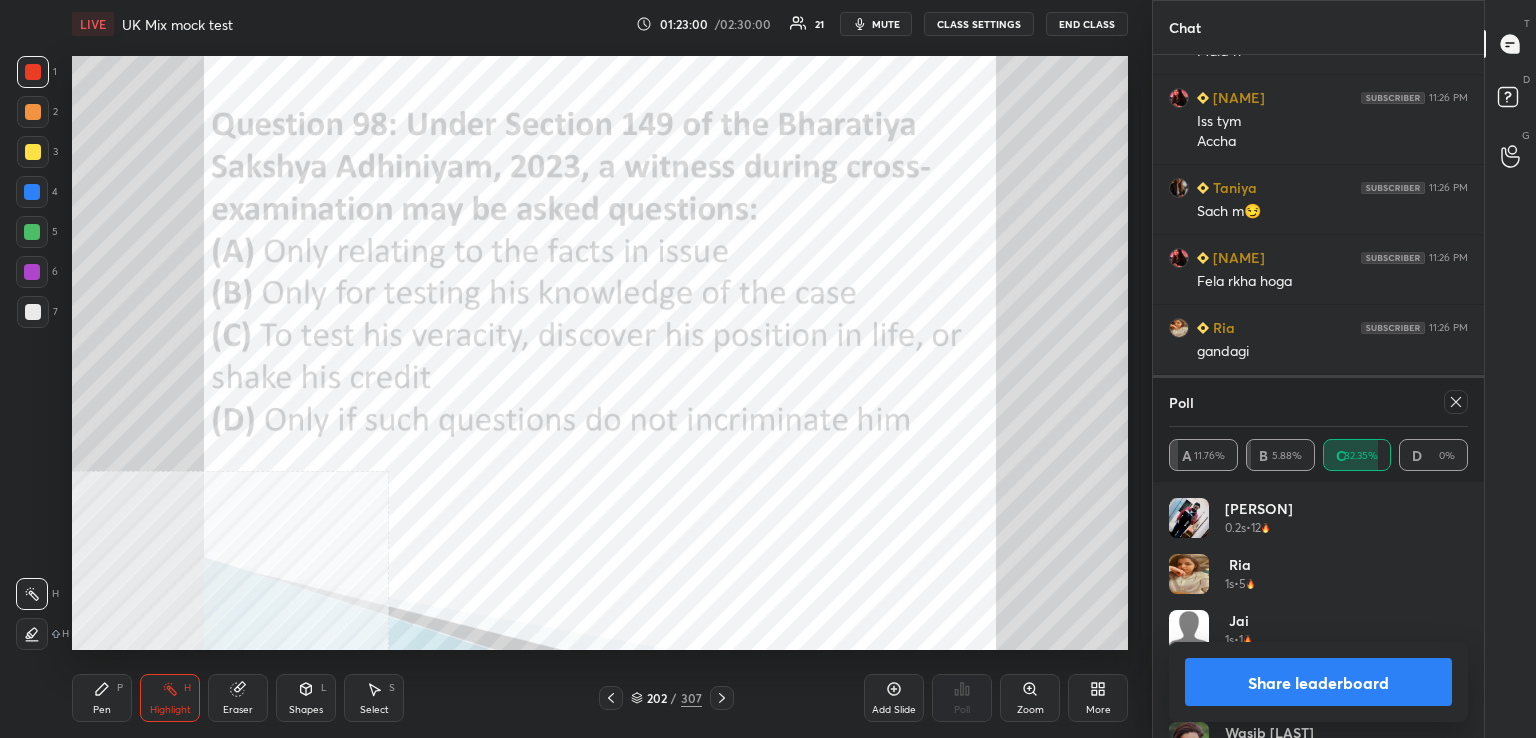 drag, startPoint x: 1450, startPoint y: 397, endPoint x: 1312, endPoint y: 440, distance: 144.54411 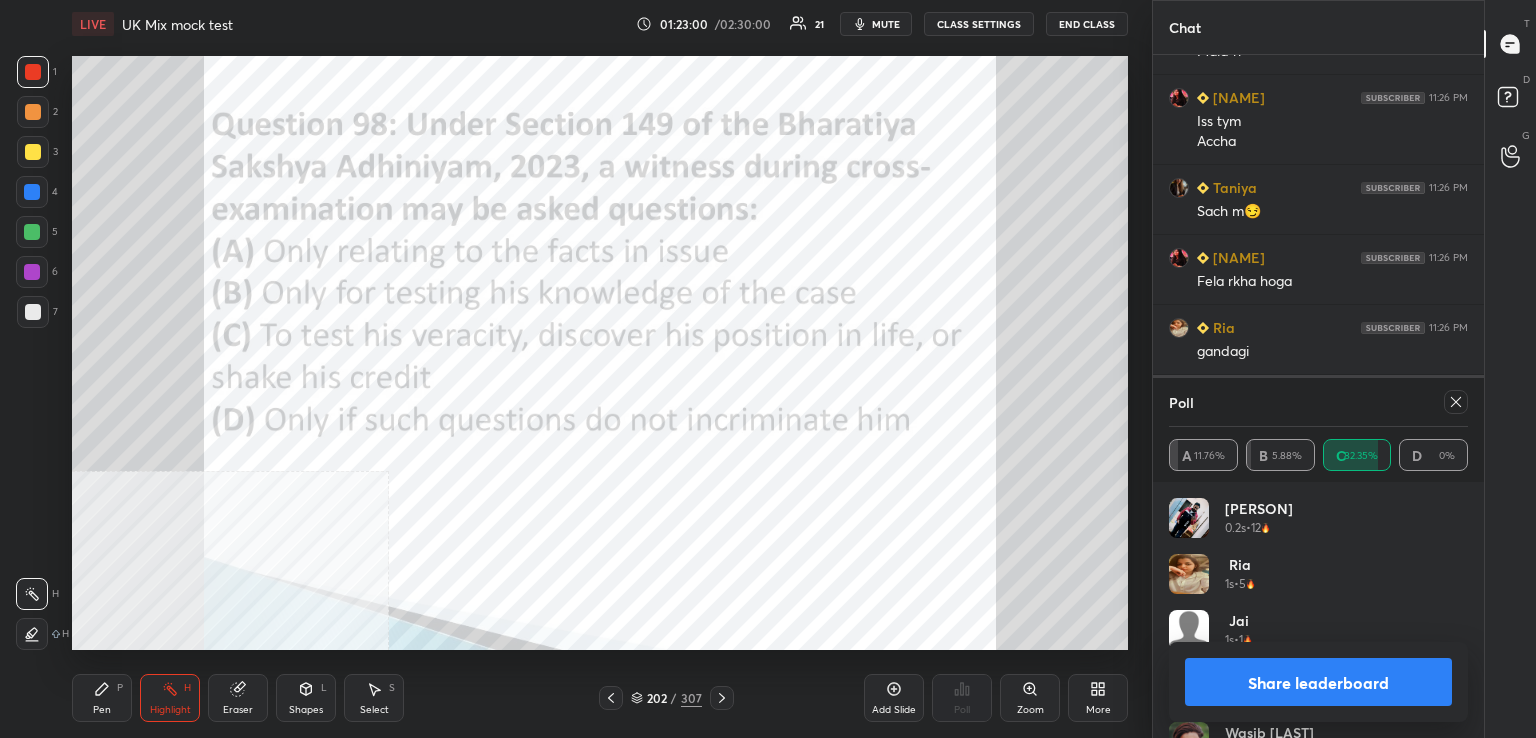 click 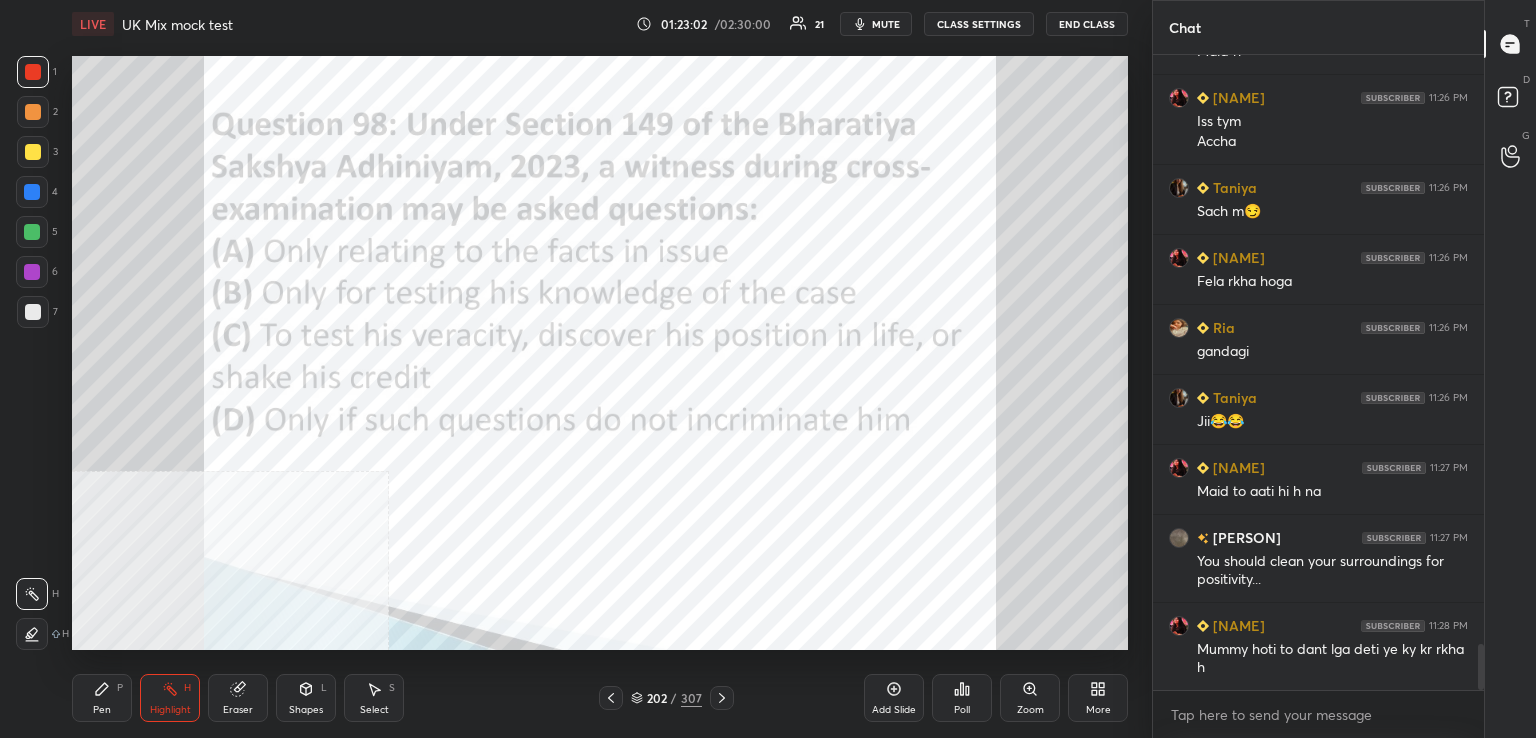 click 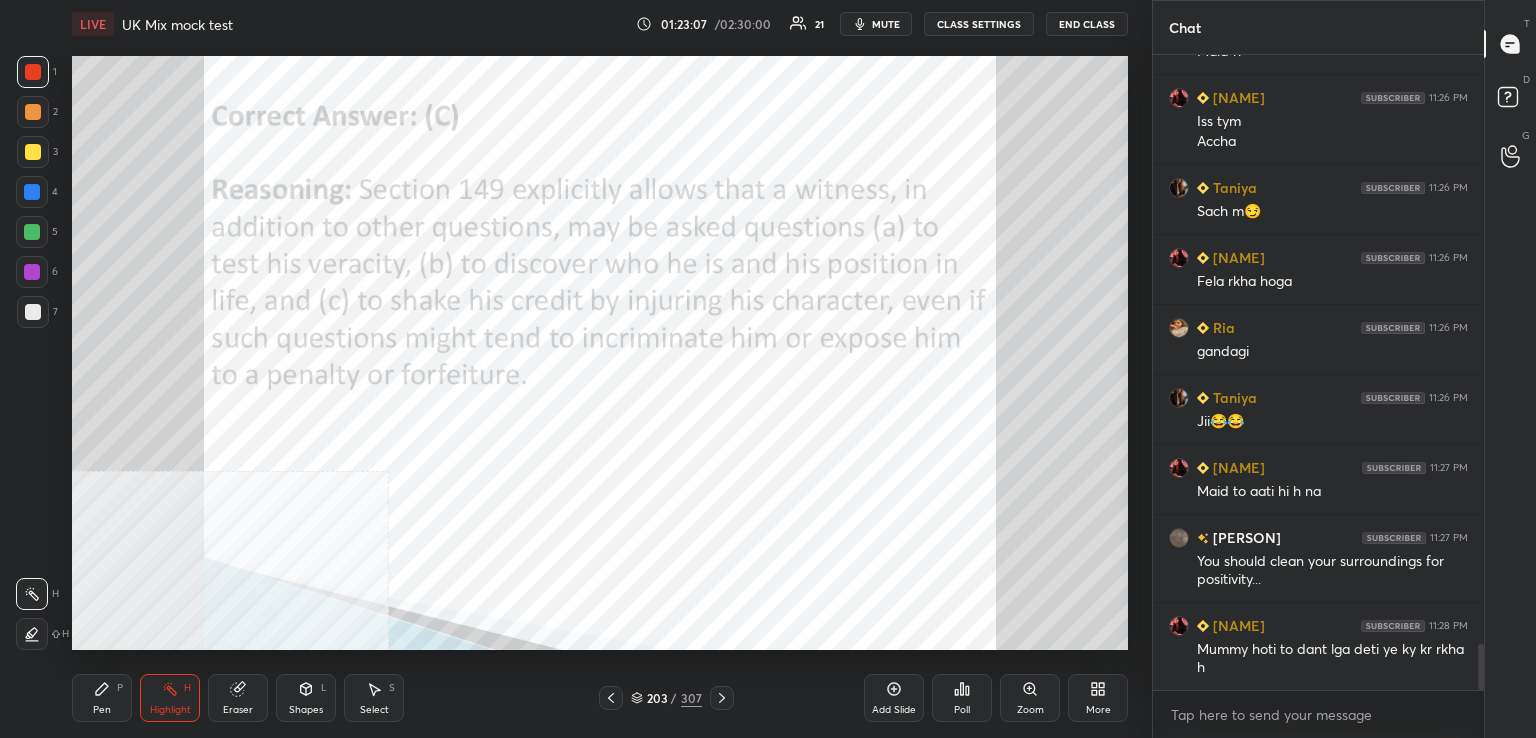 click 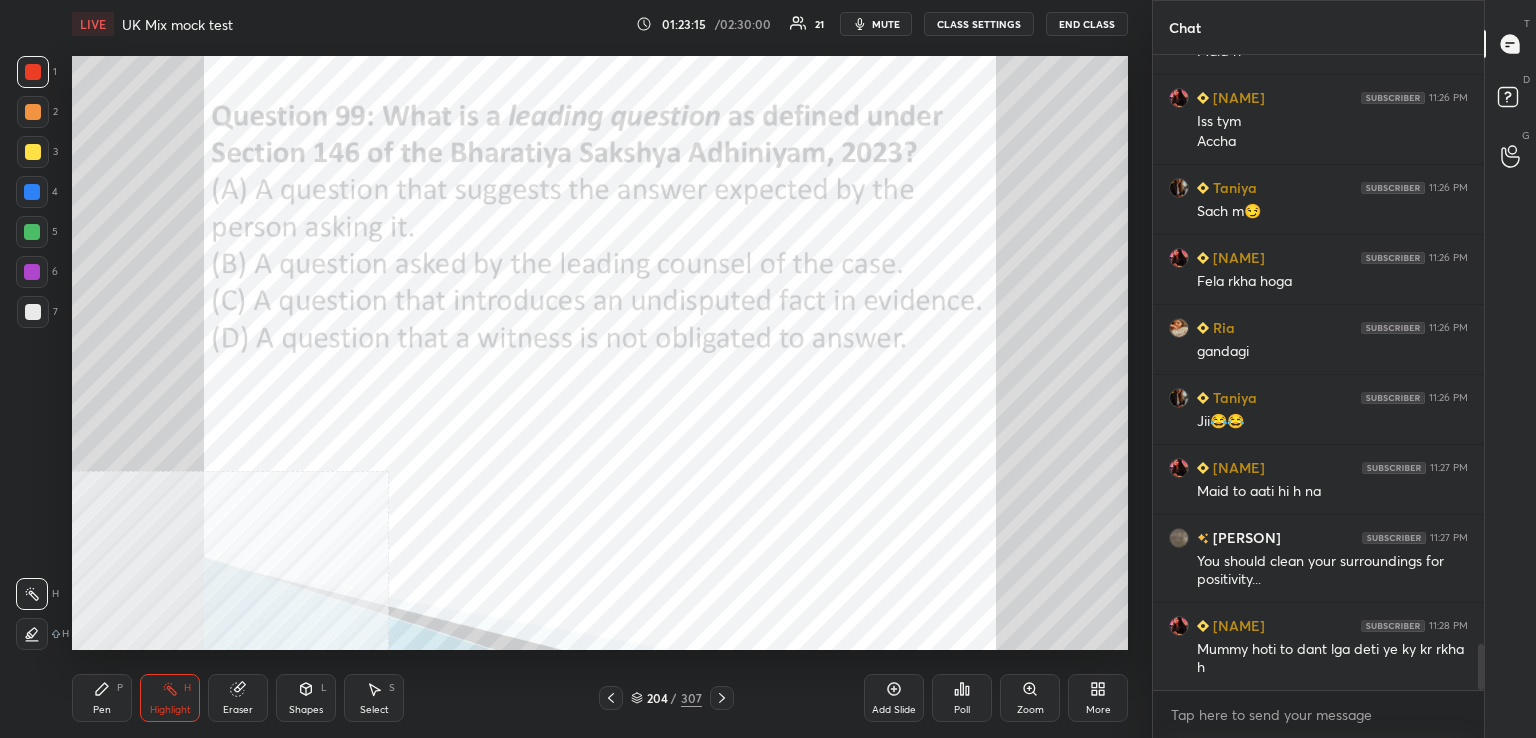 click on "Poll" at bounding box center [962, 710] 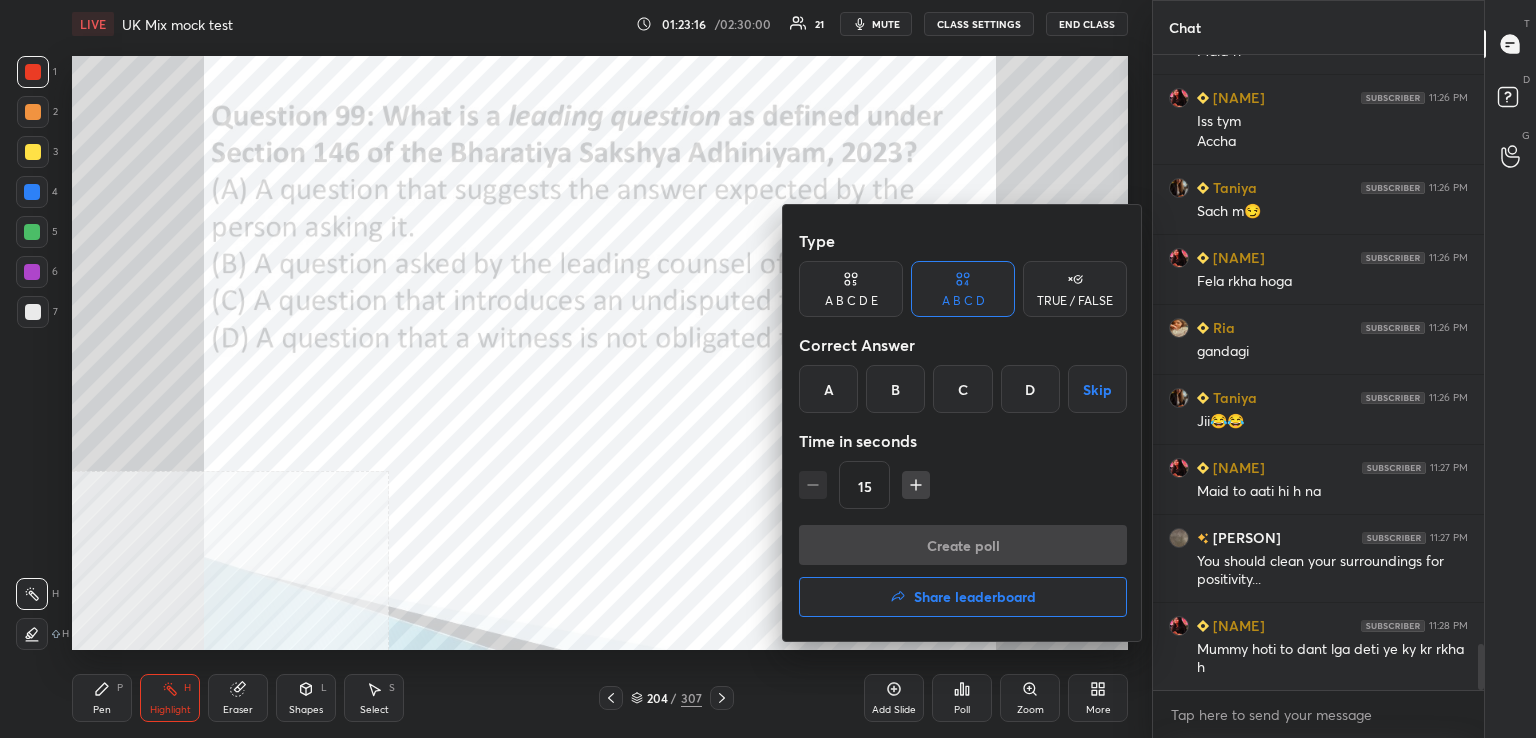 click on "A" at bounding box center (828, 389) 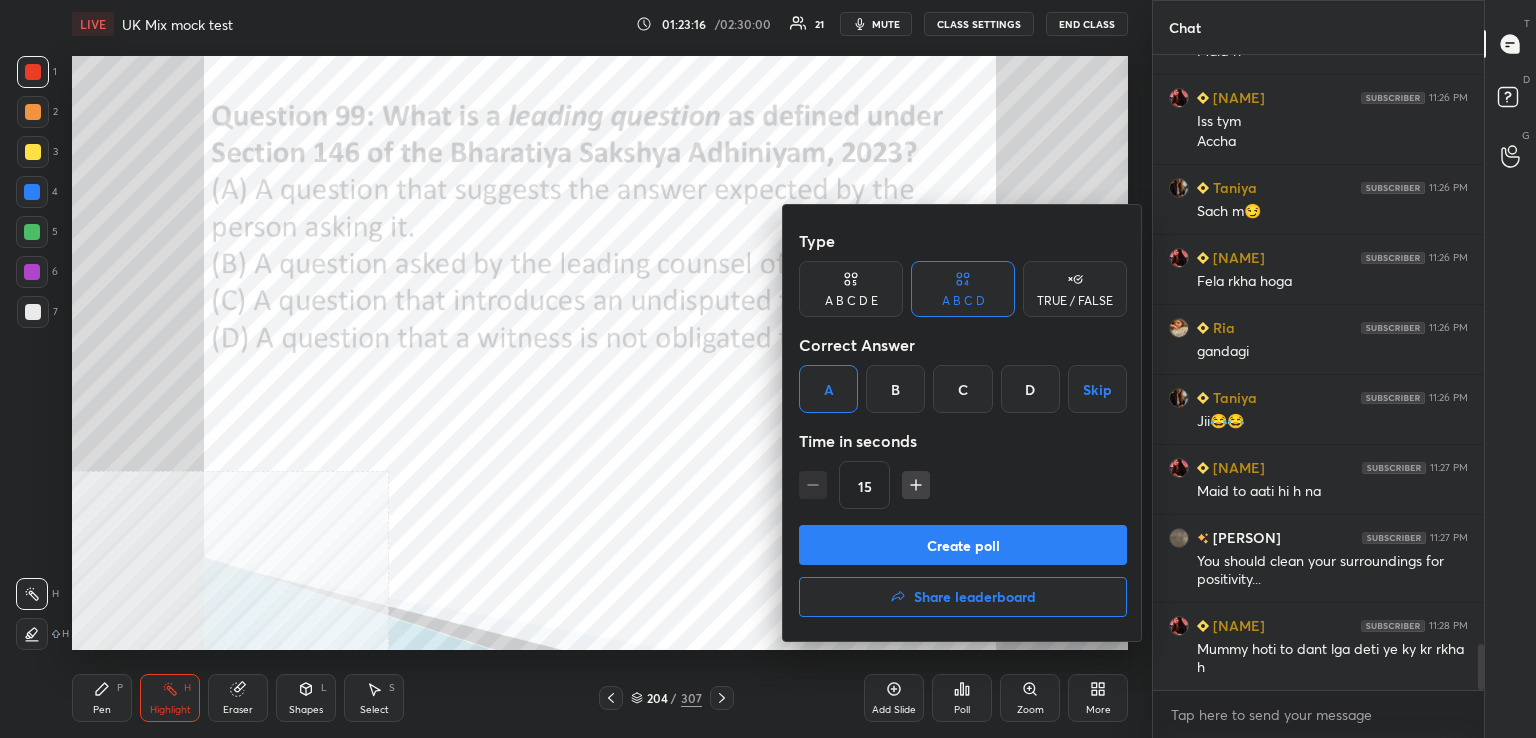 drag, startPoint x: 927, startPoint y: 531, endPoint x: 895, endPoint y: 536, distance: 32.38827 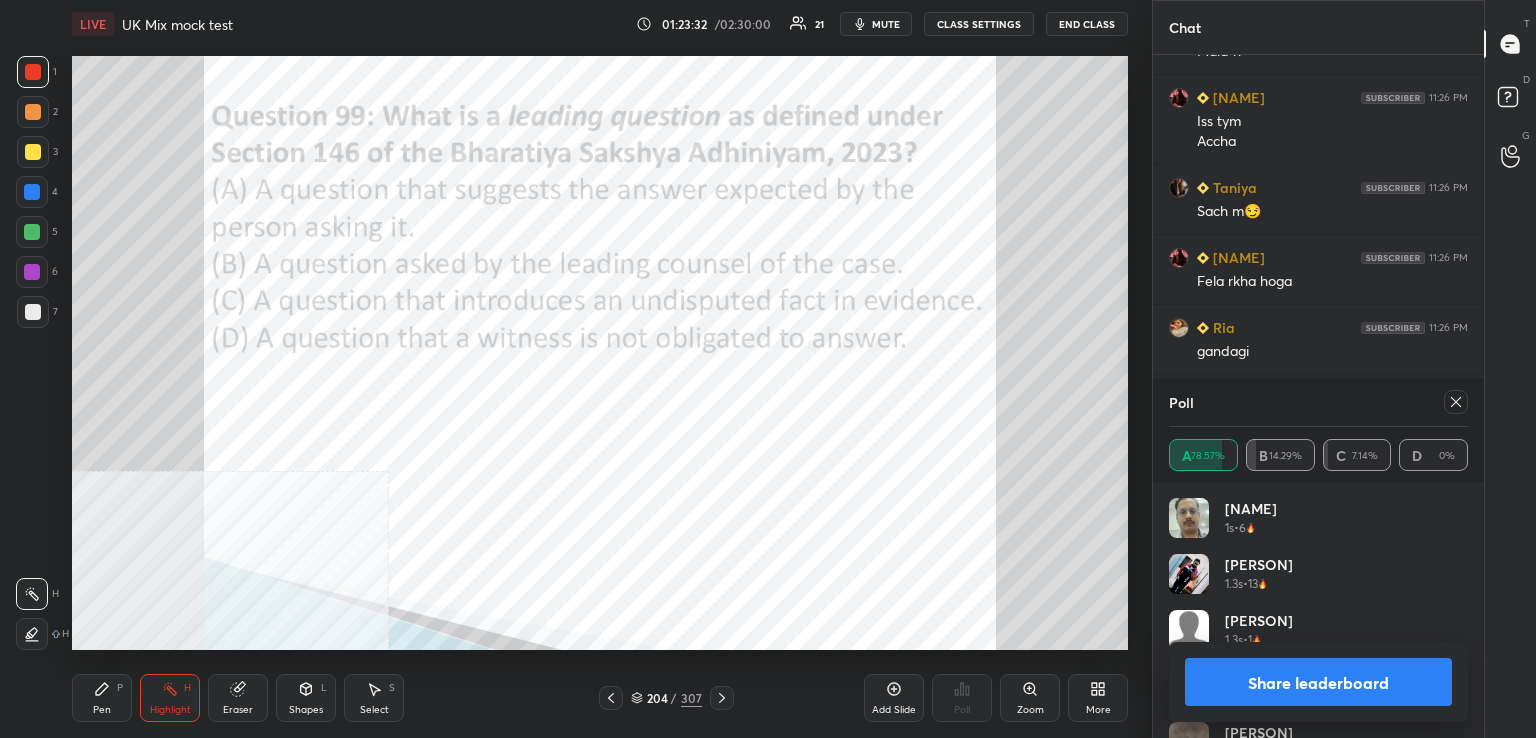drag, startPoint x: 1462, startPoint y: 400, endPoint x: 1400, endPoint y: 407, distance: 62.39391 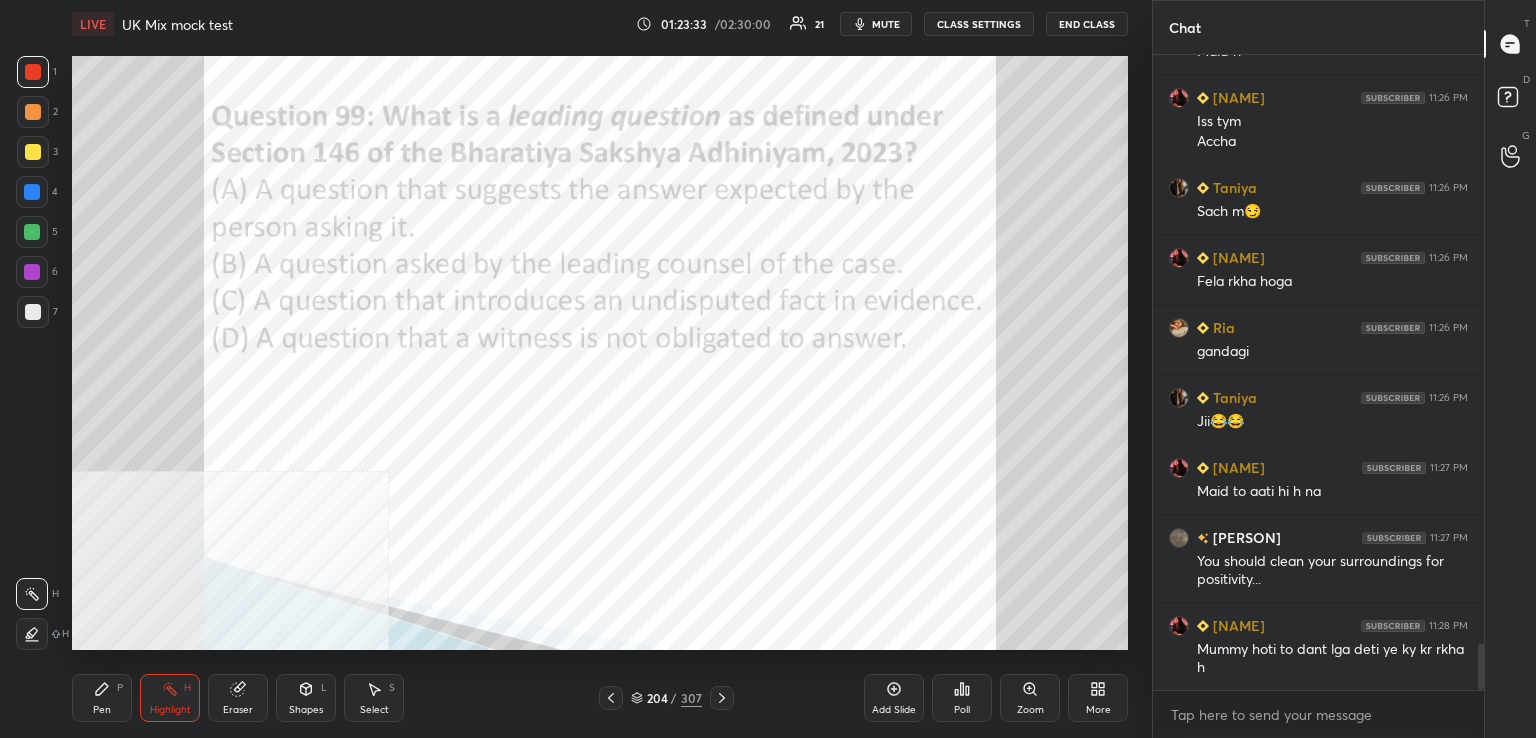 click at bounding box center (722, 698) 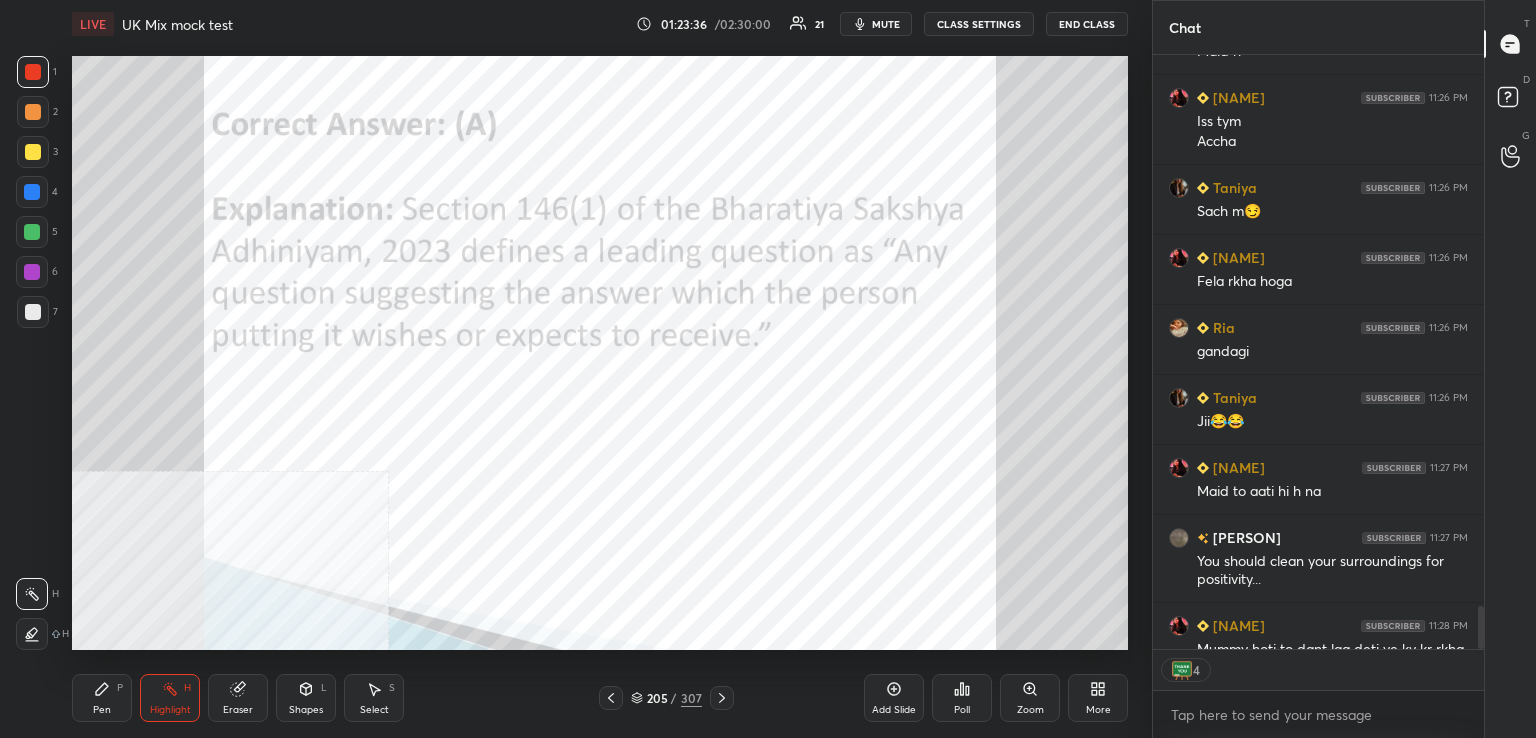 drag, startPoint x: 718, startPoint y: 701, endPoint x: 714, endPoint y: 690, distance: 11.7046995 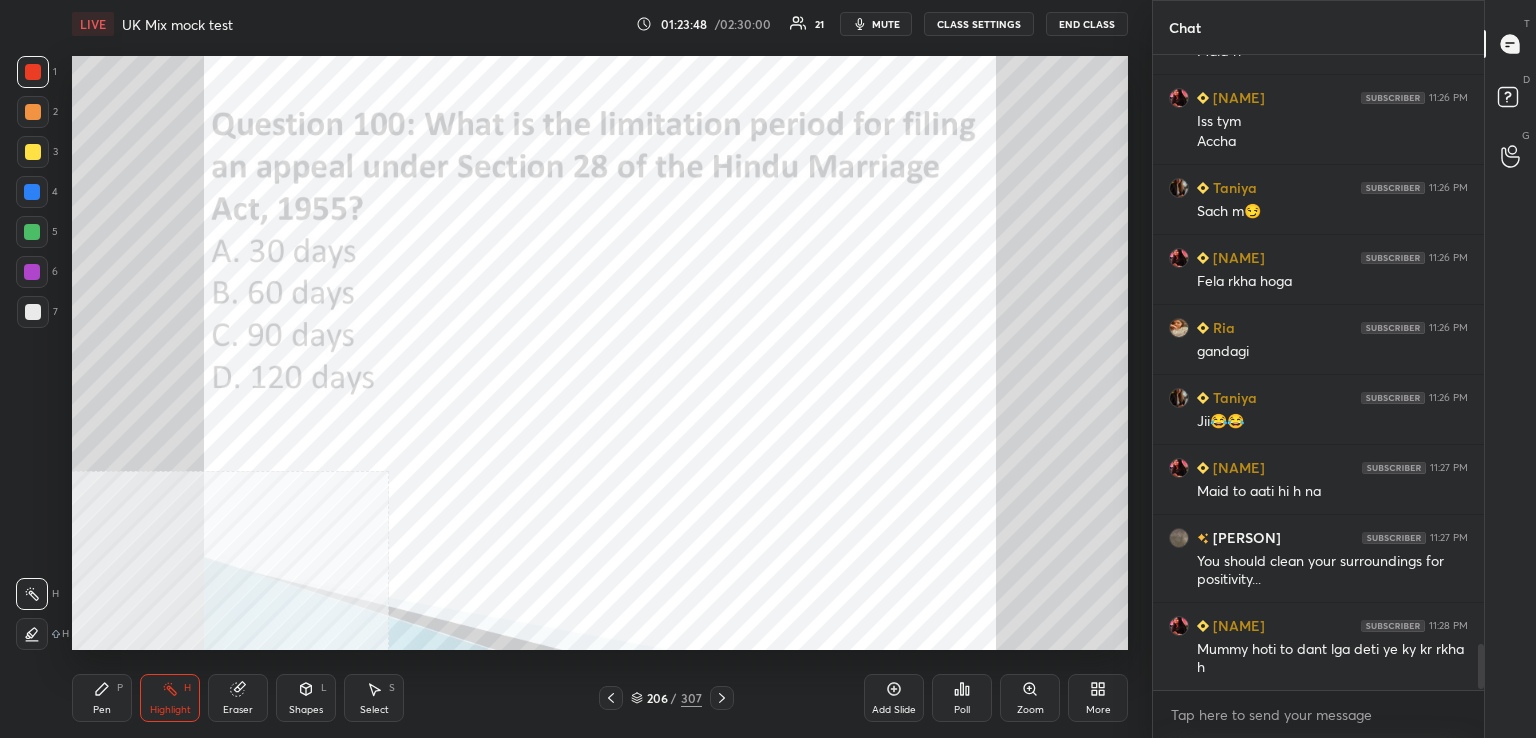 click 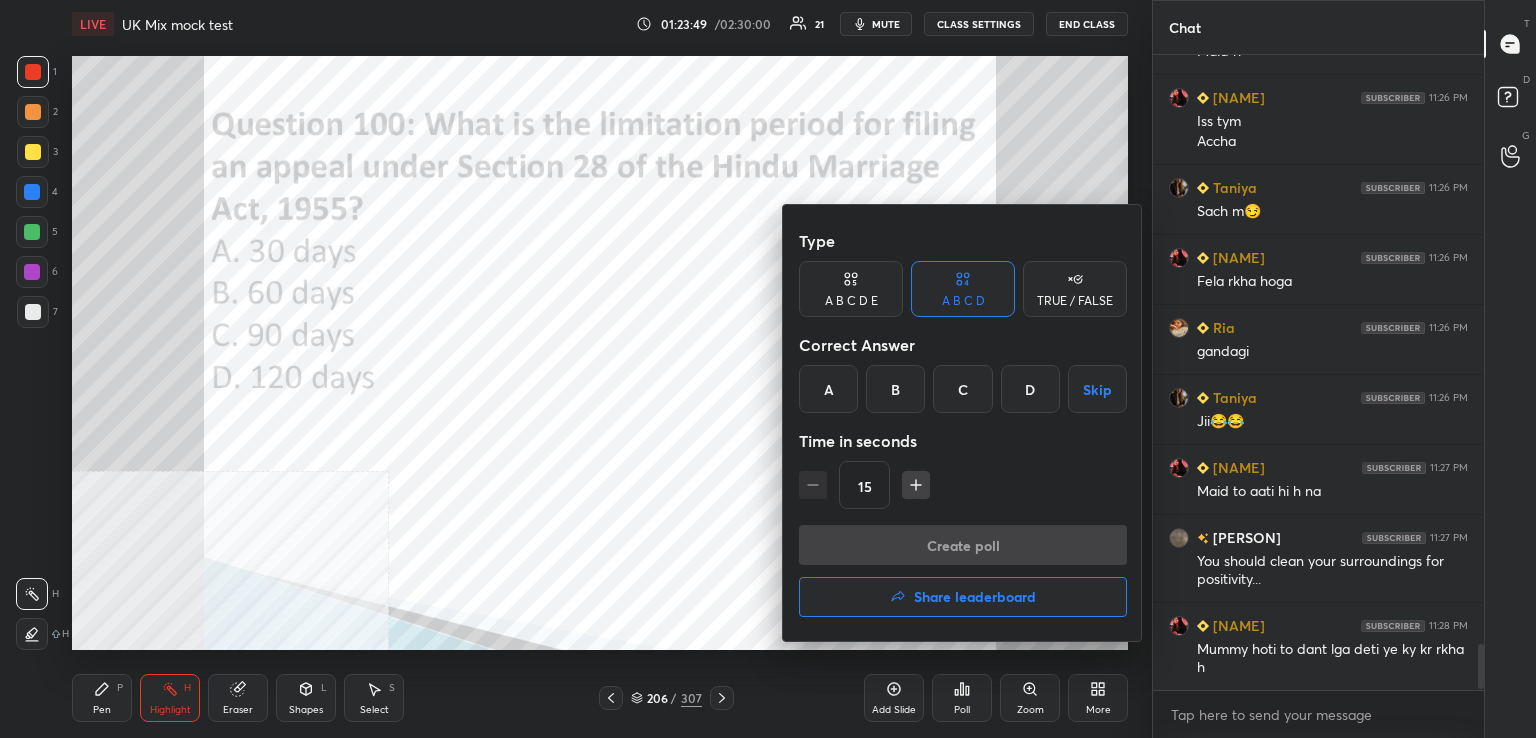 click on "C" at bounding box center [962, 389] 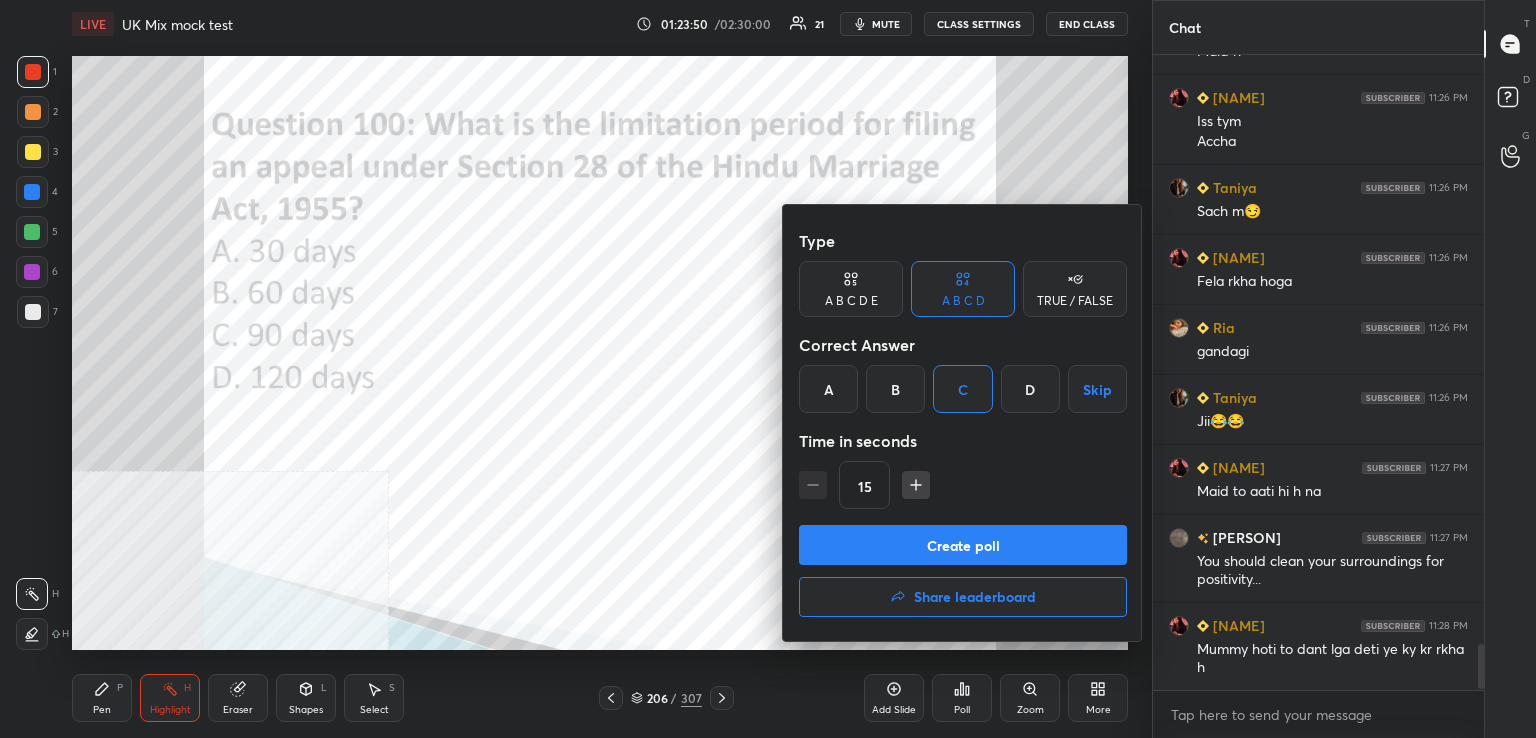 drag, startPoint x: 920, startPoint y: 554, endPoint x: 901, endPoint y: 557, distance: 19.235384 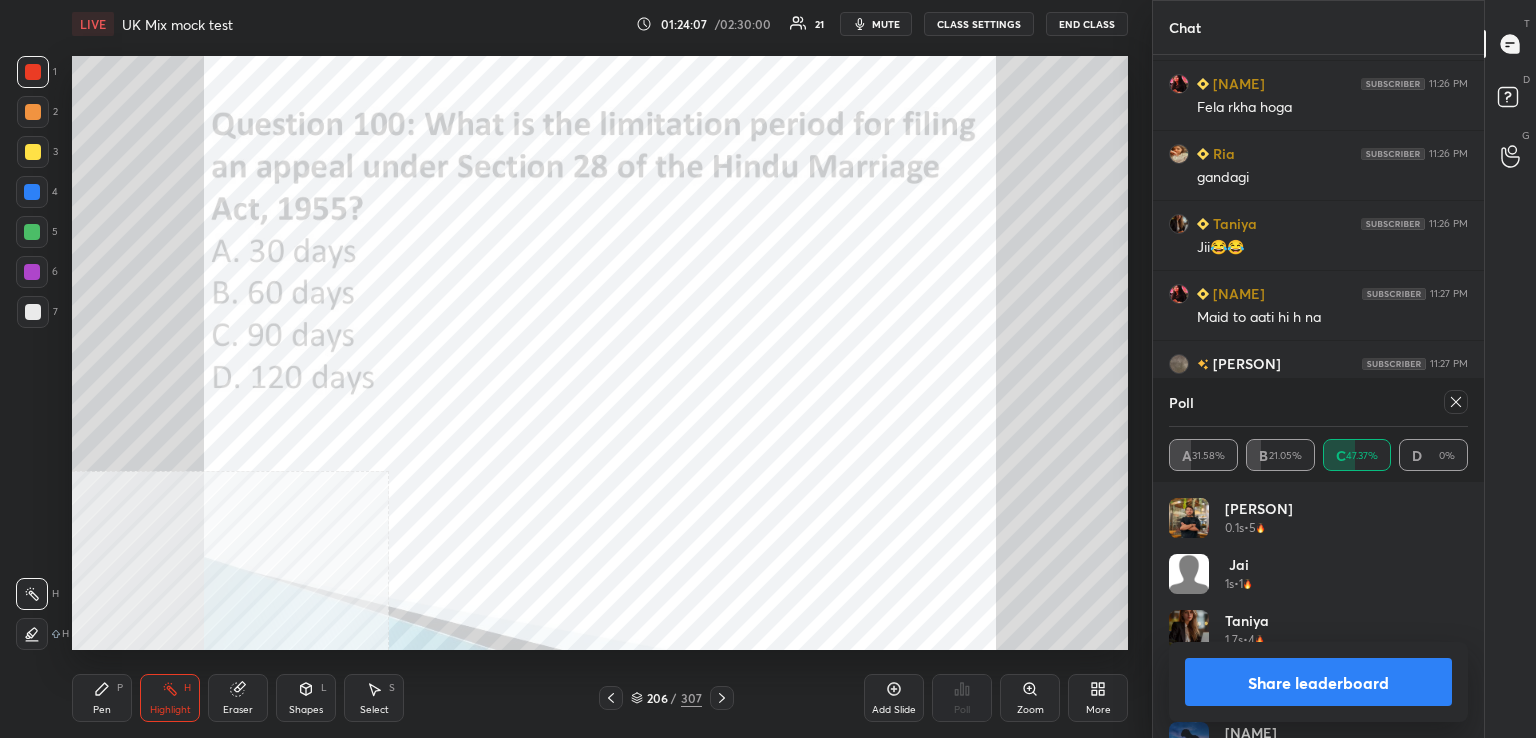 click 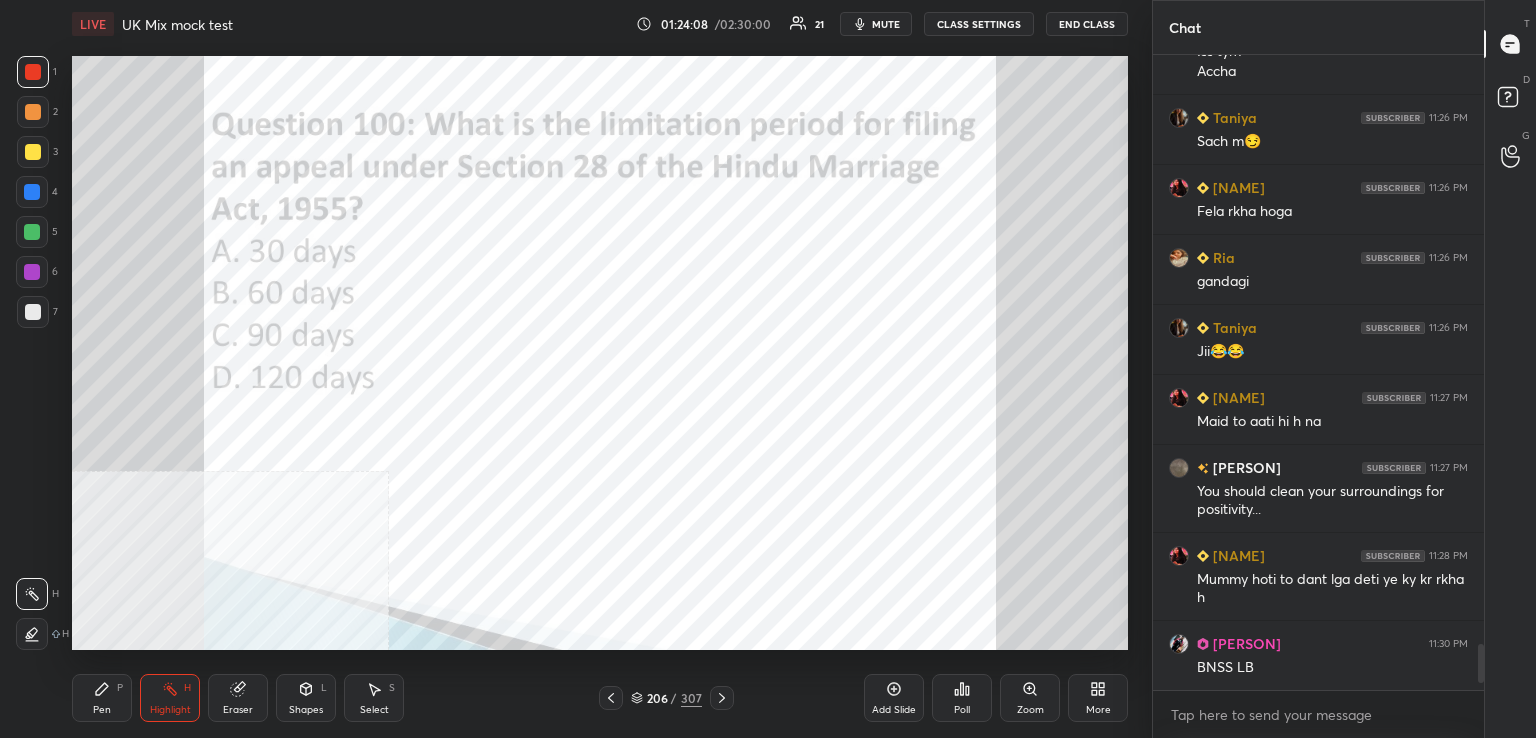 click 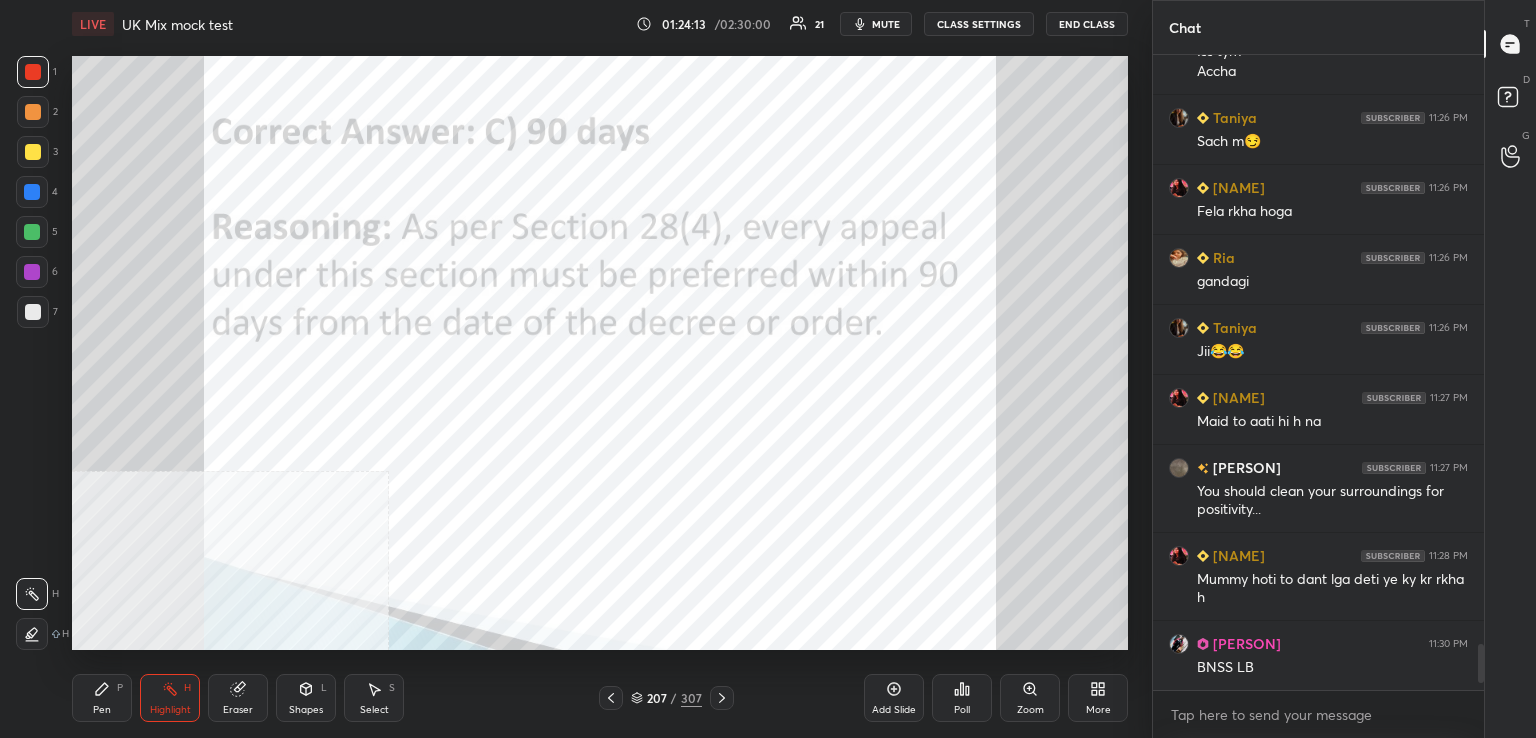 click 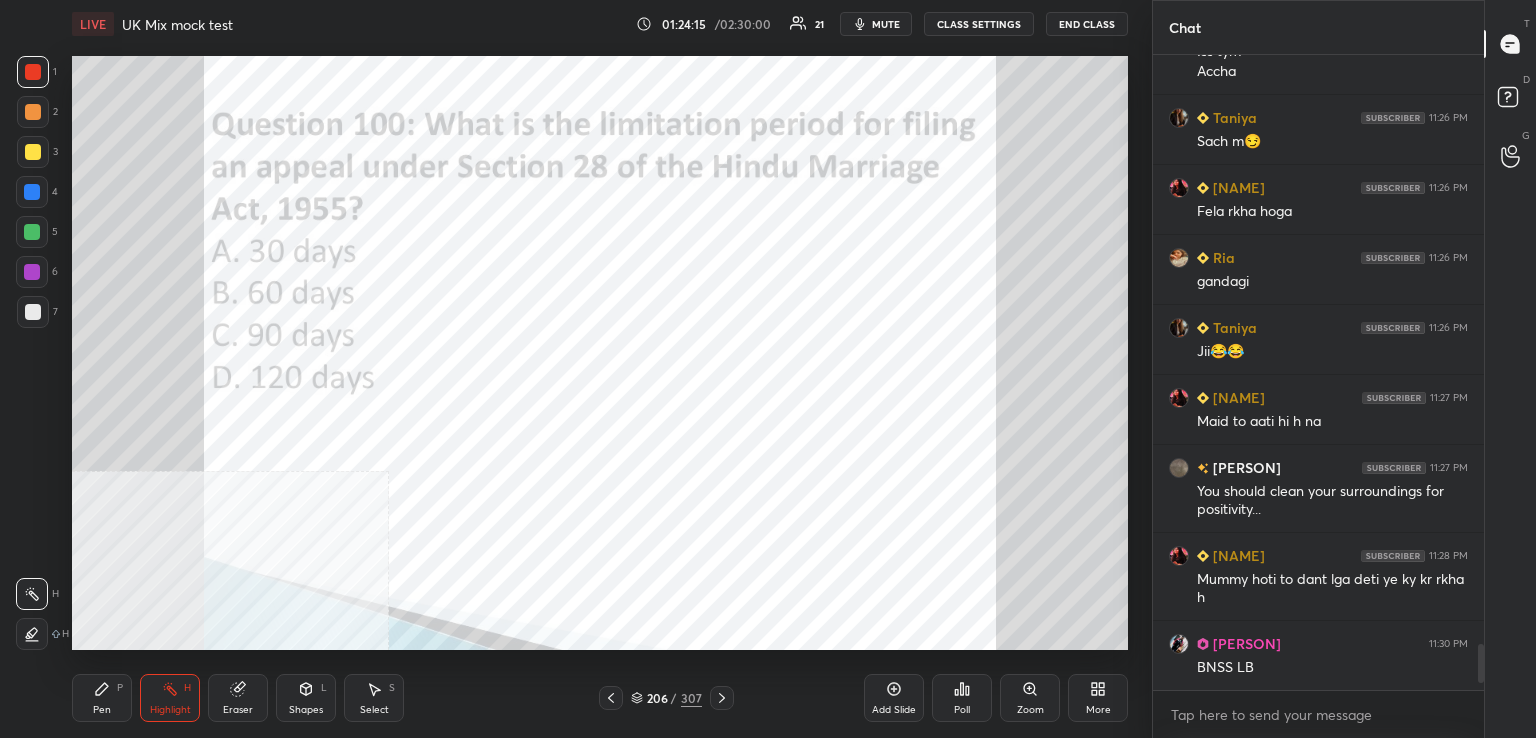click on "Poll" at bounding box center (962, 698) 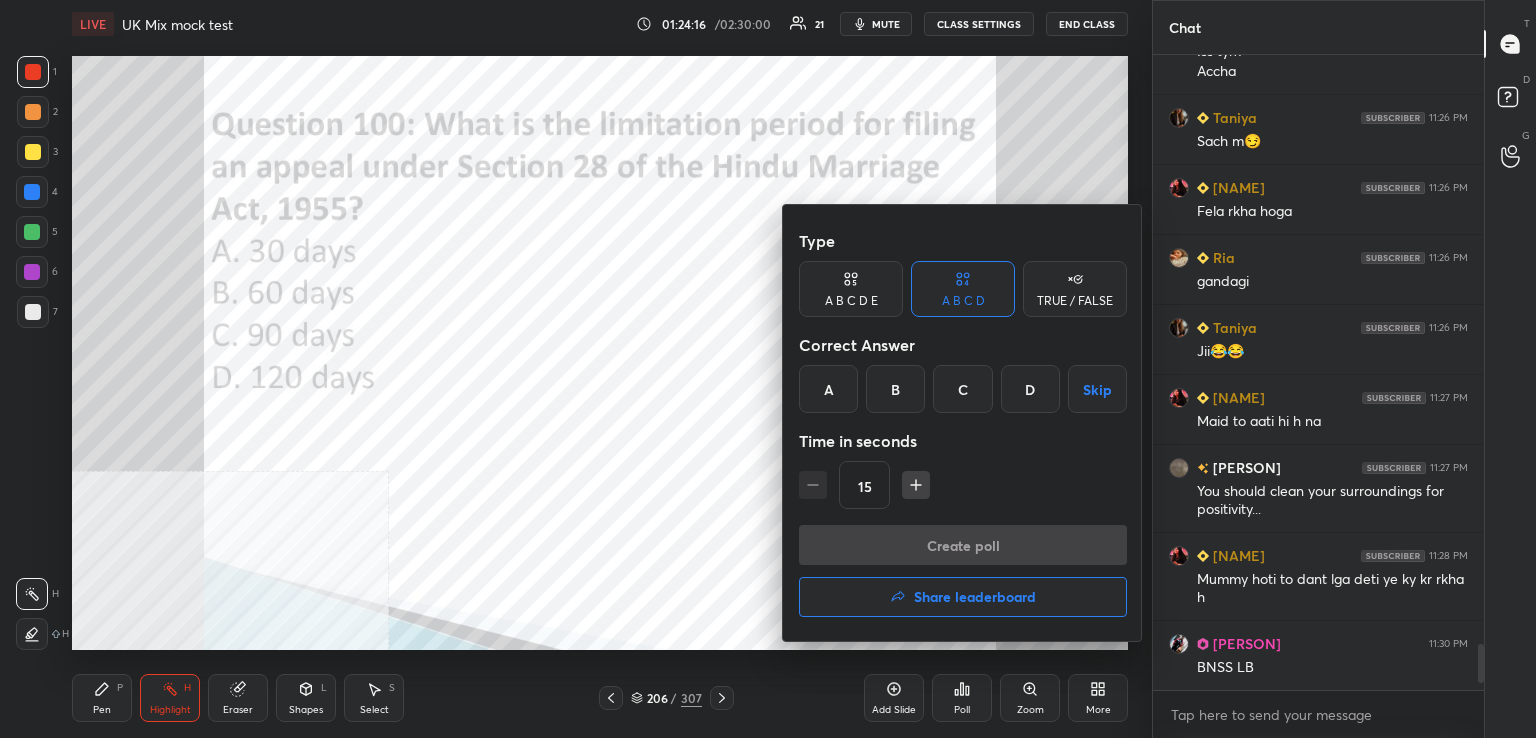 drag, startPoint x: 951, startPoint y: 589, endPoint x: 902, endPoint y: 591, distance: 49.0408 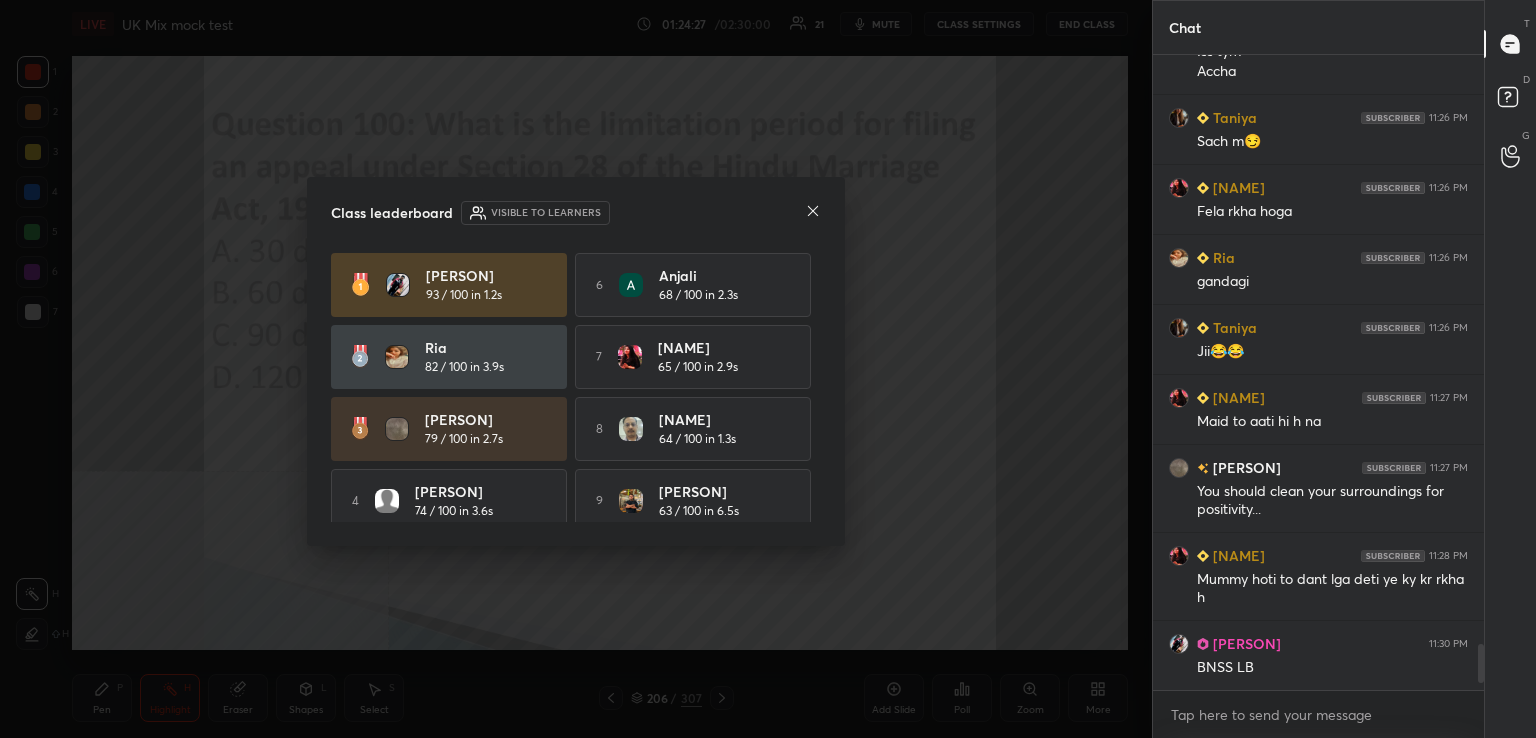 click 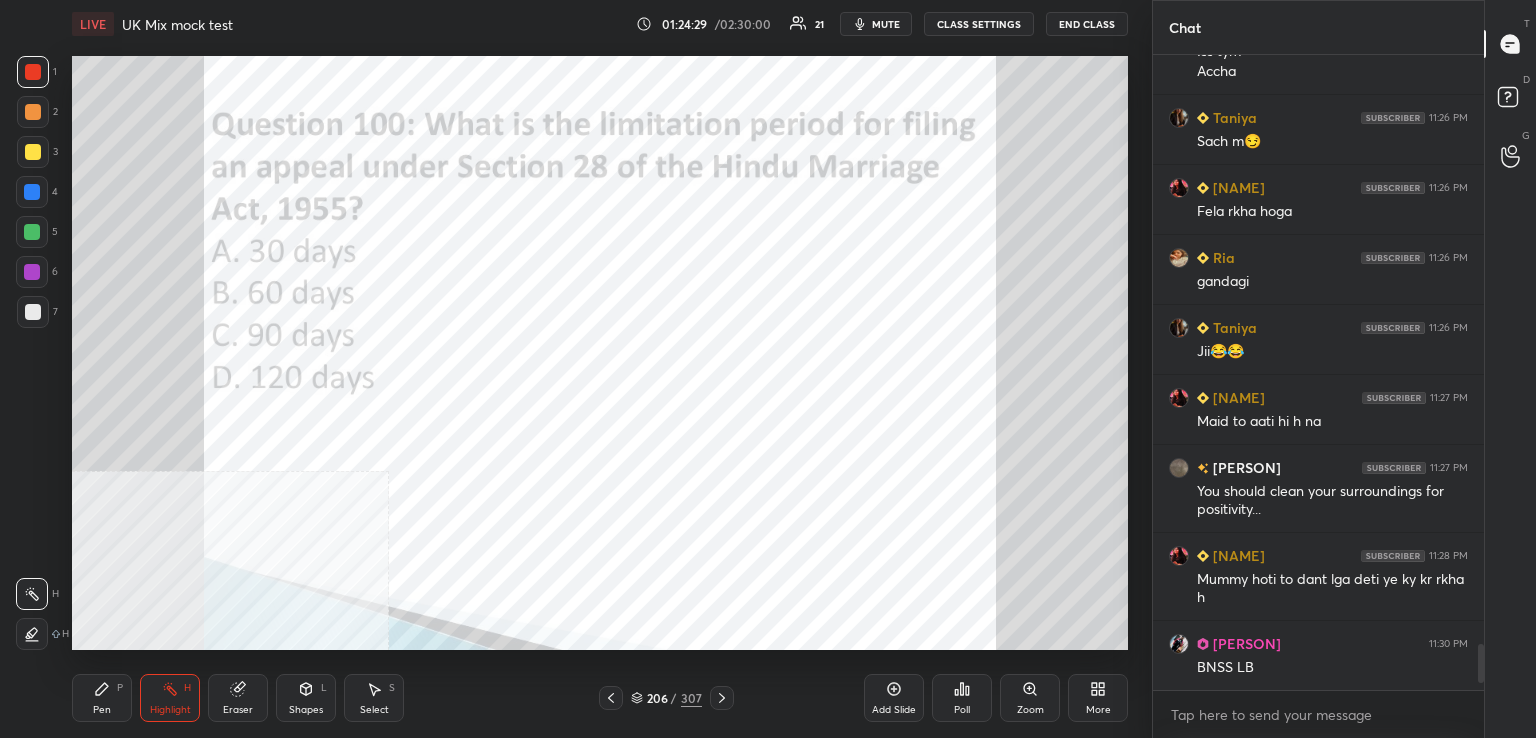click 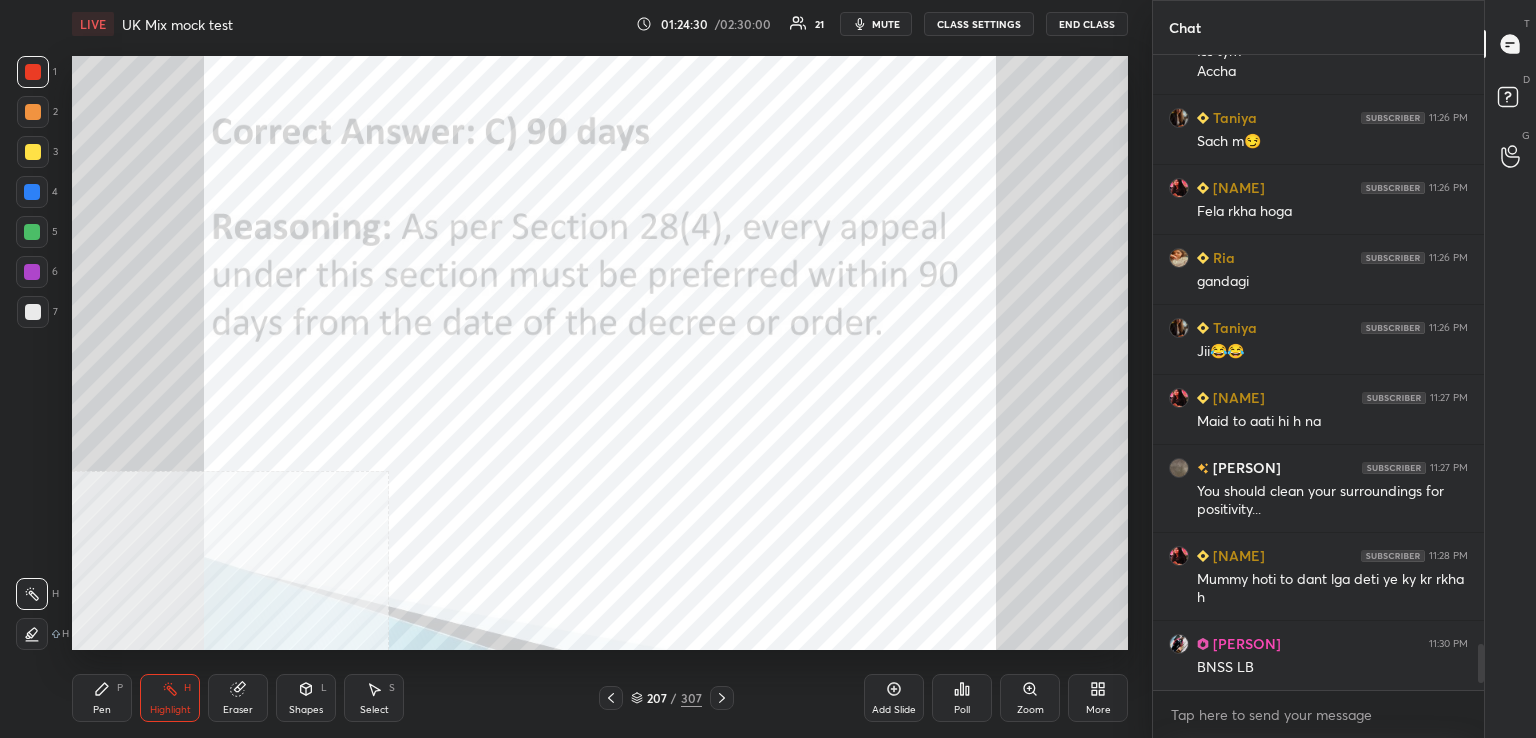 drag, startPoint x: 724, startPoint y: 700, endPoint x: 726, endPoint y: 663, distance: 37.054016 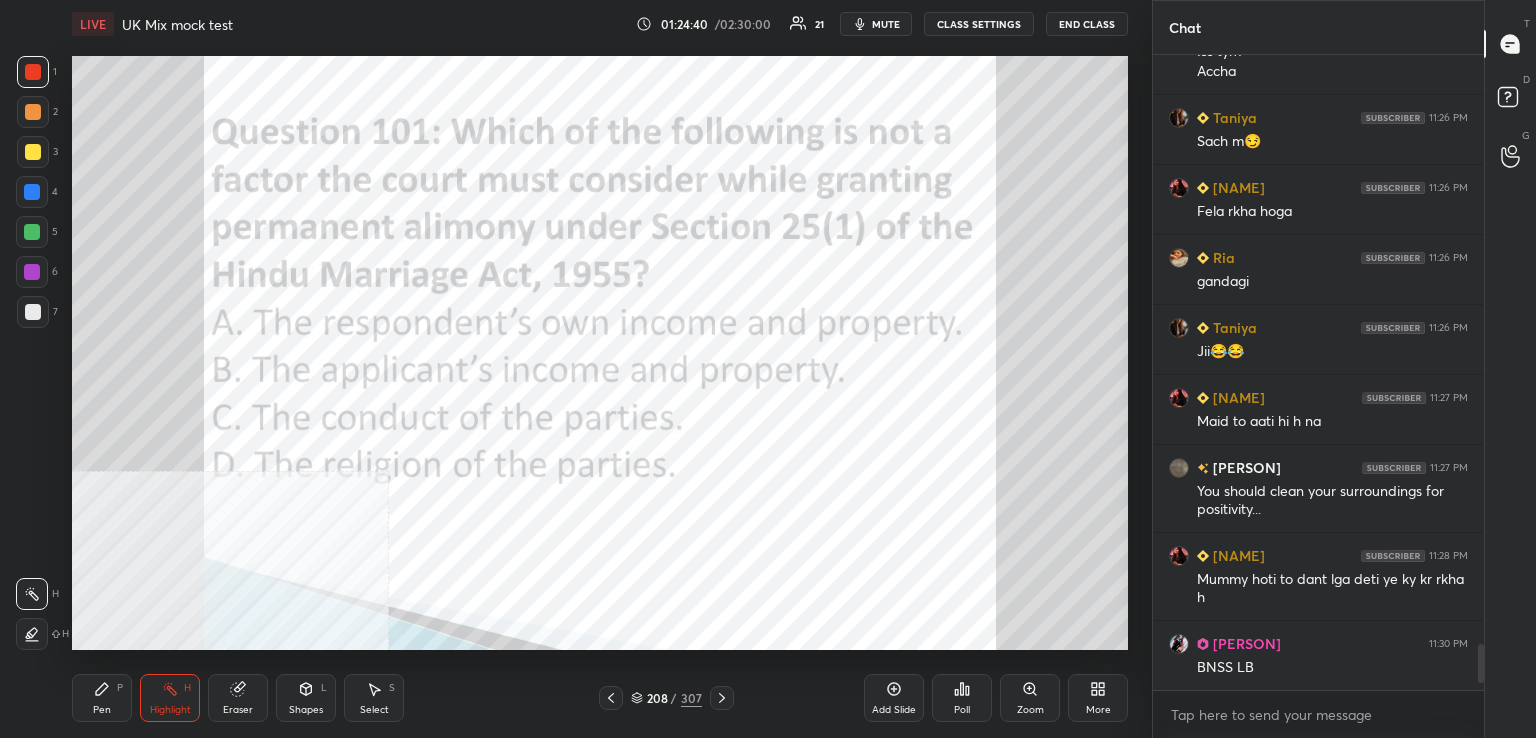 click on "Poll" at bounding box center [962, 698] 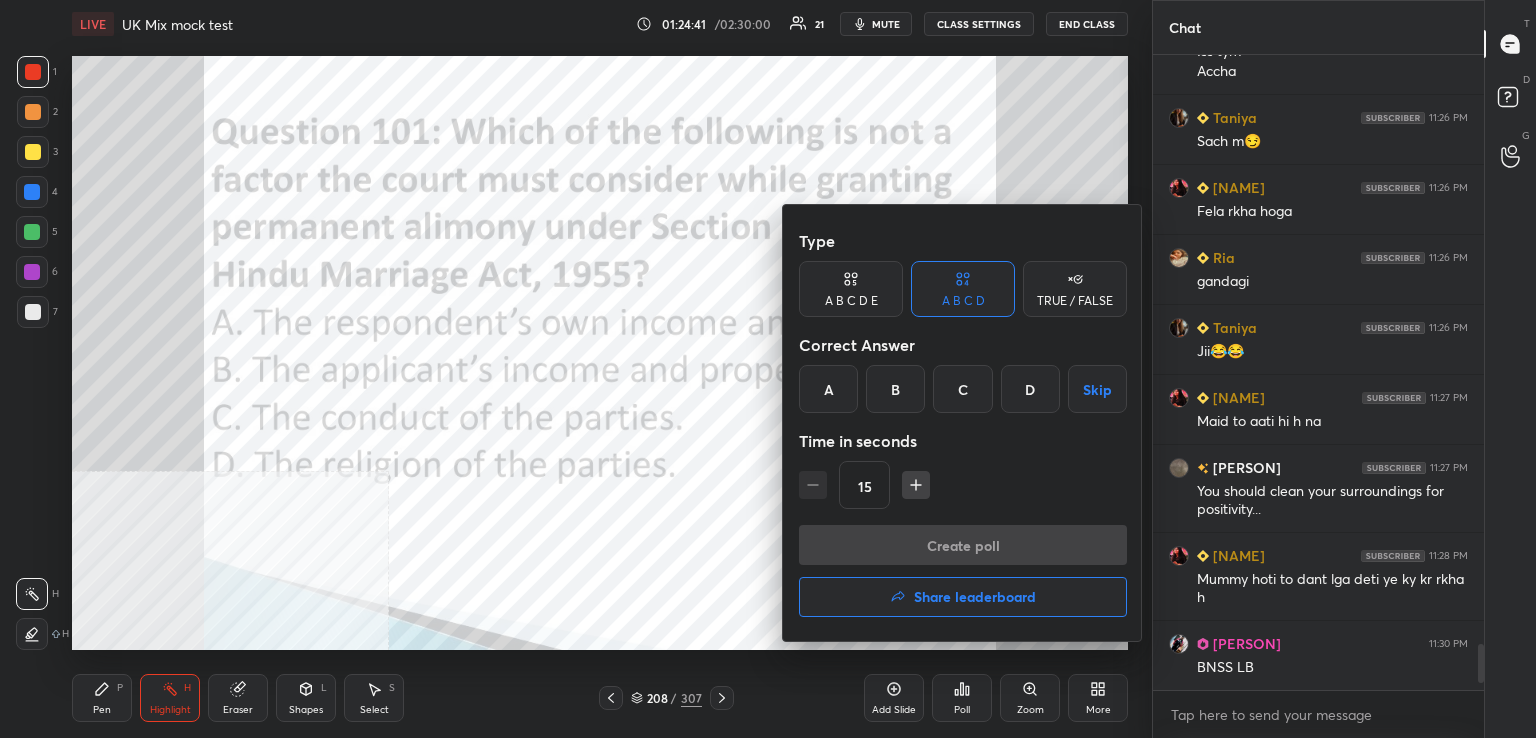 drag, startPoint x: 1032, startPoint y: 385, endPoint x: 1020, endPoint y: 393, distance: 14.422205 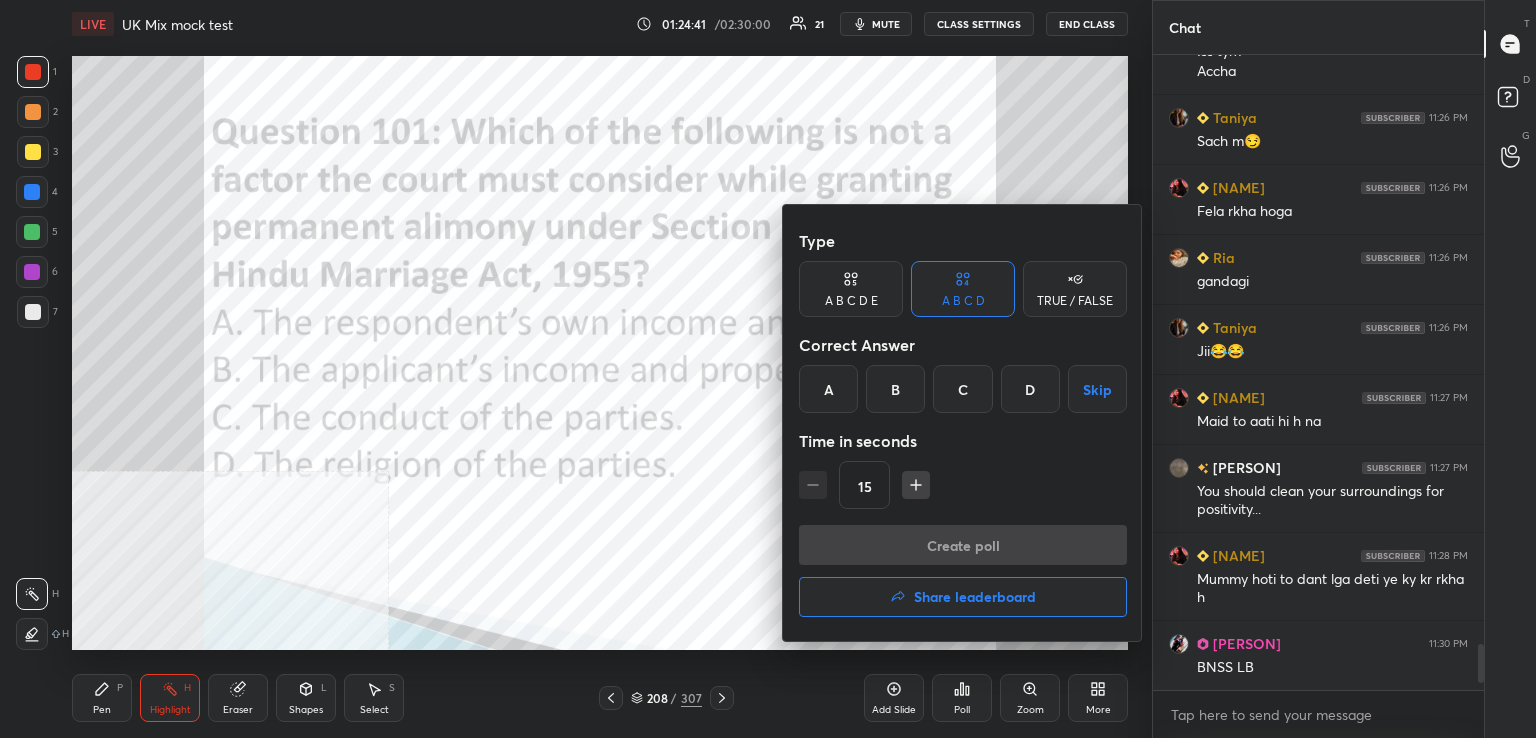 click on "D" at bounding box center (1030, 389) 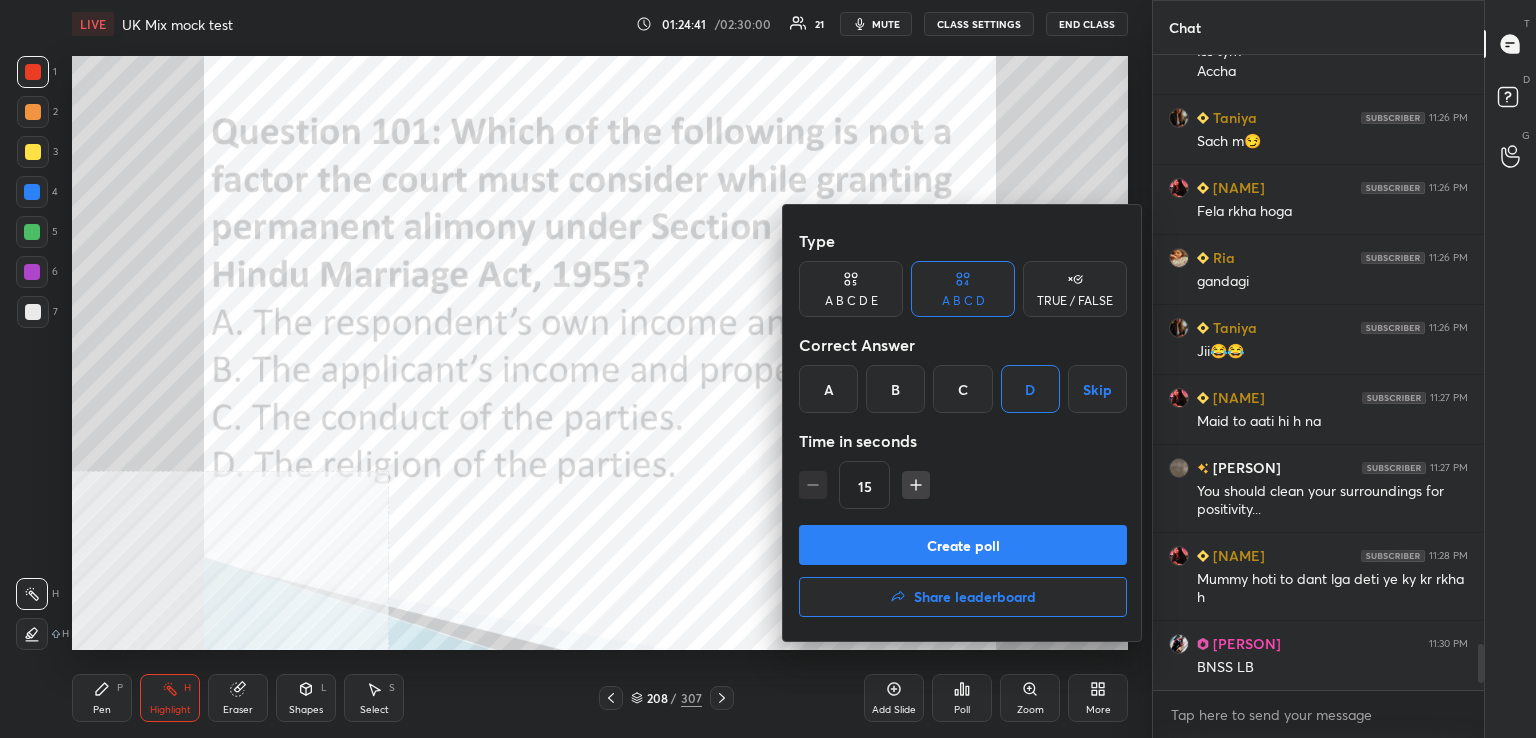 click on "Create poll" at bounding box center (963, 545) 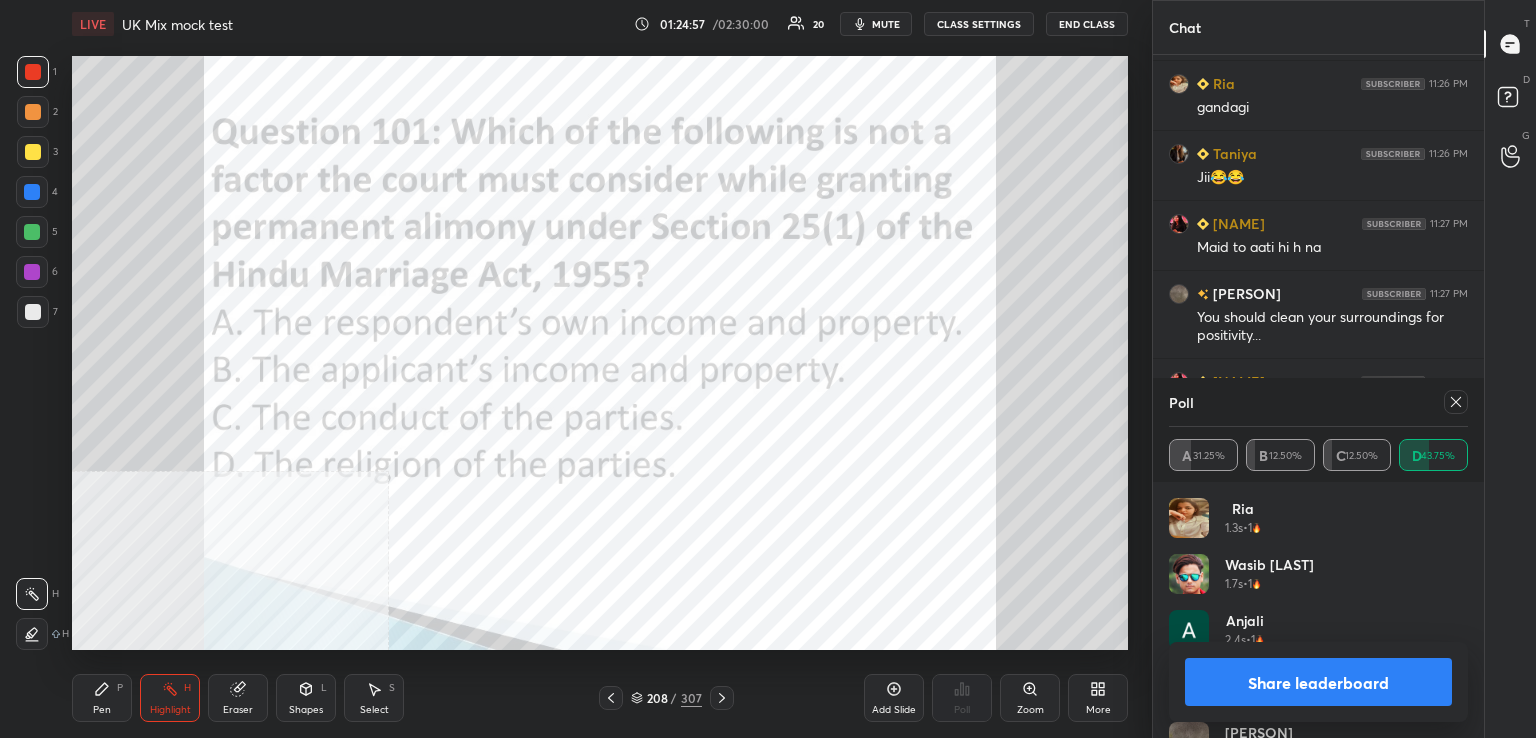click at bounding box center (1456, 402) 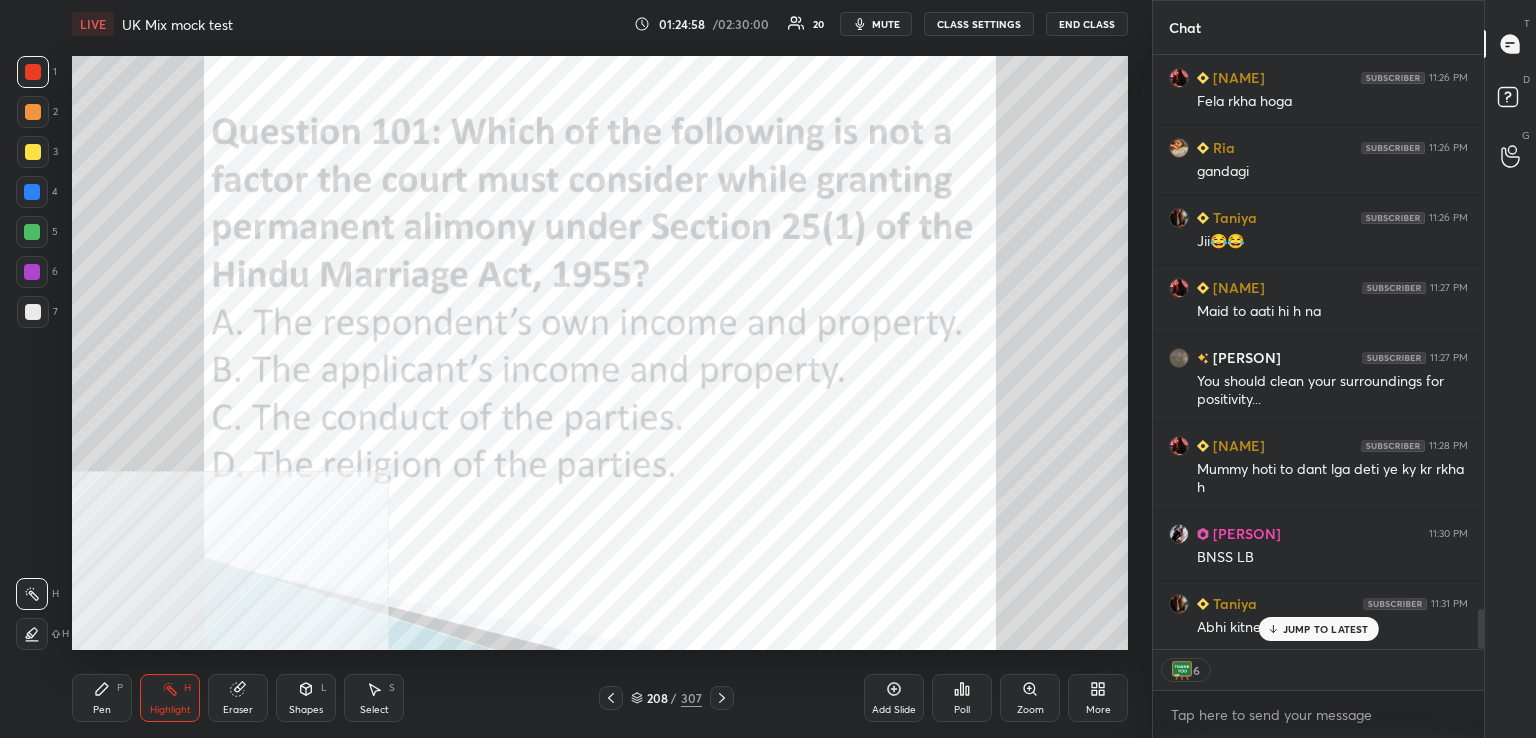 drag, startPoint x: 726, startPoint y: 694, endPoint x: 715, endPoint y: 658, distance: 37.64306 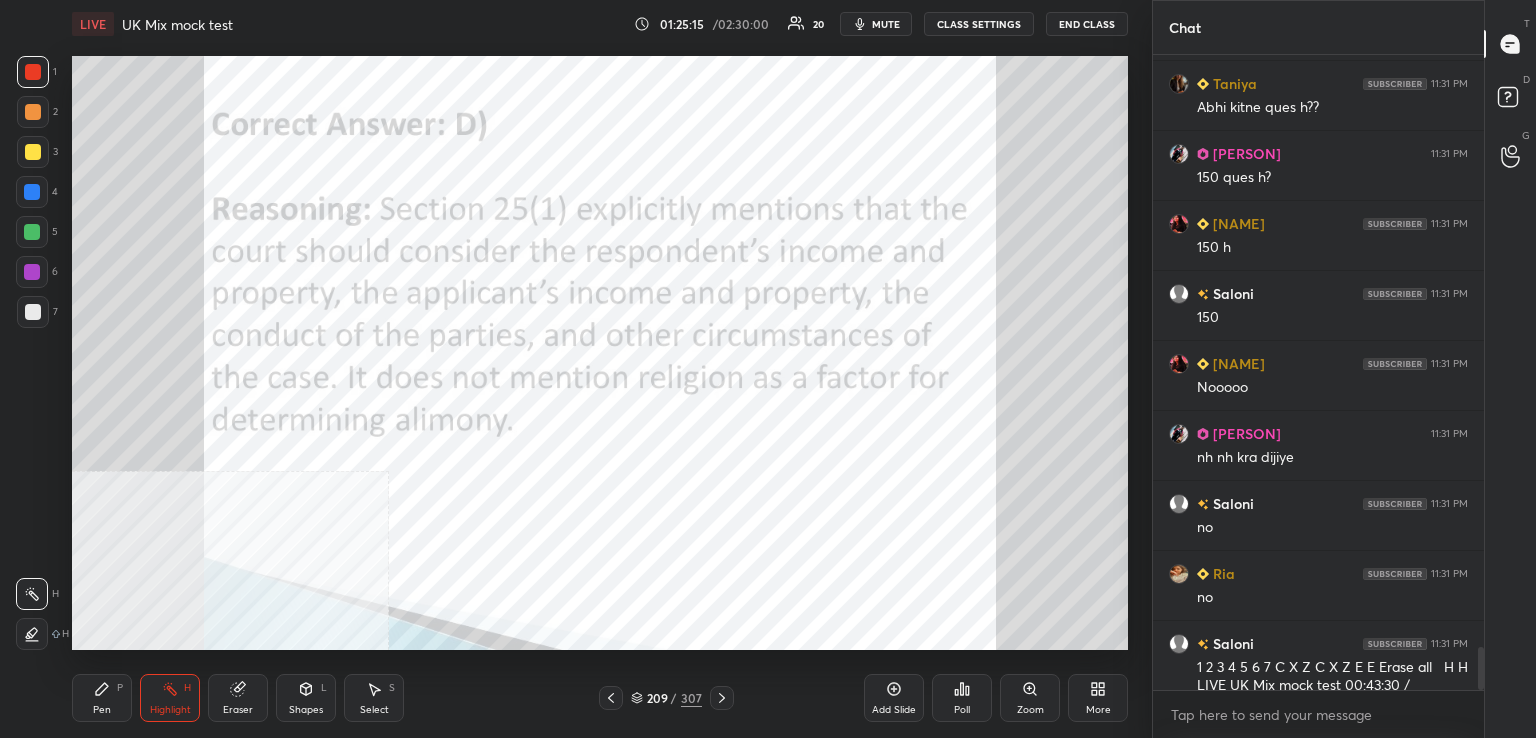 click 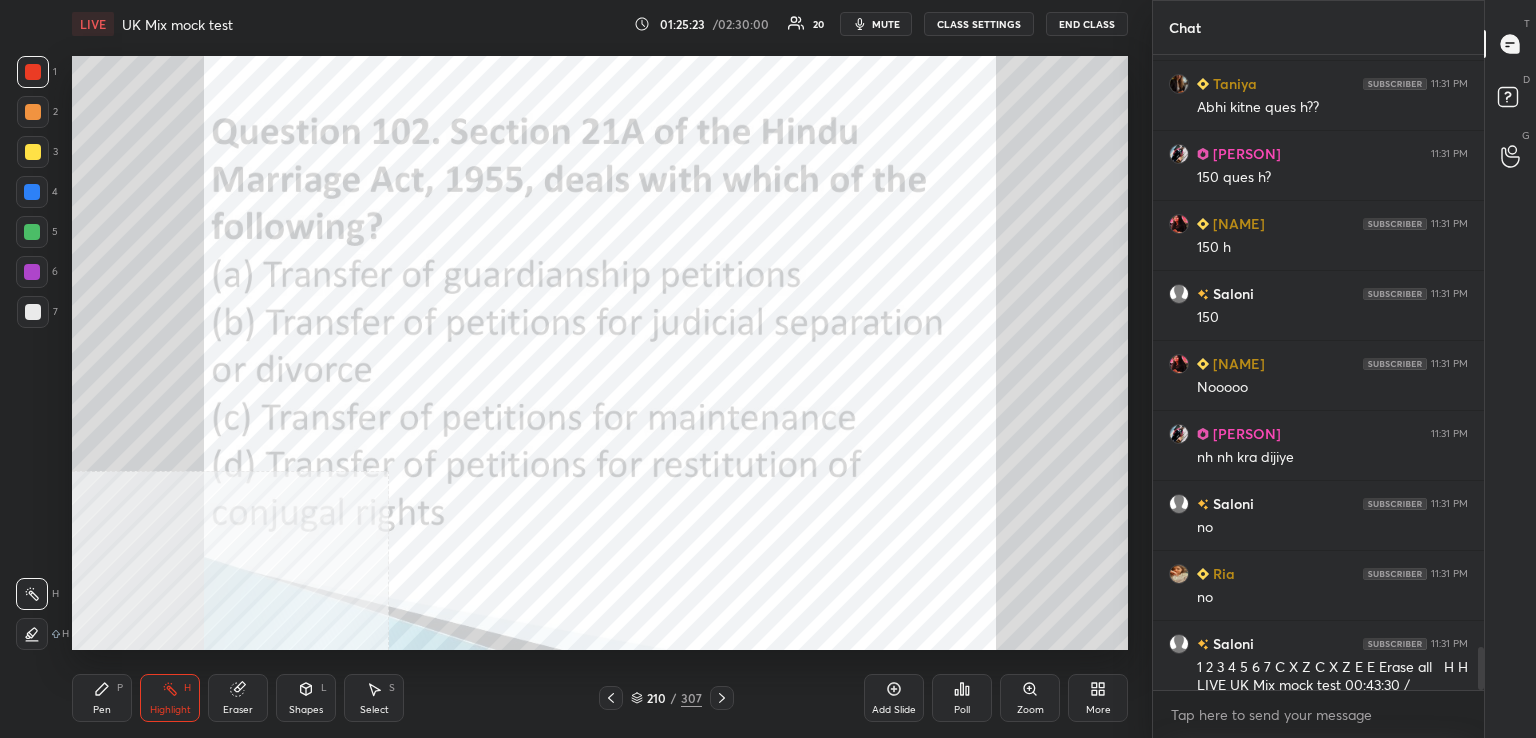 click on "Poll" at bounding box center (962, 698) 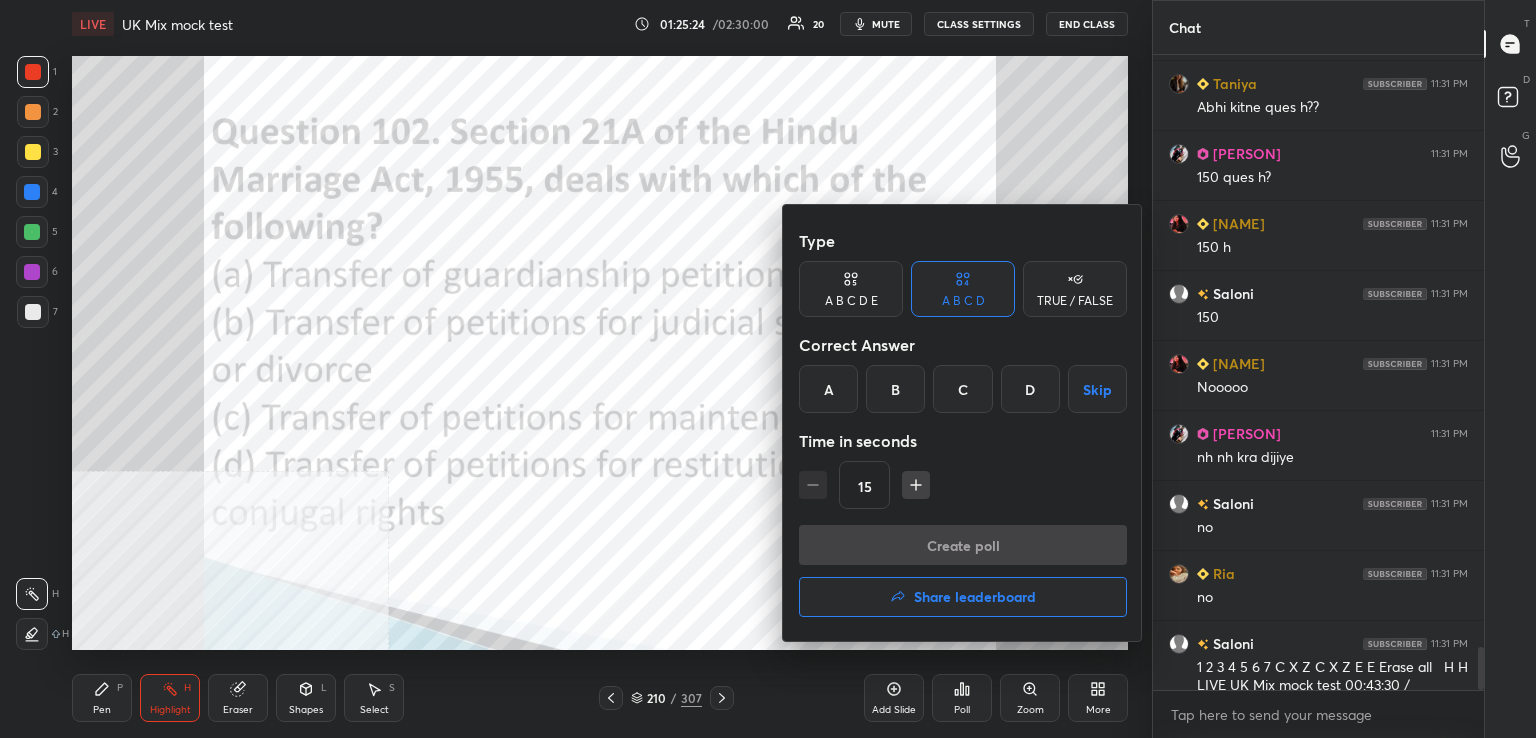 click on "B" at bounding box center [895, 389] 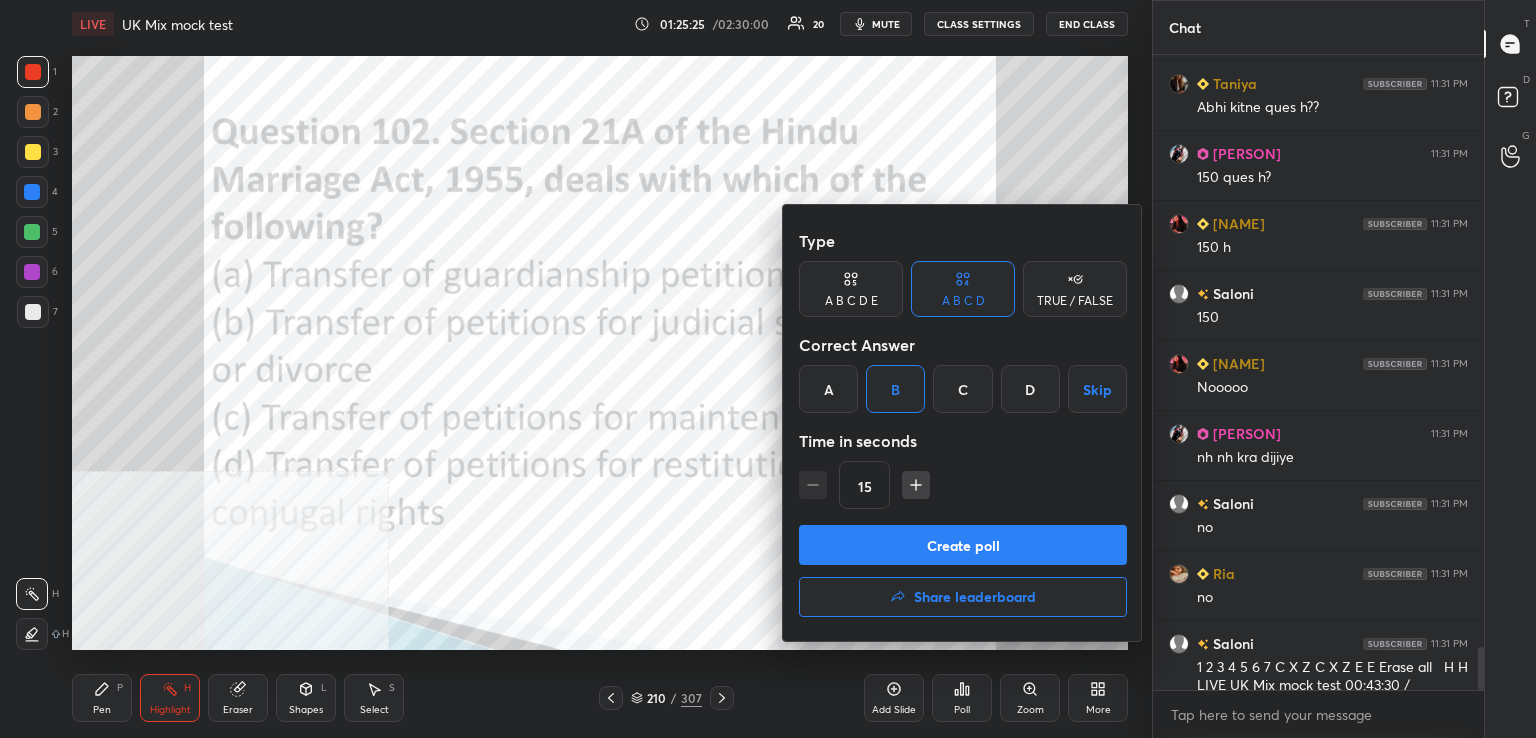 drag, startPoint x: 940, startPoint y: 538, endPoint x: 924, endPoint y: 543, distance: 16.763054 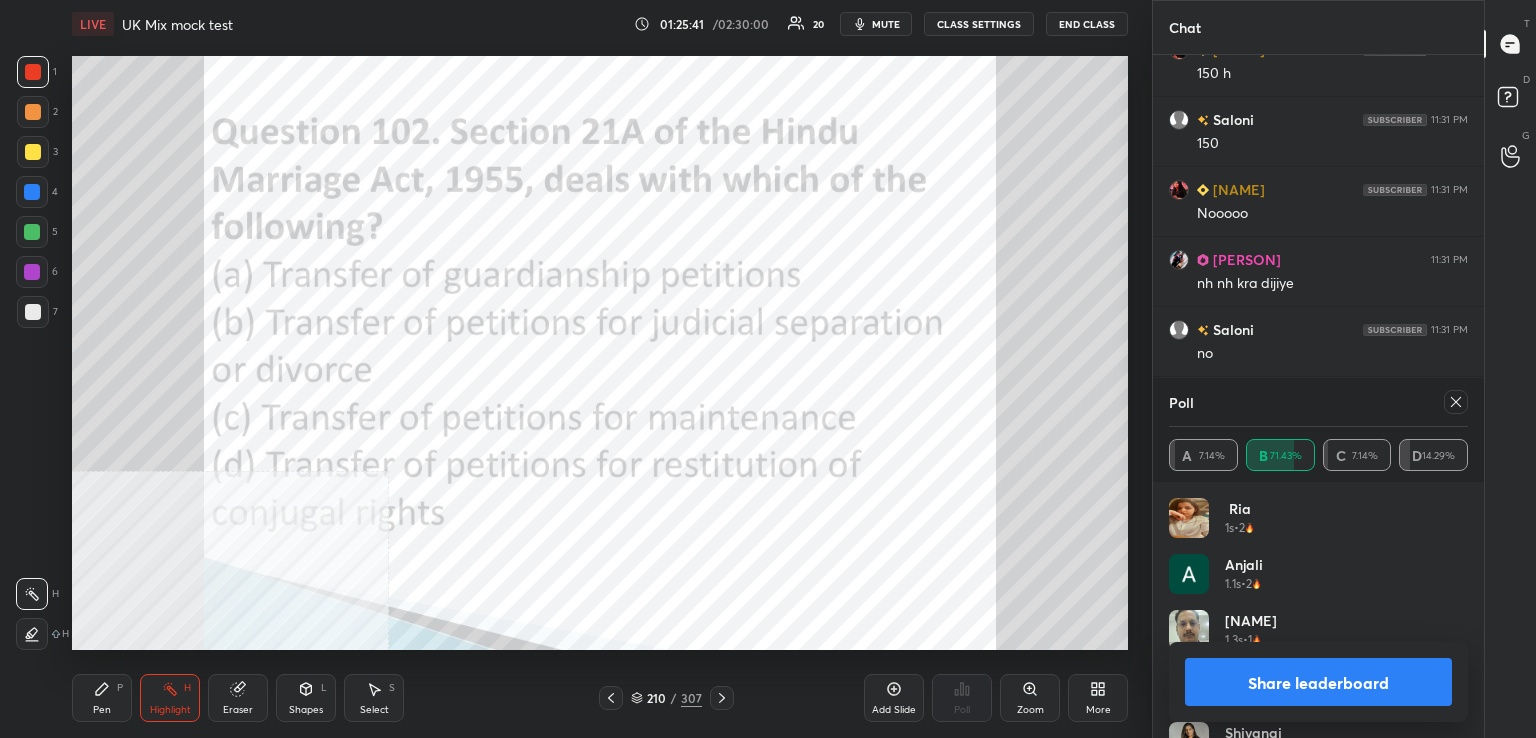 drag, startPoint x: 1455, startPoint y: 397, endPoint x: 1368, endPoint y: 403, distance: 87.20665 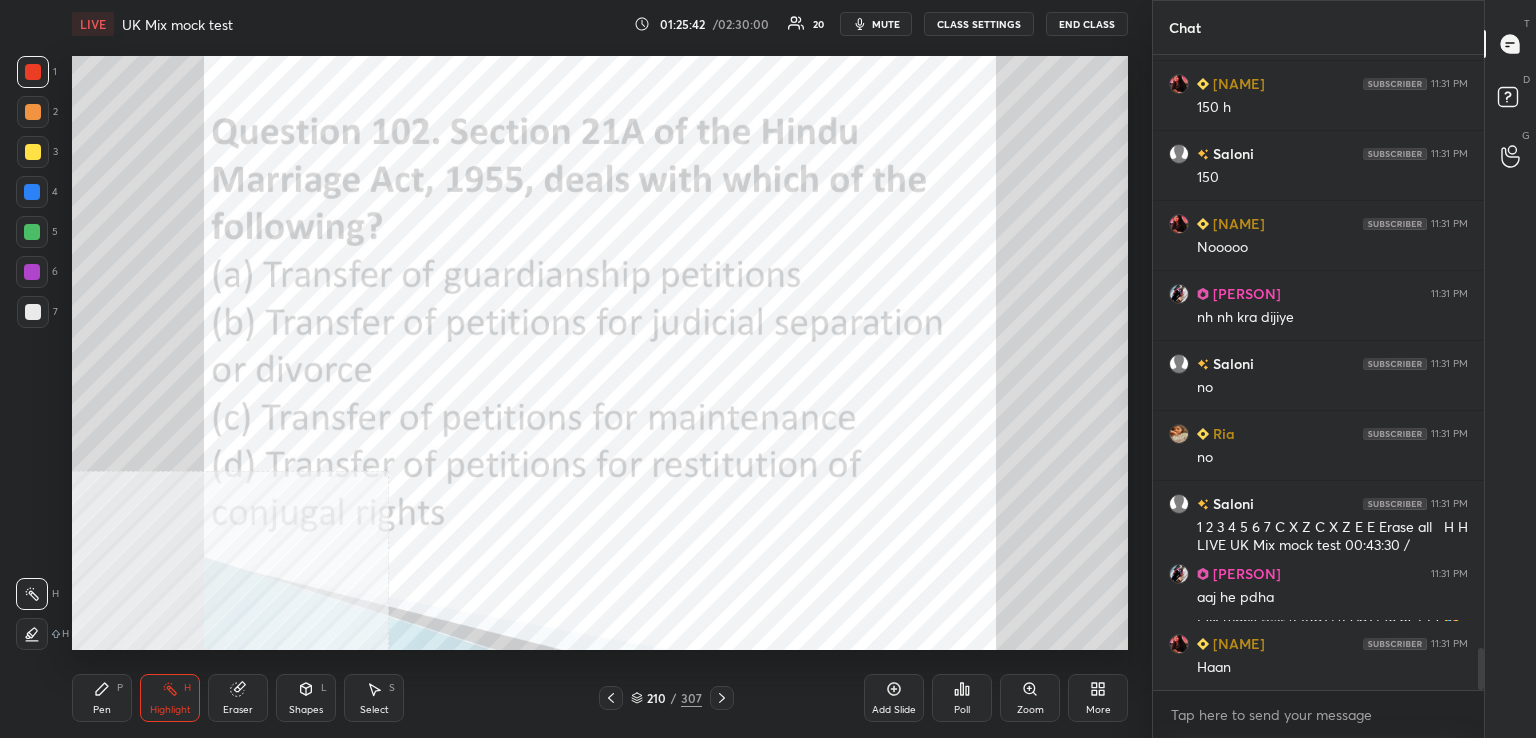 drag, startPoint x: 714, startPoint y: 705, endPoint x: 723, endPoint y: 688, distance: 19.235384 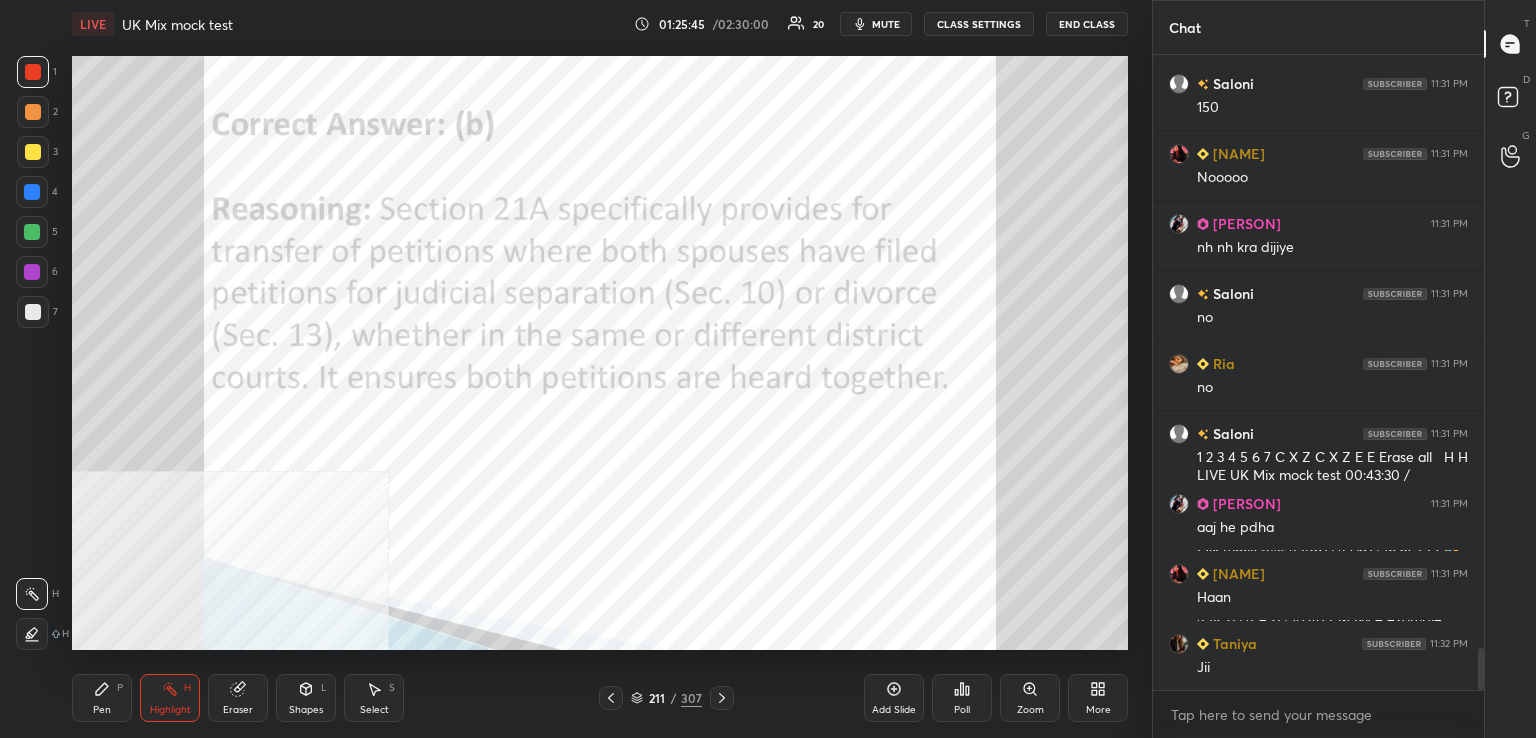 click 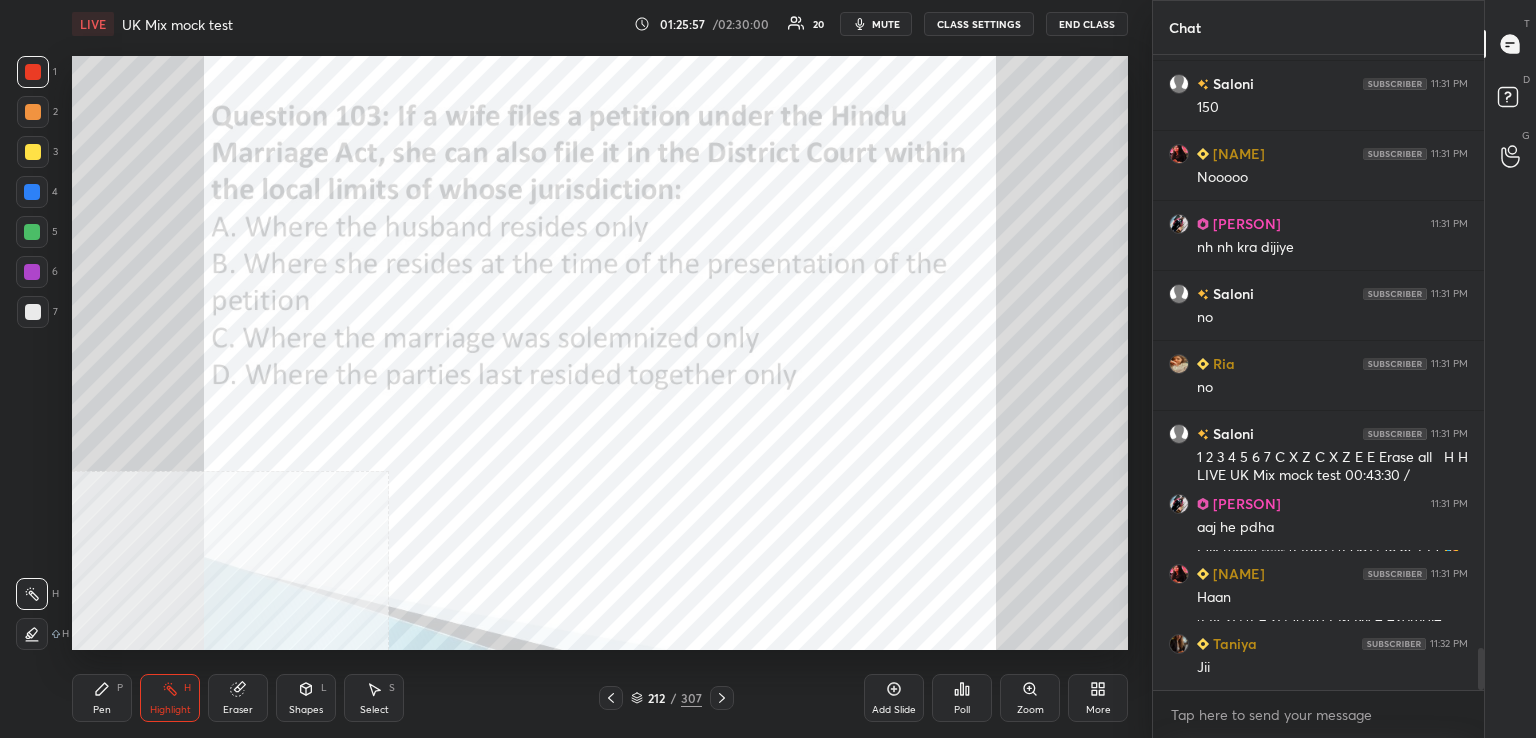 click 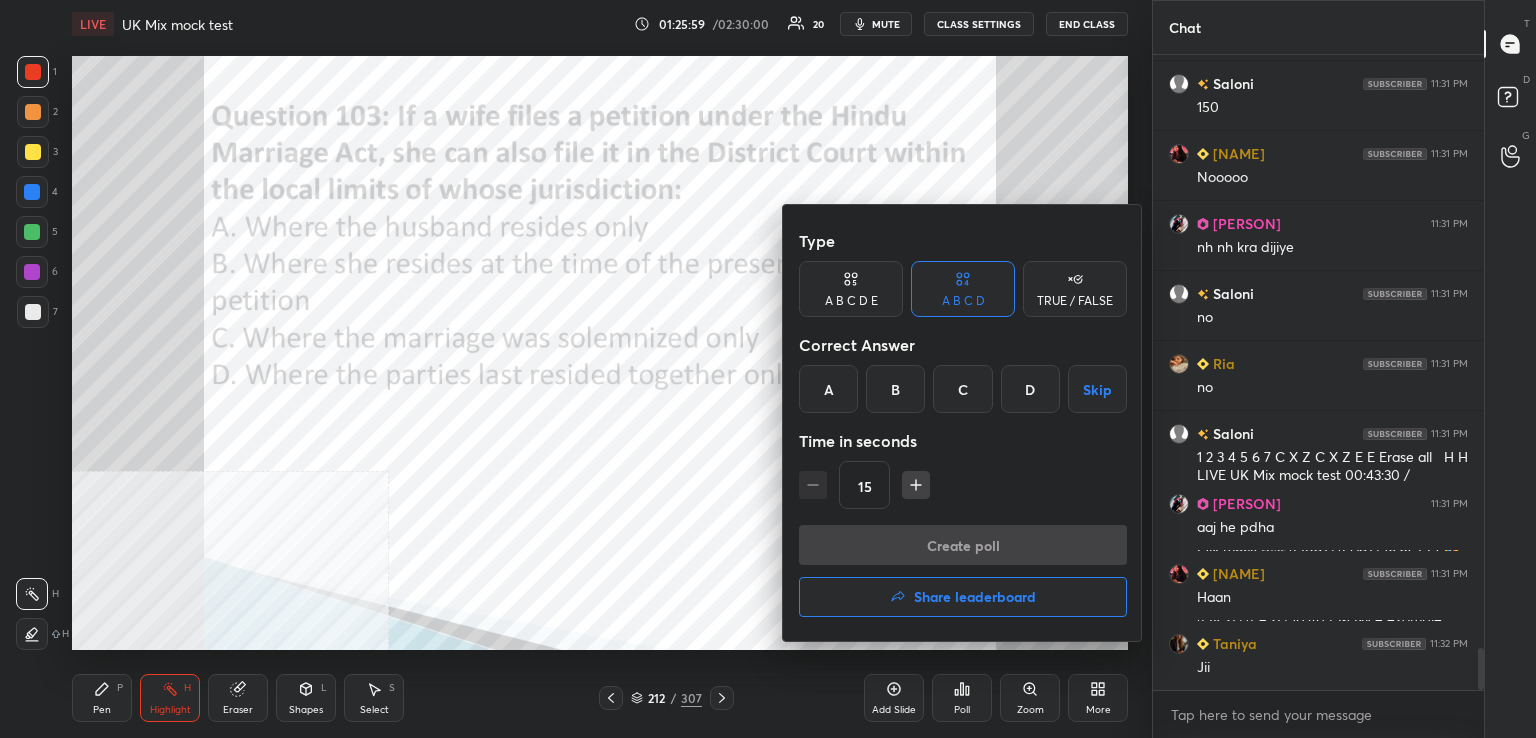 click on "B" at bounding box center (895, 389) 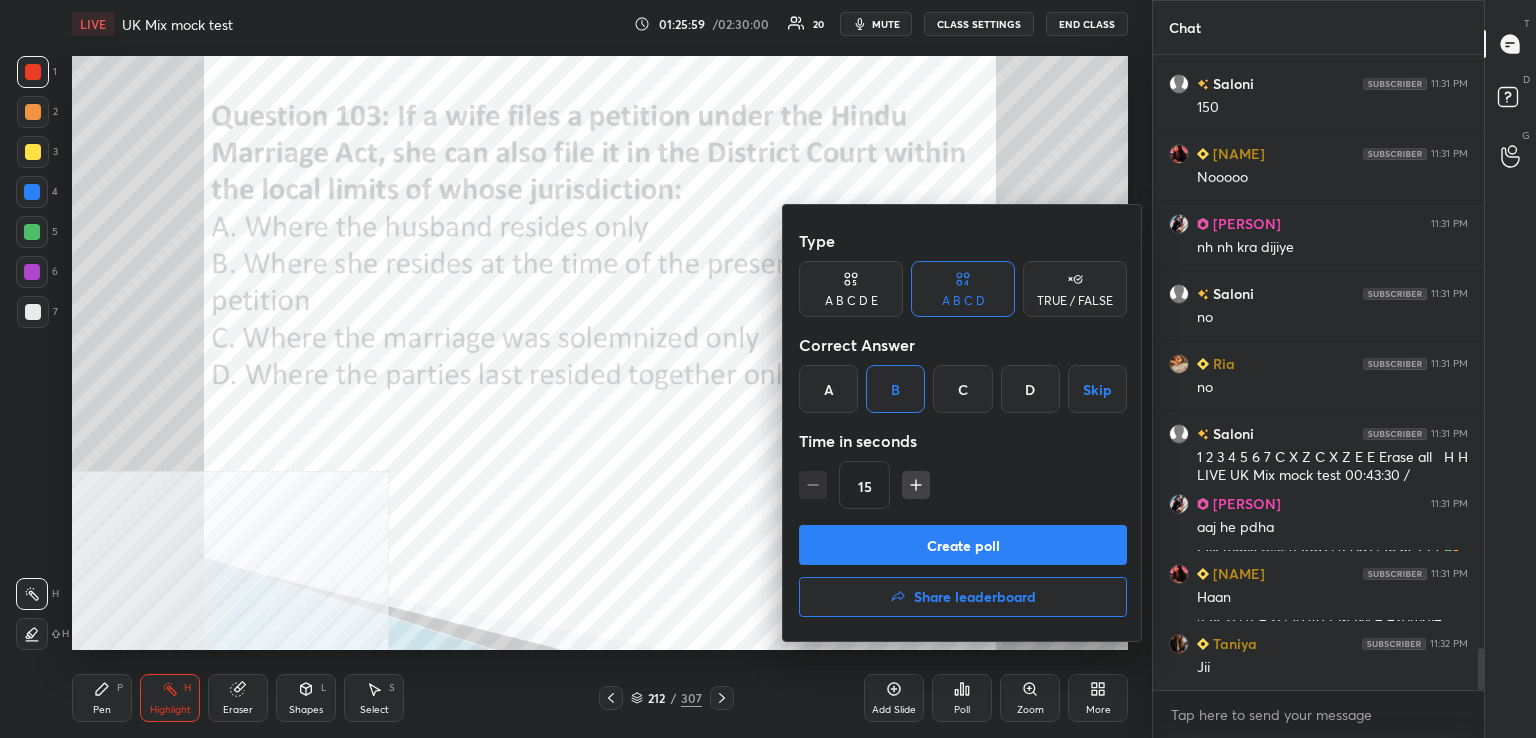 click on "Create poll" at bounding box center (963, 545) 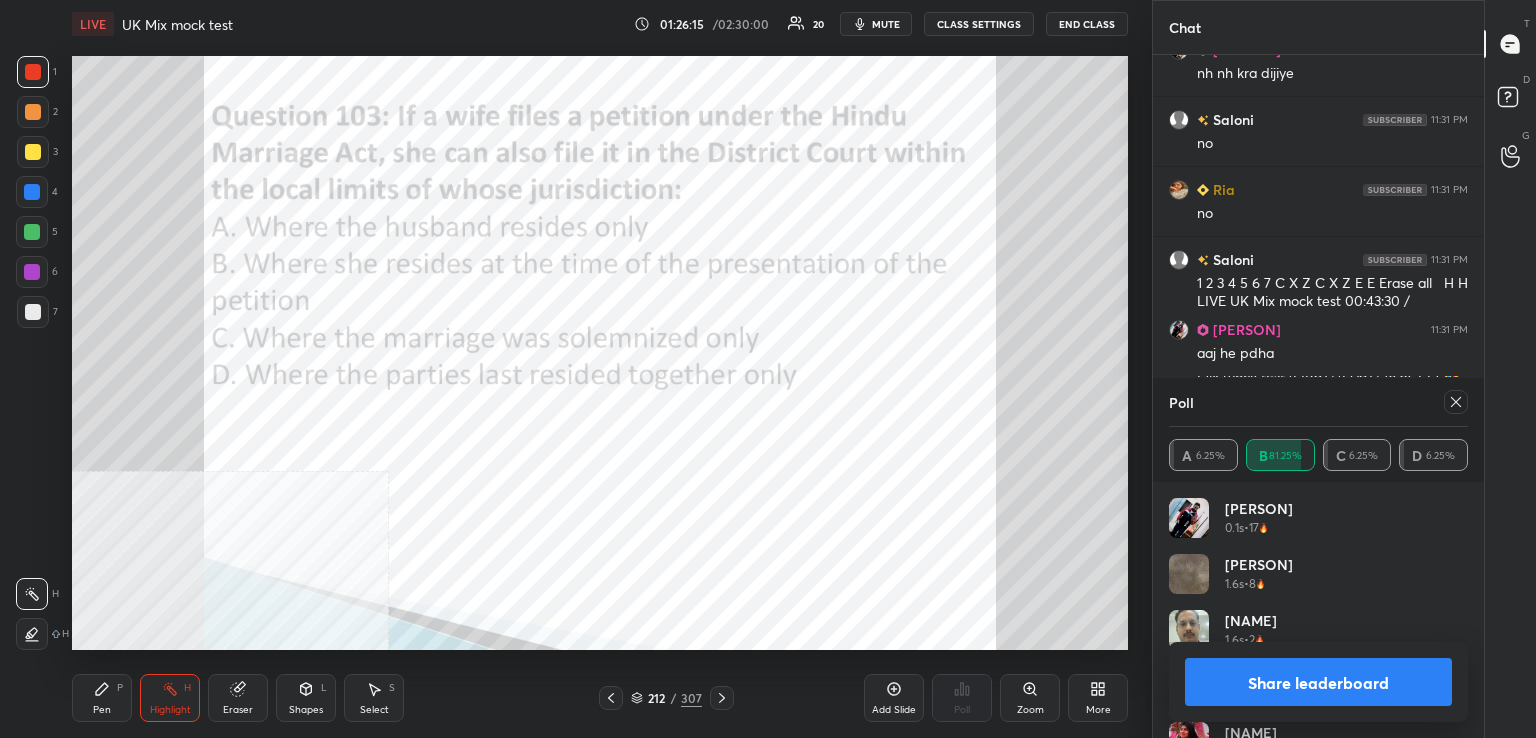 drag, startPoint x: 1463, startPoint y: 404, endPoint x: 1421, endPoint y: 414, distance: 43.174065 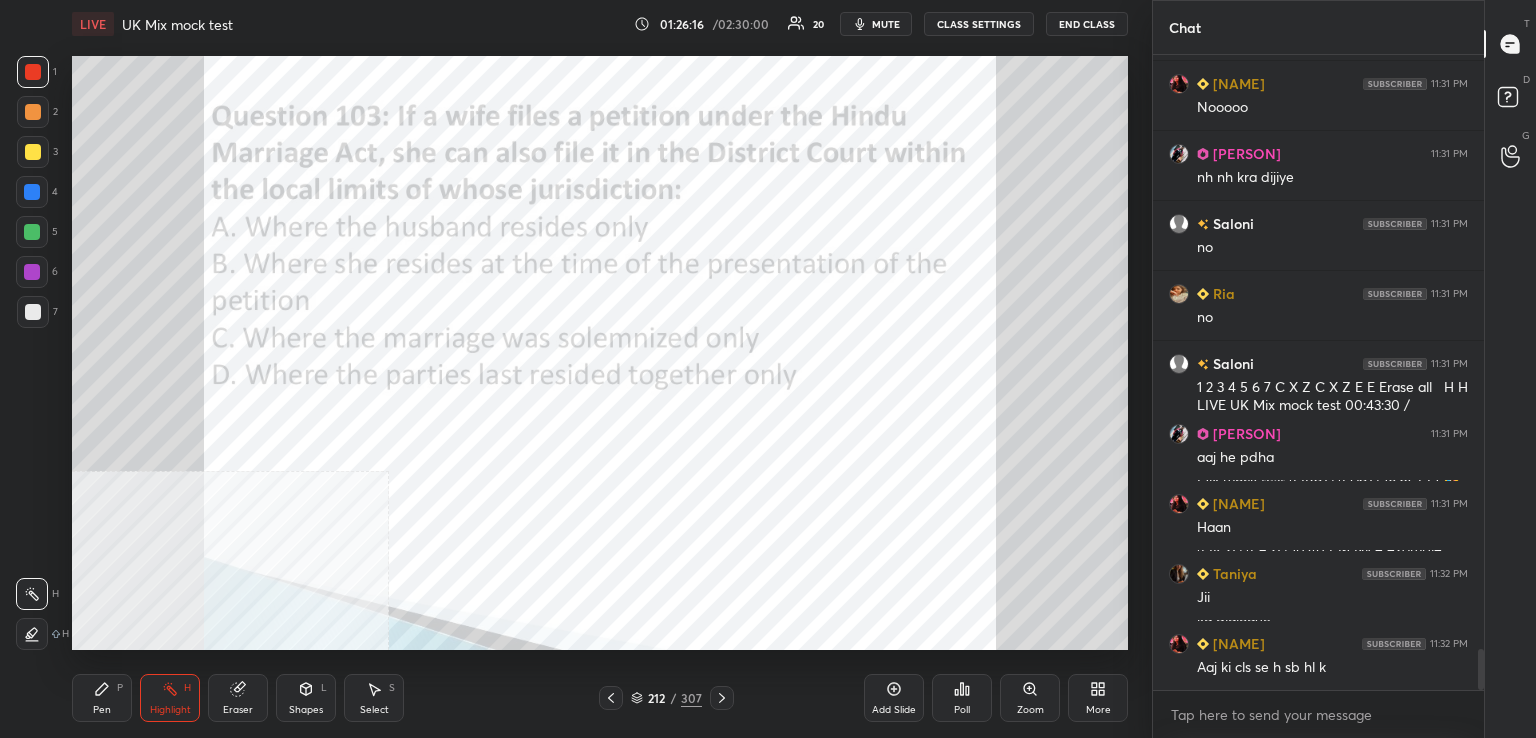 click at bounding box center [722, 698] 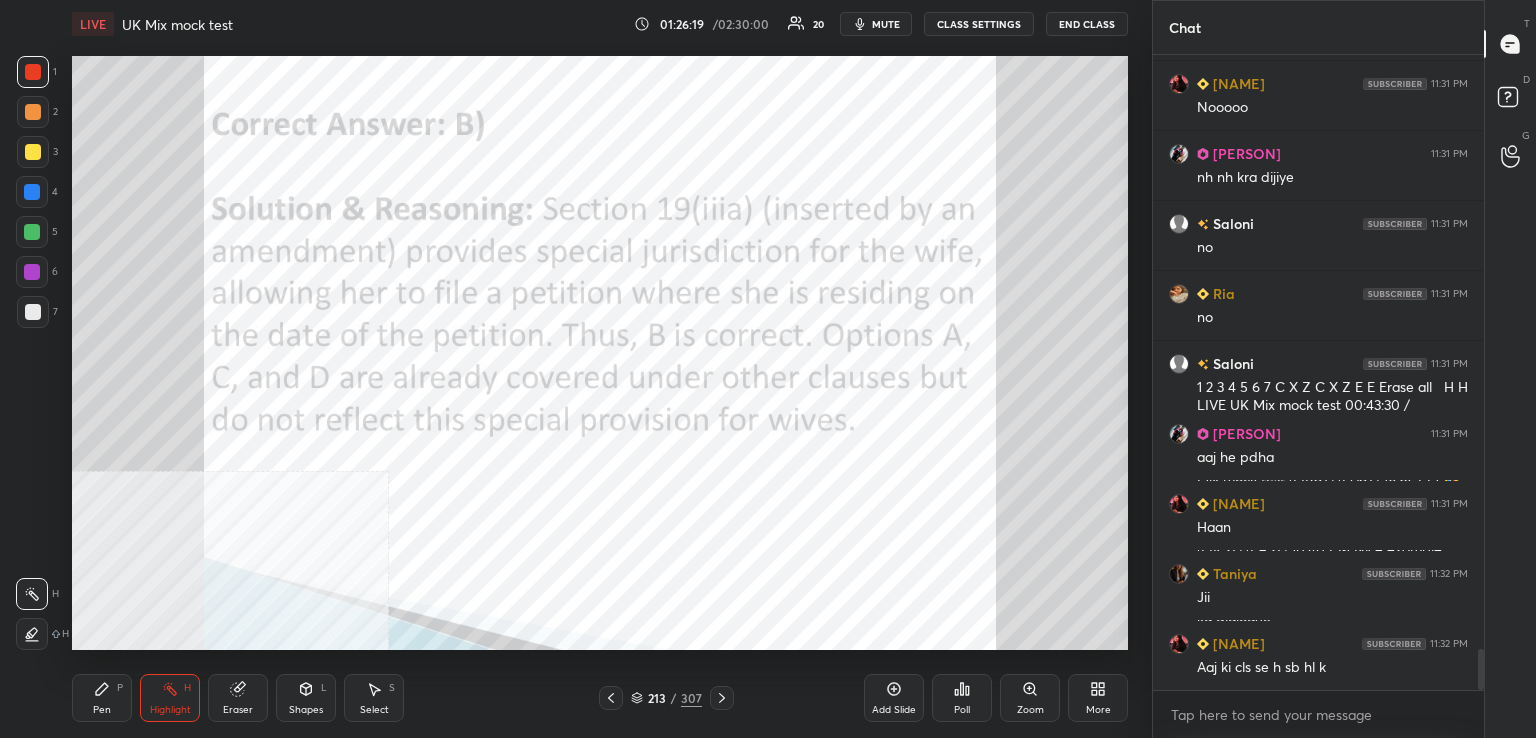 click at bounding box center (722, 698) 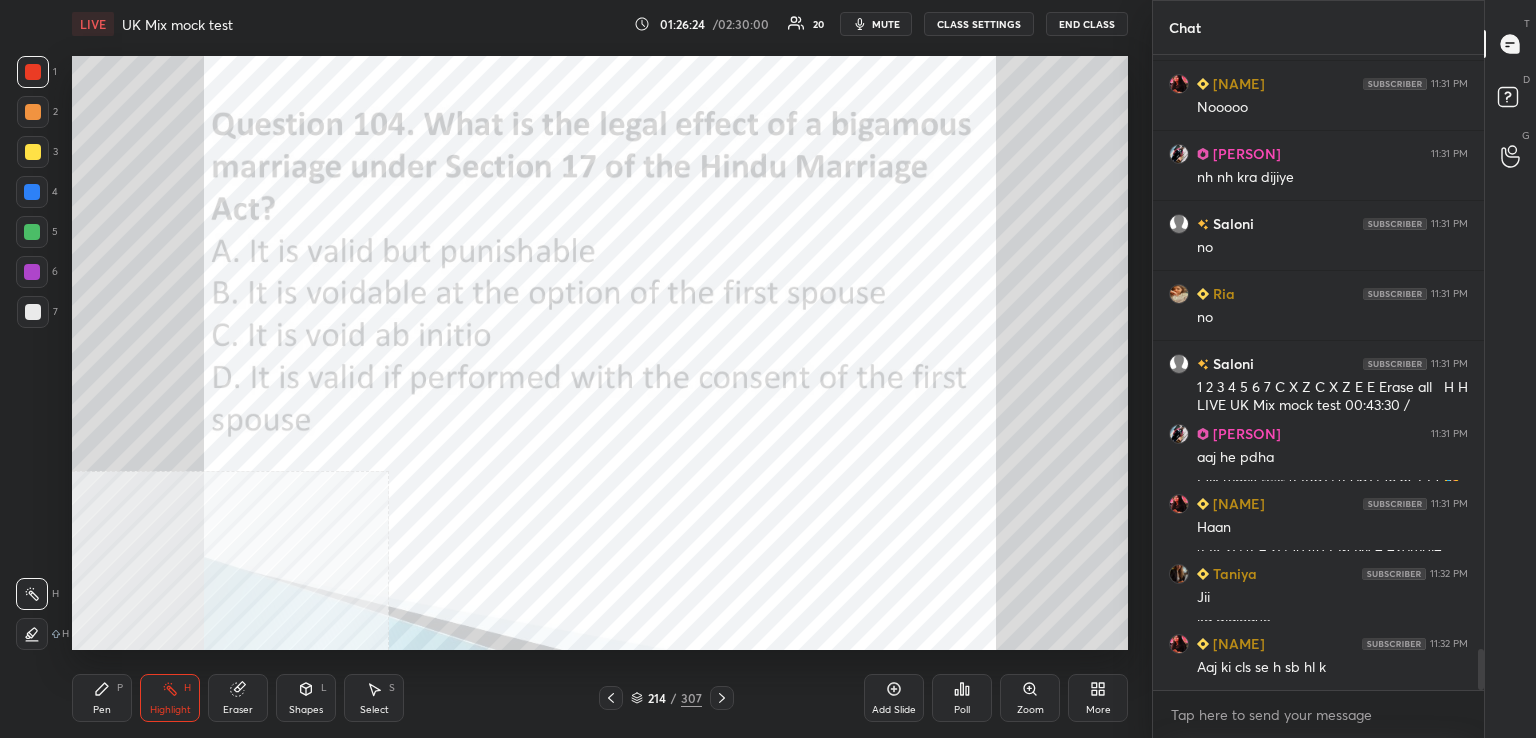 click on "Poll" at bounding box center [962, 698] 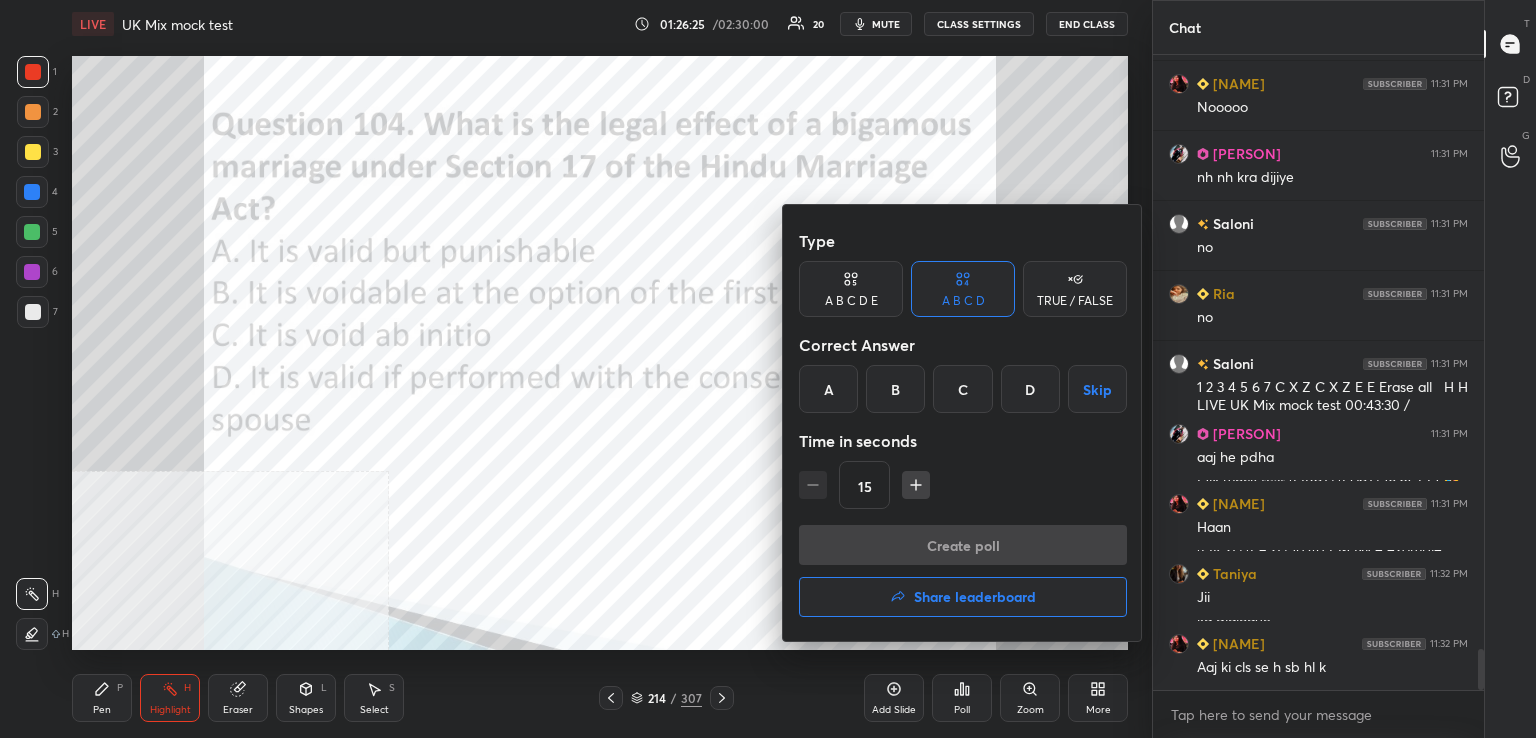 drag, startPoint x: 960, startPoint y: 384, endPoint x: 926, endPoint y: 492, distance: 113.22544 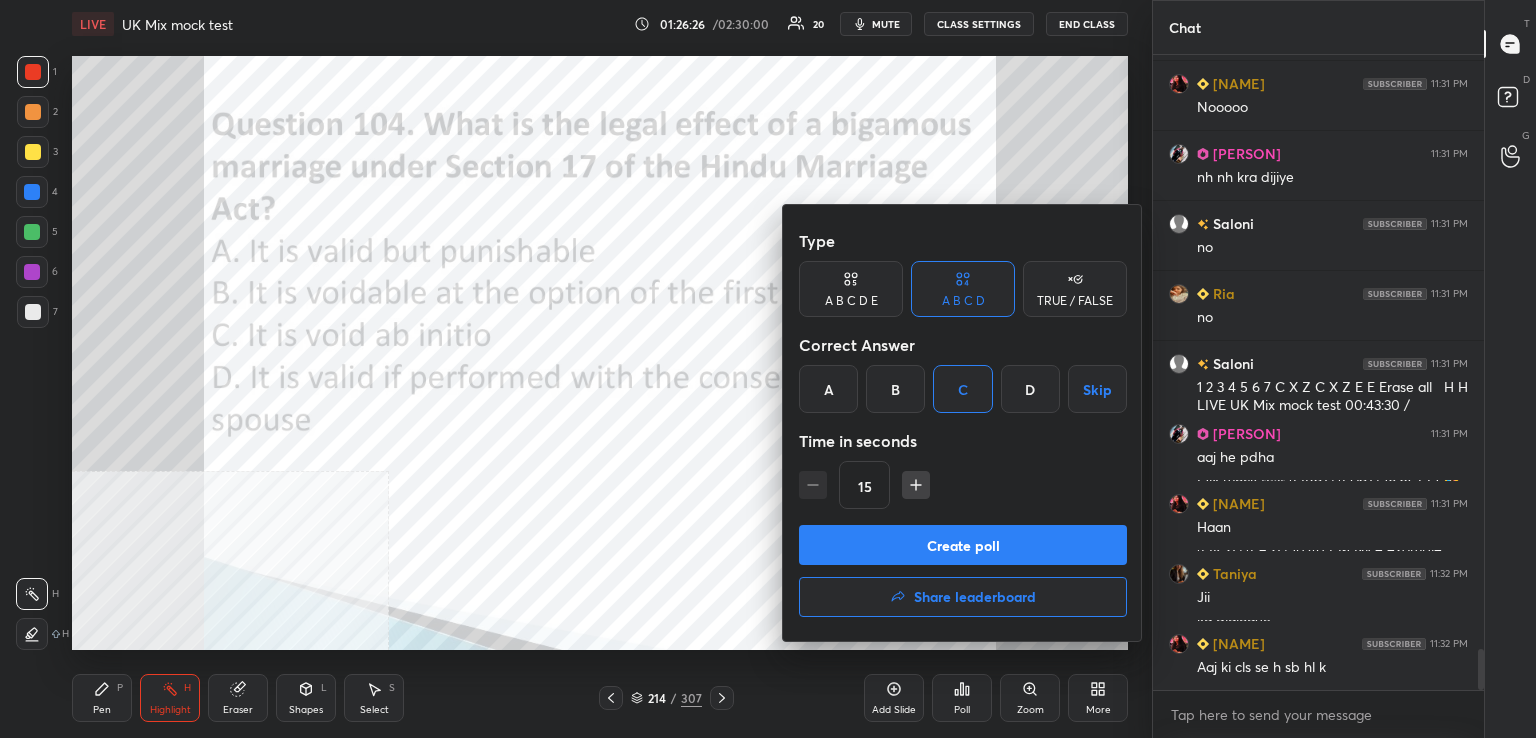 click on "Create poll Share leaderboard" at bounding box center [963, 575] 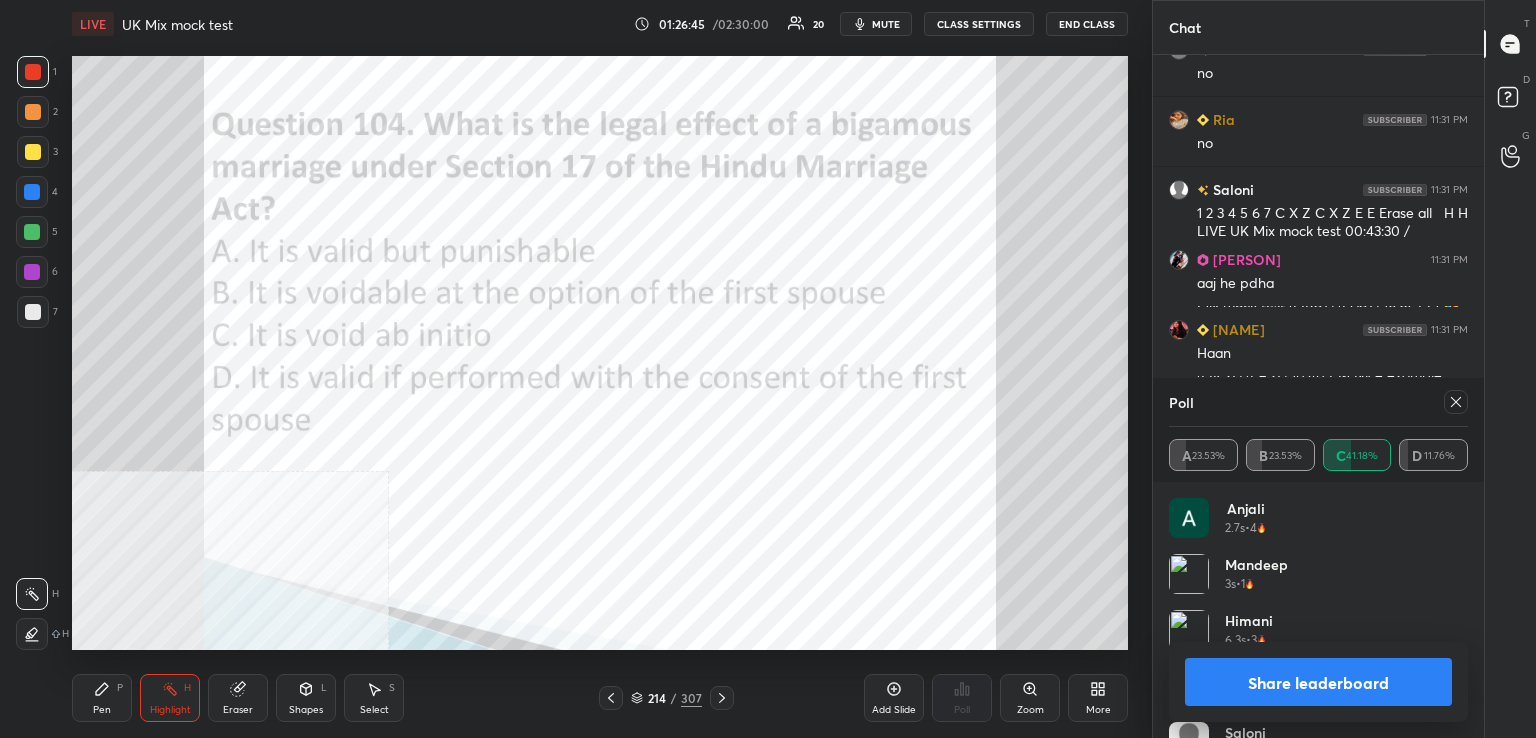 click 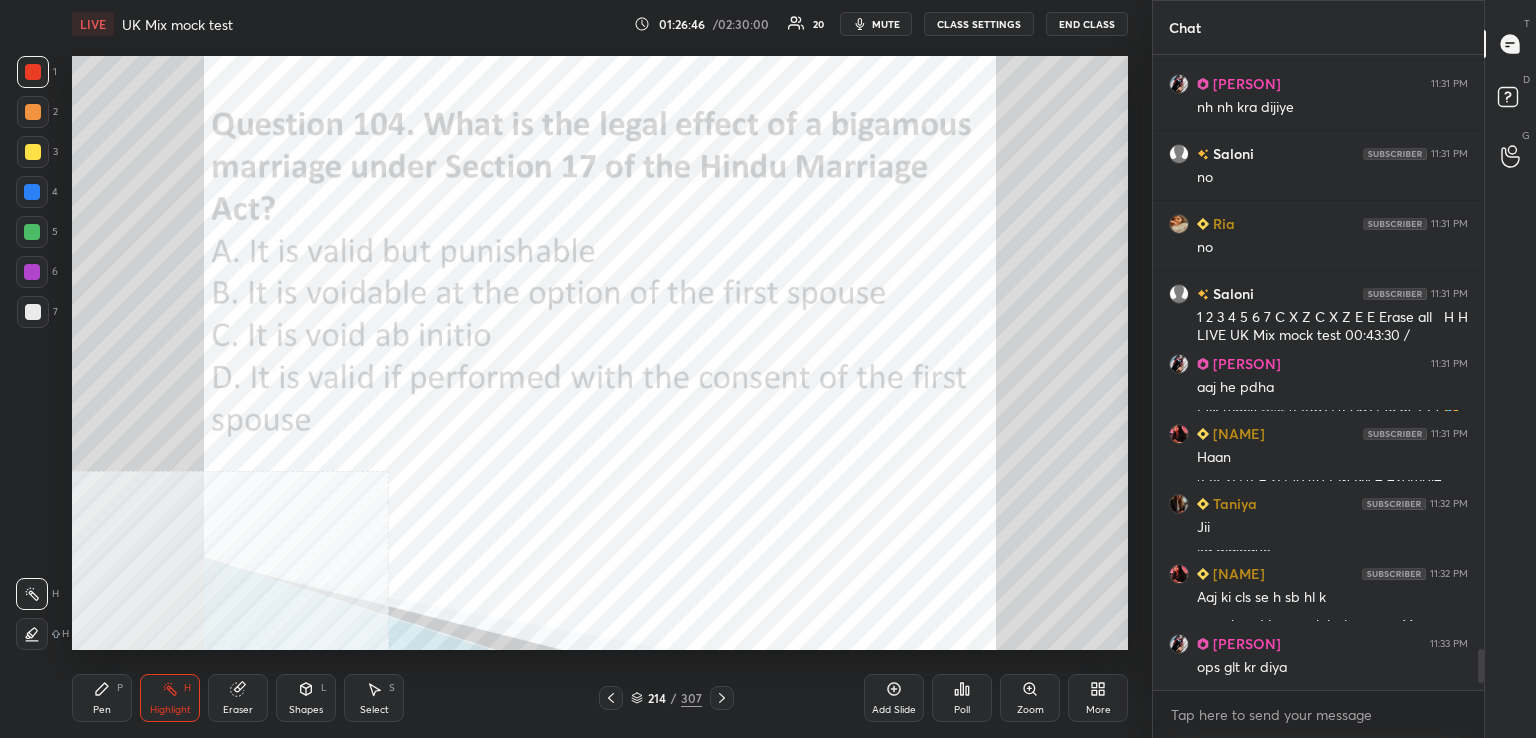 drag, startPoint x: 722, startPoint y: 701, endPoint x: 704, endPoint y: 661, distance: 43.863426 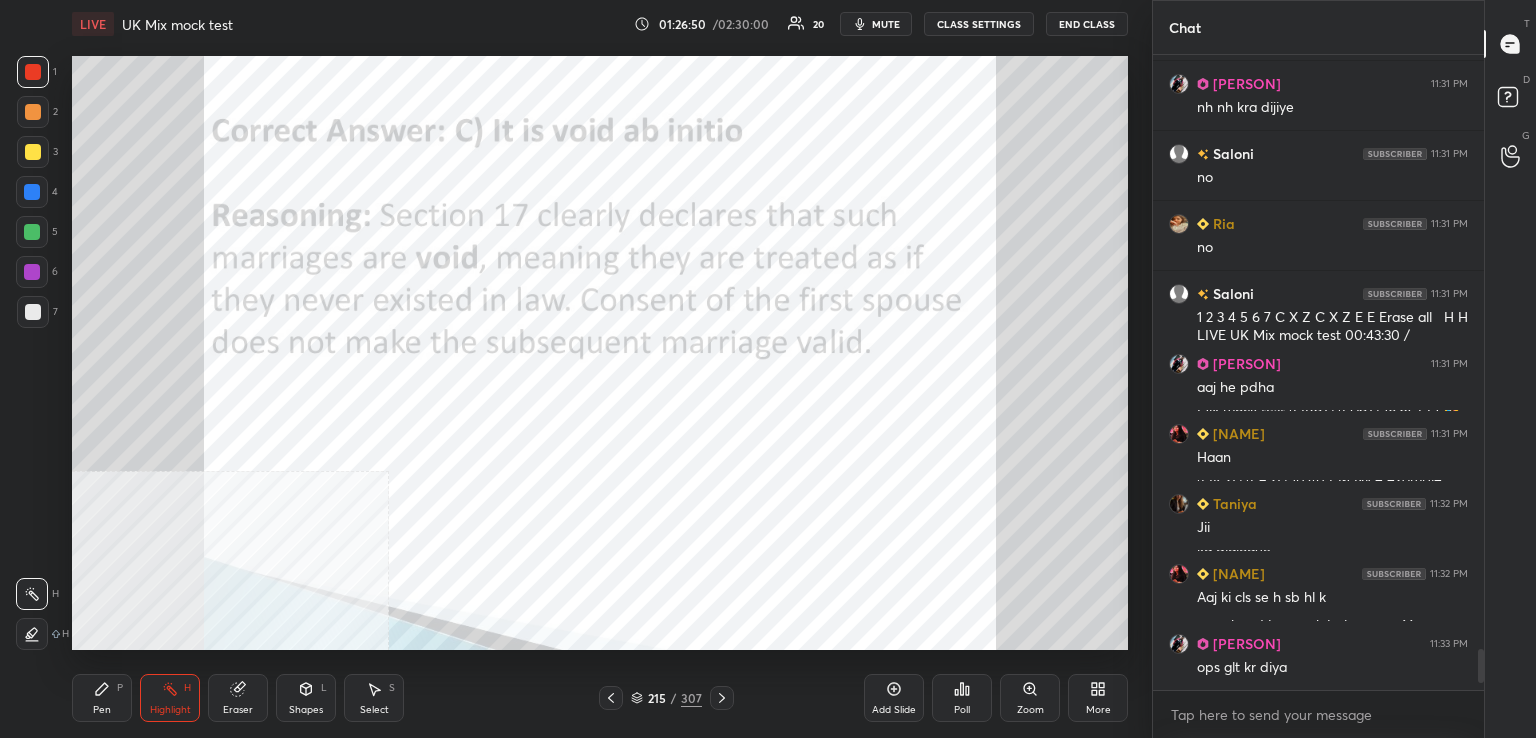 click 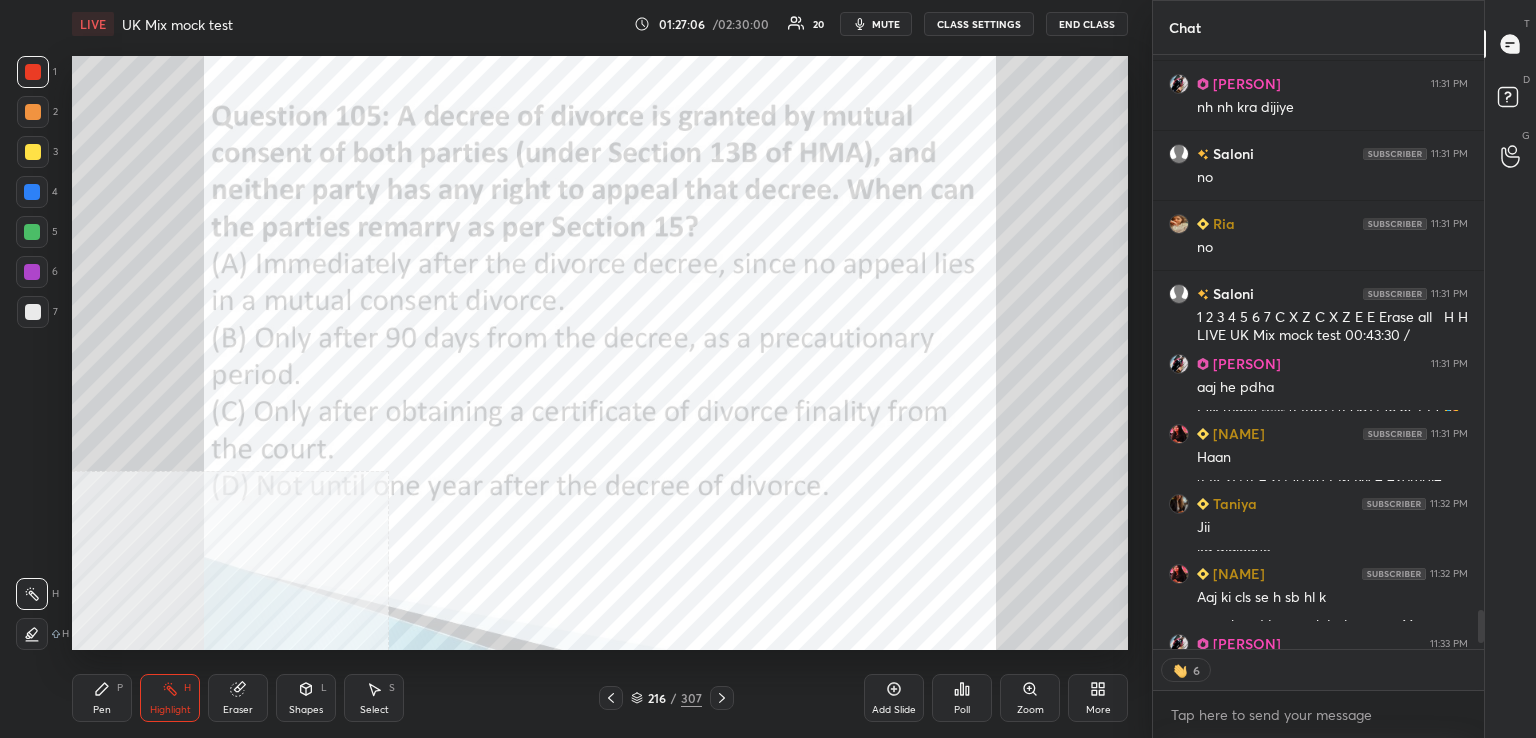 click on "Poll" at bounding box center [962, 710] 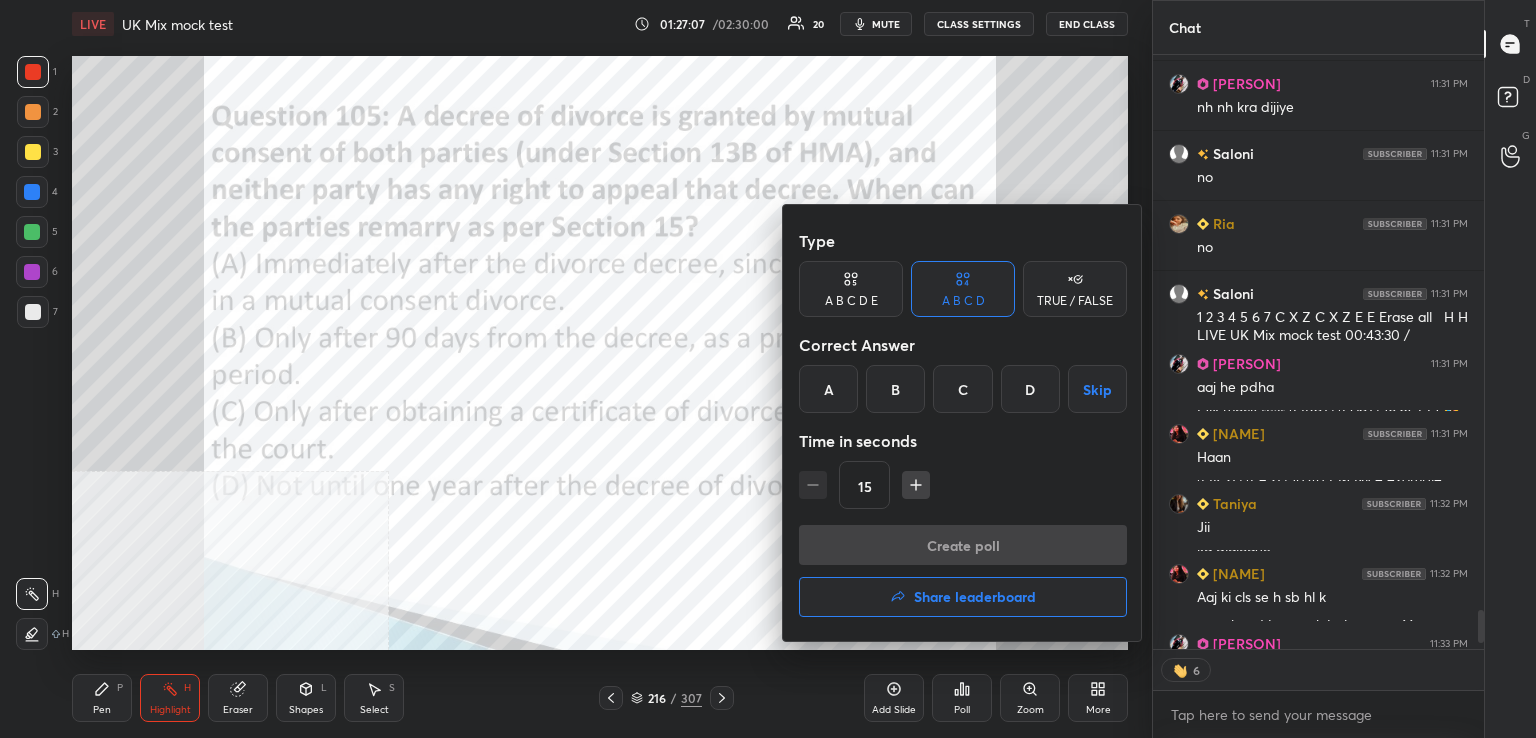 click on "A" at bounding box center (828, 389) 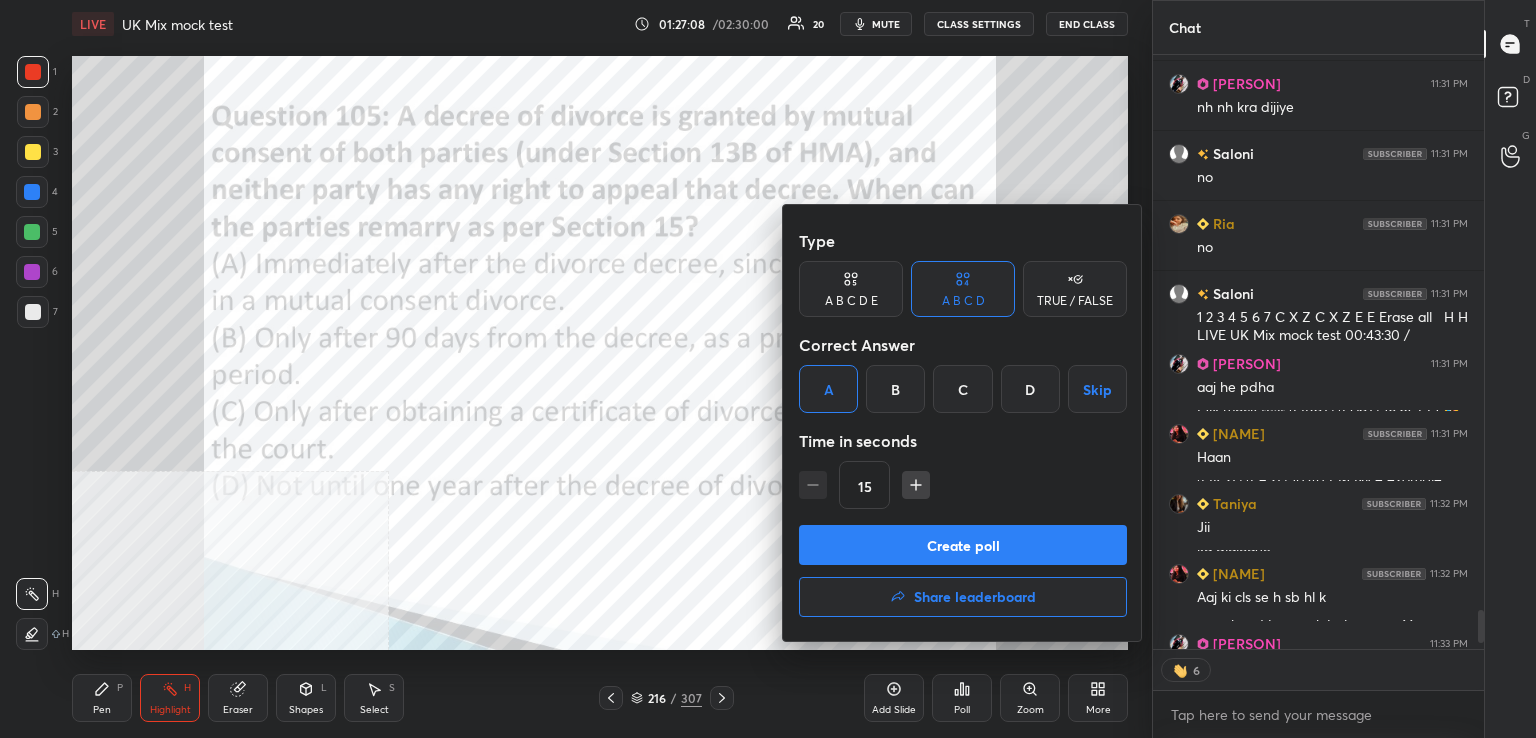 click on "Create poll" at bounding box center (963, 545) 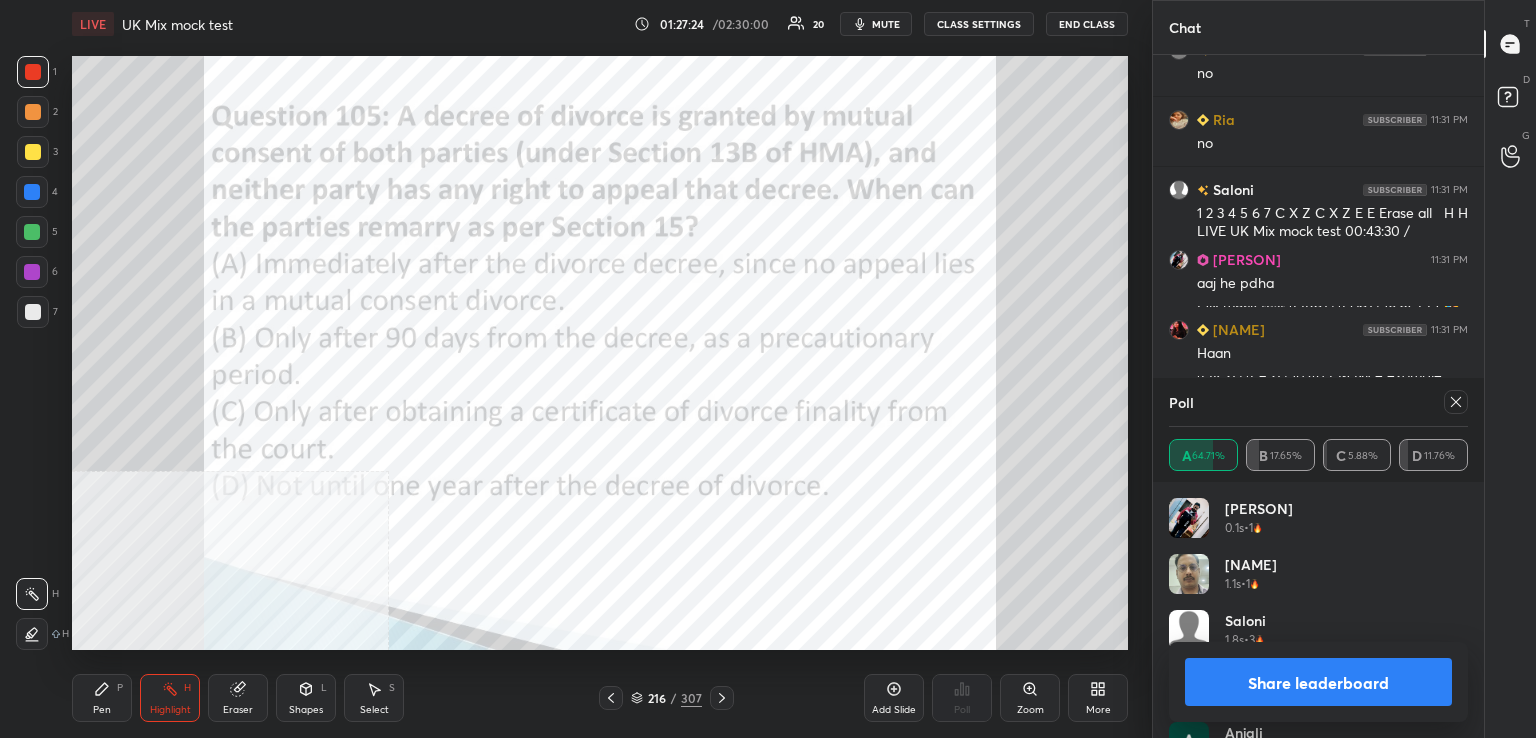 drag, startPoint x: 1457, startPoint y: 406, endPoint x: 1444, endPoint y: 407, distance: 13.038404 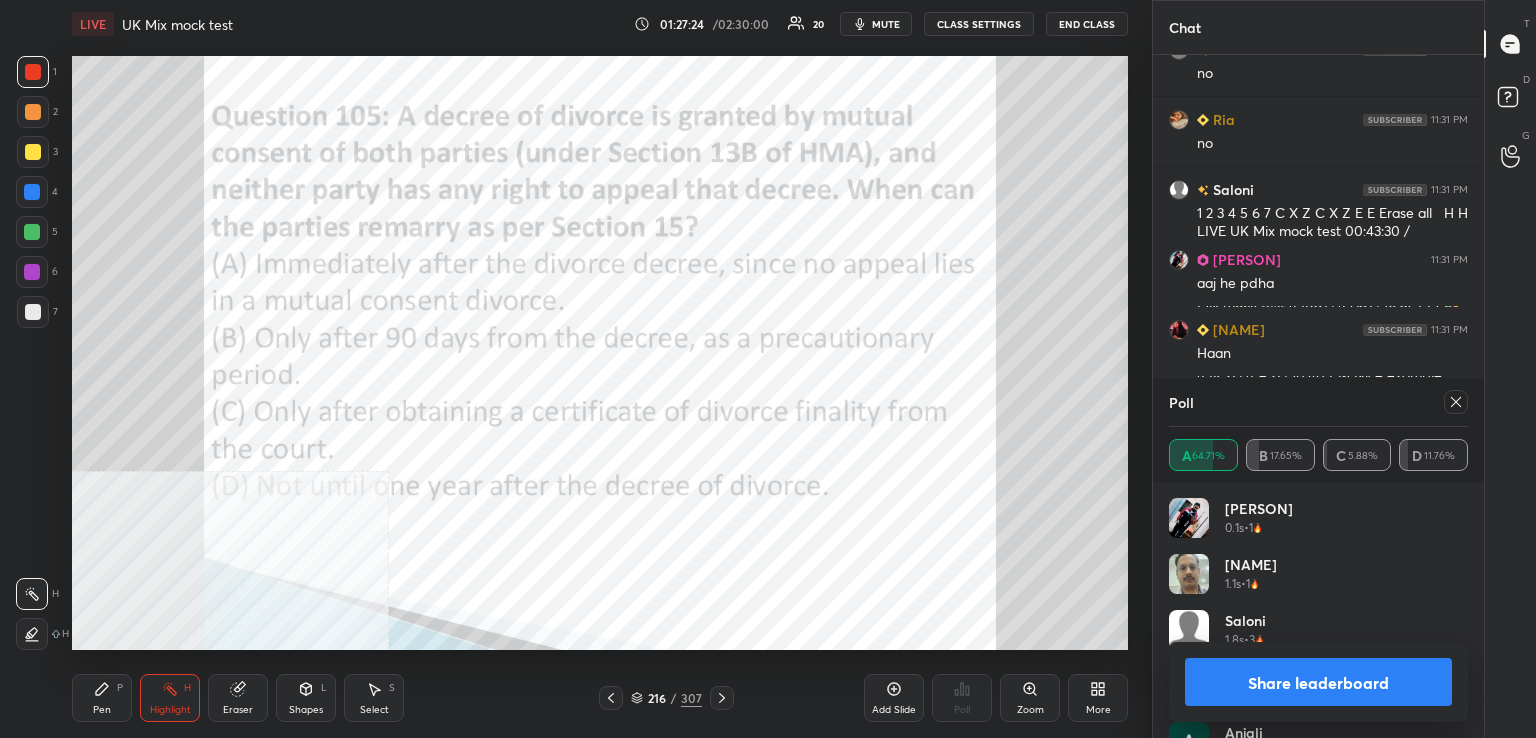 click 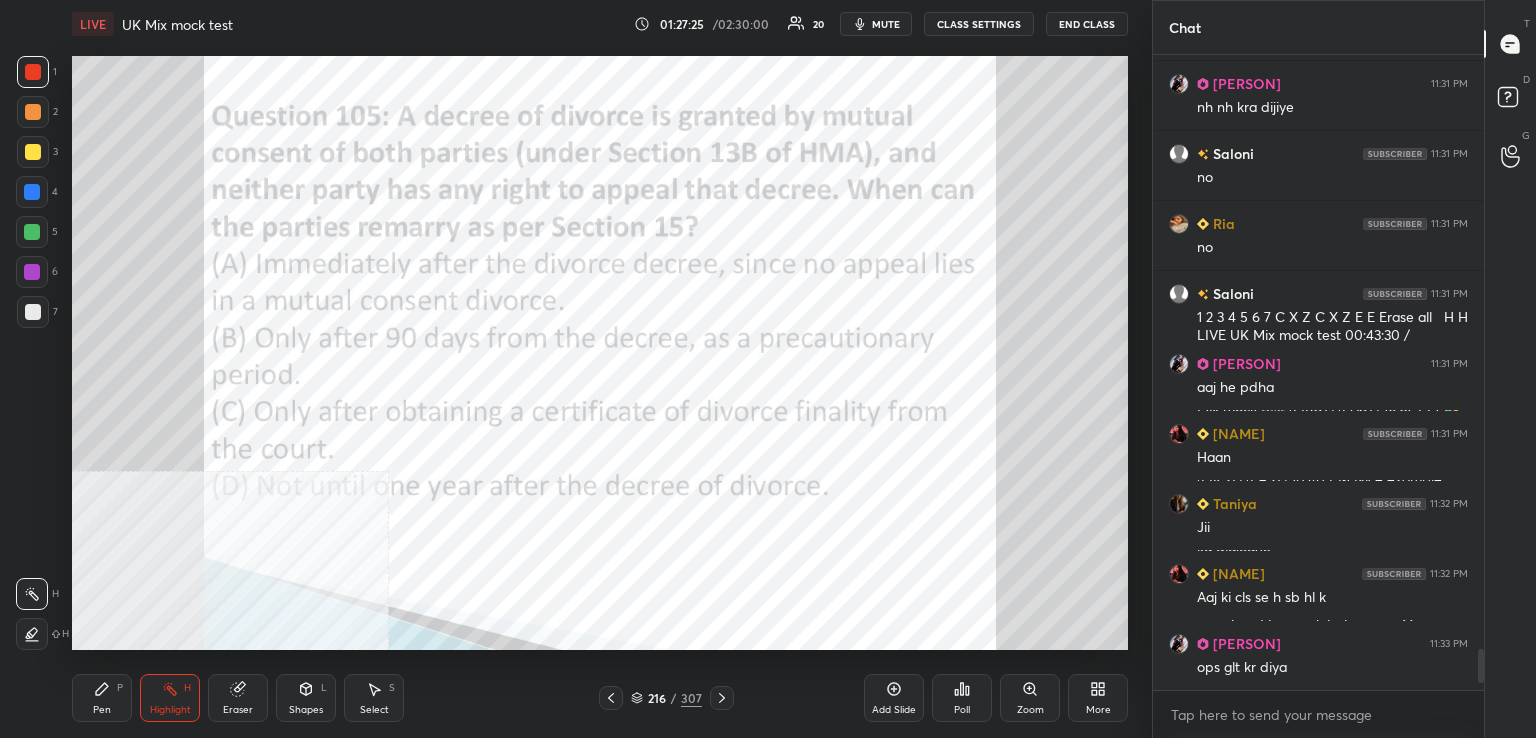 drag, startPoint x: 717, startPoint y: 695, endPoint x: 720, endPoint y: 657, distance: 38.118237 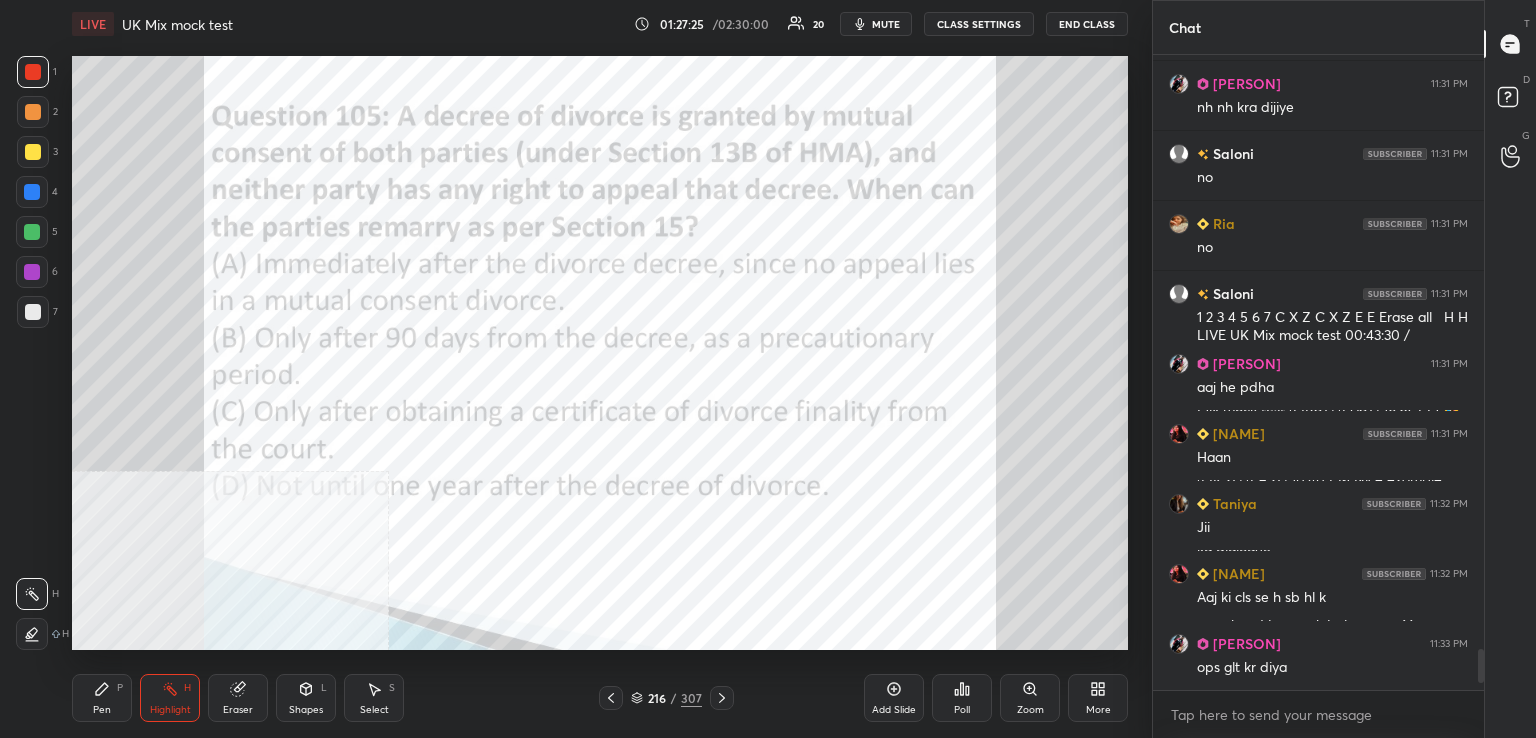 click 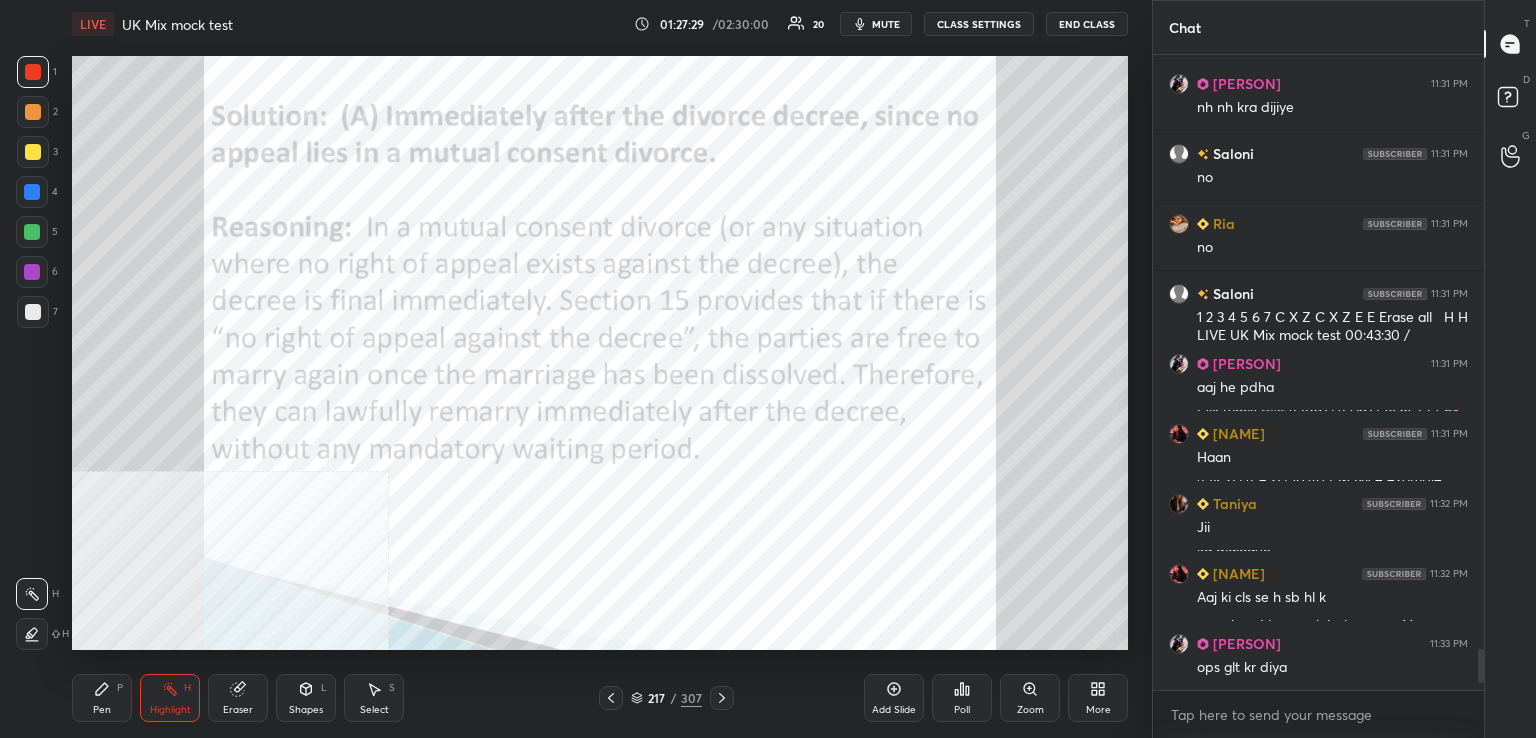click 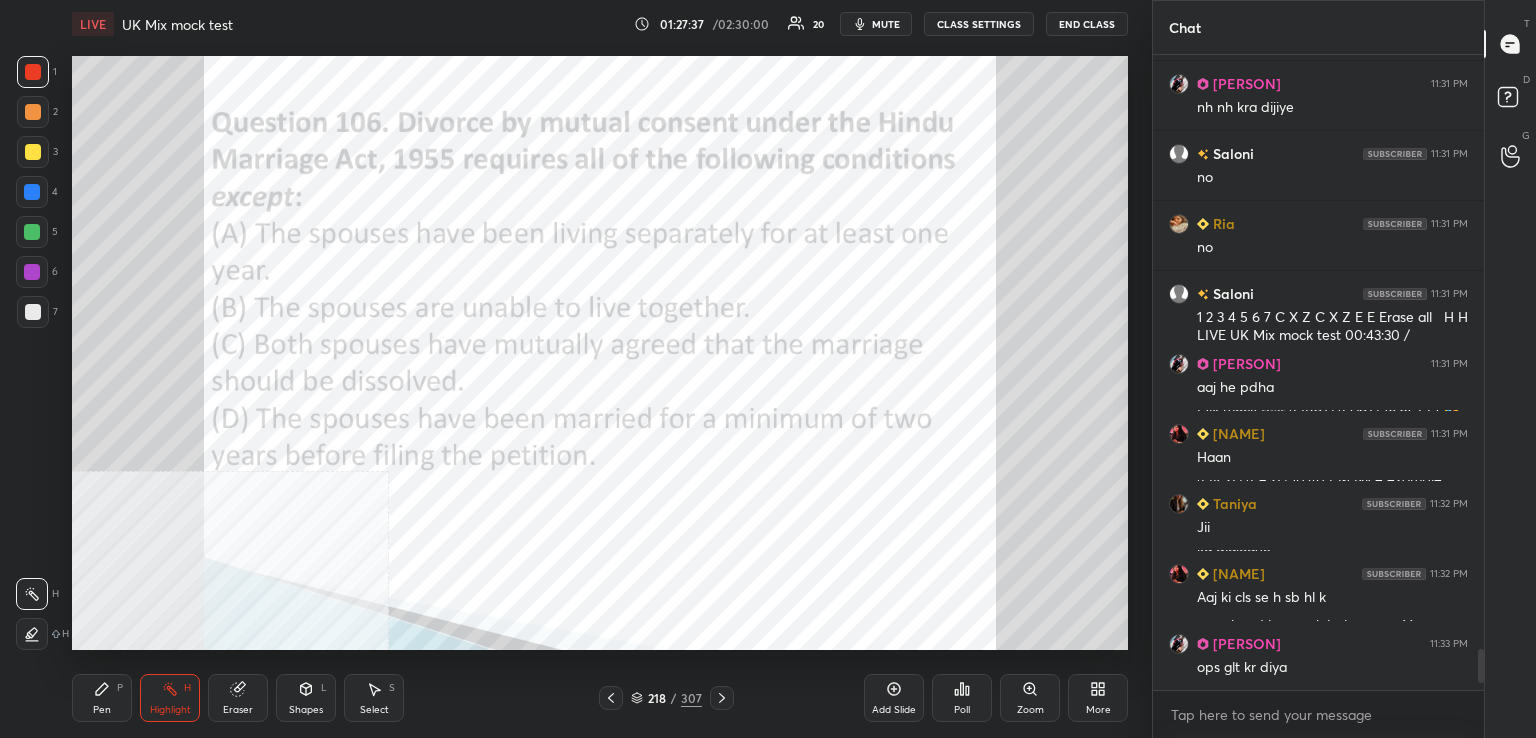 click on "Poll" at bounding box center [962, 698] 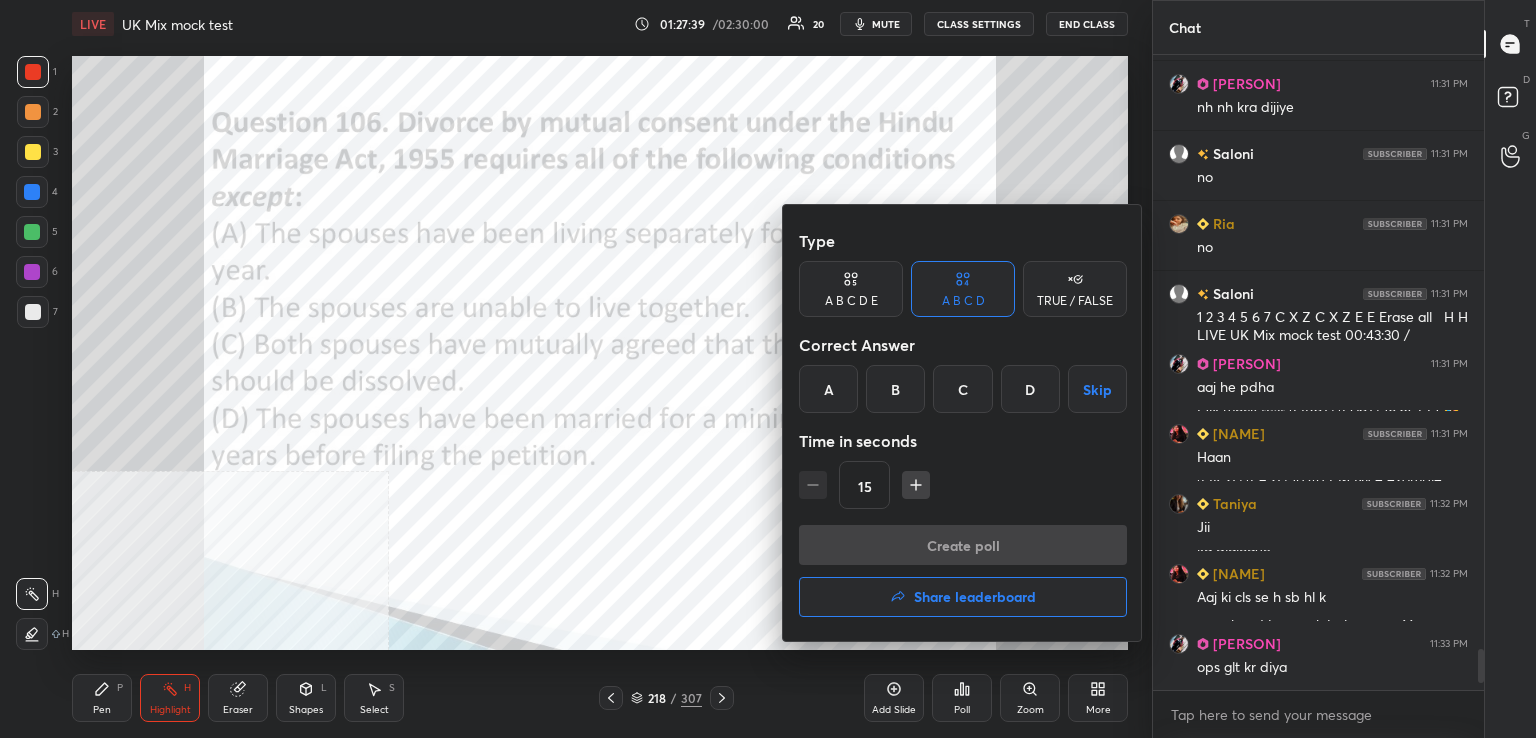 click on "D" at bounding box center (1030, 389) 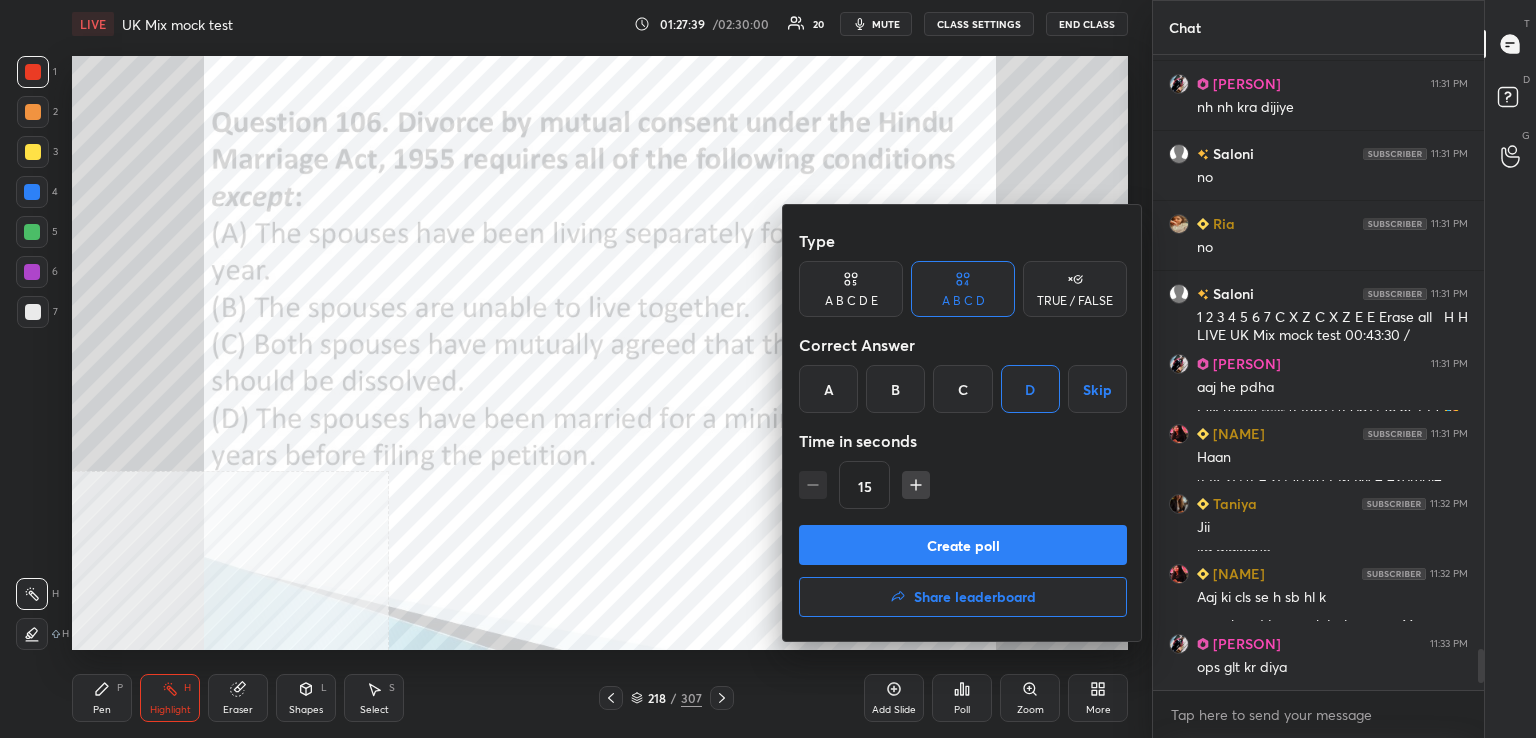 drag, startPoint x: 949, startPoint y: 552, endPoint x: 891, endPoint y: 548, distance: 58.137768 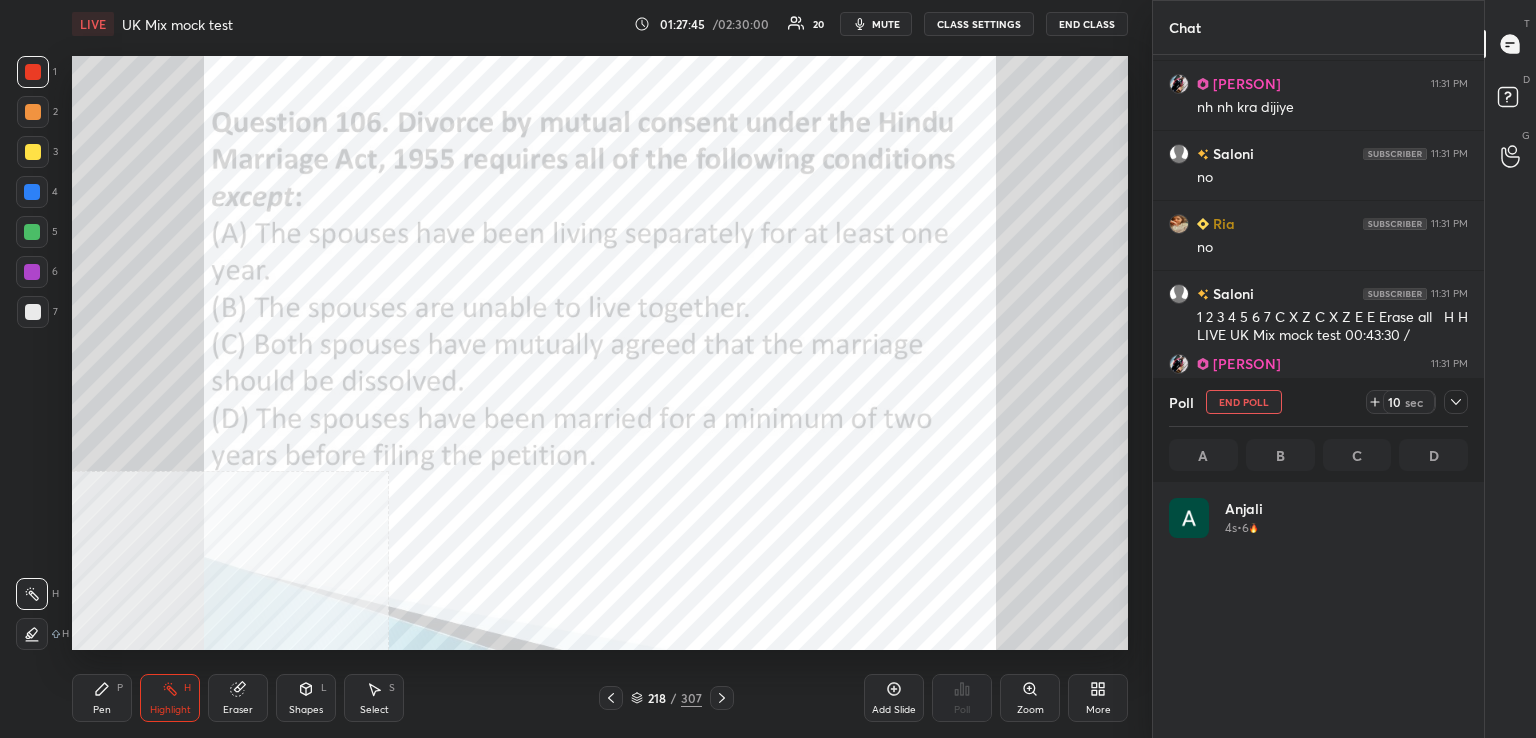 drag, startPoint x: 878, startPoint y: 18, endPoint x: 919, endPoint y: 2, distance: 44.011364 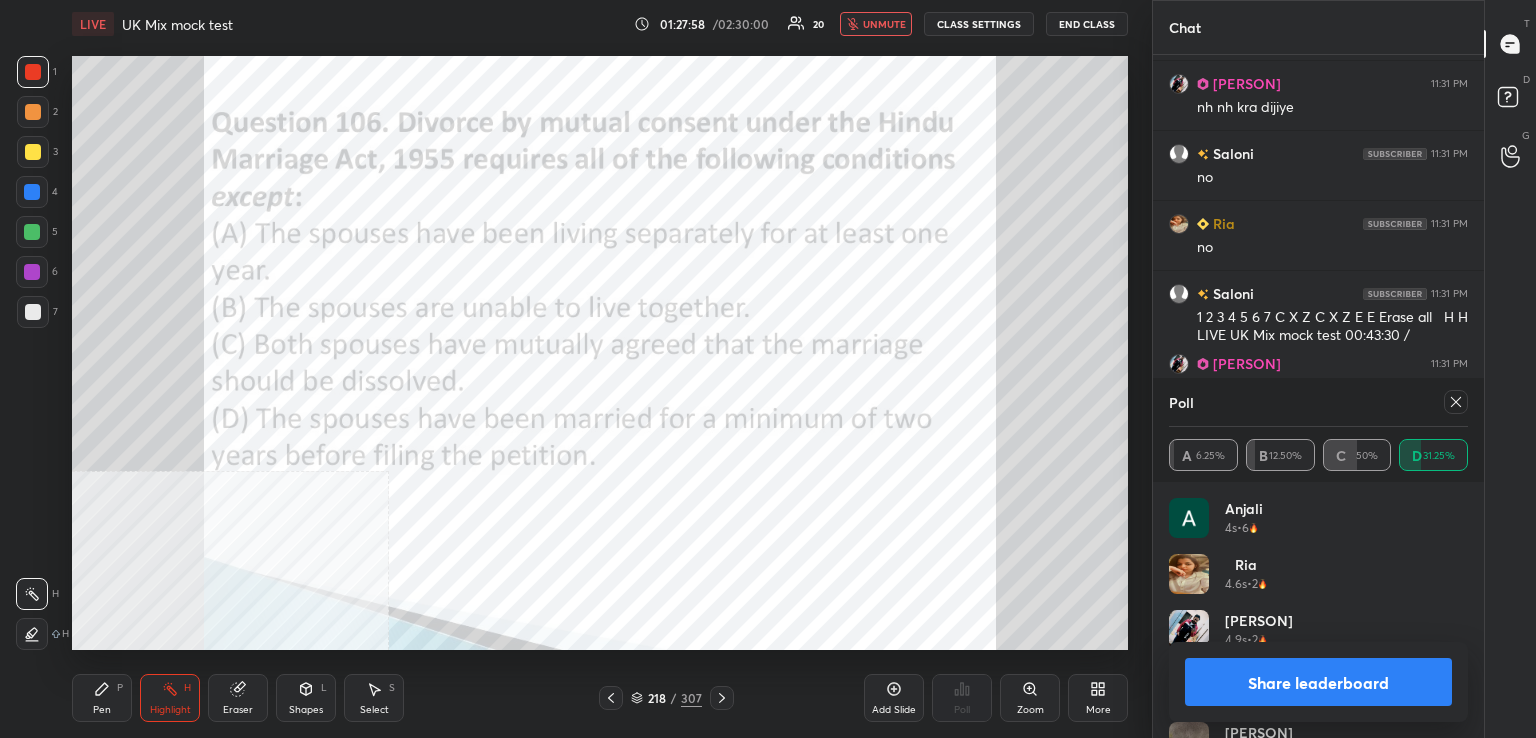 click on "unmute" at bounding box center (876, 24) 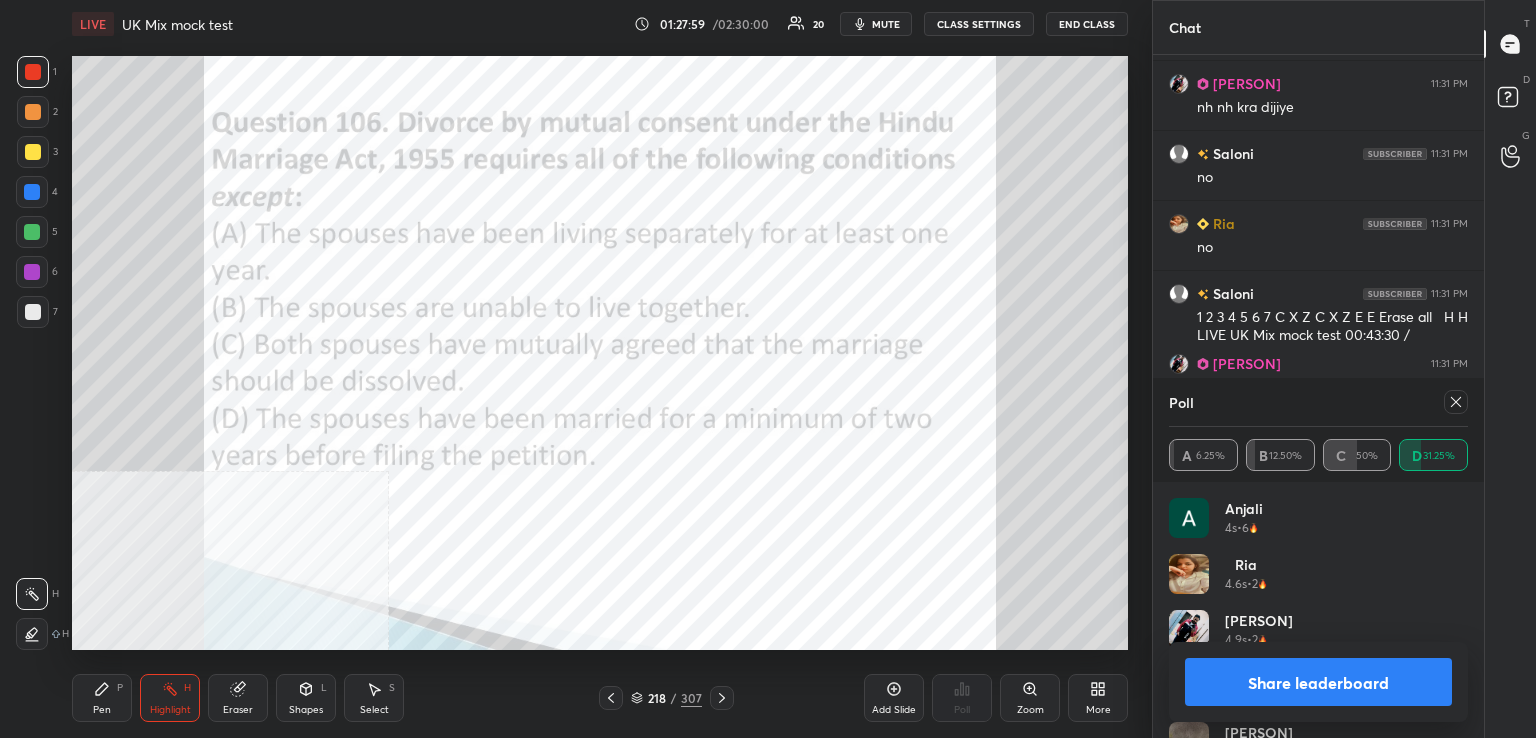 drag, startPoint x: 1456, startPoint y: 405, endPoint x: 1396, endPoint y: 422, distance: 62.361847 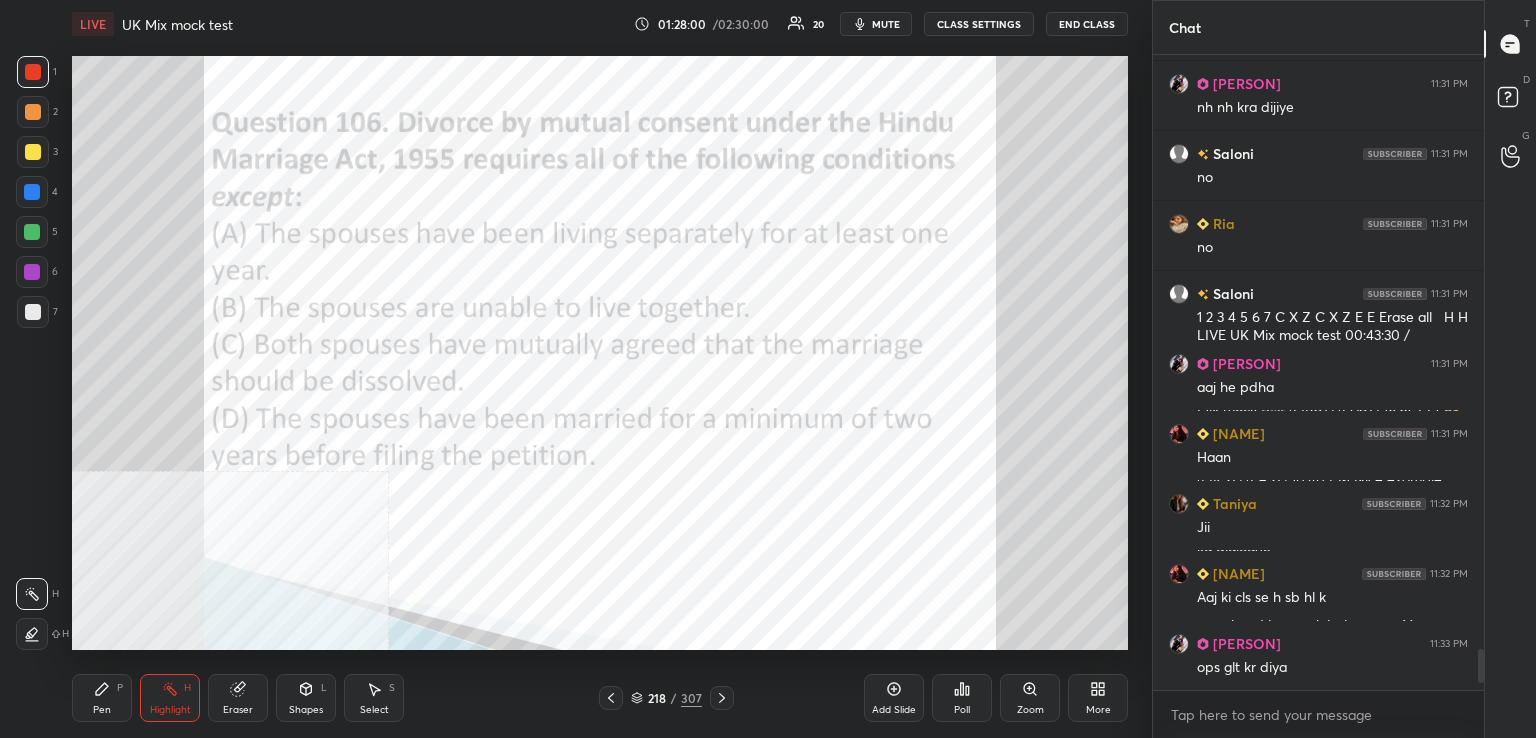 drag, startPoint x: 716, startPoint y: 702, endPoint x: 724, endPoint y: 656, distance: 46.69047 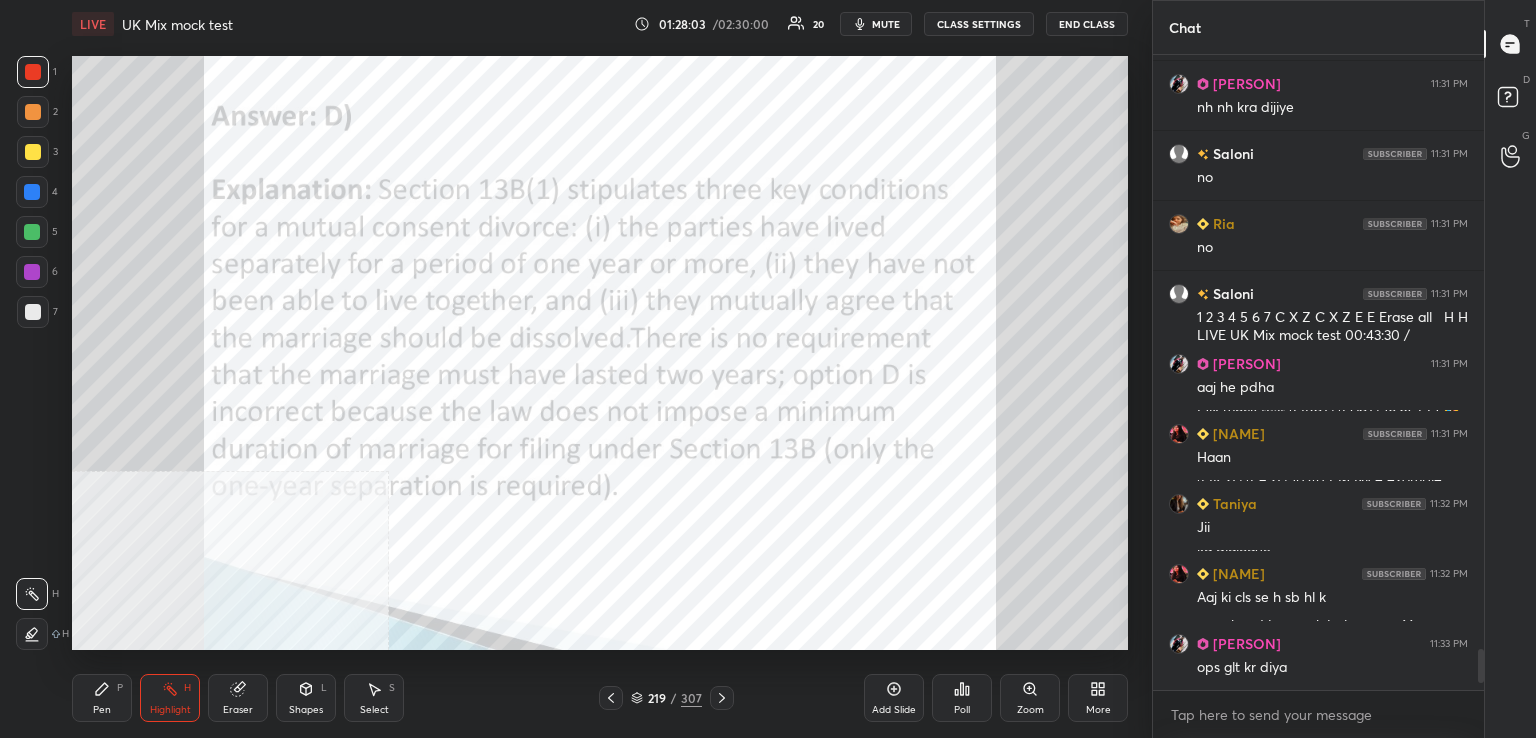 drag, startPoint x: 719, startPoint y: 709, endPoint x: 716, endPoint y: 690, distance: 19.235384 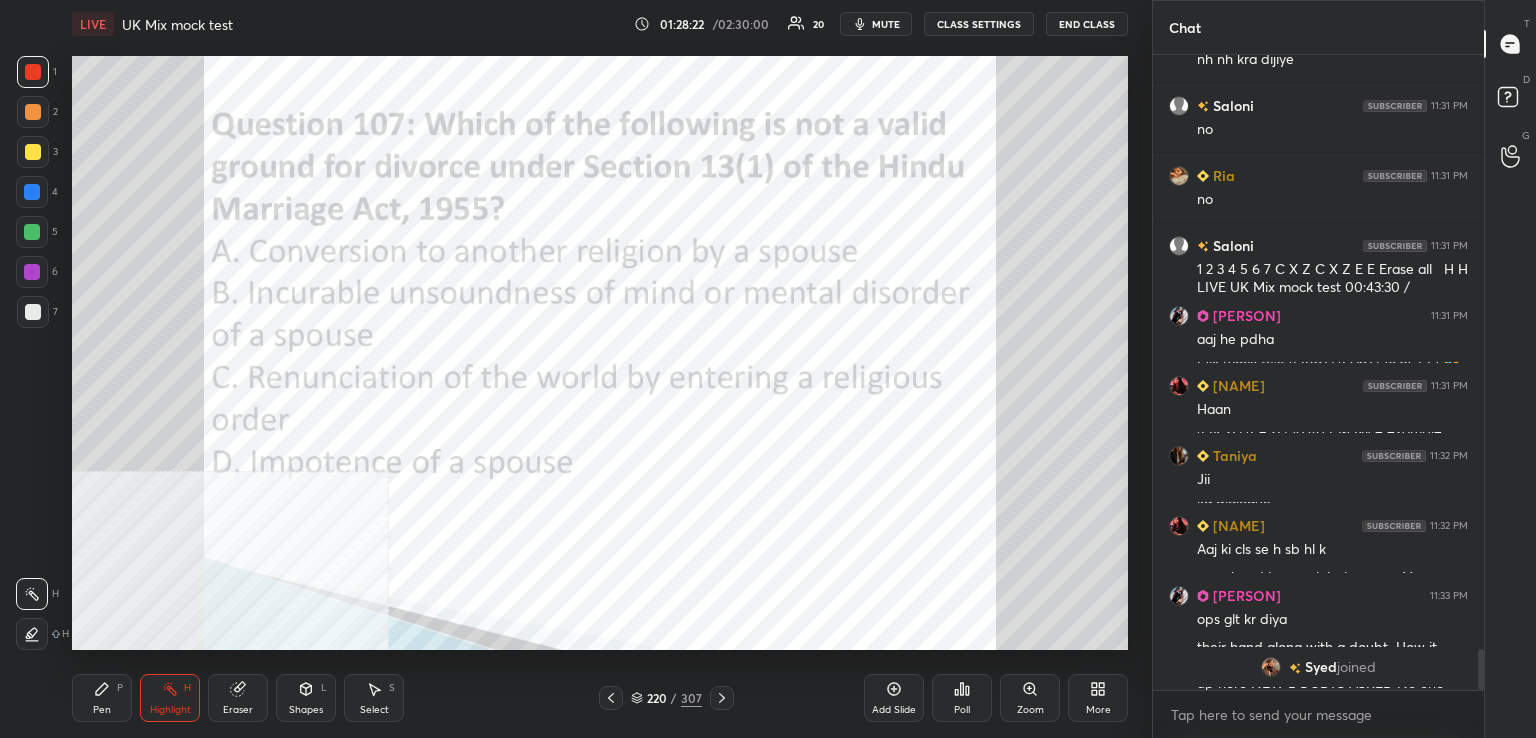 click on "Poll" at bounding box center (962, 698) 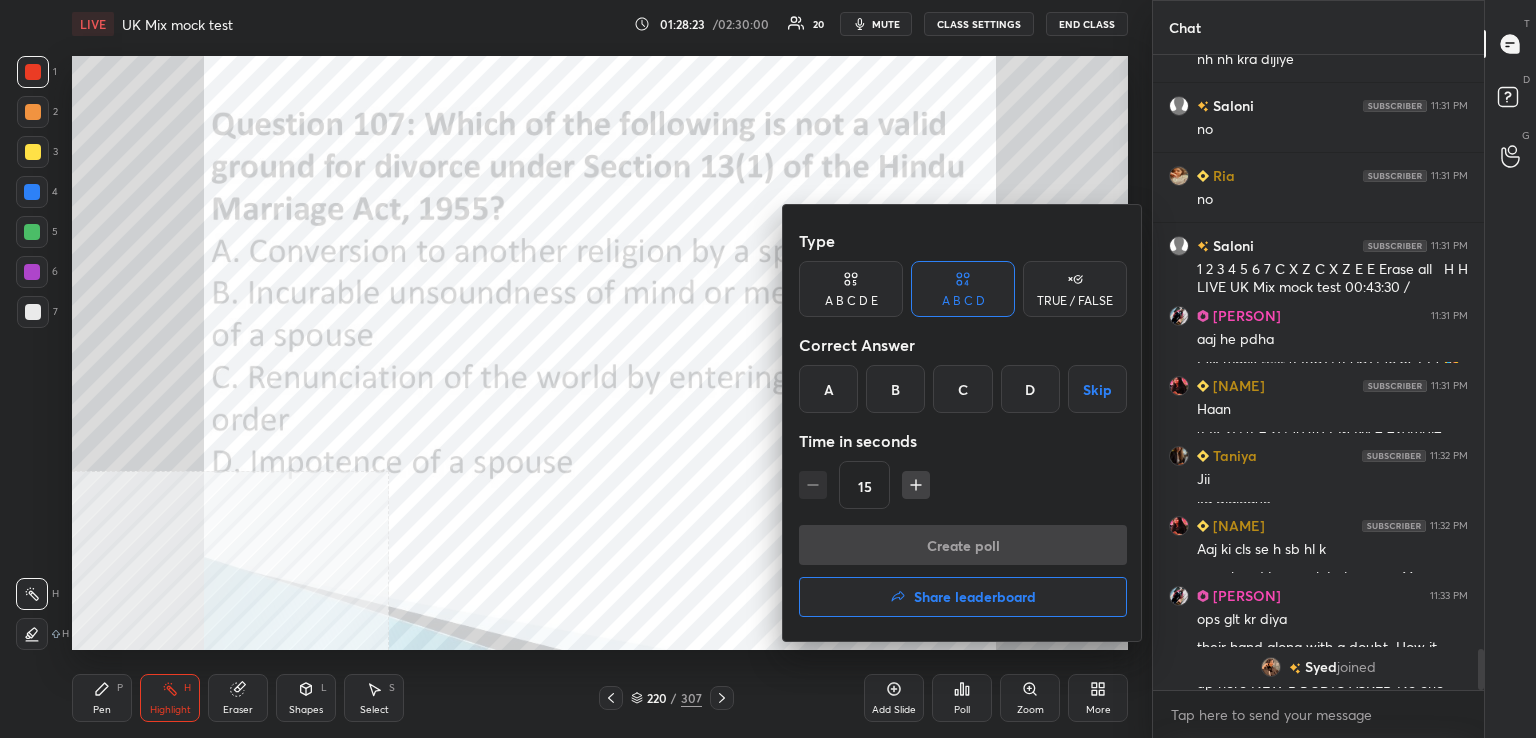 click on "D" at bounding box center (1030, 389) 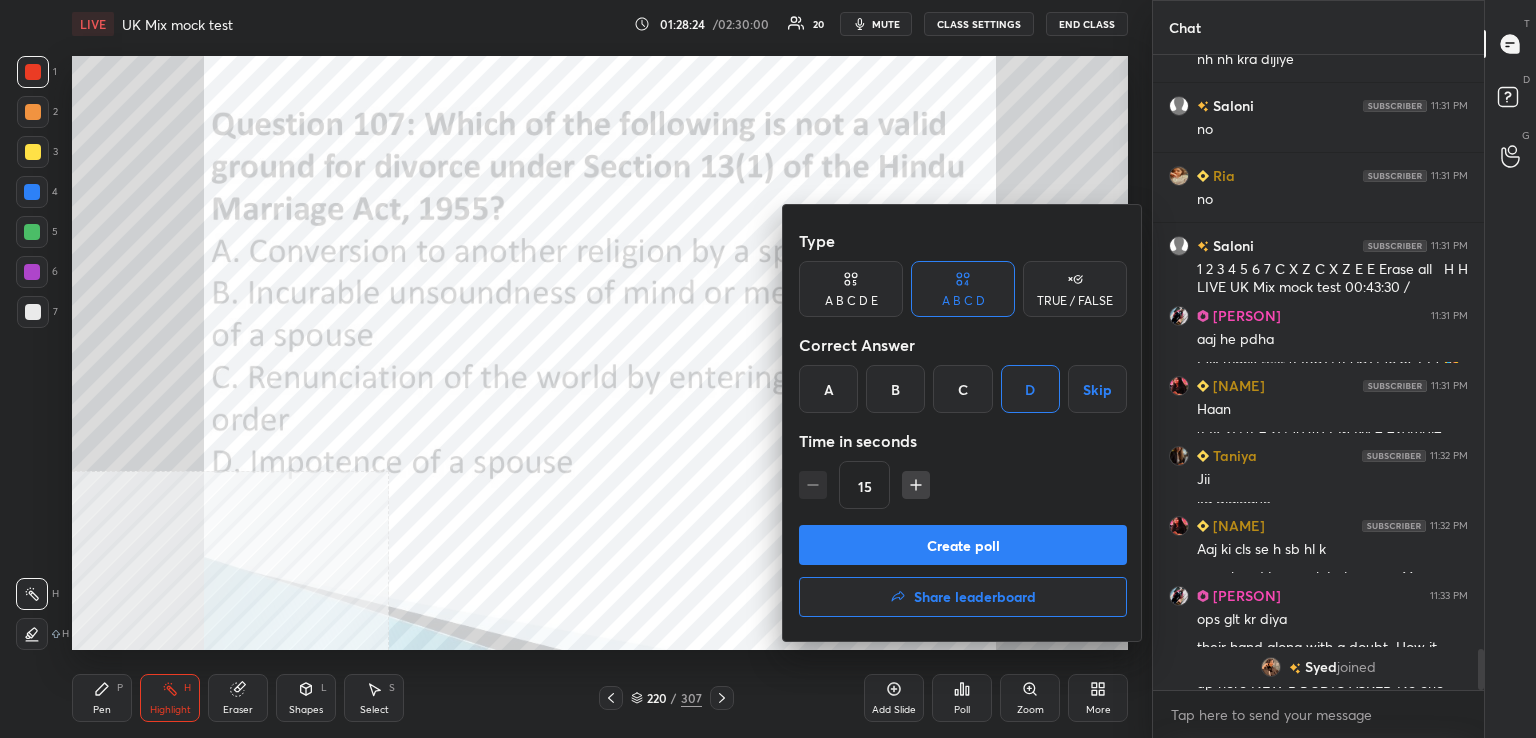 click on "Create poll" at bounding box center [963, 545] 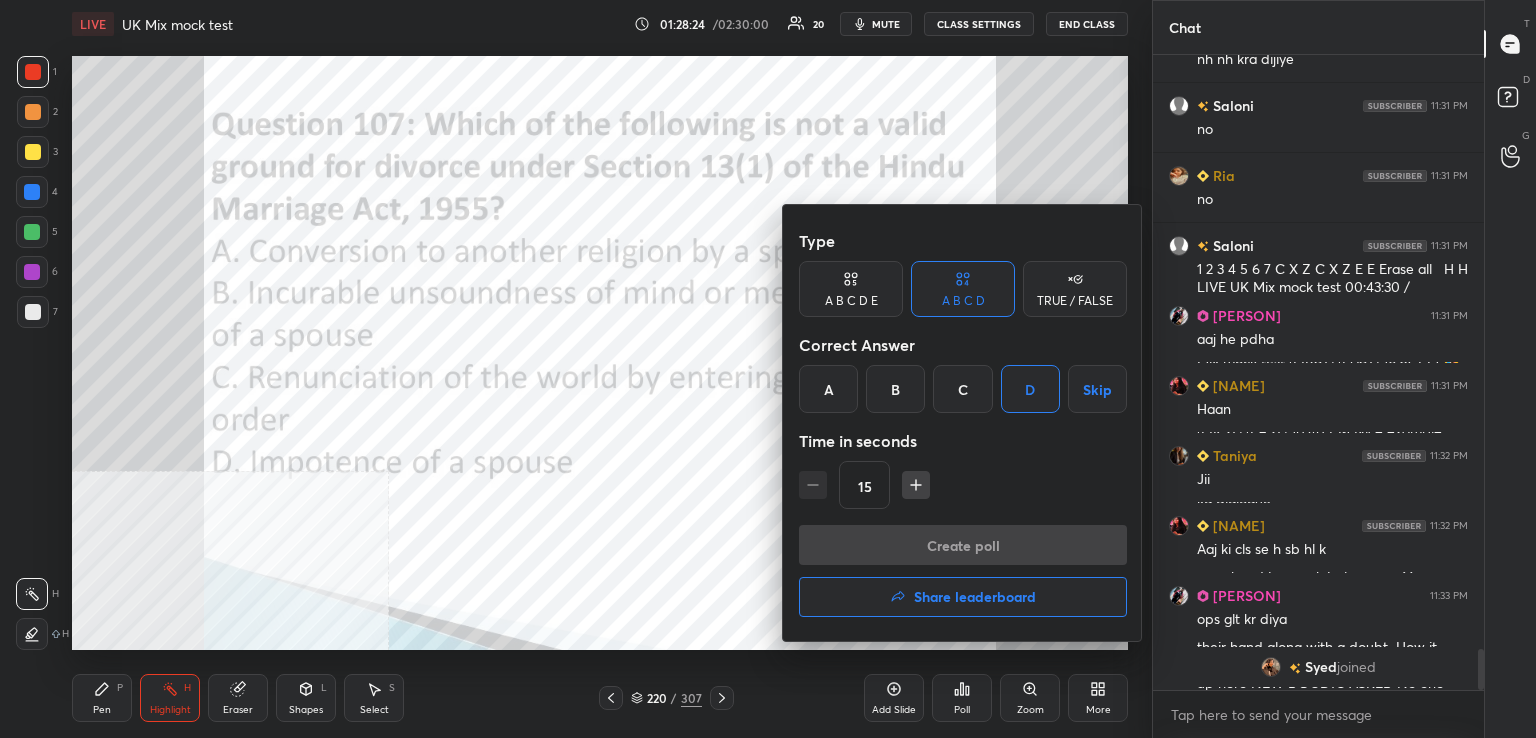 scroll, scrollTop: 568, scrollLeft: 325, axis: both 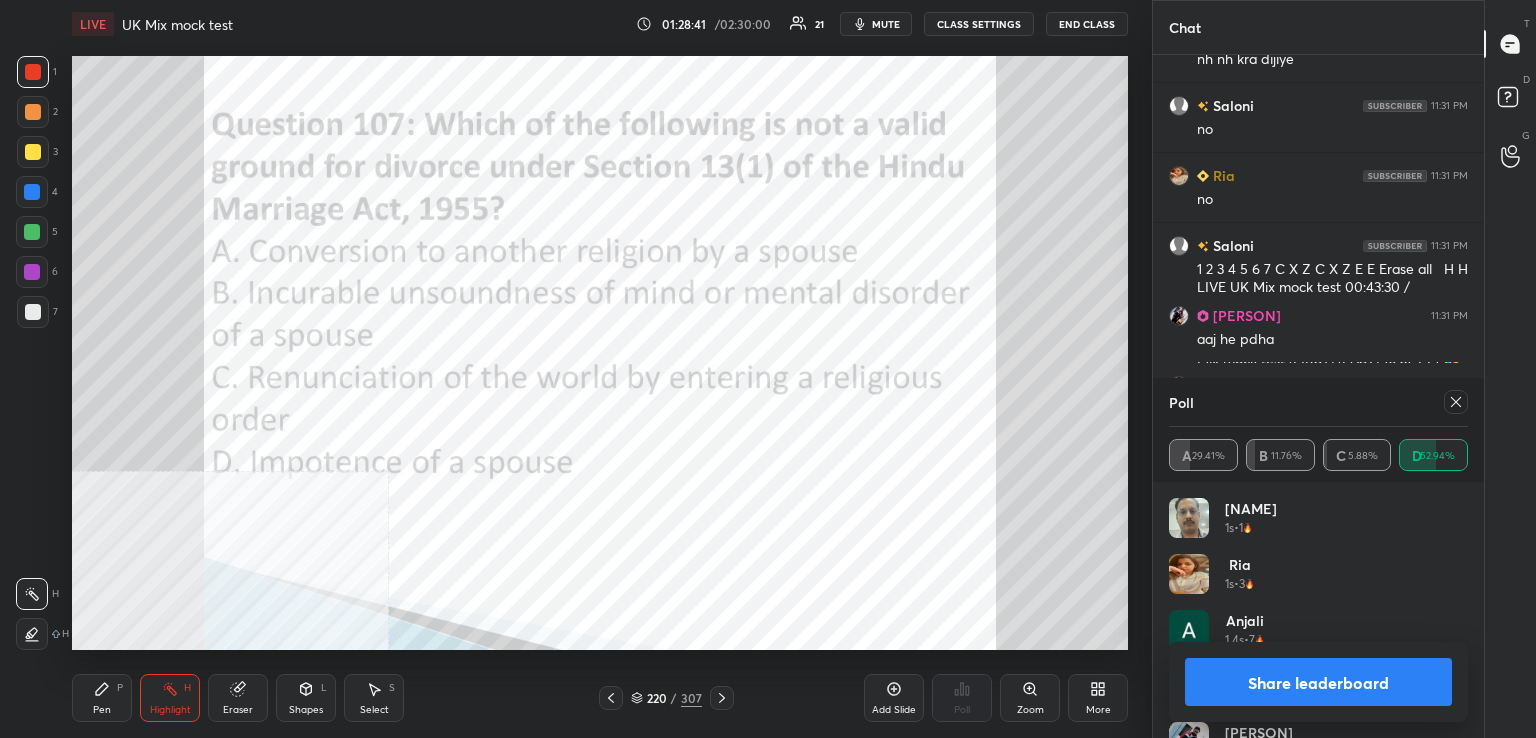 drag, startPoint x: 1452, startPoint y: 405, endPoint x: 1237, endPoint y: 438, distance: 217.51782 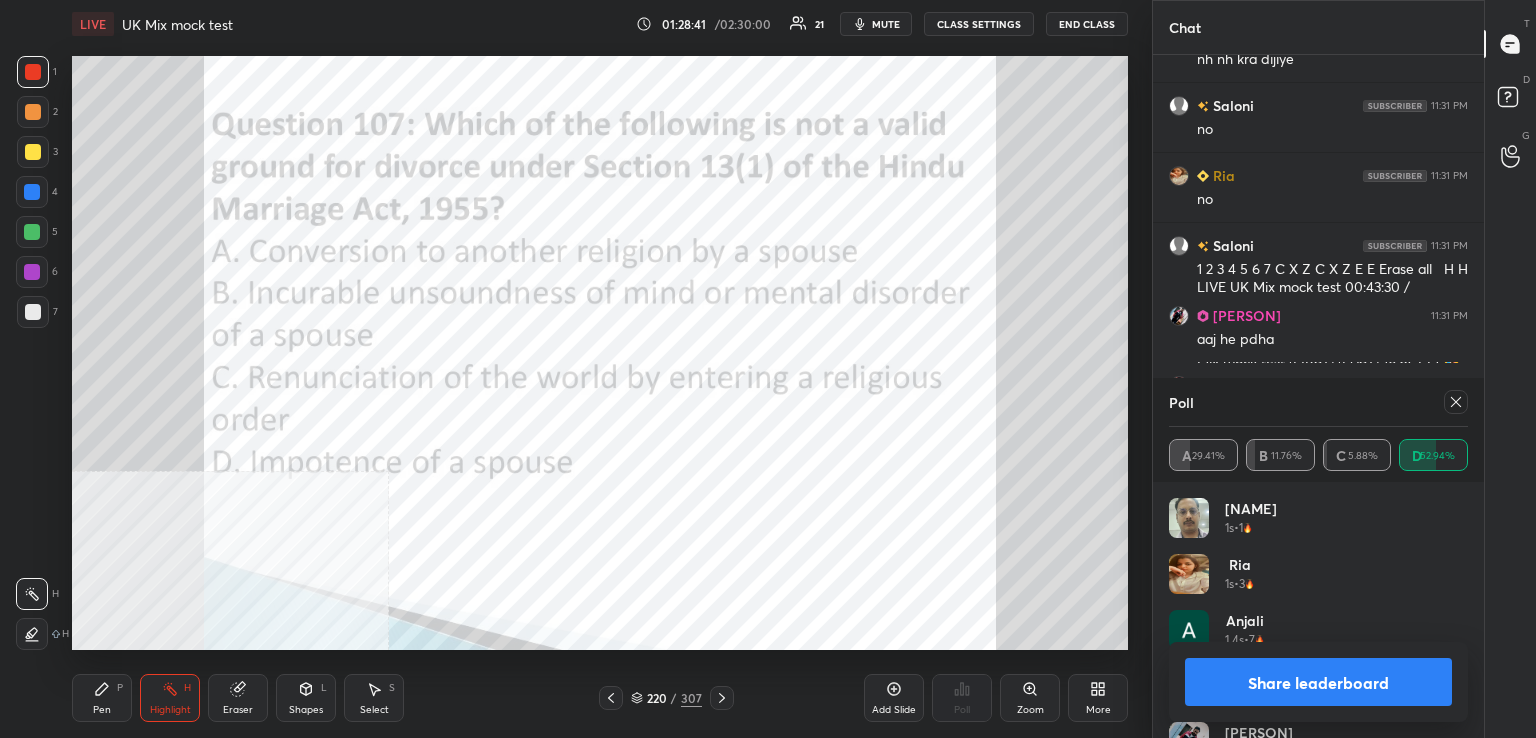 scroll, scrollTop: 88, scrollLeft: 293, axis: both 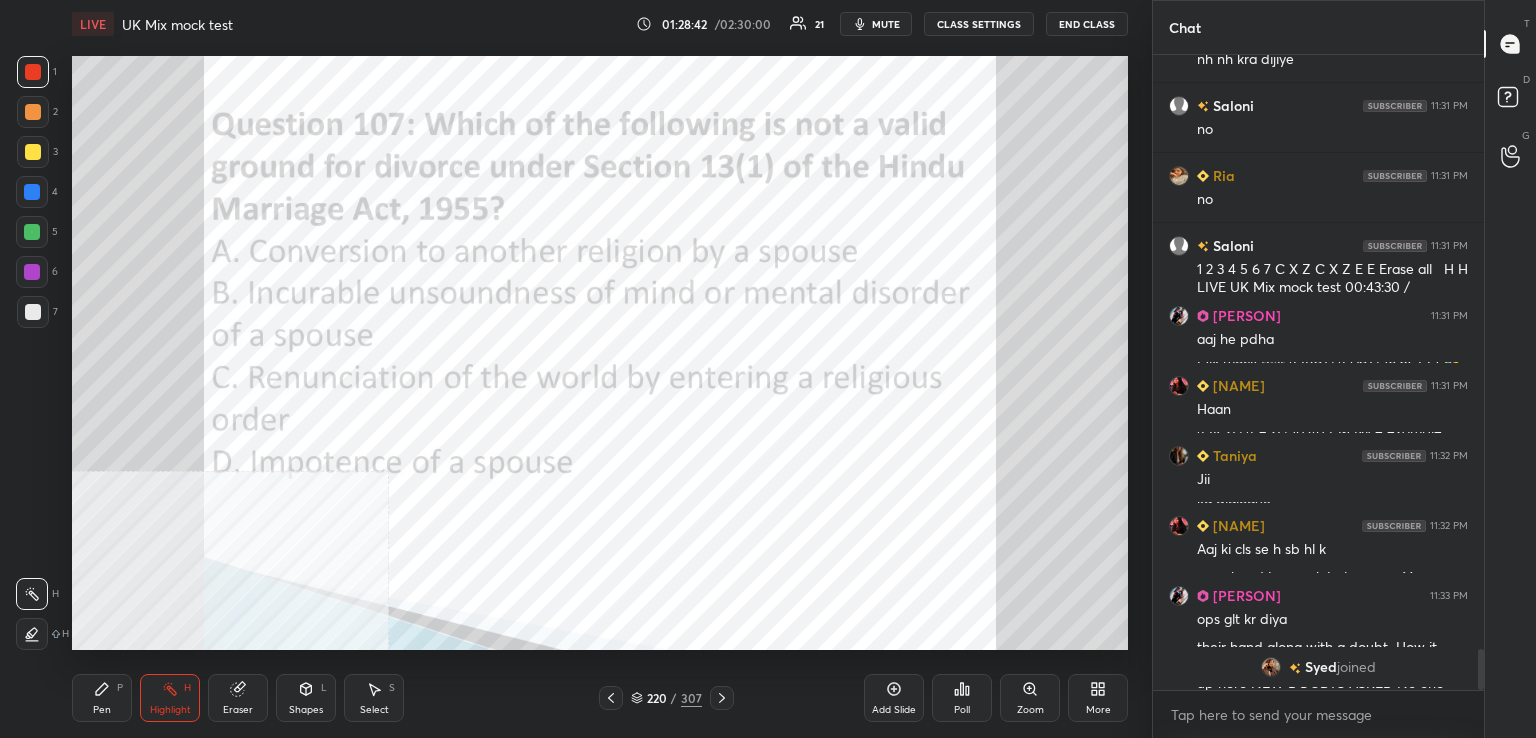 click 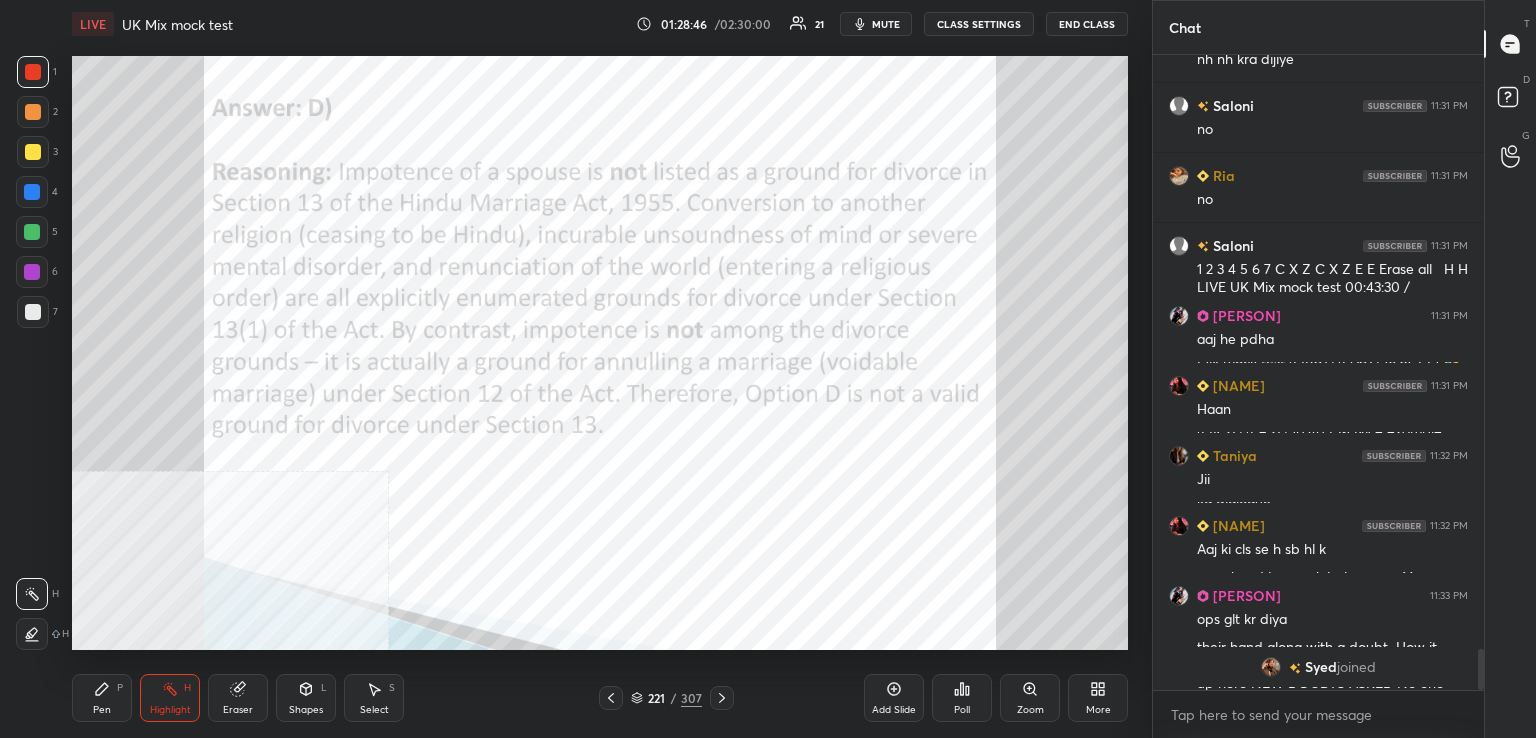 drag, startPoint x: 728, startPoint y: 695, endPoint x: 720, endPoint y: 671, distance: 25.298222 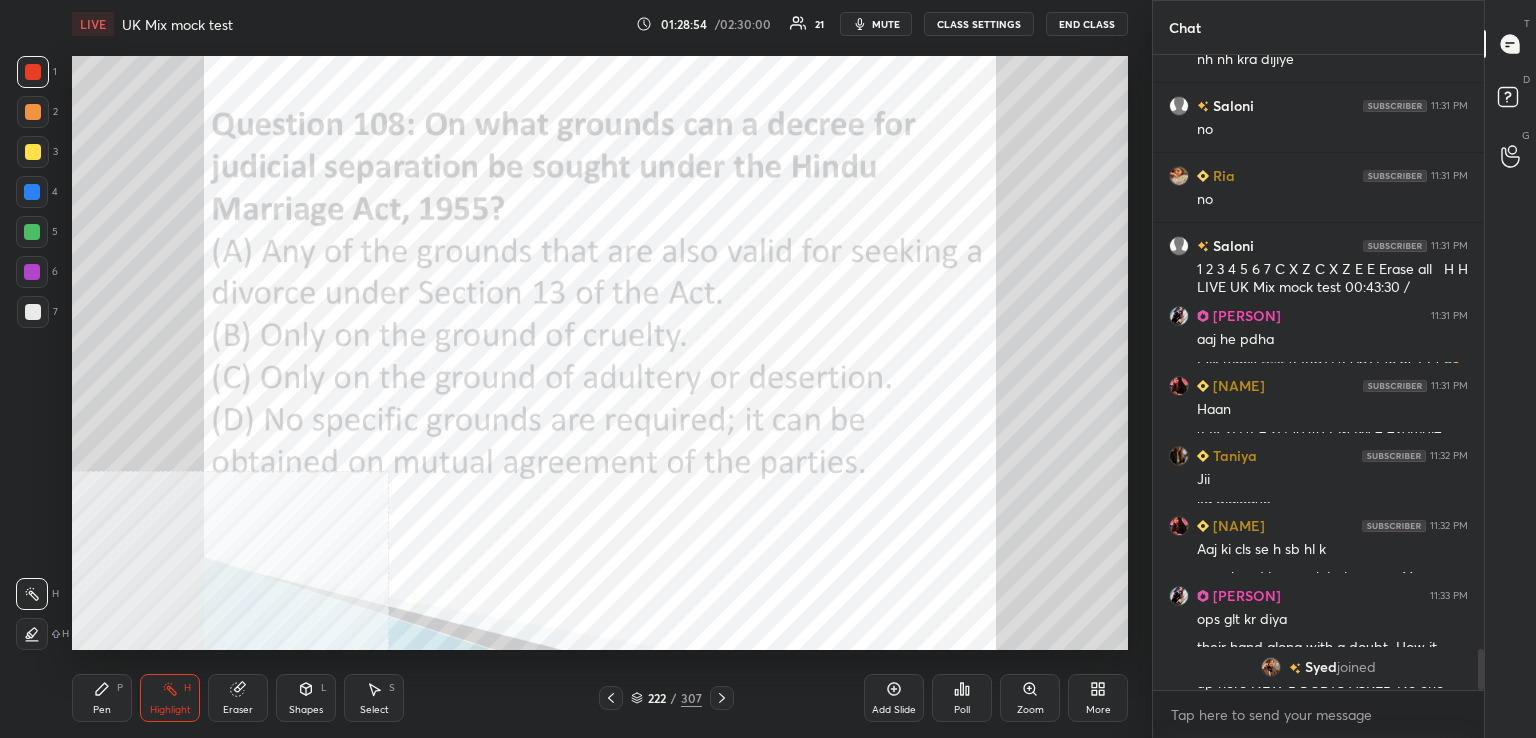 click 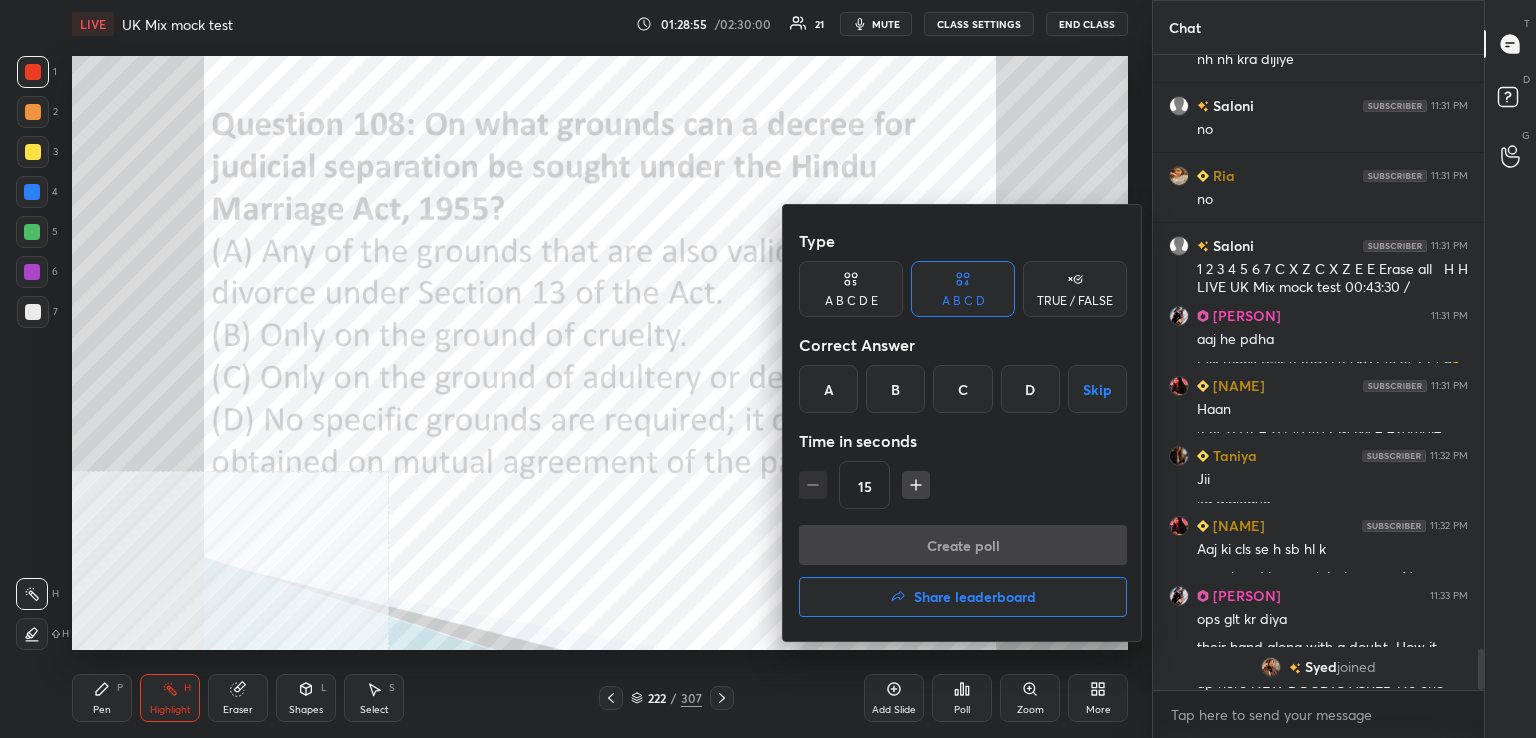 drag, startPoint x: 826, startPoint y: 384, endPoint x: 842, endPoint y: 409, distance: 29.681644 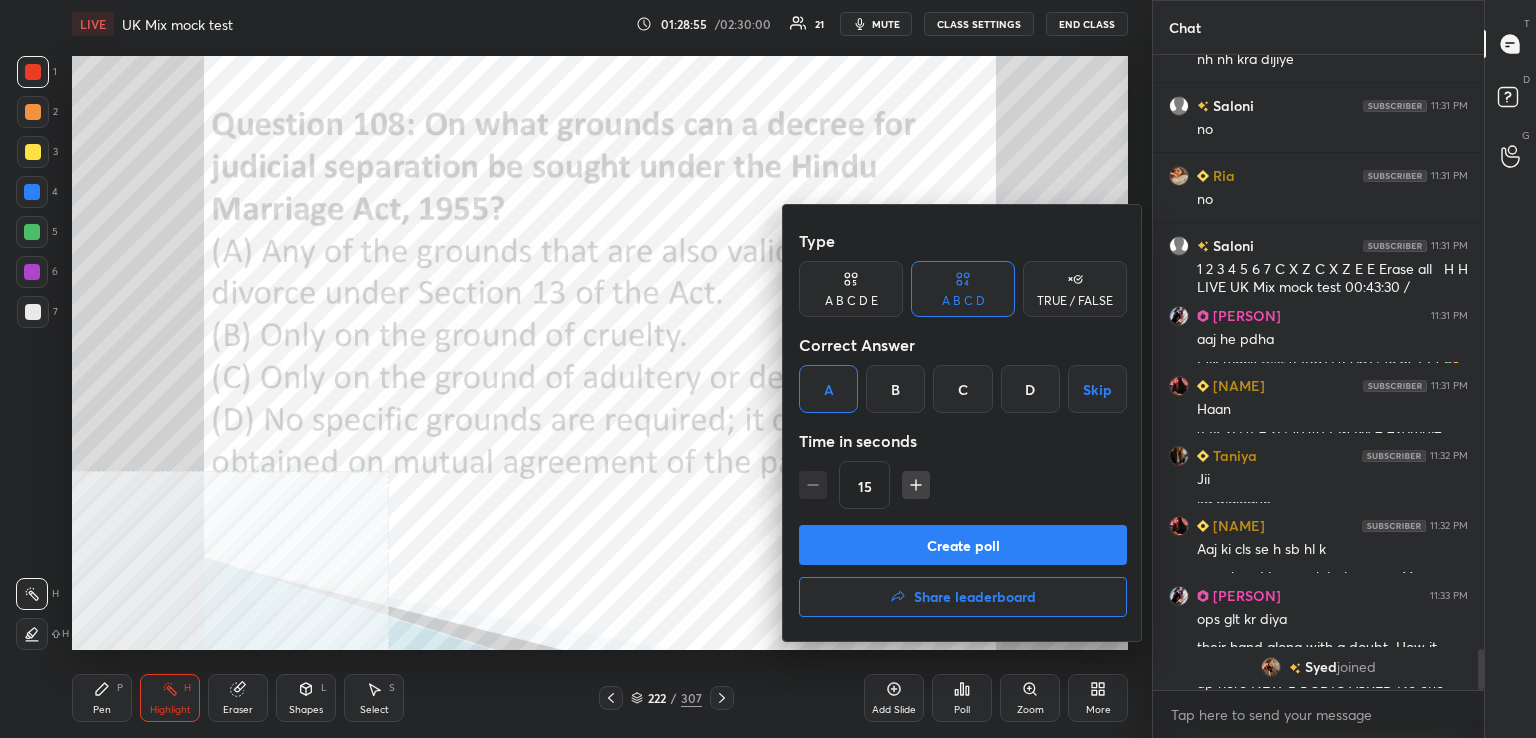 click on "Create poll" at bounding box center (963, 545) 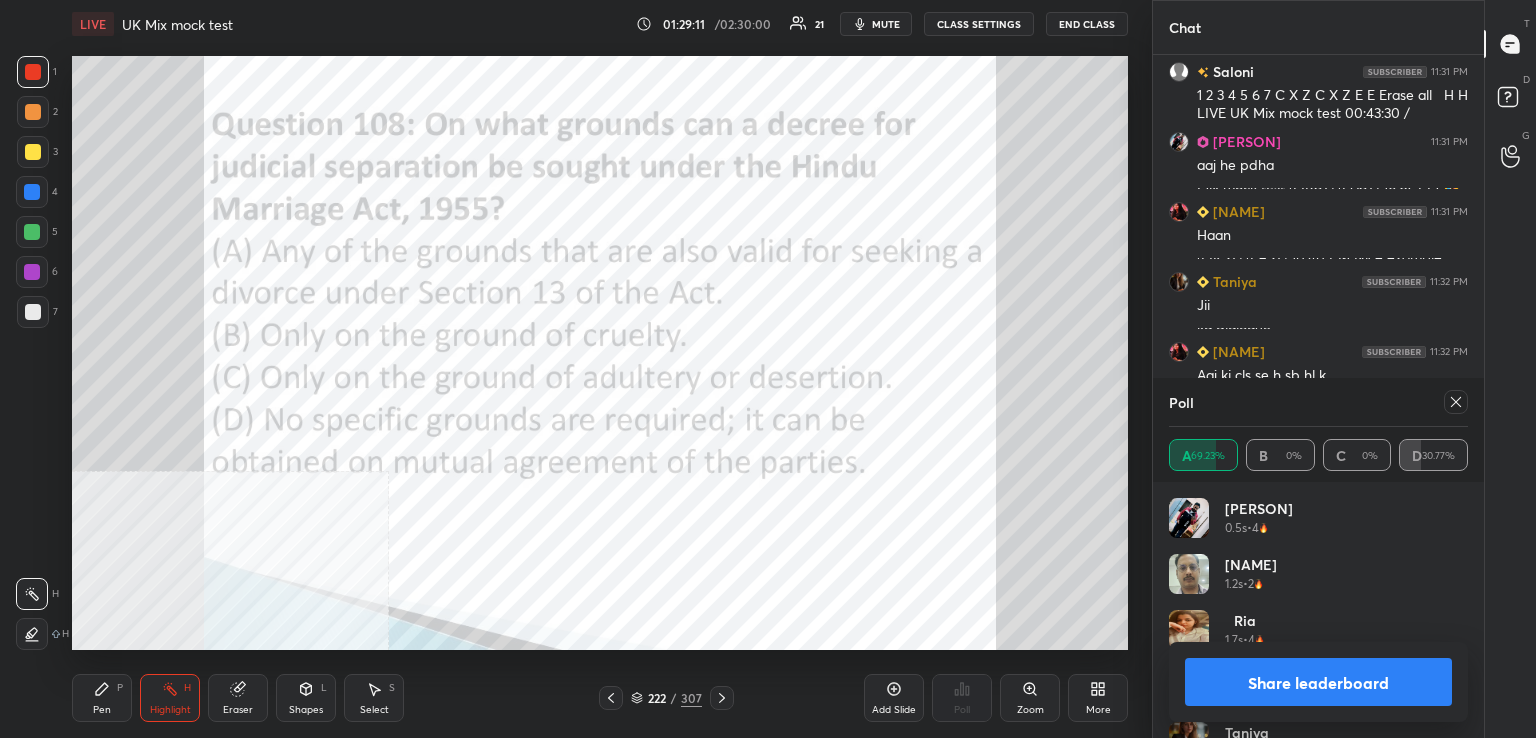 drag, startPoint x: 1458, startPoint y: 399, endPoint x: 1376, endPoint y: 415, distance: 83.546394 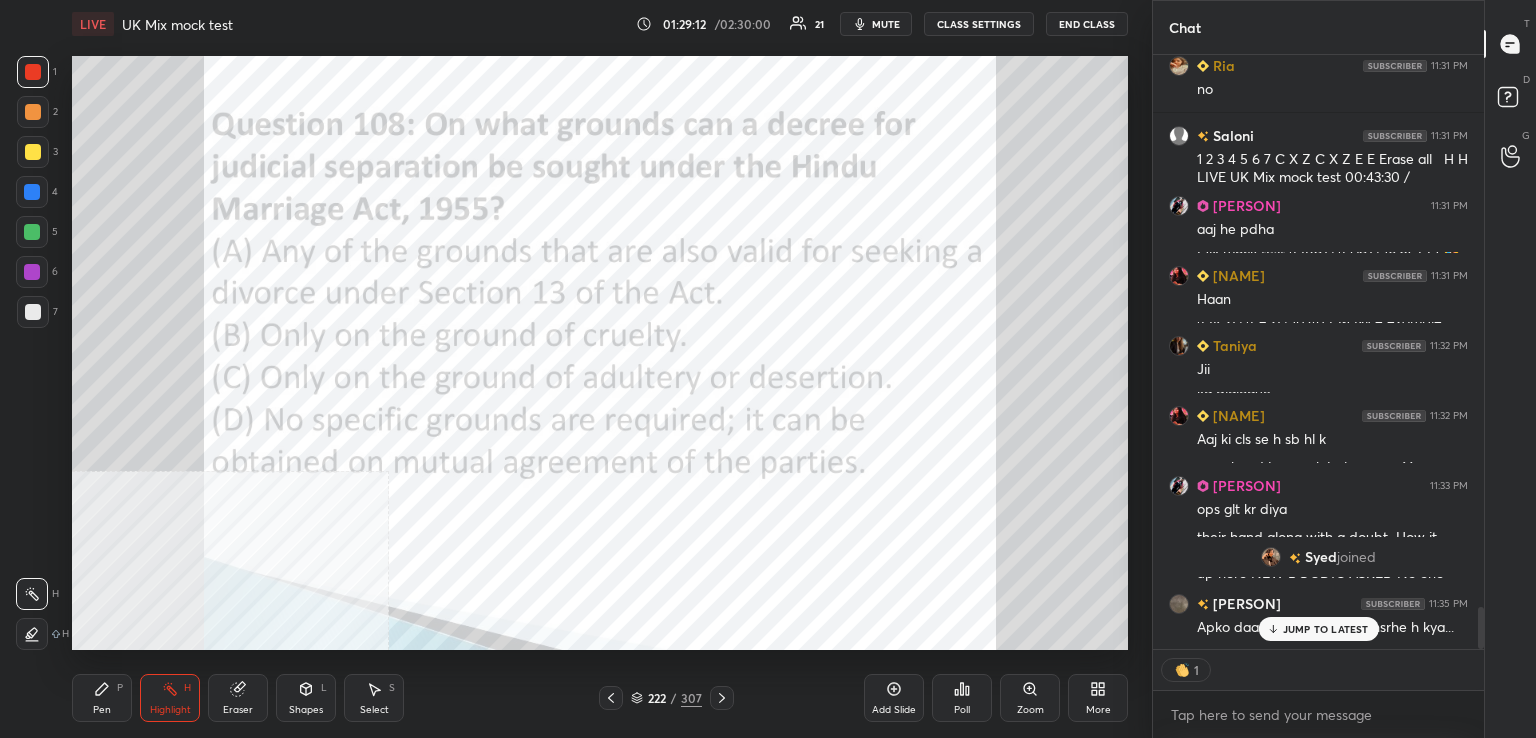 drag, startPoint x: 720, startPoint y: 698, endPoint x: 724, endPoint y: 667, distance: 31.257 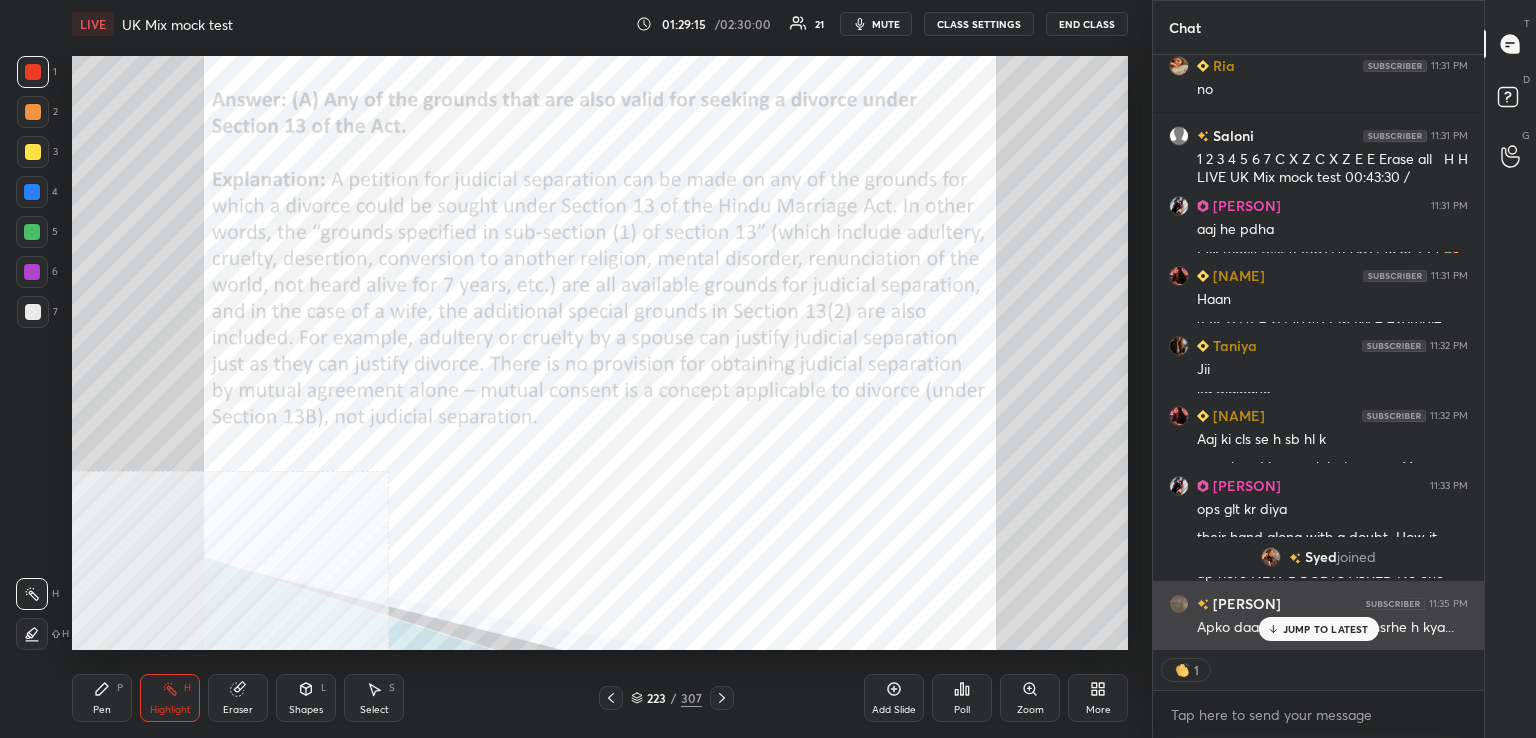 drag, startPoint x: 1307, startPoint y: 630, endPoint x: 1287, endPoint y: 635, distance: 20.615528 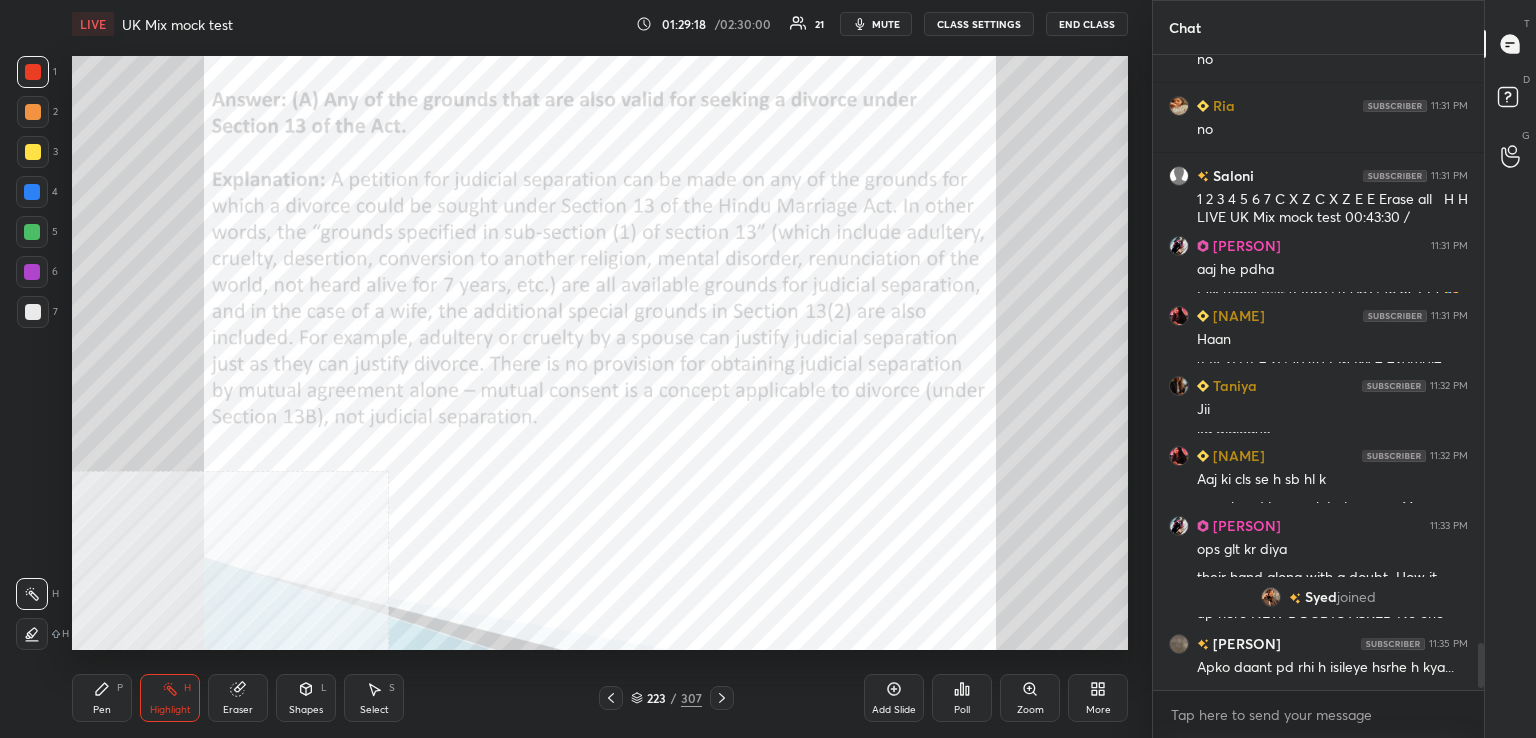 drag, startPoint x: 716, startPoint y: 705, endPoint x: 715, endPoint y: 676, distance: 29.017237 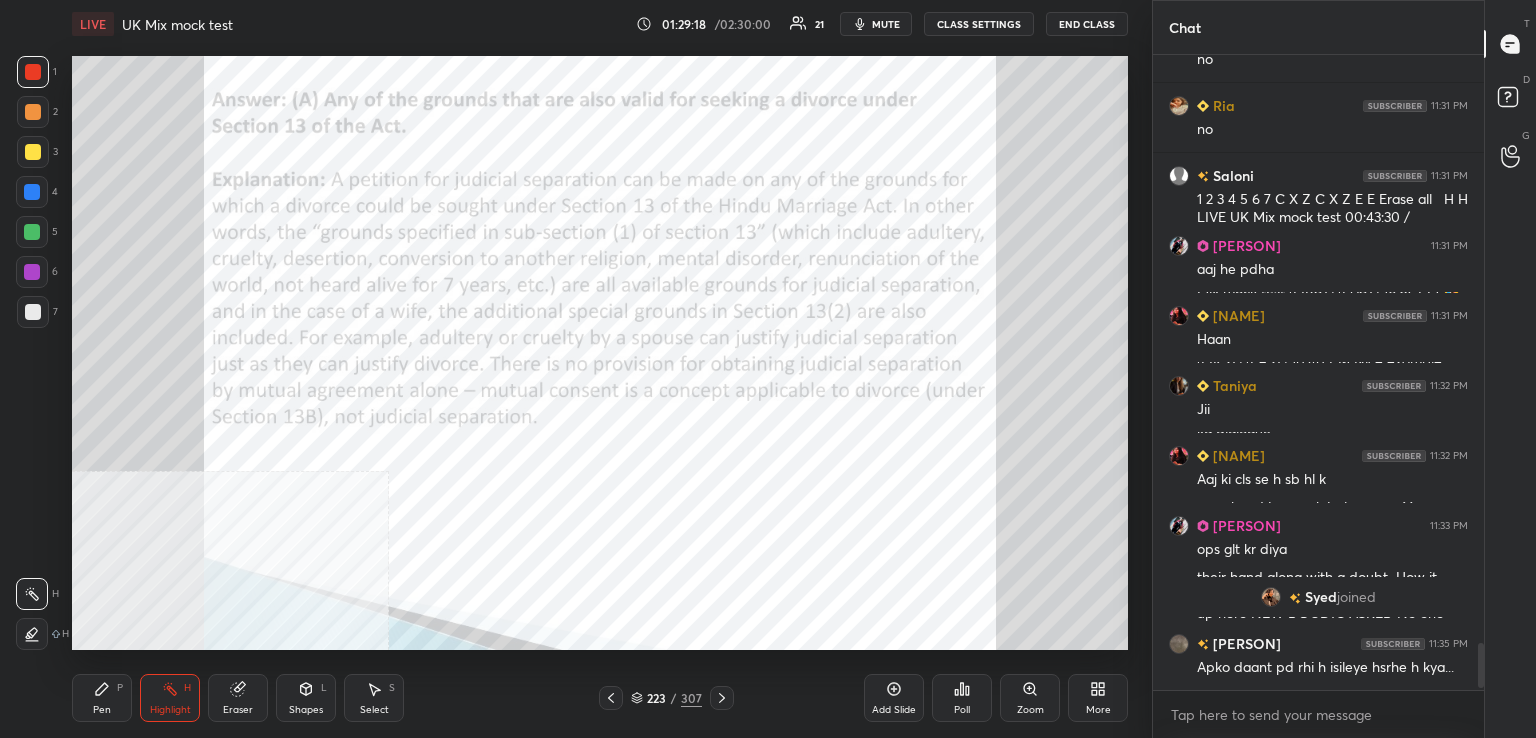 click 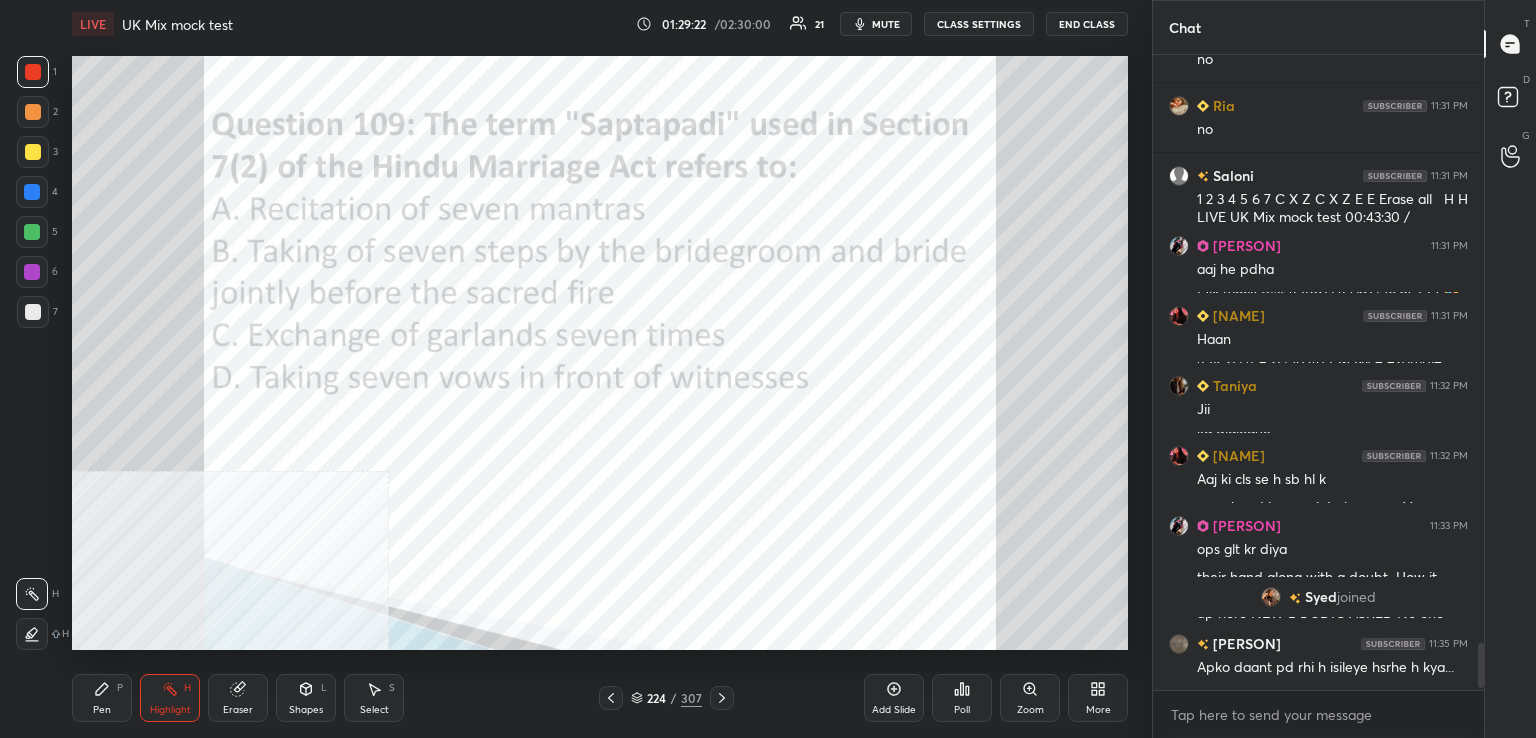 click 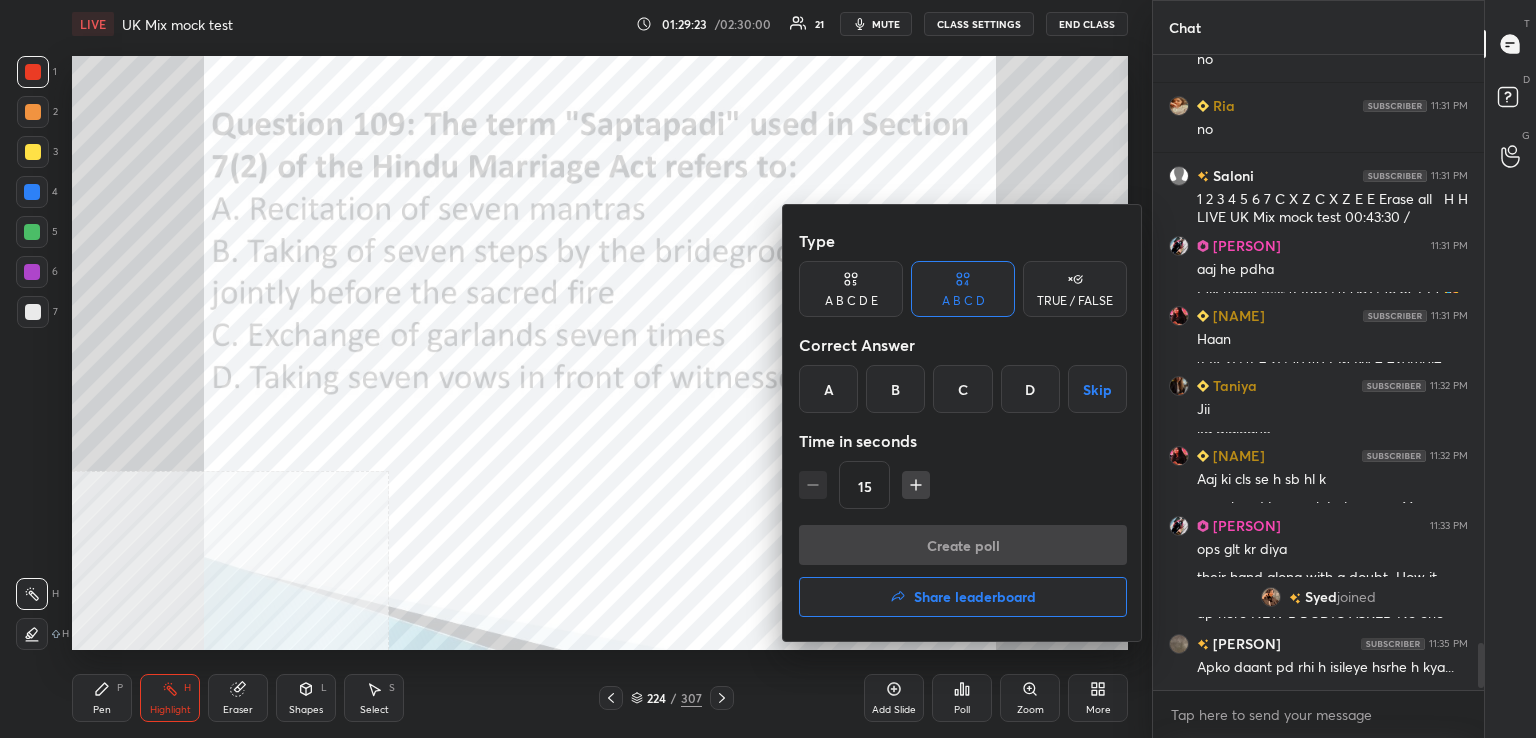 drag, startPoint x: 900, startPoint y: 382, endPoint x: 916, endPoint y: 479, distance: 98.31073 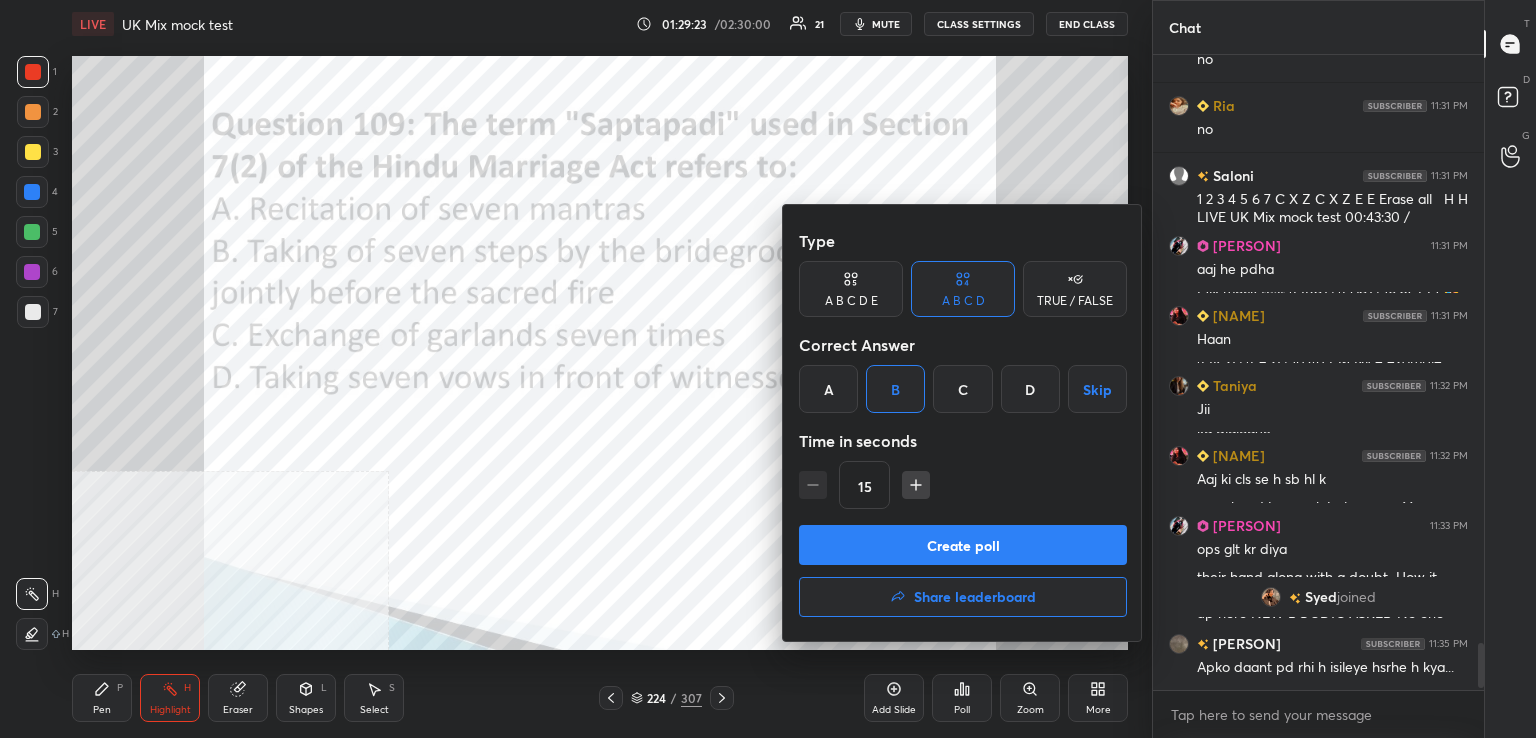 drag, startPoint x: 944, startPoint y: 537, endPoint x: 876, endPoint y: 552, distance: 69.63476 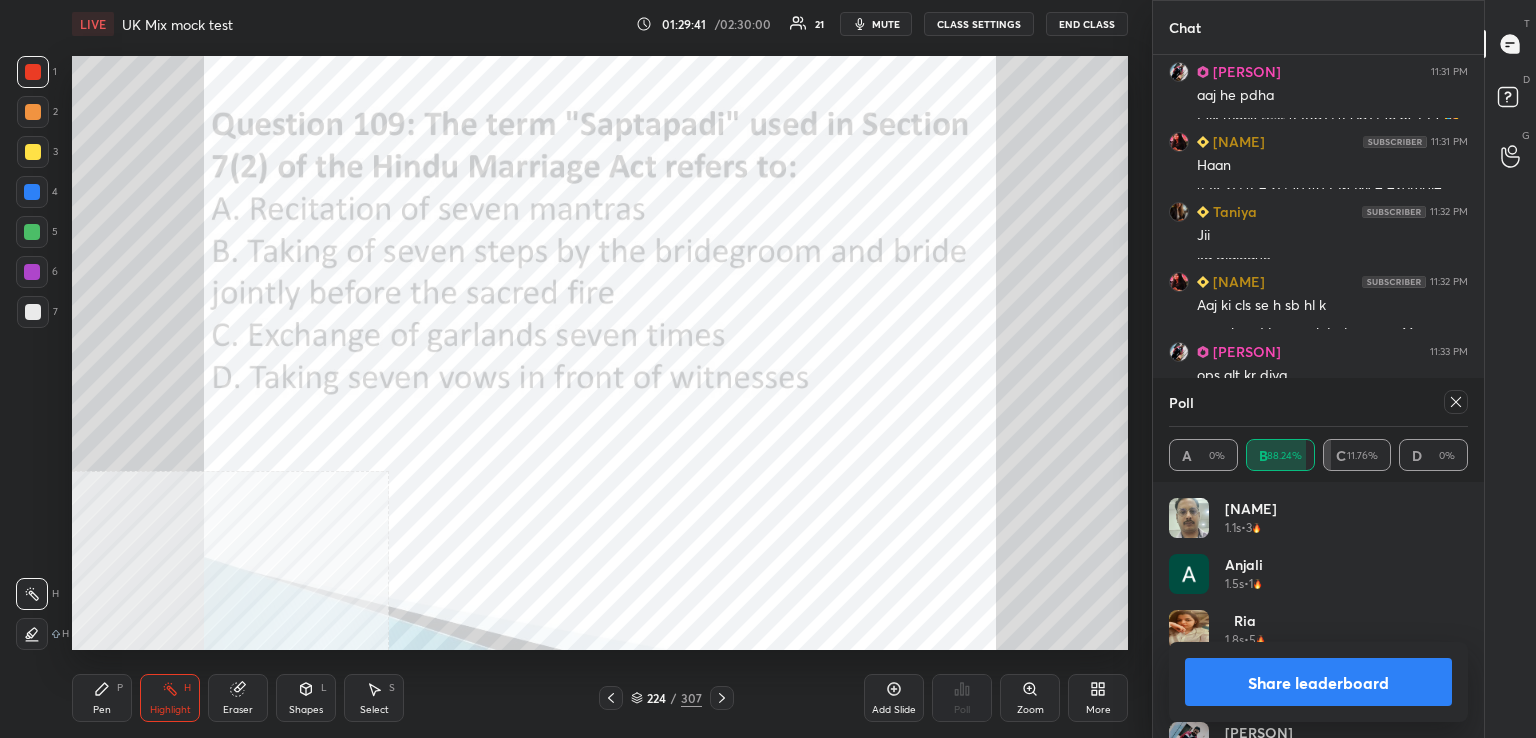drag, startPoint x: 1451, startPoint y: 402, endPoint x: 1428, endPoint y: 405, distance: 23.194826 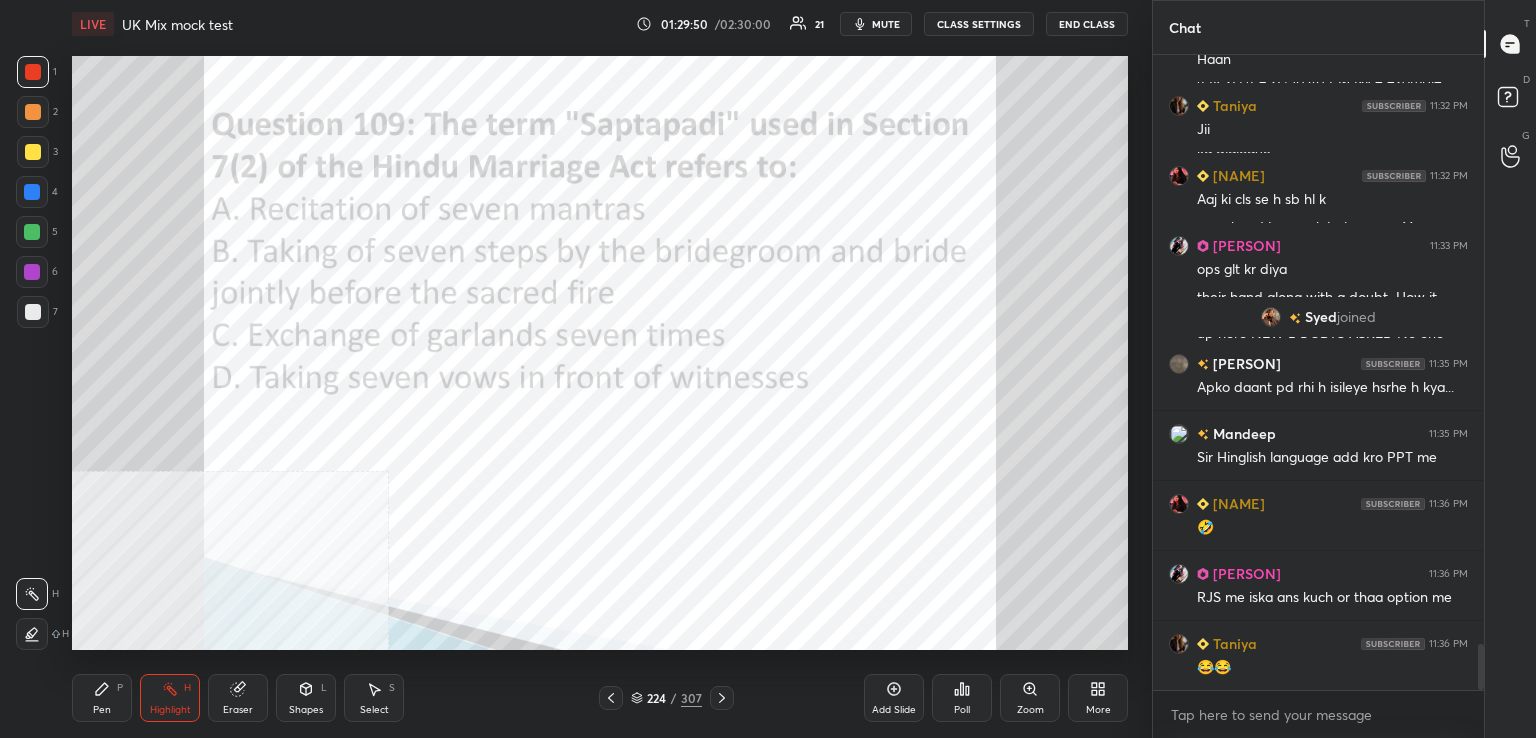 drag, startPoint x: 716, startPoint y: 700, endPoint x: 689, endPoint y: 684, distance: 31.38471 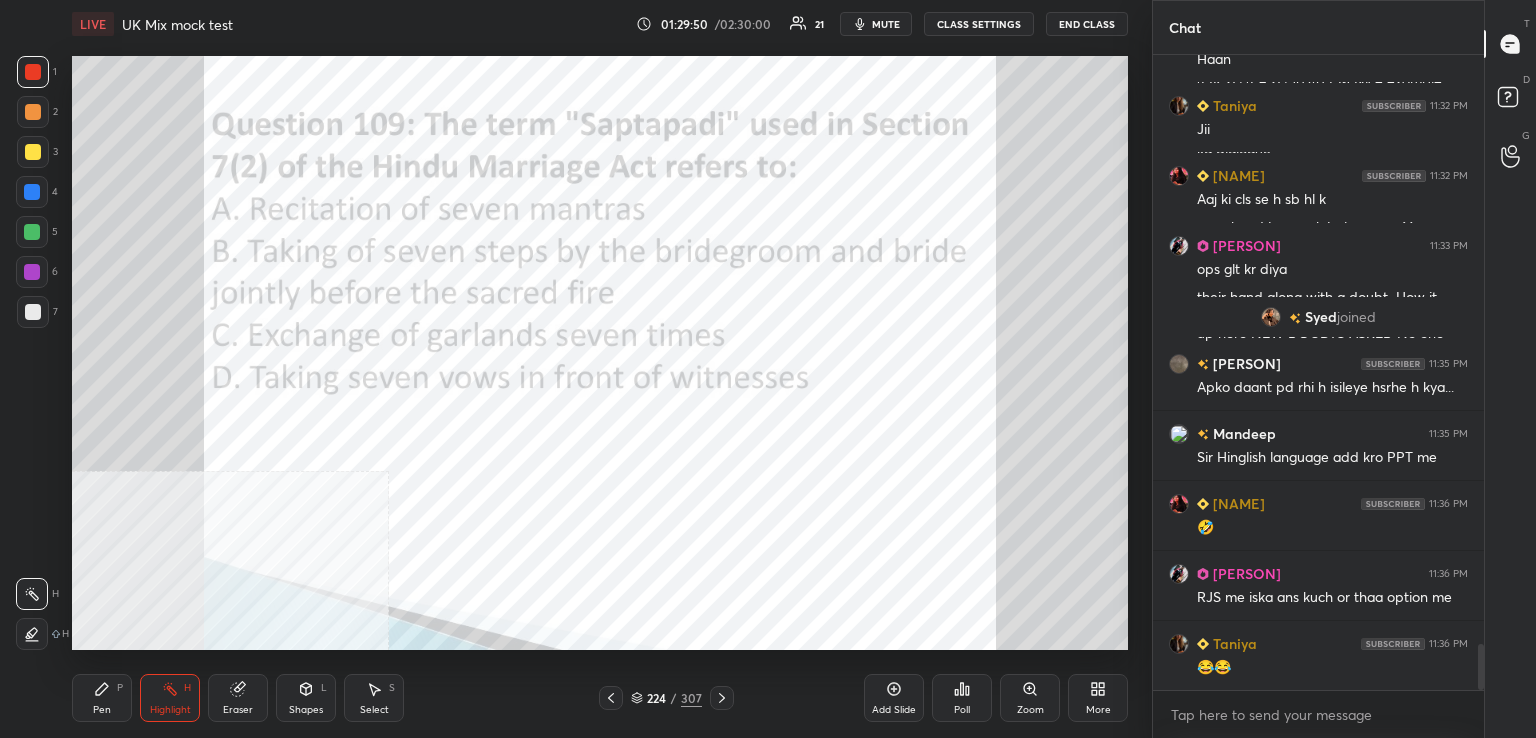 click 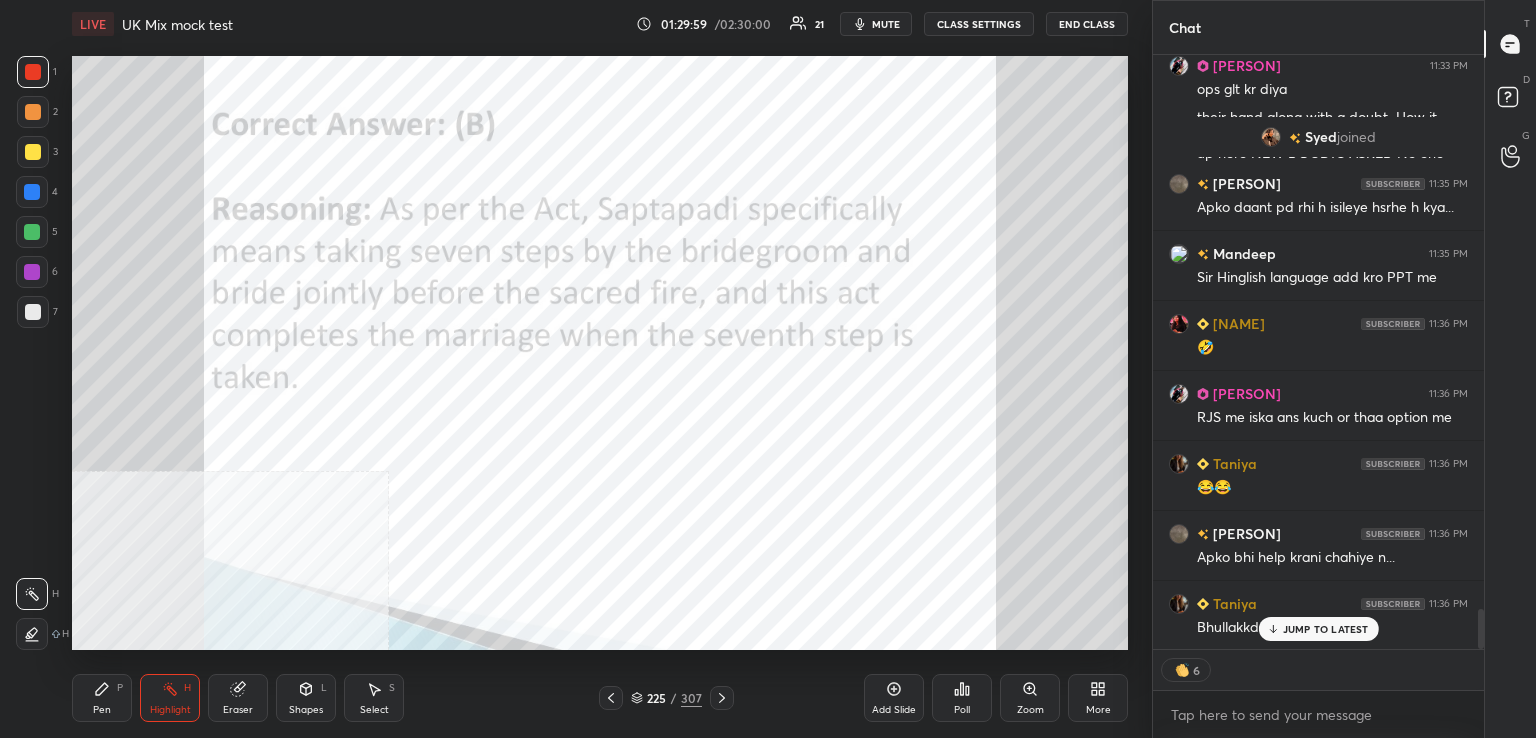 click 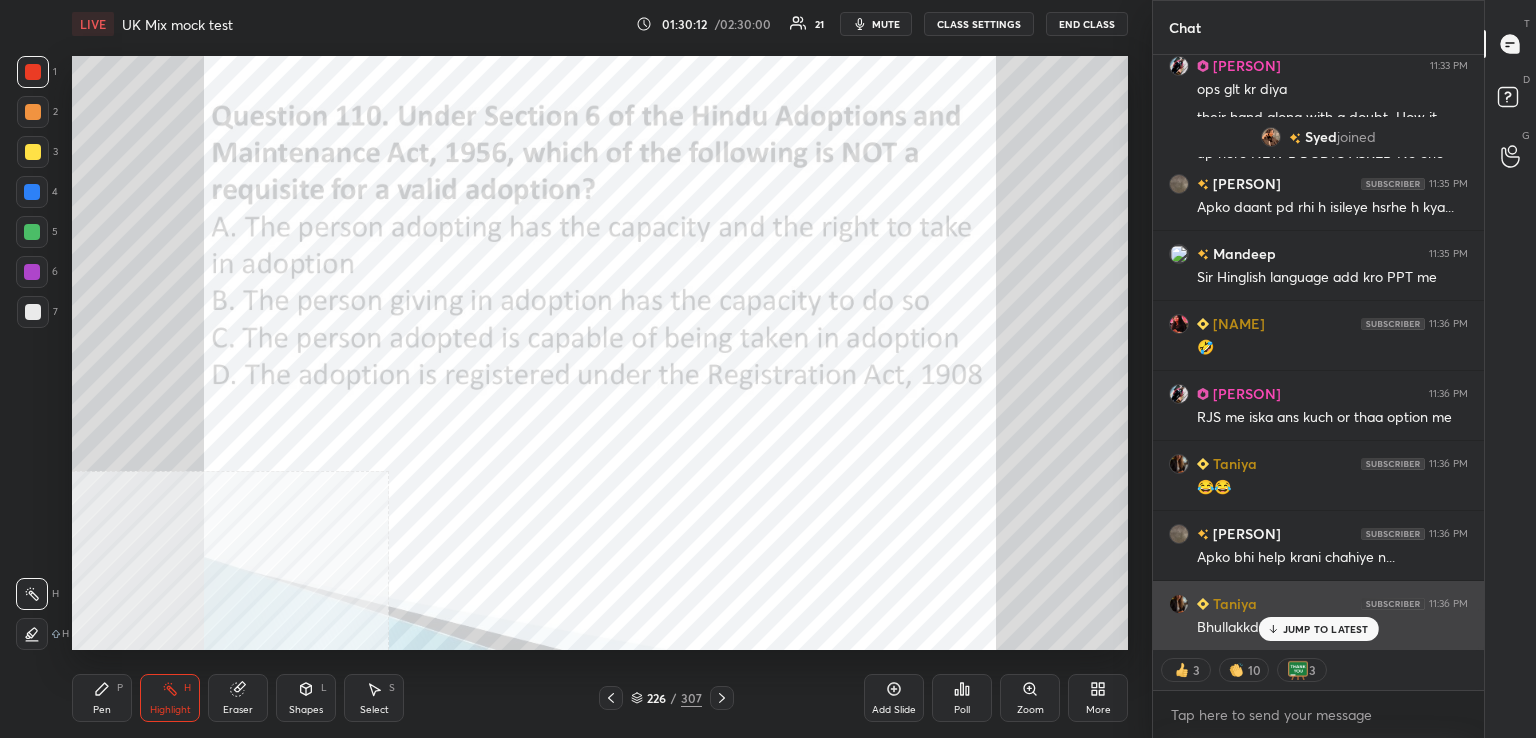 click on "JUMP TO LATEST" at bounding box center (1318, 629) 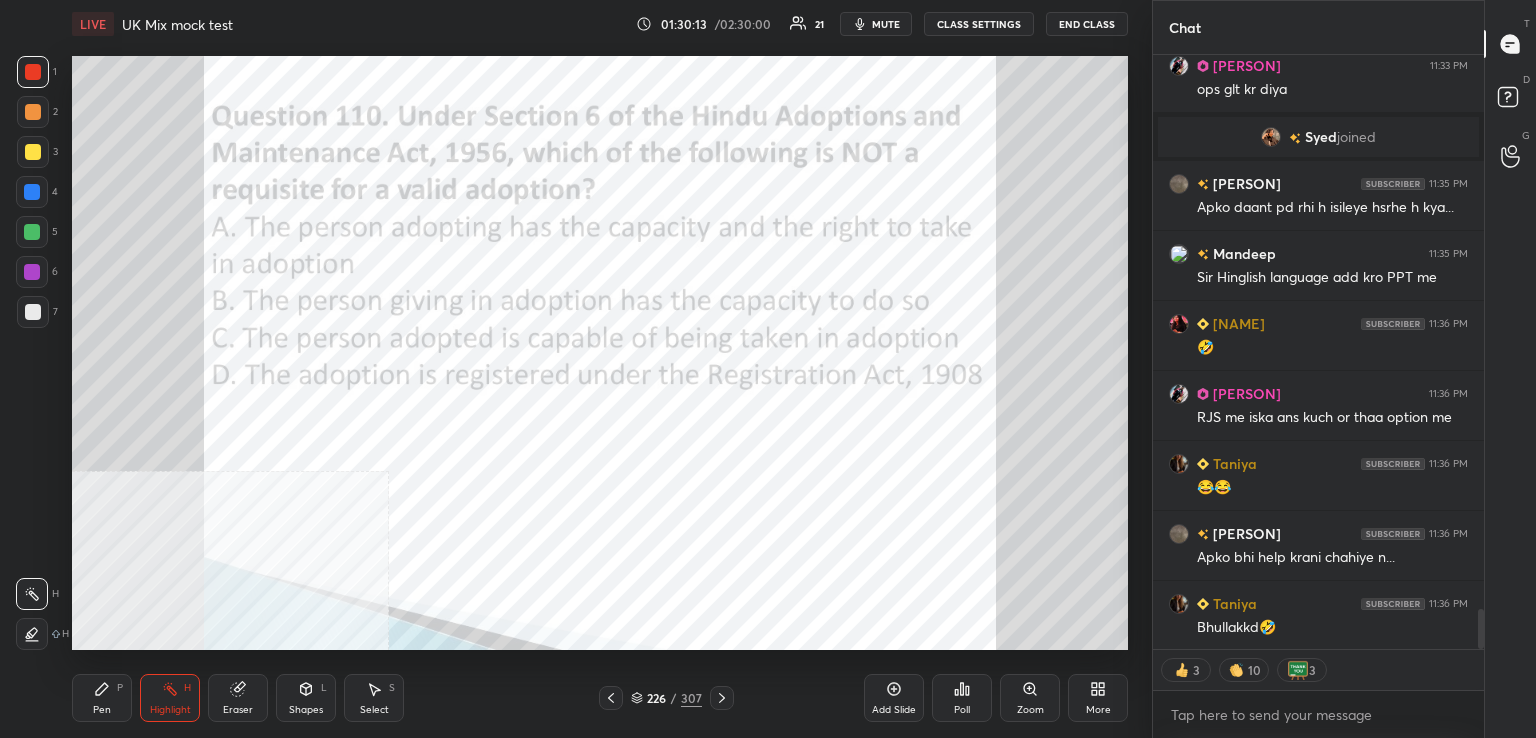 click on "Poll" at bounding box center [962, 698] 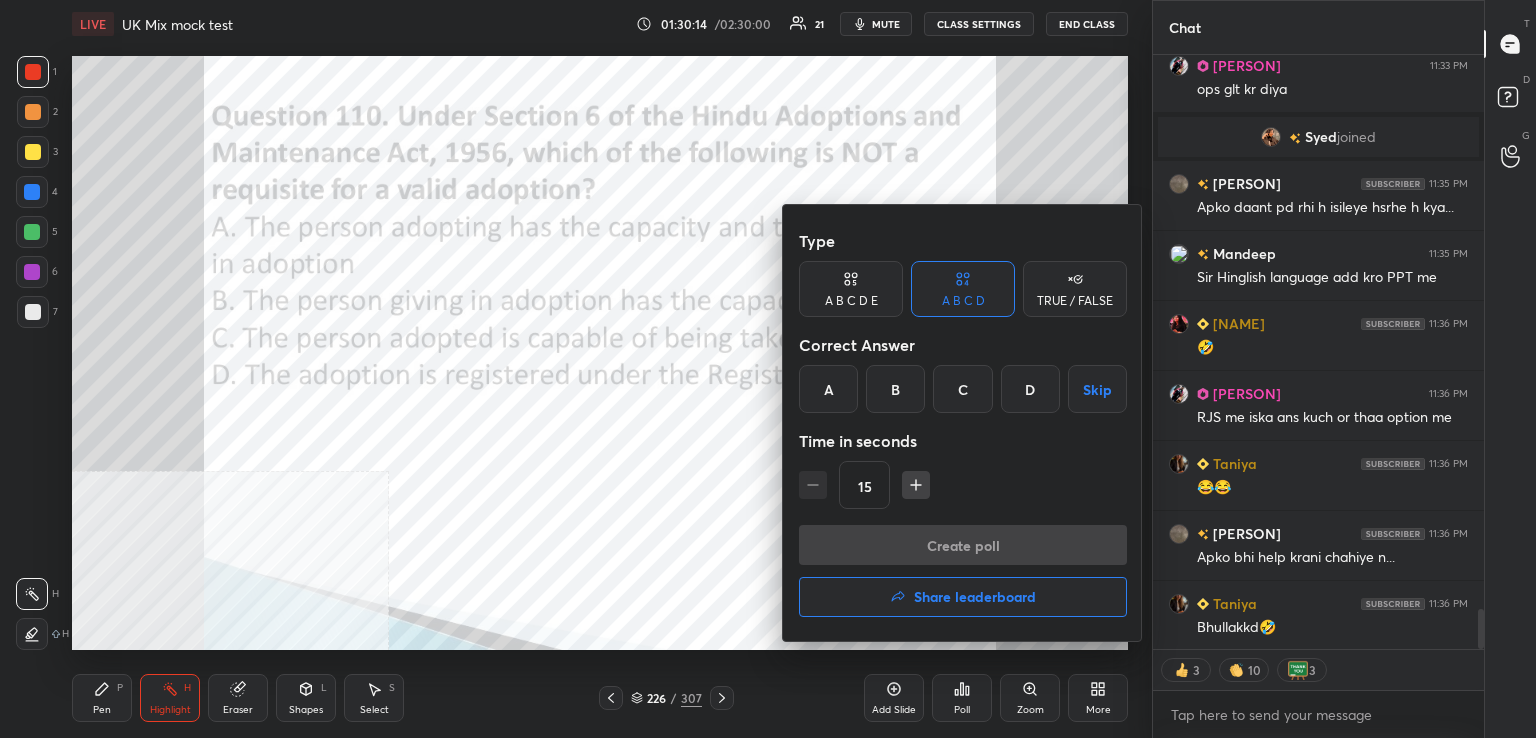 click on "D" at bounding box center (1030, 389) 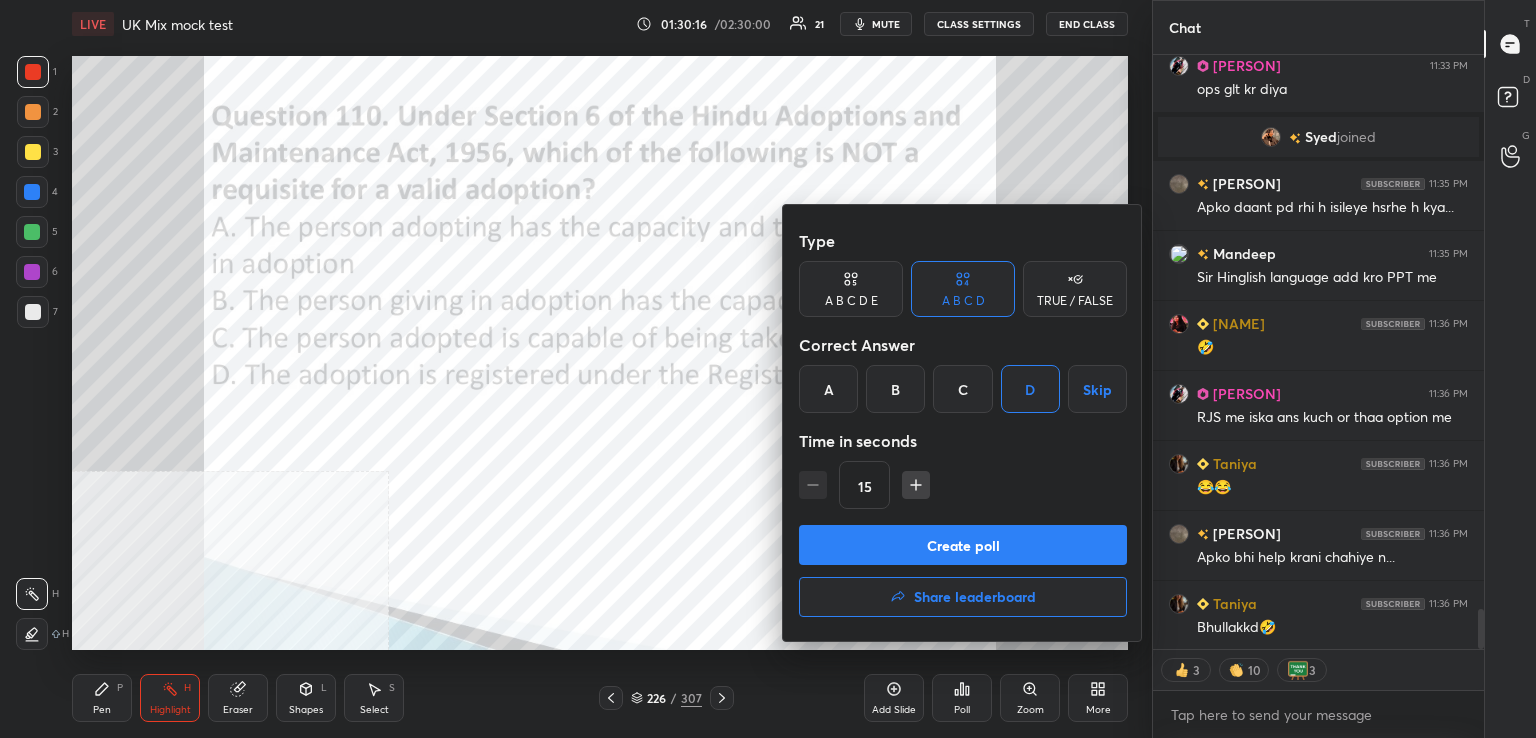 click on "Create poll" at bounding box center (963, 545) 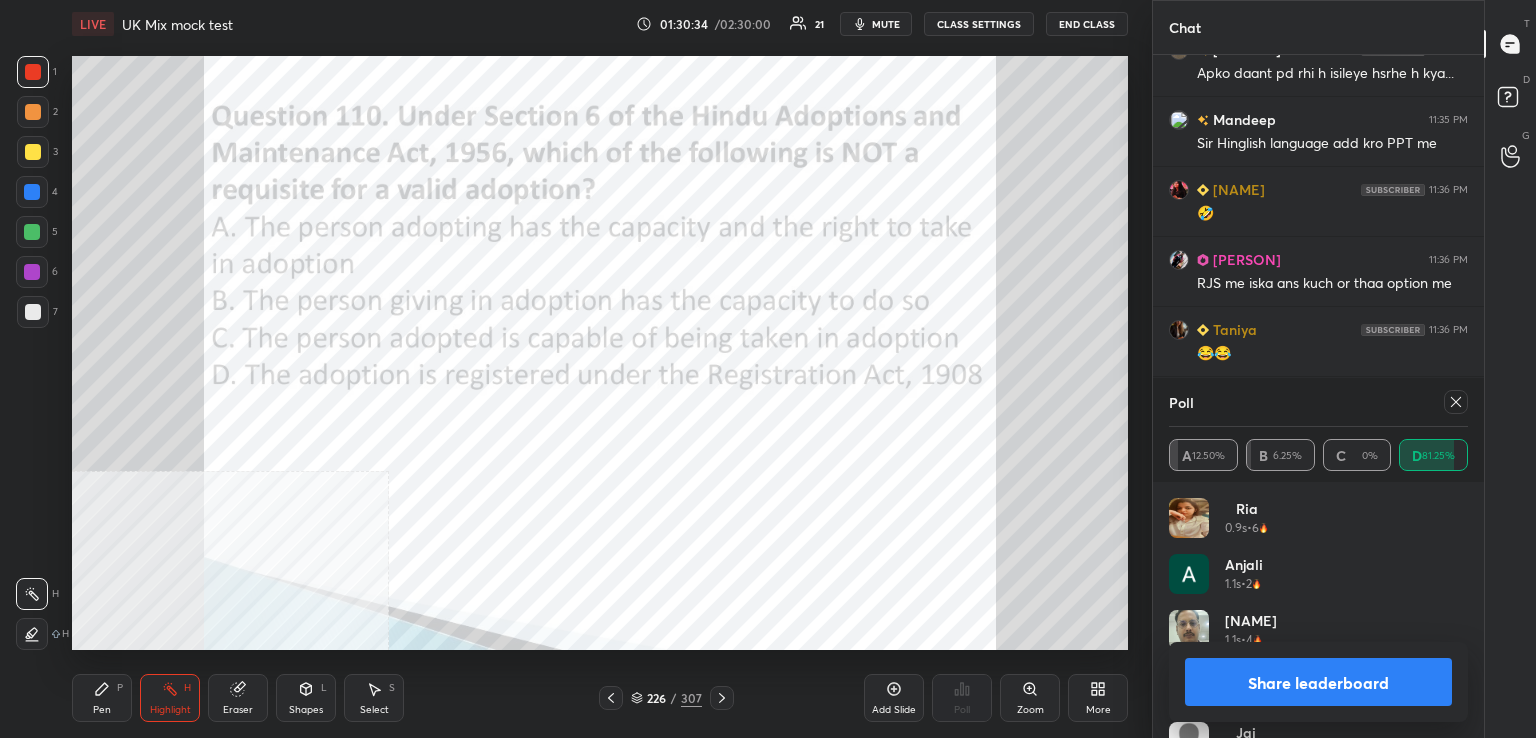 click at bounding box center (1456, 402) 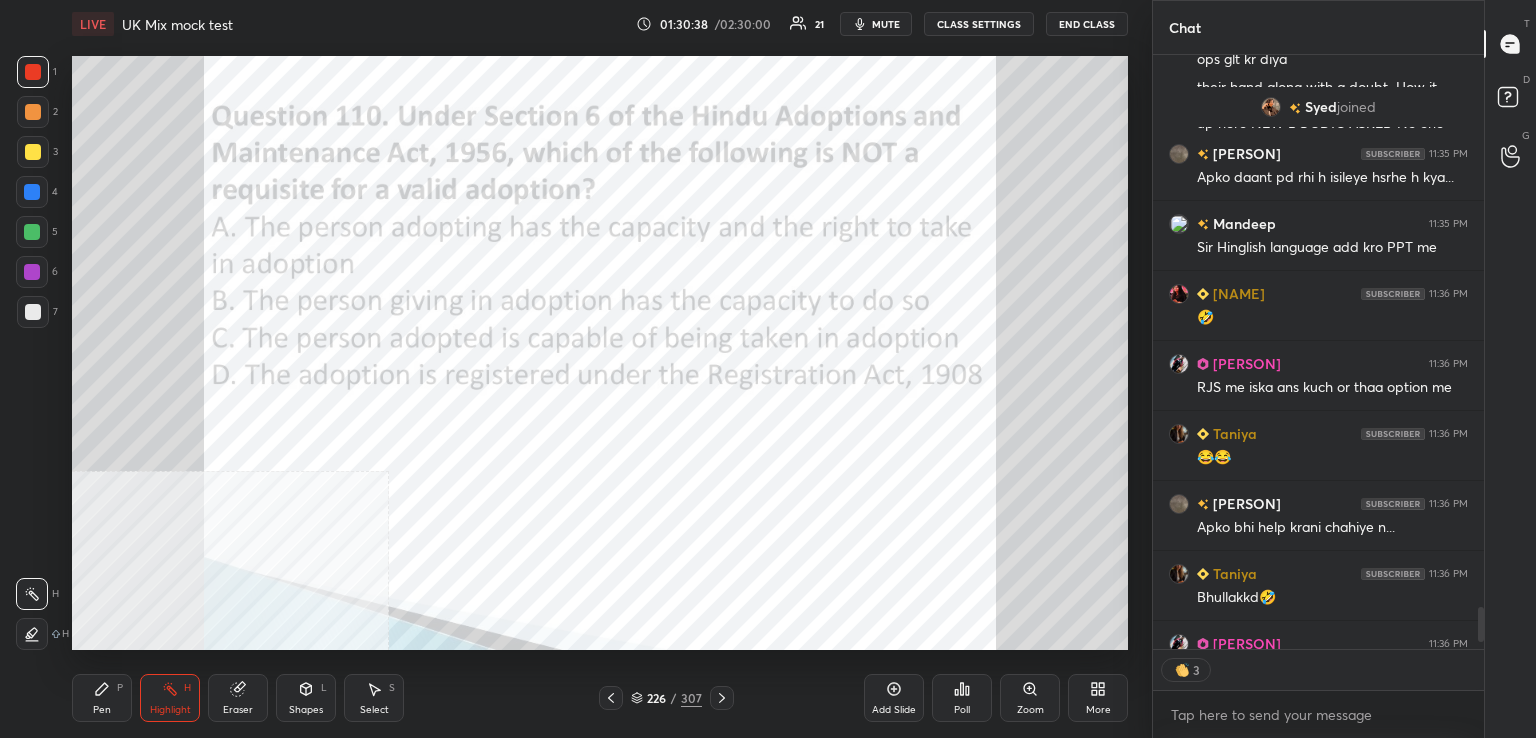 drag, startPoint x: 721, startPoint y: 706, endPoint x: 711, endPoint y: 700, distance: 11.661903 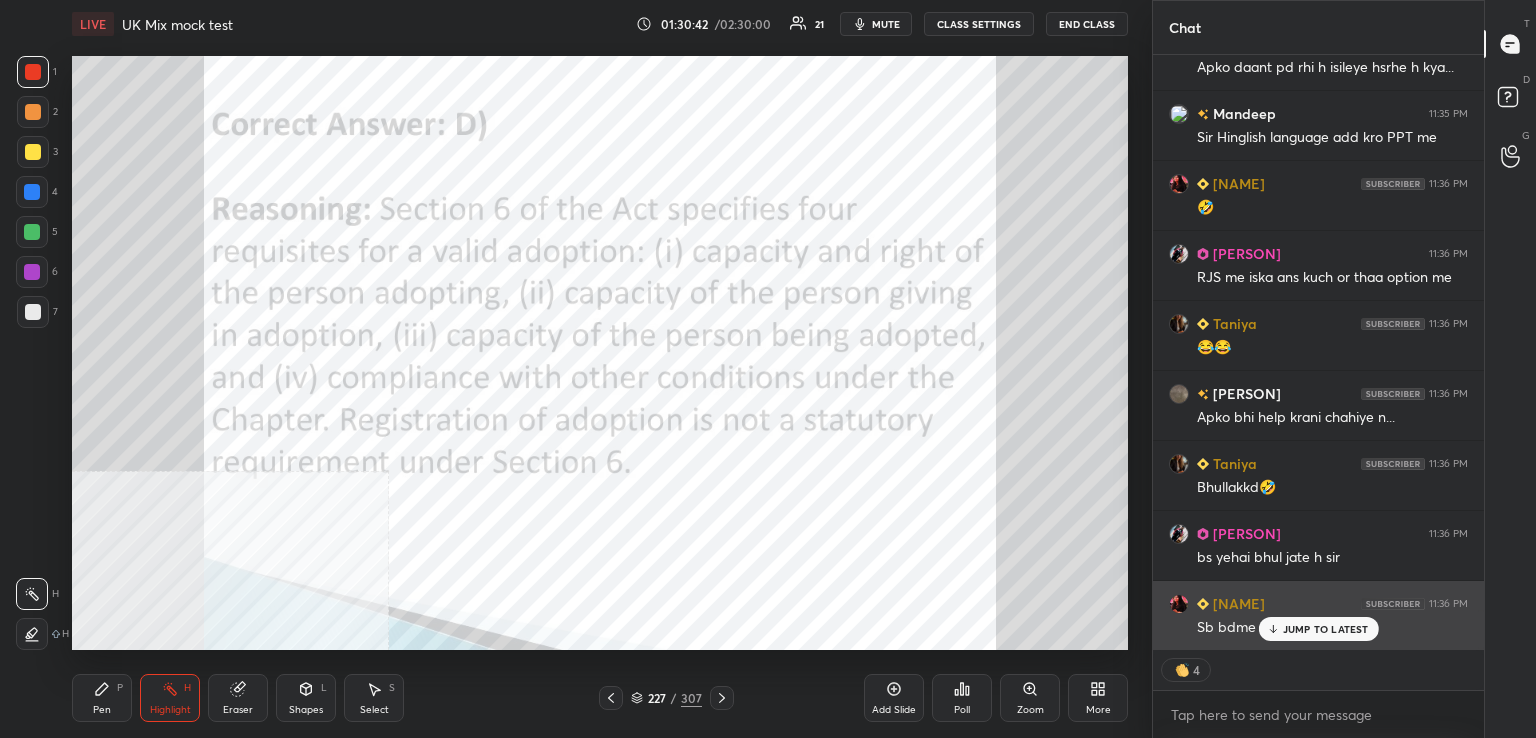 click on "[NAME]" at bounding box center (1237, 603) 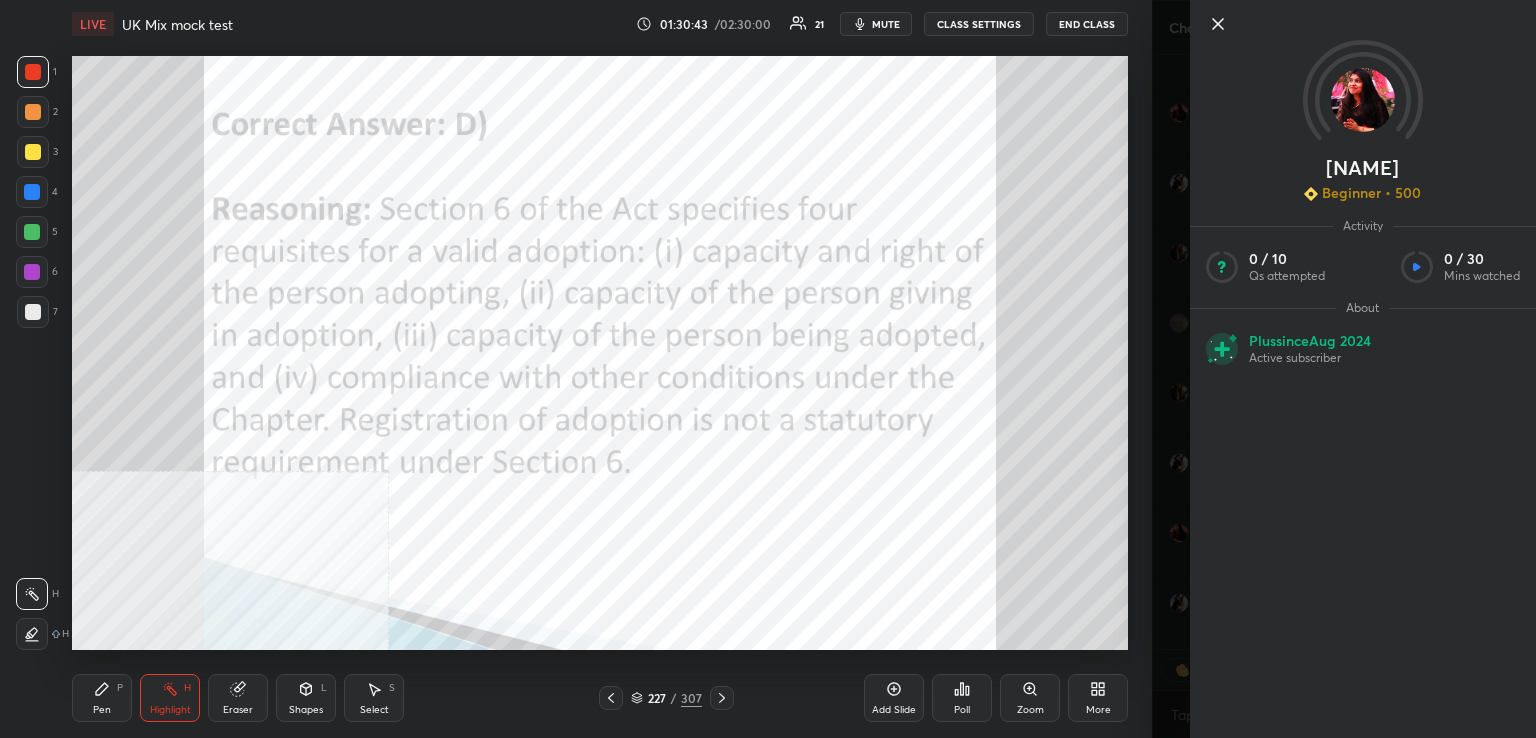 click on "[NAME] Beginner   •   500 Activity 0 / 10 Qs attempted 0 / 30 Mins watched About Plus  since  Aug   2024 Active subscriber" at bounding box center [1363, 369] 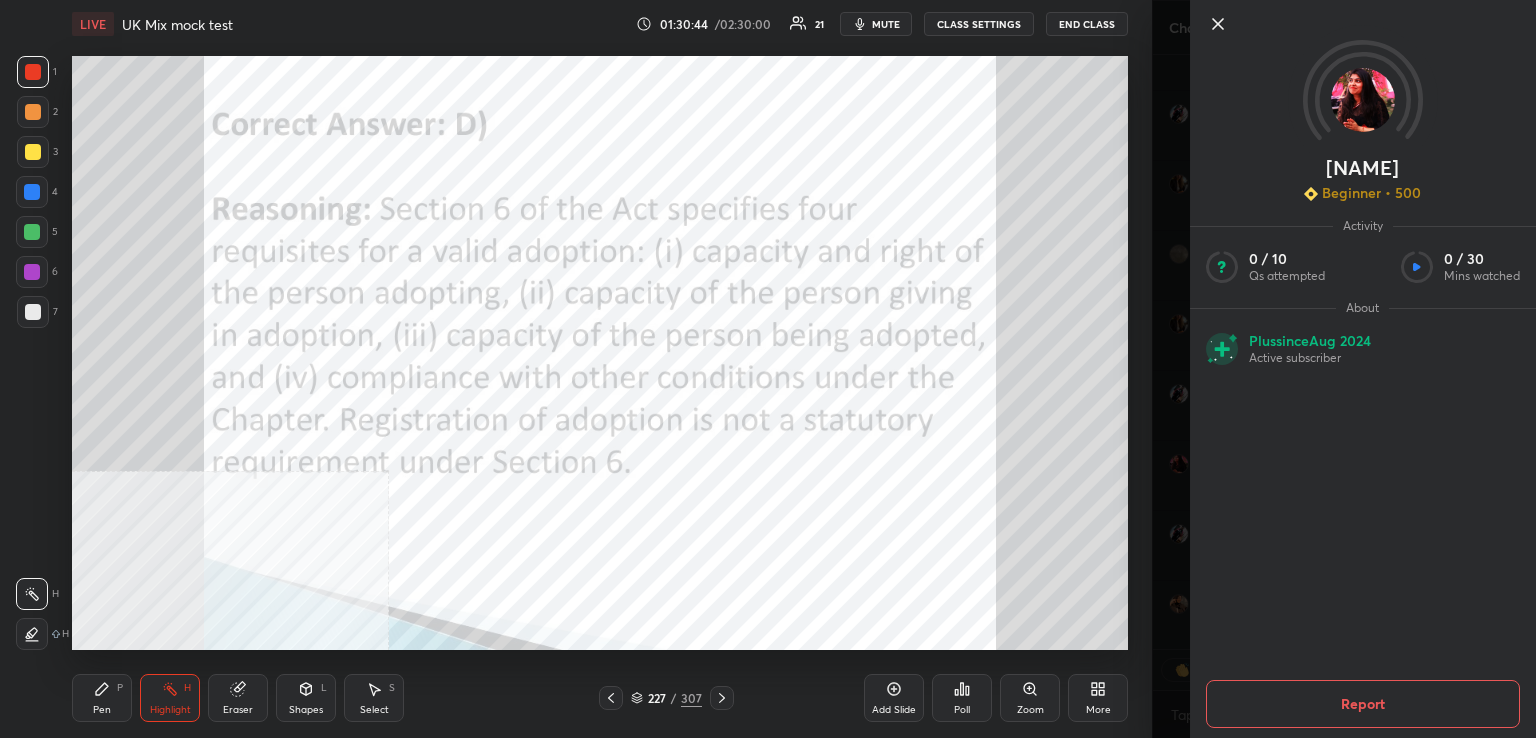 click 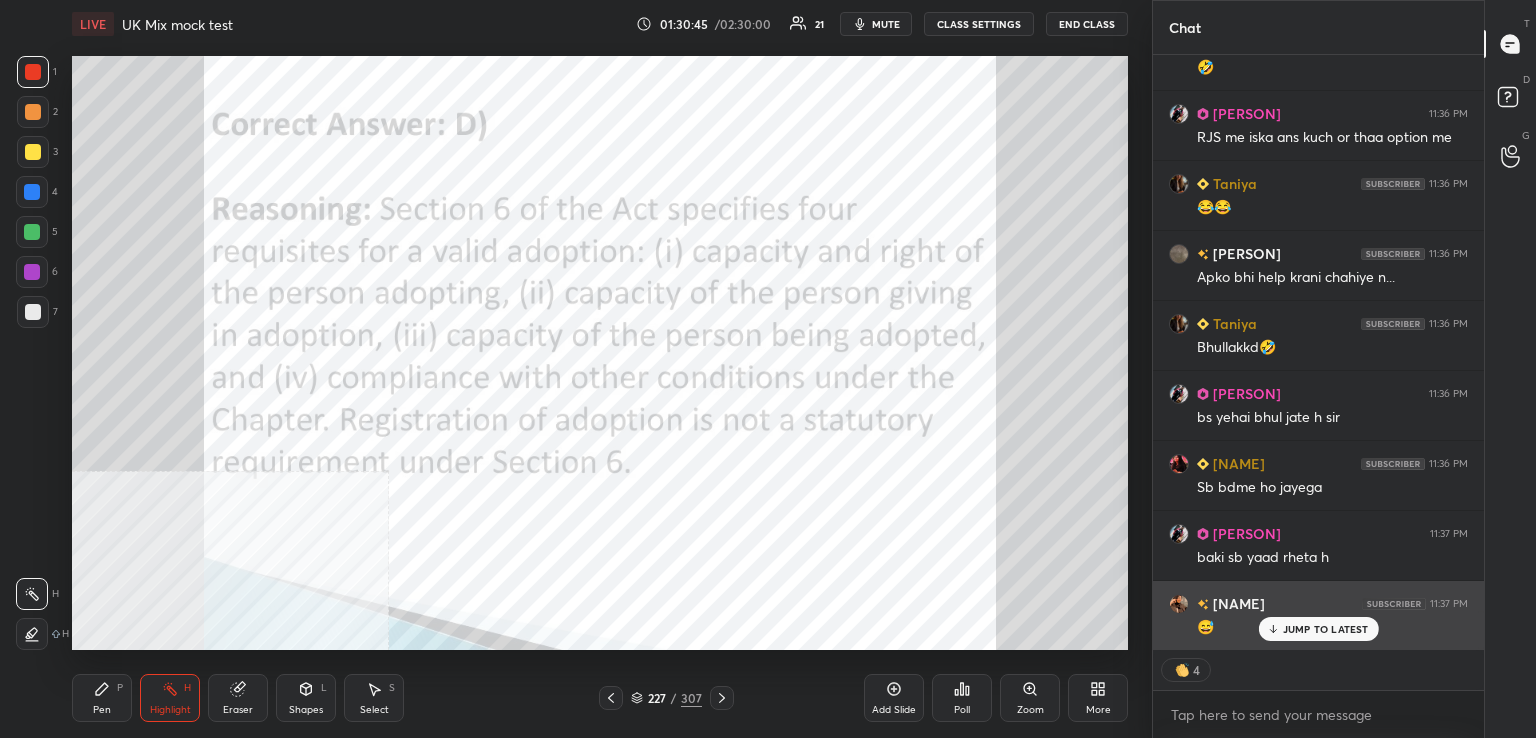 drag, startPoint x: 1279, startPoint y: 617, endPoint x: 1248, endPoint y: 614, distance: 31.144823 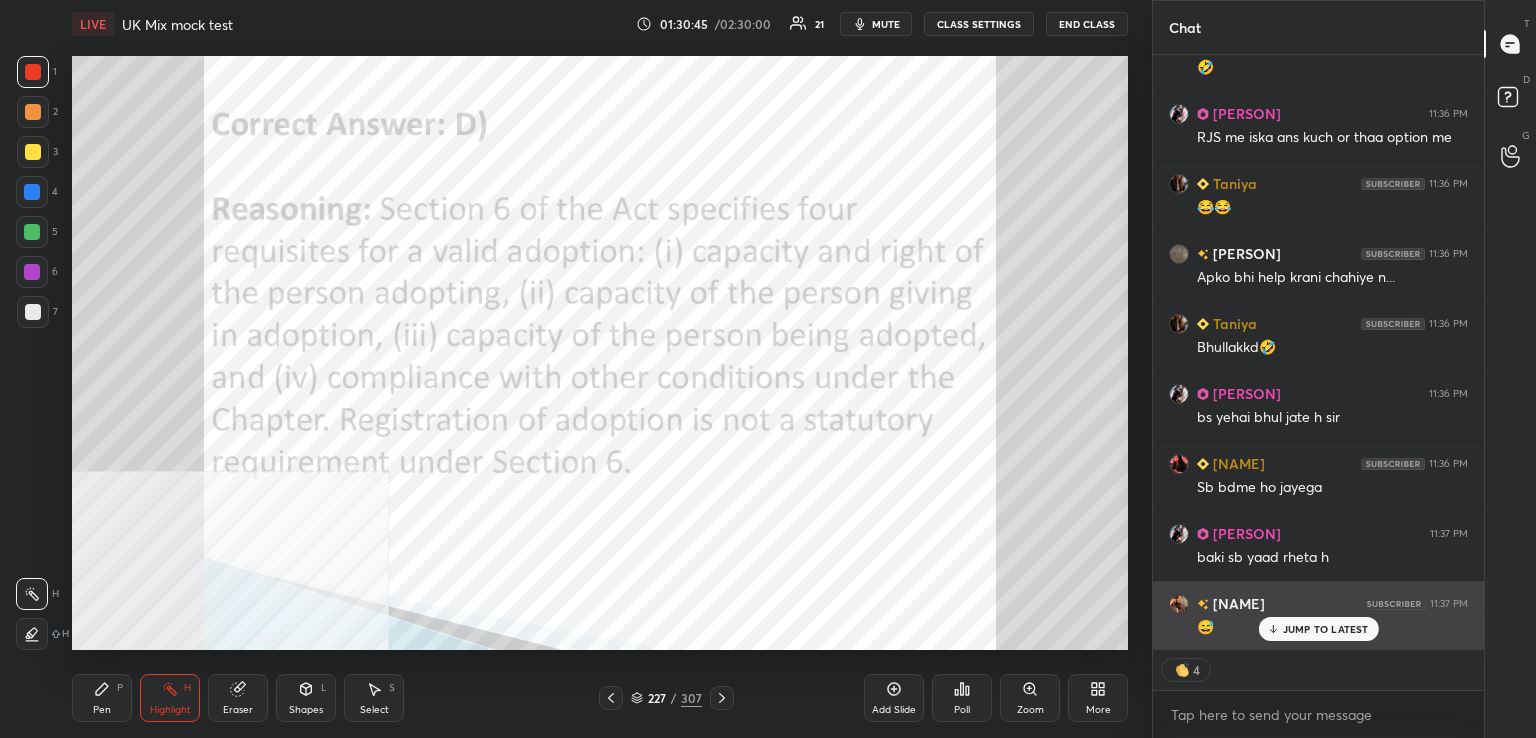 click on "JUMP TO LATEST" at bounding box center (1318, 629) 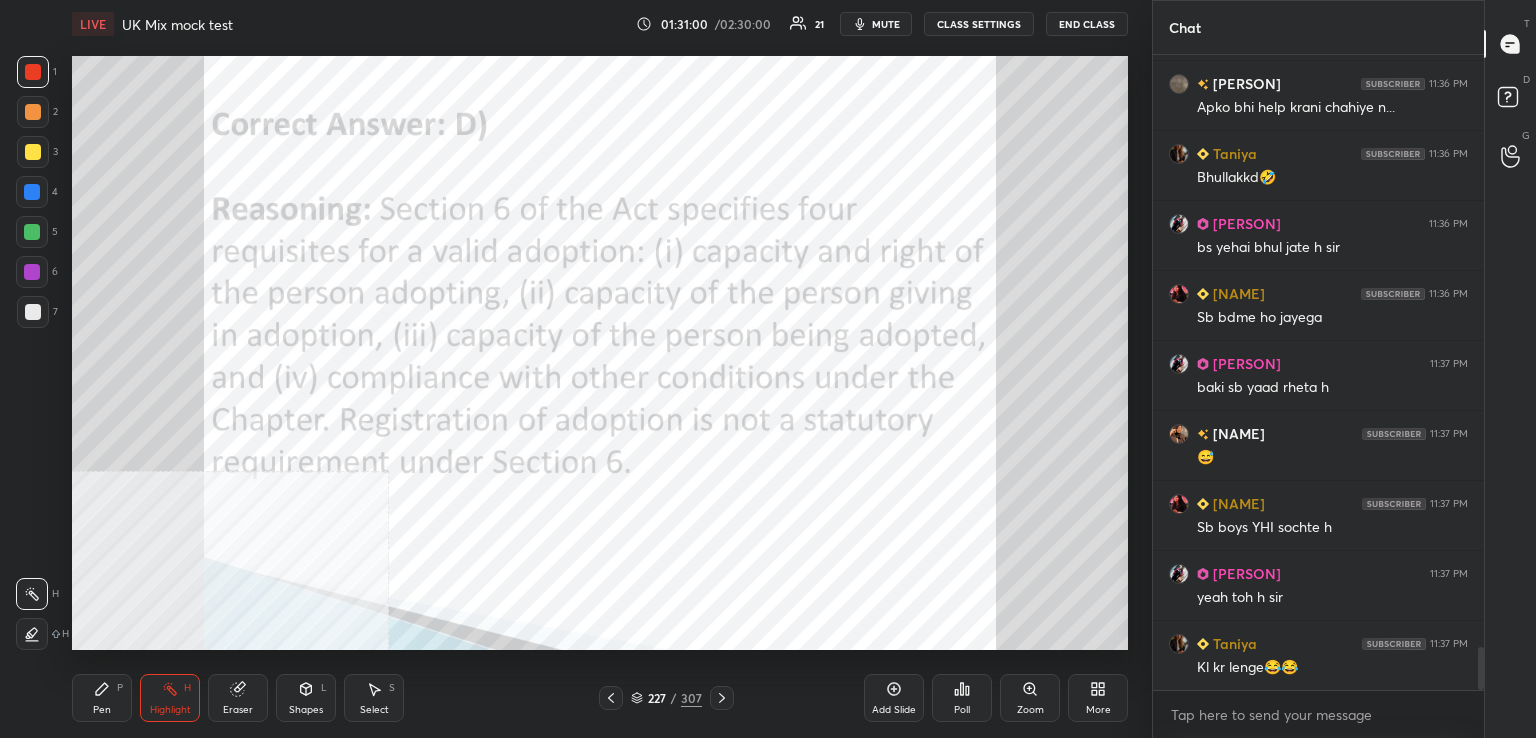 click 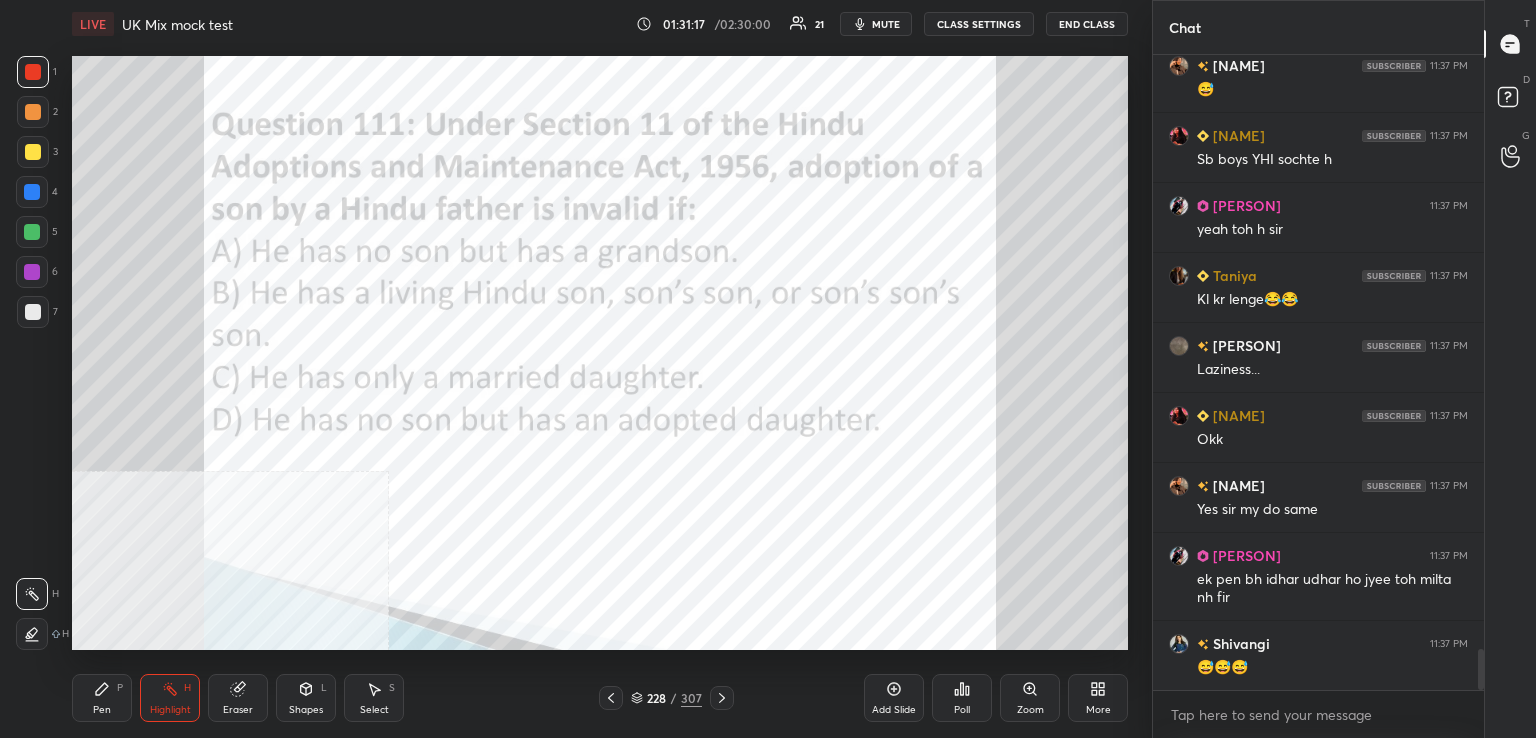 click on "Poll" at bounding box center (962, 698) 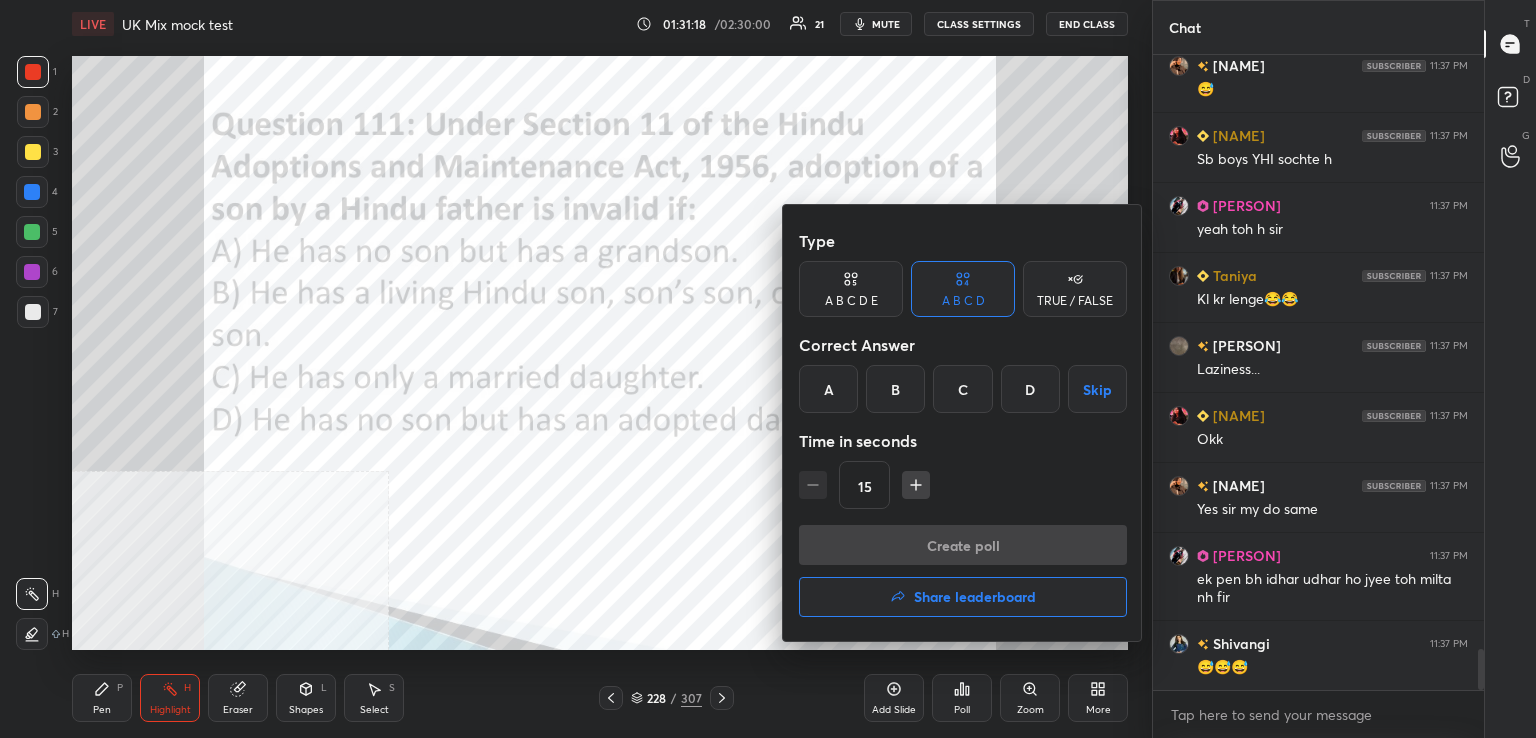 drag, startPoint x: 890, startPoint y: 395, endPoint x: 892, endPoint y: 415, distance: 20.09975 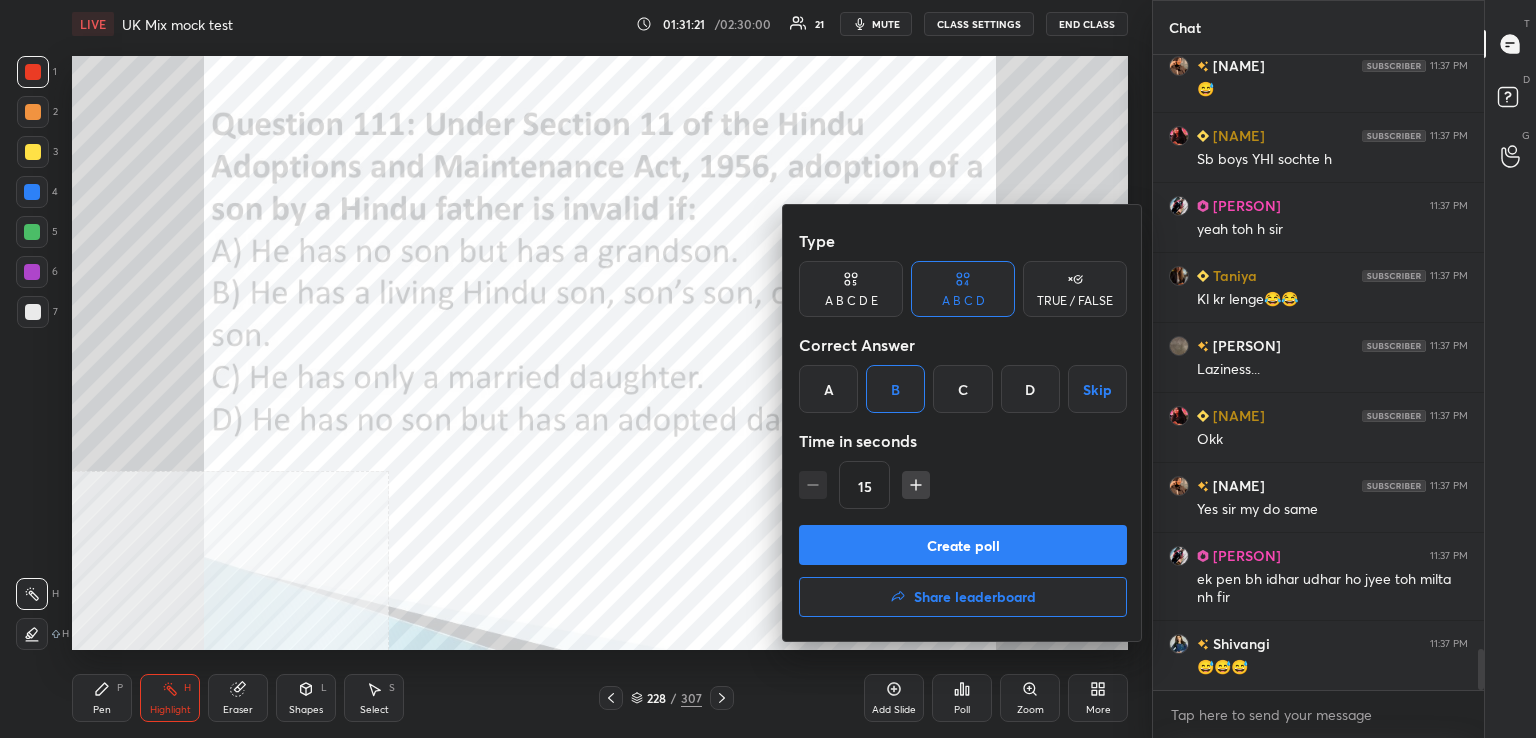 click on "Create poll" at bounding box center [963, 545] 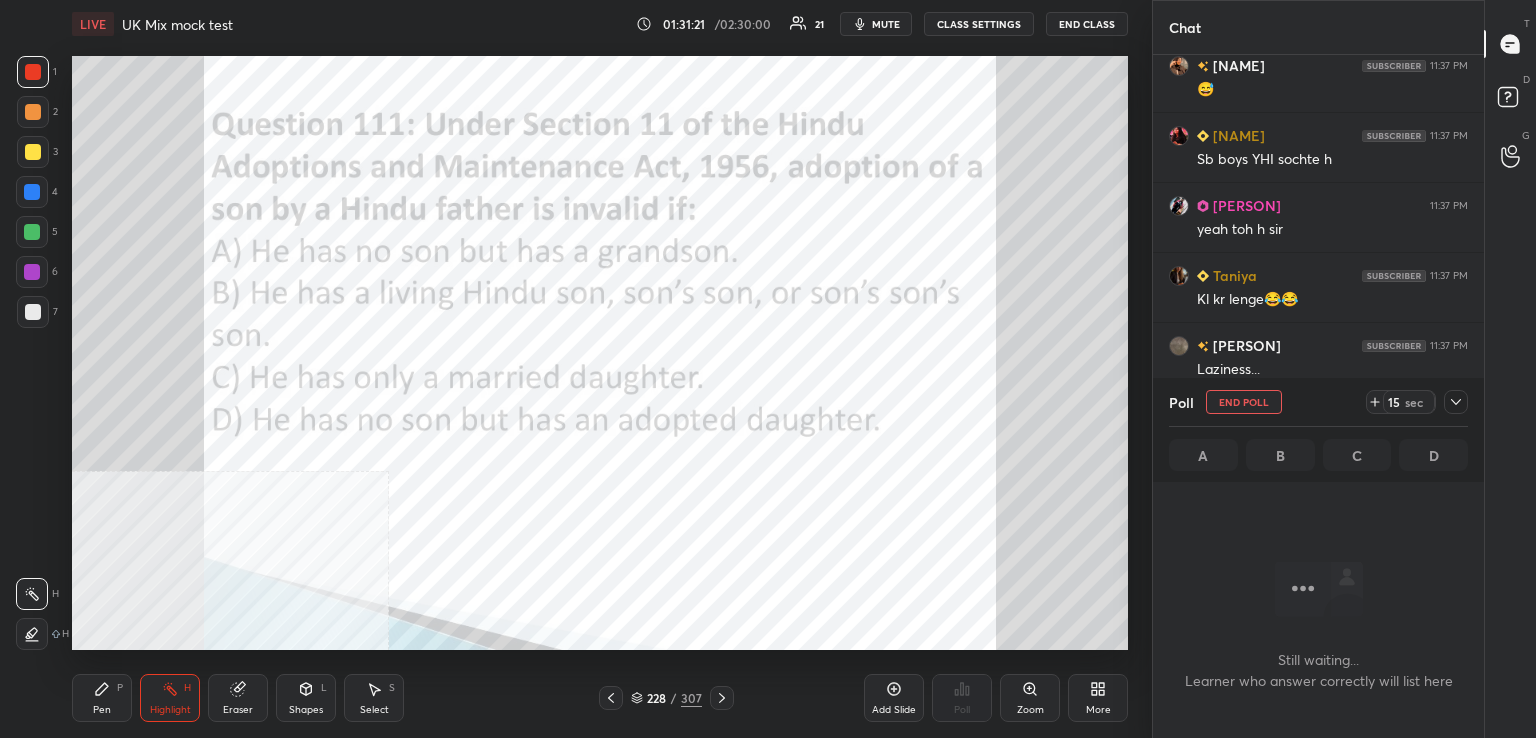 scroll, scrollTop: 421, scrollLeft: 325, axis: both 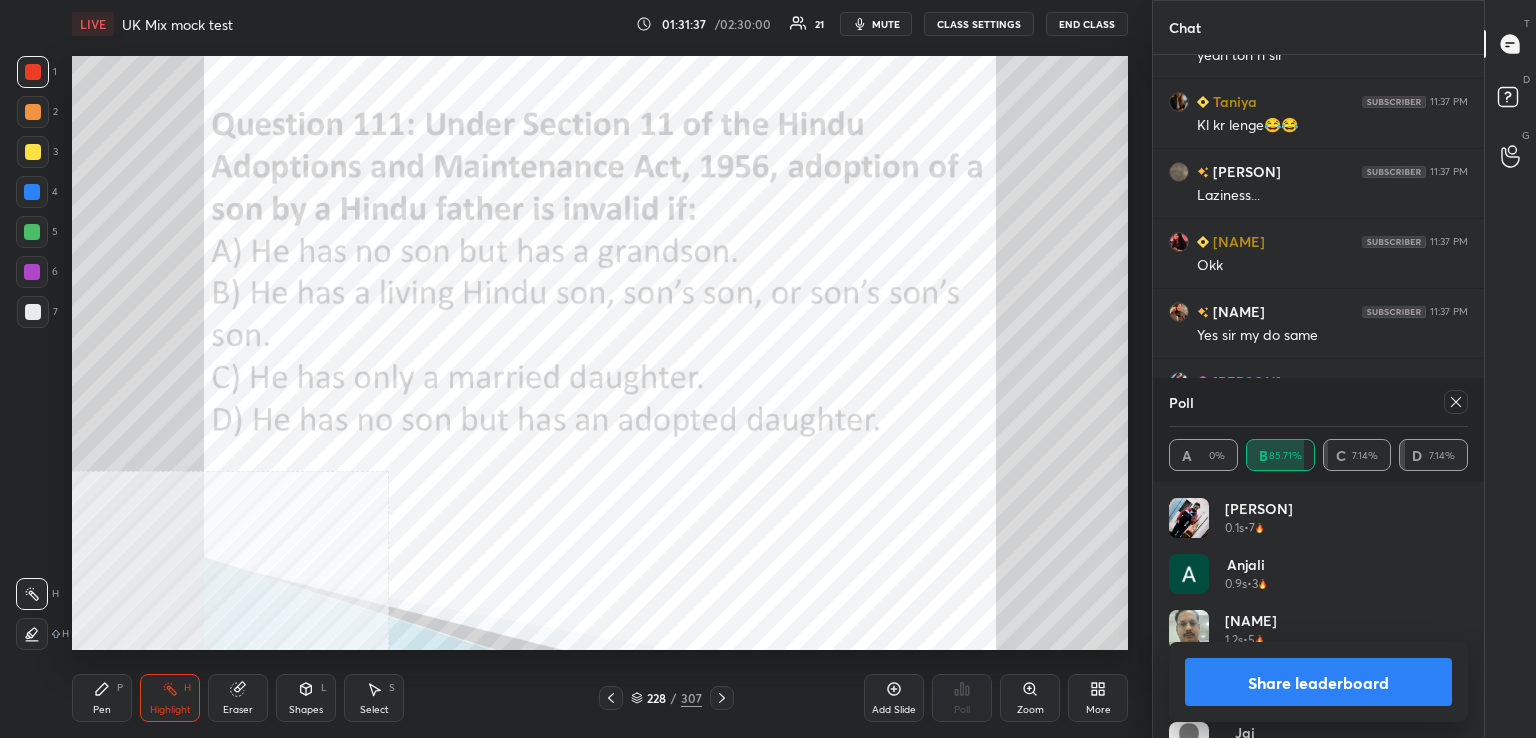 drag, startPoint x: 1453, startPoint y: 400, endPoint x: 1433, endPoint y: 406, distance: 20.880613 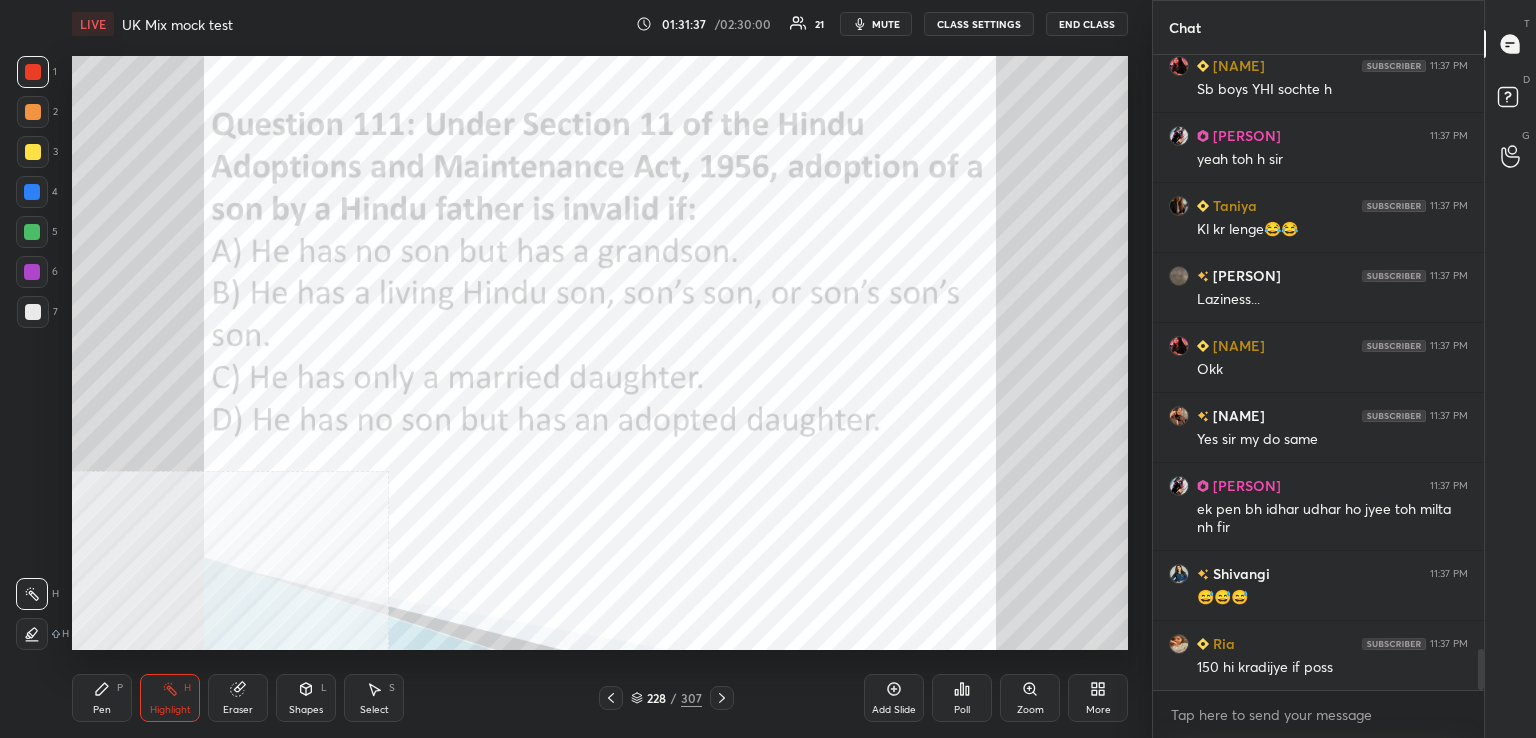 drag, startPoint x: 723, startPoint y: 701, endPoint x: 721, endPoint y: 689, distance: 12.165525 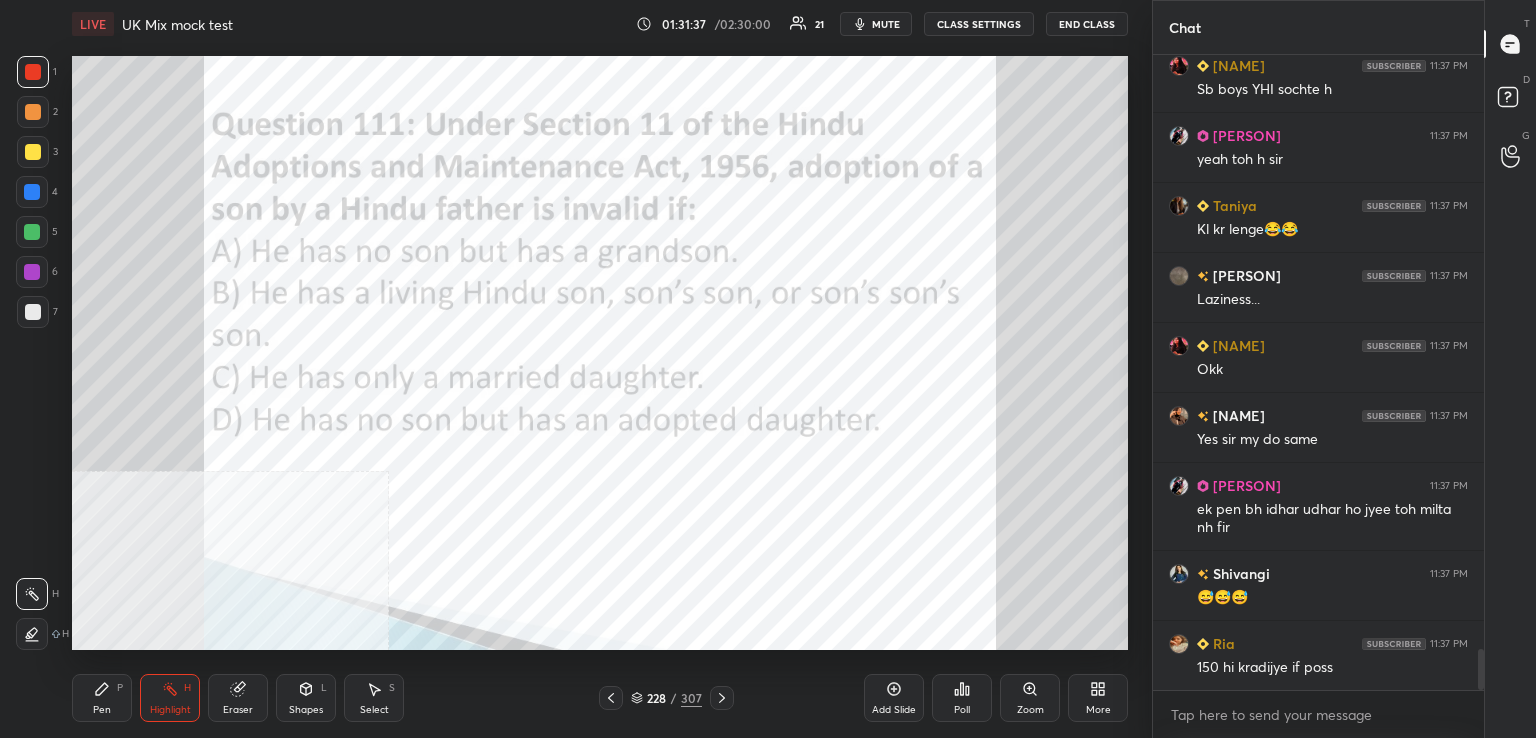 click 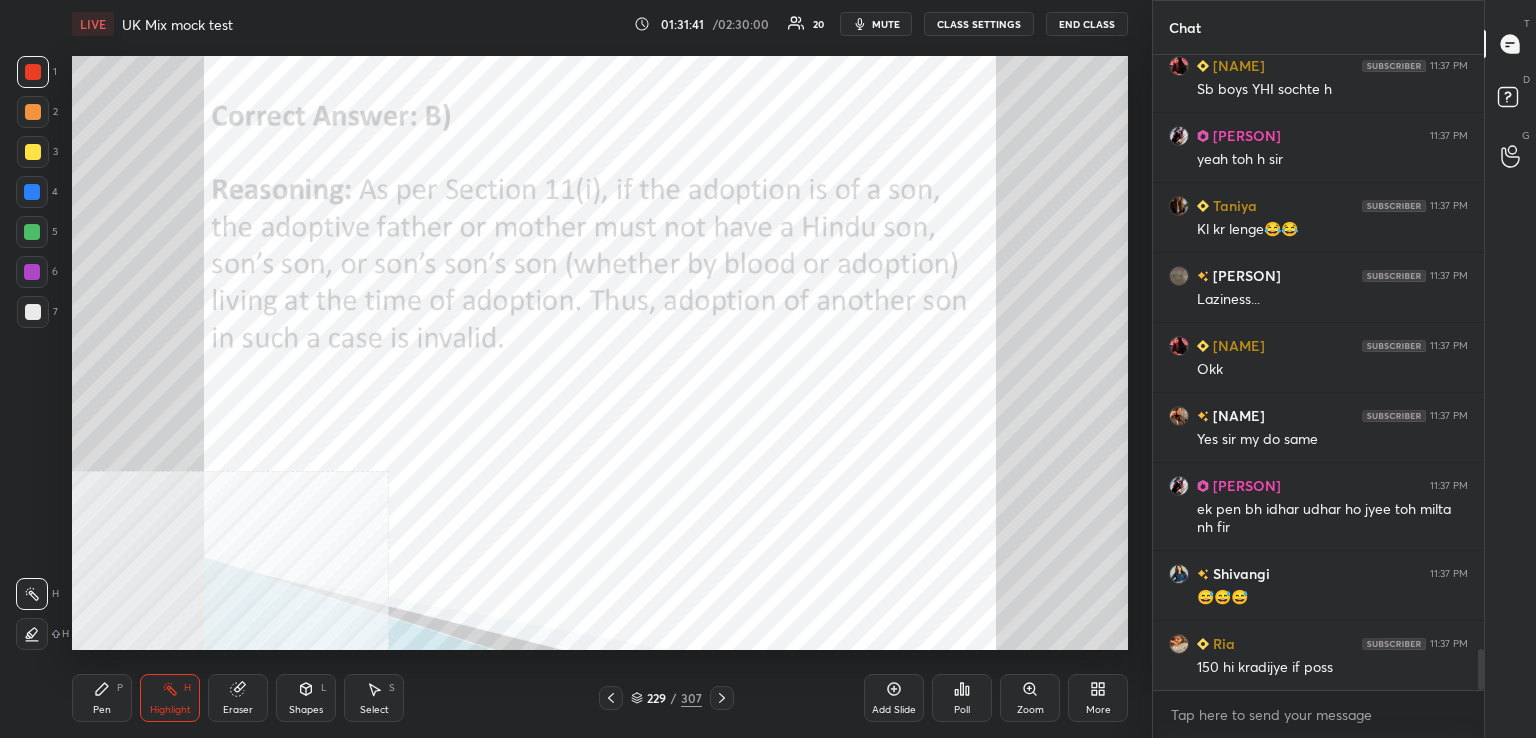 click at bounding box center (722, 698) 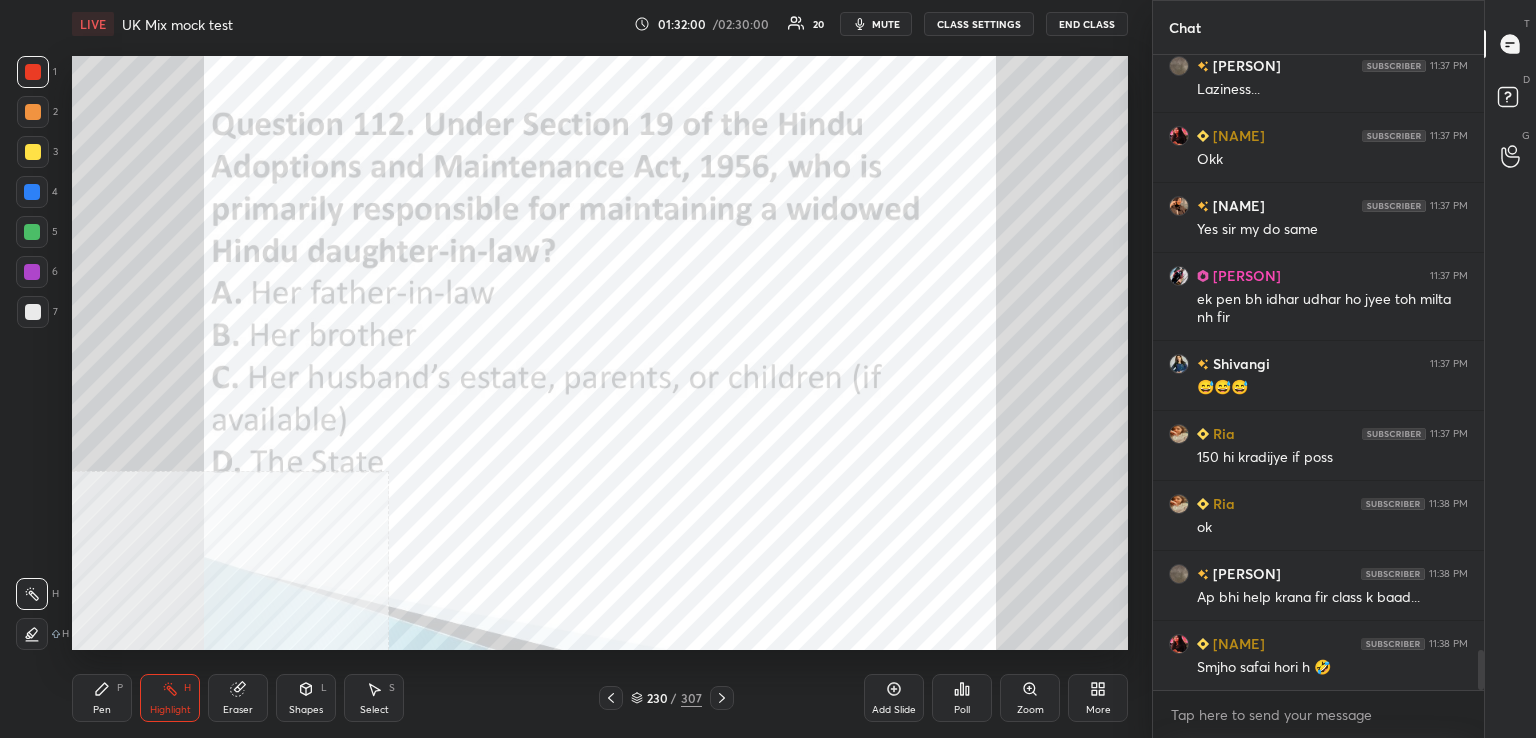 click on "Poll" at bounding box center (962, 698) 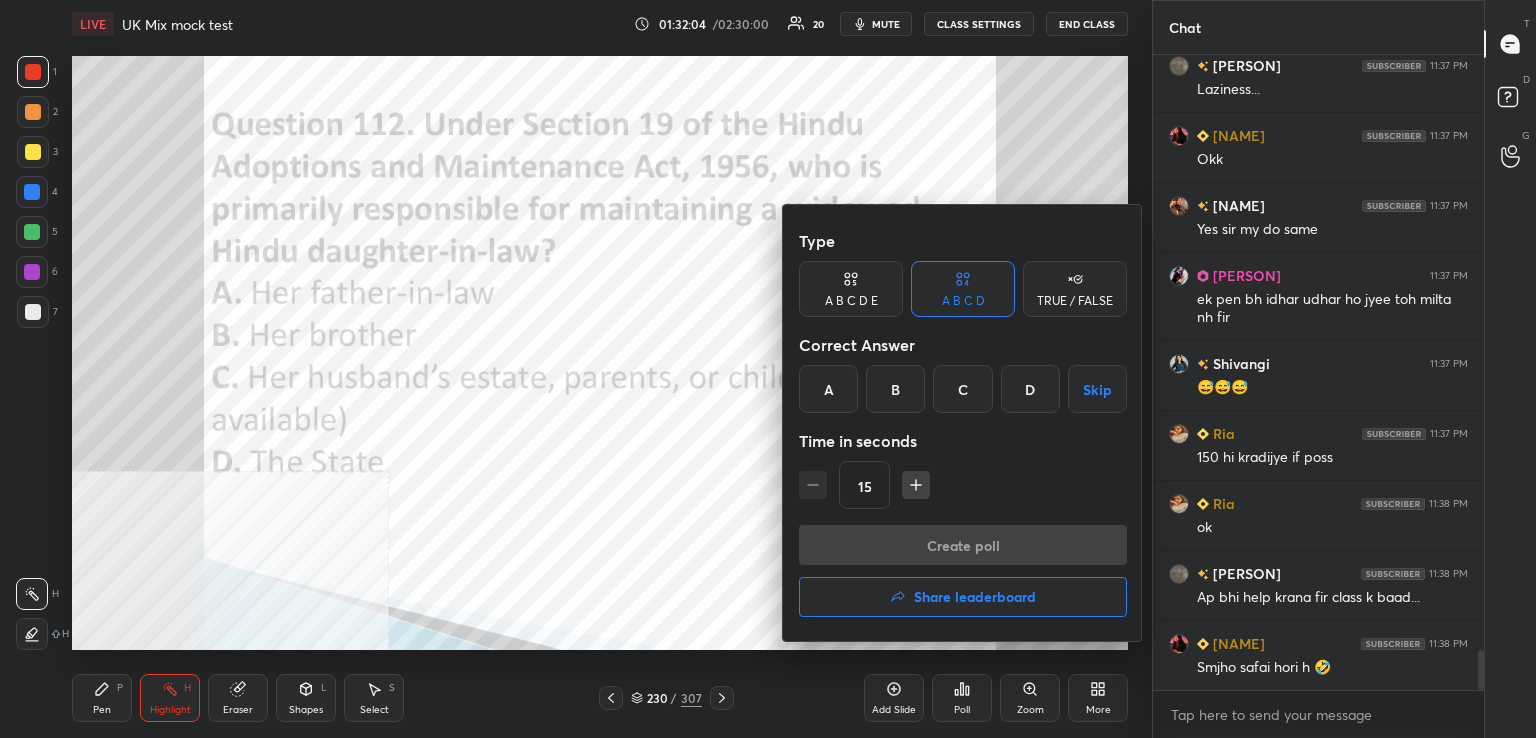 drag, startPoint x: 972, startPoint y: 384, endPoint x: 963, endPoint y: 398, distance: 16.643316 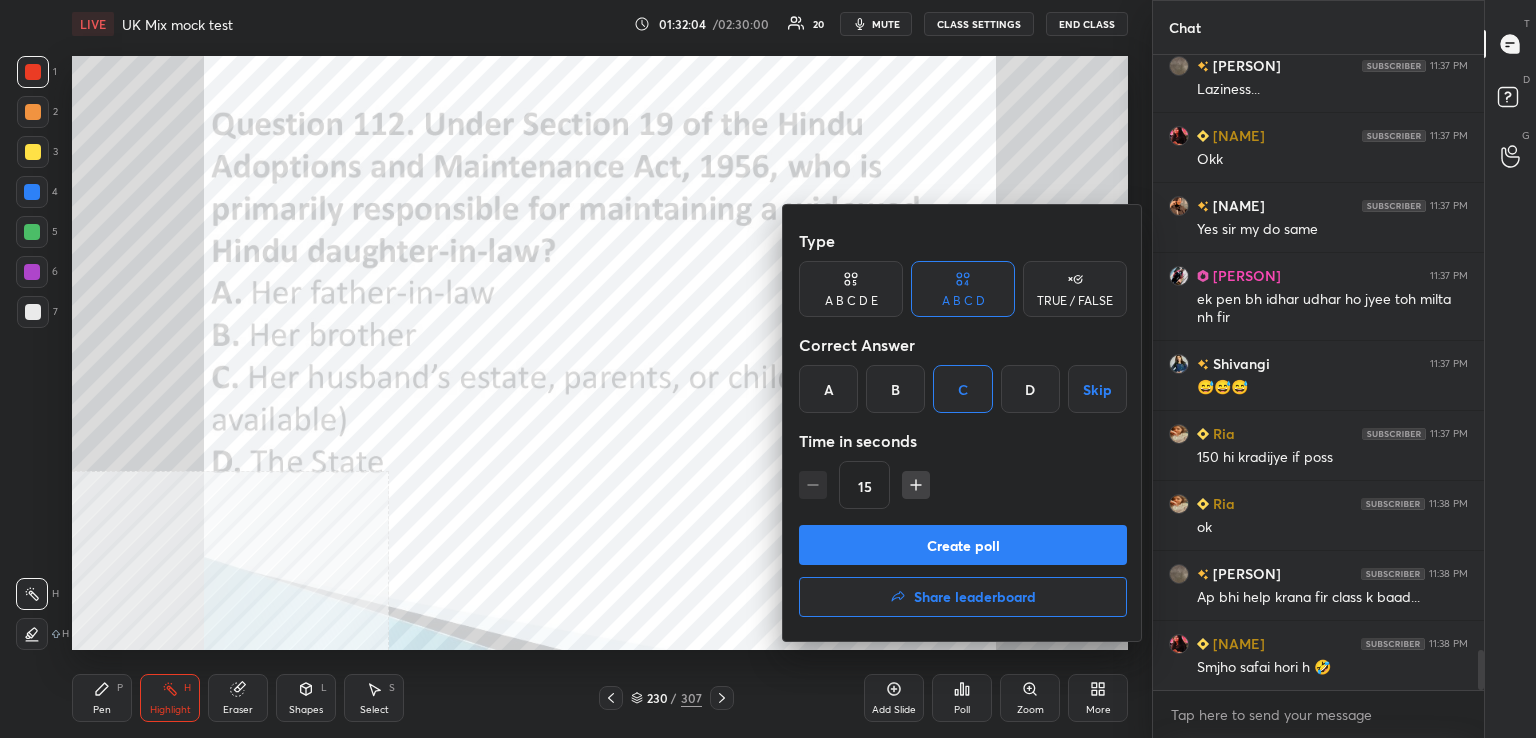 click on "Create poll" at bounding box center (963, 545) 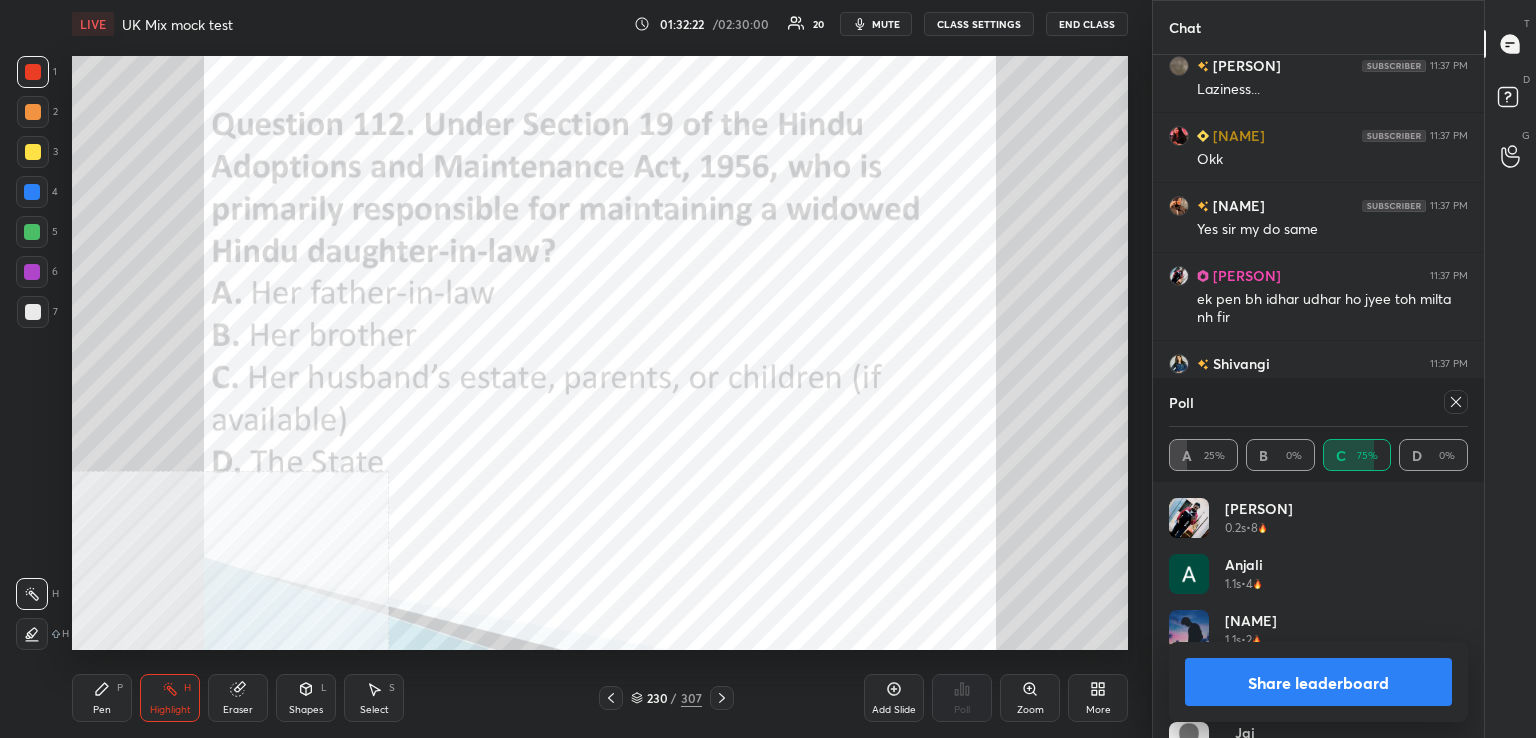 drag, startPoint x: 1452, startPoint y: 405, endPoint x: 1283, endPoint y: 430, distance: 170.83911 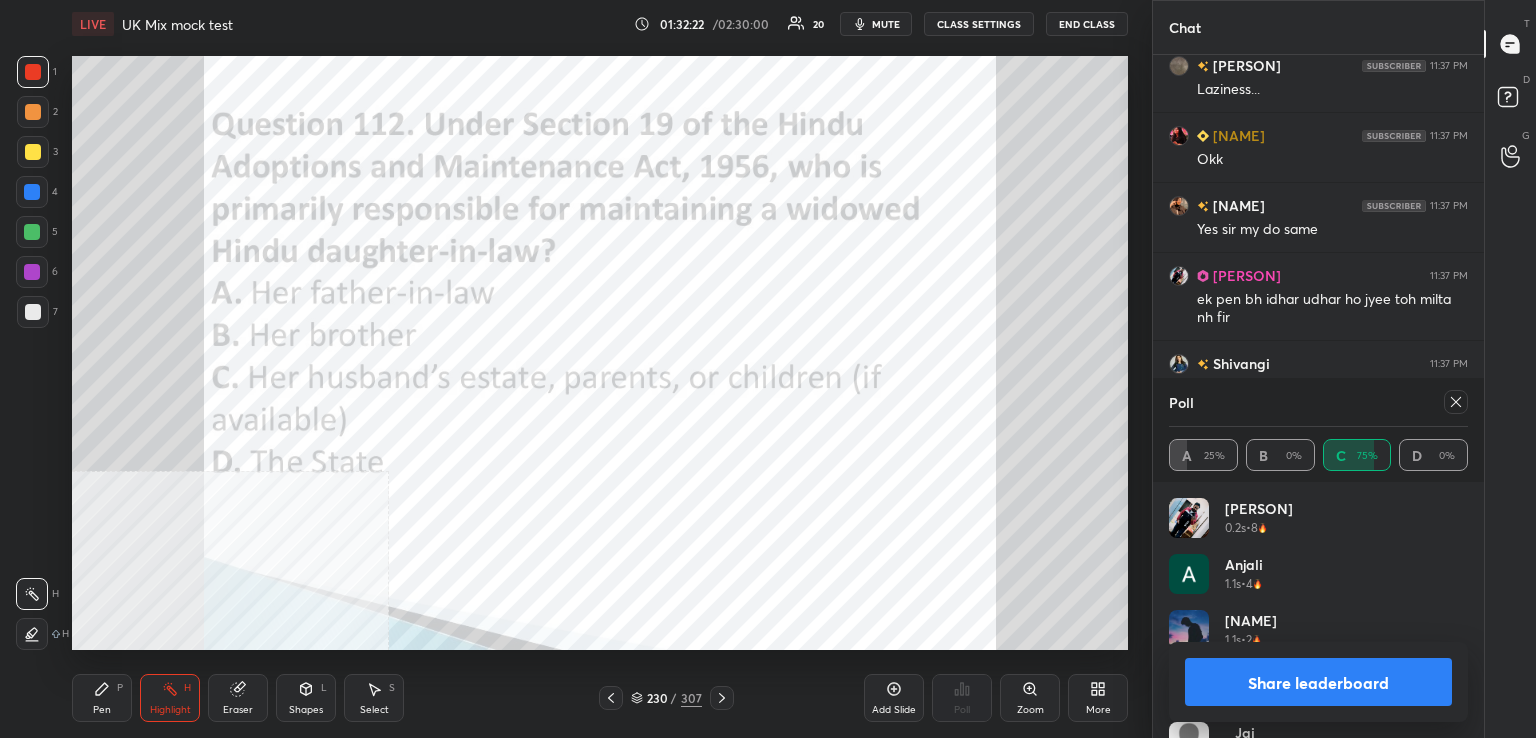 click 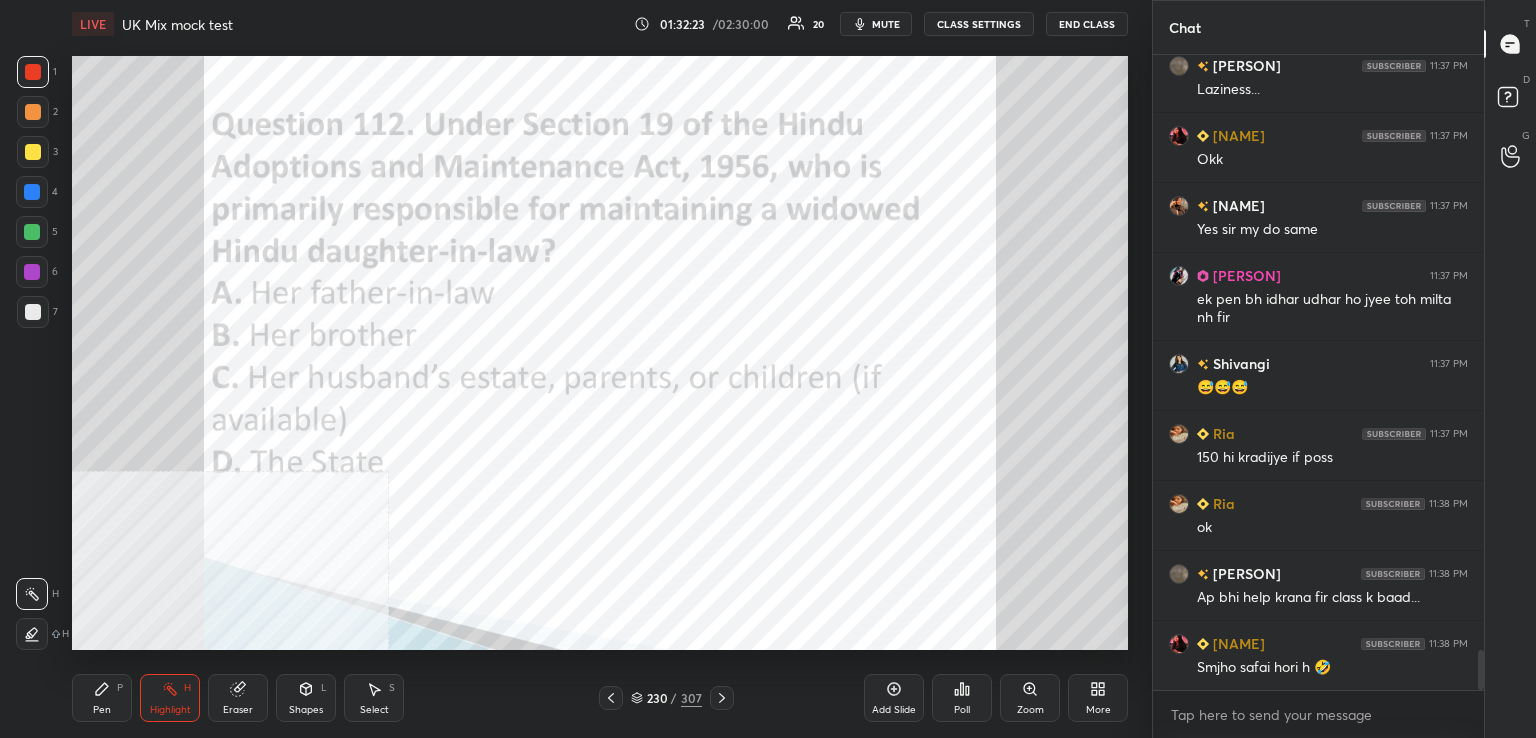 drag, startPoint x: 723, startPoint y: 701, endPoint x: 703, endPoint y: 657, distance: 48.332184 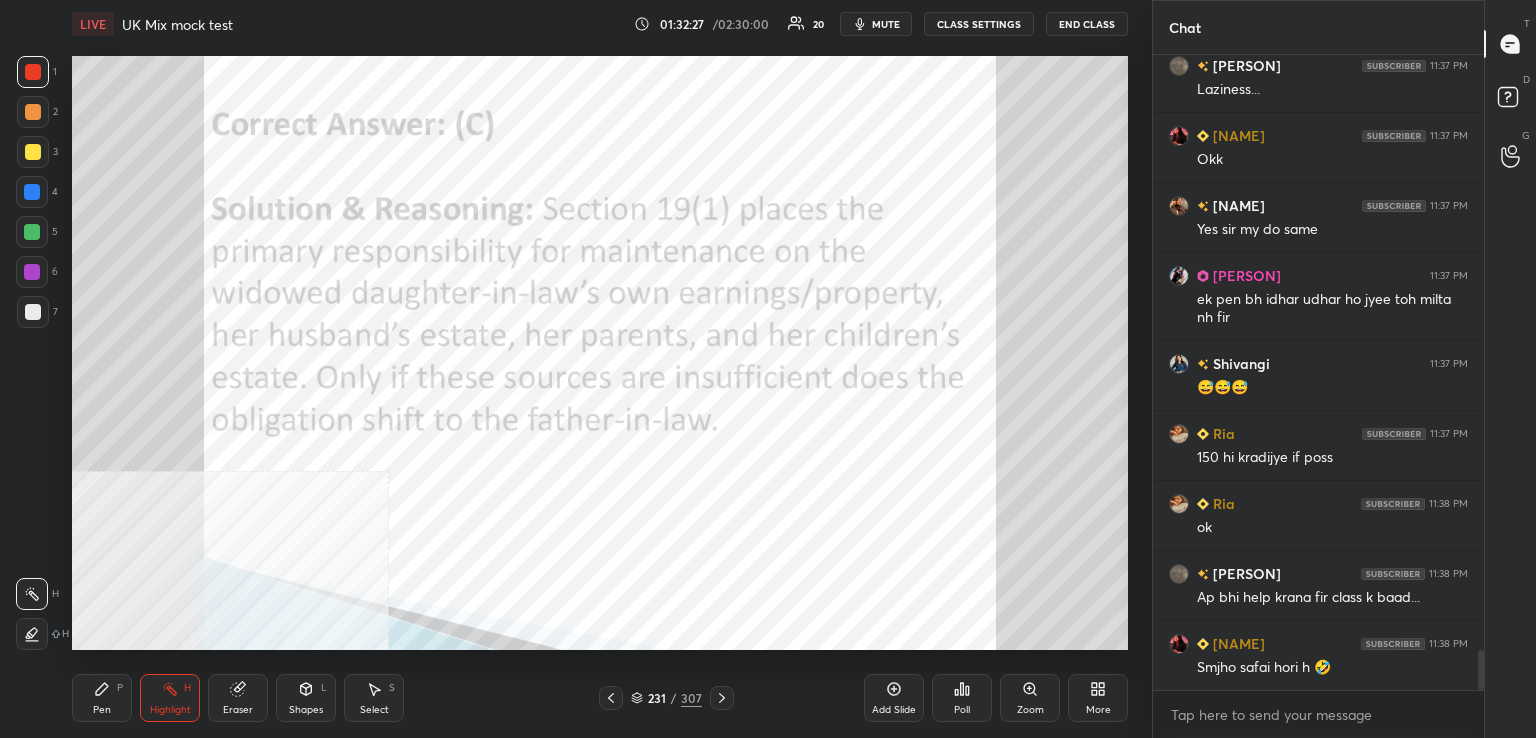 click 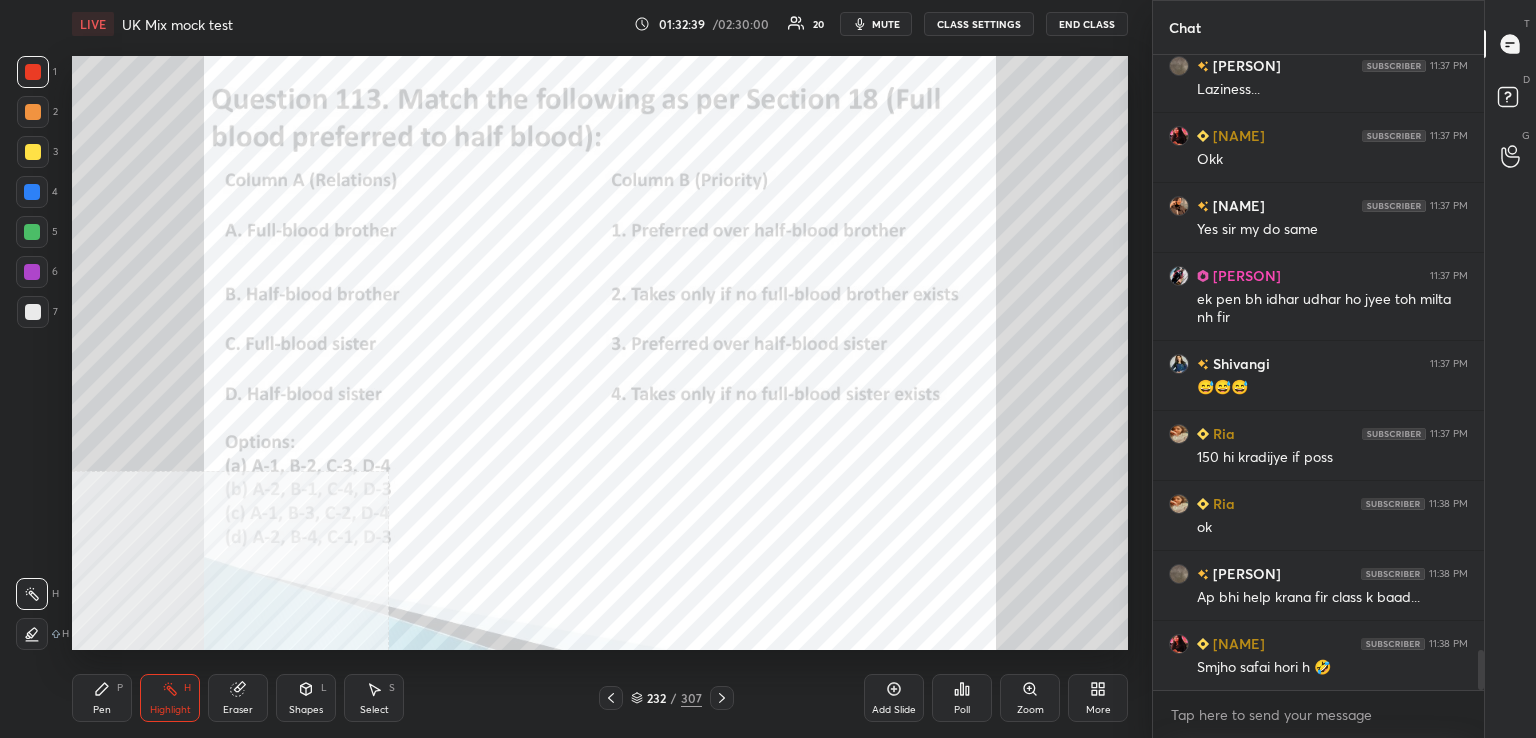 click on "Poll" at bounding box center (962, 698) 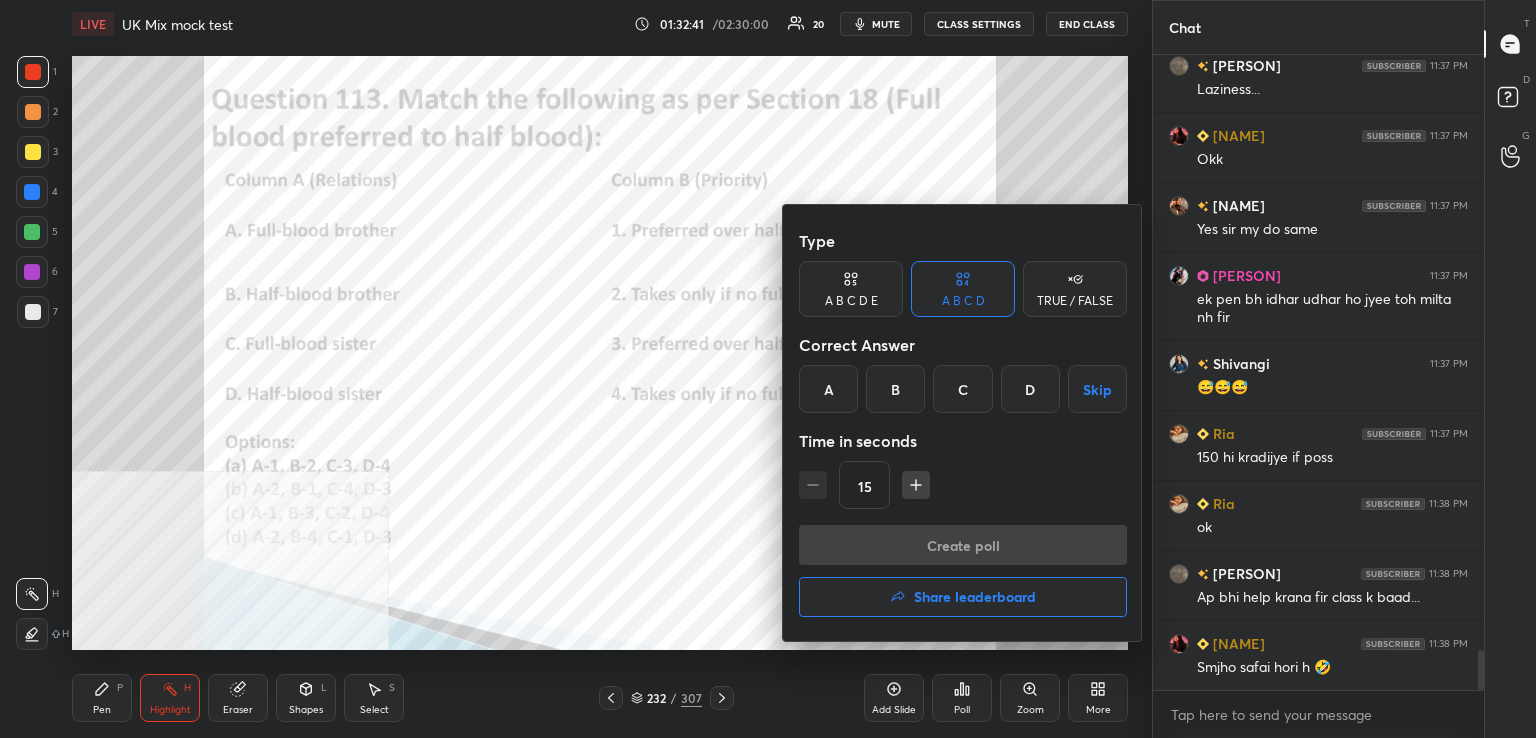 drag, startPoint x: 831, startPoint y: 388, endPoint x: 882, endPoint y: 468, distance: 94.873604 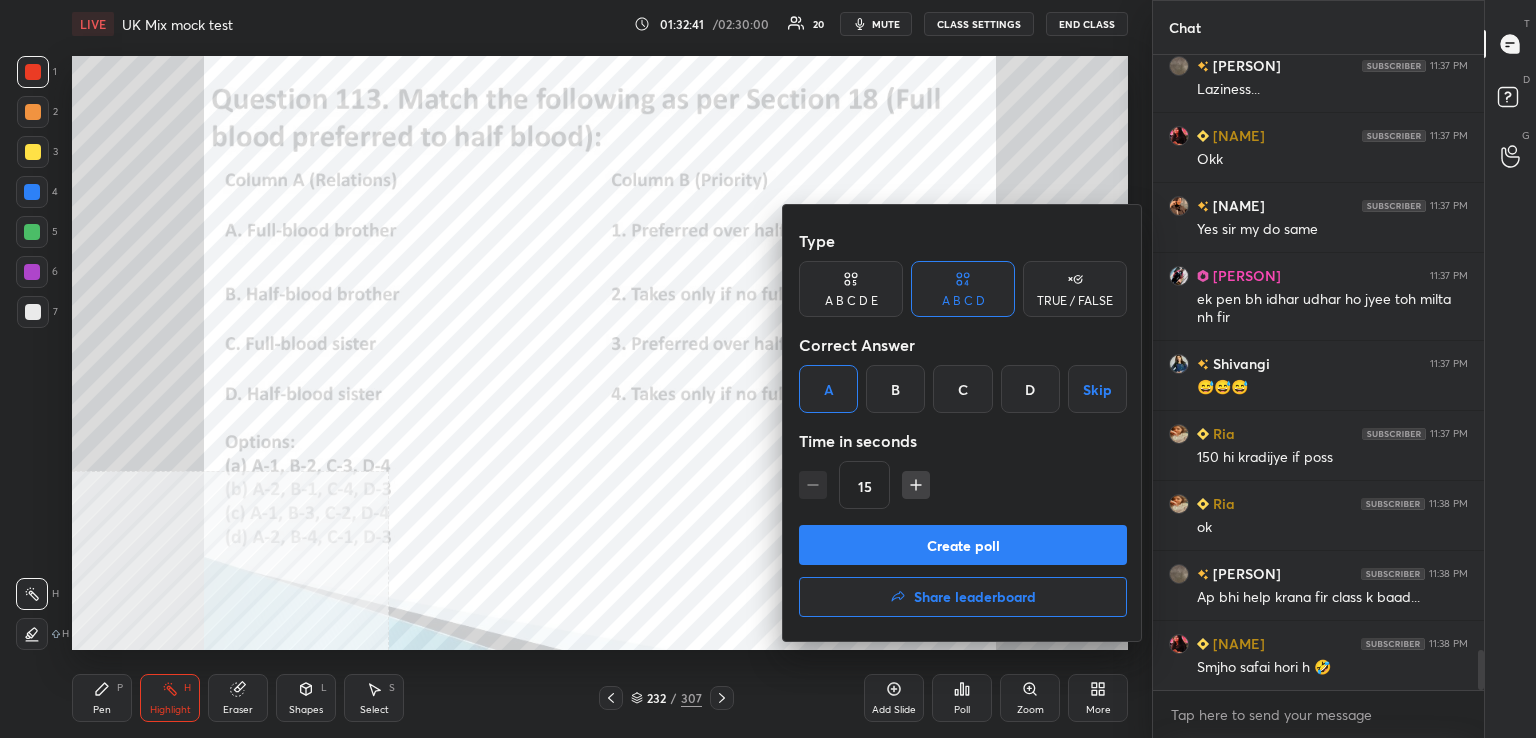 drag, startPoint x: 949, startPoint y: 549, endPoint x: 937, endPoint y: 549, distance: 12 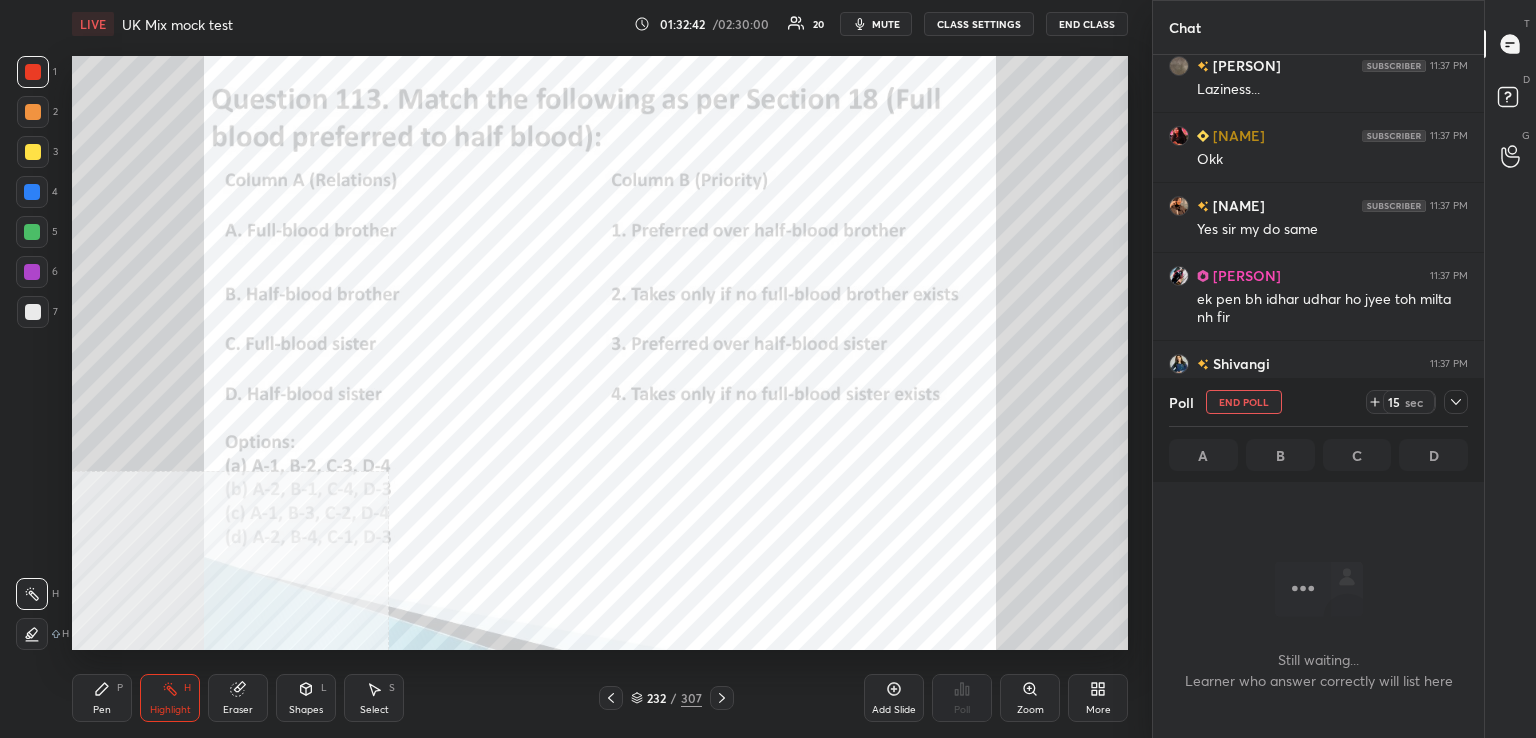 scroll, scrollTop: 588, scrollLeft: 325, axis: both 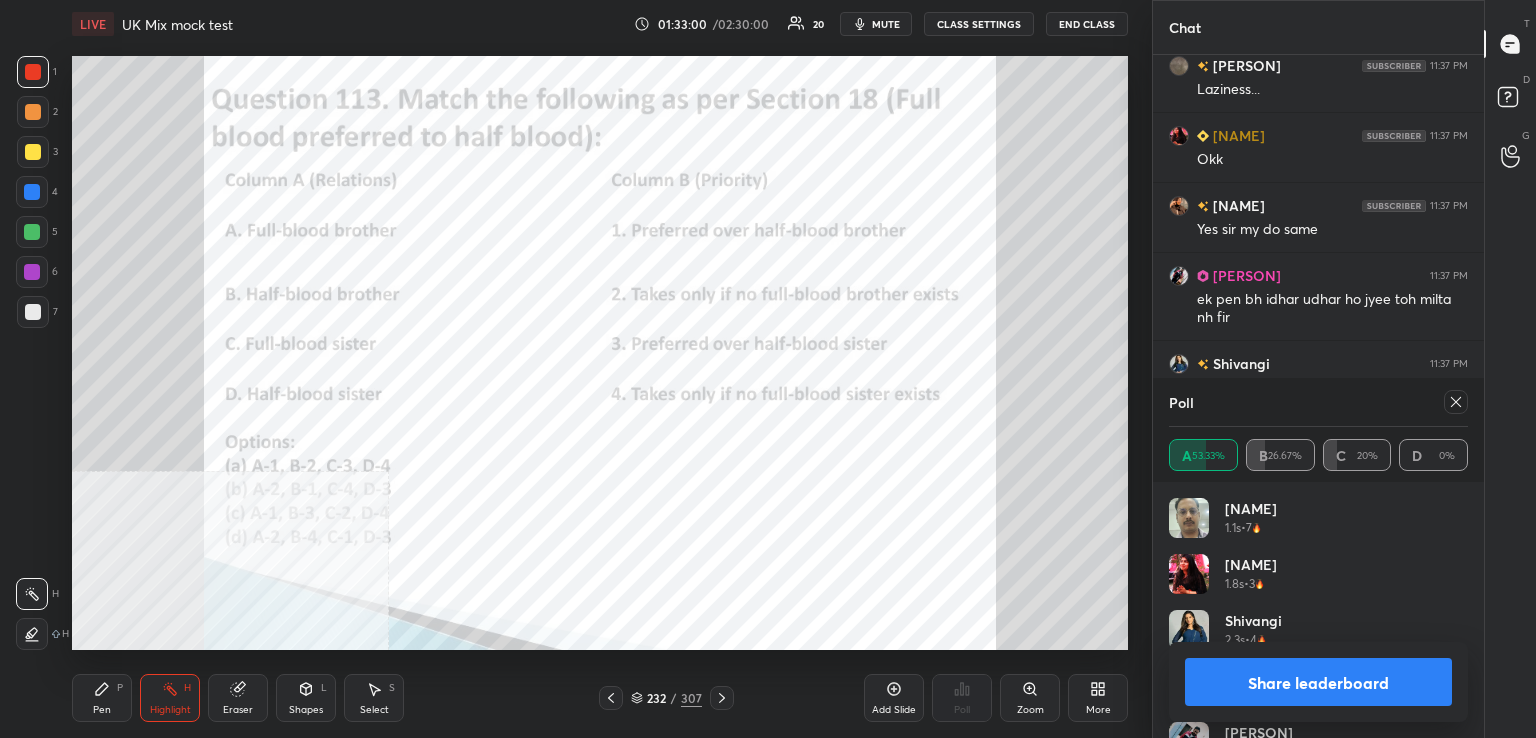 drag, startPoint x: 1454, startPoint y: 403, endPoint x: 1336, endPoint y: 435, distance: 122.26202 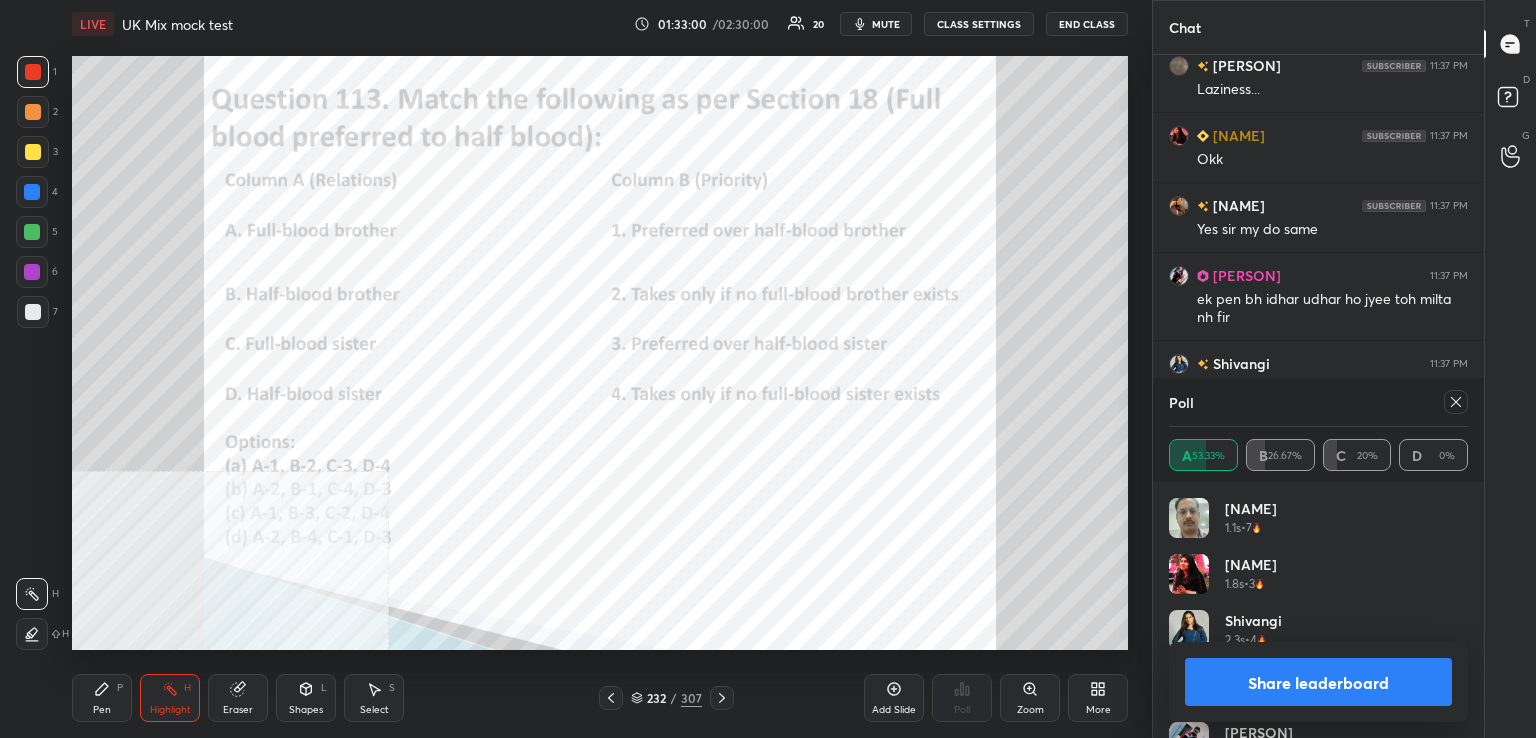 click 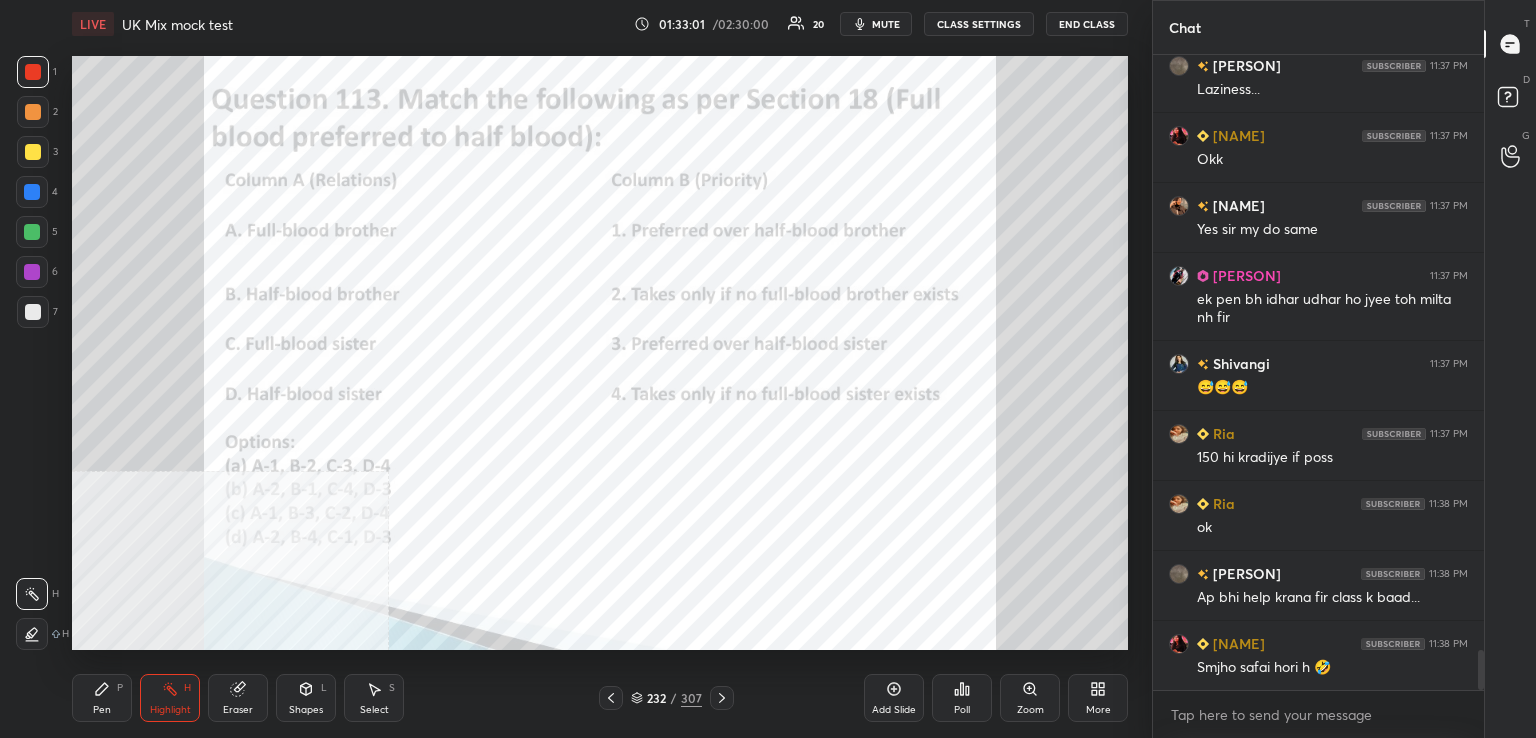 click 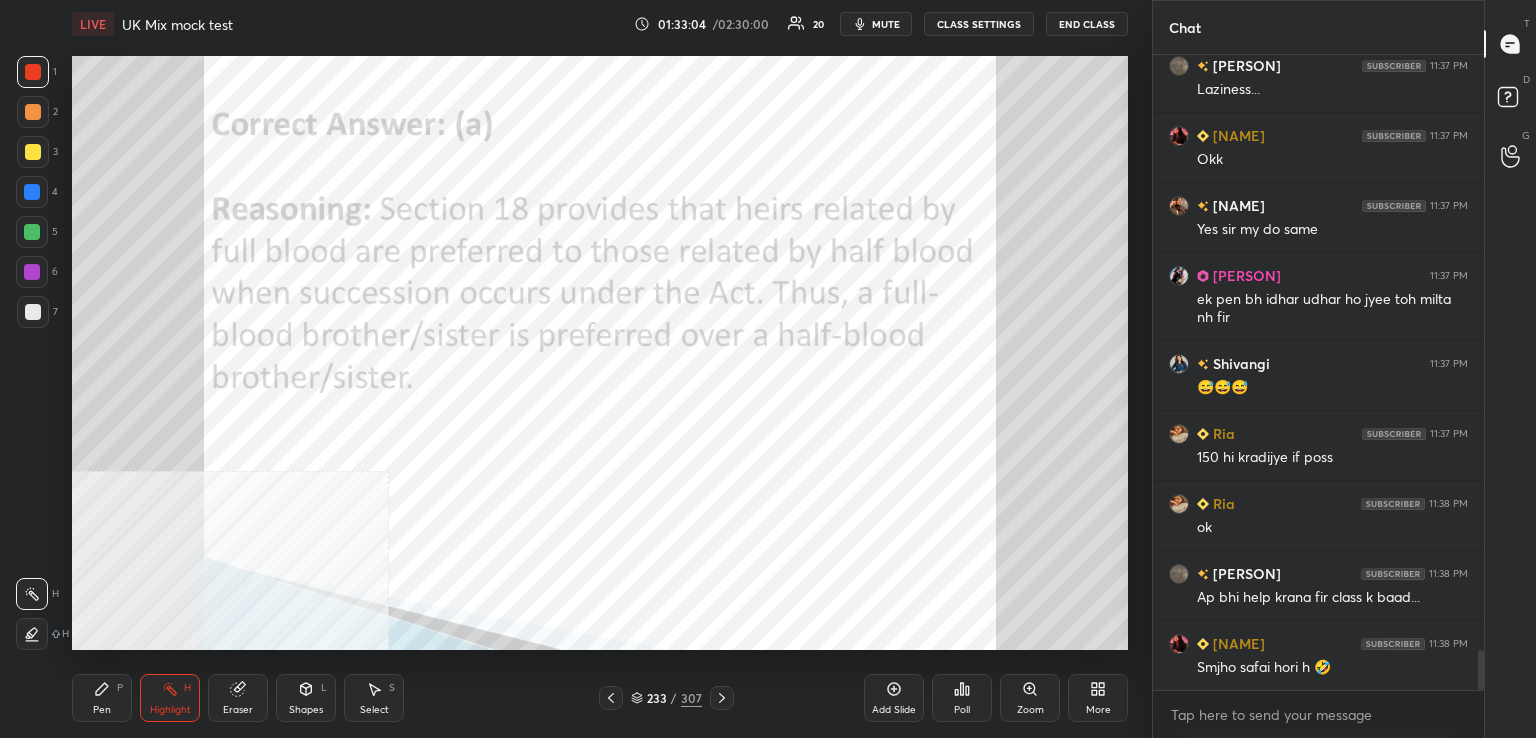 drag, startPoint x: 720, startPoint y: 706, endPoint x: 713, endPoint y: 670, distance: 36.67424 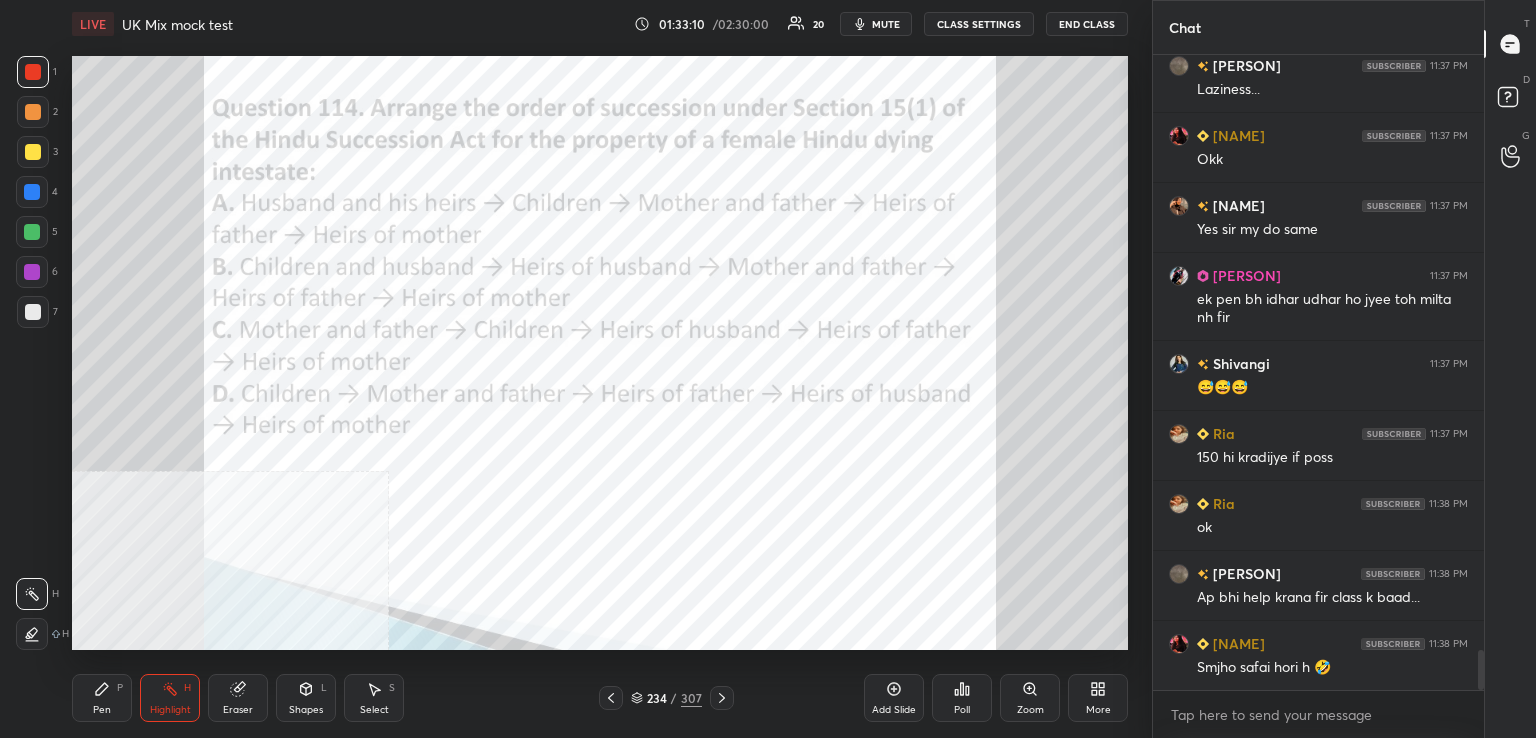 click 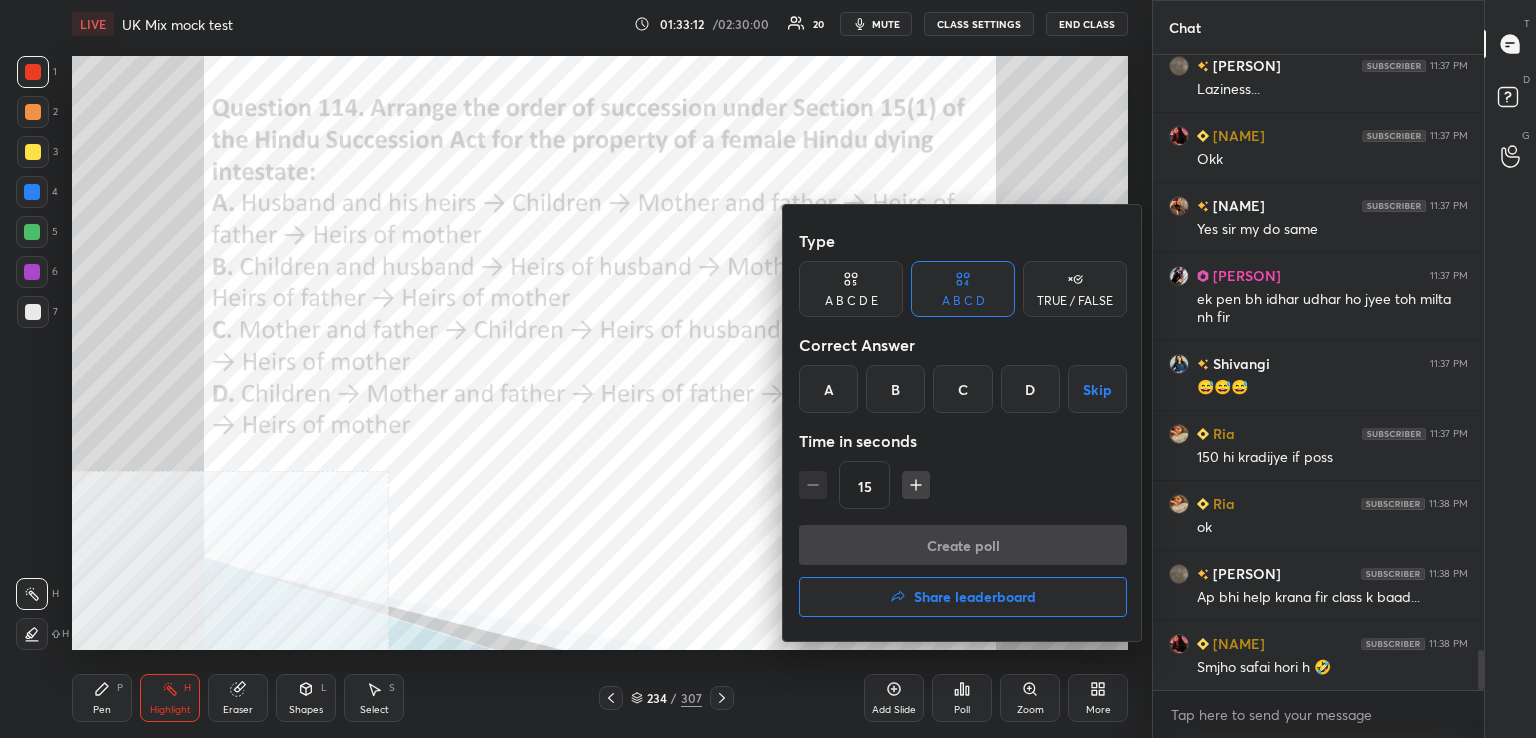 drag, startPoint x: 904, startPoint y: 381, endPoint x: 906, endPoint y: 442, distance: 61.03278 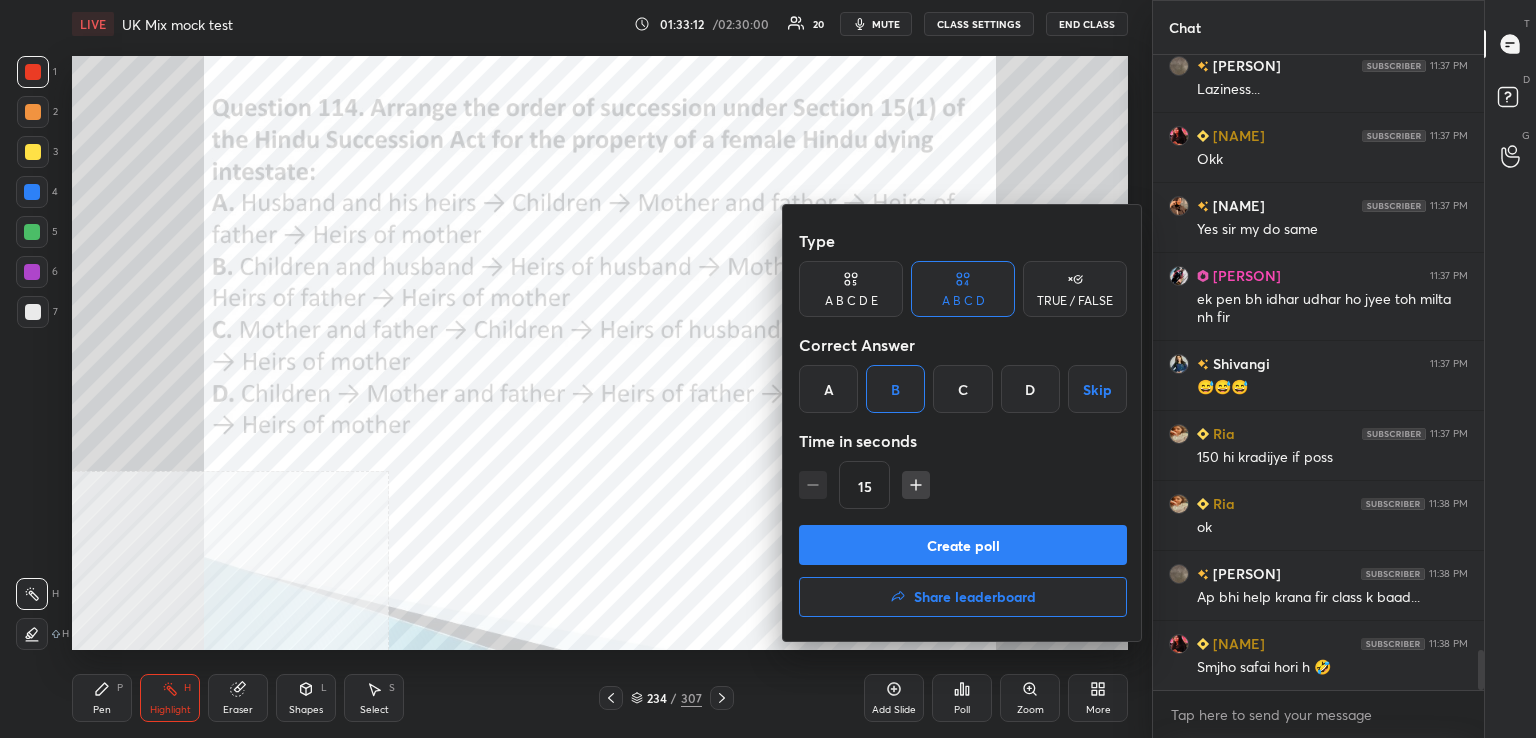drag, startPoint x: 947, startPoint y: 545, endPoint x: 936, endPoint y: 527, distance: 21.095022 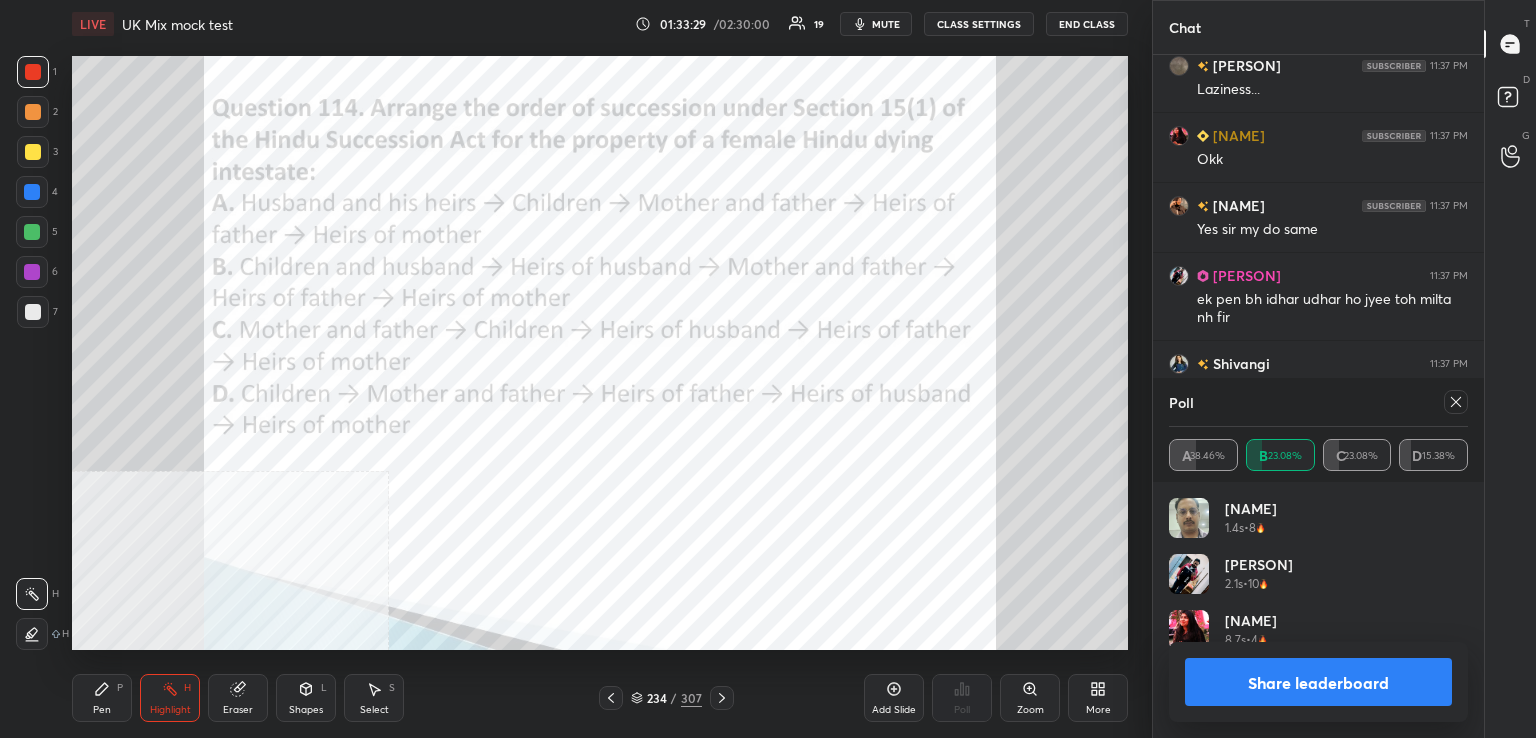 drag, startPoint x: 1460, startPoint y: 407, endPoint x: 1398, endPoint y: 419, distance: 63.15061 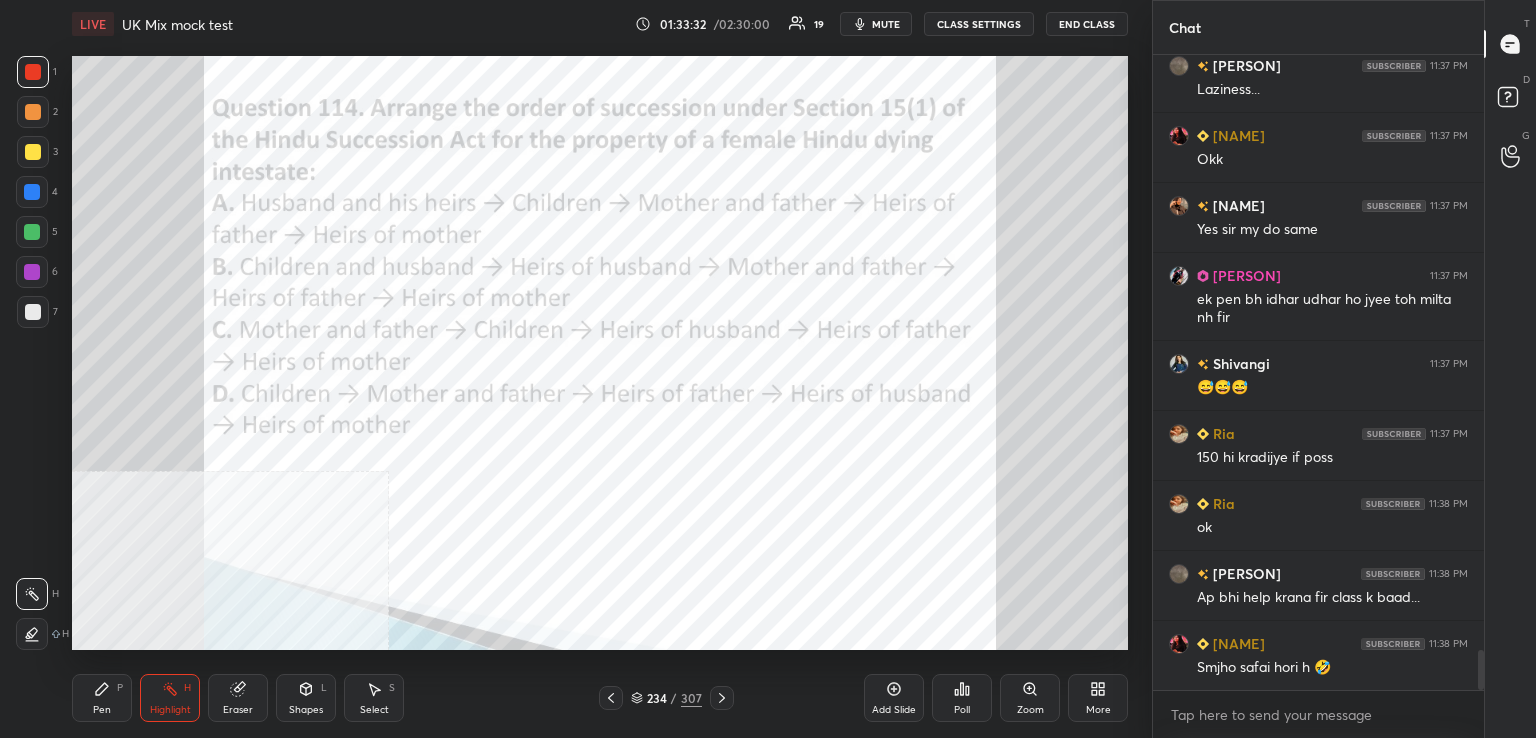 drag, startPoint x: 711, startPoint y: 697, endPoint x: 716, endPoint y: 671, distance: 26.476404 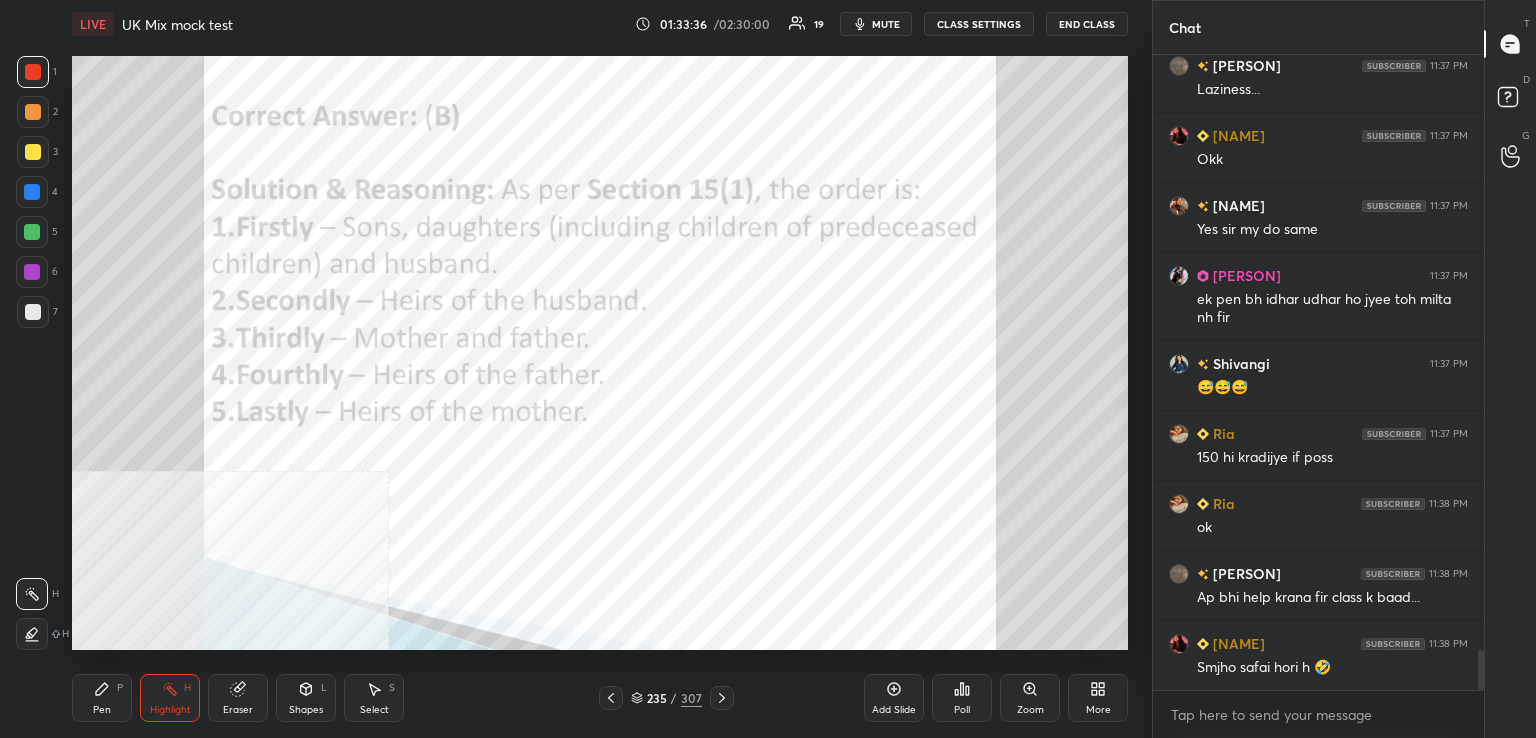 click on "Poll" at bounding box center (962, 698) 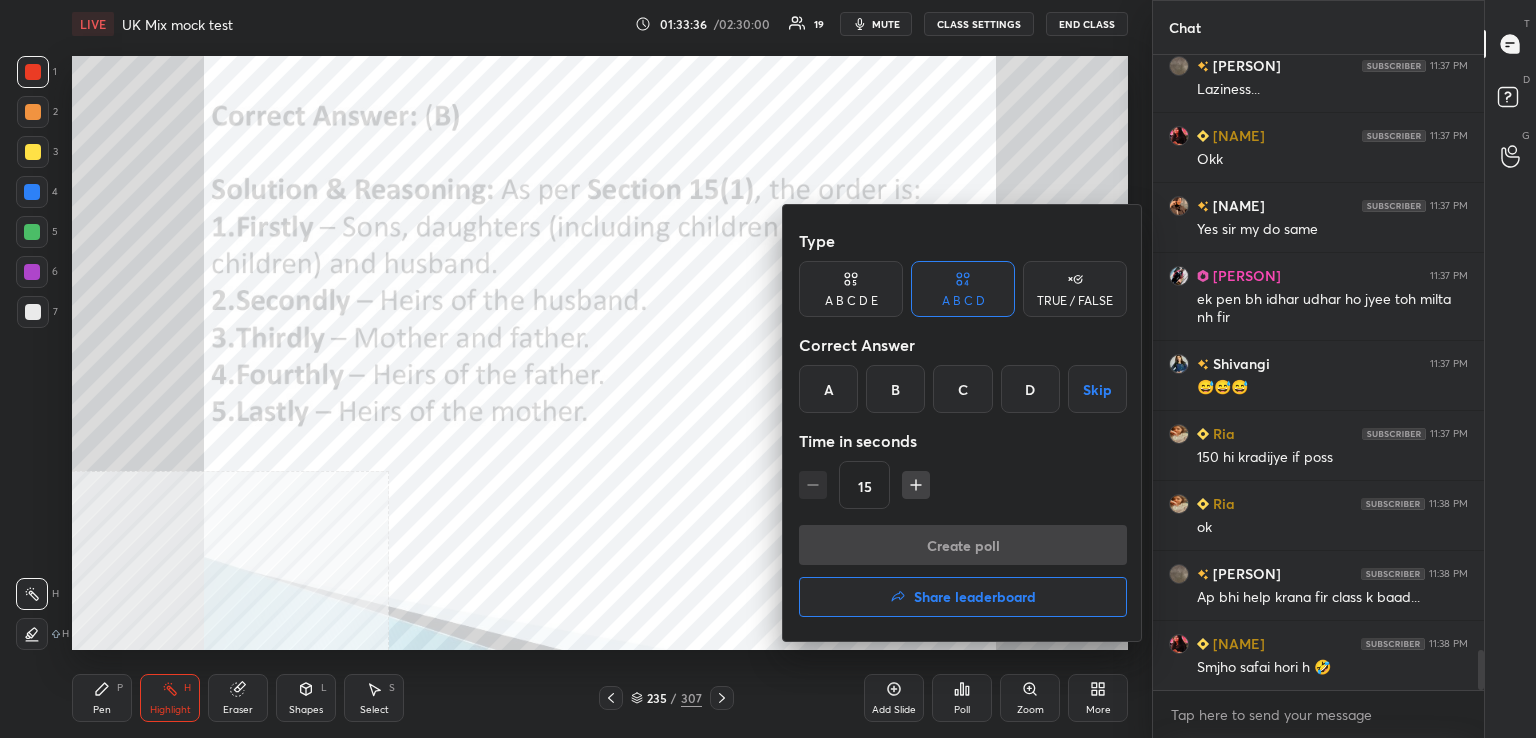 drag, startPoint x: 943, startPoint y: 596, endPoint x: 935, endPoint y: 580, distance: 17.888544 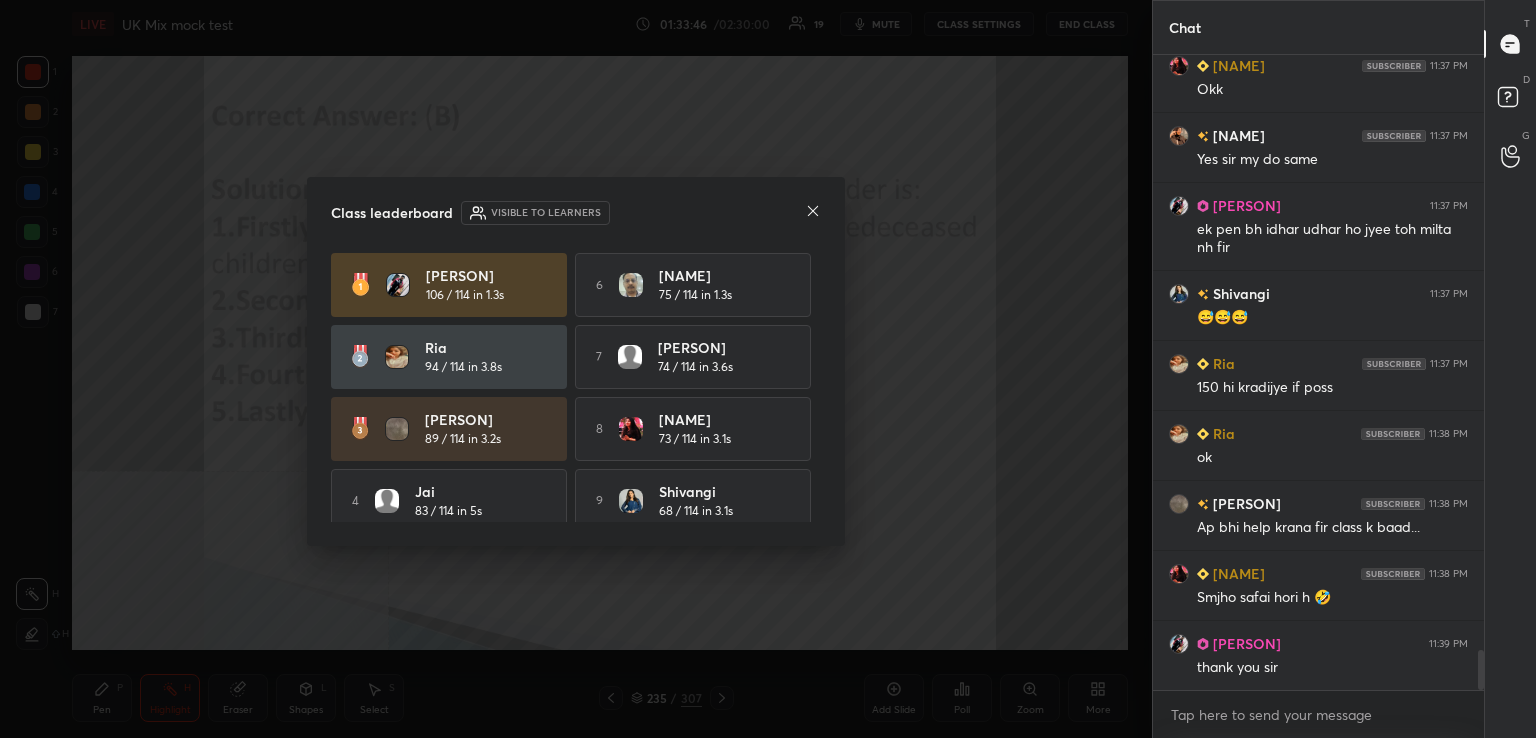 drag, startPoint x: 815, startPoint y: 327, endPoint x: 819, endPoint y: 430, distance: 103.077644 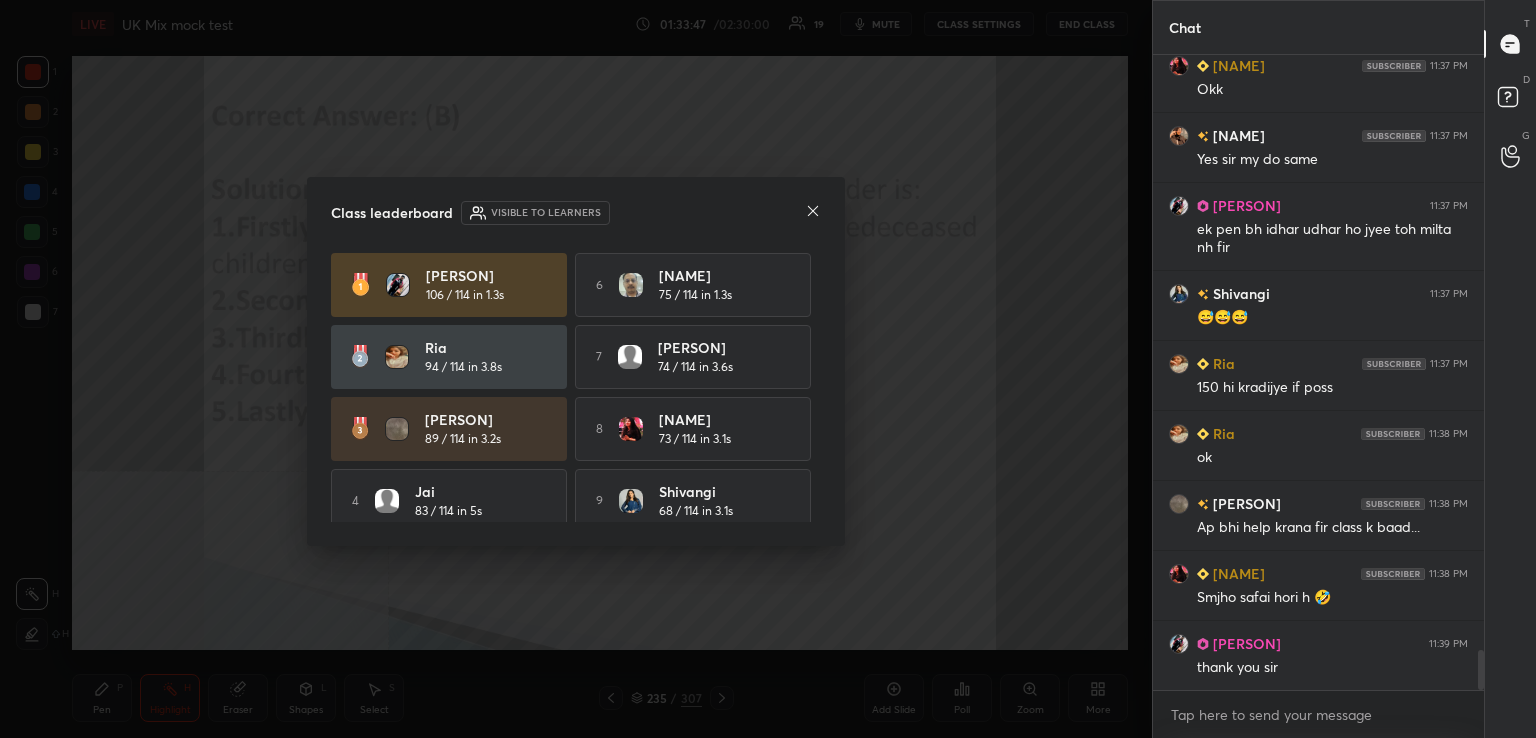 drag, startPoint x: 824, startPoint y: 398, endPoint x: 825, endPoint y: 449, distance: 51.009804 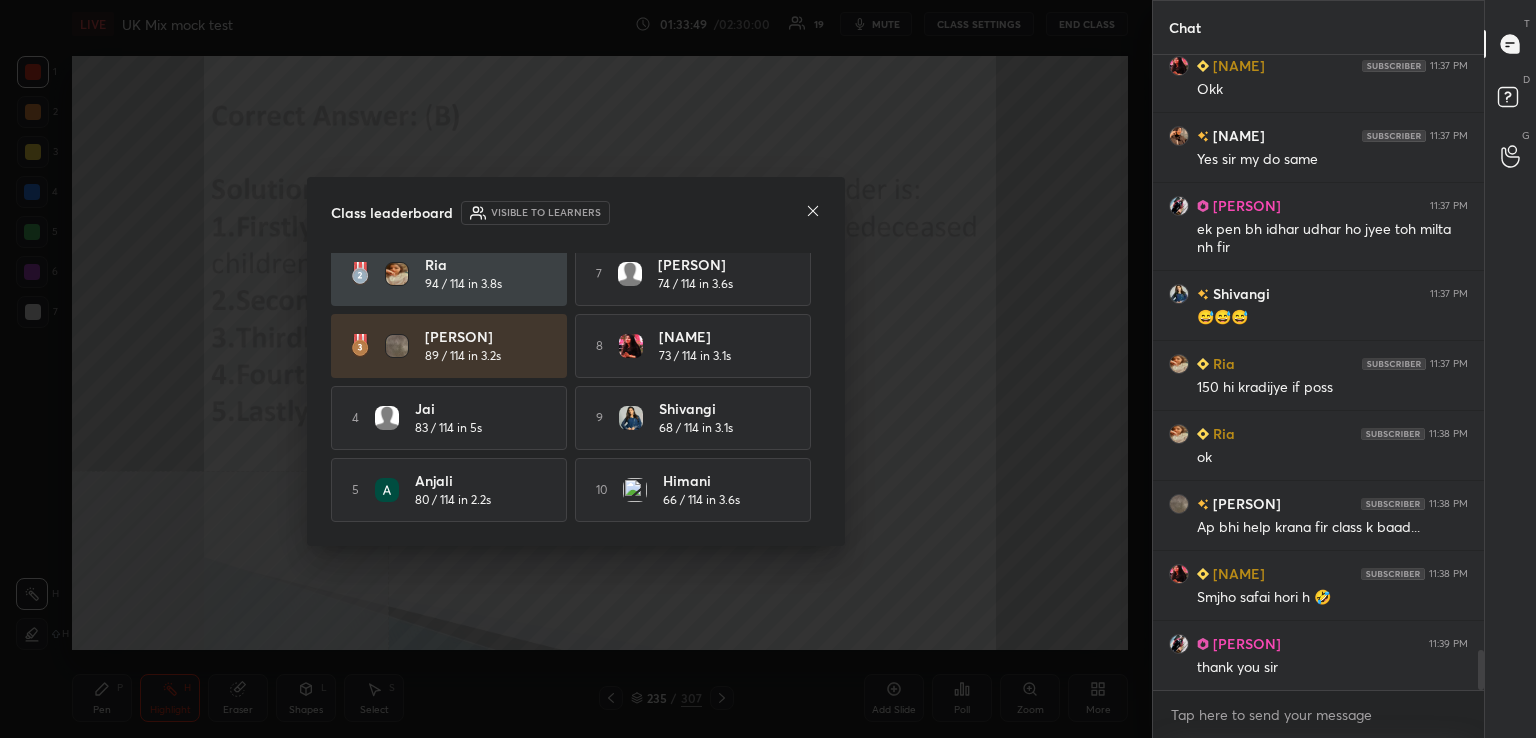 click 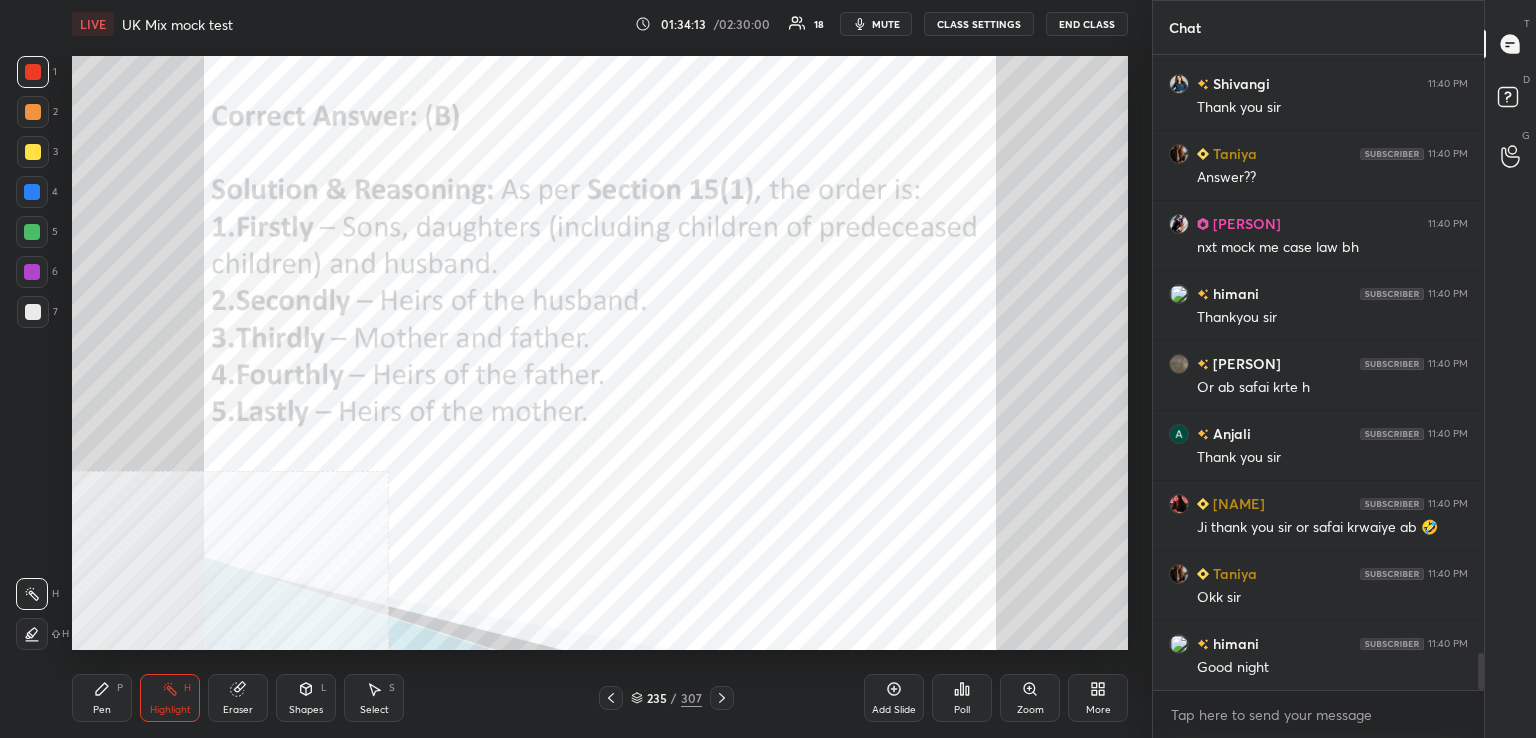 scroll, scrollTop: 10336, scrollLeft: 0, axis: vertical 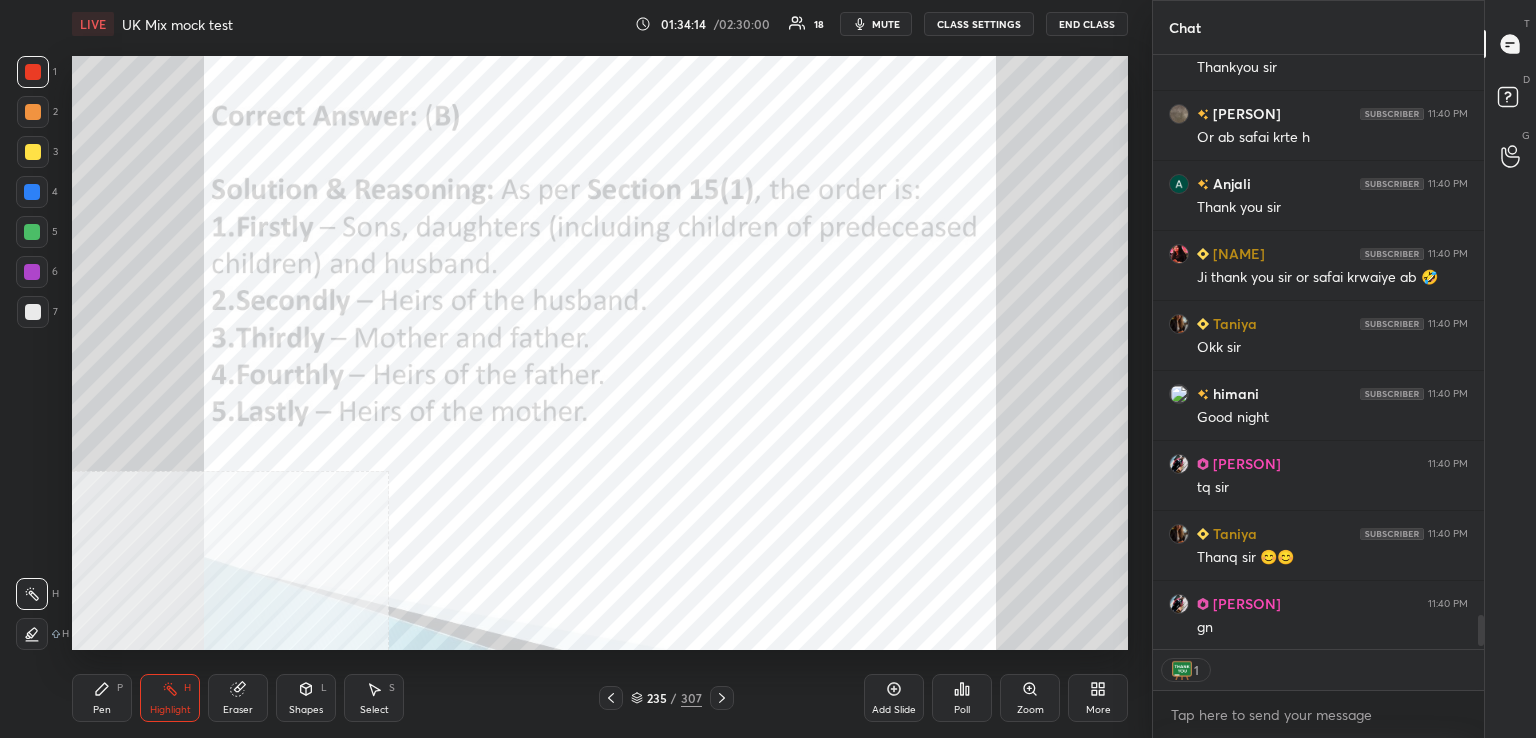 click on "End Class" at bounding box center [1087, 24] 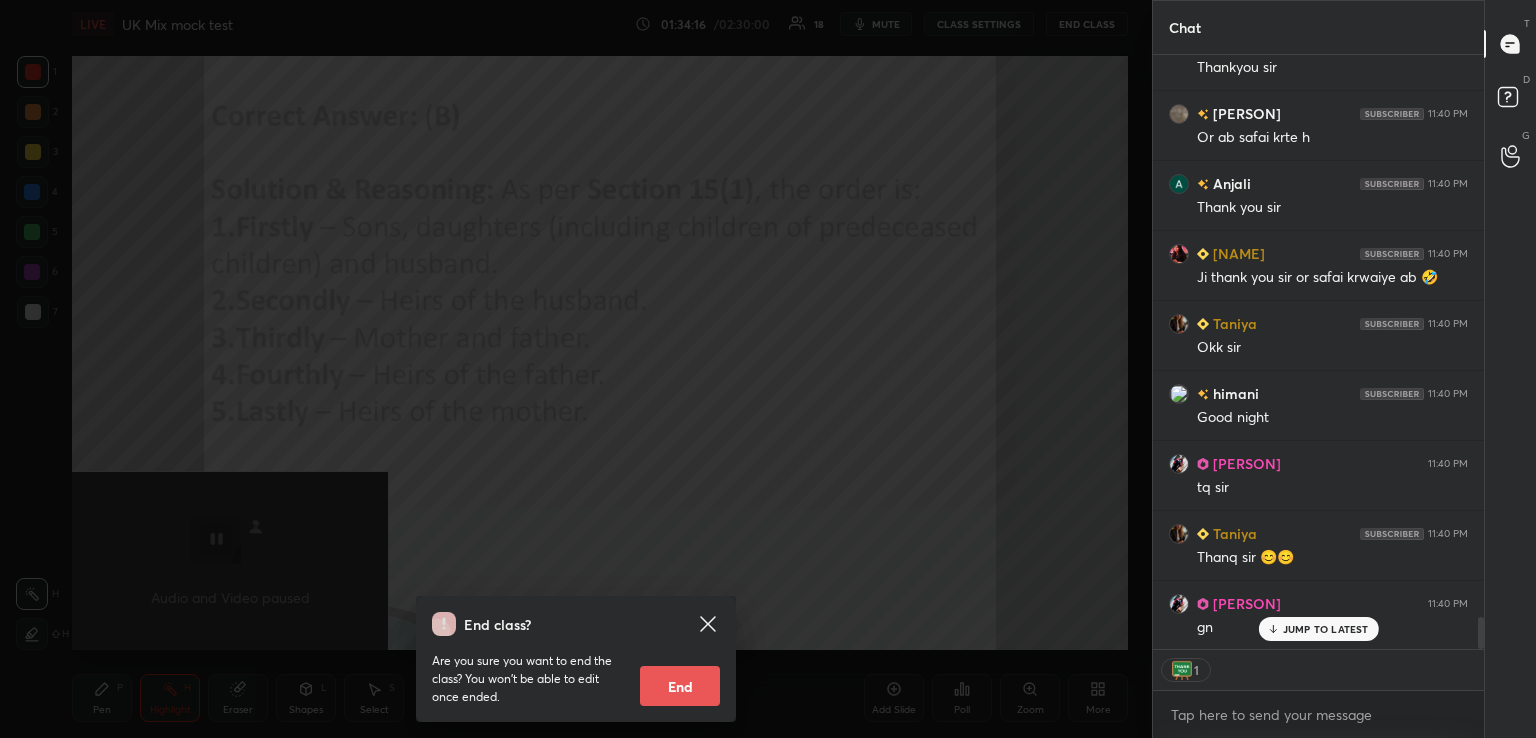 drag, startPoint x: 697, startPoint y: 687, endPoint x: 696, endPoint y: 672, distance: 15.033297 